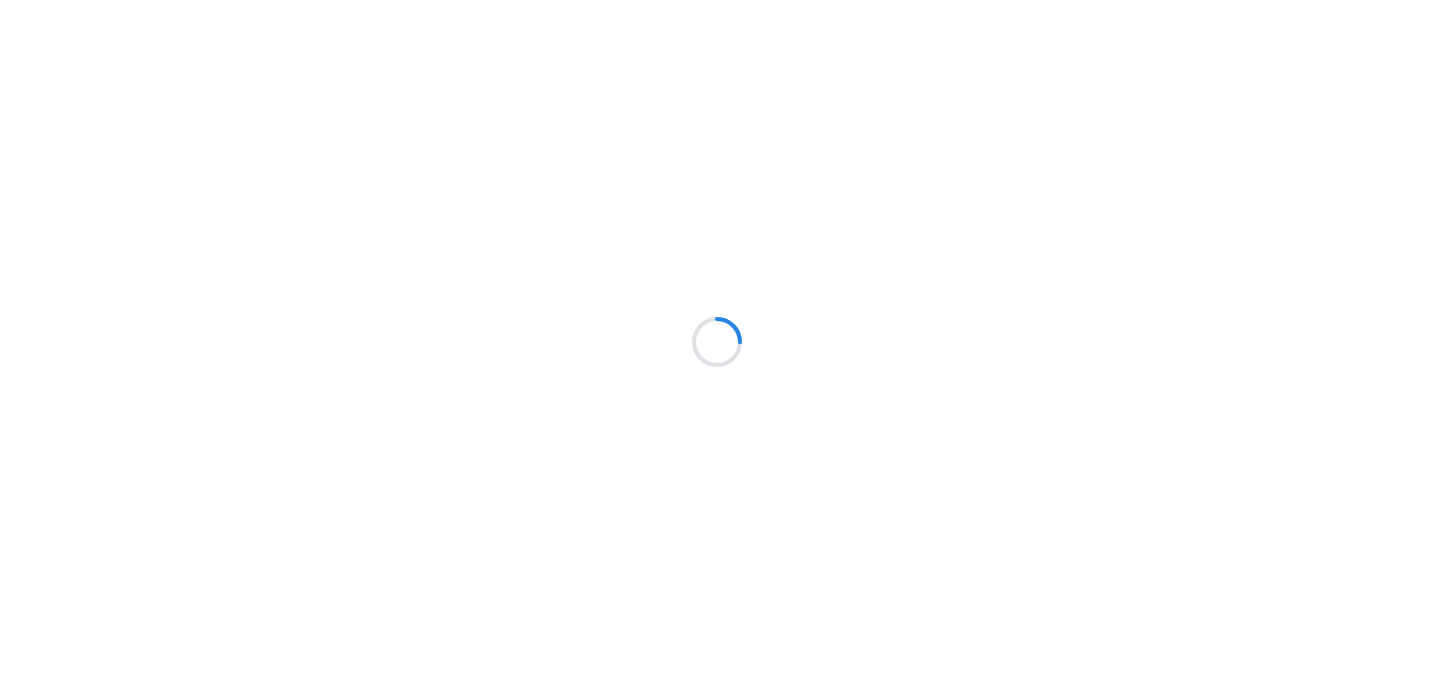 scroll, scrollTop: 0, scrollLeft: 0, axis: both 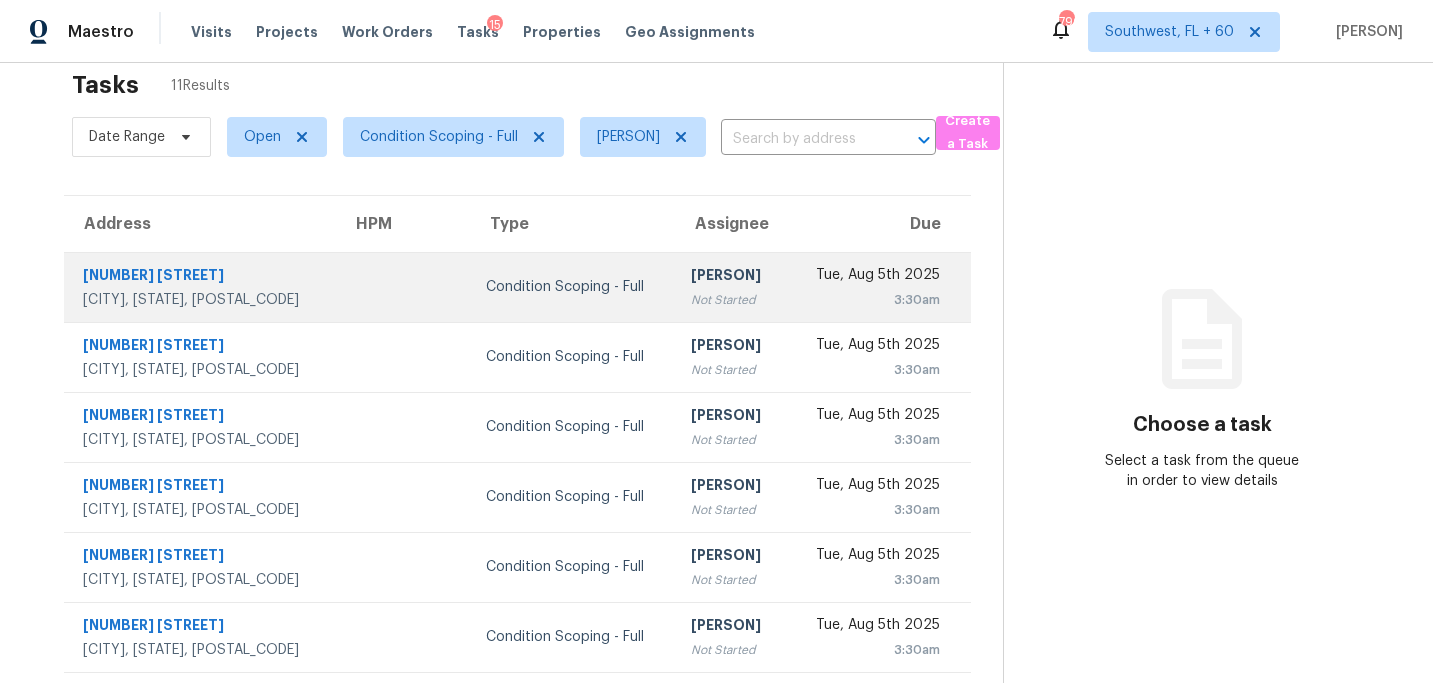 click on "Not Started" at bounding box center [730, 300] 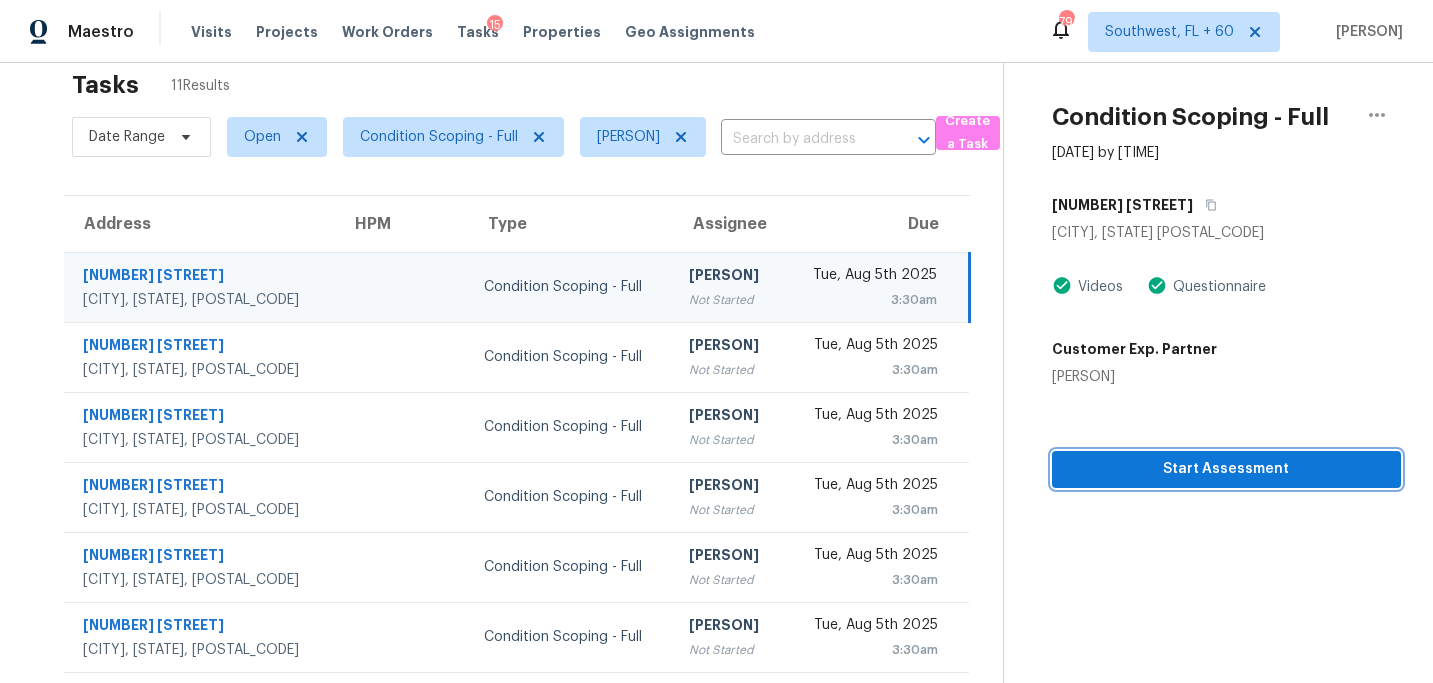 click on "Start Assessment" at bounding box center (1226, 469) 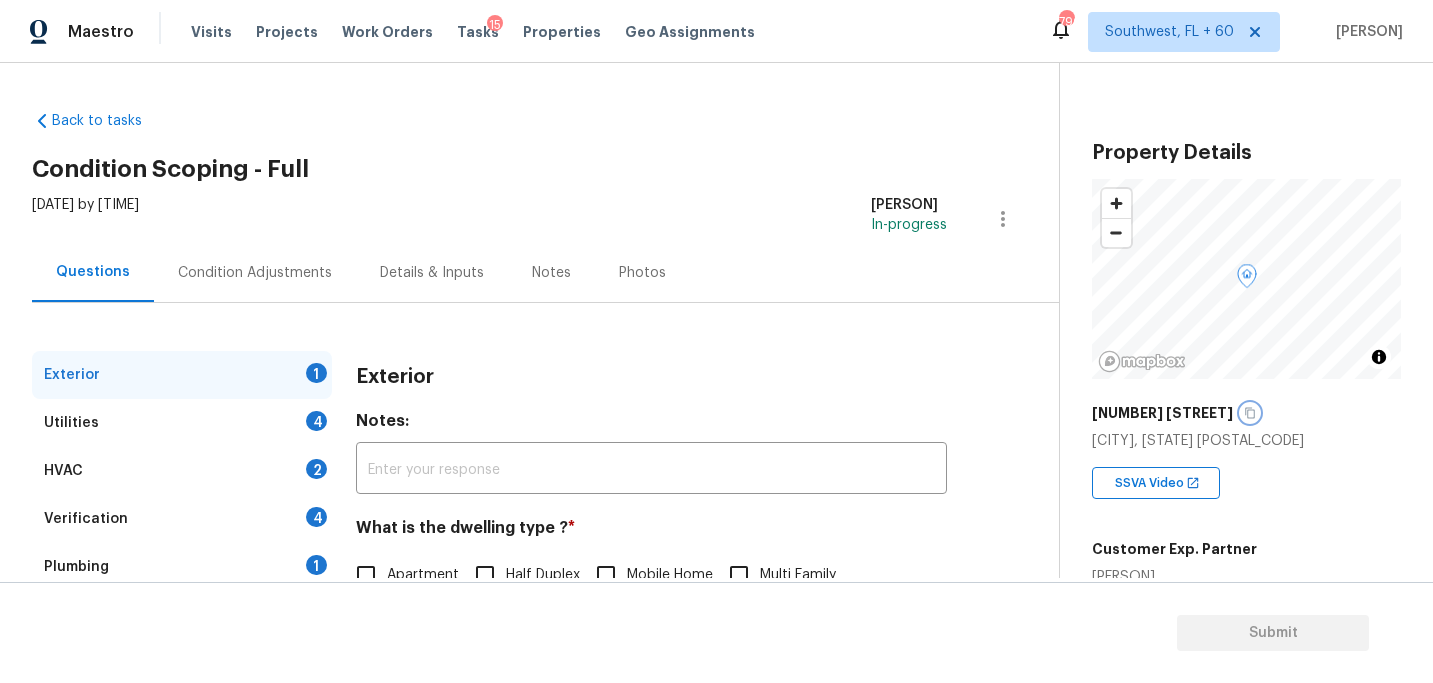 click 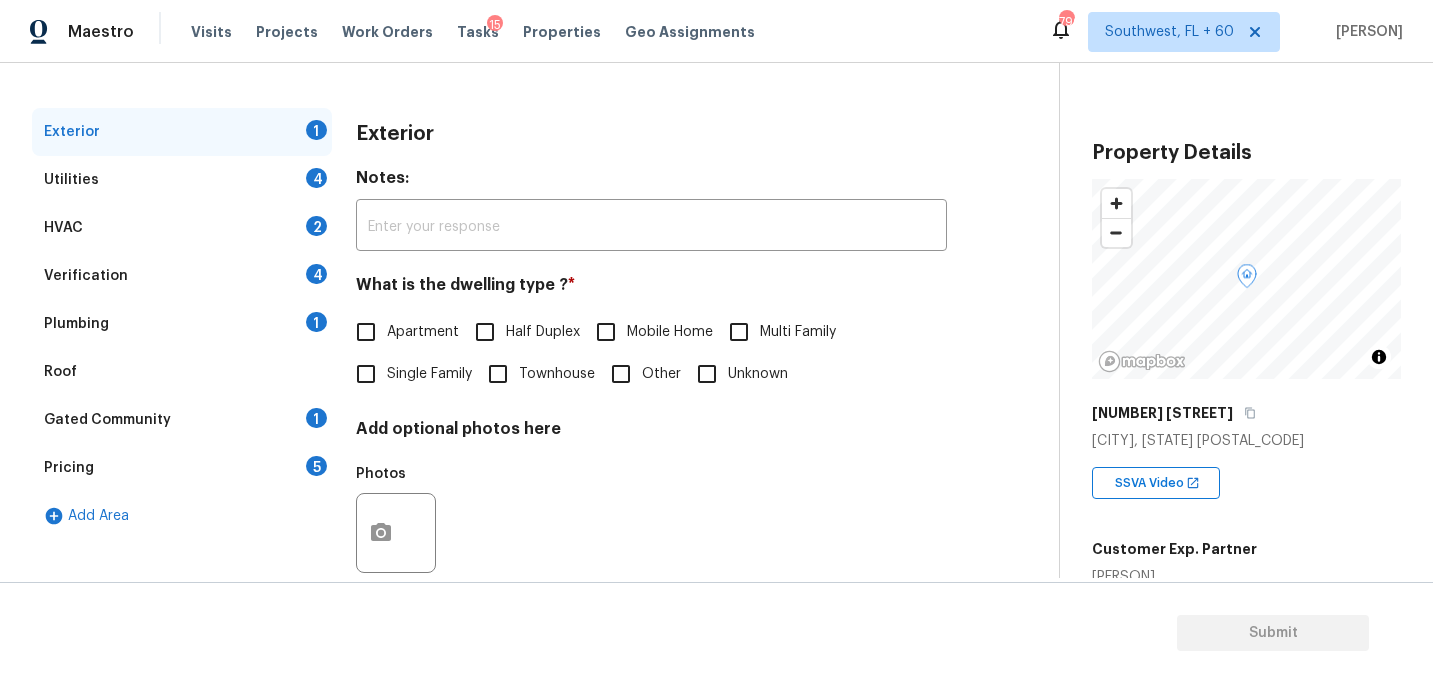 click on "Verification 4" at bounding box center [182, 276] 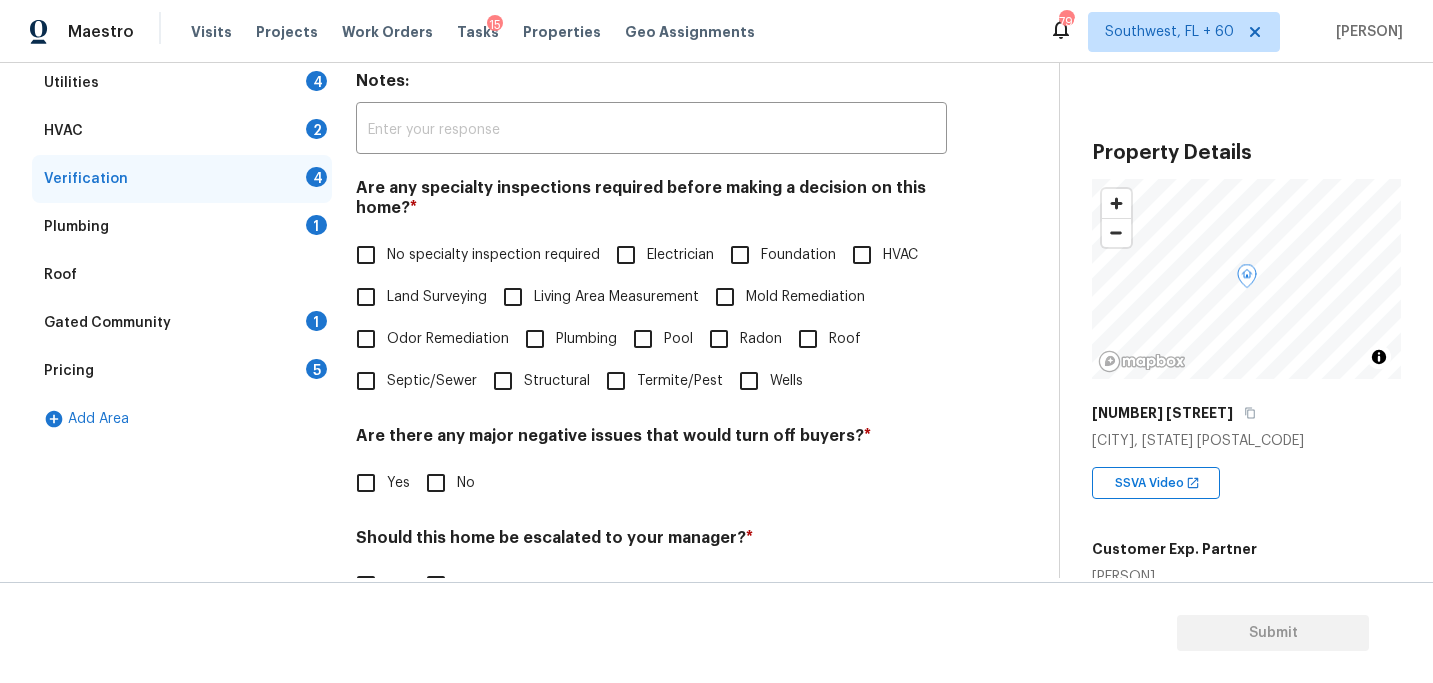 scroll, scrollTop: 520, scrollLeft: 0, axis: vertical 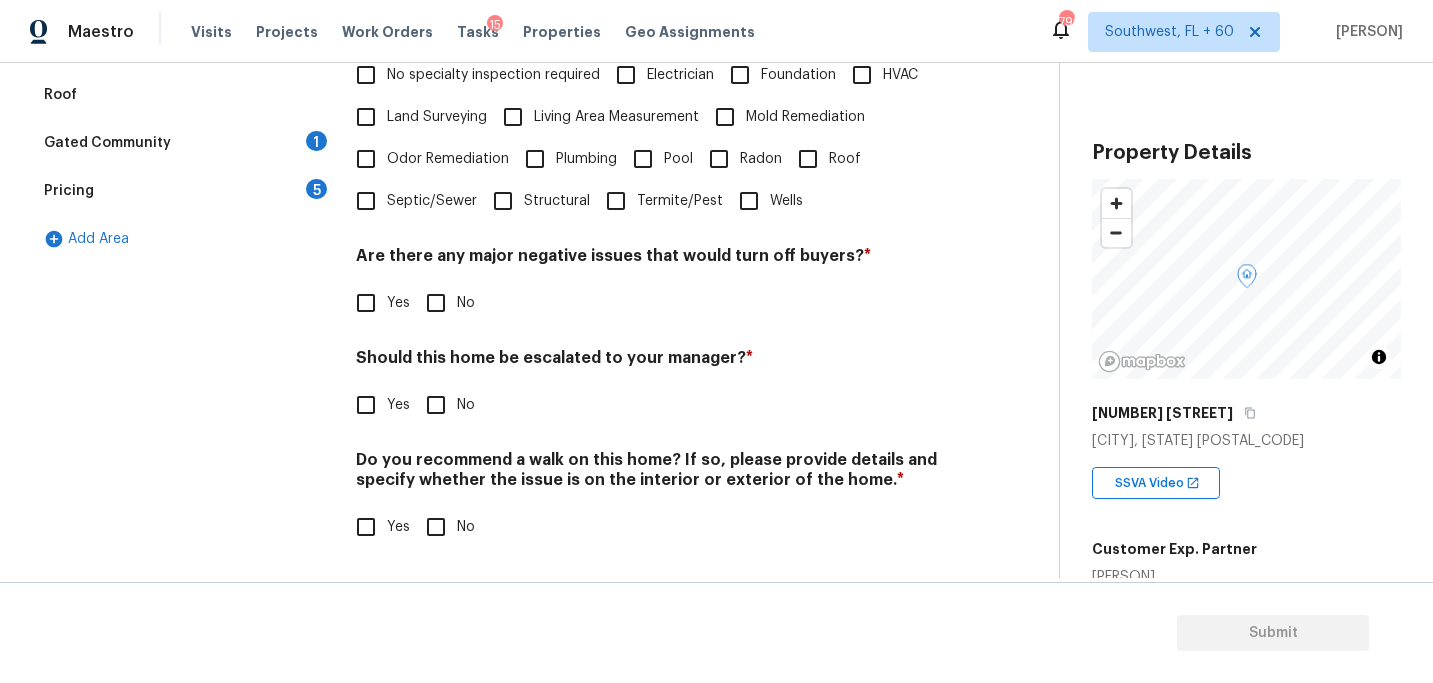 click on "Yes" at bounding box center (366, 405) 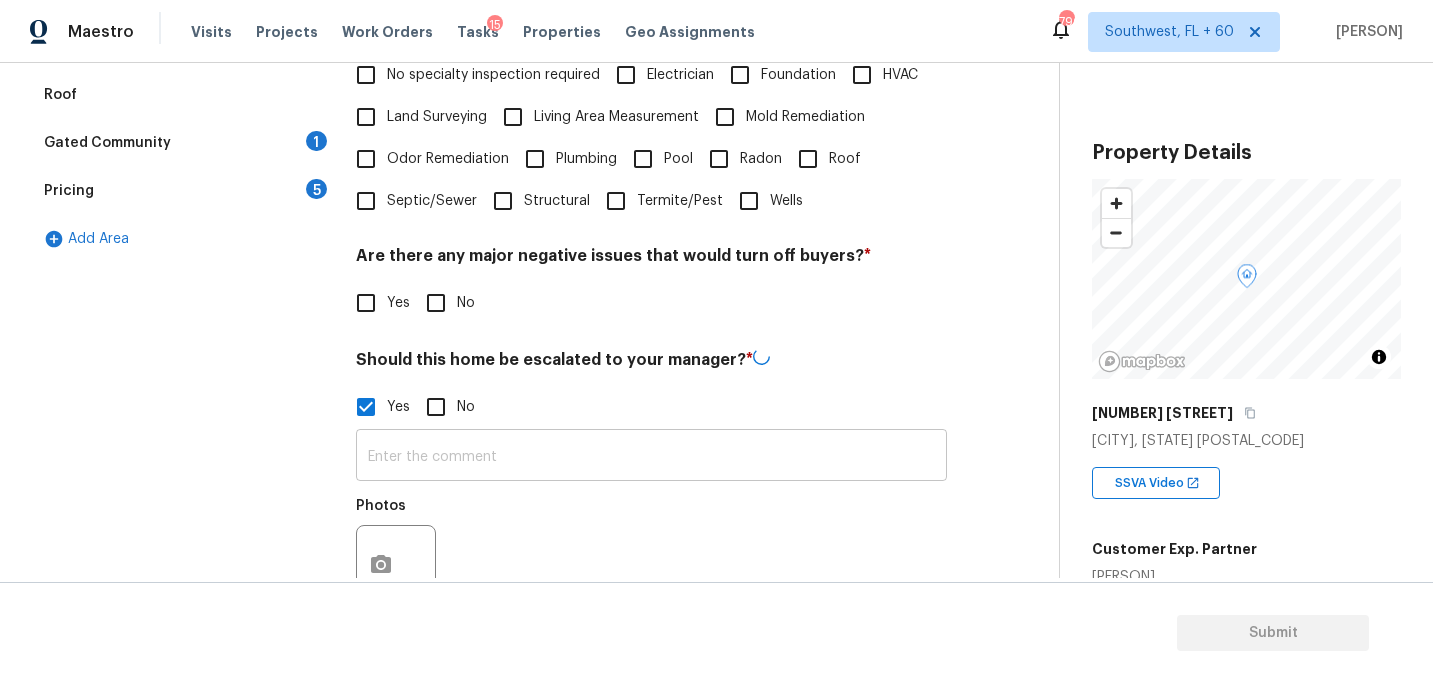 click at bounding box center (651, 457) 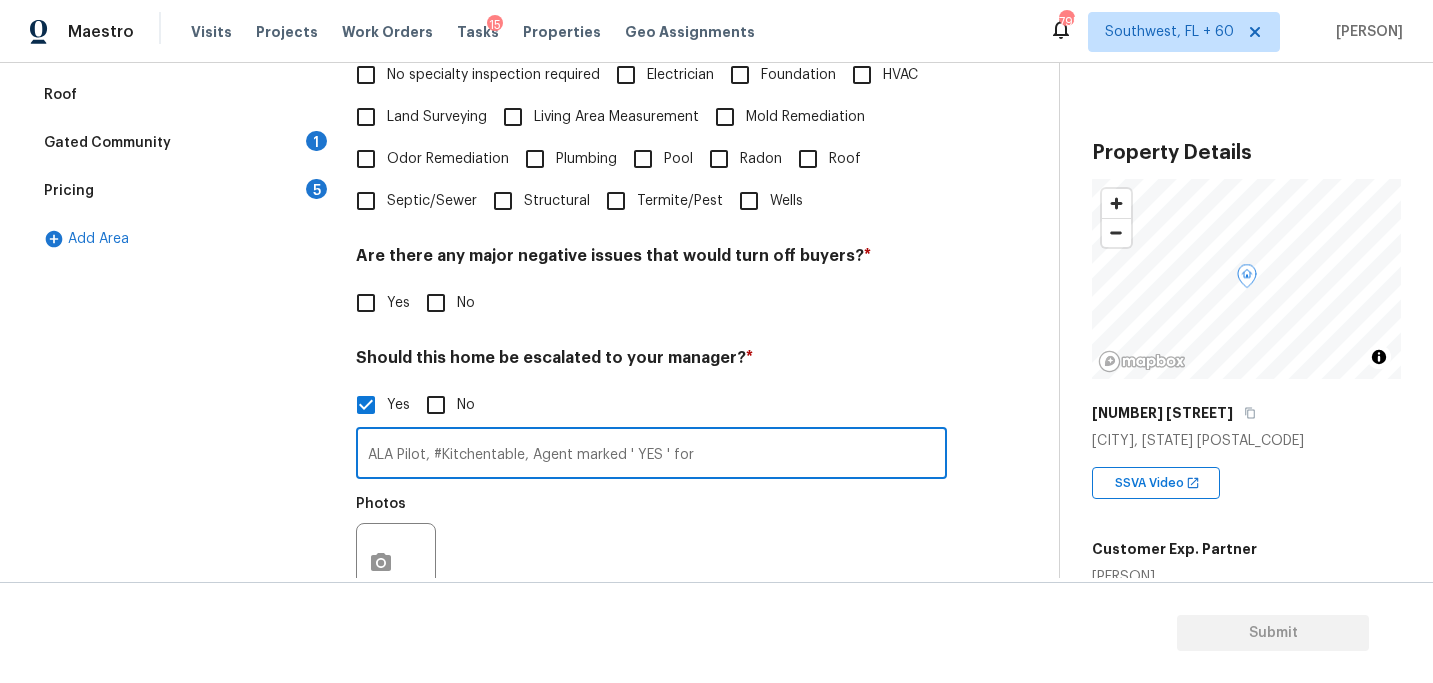 paste on "water leak or water intrusion" 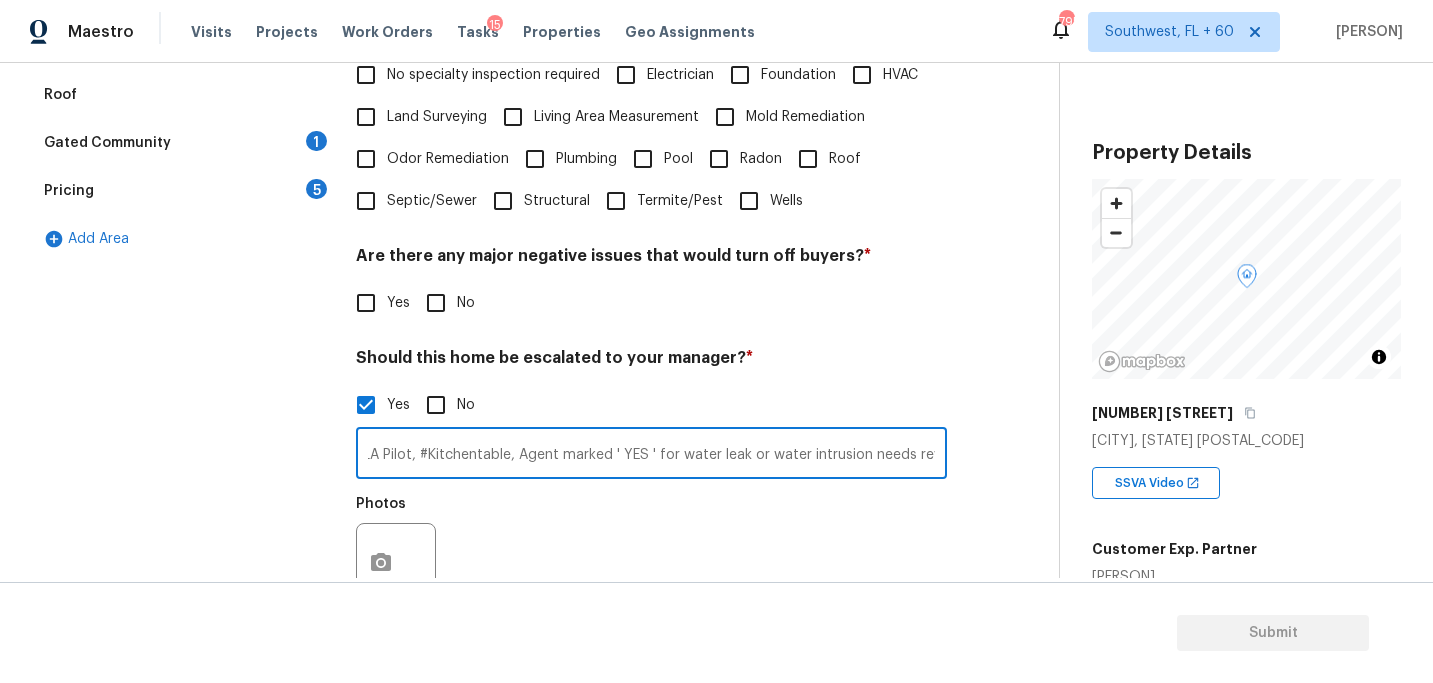 scroll, scrollTop: 0, scrollLeft: 33, axis: horizontal 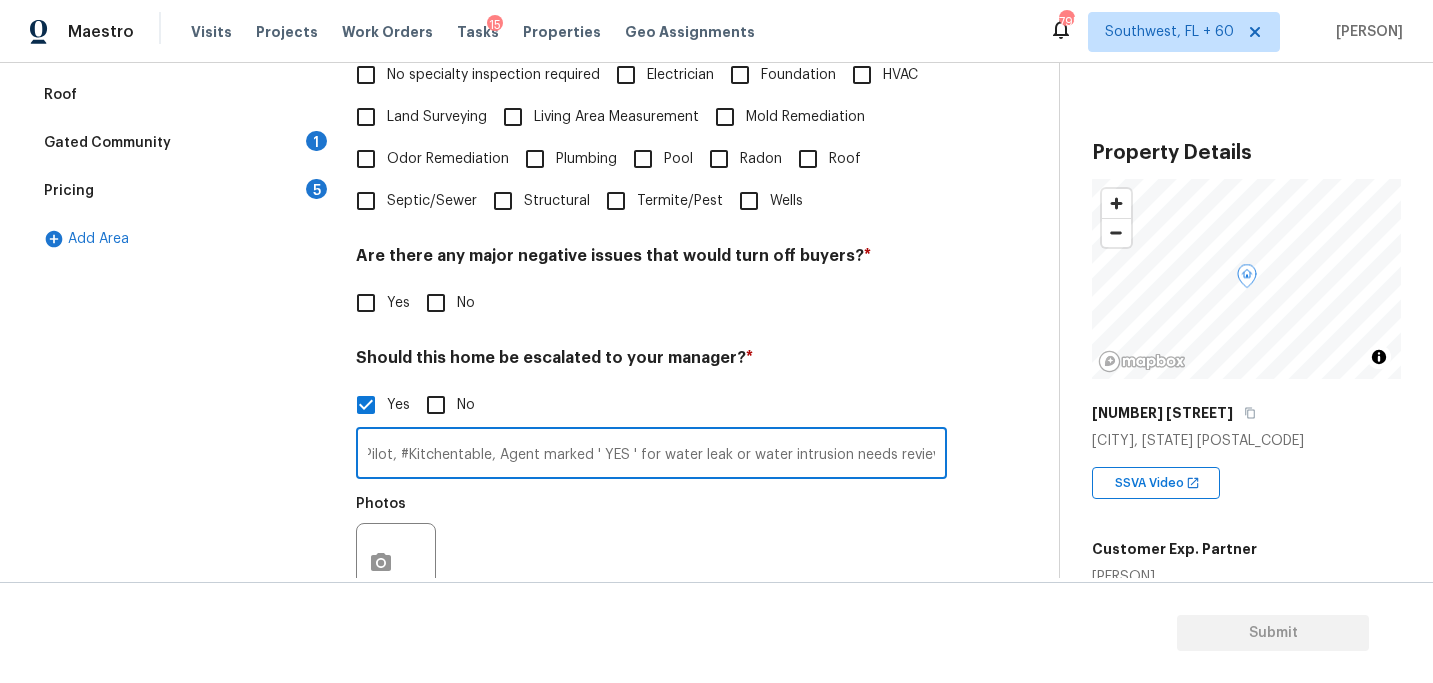 type on "ALA Pilot, #Kitchentable, Agent marked ' YES ' for water leak or water intrusion needs review" 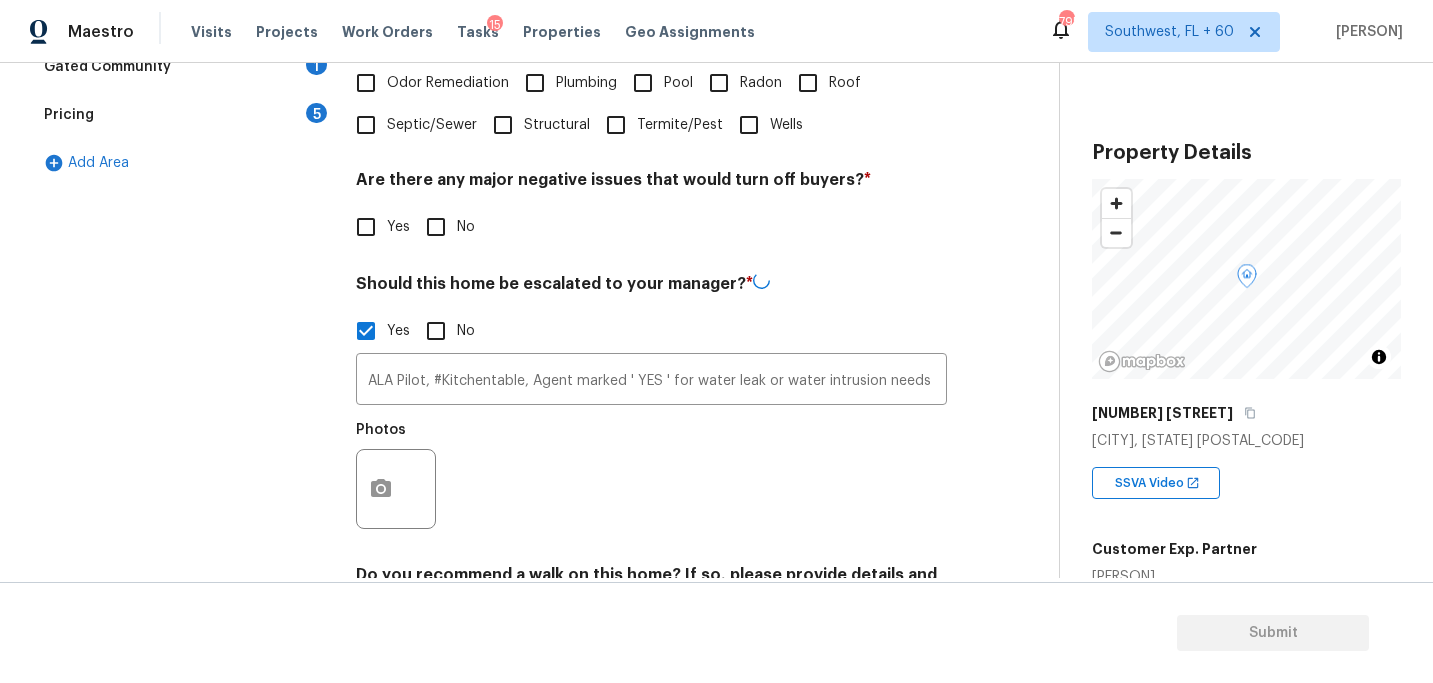 scroll, scrollTop: 622, scrollLeft: 0, axis: vertical 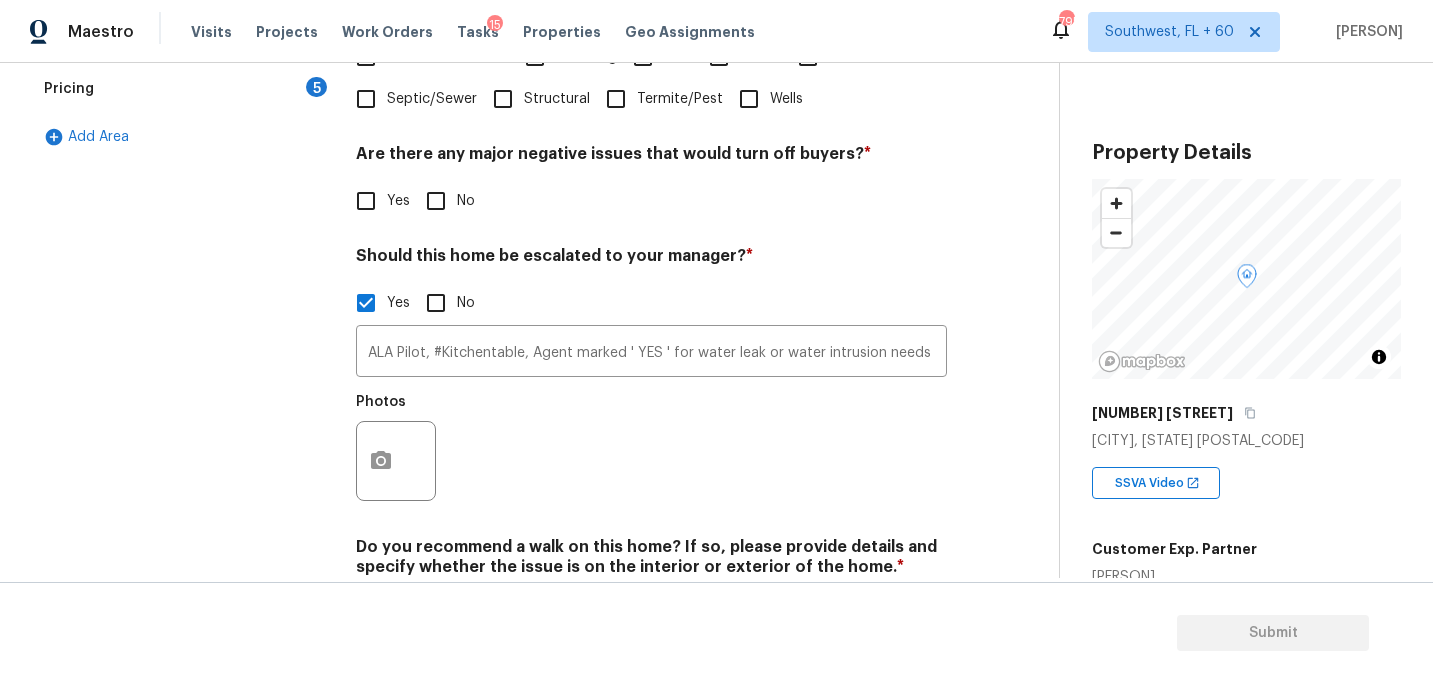 click at bounding box center [396, 461] 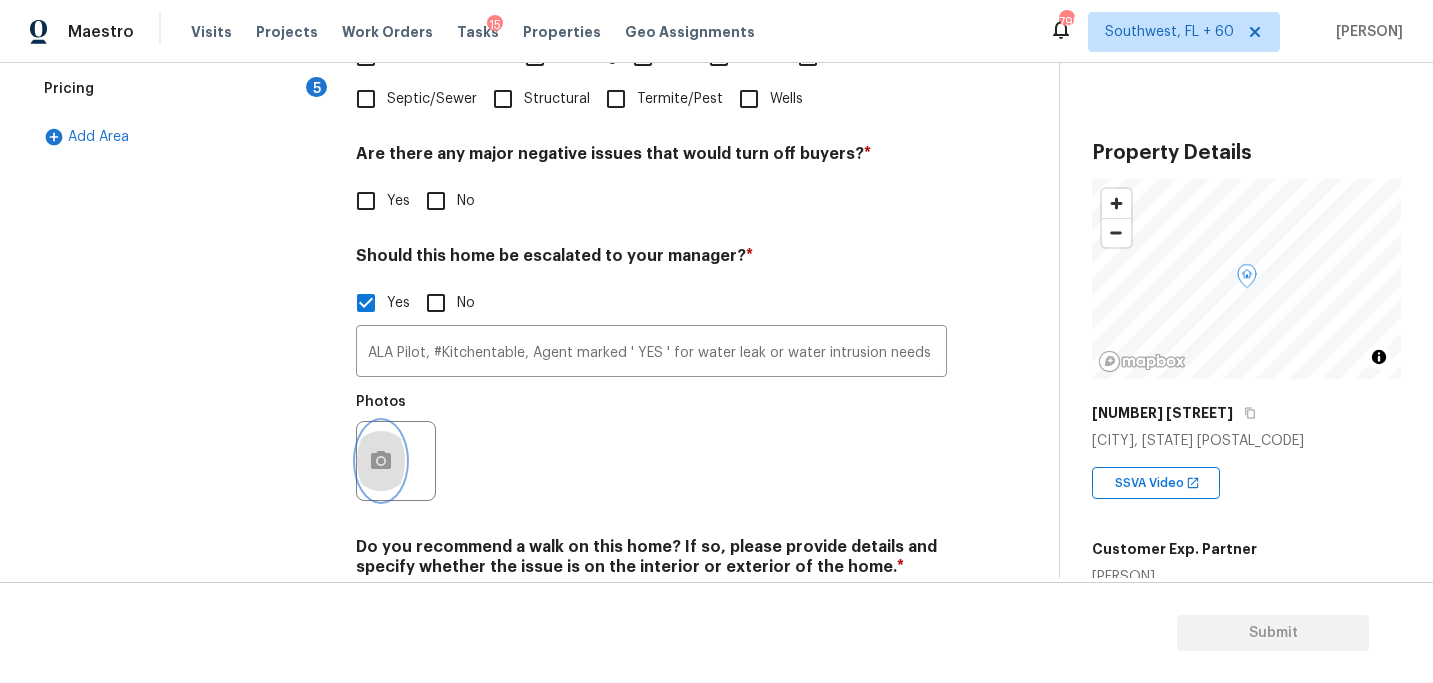 click 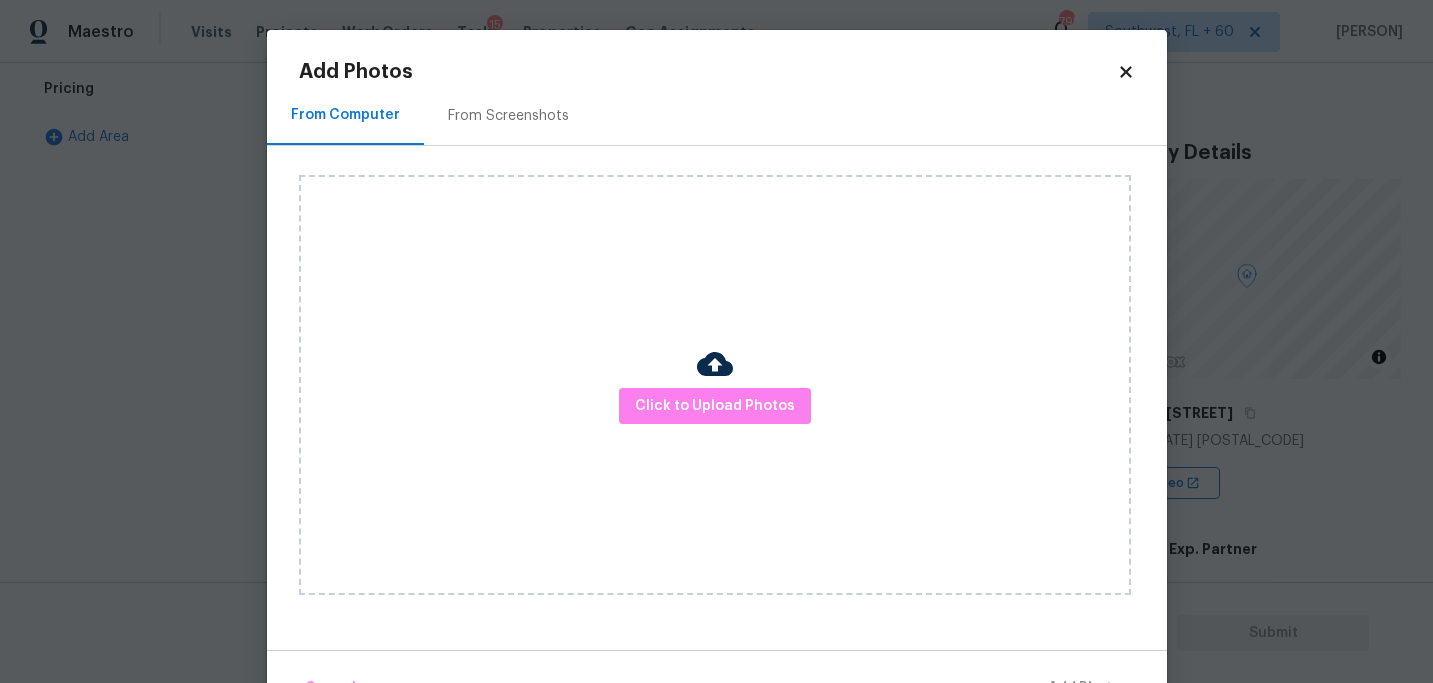 click on "Click to Upload Photos" at bounding box center [715, 385] 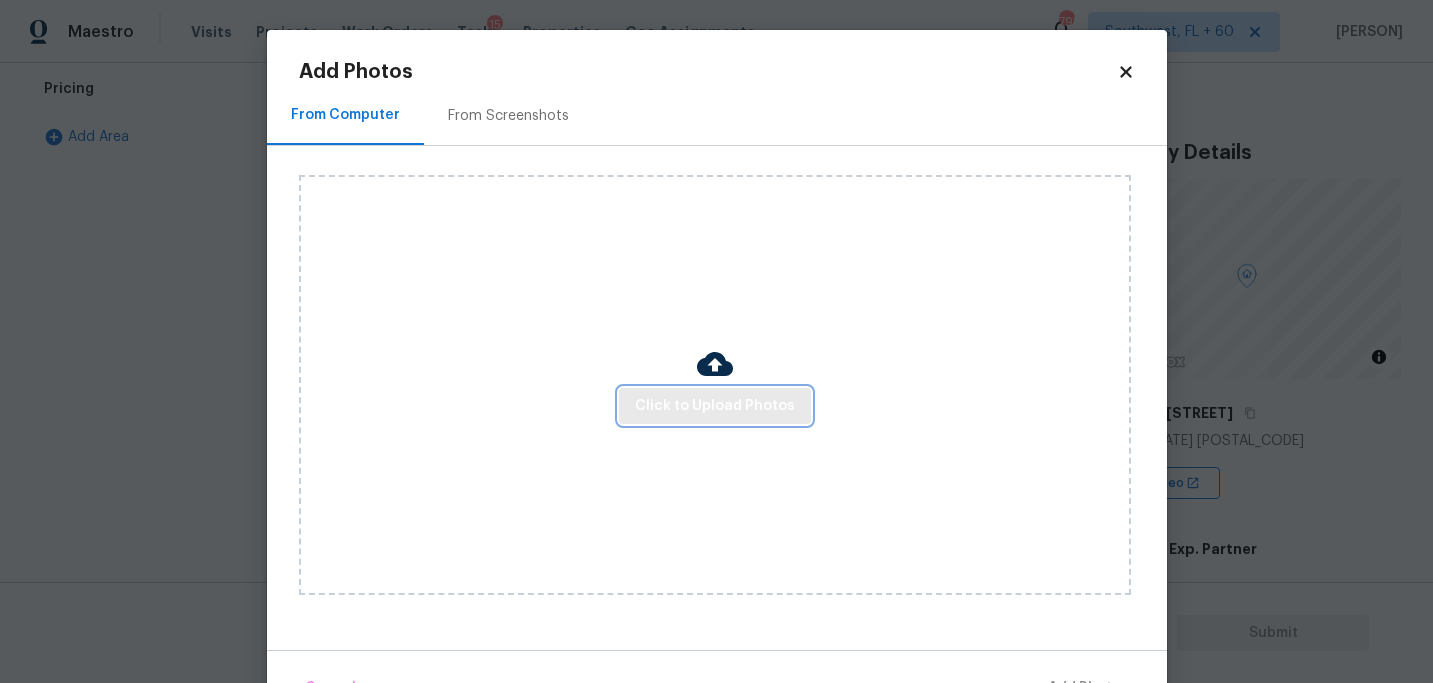 click on "Click to Upload Photos" at bounding box center (715, 406) 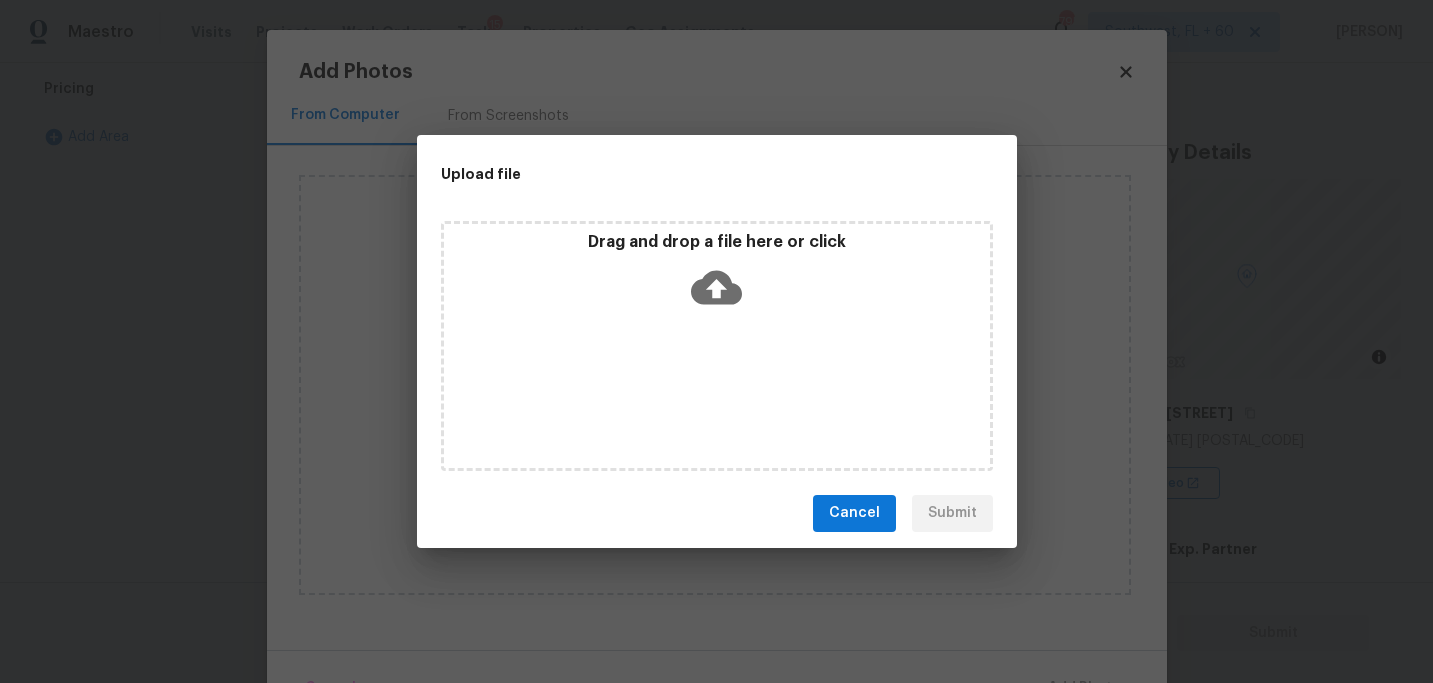 click 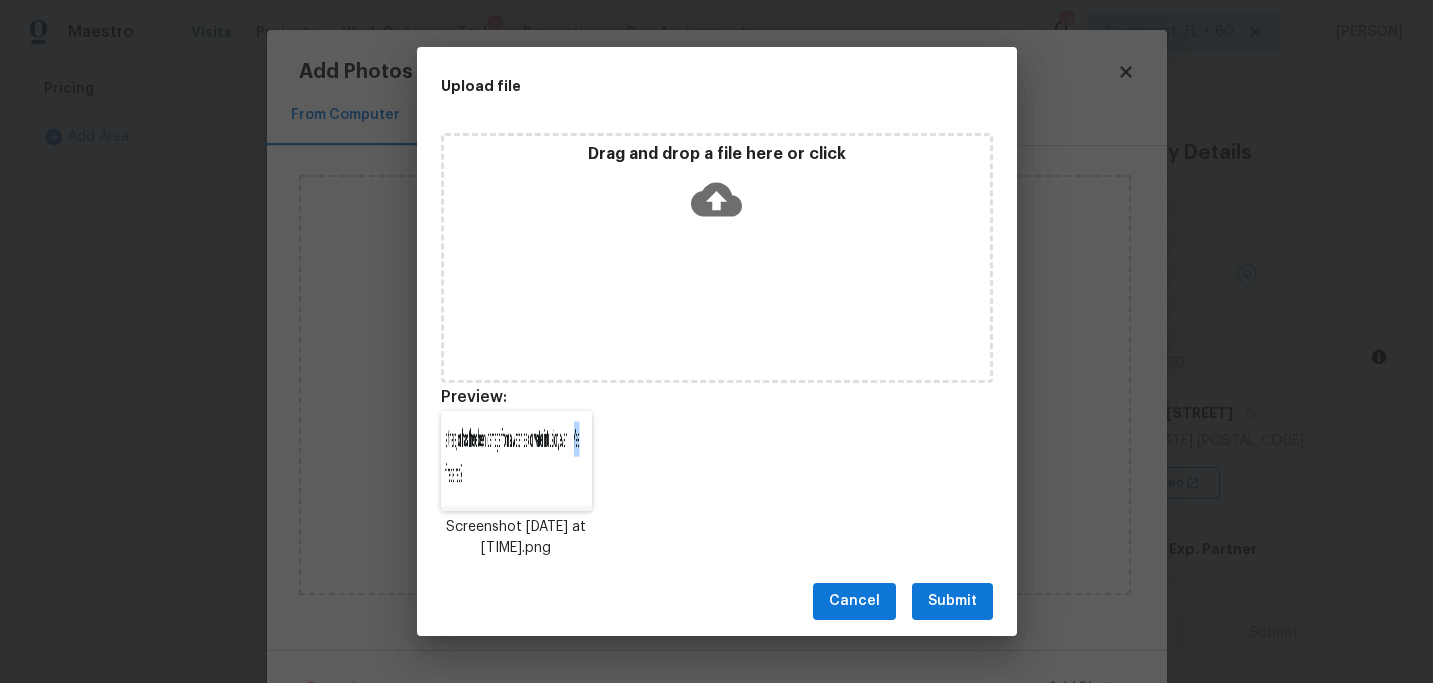 click on "Submit" at bounding box center (952, 601) 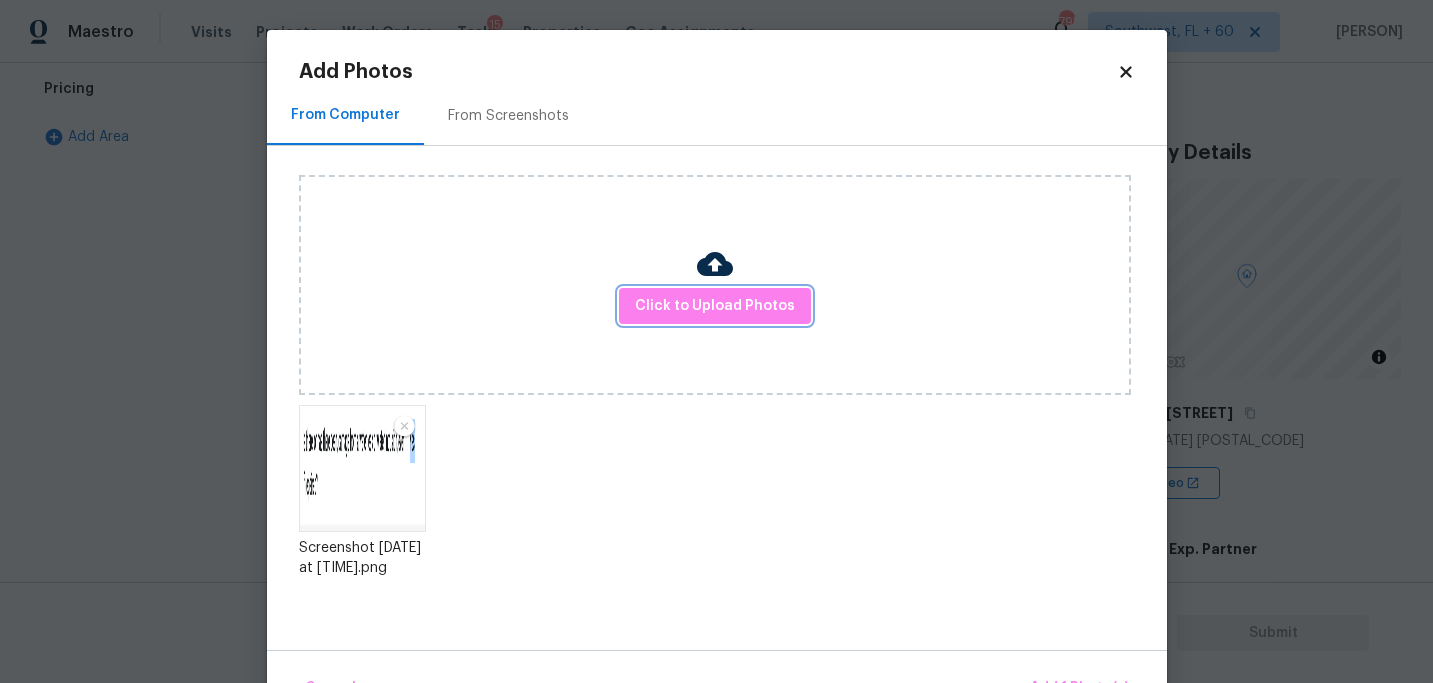 scroll, scrollTop: 57, scrollLeft: 0, axis: vertical 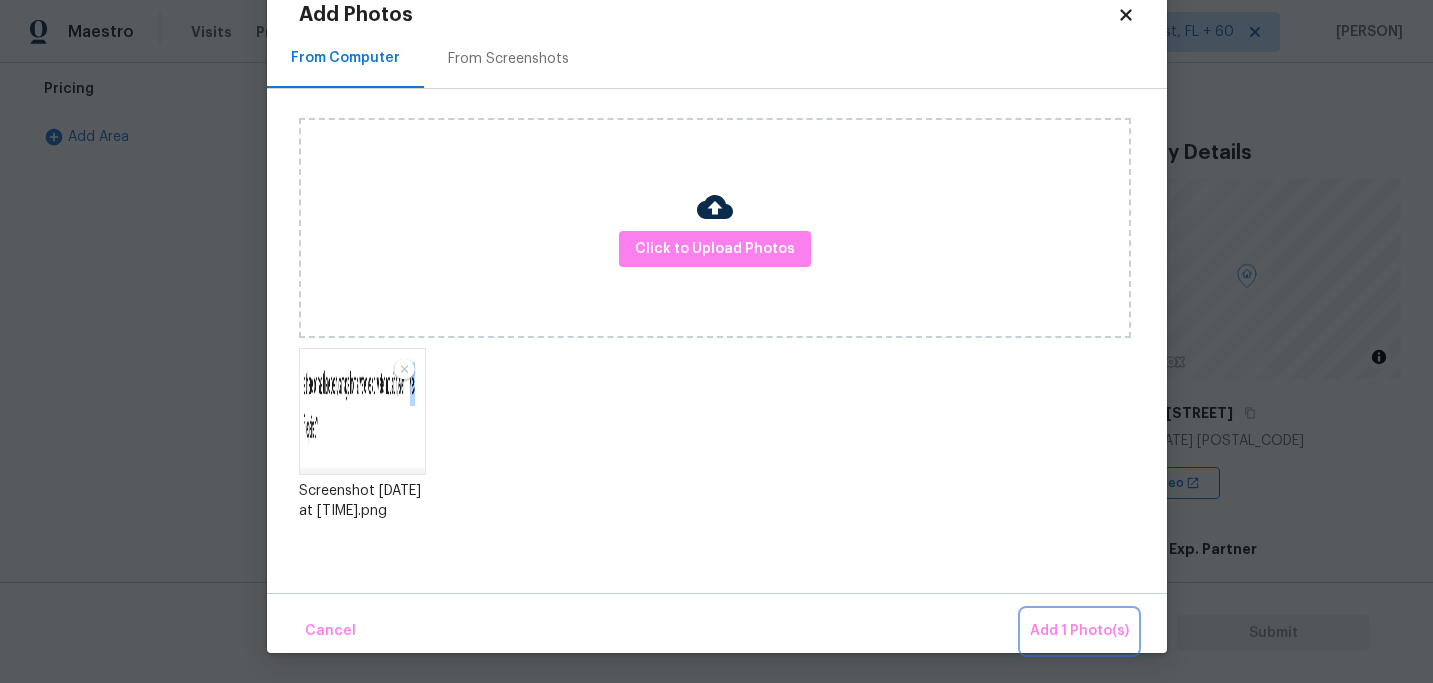 click on "Add 1 Photo(s)" at bounding box center [1079, 631] 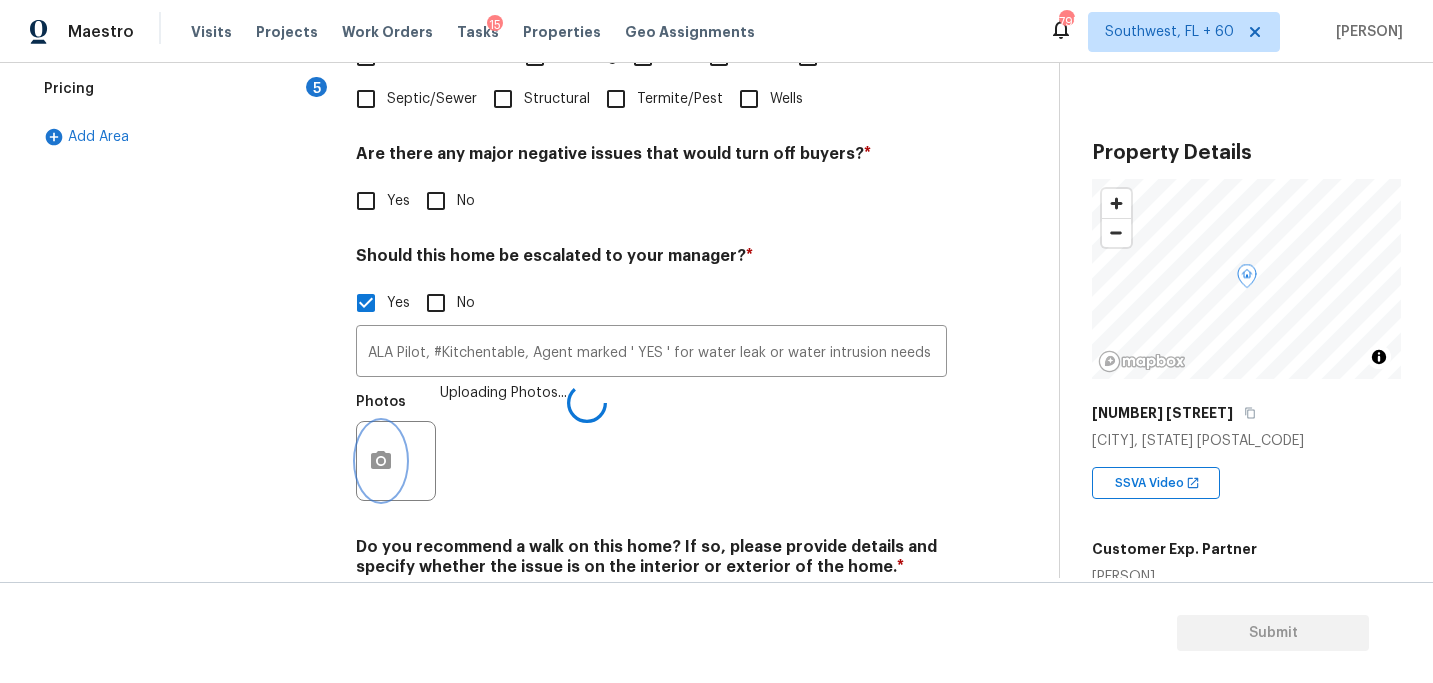 scroll, scrollTop: 0, scrollLeft: 0, axis: both 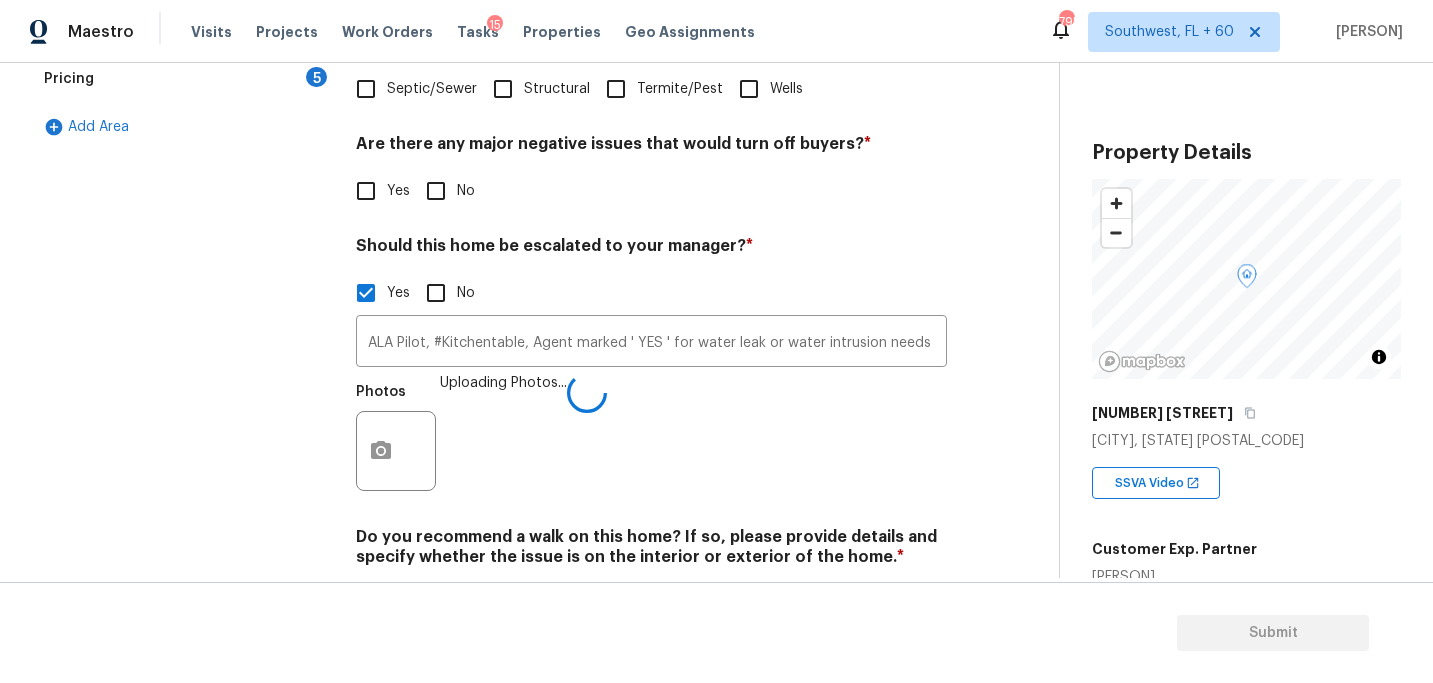 click on "Photos Uploading Photos..." at bounding box center [651, 438] 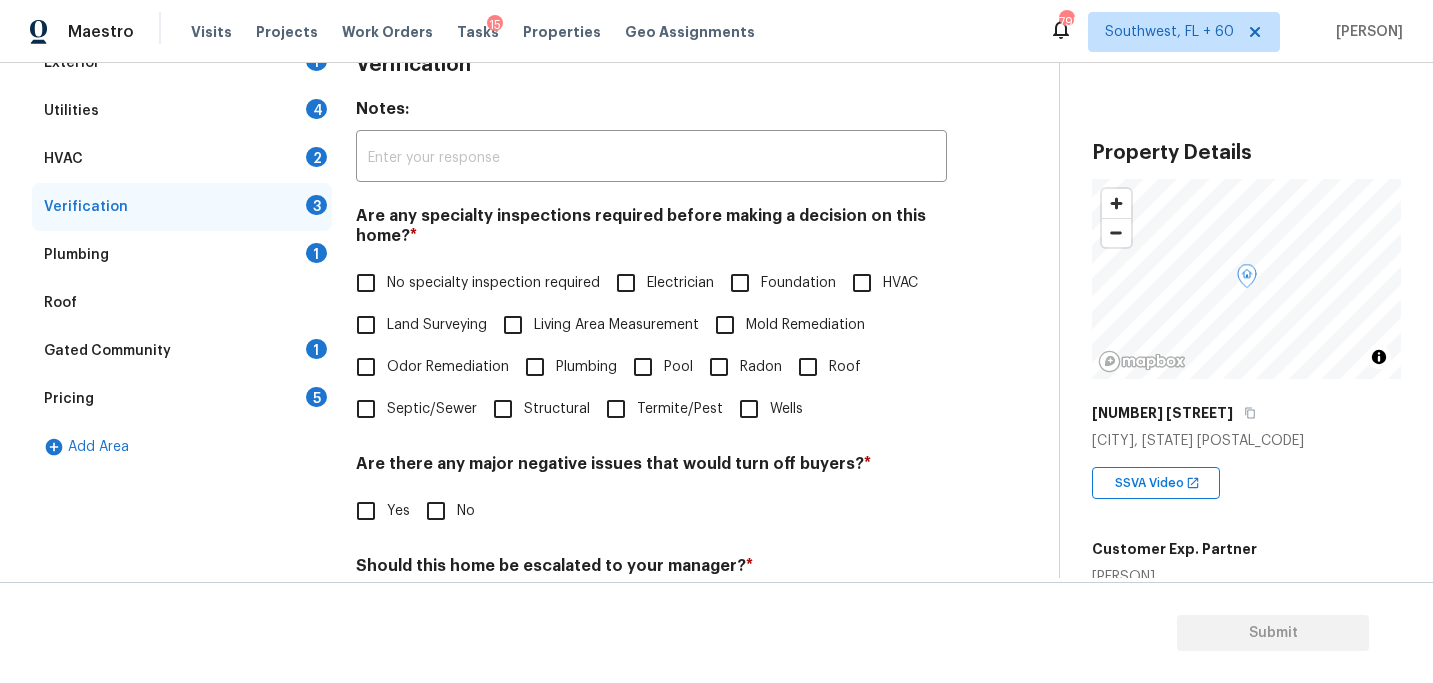 scroll, scrollTop: 241, scrollLeft: 0, axis: vertical 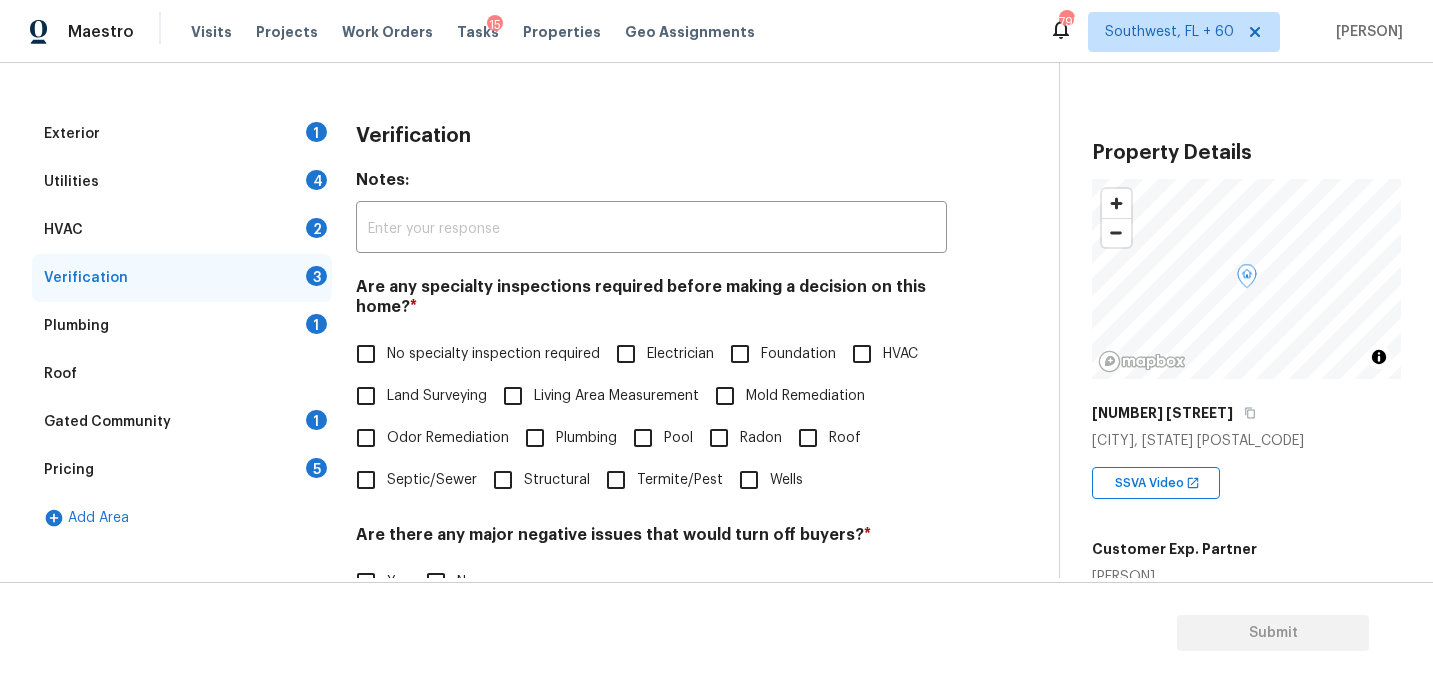 click on "Exterior 1" at bounding box center [182, 134] 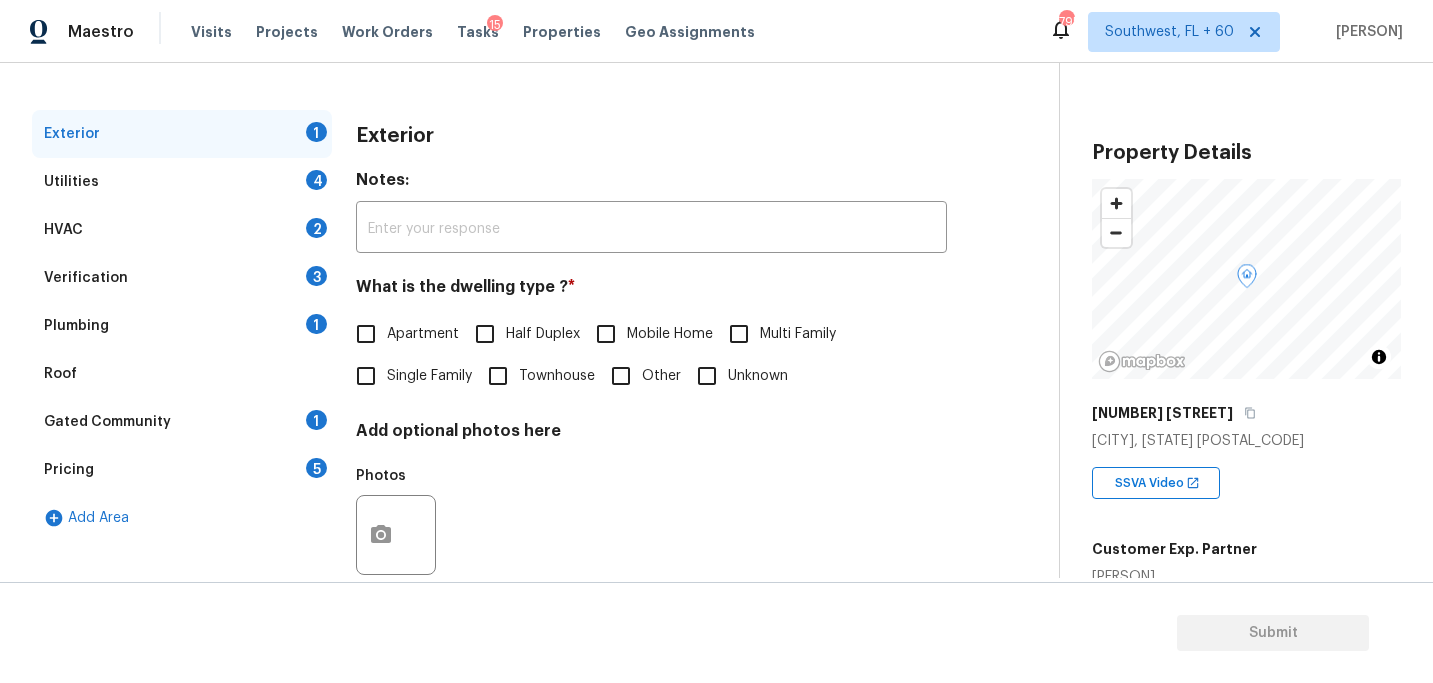 click on "Single Family" at bounding box center [408, 376] 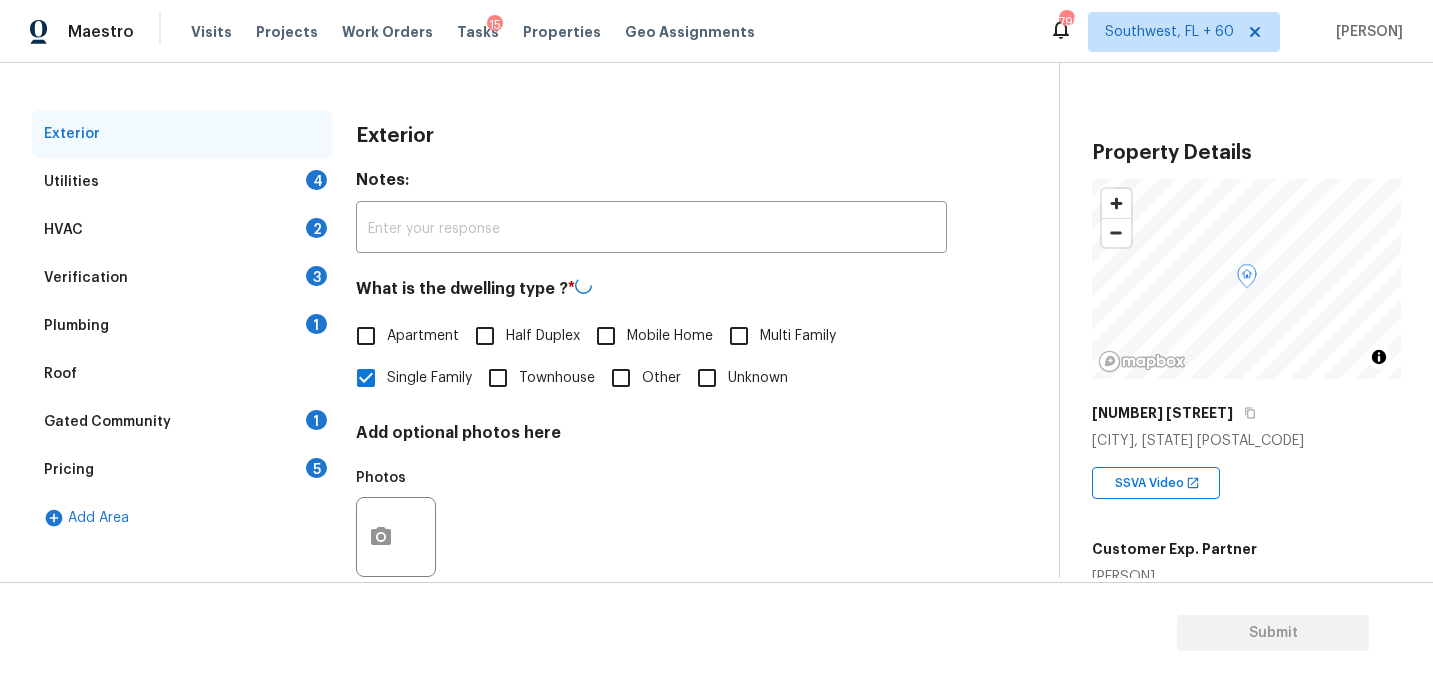 click on "Utilities 4" at bounding box center [182, 182] 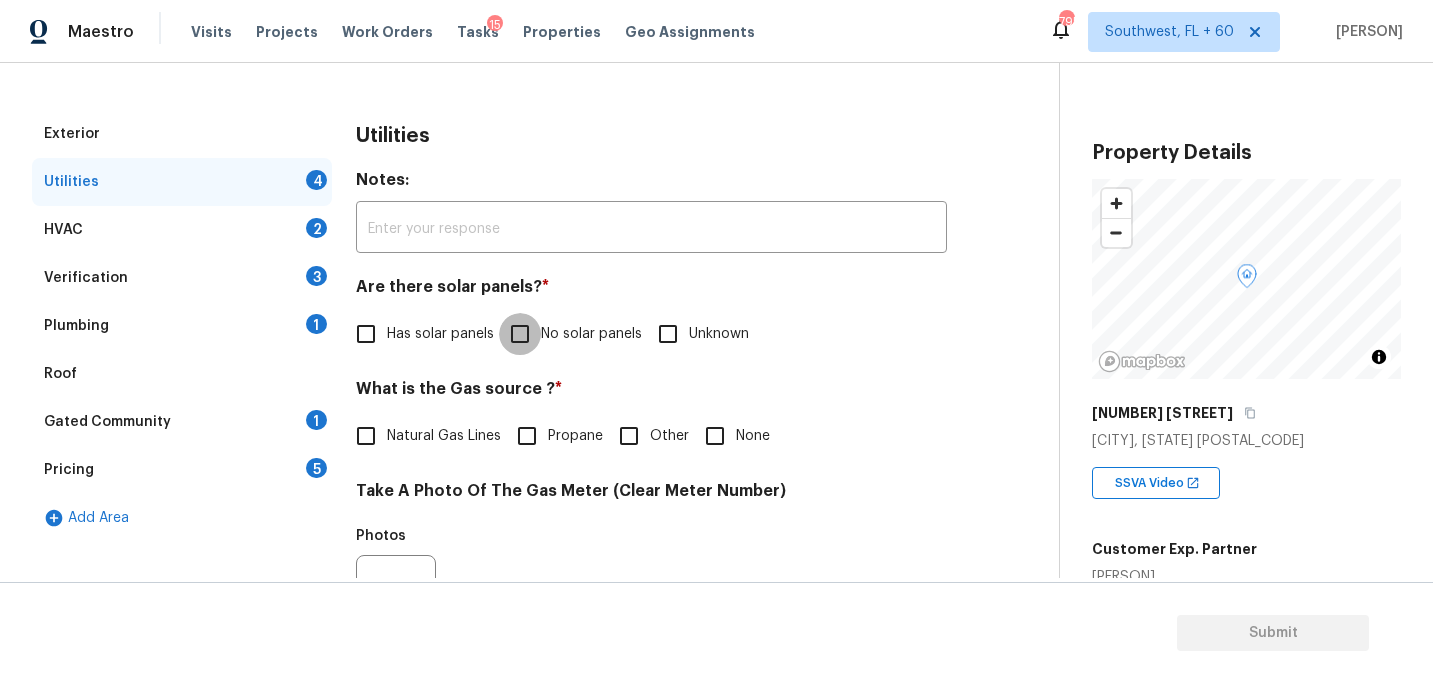 click on "No solar panels" at bounding box center (520, 334) 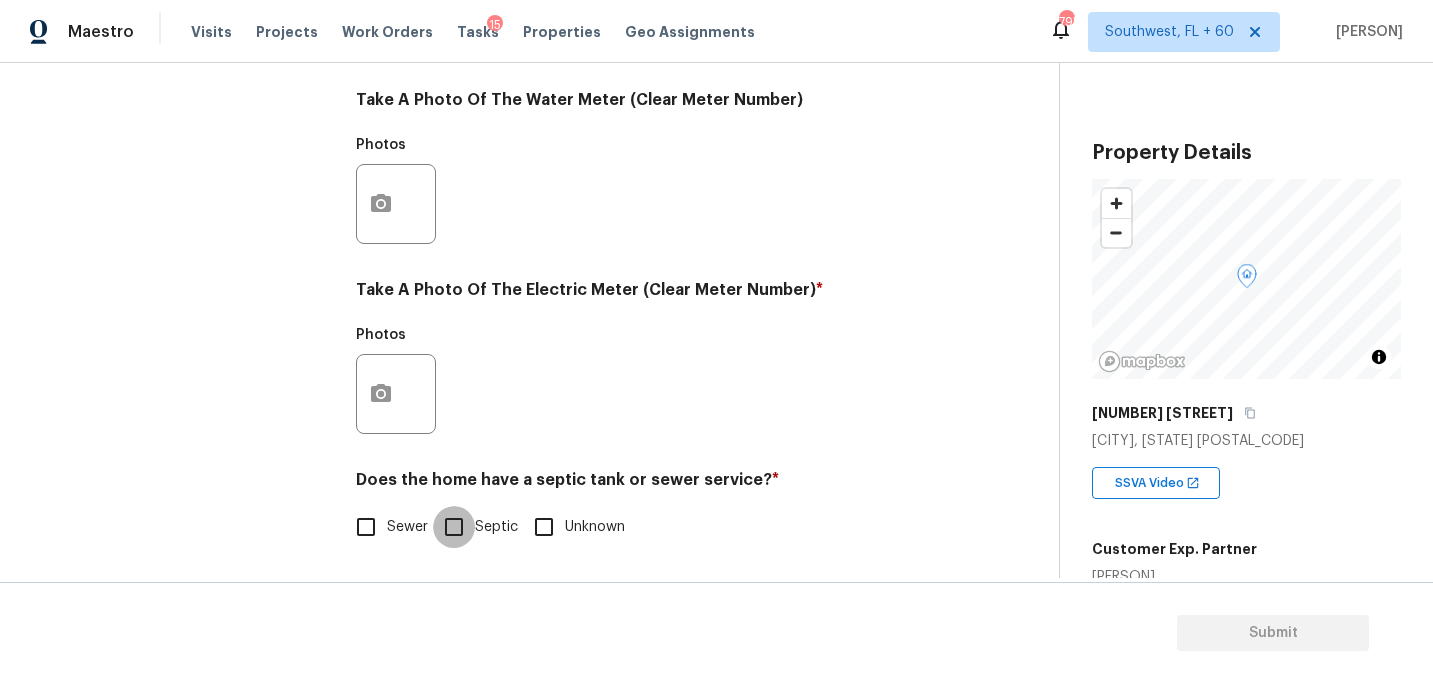 drag, startPoint x: 459, startPoint y: 523, endPoint x: 473, endPoint y: 497, distance: 29.529646 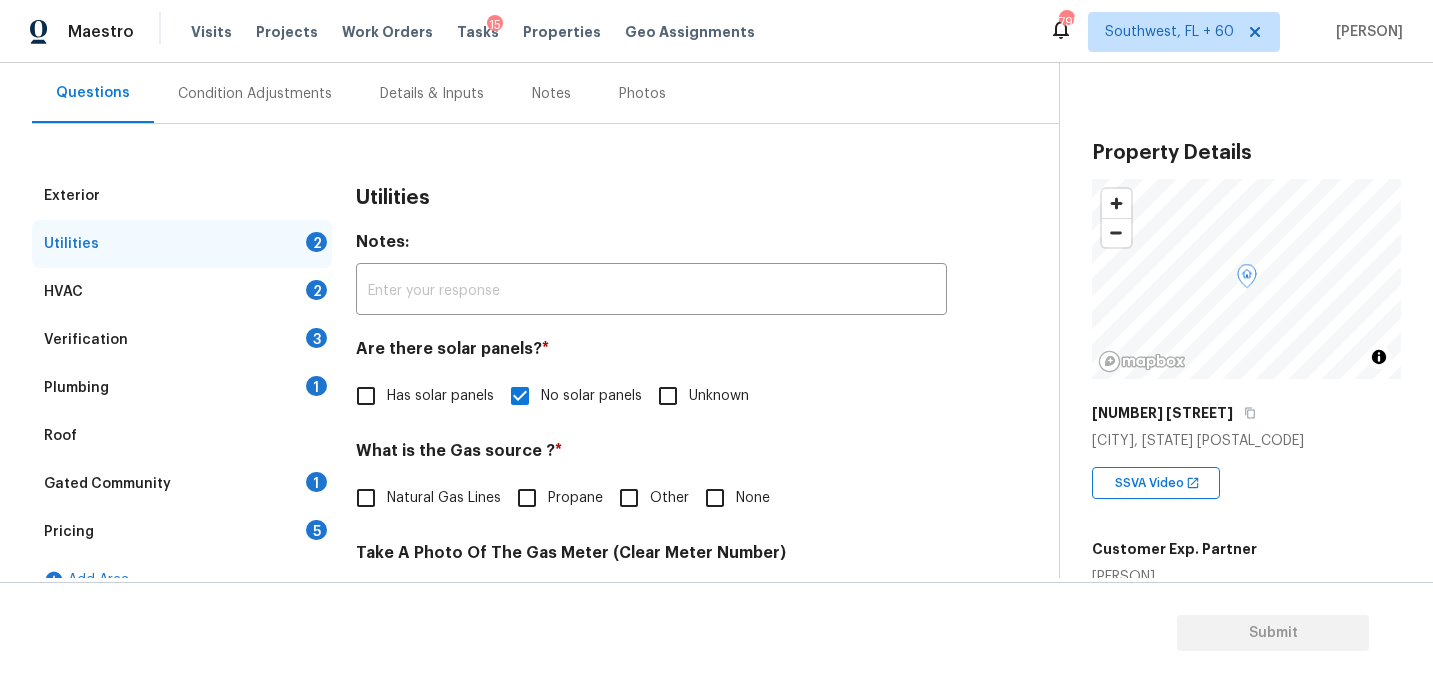 scroll, scrollTop: 47, scrollLeft: 0, axis: vertical 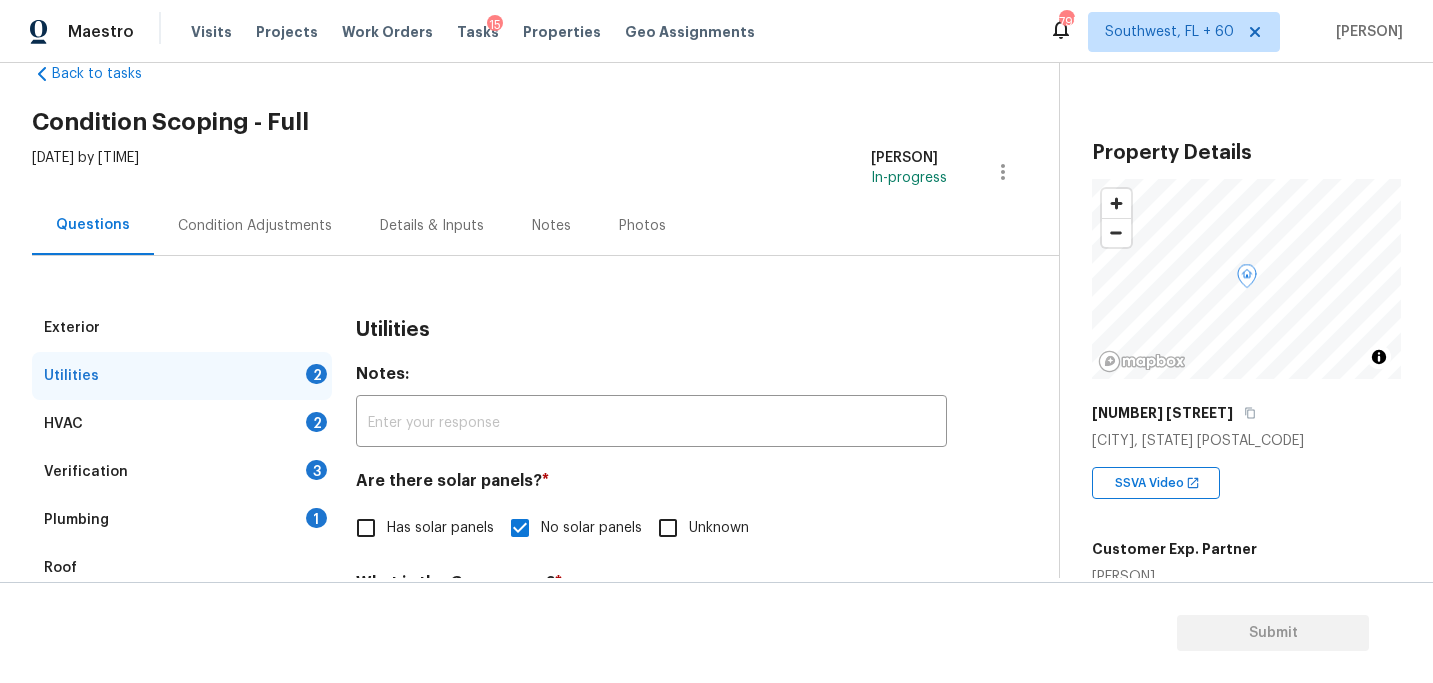 click on "Condition Adjustments" at bounding box center (255, 225) 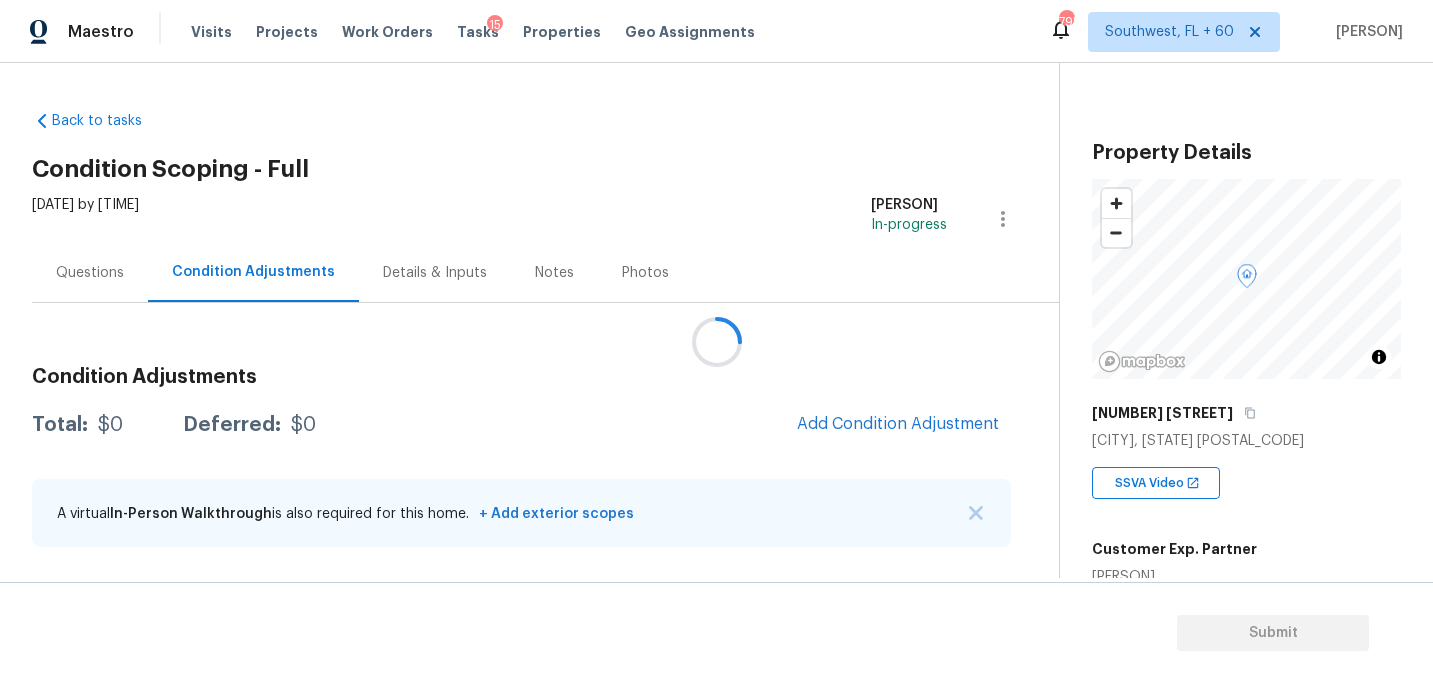 scroll, scrollTop: 0, scrollLeft: 0, axis: both 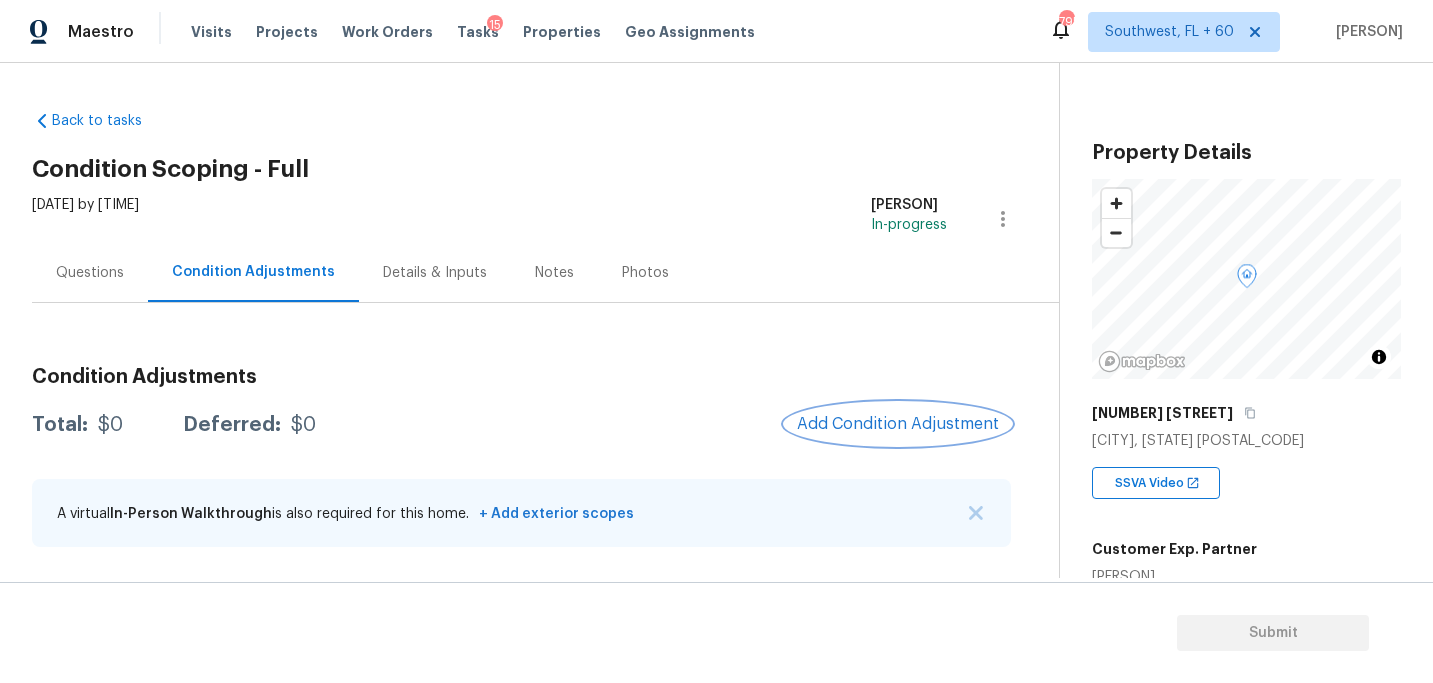 click on "Add Condition Adjustment" at bounding box center [898, 424] 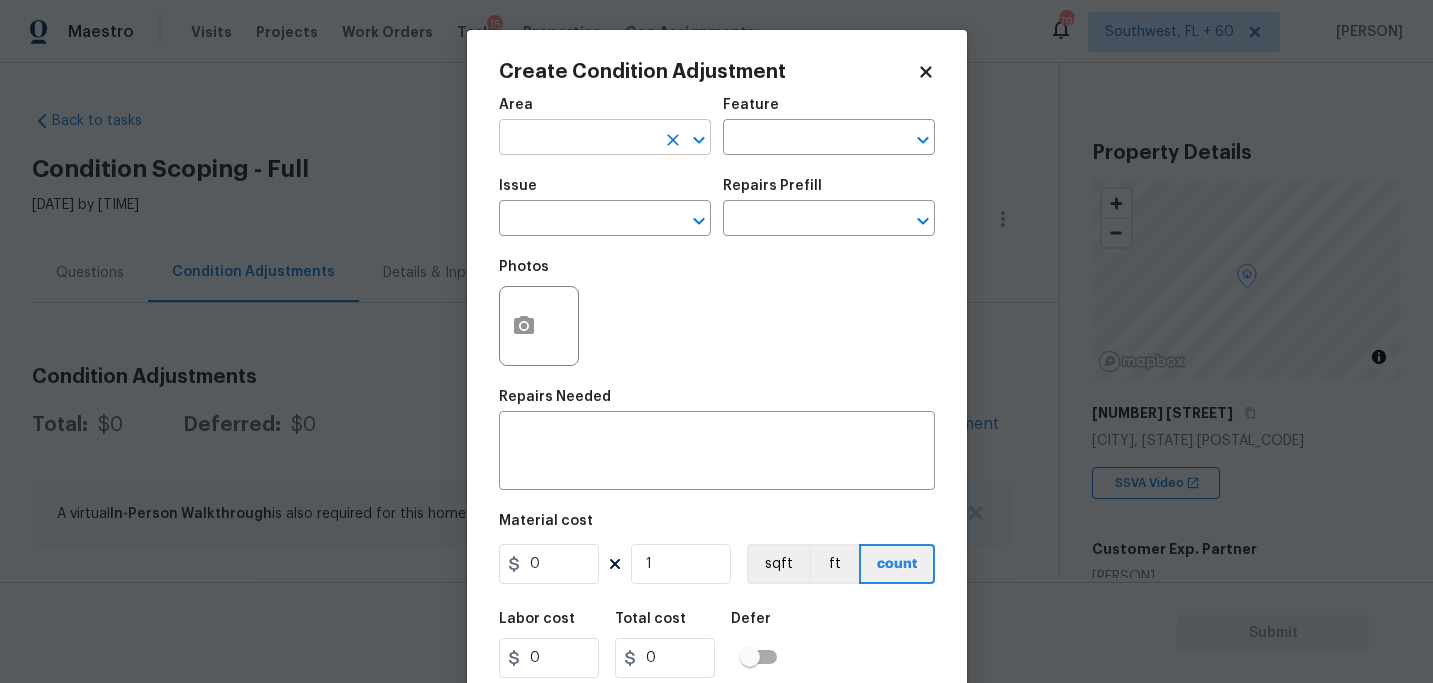 click at bounding box center (577, 139) 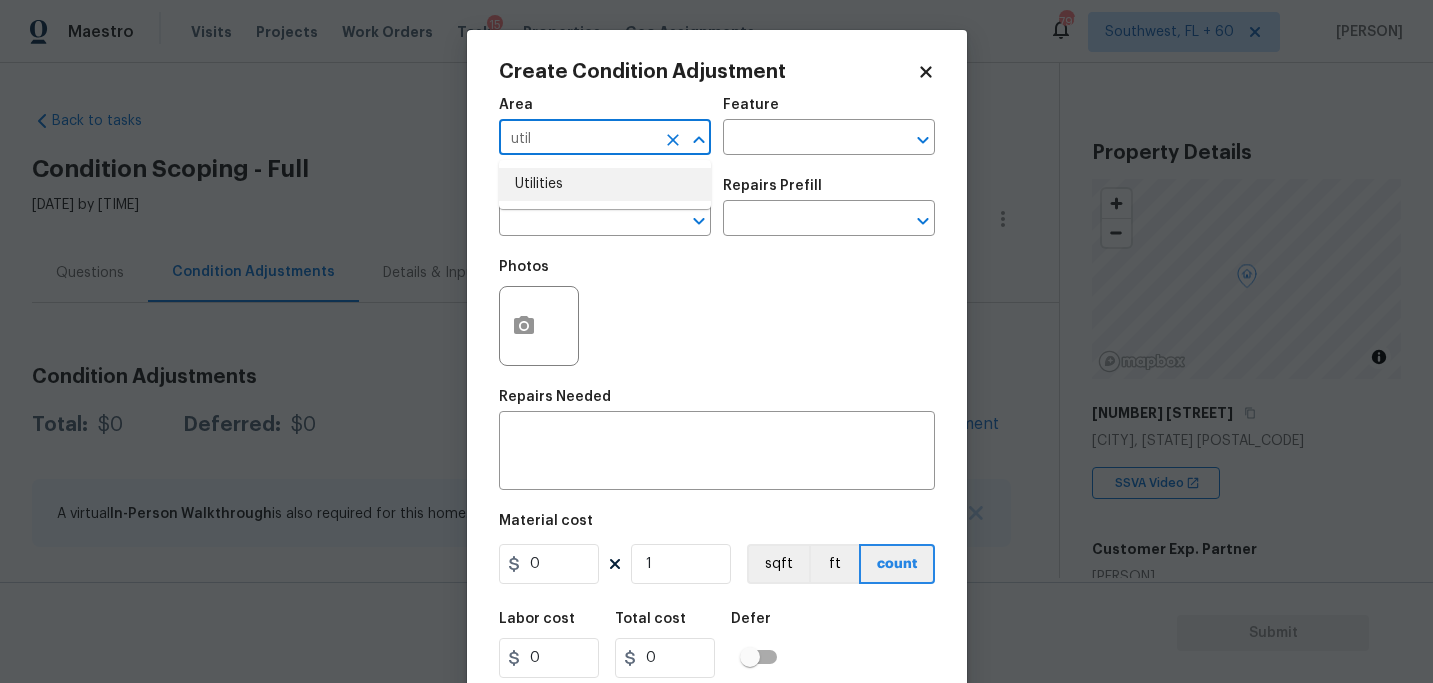 click on "Utilities" at bounding box center (605, 184) 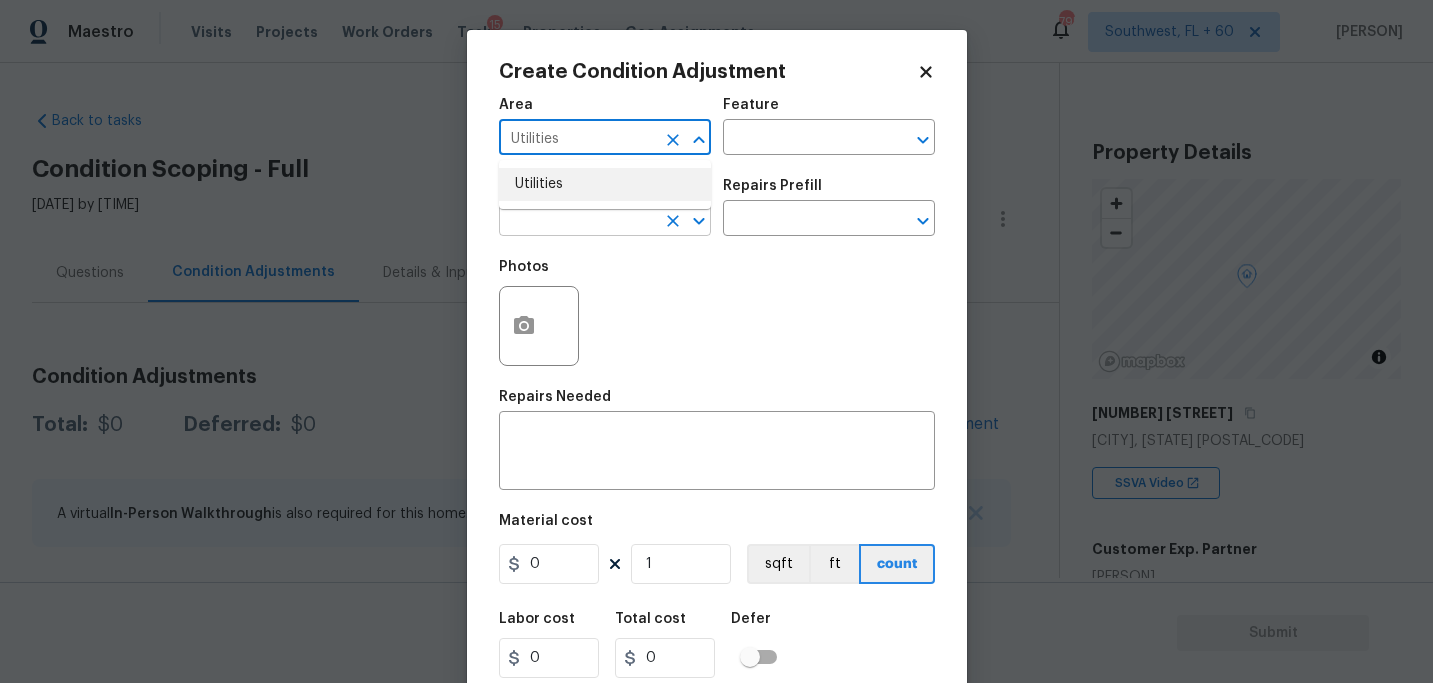 type on "Utilities" 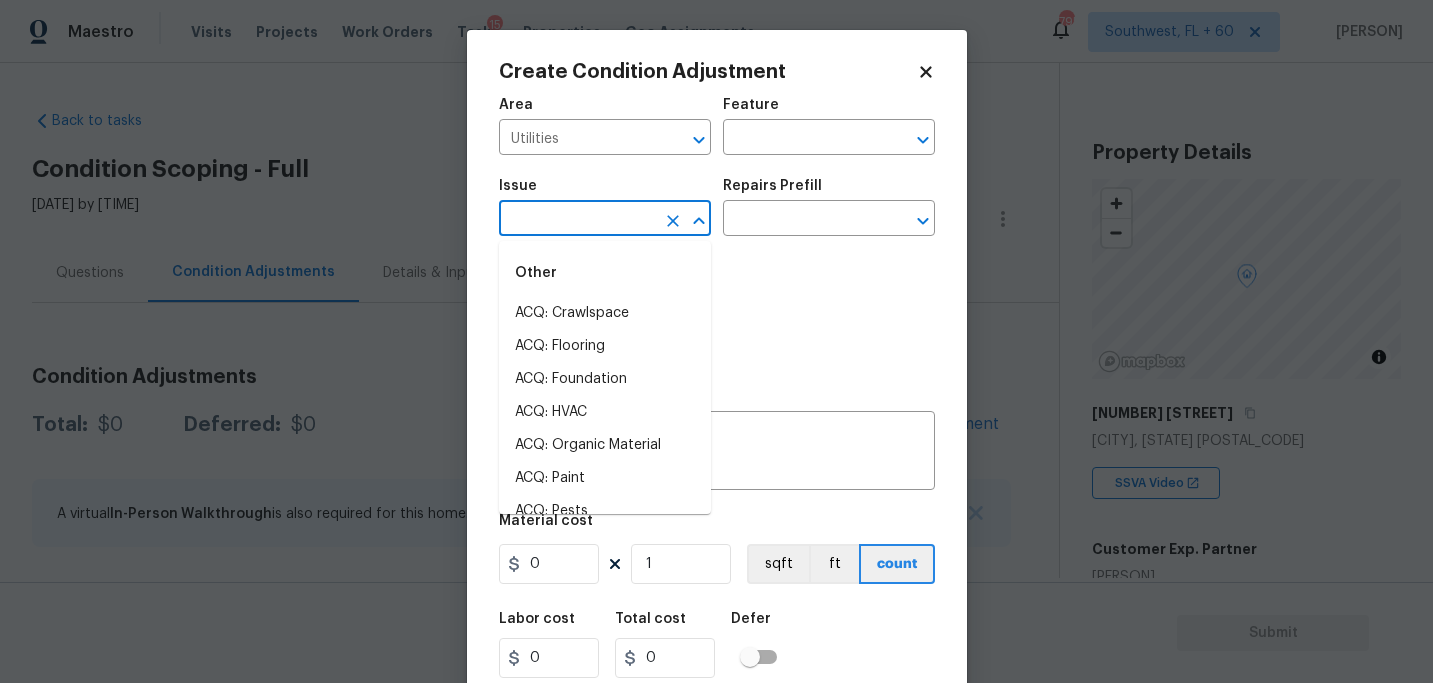 click on "Maestro Visits Projects Work Orders Tasks 15 Properties Geo Assignments 795 Southwest, FL + 60 Sakthivel Chandran Back to tasks Condition Scoping - Full Tue, Aug 05 2025 by 3:30 am   Sakthivel Chandran In-progress Questions Condition Adjustments Details & Inputs Notes Photos Condition Adjustments Total:  $0 Deferred:  $0 Add Condition Adjustment A virtual  In-Person Walkthrough  is also required for this home.   + Add exterior scopes Property Details © Mapbox   © OpenStreetMap   Improve this map 185 Enterprise Dr Temple, GA 30179 SSVA Video Customer Exp. Partner Dennis Greco Square Foot 1044 Bedrooms 3 Full Bathrooms 1 Half Bathrooms - Year Built 1986 In Gated Community - Number of Pets - Smoking - Septic system - Home Additions - Submit
Create Condition Adjustment Area Utilities ​ Feature ​ Issue ​ Repairs Prefill ​ Photos Repairs Needed x ​ Material cost 0 1 sqft ft count Labor cost 0 Total cost 0 Defer Cancel Create Other ACQ: Crawlspace ACQ: Flooring ACQ: Foundation ACQ: HVAC ACQ: Paint" at bounding box center (716, 341) 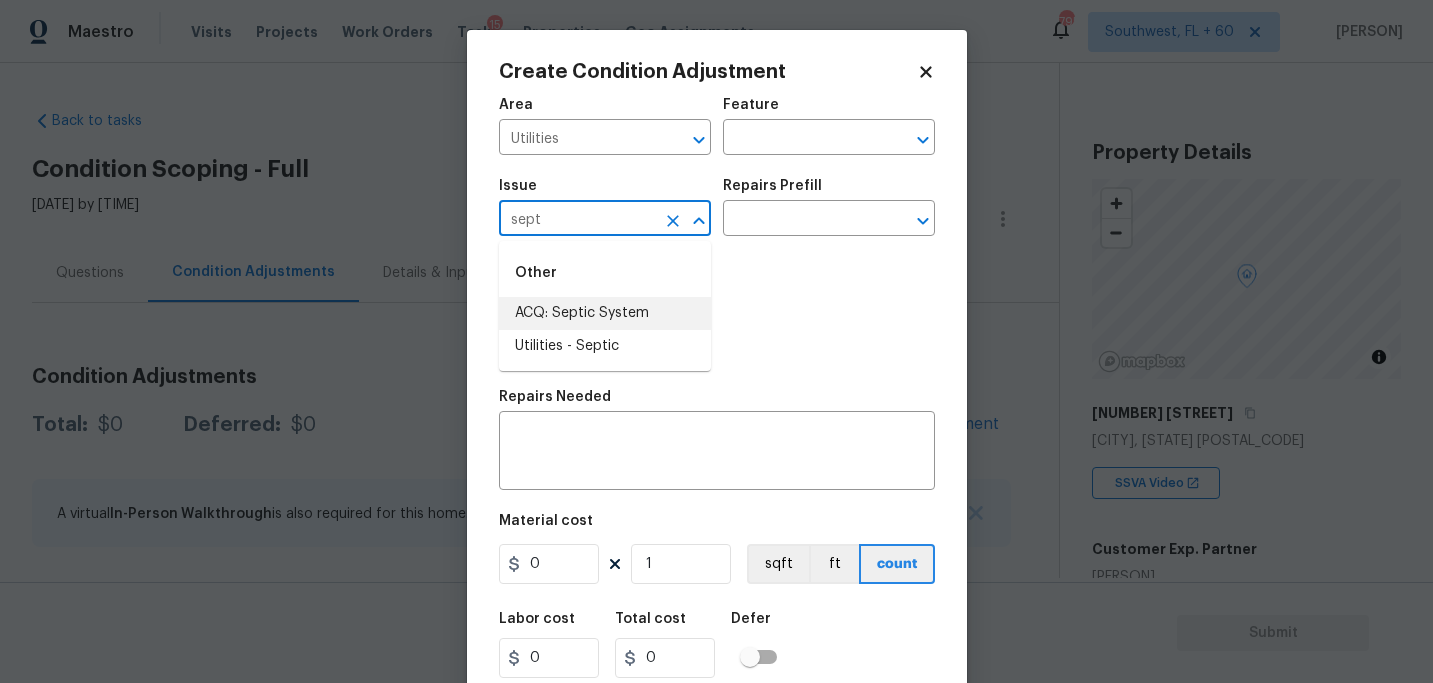 click on "ACQ: Septic System" at bounding box center [605, 313] 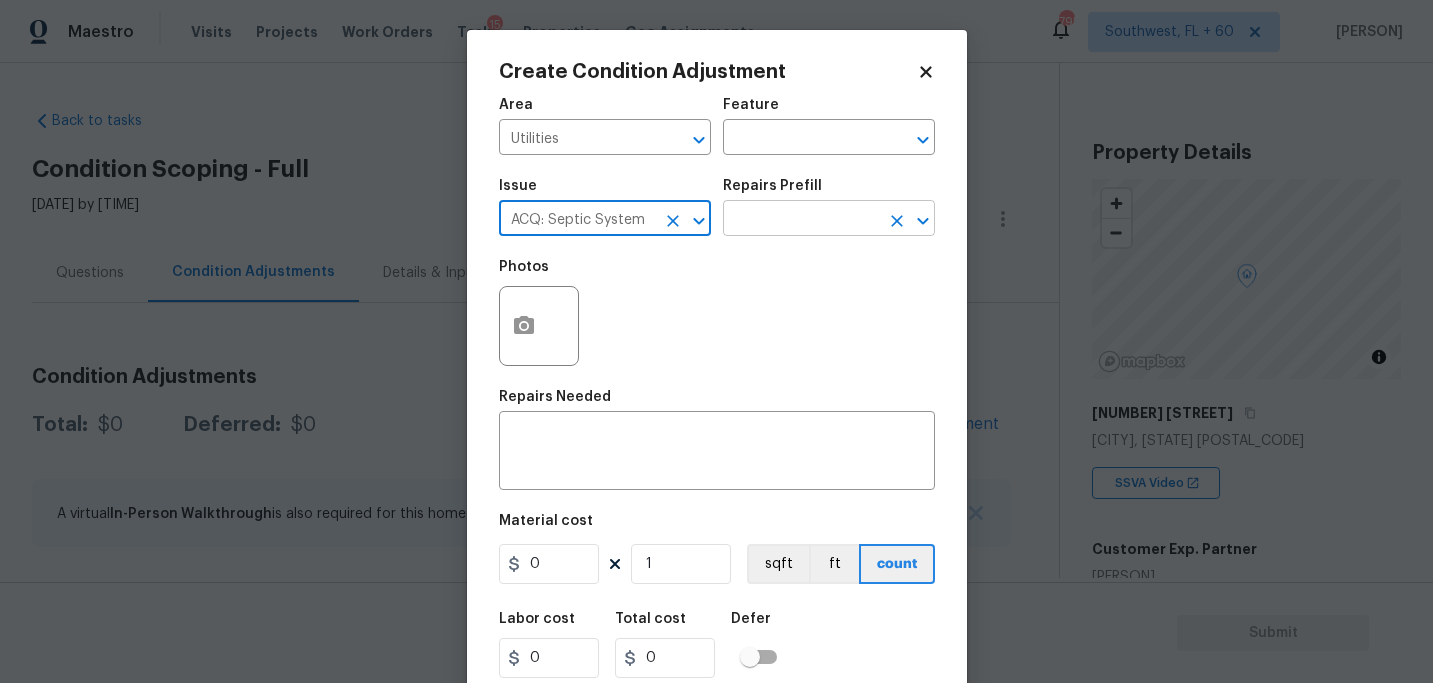 type on "ACQ: Septic System" 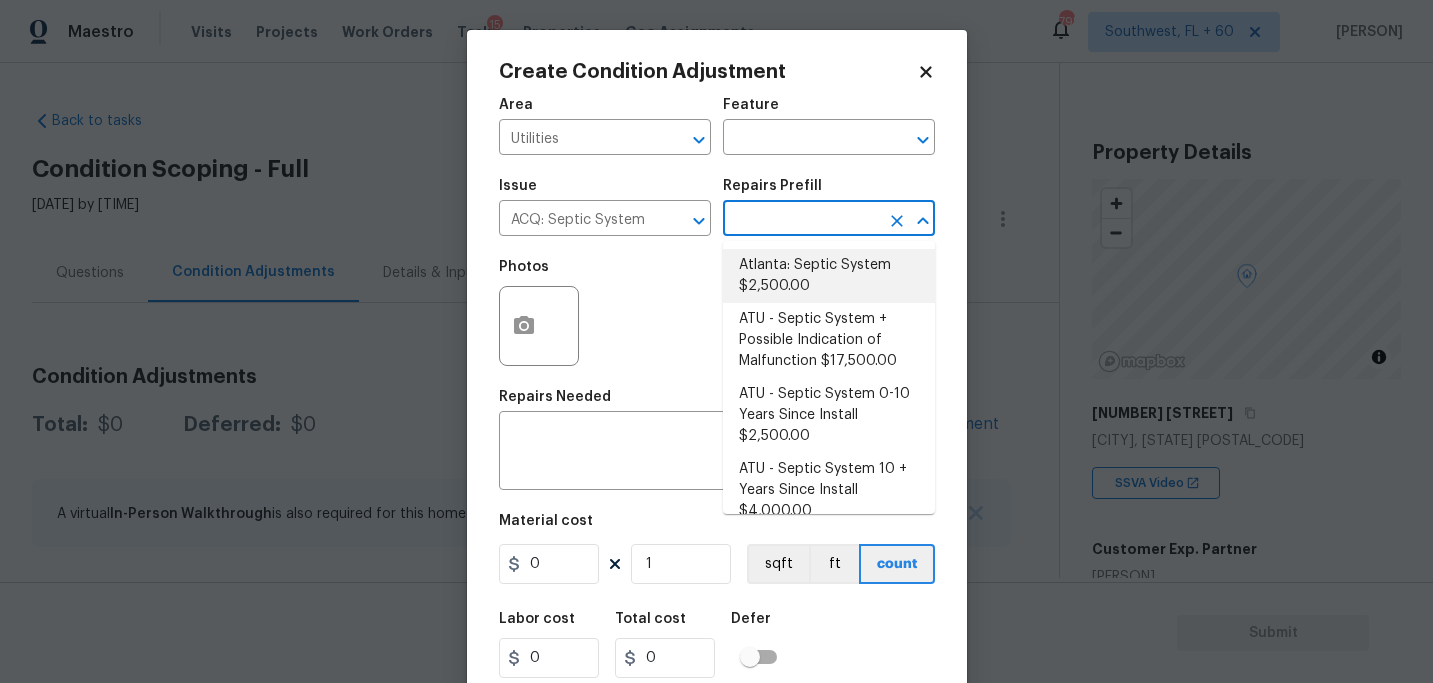 click on "Atlanta: Septic System $2,500.00" at bounding box center (829, 276) 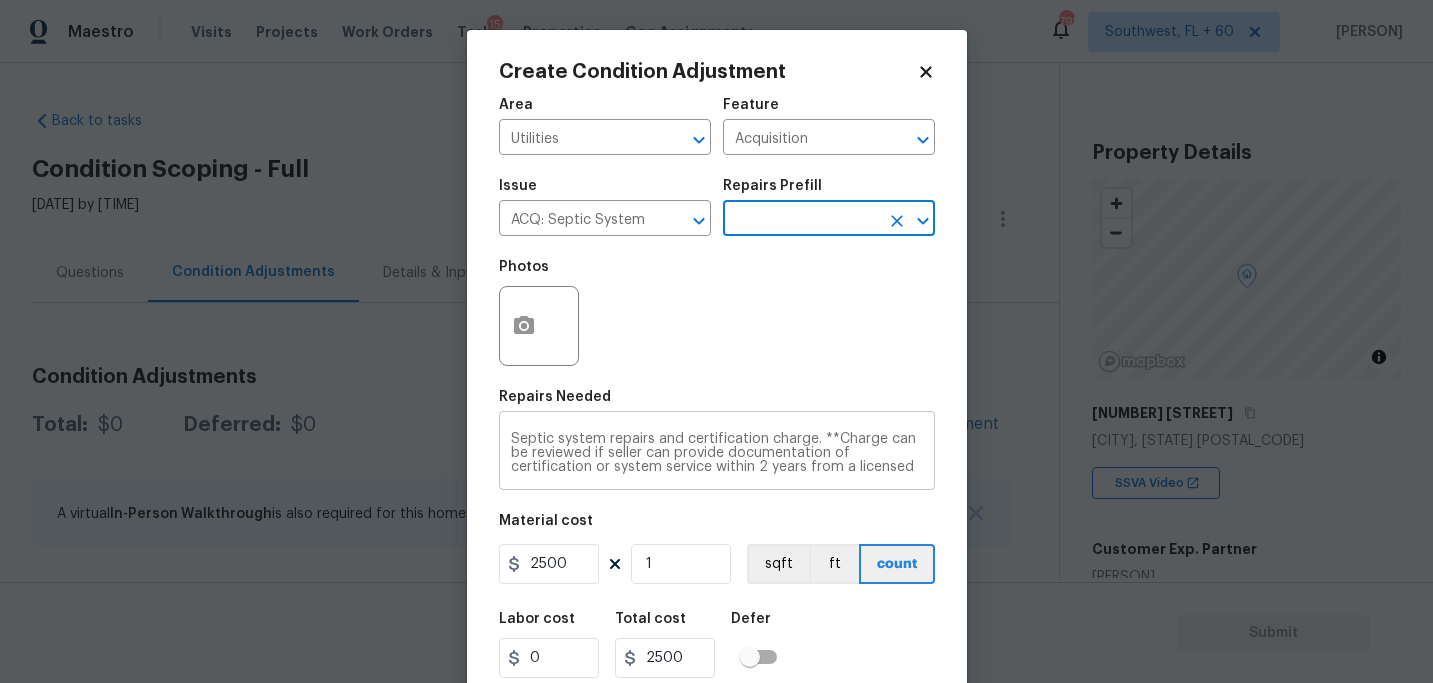 scroll, scrollTop: 14, scrollLeft: 0, axis: vertical 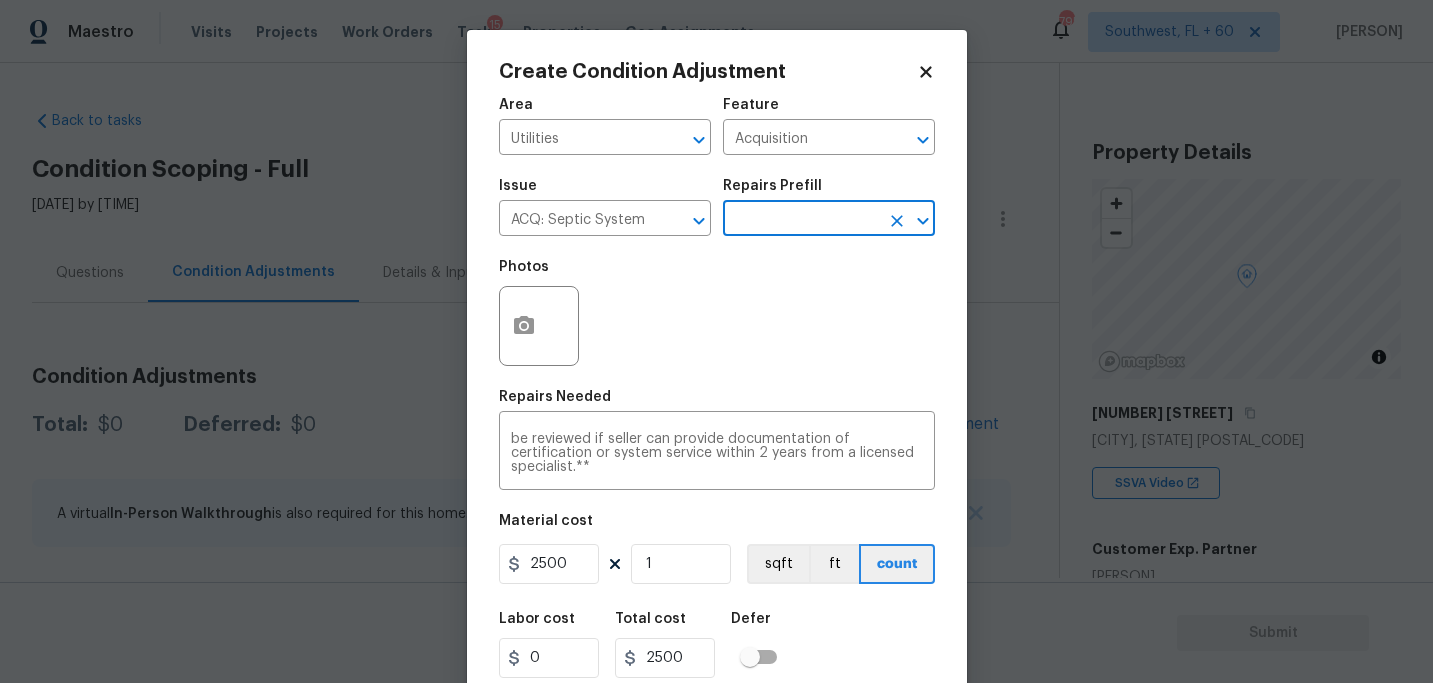 click on "Labor cost 0 Total cost 2500 Defer" at bounding box center (717, 645) 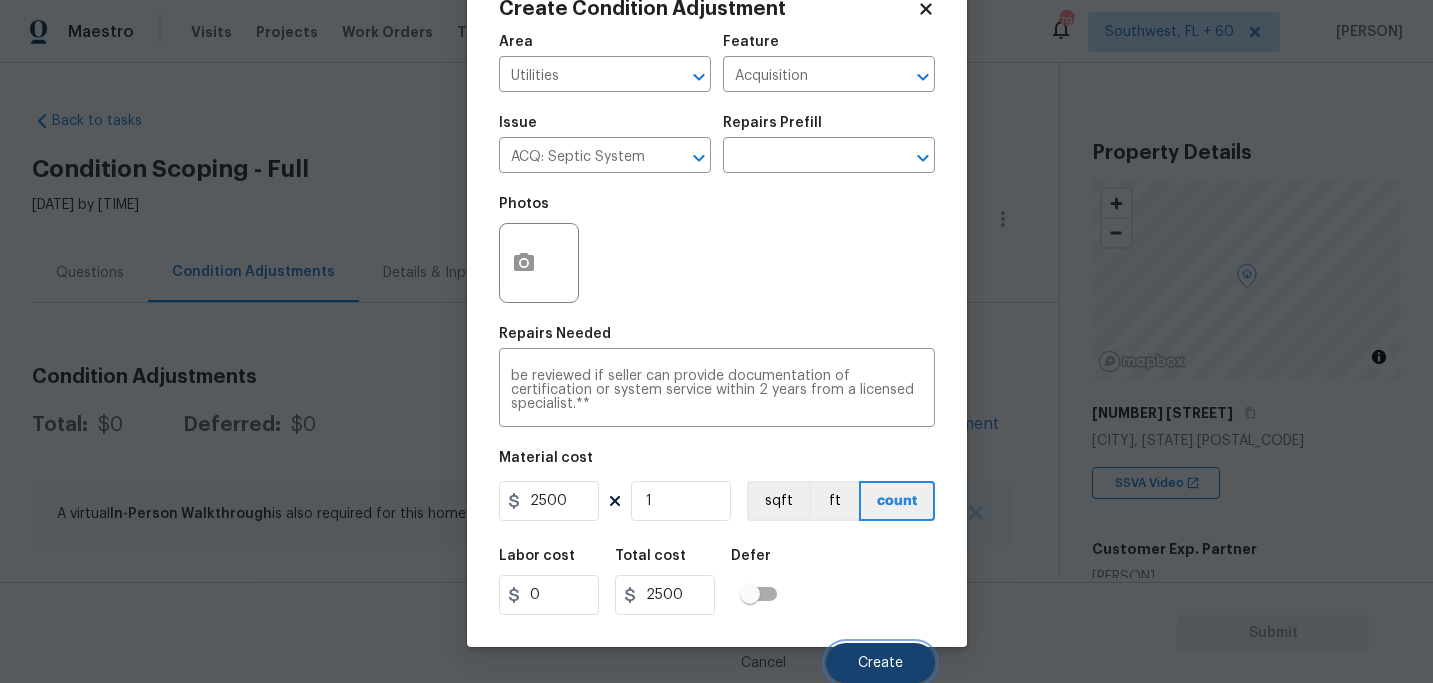 click on "Create" at bounding box center (880, 663) 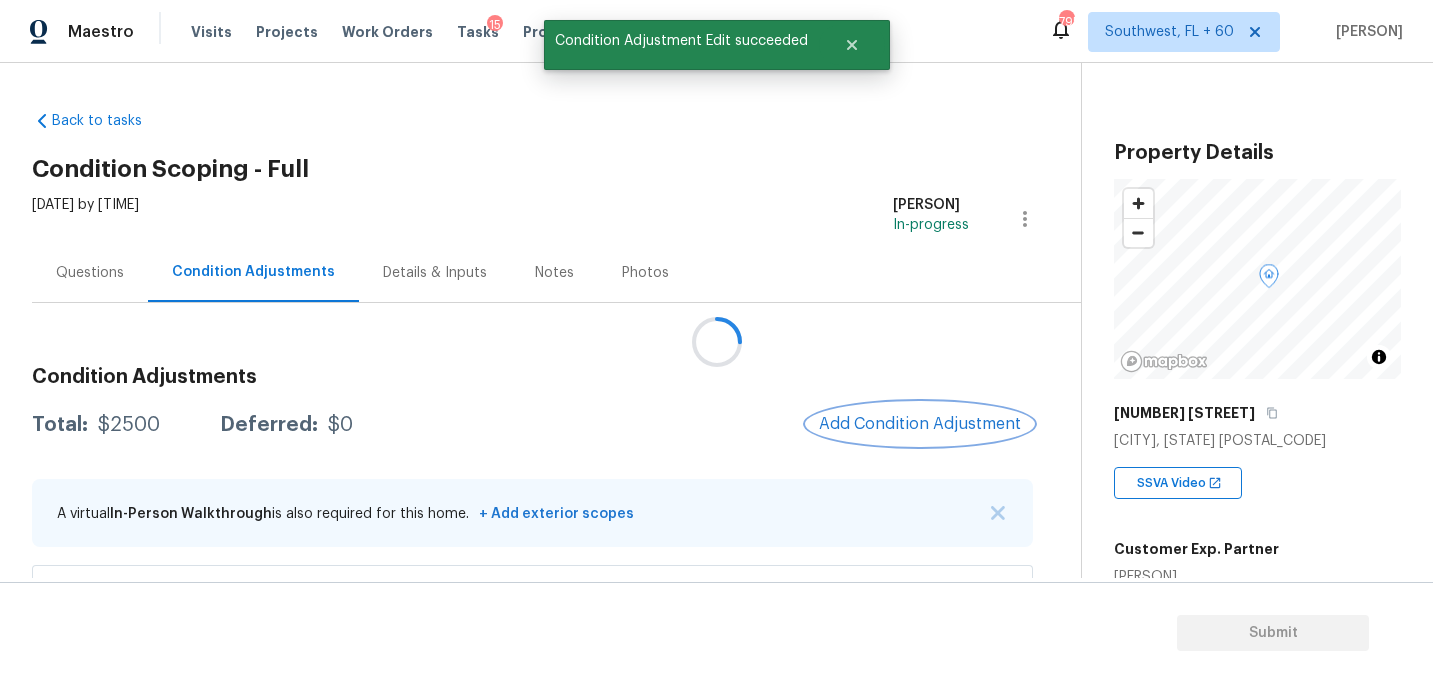 scroll, scrollTop: 0, scrollLeft: 0, axis: both 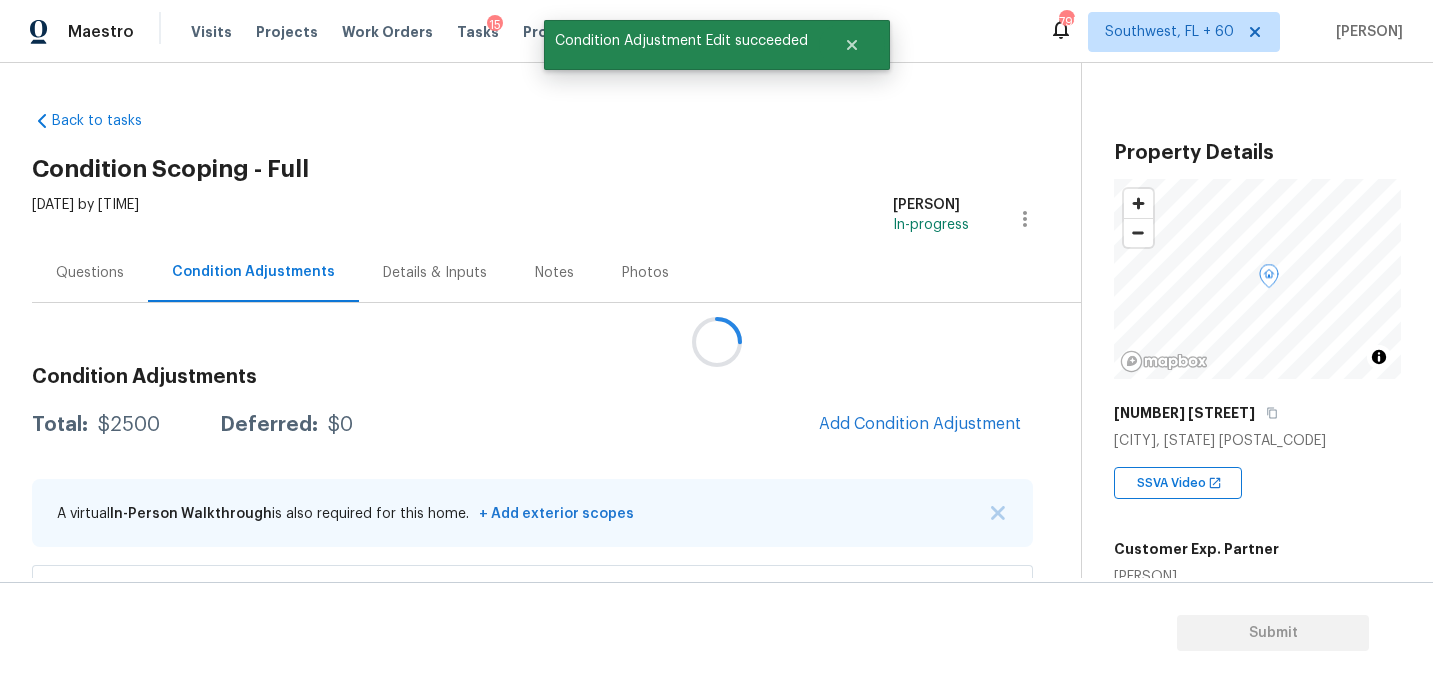 click at bounding box center (716, 341) 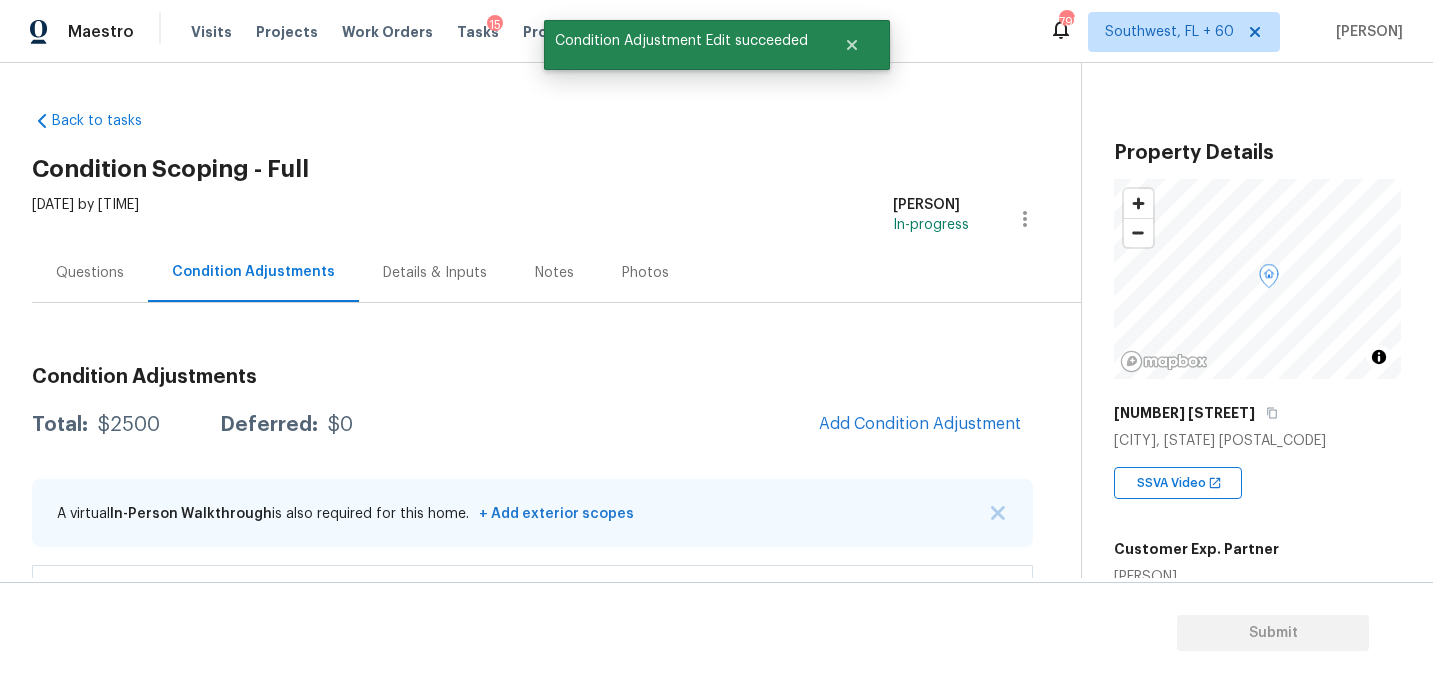 click on "Questions" at bounding box center (90, 273) 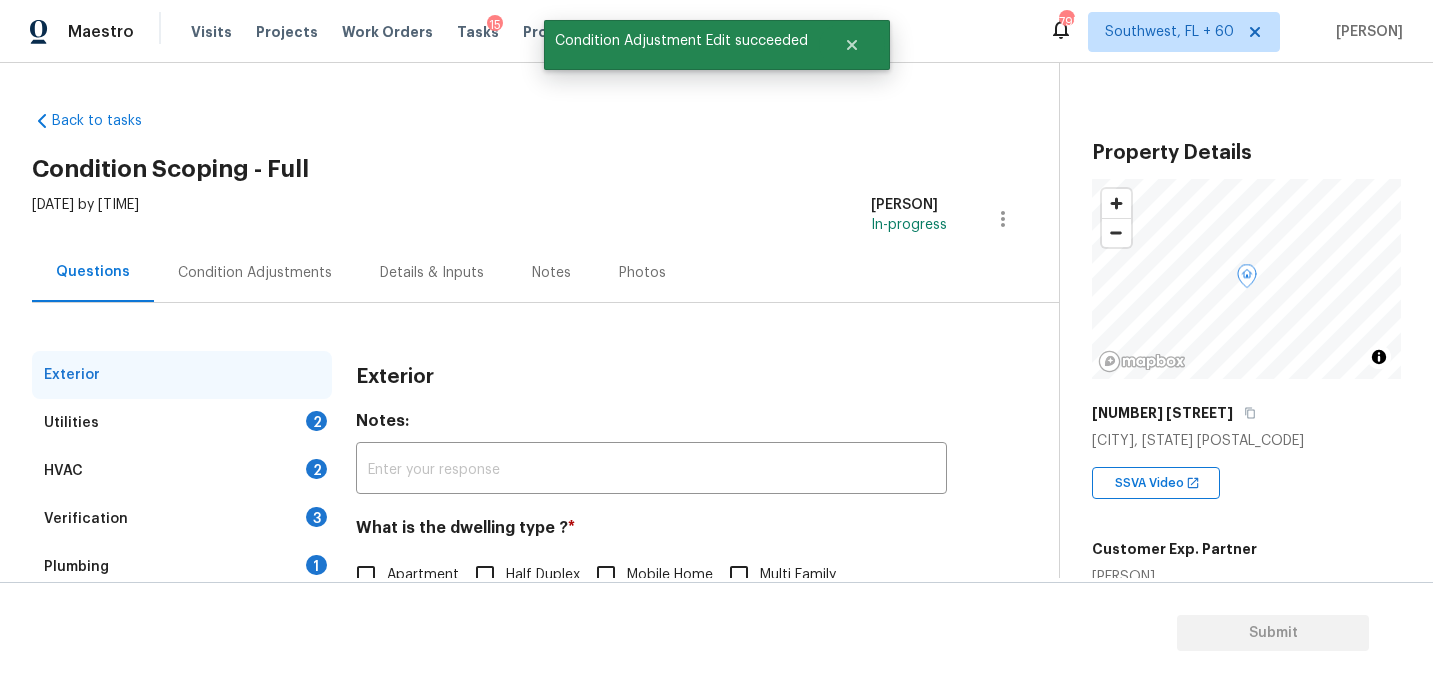 scroll, scrollTop: 125, scrollLeft: 0, axis: vertical 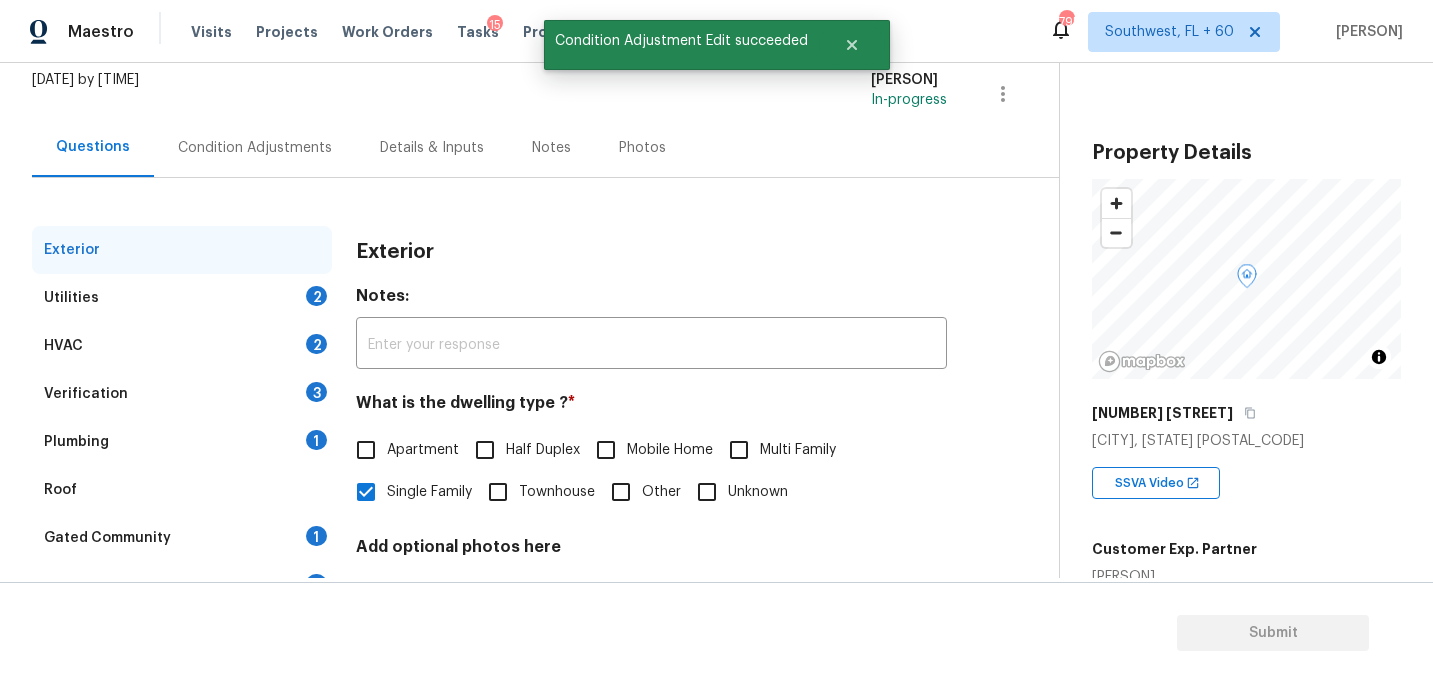 click on "Plumbing 1" at bounding box center (182, 442) 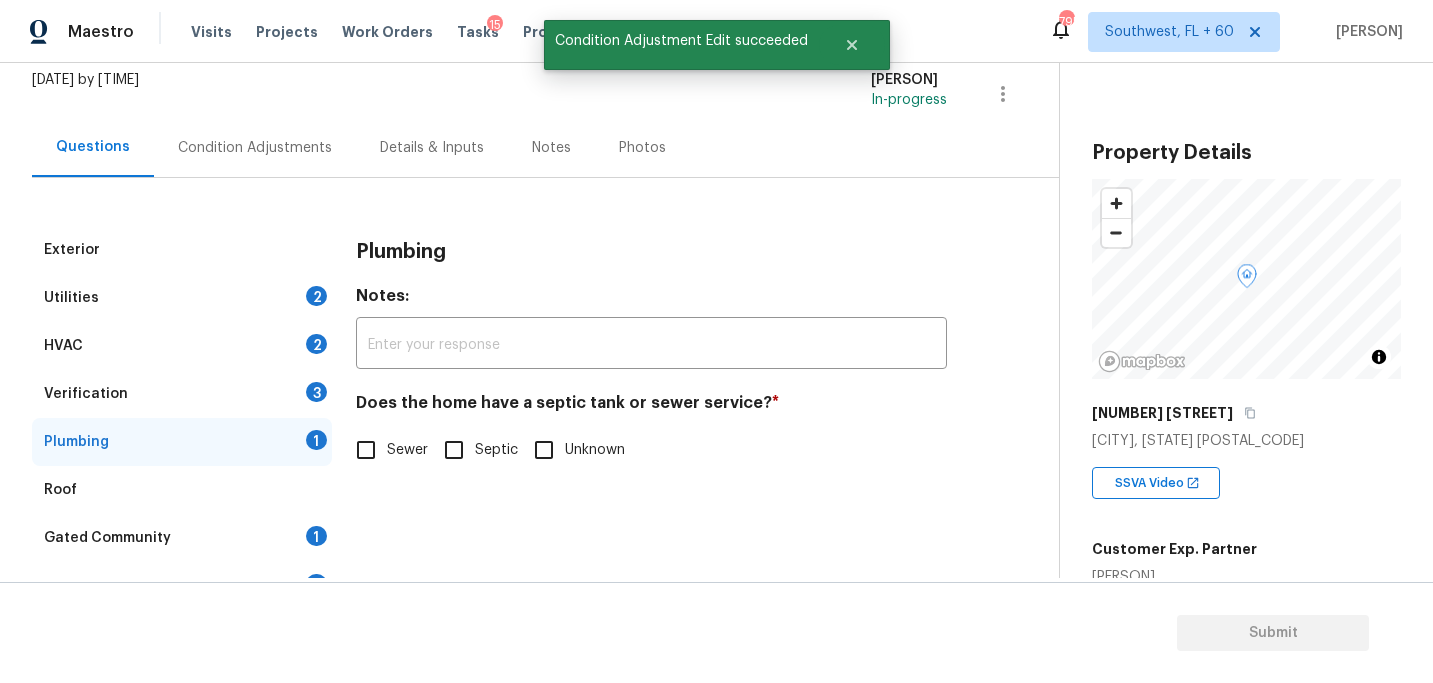 click on "Septic" at bounding box center [454, 450] 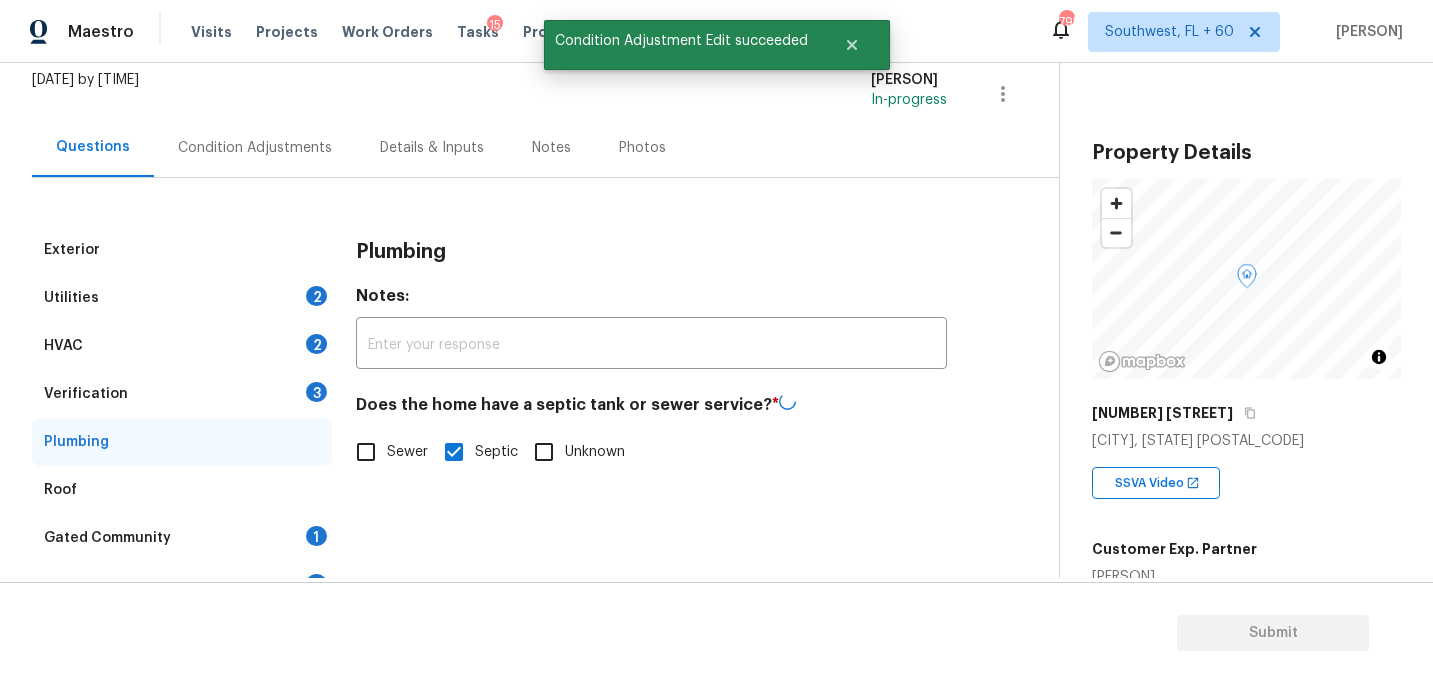 click on "Gated Community 1" at bounding box center [182, 538] 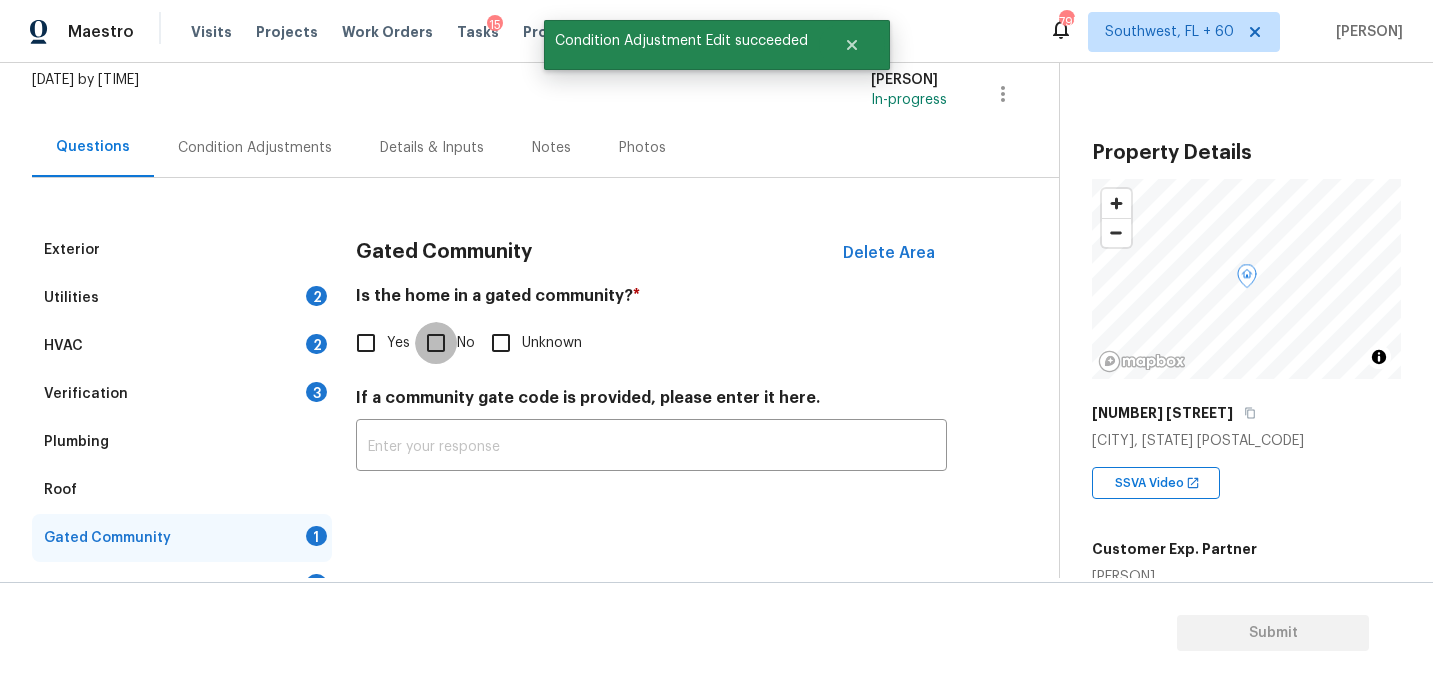click on "No" at bounding box center (436, 343) 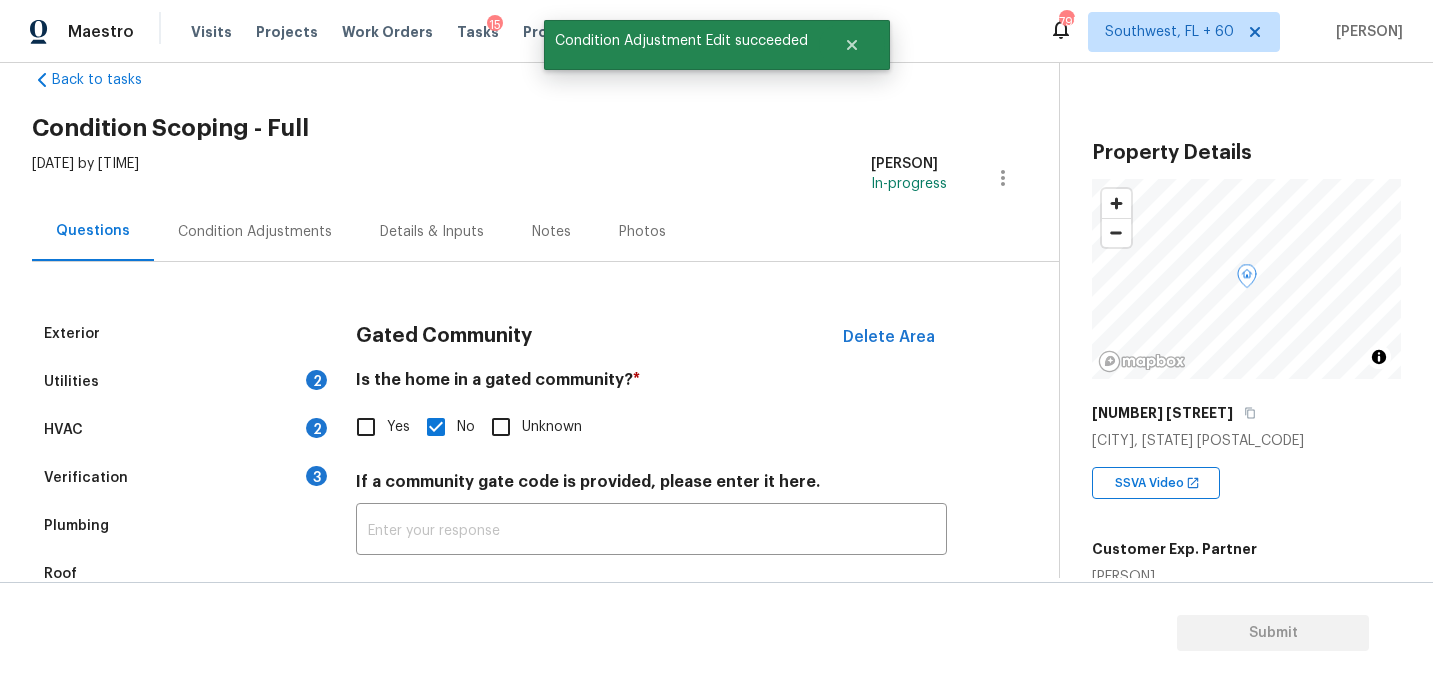 click on "Condition Adjustments" at bounding box center [255, 231] 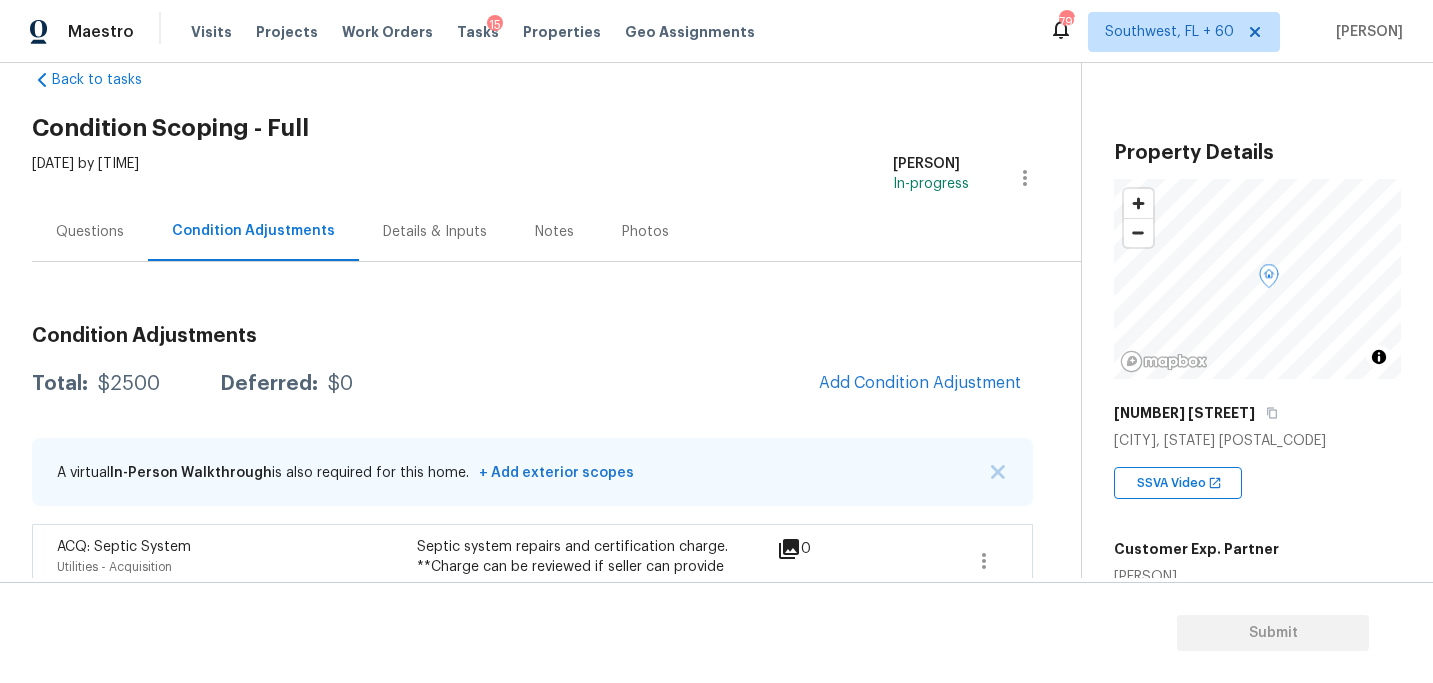 scroll, scrollTop: 119, scrollLeft: 0, axis: vertical 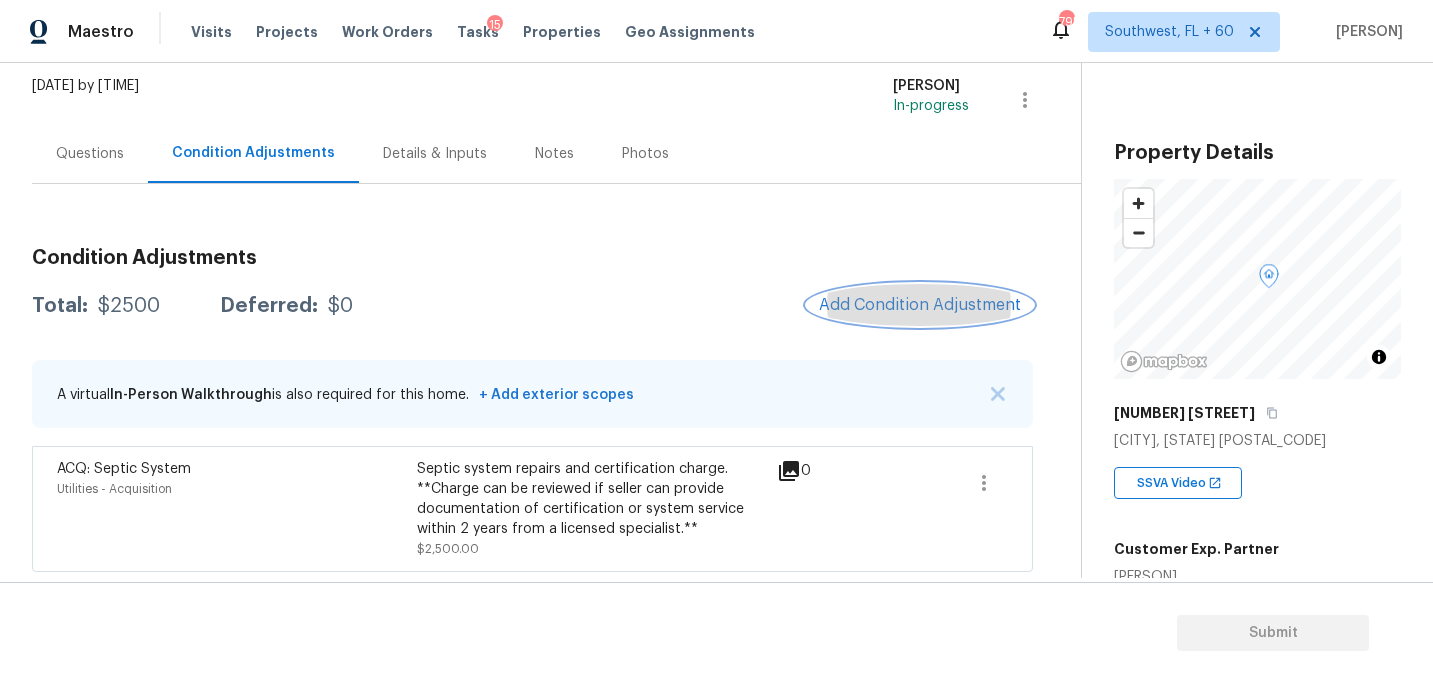click on "Add Condition Adjustment" at bounding box center [920, 305] 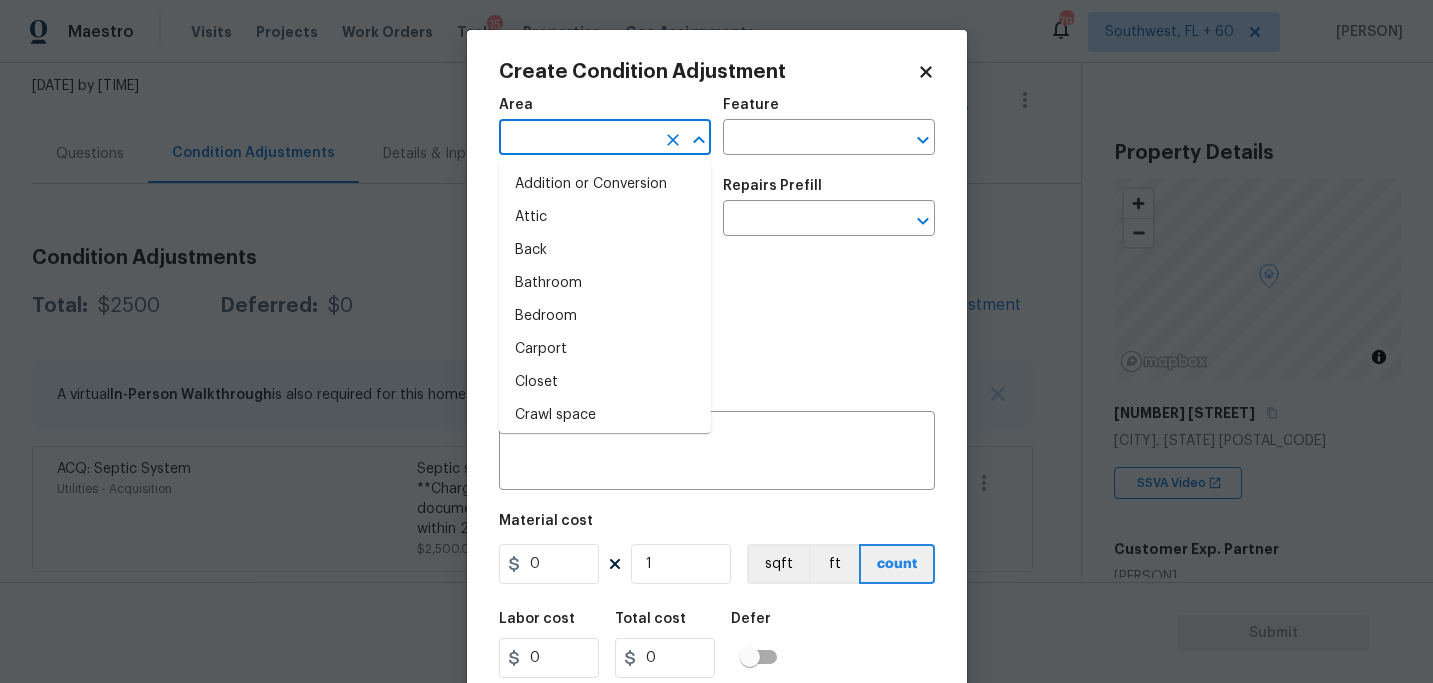 click at bounding box center (577, 139) 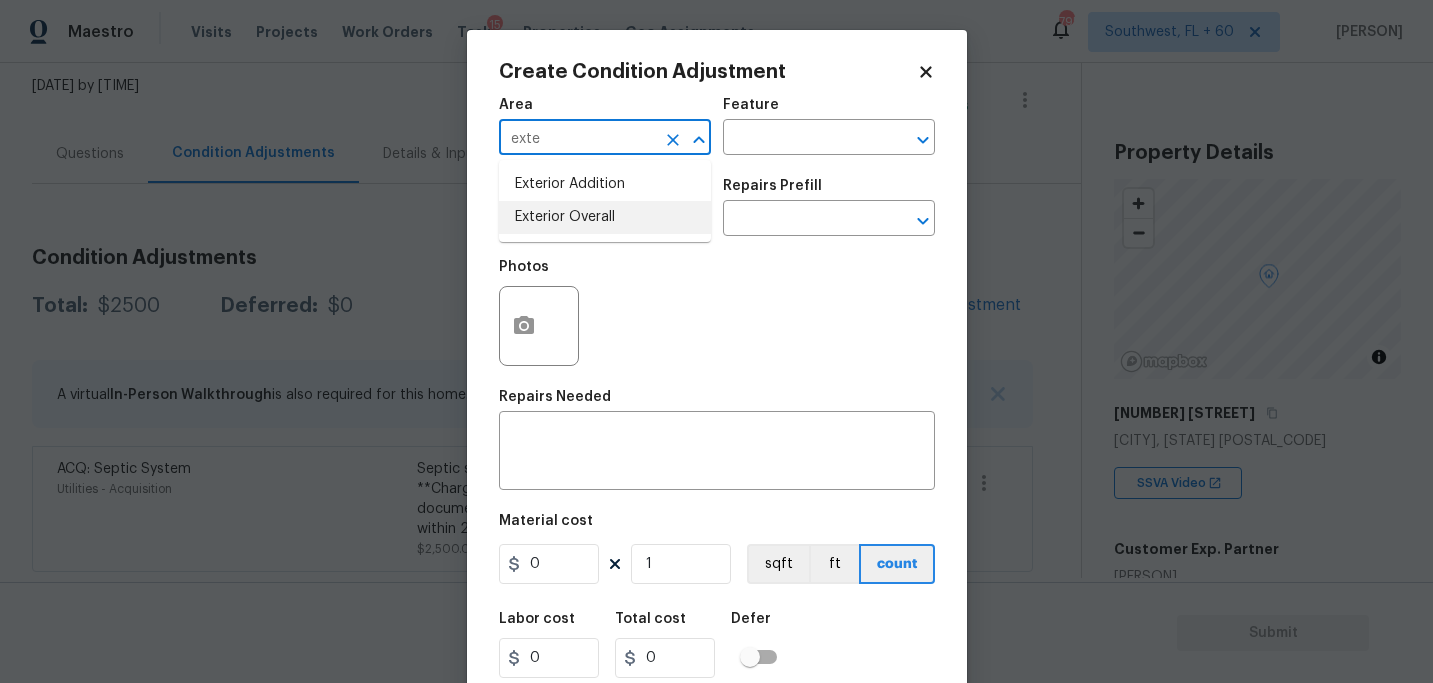 click on "Exterior Overall" at bounding box center (605, 217) 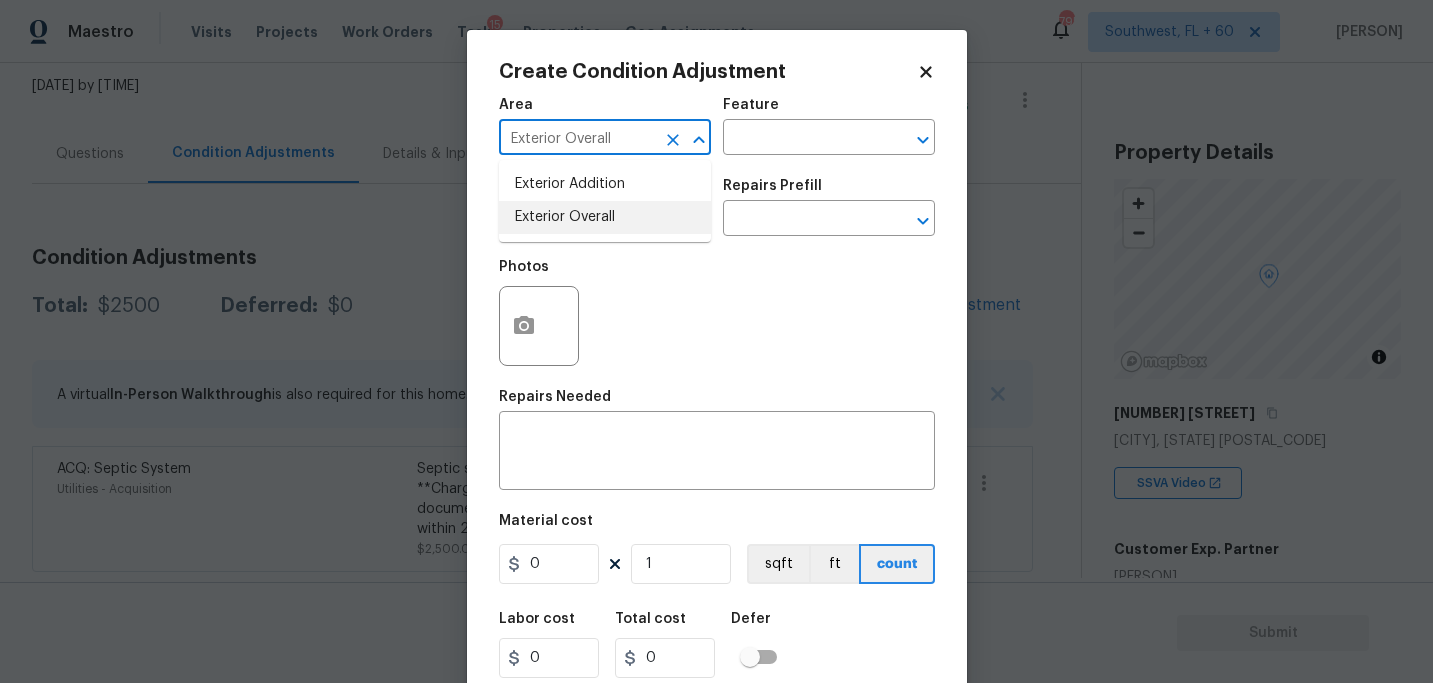 type on "Exterior Overall" 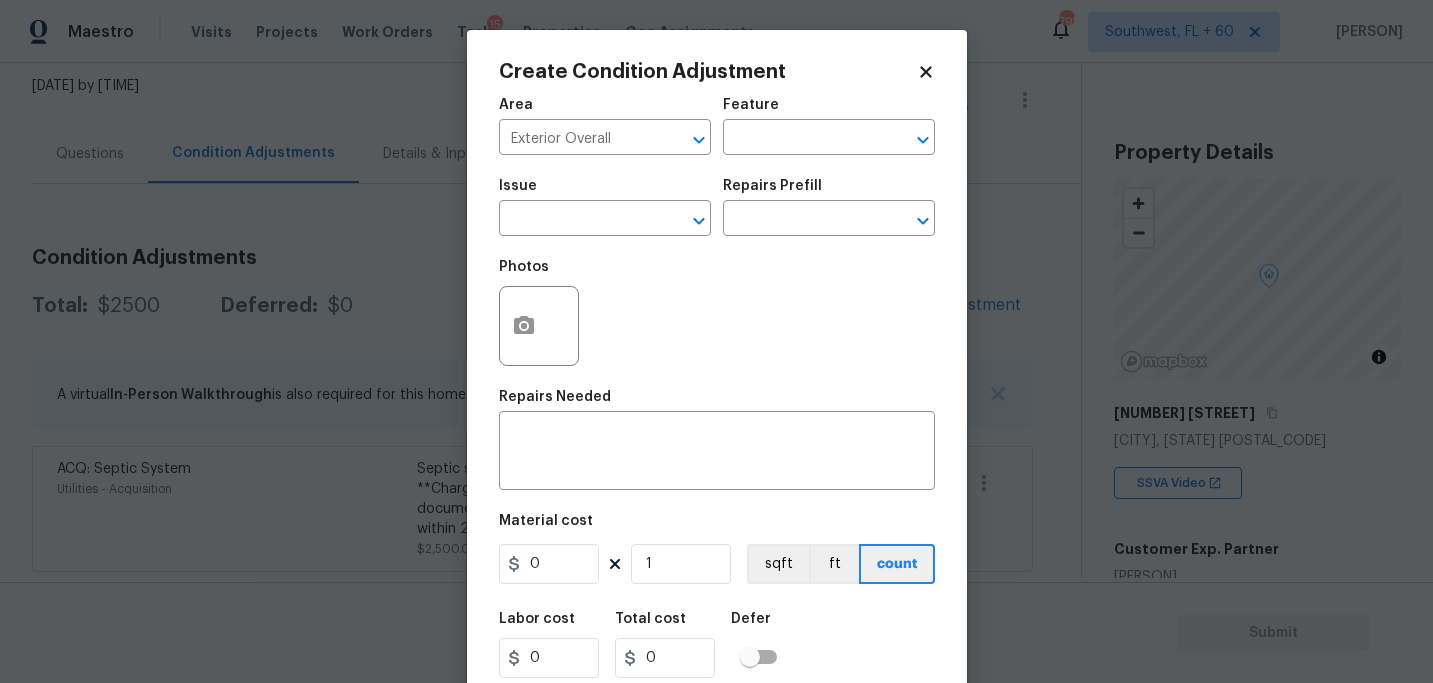 click on "Issue ​ Repairs Prefill ​" at bounding box center [717, 207] 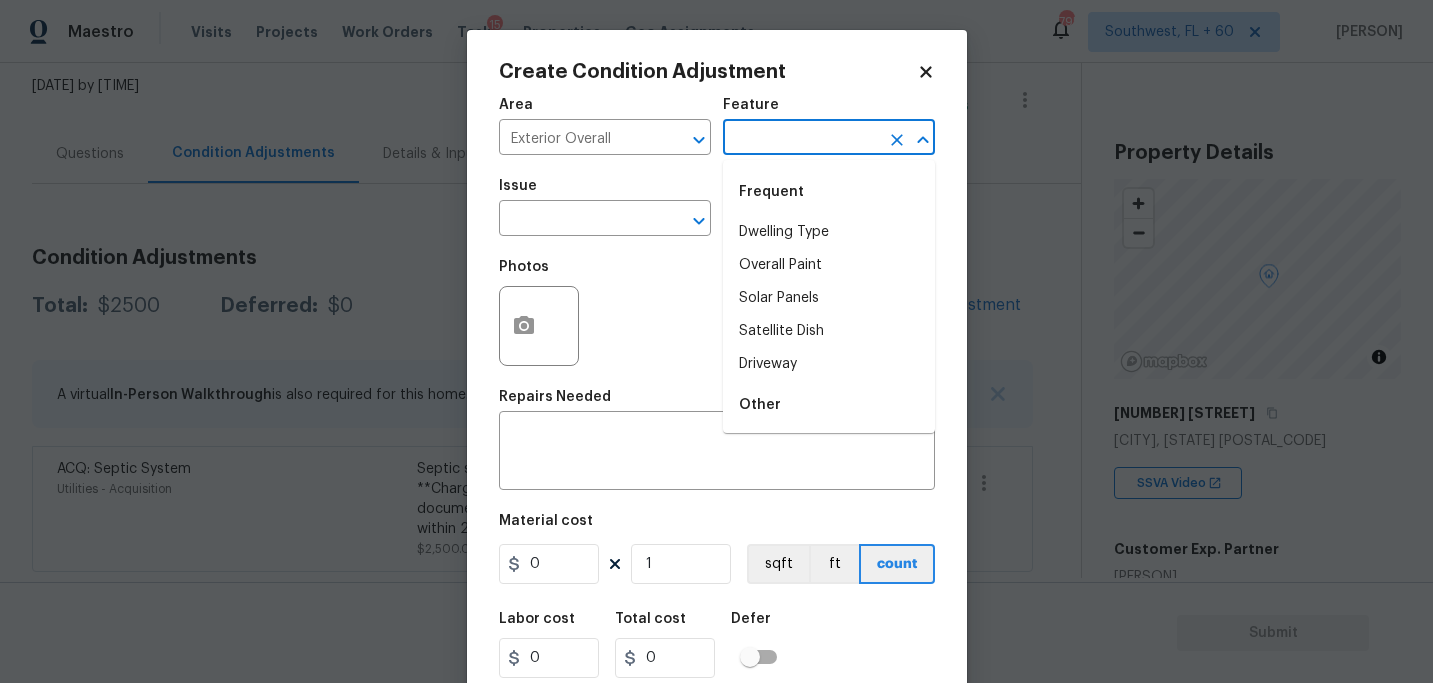 click at bounding box center [801, 139] 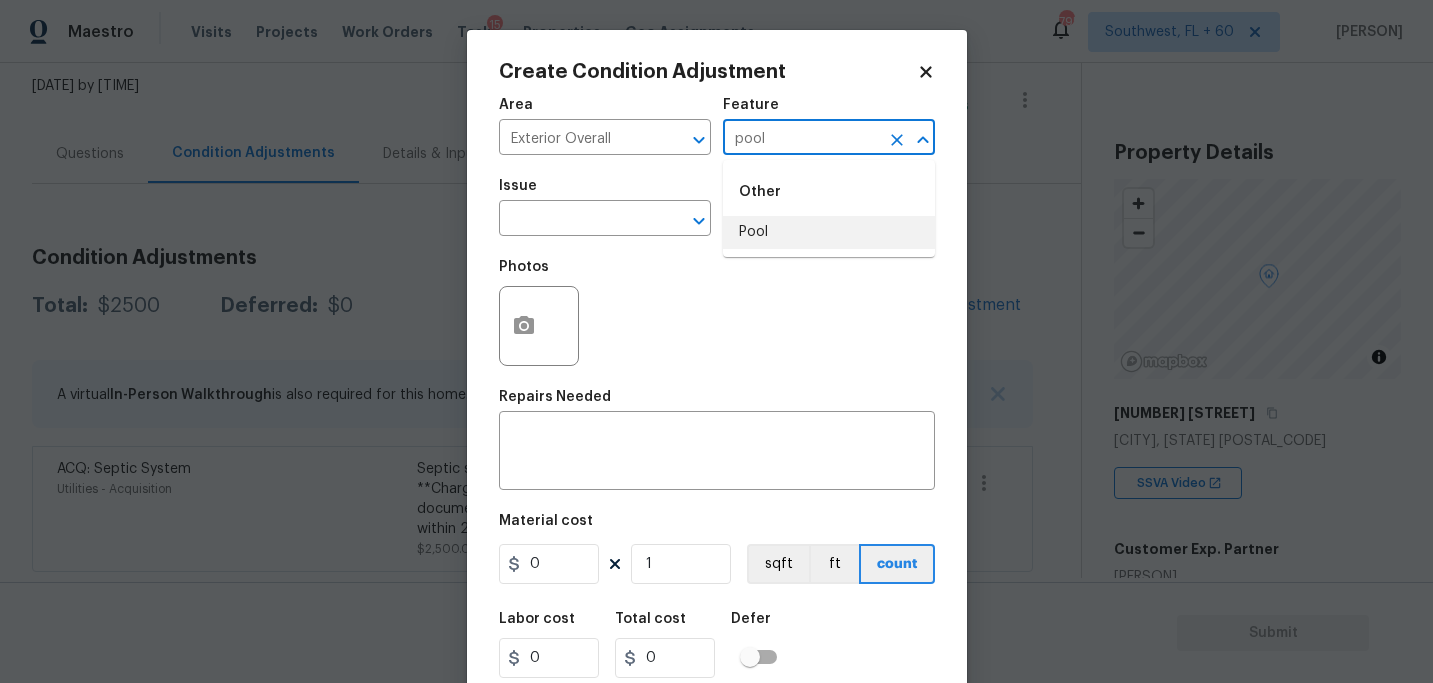 click on "Pool" at bounding box center [829, 232] 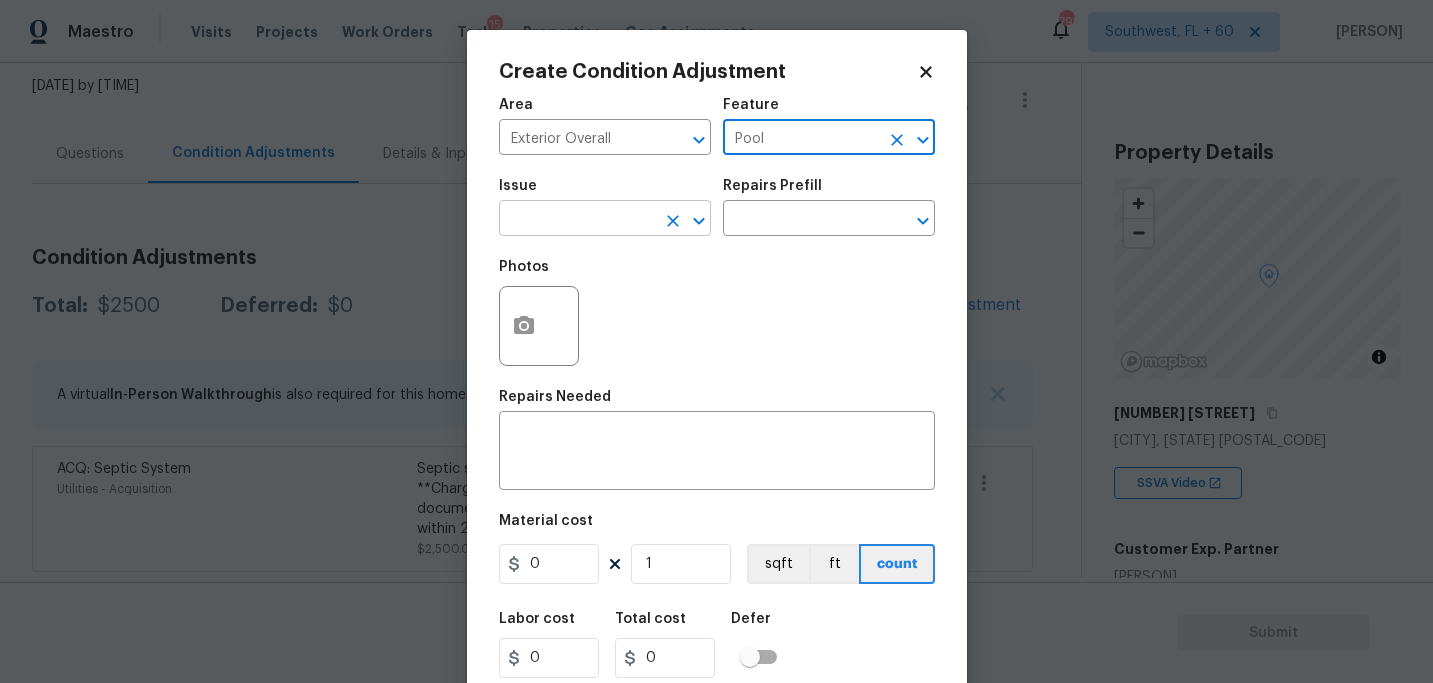 type on "Pool" 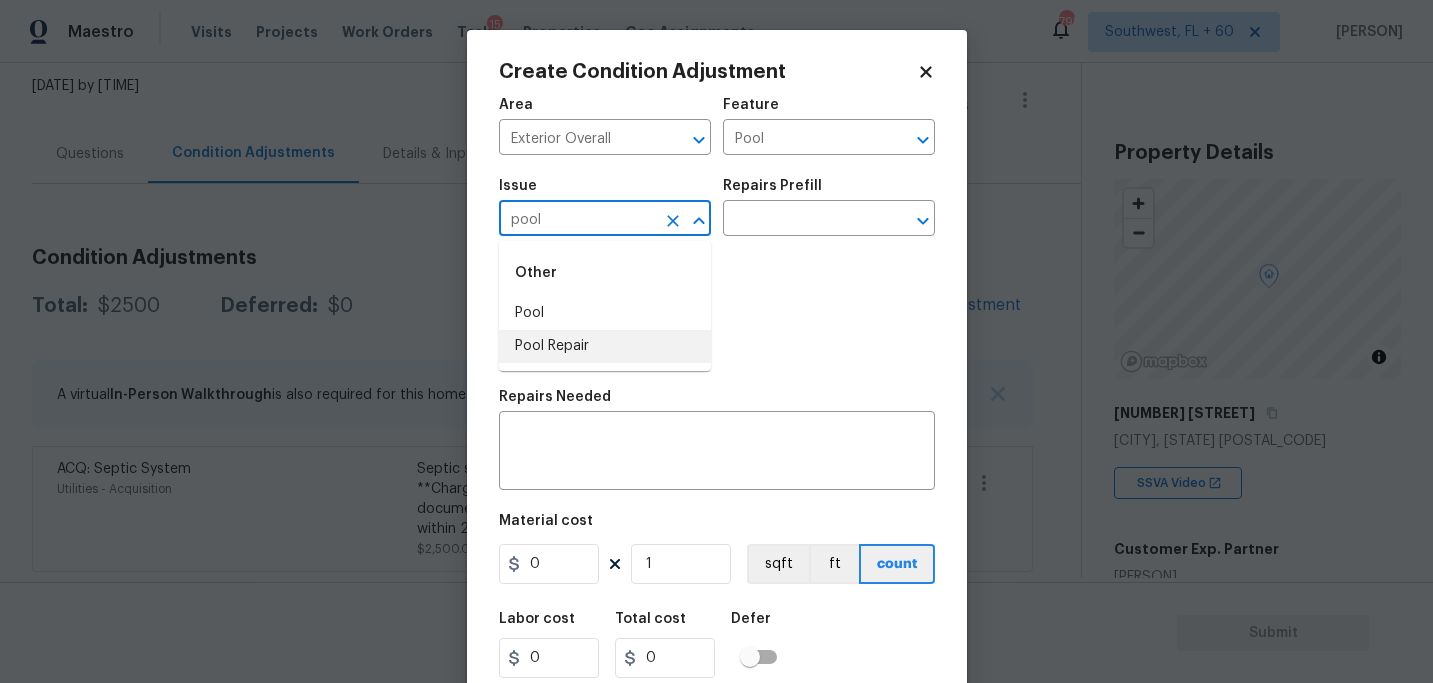 click on "Pool Repair" at bounding box center [605, 346] 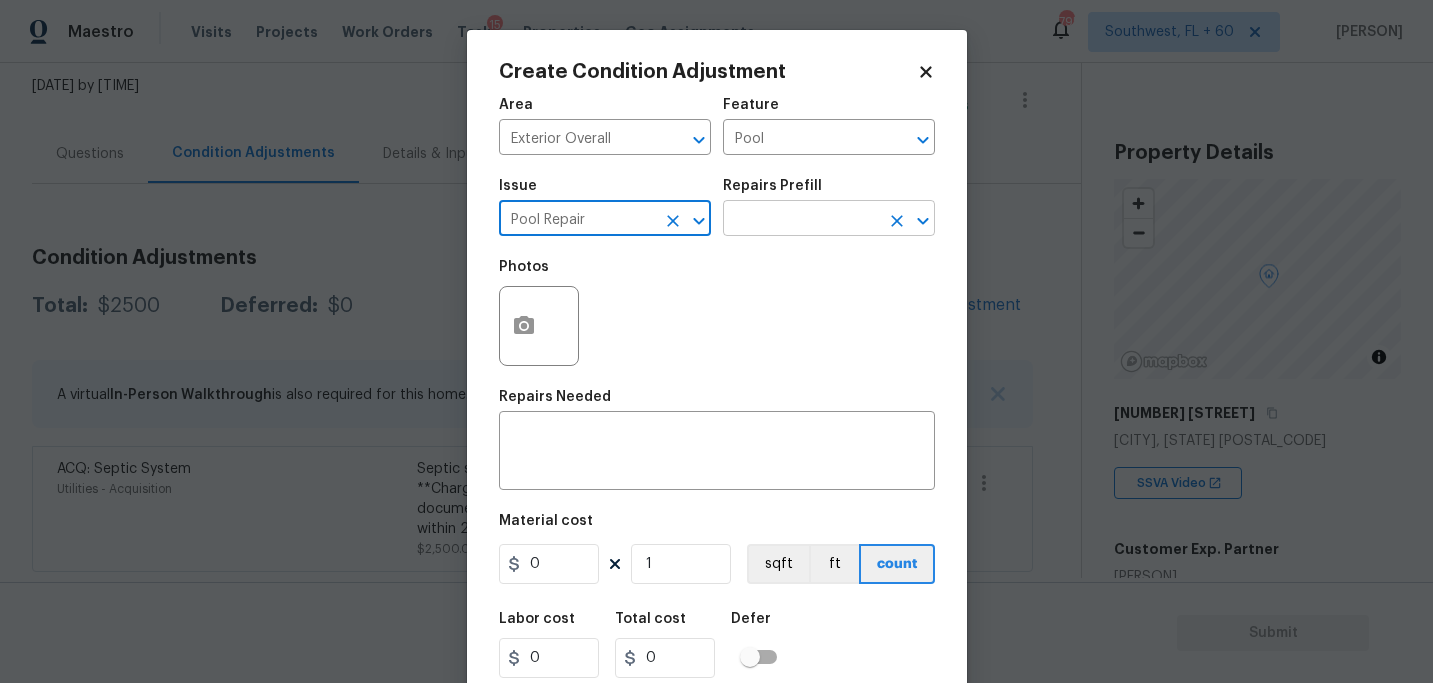 type on "Pool Repair" 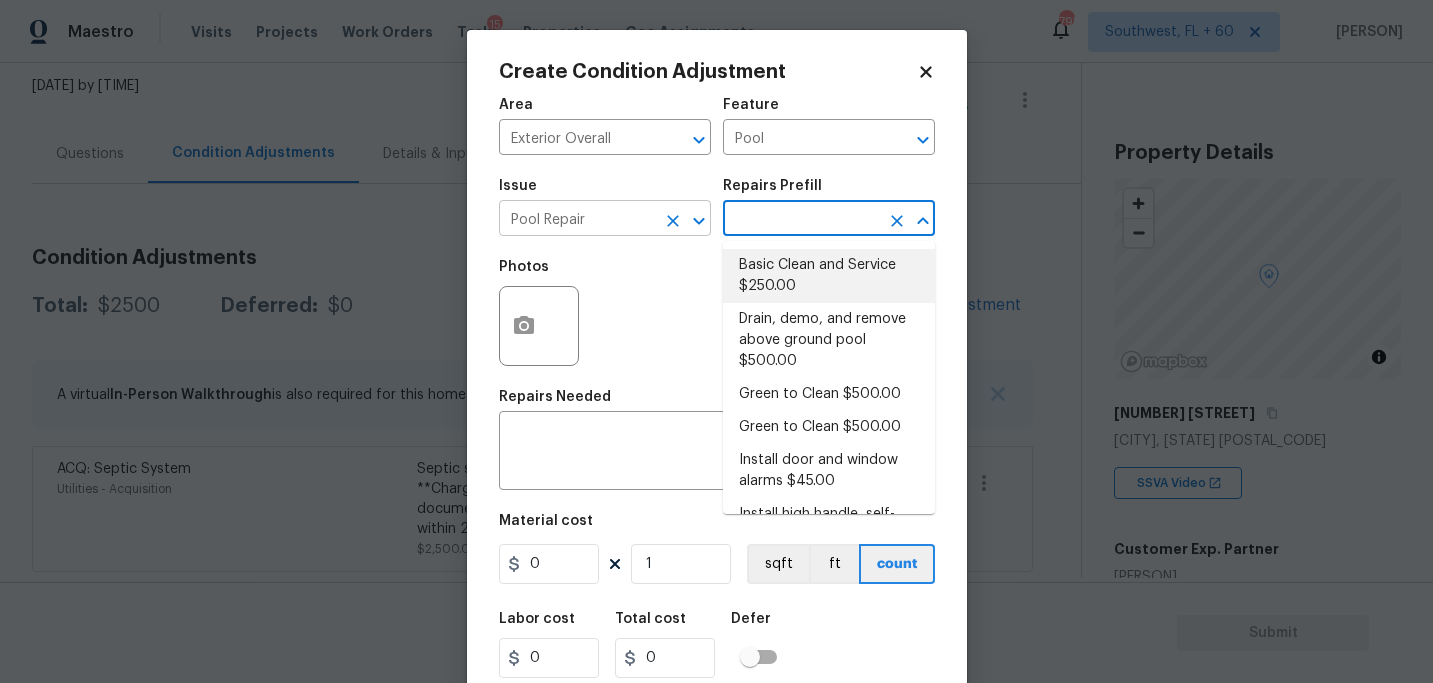 click at bounding box center (685, 221) 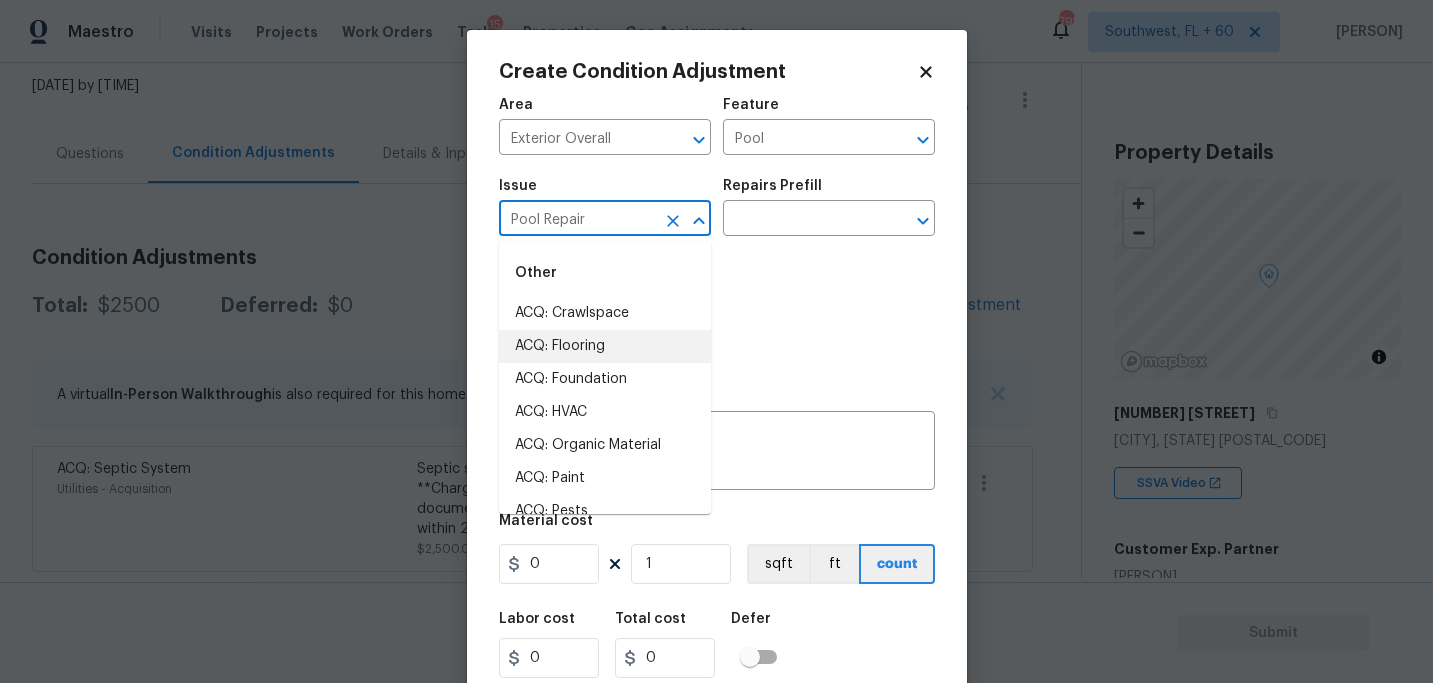 click 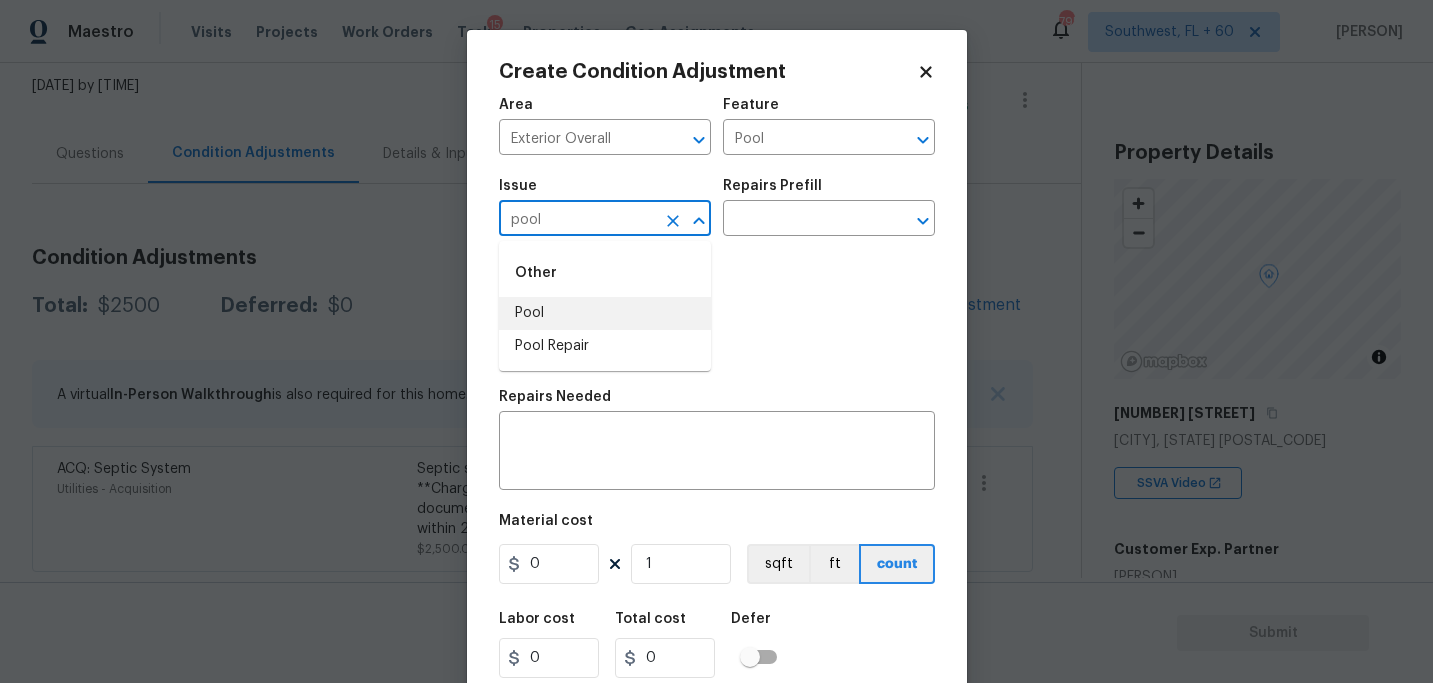 click on "Pool" at bounding box center (605, 313) 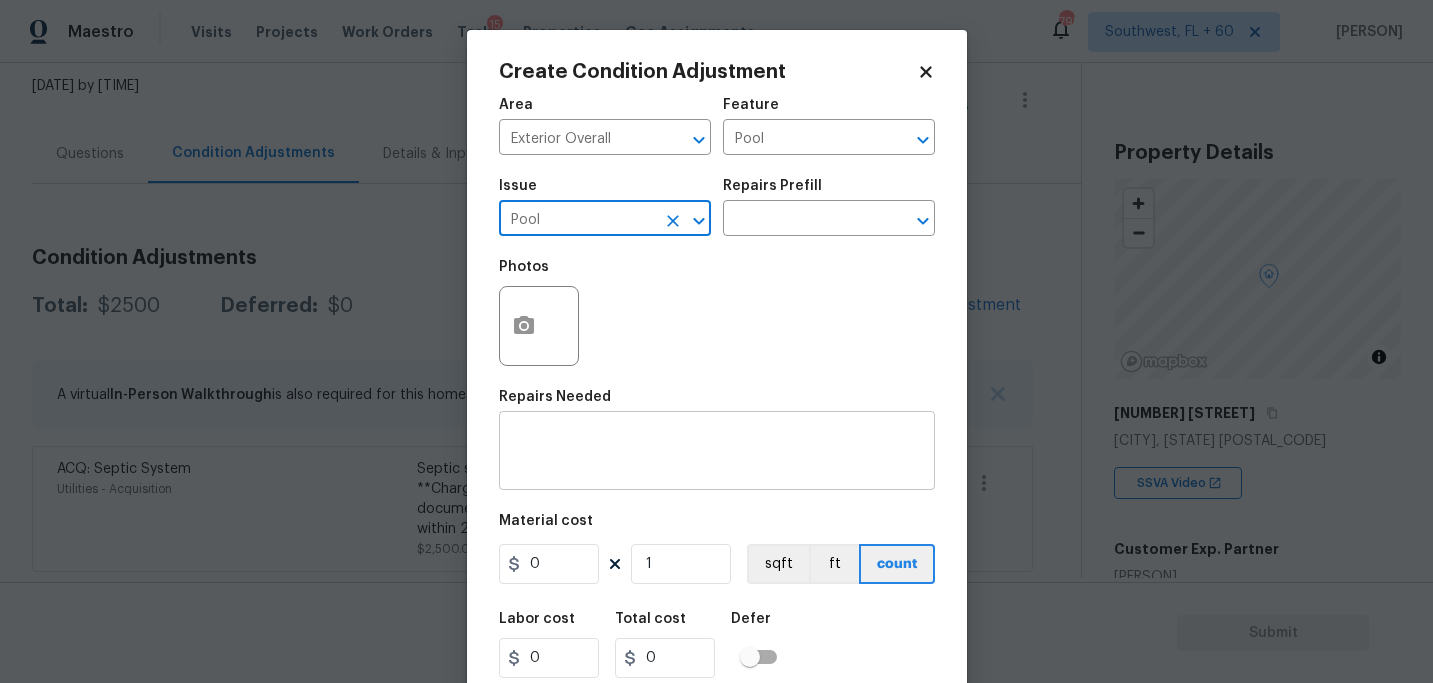 type on "Pool" 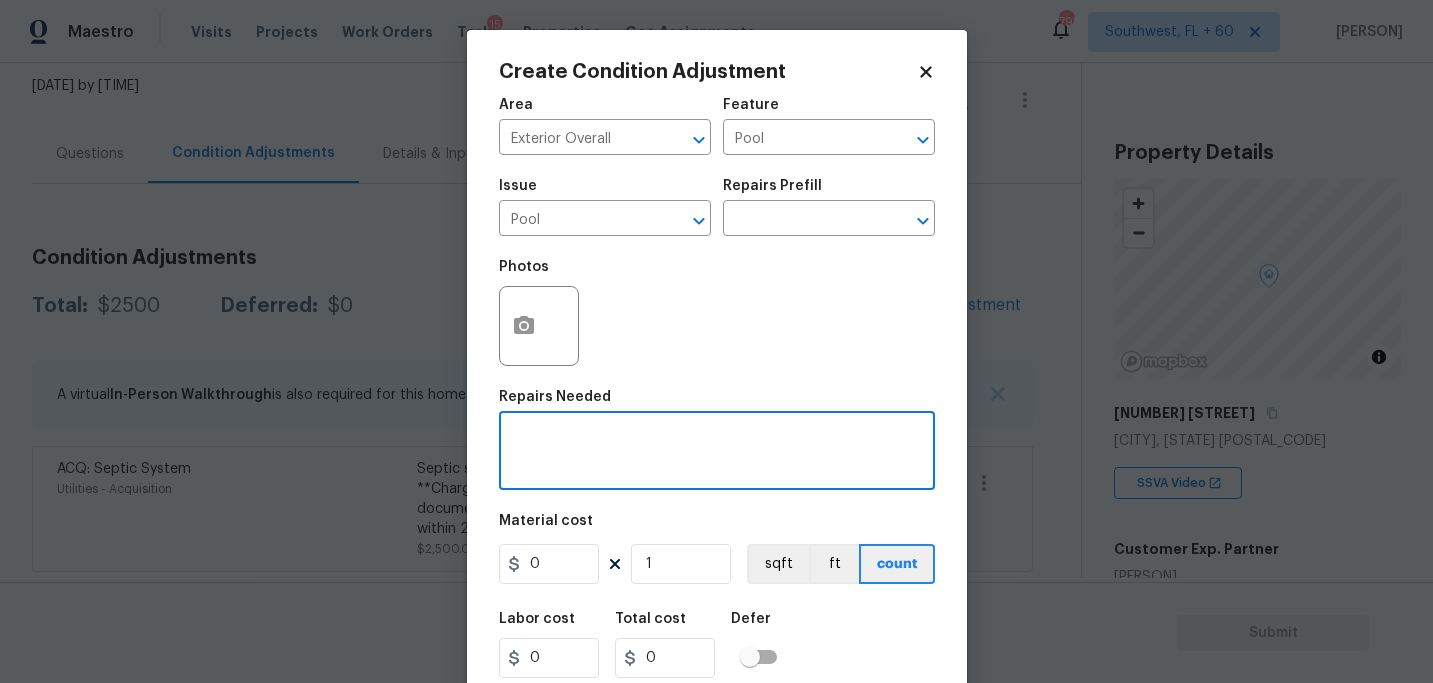 click at bounding box center (717, 453) 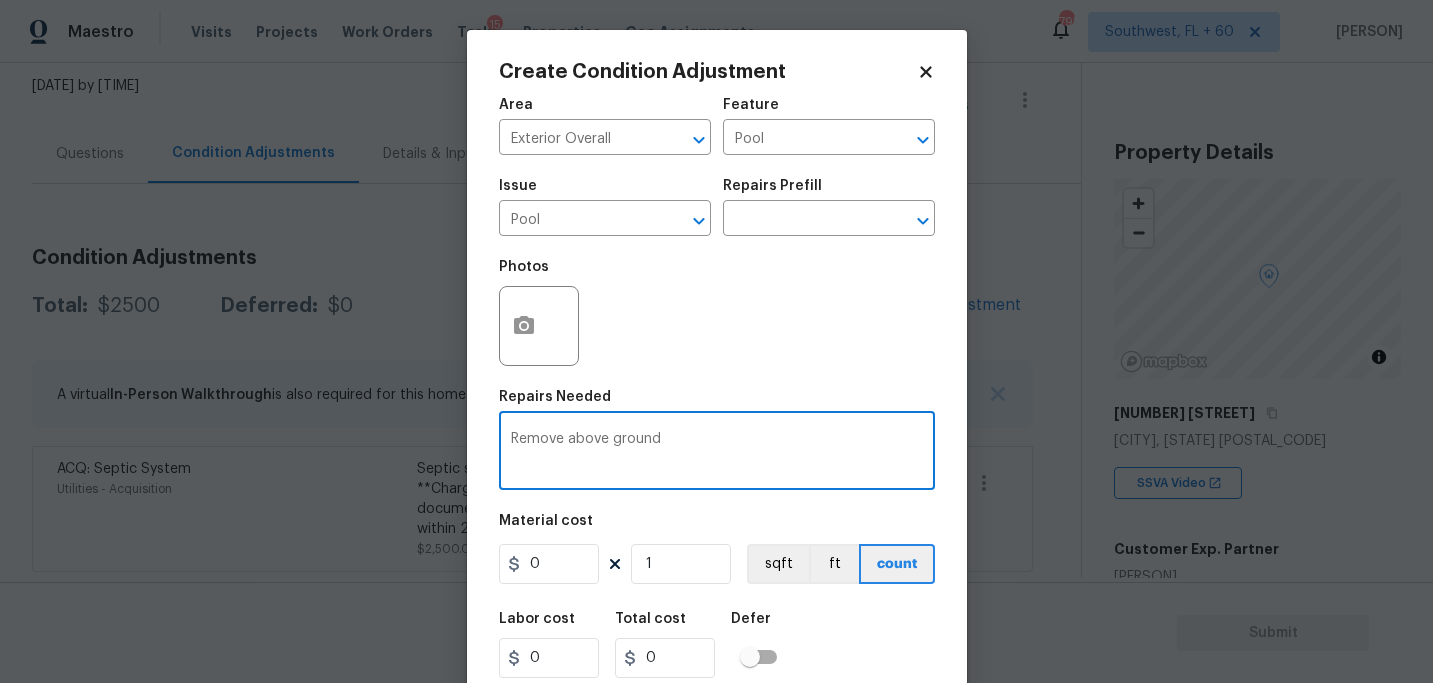 type on "Remove above ground" 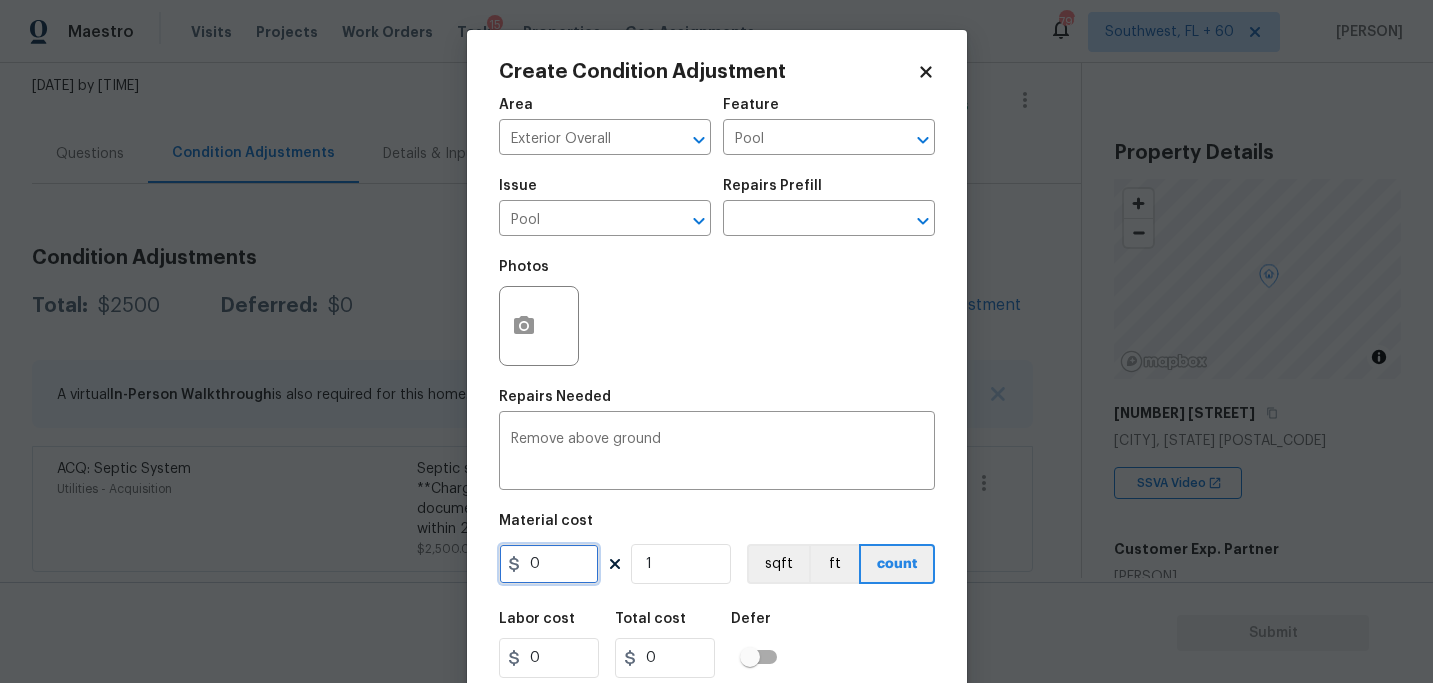 drag, startPoint x: 572, startPoint y: 549, endPoint x: 412, endPoint y: 551, distance: 160.0125 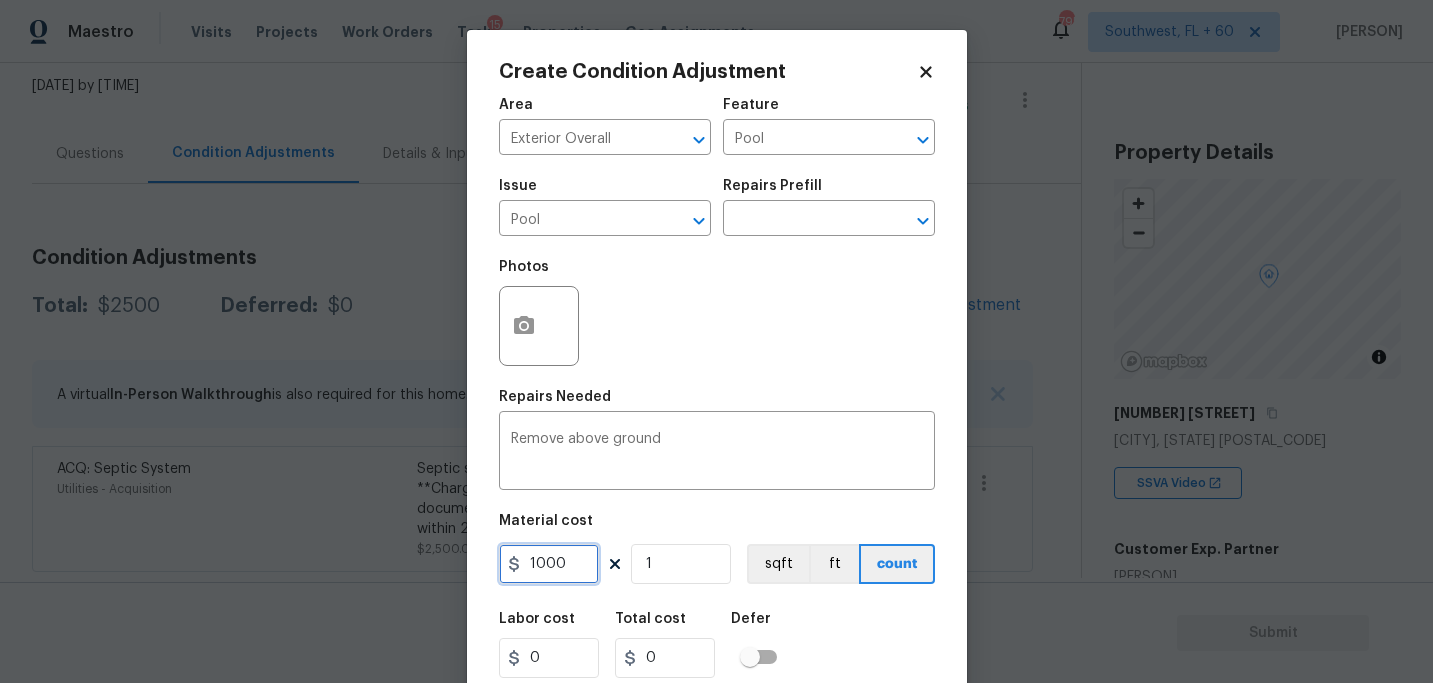 type on "1000" 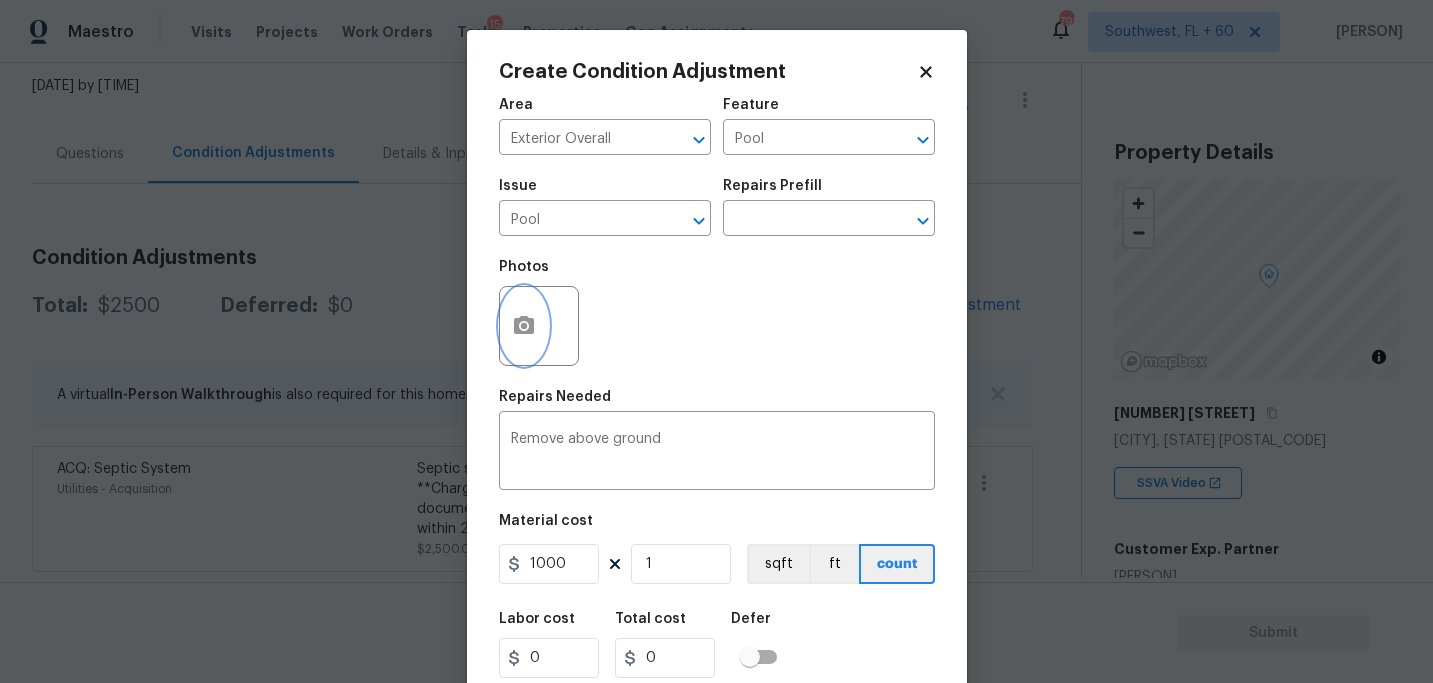 type on "1000" 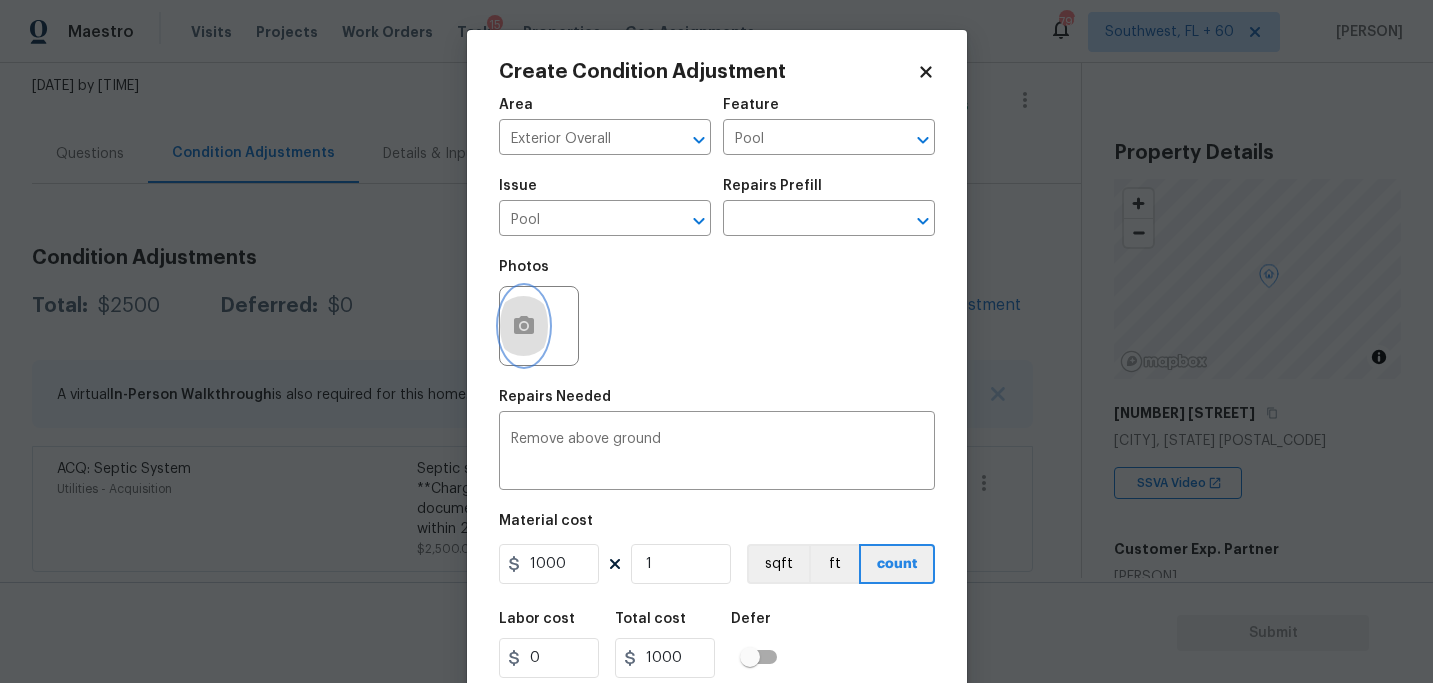 click 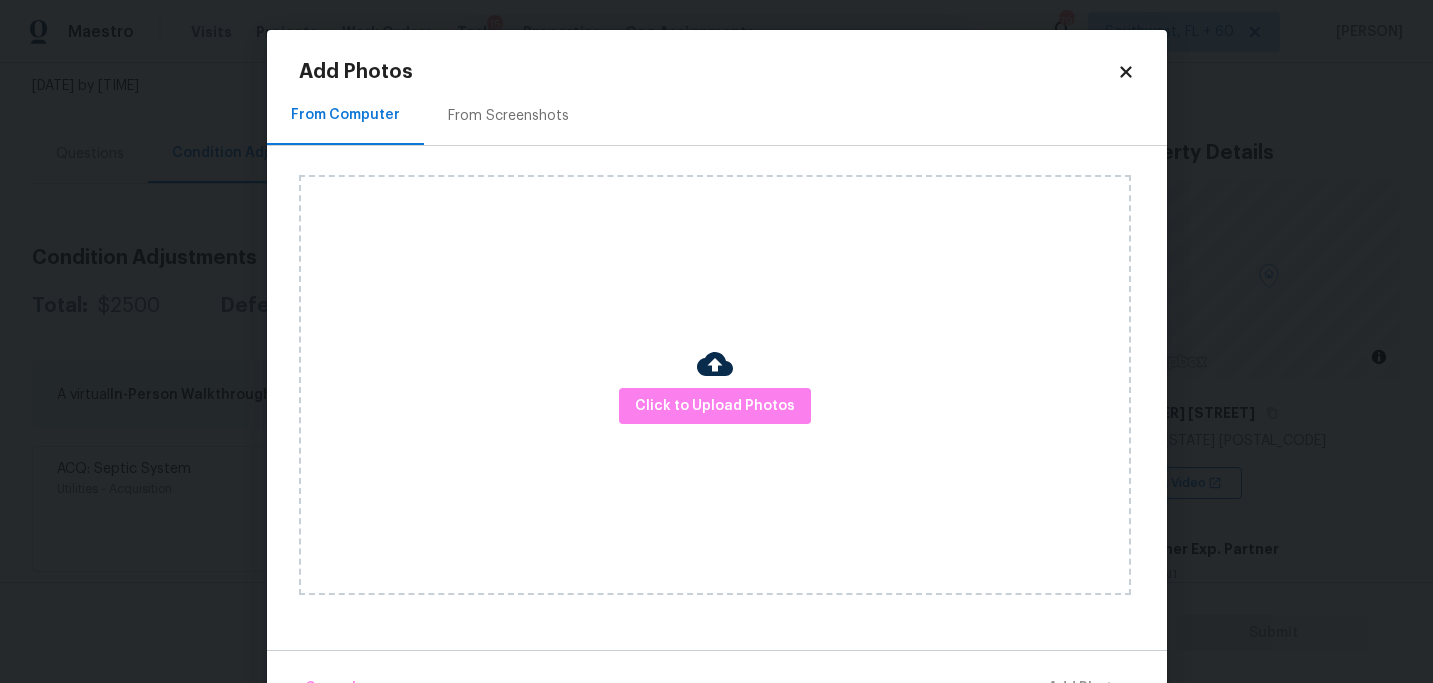 click on "Click to Upload Photos" at bounding box center [715, 385] 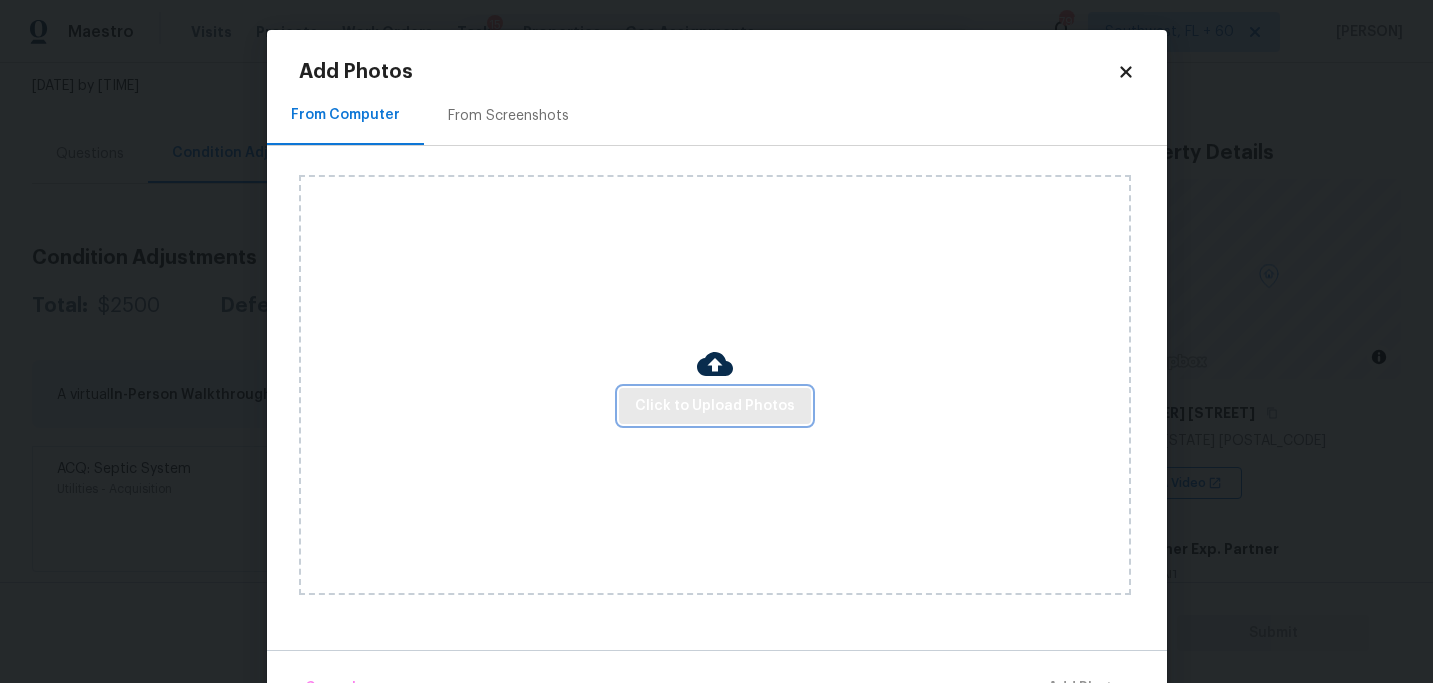 click on "Click to Upload Photos" at bounding box center [715, 406] 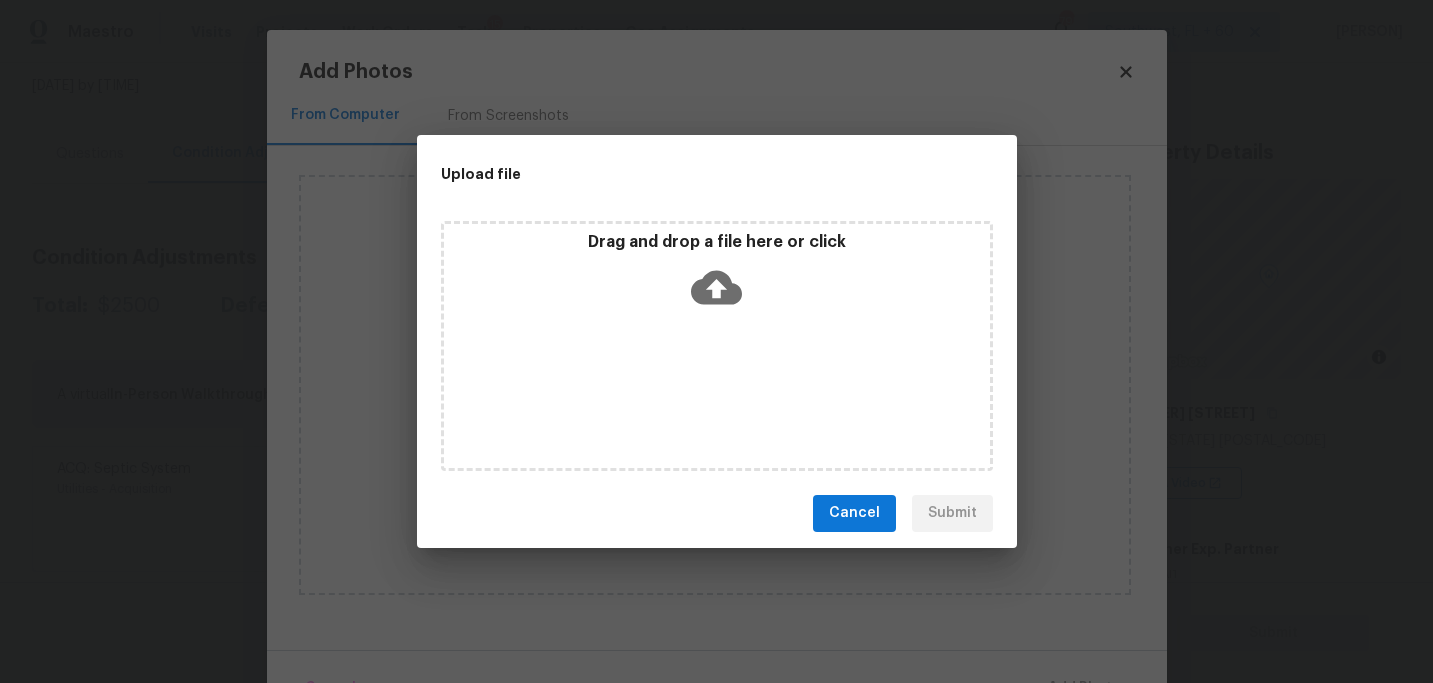 click 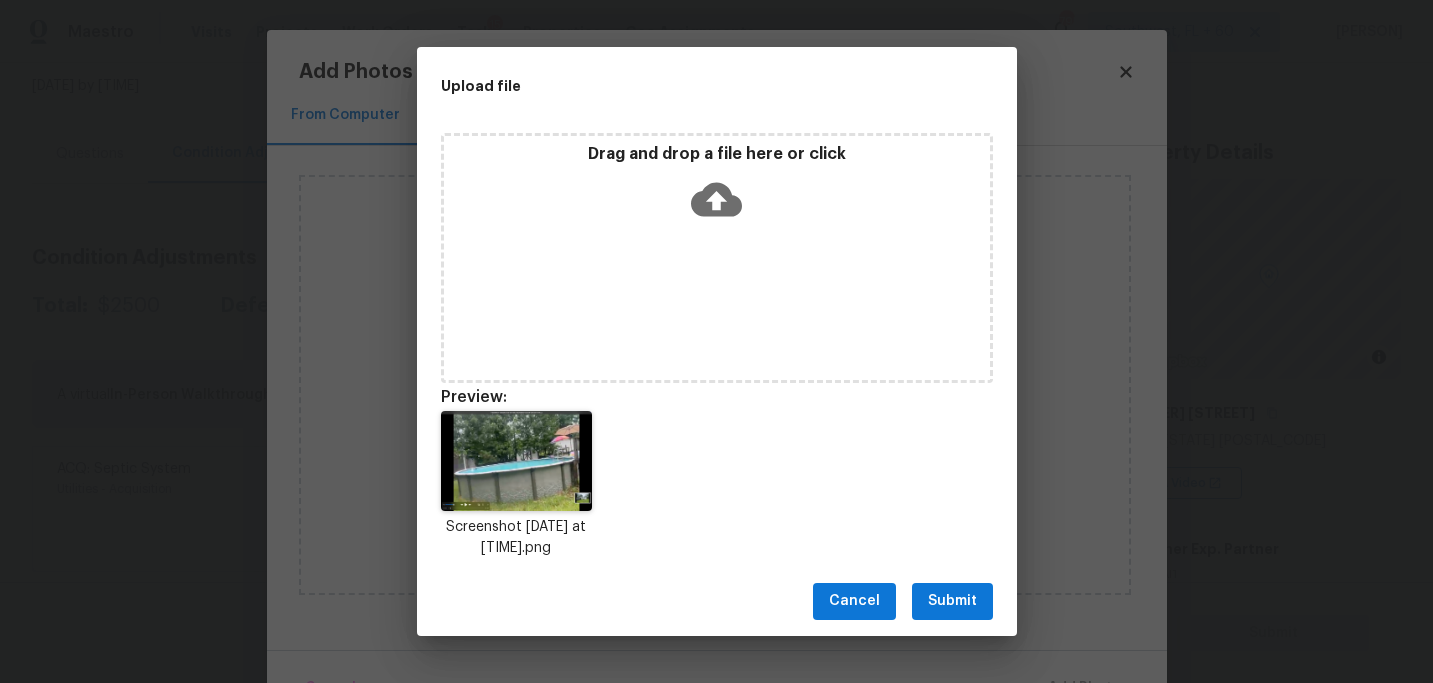 click on "Submit" at bounding box center (952, 601) 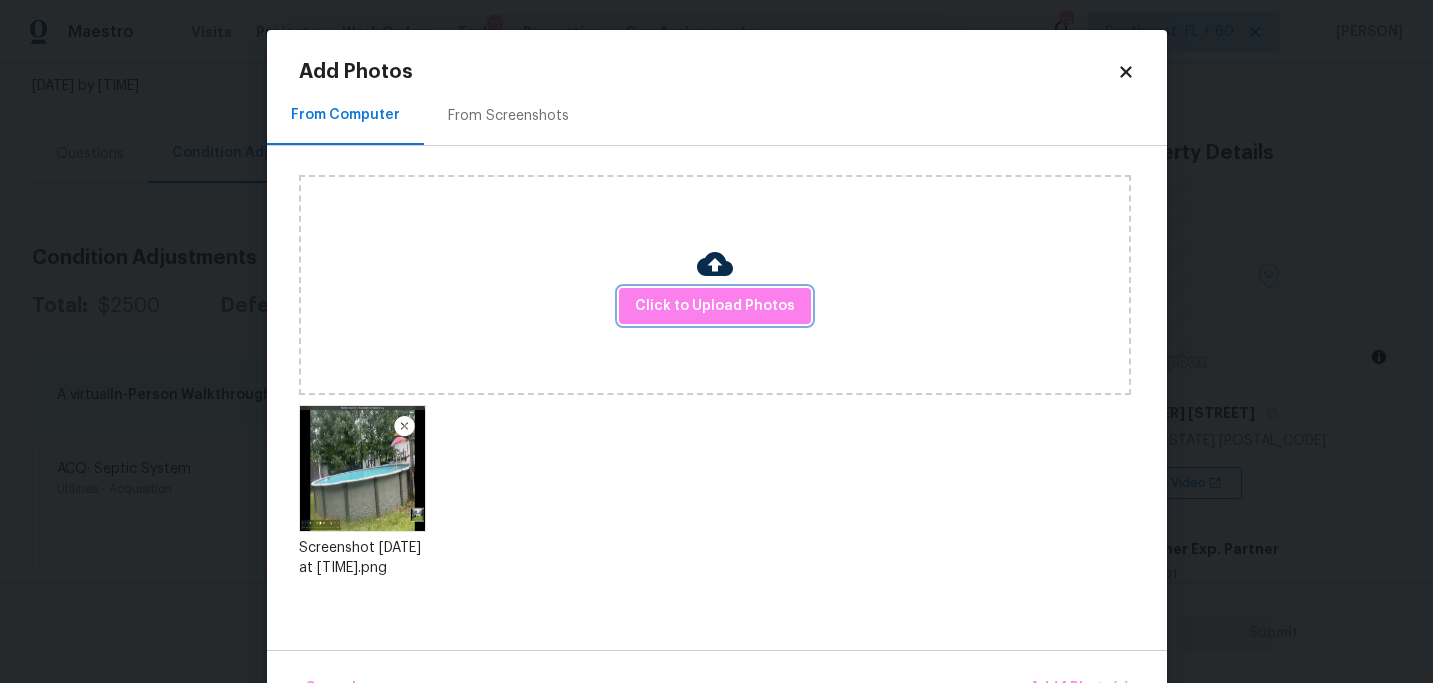 scroll, scrollTop: 57, scrollLeft: 0, axis: vertical 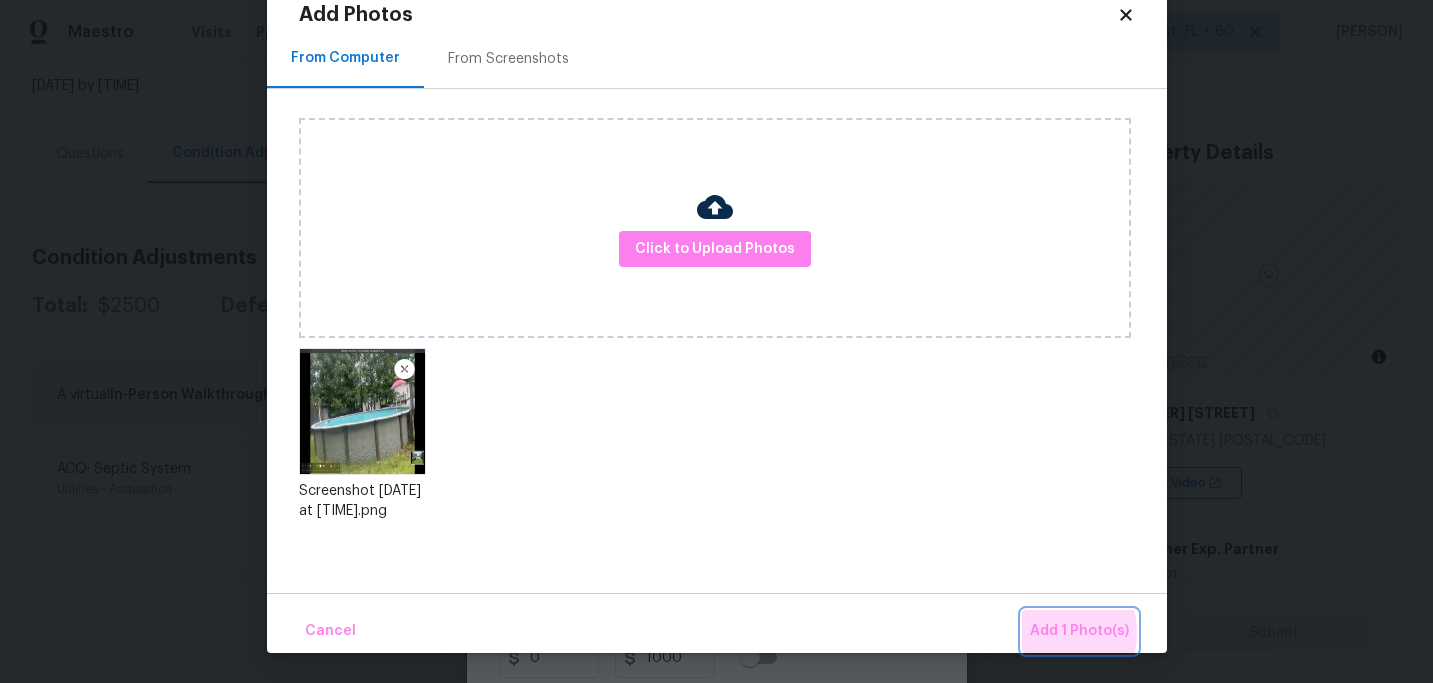 click on "Add 1 Photo(s)" at bounding box center (1079, 631) 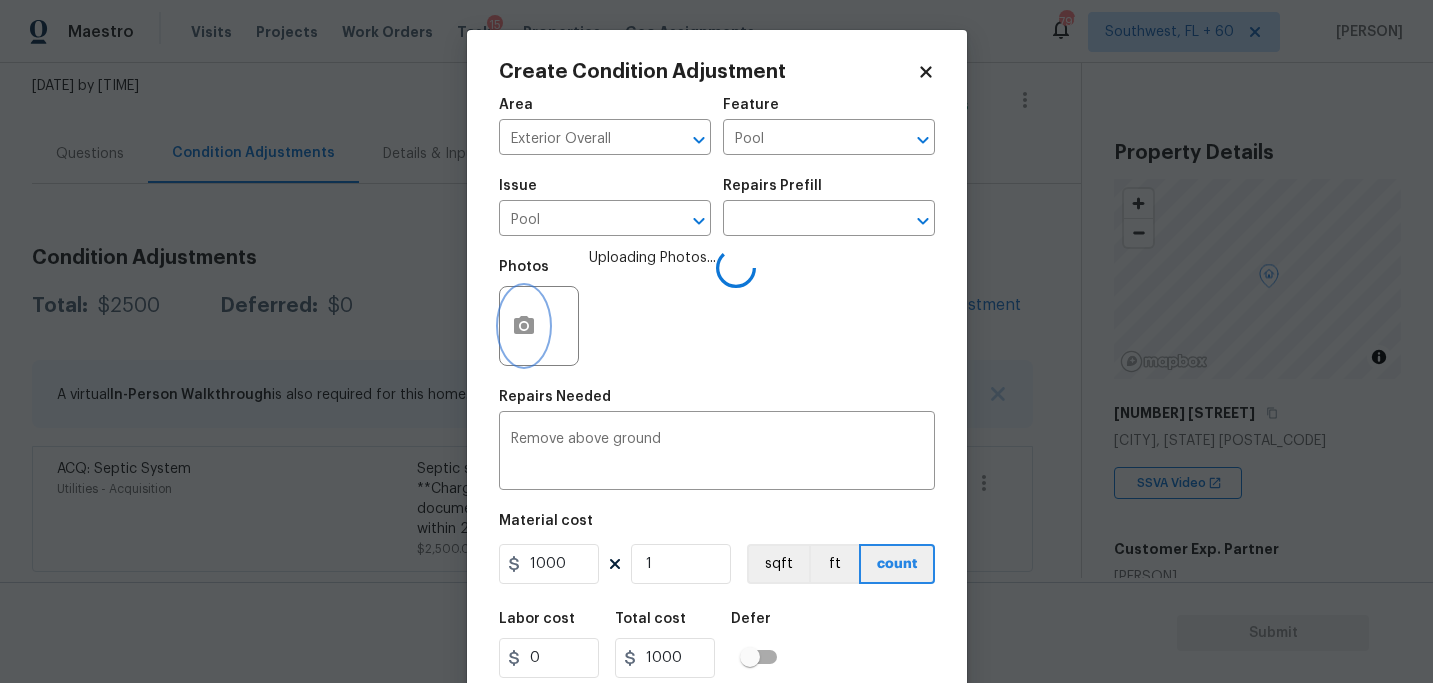 scroll, scrollTop: 0, scrollLeft: 0, axis: both 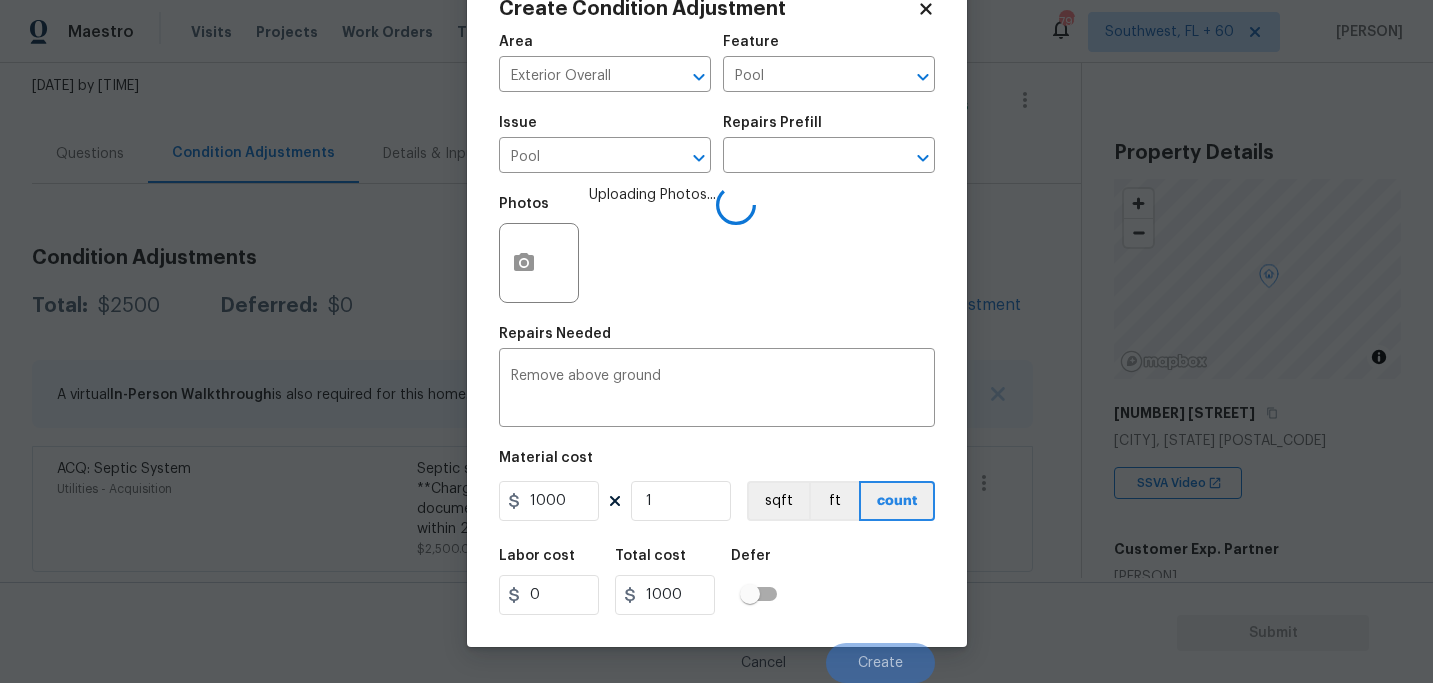 click on "Labor cost 0 Total cost 1000 Defer" at bounding box center (717, 582) 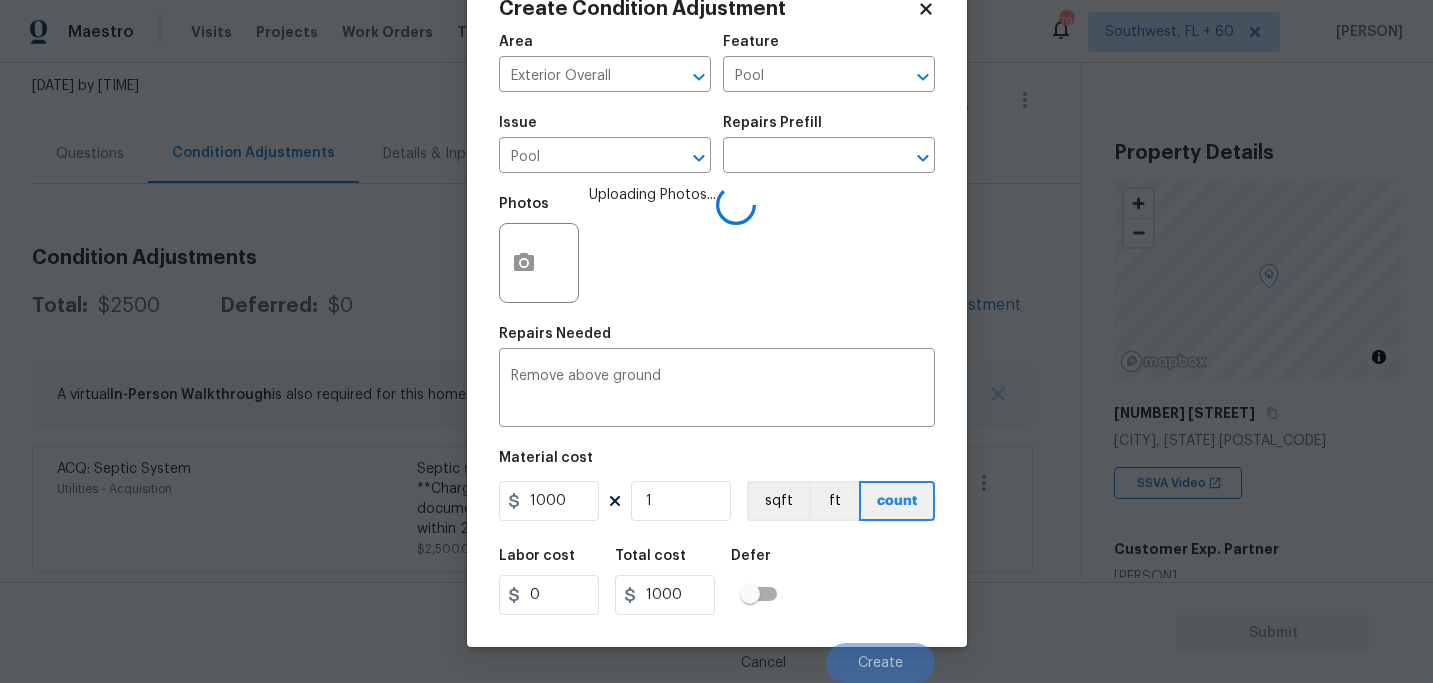 click on "Labor cost 0 Total cost 1000 Defer" at bounding box center [717, 582] 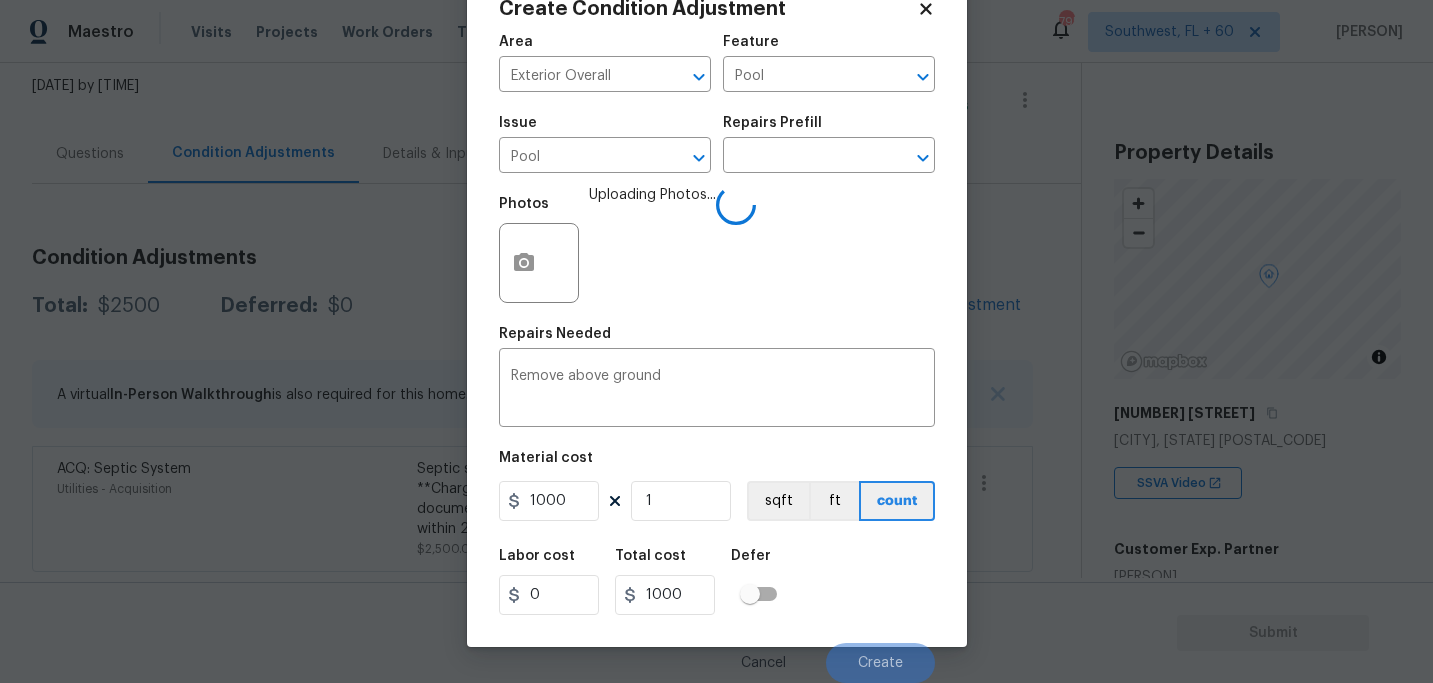 click on "Labor cost 0 Total cost 1000 Defer" at bounding box center (717, 582) 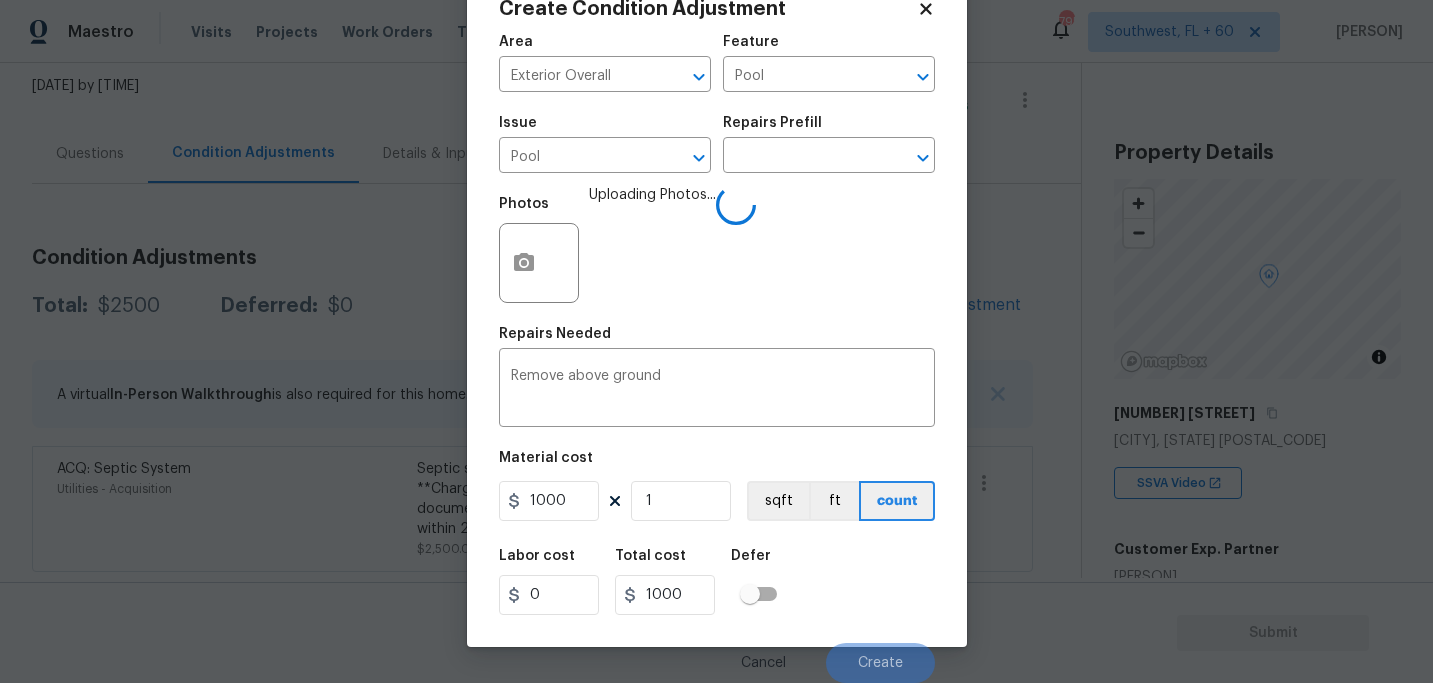 click on "Labor cost 0 Total cost 1000 Defer" at bounding box center [717, 582] 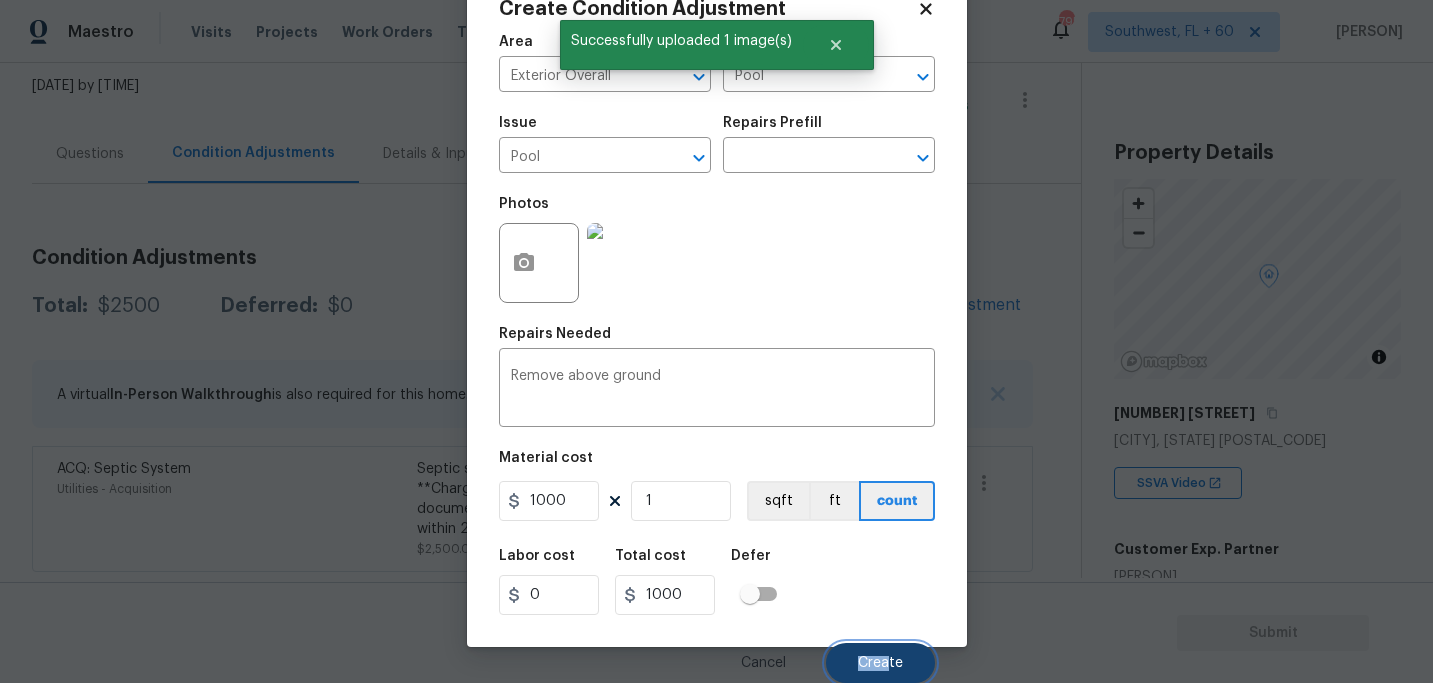 click on "Create" at bounding box center (880, 663) 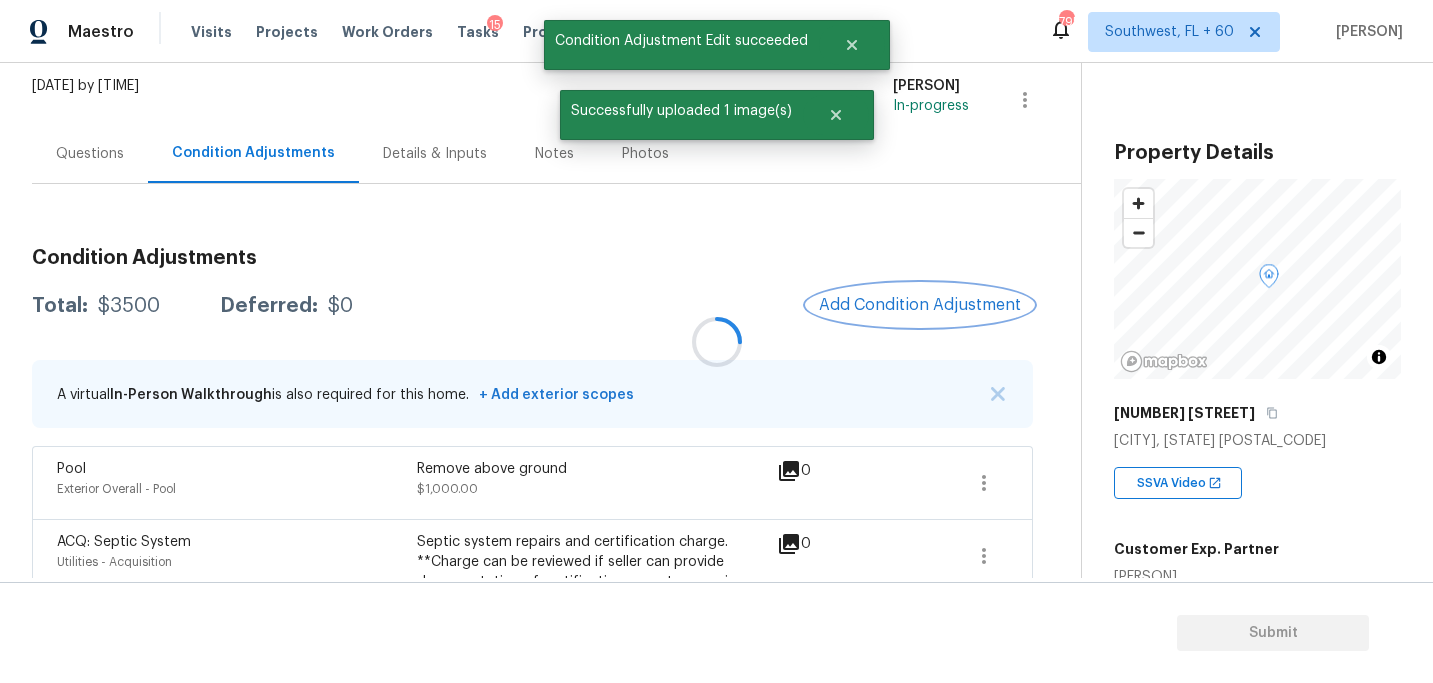 scroll, scrollTop: 0, scrollLeft: 0, axis: both 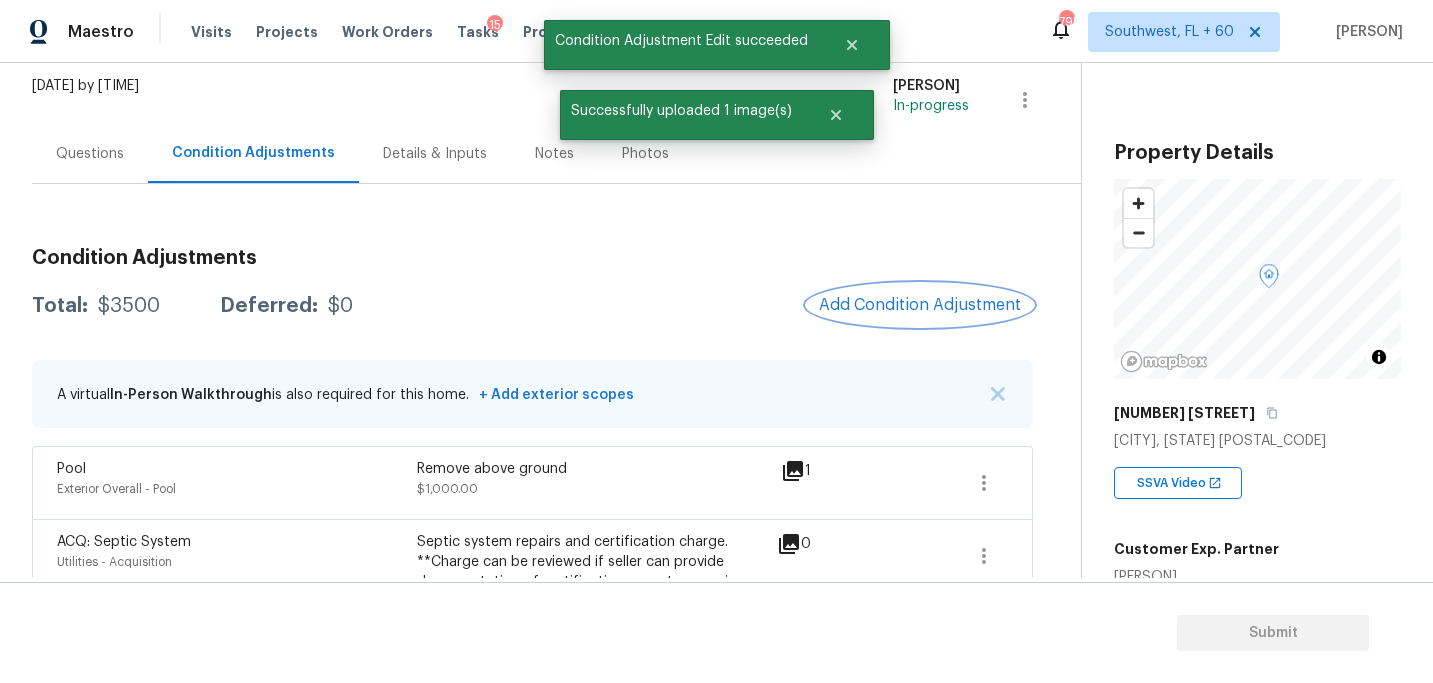 click on "Add Condition Adjustment" at bounding box center [920, 305] 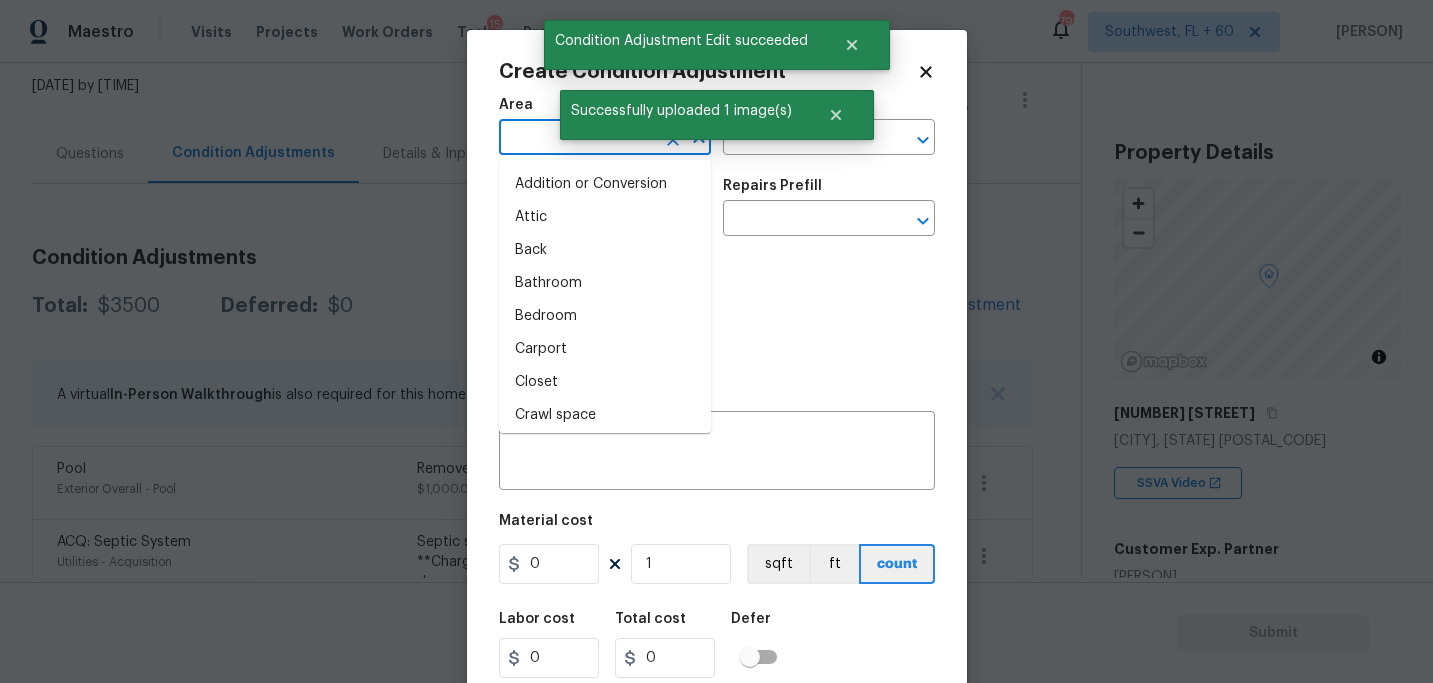click at bounding box center [577, 139] 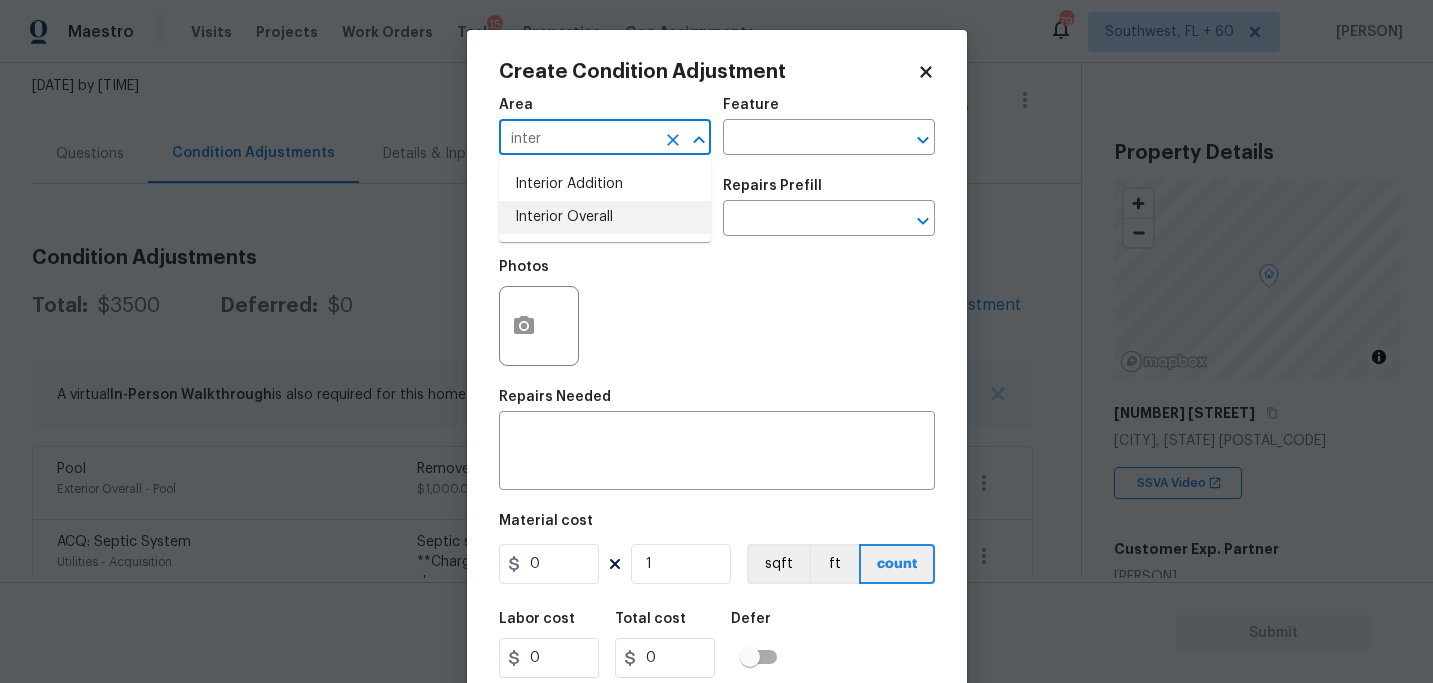 click on "Interior Overall" at bounding box center [605, 217] 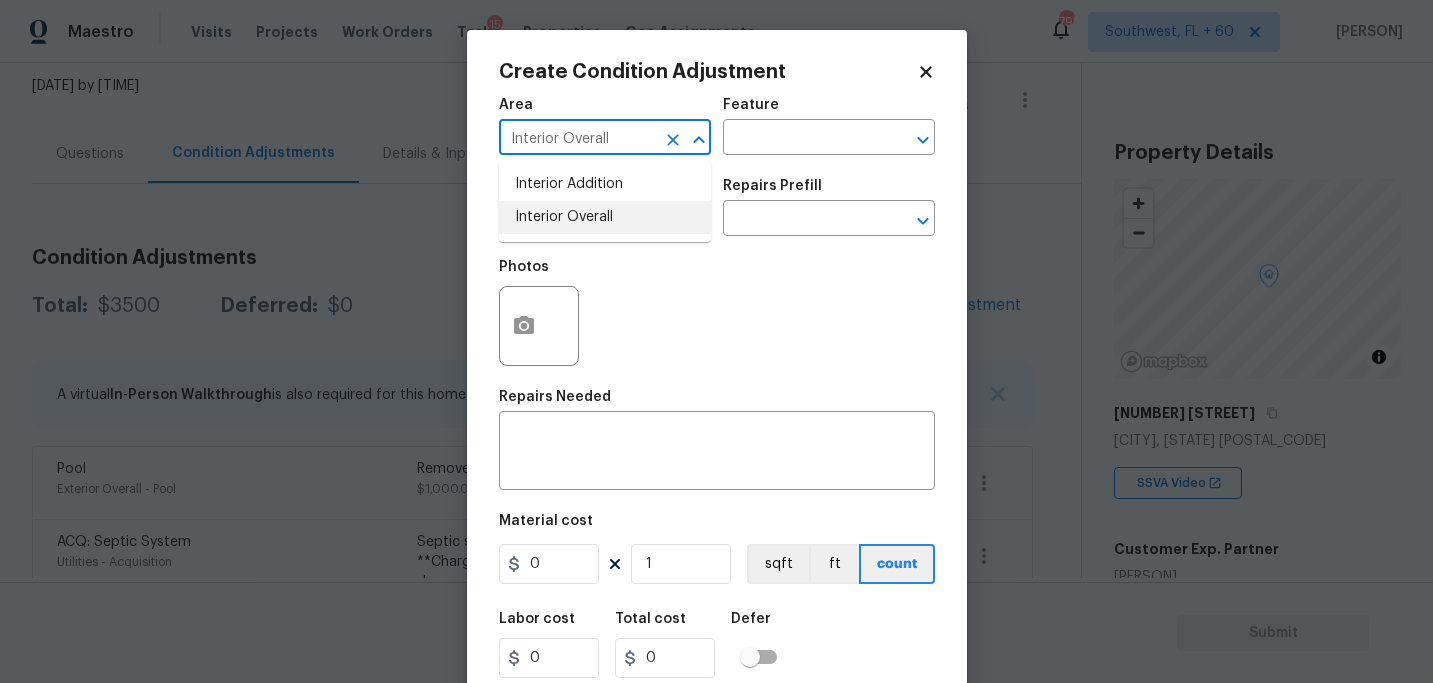type on "Interior Overall" 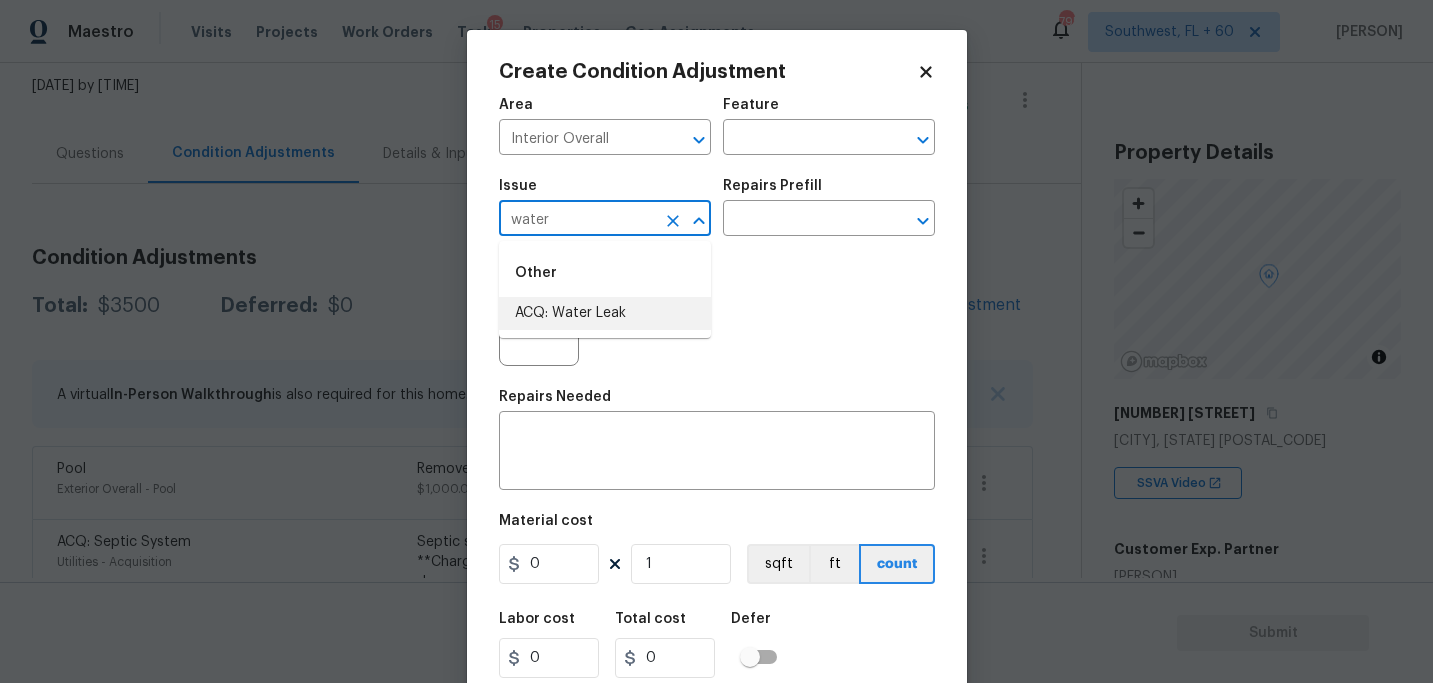 click on "ACQ: Water Leak" at bounding box center (605, 313) 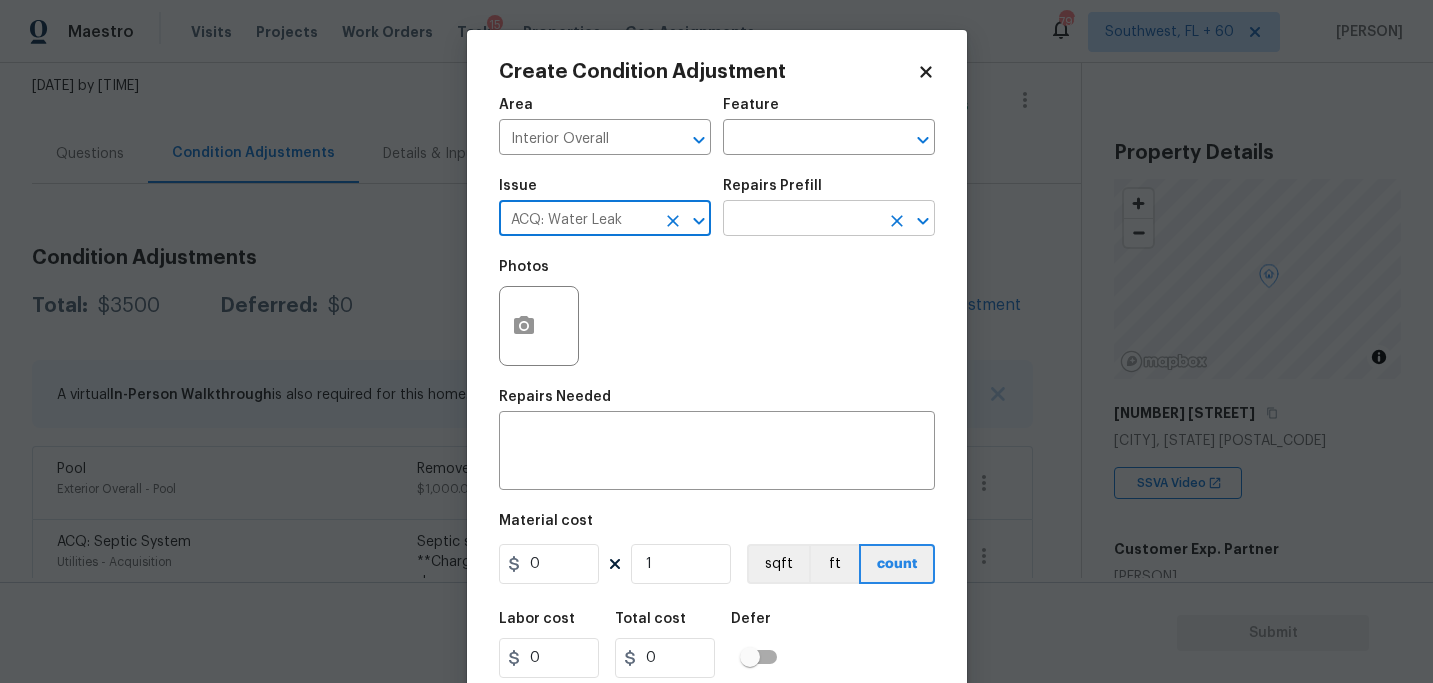 type on "ACQ: Water Leak" 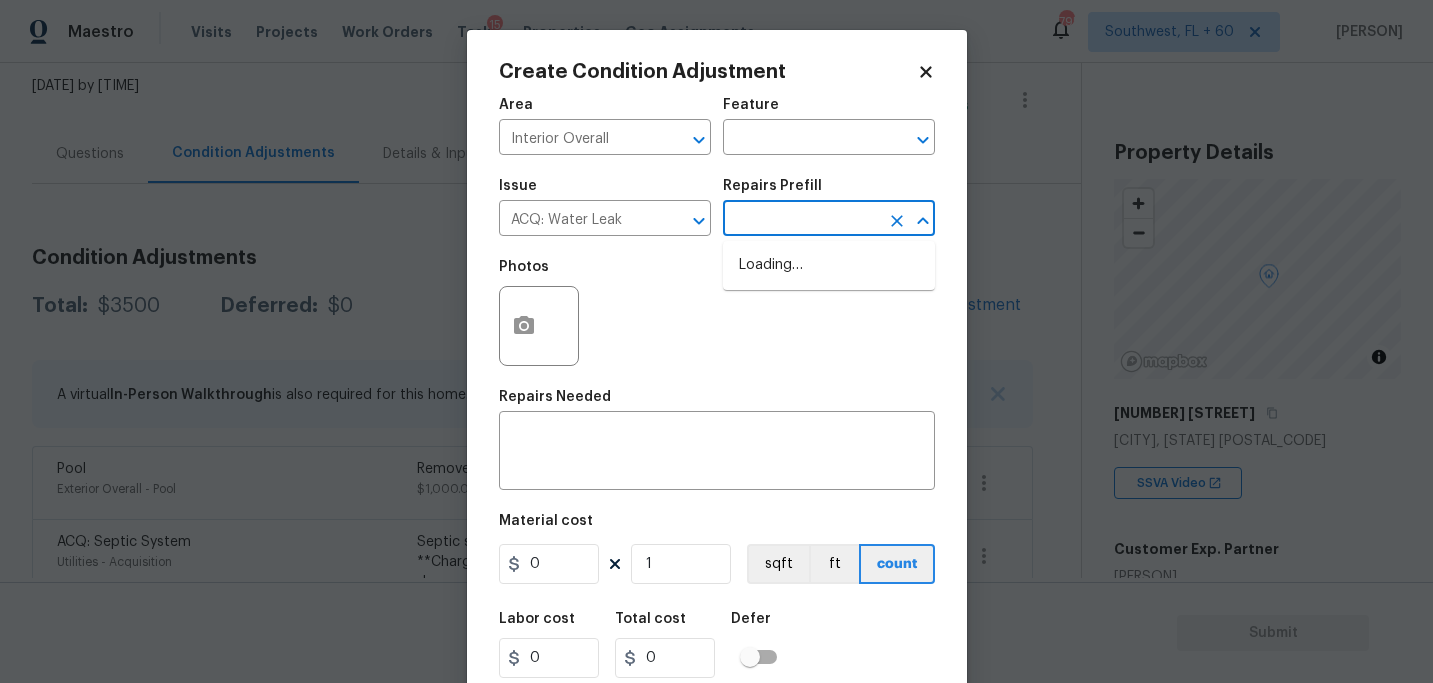 click at bounding box center [801, 220] 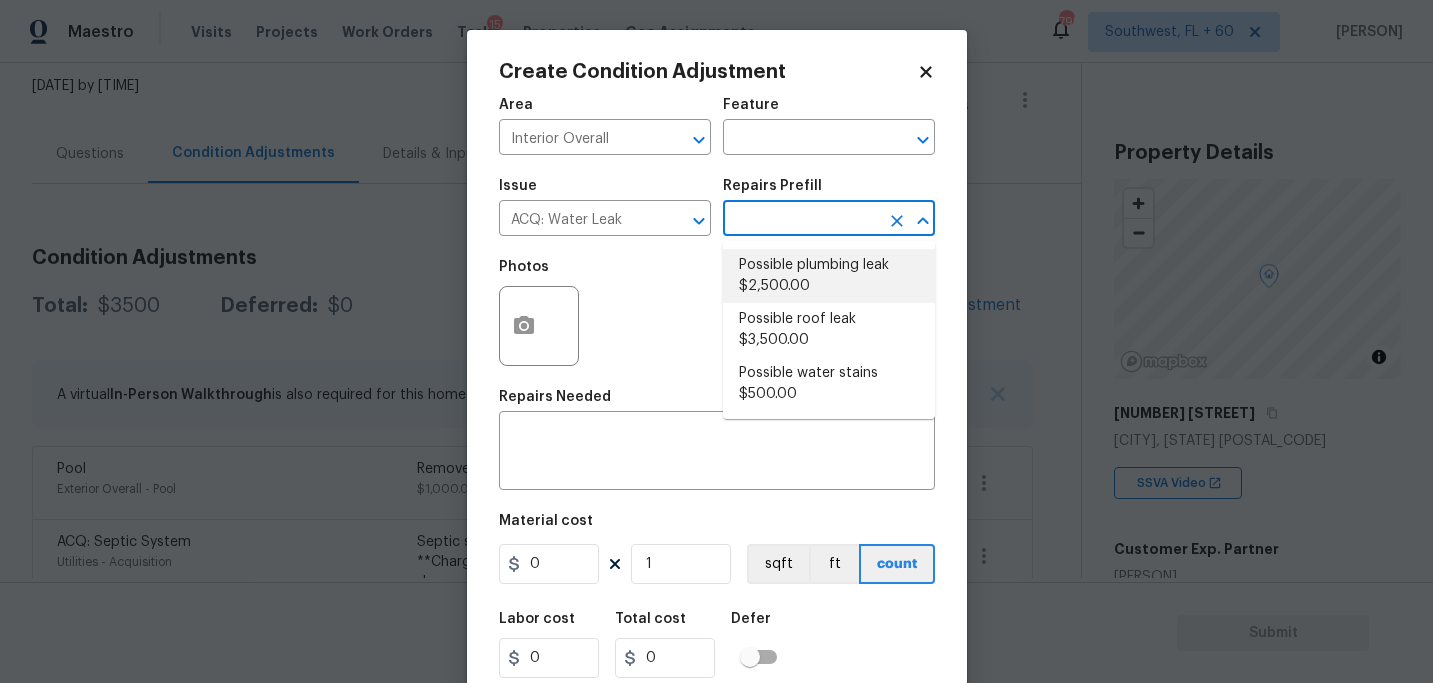 click on "Possible plumbing leak $2,500.00" at bounding box center (829, 276) 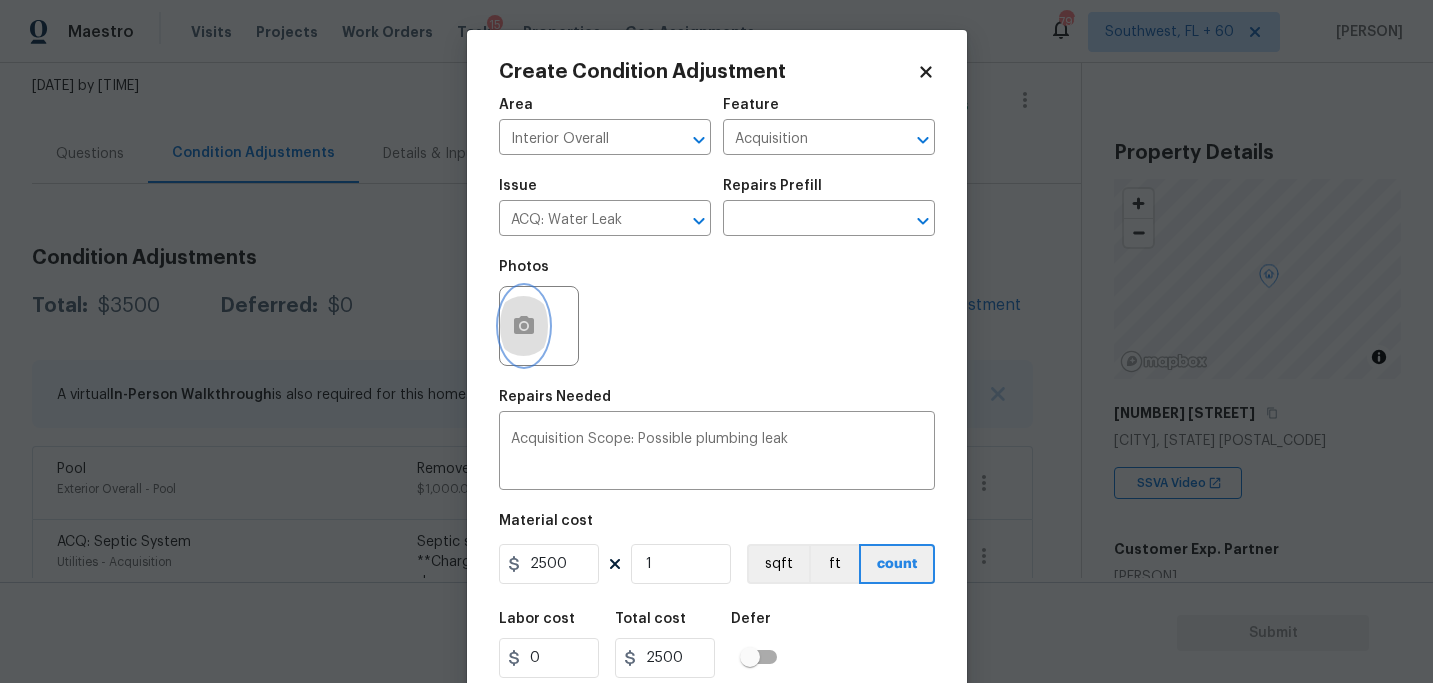 click at bounding box center (524, 326) 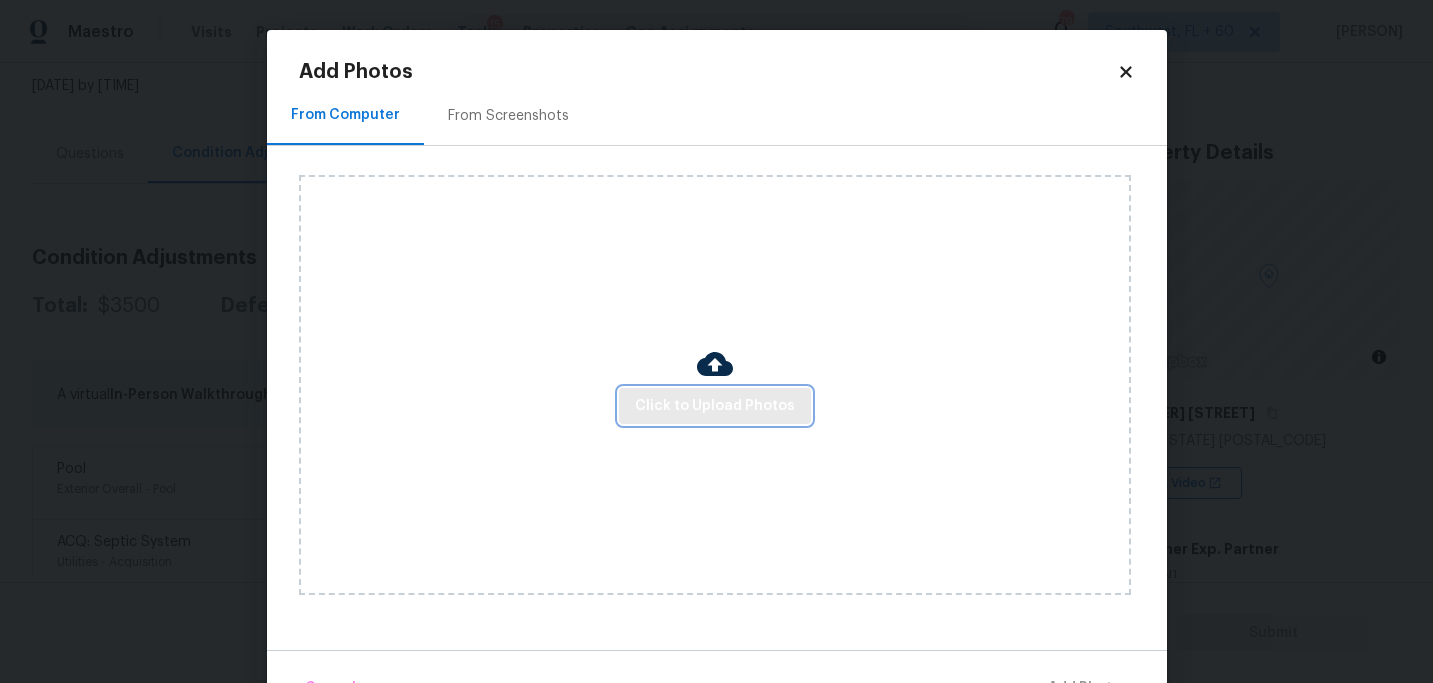 click on "Click to Upload Photos" at bounding box center [715, 406] 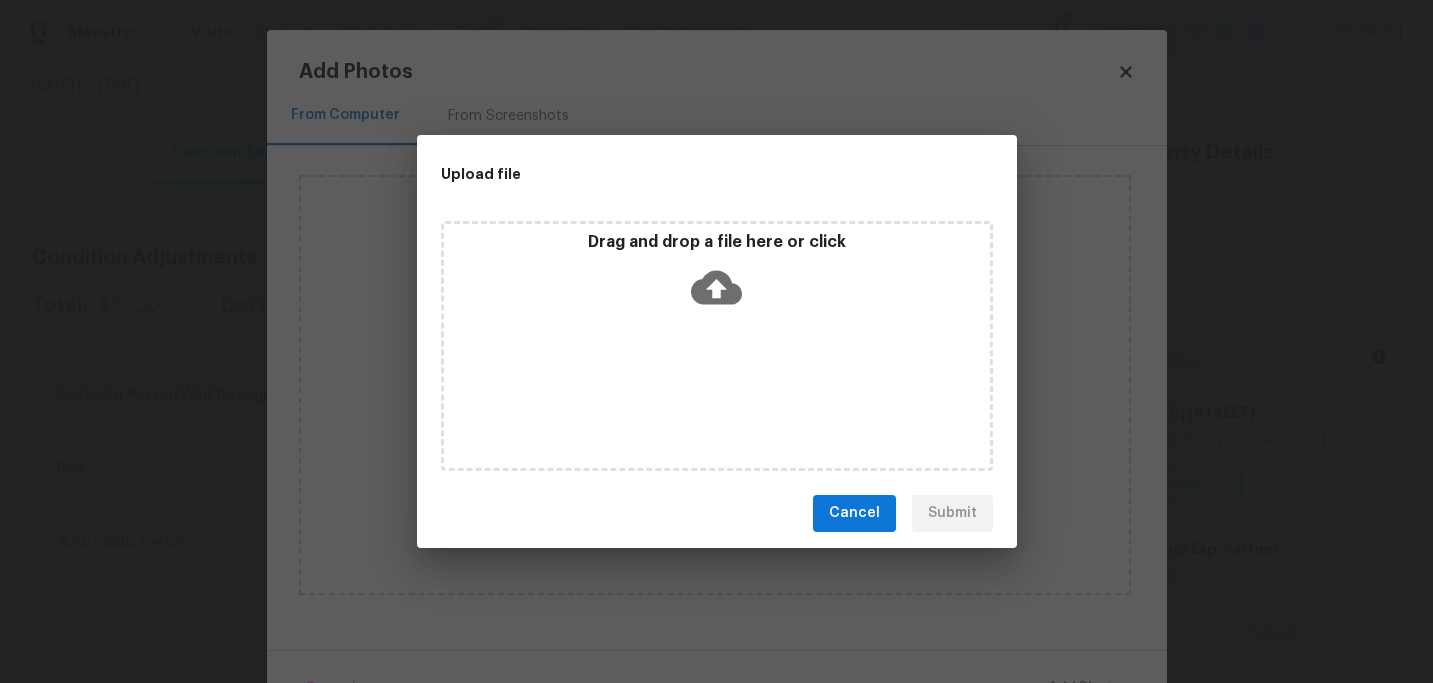 click on "Drag and drop a file here or click" at bounding box center (717, 275) 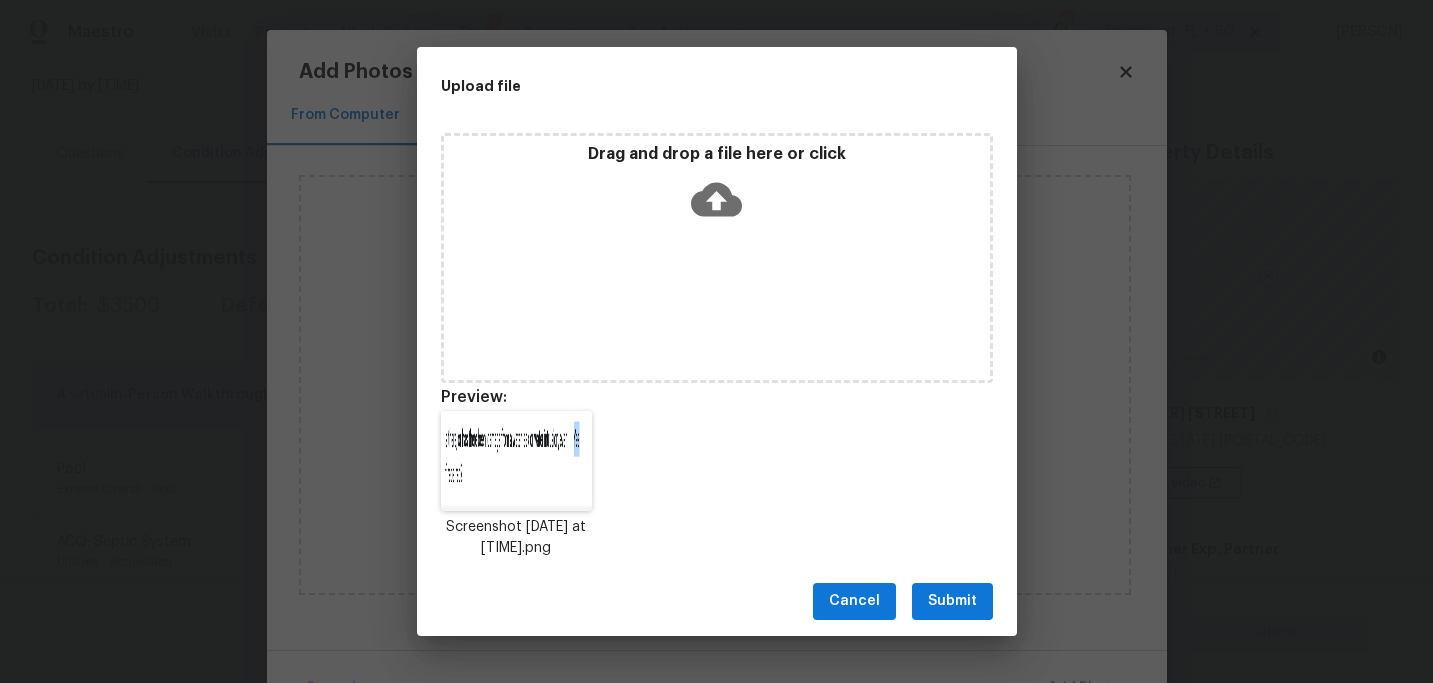 click on "Submit" at bounding box center [952, 601] 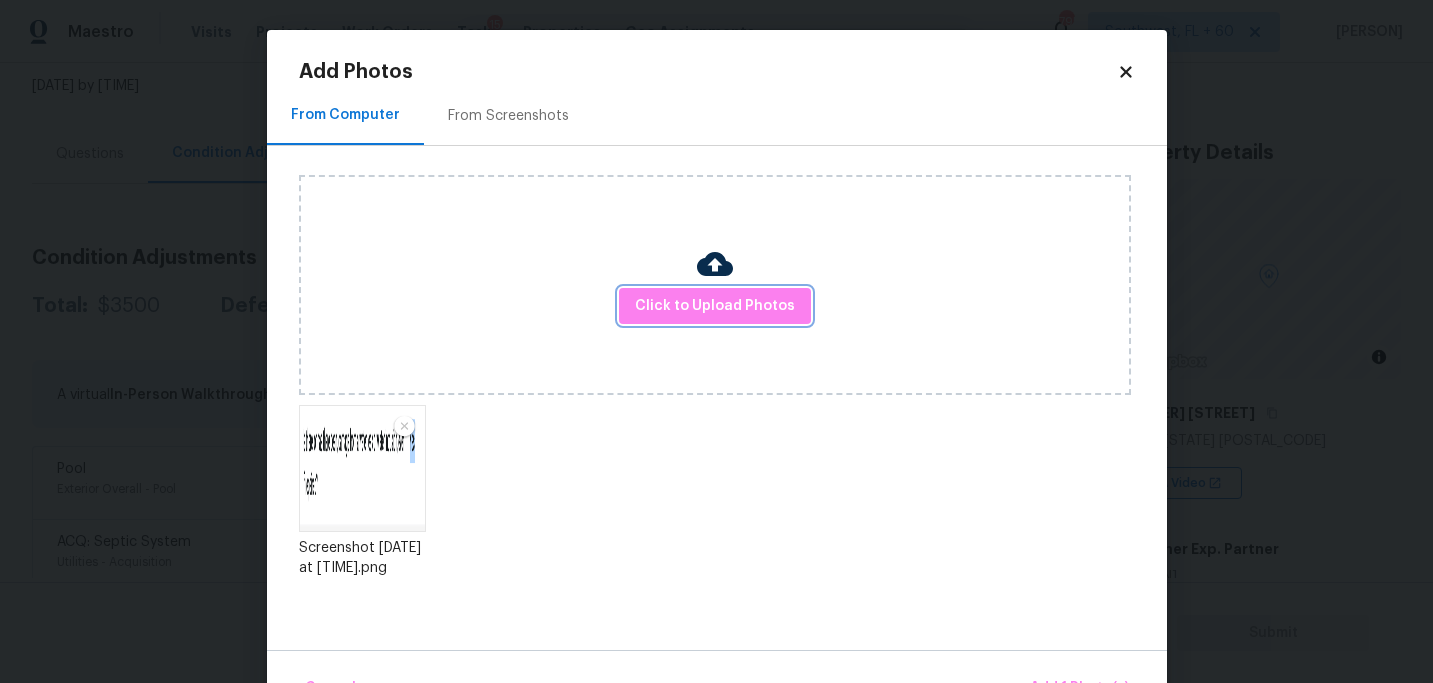 scroll, scrollTop: 57, scrollLeft: 0, axis: vertical 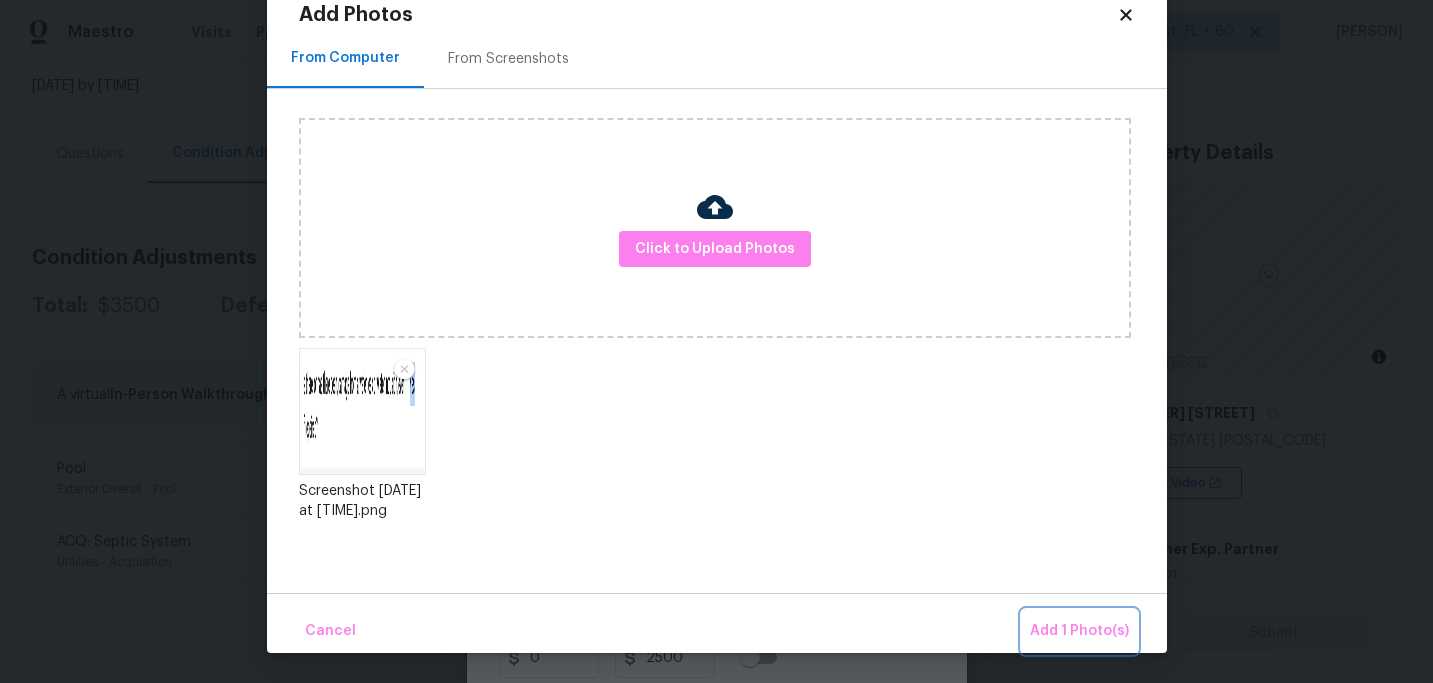 click on "Add 1 Photo(s)" at bounding box center (1079, 631) 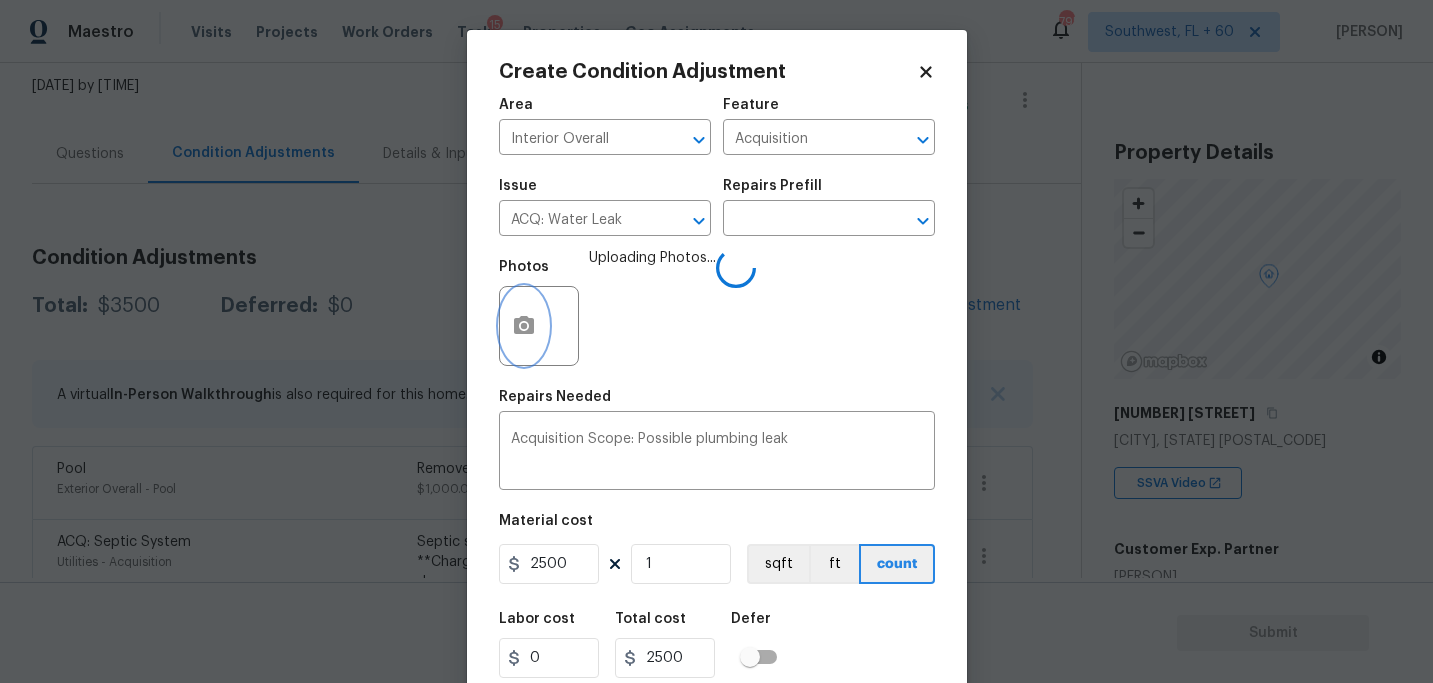scroll, scrollTop: 0, scrollLeft: 0, axis: both 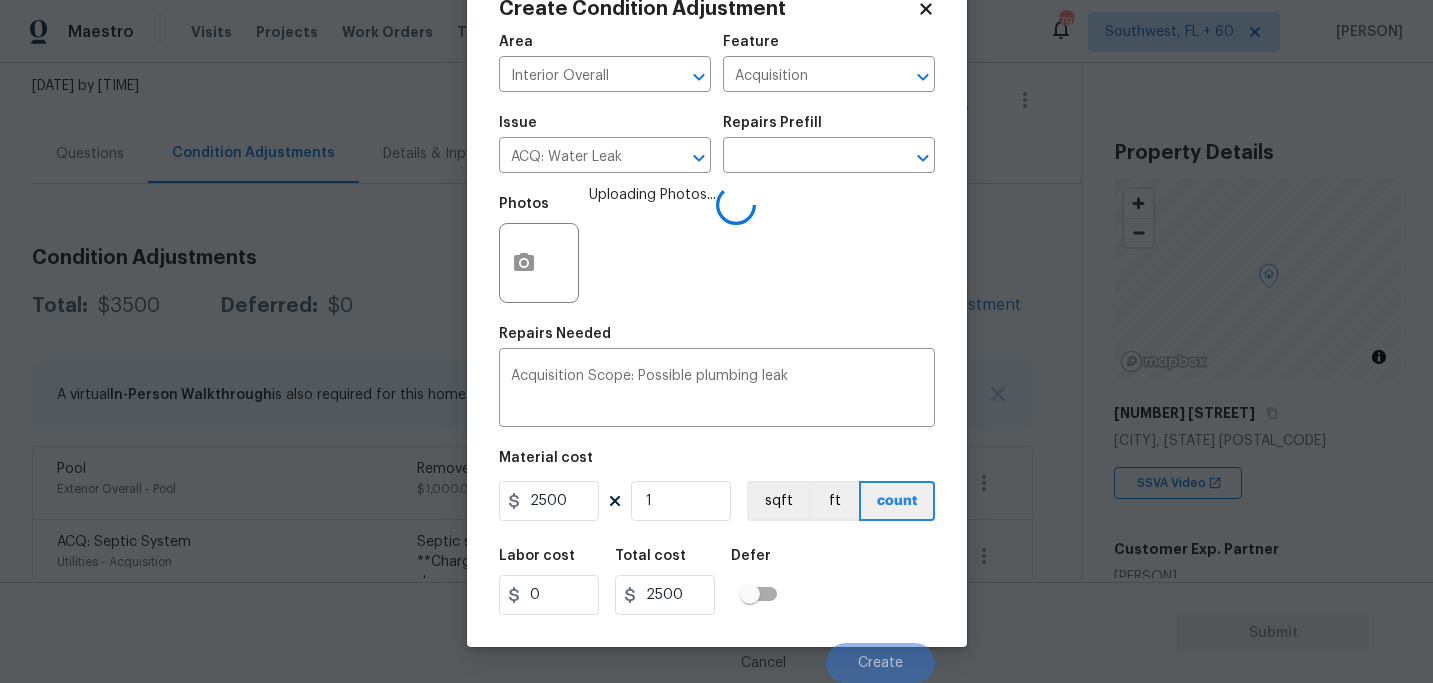 click on "Labor cost 0 Total cost 2500 Defer" at bounding box center [717, 582] 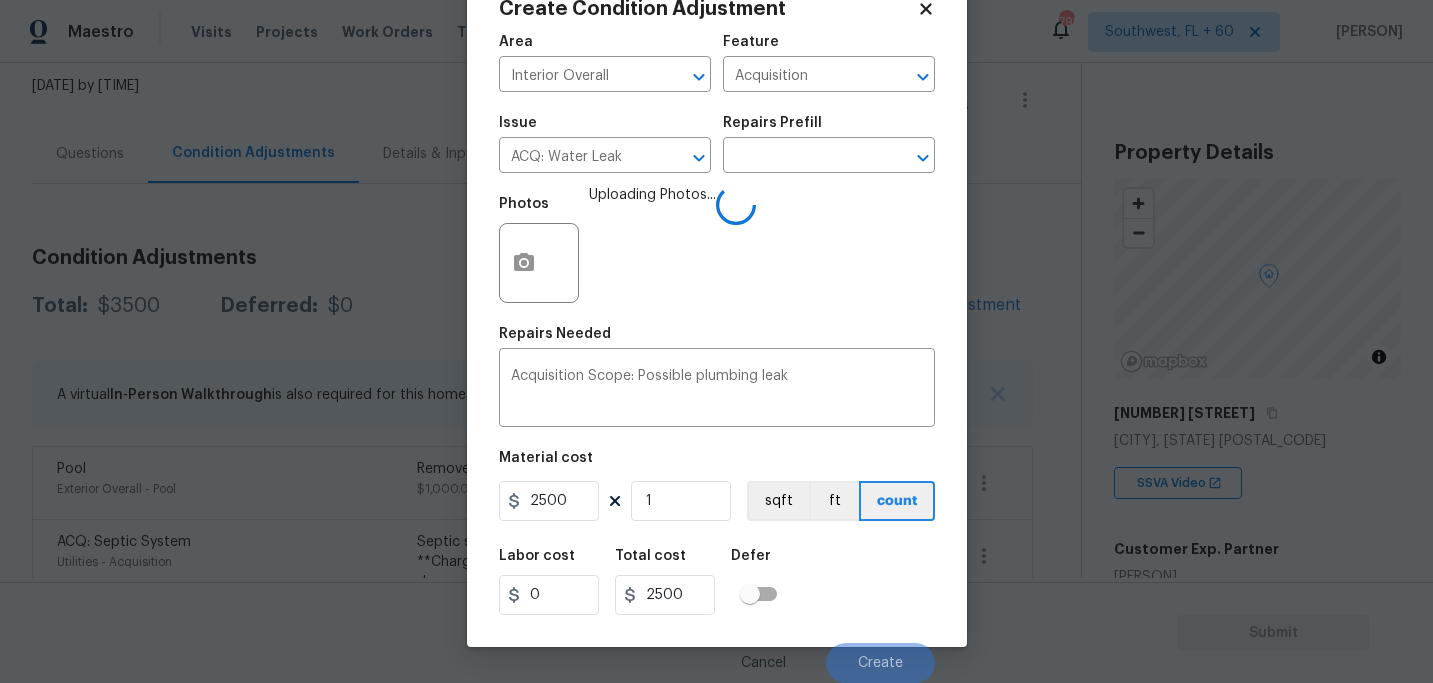 click on "Labor cost 0 Total cost 2500 Defer" at bounding box center (717, 582) 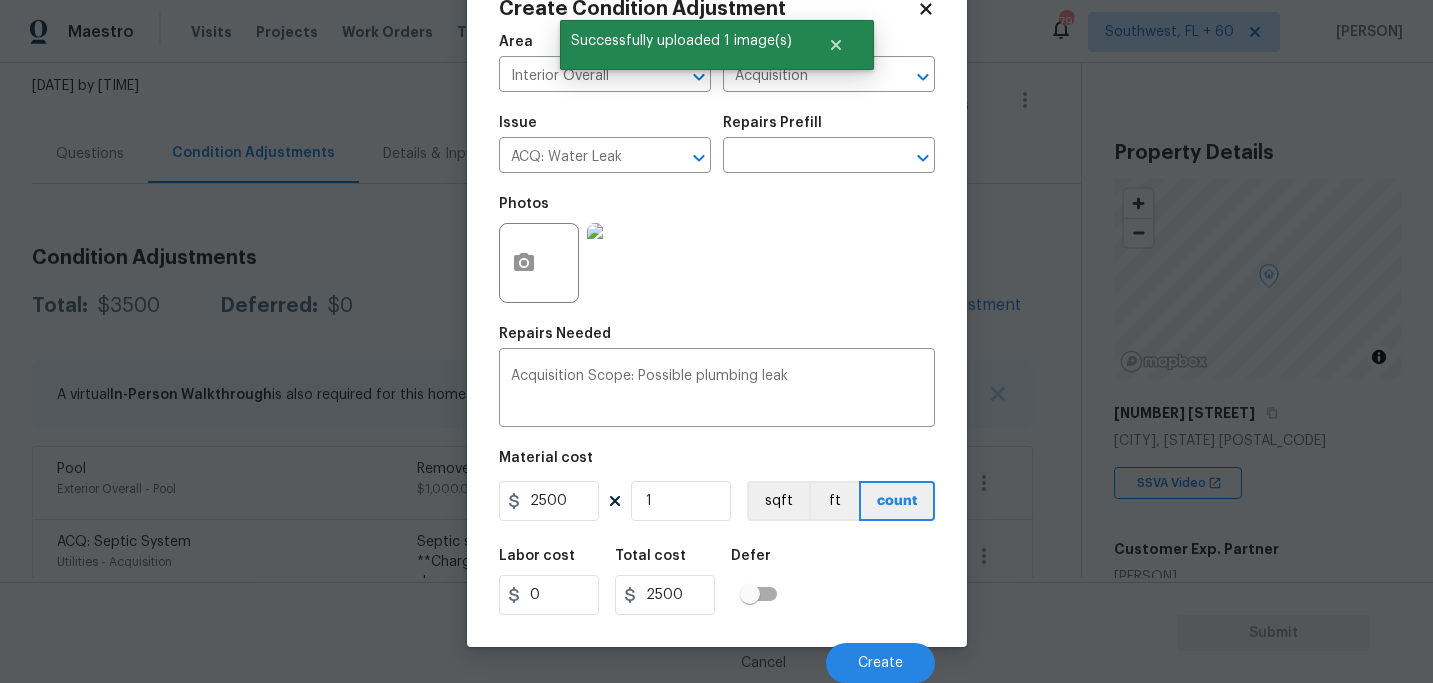 click on "Labor cost 0 Total cost 2500 Defer" at bounding box center (717, 582) 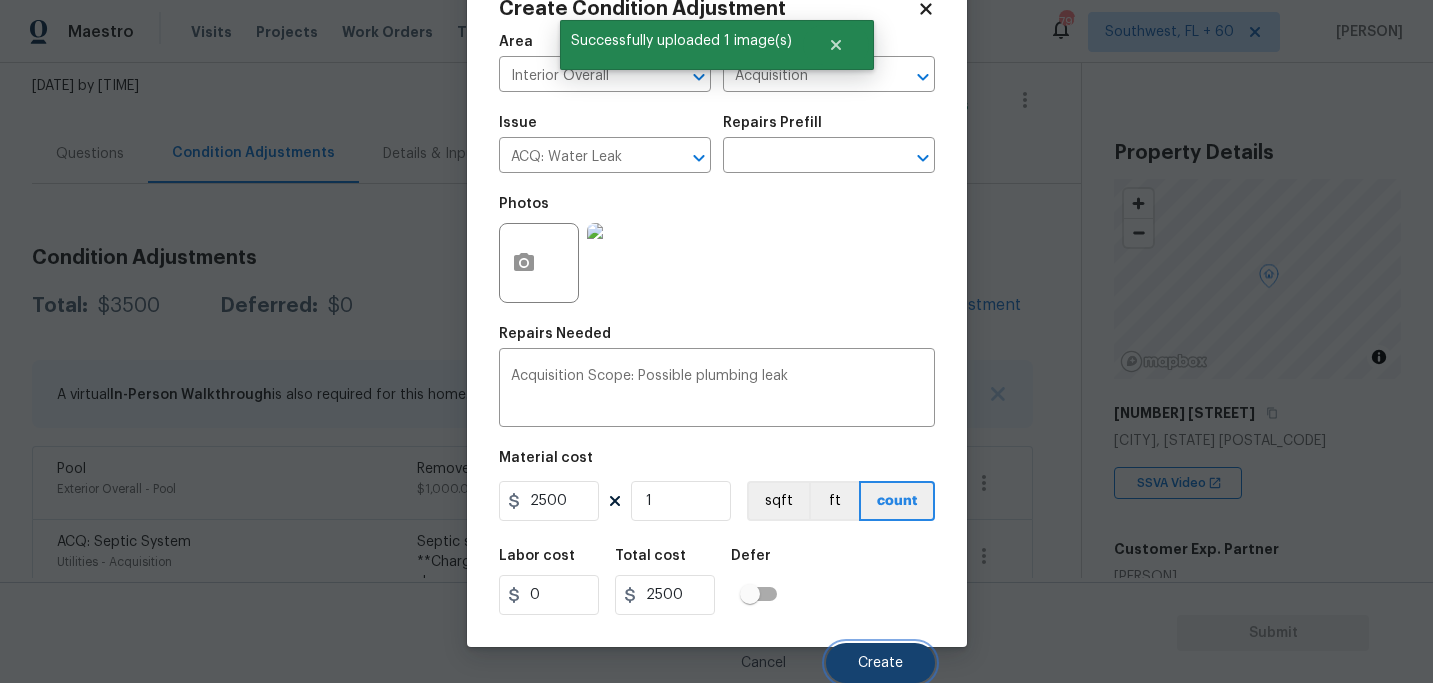 click on "Create" at bounding box center [880, 663] 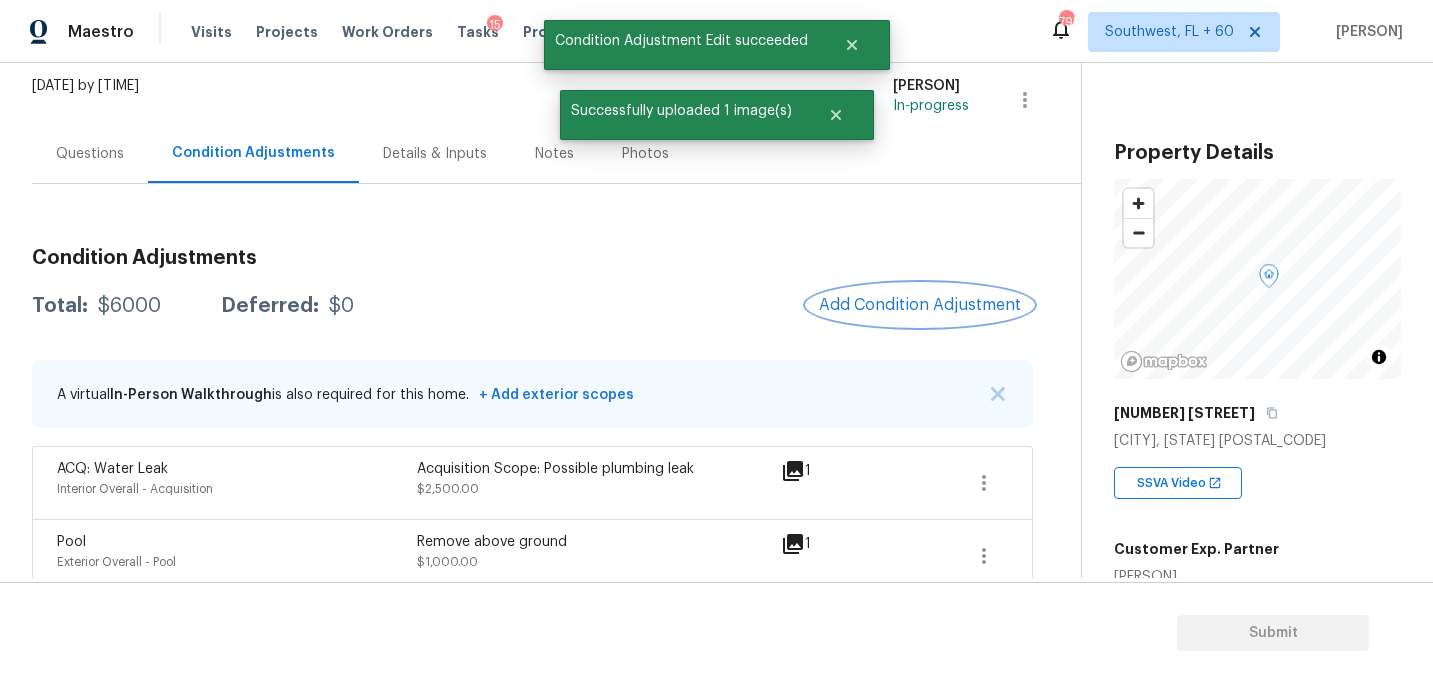 scroll, scrollTop: 0, scrollLeft: 0, axis: both 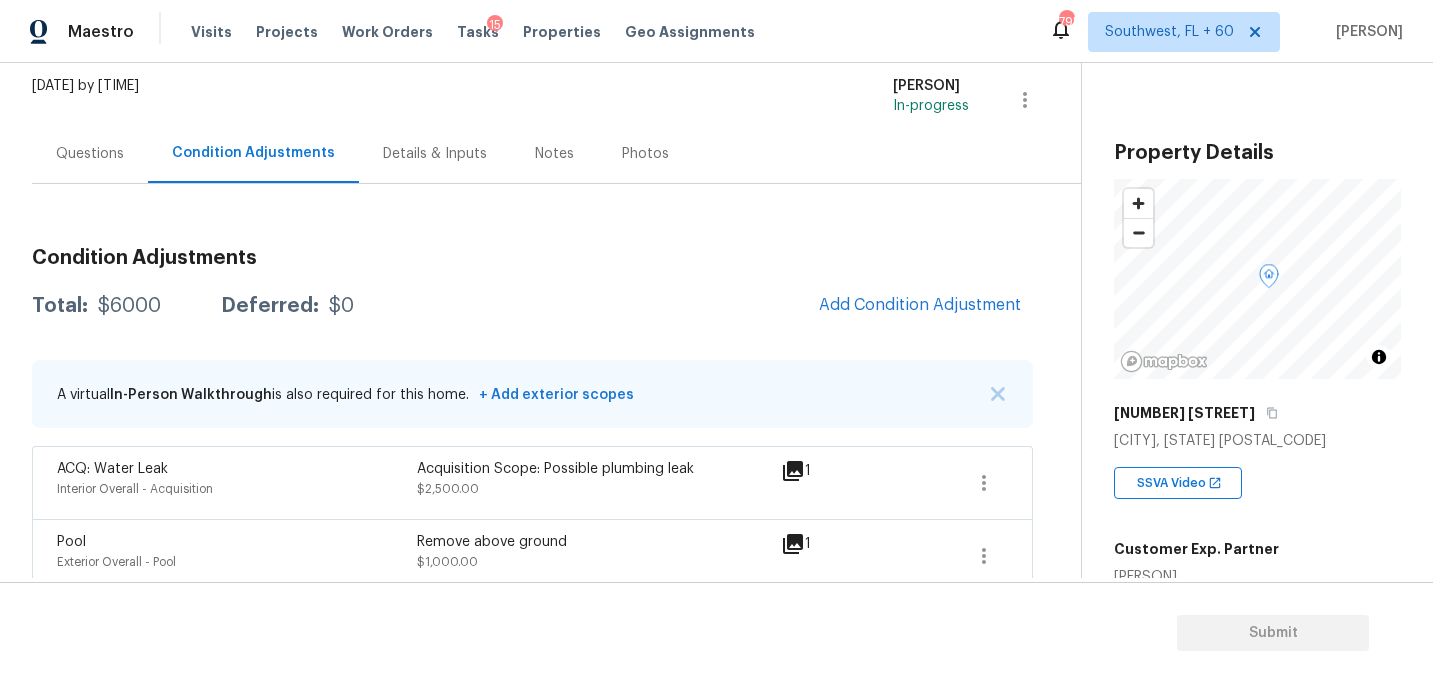 drag, startPoint x: 77, startPoint y: 154, endPoint x: 145, endPoint y: 218, distance: 93.38094 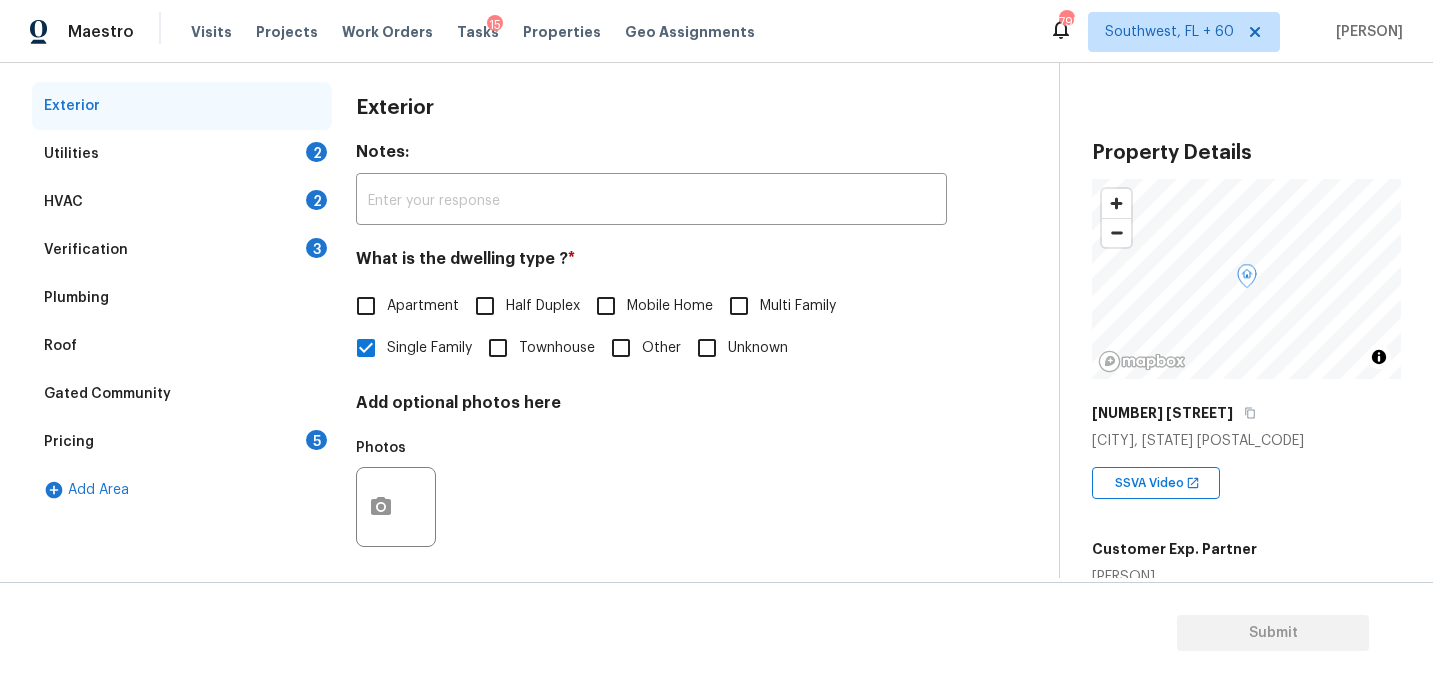 click on "Verification 3" at bounding box center [182, 250] 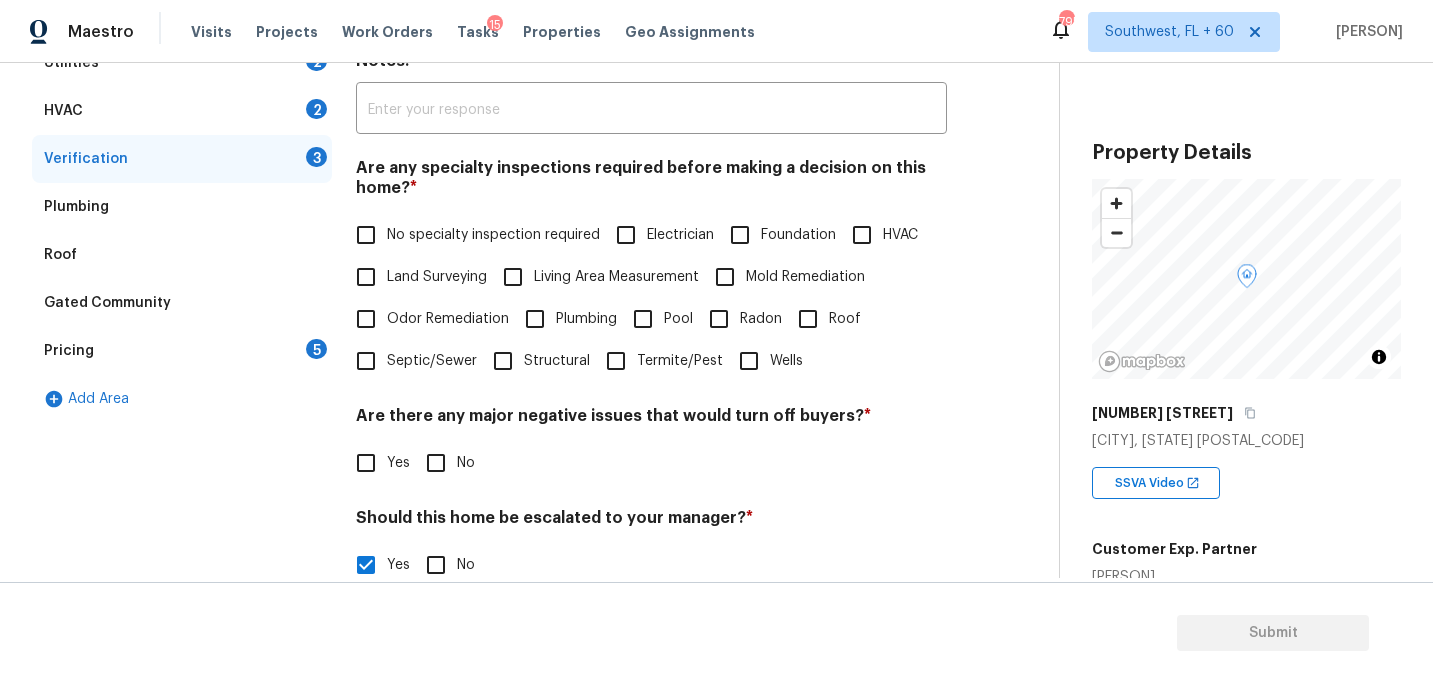 scroll, scrollTop: 411, scrollLeft: 0, axis: vertical 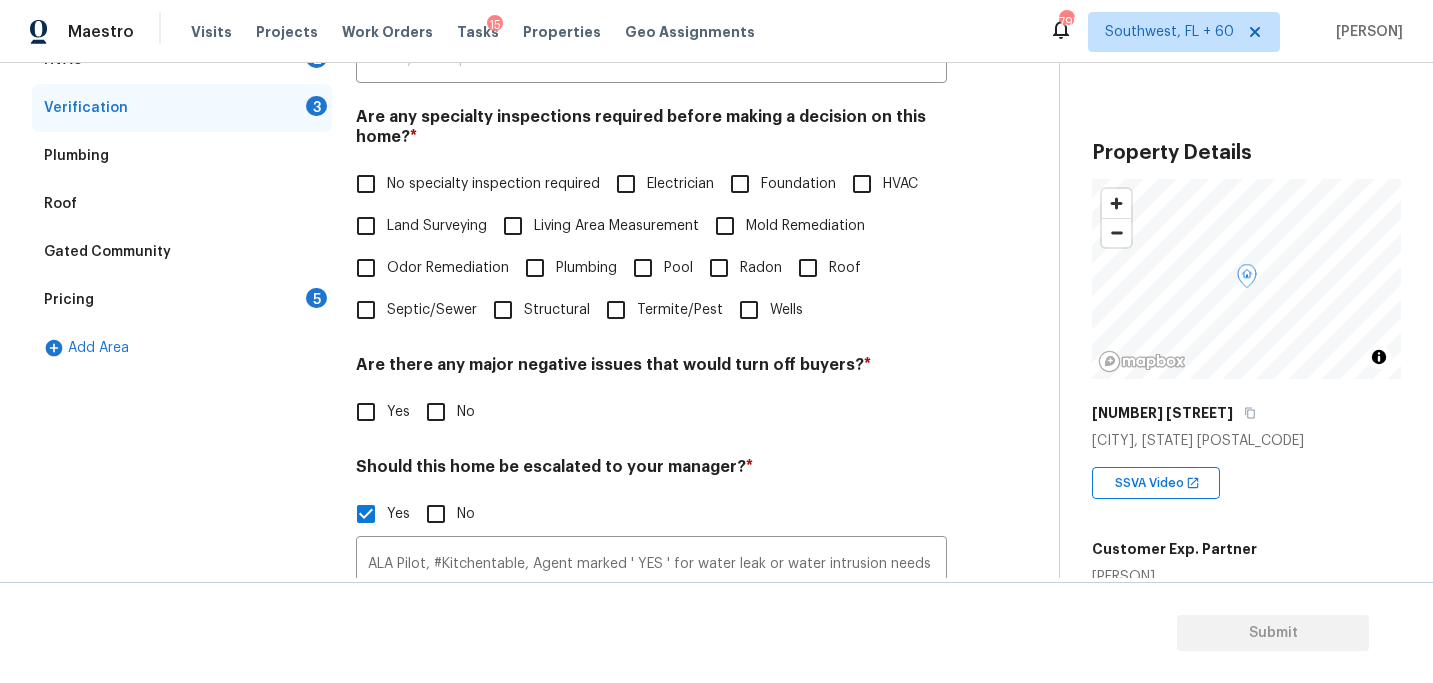 click on "No specialty inspection required" at bounding box center [472, 184] 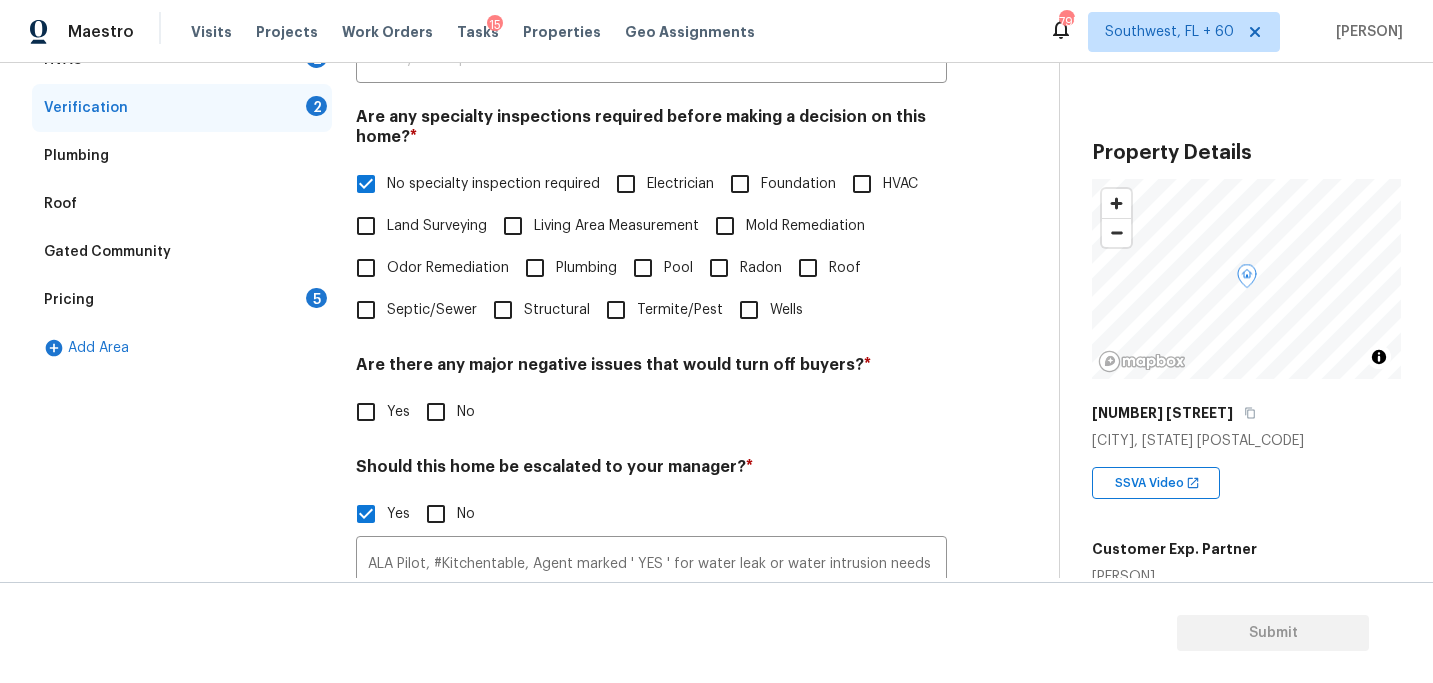 click on "No" at bounding box center (436, 412) 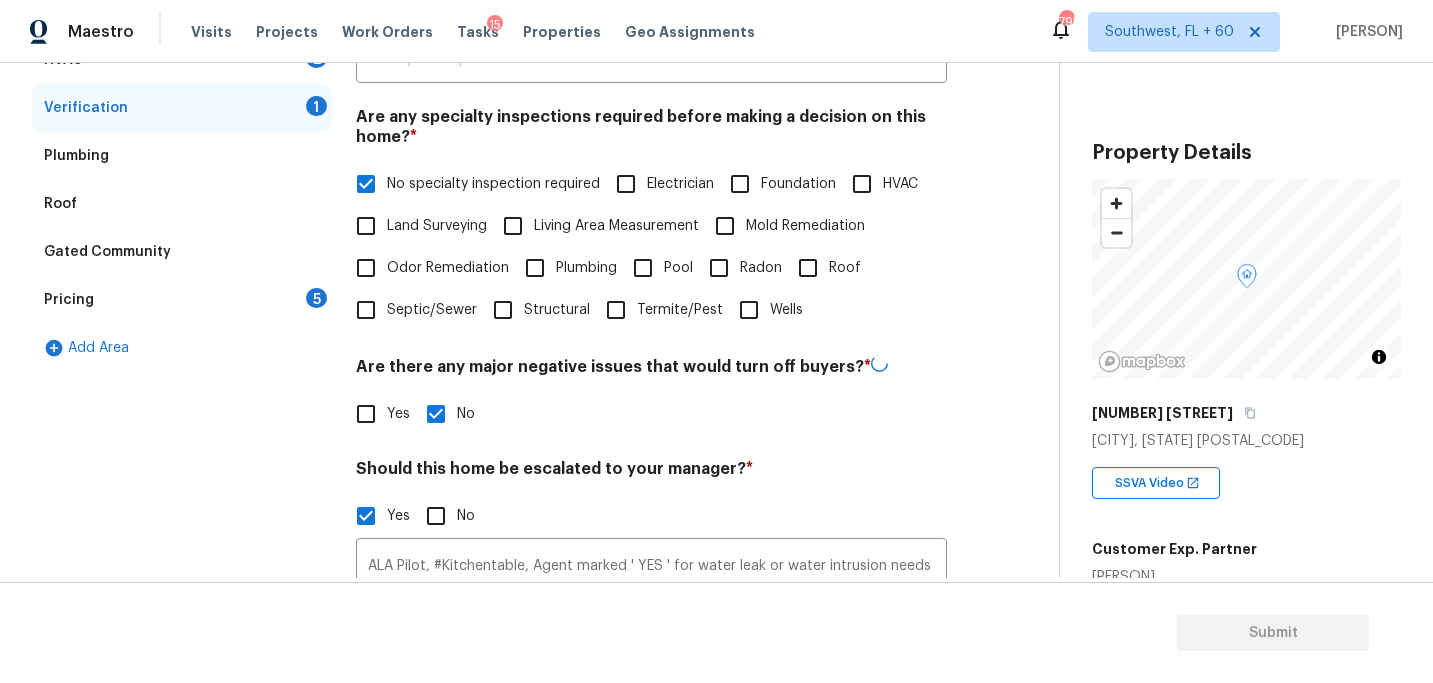scroll, scrollTop: 659, scrollLeft: 0, axis: vertical 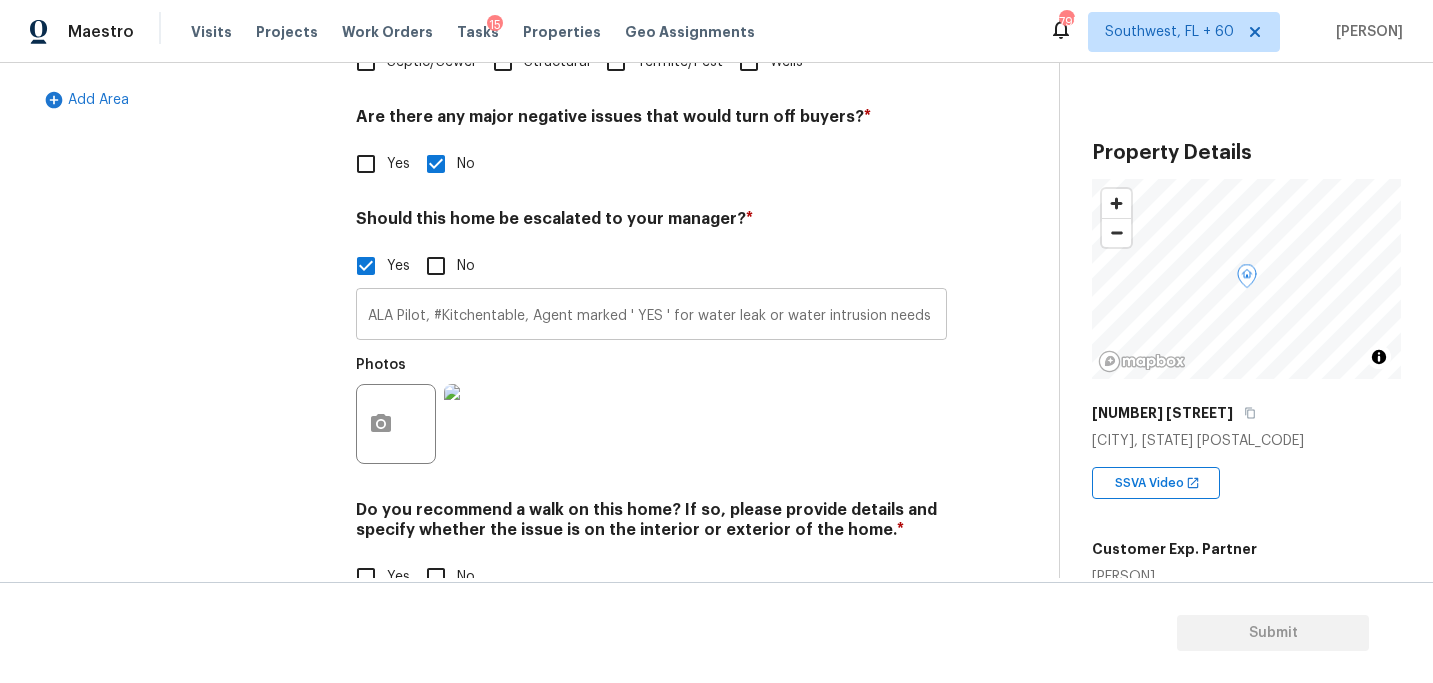click on "ALA Pilot, #Kitchentable, Agent marked ' YES ' for water leak or water intrusion needs review" at bounding box center (651, 316) 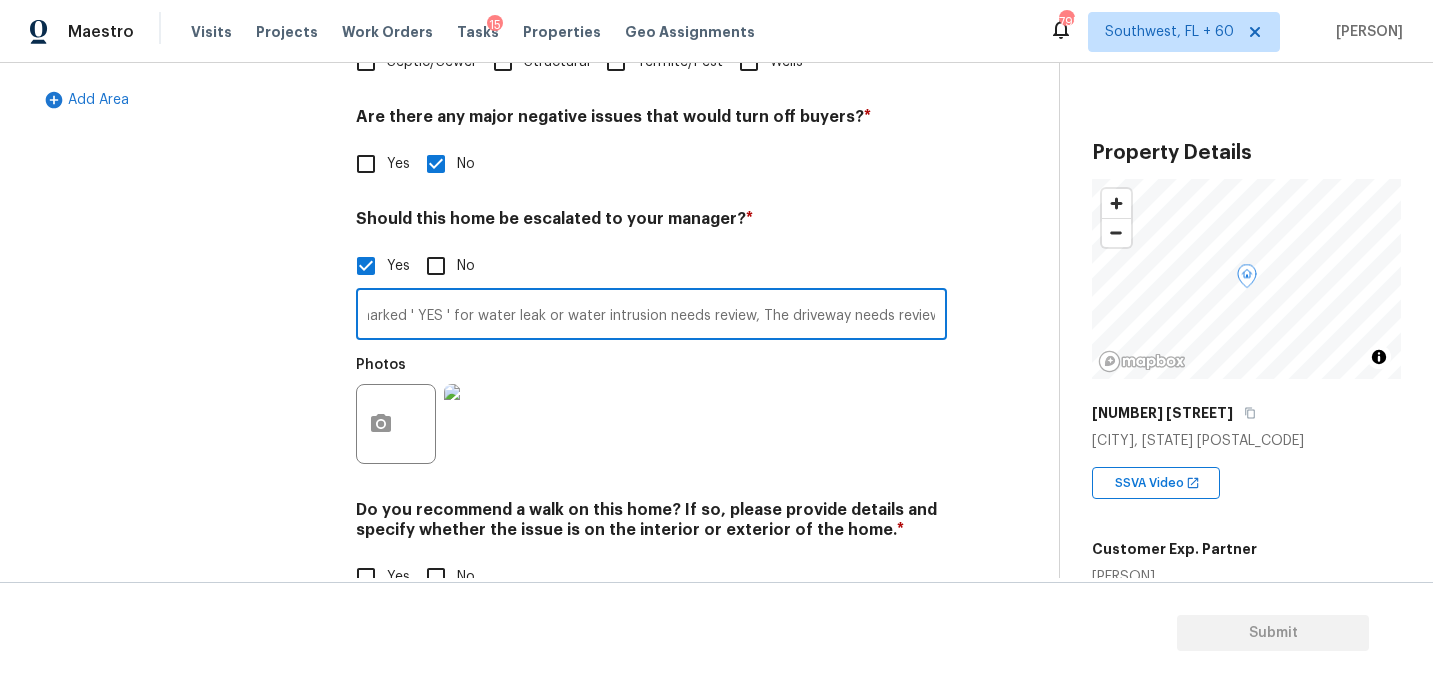 scroll, scrollTop: 0, scrollLeft: 233, axis: horizontal 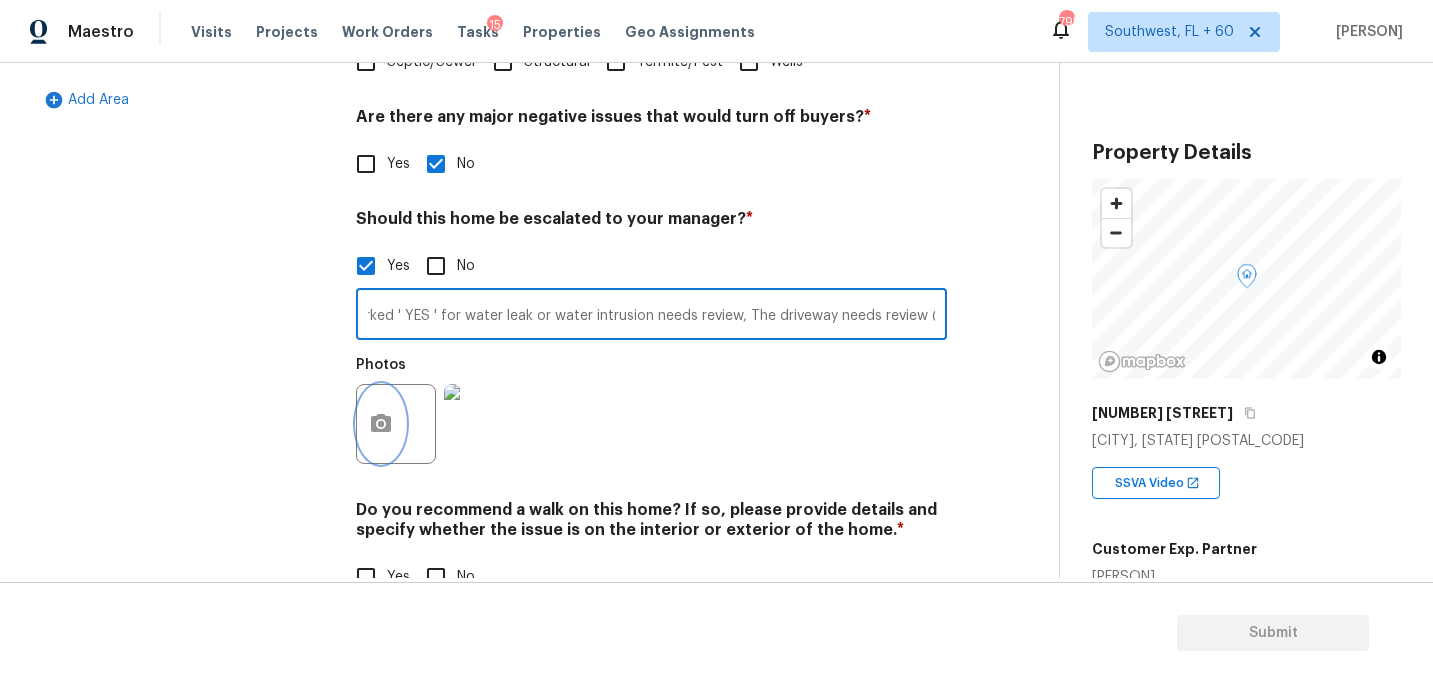 click 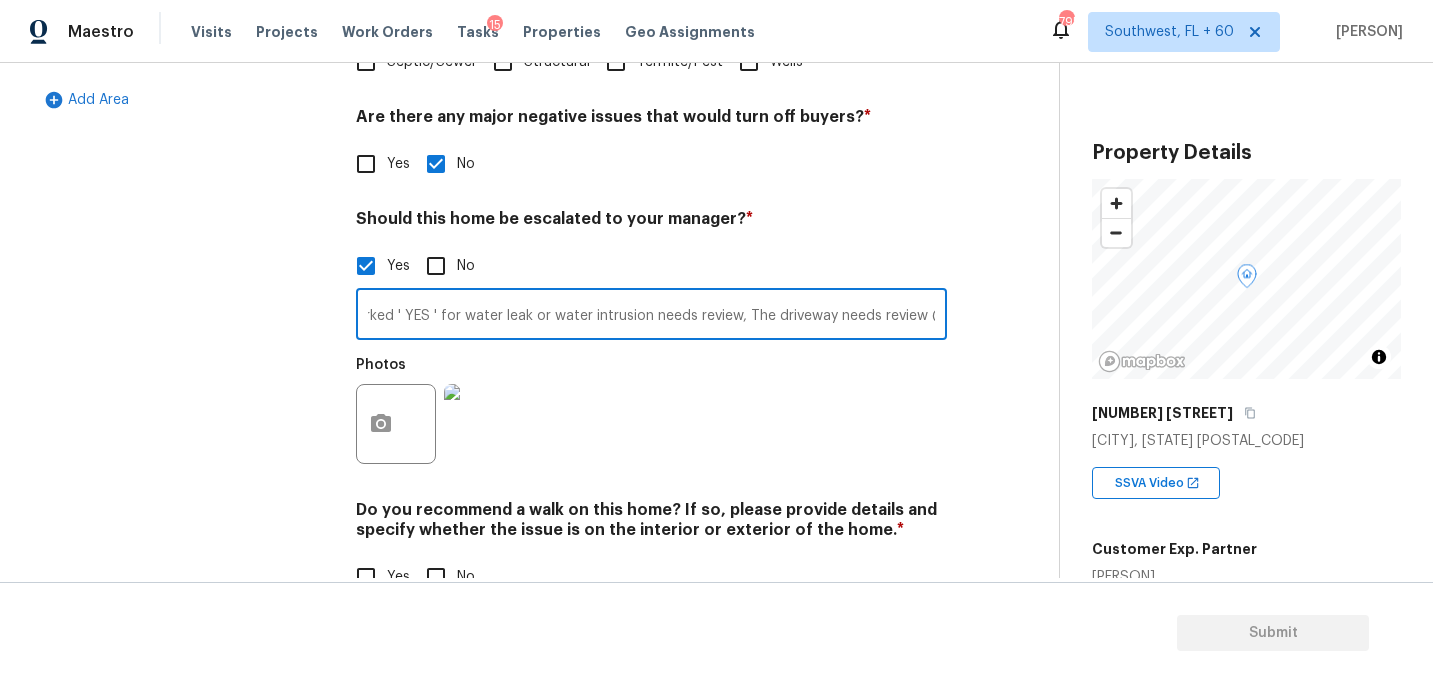 scroll, scrollTop: 0, scrollLeft: 0, axis: both 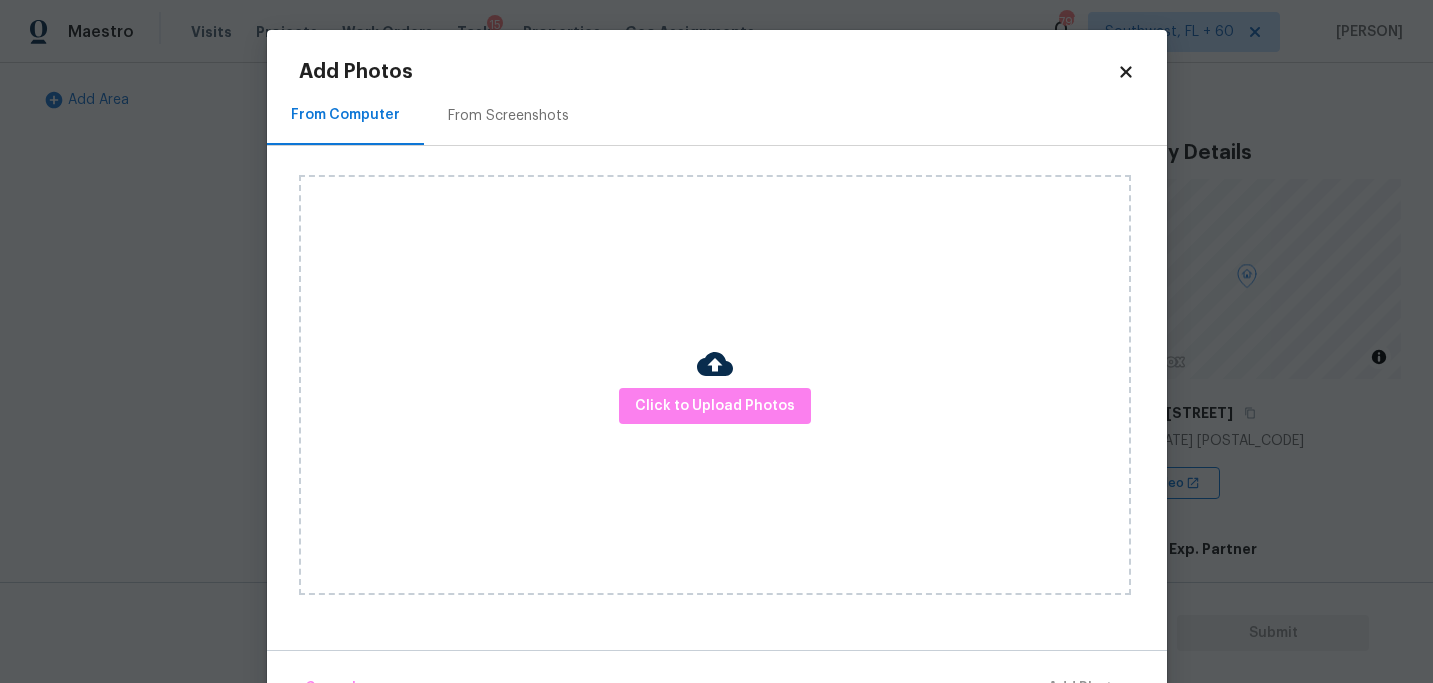 click on "Click to Upload Photos" at bounding box center [715, 385] 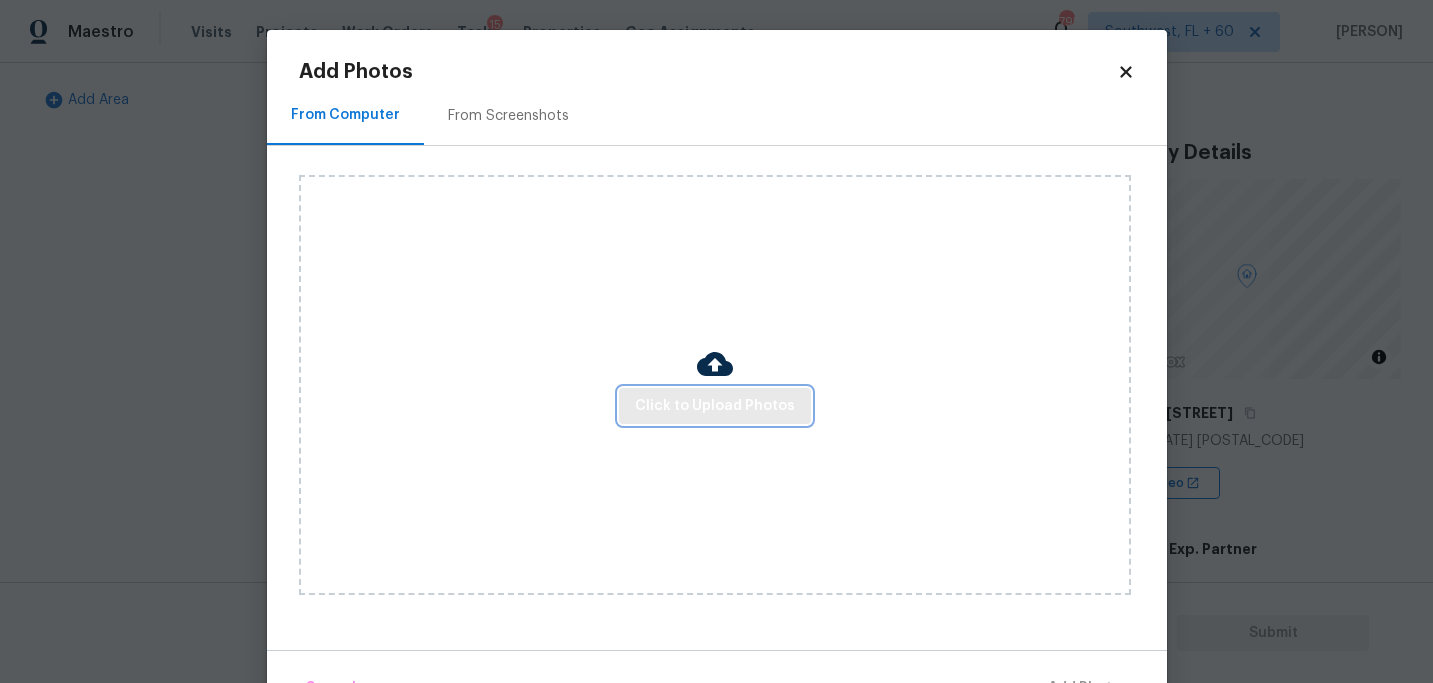 click on "Click to Upload Photos" at bounding box center (715, 406) 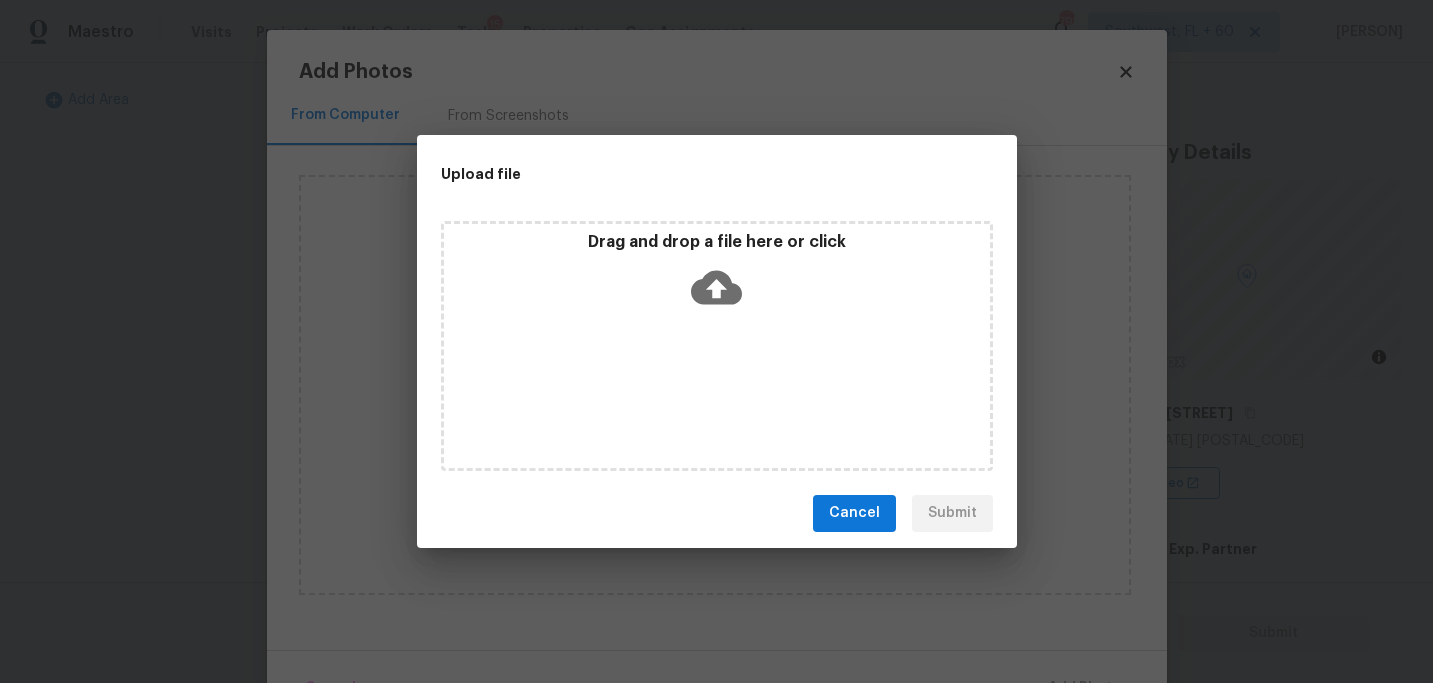 click on "Drag and drop a file here or click" at bounding box center [717, 275] 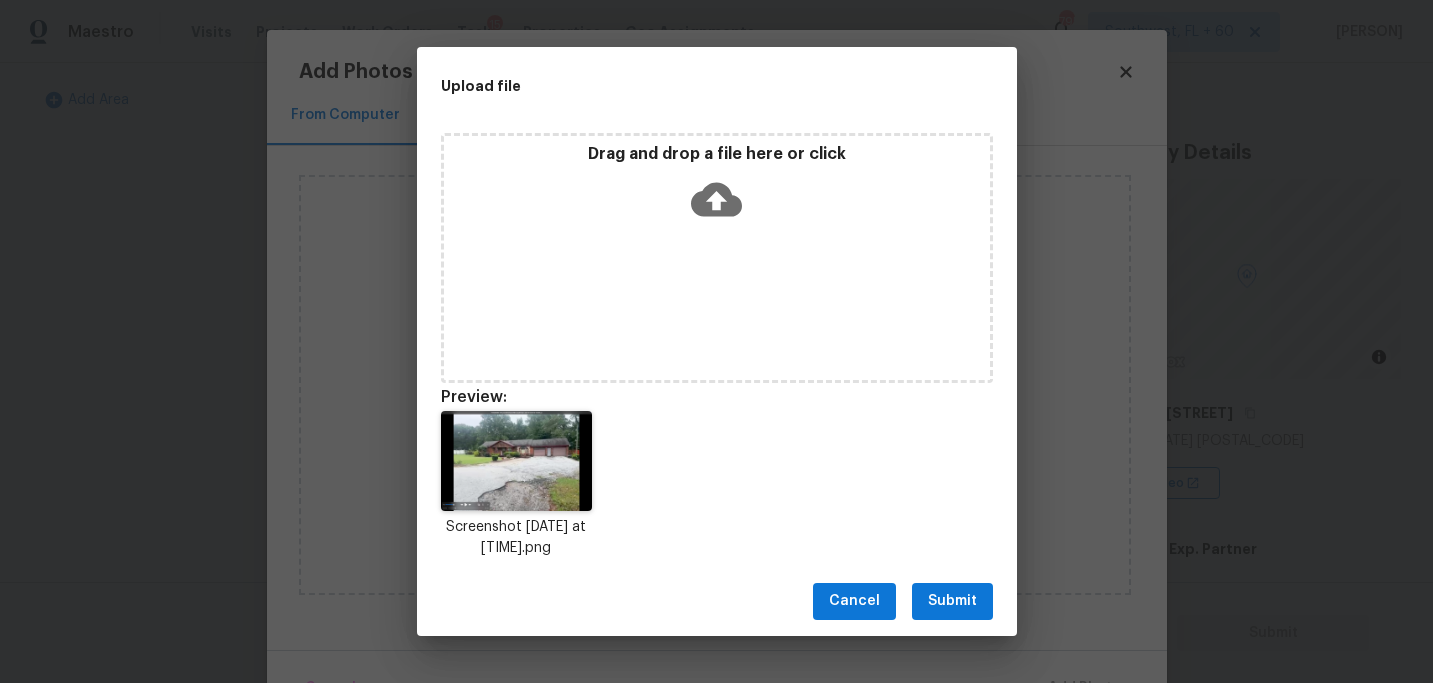 click on "Submit" at bounding box center (952, 601) 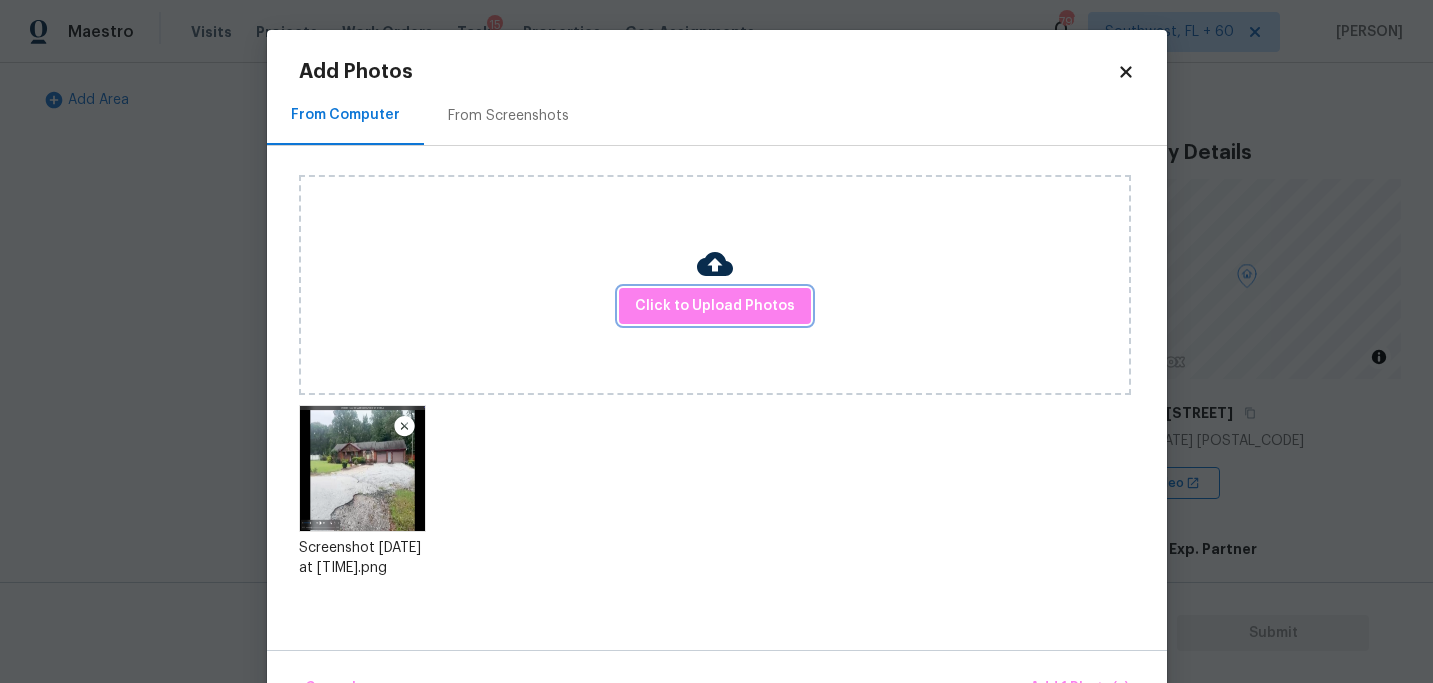 scroll, scrollTop: 57, scrollLeft: 0, axis: vertical 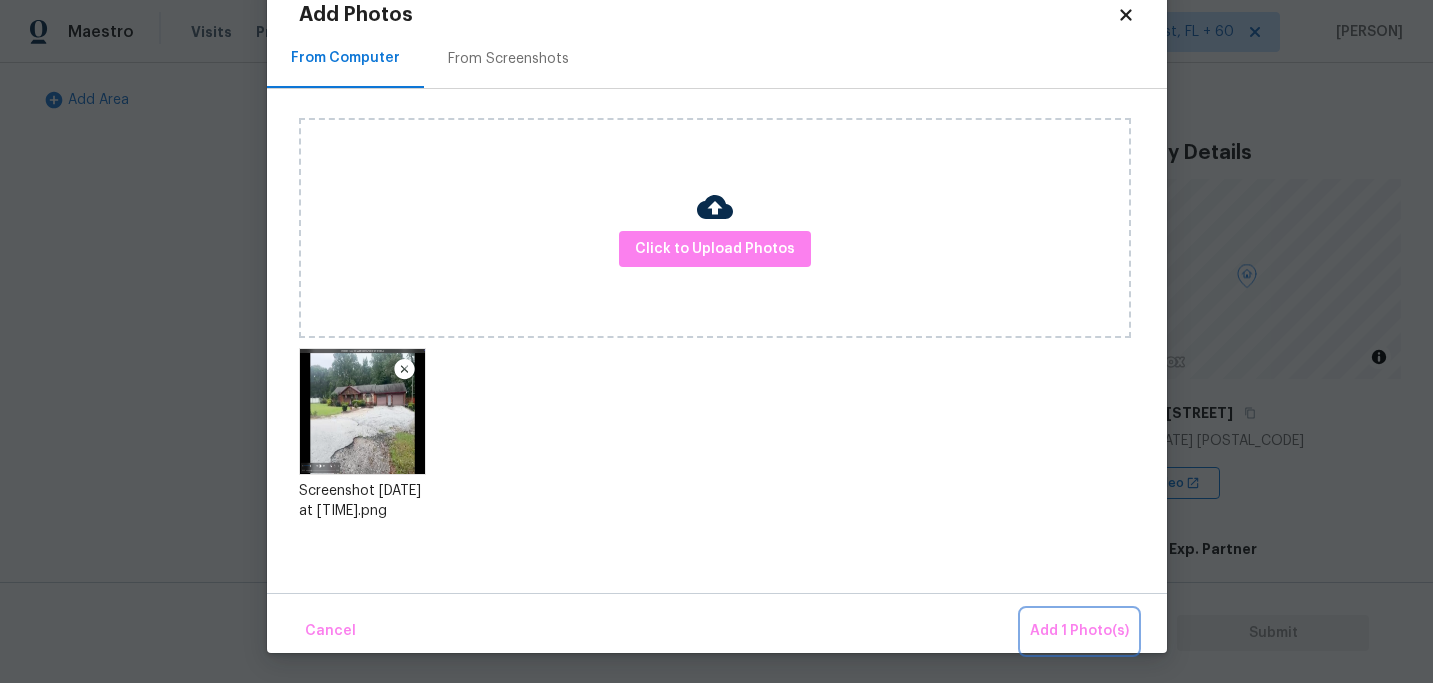 click on "Add 1 Photo(s)" at bounding box center [1079, 631] 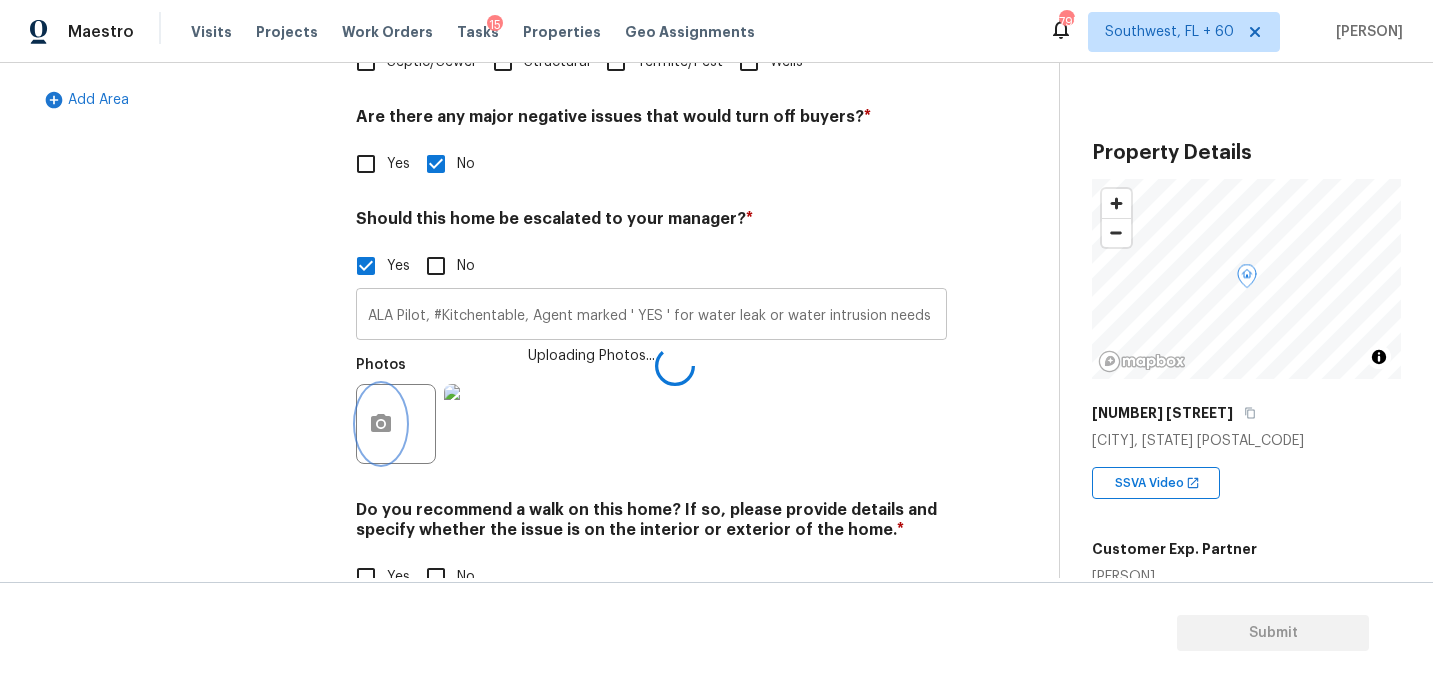 scroll, scrollTop: 0, scrollLeft: 0, axis: both 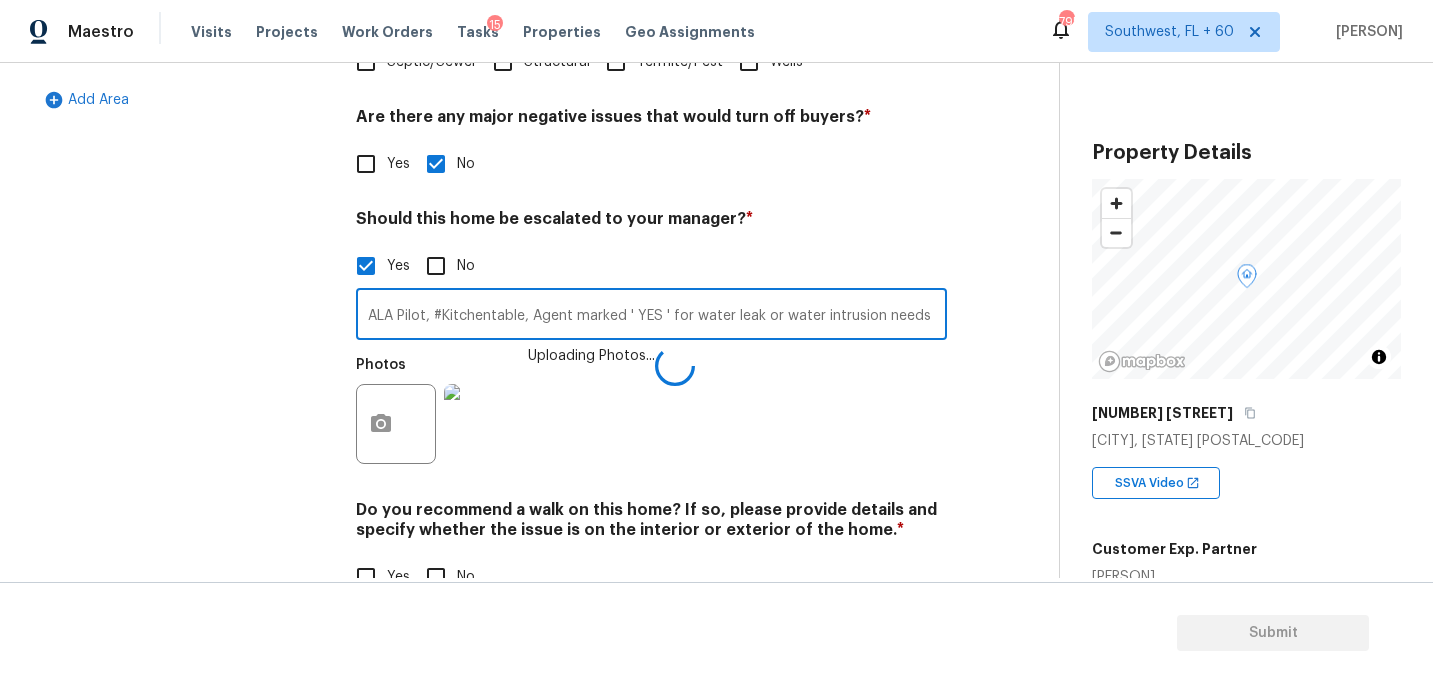 click on "ALA Pilot, #Kitchentable, Agent marked ' YES ' for water leak or water intrusion needs review, The driveway needs review @" at bounding box center (651, 316) 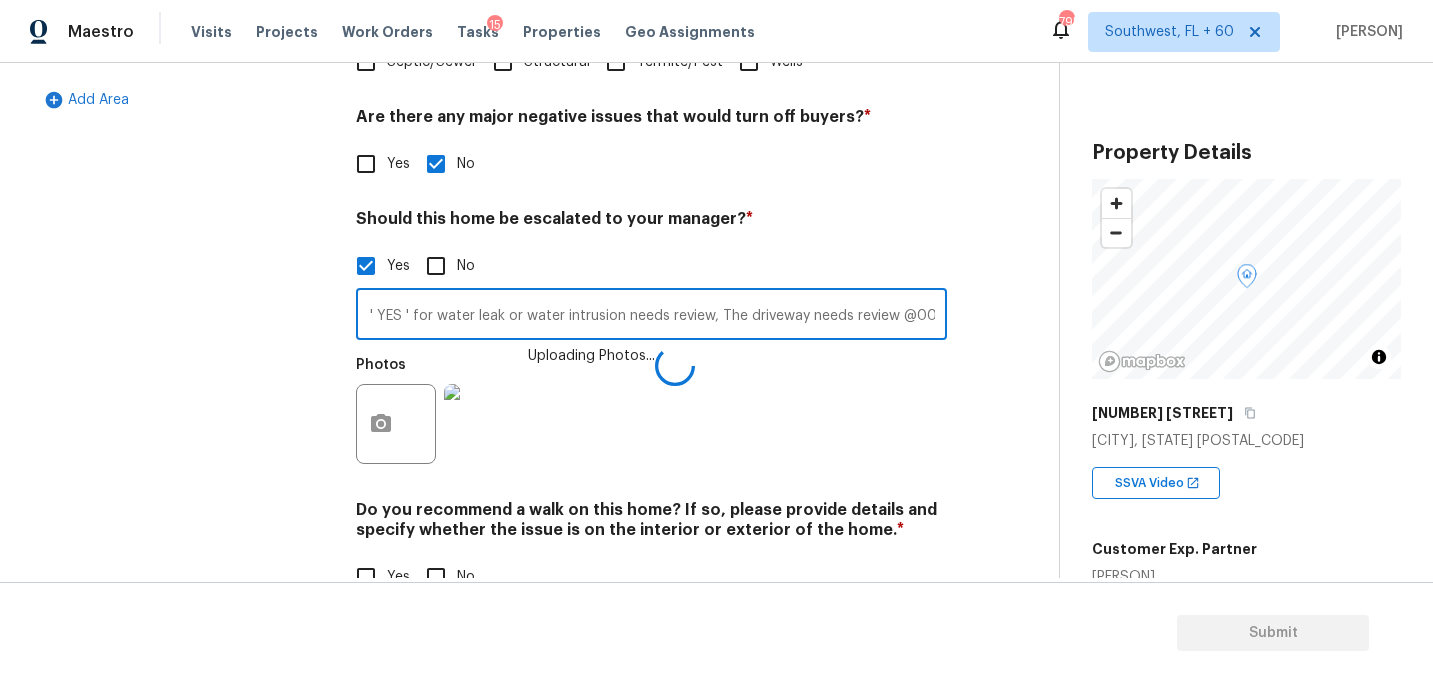 scroll, scrollTop: 0, scrollLeft: 270, axis: horizontal 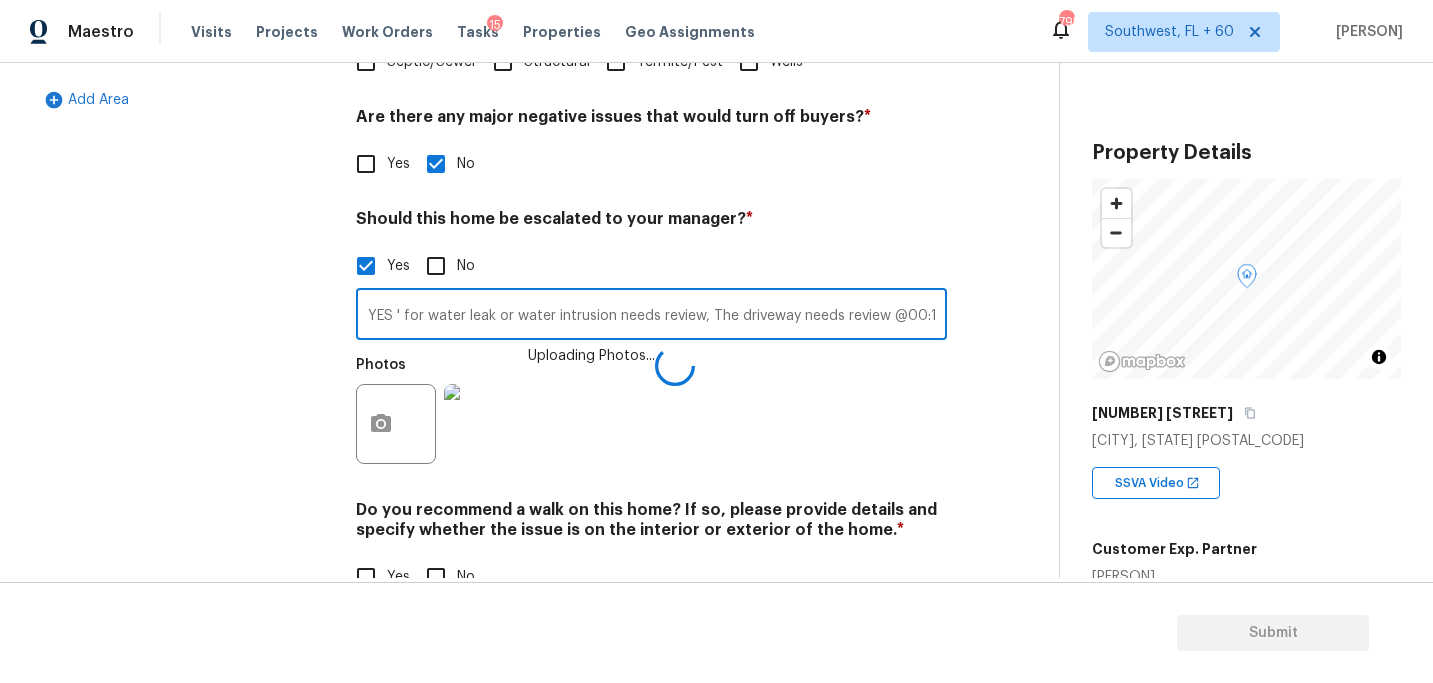 click on "Photos Uploading Photos..." at bounding box center (651, 411) 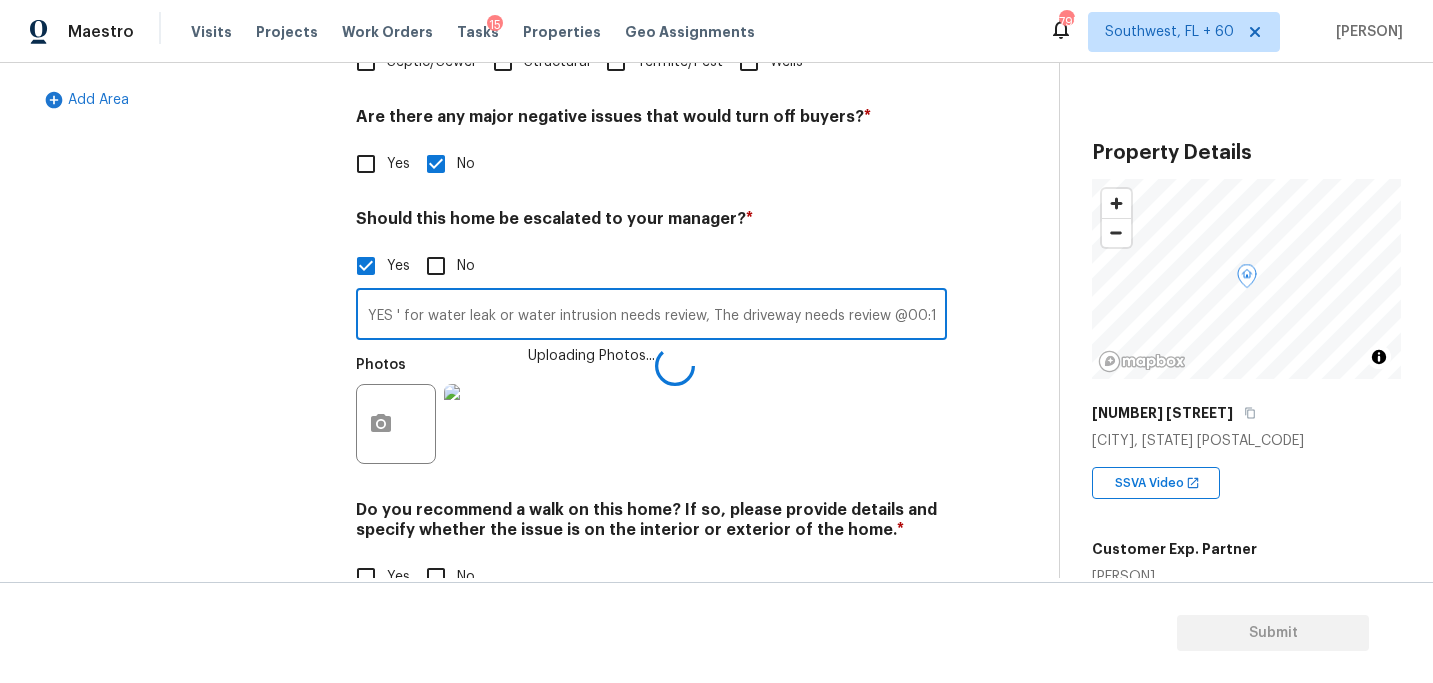 scroll, scrollTop: 0, scrollLeft: 0, axis: both 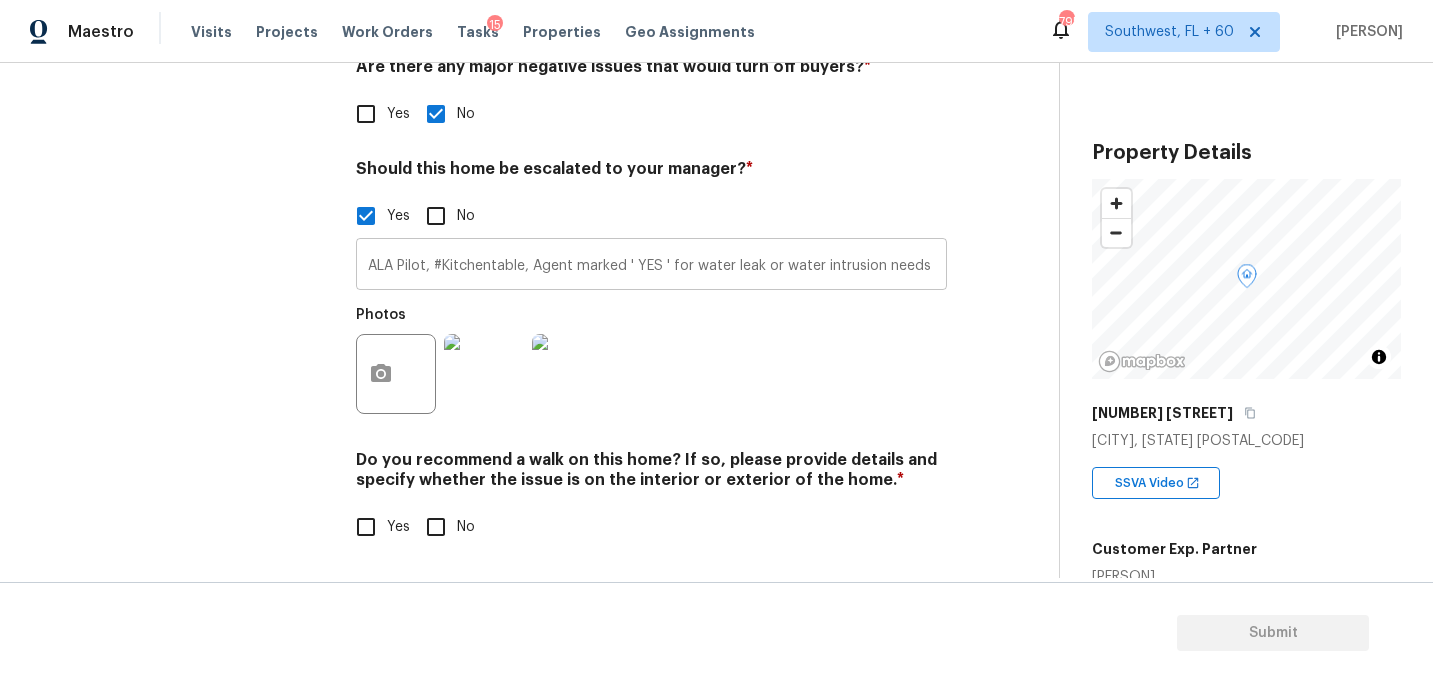 click on "ALA Pilot, #Kitchentable, Agent marked ' YES ' for water leak or water intrusion needs review, The driveway needs review @00:16" at bounding box center [651, 266] 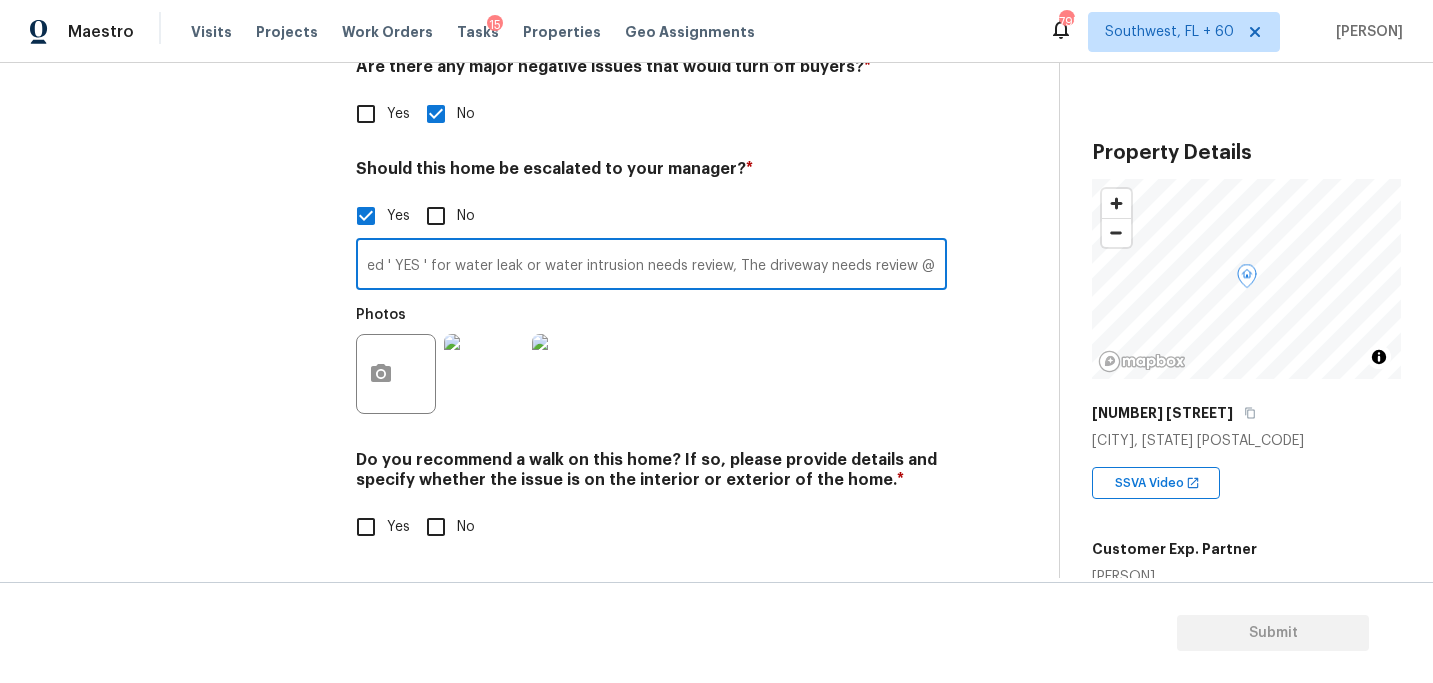 scroll, scrollTop: 0, scrollLeft: 582, axis: horizontal 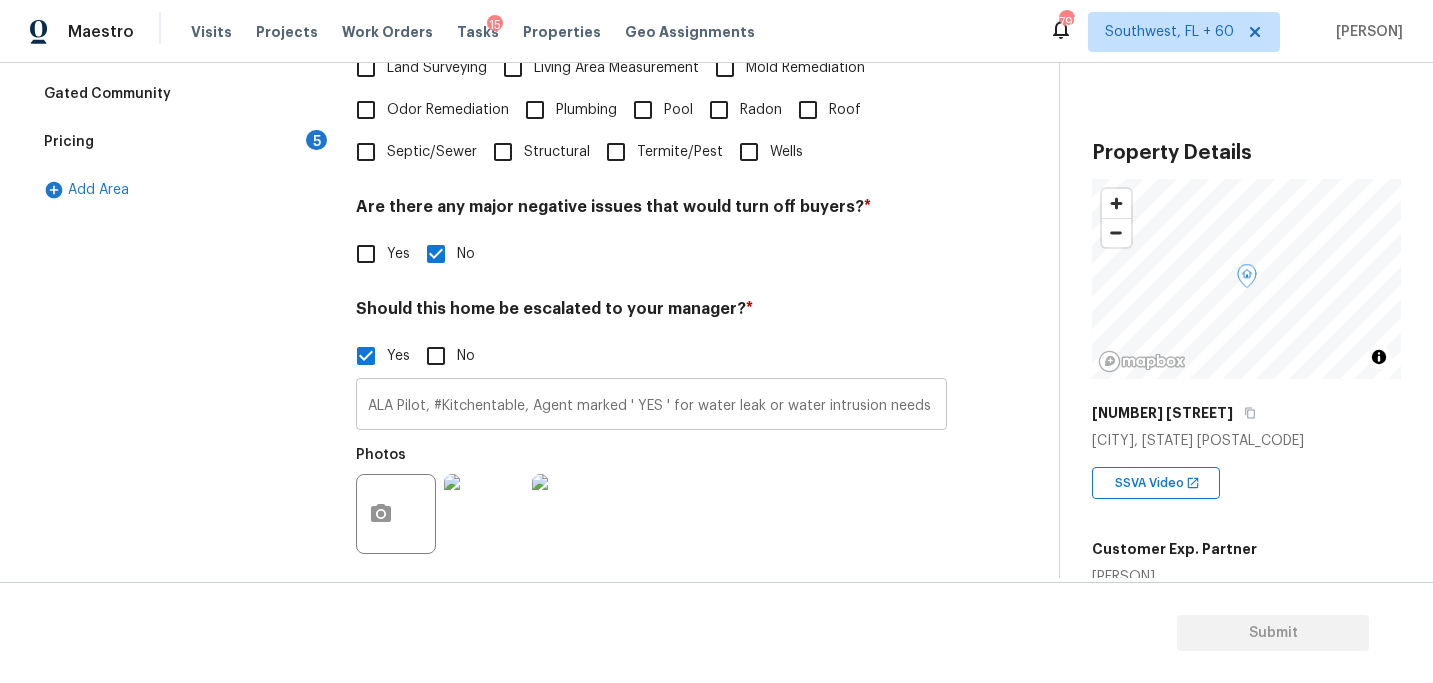 click on "ALA Pilot, #Kitchentable, Agent marked ' YES ' for water leak or water intrusion needs review, The driveway needs review @00:16 i did not scoped i just flagged it for your review" at bounding box center [651, 406] 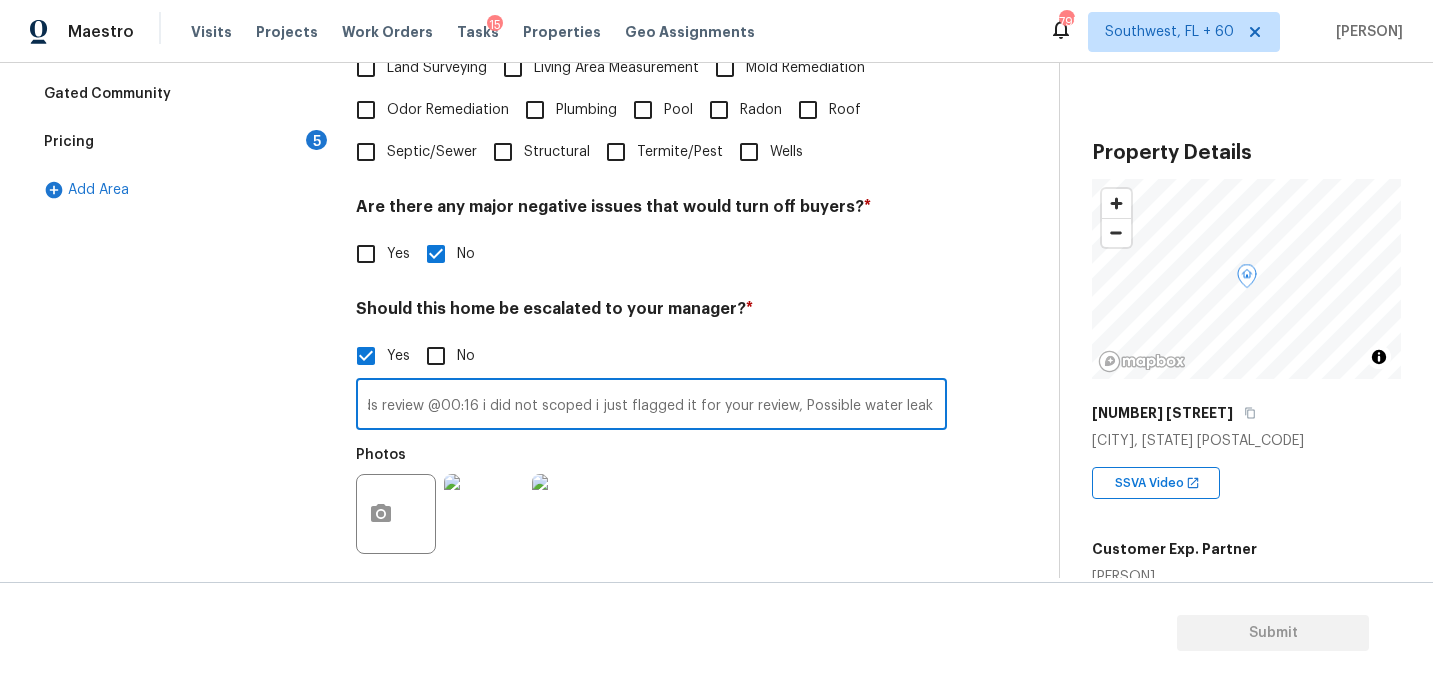 scroll, scrollTop: 0, scrollLeft: 730, axis: horizontal 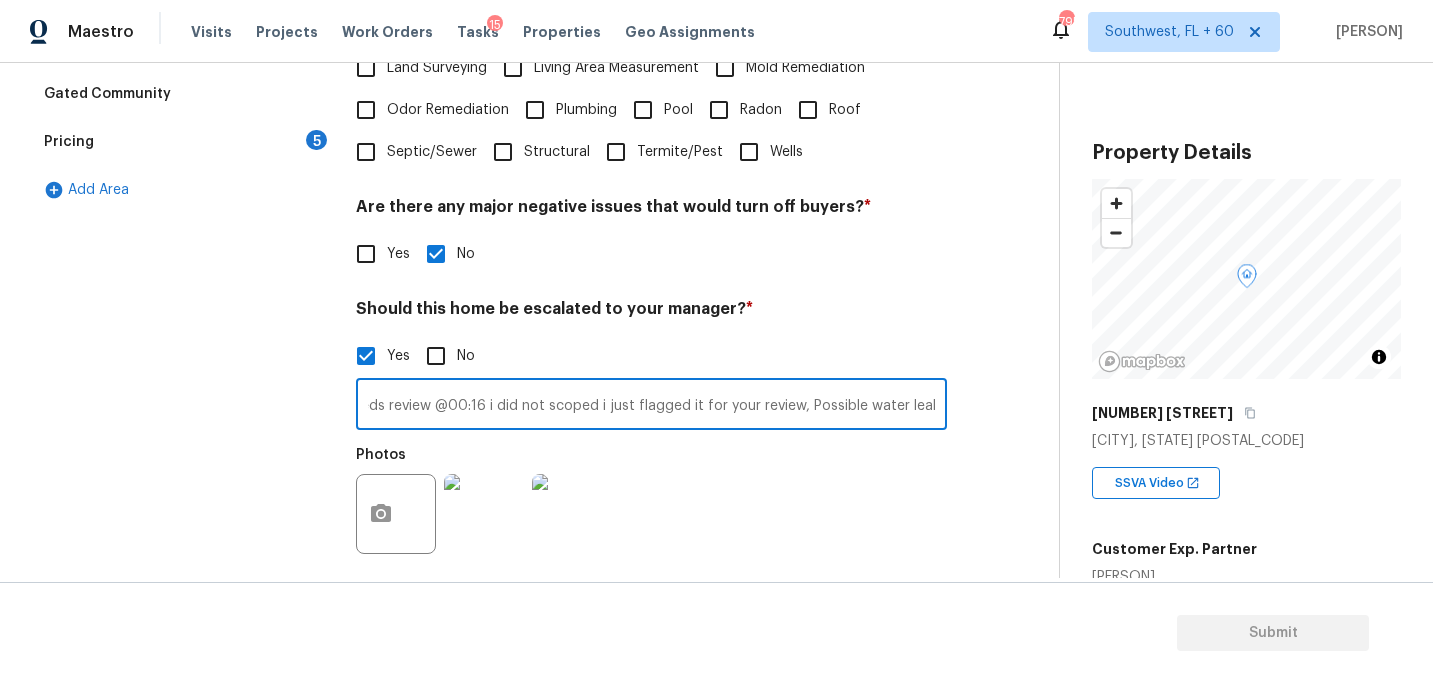 type on "ALA Pilot, #Kitchentable, Agent marked ' YES ' for water leak or water intrusion needs review, The driveway needs review @00:16 i did not scoped i just flagged it for your review, Possible water leak @" 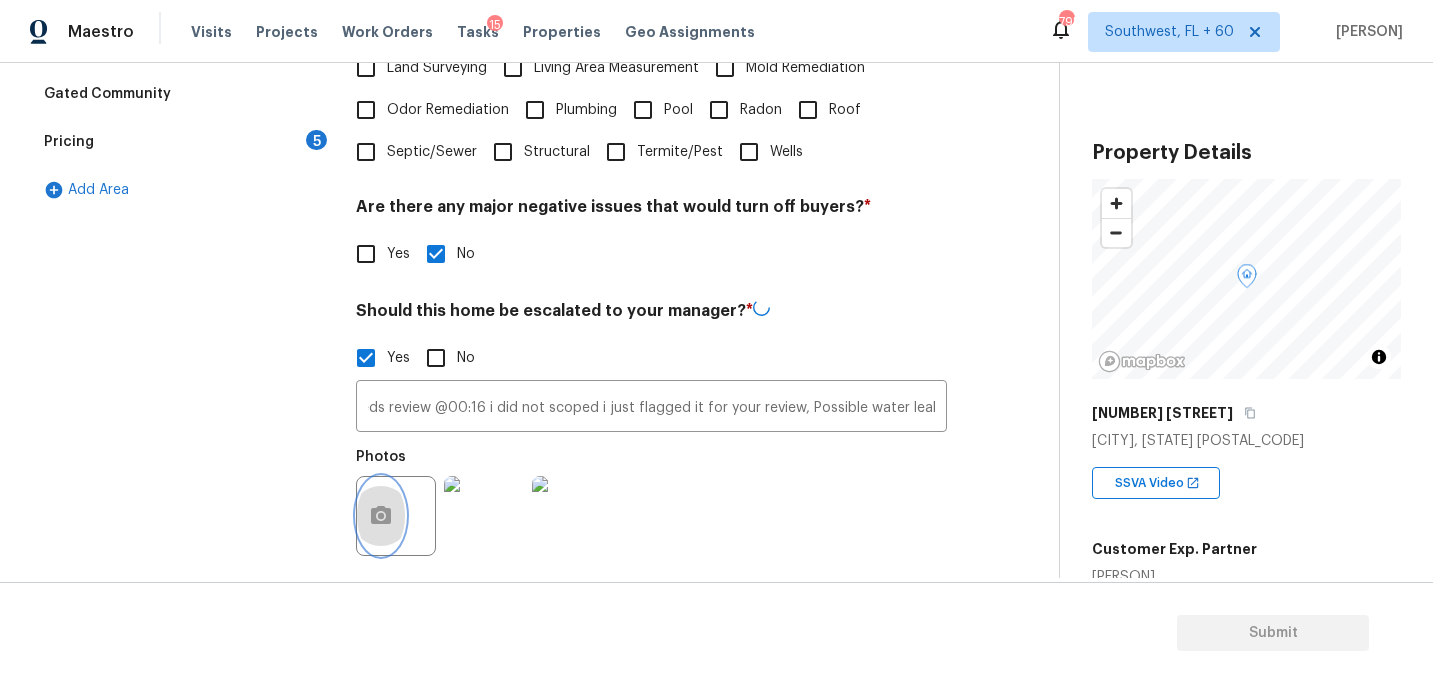 click 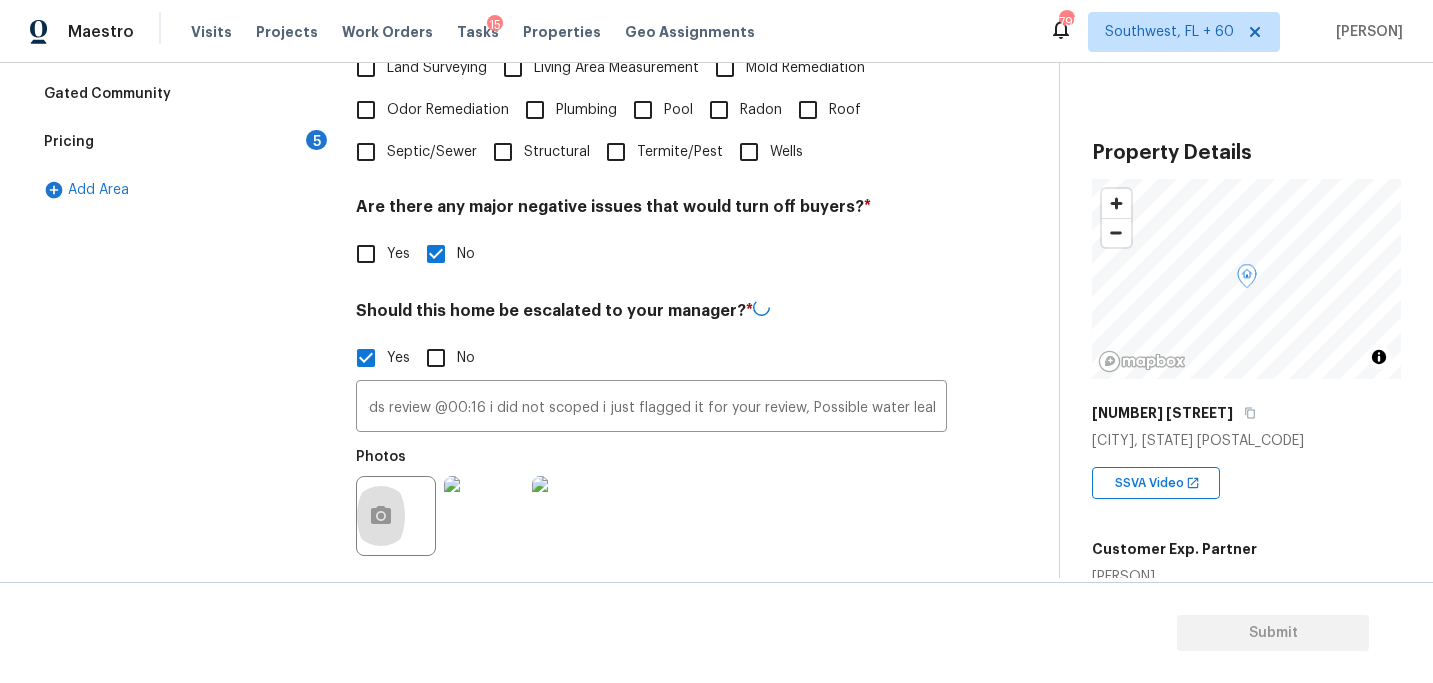 scroll, scrollTop: 0, scrollLeft: 0, axis: both 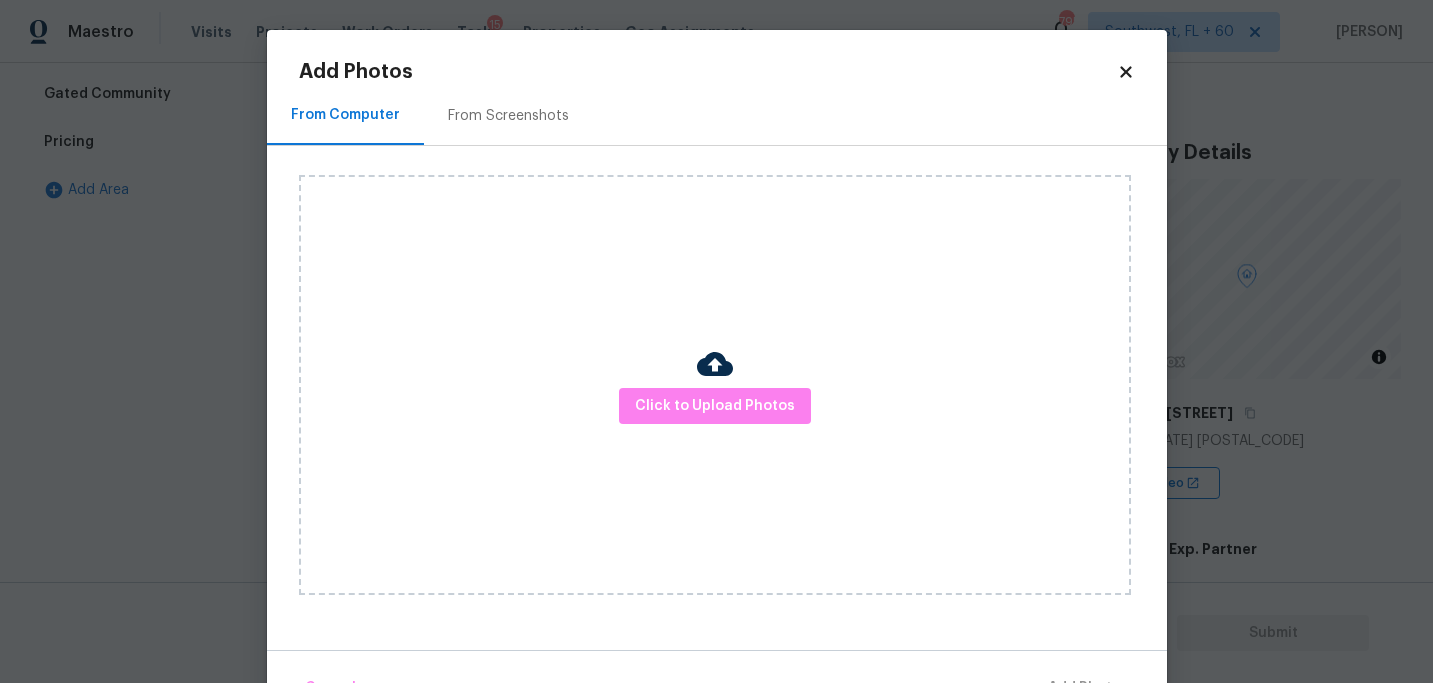 click on "Click to Upload Photos" at bounding box center (715, 385) 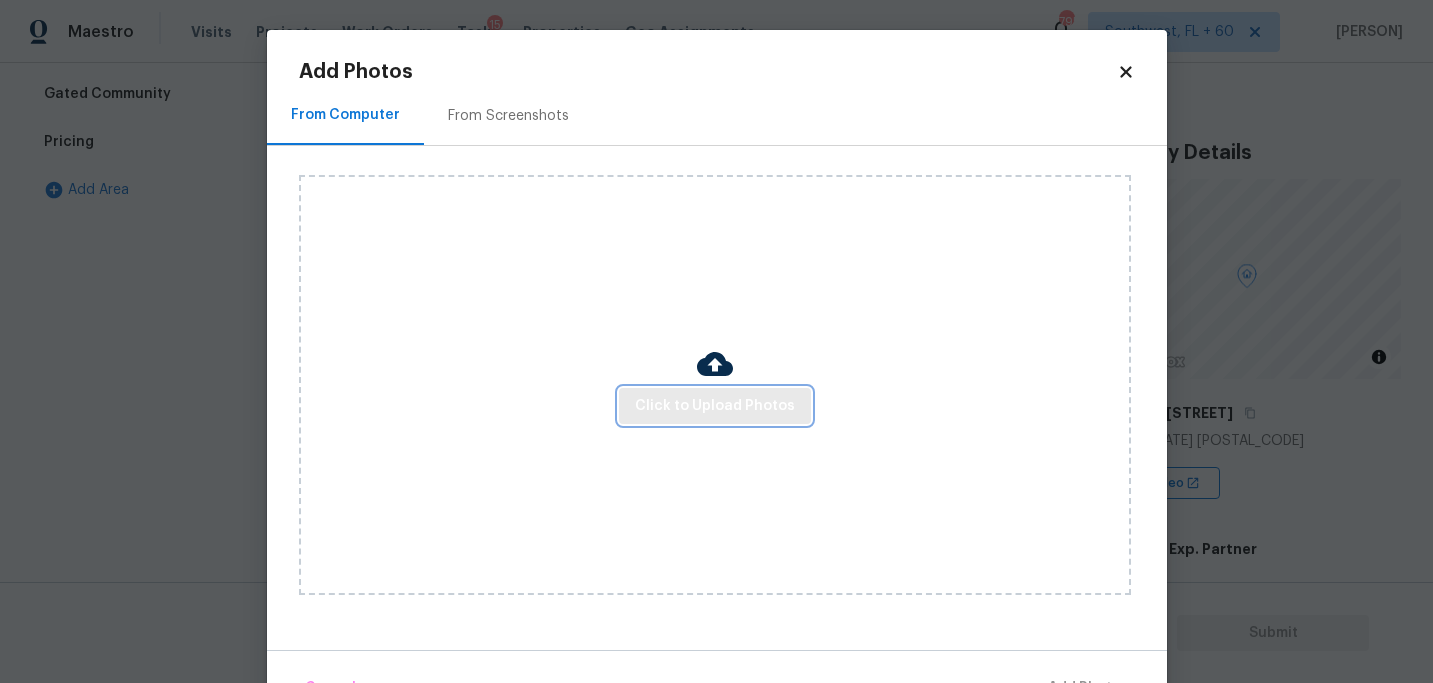 click on "Click to Upload Photos" at bounding box center [715, 406] 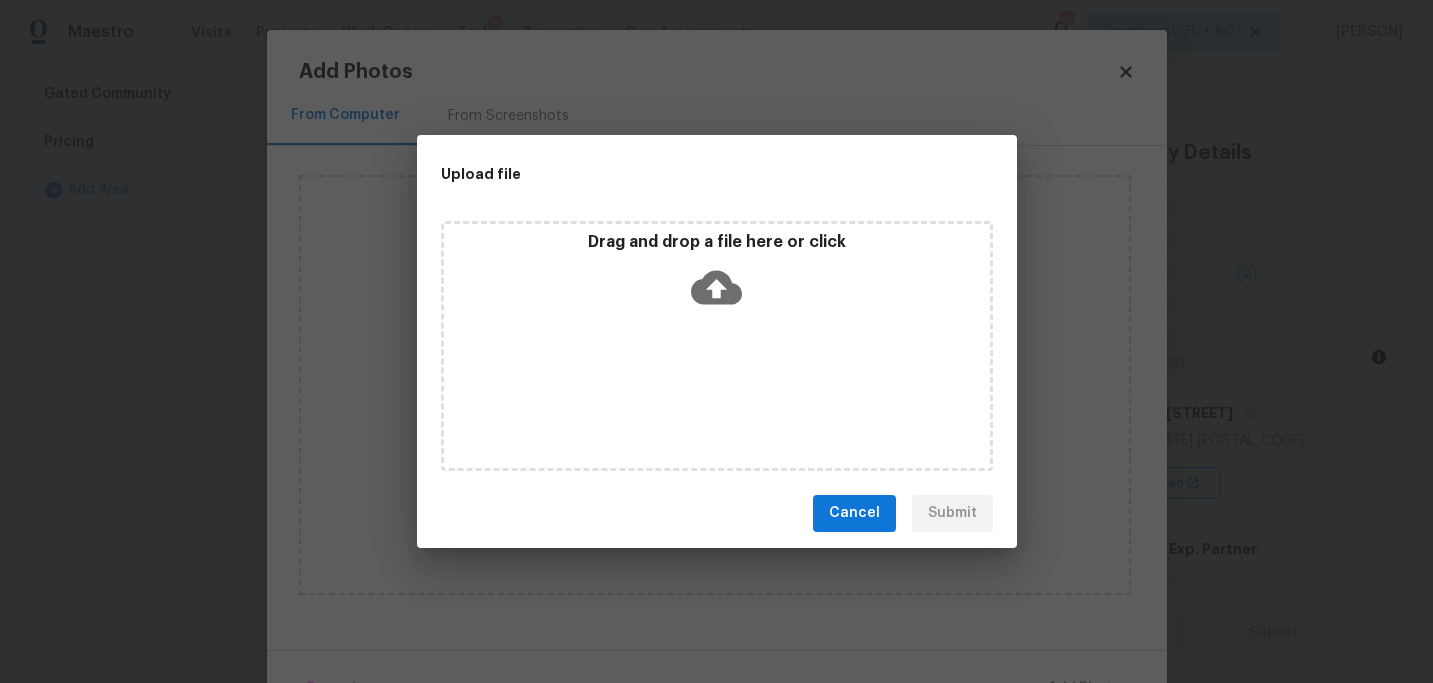 click on "Drag and drop a file here or click" at bounding box center [717, 275] 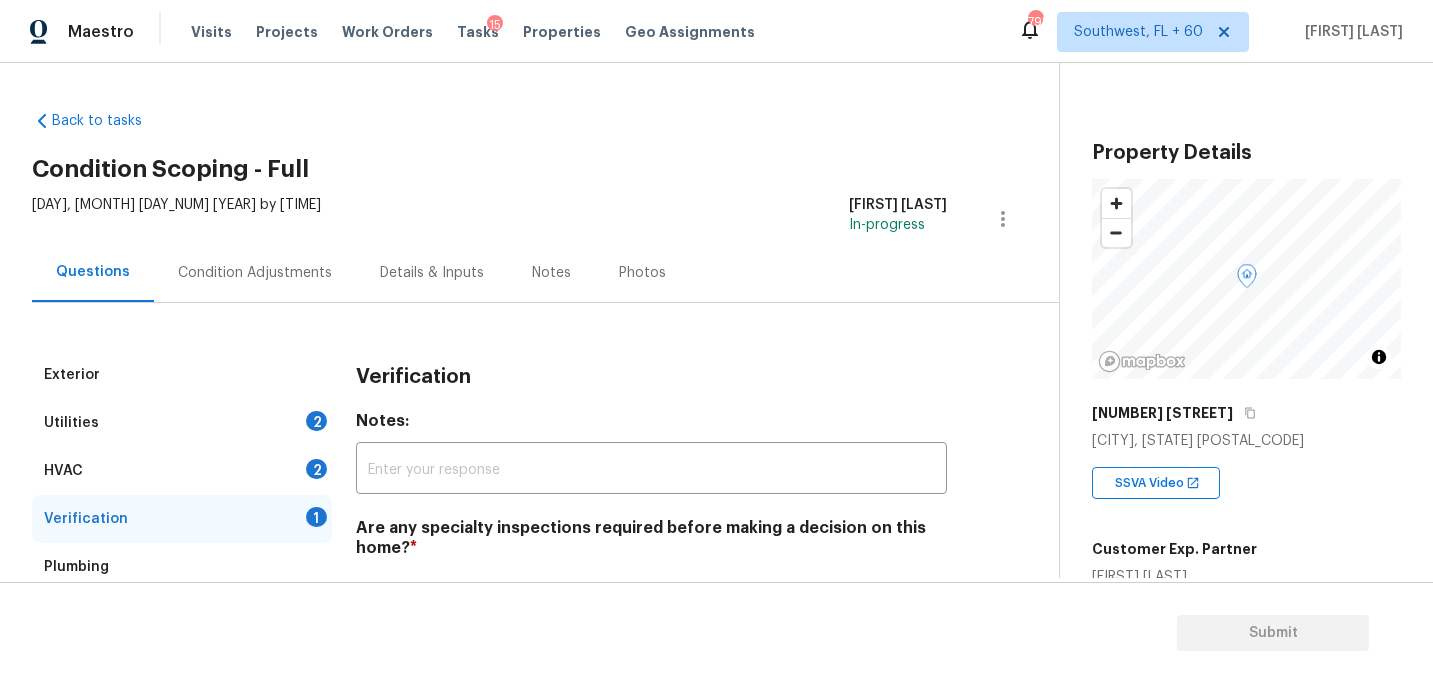 scroll, scrollTop: 0, scrollLeft: 0, axis: both 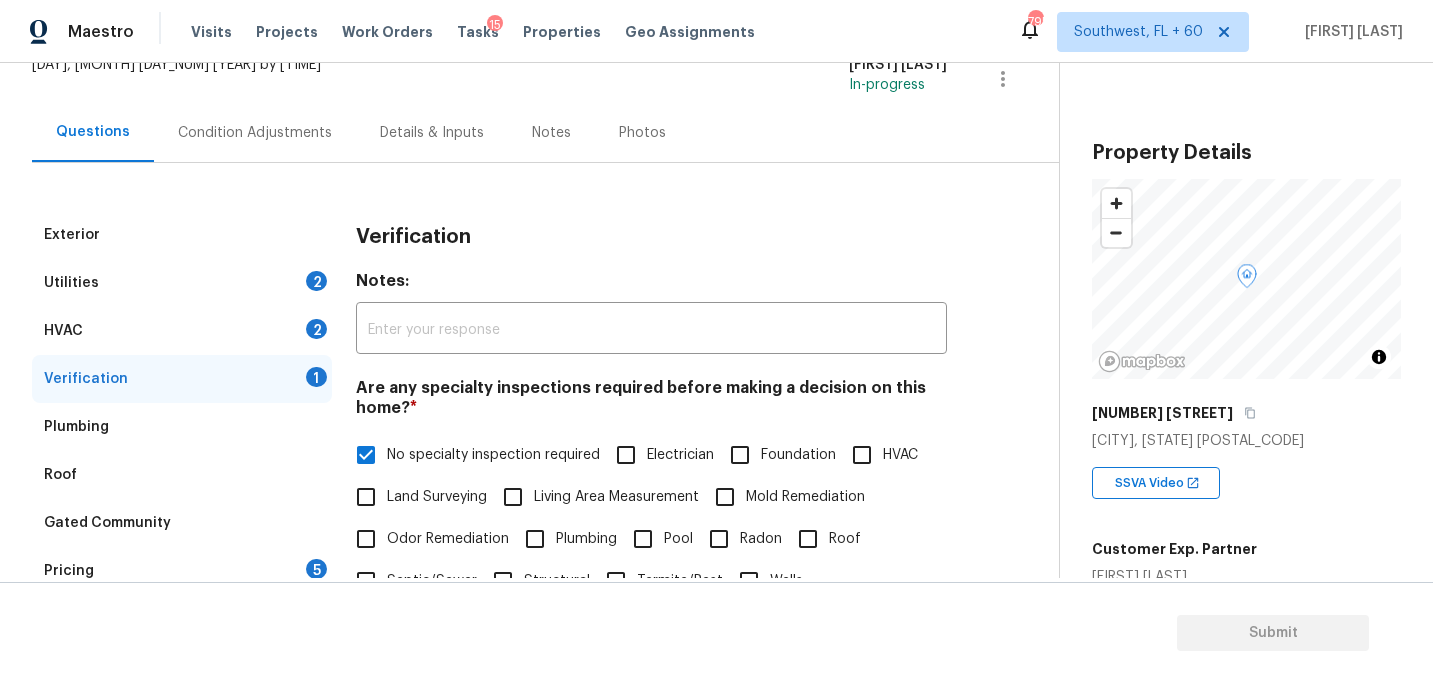 click on "Condition Adjustments" at bounding box center (255, 132) 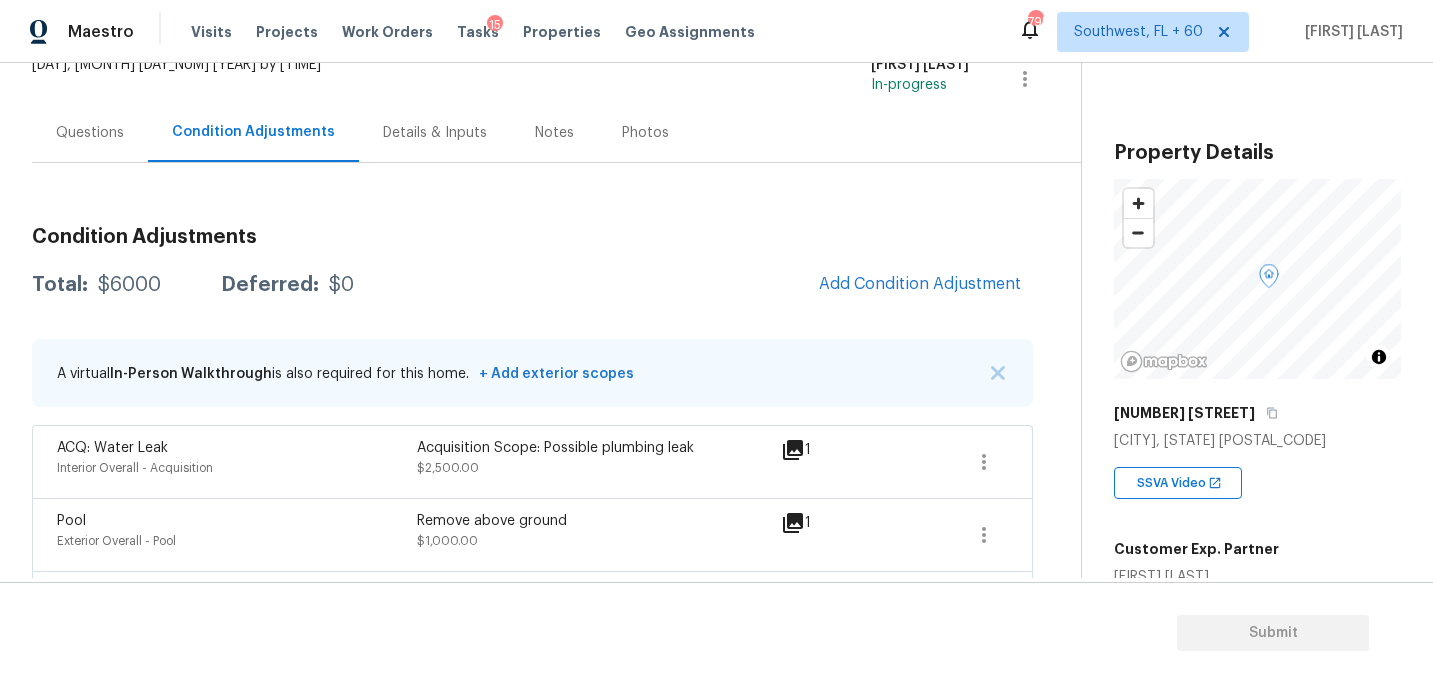 scroll, scrollTop: 265, scrollLeft: 0, axis: vertical 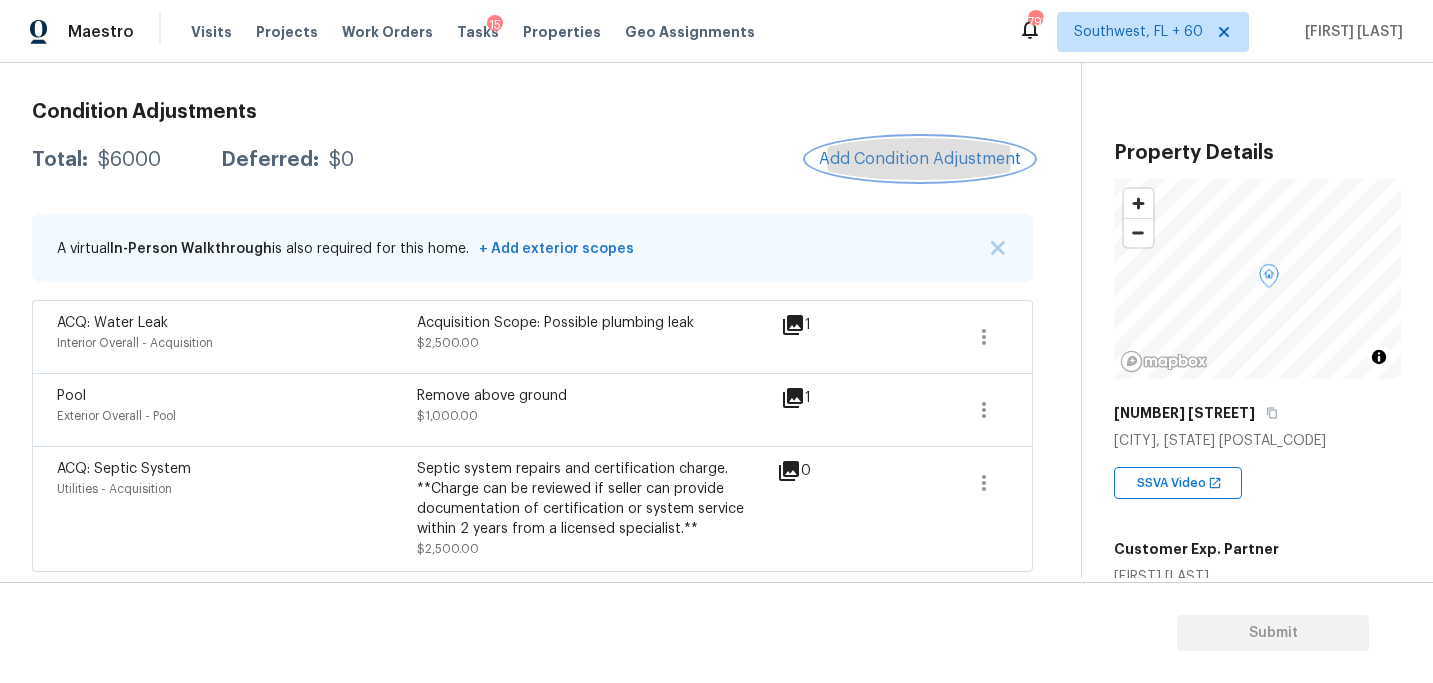 click on "Add Condition Adjustment" at bounding box center [920, 159] 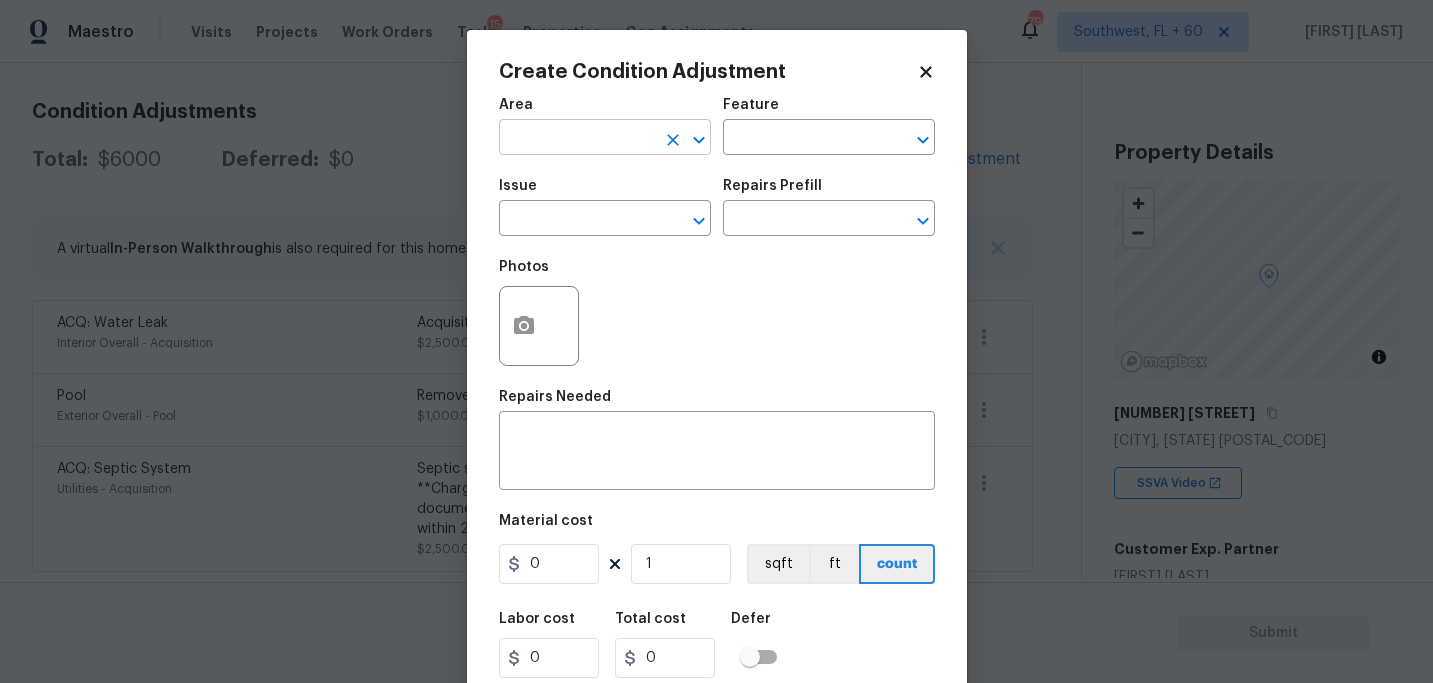 click at bounding box center [577, 139] 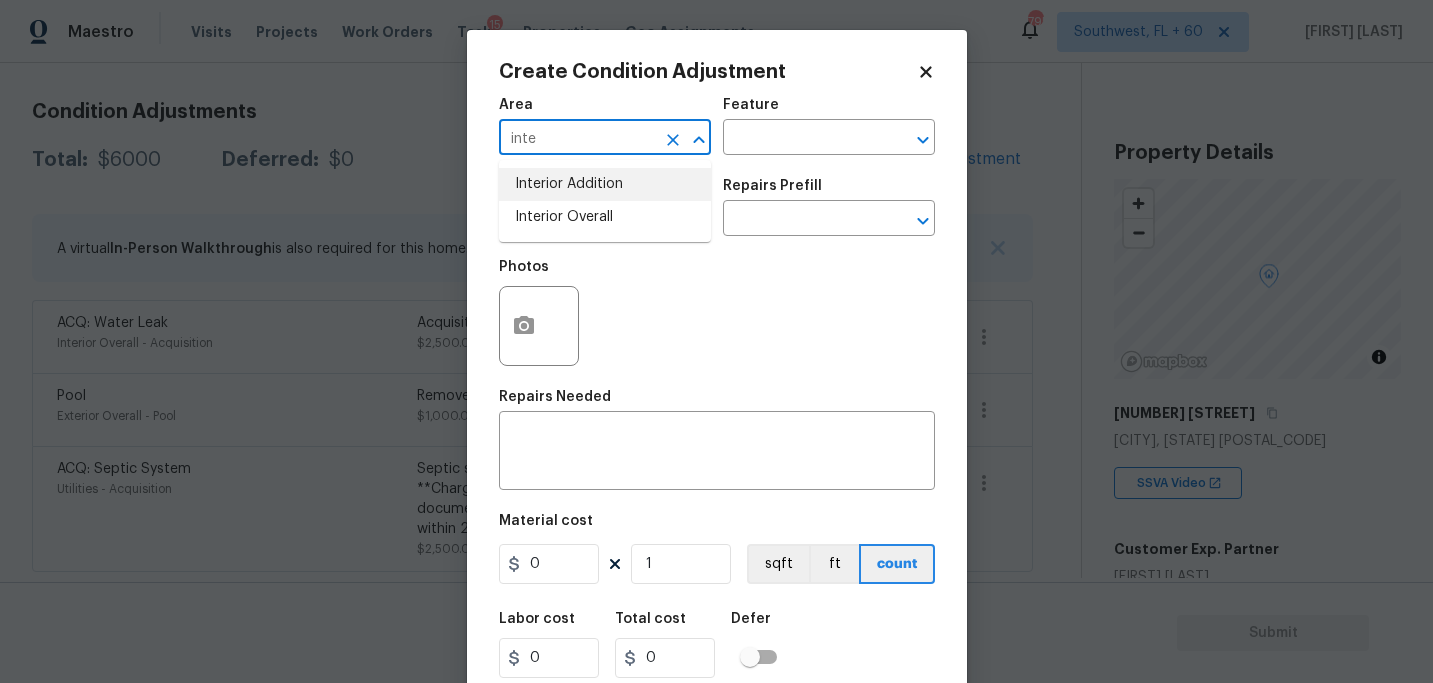 click on "Interior Overall" at bounding box center [605, 217] 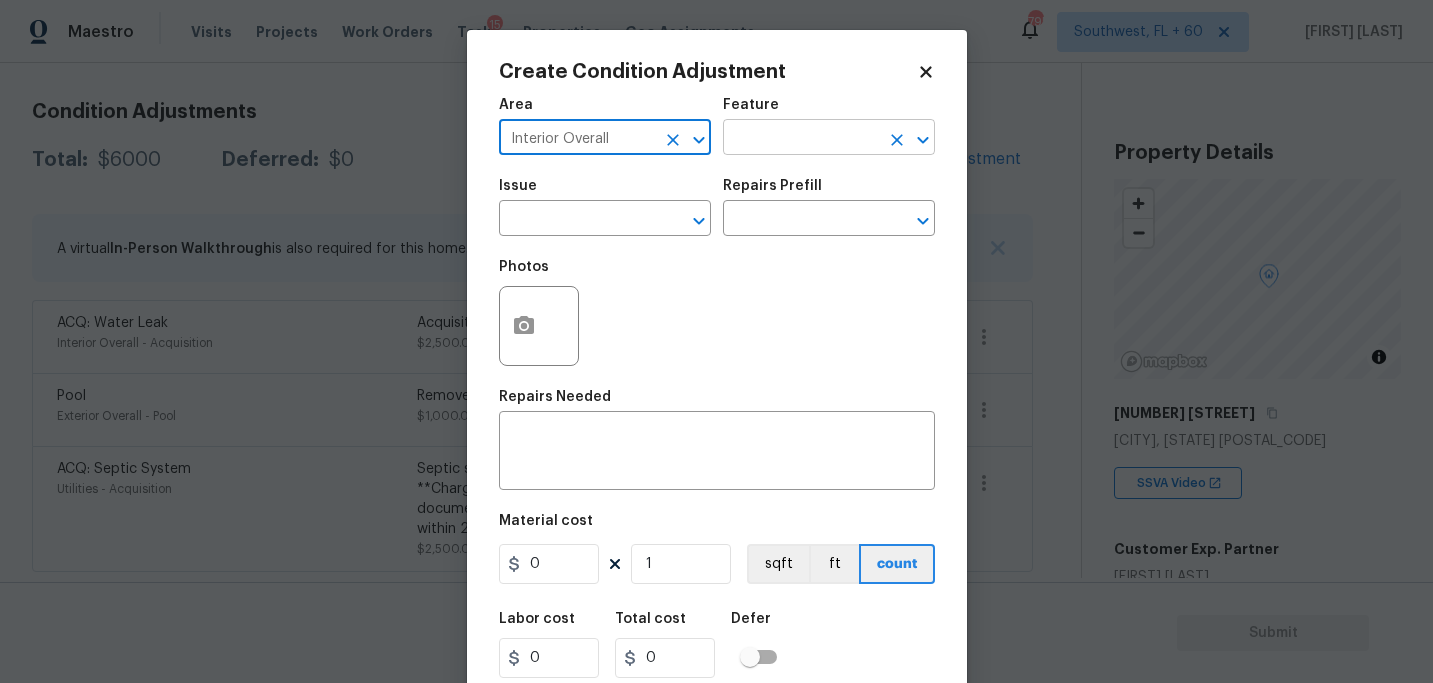 type on "Interior Overall" 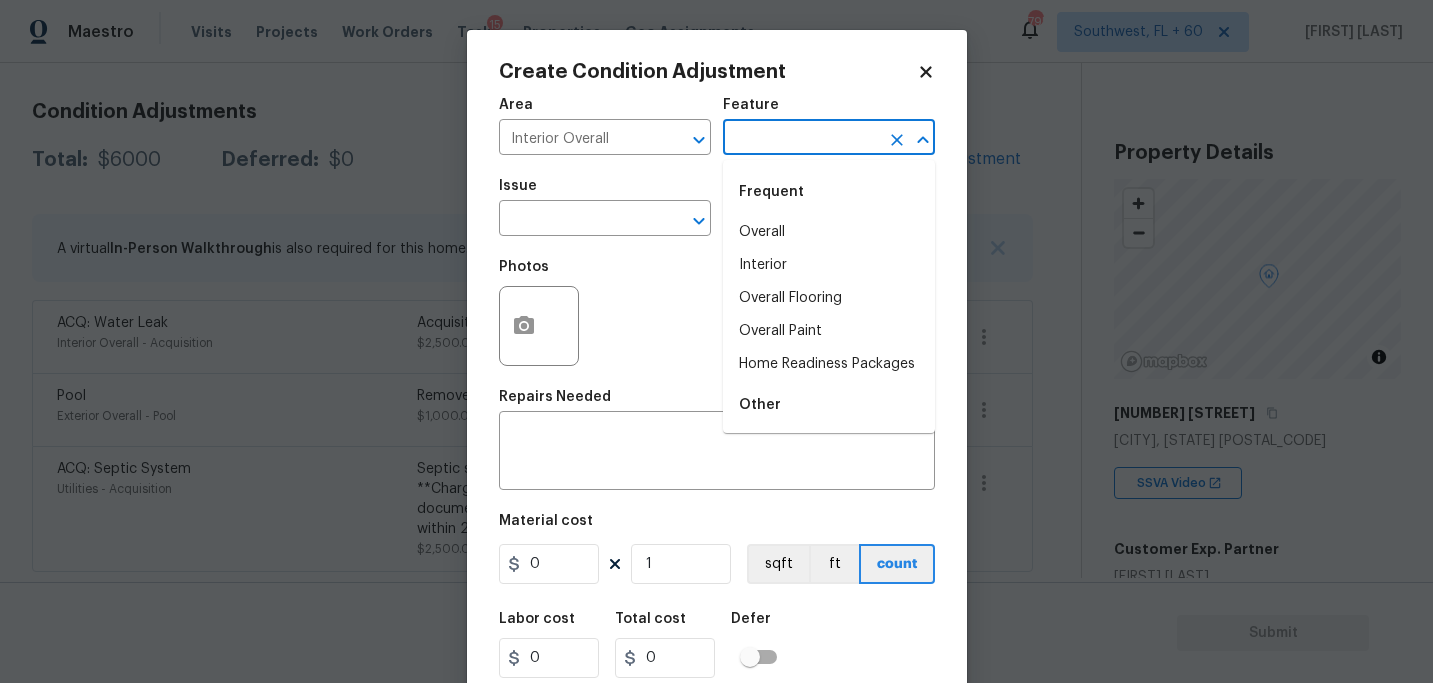 click at bounding box center [801, 139] 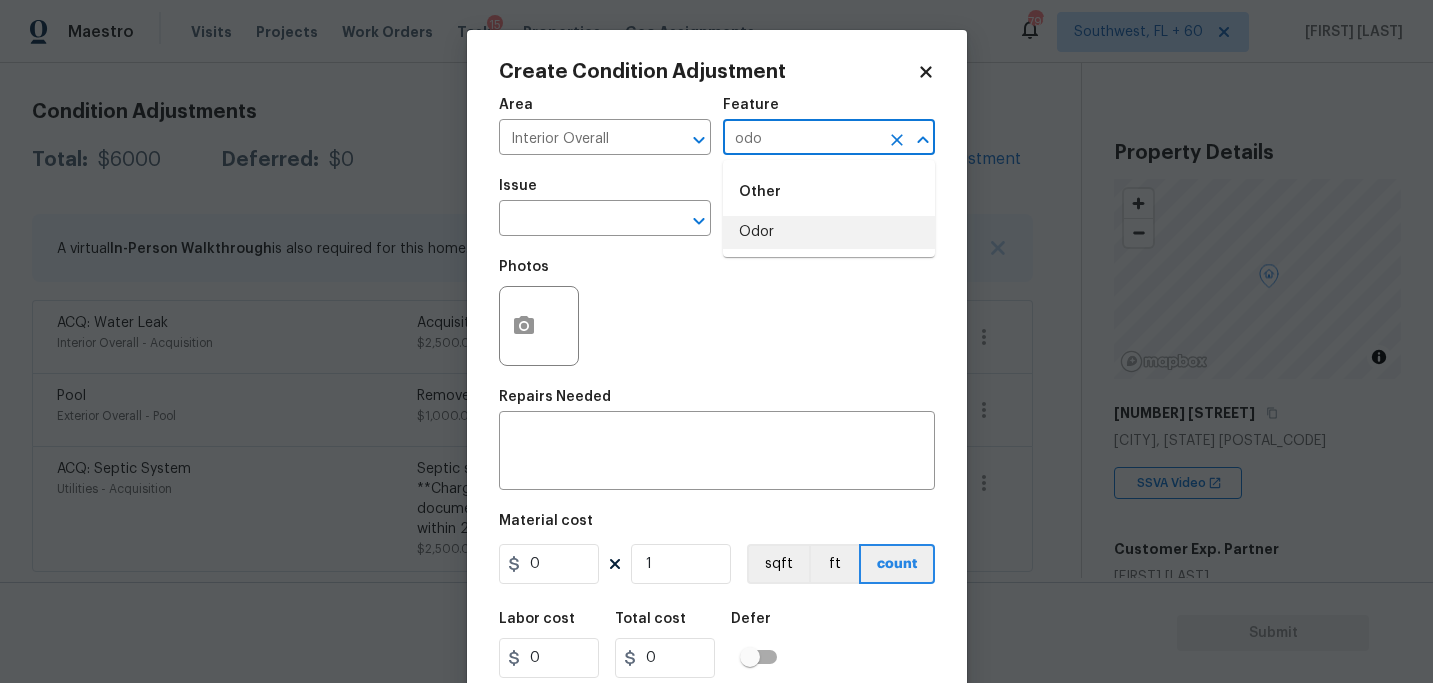click on "Odor" at bounding box center [829, 232] 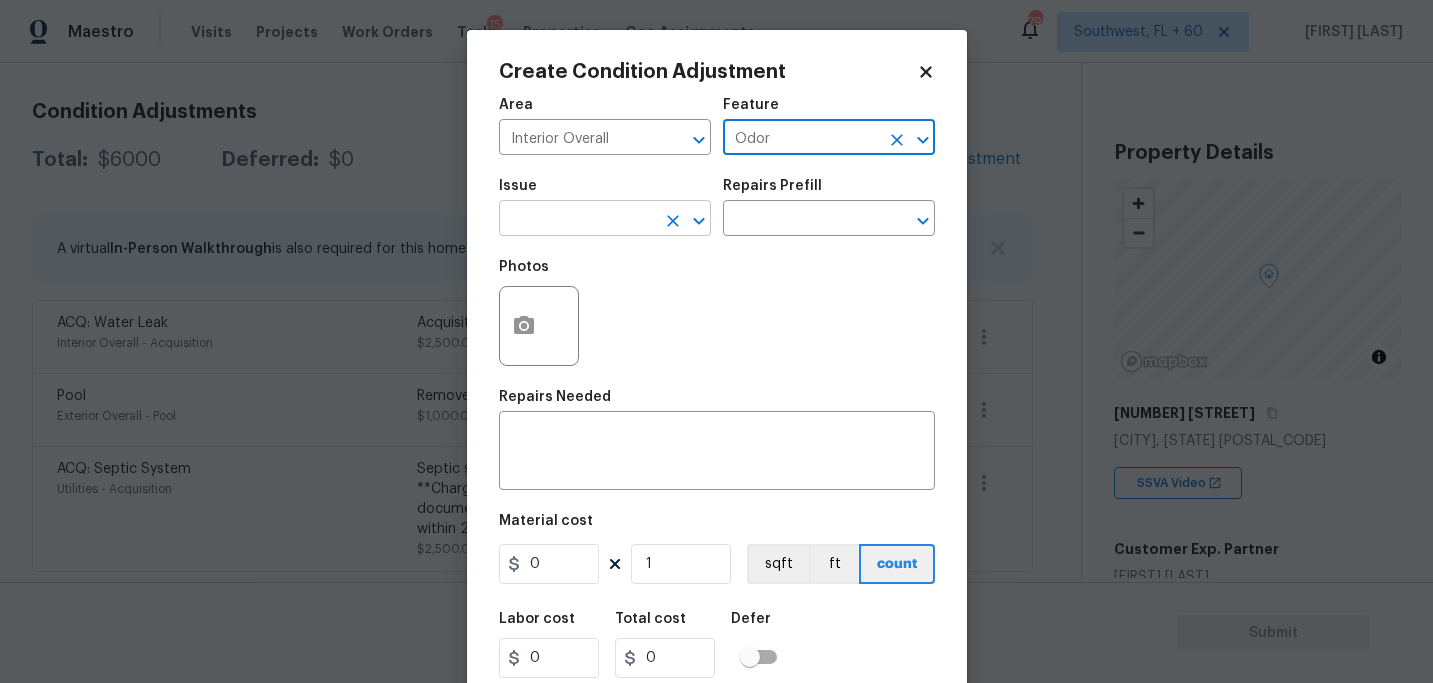 click on "​" at bounding box center [605, 220] 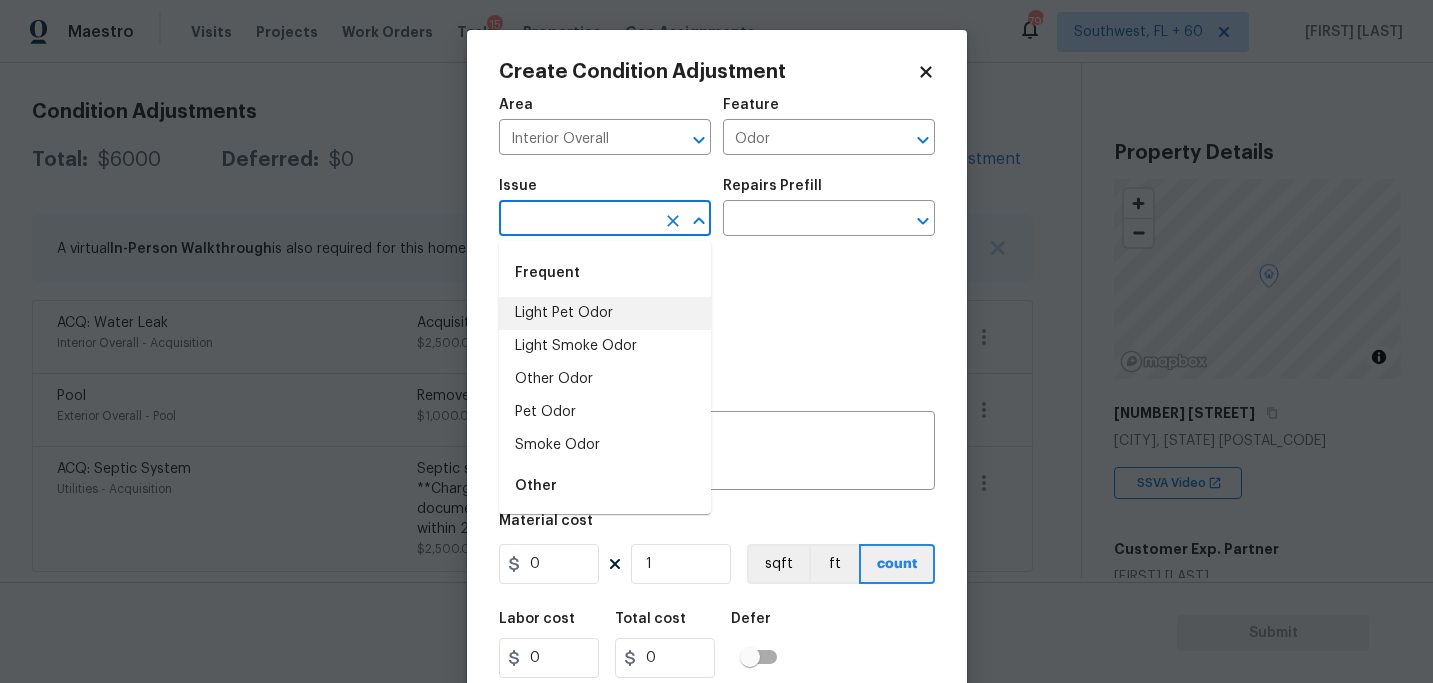 click on "Light Pet Odor" at bounding box center [605, 313] 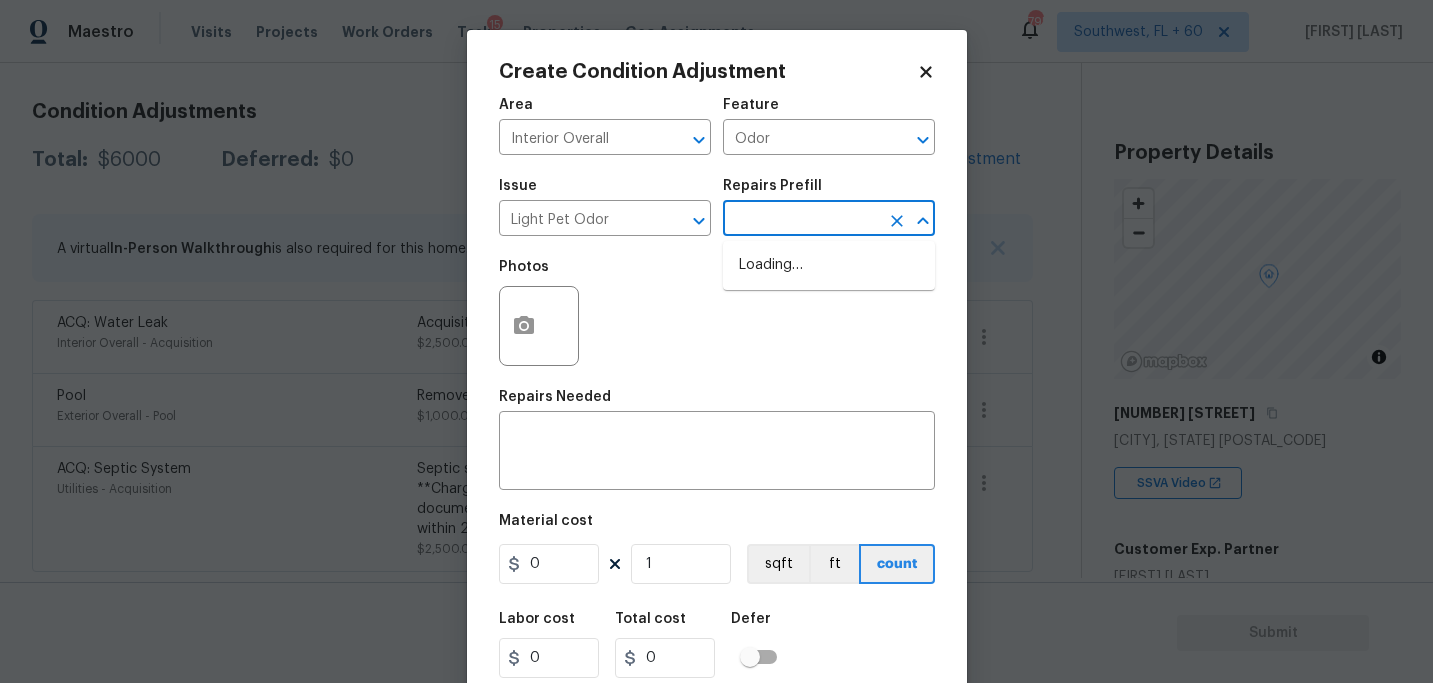 click at bounding box center [801, 220] 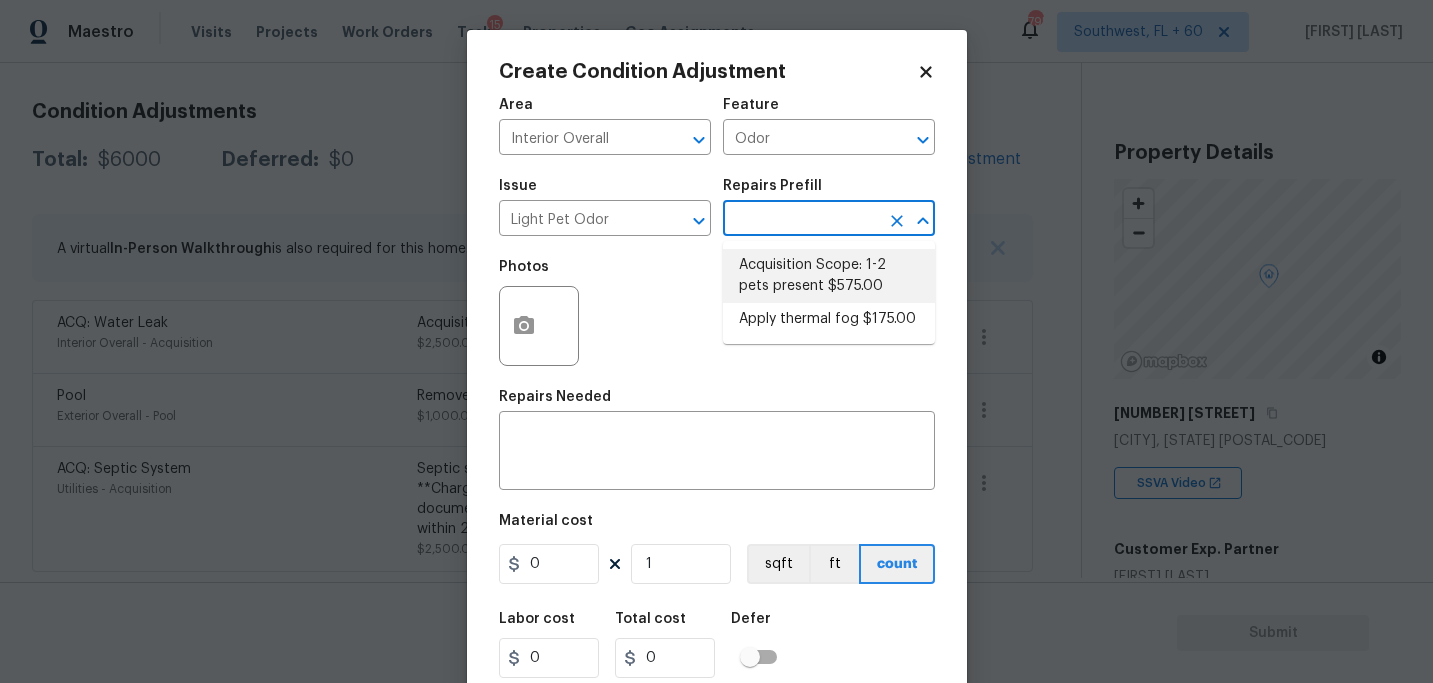 click on "Acquisition Scope: 1-2 pets present $575.00" at bounding box center [829, 276] 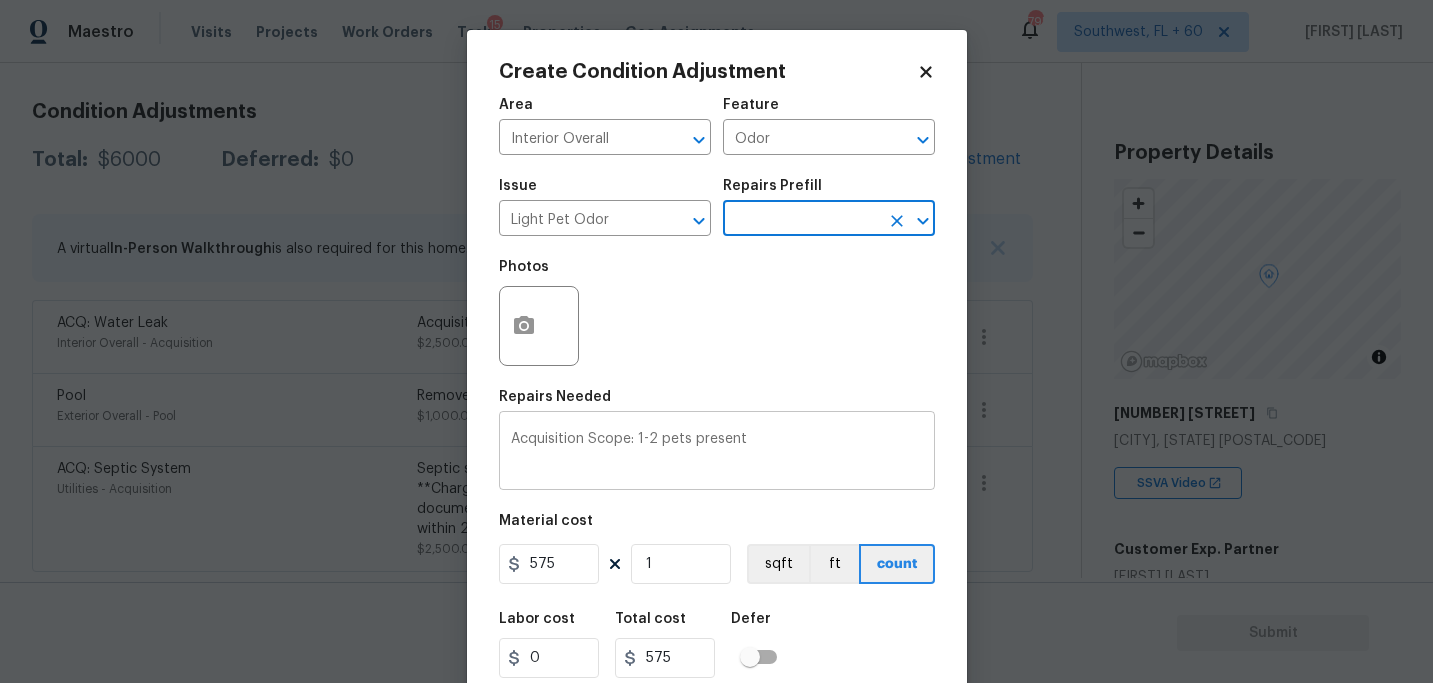 scroll, scrollTop: 64, scrollLeft: 0, axis: vertical 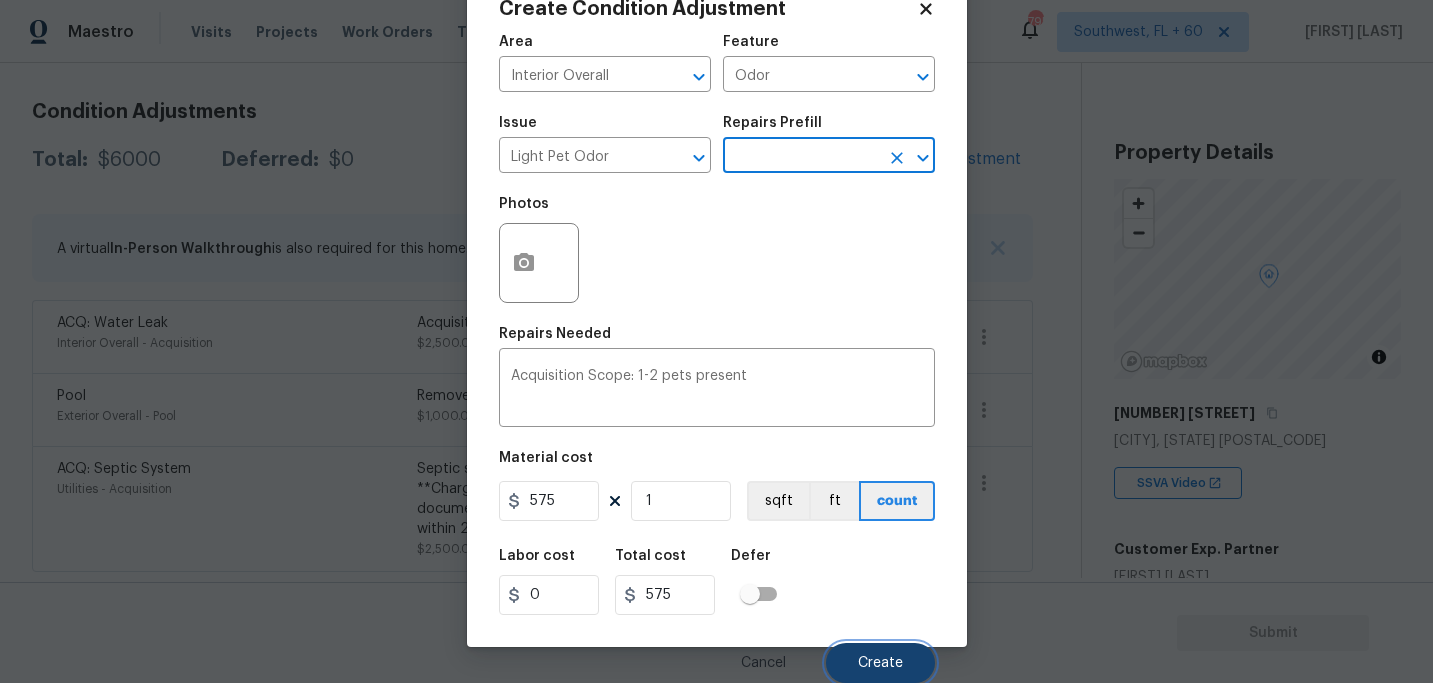 click on "Create" at bounding box center [880, 663] 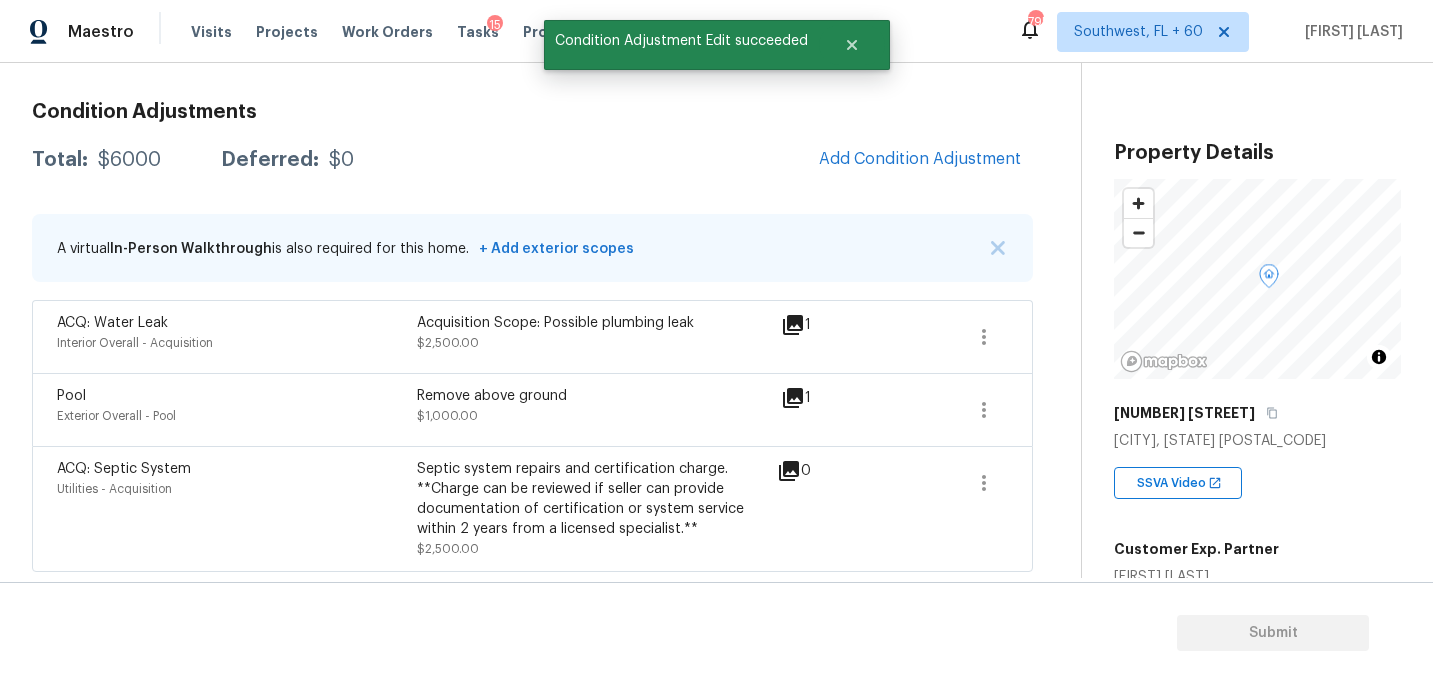 scroll, scrollTop: 265, scrollLeft: 0, axis: vertical 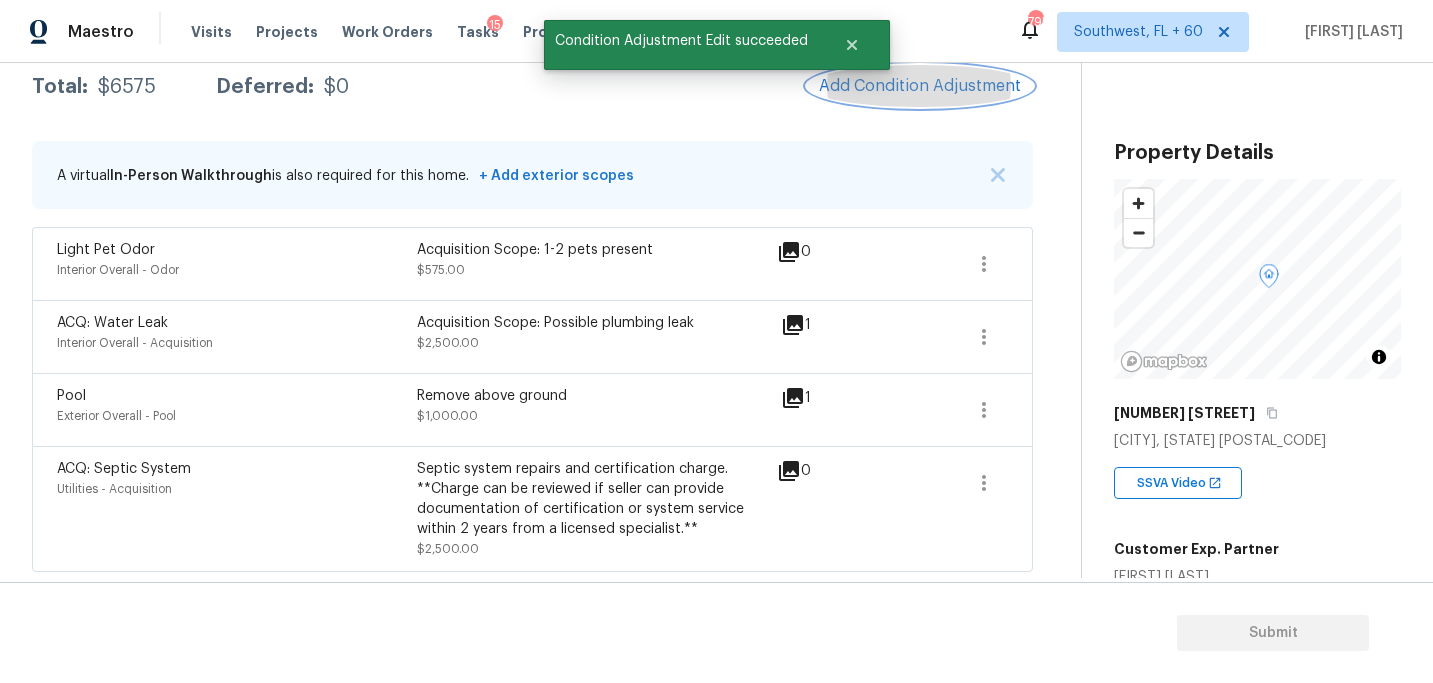 click on "Add Condition Adjustment" at bounding box center (920, 86) 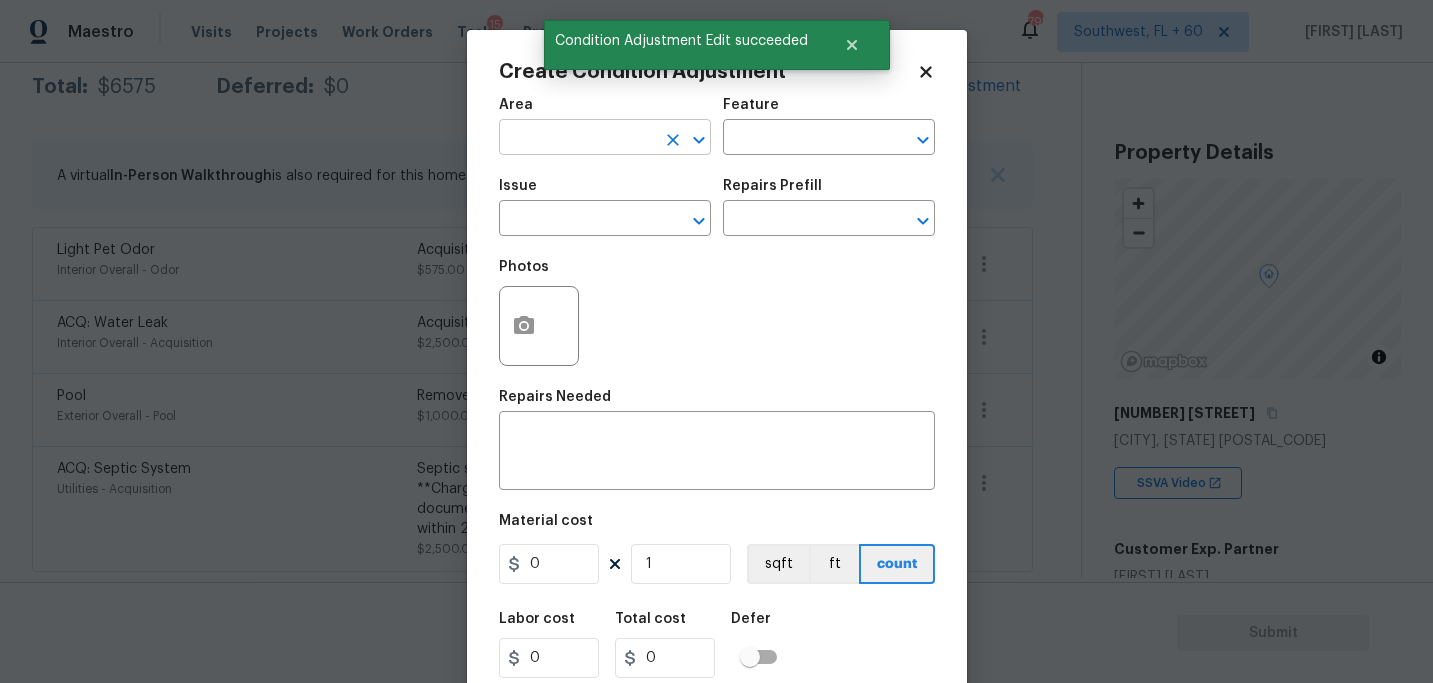 click at bounding box center [577, 139] 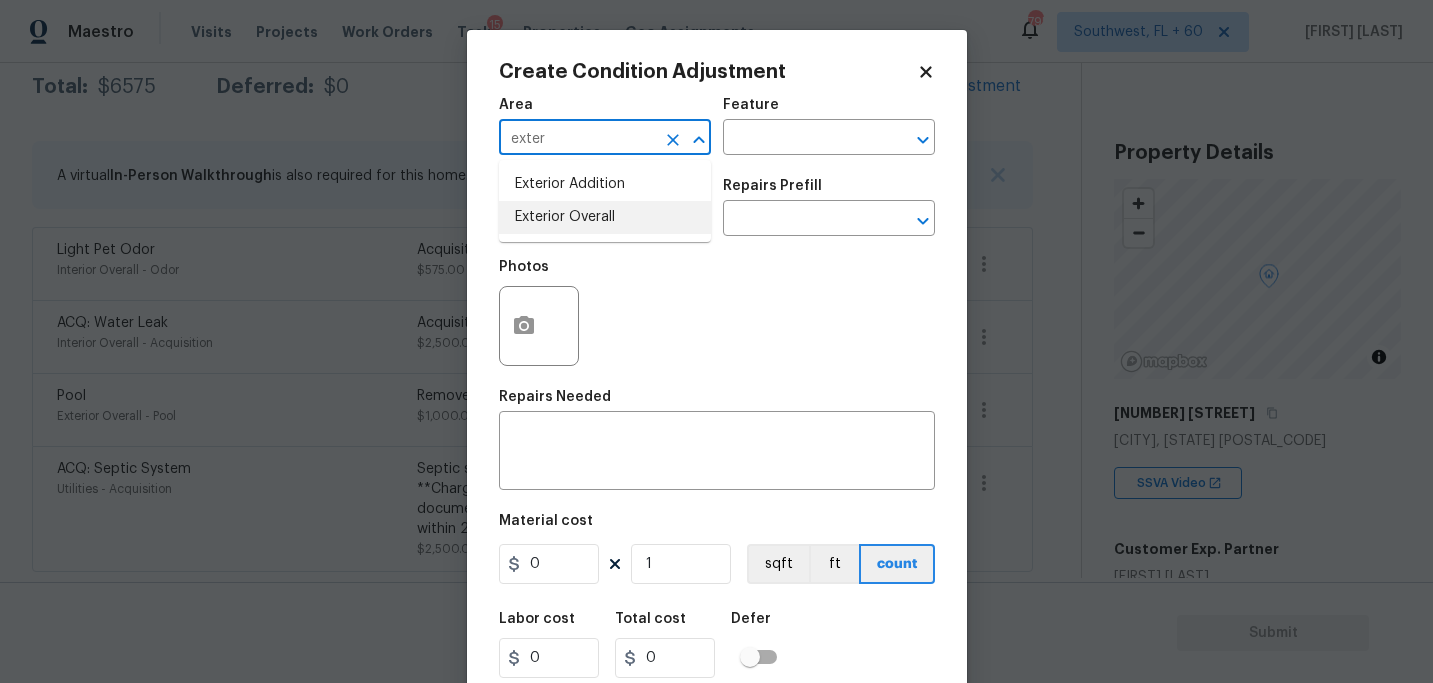click on "Exterior Overall" at bounding box center (605, 217) 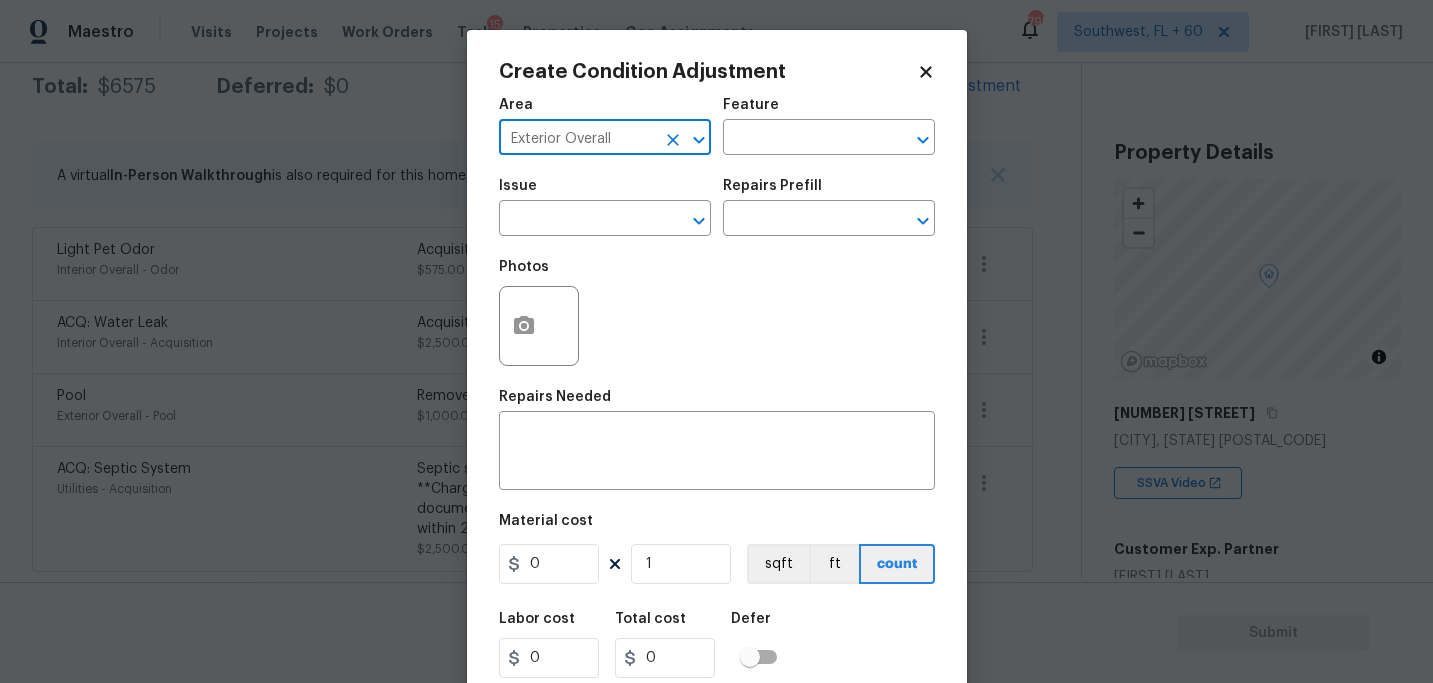 type on "Exterior Overall" 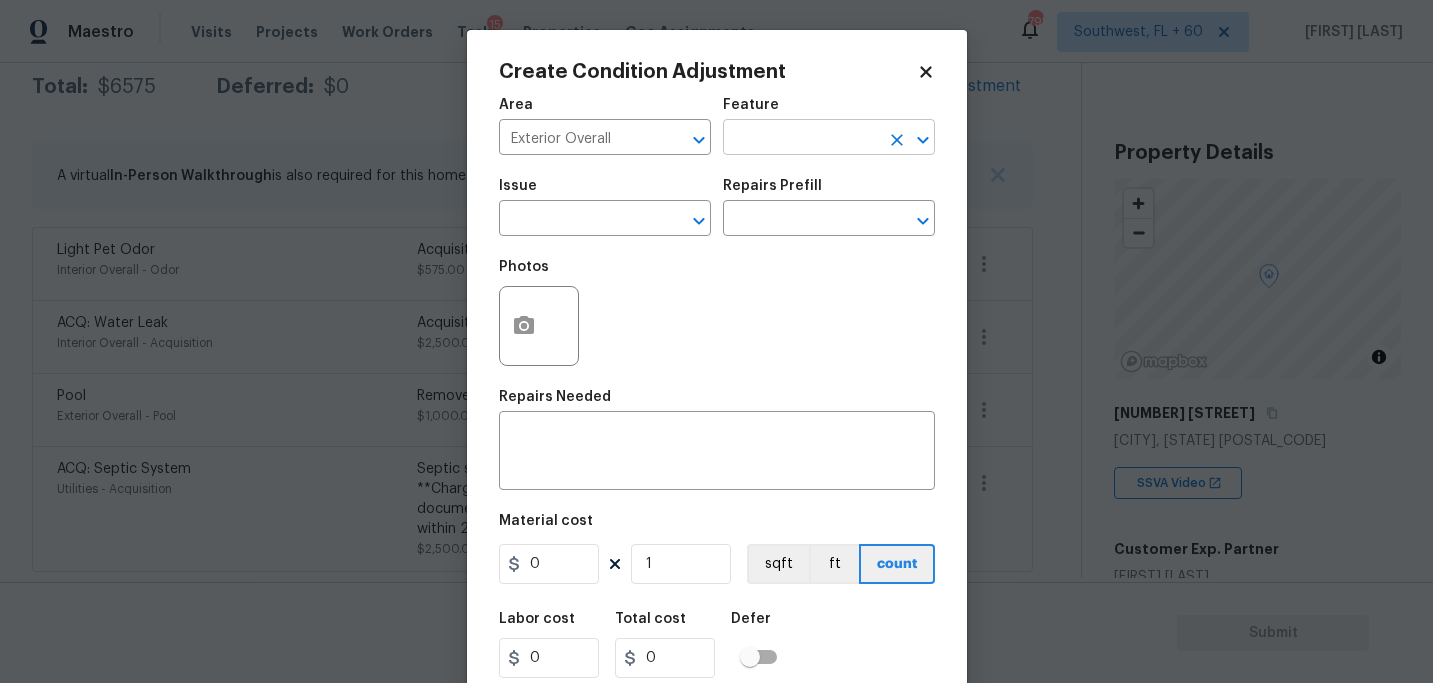 click at bounding box center [801, 139] 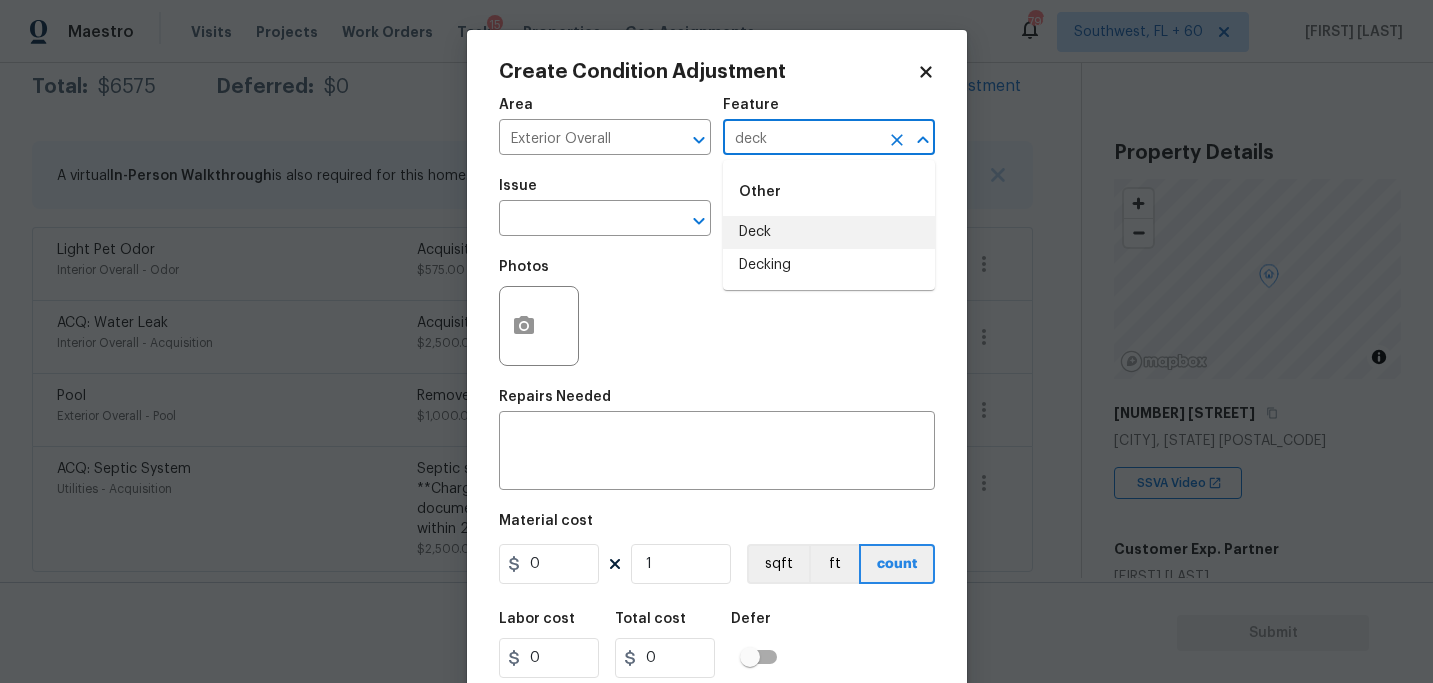 click on "Deck" at bounding box center (829, 232) 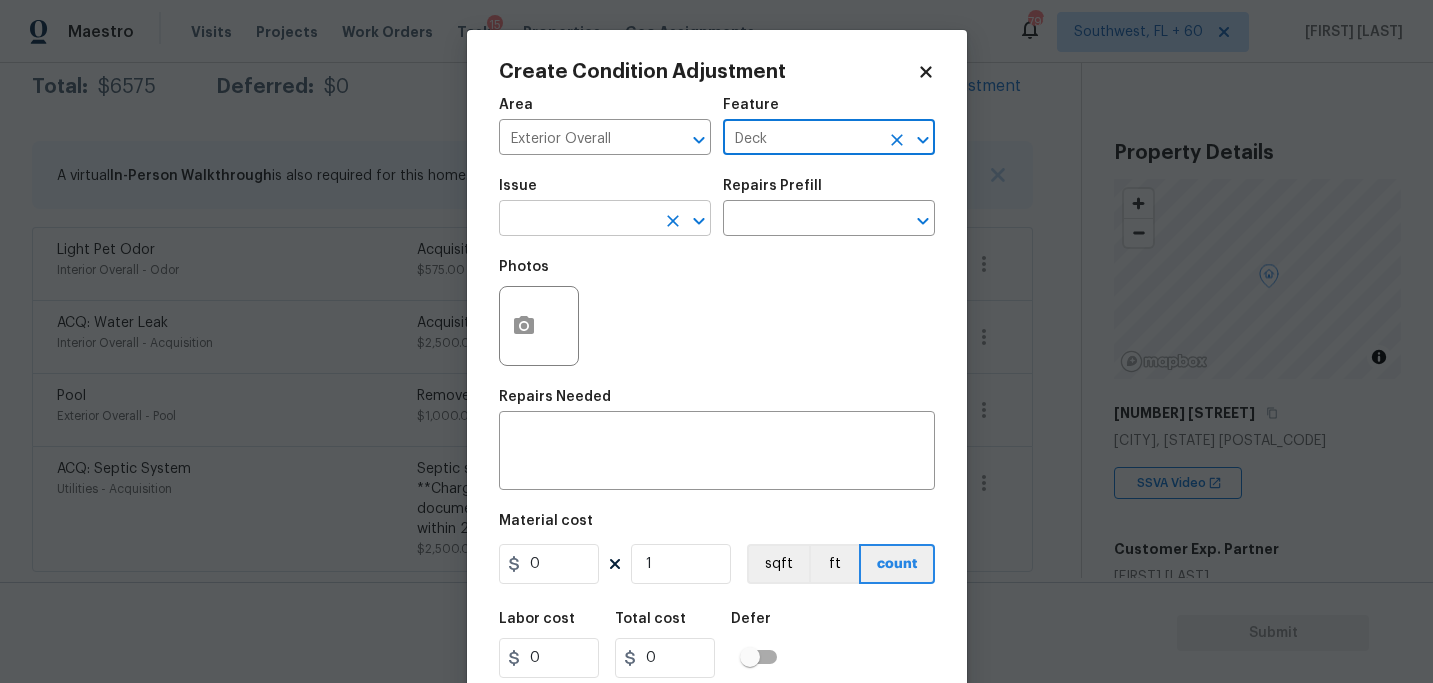 type on "Deck" 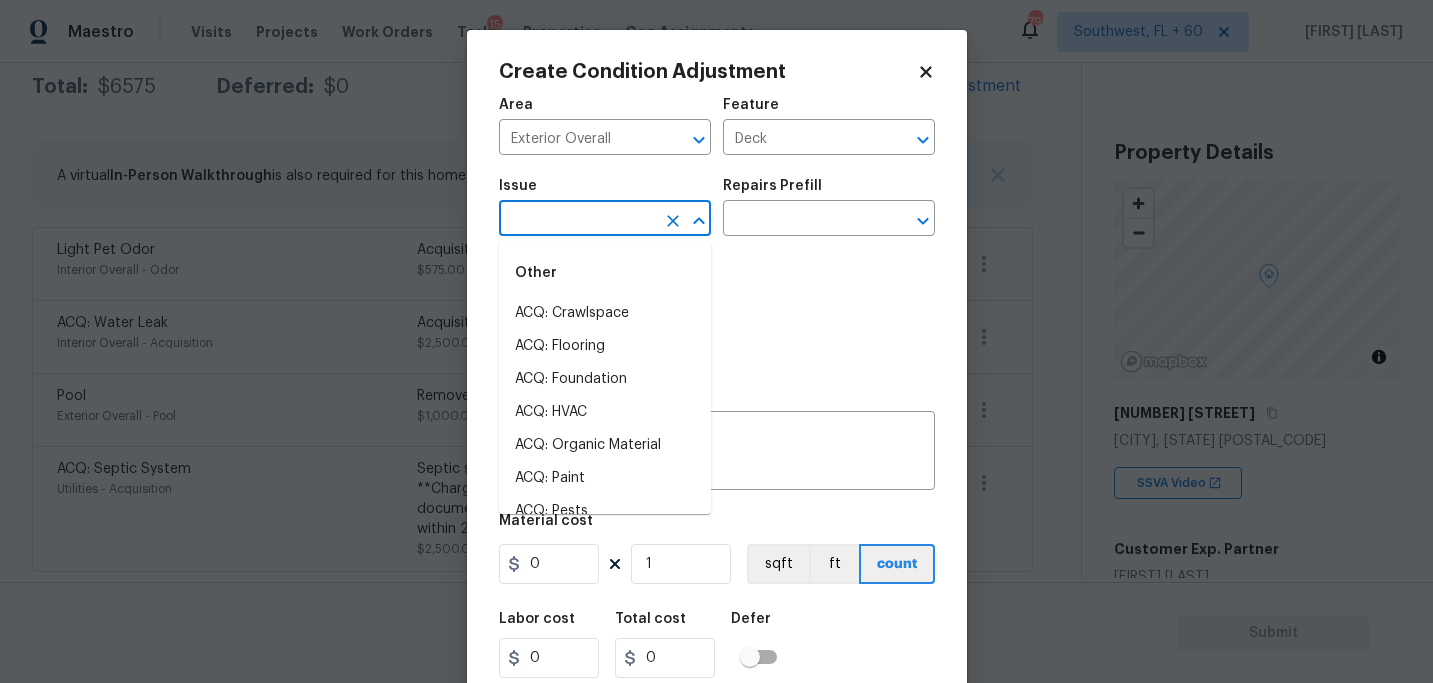 click at bounding box center [577, 220] 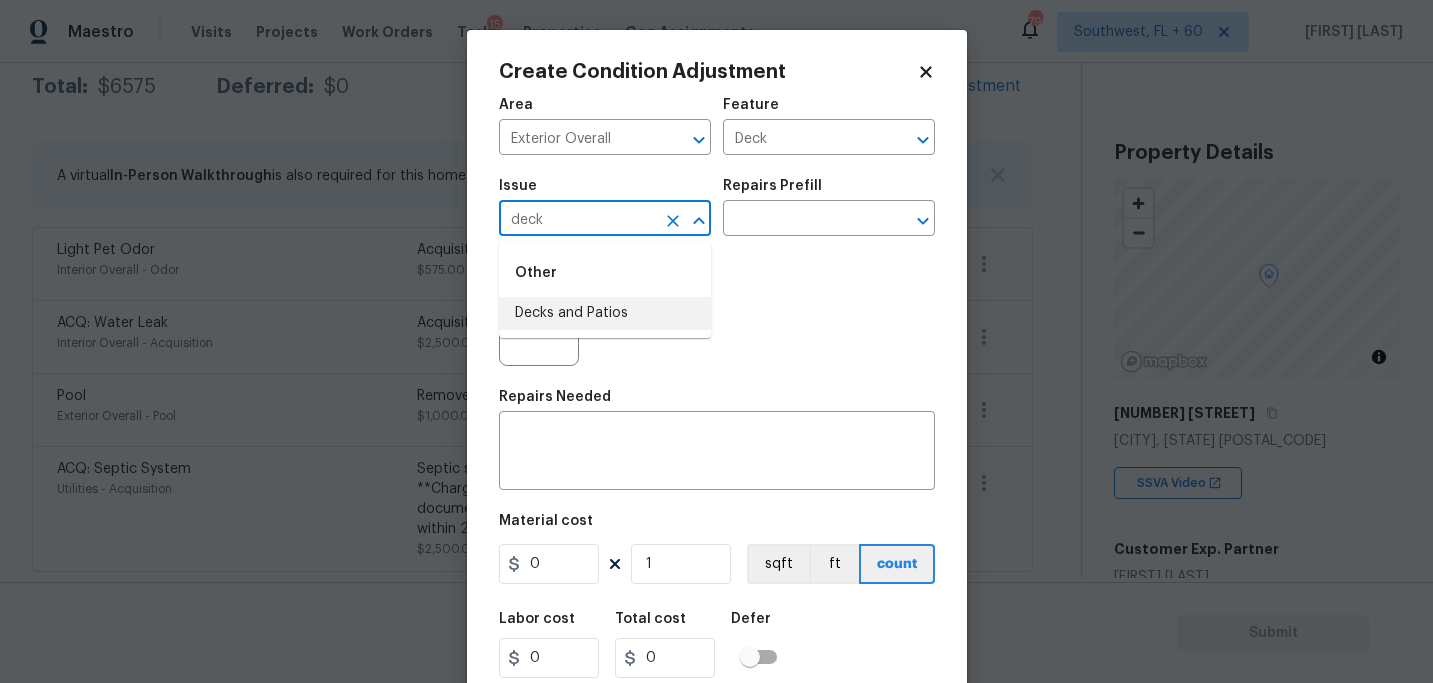 click on "Decks and Patios" at bounding box center (605, 313) 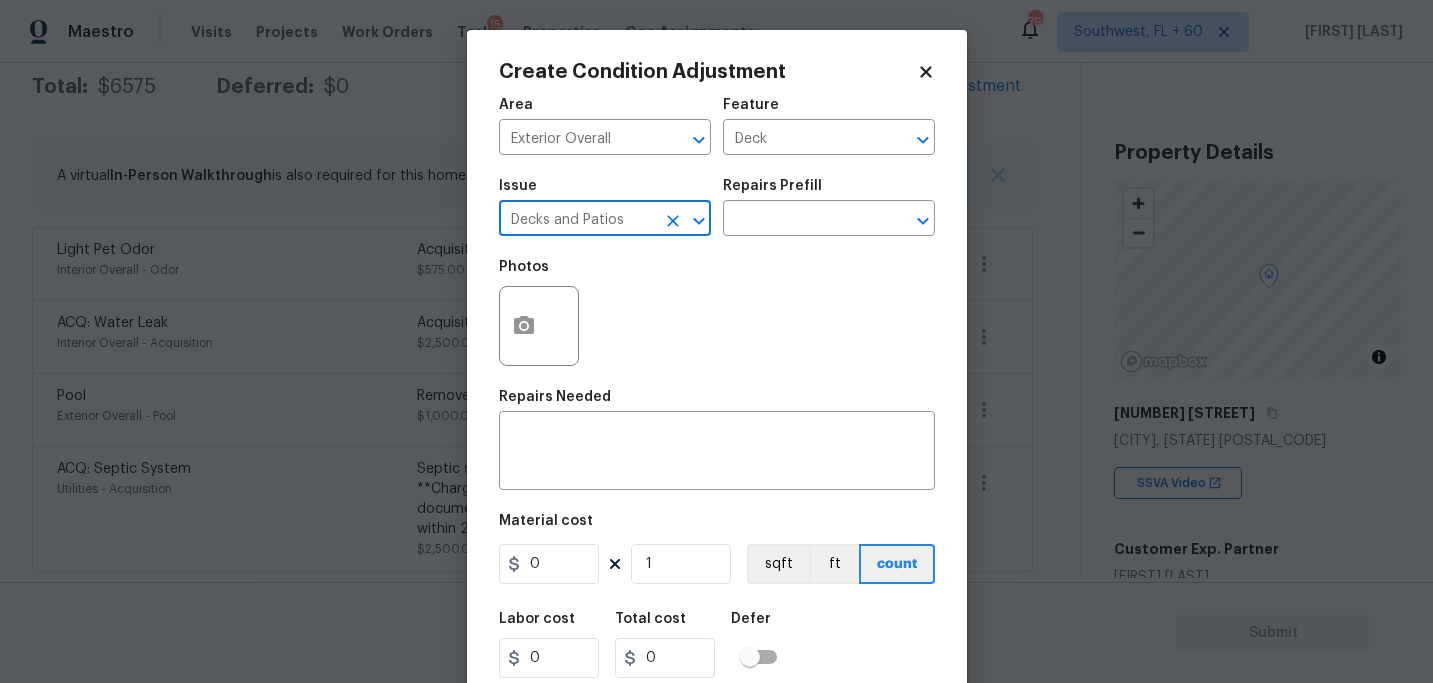 type on "Decks and Patios" 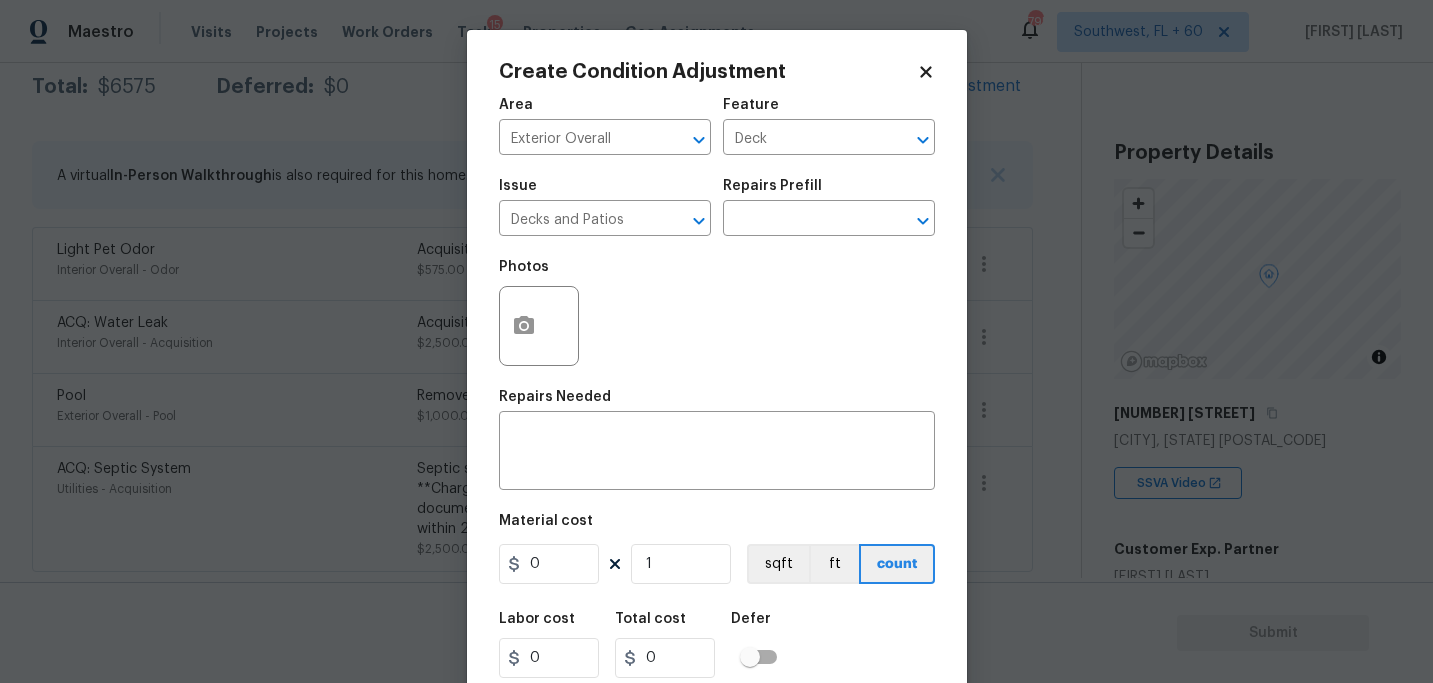 click at bounding box center (539, 326) 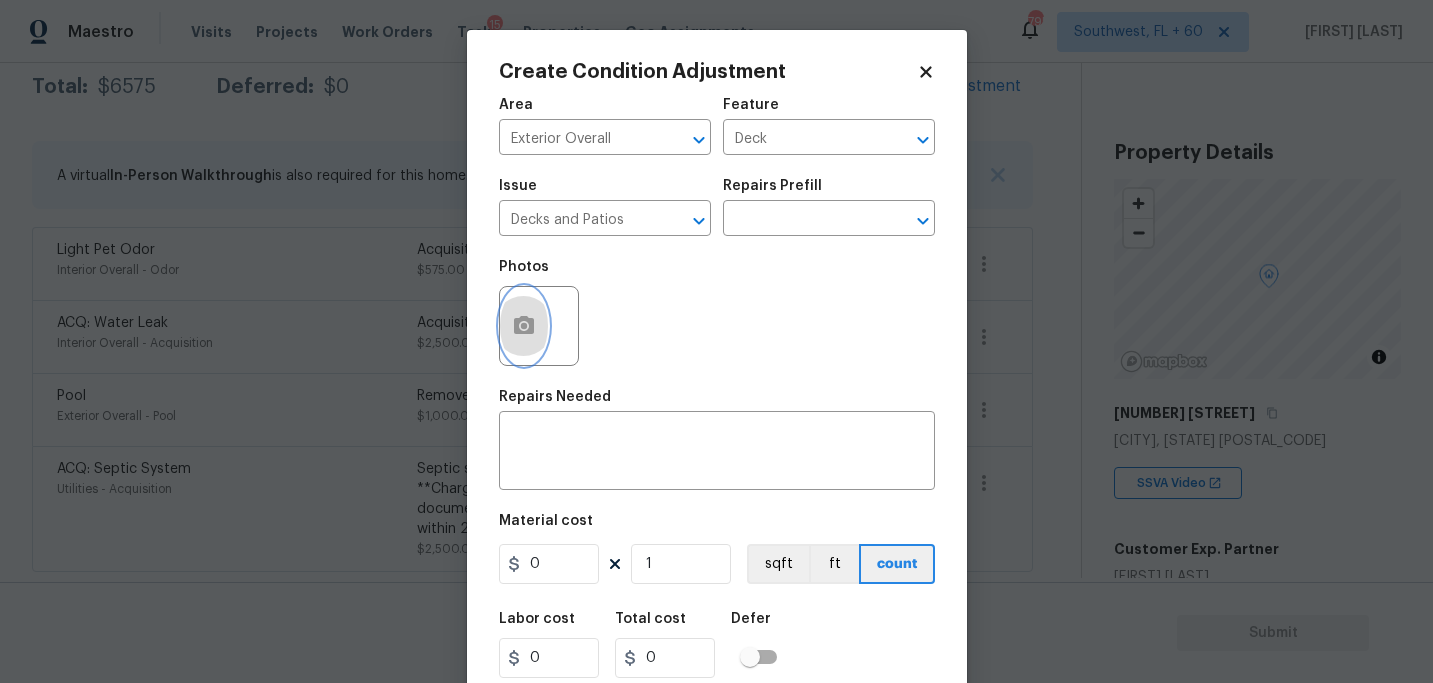 click 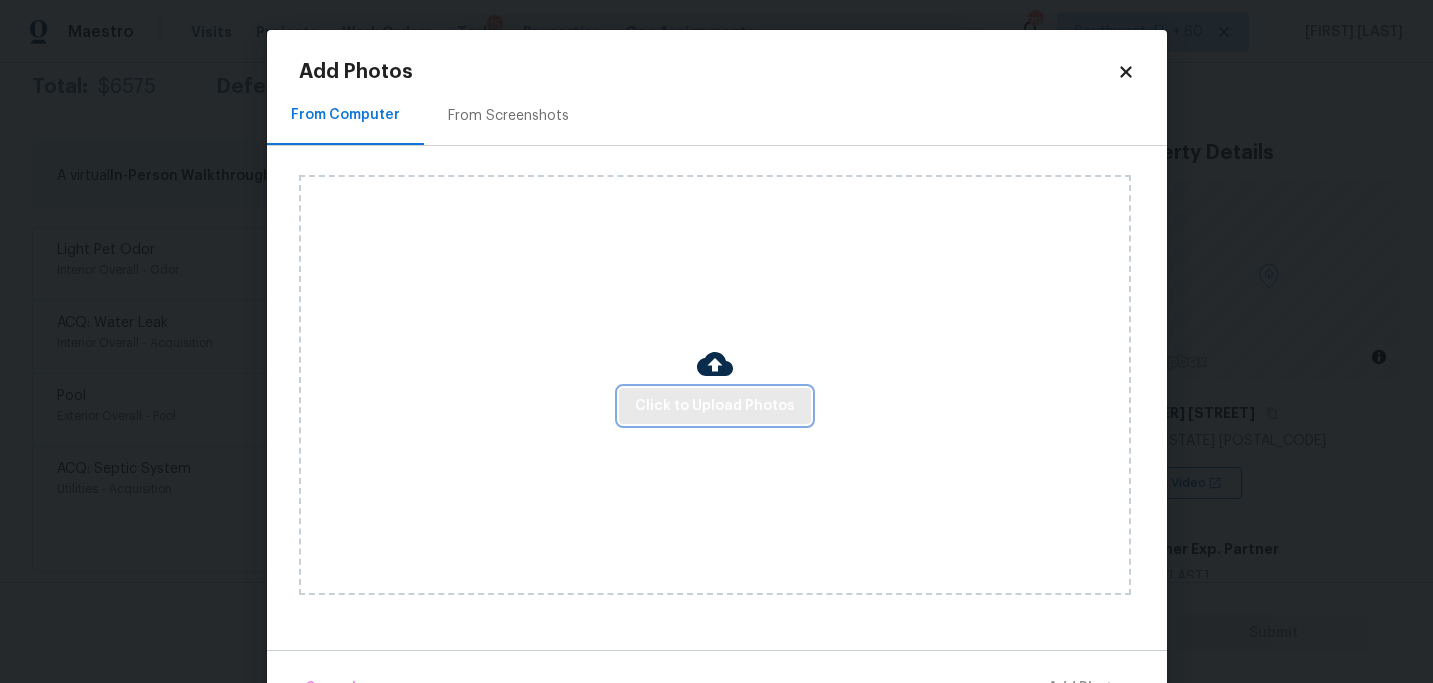 click on "Click to Upload Photos" at bounding box center (715, 406) 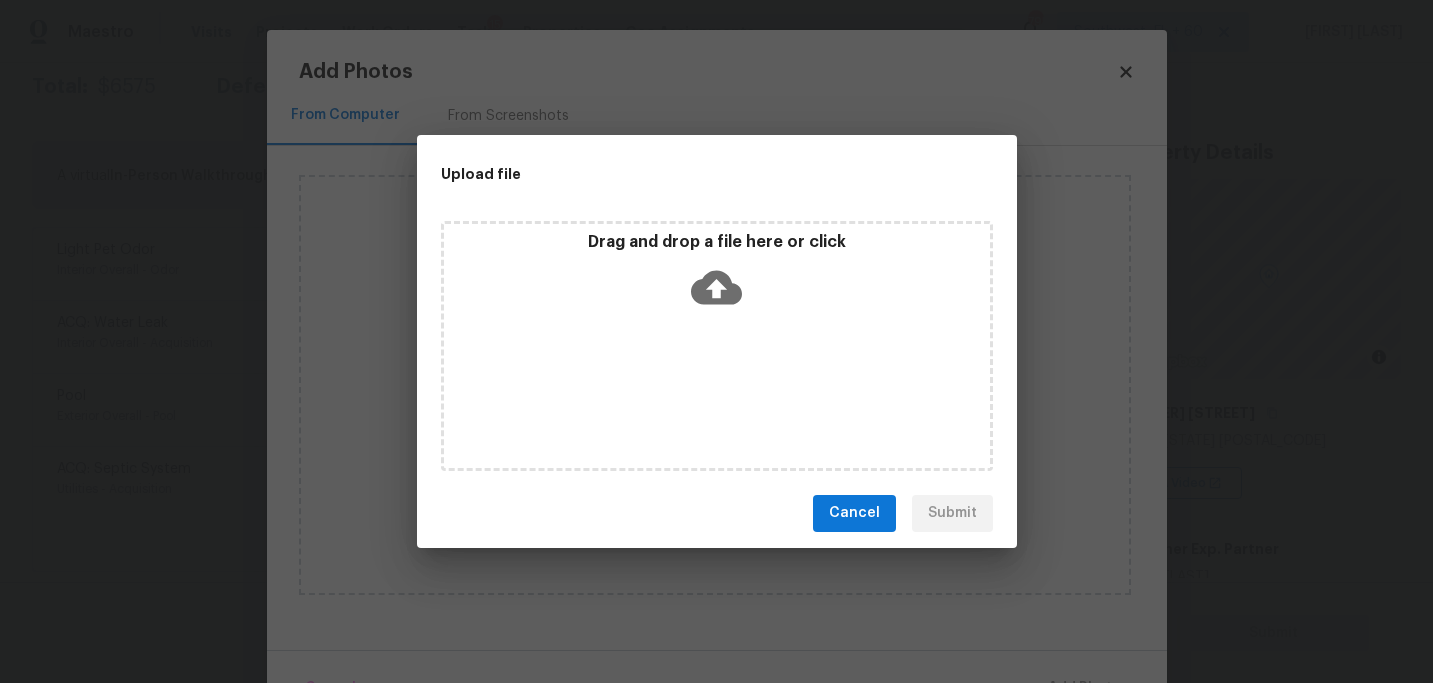 click on "Drag and drop a file here or click" at bounding box center [717, 346] 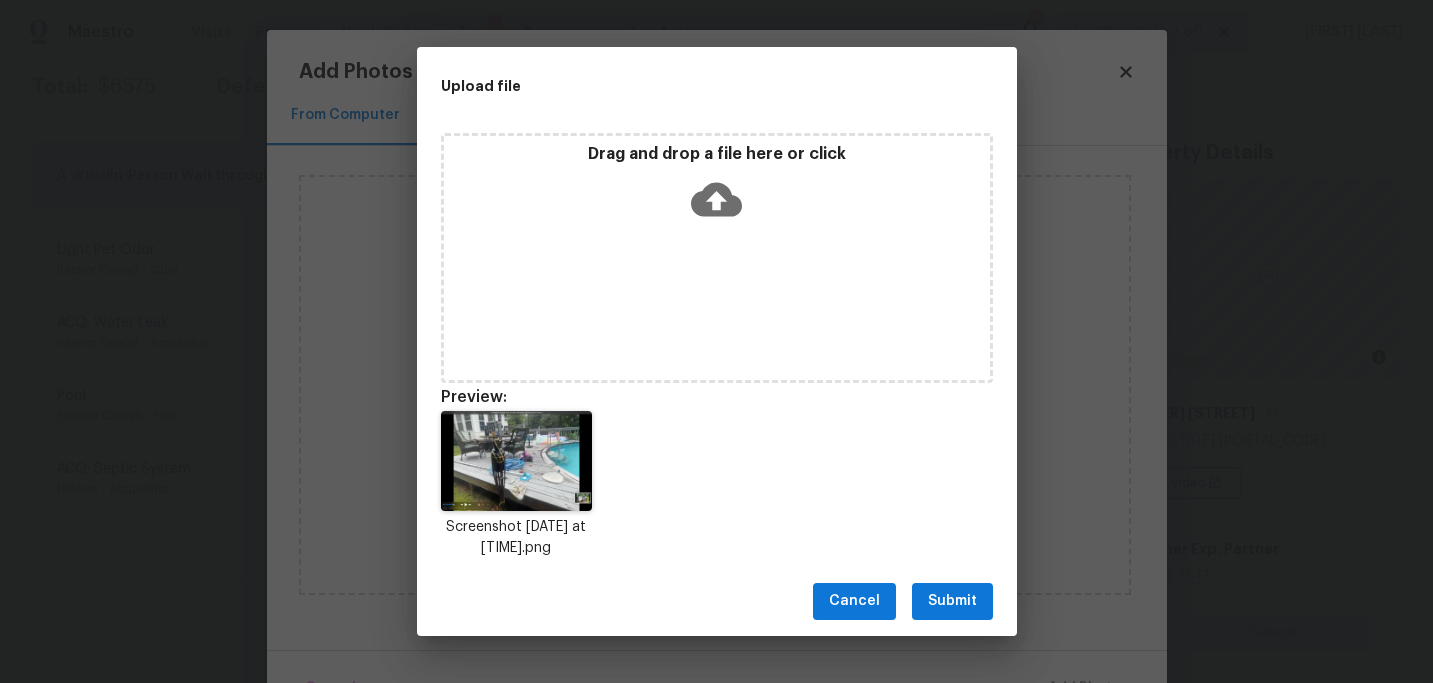 click on "Submit" at bounding box center [952, 601] 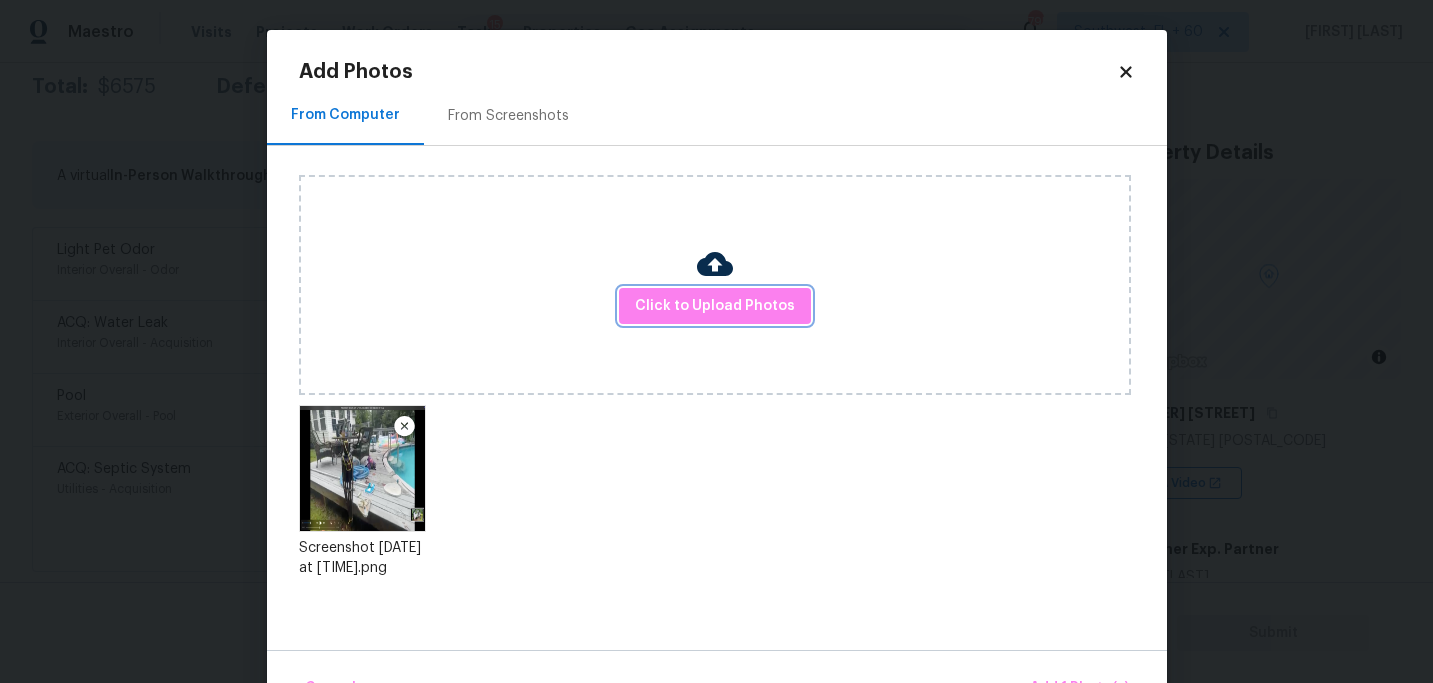 scroll, scrollTop: 57, scrollLeft: 0, axis: vertical 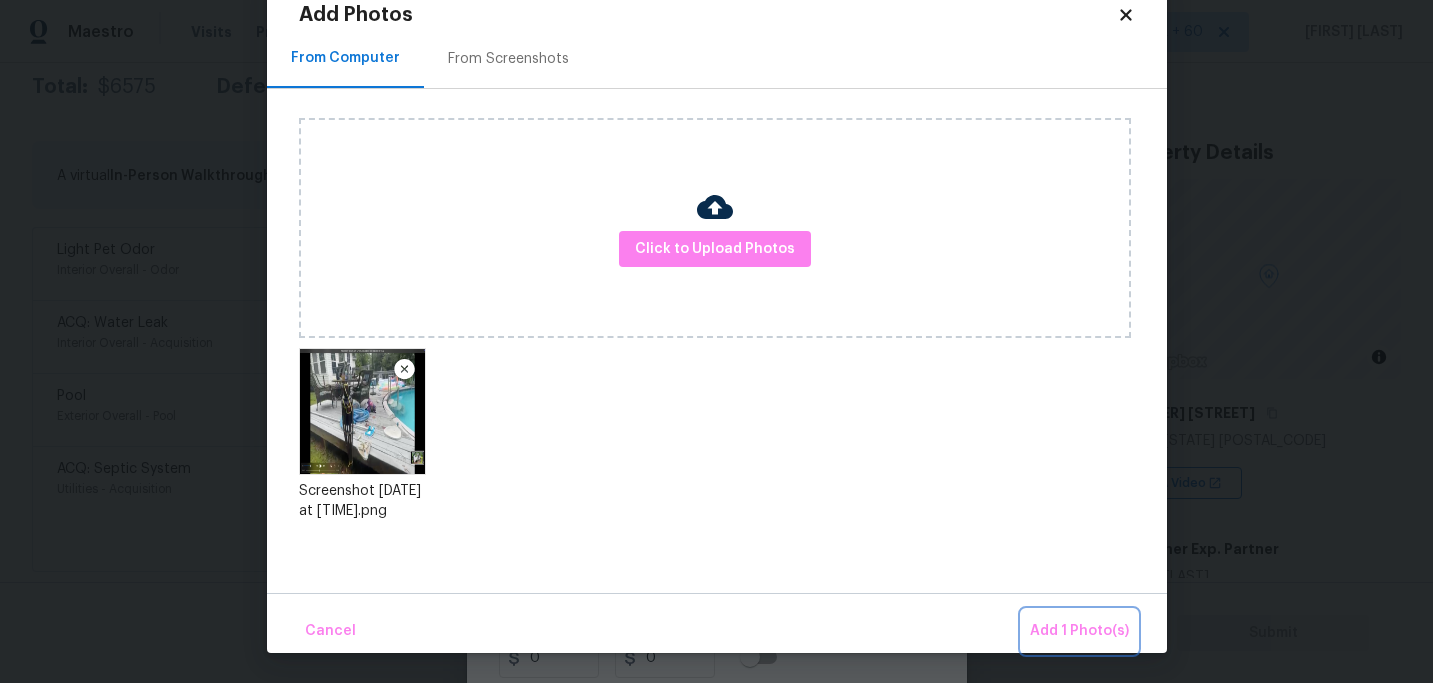 click on "Add 1 Photo(s)" at bounding box center (1079, 631) 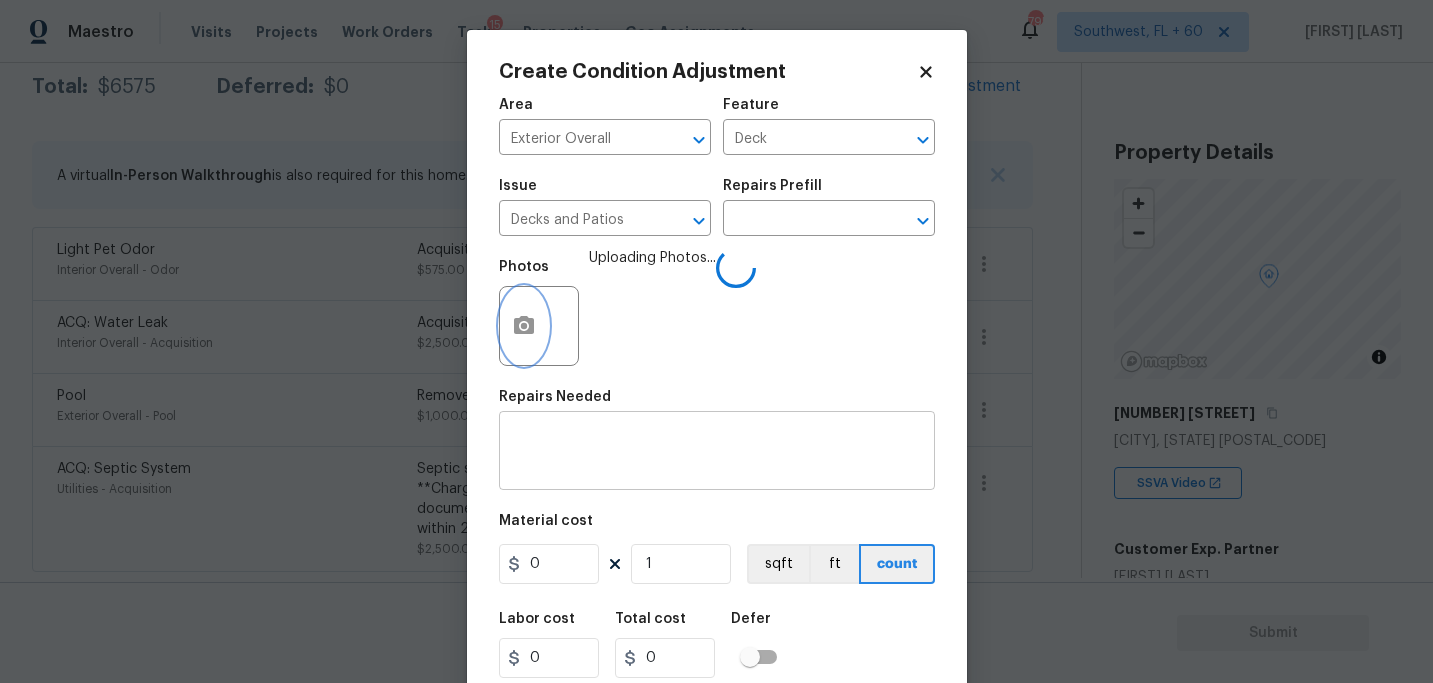scroll, scrollTop: 0, scrollLeft: 0, axis: both 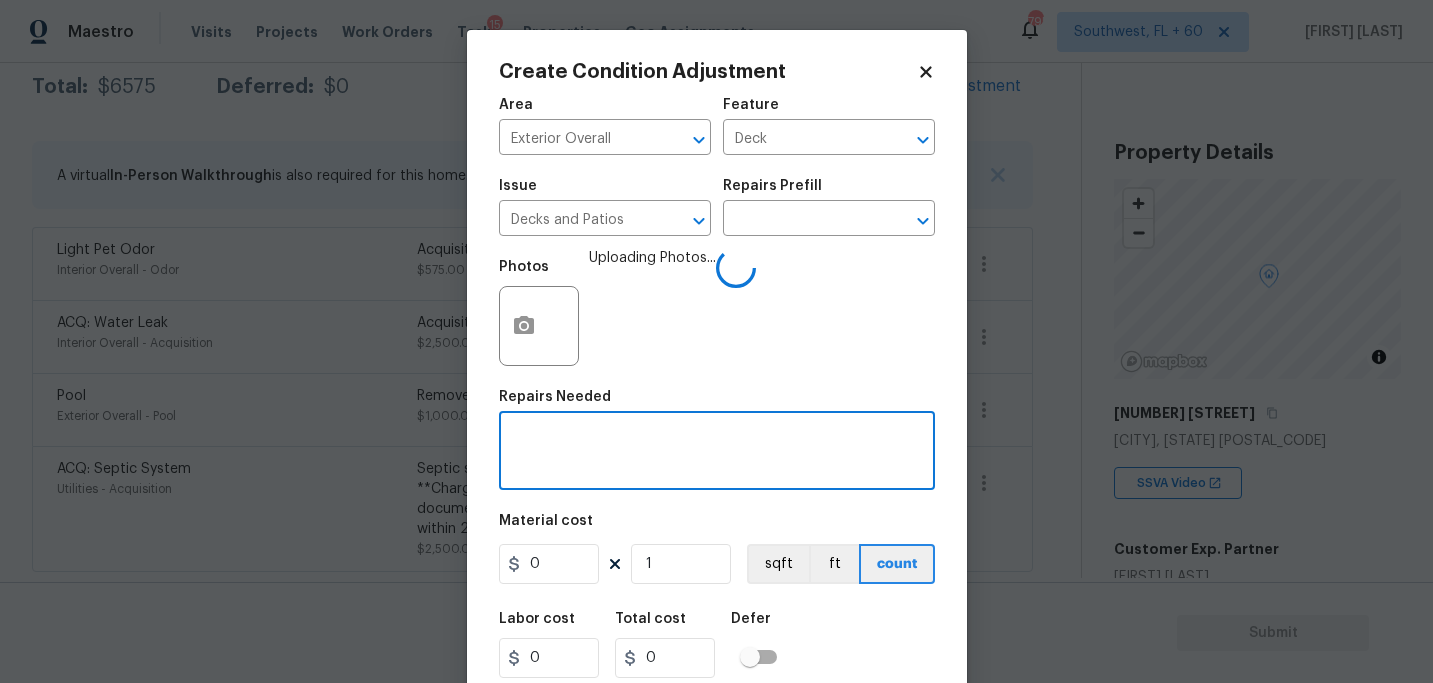 click at bounding box center (717, 453) 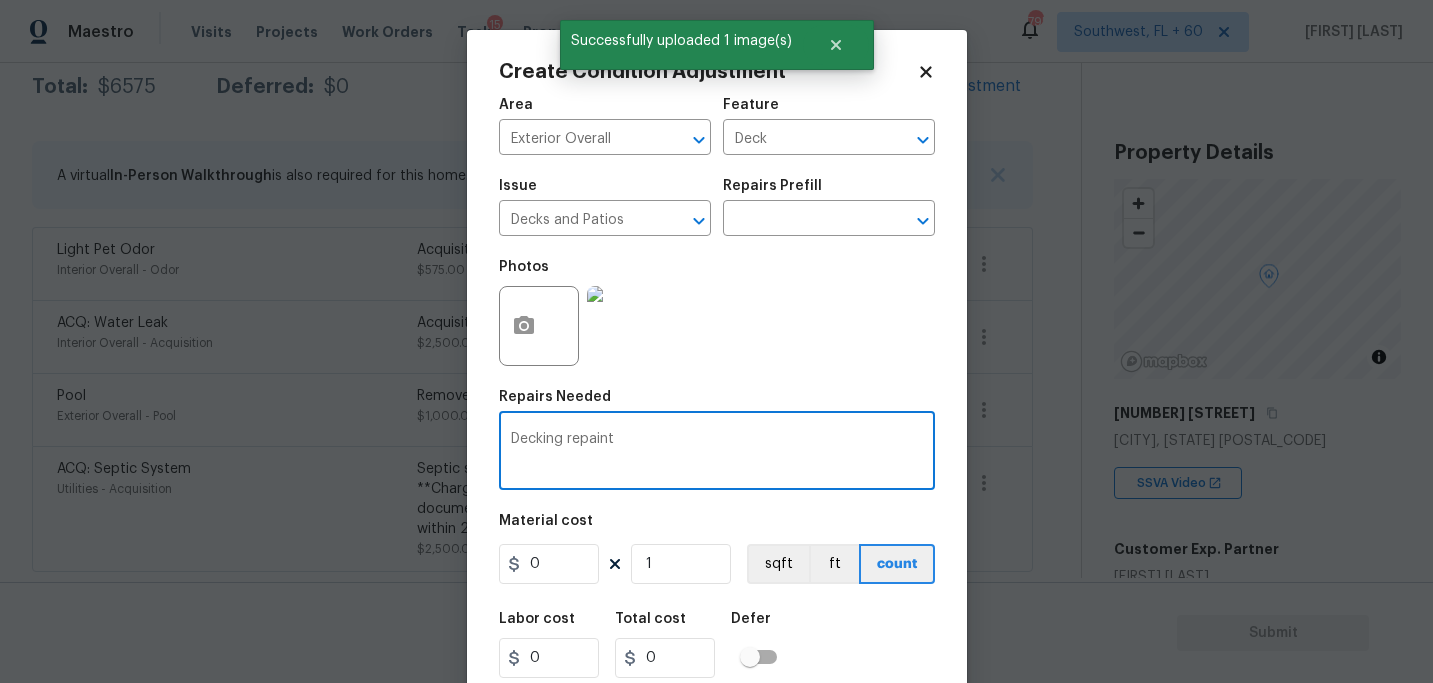 type on "Decking repaint" 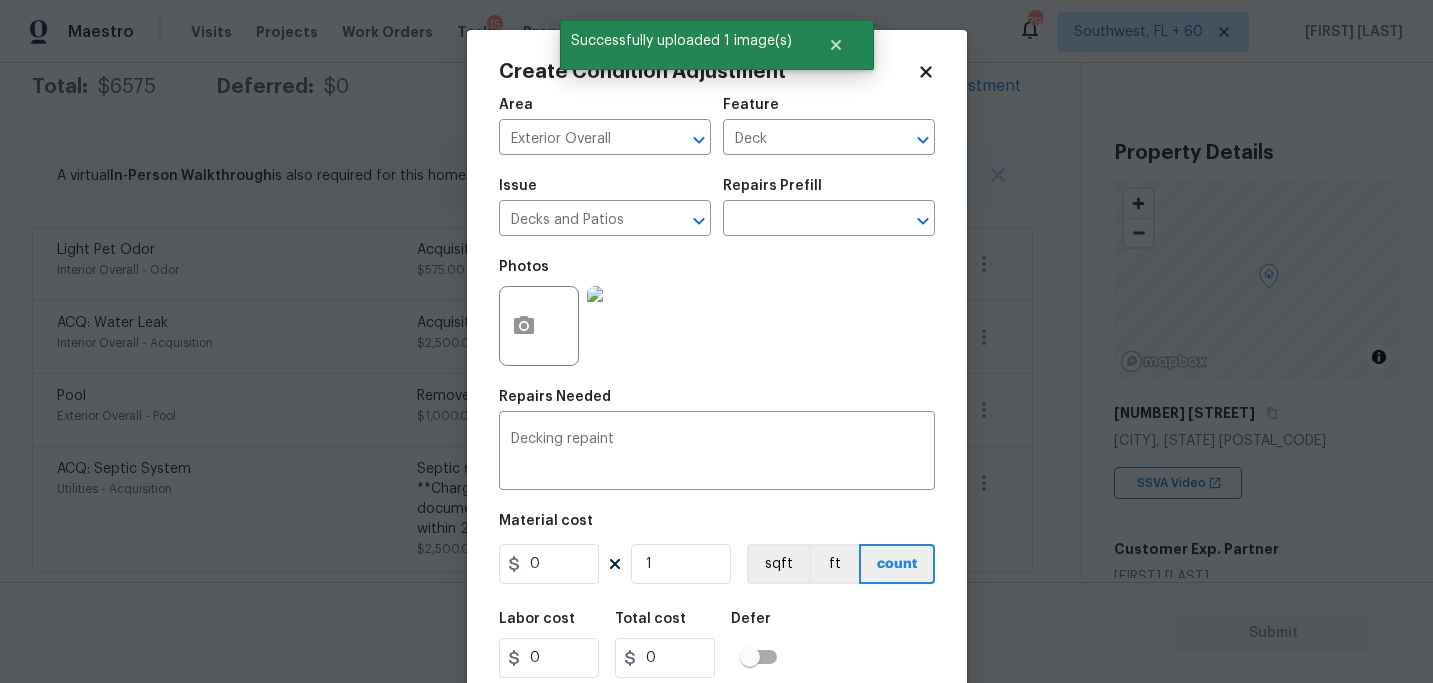 click on "Material cost" at bounding box center (717, 527) 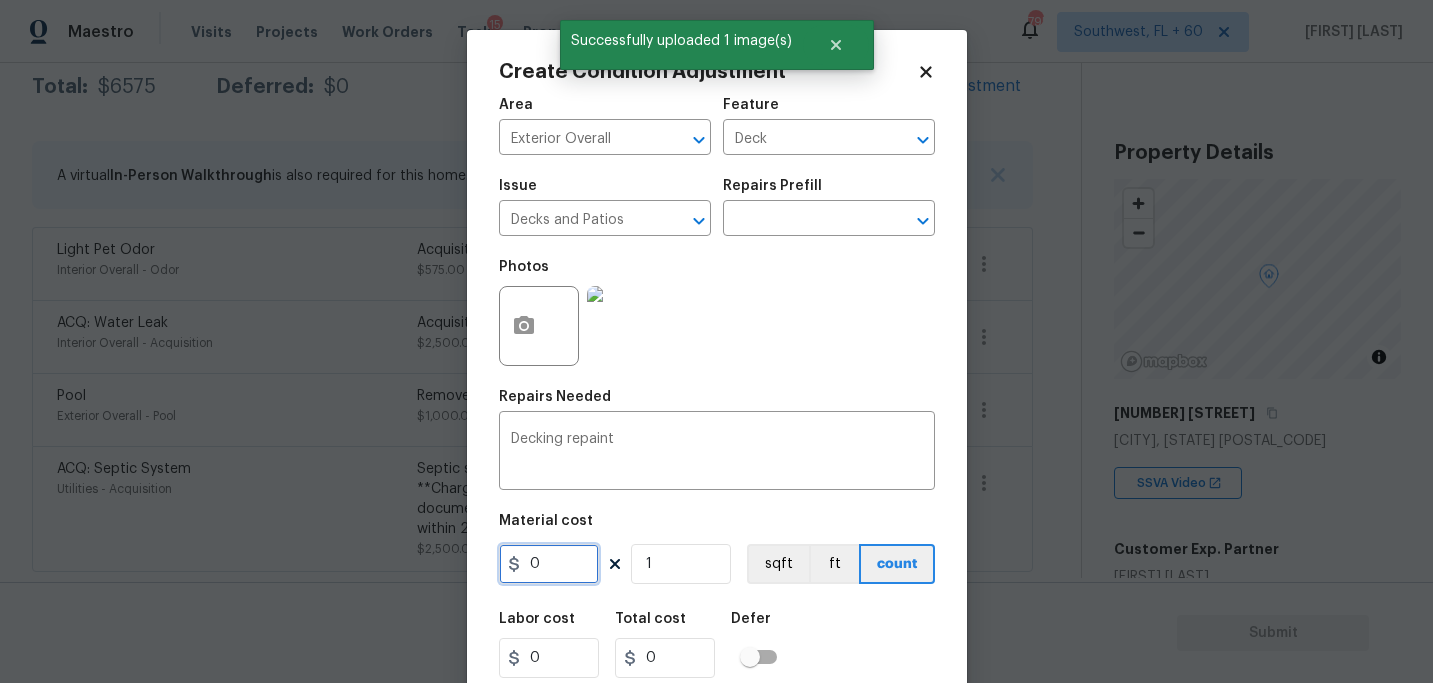 drag, startPoint x: 557, startPoint y: 570, endPoint x: 373, endPoint y: 562, distance: 184.17383 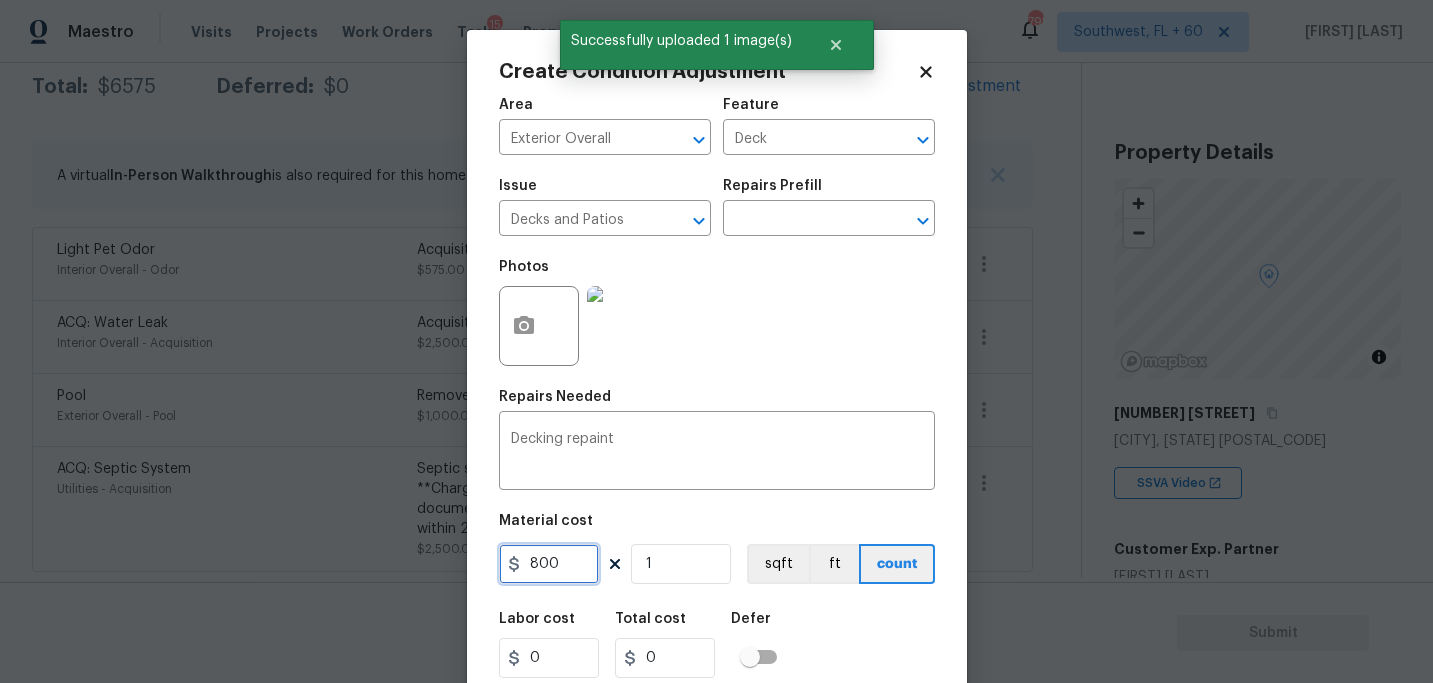 type on "800" 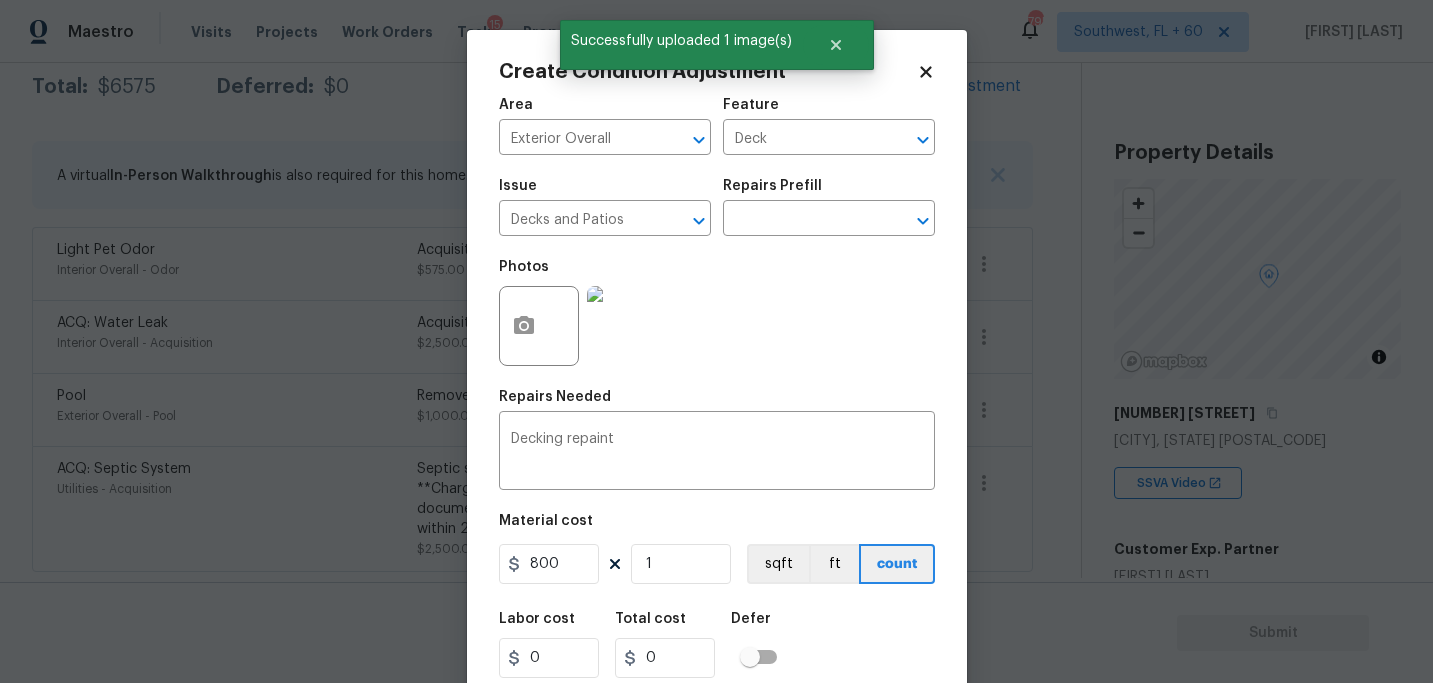 type on "800" 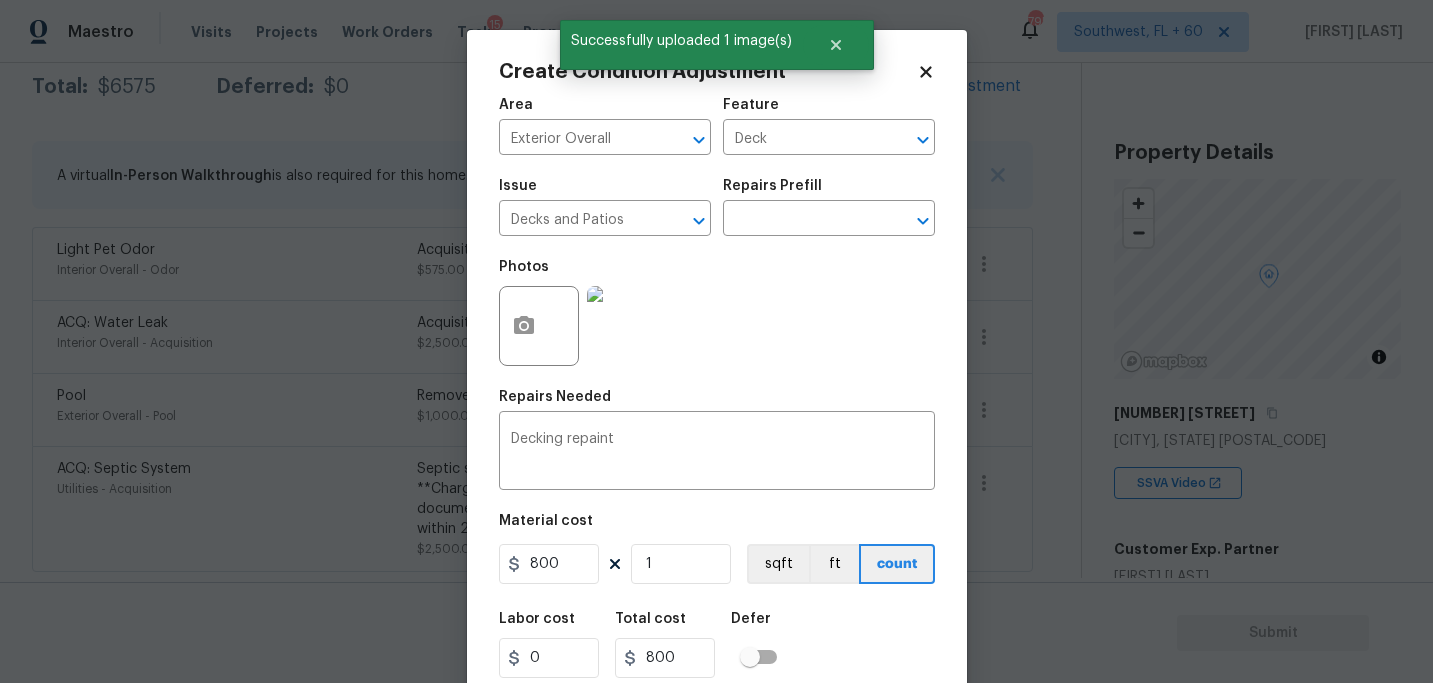click on "Labor cost 0 Total cost 800 Defer" at bounding box center [717, 645] 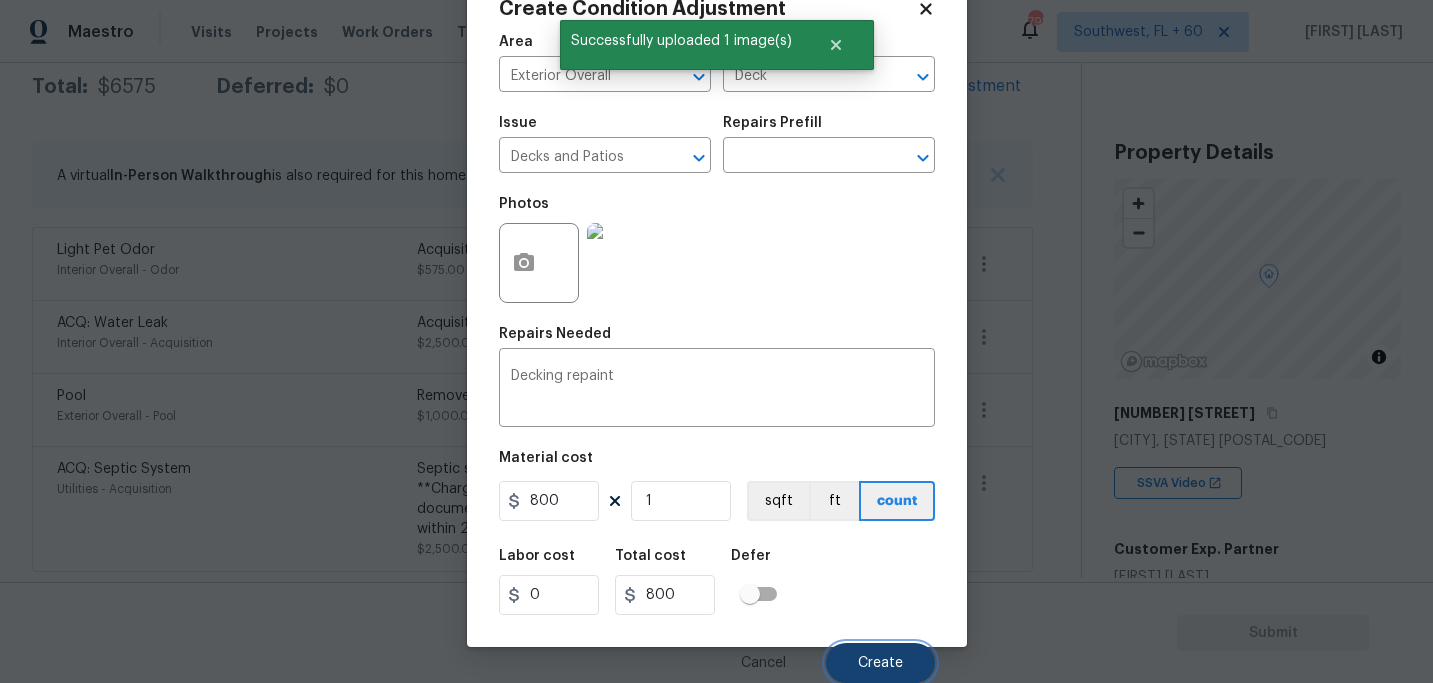 click on "Create" at bounding box center (880, 663) 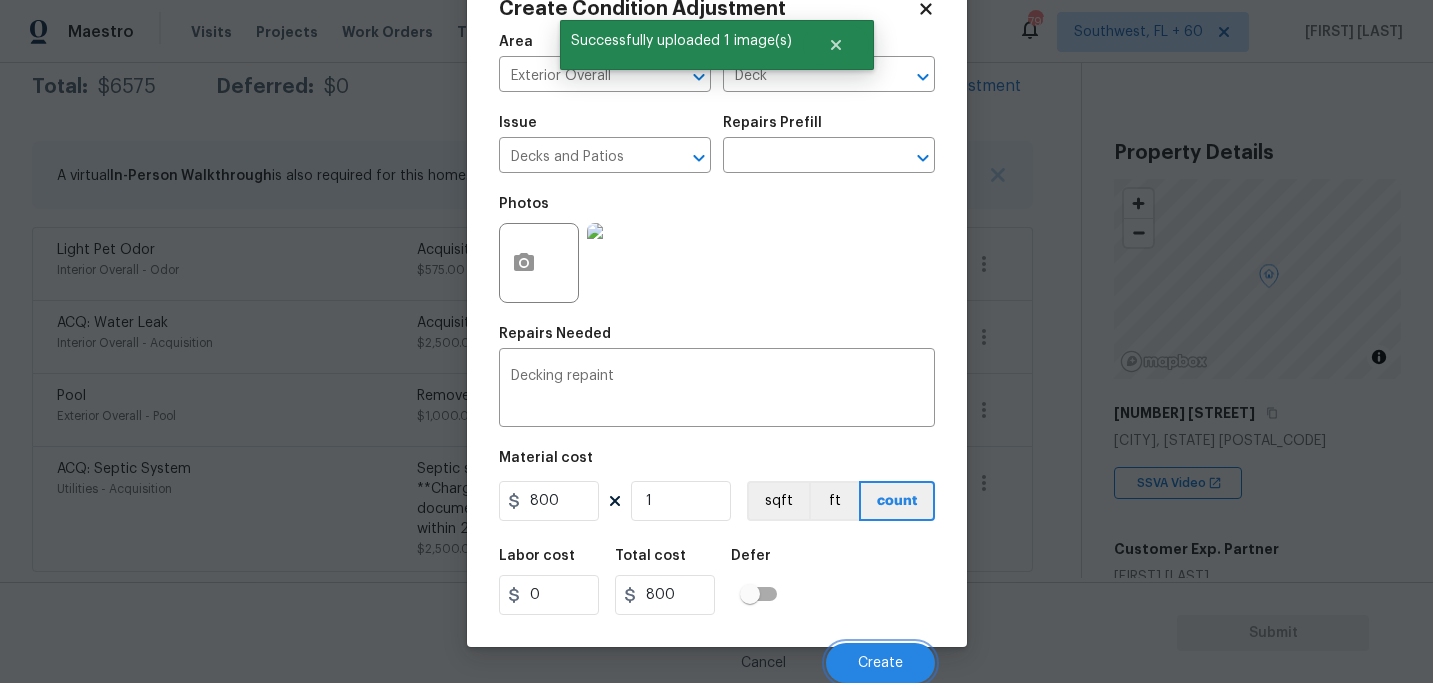 scroll, scrollTop: 338, scrollLeft: 0, axis: vertical 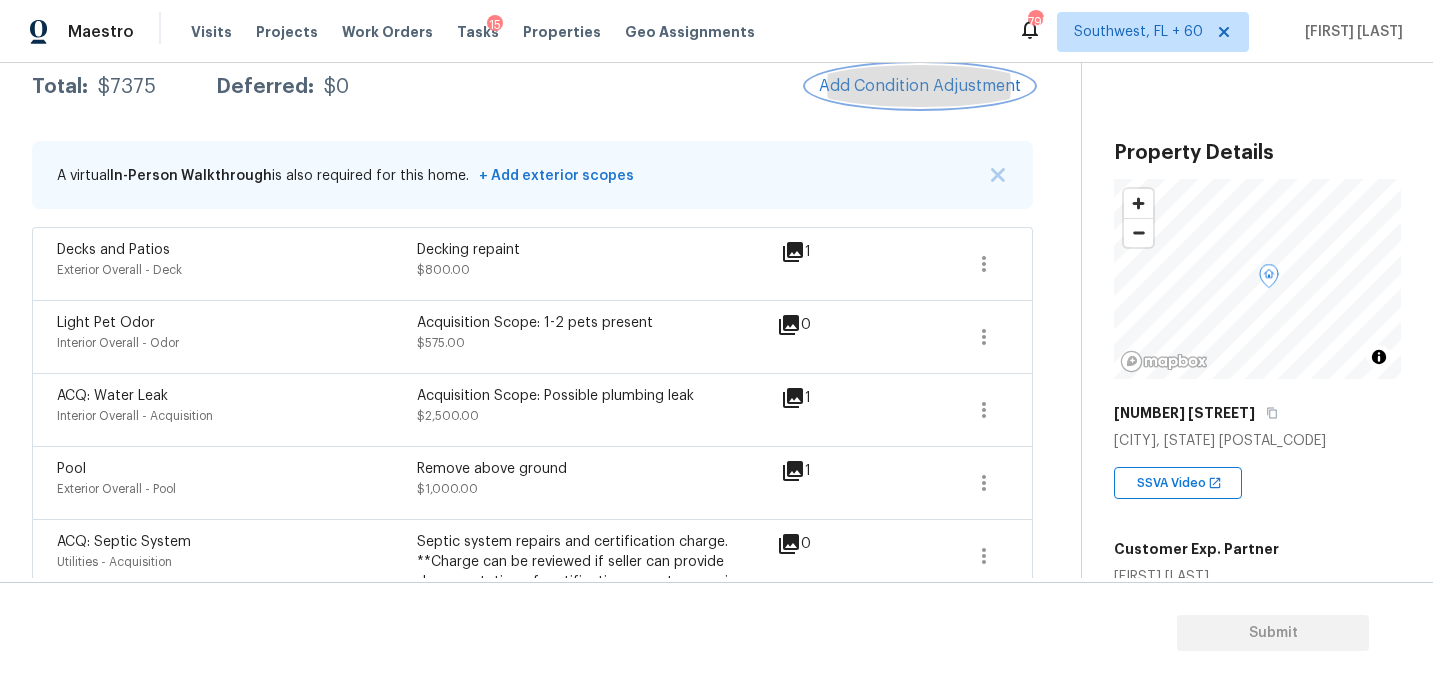 click on "Add Condition Adjustment" at bounding box center (920, 86) 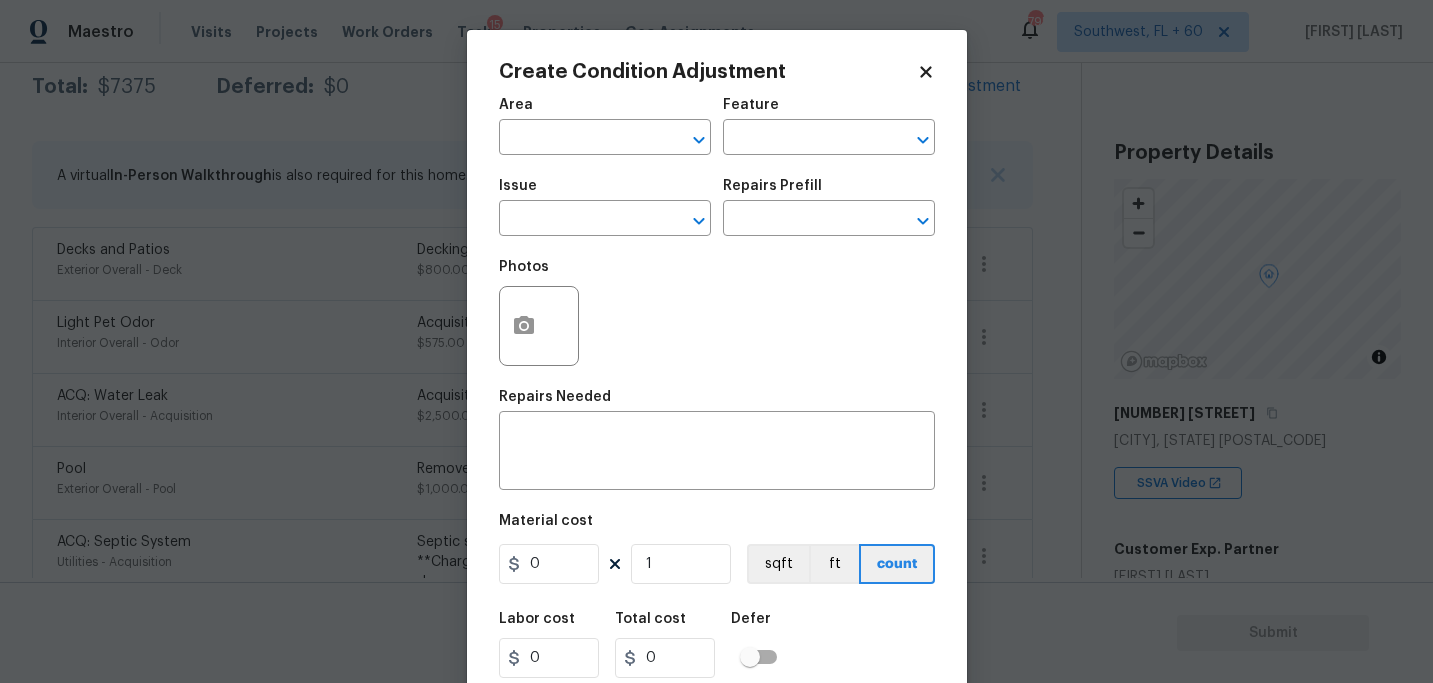 click on "Area ​" at bounding box center [605, 126] 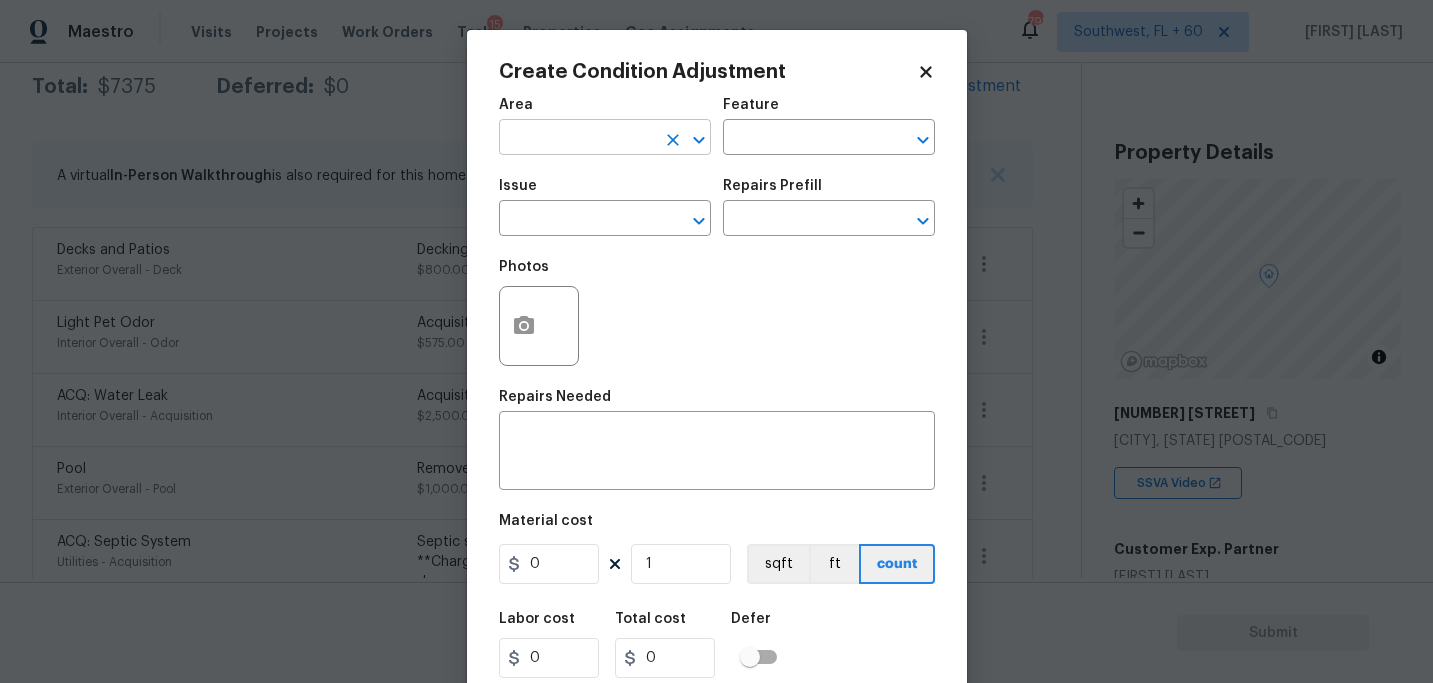 click at bounding box center [577, 139] 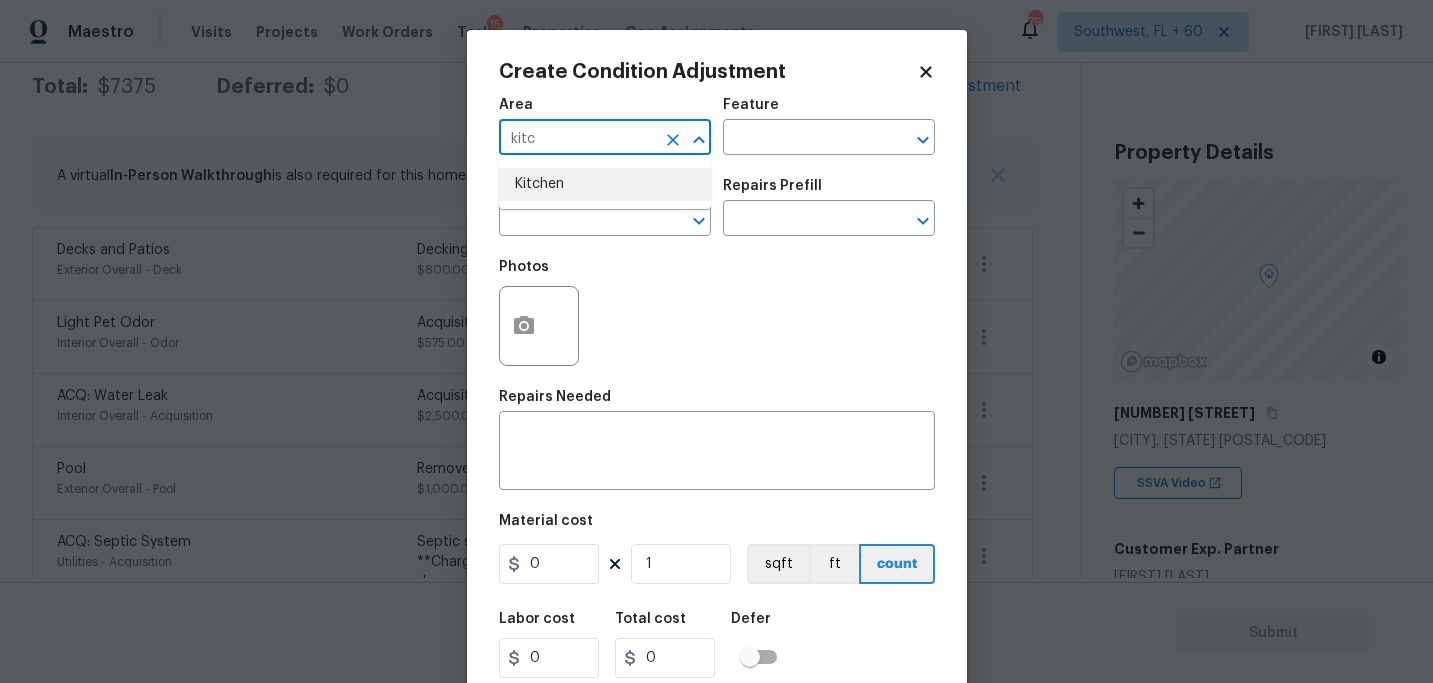 click on "Kitchen" at bounding box center [605, 184] 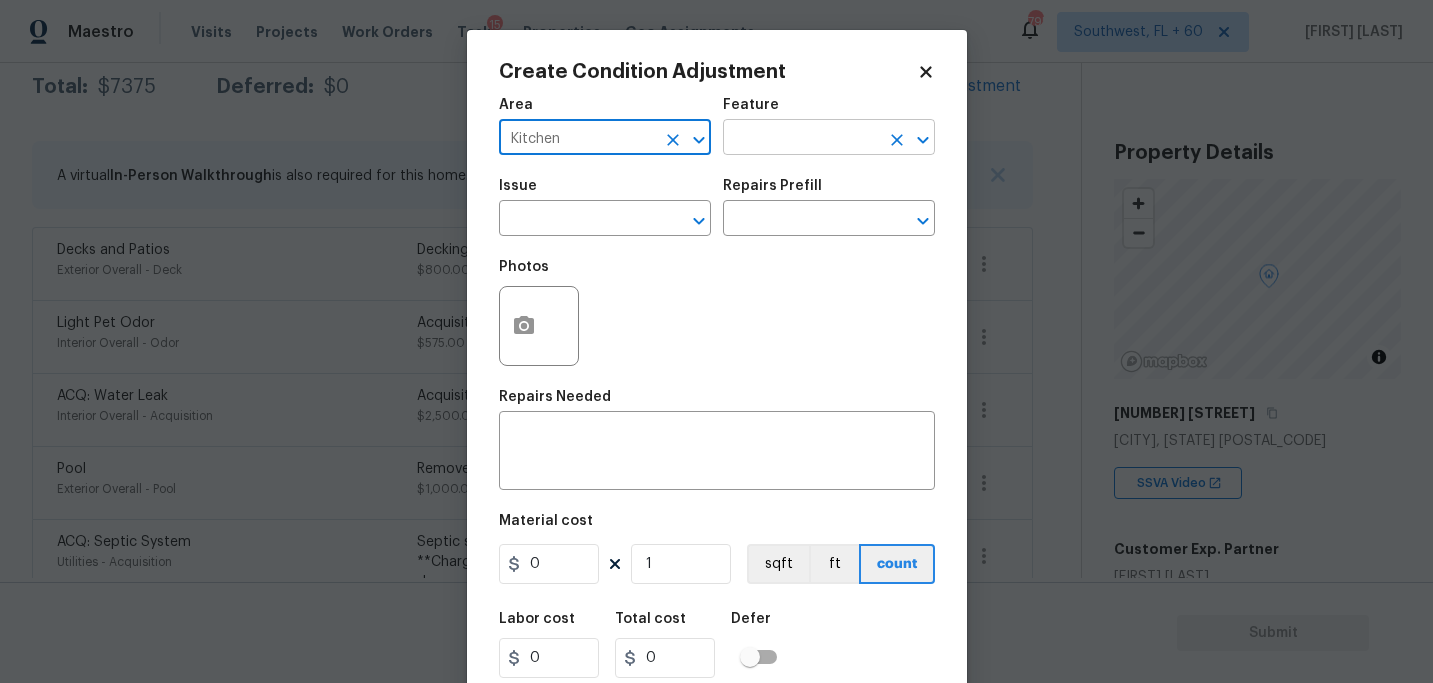 type on "Kitchen" 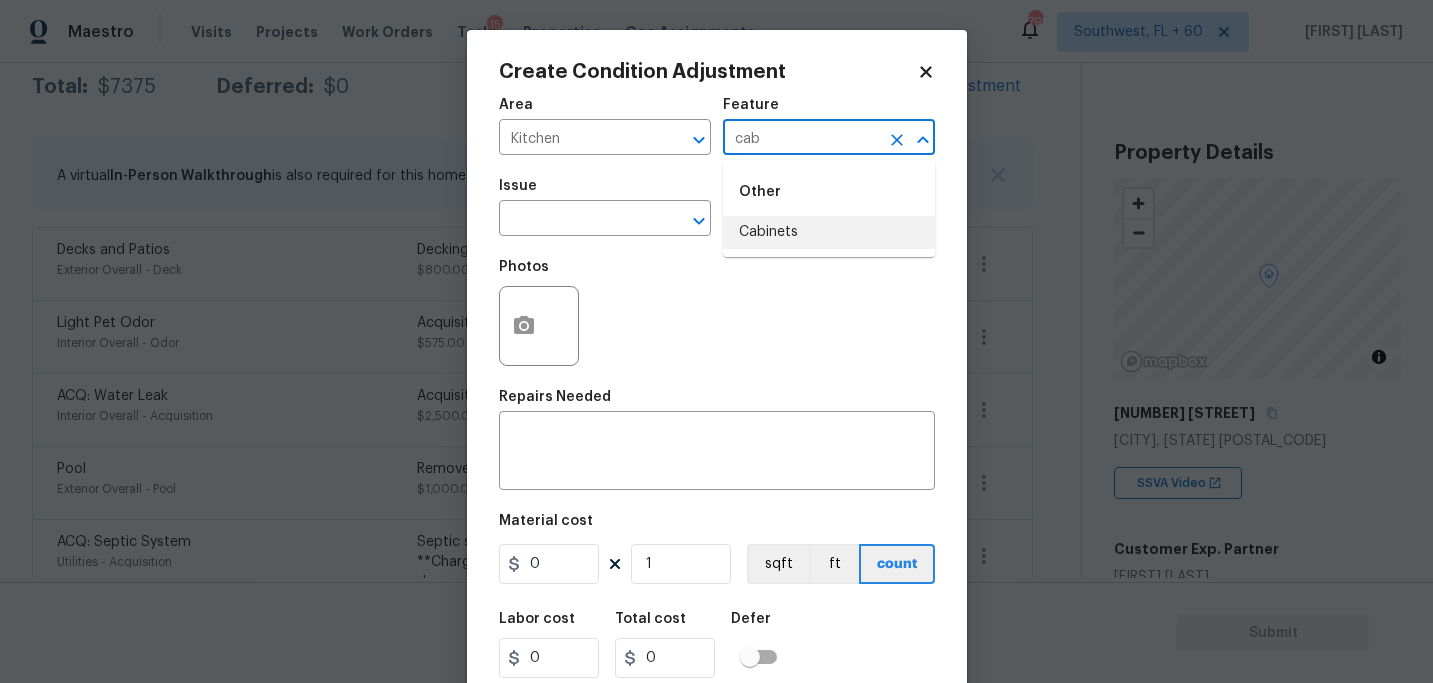 click on "Cabinets" at bounding box center [829, 232] 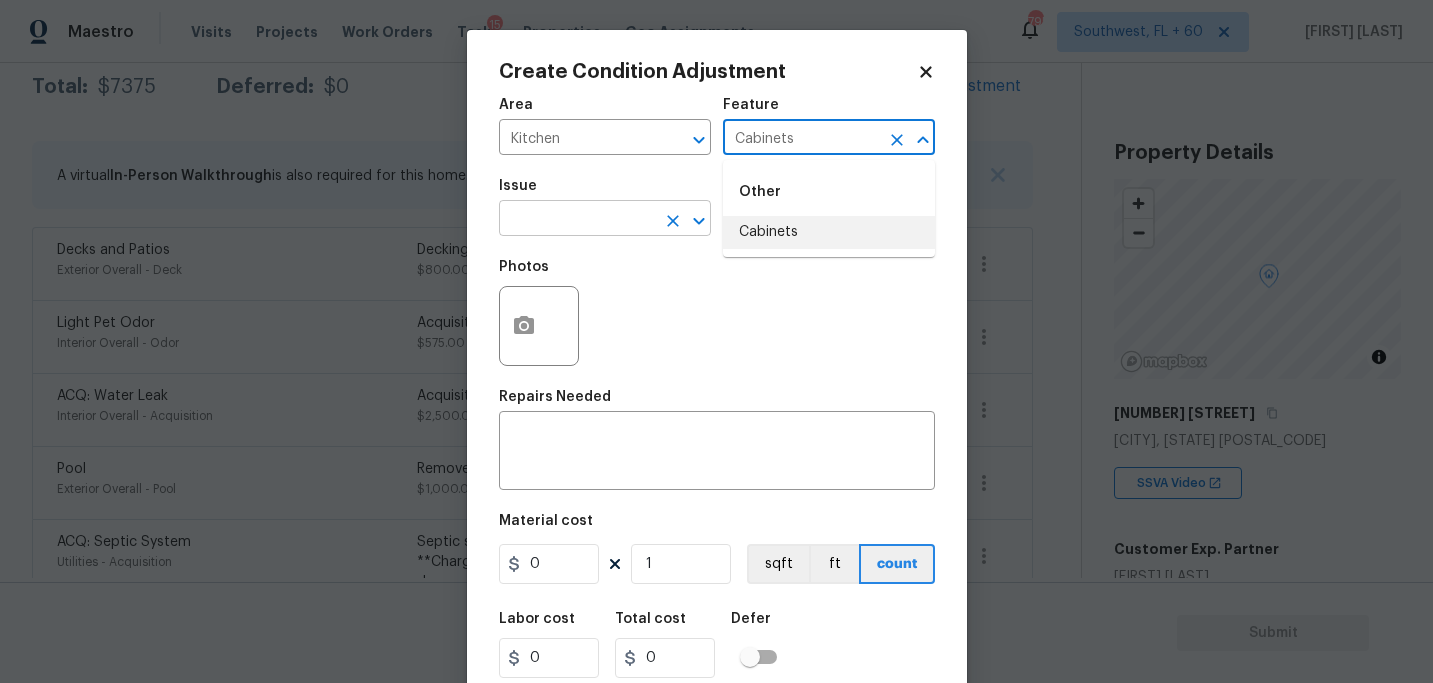 type on "Cabinets" 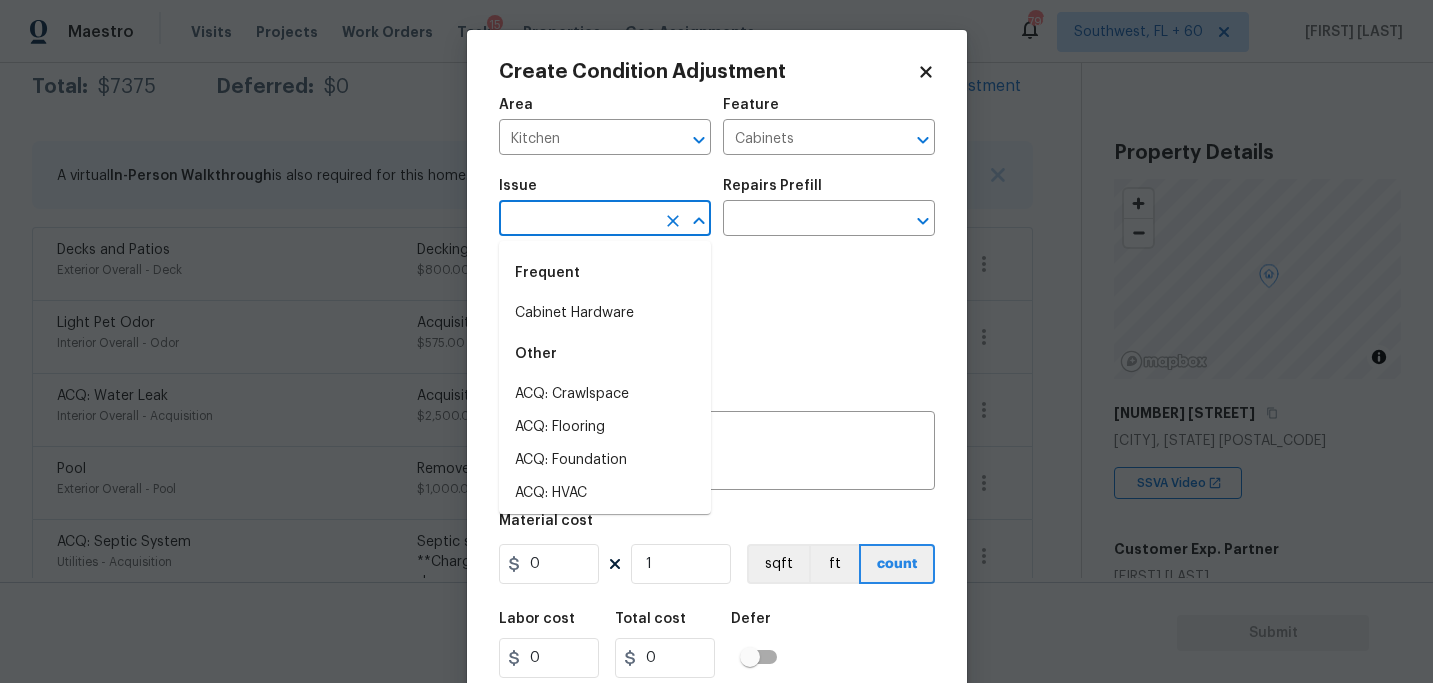 drag, startPoint x: 608, startPoint y: 224, endPoint x: 584, endPoint y: 224, distance: 24 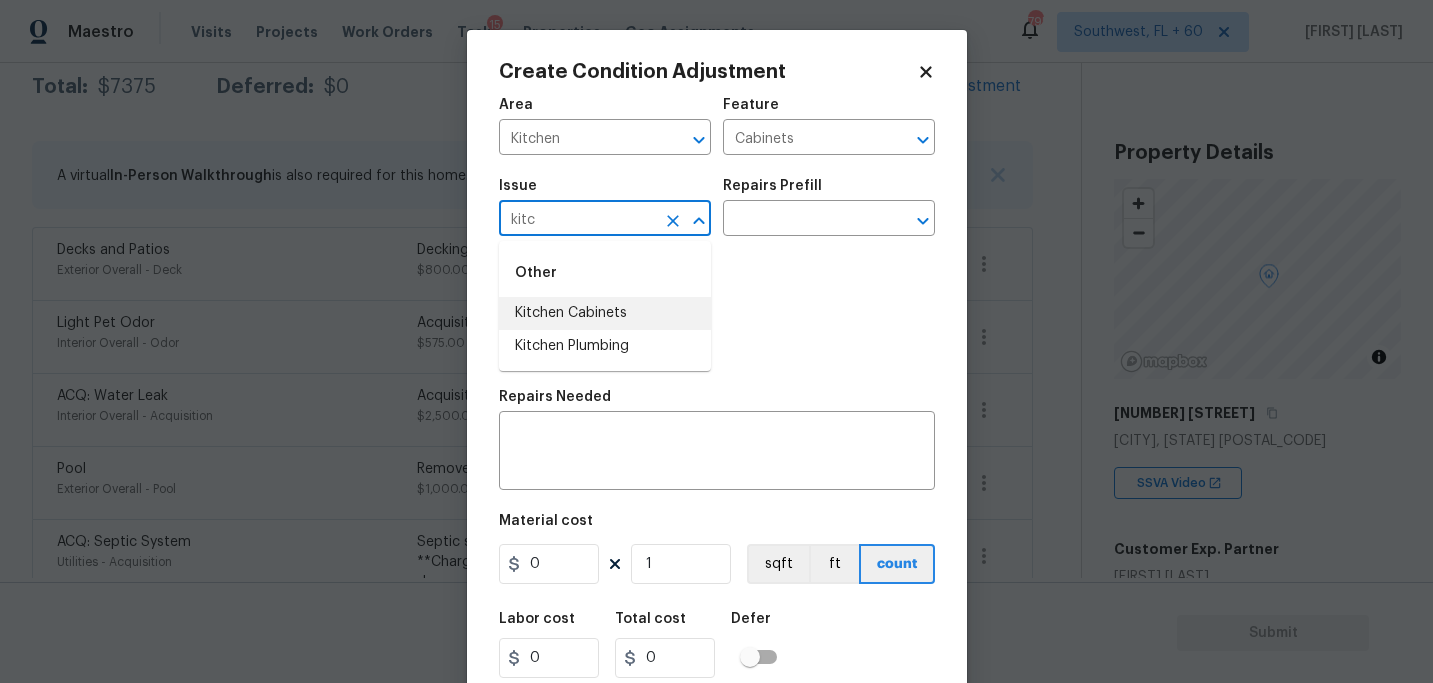 click on "Kitchen Cabinets" at bounding box center (605, 313) 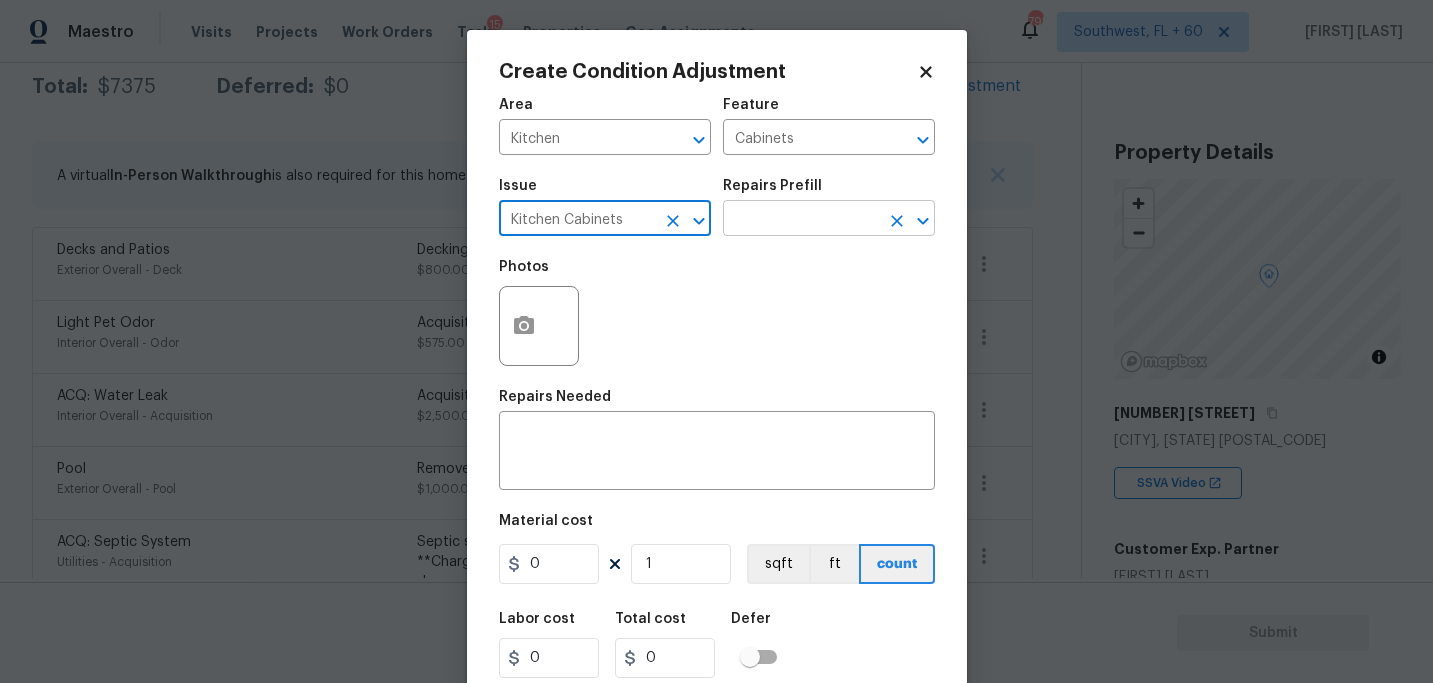 type on "Kitchen Cabinets" 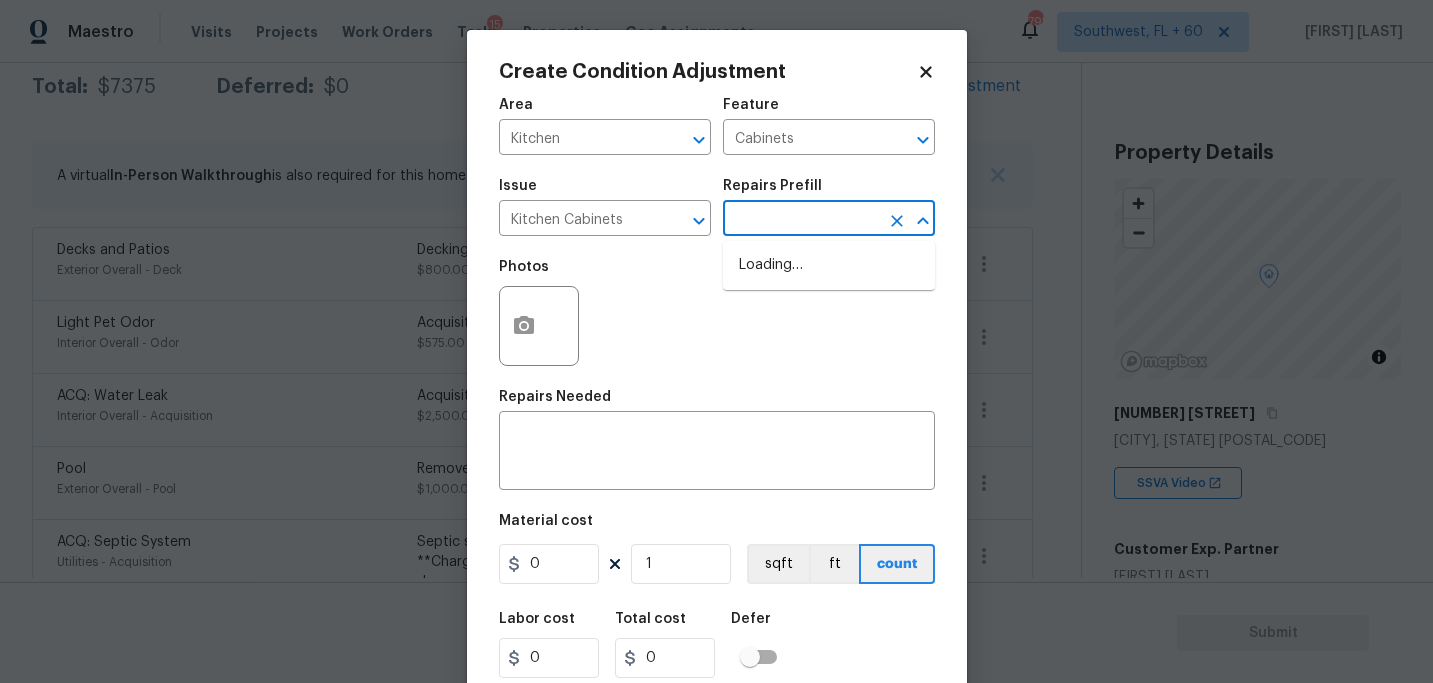 click at bounding box center (801, 220) 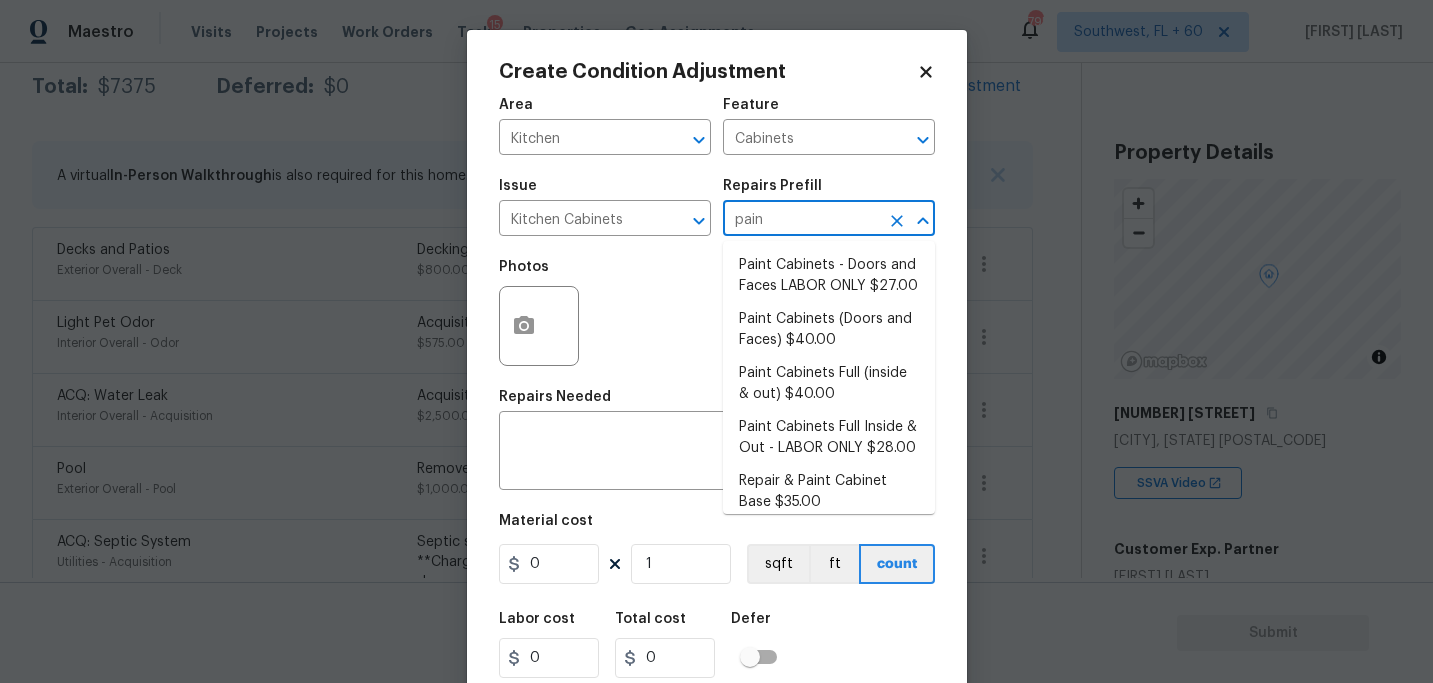 type on "paint" 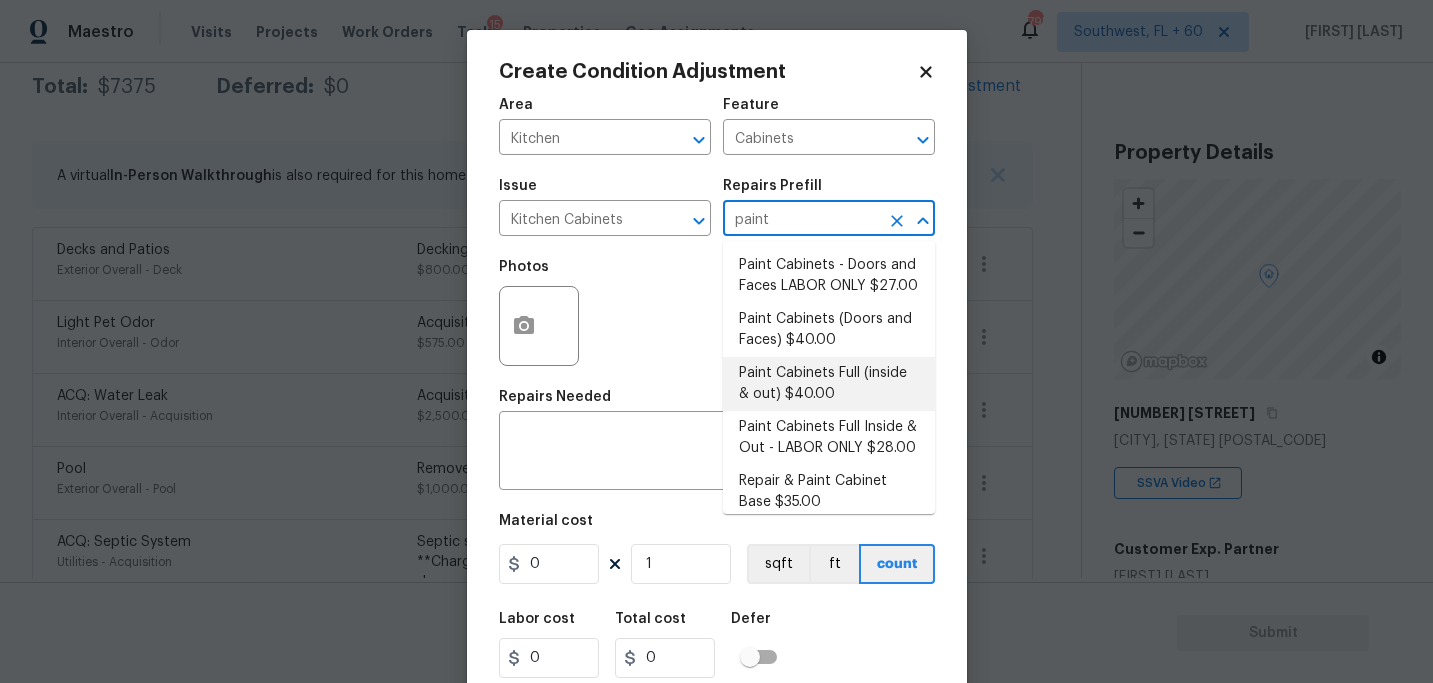 click on "Paint Cabinets Full (inside & out) $40.00" at bounding box center [829, 384] 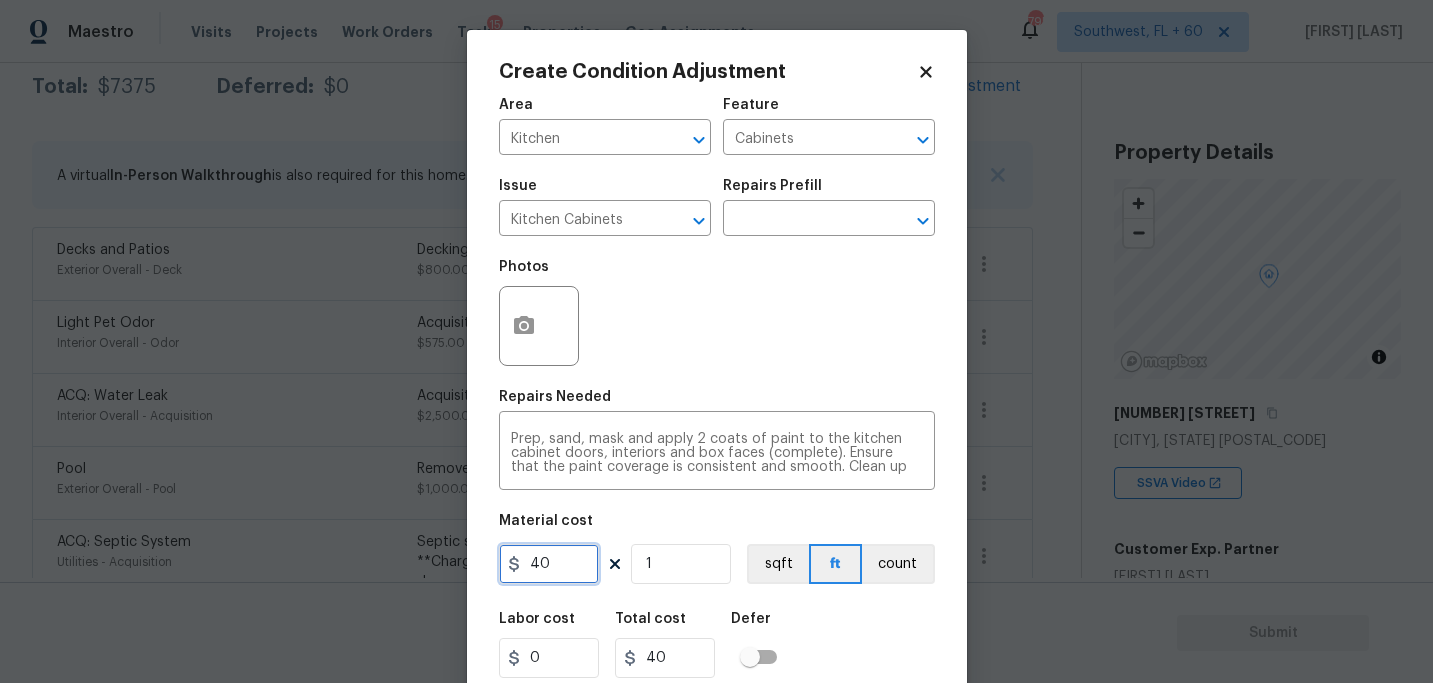 drag, startPoint x: 575, startPoint y: 552, endPoint x: 291, endPoint y: 541, distance: 284.21295 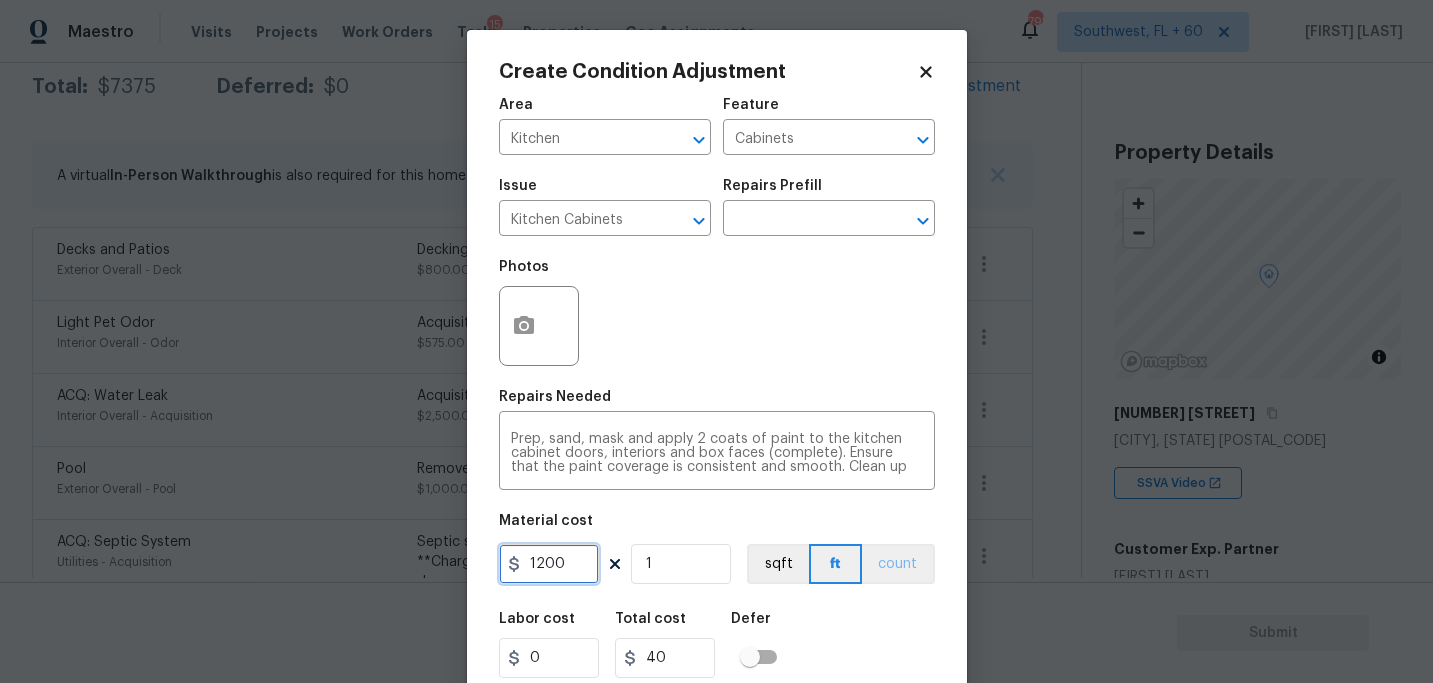 type on "1200" 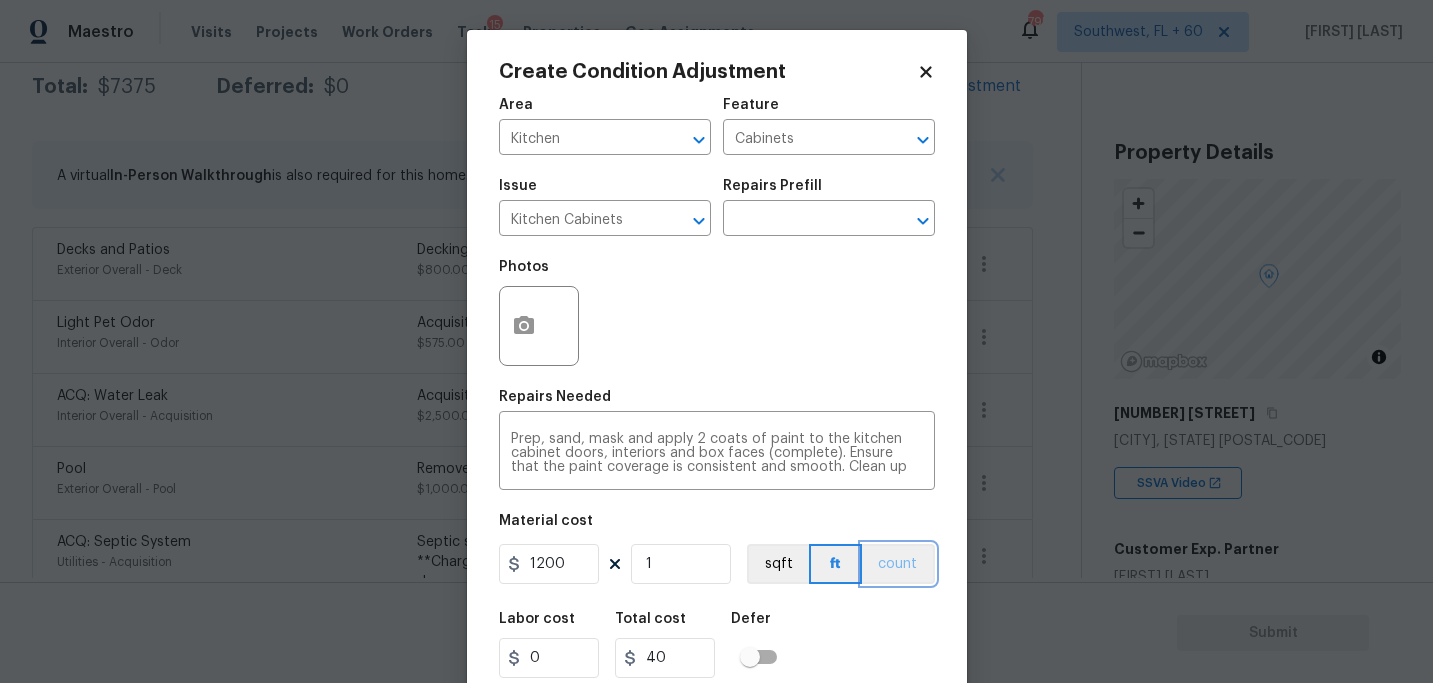 type on "1200" 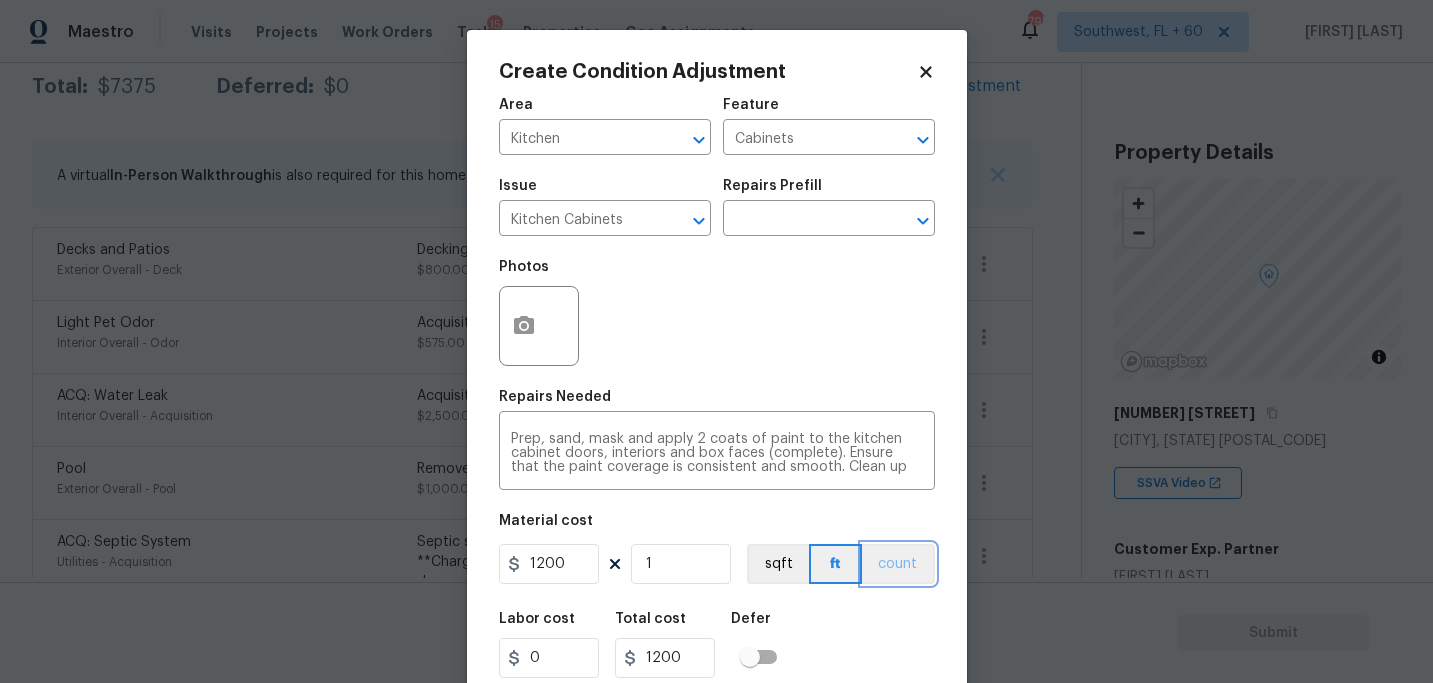 click on "count" at bounding box center (898, 564) 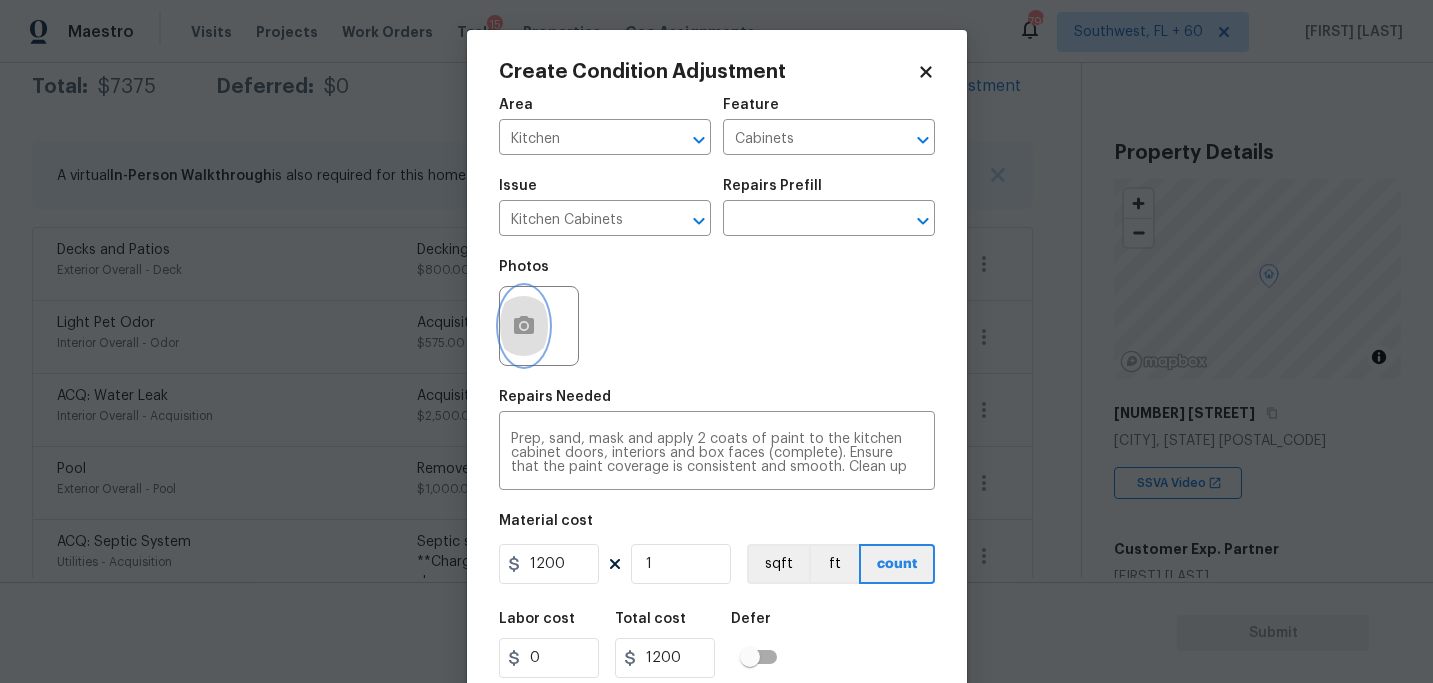 click 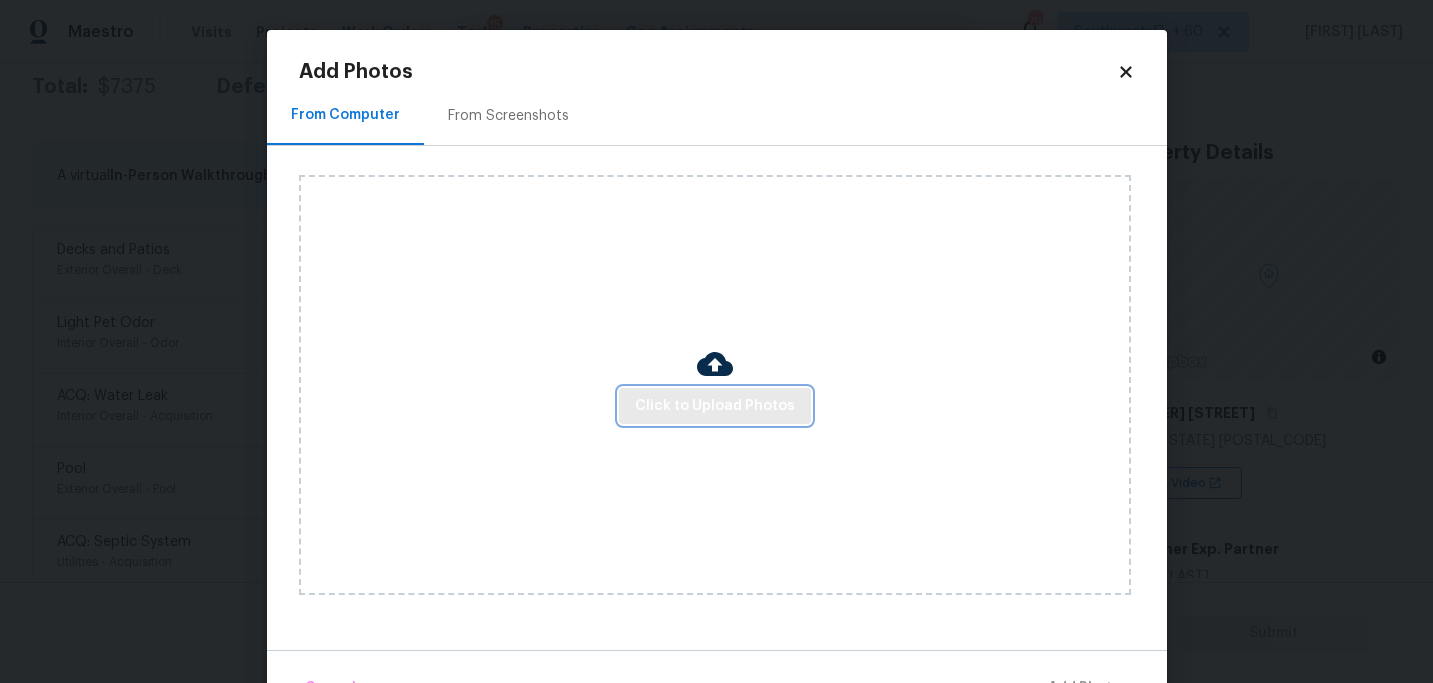 click on "Click to Upload Photos" at bounding box center (715, 406) 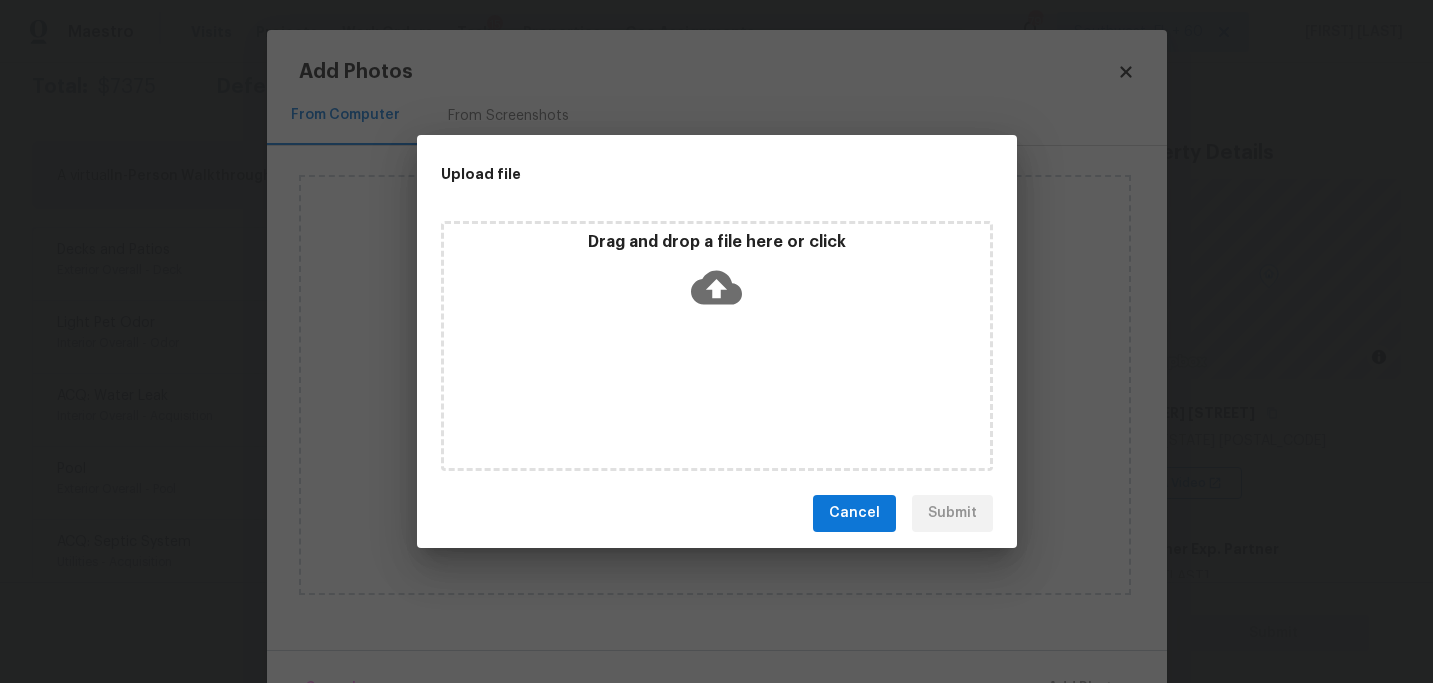 click on "Drag and drop a file here or click" at bounding box center (717, 346) 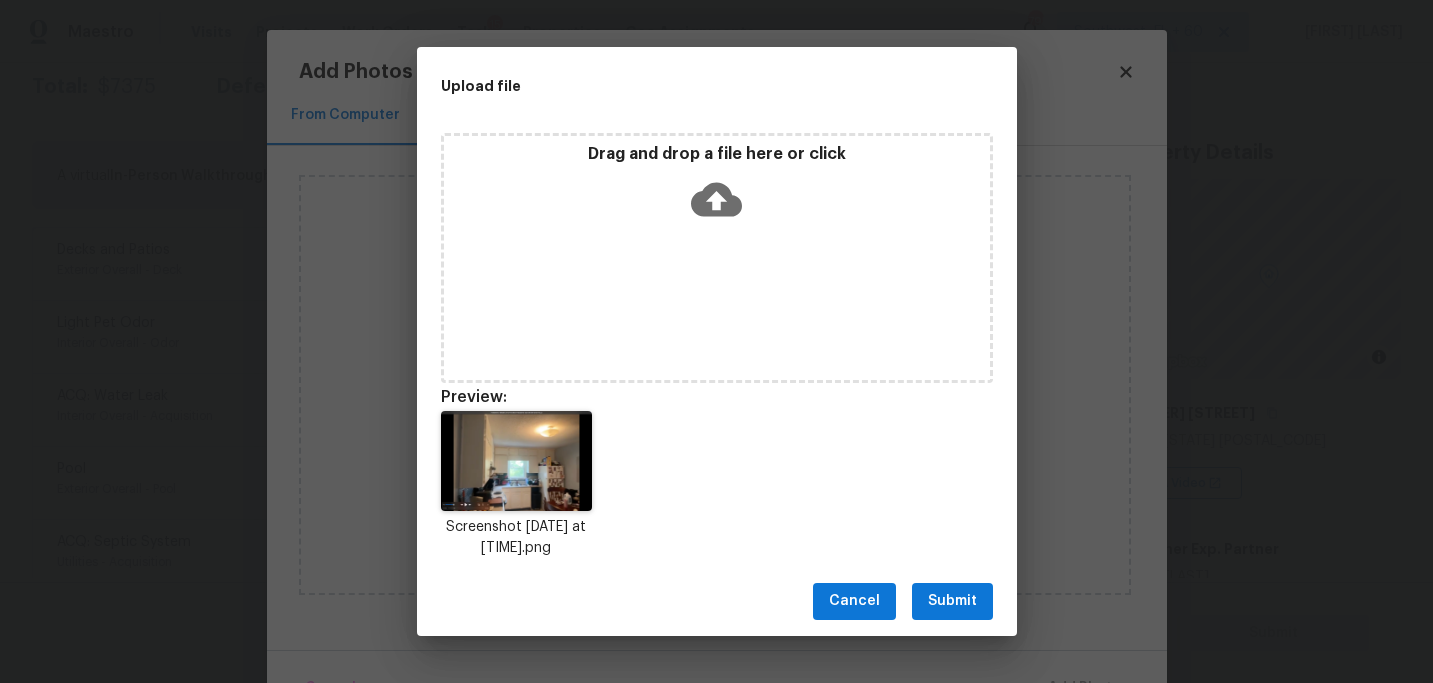 click on "Submit" at bounding box center [952, 601] 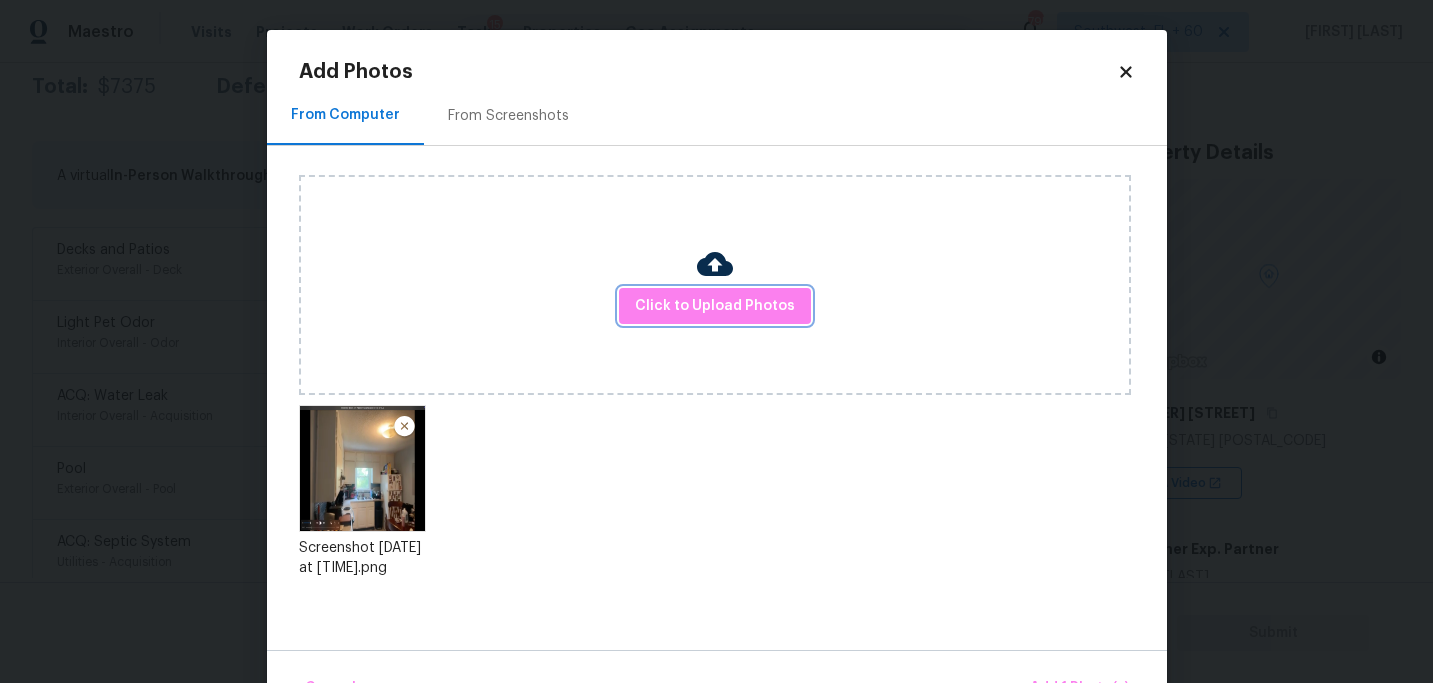 scroll, scrollTop: 57, scrollLeft: 0, axis: vertical 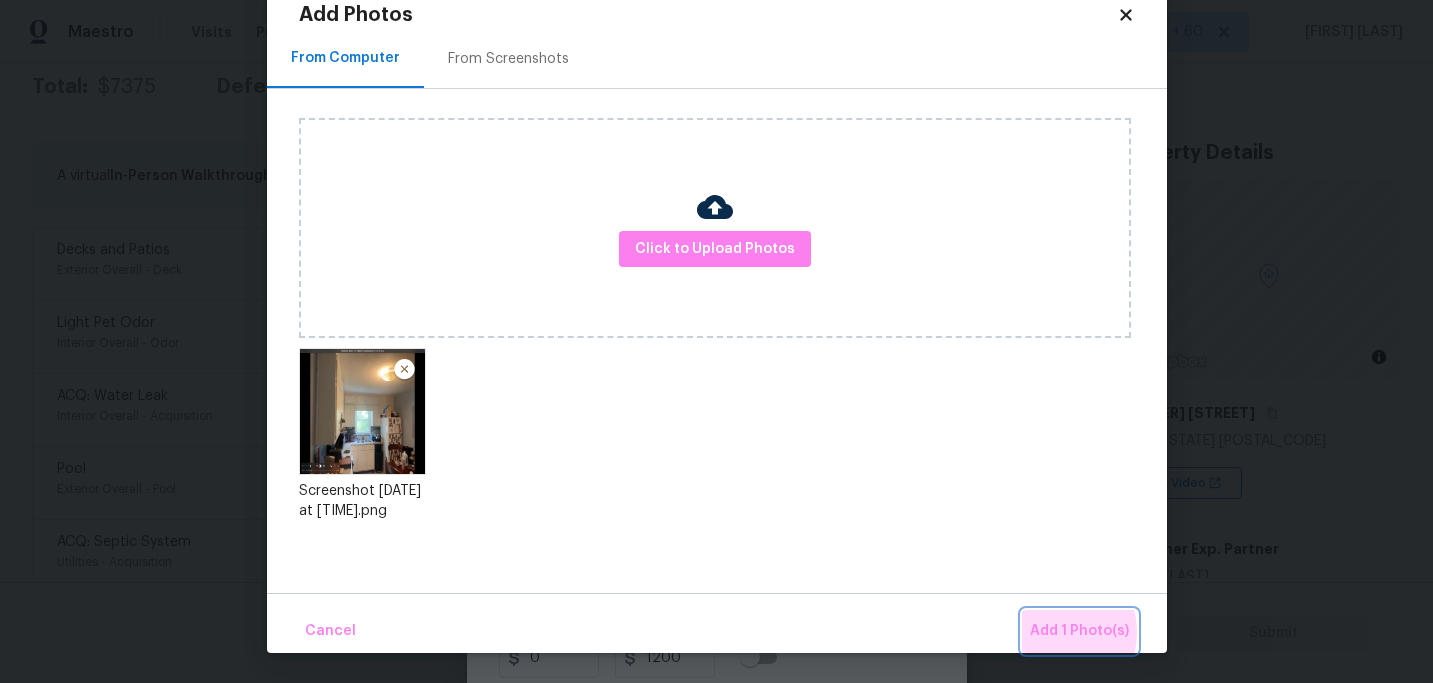 click on "Add 1 Photo(s)" at bounding box center [1079, 631] 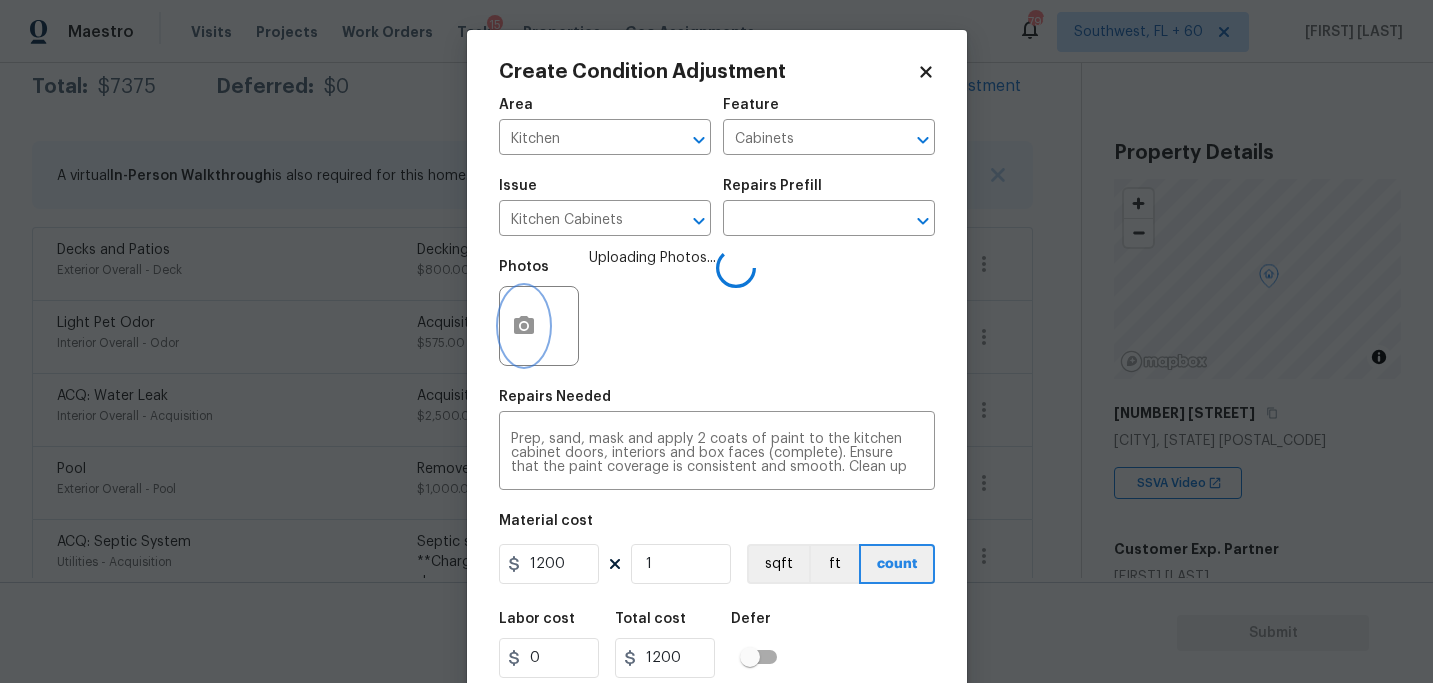 scroll, scrollTop: 0, scrollLeft: 0, axis: both 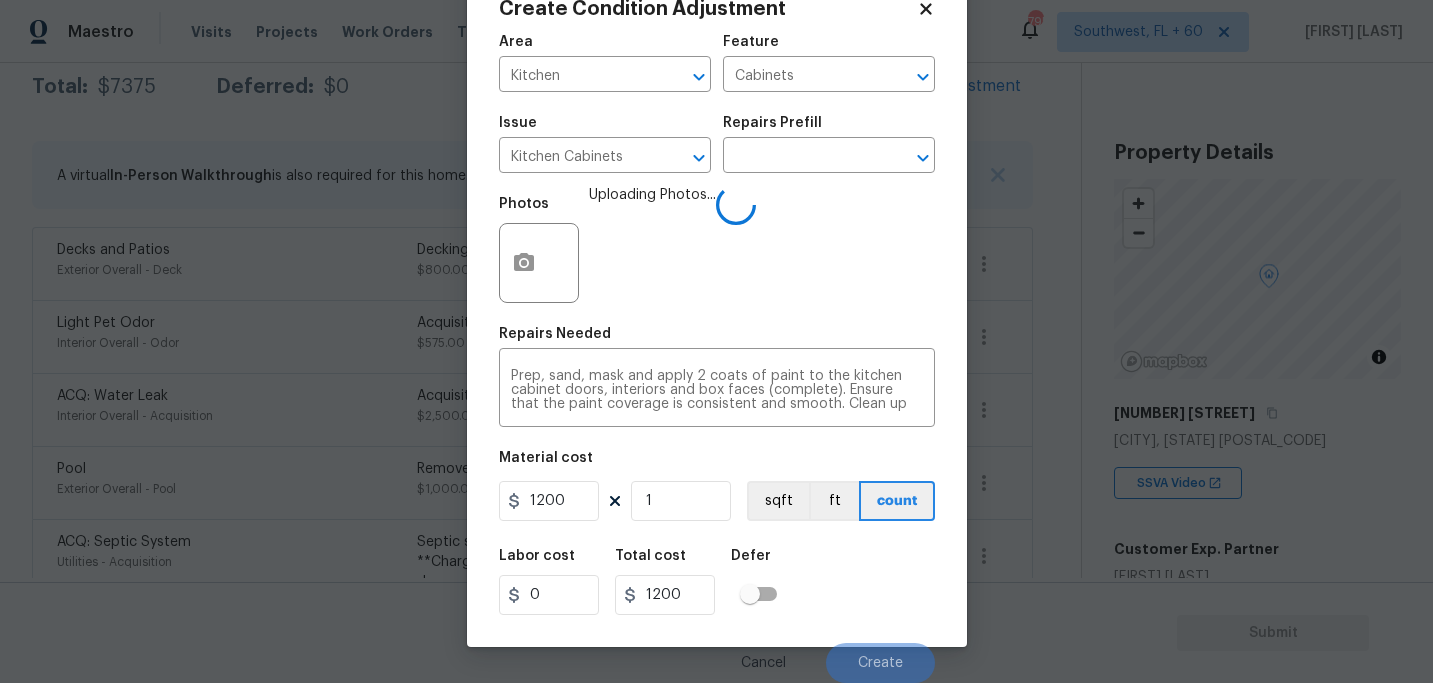 click on "Labor cost 0 Total cost 1200 Defer" at bounding box center [717, 582] 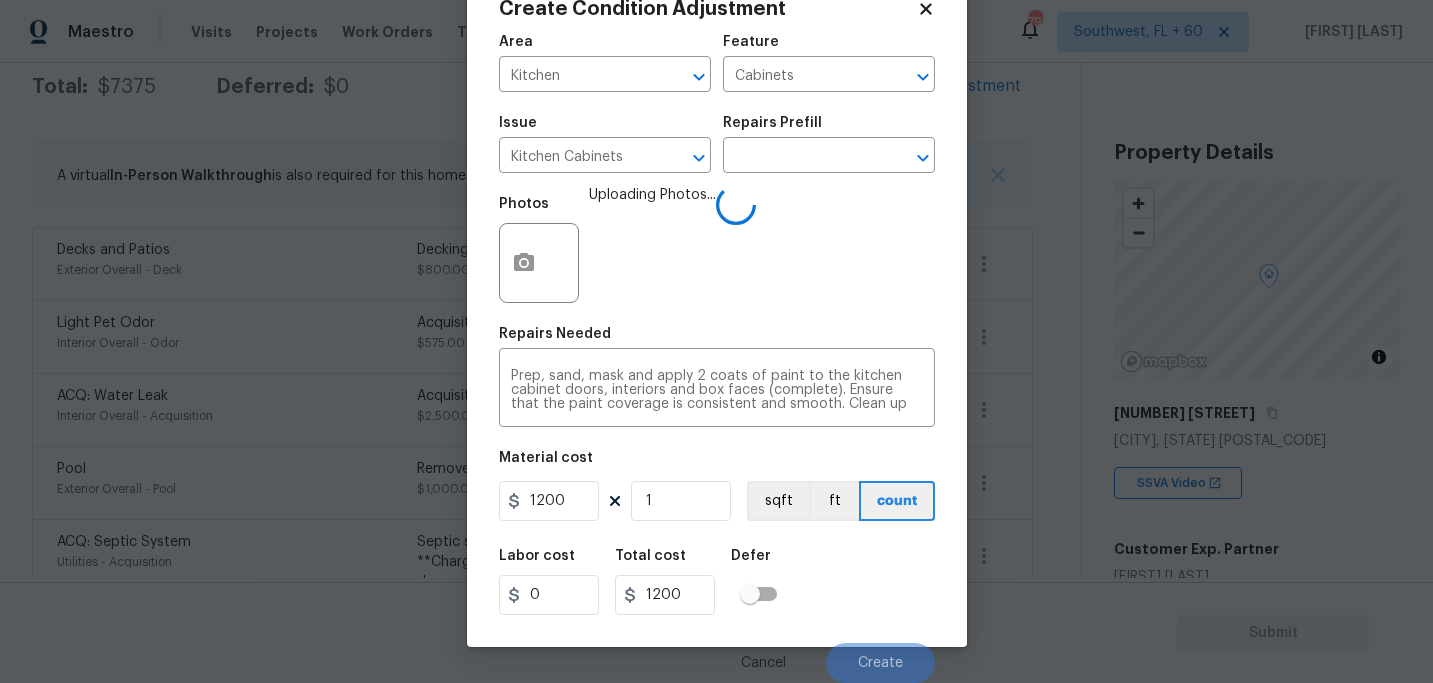 click on "Labor cost 0 Total cost 1200 Defer" at bounding box center [717, 582] 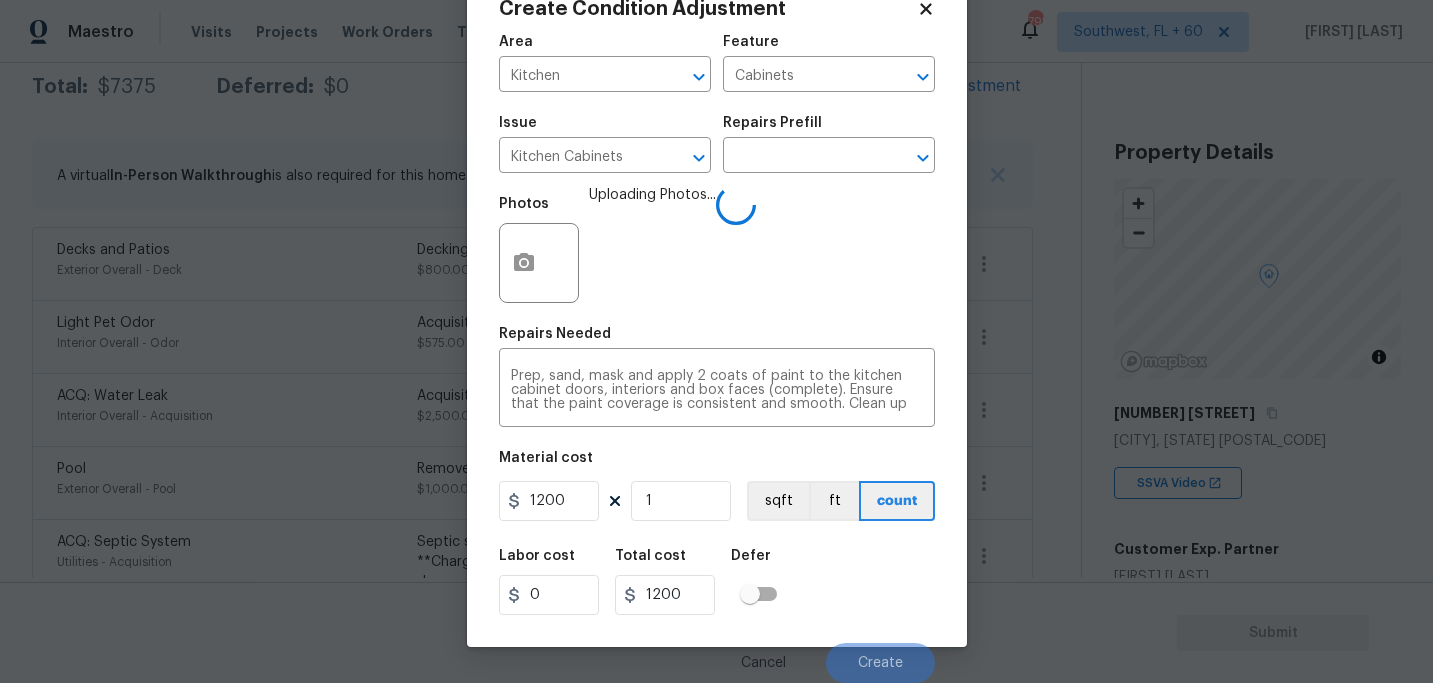 click on "Labor cost 0 Total cost 1200 Defer" at bounding box center [717, 582] 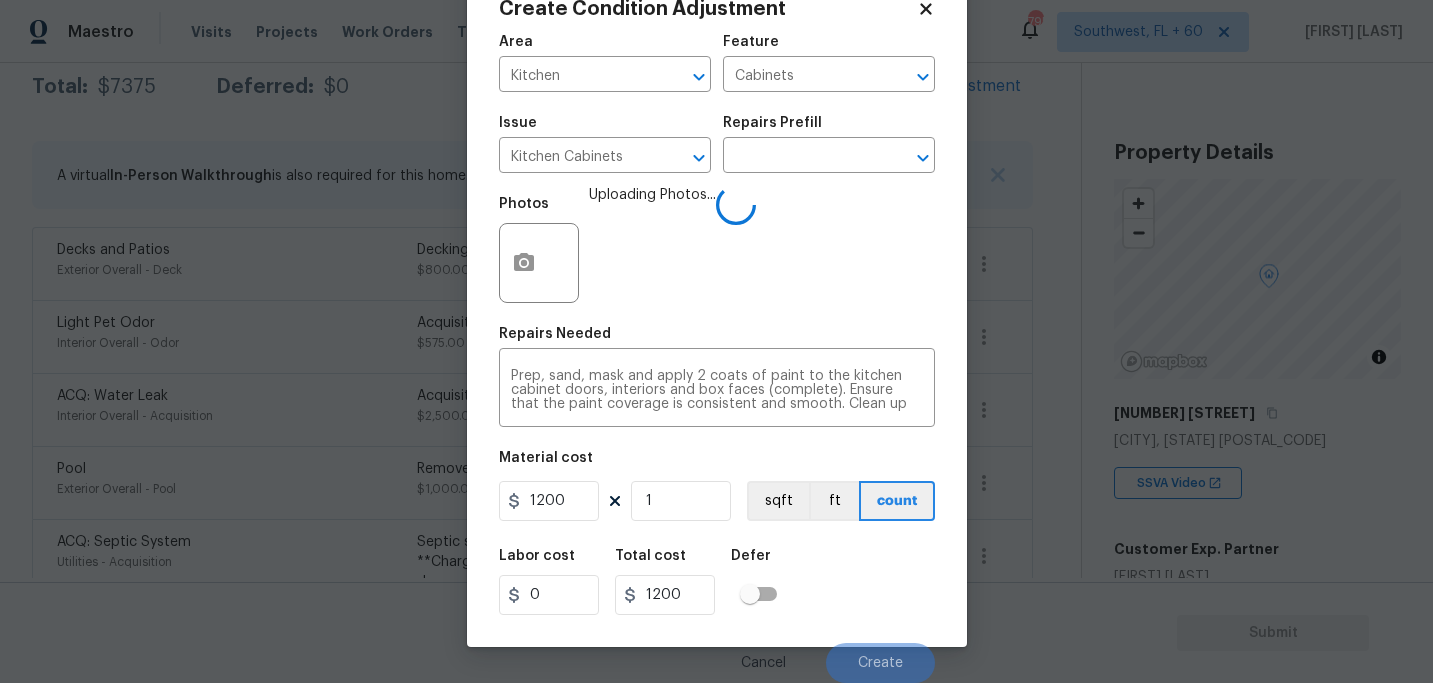 click on "Labor cost 0 Total cost 1200 Defer" at bounding box center [717, 582] 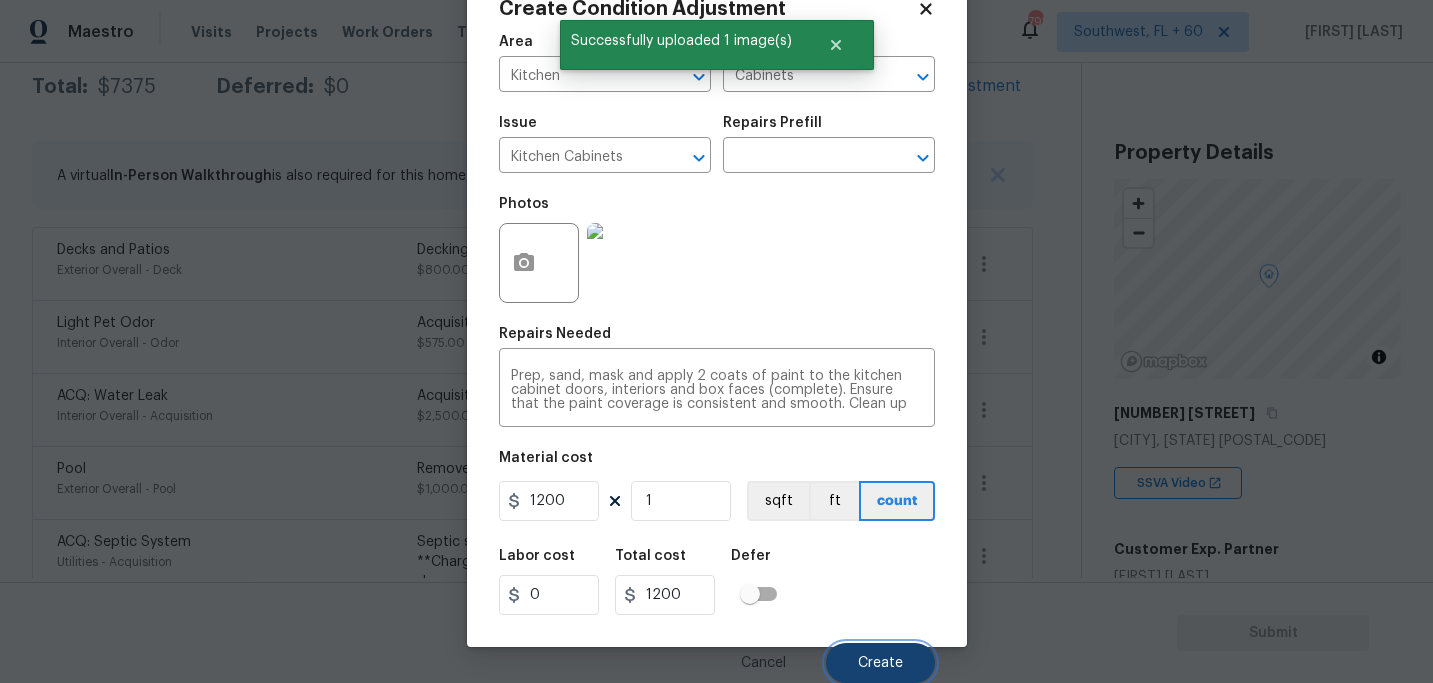 click on "Create" at bounding box center (880, 663) 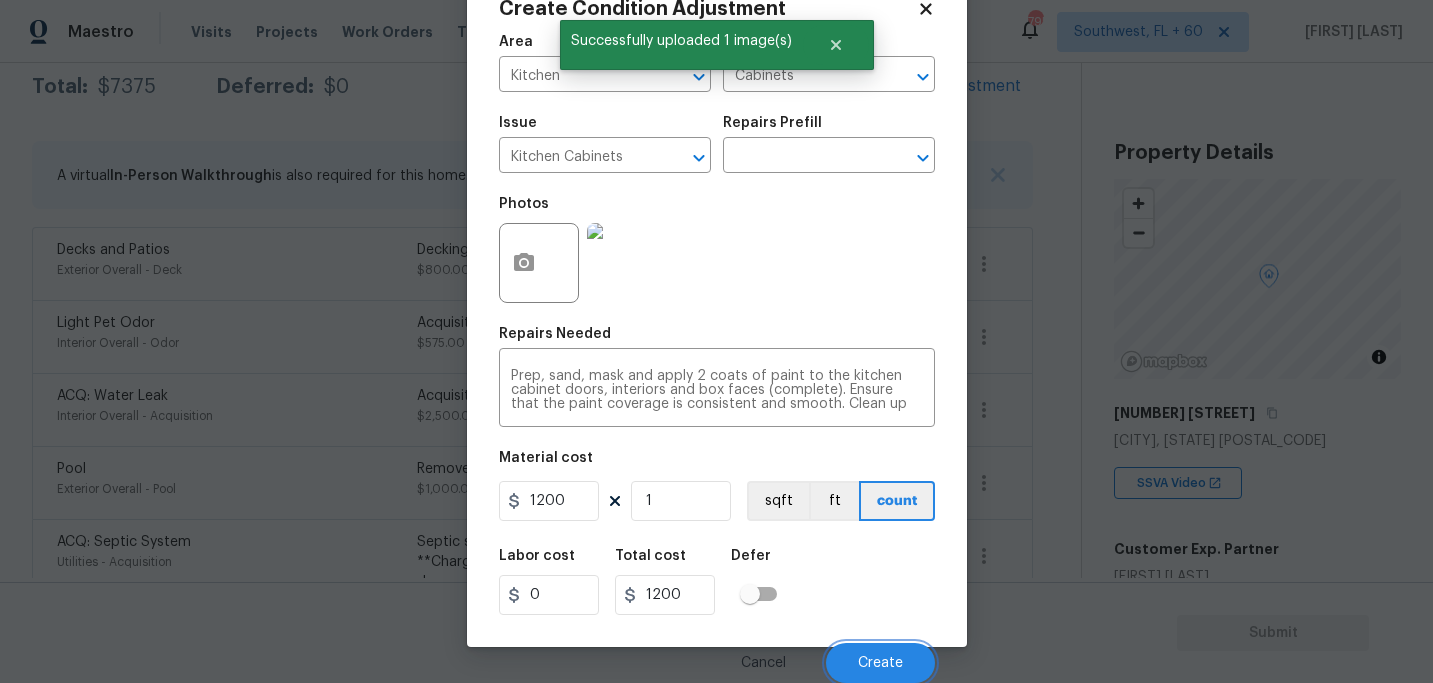 scroll, scrollTop: 338, scrollLeft: 0, axis: vertical 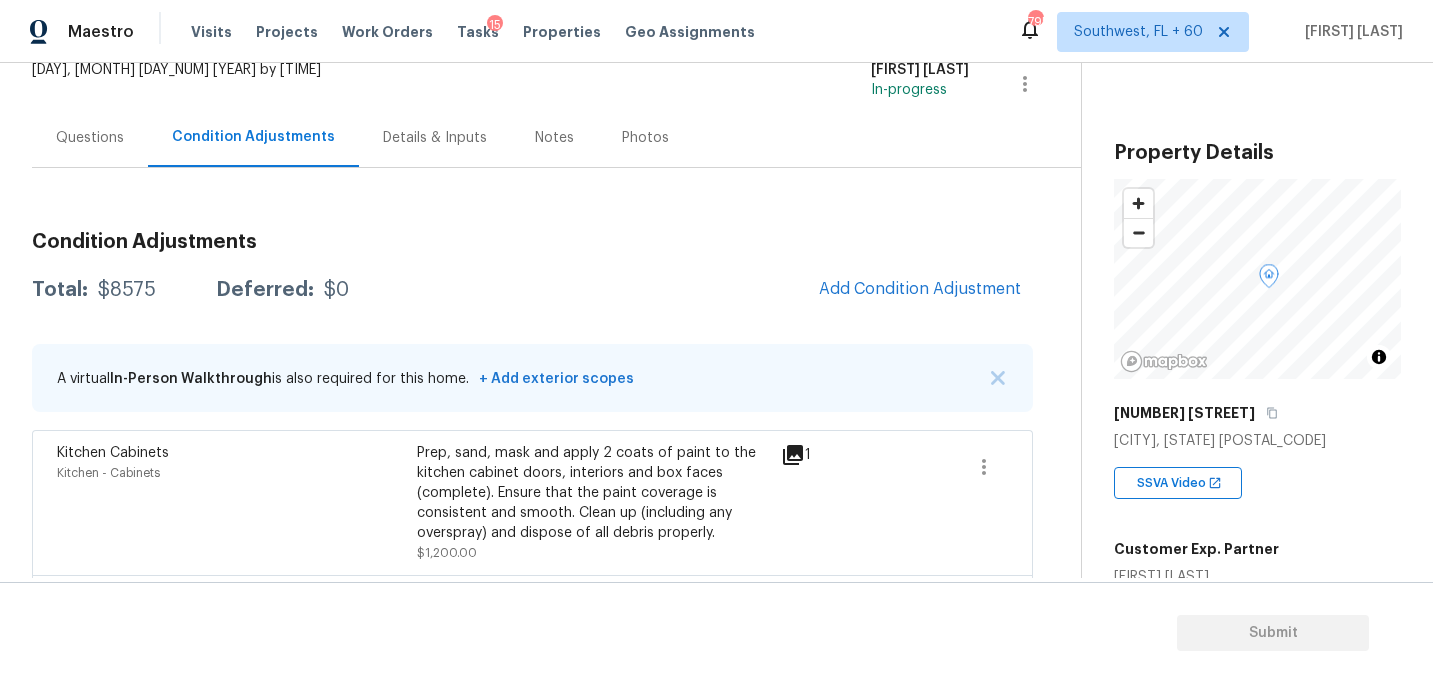 click on "Questions" at bounding box center (90, 138) 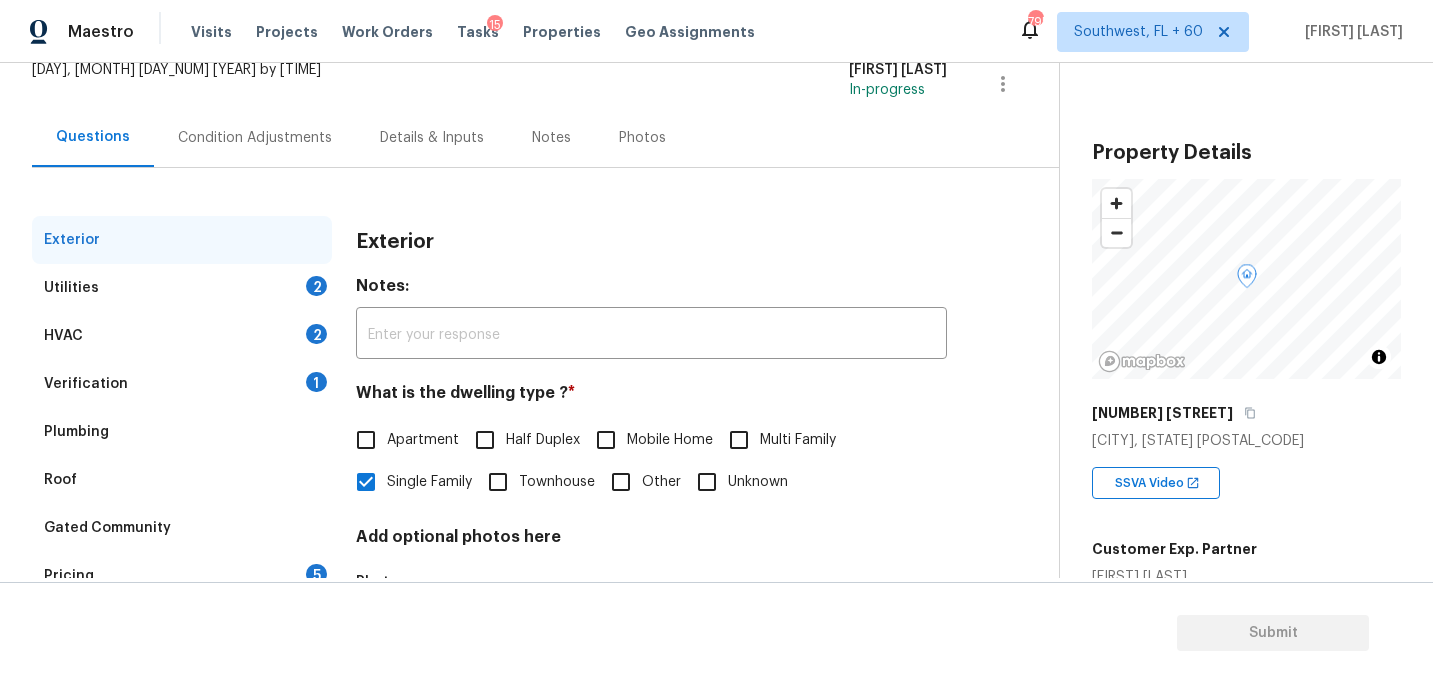click on "Condition Adjustments" at bounding box center (255, 138) 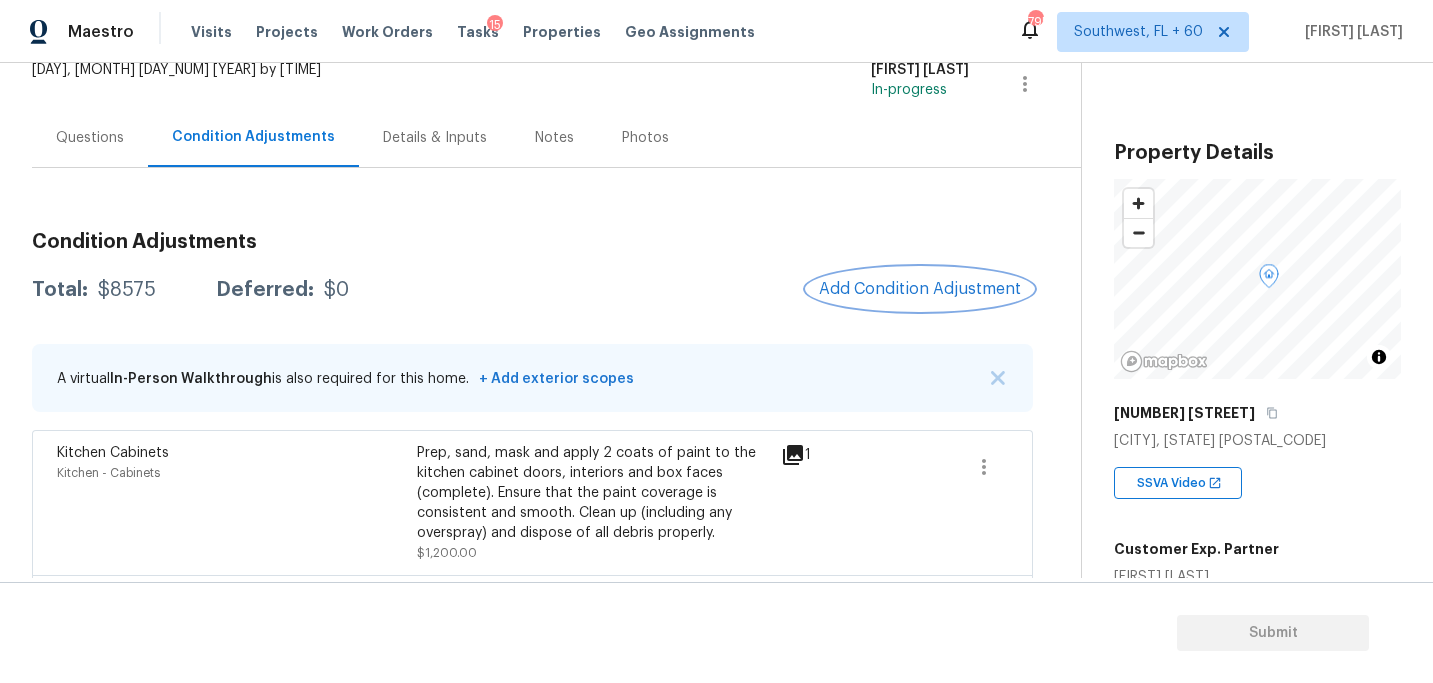 click on "Add Condition Adjustment" at bounding box center [920, 289] 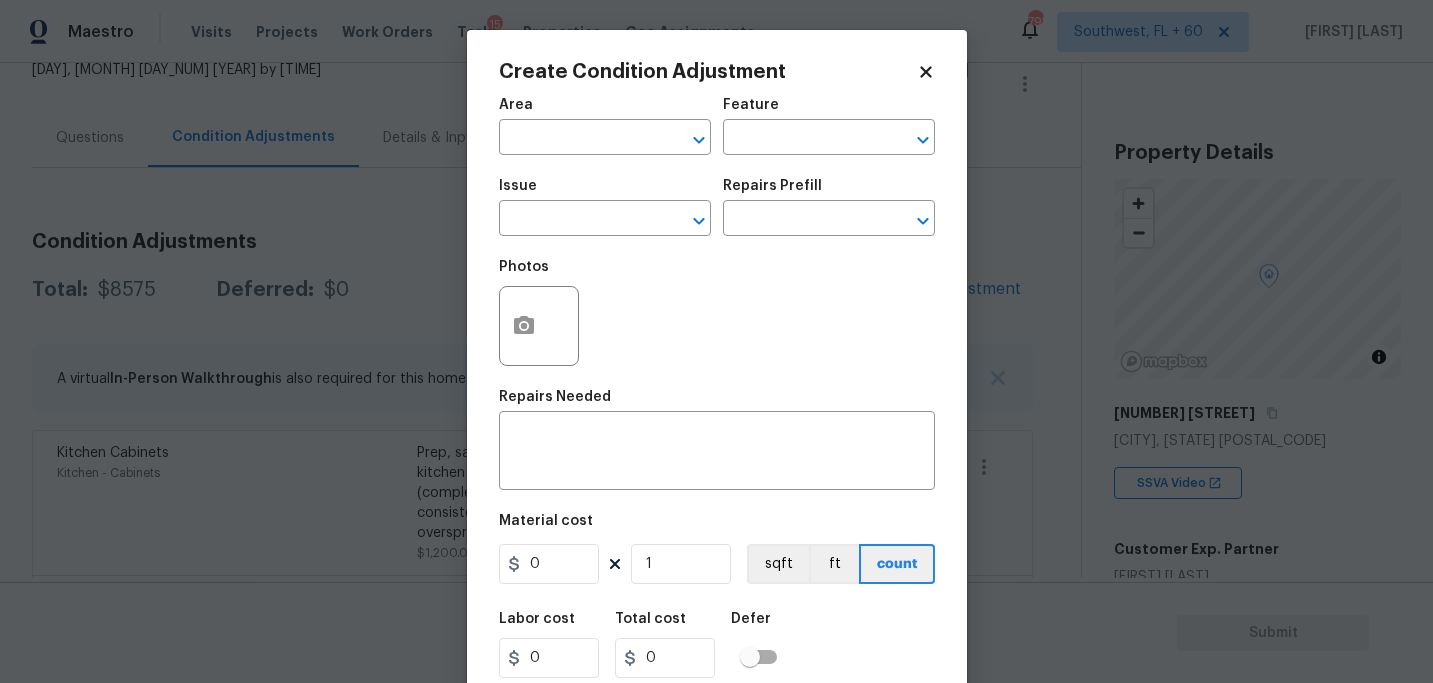 click on "Maestro Visits Projects Work Orders Tasks 15 Properties Geo Assignments 795 Southwest, FL + 60 Sakthivel Chandran Back to tasks Condition Scoping - Full Tue, Aug 05 2025 by 3:30 am   Sakthivel Chandran In-progress Questions Condition Adjustments Details & Inputs Notes Photos Condition Adjustments Total:  $8575 Deferred:  $0 Add Condition Adjustment A virtual  In-Person Walkthrough  is also required for this home.   + Add exterior scopes Kitchen Cabinets Kitchen - Cabinets Prep, sand, mask and apply 2 coats of paint to the kitchen cabinet doors, interiors and box faces (complete). Ensure that the paint coverage is consistent and smooth. Clean up (including any overspray) and dispose of all debris properly. $1,200.00   1 Decks and Patios Exterior Overall - Deck Decking repaint $800.00   1 Light Pet Odor Interior Overall - Odor Acquisition Scope: 1-2 pets present $575.00   0 ACQ: Water Leak Interior Overall - Acquisition Acquisition Scope: Possible plumbing leak $2,500.00   1 Pool Exterior Overall - Pool   1   0" at bounding box center [716, 341] 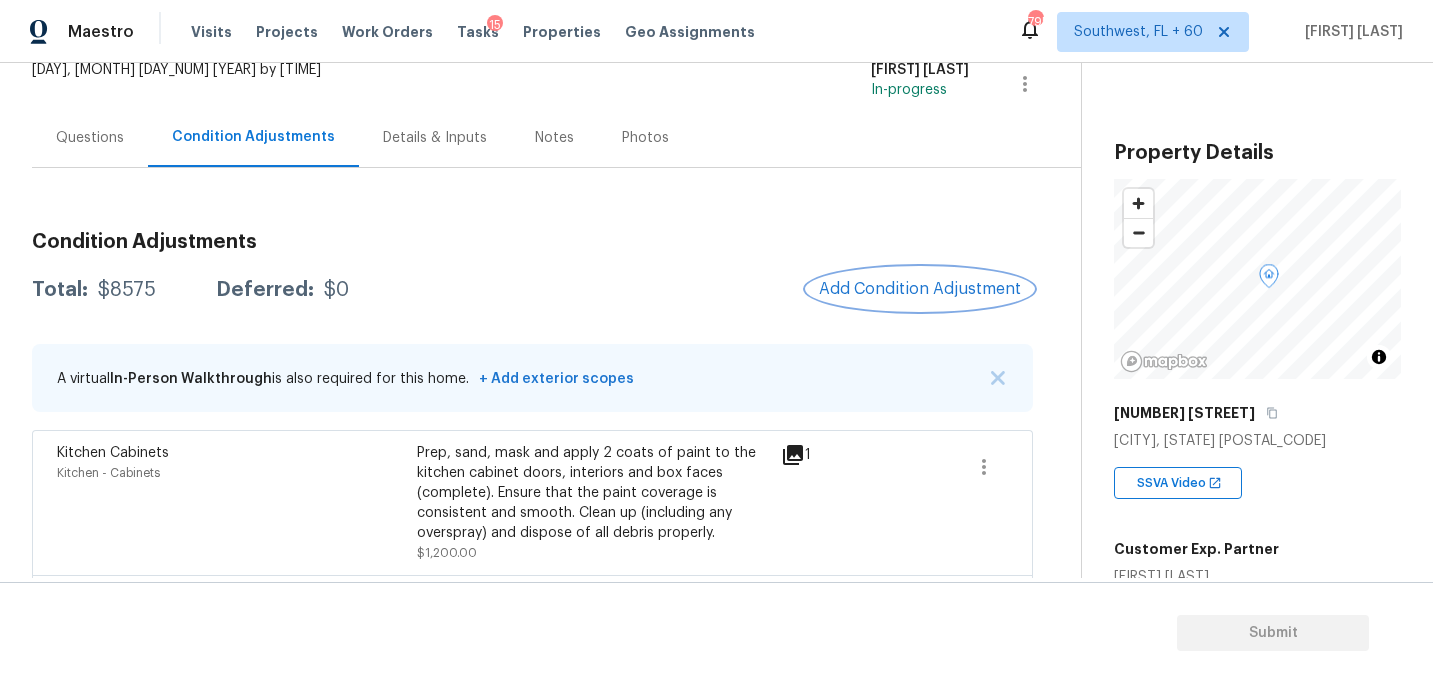 click on "Add Condition Adjustment" at bounding box center (920, 289) 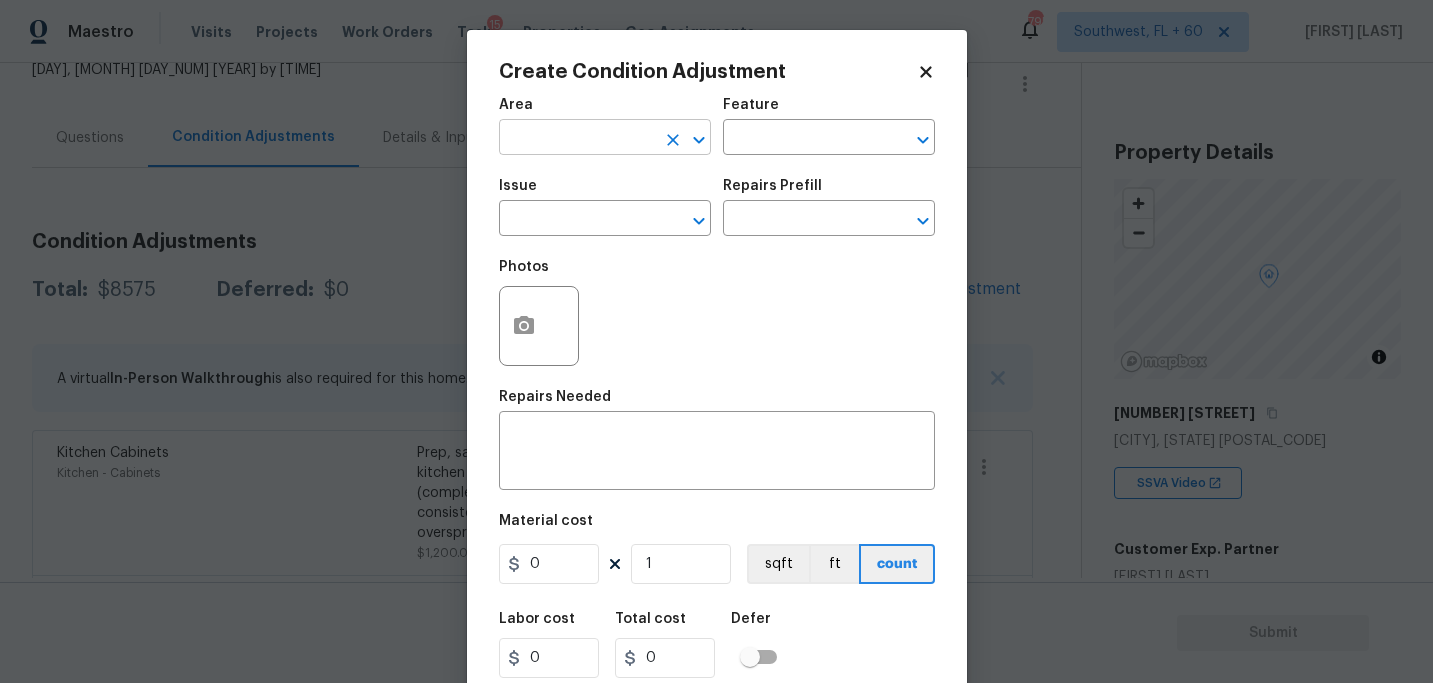 click at bounding box center [577, 139] 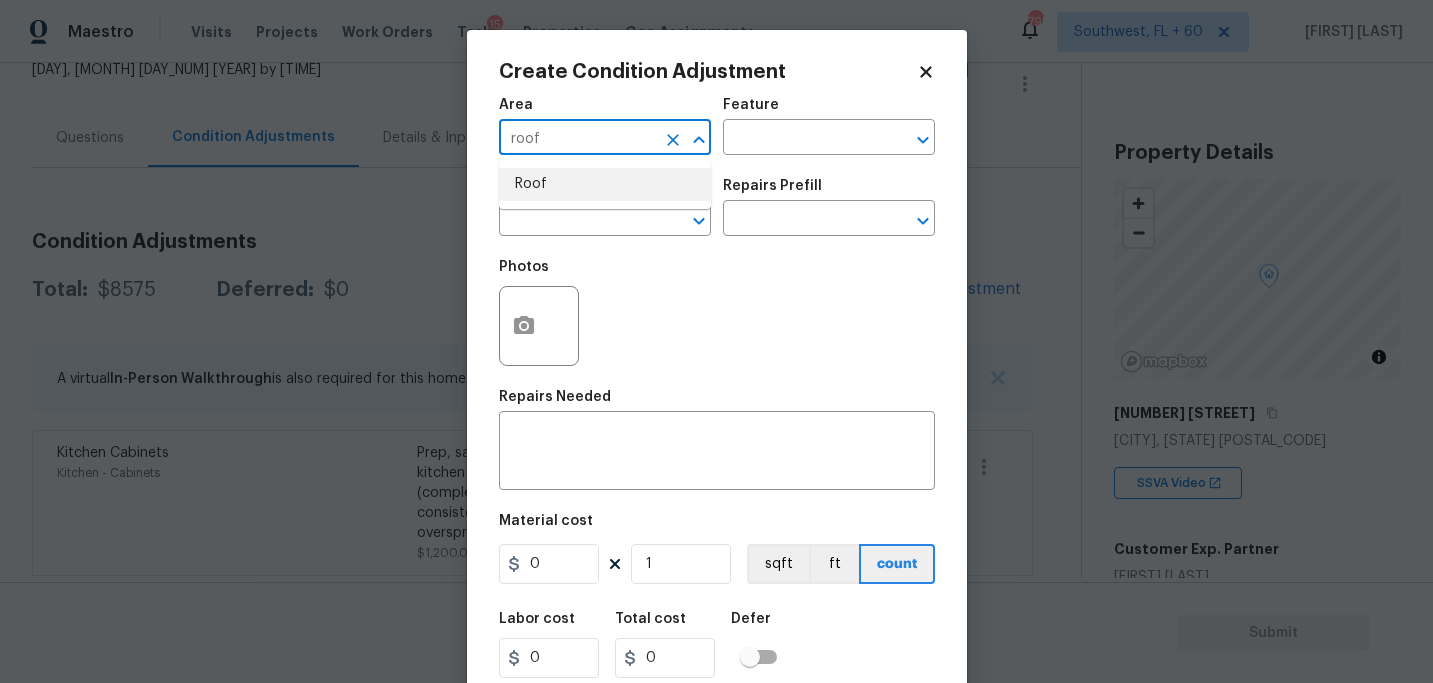 click on "Roof" at bounding box center [605, 184] 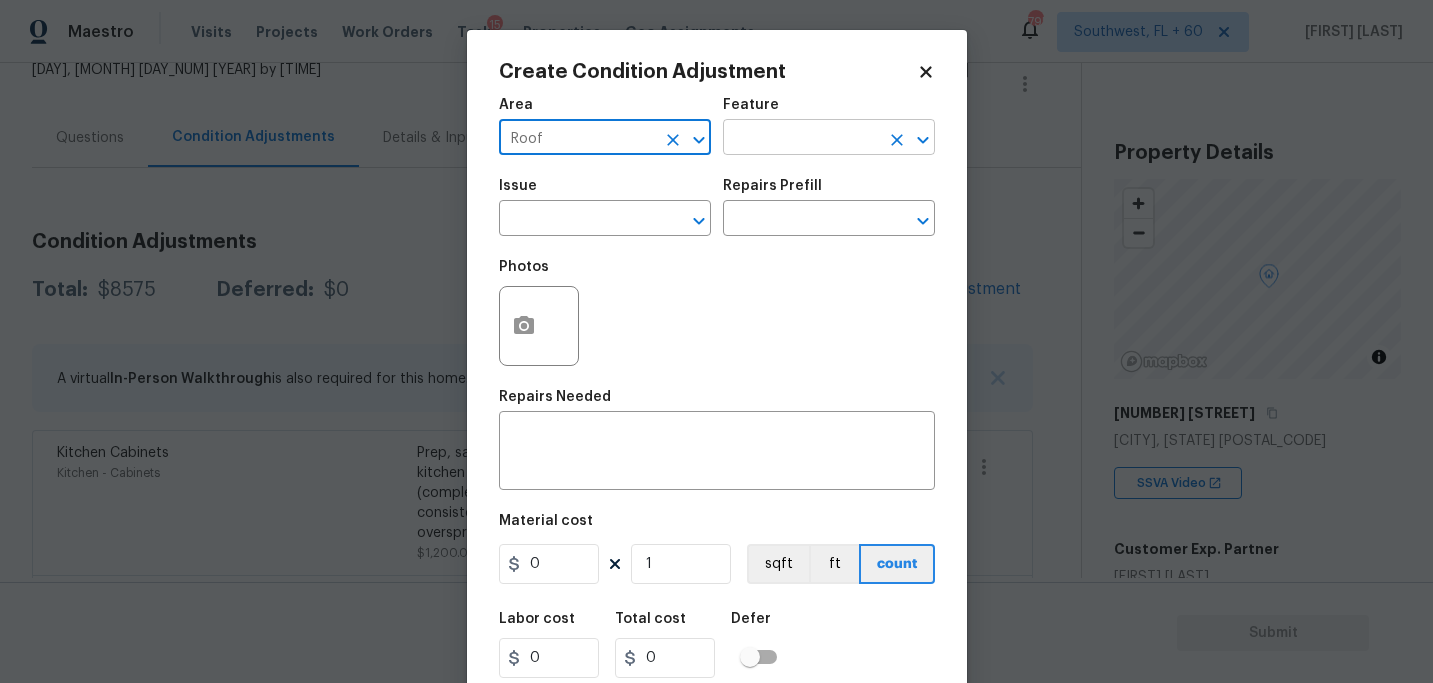 type on "Roof" 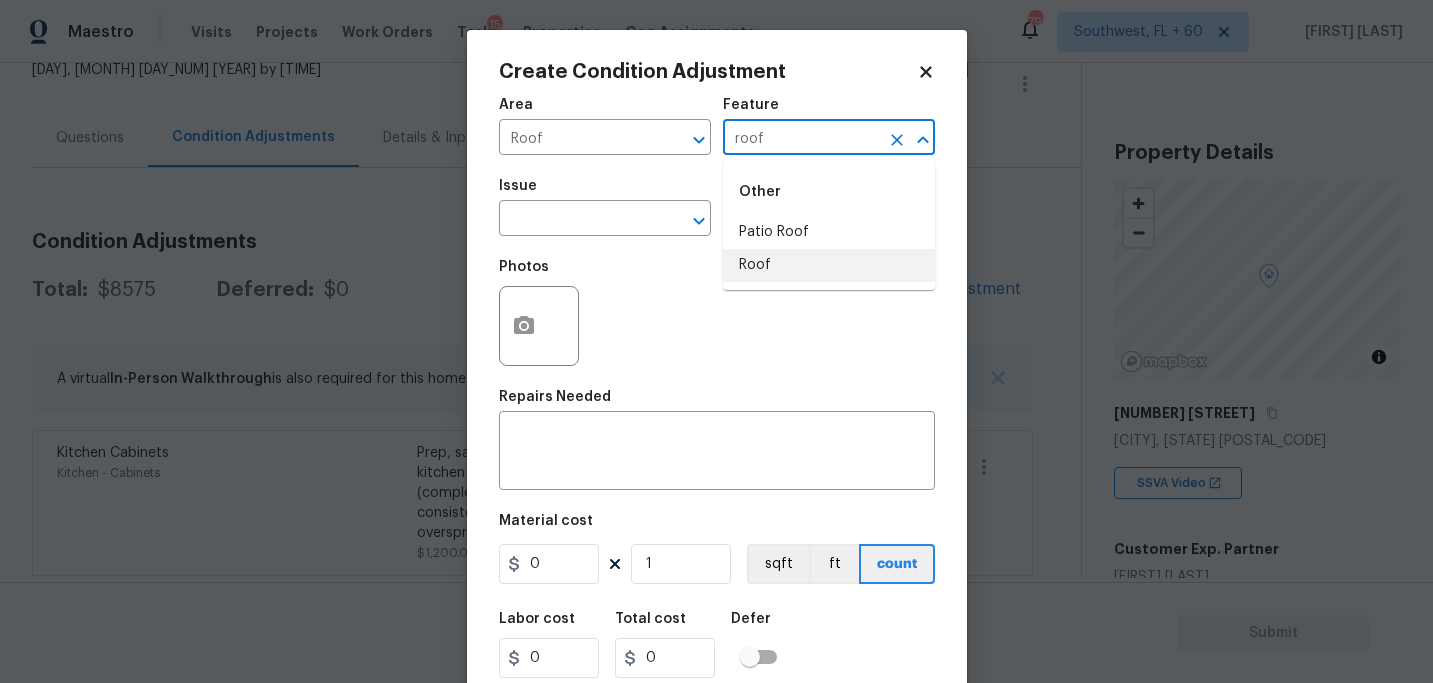 click on "Other Patio Roof Roof" at bounding box center (829, 225) 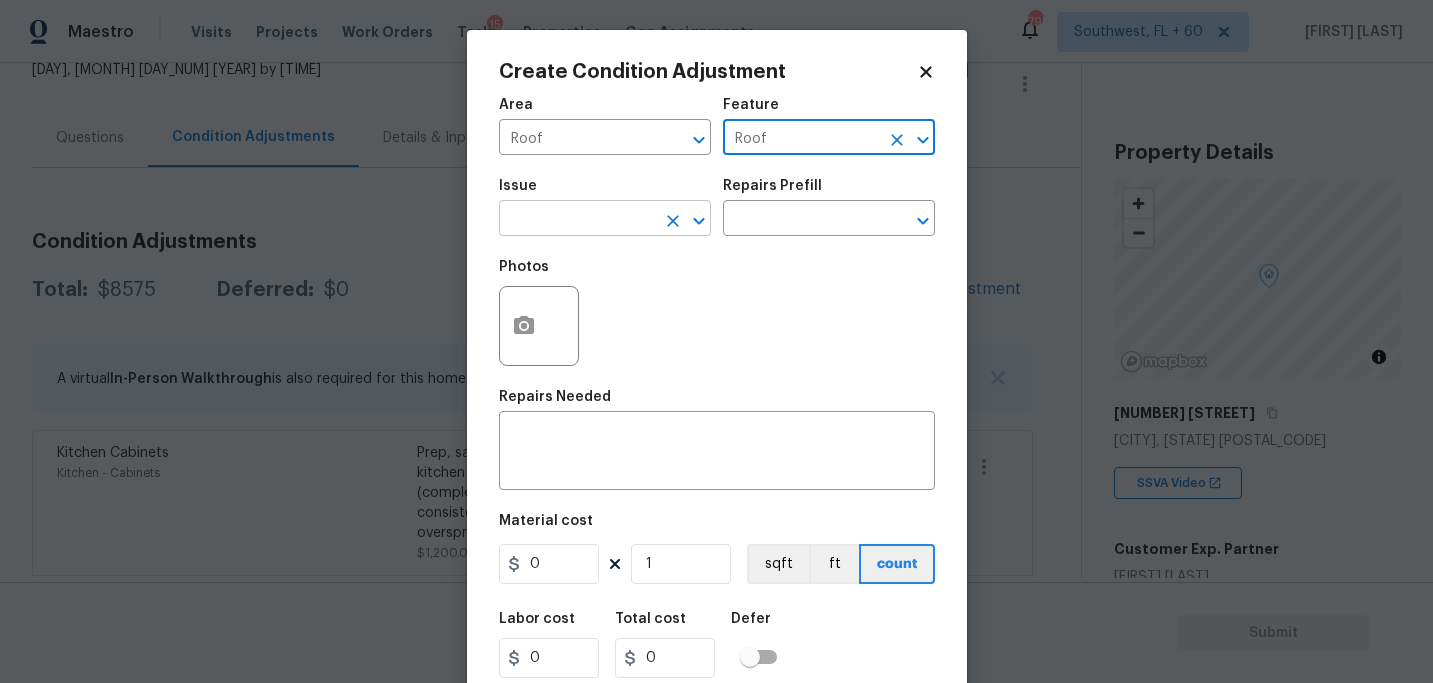 type on "Roof" 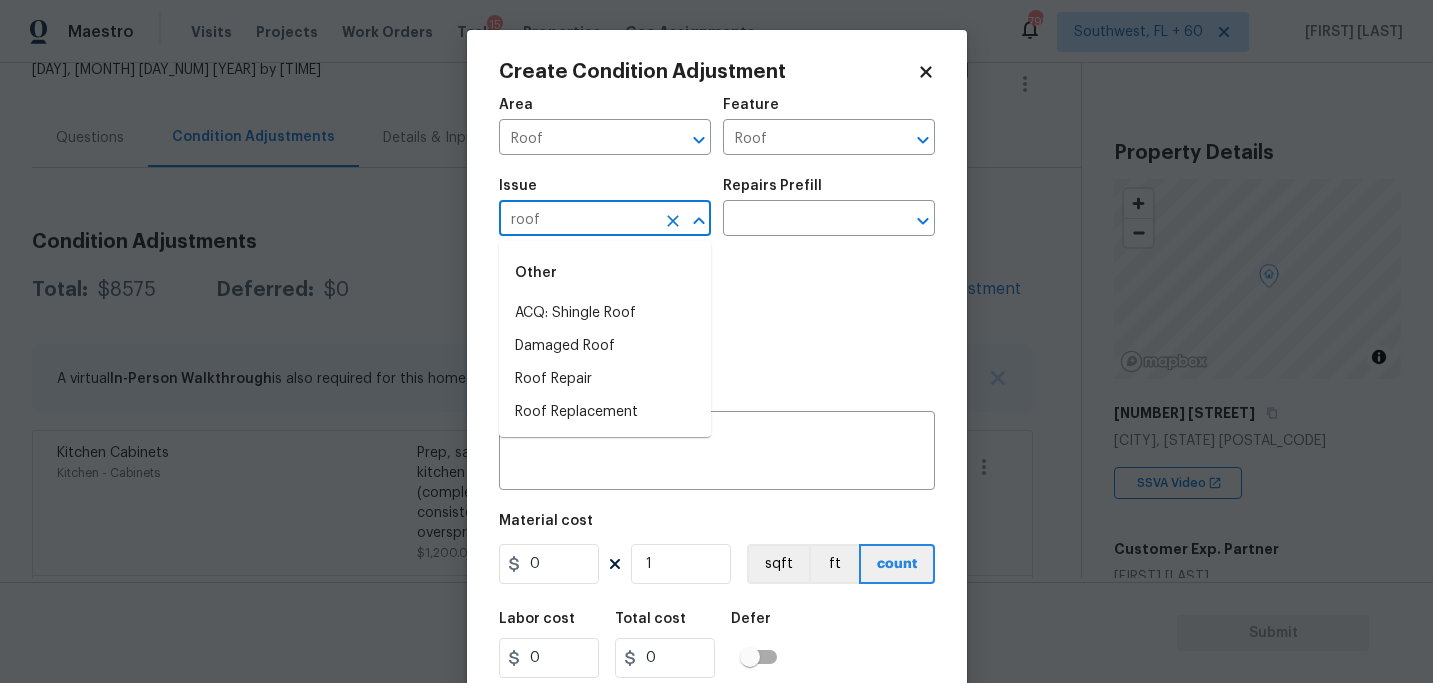click on "ACQ: Shingle Roof" at bounding box center [605, 313] 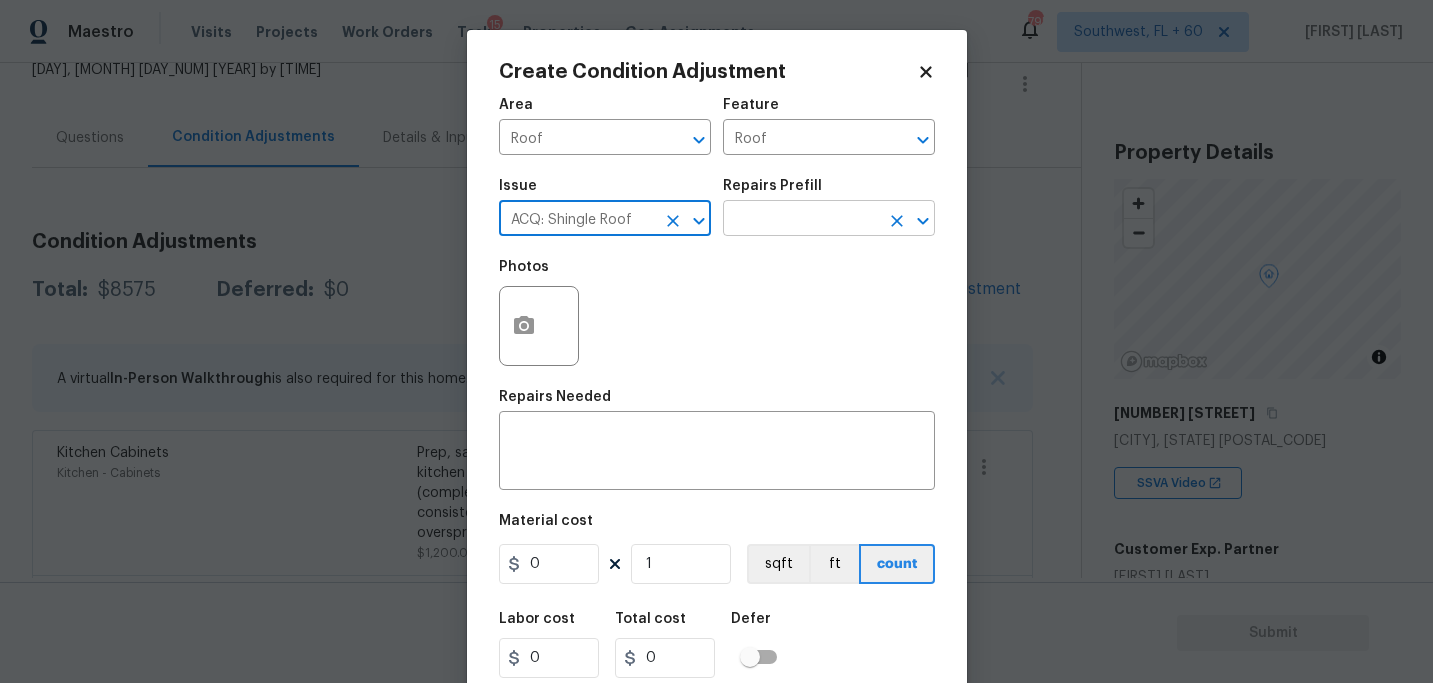 type on "ACQ: Shingle Roof" 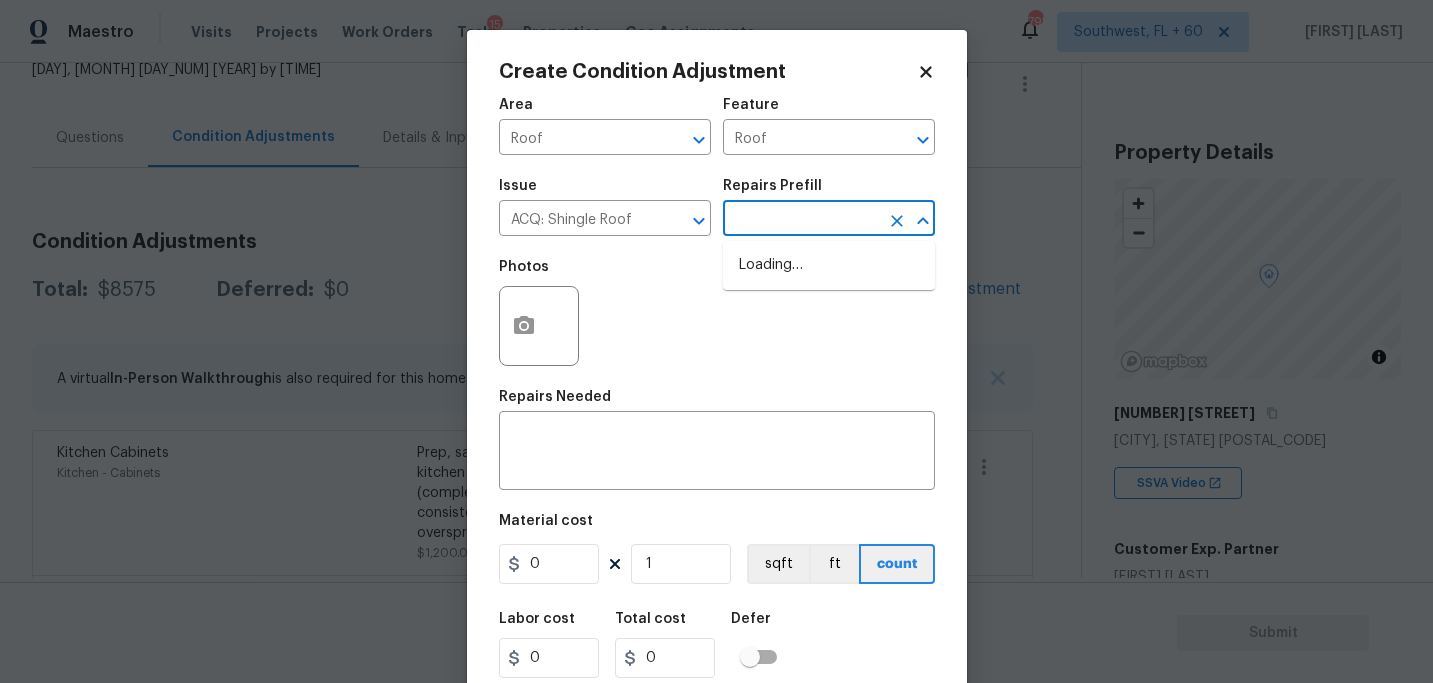 click at bounding box center (801, 220) 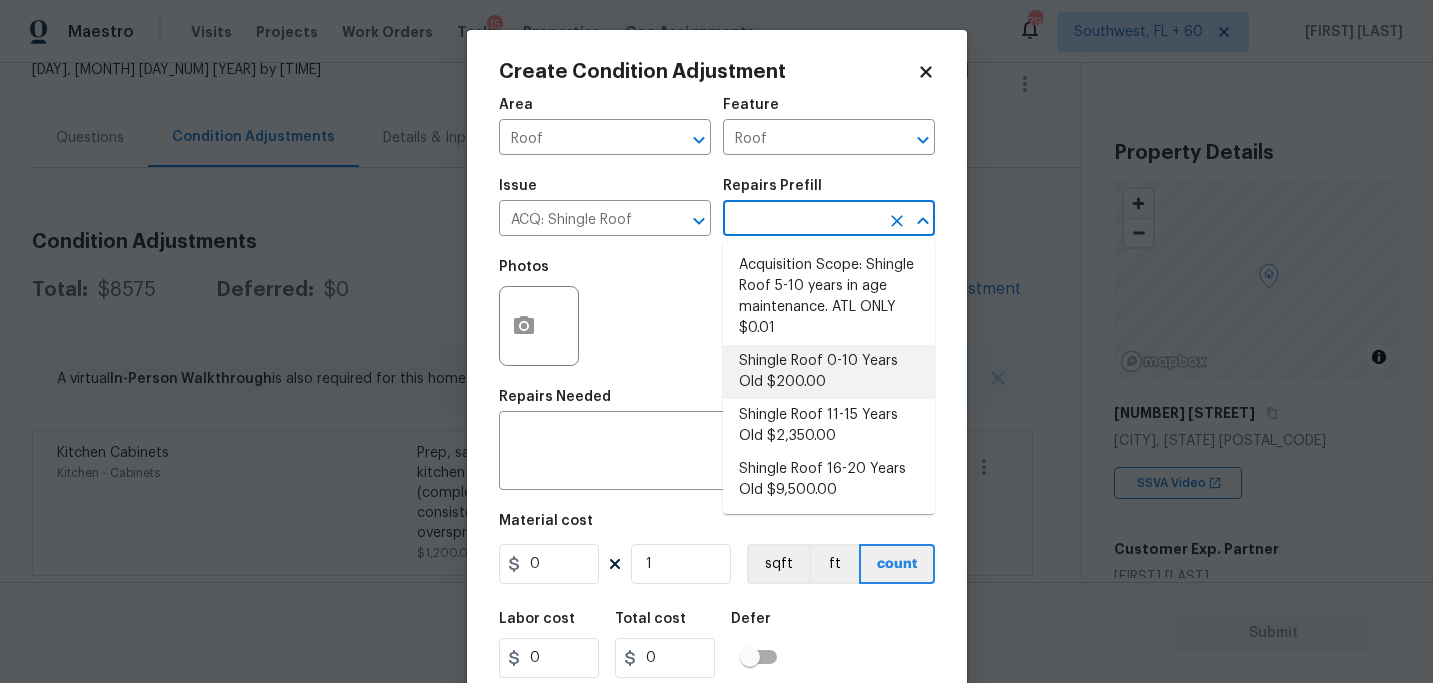 click on "Shingle Roof 0-10 Years Old $200.00" at bounding box center [829, 372] 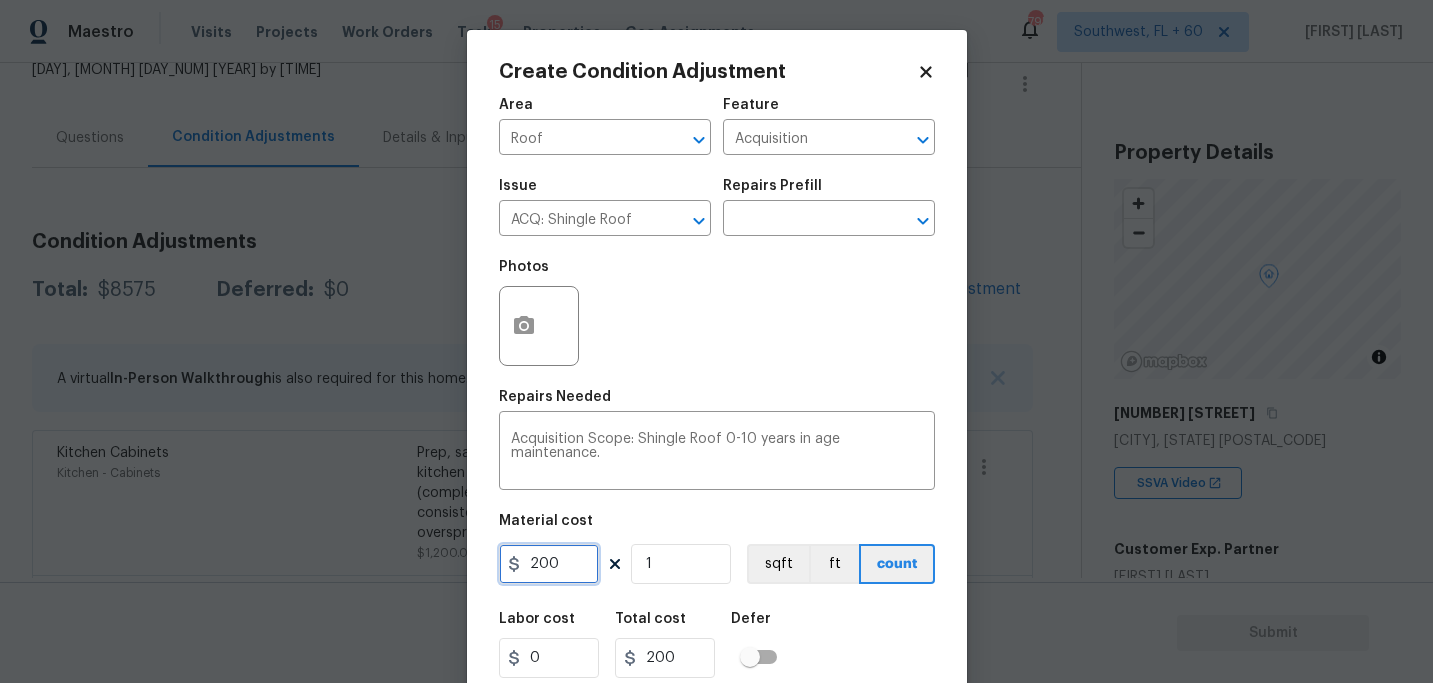 drag, startPoint x: 545, startPoint y: 580, endPoint x: 430, endPoint y: 580, distance: 115 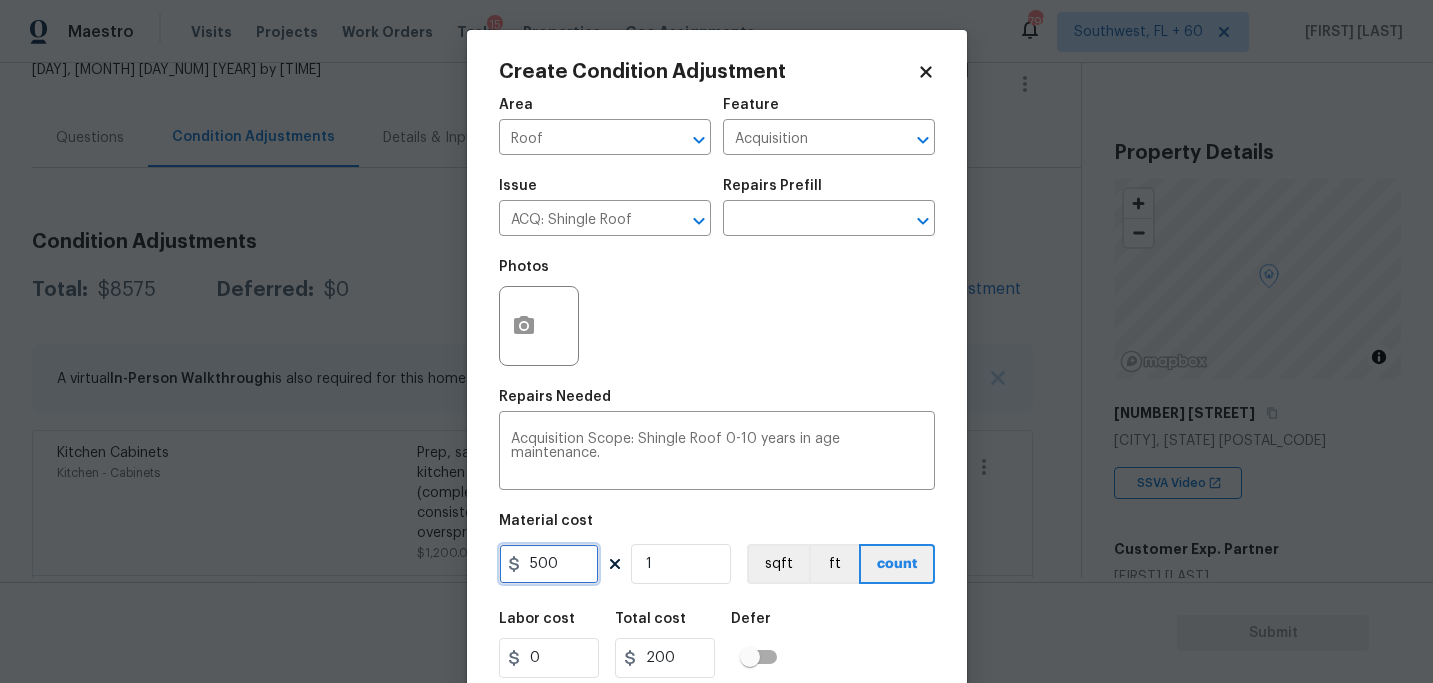 type on "500" 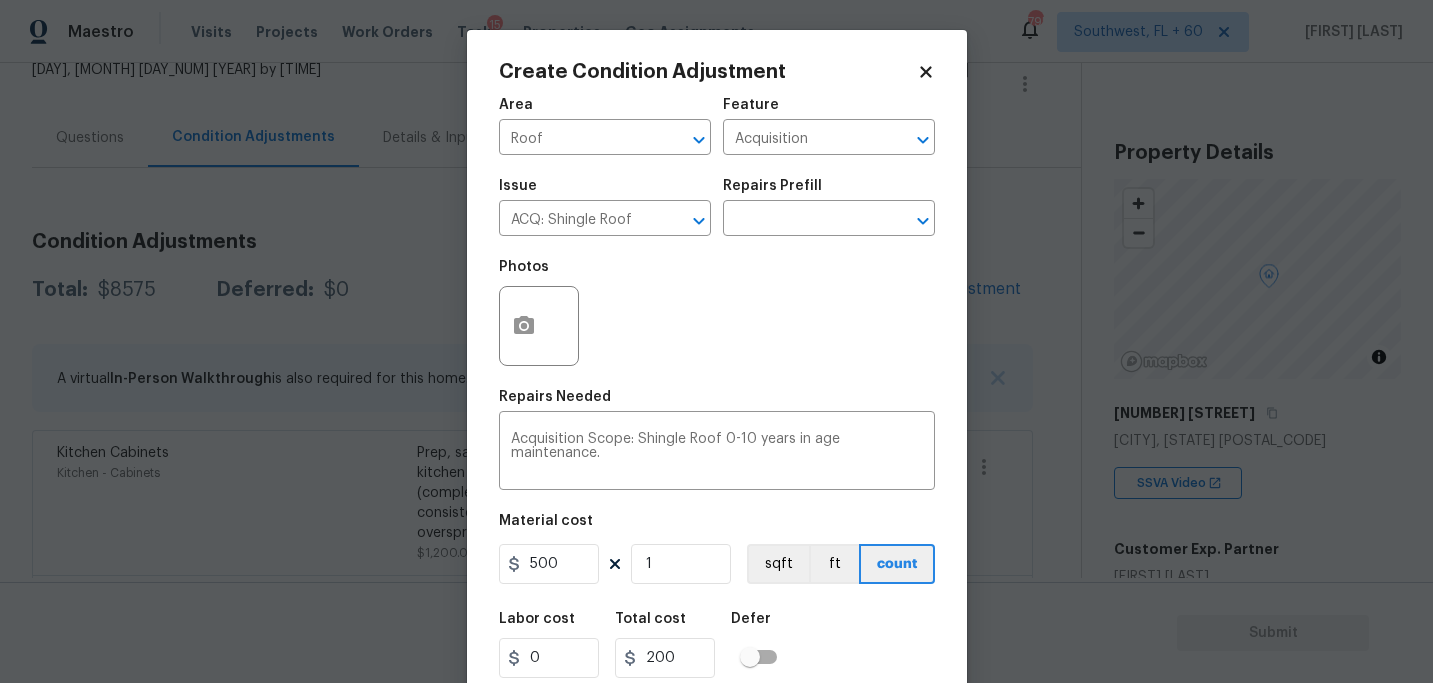 type on "500" 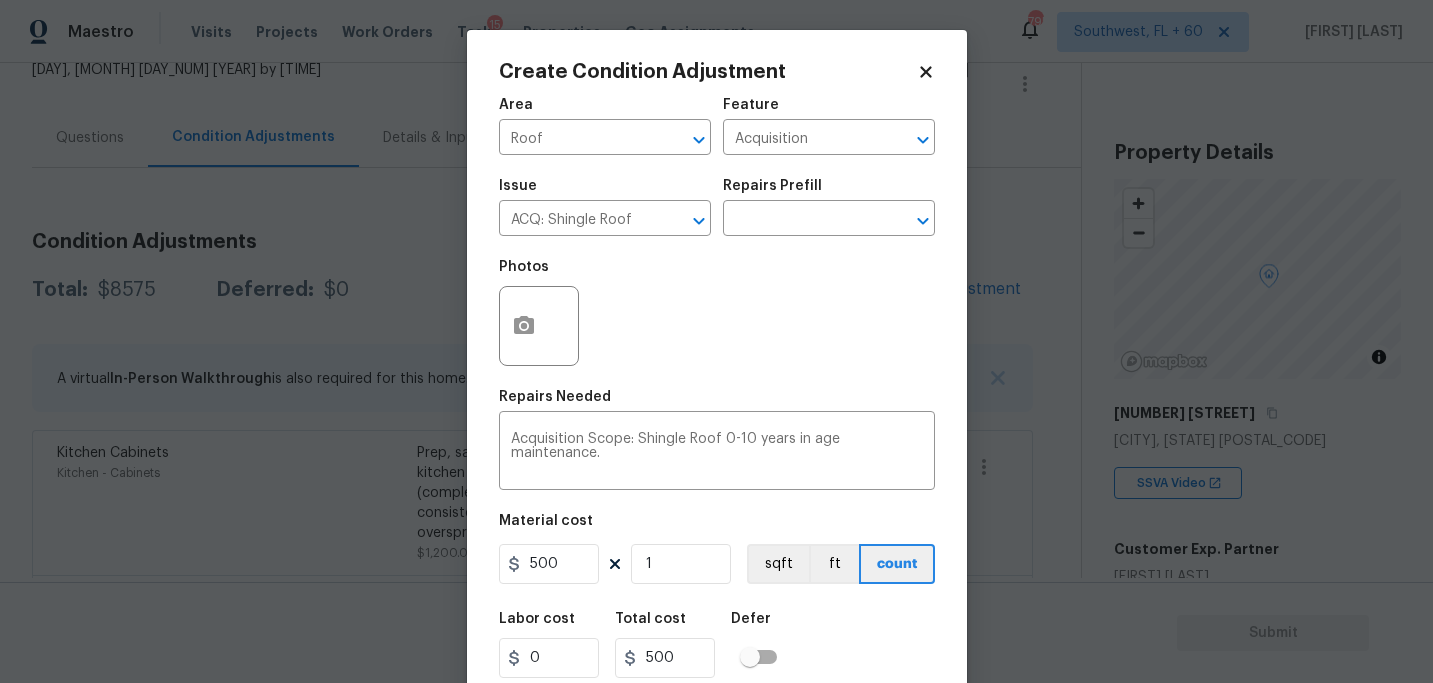 click on "Labor cost 0 Total cost 500 Defer" at bounding box center (717, 645) 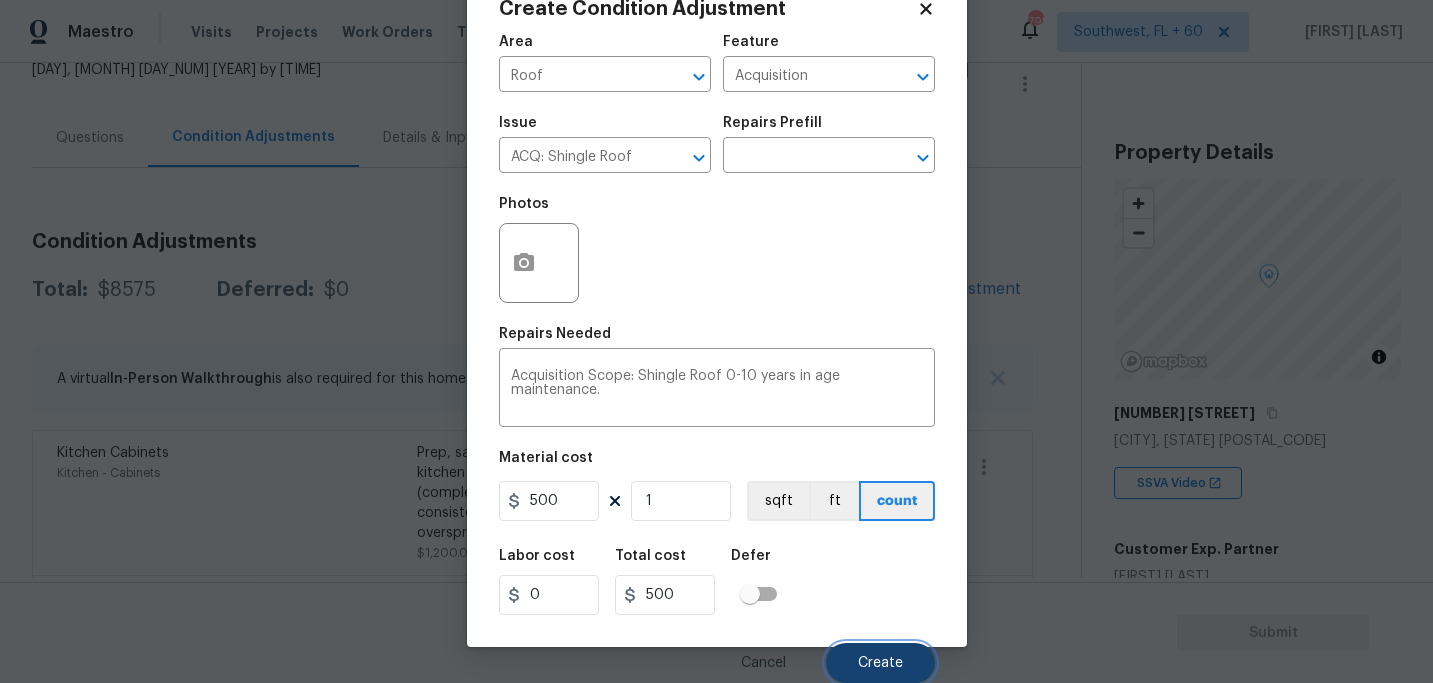 click on "Create" at bounding box center [880, 663] 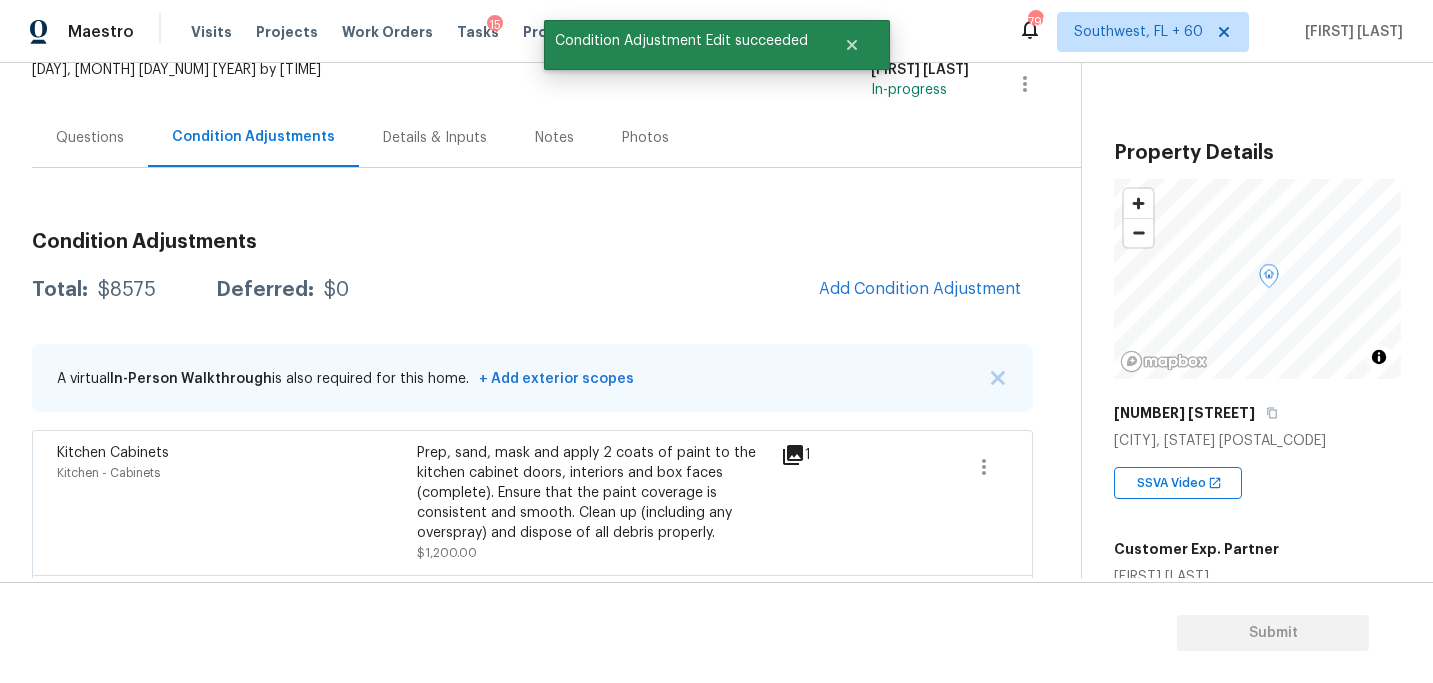 scroll, scrollTop: 57, scrollLeft: 0, axis: vertical 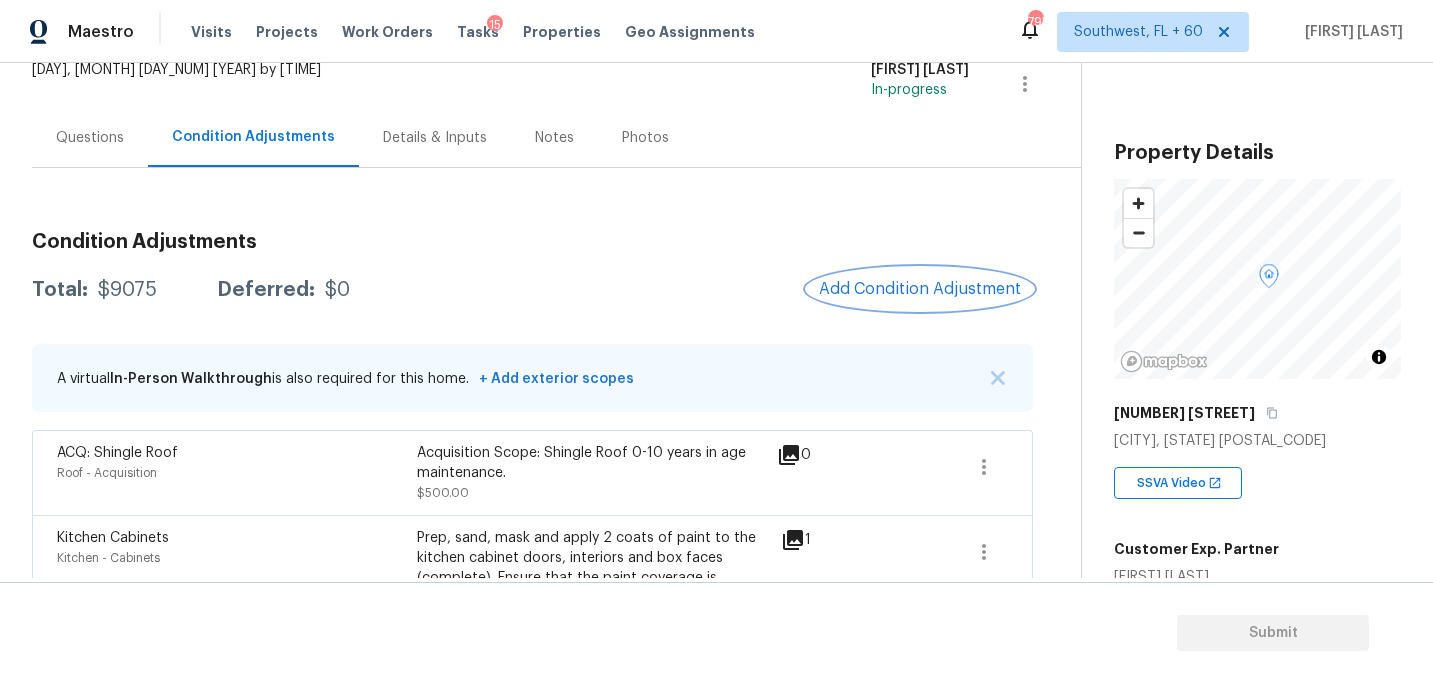 click on "Add Condition Adjustment" at bounding box center [920, 289] 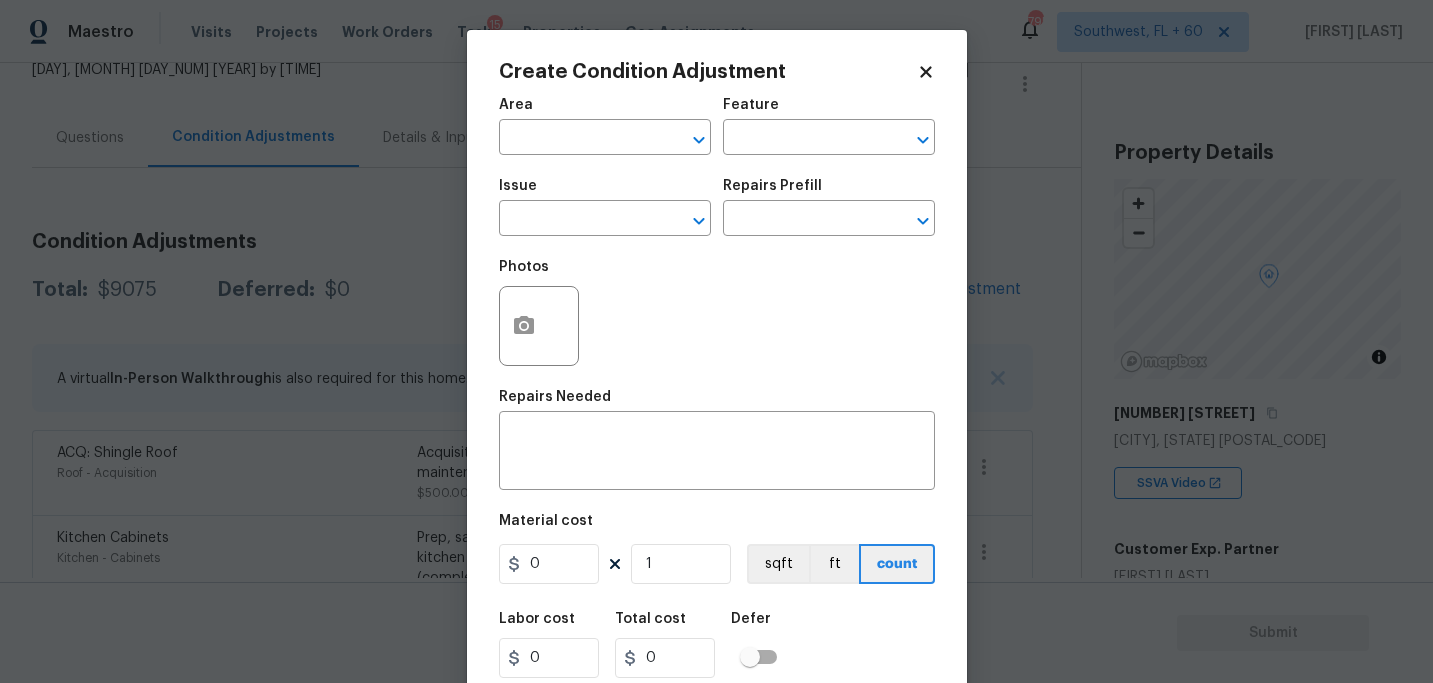click on "Area ​" at bounding box center [605, 126] 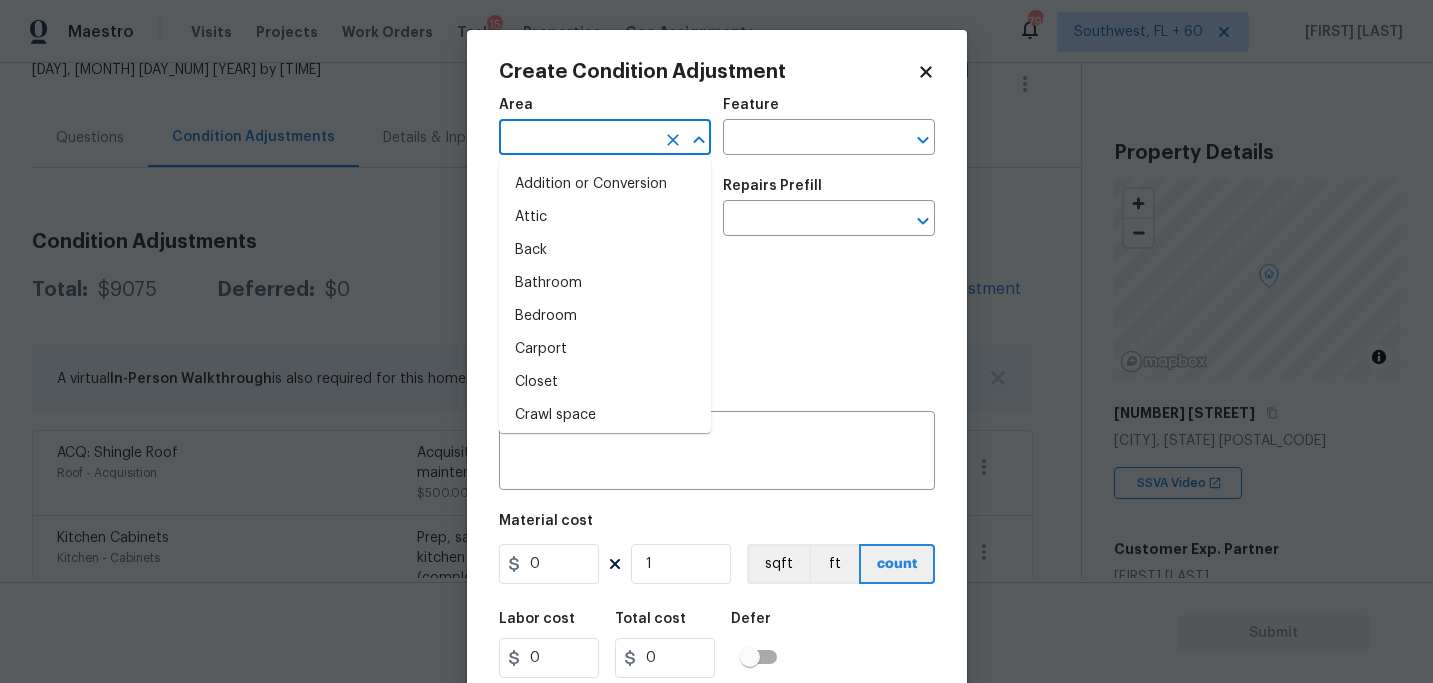 click at bounding box center (577, 139) 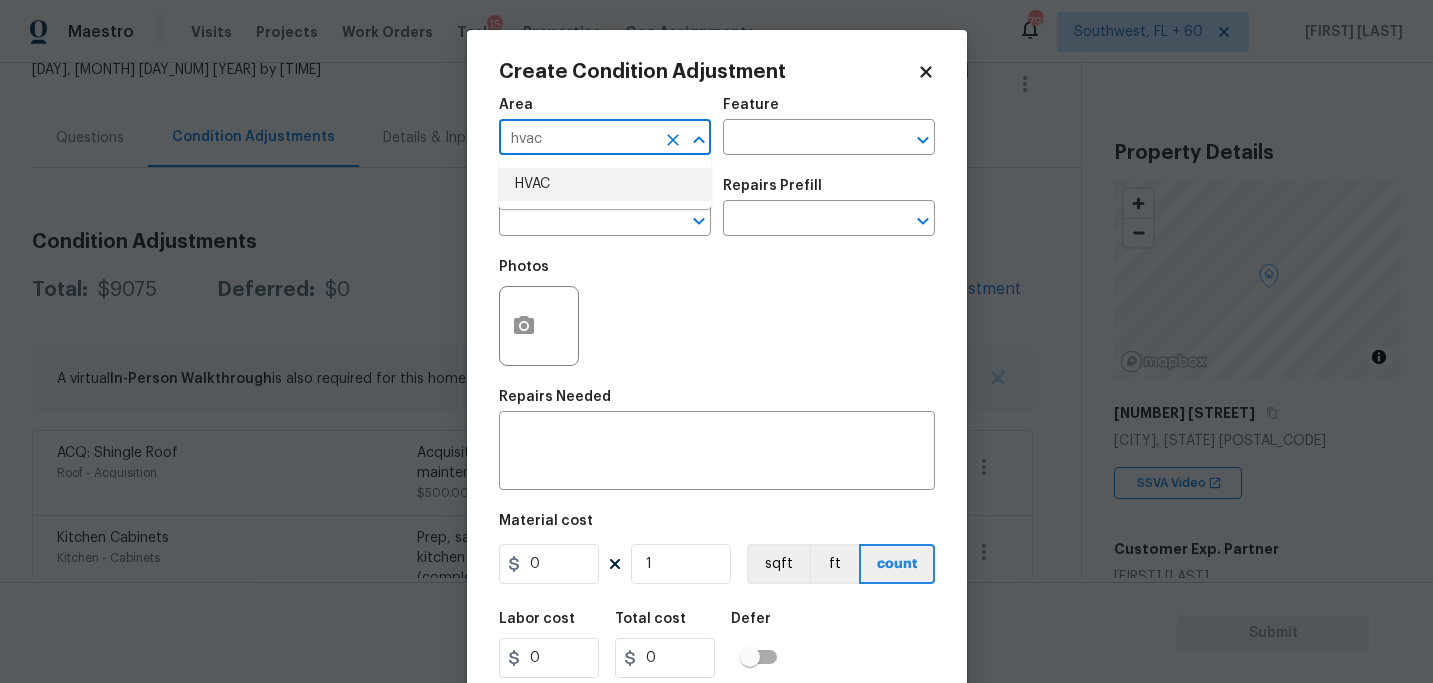 click on "HVAC" at bounding box center [605, 184] 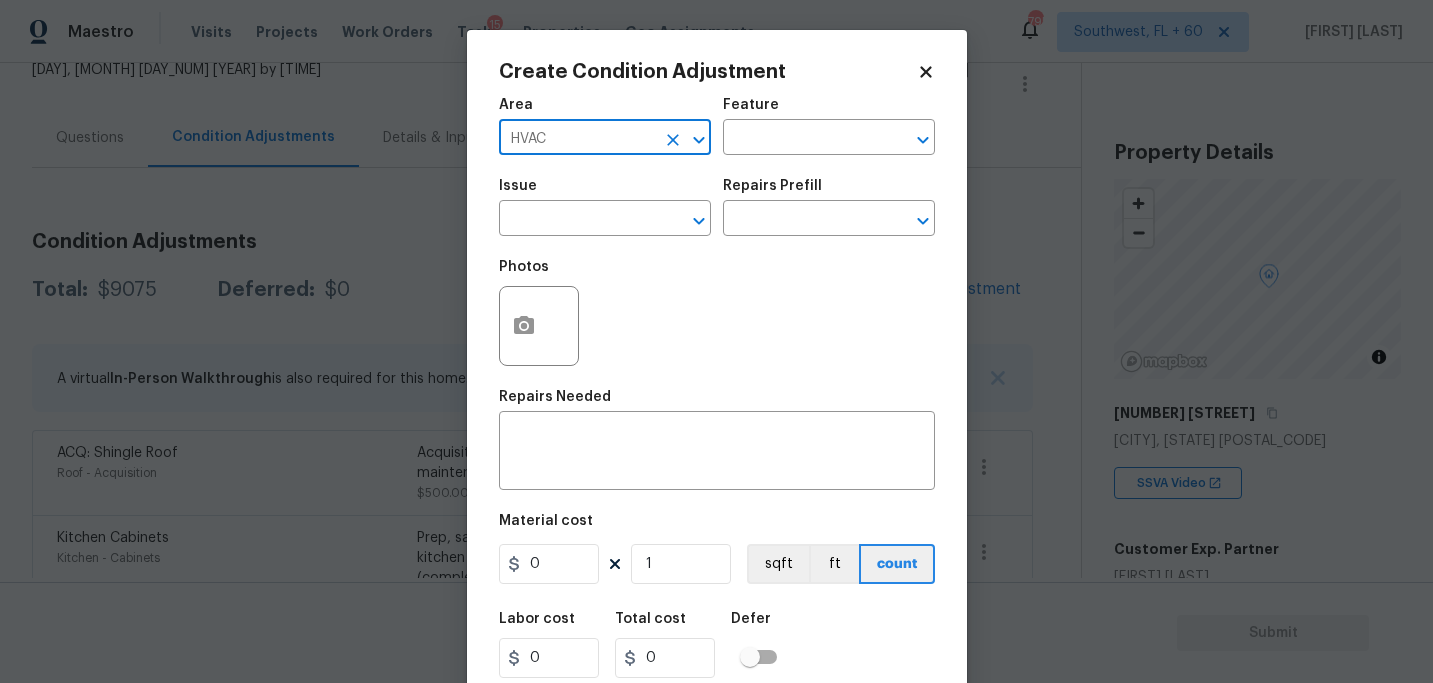 type on "HVAC" 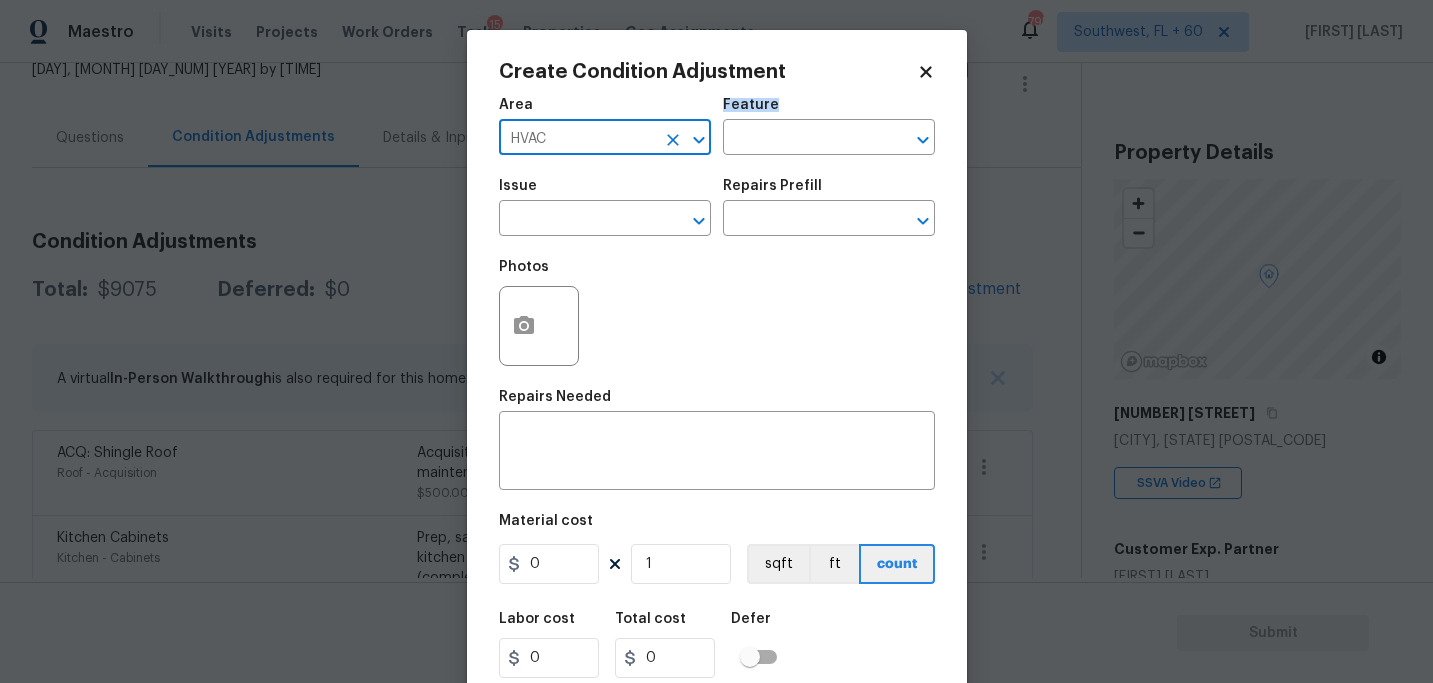 click on "Area HVAC ​ Feature ​" at bounding box center (717, 126) 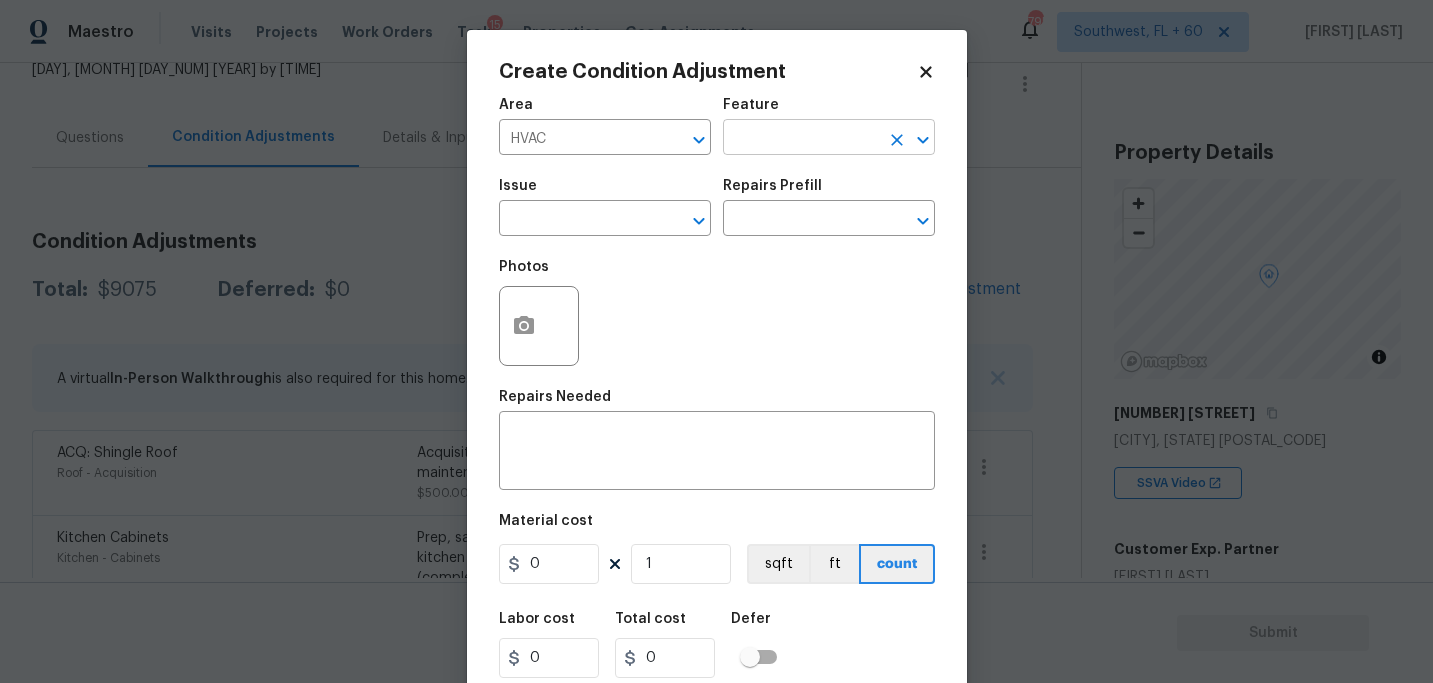 click at bounding box center (801, 139) 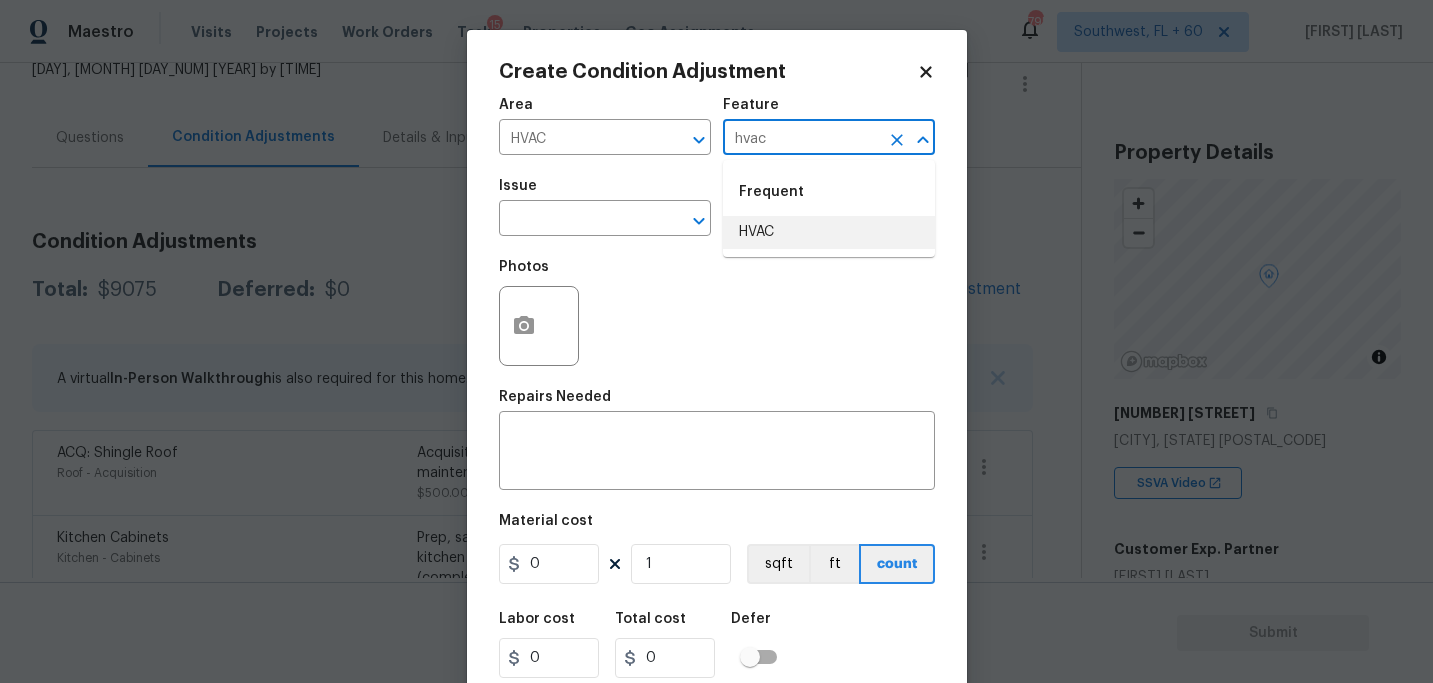 click on "HVAC" at bounding box center [829, 232] 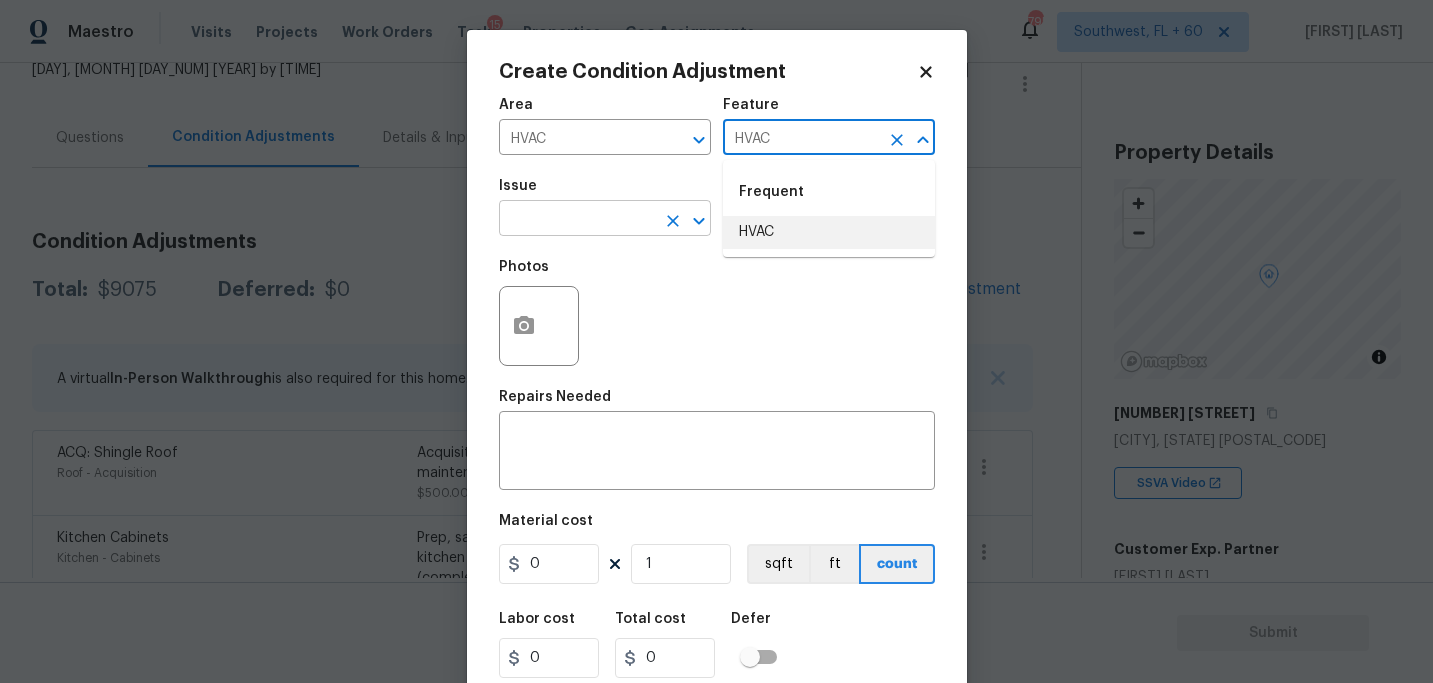 type on "HVAC" 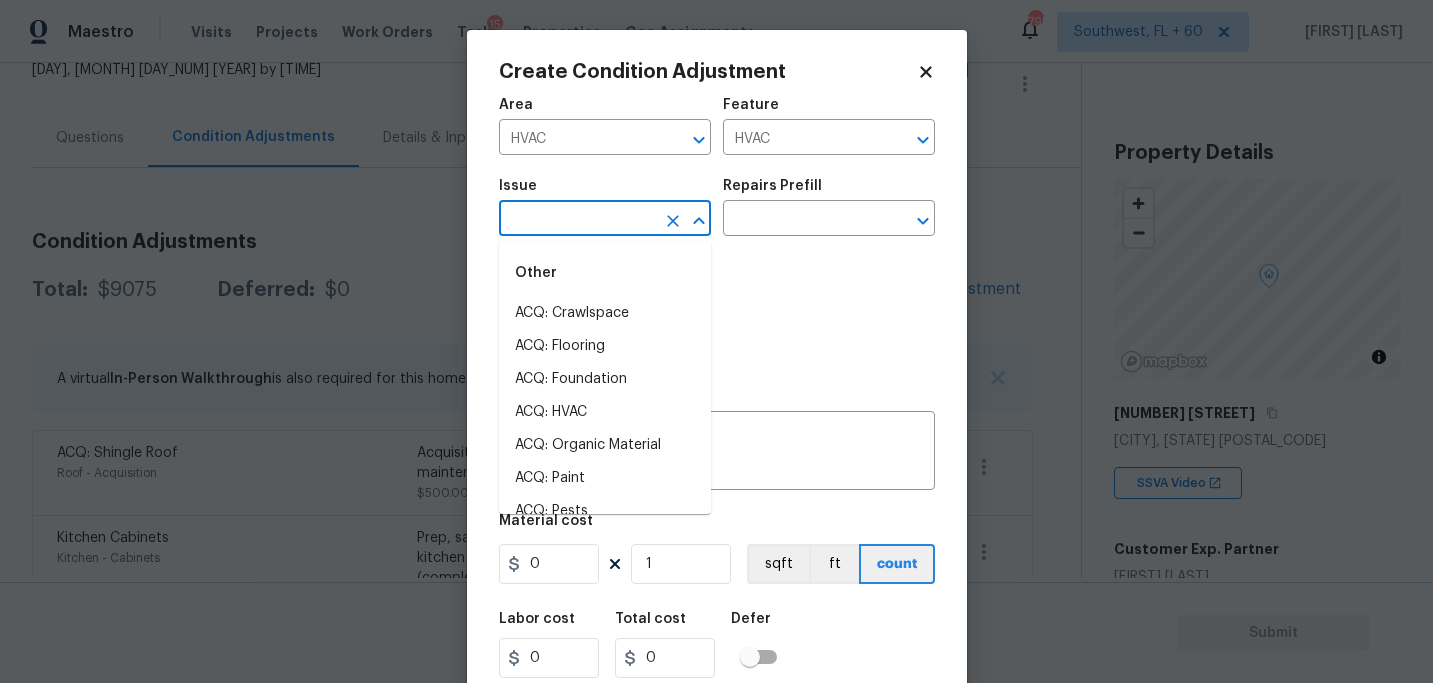 drag, startPoint x: 620, startPoint y: 211, endPoint x: 598, endPoint y: 209, distance: 22.090721 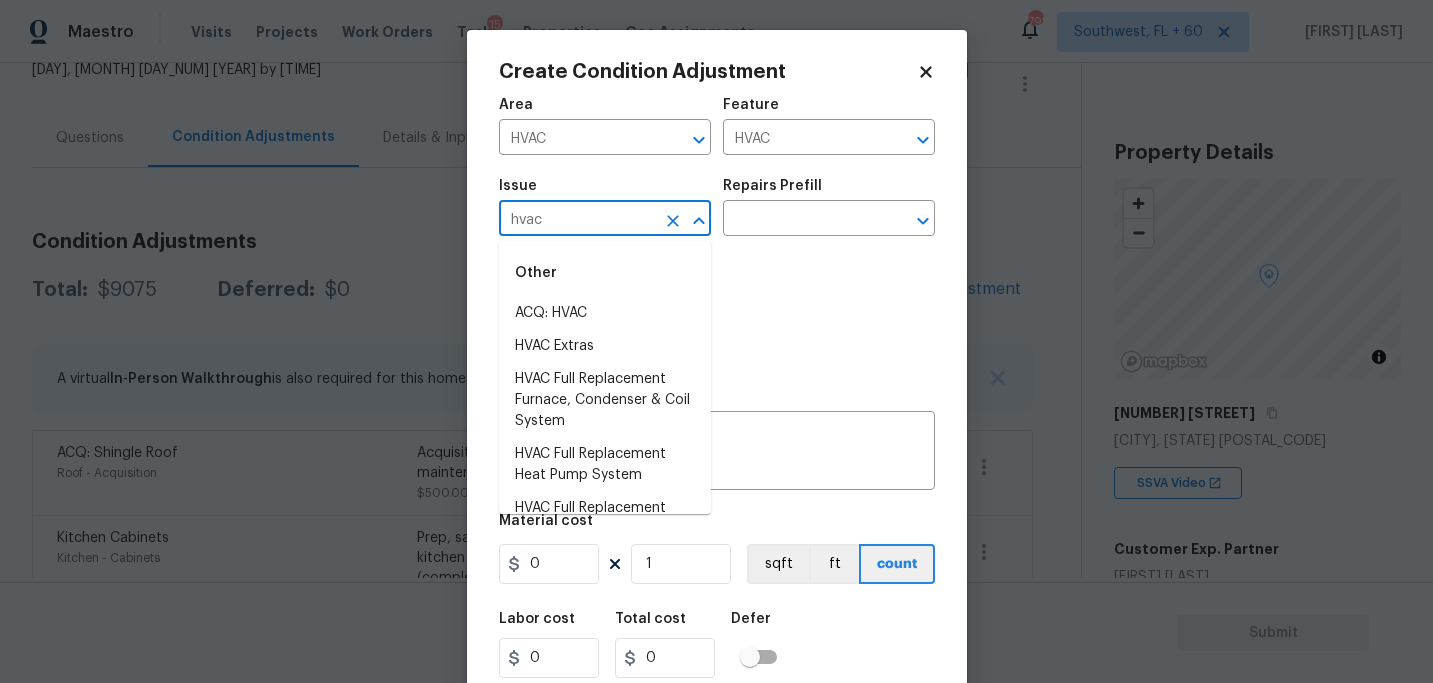 click on "Other" at bounding box center [605, 273] 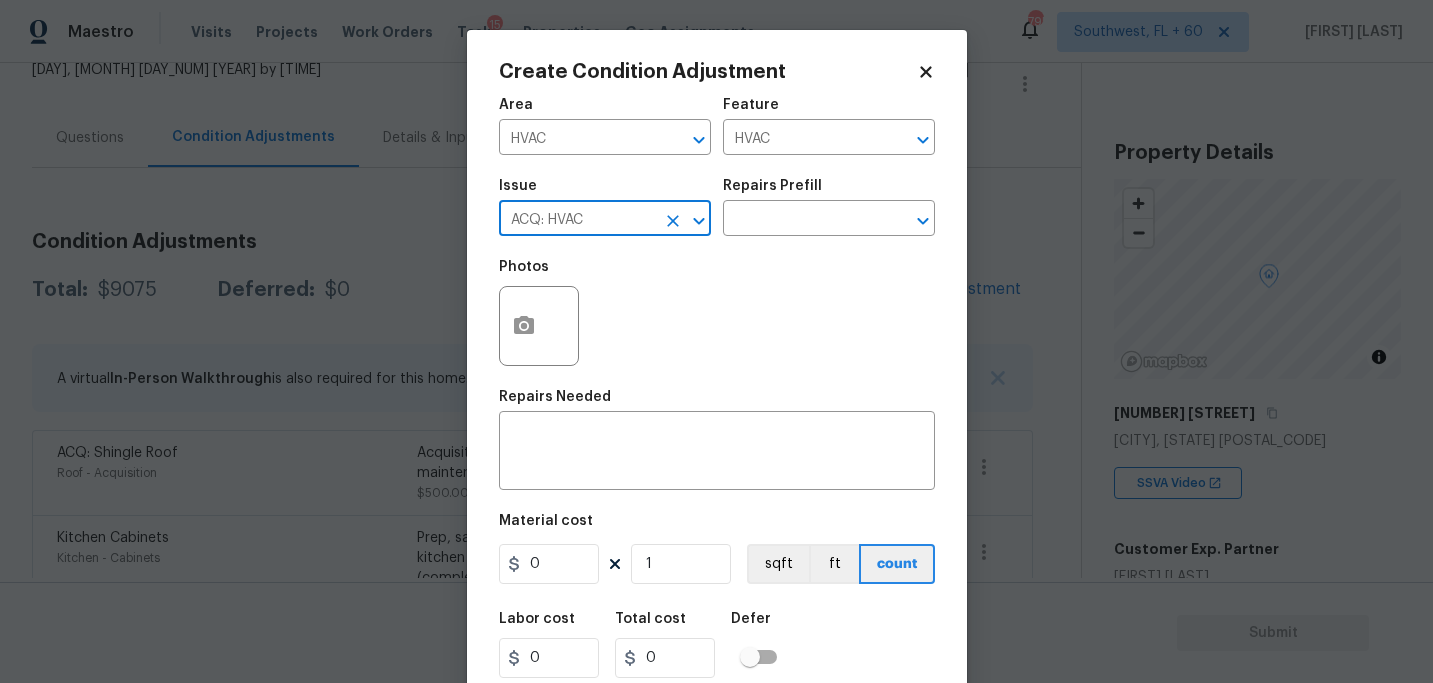 type on "ACQ: HVAC" 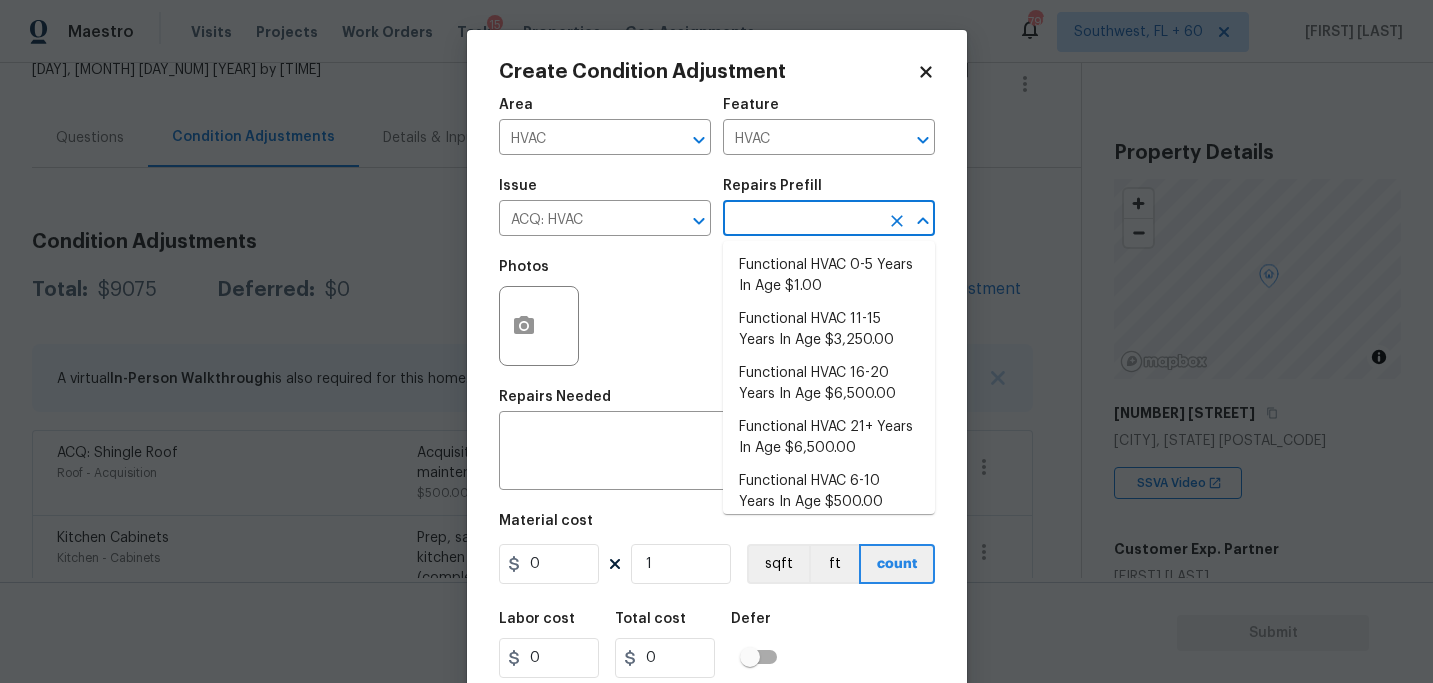 click at bounding box center (801, 220) 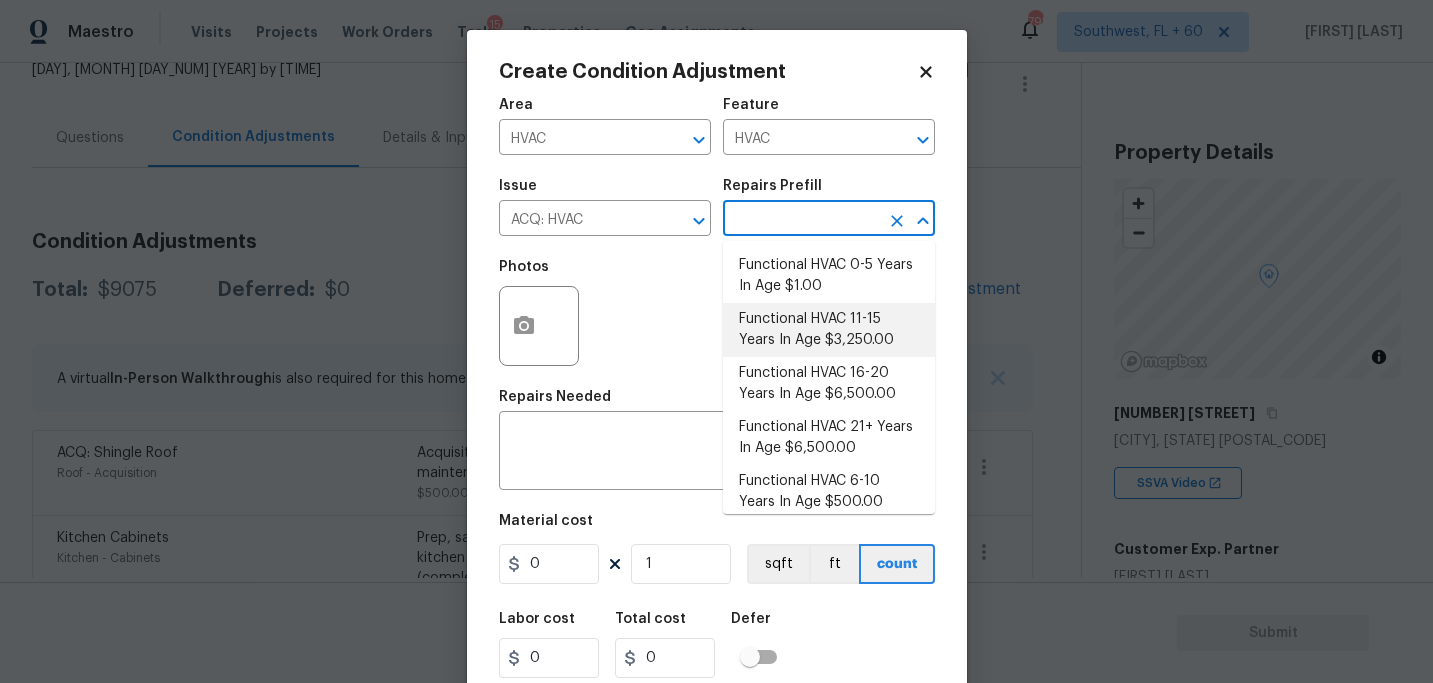 click on "Functional HVAC 11-15 Years In Age $3,250.00" at bounding box center (829, 330) 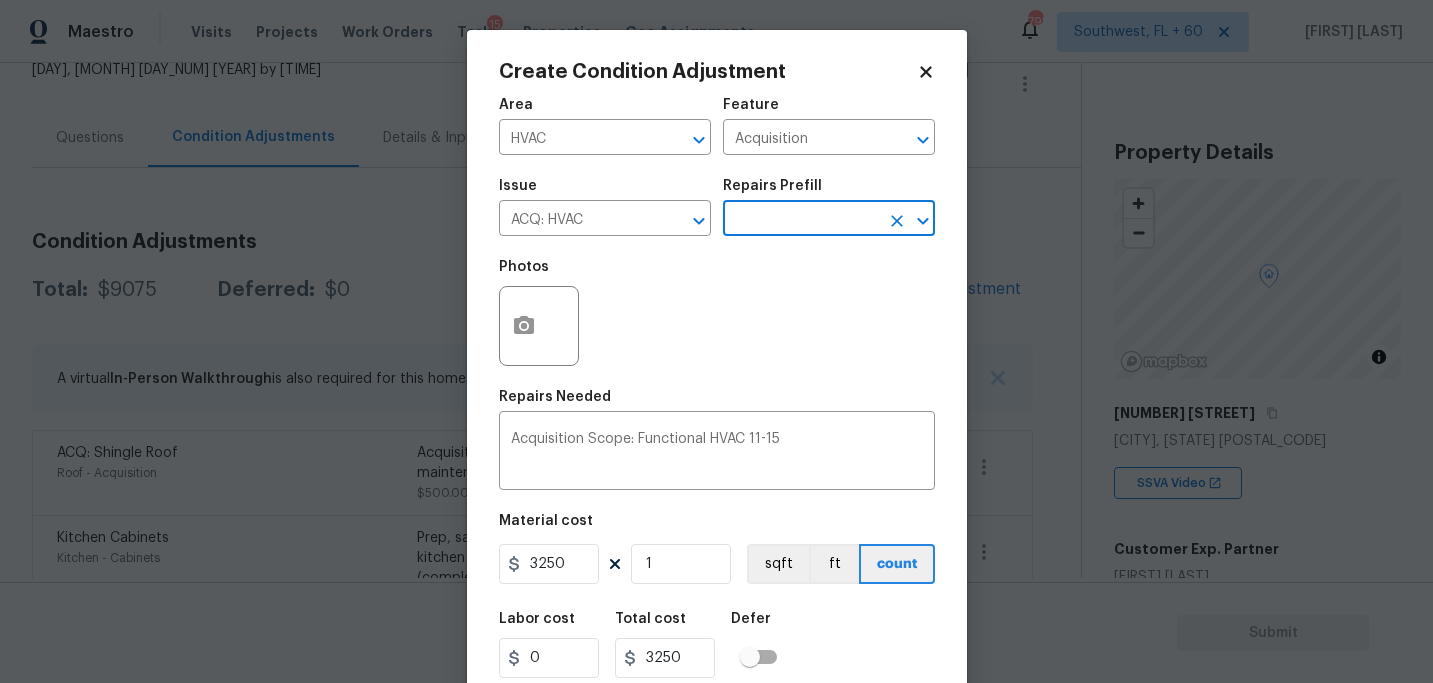 scroll, scrollTop: 64, scrollLeft: 0, axis: vertical 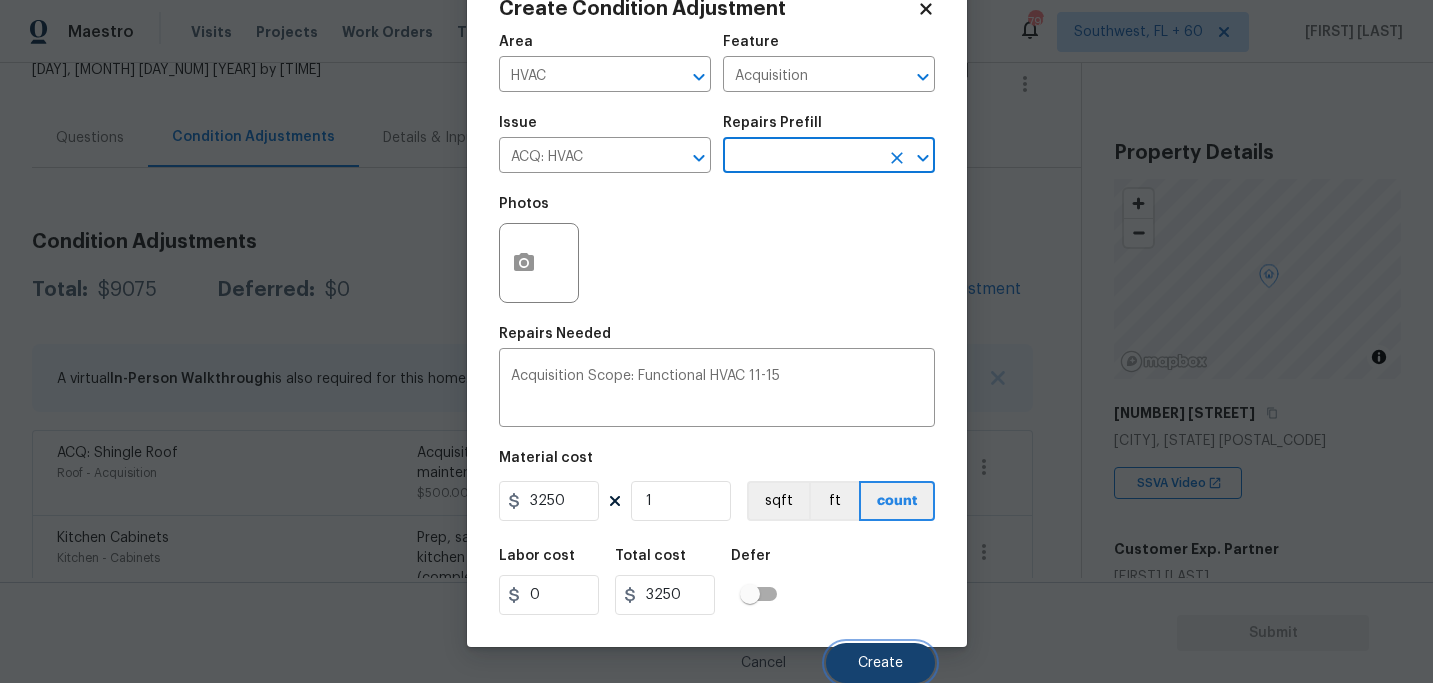 click on "Create" at bounding box center [880, 663] 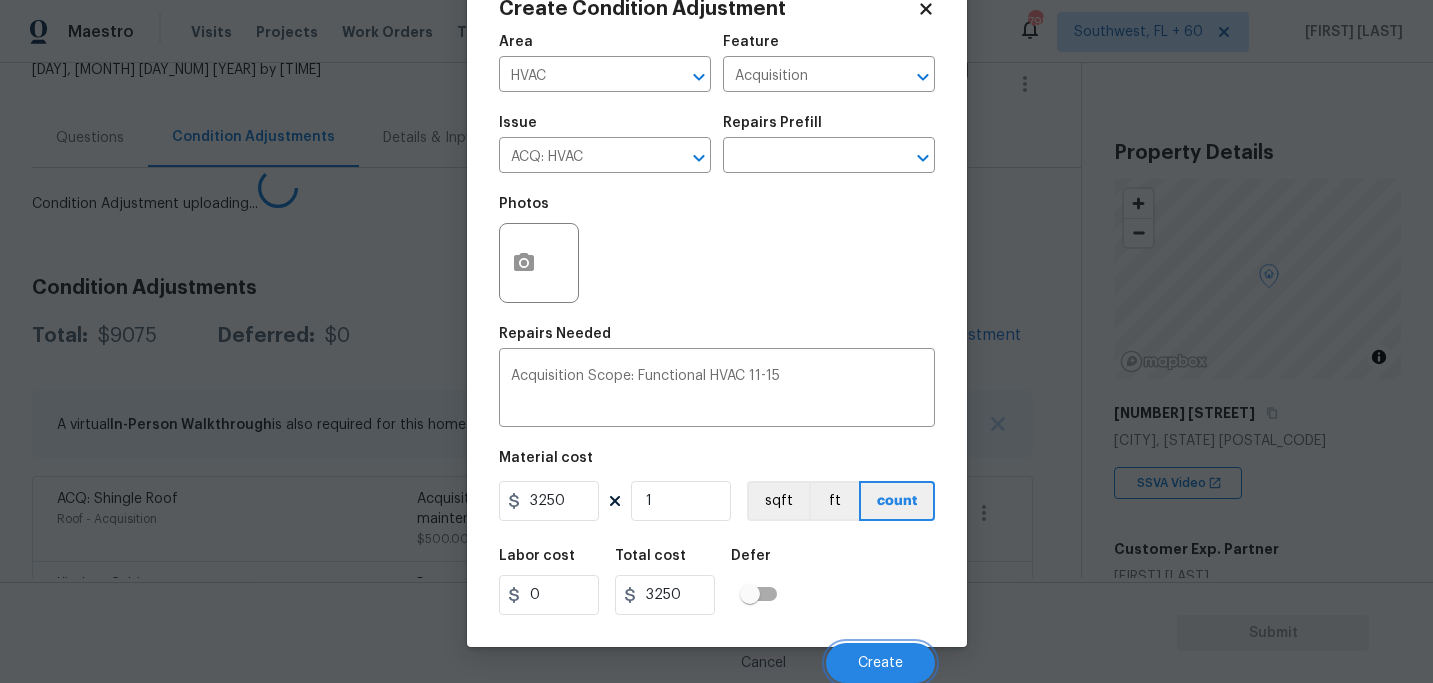 scroll, scrollTop: 57, scrollLeft: 0, axis: vertical 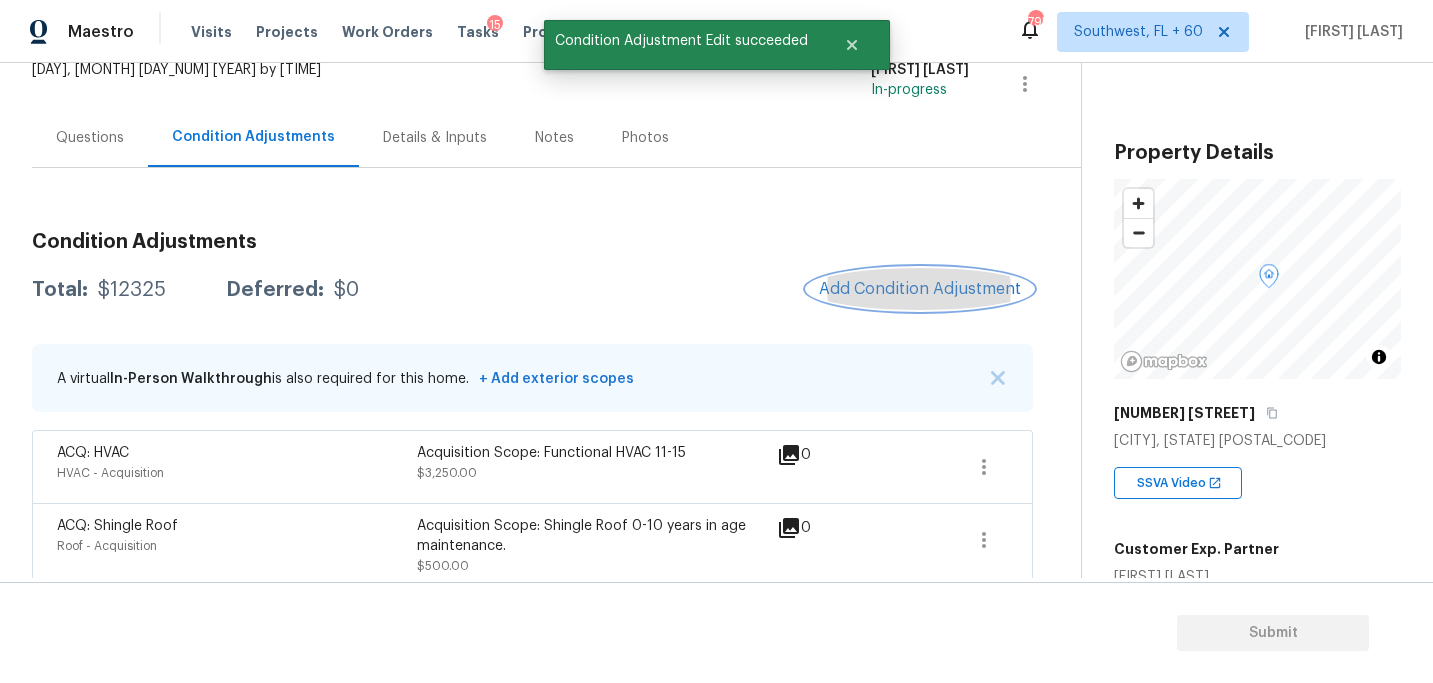 click on "Add Condition Adjustment" at bounding box center (920, 289) 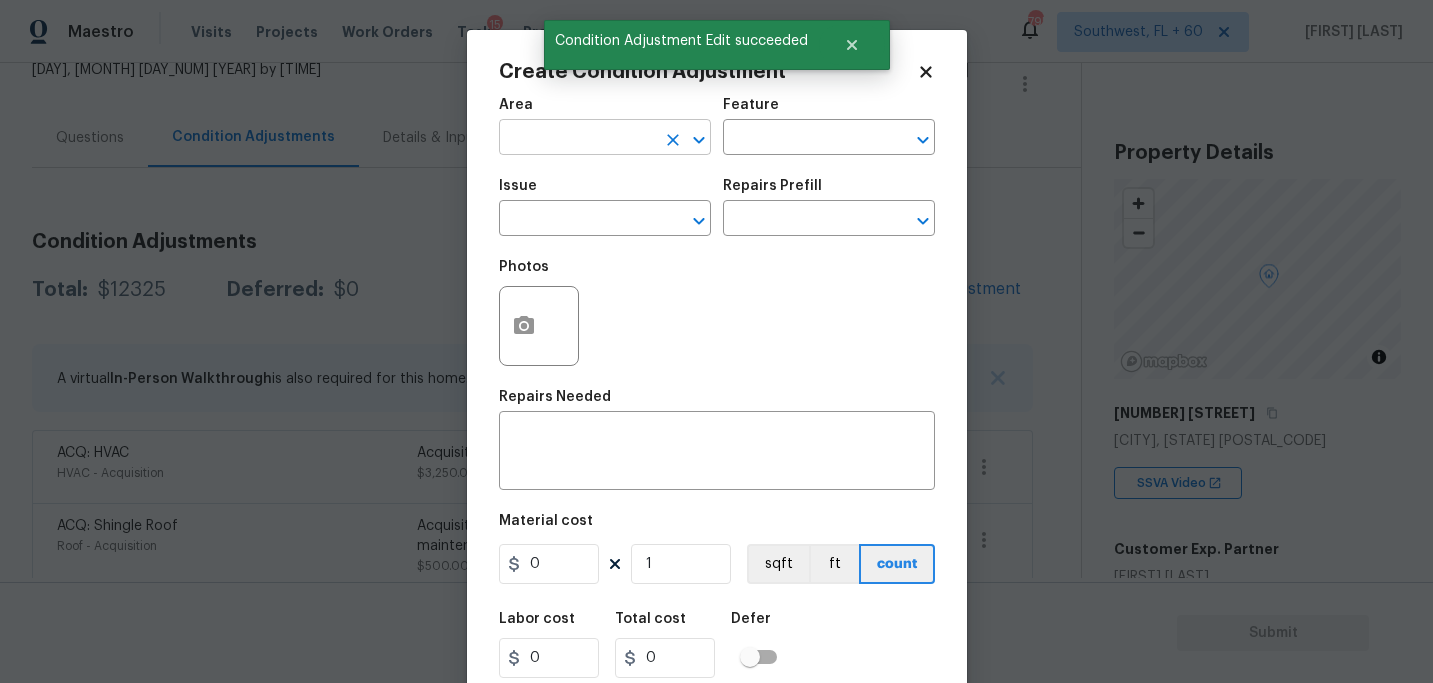 click at bounding box center [577, 139] 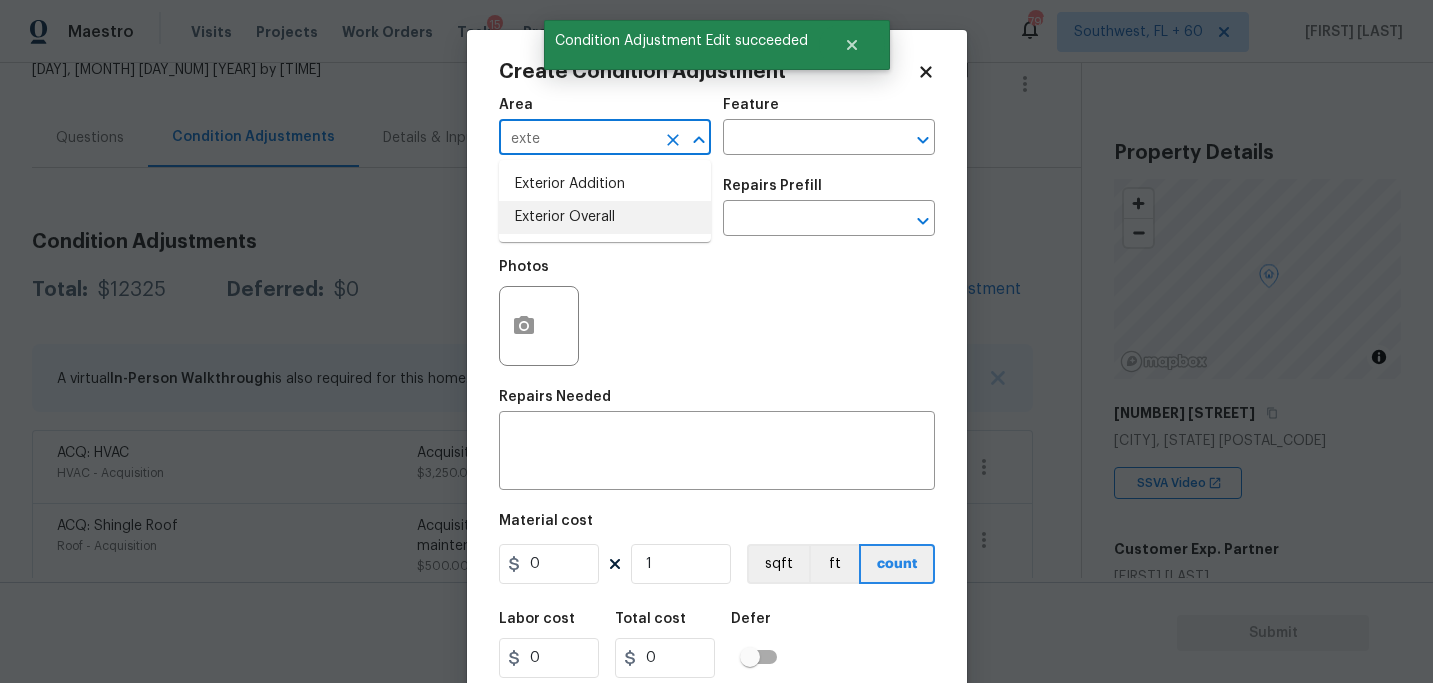click on "Exterior Overall" at bounding box center [605, 217] 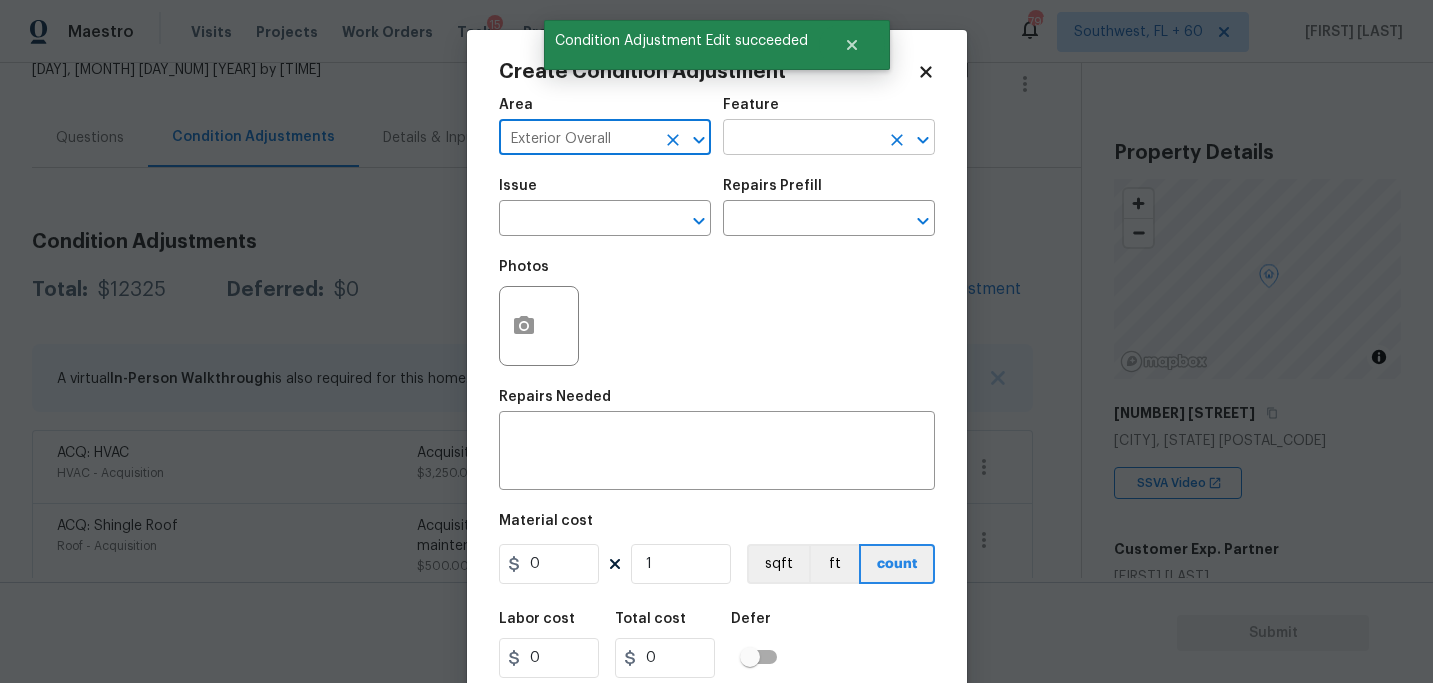 type on "Exterior Overall" 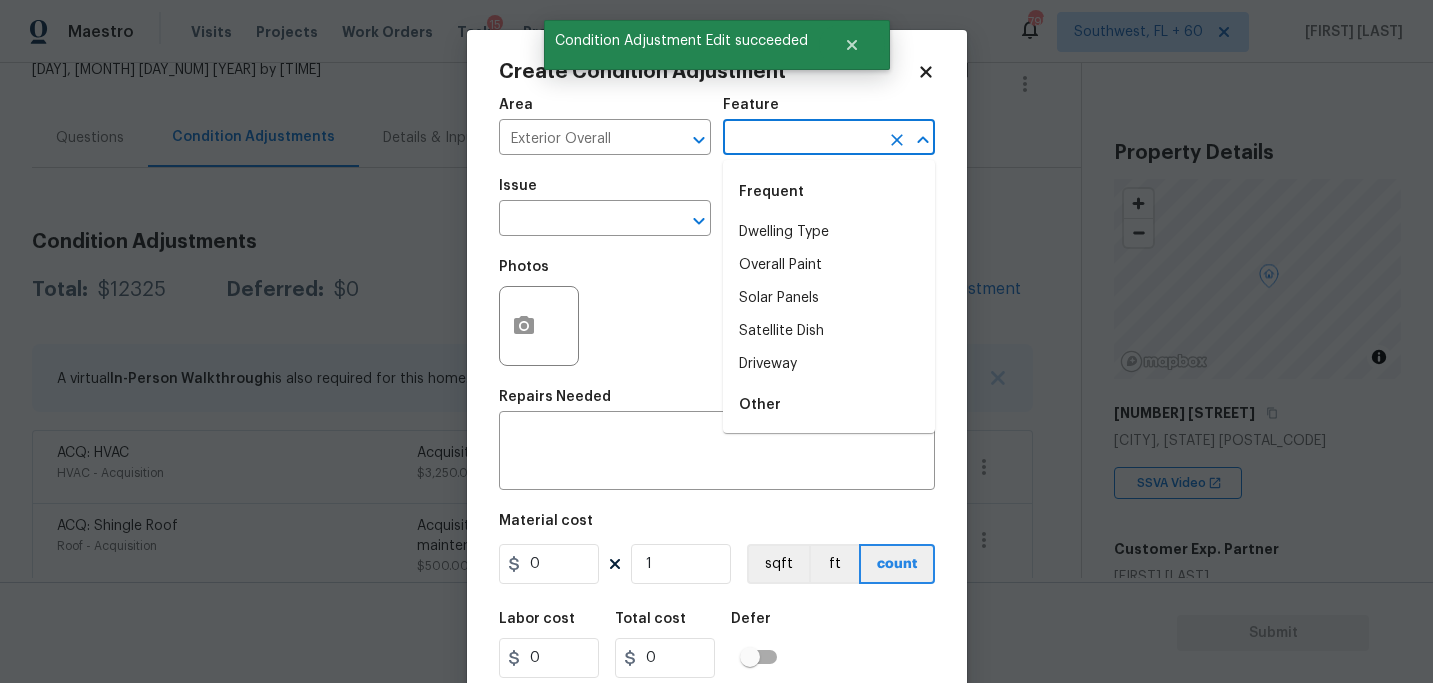 click at bounding box center (801, 139) 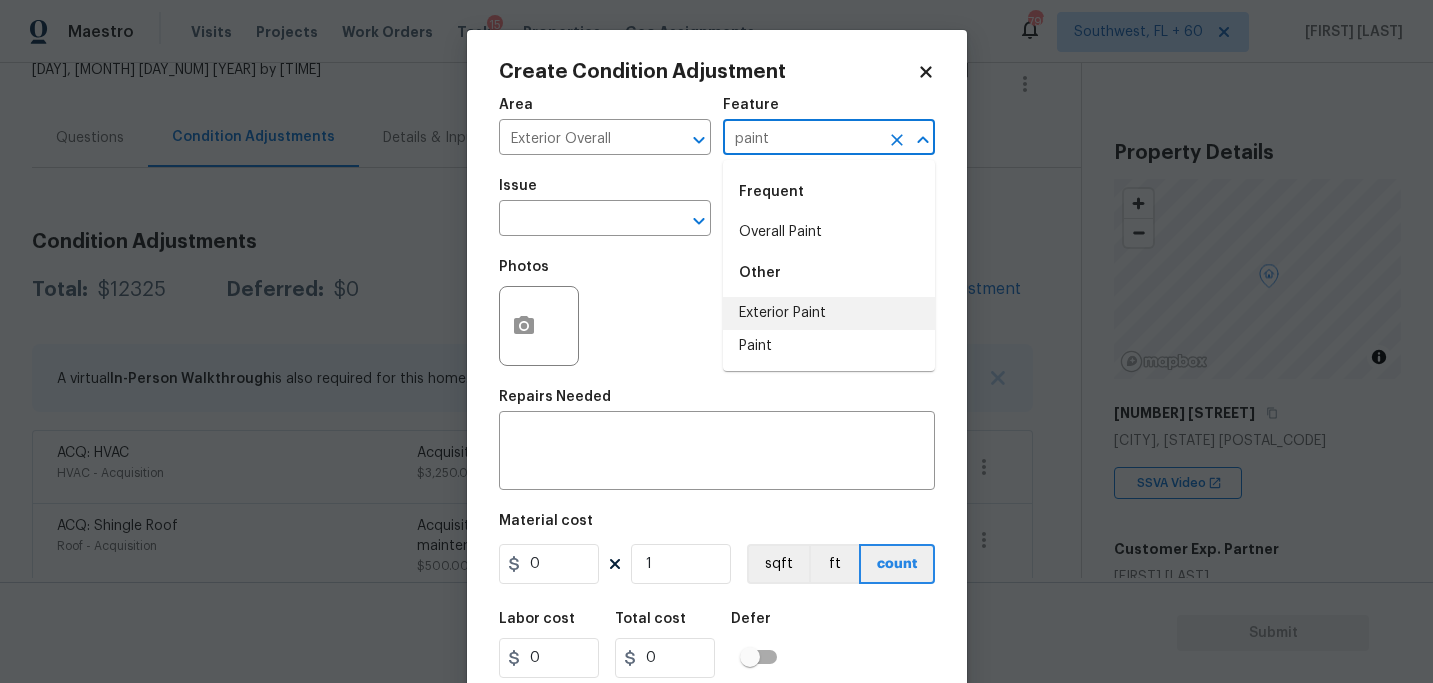 click on "Exterior Paint" at bounding box center (829, 313) 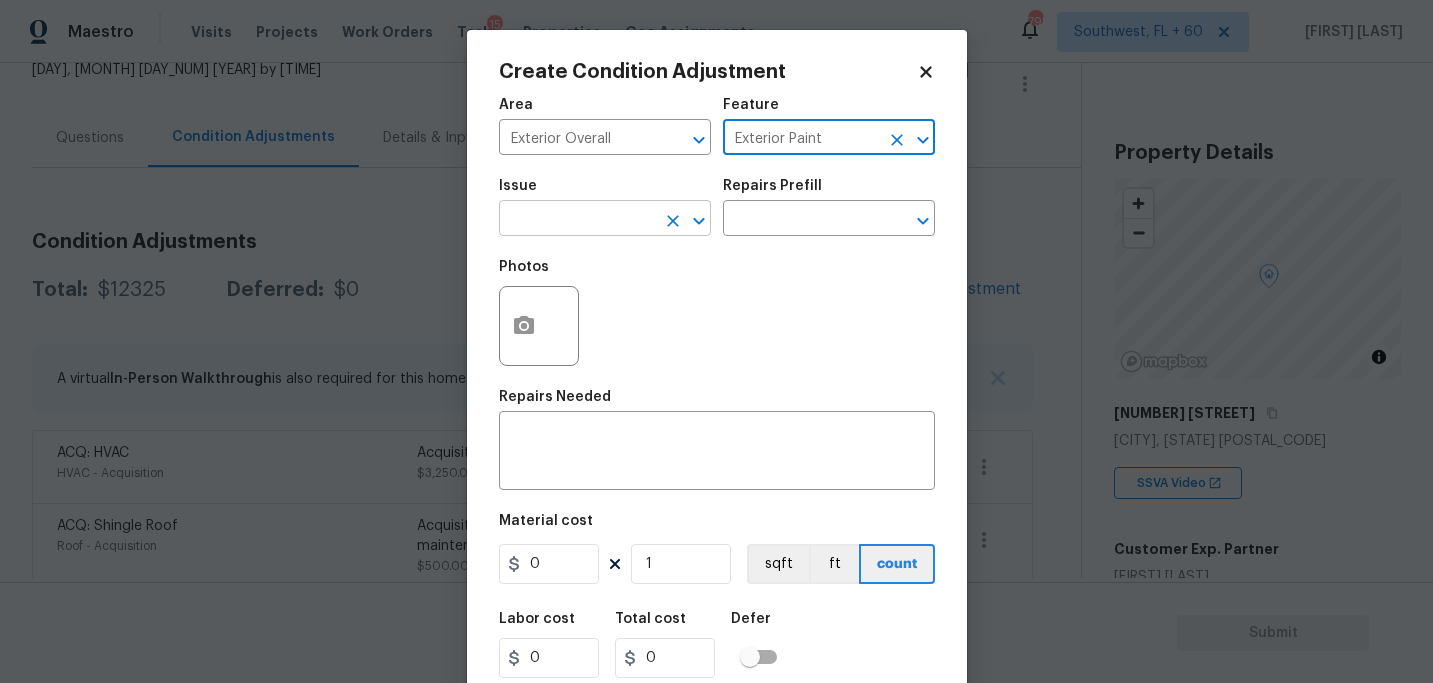 type on "Exterior Paint" 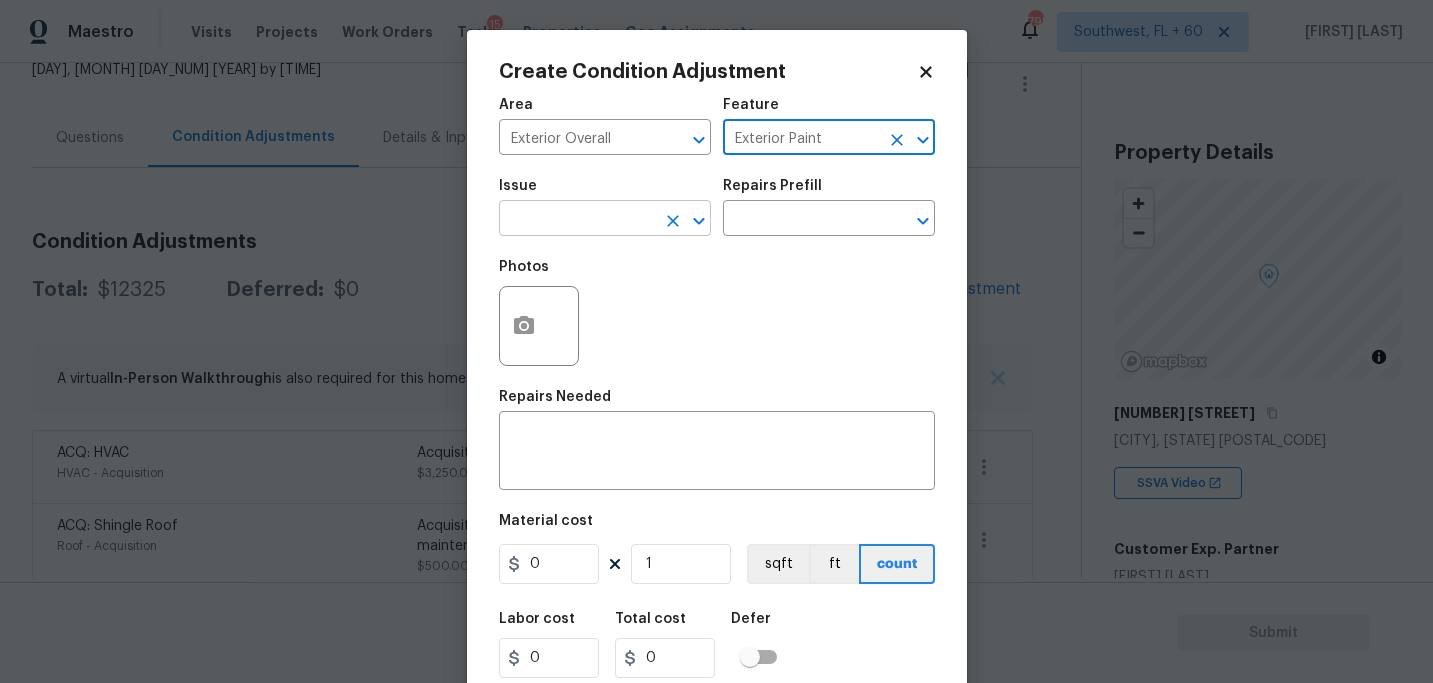 click at bounding box center (577, 220) 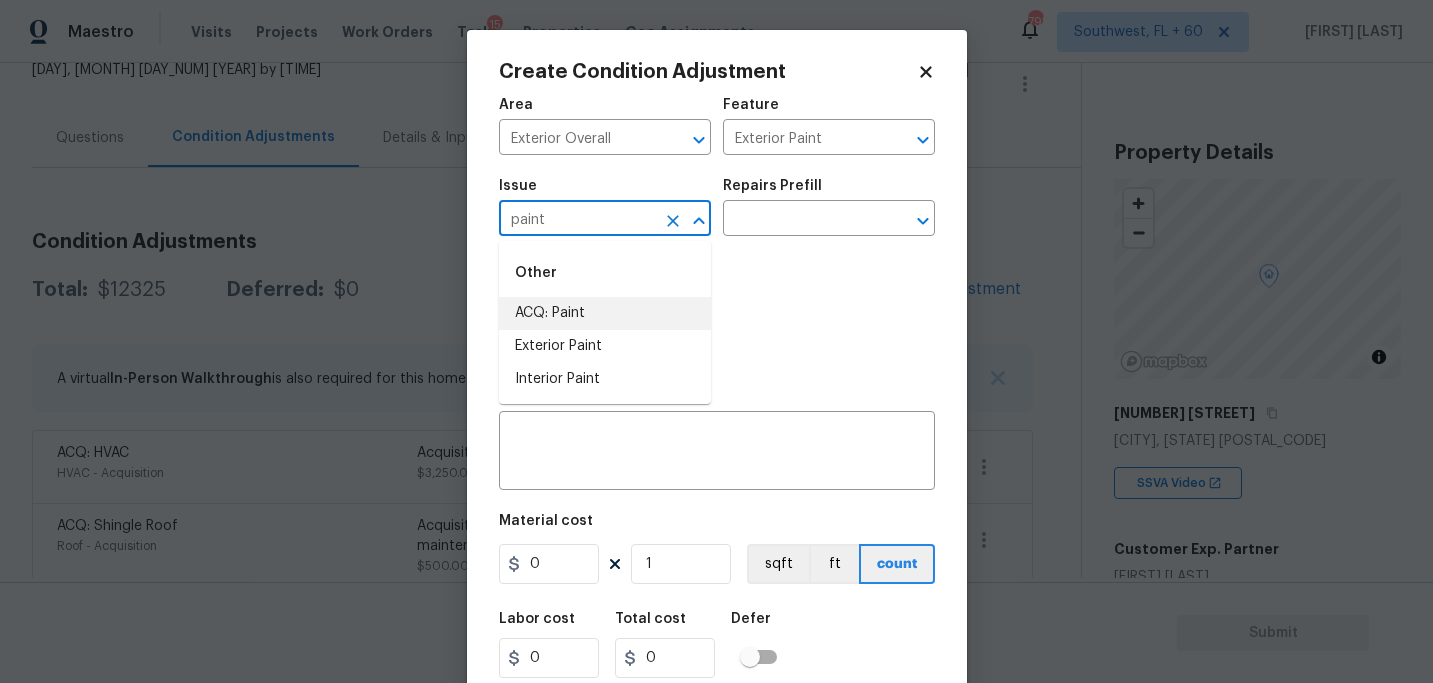 click on "ACQ: Paint" at bounding box center (605, 313) 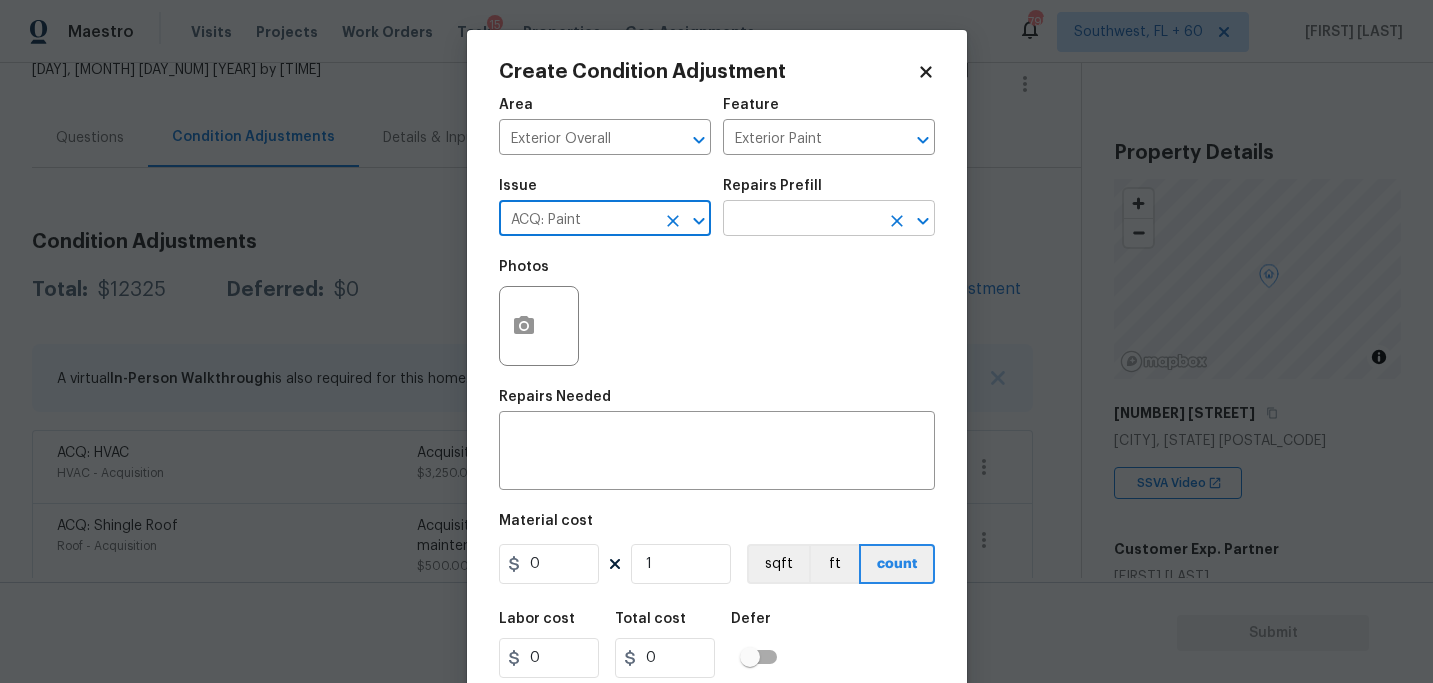 type on "ACQ: Paint" 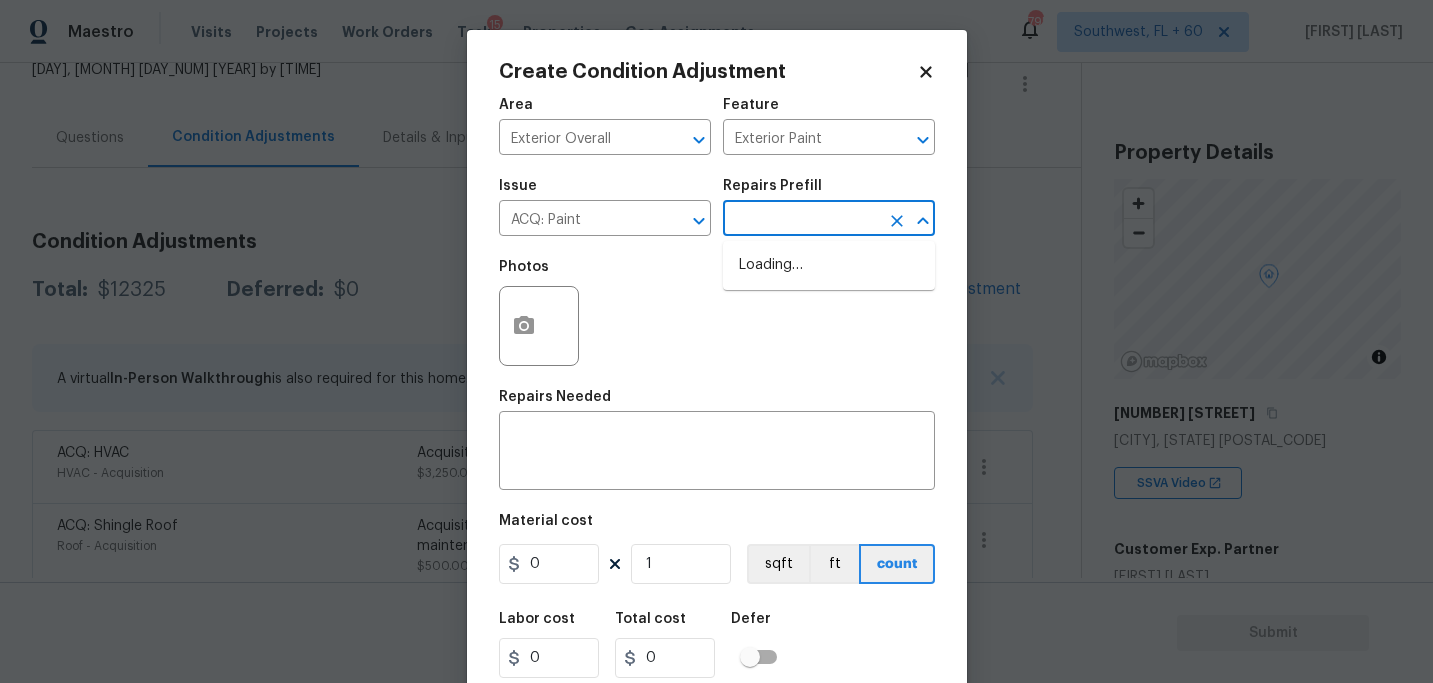click at bounding box center (801, 220) 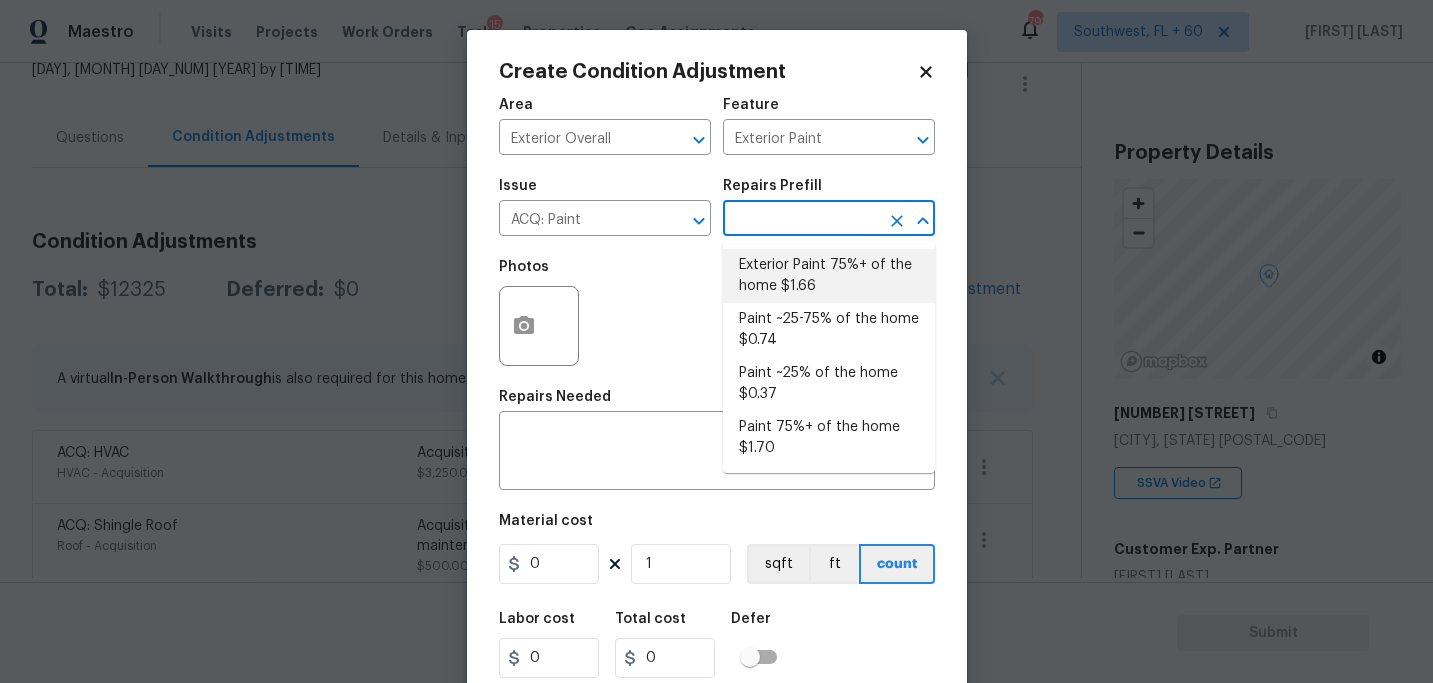 click on "Exterior Paint 75%+ of the home $1.66" at bounding box center [829, 276] 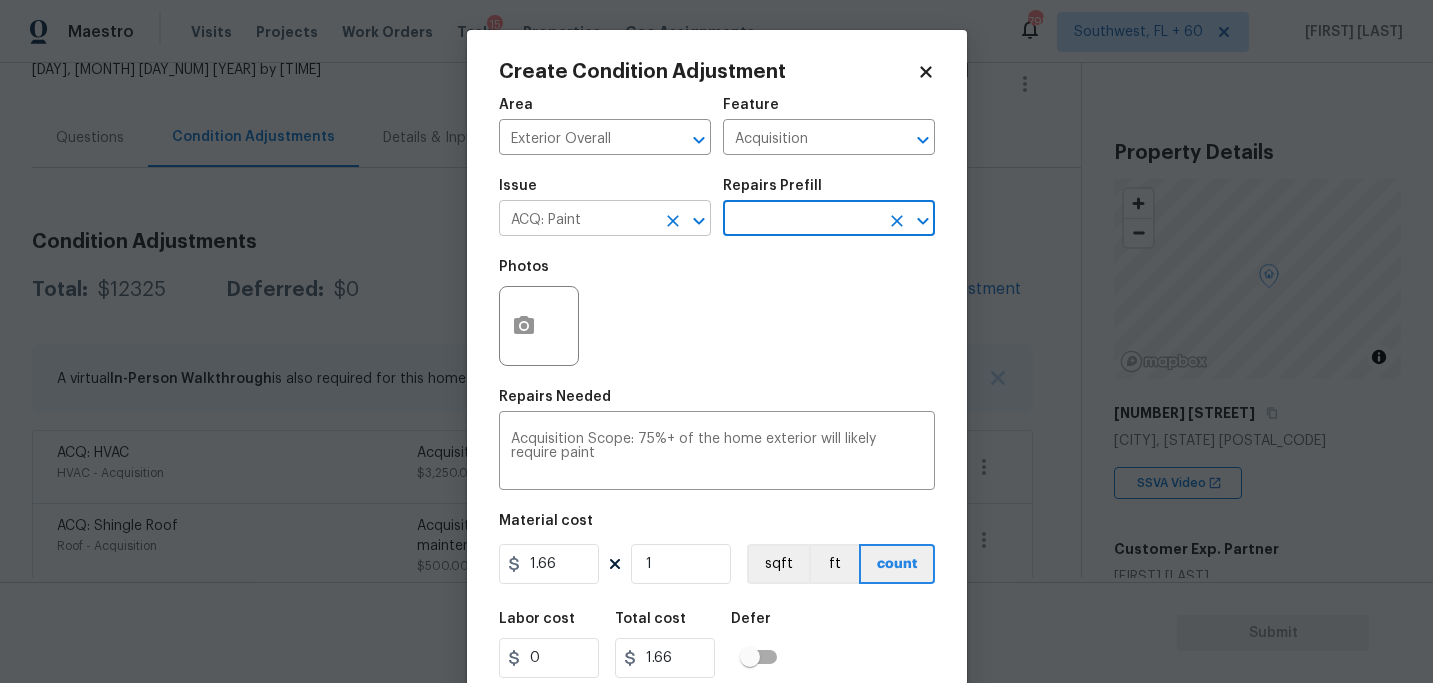 click 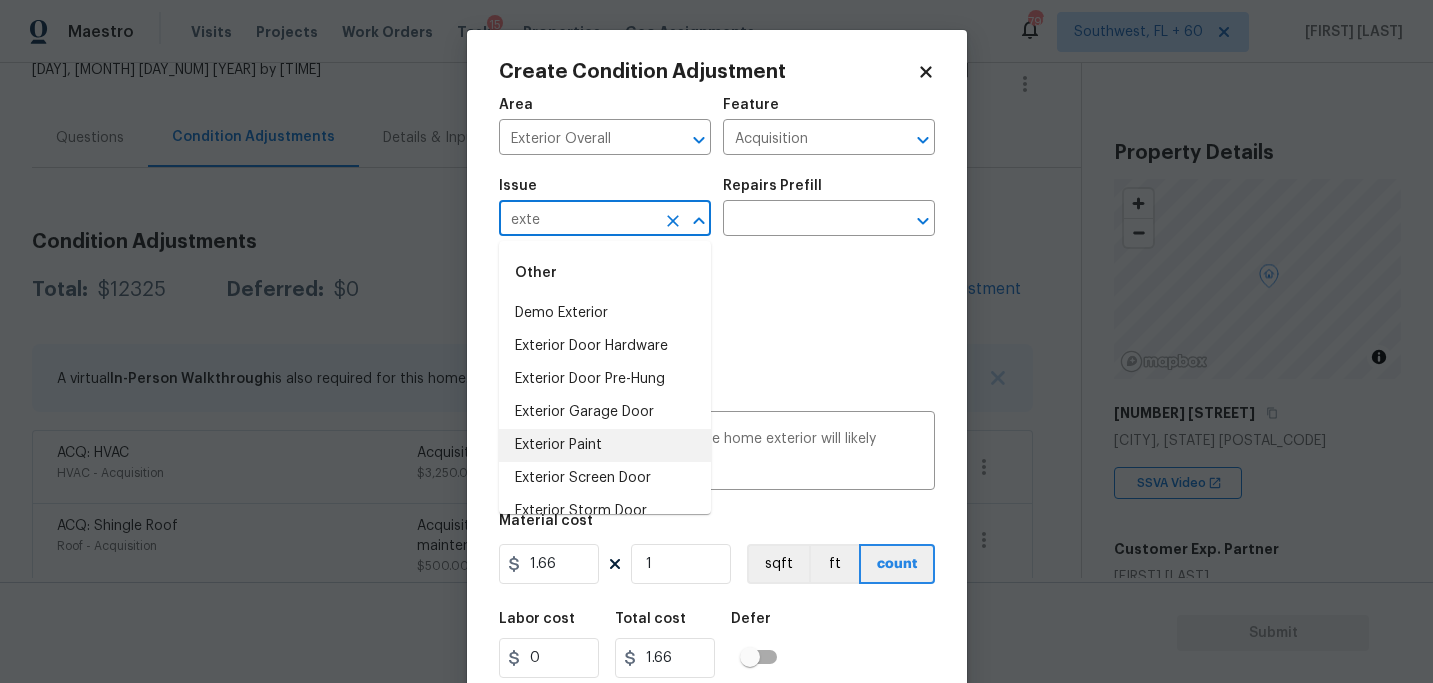 click on "Exterior Paint" at bounding box center (605, 445) 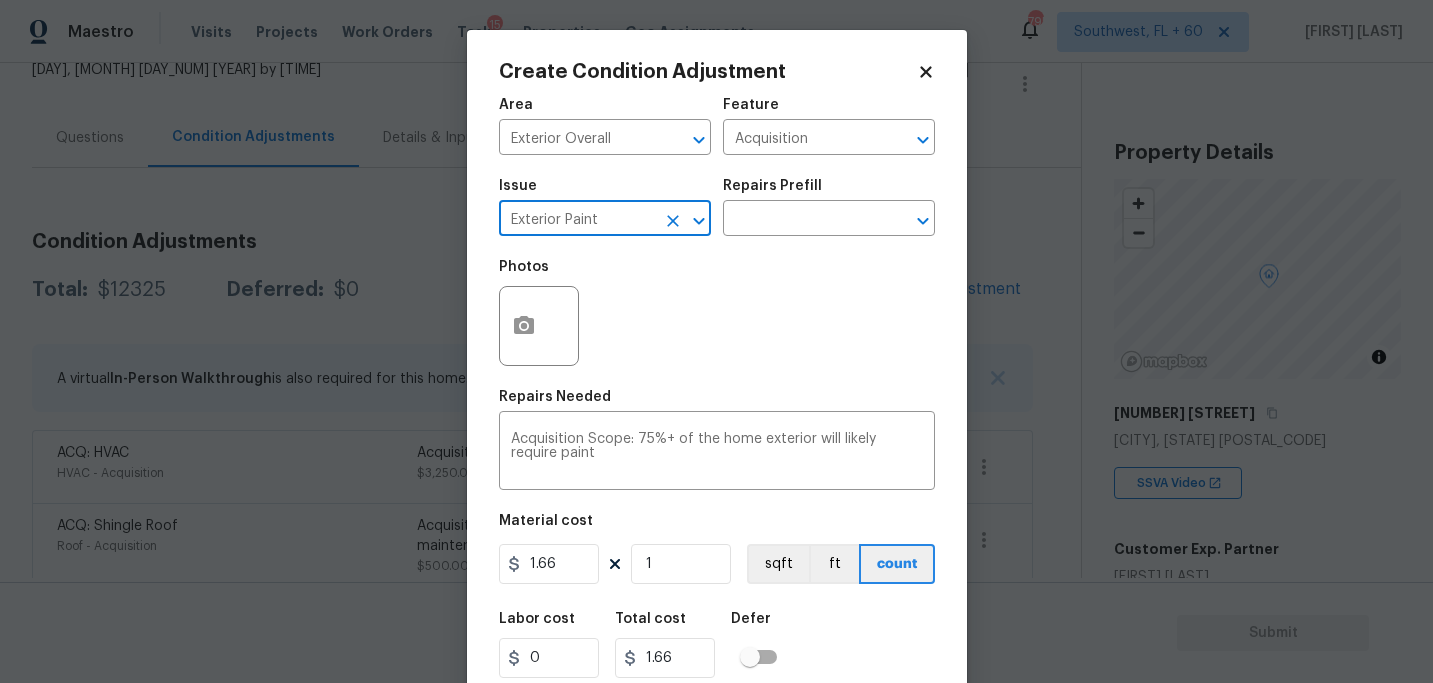 type on "Exterior Paint" 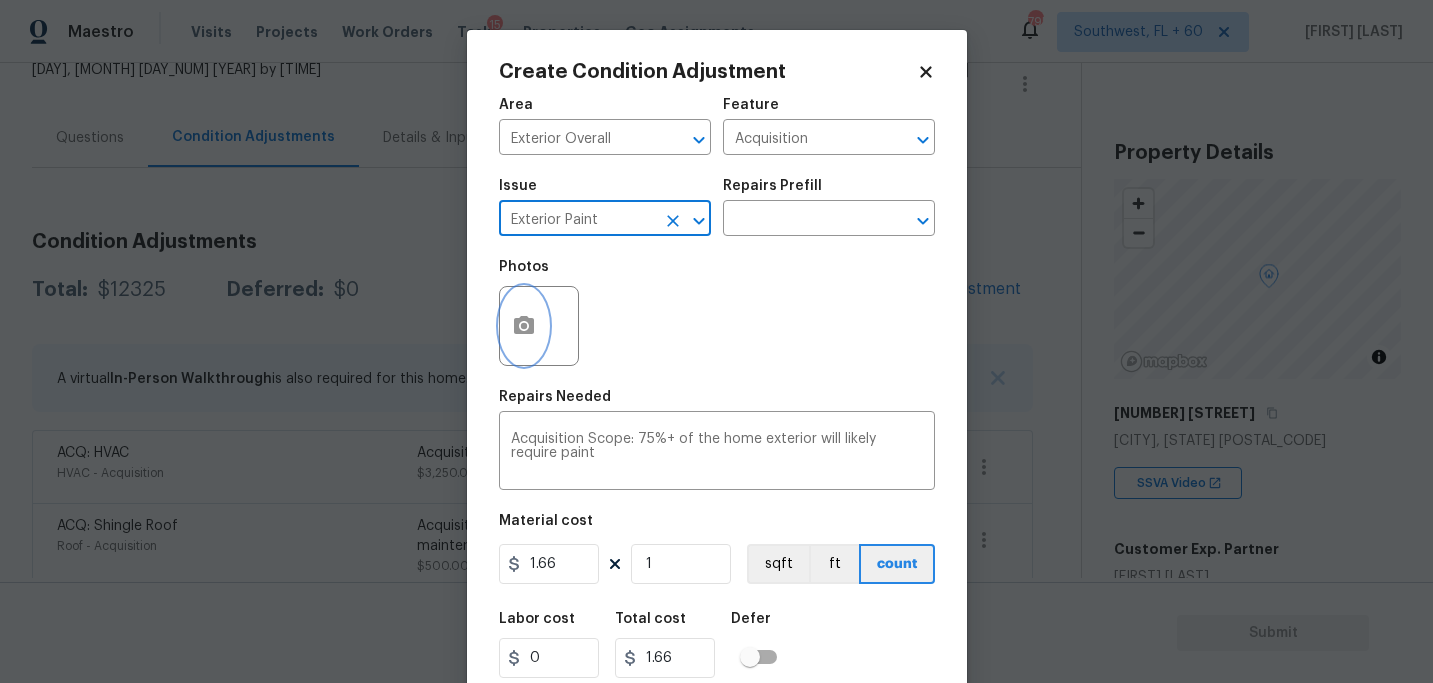 click 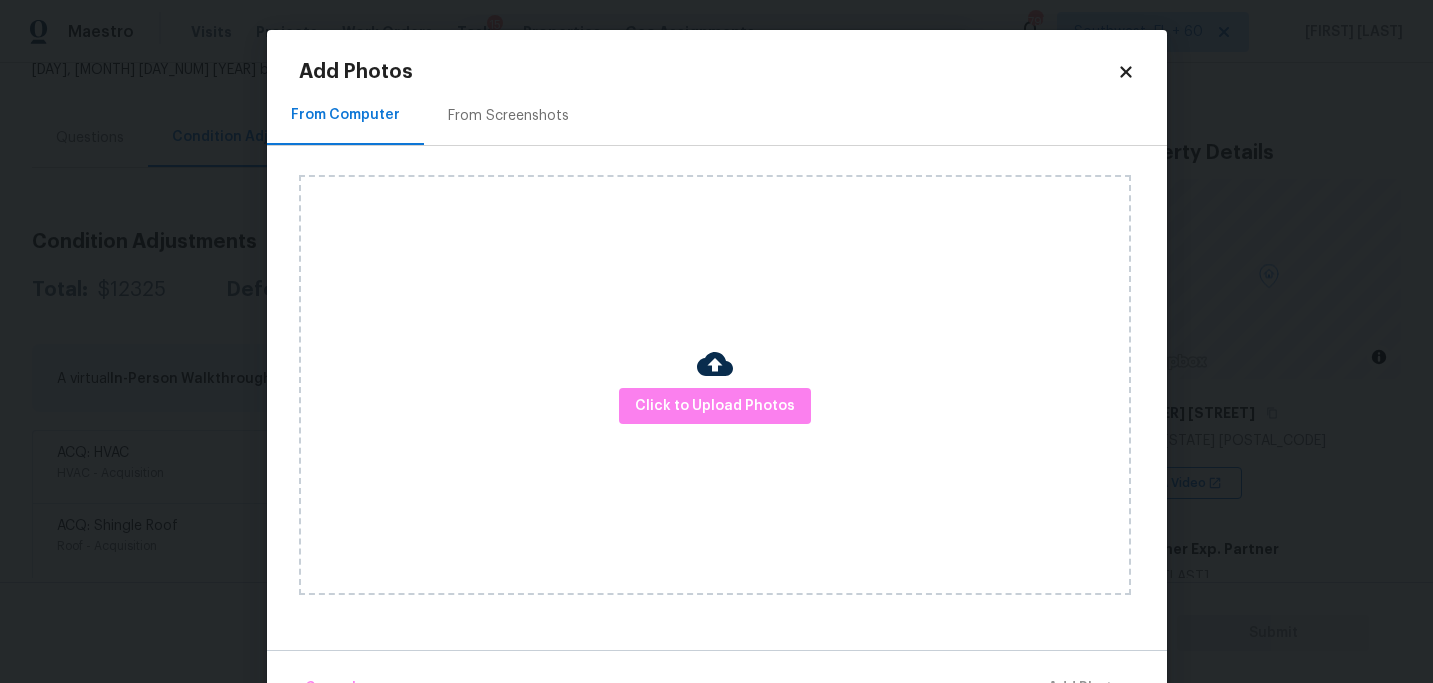click on "Click to Upload Photos" at bounding box center (715, 385) 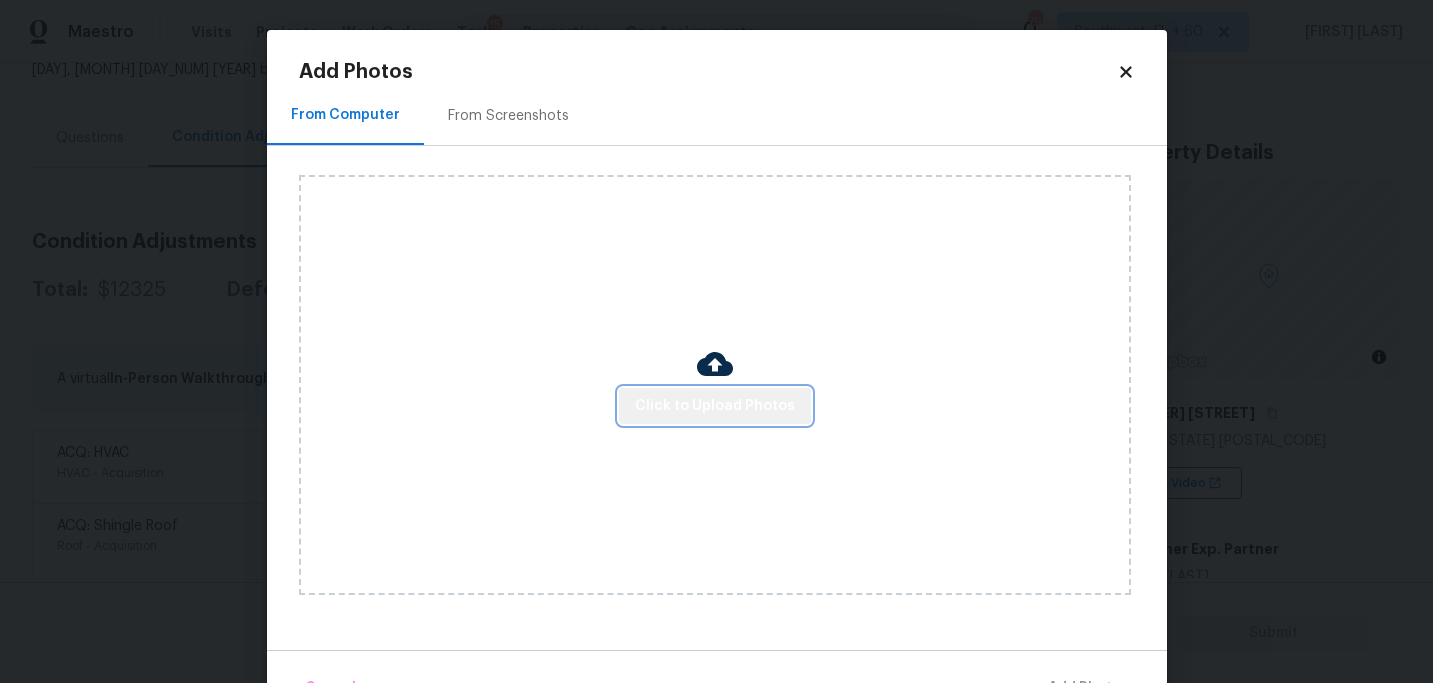 click on "Click to Upload Photos" at bounding box center (715, 406) 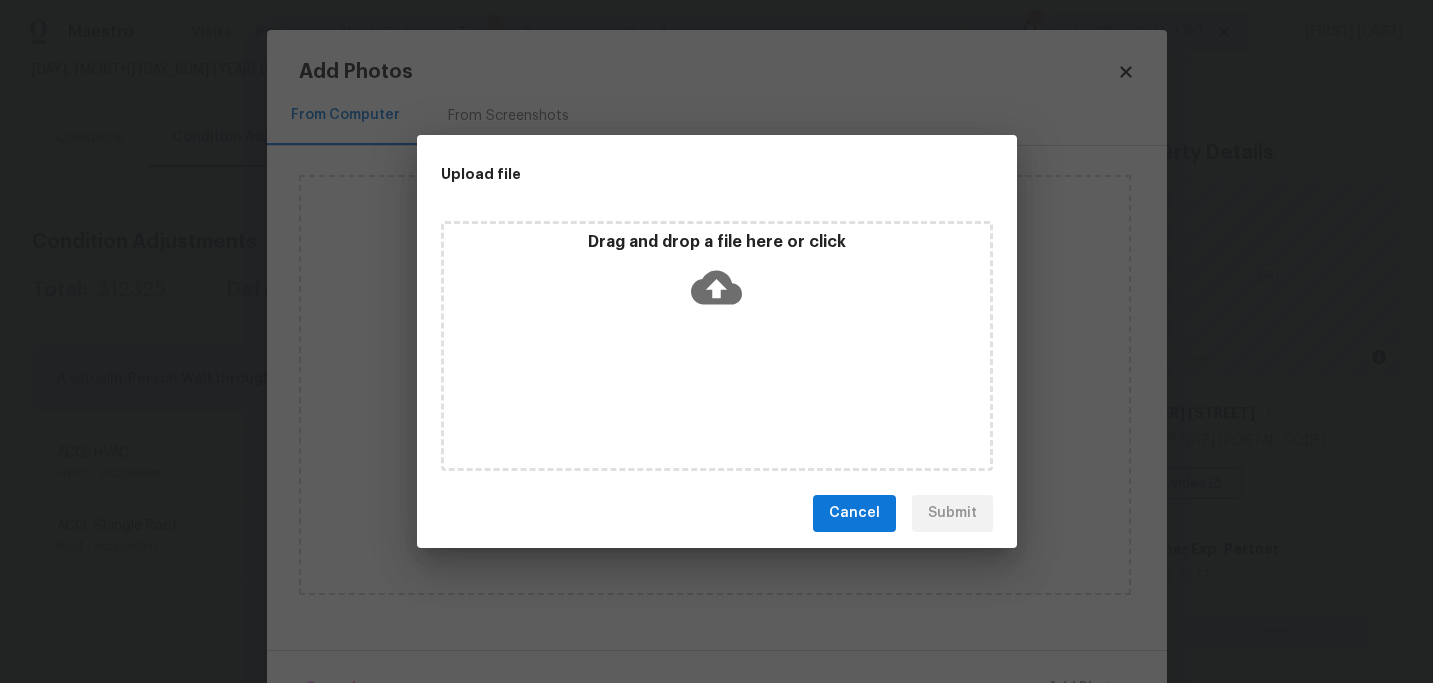 click on "Drag and drop a file here or click" at bounding box center [717, 275] 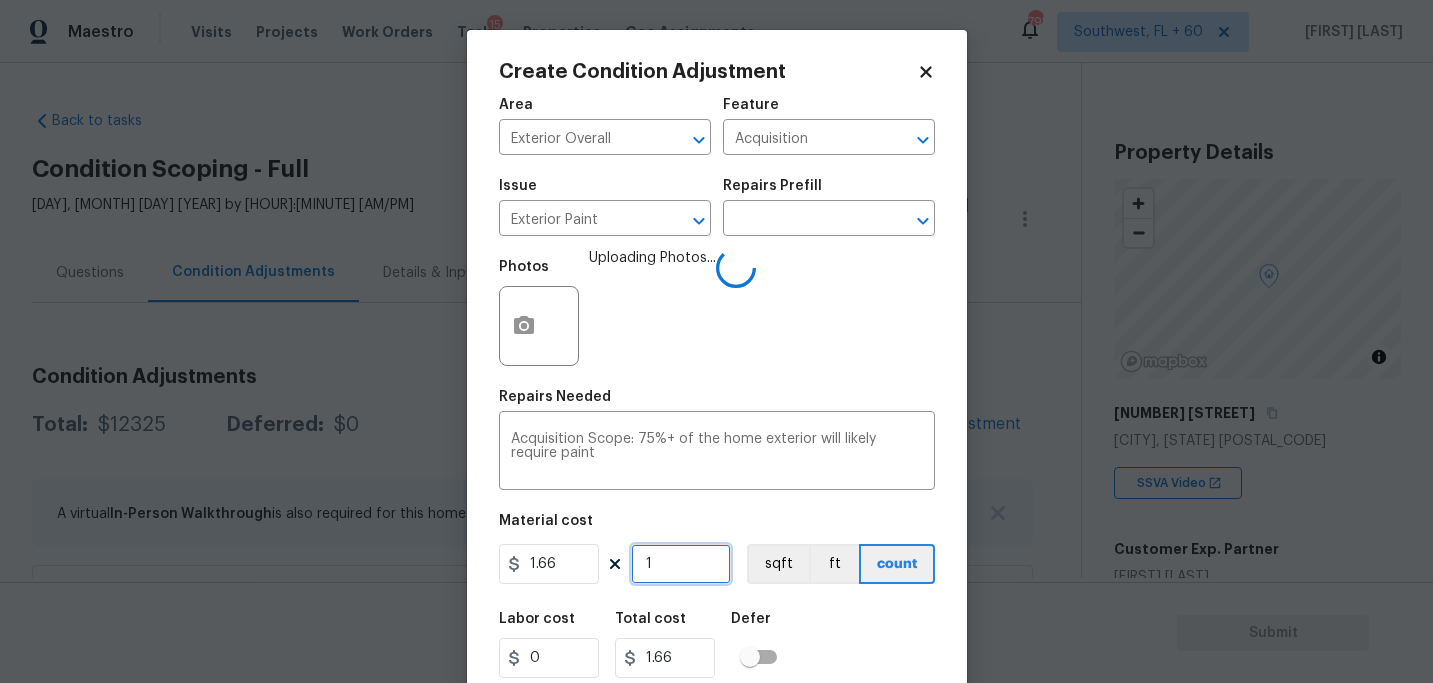 scroll, scrollTop: 0, scrollLeft: 0, axis: both 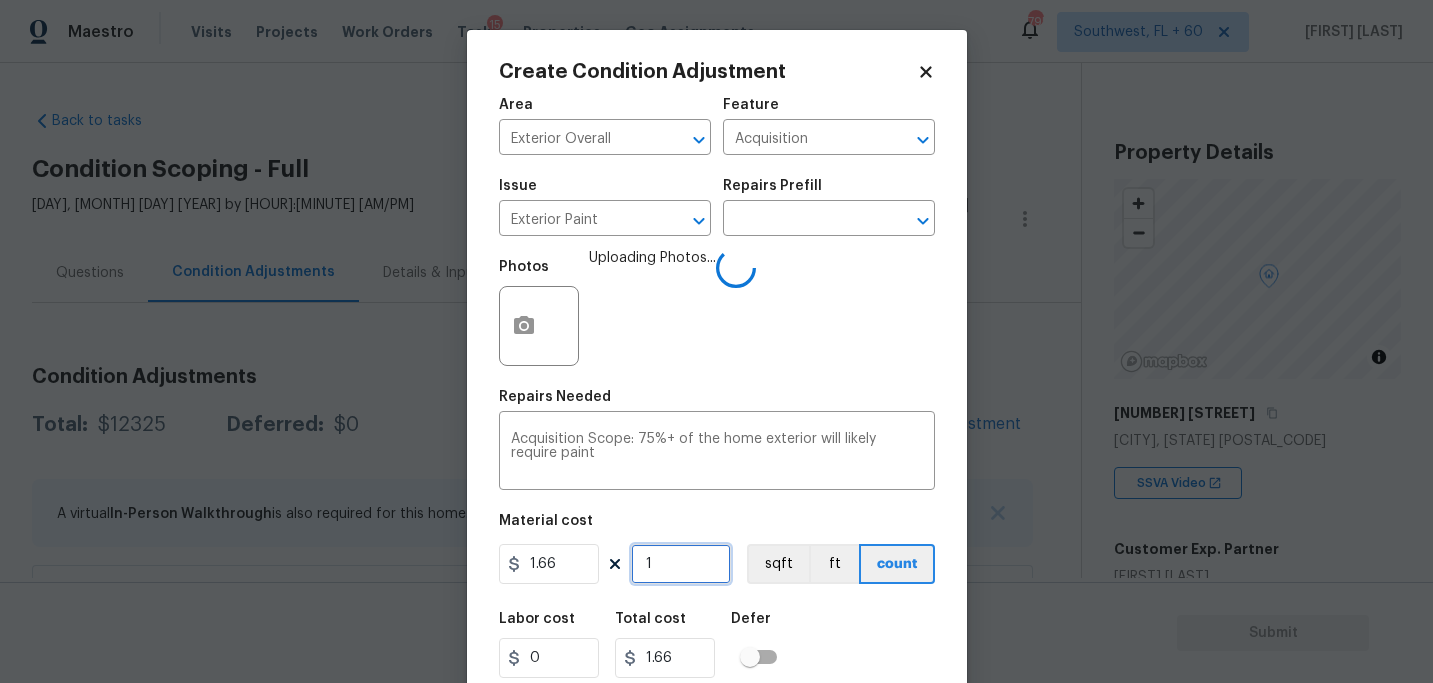 click on "1" at bounding box center [681, 564] 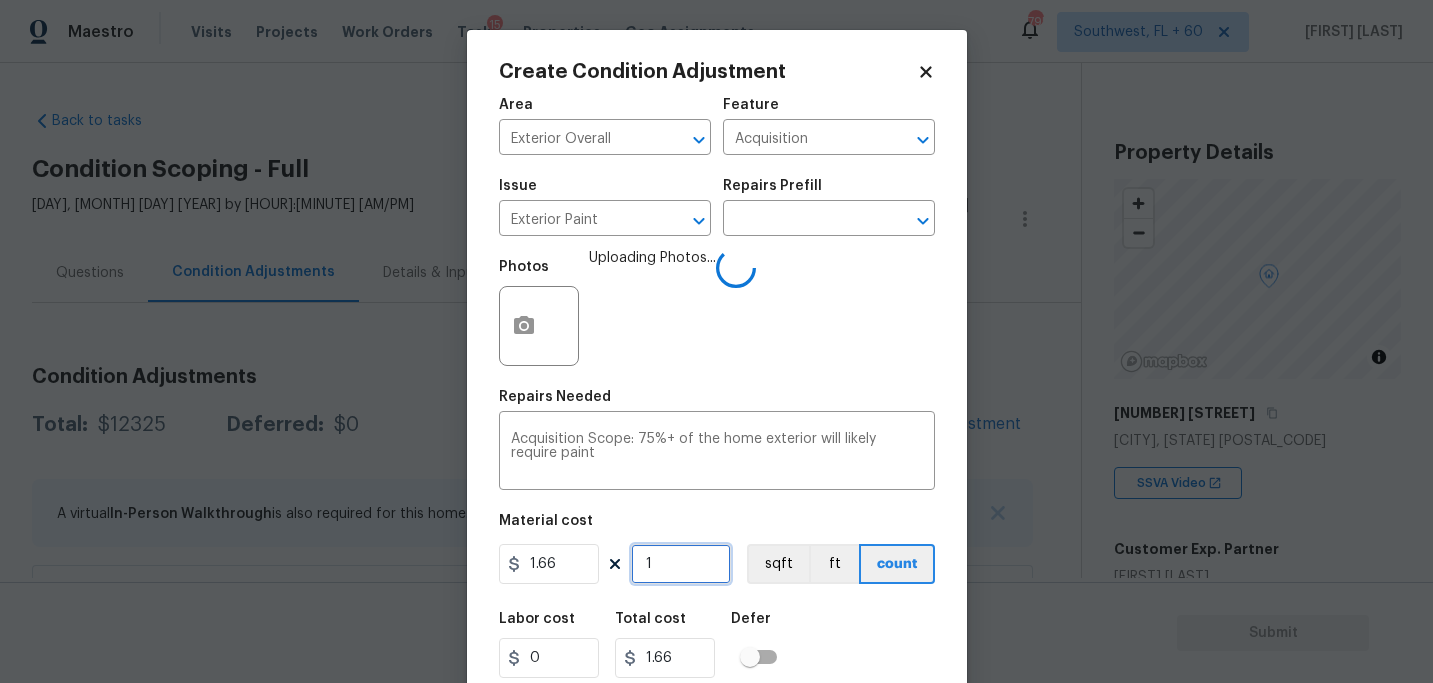 scroll, scrollTop: 135, scrollLeft: 0, axis: vertical 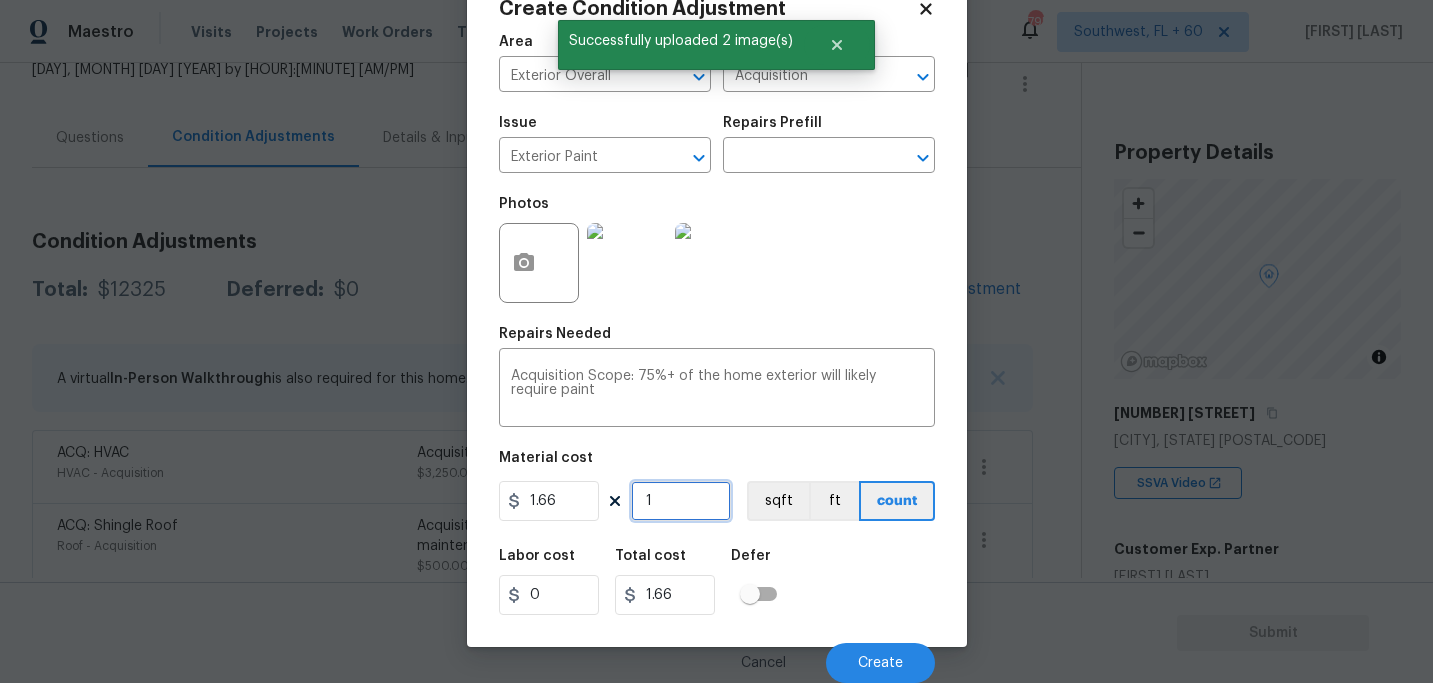 type on "10" 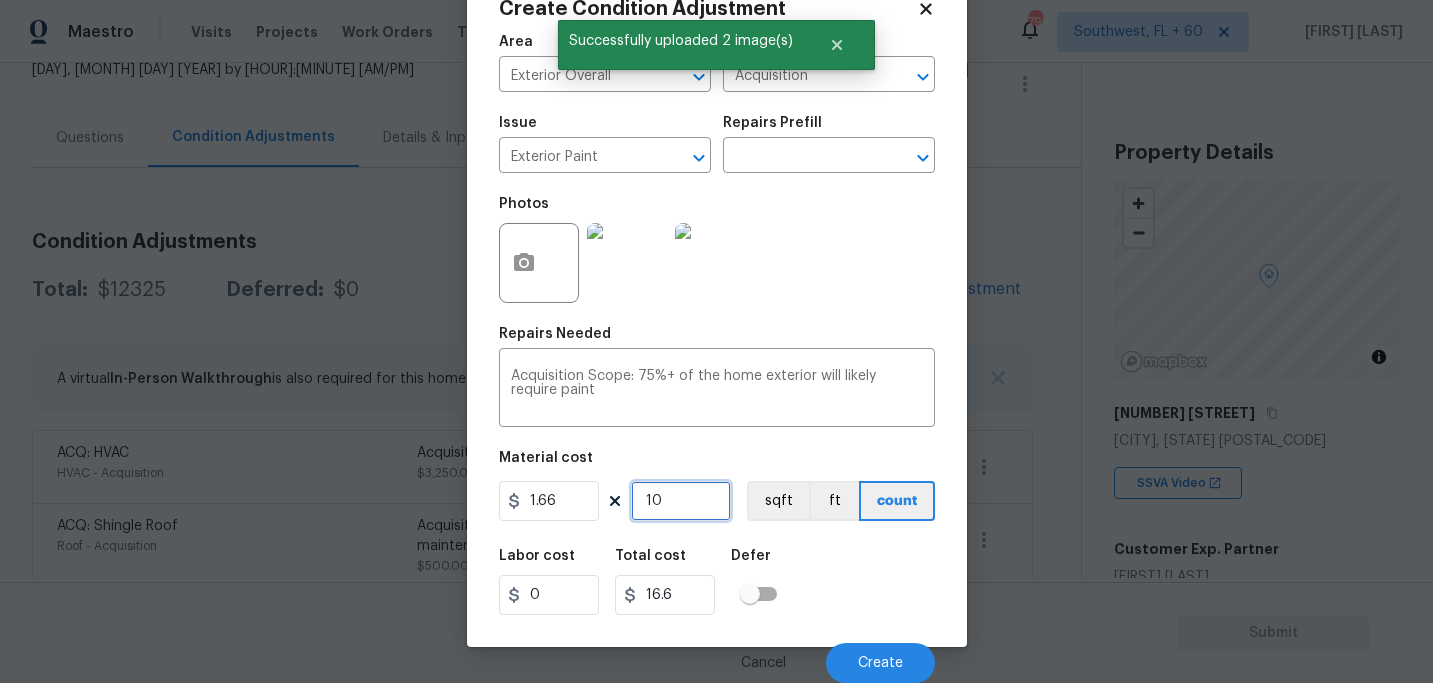 type on "104" 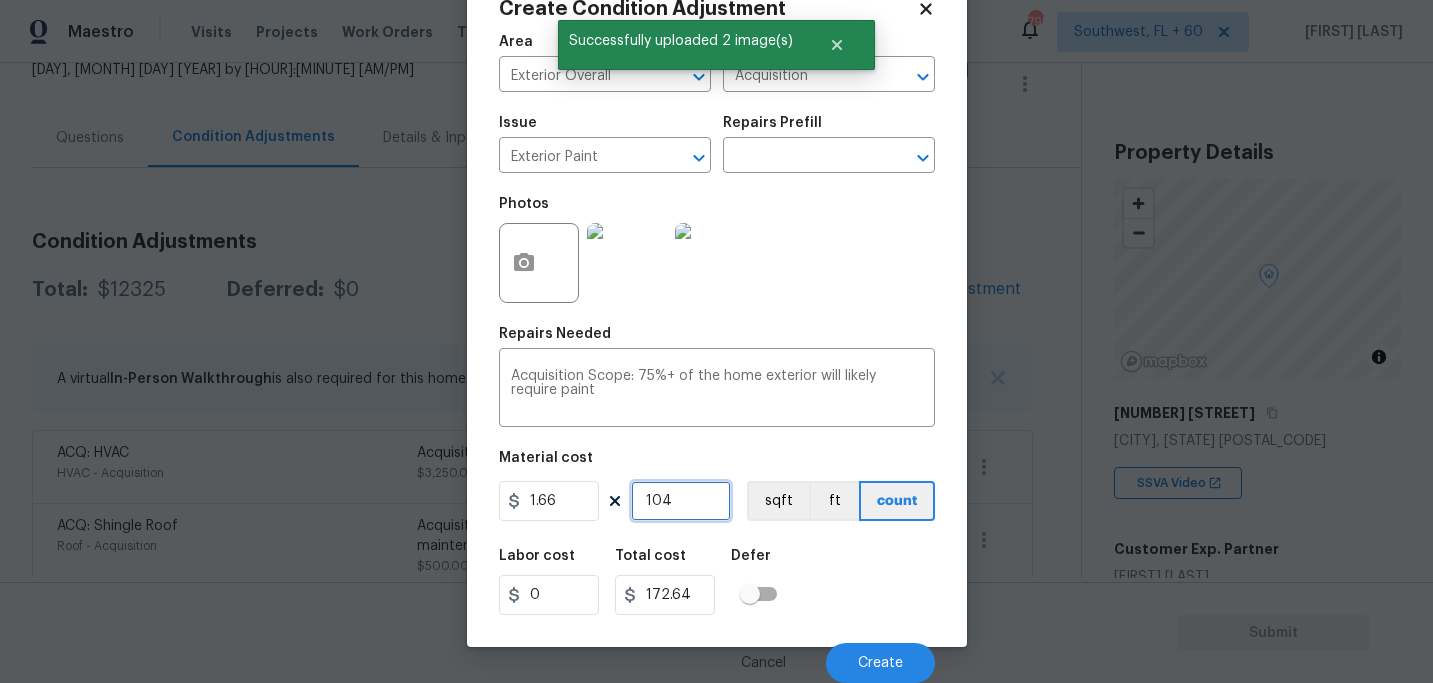 type on "1044" 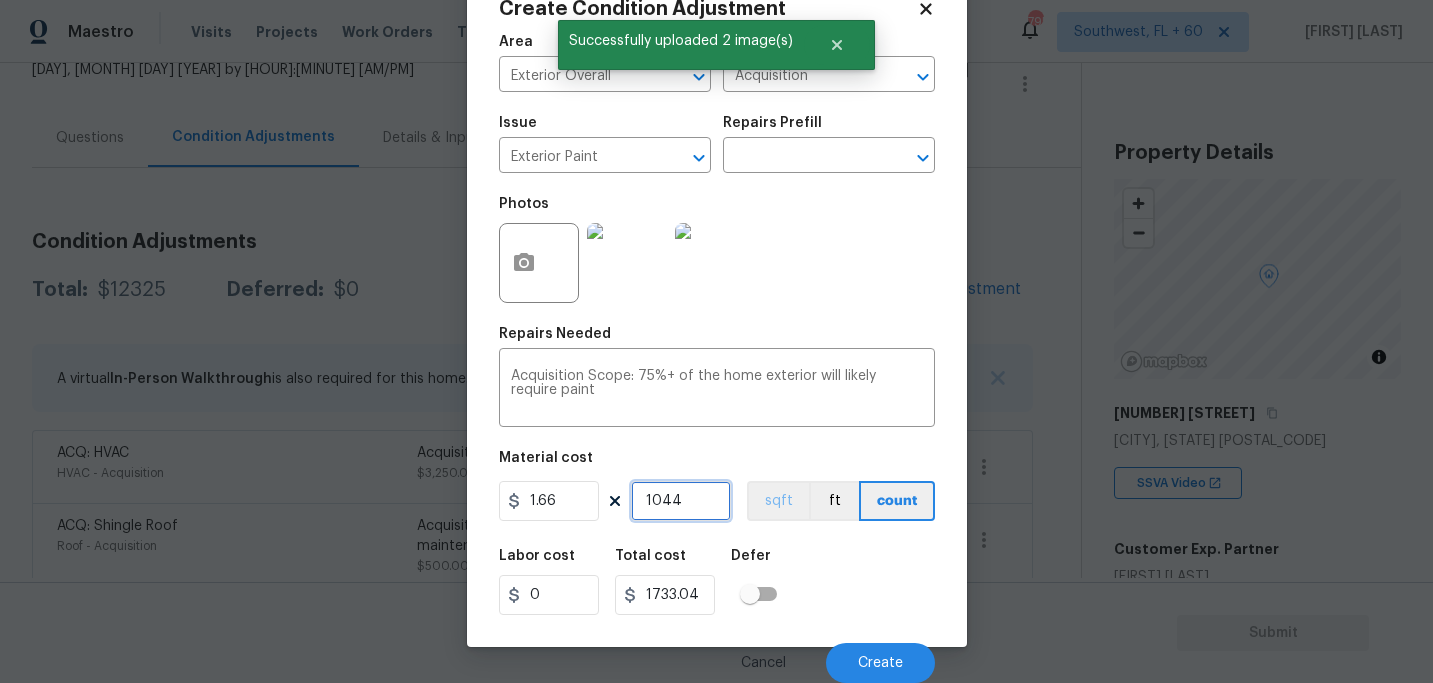 type on "1044" 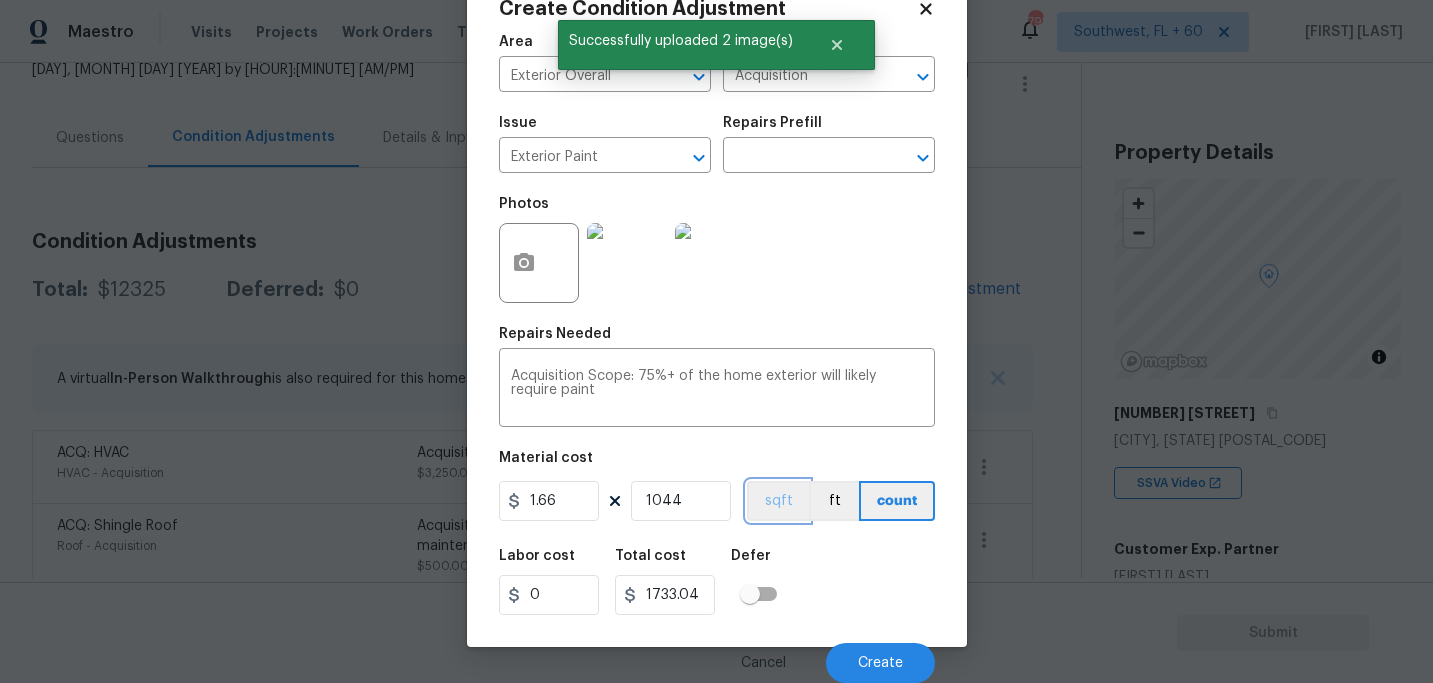 click on "sqft" at bounding box center [778, 501] 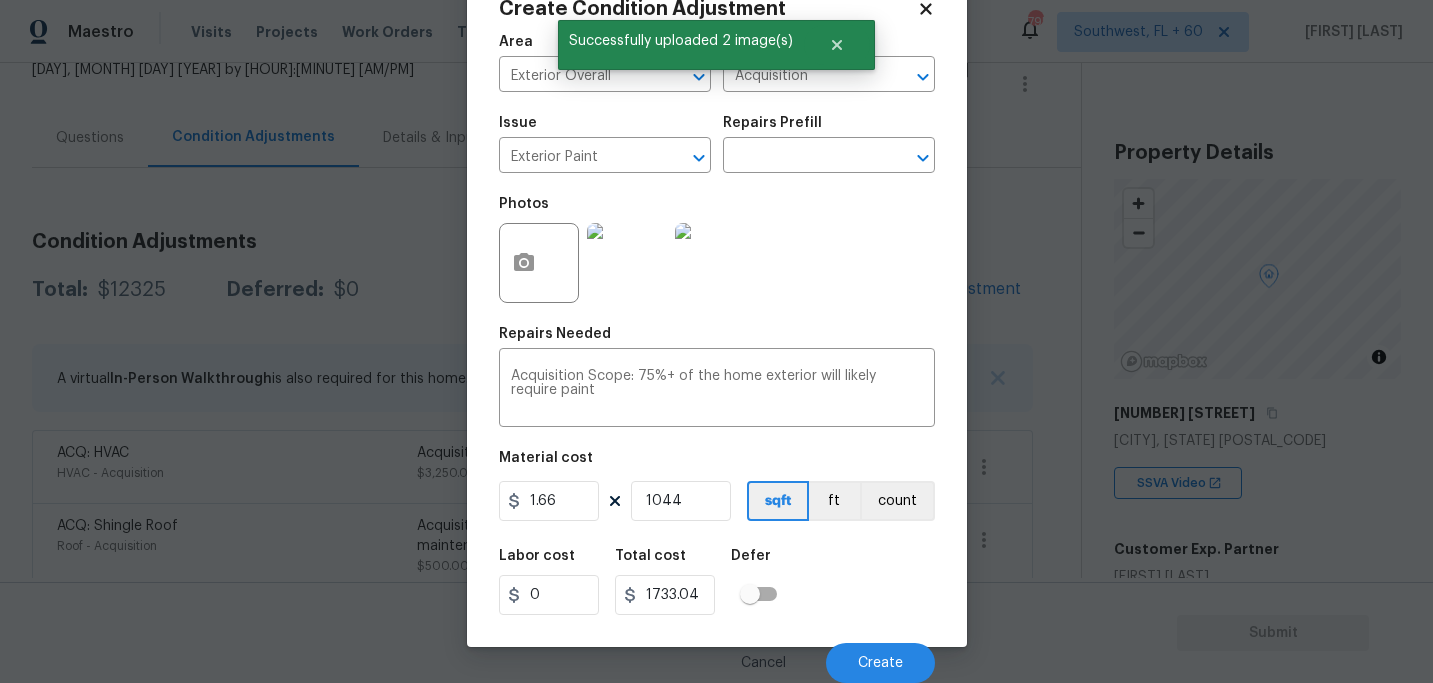 click on "Labor cost 0 Total cost 1733.04 Defer" at bounding box center [717, 582] 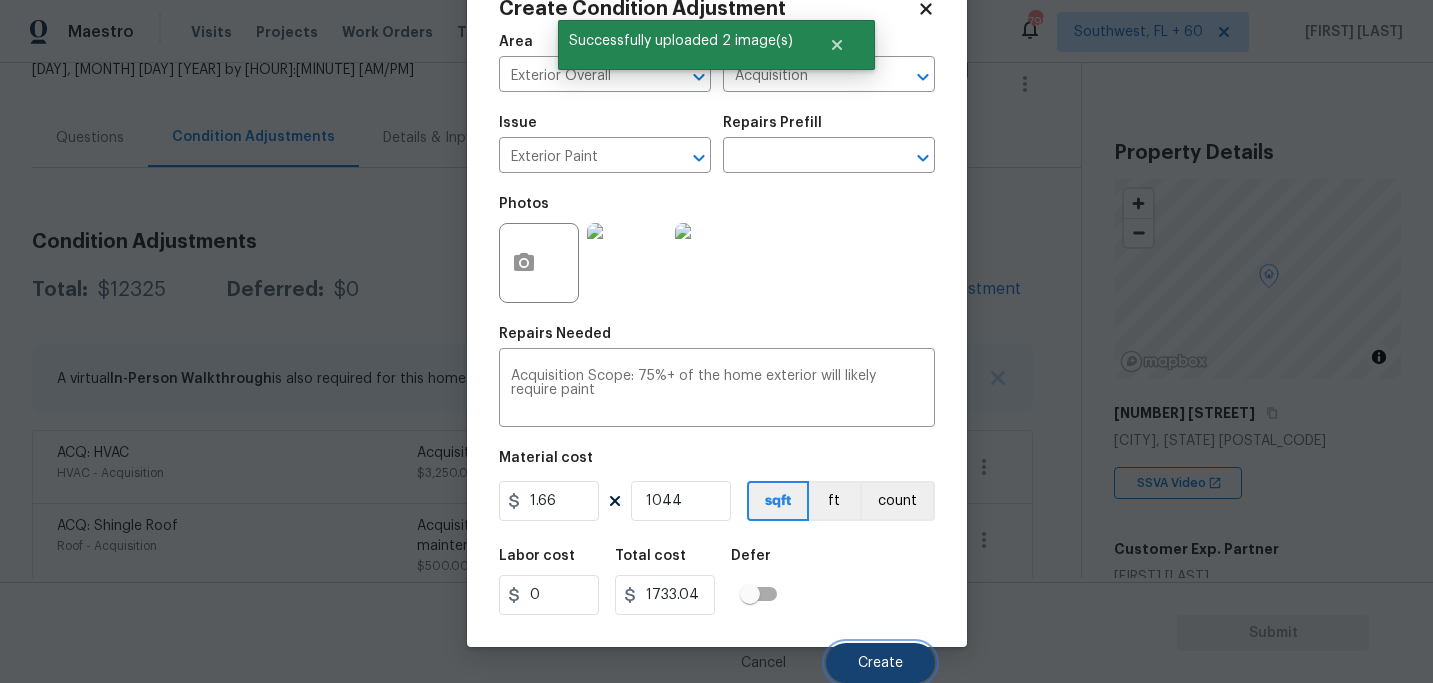click on "Create" at bounding box center (880, 663) 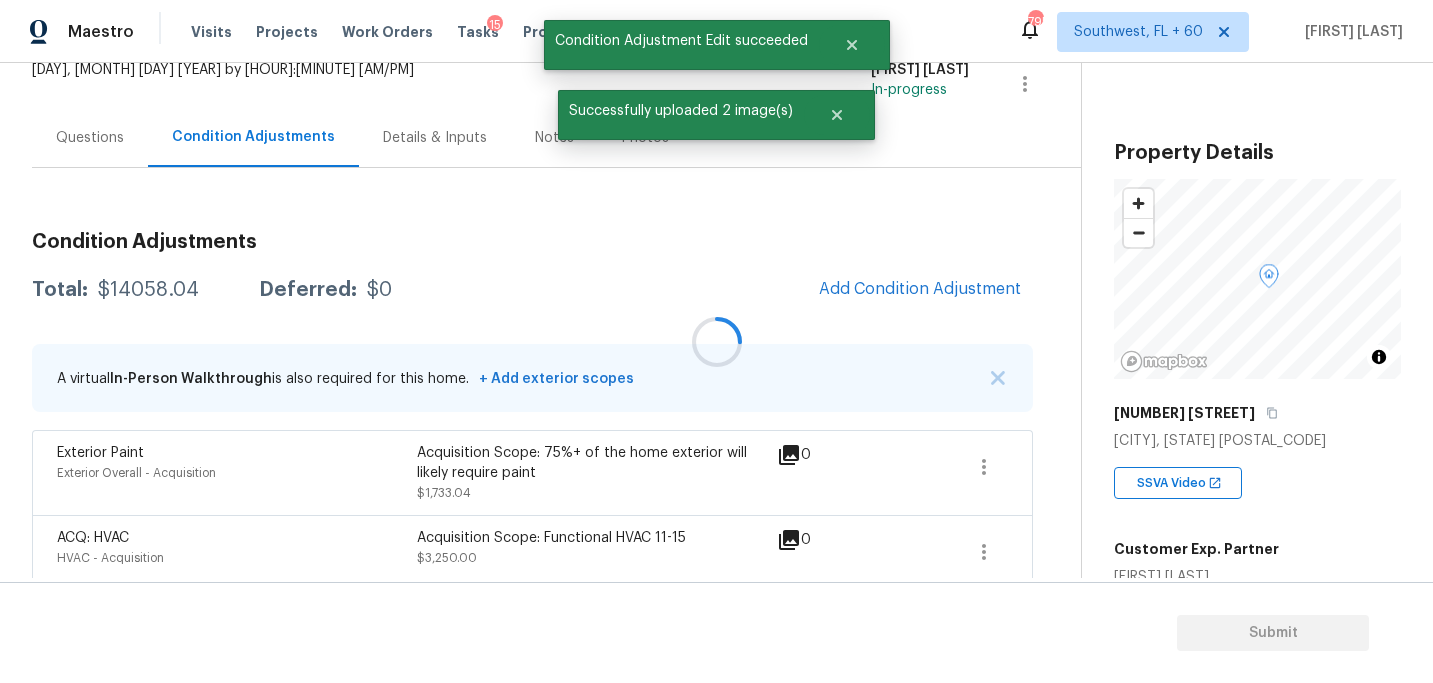 scroll, scrollTop: 57, scrollLeft: 0, axis: vertical 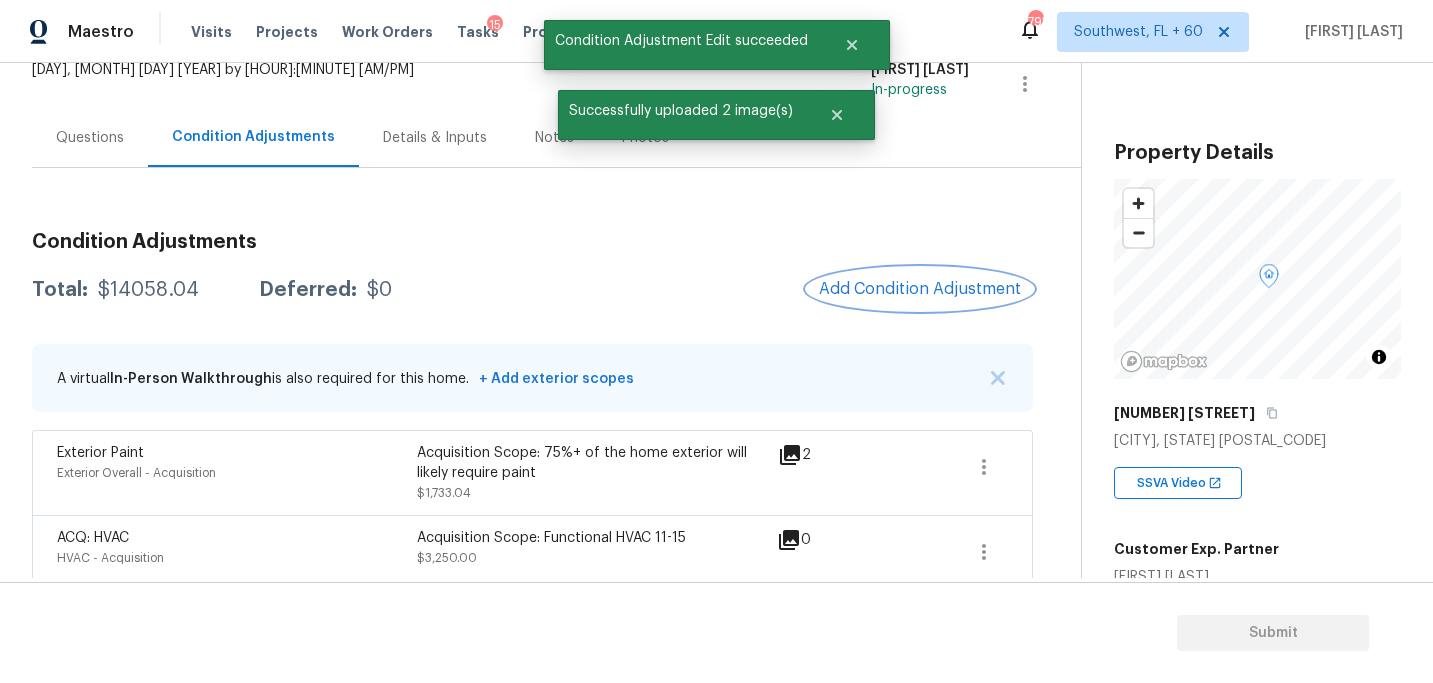 click on "Add Condition Adjustment" at bounding box center [920, 289] 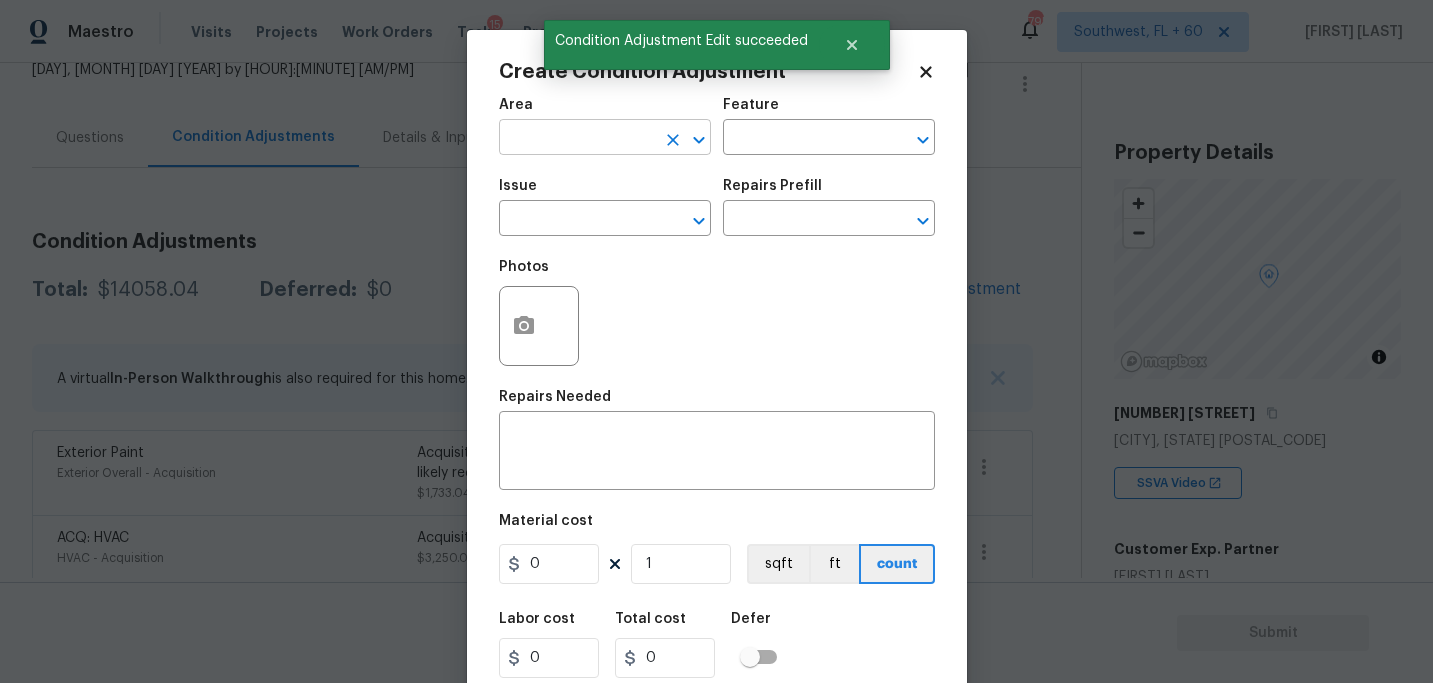 click at bounding box center (577, 139) 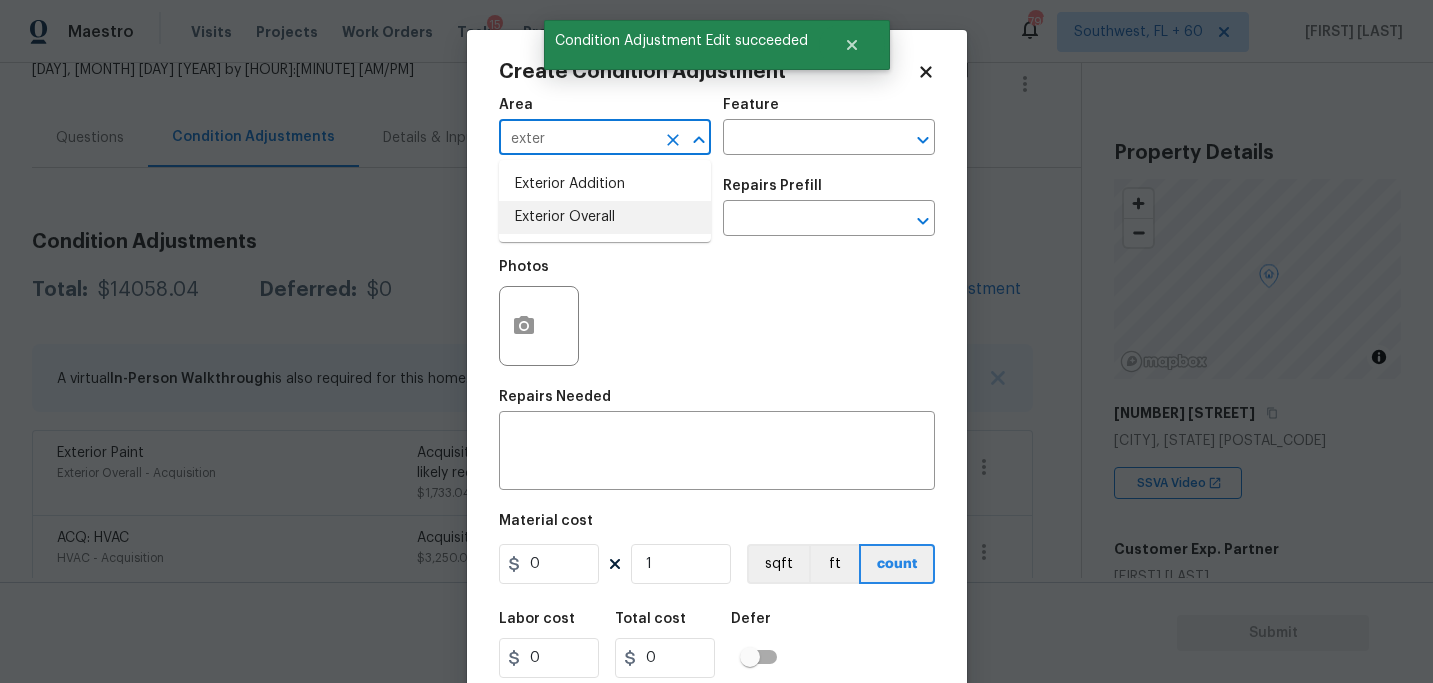 click on "Exterior Overall" at bounding box center [605, 217] 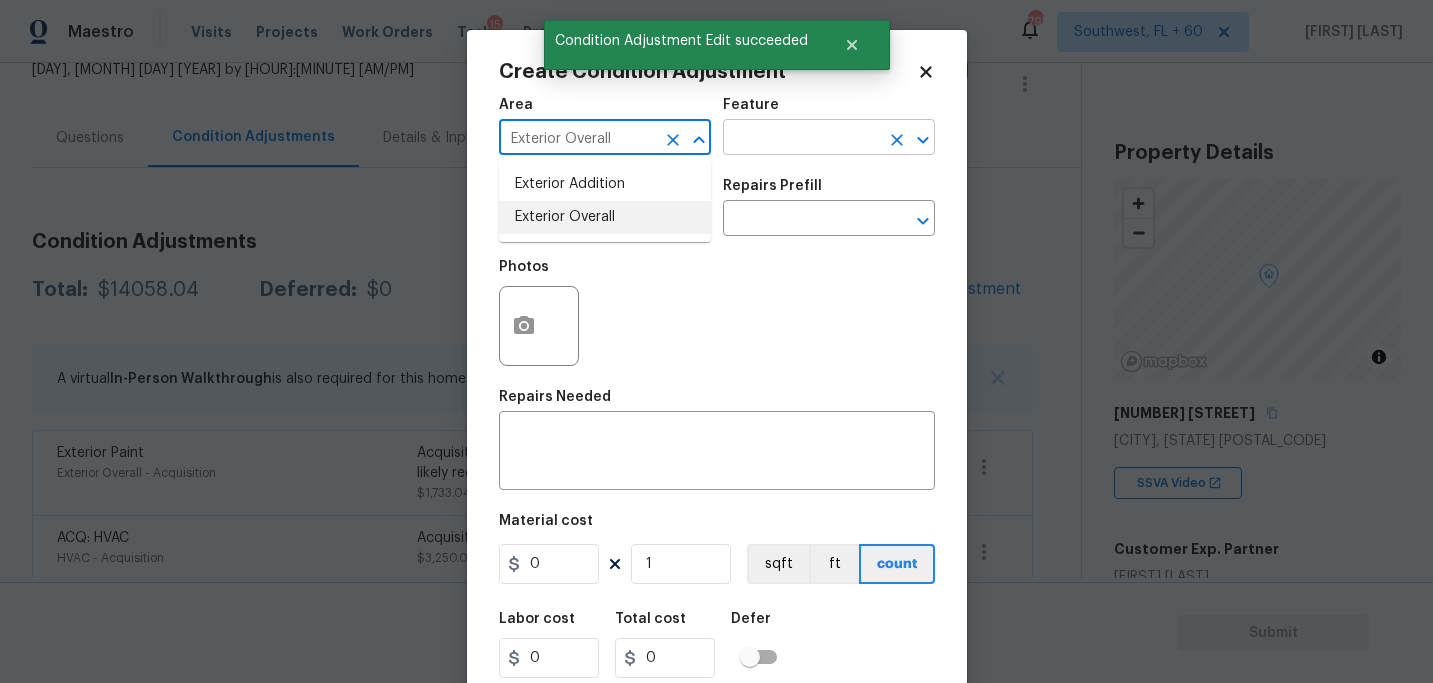 type on "Exterior Overall" 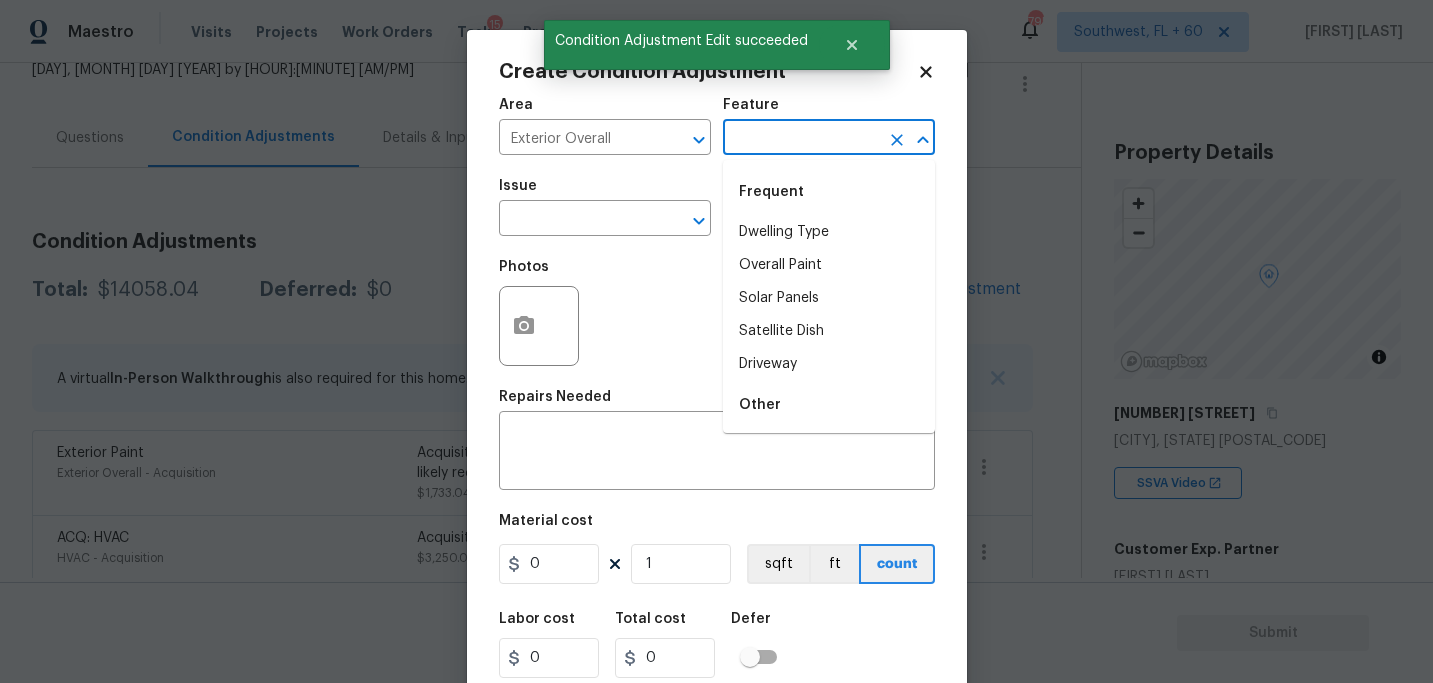 click at bounding box center [801, 139] 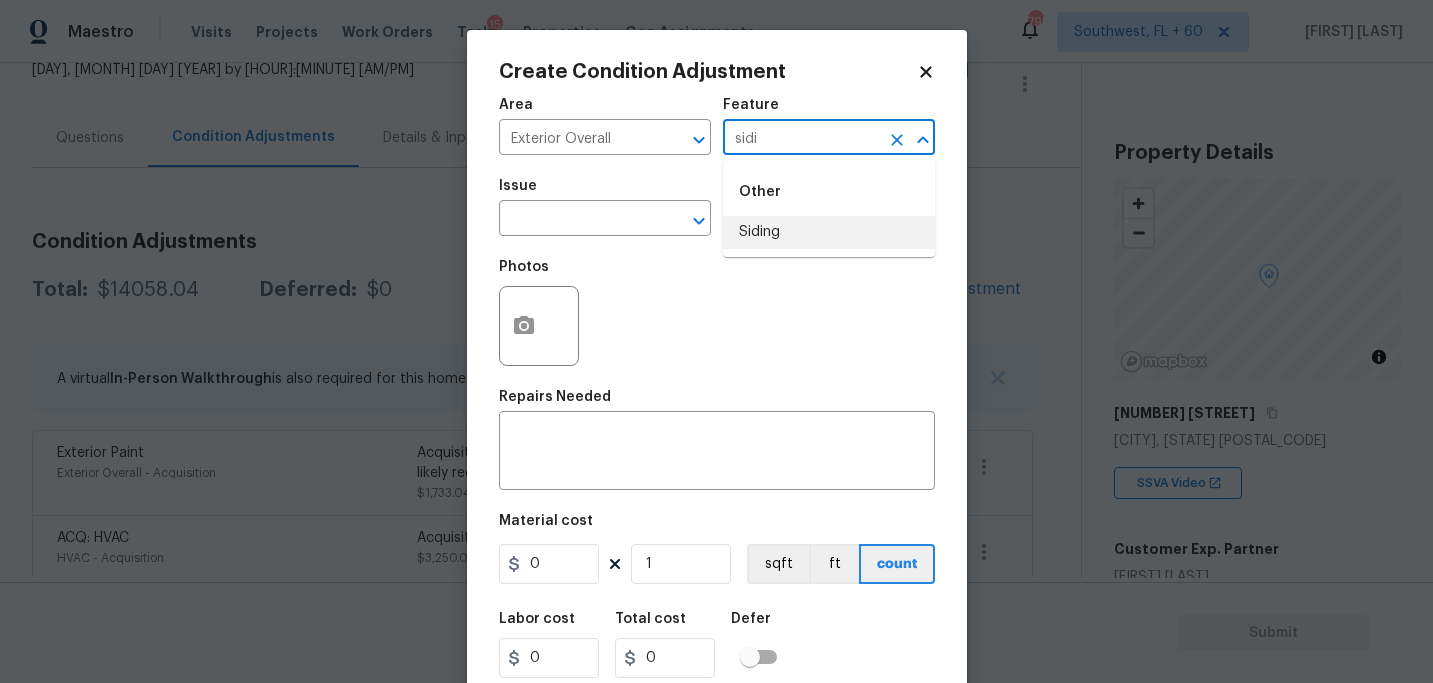 click on "Siding" at bounding box center (829, 232) 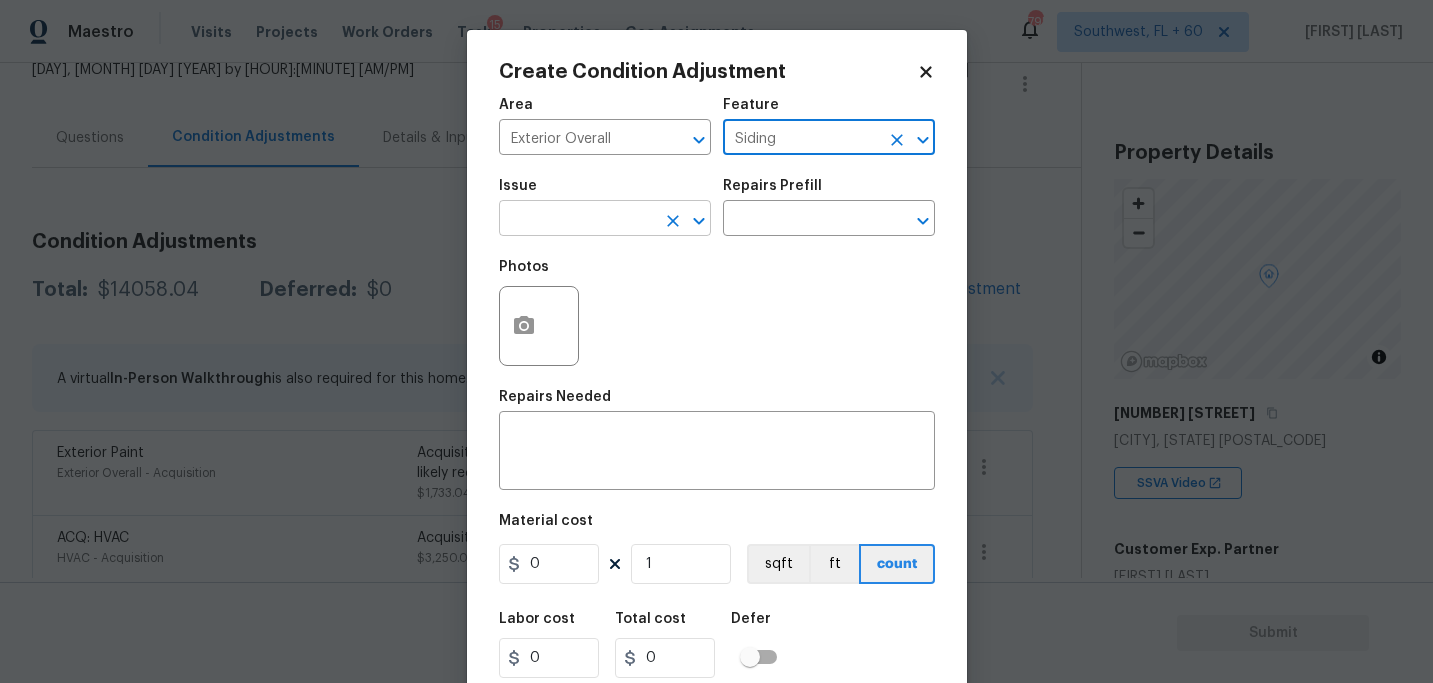 type on "Siding" 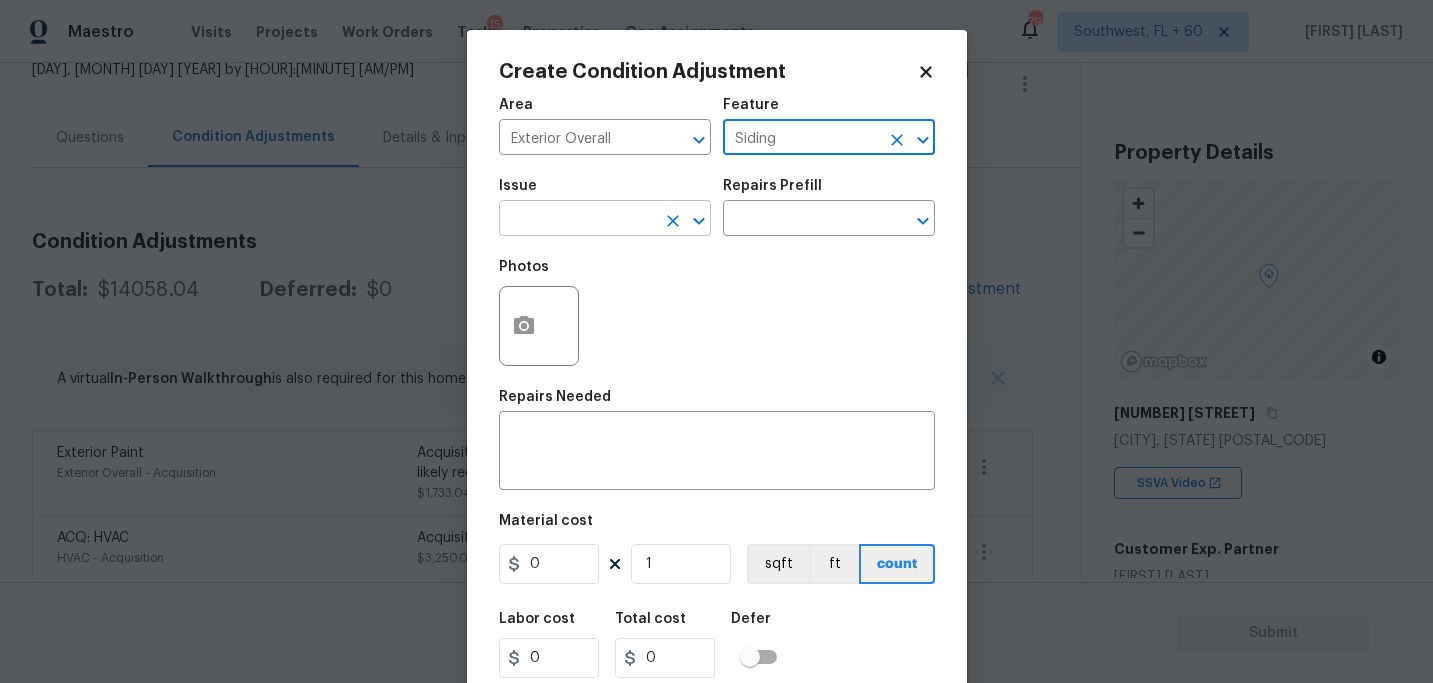 click at bounding box center [577, 220] 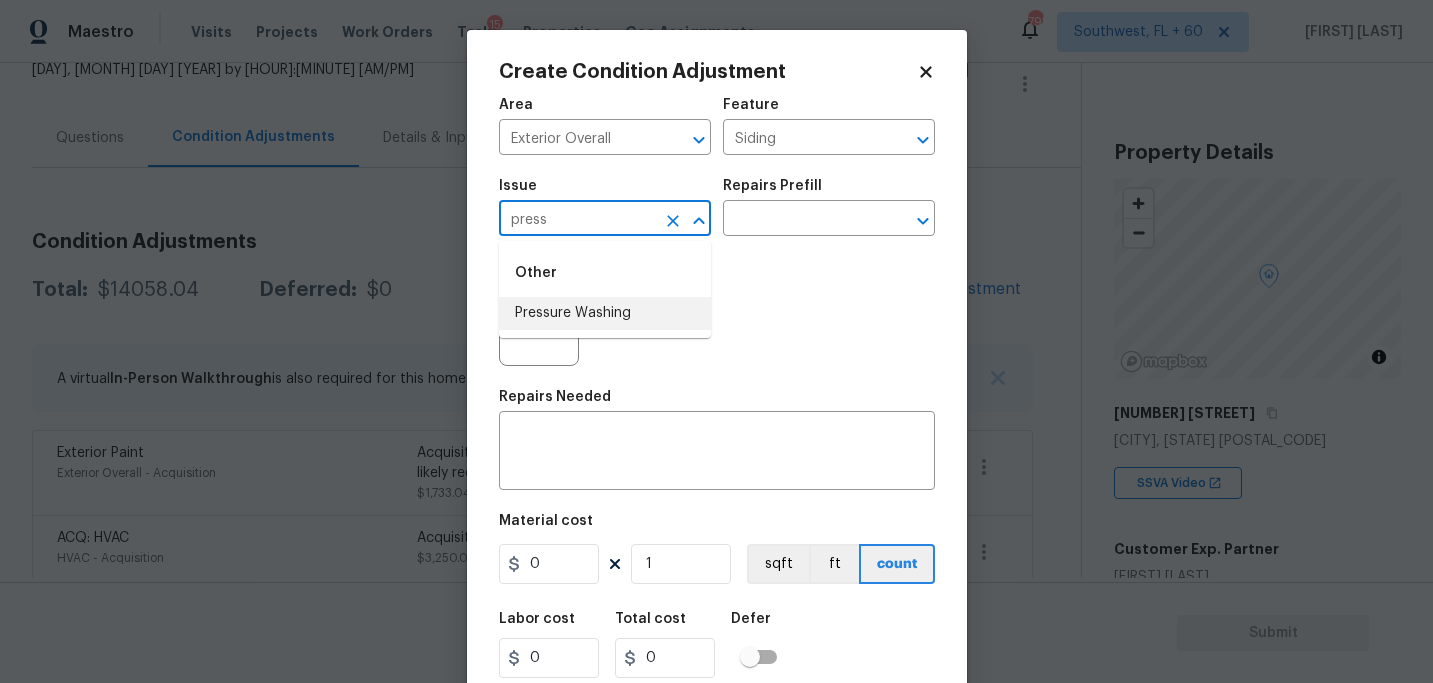 click on "Pressure Washing" at bounding box center (605, 313) 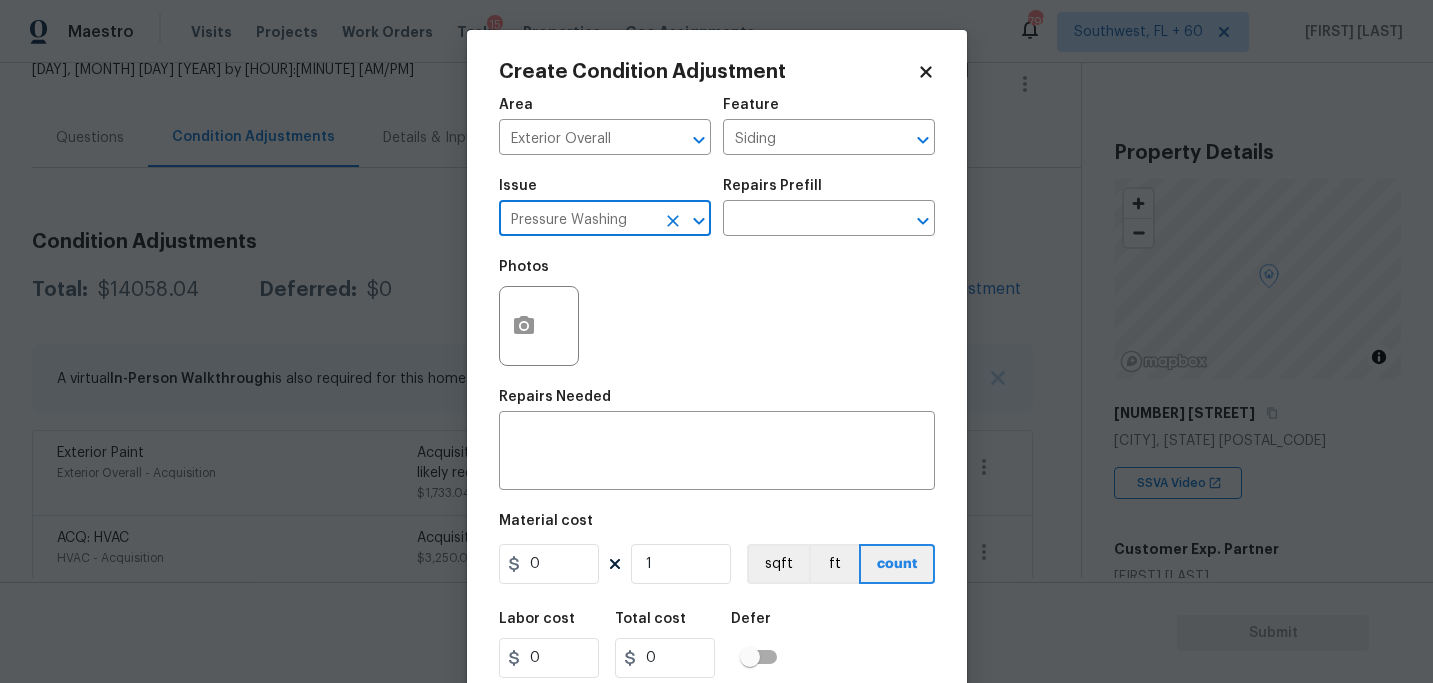 type on "Pressure Washing" 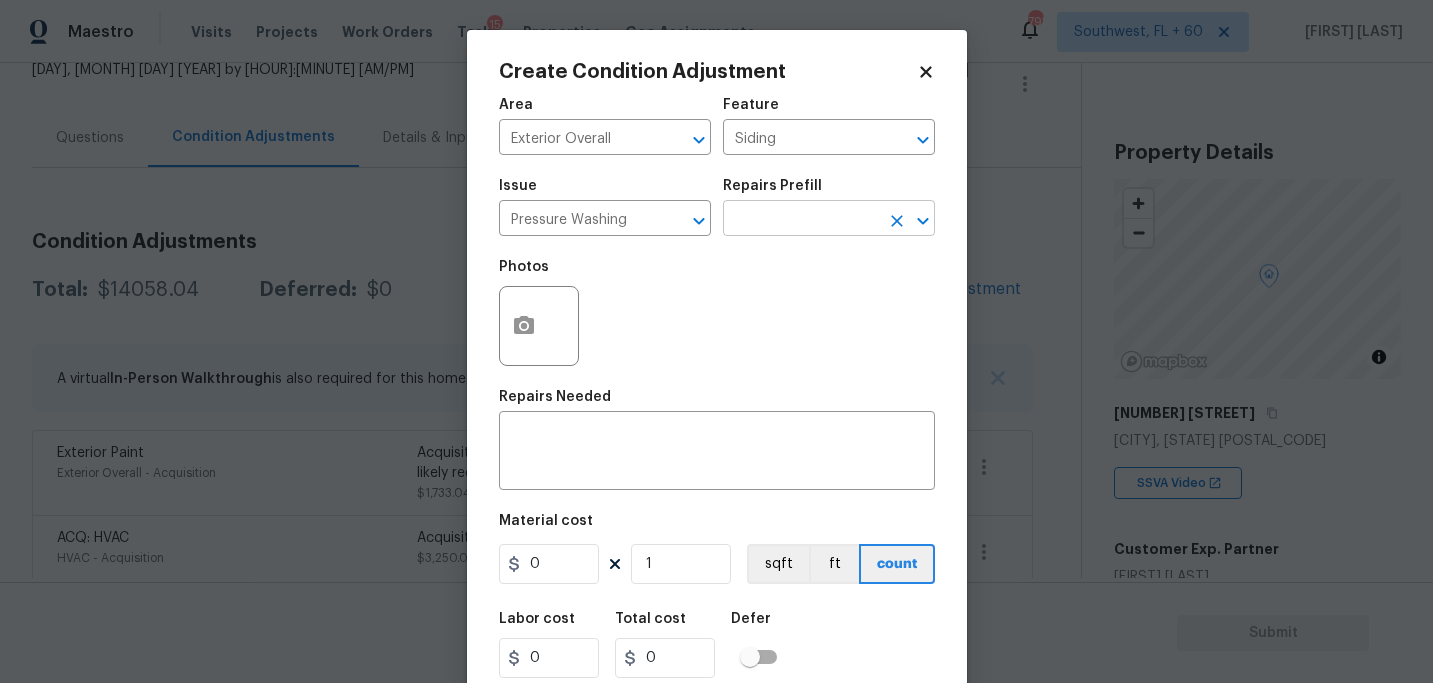click at bounding box center (801, 220) 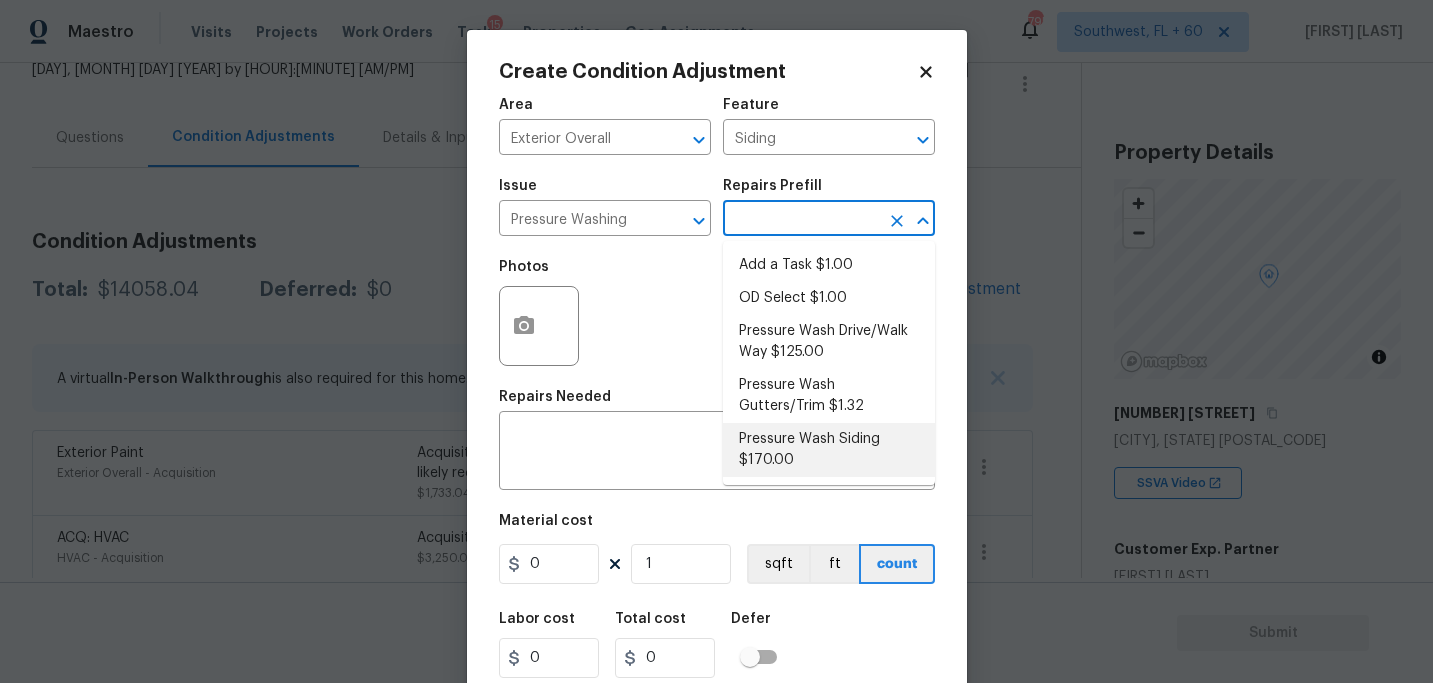 click on "Pressure Wash Siding $170.00" at bounding box center (829, 450) 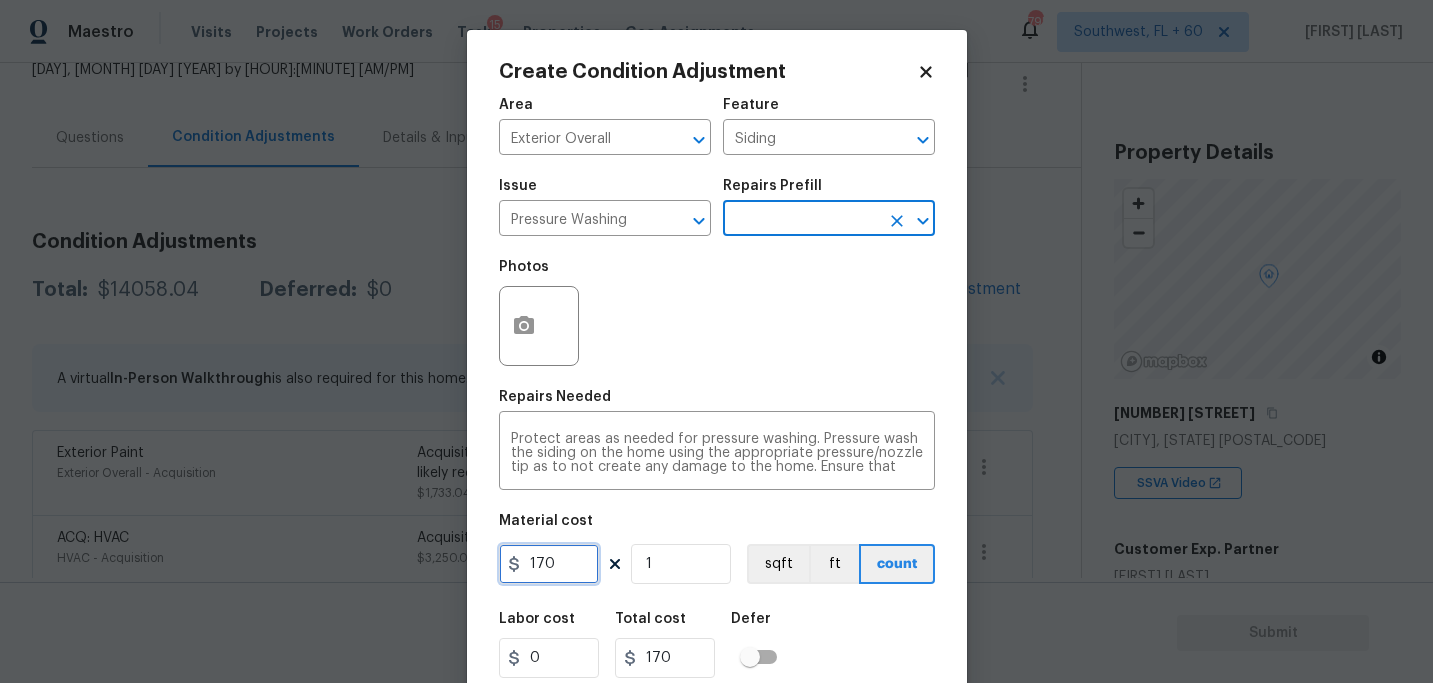drag, startPoint x: 566, startPoint y: 571, endPoint x: 387, endPoint y: 569, distance: 179.01117 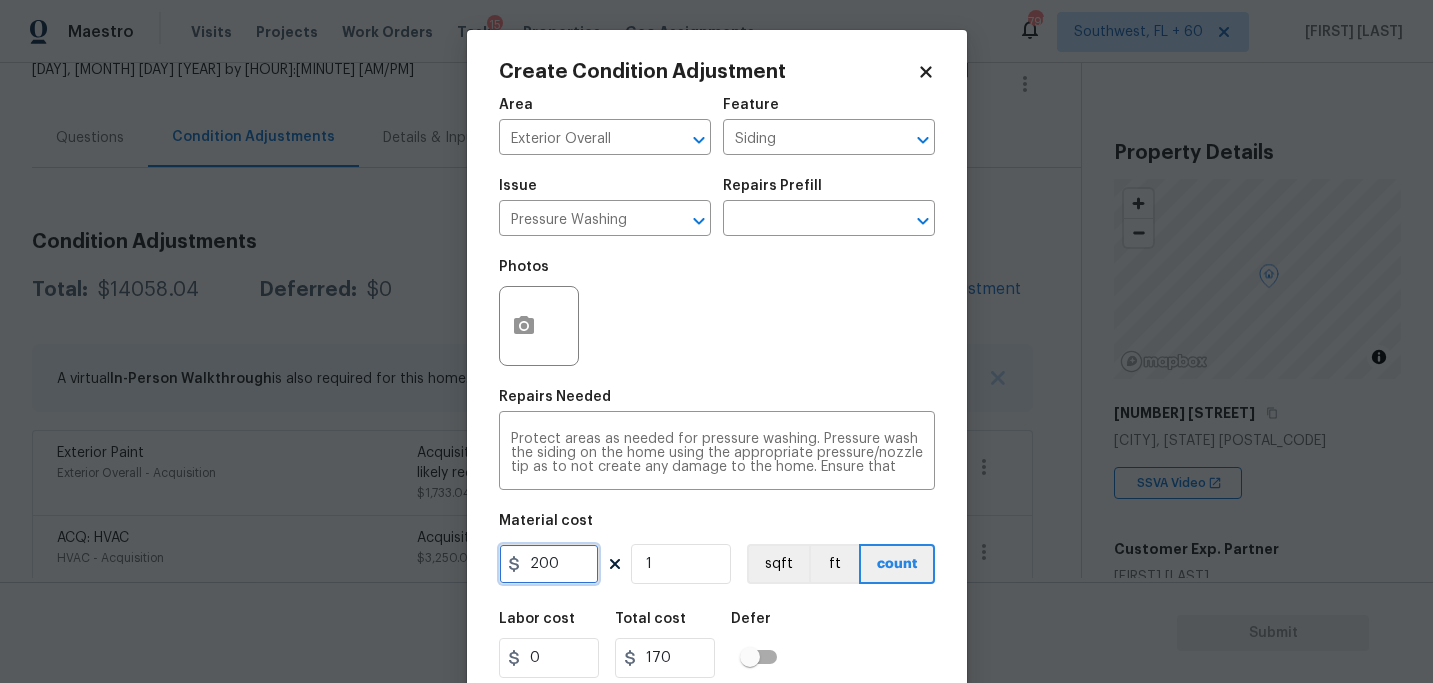 type on "200" 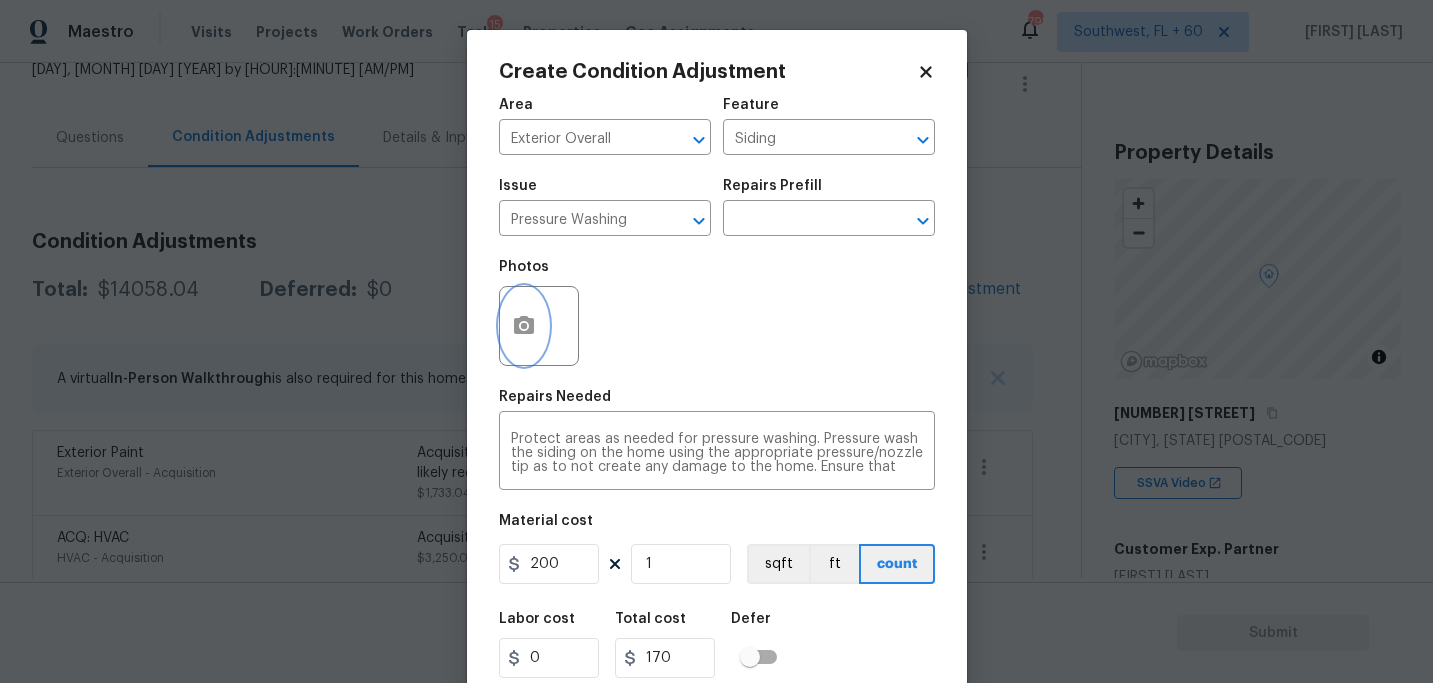 type on "200" 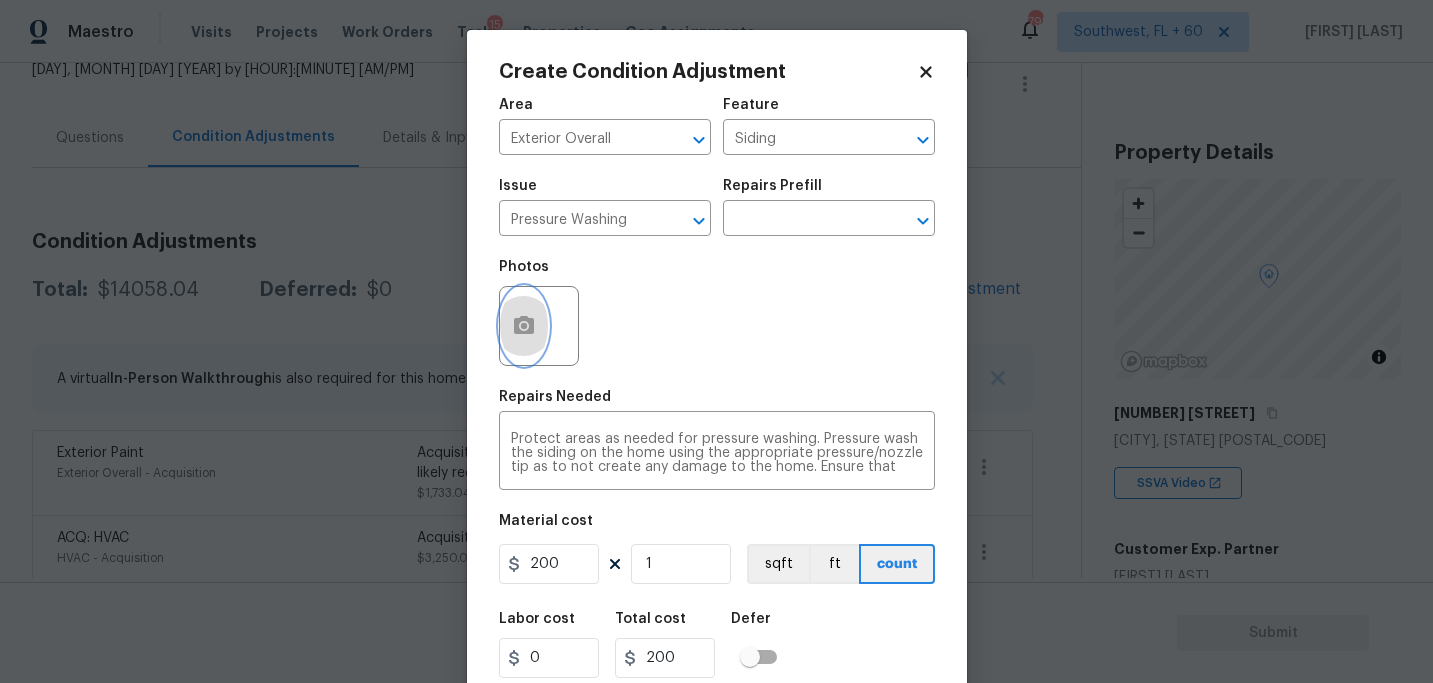 click 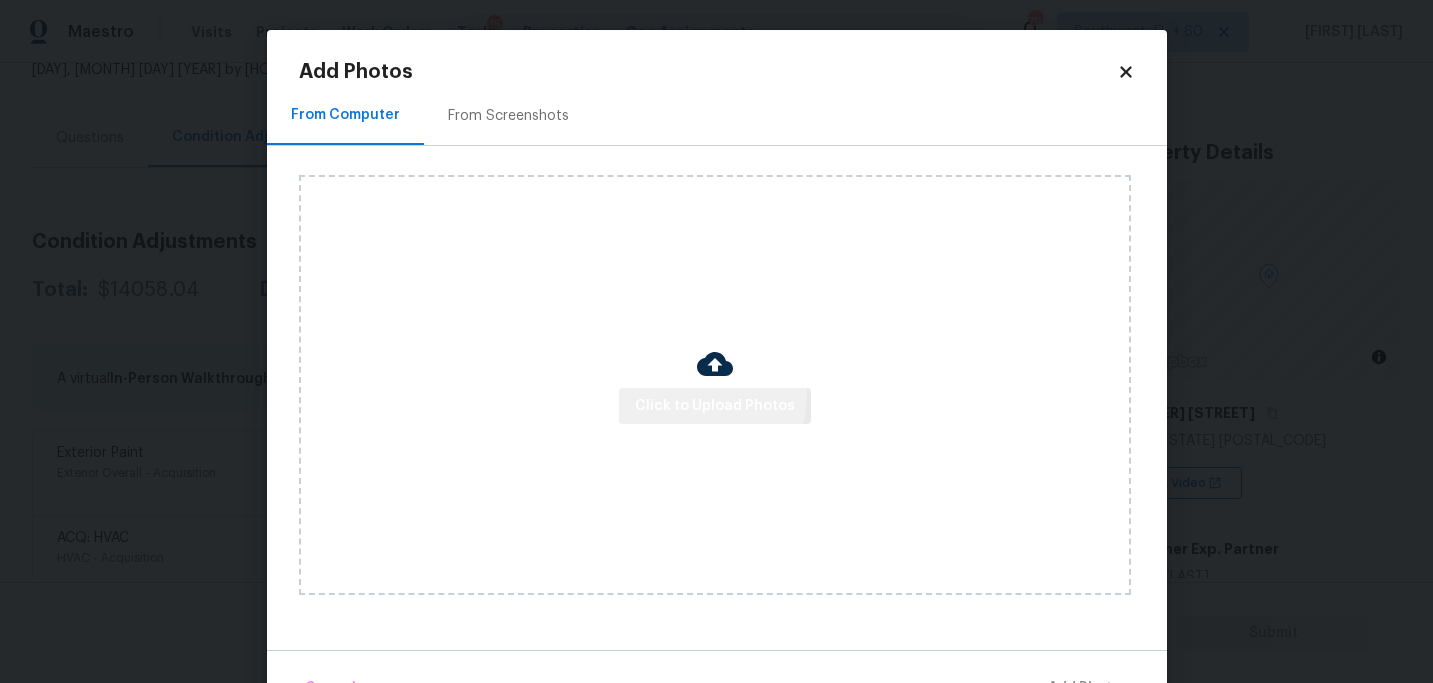 click on "Click to Upload Photos" at bounding box center [715, 406] 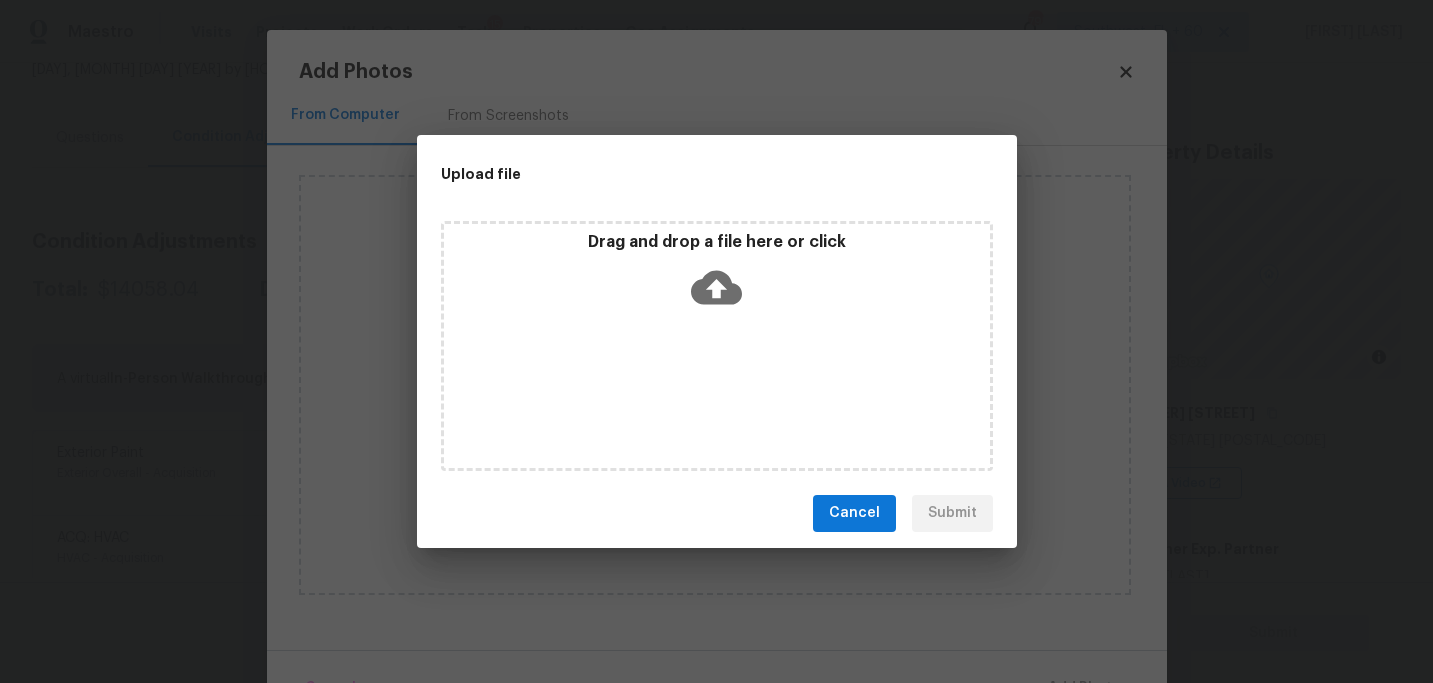 click 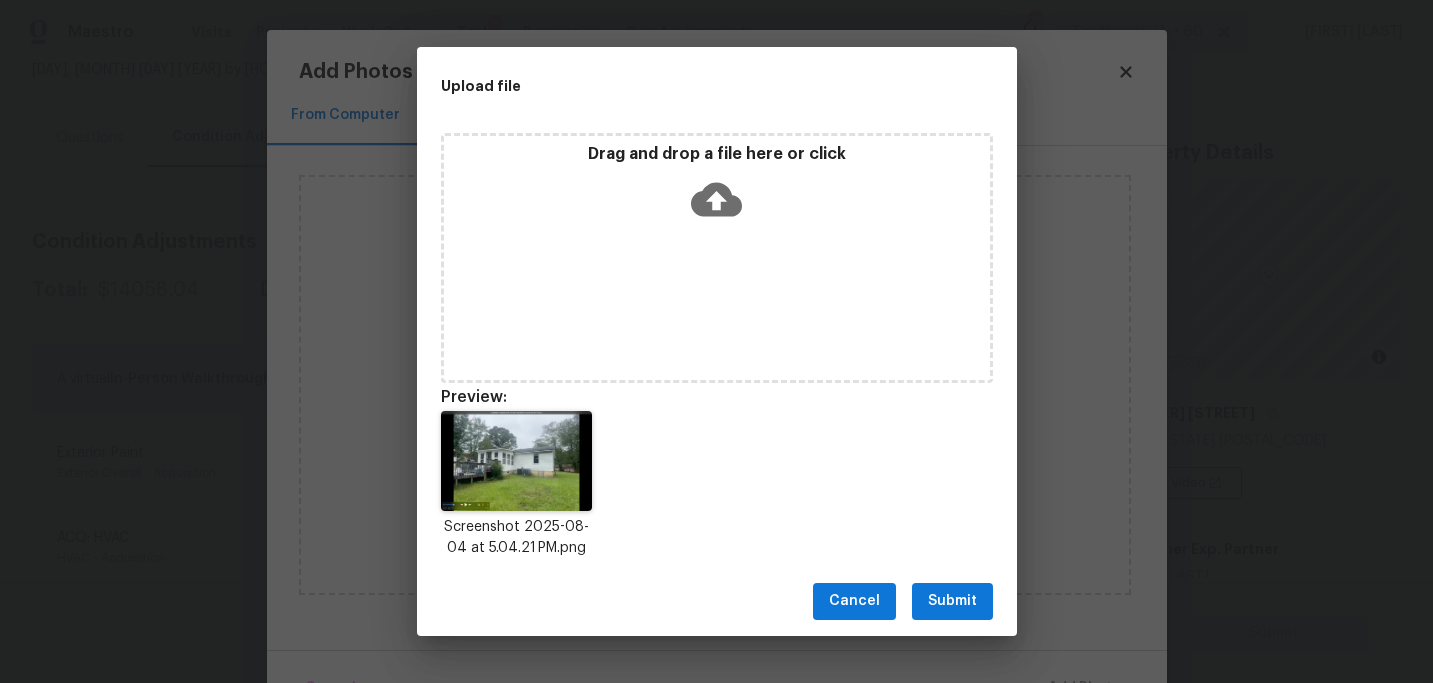click on "Submit" at bounding box center (952, 601) 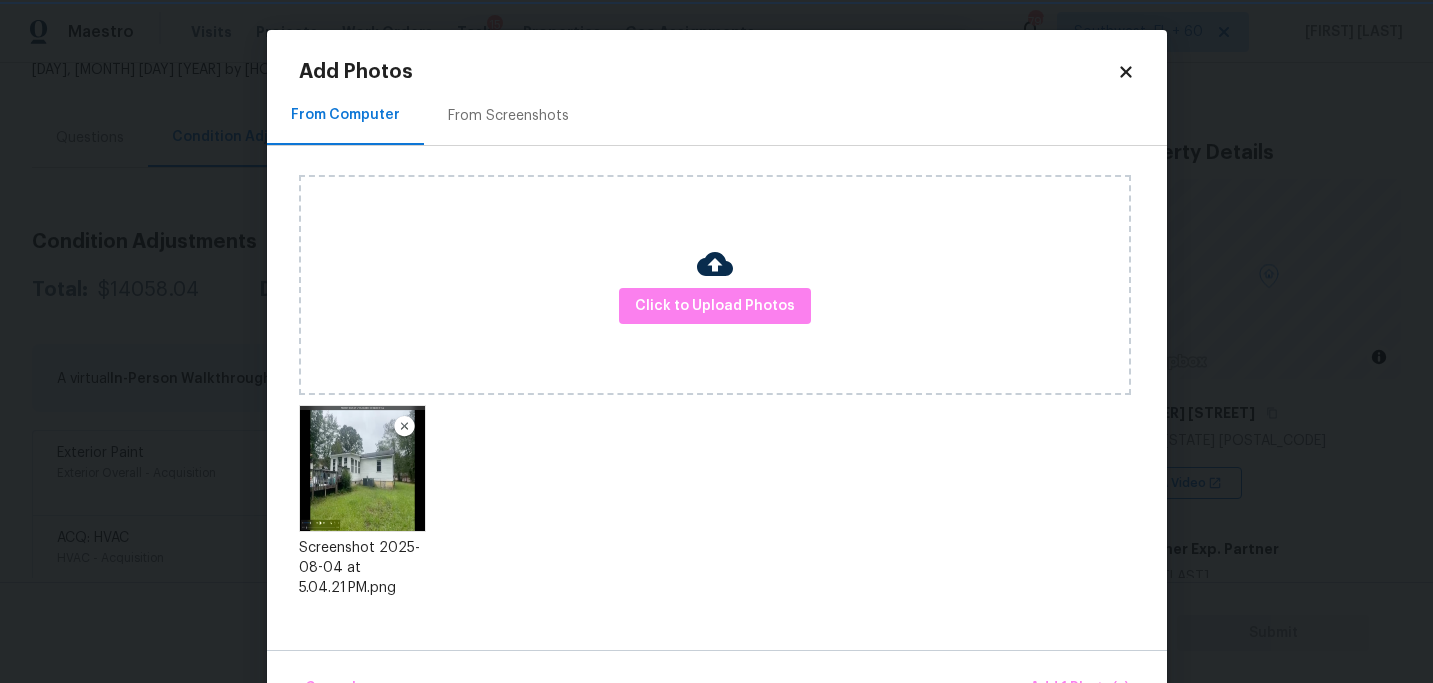 click on "Upload file Drag and drop a file here or click Cancel Submit" at bounding box center [716, 341] 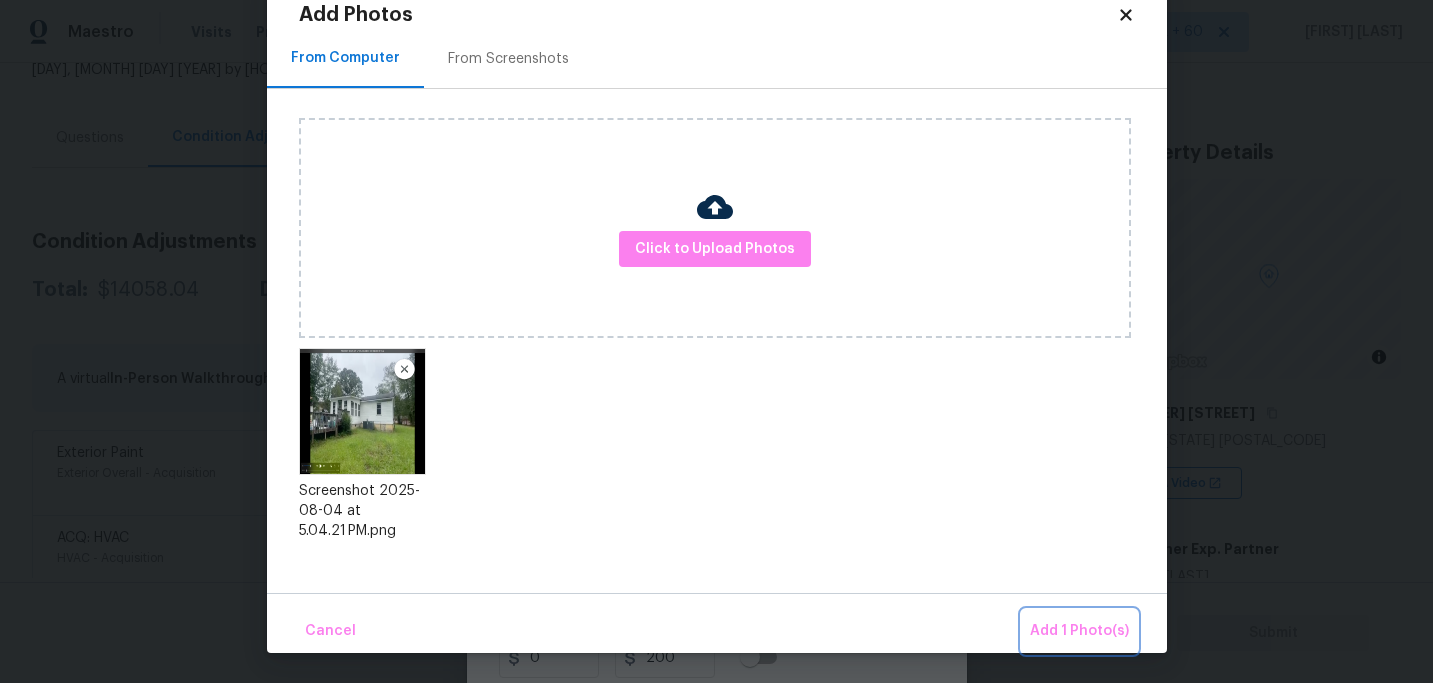 click on "Add 1 Photo(s)" at bounding box center (1079, 631) 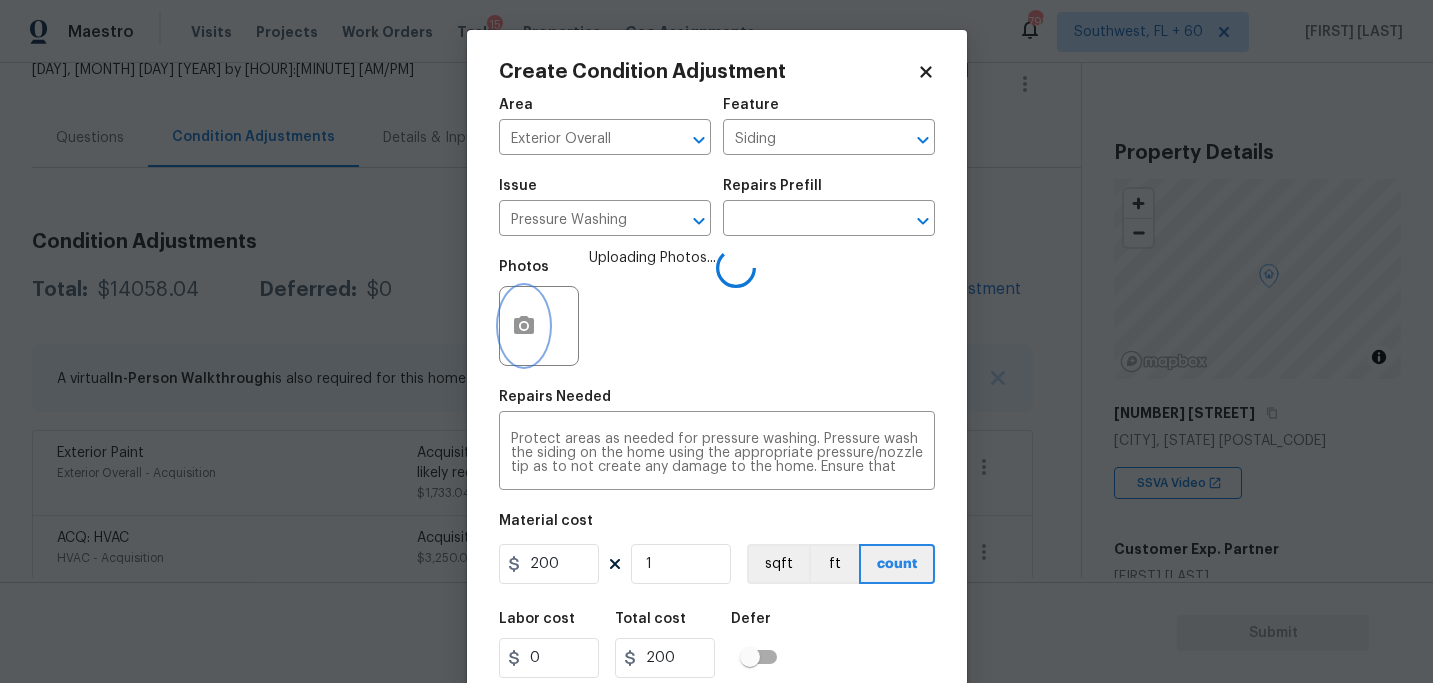 scroll, scrollTop: 0, scrollLeft: 0, axis: both 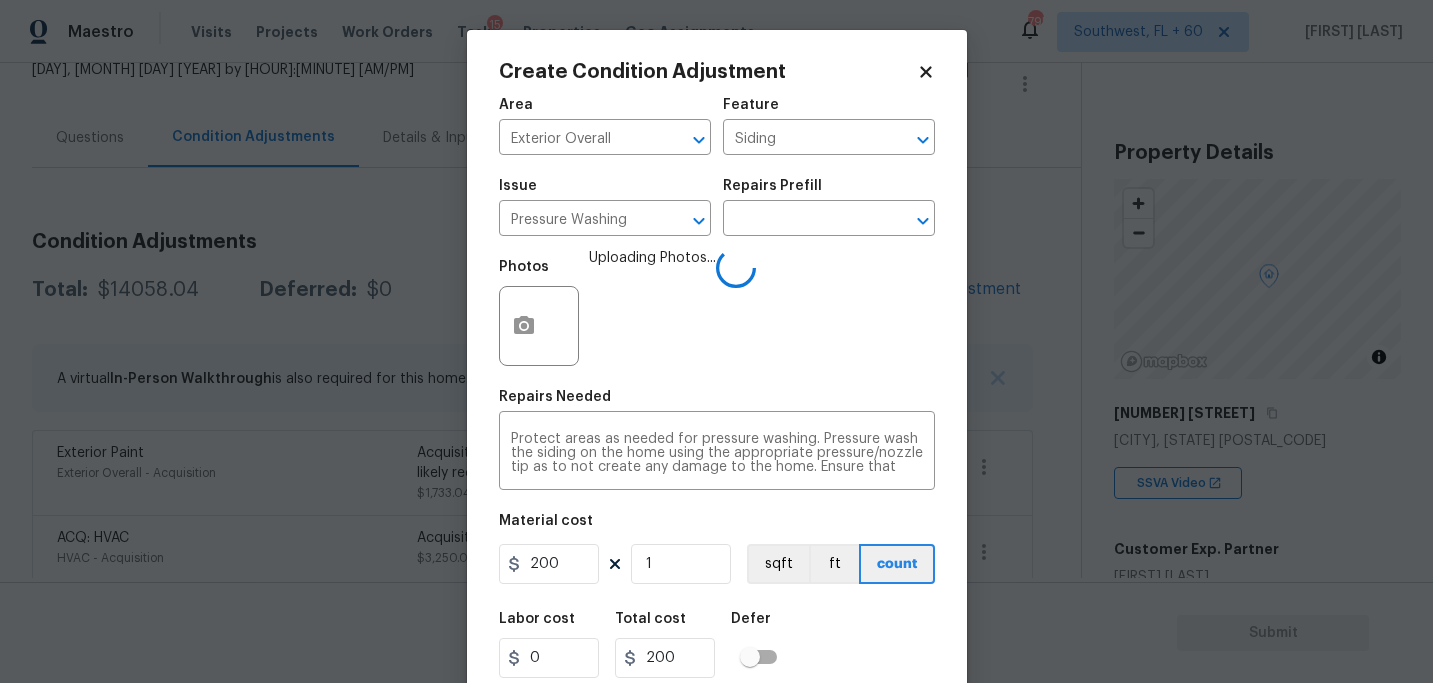 click on "Labor cost 0 Total cost 200 Defer" at bounding box center (717, 645) 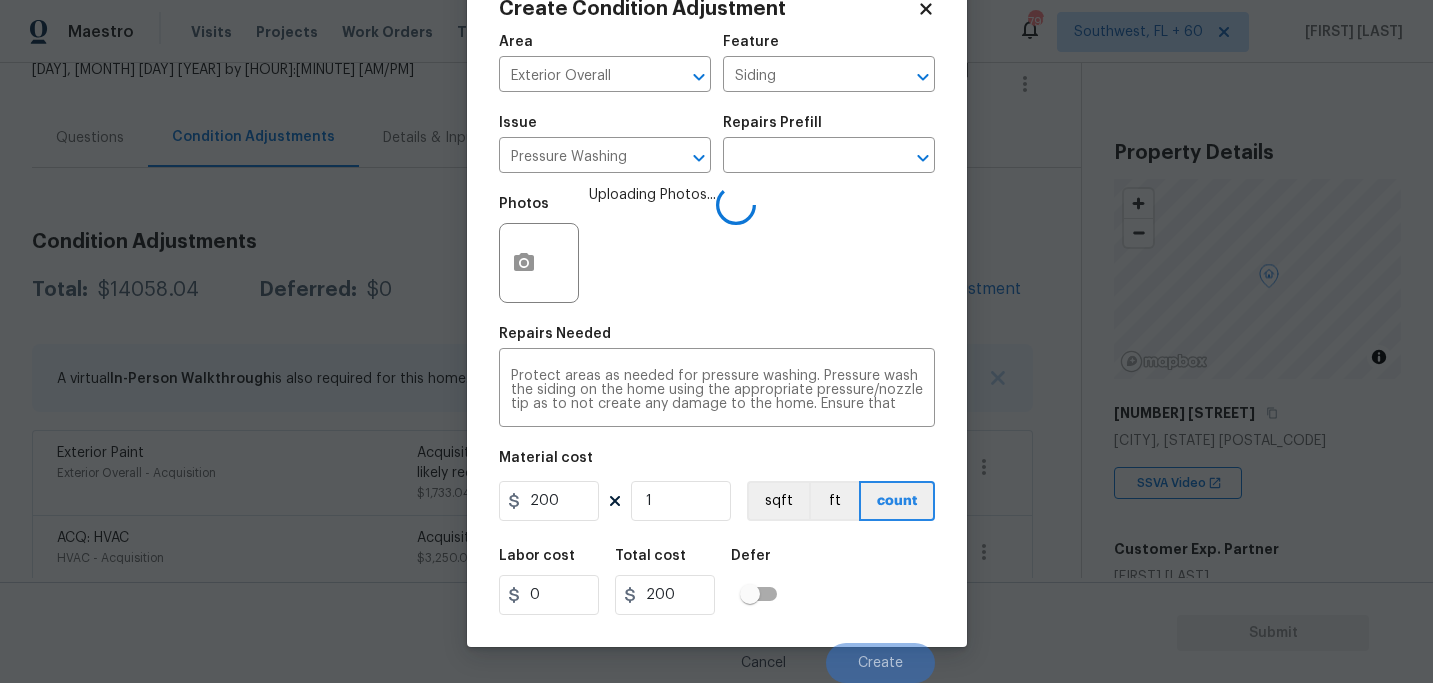 click on "Labor cost 0 Total cost 200 Defer" at bounding box center (717, 582) 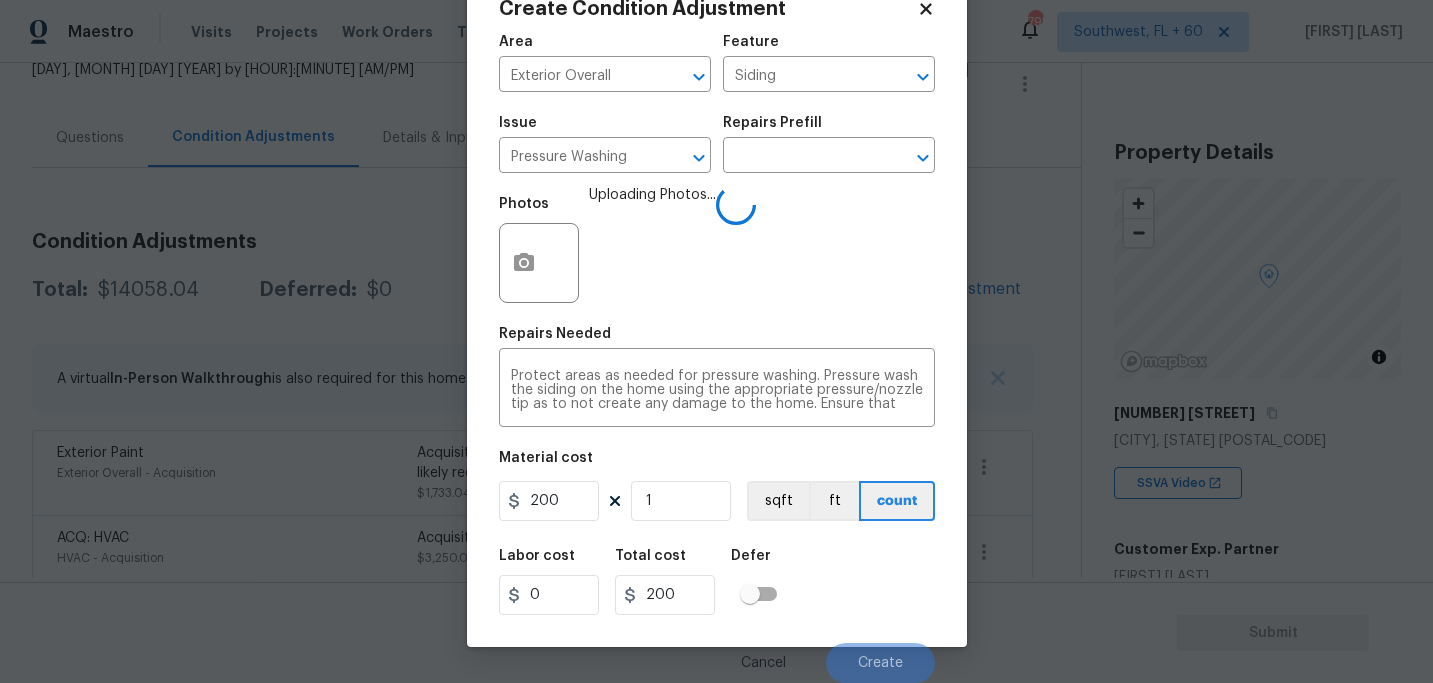 click on "Labor cost 0 Total cost 200 Defer" at bounding box center [717, 582] 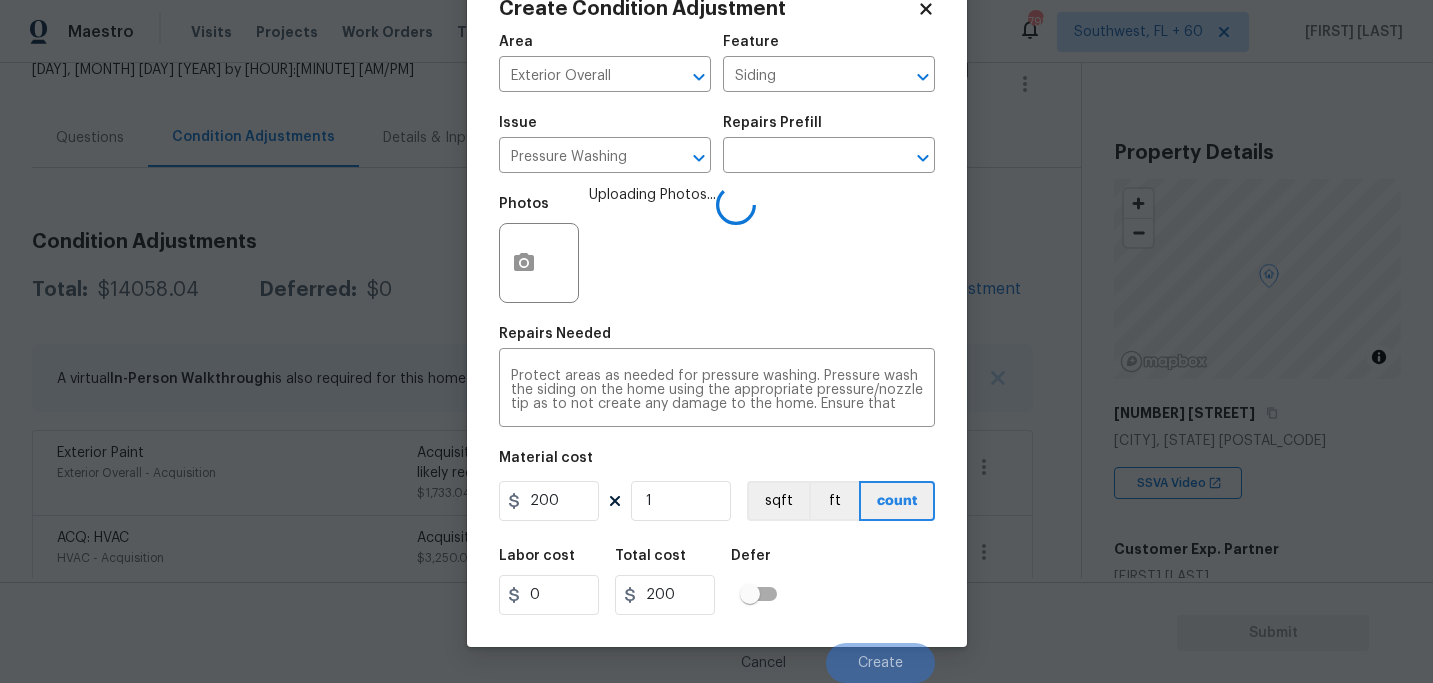 click on "Labor cost 0 Total cost 200 Defer" at bounding box center [717, 582] 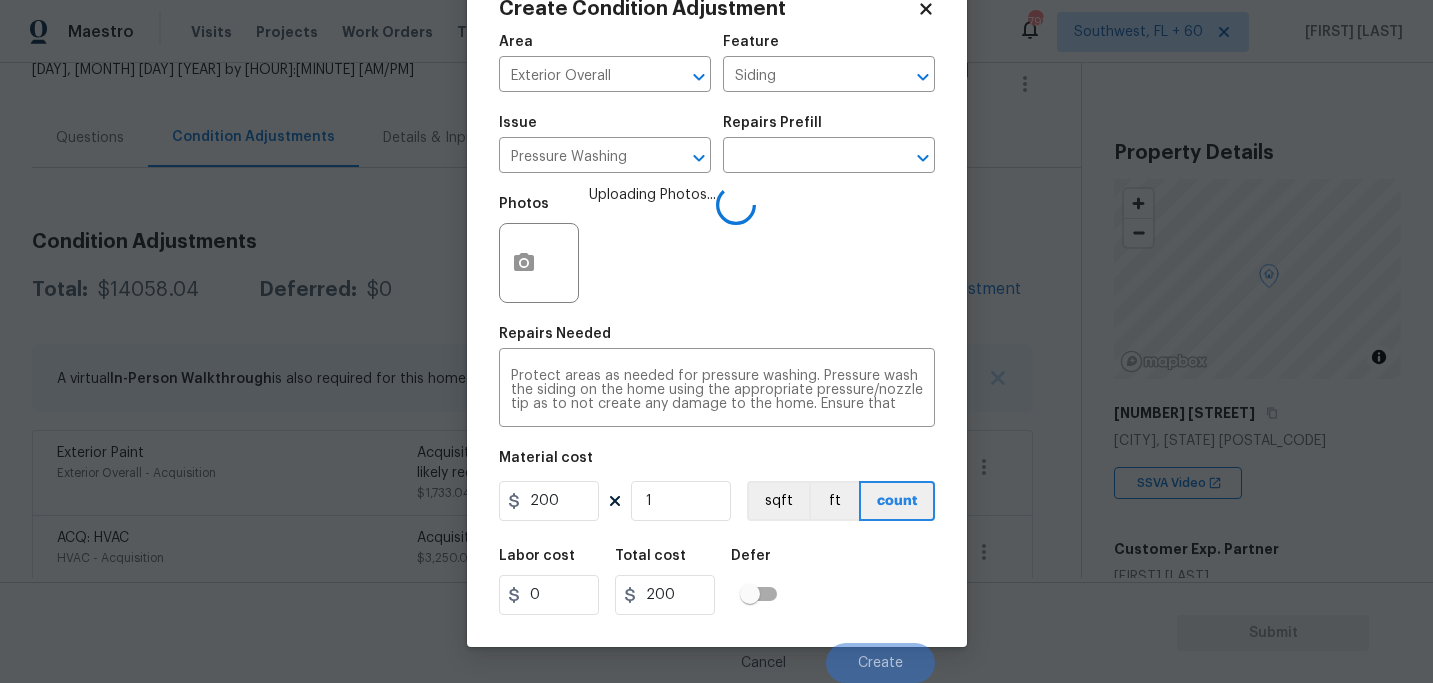 click on "Labor cost 0 Total cost 200 Defer" at bounding box center (717, 582) 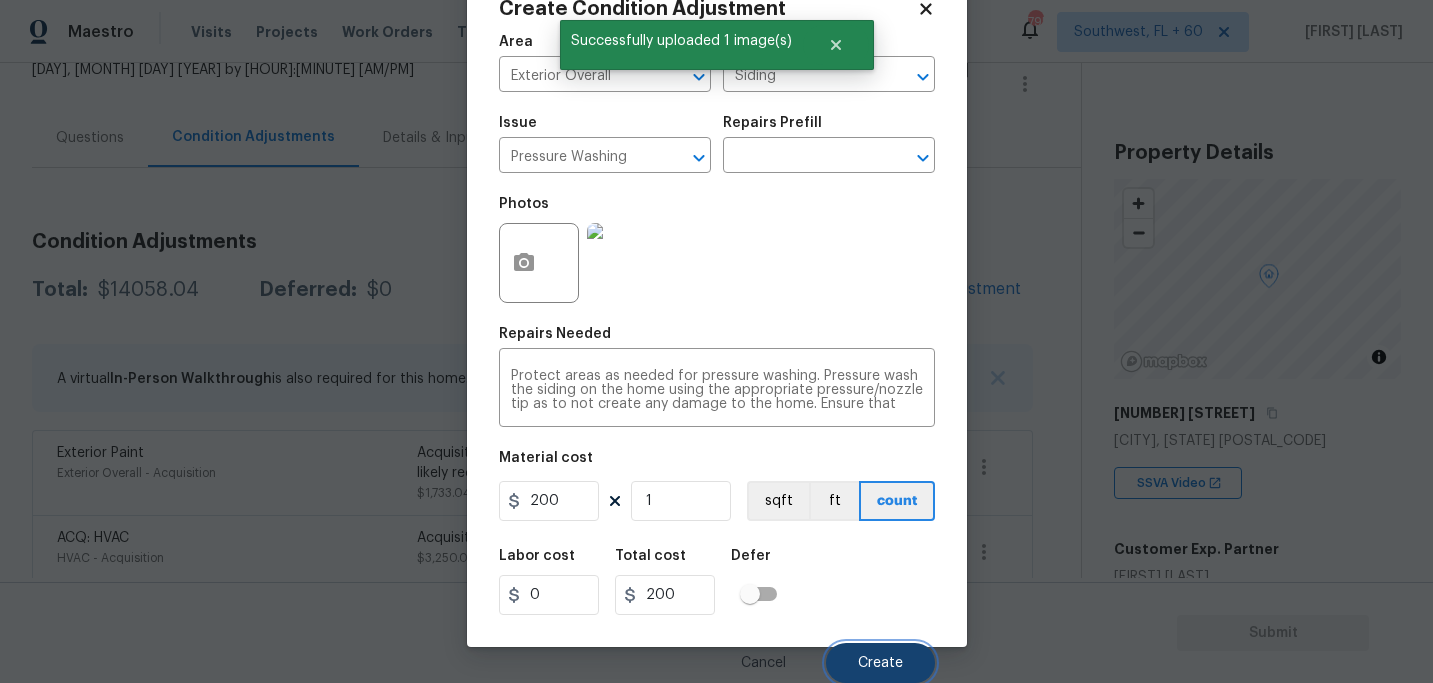 click on "Create" at bounding box center (880, 663) 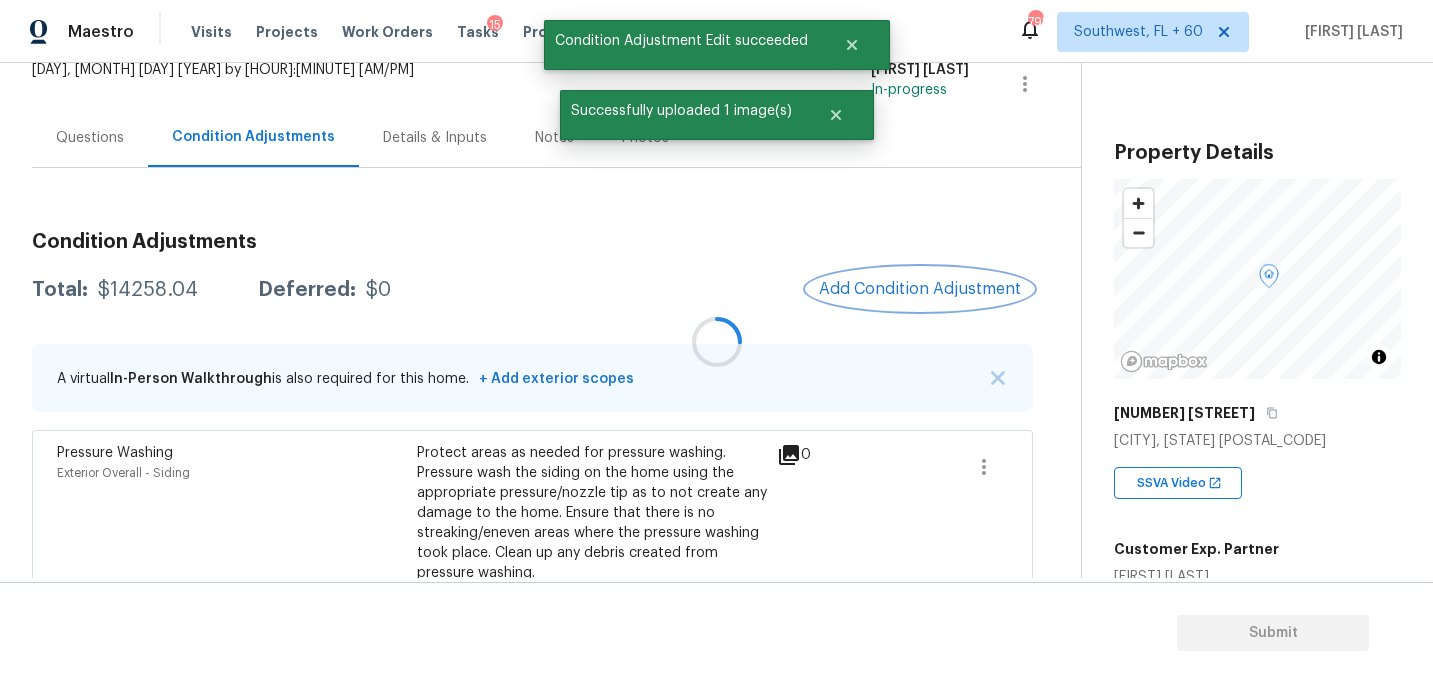 scroll, scrollTop: 0, scrollLeft: 0, axis: both 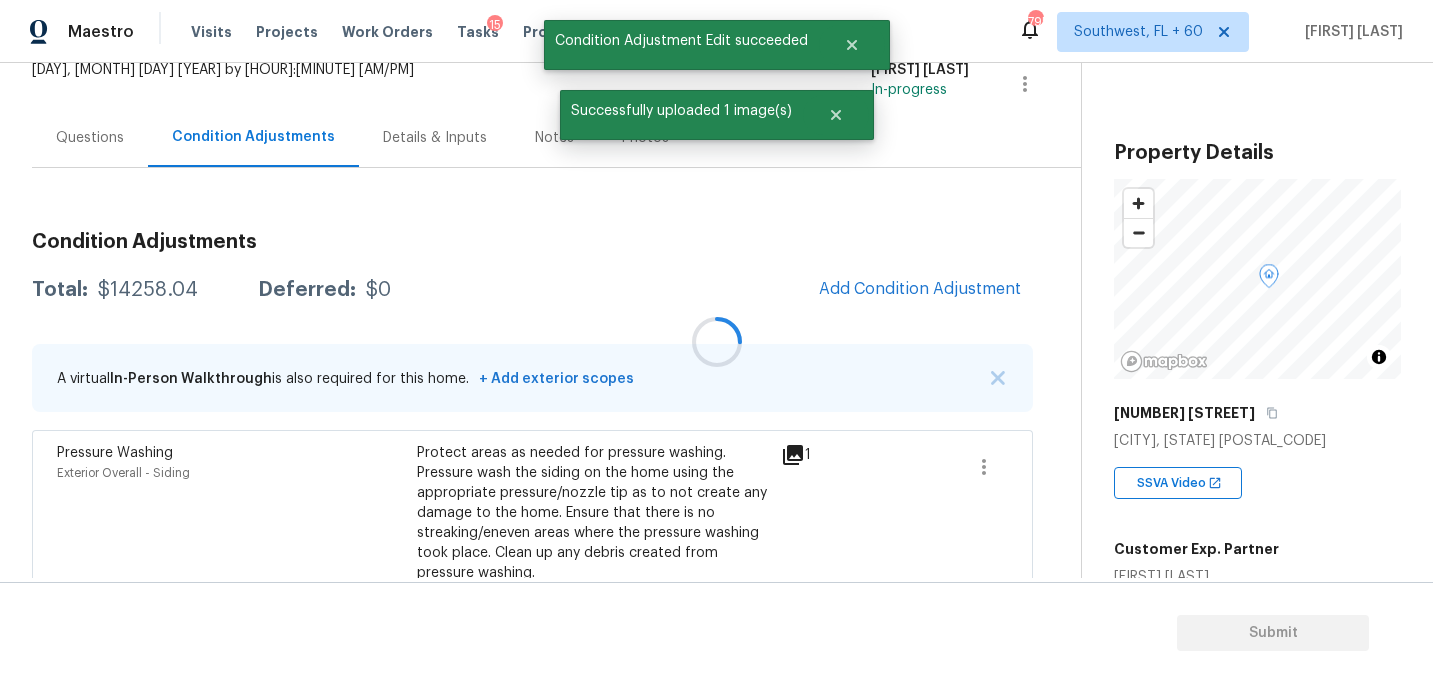 click at bounding box center (716, 341) 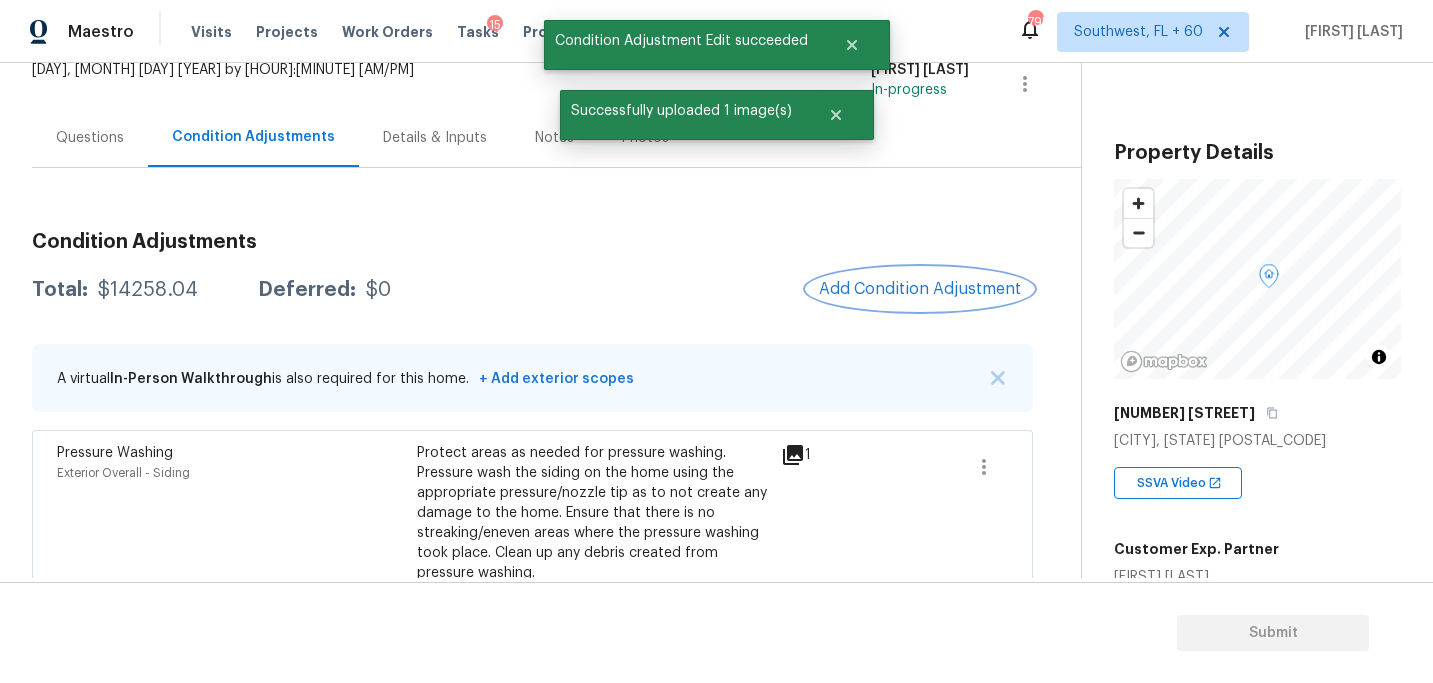 click on "Add Condition Adjustment" at bounding box center (920, 289) 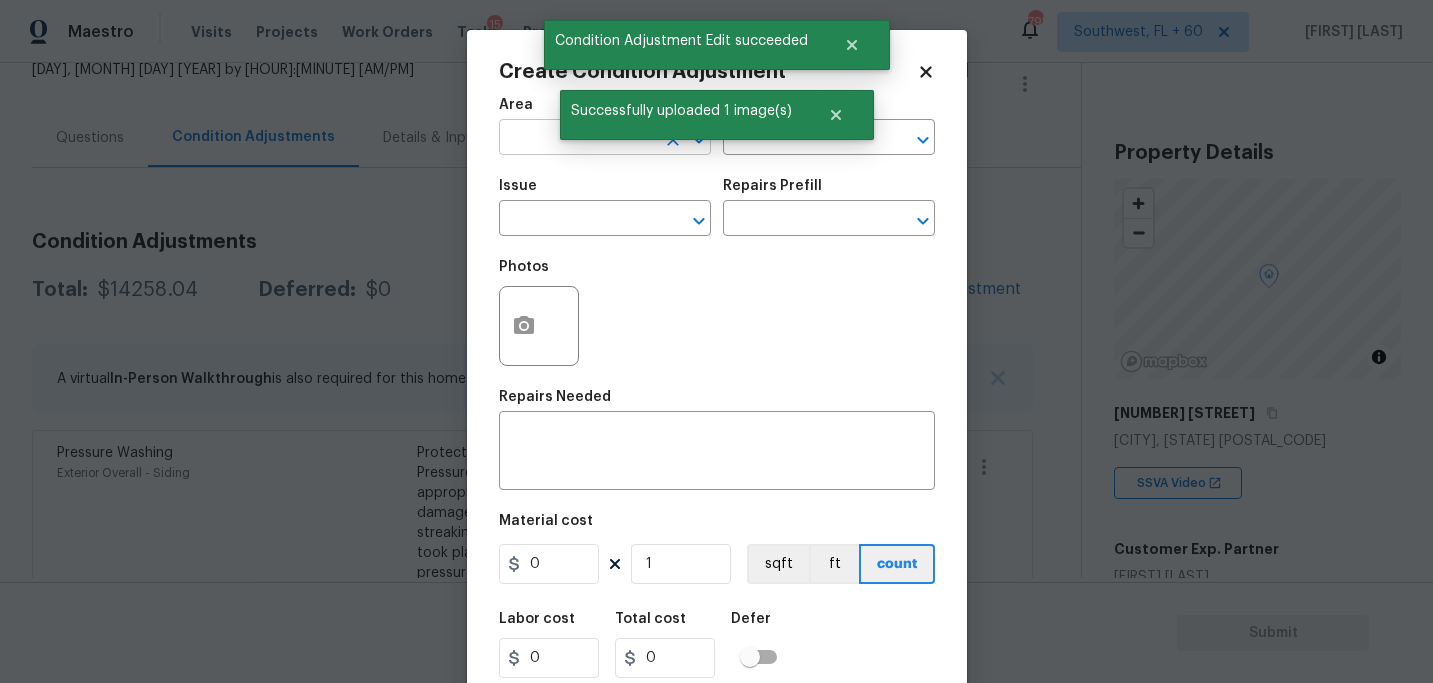 click at bounding box center [577, 139] 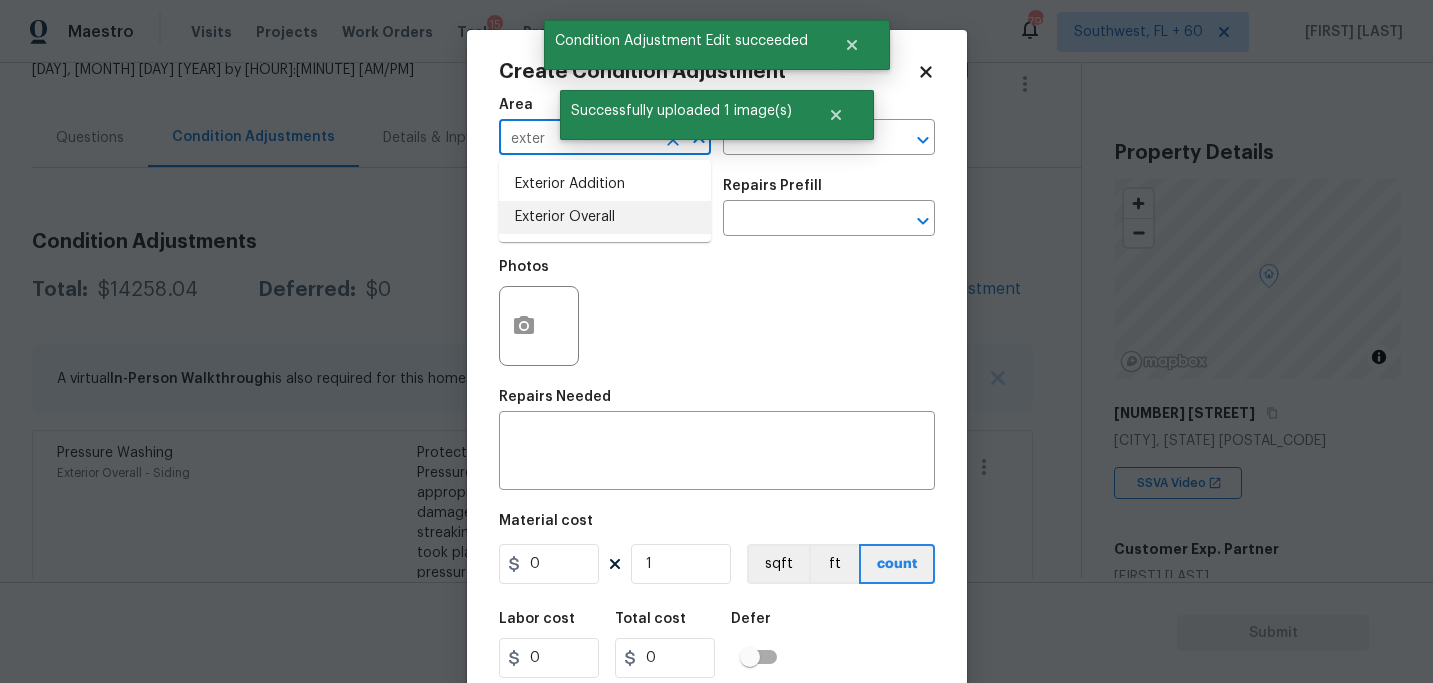 click on "Exterior Overall" at bounding box center (605, 217) 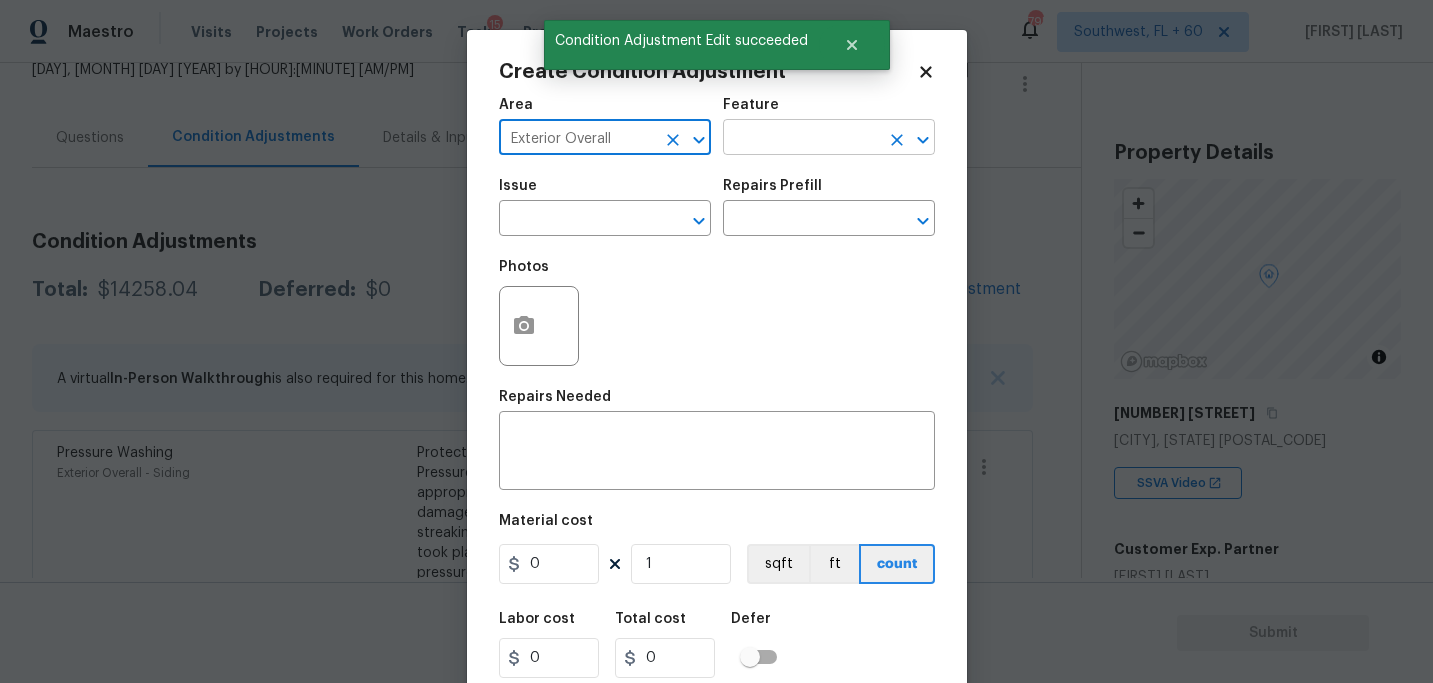 type on "Exterior Overall" 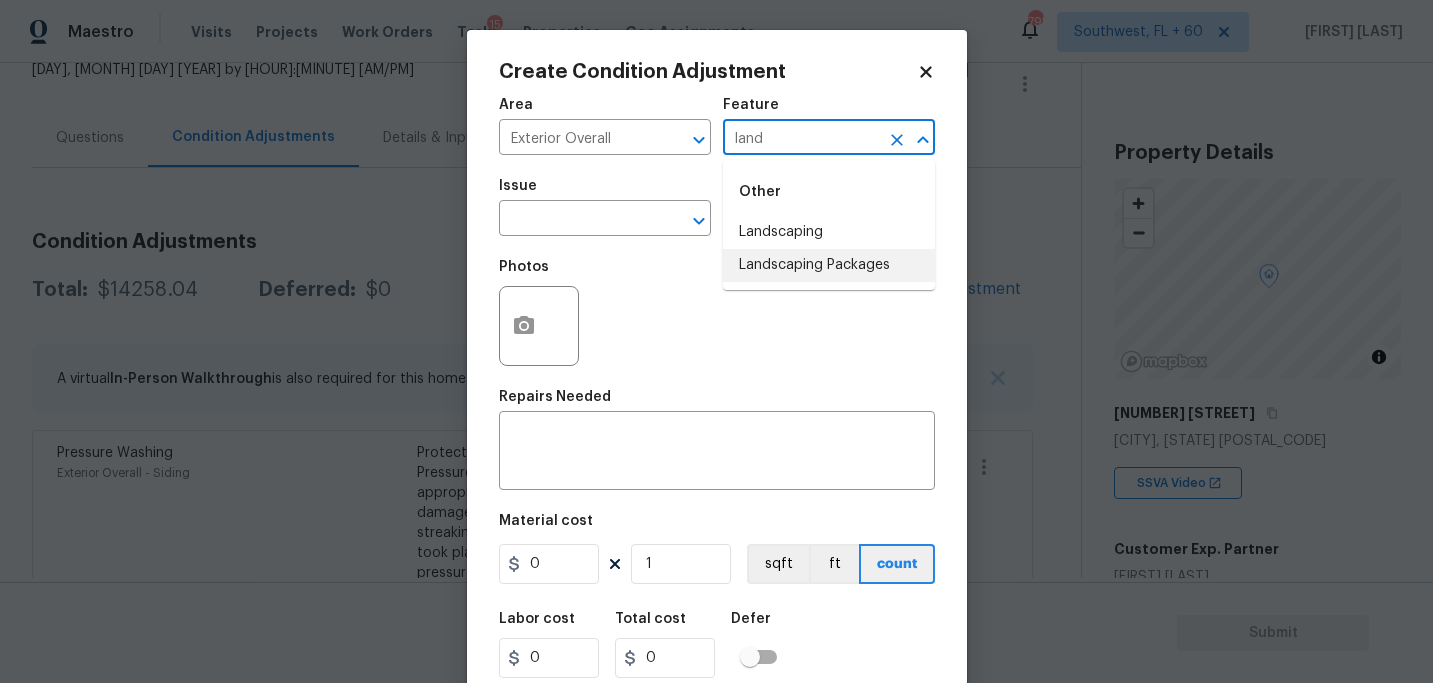 click on "Landscaping Packages" at bounding box center (829, 265) 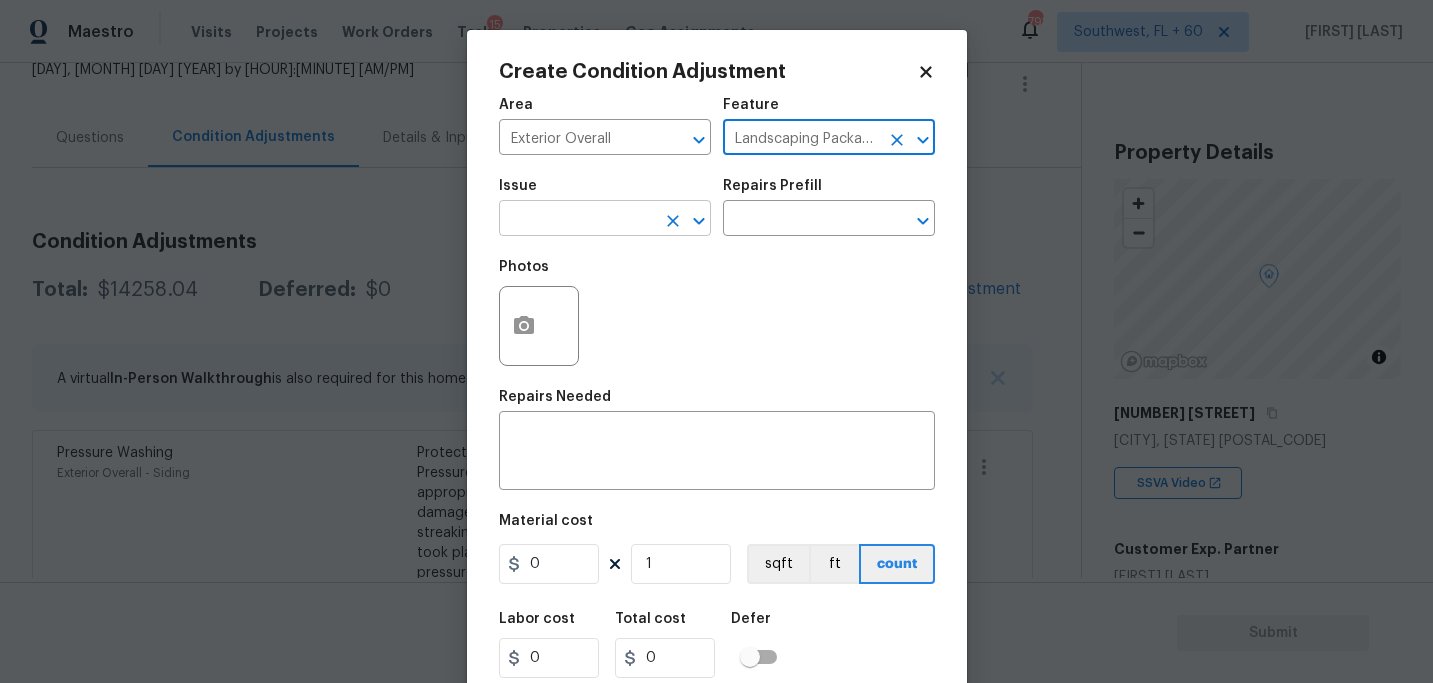 type on "Landscaping Packages" 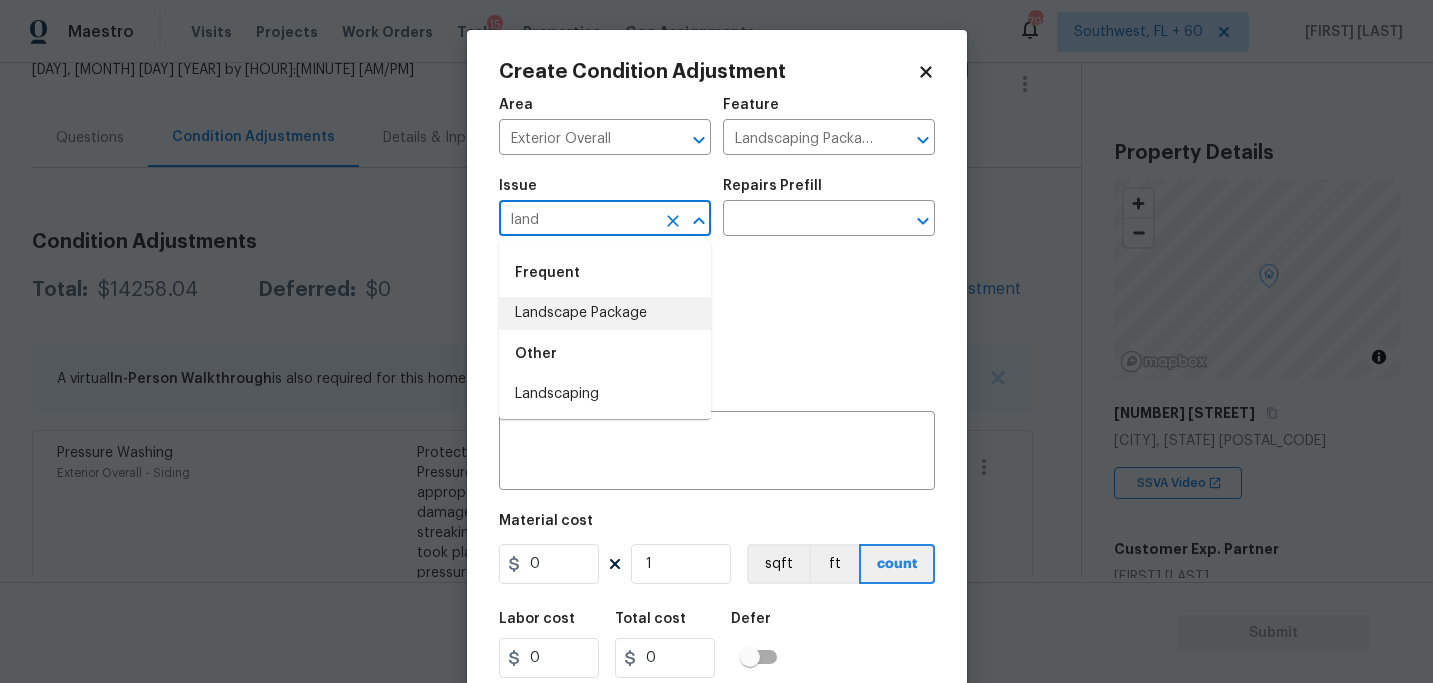 click on "Landscape Package" at bounding box center [605, 313] 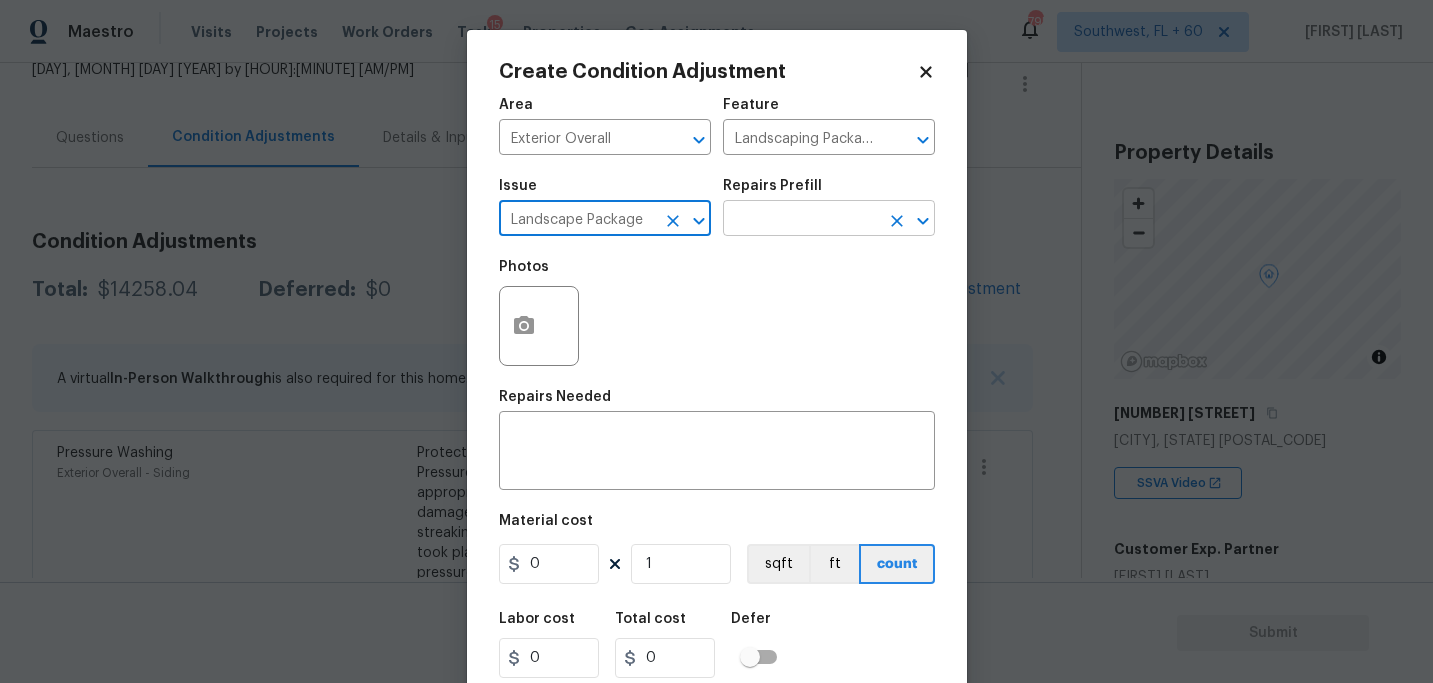 type on "Landscape Package" 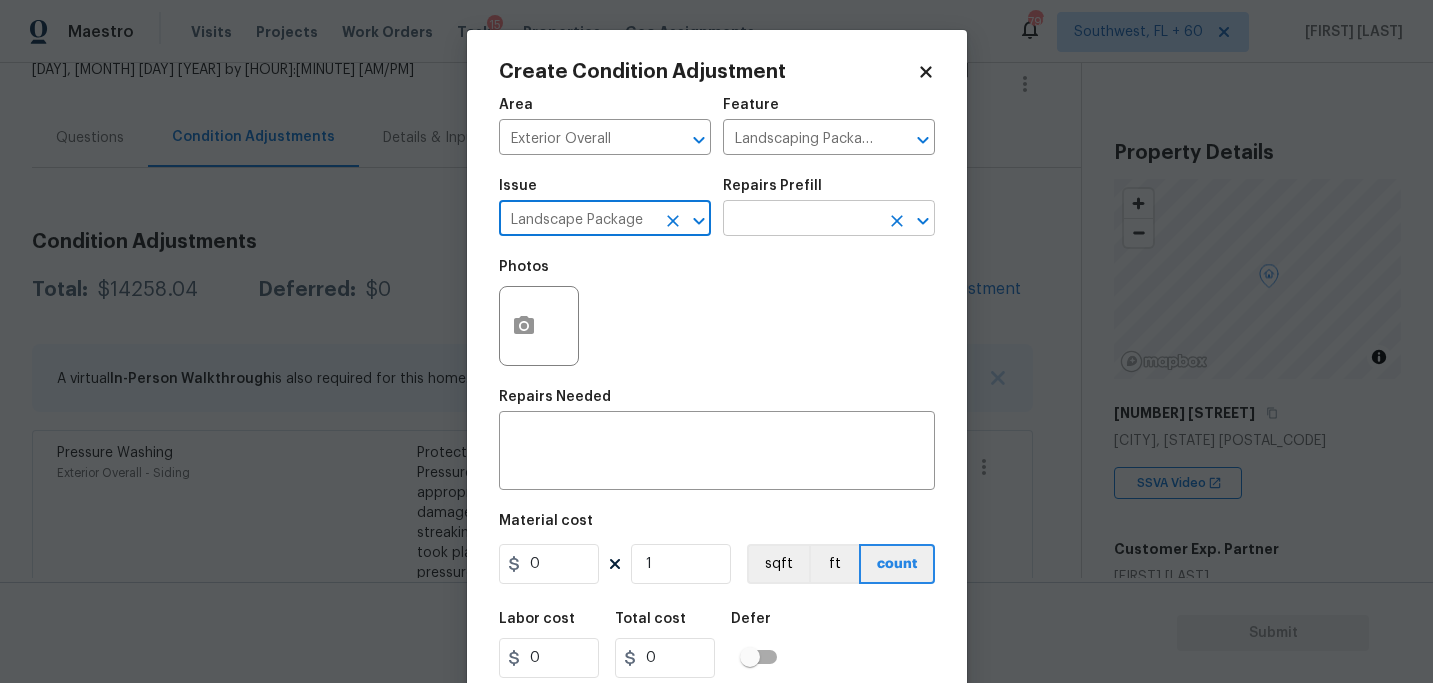 click at bounding box center (801, 220) 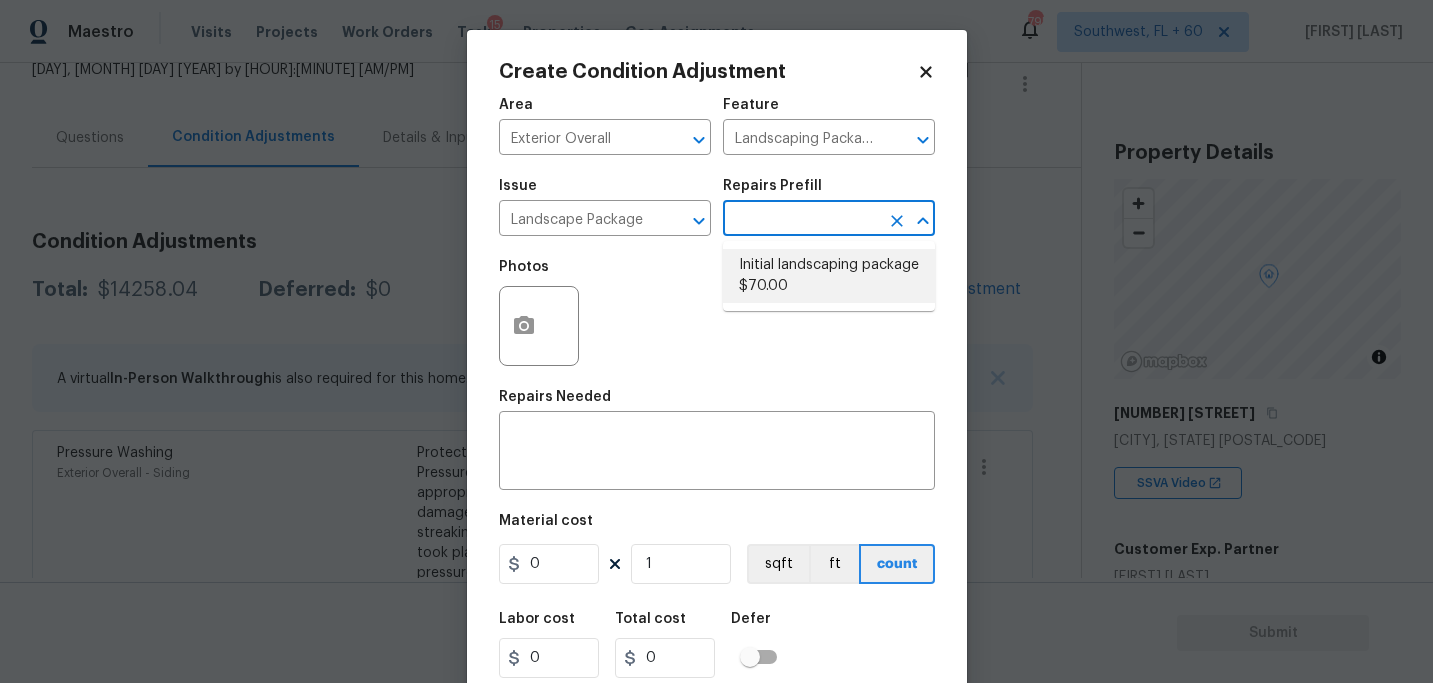 click on "Initial landscaping package $70.00" at bounding box center [829, 276] 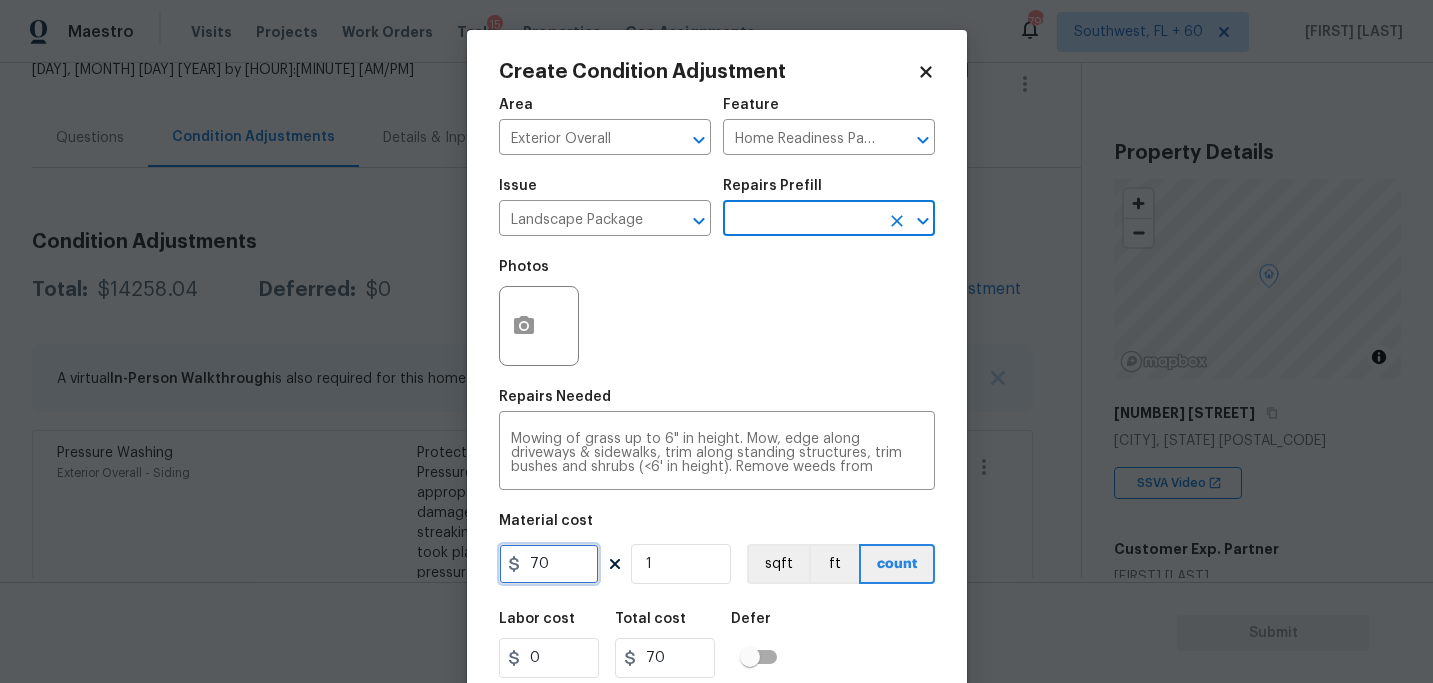 click on "70" at bounding box center (549, 564) 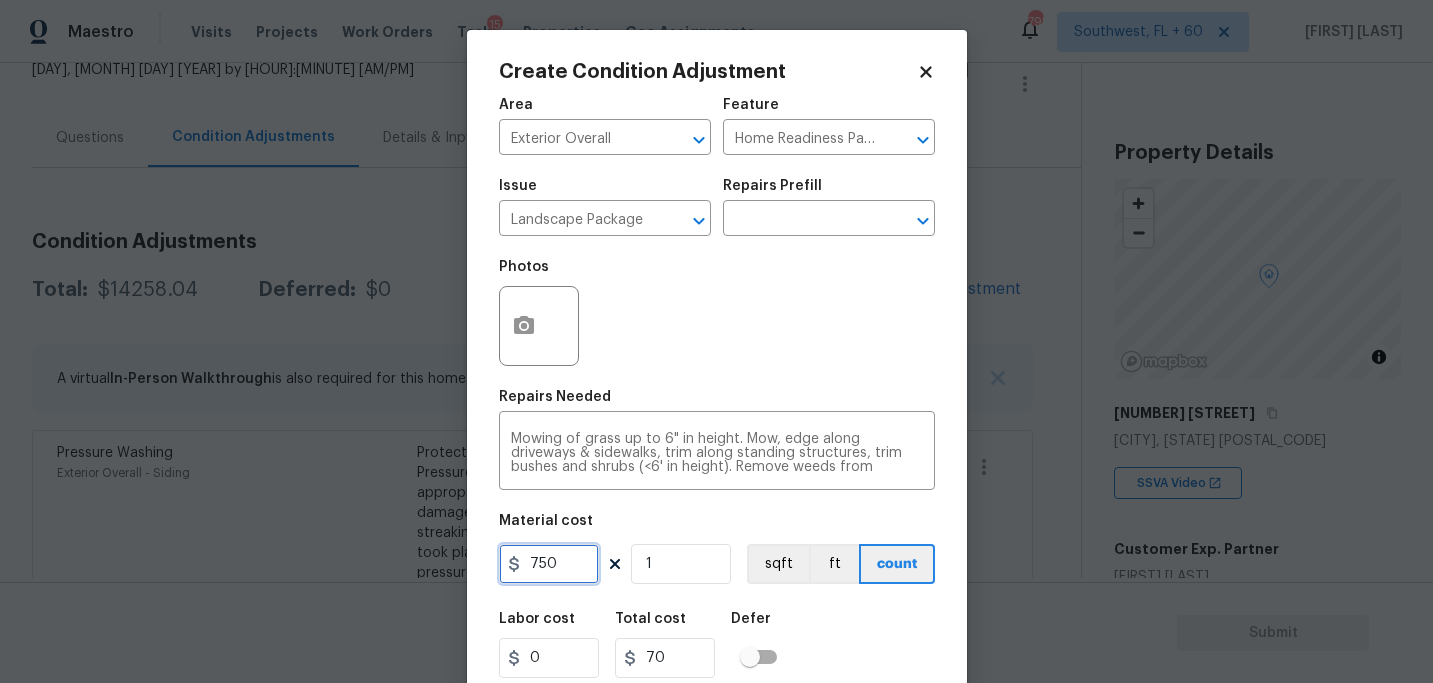 type on "750" 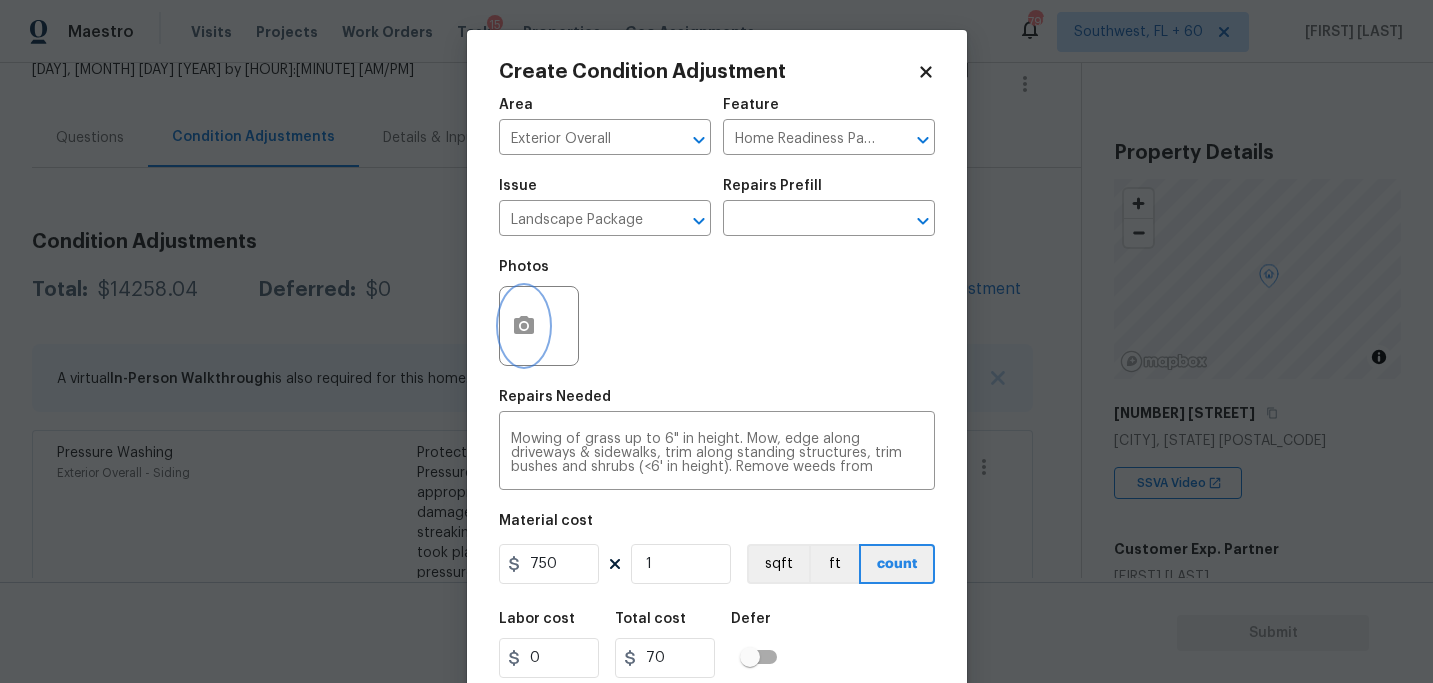 type on "750" 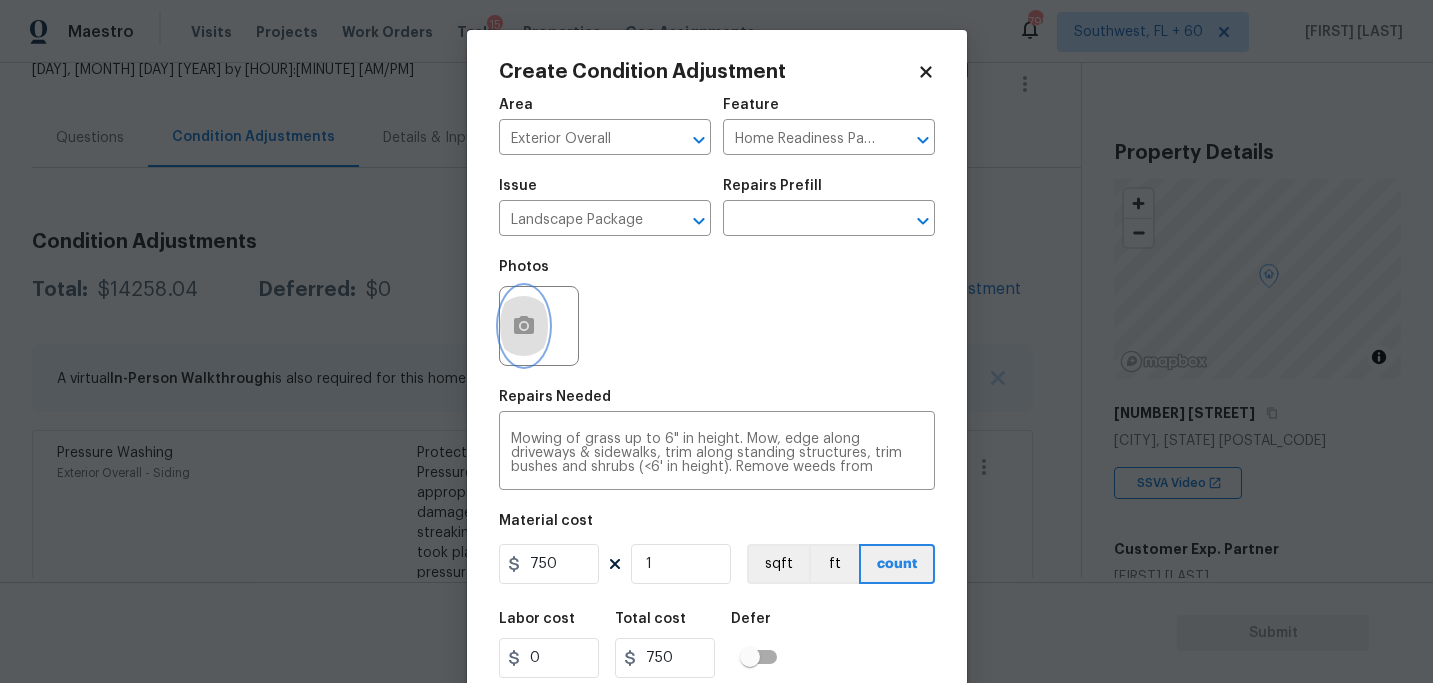 click 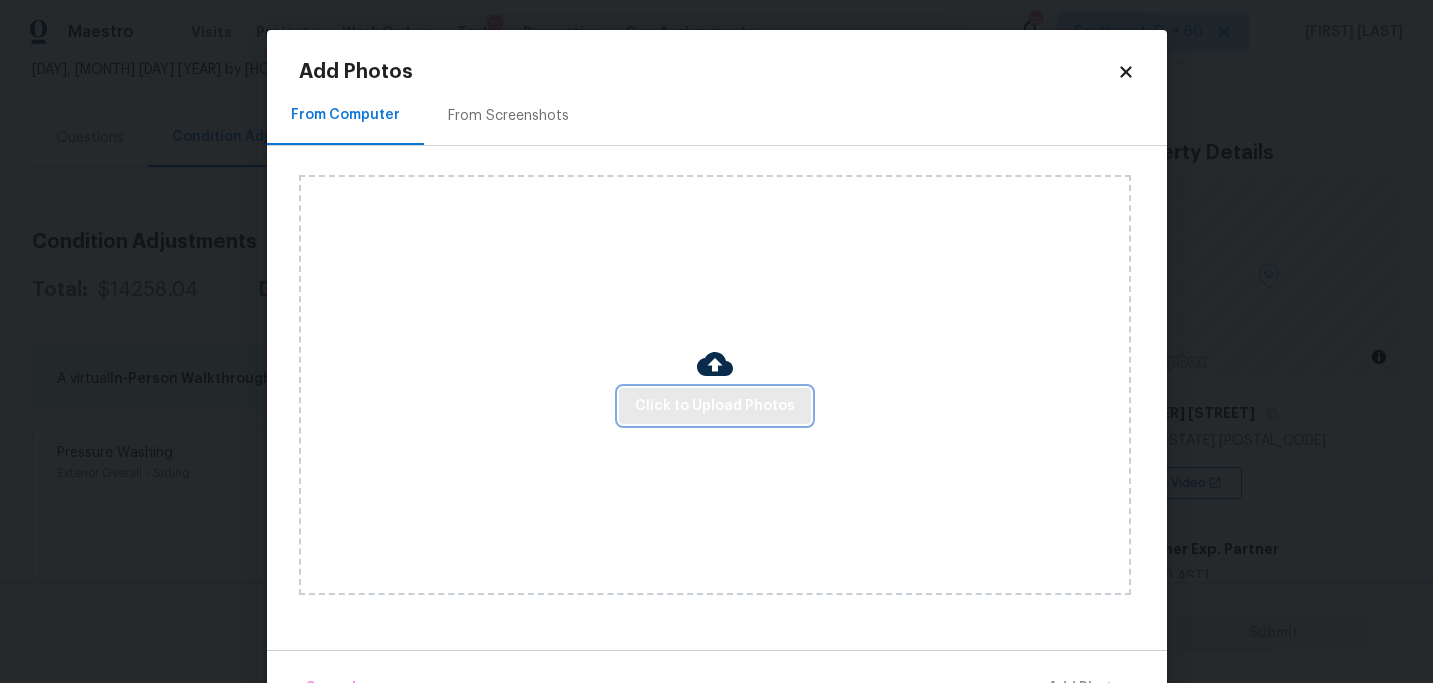 drag, startPoint x: 526, startPoint y: 333, endPoint x: 675, endPoint y: 388, distance: 158.82695 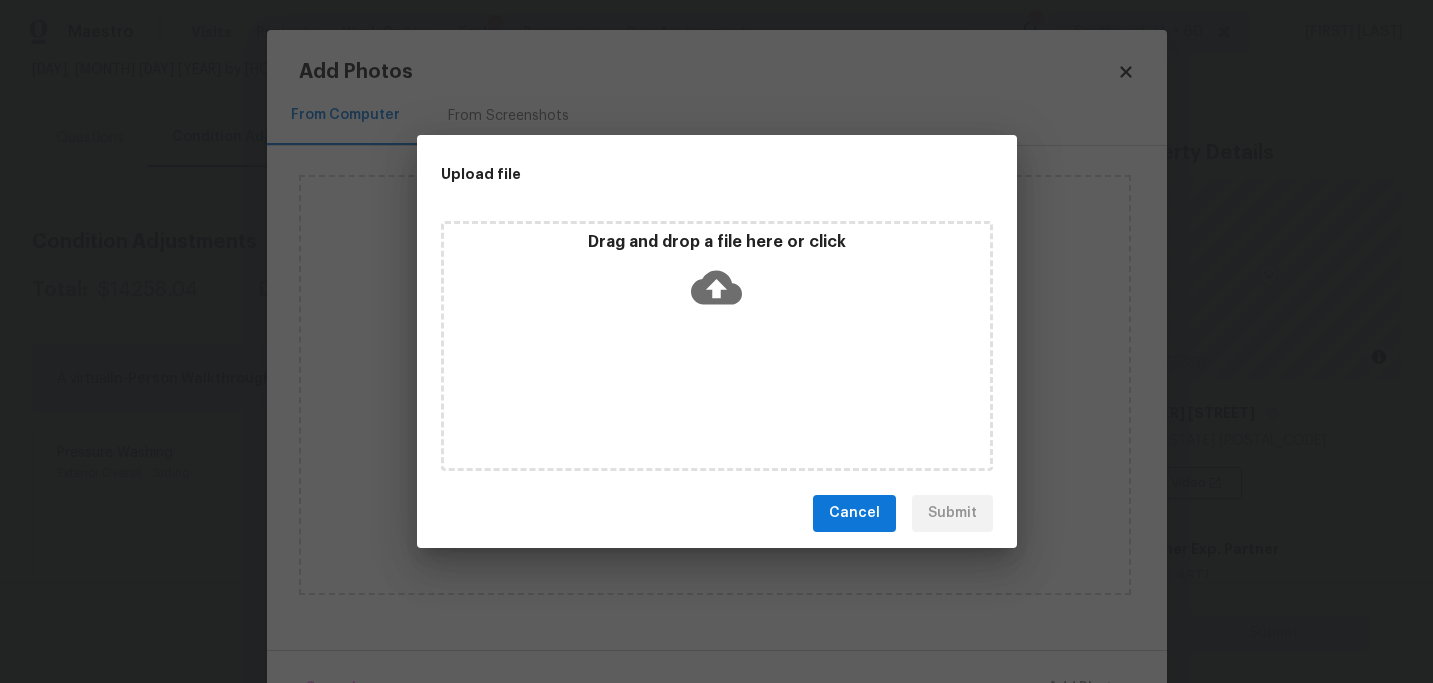 click on "Drag and drop a file here or click" at bounding box center [717, 346] 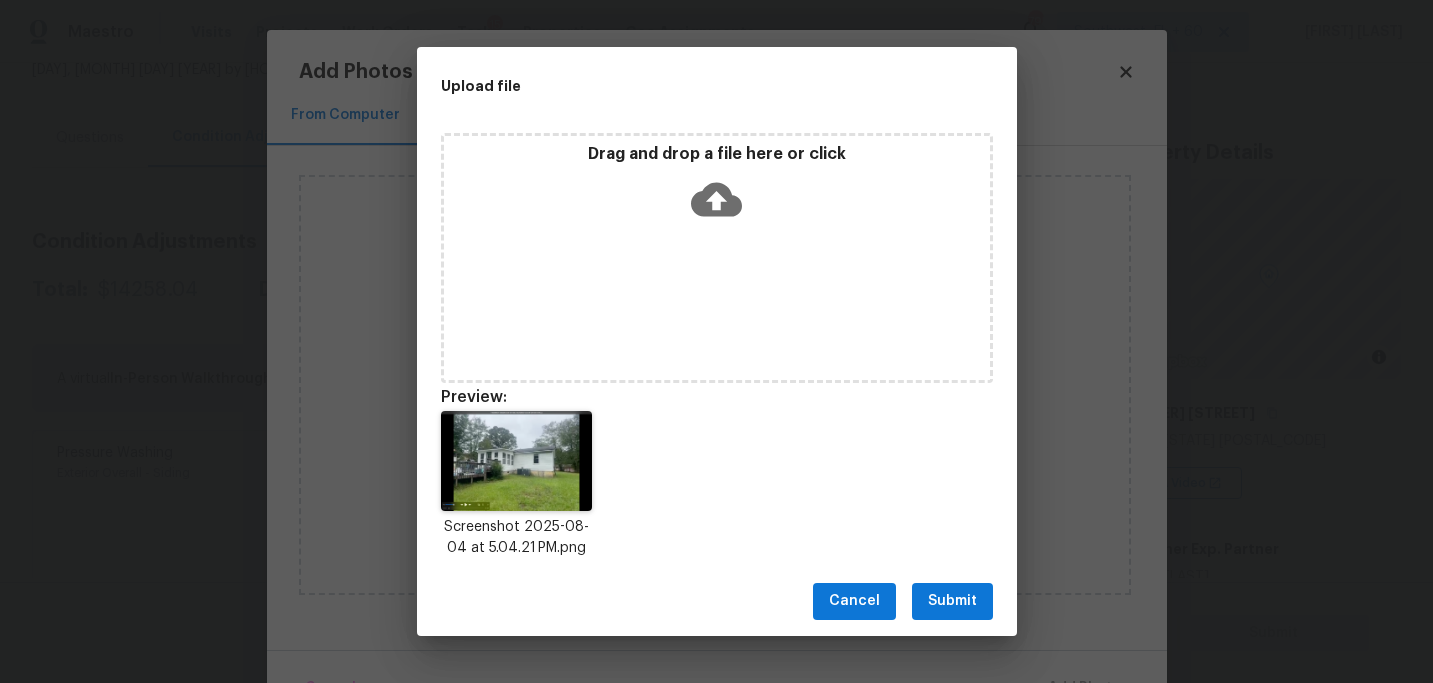 click on "Submit" at bounding box center [952, 601] 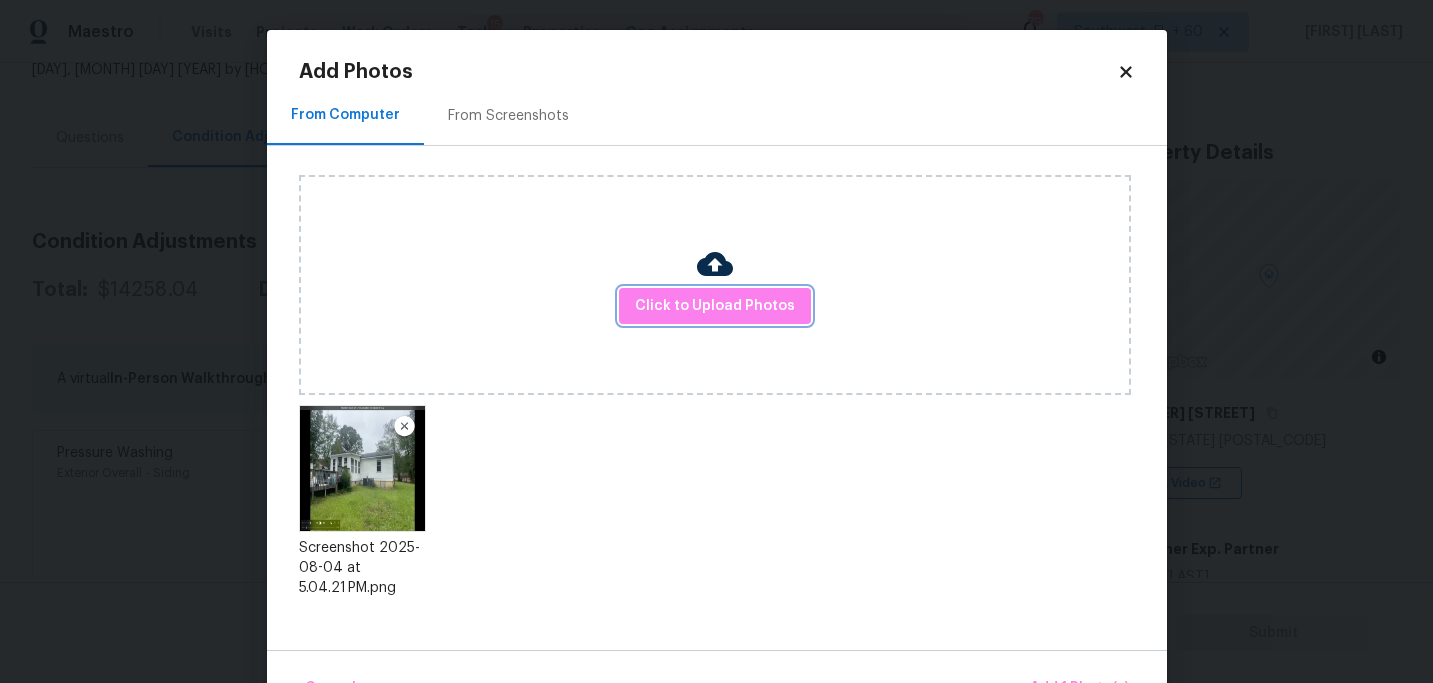 scroll, scrollTop: 57, scrollLeft: 0, axis: vertical 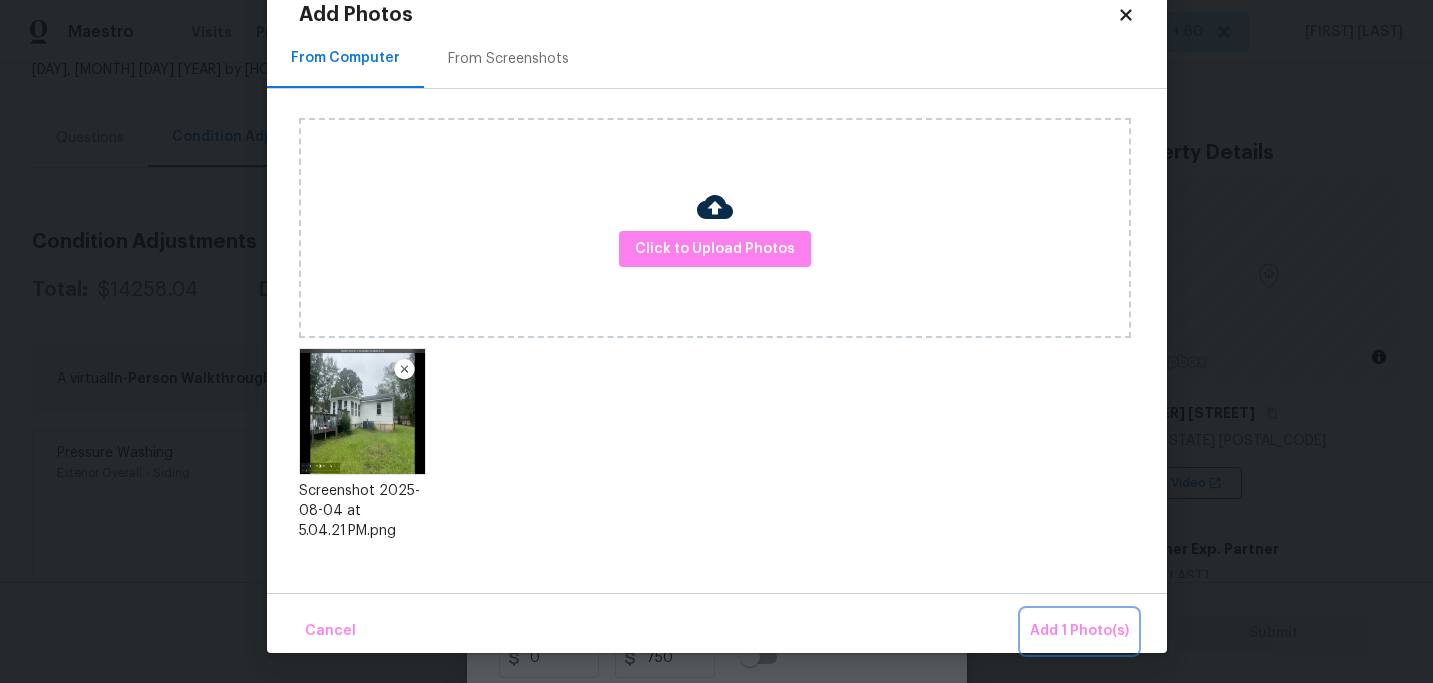 click on "Add 1 Photo(s)" at bounding box center (1079, 631) 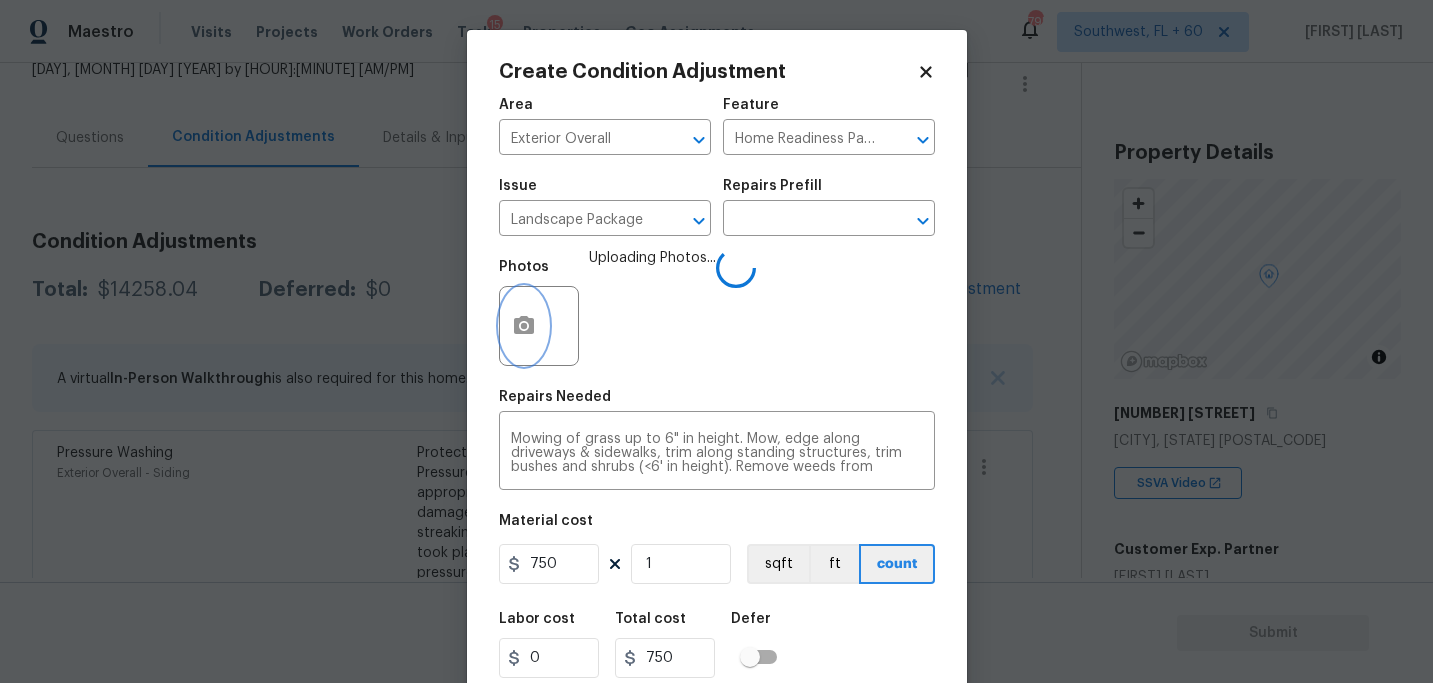 scroll, scrollTop: 0, scrollLeft: 0, axis: both 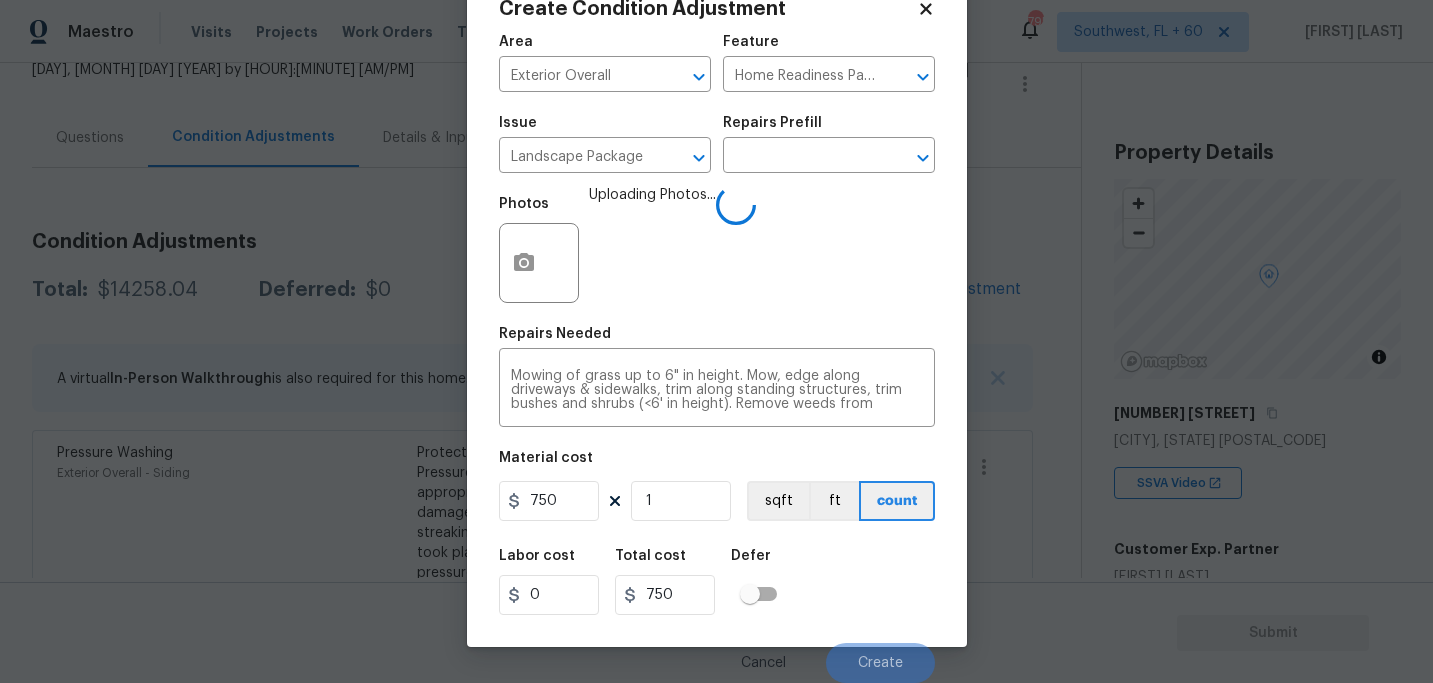 click on "Labor cost 0 Total cost 750 Defer" at bounding box center (717, 582) 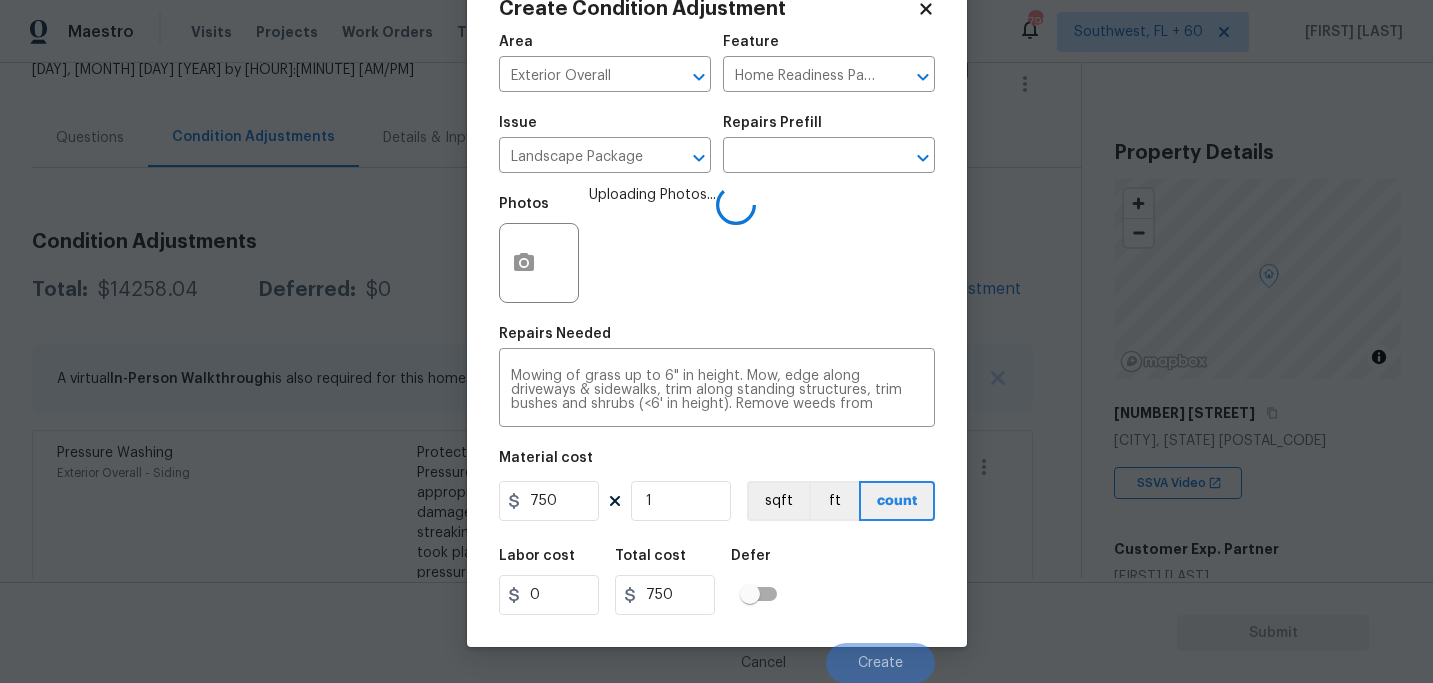 click on "Labor cost 0 Total cost 750 Defer" at bounding box center (717, 582) 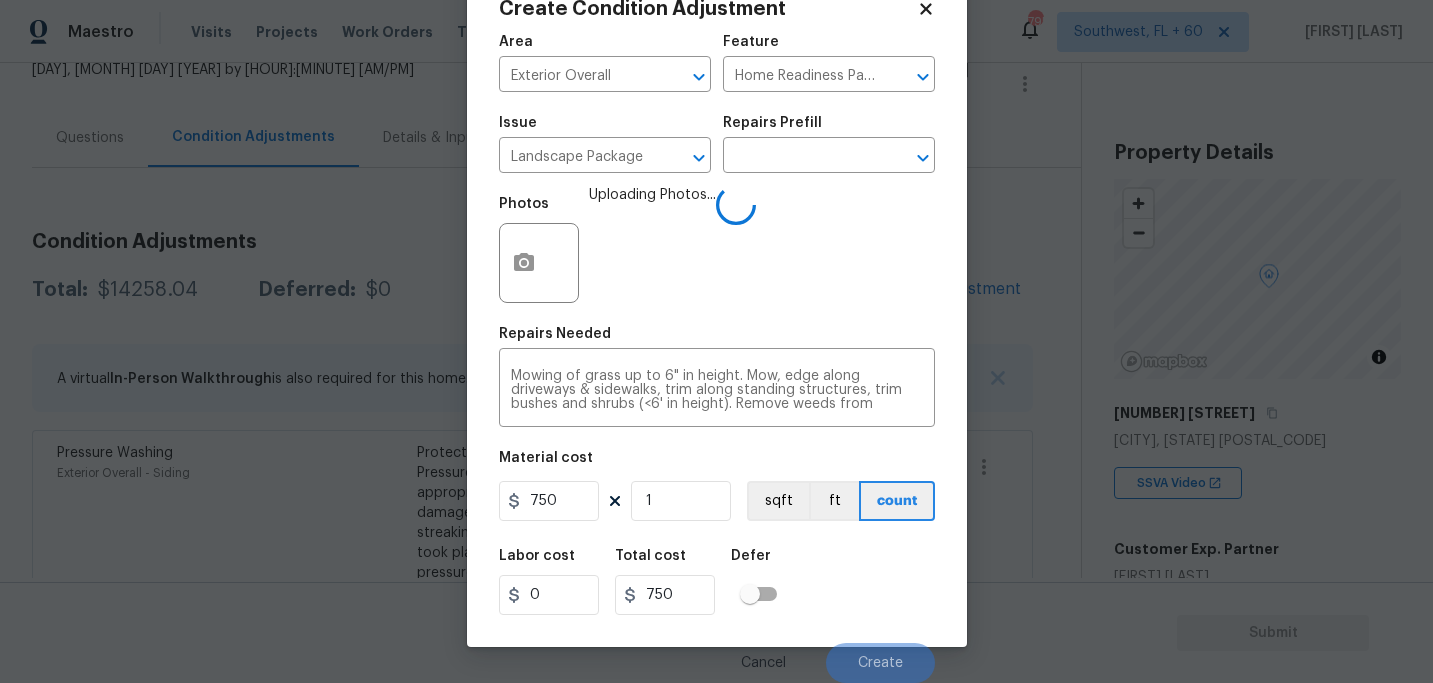 click on "Labor cost 0 Total cost 750 Defer" at bounding box center (717, 582) 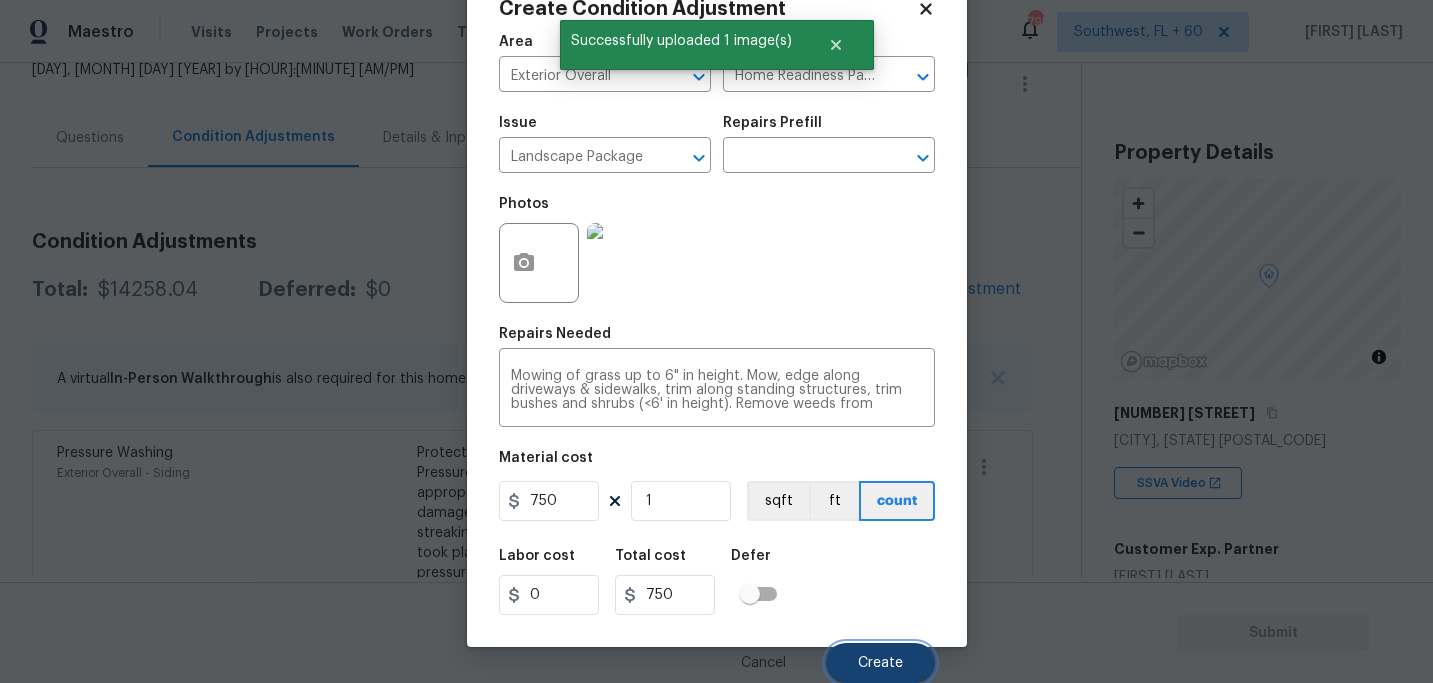 click on "Create" at bounding box center (880, 663) 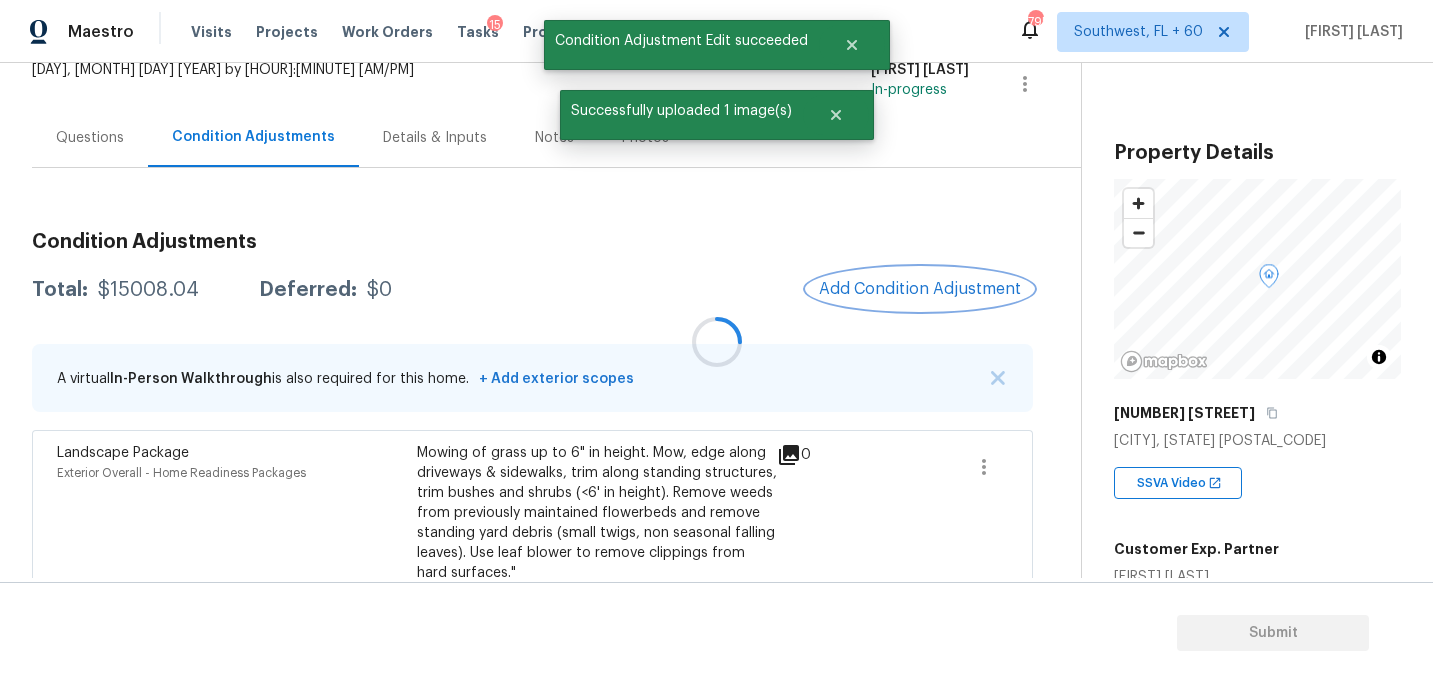 scroll, scrollTop: 0, scrollLeft: 0, axis: both 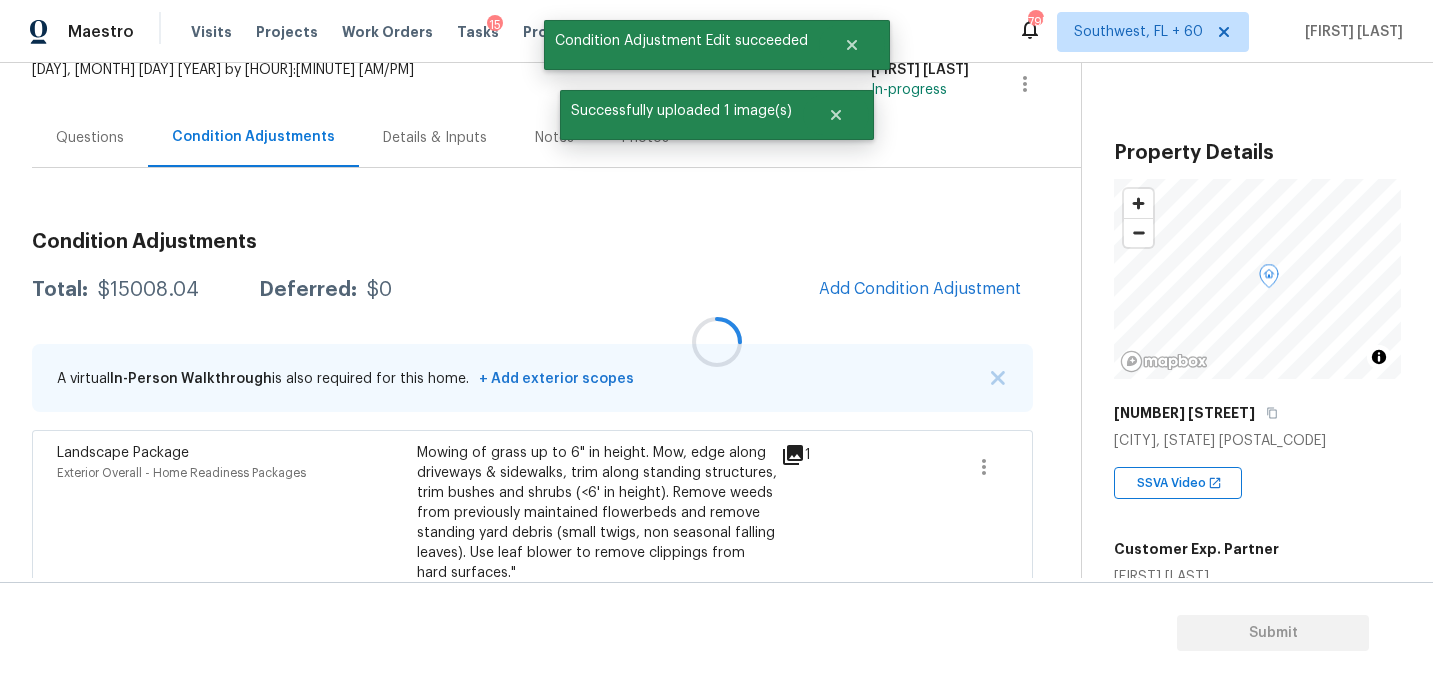 click at bounding box center (716, 341) 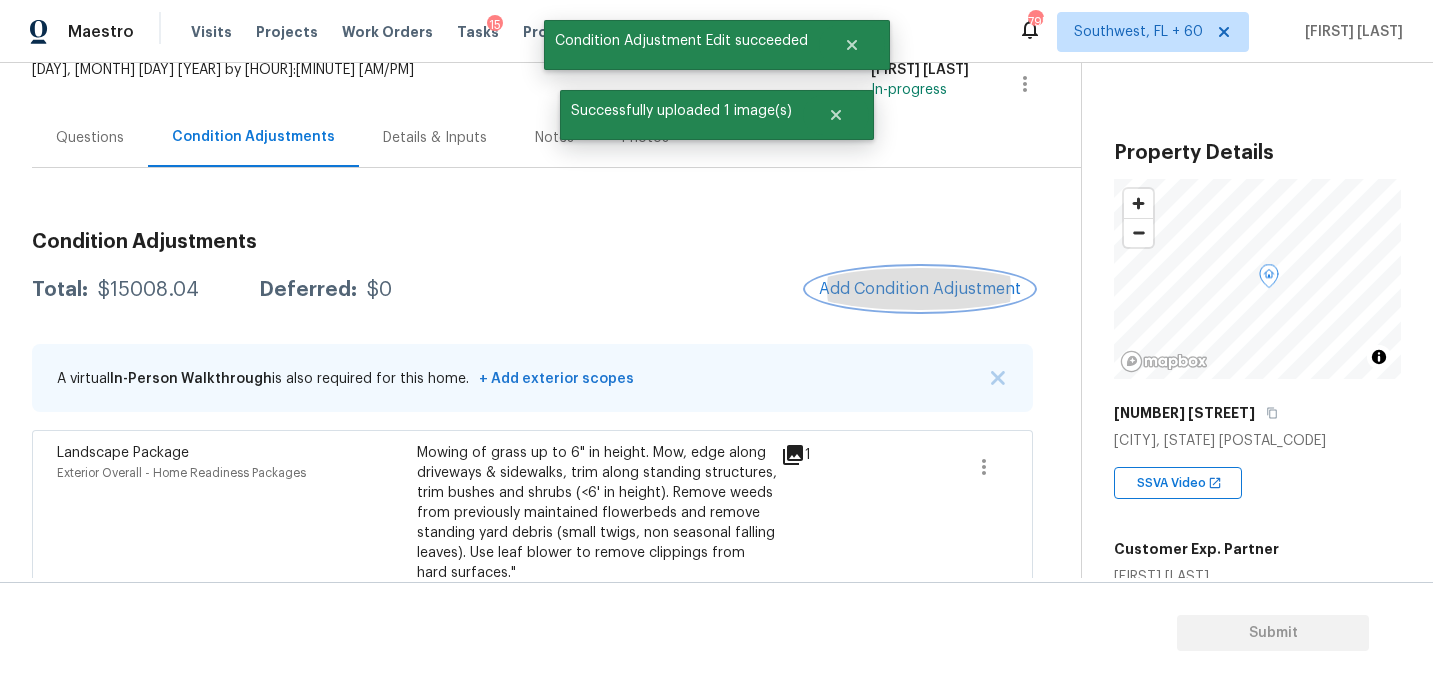 click on "Add Condition Adjustment" at bounding box center (920, 289) 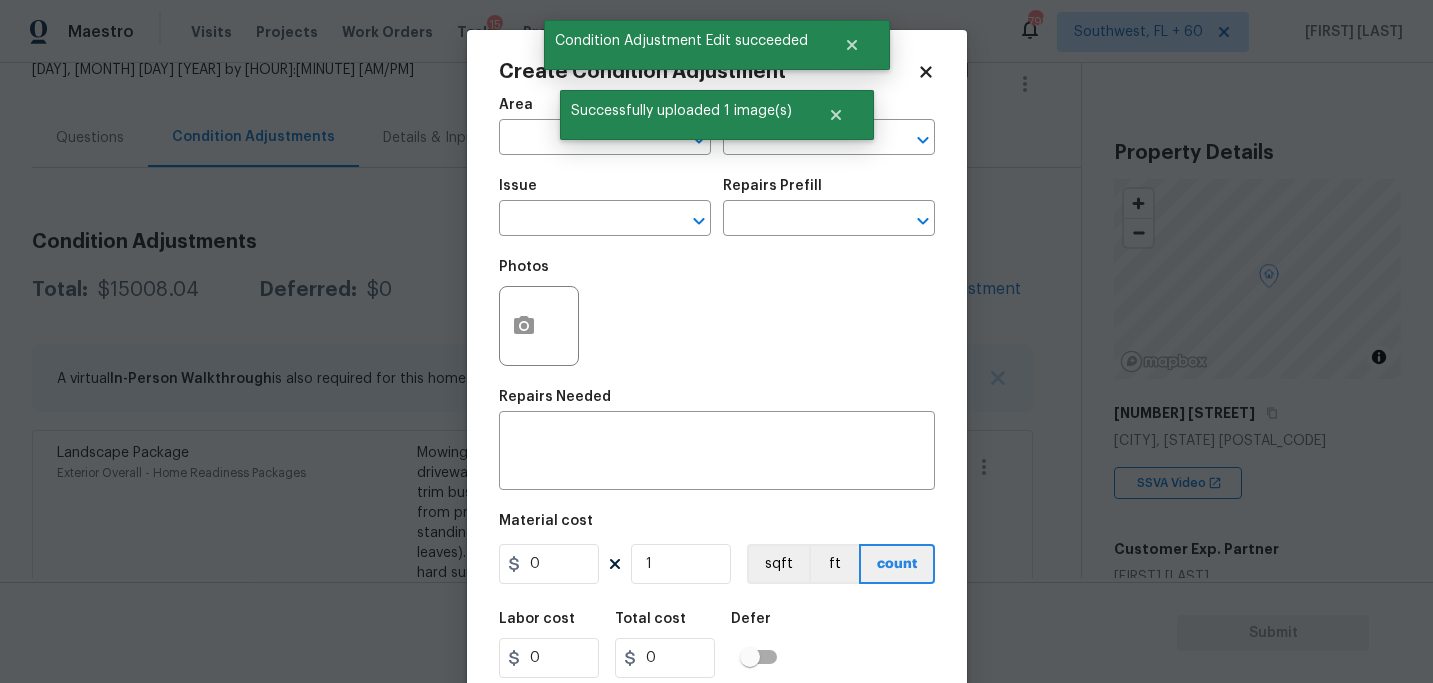 click on "Create Condition Adjustment Area ​ Feature ​ Issue ​ Repairs Prefill ​ Photos Repairs Needed x ​ Material cost 0 1 sqft ft count Labor cost 0 Total cost 0 Defer Cancel Create" at bounding box center [717, 370] 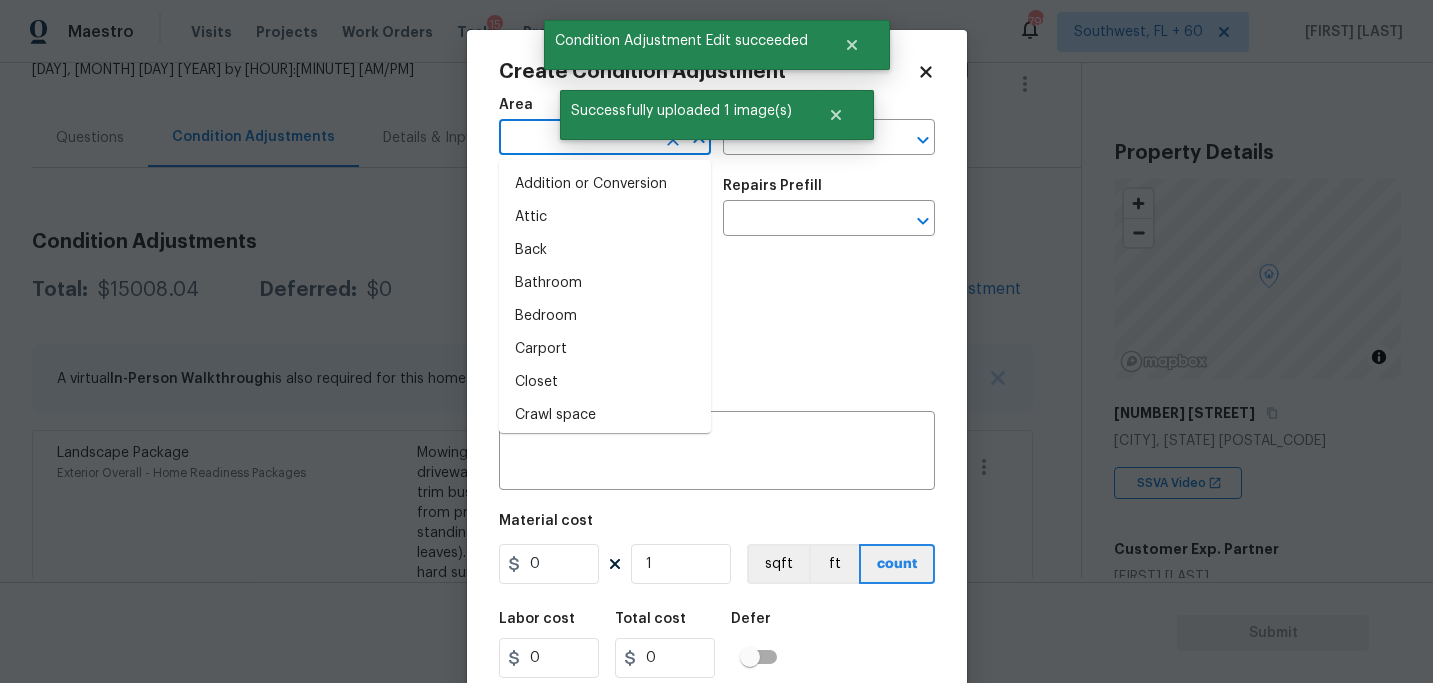 click at bounding box center (577, 139) 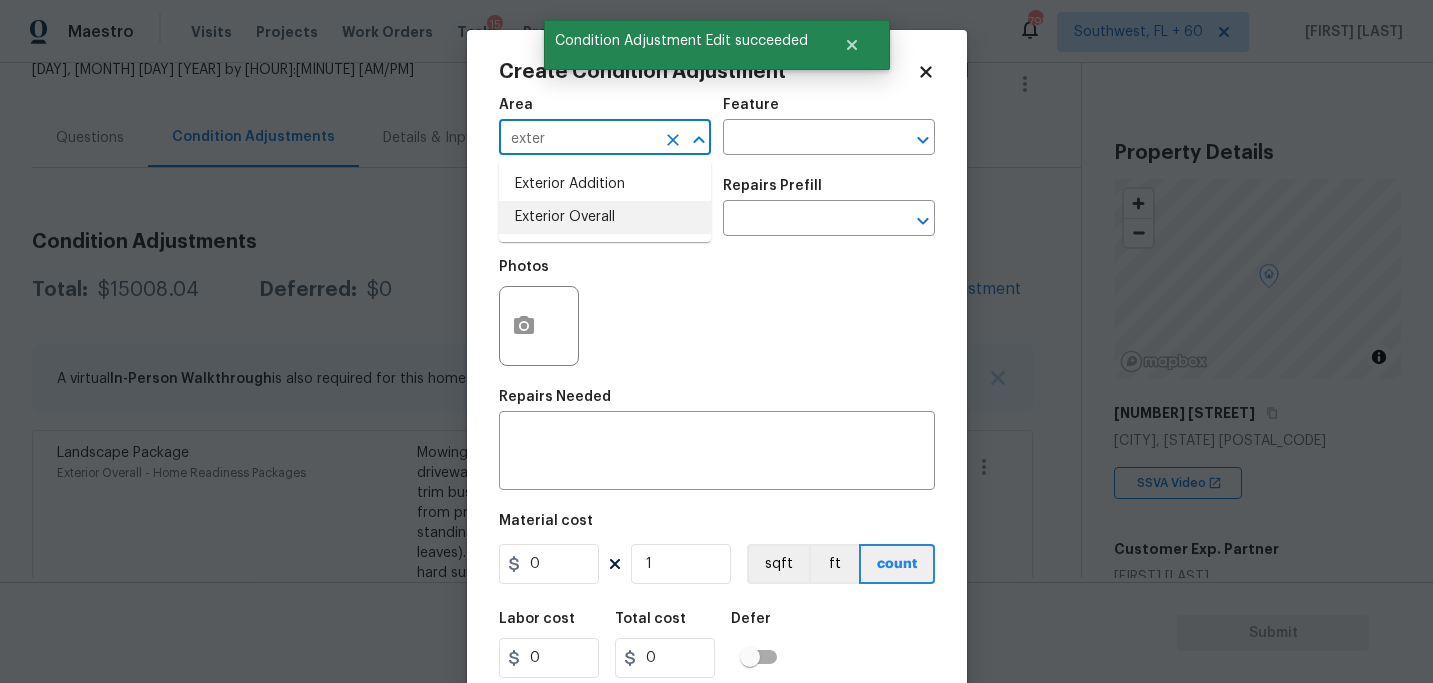 click on "Exterior Overall" at bounding box center (605, 217) 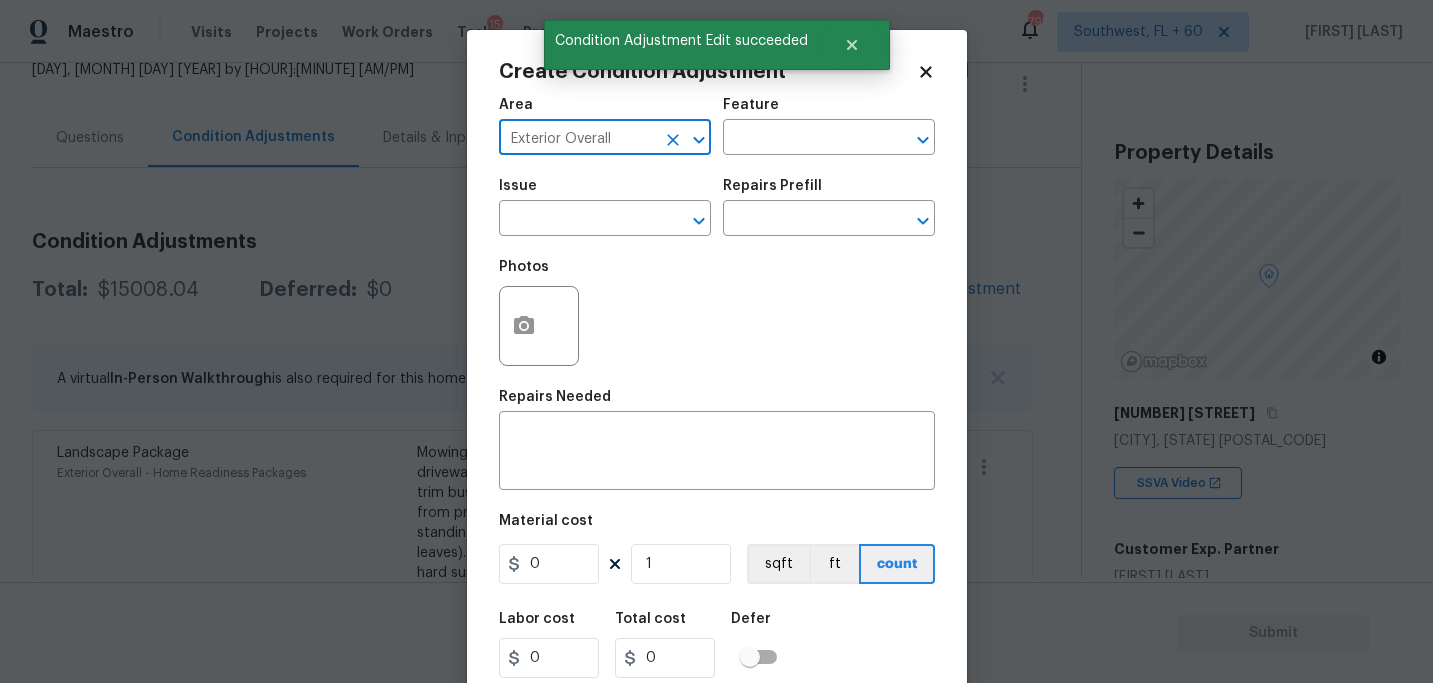 type on "Exterior Overall" 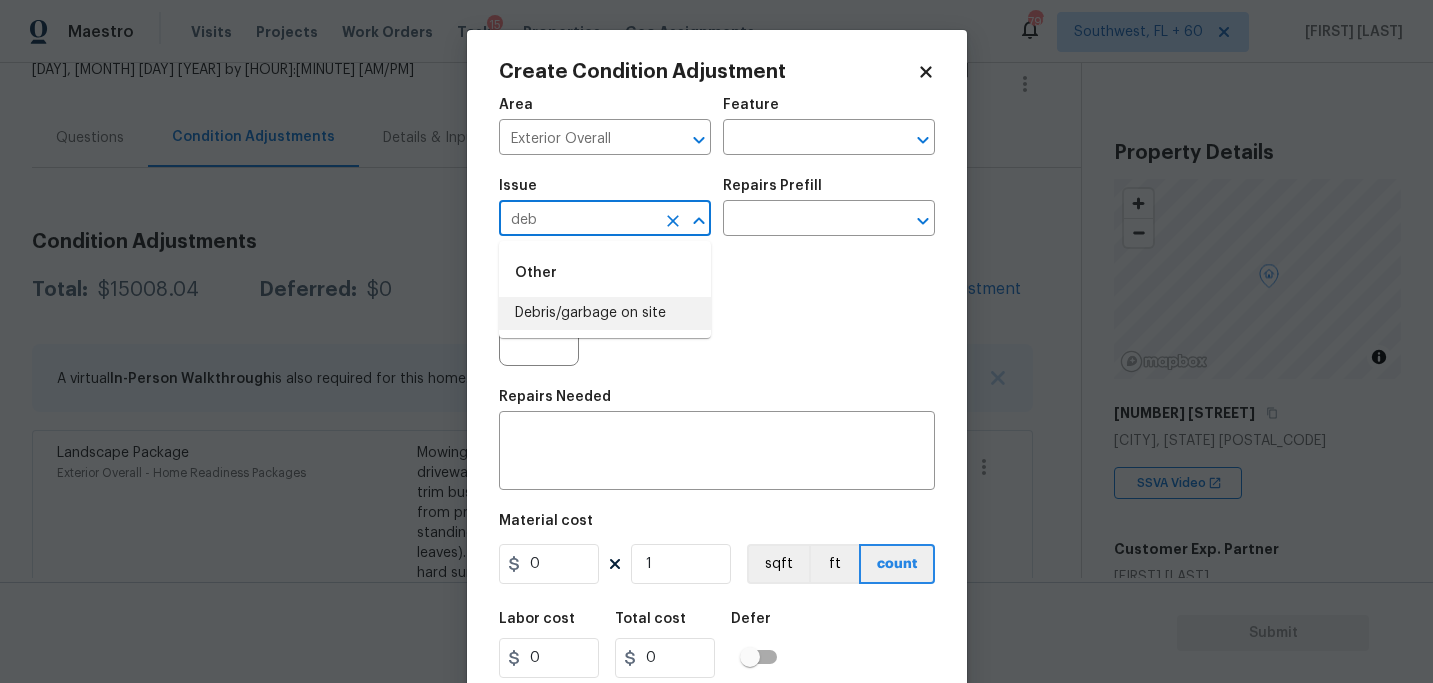 click on "Debris/garbage on site" at bounding box center [605, 313] 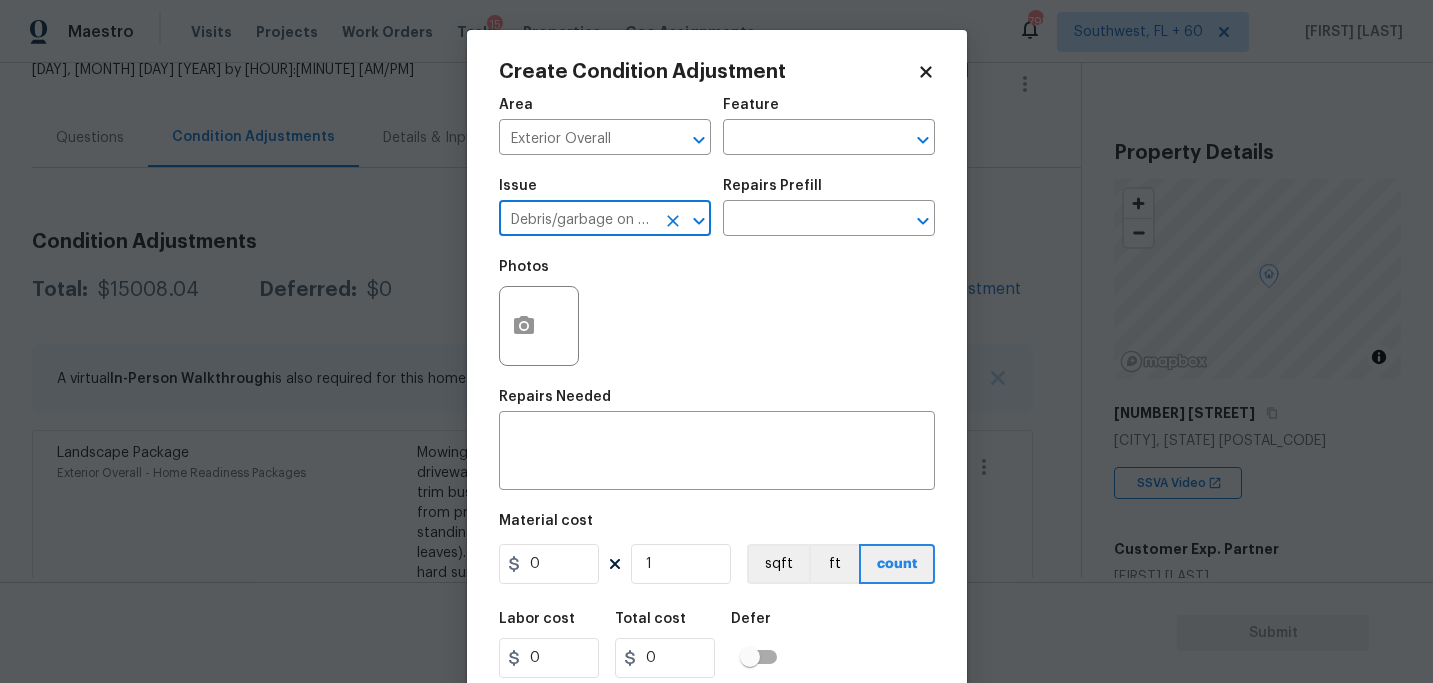 type on "Debris/garbage on site" 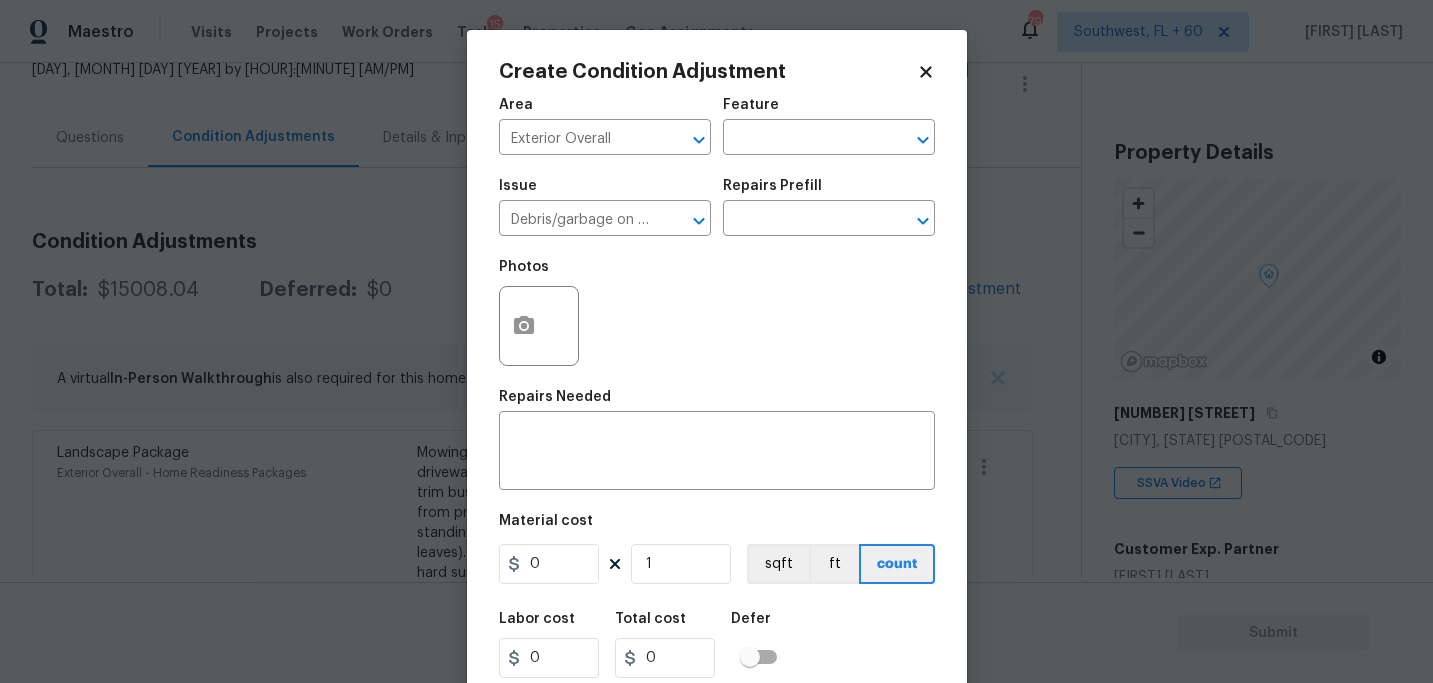 click on "Photos" at bounding box center (717, 313) 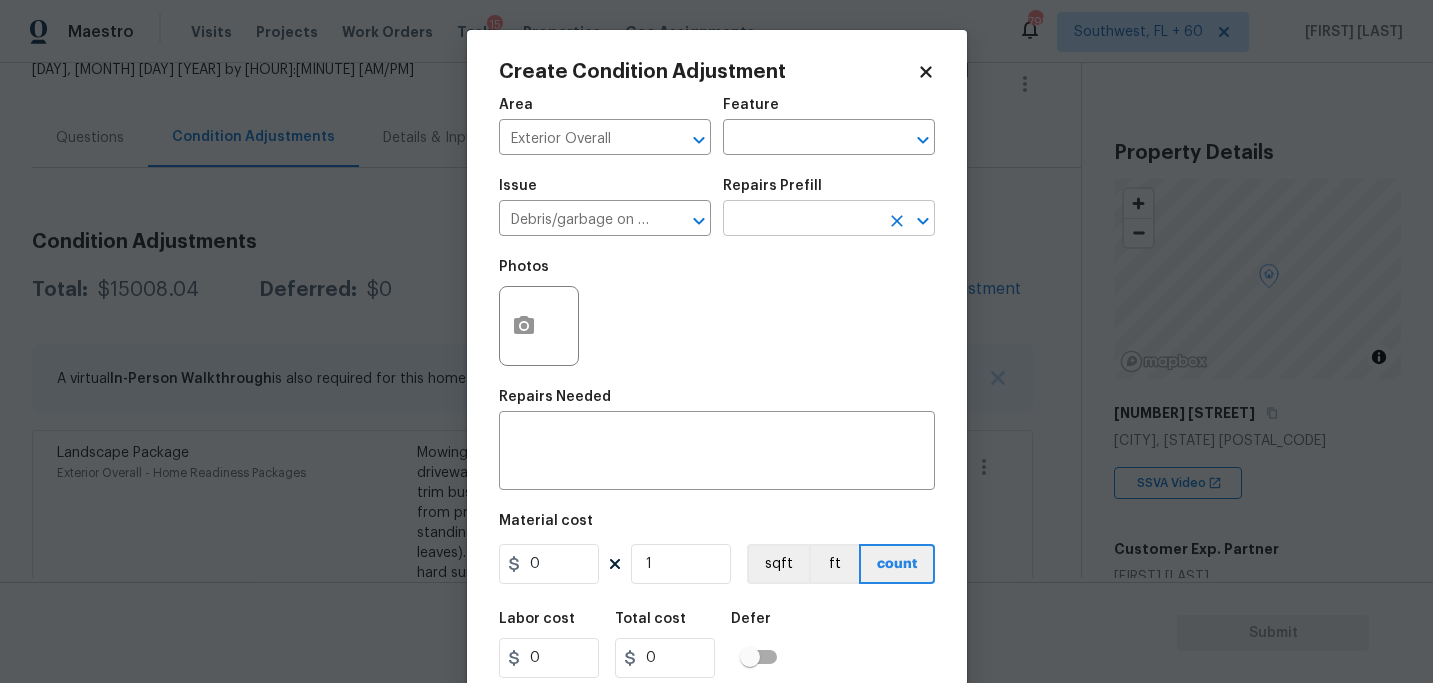 click at bounding box center [801, 220] 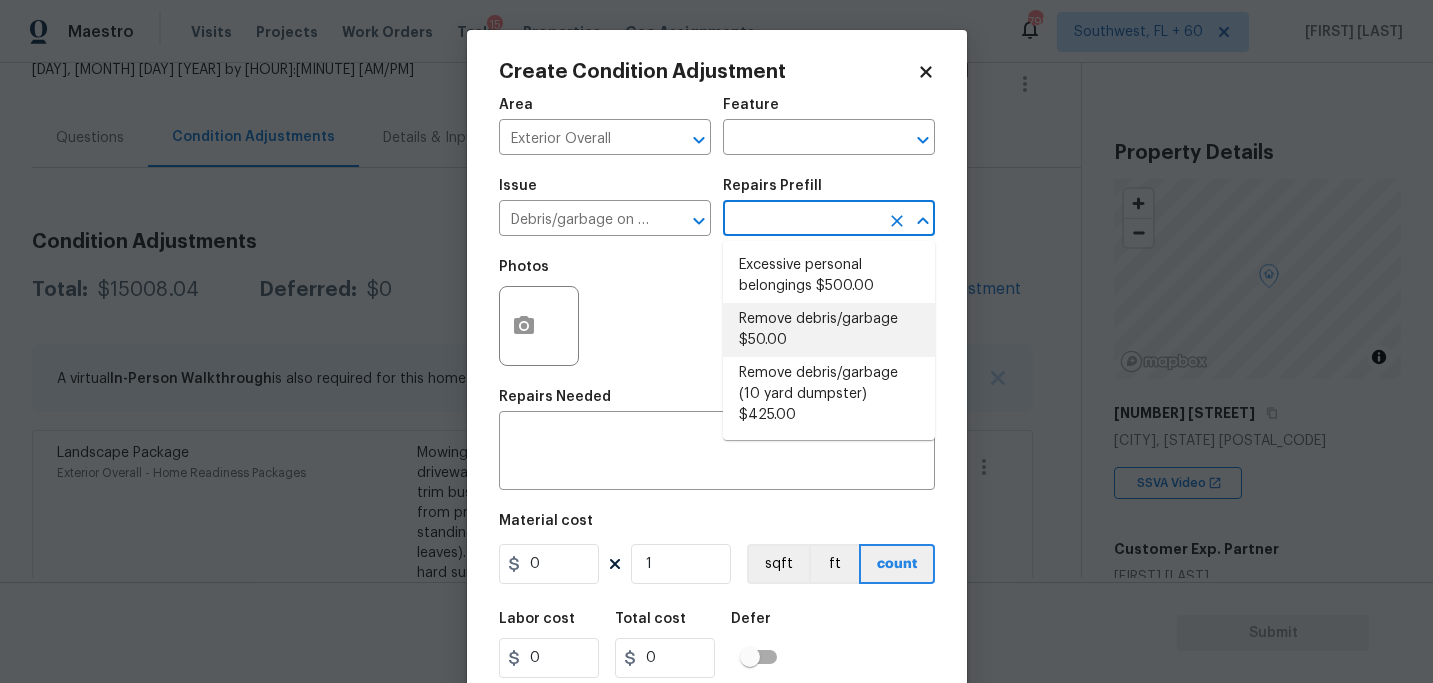 click on "Remove debris/garbage $50.00" at bounding box center [829, 330] 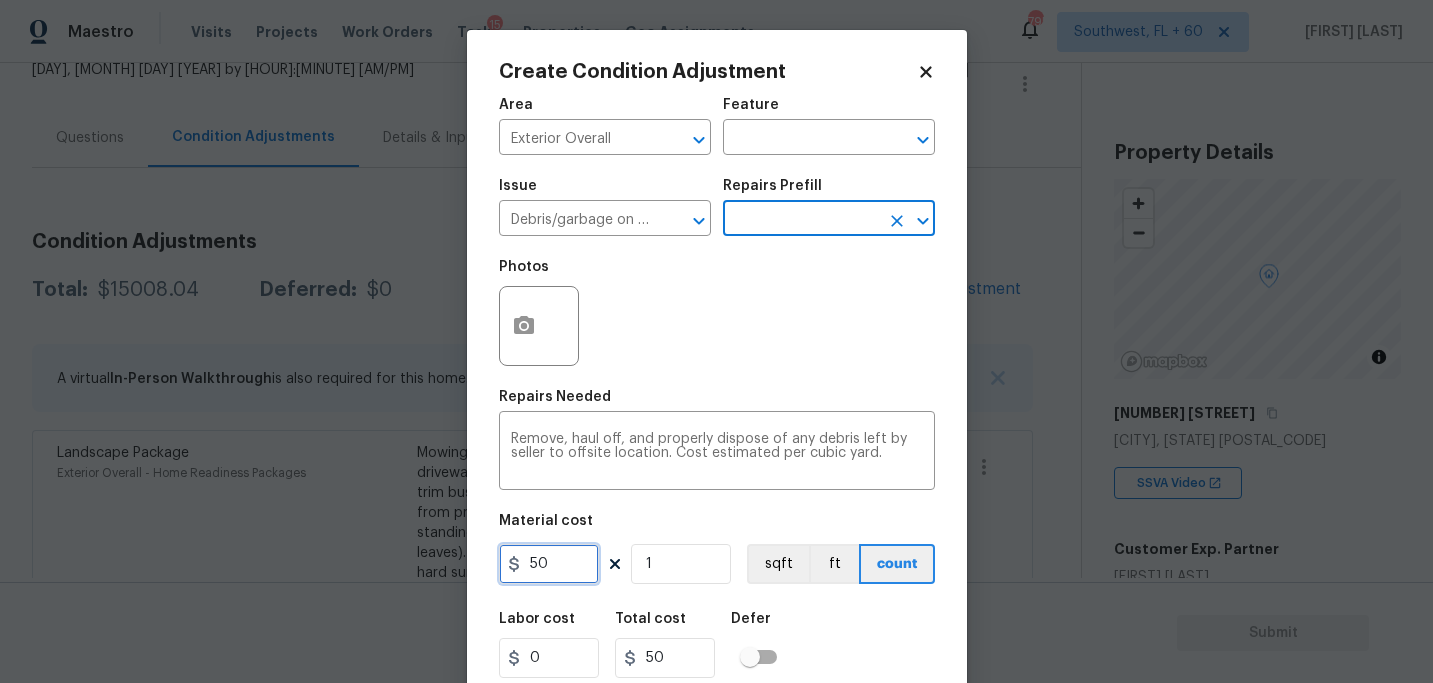click on "50" at bounding box center [549, 564] 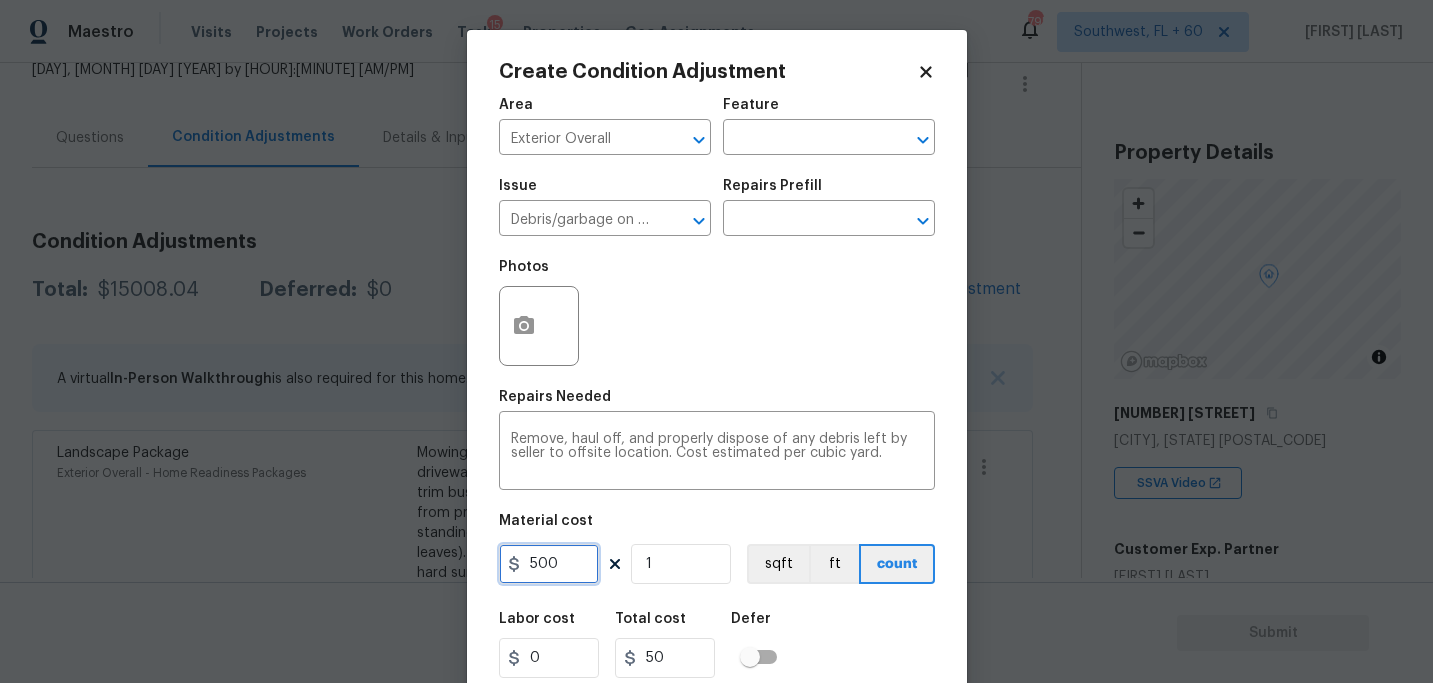 click on "500" at bounding box center (549, 564) 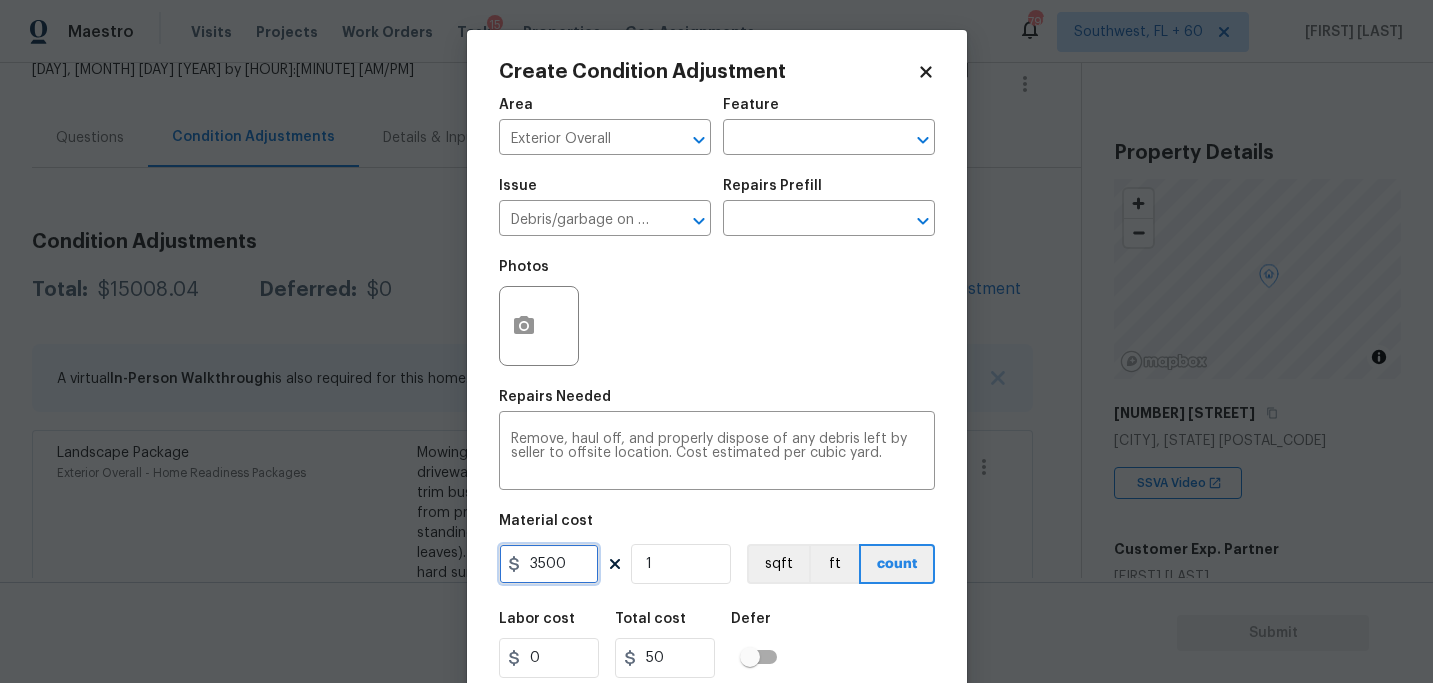 type on "3500" 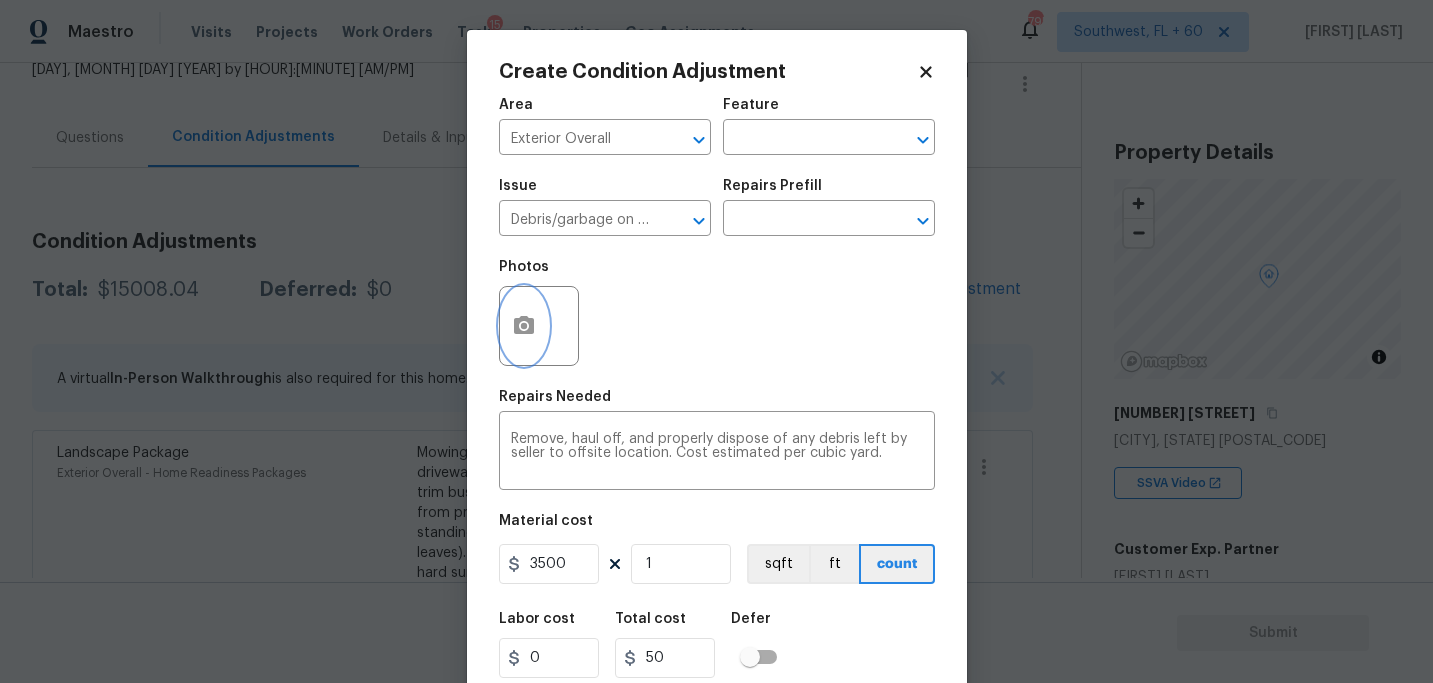 type on "3500" 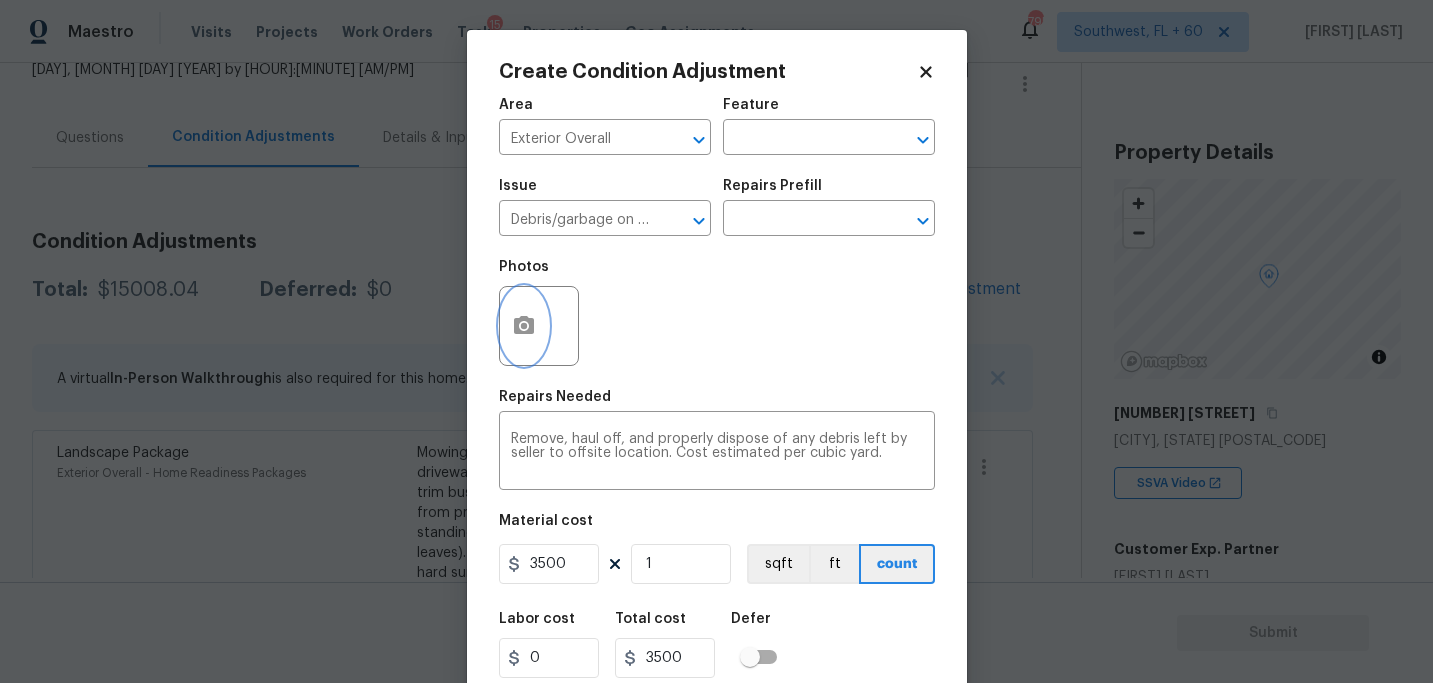 click 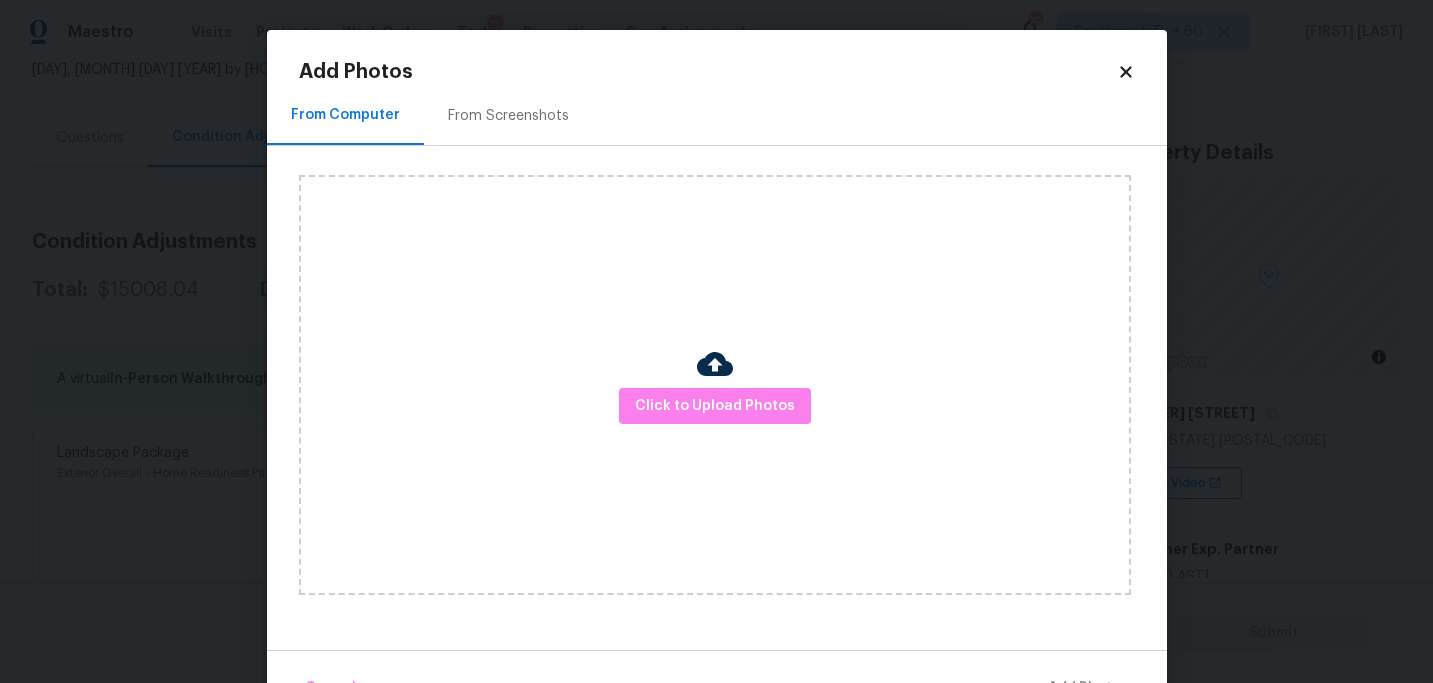 click on "Click to Upload Photos" at bounding box center [715, 385] 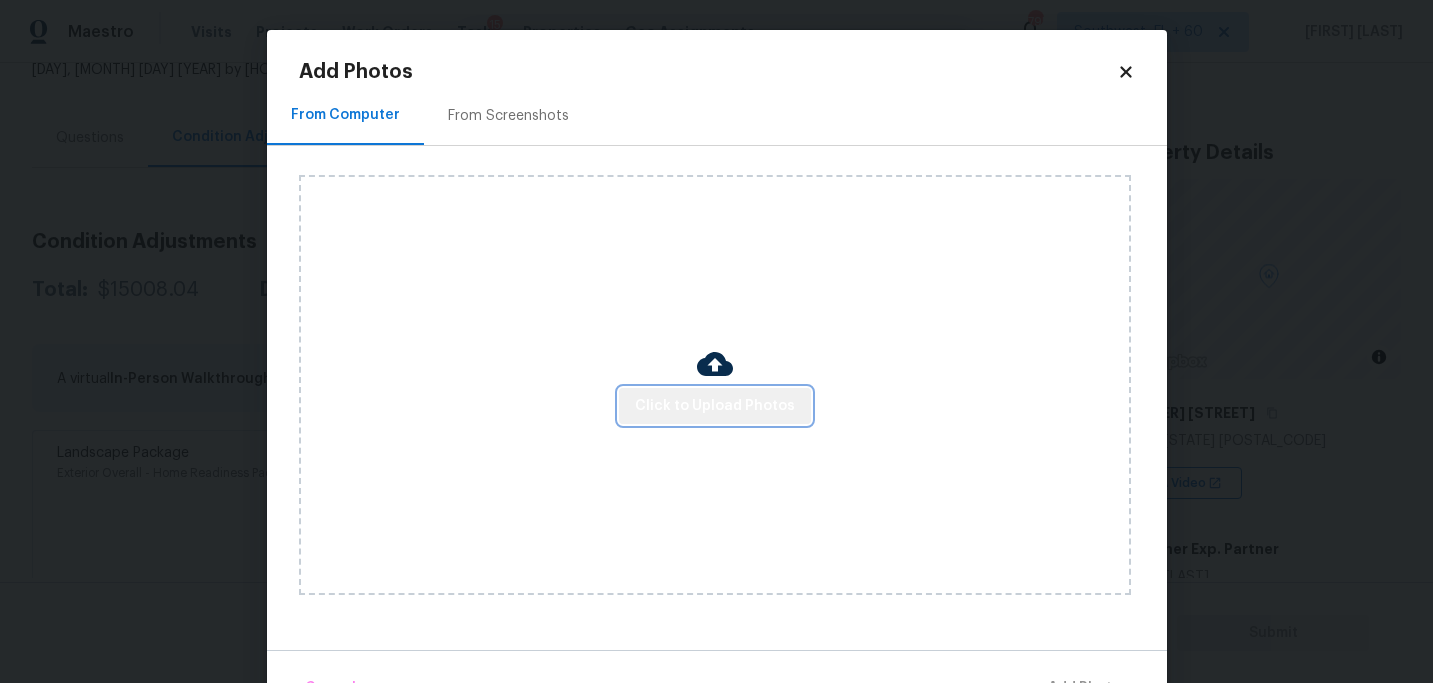 click on "Click to Upload Photos" at bounding box center (715, 406) 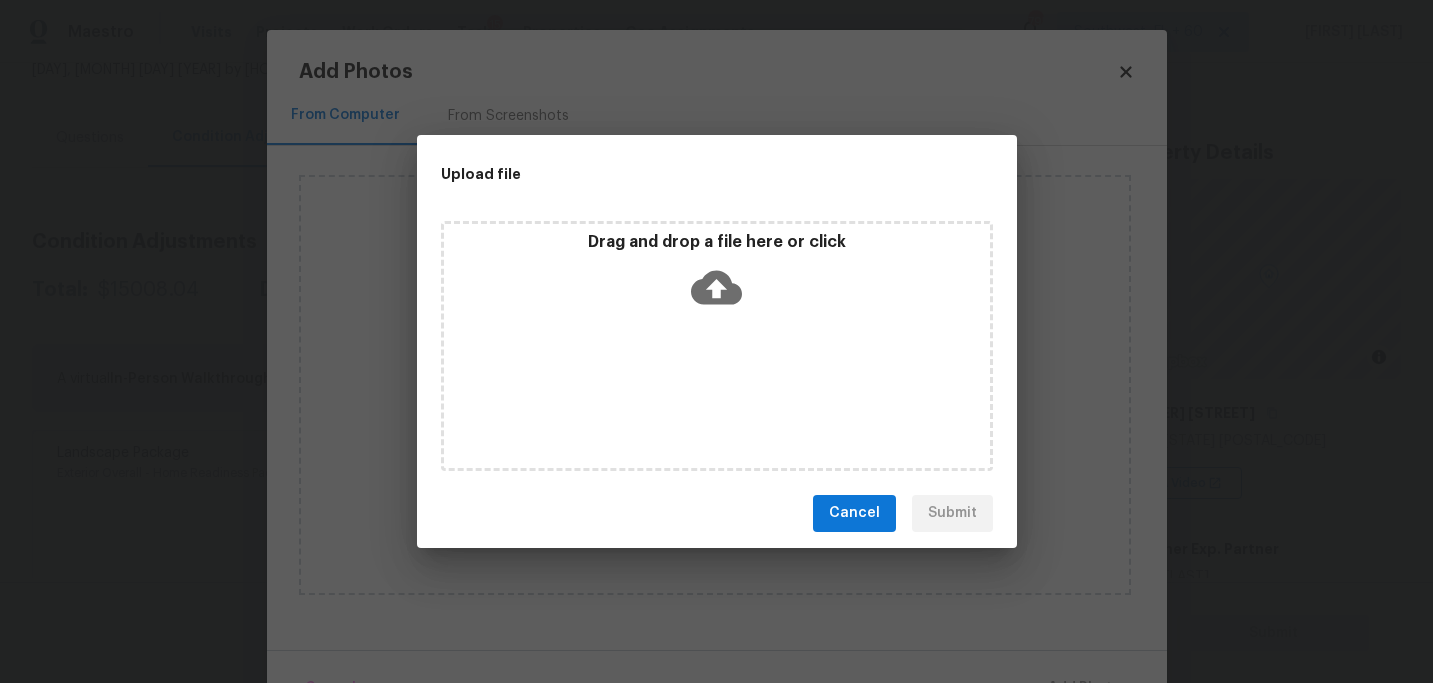click on "Drag and drop a file here or click" at bounding box center [717, 346] 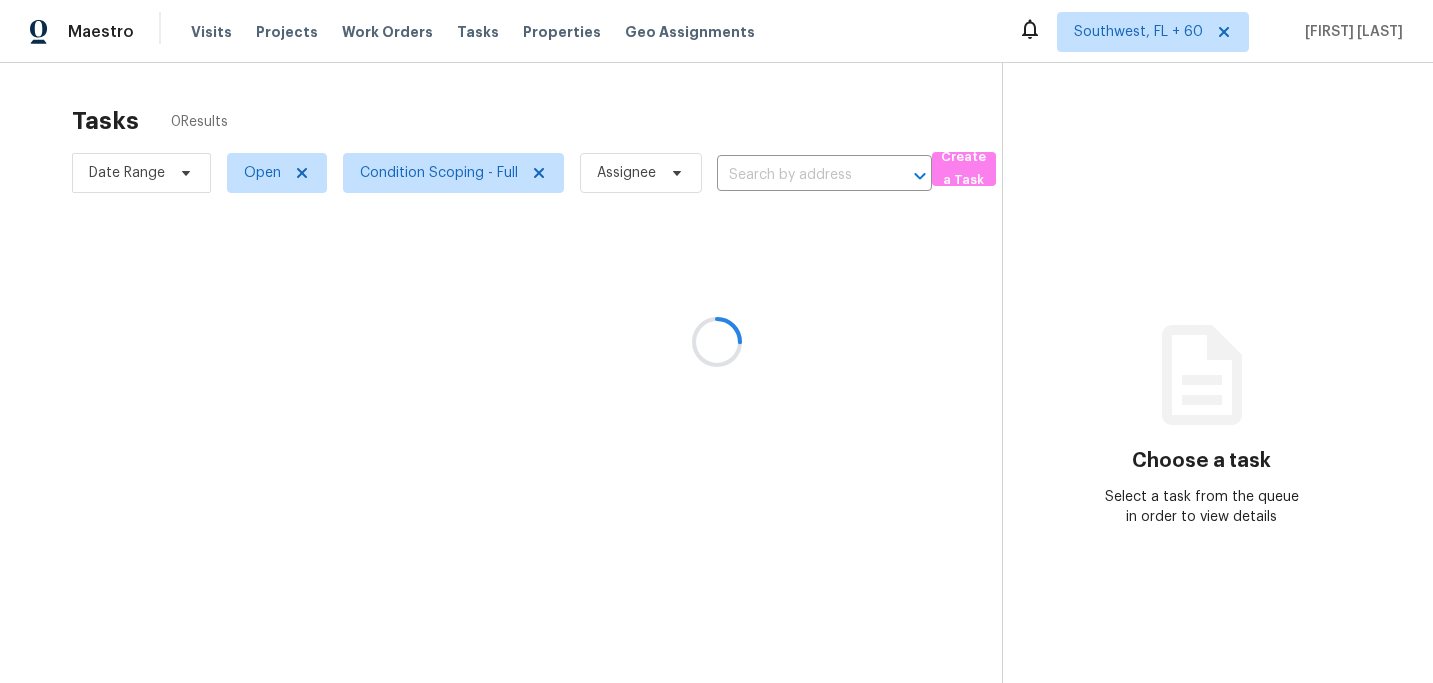 scroll, scrollTop: 0, scrollLeft: 0, axis: both 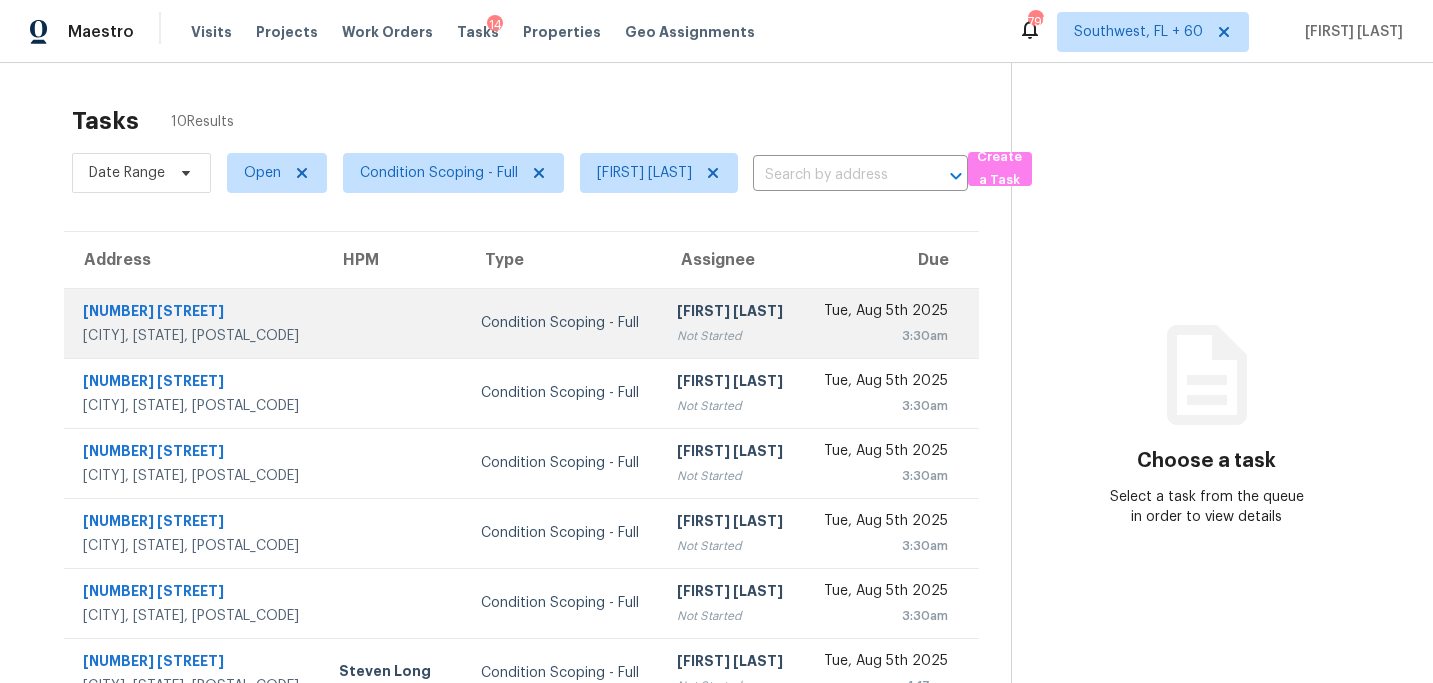 click on "Not Started" at bounding box center (732, 336) 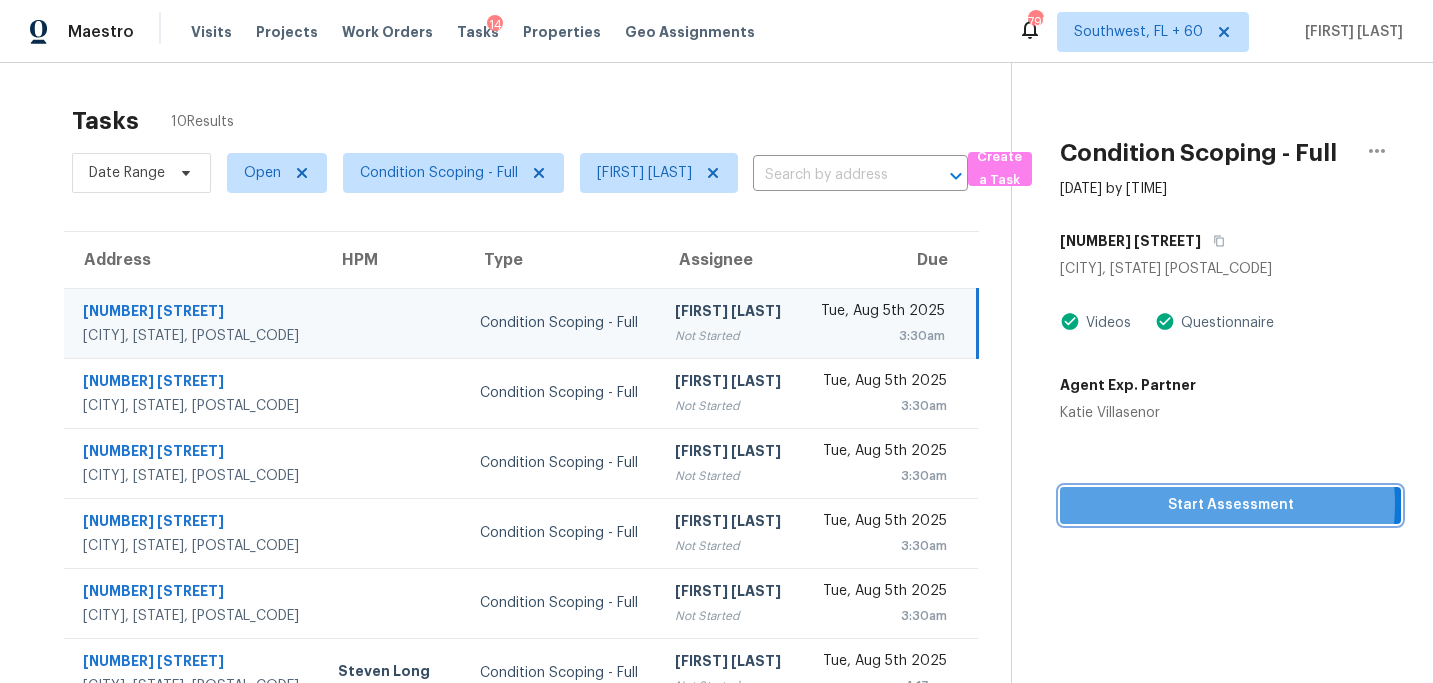 click on "Start Assessment" at bounding box center [1230, 505] 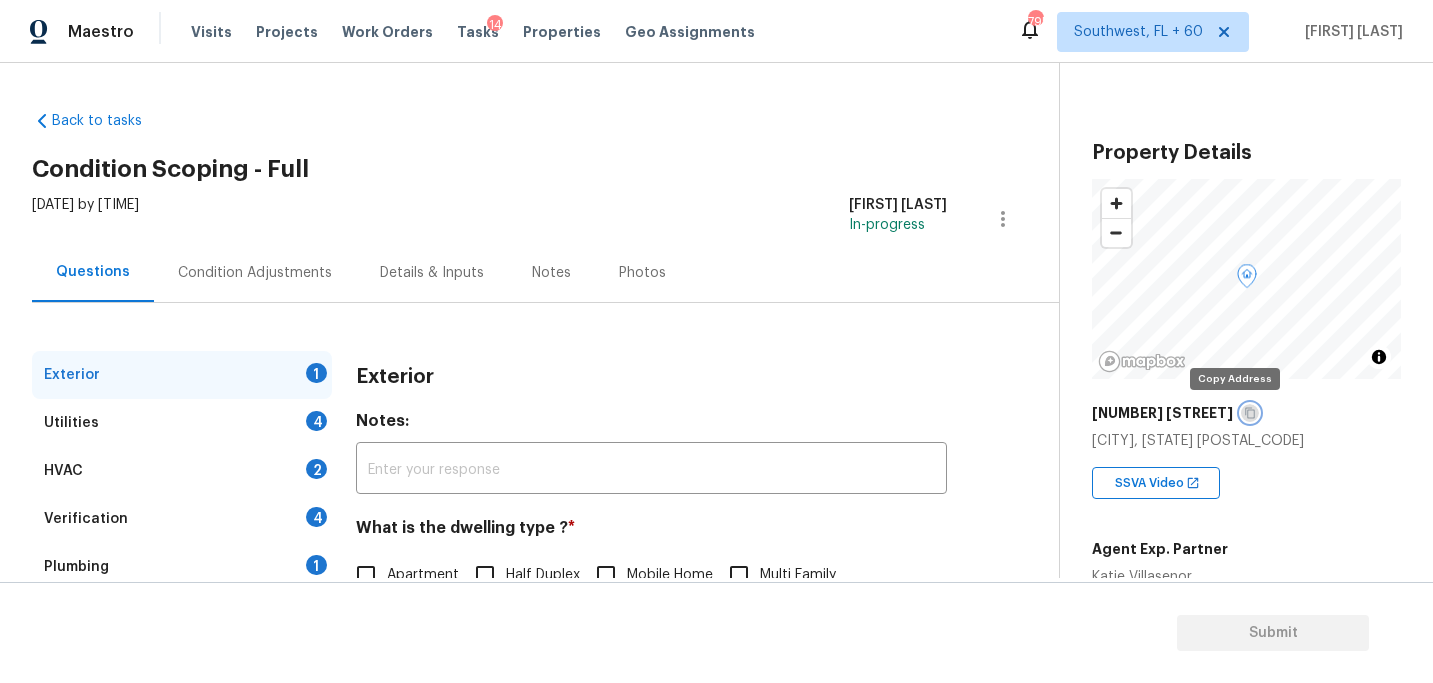 click 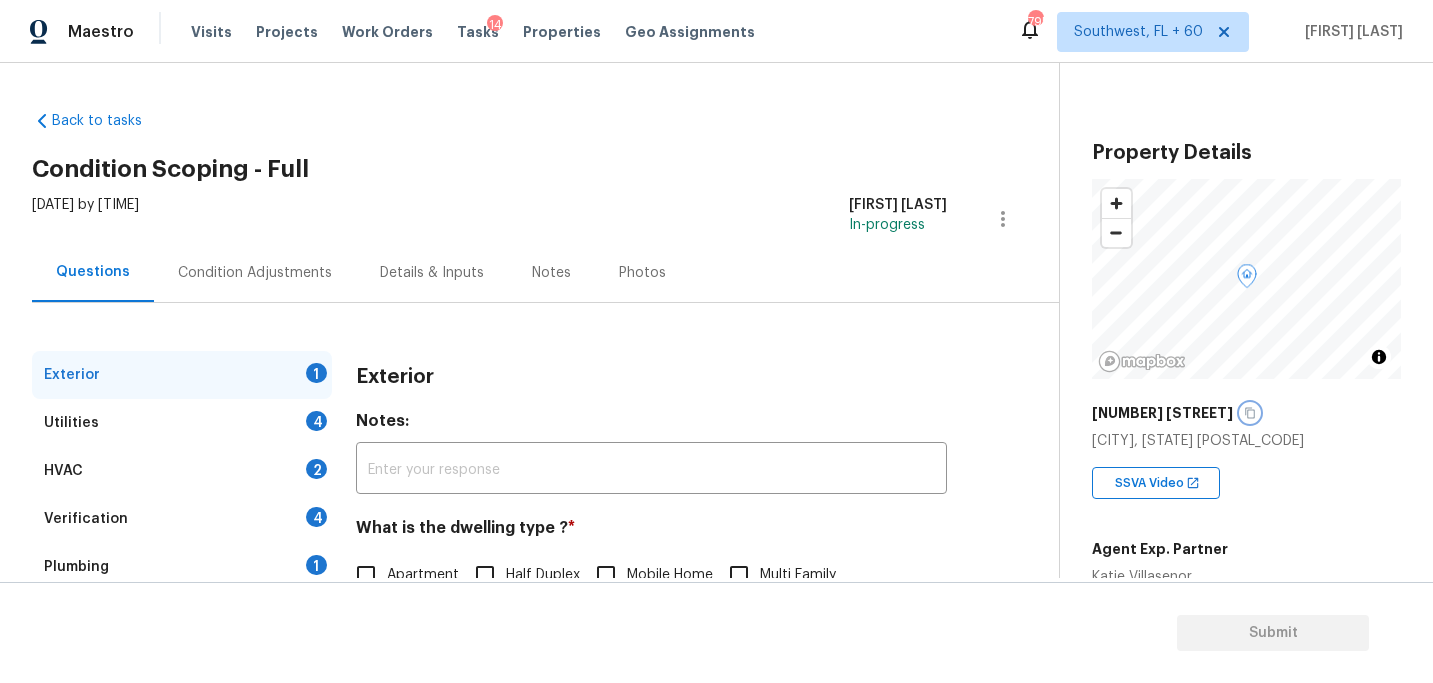 scroll, scrollTop: 137, scrollLeft: 0, axis: vertical 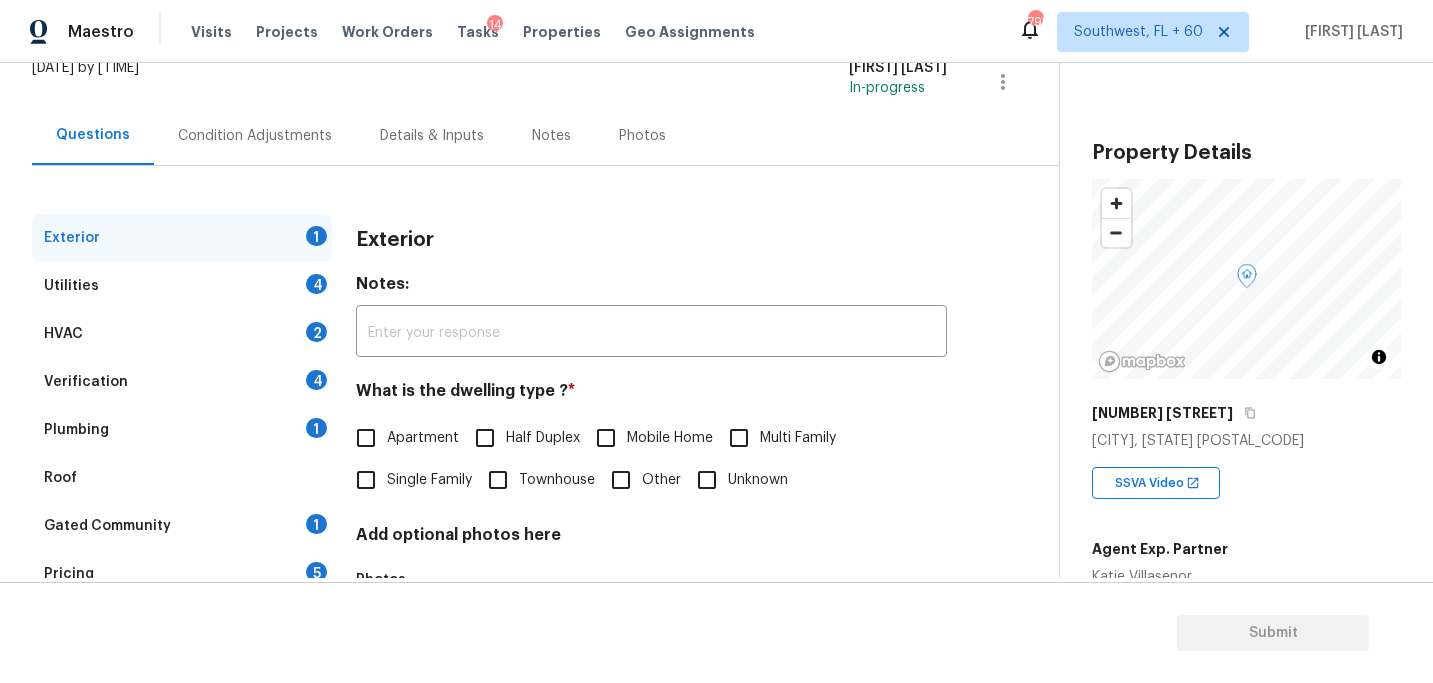 click on "Single Family" at bounding box center (408, 480) 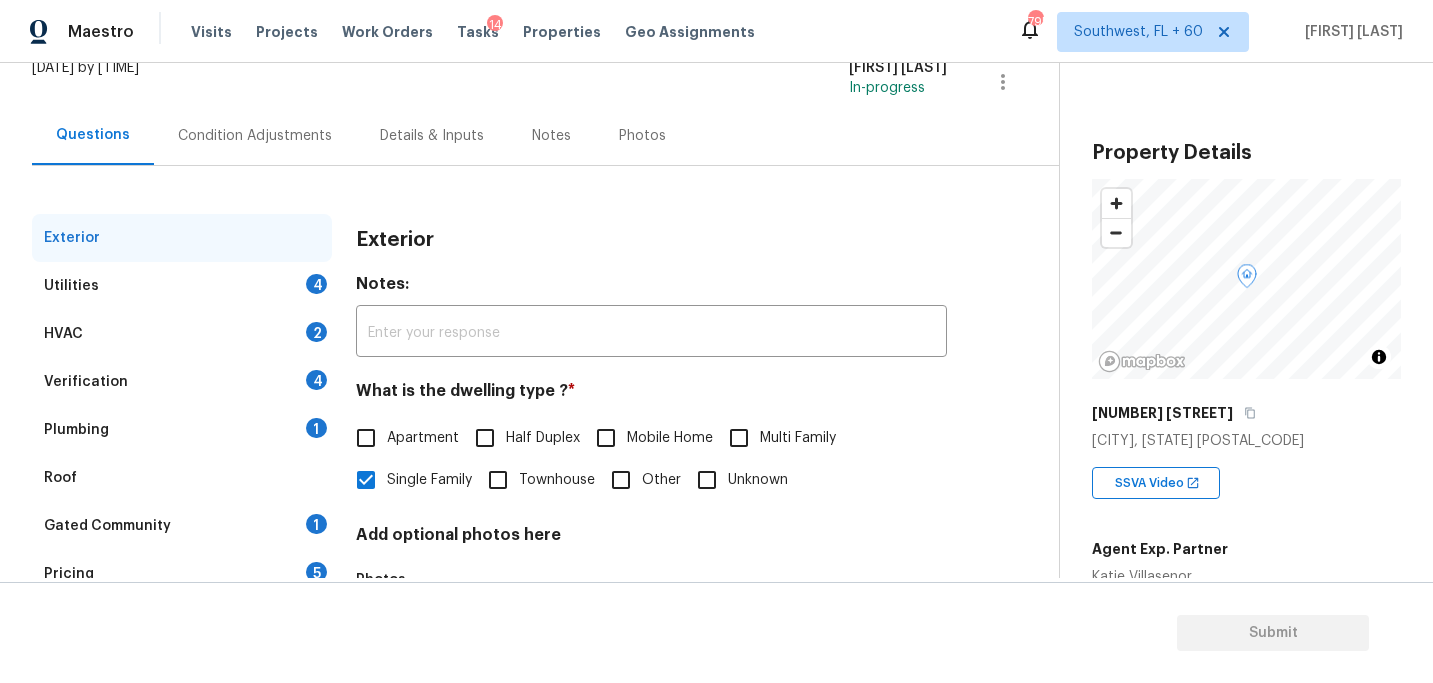 click on "Utilities 4" at bounding box center [182, 286] 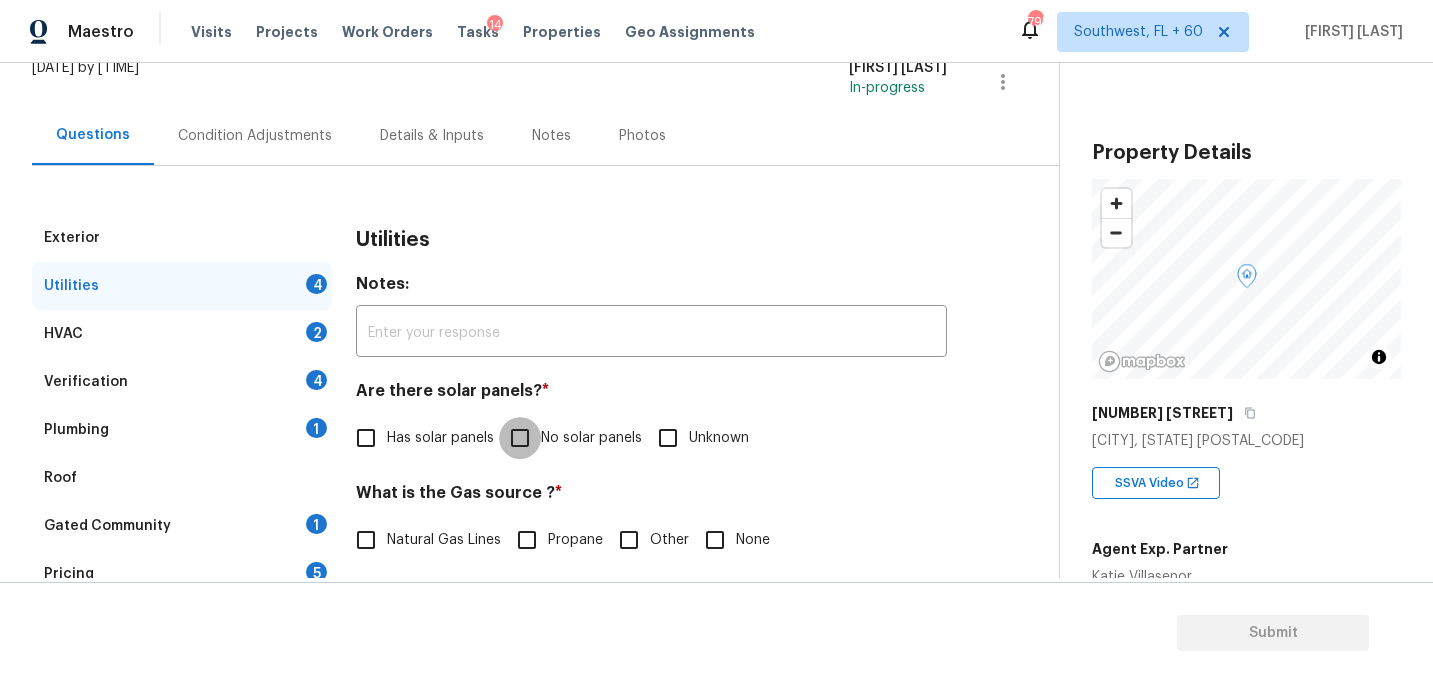 click on "No solar panels" at bounding box center [520, 438] 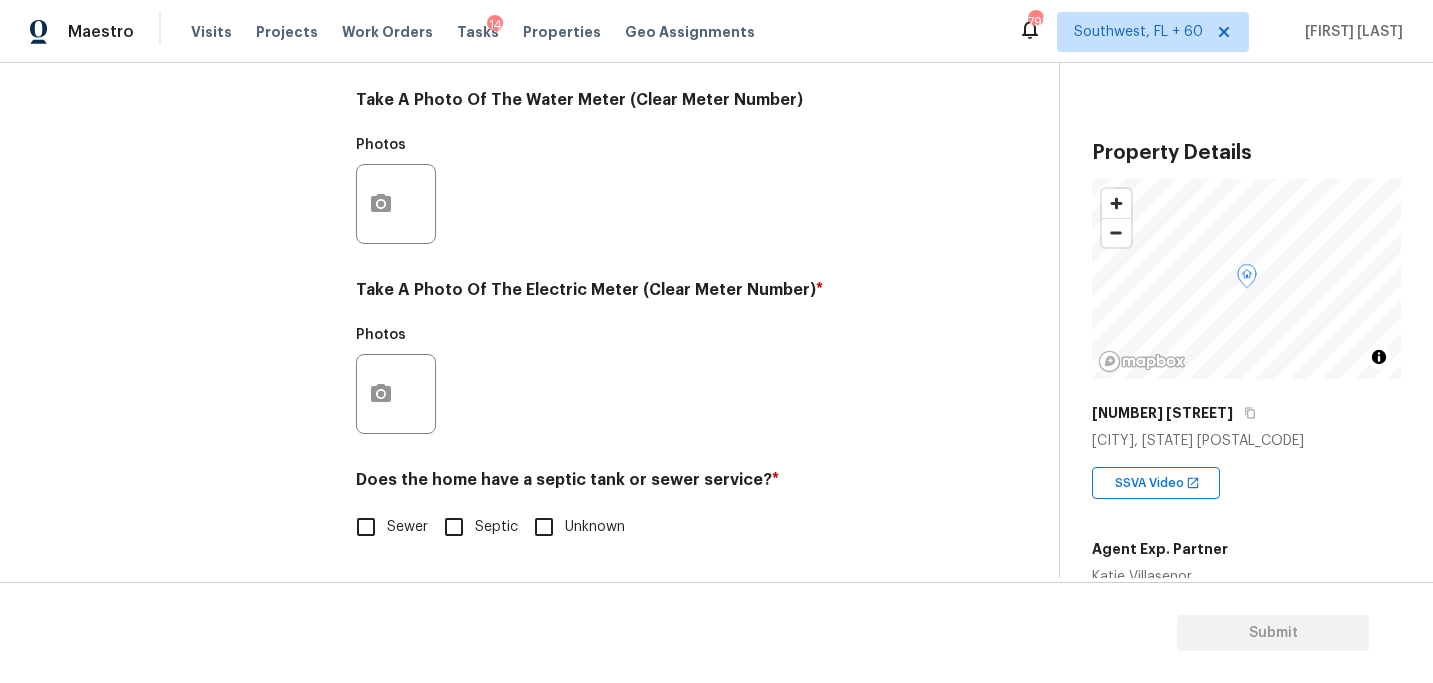 click on "Sewer" at bounding box center (386, 527) 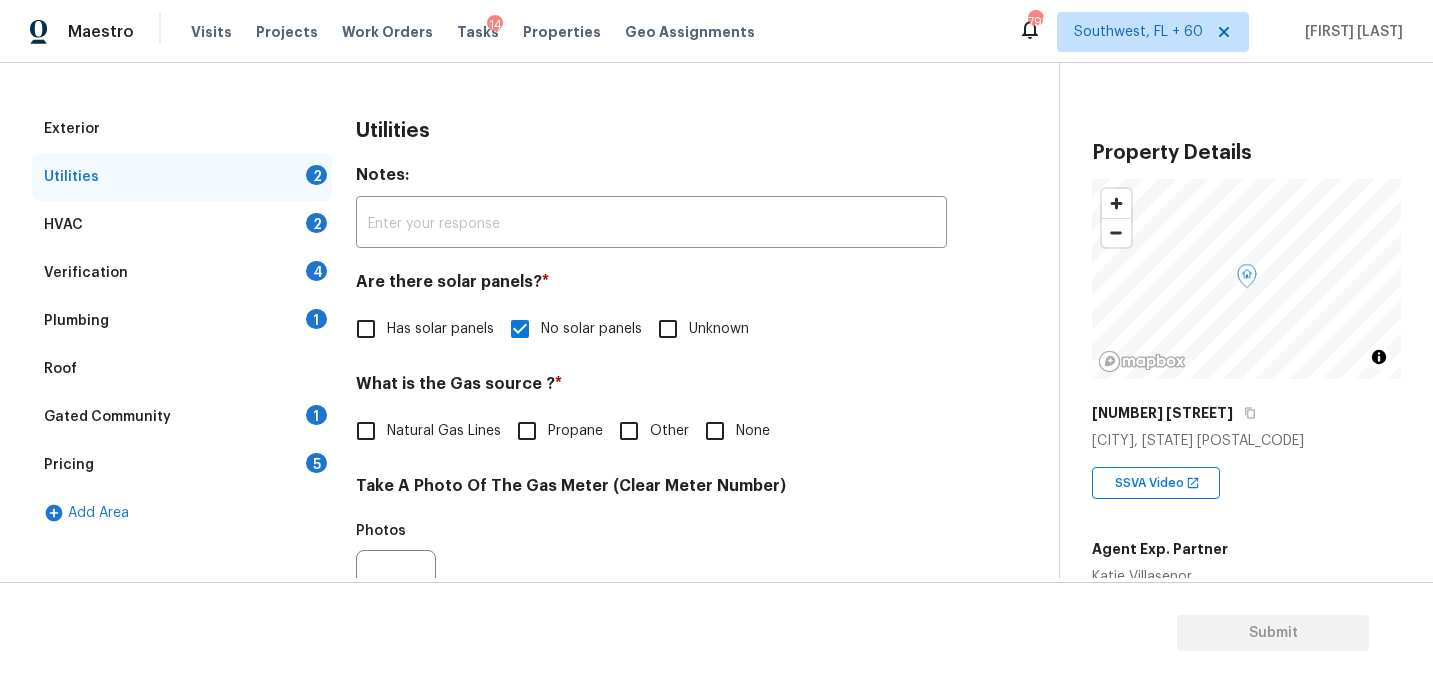 scroll, scrollTop: 124, scrollLeft: 0, axis: vertical 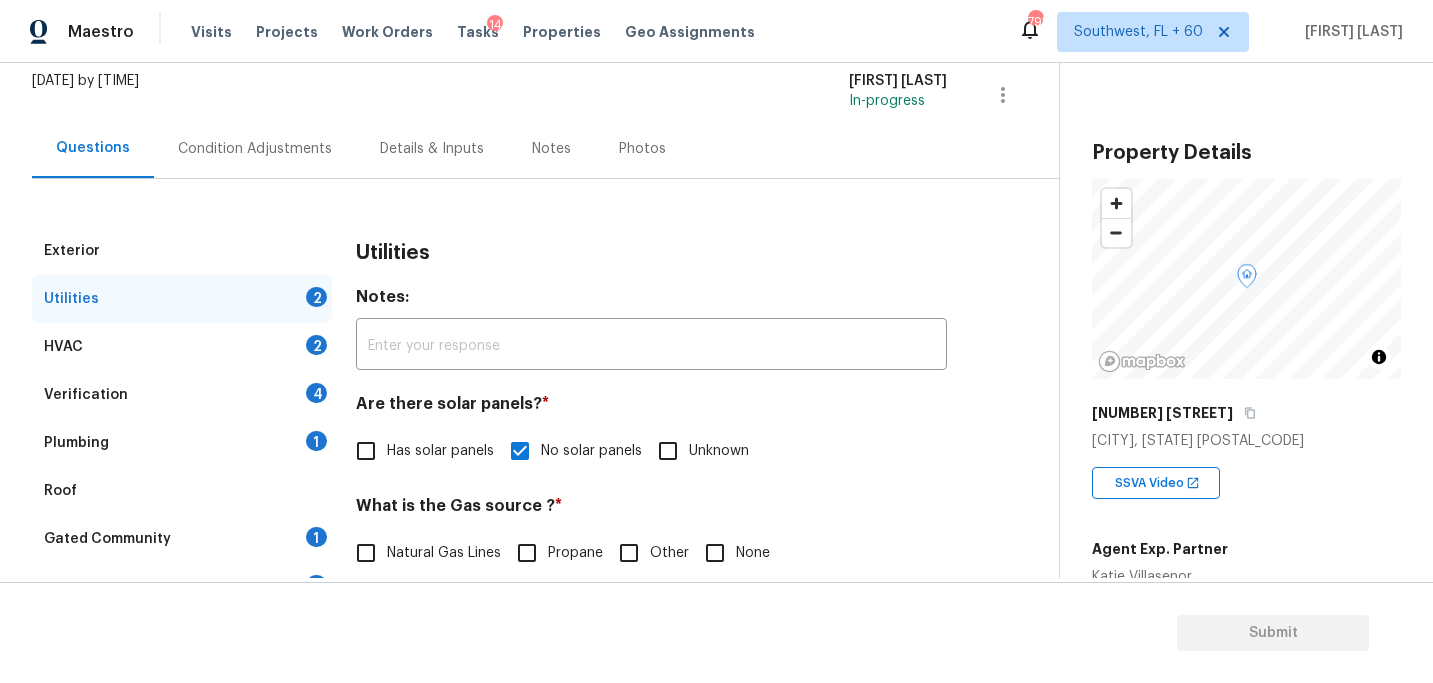 click on "Plumbing 1" at bounding box center [182, 443] 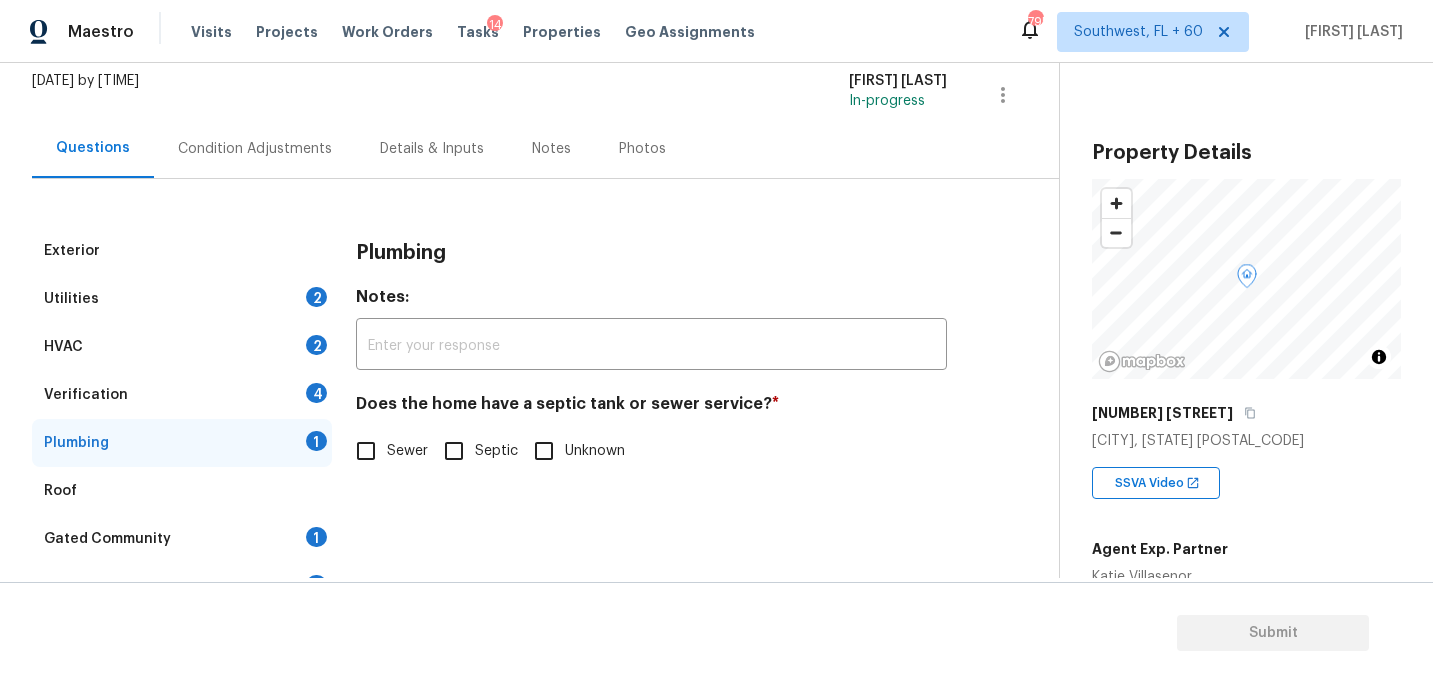 click on "Sewer" at bounding box center [407, 451] 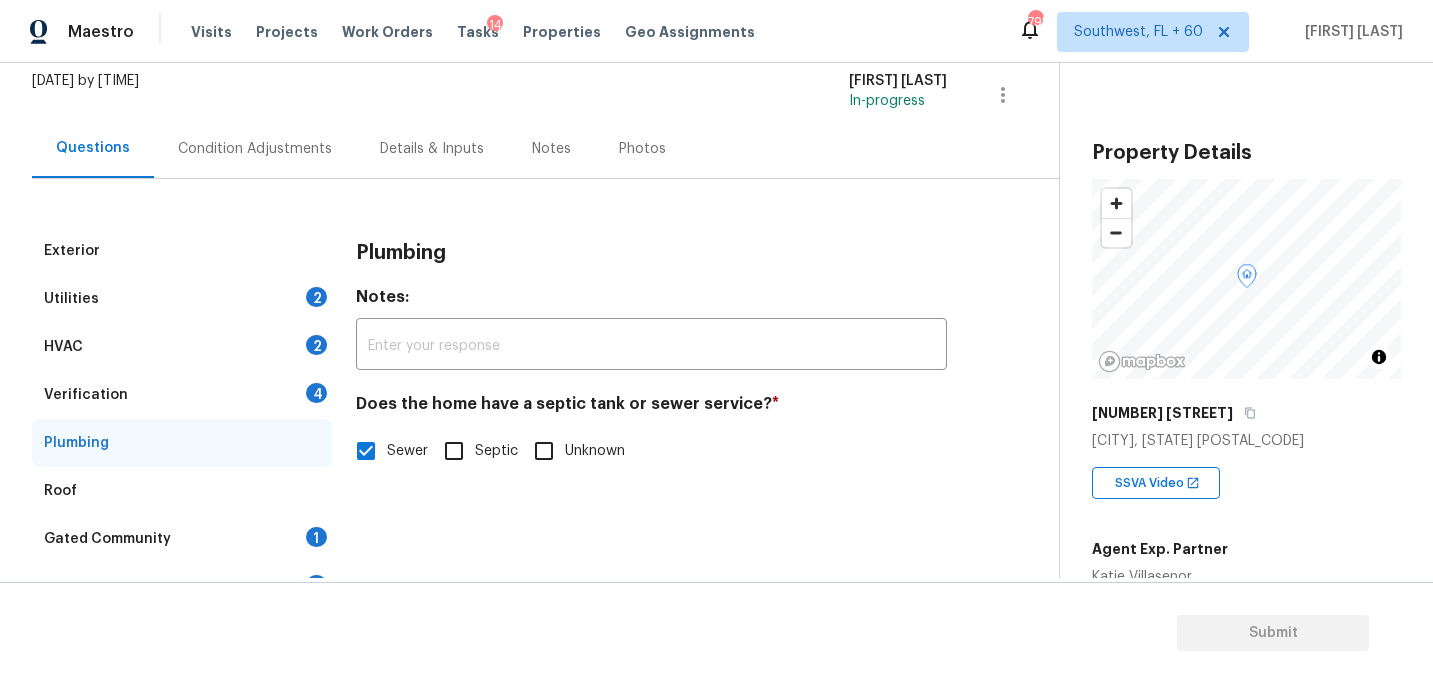 click on "Gated Community 1" at bounding box center [182, 539] 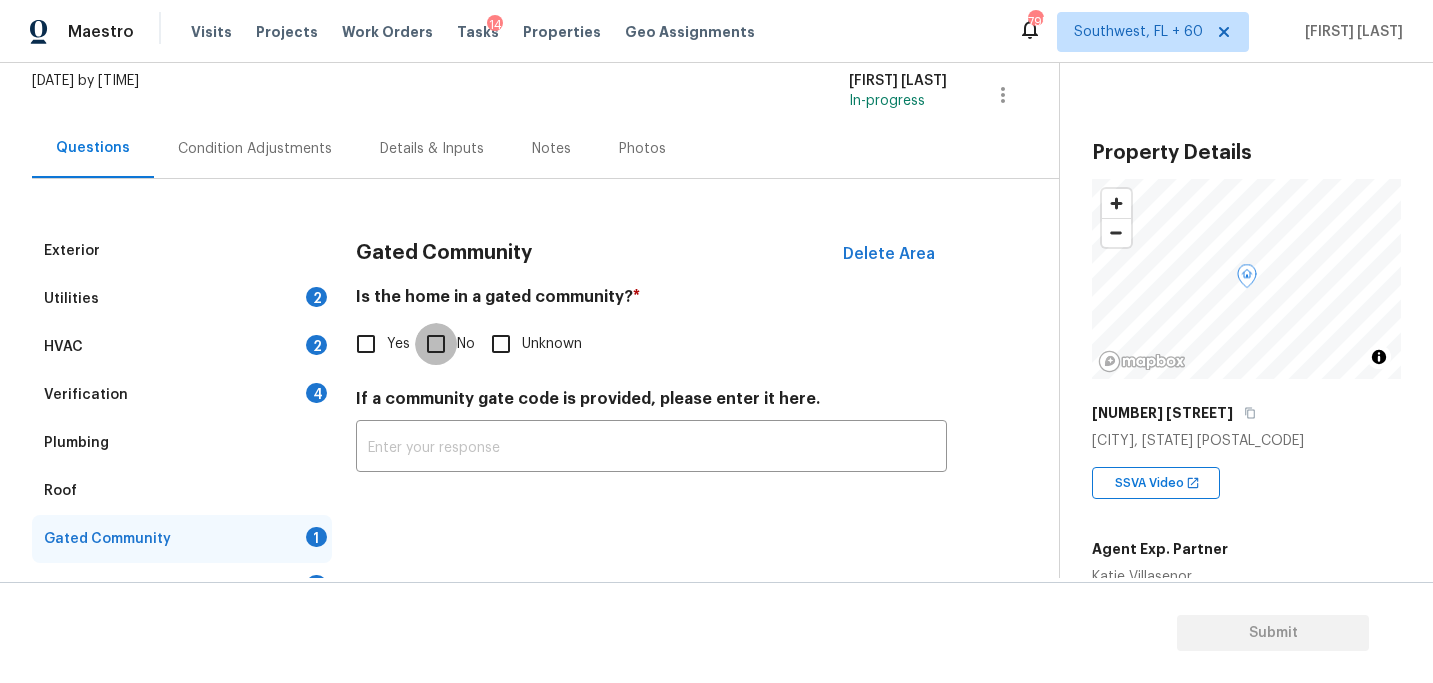 click on "No" at bounding box center [436, 344] 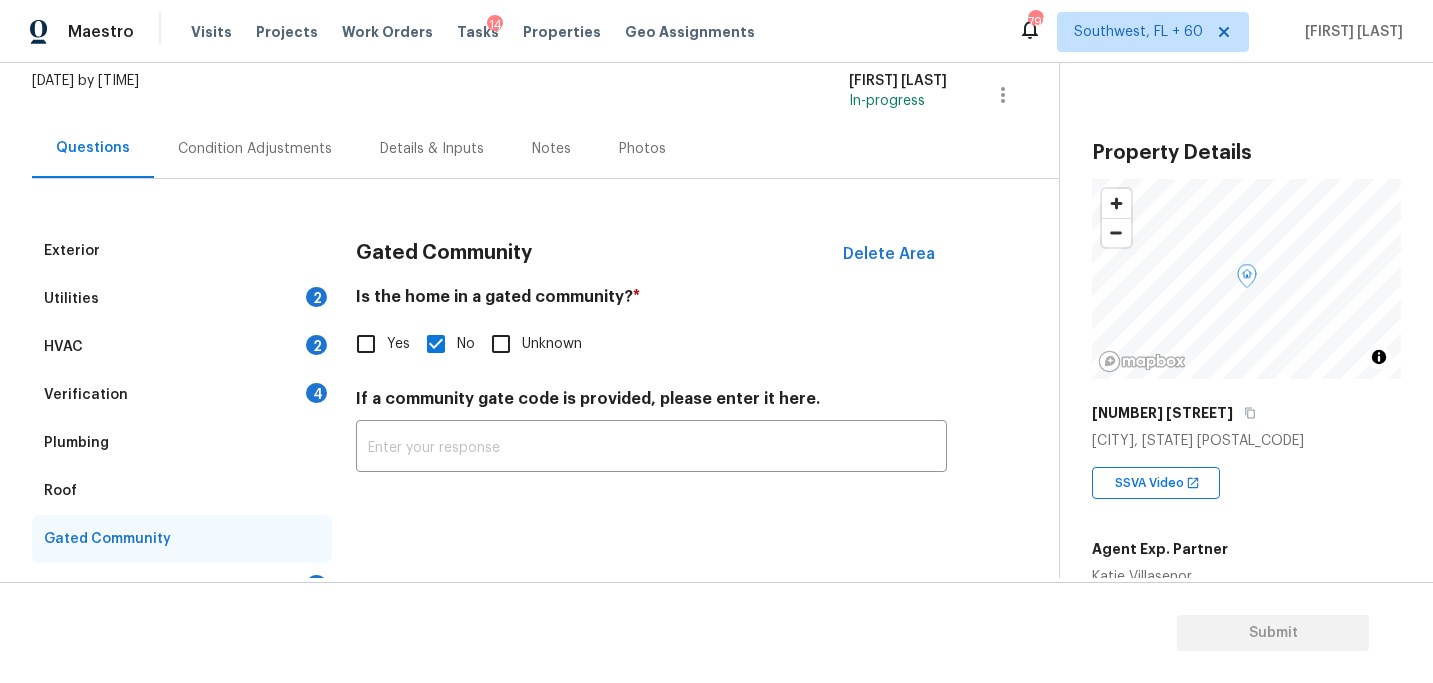 click on "Condition Adjustments" at bounding box center [255, 148] 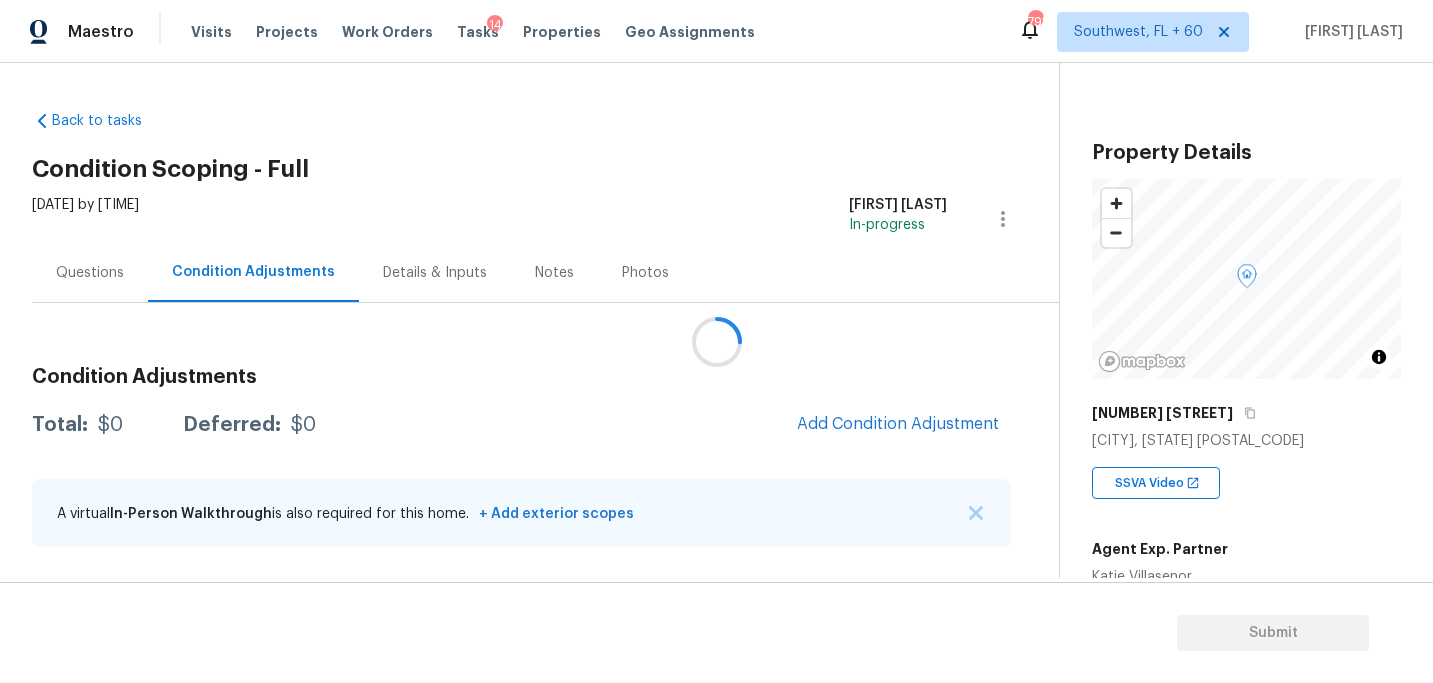 scroll, scrollTop: 0, scrollLeft: 0, axis: both 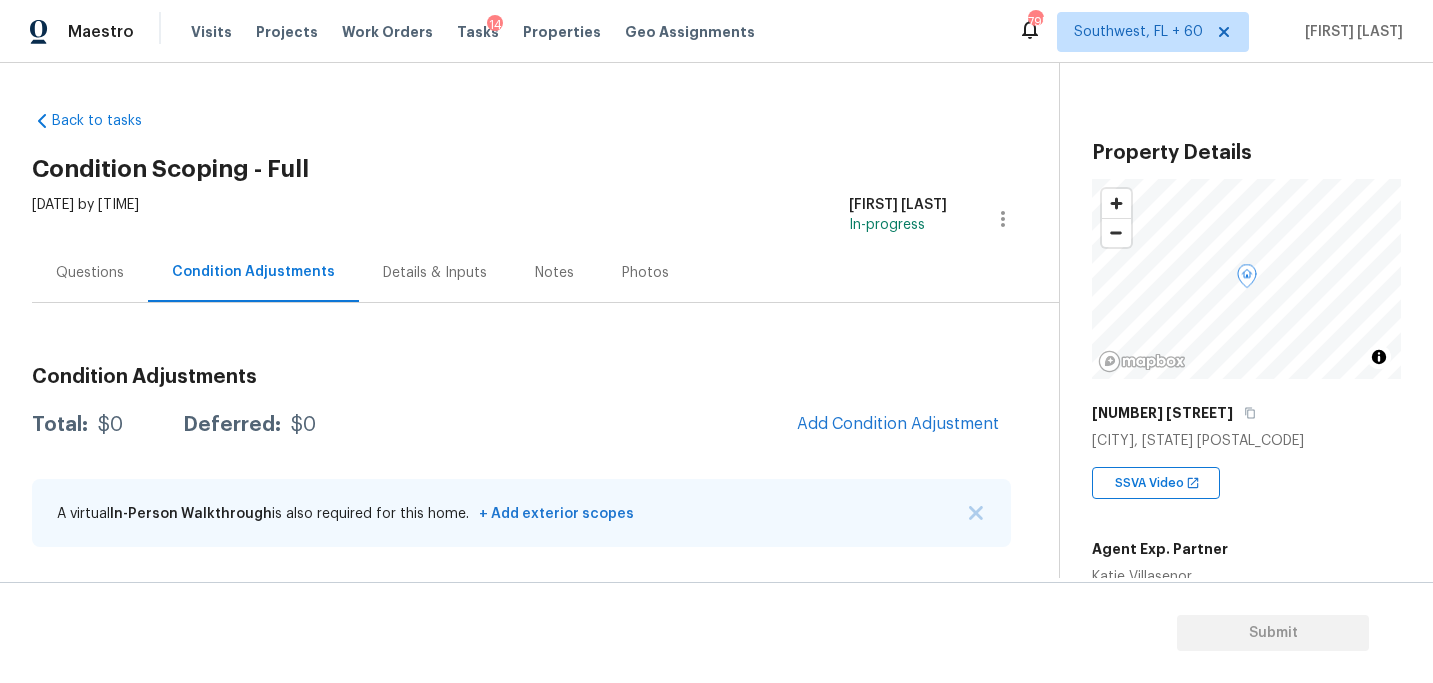 click on "Questions" at bounding box center (90, 272) 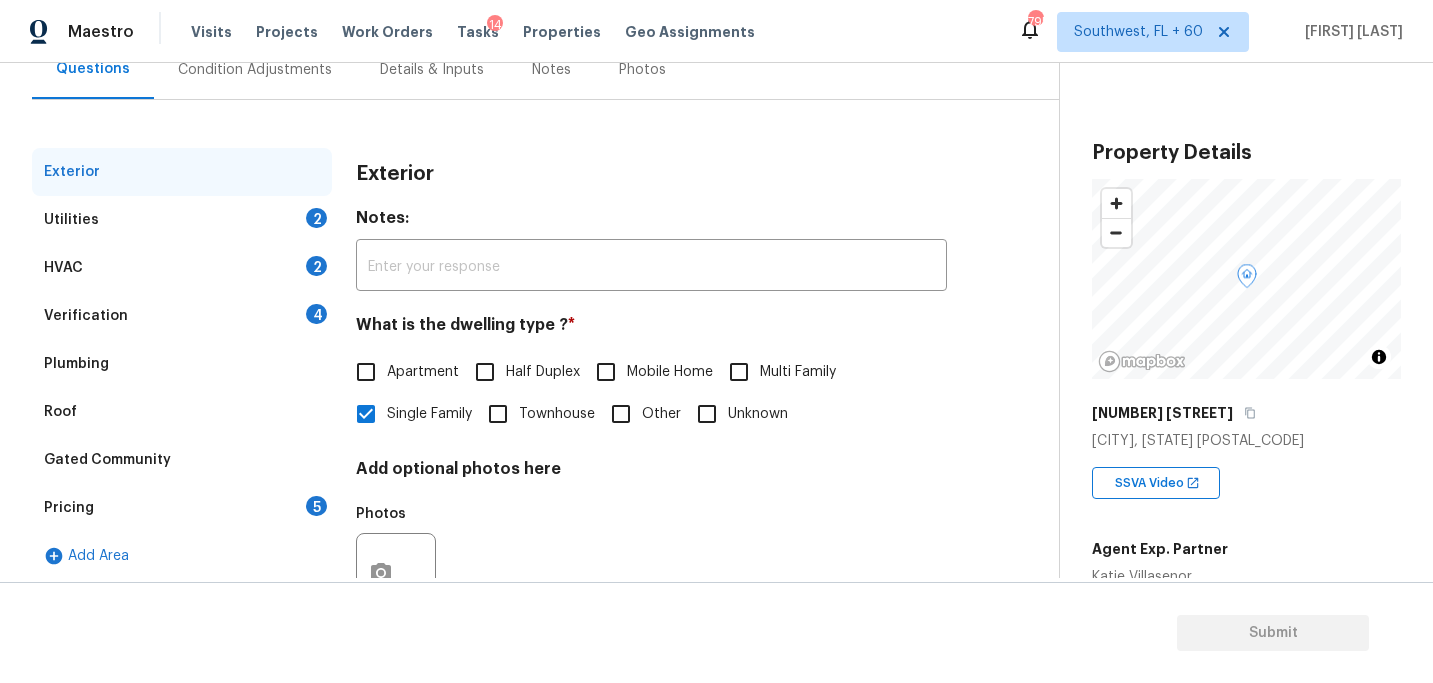 scroll, scrollTop: 280, scrollLeft: 0, axis: vertical 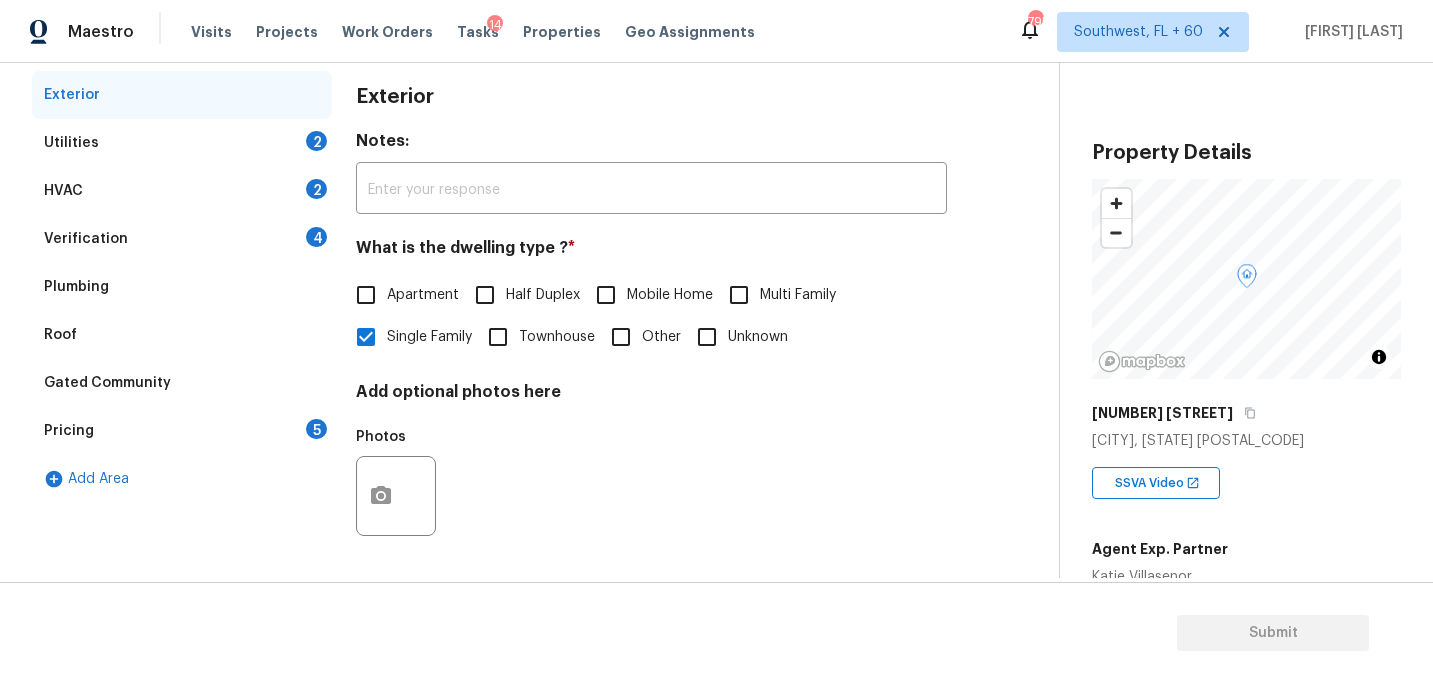 click on "Pricing 5" at bounding box center (182, 431) 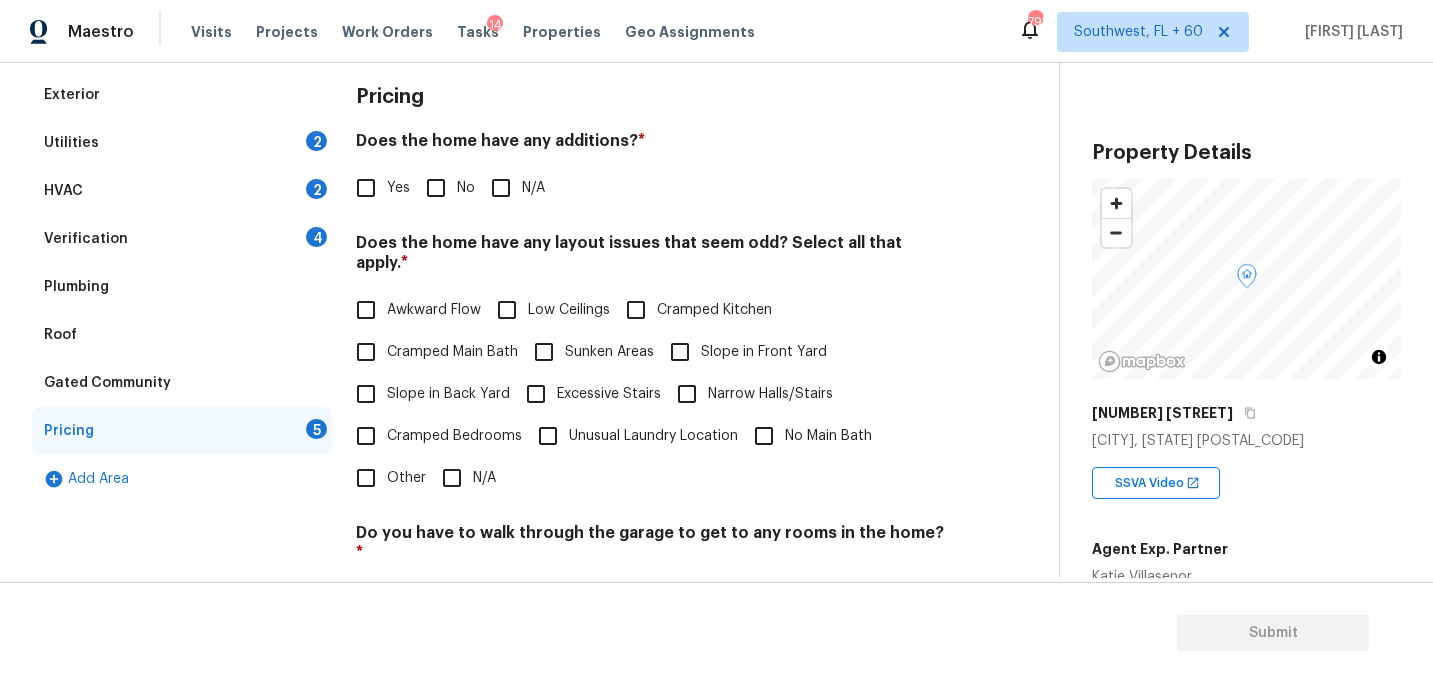 click on "Gated Community" at bounding box center [107, 383] 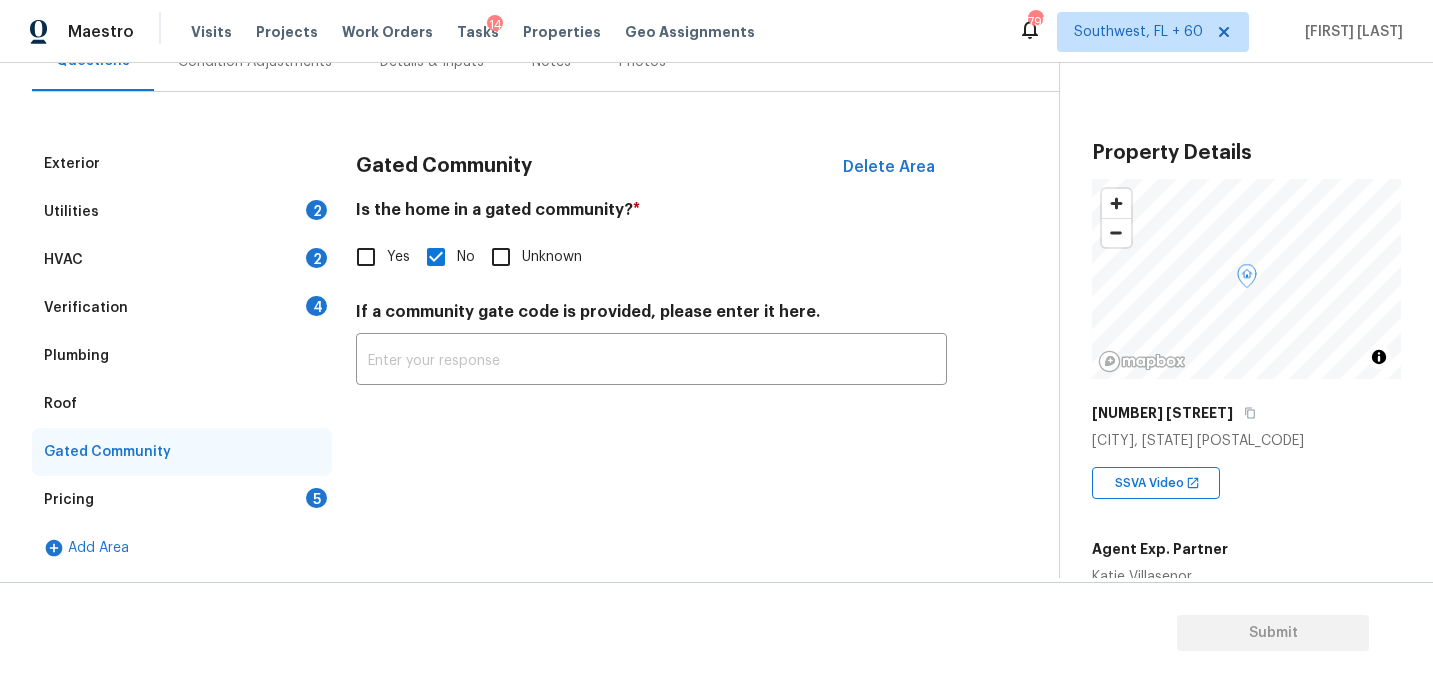 click on "Yes" at bounding box center (366, 257) 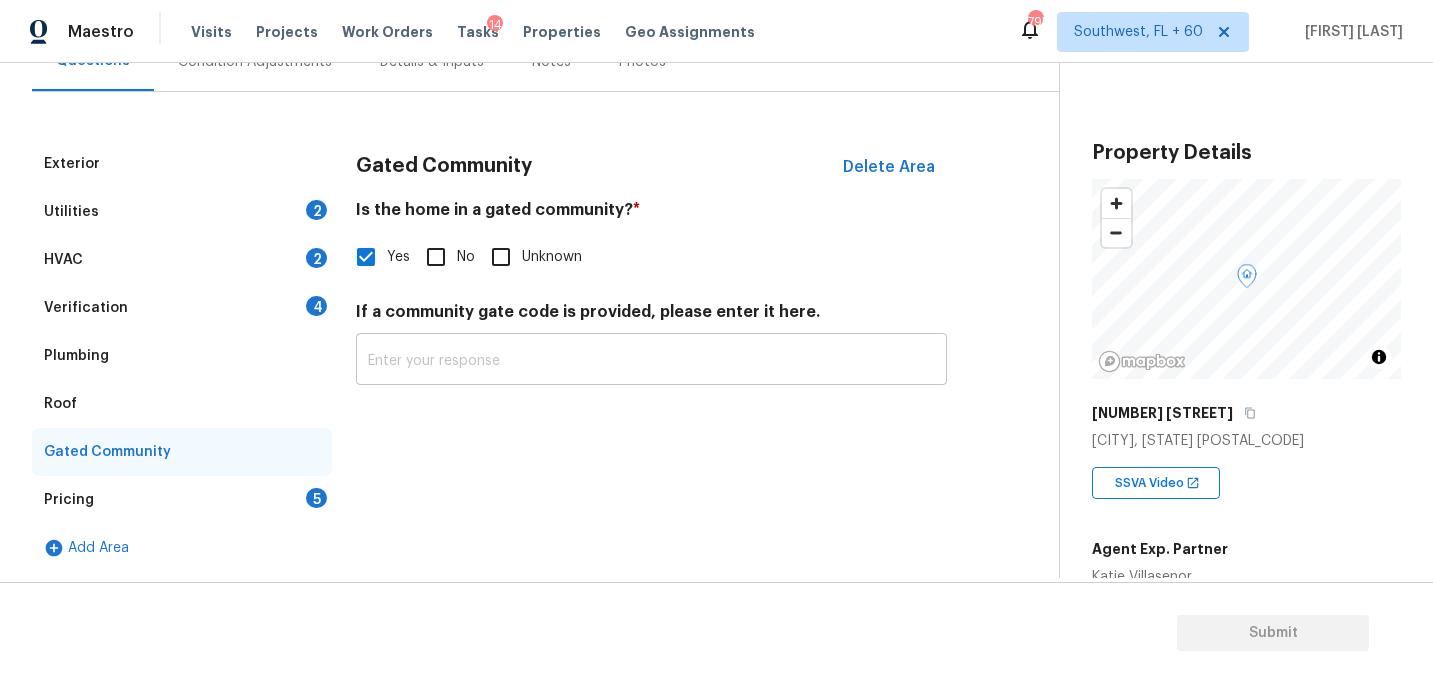 click at bounding box center (651, 361) 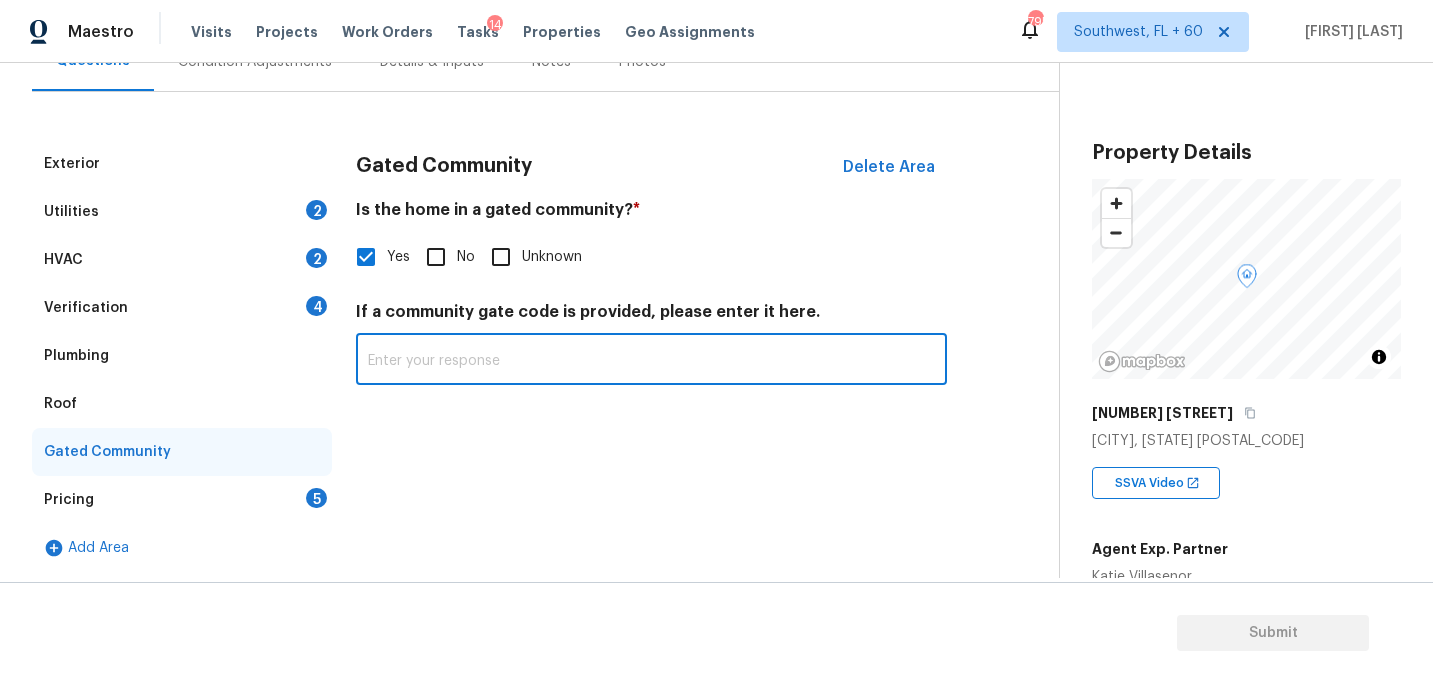 paste on "#1864" 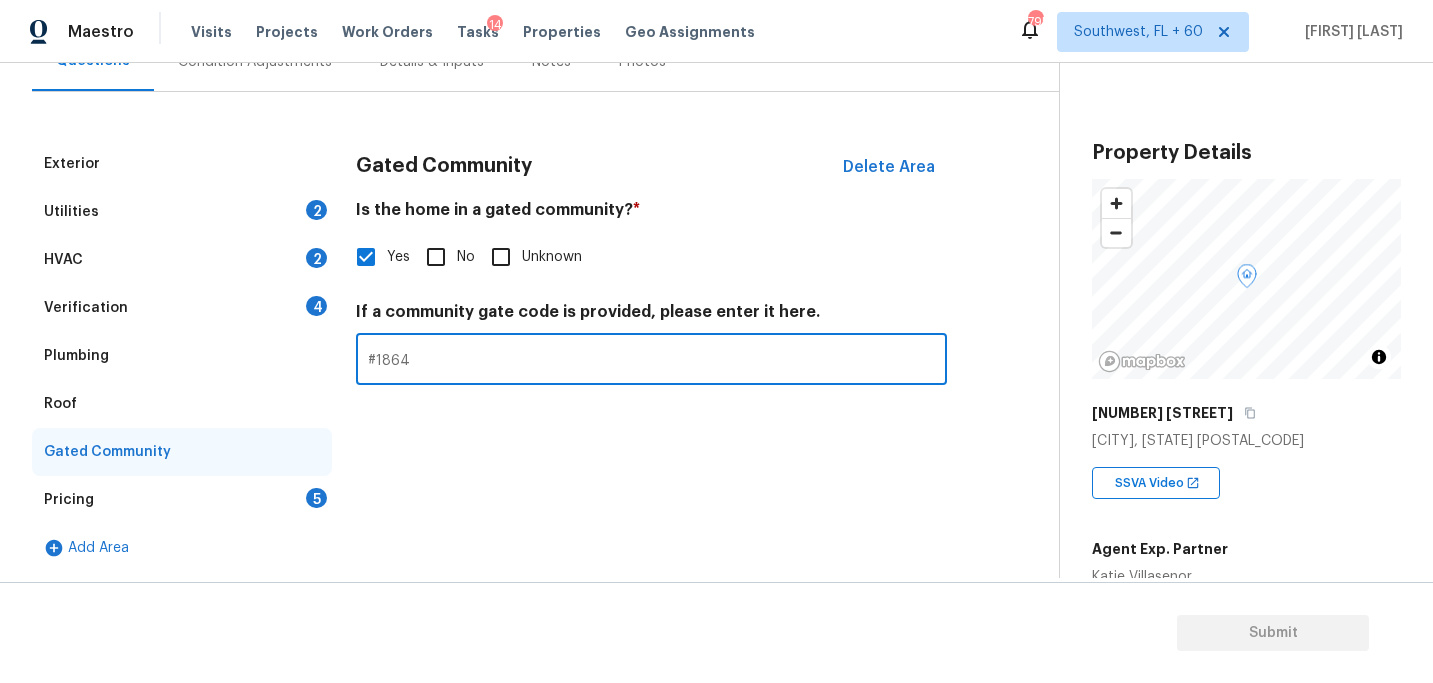 type on "#1864" 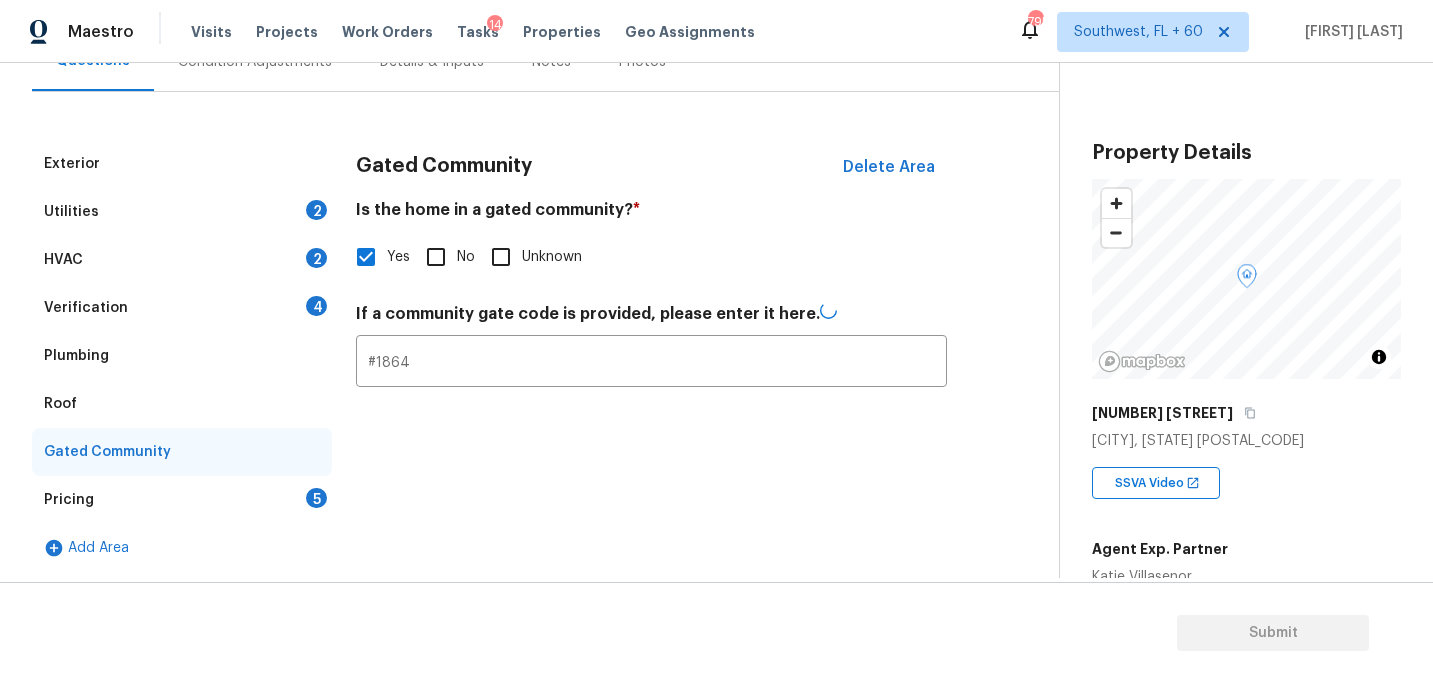 scroll, scrollTop: 0, scrollLeft: 0, axis: both 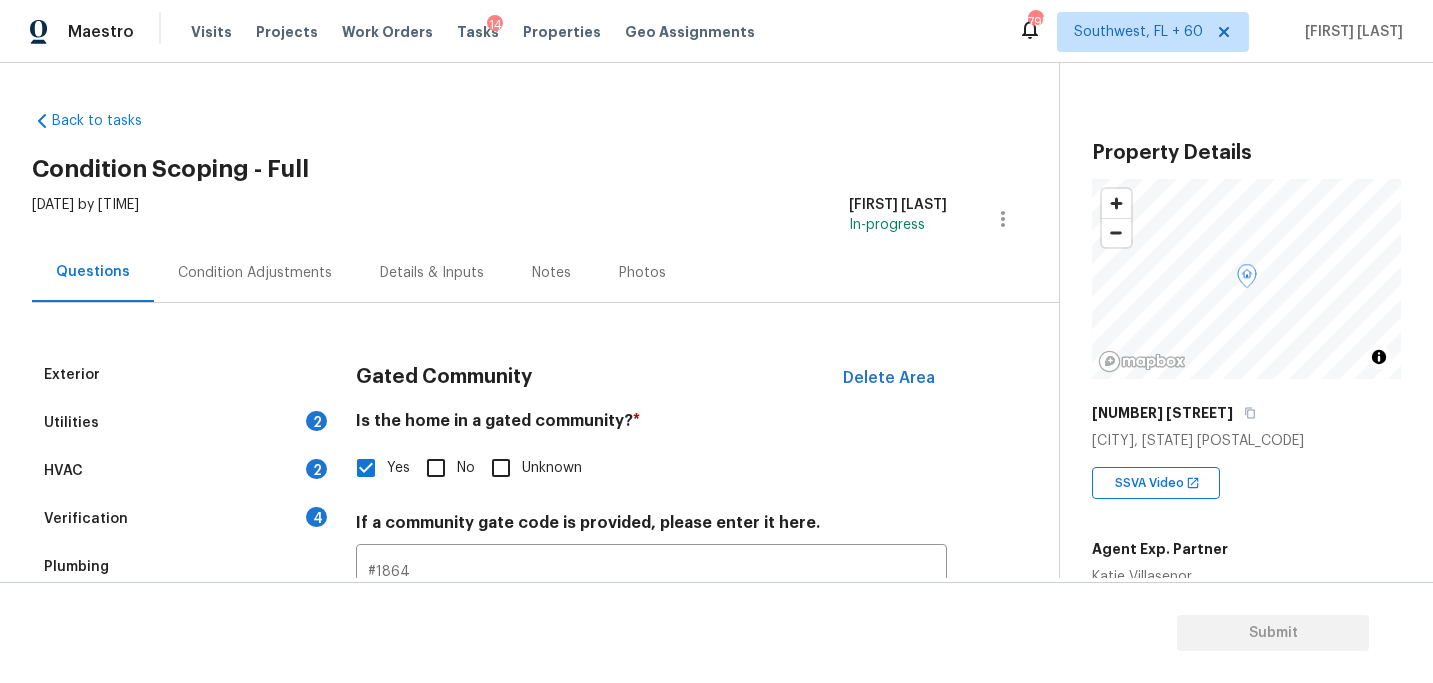 click on "Condition Adjustments" at bounding box center [255, 273] 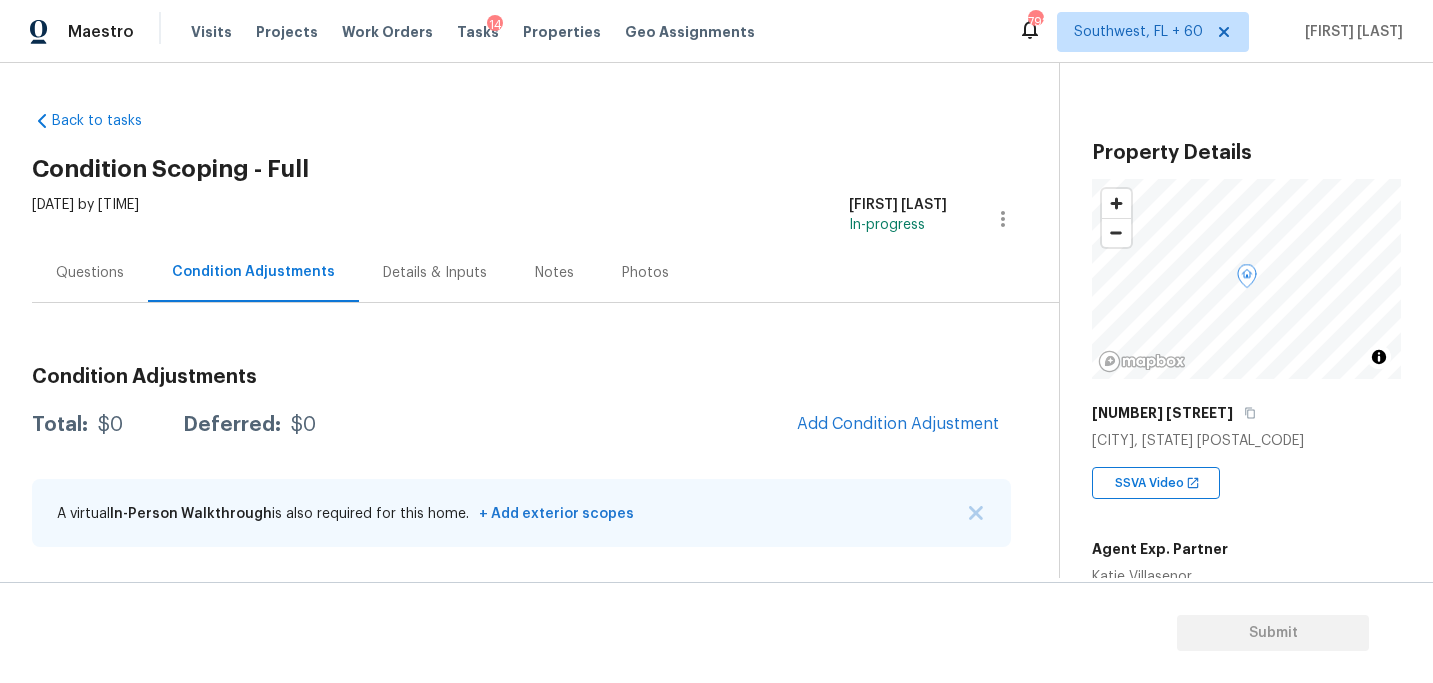 click on "Questions" at bounding box center (90, 273) 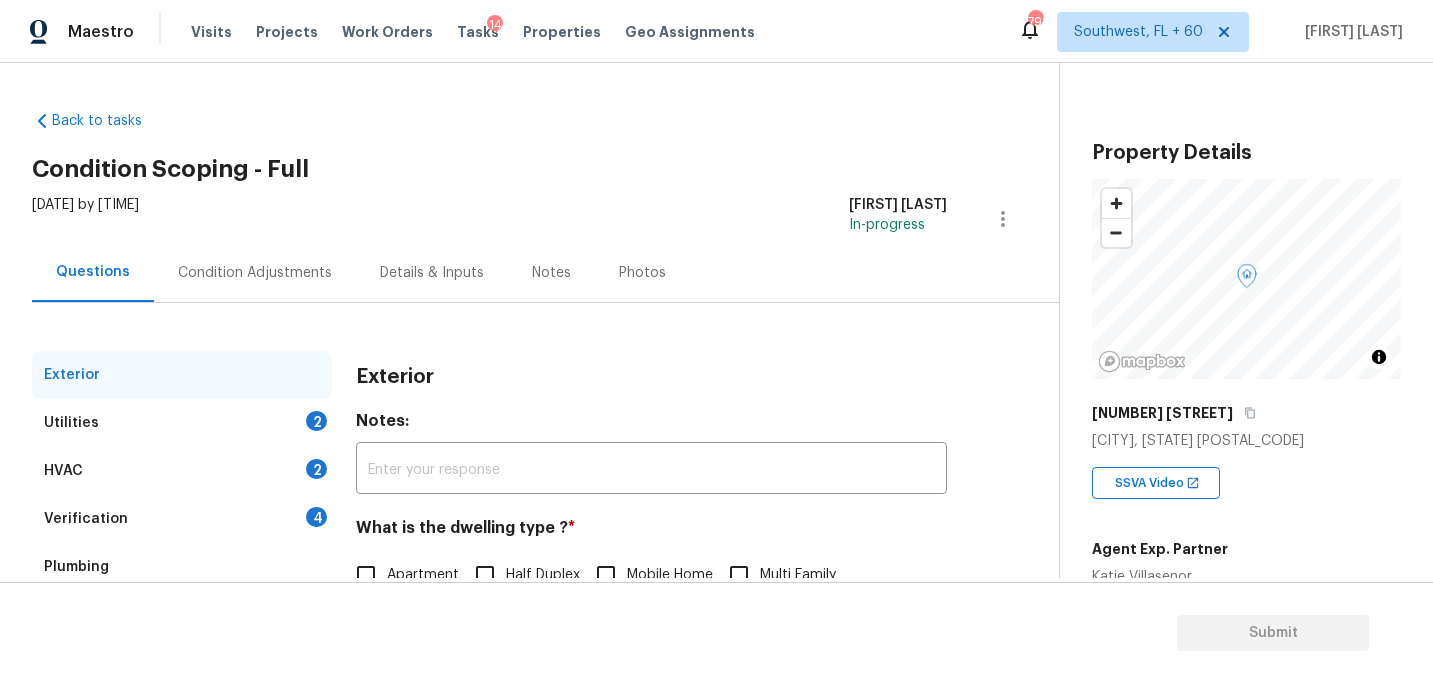 scroll, scrollTop: 280, scrollLeft: 0, axis: vertical 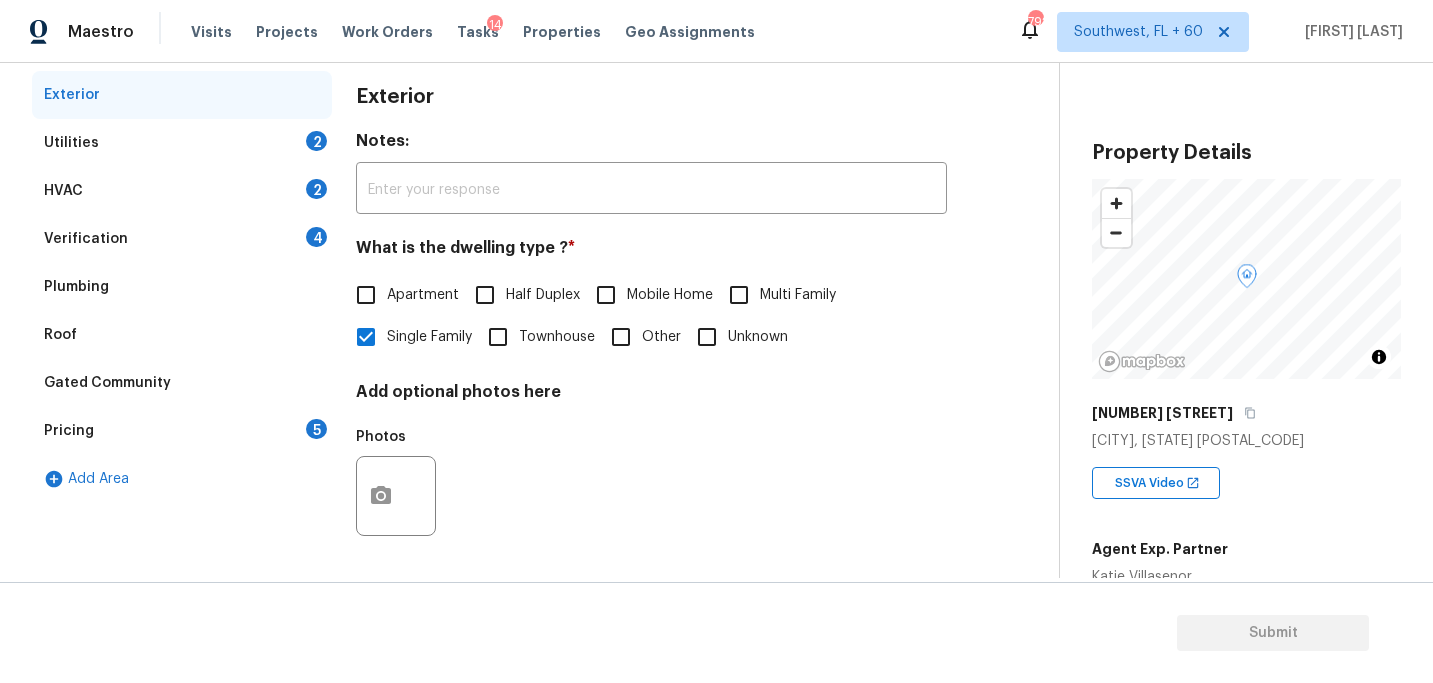 click on "Pricing 5" at bounding box center (182, 431) 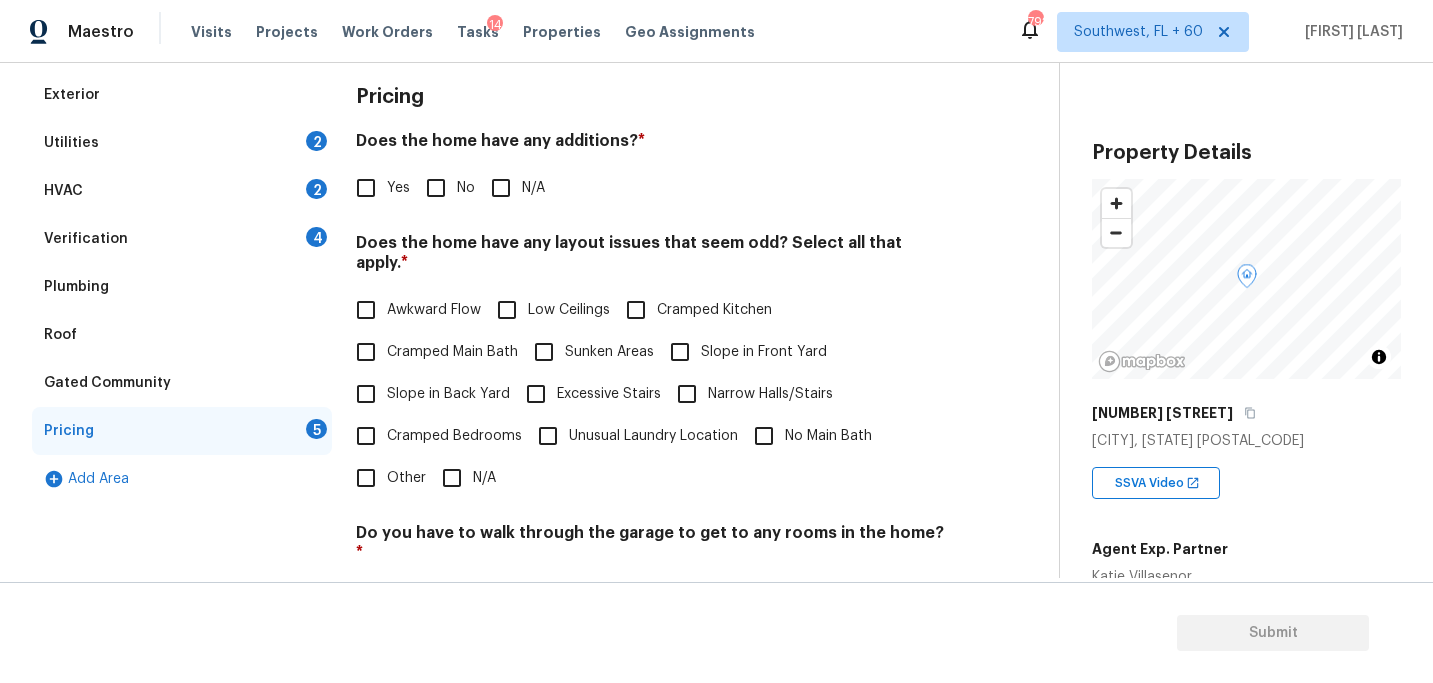click on "Exterior Utilities 2 HVAC 2 Verification 4 Plumbing Roof Gated Community Pricing 5 Add Area Pricing Does the home have any additions?  * Yes No N/A Does the home have any layout issues that seem odd? Select all that apply.  * Awkward Flow Low Ceilings Cramped Kitchen Cramped Main Bath Sunken Areas Slope in Front Yard Slope in Back Yard Excessive Stairs Narrow Halls/Stairs Cramped Bedrooms Unusual Laundry Location No Main Bath Other N/A Do you have to walk through the garage to get to any rooms in the home?  * Yes No Does the kitchen seem cramped?  * Yes No Does the home appear to be very outdated?  * Yes No" at bounding box center (521, 460) 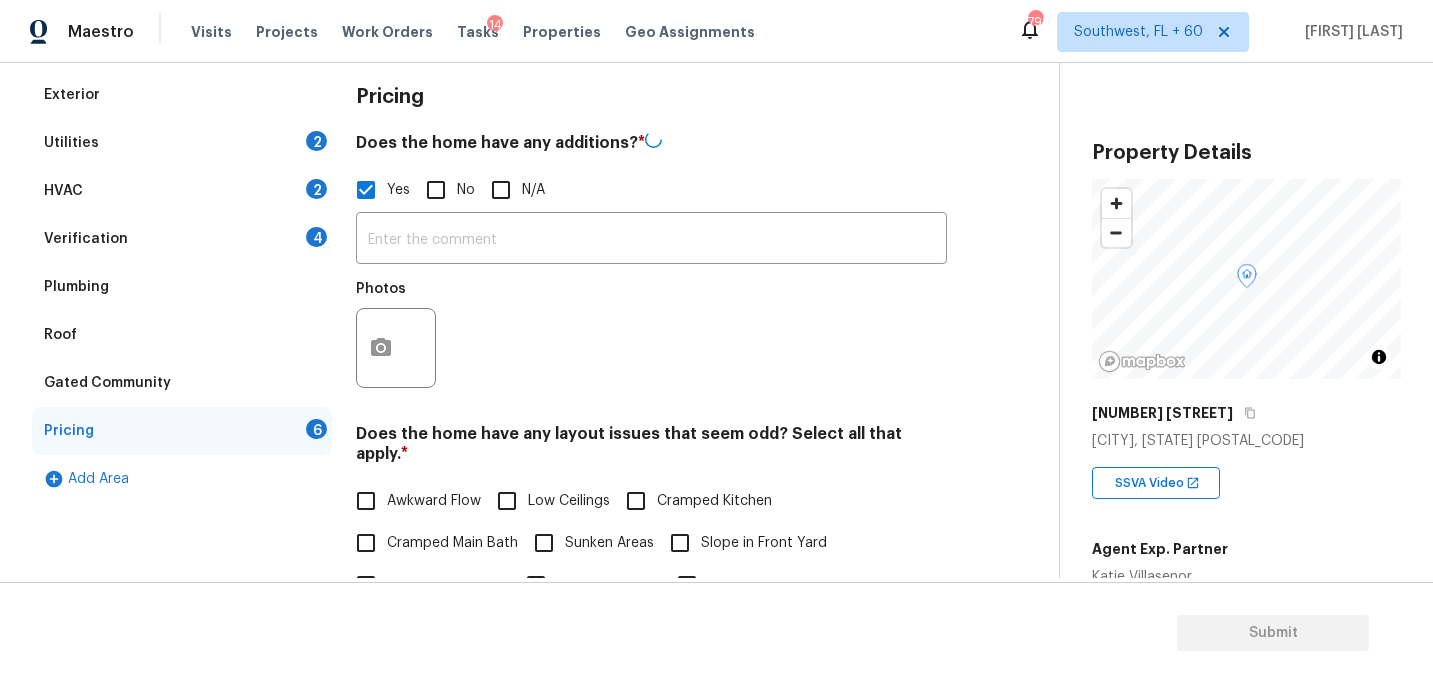 click on "Photos" at bounding box center [651, 335] 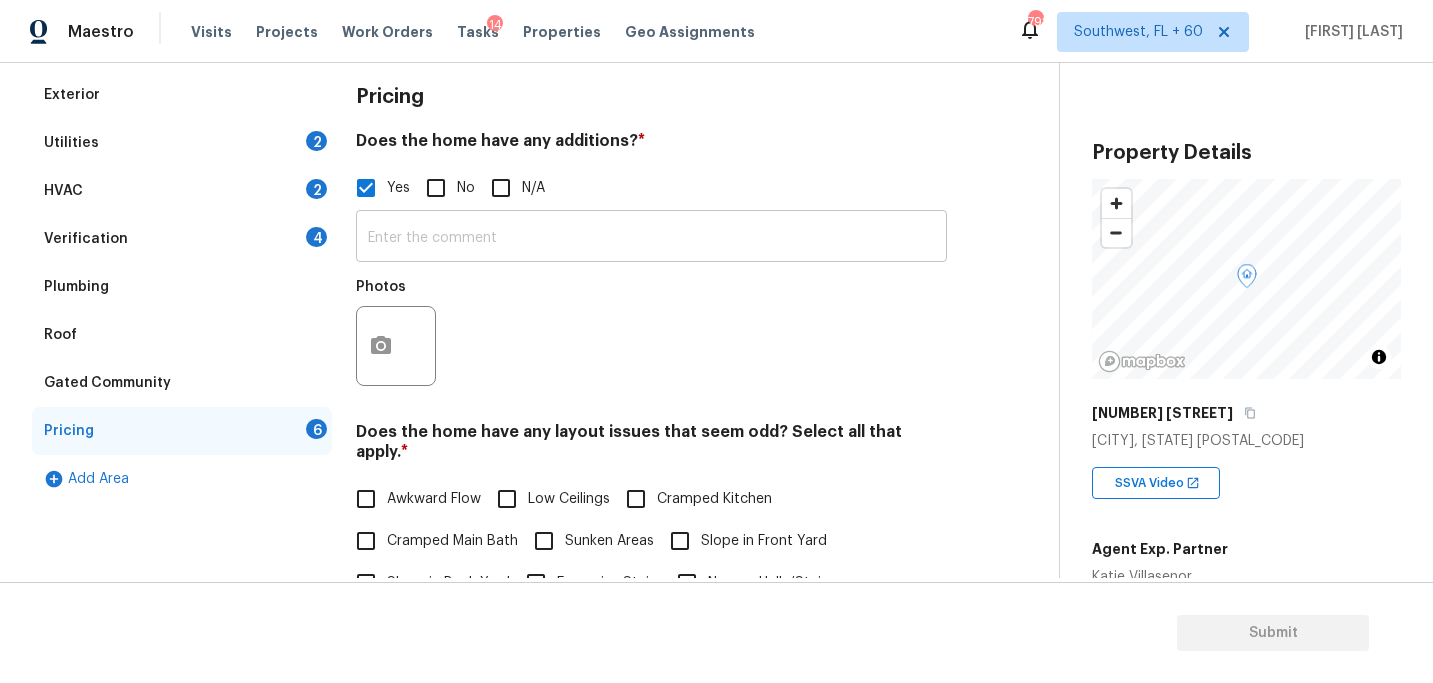 click at bounding box center (651, 238) 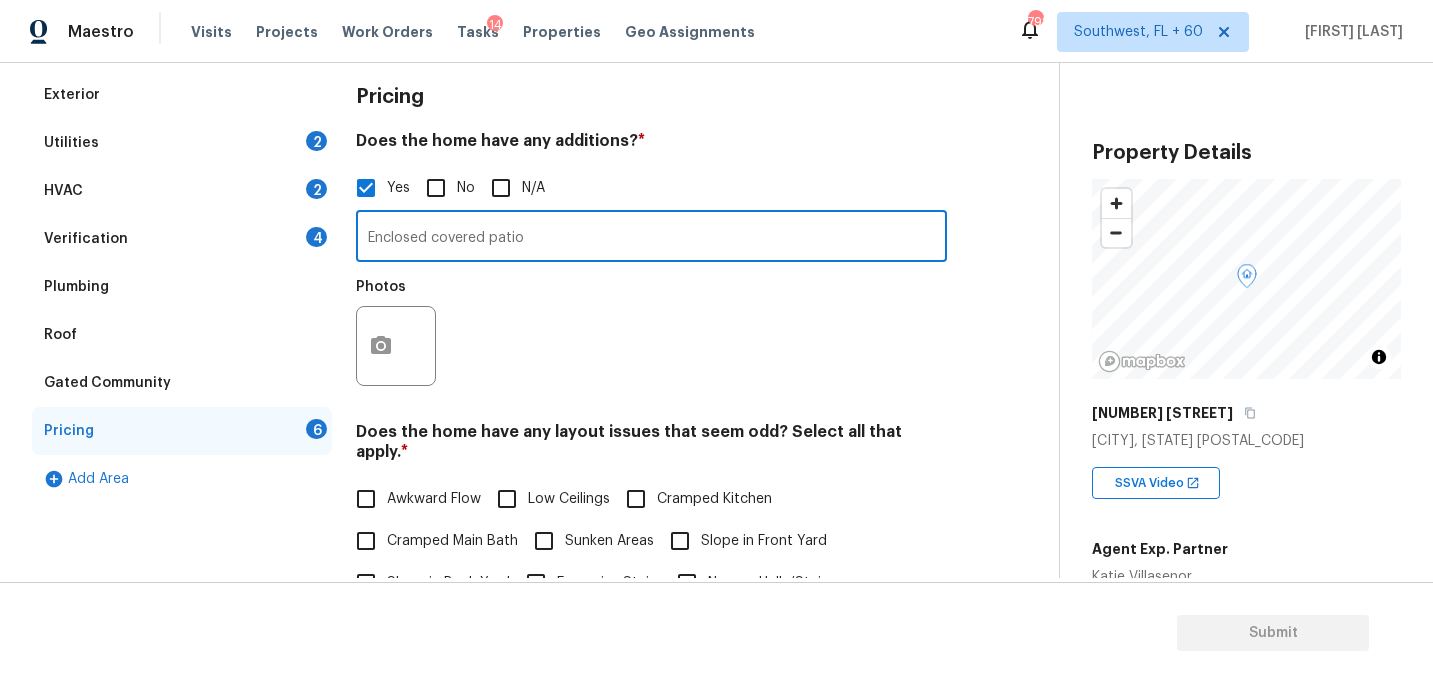 type on "Enclosed covered patio" 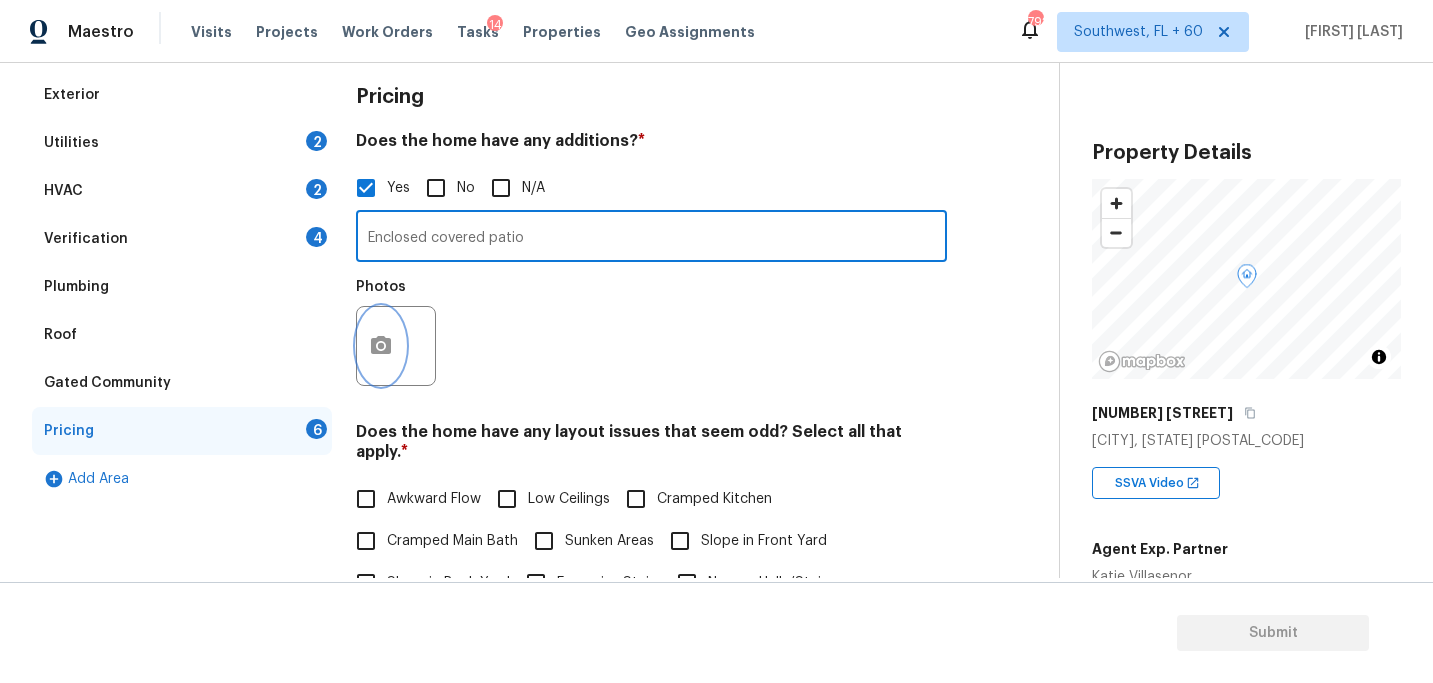 click 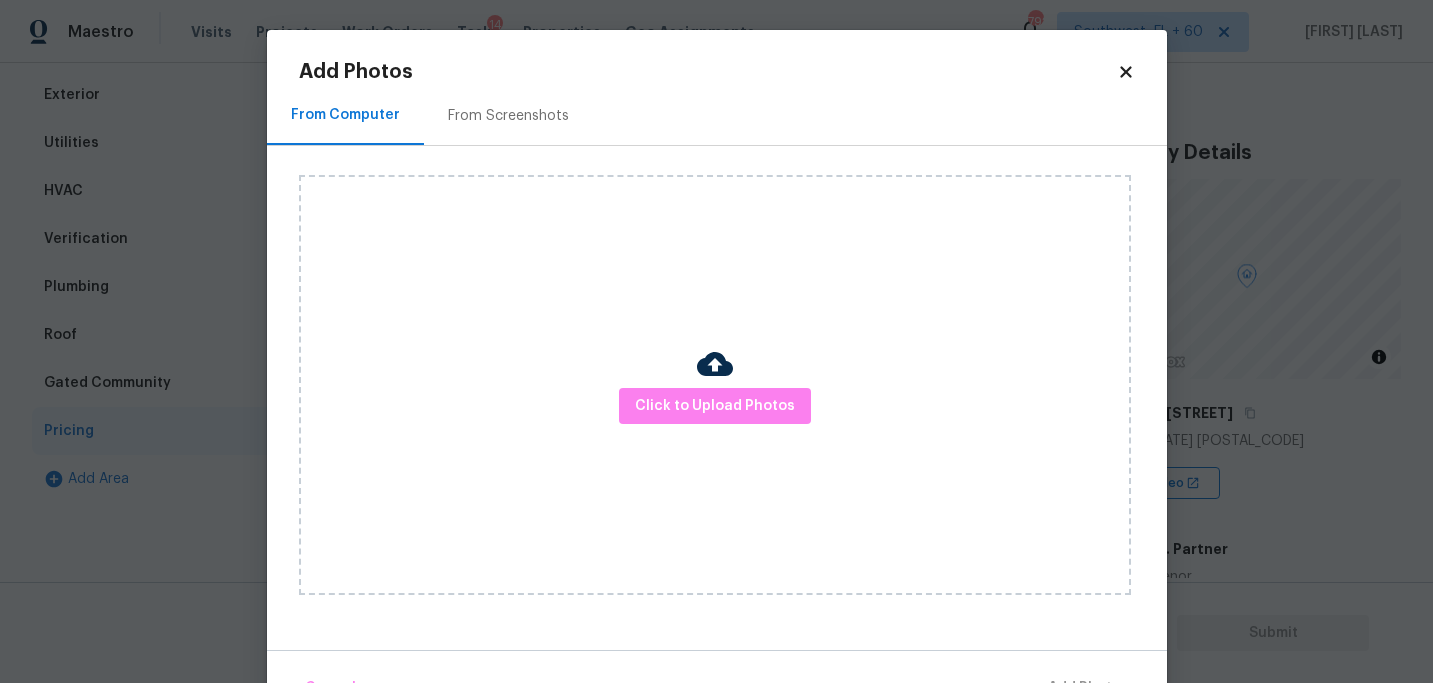 click on "Click to Upload Photos" at bounding box center (715, 385) 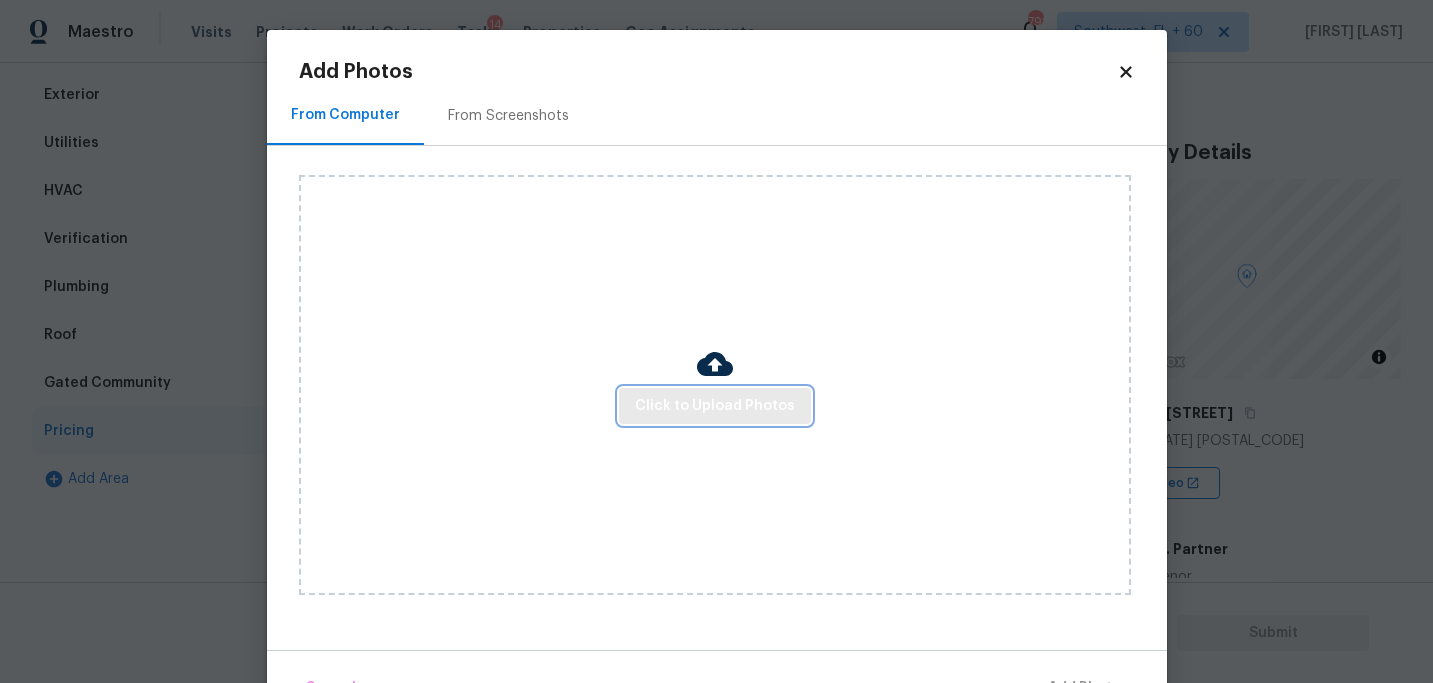 click on "Click to Upload Photos" at bounding box center [715, 406] 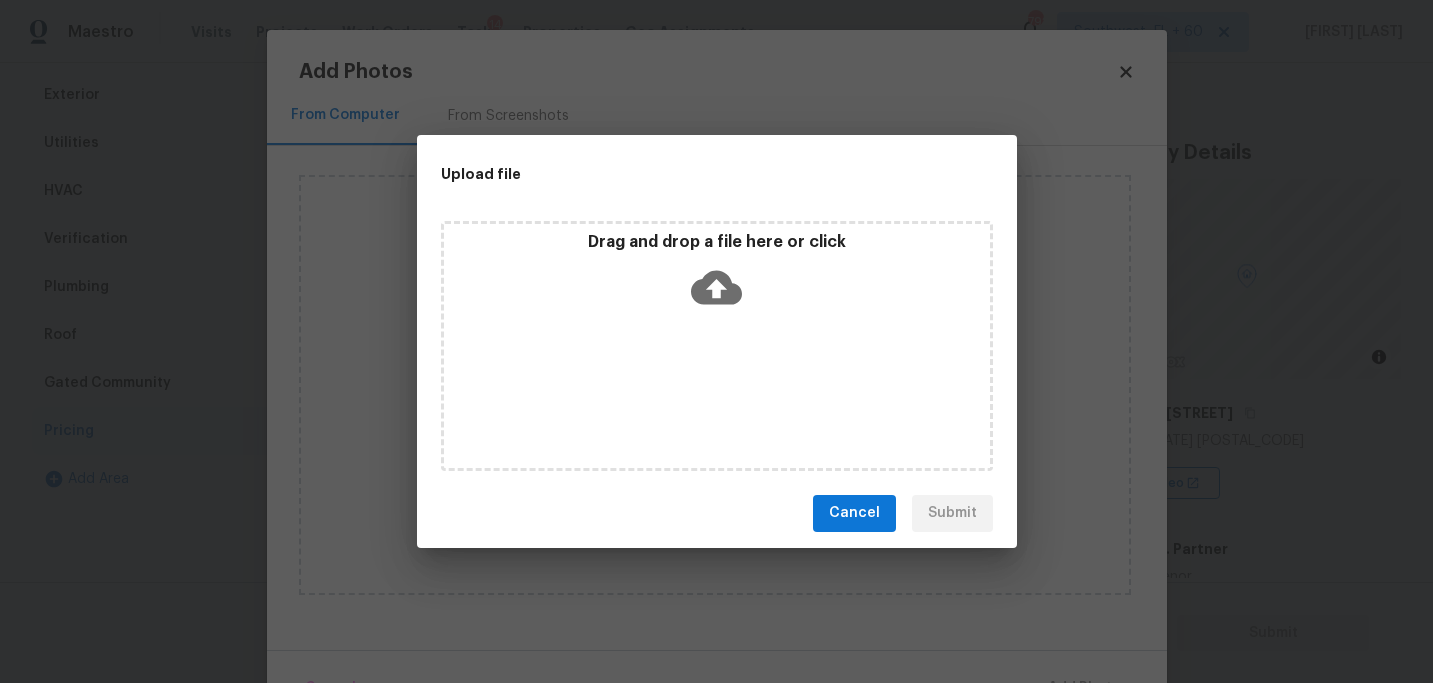click on "Drag and drop a file here or click" at bounding box center (717, 346) 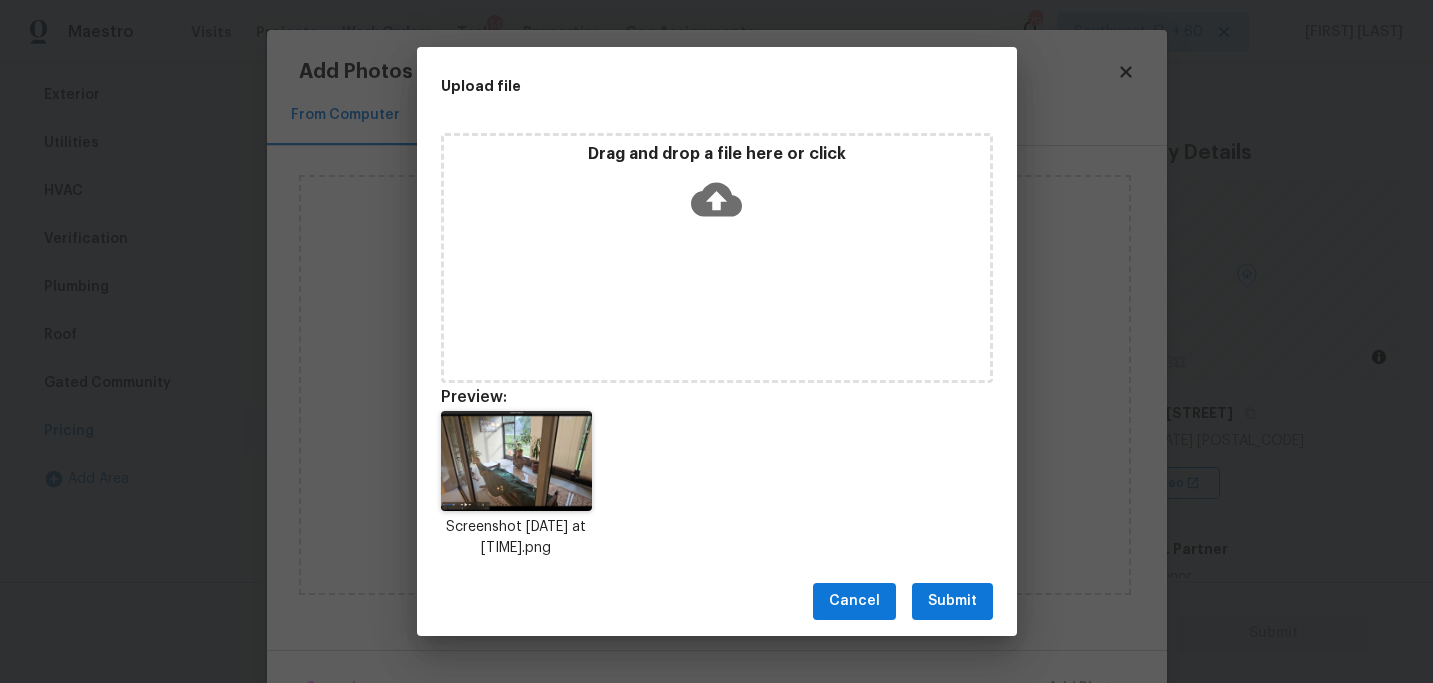 click on "Submit" at bounding box center [952, 601] 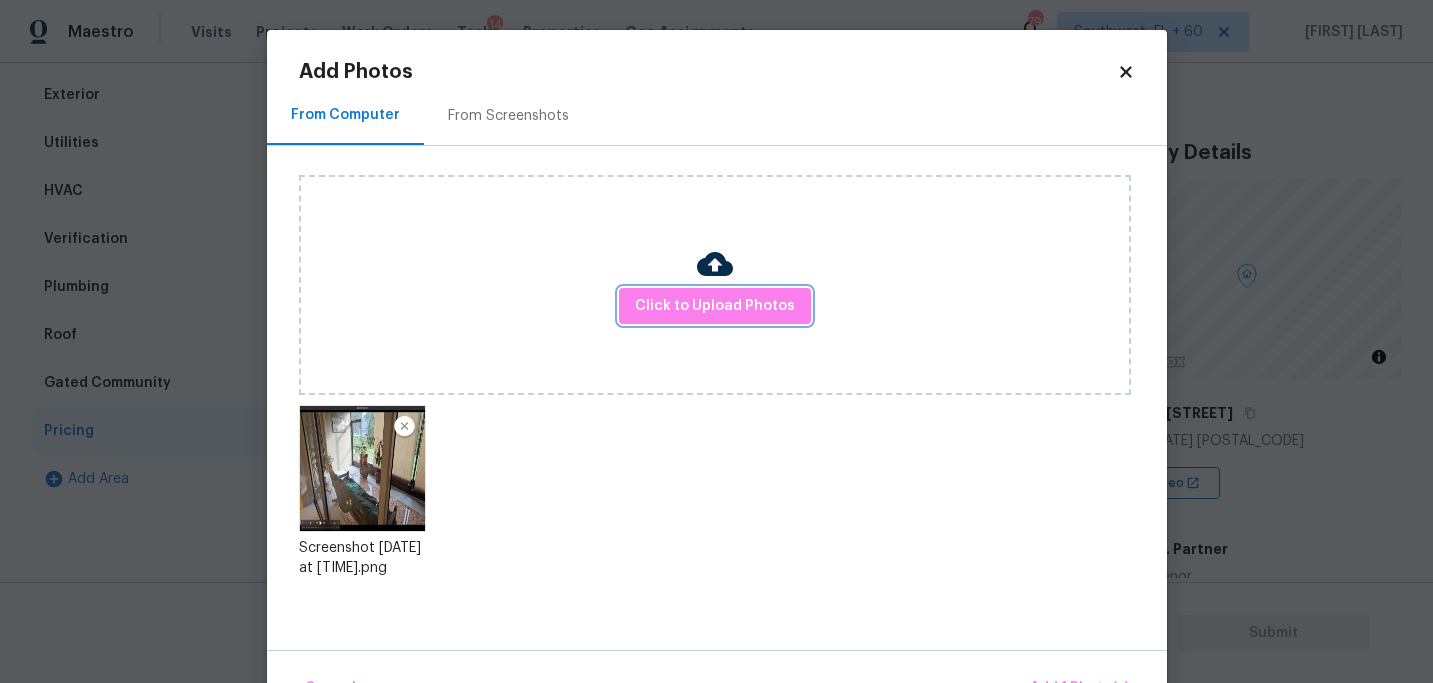 scroll, scrollTop: 57, scrollLeft: 0, axis: vertical 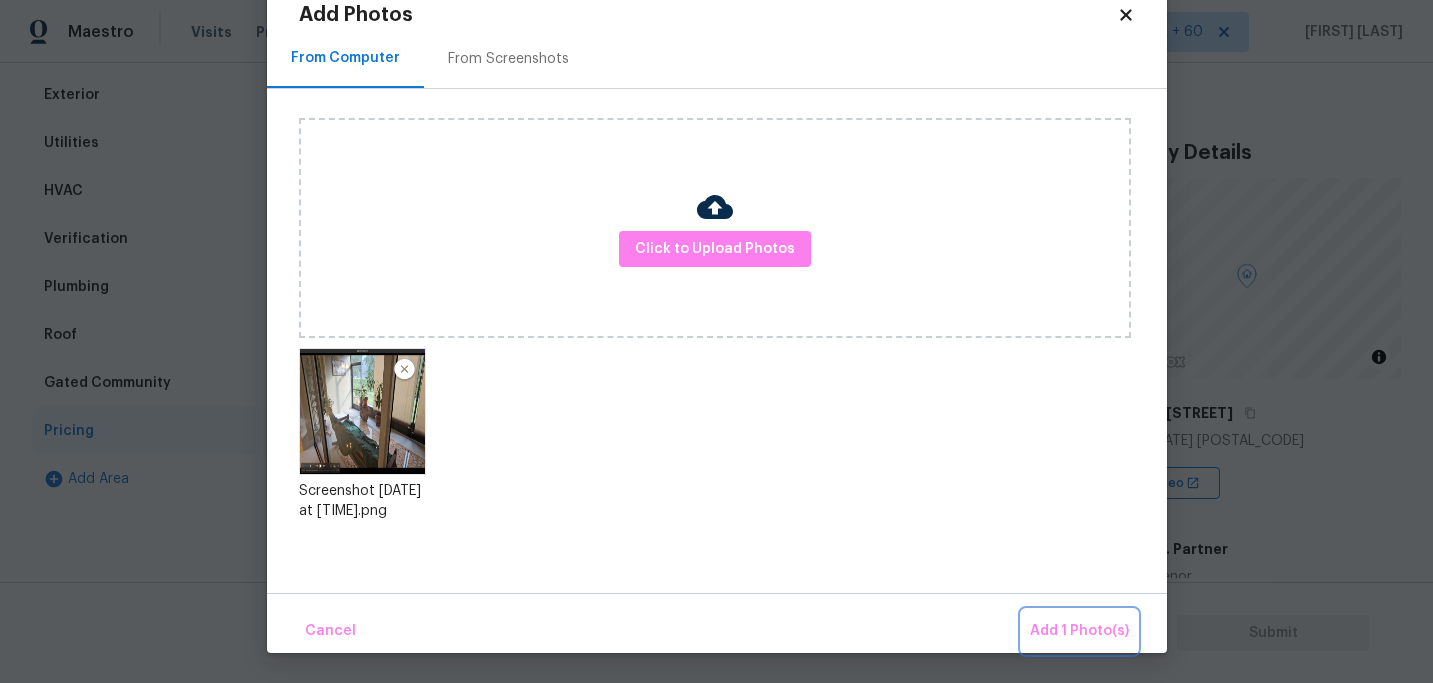click on "Add 1 Photo(s)" at bounding box center (1079, 631) 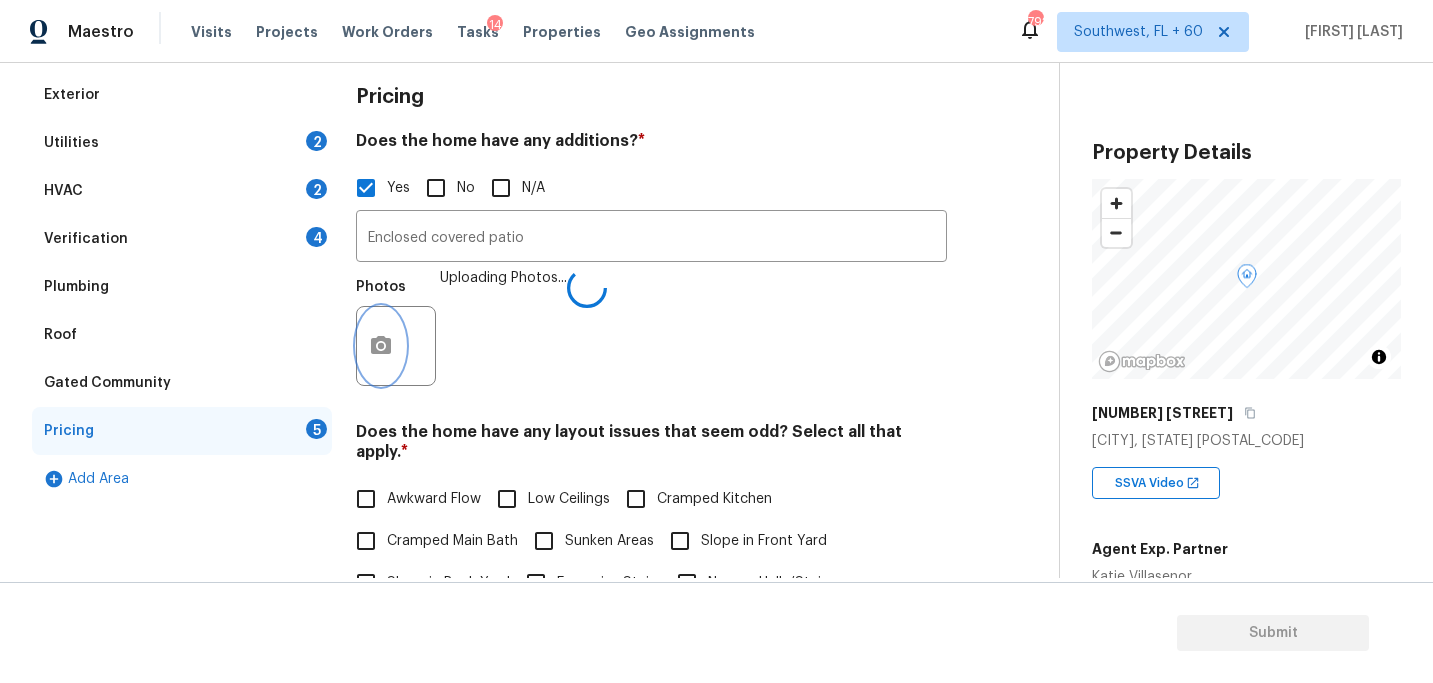scroll, scrollTop: 0, scrollLeft: 0, axis: both 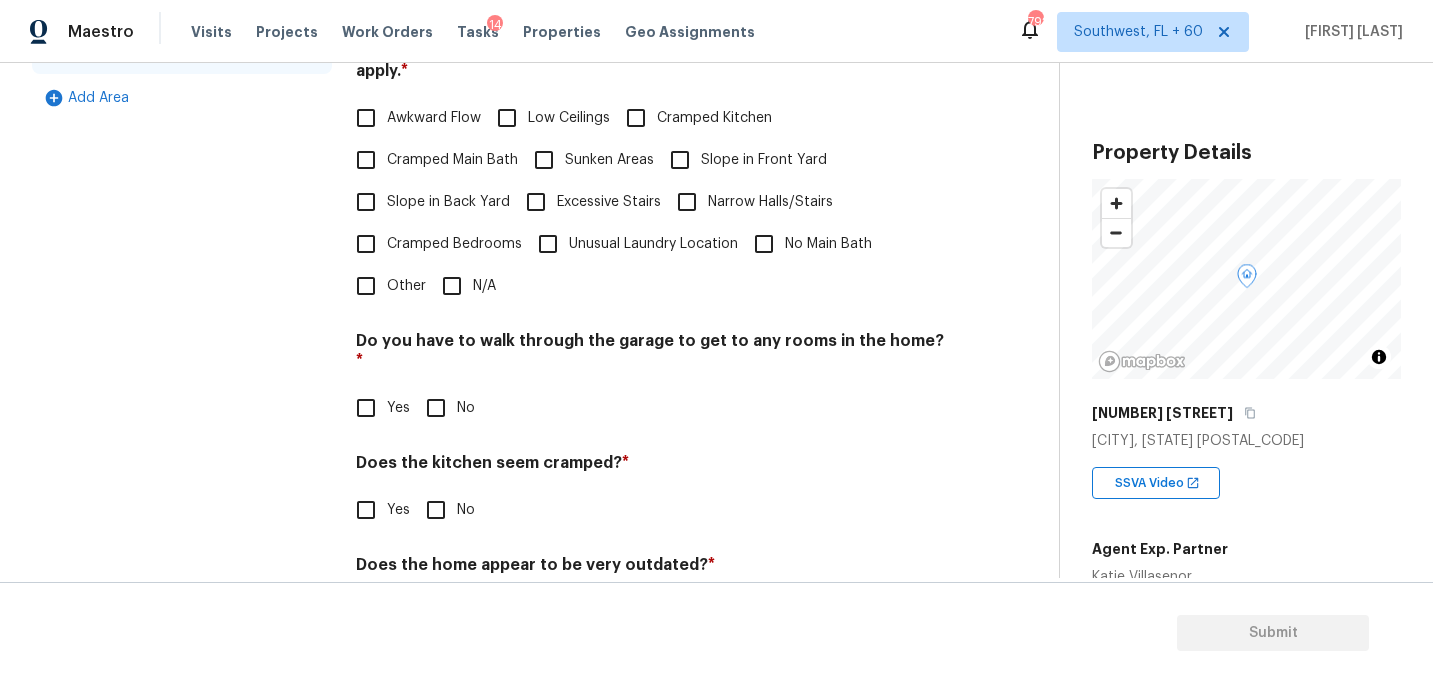 click on "Does the home appear to be very outdated?  *" at bounding box center (651, 569) 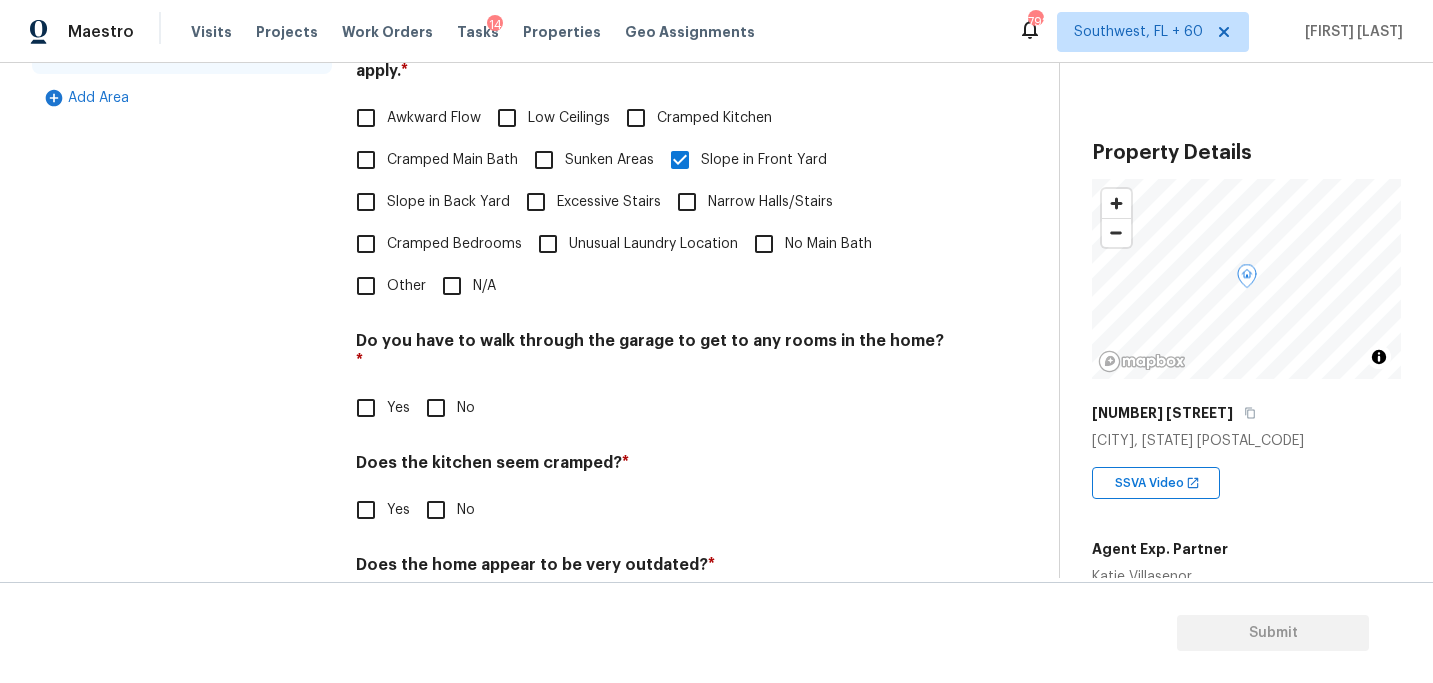 click on "No" at bounding box center (436, 408) 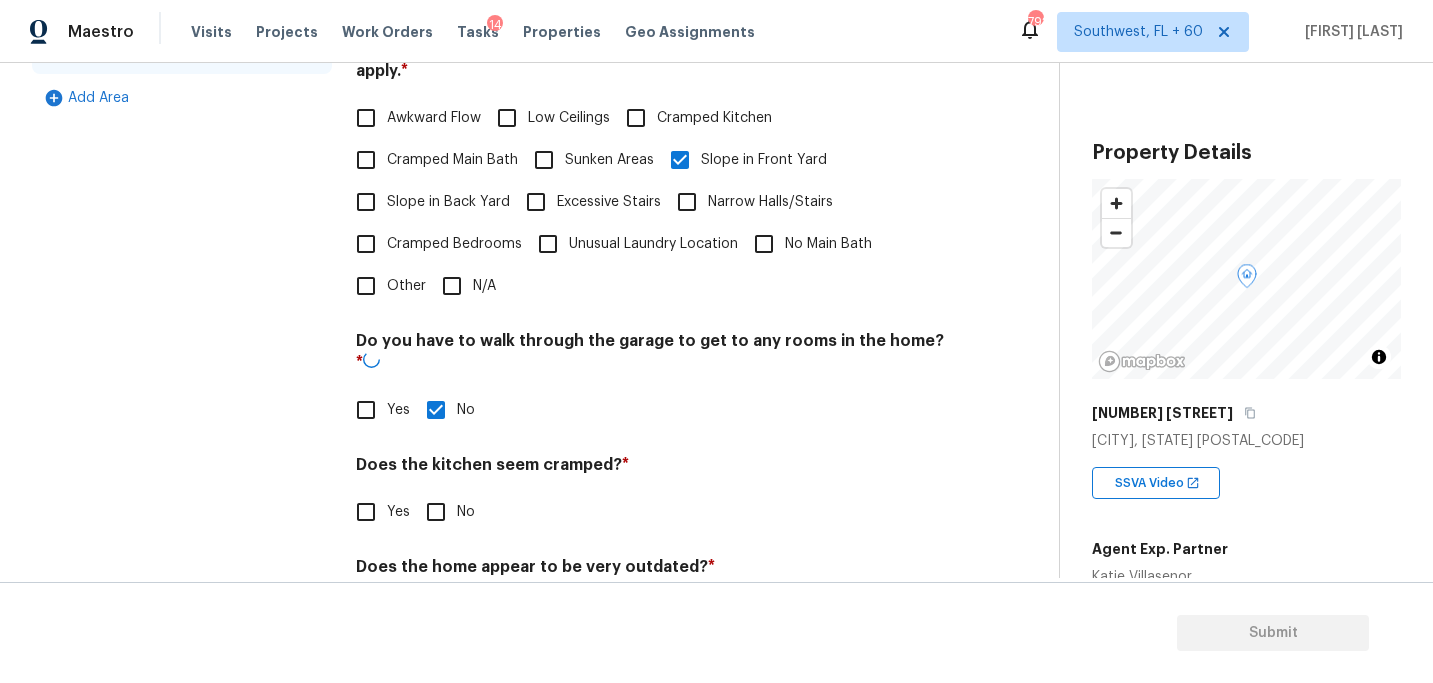 click on "No" at bounding box center (436, 512) 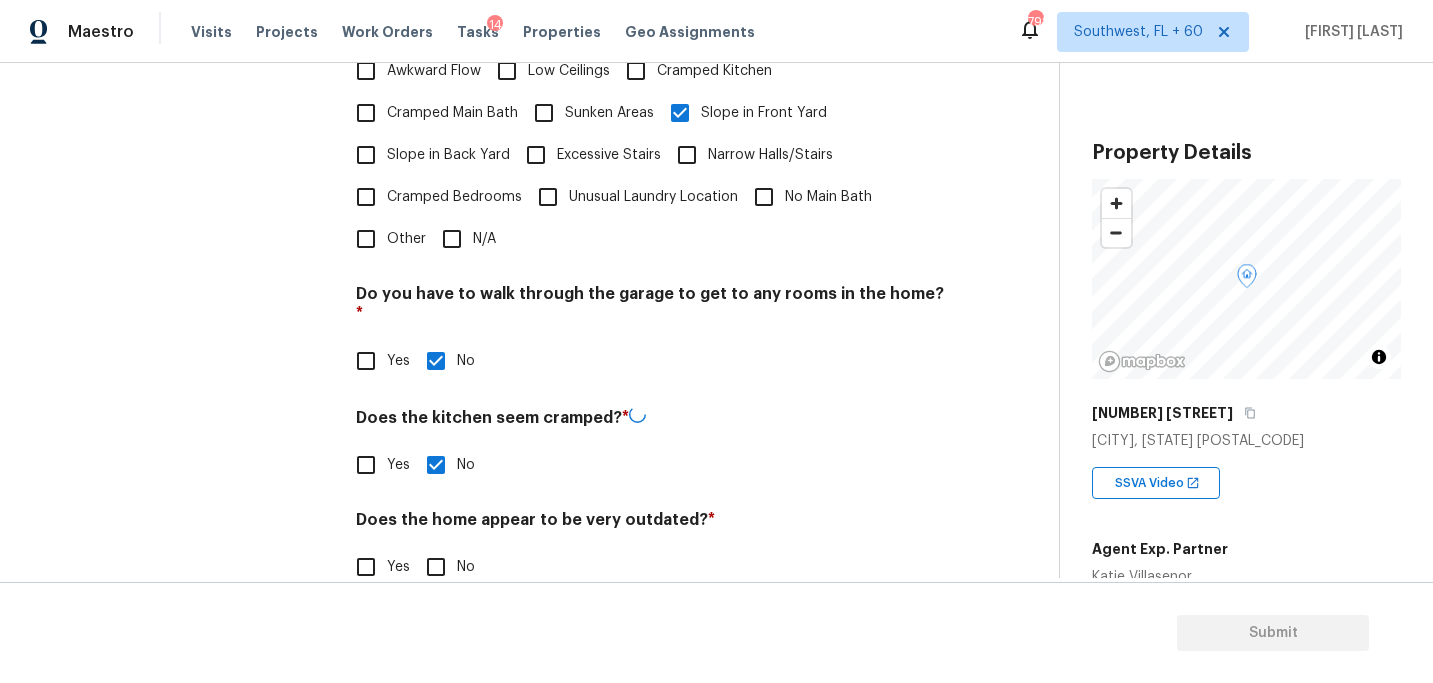 scroll, scrollTop: 706, scrollLeft: 0, axis: vertical 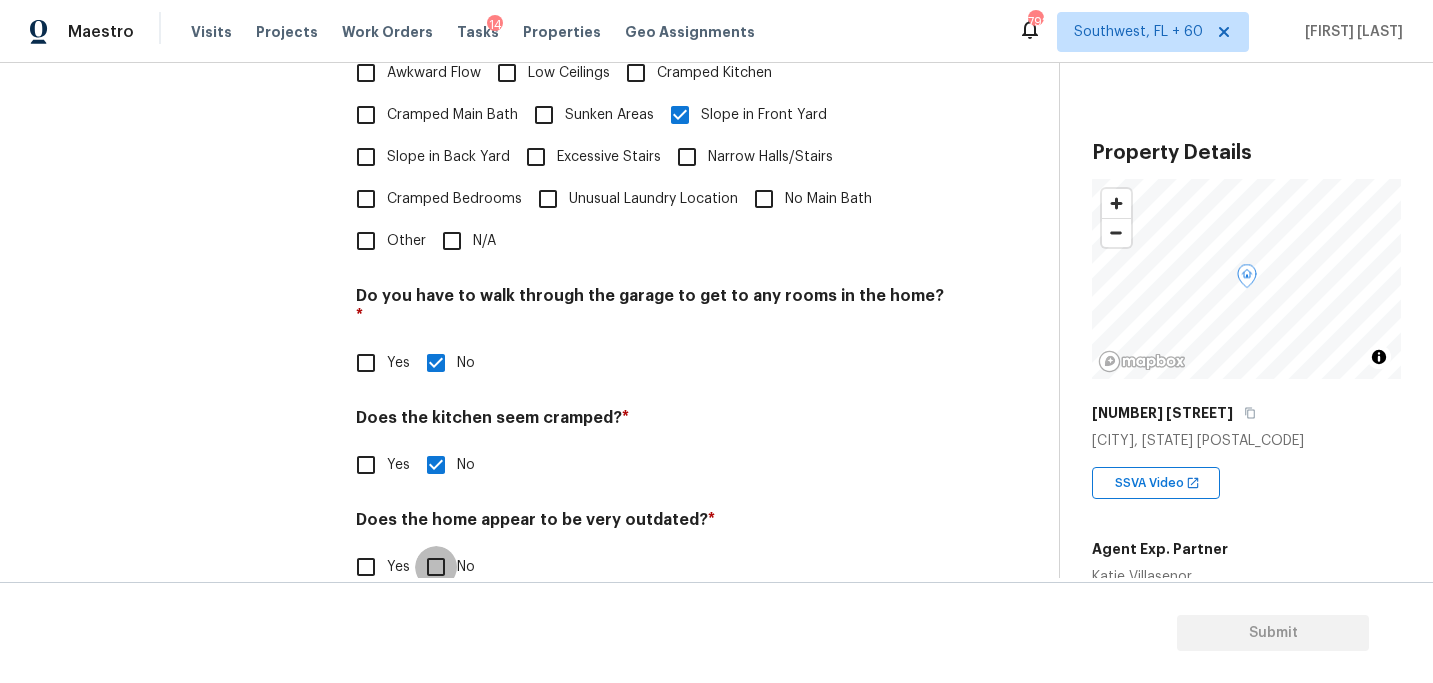 click on "No" at bounding box center [436, 567] 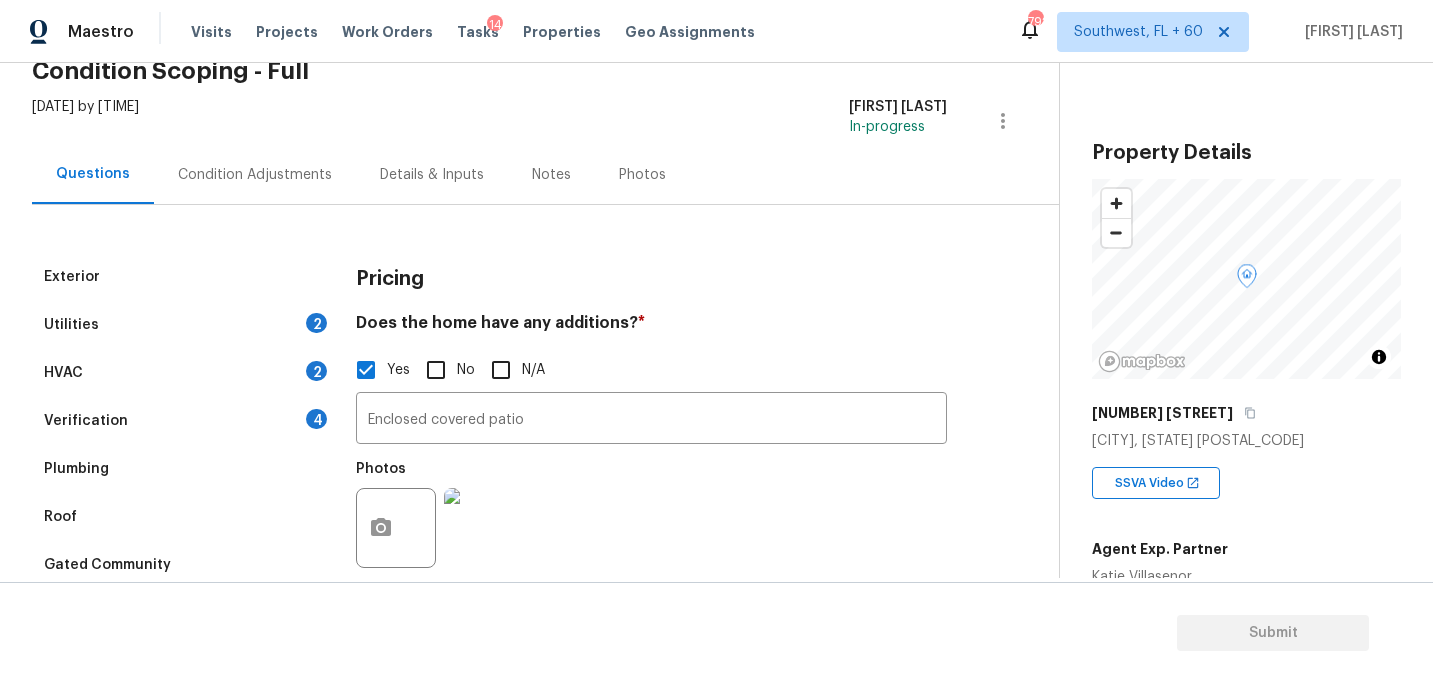 scroll, scrollTop: 0, scrollLeft: 0, axis: both 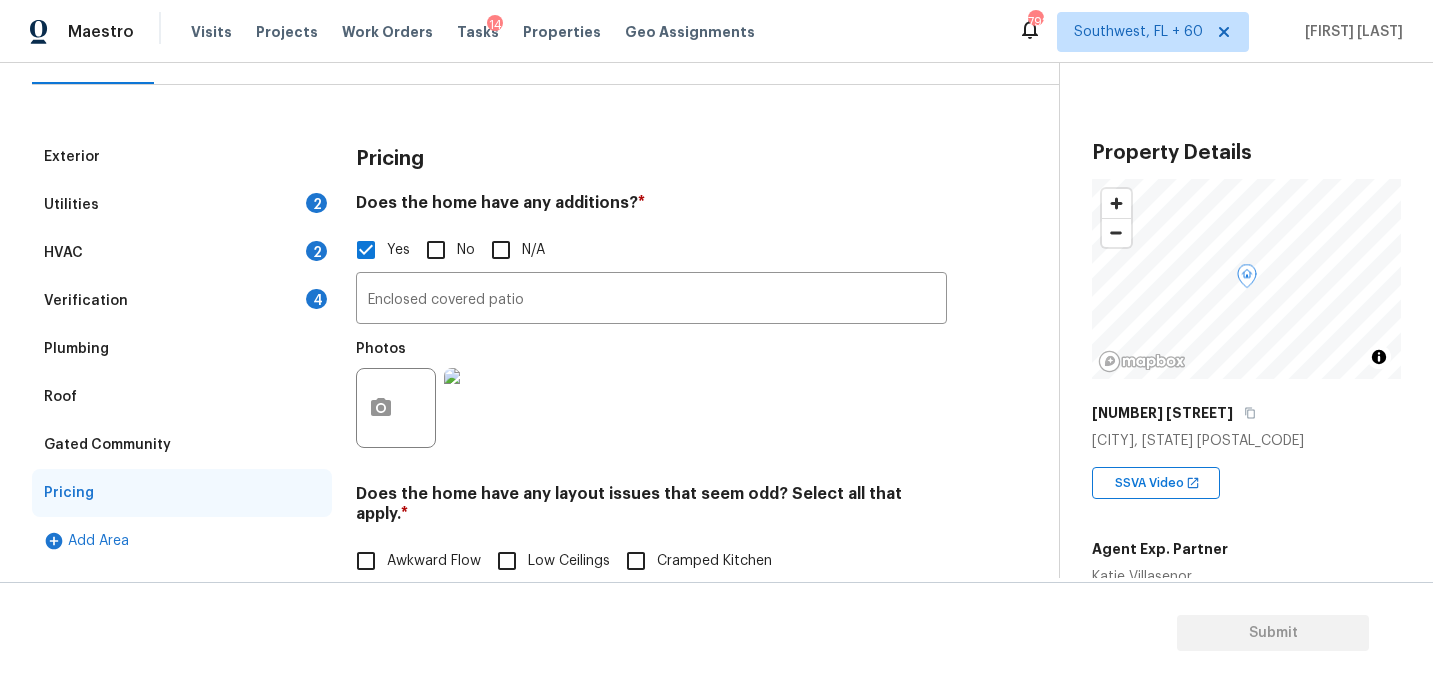 click on "Utilities 2" at bounding box center (182, 205) 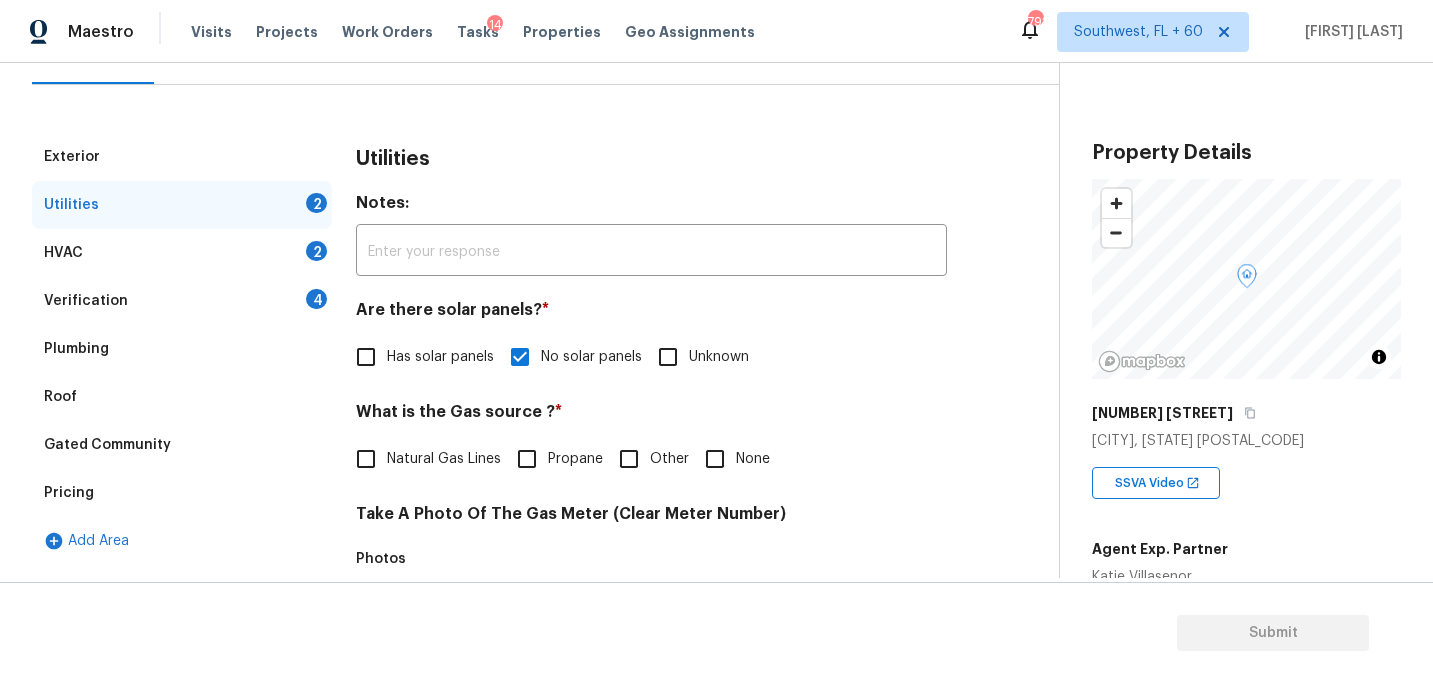 scroll, scrollTop: 409, scrollLeft: 0, axis: vertical 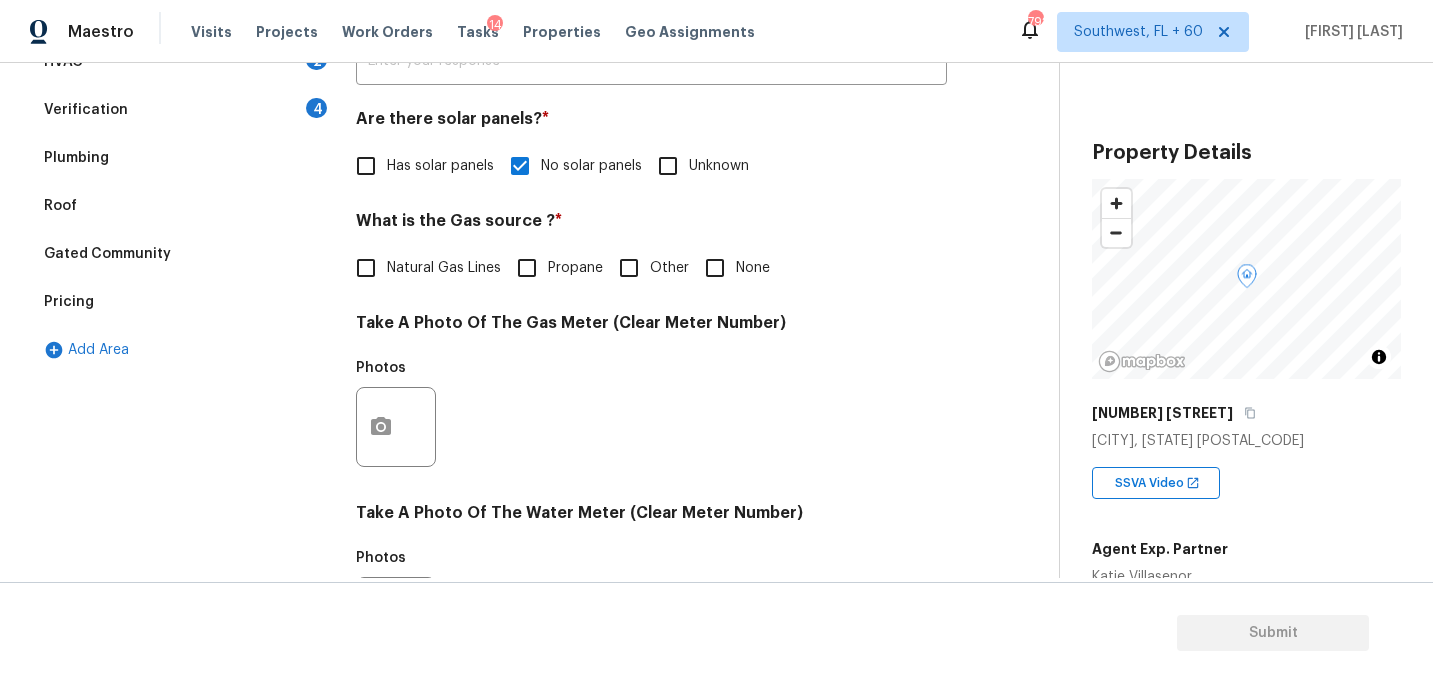 click on "None" at bounding box center [715, 268] 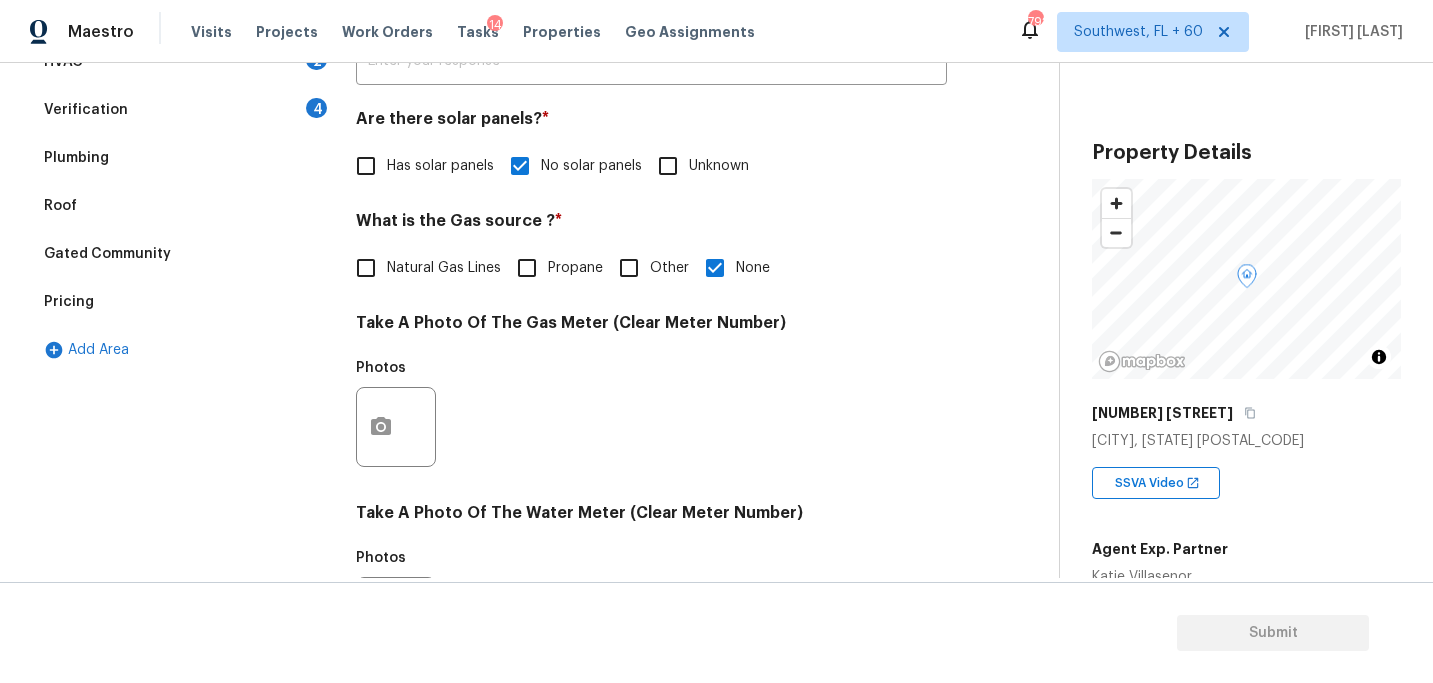 scroll, scrollTop: 822, scrollLeft: 0, axis: vertical 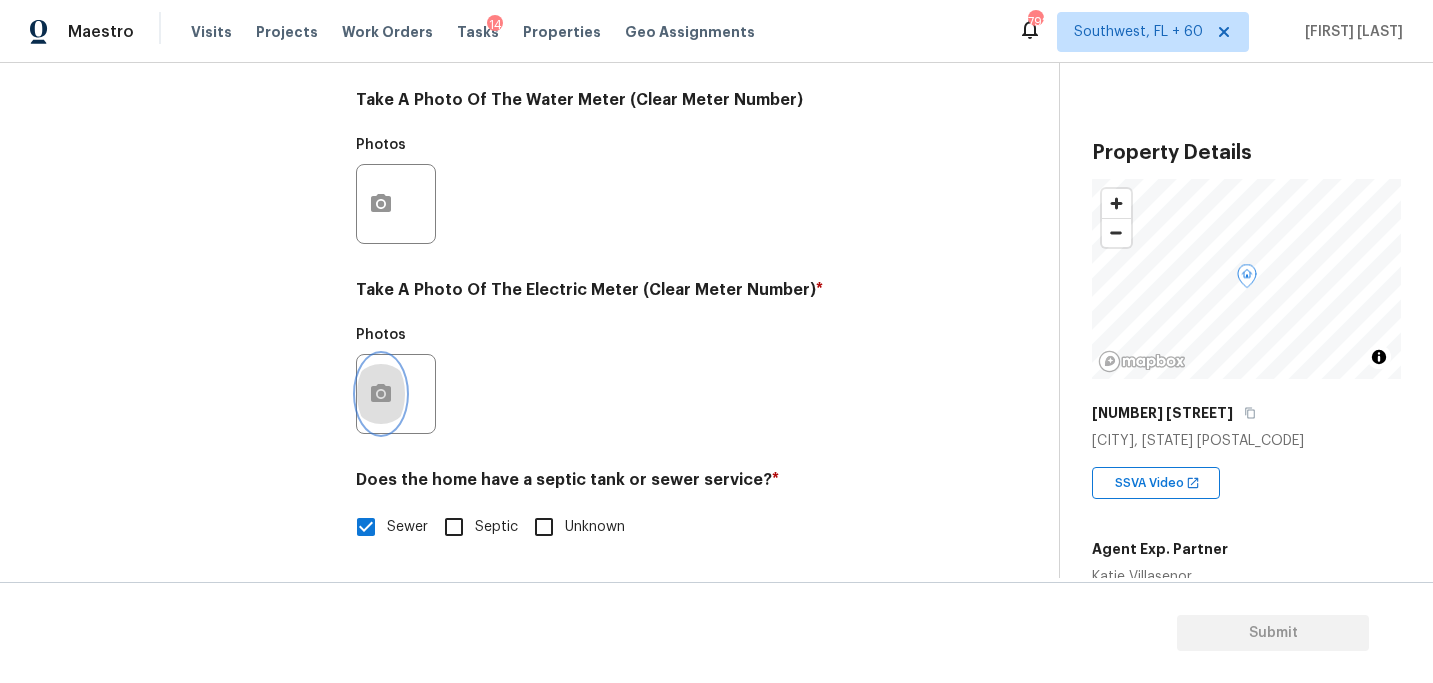 click at bounding box center [381, 394] 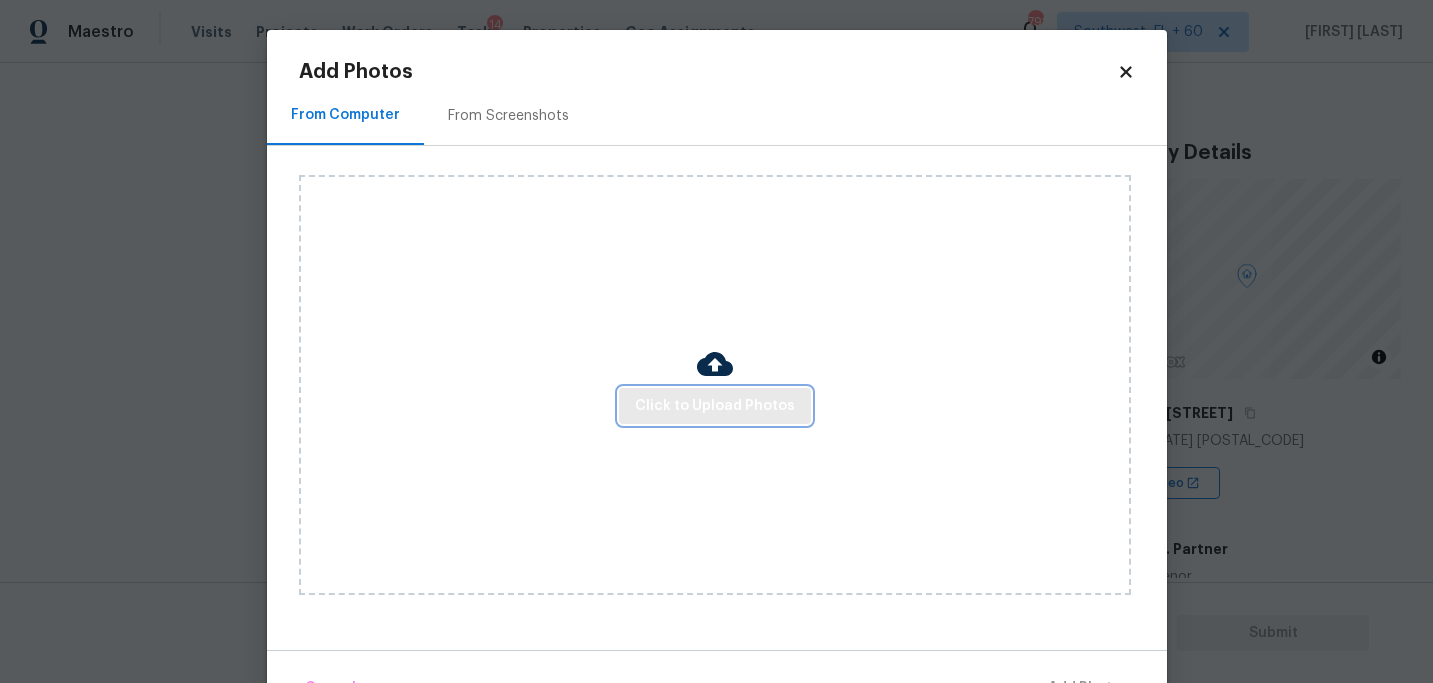 drag, startPoint x: 362, startPoint y: 396, endPoint x: 690, endPoint y: 394, distance: 328.0061 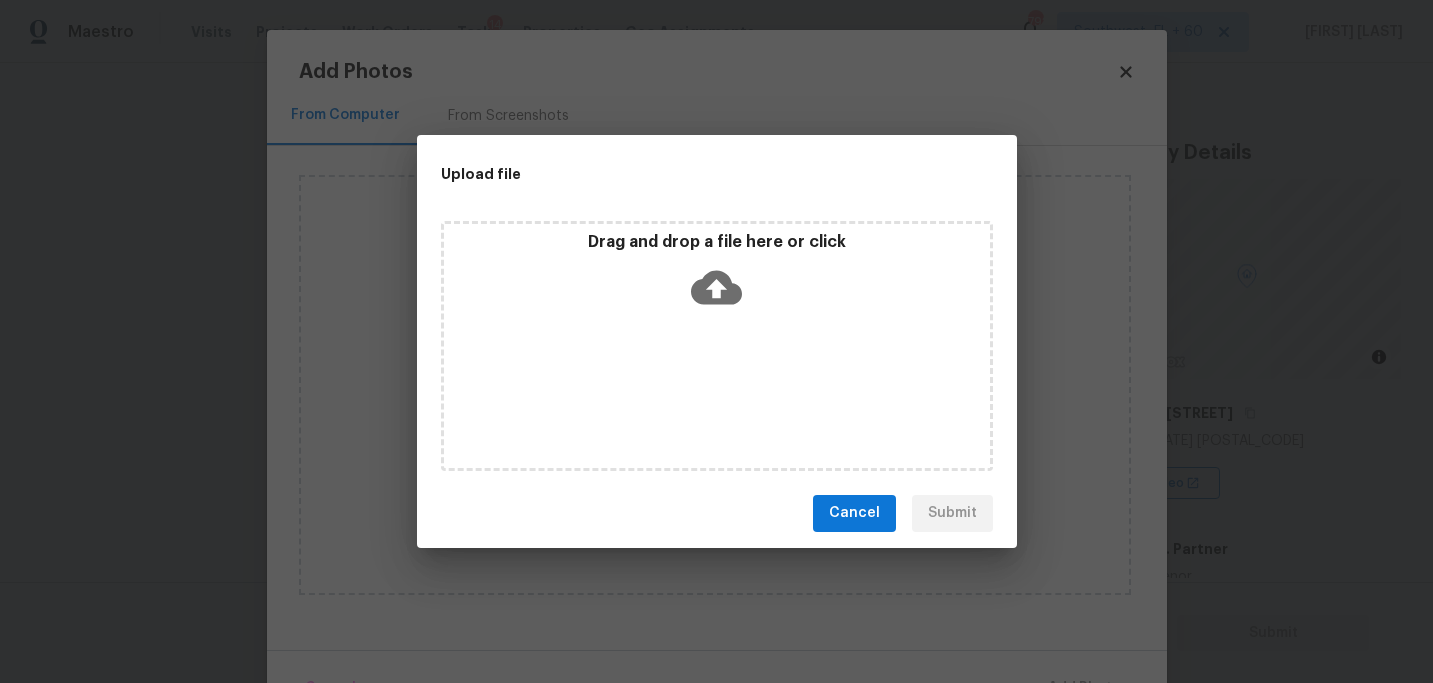 click 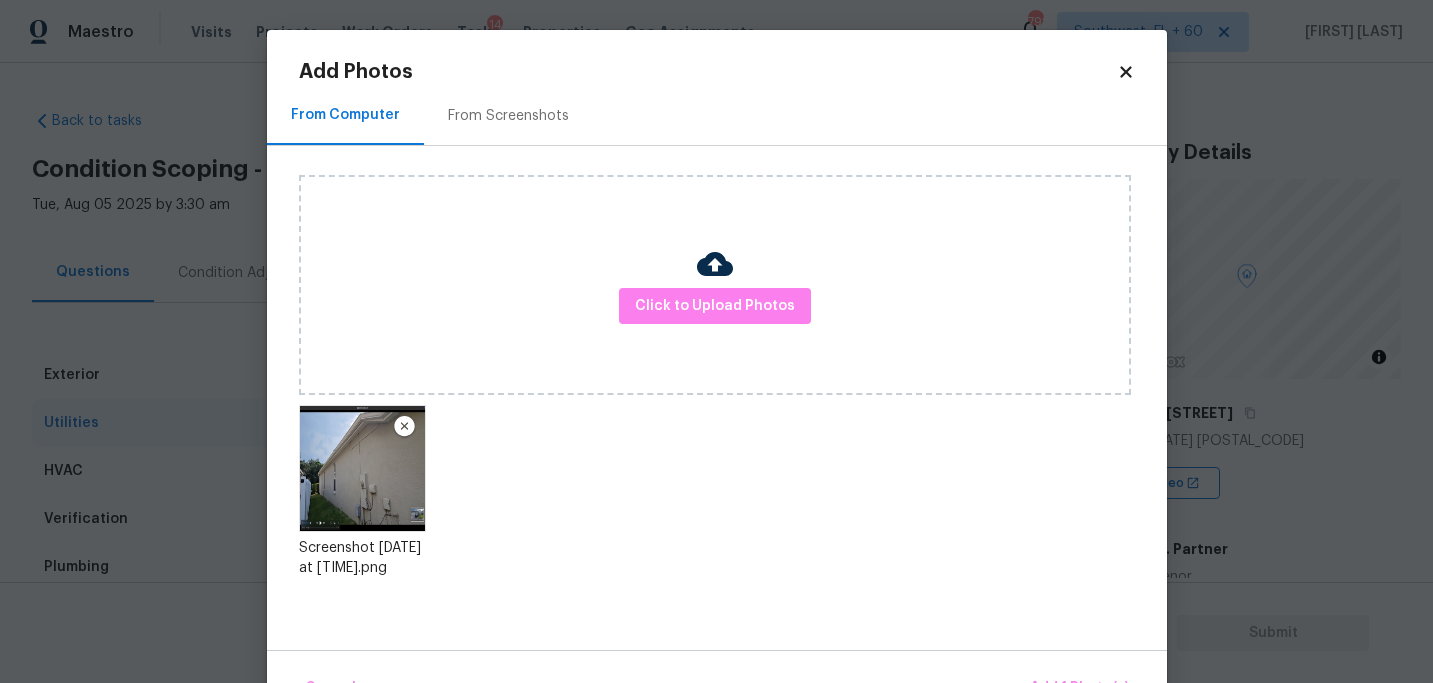 scroll, scrollTop: 0, scrollLeft: 0, axis: both 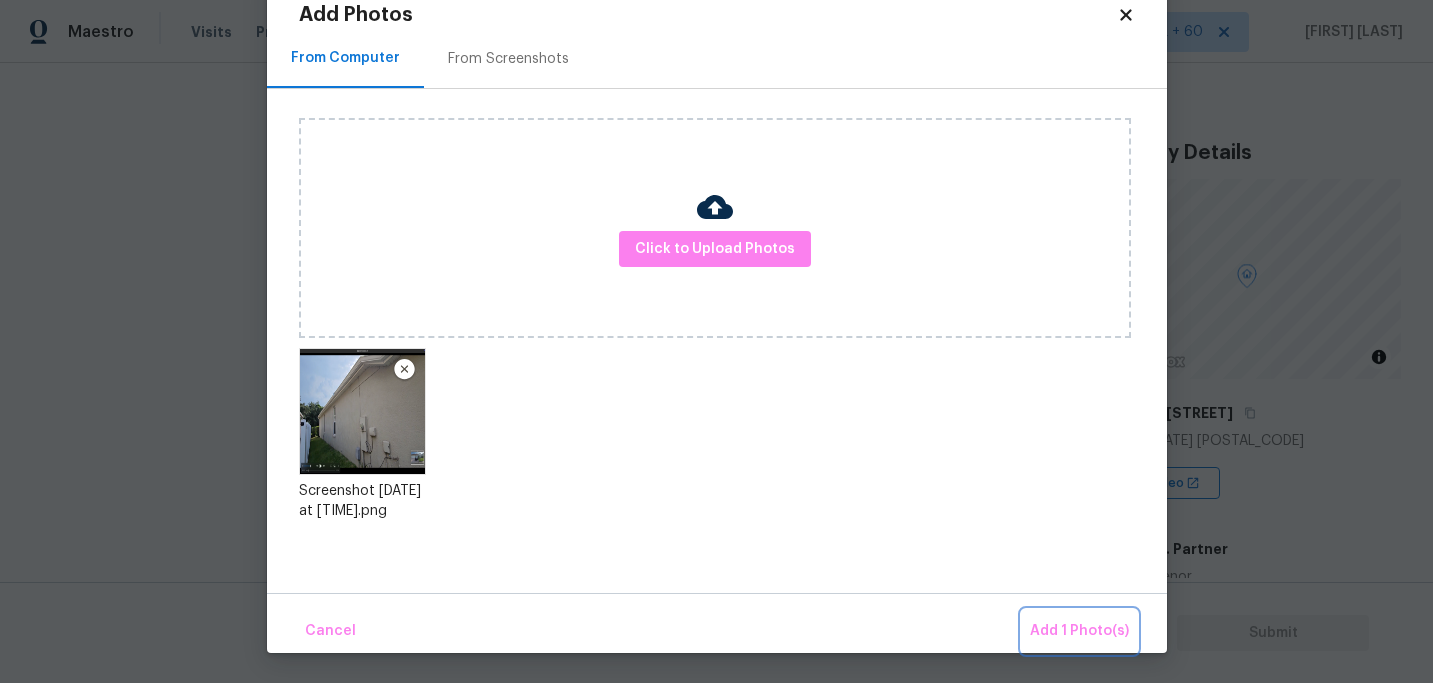 click on "Add 1 Photo(s)" at bounding box center [1079, 631] 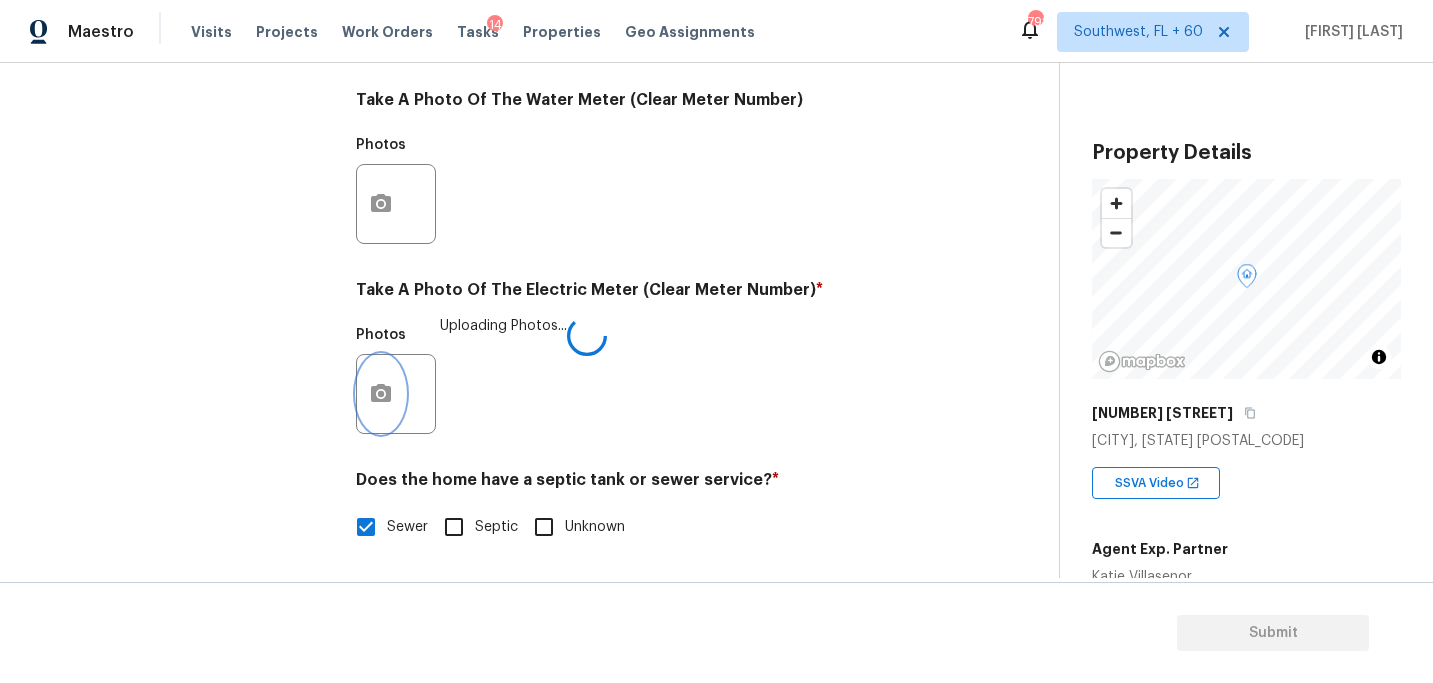 scroll, scrollTop: 0, scrollLeft: 0, axis: both 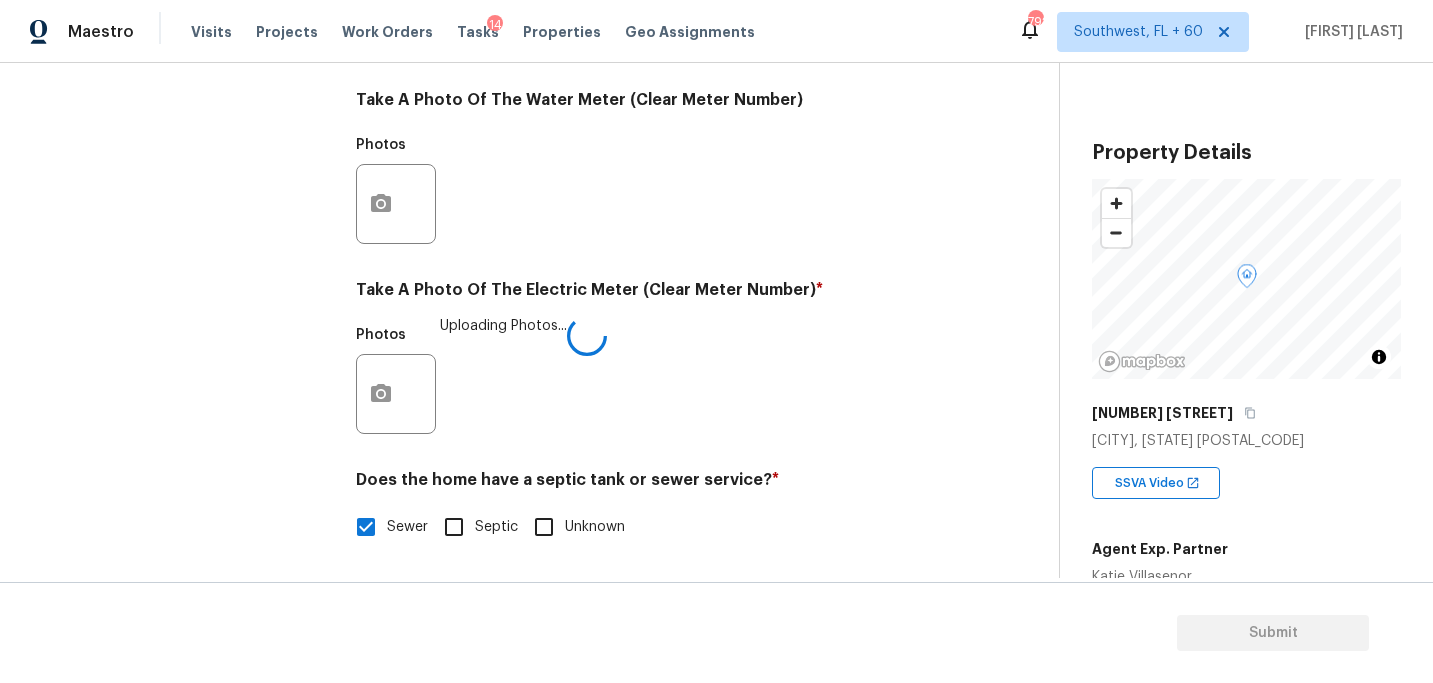 click on "Photos Uploading Photos..." at bounding box center [651, 381] 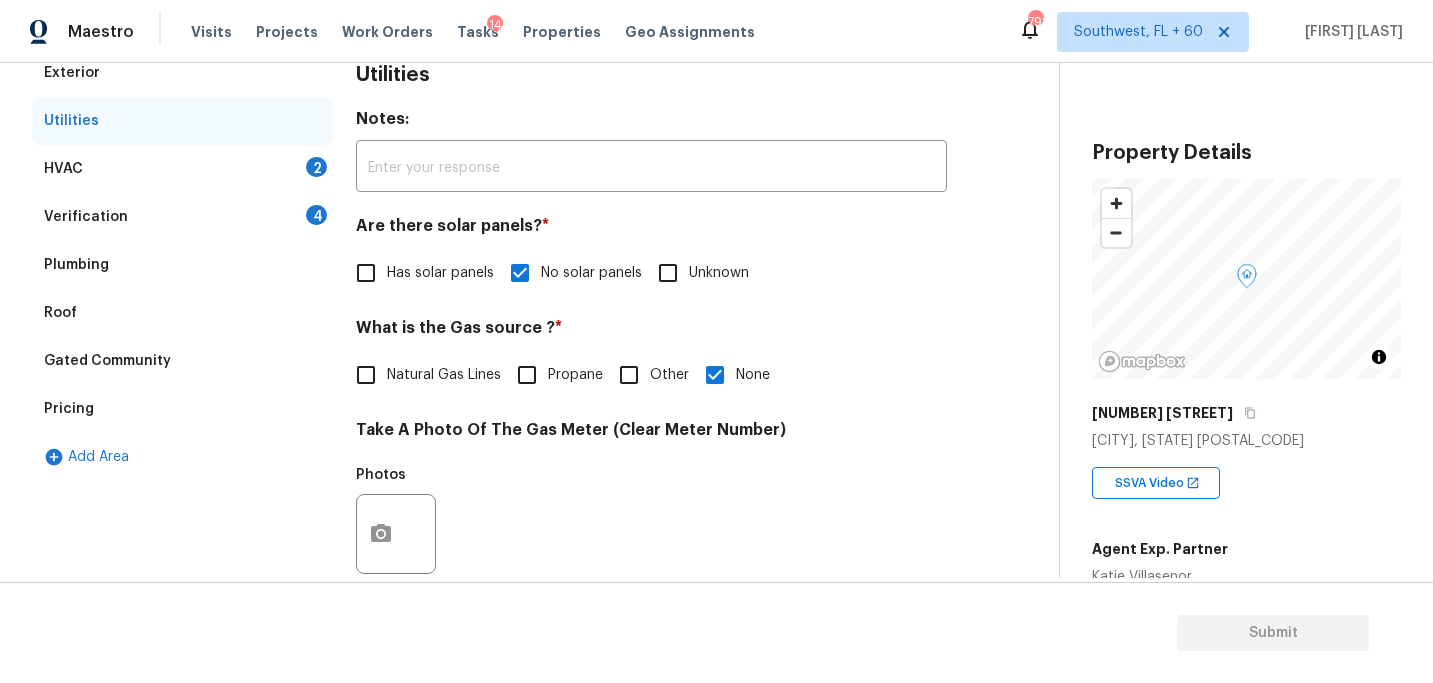 scroll, scrollTop: 183, scrollLeft: 0, axis: vertical 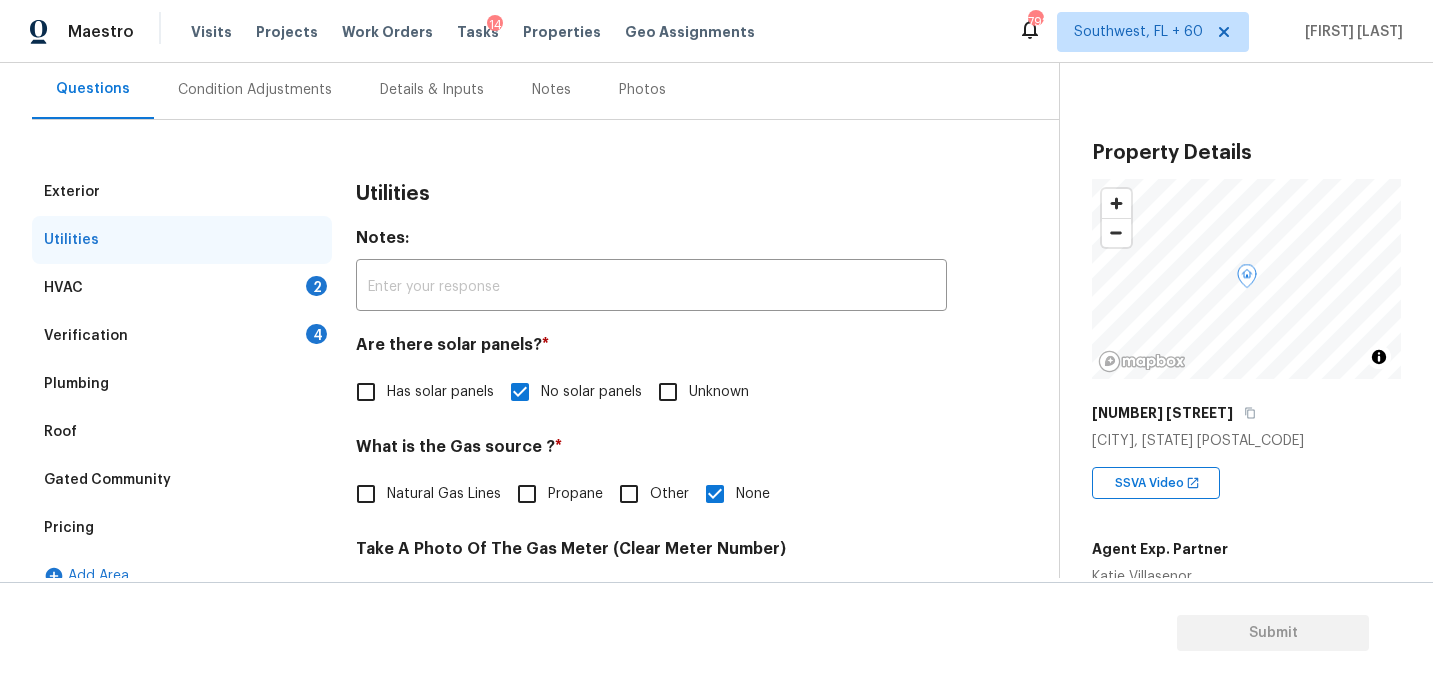 click on "HVAC 2" at bounding box center (182, 288) 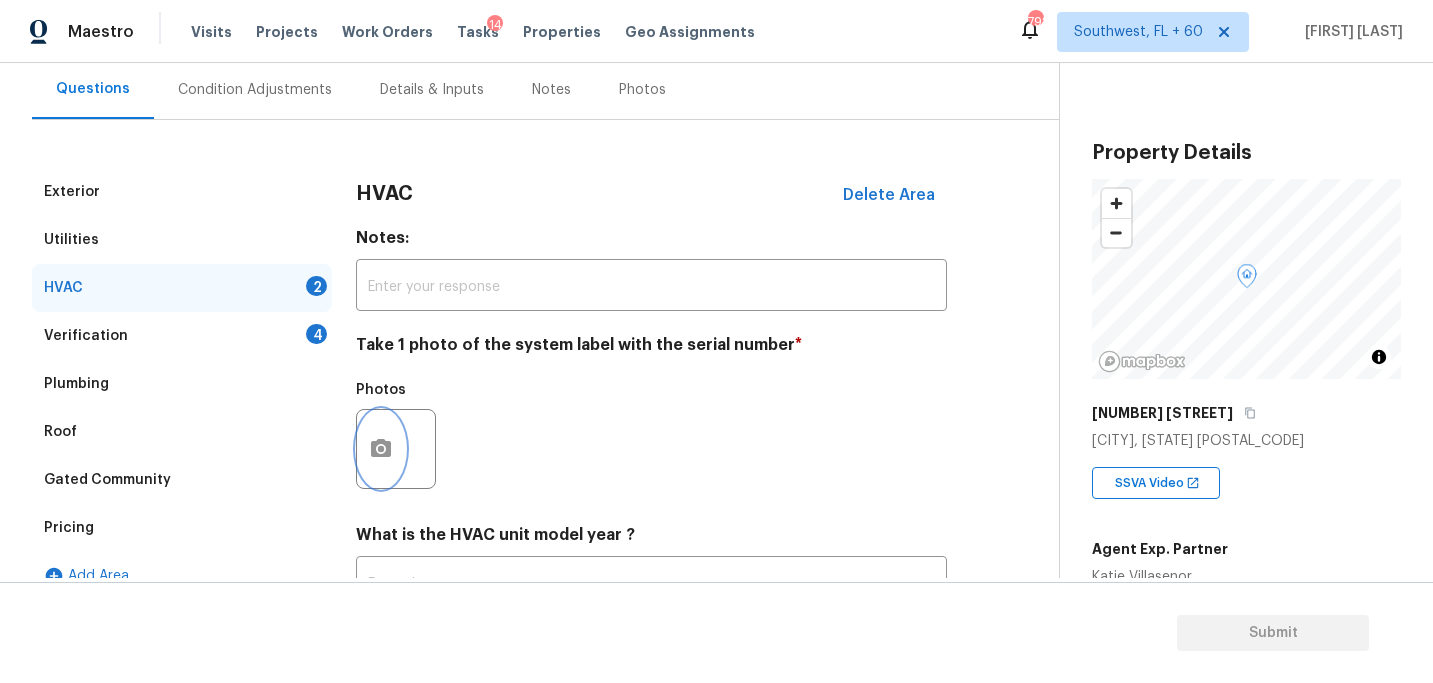 click 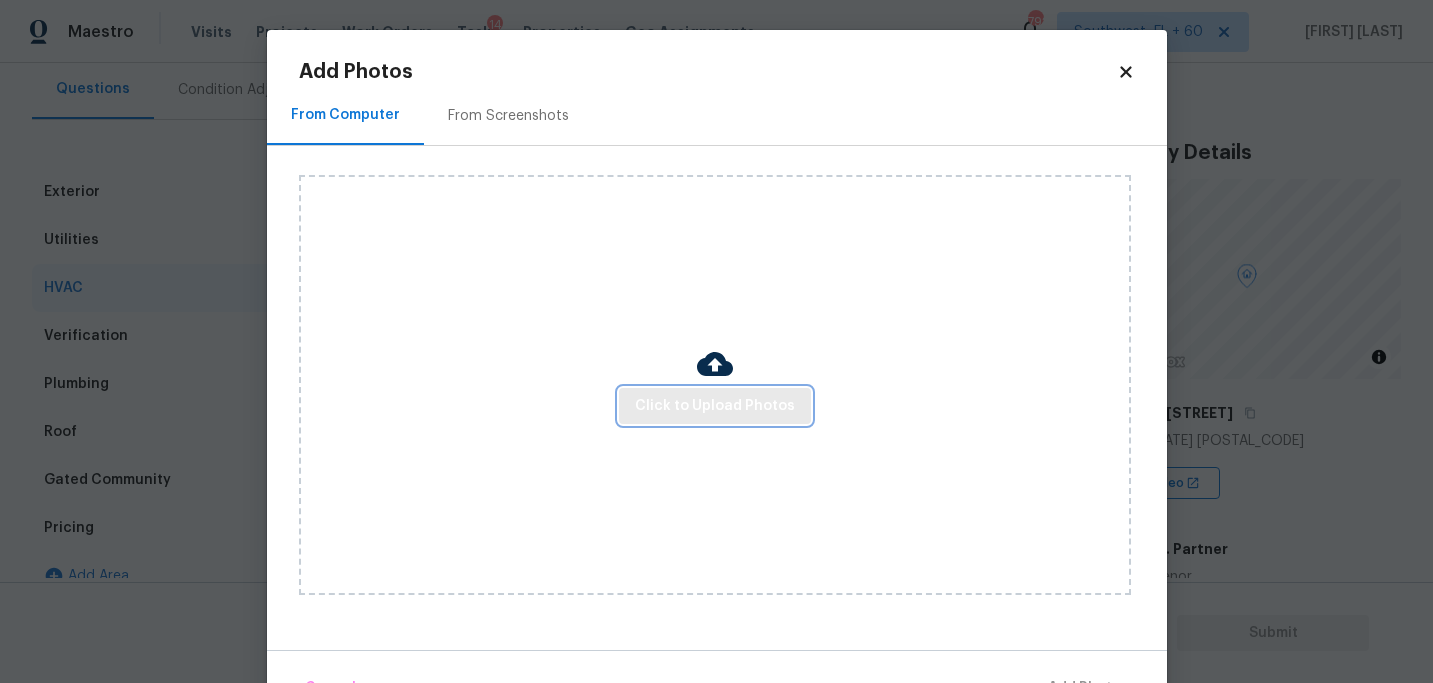 click on "Click to Upload Photos" at bounding box center (715, 406) 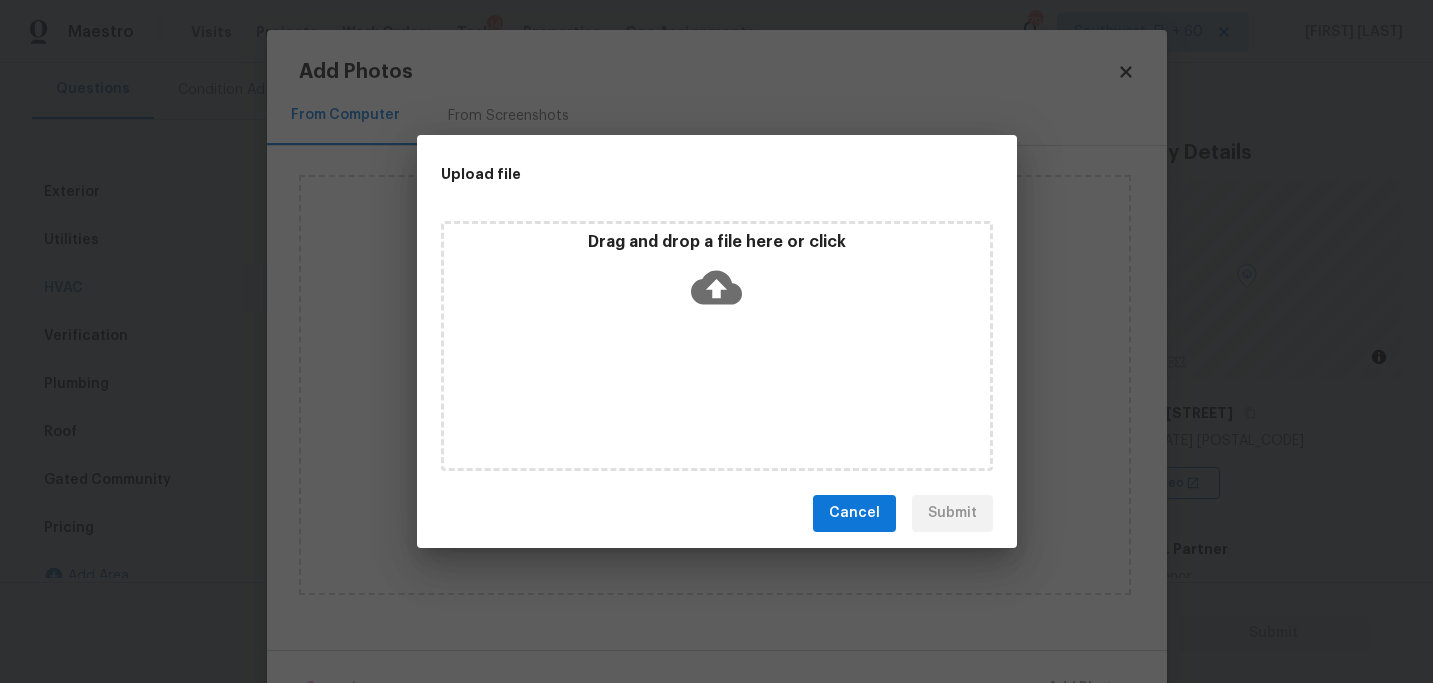 click on "Drag and drop a file here or click" at bounding box center (717, 346) 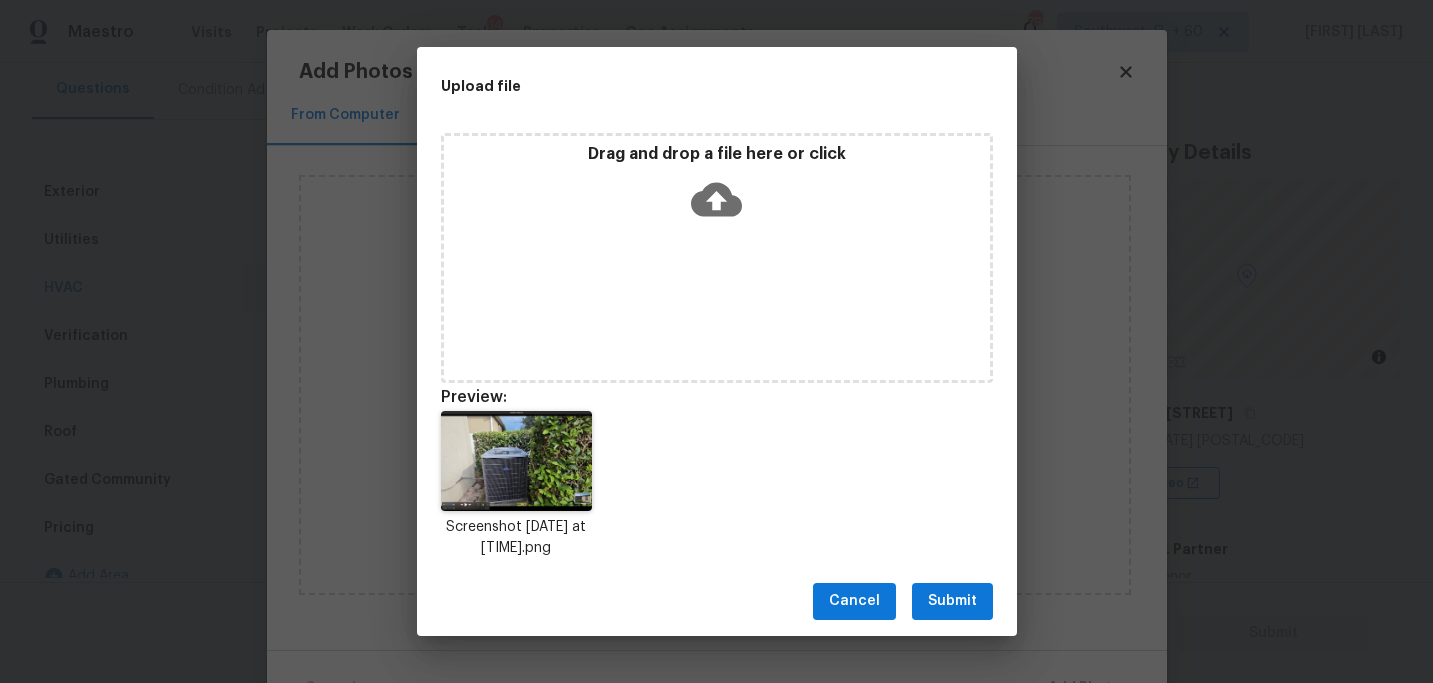 click on "Upload file Drag and drop a file here or click Preview: Screenshot [DATE] at [TIME].png Cancel Submit" at bounding box center [716, 341] 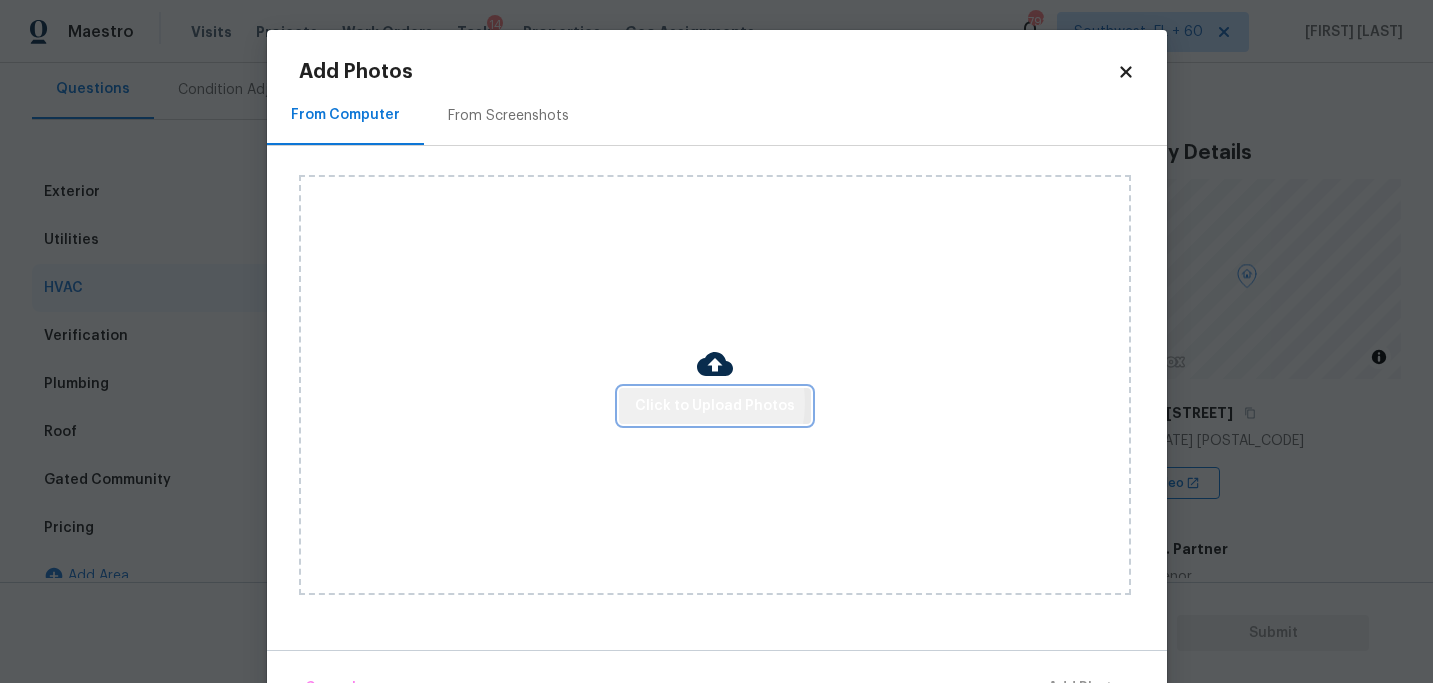 click on "Click to Upload Photos" at bounding box center (715, 406) 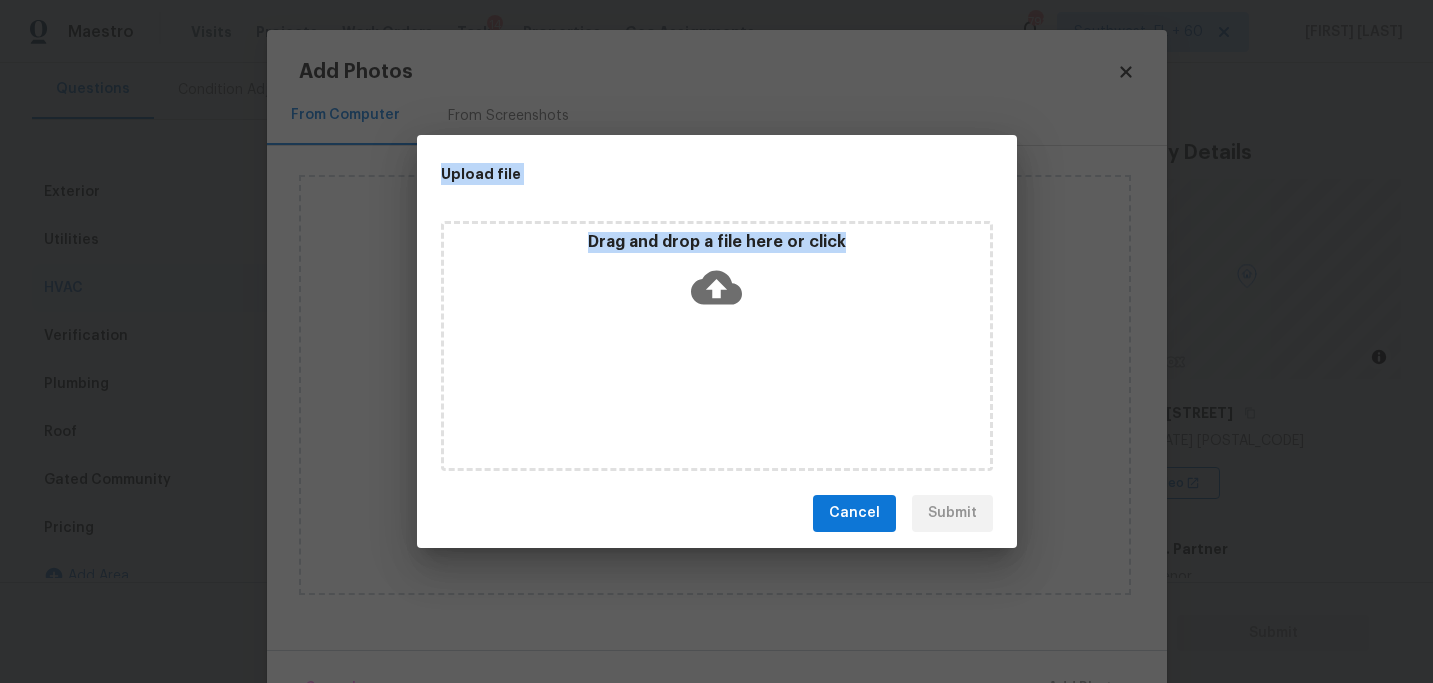 click on "Drag and drop a file here or click" at bounding box center (717, 346) 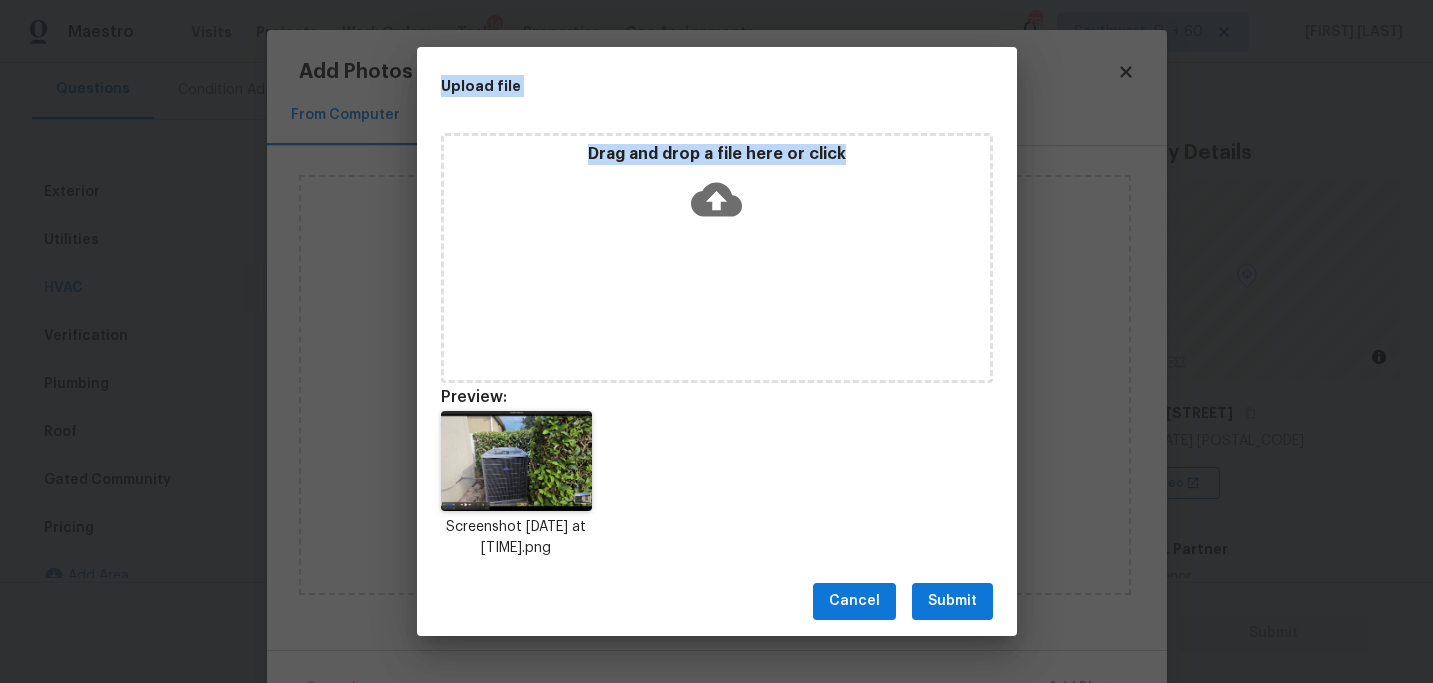 click on "Submit" at bounding box center [952, 601] 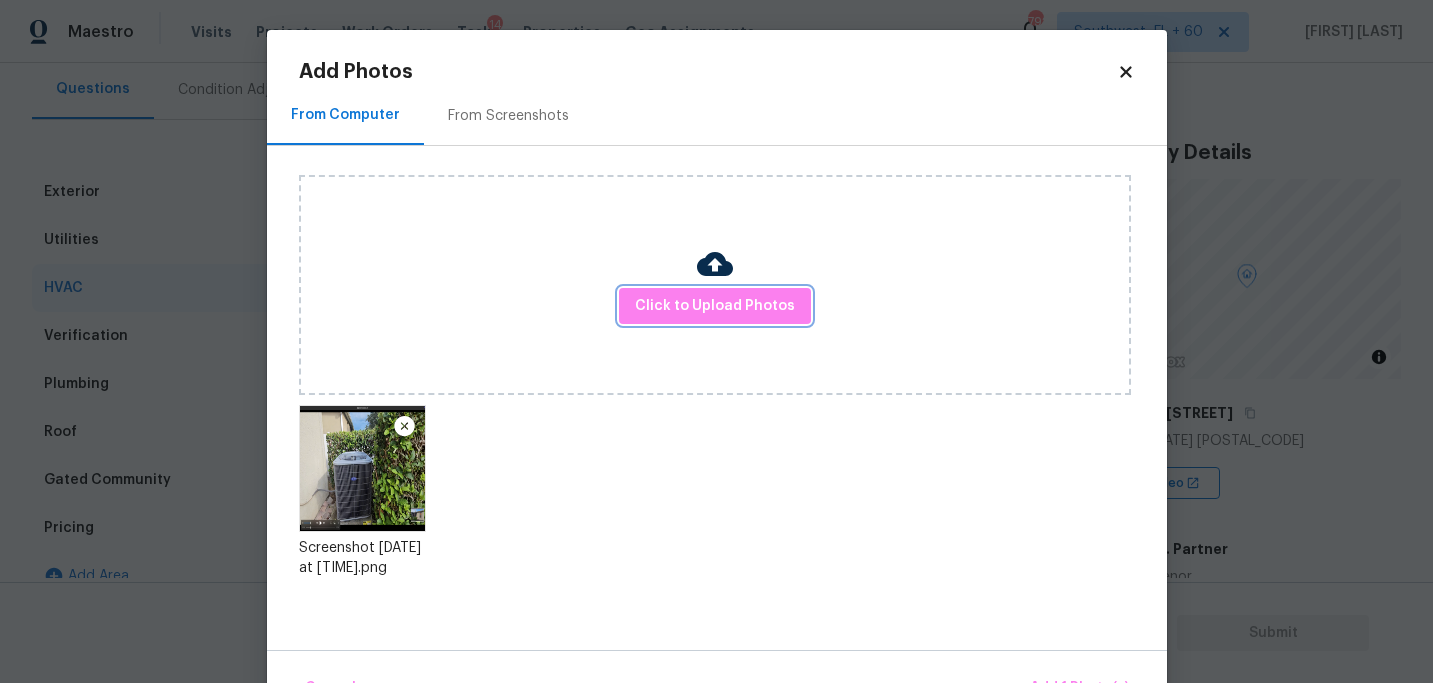 scroll, scrollTop: 57, scrollLeft: 0, axis: vertical 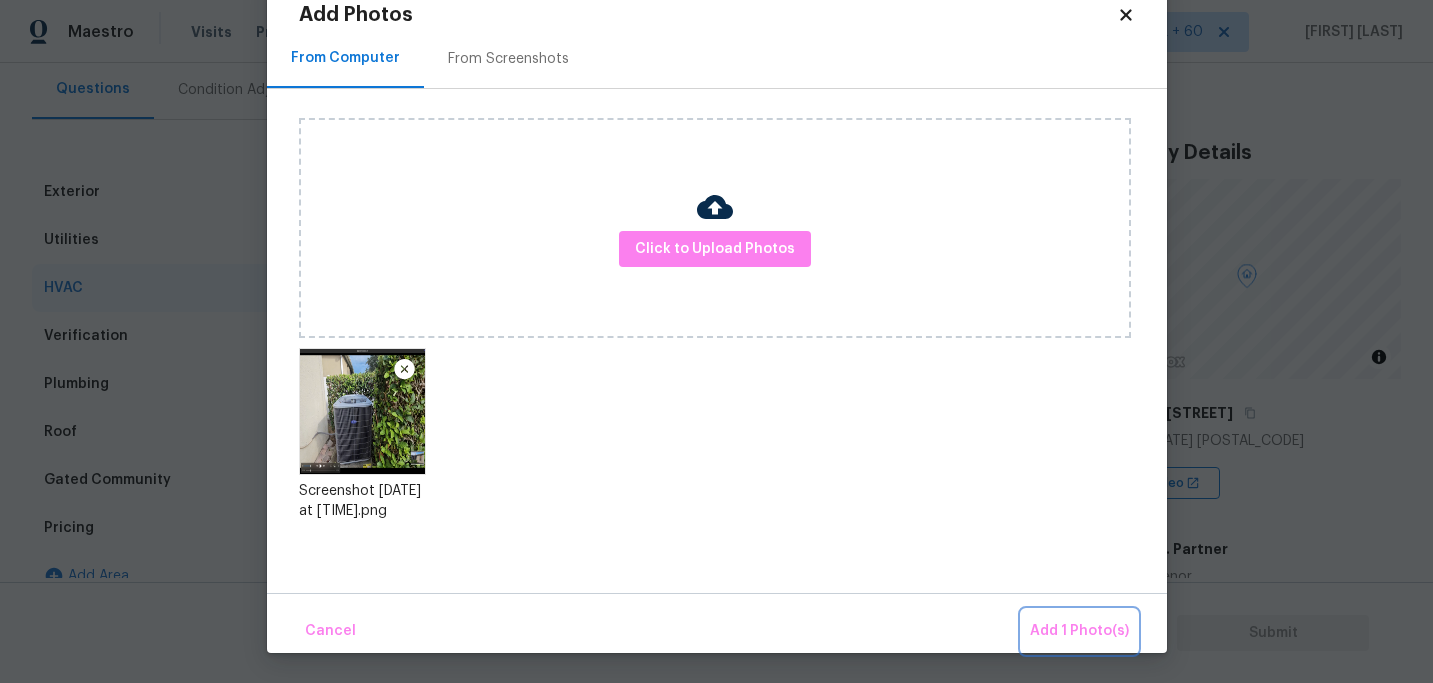 click on "Add 1 Photo(s)" at bounding box center (1079, 631) 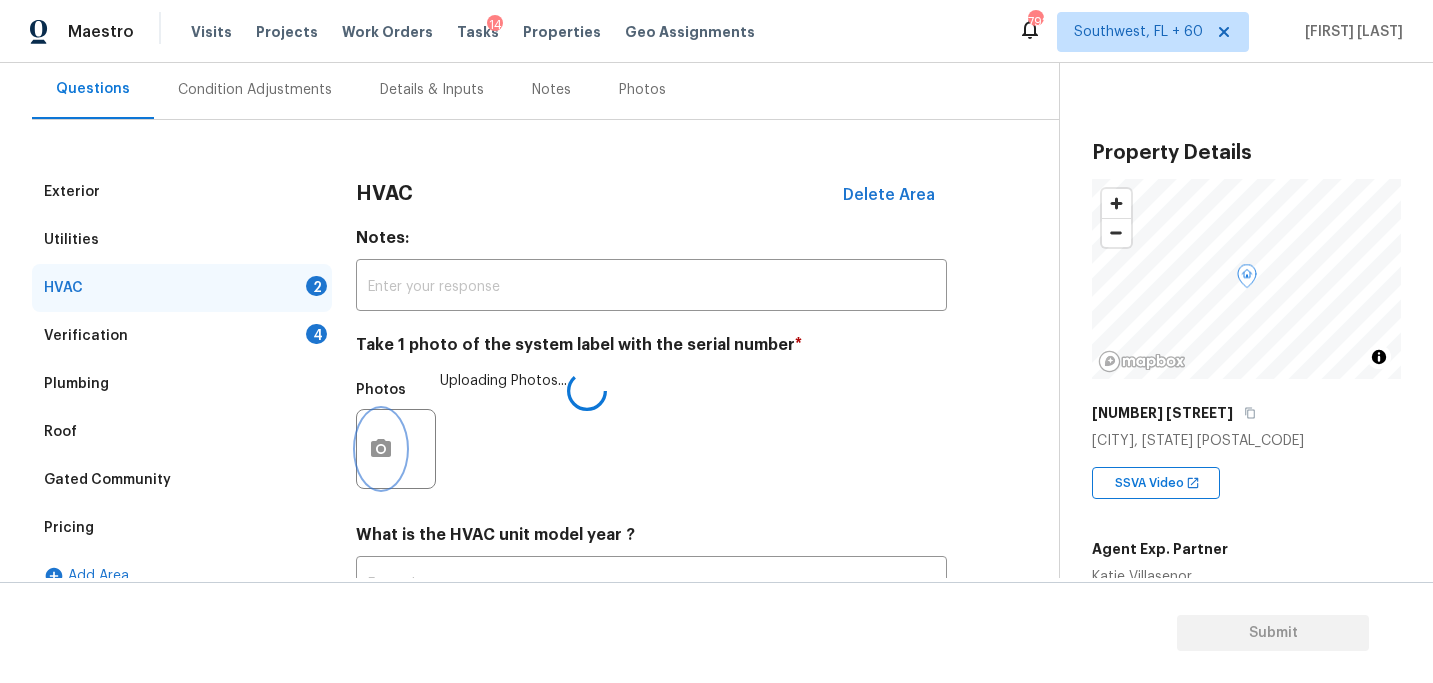 scroll, scrollTop: 0, scrollLeft: 0, axis: both 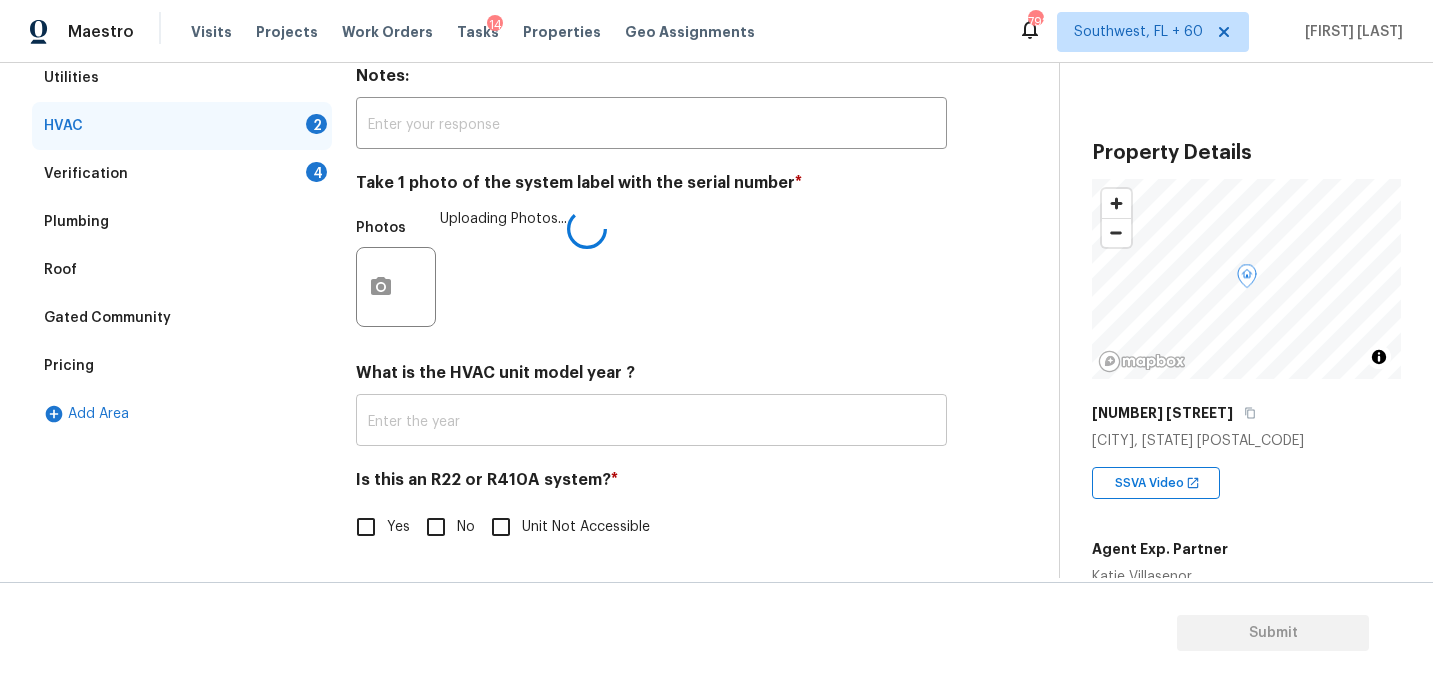 click at bounding box center (651, 422) 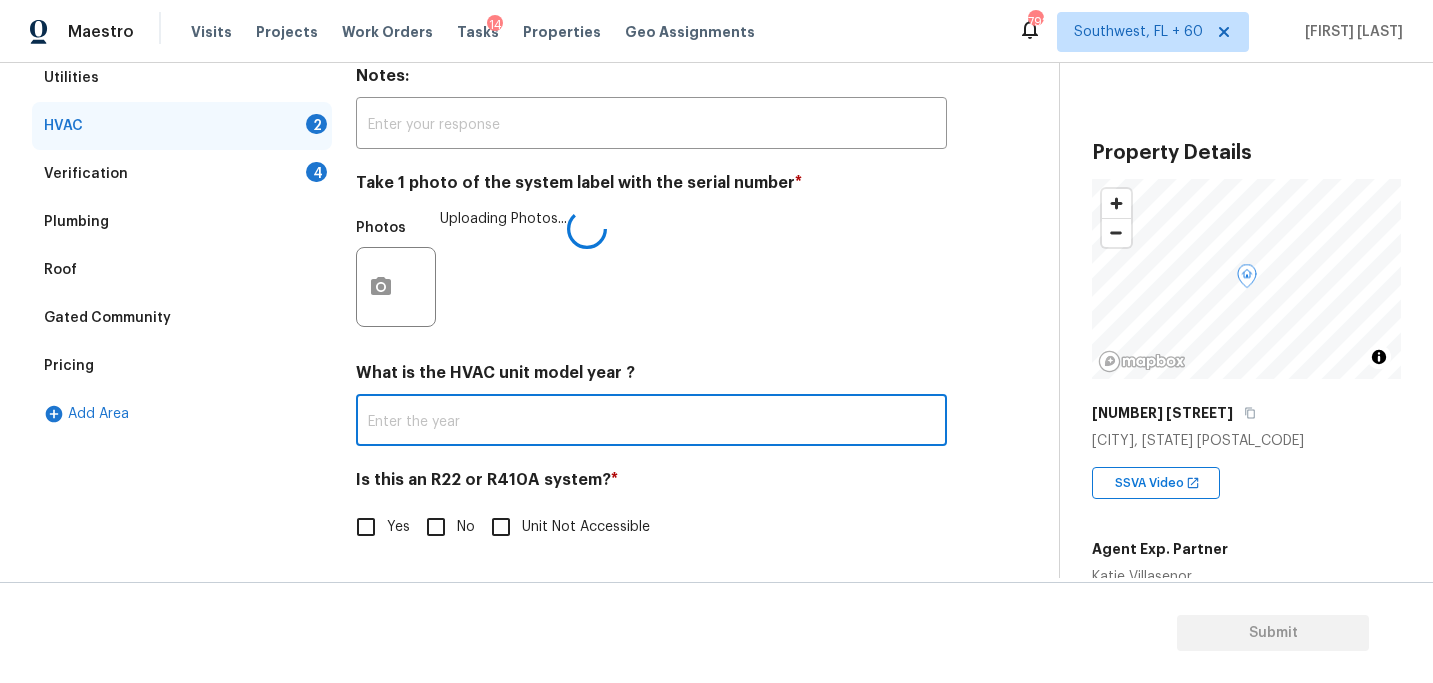 click on "Is this an R22 or R410A system?  *" at bounding box center (651, 484) 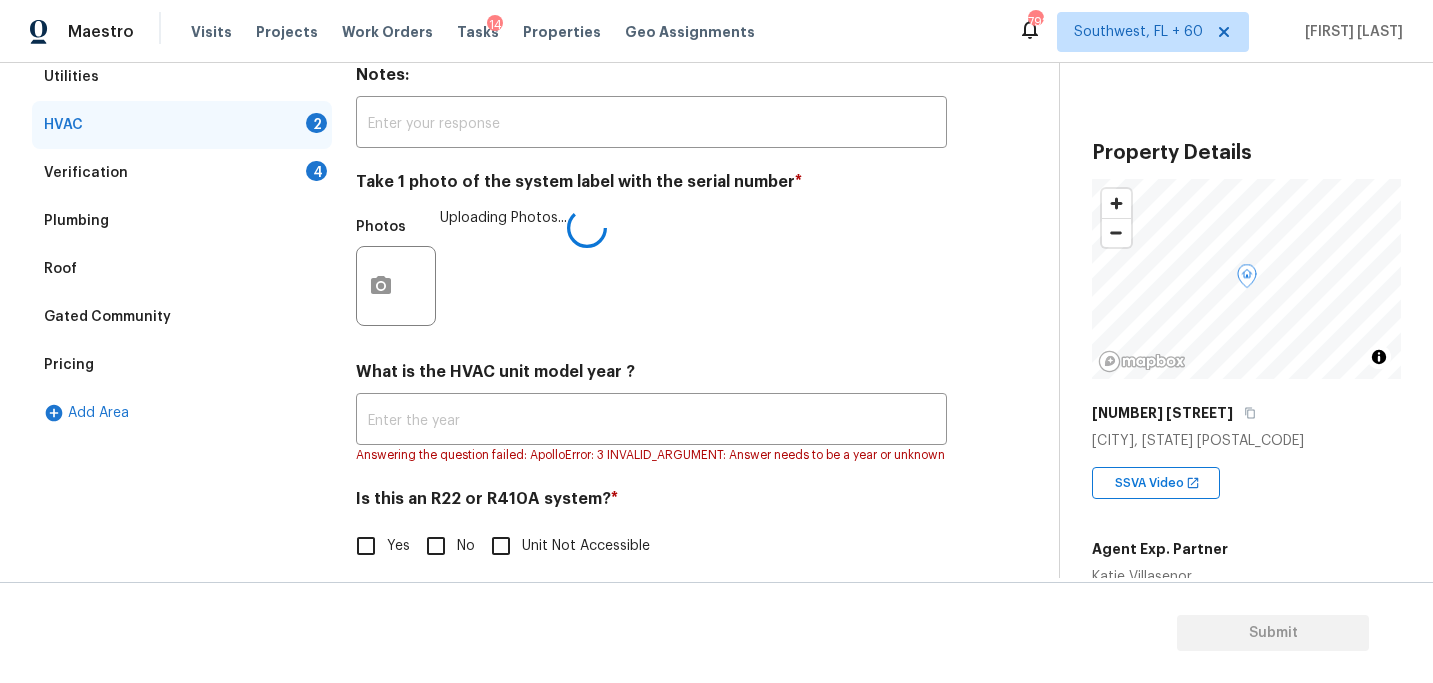 click on "No" at bounding box center (436, 546) 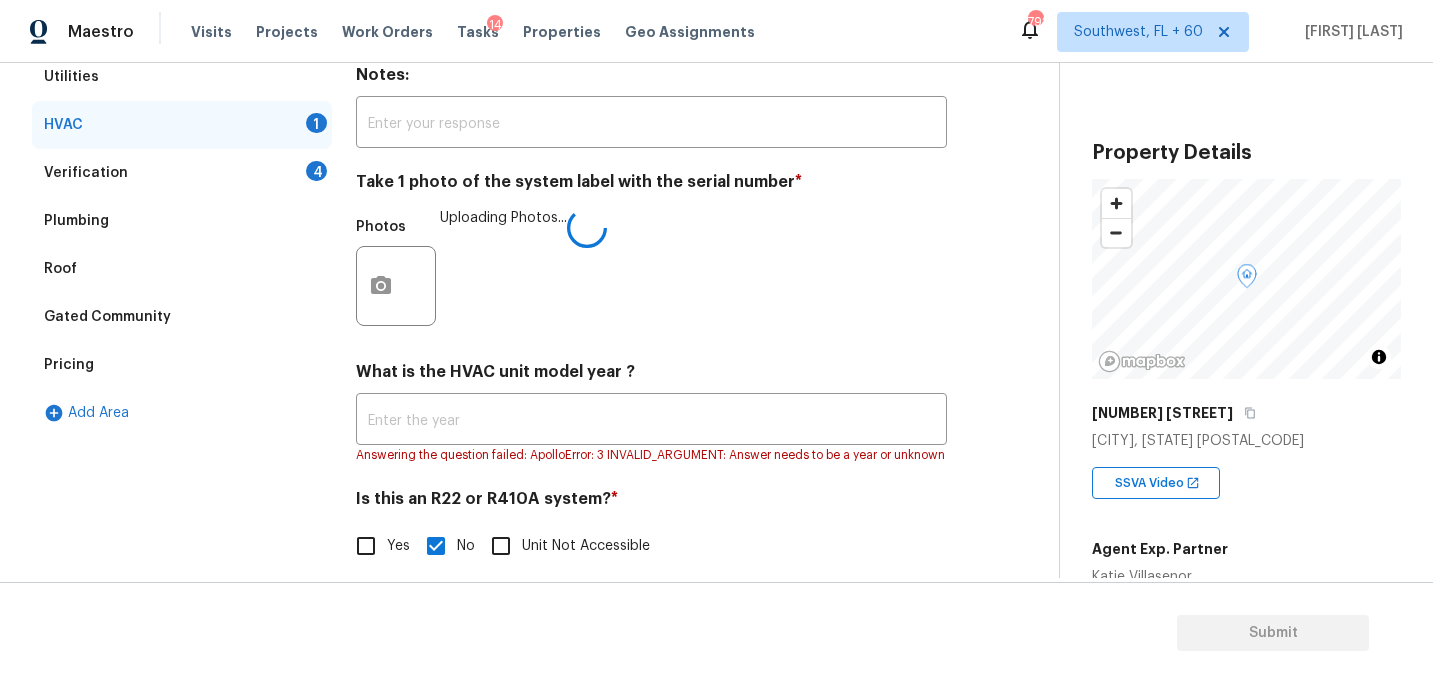 click on "Photos Uploading Photos..." at bounding box center (651, 273) 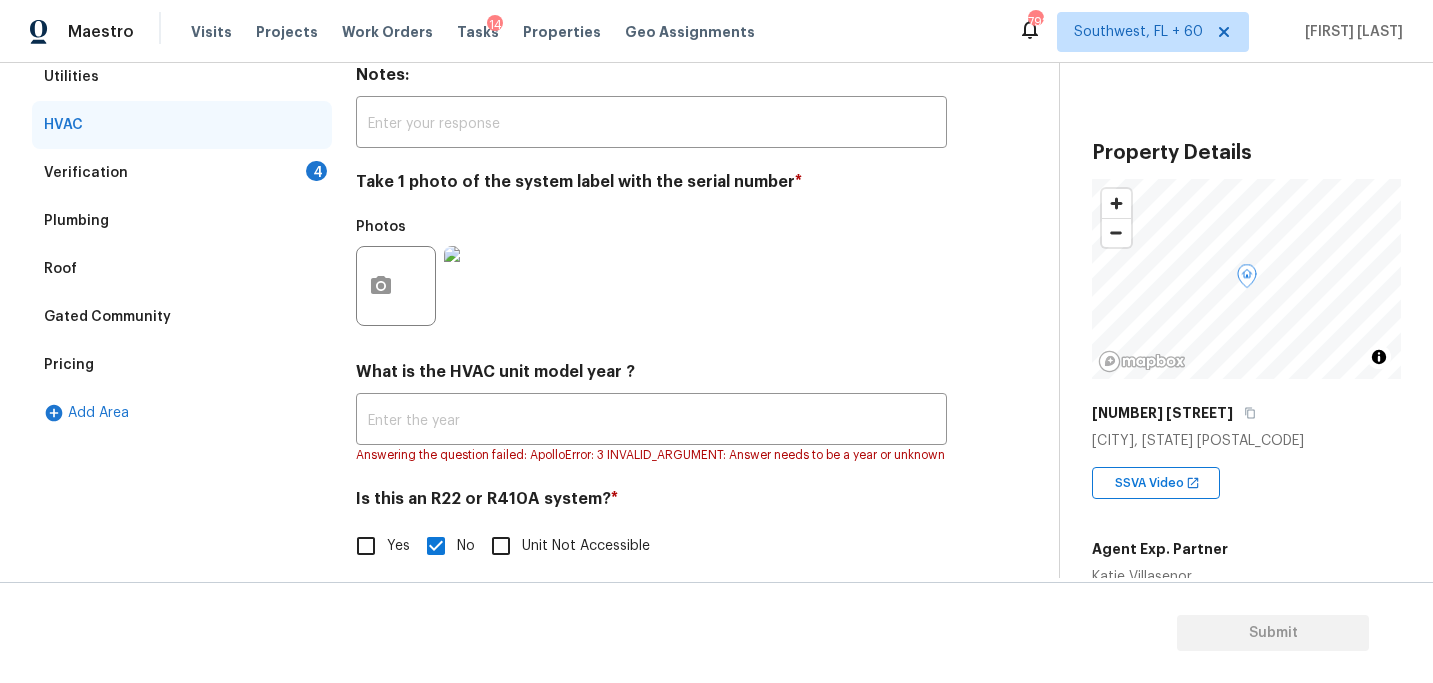 scroll, scrollTop: 158, scrollLeft: 0, axis: vertical 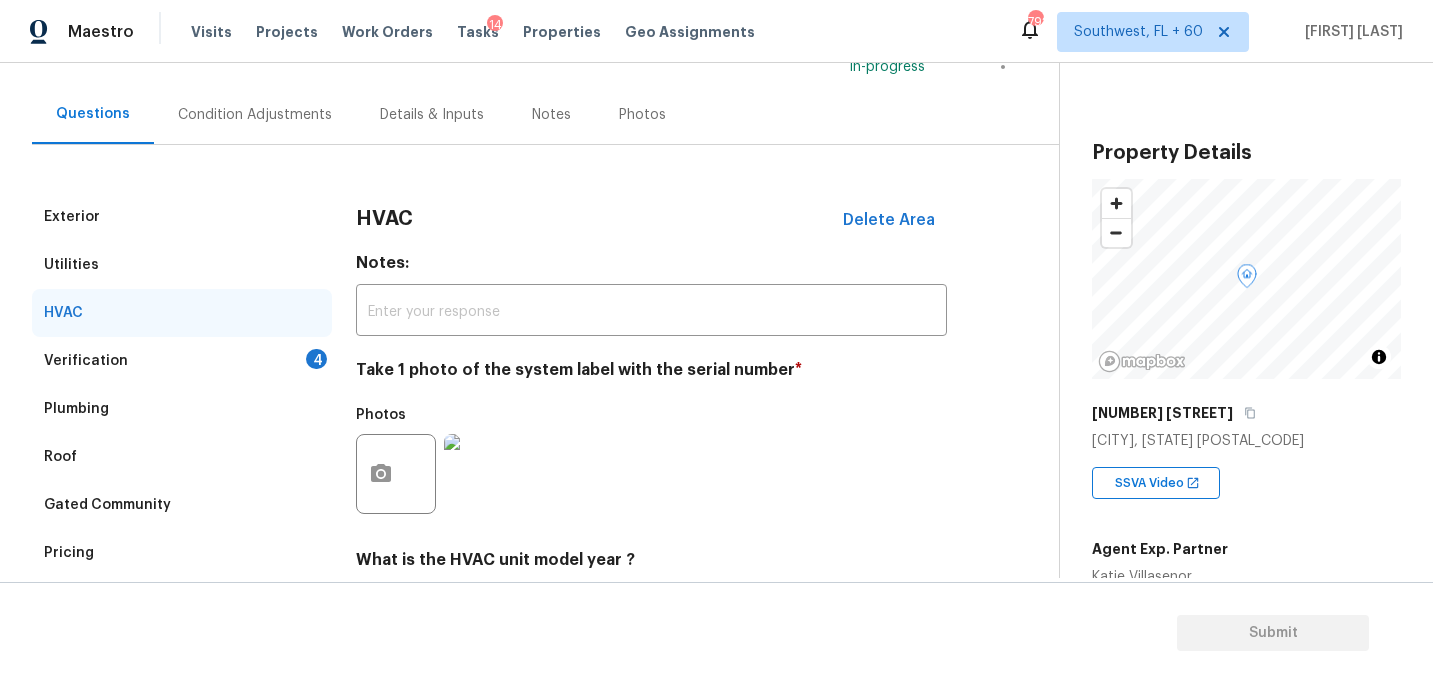 drag, startPoint x: 246, startPoint y: 362, endPoint x: 281, endPoint y: 361, distance: 35.014282 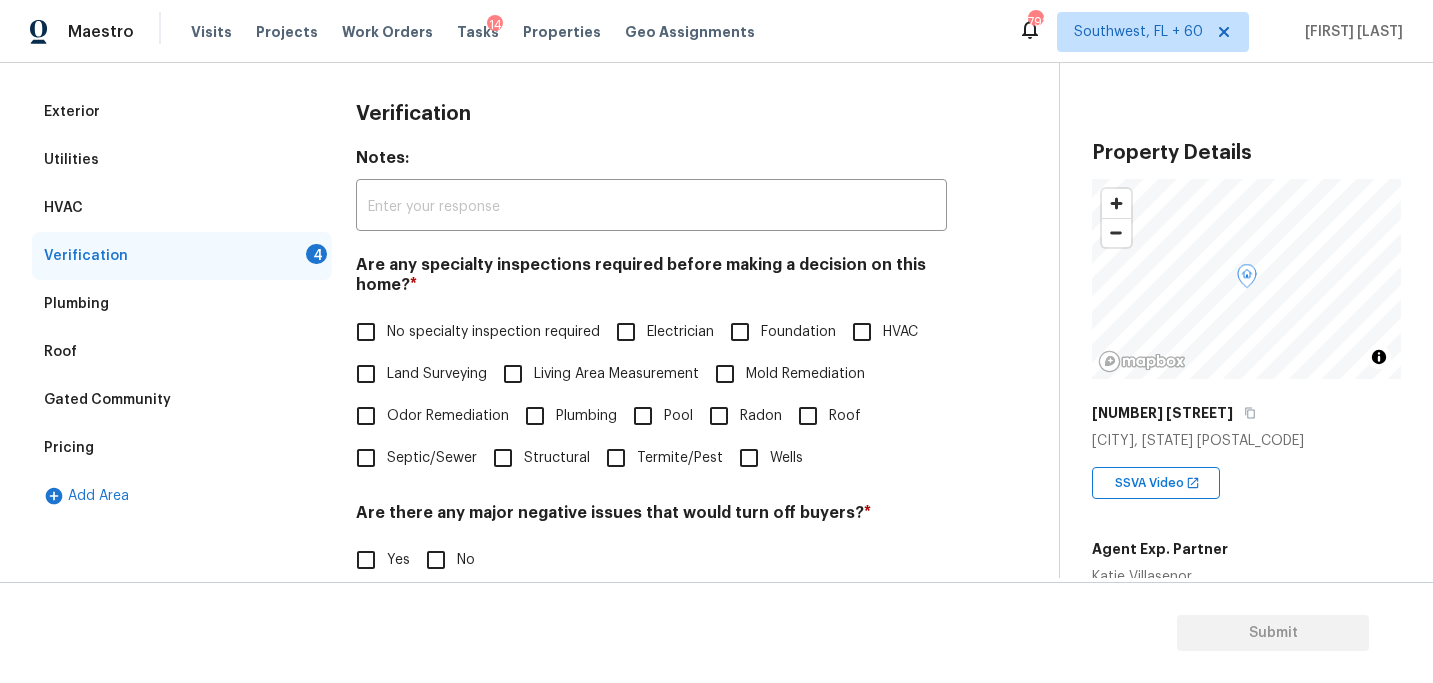 scroll, scrollTop: 305, scrollLeft: 0, axis: vertical 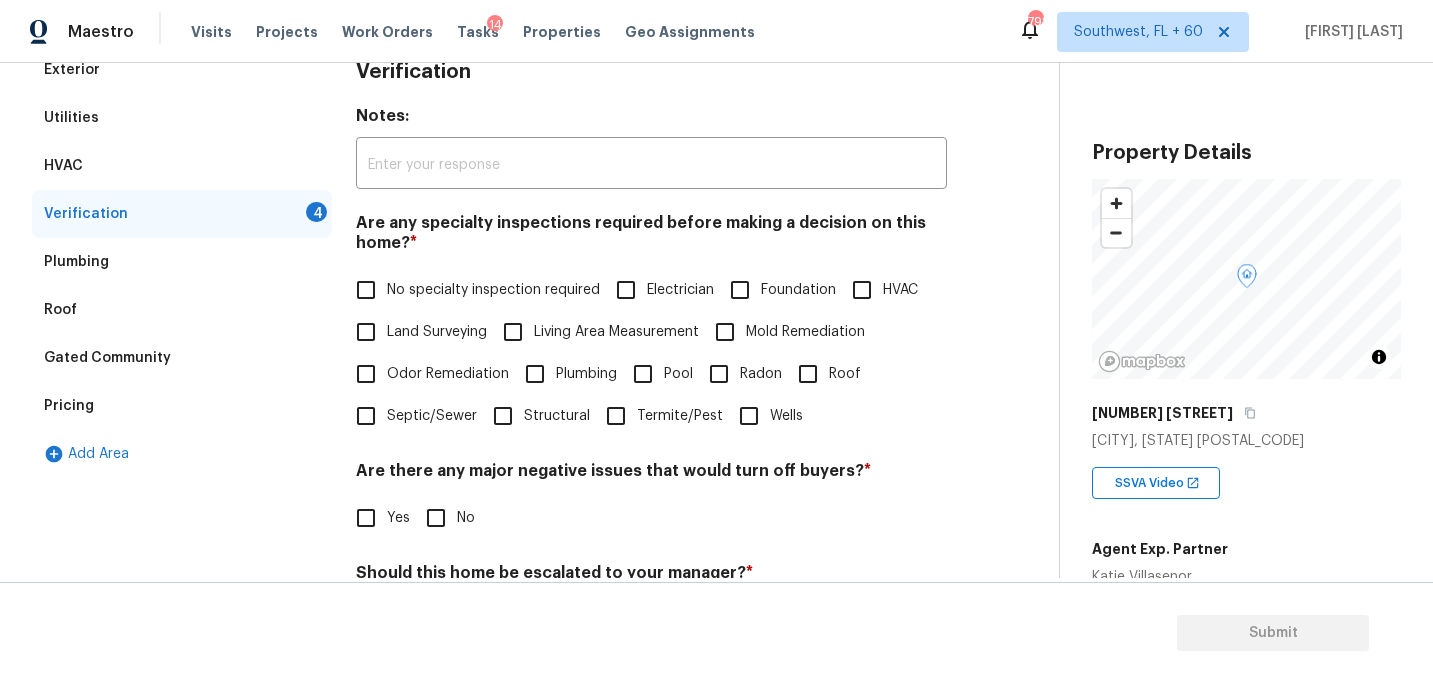 click on "Land Surveying" at bounding box center (437, 332) 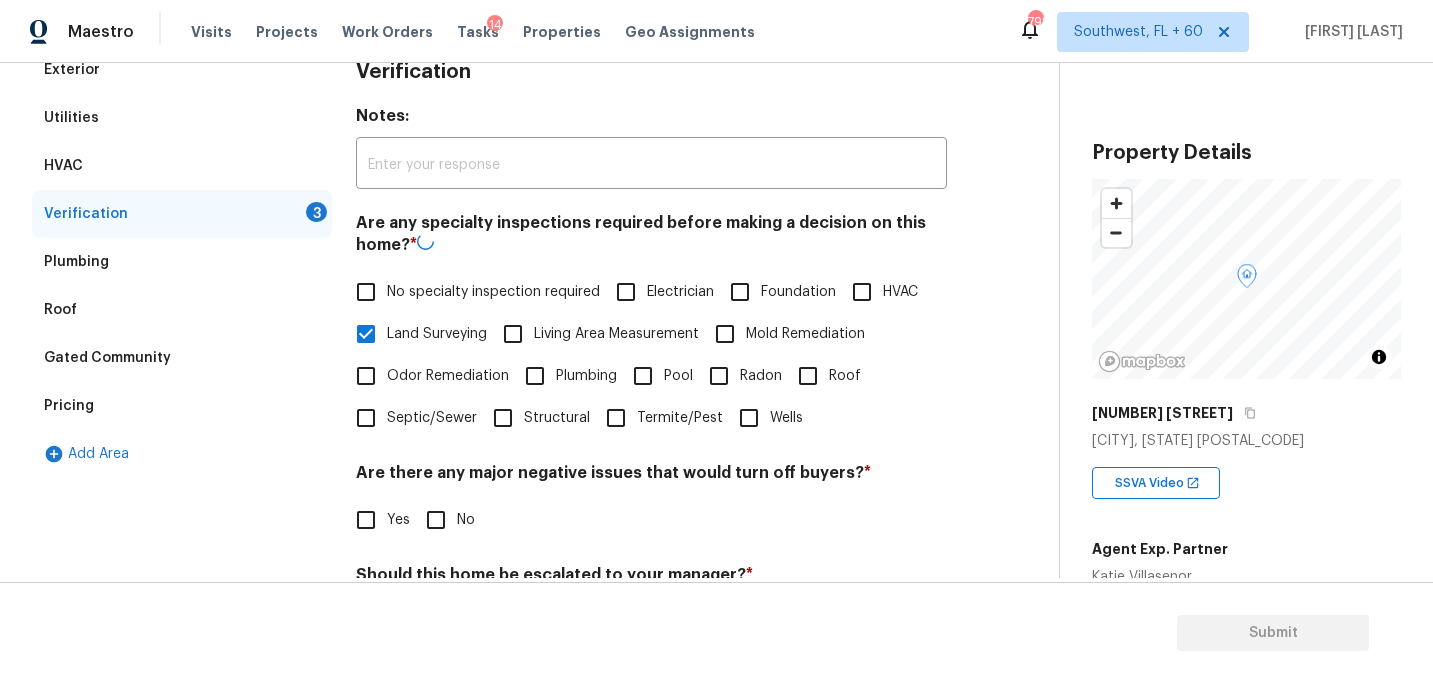 click on "No specialty inspection required" at bounding box center (472, 292) 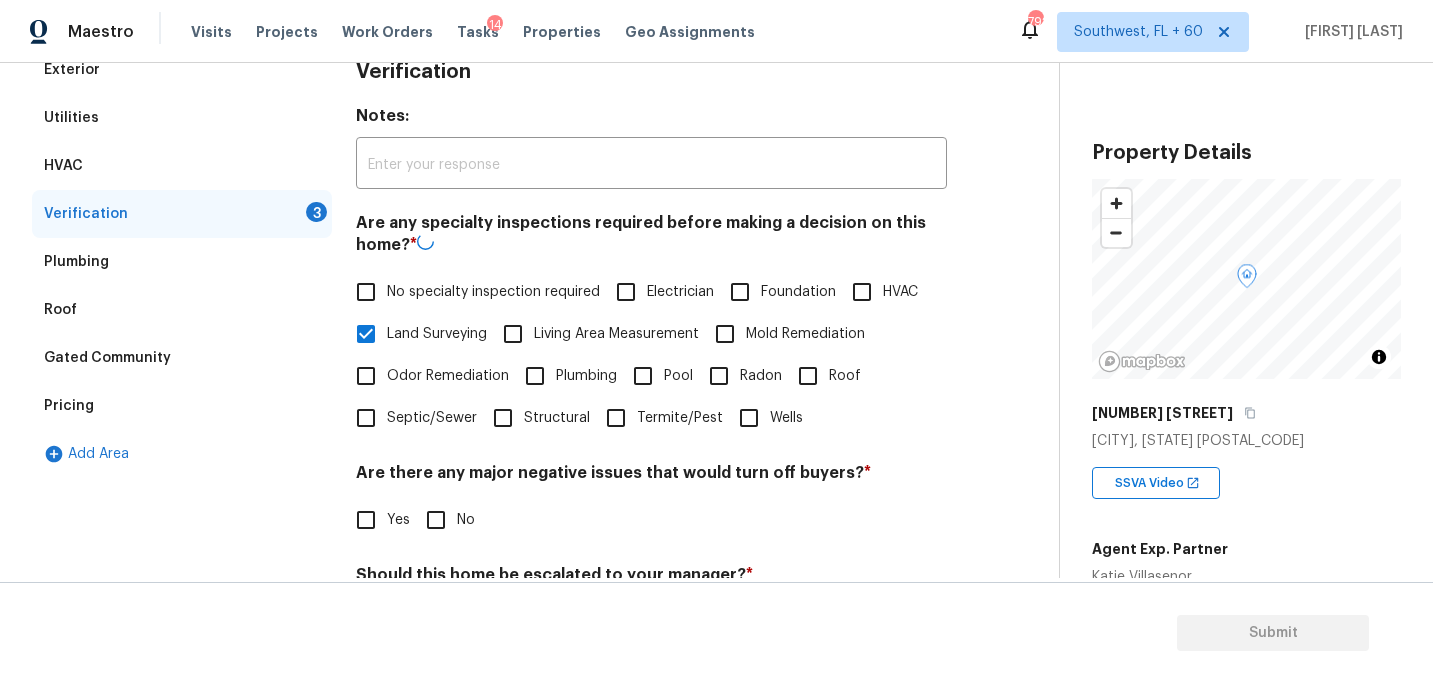 click on "No specialty inspection required" at bounding box center (366, 292) 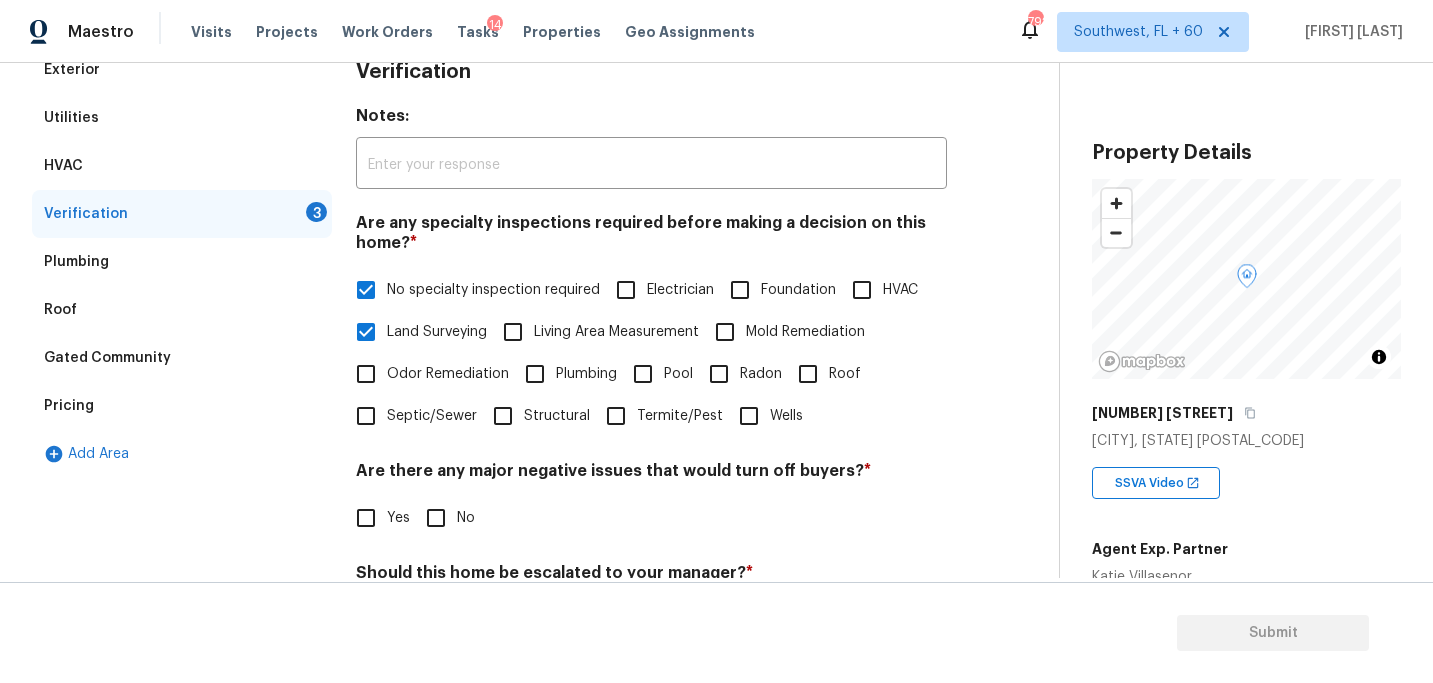 click on "Land Surveying" at bounding box center (437, 332) 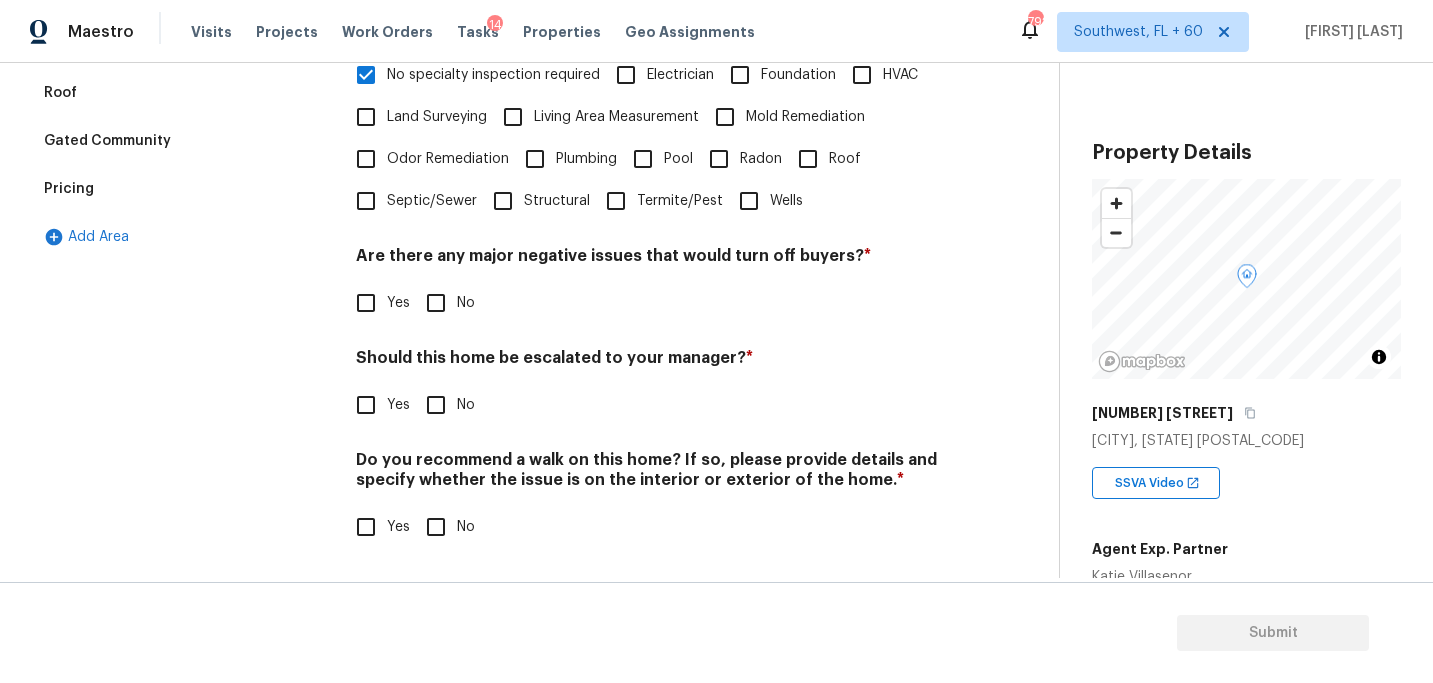 checkbox on "true" 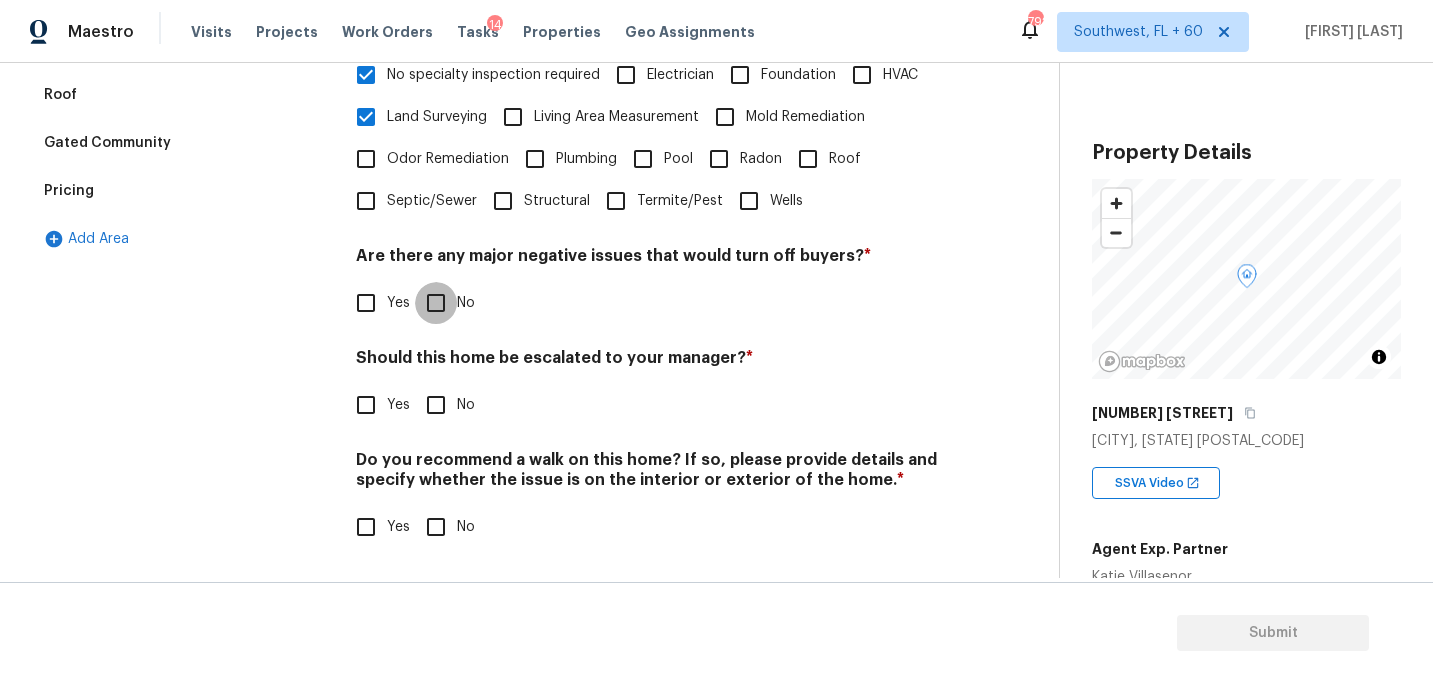 click on "No" at bounding box center (436, 303) 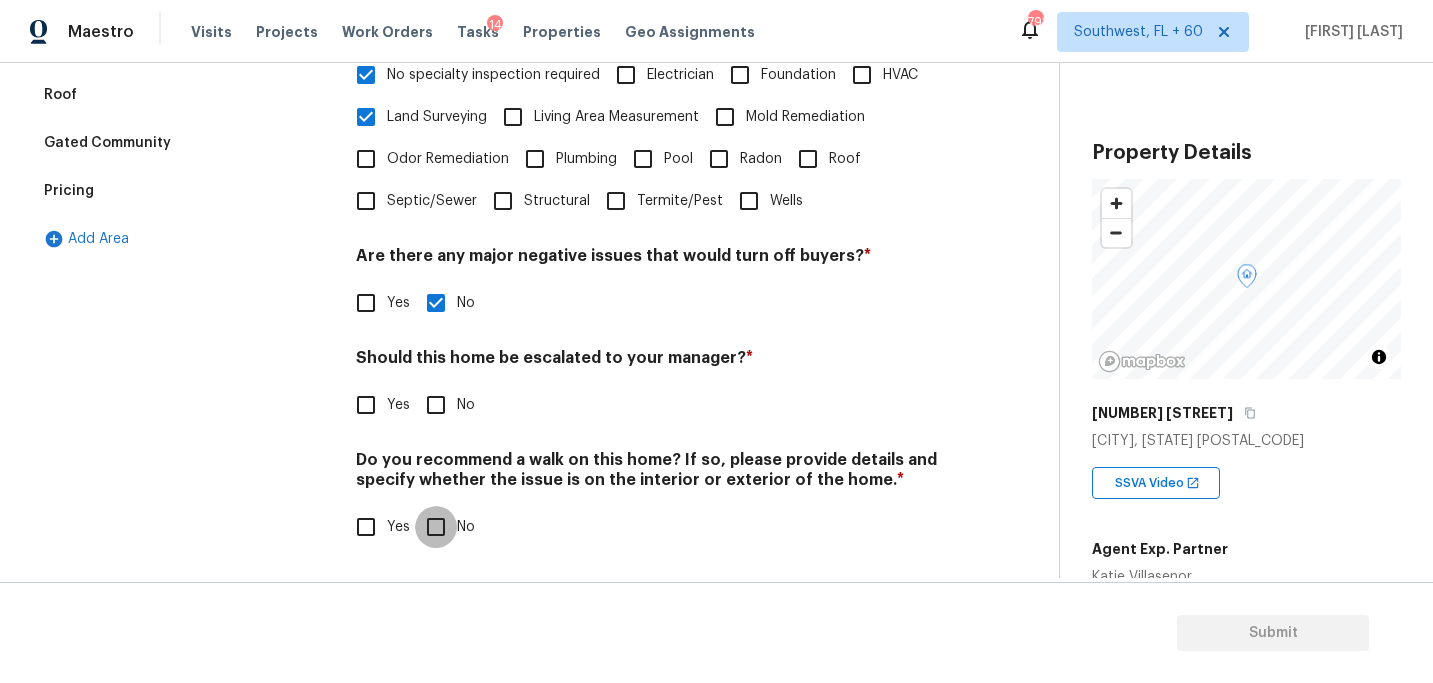 click on "No" at bounding box center [436, 527] 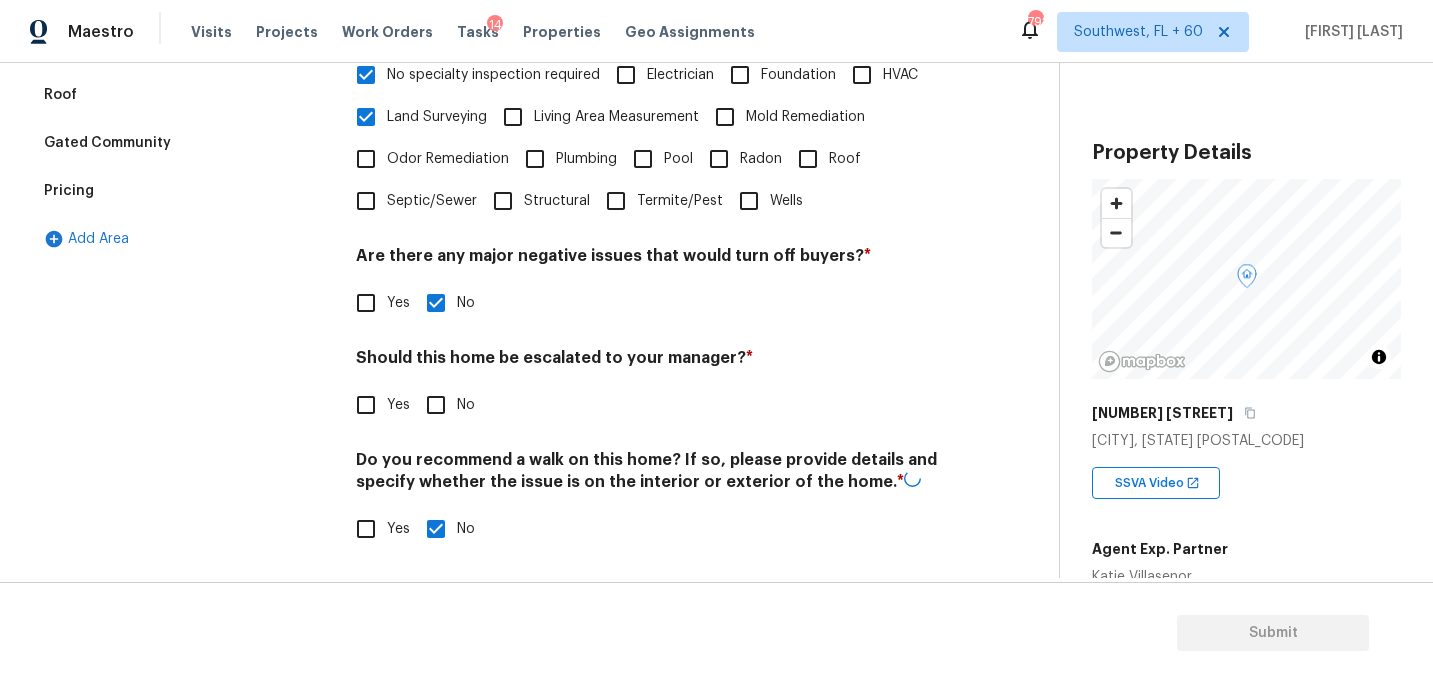 click on "Yes" at bounding box center (398, 405) 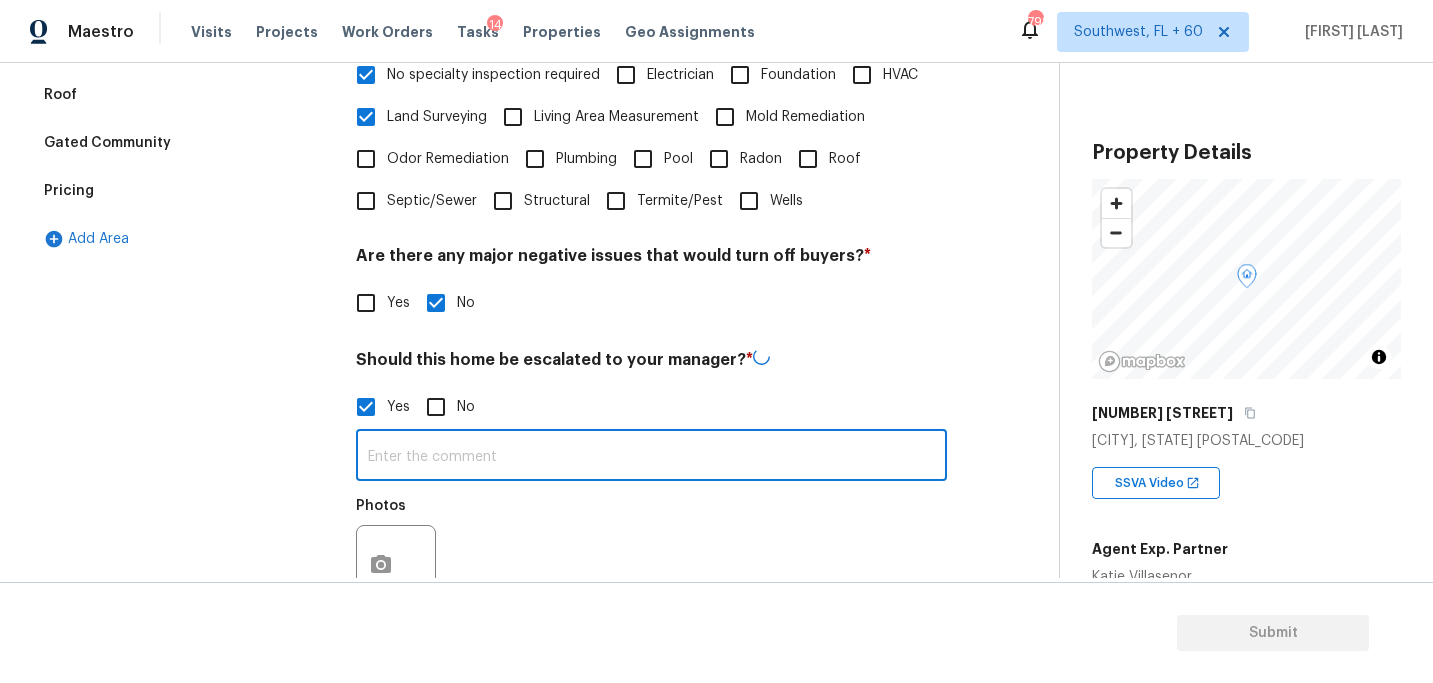 click at bounding box center (651, 457) 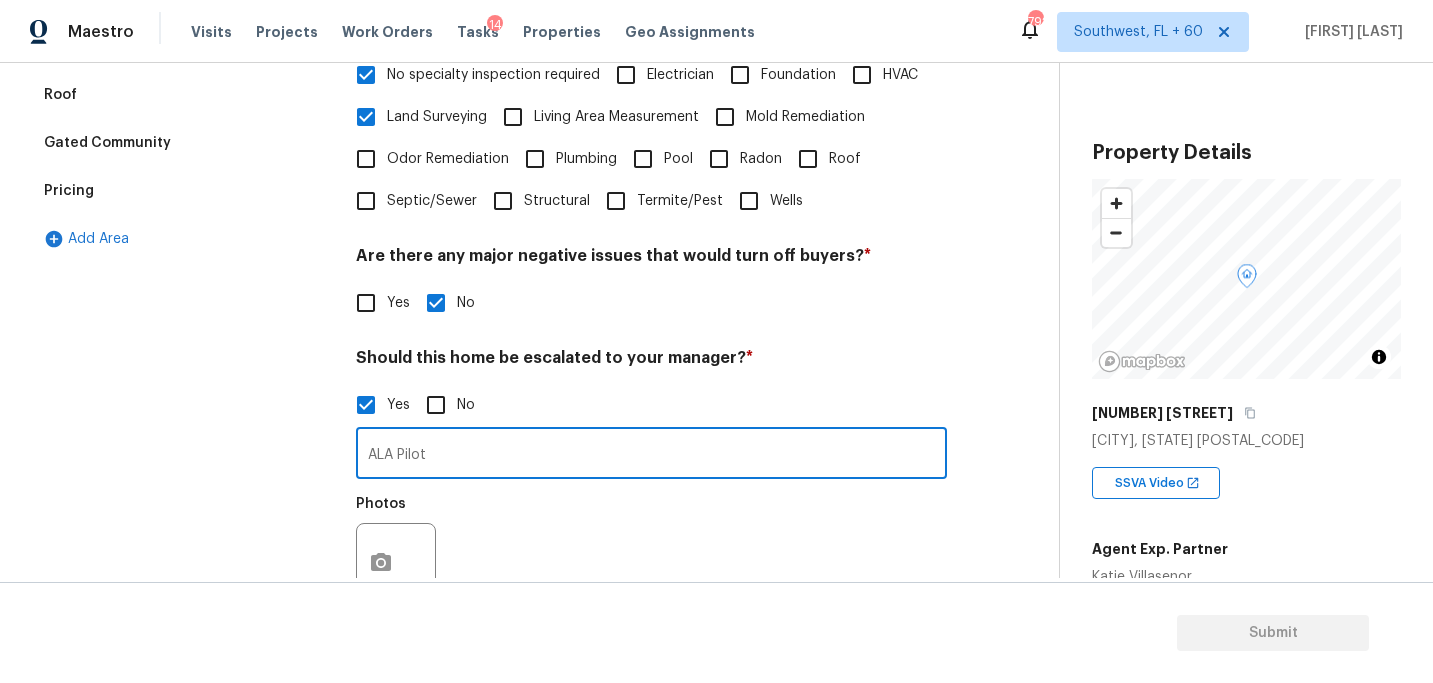 type on "ALA Pilot" 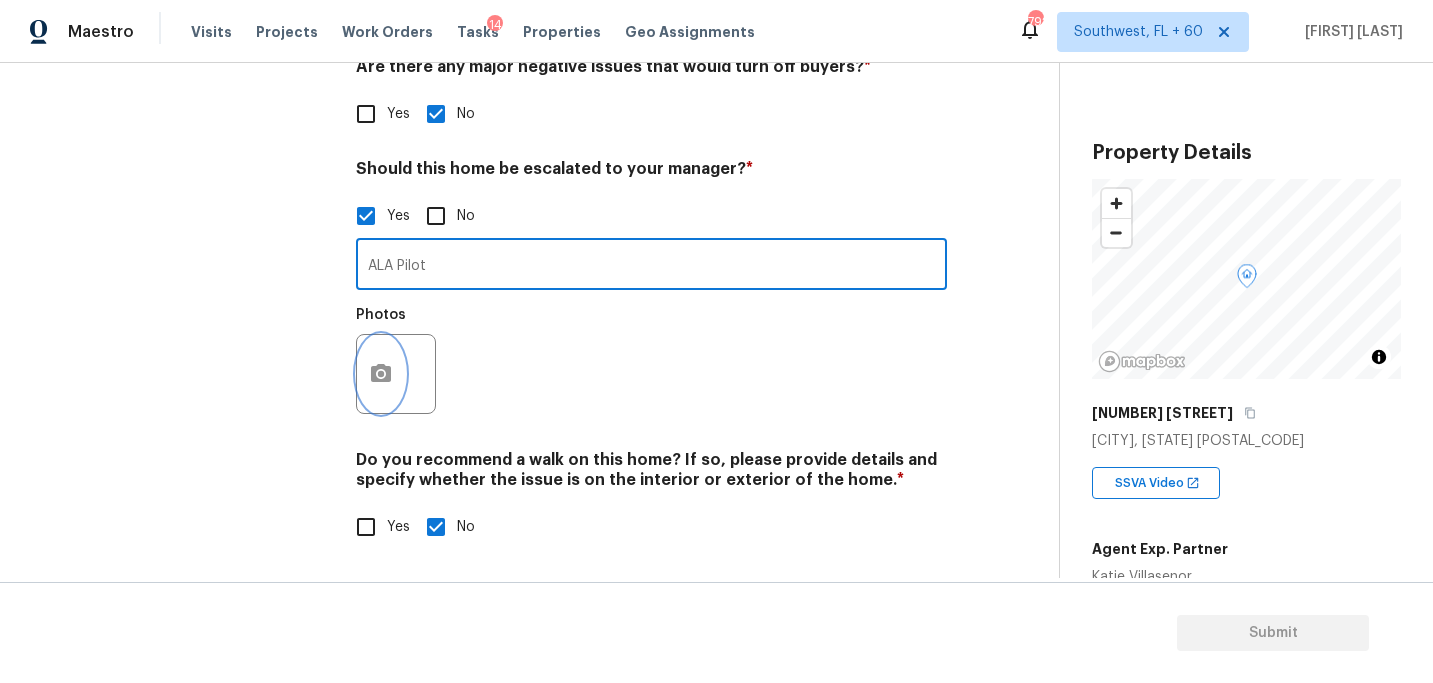 click 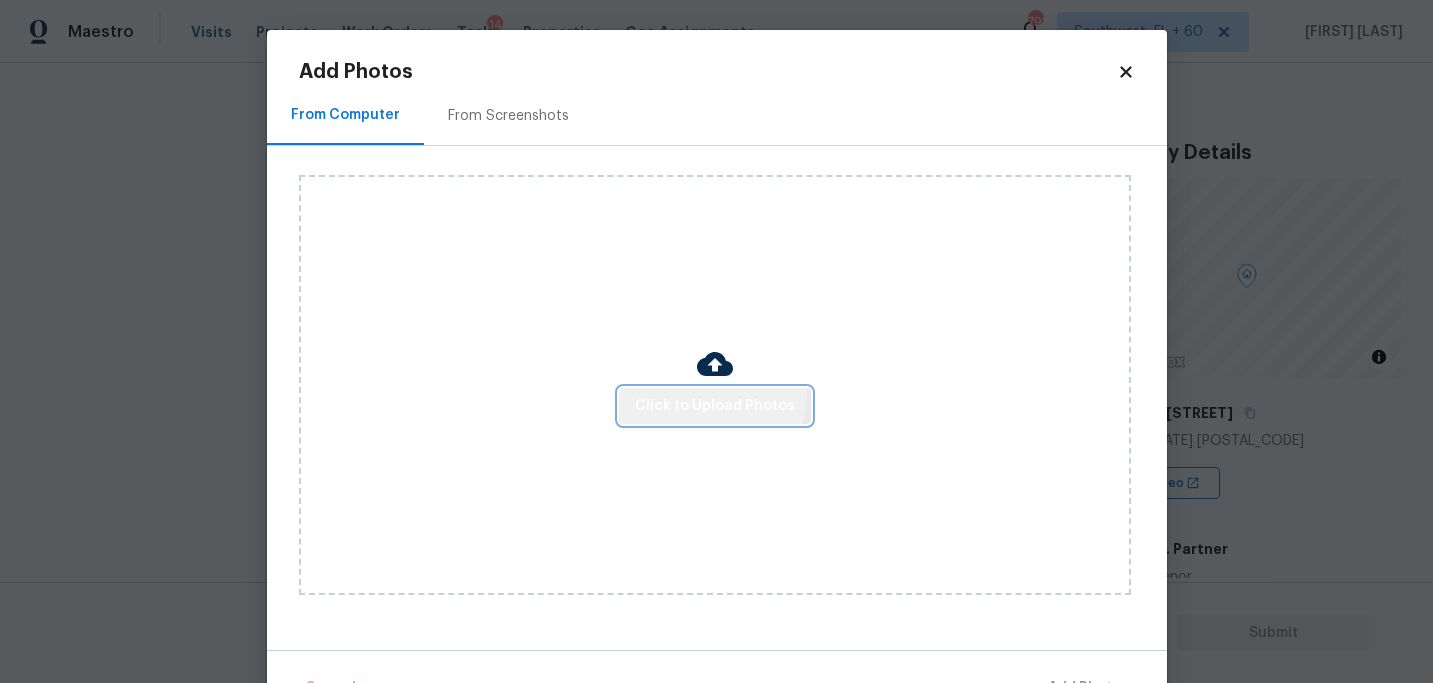 click on "Click to Upload Photos" at bounding box center [715, 406] 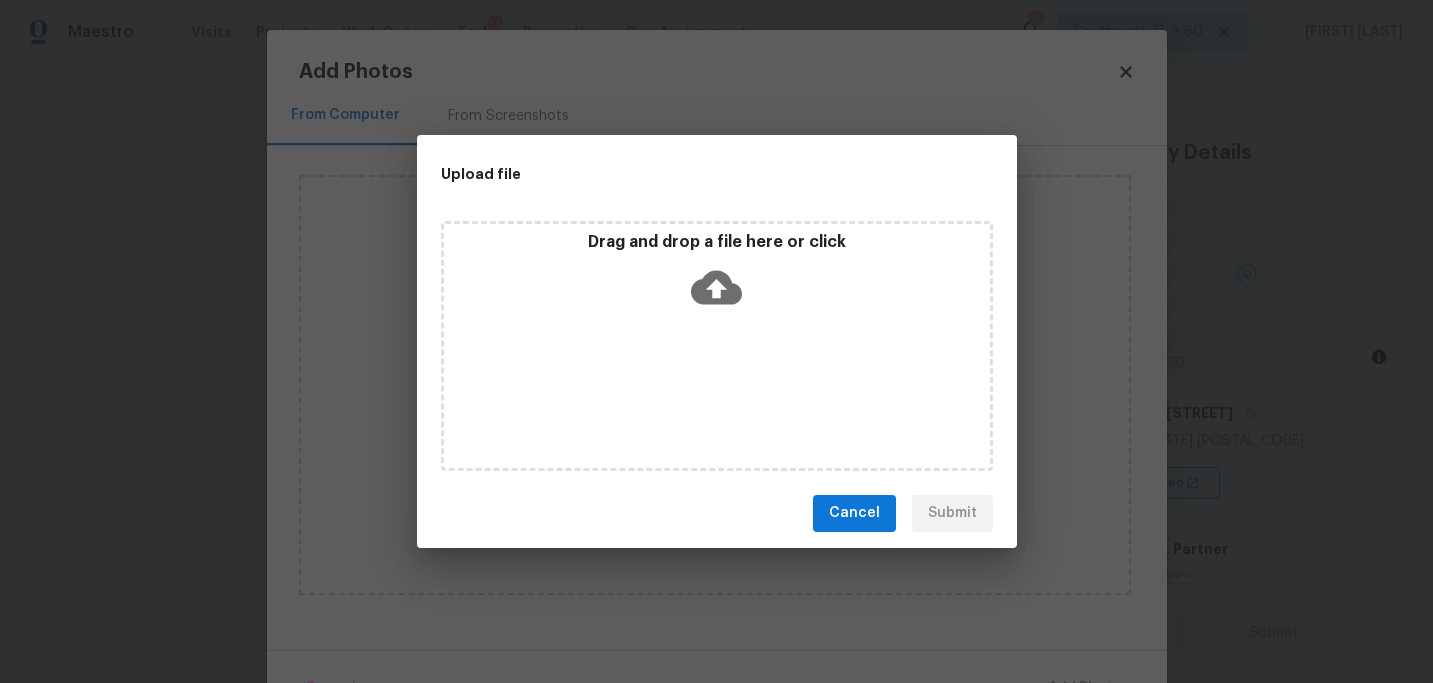 click on "Drag and drop a file here or click" at bounding box center (717, 346) 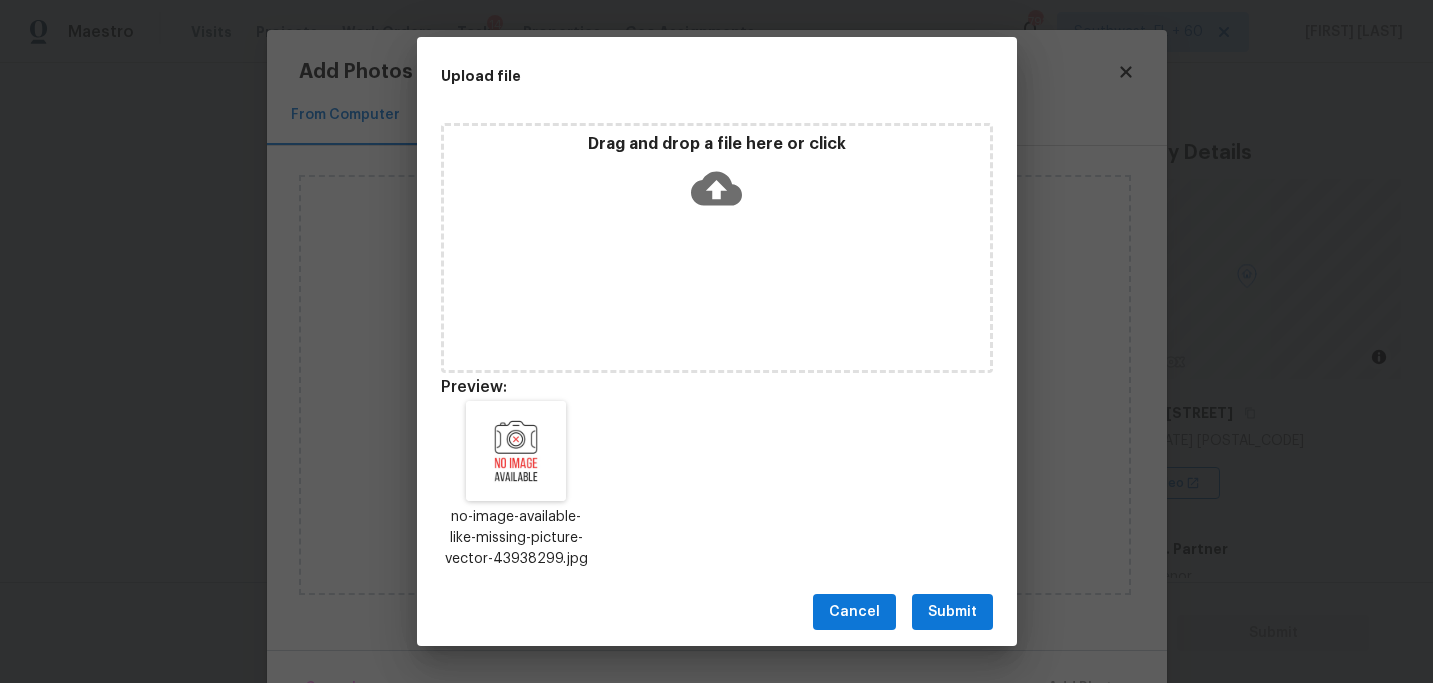 click on "Cancel Submit" at bounding box center [717, 612] 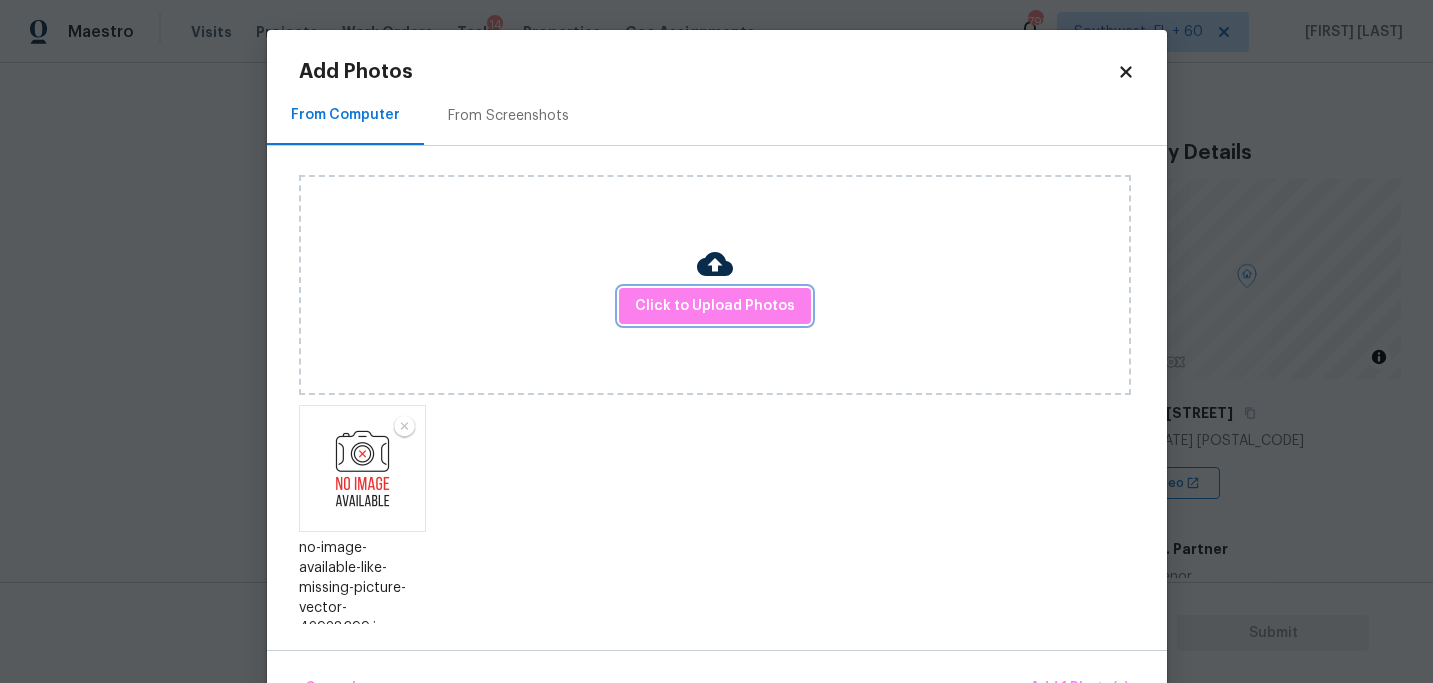 scroll, scrollTop: 13, scrollLeft: 0, axis: vertical 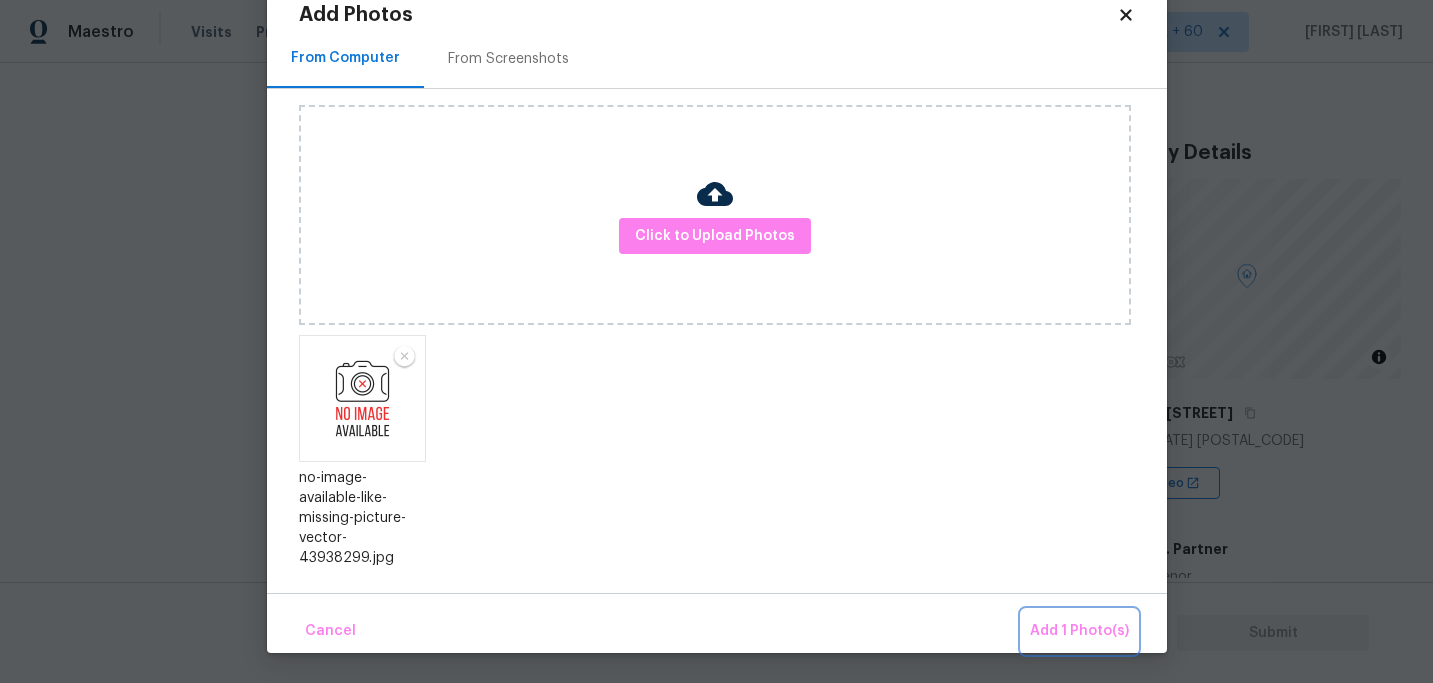 click on "Add 1 Photo(s)" at bounding box center (1079, 631) 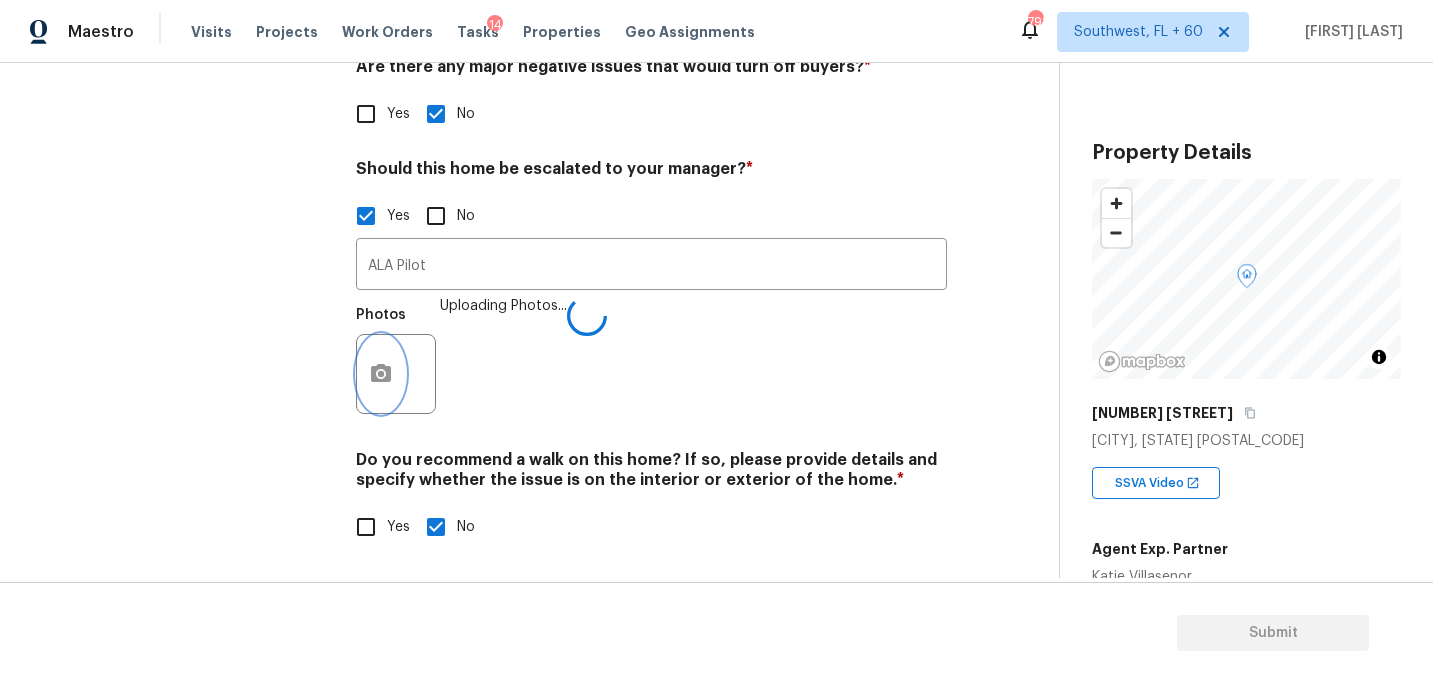 scroll, scrollTop: 0, scrollLeft: 0, axis: both 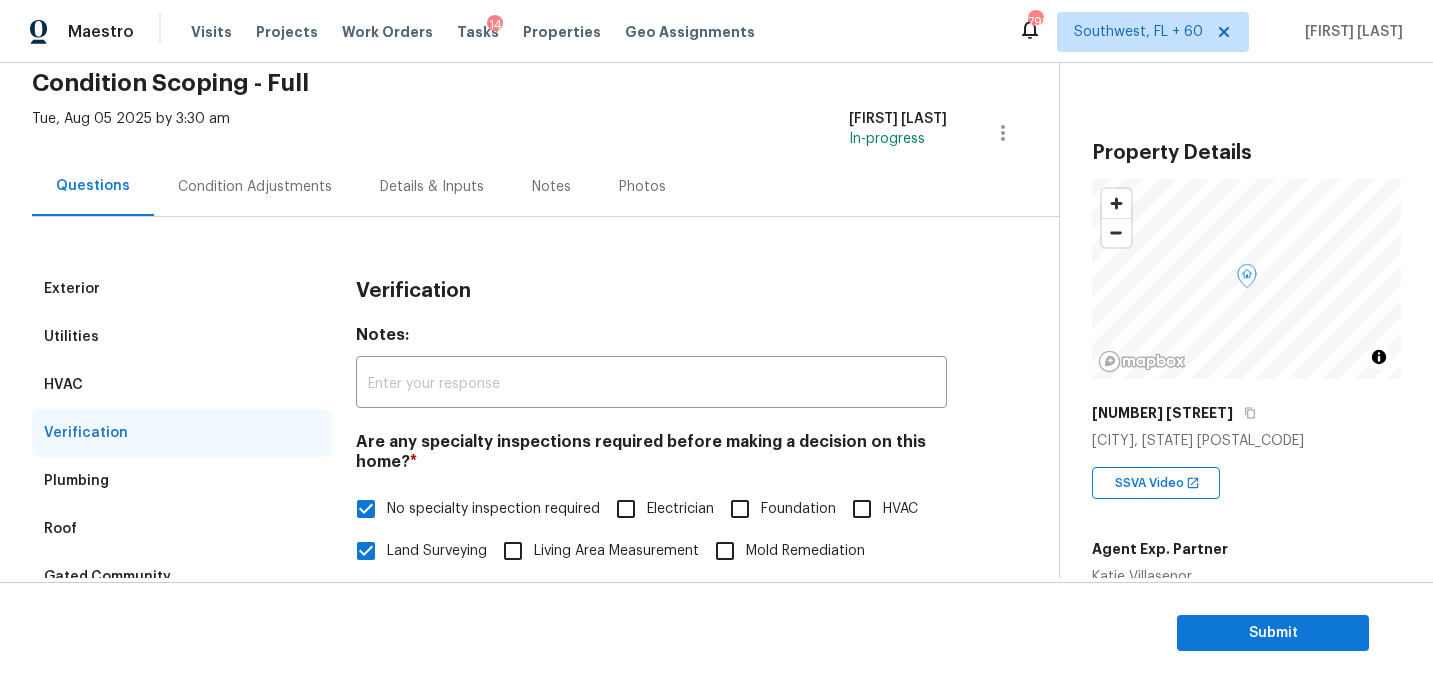 click on "Condition Adjustments" at bounding box center (255, 186) 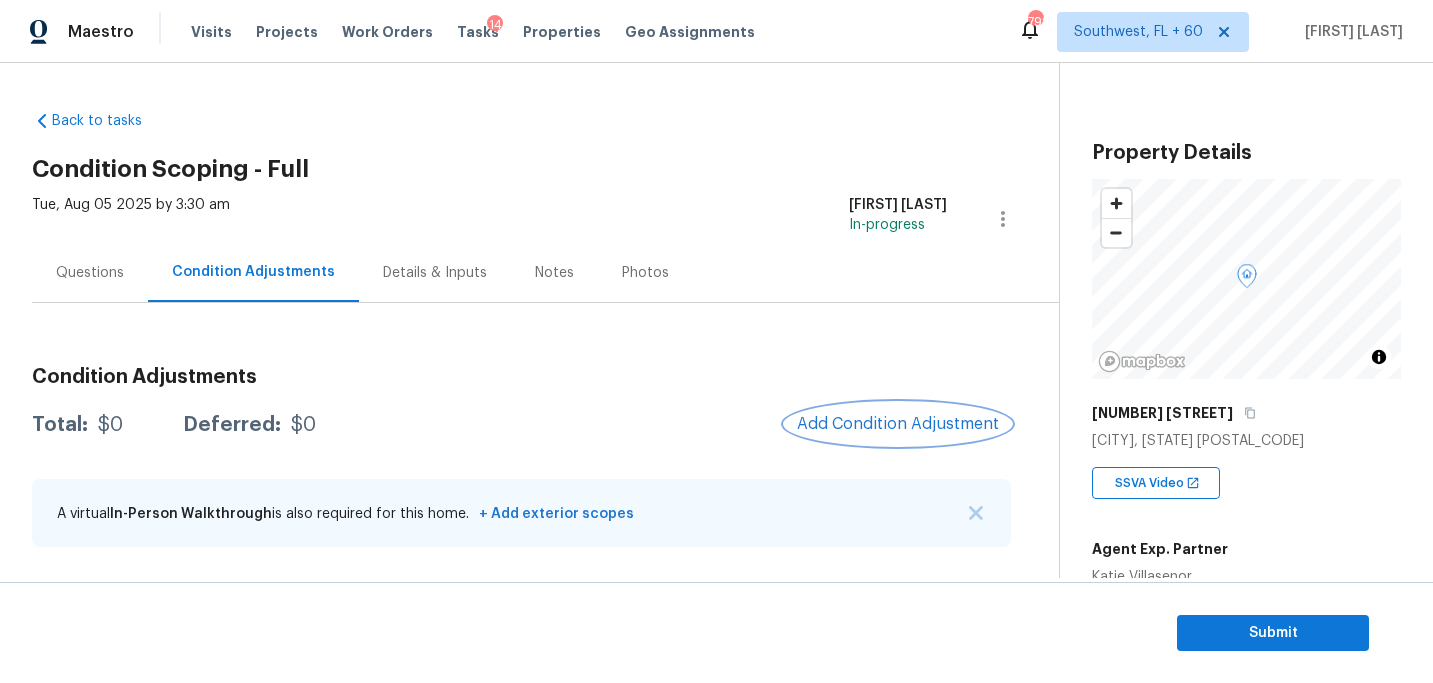 click on "Add Condition Adjustment" at bounding box center (898, 424) 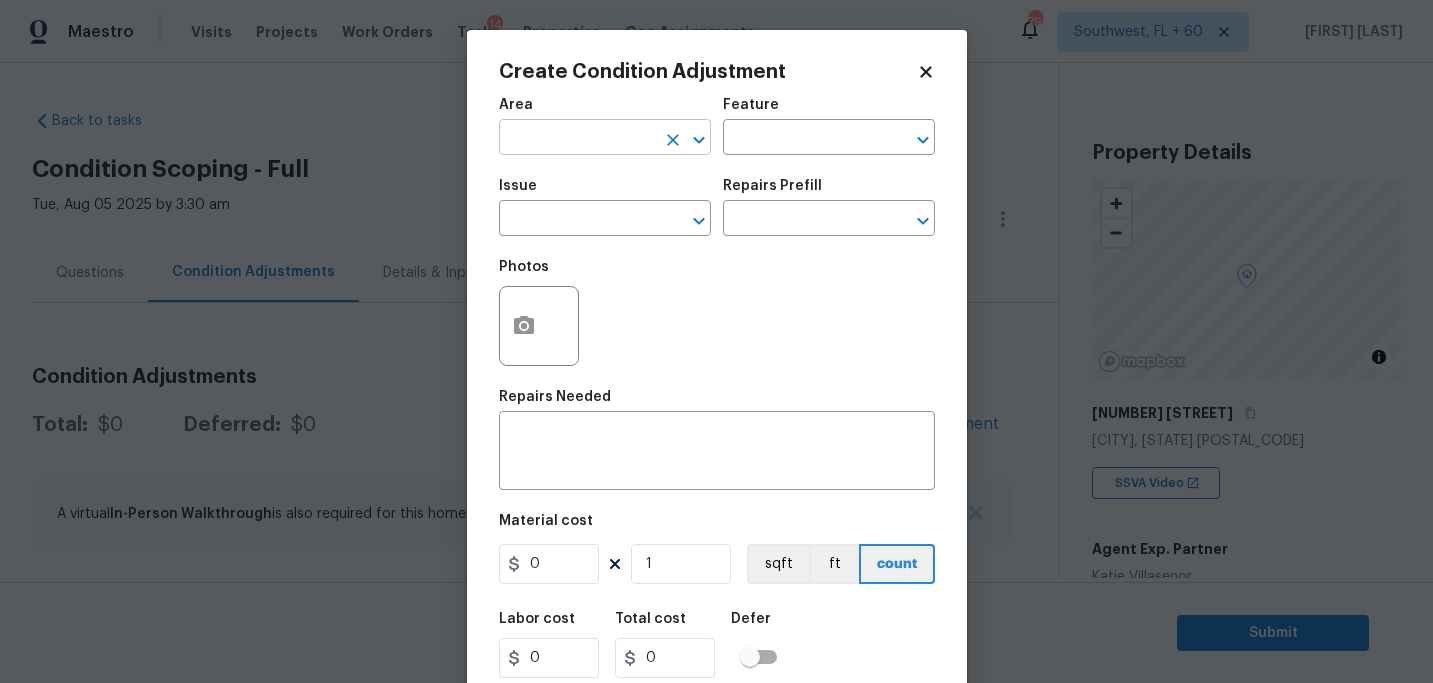 click at bounding box center (577, 139) 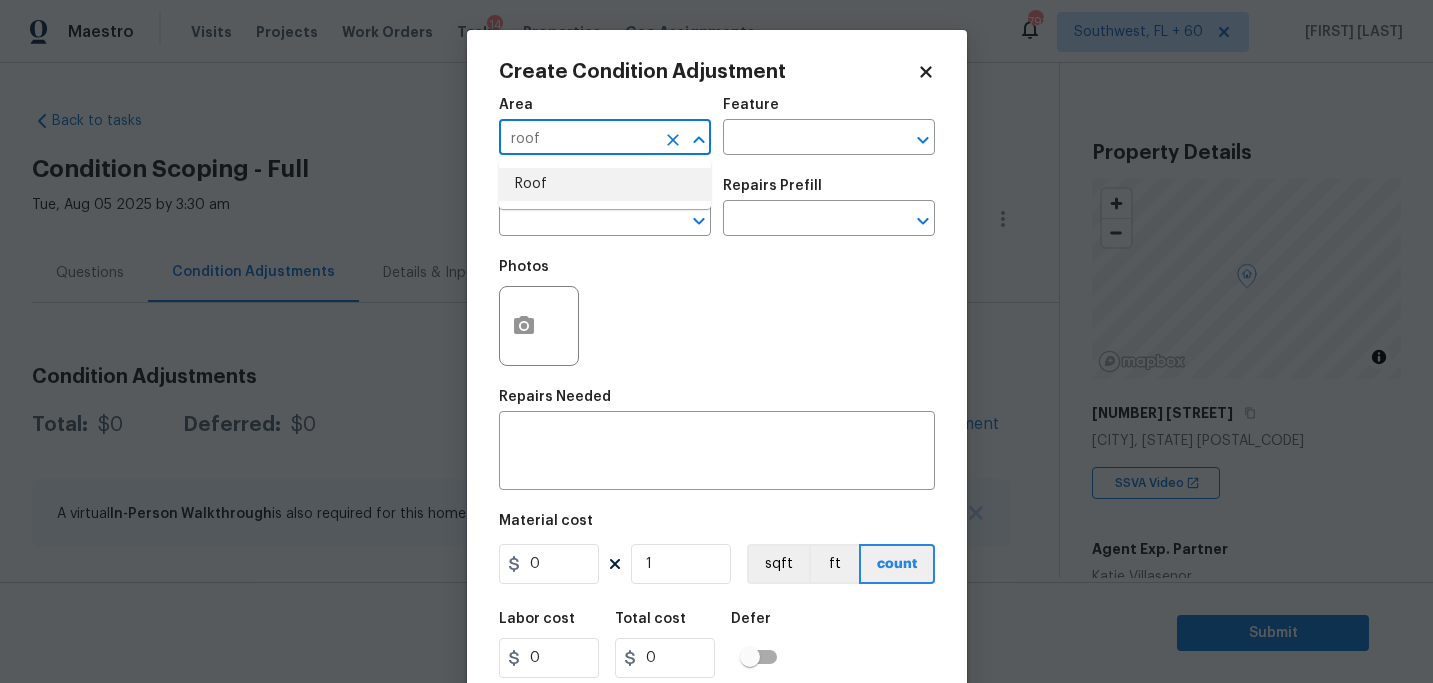 click on "Roof" at bounding box center (605, 184) 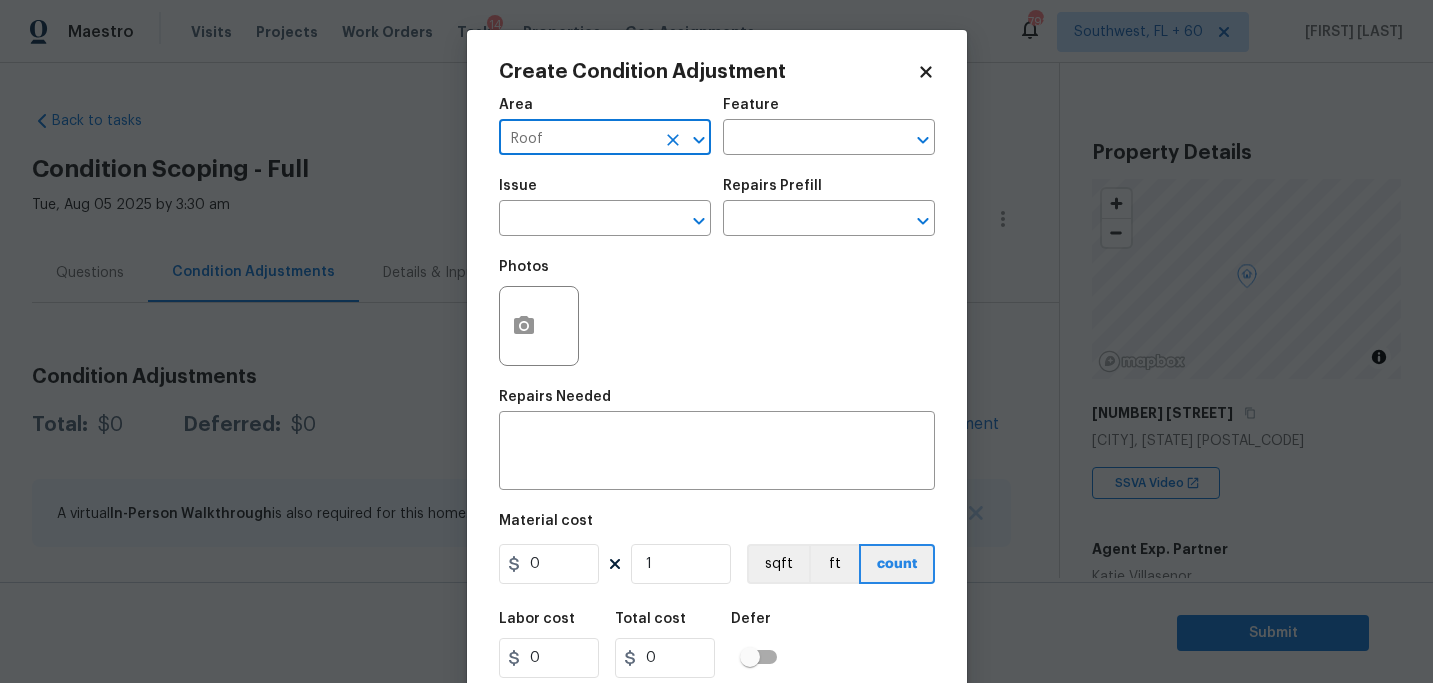 type on "Roof" 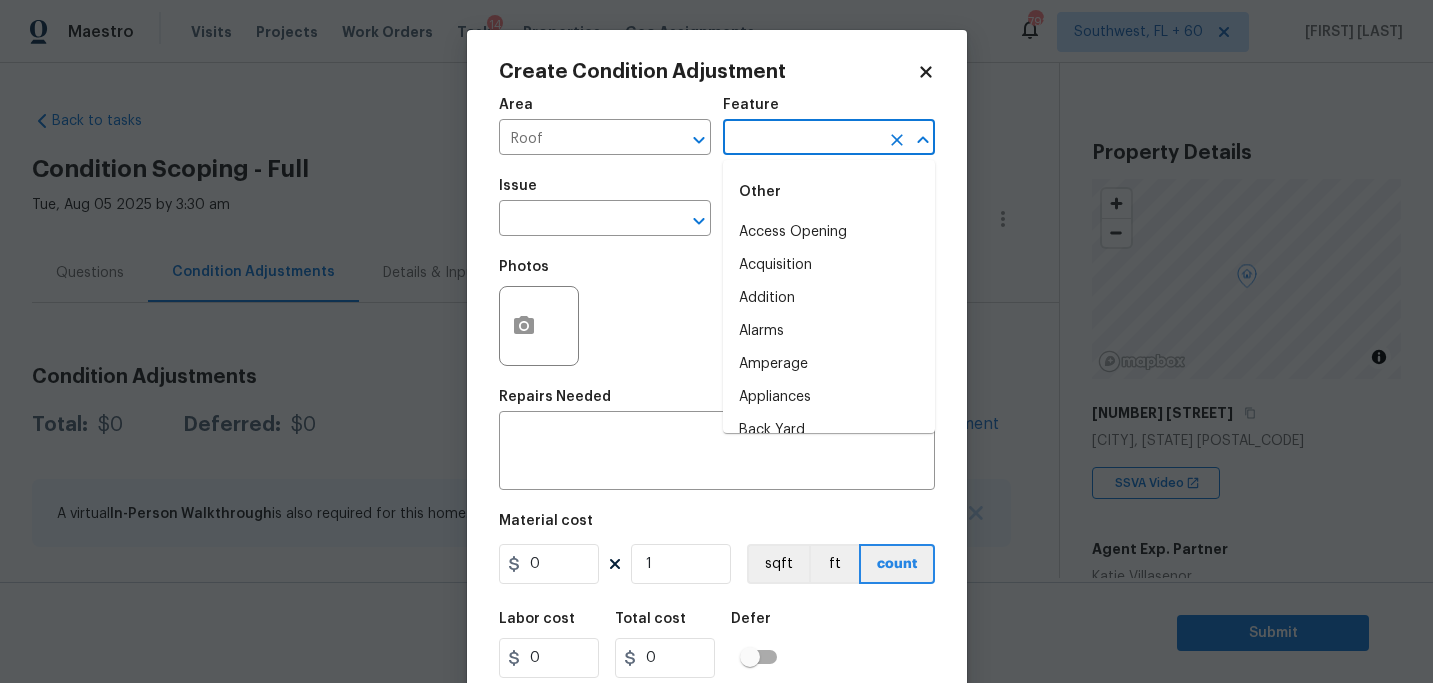 click at bounding box center (801, 139) 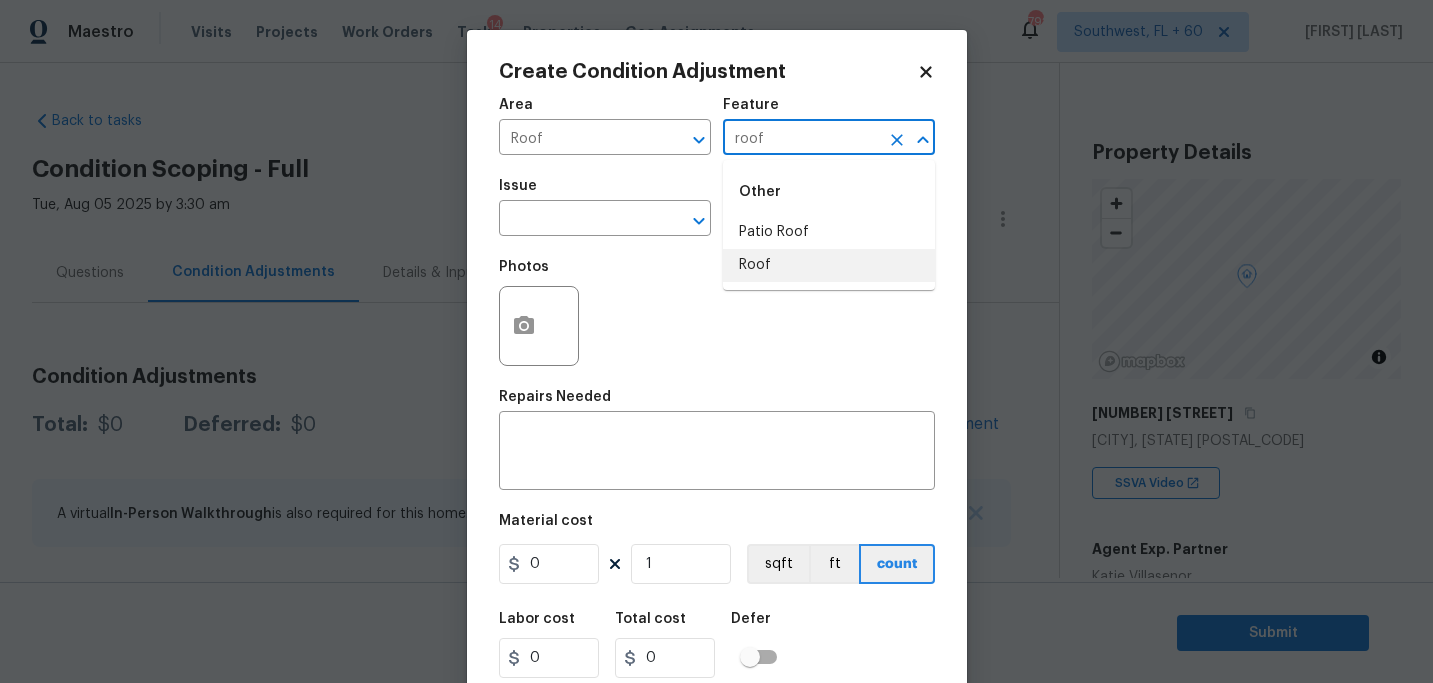 click on "Roof" at bounding box center (829, 265) 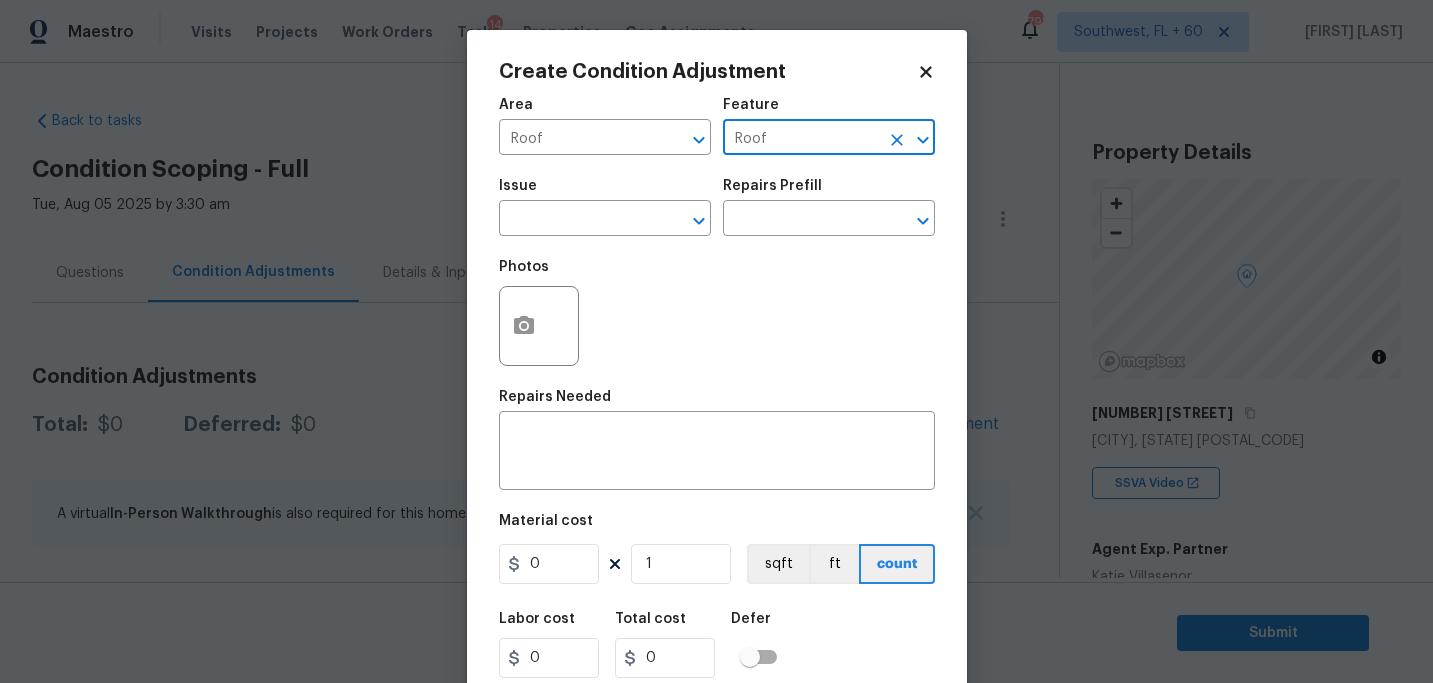 type on "Roof" 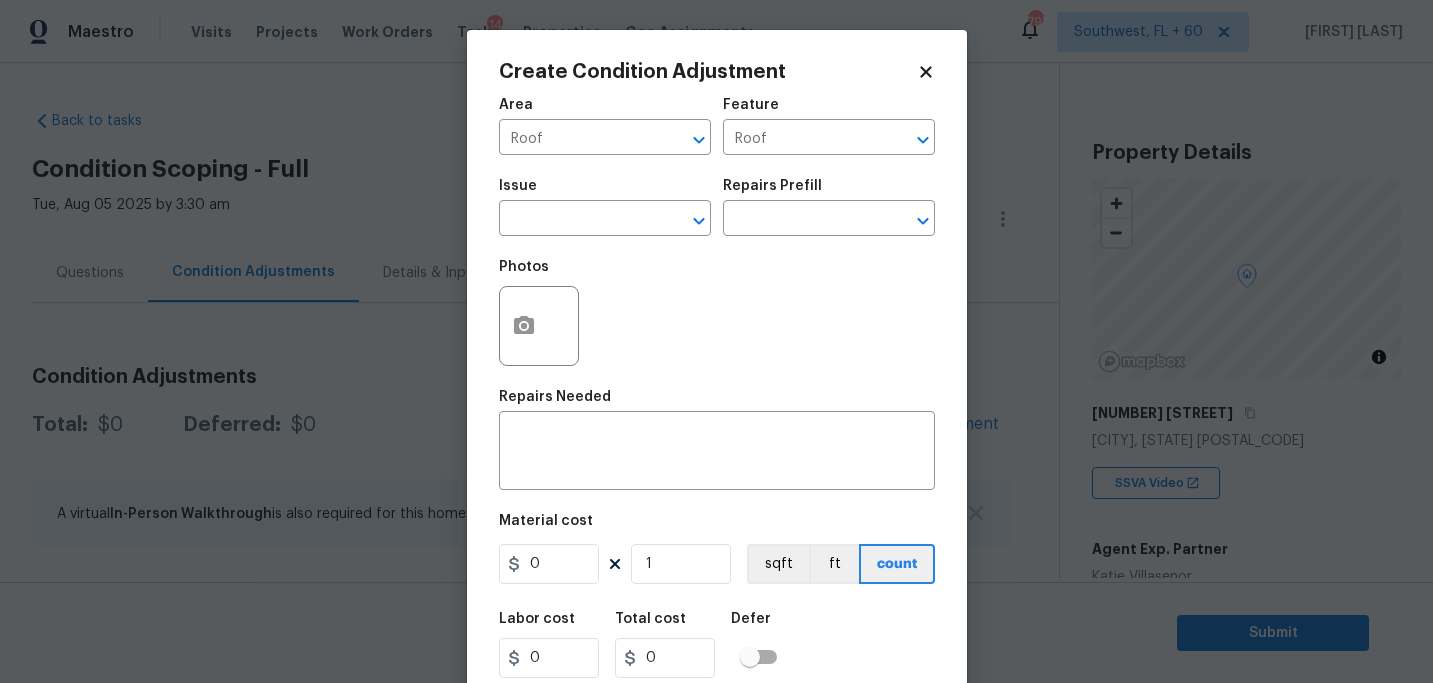 click on "Issue ​" at bounding box center [605, 207] 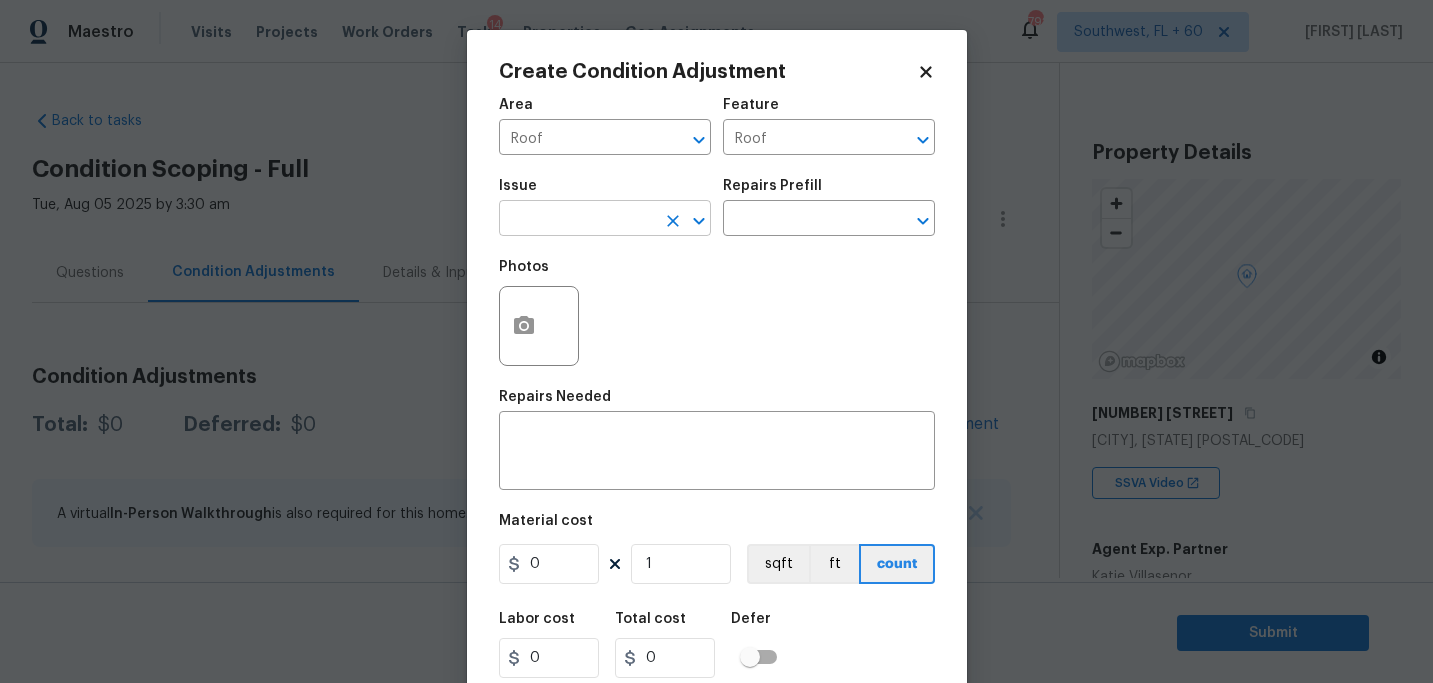 click at bounding box center (577, 220) 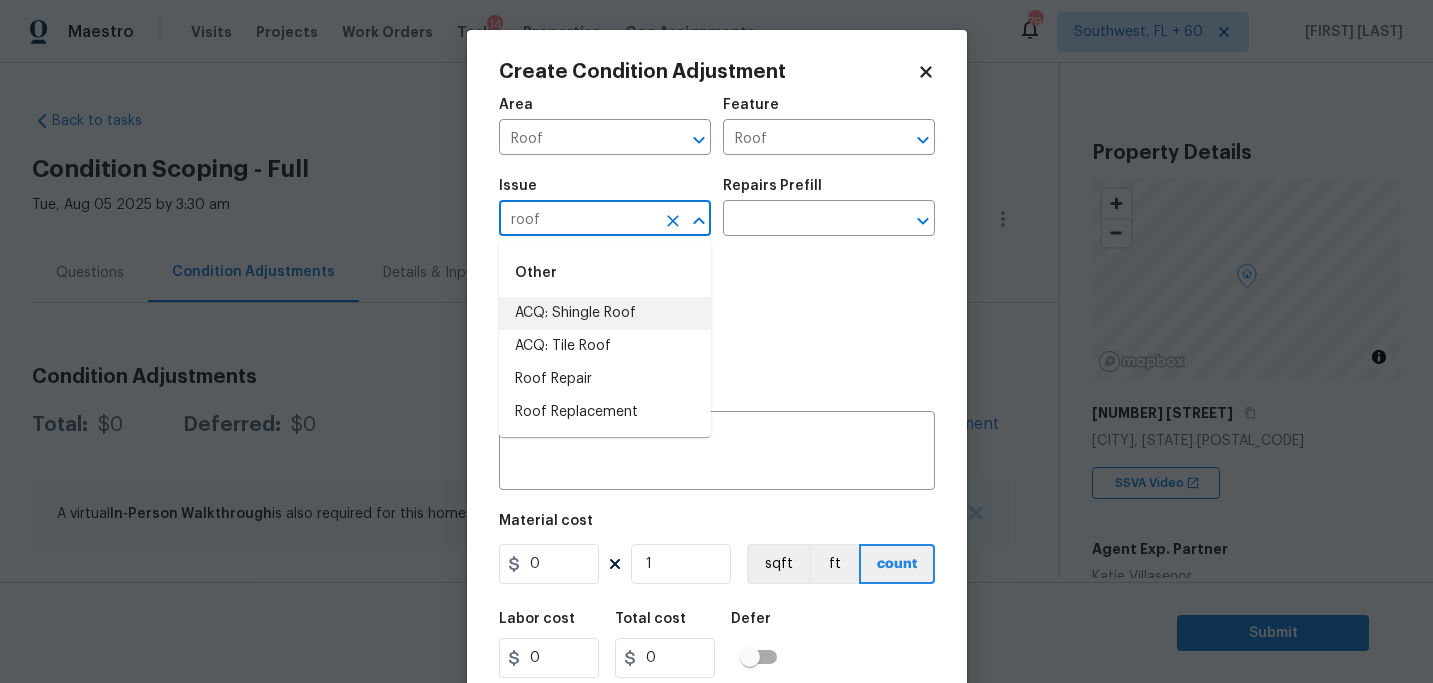 click on "ACQ: Shingle Roof" at bounding box center (605, 313) 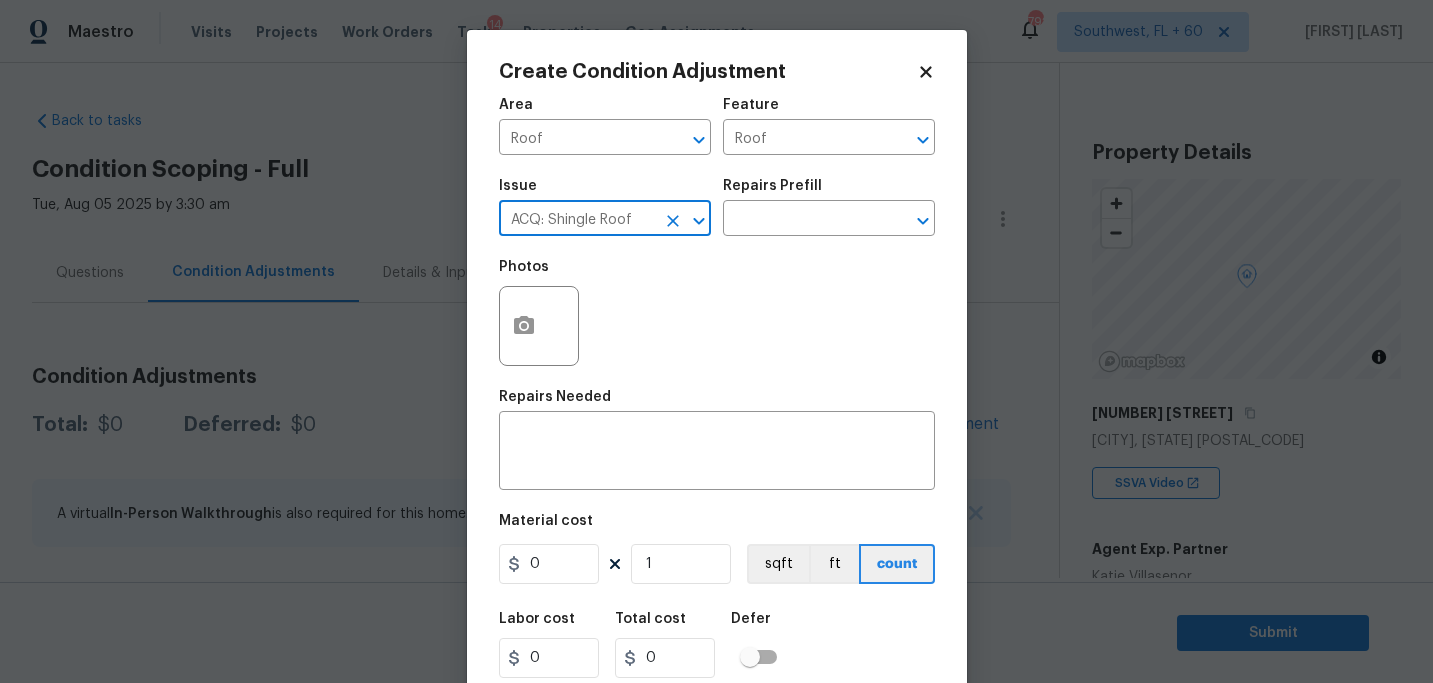 type on "ACQ: Shingle Roof" 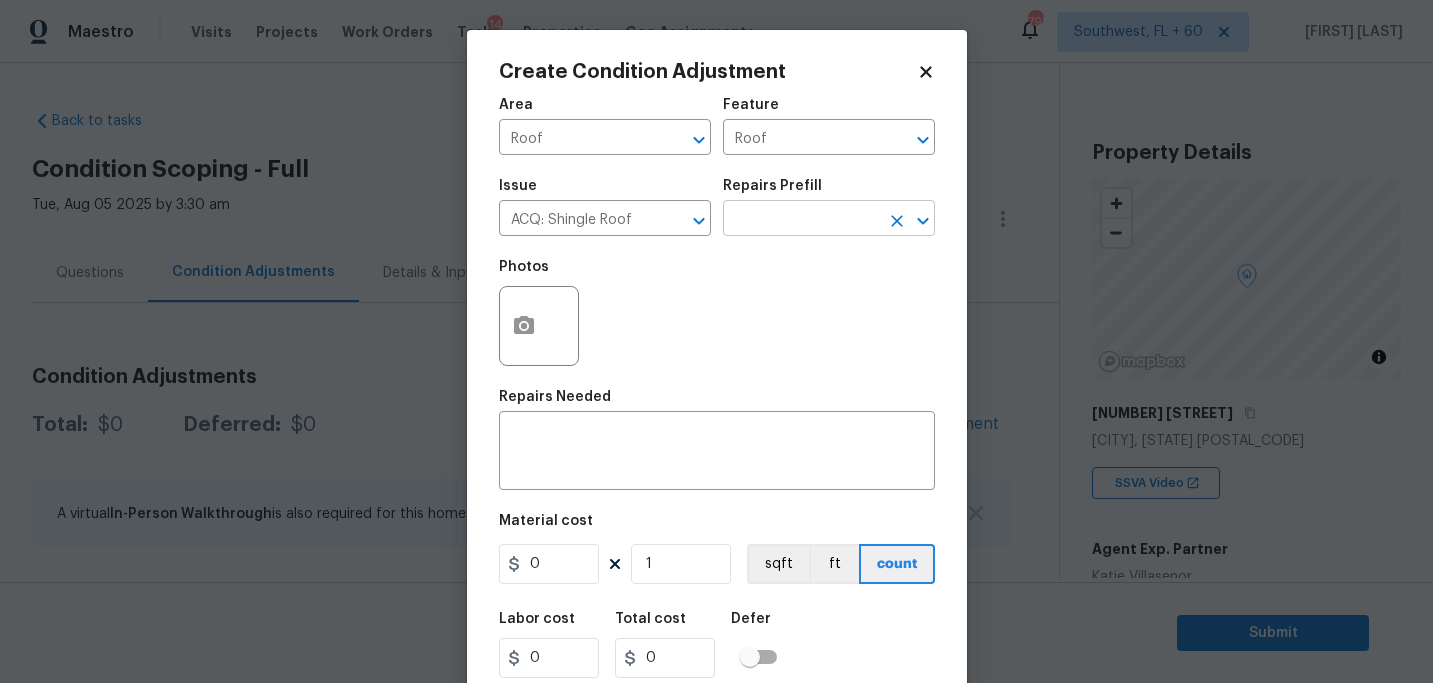 click at bounding box center (801, 220) 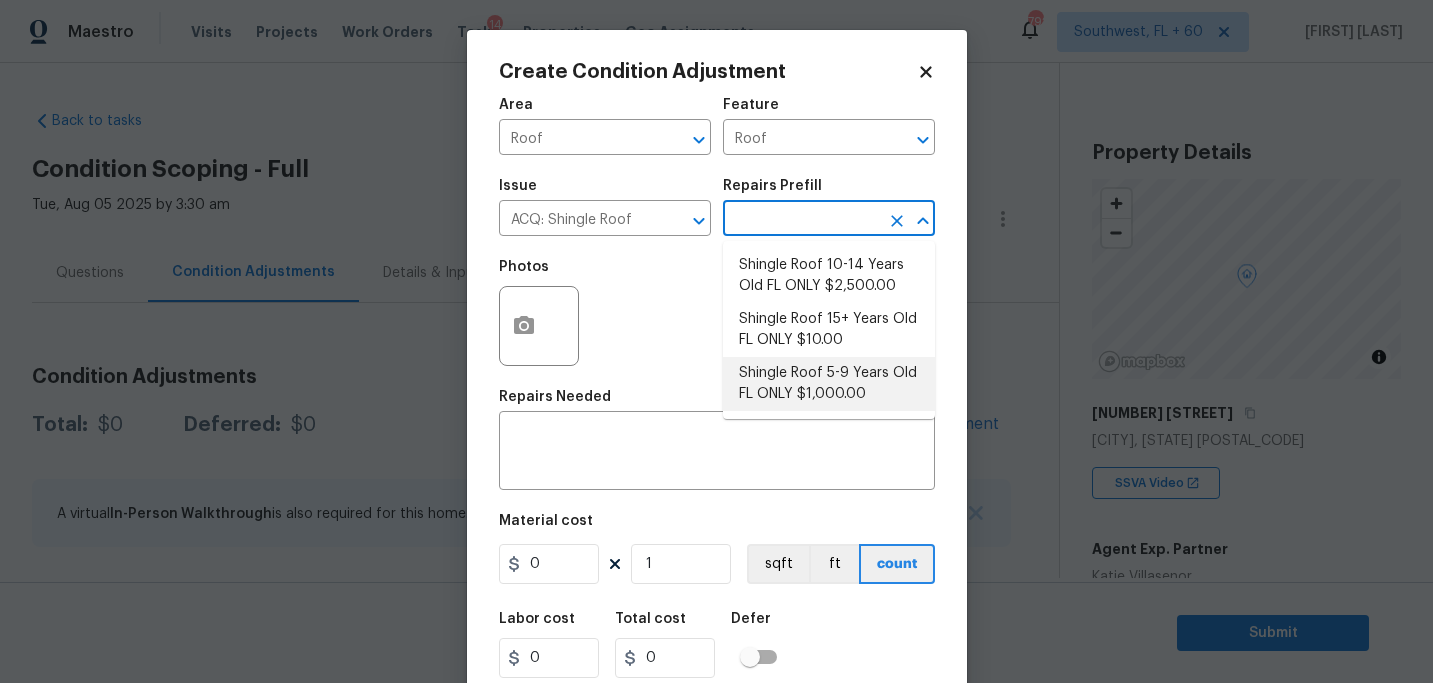 click on "Shingle Roof 5-9 Years Old FL ONLY $1,000.00" at bounding box center [829, 384] 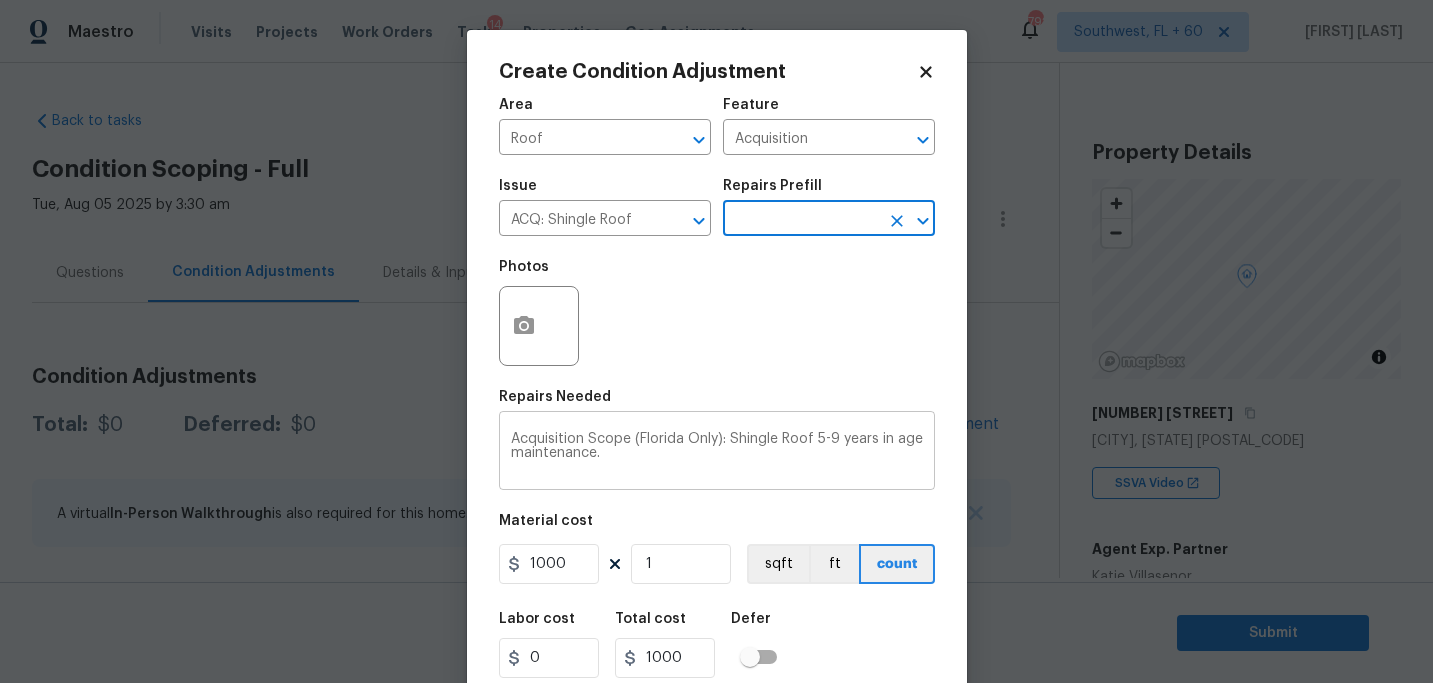 click on "Acquisition Scope (Florida Only): Shingle Roof 5-9 years in age maintenance." at bounding box center (717, 453) 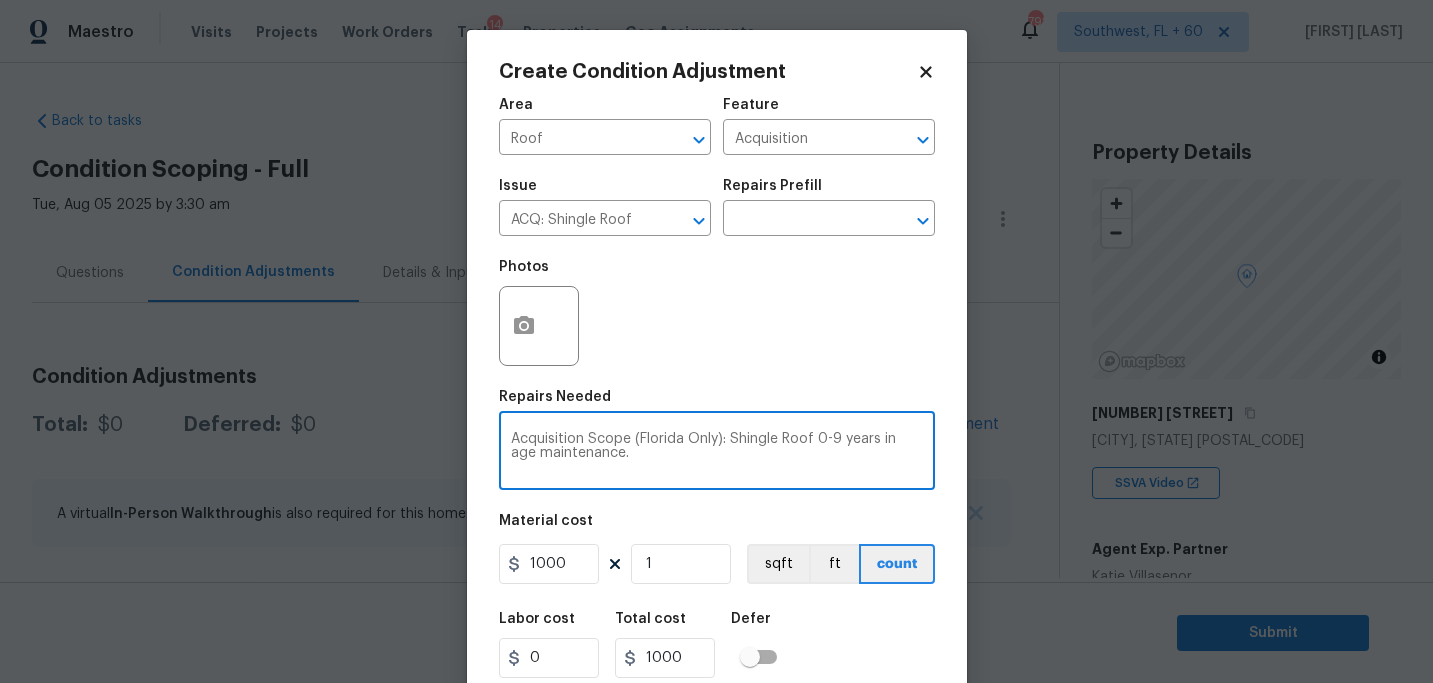 type on "Acquisition Scope (Florida Only): Shingle Roof 0-9 years in age maintenance." 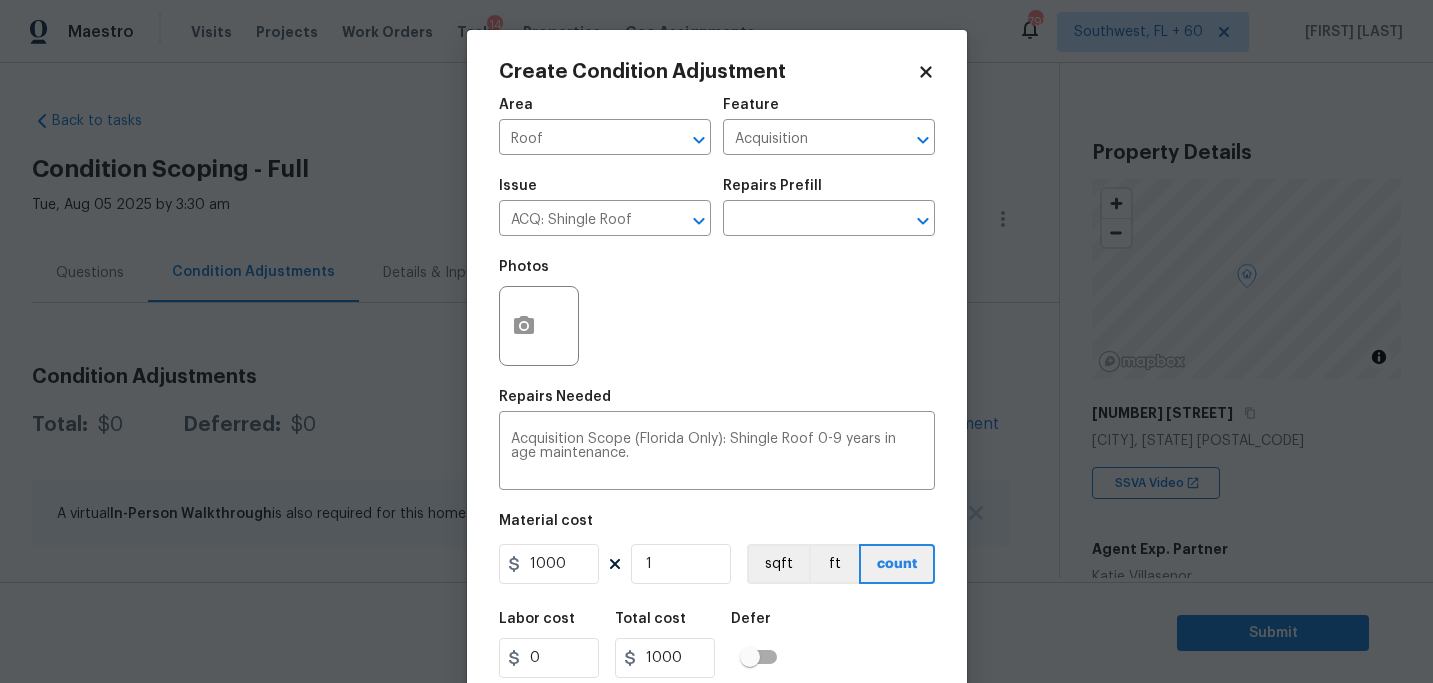 click on "Labor cost 0 Total cost 1000 Defer" at bounding box center (717, 645) 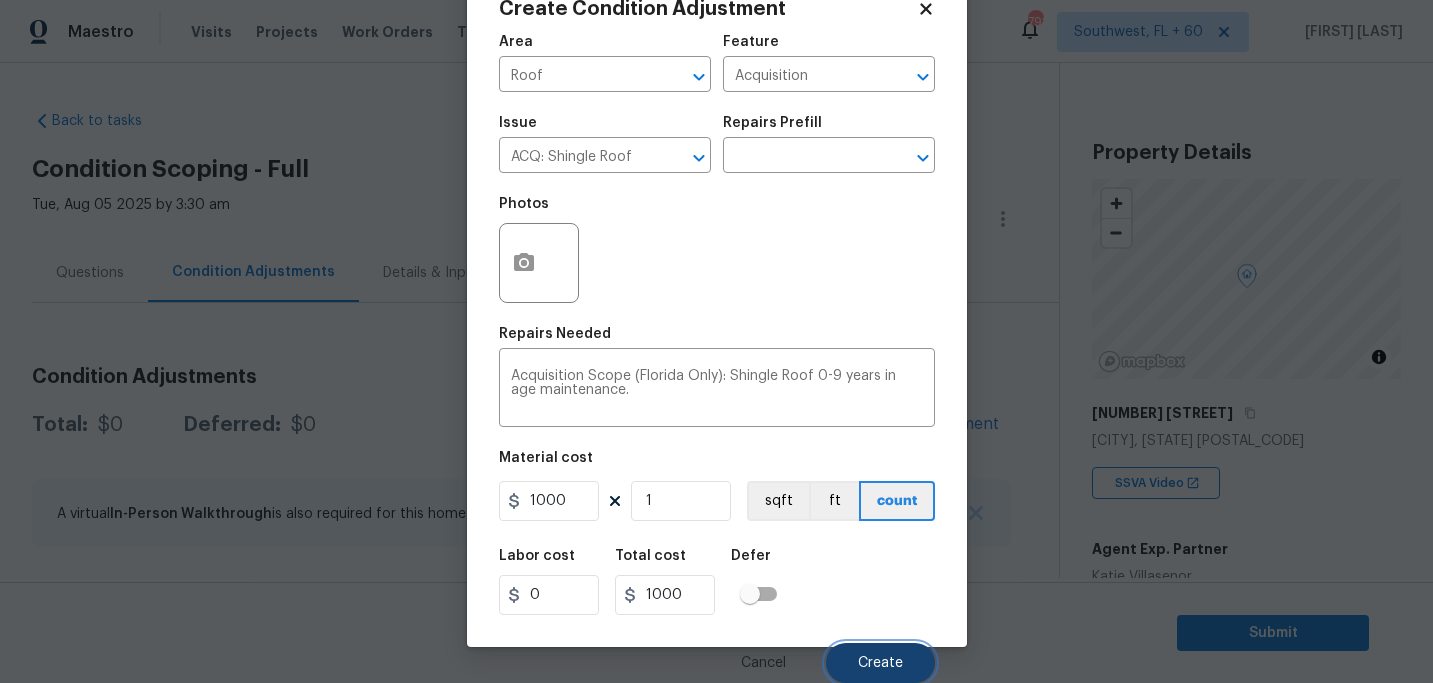 click on "Create" at bounding box center (880, 663) 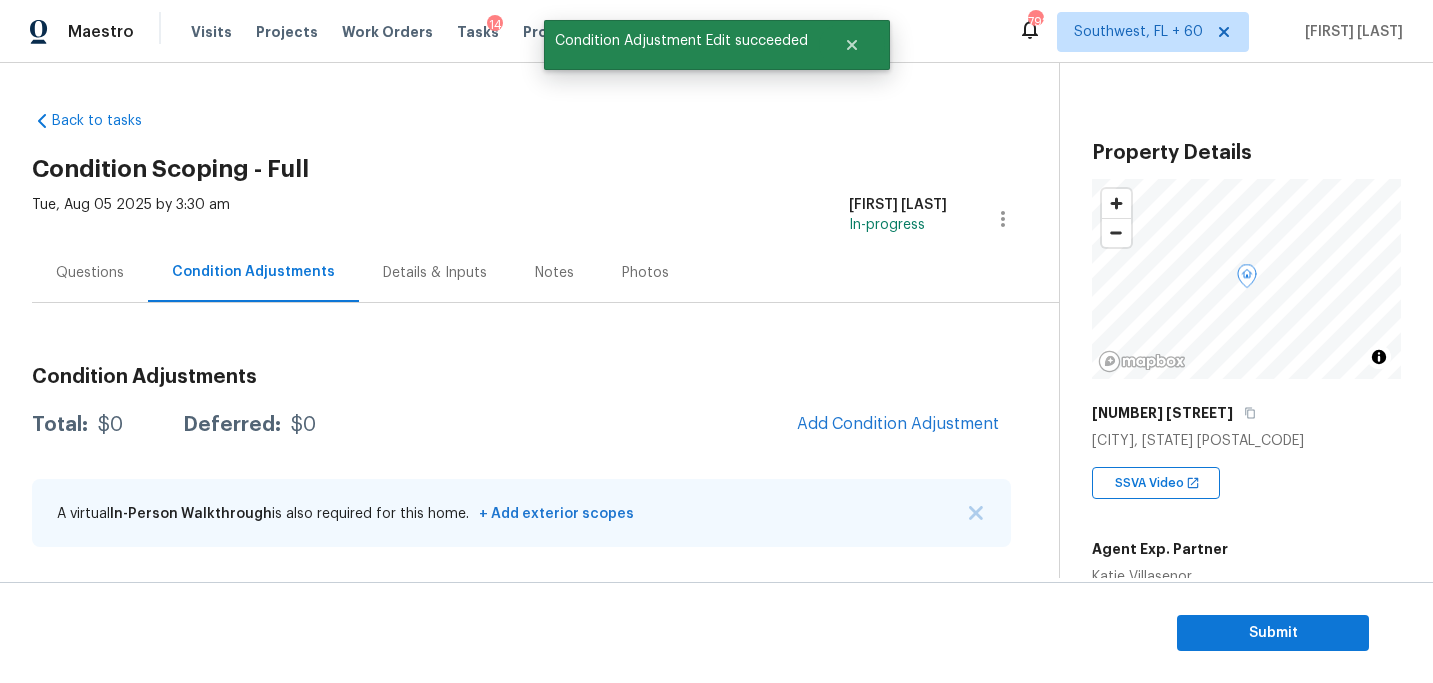 scroll, scrollTop: 0, scrollLeft: 0, axis: both 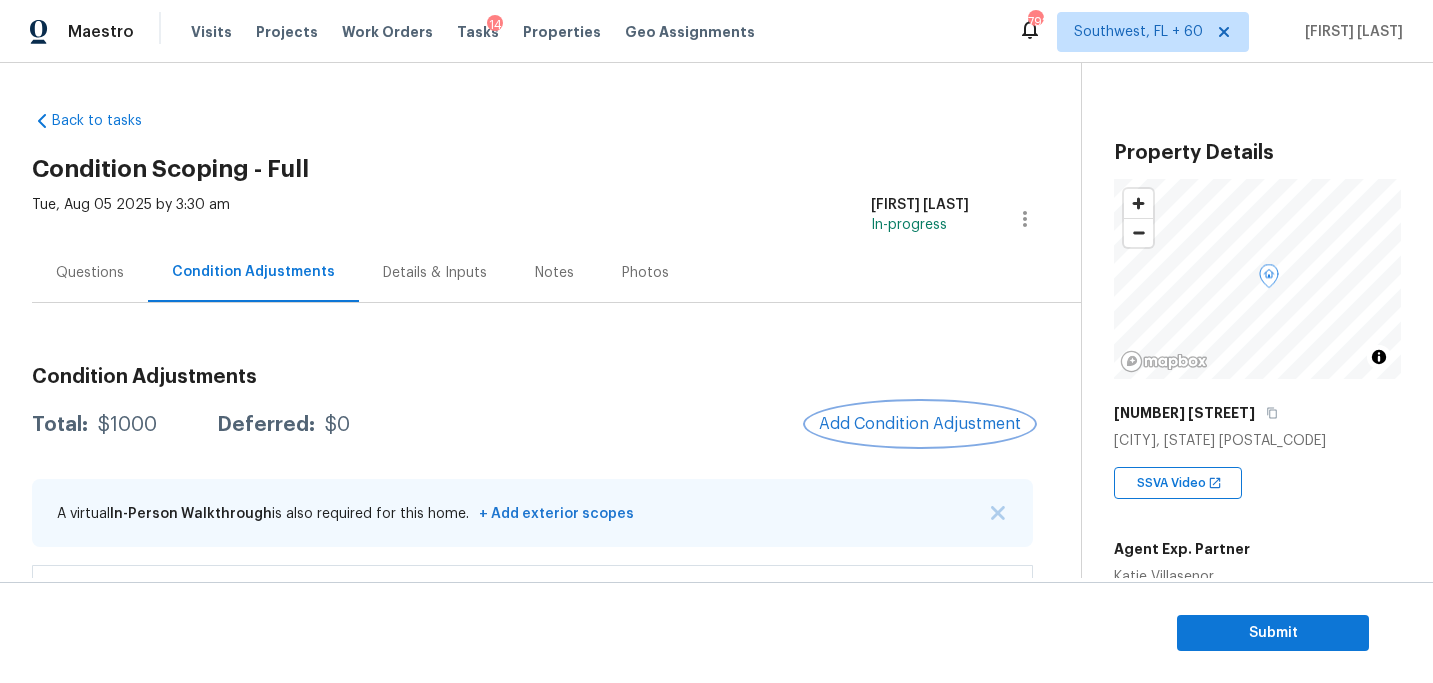 click on "Add Condition Adjustment" at bounding box center (920, 424) 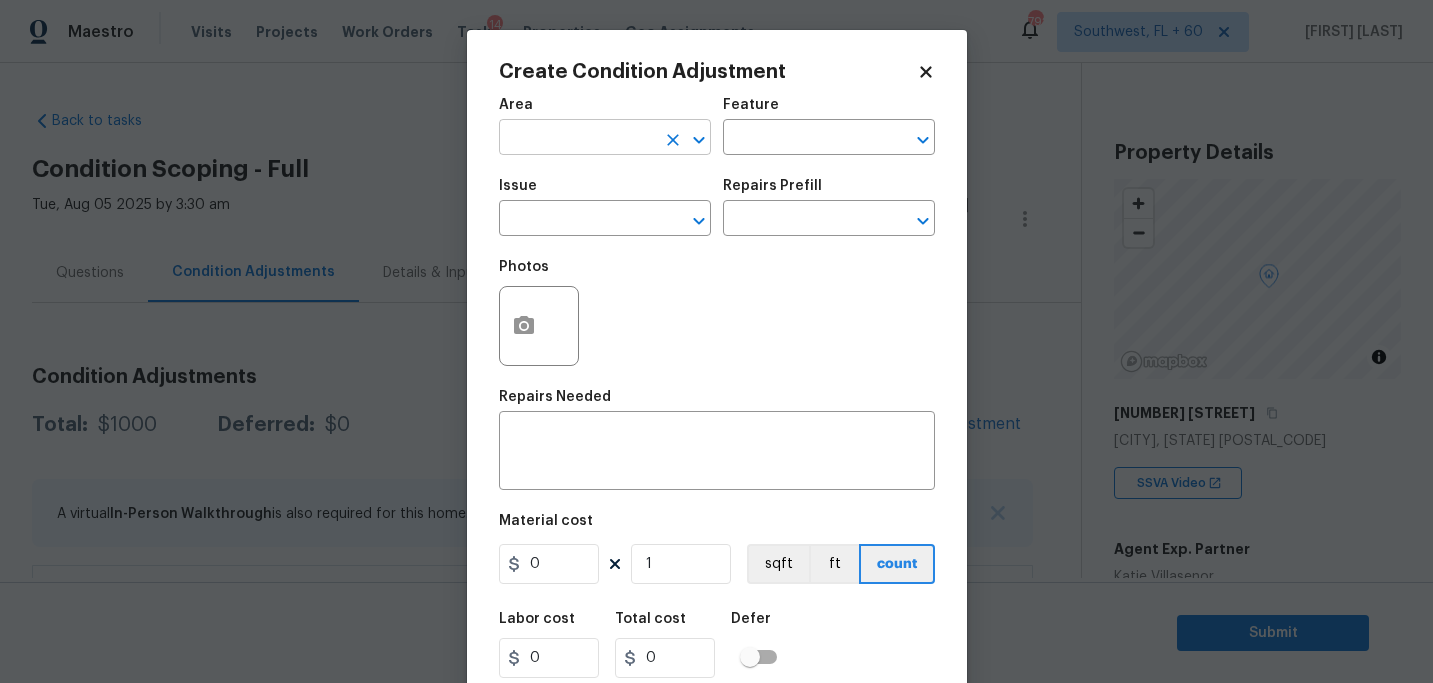 click at bounding box center [577, 139] 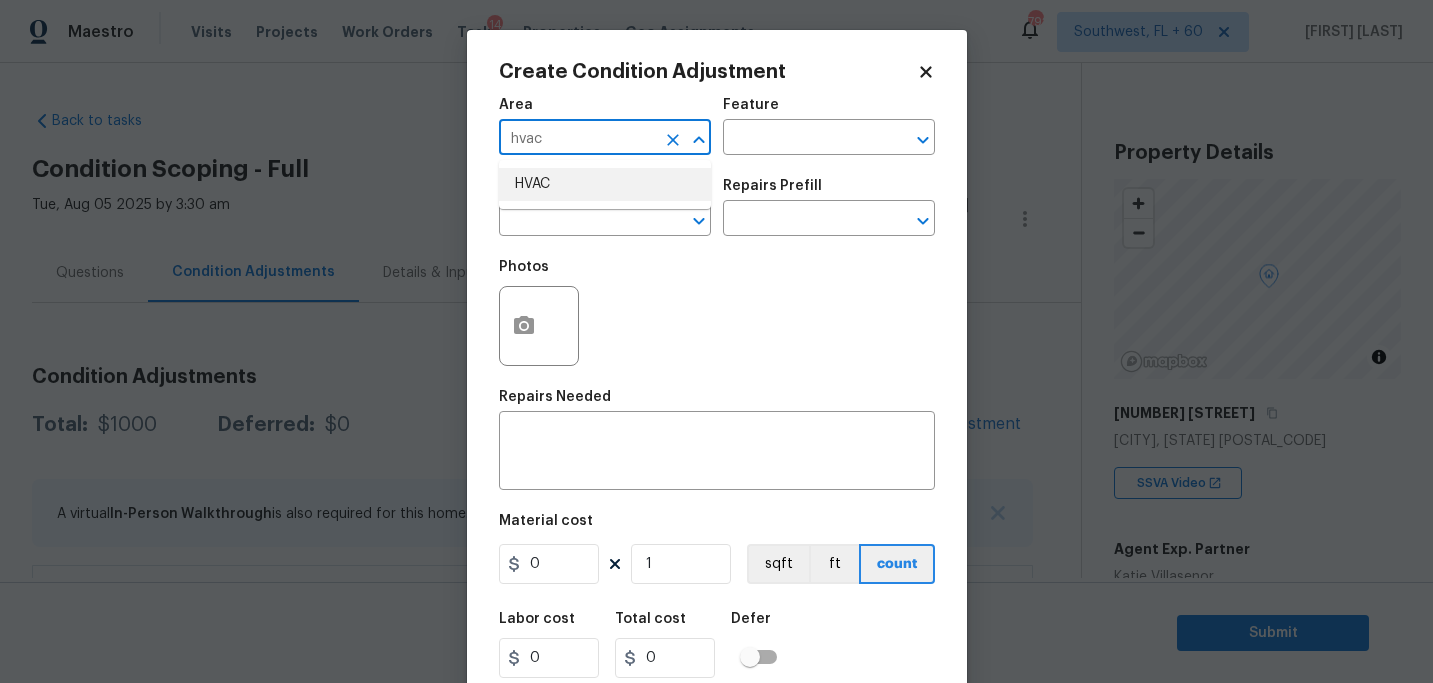 click on "HVAC" at bounding box center [605, 184] 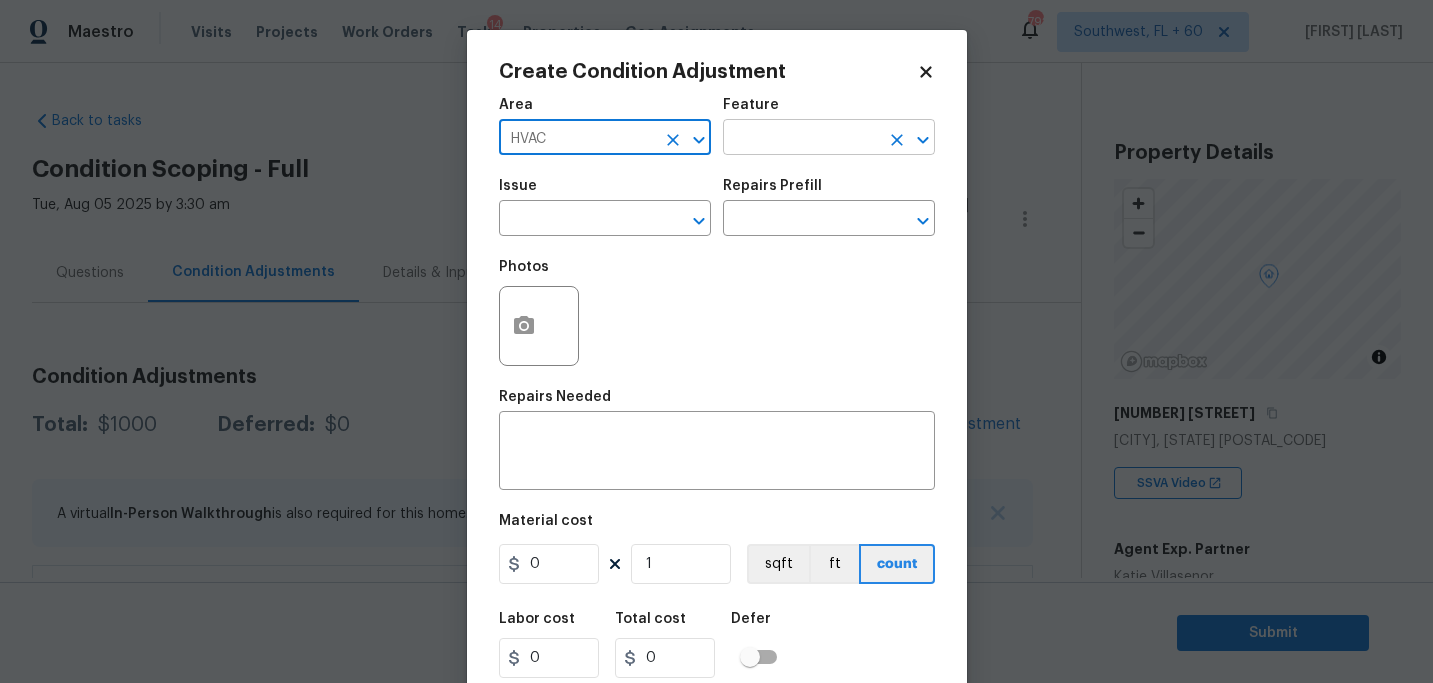 type on "HVAC" 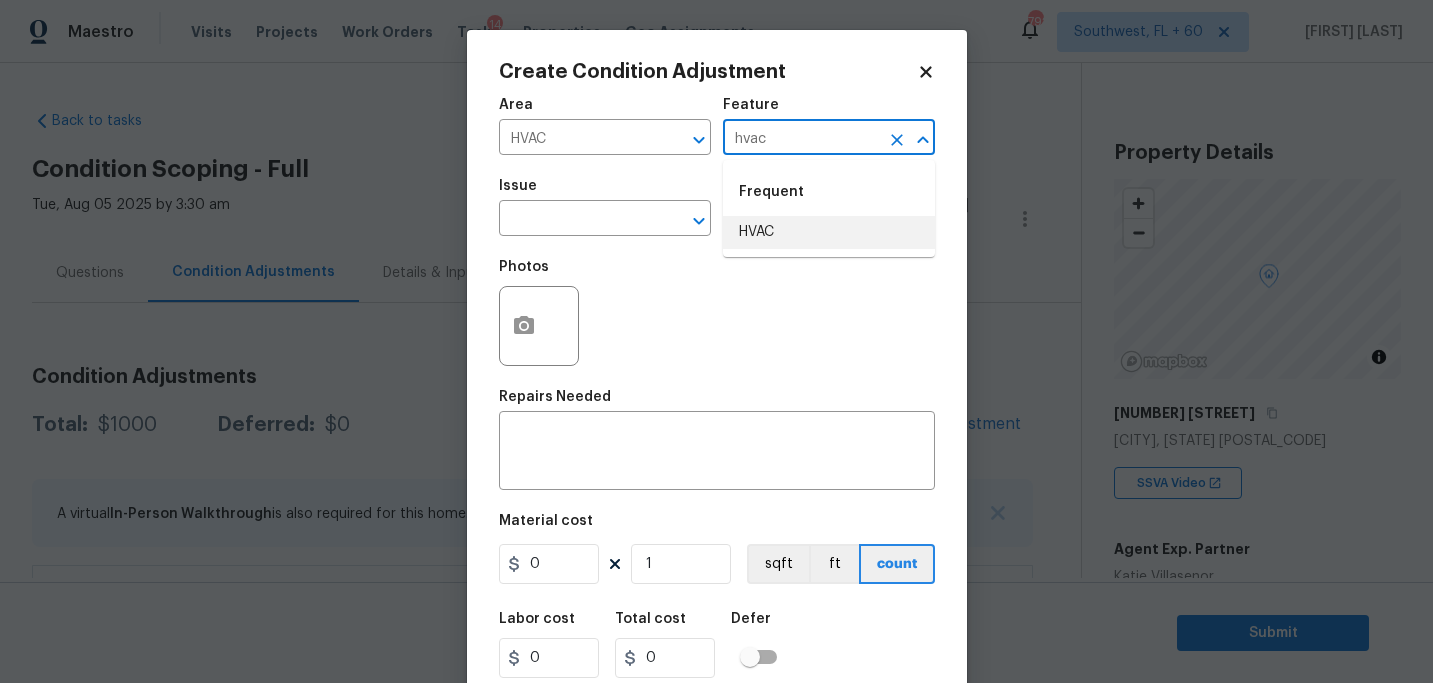click on "HVAC" at bounding box center [829, 232] 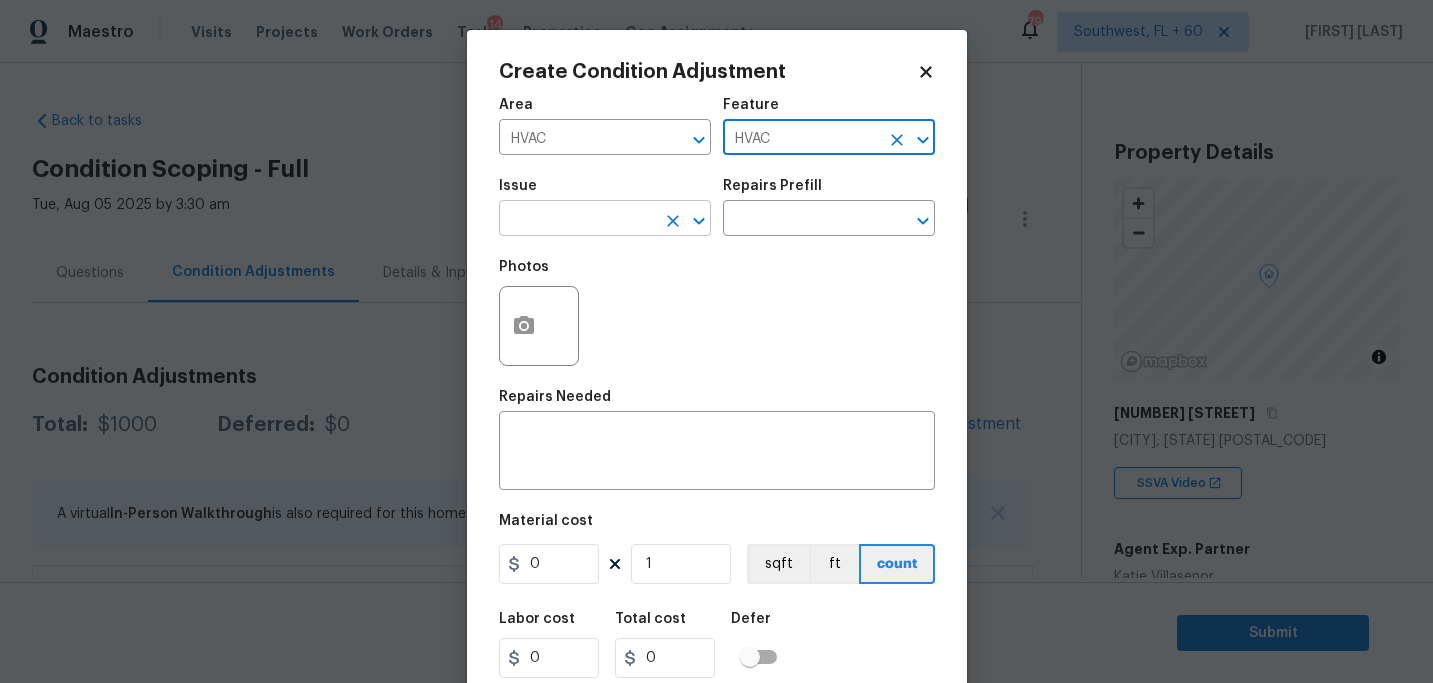 type on "HVAC" 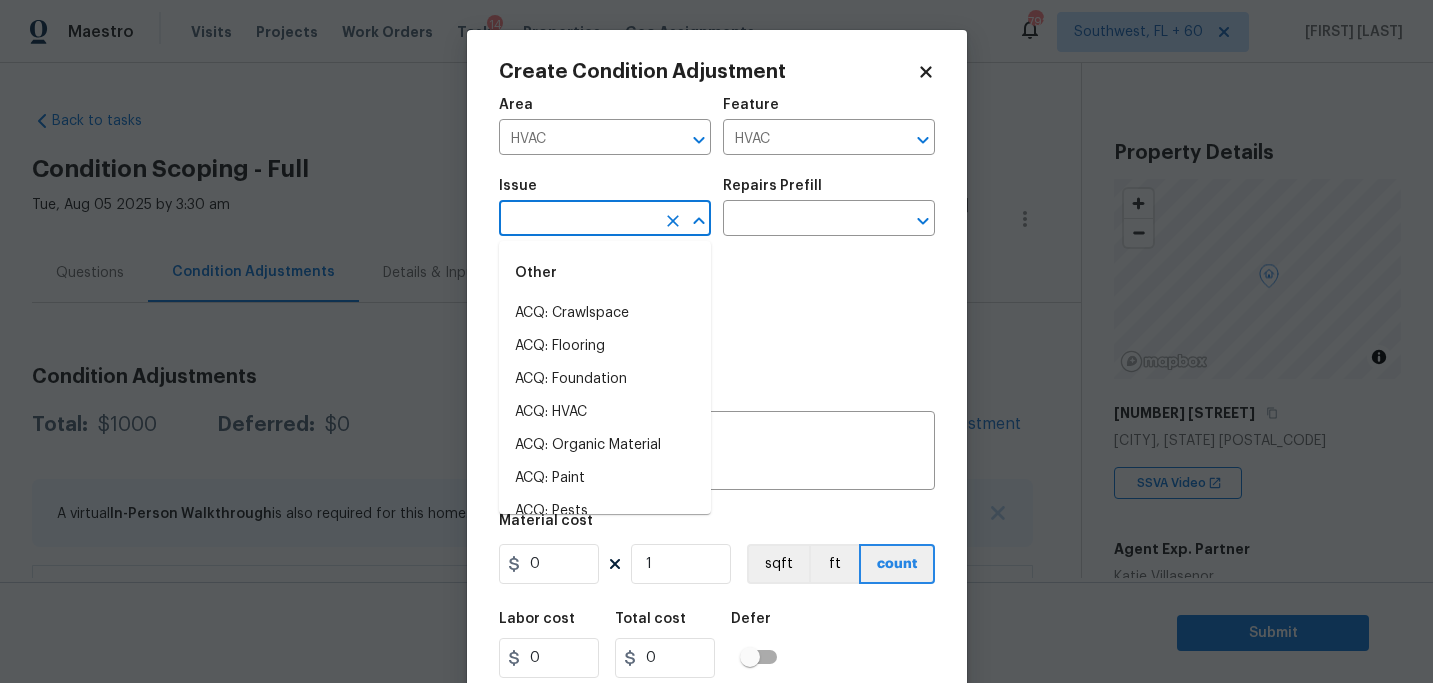 click at bounding box center (577, 220) 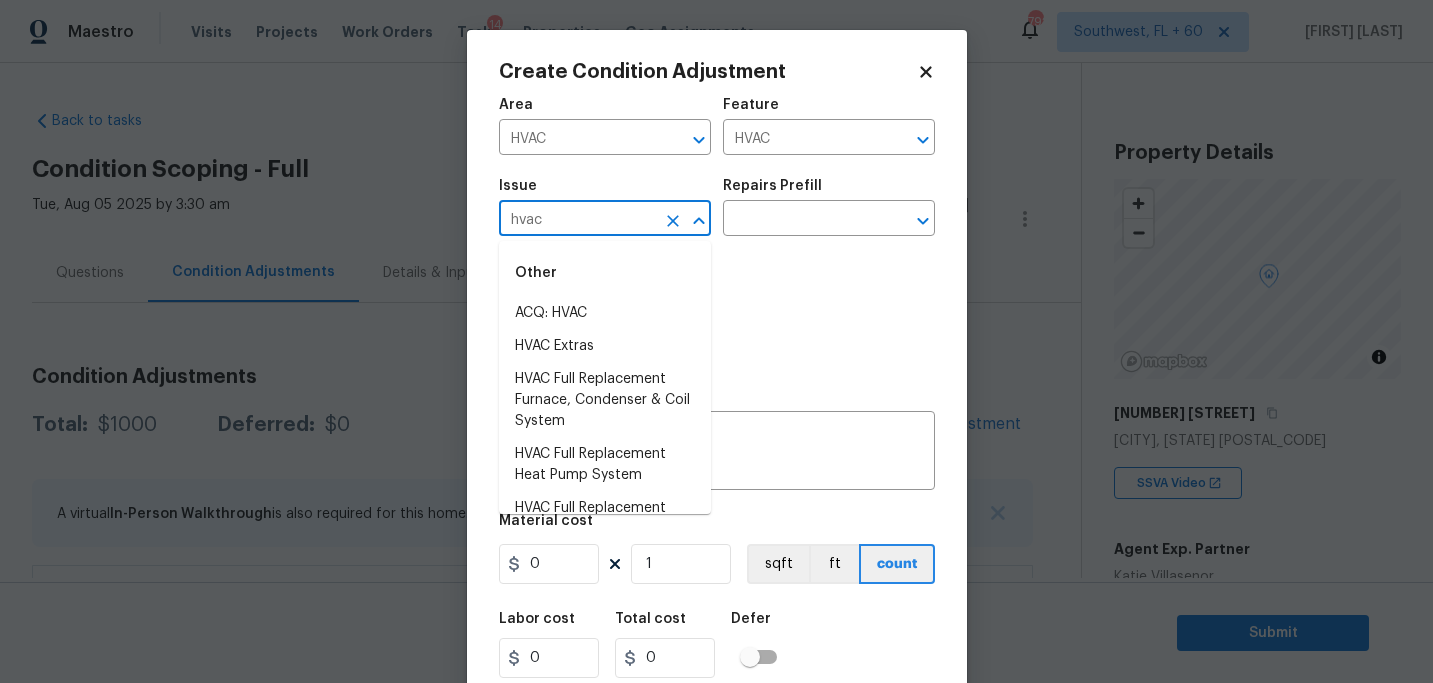 click on "ACQ: HVAC" at bounding box center (605, 313) 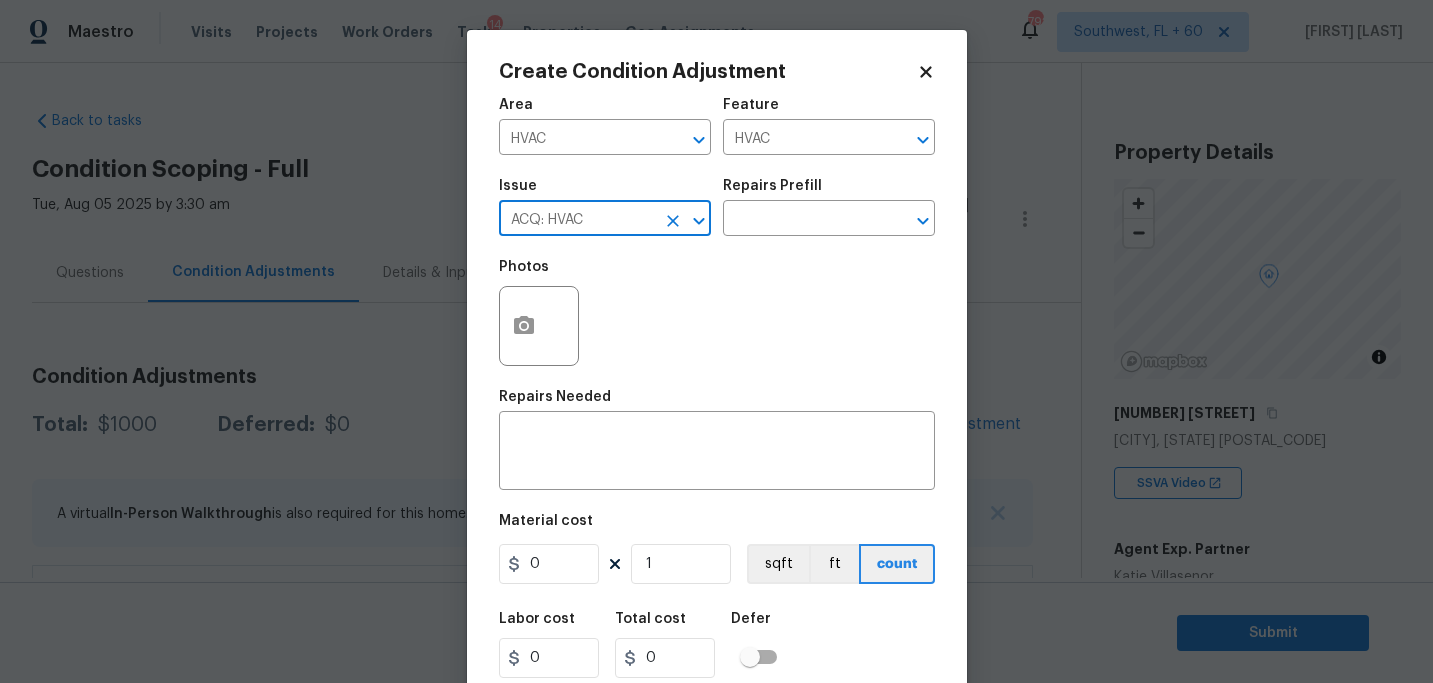 type on "ACQ: HVAC" 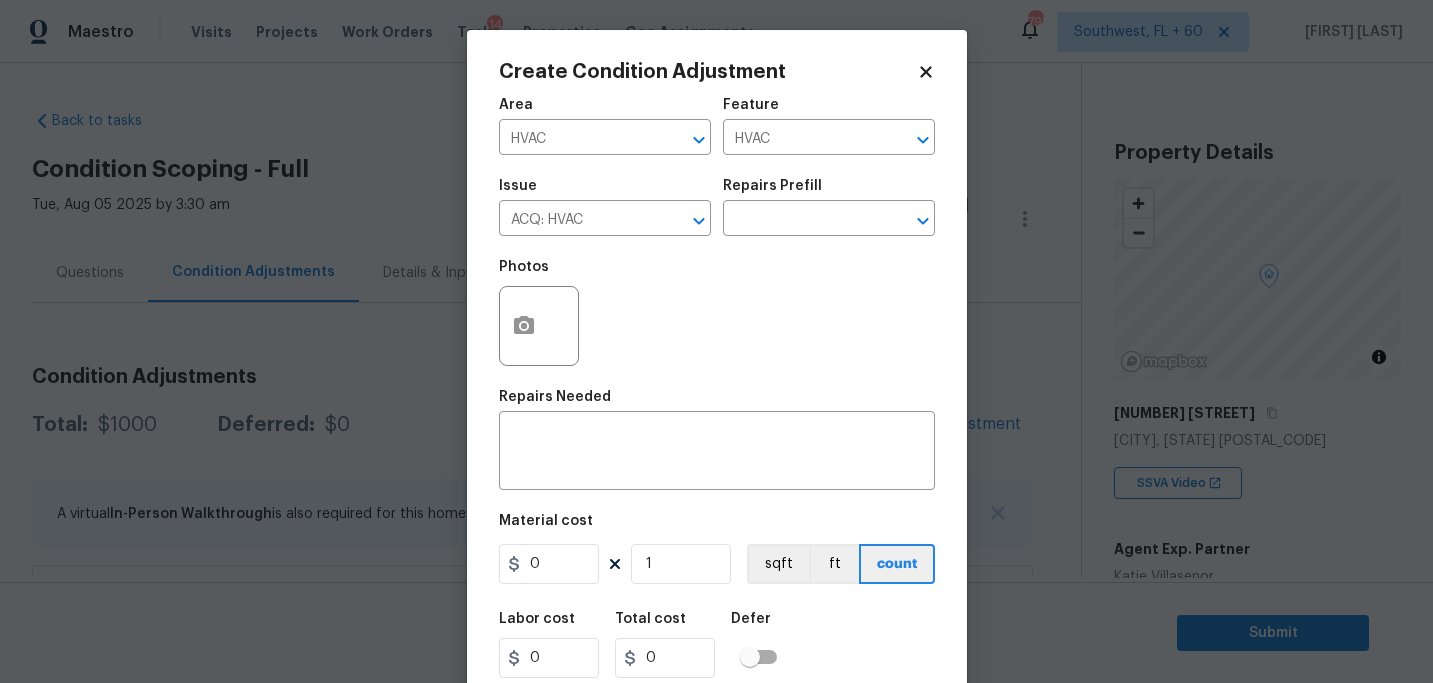 click on "Repairs Prefill" at bounding box center (829, 192) 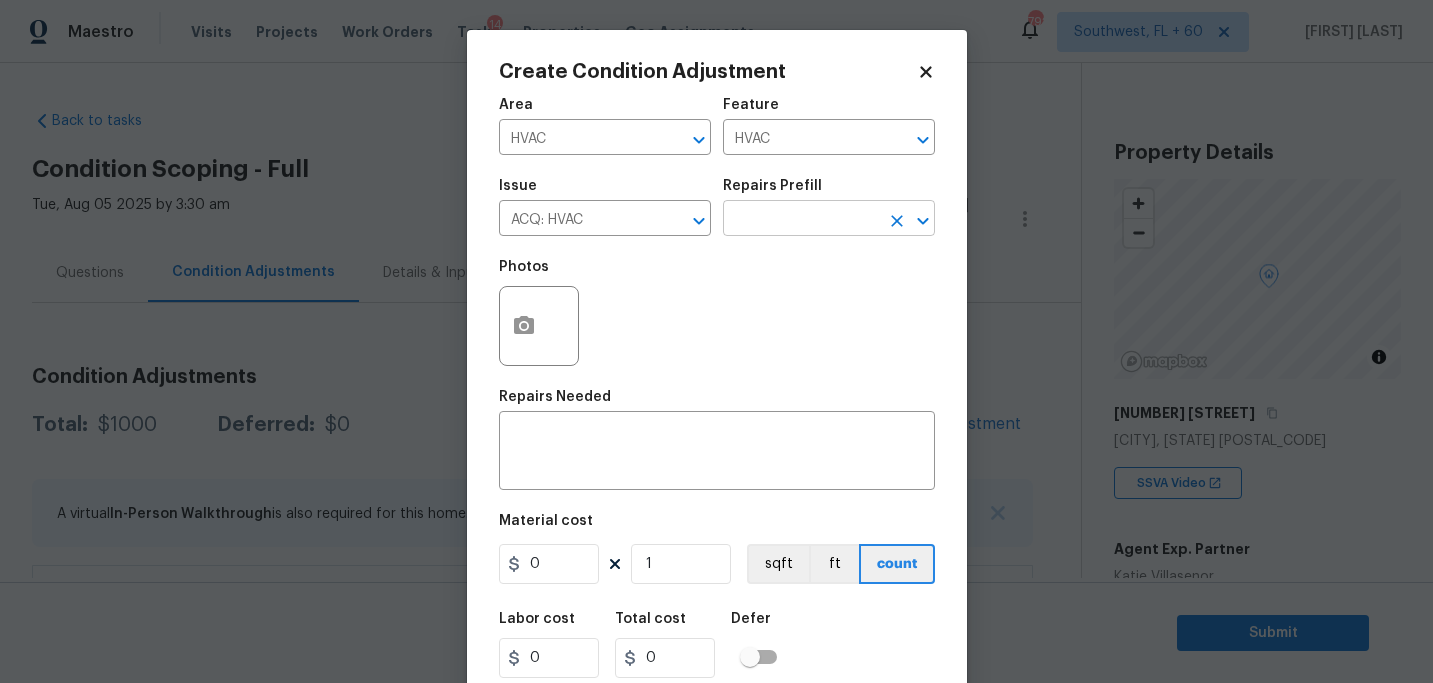 click at bounding box center [801, 220] 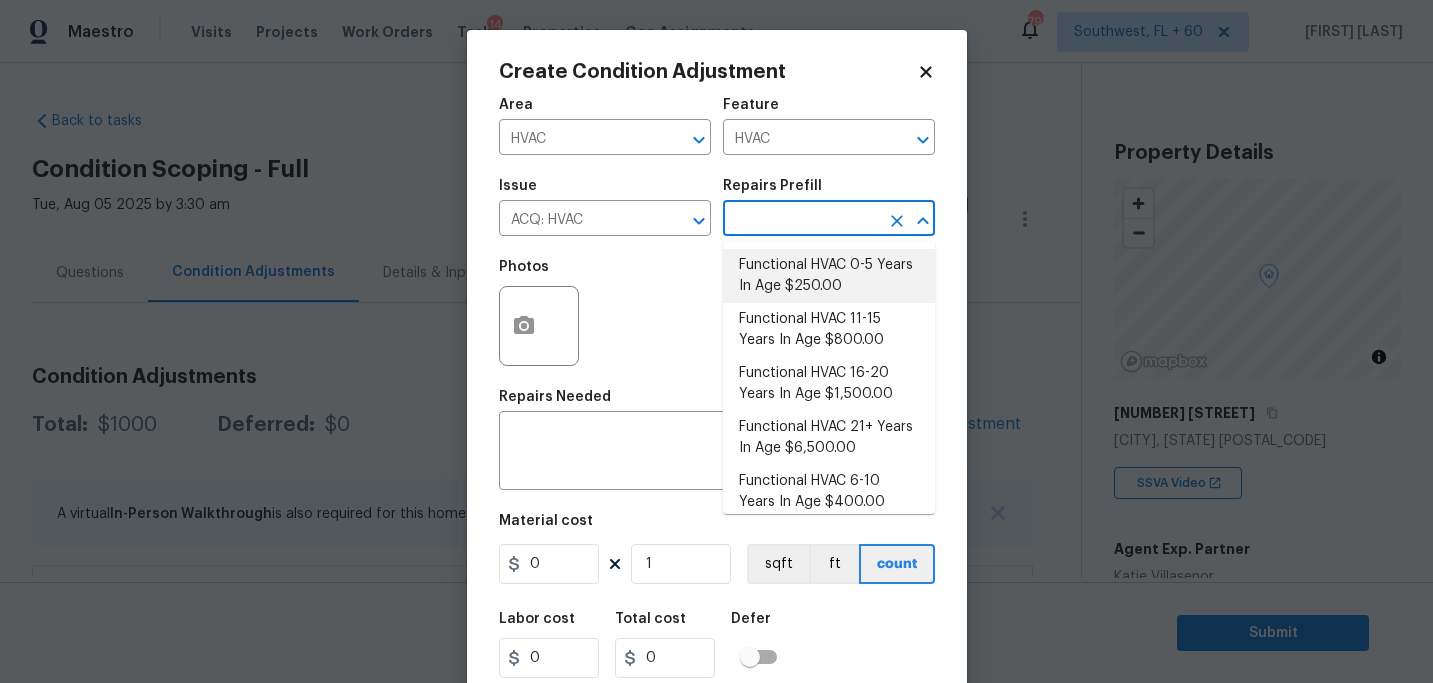 click on "Functional HVAC 0-5 Years In Age $250.00" at bounding box center (829, 276) 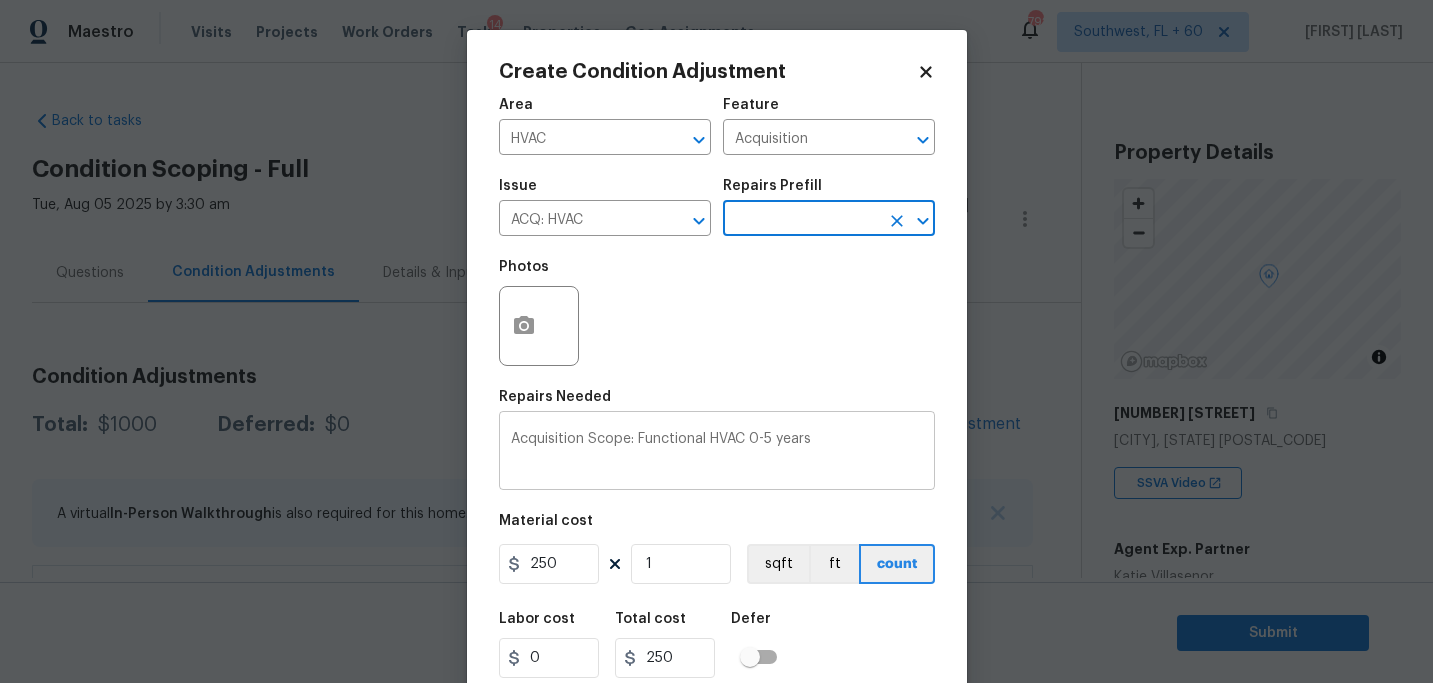 scroll, scrollTop: 64, scrollLeft: 0, axis: vertical 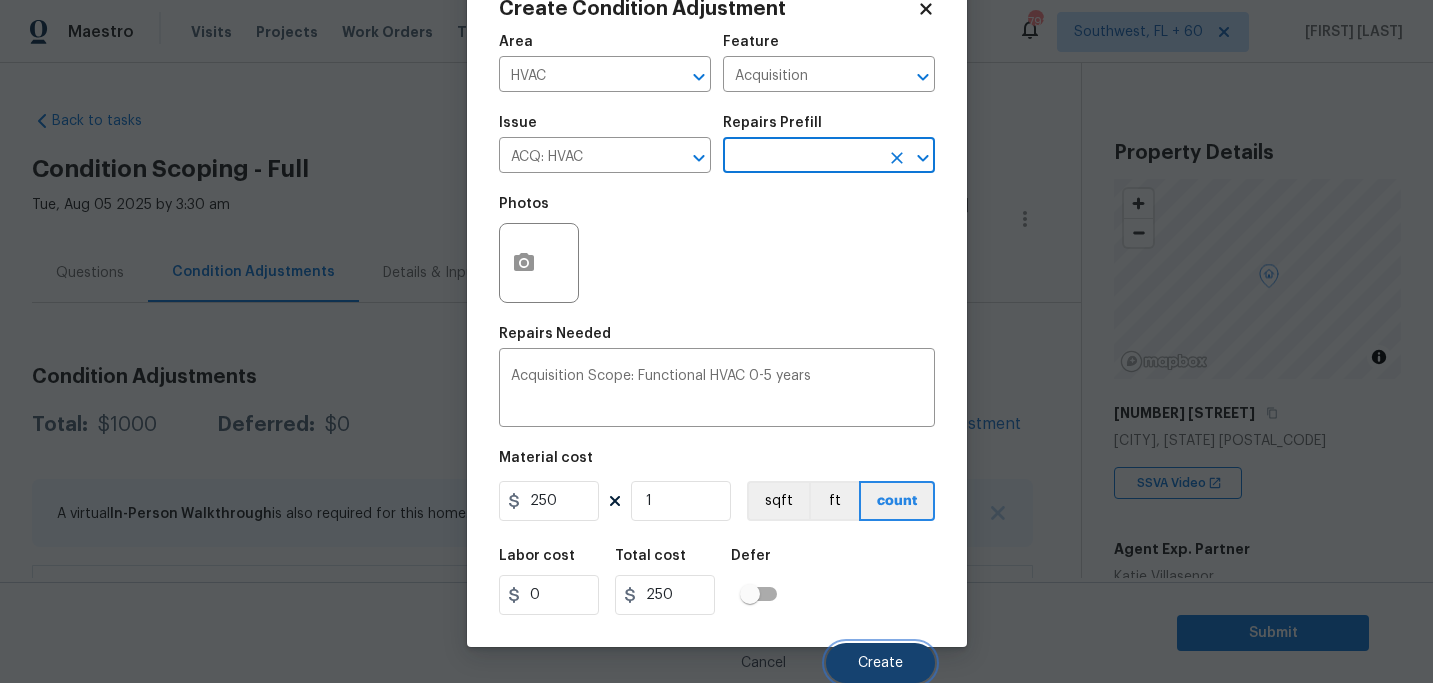 click on "Create" at bounding box center (880, 663) 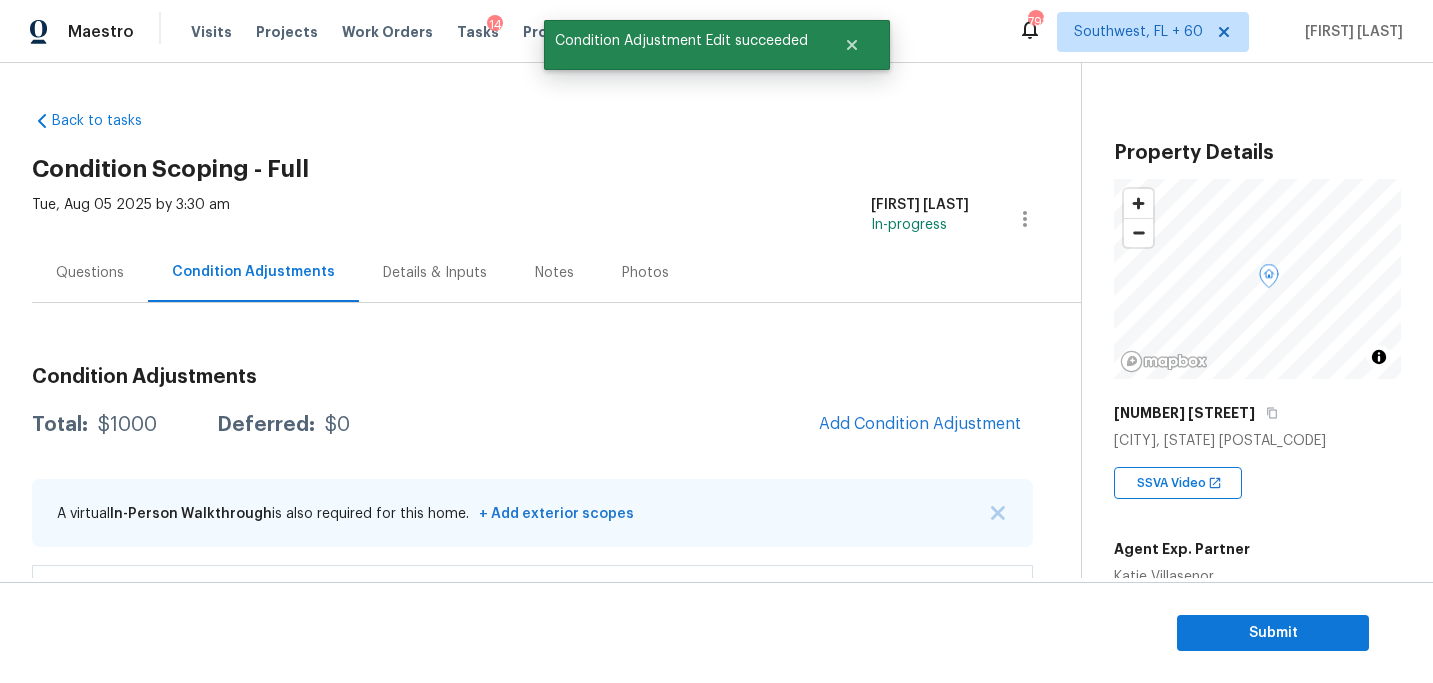 scroll, scrollTop: 57, scrollLeft: 0, axis: vertical 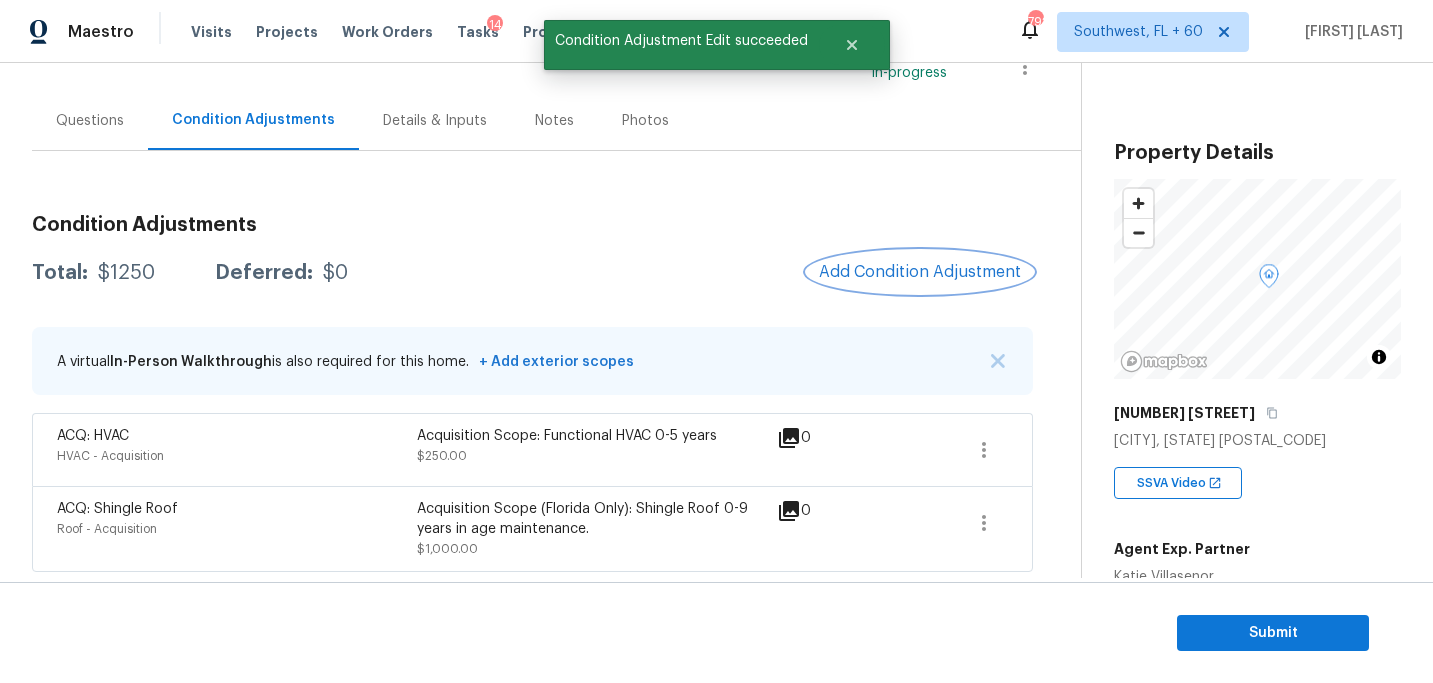 click on "Add Condition Adjustment" at bounding box center (920, 272) 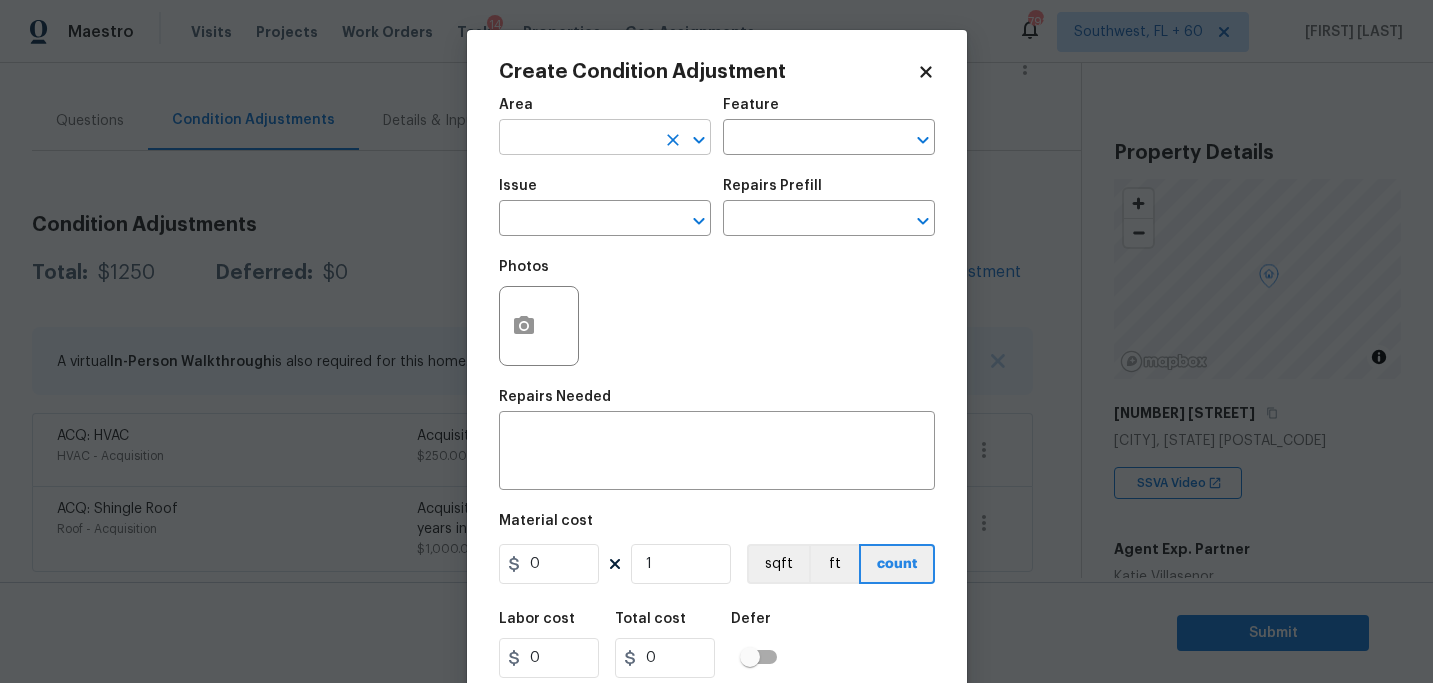 click at bounding box center [577, 139] 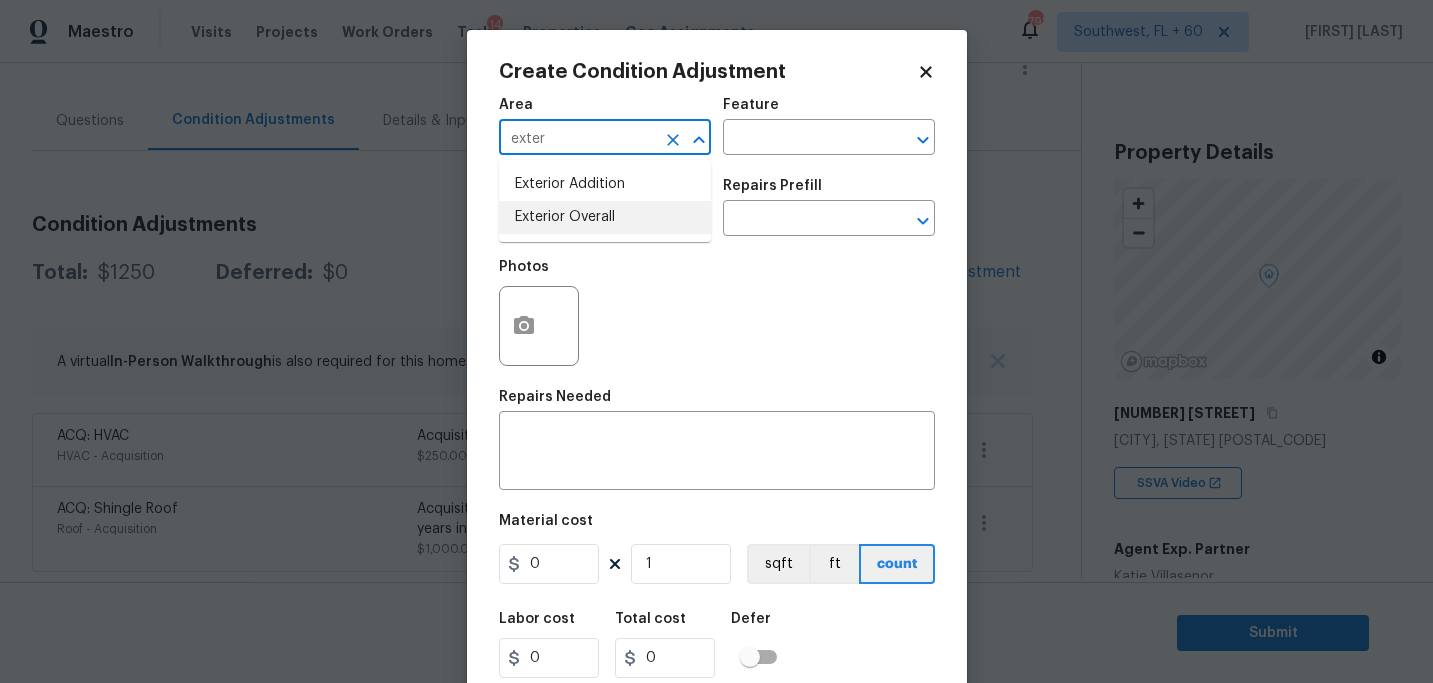 click on "Exterior Overall" at bounding box center (605, 217) 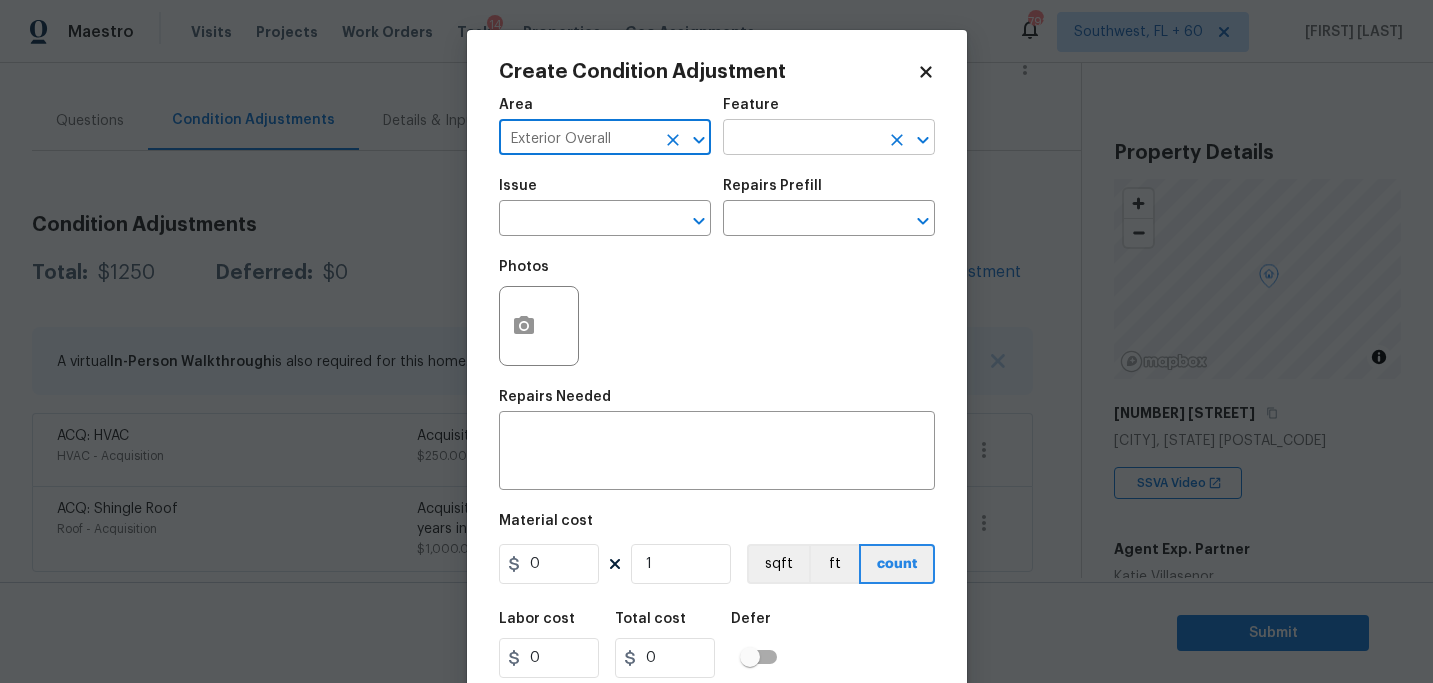 type on "Exterior Overall" 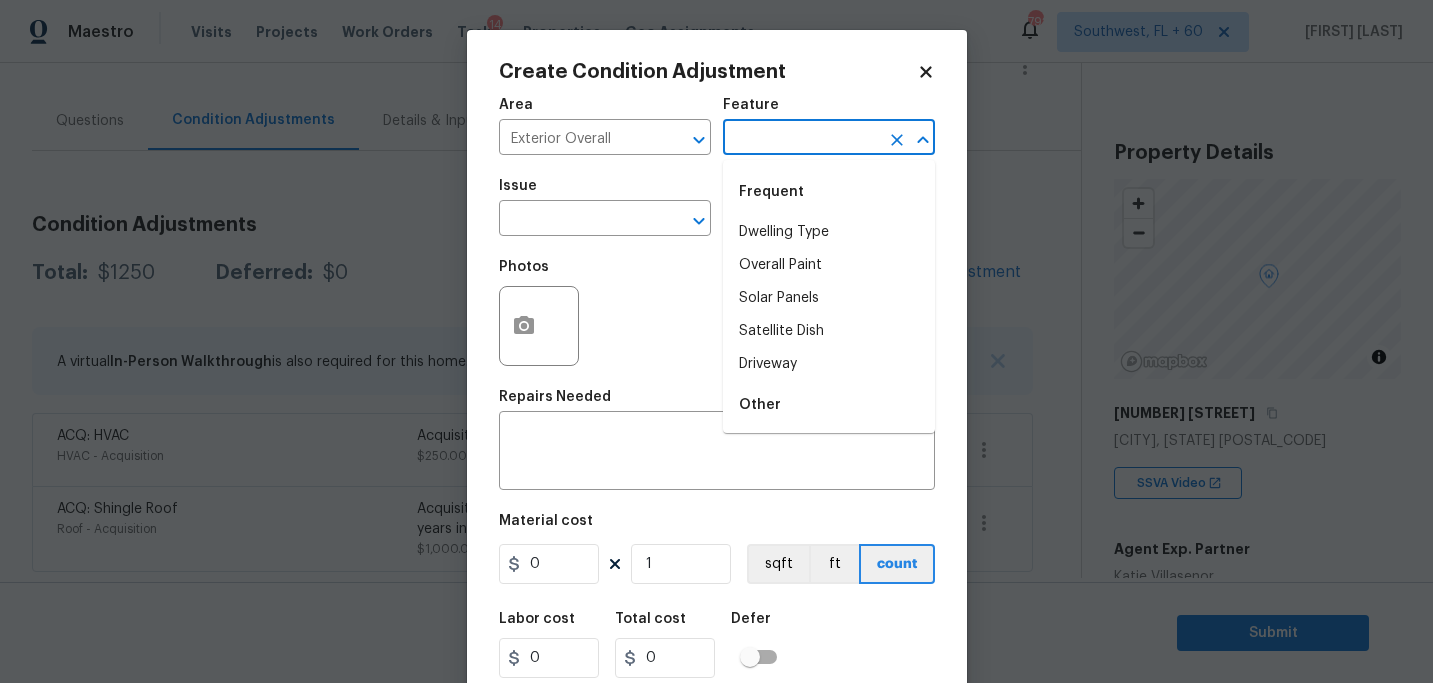 click at bounding box center (801, 139) 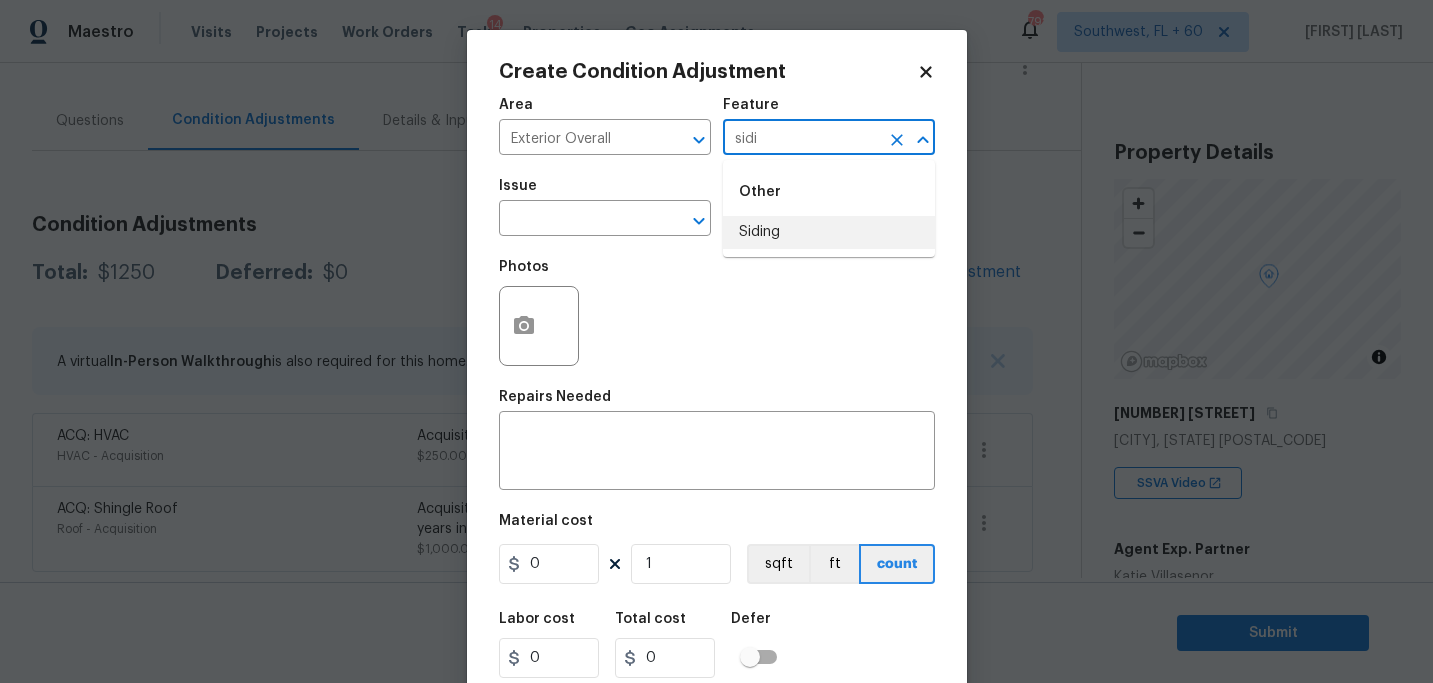 click on "Siding" at bounding box center (829, 232) 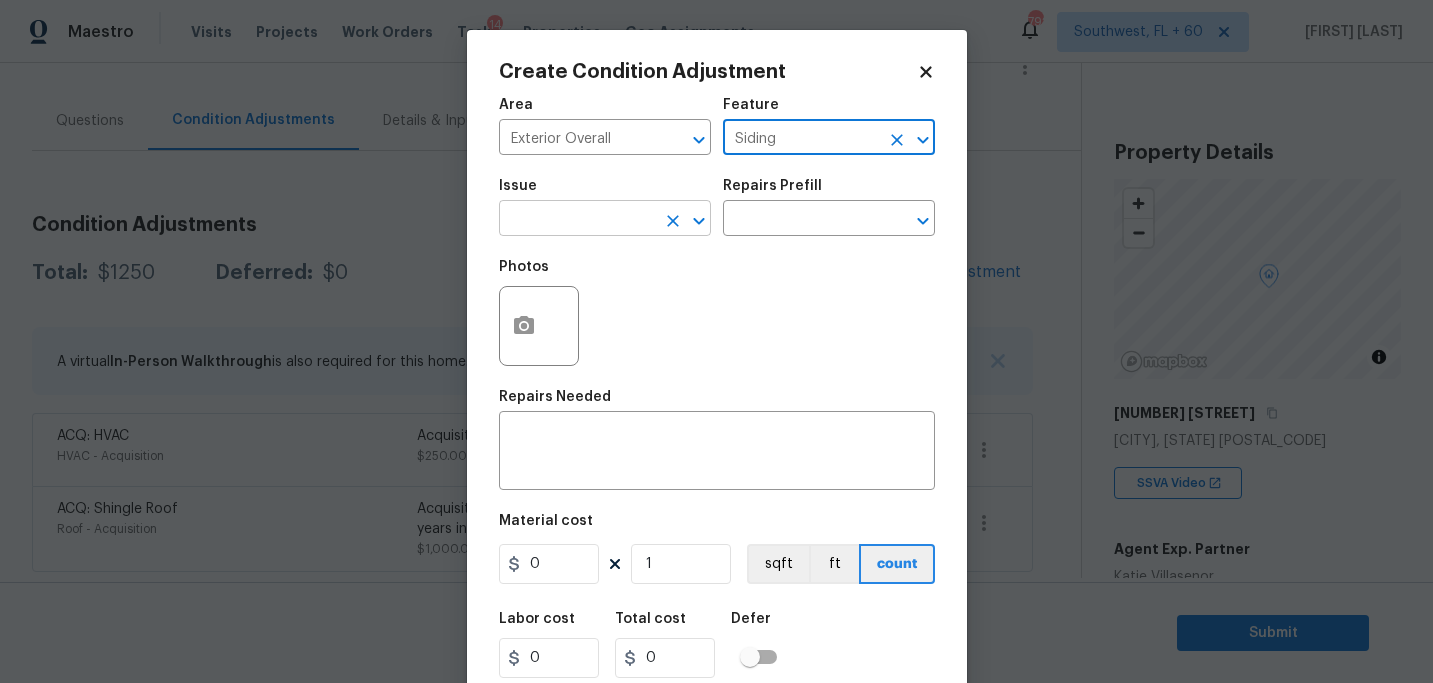 type on "Siding" 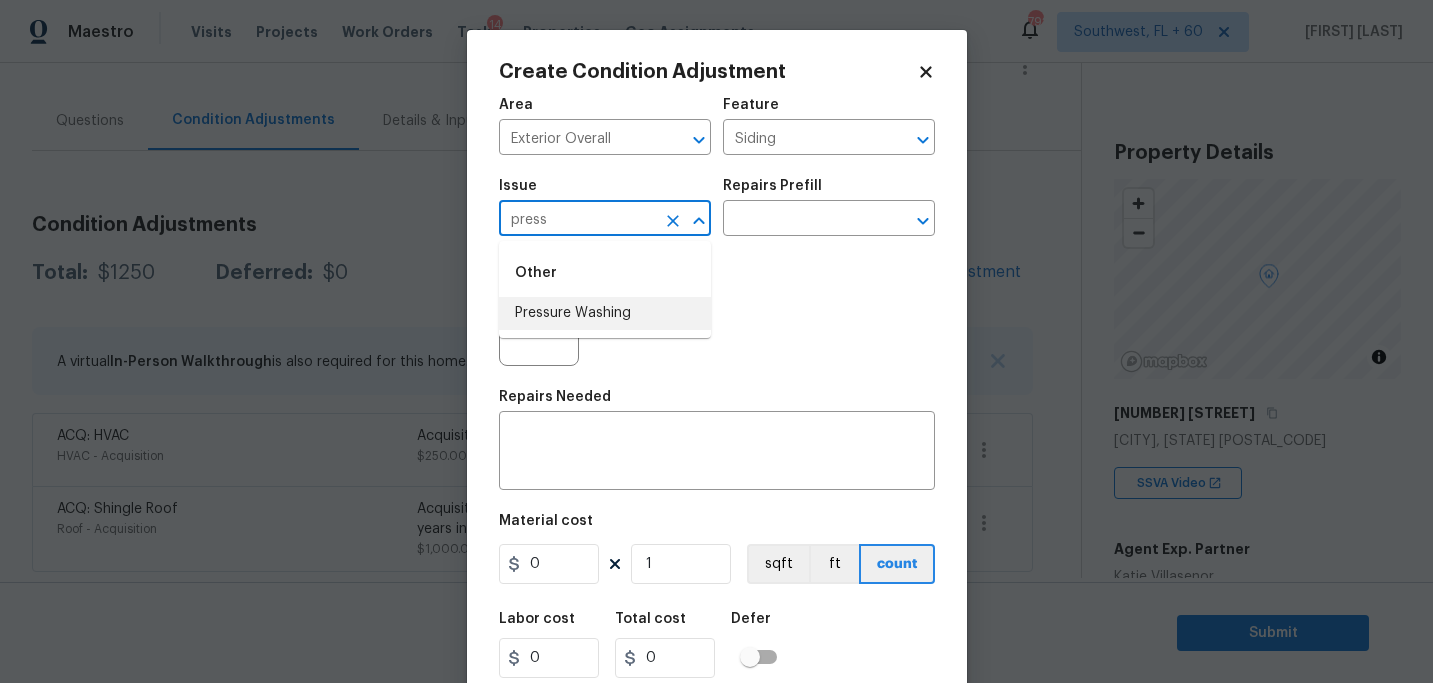 click on "Pressure Washing" at bounding box center [605, 313] 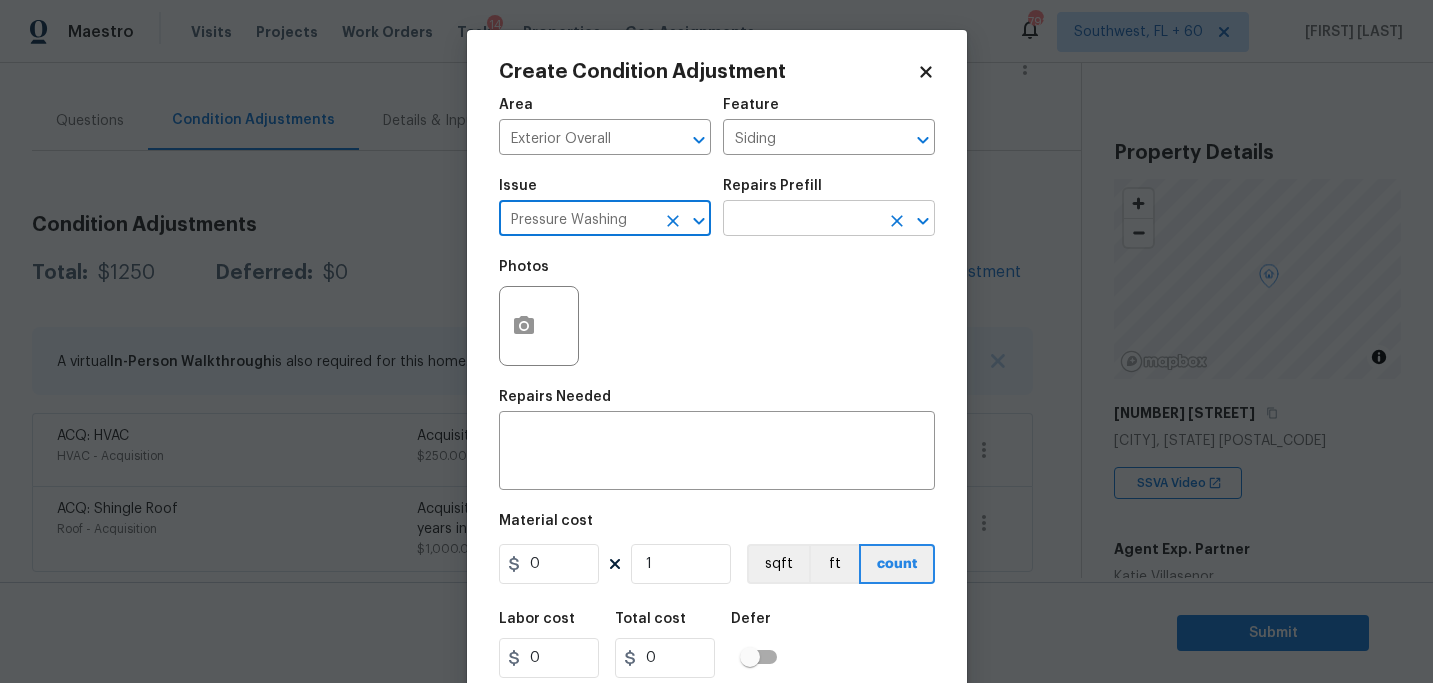 type on "Pressure Washing" 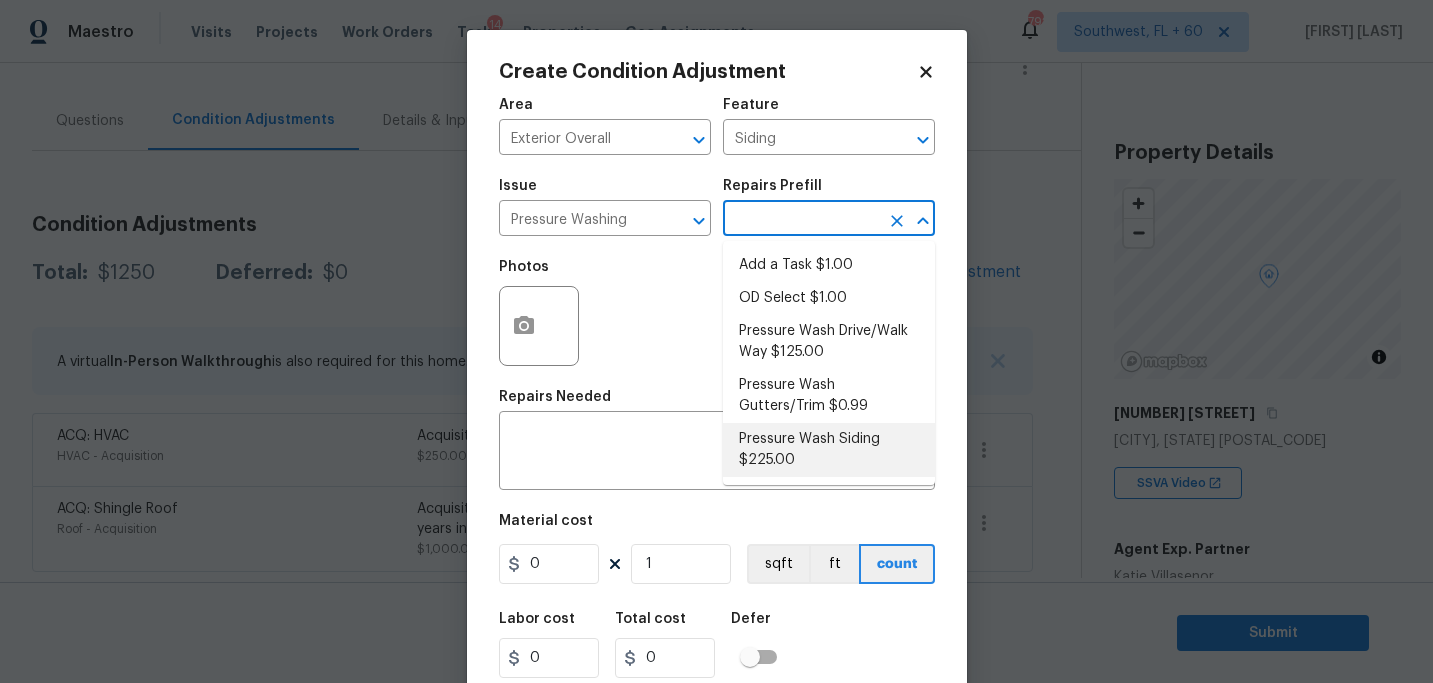click on "Pressure Wash Siding $225.00" at bounding box center [829, 450] 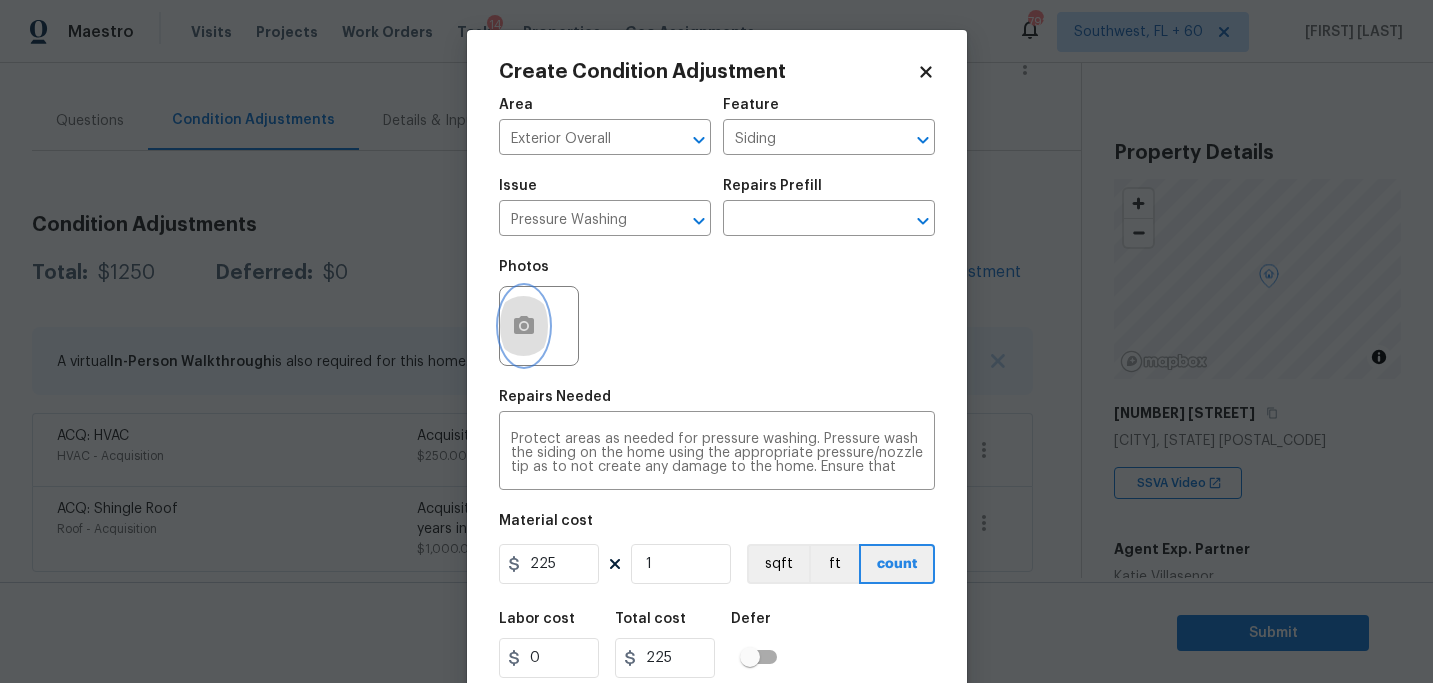 click at bounding box center [524, 326] 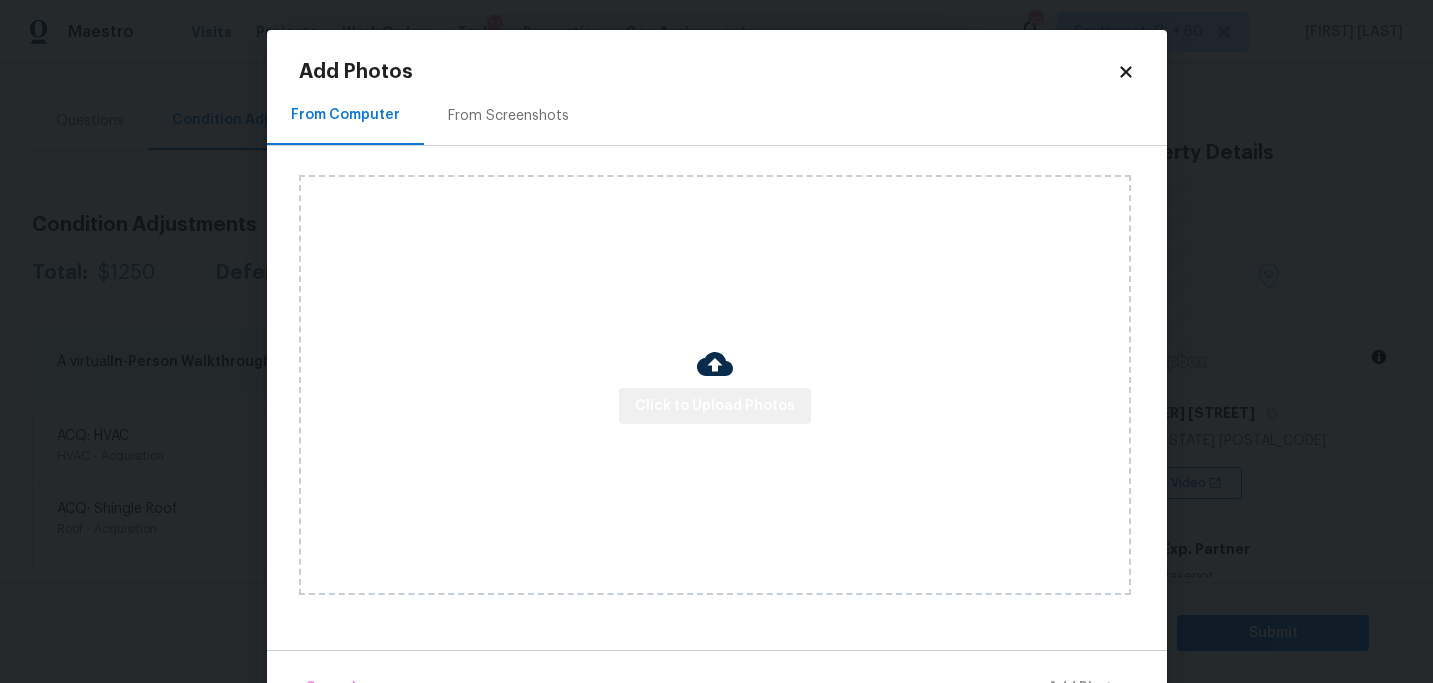click on "Click to Upload Photos" at bounding box center [715, 406] 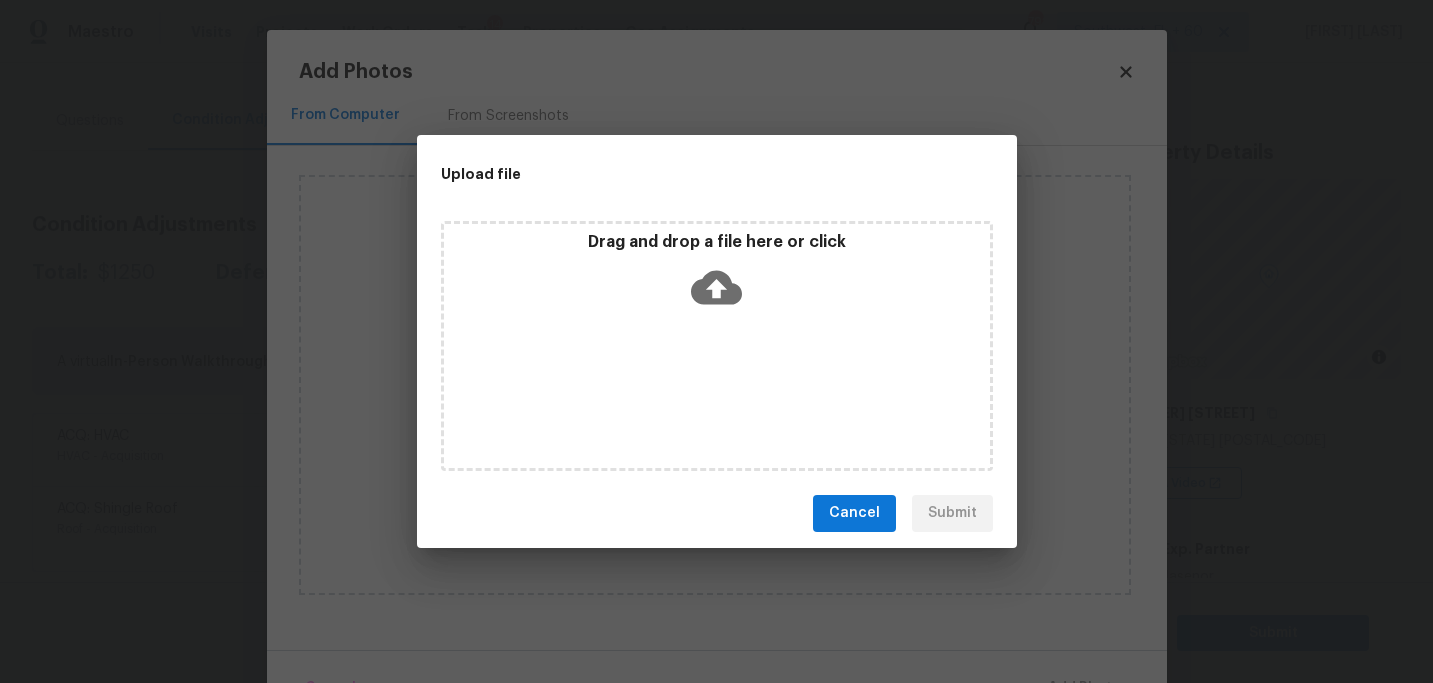 click 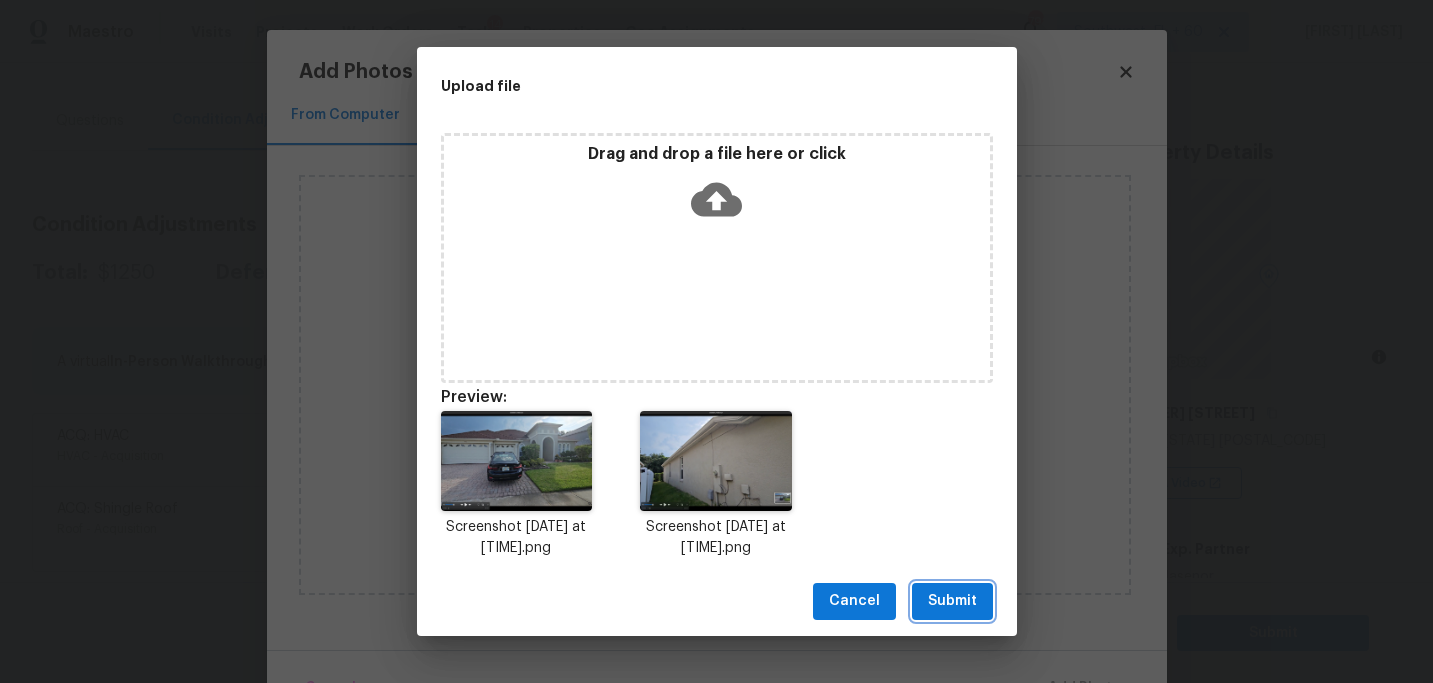 click on "Submit" at bounding box center (952, 601) 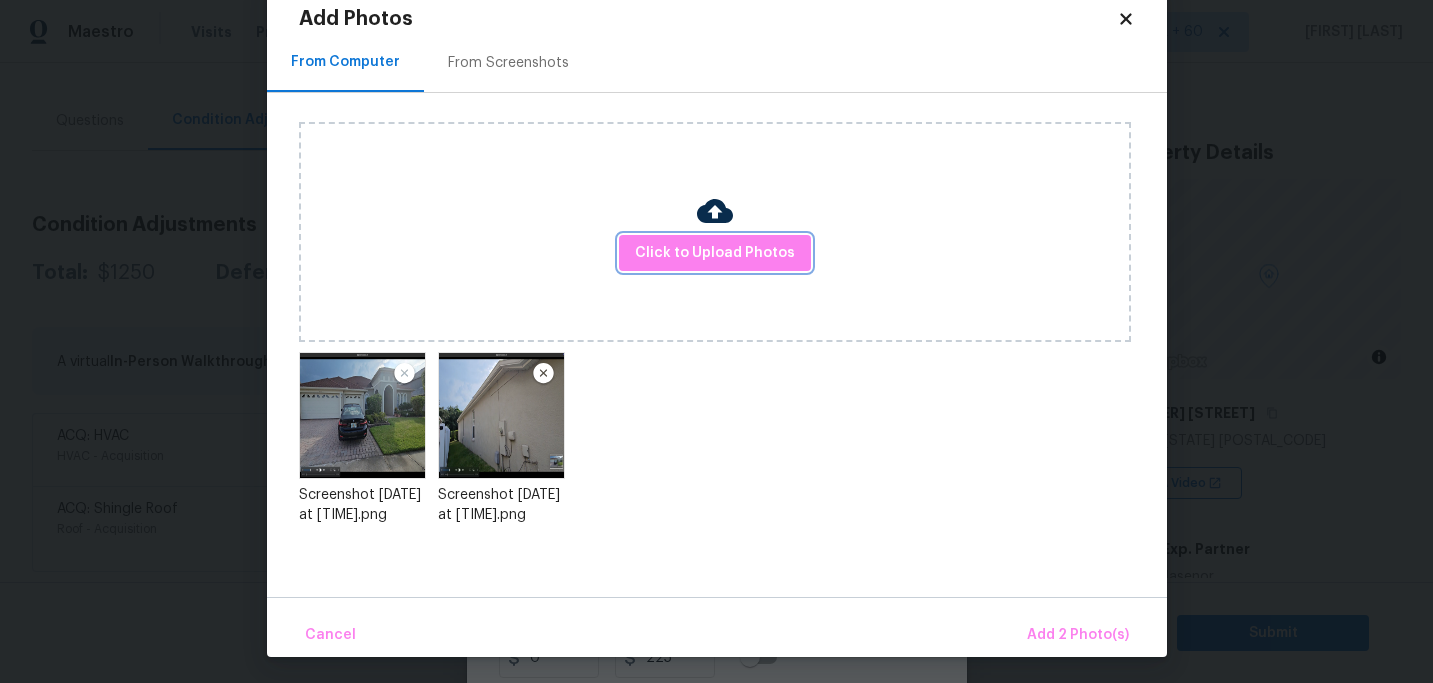 scroll, scrollTop: 57, scrollLeft: 0, axis: vertical 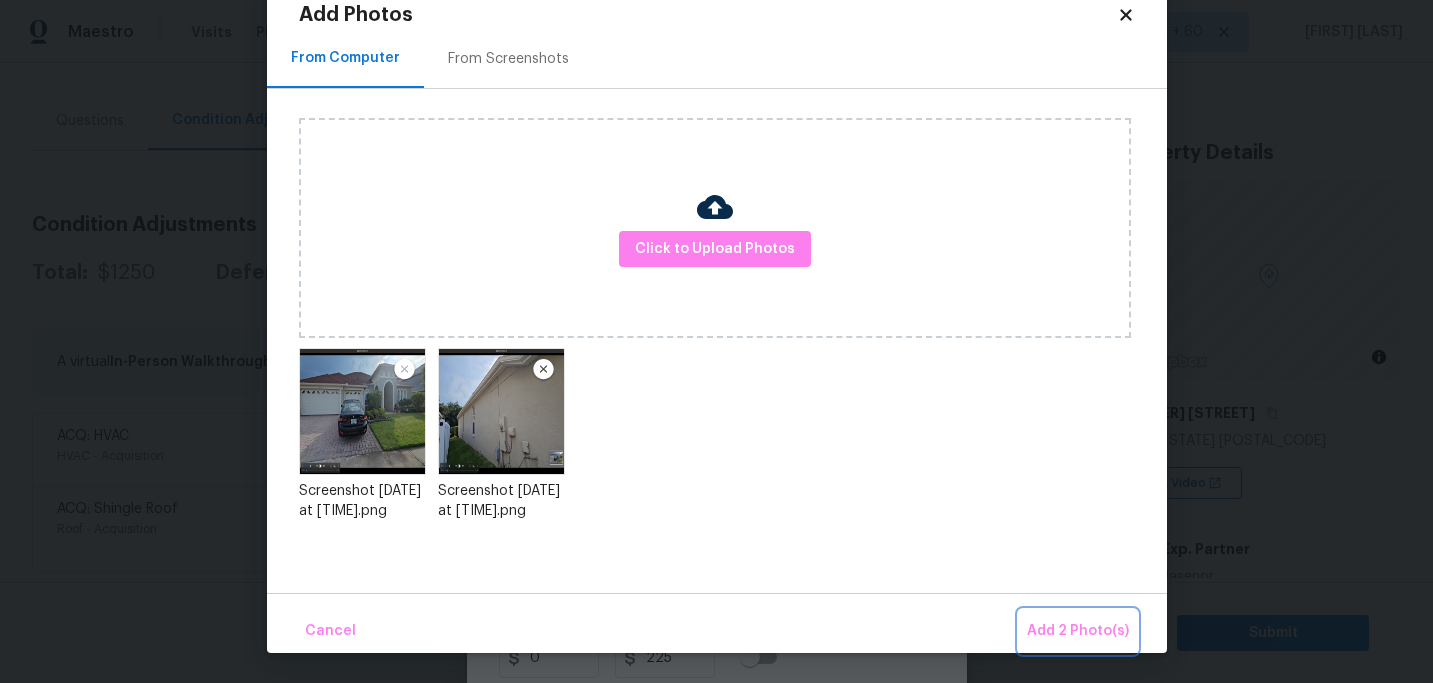 click on "Add 2 Photo(s)" at bounding box center (1078, 631) 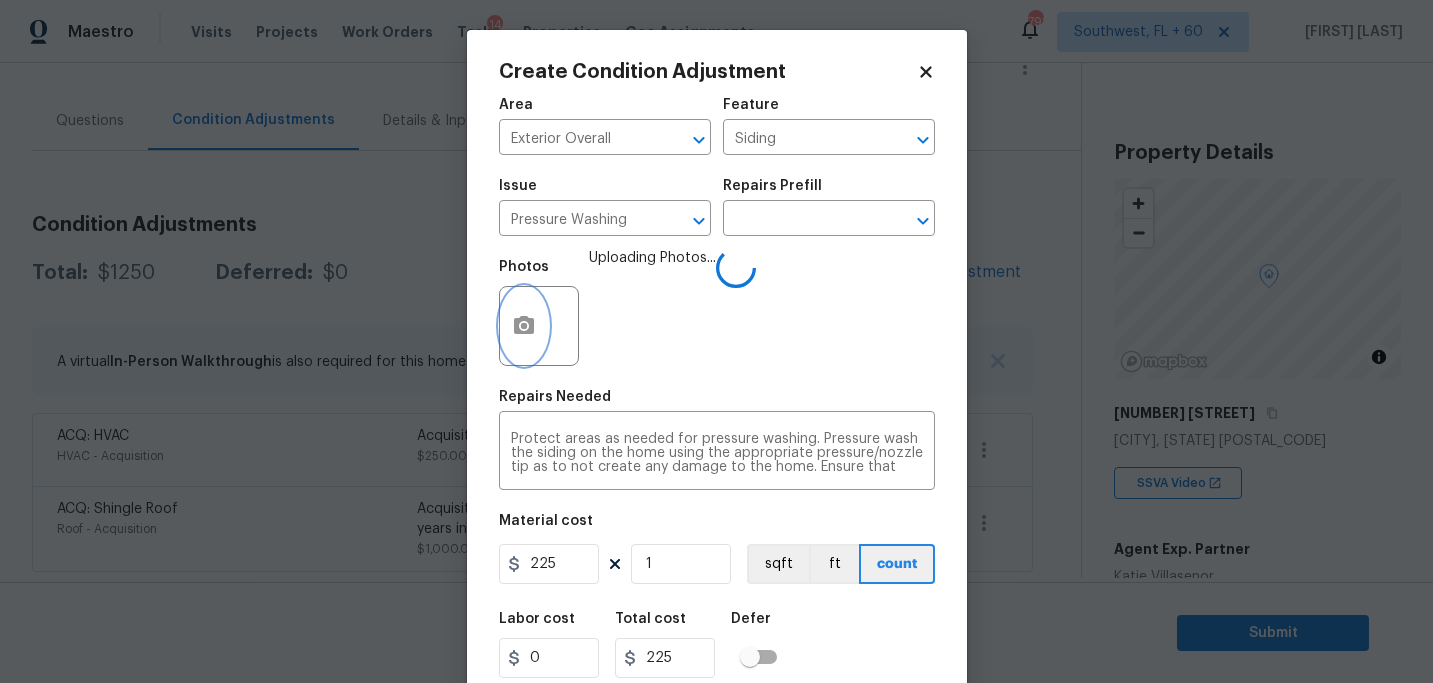 scroll, scrollTop: 0, scrollLeft: 0, axis: both 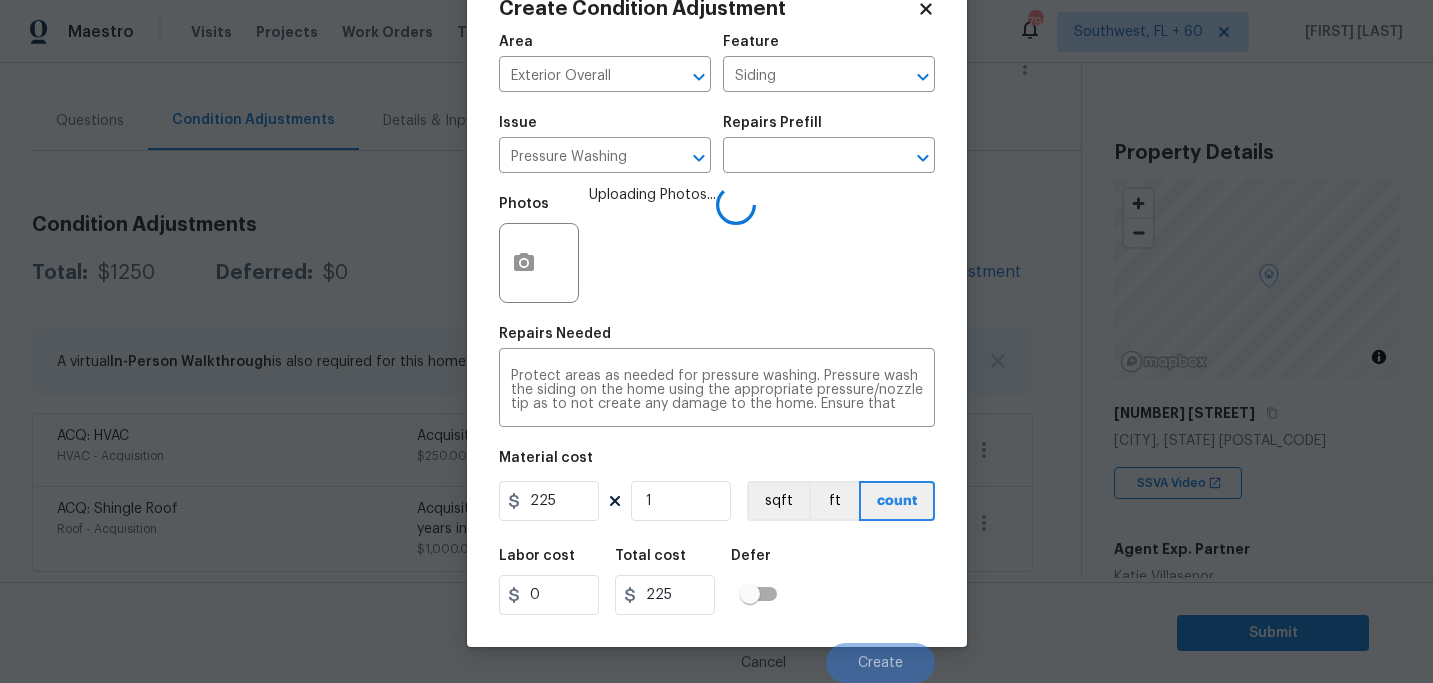 click on "Labor cost 0 Total cost 225 Defer" at bounding box center (717, 582) 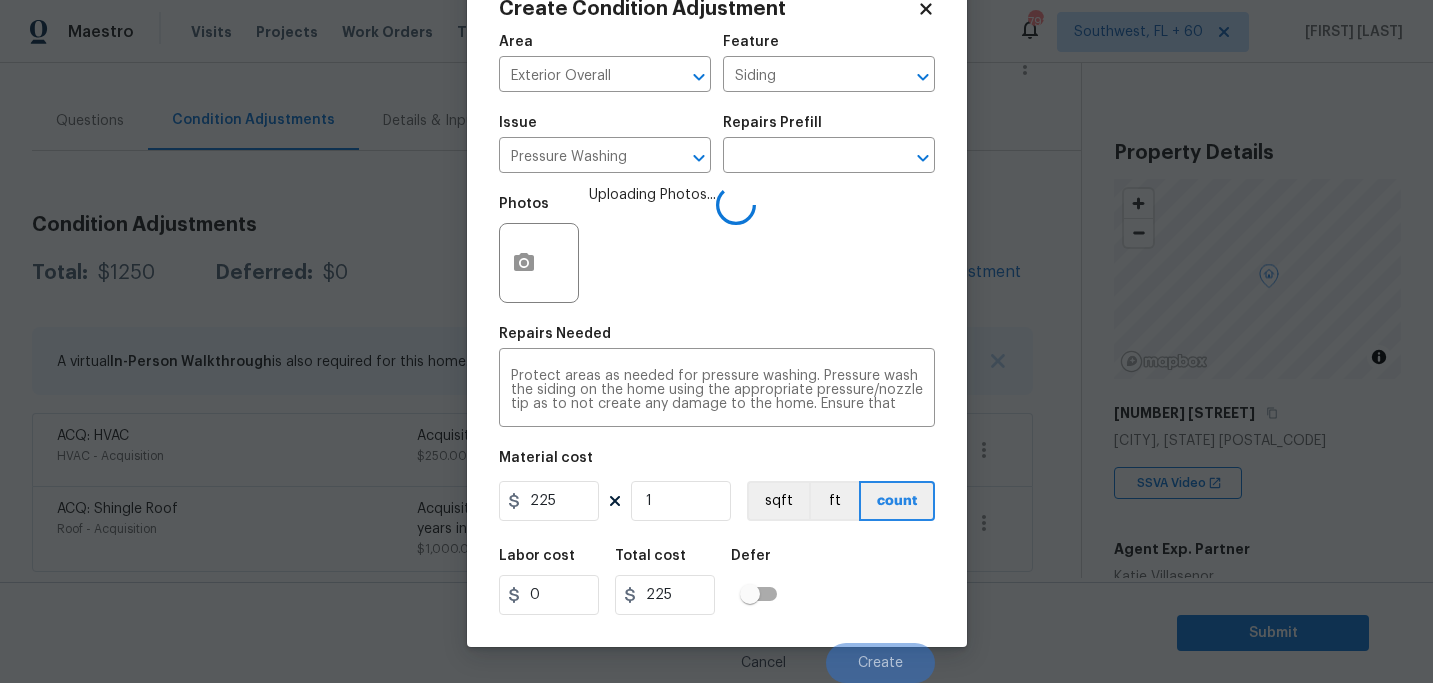 click on "Labor cost 0 Total cost 225 Defer" at bounding box center (717, 582) 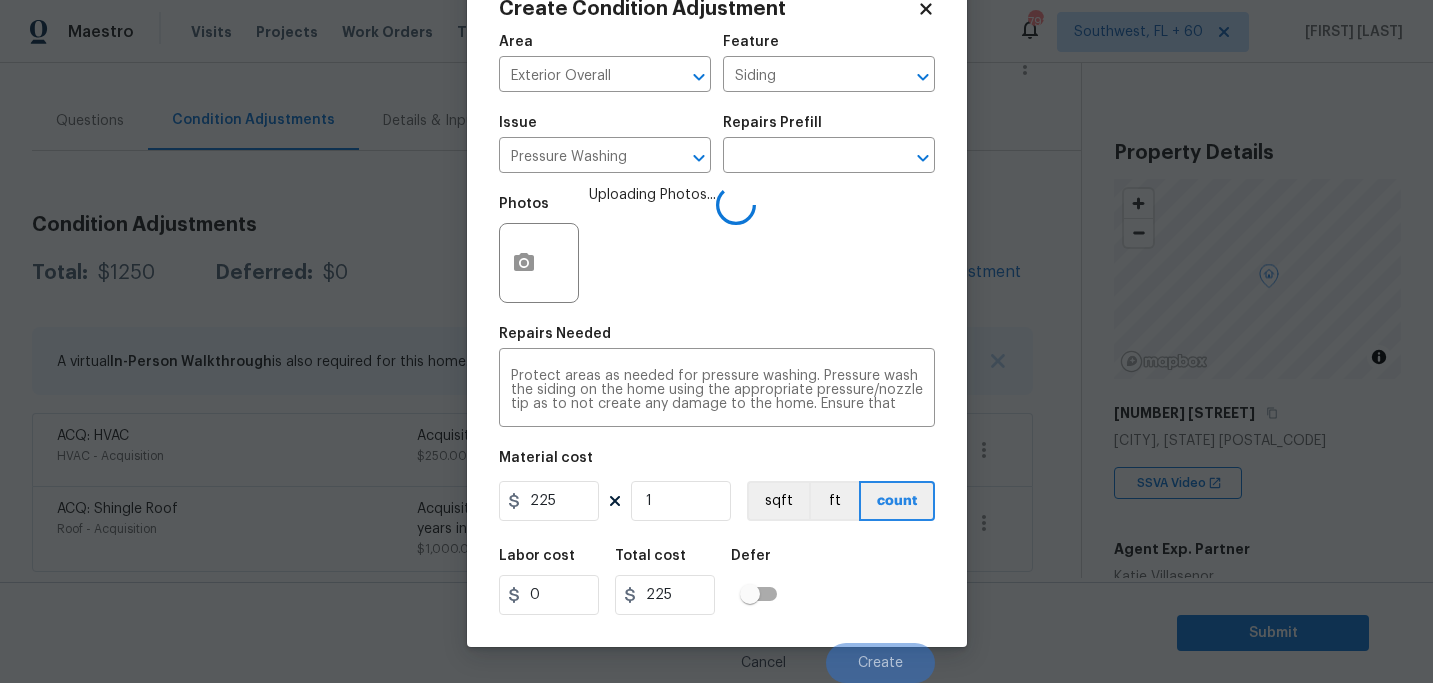 click on "Labor cost 0 Total cost 225 Defer" at bounding box center (717, 582) 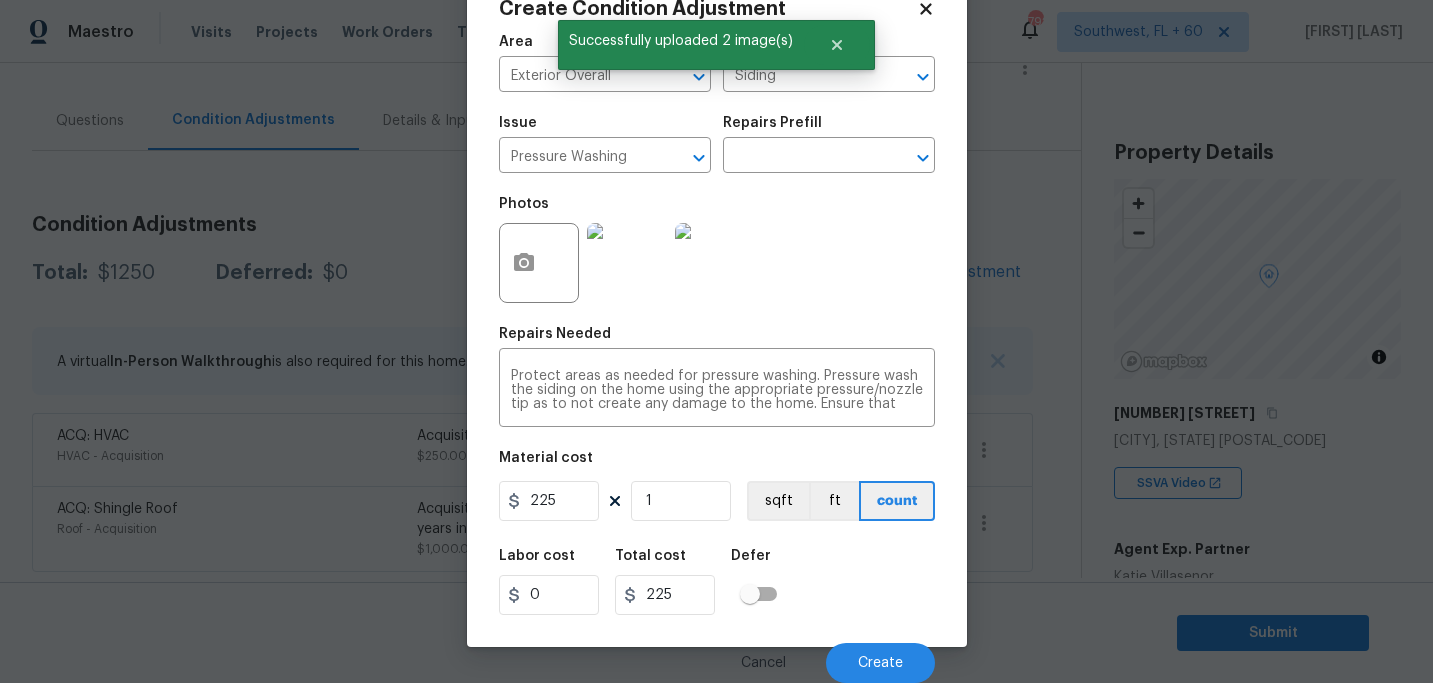 click on "Labor cost 0 Total cost 225 Defer" at bounding box center (717, 582) 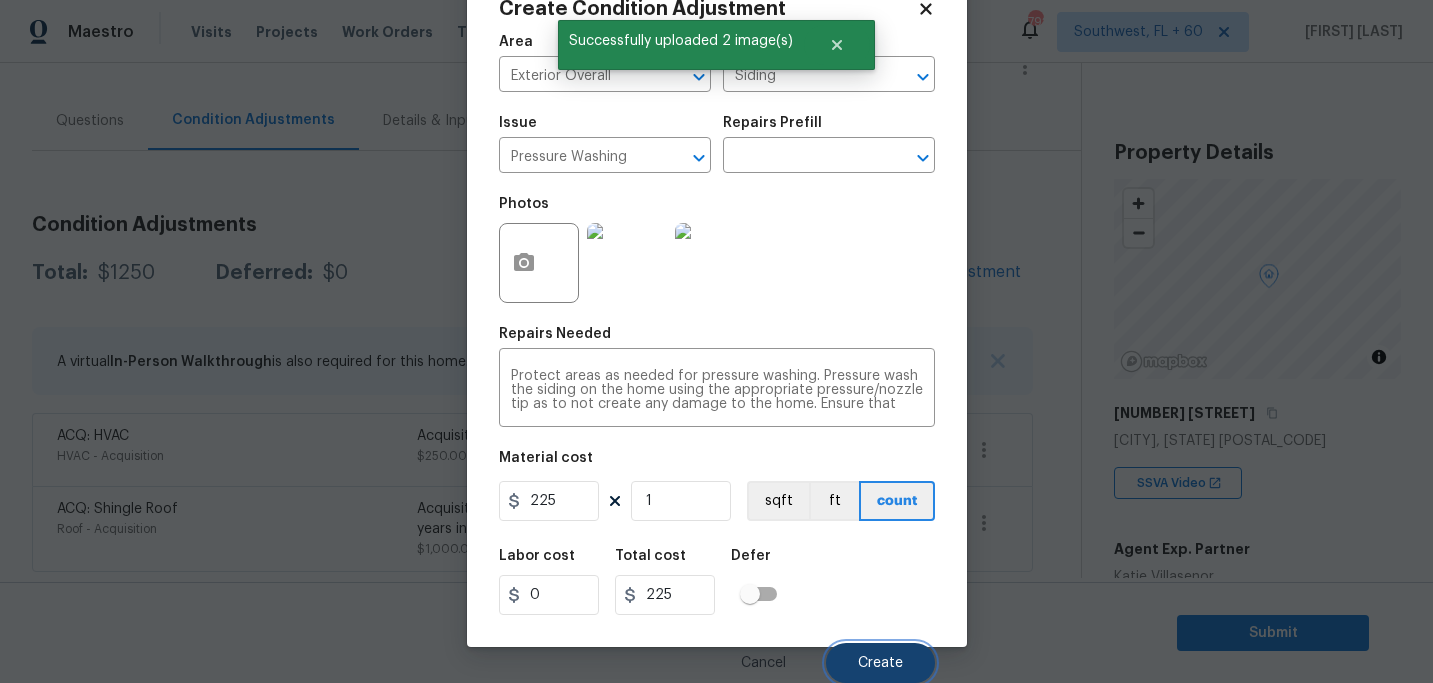 click on "Create" at bounding box center (880, 663) 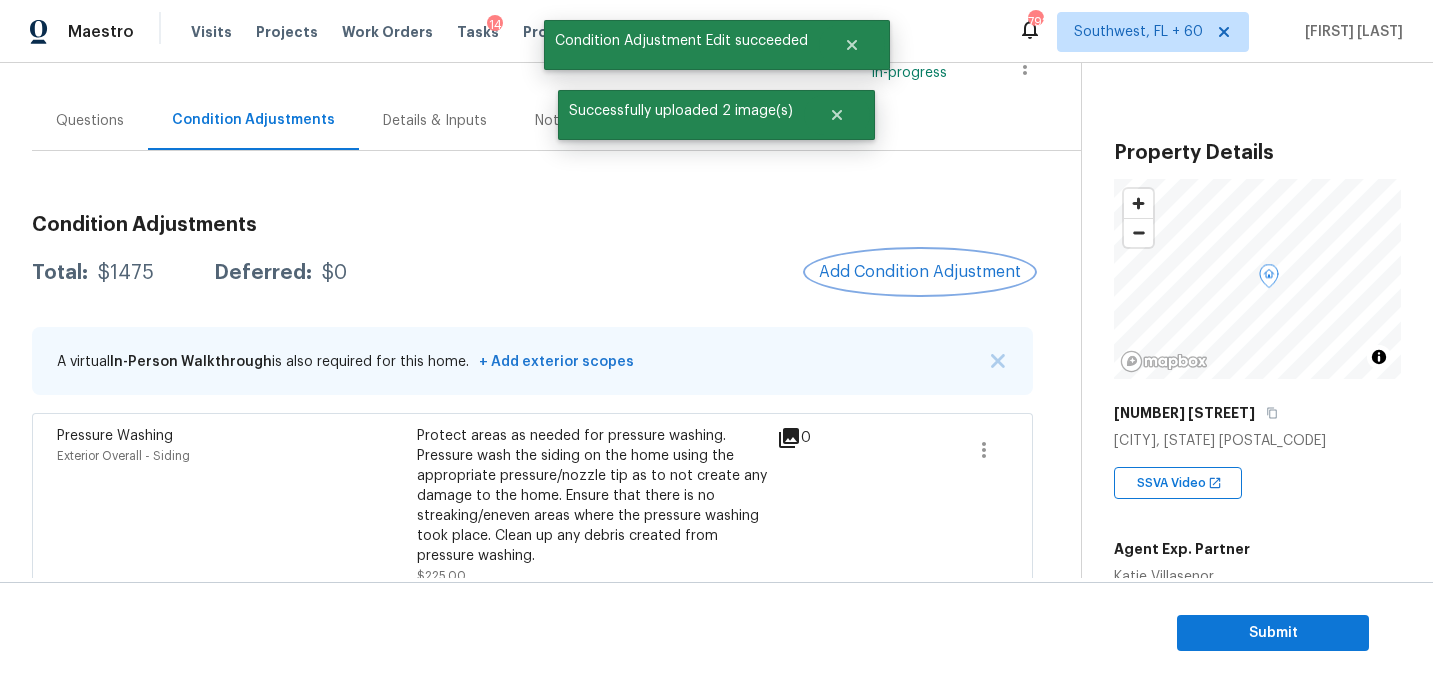 scroll, scrollTop: 0, scrollLeft: 0, axis: both 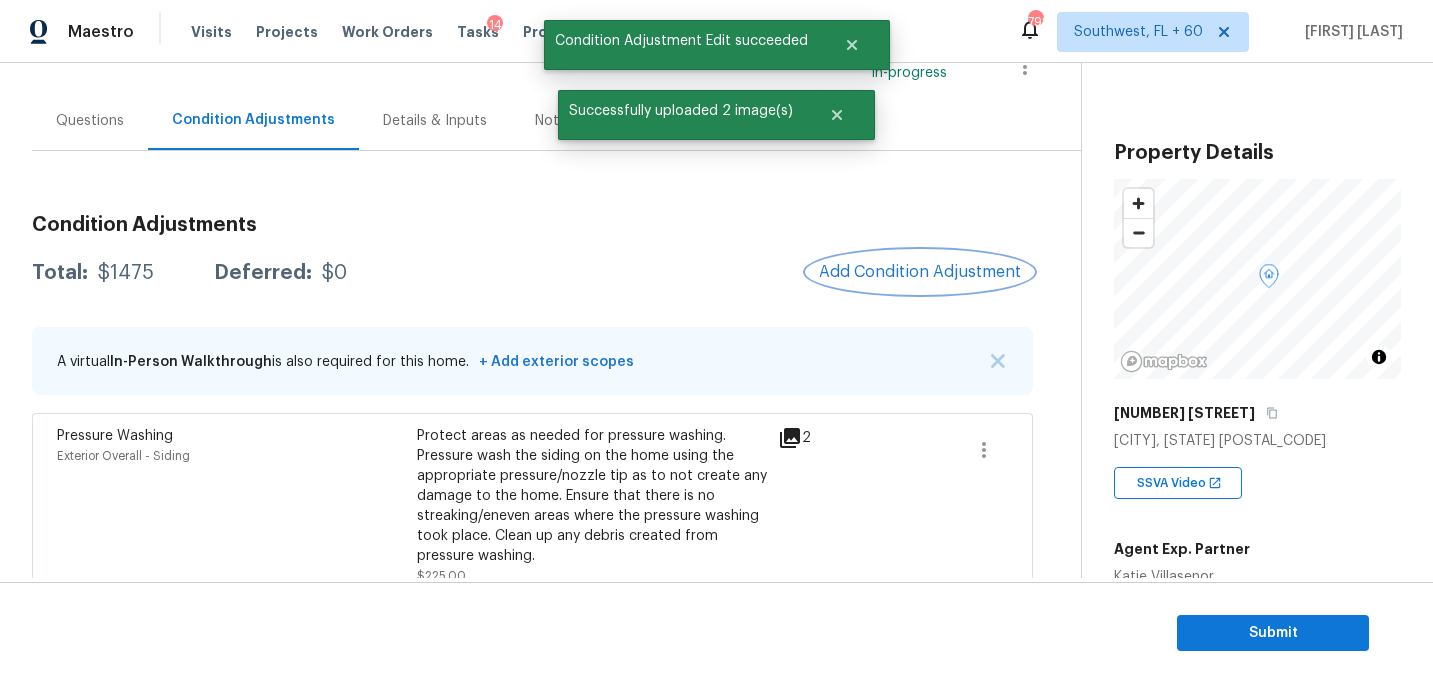 click on "Add Condition Adjustment" at bounding box center (920, 272) 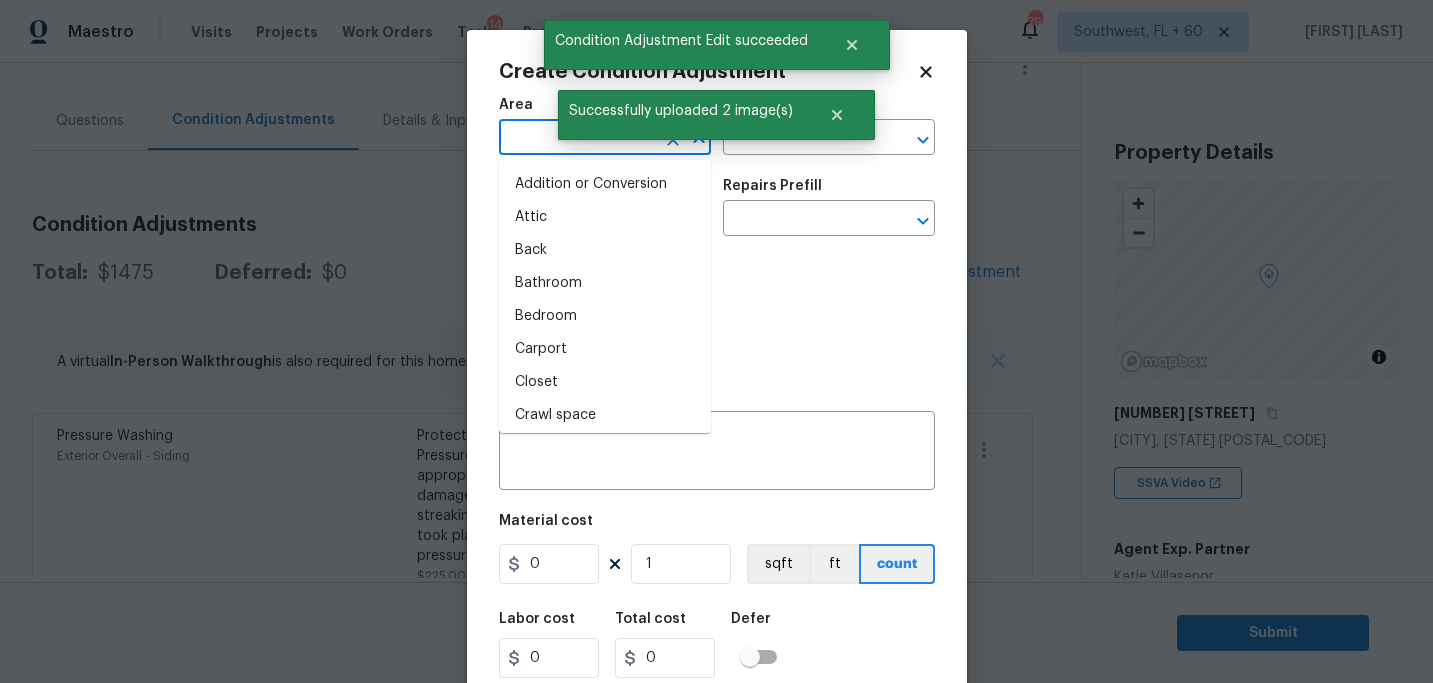 click at bounding box center (577, 139) 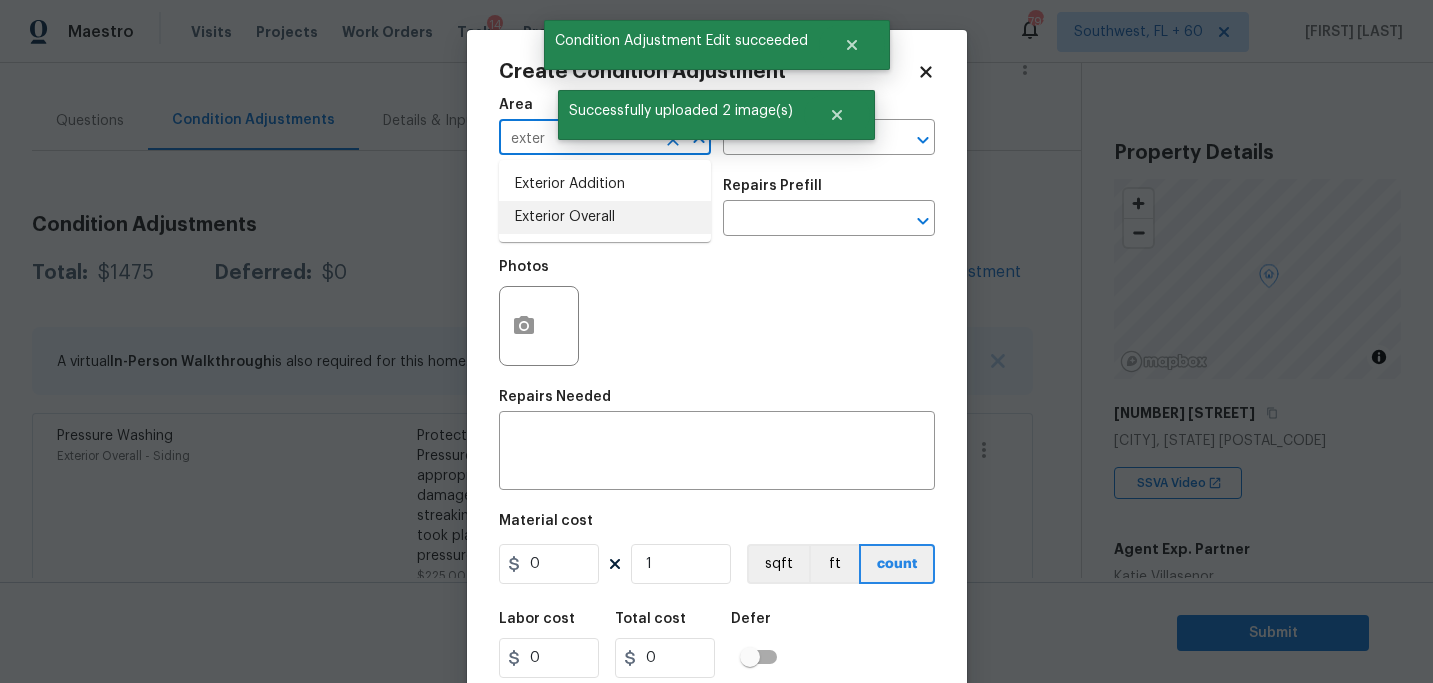 click on "Exterior Overall" at bounding box center [605, 217] 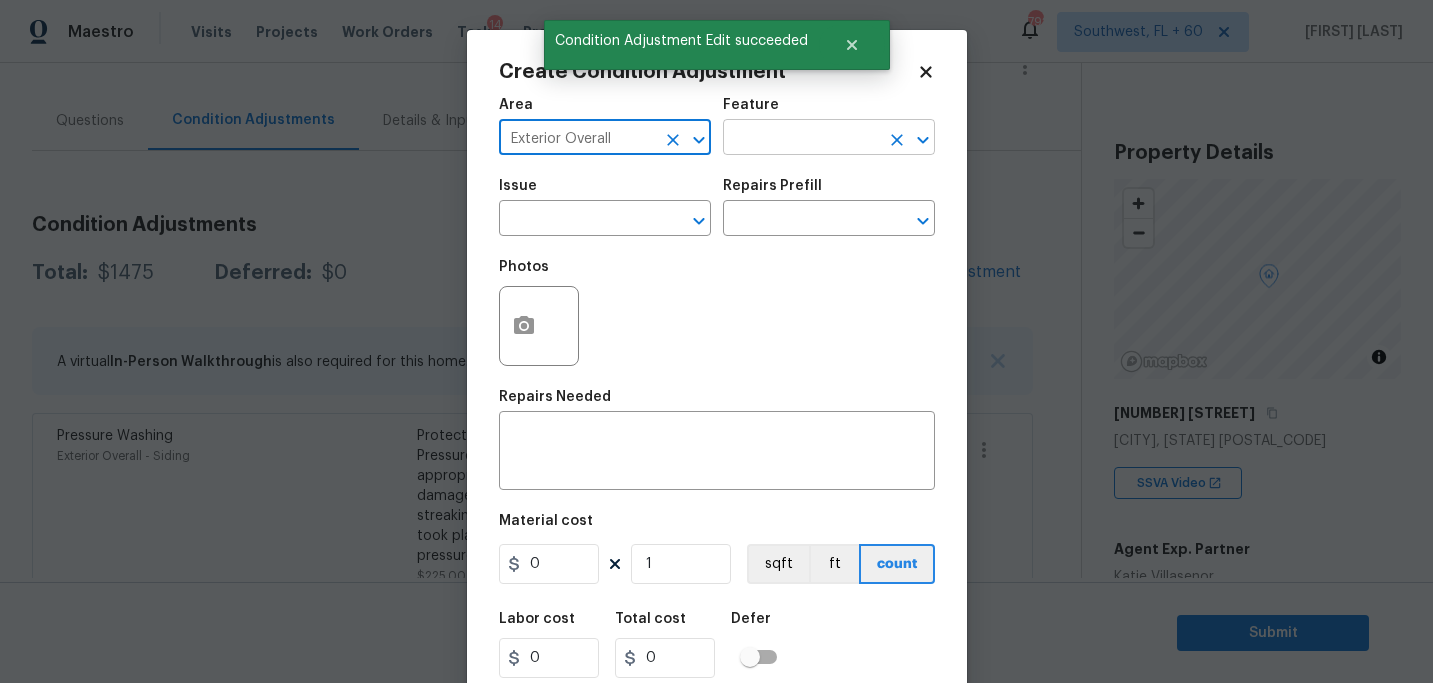 type on "Exterior Overall" 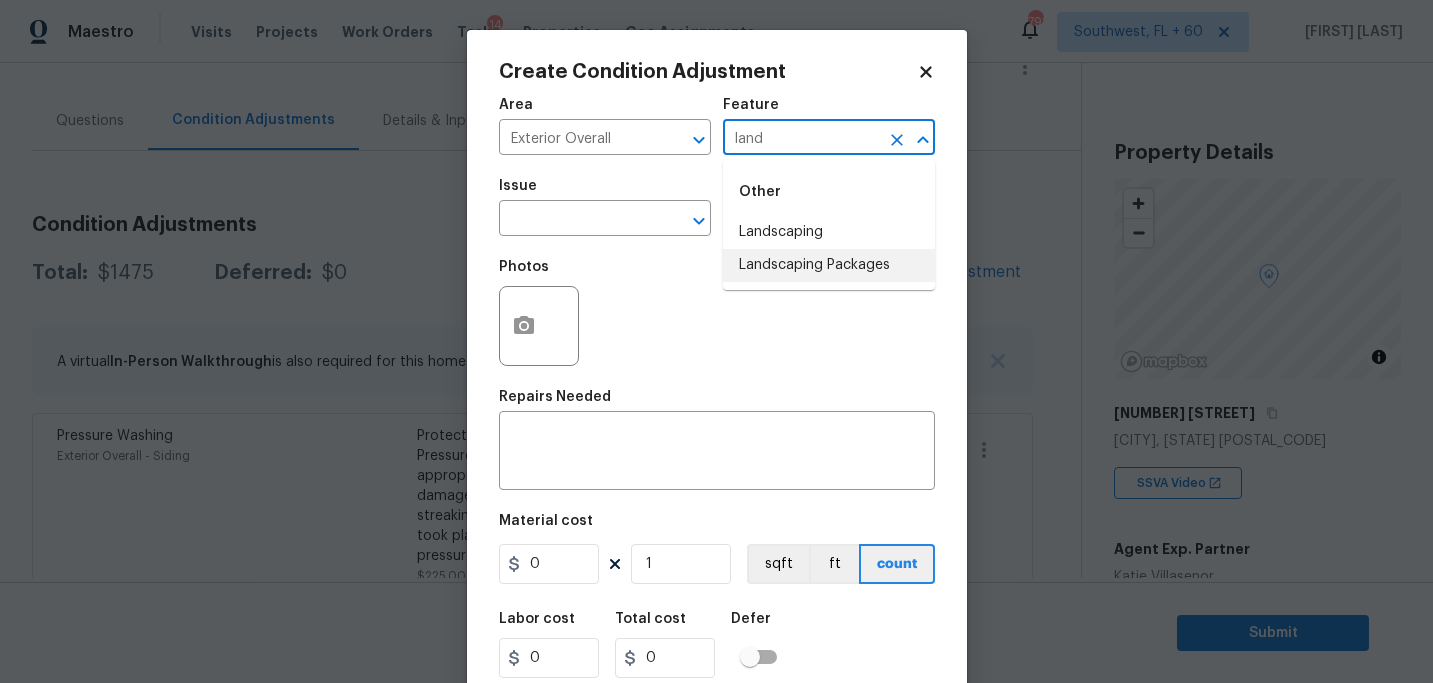 click on "Other Landscaping Landscaping Packages" at bounding box center [829, 225] 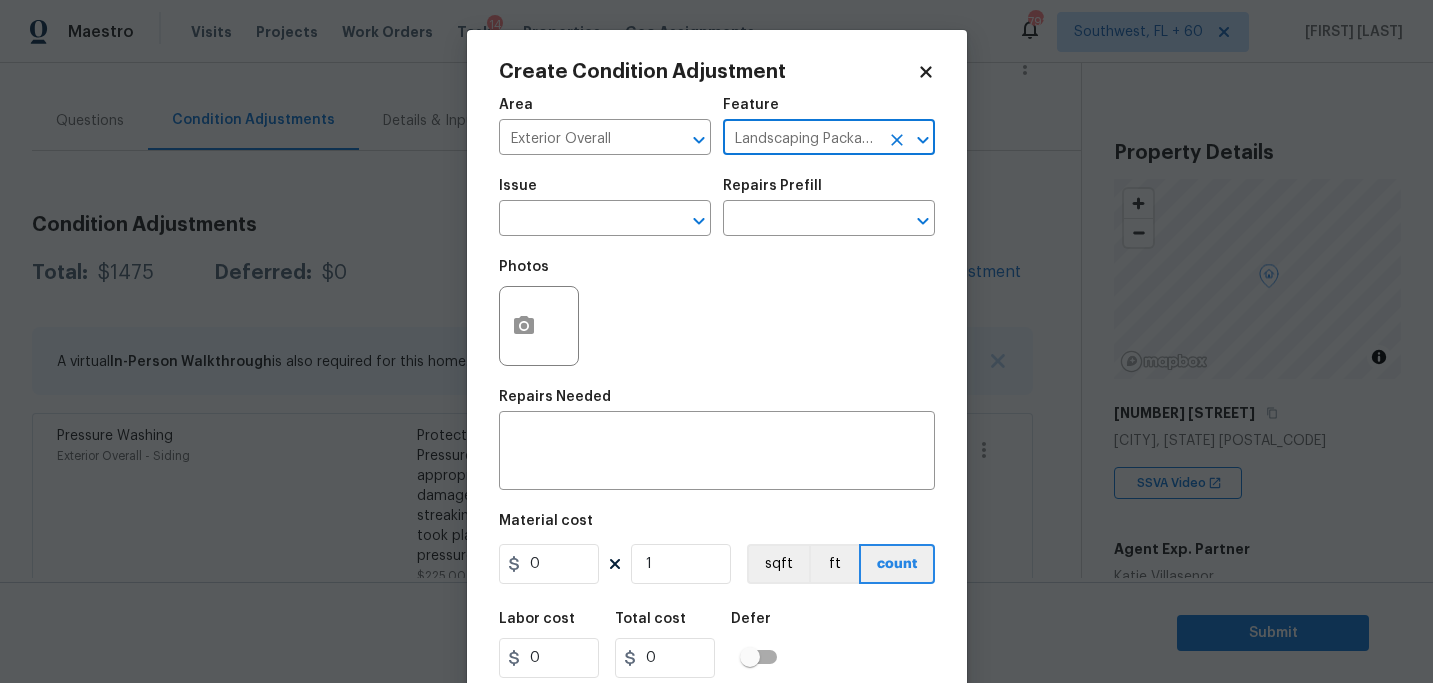 type on "Landscaping Packages" 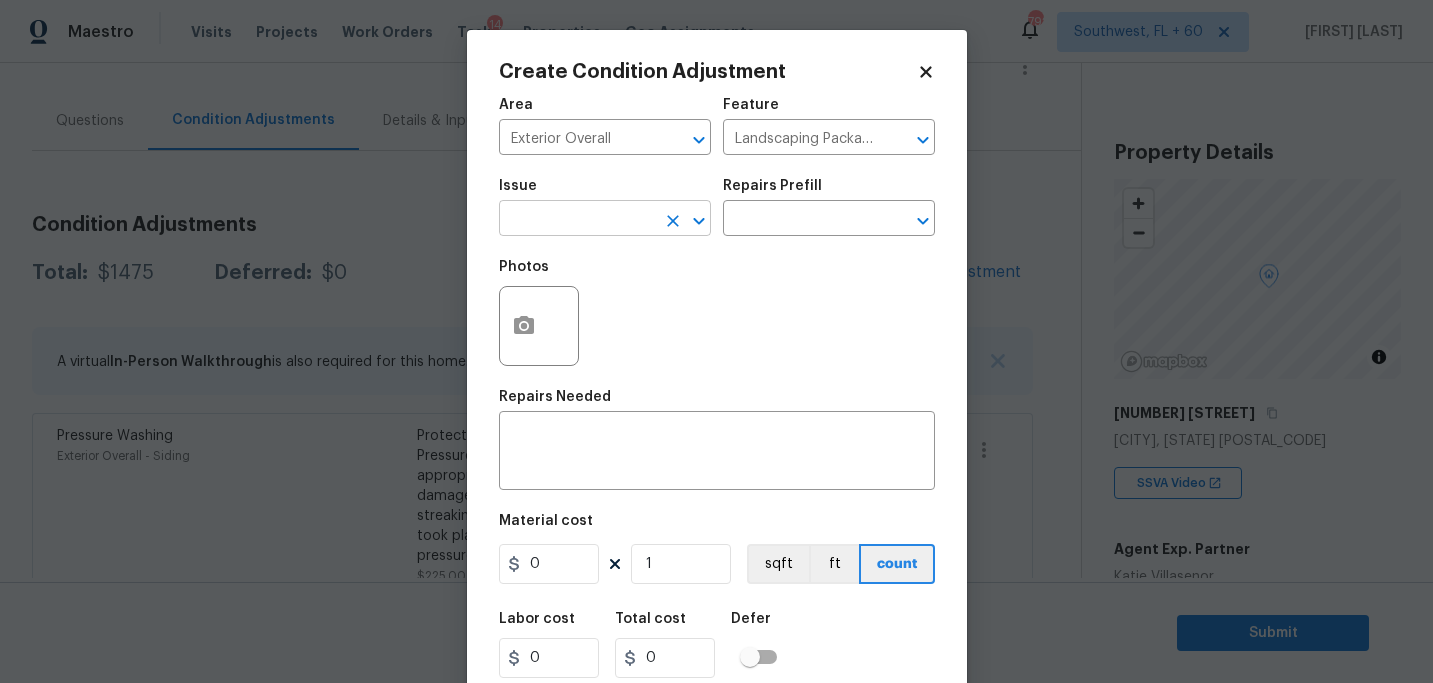 click at bounding box center [577, 220] 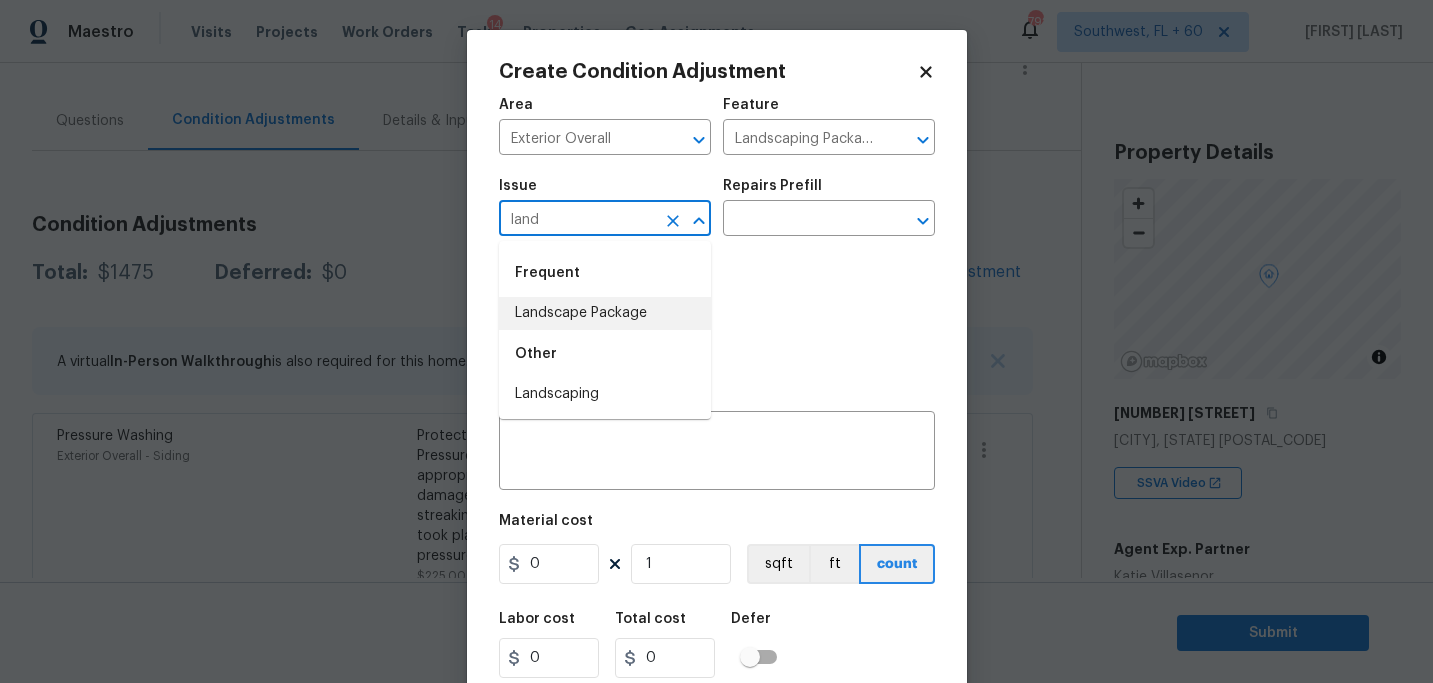 click on "Landscape Package" at bounding box center [605, 313] 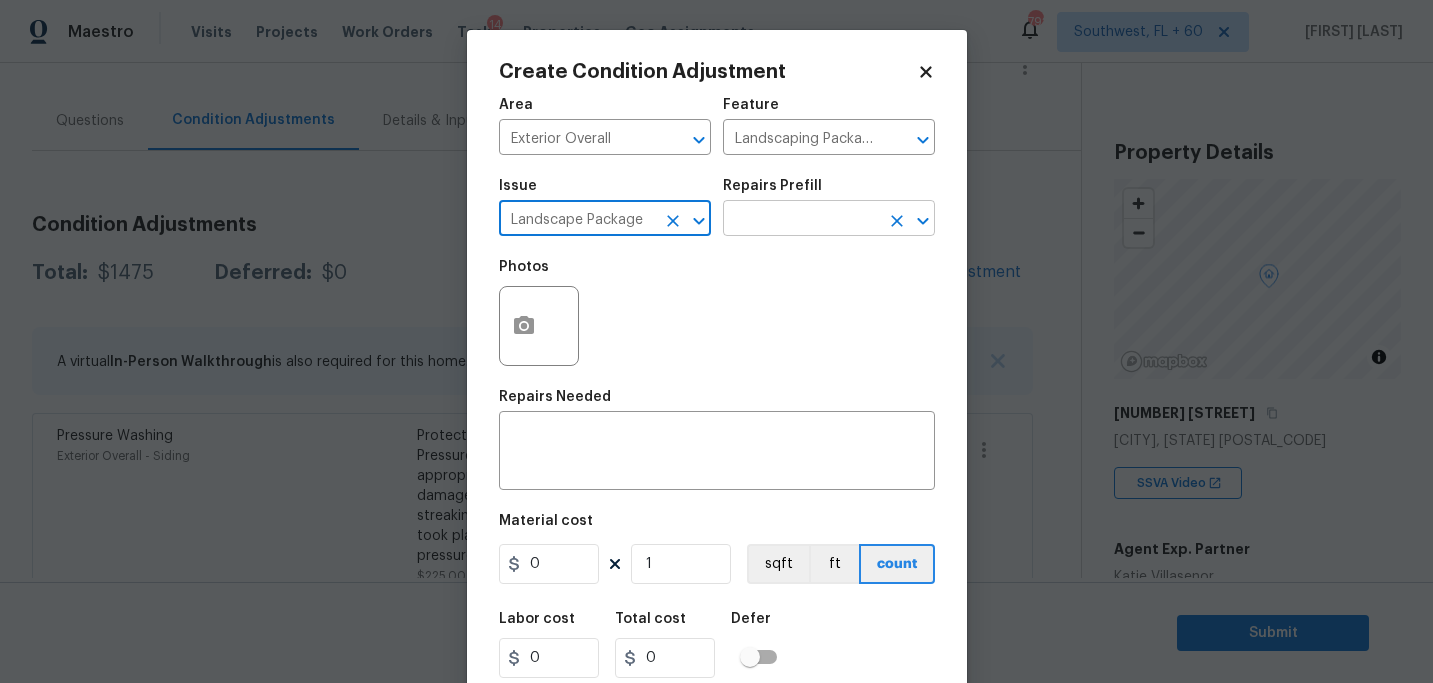 type on "Landscape Package" 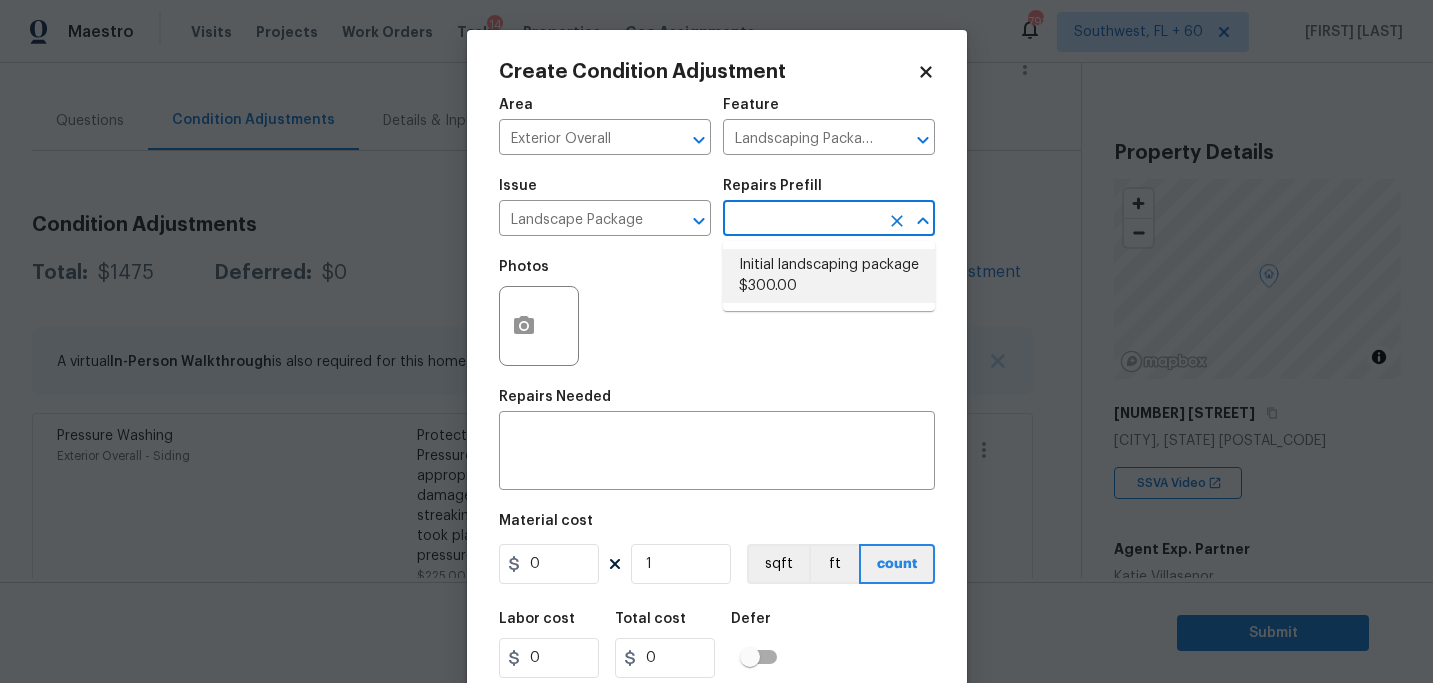 click on "Initial landscaping package $300.00" at bounding box center (829, 276) 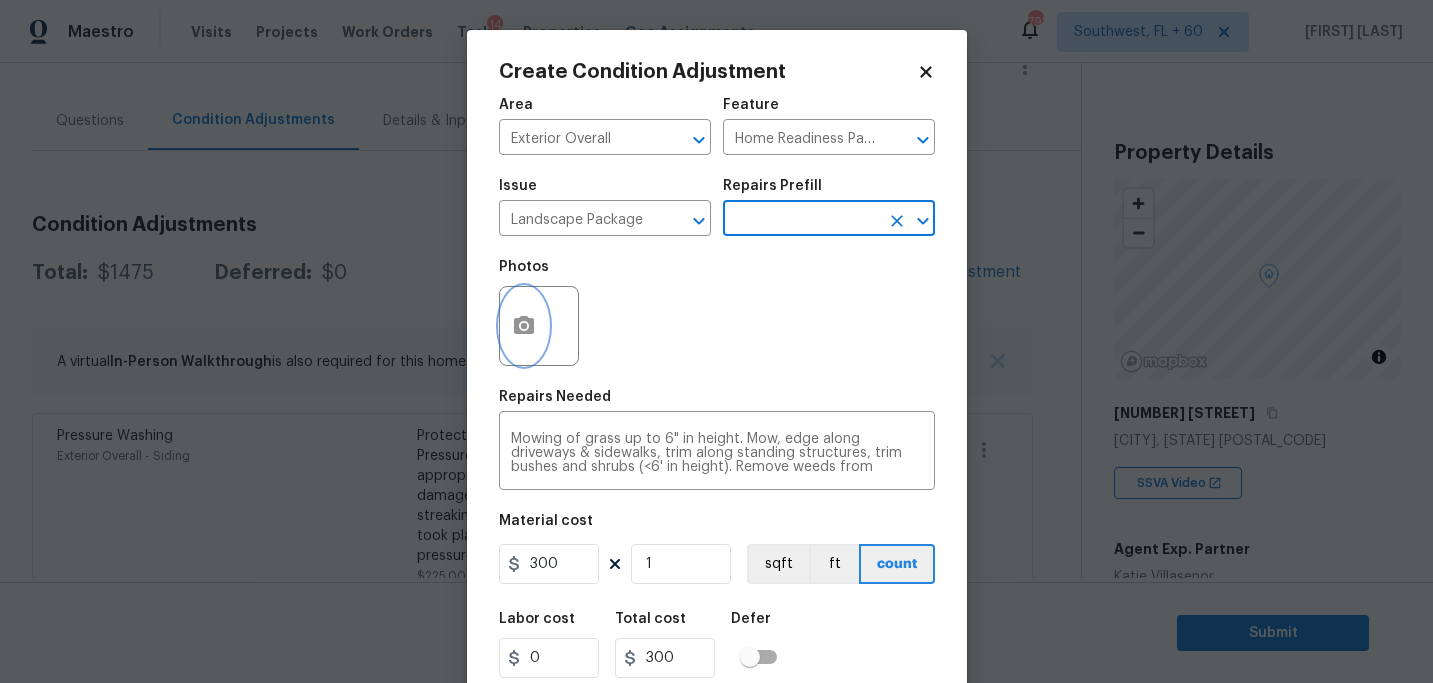click at bounding box center [524, 326] 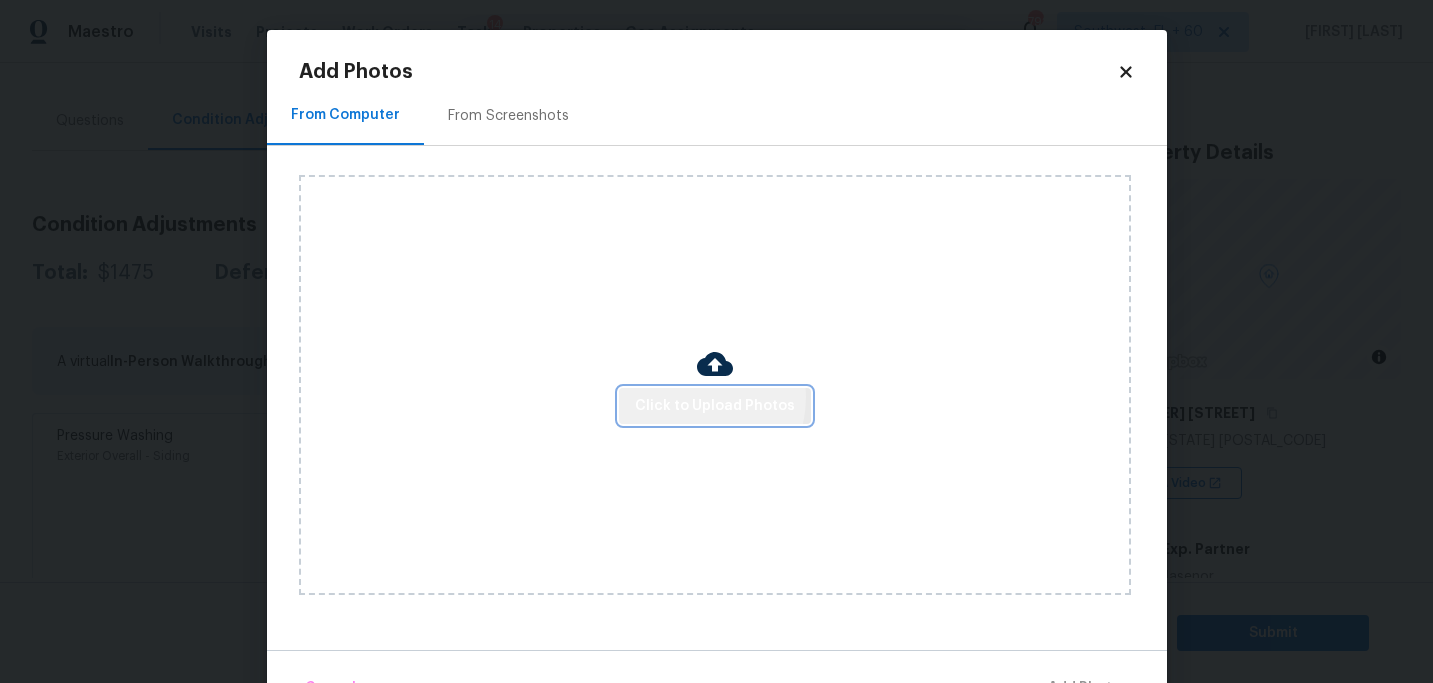 click on "Click to Upload Photos" at bounding box center [715, 406] 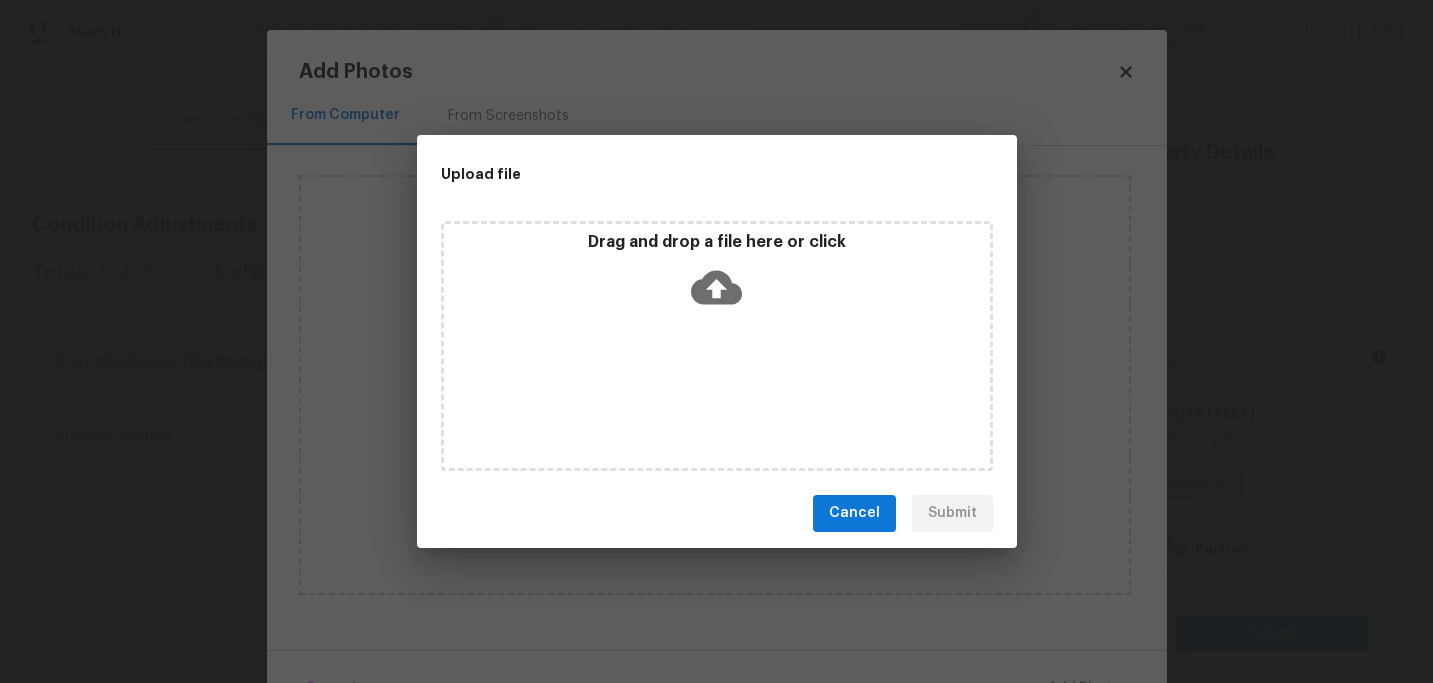 click on "Drag and drop a file here or click" at bounding box center [717, 346] 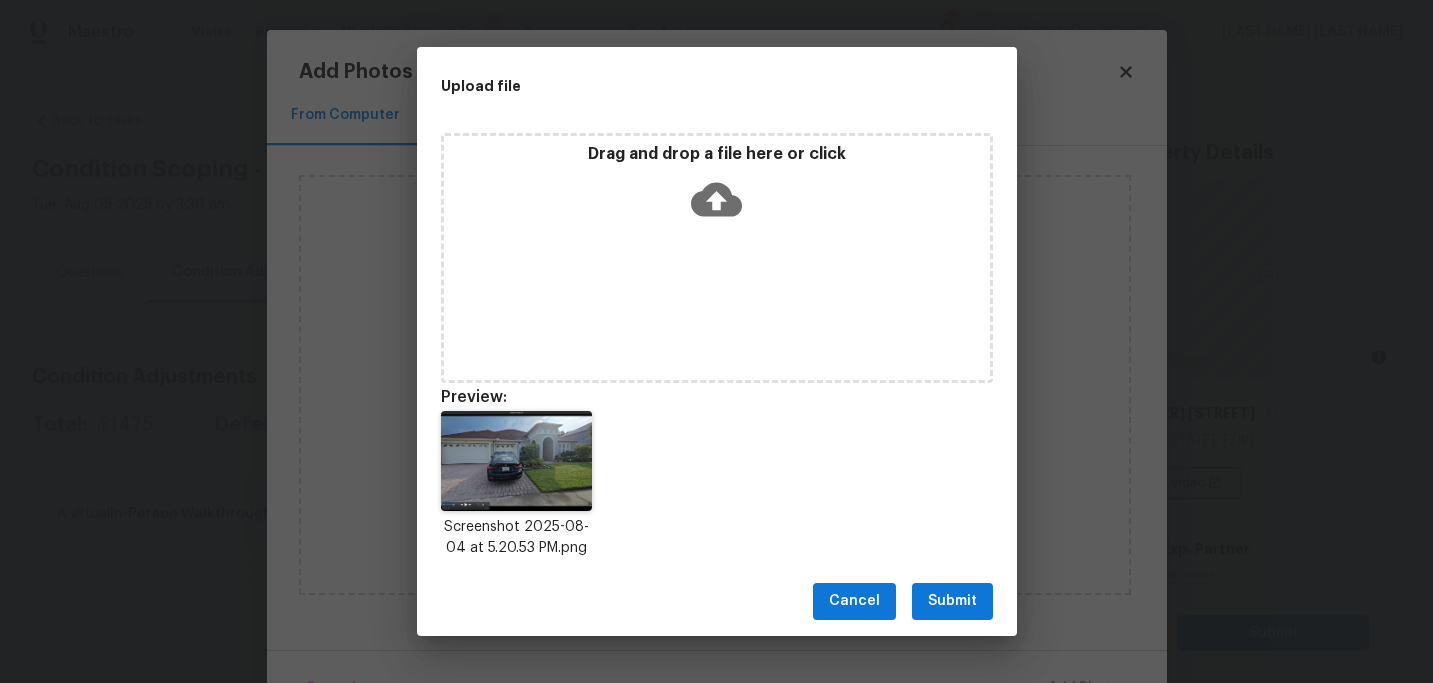 scroll, scrollTop: 0, scrollLeft: 0, axis: both 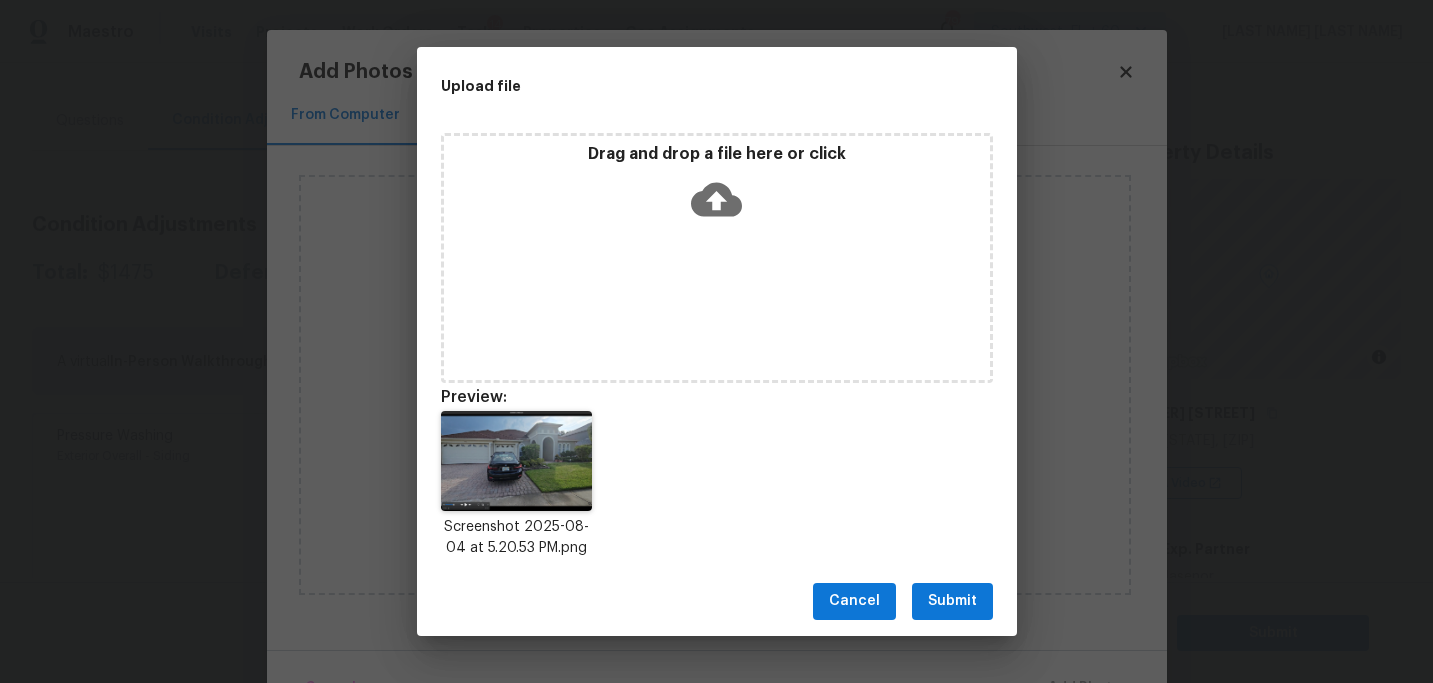 click on "Submit" at bounding box center [952, 601] 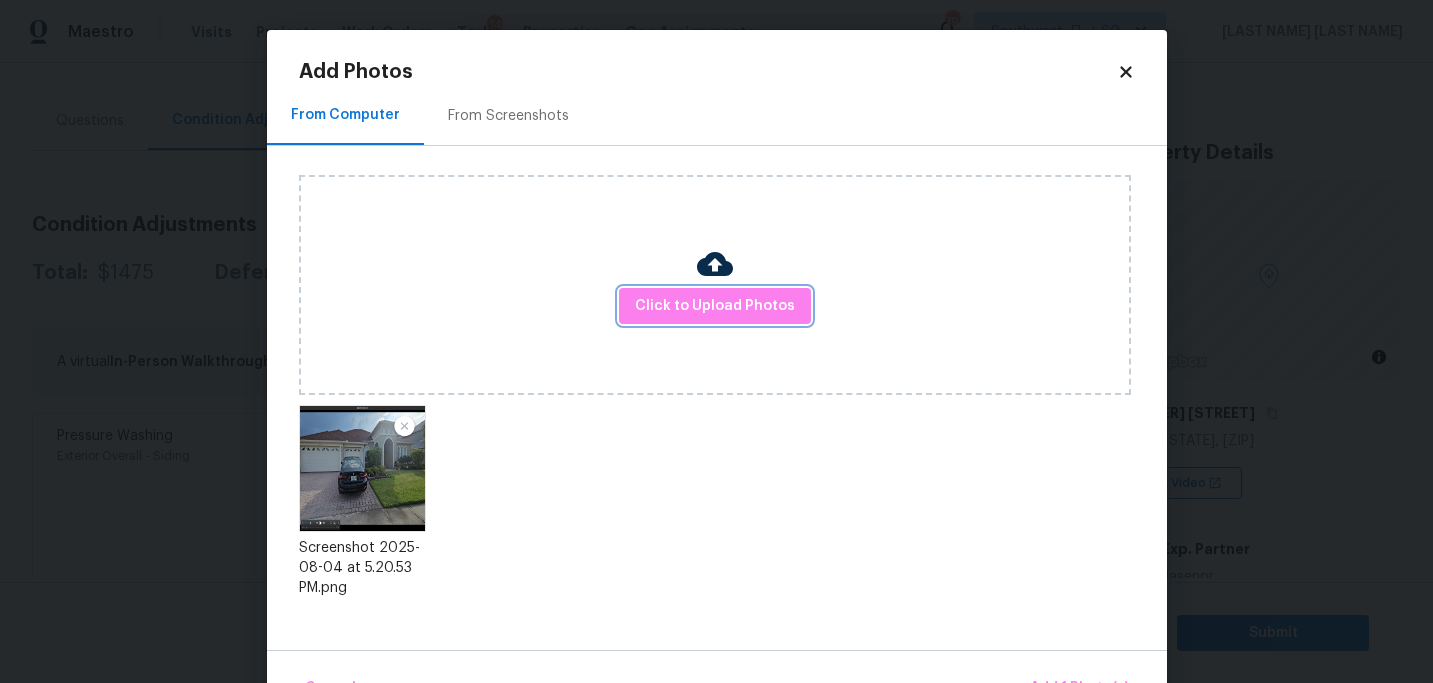 scroll, scrollTop: 57, scrollLeft: 0, axis: vertical 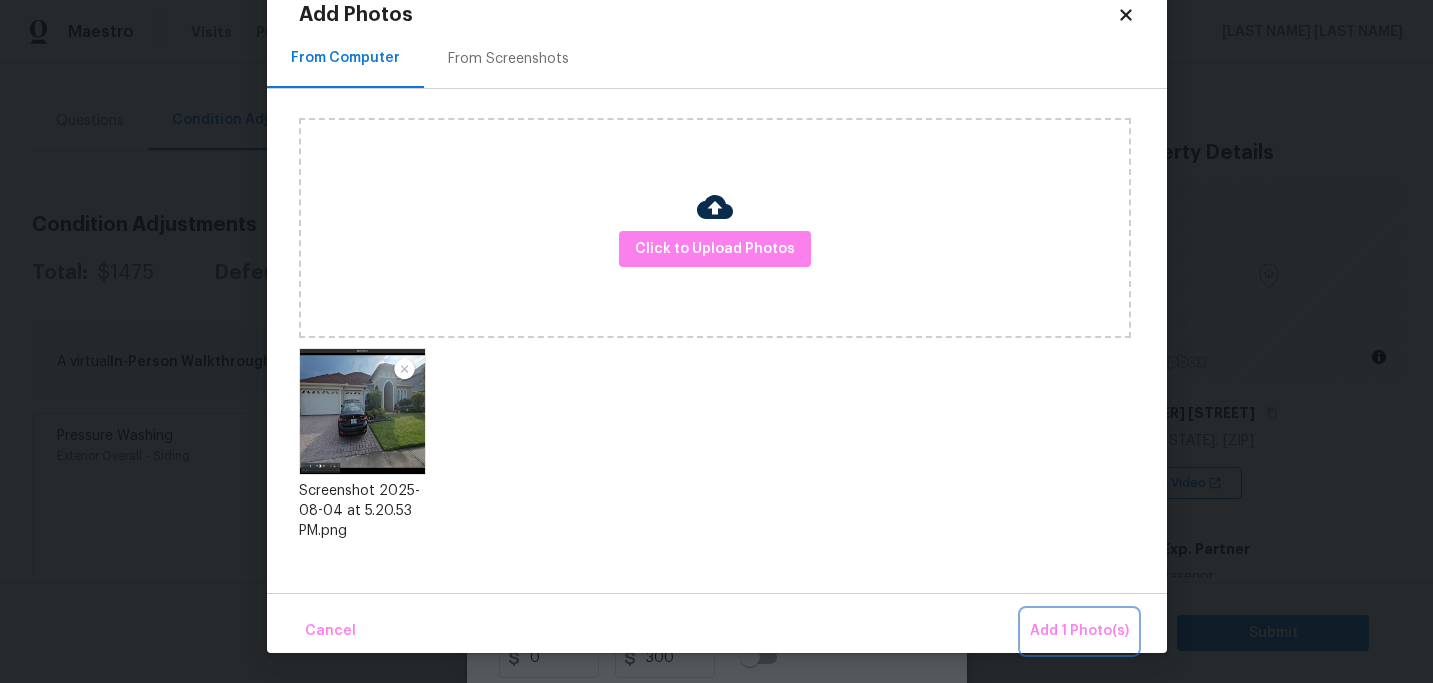 click on "Add 1 Photo(s)" at bounding box center [1079, 631] 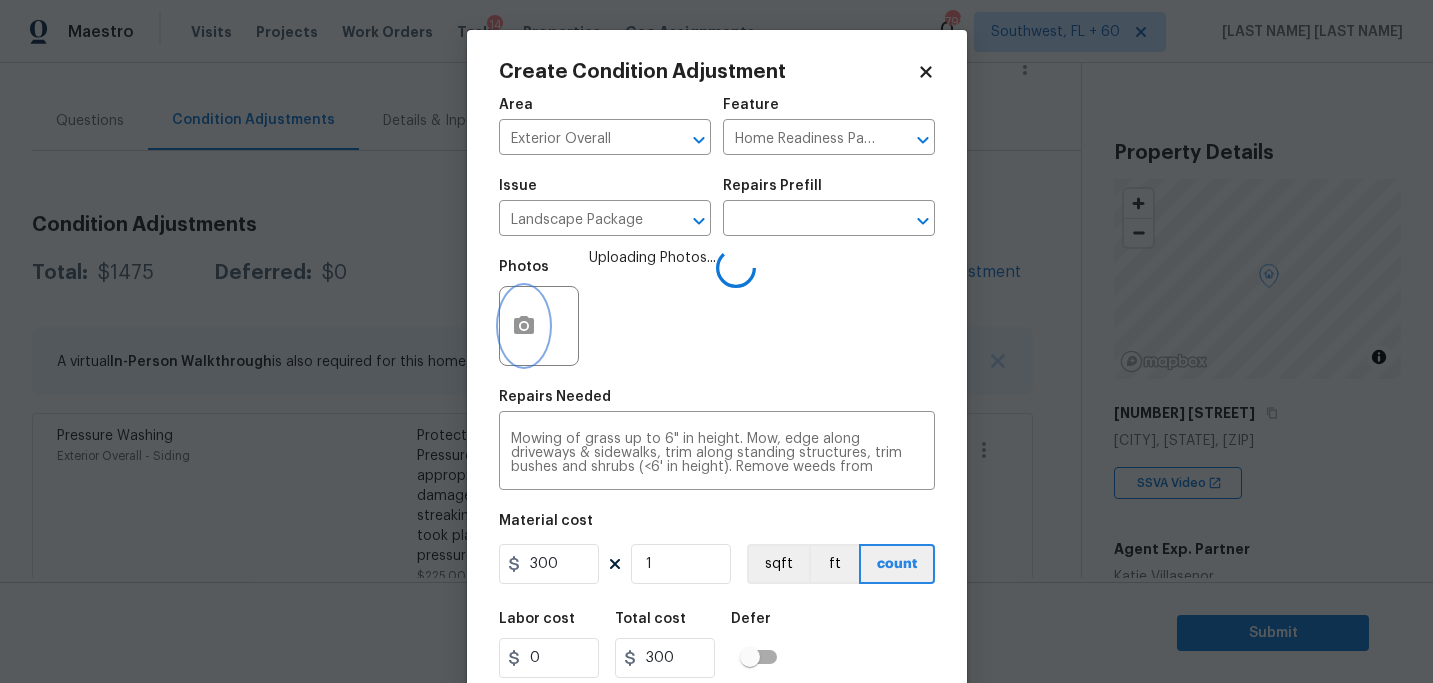 scroll, scrollTop: 0, scrollLeft: 0, axis: both 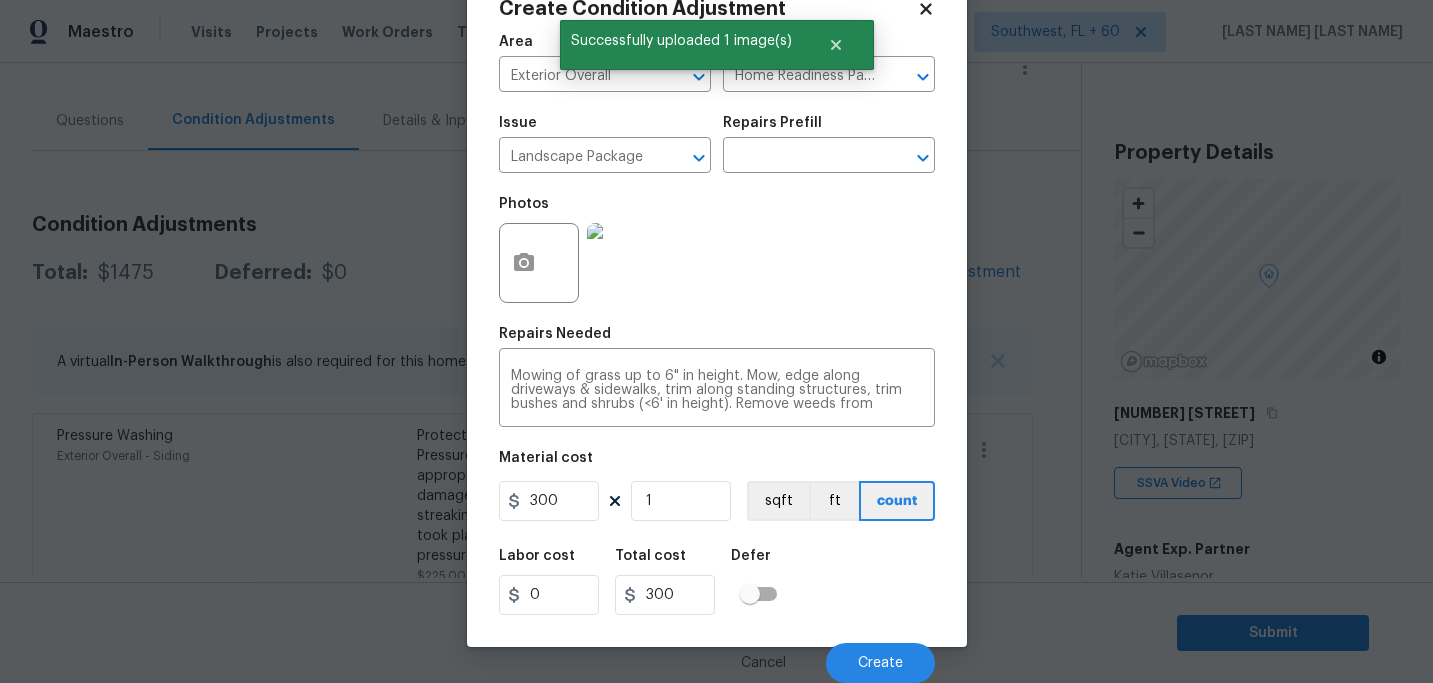 click on "Labor cost 0 Total cost 300 Defer" at bounding box center (717, 582) 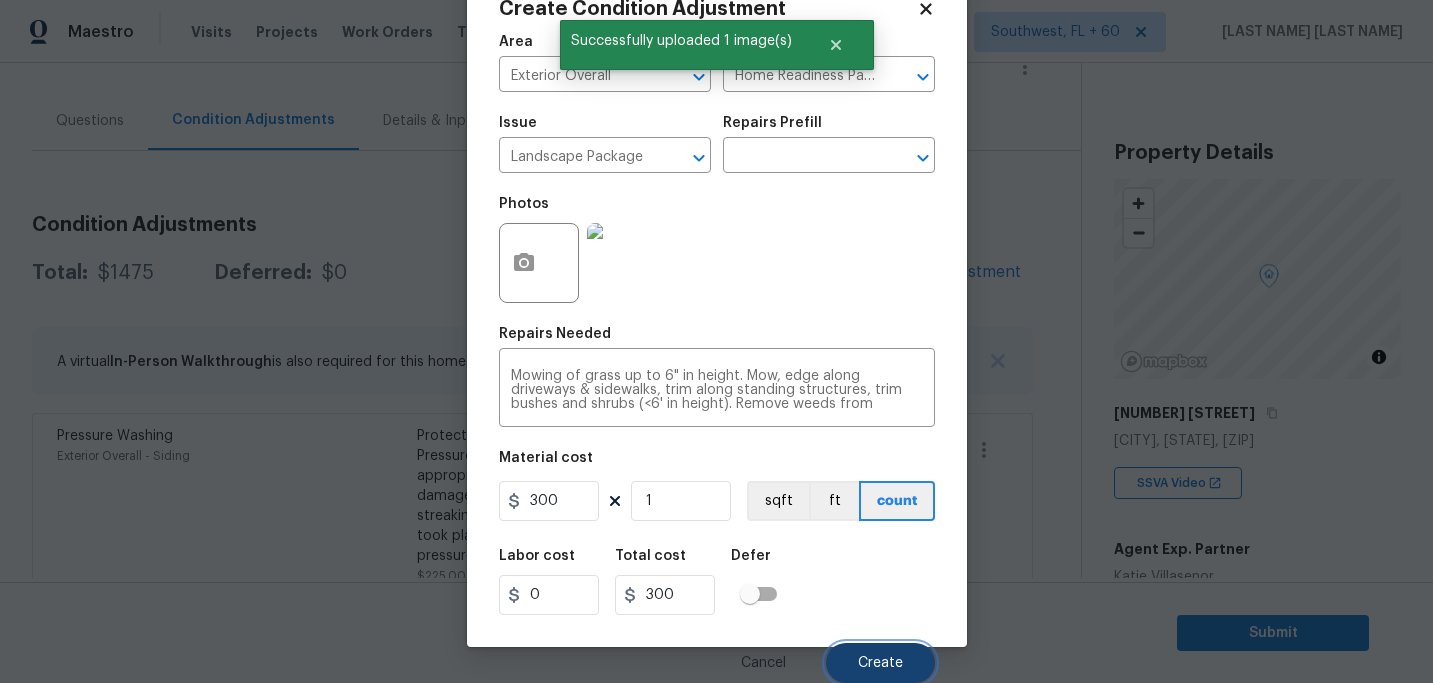 click on "Create" at bounding box center (880, 663) 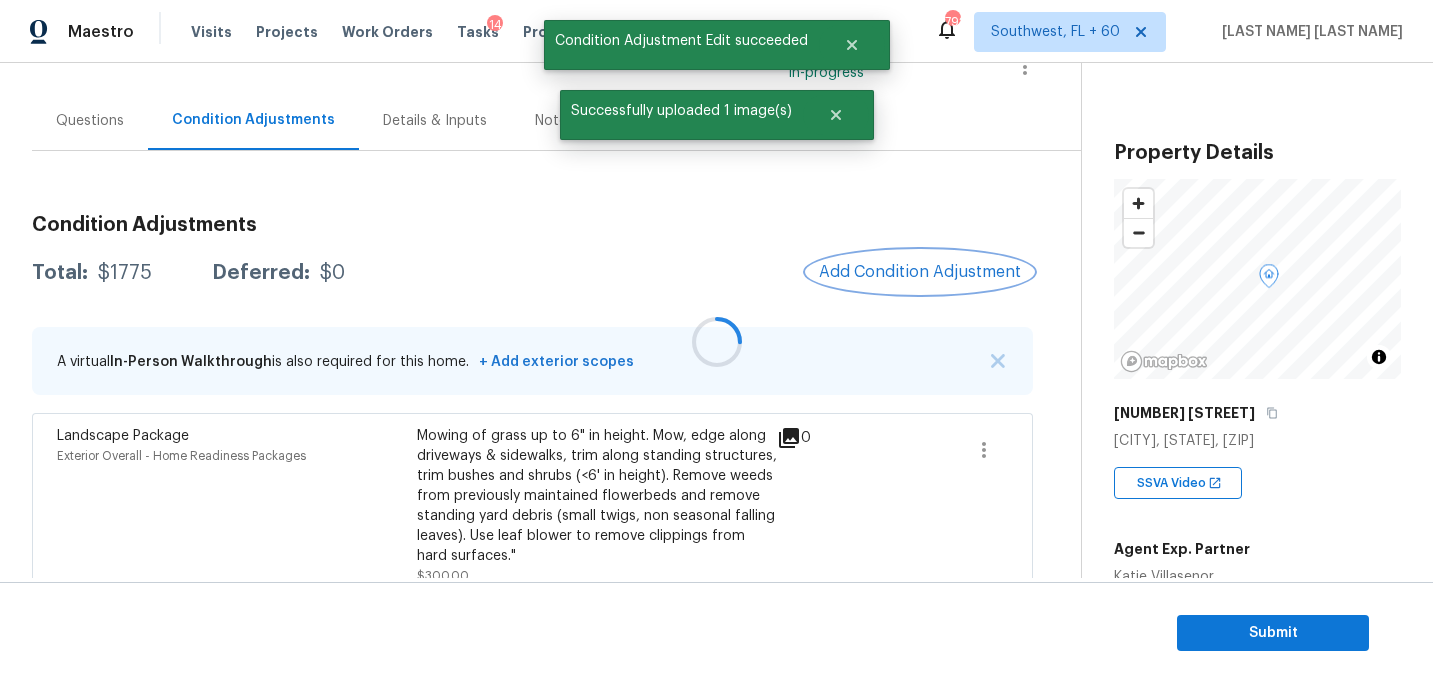 scroll, scrollTop: 0, scrollLeft: 0, axis: both 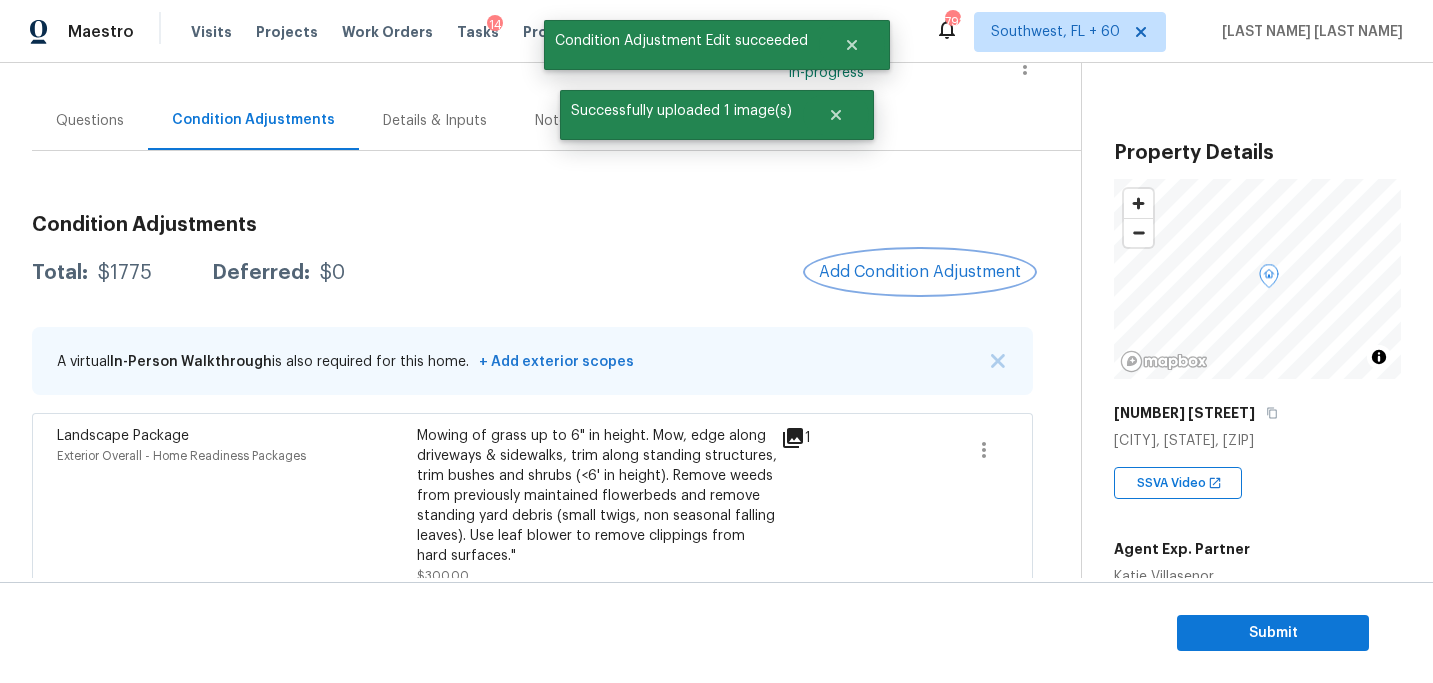click on "Add Condition Adjustment" at bounding box center (920, 272) 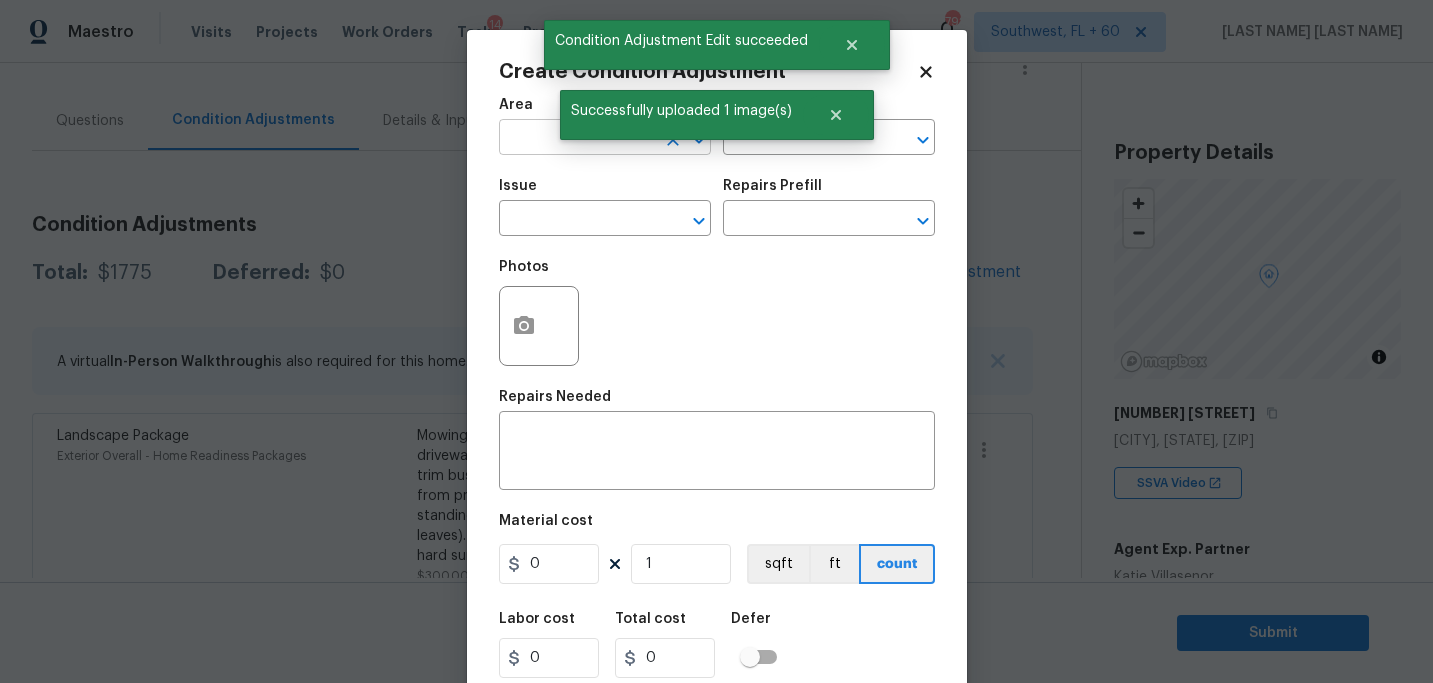 click at bounding box center [577, 139] 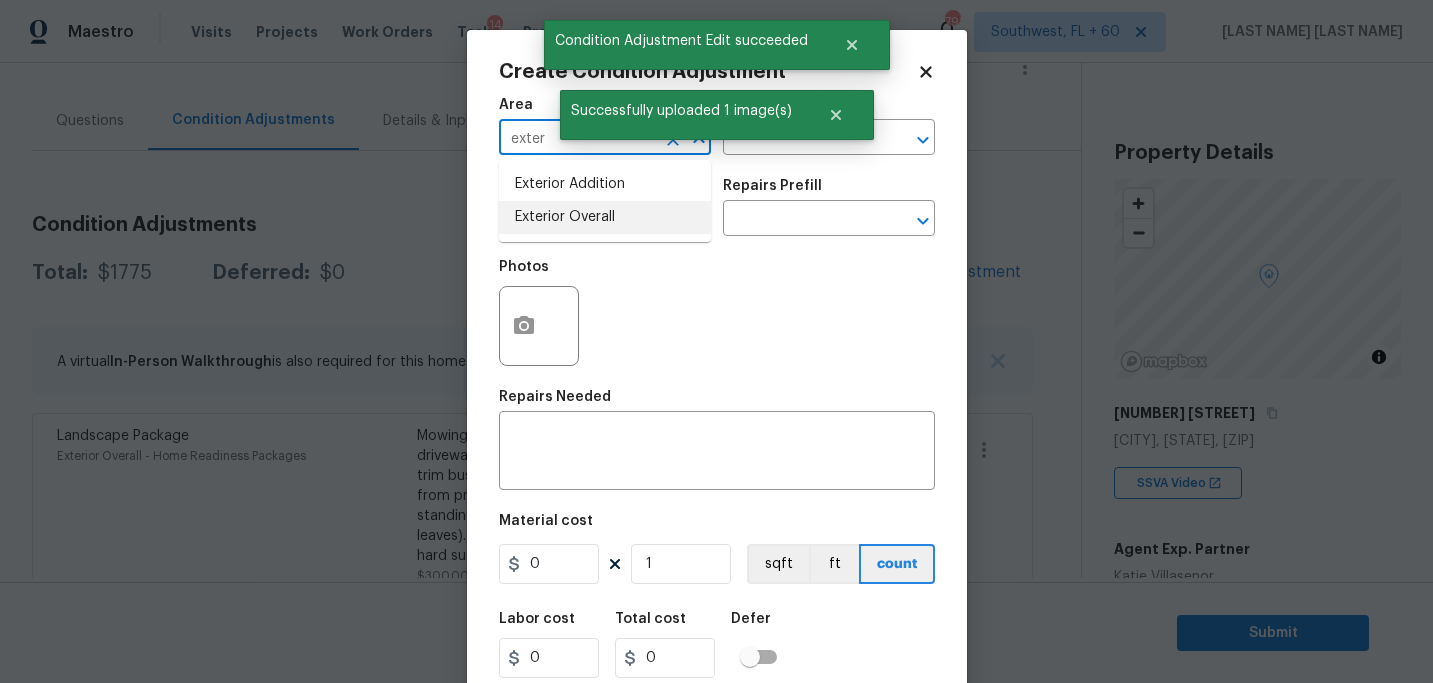 click on "Exterior Overall" at bounding box center [605, 217] 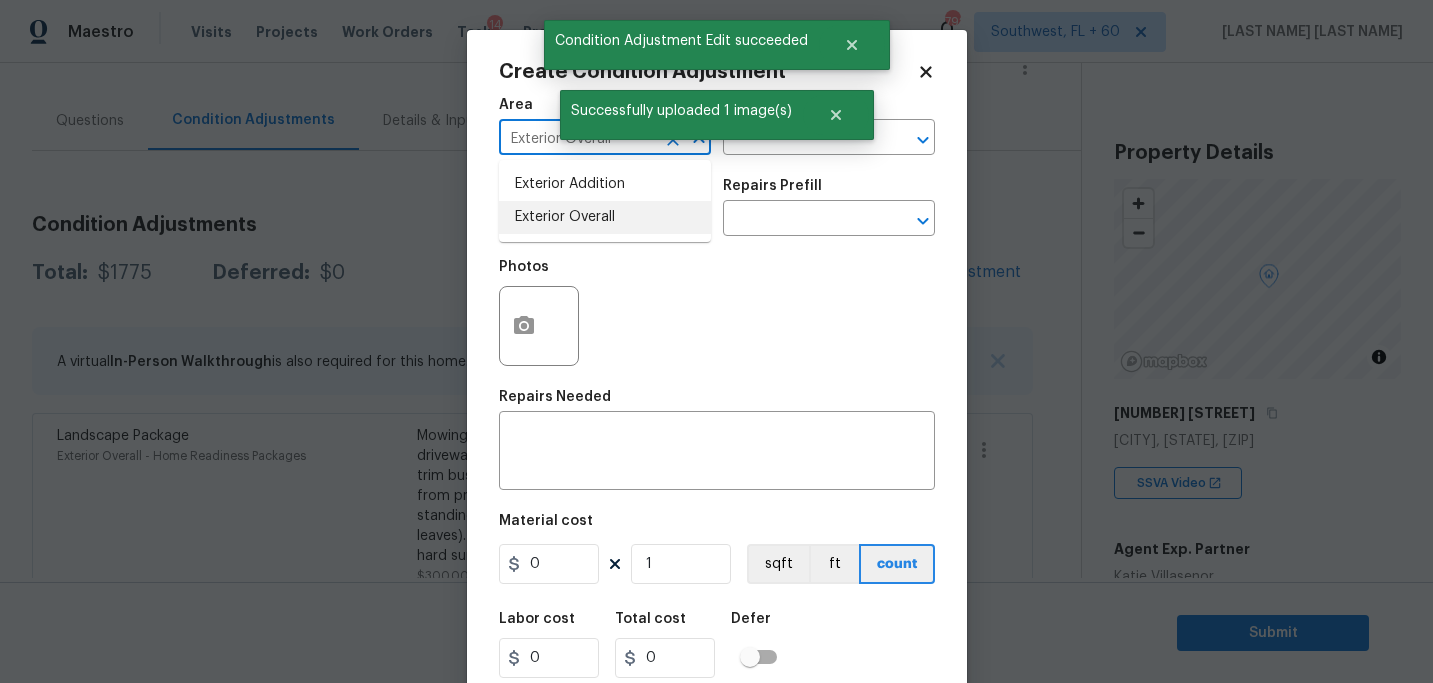 type on "Exterior Overall" 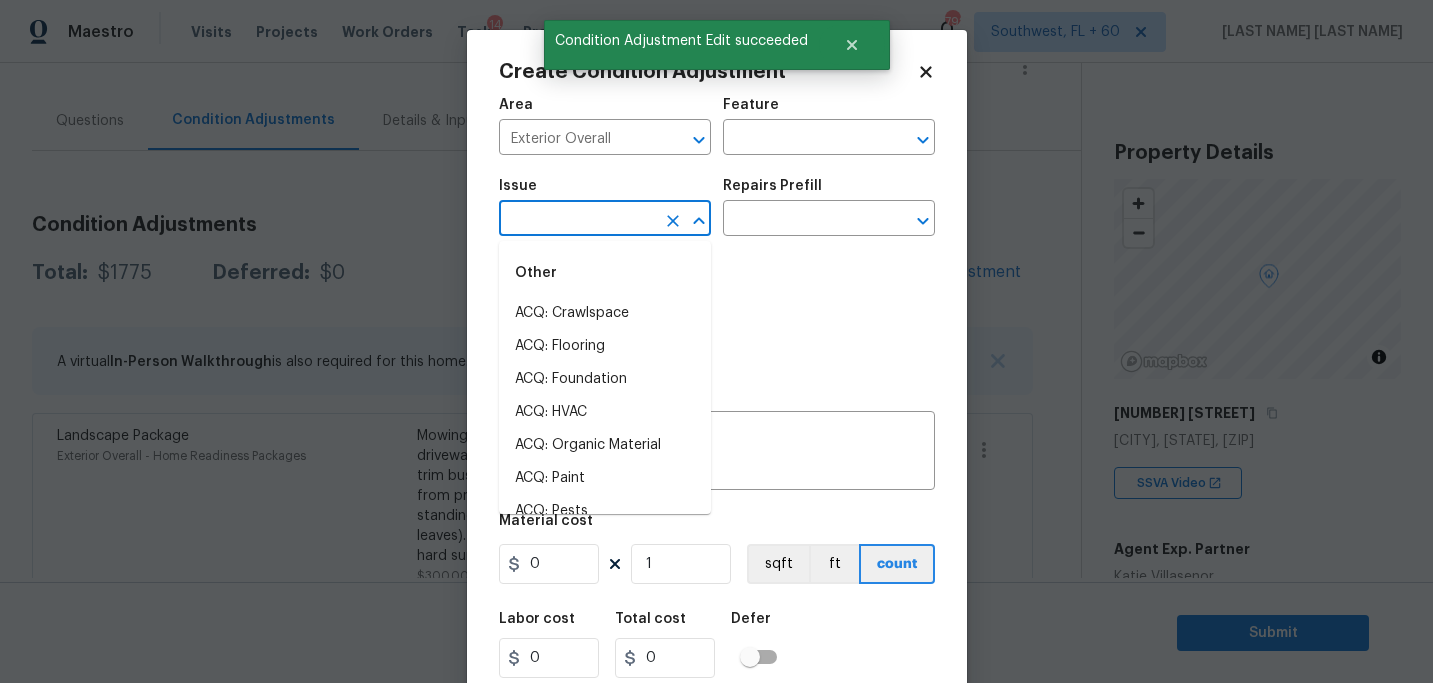 click at bounding box center [577, 220] 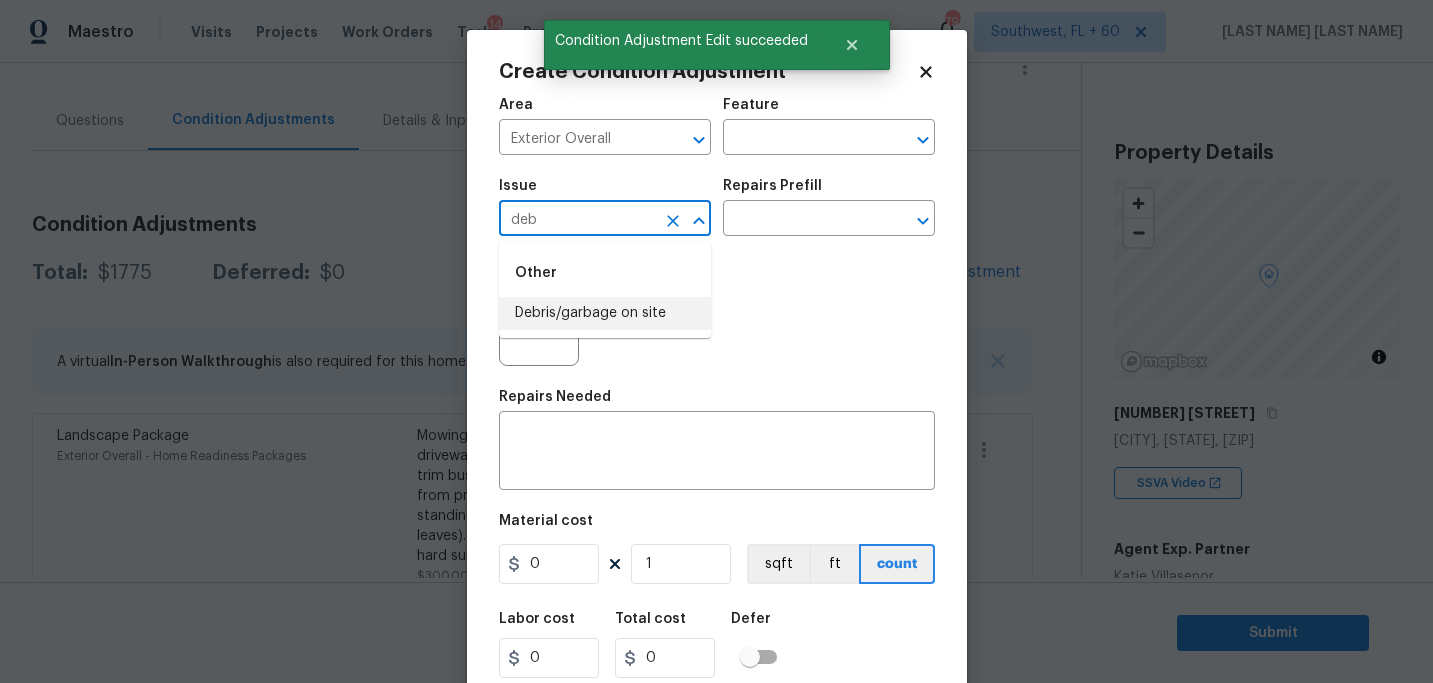 click on "Debris/garbage on site" at bounding box center (605, 313) 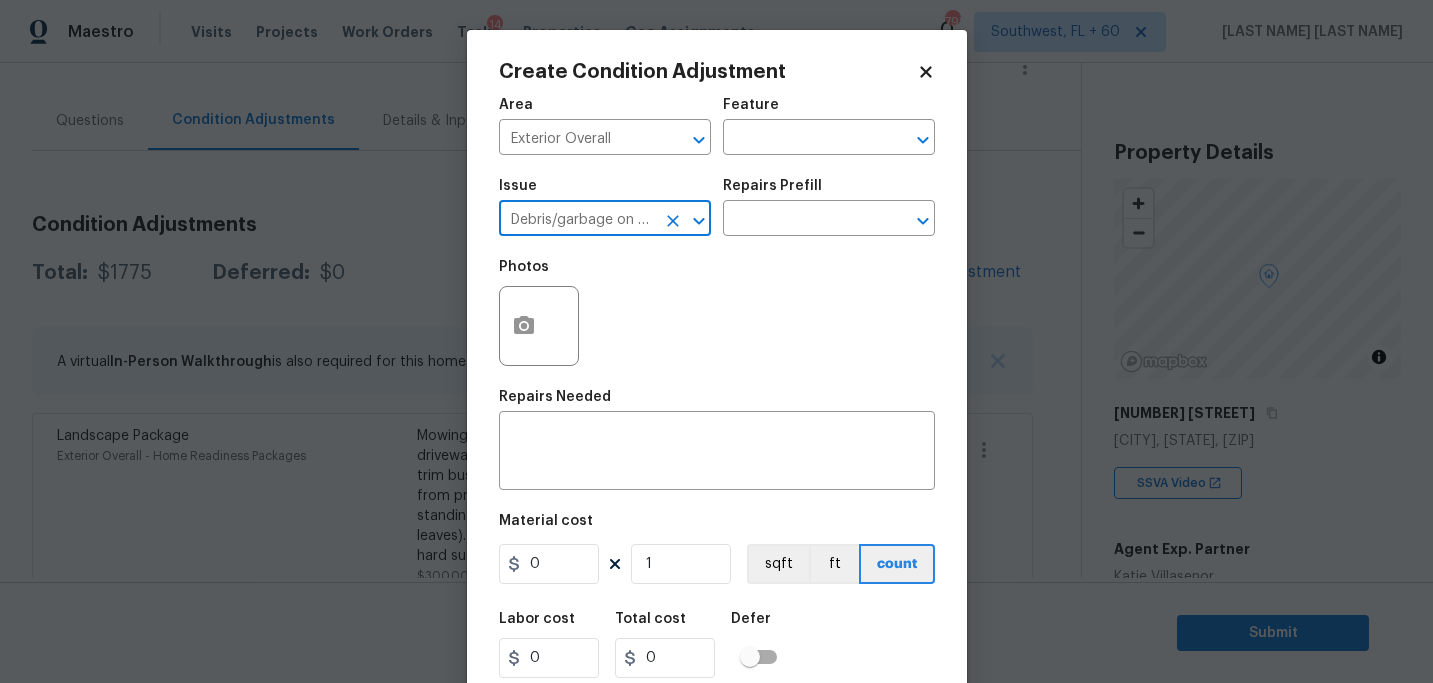 type on "Debris/garbage on site" 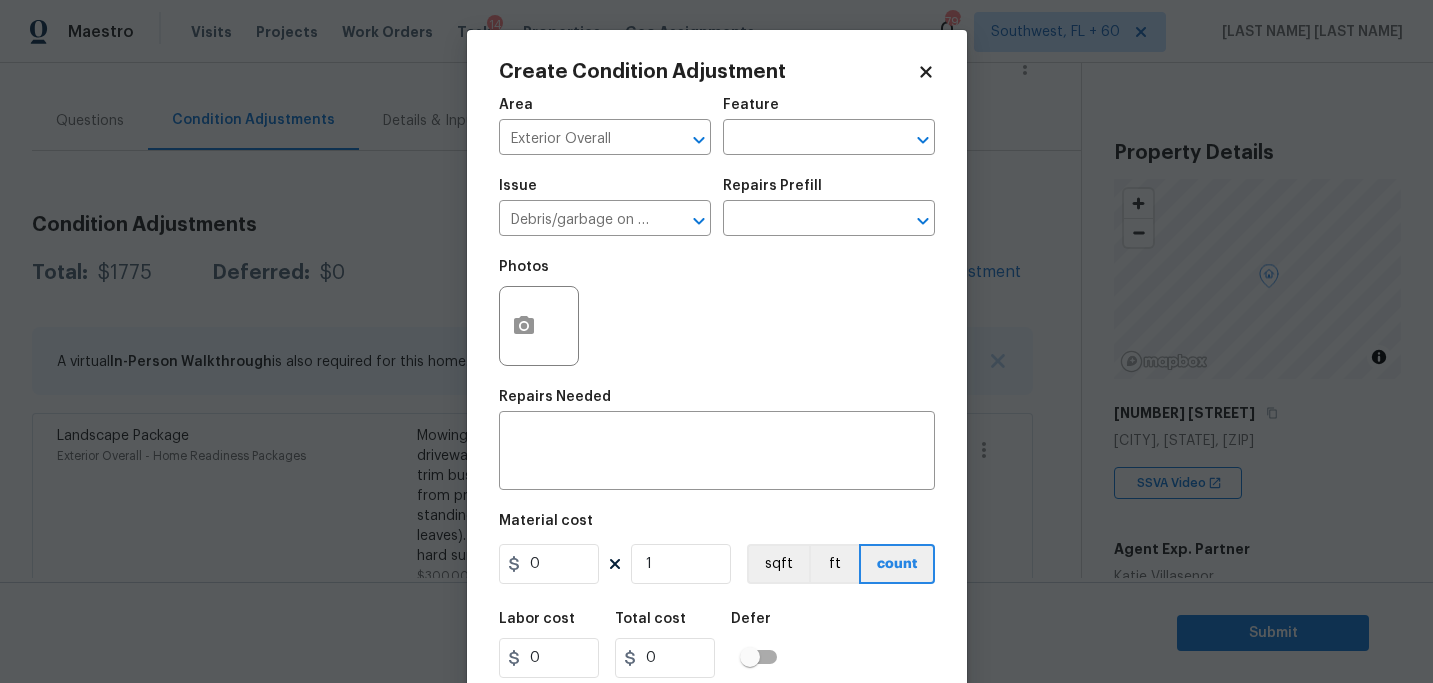 click on "Repairs Prefill" at bounding box center (829, 192) 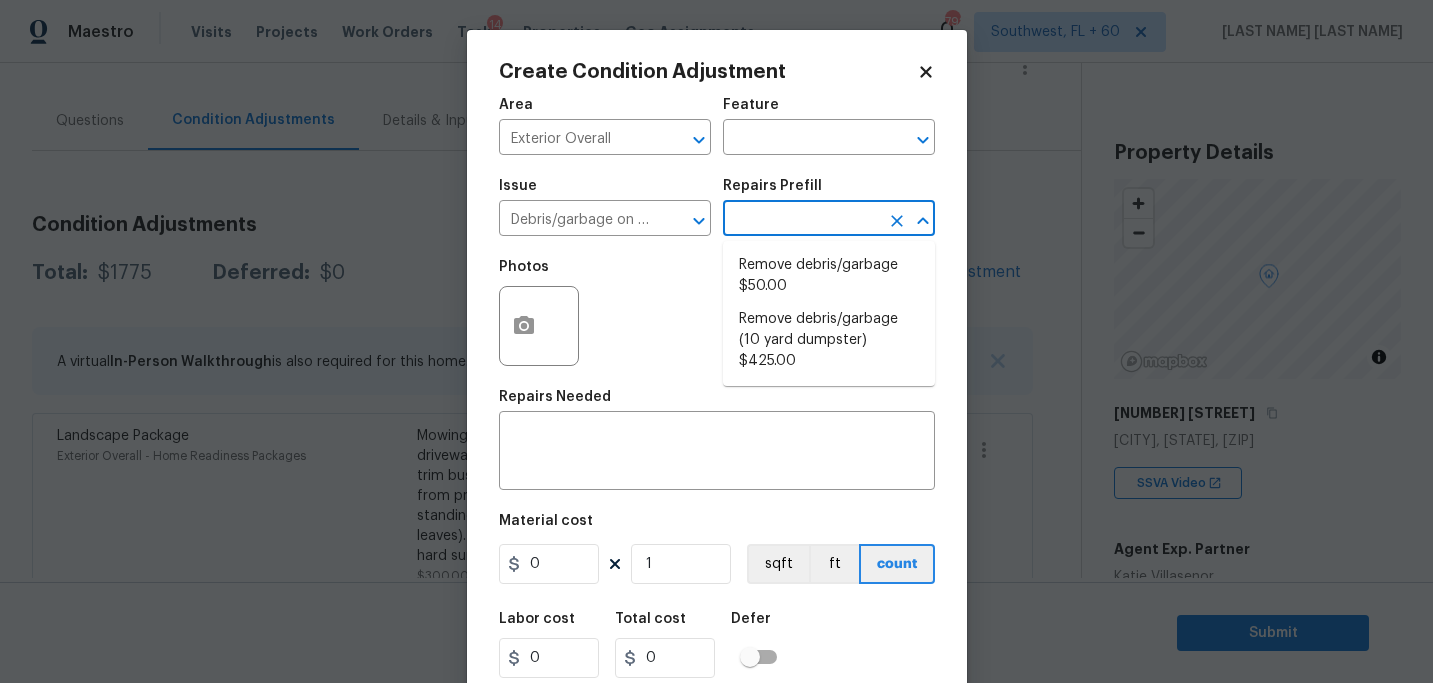 click at bounding box center (801, 220) 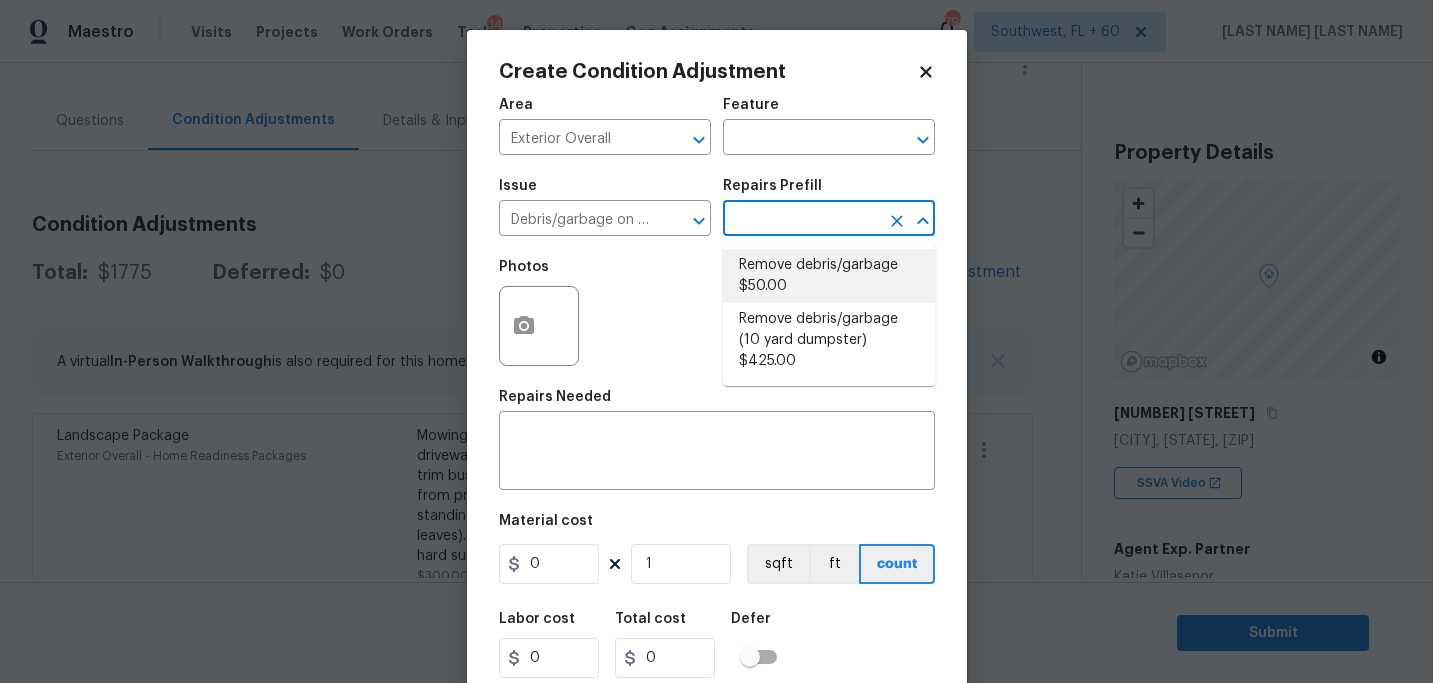 click on "Remove debris/garbage $50.00" at bounding box center (829, 276) 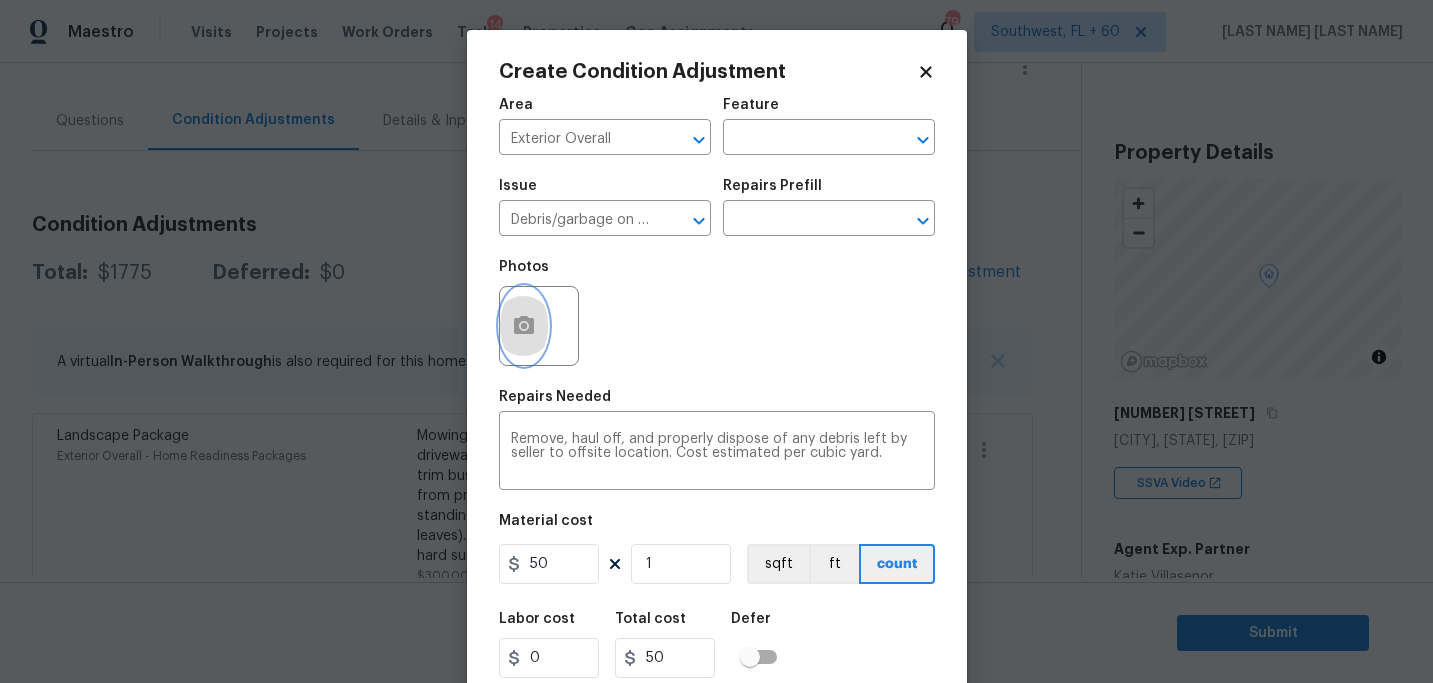 click 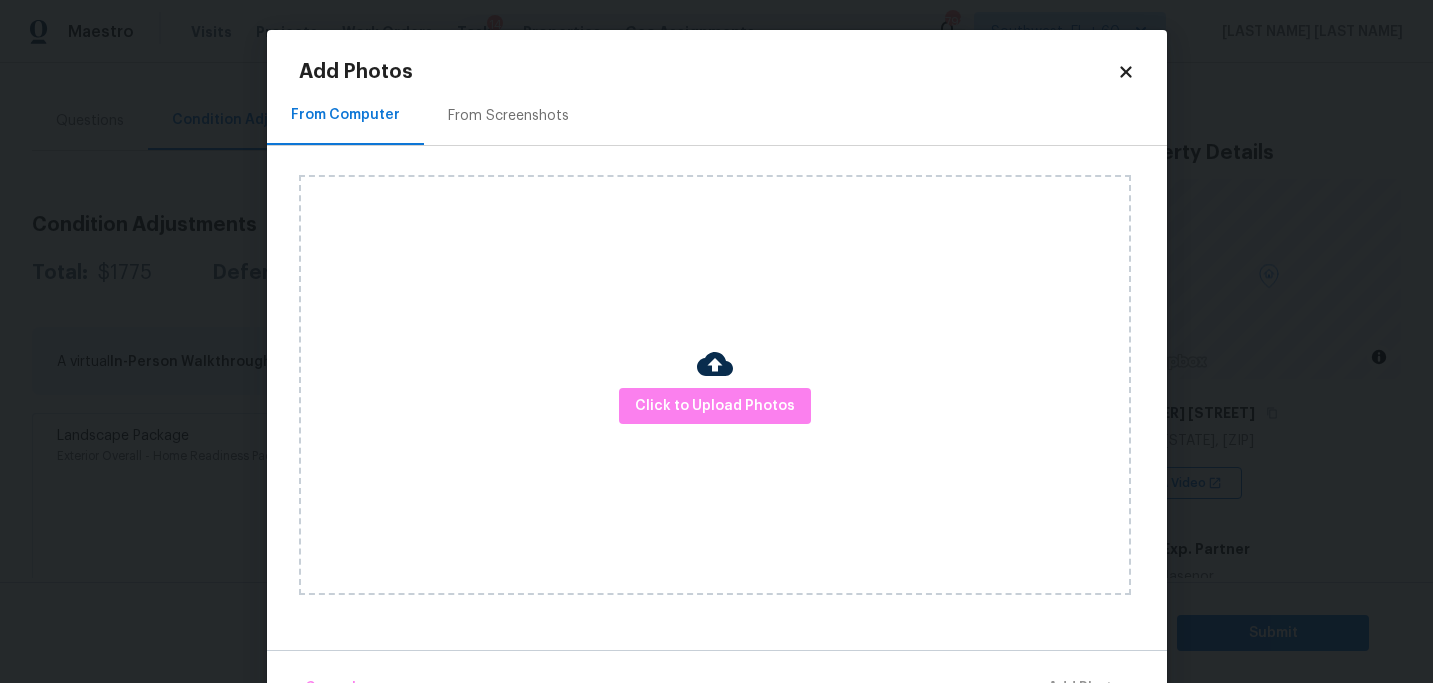 click on "Click to Upload Photos" at bounding box center [715, 385] 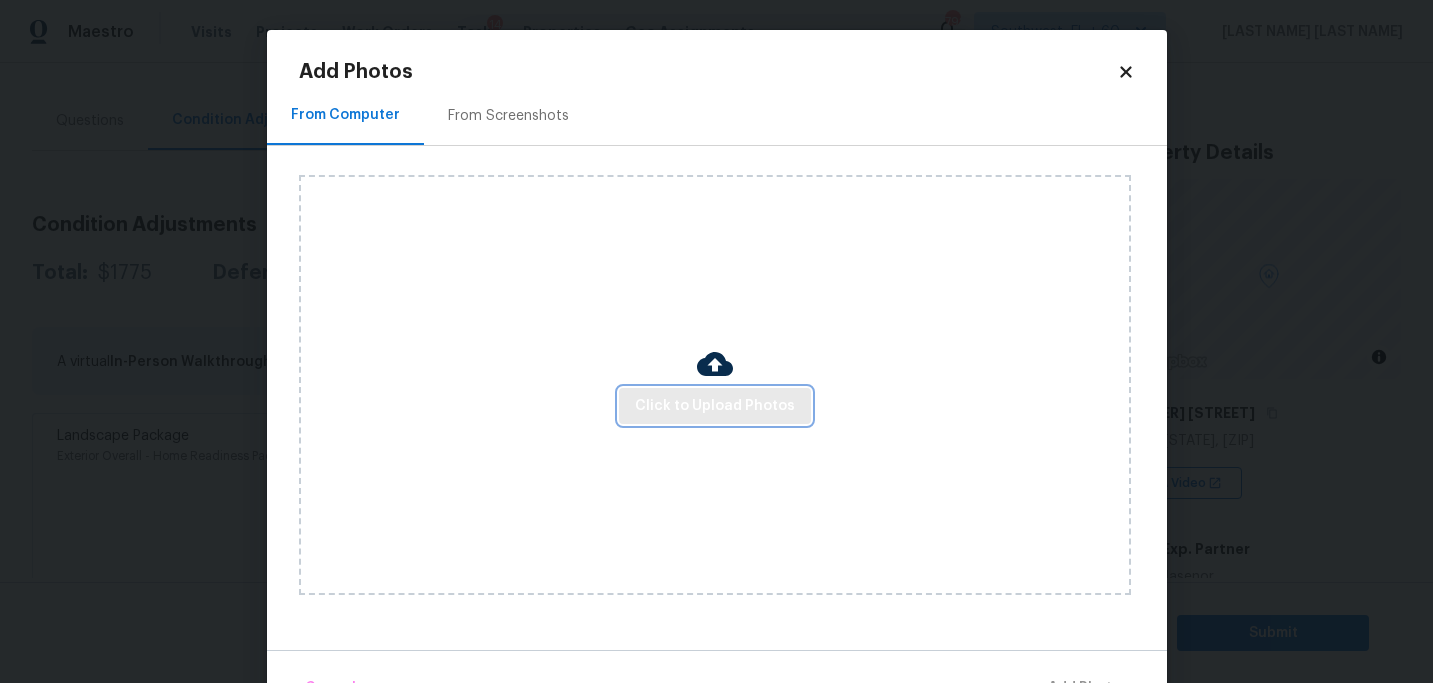 click on "Click to Upload Photos" at bounding box center [715, 406] 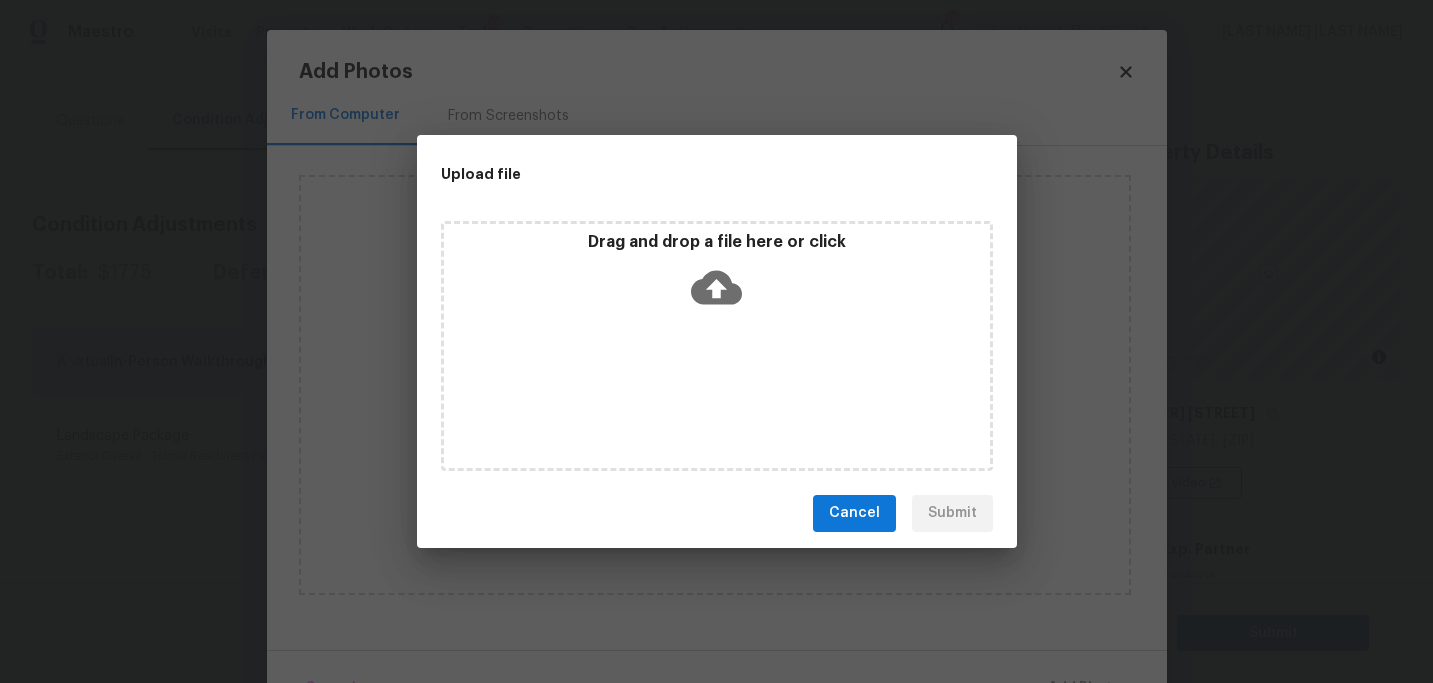 click on "Drag and drop a file here or click" at bounding box center [717, 346] 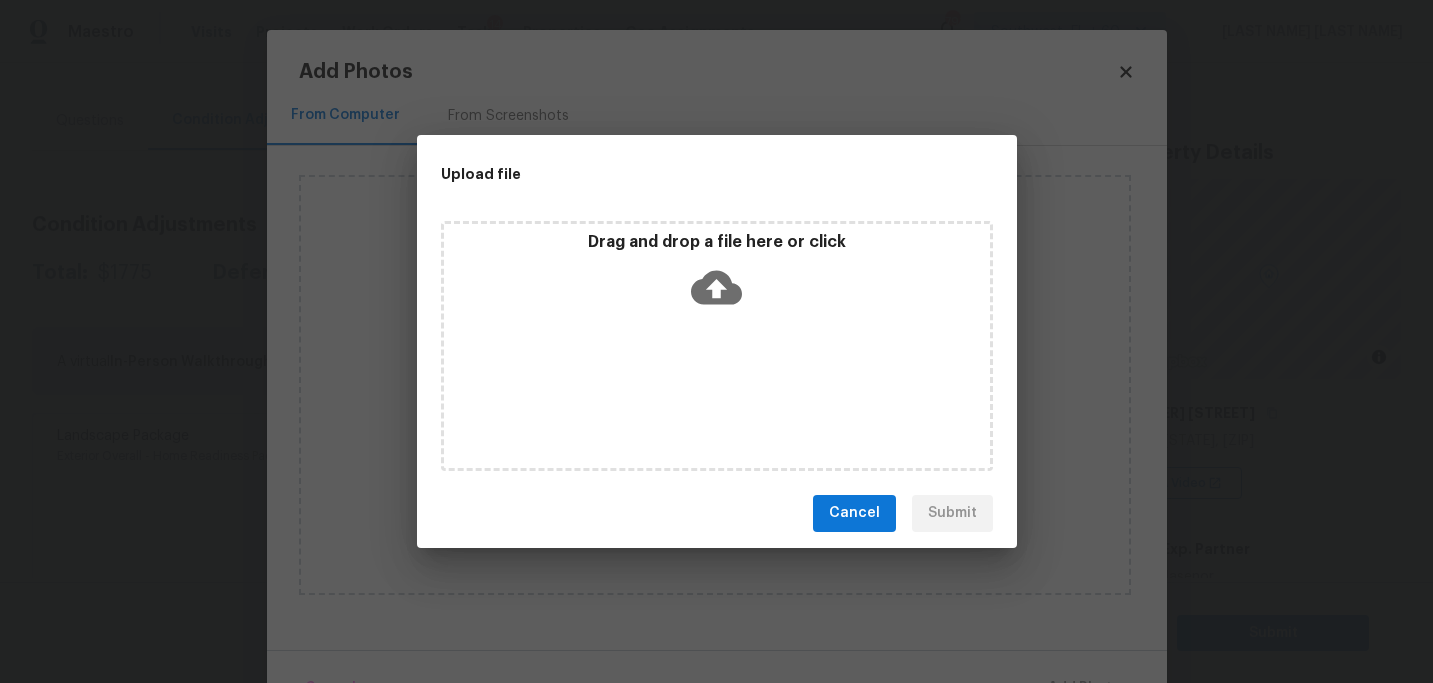 click on "Cancel" at bounding box center [854, 513] 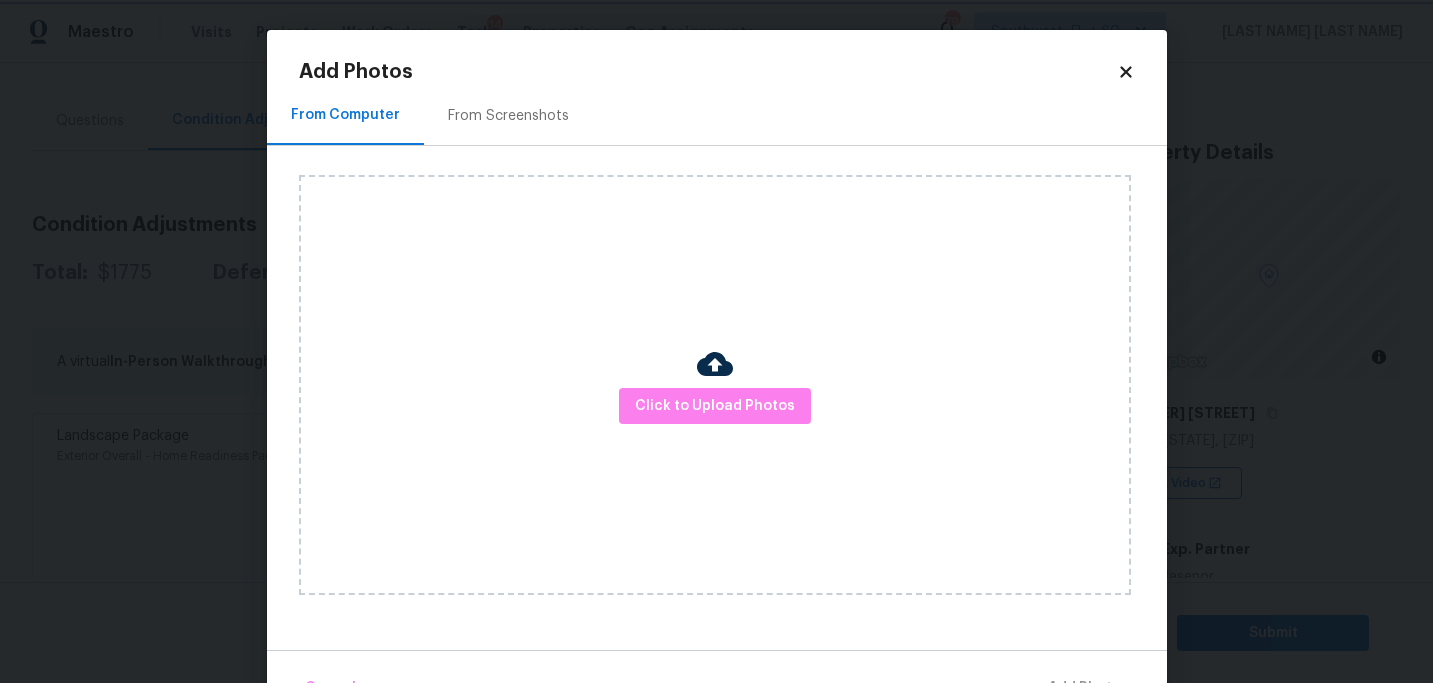 click on "Maestro Visits Projects Work Orders Tasks 14 Properties Geo Assignments 791 Southwest, [STATE] + 60 [LAST NAME] [LAST NAME] Back to tasks Condition Scoping - Full [DAY], [MONTH] [DATE] [YEAR] by 3:30 am   [LAST NAME] [LAST NAME] In-progress Questions Condition Adjustments Details & Inputs Notes Photos Condition Adjustments Total:  $1775 Deferred:  $0 Add Condition Adjustment A virtual  In-Person Walkthrough  is also required for this home.   + Add exterior scopes Landscape Package Exterior Overall - Home Readiness Packages Mowing of grass up to 6" in height. Mow, edge along driveways & sidewalks, trim along standing structures, trim bushes and shrubs (<6' in height). Remove weeds from previously maintained flowerbeds and remove standing yard debris (small twigs, non seasonal falling leaves).  Use leaf blower to remove clippings from hard surfaces." $300.00   1 Pressure Washing Exterior Overall - Siding $225.00   2 ACQ: HVAC HVAC - Acquisition Acquisition Scope: Functional HVAC 0-5 years $250.00   0 ACQ: Shingle Roof Roof - Acquisition" at bounding box center [716, 341] 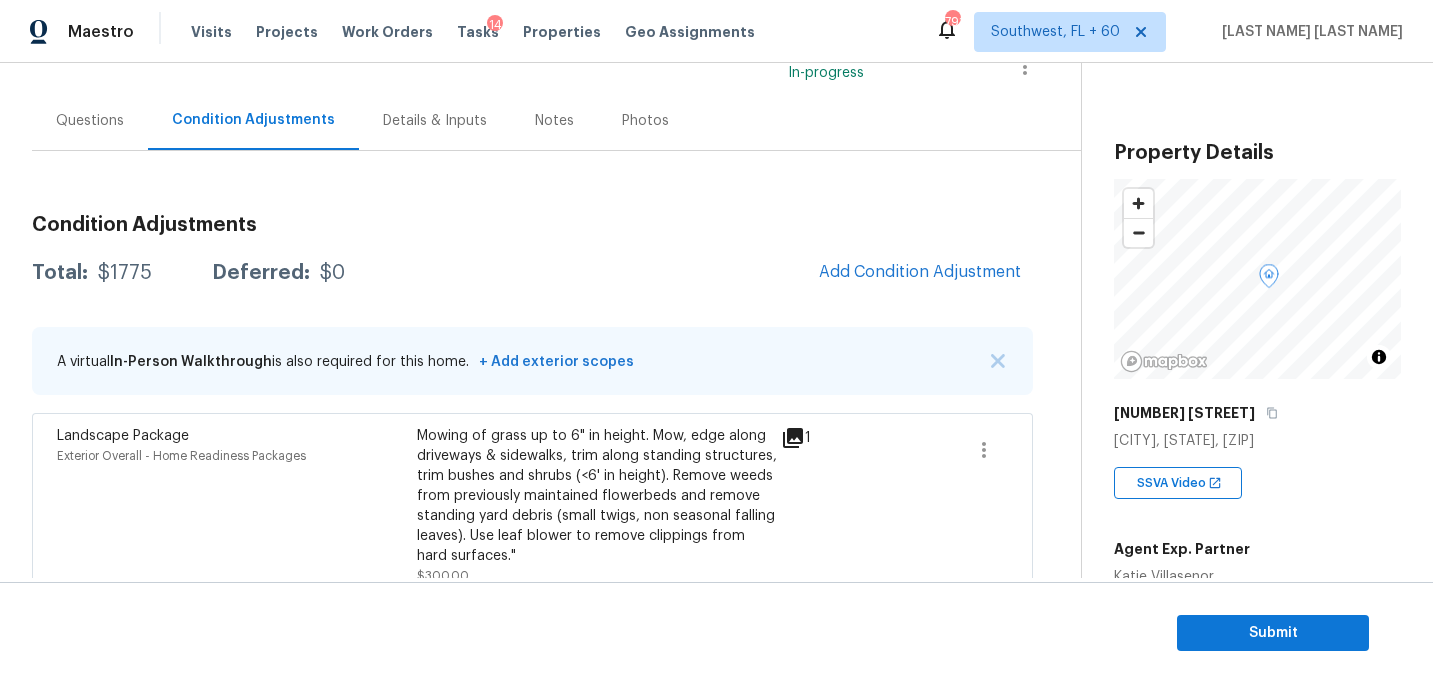 click on "Maestro Visits Projects Work Orders Tasks 14 Properties Geo Assignments 791 Southwest, [STATE] + 60 [LAST NAME] [LAST NAME] Back to tasks Condition Scoping - Full [DAY], [MONTH] [DATE] [YEAR] by 3:30 am   [LAST NAME] [LAST NAME] In-progress Questions Condition Adjustments Details & Inputs Notes Photos Condition Adjustments Total:  $1775 Deferred:  $0 Add Condition Adjustment A virtual  In-Person Walkthrough  is also required for this home.   + Add exterior scopes Landscape Package Exterior Overall - Home Readiness Packages Mowing of grass up to 6" in height. Mow, edge along driveways & sidewalks, trim along standing structures, trim bushes and shrubs (<6' in height). Remove weeds from previously maintained flowerbeds and remove standing yard debris (small twigs, non seasonal falling leaves).  Use leaf blower to remove clippings from hard surfaces." $300.00   1 Pressure Washing Exterior Overall - Siding $225.00   2 ACQ: HVAC HVAC - Acquisition Acquisition Scope: Functional HVAC 0-5 years $250.00   0 ACQ: Shingle Roof Roof - Acquisition" at bounding box center [716, 341] 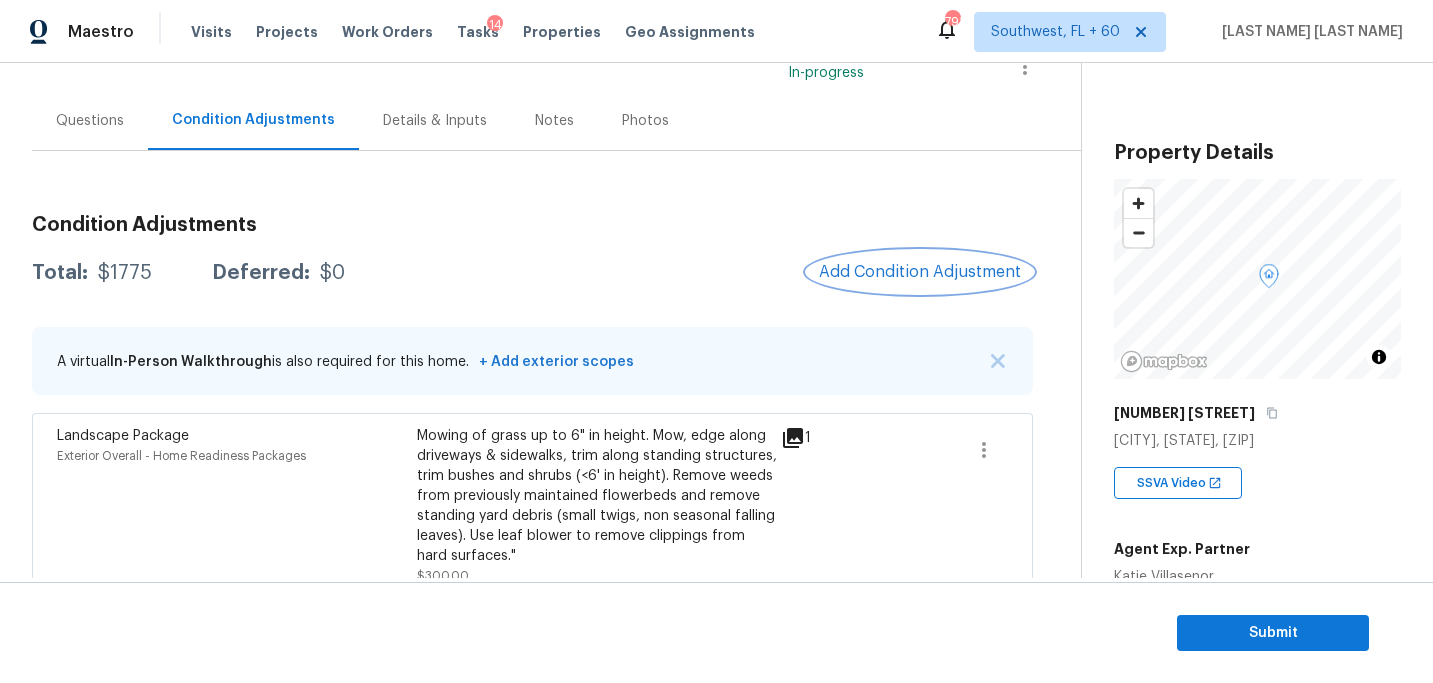 click on "Add Condition Adjustment" at bounding box center [920, 272] 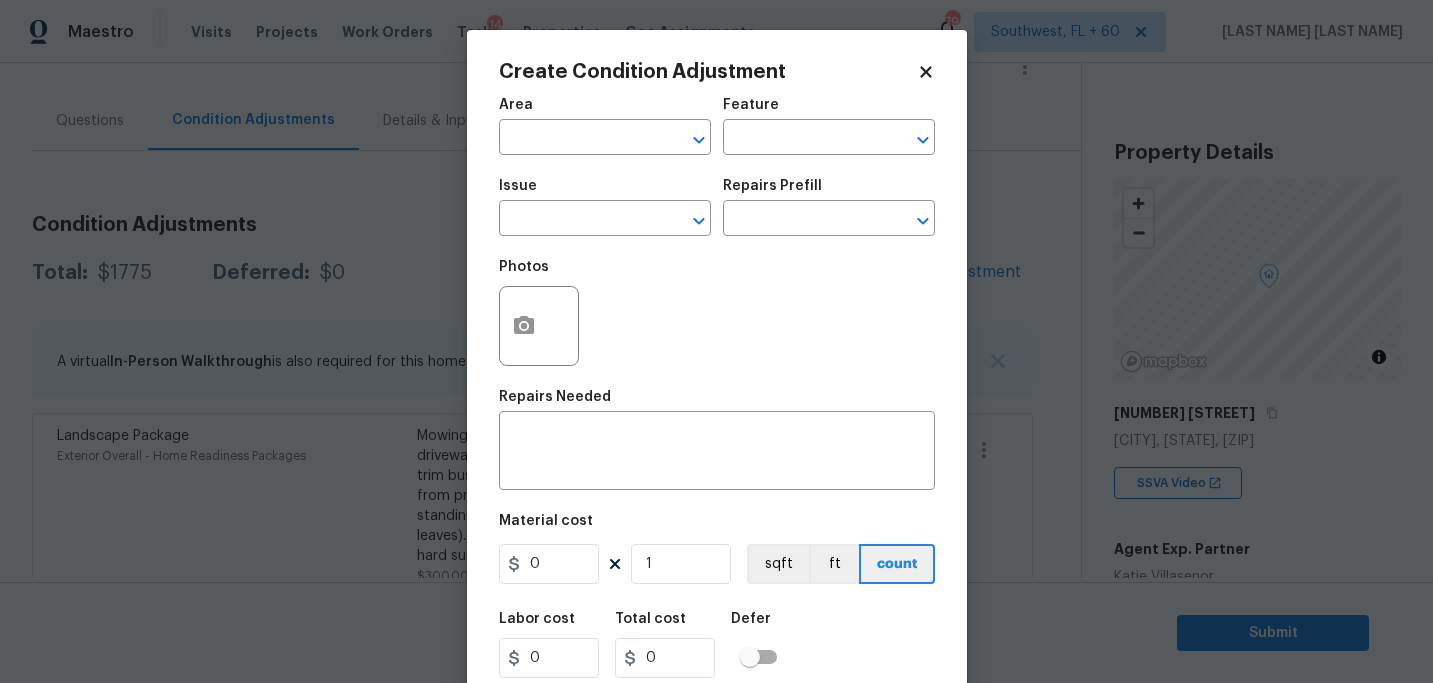 click on "Maestro Visits Projects Work Orders Tasks 14 Properties Geo Assignments 791 Southwest, [STATE] + 60 [LAST NAME] [LAST NAME] Back to tasks Condition Scoping - Full [DAY], [MONTH] [DATE] [YEAR] by 3:30 am   [LAST NAME] [LAST NAME] In-progress Questions Condition Adjustments Details & Inputs Notes Photos Condition Adjustments Total:  $1775 Deferred:  $0 Add Condition Adjustment A virtual  In-Person Walkthrough  is also required for this home.   + Add exterior scopes Landscape Package Exterior Overall - Home Readiness Packages Mowing of grass up to 6" in height. Mow, edge along driveways & sidewalks, trim along standing structures, trim bushes and shrubs (<6' in height). Remove weeds from previously maintained flowerbeds and remove standing yard debris (small twigs, non seasonal falling leaves).  Use leaf blower to remove clippings from hard surfaces." $300.00   1 Pressure Washing Exterior Overall - Siding $225.00   2 ACQ: HVAC HVAC - Acquisition Acquisition Scope: Functional HVAC 0-5 years $250.00   0 ACQ: Shingle Roof Roof - Acquisition" at bounding box center [716, 341] 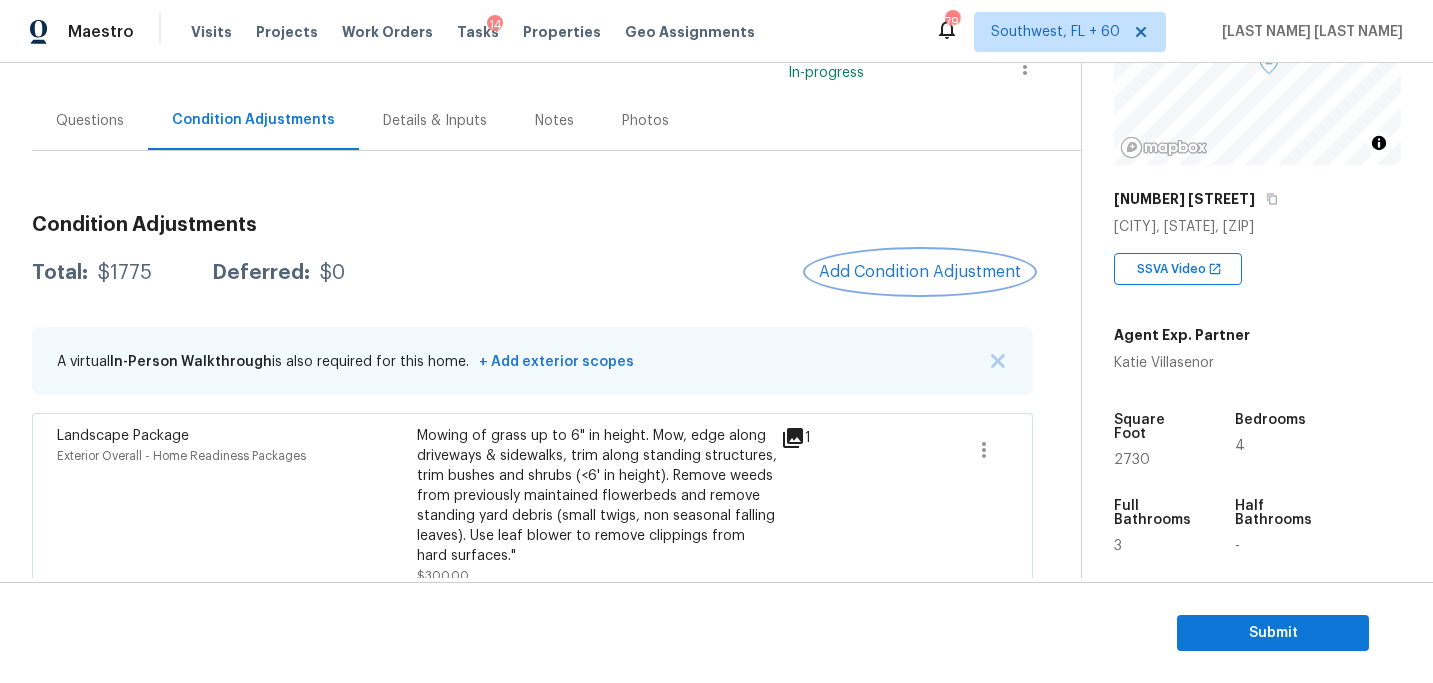 type 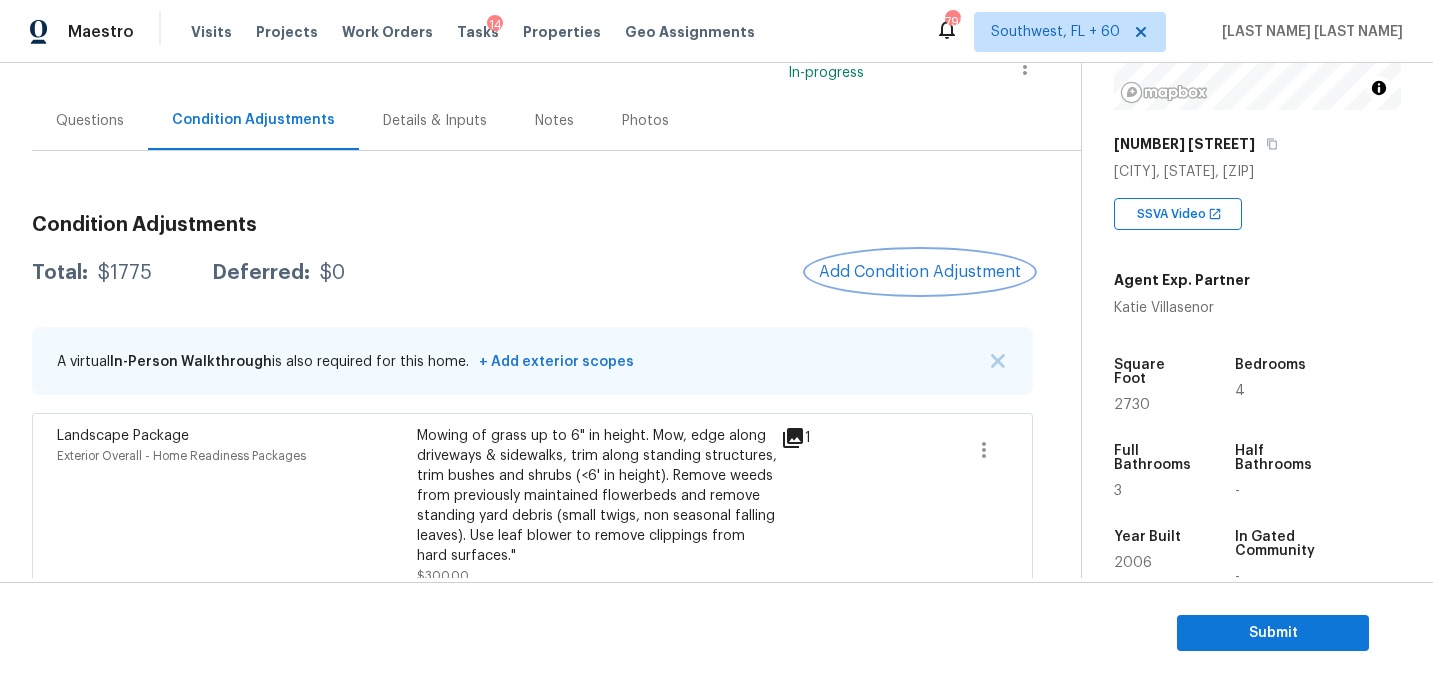click on "Add Condition Adjustment" at bounding box center [920, 272] 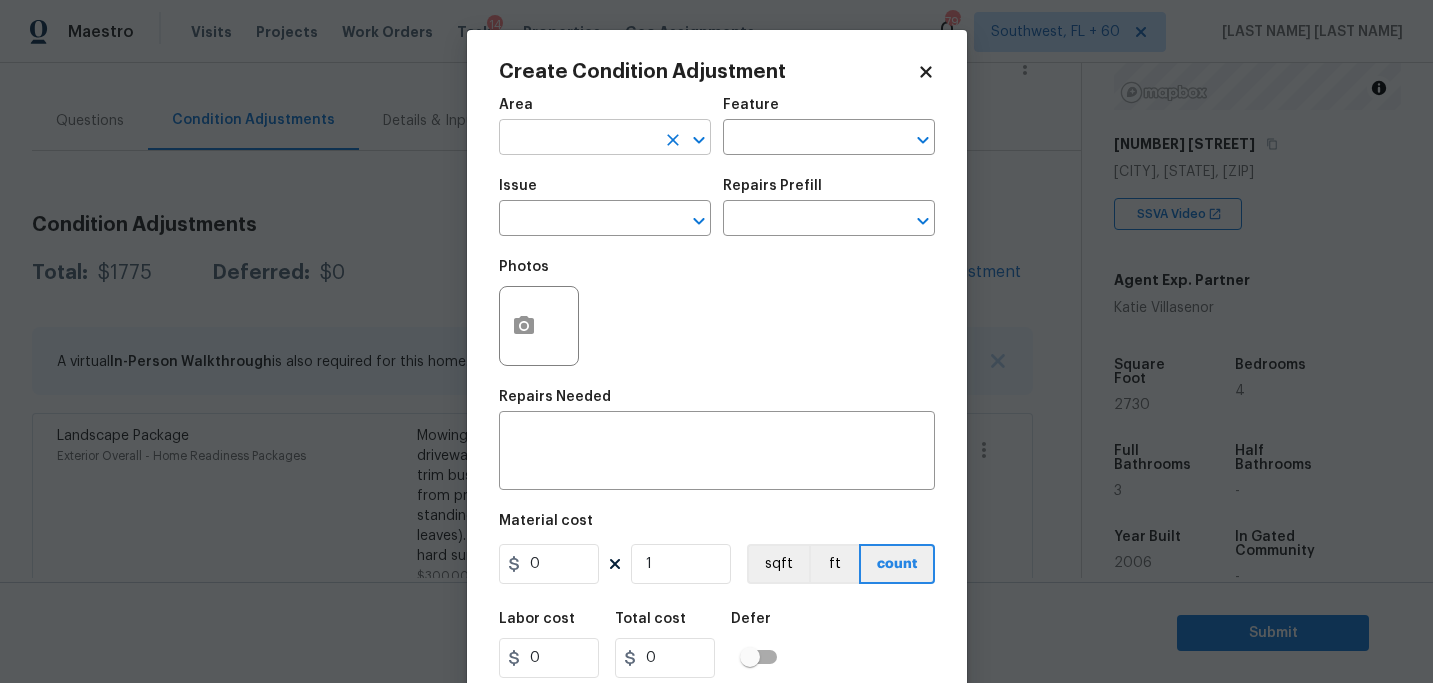 click at bounding box center [577, 139] 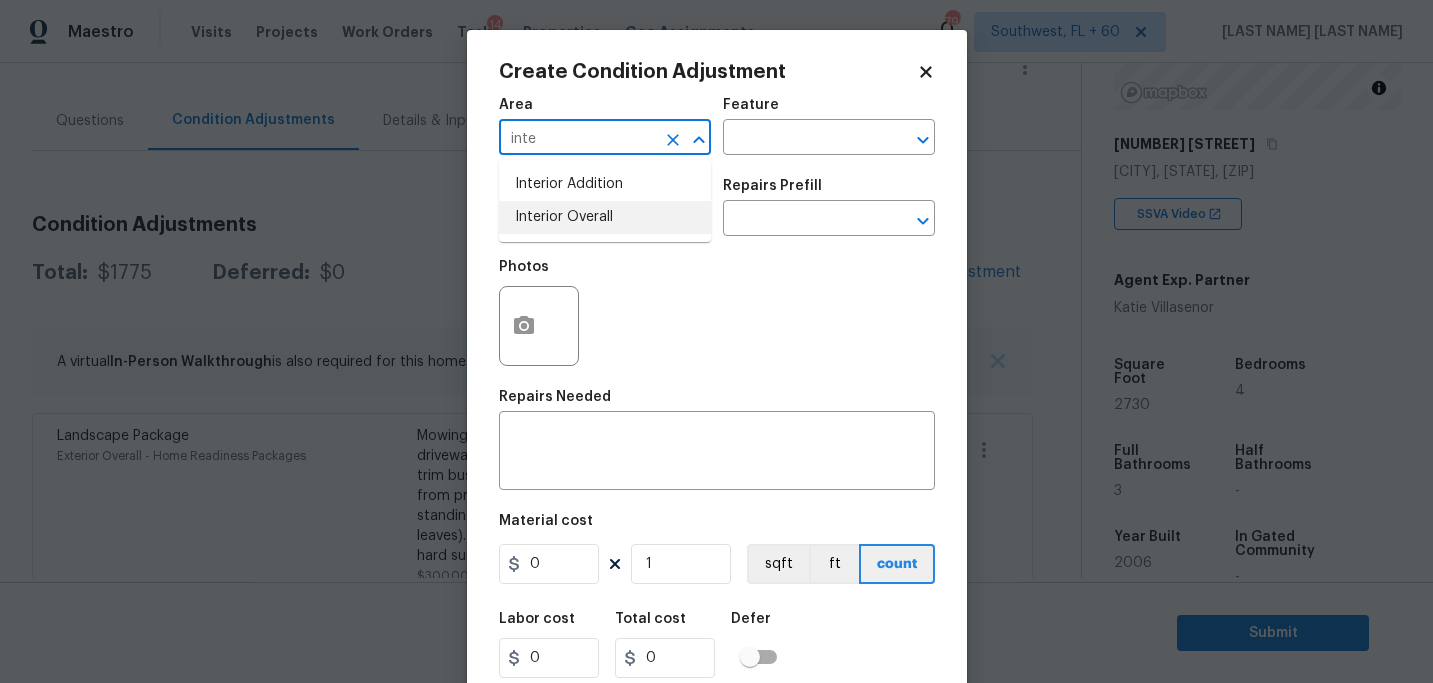 click on "Interior Overall" at bounding box center (605, 217) 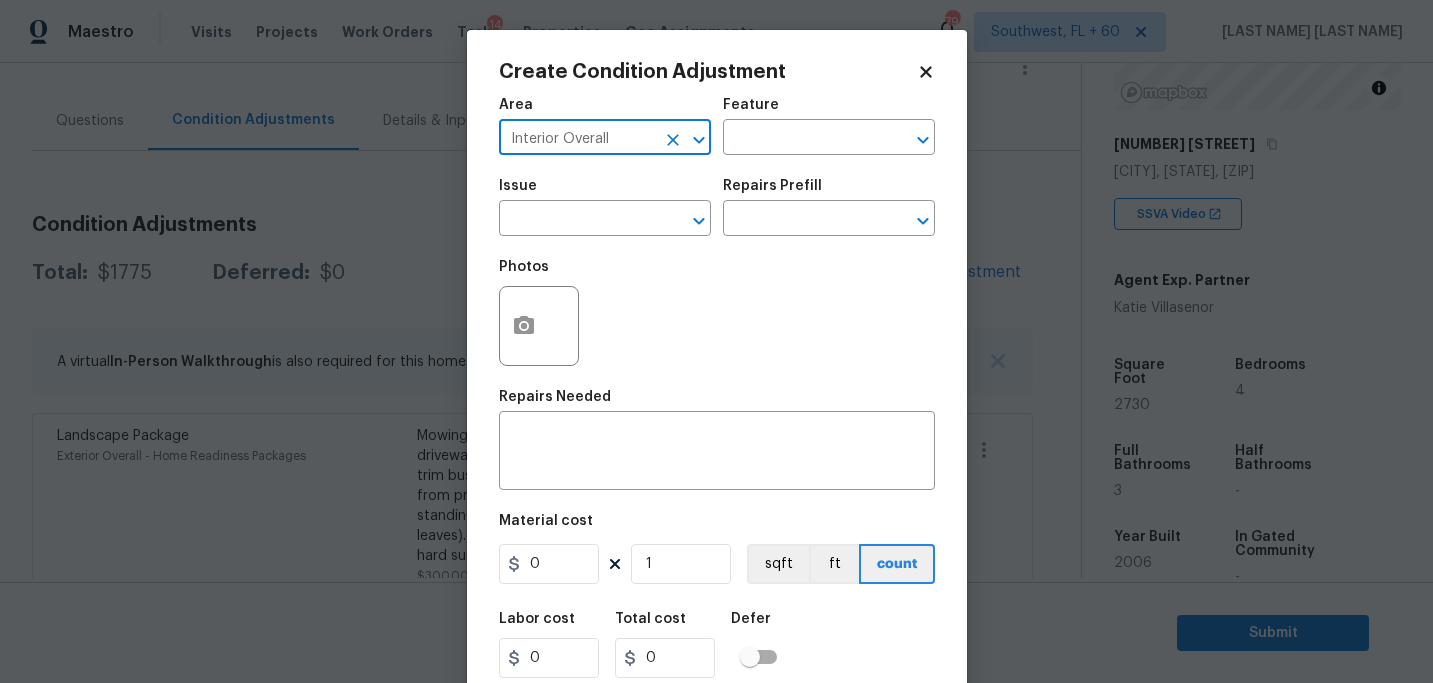 type on "Interior Overall" 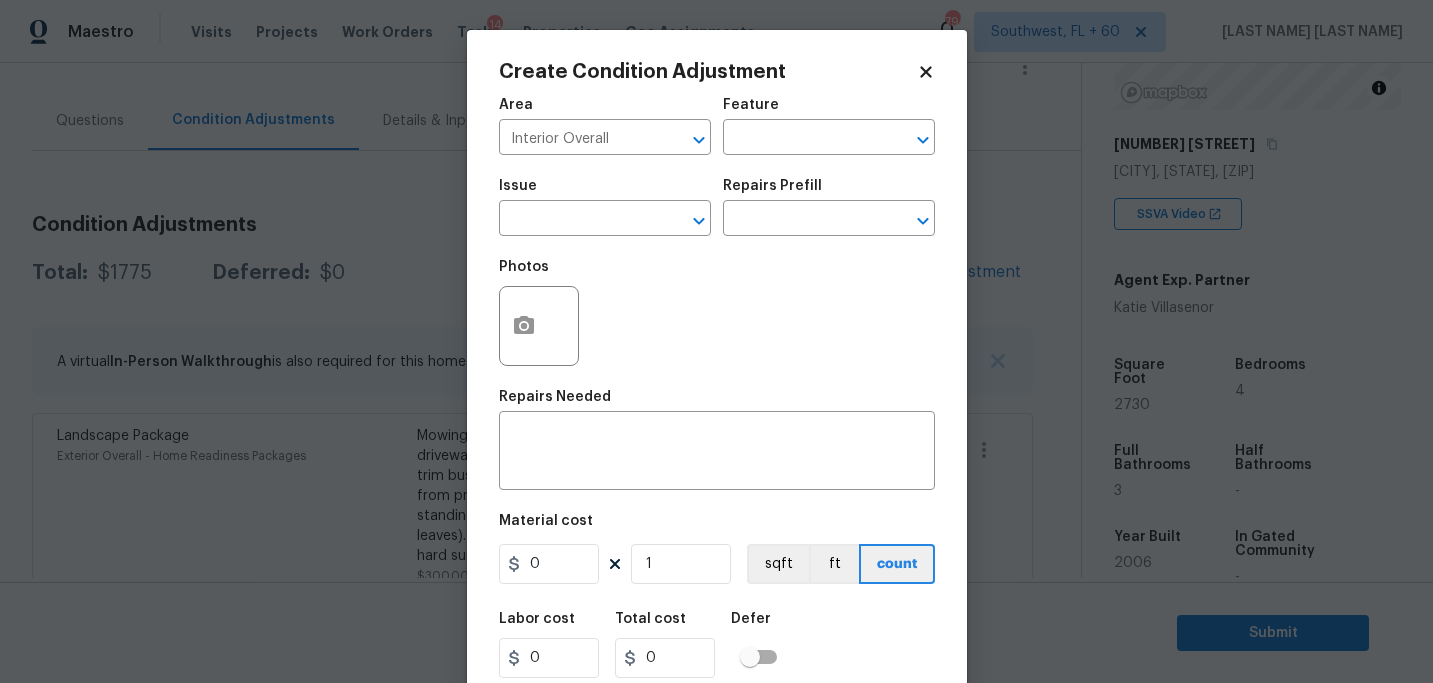 click on "Area Interior Overall ​ Feature ​" at bounding box center (717, 126) 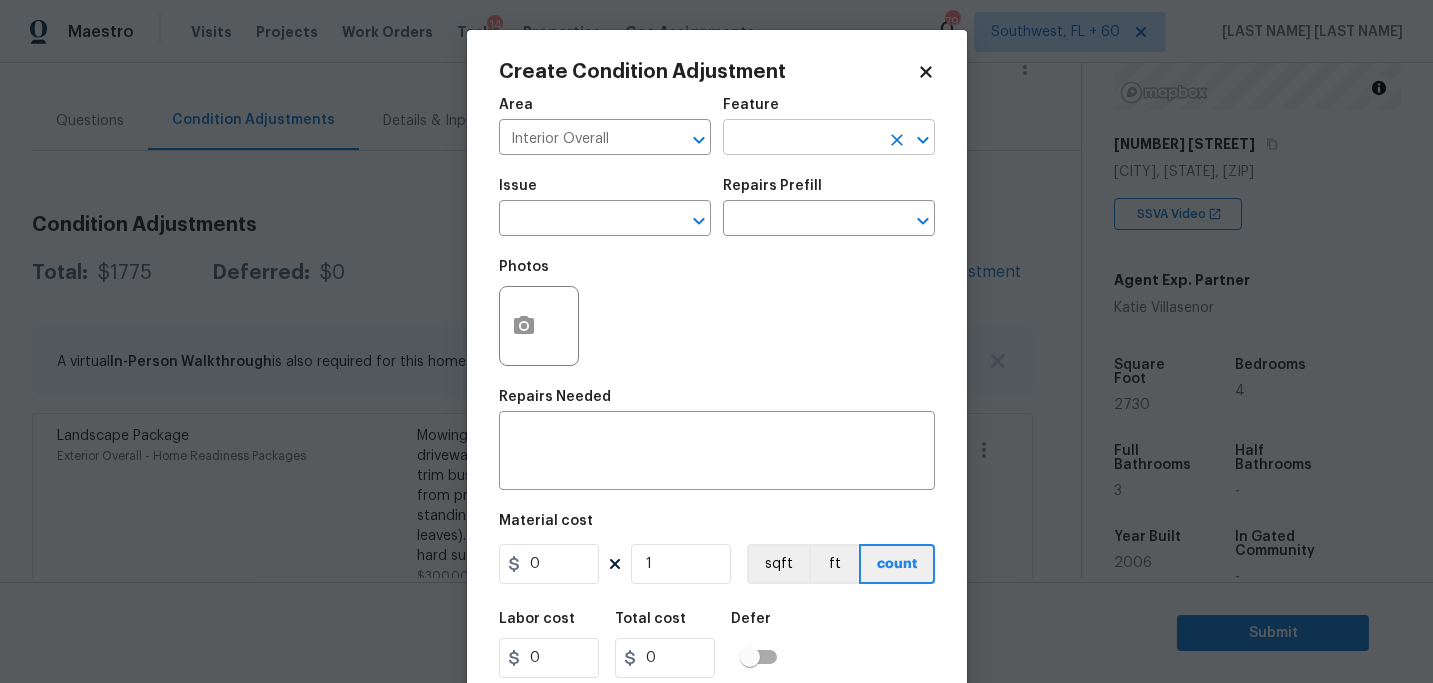 click at bounding box center [801, 139] 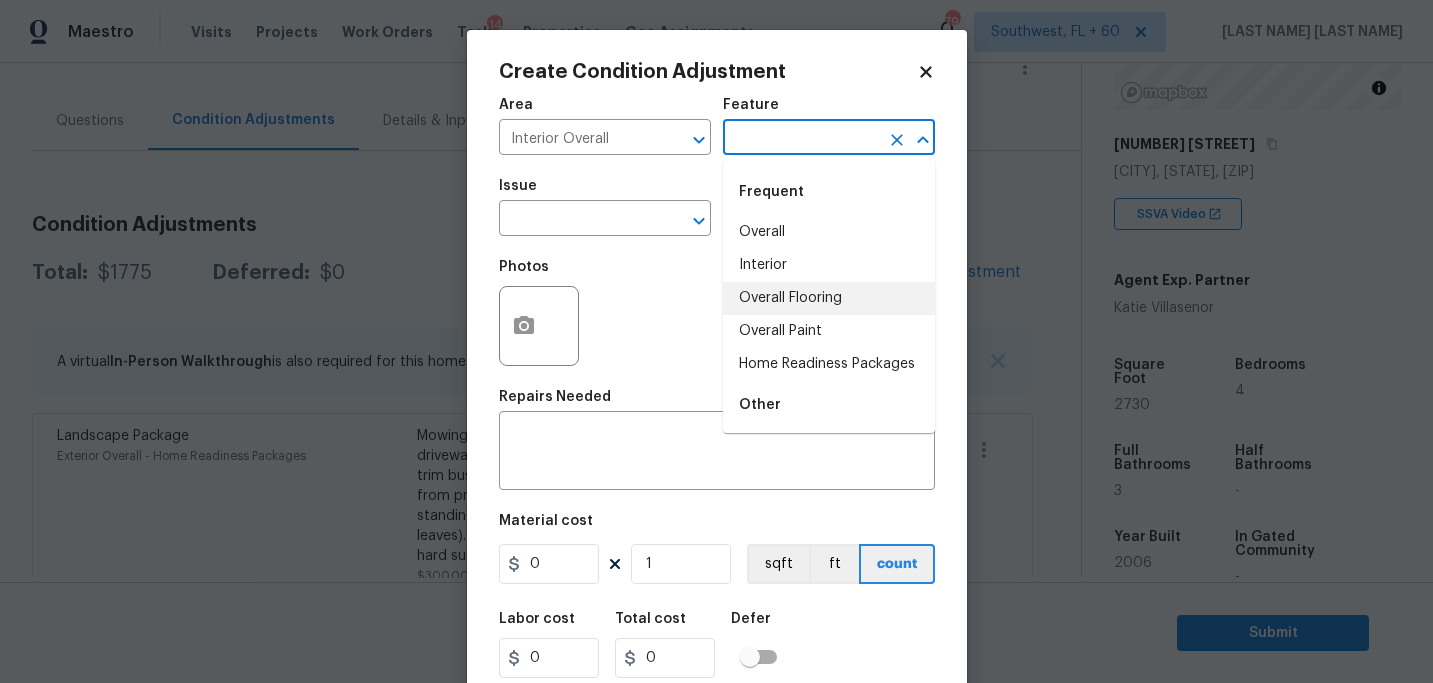 click on "Overall Paint" at bounding box center [829, 331] 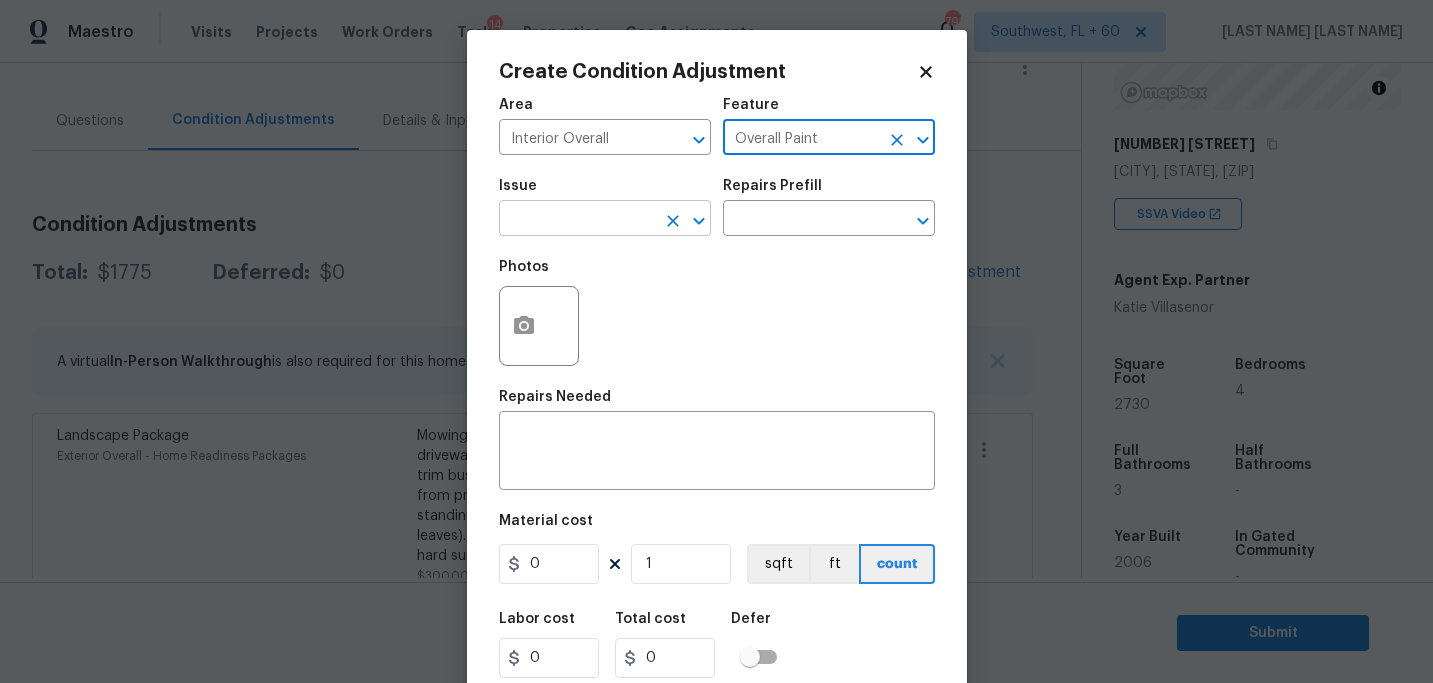 click at bounding box center (577, 220) 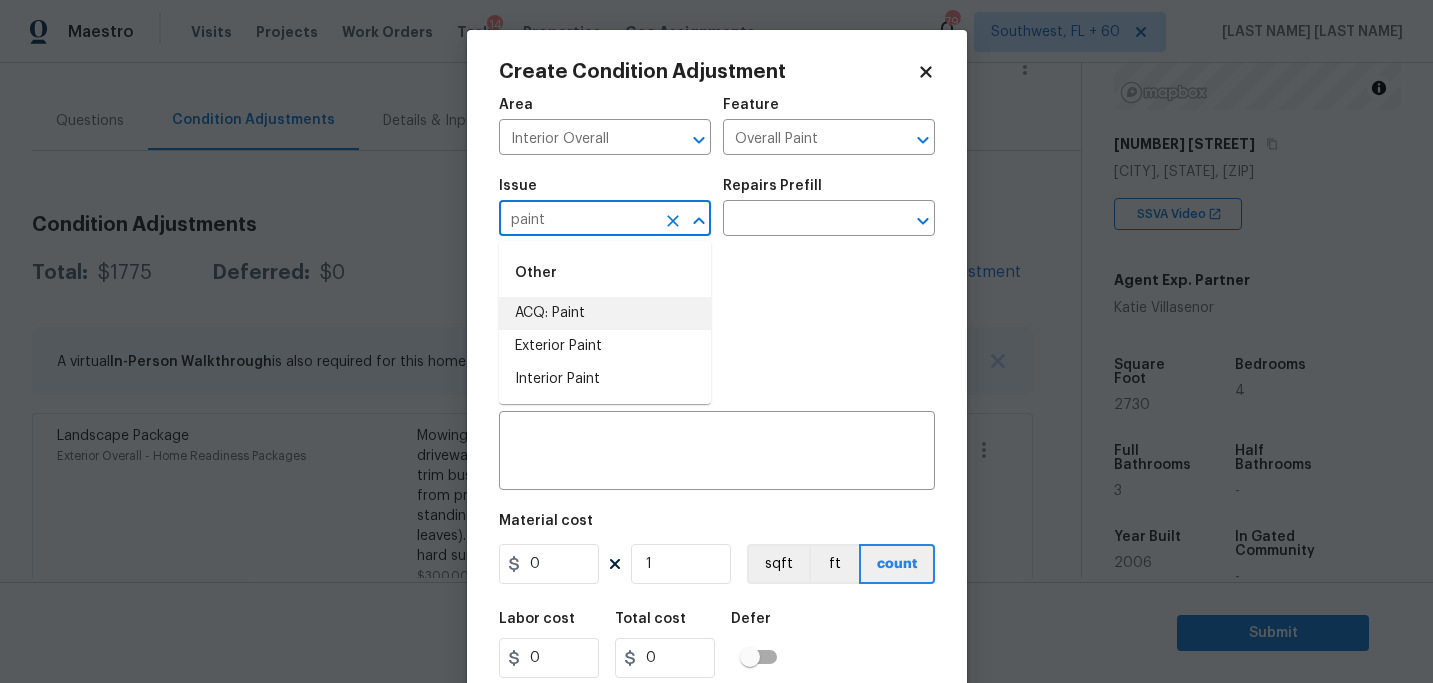 click on "ACQ: Paint" at bounding box center (605, 313) 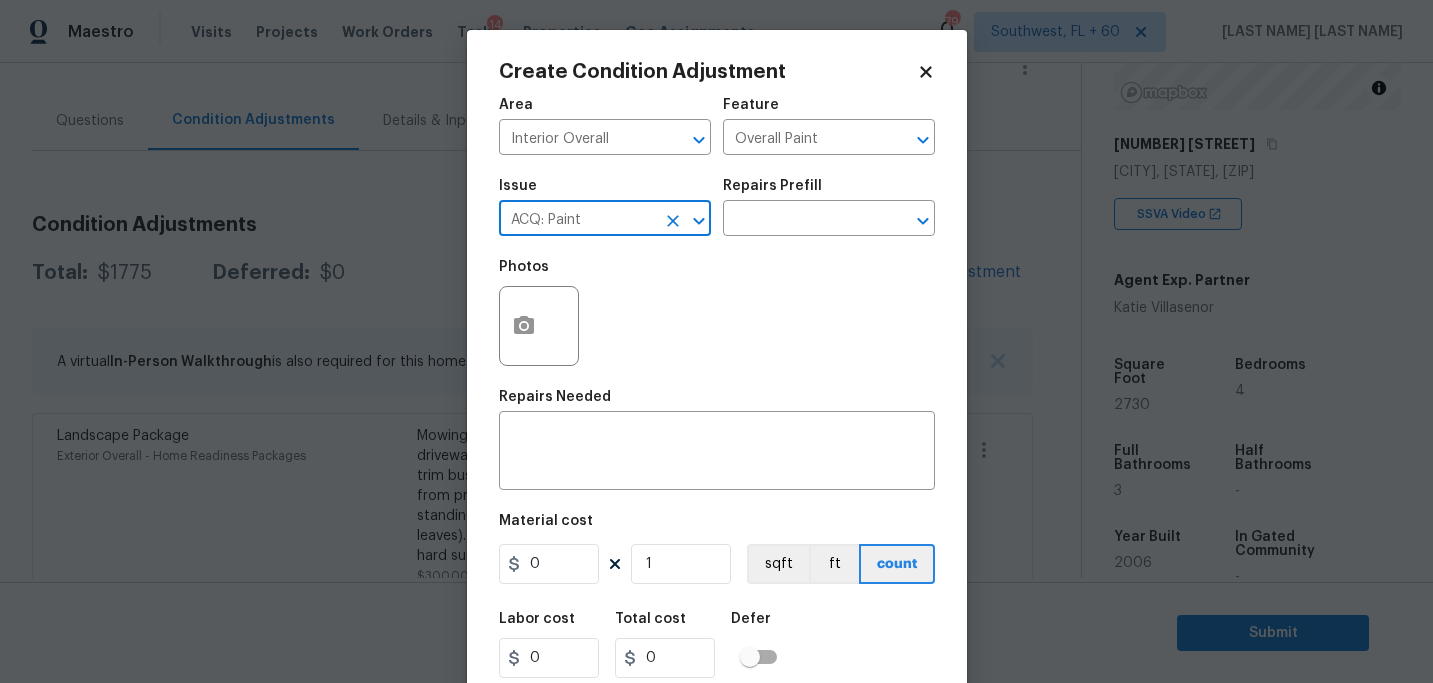 type on "ACQ: Paint" 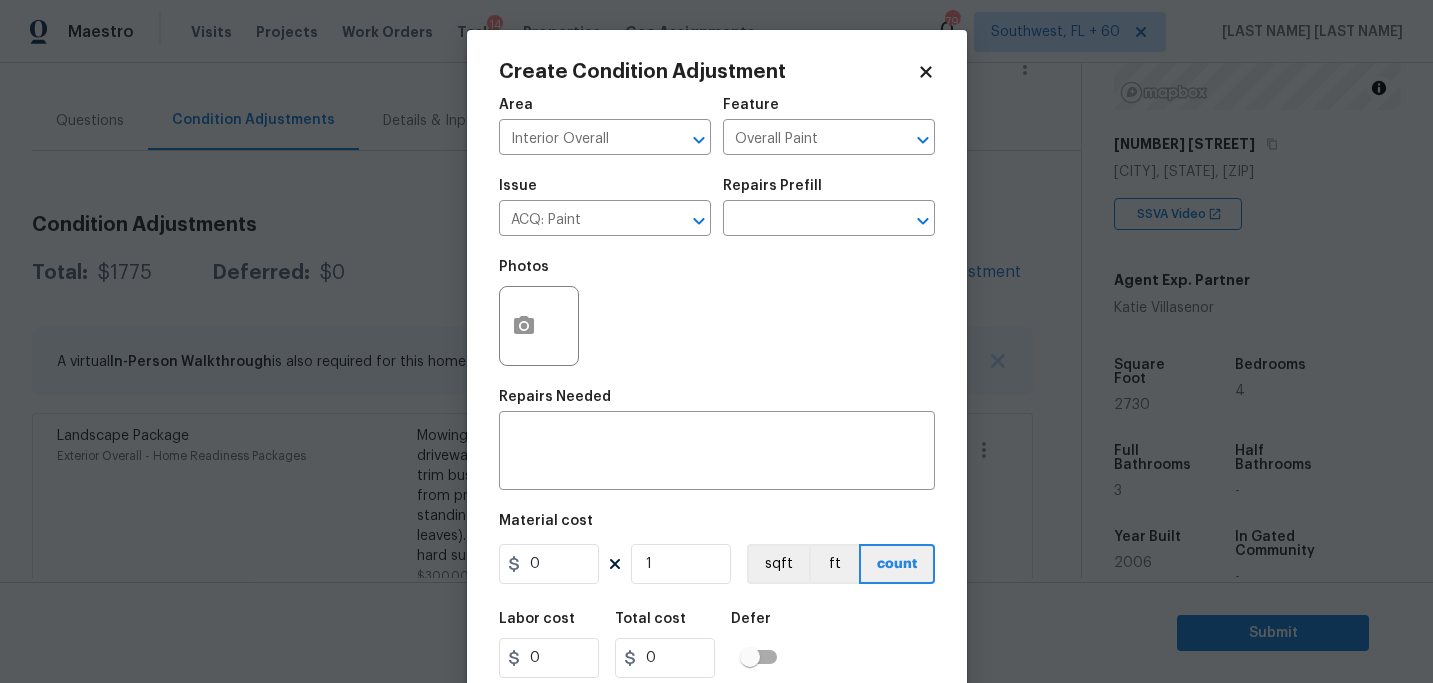 click on "Issue ACQ: Paint ​ Repairs Prefill ​" at bounding box center [717, 207] 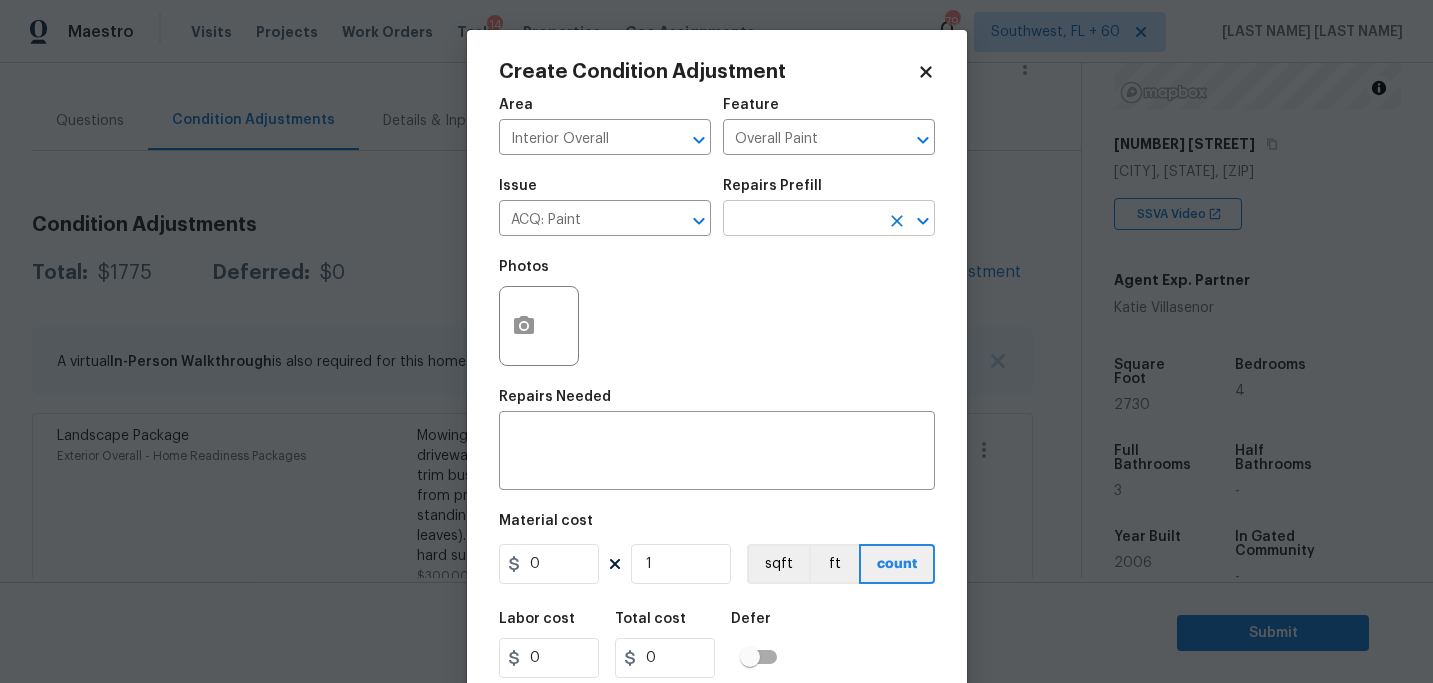 click at bounding box center [801, 220] 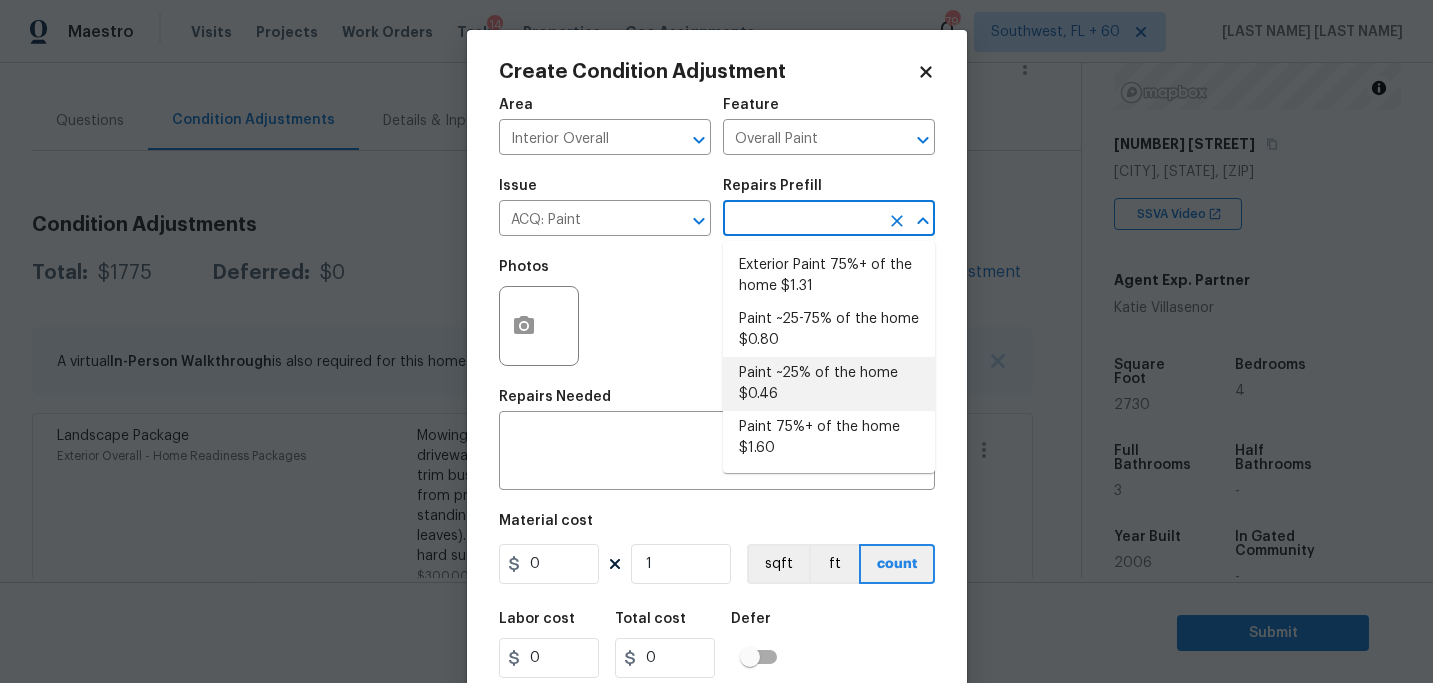 click on "Paint ~25% of the home $0.46" at bounding box center [829, 384] 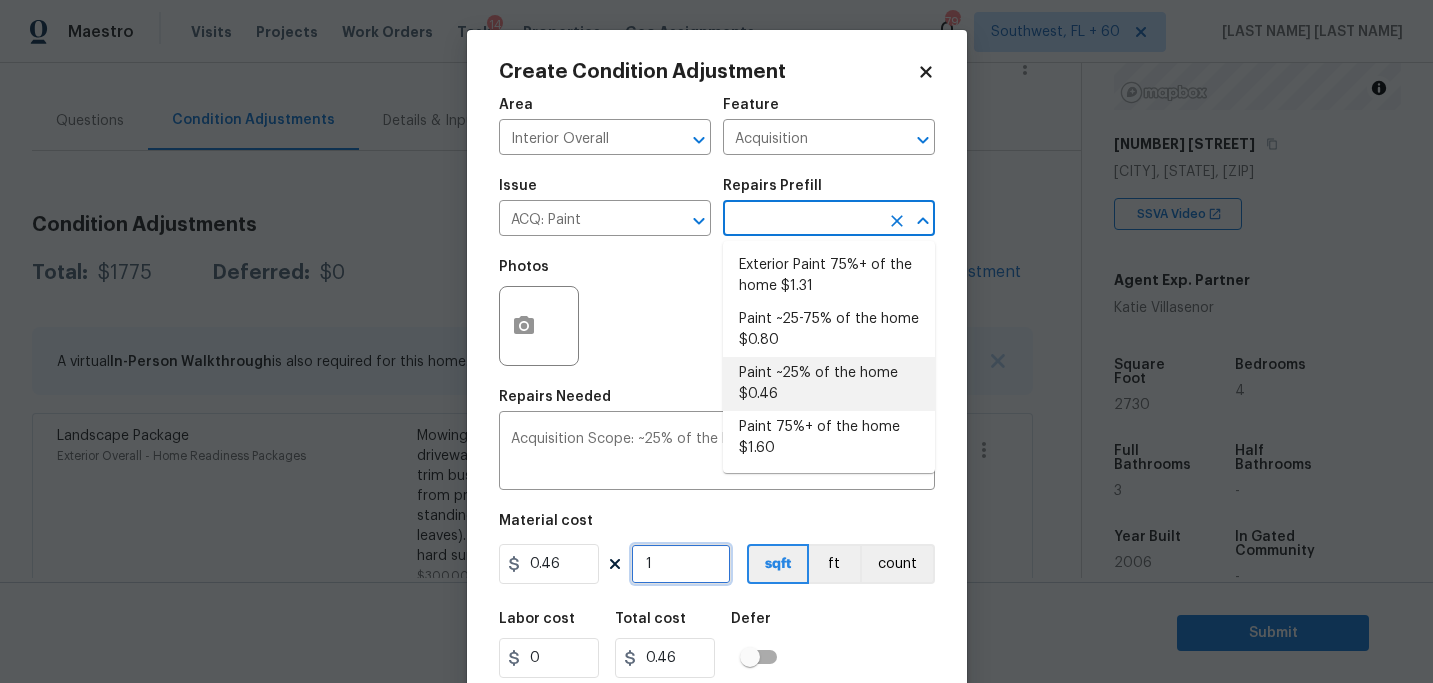 click on "1" at bounding box center (681, 564) 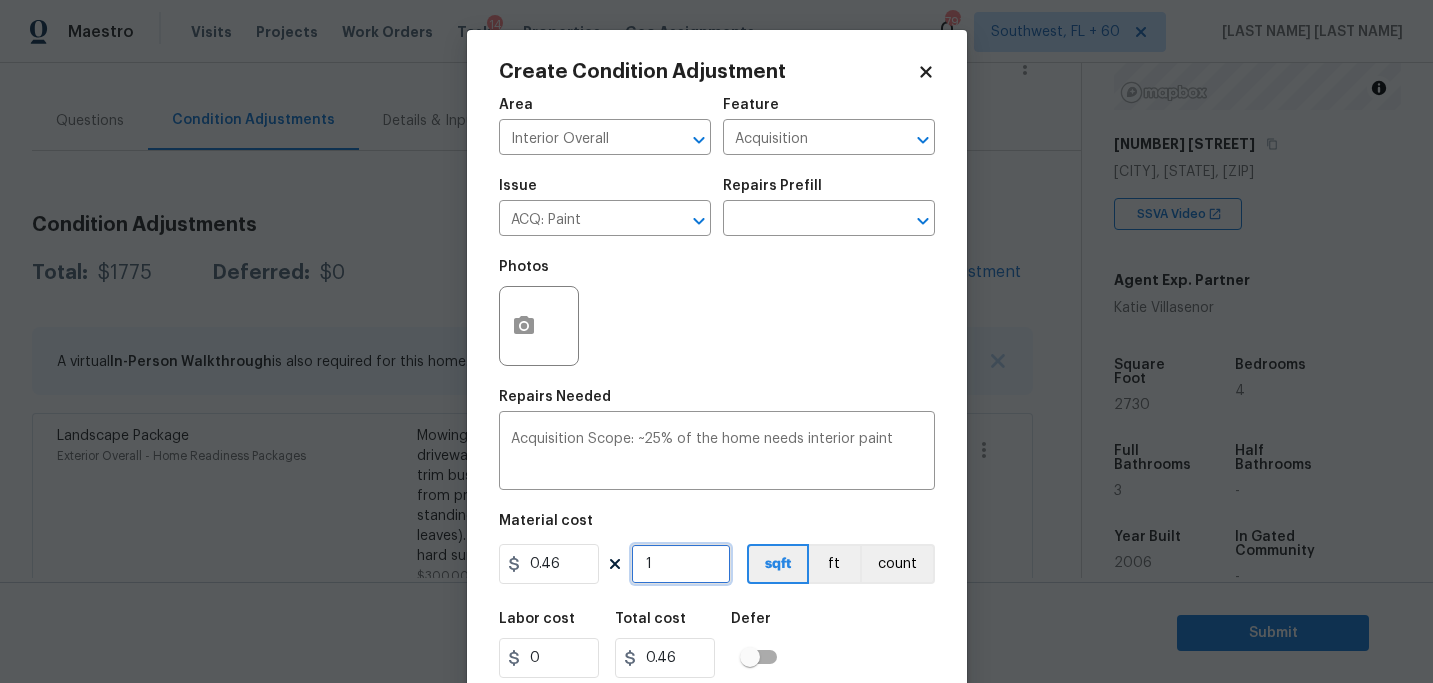type on "0" 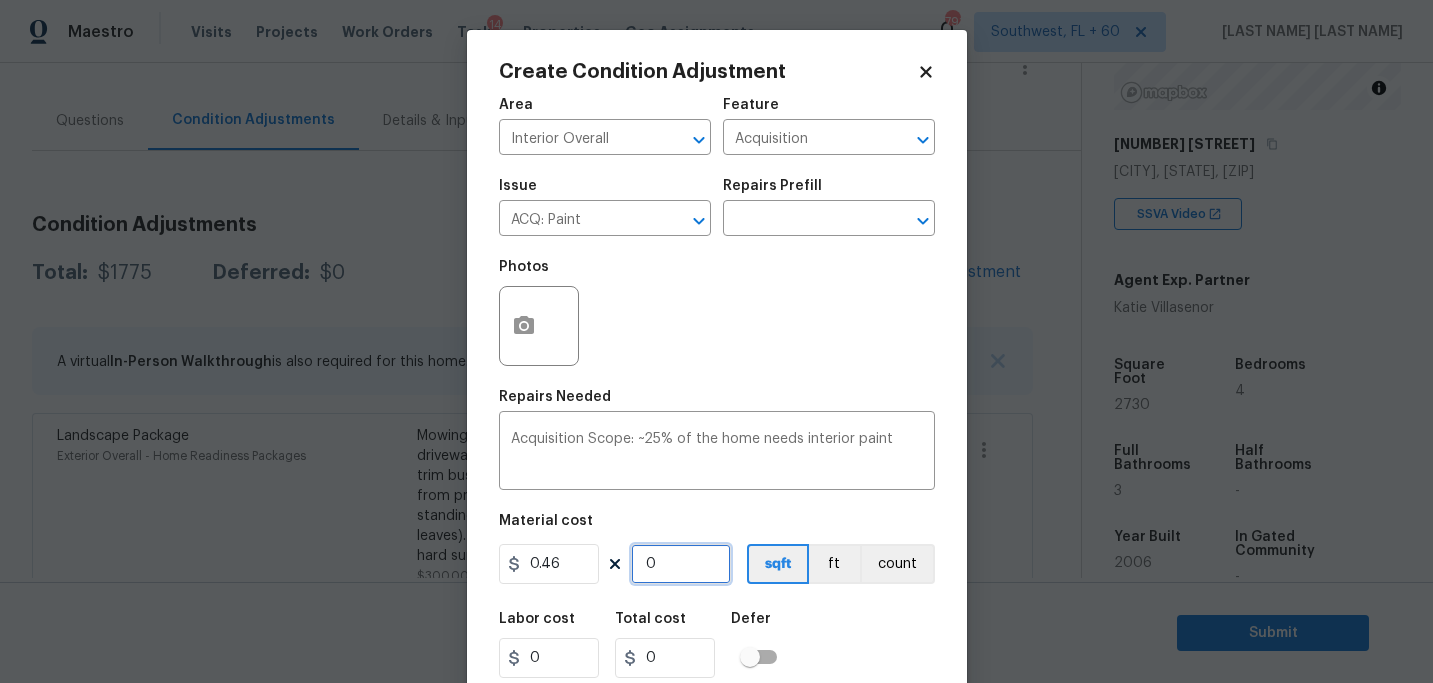 type on "2" 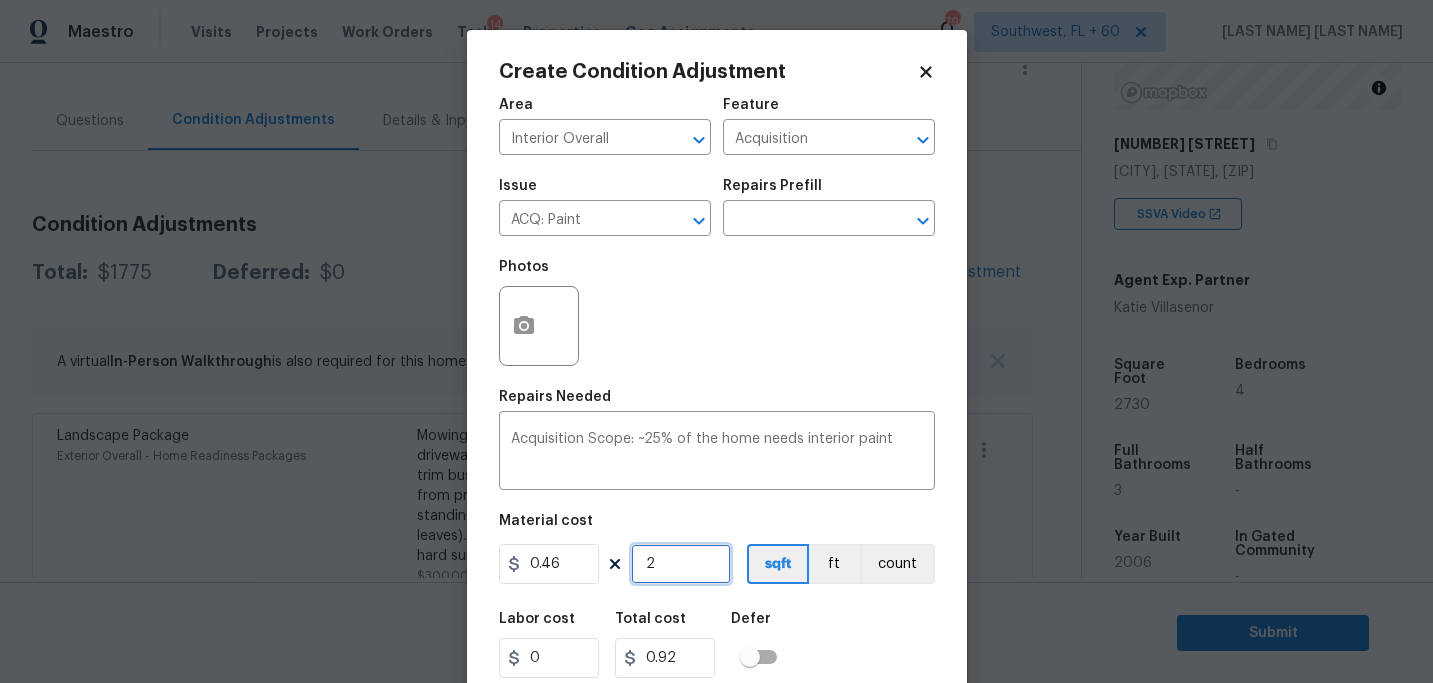 type on "27" 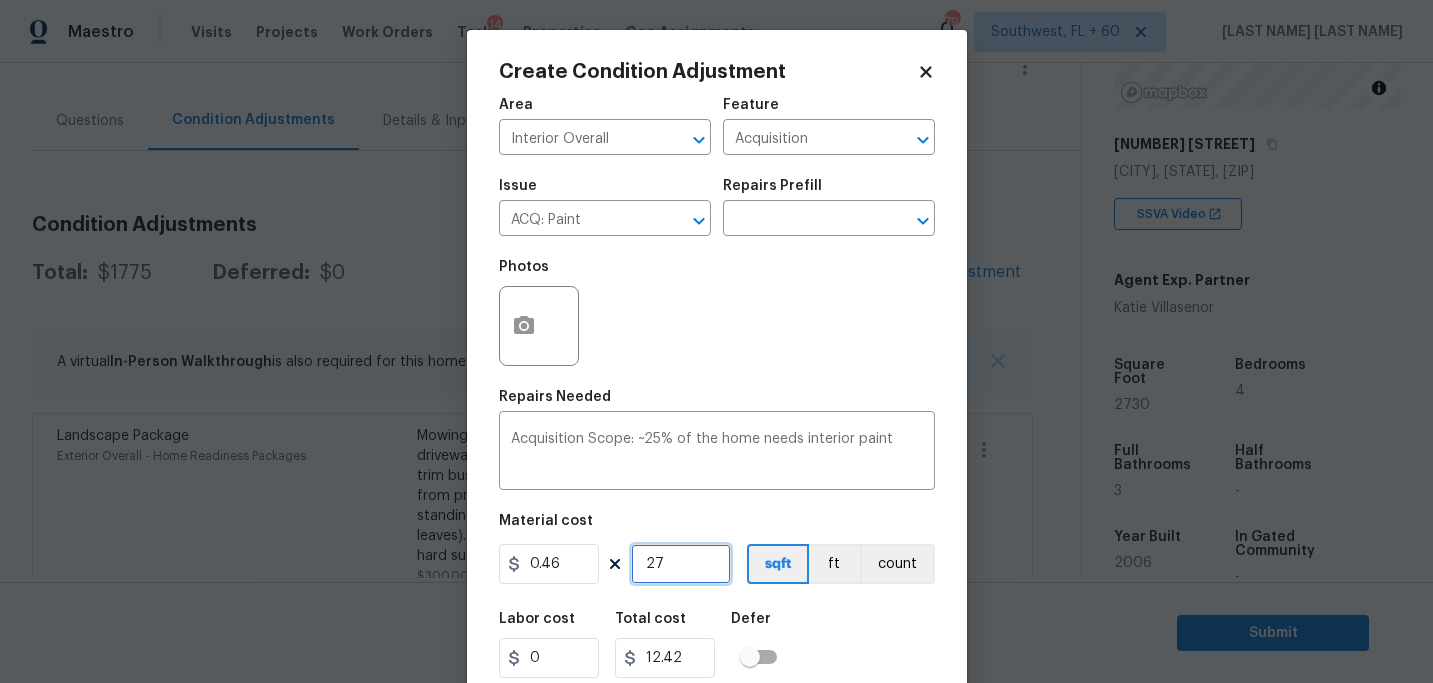 type on "273" 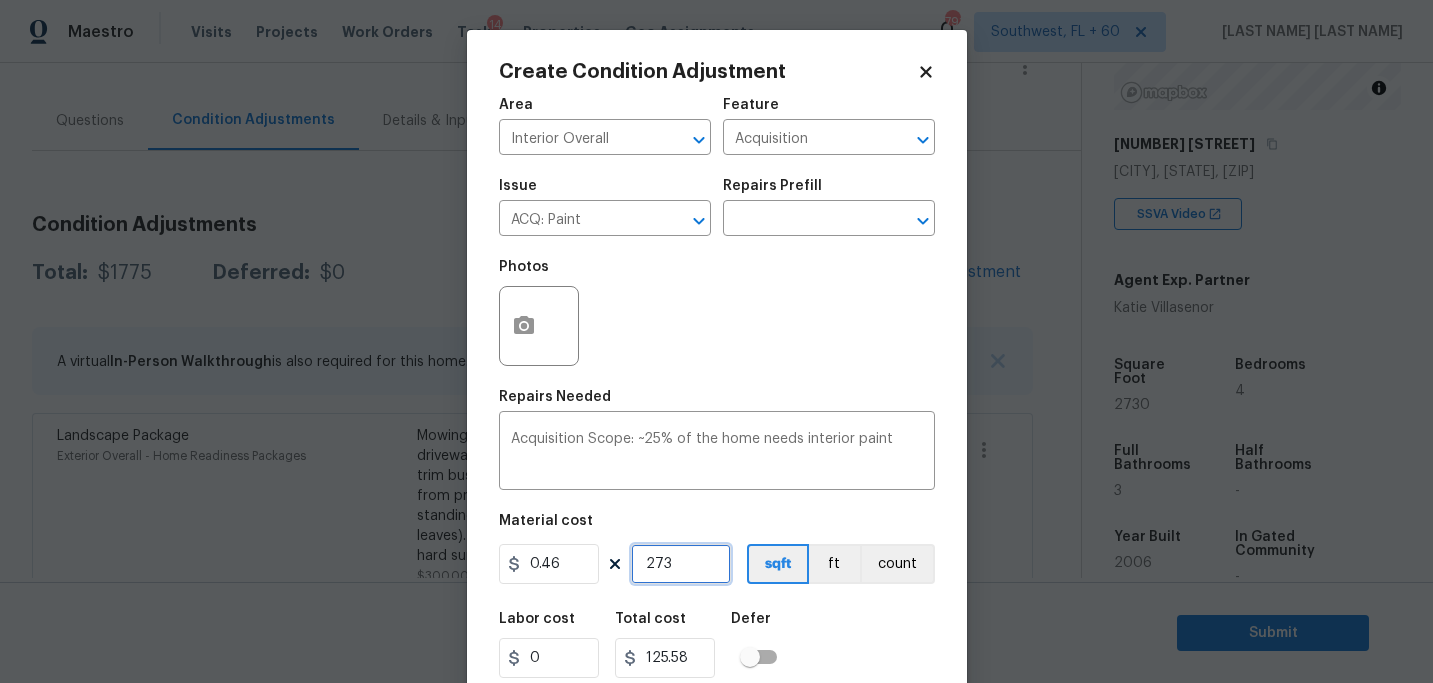 type on "2730" 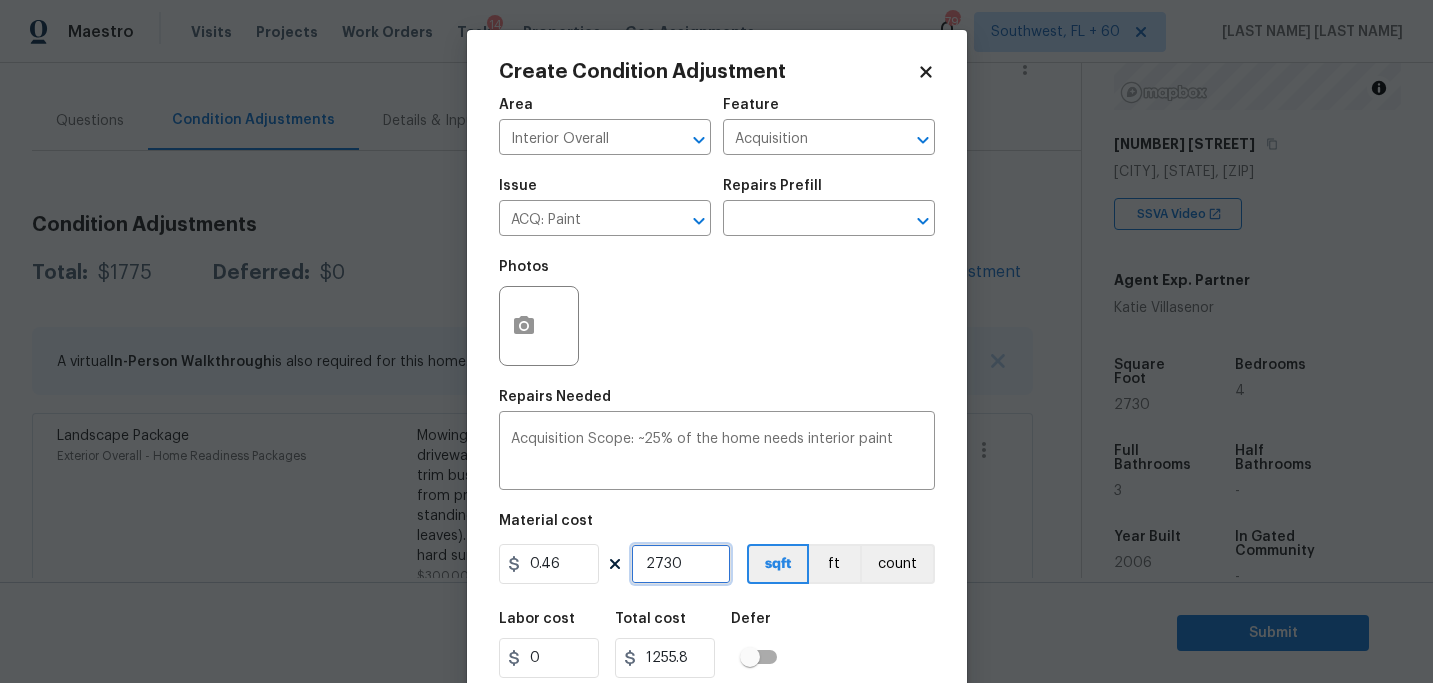 type on "2730" 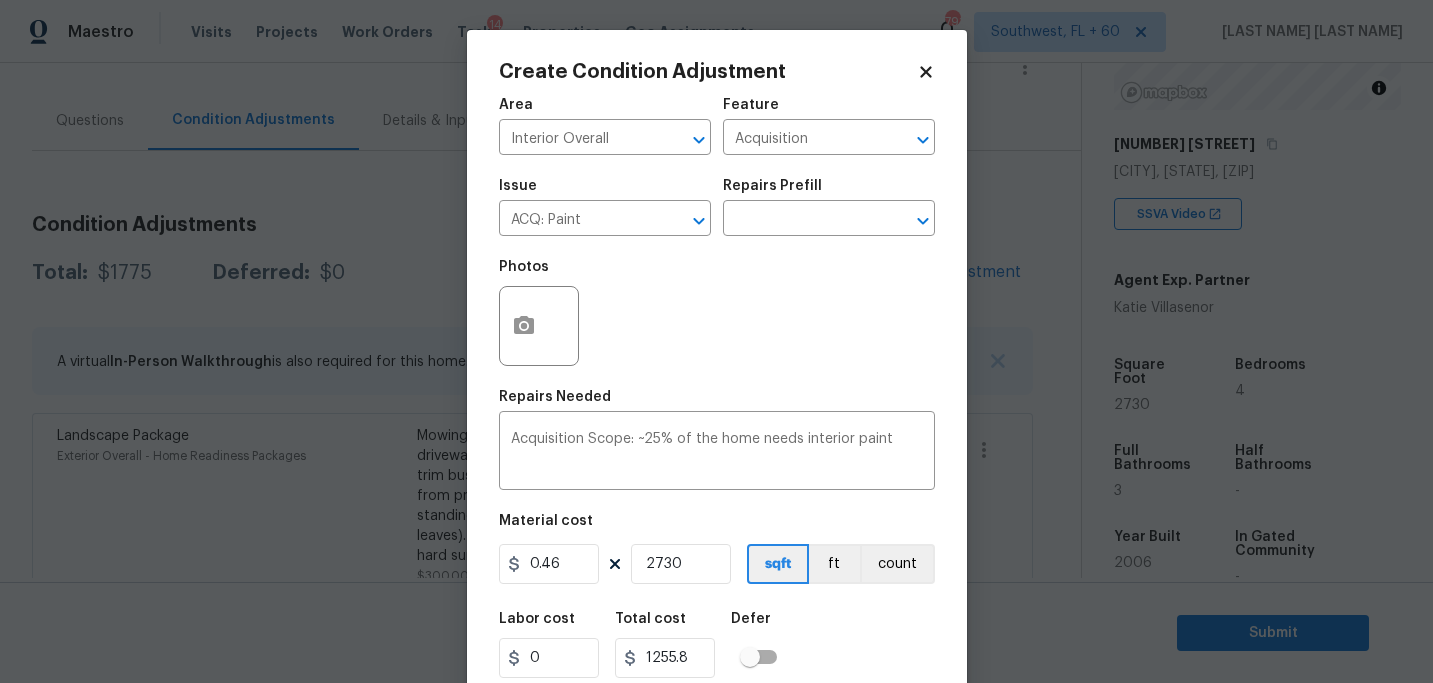 click on "Labor cost 0 Total cost 1255.8 Defer" at bounding box center [717, 645] 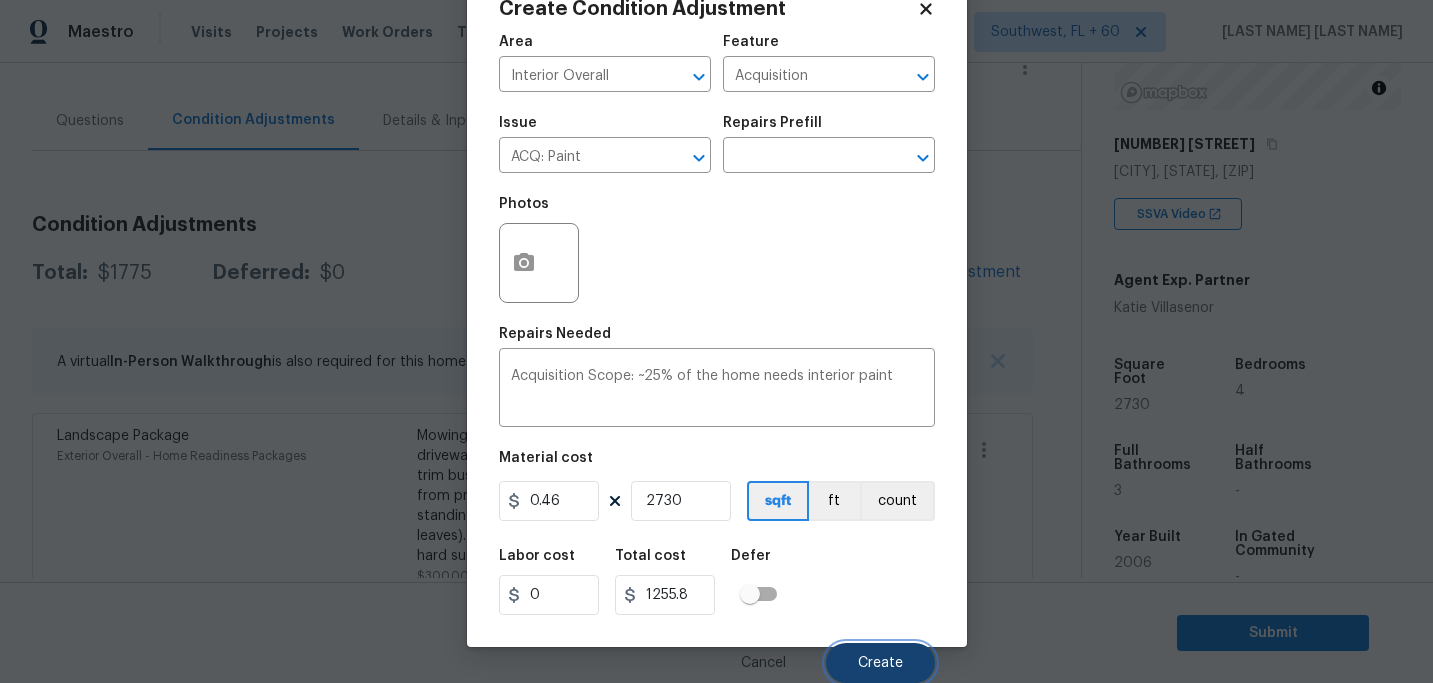click on "Create" at bounding box center [880, 663] 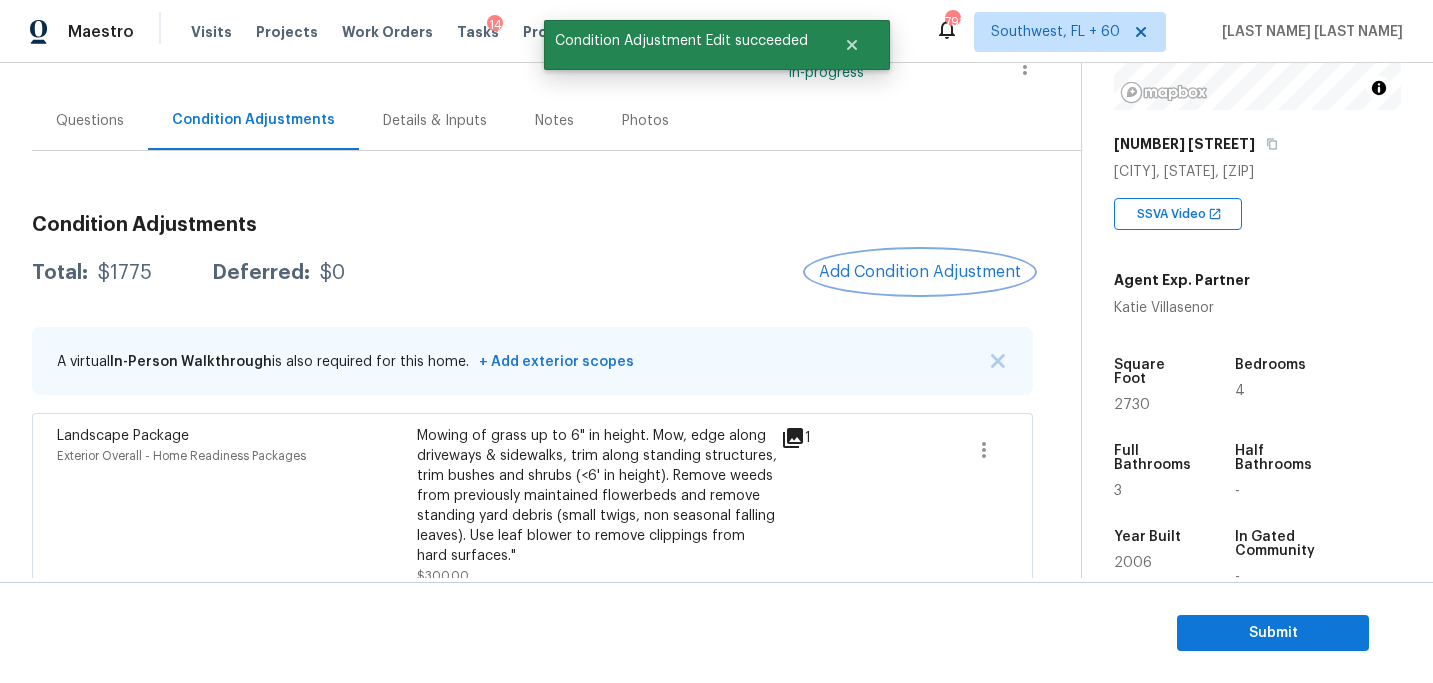 scroll, scrollTop: 0, scrollLeft: 0, axis: both 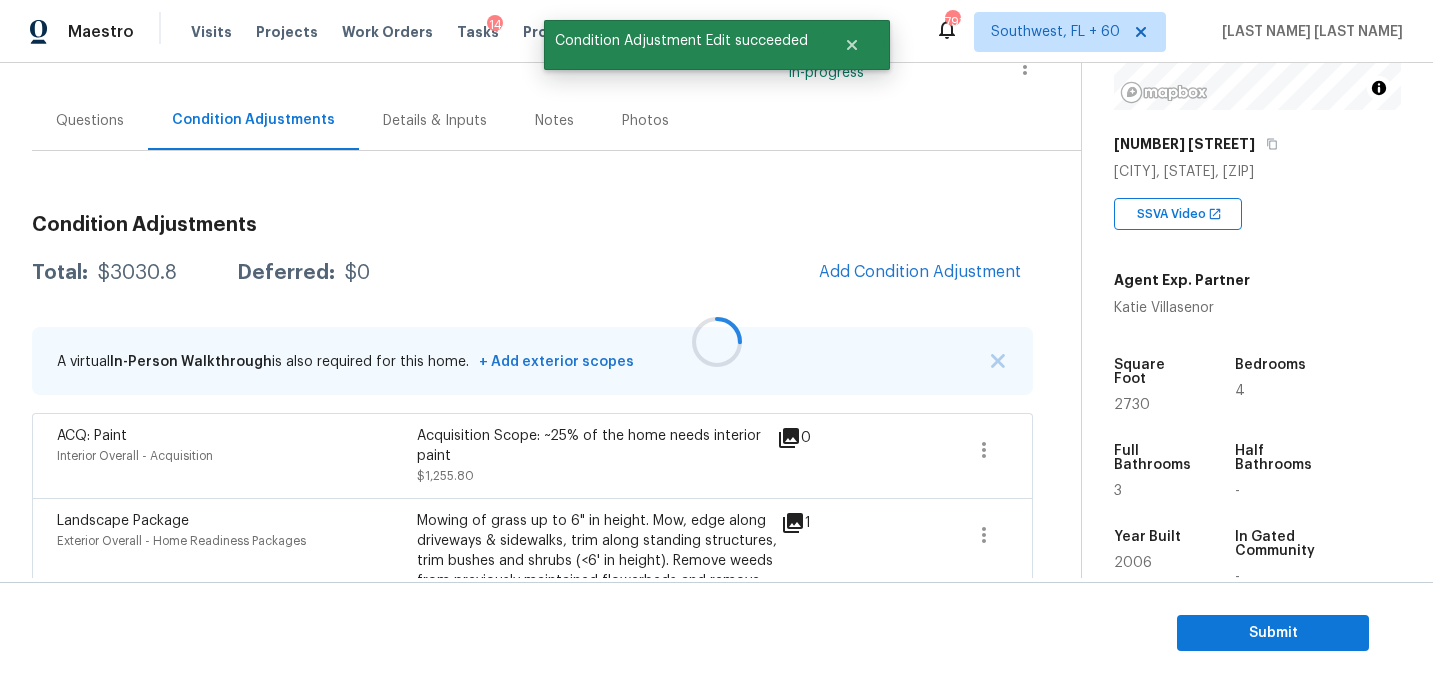click at bounding box center [716, 341] 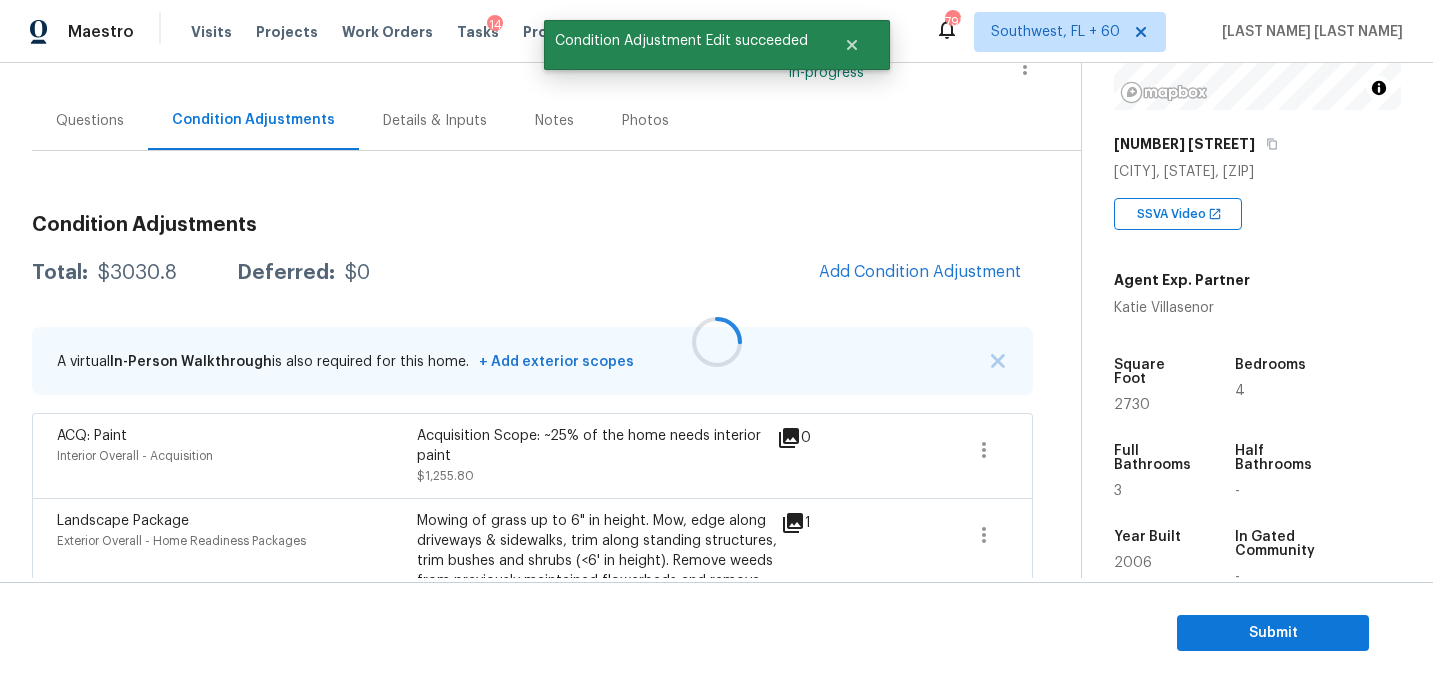 click at bounding box center (716, 341) 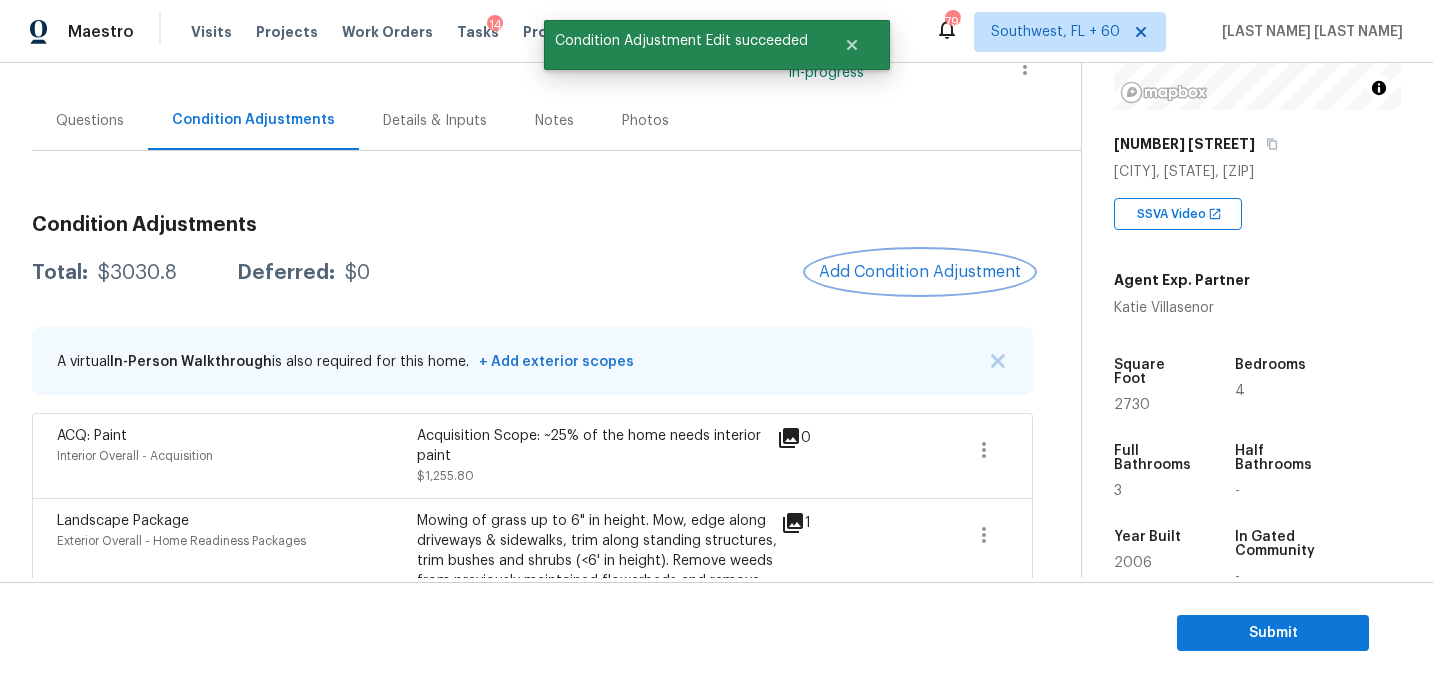click on "Add Condition Adjustment" at bounding box center [920, 272] 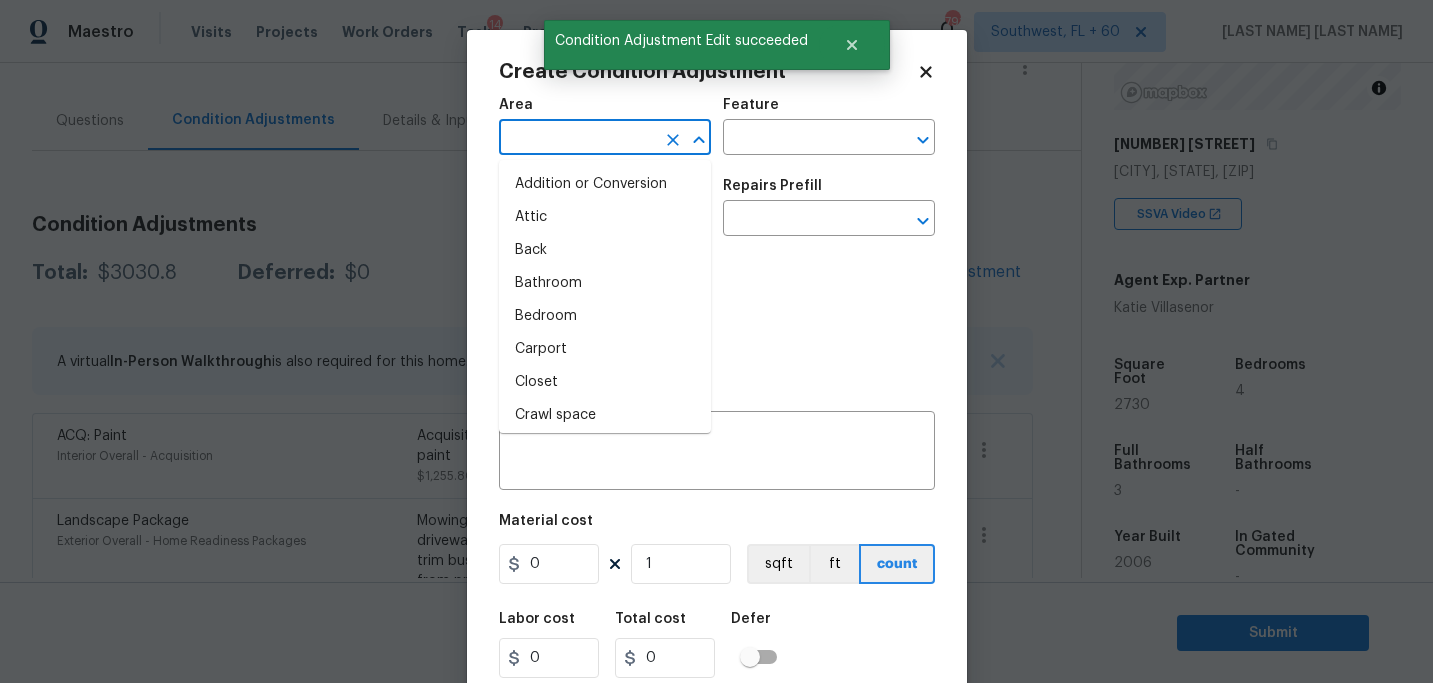click at bounding box center (577, 139) 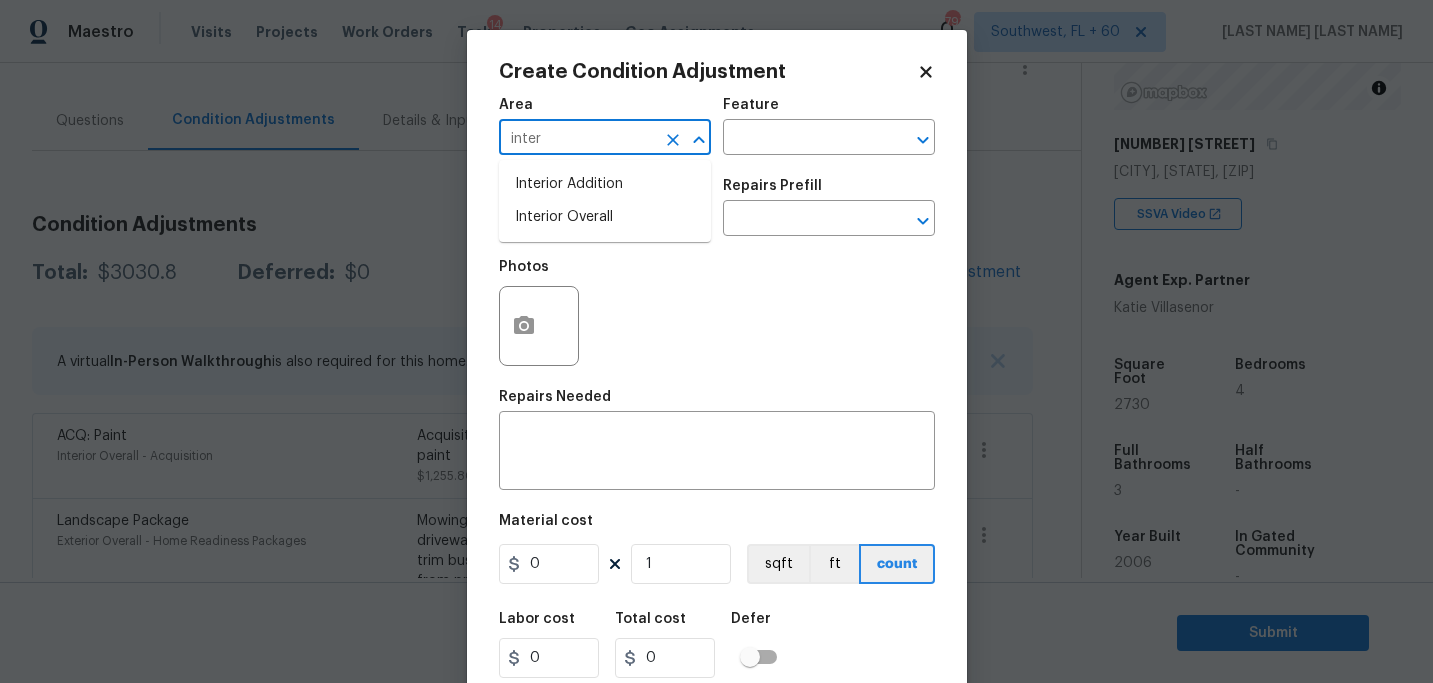 drag, startPoint x: 623, startPoint y: 147, endPoint x: 623, endPoint y: 194, distance: 47 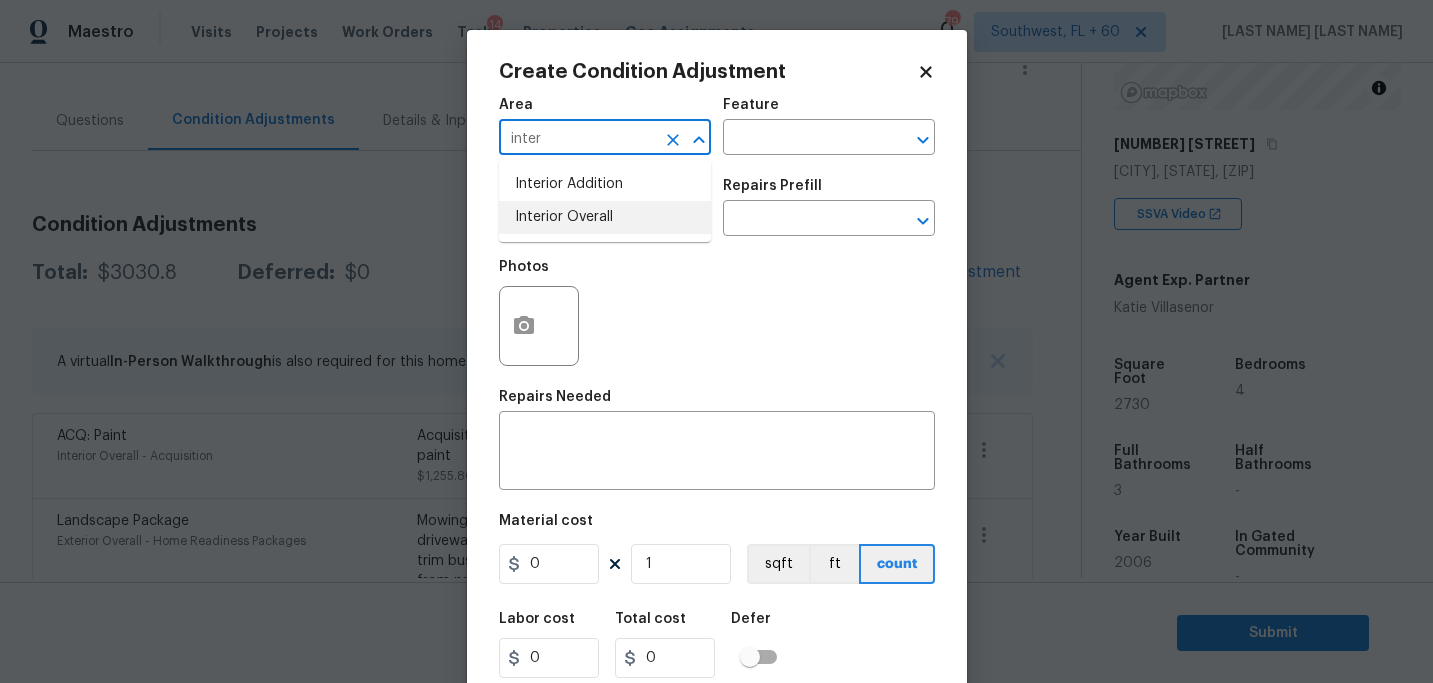 click on "Interior Overall" at bounding box center (605, 217) 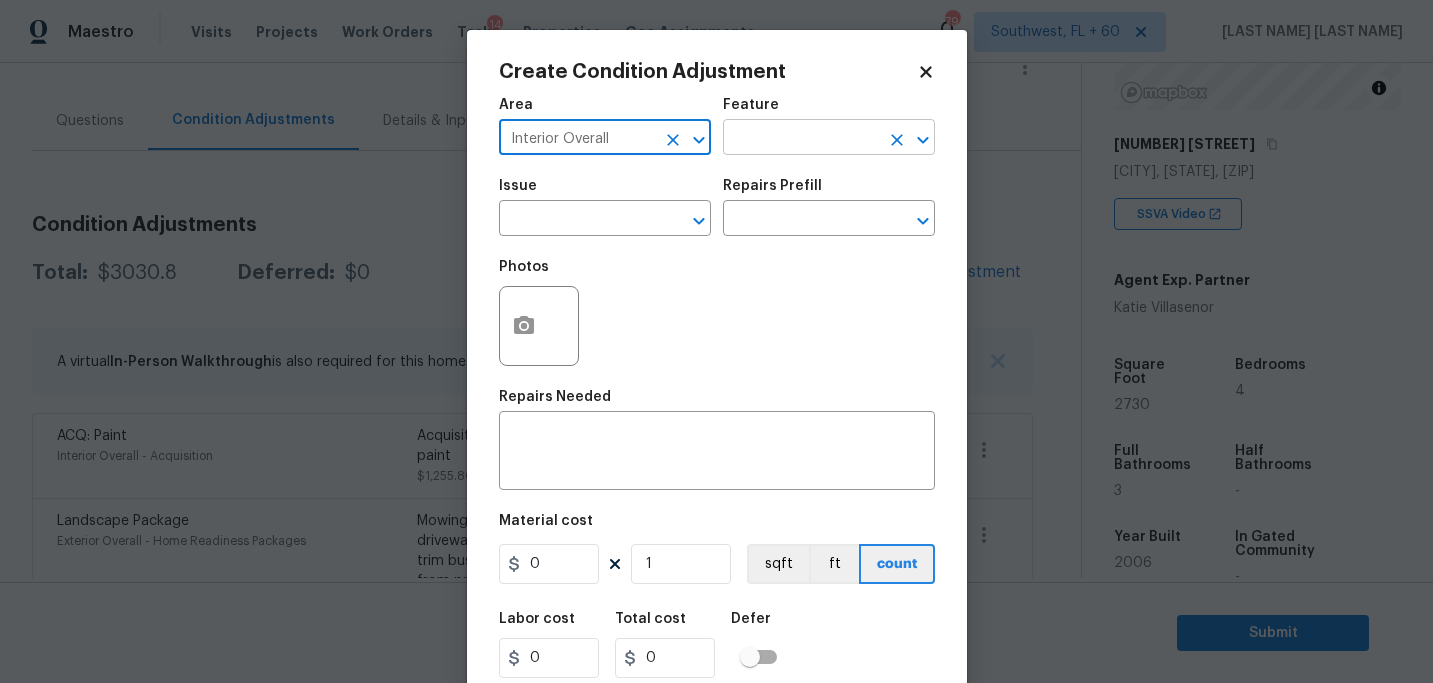 type on "Interior Overall" 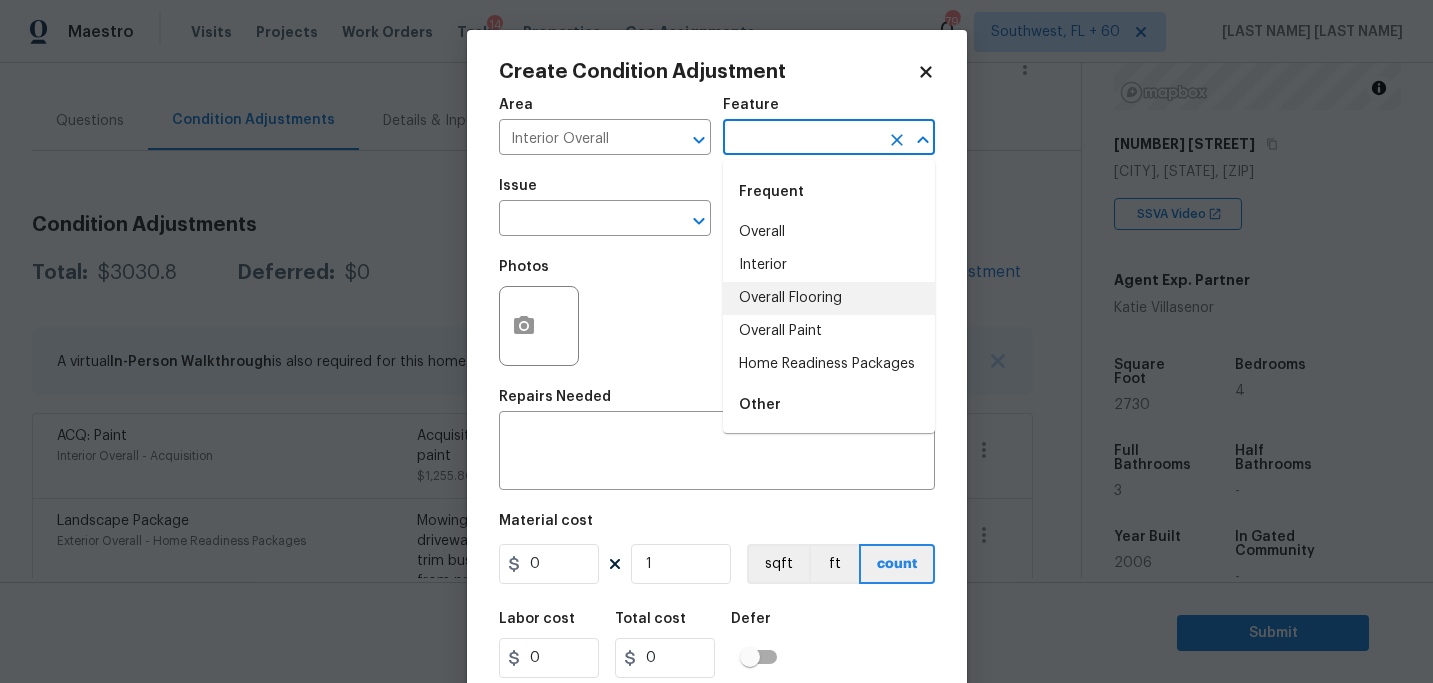 click on "Overall Flooring" at bounding box center [829, 298] 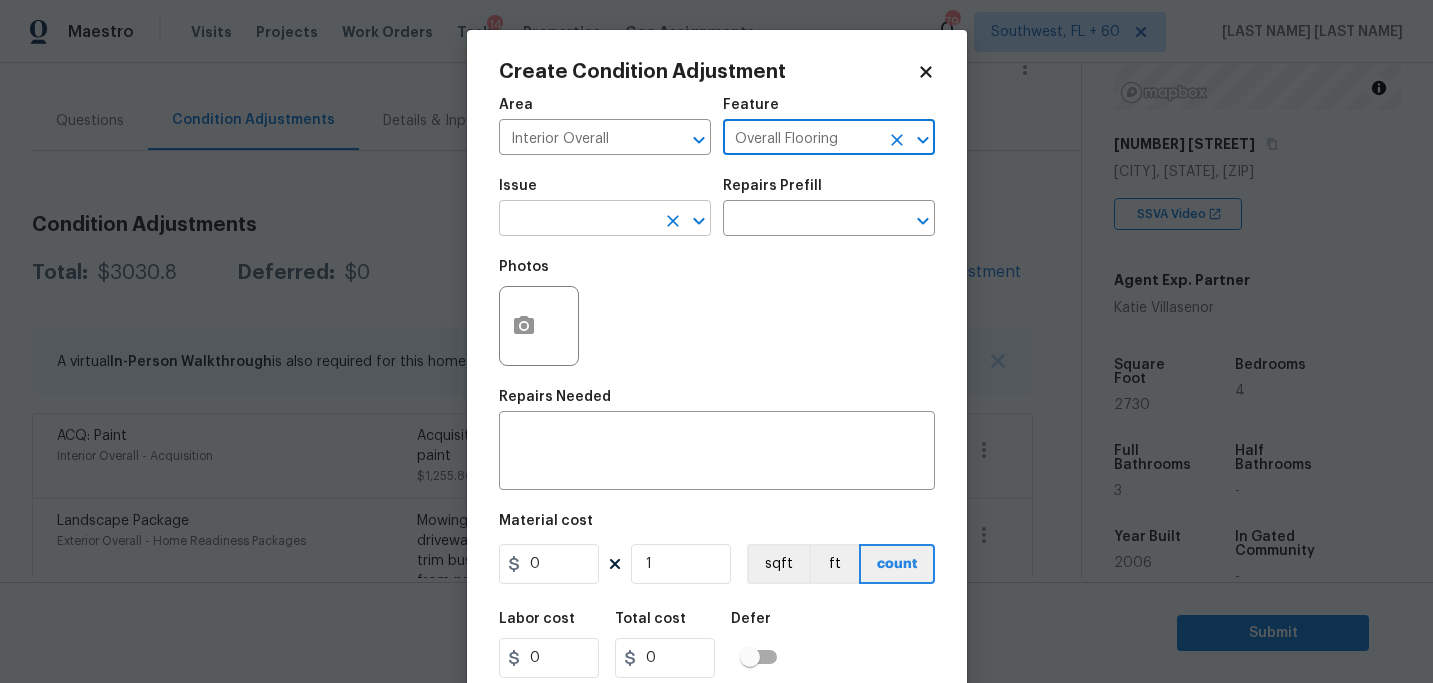 click at bounding box center (577, 220) 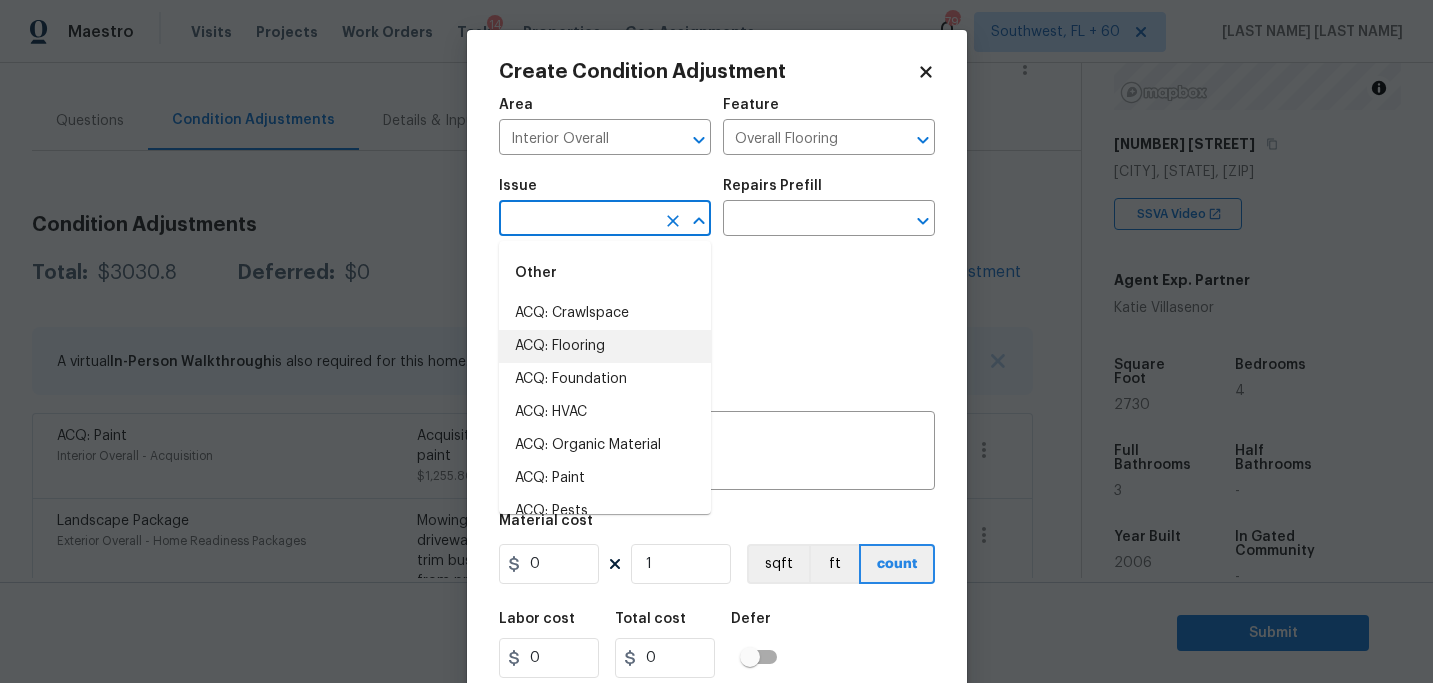 click on "ACQ: Flooring" at bounding box center (605, 346) 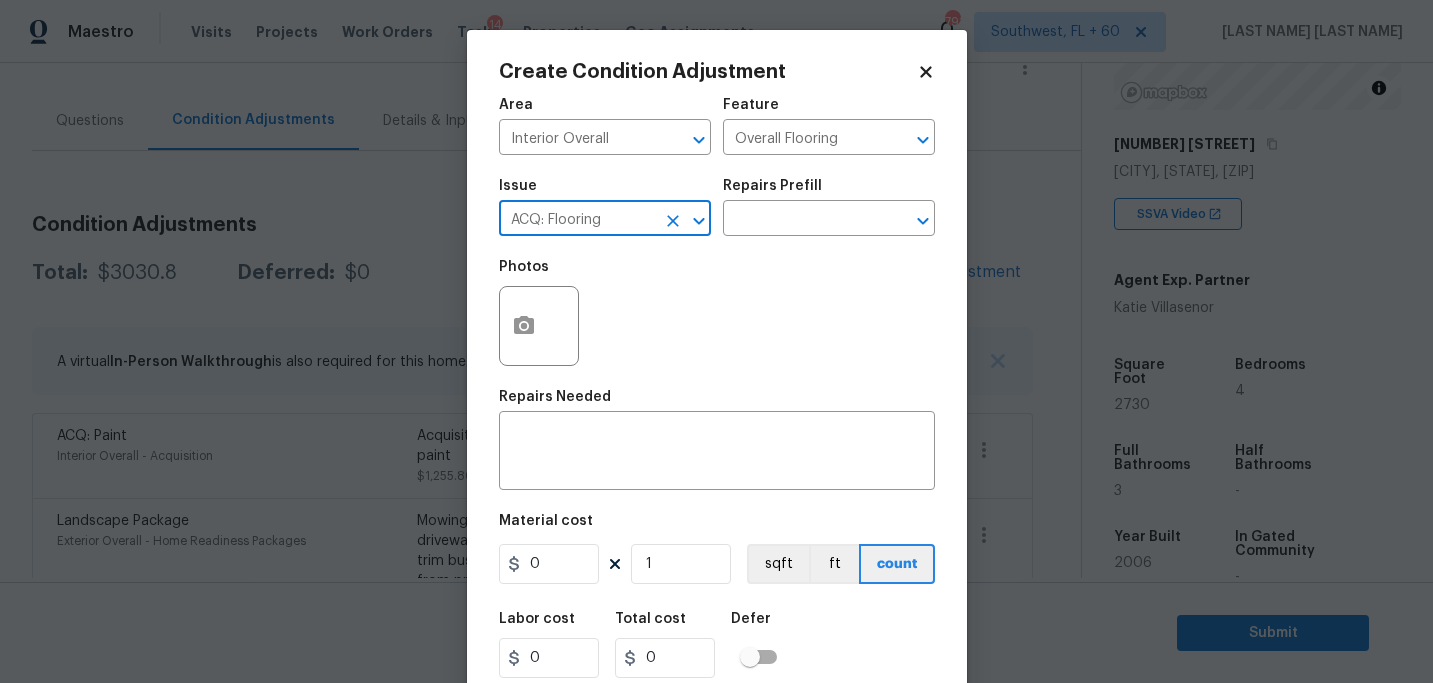 click on "Issue ACQ: Flooring ​ Repairs Prefill ​" at bounding box center [717, 207] 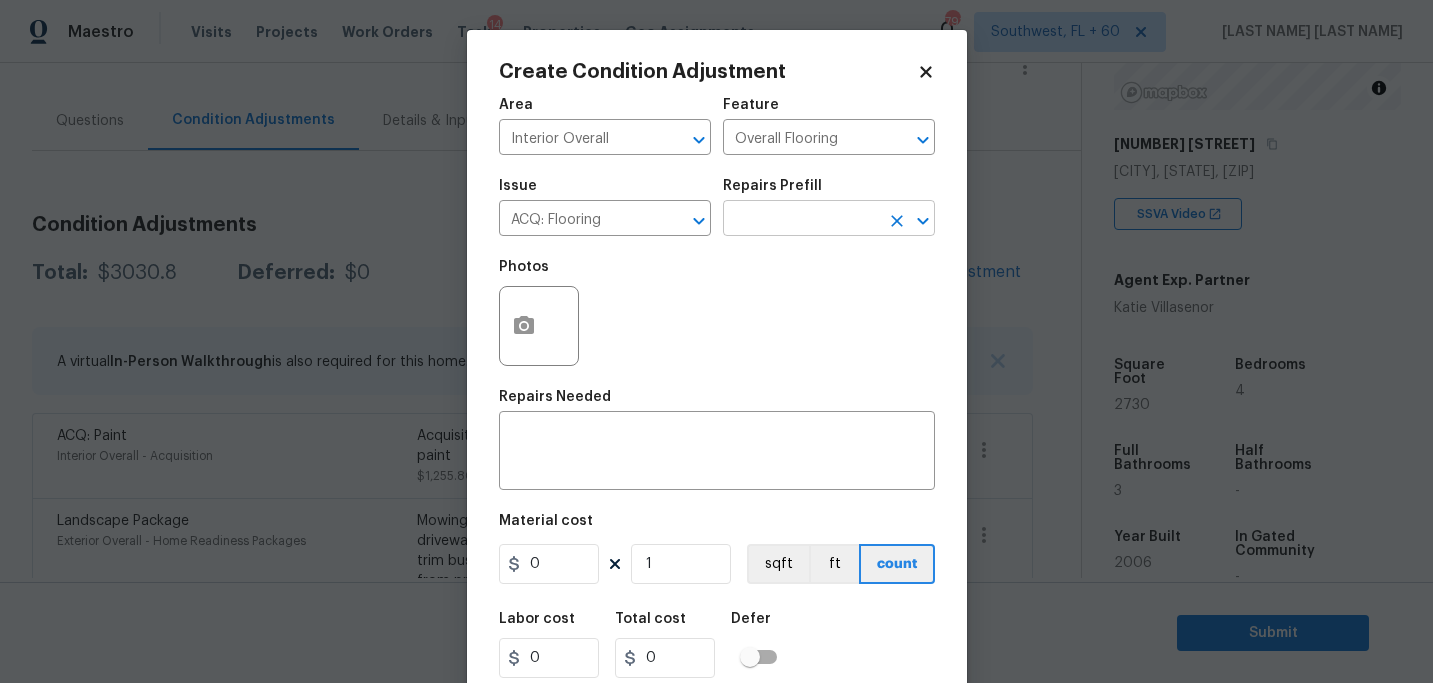 click at bounding box center (801, 220) 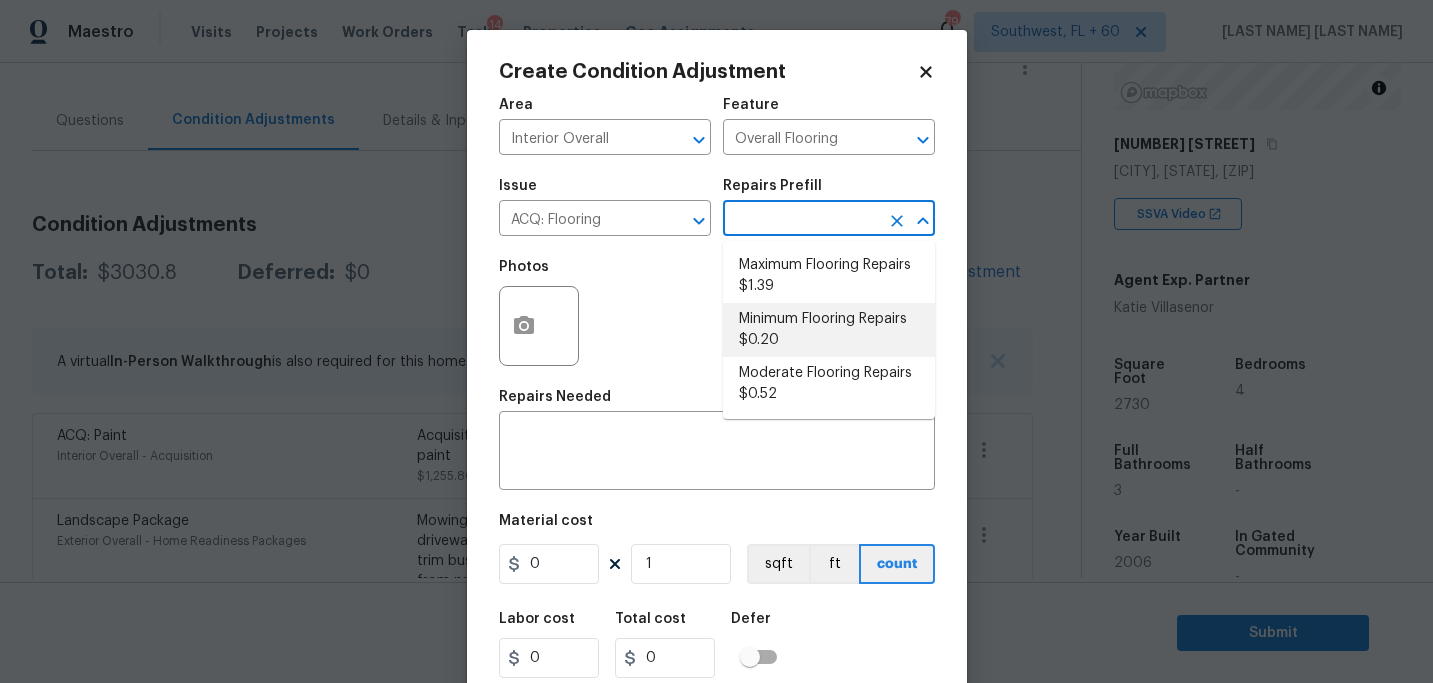 click on "Minimum Flooring Repairs $0.20" at bounding box center [829, 330] 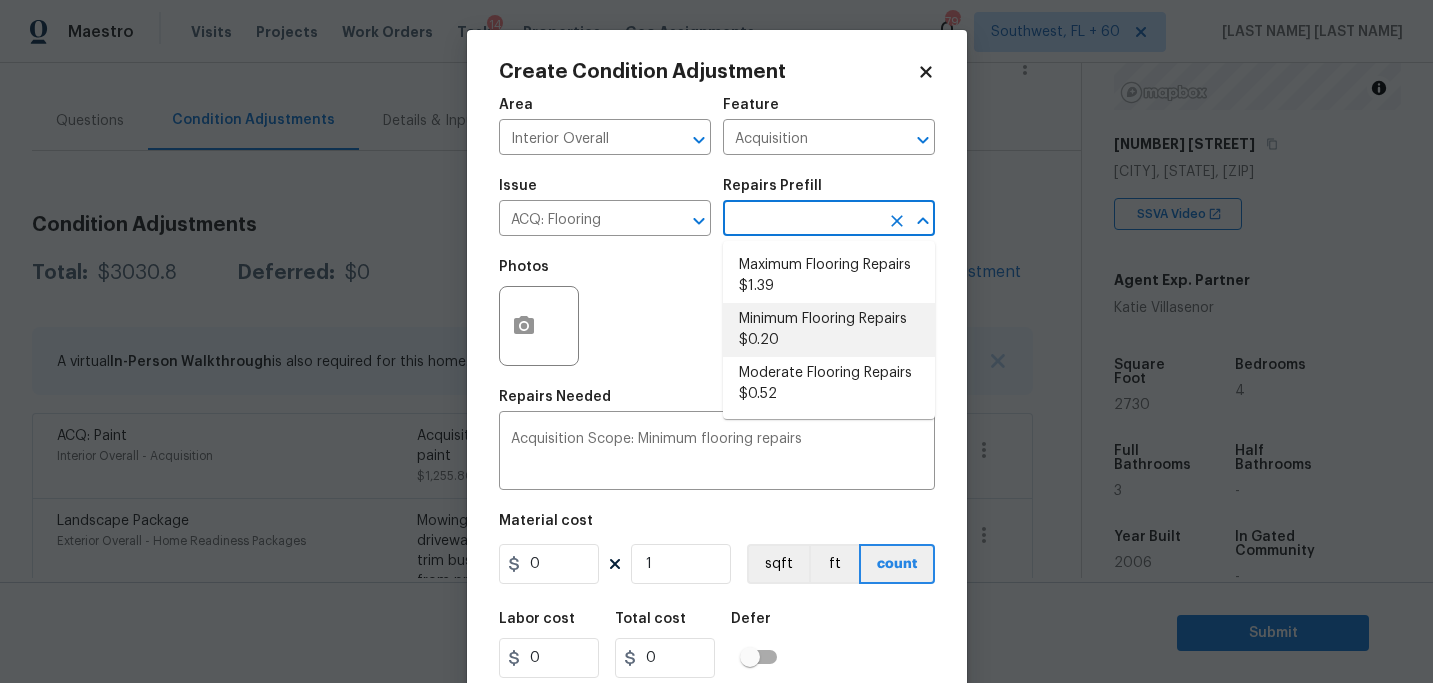 type on "0.2" 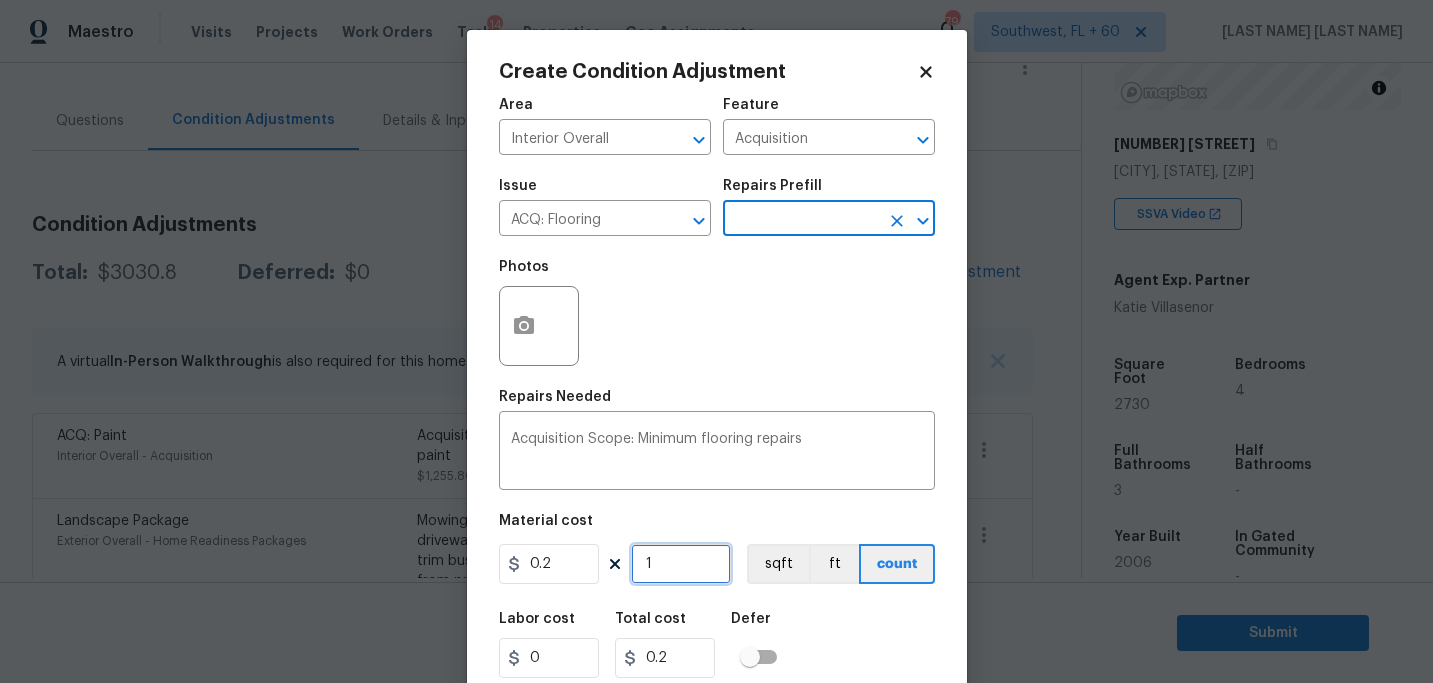 click on "1" at bounding box center (681, 564) 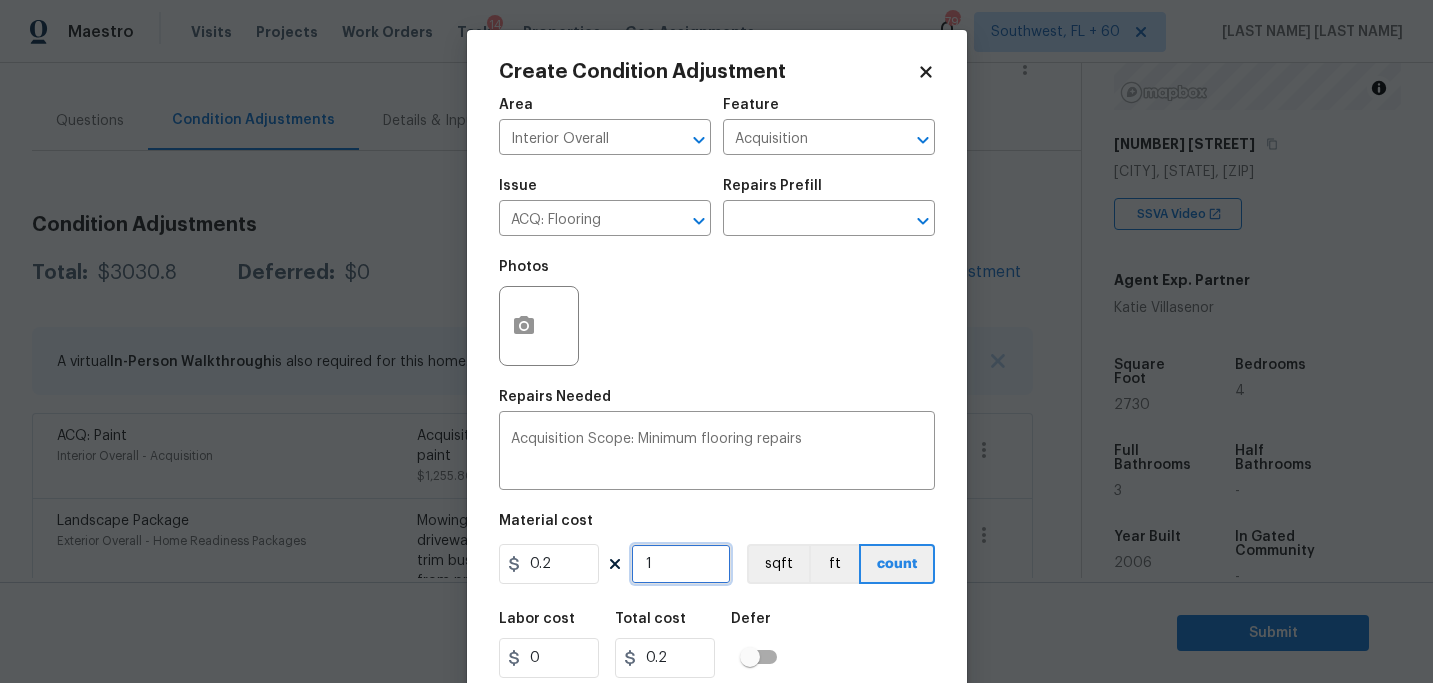 type on "0" 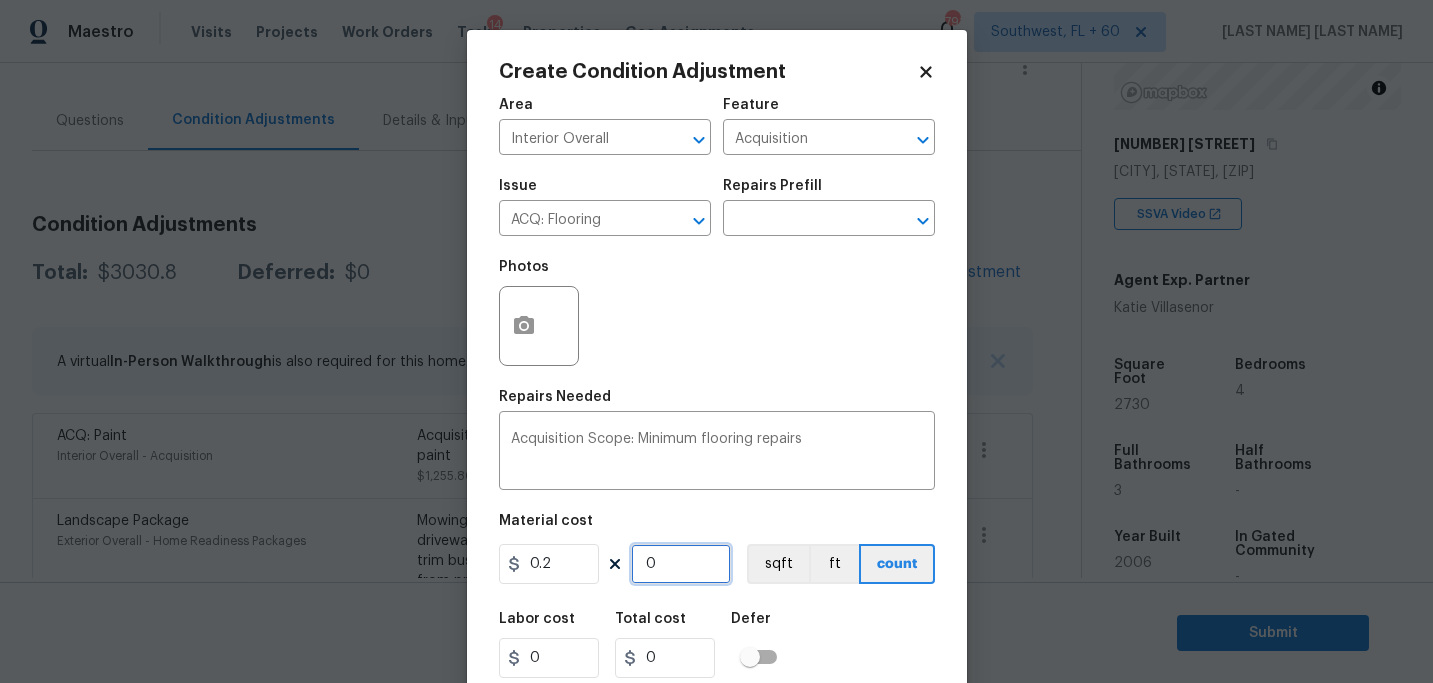 type on "3" 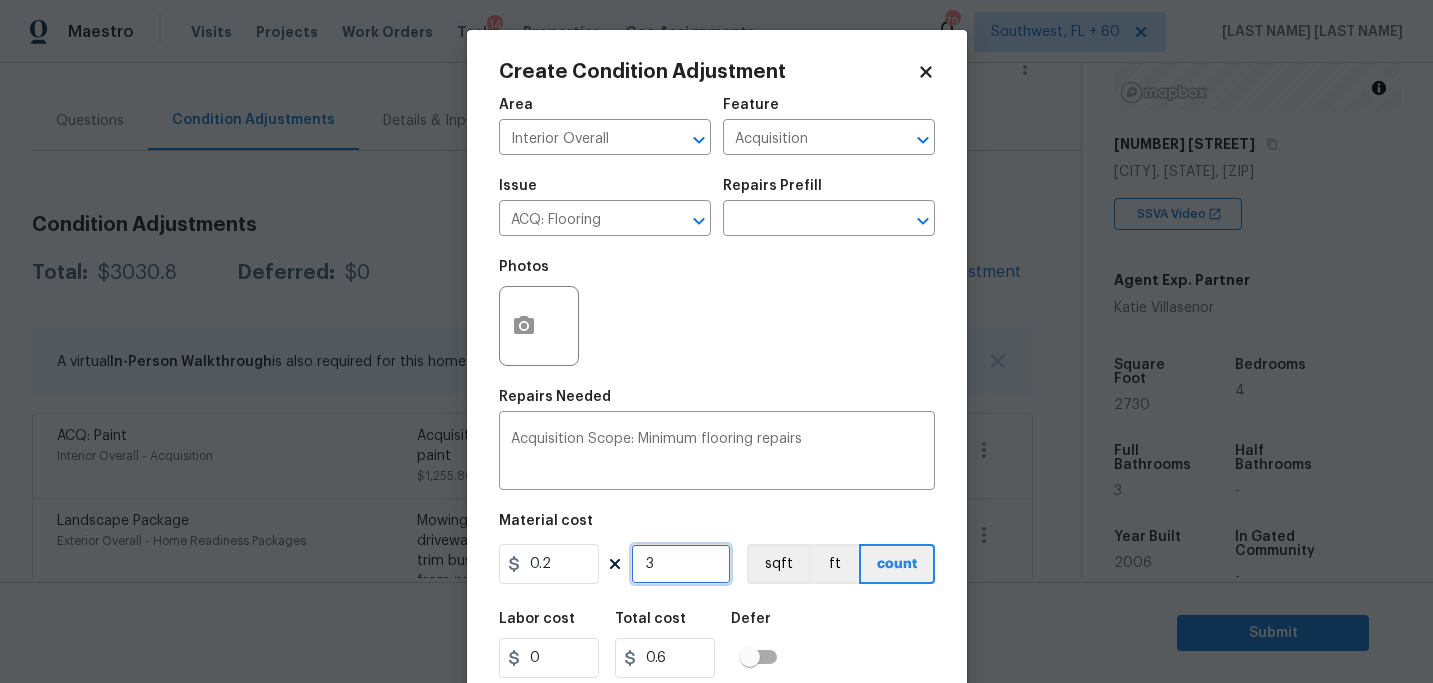 type on "0" 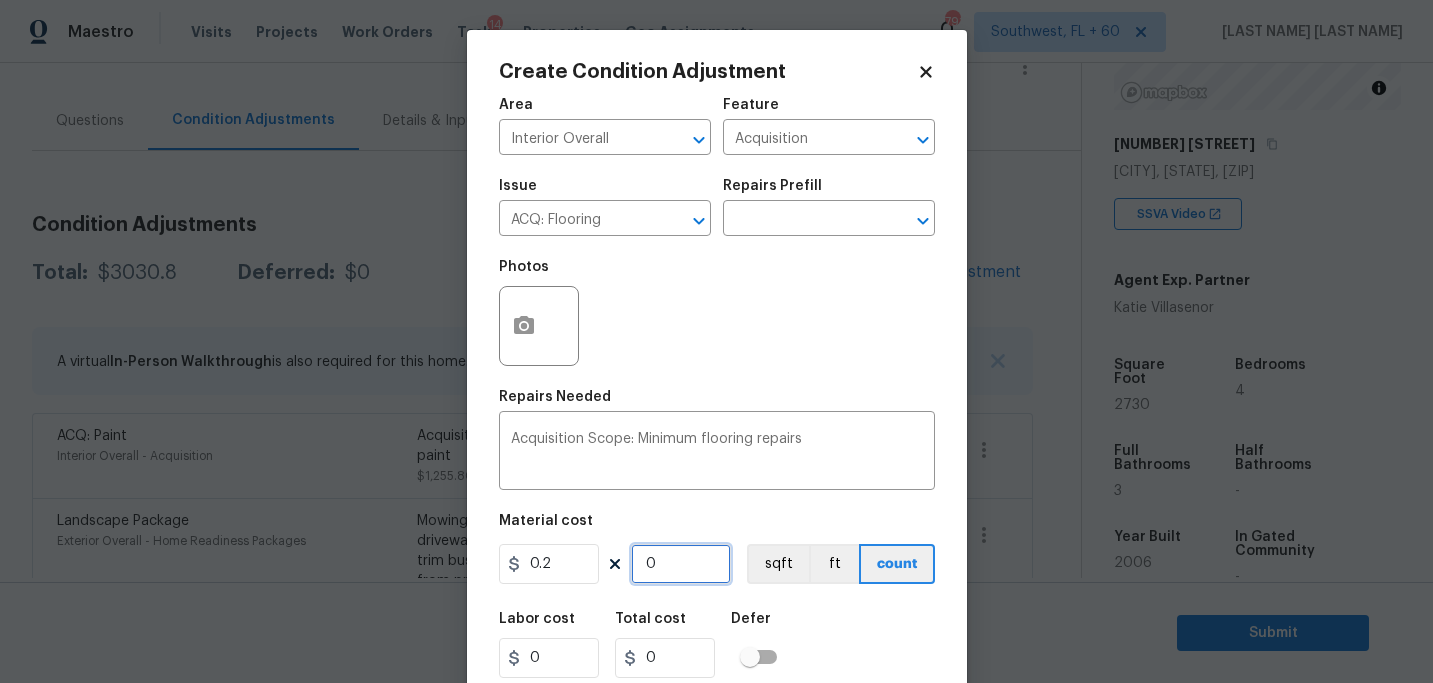 type on "2" 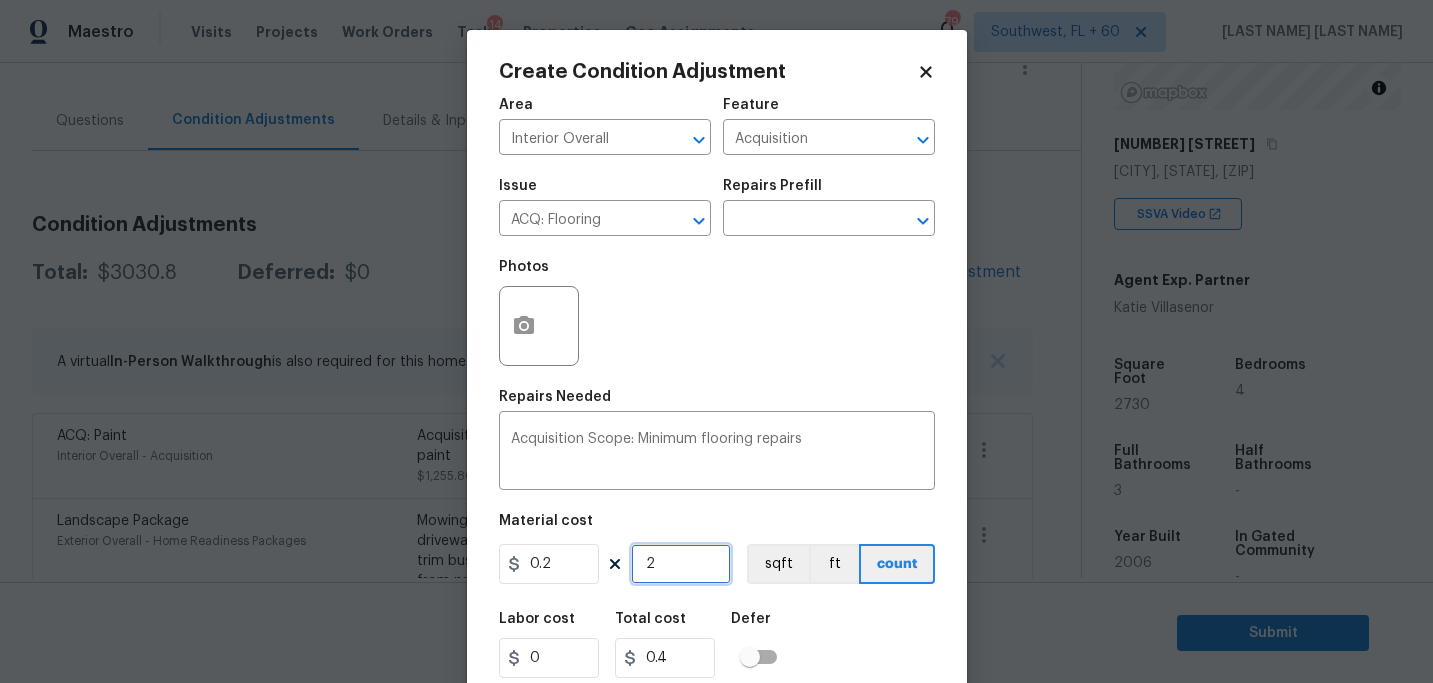 type on "27" 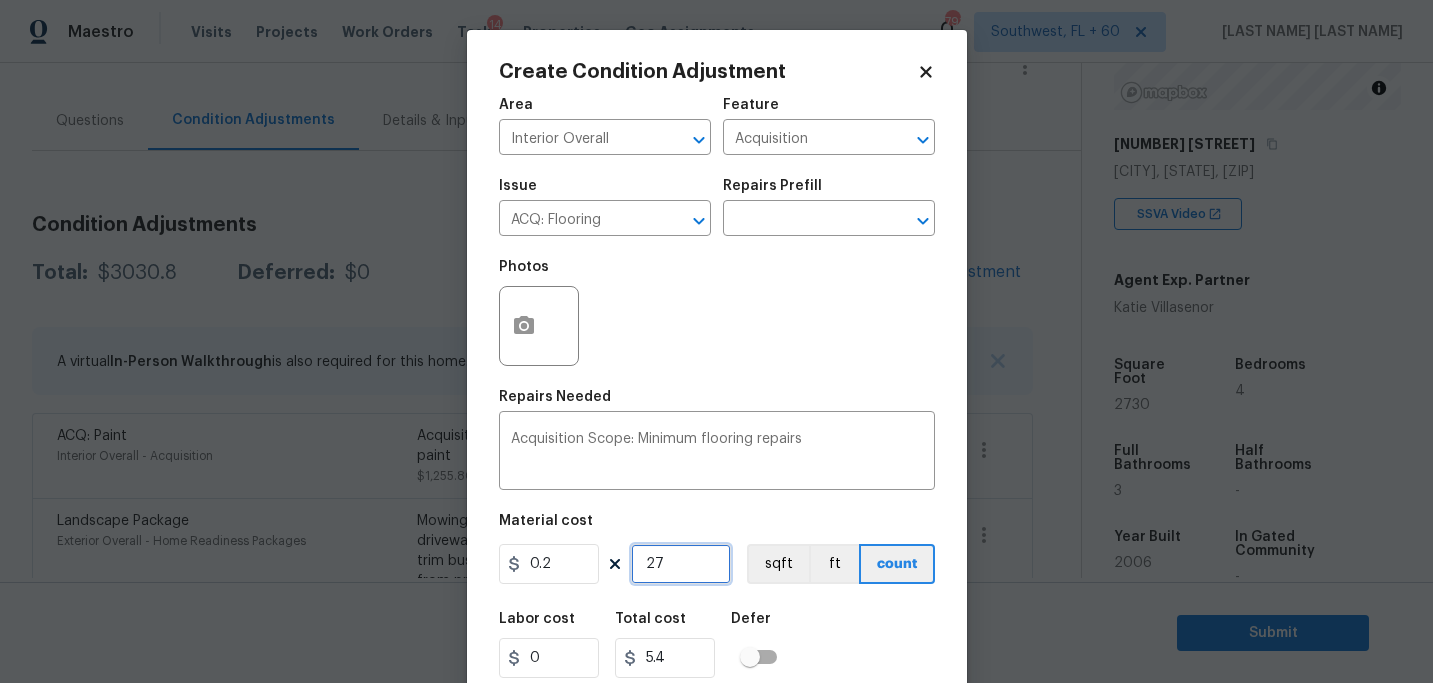 type on "273" 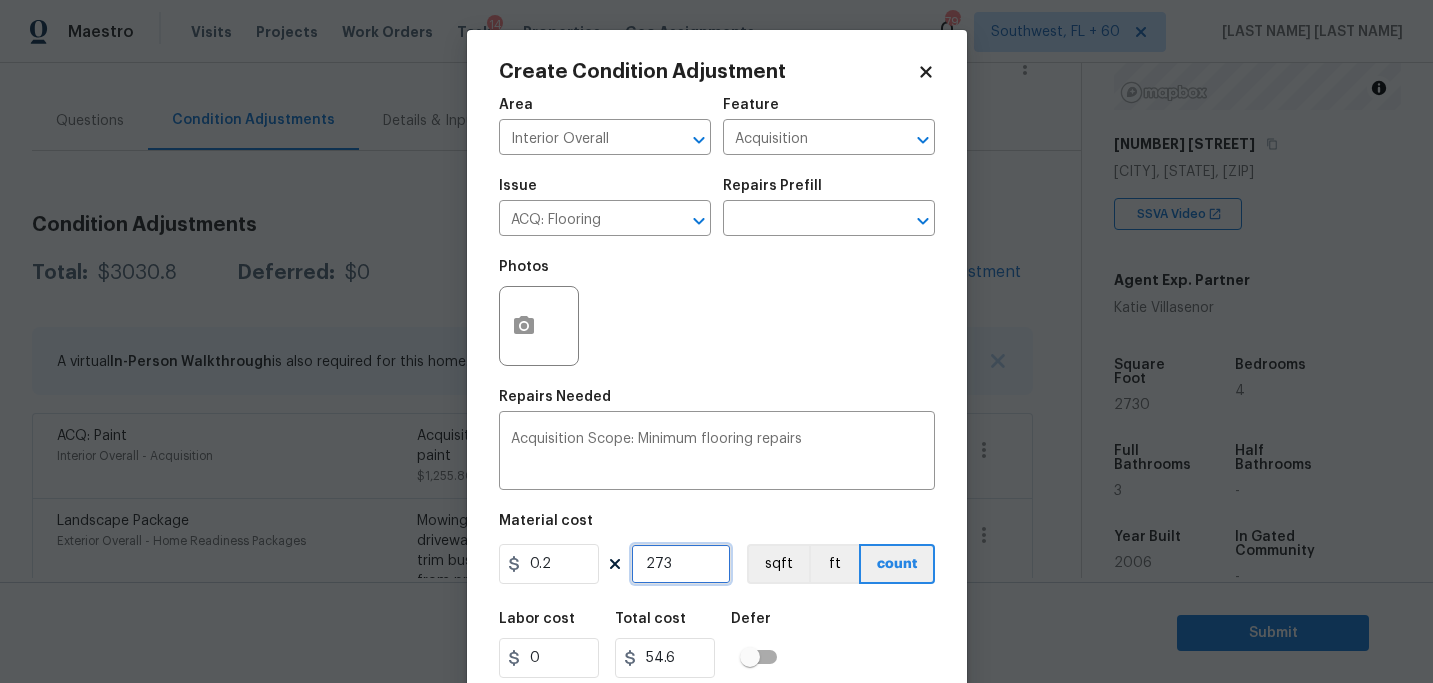 type on "2730" 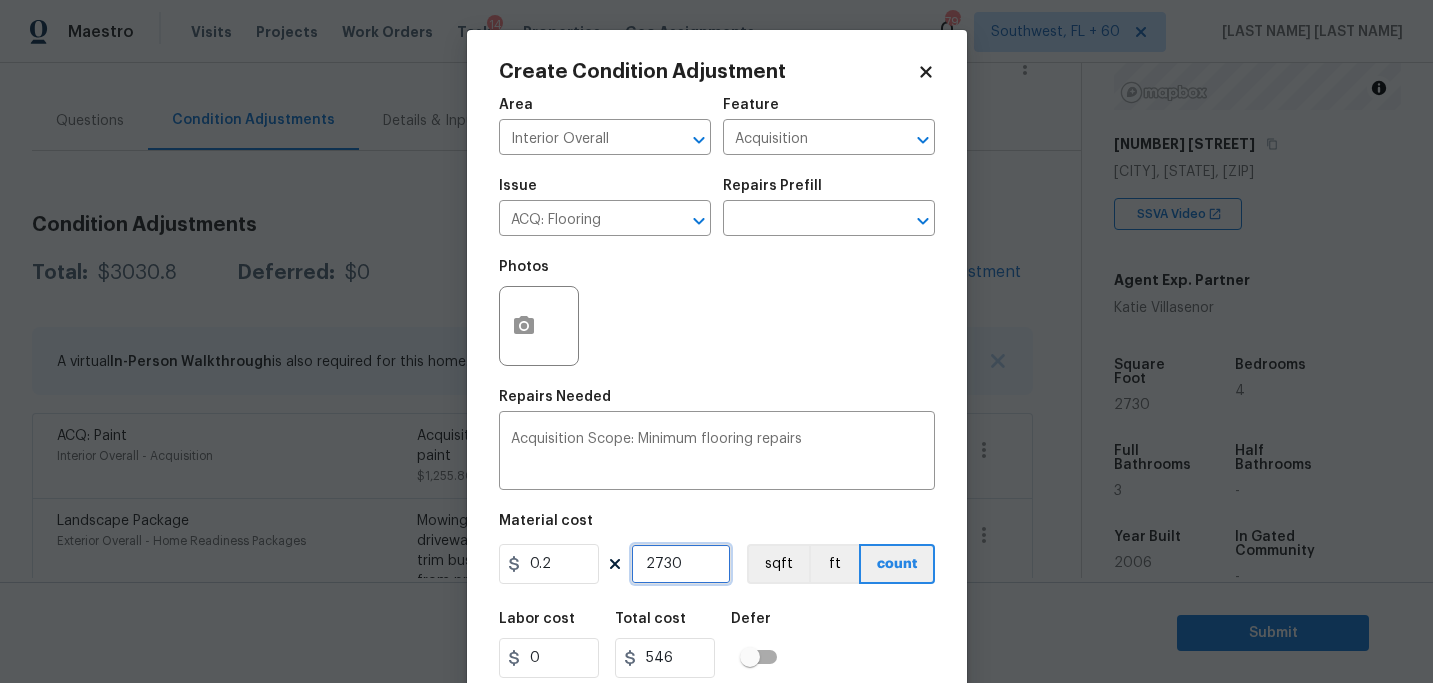 type on "2730" 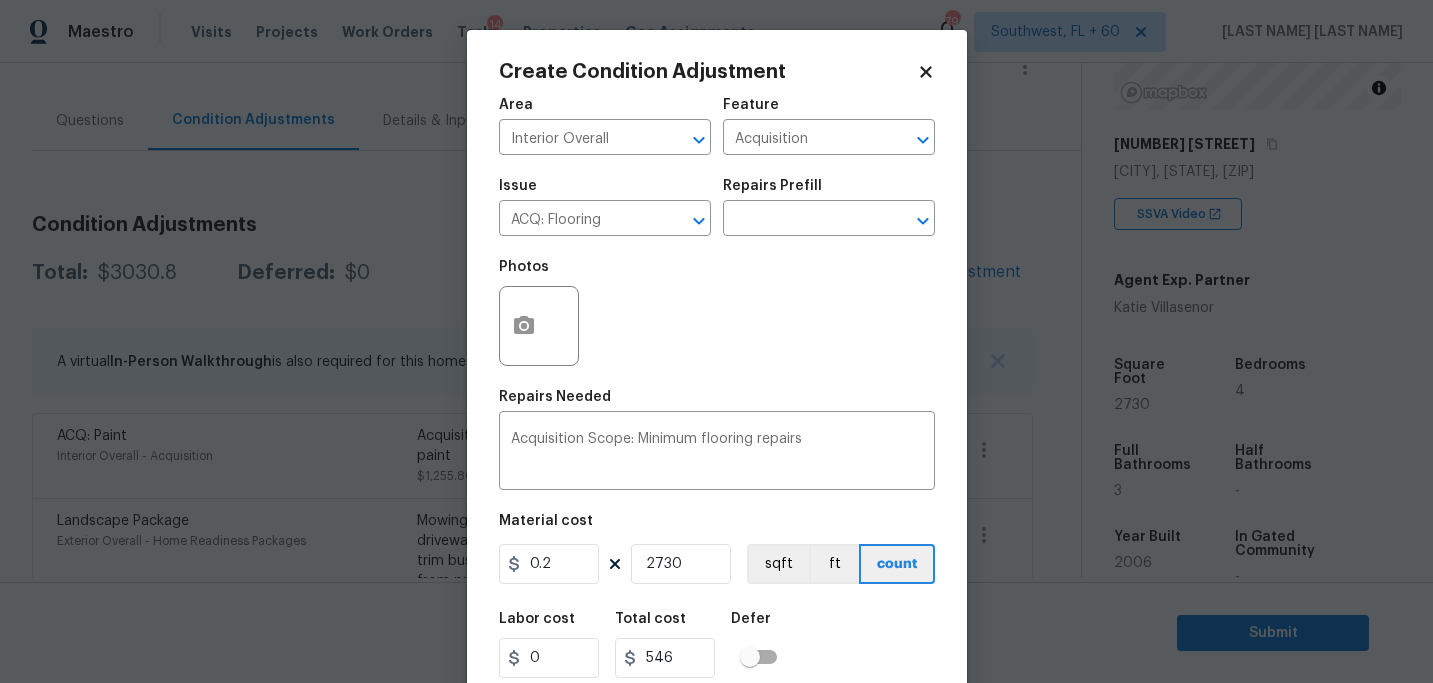 click on "Labor cost 0 Total cost 546 Defer" at bounding box center [717, 645] 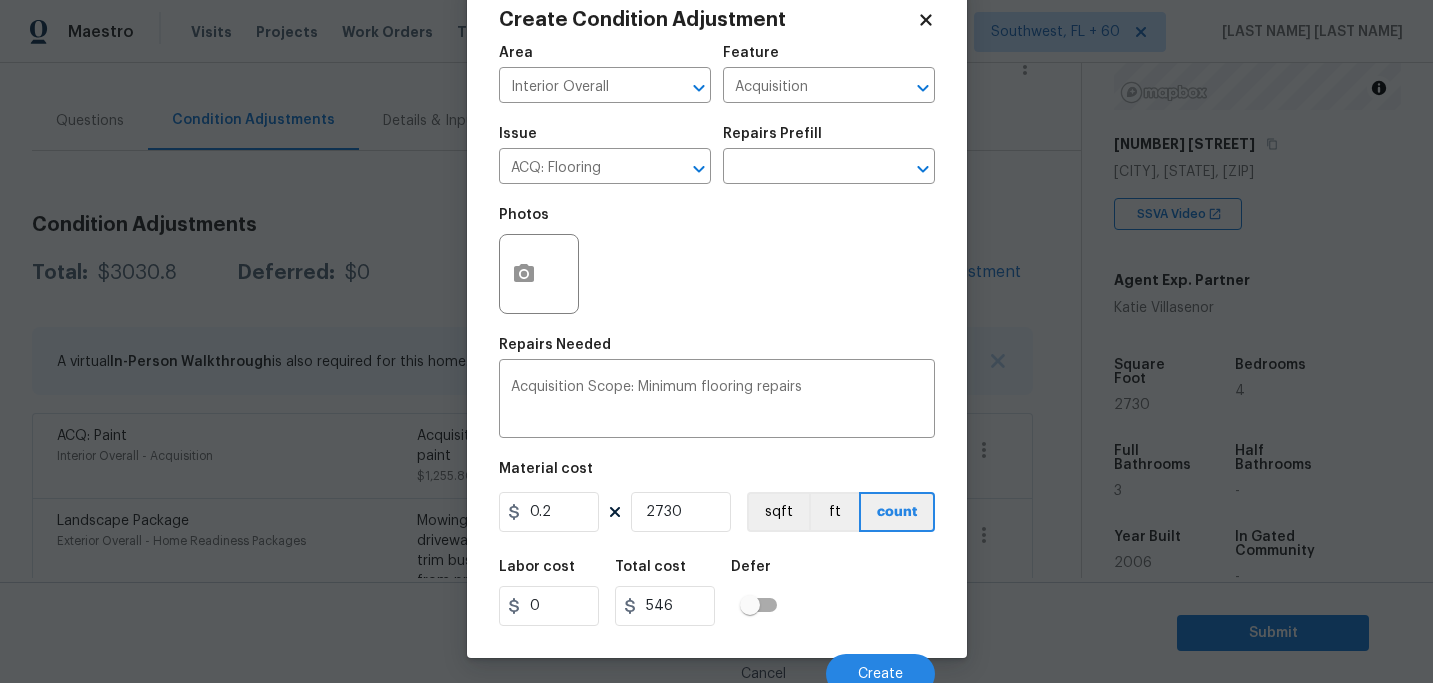 scroll, scrollTop: 64, scrollLeft: 0, axis: vertical 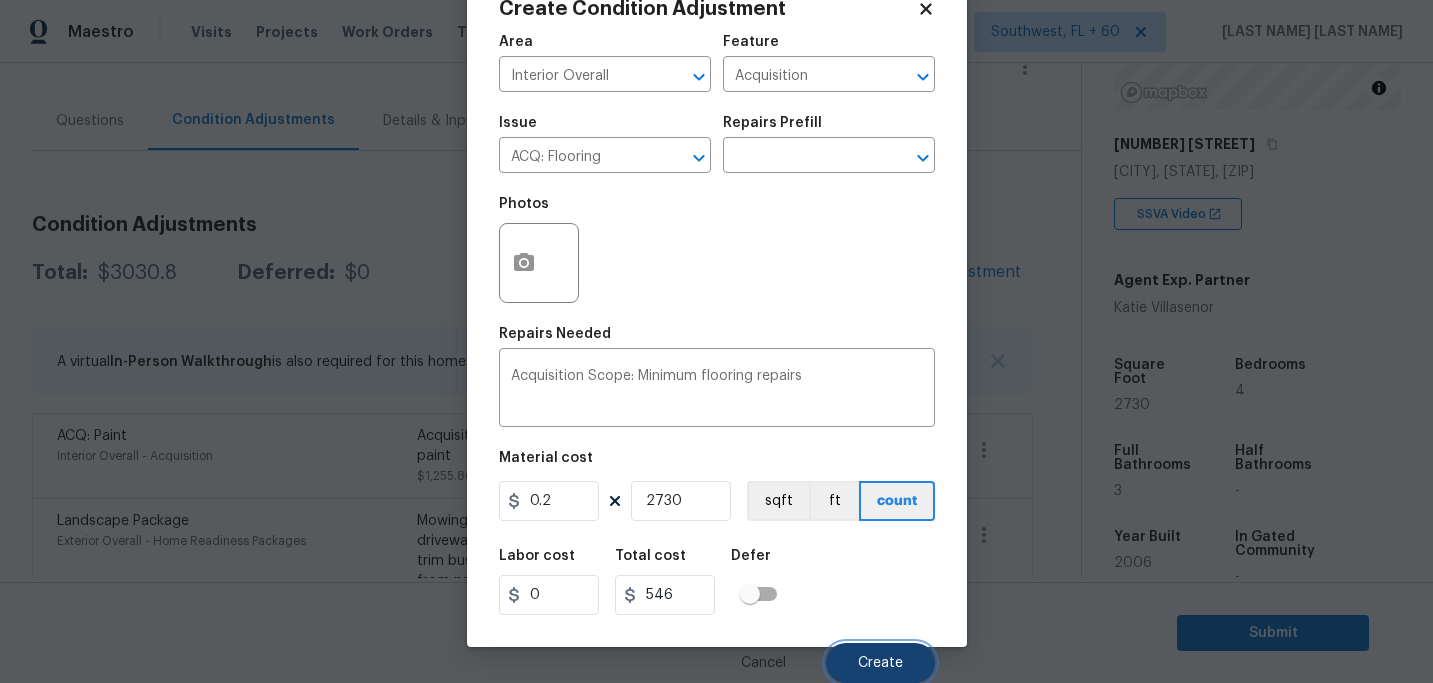 click on "Create" at bounding box center (880, 663) 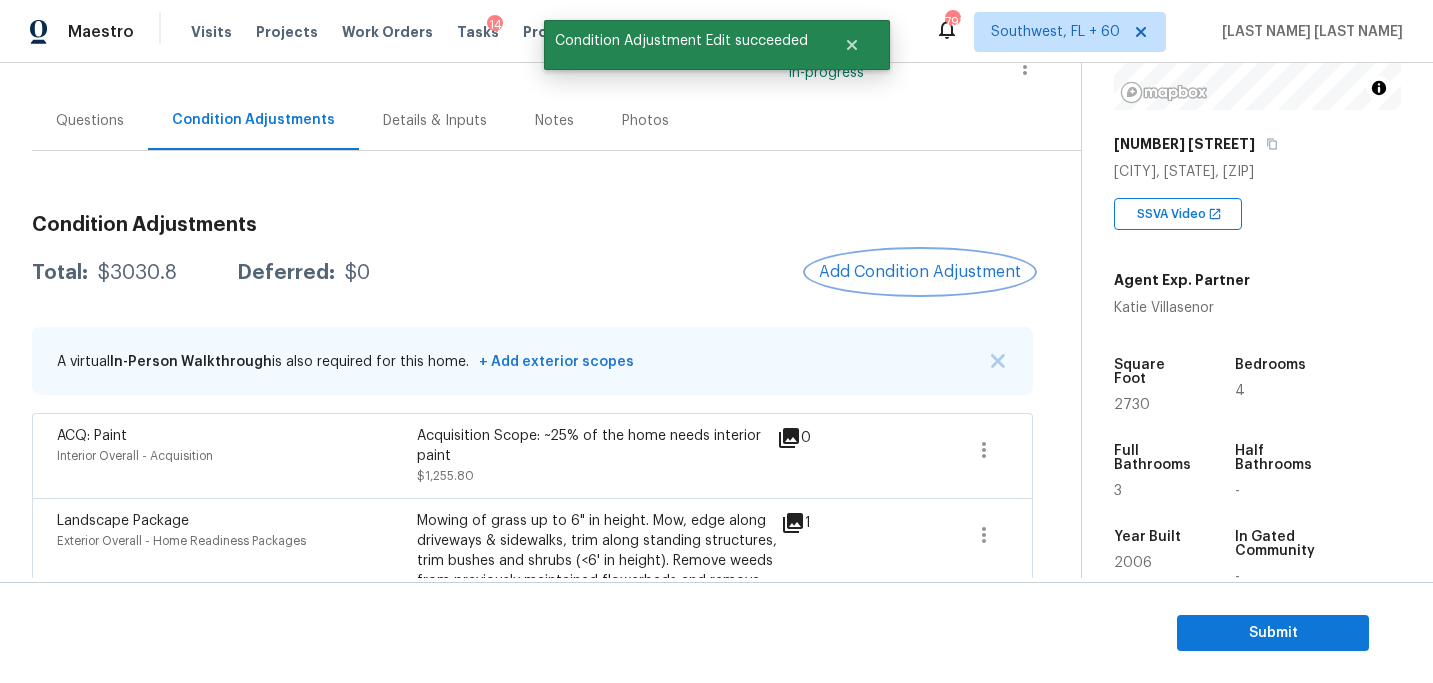 scroll, scrollTop: 0, scrollLeft: 0, axis: both 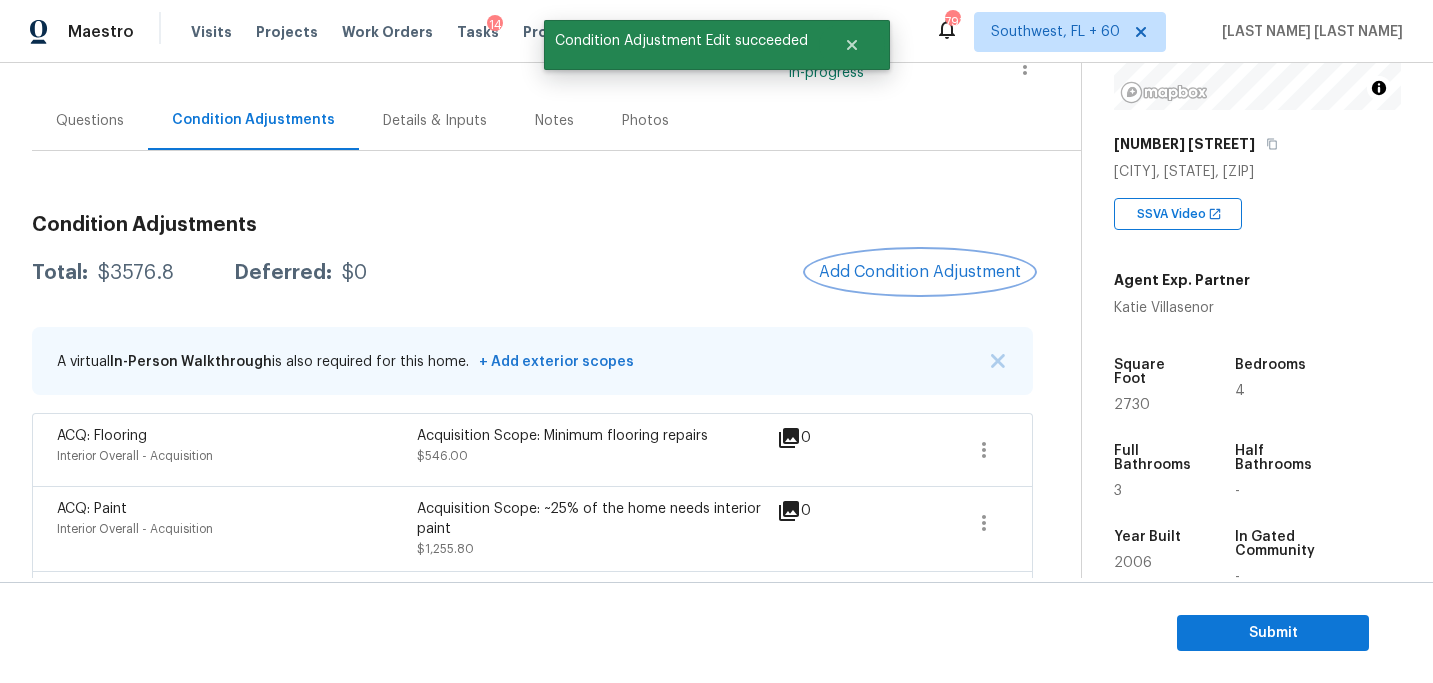 click on "Add Condition Adjustment" at bounding box center [920, 272] 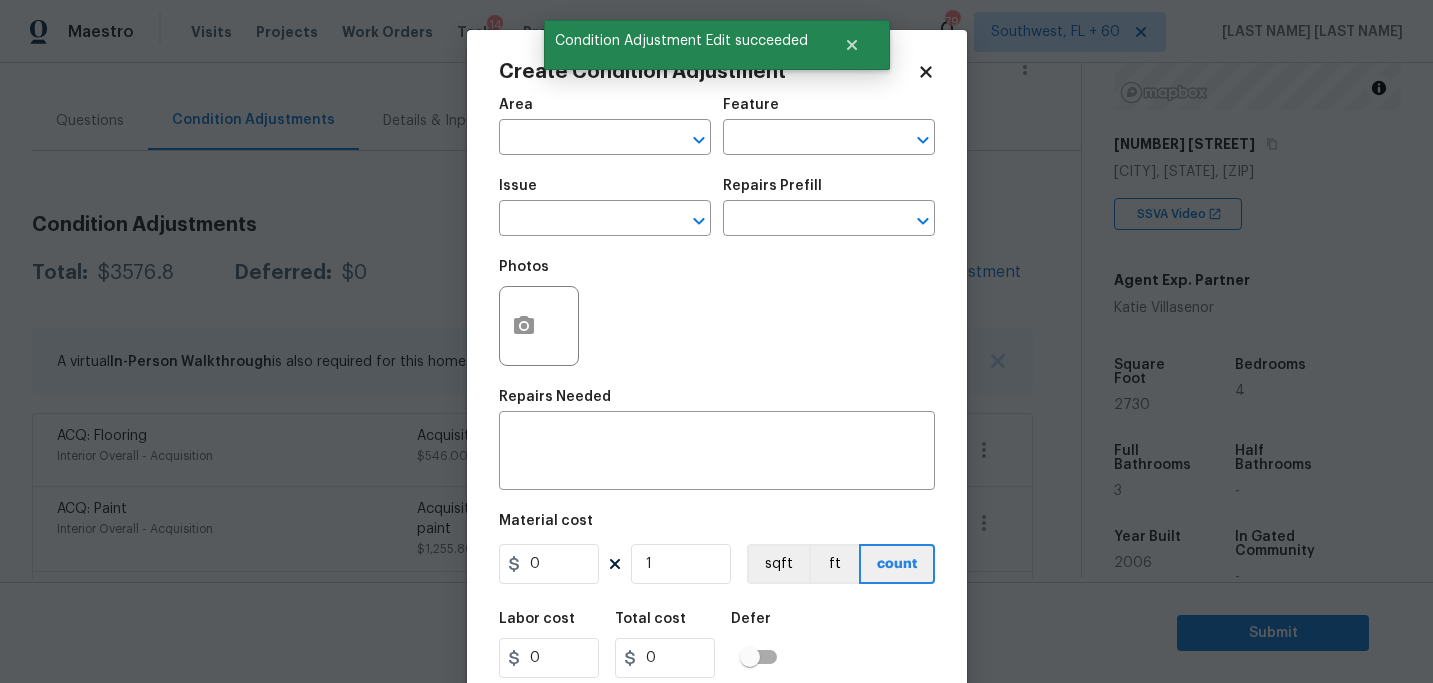 click on "Area ​" at bounding box center [605, 126] 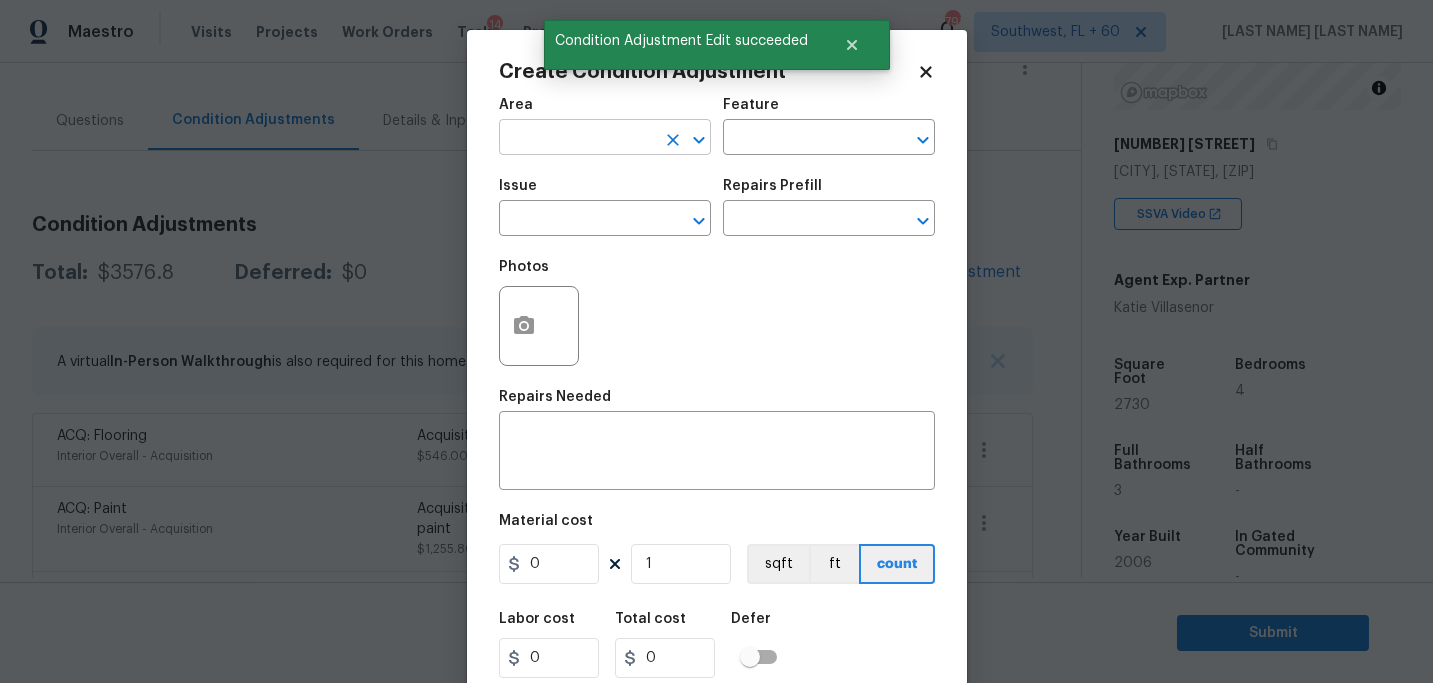 click at bounding box center [577, 139] 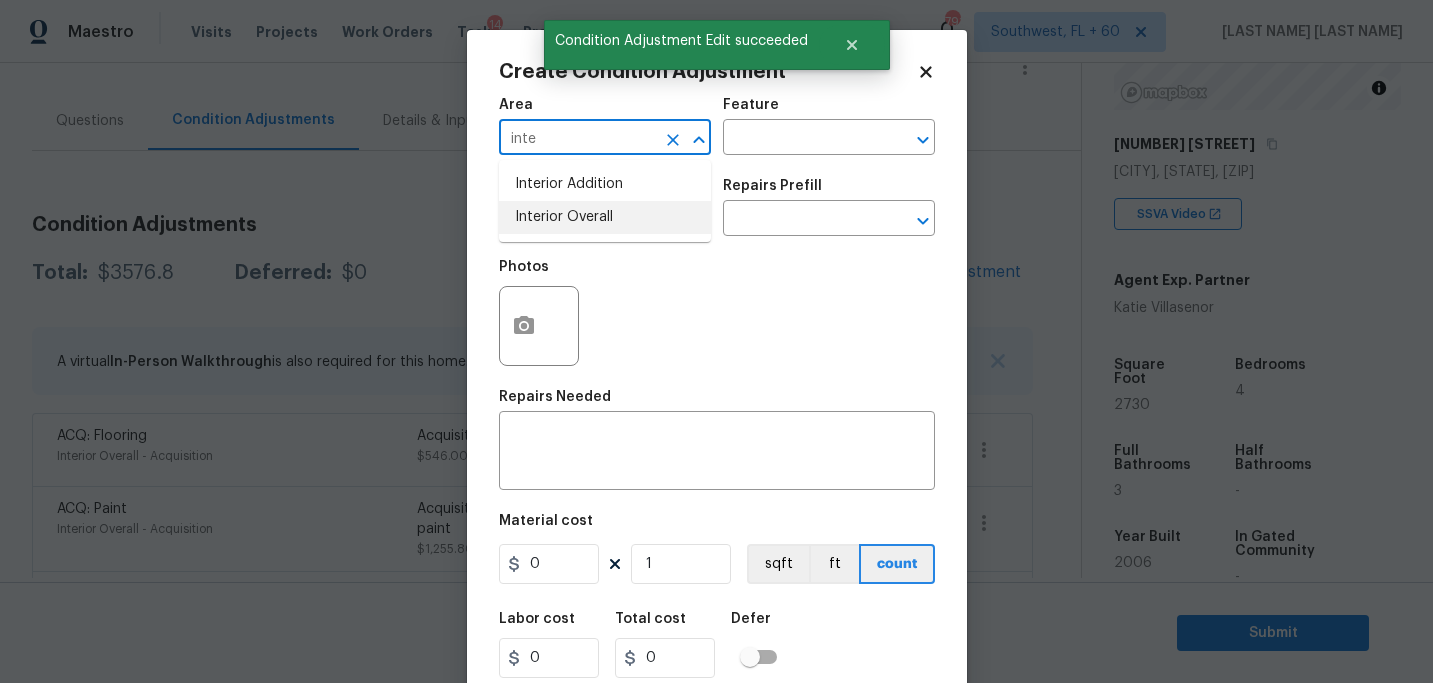 click on "Interior Overall" at bounding box center [605, 217] 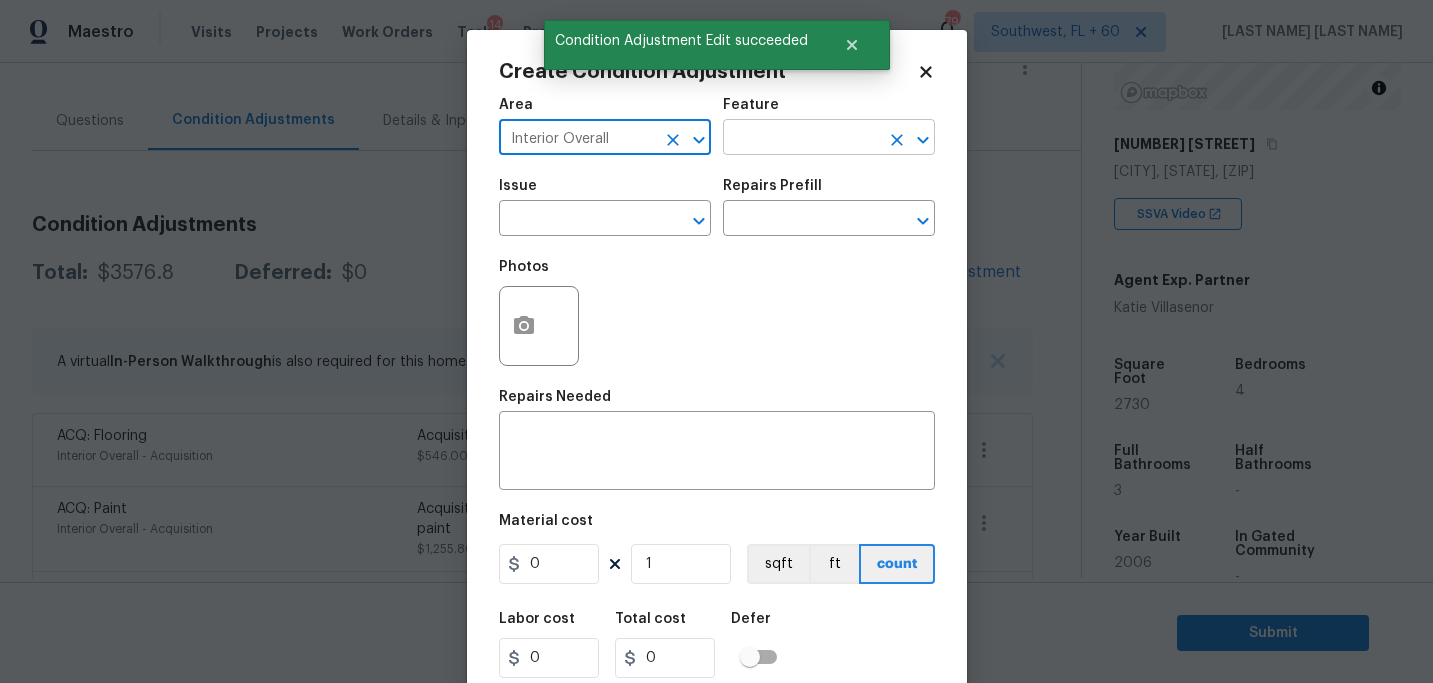 type on "Interior Overall" 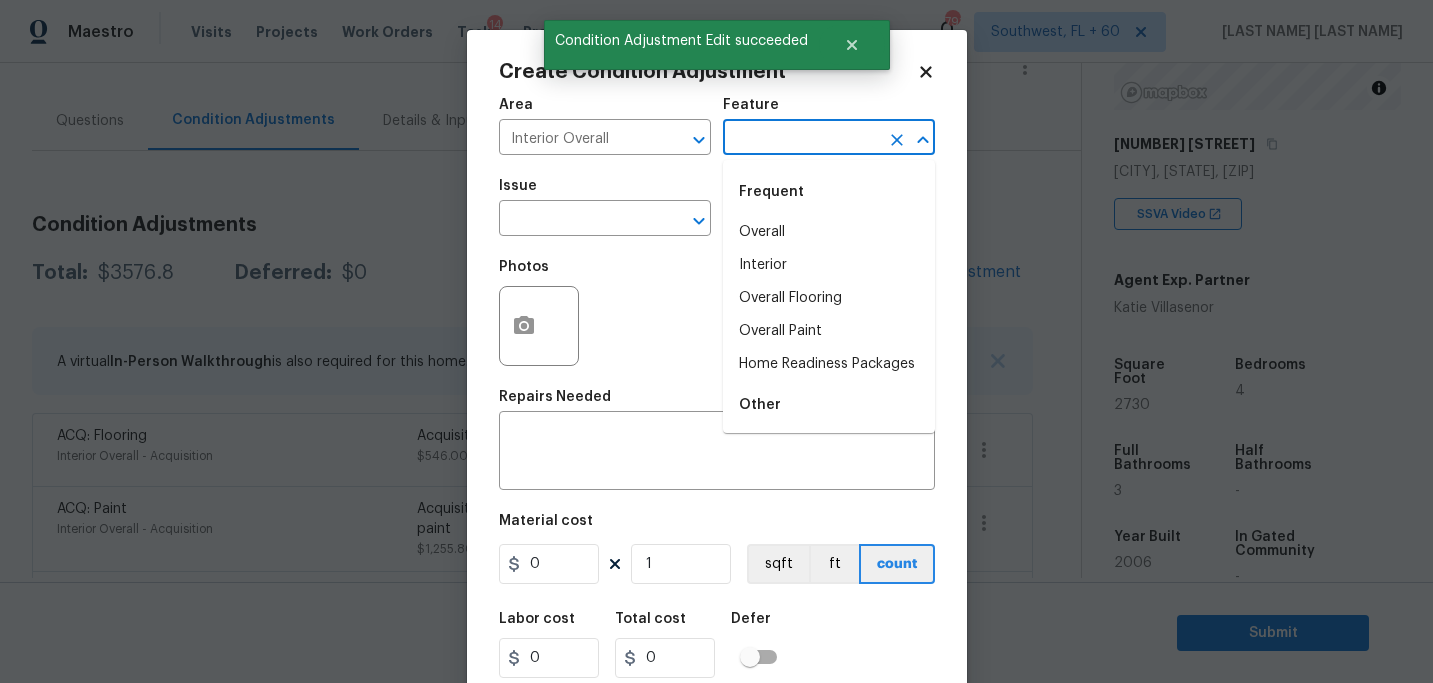 click at bounding box center [801, 139] 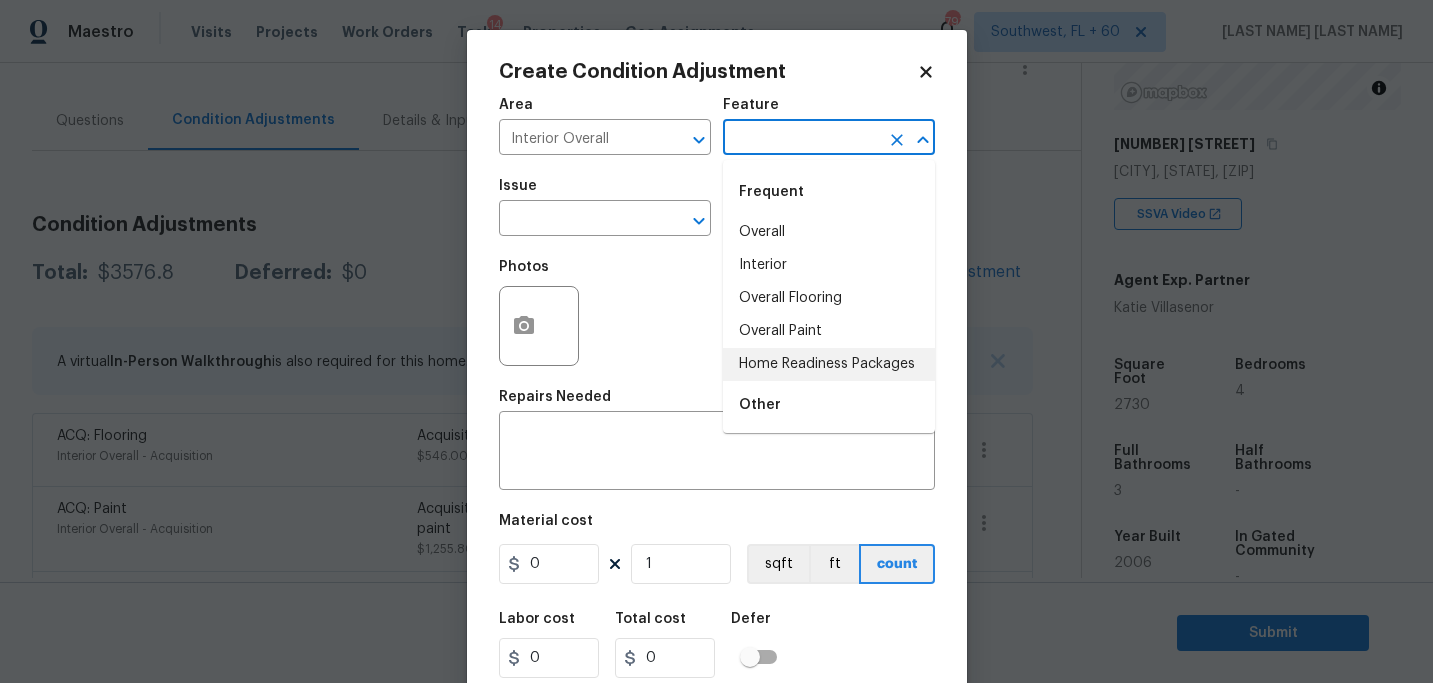 click on "Home Readiness Packages" at bounding box center (829, 364) 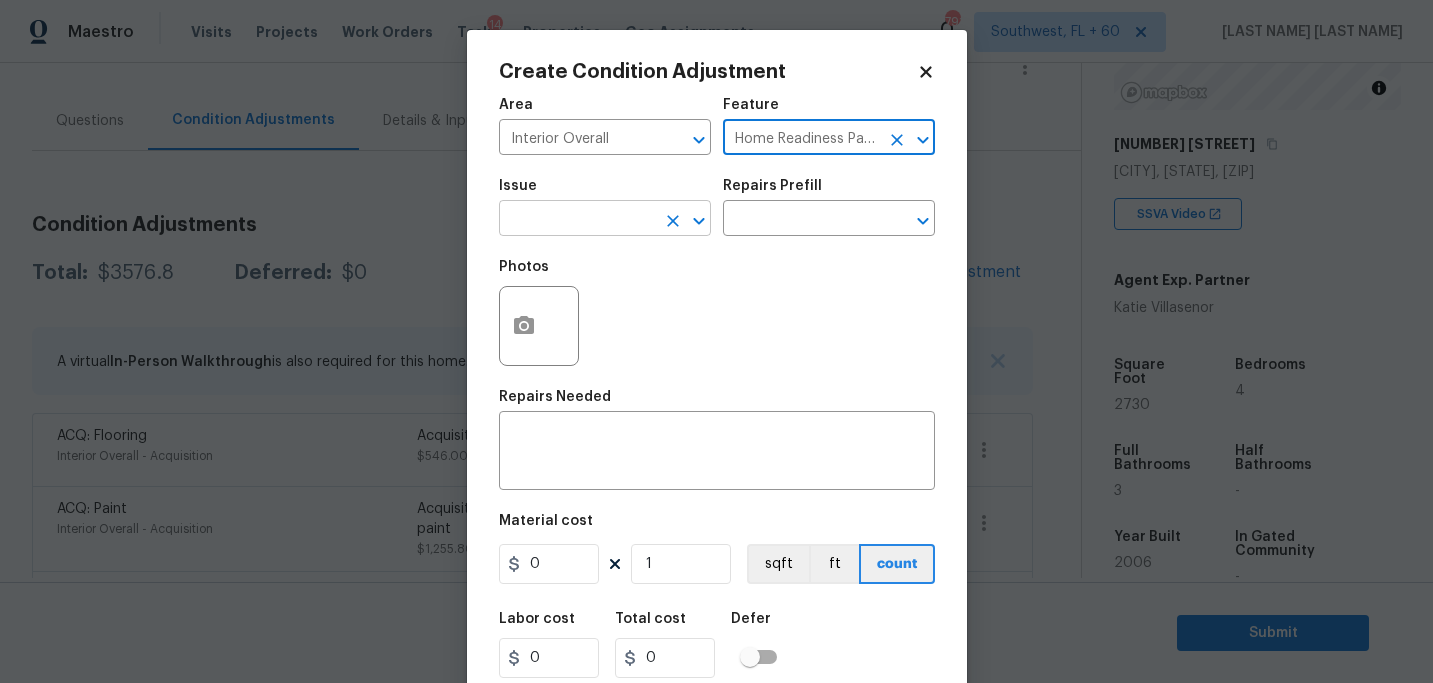 click on "Maestro Visits Projects Work Orders Tasks 14 Properties Geo Assignments 791 Southwest, FL + 60 Sakthivel Chandran Back to tasks Condition Scoping - Full Tue, Aug 05 2025 by 3:30 am   Sakthivel Chandran In-progress Questions Condition Adjustments Details & Inputs Notes Photos Condition Adjustments Total:  $3576.8 Deferred:  $0 Add Condition Adjustment A virtual  In-Person Walkthrough  is also required for this home.   + Add exterior scopes ACQ: Flooring Interior Overall - Acquisition Acquisition Scope: Minimum flooring repairs $546.00   0 ACQ: Paint Interior Overall - Acquisition Acquisition Scope: ~25% of the home needs interior paint $1,255.80   0 Landscape Package Exterior Overall - Home Readiness Packages $300.00   1 Pressure Washing Exterior Overall - Siding $225.00   2 ACQ: HVAC HVAC - Acquisition Acquisition Scope: Functional HVAC 0-5 years $250.00   0 ACQ: Shingle Roof Roof - Acquisition Acquisition Scope (Florida Only): Shingle Roof 0-9 years in age maintenance. $1,000.00   0 Property Details     2730" at bounding box center (716, 341) 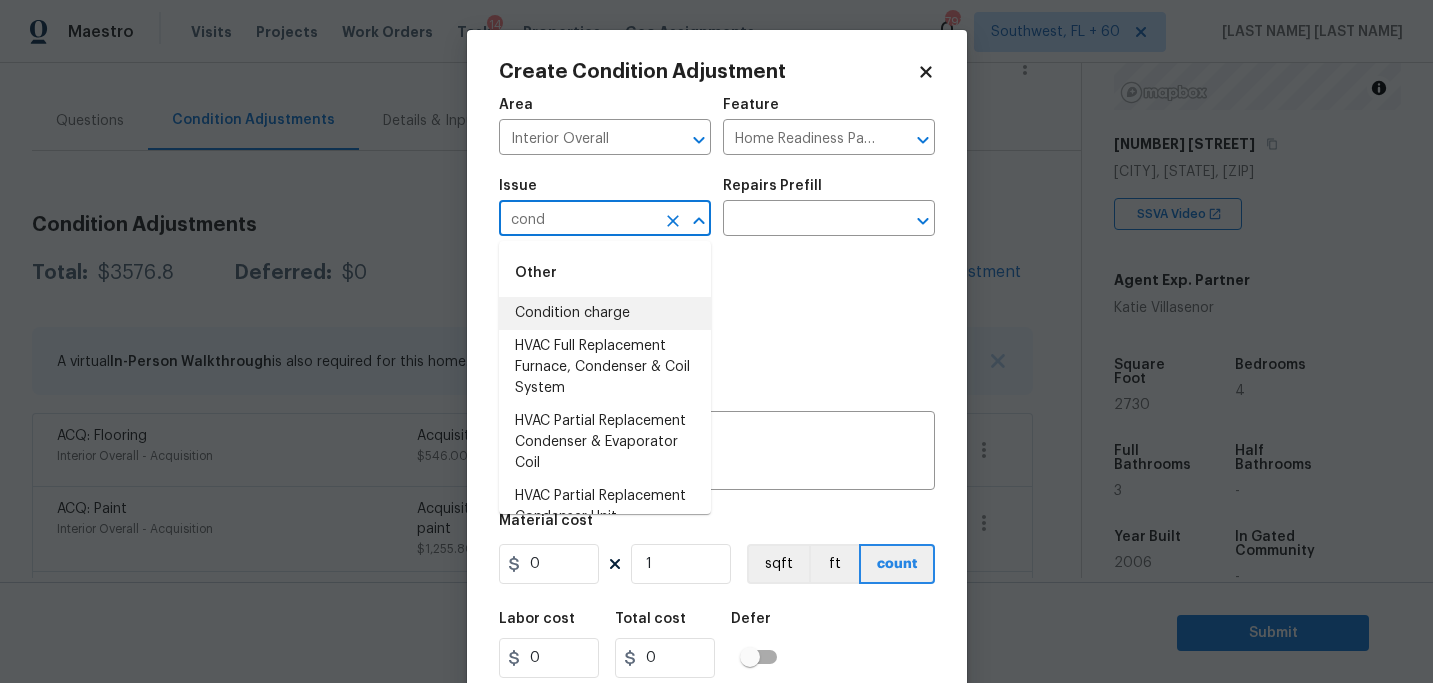 click on "Condition charge" at bounding box center (605, 313) 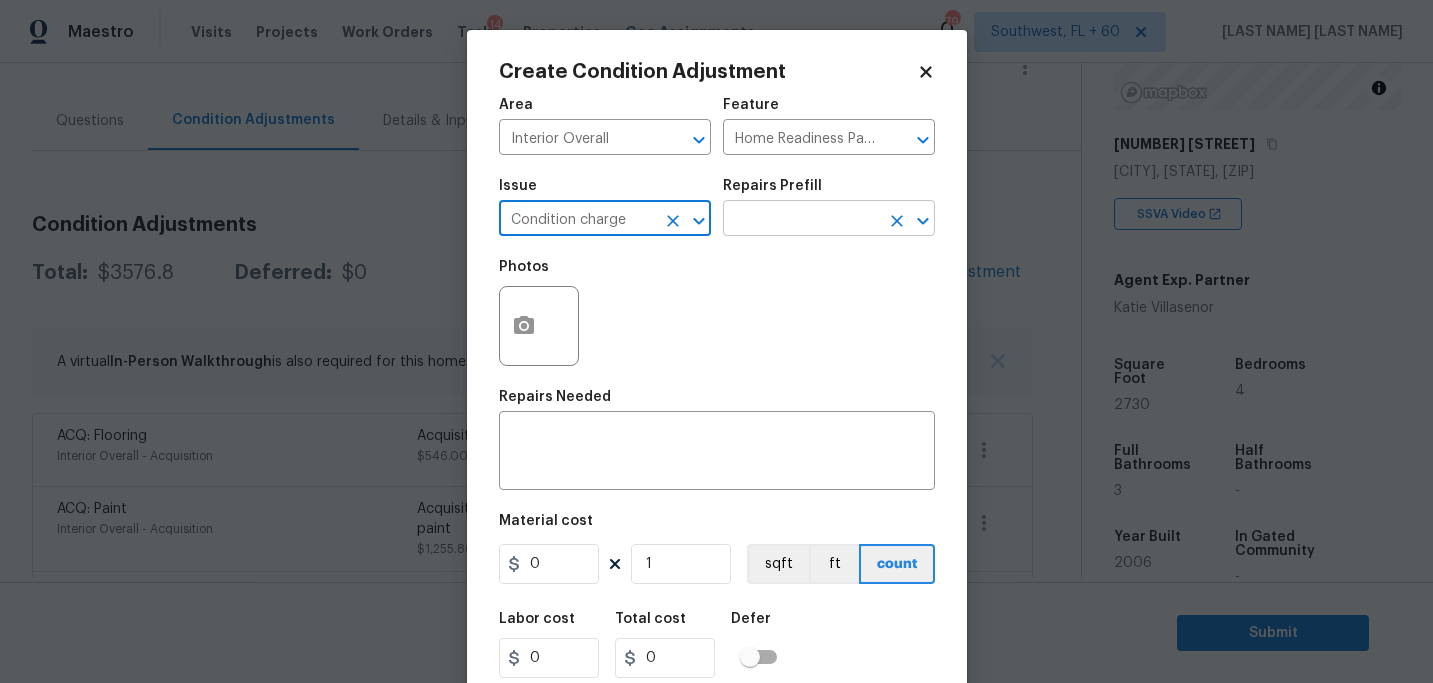 type on "Condition charge" 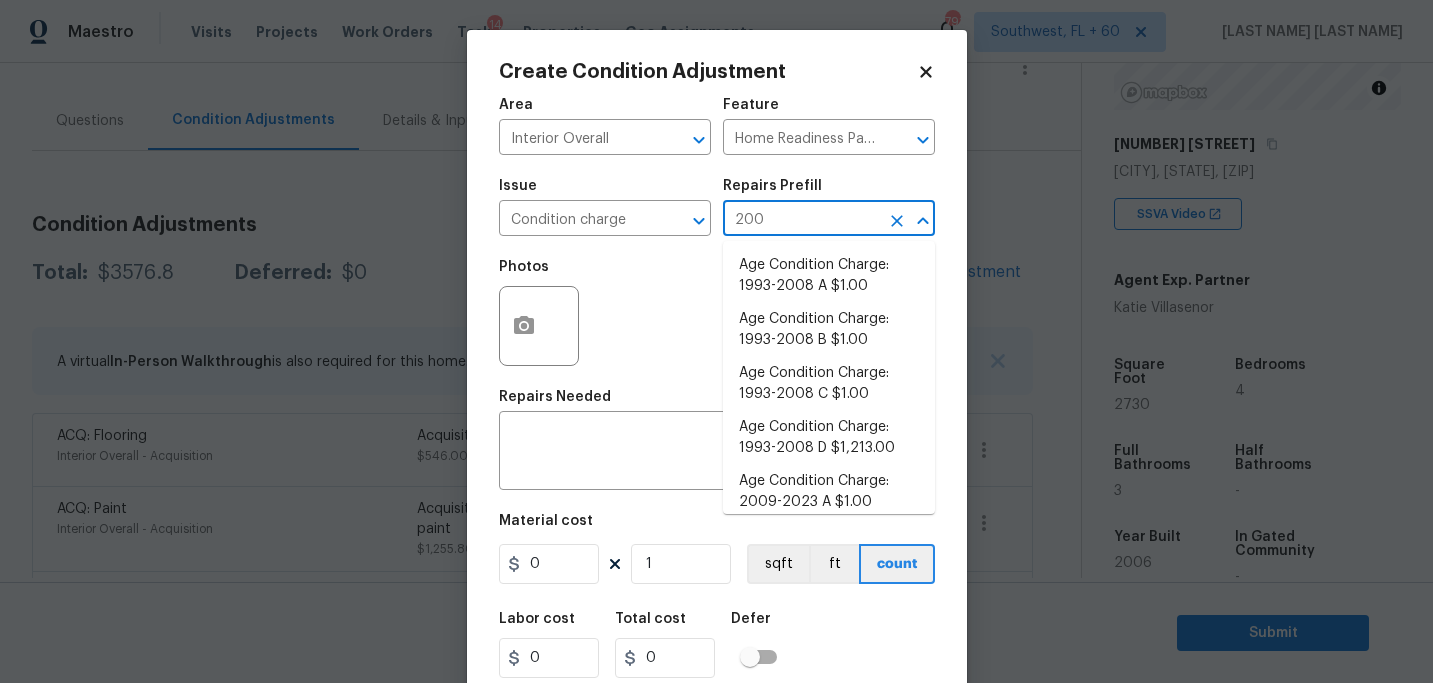 type on "2008" 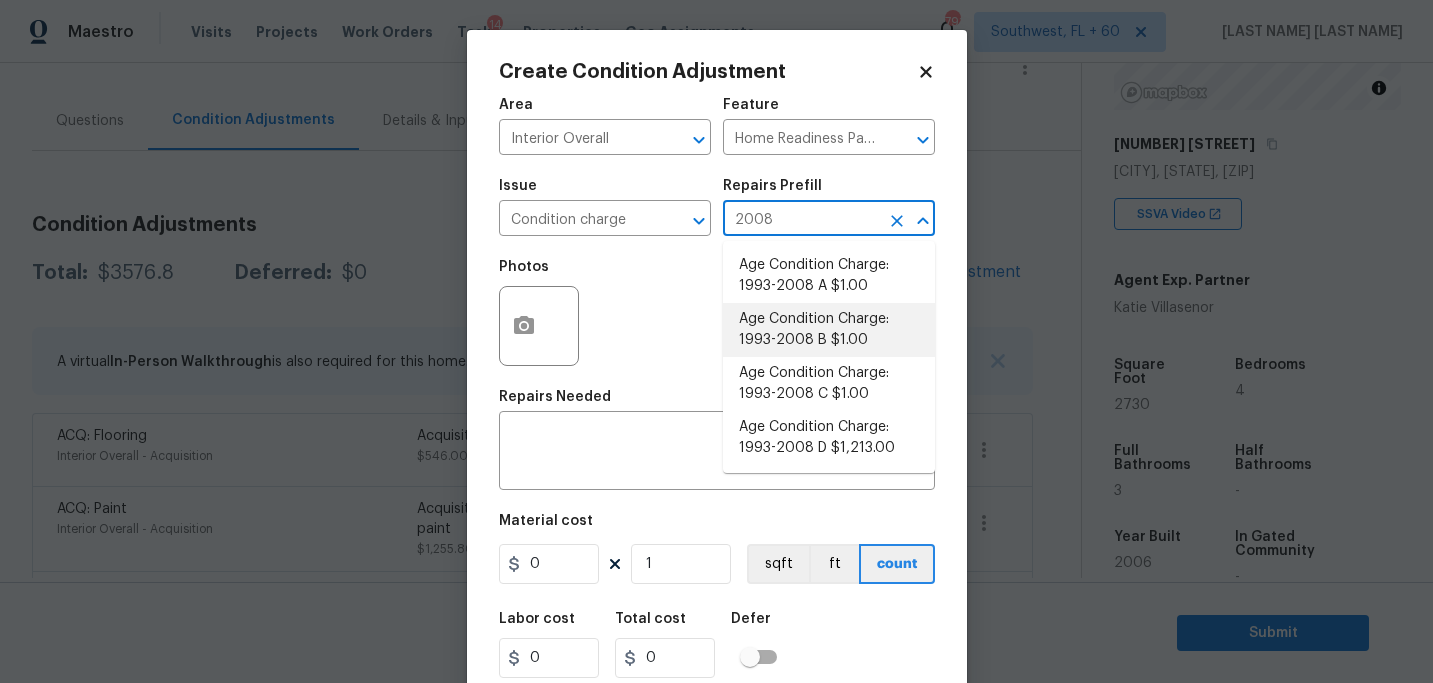 click on "Age Condition Charge: 1993-2008 B	 $1.00" at bounding box center (829, 330) 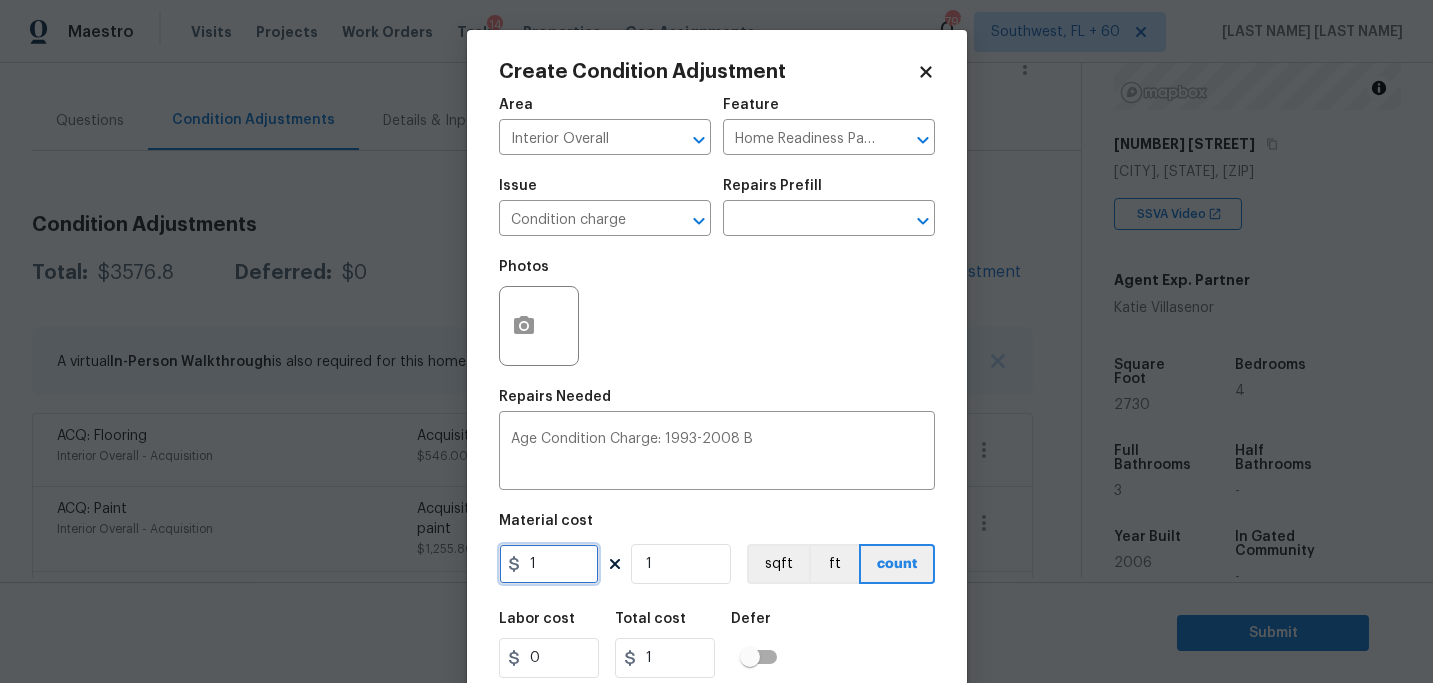 drag, startPoint x: 577, startPoint y: 570, endPoint x: 343, endPoint y: 570, distance: 234 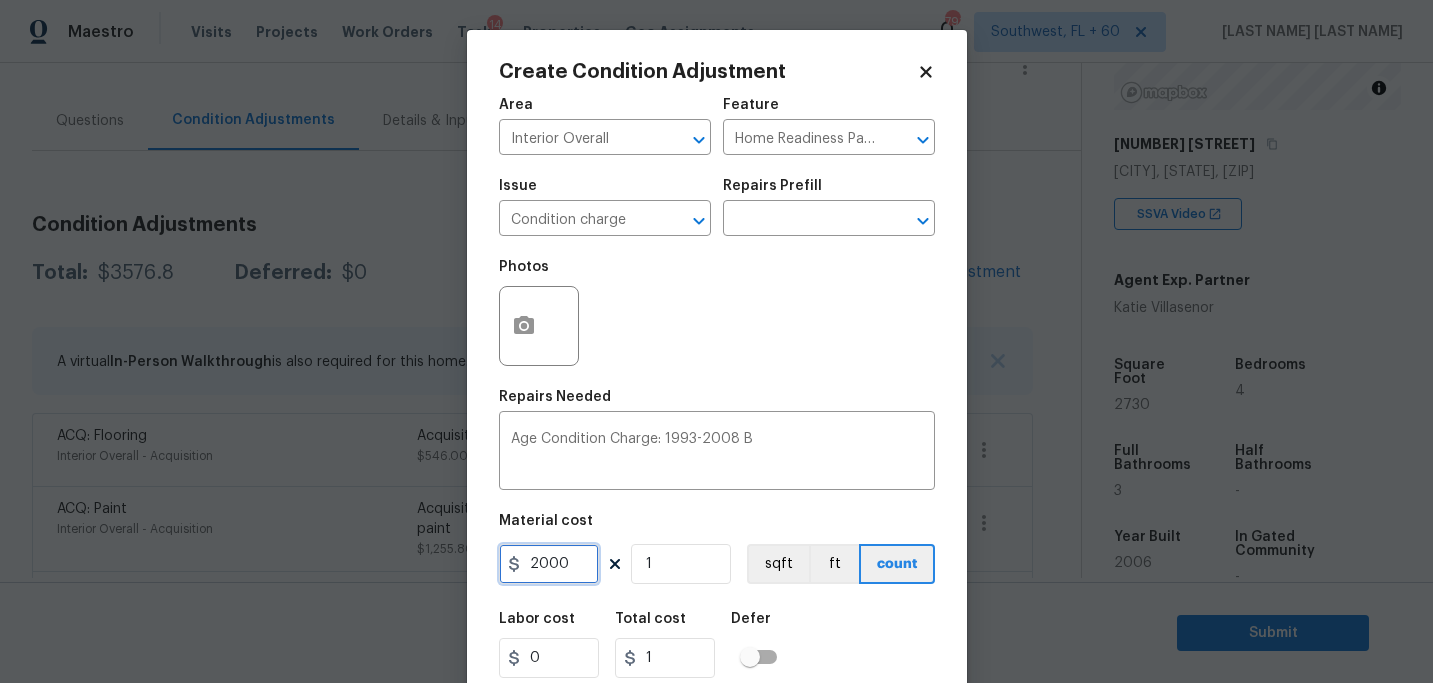 type on "2000" 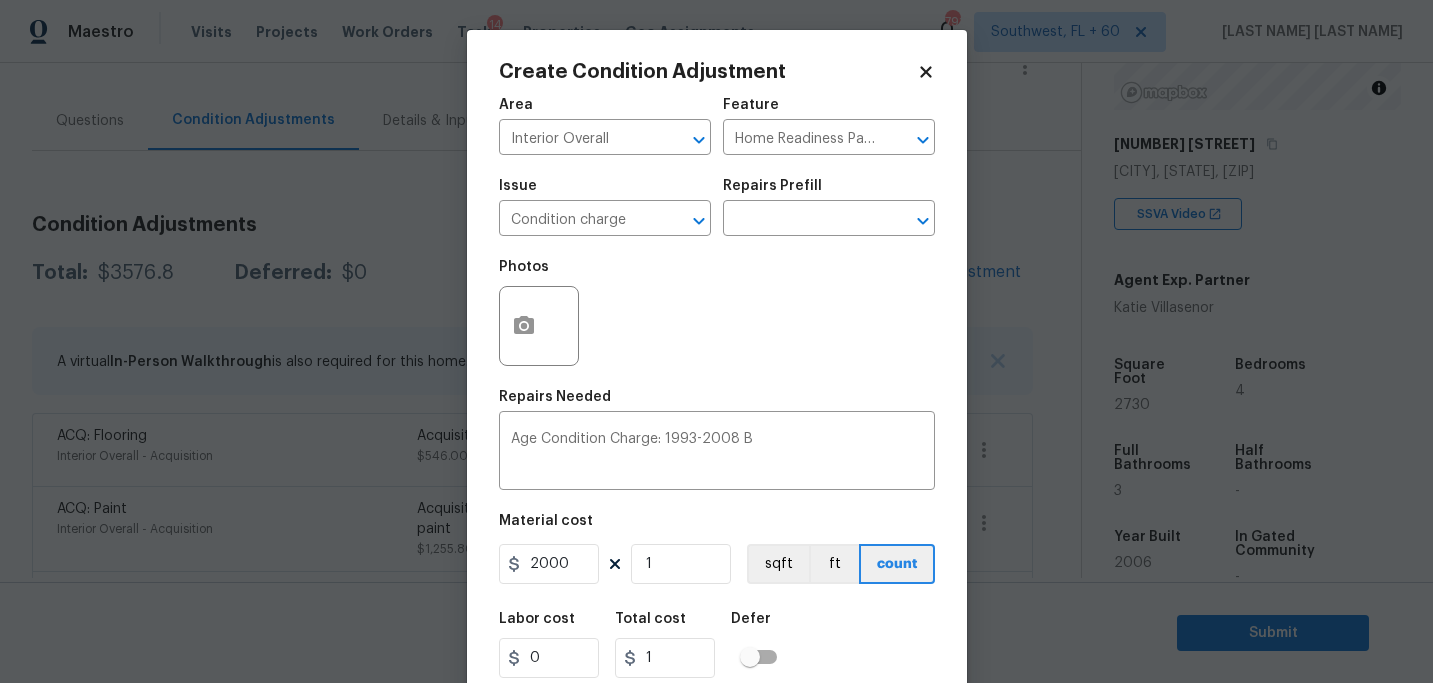 type on "2000" 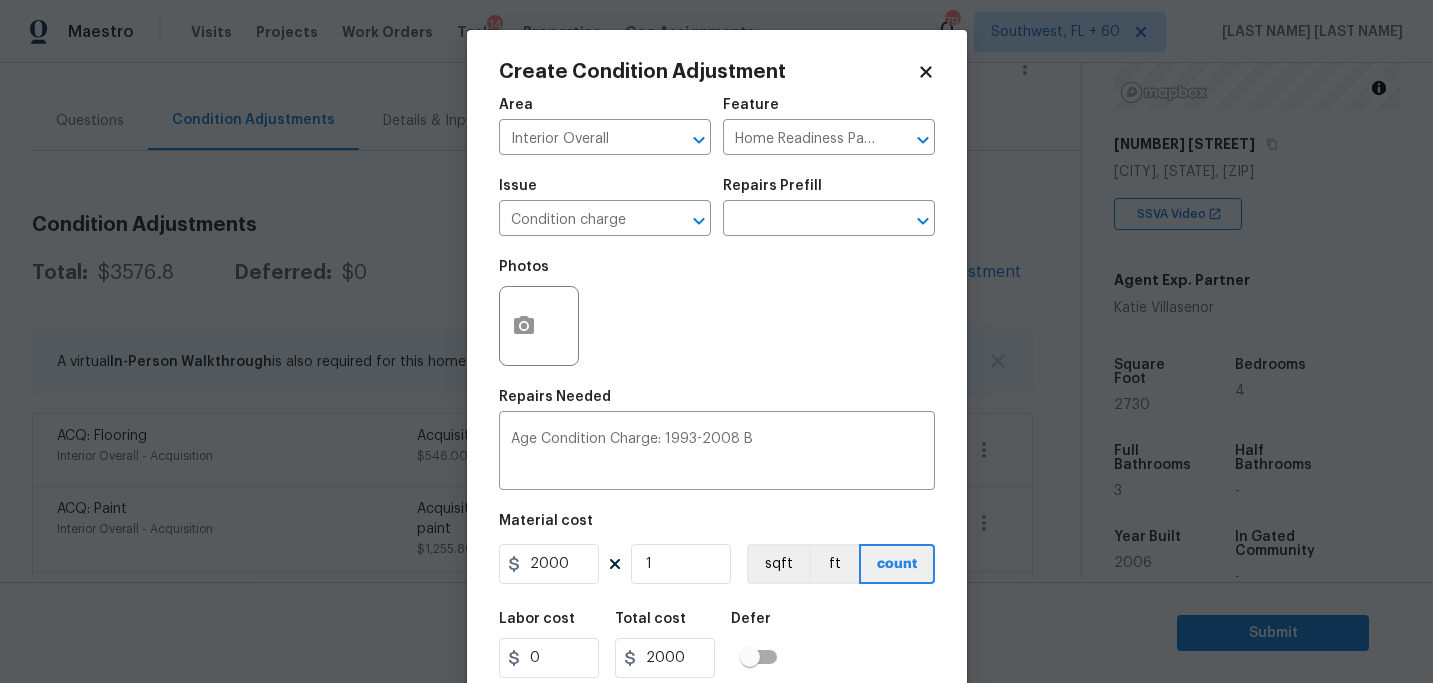 click on "Labor cost 0 Total cost 2000 Defer" at bounding box center [717, 645] 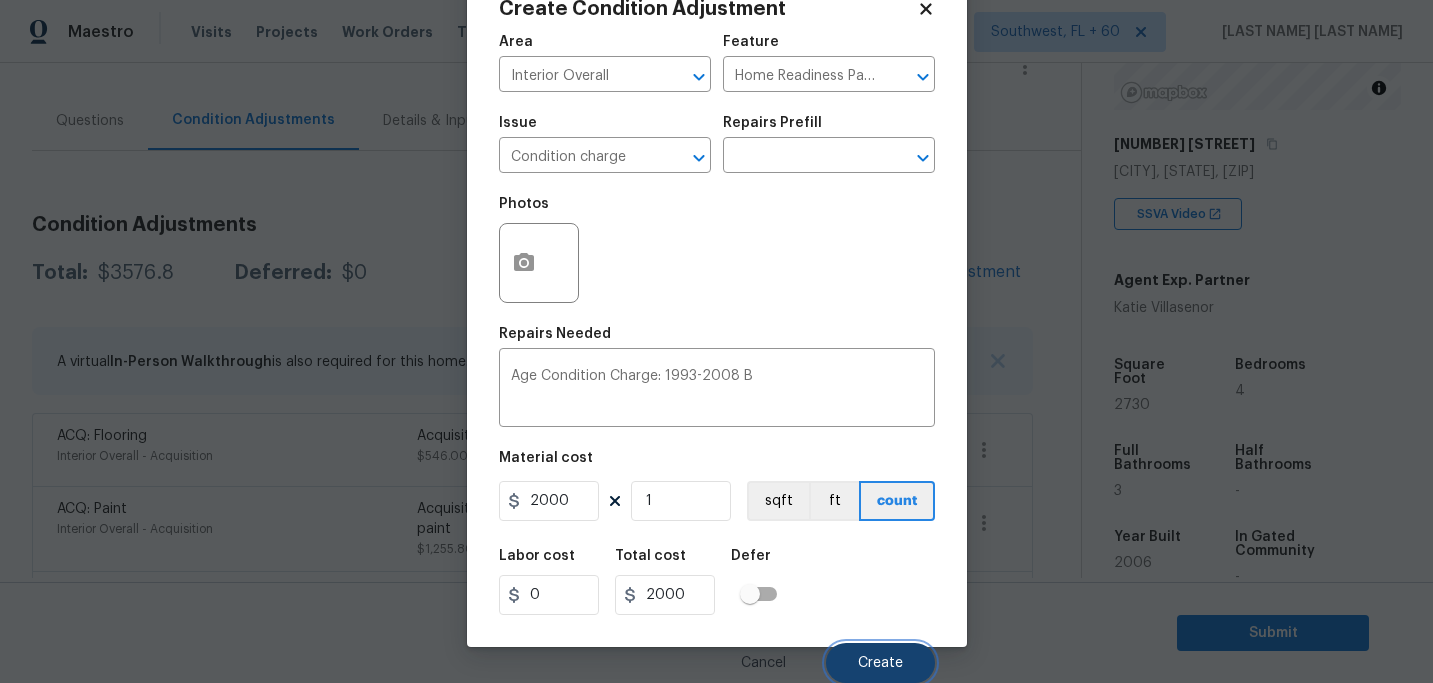 click on "Create" at bounding box center (880, 663) 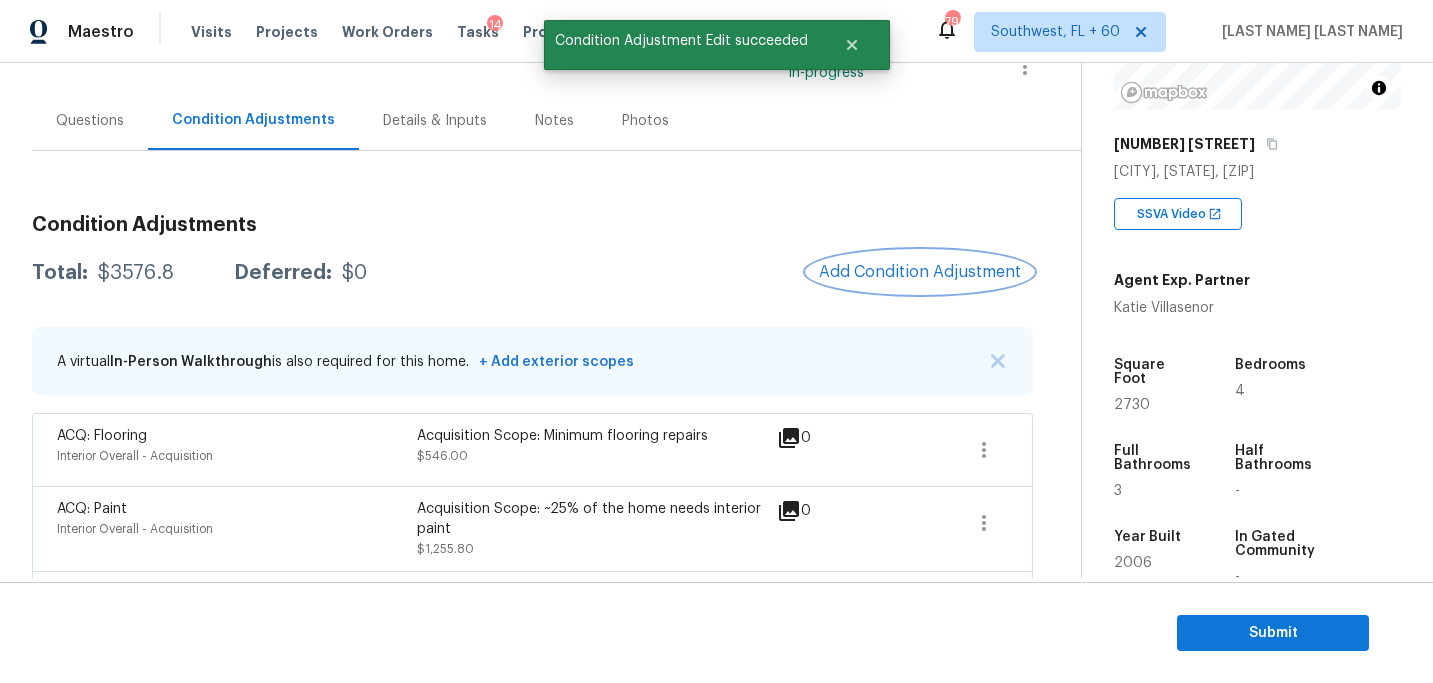 scroll, scrollTop: 0, scrollLeft: 0, axis: both 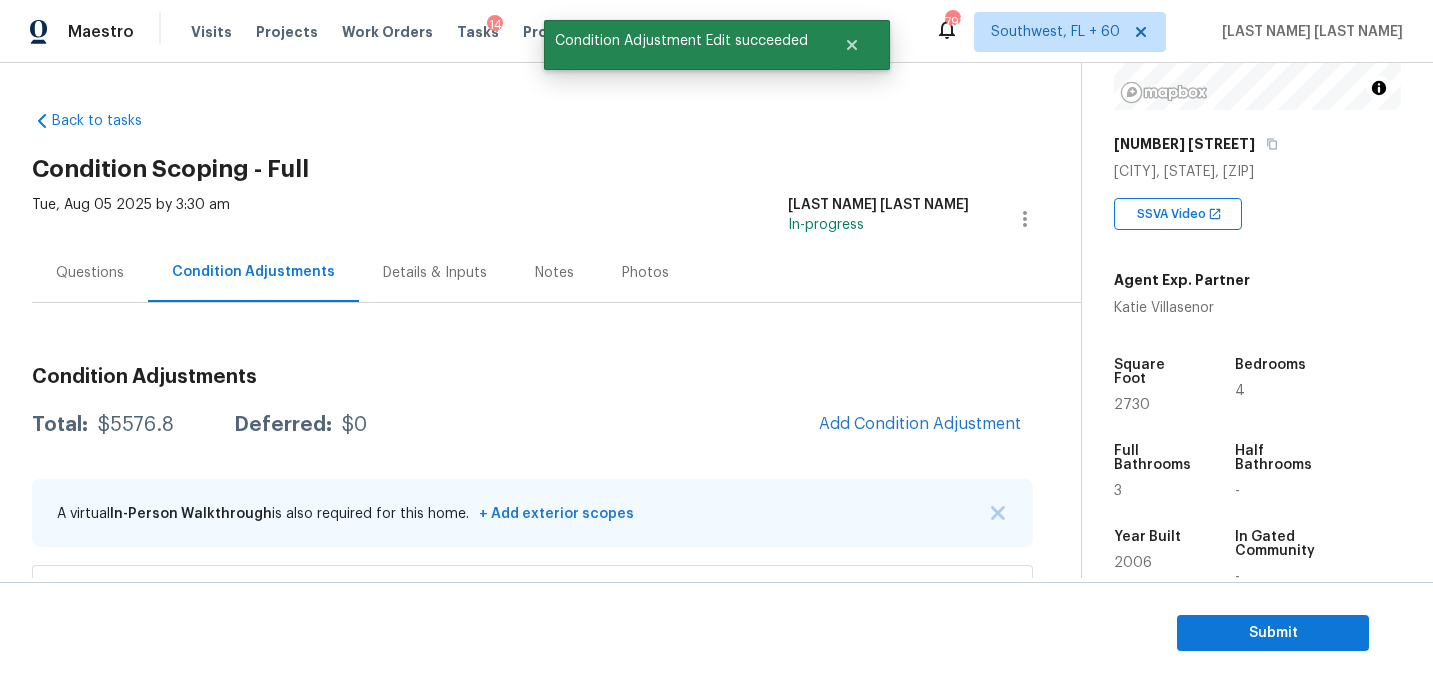 click on "Questions" at bounding box center (90, 273) 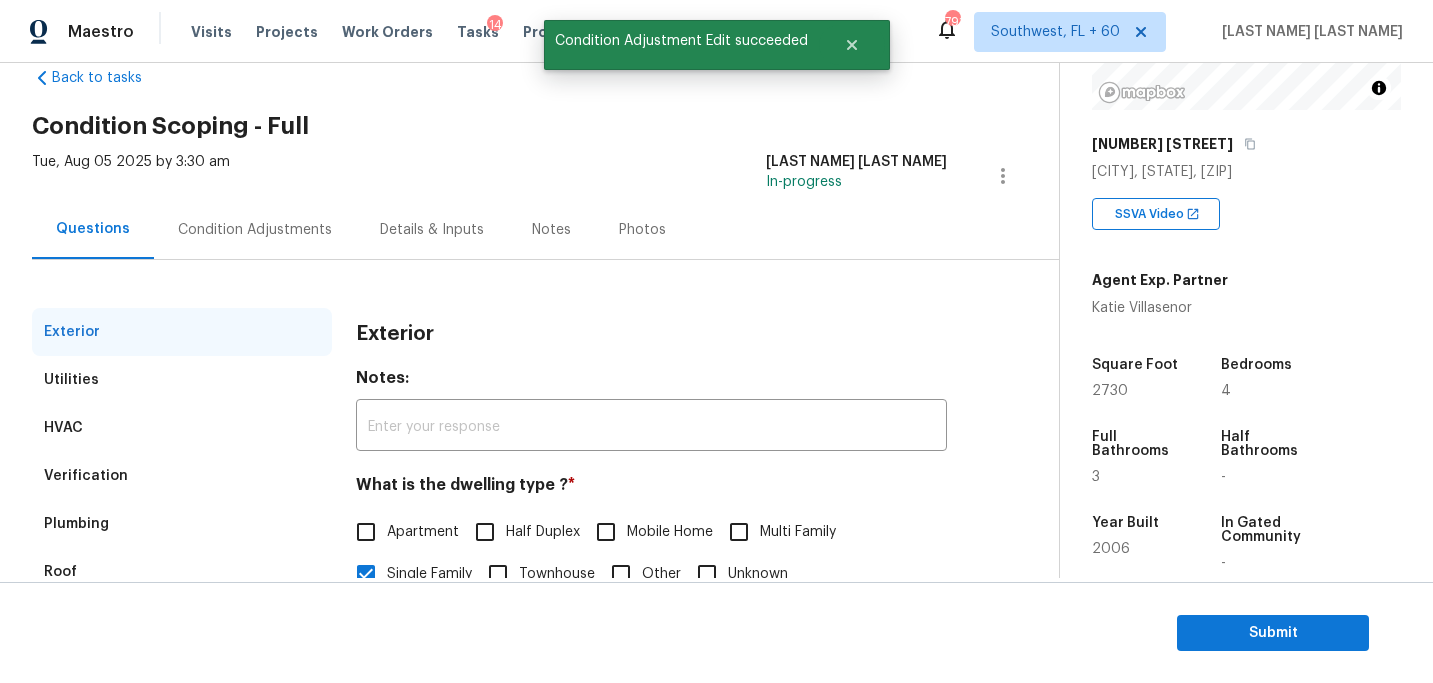 click on "Condition Adjustments" at bounding box center [255, 230] 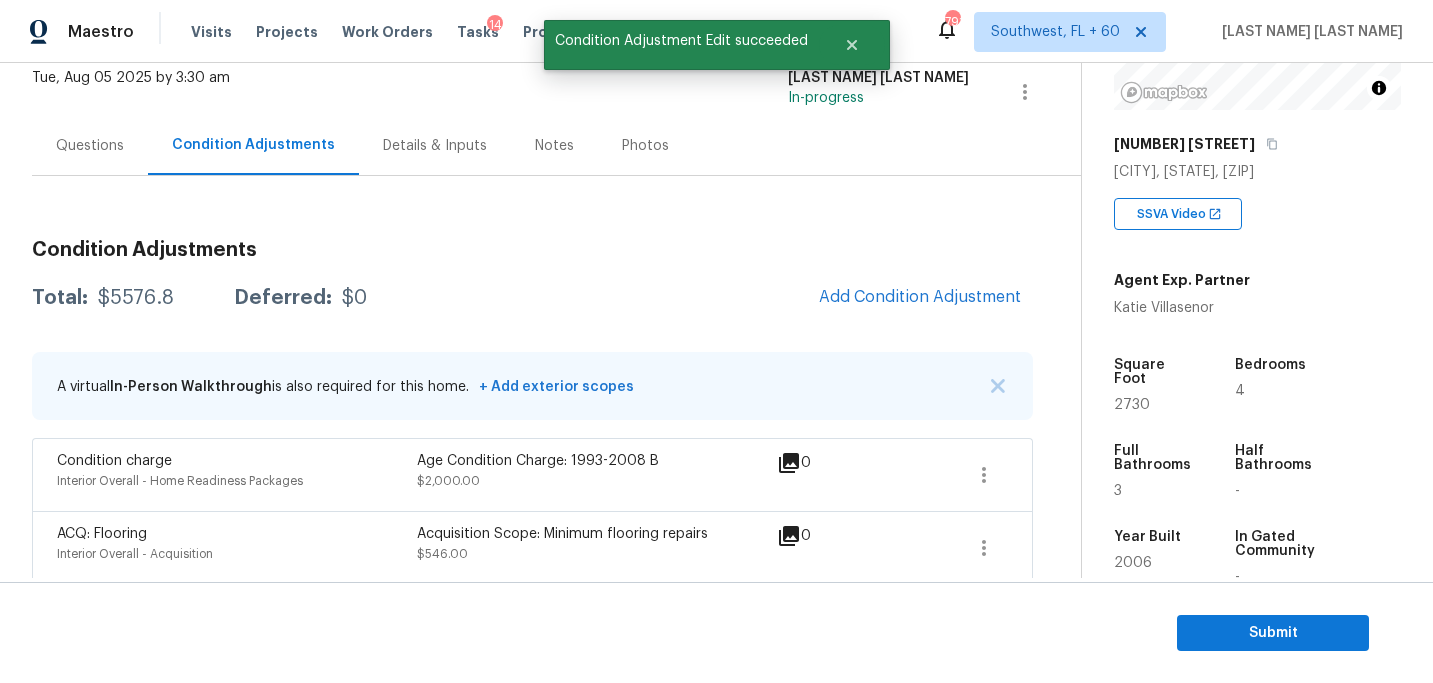 scroll, scrollTop: 142, scrollLeft: 0, axis: vertical 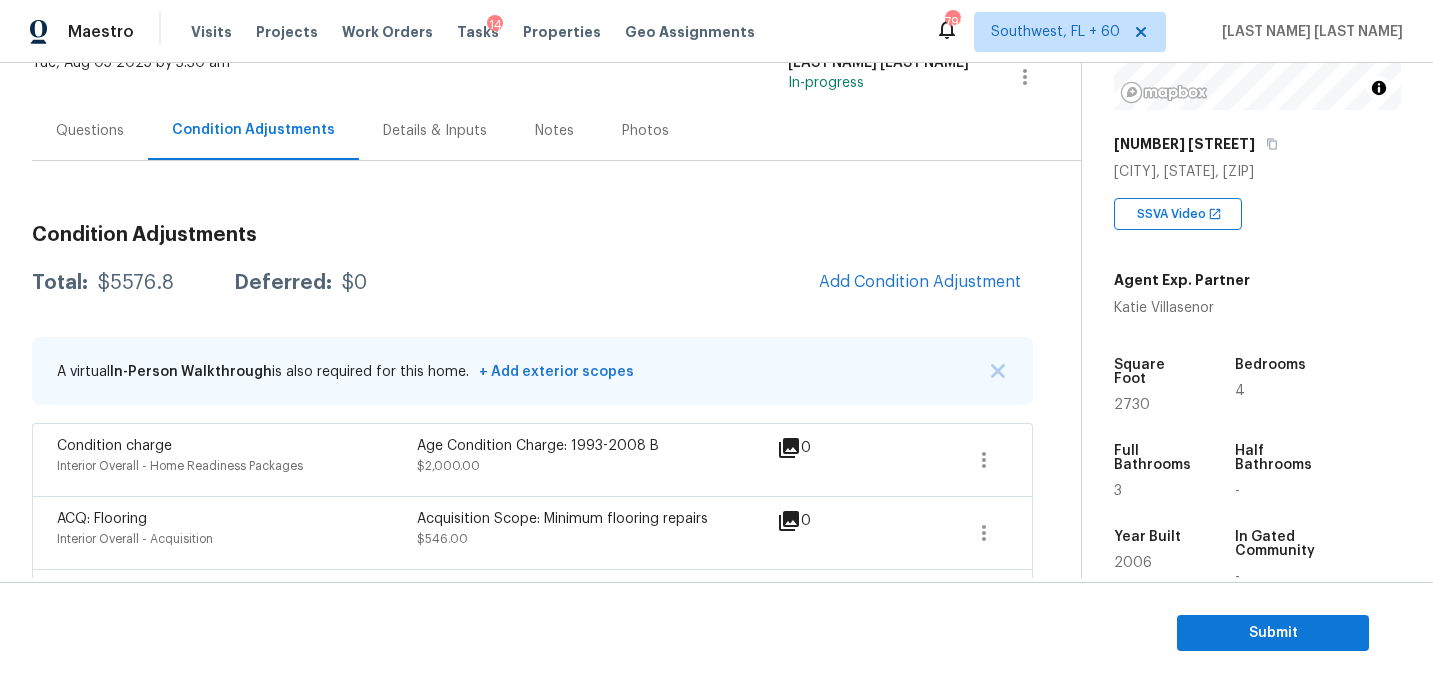 click on "Questions" at bounding box center (90, 131) 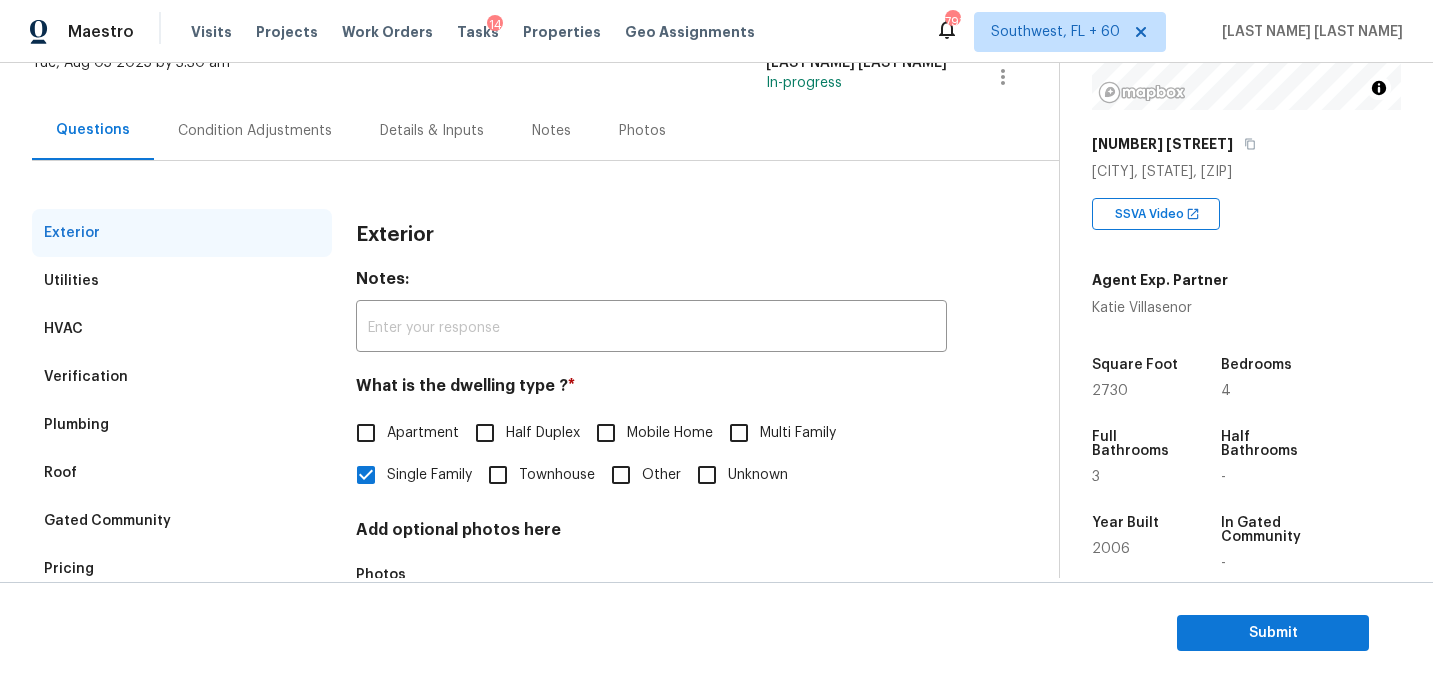 click on "Verification" at bounding box center [182, 377] 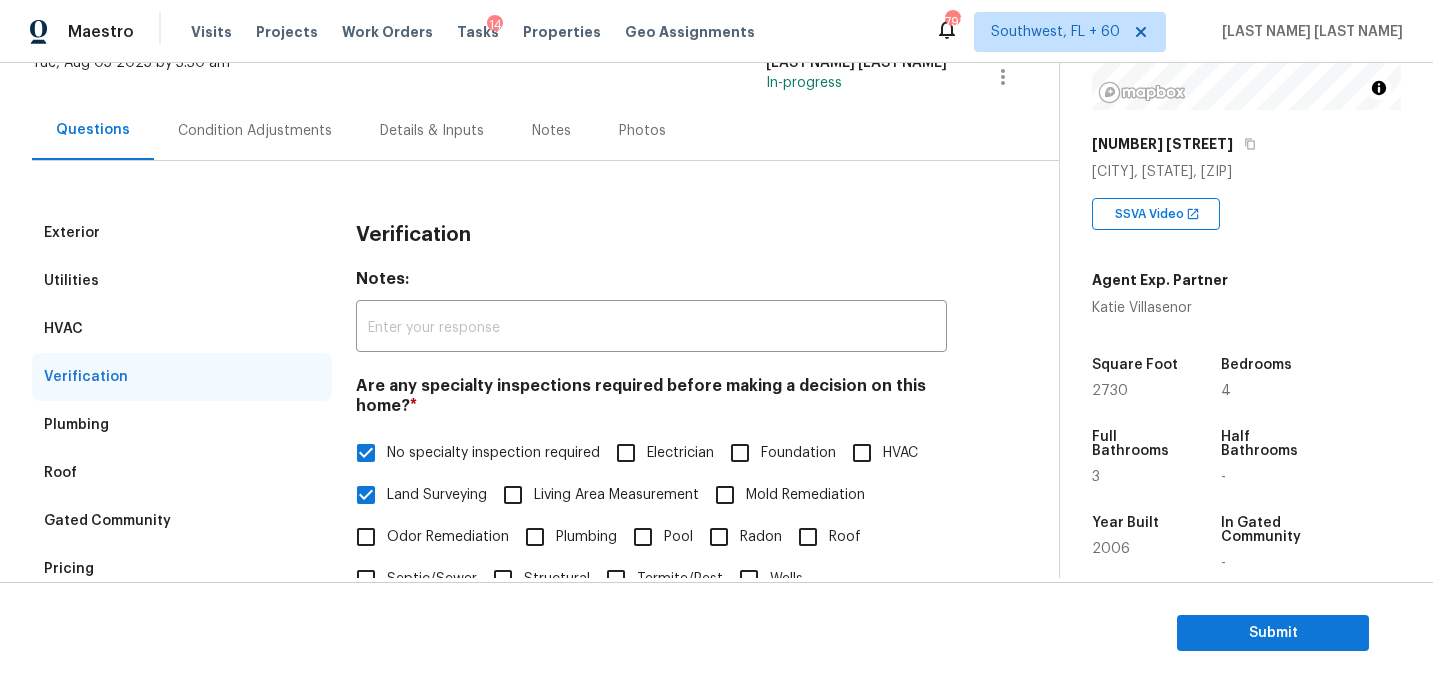 scroll, scrollTop: 710, scrollLeft: 0, axis: vertical 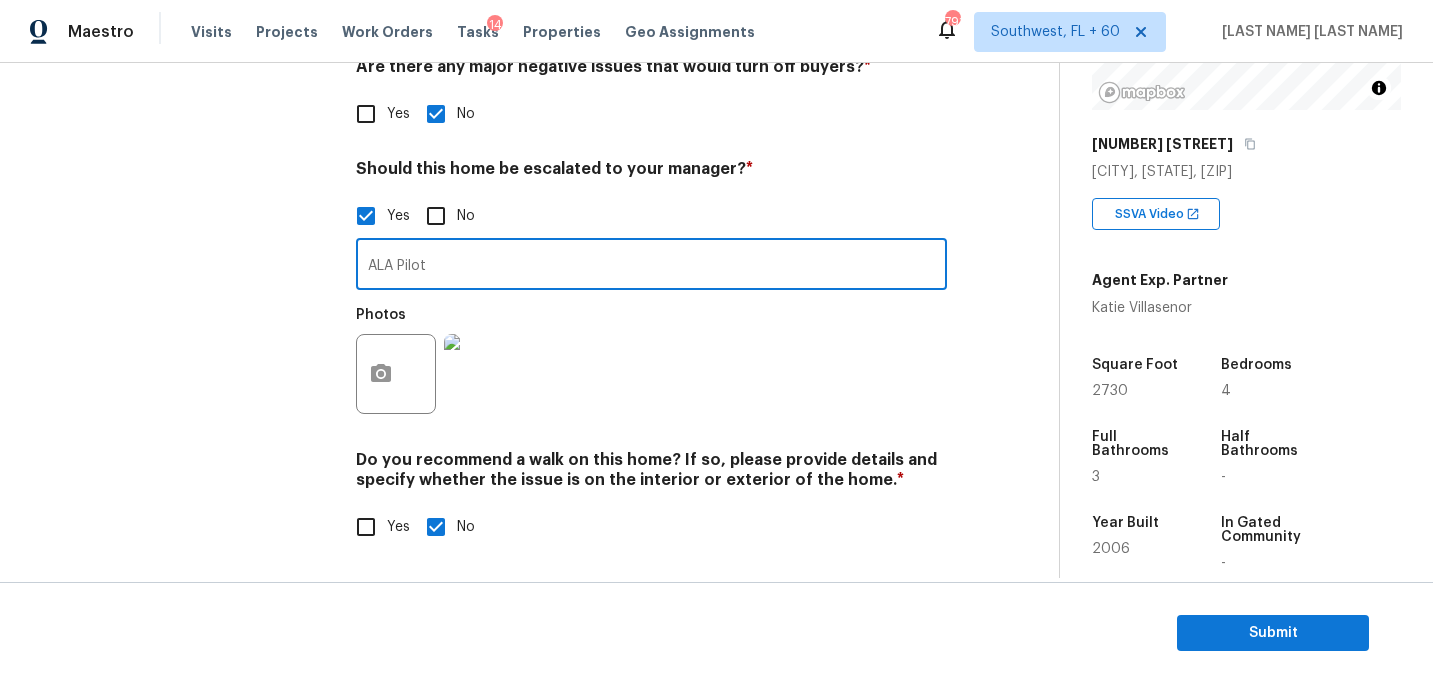 click on "ALA Pilot" at bounding box center (651, 266) 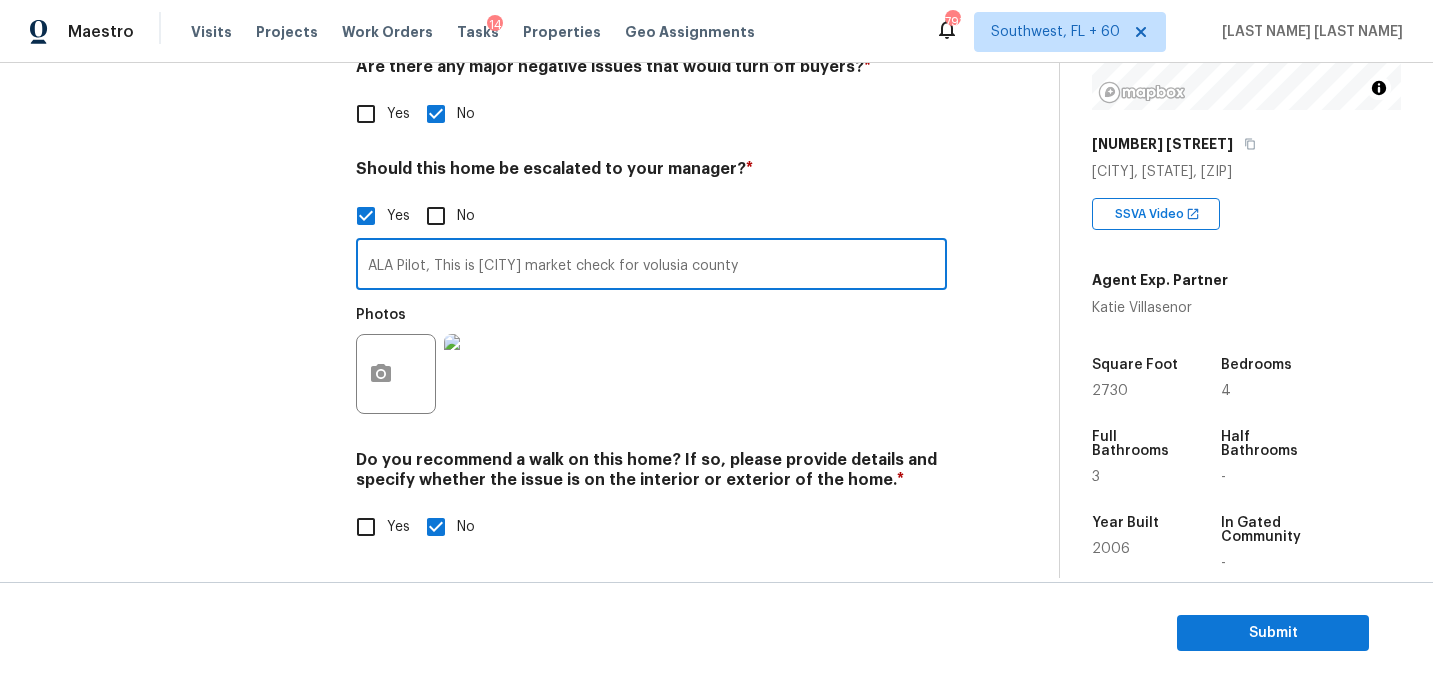 type on "ALA Pilot, This is Orlando market check for volusia county" 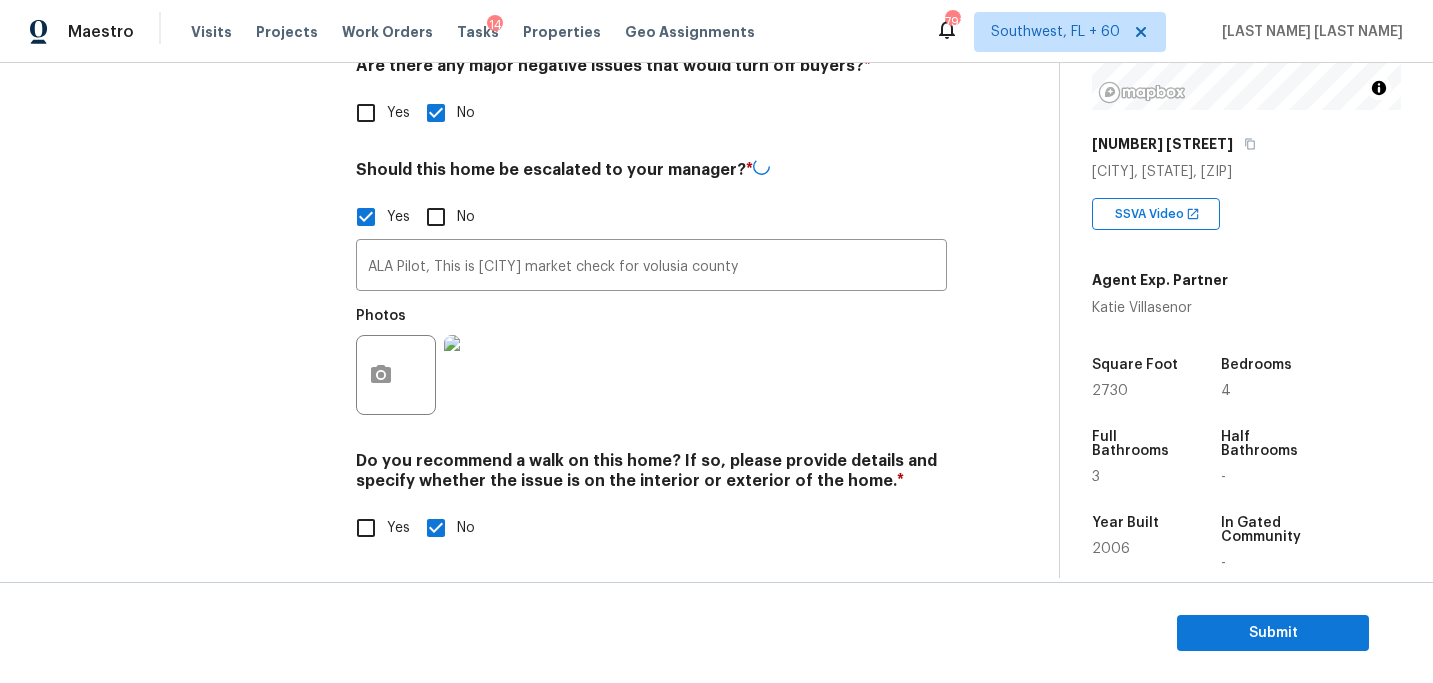 click at bounding box center [484, 375] 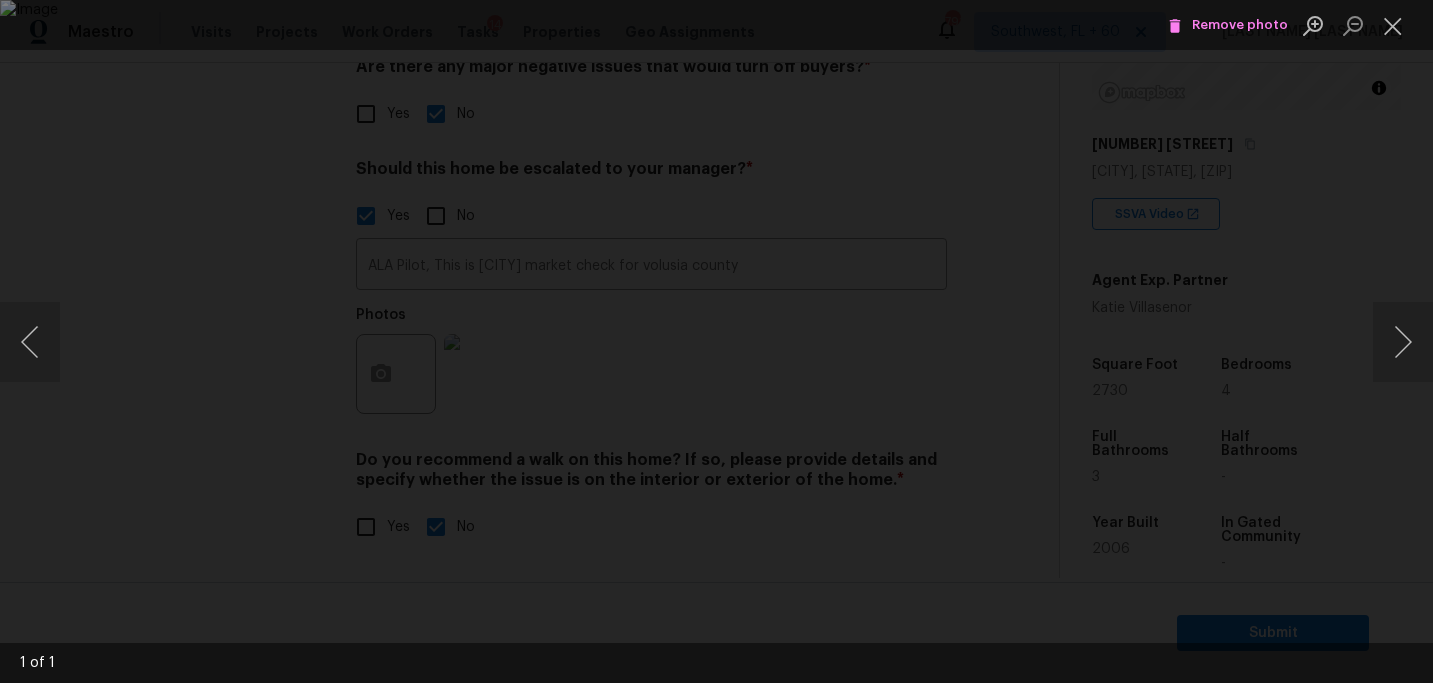 click at bounding box center (716, 341) 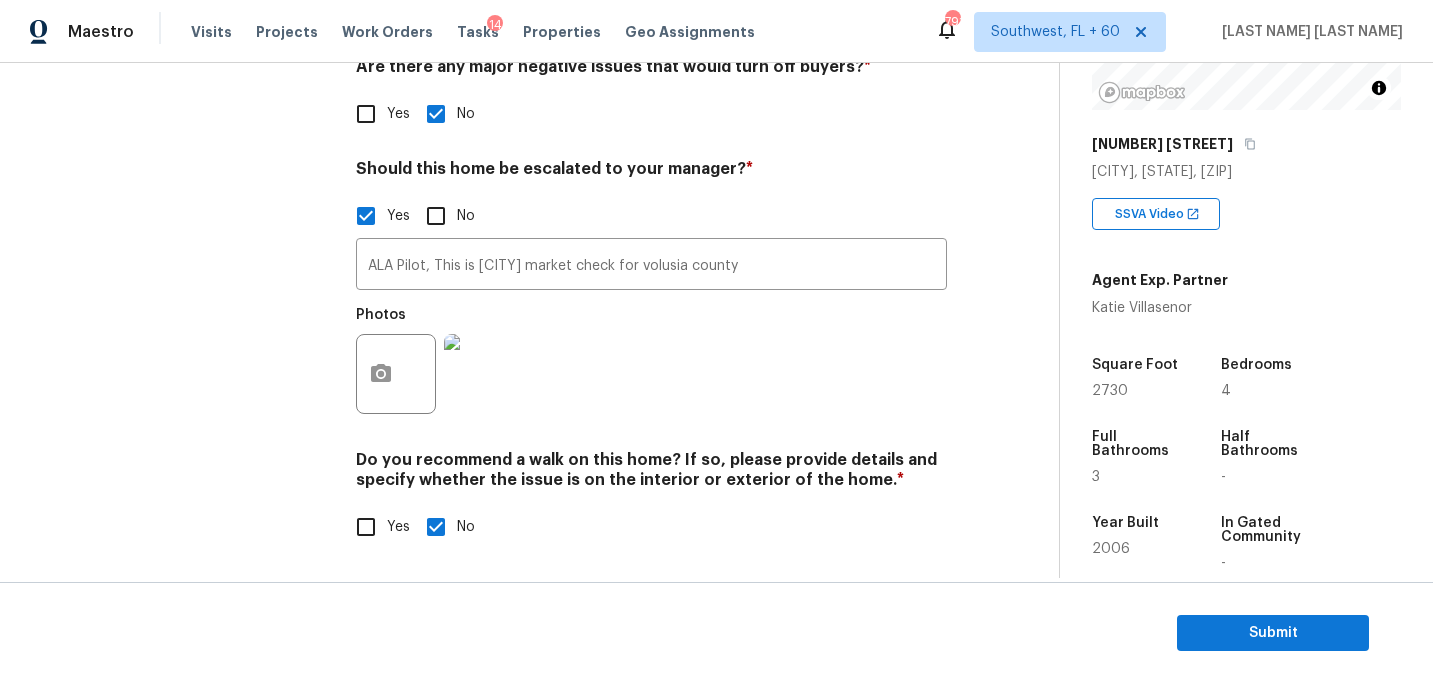 click on "Photos" at bounding box center (651, 361) 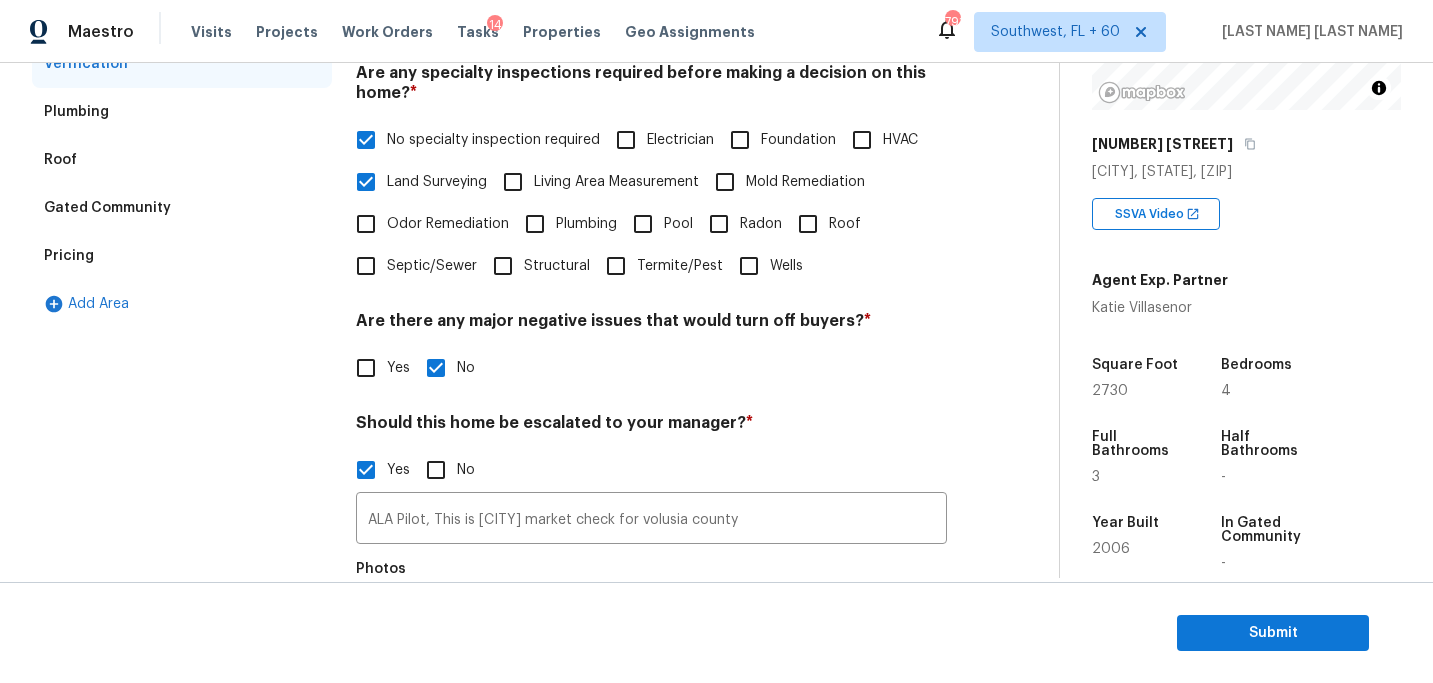 scroll, scrollTop: 0, scrollLeft: 0, axis: both 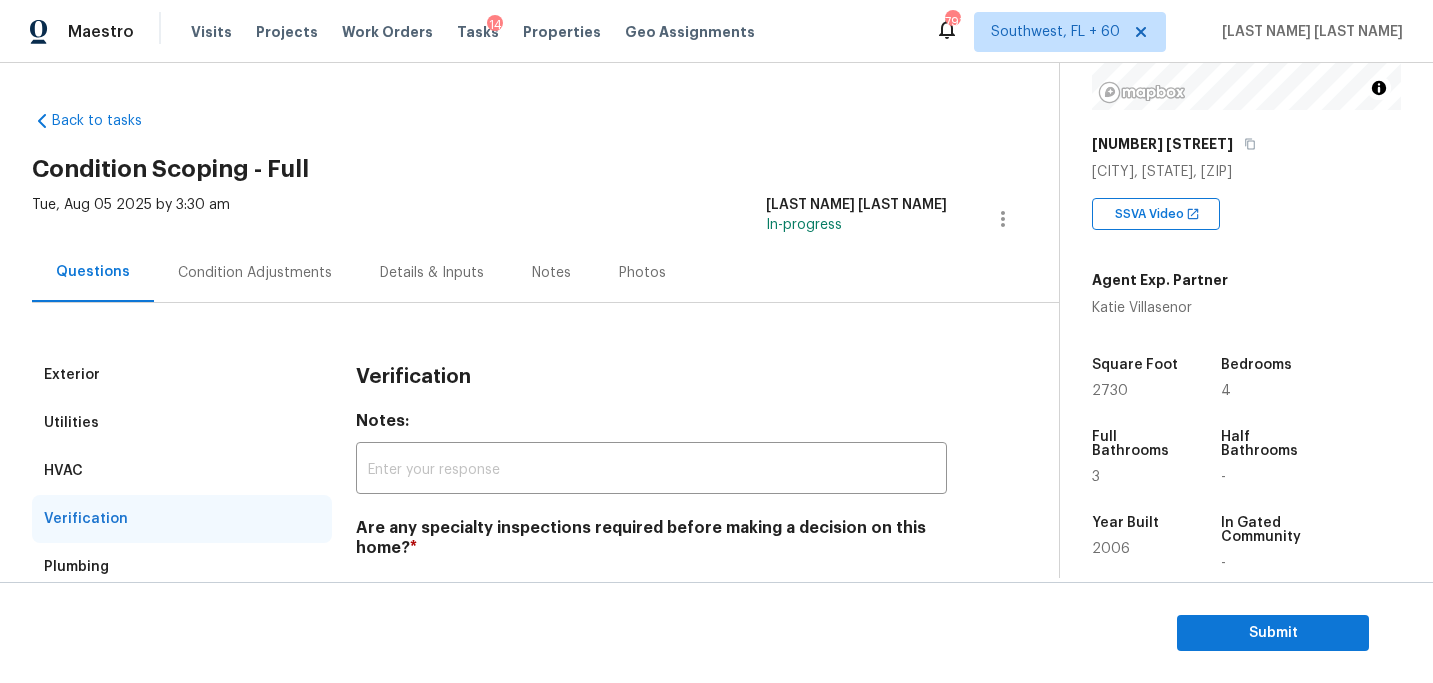 click on "Condition Adjustments" at bounding box center (255, 272) 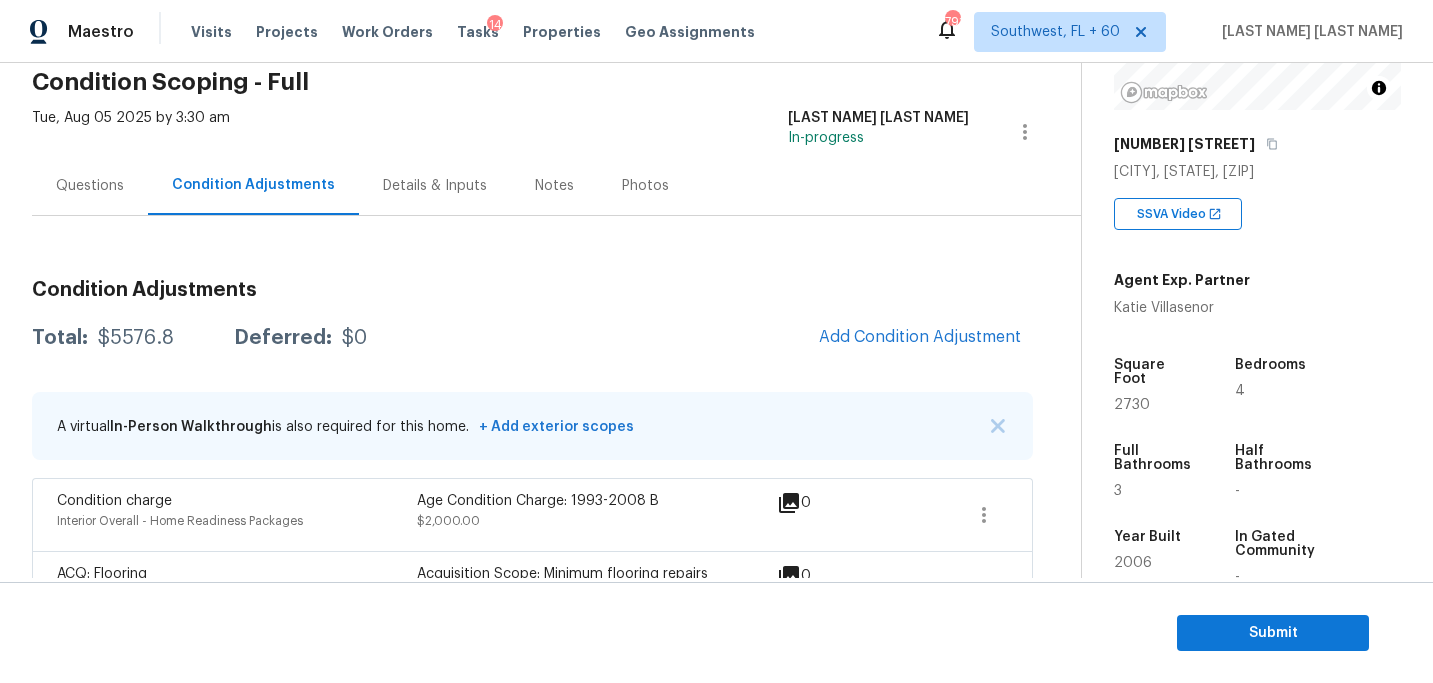 scroll, scrollTop: 165, scrollLeft: 0, axis: vertical 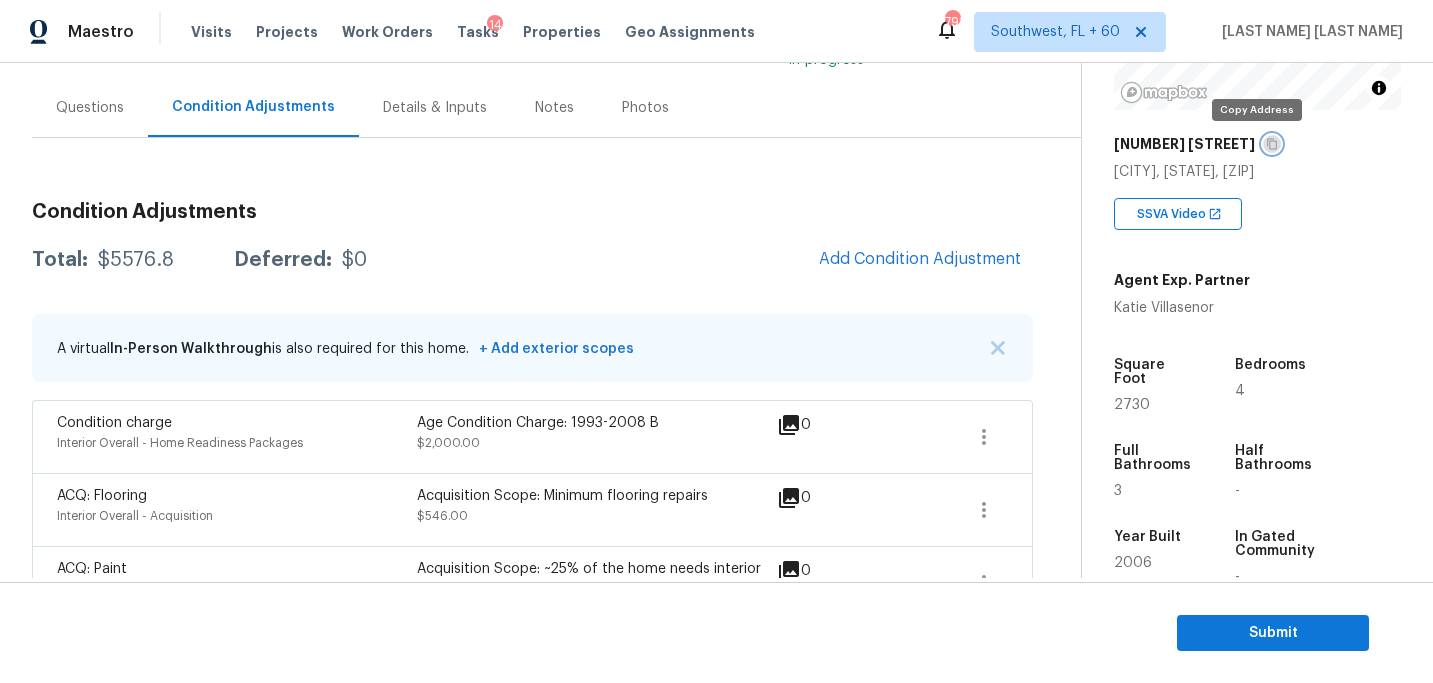 click 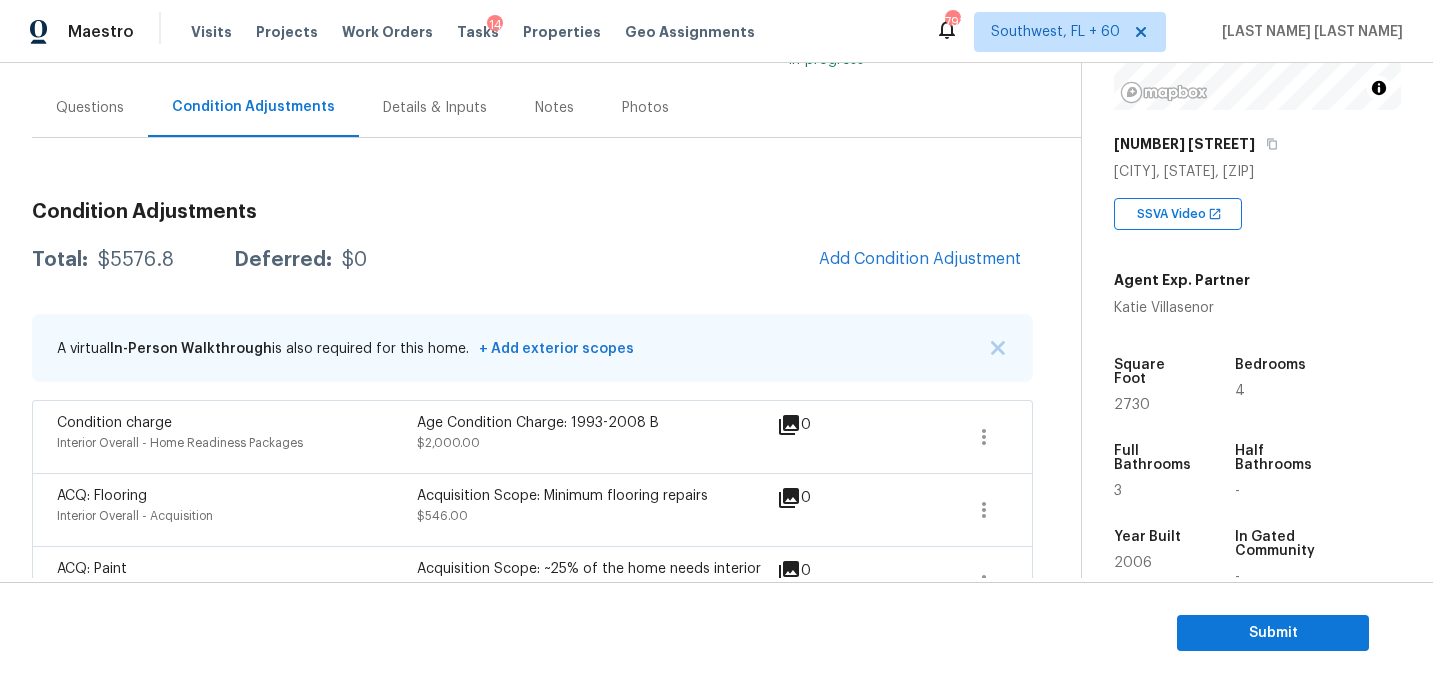 click on "Condition Adjustments Total:  $5576.8 Deferred:  $0 Add Condition Adjustment A virtual  In-Person Walkthrough  is also required for this home.   + Add exterior scopes Condition charge Interior Overall - Home Readiness Packages Age Condition Charge: 1993-2008 B	 $2,000.00   0 ACQ: Flooring Interior Overall - Acquisition Acquisition Scope: Minimum flooring repairs $546.00   0 ACQ: Paint Interior Overall - Acquisition Acquisition Scope: ~25% of the home needs interior paint $1,255.80   0 Landscape Package Exterior Overall - Home Readiness Packages Mowing of grass up to 6" in height. Mow, edge along driveways & sidewalks, trim along standing structures, trim bushes and shrubs (<6' in height). Remove weeds from previously maintained flowerbeds and remove standing yard debris (small twigs, non seasonal falling leaves).  Use leaf blower to remove clippings from hard surfaces." $300.00   1 Pressure Washing Exterior Overall - Siding $225.00   2 ACQ: HVAC HVAC - Acquisition Acquisition Scope: Functional HVAC 0-5 years" at bounding box center (532, 649) 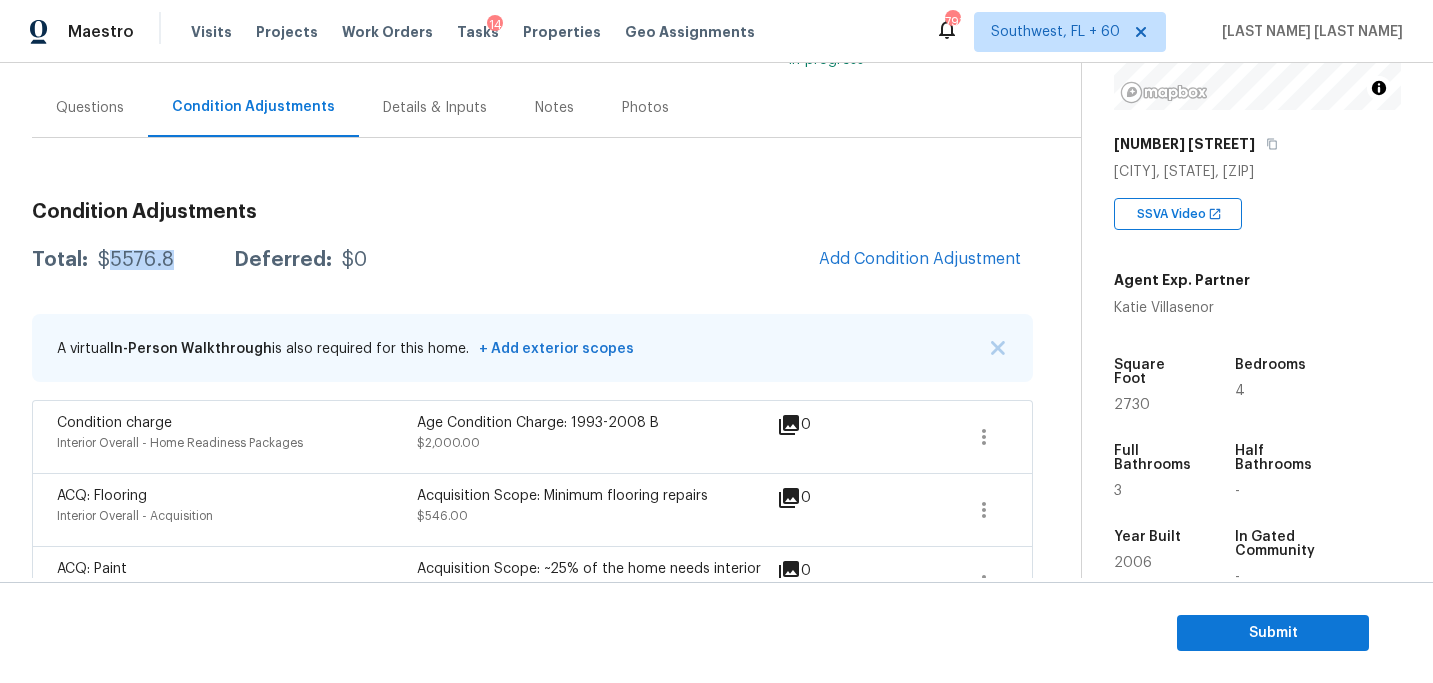 click on "$5576.8" at bounding box center (136, 260) 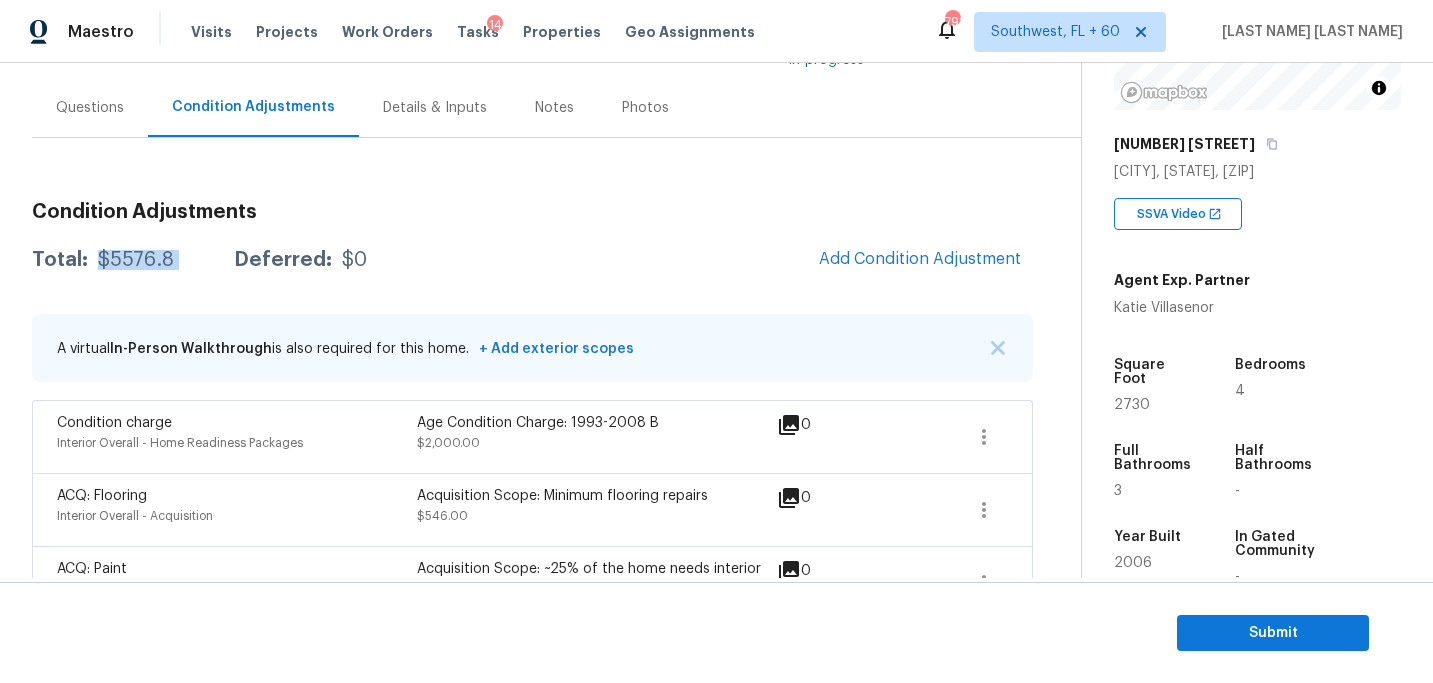 click on "$5576.8" at bounding box center (136, 260) 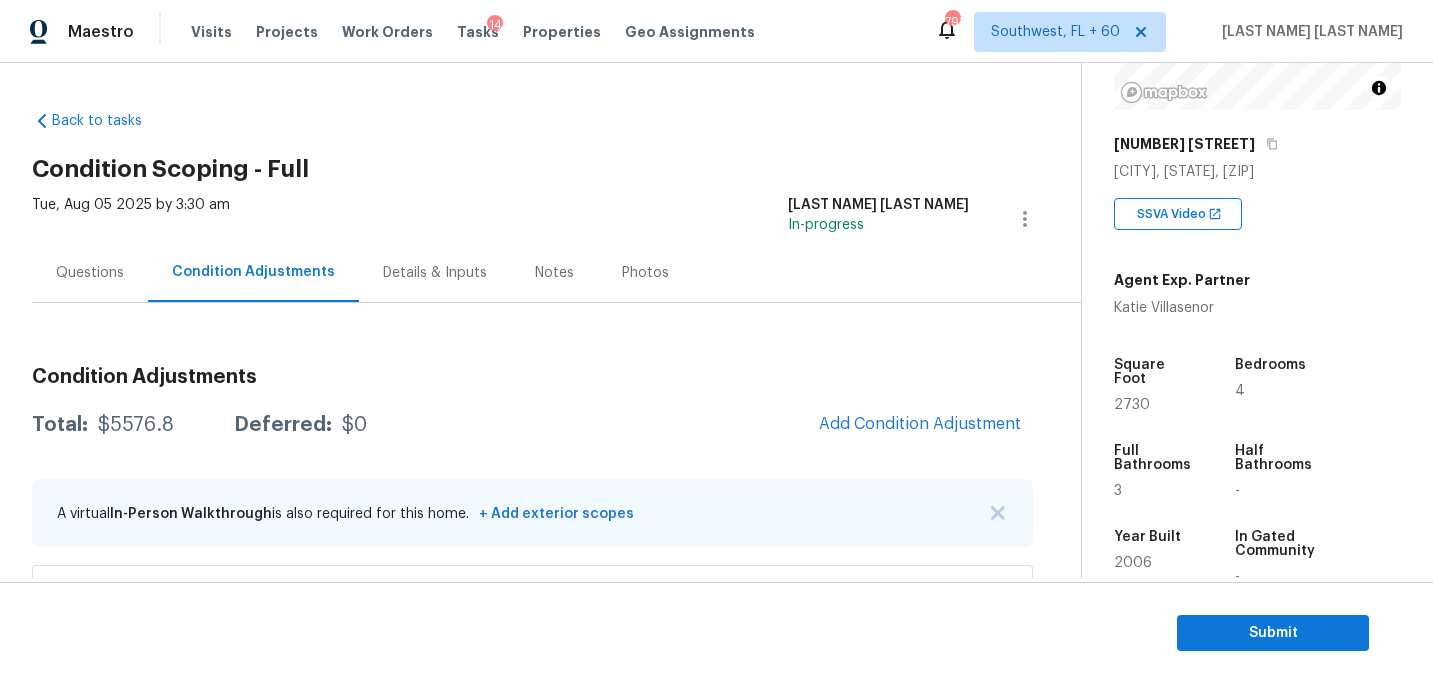 click on "Questions" at bounding box center (90, 272) 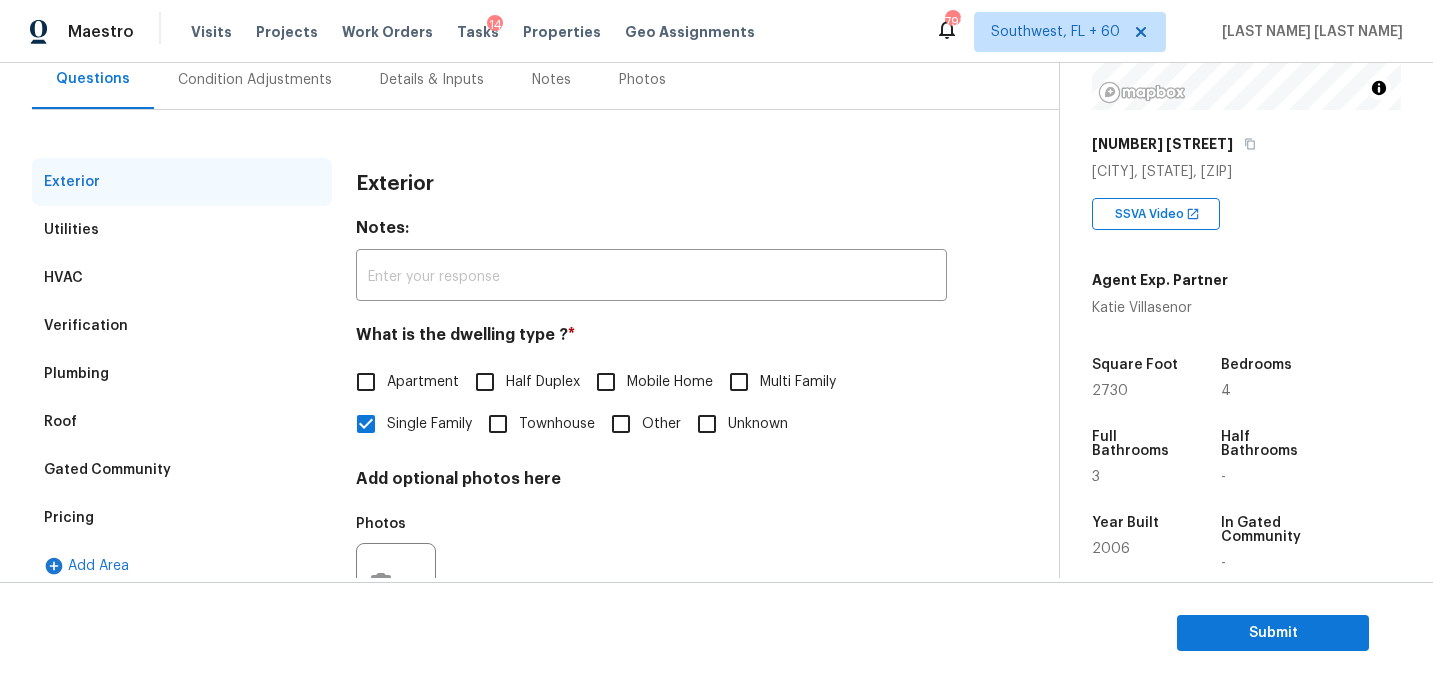 scroll, scrollTop: 280, scrollLeft: 0, axis: vertical 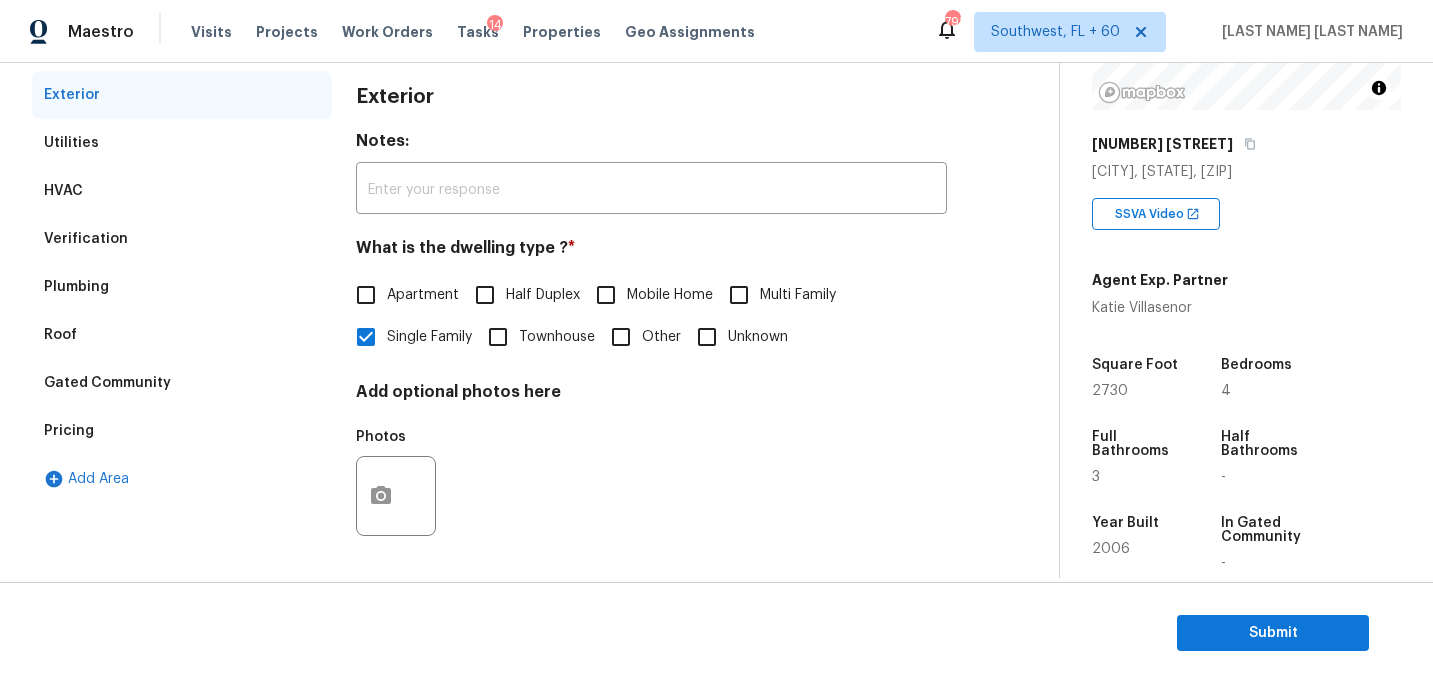 click on "Verification" at bounding box center (182, 239) 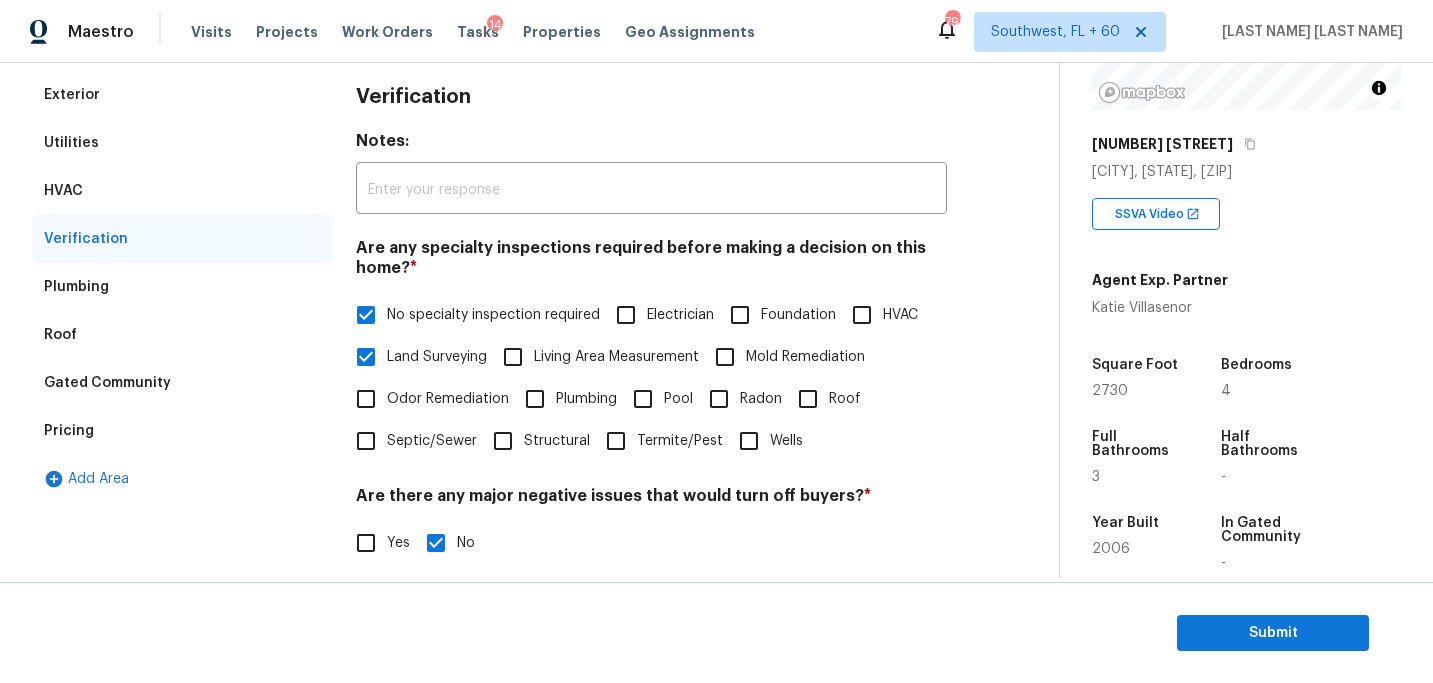 scroll, scrollTop: 494, scrollLeft: 0, axis: vertical 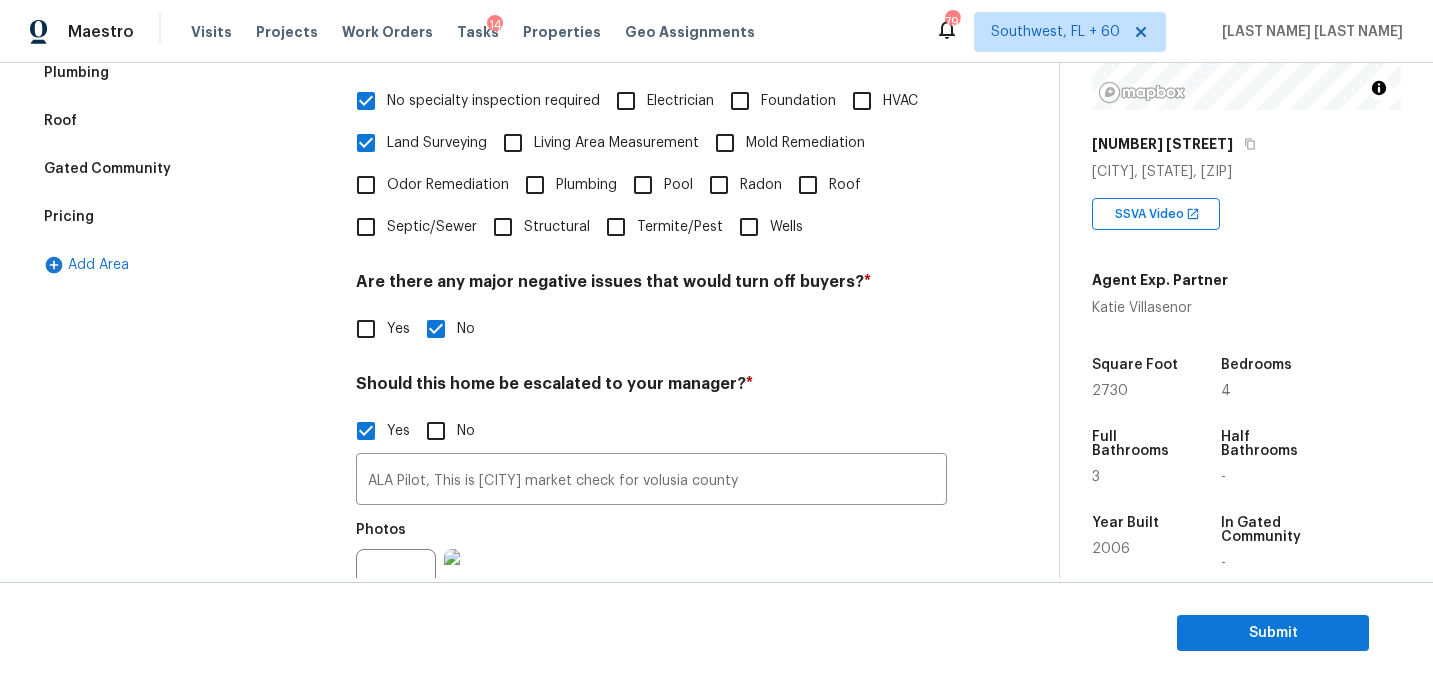 click on "Land Surveying" at bounding box center [437, 143] 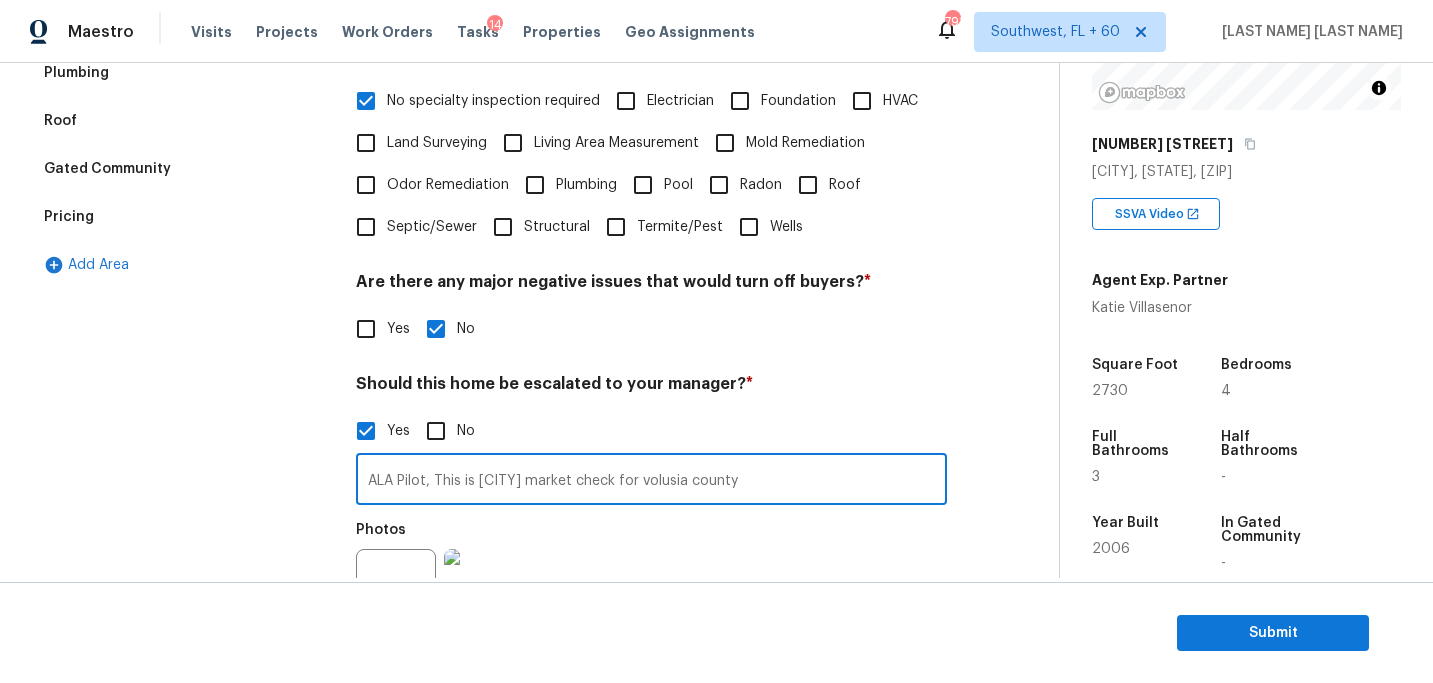 drag, startPoint x: 766, startPoint y: 483, endPoint x: 304, endPoint y: 471, distance: 462.15582 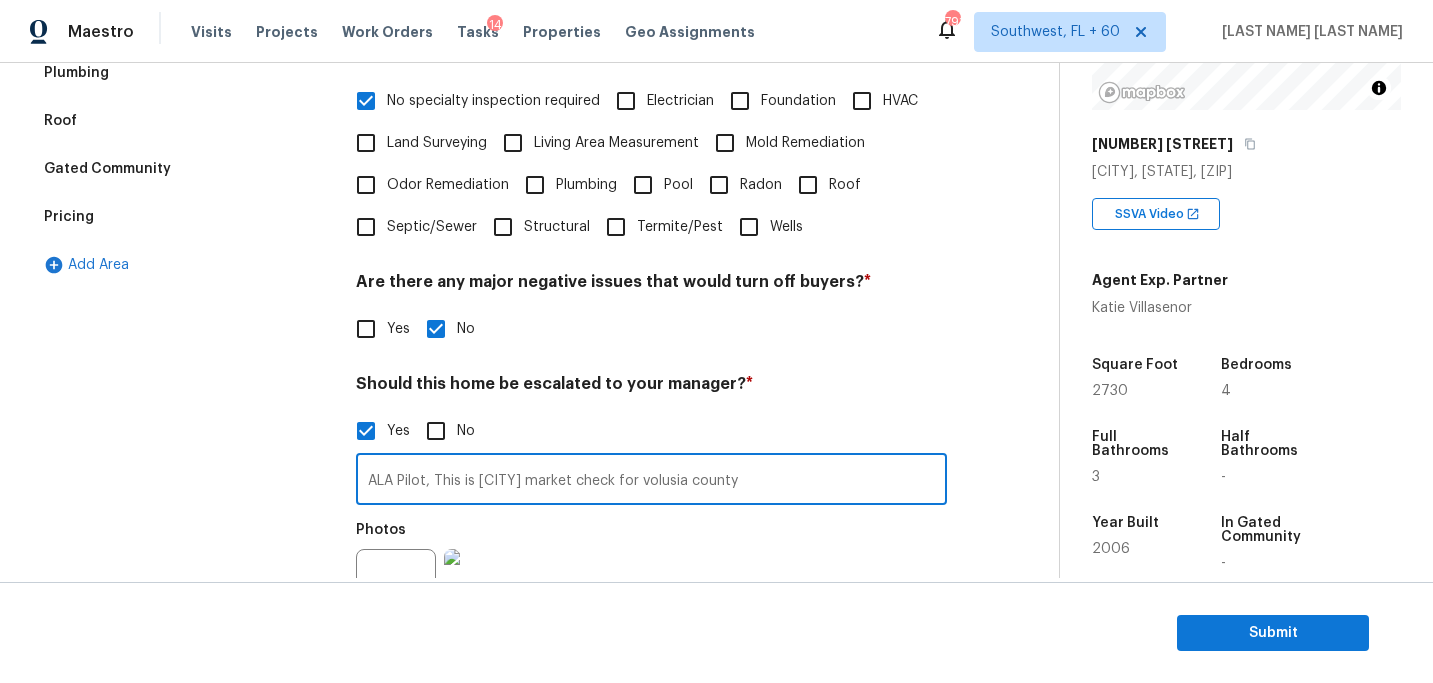 click on "Exterior Utilities HVAC Verification Plumbing Roof Gated Community Pricing Add Area" at bounding box center (182, 322) 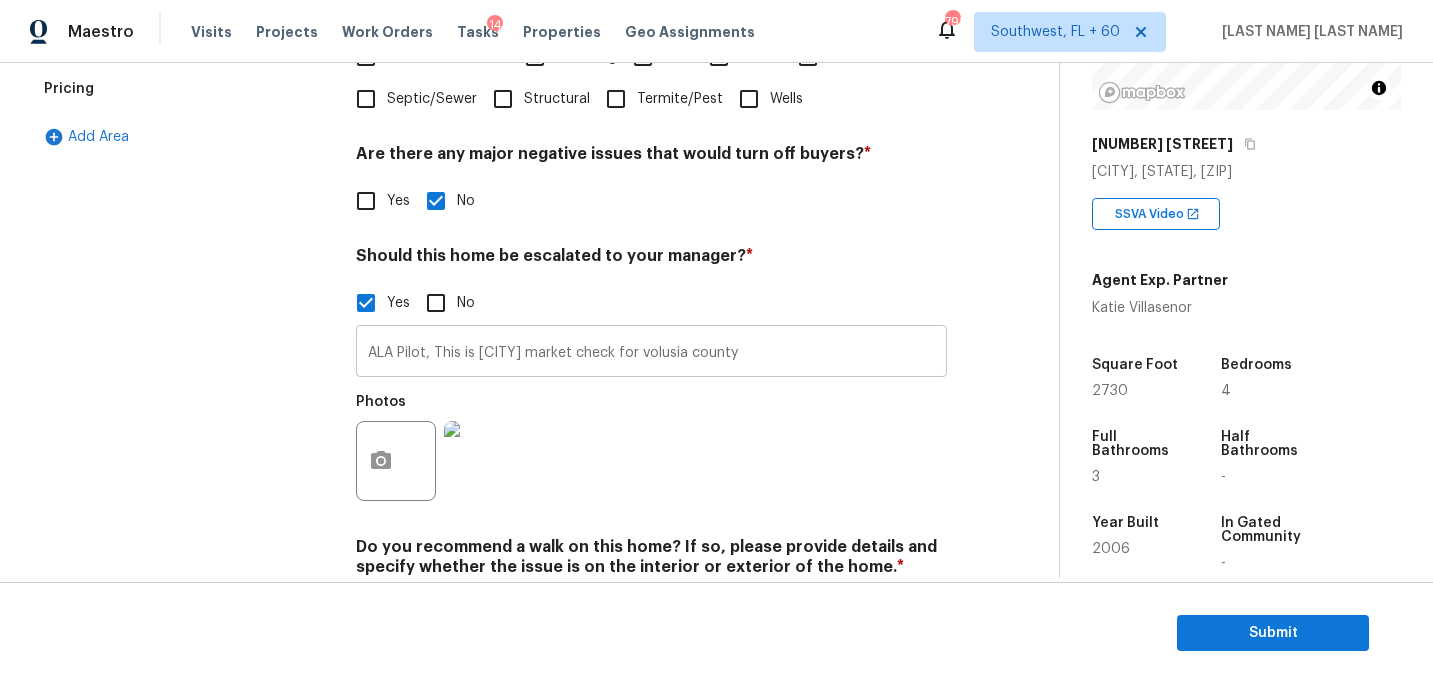 scroll, scrollTop: 710, scrollLeft: 0, axis: vertical 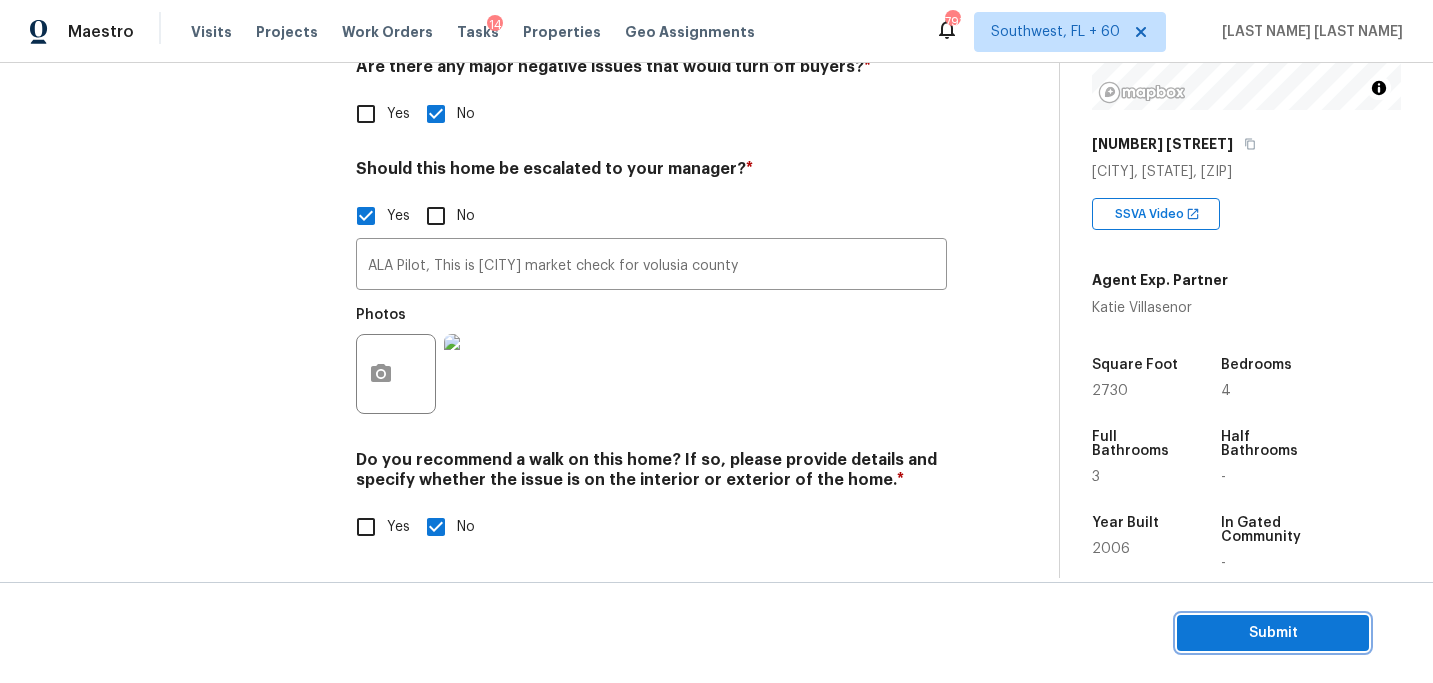 click on "Submit" at bounding box center (1273, 633) 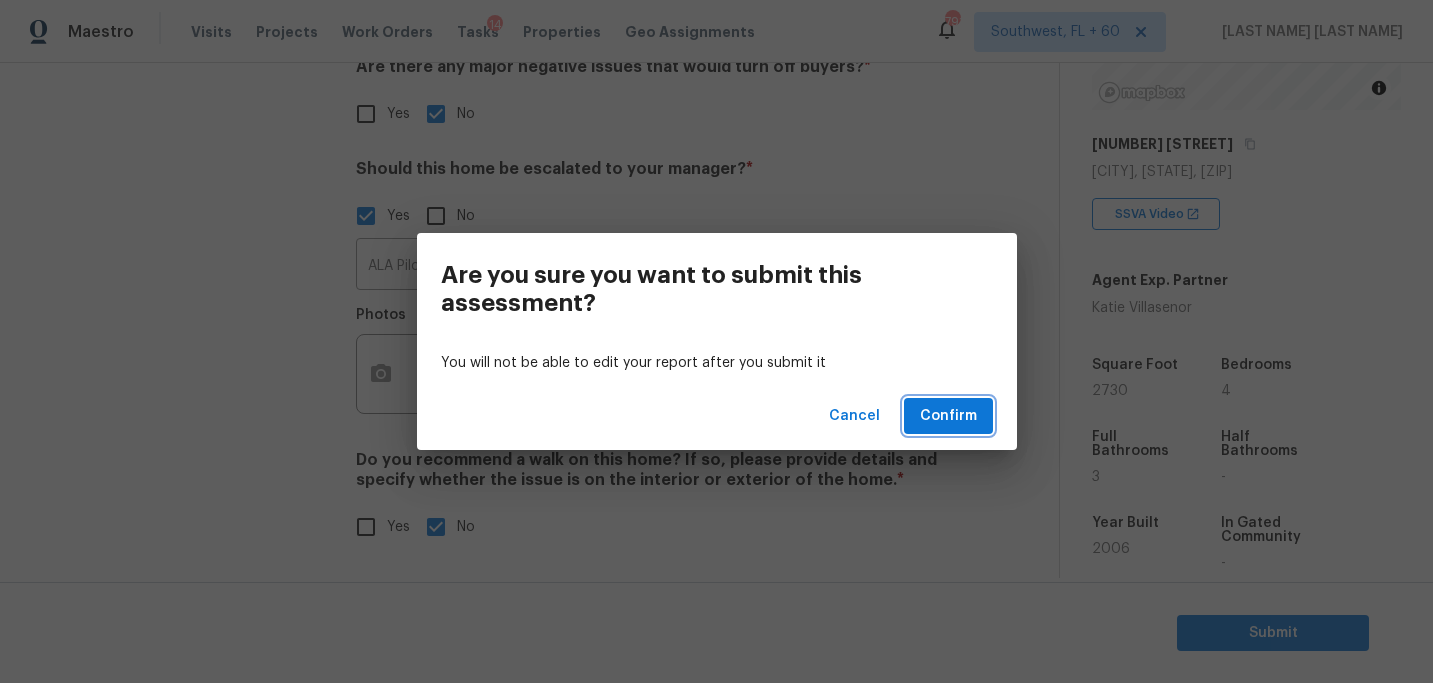 click on "Confirm" at bounding box center [948, 416] 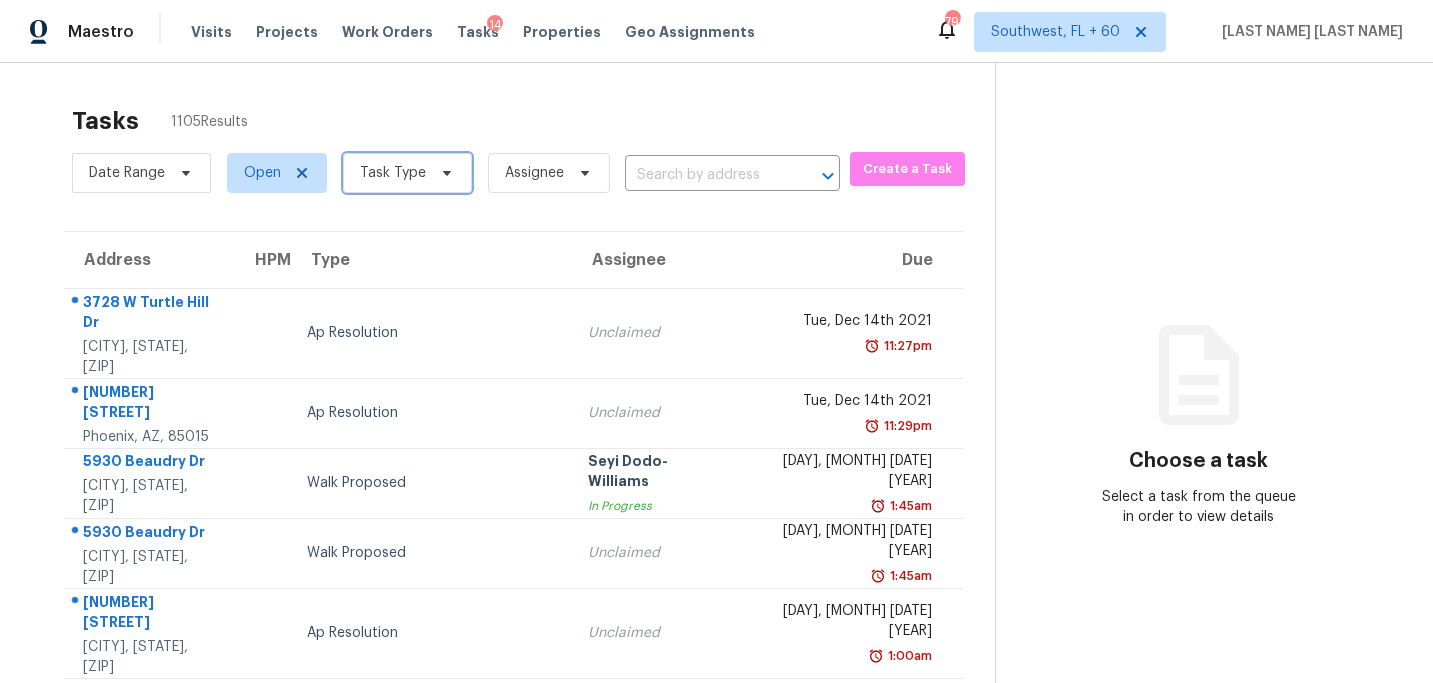 click on "Task Type" at bounding box center [393, 173] 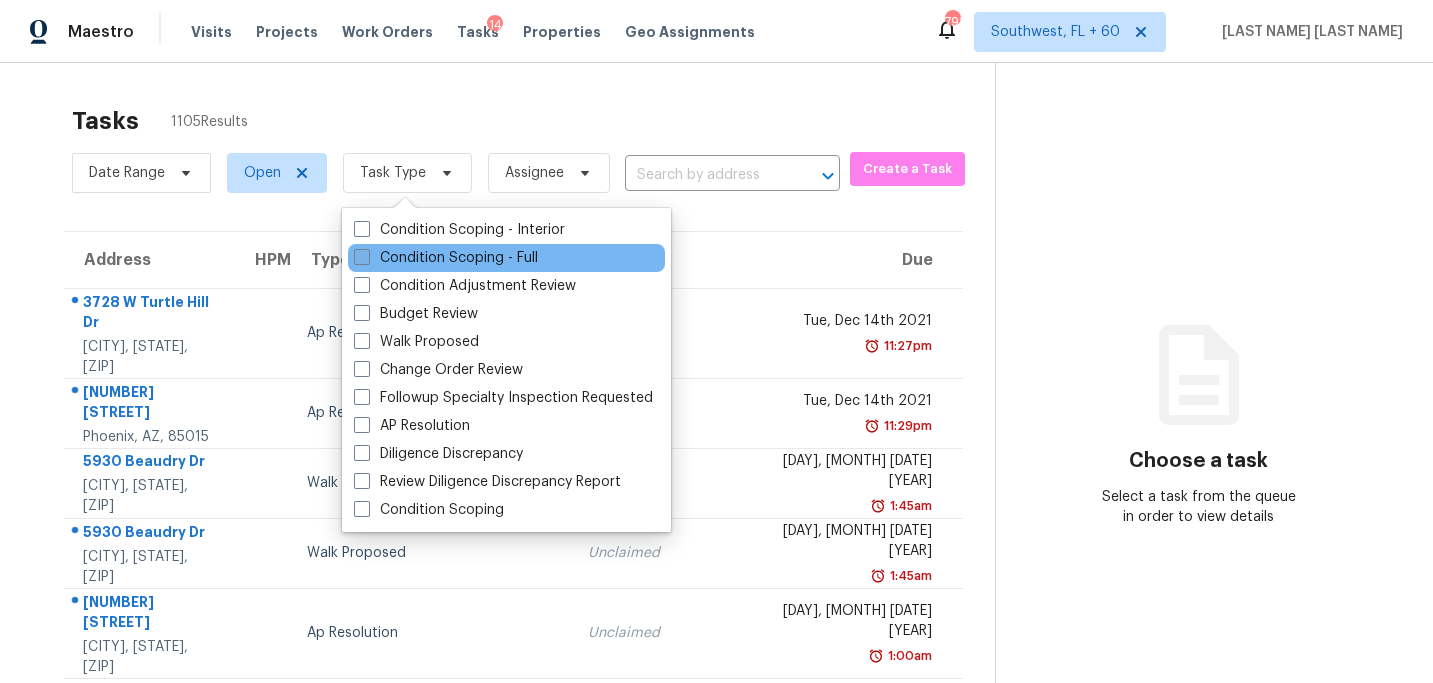 click on "Condition Scoping - Full" at bounding box center (446, 258) 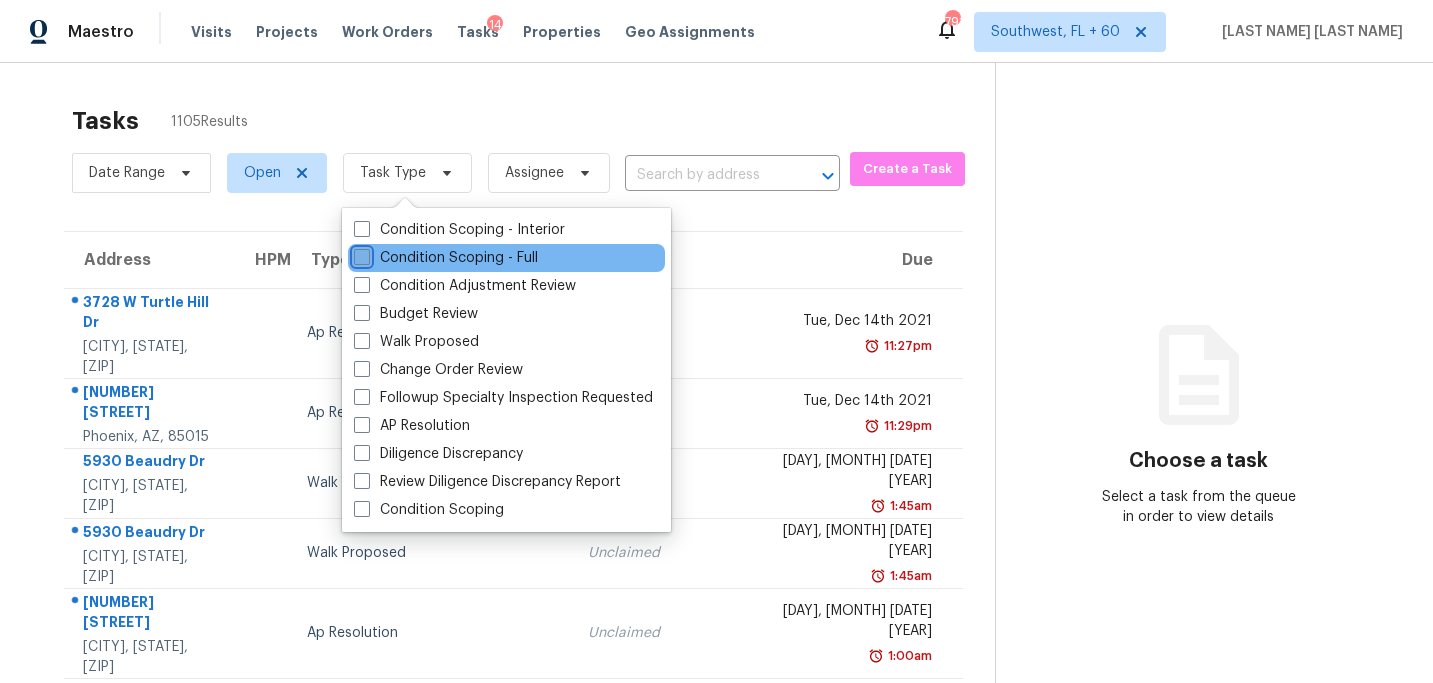 click on "Condition Scoping - Full" at bounding box center [360, 254] 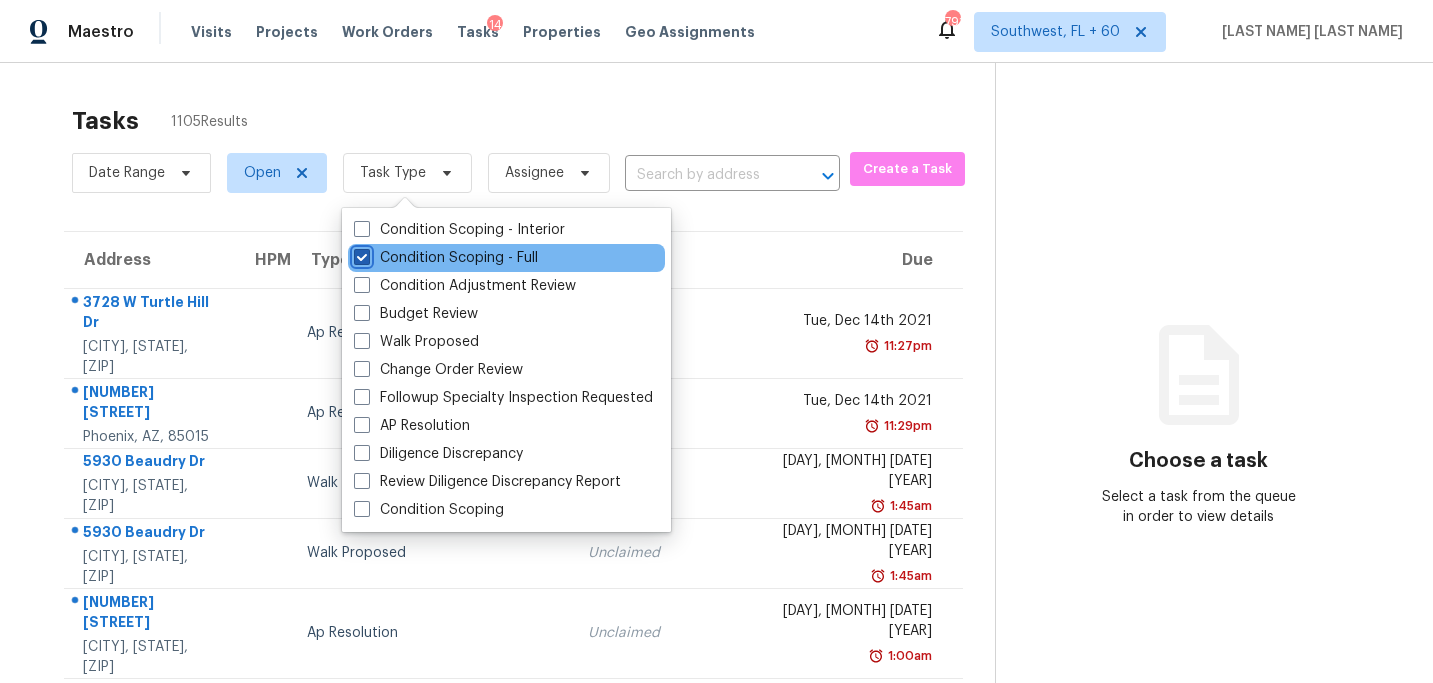 checkbox on "true" 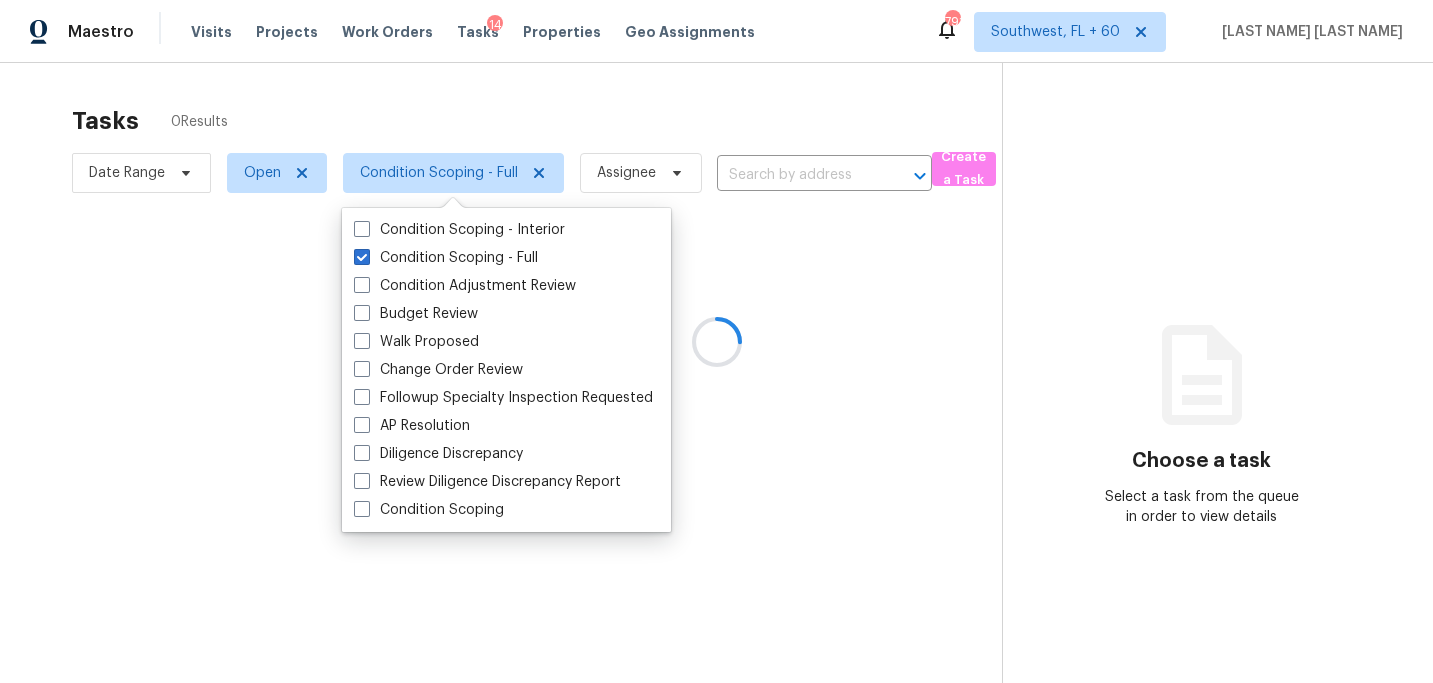 click at bounding box center (716, 341) 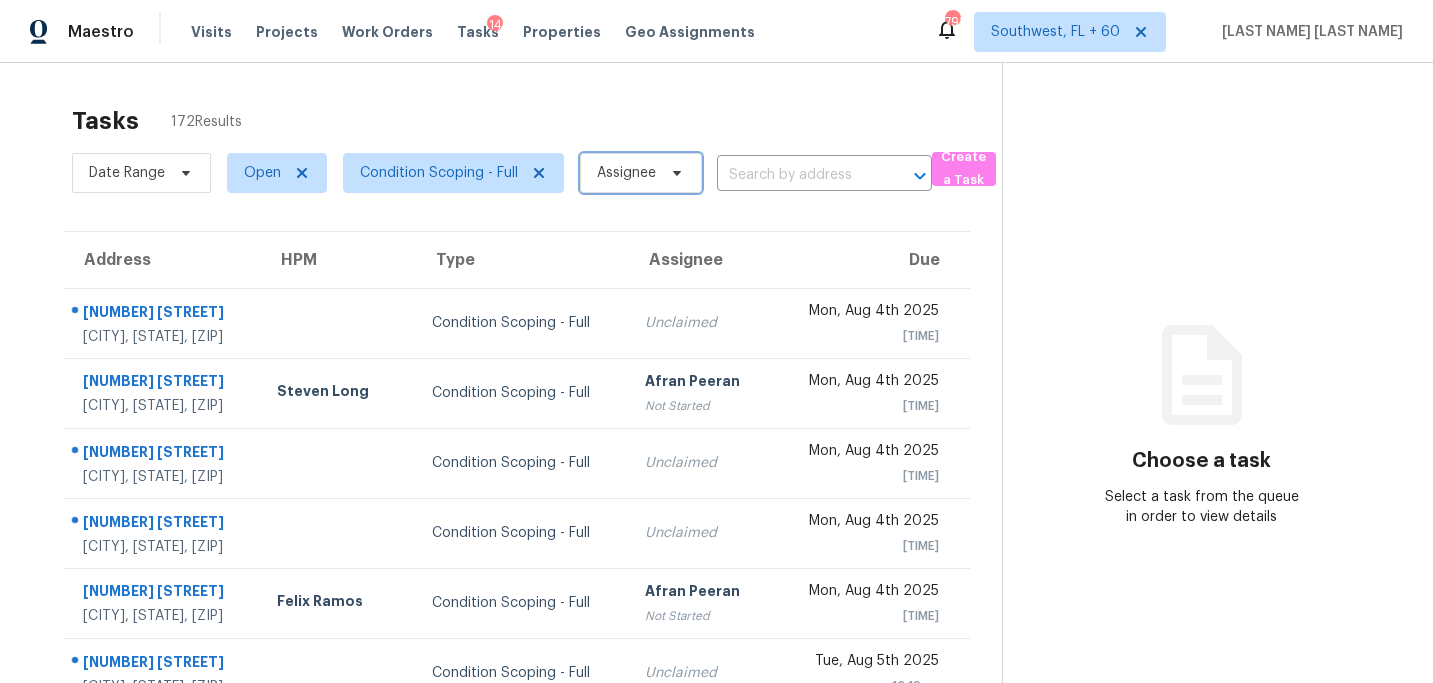 click on "Assignee" at bounding box center [626, 173] 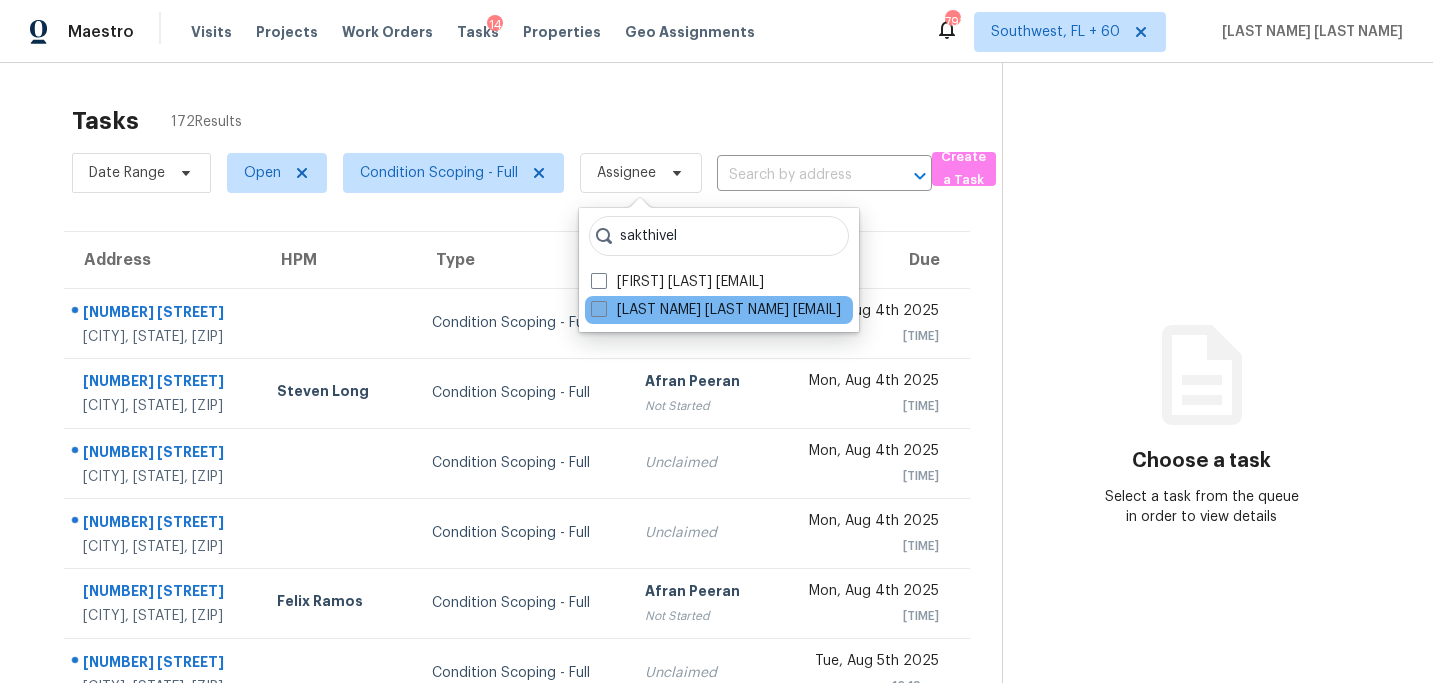 type on "sakthivel" 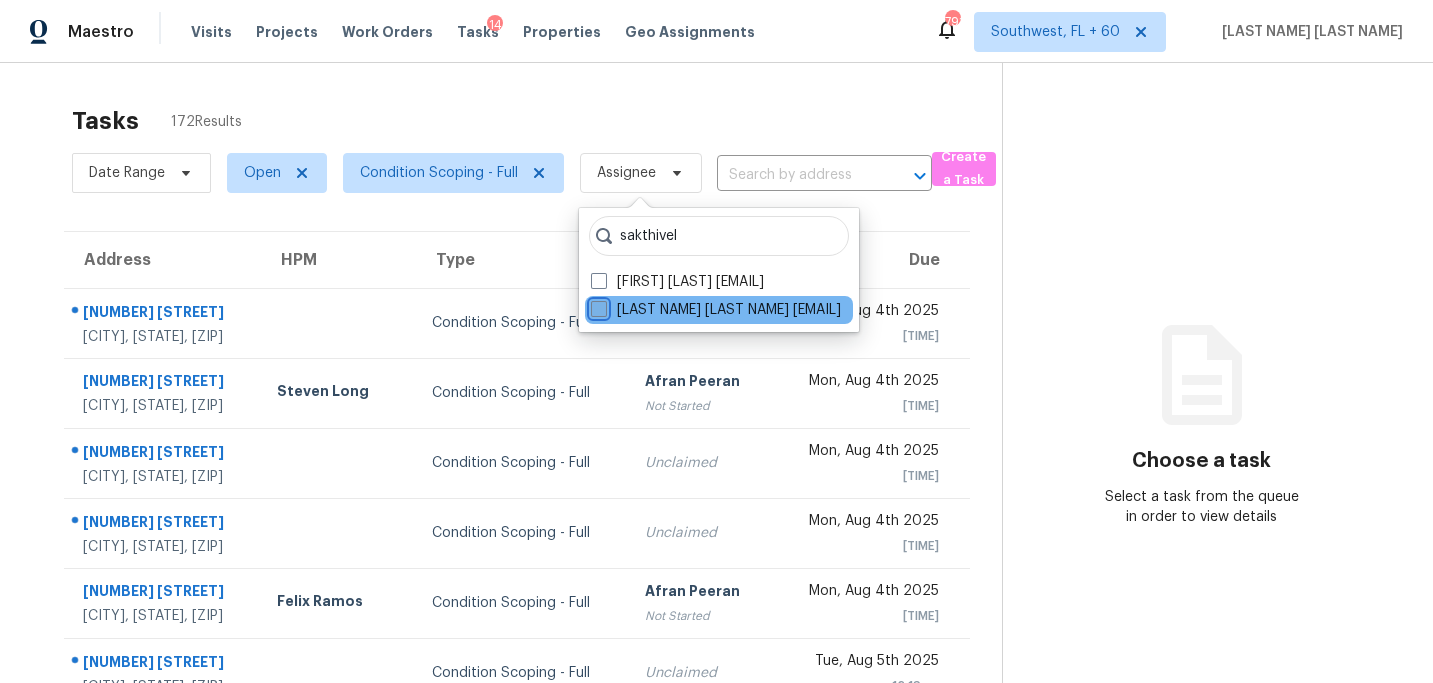 click on "Sakthivel Chandran
sakthivel.chandran@opendoor.com" at bounding box center (597, 306) 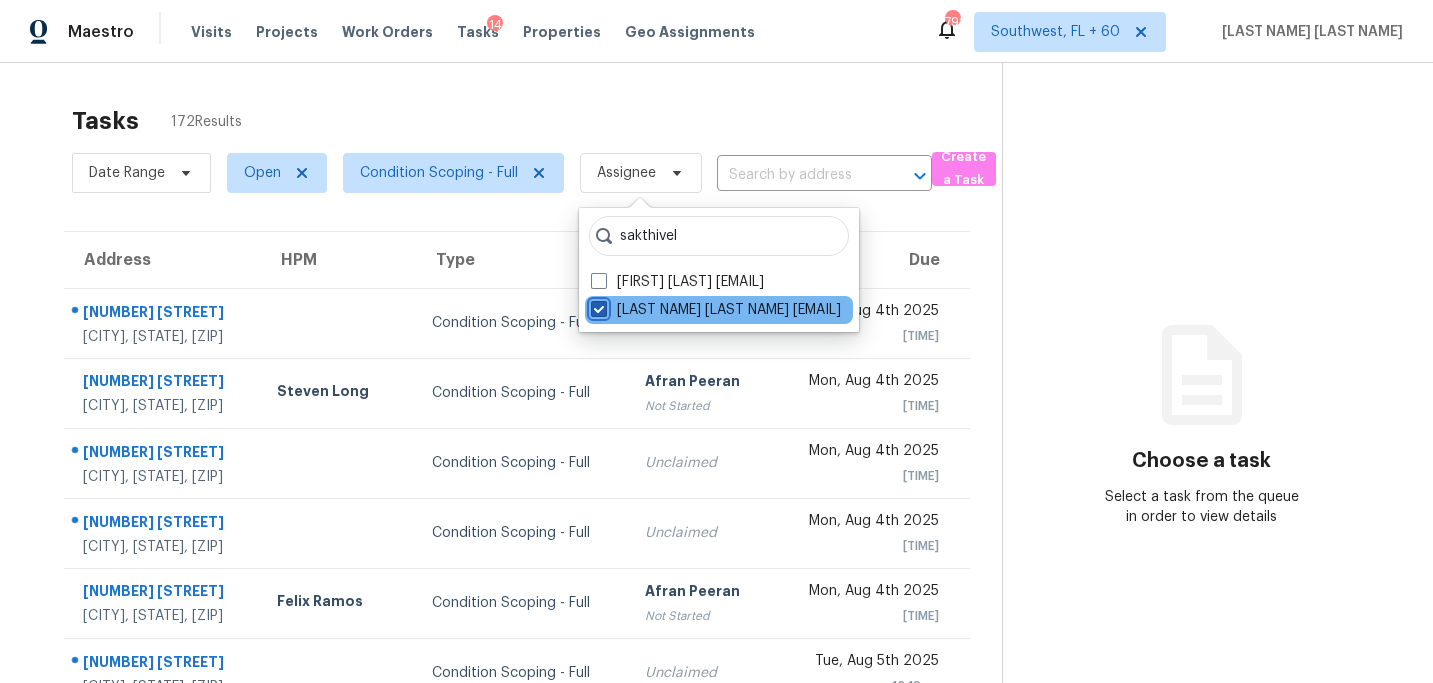 checkbox on "true" 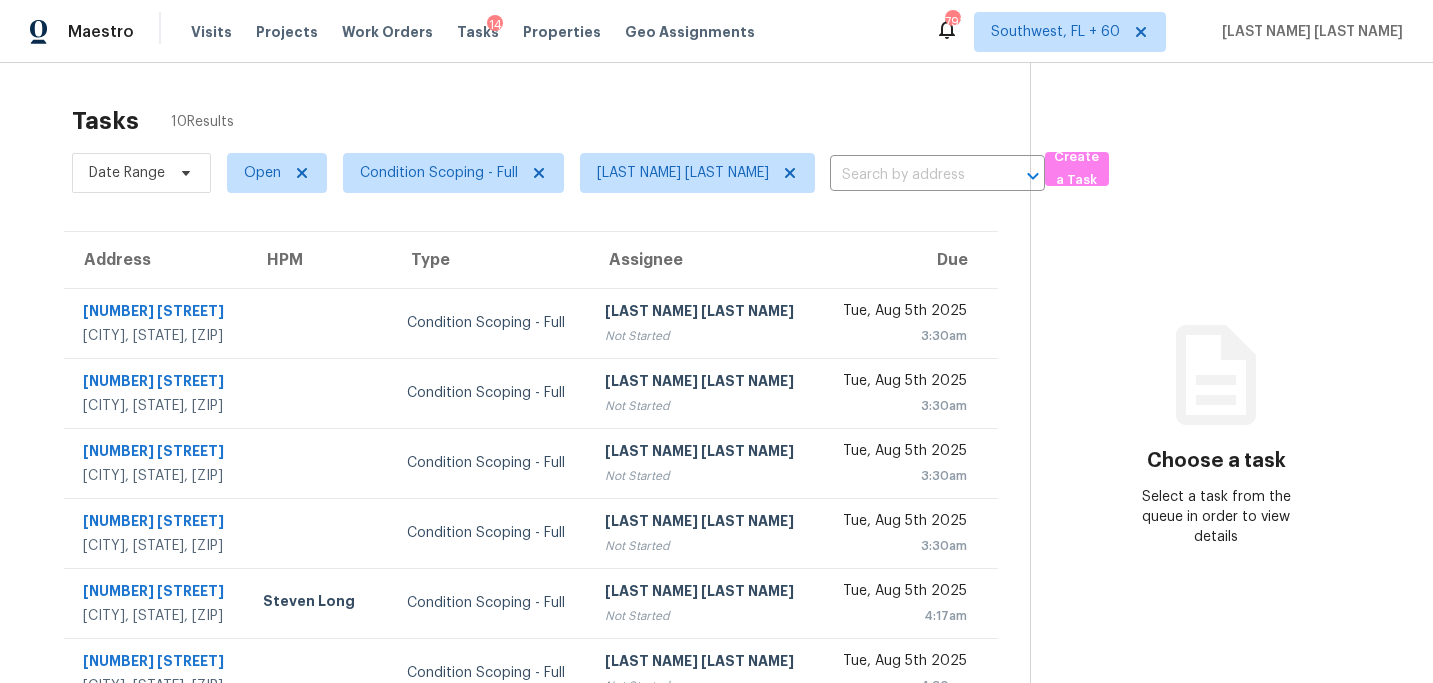 scroll, scrollTop: 94, scrollLeft: 0, axis: vertical 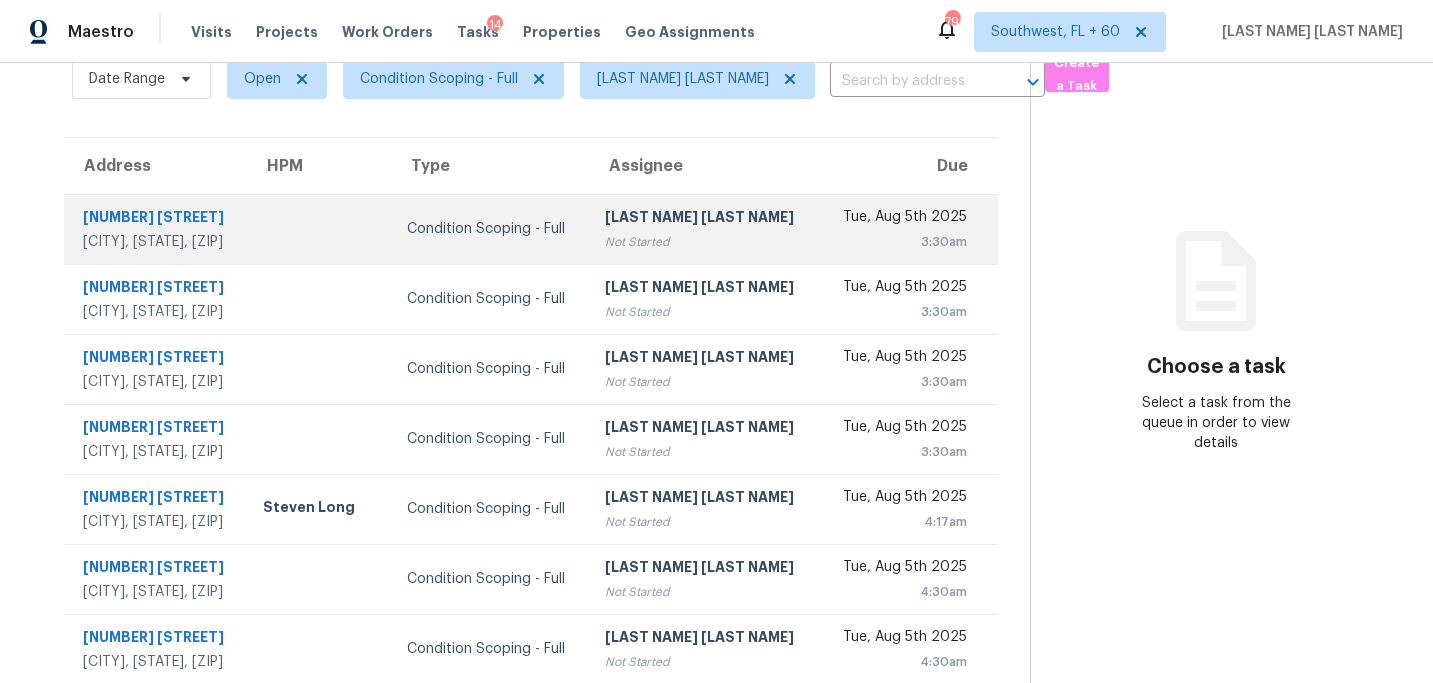 click on "Not Started" at bounding box center (704, 242) 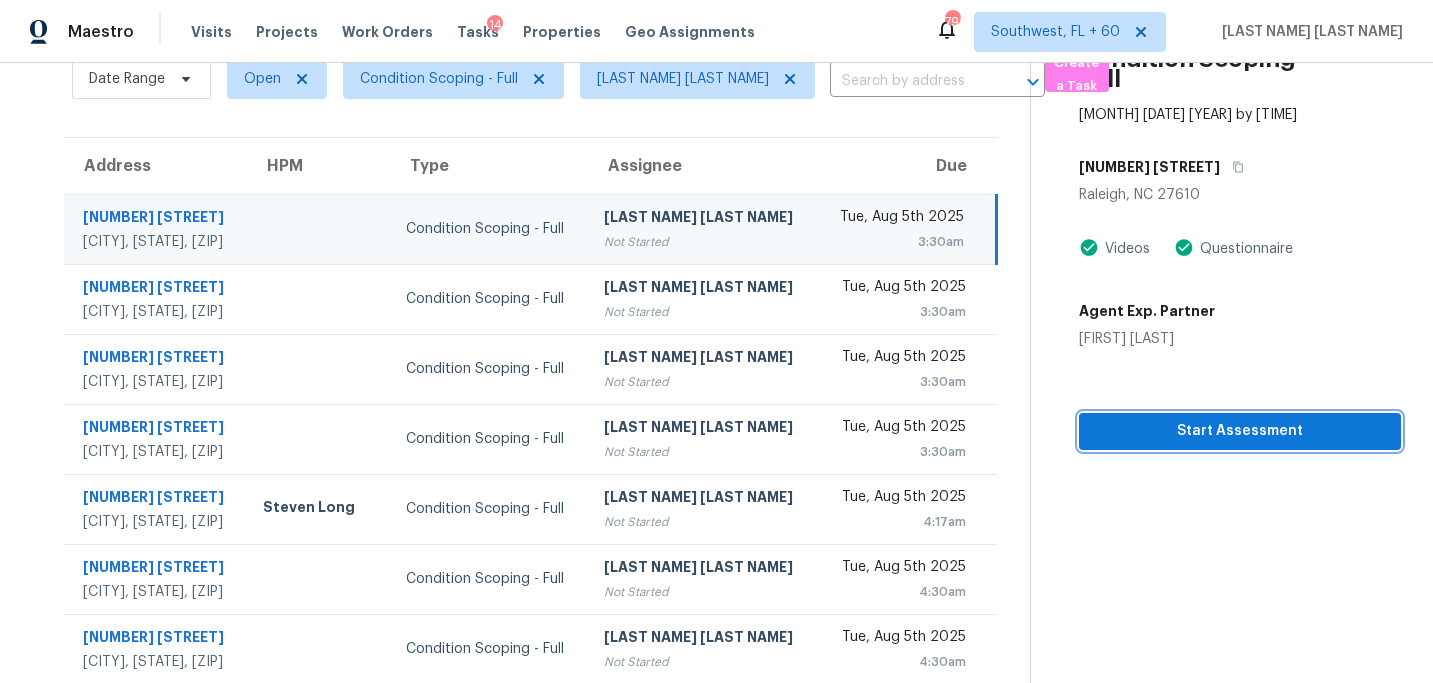 click on "Start Assessment" at bounding box center [1240, 431] 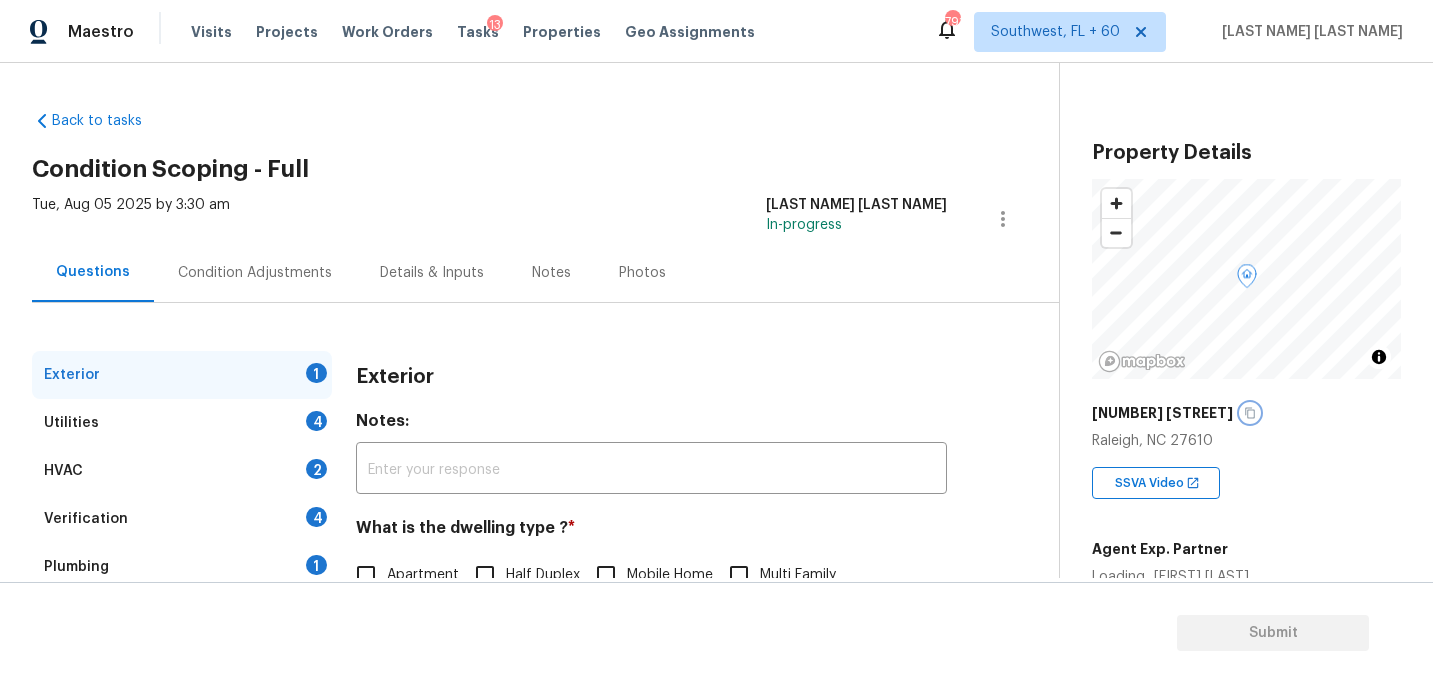click 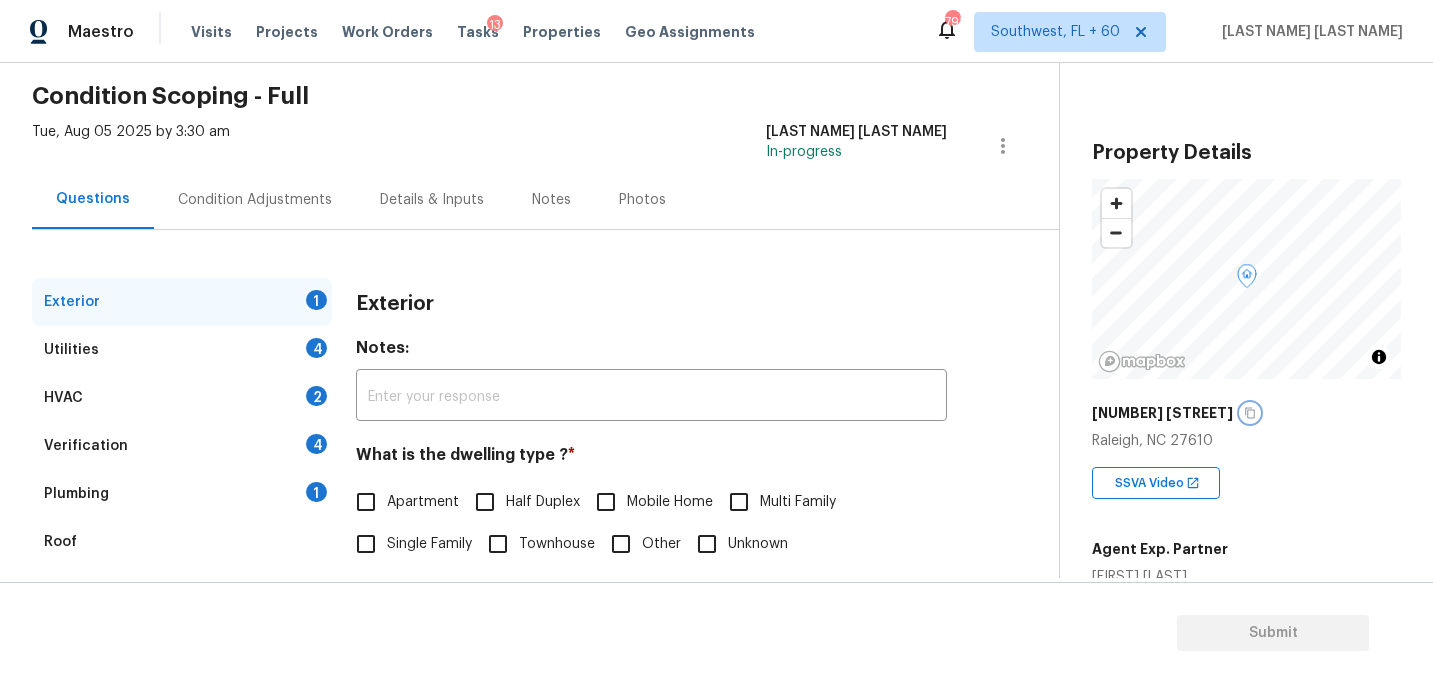 scroll, scrollTop: 141, scrollLeft: 0, axis: vertical 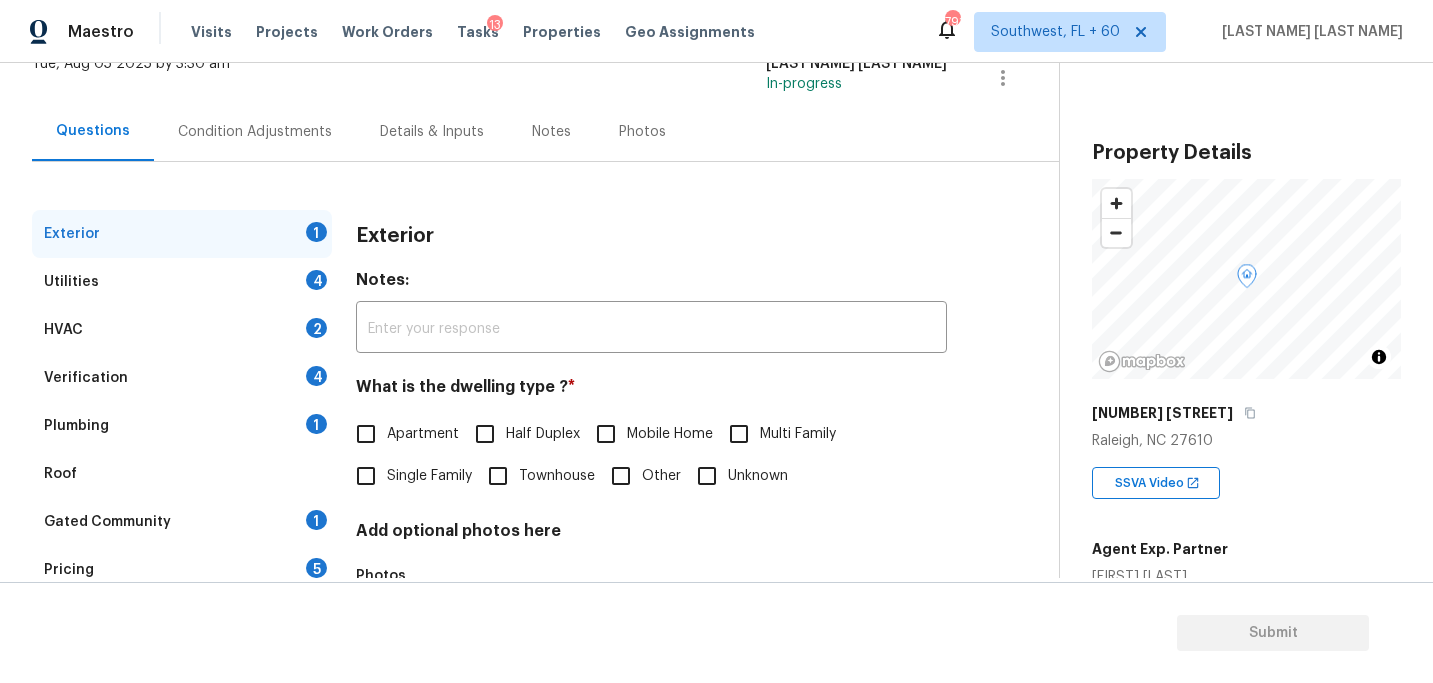 click on "Single Family" at bounding box center (429, 476) 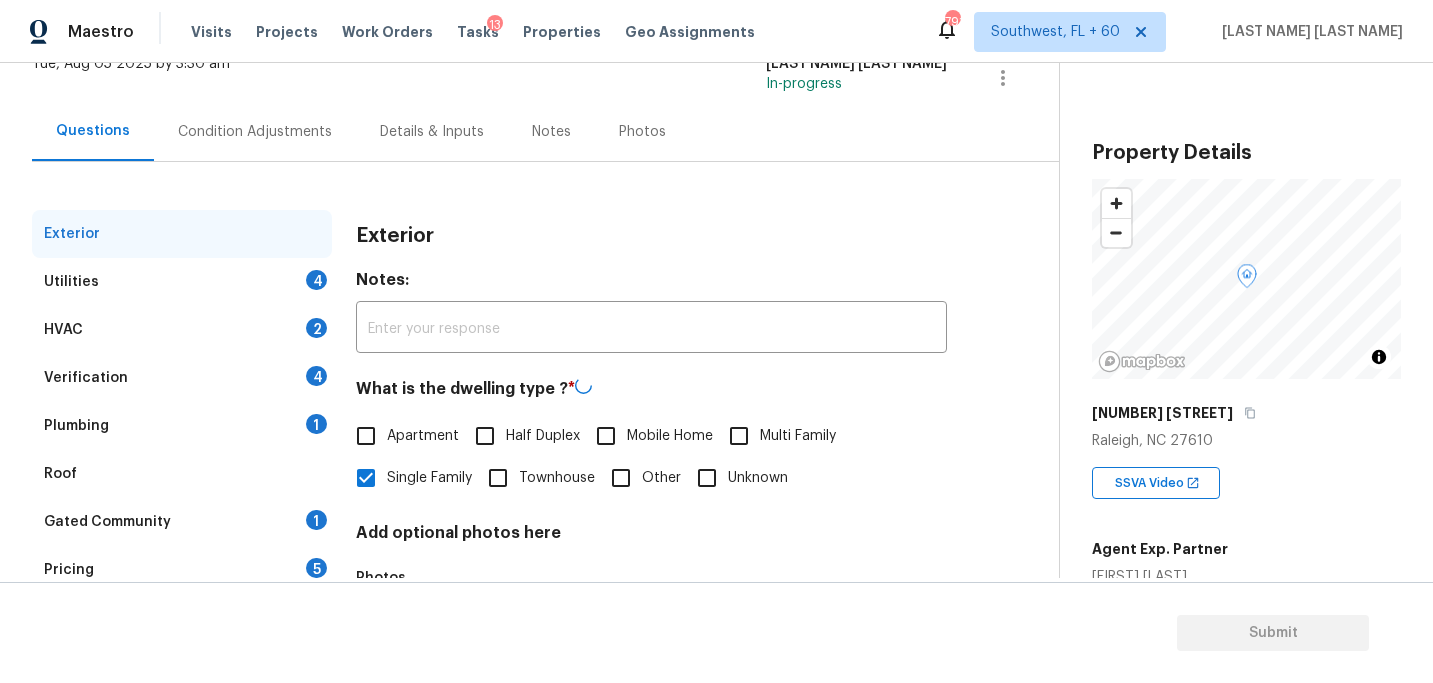 click on "Utilities 4" at bounding box center [182, 282] 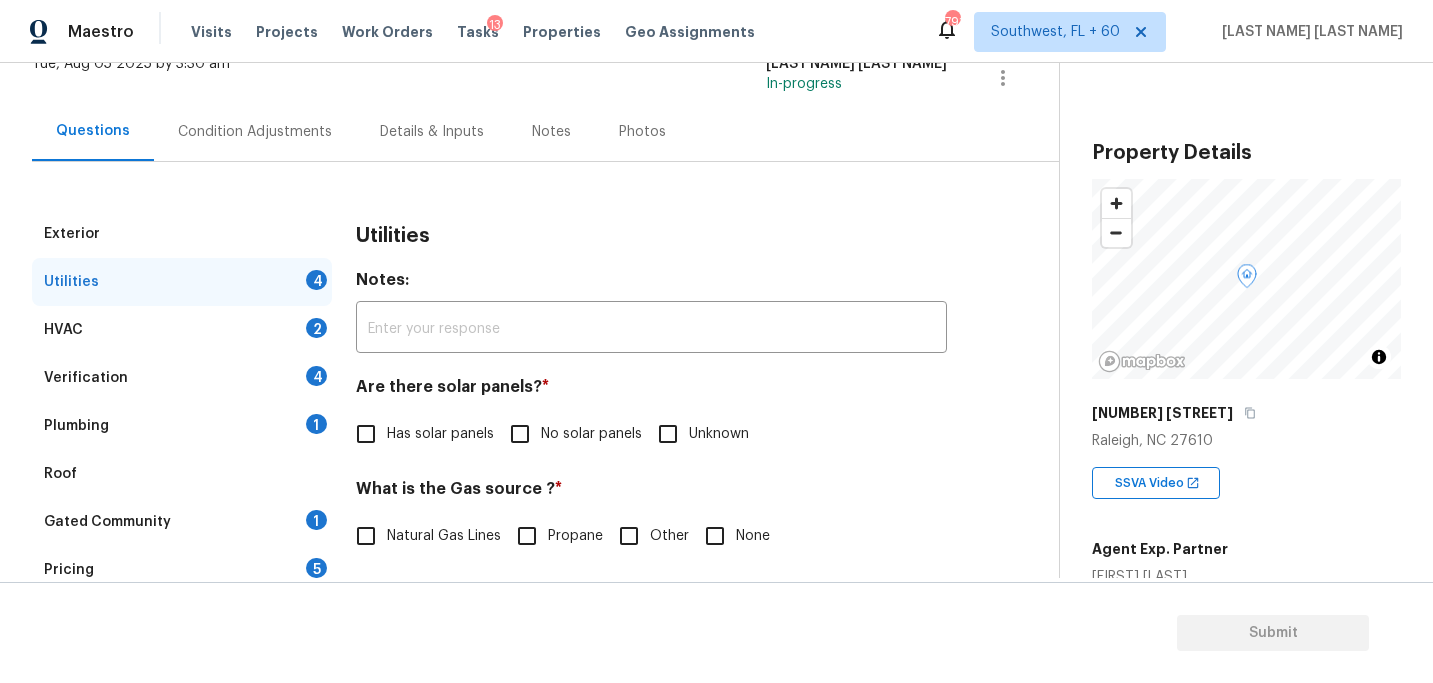 click on "No solar panels" at bounding box center [520, 434] 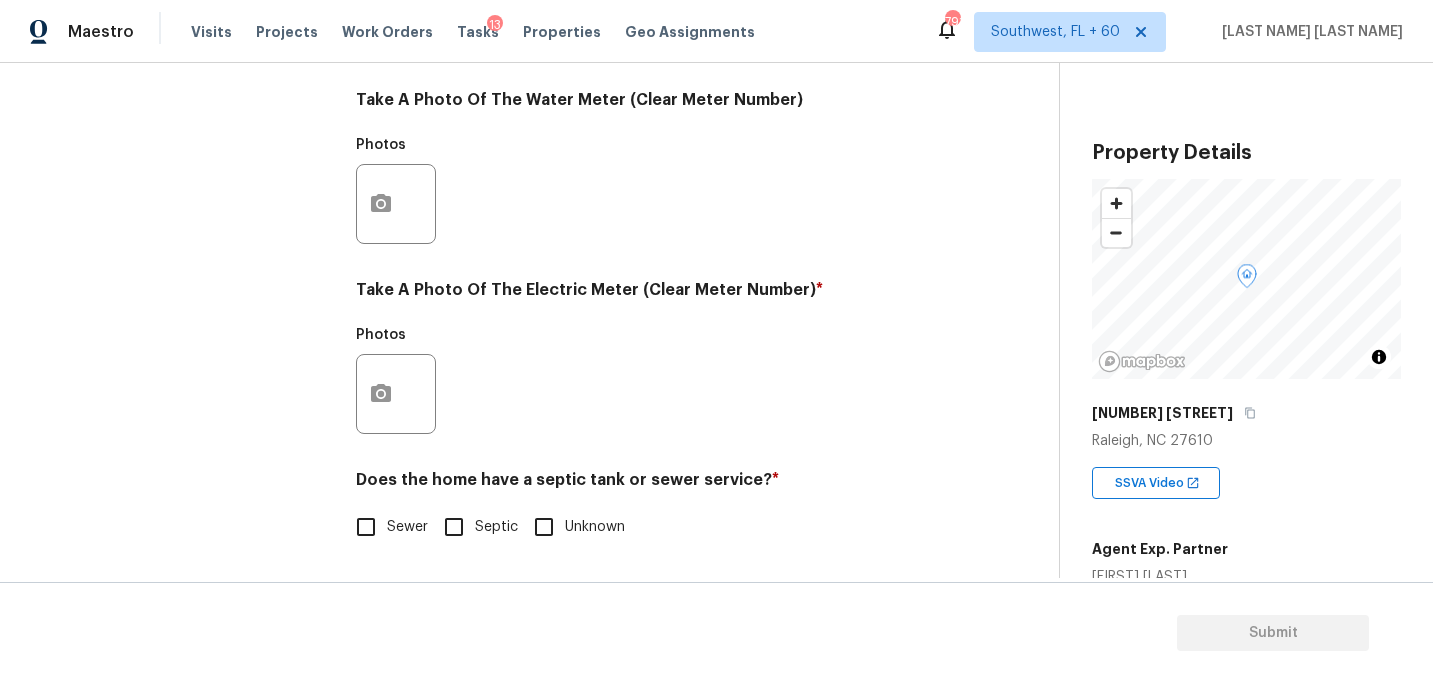 click on "Sewer" at bounding box center [407, 527] 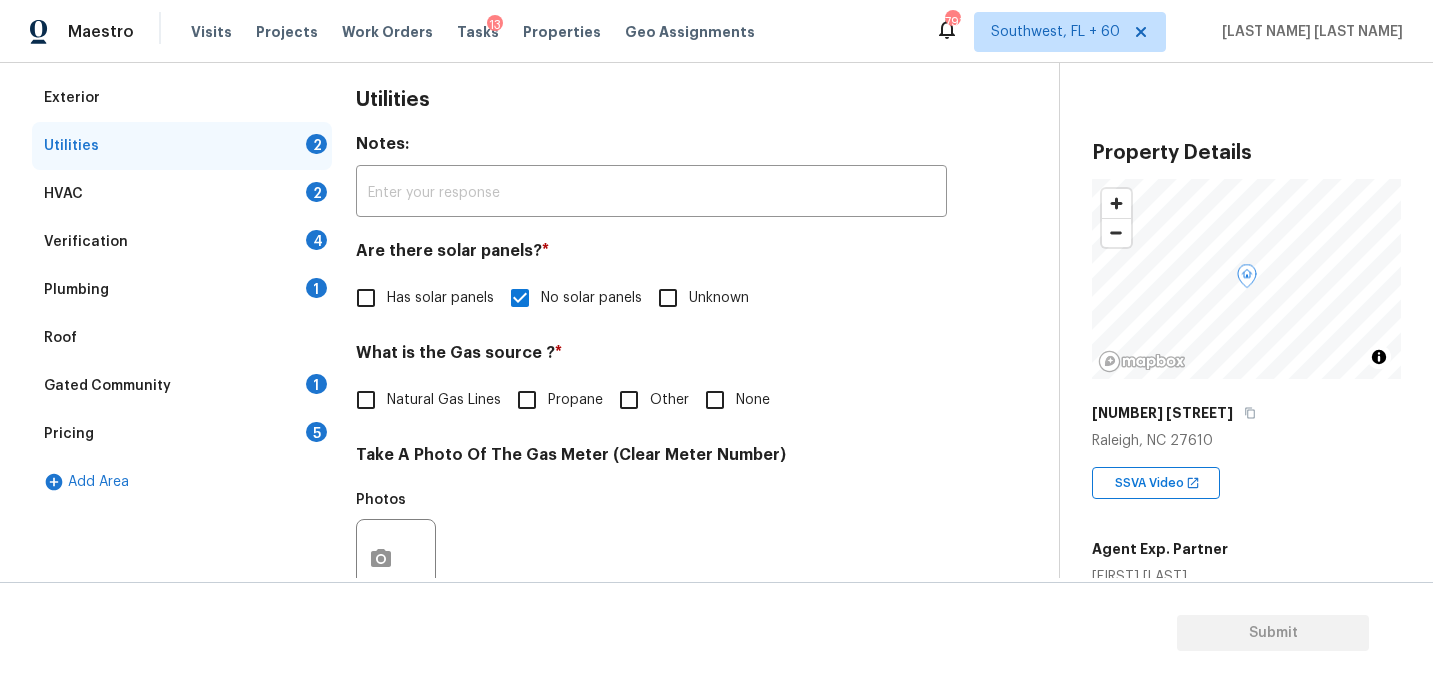 click on "Plumbing 1" at bounding box center (182, 290) 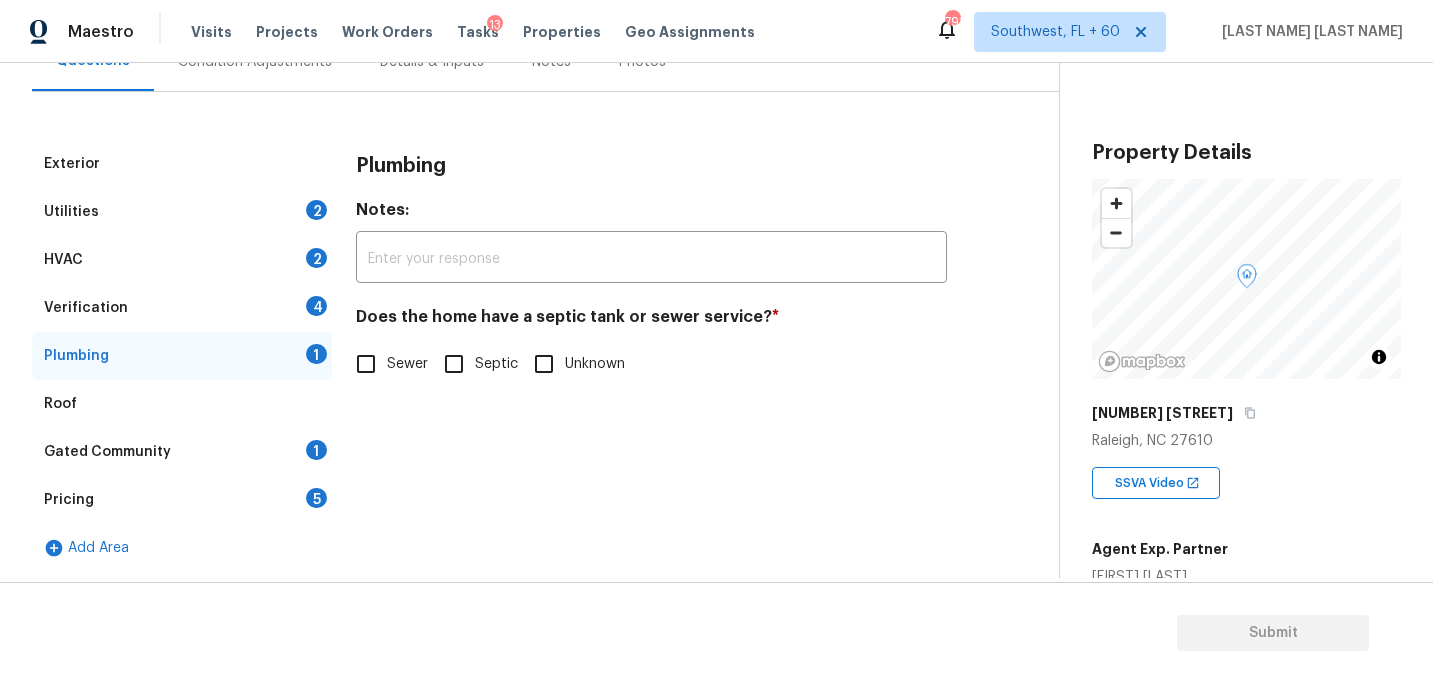 click on "Sewer" at bounding box center [366, 364] 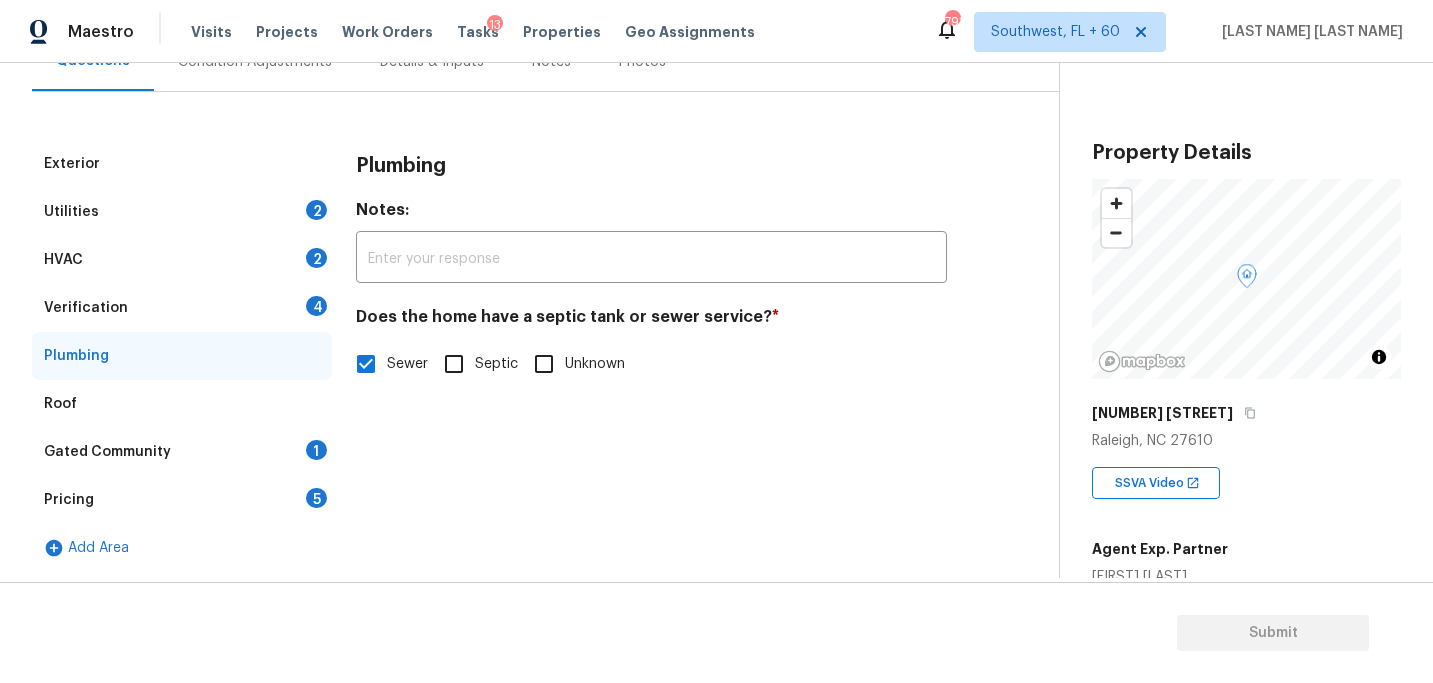 click on "Gated Community 1" at bounding box center [182, 452] 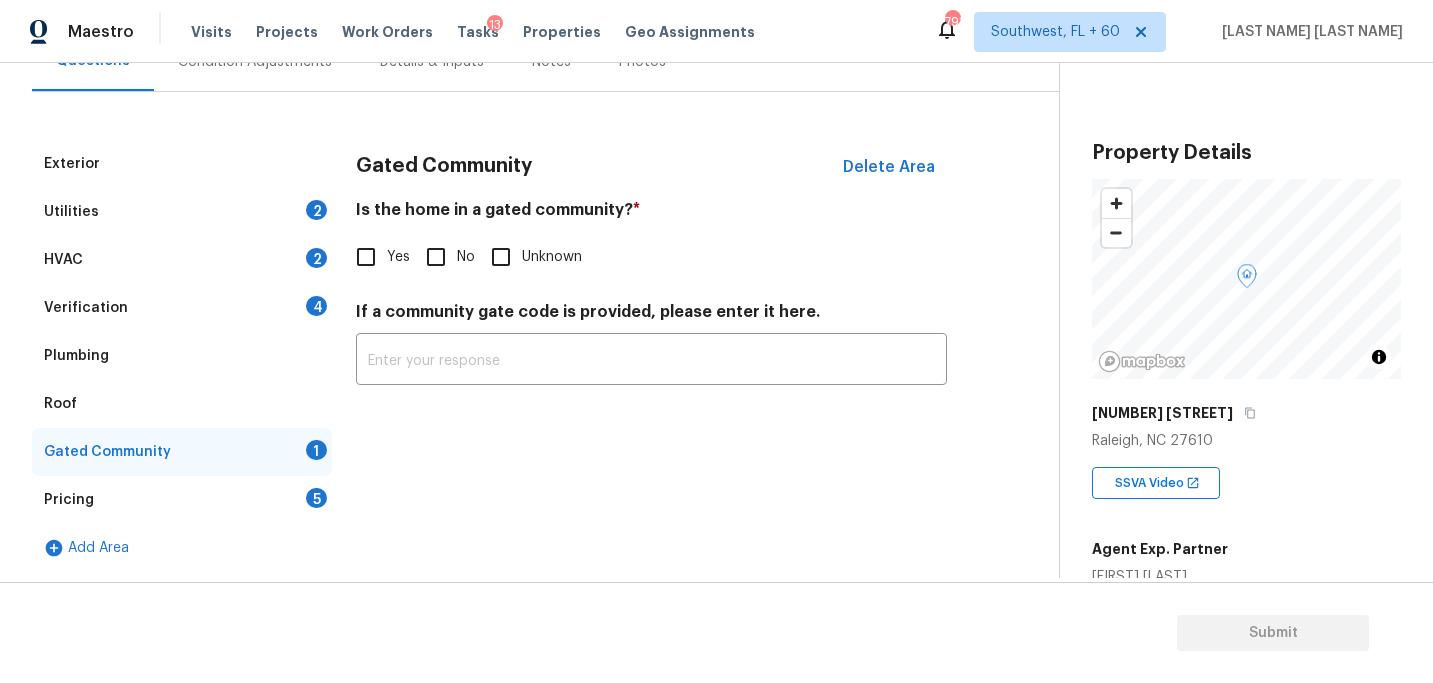 click on "Gated Community Delete Area Is the home in a gated community?  * Yes No Unknown If a community gate code is provided, please enter it here. ​" at bounding box center [651, 274] 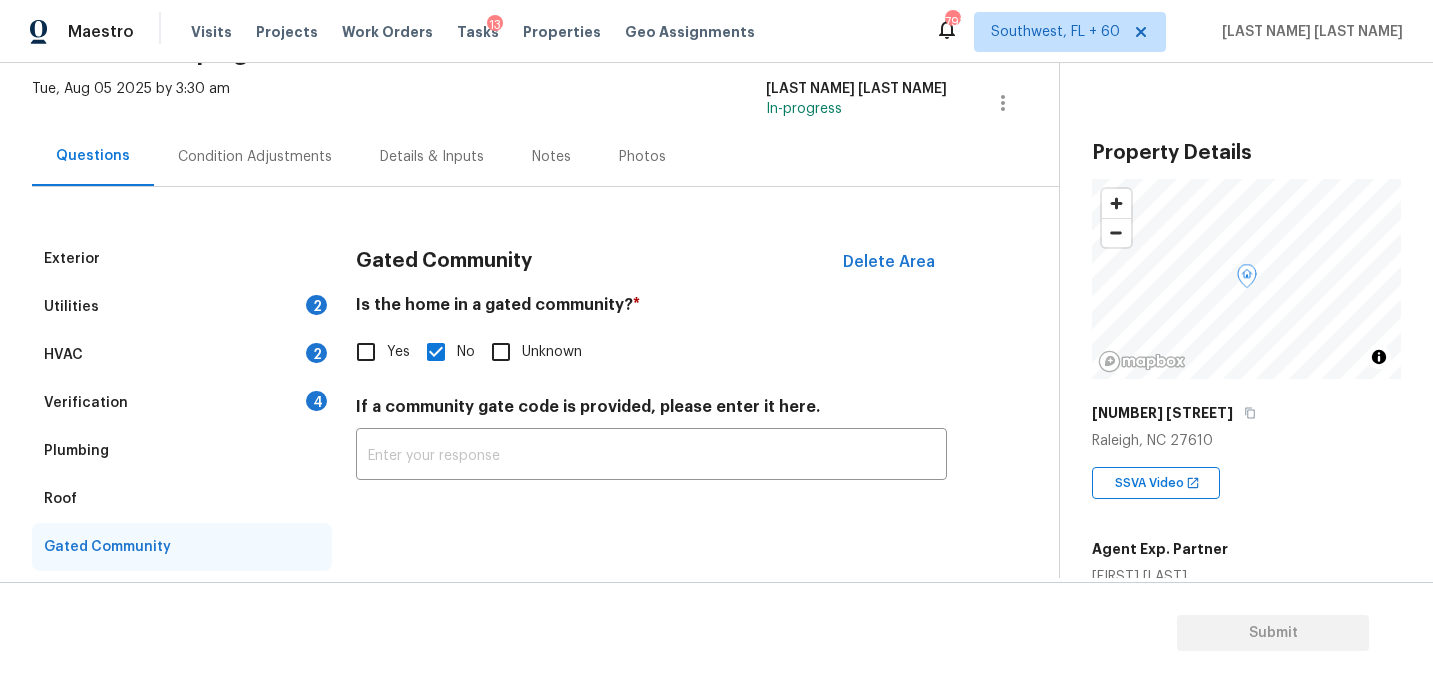 scroll, scrollTop: 59, scrollLeft: 0, axis: vertical 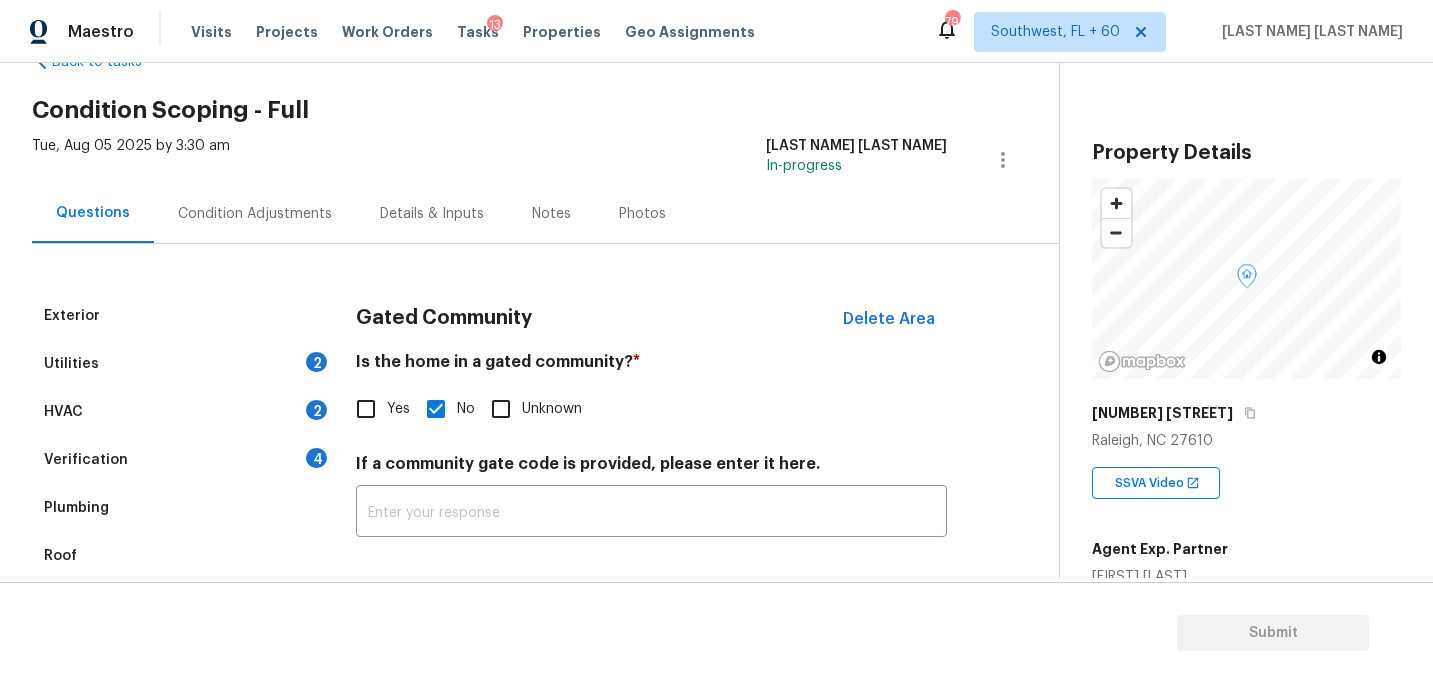 click on "Condition Adjustments" at bounding box center (255, 213) 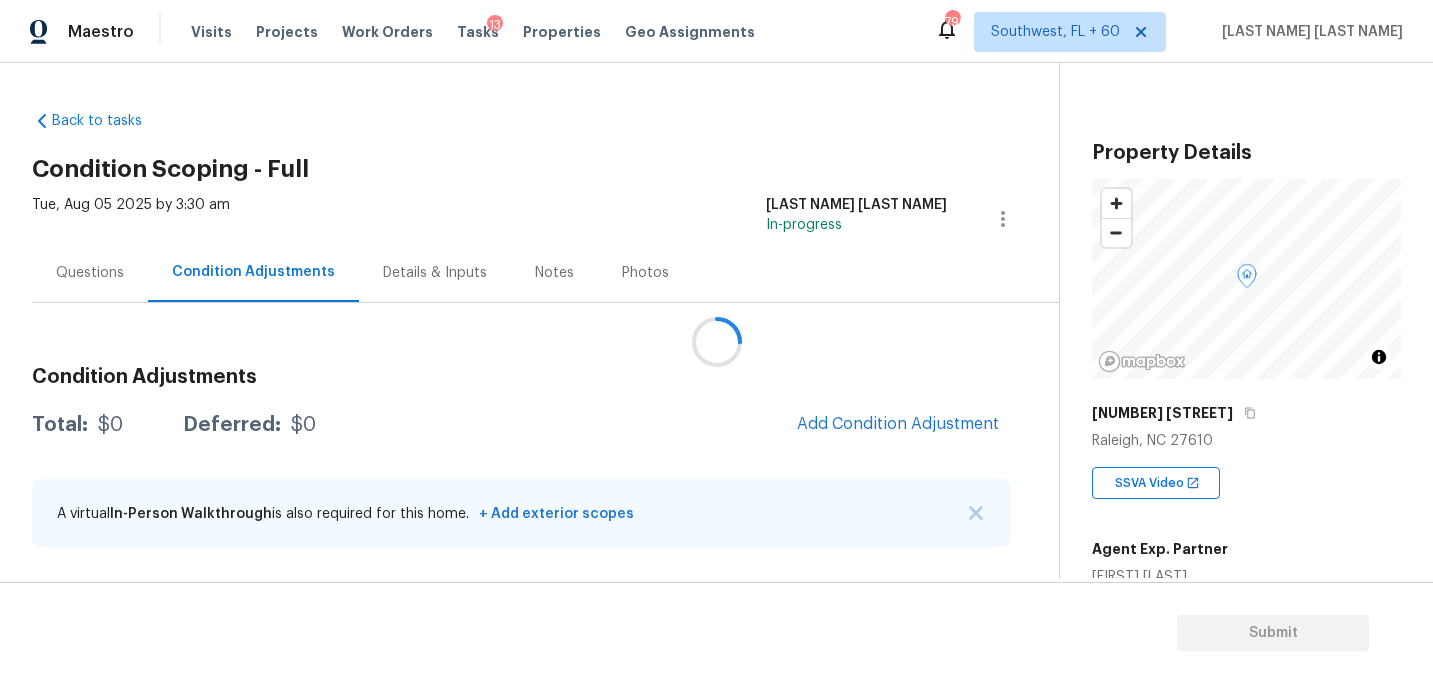 scroll, scrollTop: 0, scrollLeft: 0, axis: both 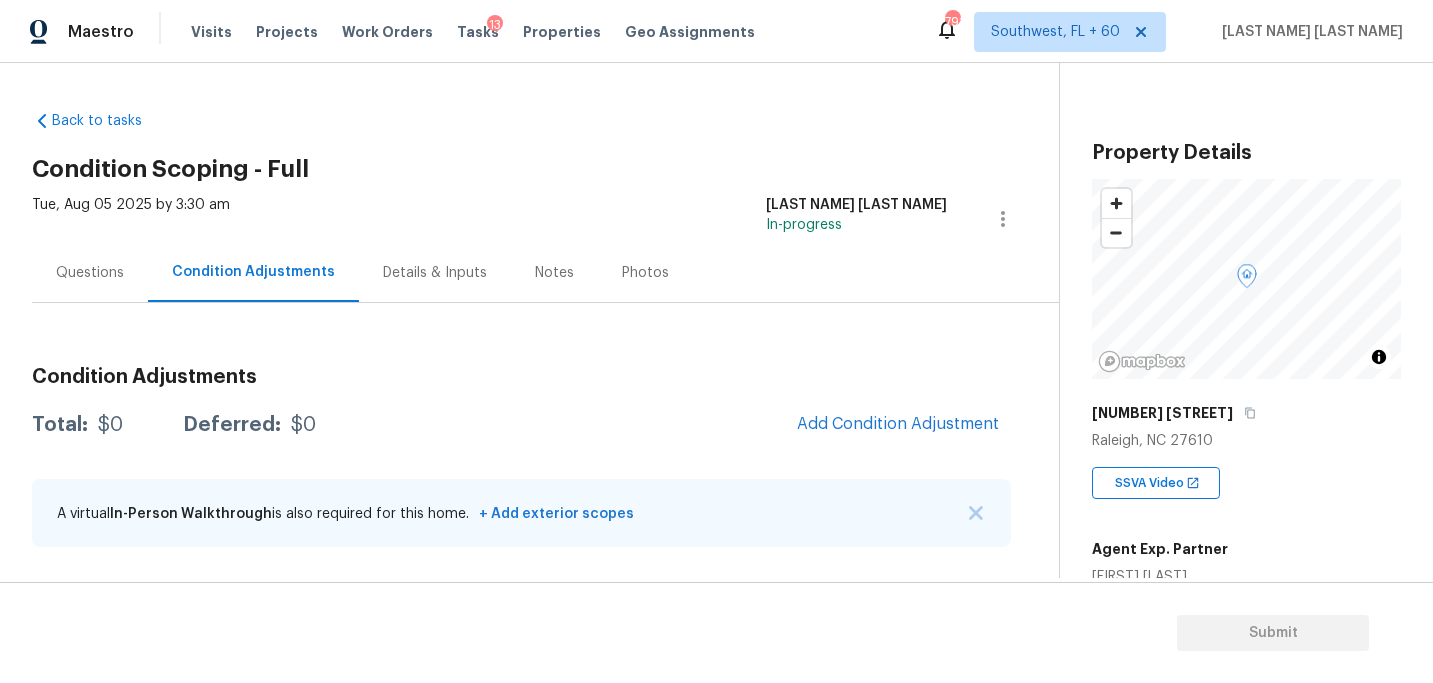 click on "Back to tasks Condition Scoping - Full Tue, Aug 05 2025 by 3:30 am   Sakthivel Chandran In-progress Questions Condition Adjustments Details & Inputs Notes Photos Condition Adjustments Total:  $0 Deferred:  $0 Add Condition Adjustment A virtual  In-Person Walkthrough  is also required for this home.   + Add exterior scopes" at bounding box center (545, 333) 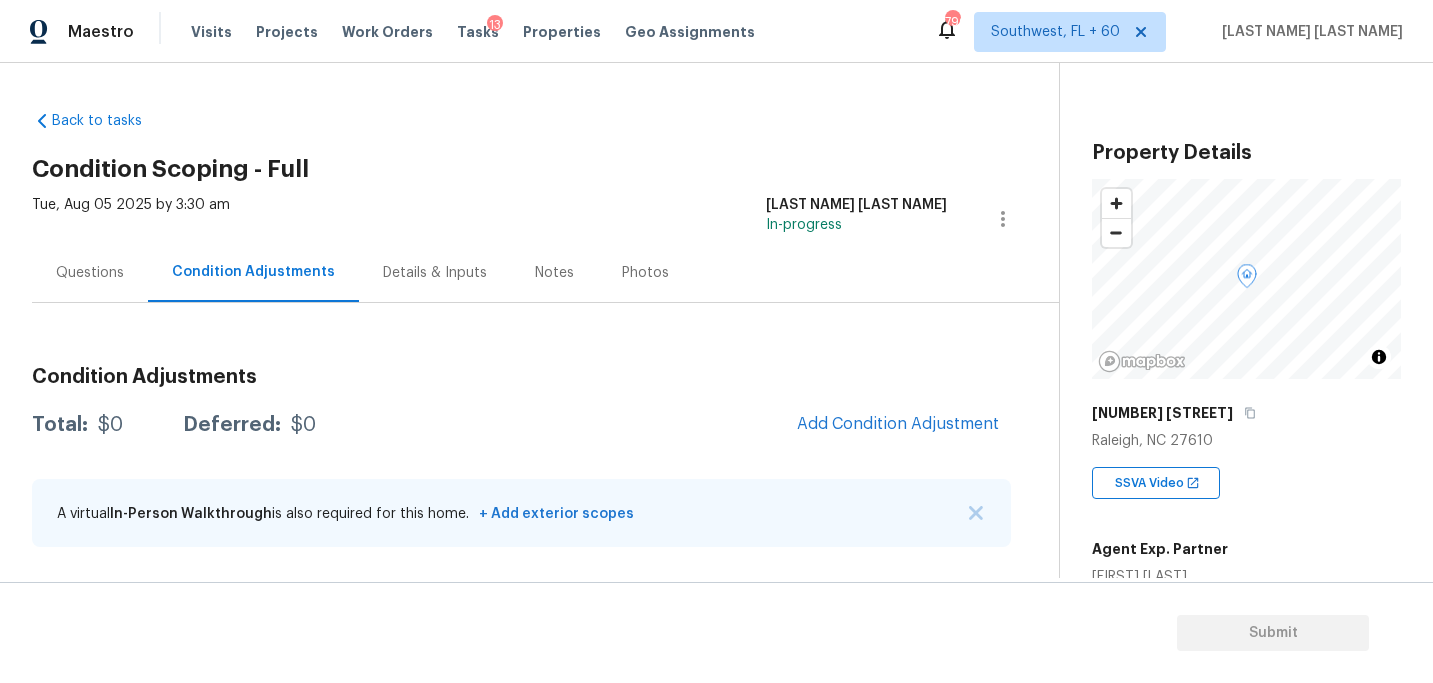 click on "Questions" at bounding box center [90, 273] 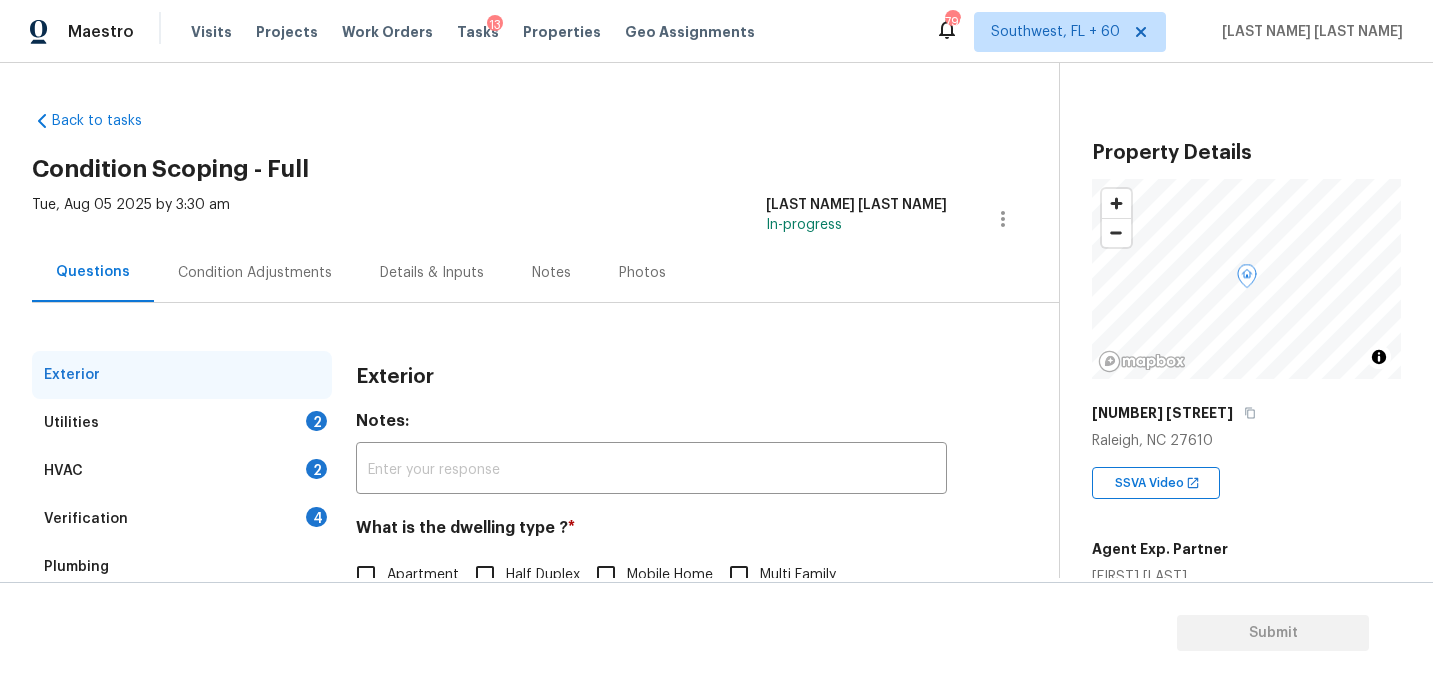 scroll, scrollTop: 255, scrollLeft: 0, axis: vertical 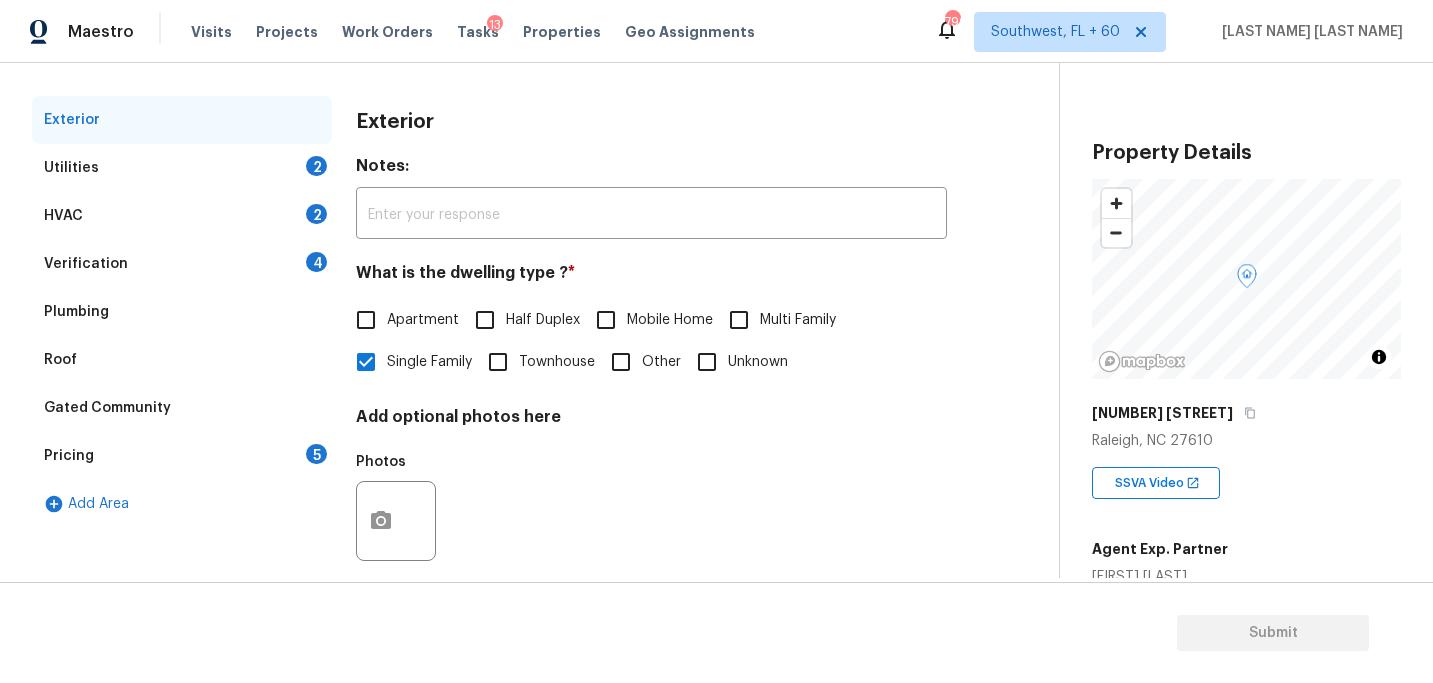 click on "Verification 4" at bounding box center (182, 264) 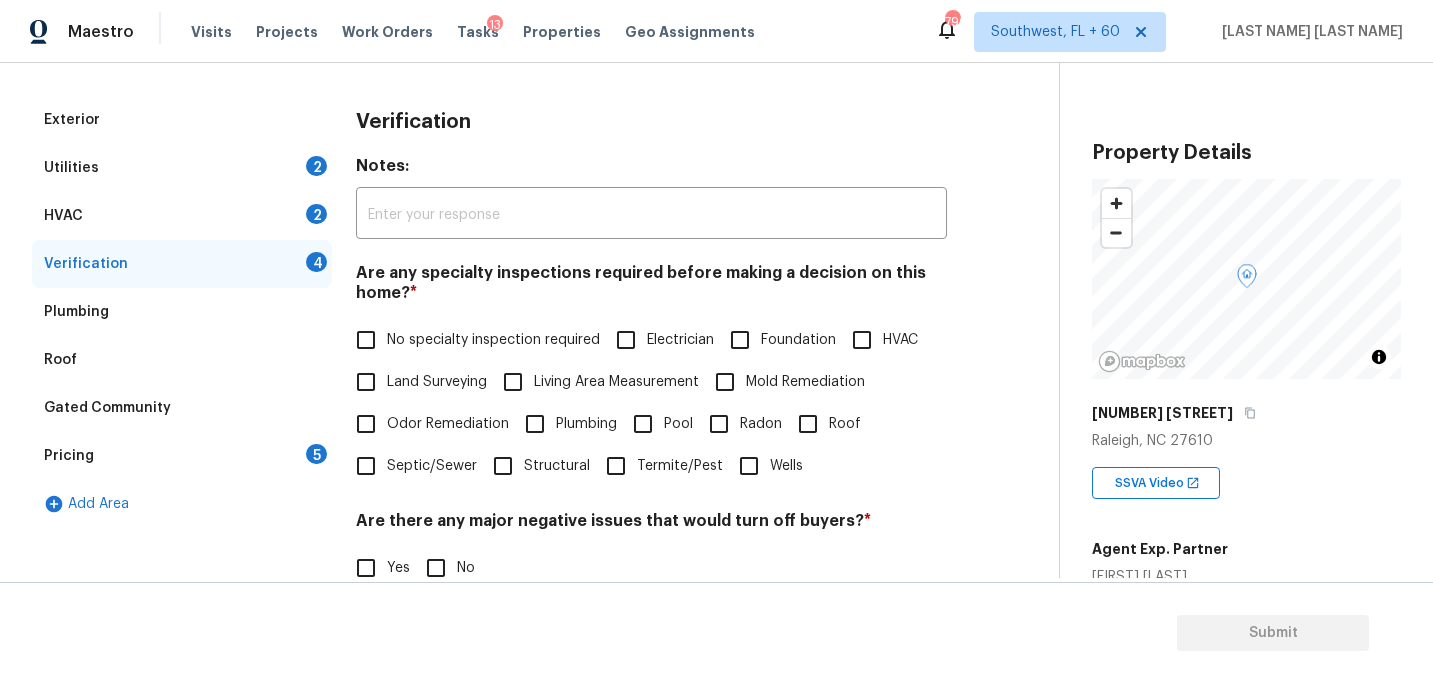 scroll, scrollTop: 368, scrollLeft: 0, axis: vertical 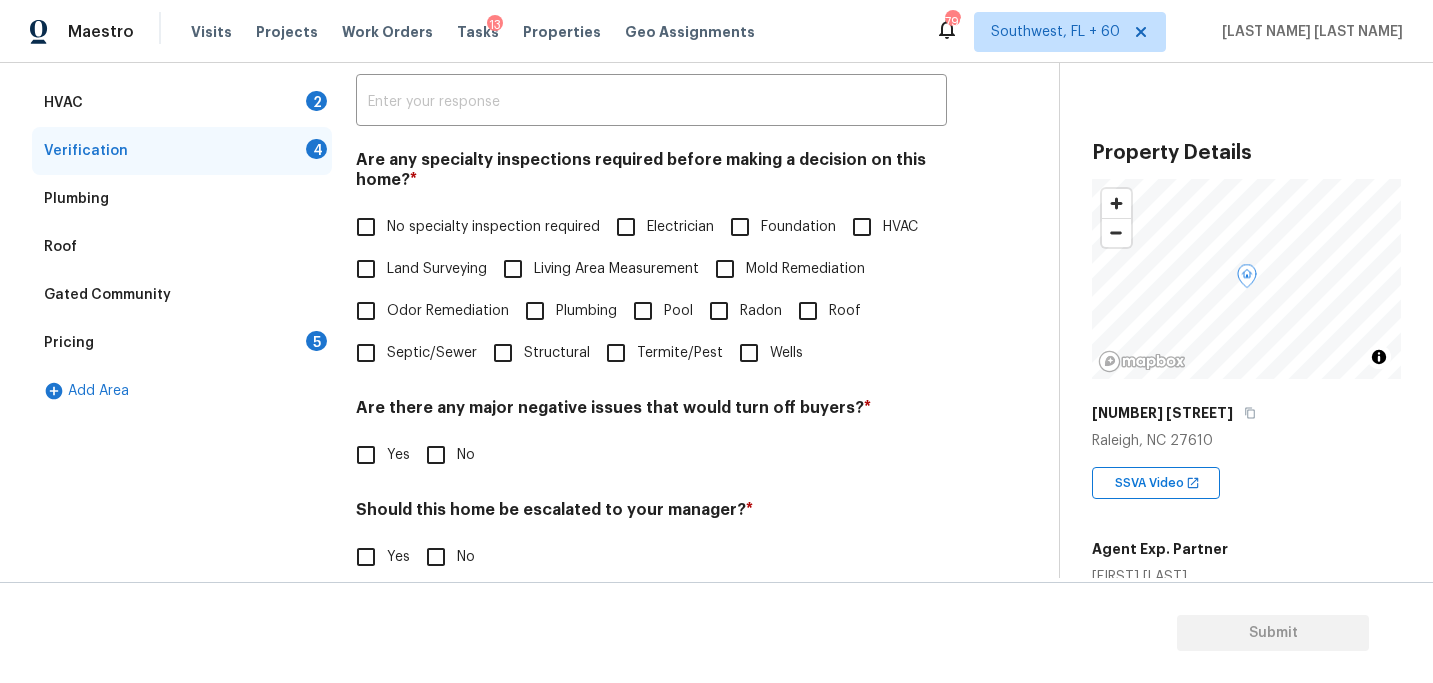 click on "Pricing 5" at bounding box center [182, 343] 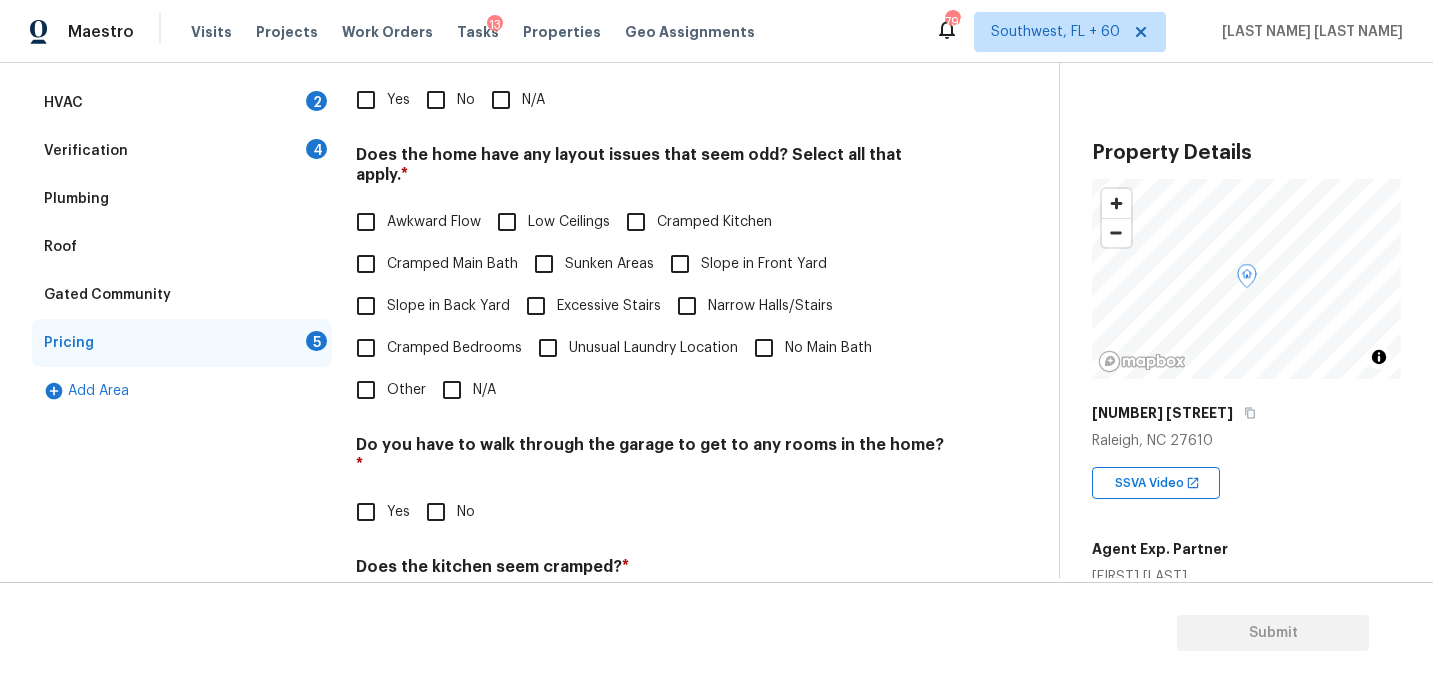 scroll, scrollTop: 250, scrollLeft: 0, axis: vertical 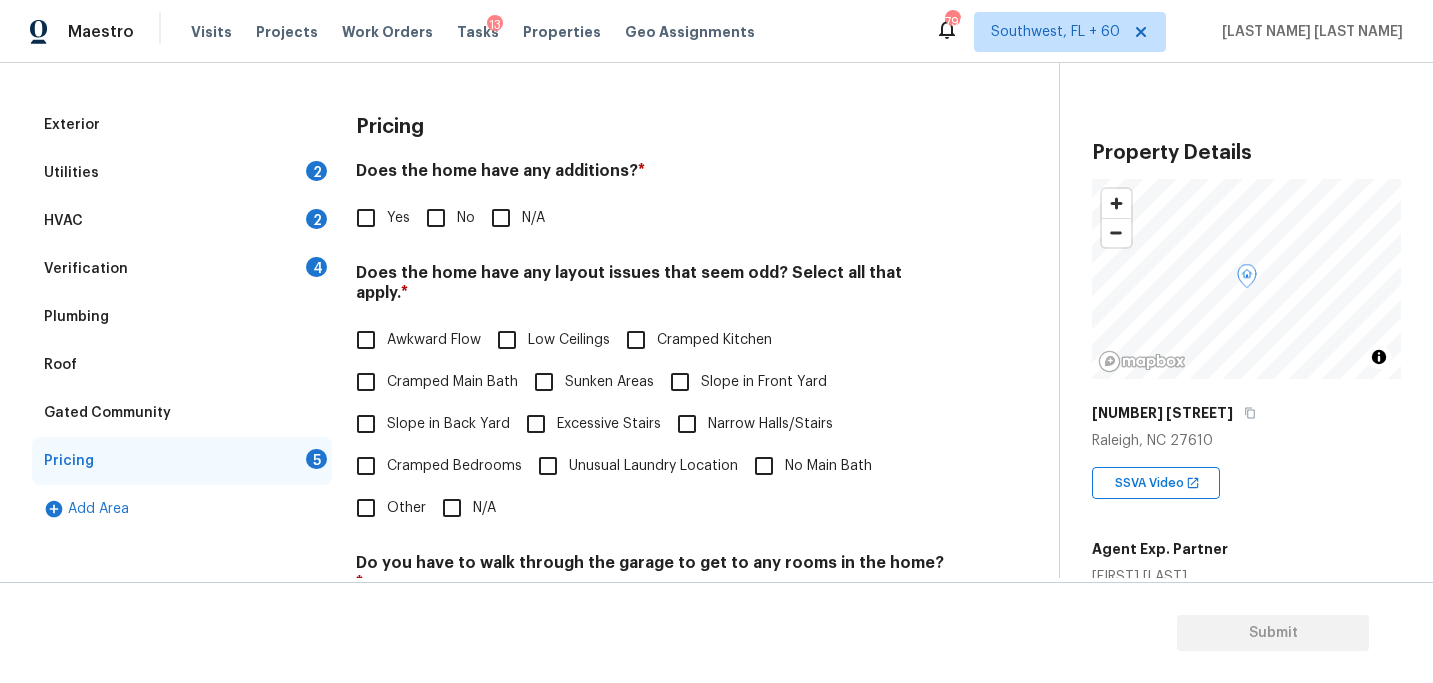 click on "Yes" at bounding box center [398, 218] 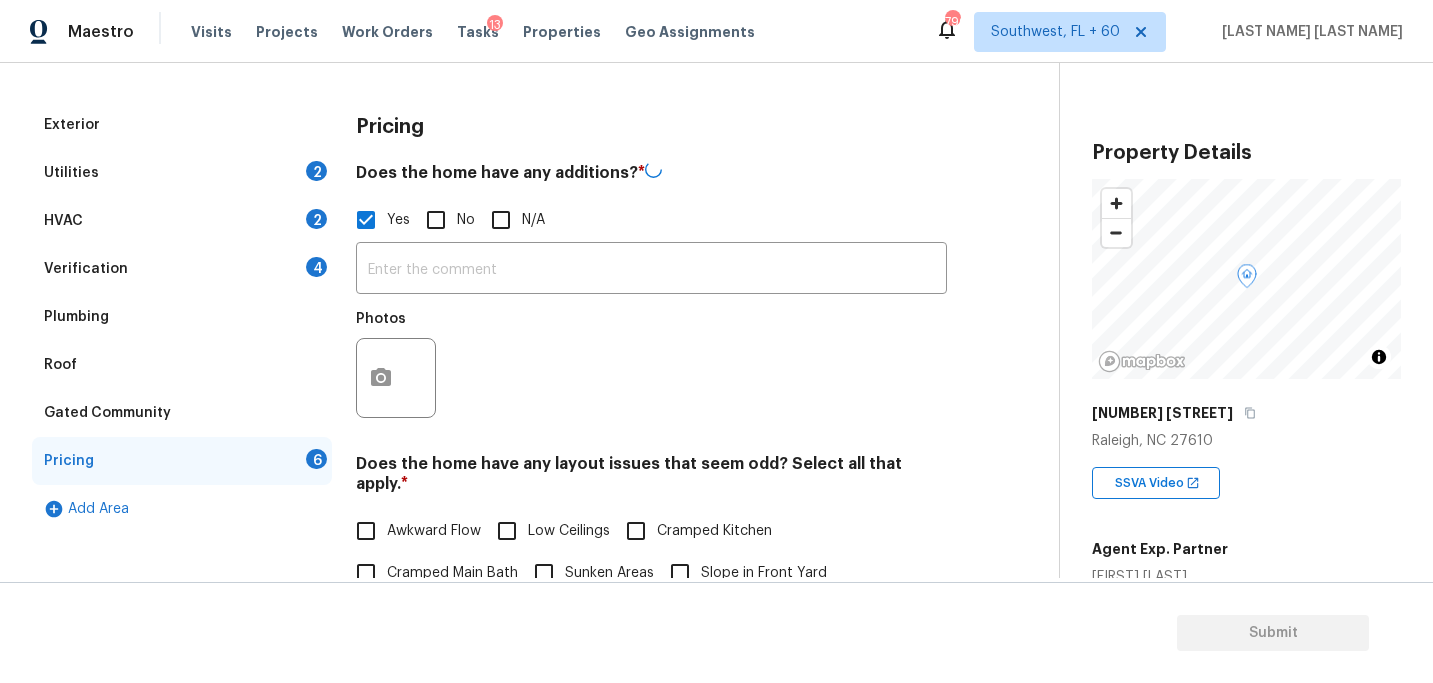 click on "Photos" at bounding box center (651, 365) 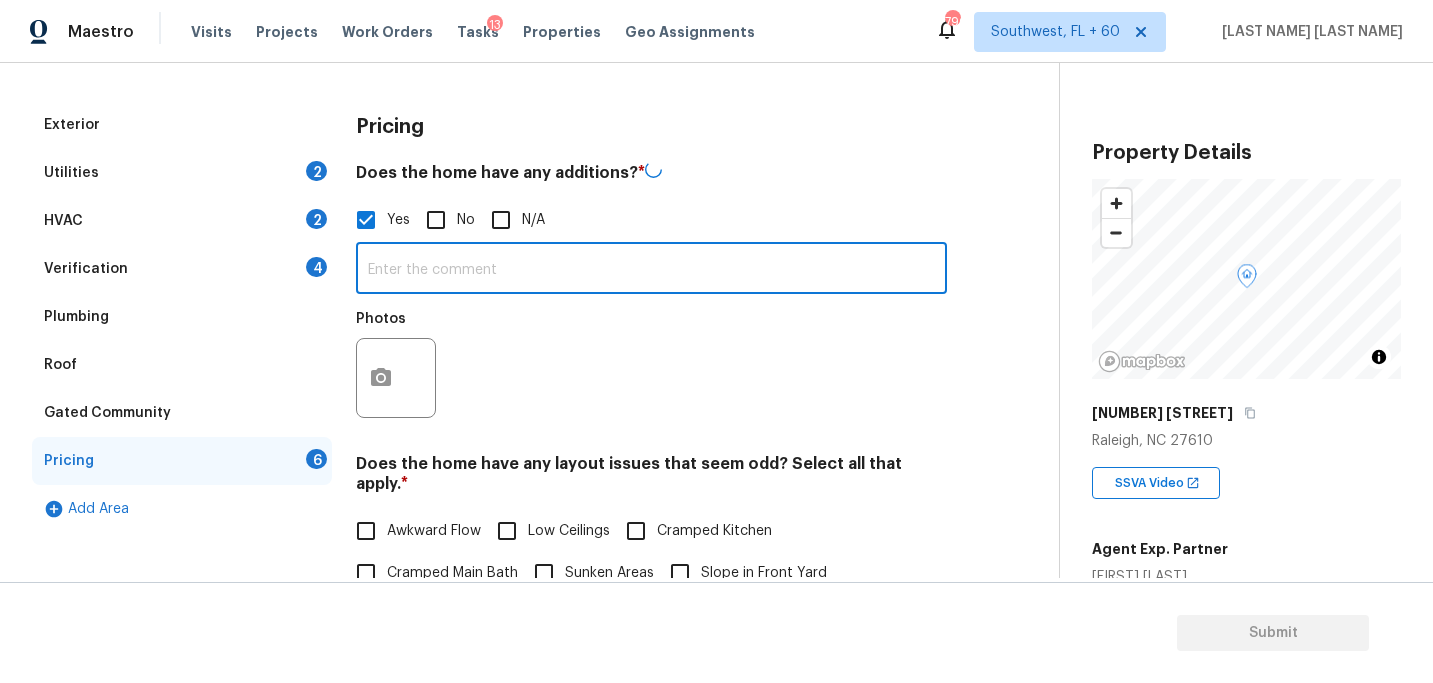 click at bounding box center [651, 270] 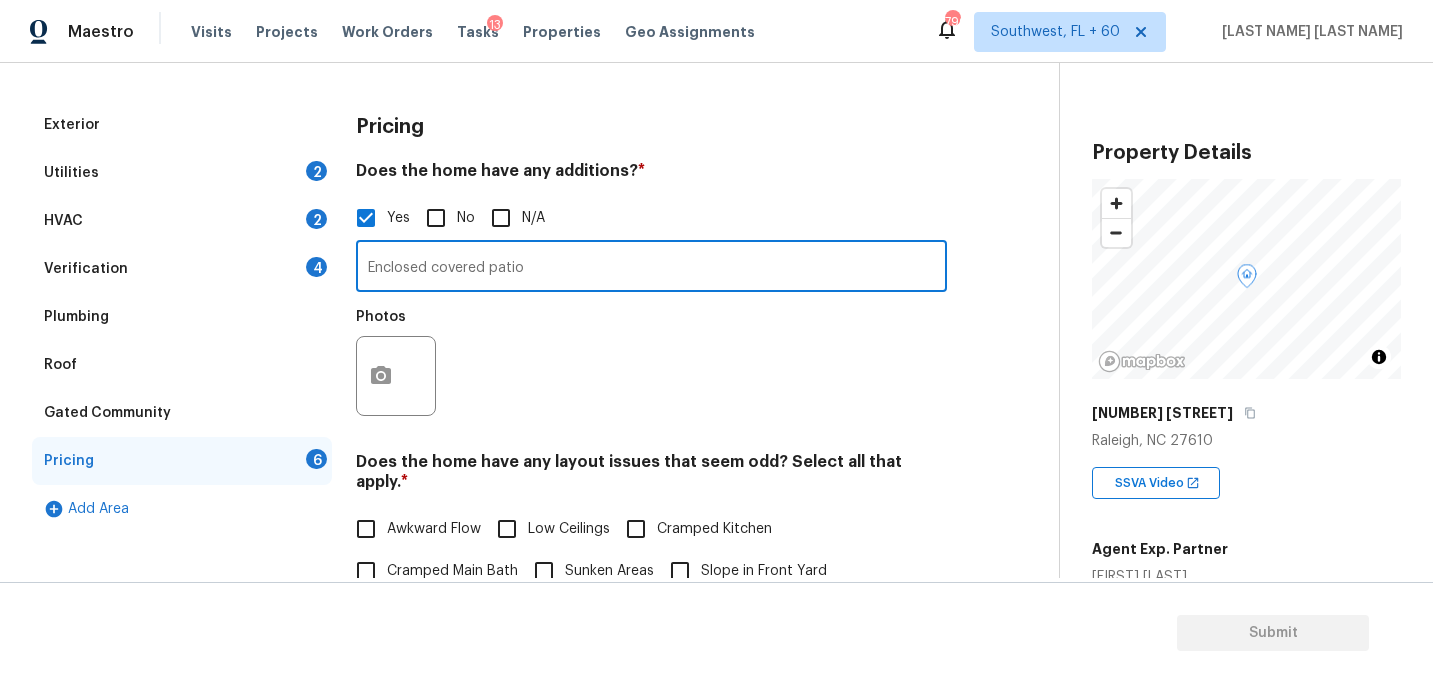 type on "Enclosed covered patio" 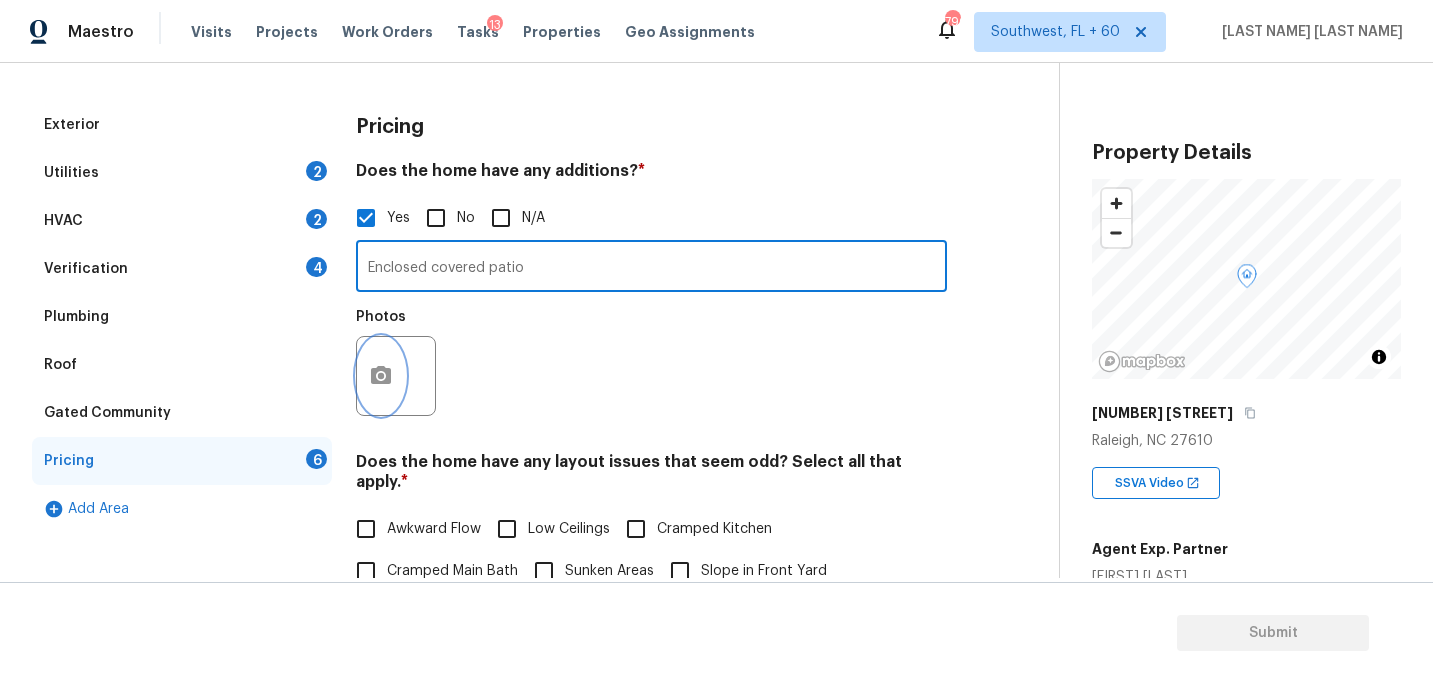 click at bounding box center (381, 376) 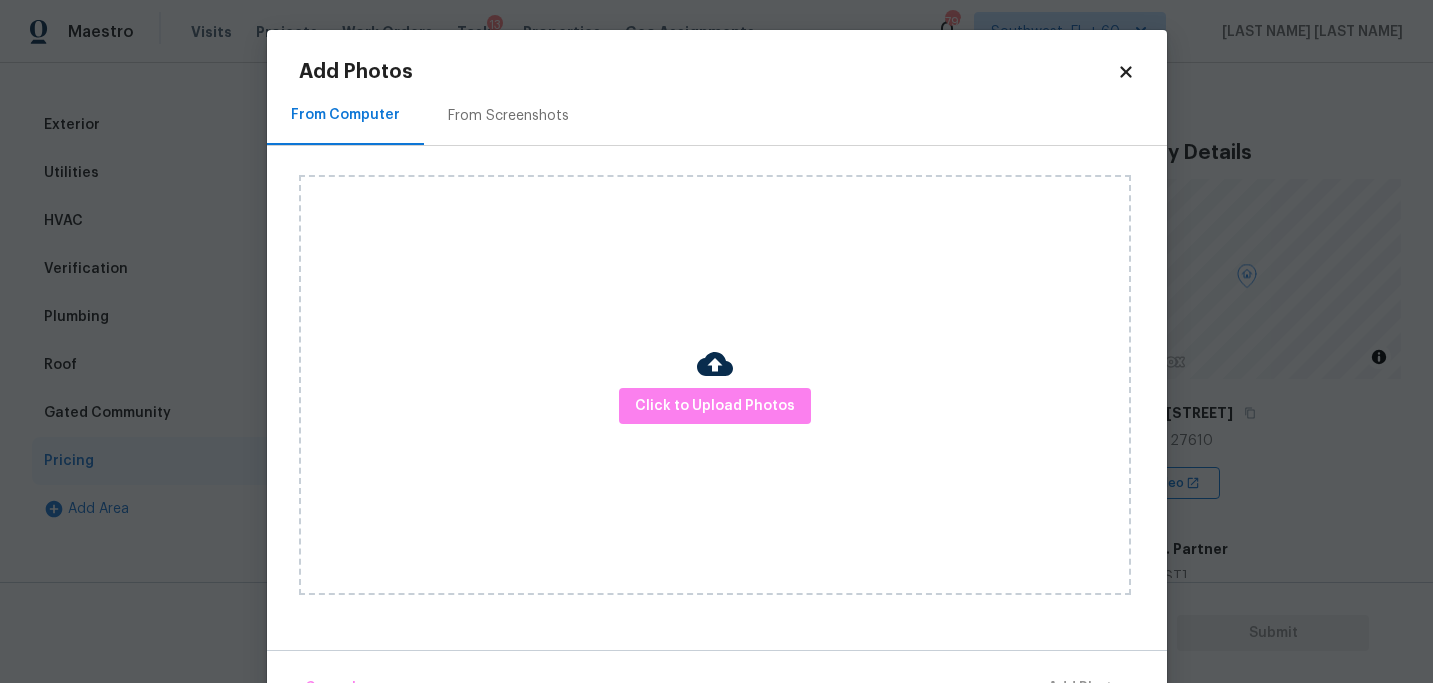 click on "Click to Upload Photos" at bounding box center (715, 385) 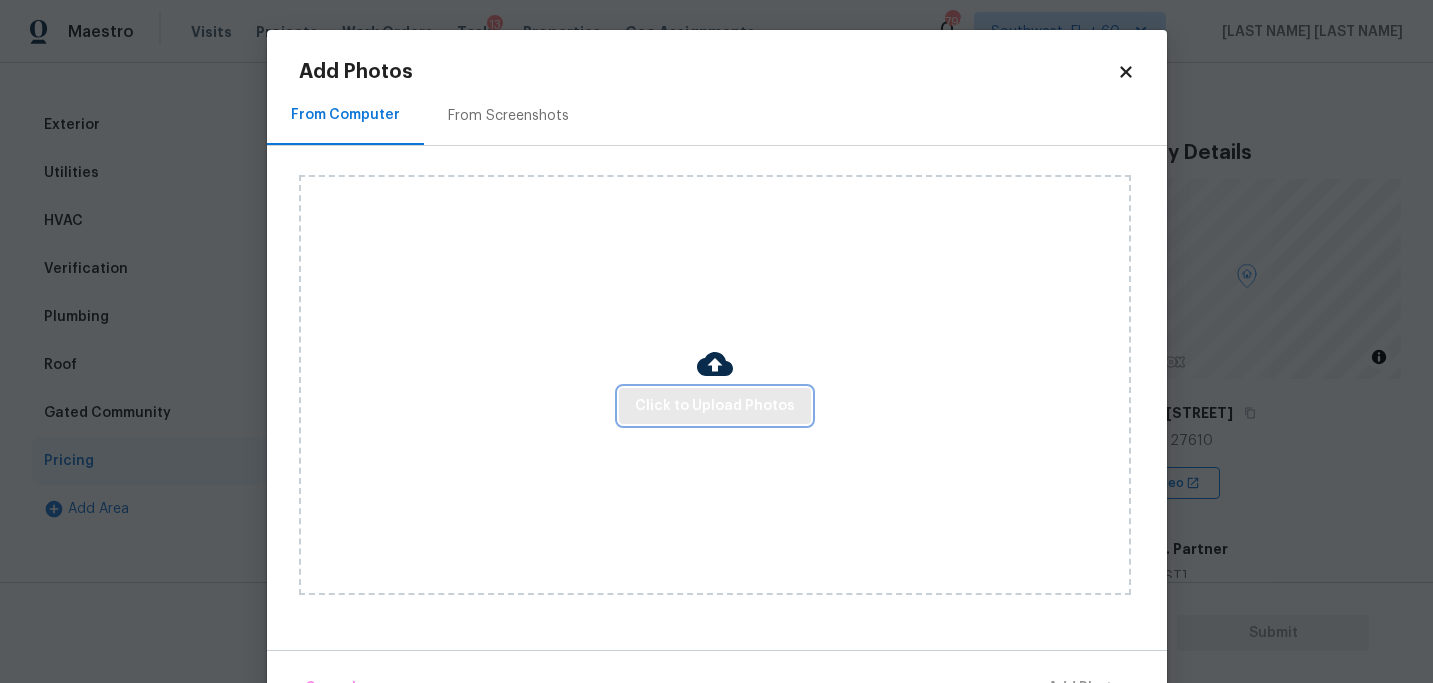 click on "Click to Upload Photos" at bounding box center (715, 406) 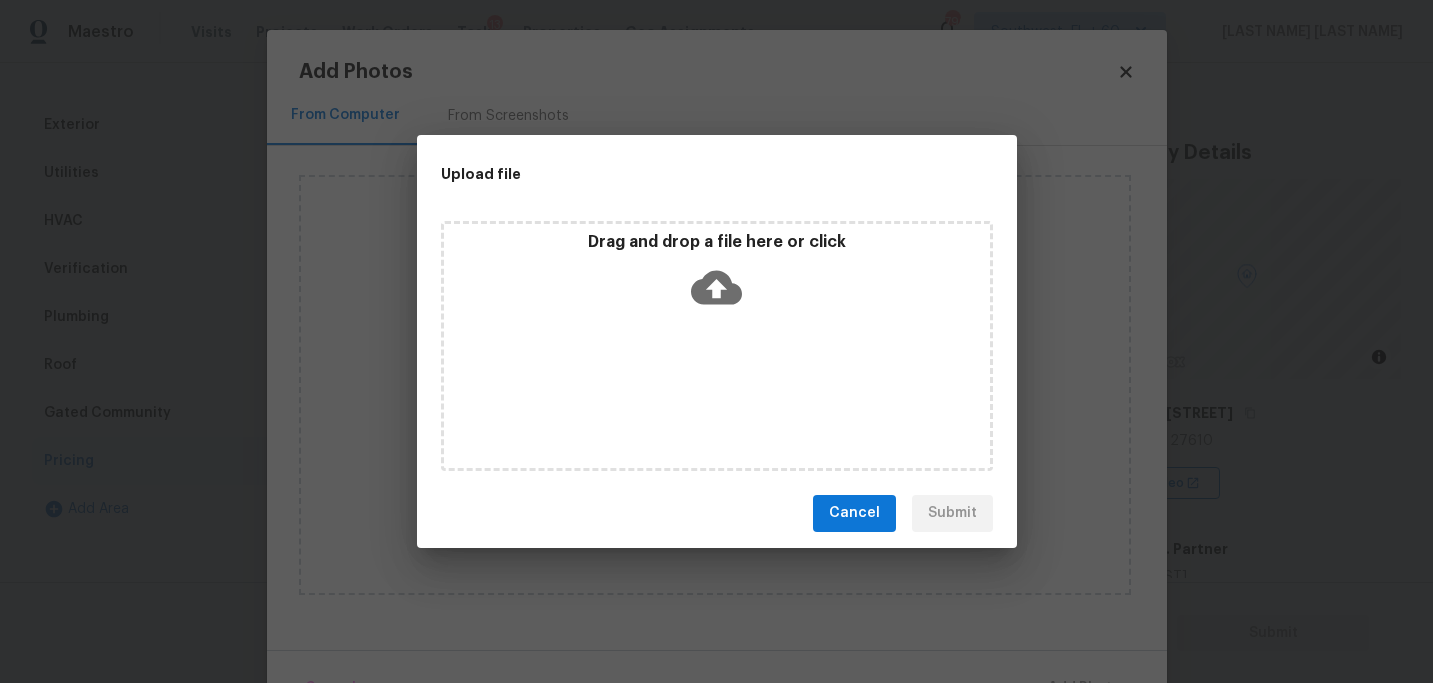 click 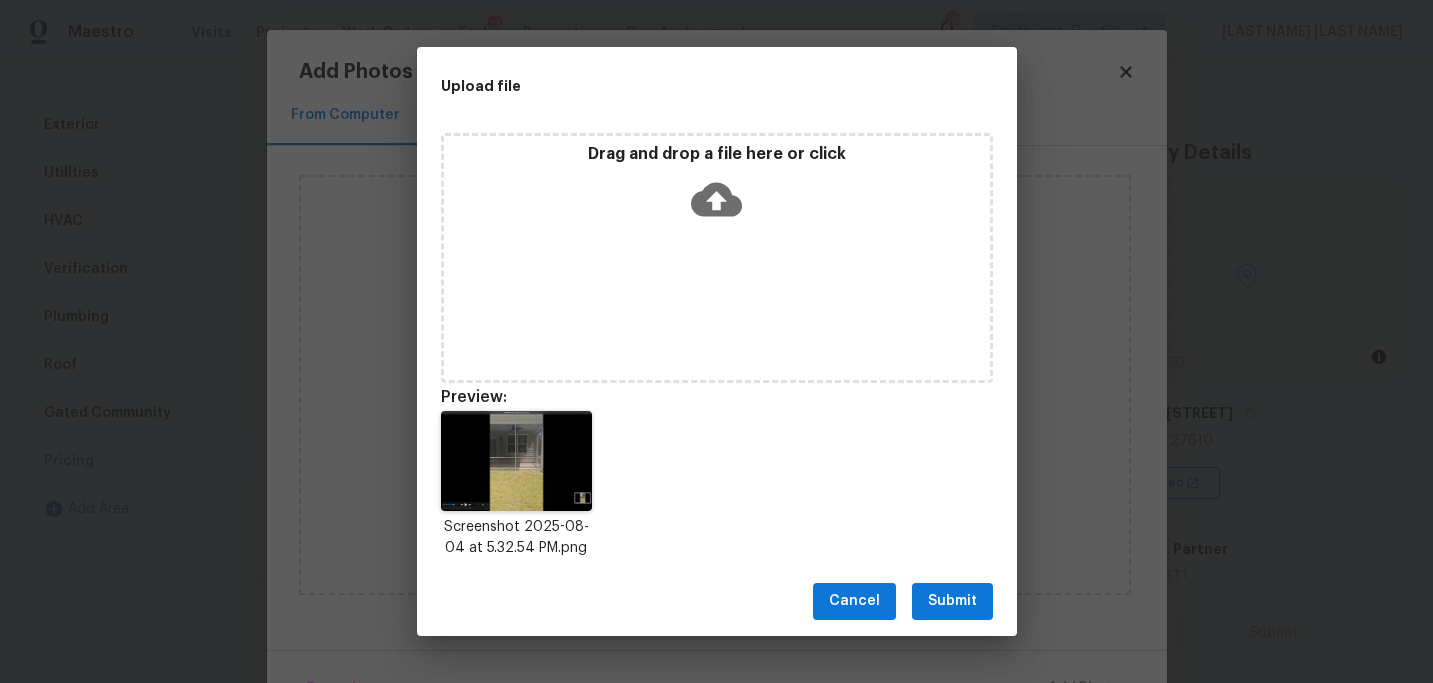 click on "Submit" at bounding box center [952, 601] 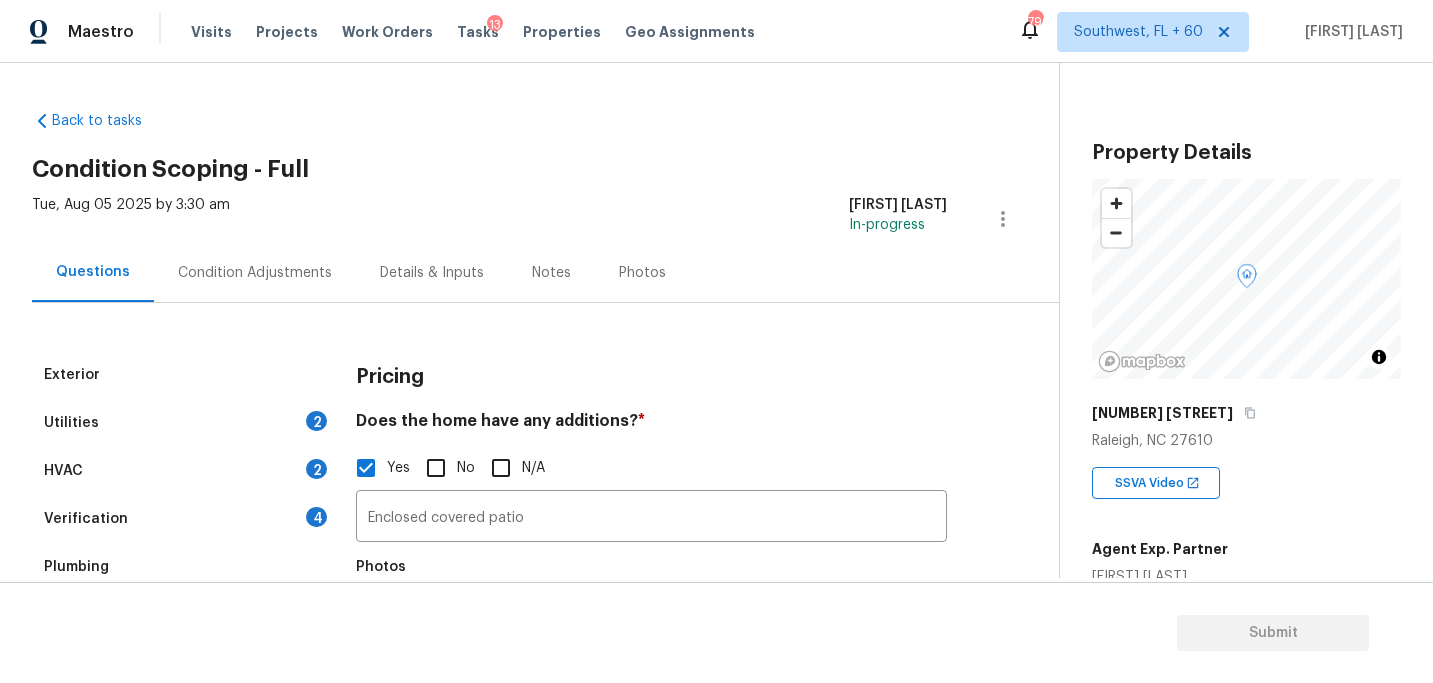 scroll, scrollTop: 0, scrollLeft: 0, axis: both 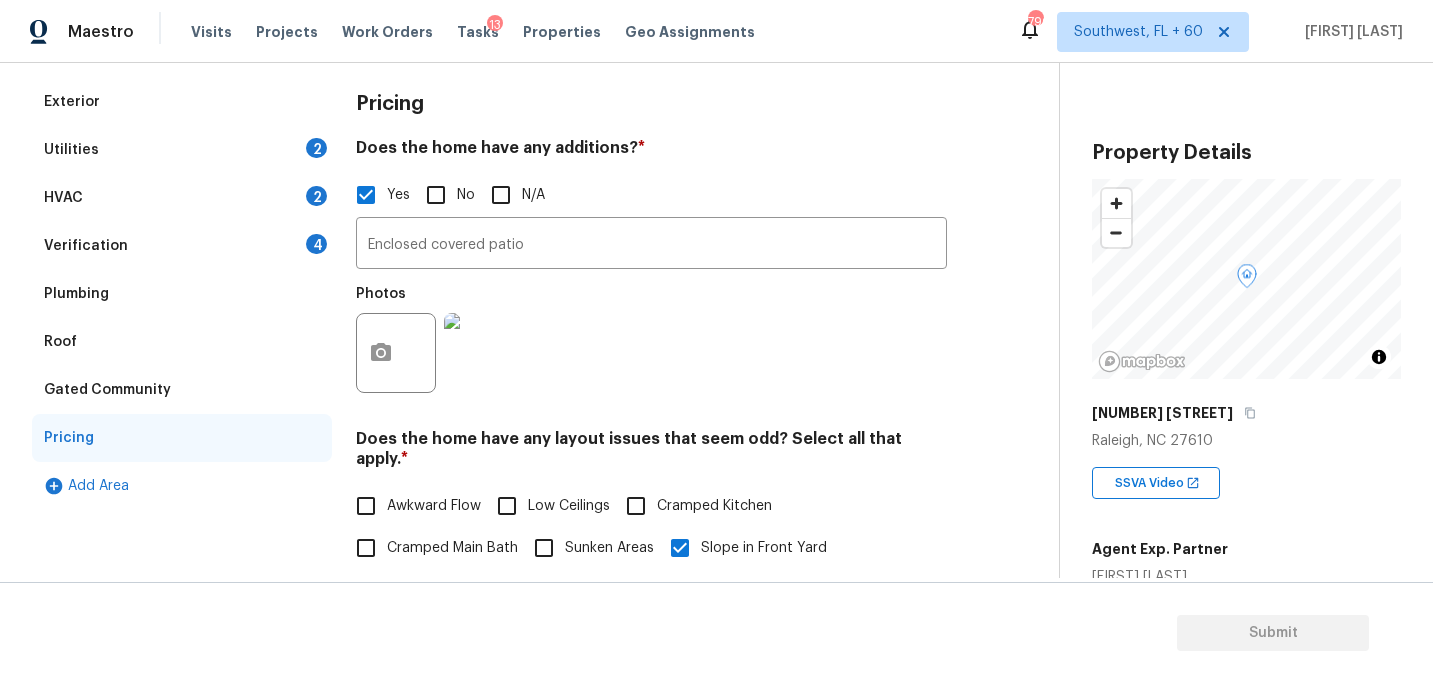 click on "Utilities 2" at bounding box center (182, 150) 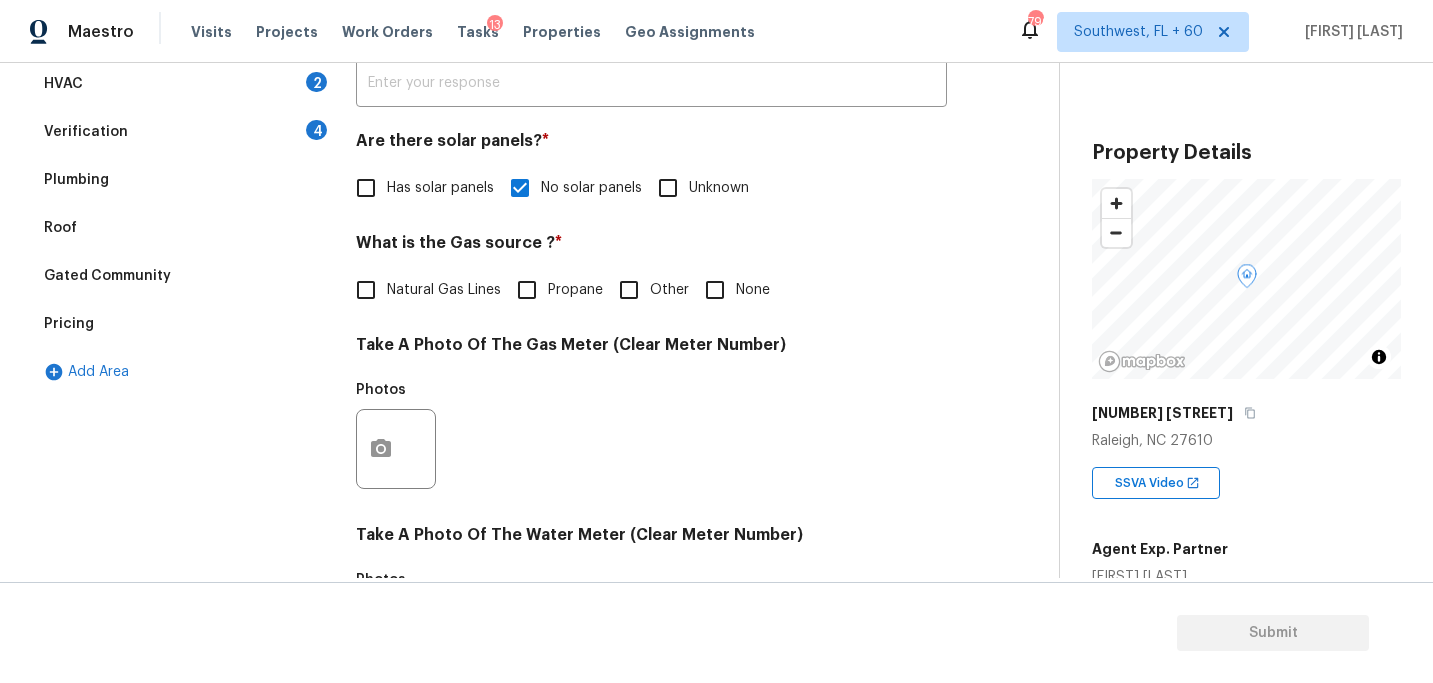 click on "Natural Gas Lines" at bounding box center [444, 290] 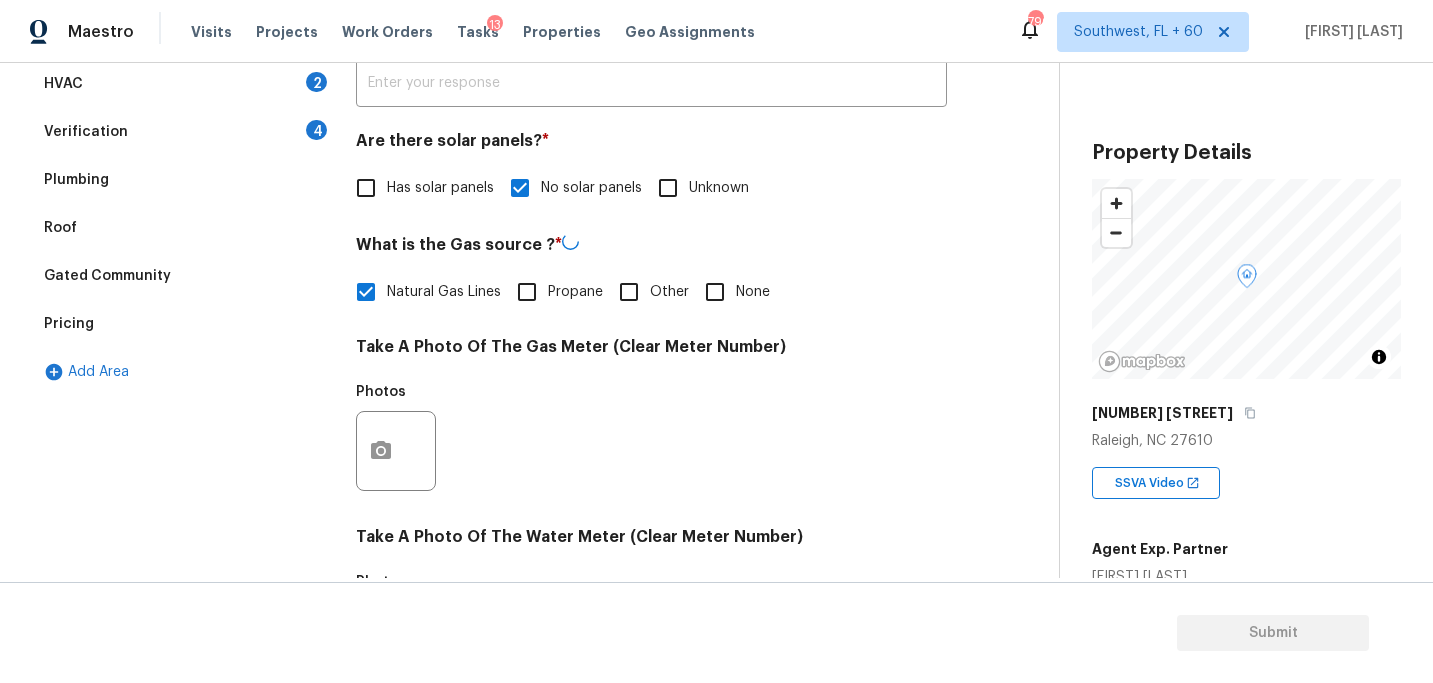 scroll, scrollTop: 581, scrollLeft: 0, axis: vertical 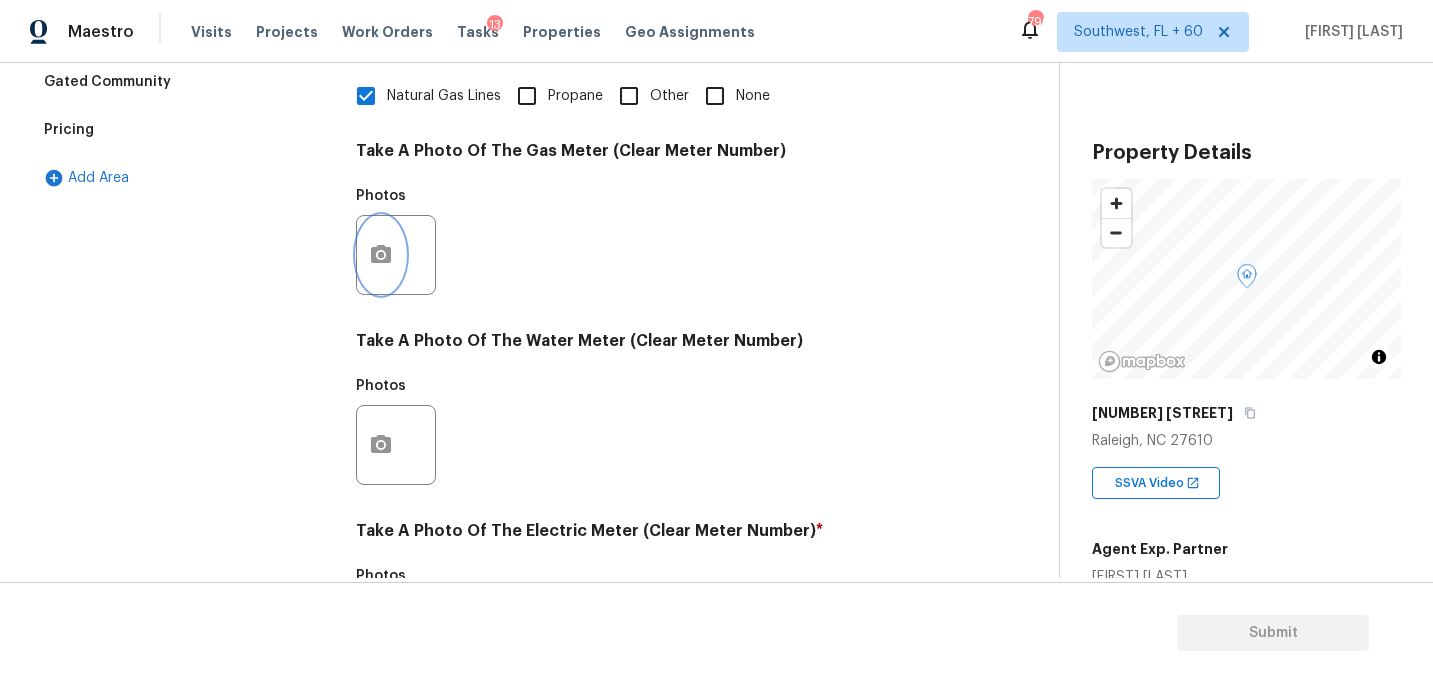 click at bounding box center [381, 255] 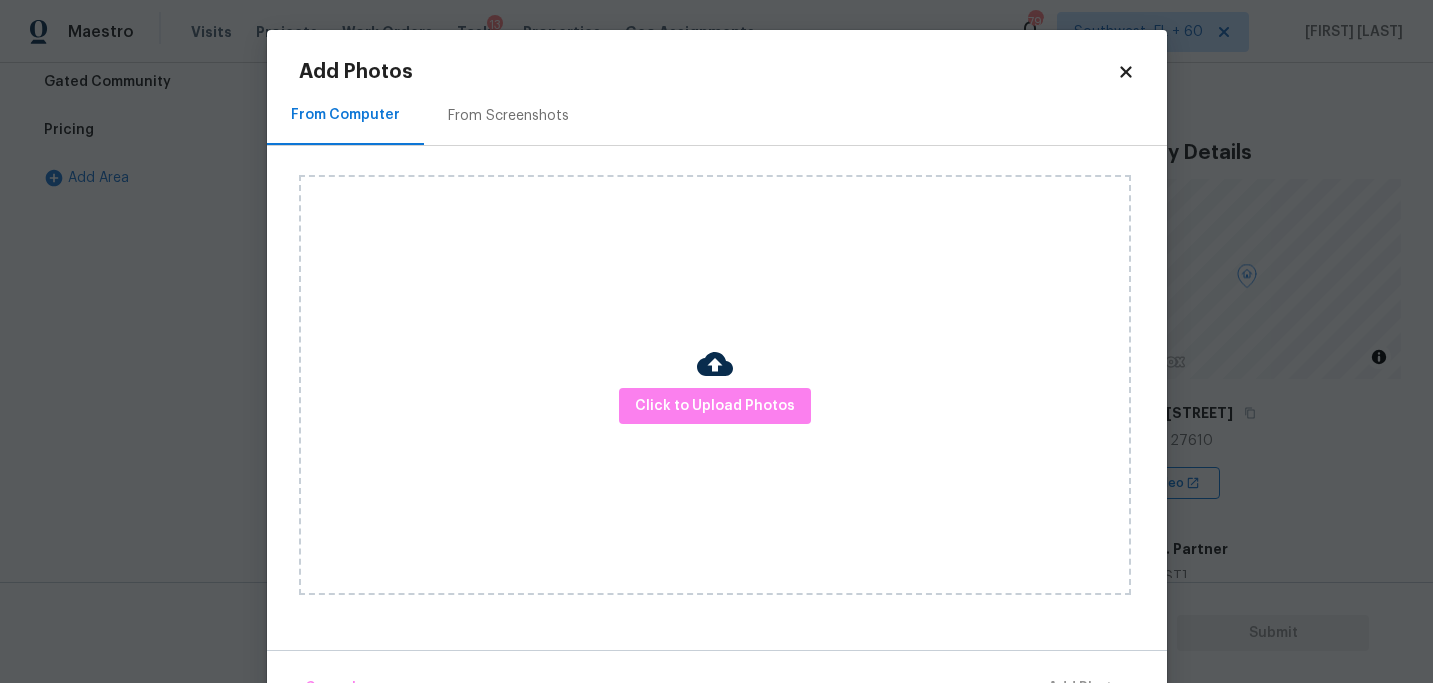 click on "Click to Upload Photos" at bounding box center (715, 385) 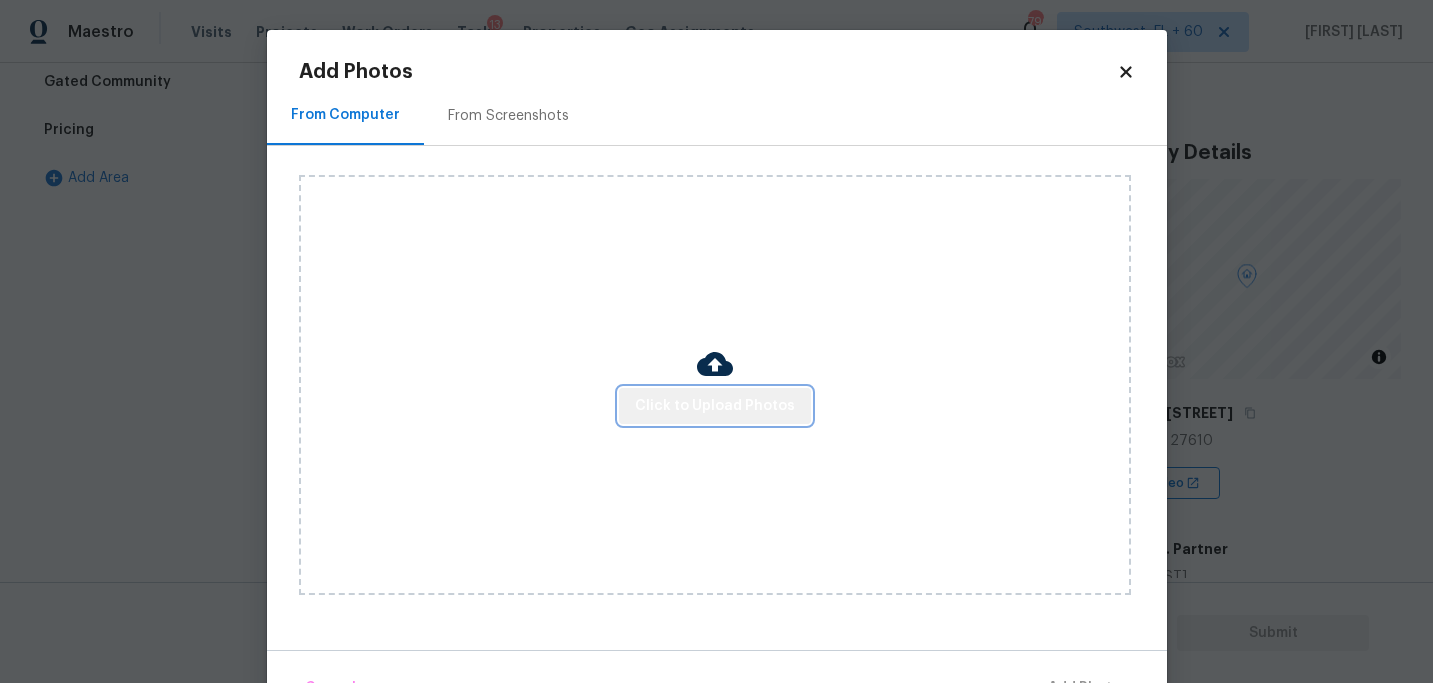 click on "Click to Upload Photos" at bounding box center (715, 406) 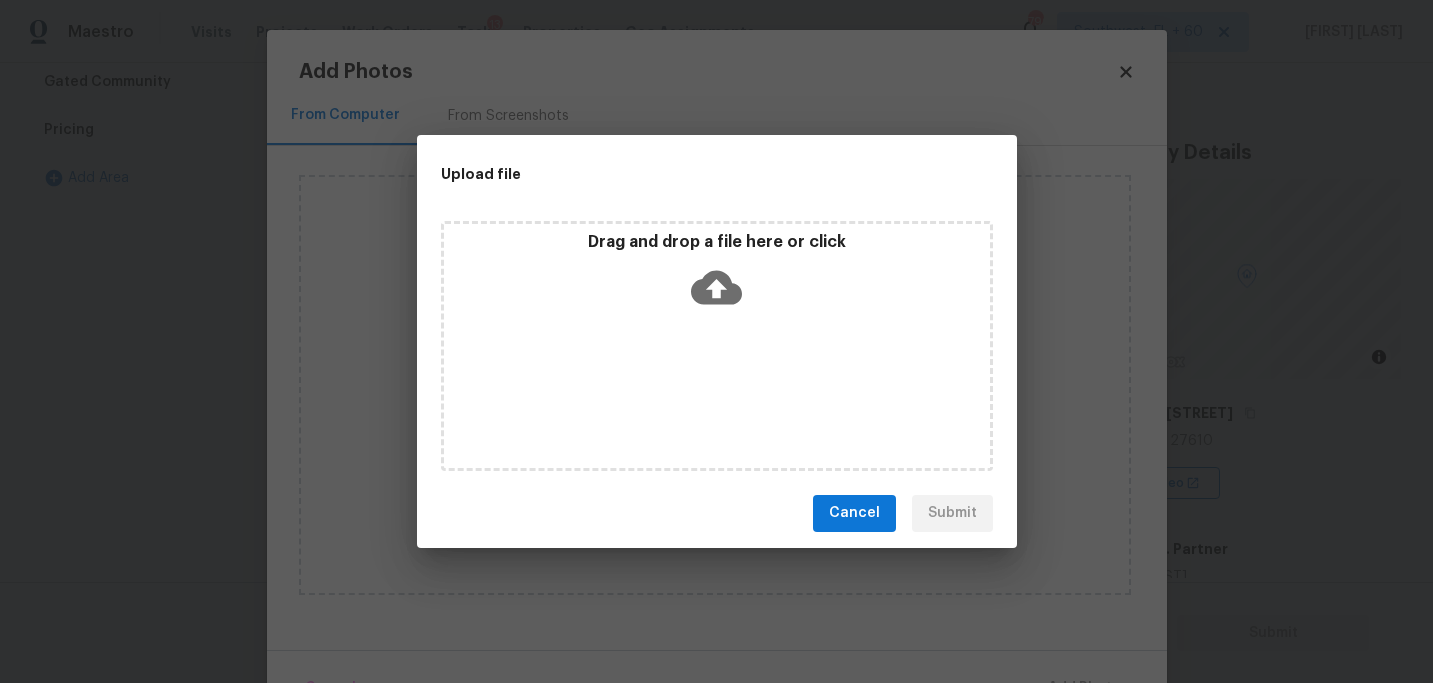 drag, startPoint x: 727, startPoint y: 416, endPoint x: 735, endPoint y: 302, distance: 114.28036 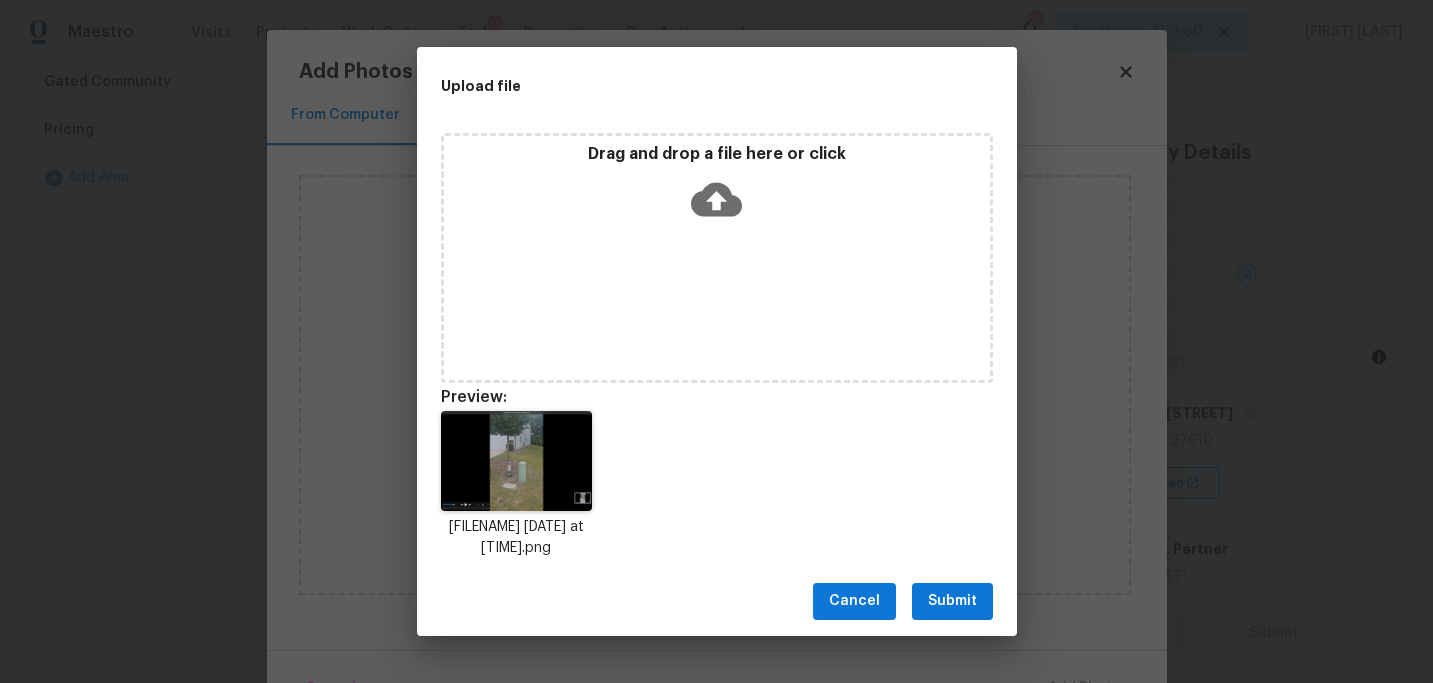 click on "Submit" at bounding box center [952, 601] 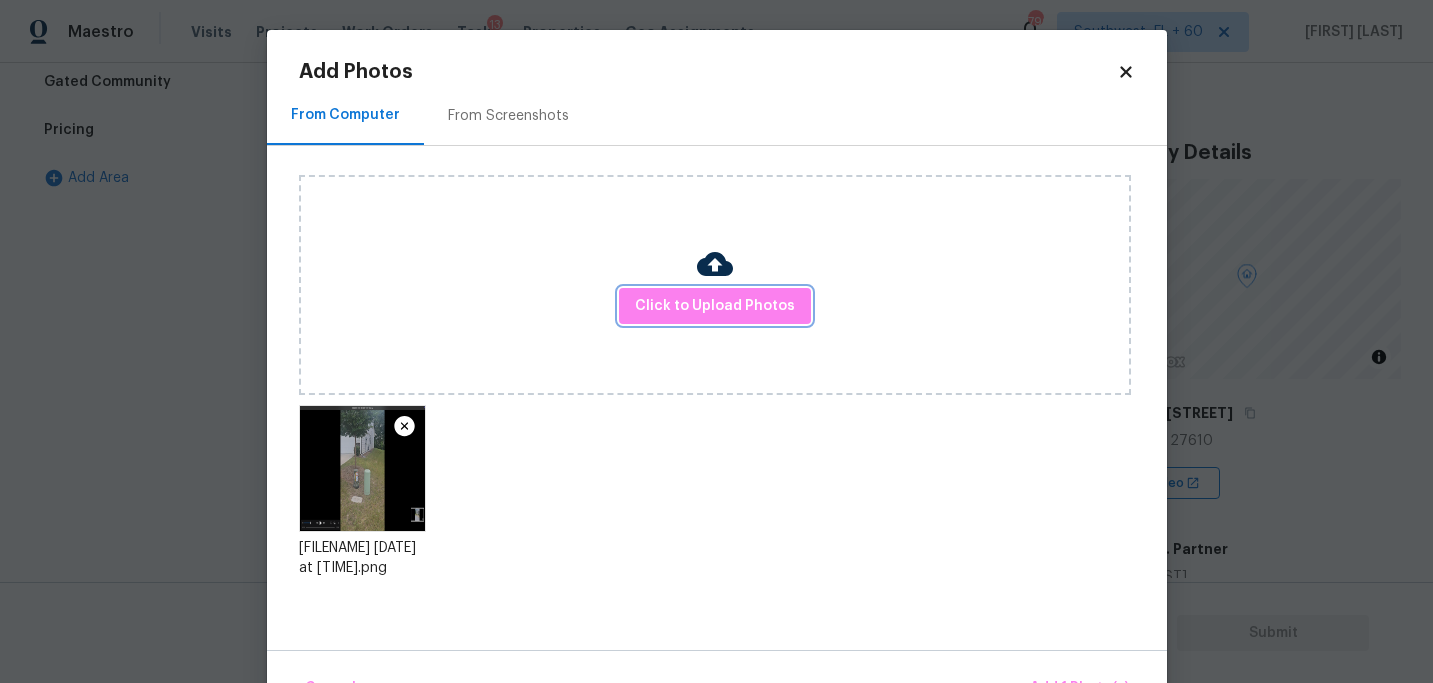 scroll, scrollTop: 57, scrollLeft: 0, axis: vertical 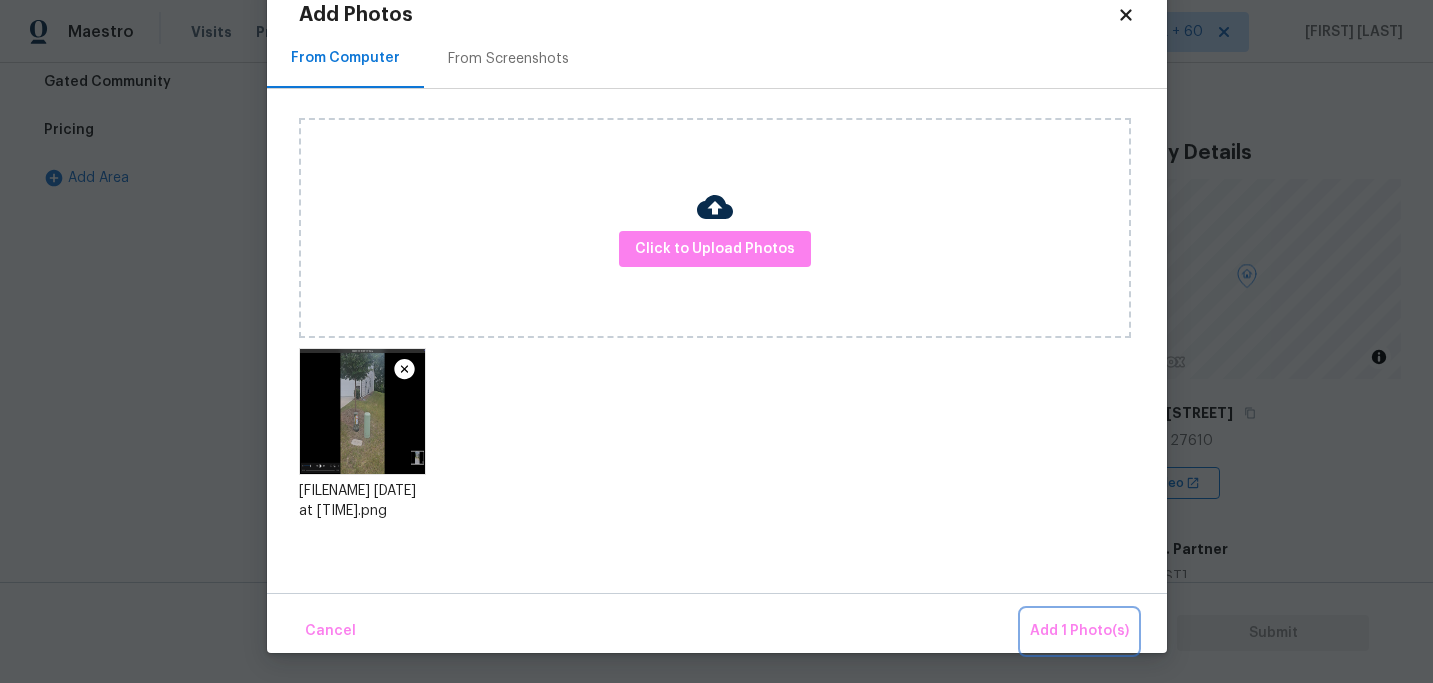click on "Add 1 Photo(s)" at bounding box center (1079, 631) 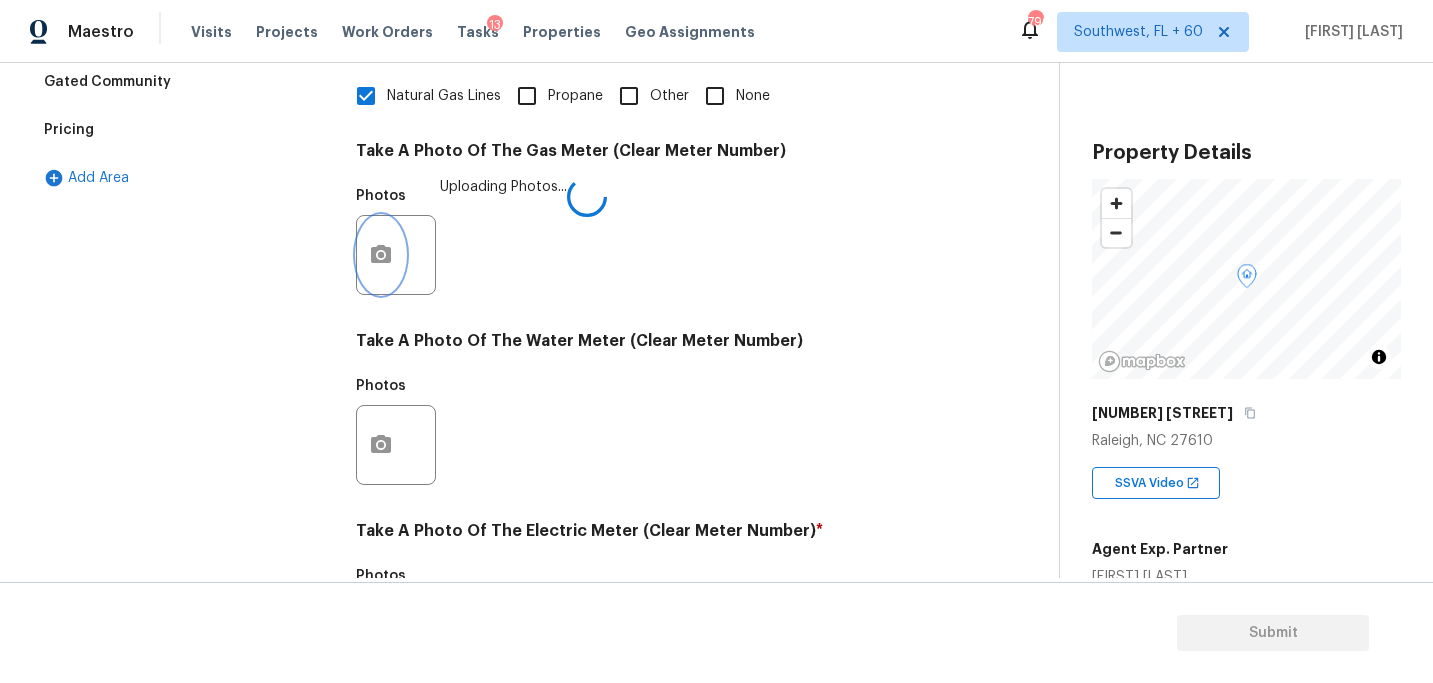 scroll, scrollTop: 0, scrollLeft: 0, axis: both 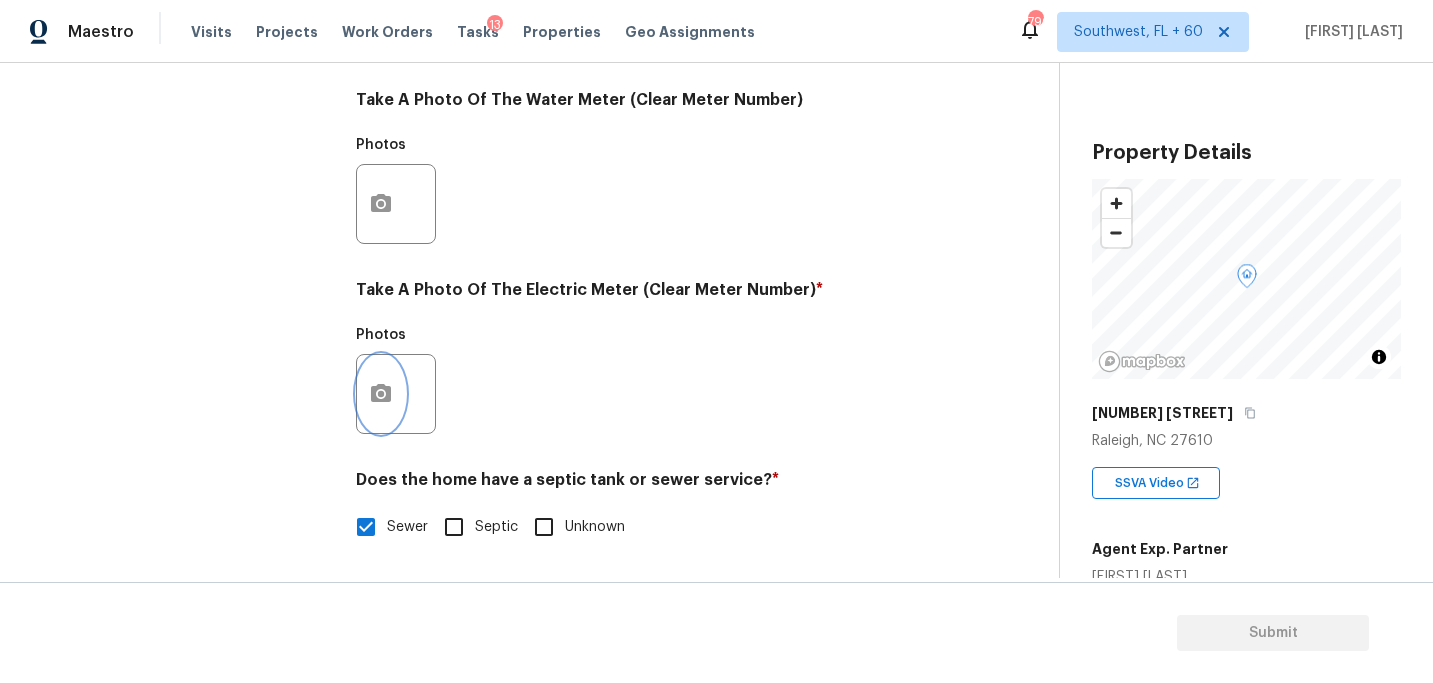 click at bounding box center [381, 394] 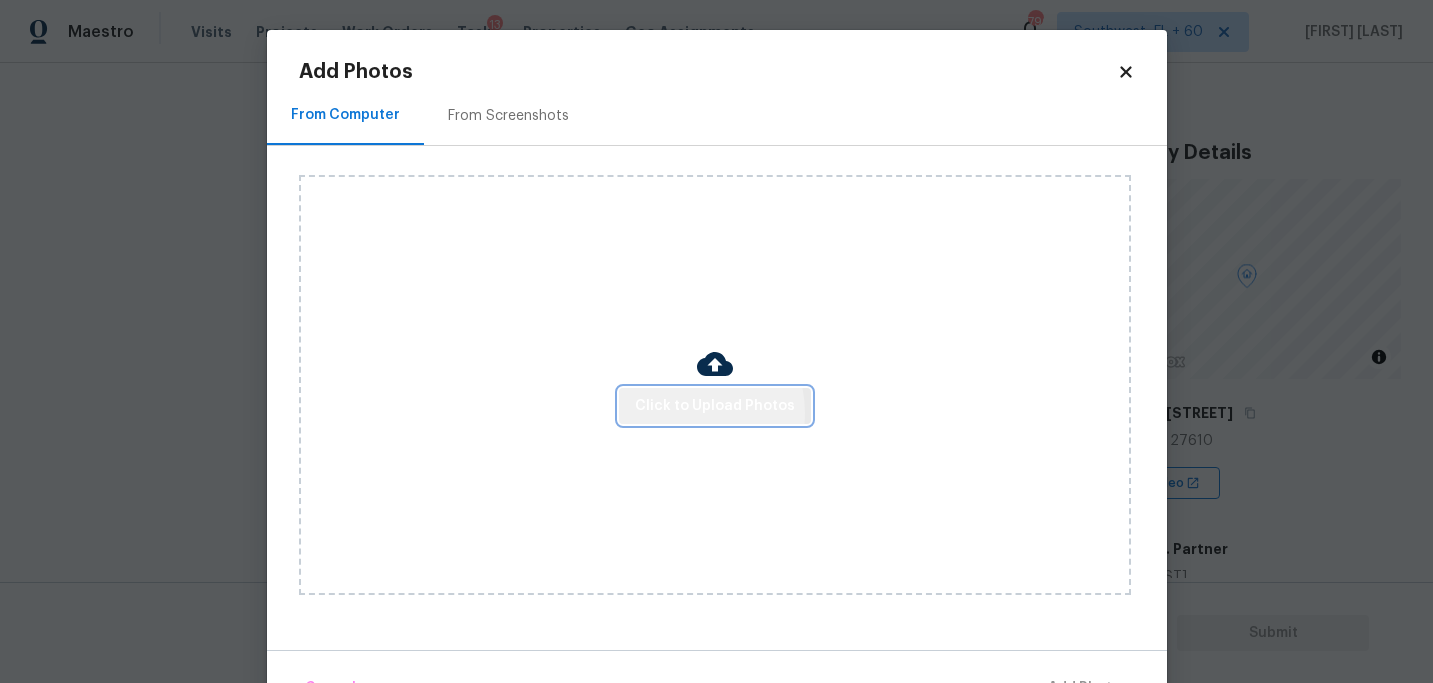 click on "Click to Upload Photos" at bounding box center [715, 406] 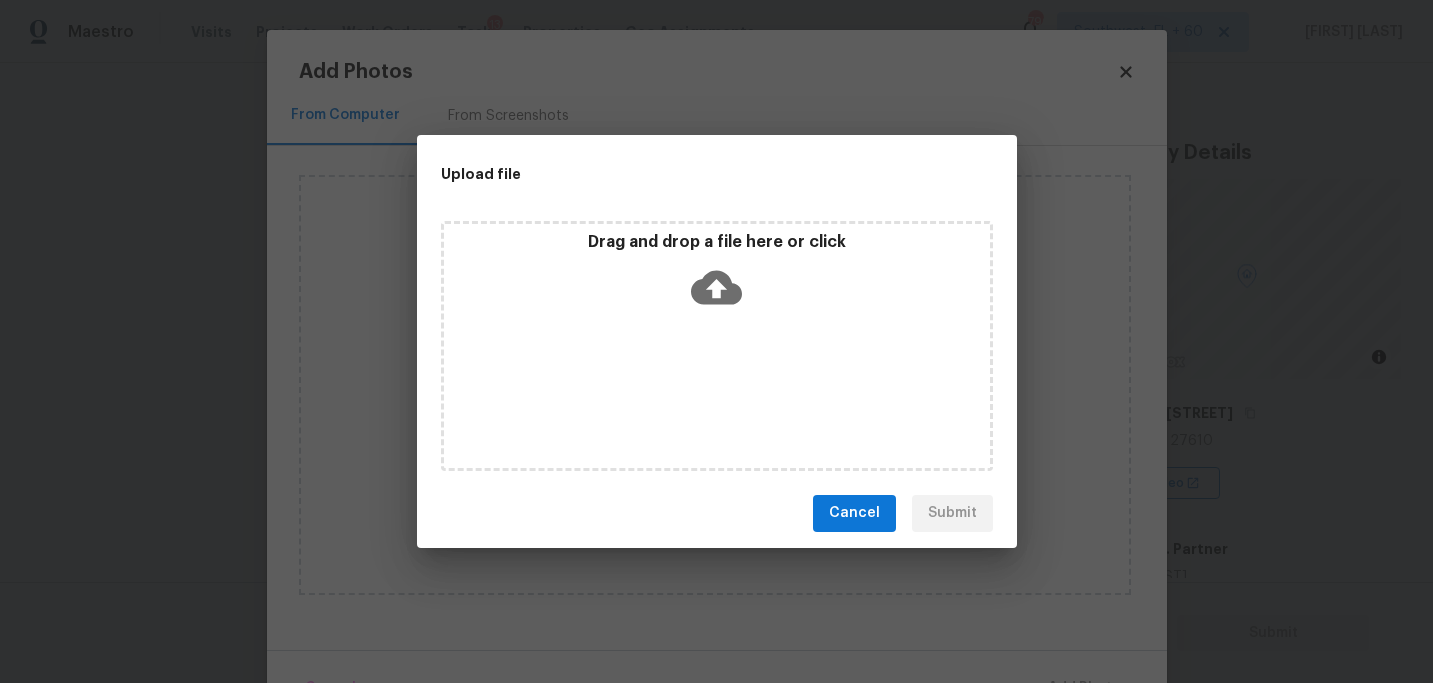 drag, startPoint x: 690, startPoint y: 413, endPoint x: 699, endPoint y: 306, distance: 107.37784 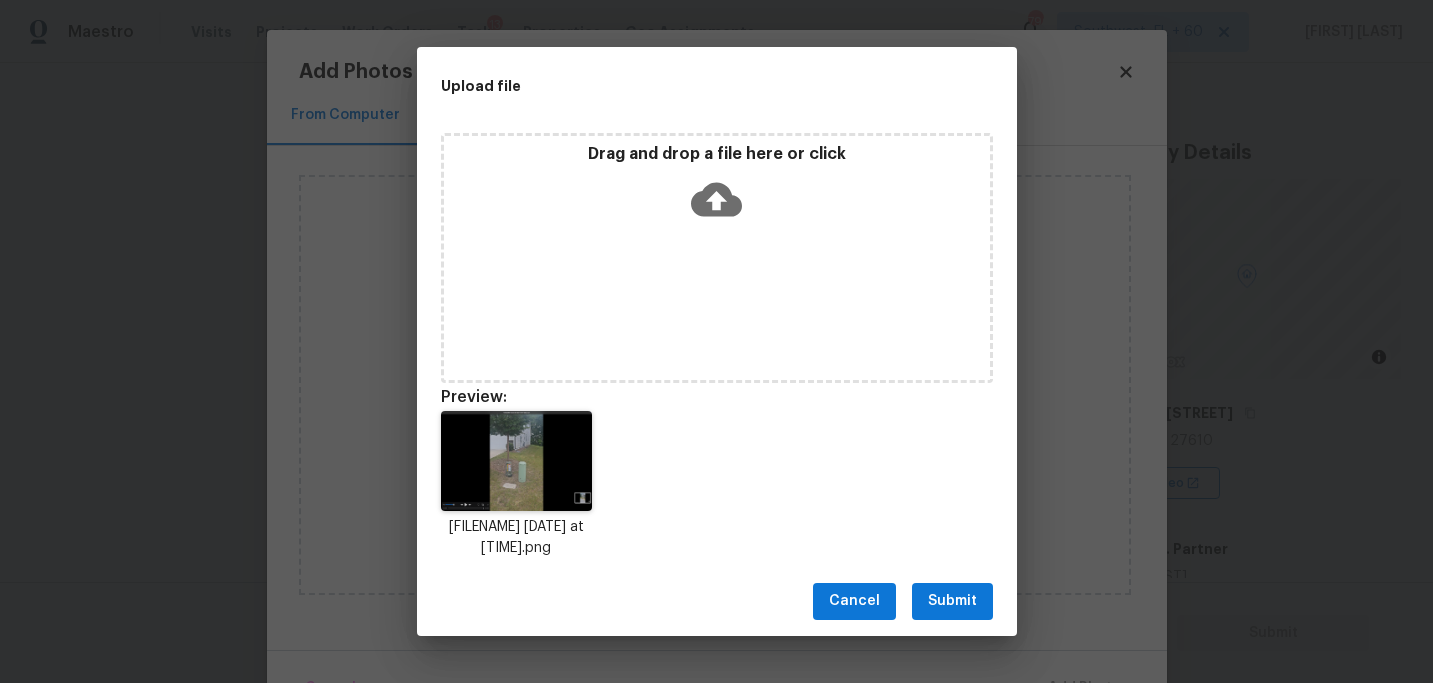 click on "Submit" at bounding box center (952, 601) 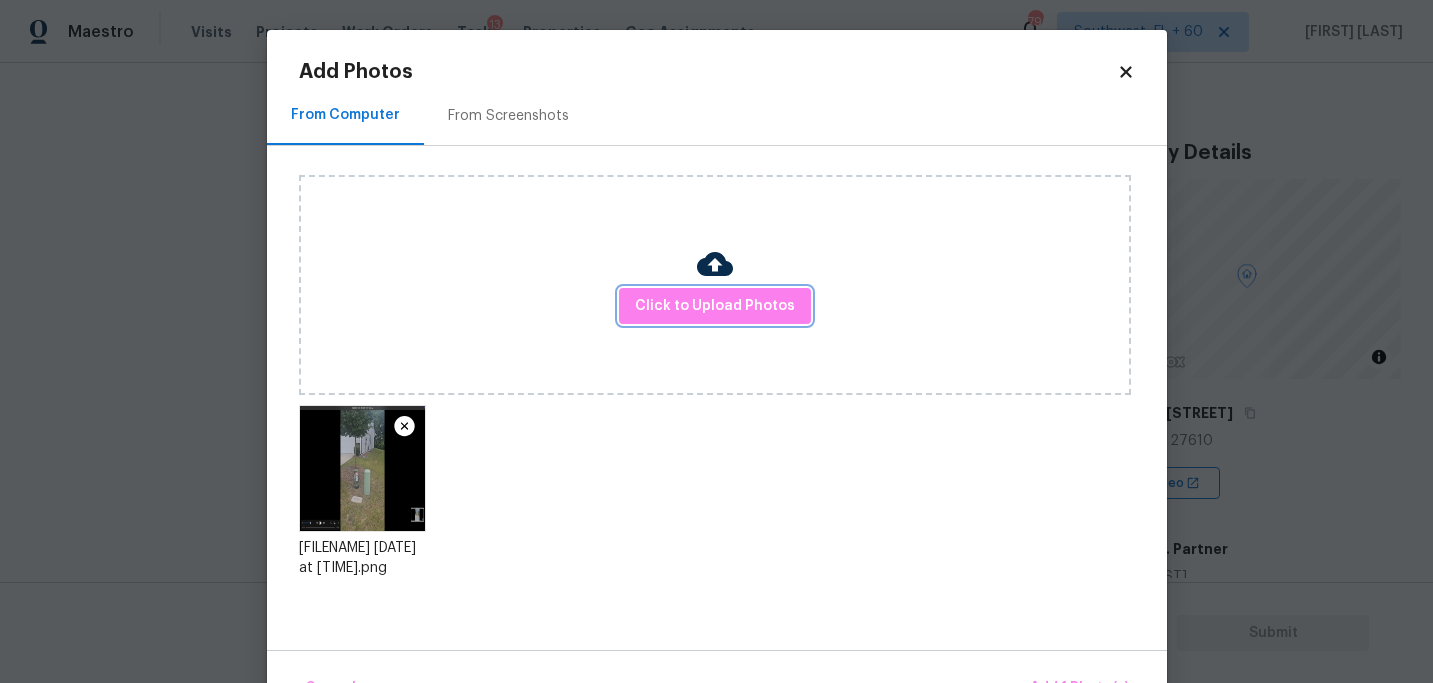 scroll, scrollTop: 57, scrollLeft: 0, axis: vertical 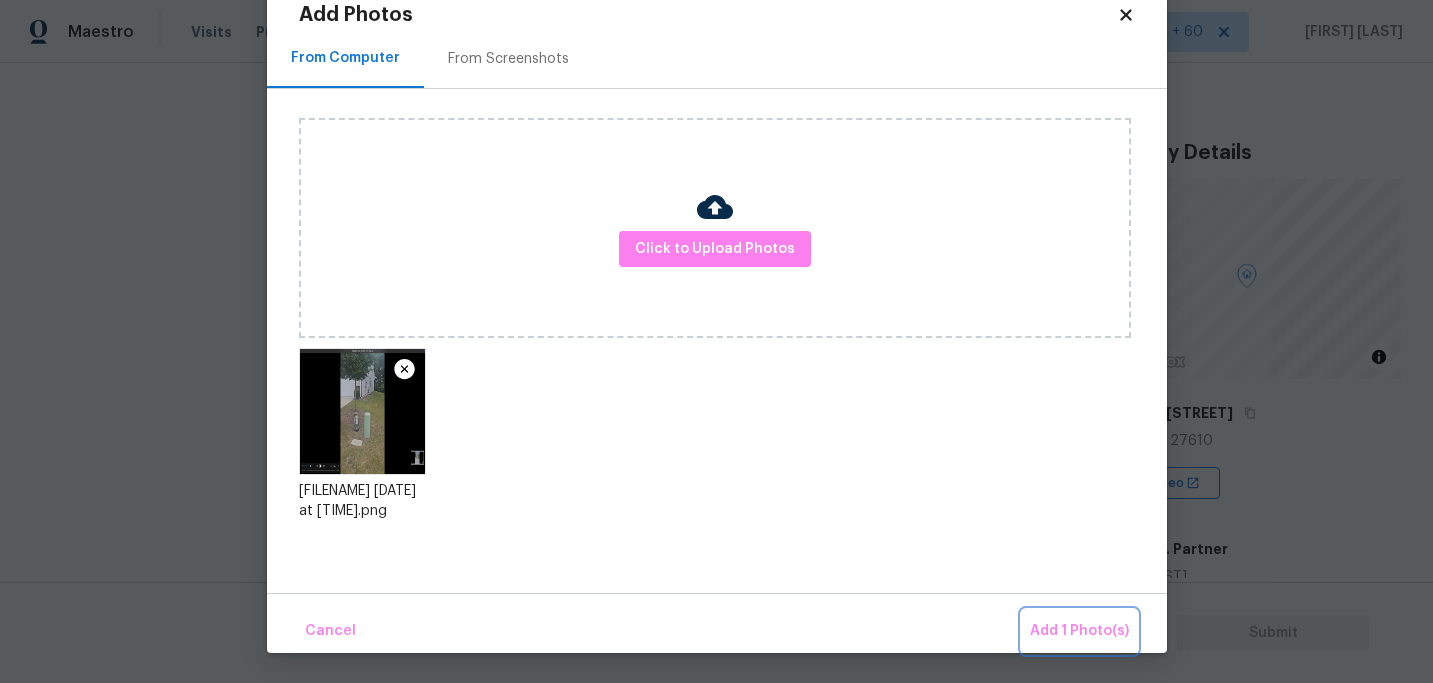 click on "Add 1 Photo(s)" at bounding box center [1079, 631] 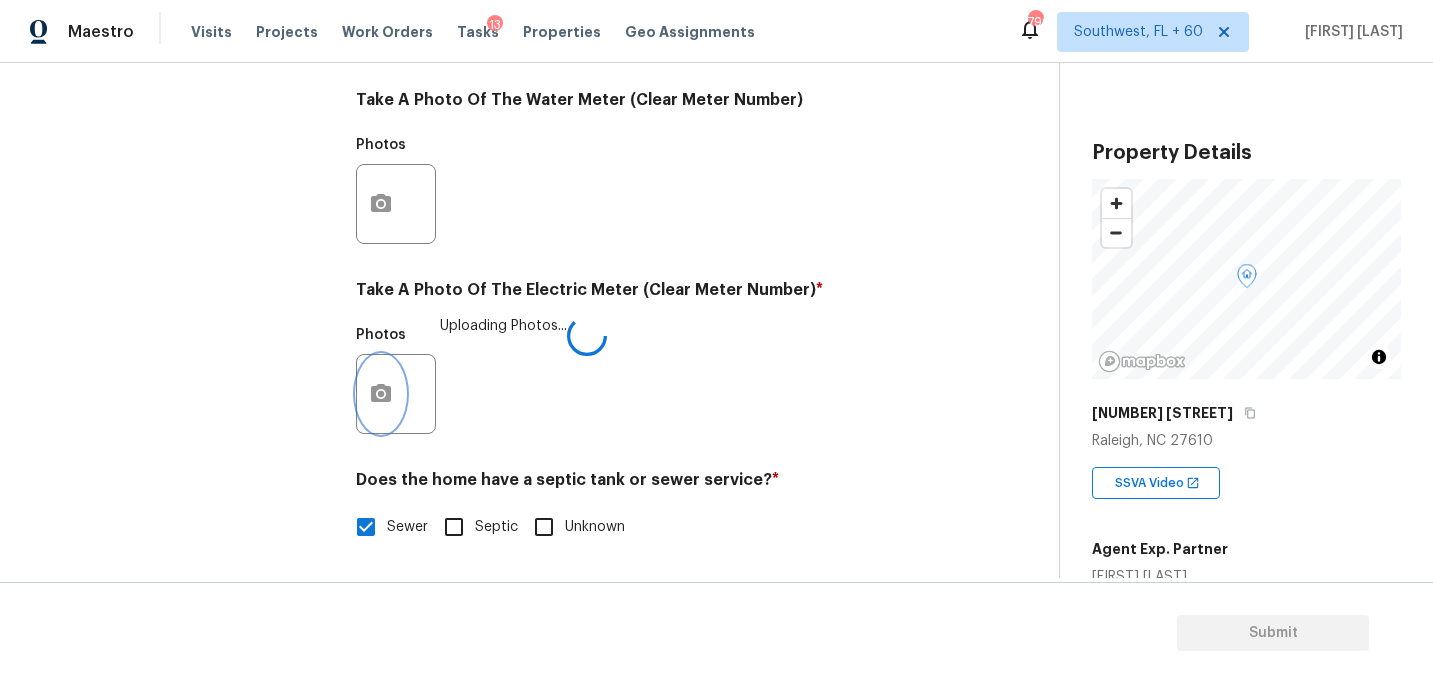 scroll, scrollTop: 0, scrollLeft: 0, axis: both 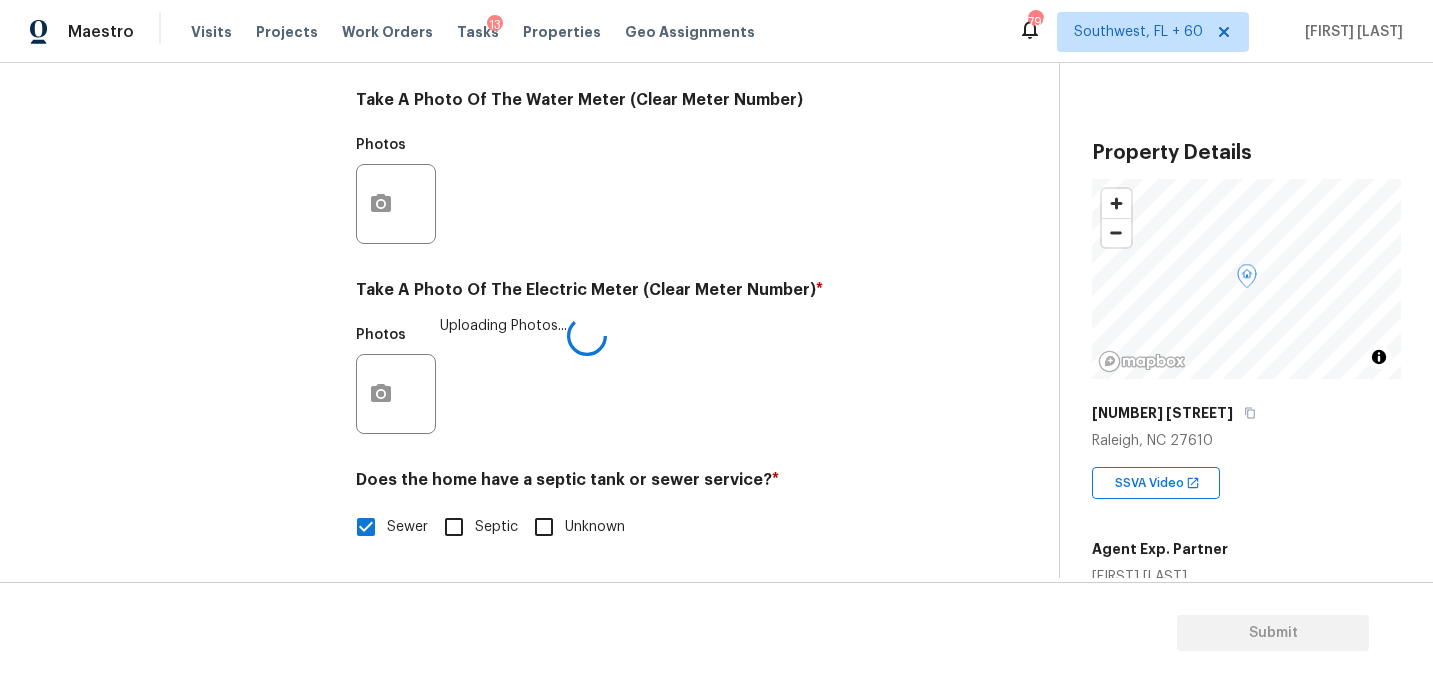 click on "Photos Uploading Photos..." at bounding box center [651, 381] 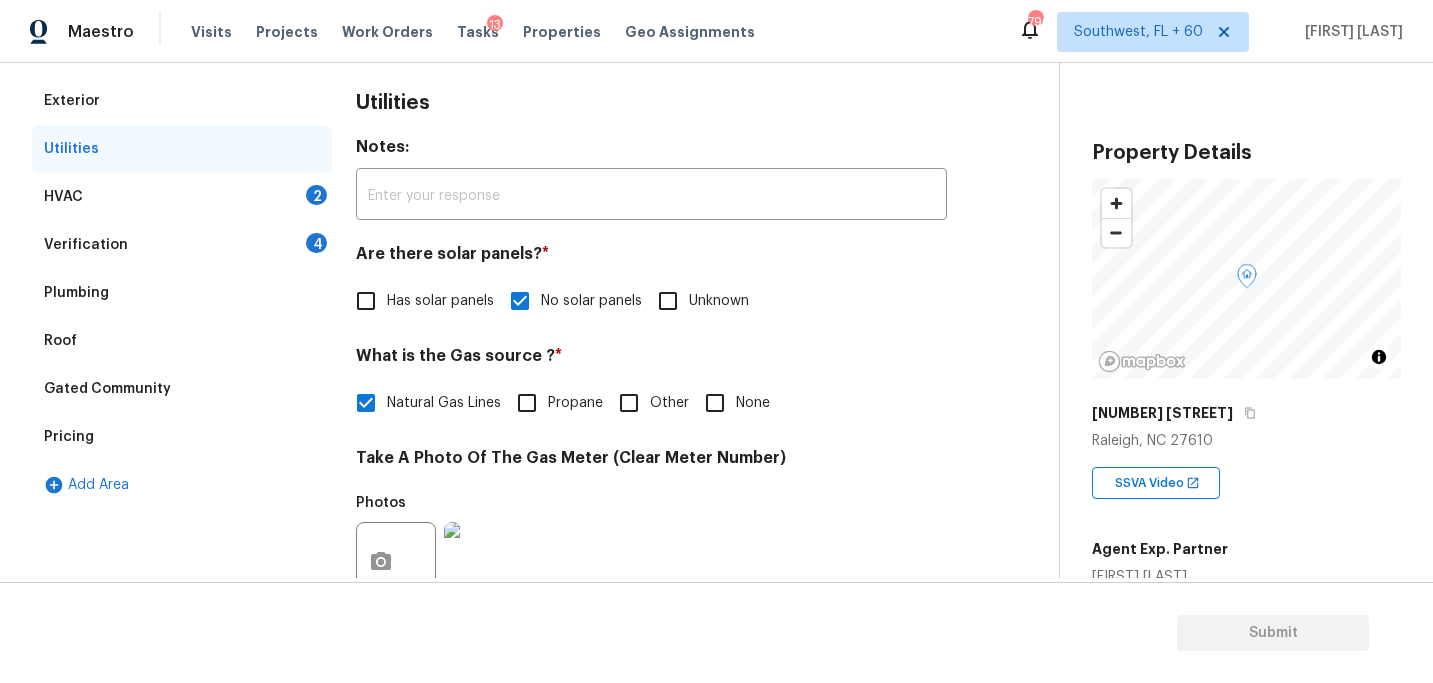 scroll, scrollTop: 271, scrollLeft: 0, axis: vertical 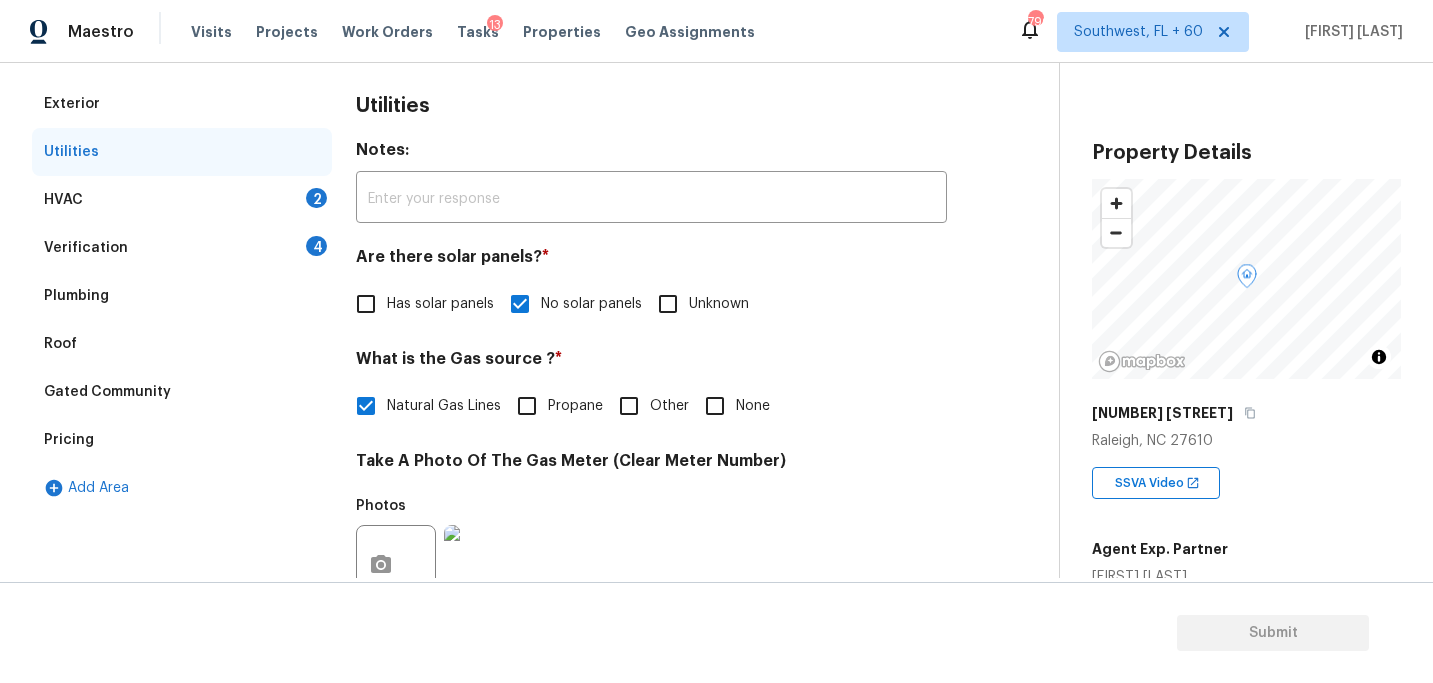 click on "HVAC 2" at bounding box center [182, 200] 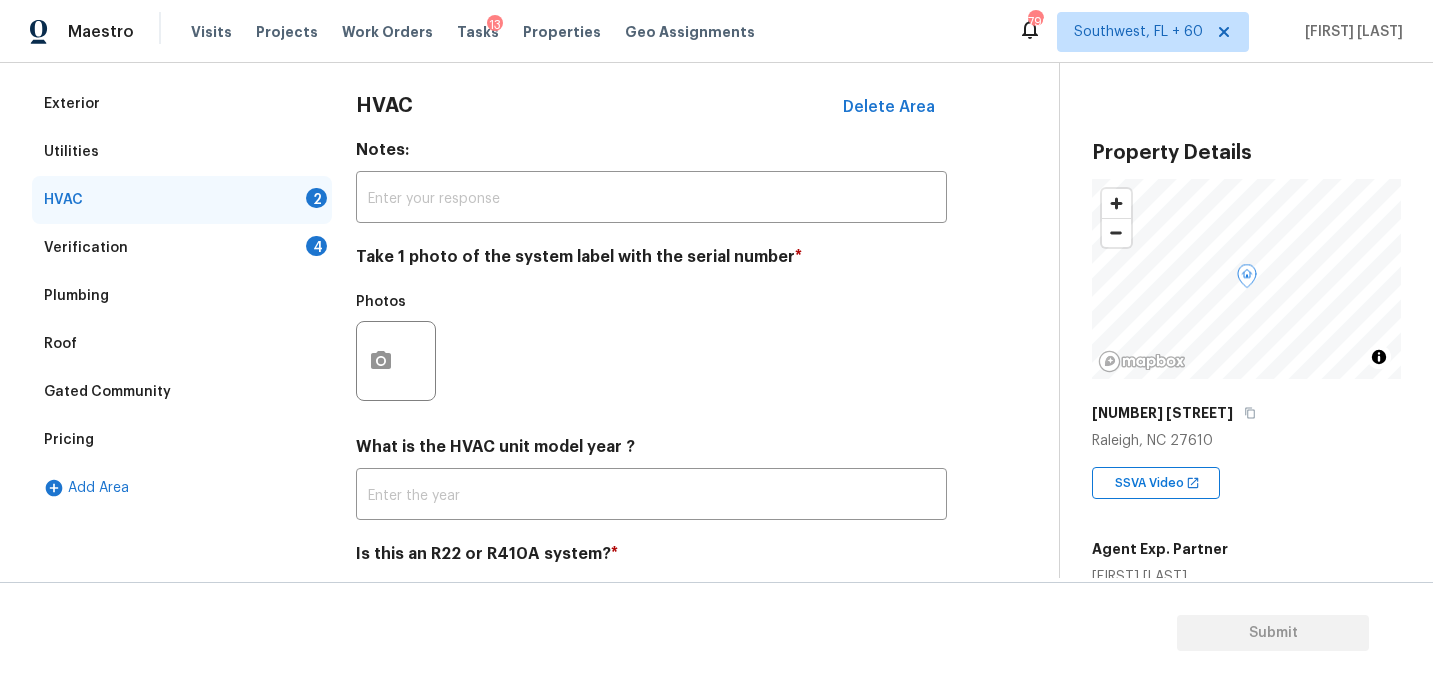 click at bounding box center (396, 361) 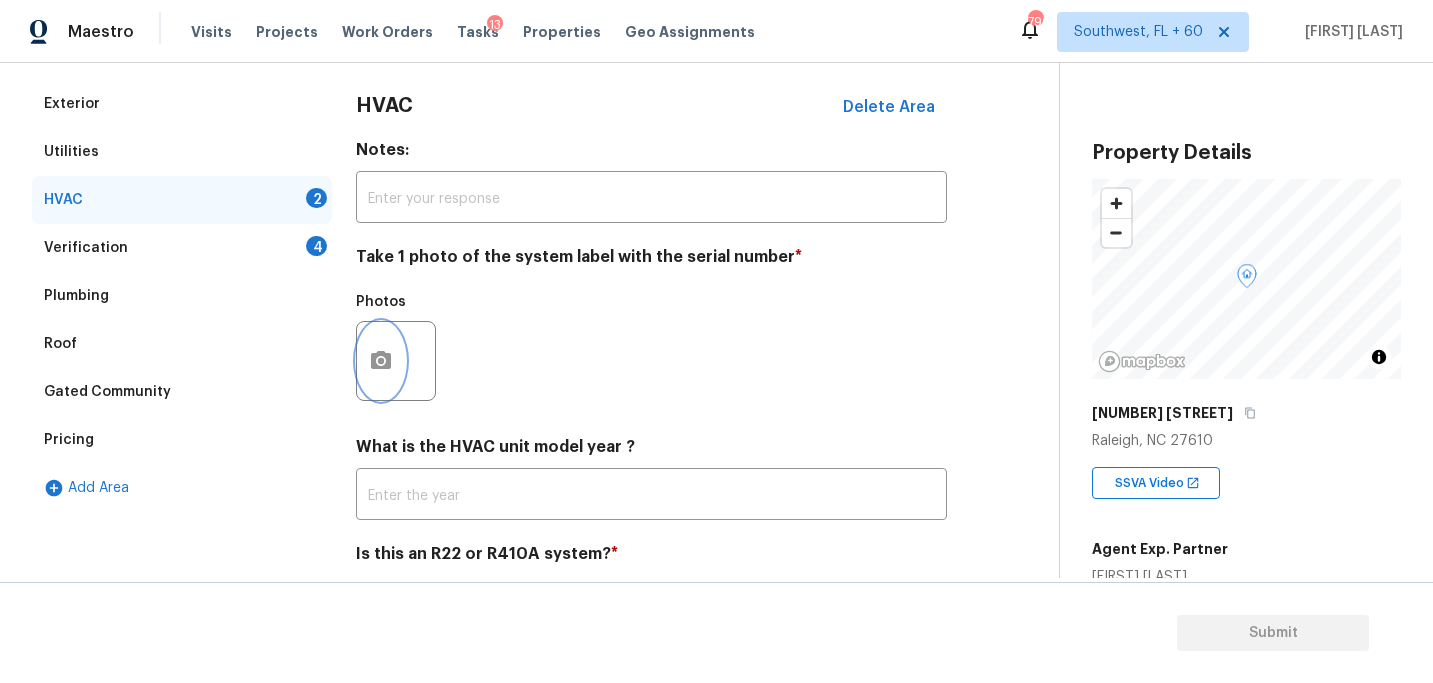 click 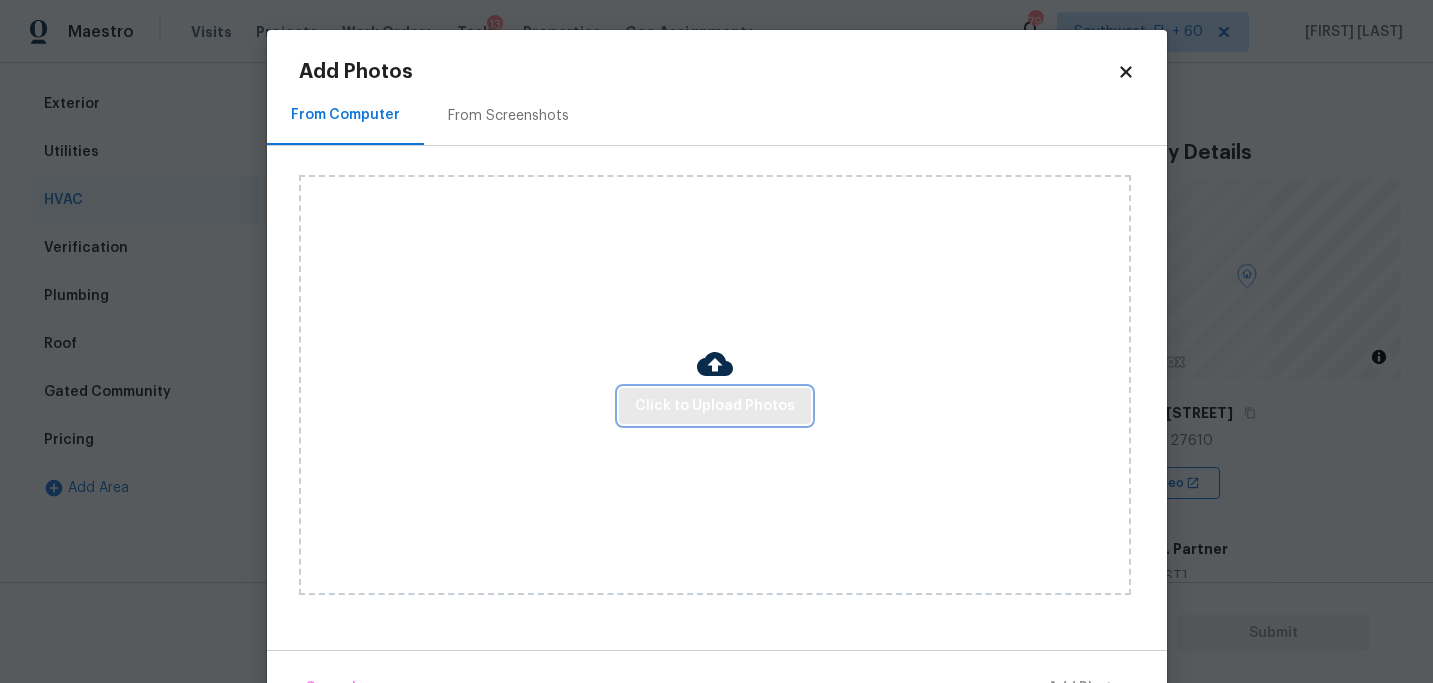 click on "Click to Upload Photos" at bounding box center [715, 406] 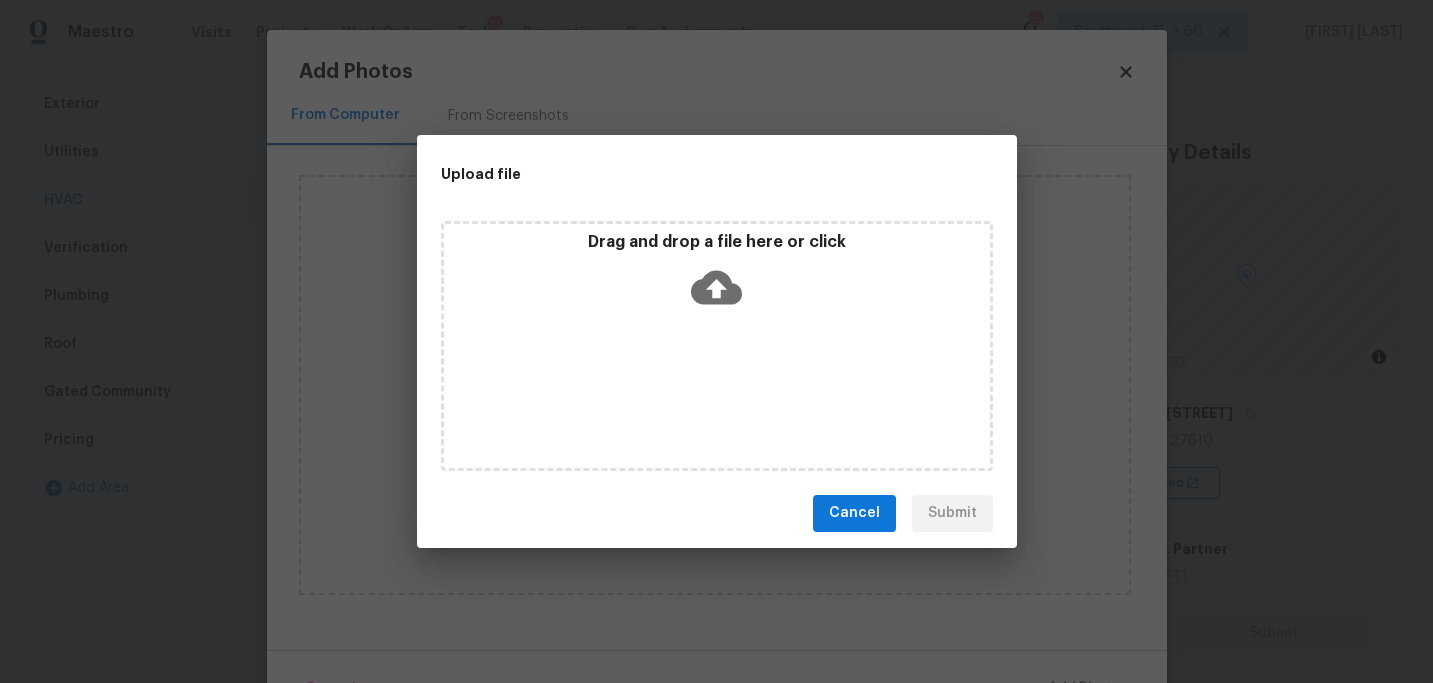 click on "Drag and drop a file here or click" at bounding box center [717, 275] 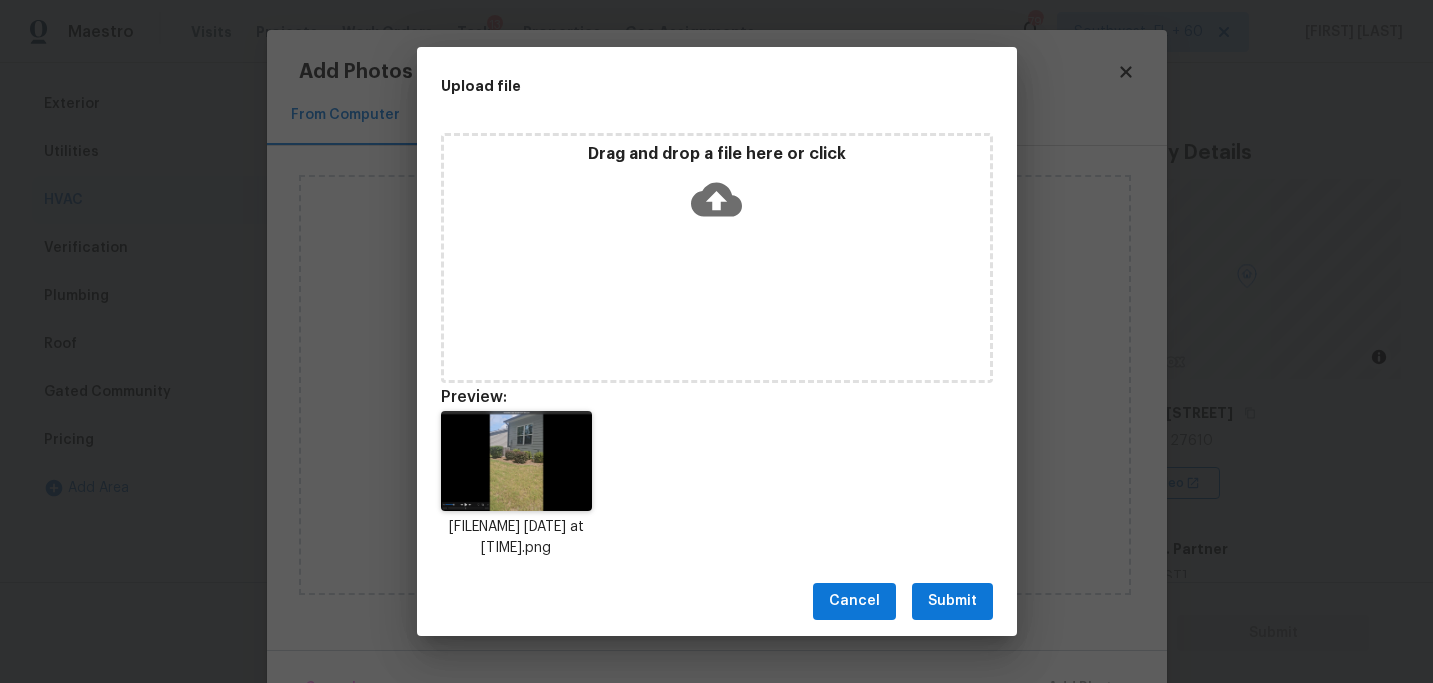 click on "Submit" at bounding box center [952, 601] 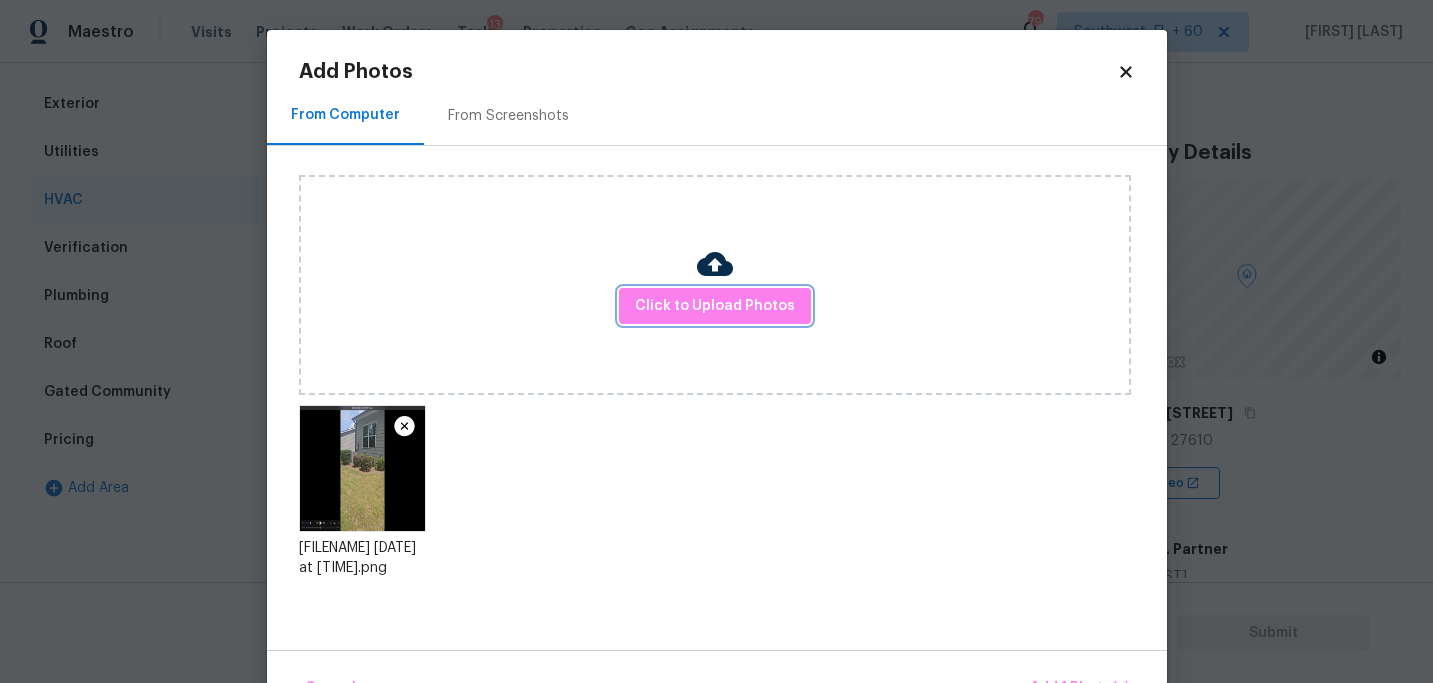 scroll, scrollTop: 57, scrollLeft: 0, axis: vertical 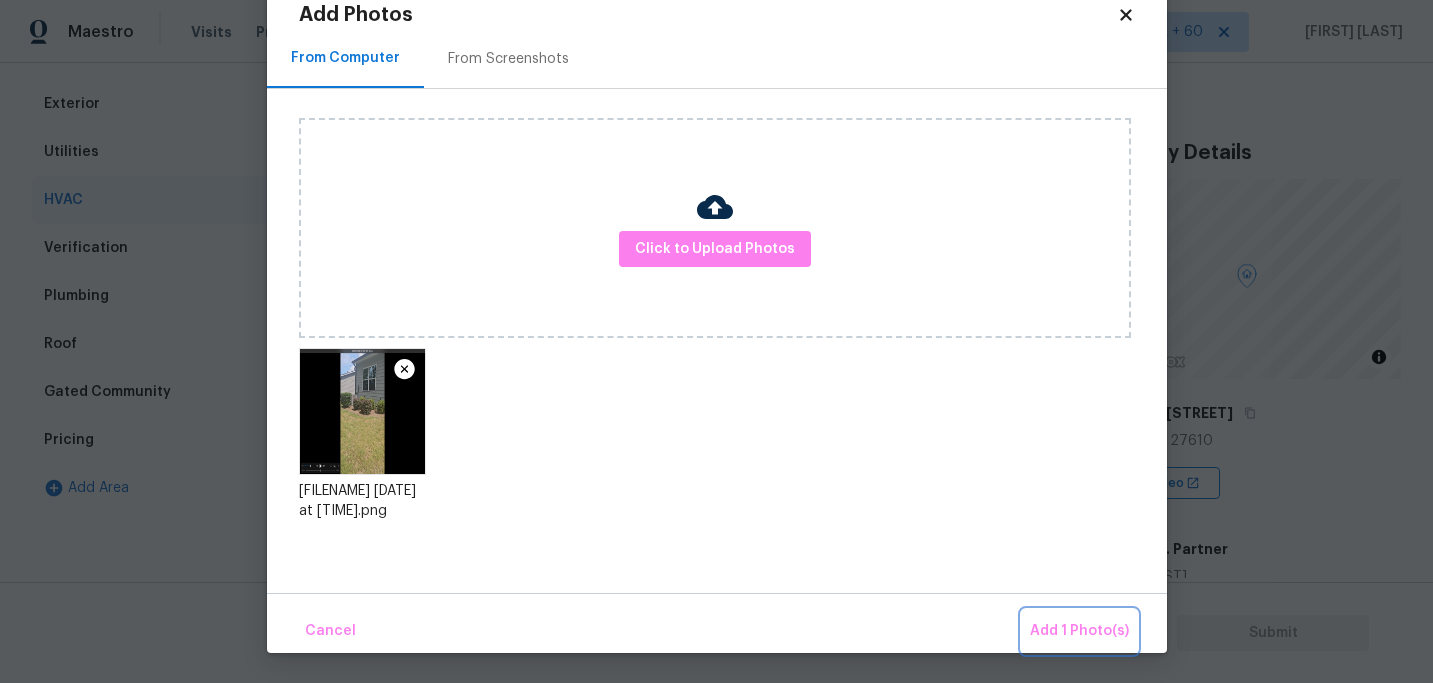 click on "Add 1 Photo(s)" at bounding box center (1079, 631) 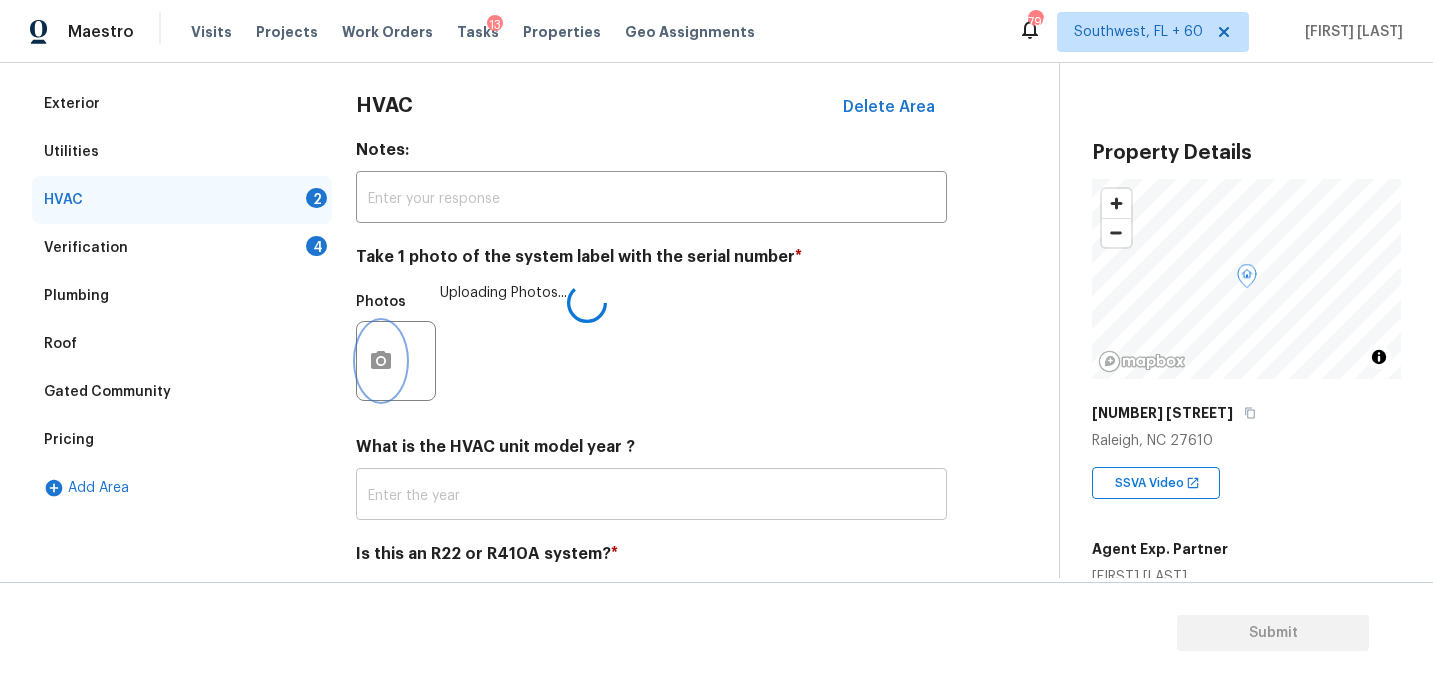 scroll, scrollTop: 0, scrollLeft: 0, axis: both 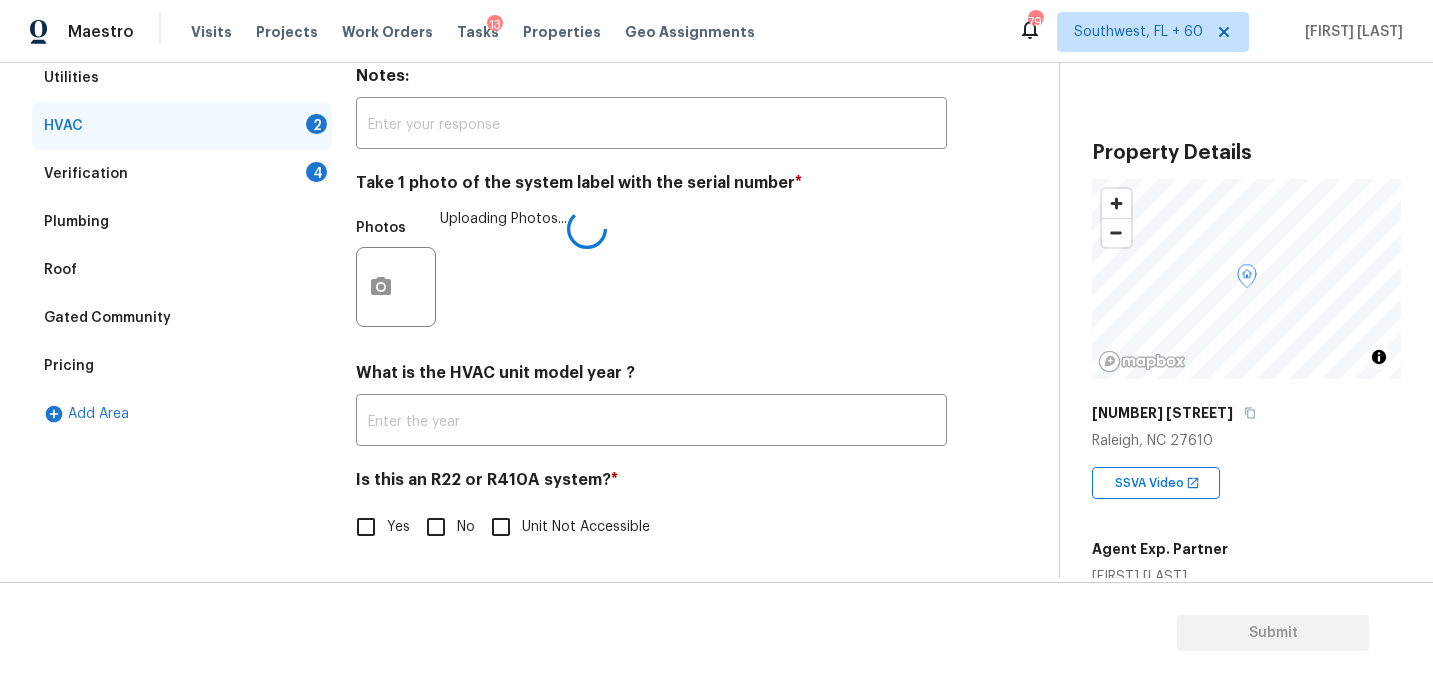 click on "No" at bounding box center [436, 527] 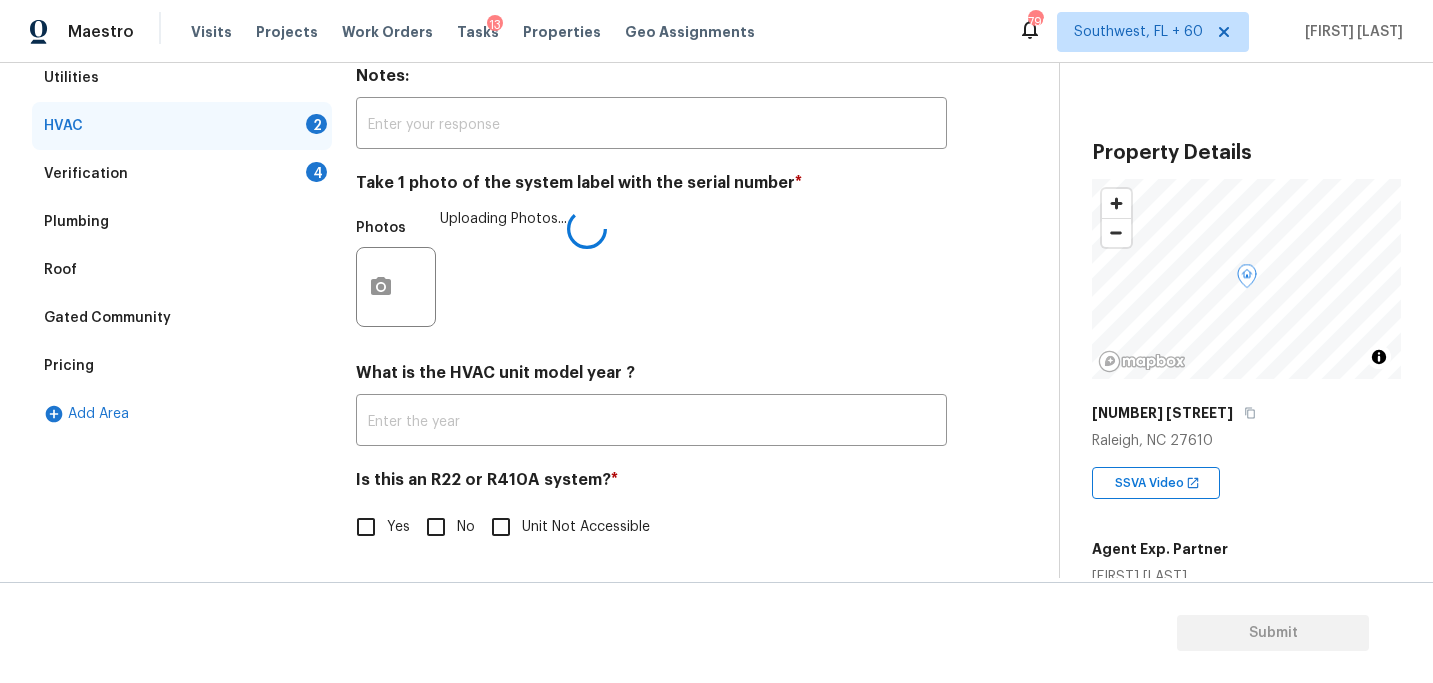 checkbox on "true" 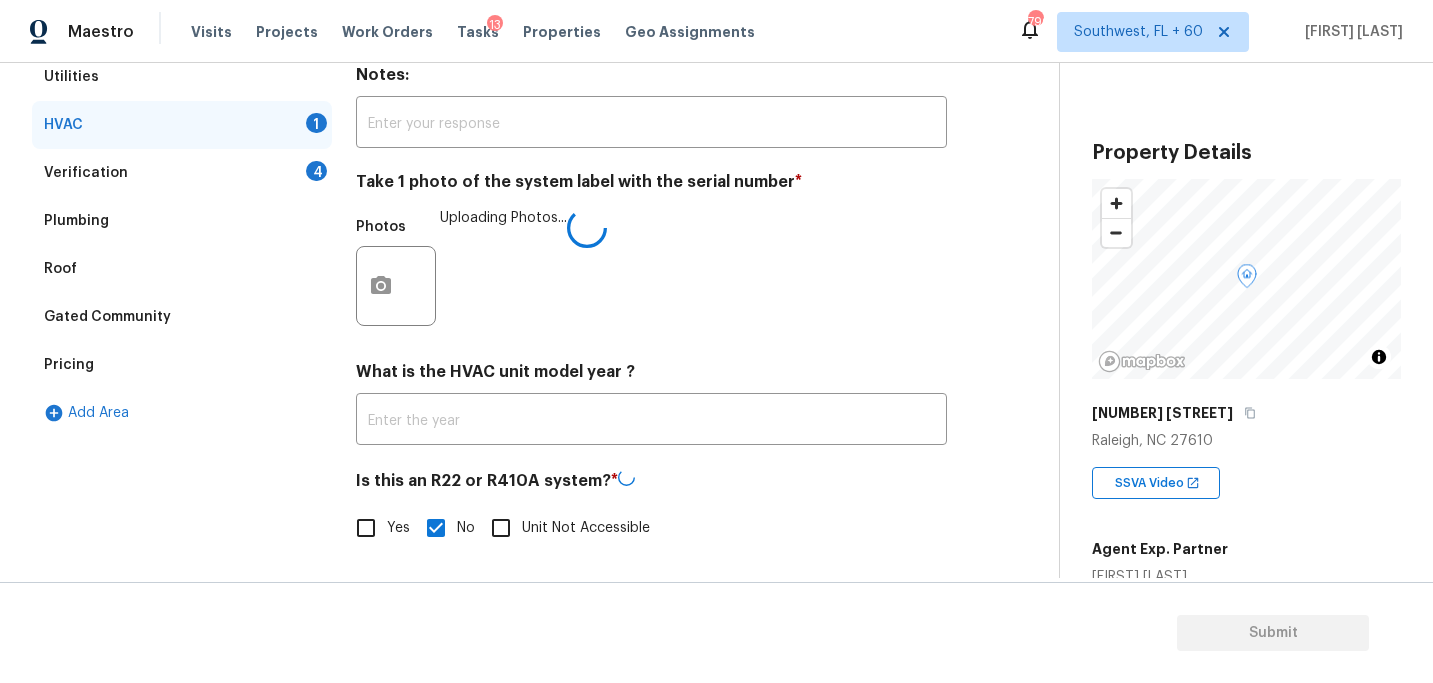 scroll, scrollTop: 253, scrollLeft: 0, axis: vertical 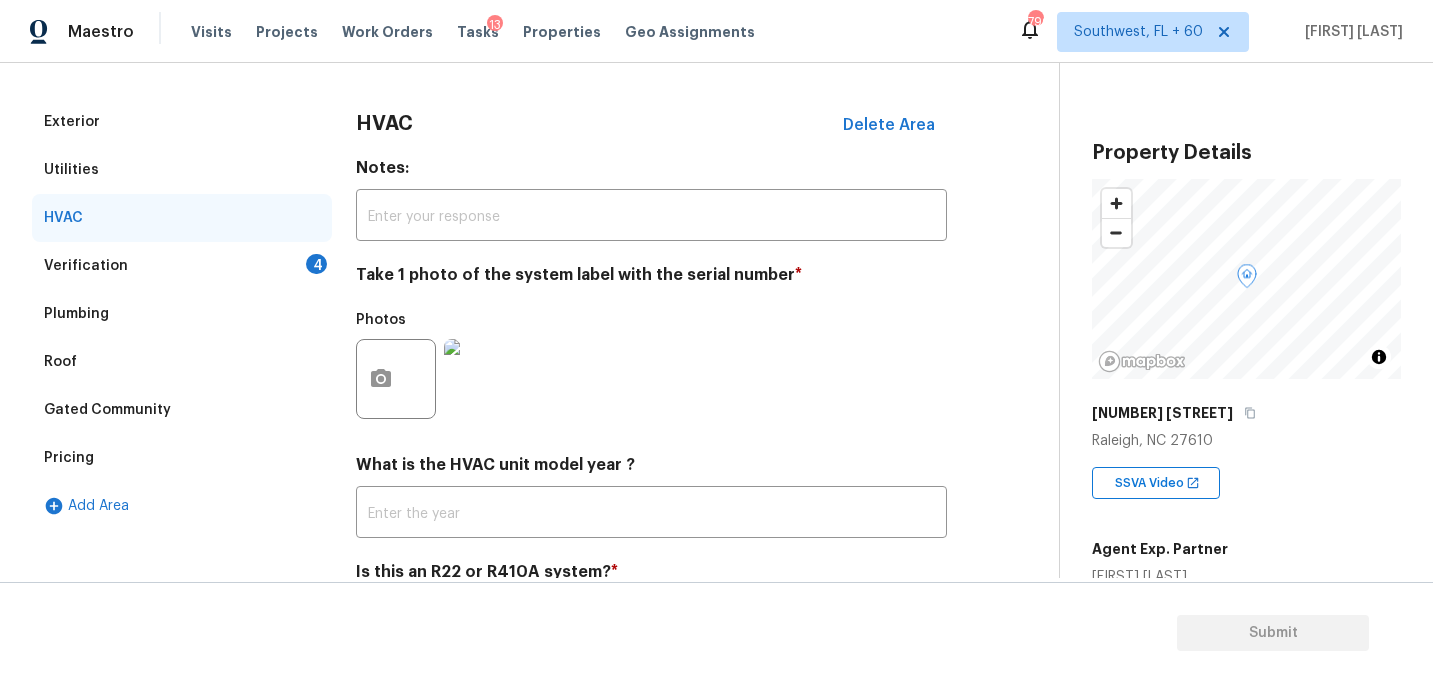 click on "Verification 4" at bounding box center (182, 266) 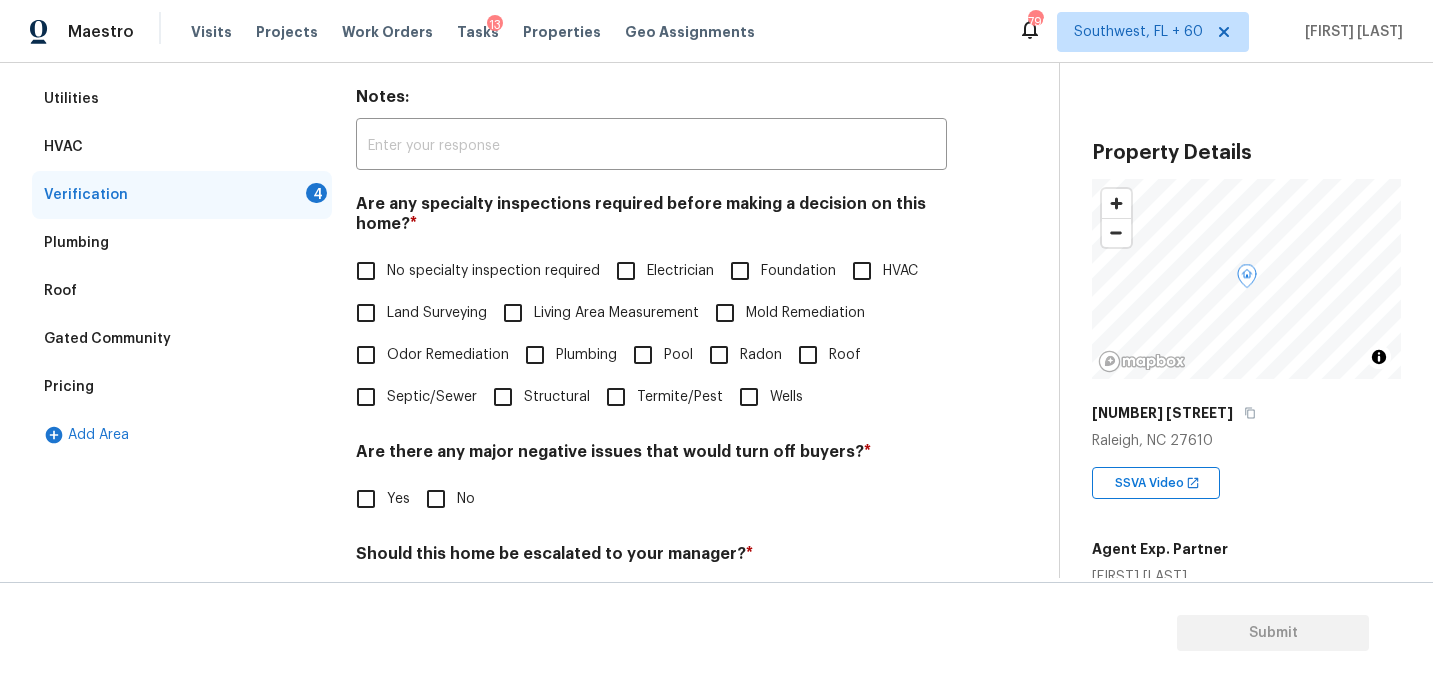 click on "No specialty inspection required" at bounding box center (493, 271) 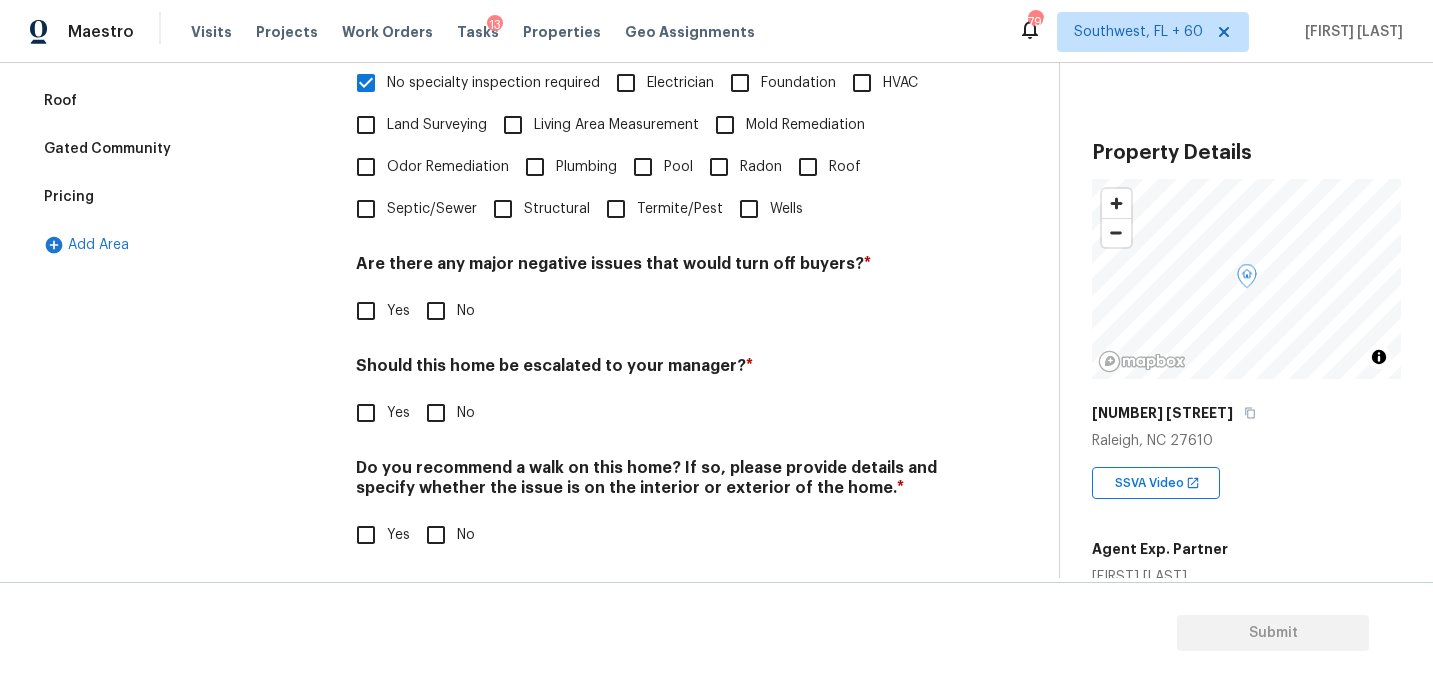scroll, scrollTop: 520, scrollLeft: 0, axis: vertical 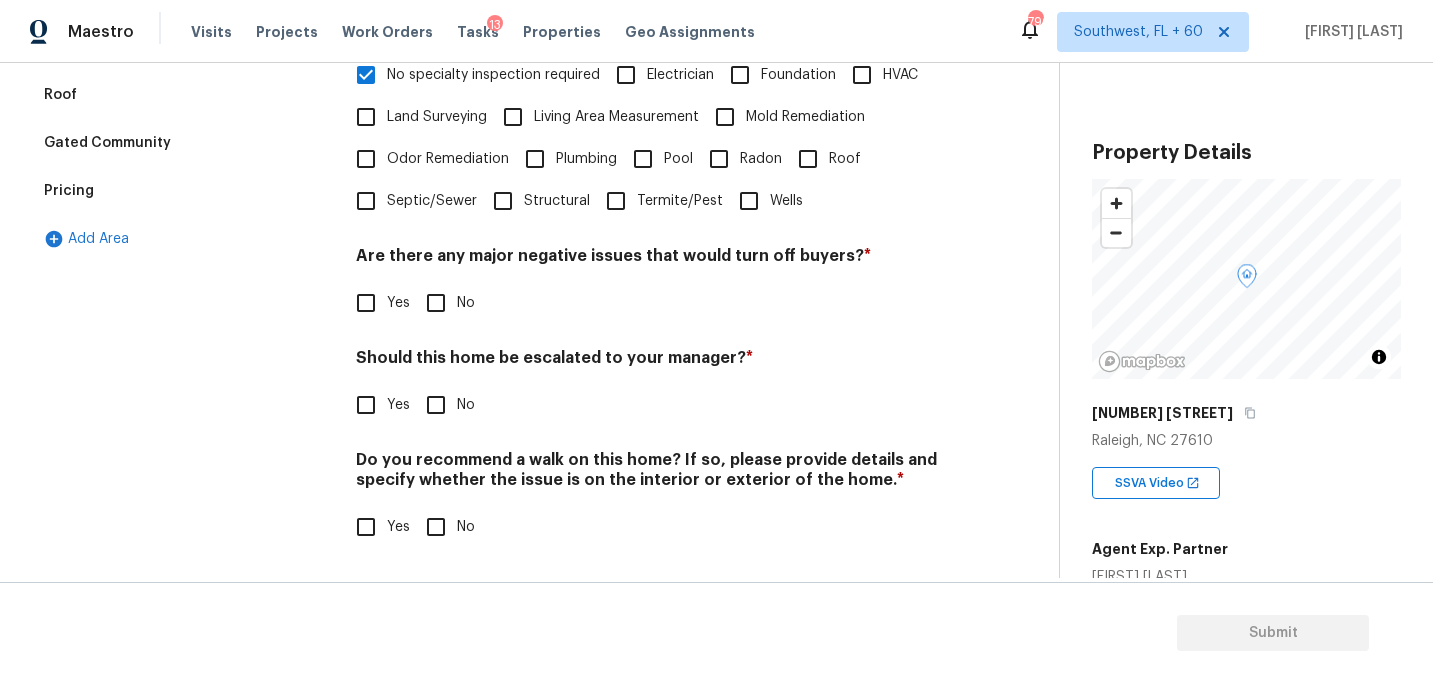 click on "No" at bounding box center (436, 303) 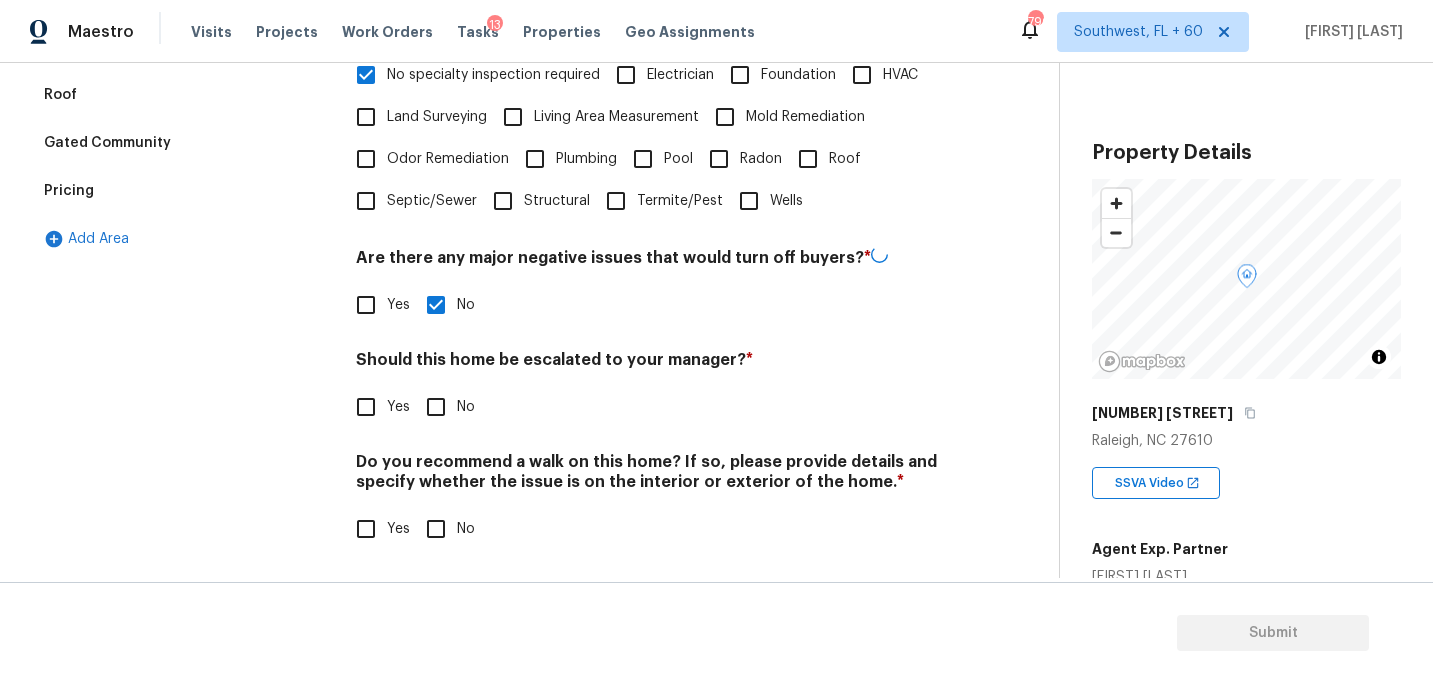 click on "Verification Notes: ​ Are any specialty inspections required before making a decision on this home?  * No specialty inspection required Electrician Foundation HVAC Land Surveying Living Area Measurement Mold Remediation Odor Remediation Plumbing Pool Radon Roof Septic/Sewer Structural Termite/Pest Wells Are there any major negative issues that would turn off buyers?  * Yes No Should this home be escalated to your manager?  * Yes No Do you recommend a walk on this home? If so, please provide details and specify whether the issue is on the interior or exterior of the home.  * Yes No" at bounding box center (651, 202) 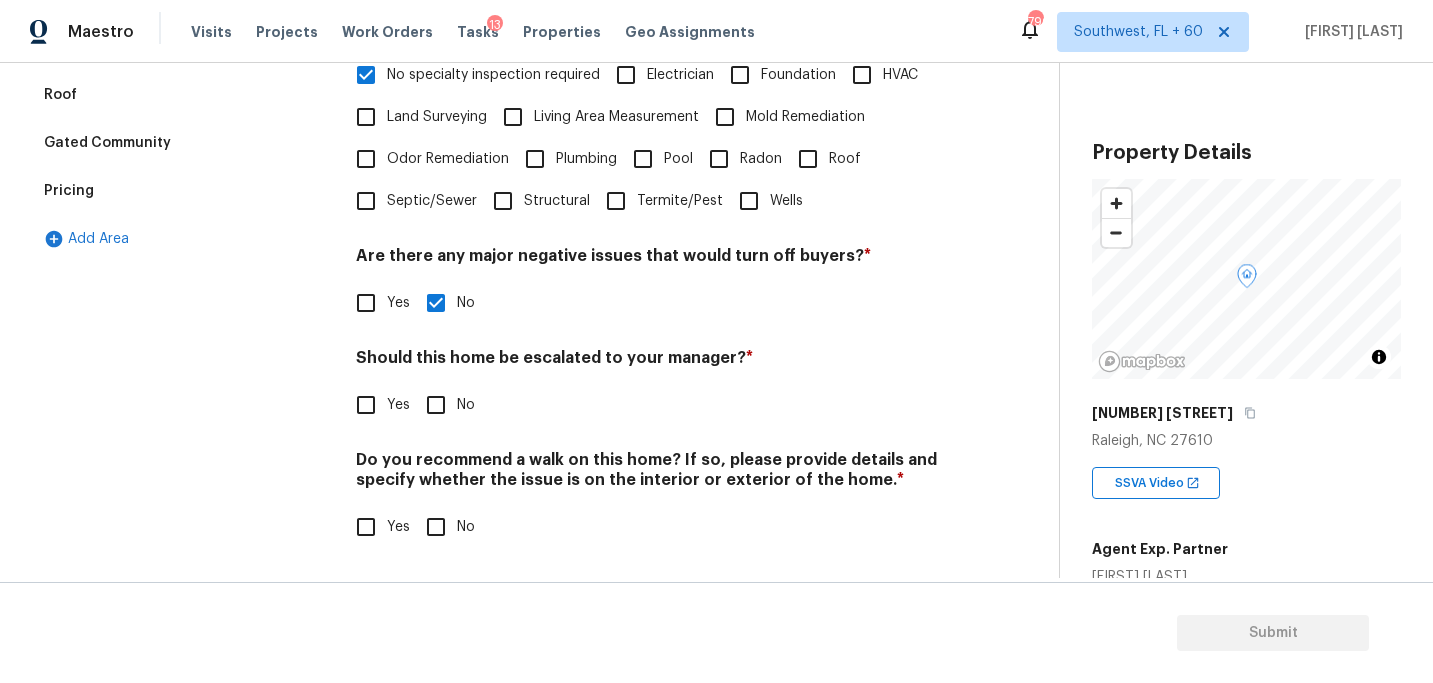 click on "Exterior Utilities HVAC Verification 2 Plumbing Roof Gated Community Pricing Add Area Verification Notes: ​ Are any specialty inspections required before making a decision on this home?  * No specialty inspection required Electrician Foundation HVAC Land Surveying Living Area Measurement Mold Remediation Odor Remediation Plumbing Pool Radon Roof Septic/Sewer Structural Termite/Pest Wells Are there any major negative issues that would turn off buyers?  * Yes No Should this home be escalated to your manager?  * Yes No Do you recommend a walk on this home? If so, please provide details and specify whether the issue is on the interior or exterior of the home.  * Yes No" at bounding box center [521, 201] 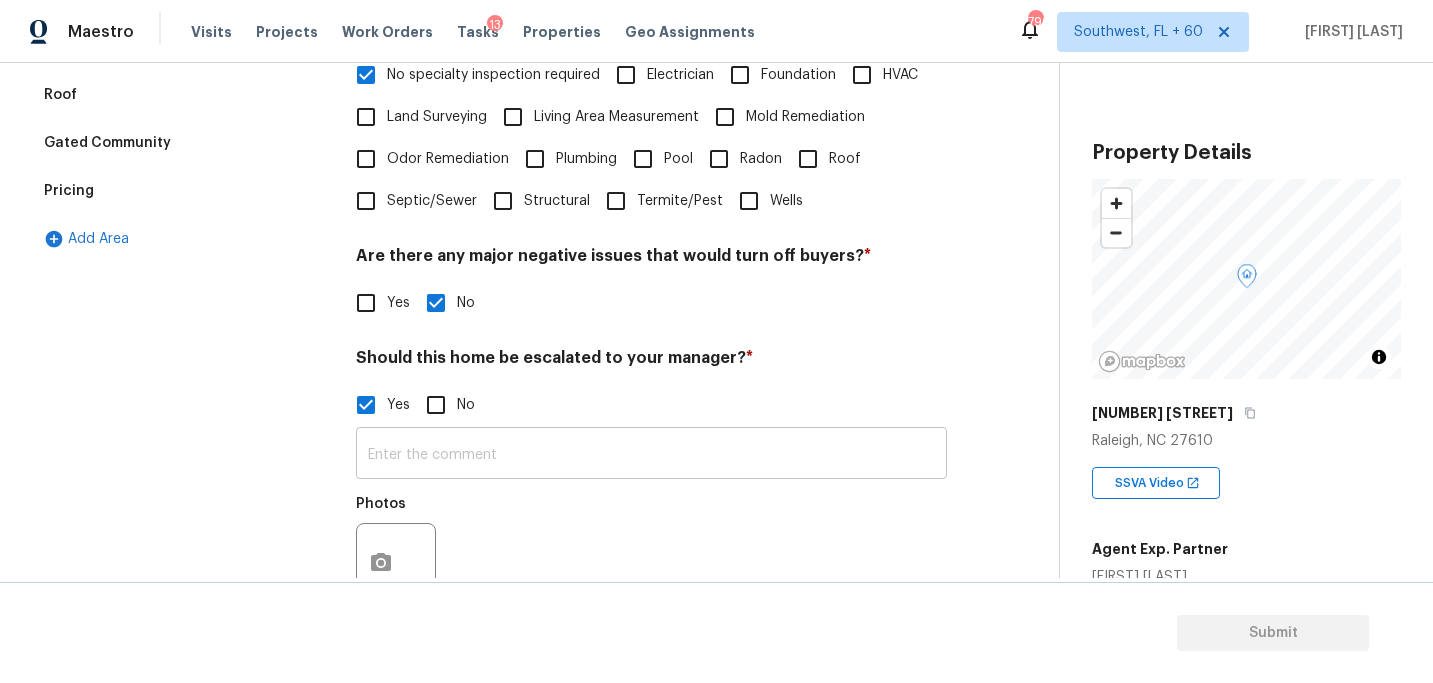 scroll, scrollTop: 710, scrollLeft: 0, axis: vertical 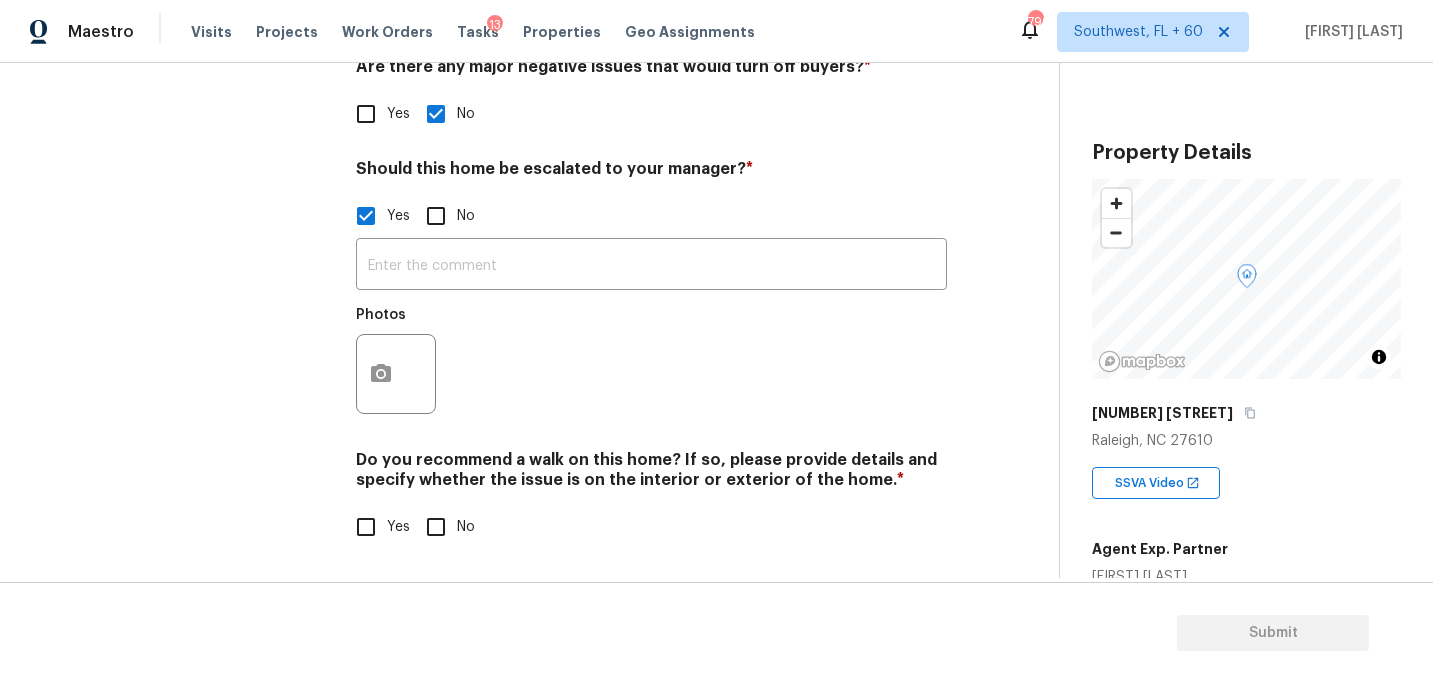 click on "No" at bounding box center (436, 527) 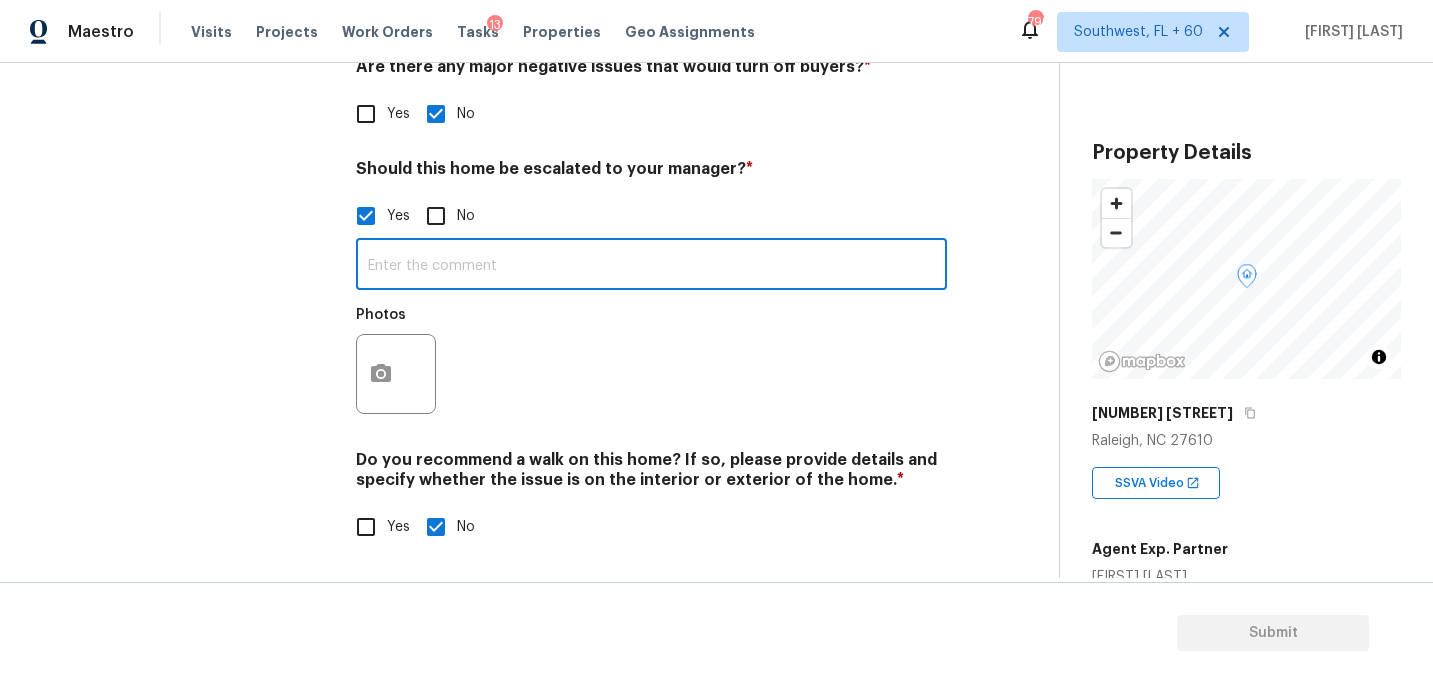 click at bounding box center [651, 266] 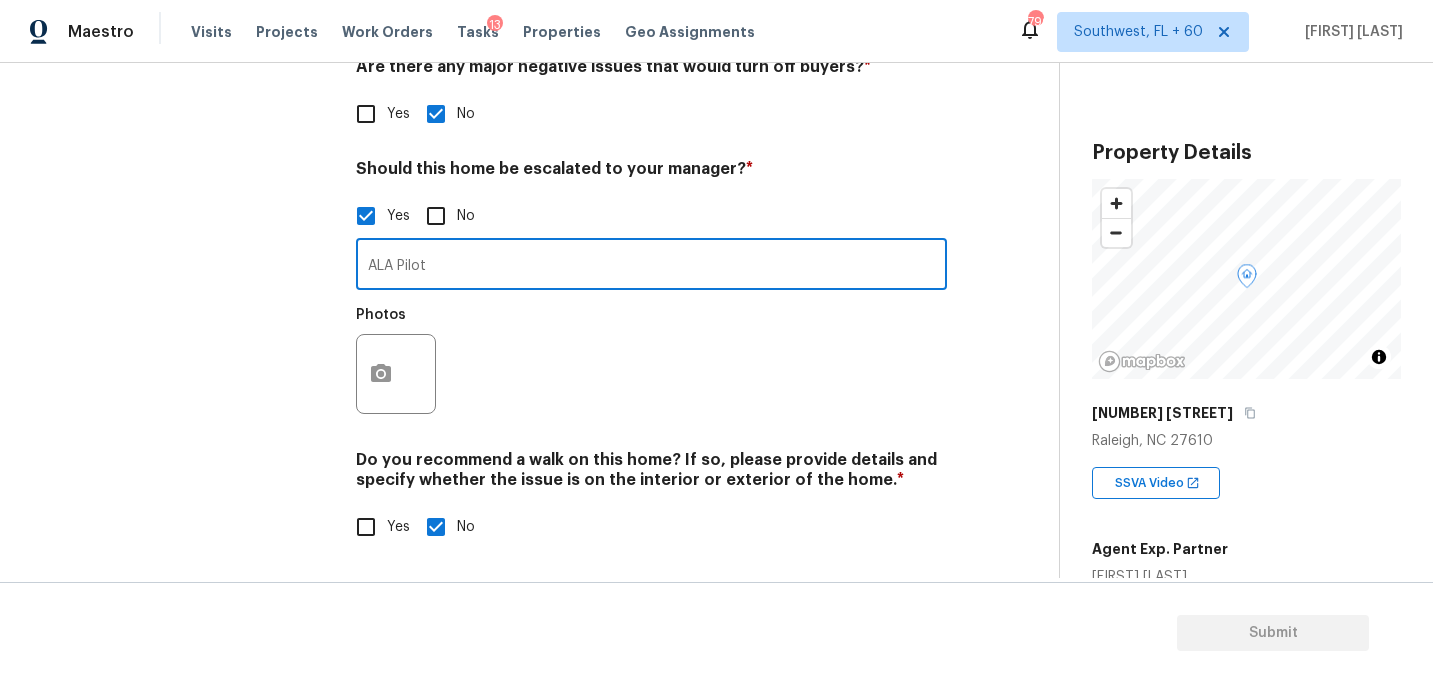 type on "ALA Pilot" 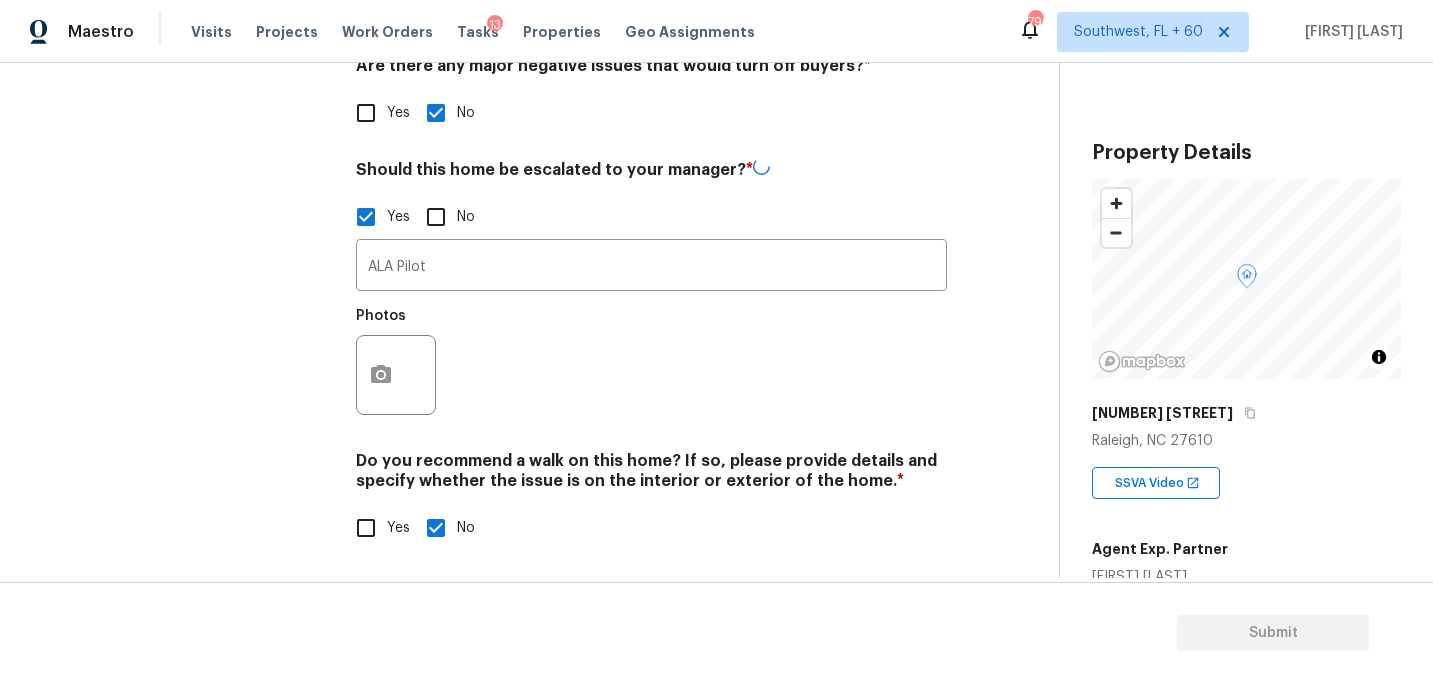click on "Photos" at bounding box center [651, 362] 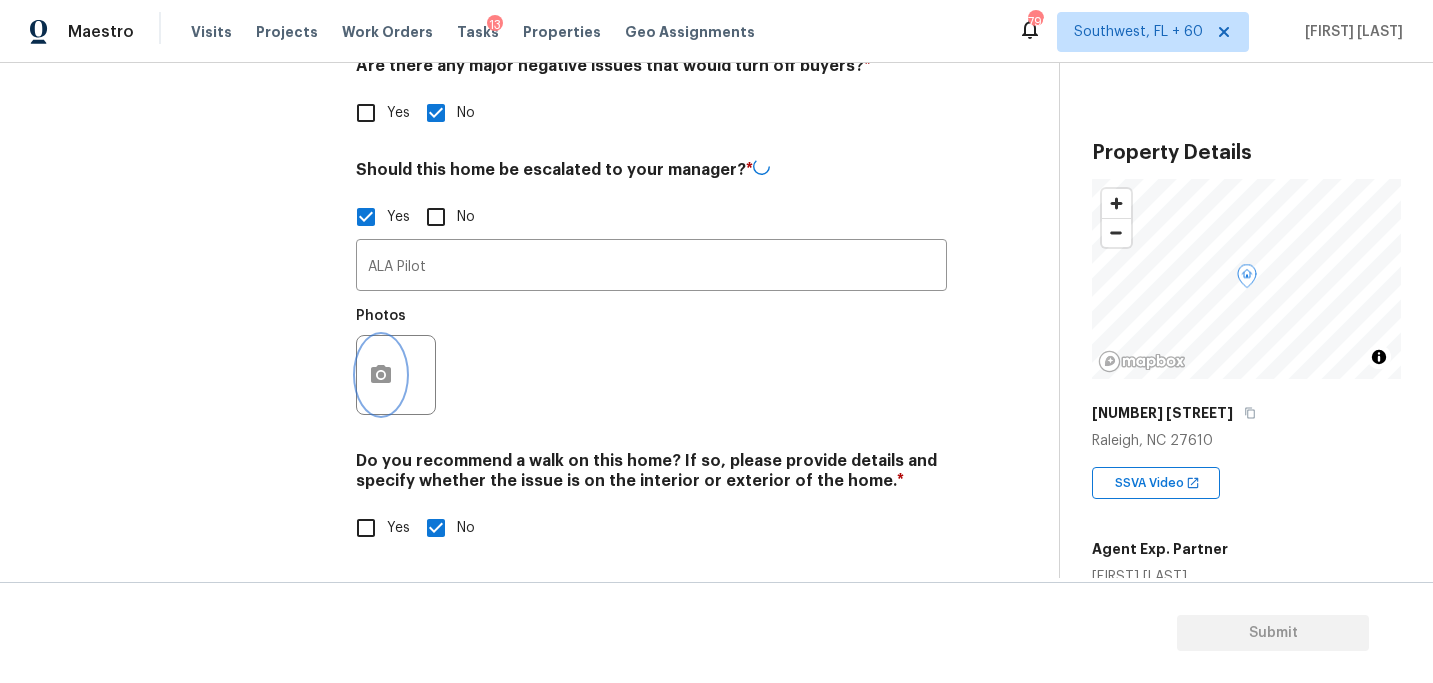 click 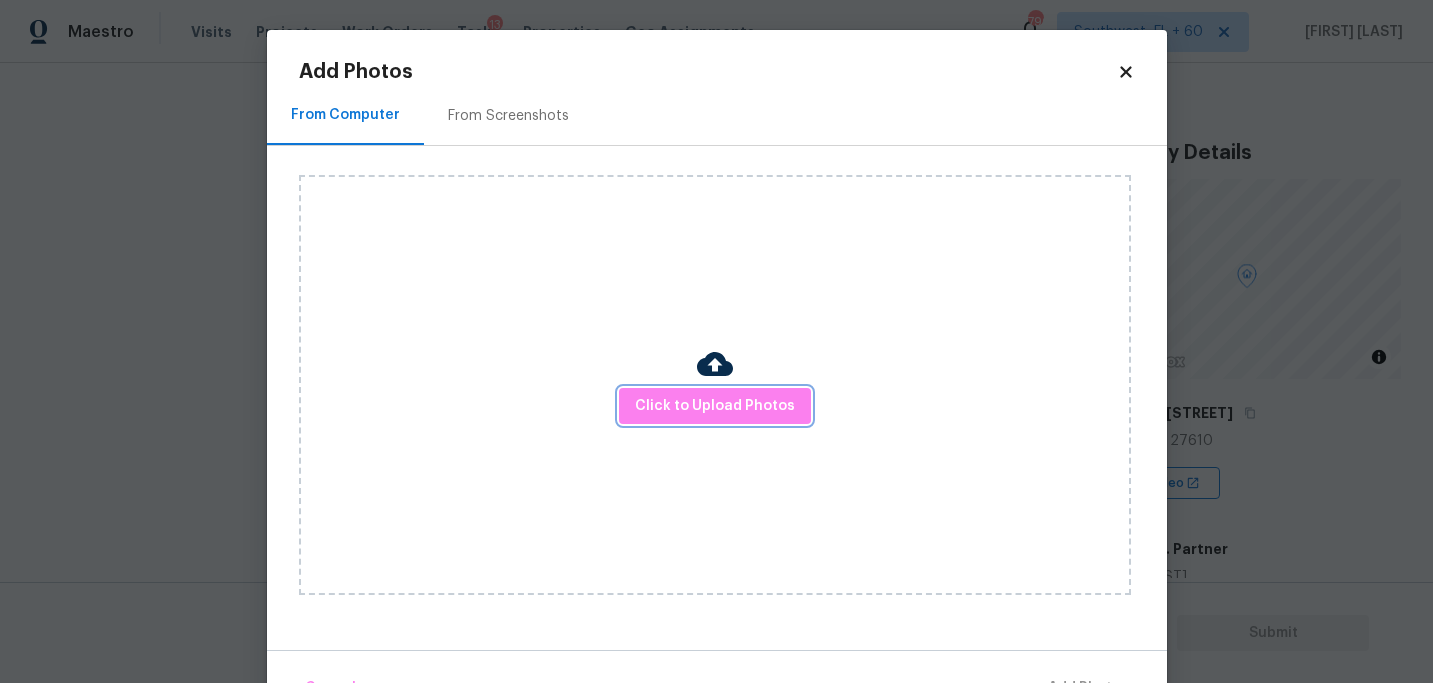 click on "Click to Upload Photos" at bounding box center [715, 406] 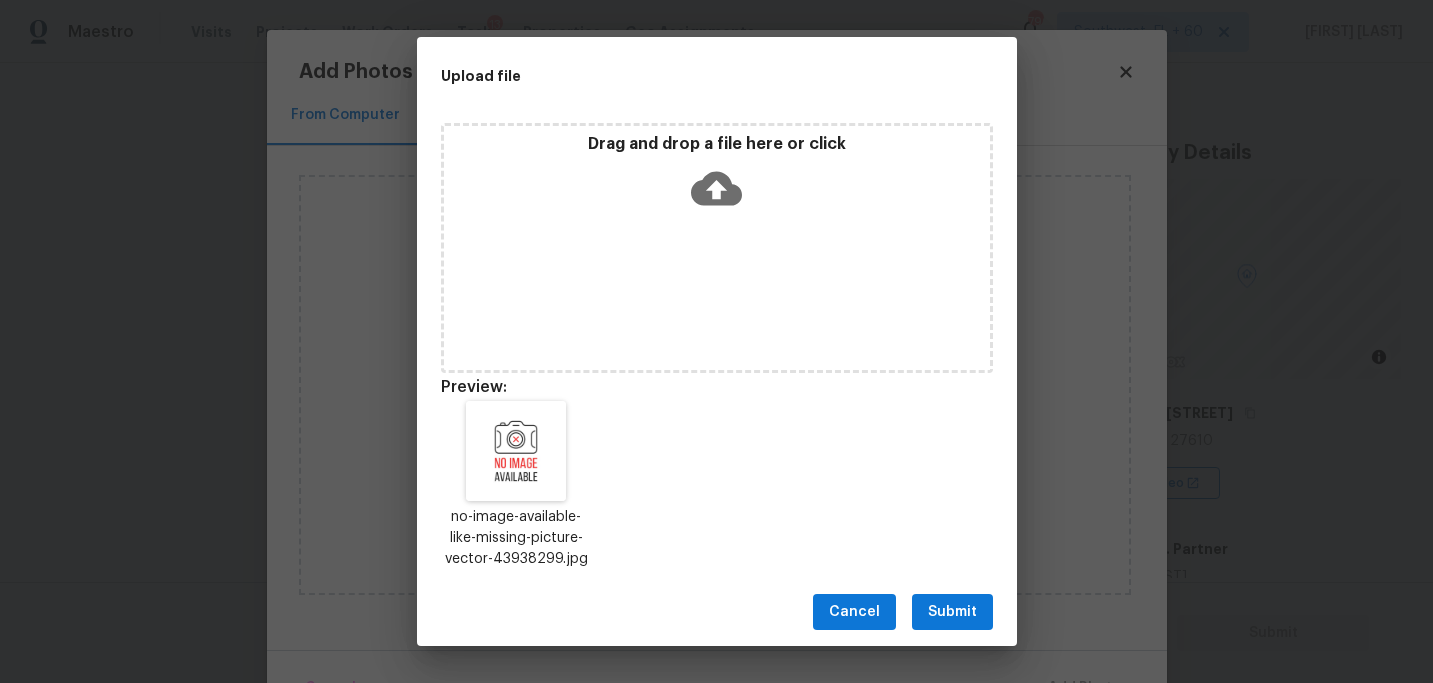 click on "Submit" at bounding box center [952, 612] 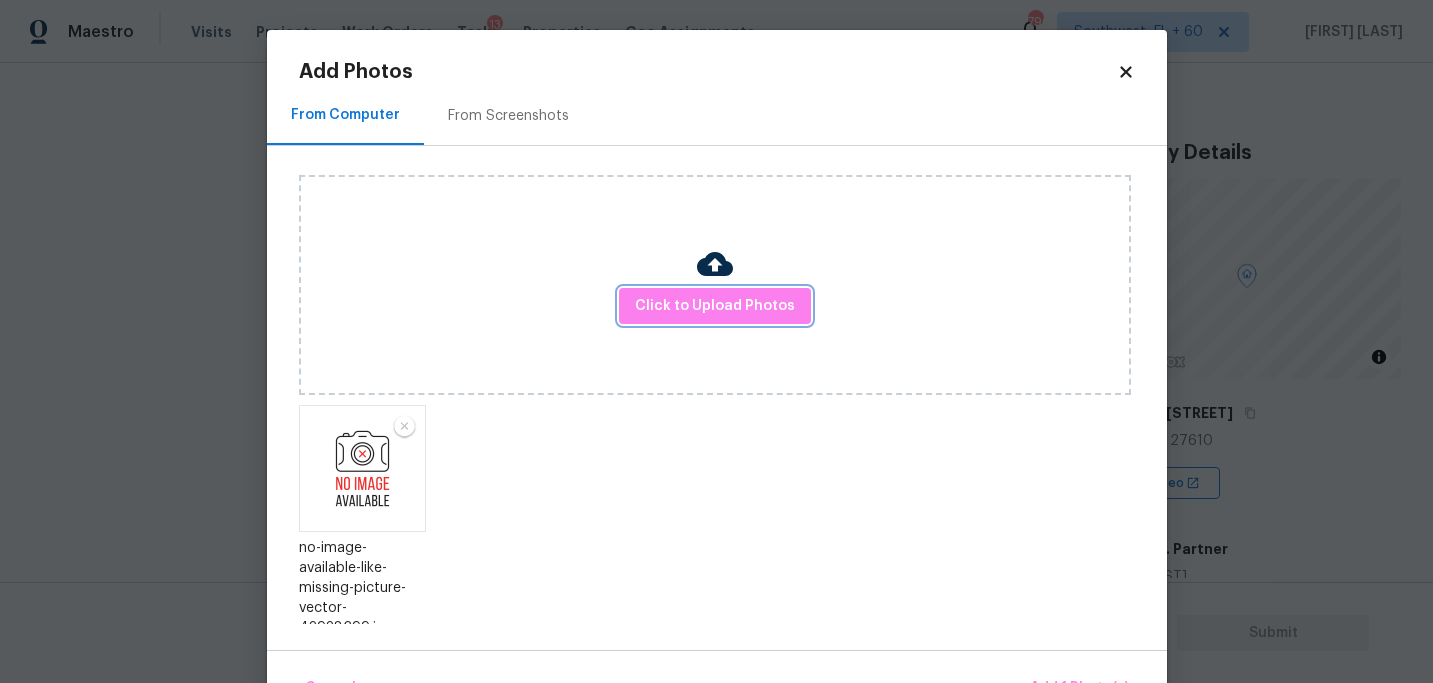 scroll, scrollTop: 13, scrollLeft: 0, axis: vertical 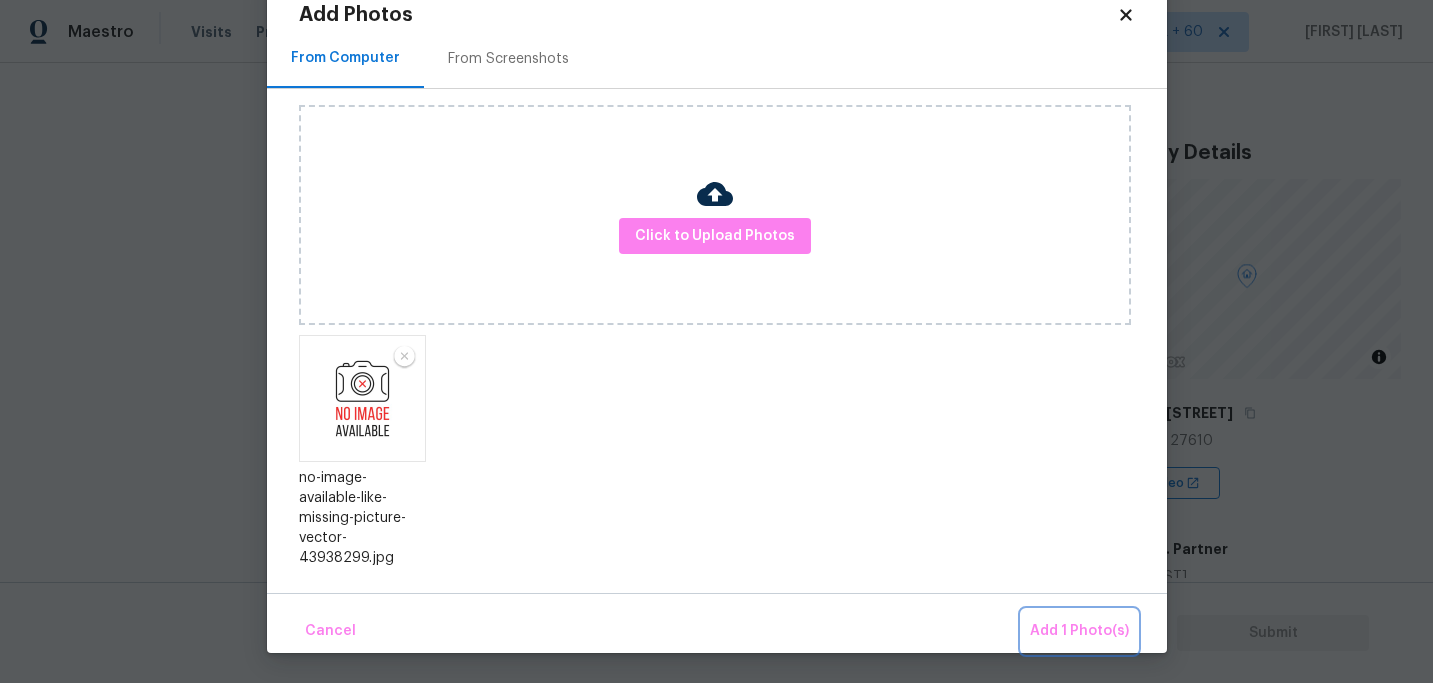 click on "Add 1 Photo(s)" at bounding box center (1079, 631) 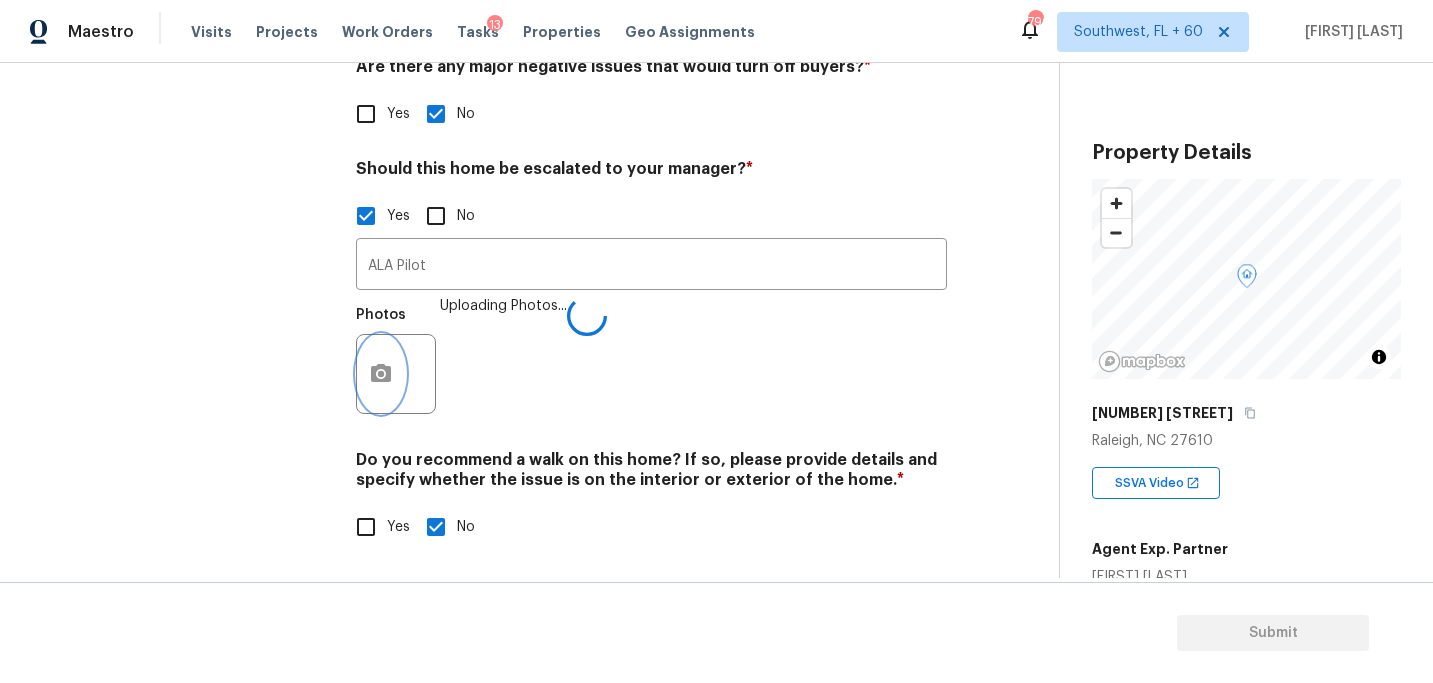 scroll, scrollTop: 0, scrollLeft: 0, axis: both 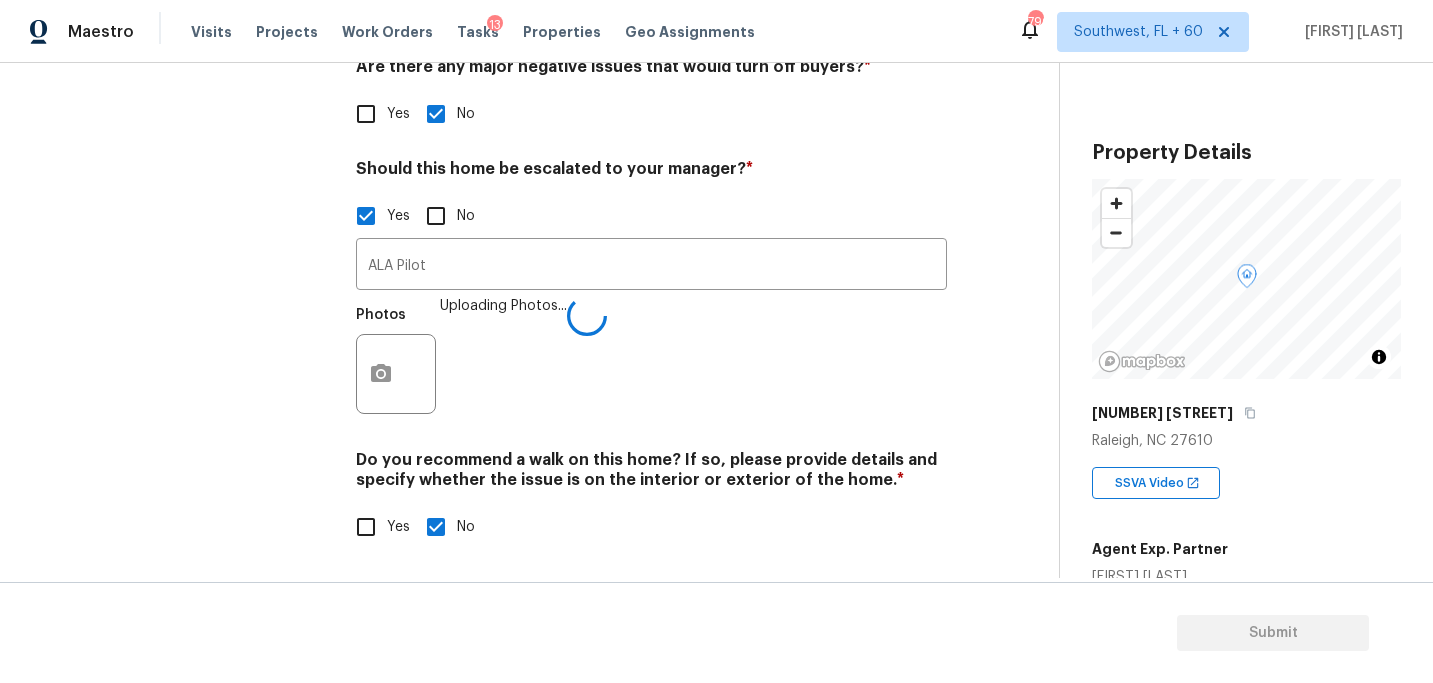 click on "Verification Notes: ​ Are any specialty inspections required before making a decision on this home?  * No specialty inspection required Electrician Foundation HVAC Land Surveying Living Area Measurement Mold Remediation Odor Remediation Plumbing Pool Radon Roof Septic/Sewer Structural Termite/Pest Wells Are there any major negative issues that would turn off buyers?  * Yes No Should this home be escalated to your manager?  * Yes No ALA Pilot ​ Photos Uploading Photos... Do you recommend a walk on this home? If so, please provide details and specify whether the issue is on the interior or exterior of the home.  * Yes No" at bounding box center [651, 107] 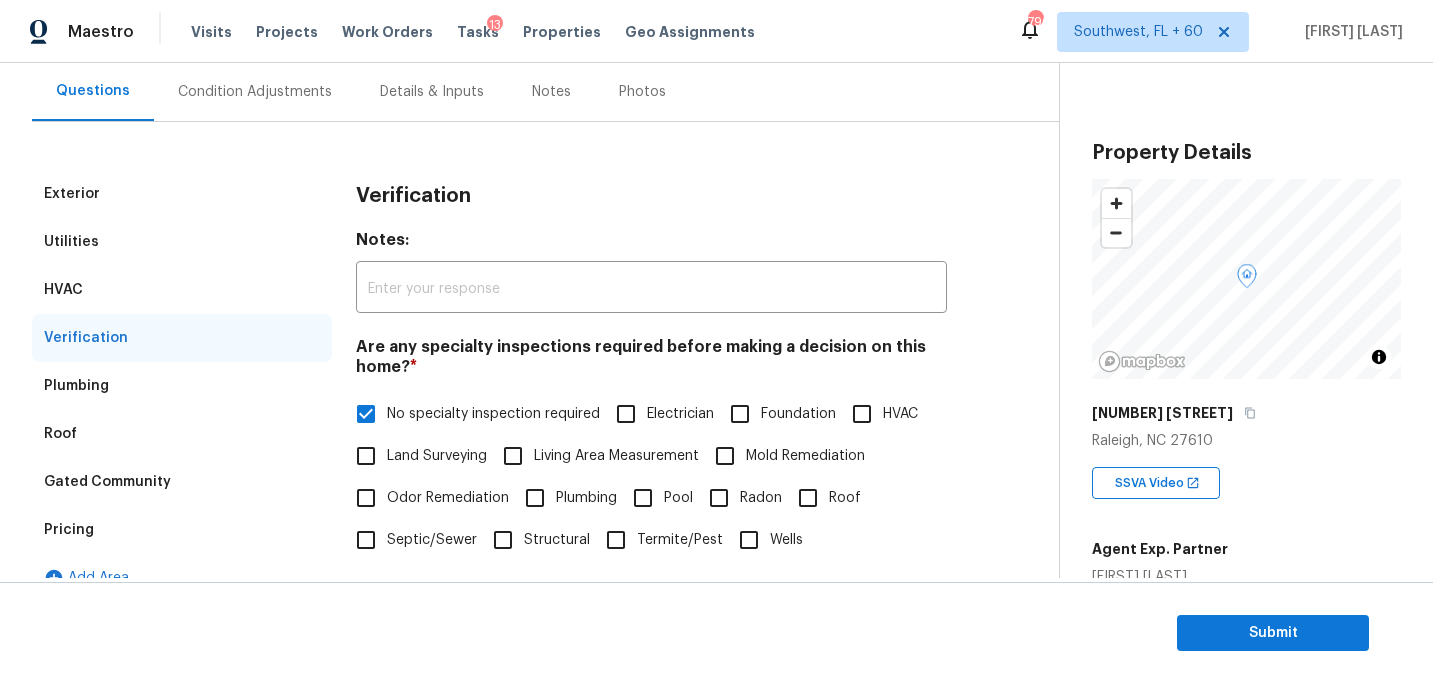 scroll, scrollTop: 111, scrollLeft: 0, axis: vertical 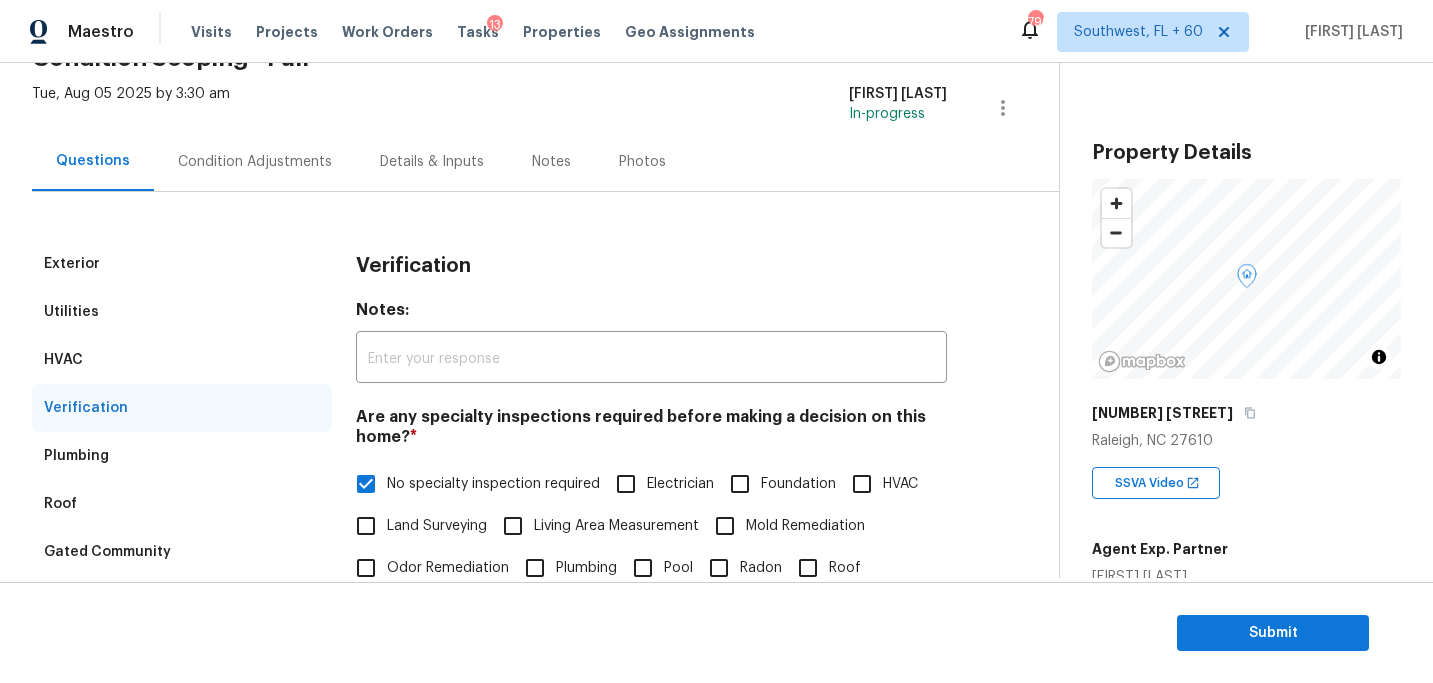 click on "Condition Adjustments" at bounding box center [255, 162] 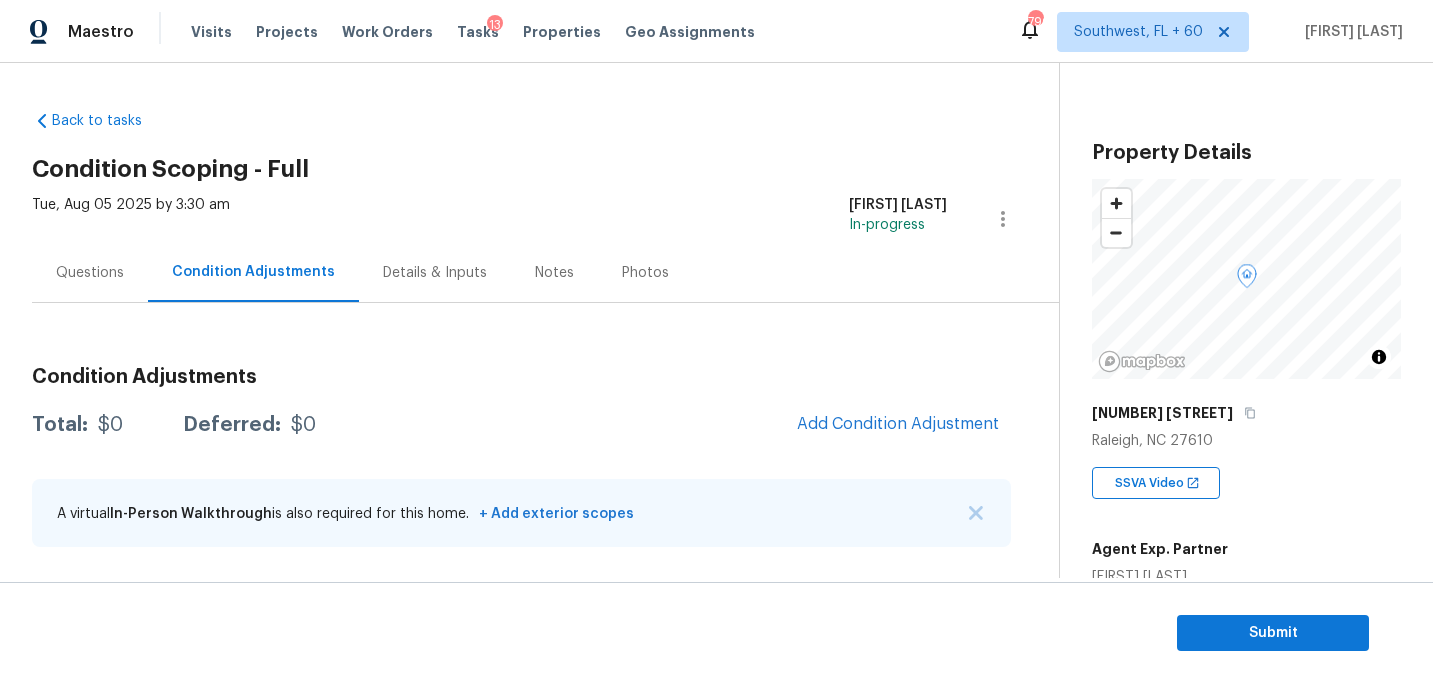 scroll, scrollTop: 0, scrollLeft: 0, axis: both 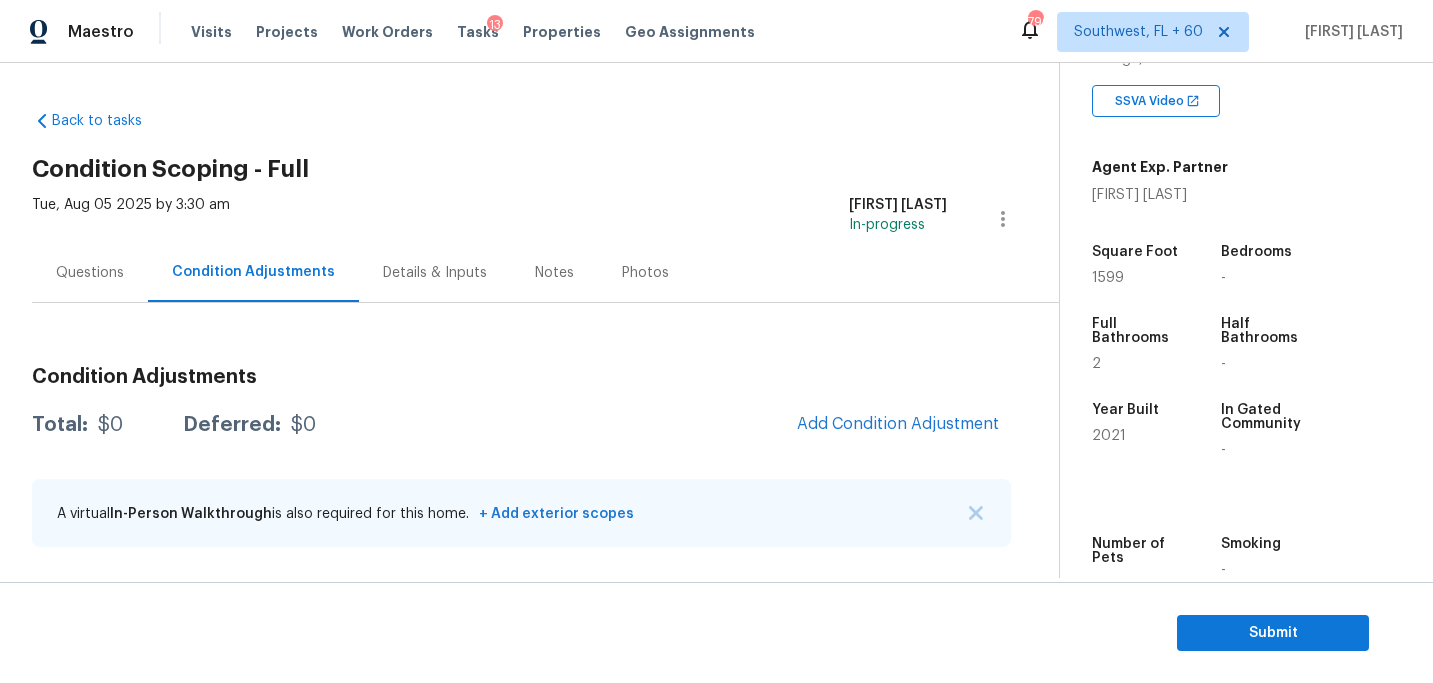 click on "Condition Adjustments Total:  $0 Deferred:  $0 Add Condition Adjustment A virtual  In-Person Walkthrough  is also required for this home.   + Add exterior scopes" at bounding box center [521, 458] 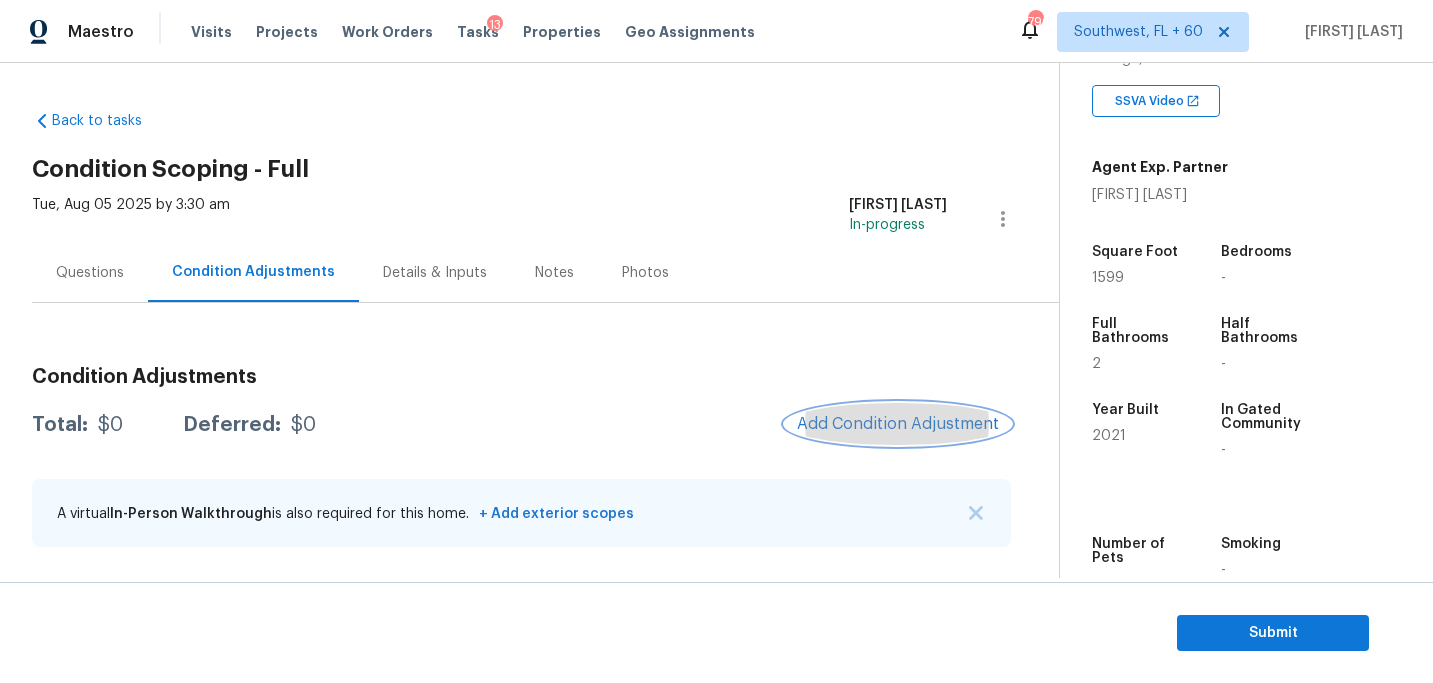 click on "Add Condition Adjustment" at bounding box center [898, 424] 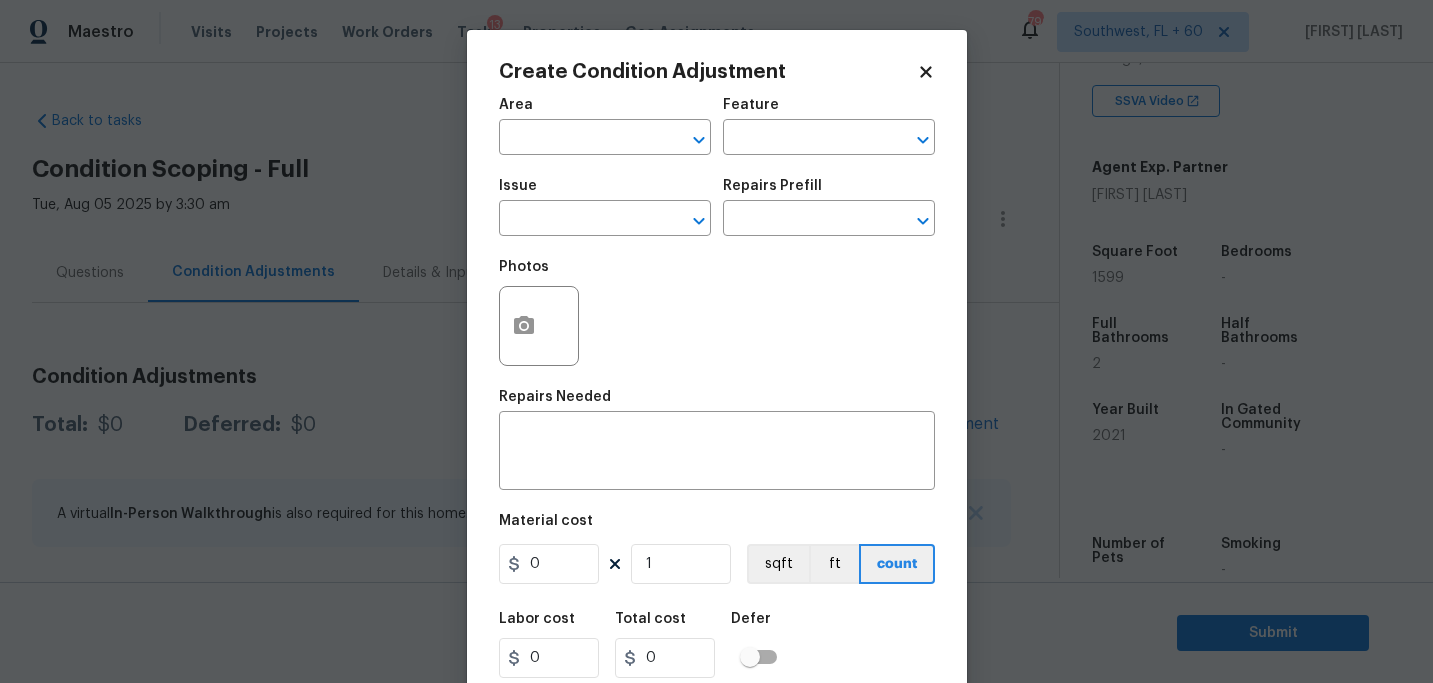 click on "Area ​" at bounding box center (605, 126) 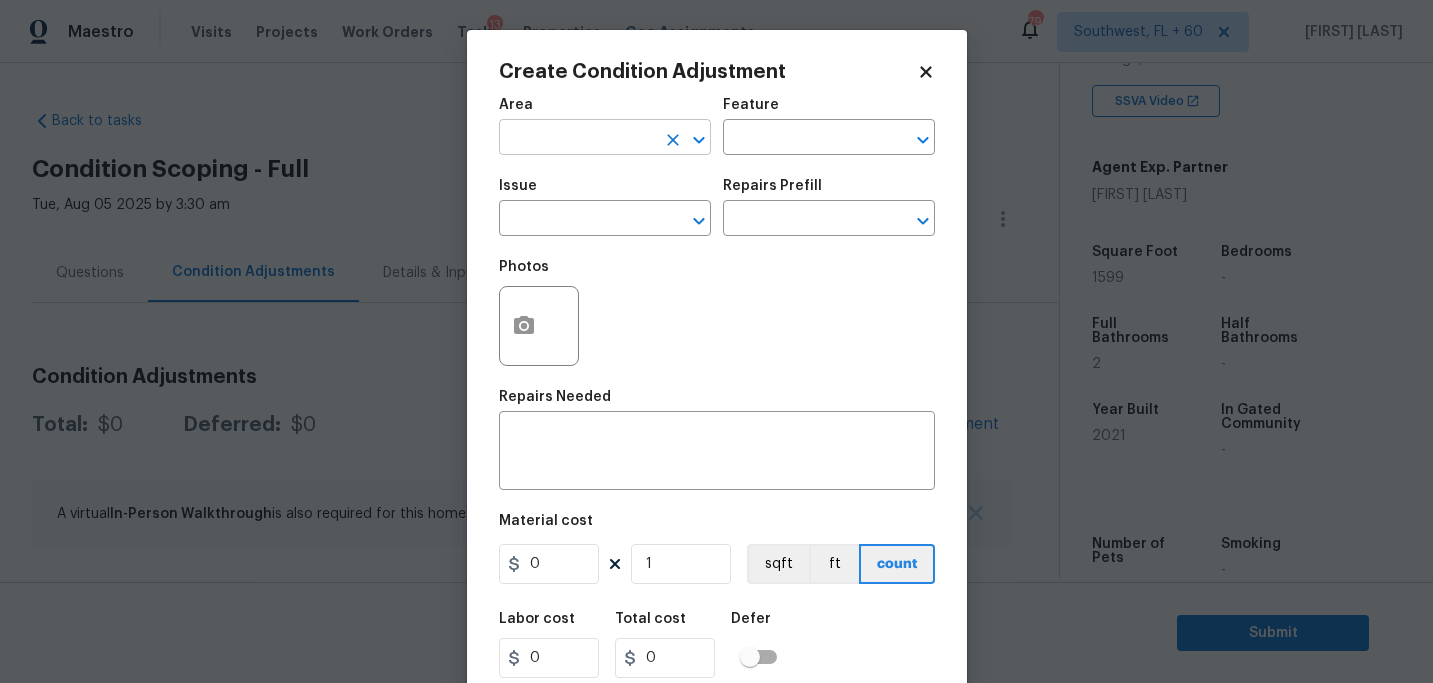 click at bounding box center (577, 139) 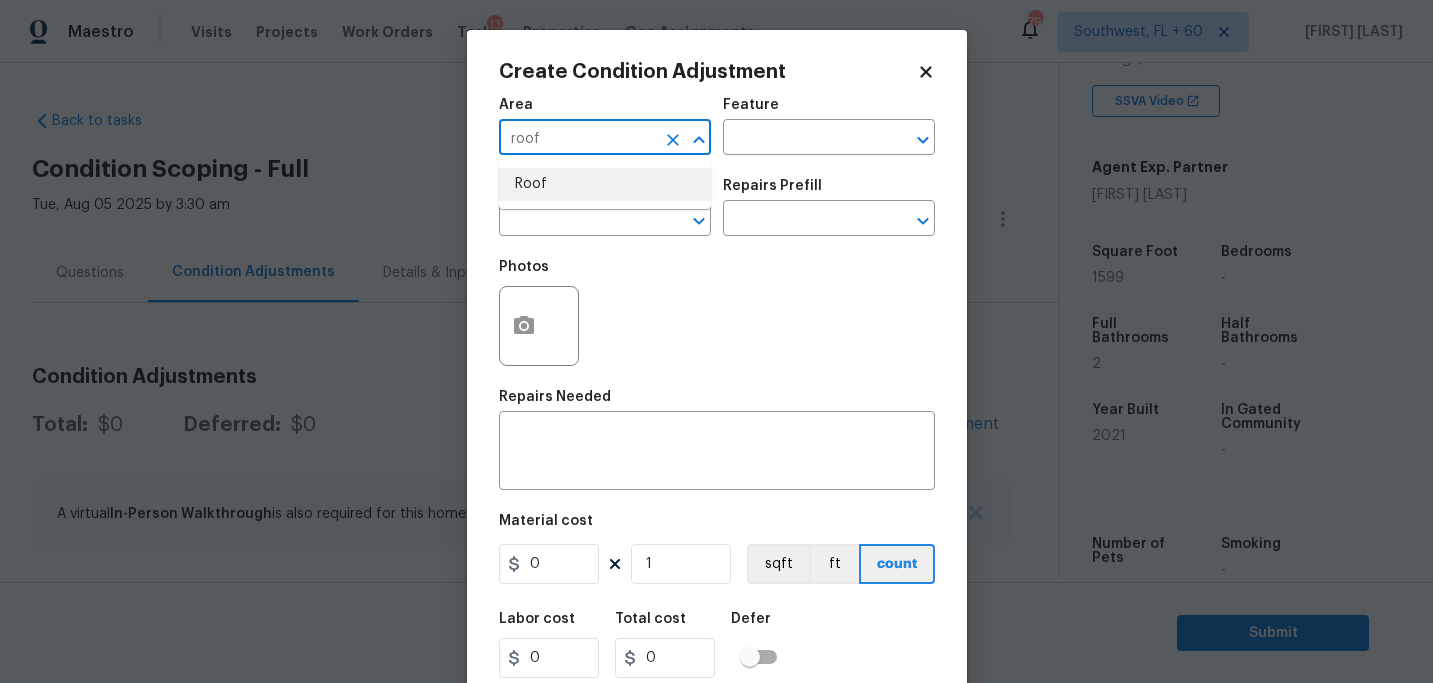 click on "Roof" at bounding box center (605, 184) 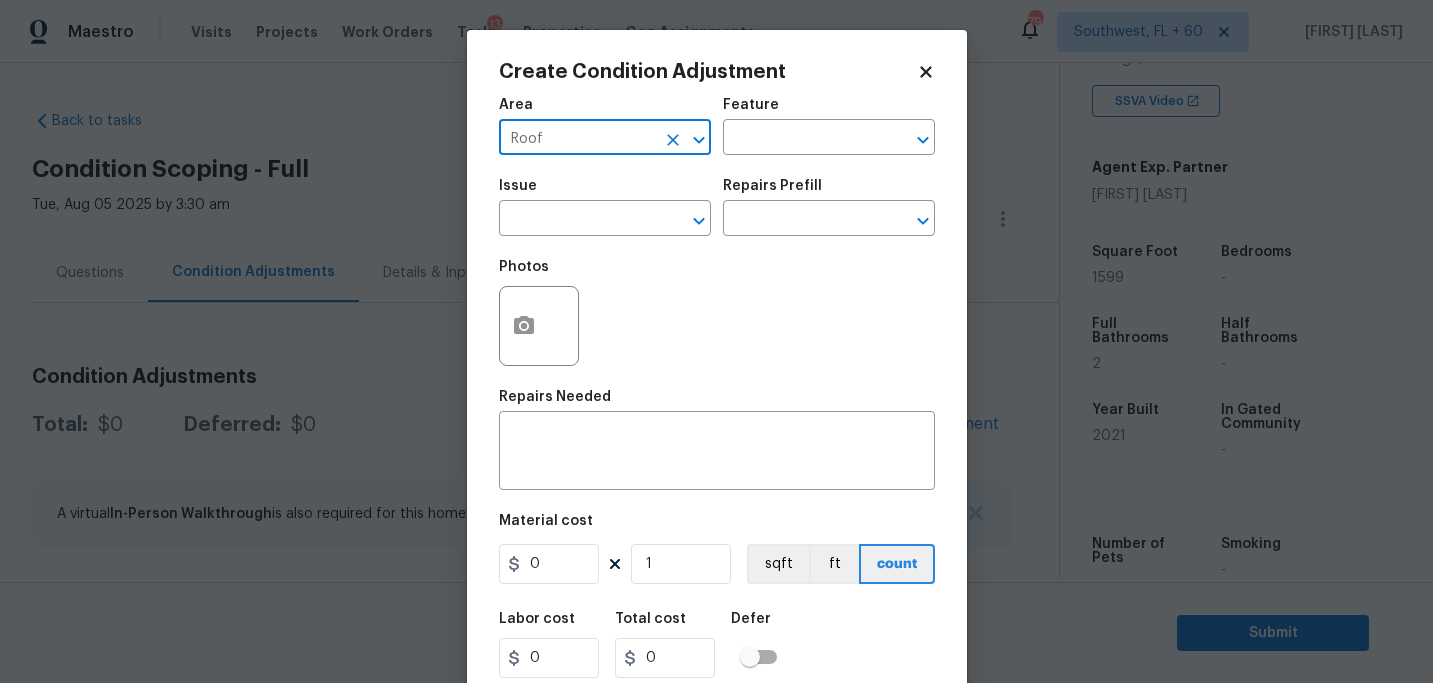 type on "Roof" 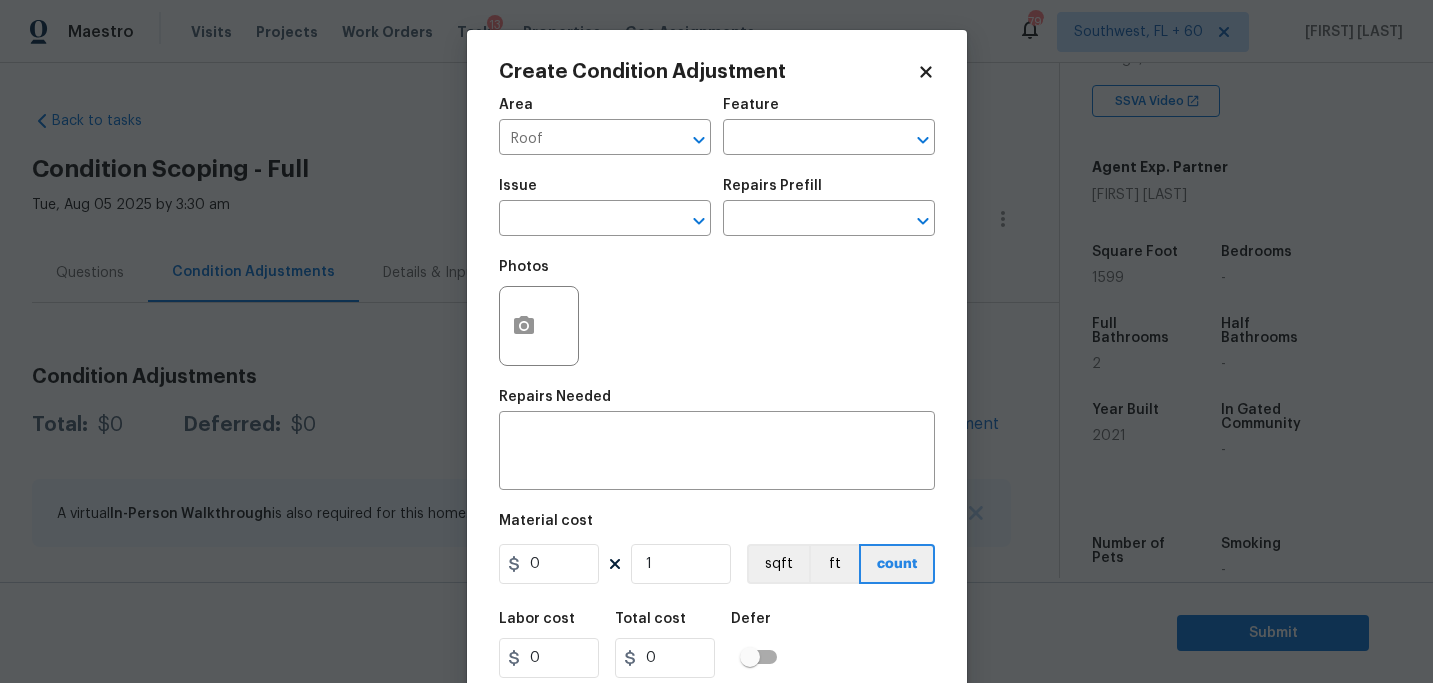 click on "Area Roof ​ Feature ​" at bounding box center (717, 126) 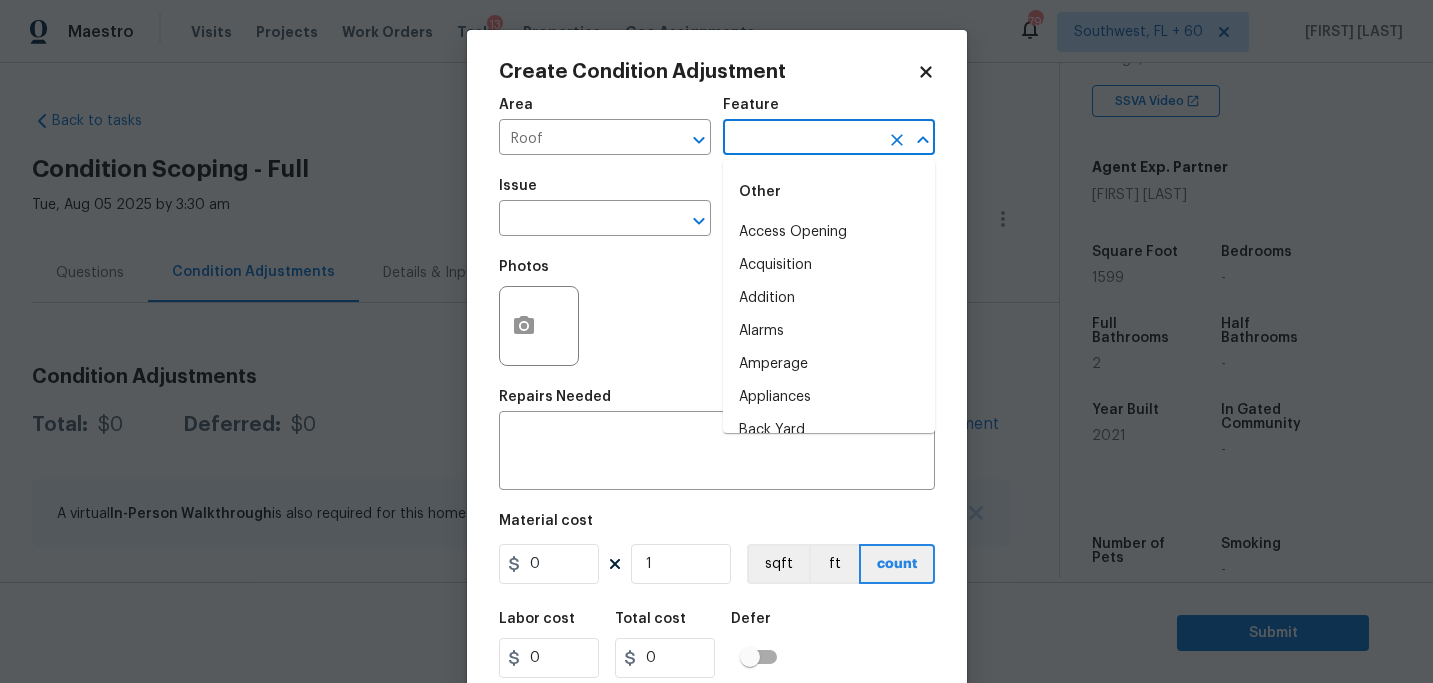 click at bounding box center (801, 139) 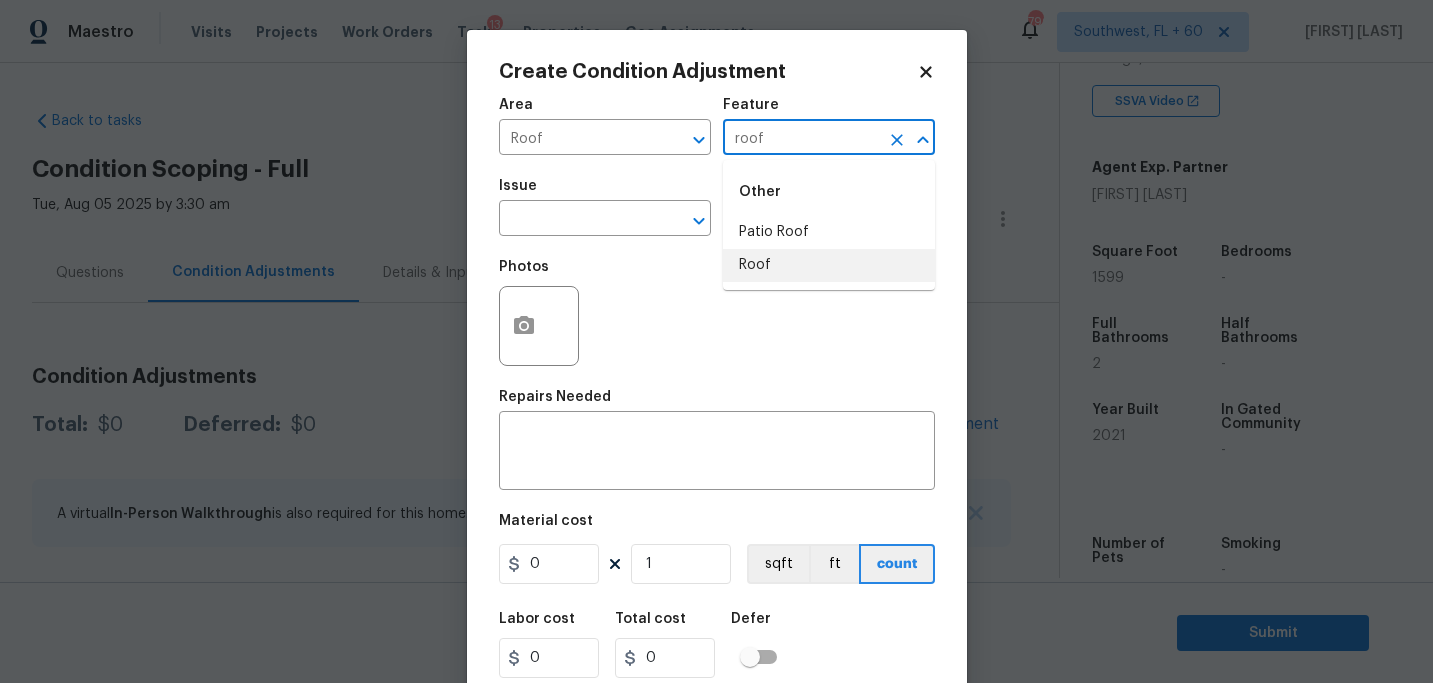 click on "Other Patio Roof Roof" at bounding box center [829, 225] 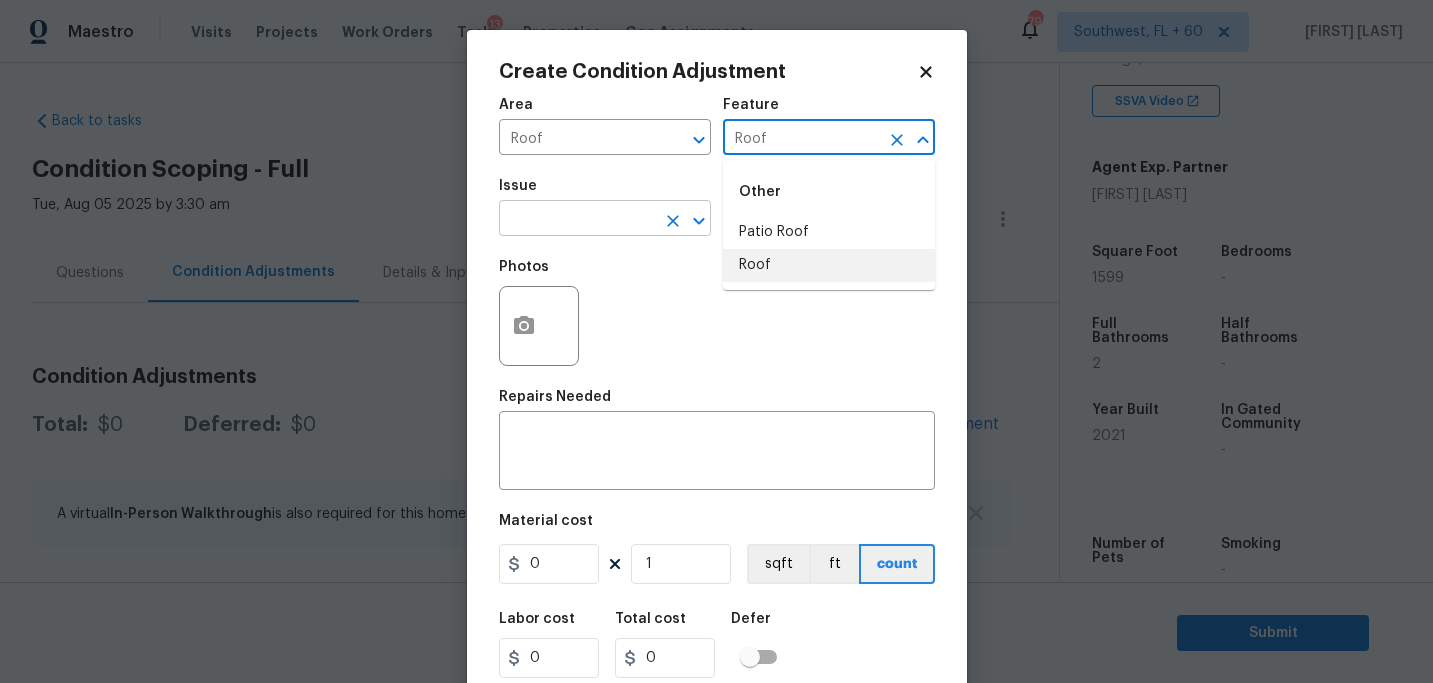 type on "Roof" 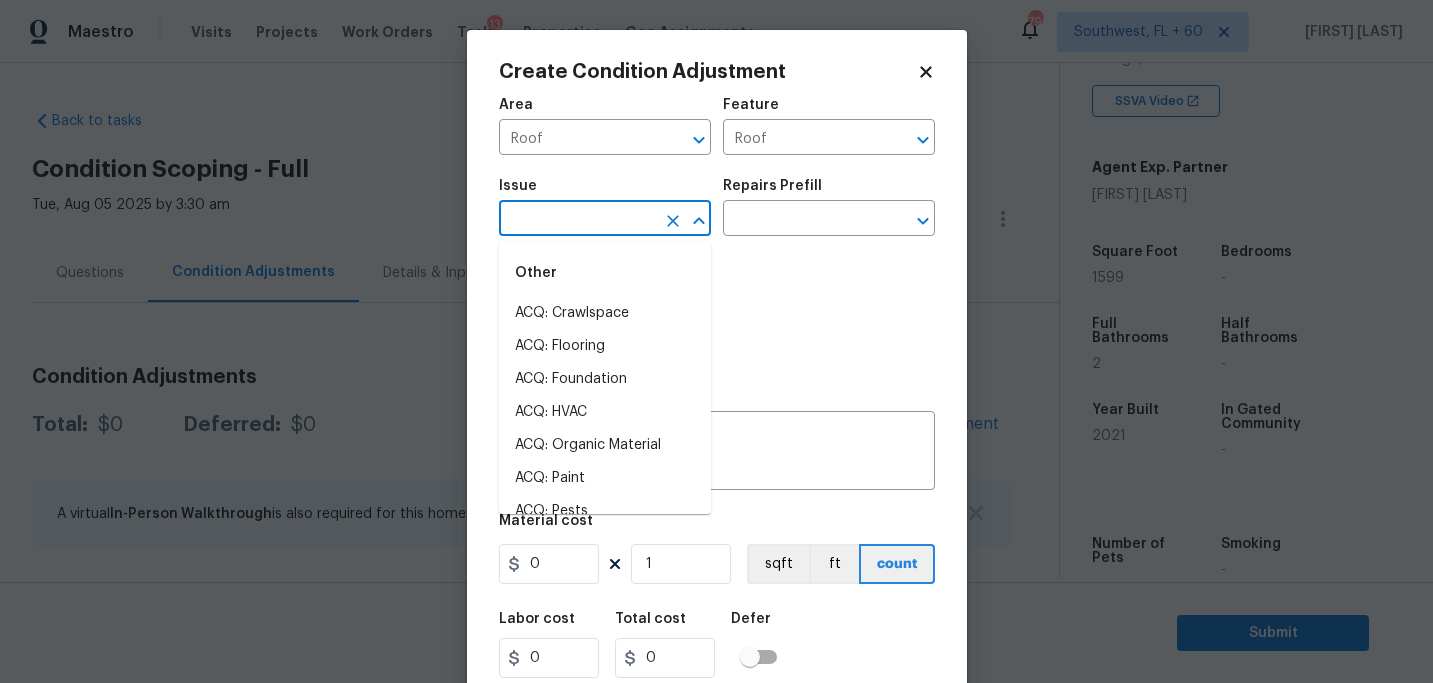 click at bounding box center [577, 220] 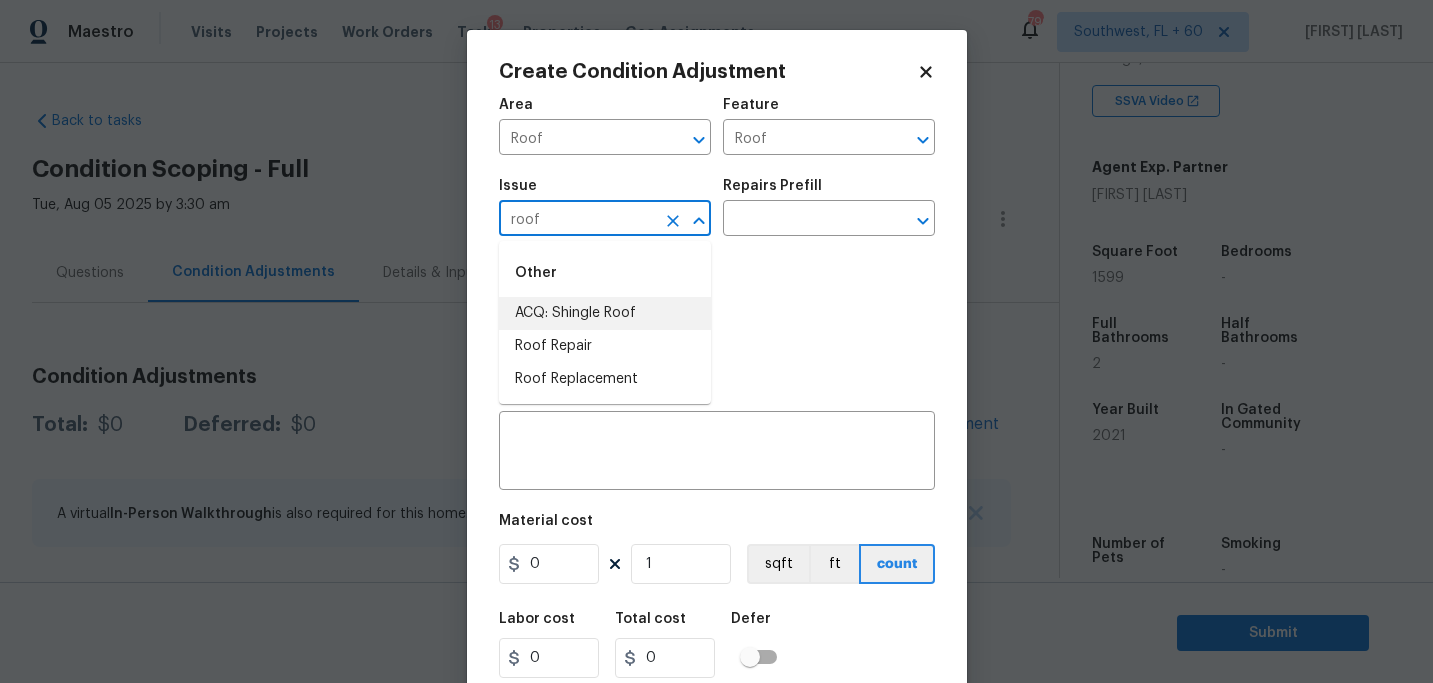 click on "ACQ: Shingle Roof" at bounding box center [605, 313] 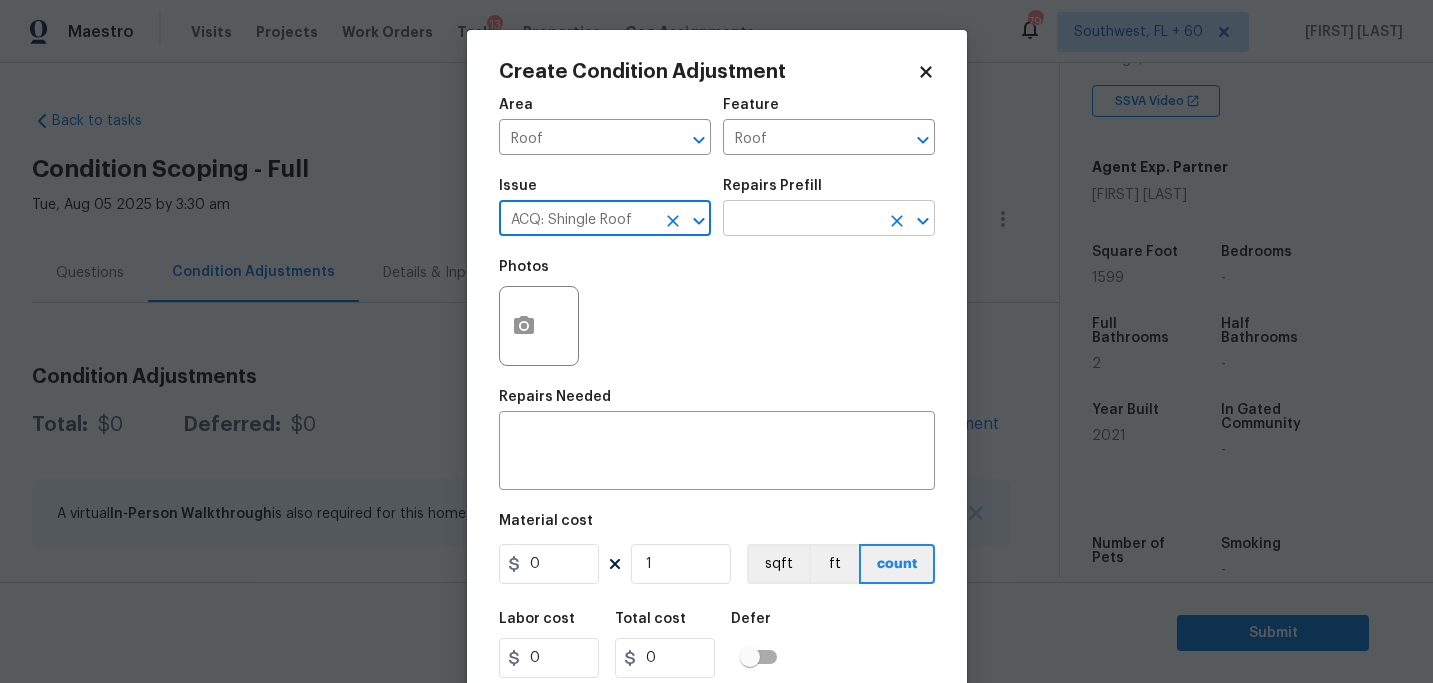 type on "ACQ: Shingle Roof" 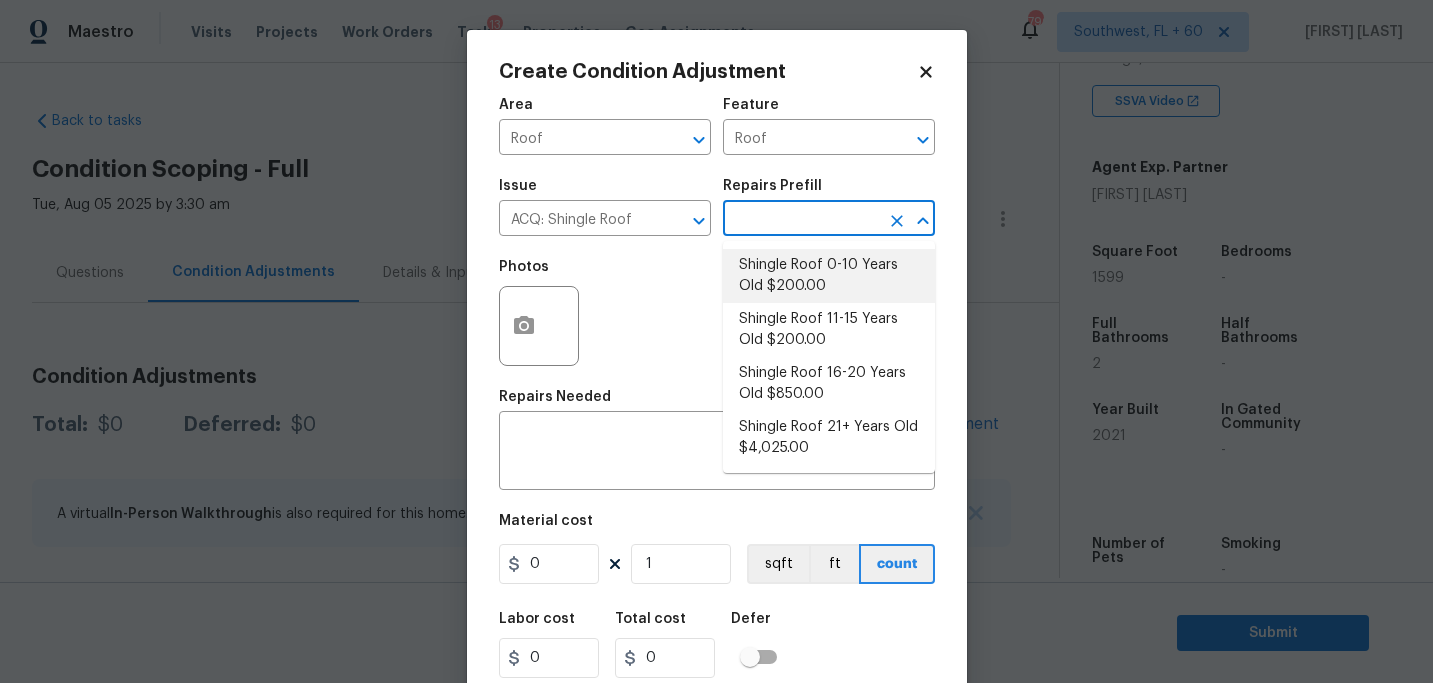 click on "Shingle Roof 0-10 Years Old $200.00" at bounding box center [829, 276] 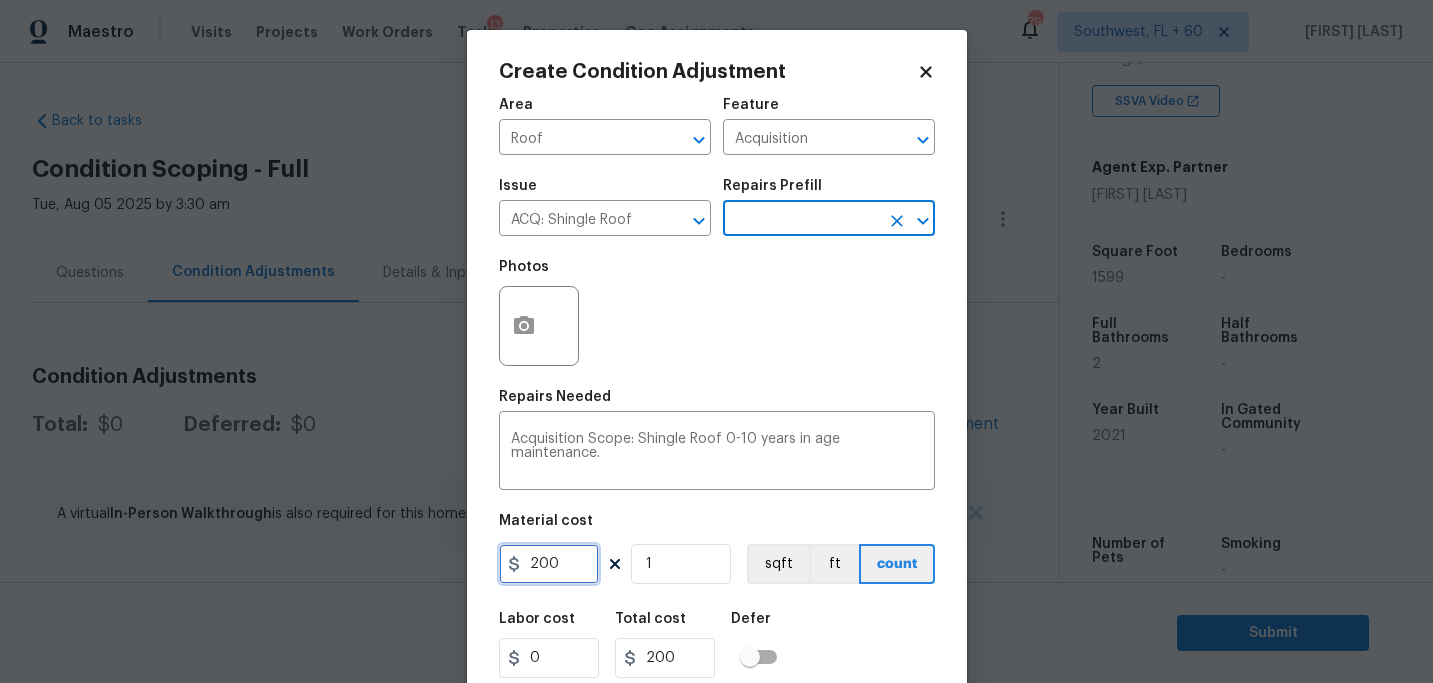 drag, startPoint x: 573, startPoint y: 566, endPoint x: 416, endPoint y: 563, distance: 157.02866 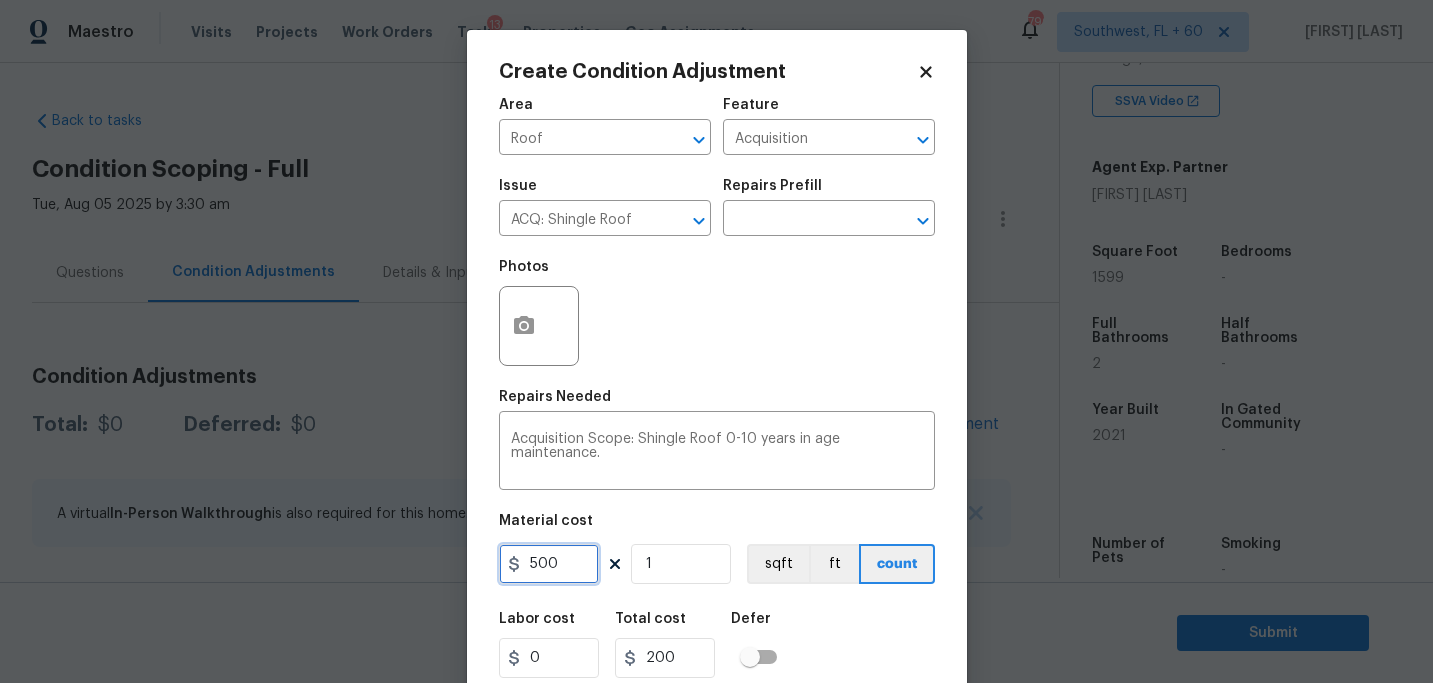 type on "500" 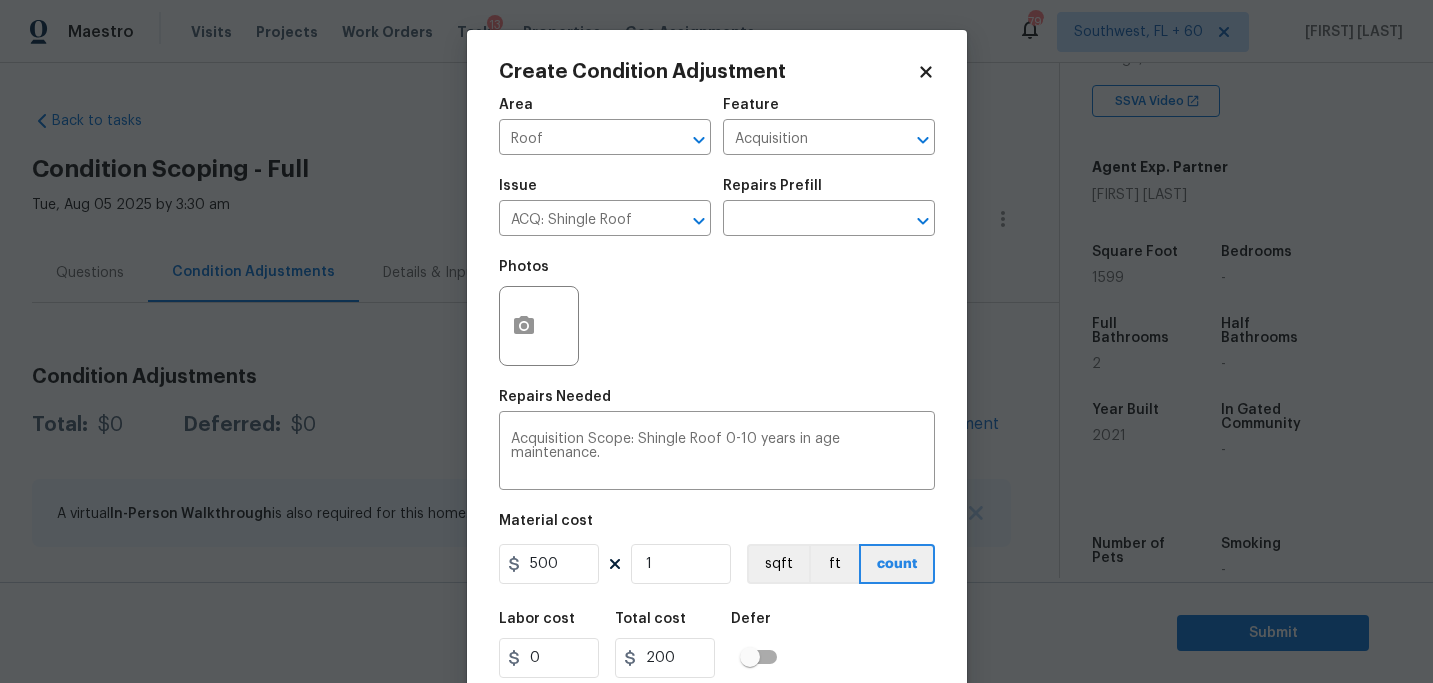 type on "500" 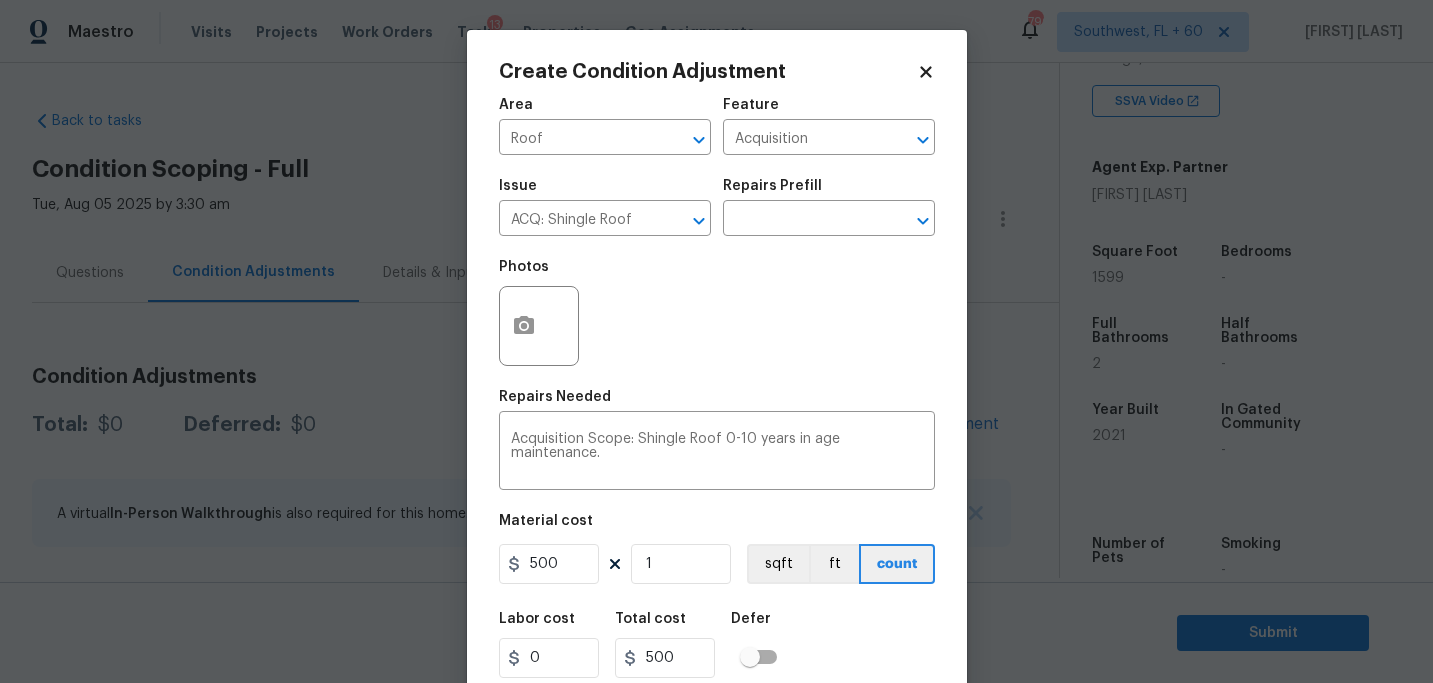 click on "Labor cost 0 Total cost 500 Defer" at bounding box center [717, 645] 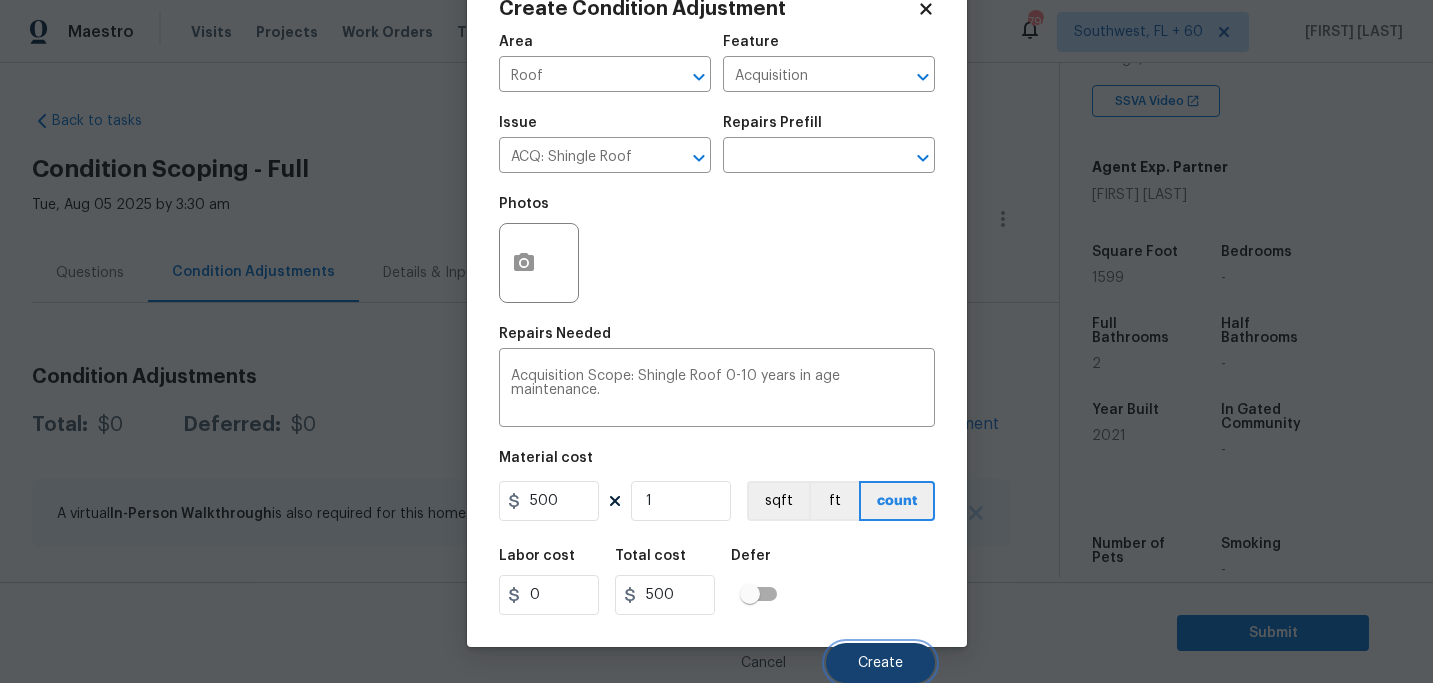 click on "Create" at bounding box center (880, 663) 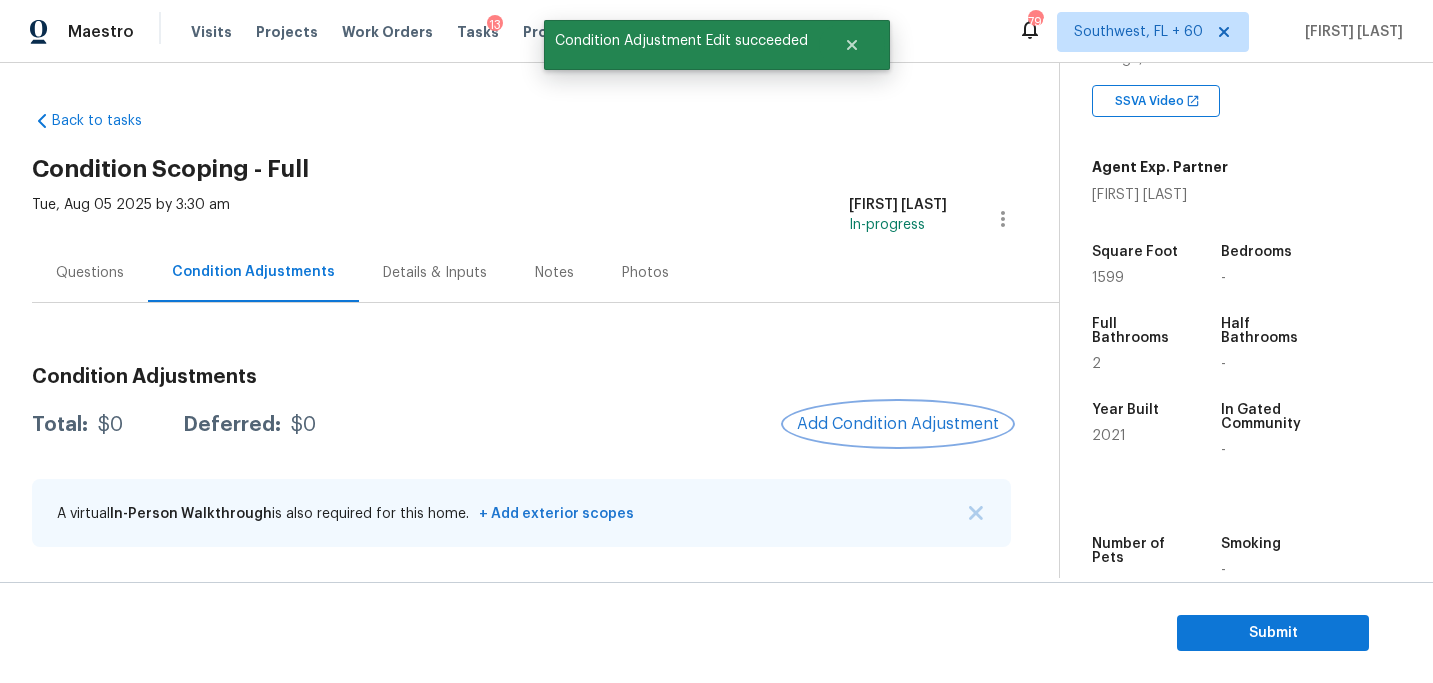 scroll, scrollTop: 0, scrollLeft: 0, axis: both 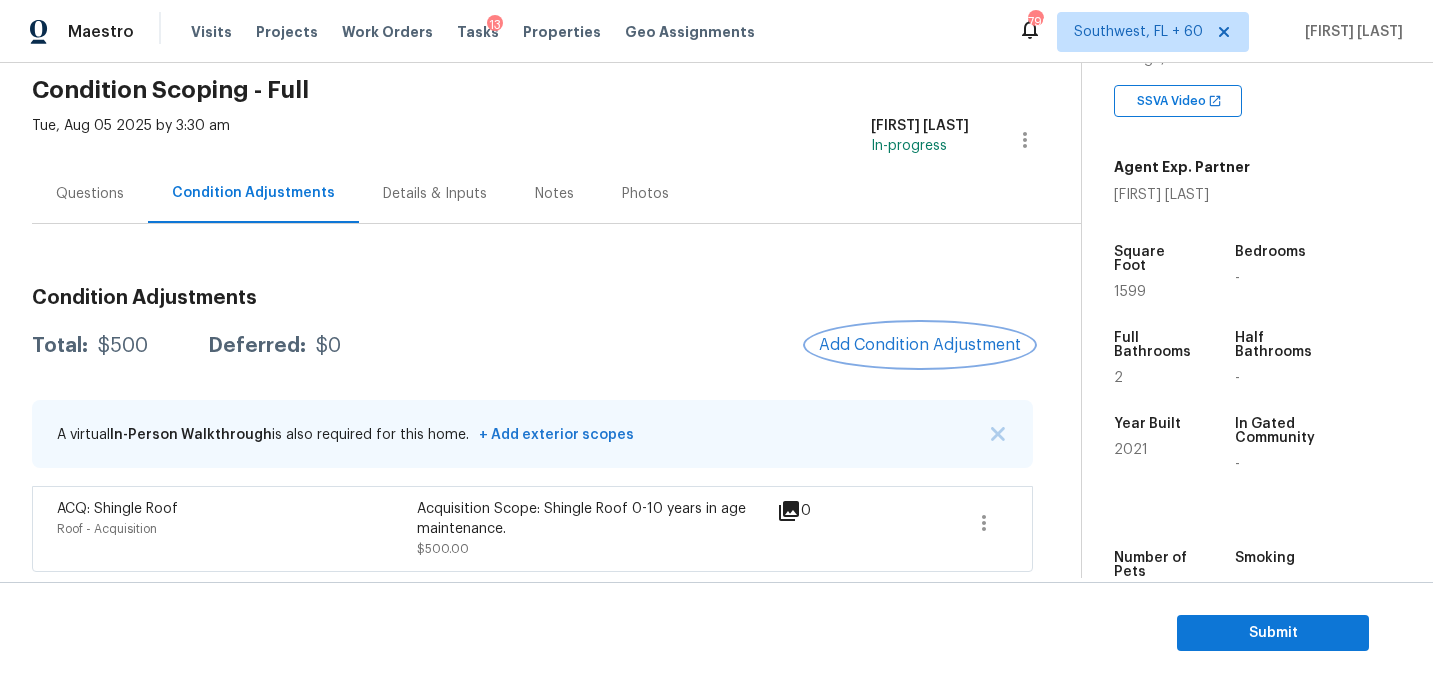click on "Add Condition Adjustment" at bounding box center (920, 345) 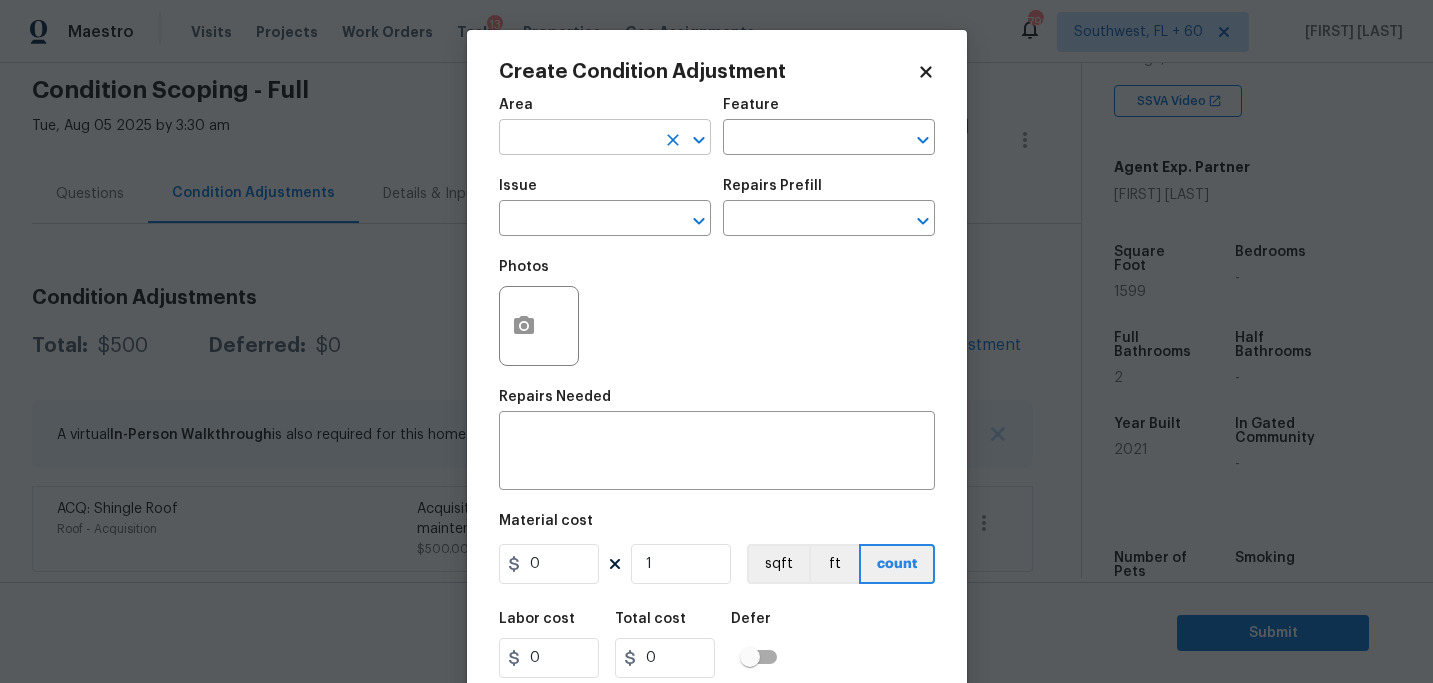 click at bounding box center (577, 139) 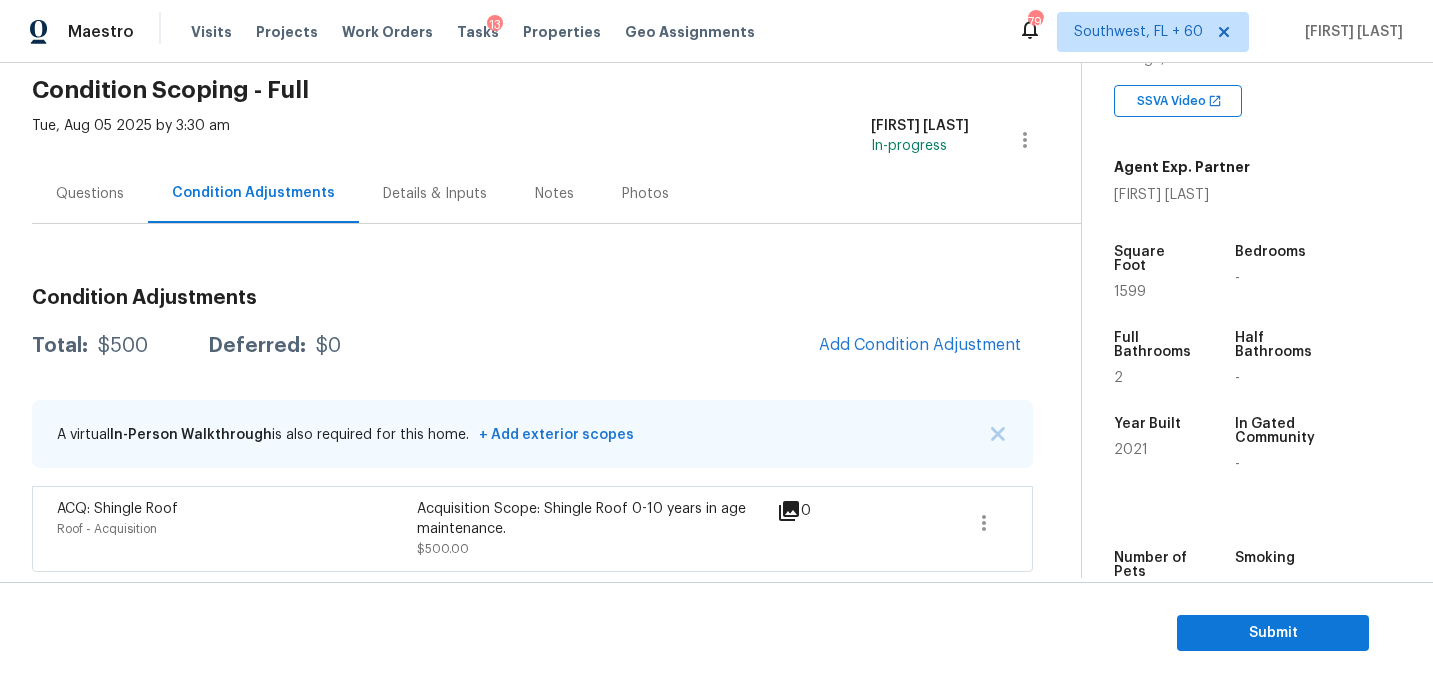 click on "Maestro Visits Projects Work Orders Tasks 13 Properties Geo Assignments 790 Southwest, FL + 60 Sakthivel Chandran Back to tasks Condition Scoping - Full Tue, Aug 05 2025 by 3:30 am   Sakthivel Chandran In-progress Questions Condition Adjustments Details & Inputs Notes Photos Condition Adjustments Total:  $500 Deferred:  $0 Add Condition Adjustment A virtual  In-Person Walkthrough  is also required for this home.   + Add exterior scopes ACQ: Shingle Roof Roof - Acquisition Acquisition Scope: Shingle Roof 0-10 years in age maintenance. $500.00   0 Property Details © Mapbox   © OpenStreetMap   Improve this map 420 English Violet Ln Raleigh, NC 27610 SSVA Video Agent Exp. Partner Adam Wright Square Foot 1599 Bedrooms - Full Bathrooms 2 Half Bathrooms - Year Built 2021 In Gated Community - Number of Pets - Smoking - Septic system - Home Additions - Submit
Create Condition Adjustment Area ​ Feature ​ Issue ​ Repairs Prefill ​ Photos Repairs Needed x ​ Material cost 0 1 sqft ft count Labor cost 0 0" at bounding box center [716, 341] 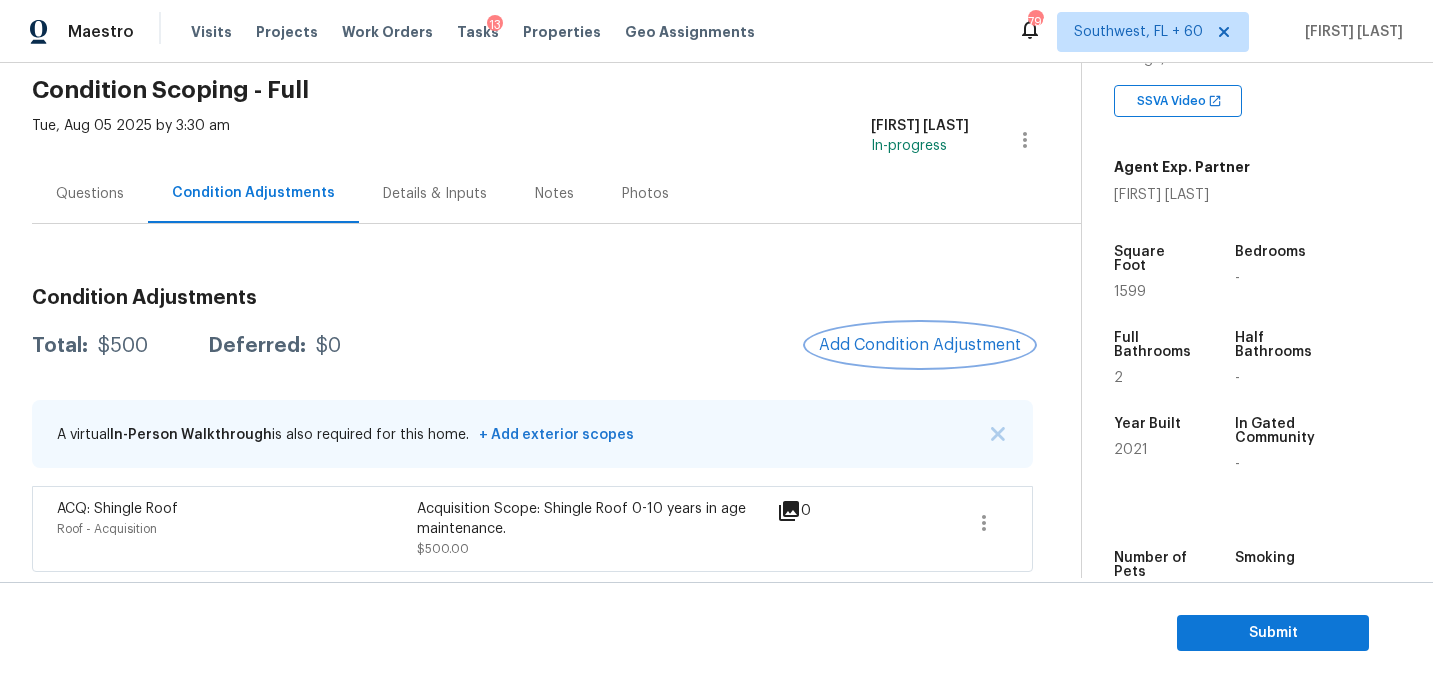 click on "Add Condition Adjustment" at bounding box center [920, 345] 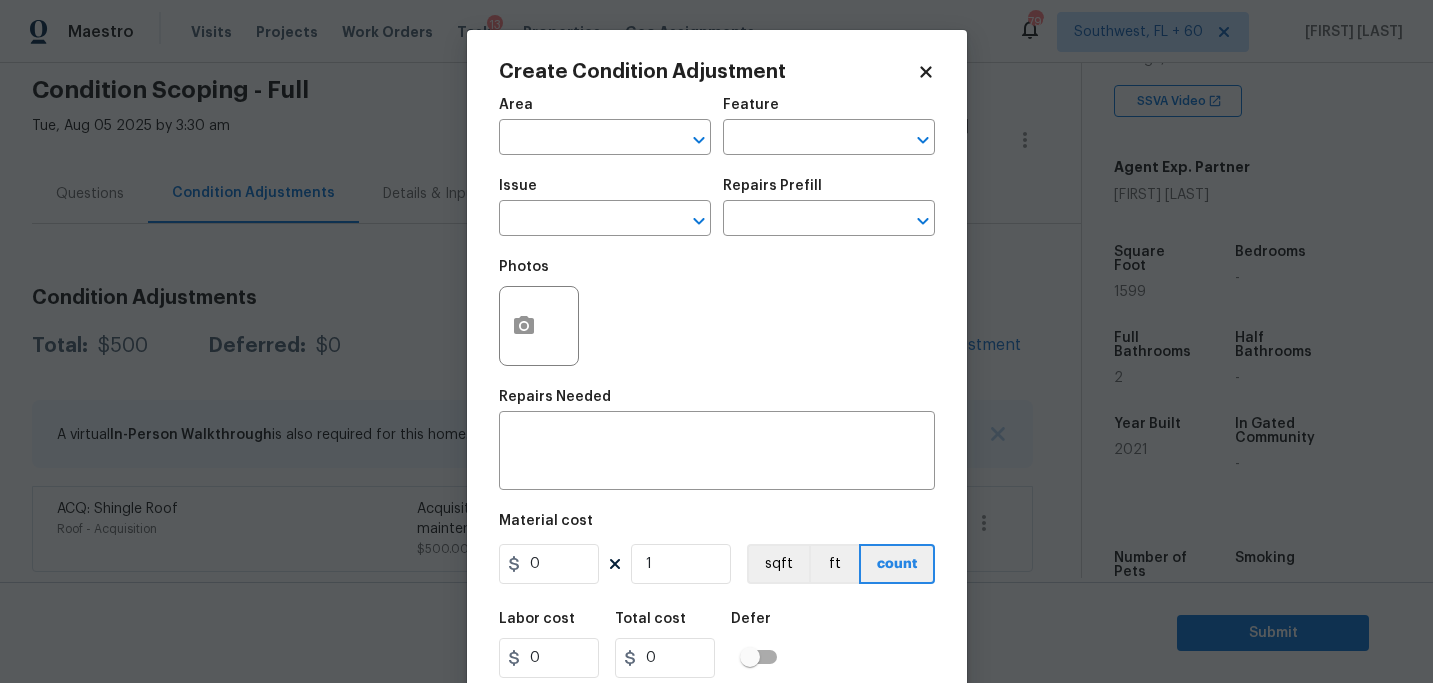 click on "Area ​" at bounding box center [605, 126] 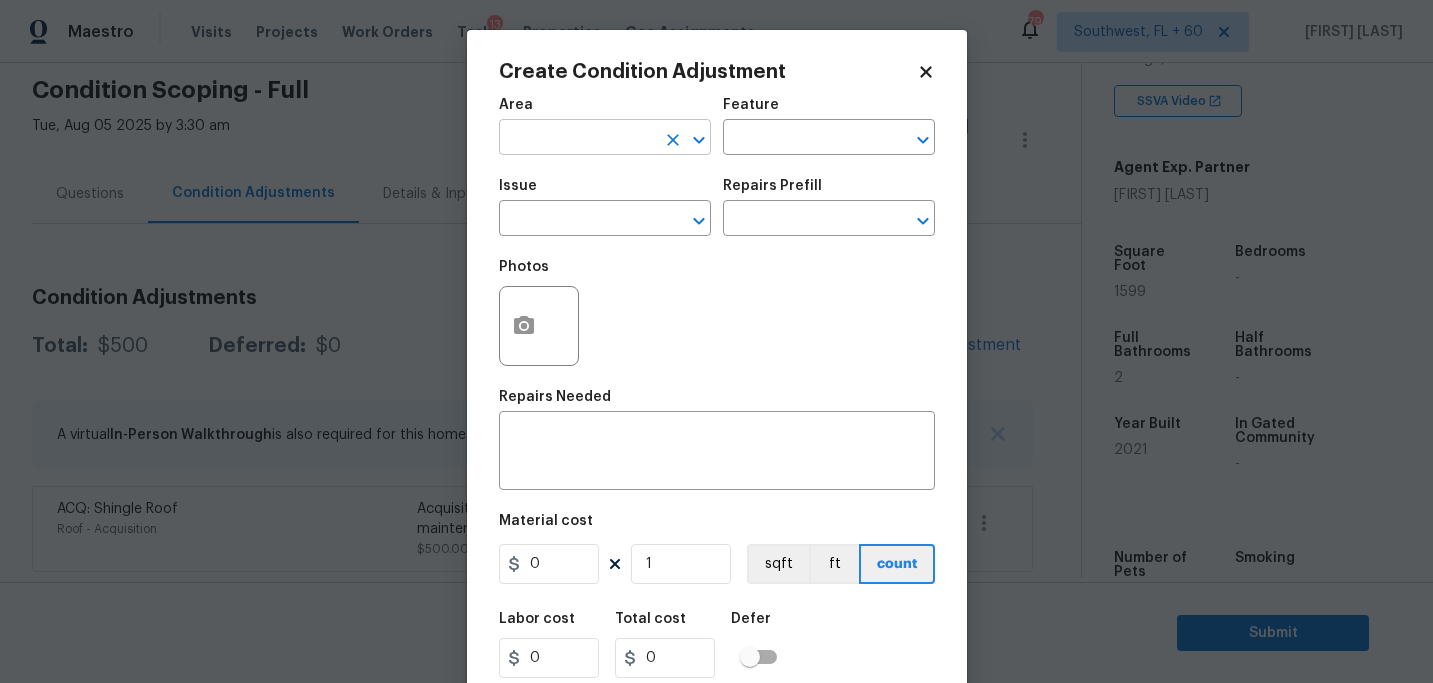 click at bounding box center (577, 139) 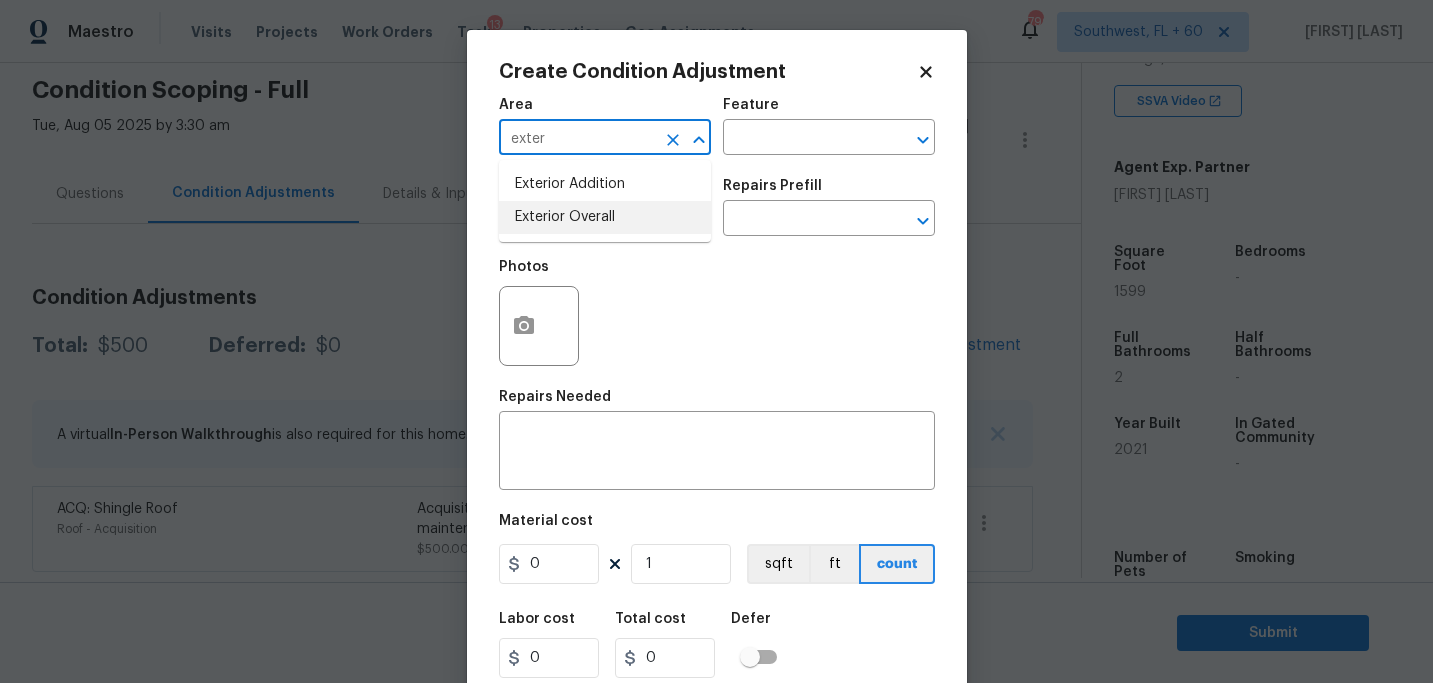 click on "Exterior Overall" at bounding box center [605, 217] 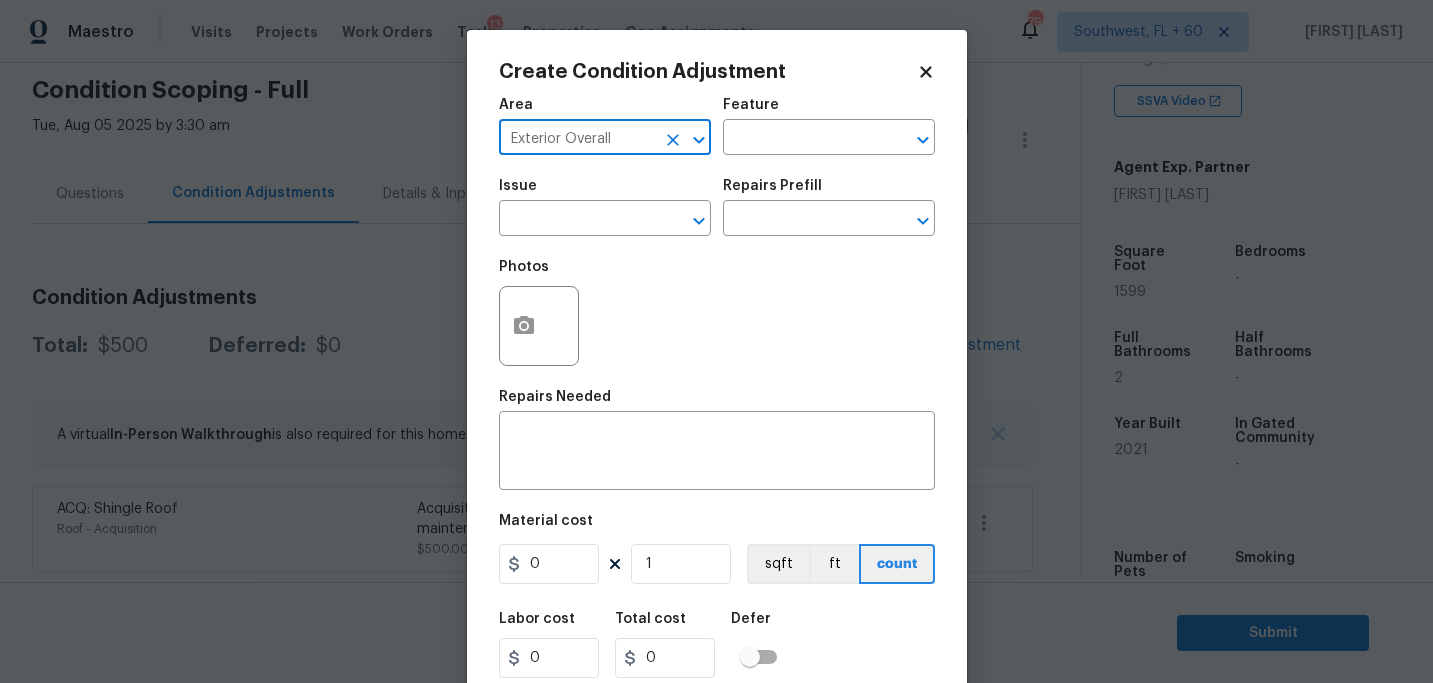 type on "Exterior Overall" 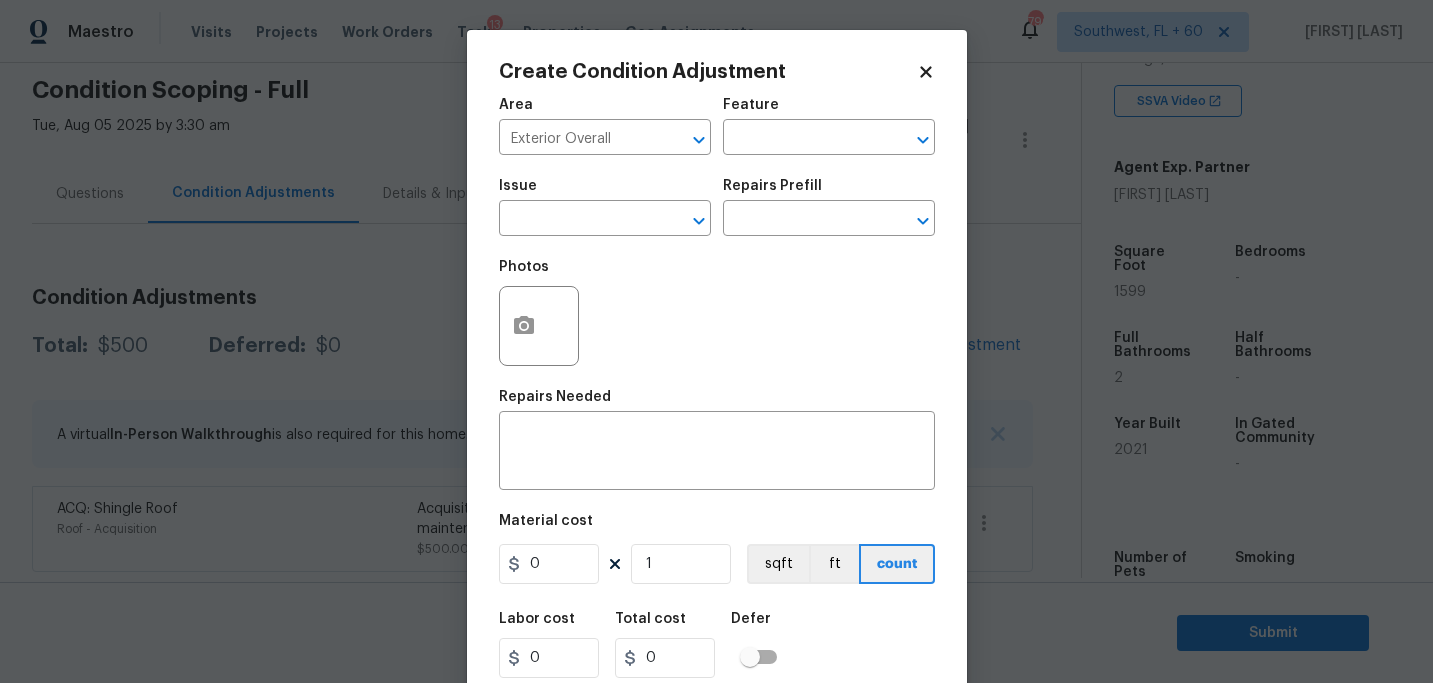 click on "Area Exterior Overall ​ Feature ​" at bounding box center [717, 126] 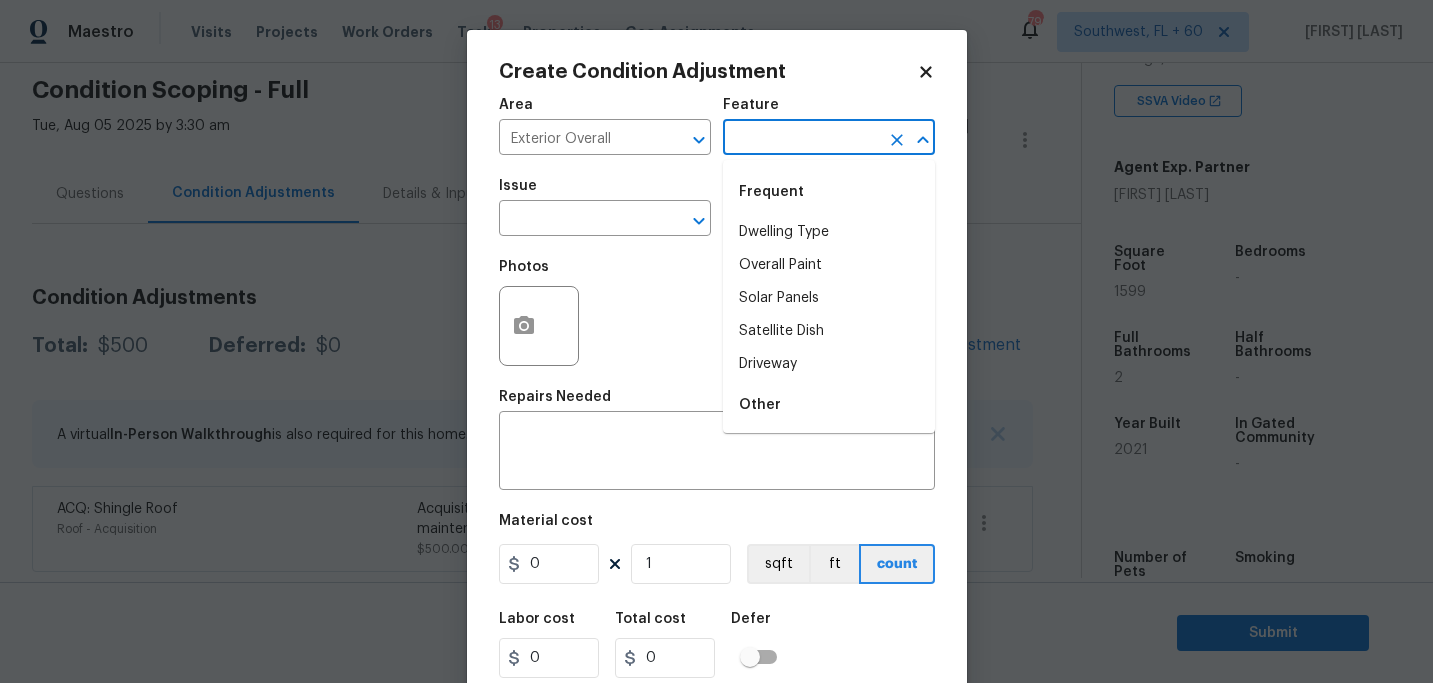 click at bounding box center [801, 139] 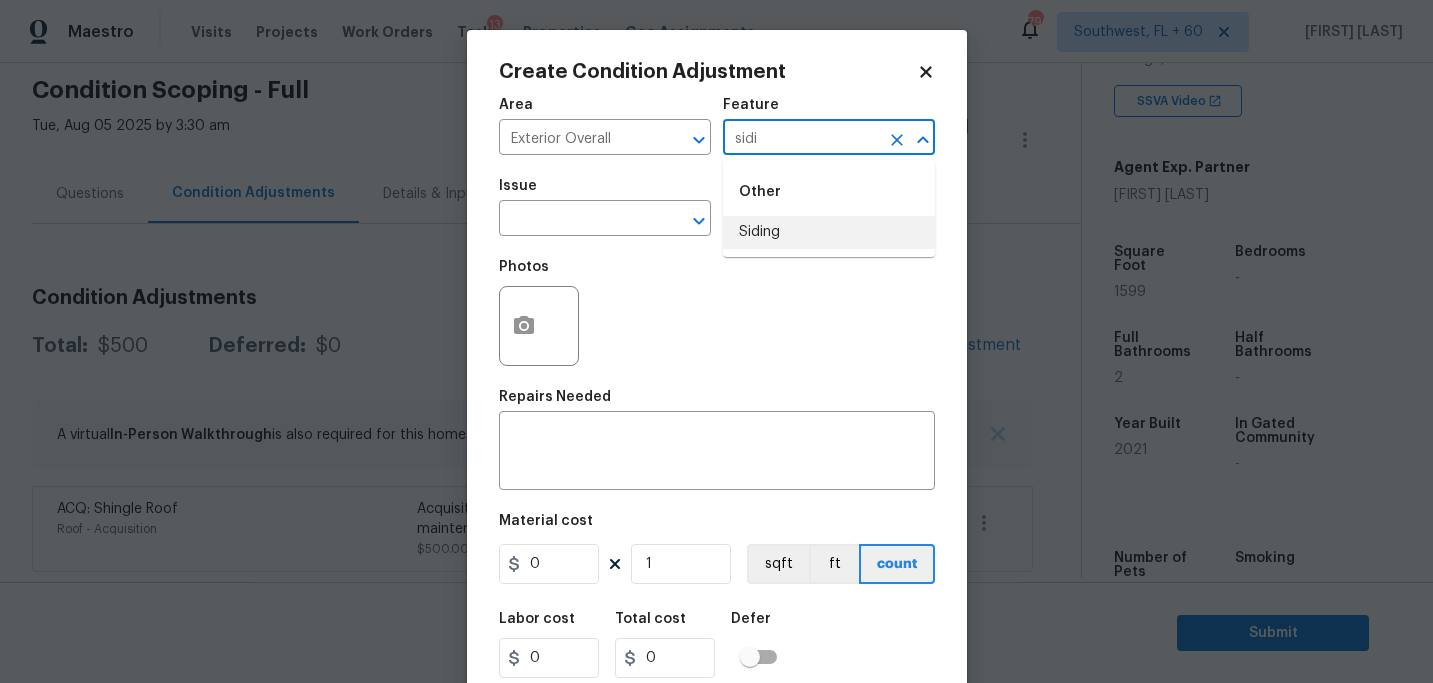 click on "Other Siding" at bounding box center [829, 208] 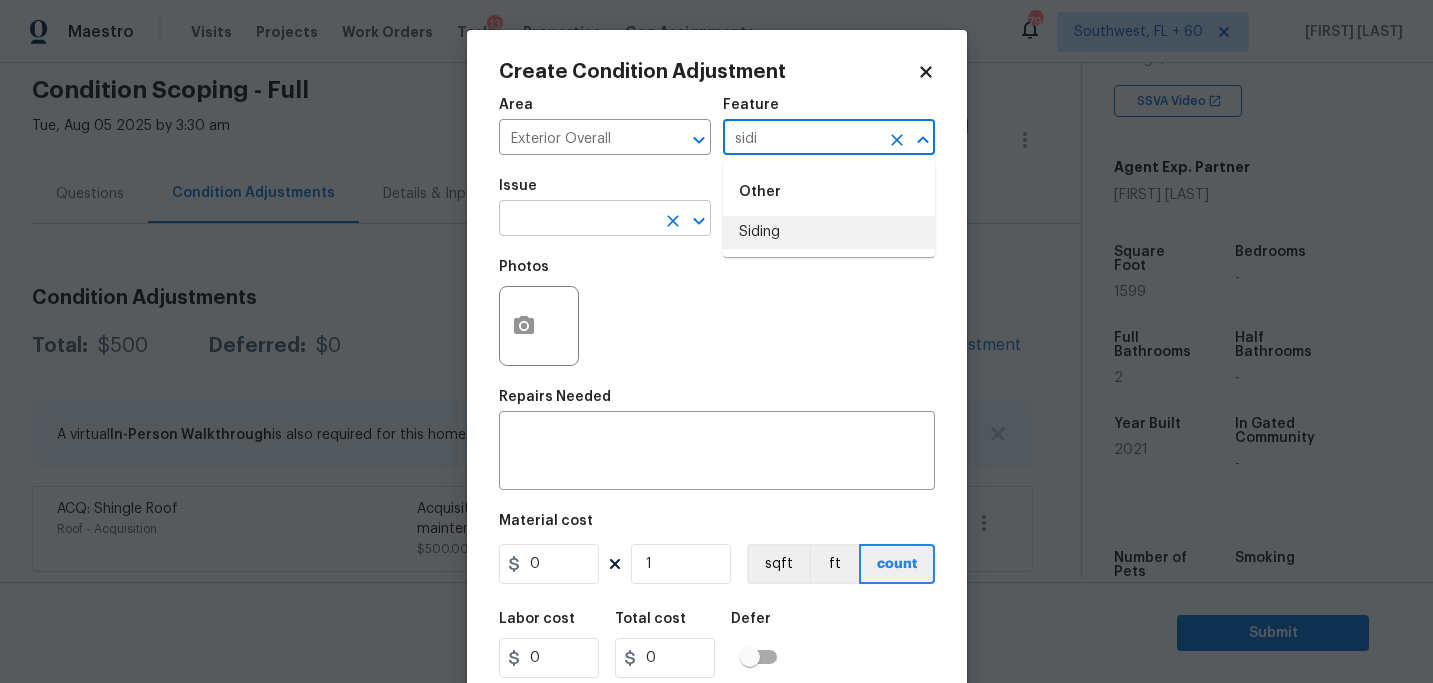 click on "​" at bounding box center (605, 220) 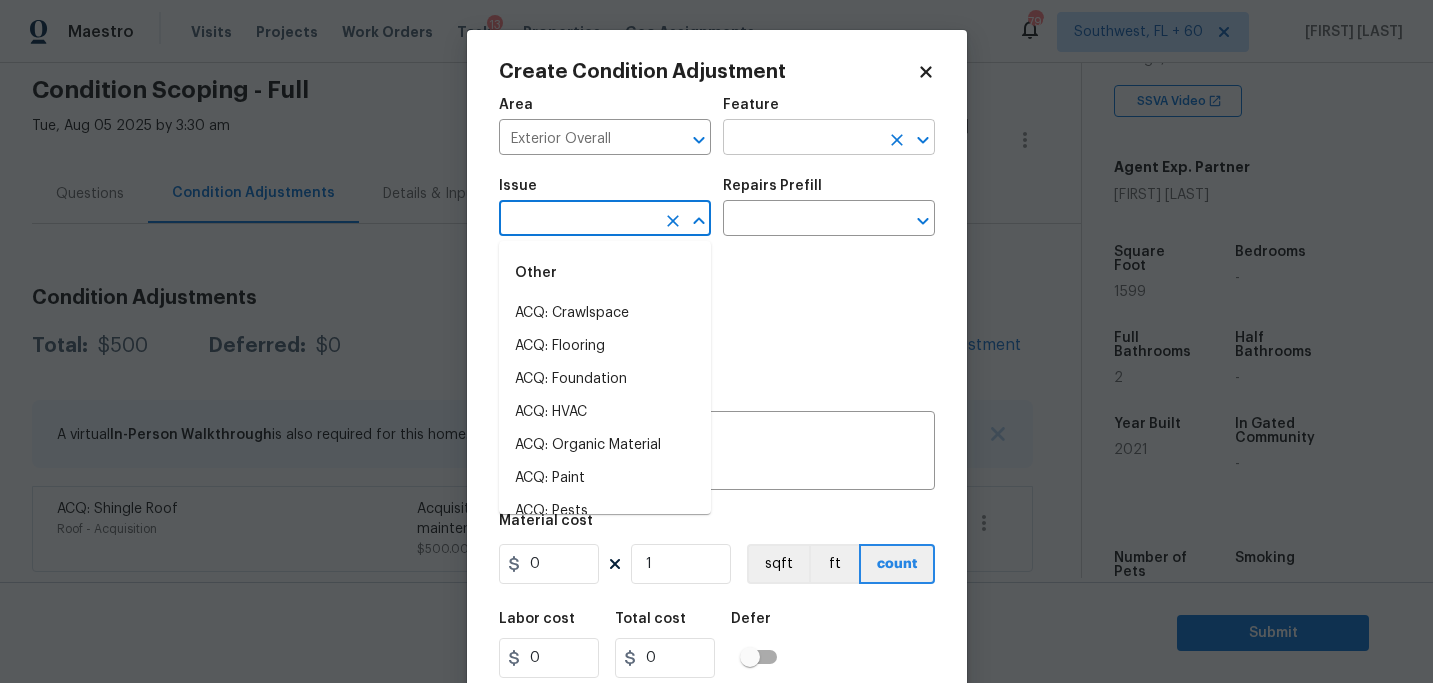 click at bounding box center (801, 139) 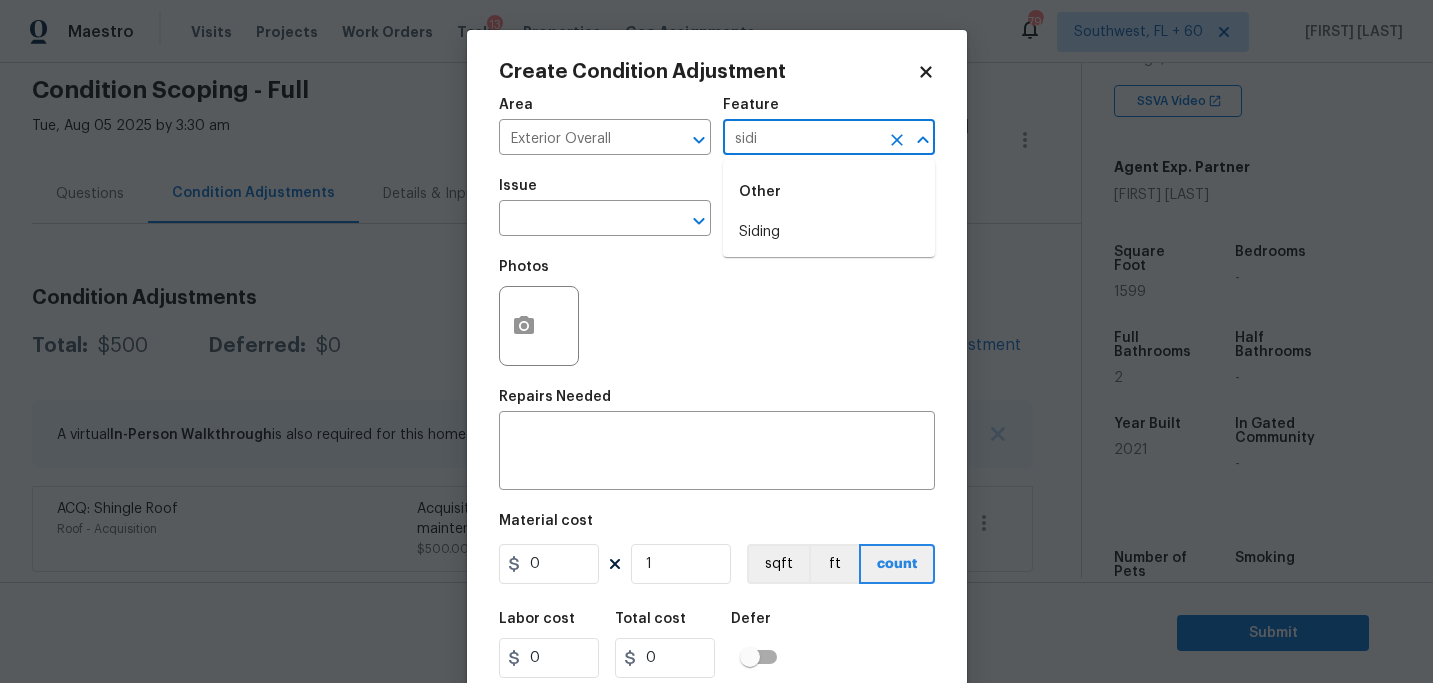 click on "Siding" at bounding box center (829, 232) 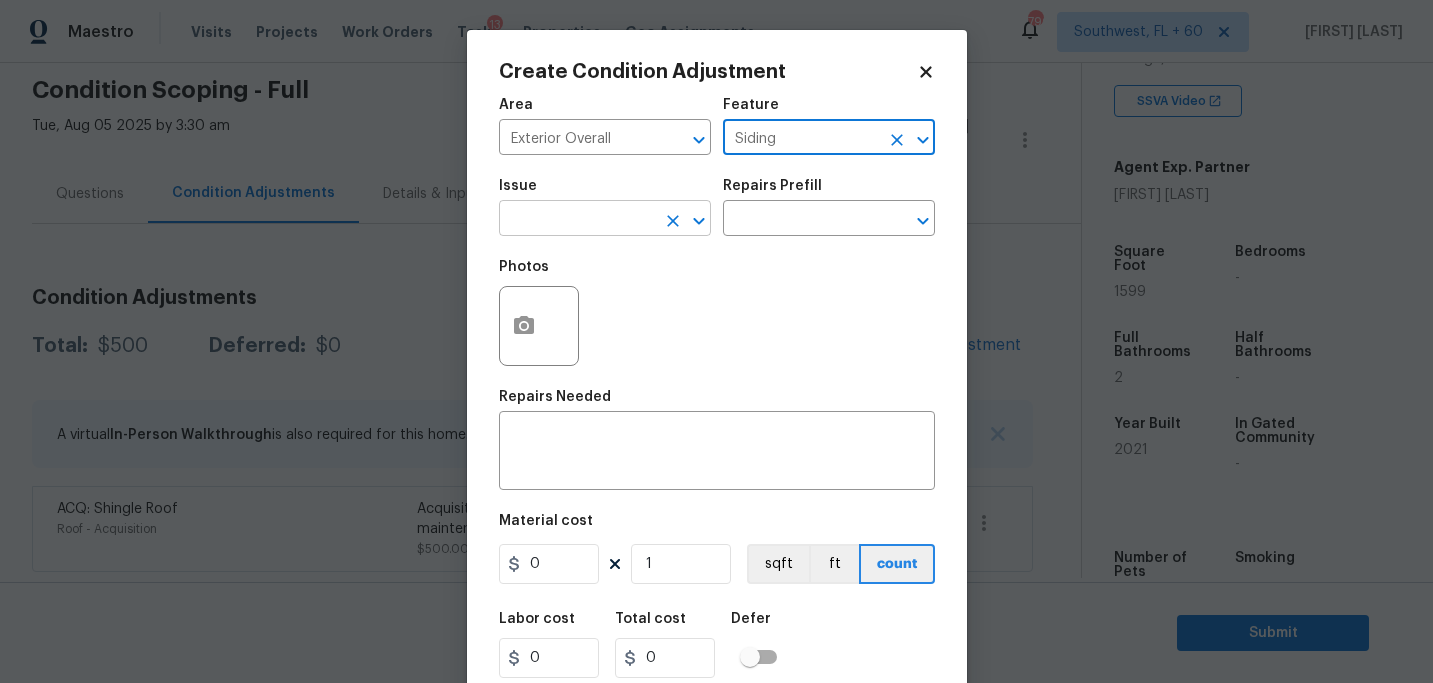 type on "Siding" 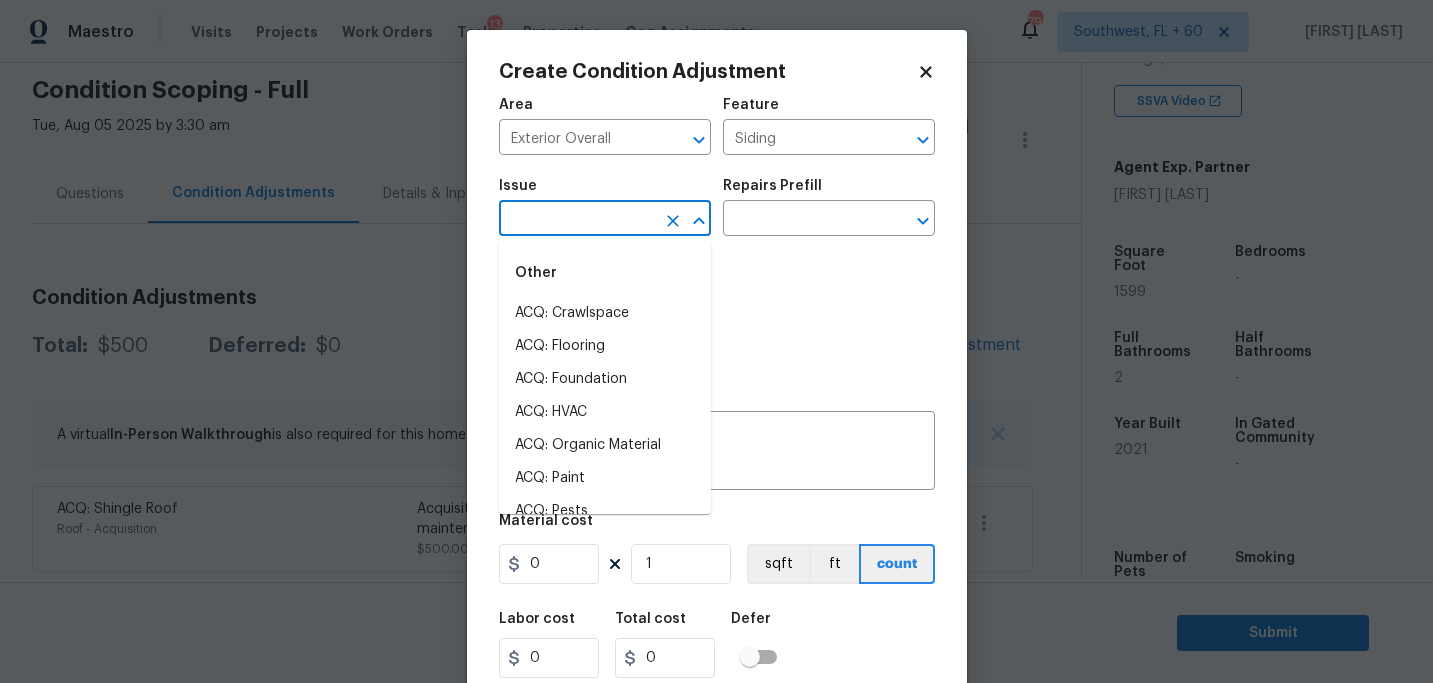 click at bounding box center (577, 220) 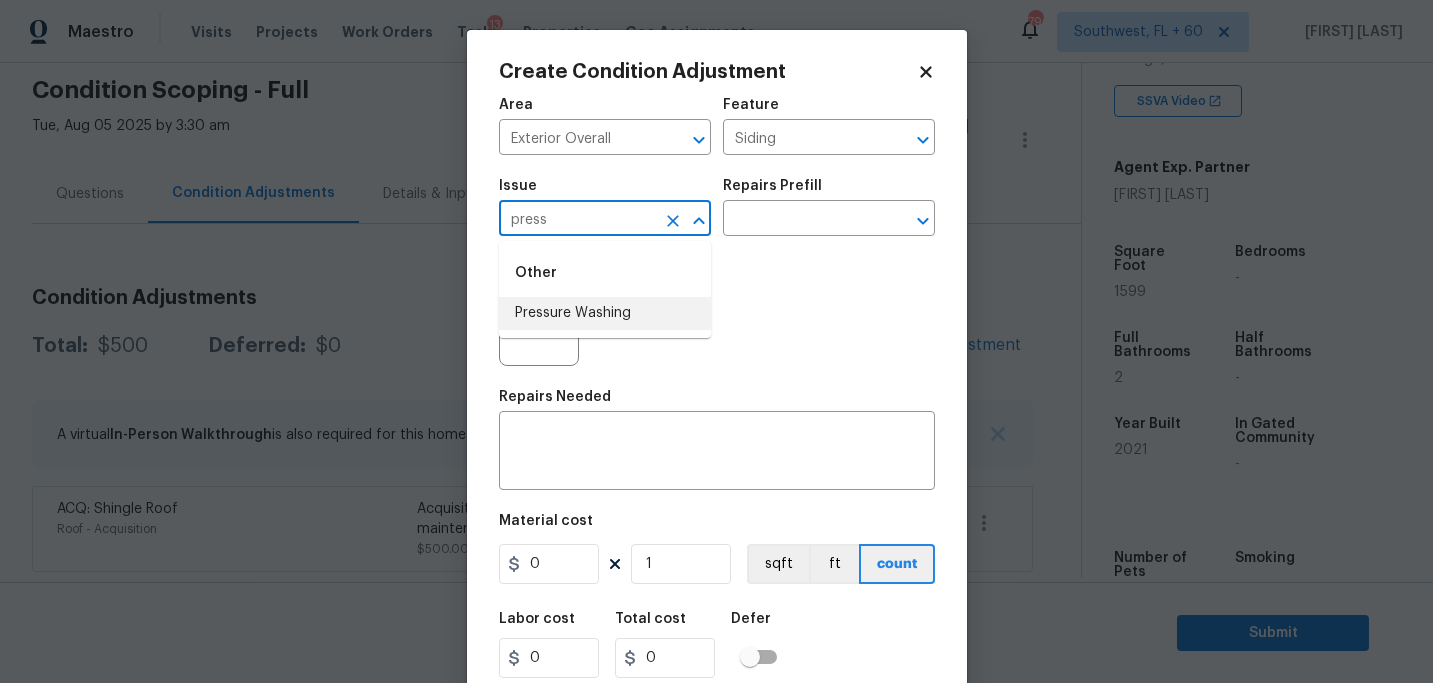 click on "Pressure Washing" at bounding box center (605, 313) 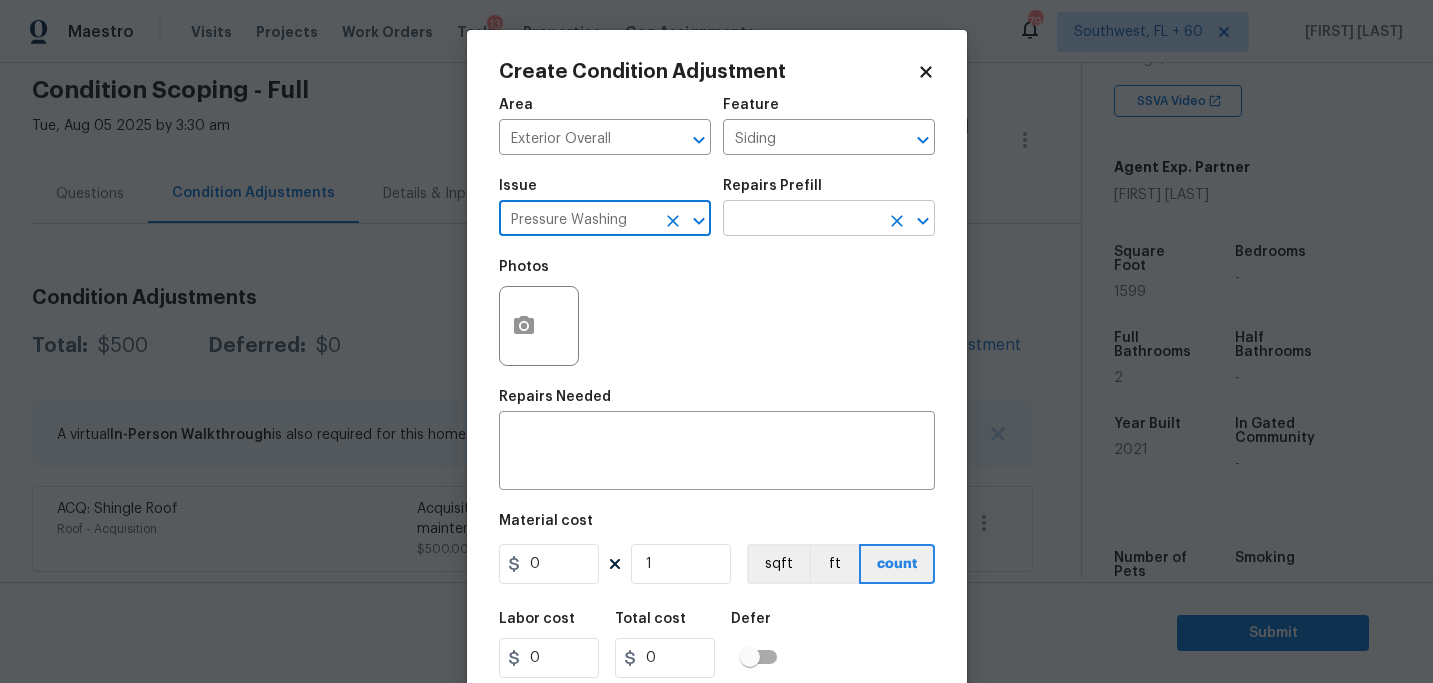 type on "Pressure Washing" 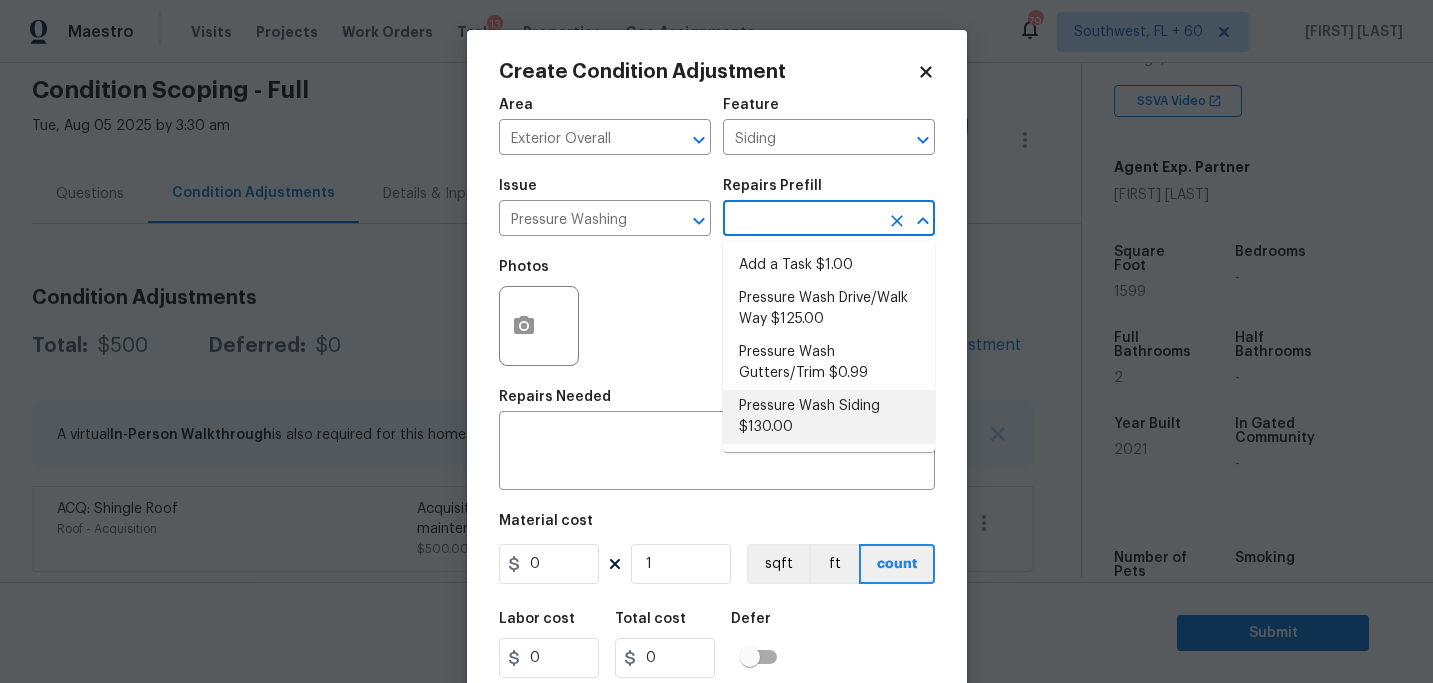click on "Pressure Wash Siding $130.00" at bounding box center (829, 417) 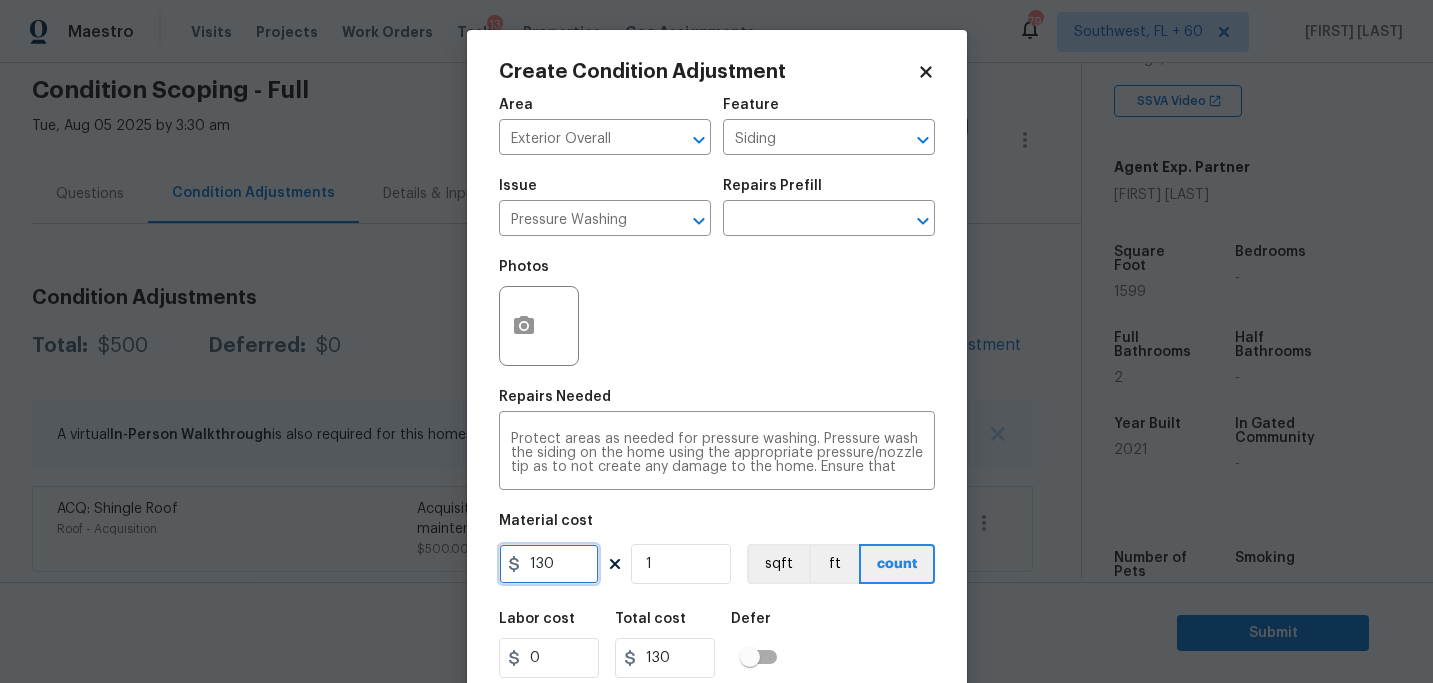 drag, startPoint x: 563, startPoint y: 573, endPoint x: 340, endPoint y: 553, distance: 223.89507 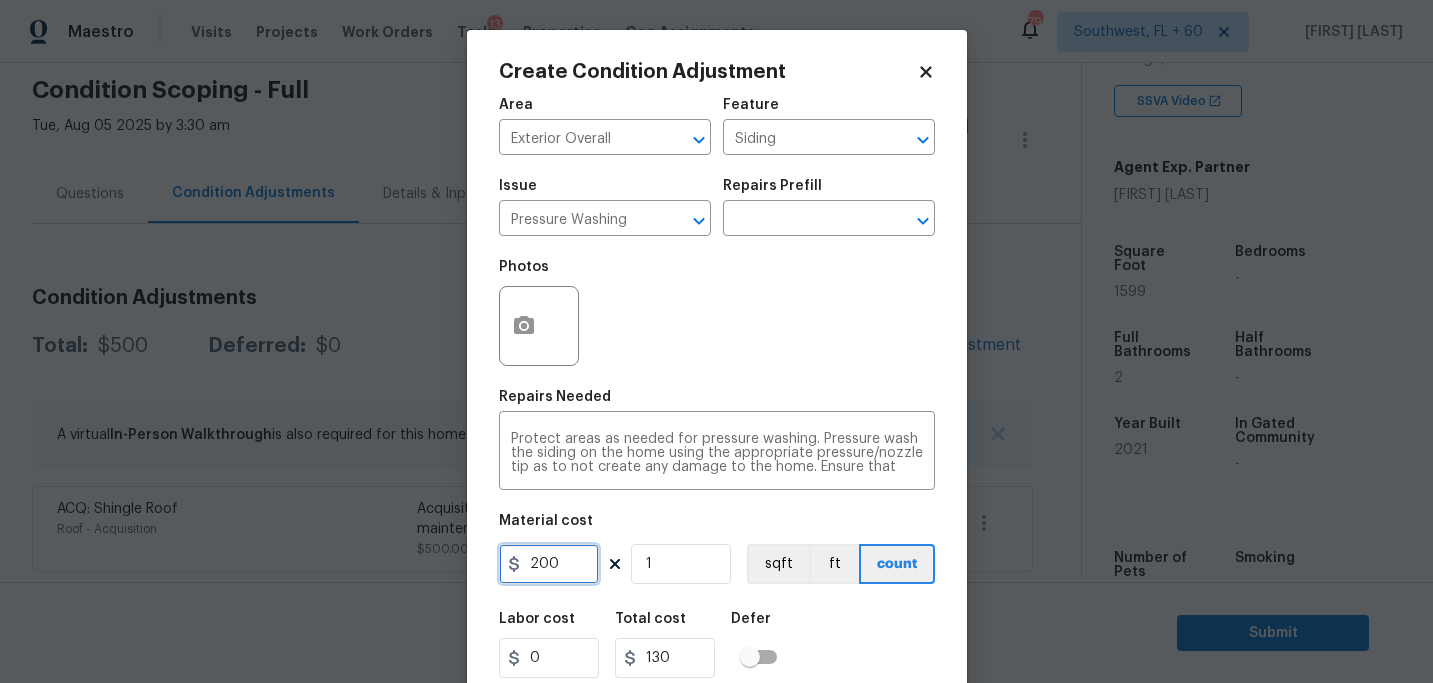 type on "200" 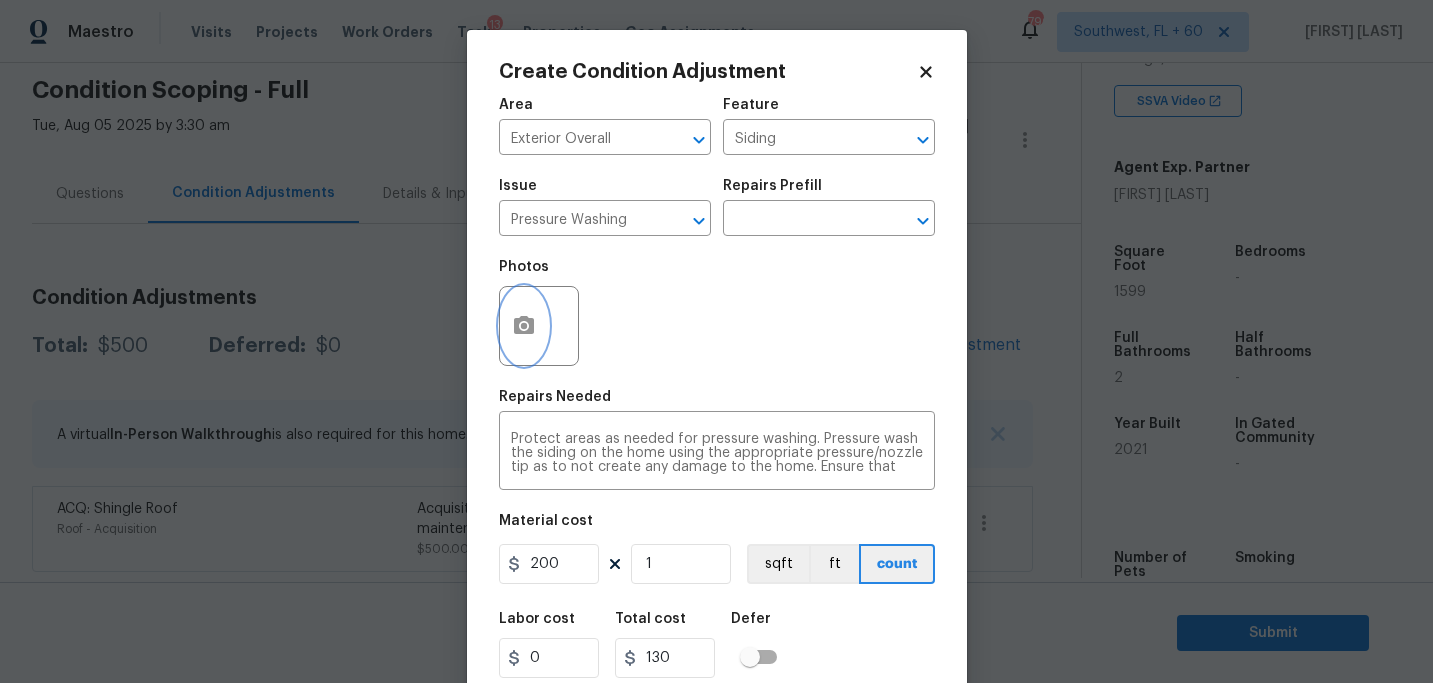 type on "200" 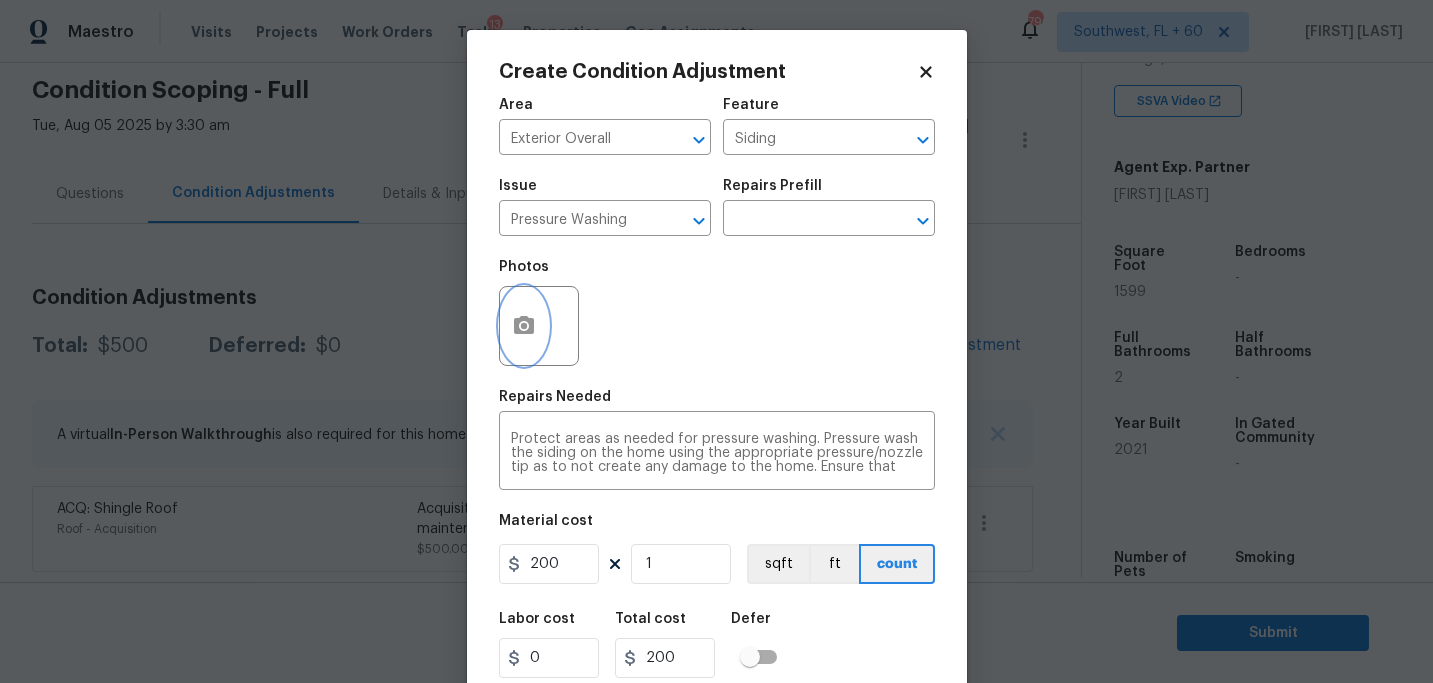 click at bounding box center [524, 326] 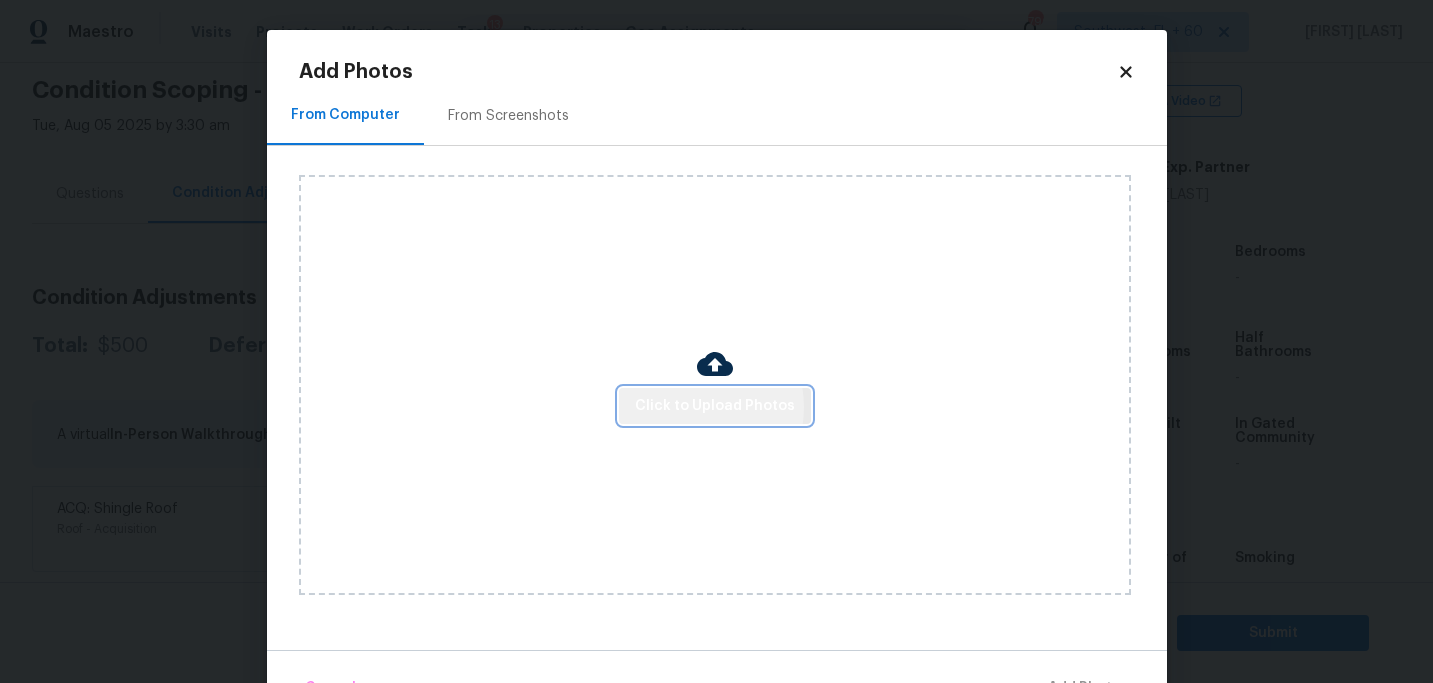 click on "Click to Upload Photos" at bounding box center (715, 406) 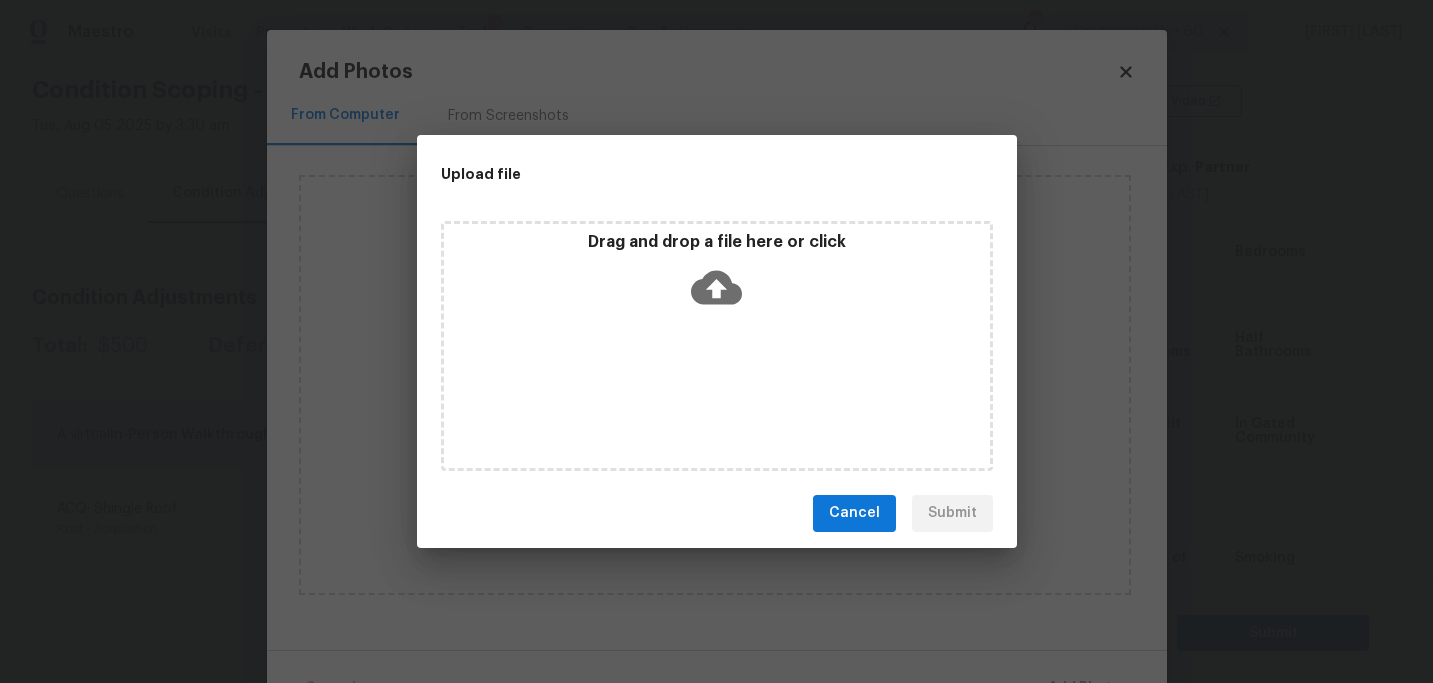 click on "Drag and drop a file here or click" at bounding box center [717, 346] 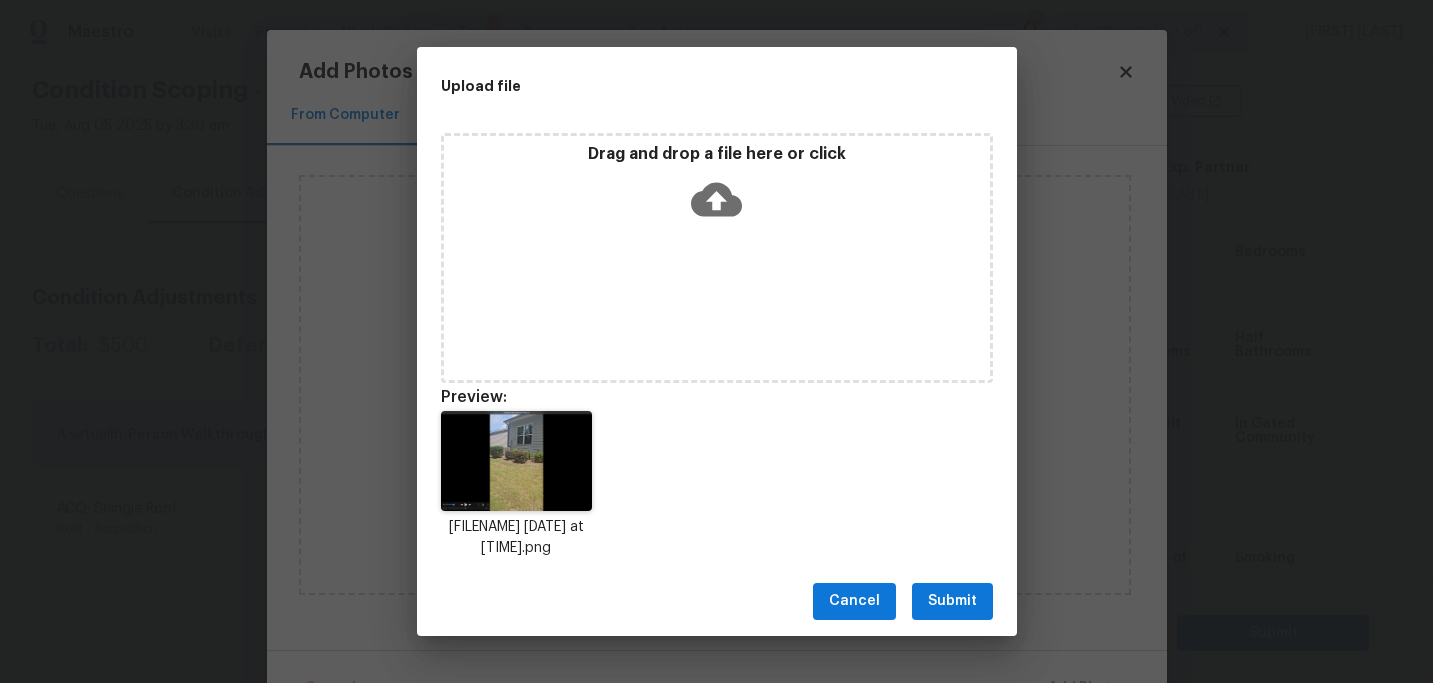 click on "Submit" at bounding box center [952, 601] 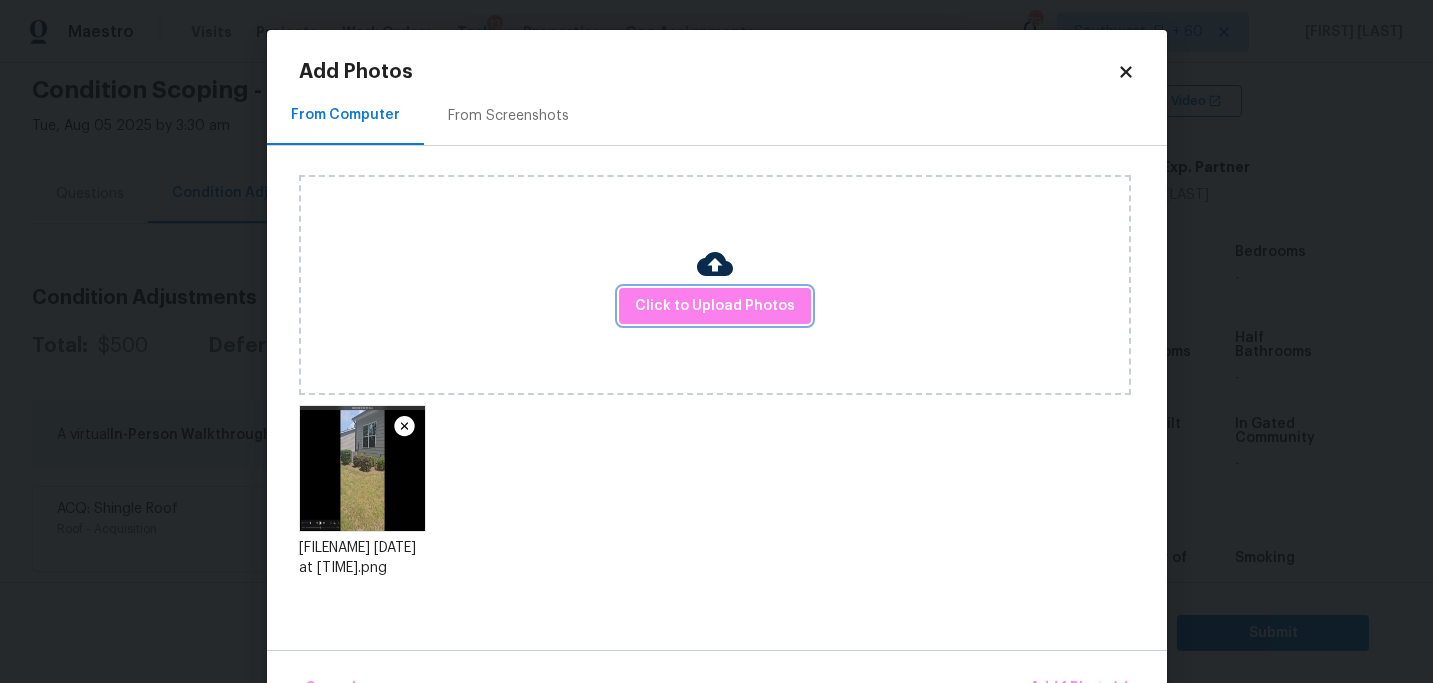 scroll, scrollTop: 57, scrollLeft: 0, axis: vertical 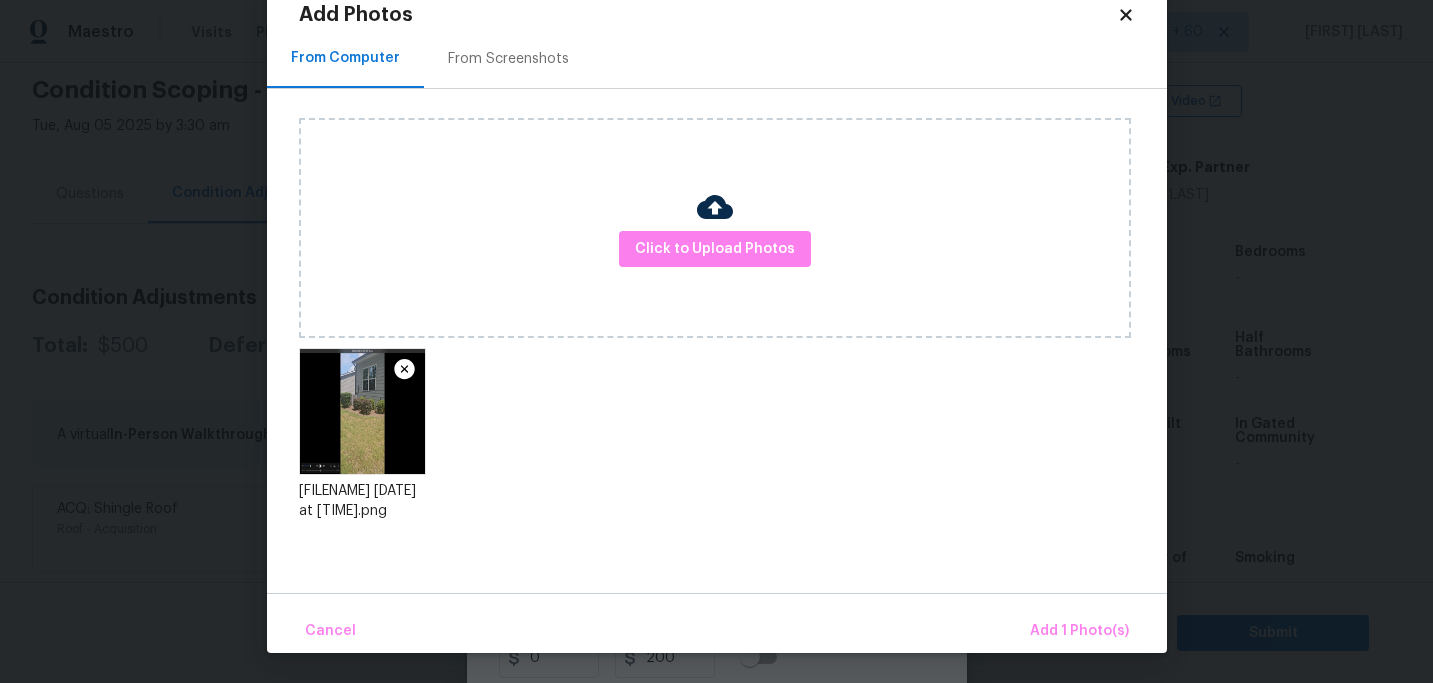 click on "Cancel Add 1 Photo(s)" at bounding box center [717, 623] 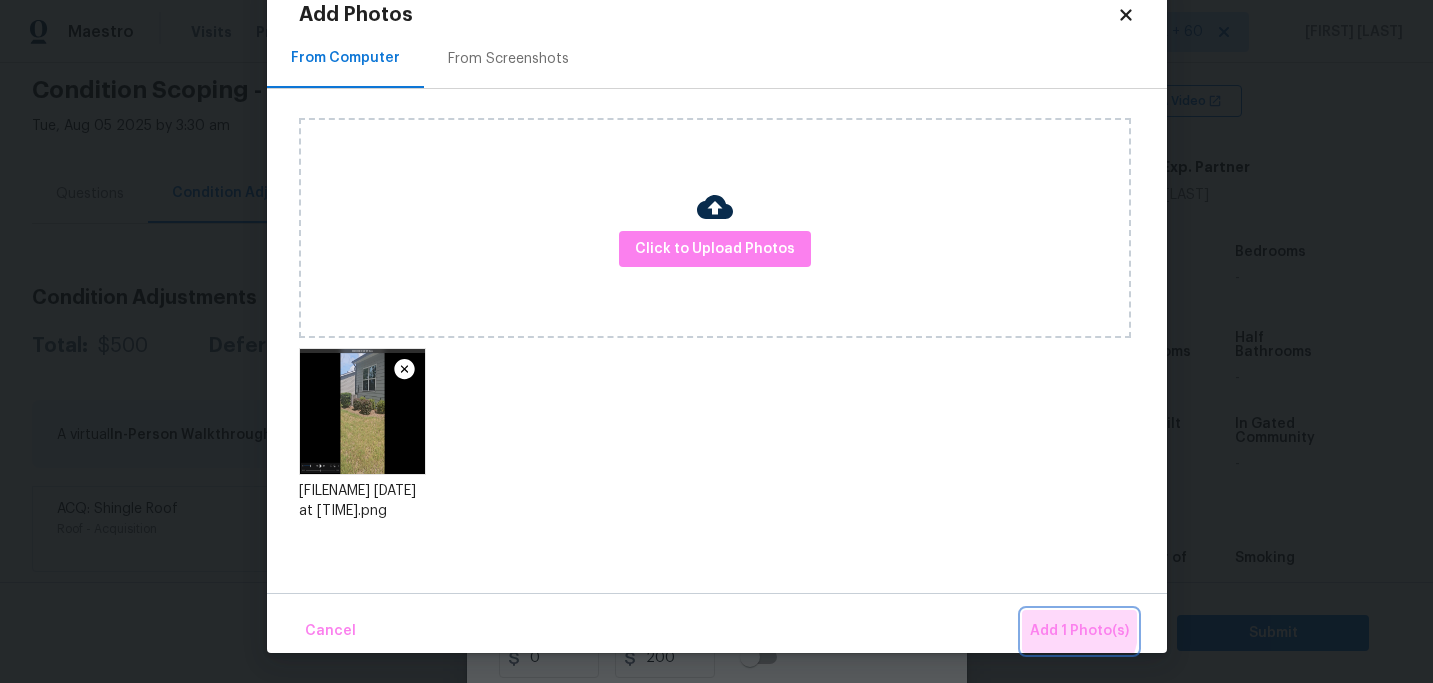 click on "Add 1 Photo(s)" at bounding box center (1079, 631) 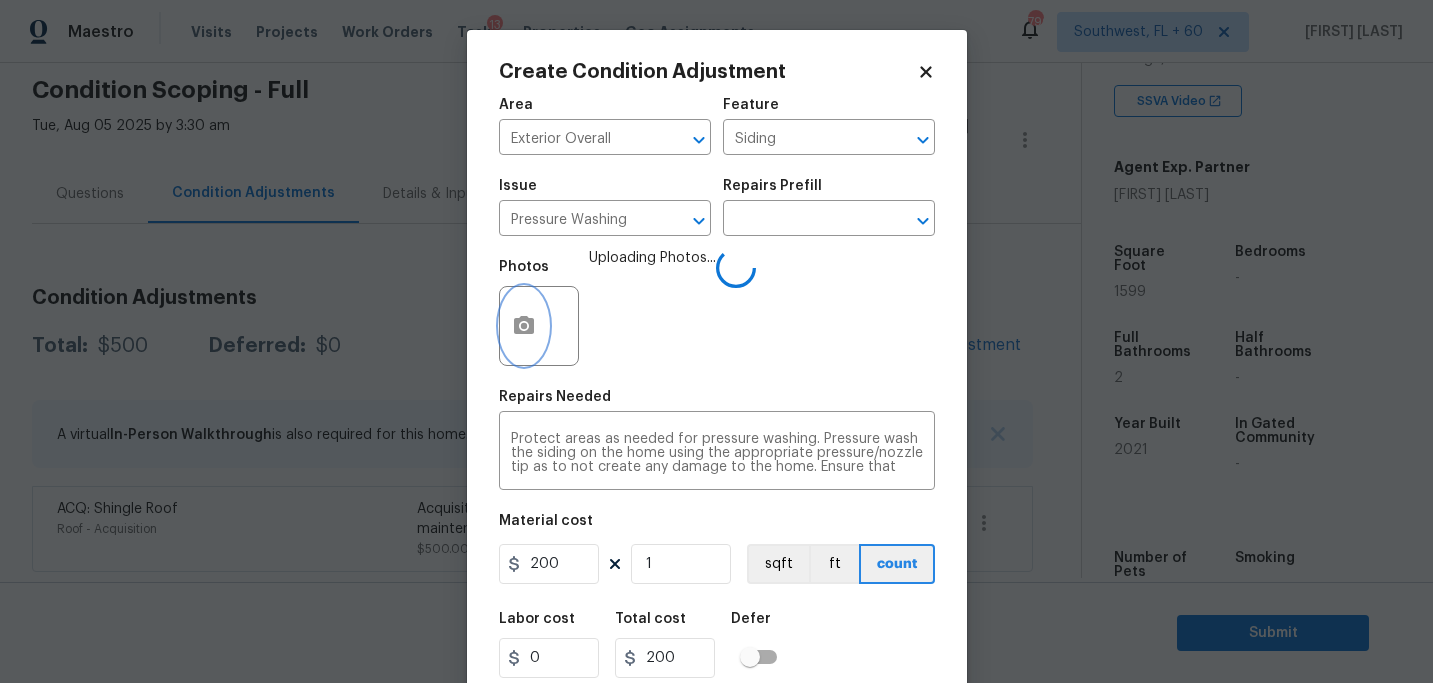 scroll, scrollTop: 0, scrollLeft: 0, axis: both 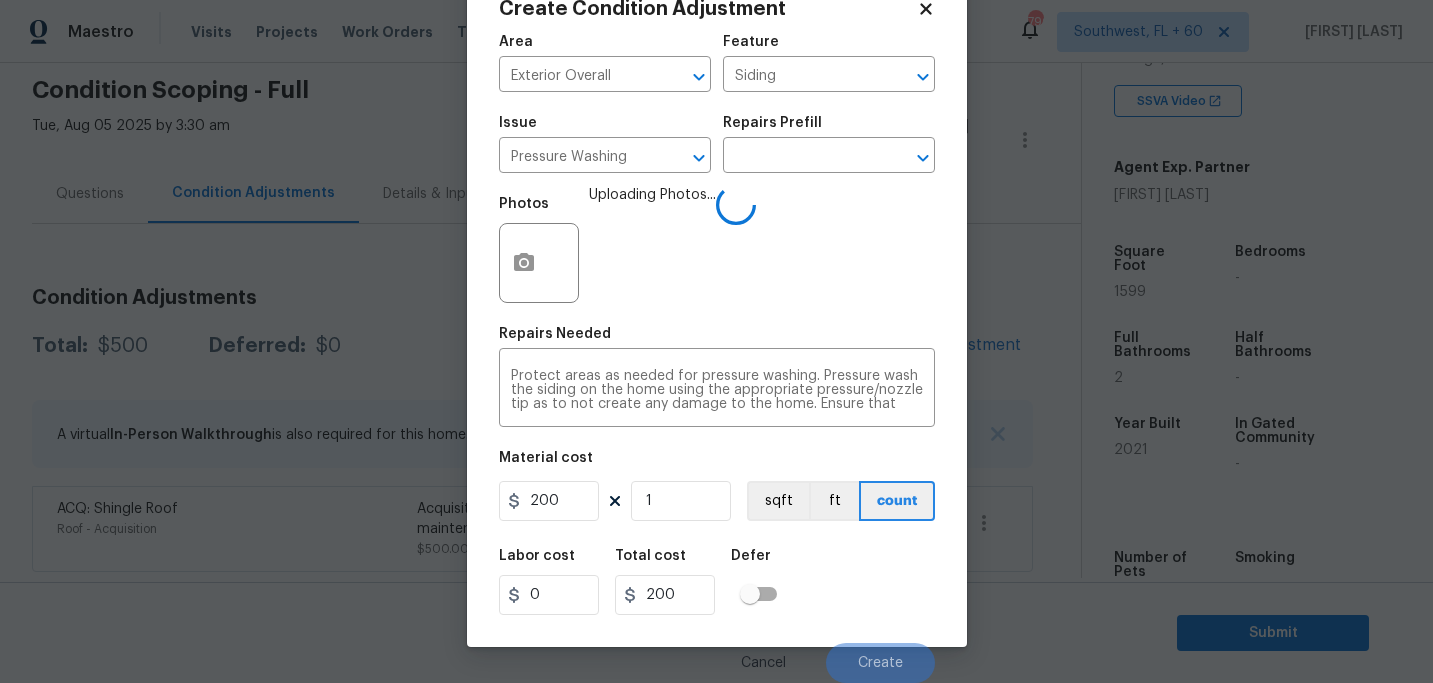 click on "Labor cost 0 Total cost 200 Defer" at bounding box center (717, 582) 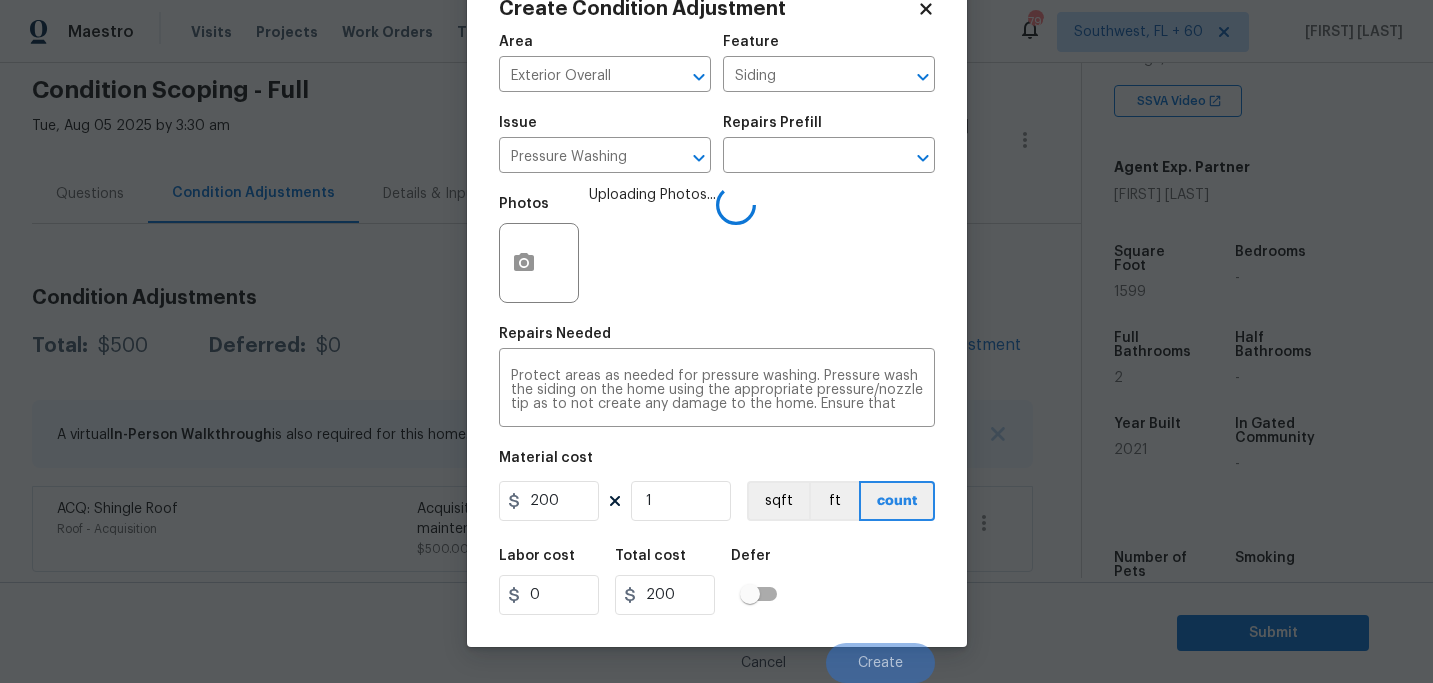 click on "Labor cost 0 Total cost 200 Defer" at bounding box center [717, 582] 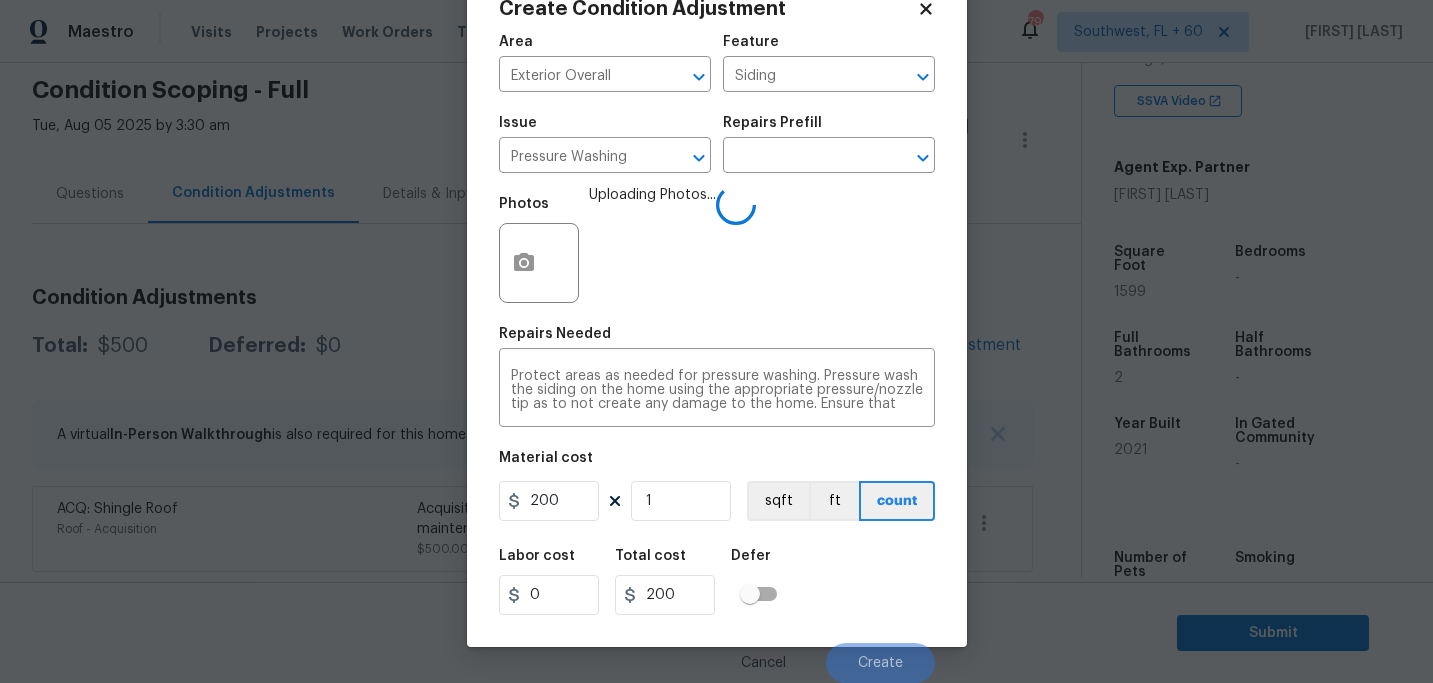 click on "Labor cost 0 Total cost 200 Defer" at bounding box center [717, 582] 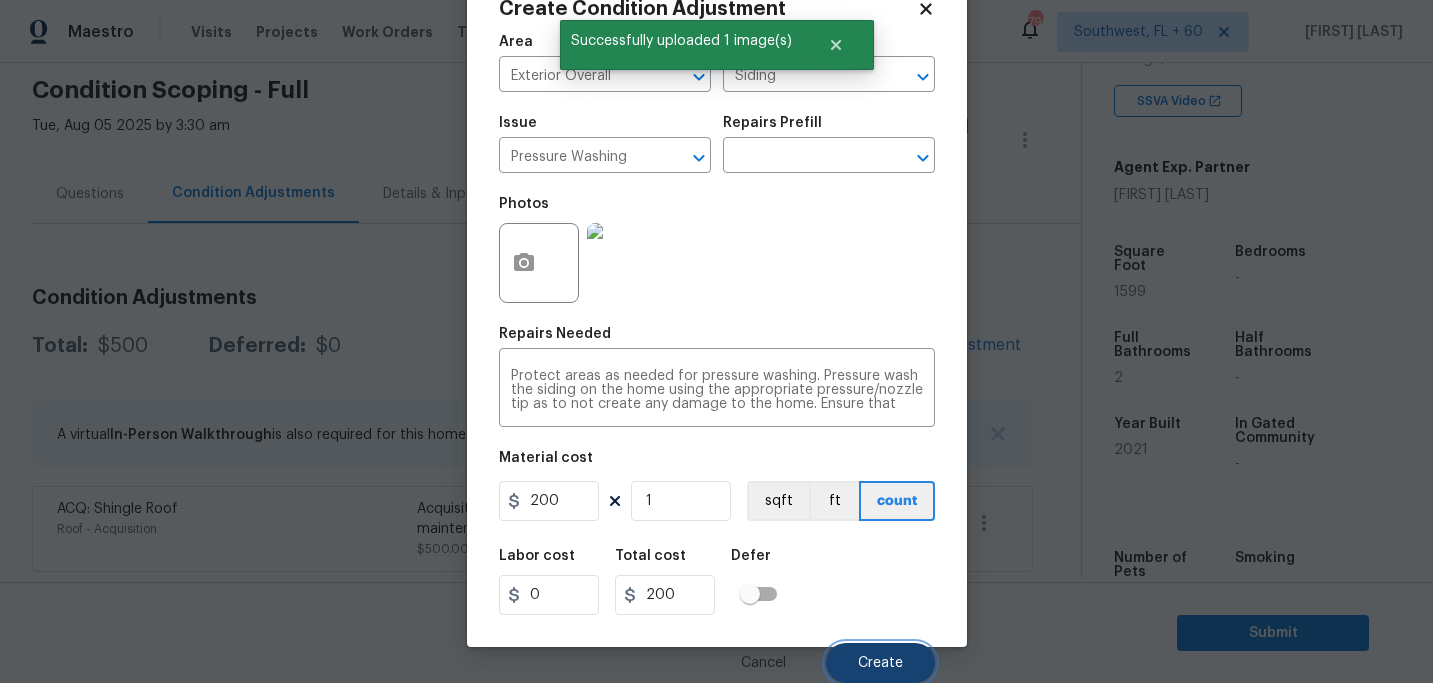 click on "Create" at bounding box center [880, 663] 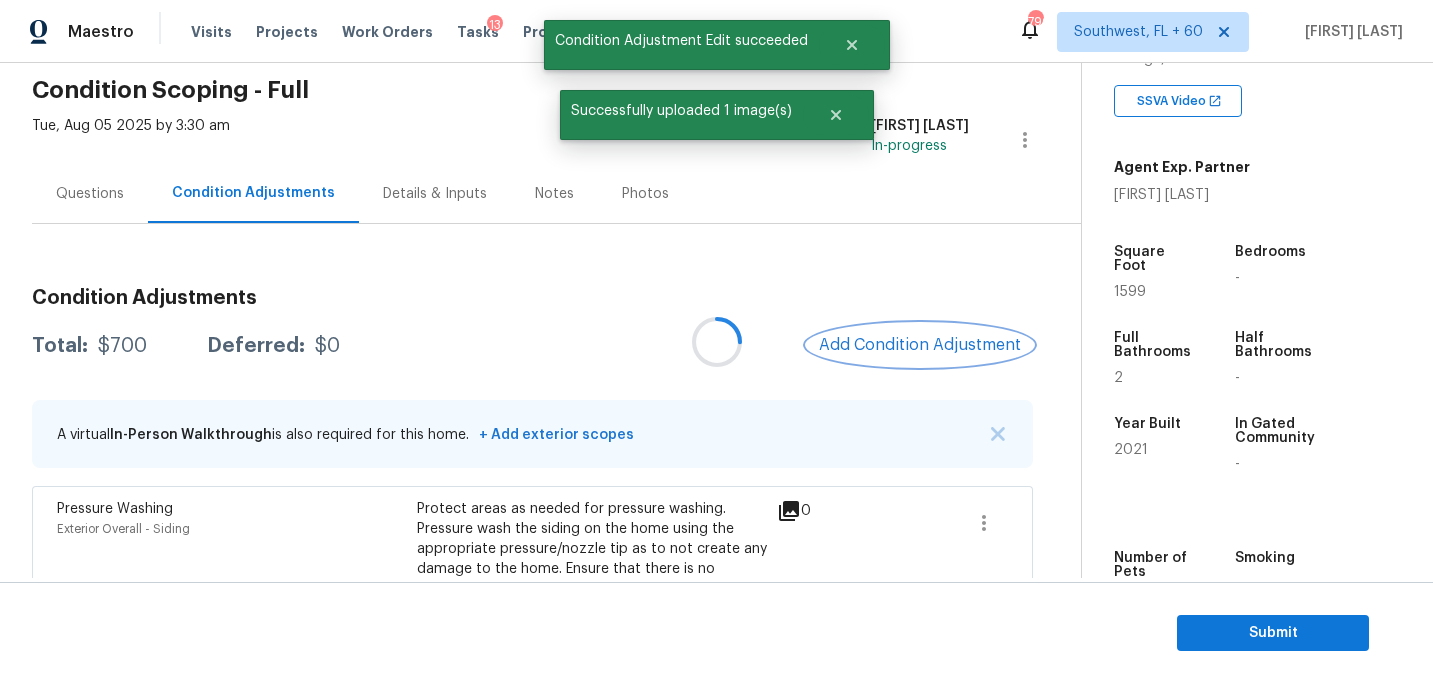 scroll, scrollTop: 0, scrollLeft: 0, axis: both 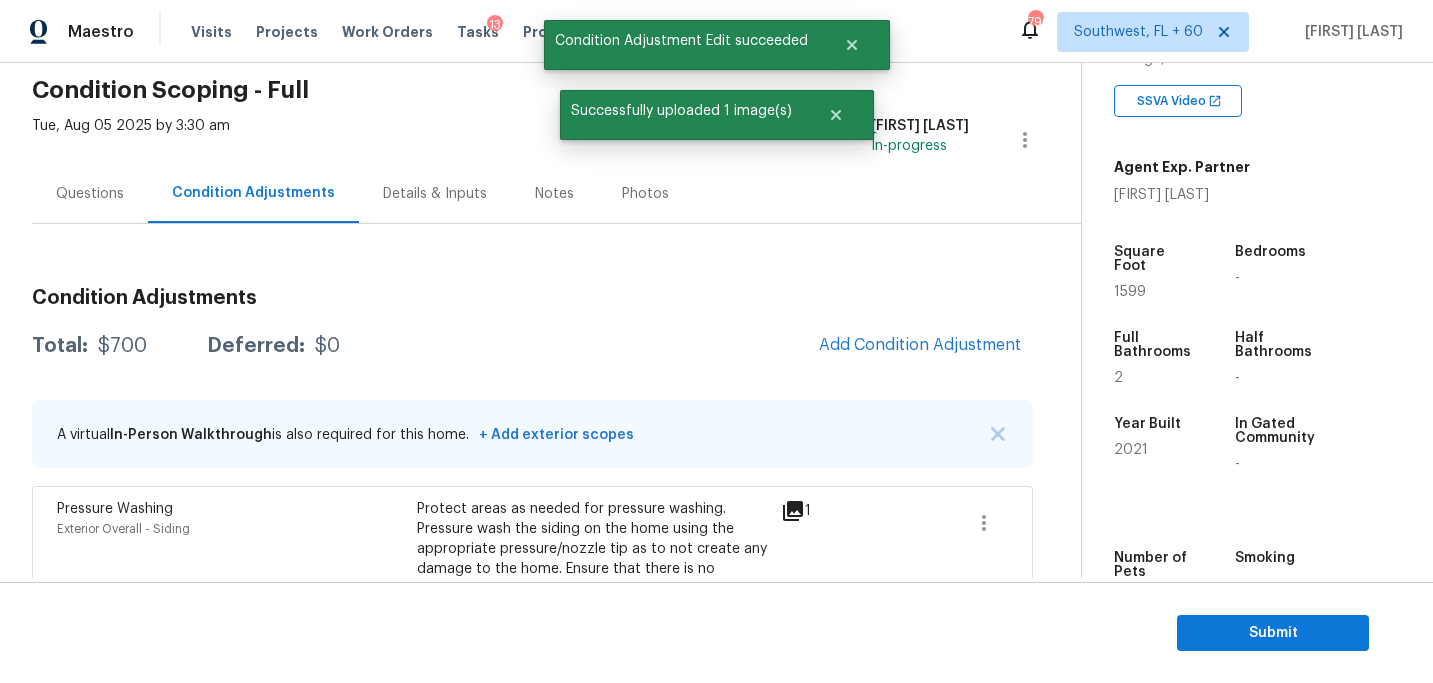 click on "Condition Adjustments Total:  $700 Deferred:  $0 Add Condition Adjustment A virtual  In-Person Walkthrough  is also required for this home.   + Add exterior scopes Pressure Washing Exterior Overall - Siding Protect areas as needed for pressure washing. Pressure wash the siding on the home using the appropriate pressure/nozzle tip as to not create any damage to the home. Ensure that there is no streaking/eneven areas where the pressure washing took place. Clean up any debris created from pressure washing. $200.00   1 ACQ: Shingle Roof Roof - Acquisition Acquisition Scope: Shingle Roof 0-10 years in age maintenance. $500.00   0" at bounding box center (532, 514) 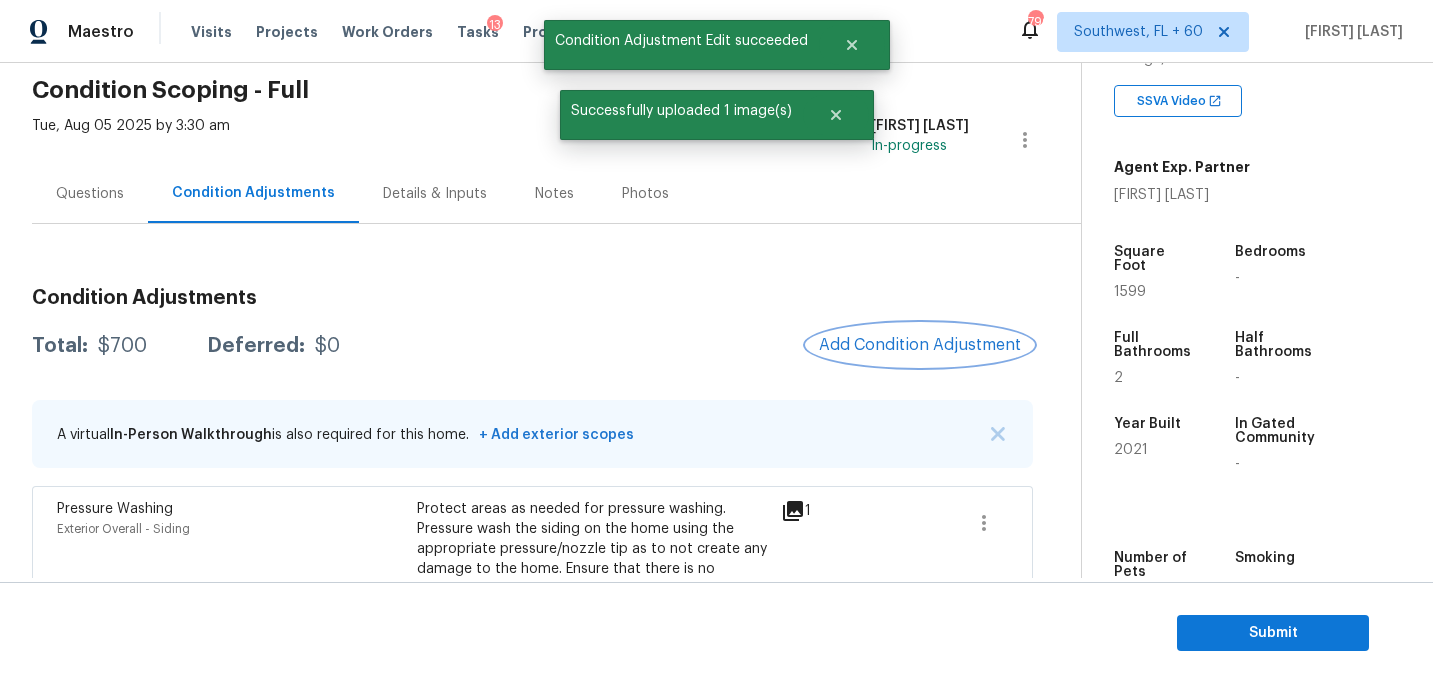 click on "Add Condition Adjustment" at bounding box center [920, 345] 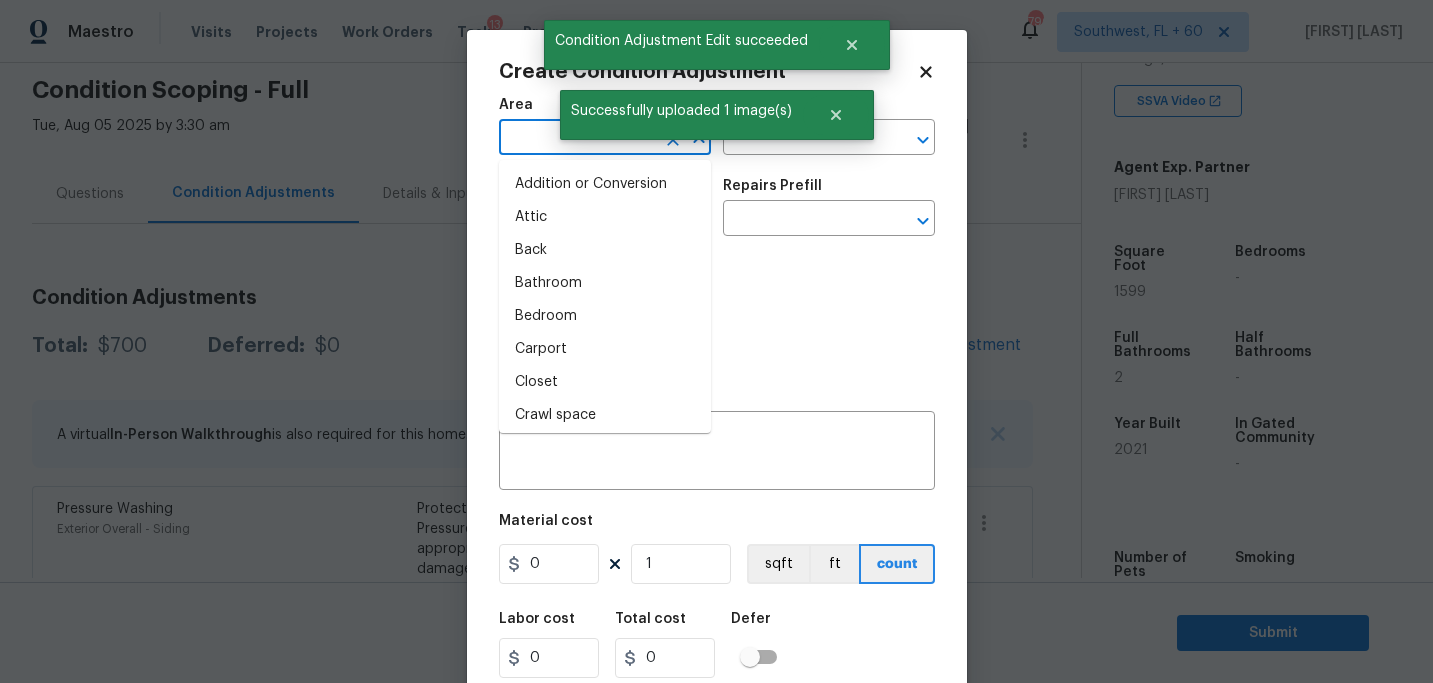 click at bounding box center [577, 139] 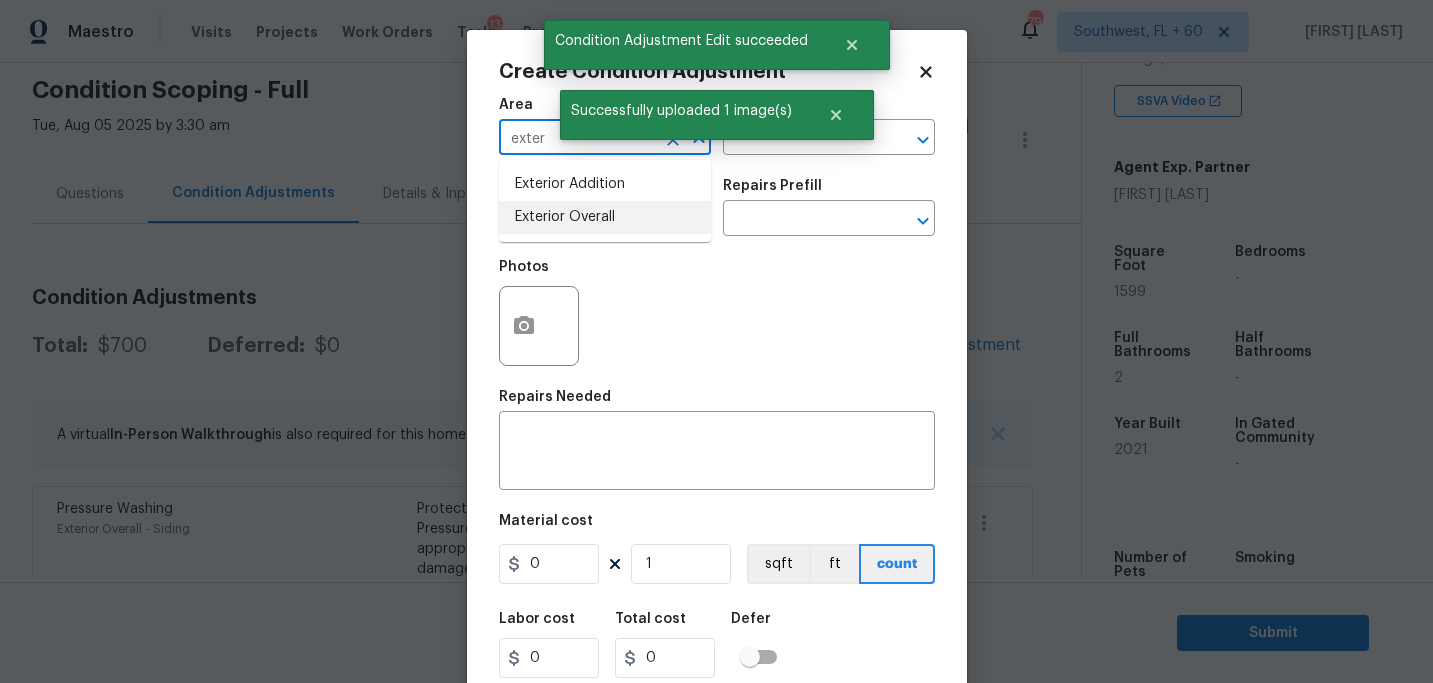 click on "Exterior Overall" at bounding box center (605, 217) 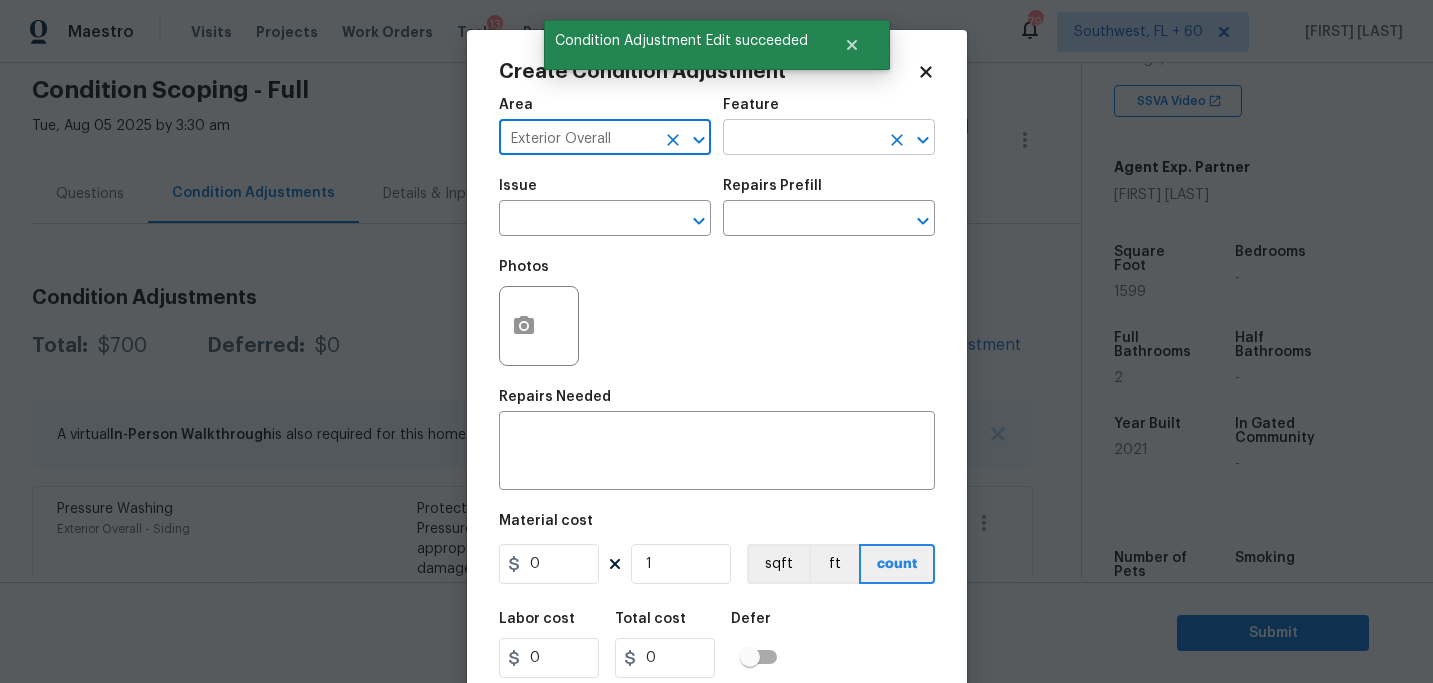 type on "Exterior Overall" 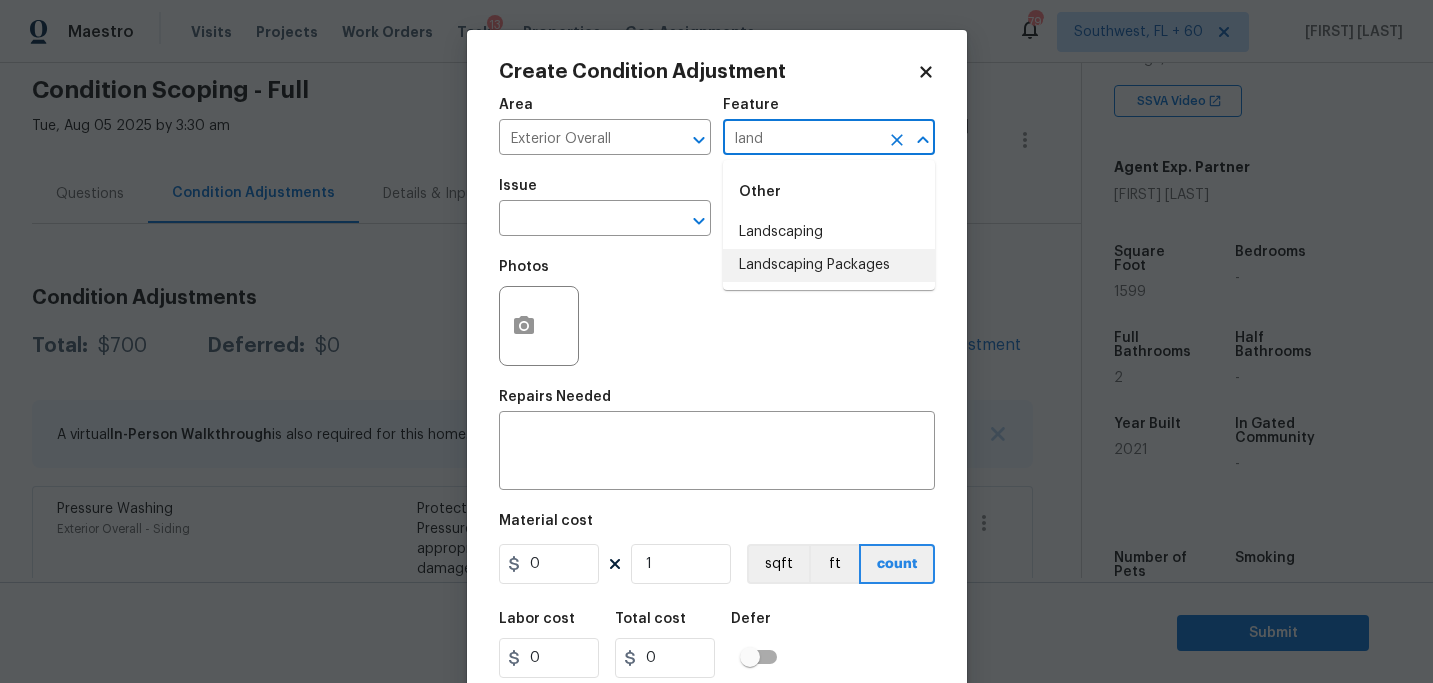 click on "Landscaping Packages" at bounding box center (829, 265) 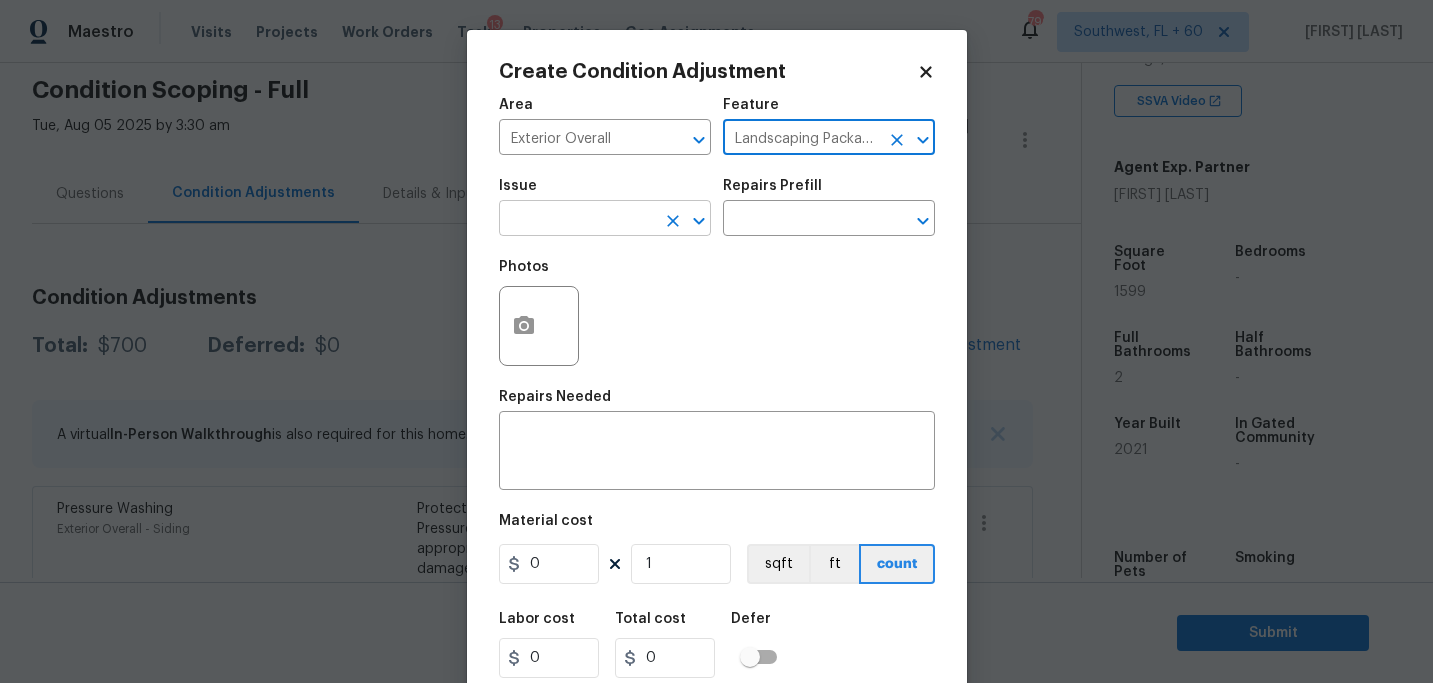 type on "Landscaping Packages" 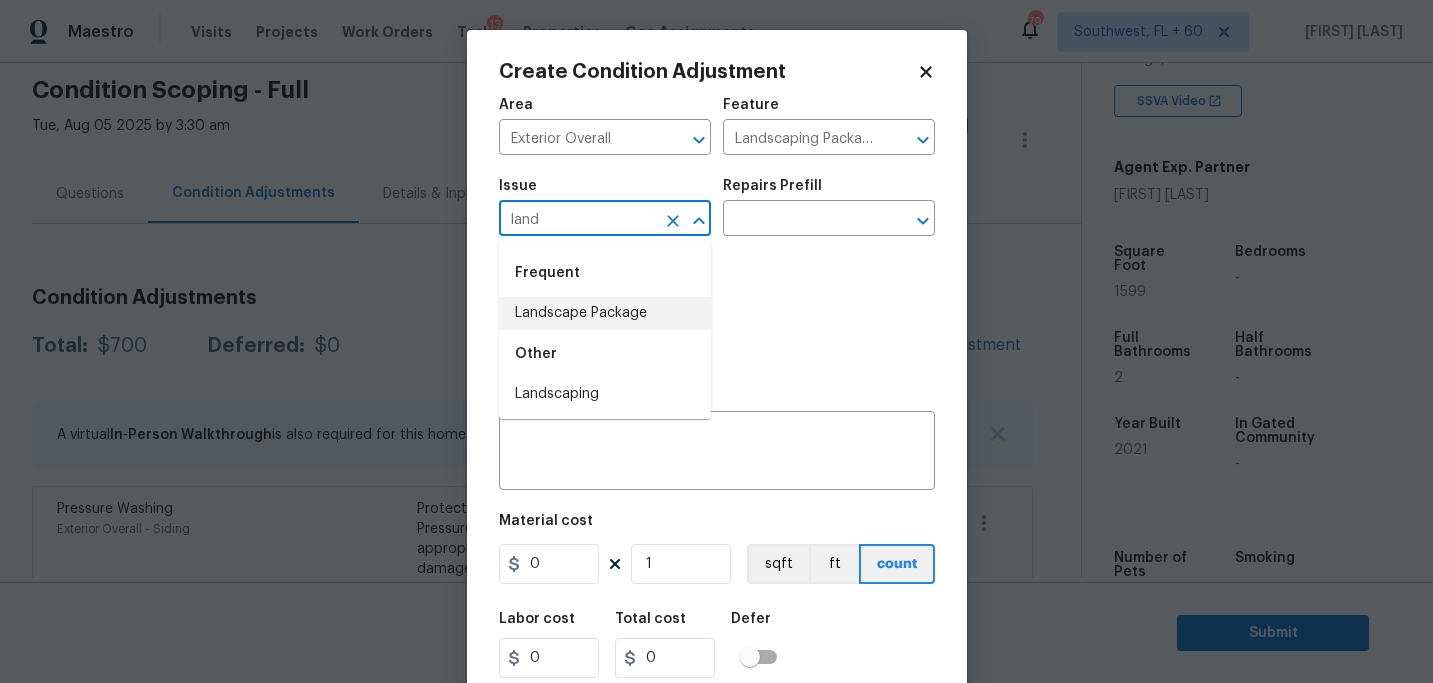 click on "Landscape Package" at bounding box center (605, 313) 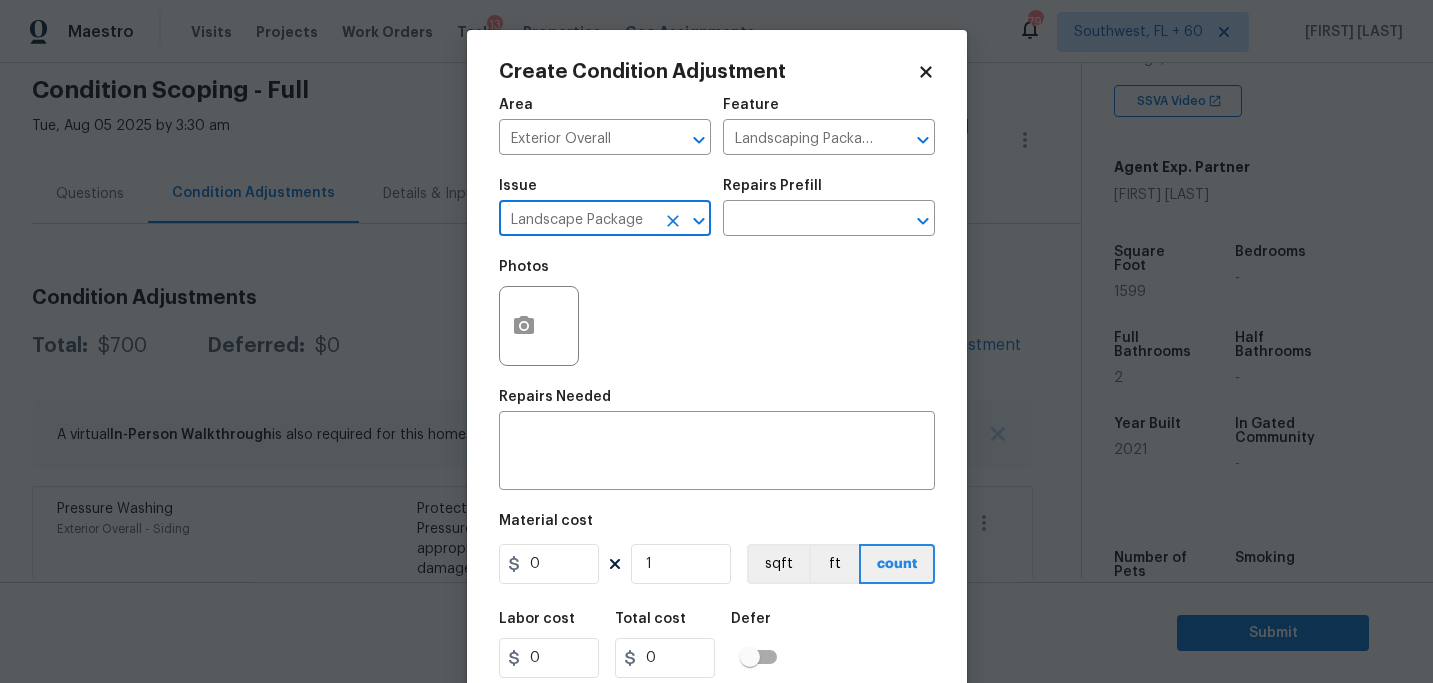 type on "Landscape Package" 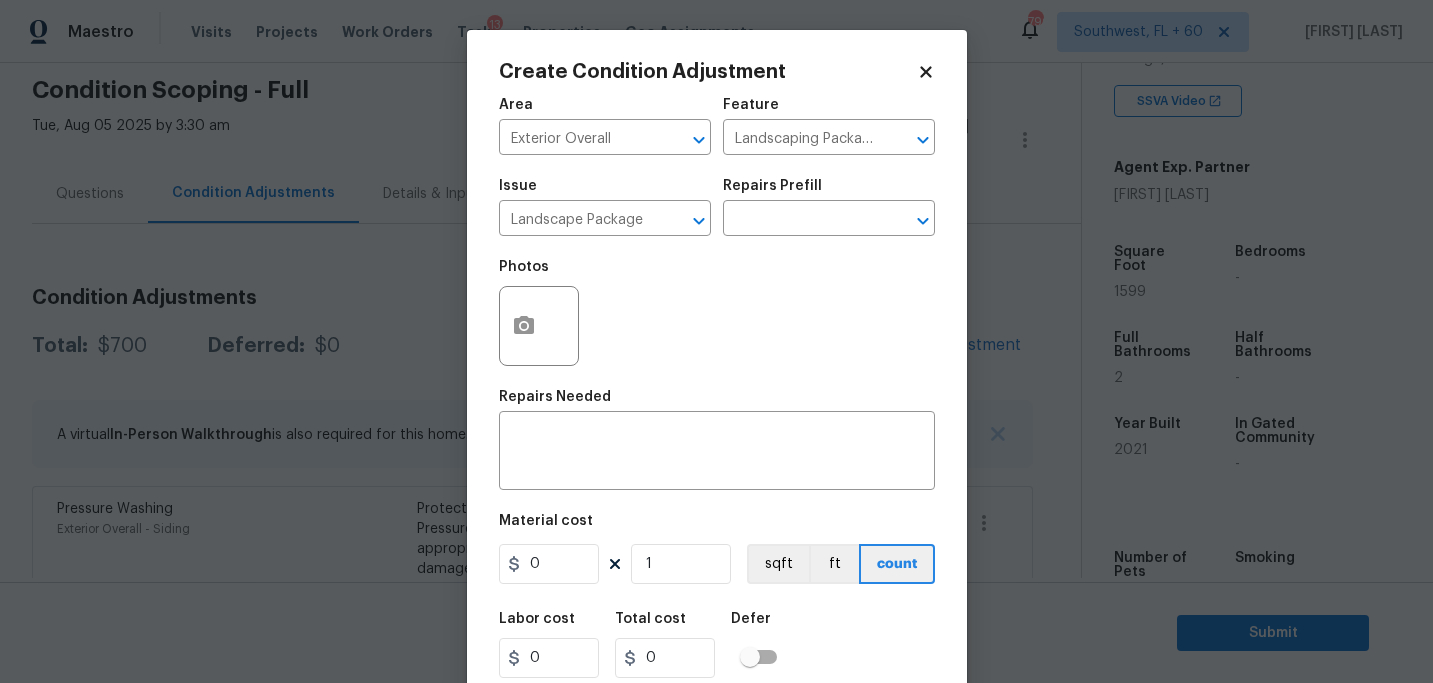 click on "Photos" at bounding box center (717, 313) 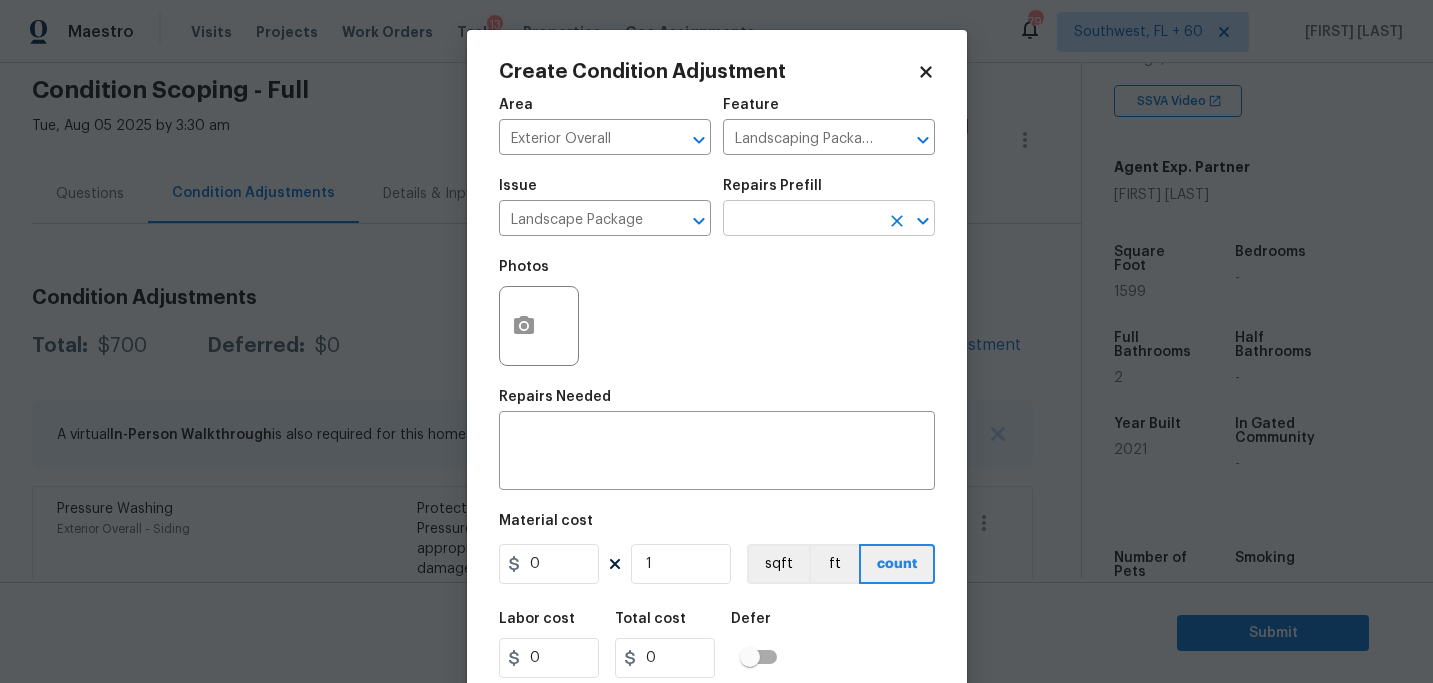 drag, startPoint x: 815, startPoint y: 211, endPoint x: 811, endPoint y: 221, distance: 10.770329 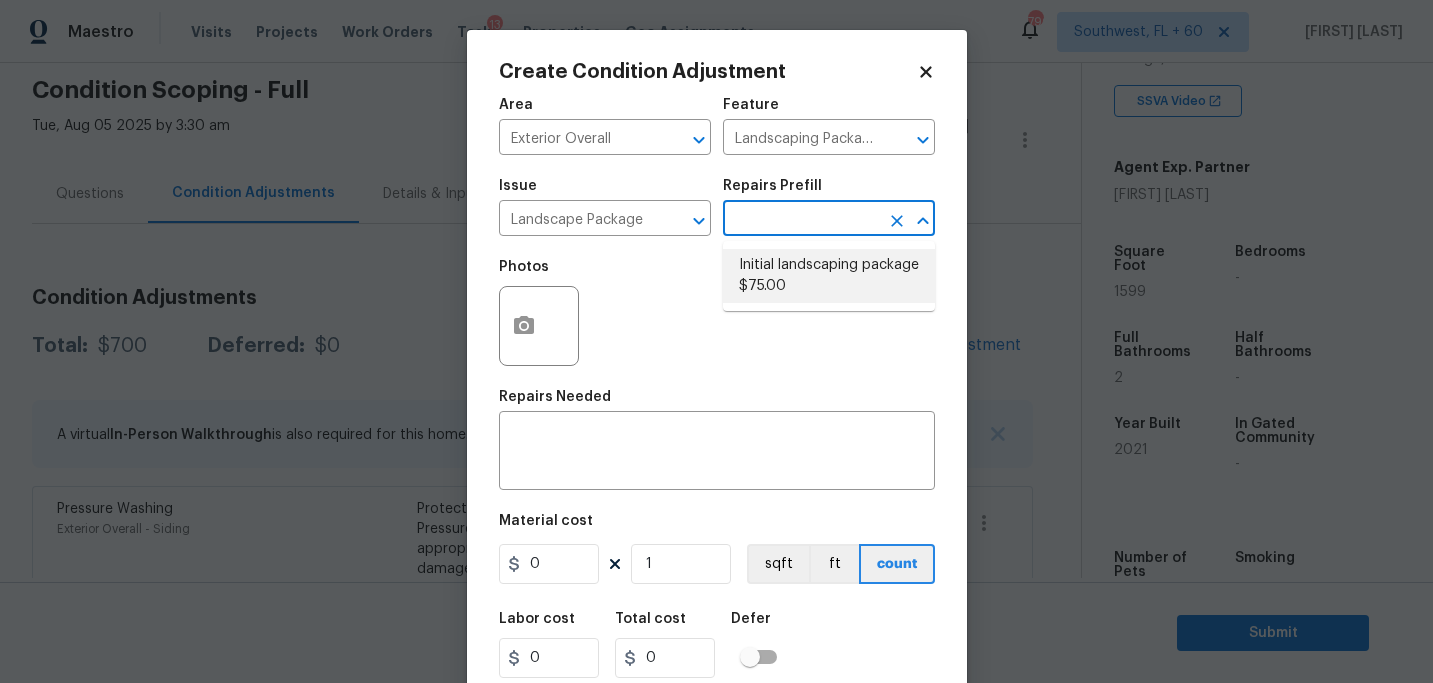 click on "Initial landscaping package $75.00" at bounding box center [829, 276] 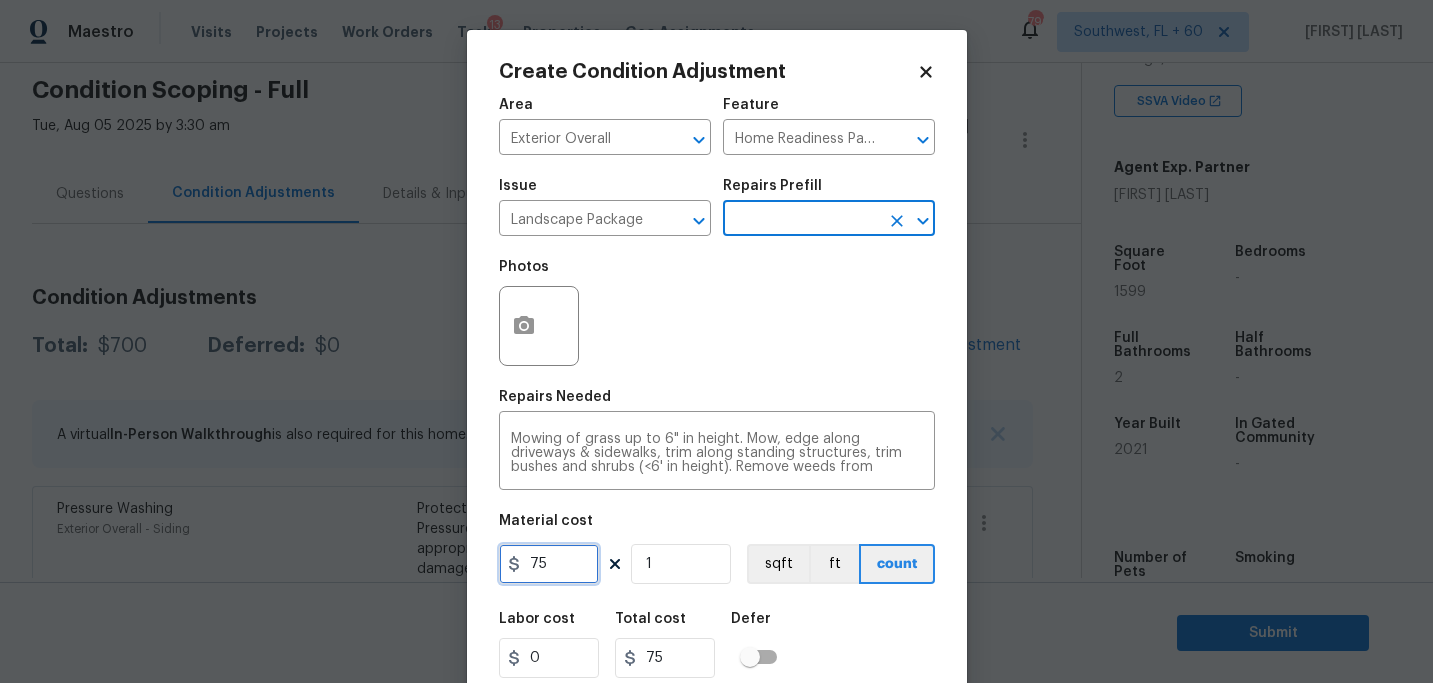 drag, startPoint x: 567, startPoint y: 574, endPoint x: 385, endPoint y: 571, distance: 182.02472 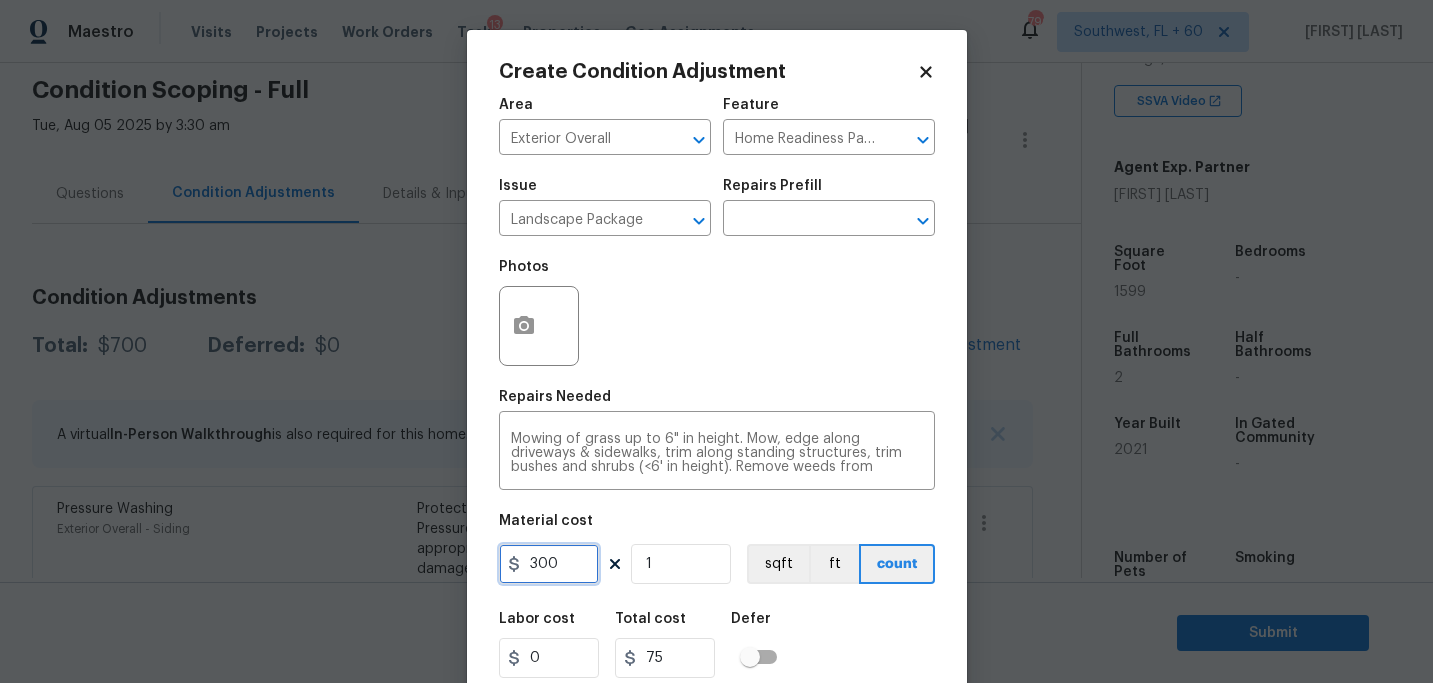 type on "300" 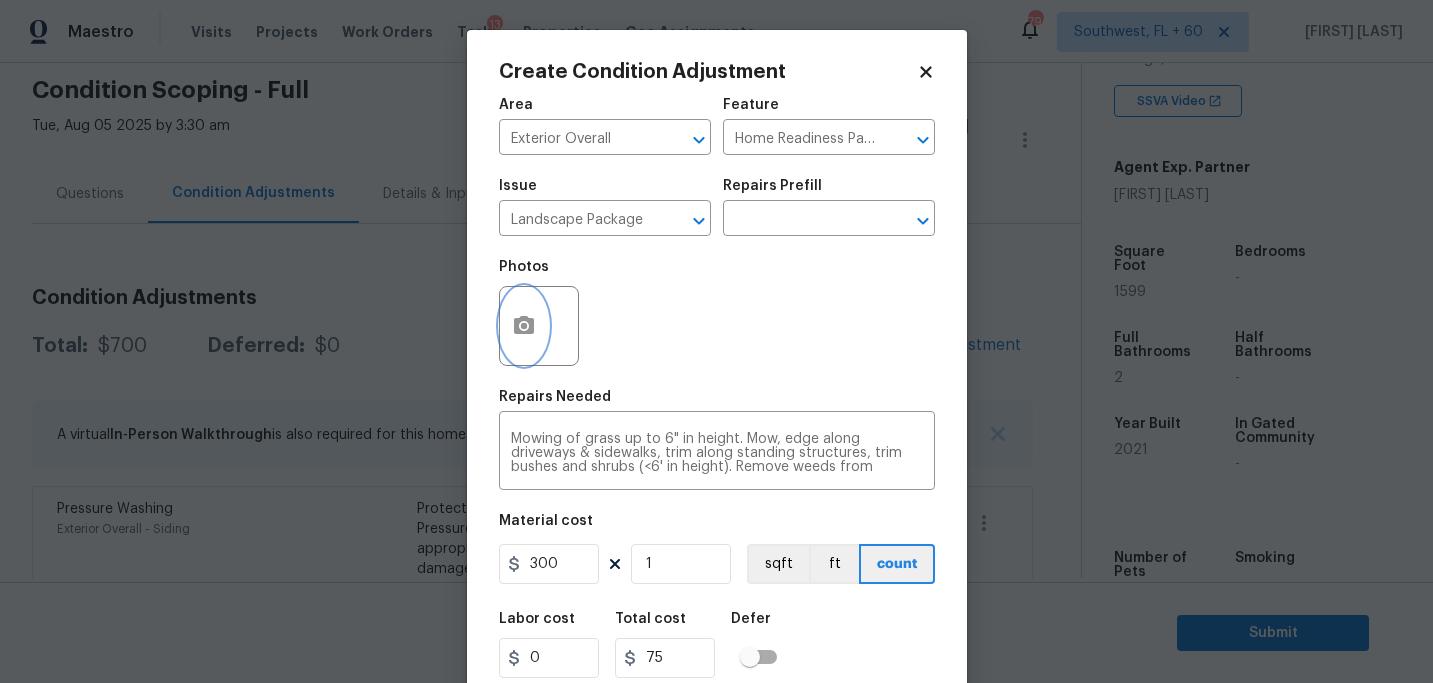 type on "300" 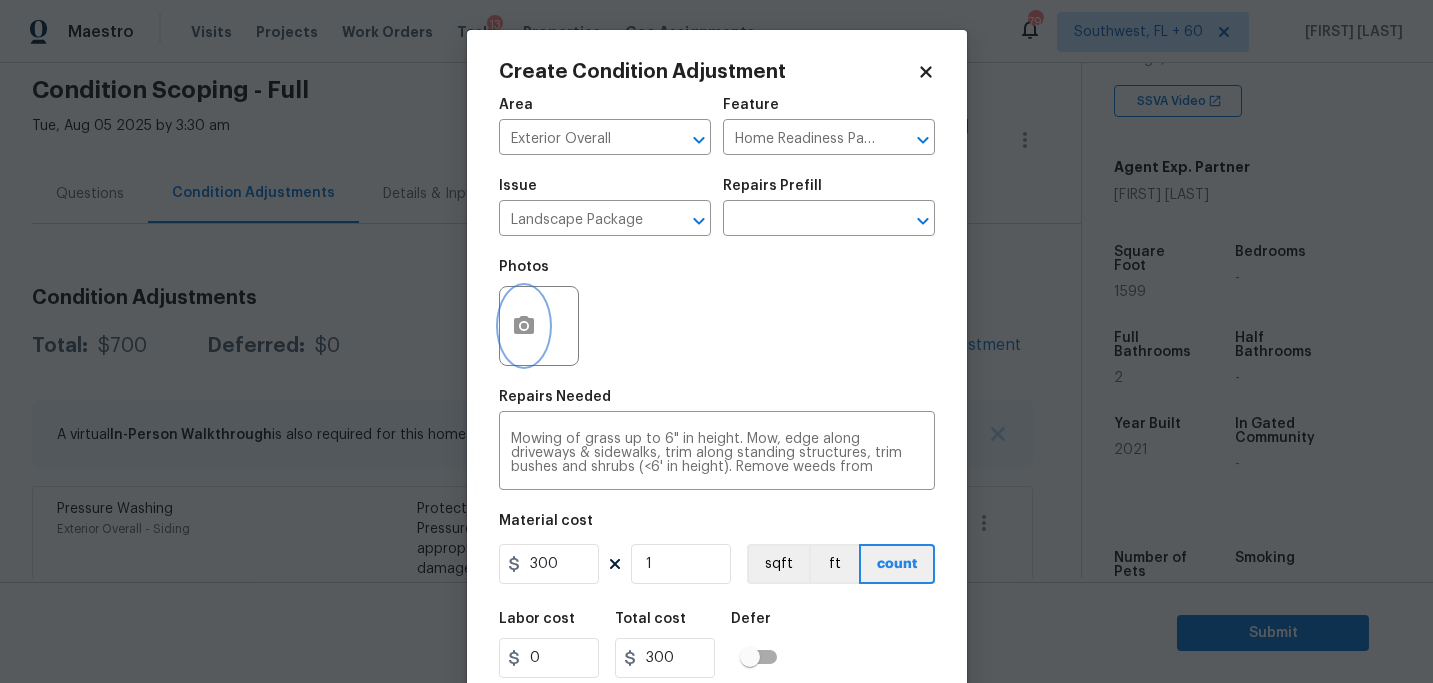 click 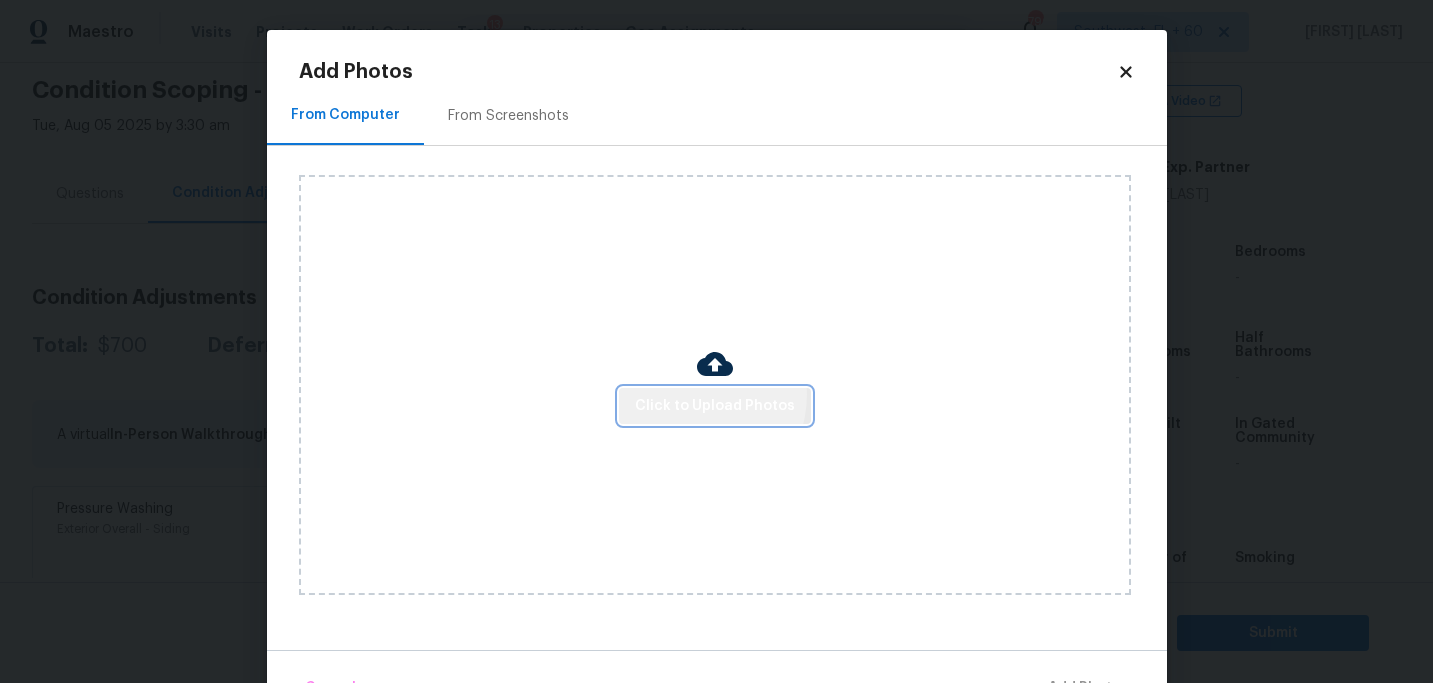 click on "Click to Upload Photos" at bounding box center [715, 406] 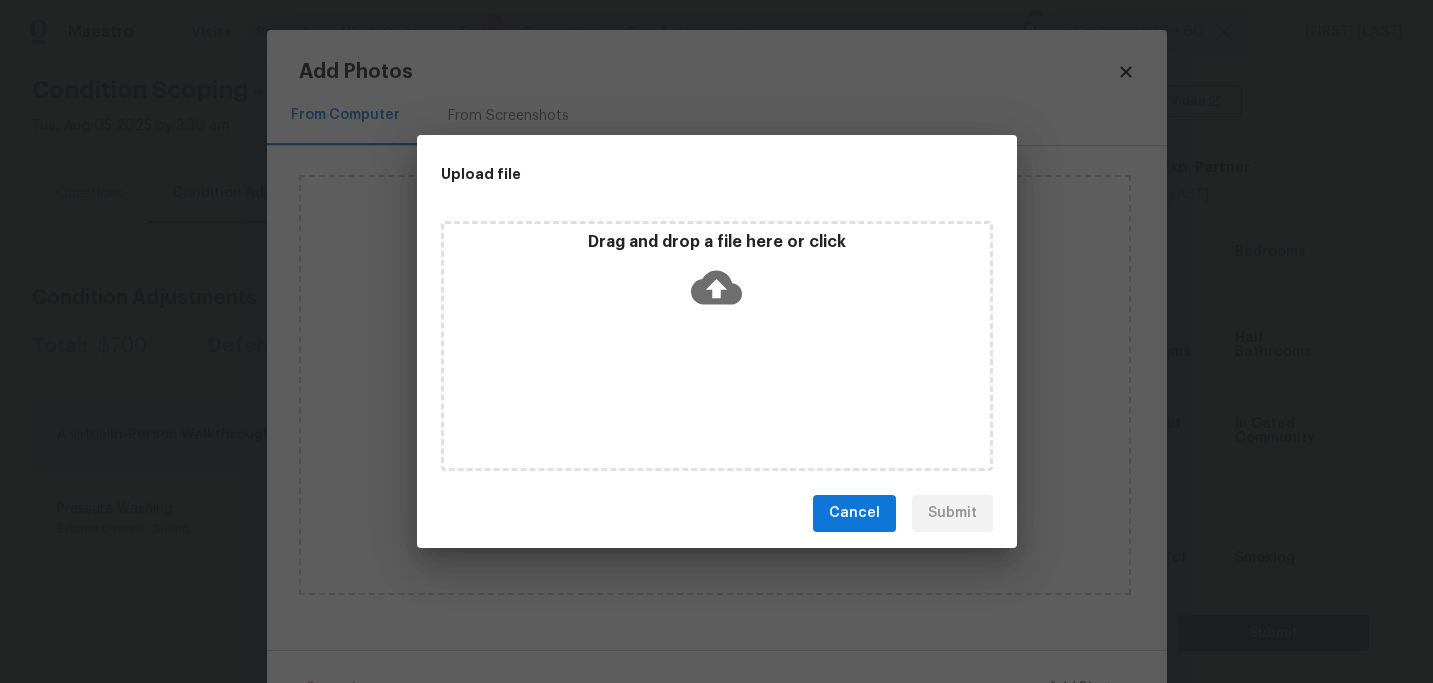 click on "Drag and drop a file here or click" at bounding box center (717, 346) 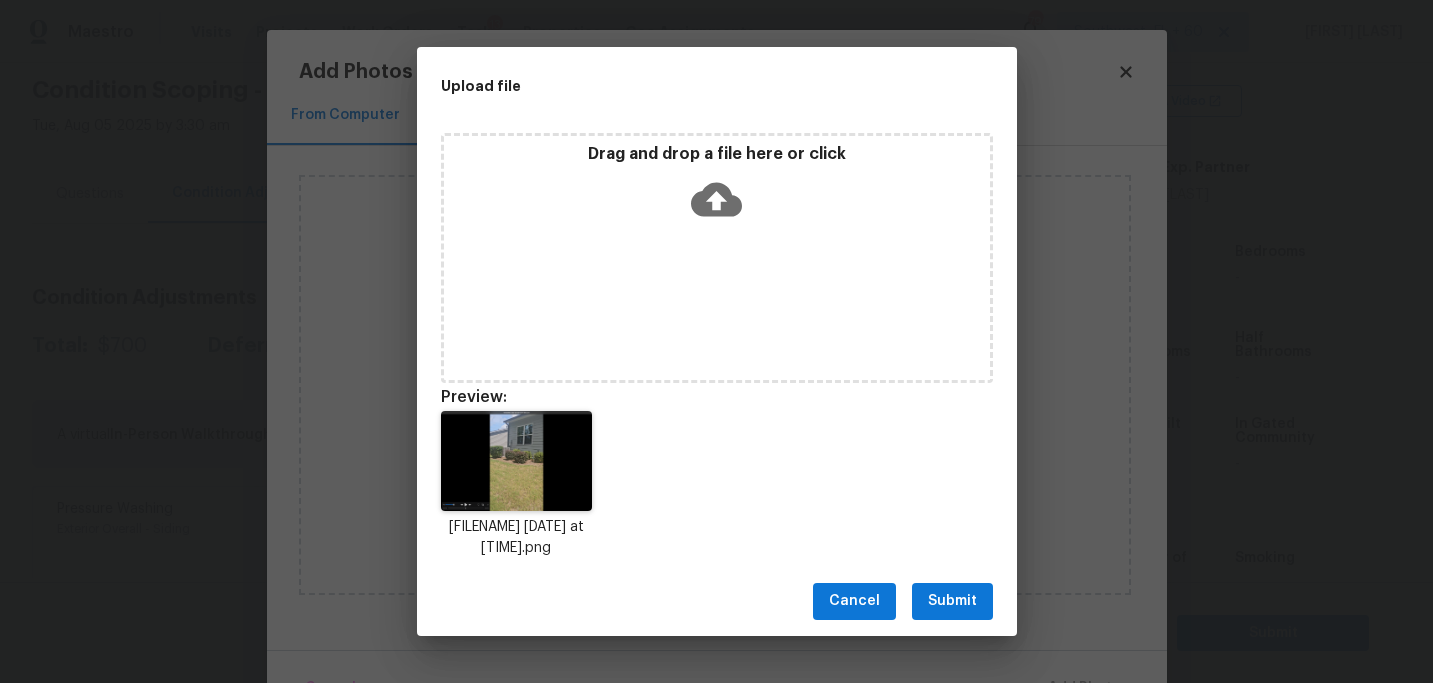 click on "Submit" at bounding box center (952, 601) 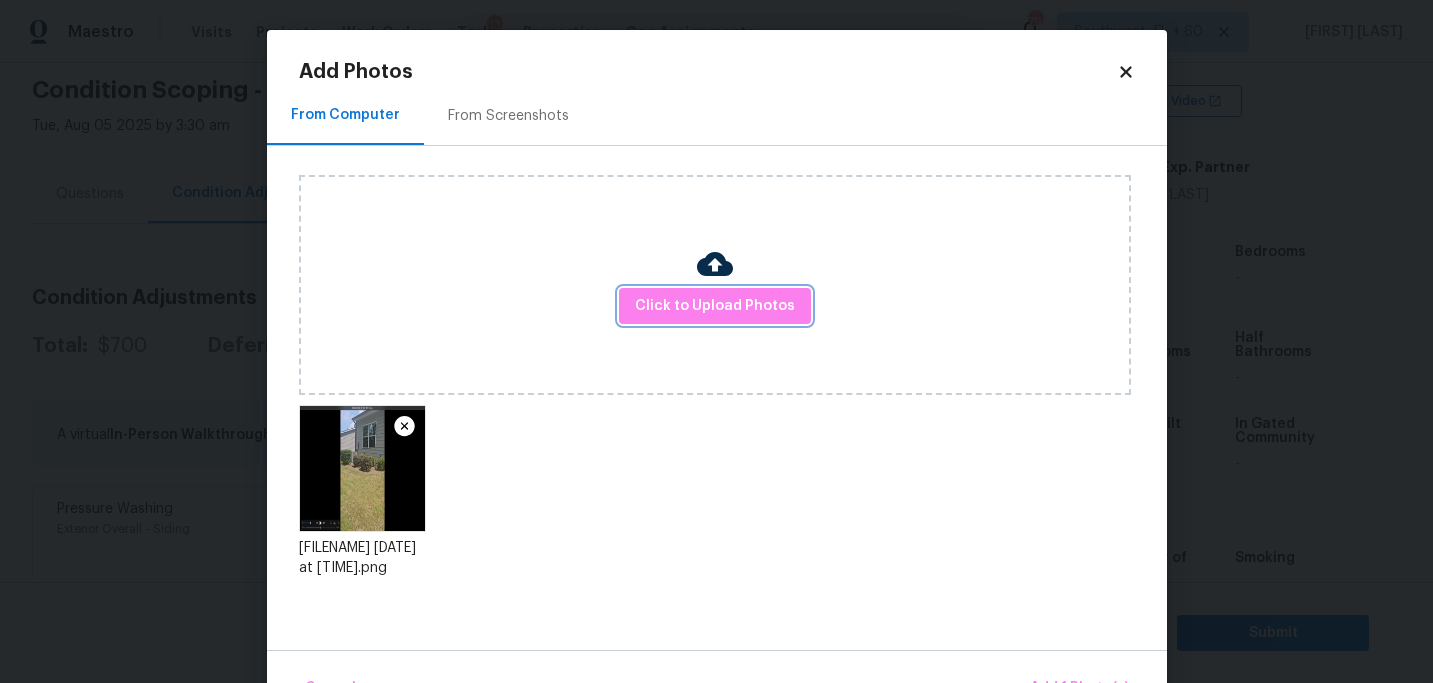 scroll, scrollTop: 57, scrollLeft: 0, axis: vertical 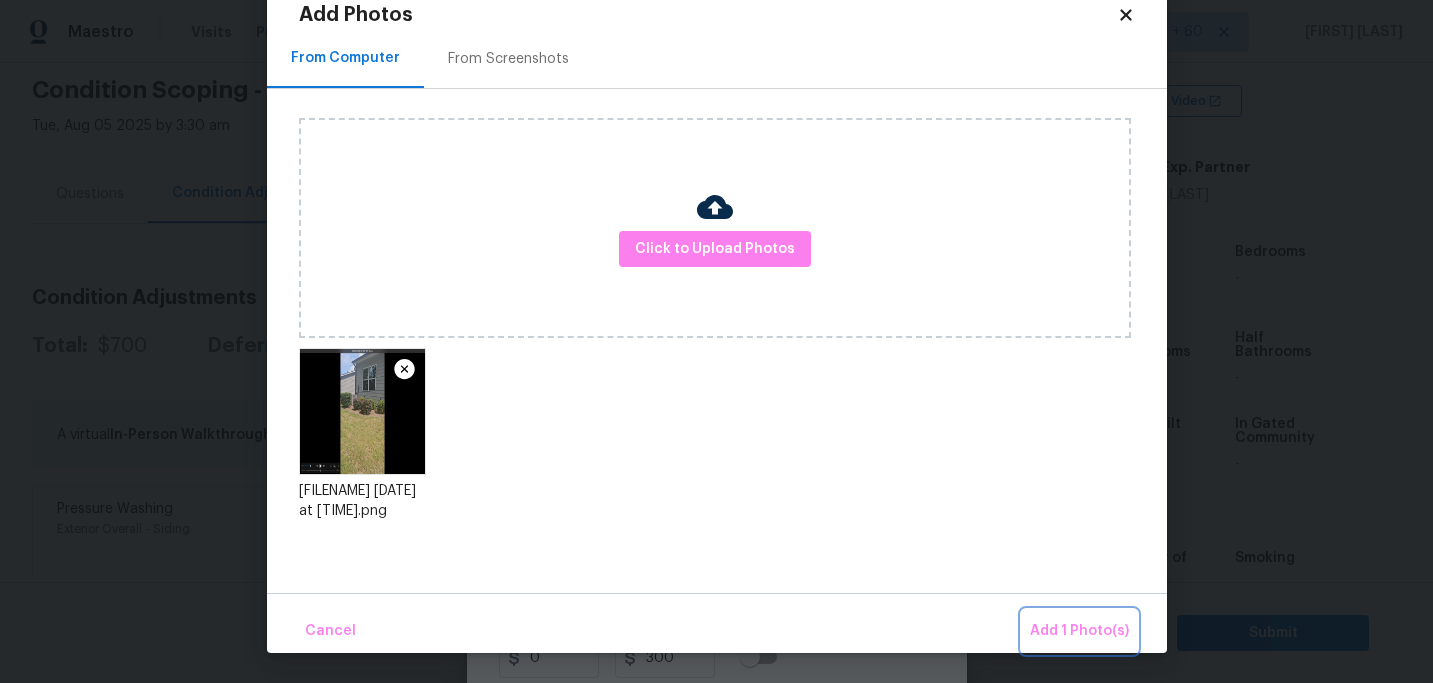click on "Add 1 Photo(s)" at bounding box center [1079, 631] 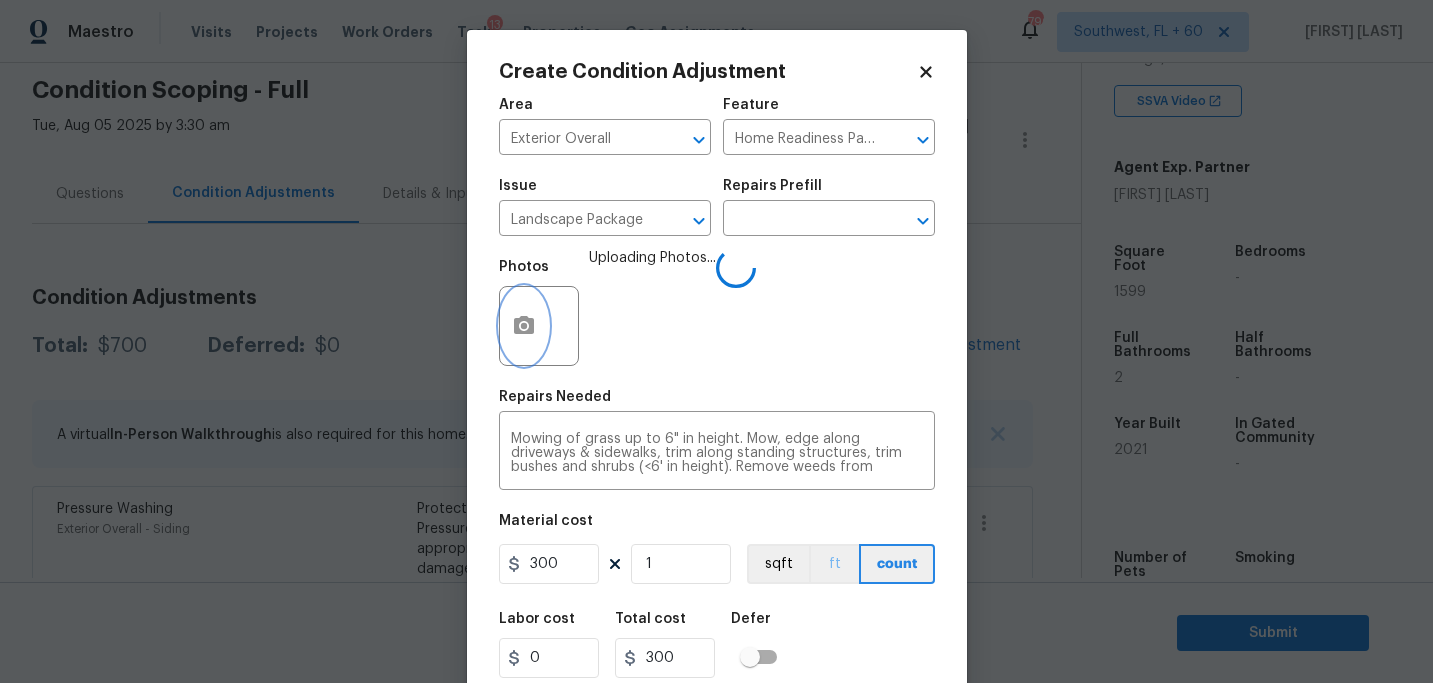 scroll, scrollTop: 0, scrollLeft: 0, axis: both 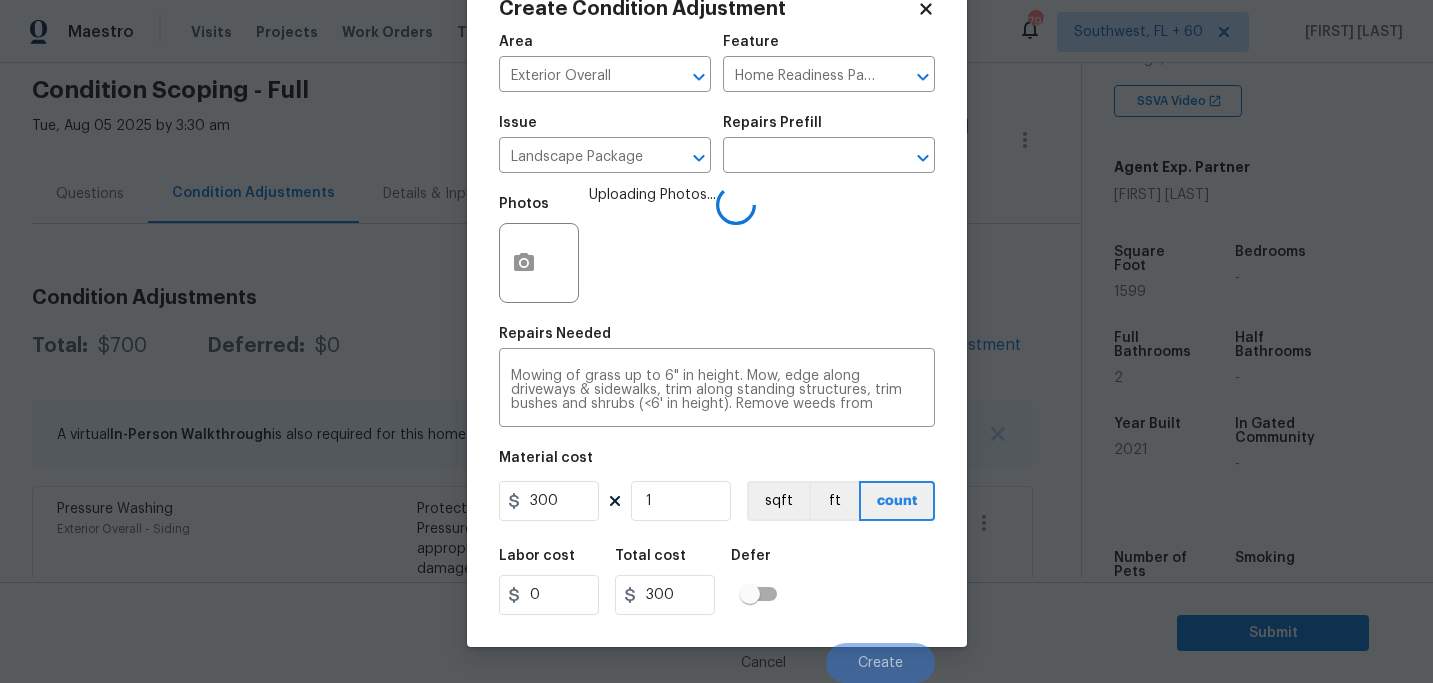 click on "Labor cost 0 Total cost 300 Defer" at bounding box center [717, 582] 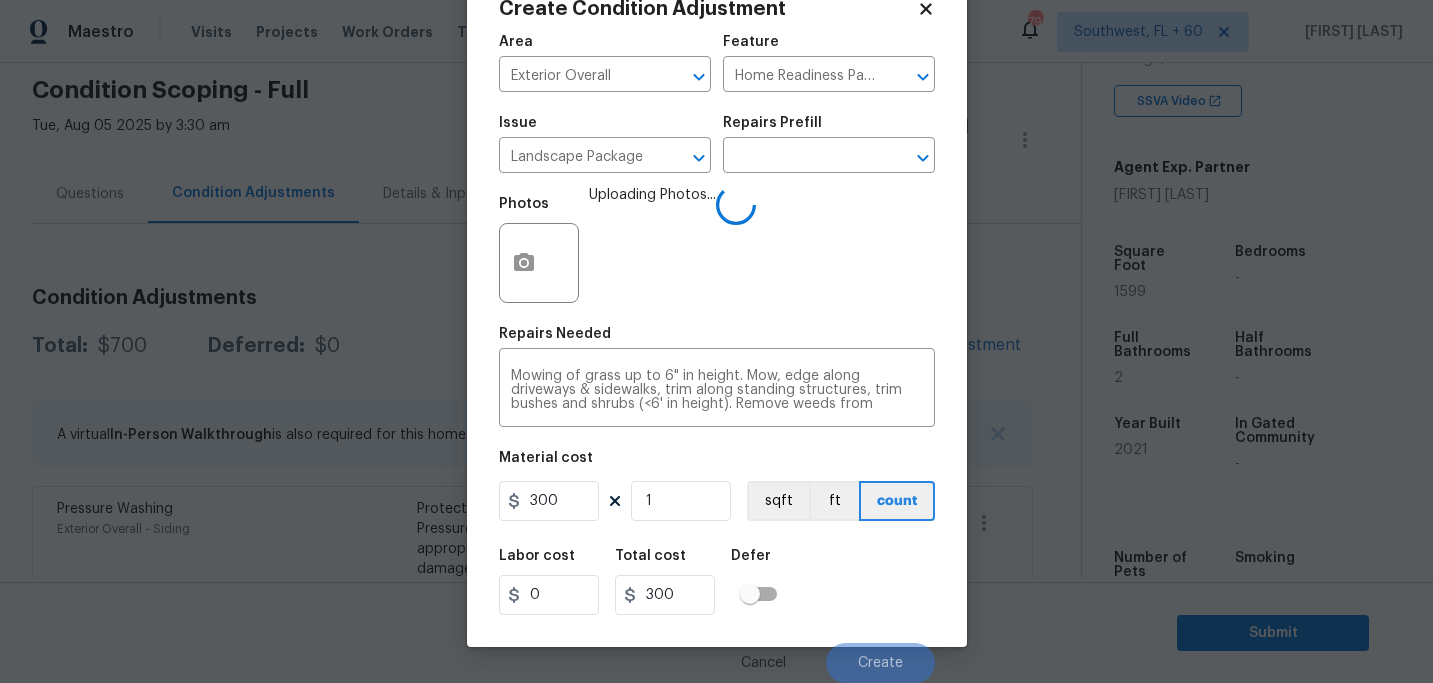 click on "Labor cost 0 Total cost 300 Defer" at bounding box center [717, 582] 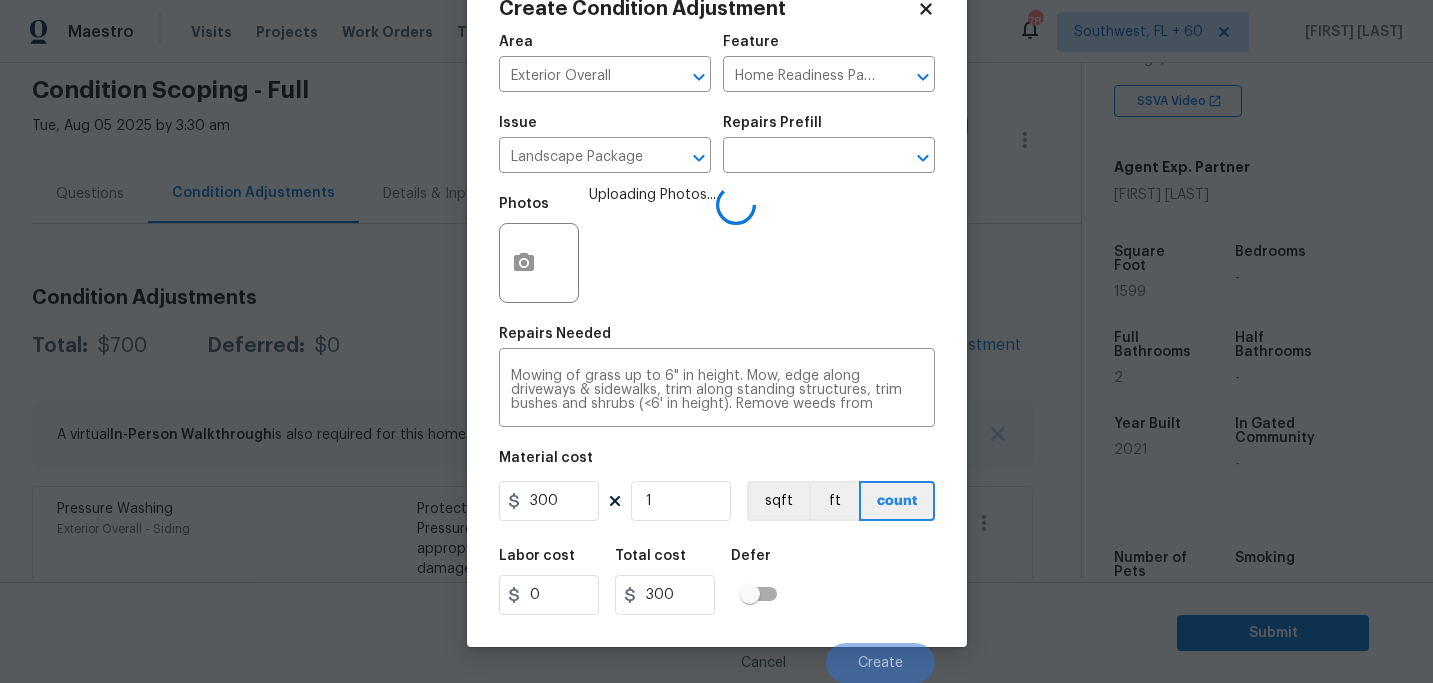 click on "Labor cost 0 Total cost 300 Defer" at bounding box center (717, 582) 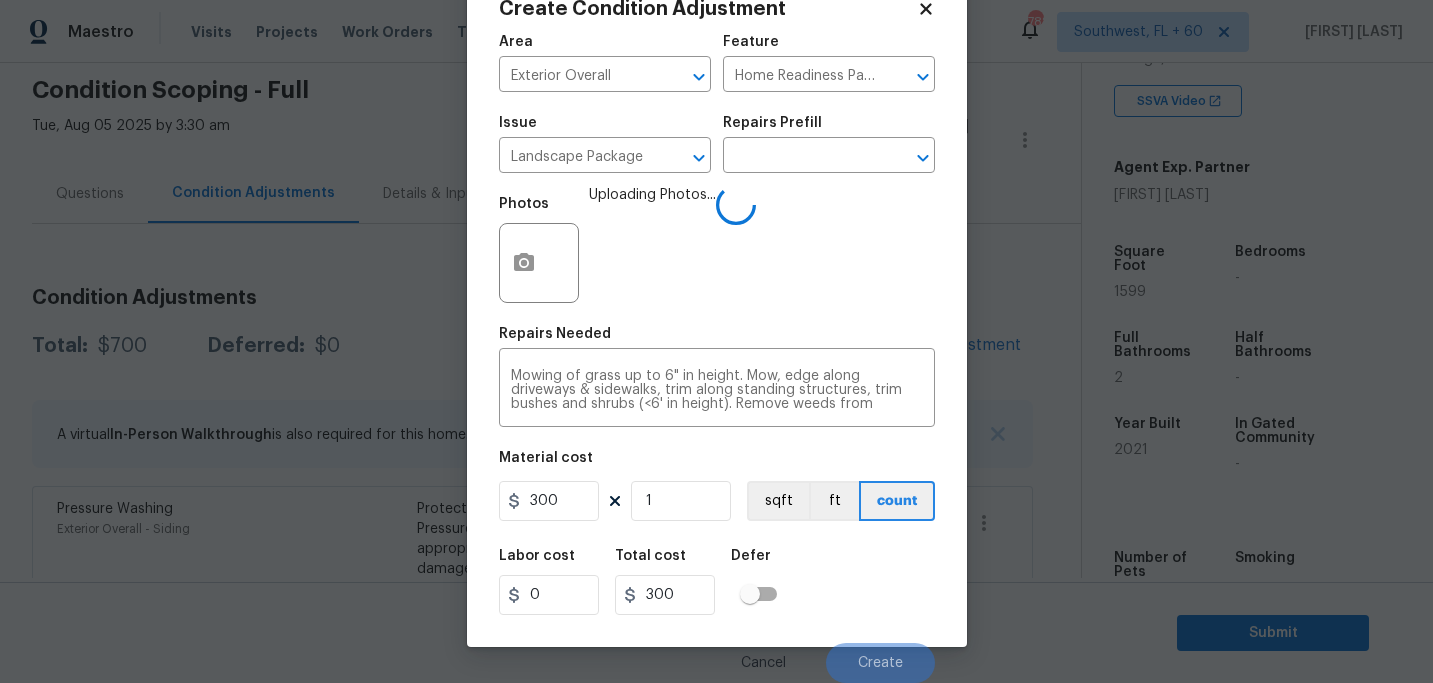 click on "Labor cost 0 Total cost 300 Defer" at bounding box center [717, 582] 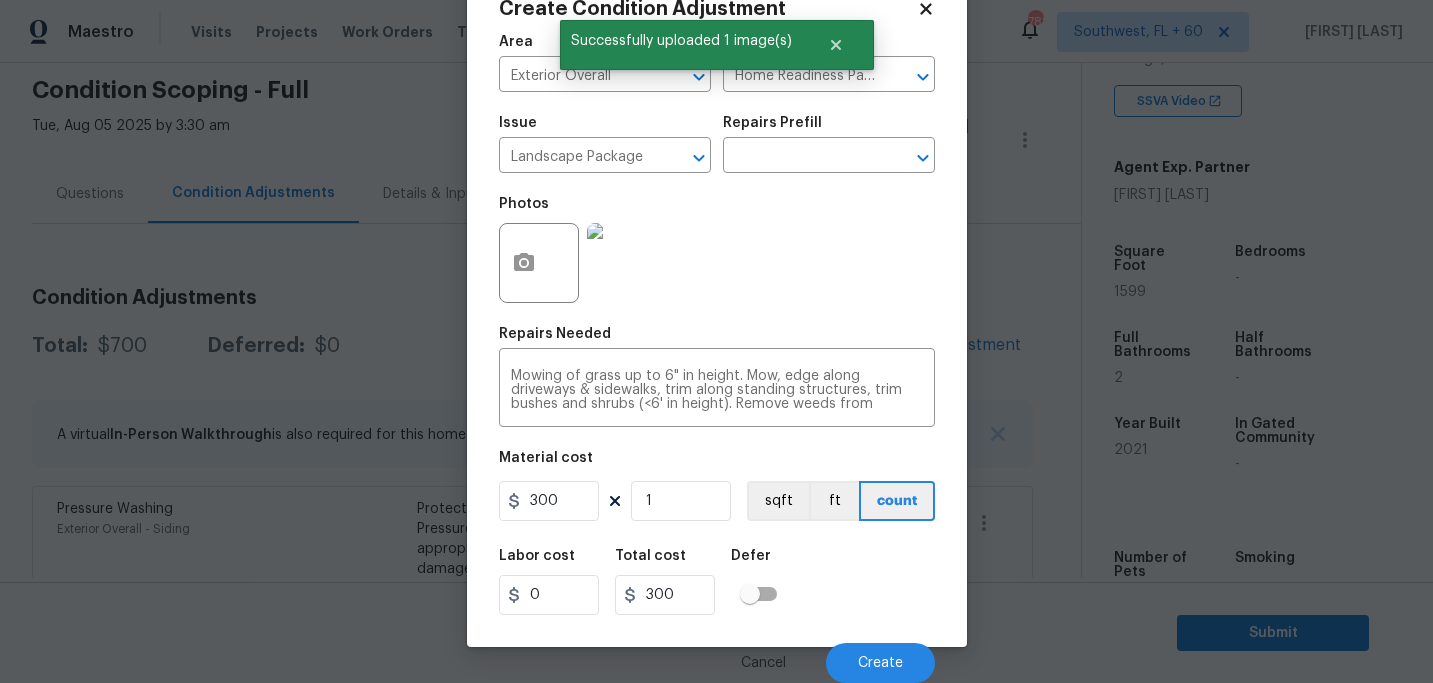 click on "Labor cost 0 Total cost 300 Defer" at bounding box center (717, 582) 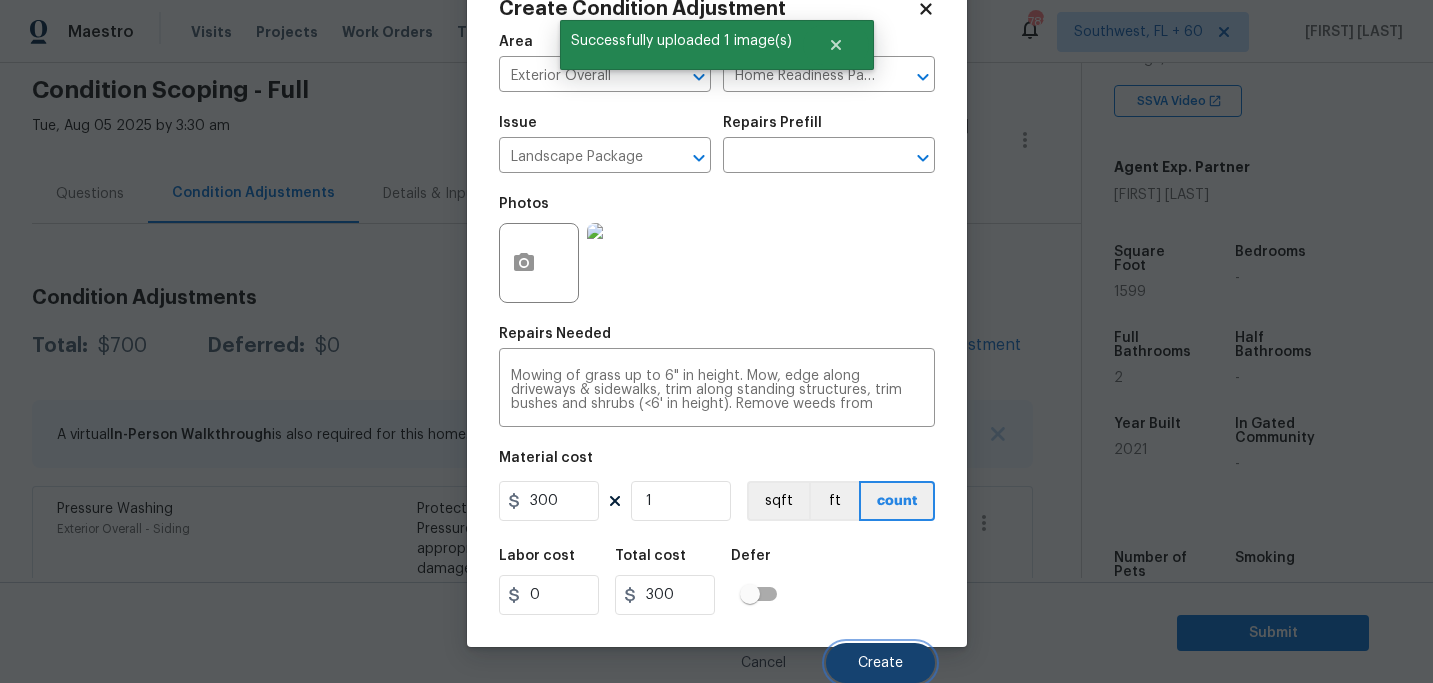 click on "Create" at bounding box center (880, 663) 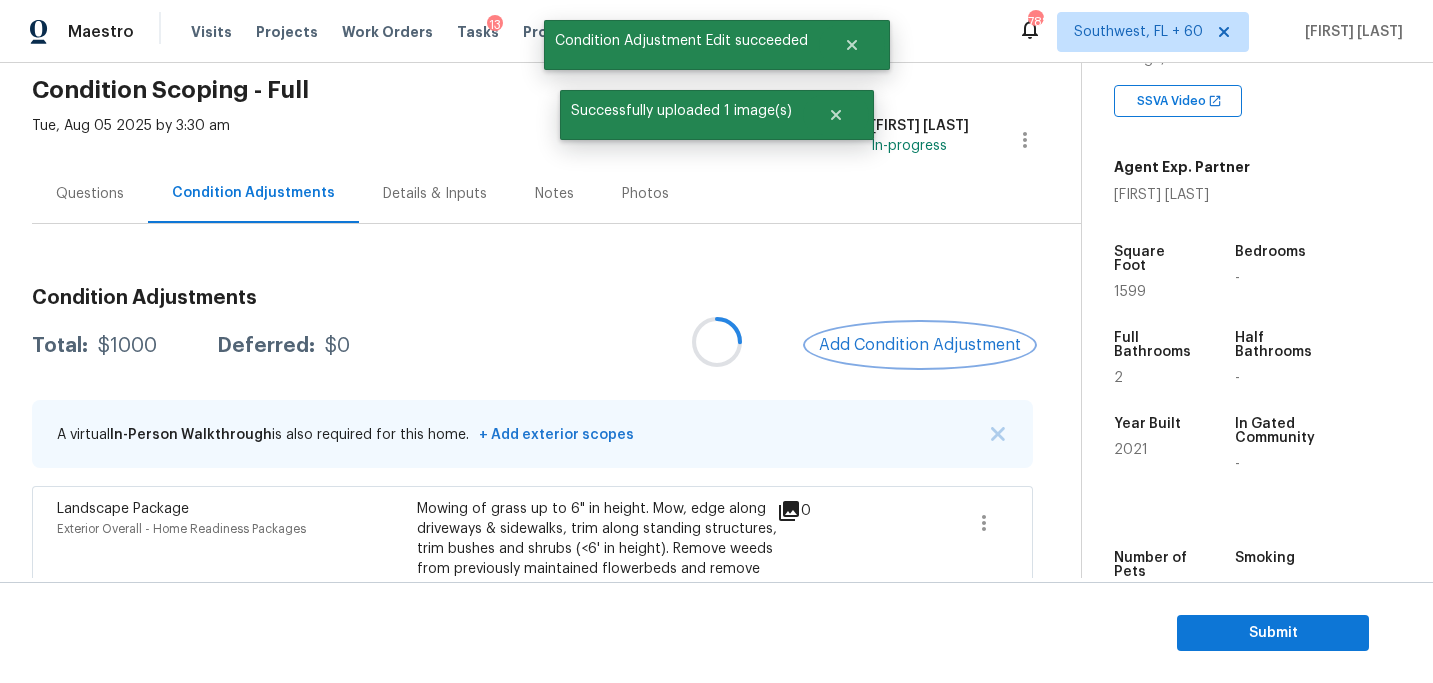 scroll, scrollTop: 0, scrollLeft: 0, axis: both 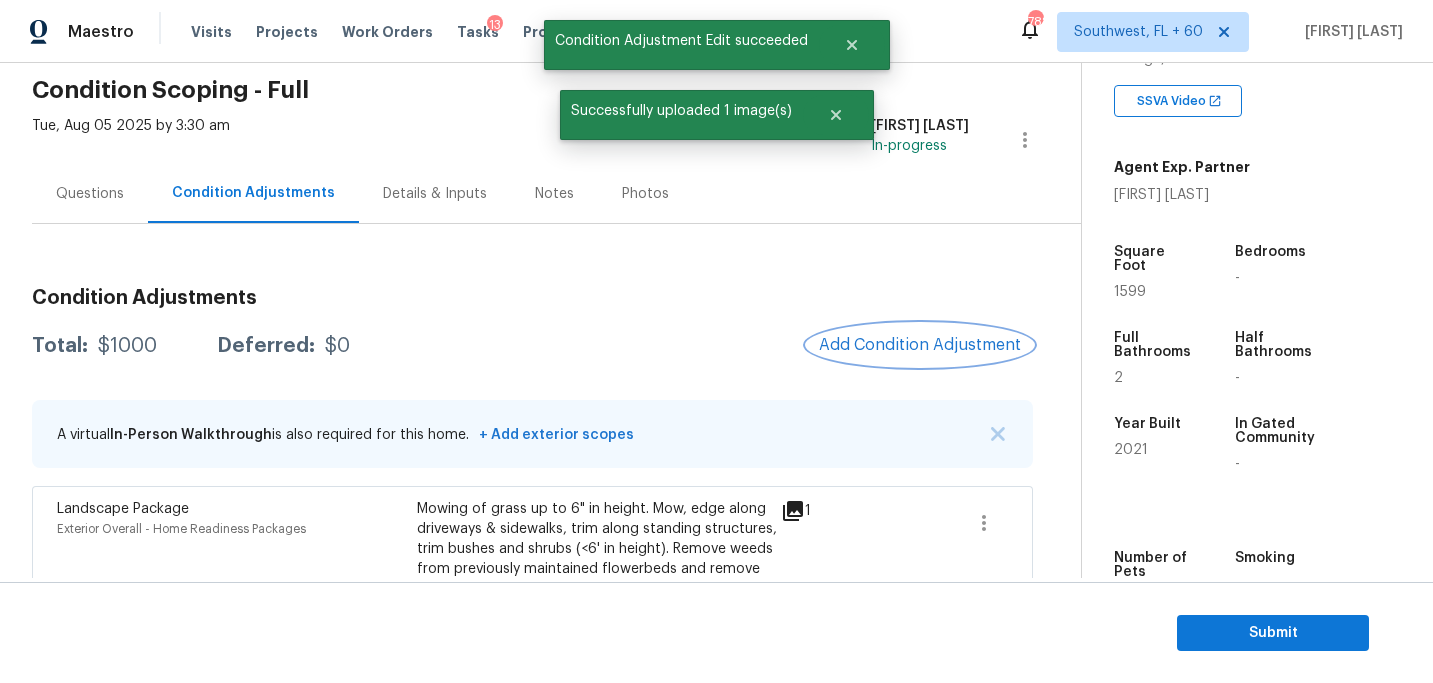 click on "Add Condition Adjustment" at bounding box center [920, 345] 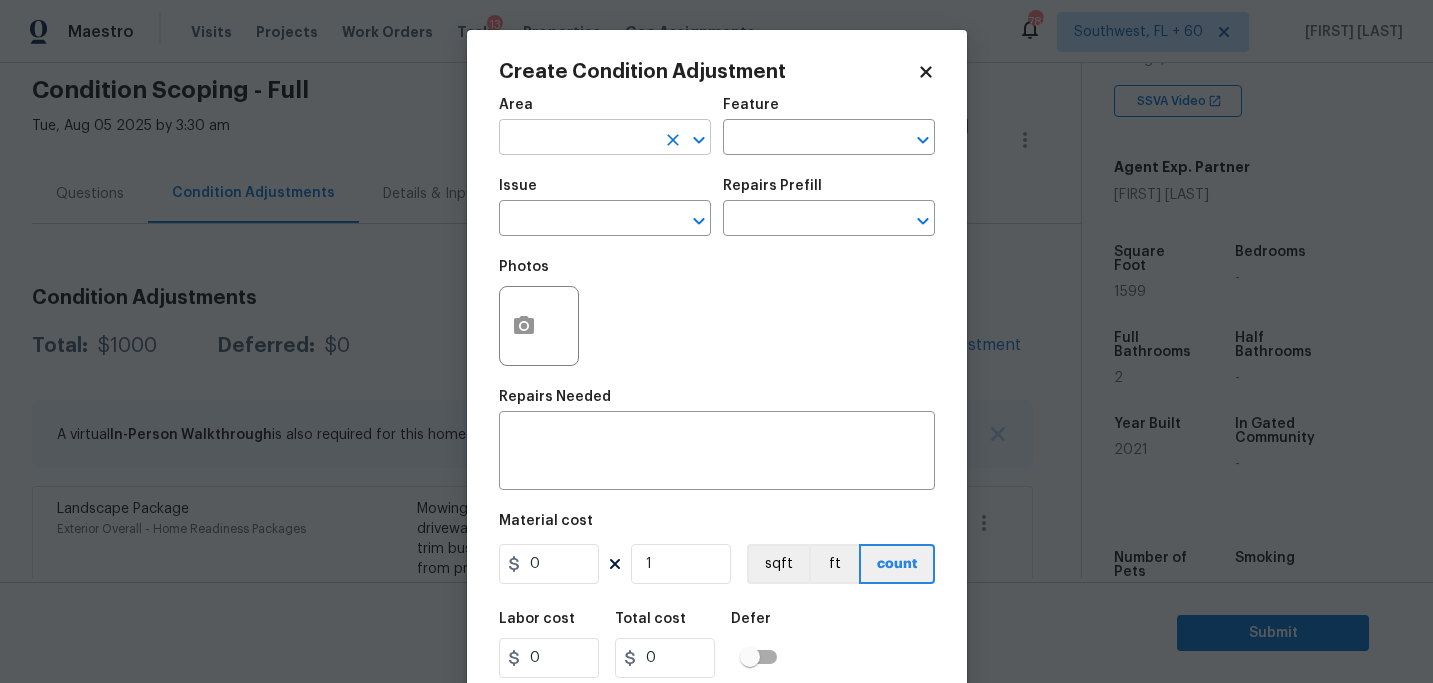 click at bounding box center [577, 139] 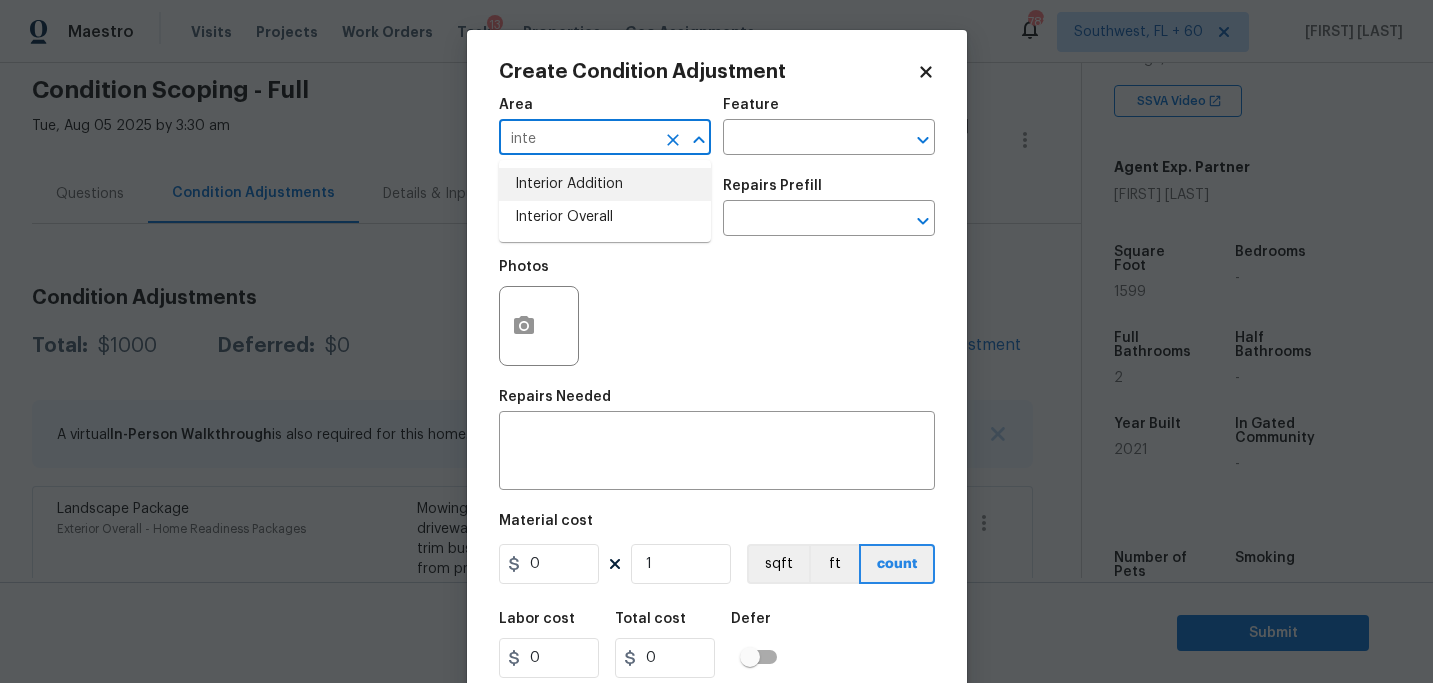 click on "Interior Overall" at bounding box center [605, 217] 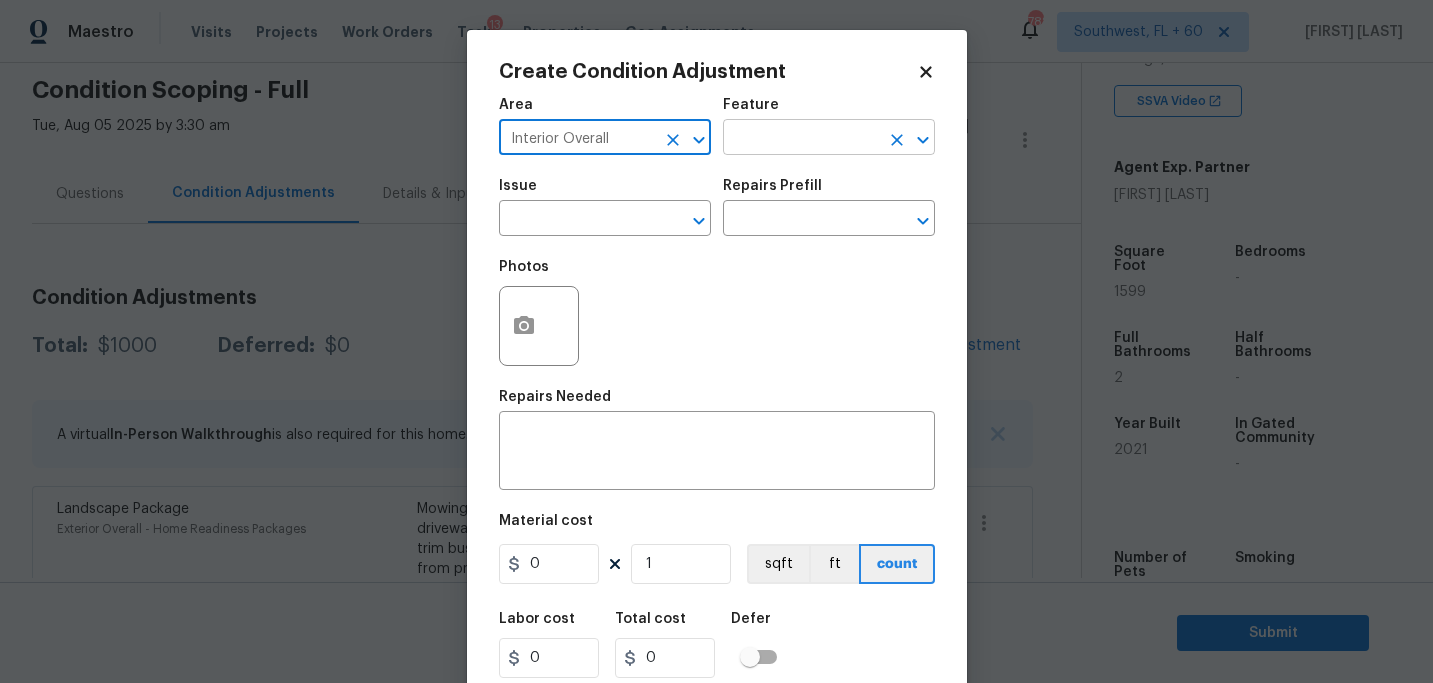 type on "Interior Overall" 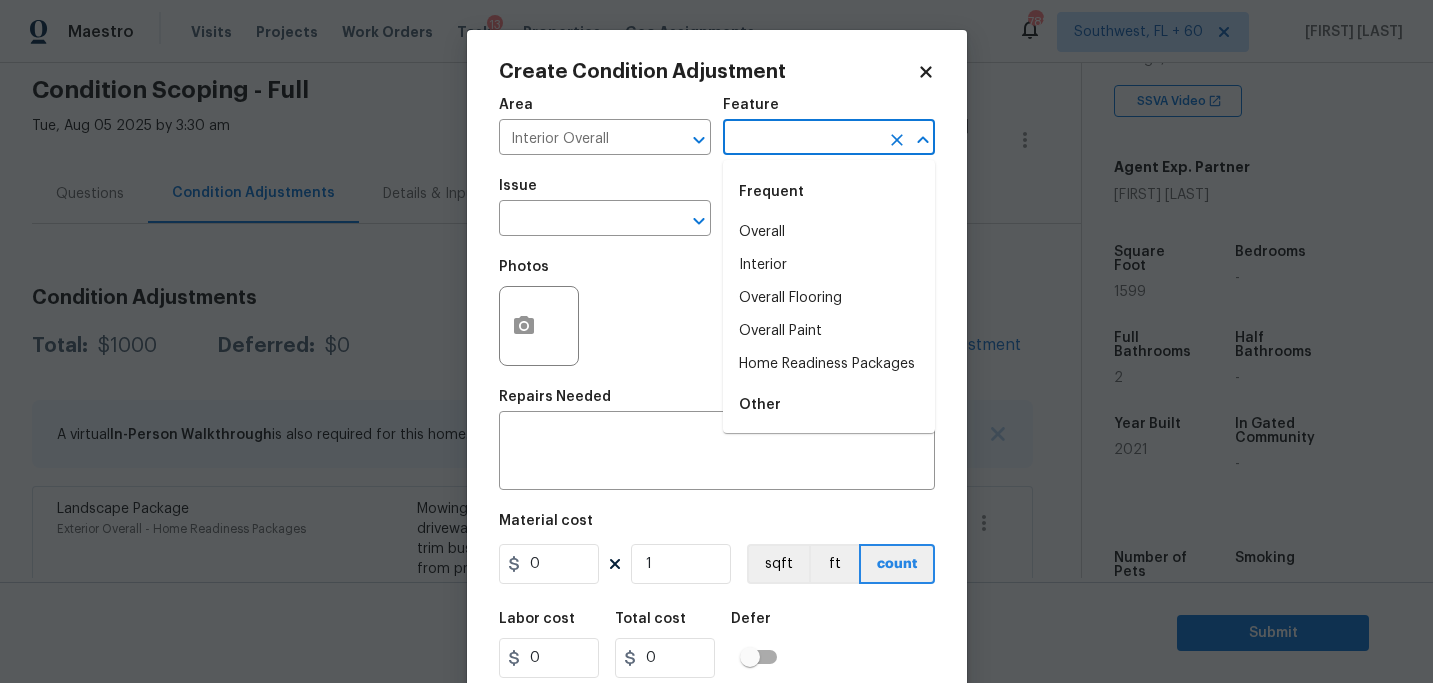 click at bounding box center [801, 139] 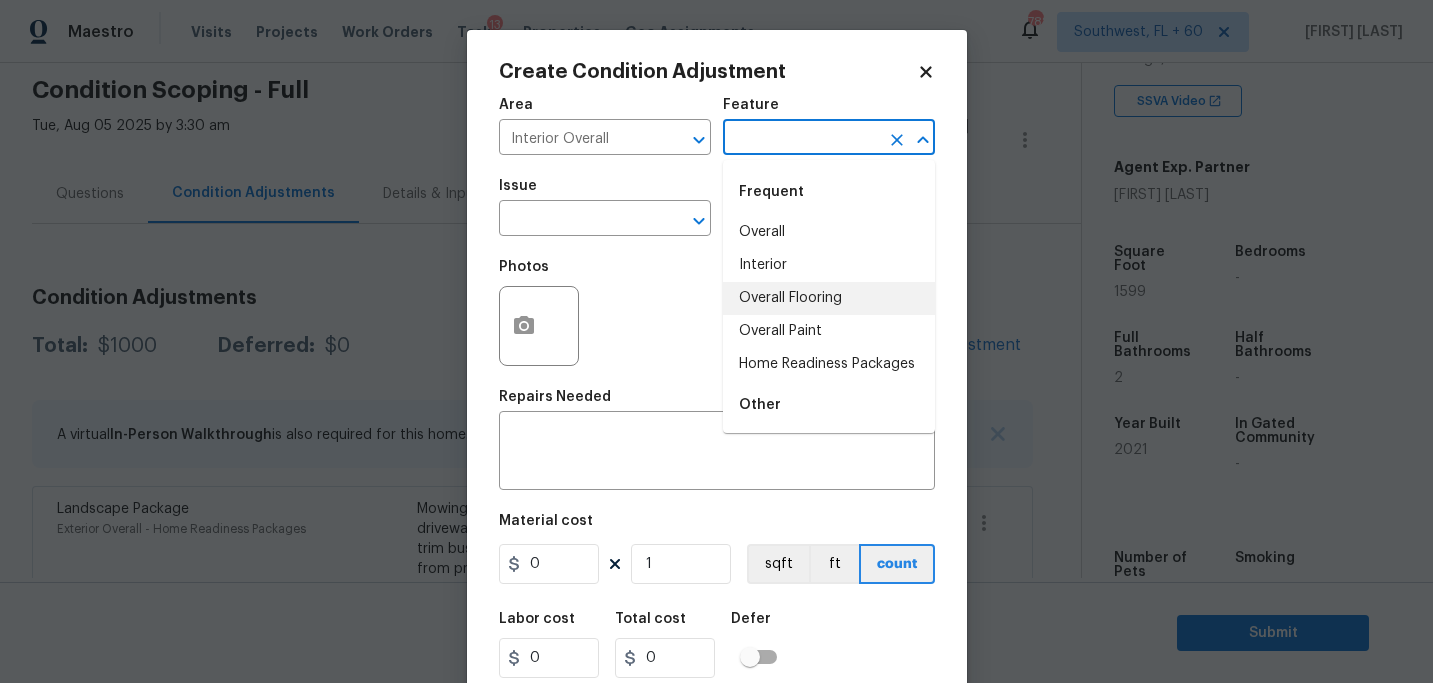 click on "Overall Paint" at bounding box center [829, 331] 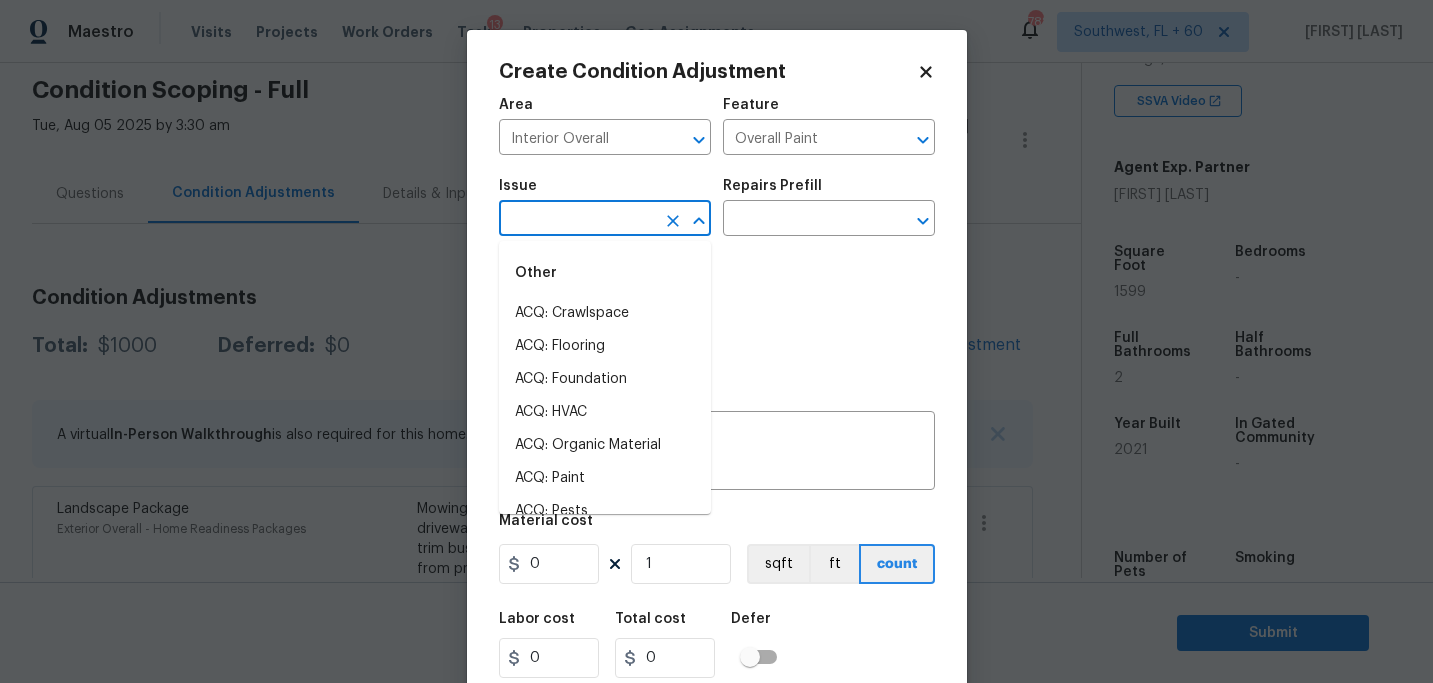 click at bounding box center (577, 220) 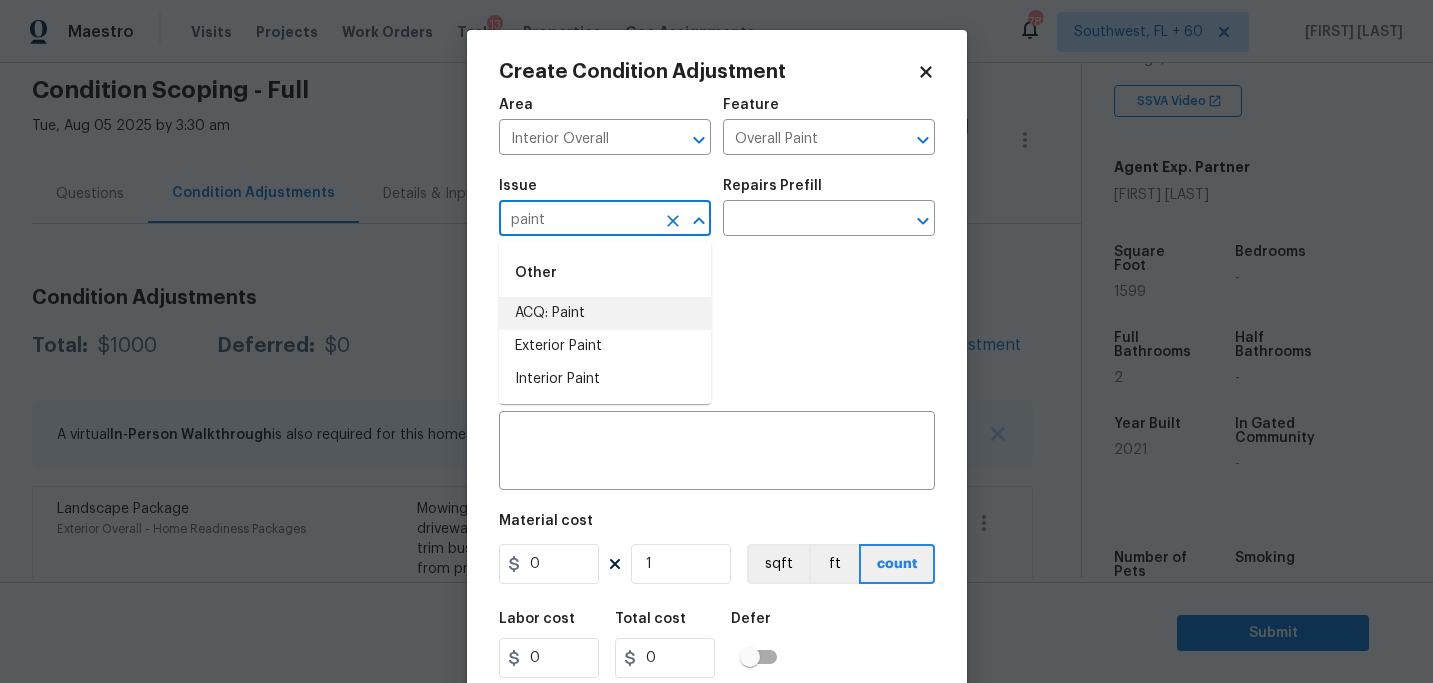 click on "ACQ: Paint" at bounding box center (605, 313) 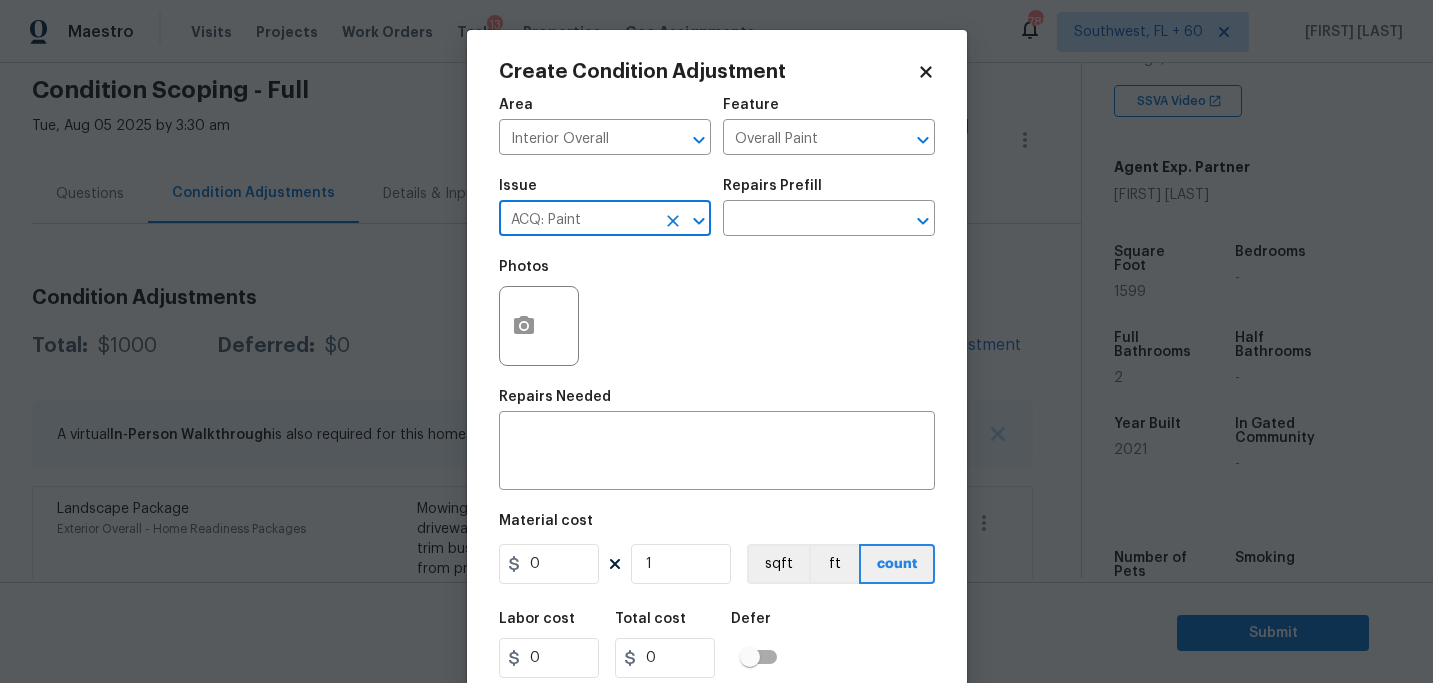 type on "ACQ: Paint" 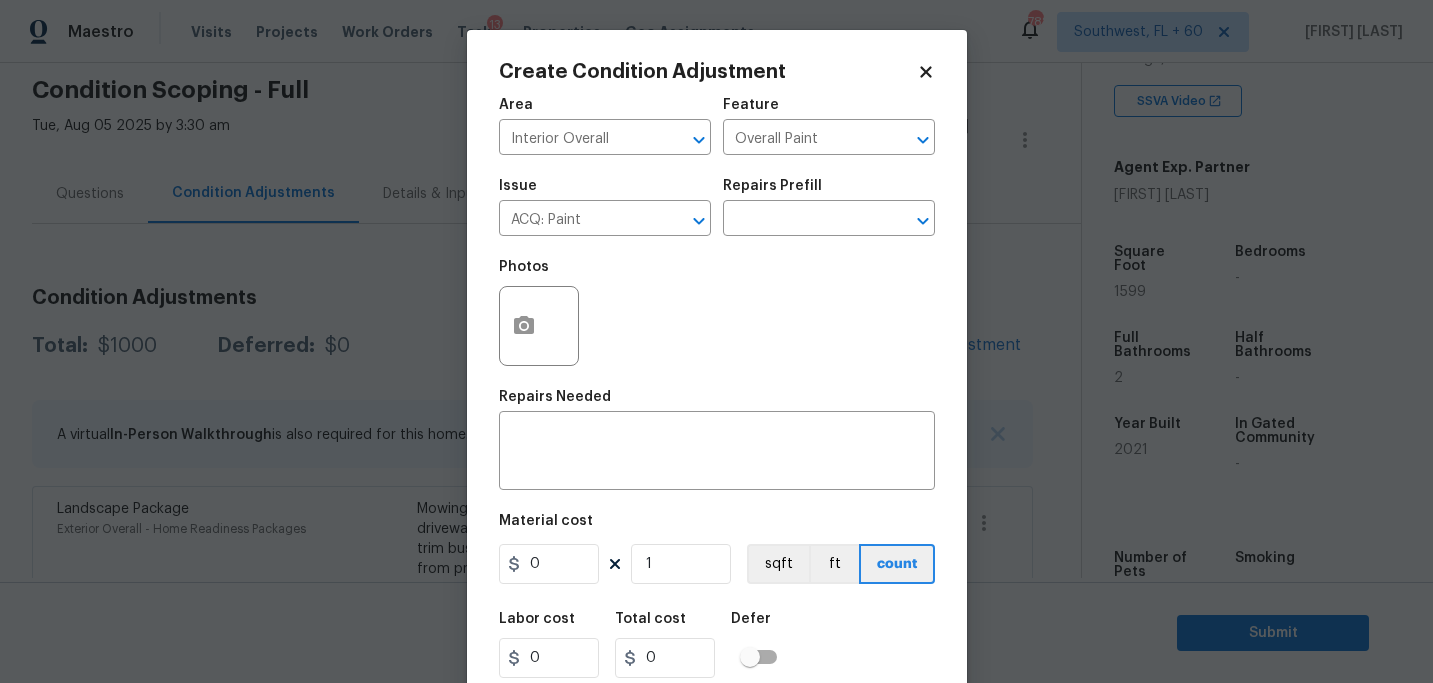 click on "Photos" at bounding box center [717, 313] 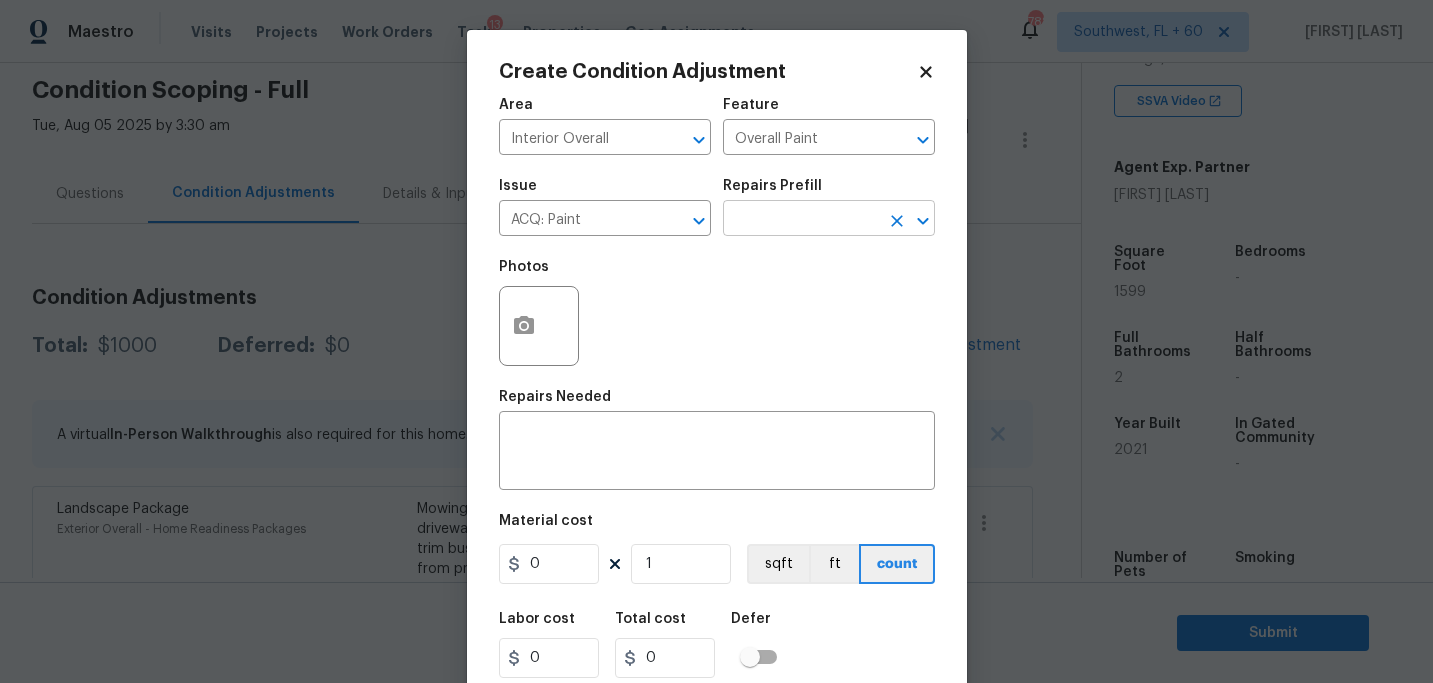click at bounding box center [801, 220] 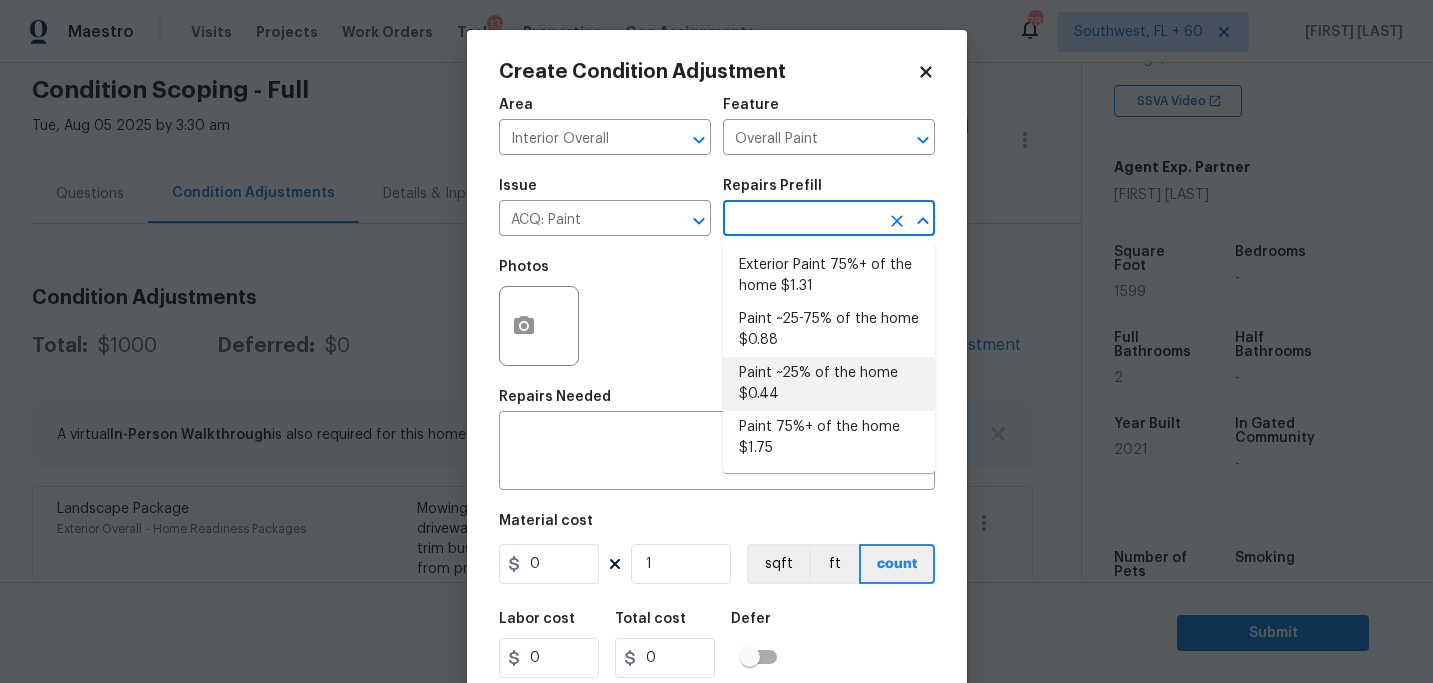 click on "Paint ~25% of the home $0.44" at bounding box center (829, 384) 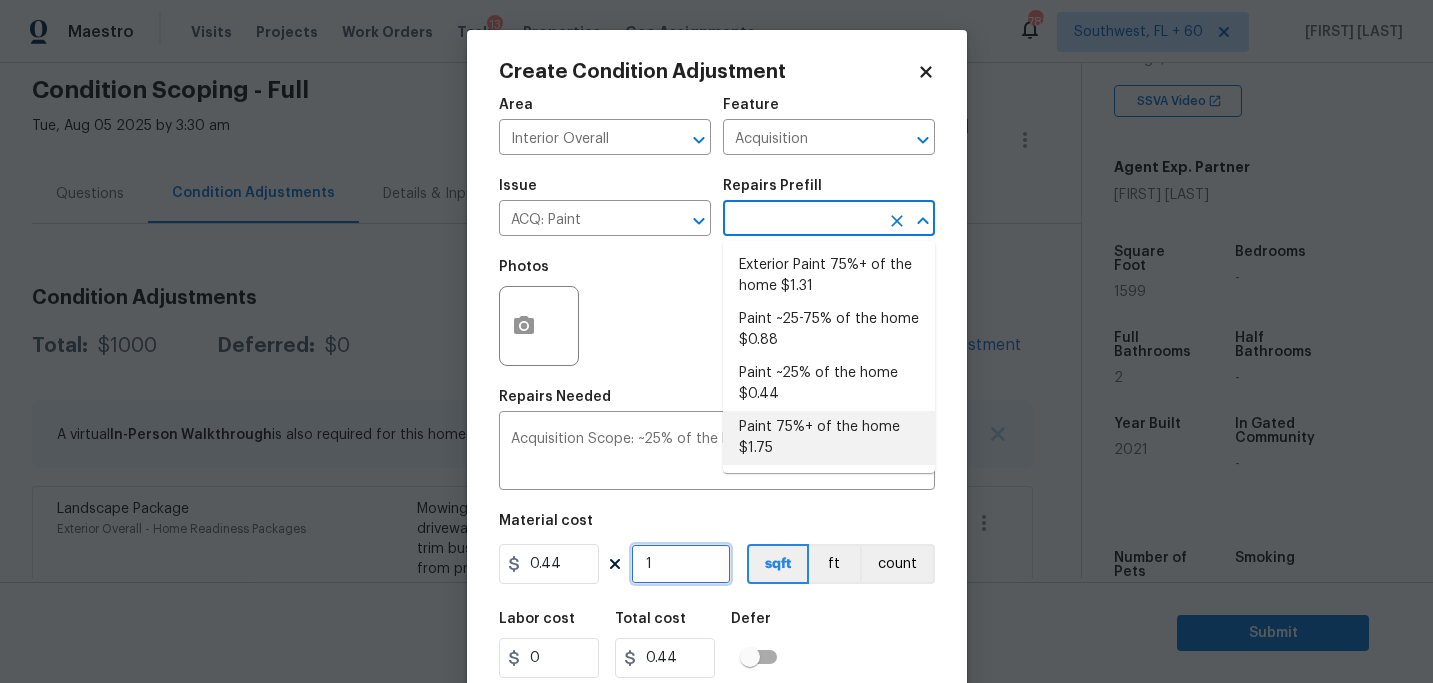 click on "1" at bounding box center [681, 564] 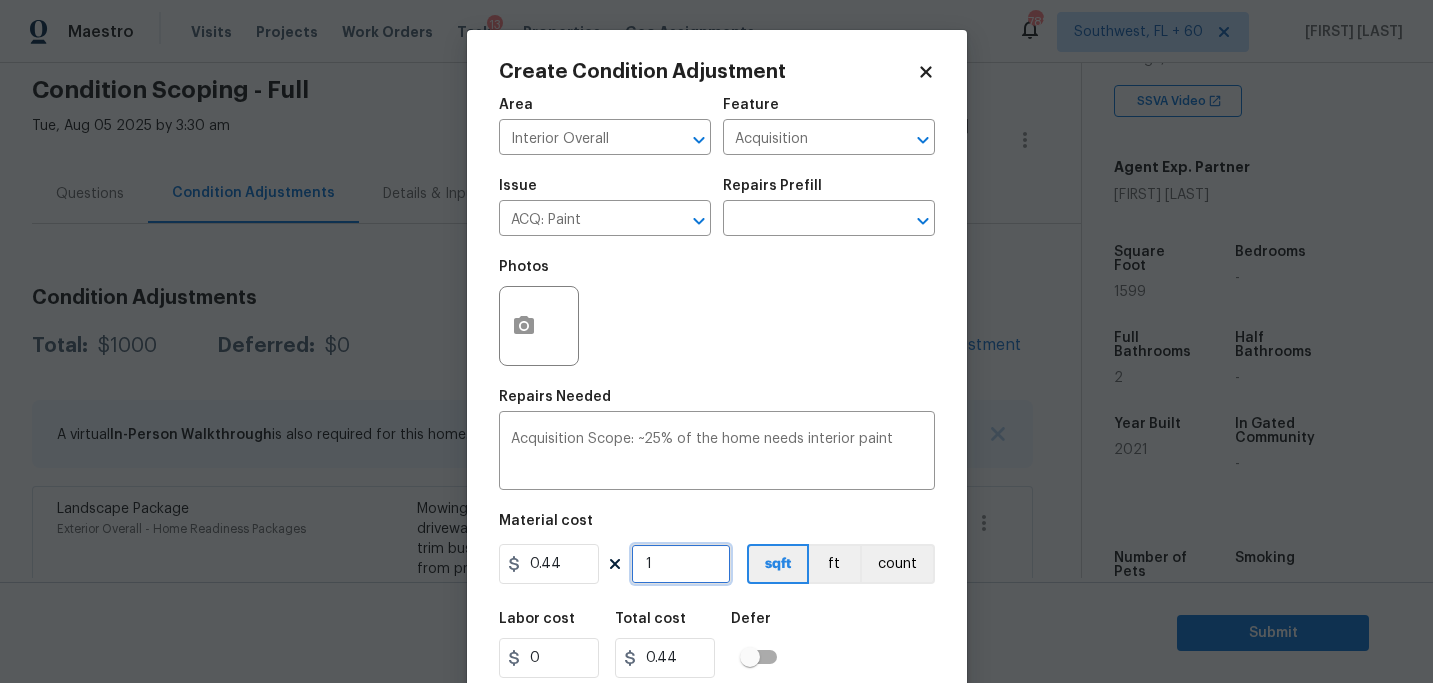 type on "15" 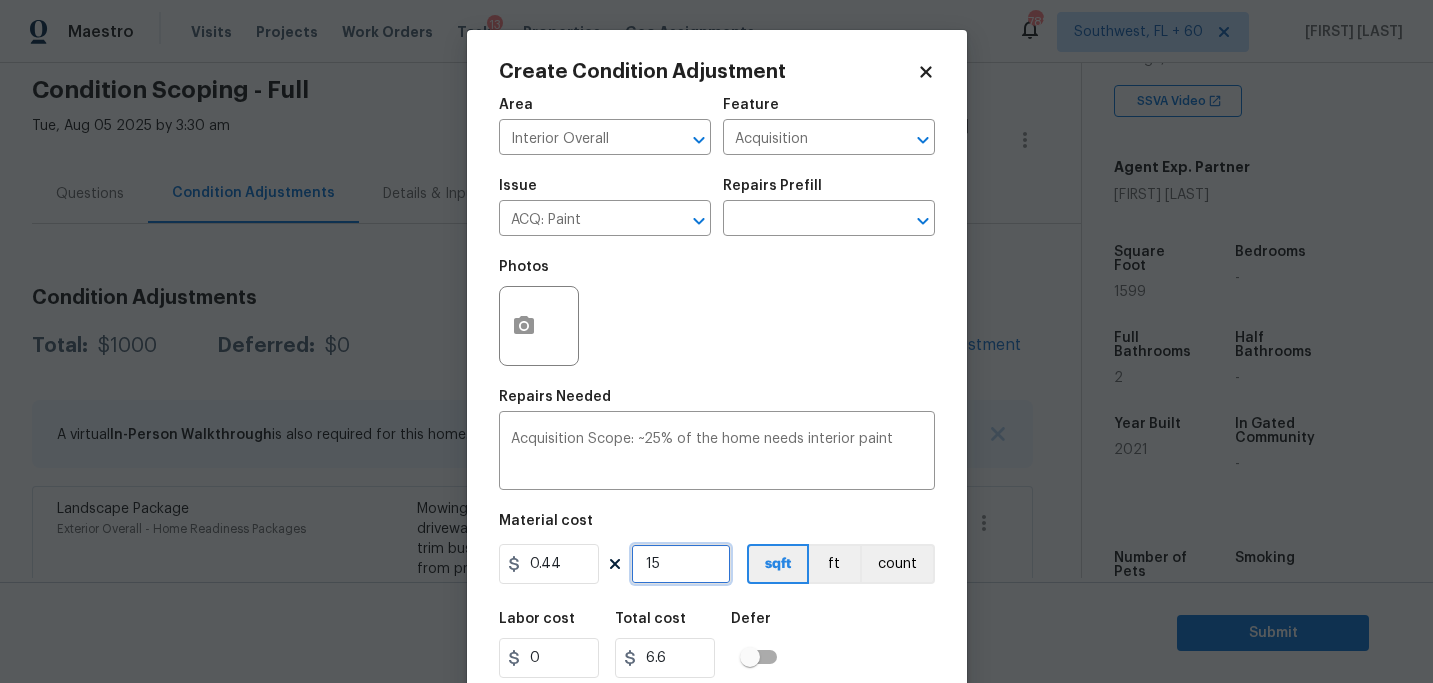 type on "159" 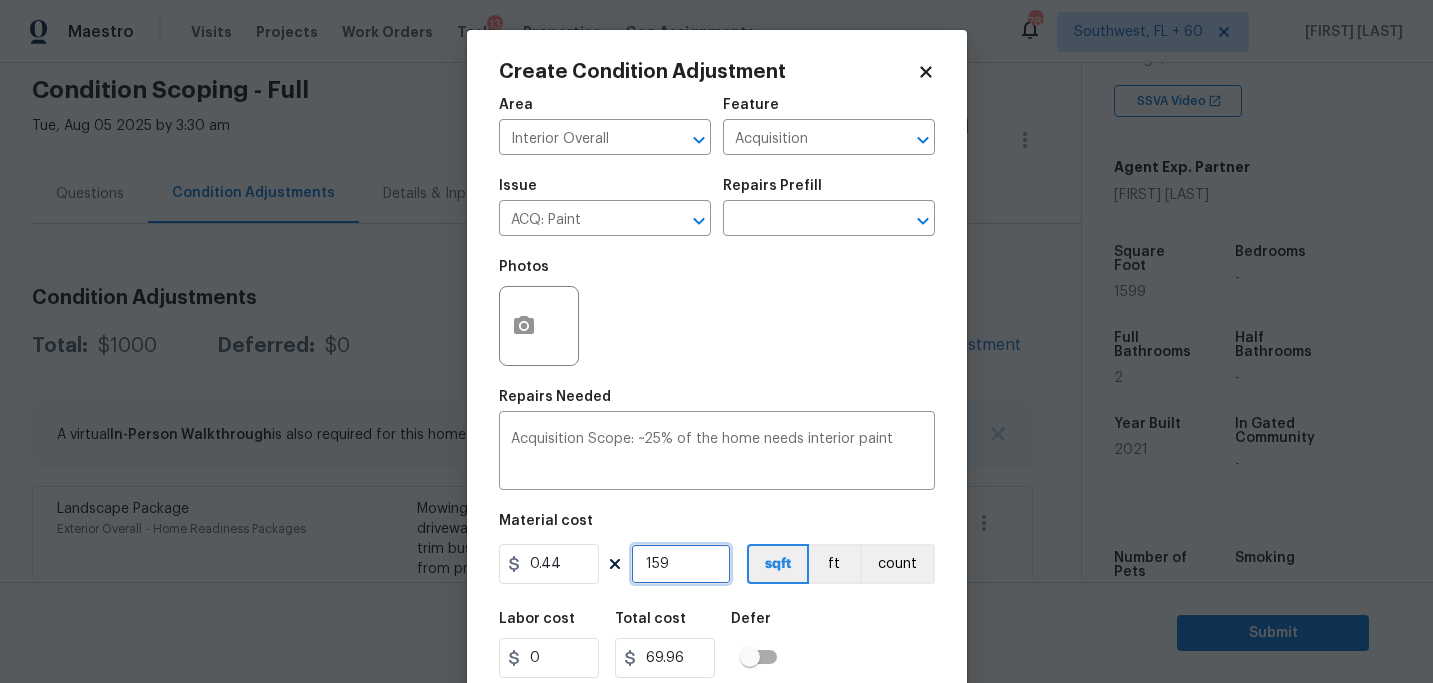type on "1599" 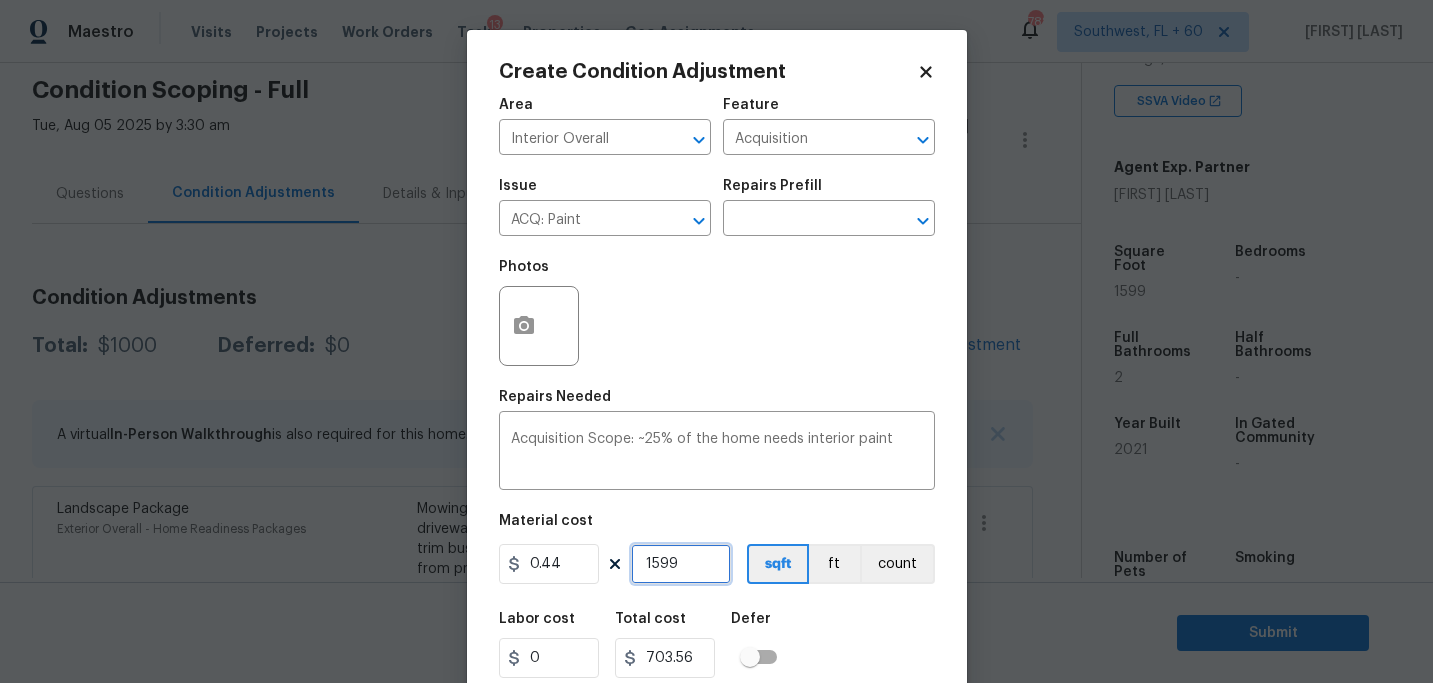 type on "1599" 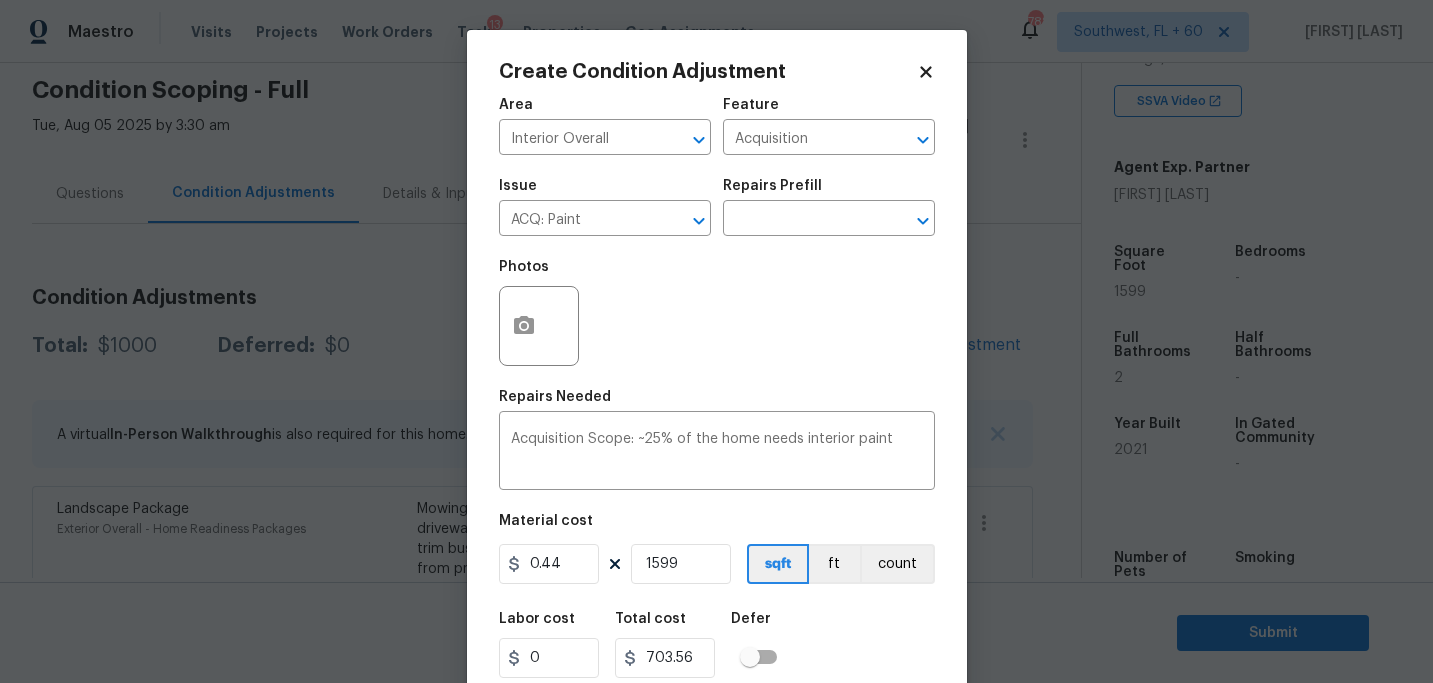 click on "Labor cost 0 Total cost 703.56 Defer" at bounding box center (717, 645) 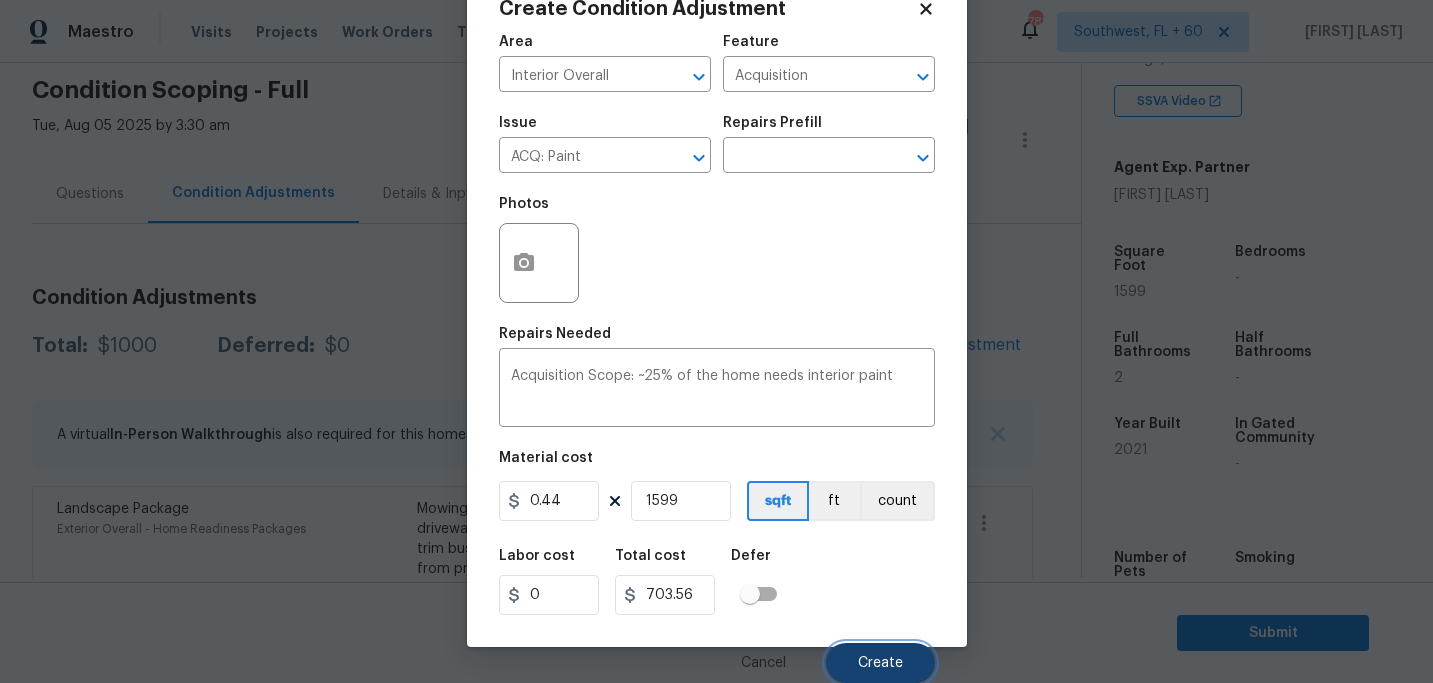 click on "Create" at bounding box center (880, 663) 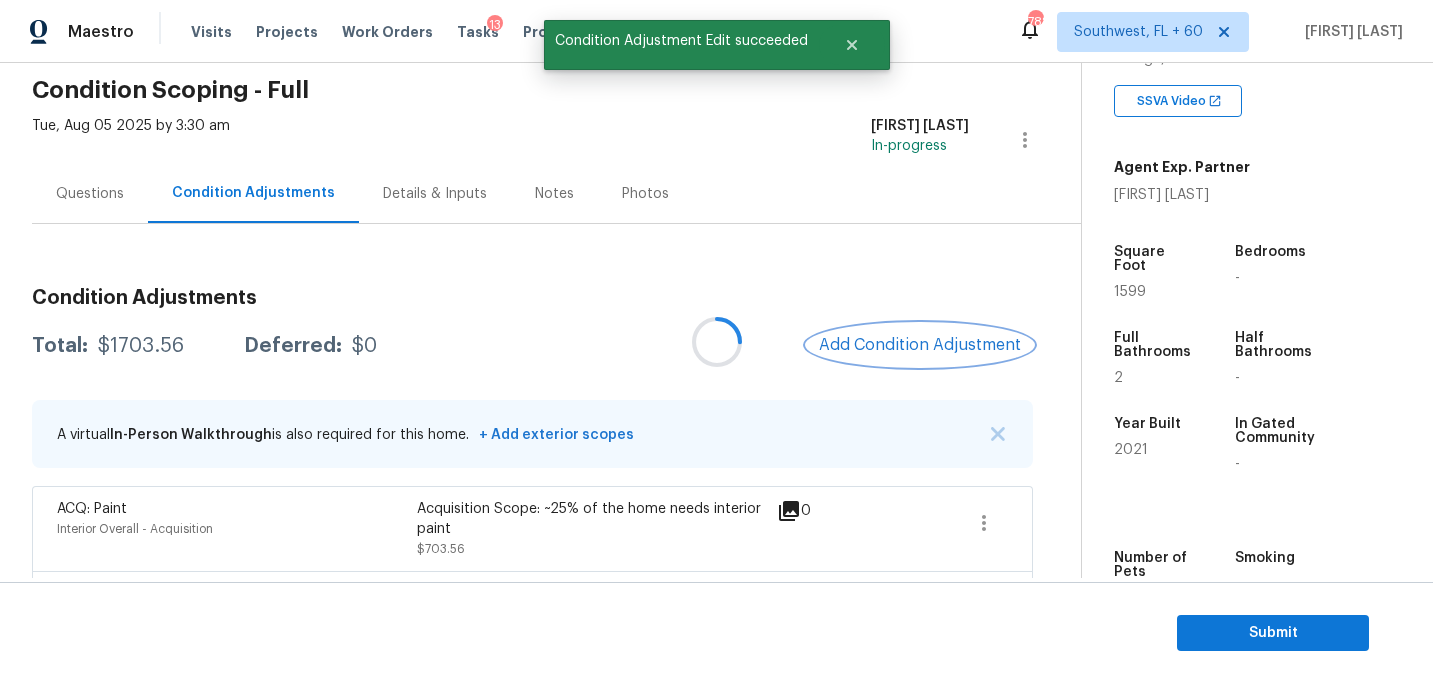 scroll, scrollTop: 0, scrollLeft: 0, axis: both 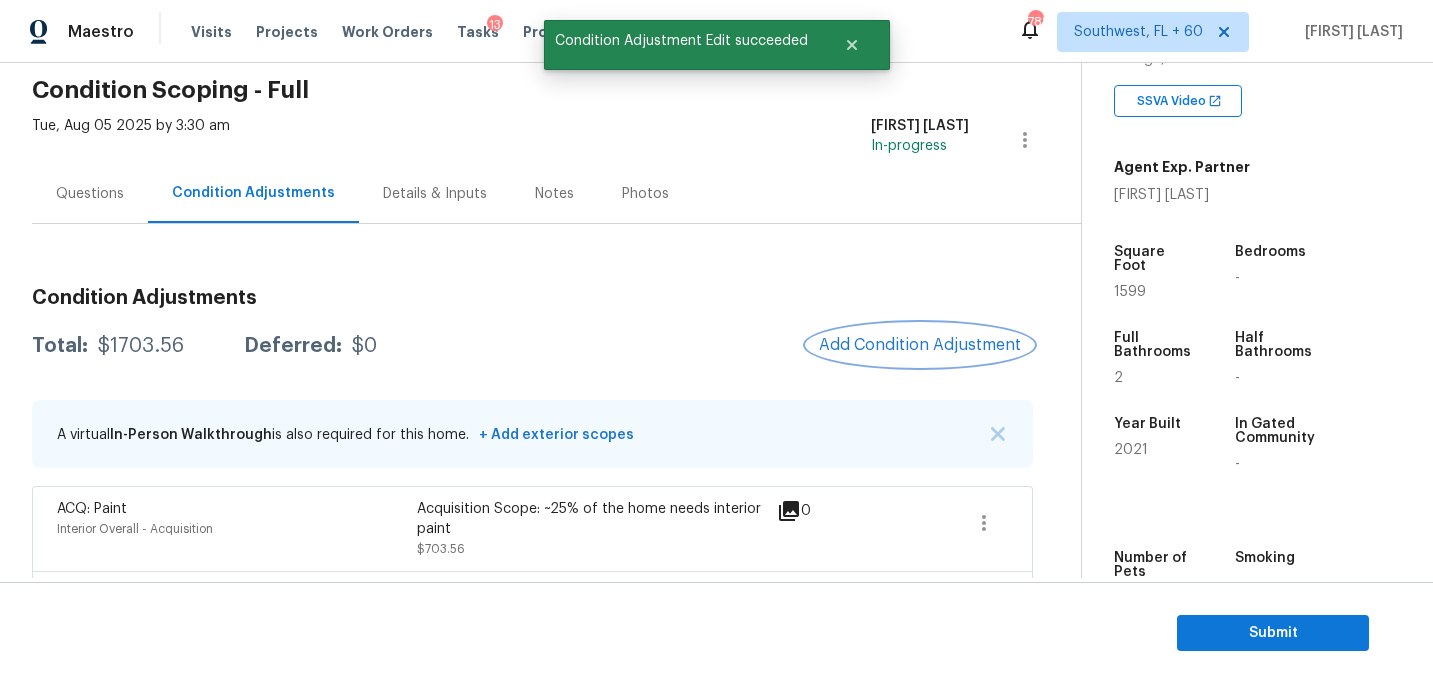 click on "Add Condition Adjustment" at bounding box center [920, 345] 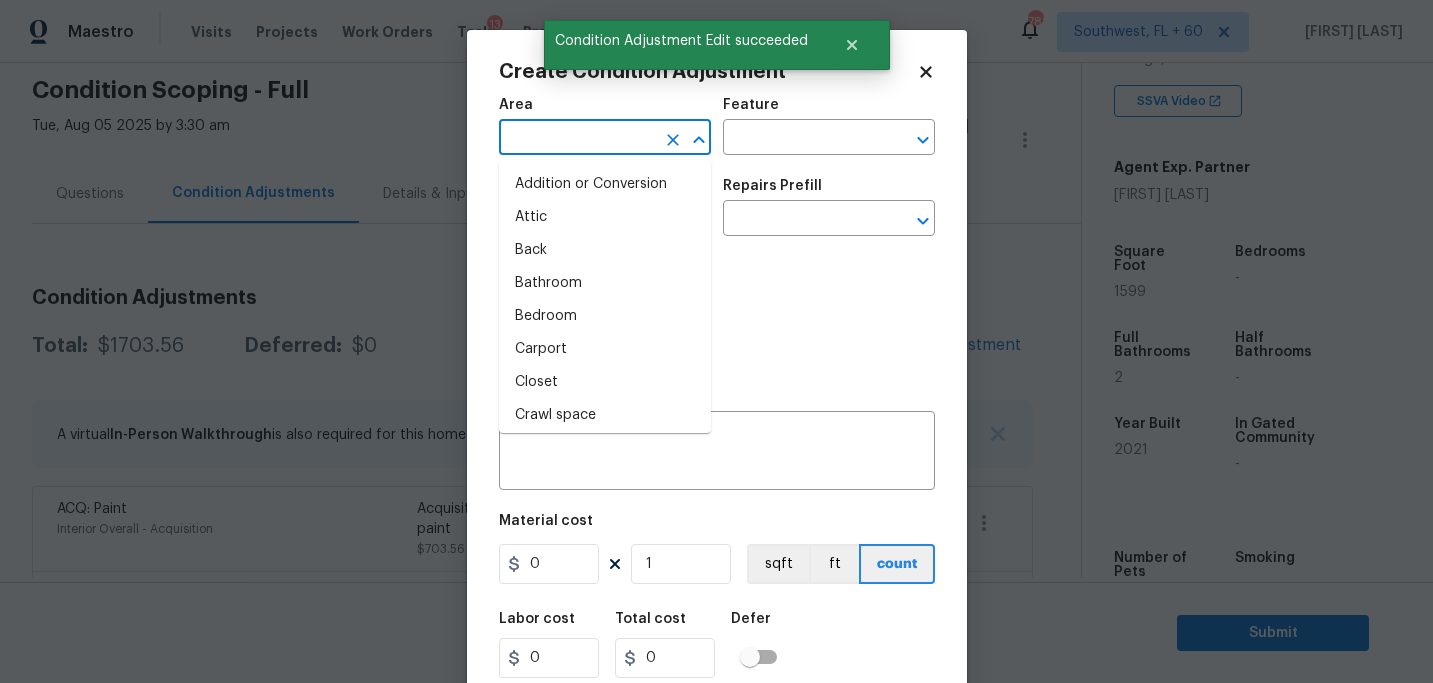 click at bounding box center [577, 139] 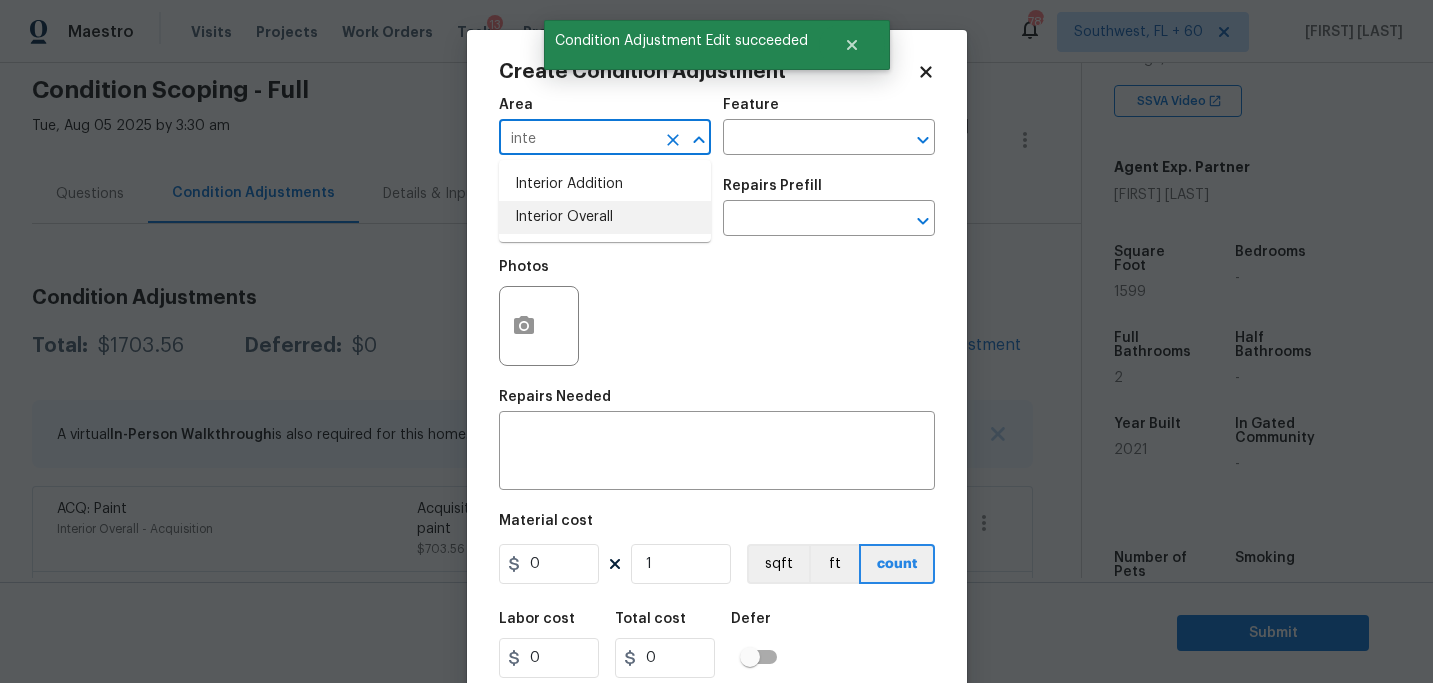 click on "Interior Overall" at bounding box center [605, 217] 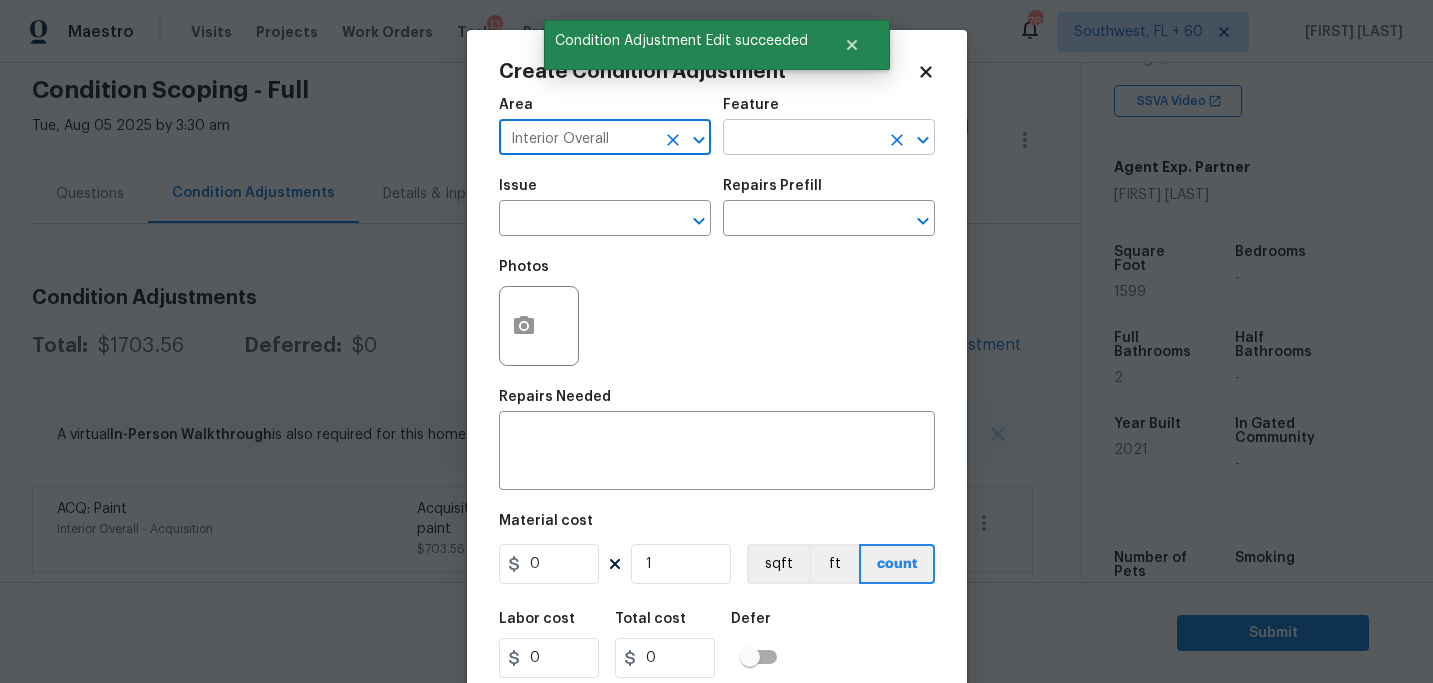 type on "Interior Overall" 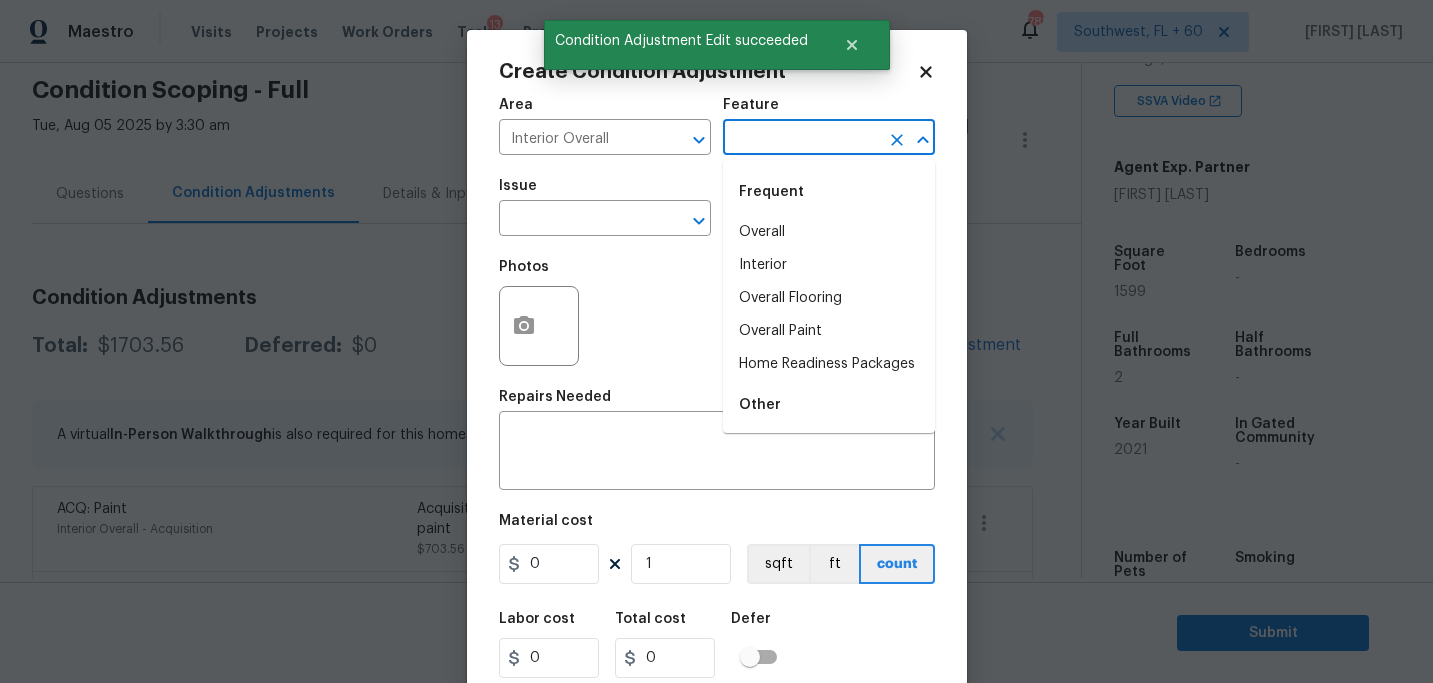 click at bounding box center [801, 139] 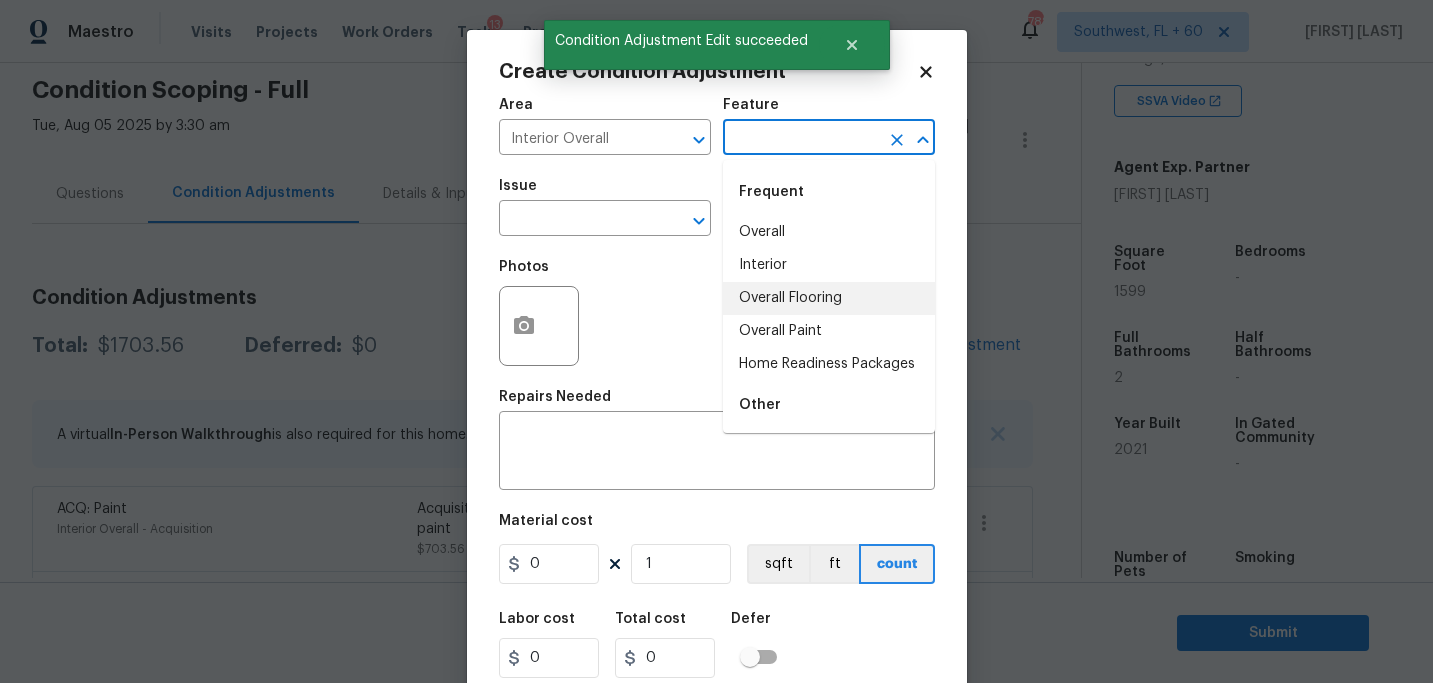 click on "Overall Flooring" at bounding box center (829, 298) 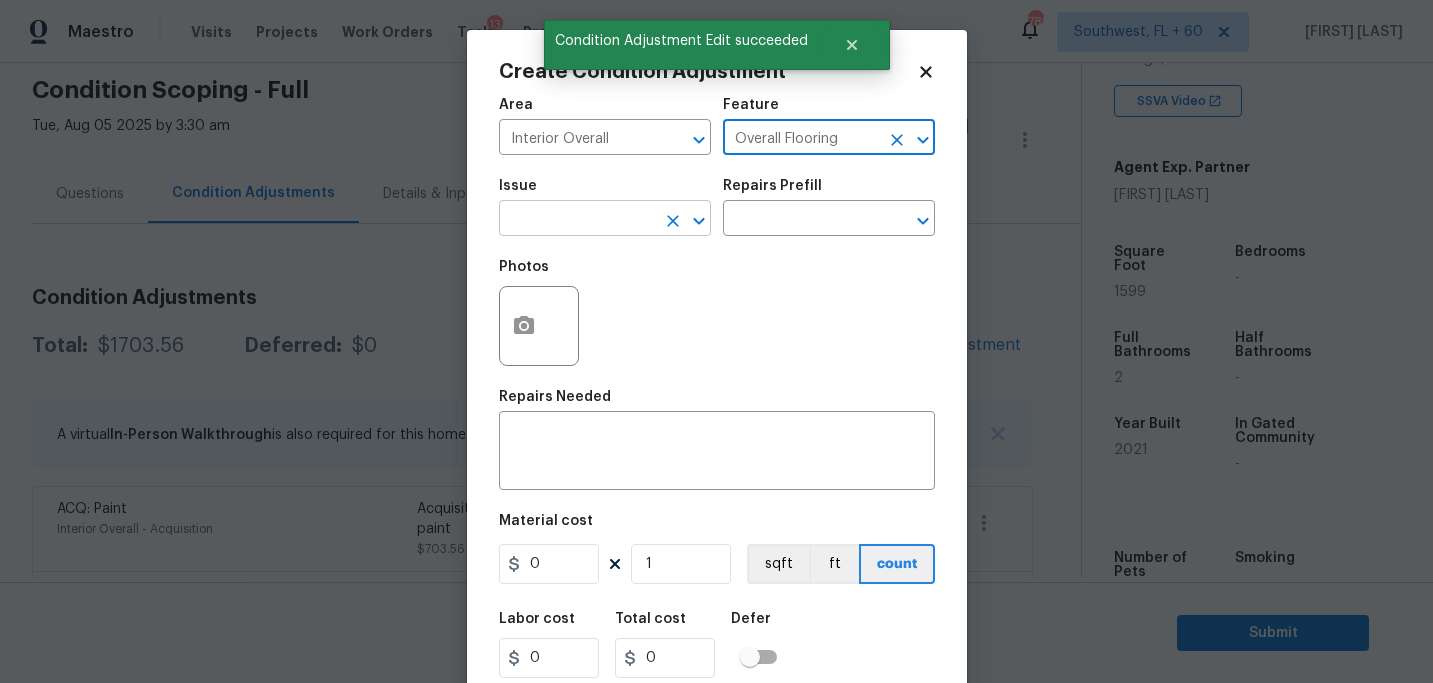 click at bounding box center [577, 220] 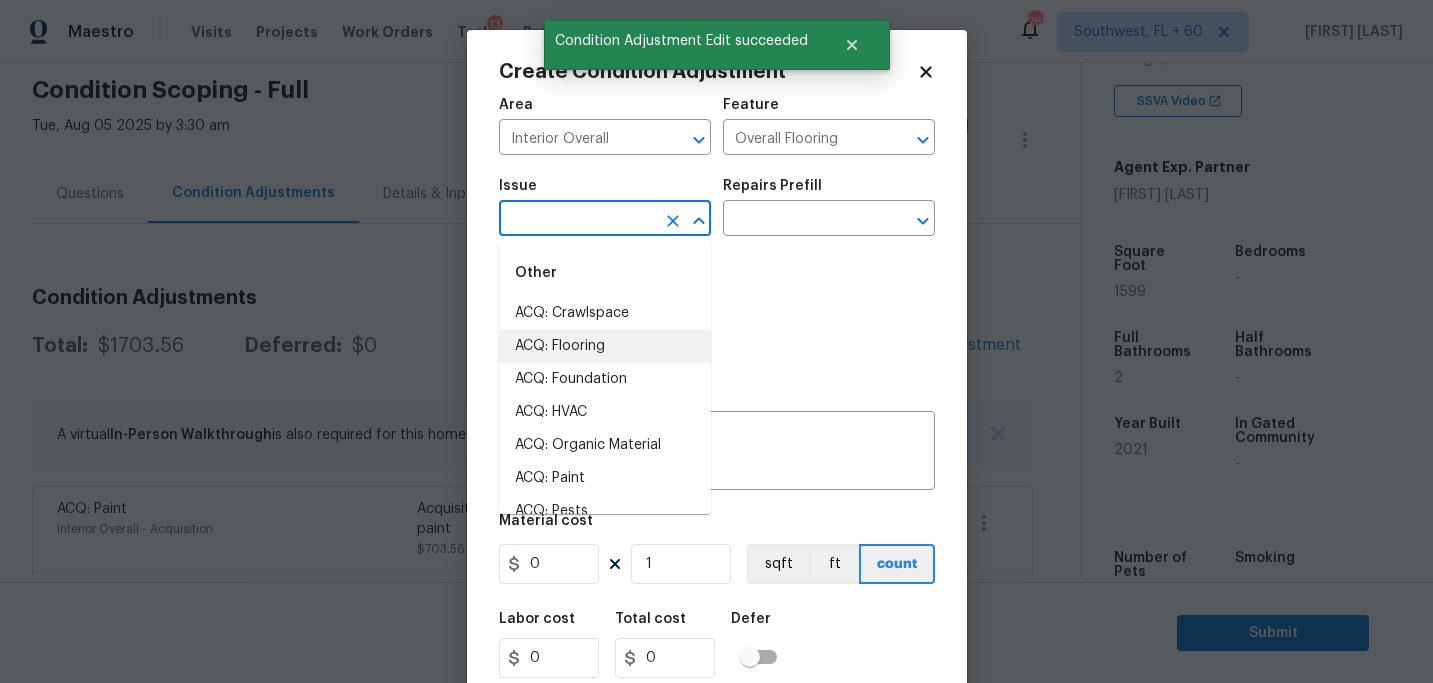 click on "ACQ: Flooring" at bounding box center [605, 346] 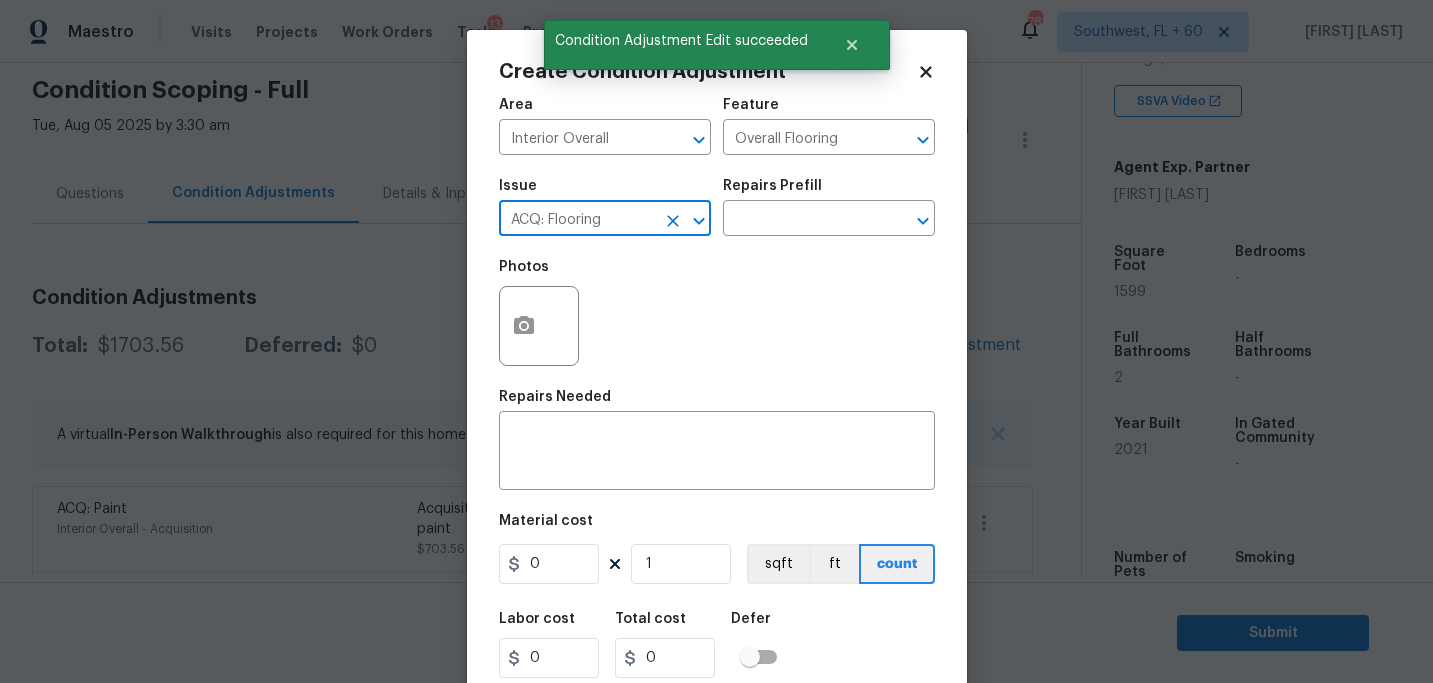 click on "Repairs Prefill" at bounding box center (829, 192) 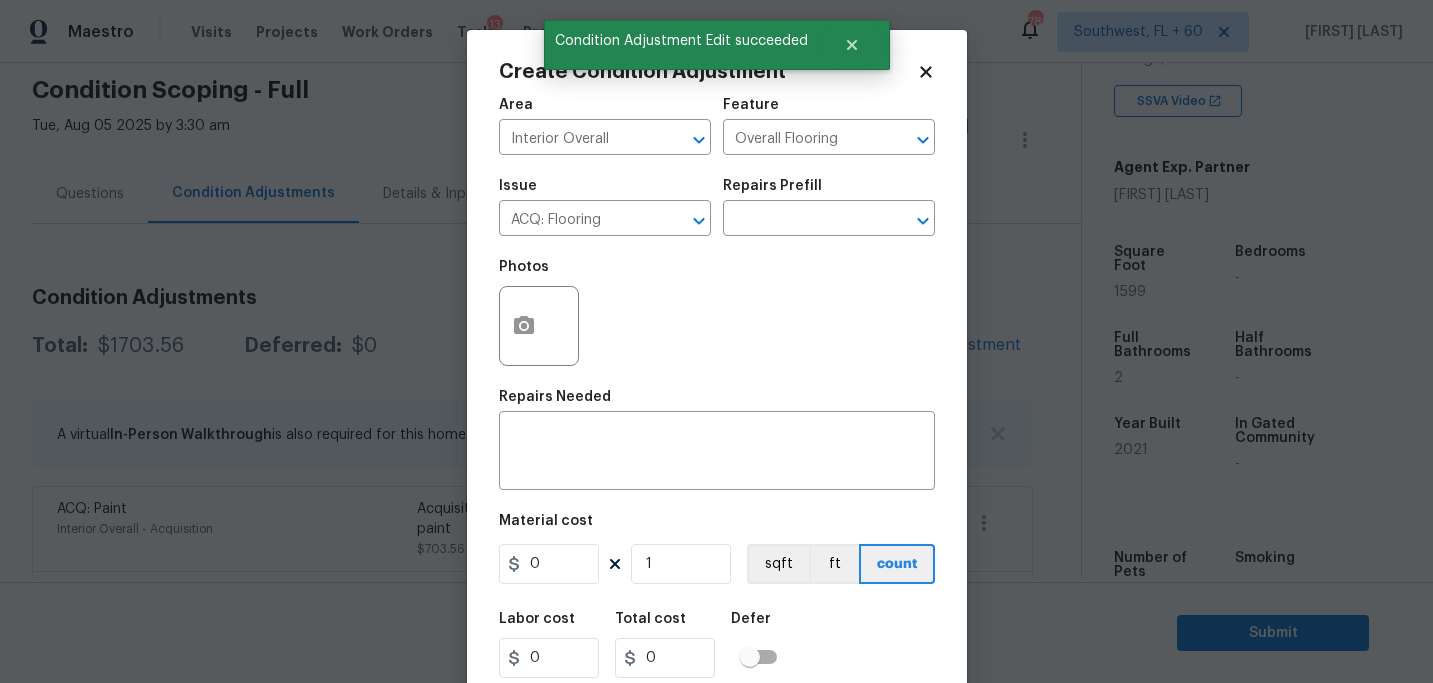 click on "Photos" at bounding box center (717, 313) 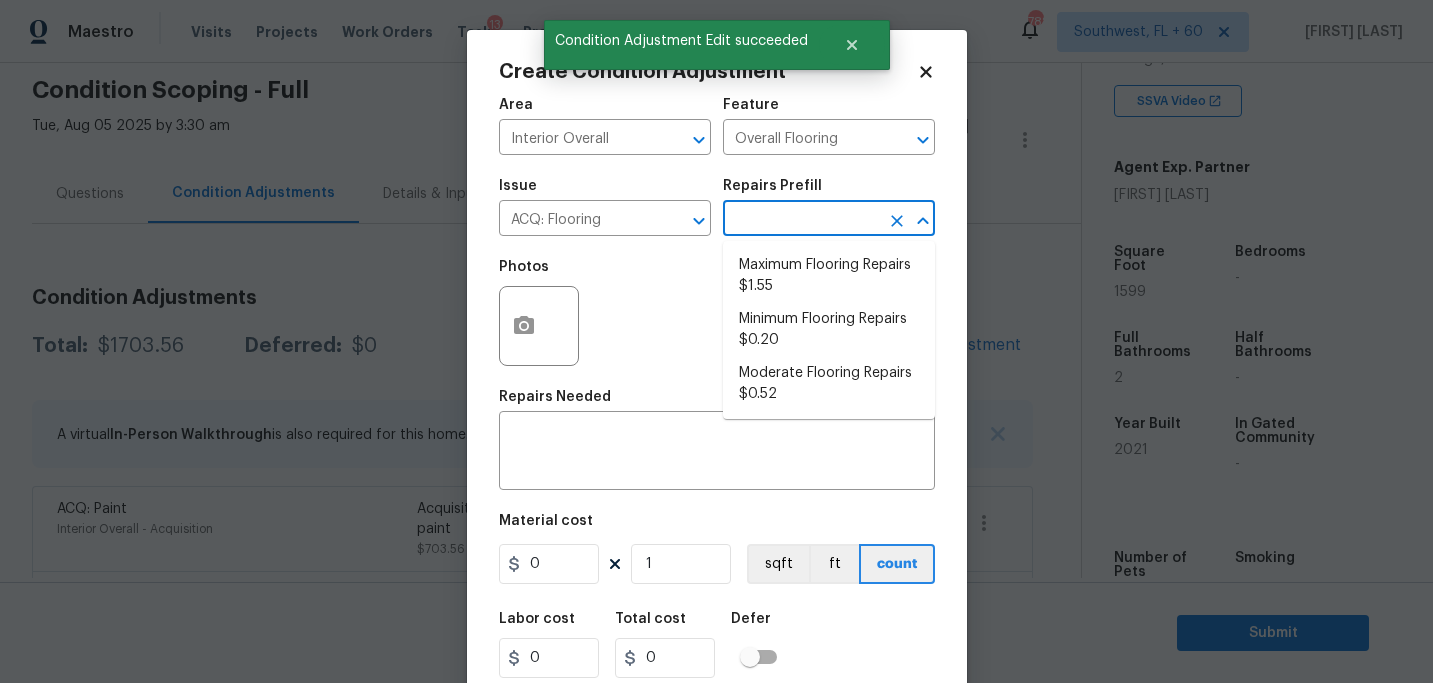click at bounding box center (801, 220) 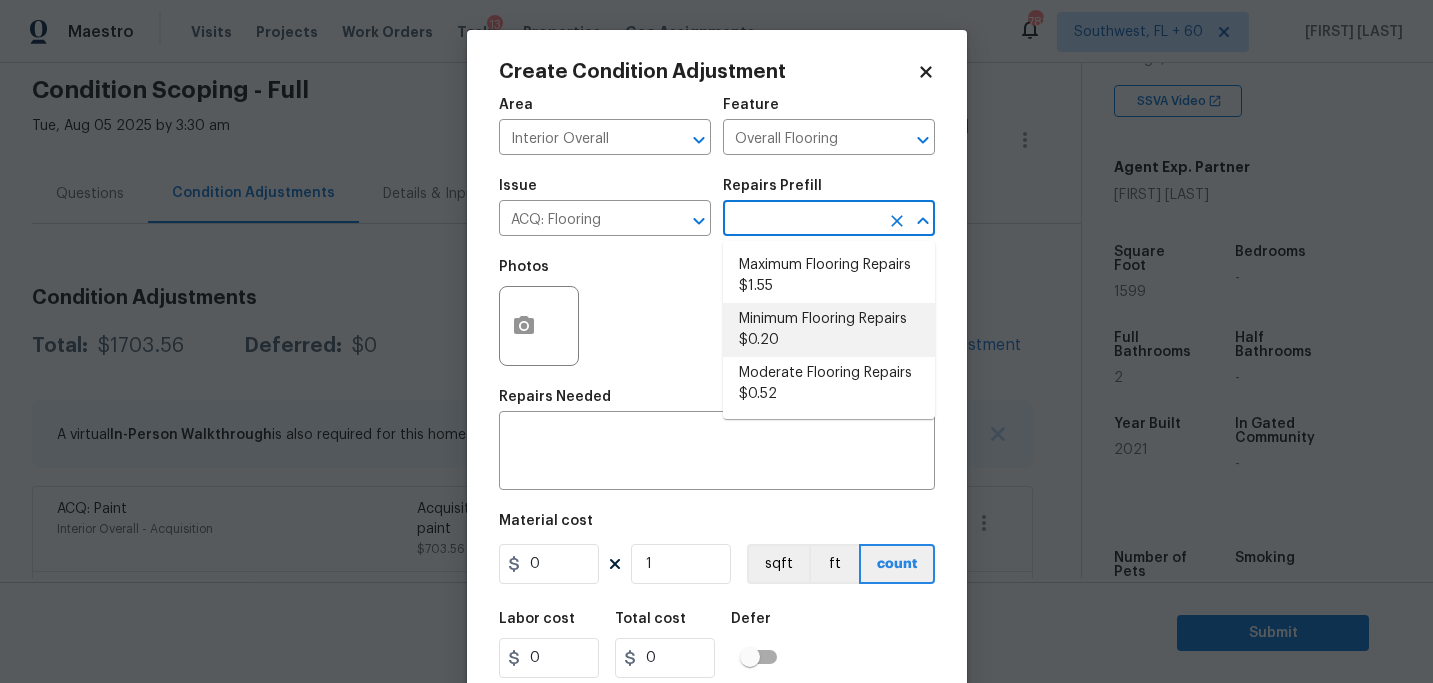 click on "Minimum Flooring Repairs $0.20" at bounding box center (829, 330) 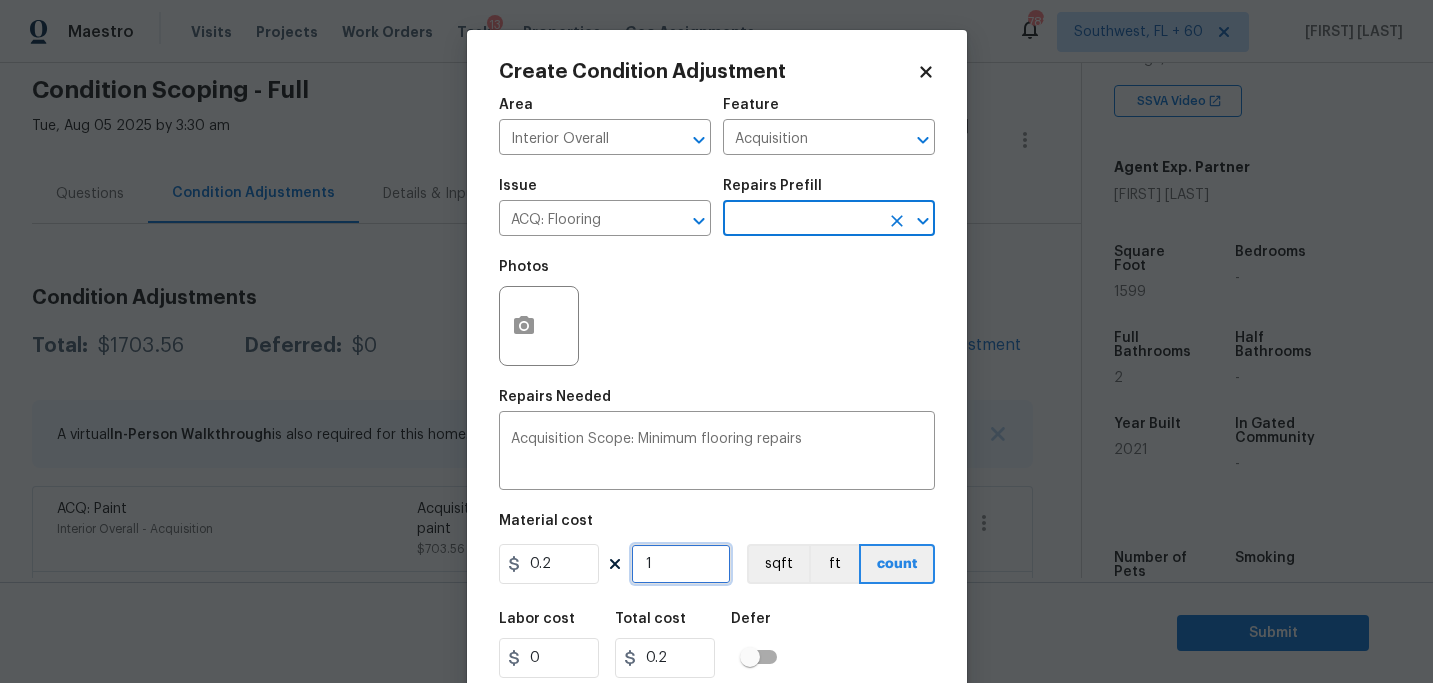click on "1" at bounding box center (681, 564) 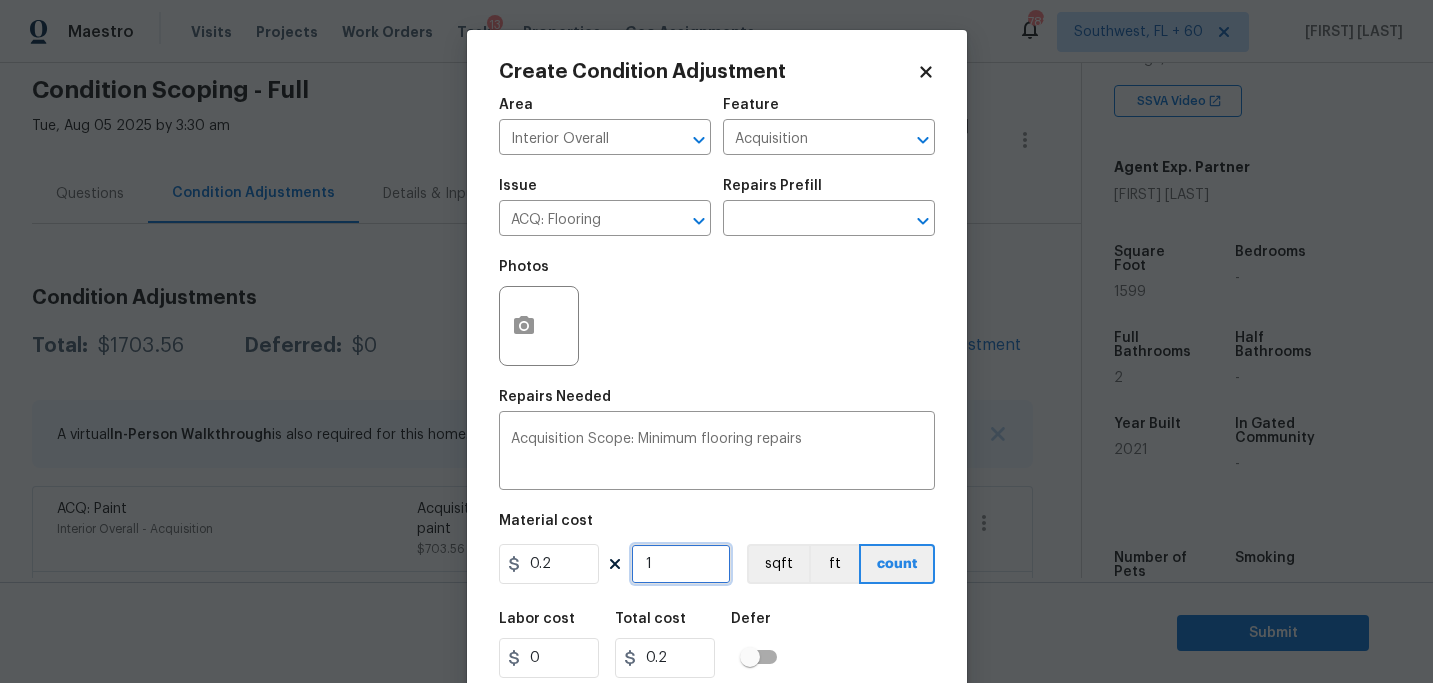 type on "15" 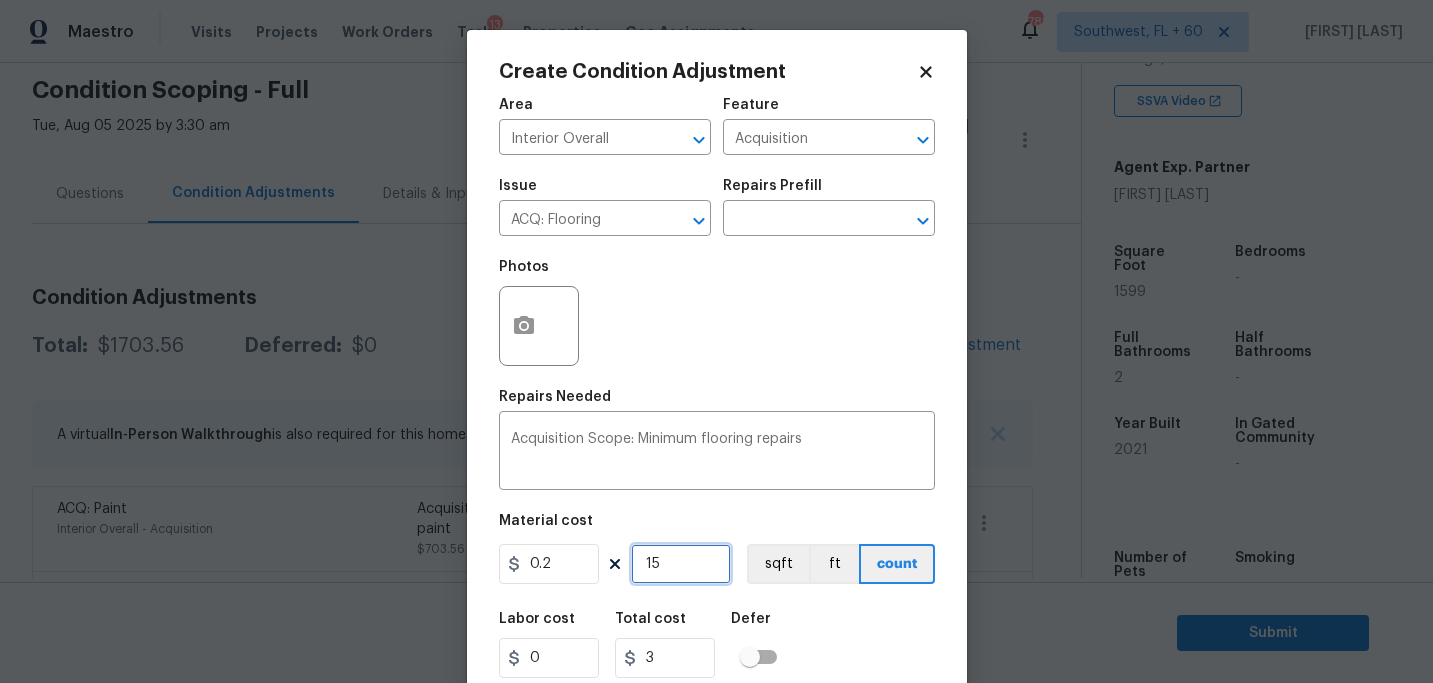 type on "159" 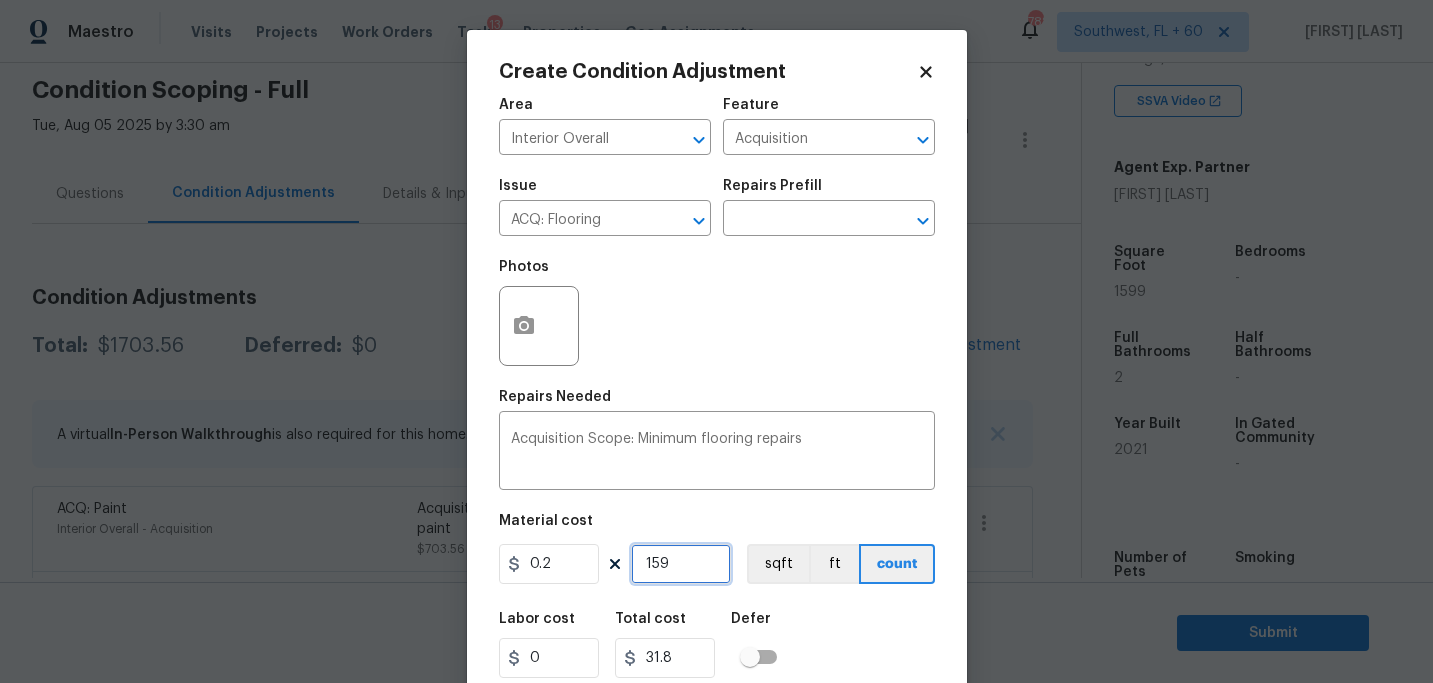 type on "1599" 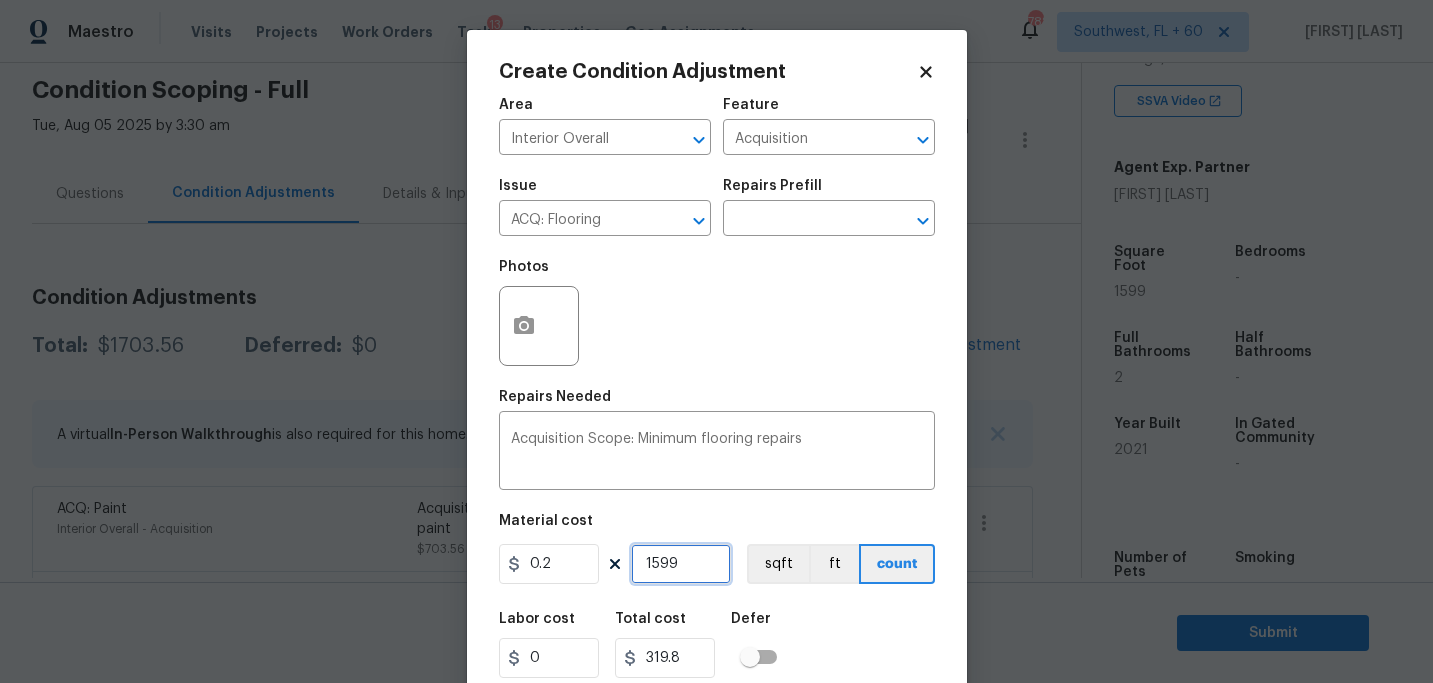 type on "1599" 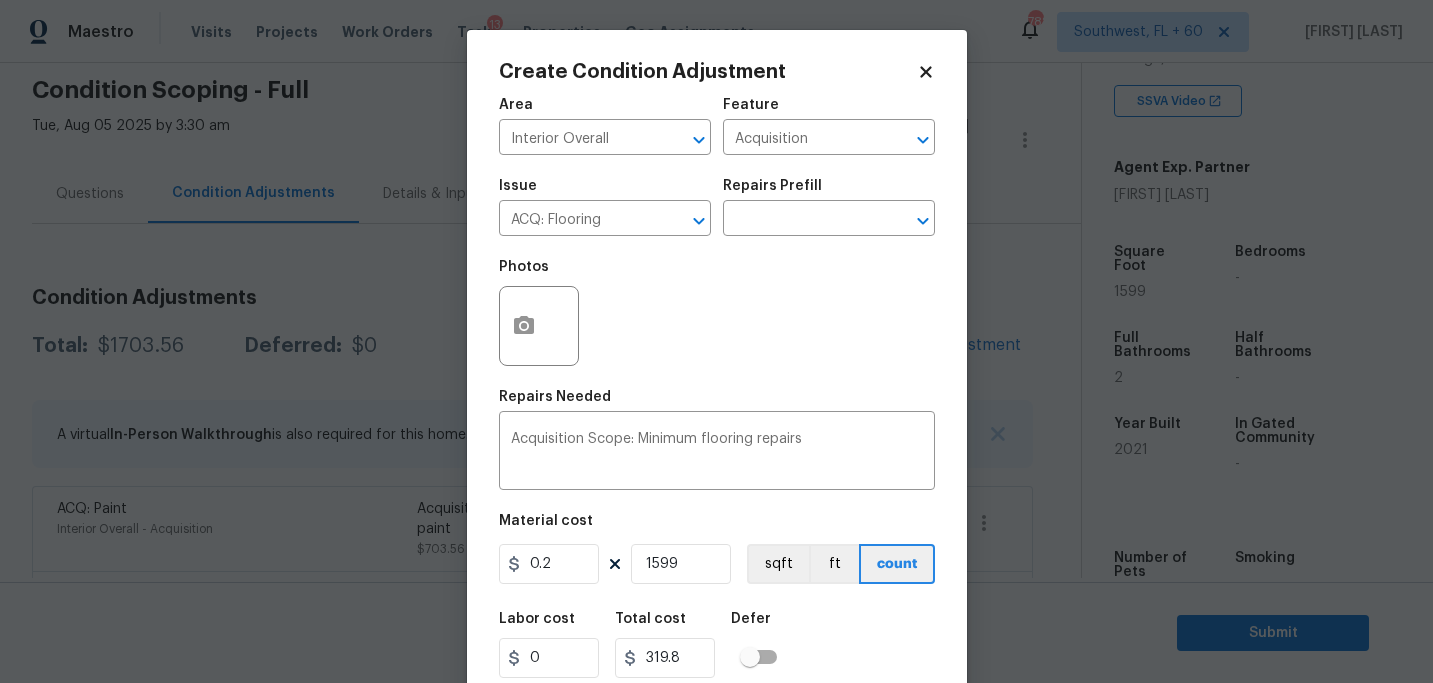 click on "Labor cost 0 Total cost 319.8 Defer" at bounding box center [717, 645] 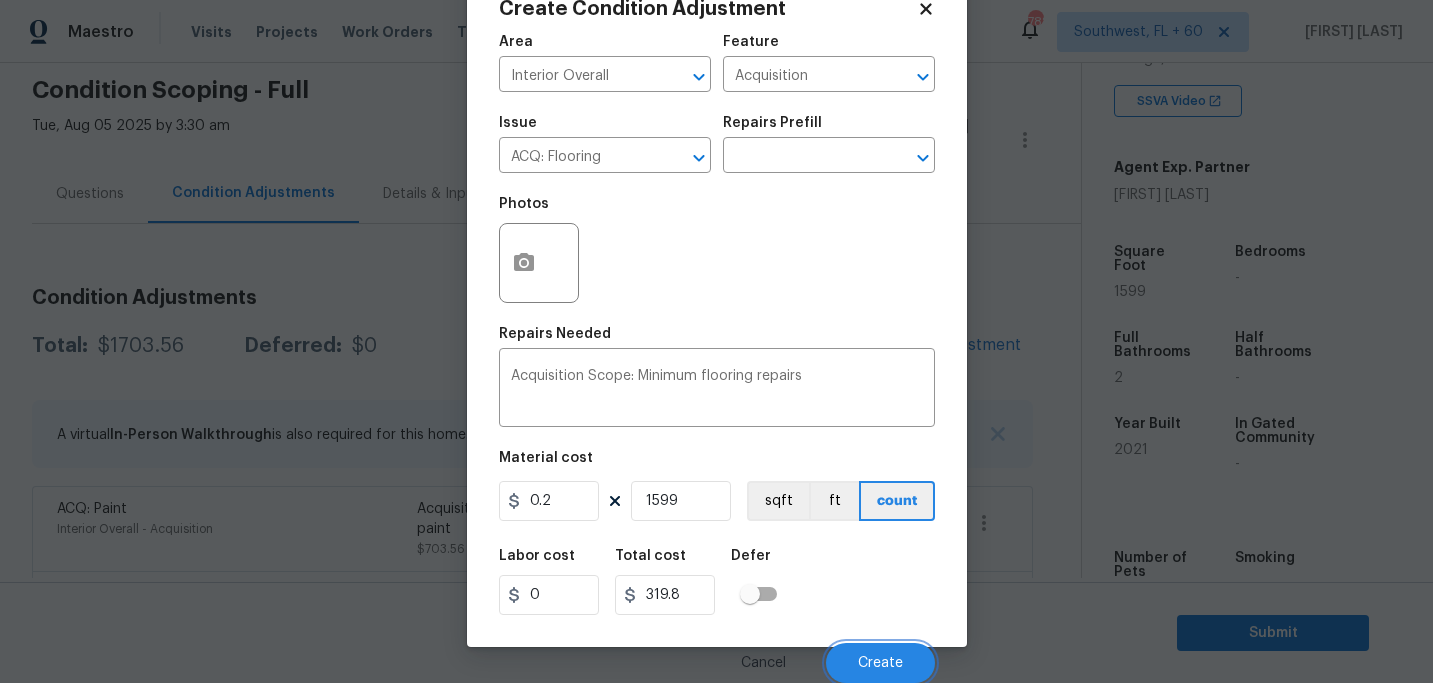click on "Create" at bounding box center [880, 663] 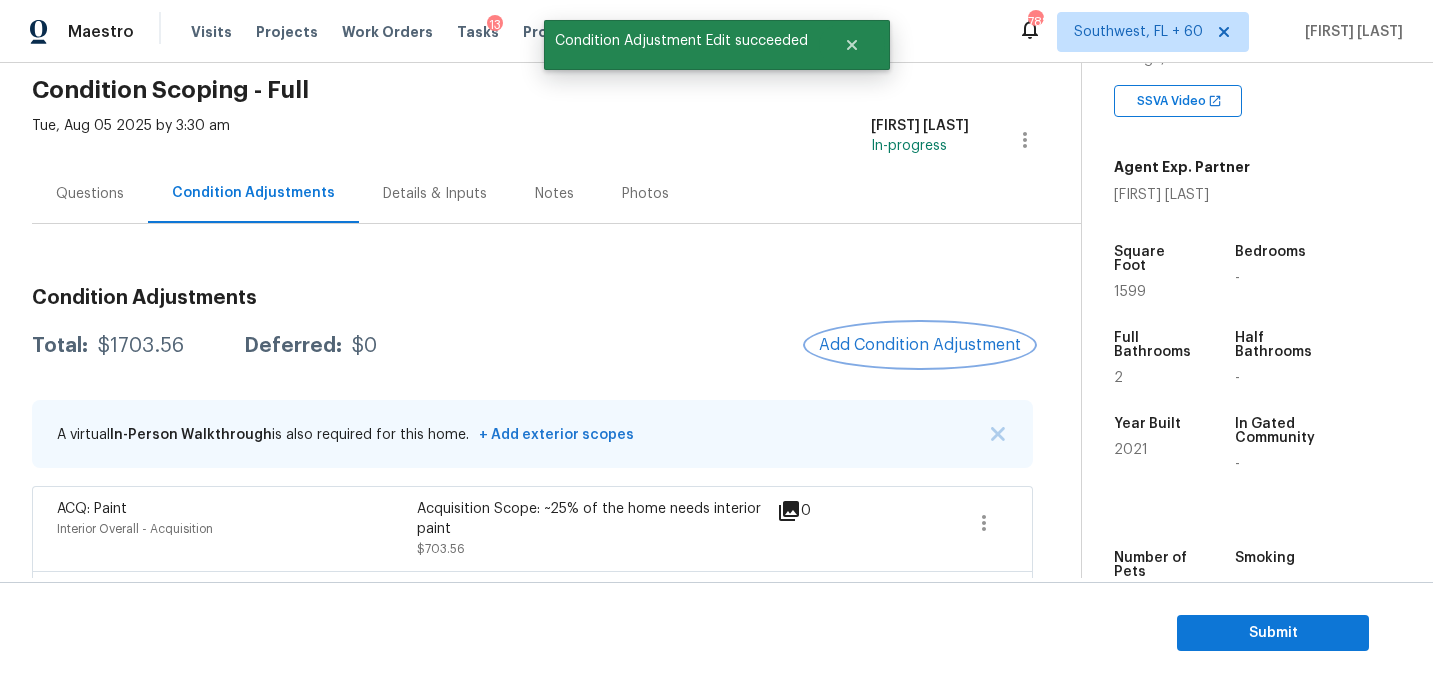 scroll, scrollTop: 0, scrollLeft: 0, axis: both 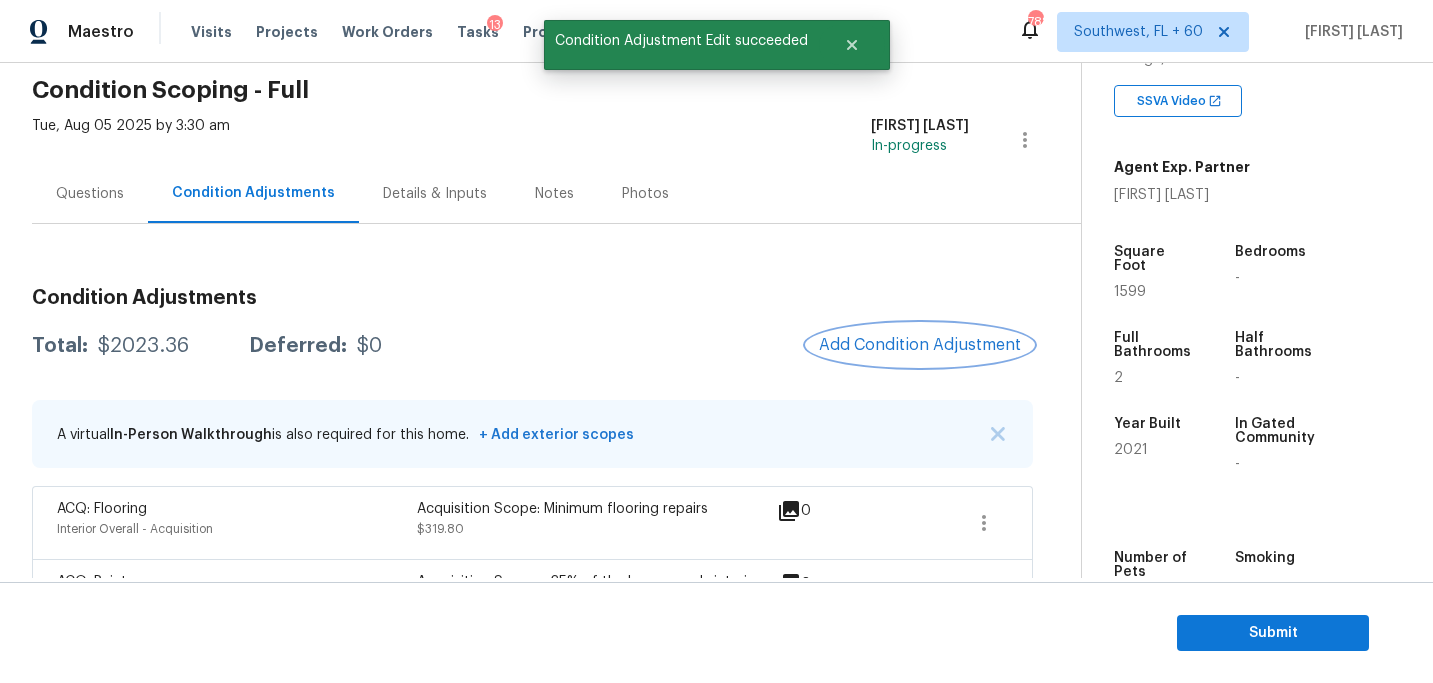 click on "Add Condition Adjustment" at bounding box center [920, 345] 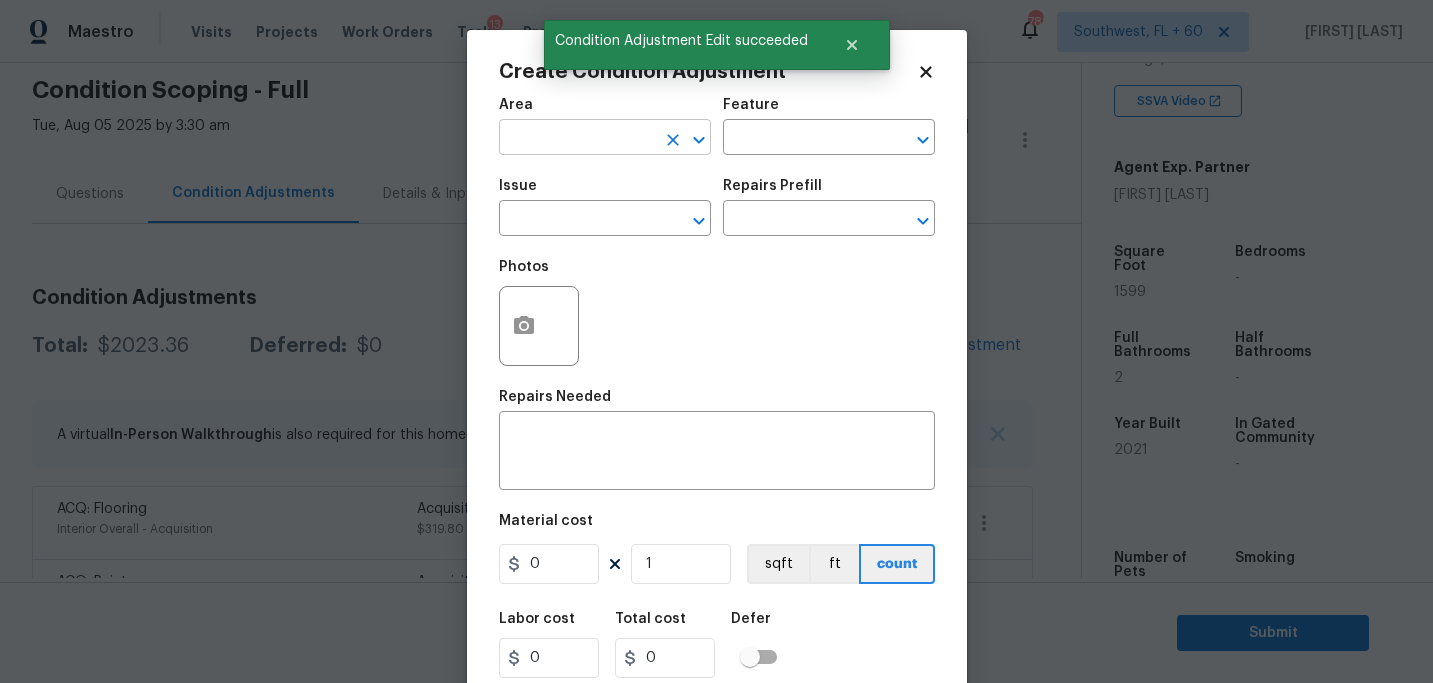click at bounding box center [577, 139] 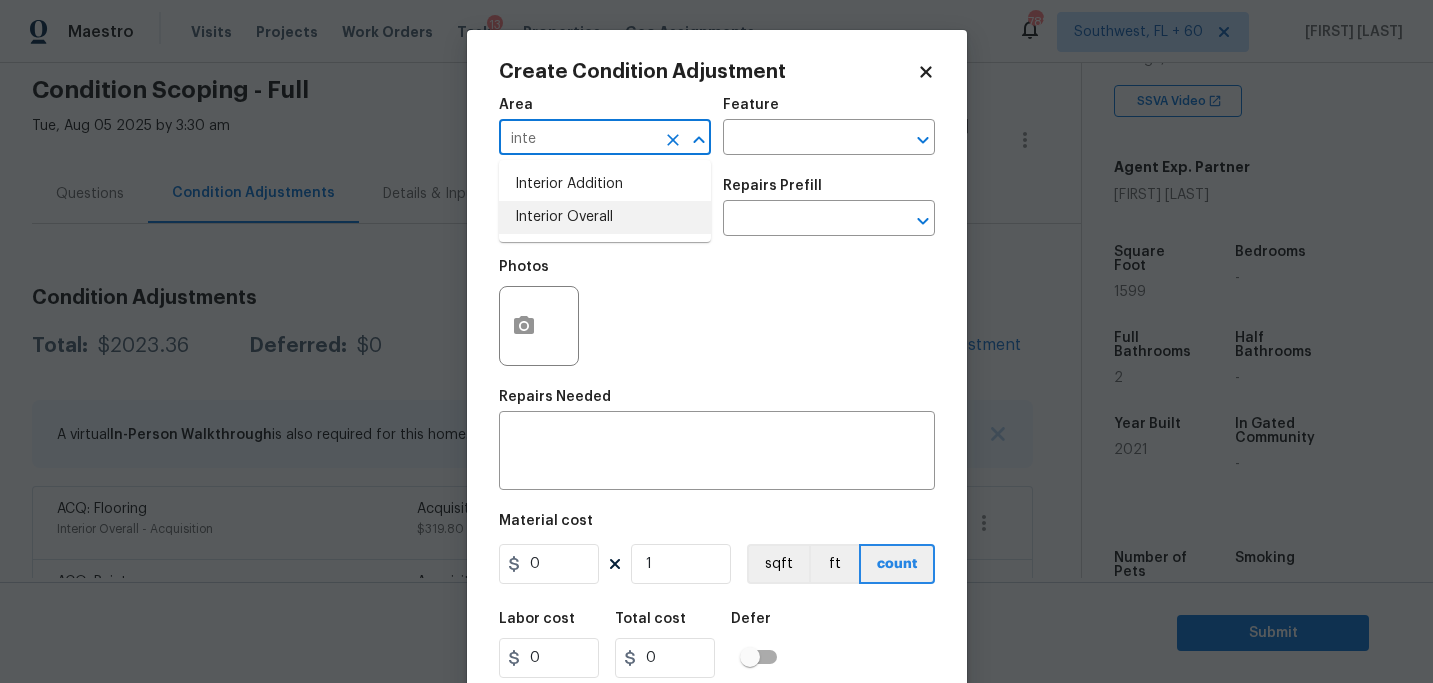 click on "Interior Overall" at bounding box center (605, 217) 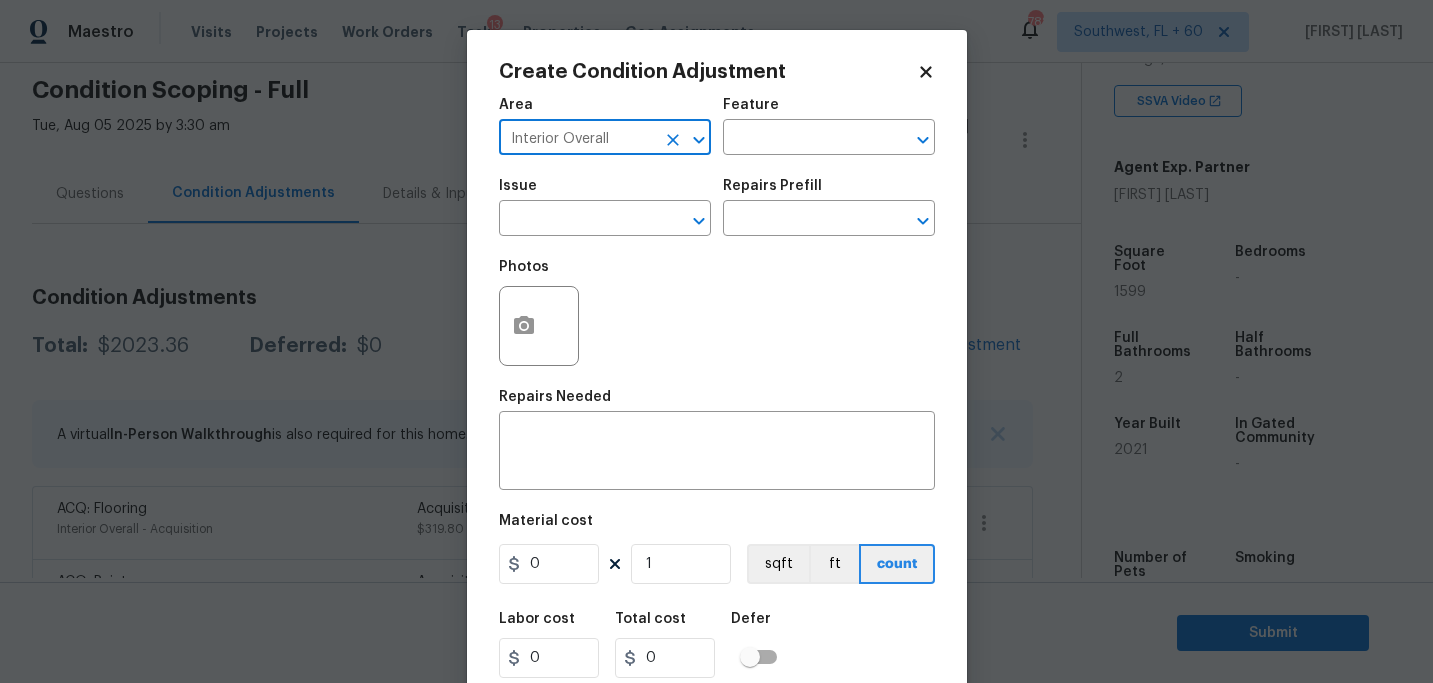 type on "Interior Overall" 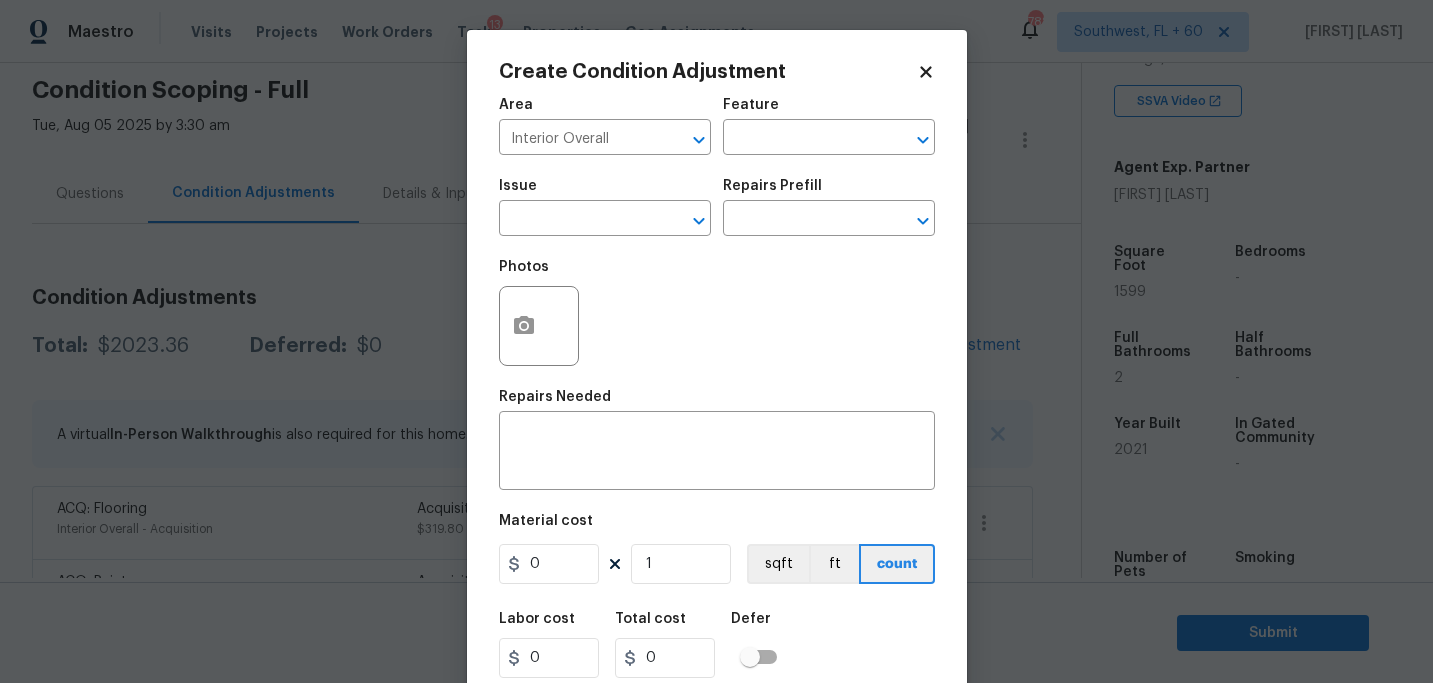 click on "Issue ​ Repairs Prefill ​" at bounding box center (717, 207) 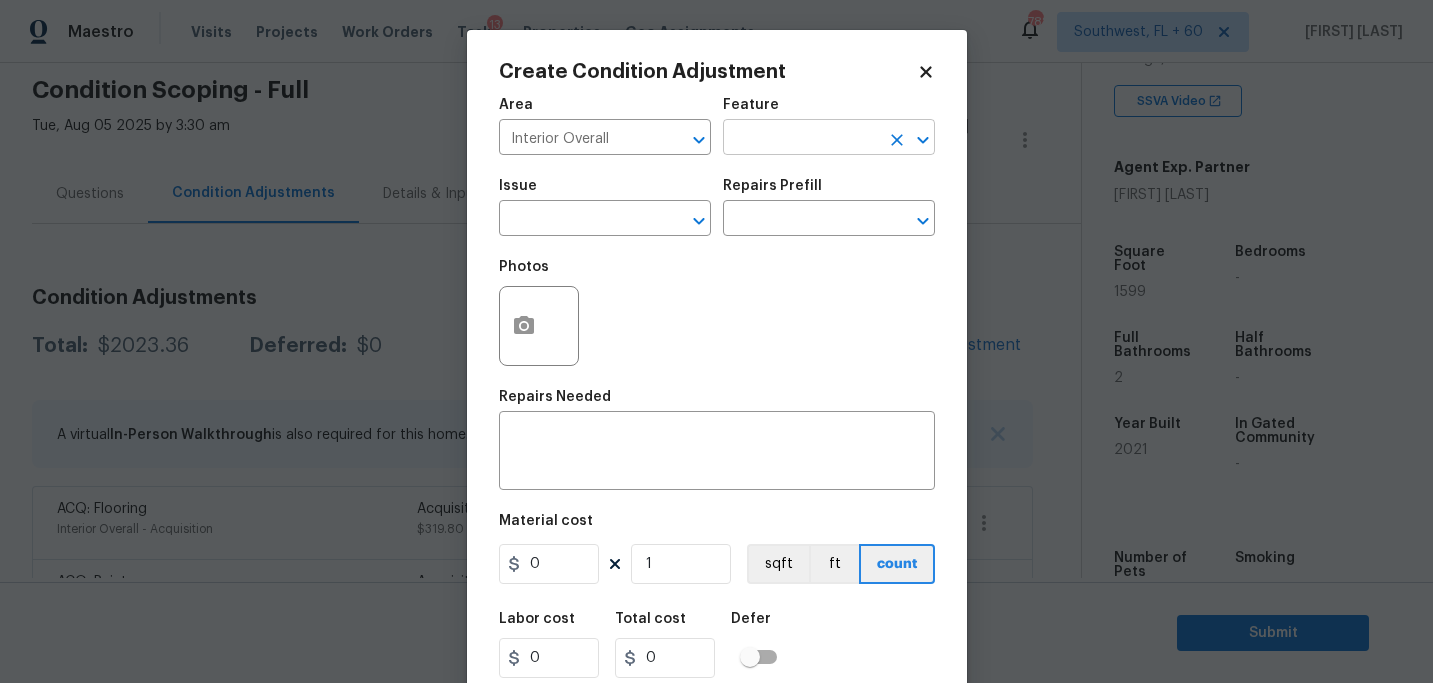 click at bounding box center [801, 139] 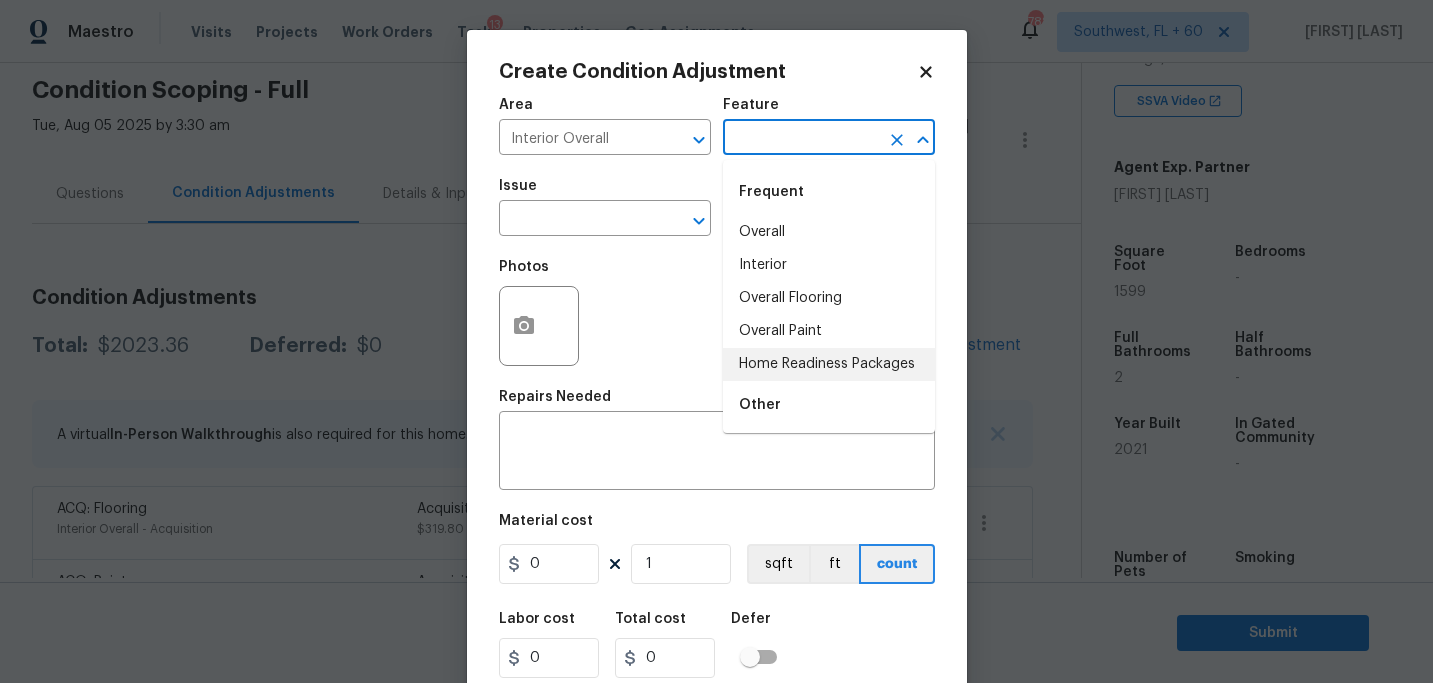 click on "Home Readiness Packages" at bounding box center [829, 364] 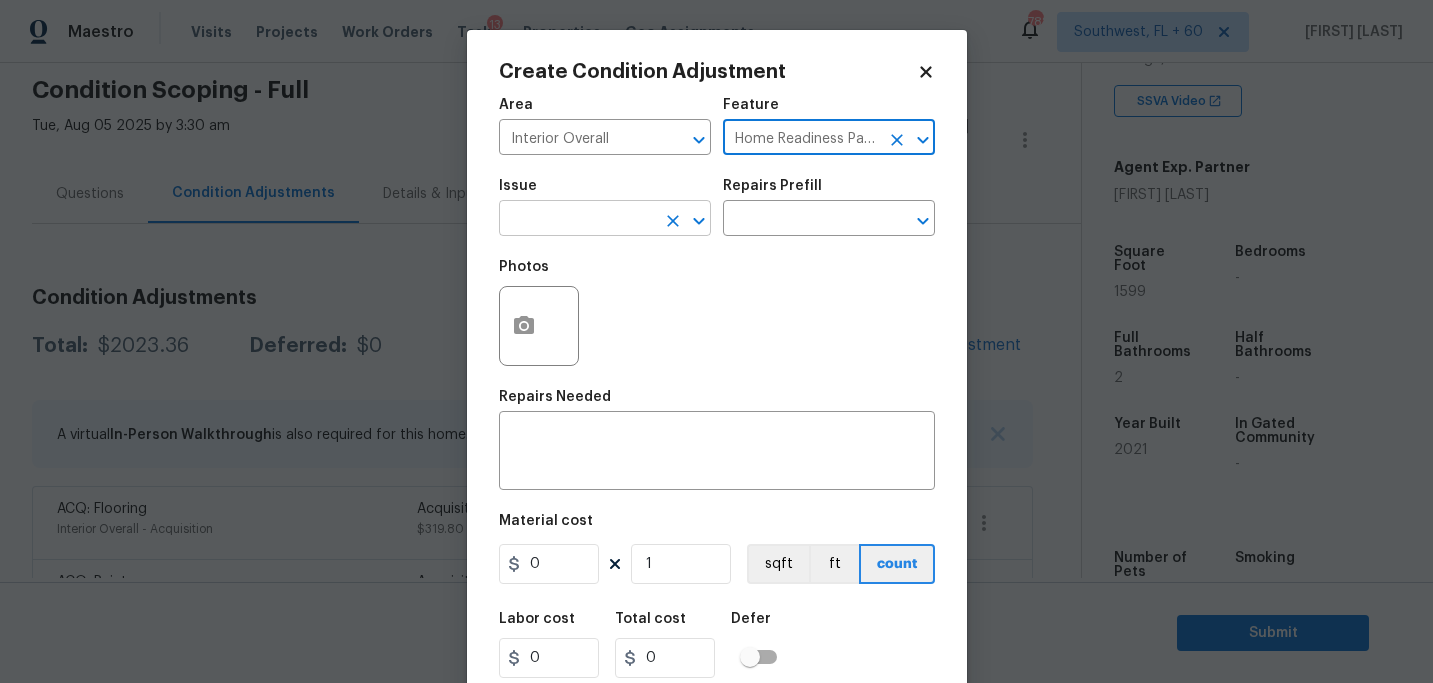 click at bounding box center [577, 220] 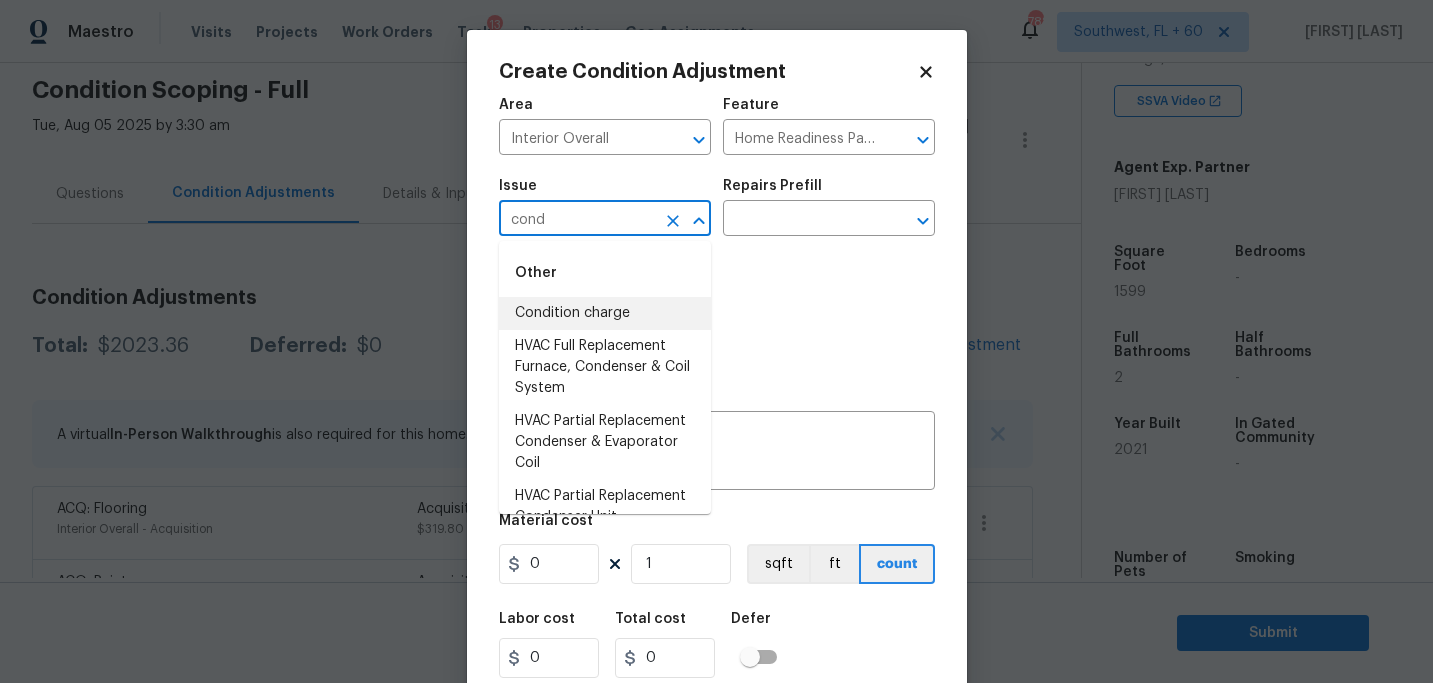 click on "Condition charge" at bounding box center [605, 313] 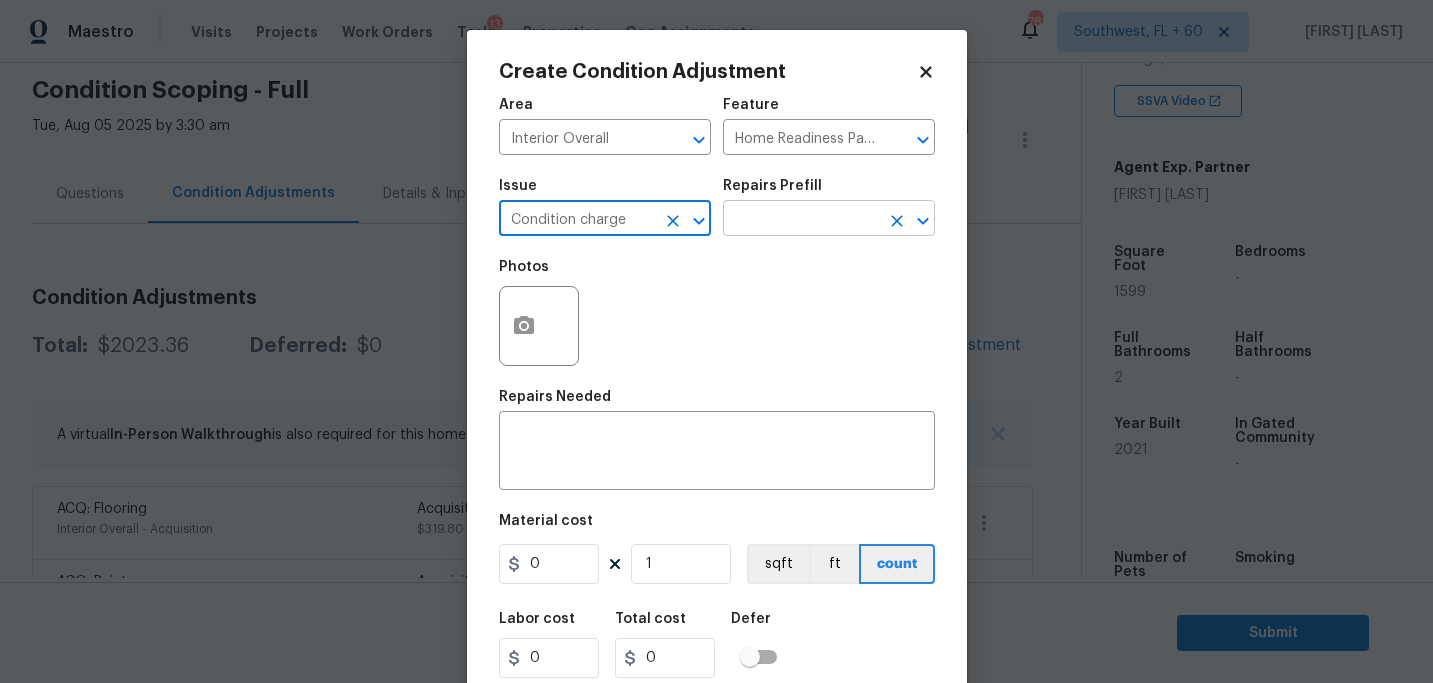 type on "Condition charge" 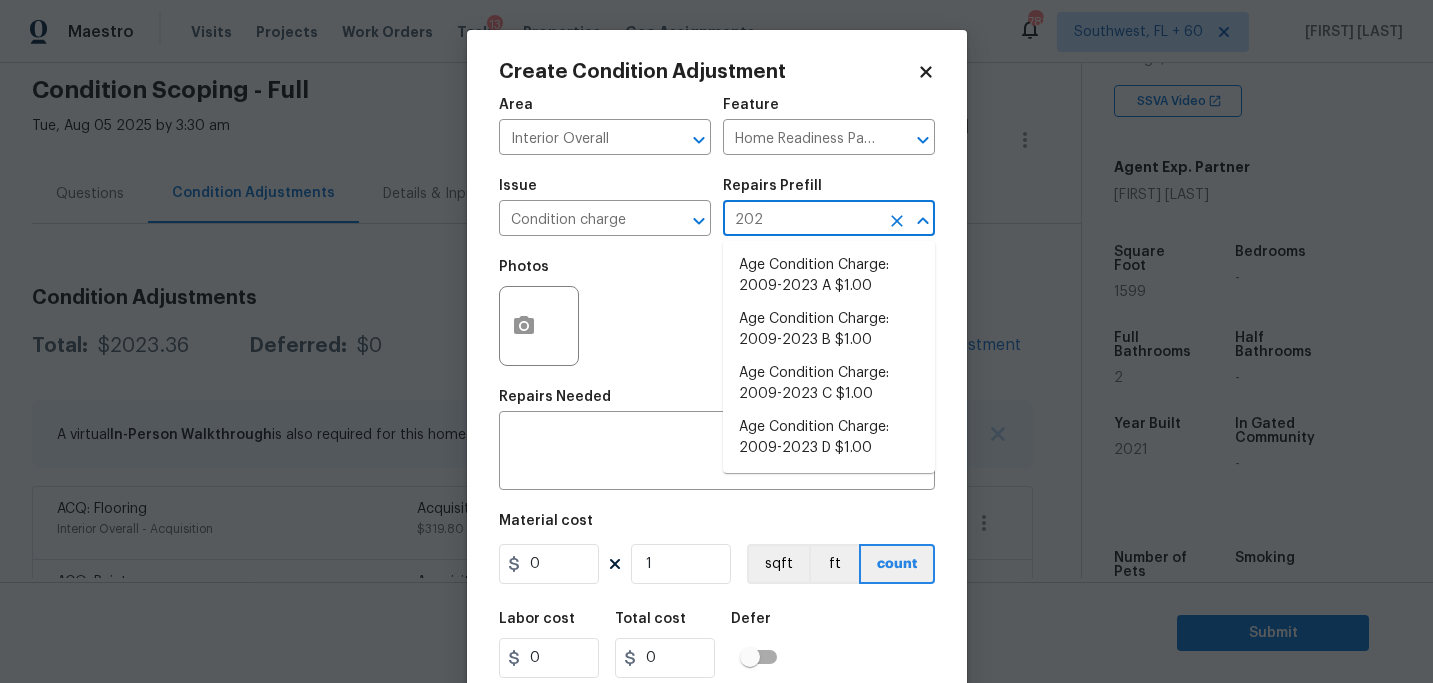 type on "2023" 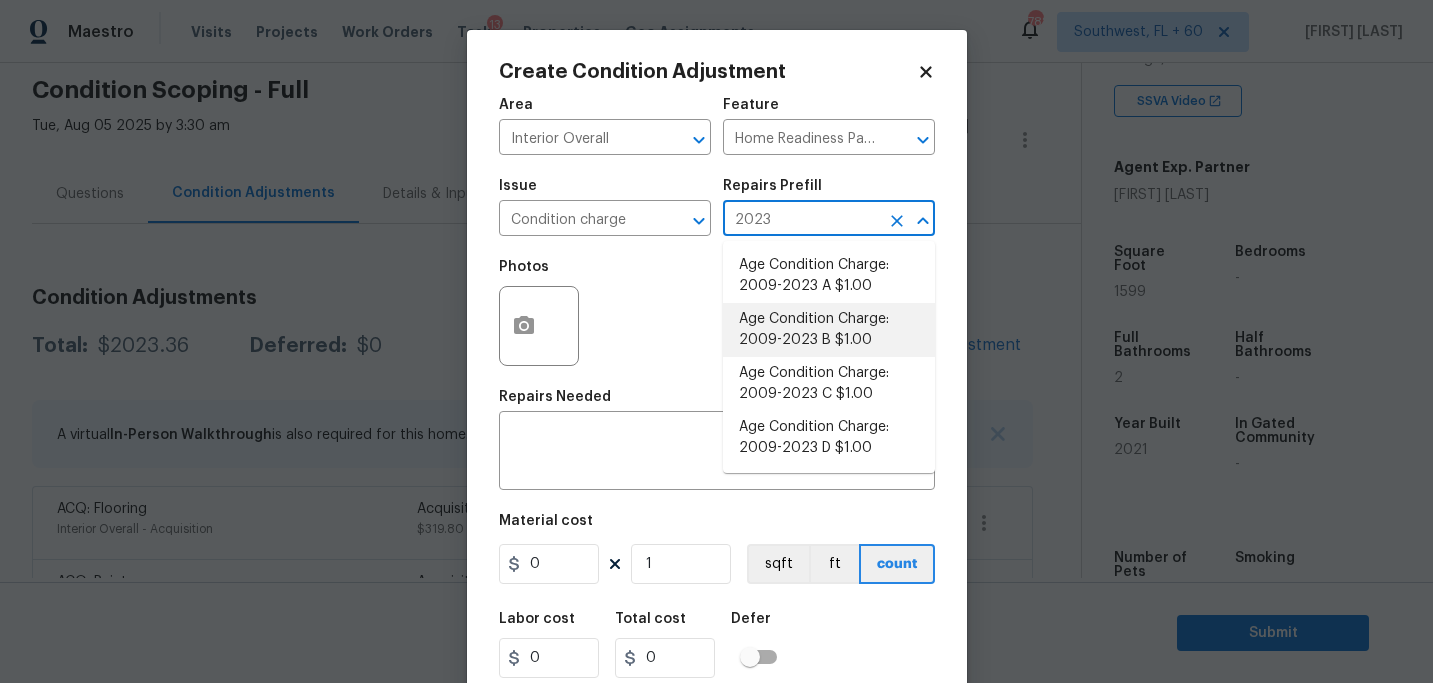 click on "Age Condition Charge: 2009-2023 B	 $1.00" at bounding box center (829, 330) 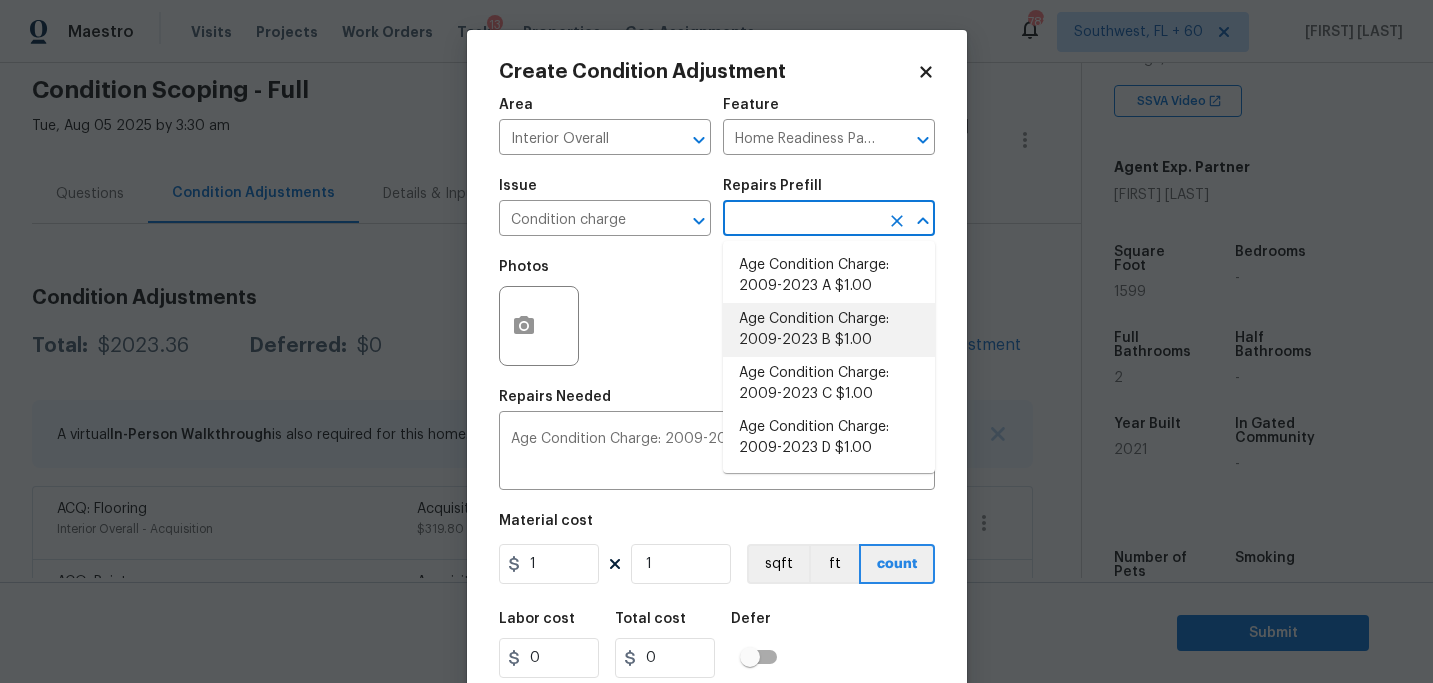 type on "1" 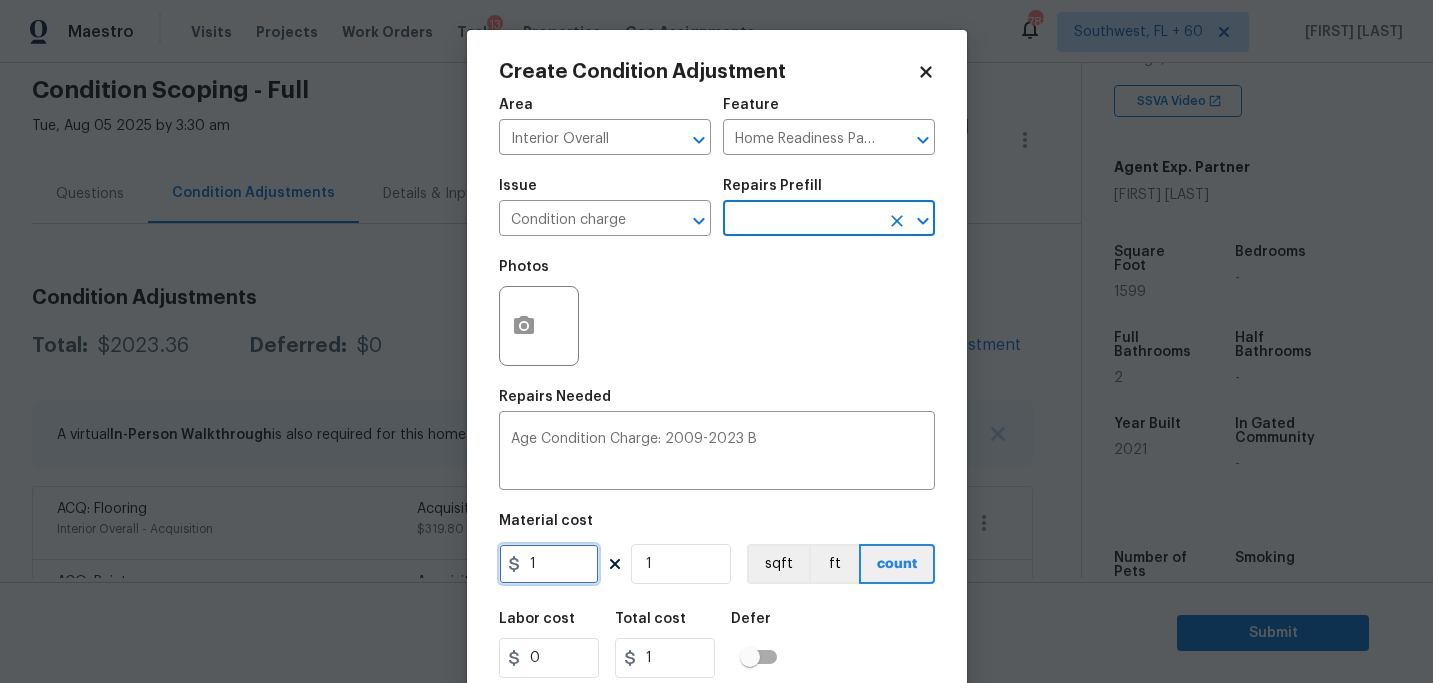 drag, startPoint x: 481, startPoint y: 560, endPoint x: 366, endPoint y: 555, distance: 115.10864 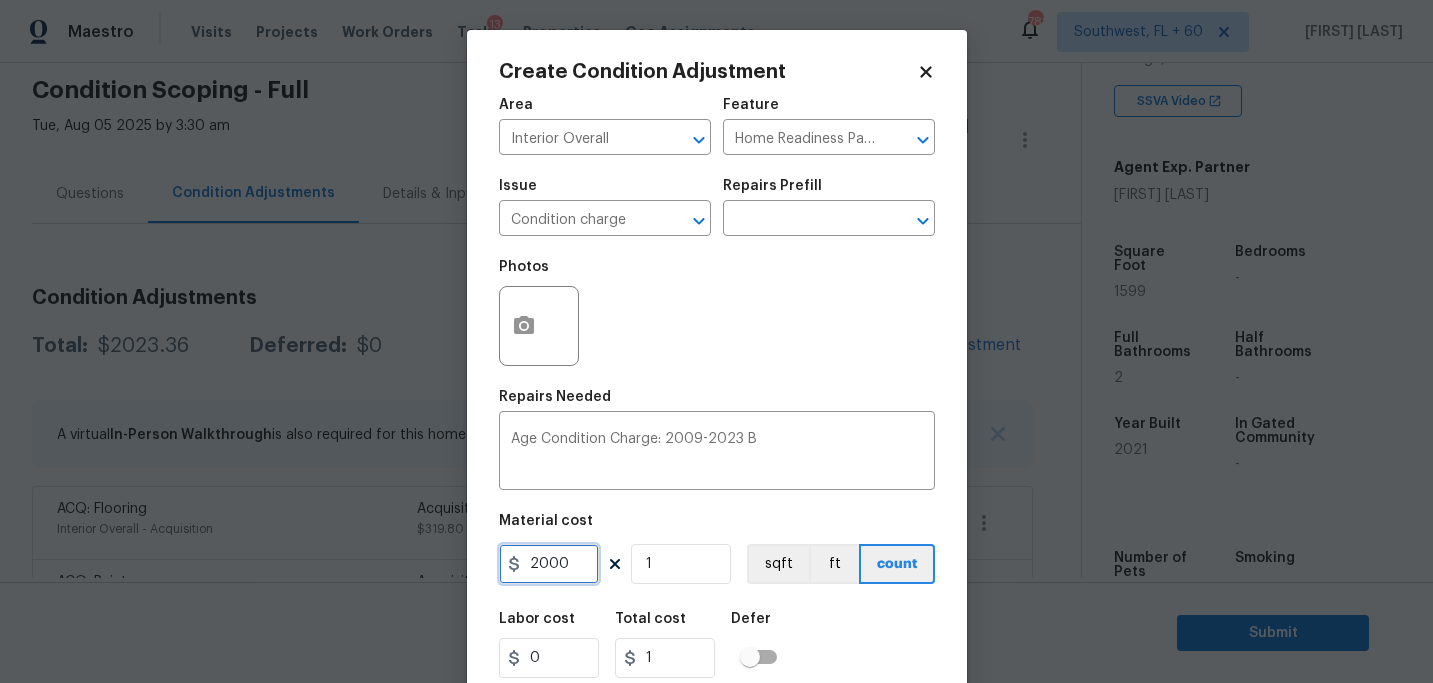 type on "2000" 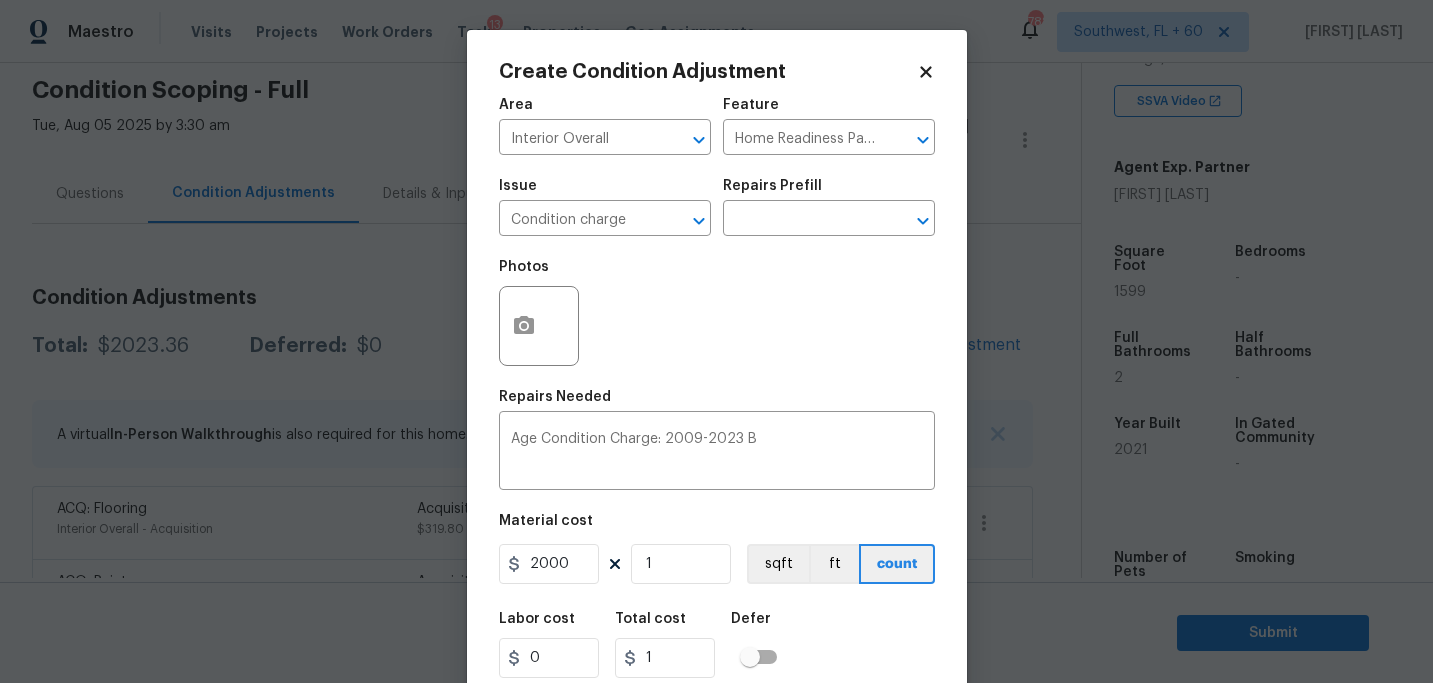 type on "2000" 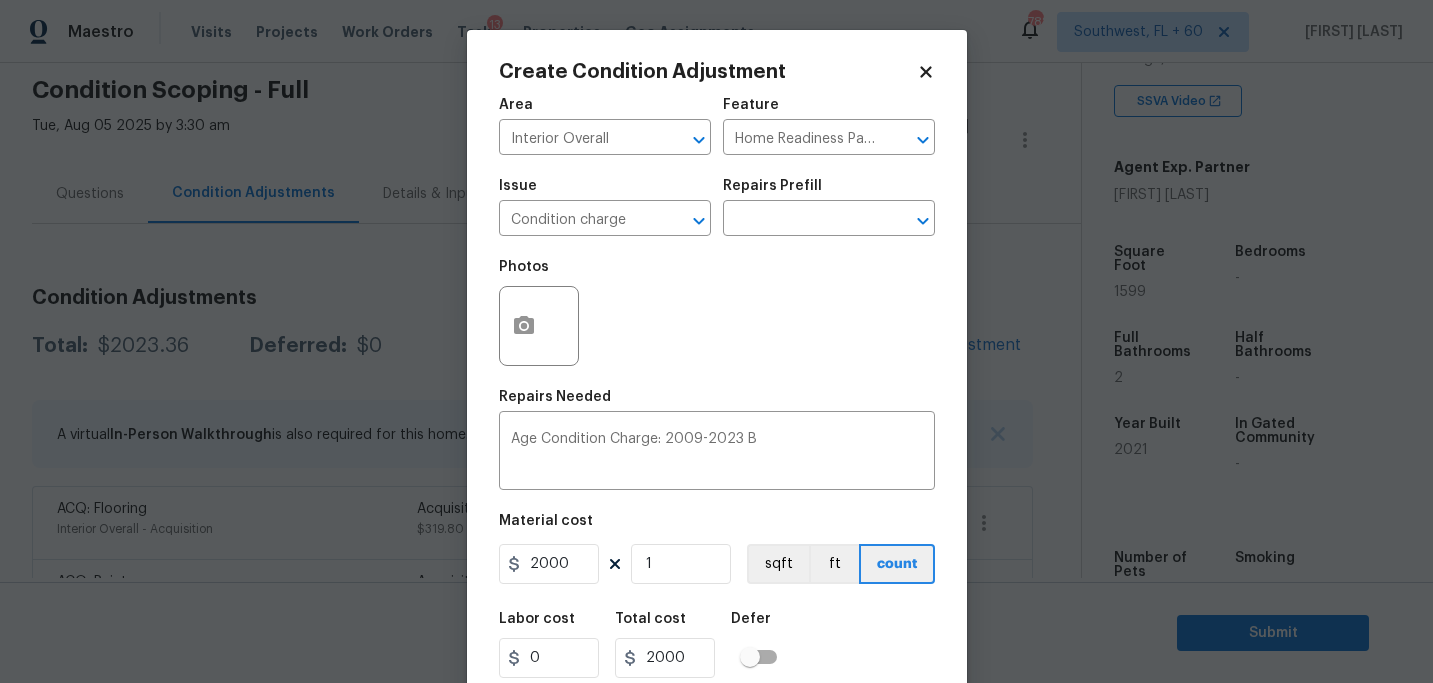 click on "Labor cost 0 Total cost 2000 Defer" at bounding box center [717, 645] 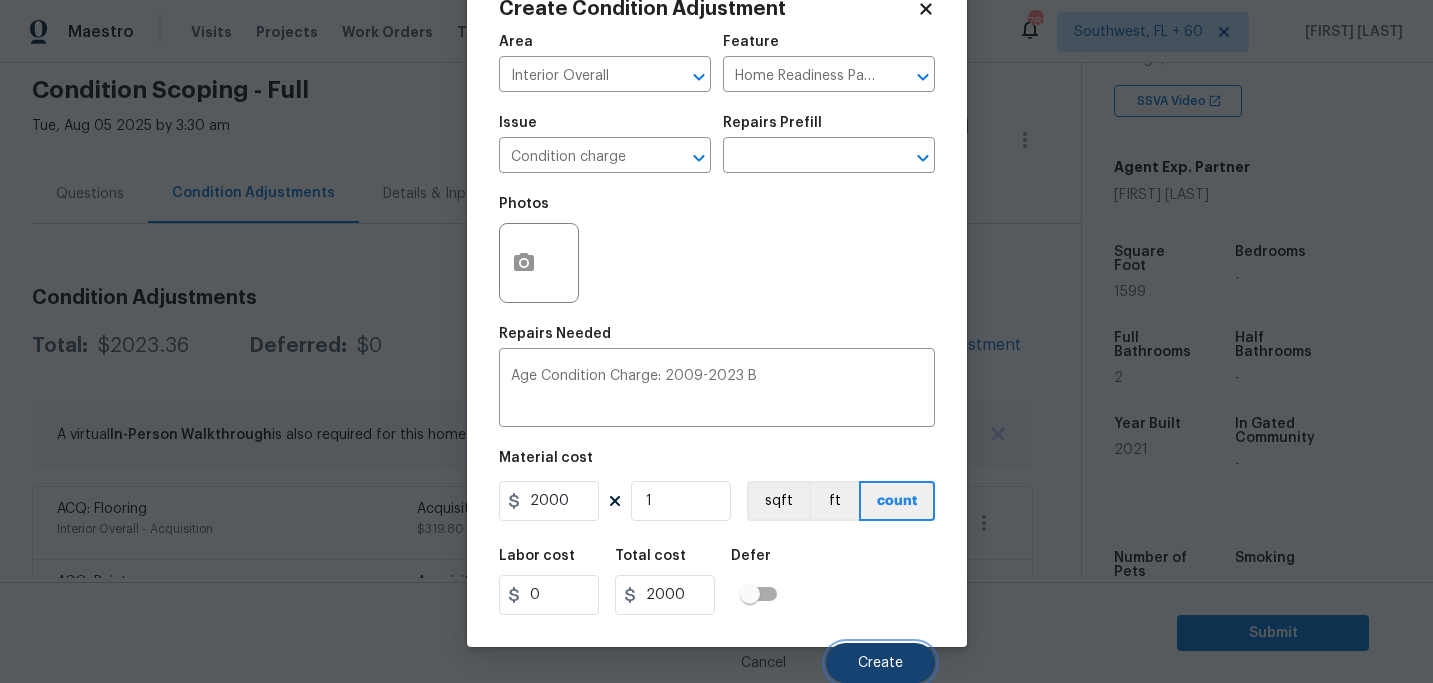click on "Create" at bounding box center (880, 663) 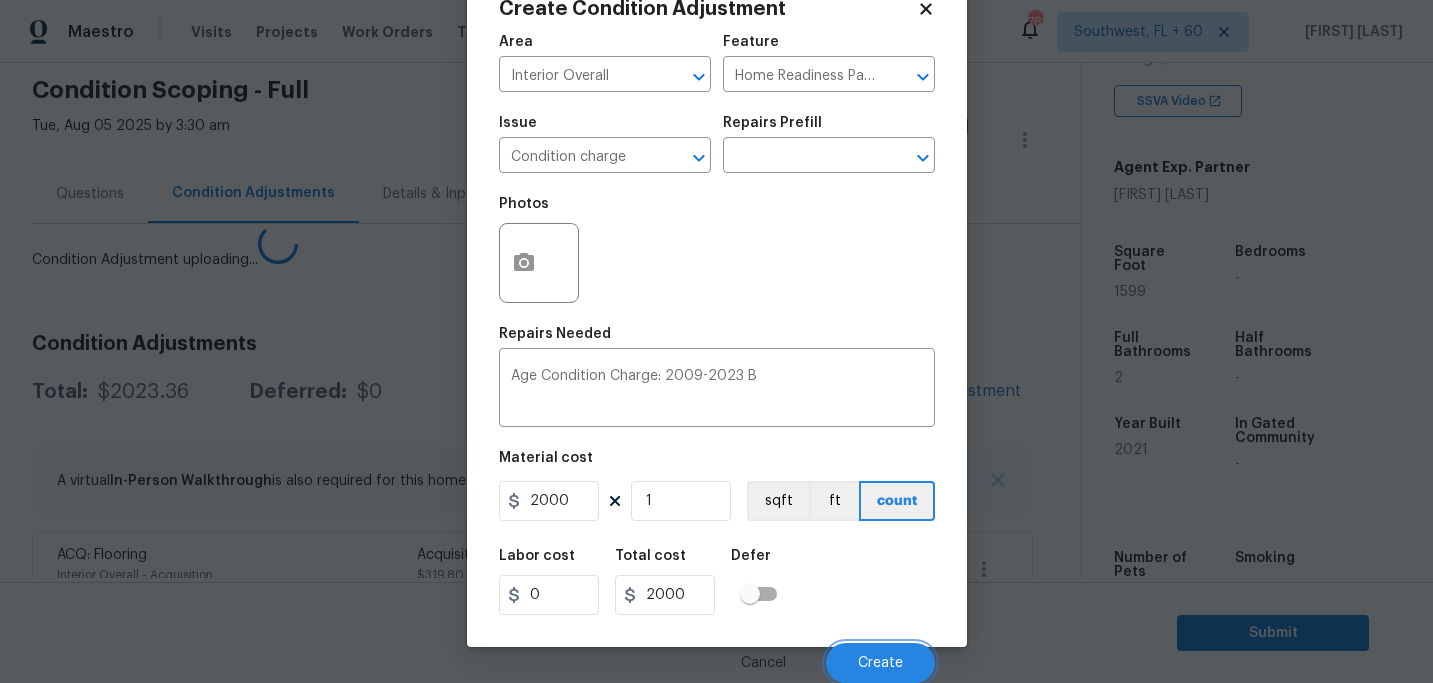 scroll, scrollTop: 57, scrollLeft: 0, axis: vertical 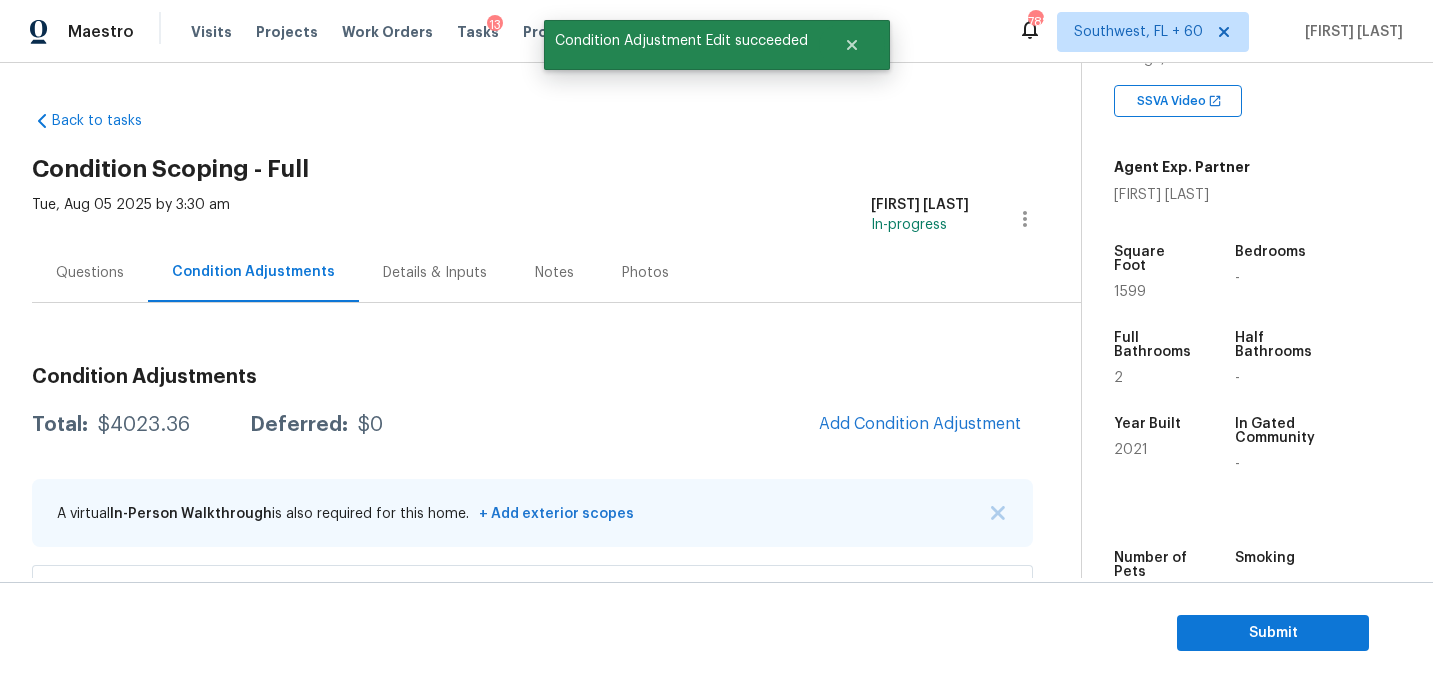 click on "Questions" at bounding box center (90, 272) 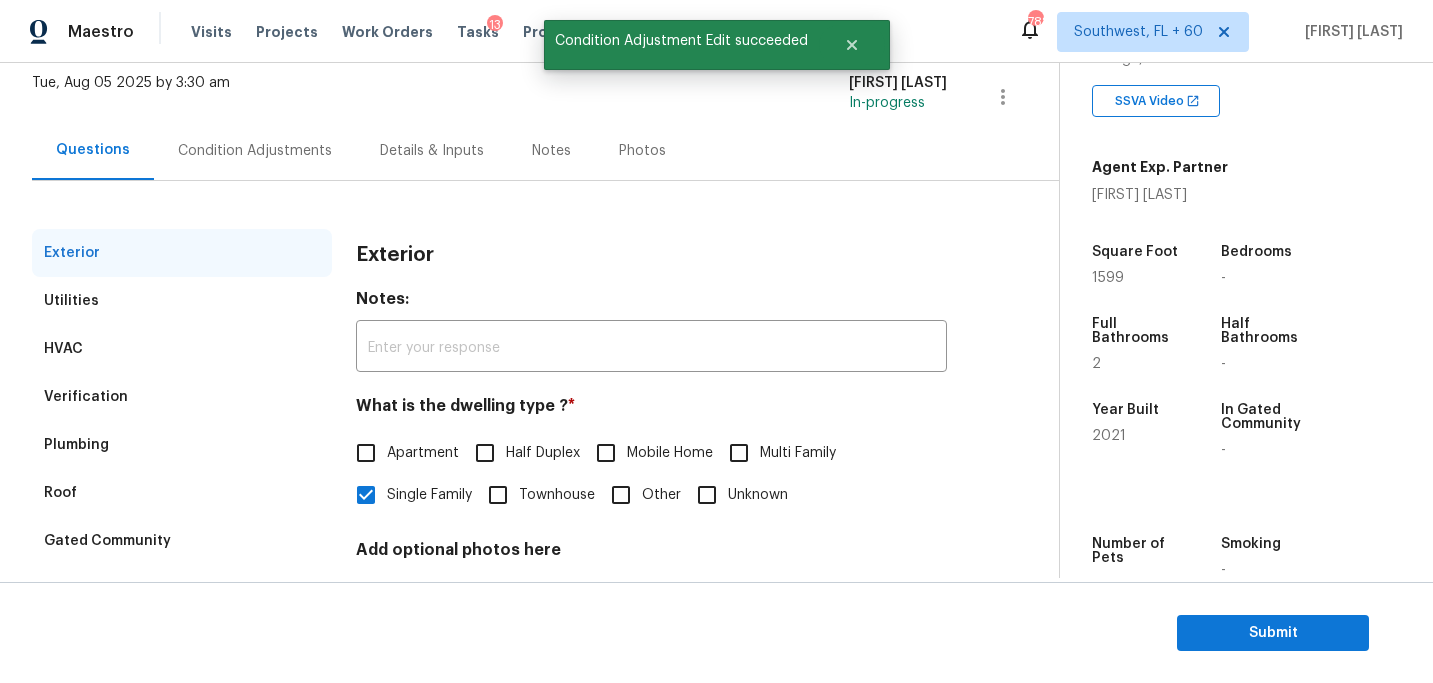 scroll, scrollTop: 121, scrollLeft: 0, axis: vertical 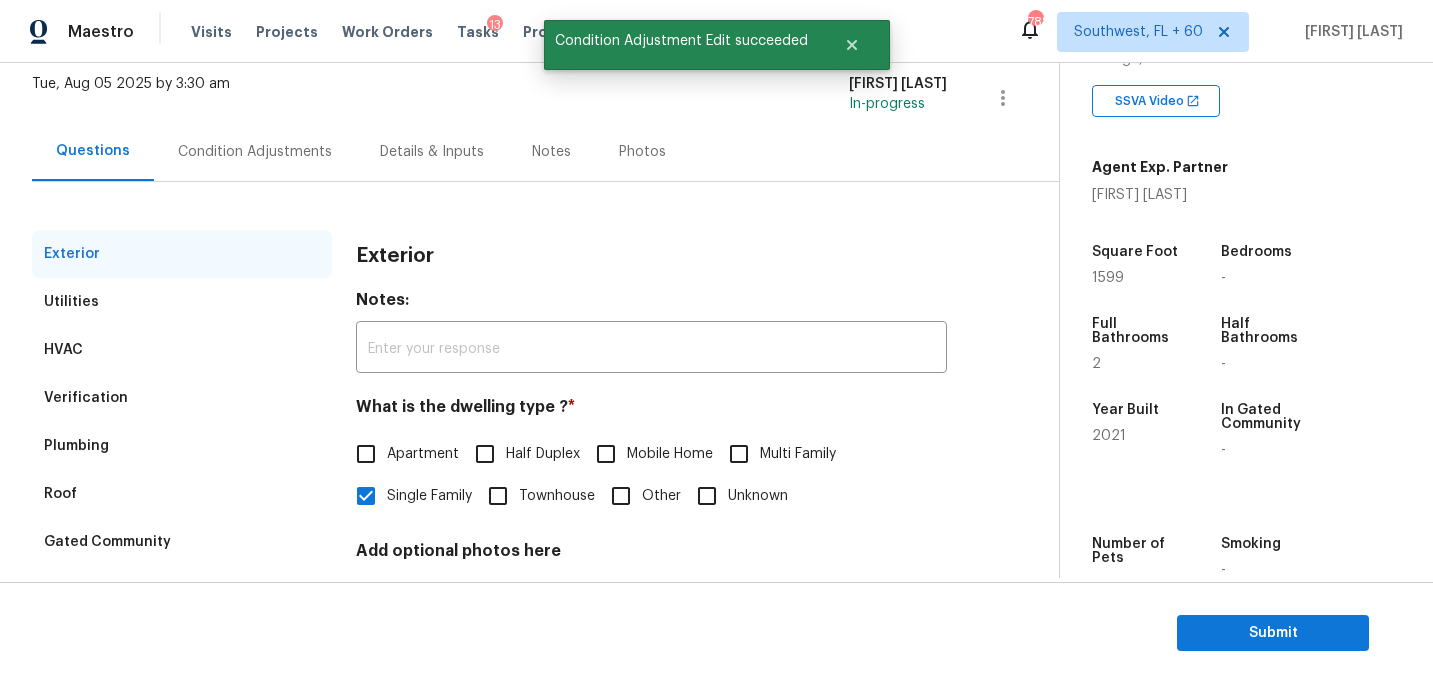 click on "Condition Adjustments" at bounding box center [255, 152] 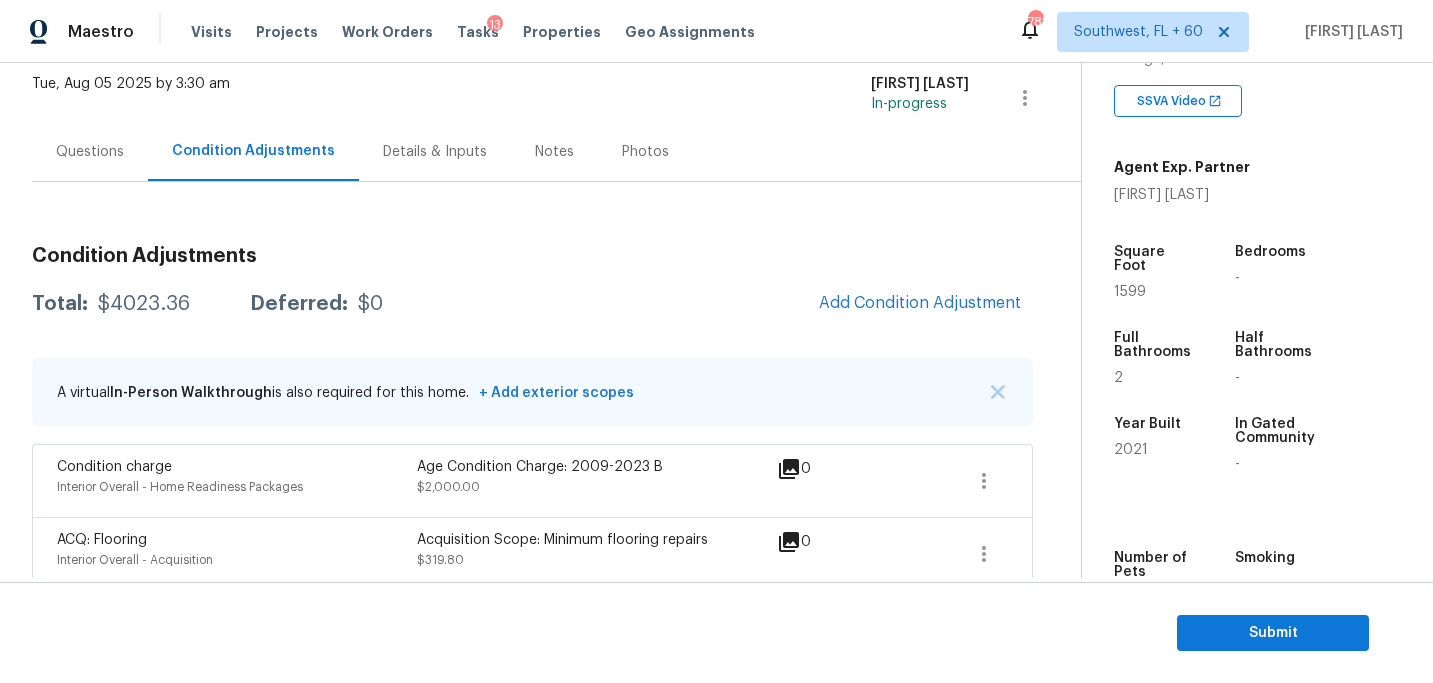 scroll, scrollTop: 273, scrollLeft: 0, axis: vertical 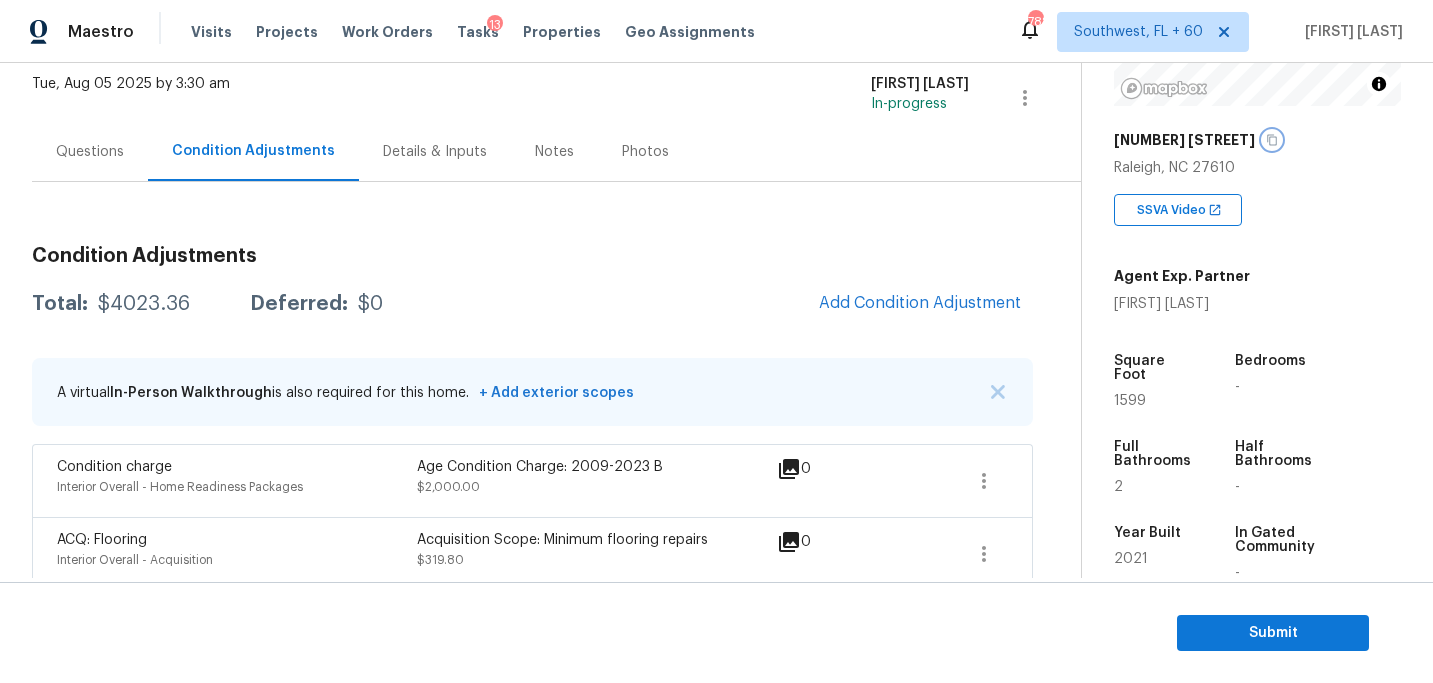 click at bounding box center (1272, 140) 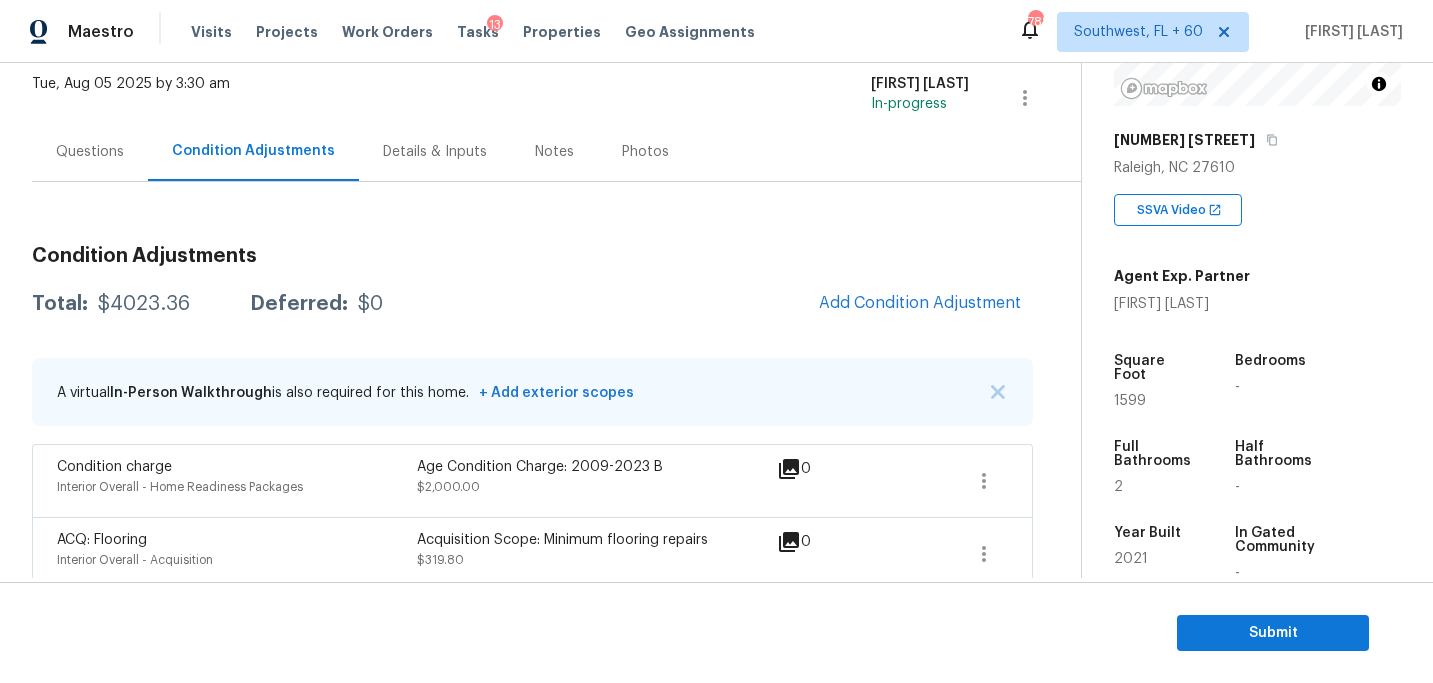 click on "Condition Adjustments Total:  $4023.36 Deferred:  $0 Add Condition Adjustment A virtual  In-Person Walkthrough  is also required for this home.   + Add exterior scopes Condition charge Interior Overall - Home Readiness Packages Age Condition Charge: 2009-2023 B	 $2,000.00   0 ACQ: Flooring Interior Overall - Acquisition Acquisition Scope: Minimum flooring repairs $319.80   0 ACQ: Paint Interior Overall - Acquisition Acquisition Scope: ~25% of the home needs interior paint $703.56   0 Landscape Package Exterior Overall - Home Readiness Packages Mowing of grass up to 6" in height. Mow, edge along driveways & sidewalks, trim along standing structures, trim bushes and shrubs (<6' in height). Remove weeds from previously maintained flowerbeds and remove standing yard debris (small twigs, non seasonal falling leaves).  Use leaf blower to remove clippings from hard surfaces." $300.00   1 Pressure Washing Exterior Overall - Siding $200.00   1 ACQ: Shingle Roof Roof - Acquisition $500.00   0" at bounding box center [532, 656] 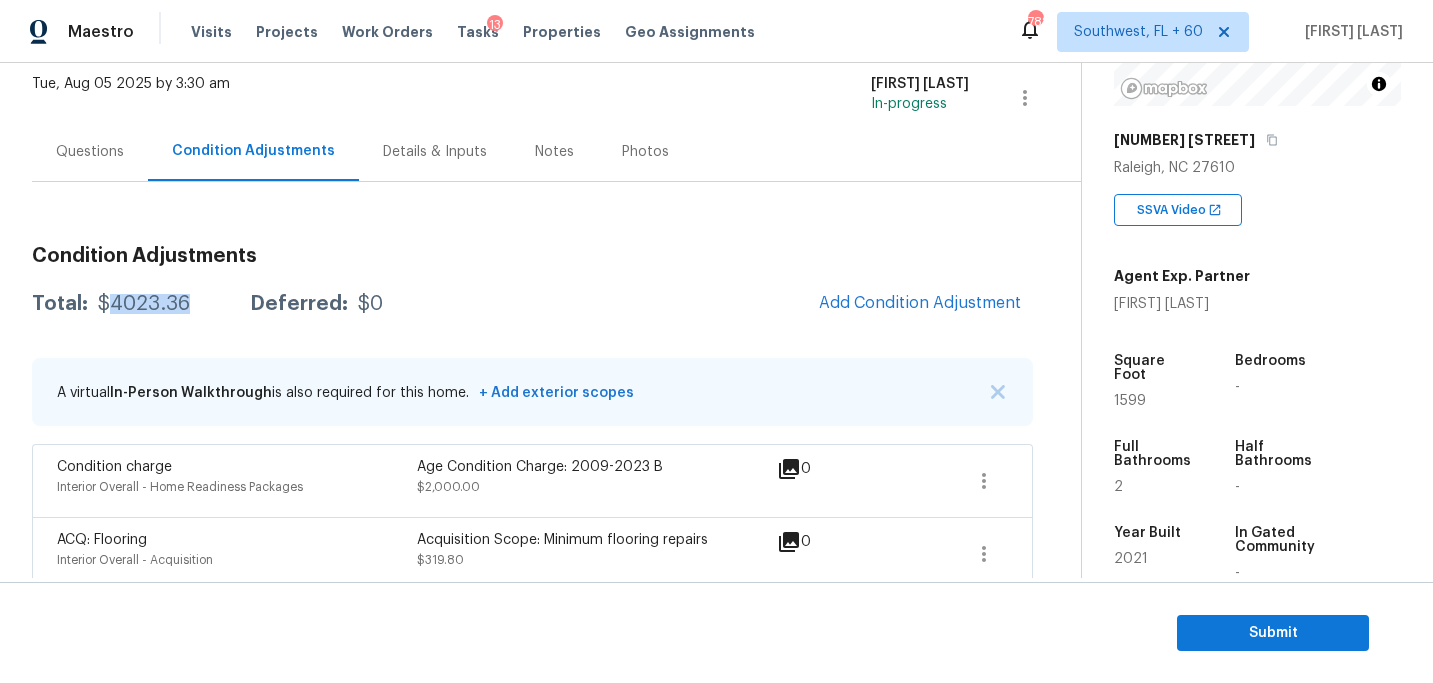 click on "$4023.36" at bounding box center (144, 304) 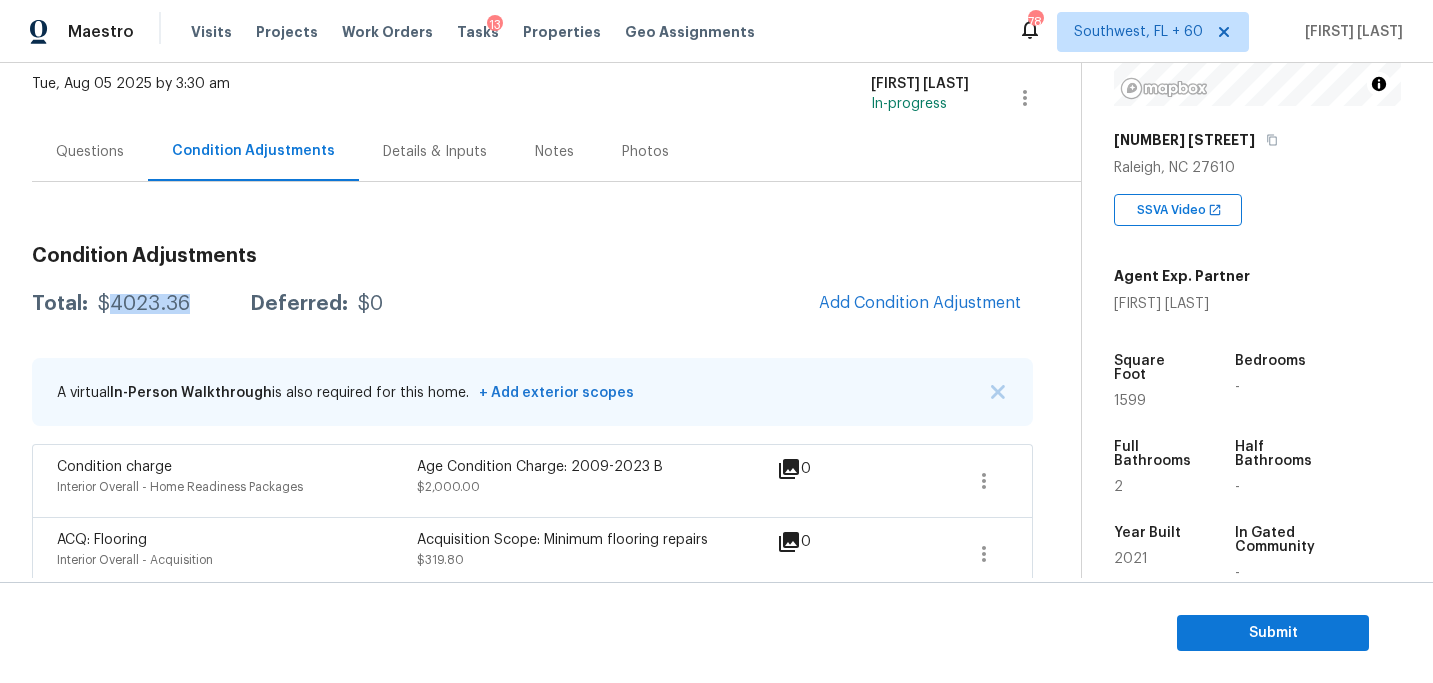 click on "$4023.36" at bounding box center (144, 304) 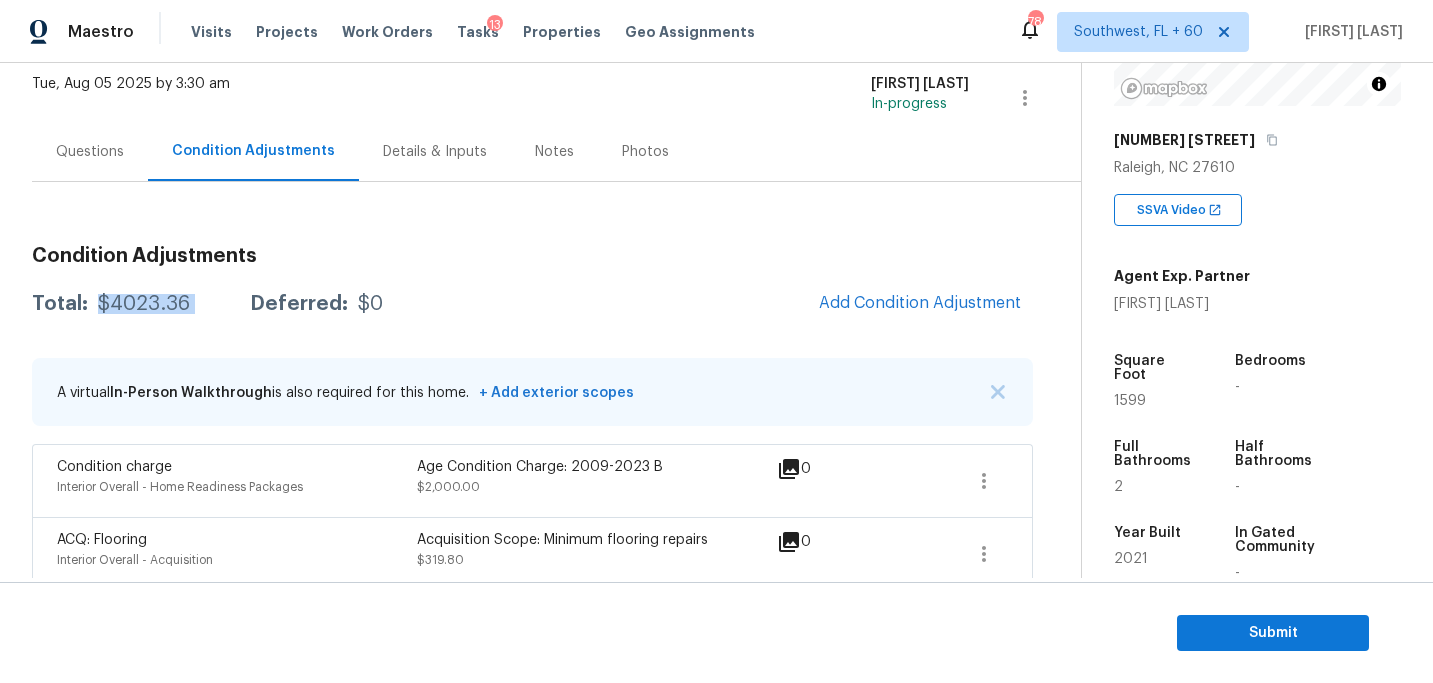 click on "$4023.36" at bounding box center (144, 304) 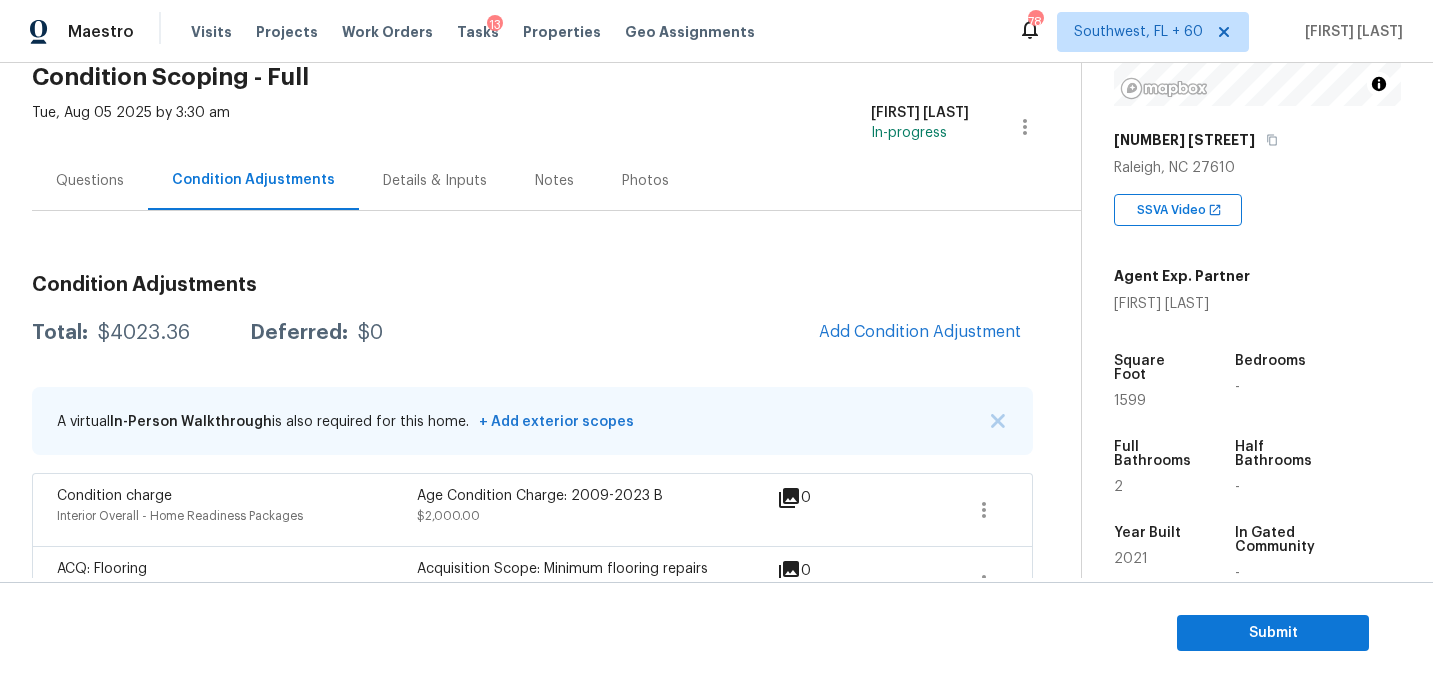 click on "Questions" at bounding box center [90, 181] 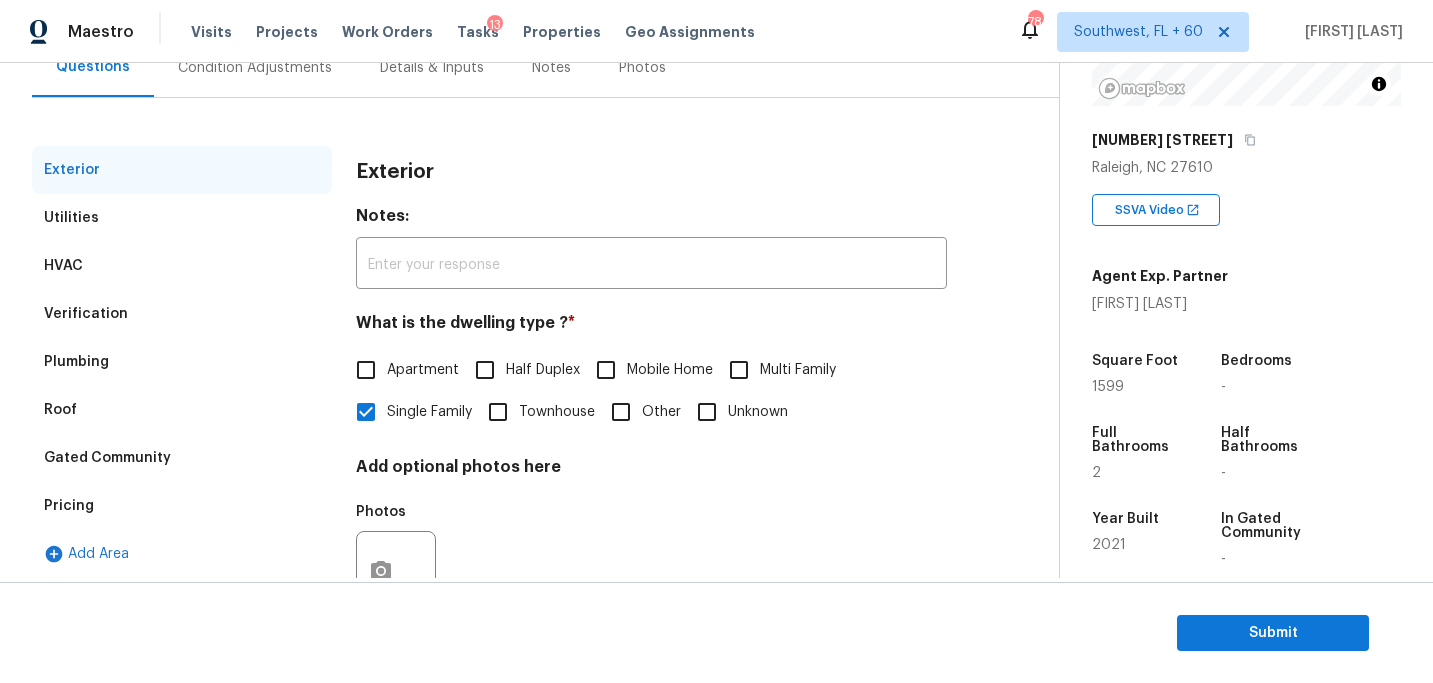 click on "Verification" at bounding box center (182, 314) 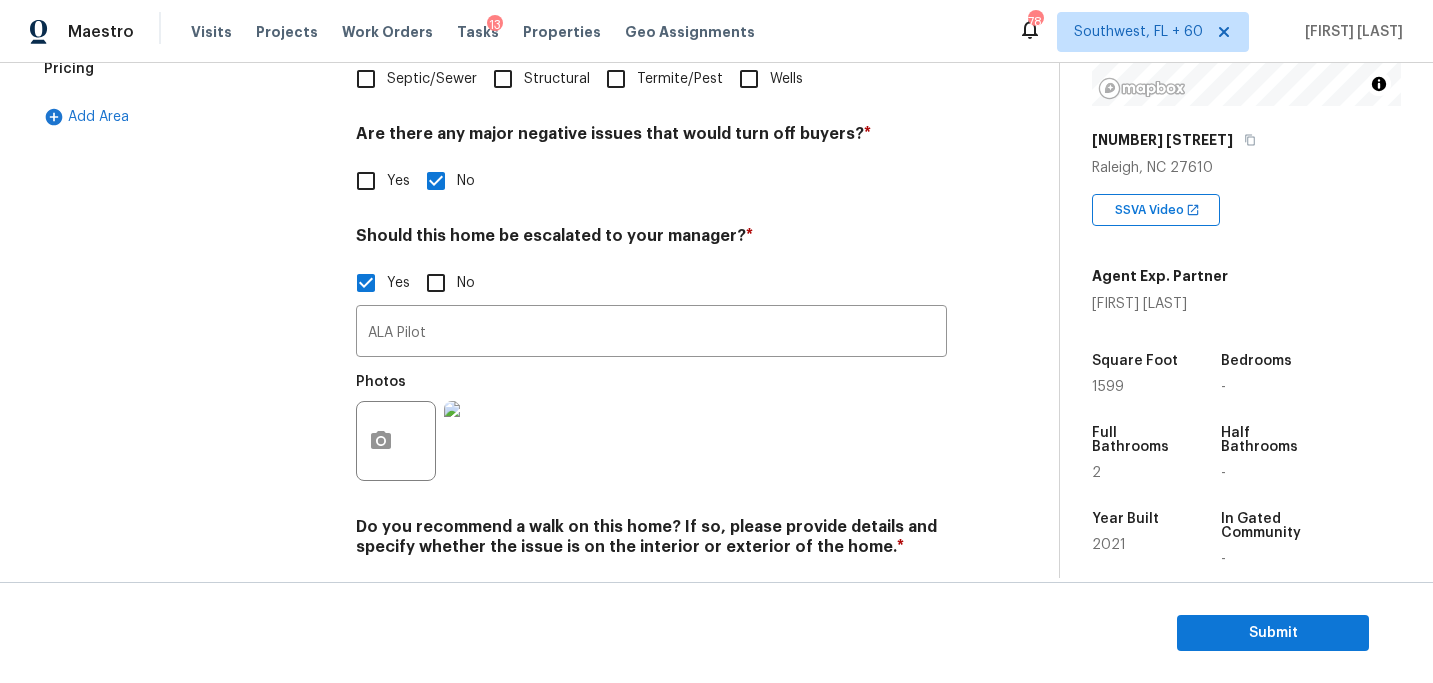 scroll, scrollTop: 710, scrollLeft: 0, axis: vertical 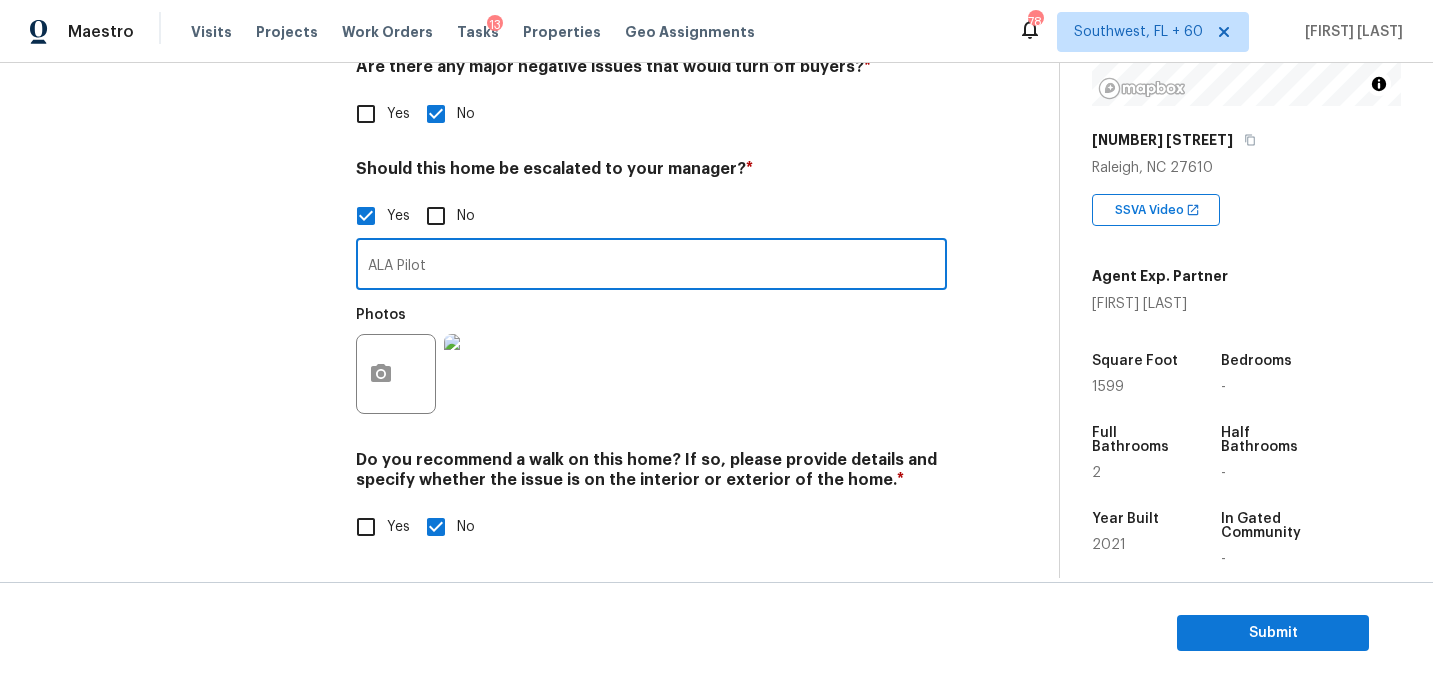 drag, startPoint x: 451, startPoint y: 270, endPoint x: 177, endPoint y: 269, distance: 274.00183 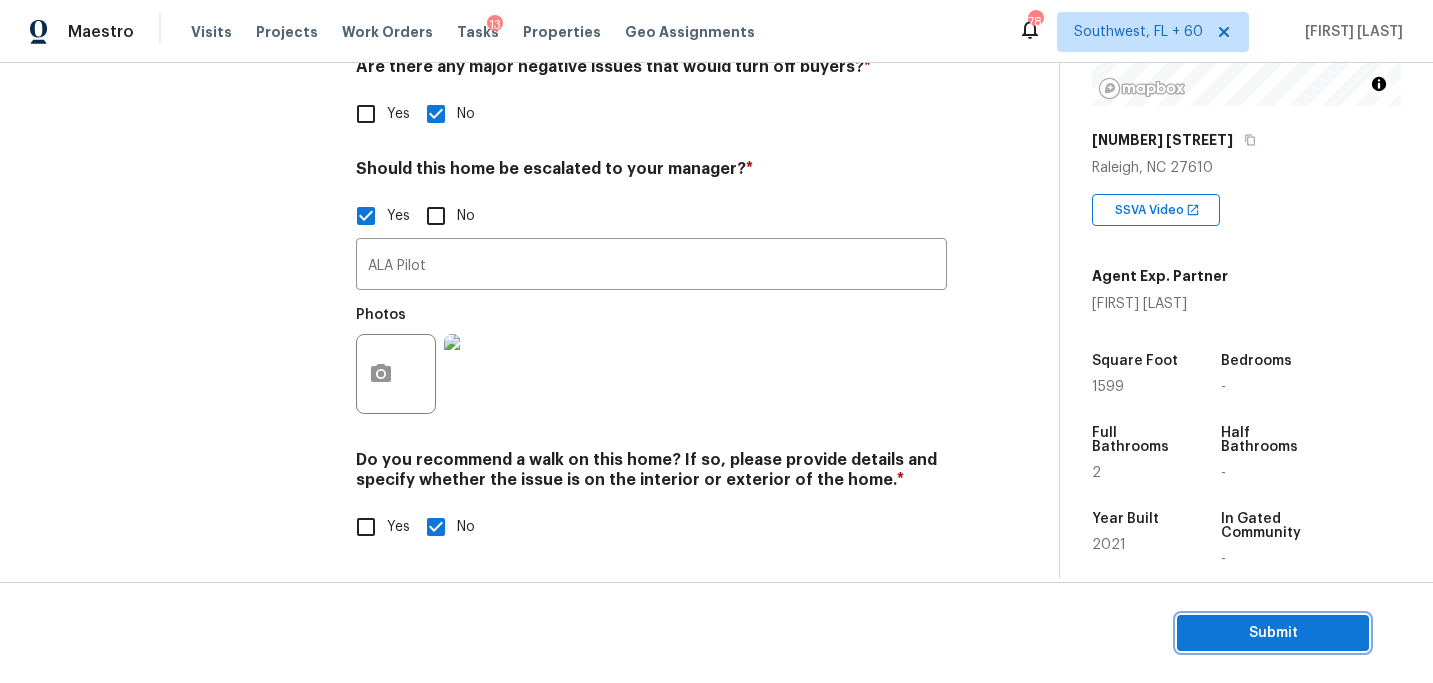 click on "Submit" at bounding box center (1273, 633) 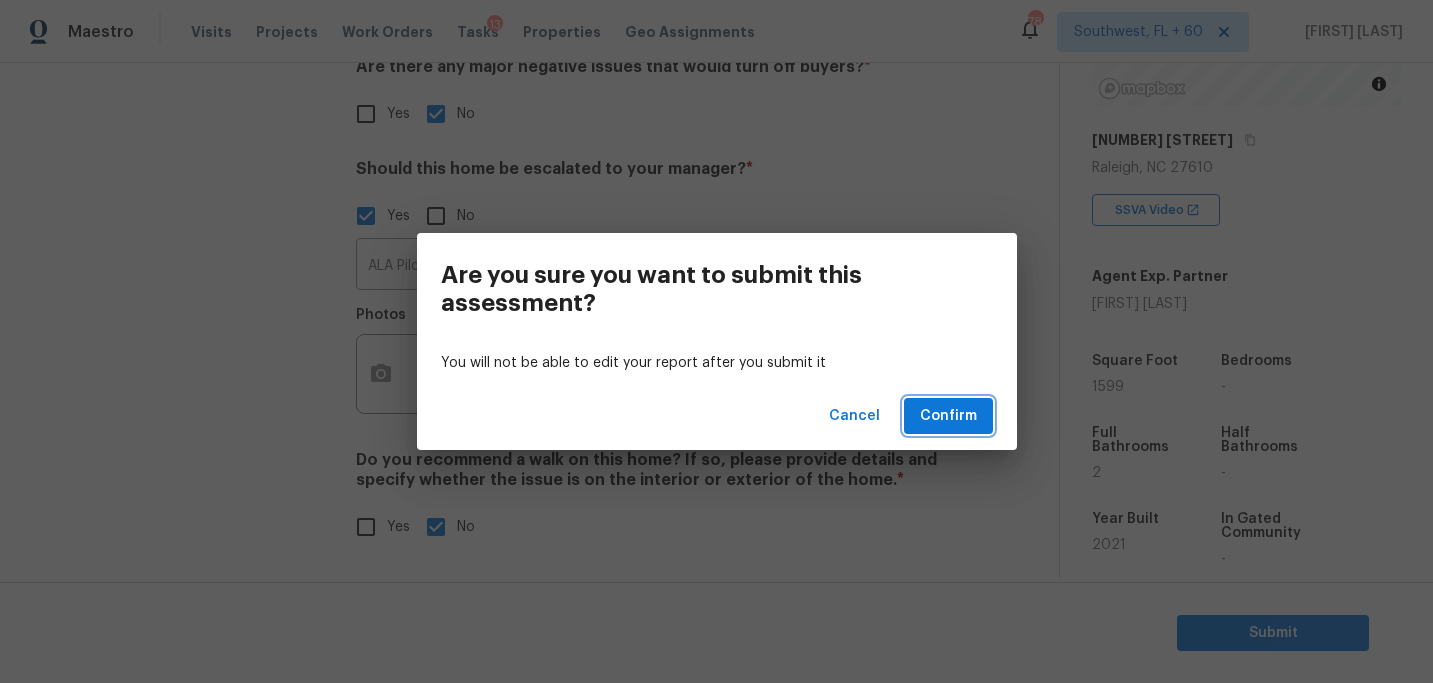 click on "Confirm" at bounding box center (948, 416) 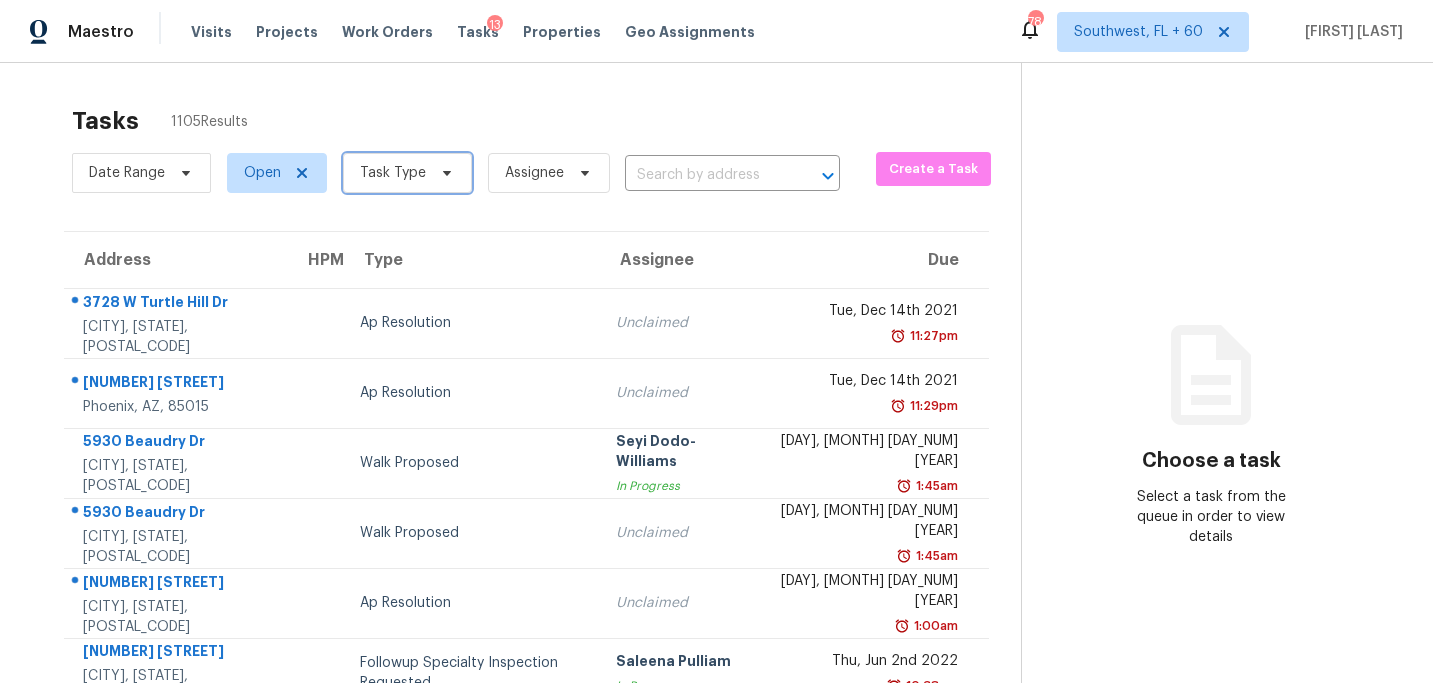 click on "Task Type" at bounding box center [393, 173] 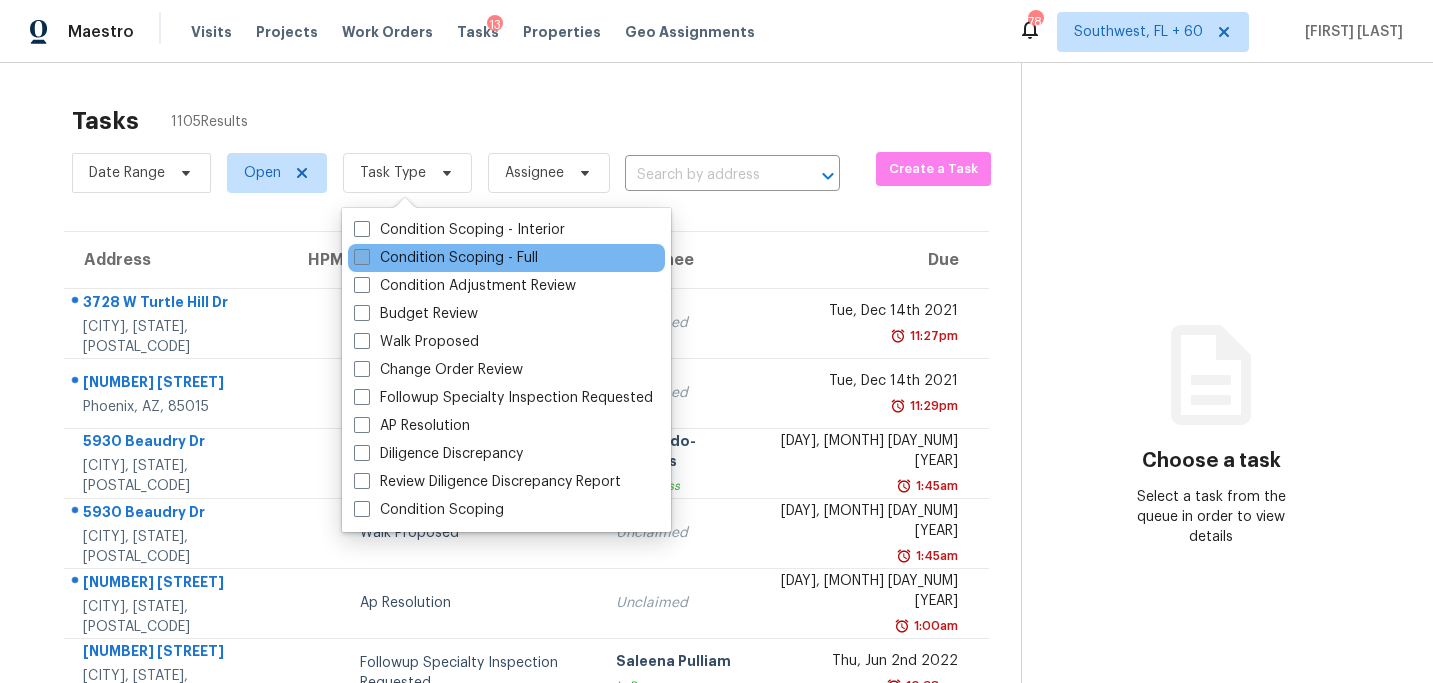 click on "Condition Scoping - Full" at bounding box center (446, 258) 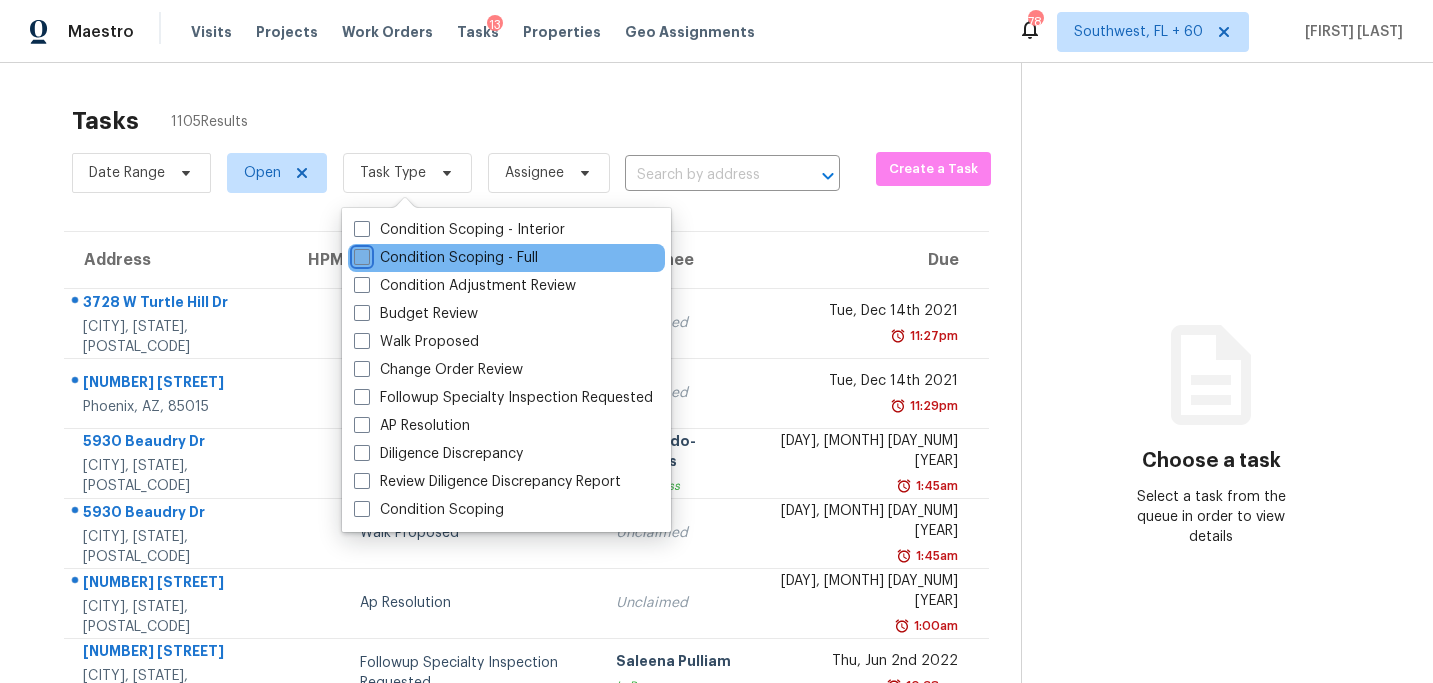 click on "Condition Scoping - Full" at bounding box center (360, 254) 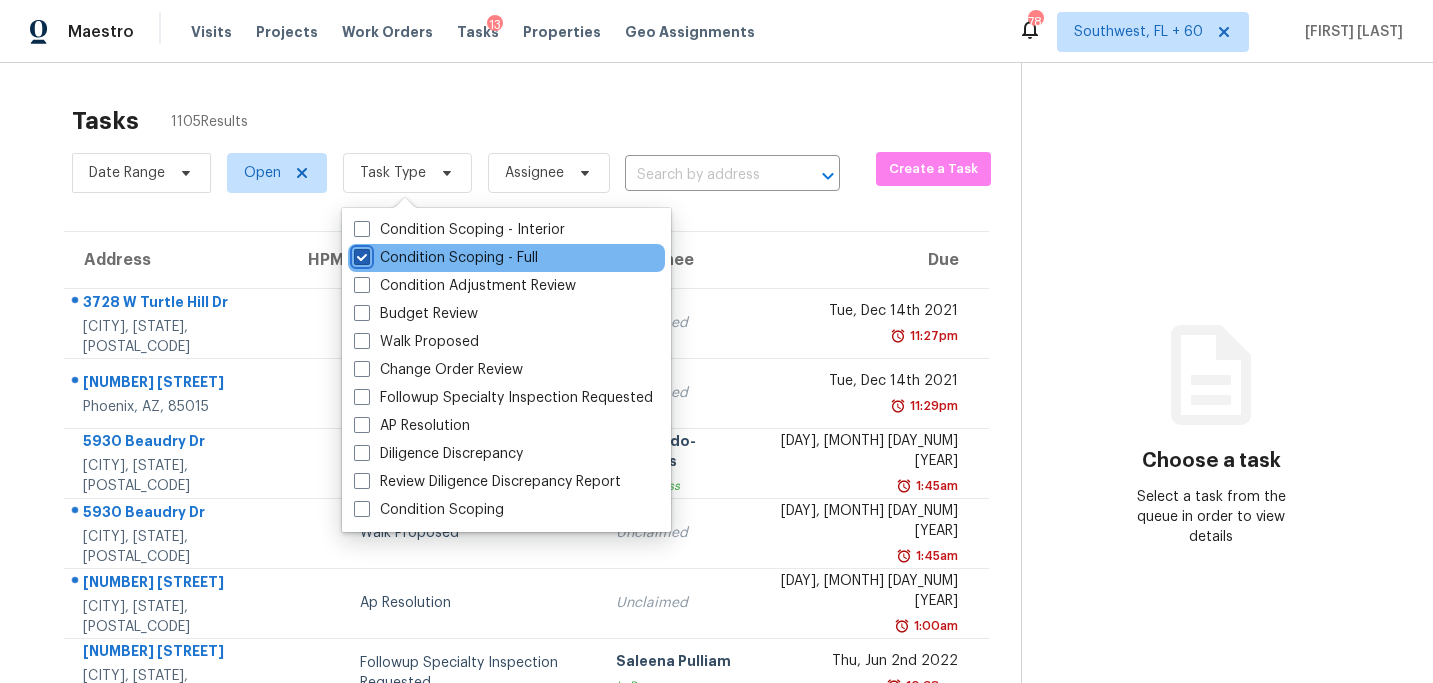 checkbox on "true" 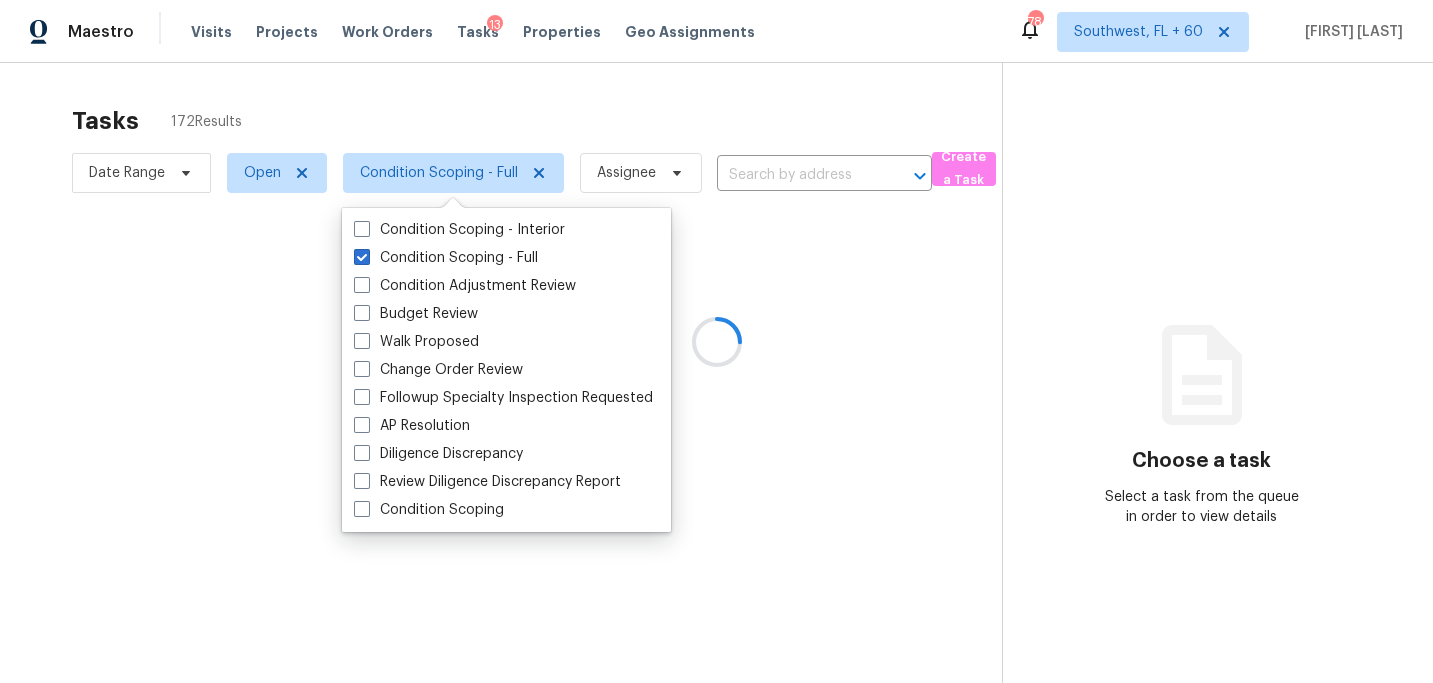 click at bounding box center [716, 341] 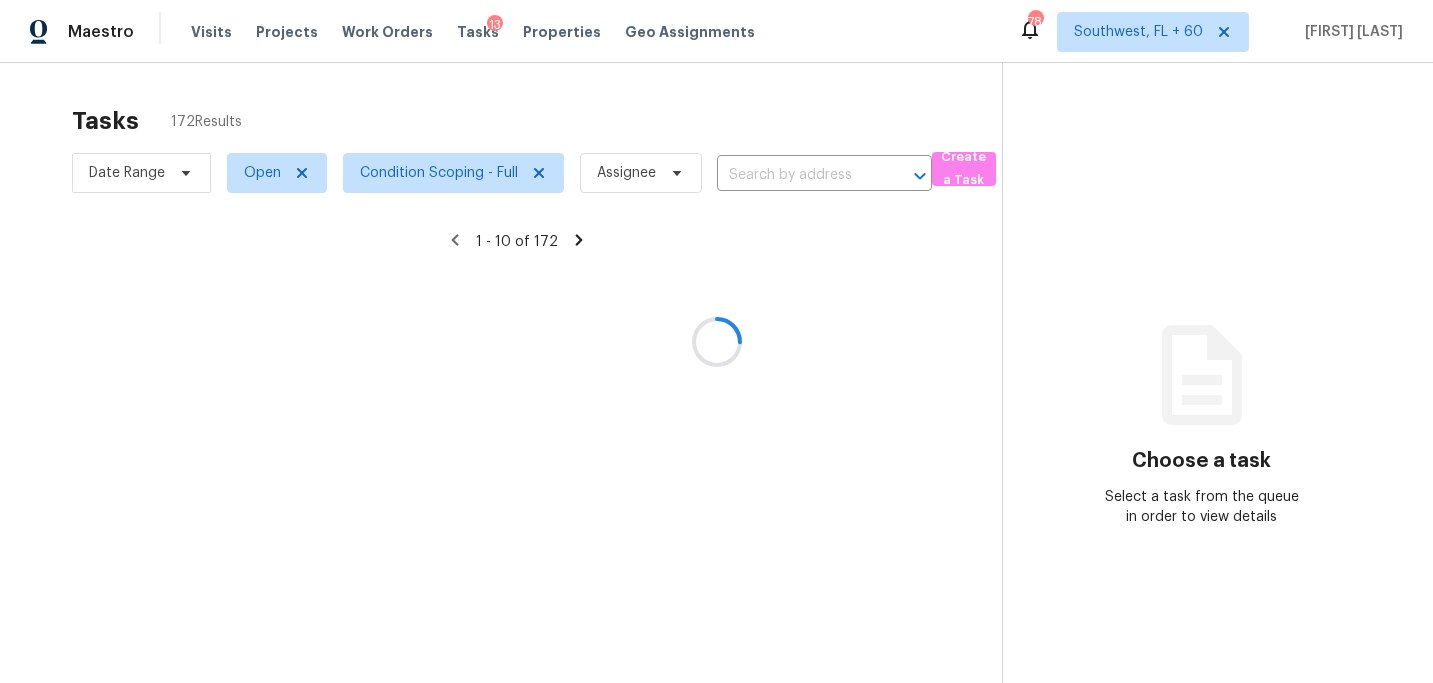 click at bounding box center (716, 341) 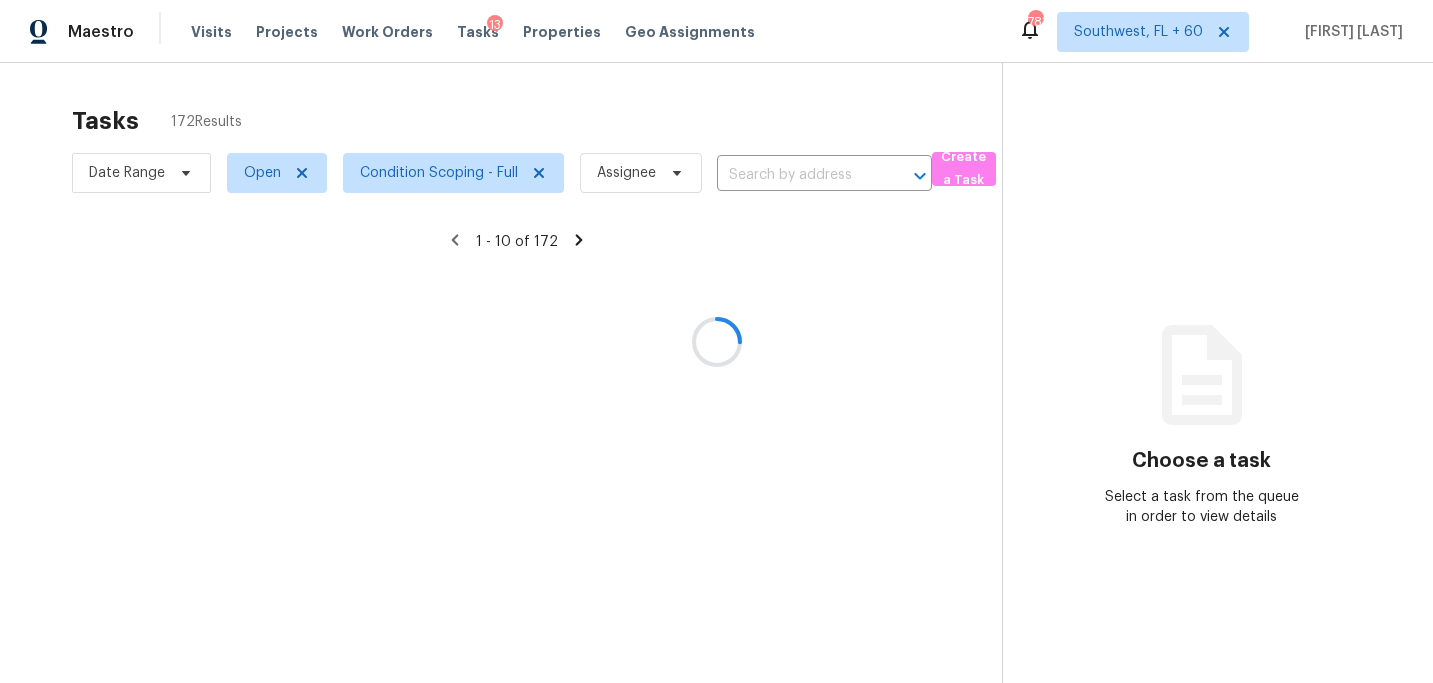 click at bounding box center (716, 341) 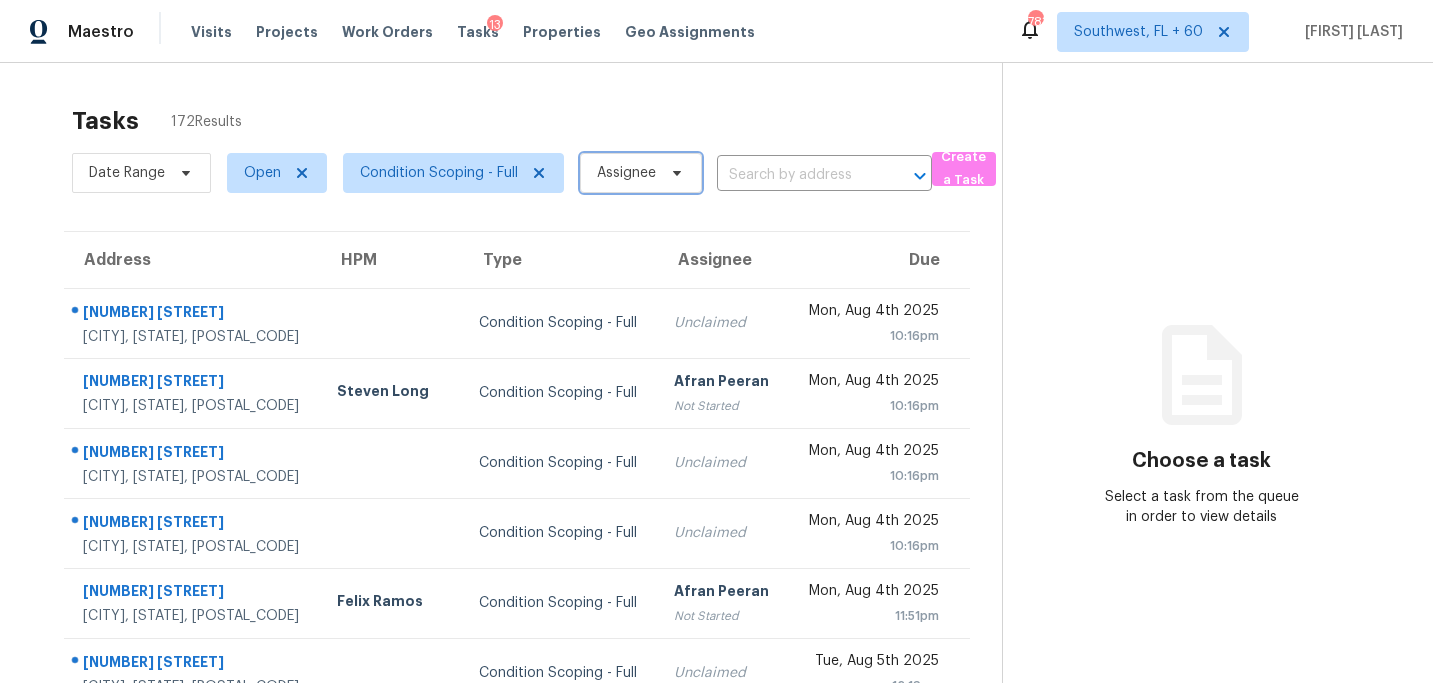 click on "Assignee" at bounding box center [626, 173] 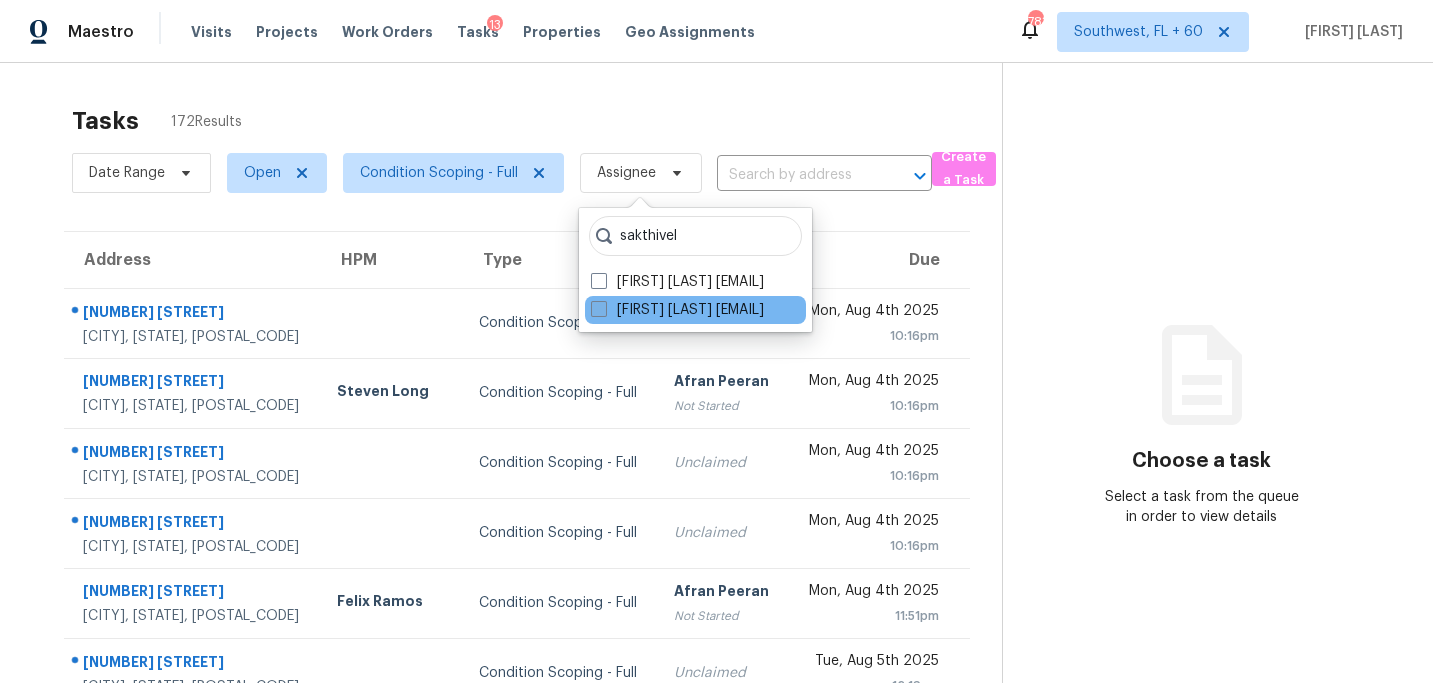 type on "sakthivel" 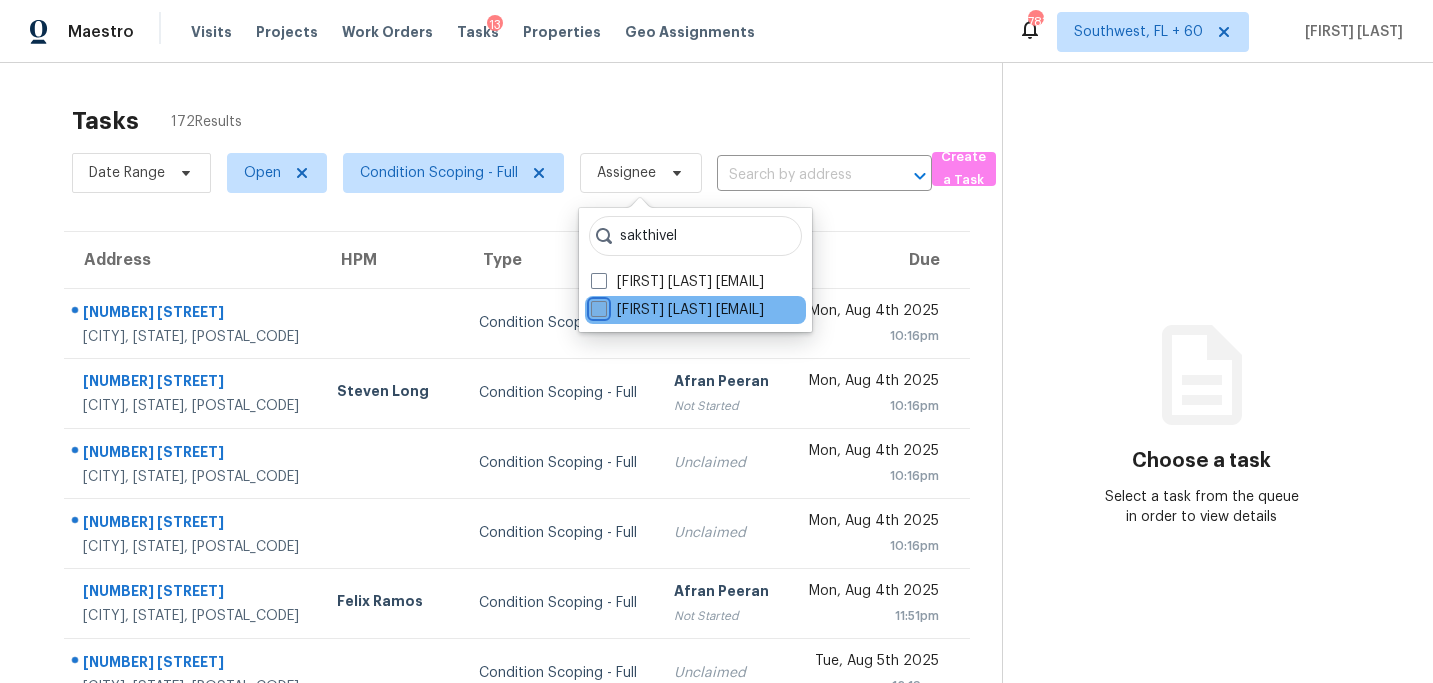 click on "Sakthivel Chandran
sakthivel.chandran@opendoor.com" at bounding box center (597, 306) 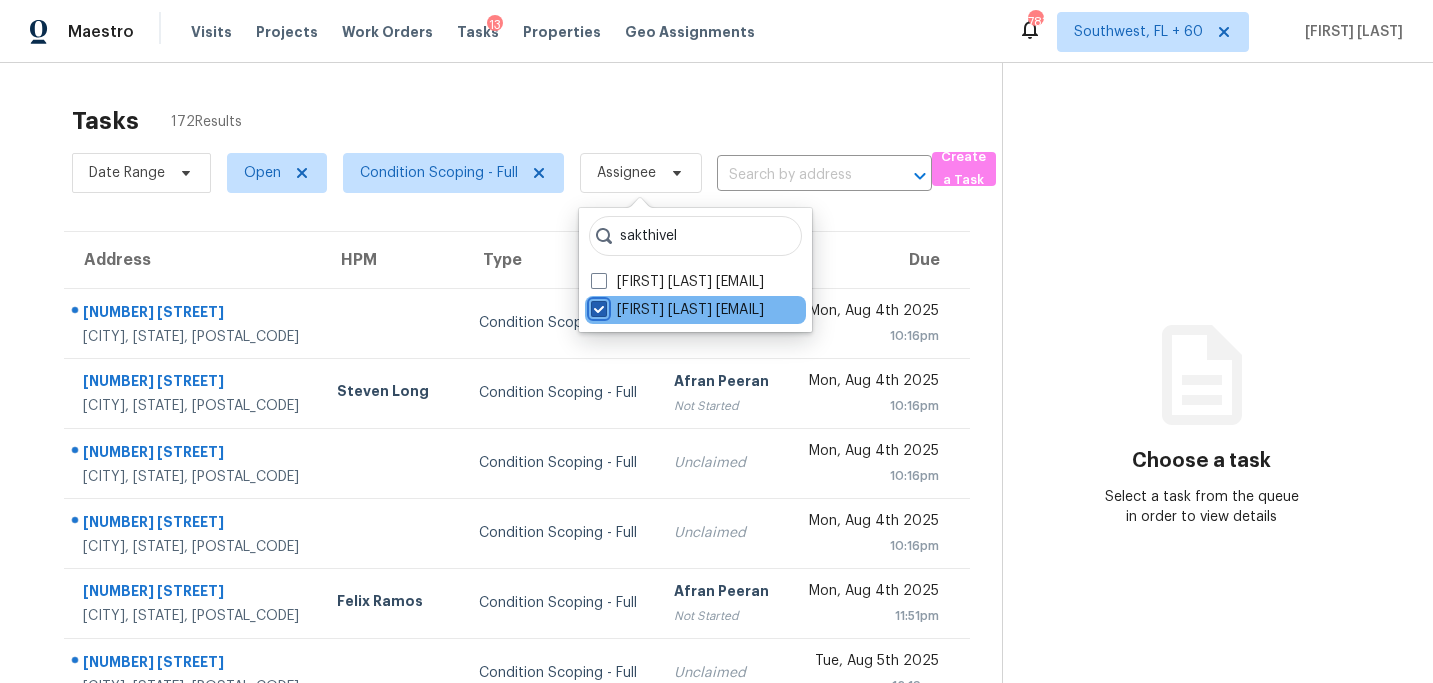 checkbox on "true" 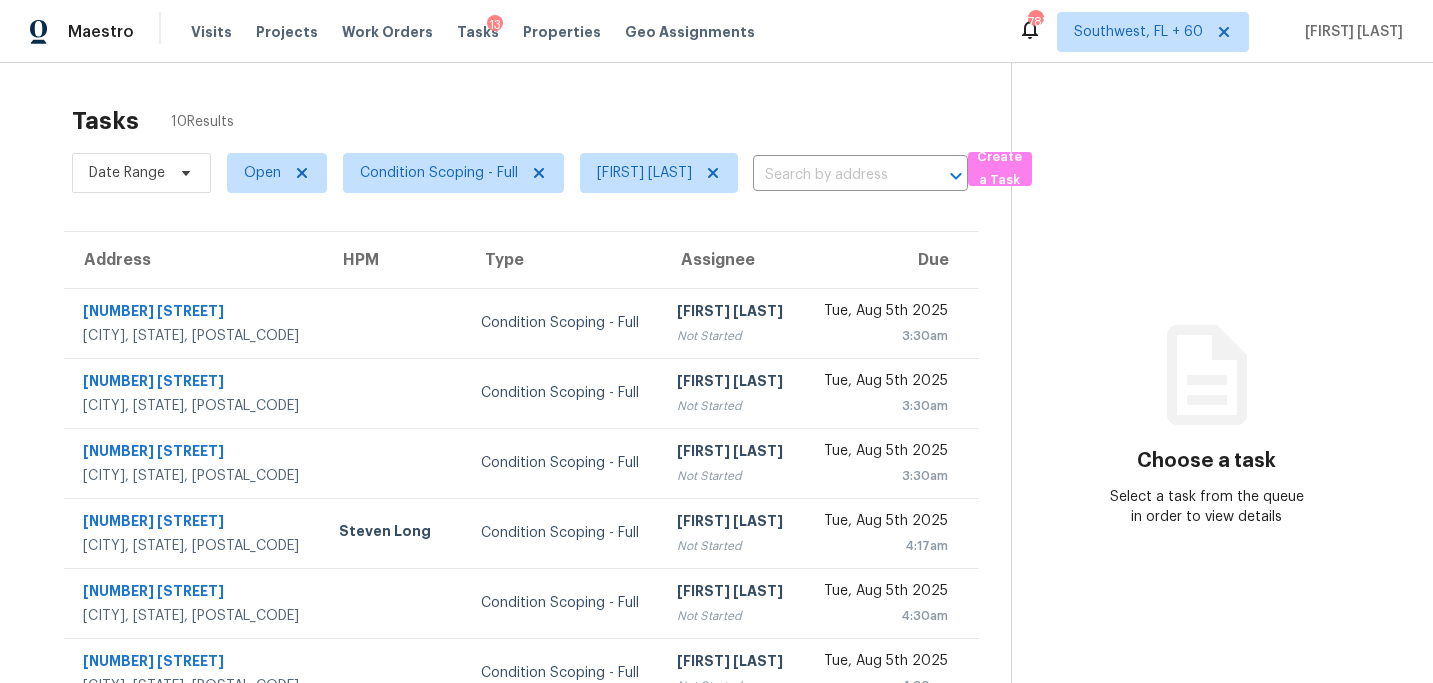 scroll, scrollTop: 181, scrollLeft: 0, axis: vertical 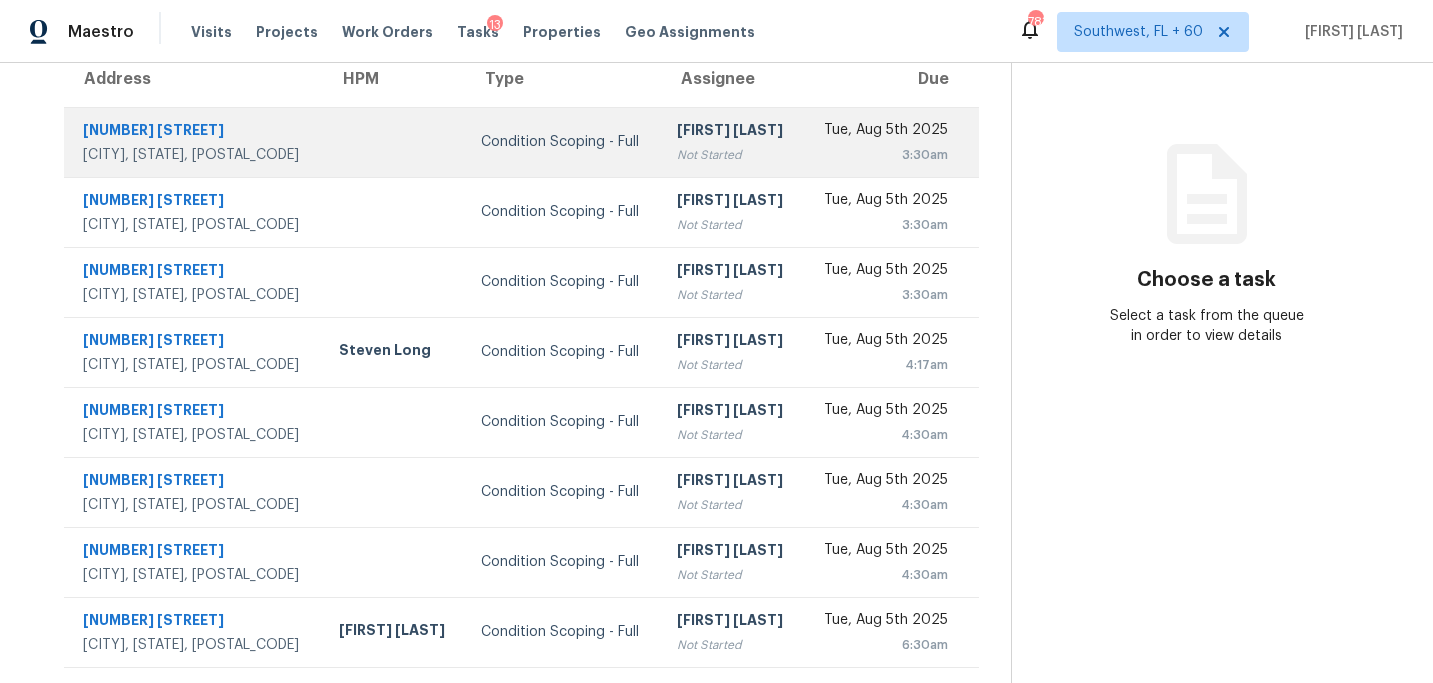 click on "Not Started" at bounding box center [732, 155] 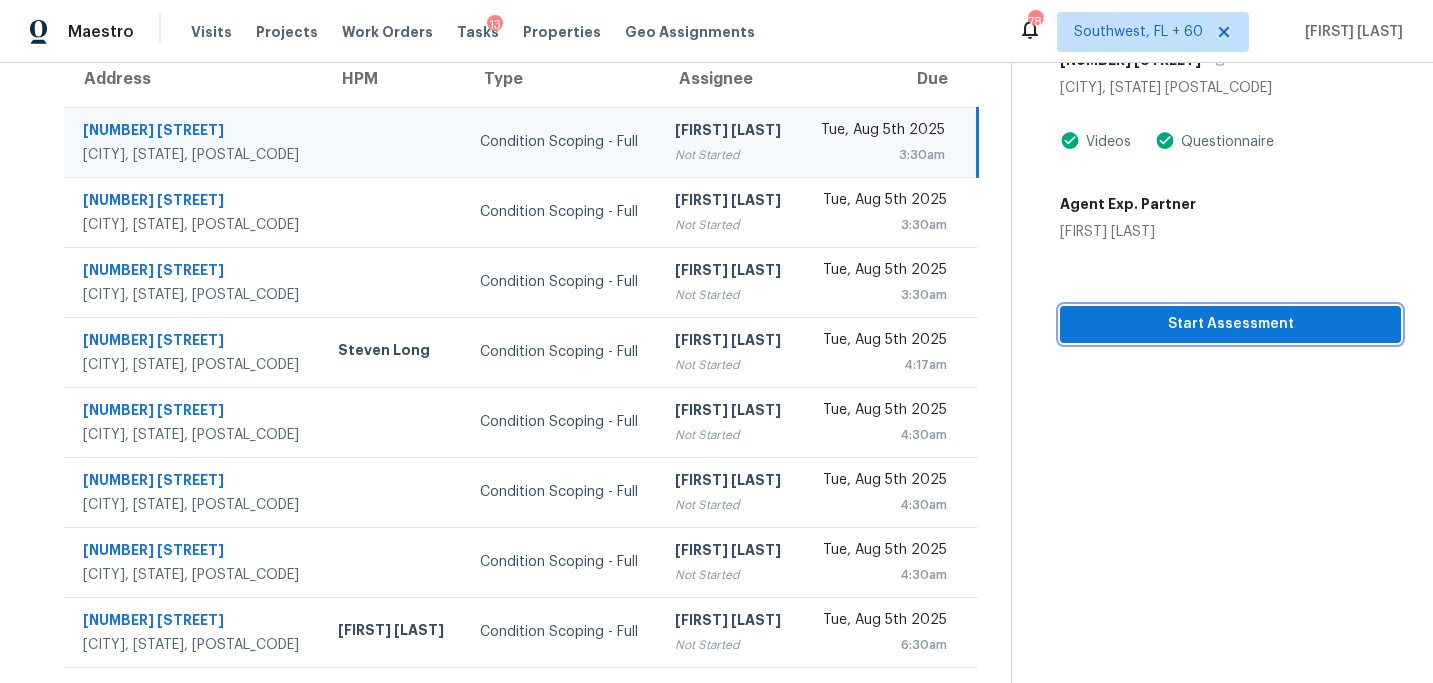 click on "Start Assessment" at bounding box center (1230, 324) 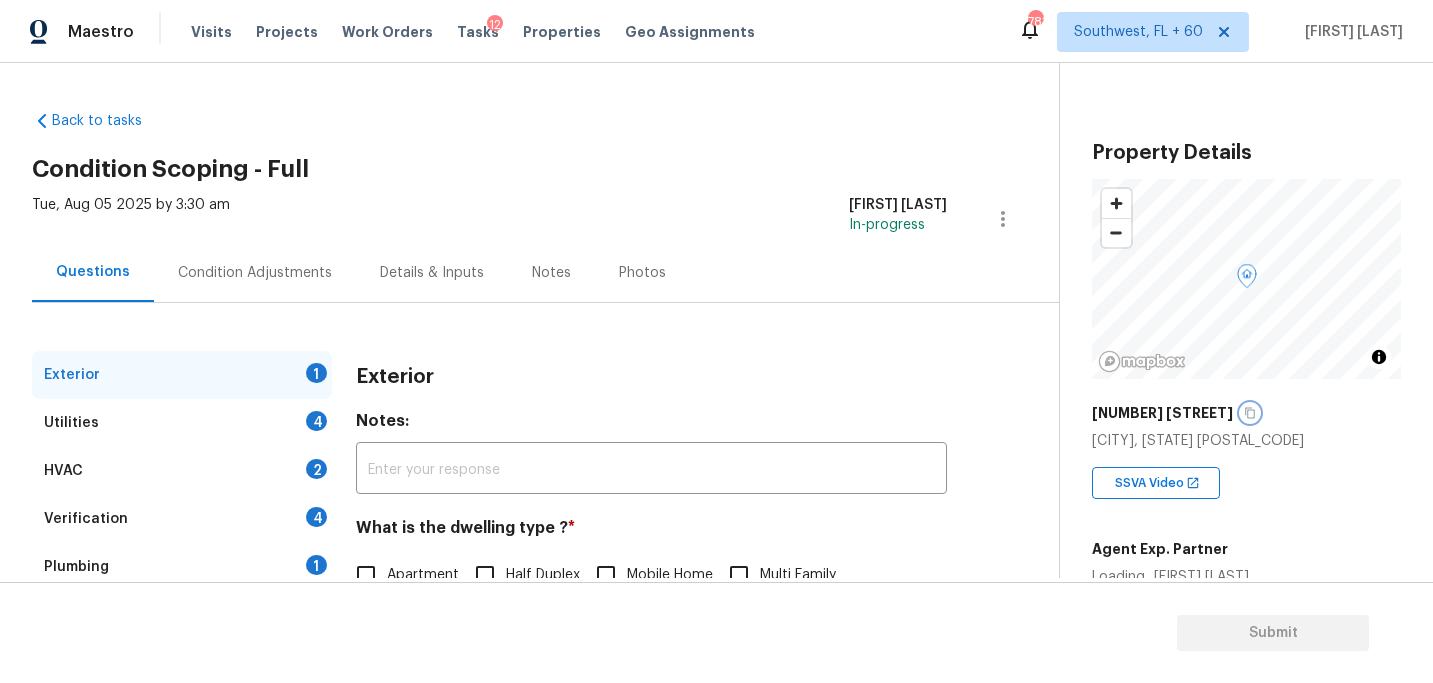 click at bounding box center [1250, 413] 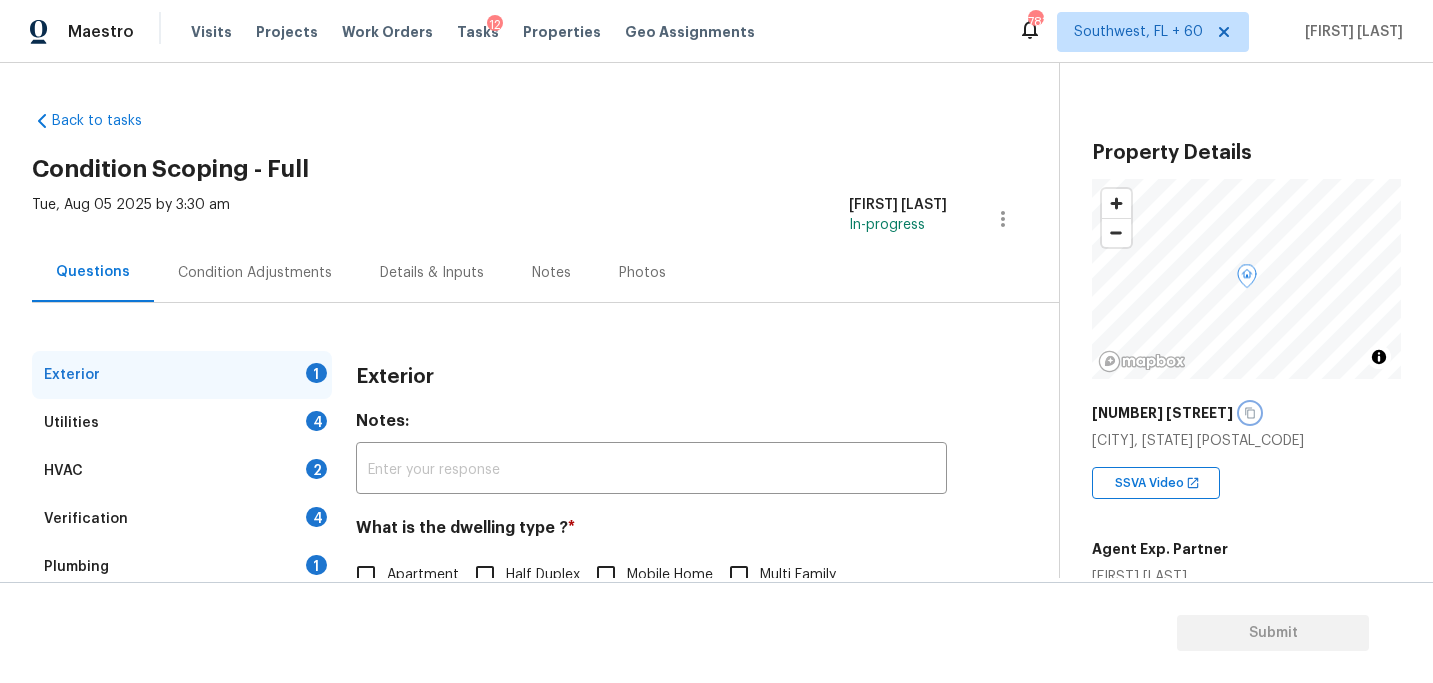 scroll, scrollTop: 186, scrollLeft: 0, axis: vertical 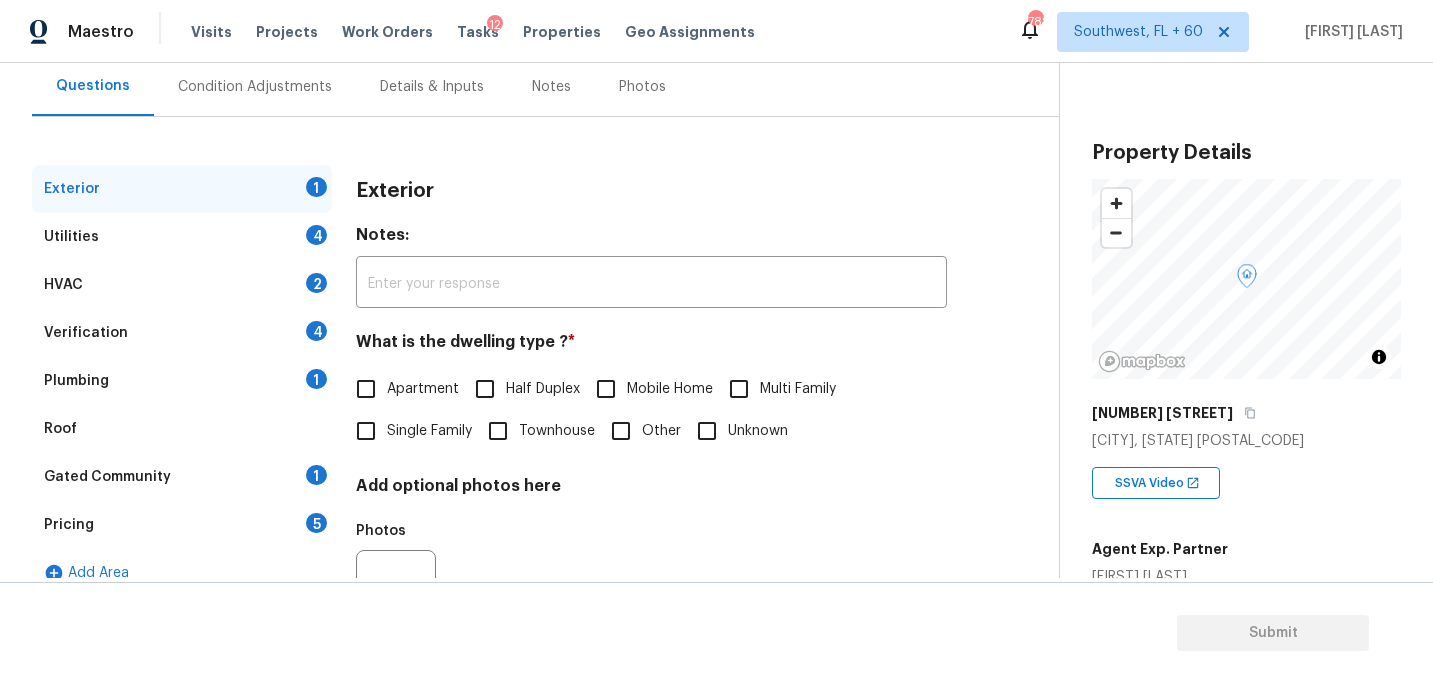 click on "Single Family" at bounding box center [429, 431] 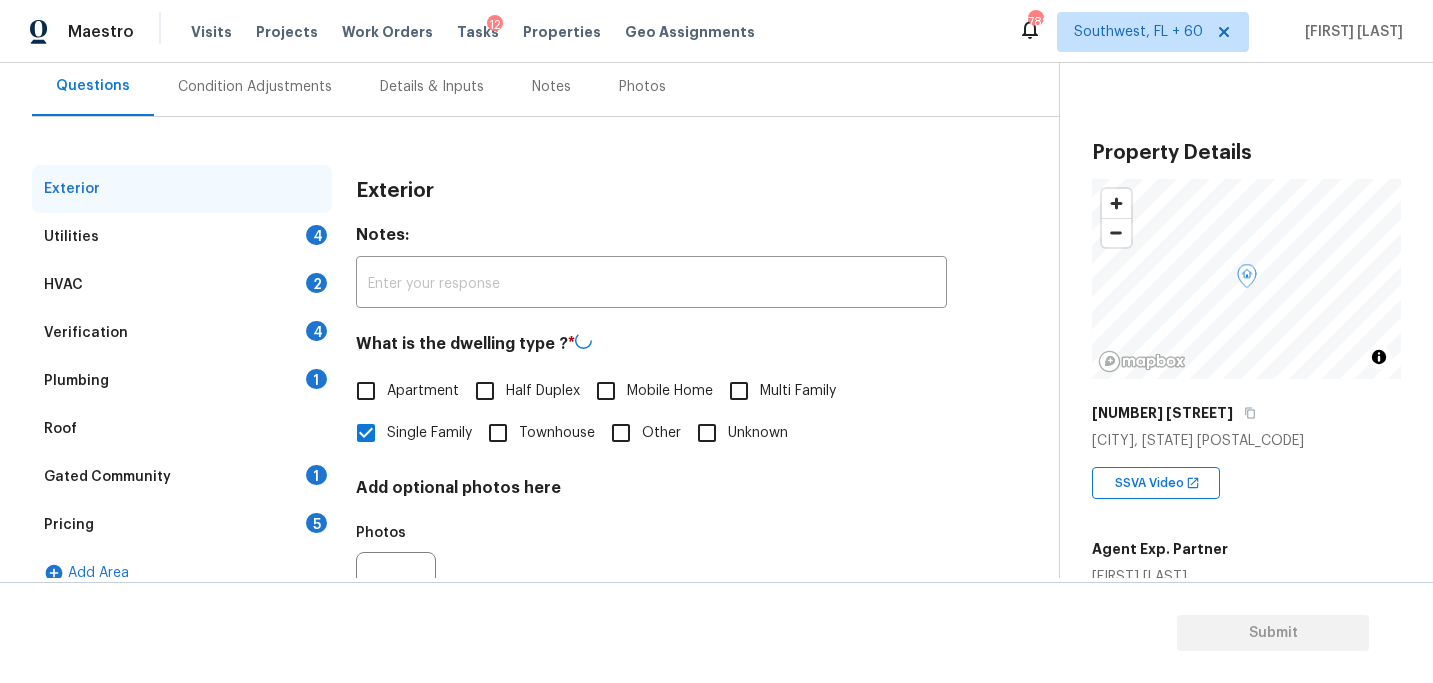 click on "Utilities 4" at bounding box center [182, 237] 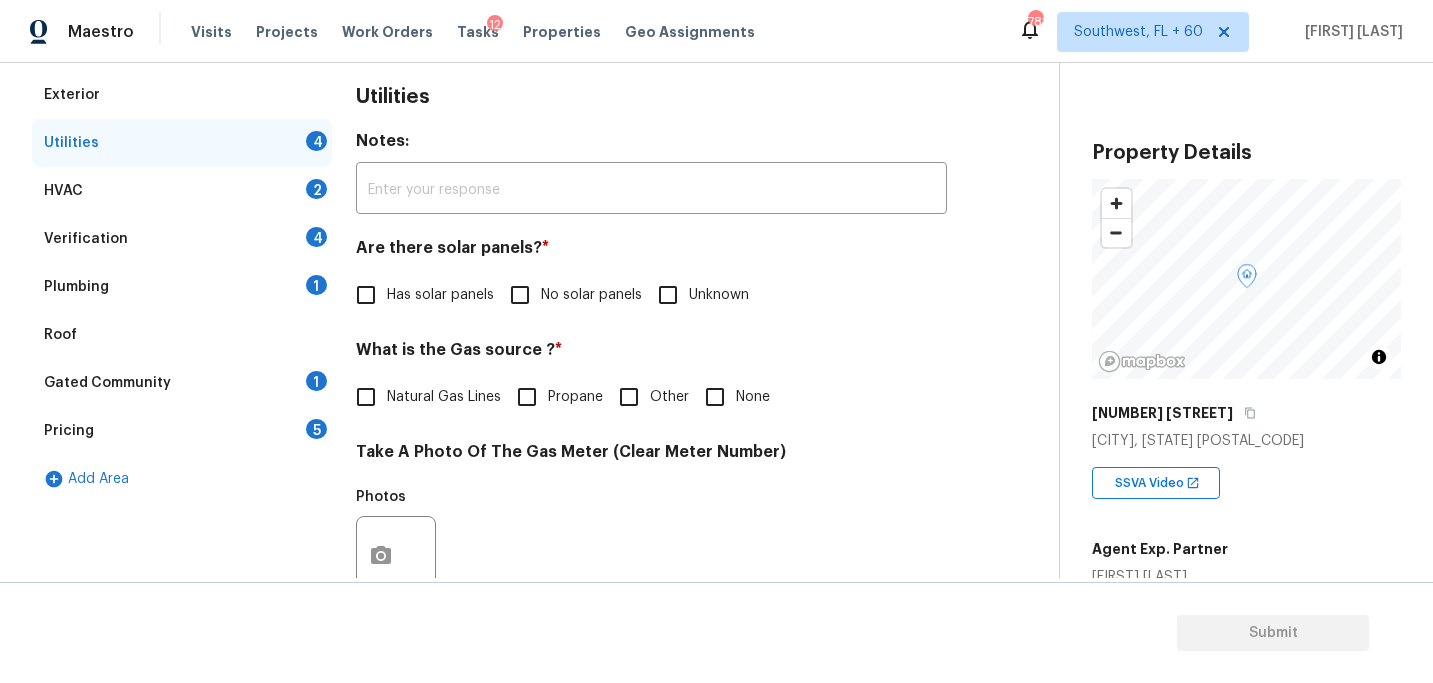 click on "No solar panels" at bounding box center [591, 295] 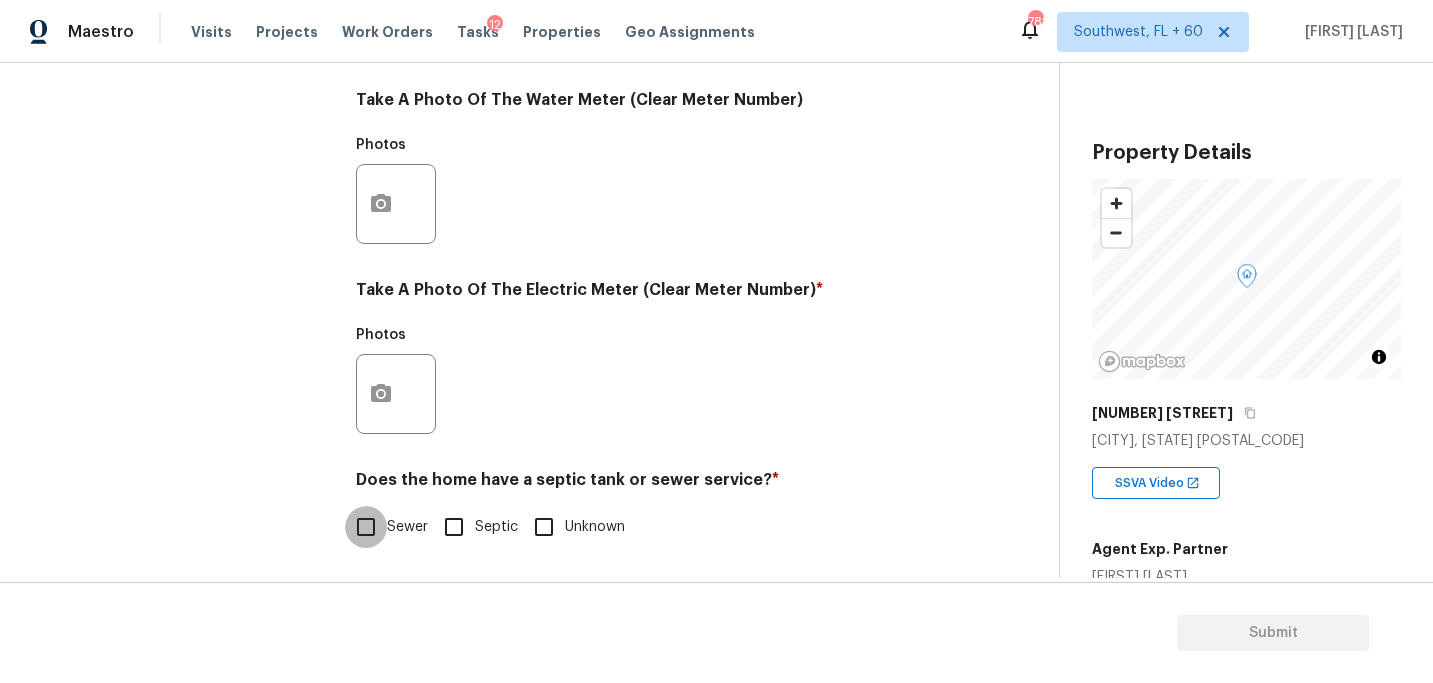 click on "Sewer" at bounding box center (366, 527) 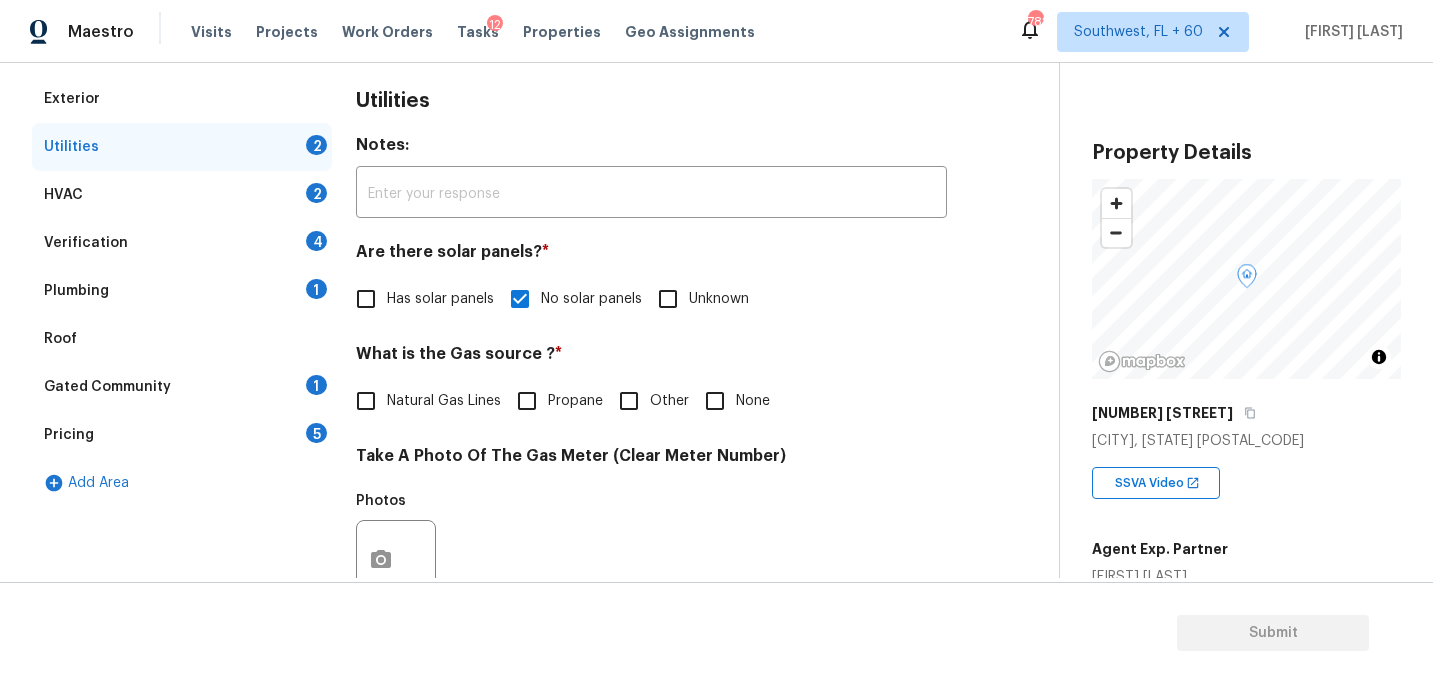 click on "Plumbing 1" at bounding box center [182, 291] 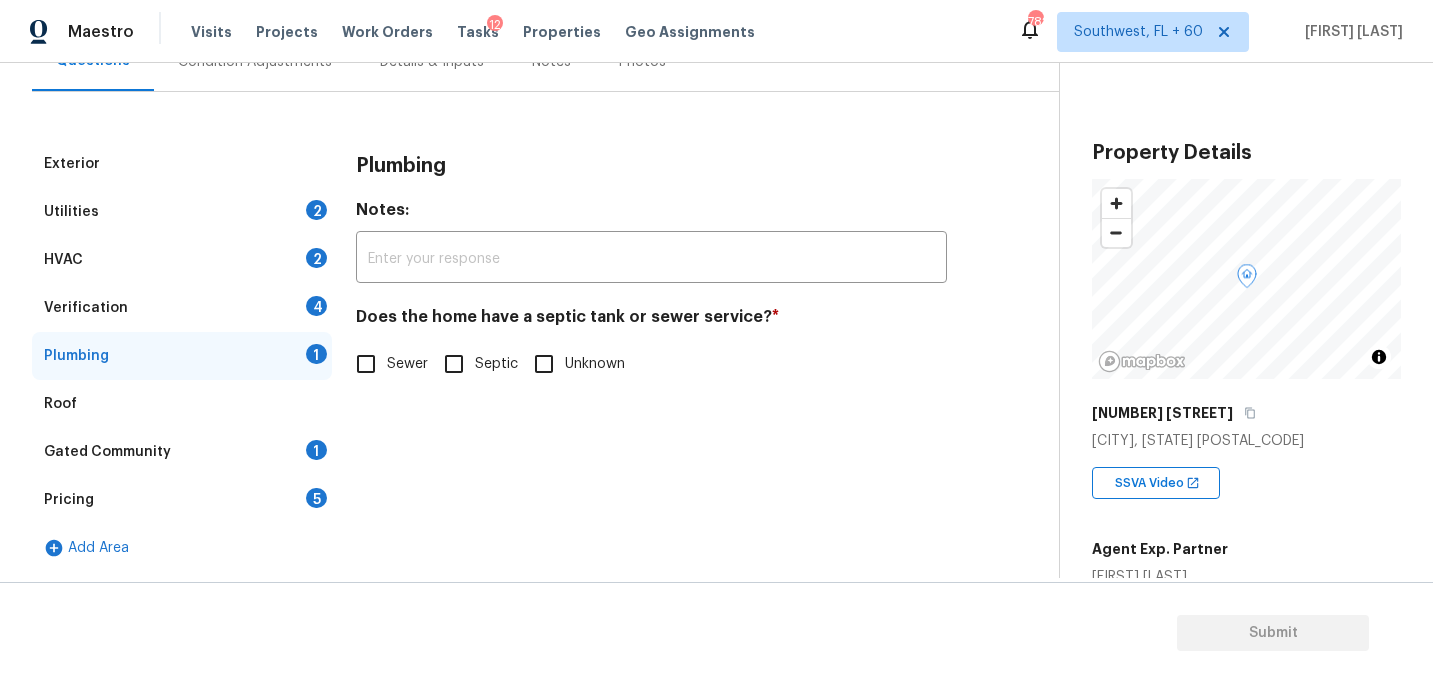 scroll, scrollTop: 211, scrollLeft: 0, axis: vertical 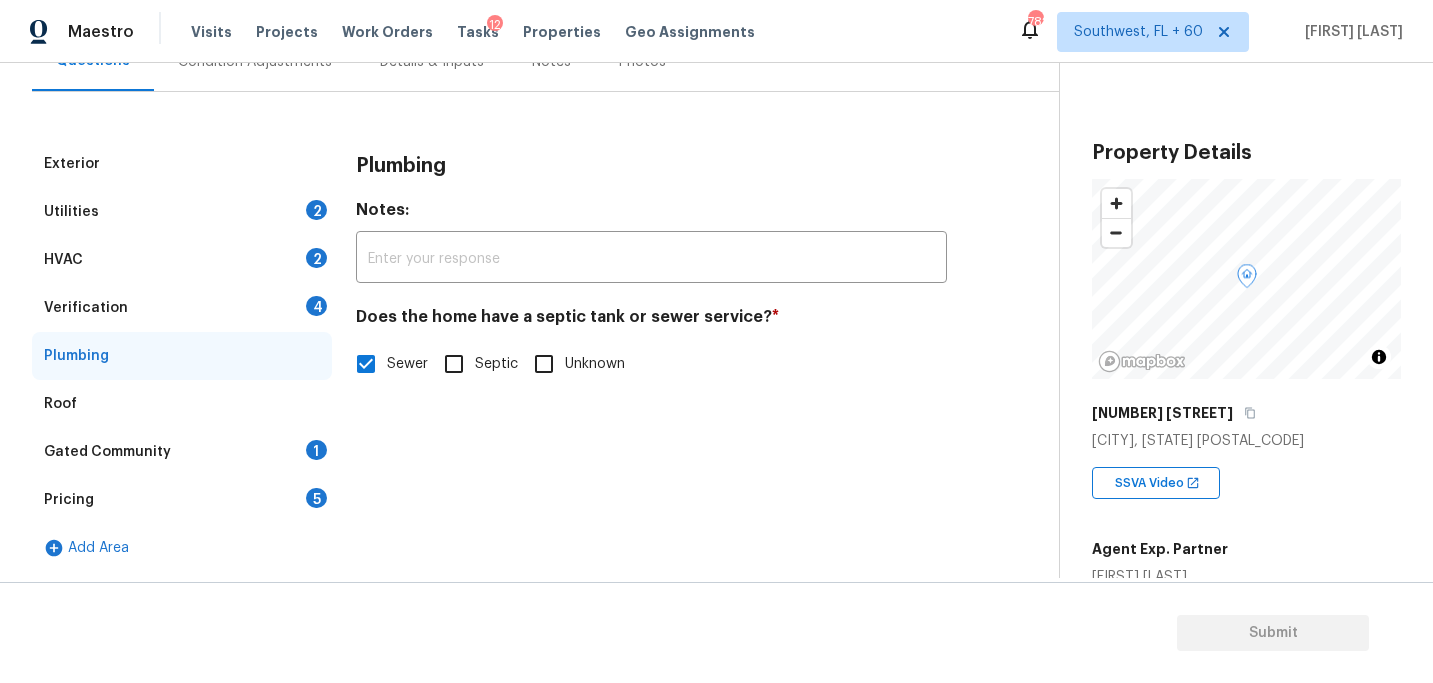click on "Gated Community" at bounding box center [107, 452] 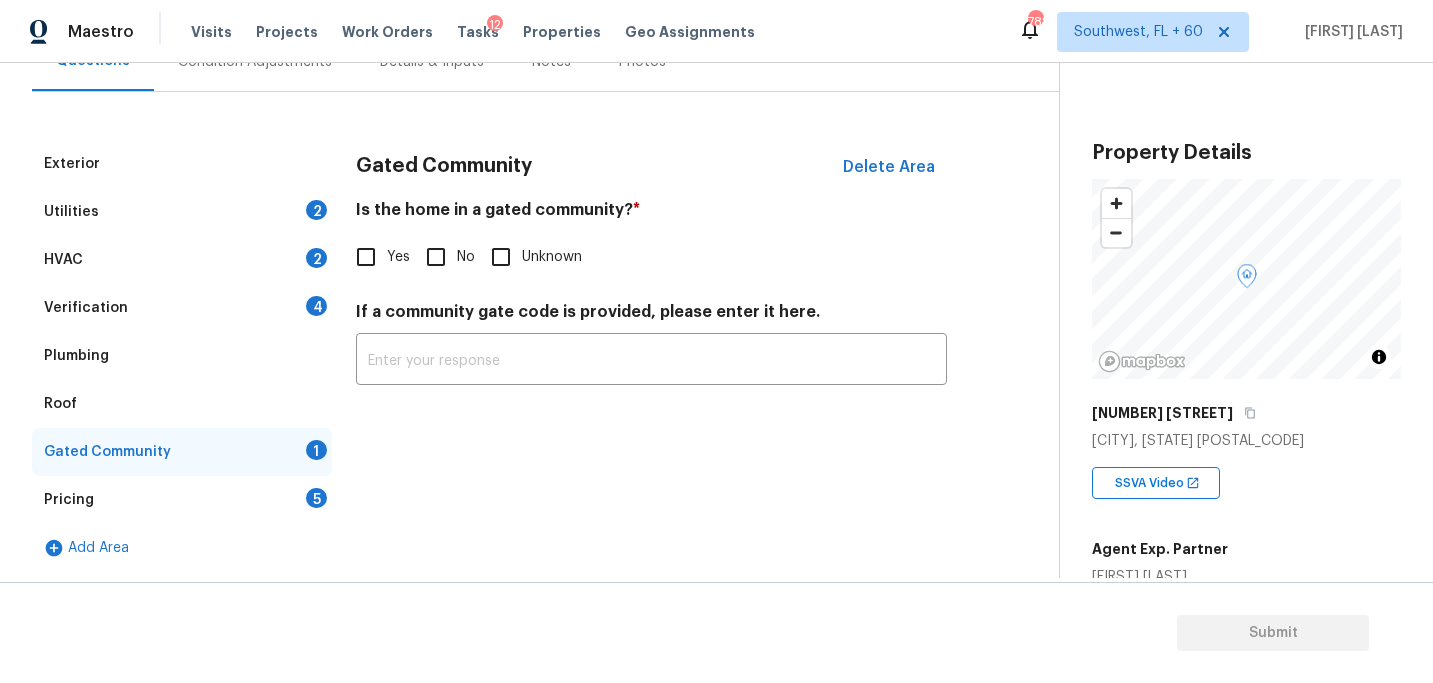 click on "No" at bounding box center (436, 257) 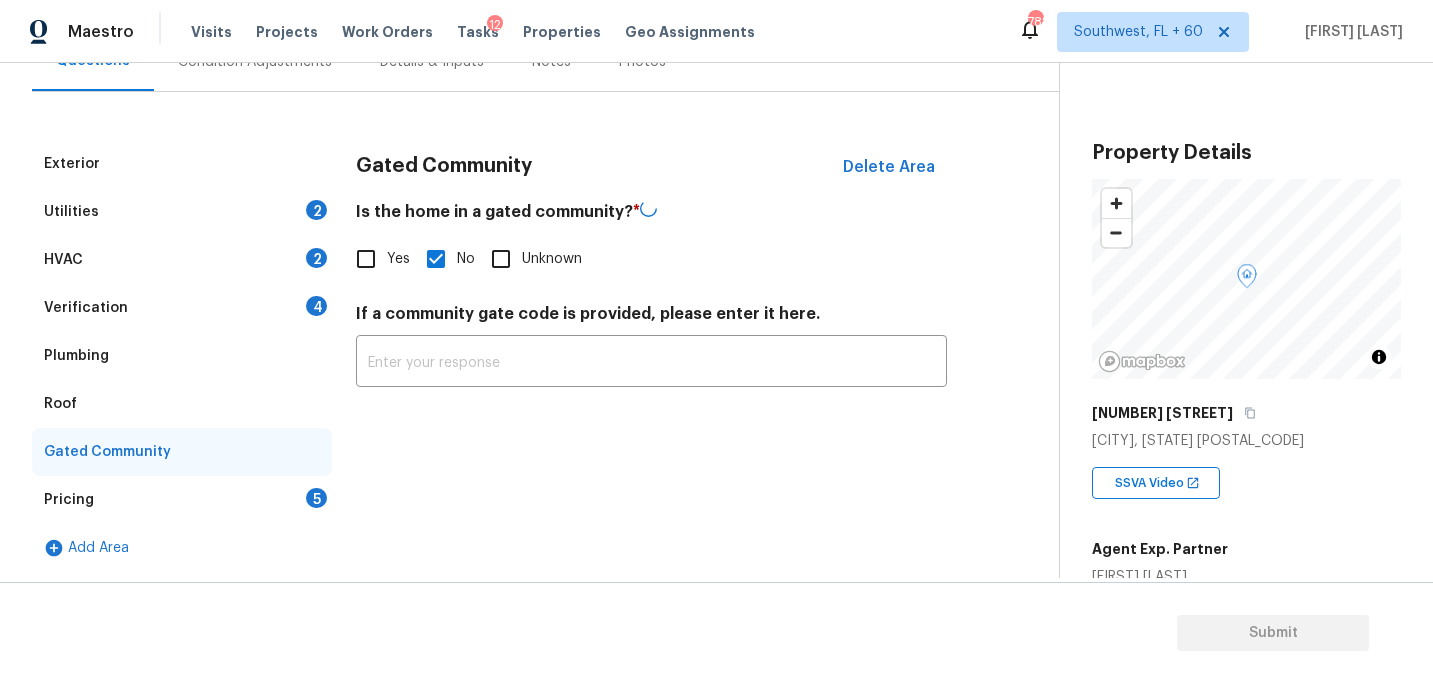scroll, scrollTop: 125, scrollLeft: 0, axis: vertical 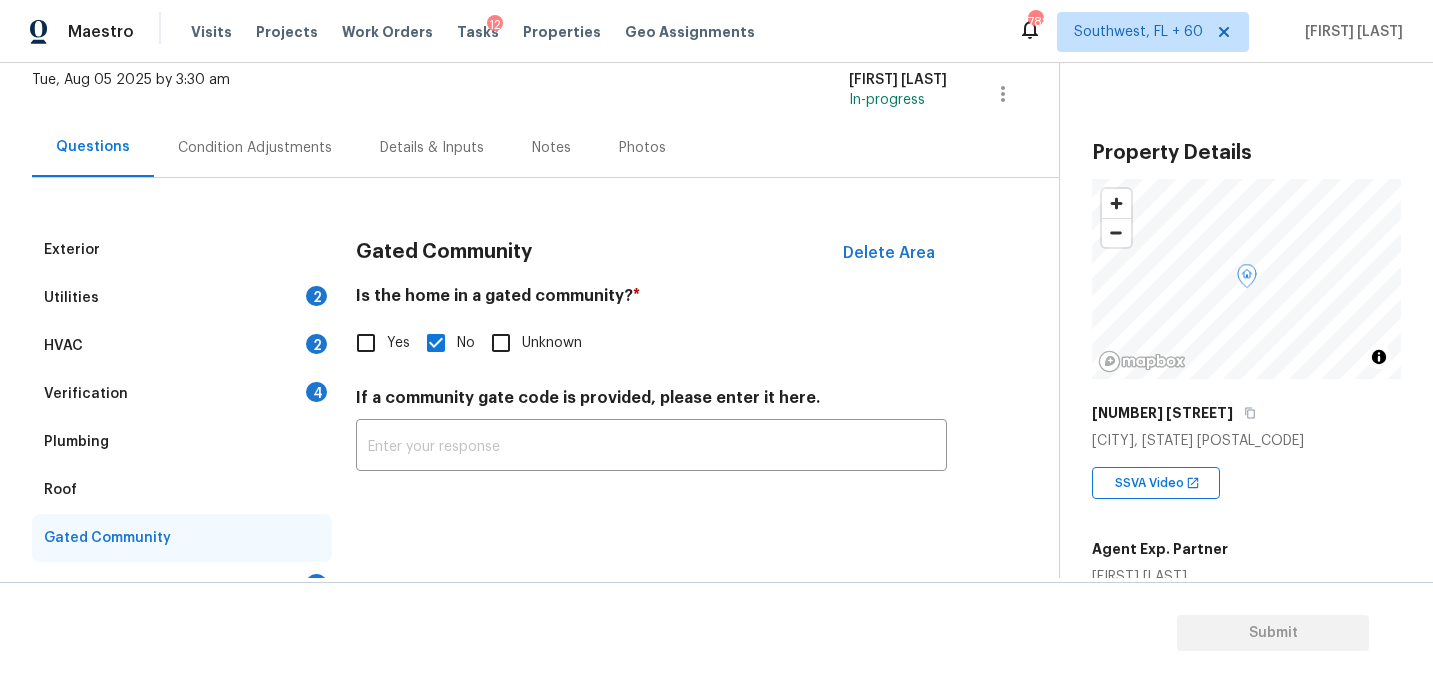 click on "Condition Adjustments" at bounding box center [255, 147] 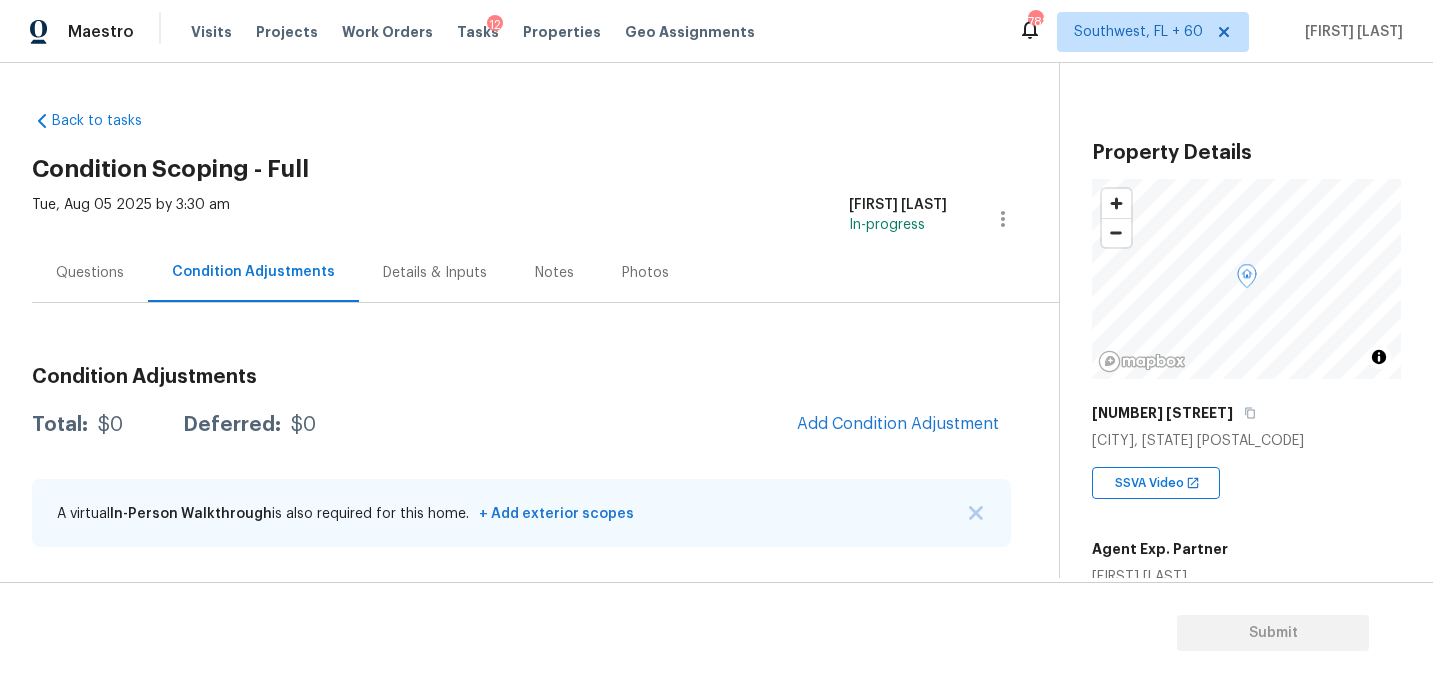 click on "Back to tasks Condition Scoping - Full Tue, Aug 05 2025 by 3:30 am   Sakthivel Chandran In-progress Questions Condition Adjustments Details & Inputs Notes Photos Condition Adjustments Total:  $0 Deferred:  $0 Add Condition Adjustment A virtual  In-Person Walkthrough  is also required for this home.   + Add exterior scopes" at bounding box center (545, 333) 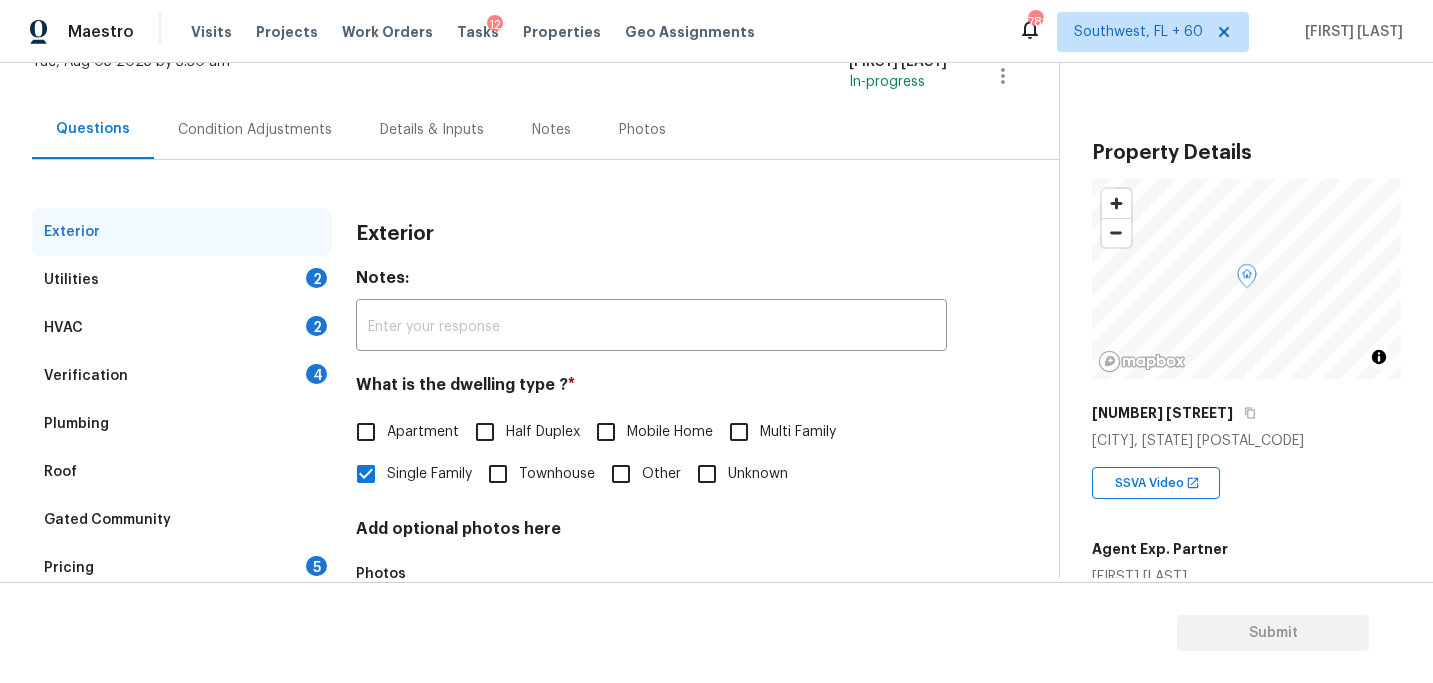 scroll, scrollTop: 30, scrollLeft: 0, axis: vertical 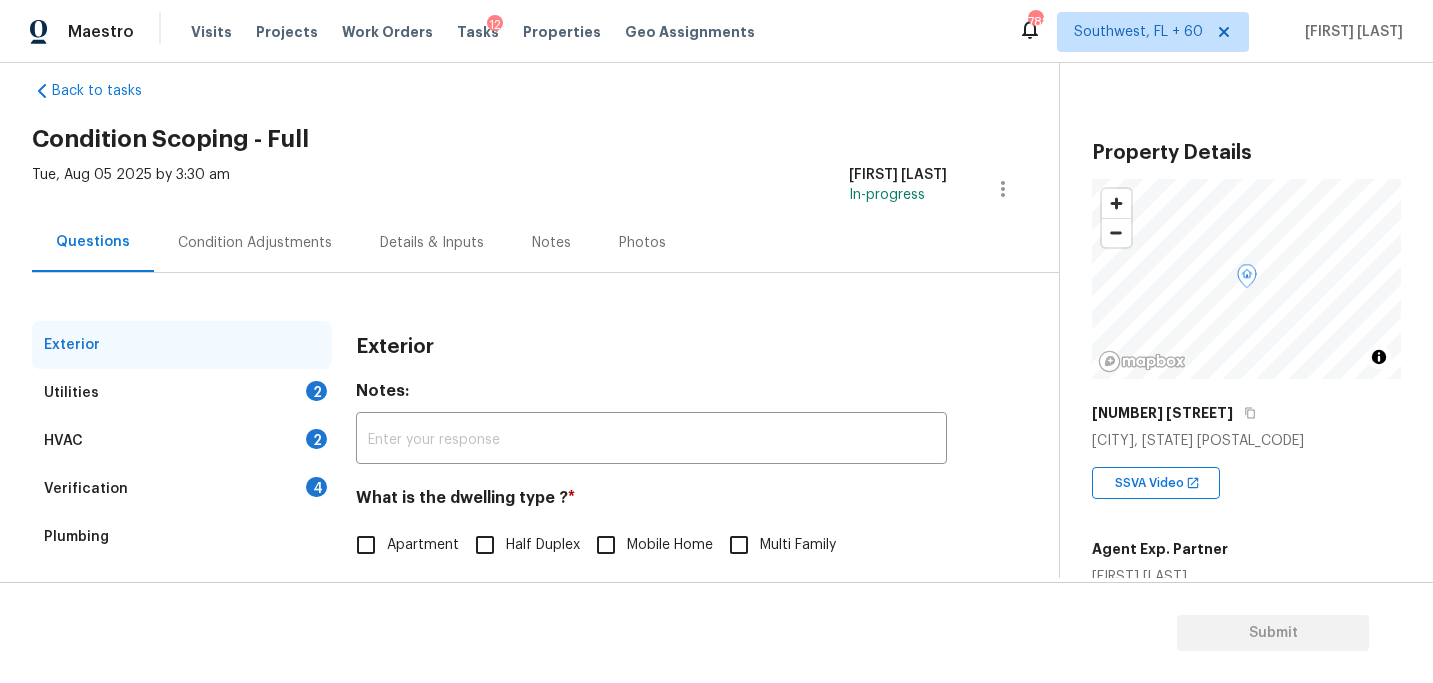 click on "Condition Adjustments" at bounding box center (255, 243) 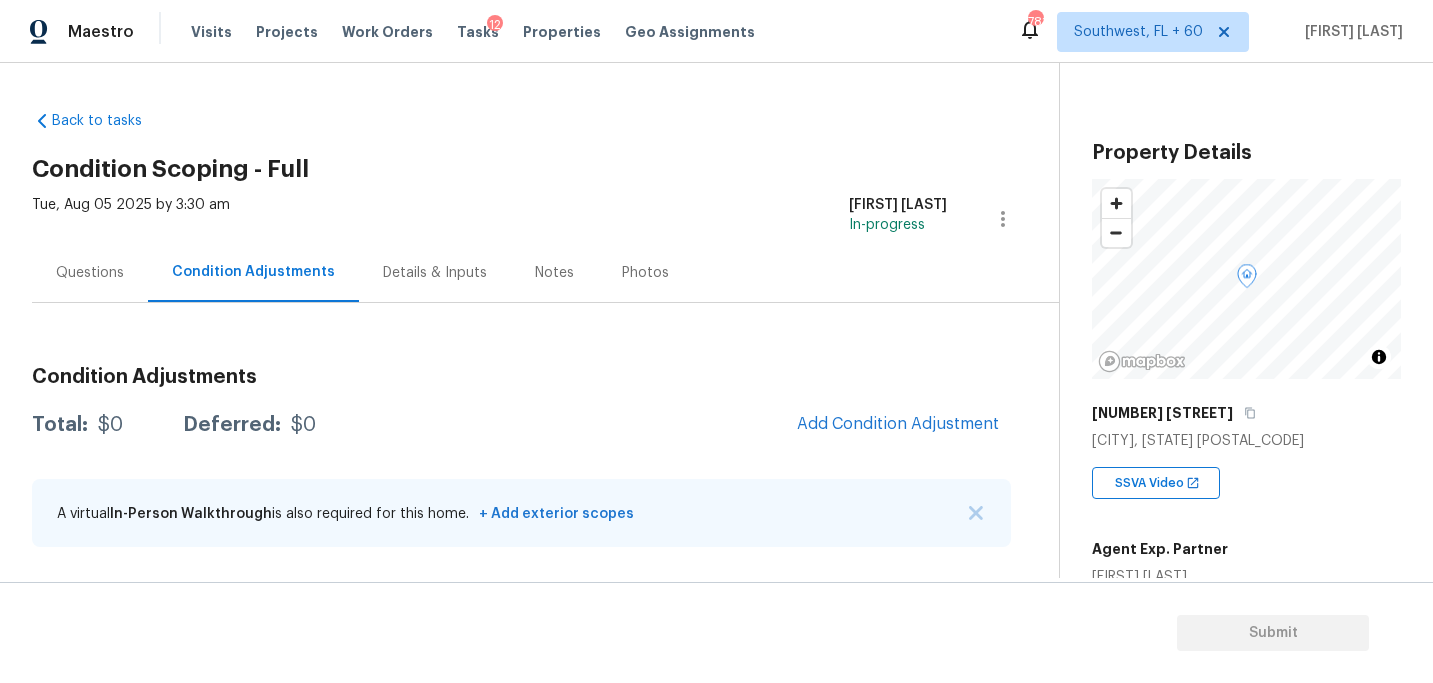 click on "Questions" at bounding box center (90, 272) 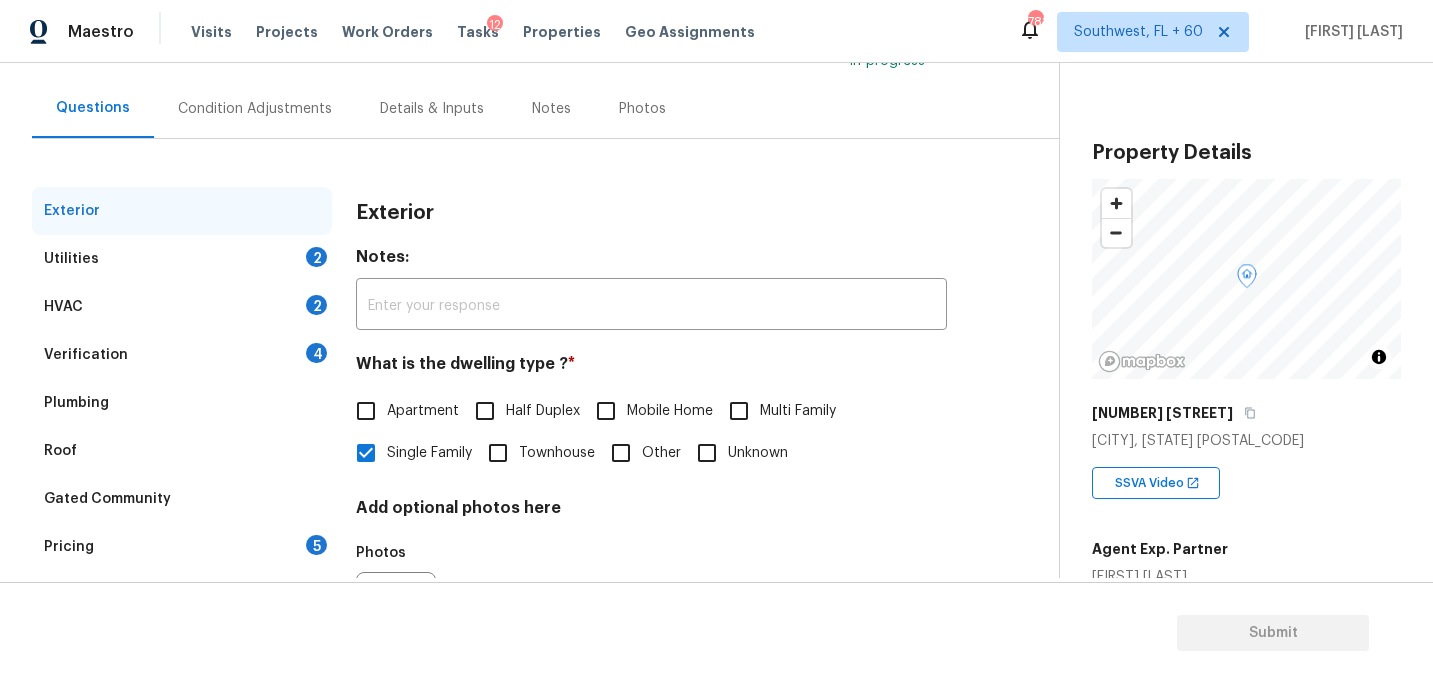 click on "Verification 4" at bounding box center [182, 355] 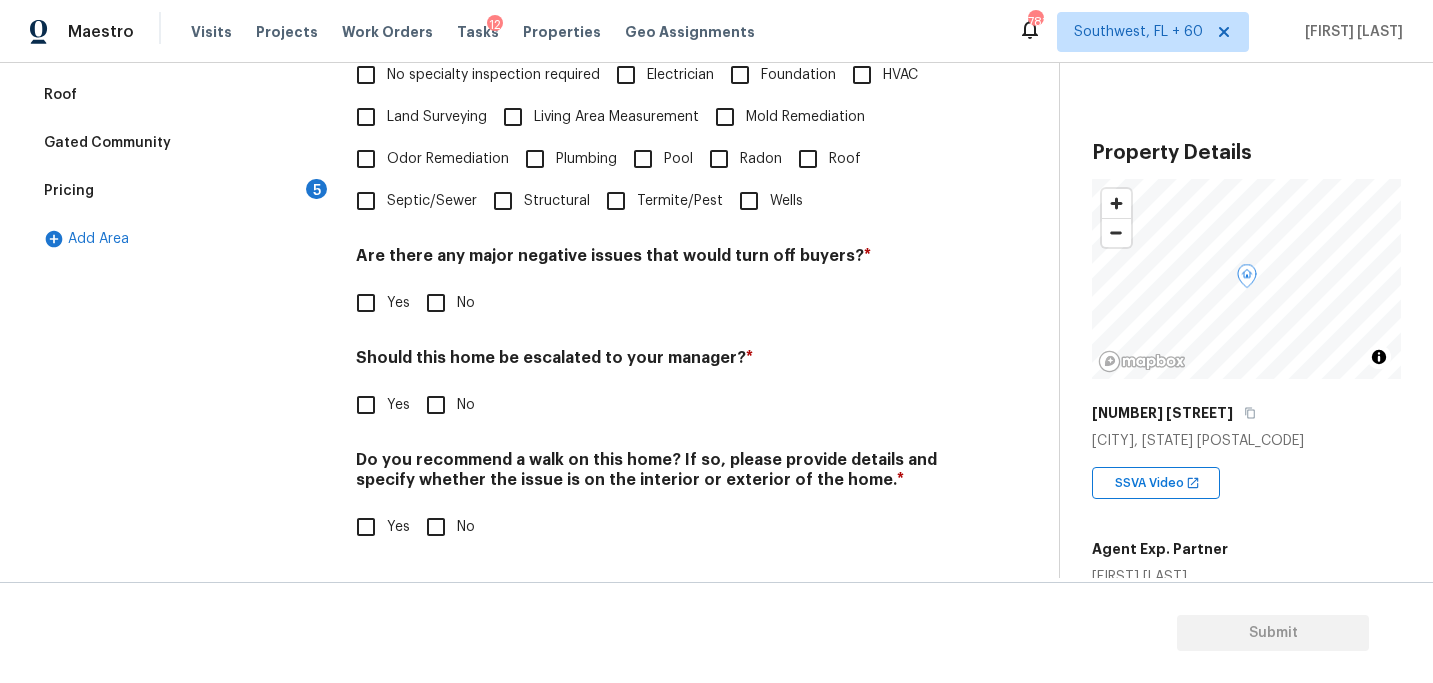 scroll, scrollTop: 340, scrollLeft: 0, axis: vertical 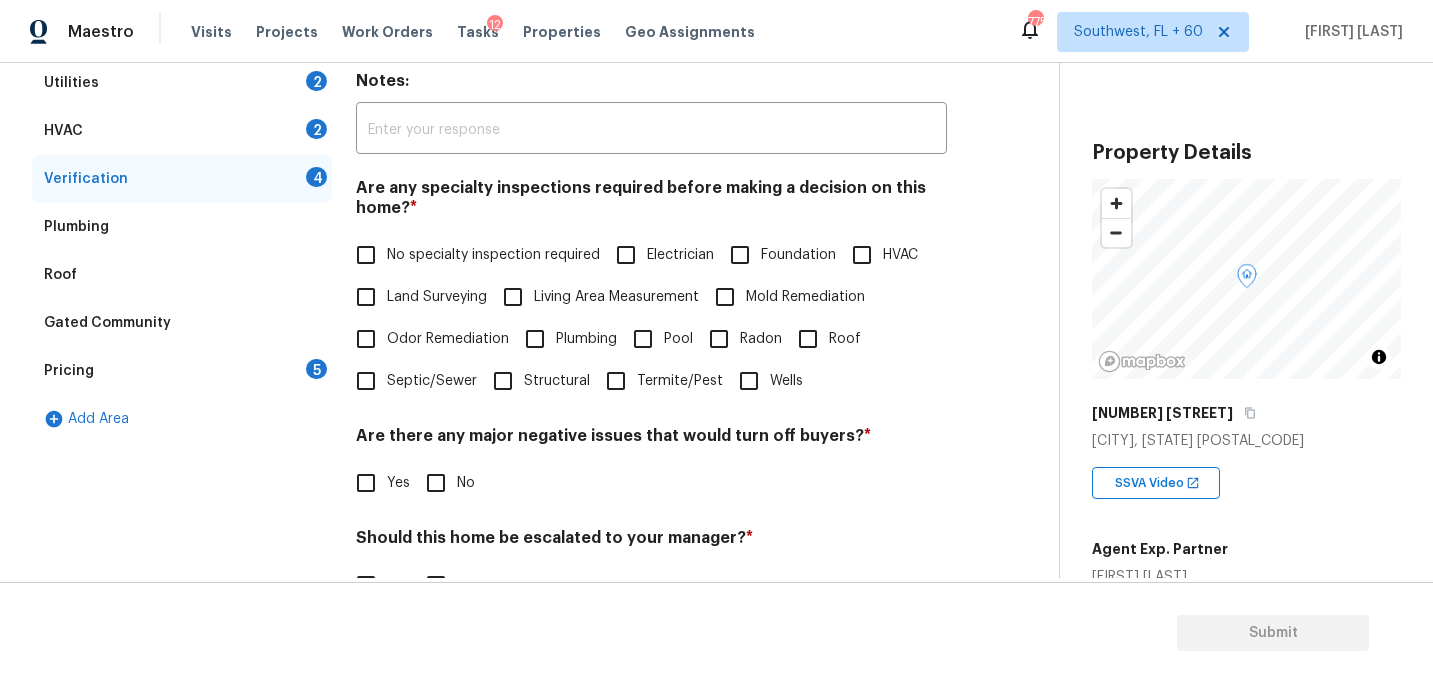 click on "Are any specialty inspections required before making a decision on this home?  * No specialty inspection required Electrician Foundation HVAC Land Surveying Living Area Measurement Mold Remediation Odor Remediation Plumbing Pool Radon Roof Septic/Sewer Structural Termite/Pest Wells" at bounding box center (651, 290) 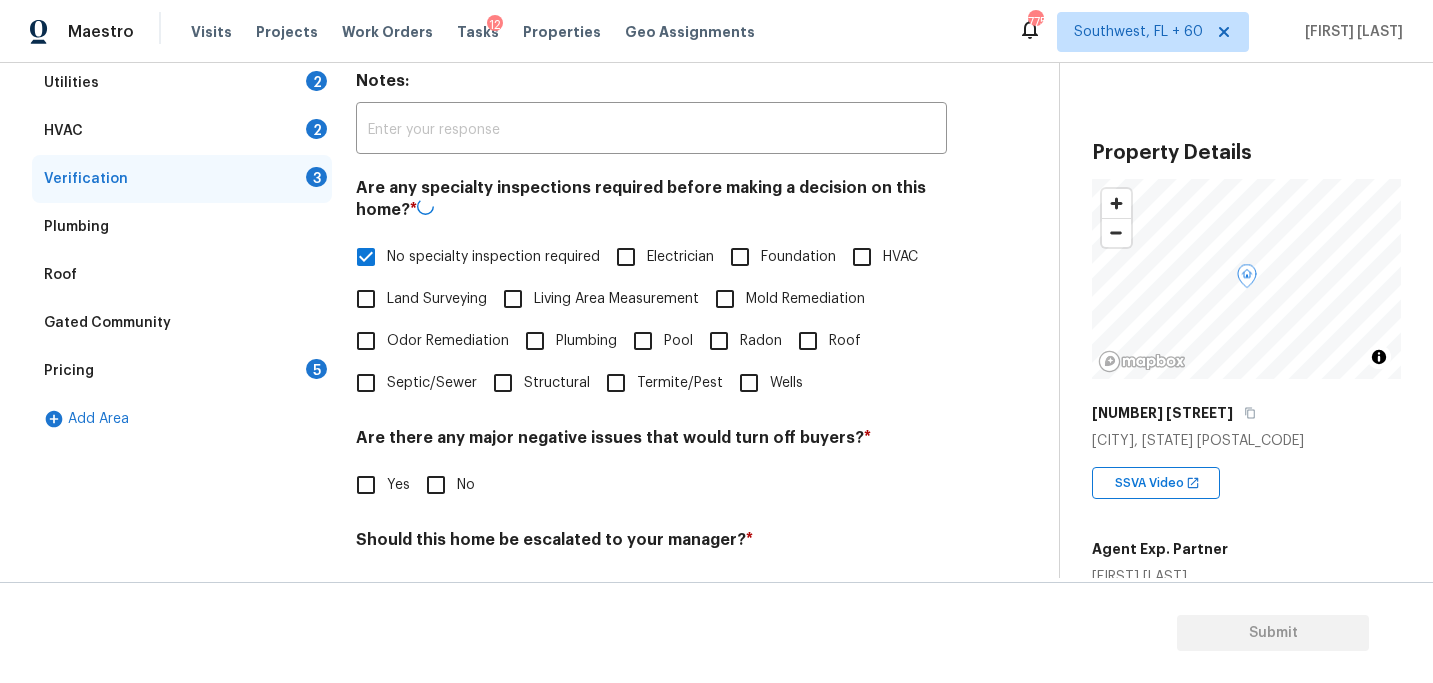 scroll, scrollTop: 518, scrollLeft: 0, axis: vertical 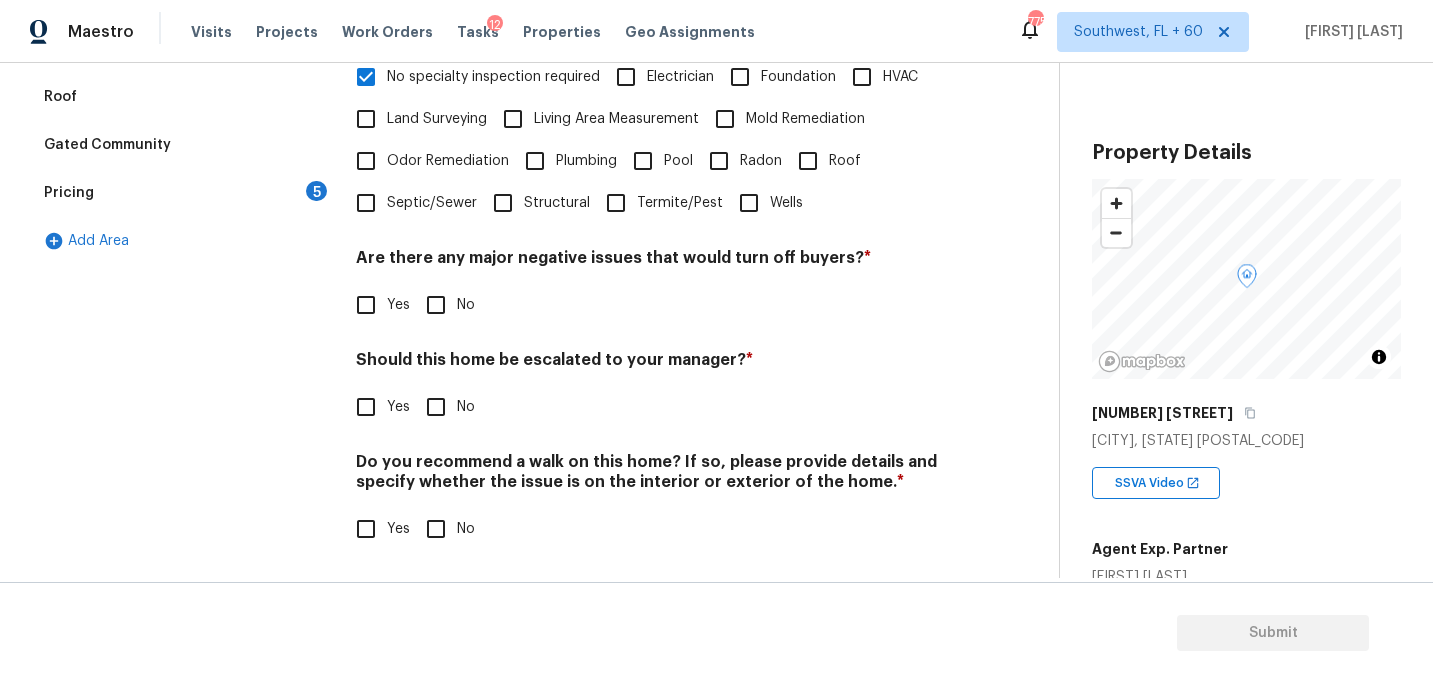 click on "No" at bounding box center (436, 305) 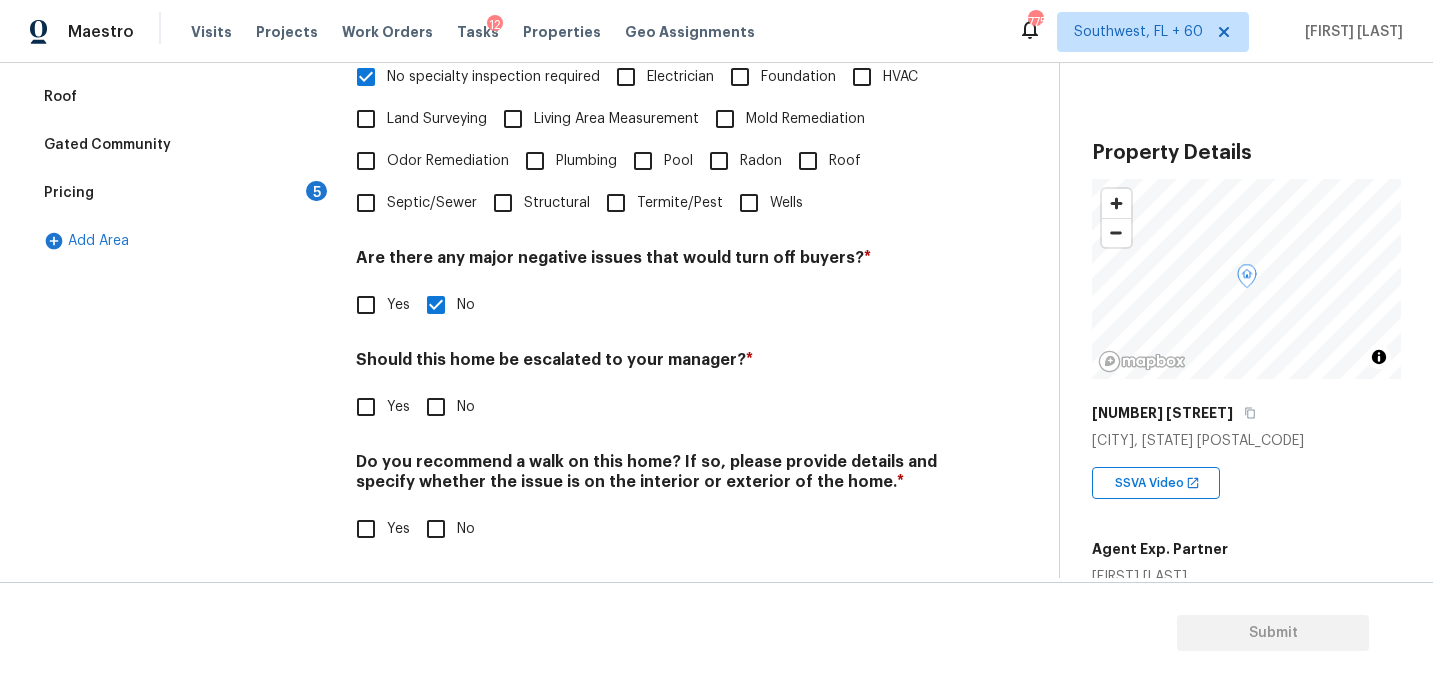 click on "No" at bounding box center (436, 529) 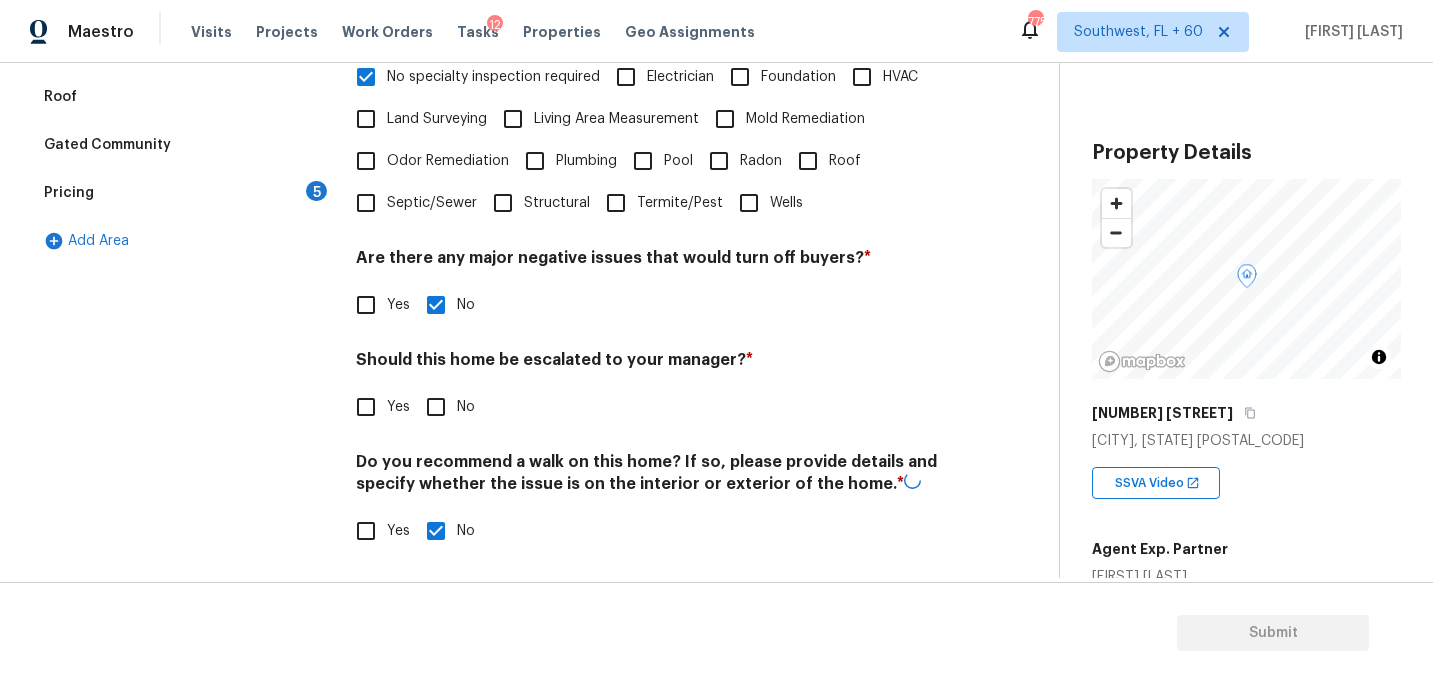 click on "Verification Notes: ​ Are any specialty inspections required before making a decision on this home?  * No specialty inspection required Electrician Foundation HVAC Land Surveying Living Area Measurement Mold Remediation Odor Remediation Plumbing Pool Radon Roof Septic/Sewer Structural Termite/Pest Wells Are there any major negative issues that would turn off buyers?  * Yes No Should this home be escalated to your manager?  * Yes No Do you recommend a walk on this home? If so, please provide details and specify whether the issue is on the interior or exterior of the home.  * Yes No" at bounding box center [651, 204] 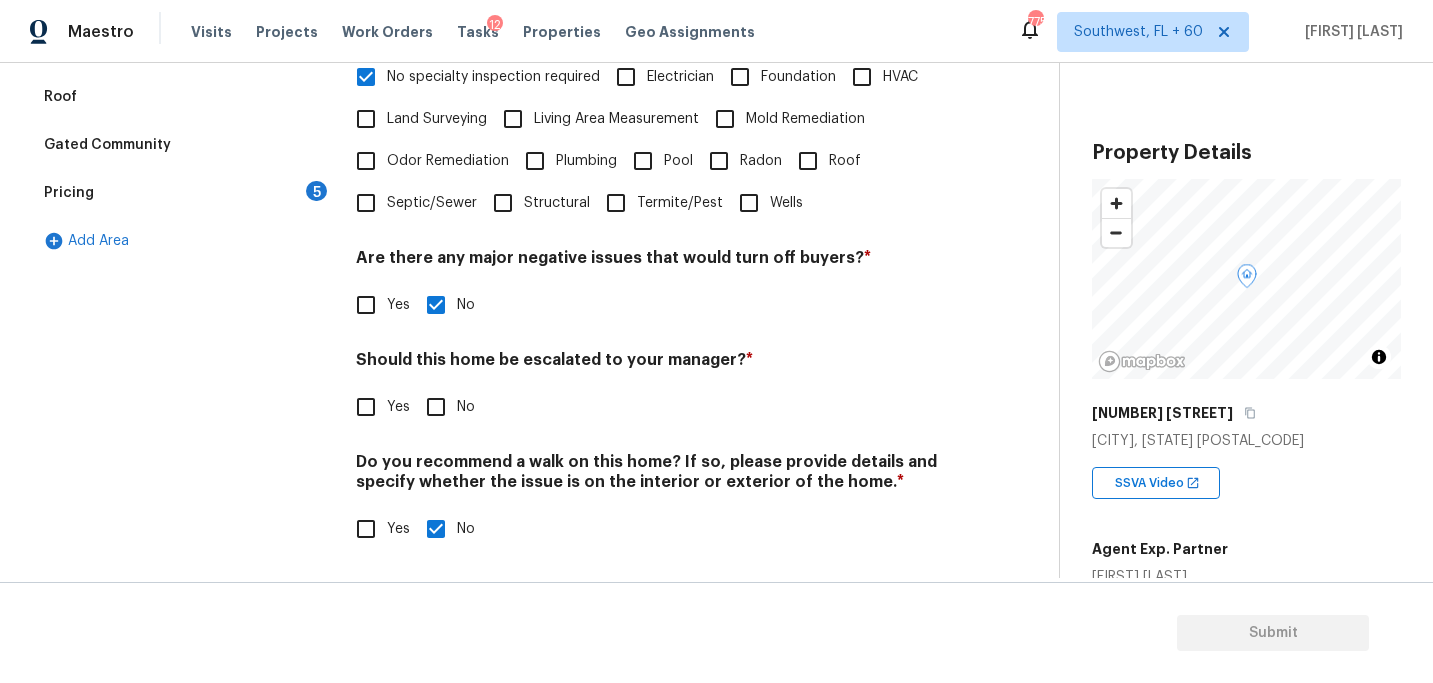click on "Yes" at bounding box center [366, 407] 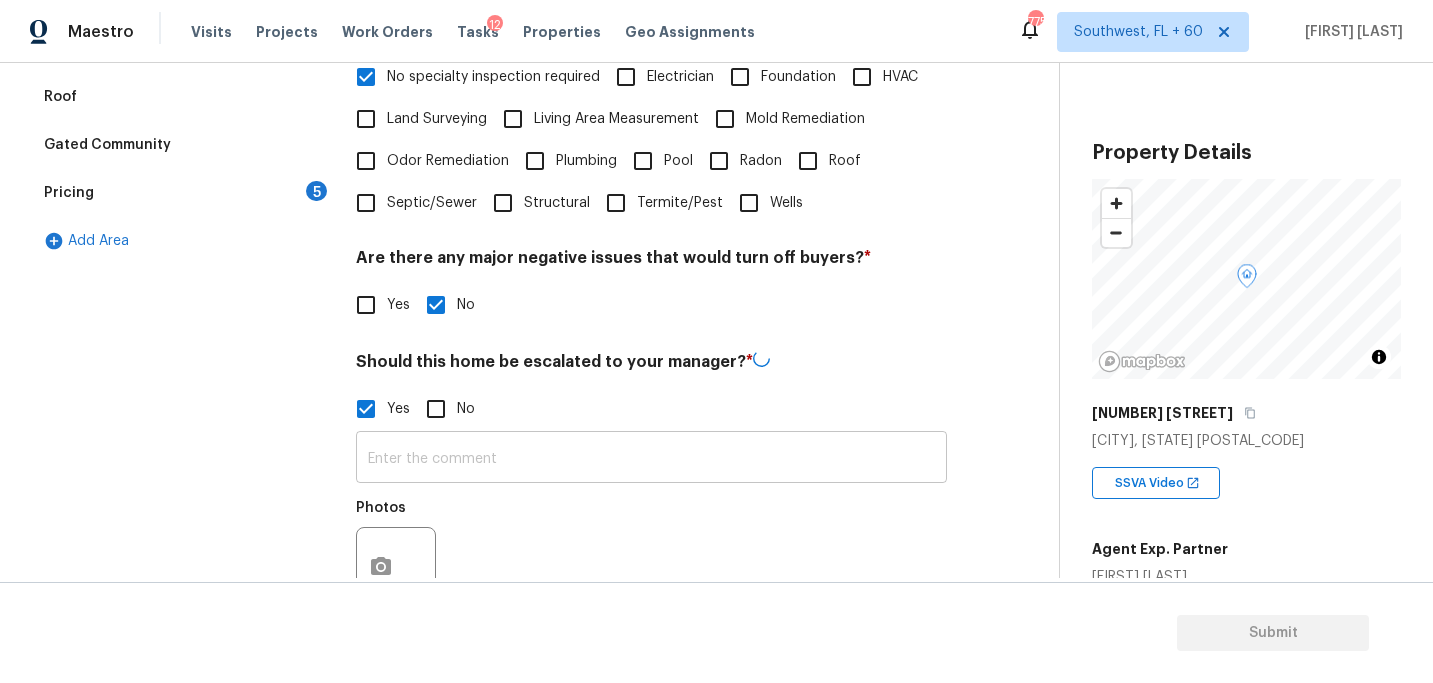 click at bounding box center (651, 459) 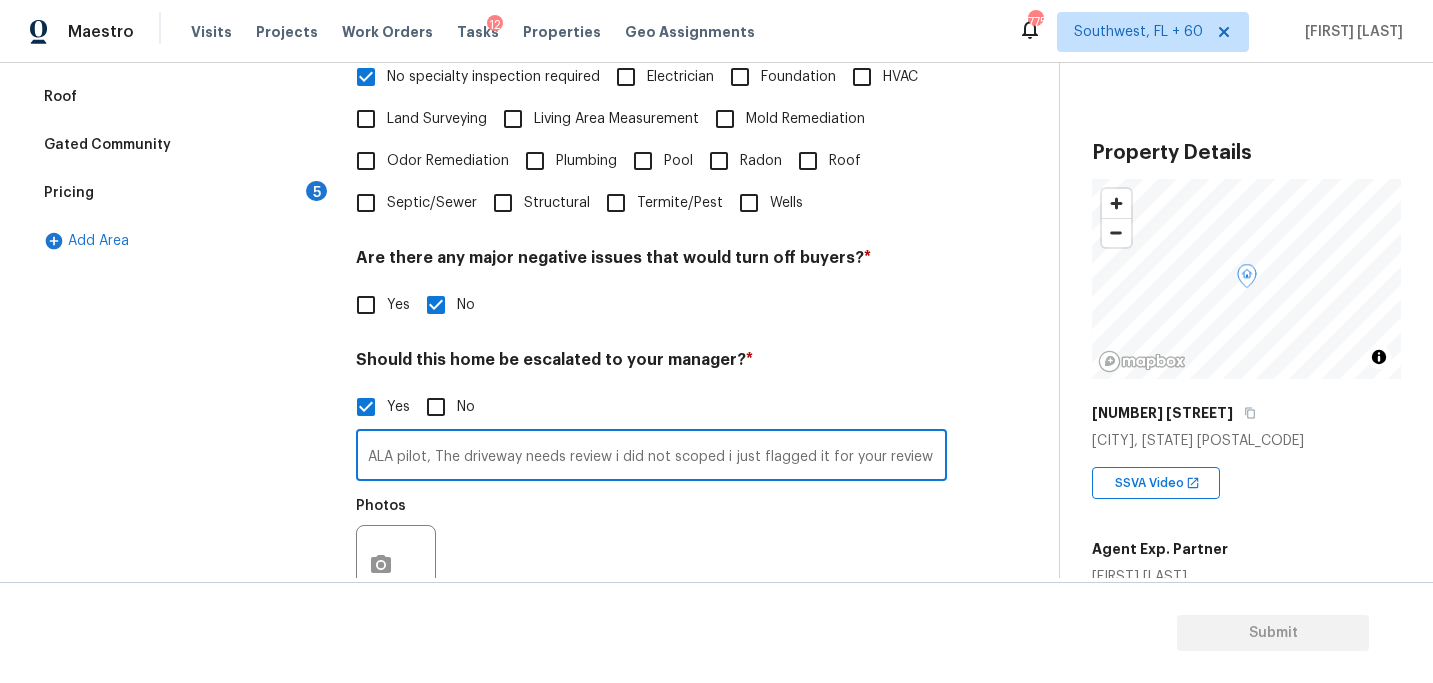scroll, scrollTop: 0, scrollLeft: 5, axis: horizontal 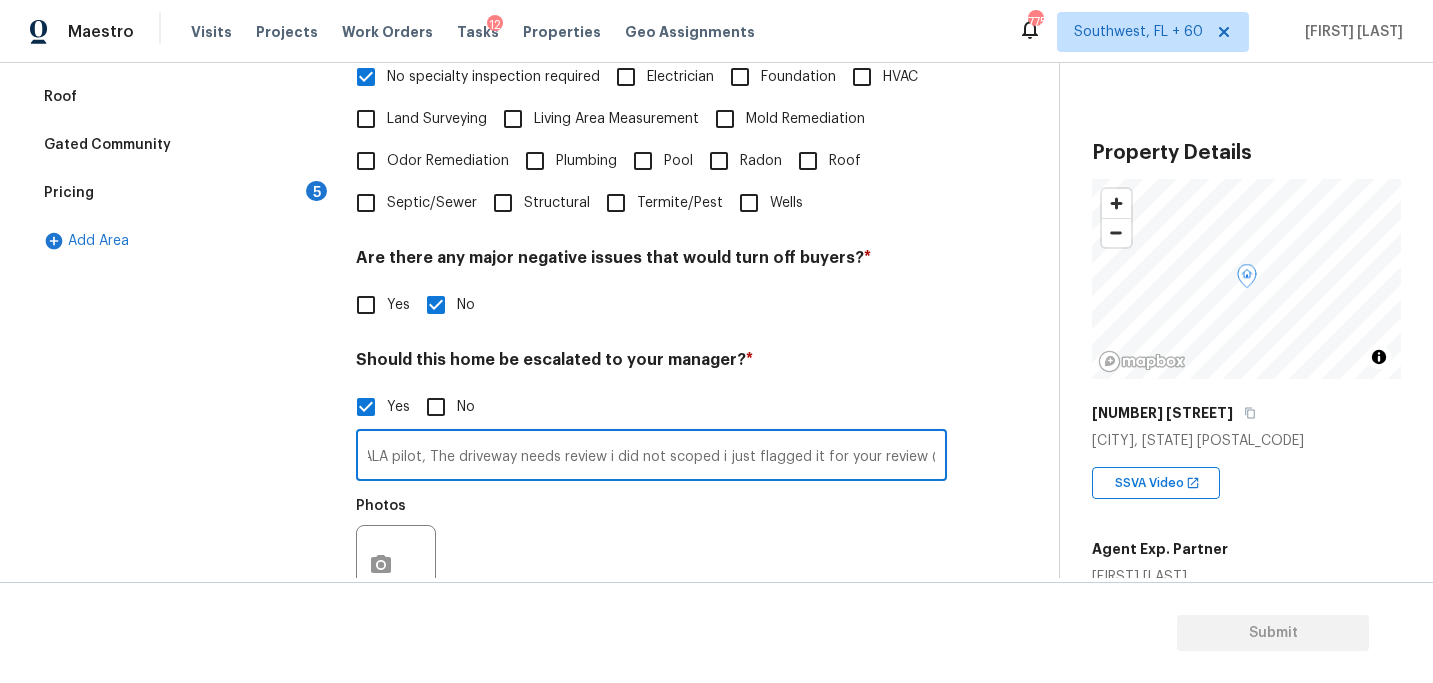 type on "ALA pilot, The driveway needs review i did not scoped i just flagged it for your review @" 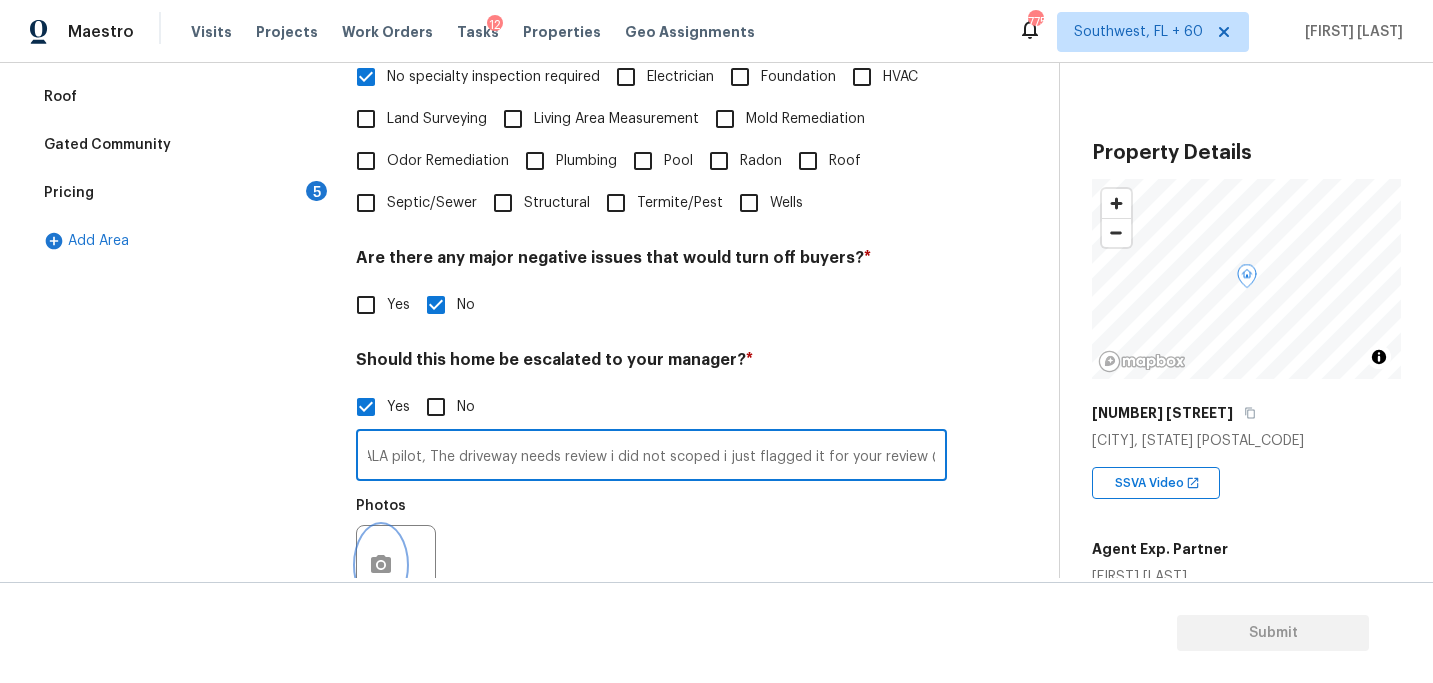 click at bounding box center (381, 565) 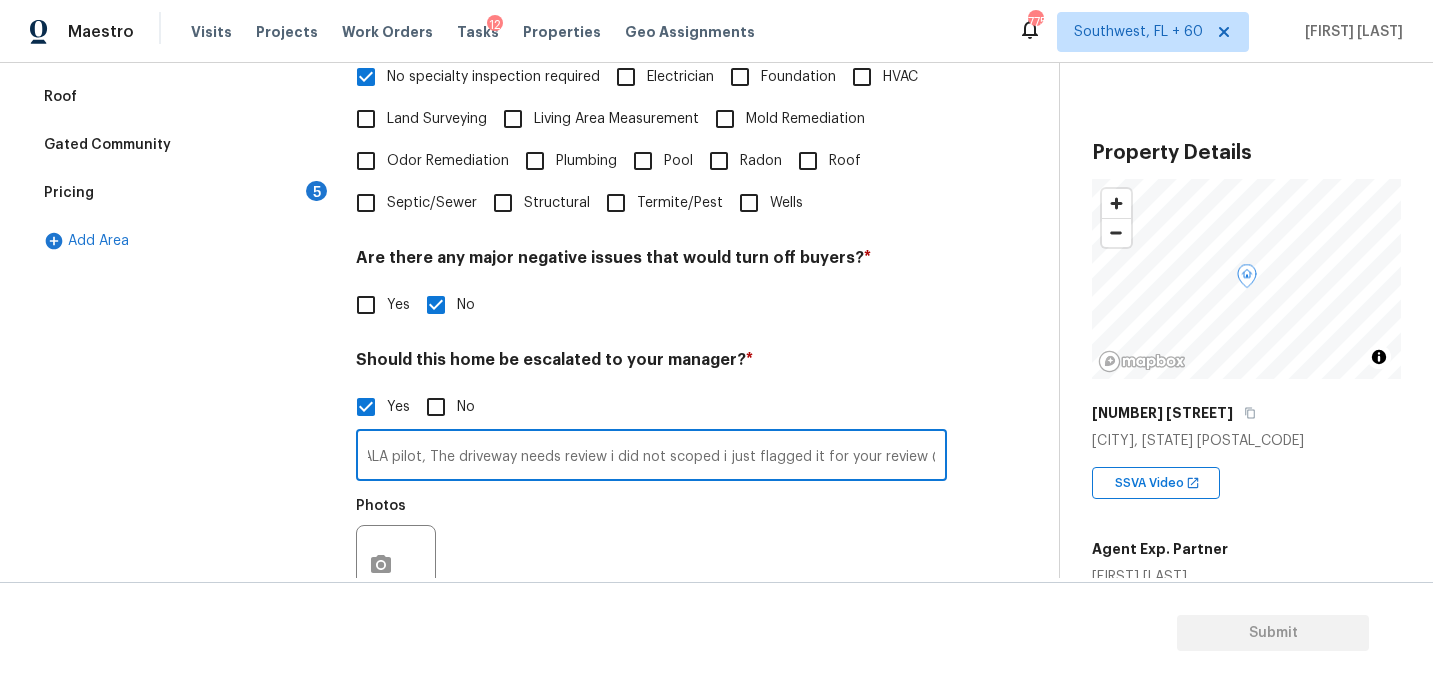 scroll, scrollTop: 0, scrollLeft: 0, axis: both 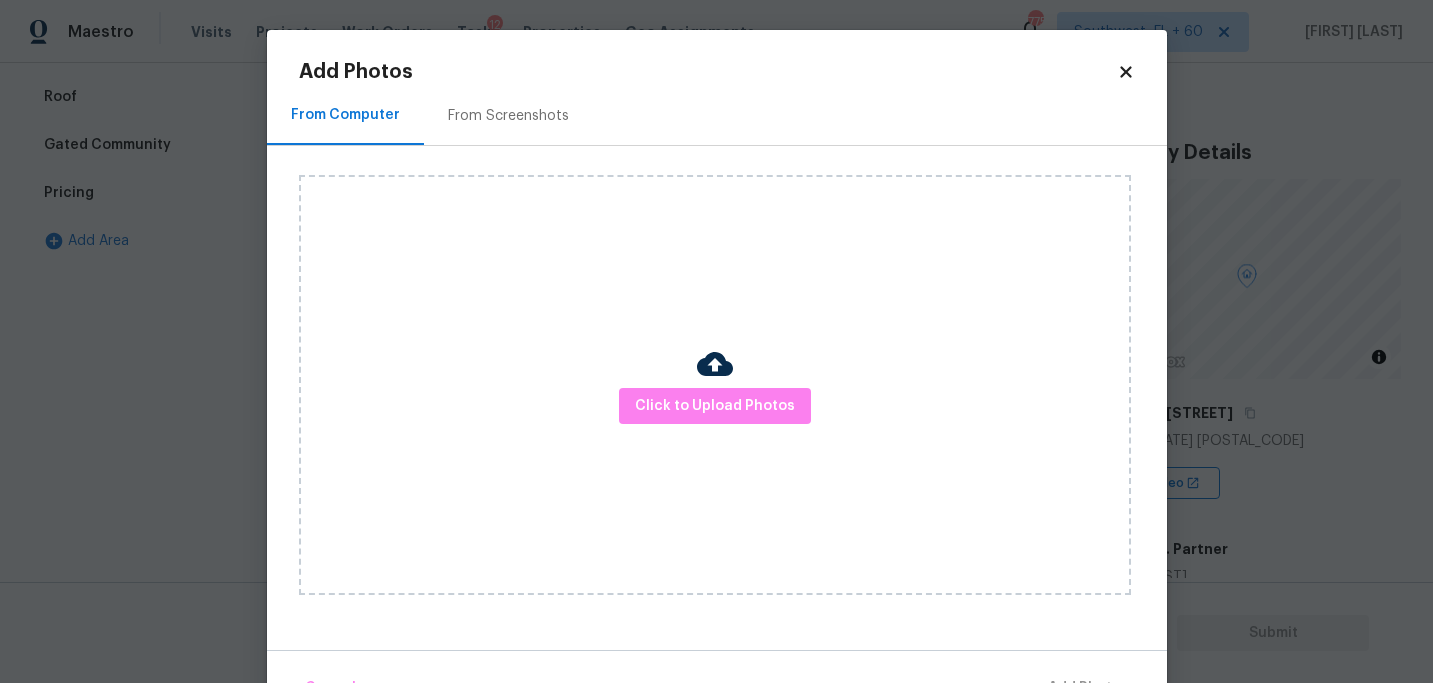 click on "Click to Upload Photos" at bounding box center (715, 385) 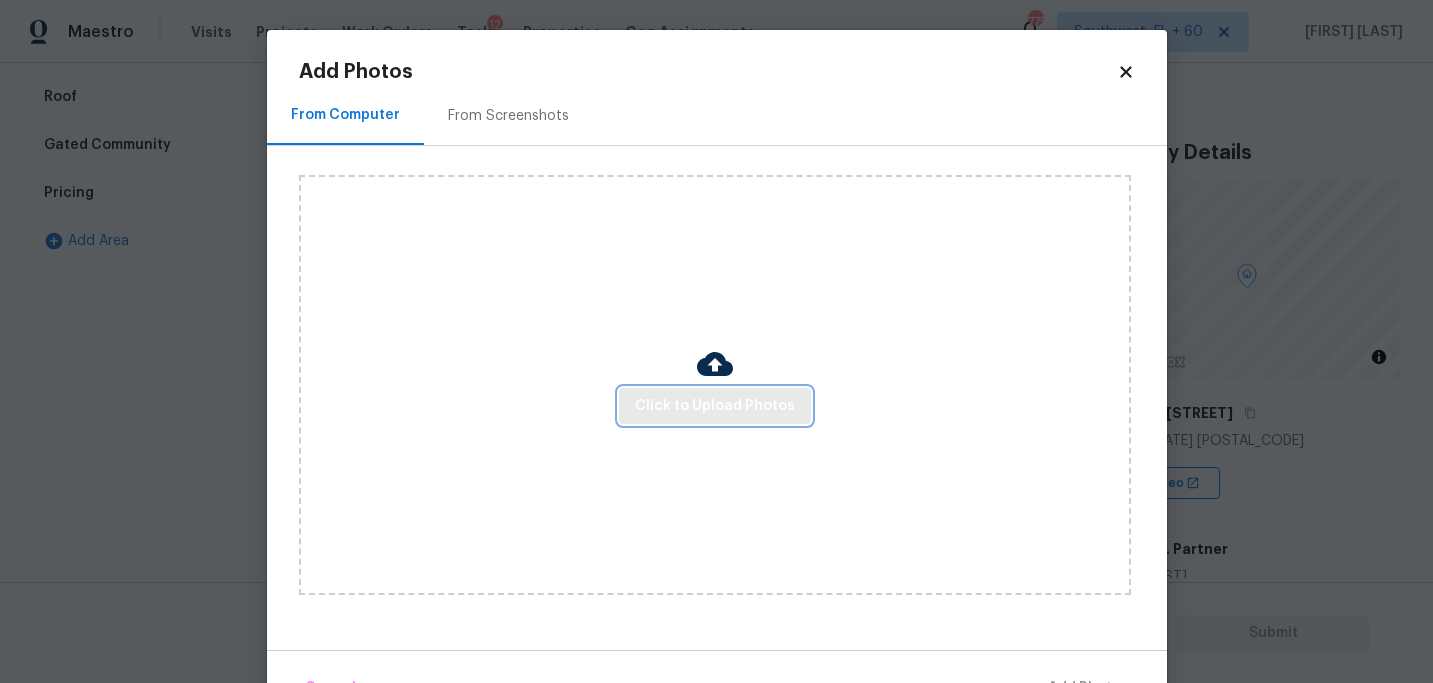 click on "Click to Upload Photos" at bounding box center (715, 406) 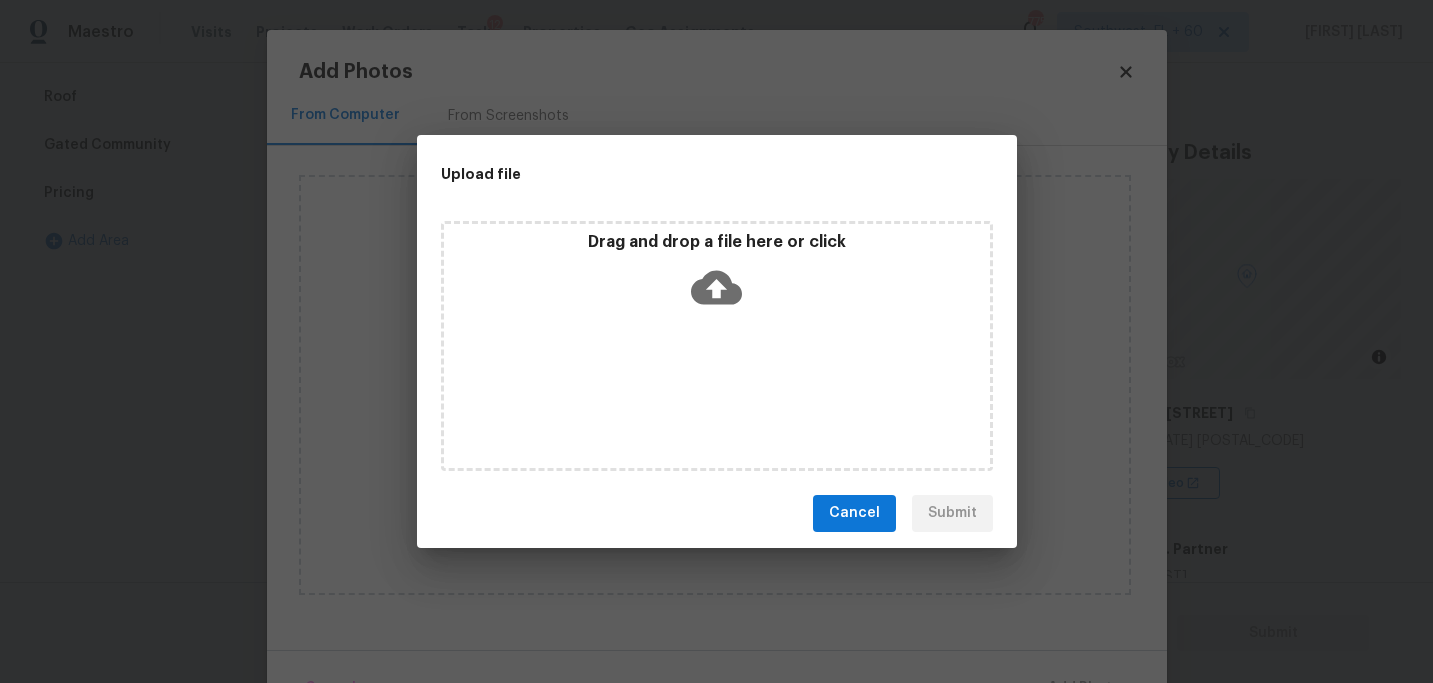 click 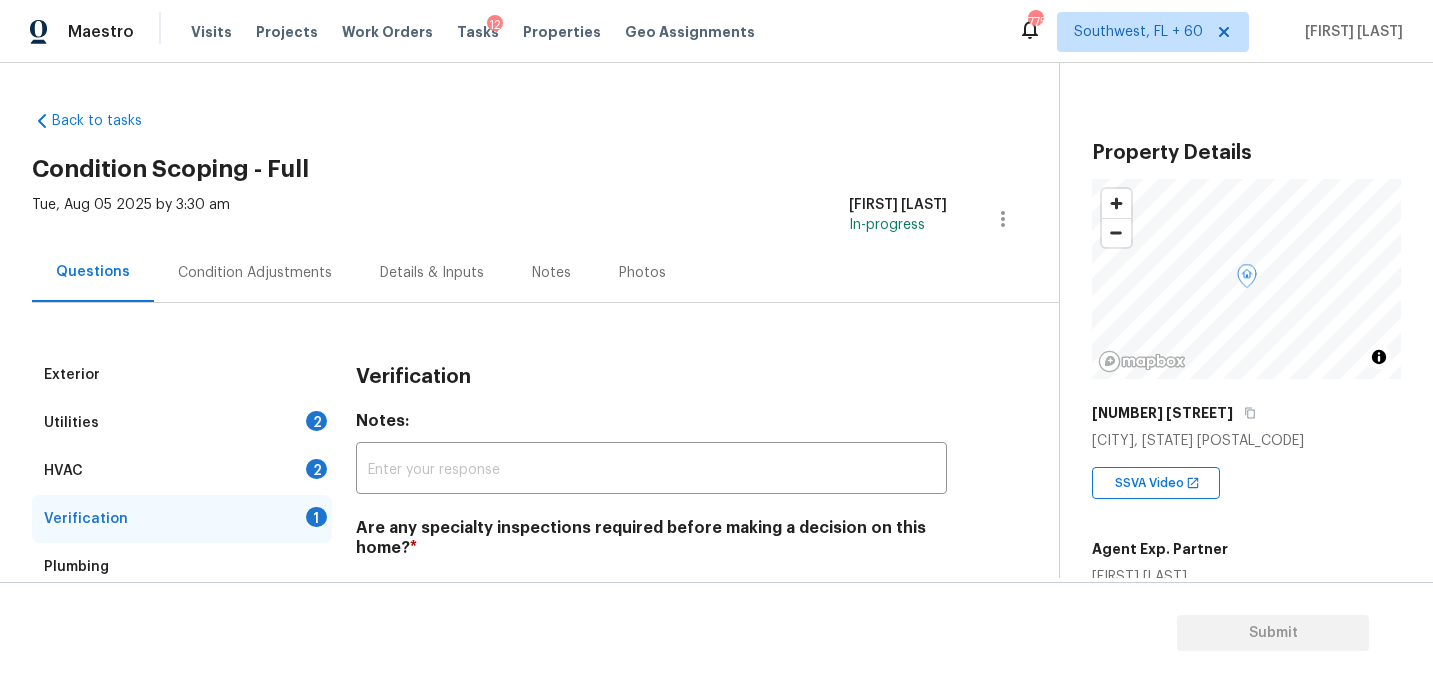 scroll, scrollTop: 0, scrollLeft: 0, axis: both 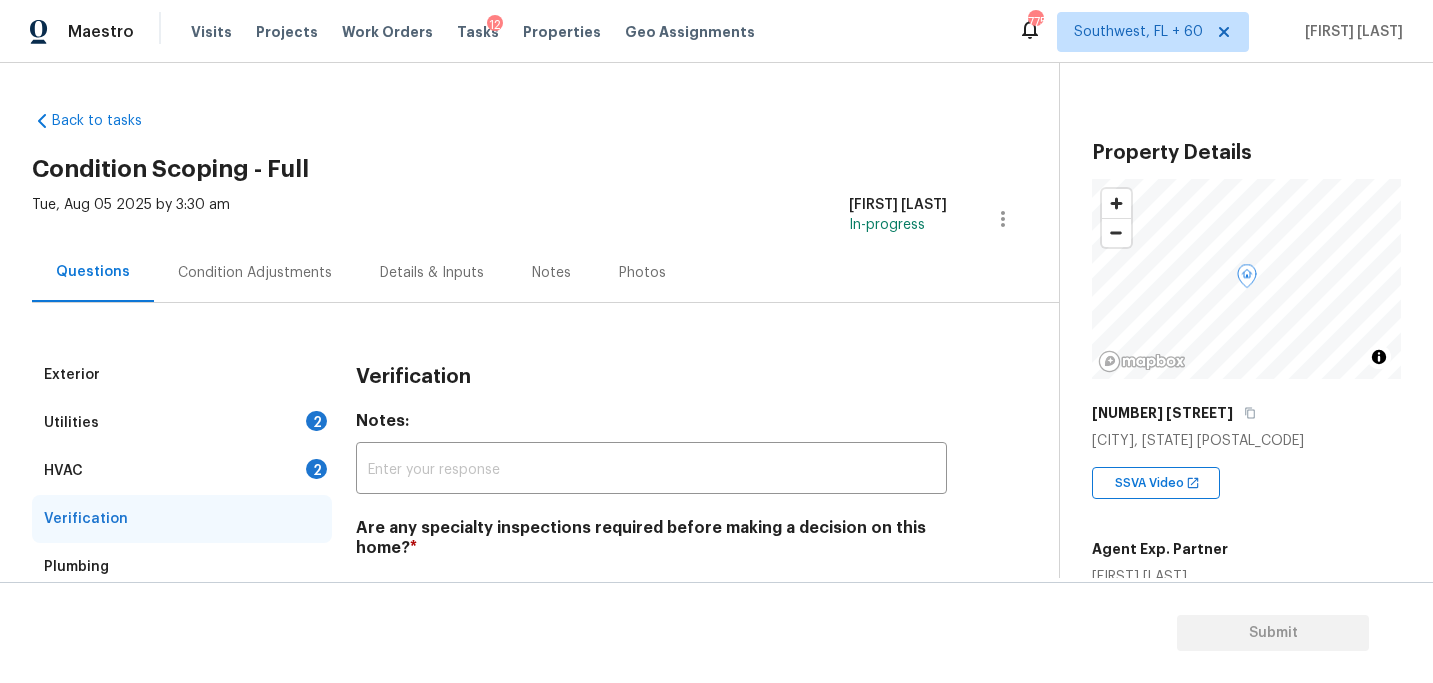 click on "Condition Adjustments" at bounding box center [255, 273] 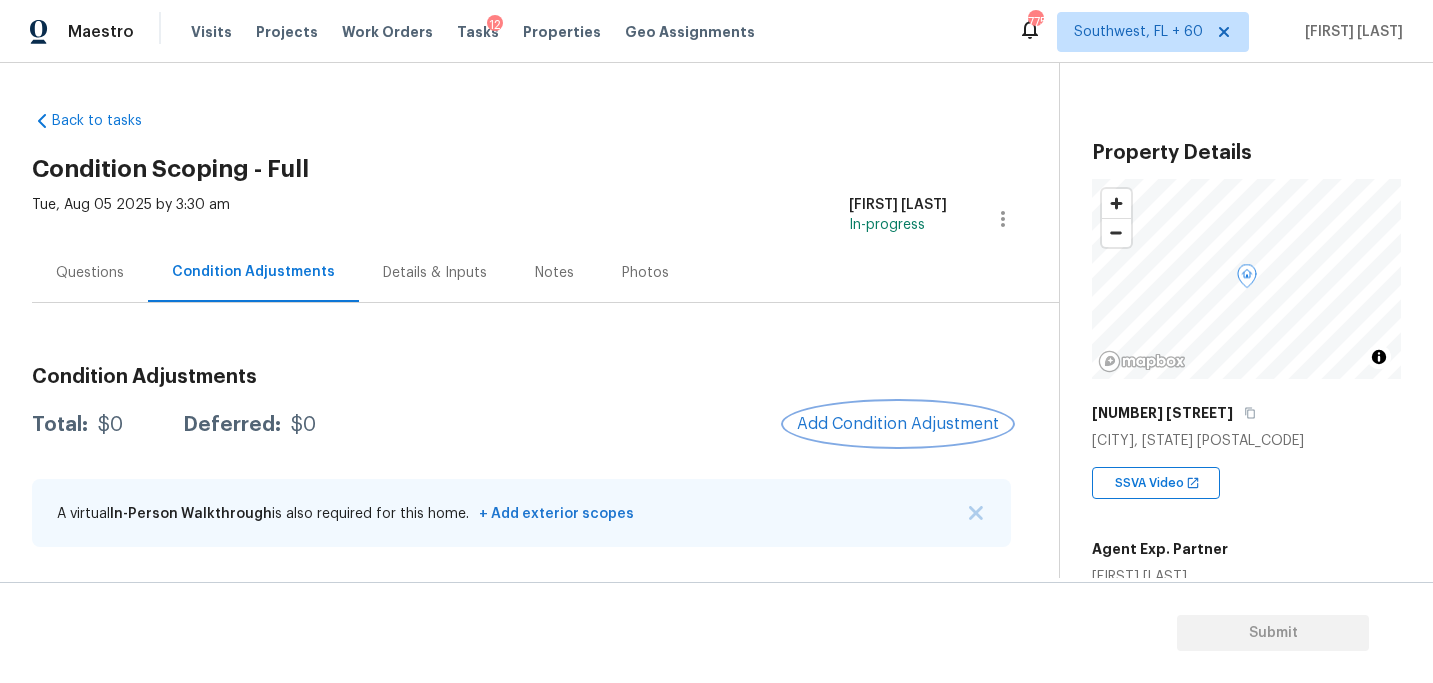 click on "Add Condition Adjustment" at bounding box center (898, 424) 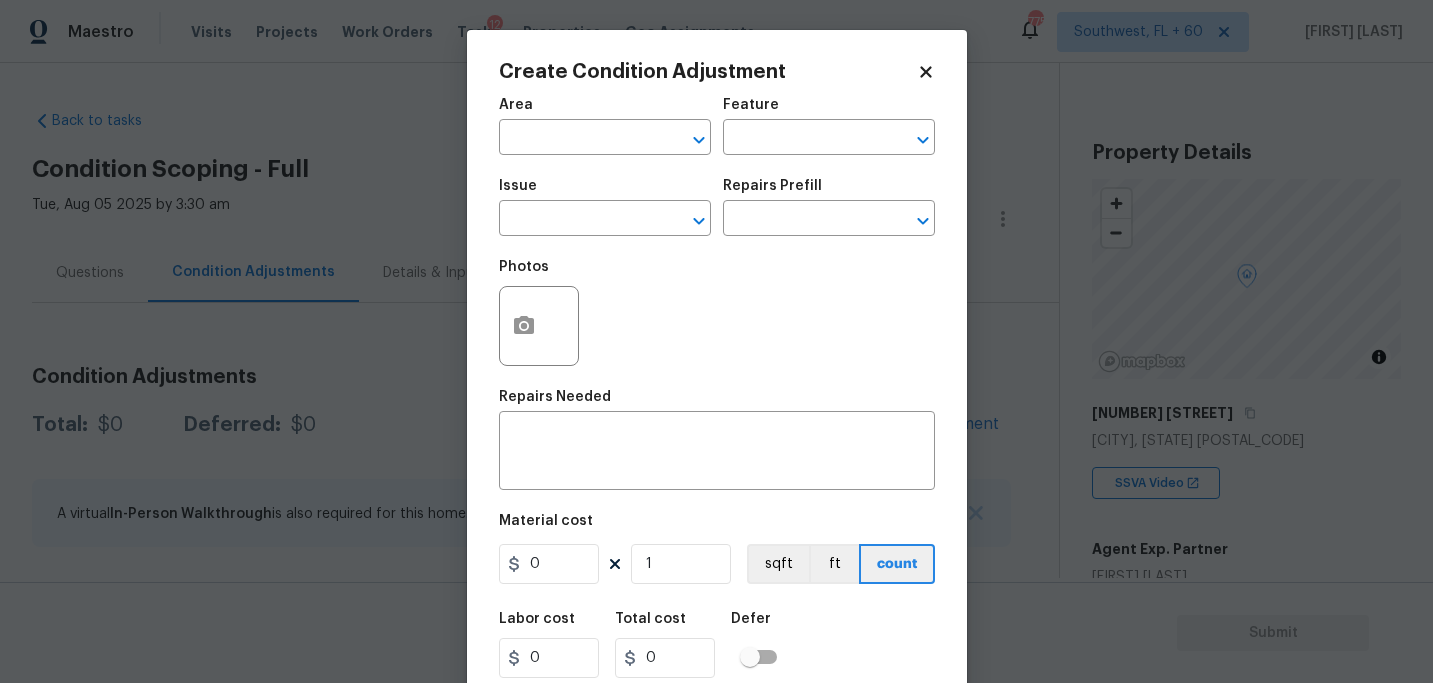 click on "Issue ​" at bounding box center (605, 207) 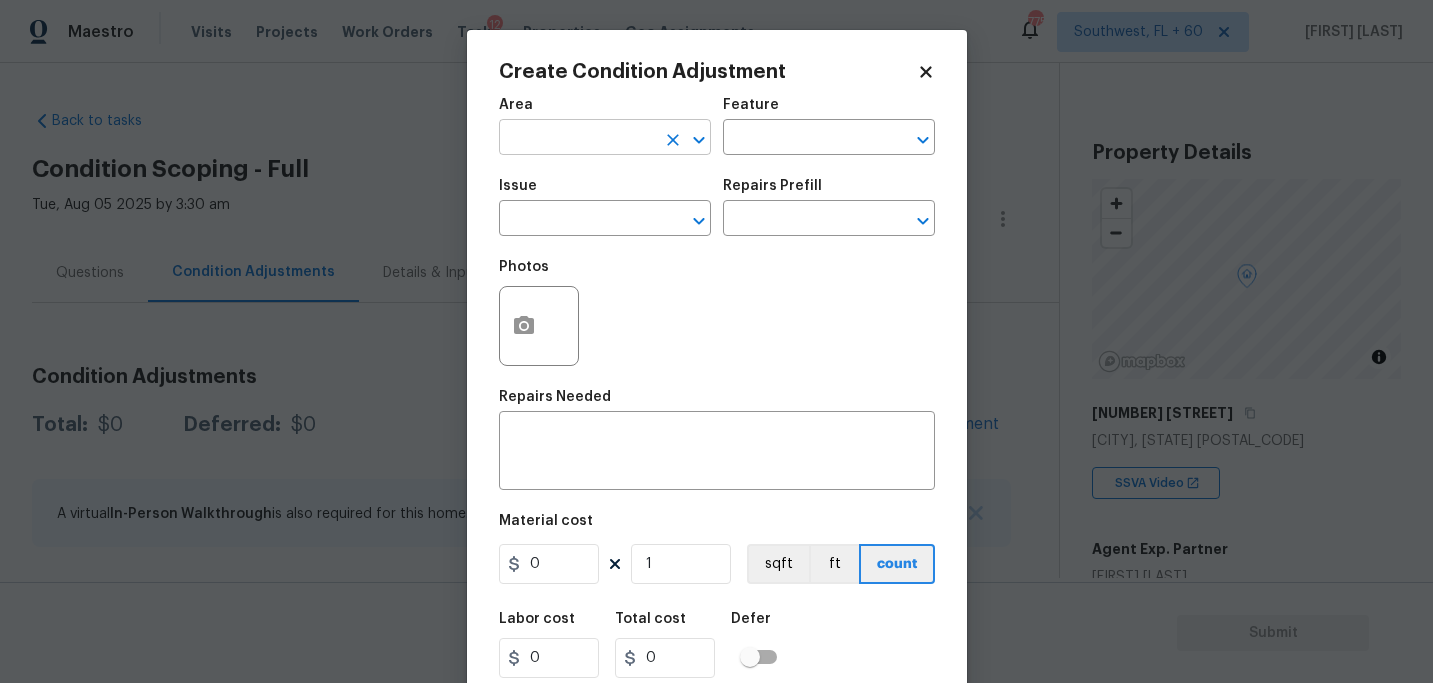 click at bounding box center (577, 139) 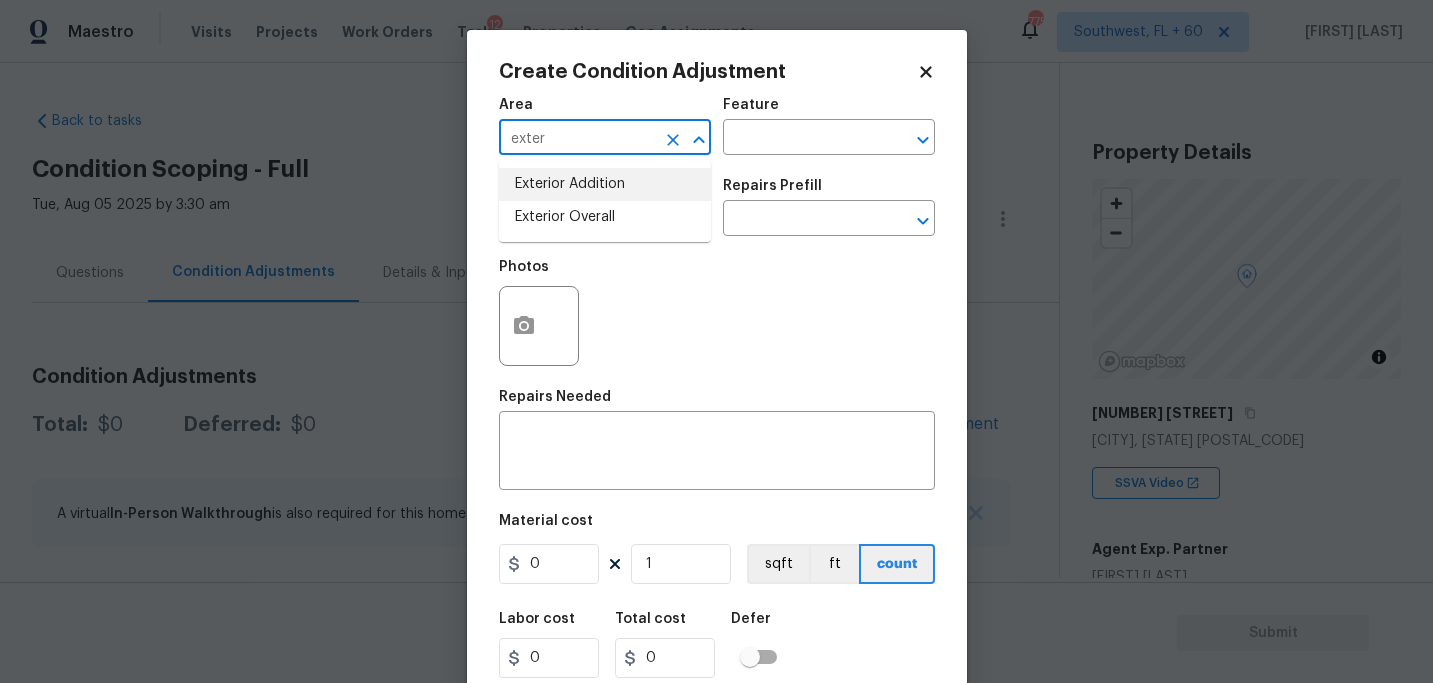 click on "Exterior Overall" at bounding box center (605, 217) 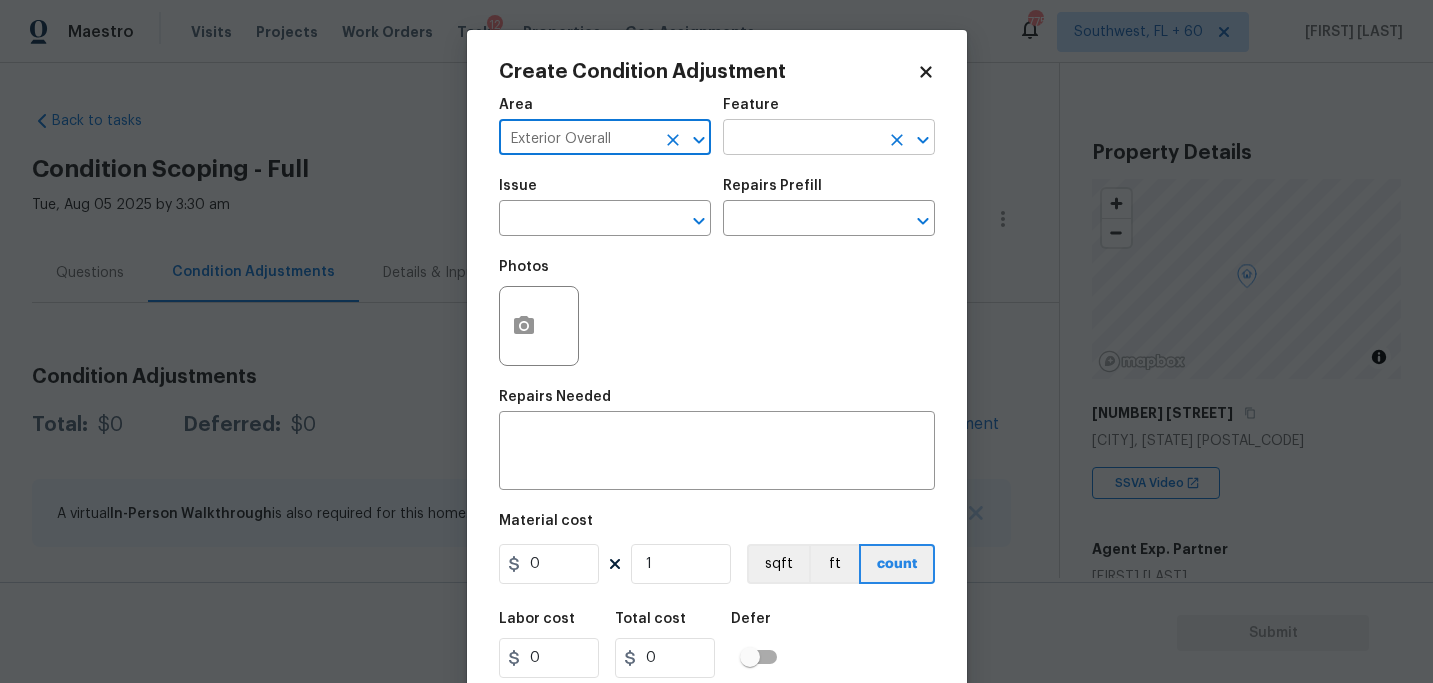 type on "Exterior Overall" 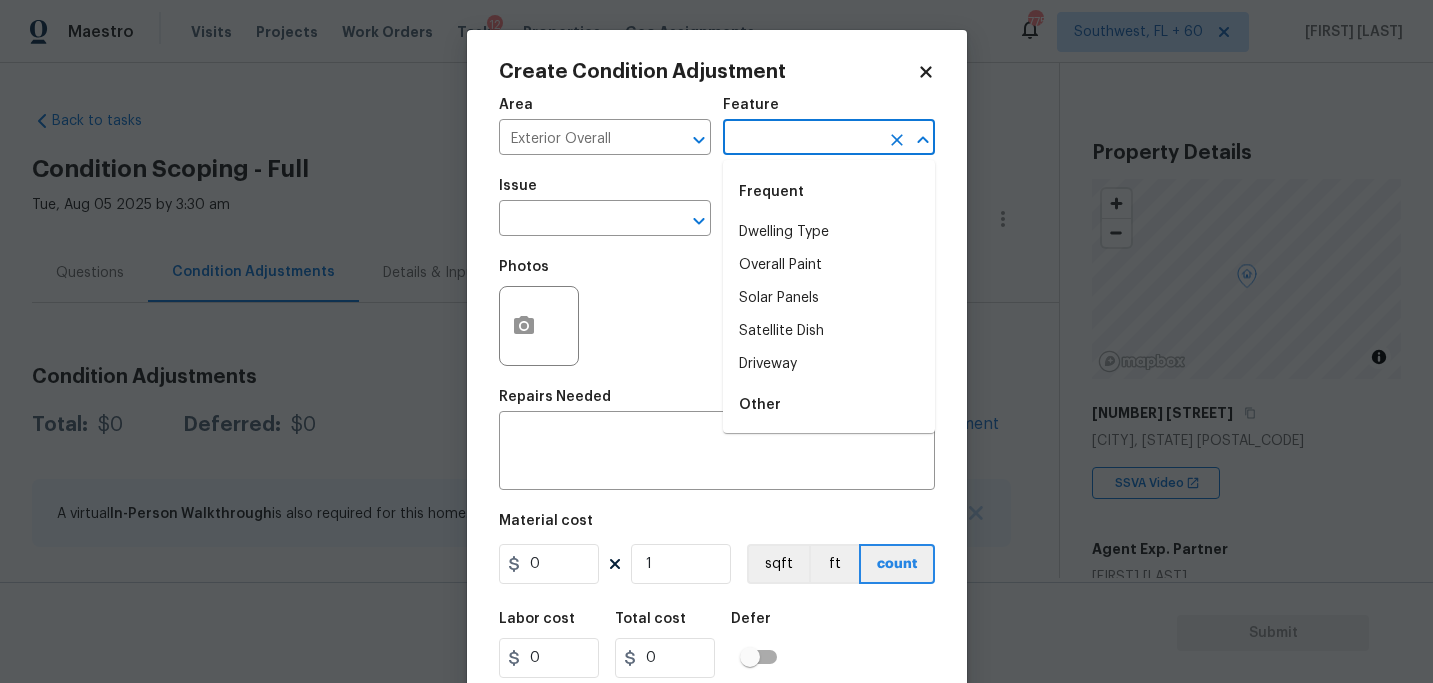 click at bounding box center (801, 139) 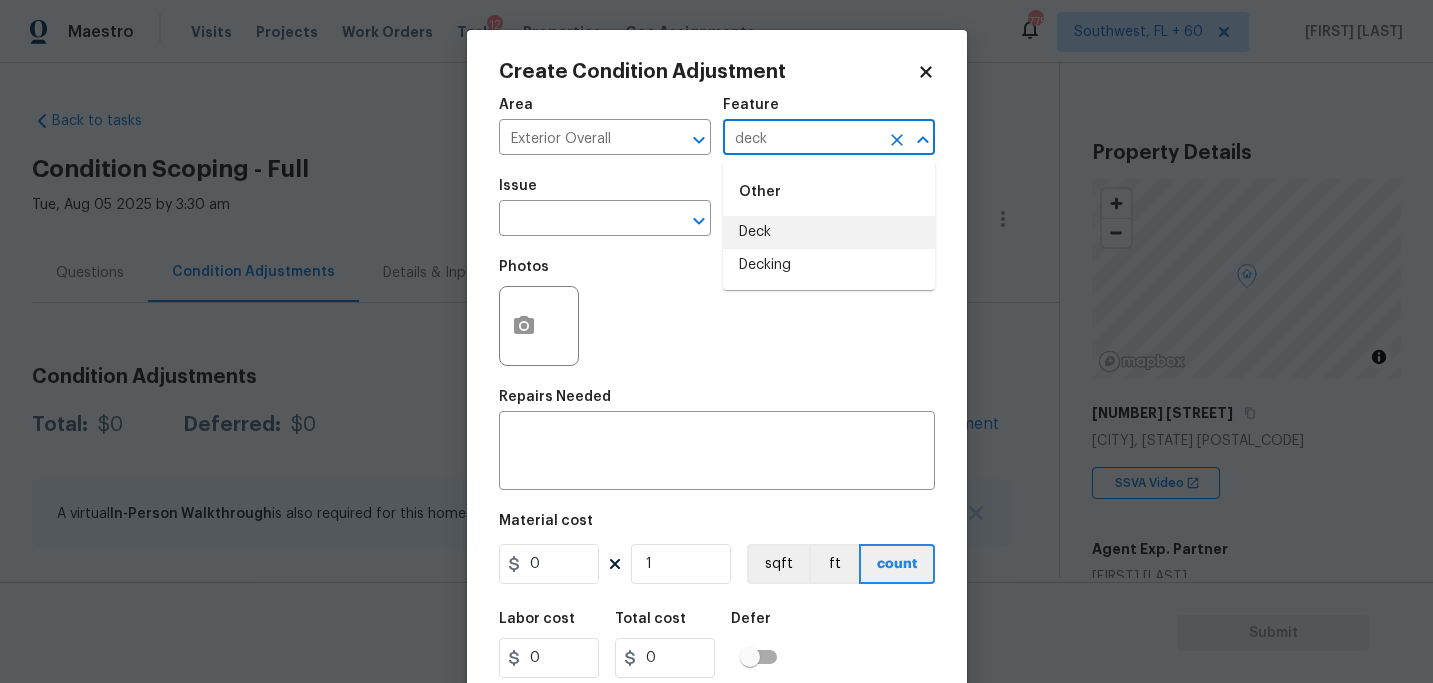 click on "Deck" at bounding box center [829, 232] 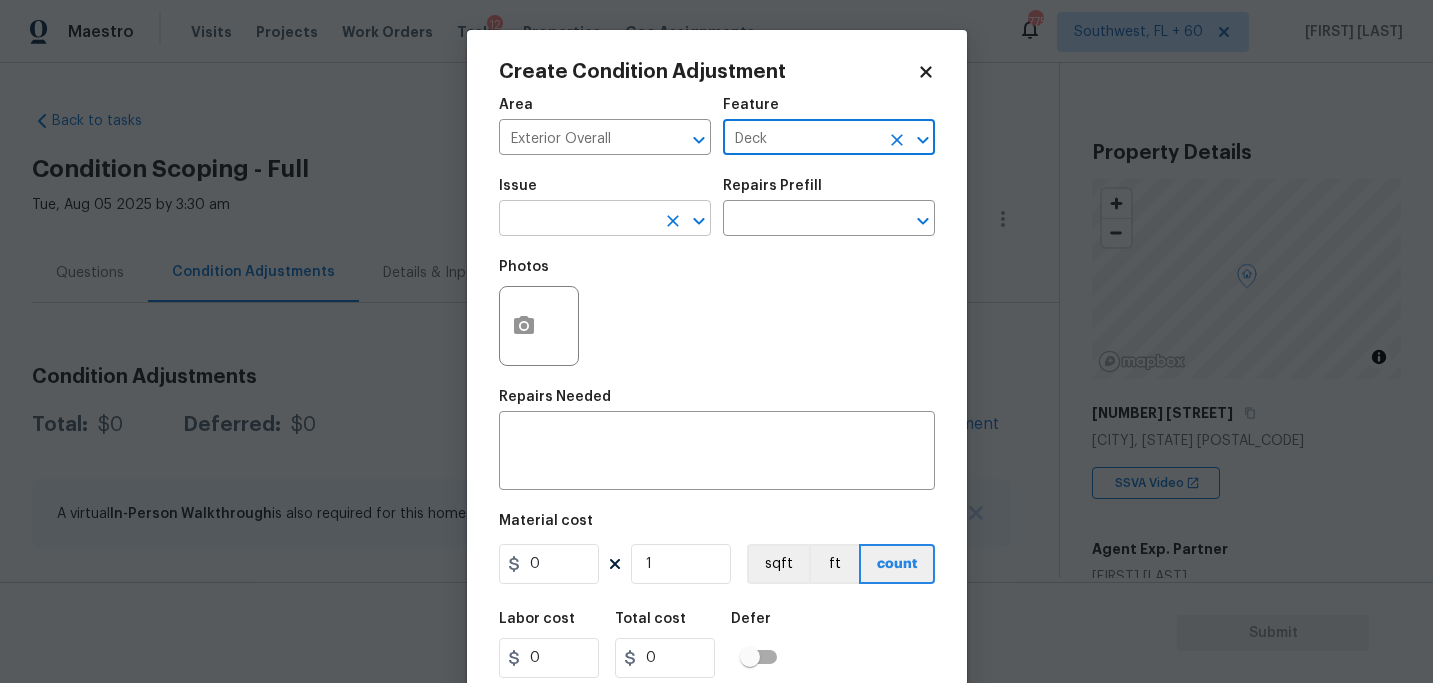 type on "Deck" 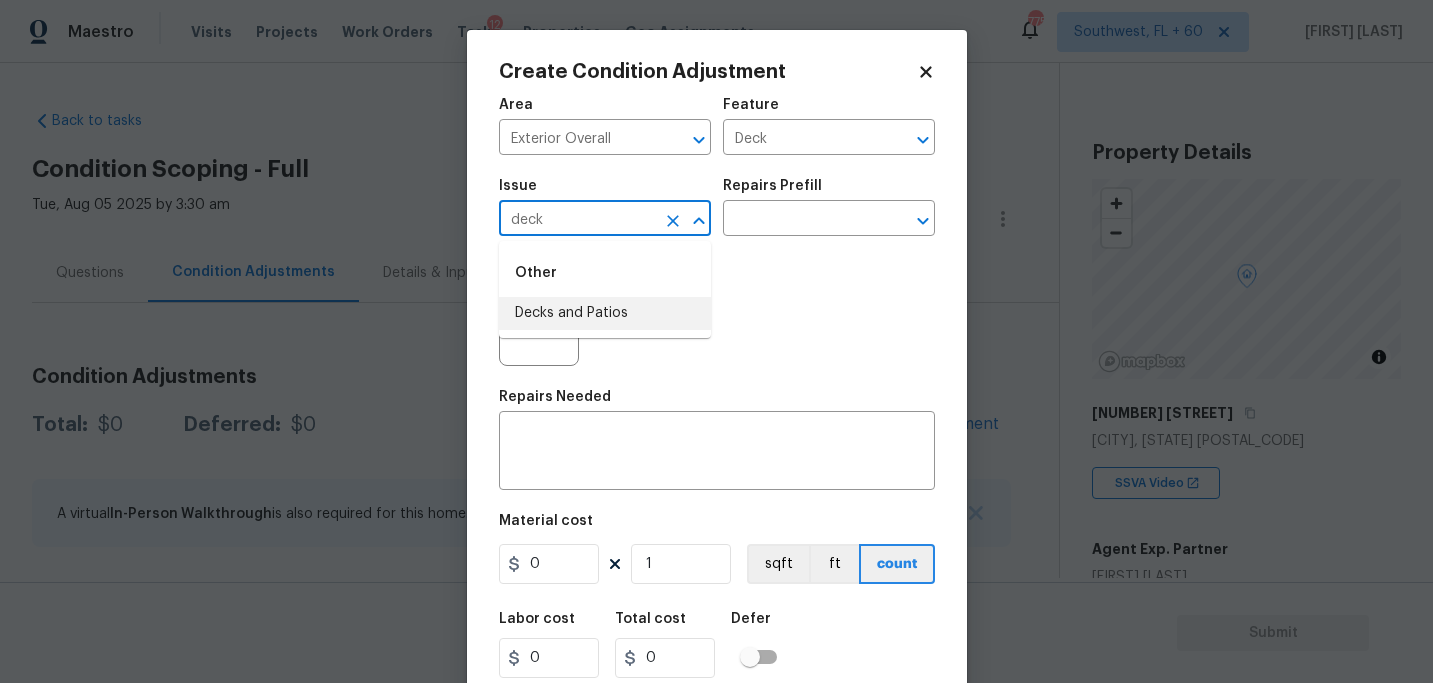 click on "Decks and Patios" at bounding box center [605, 313] 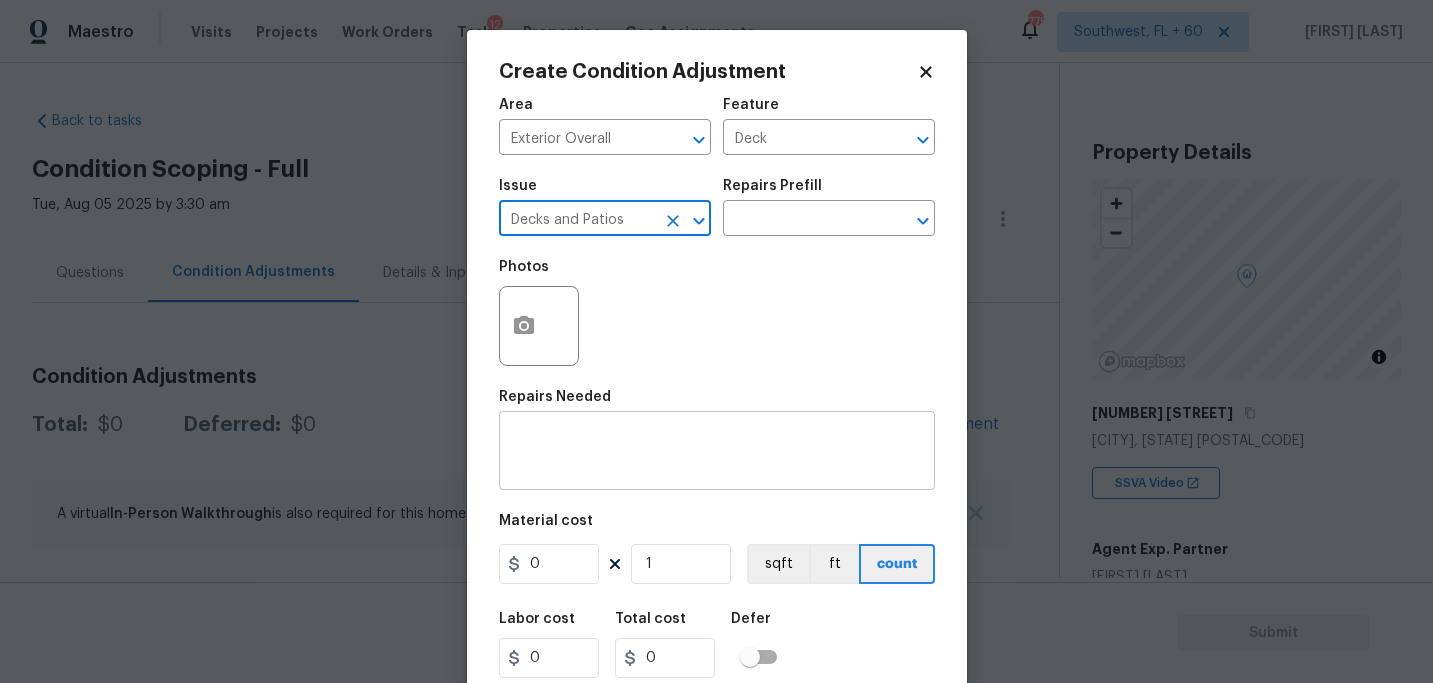 type on "Decks and Patios" 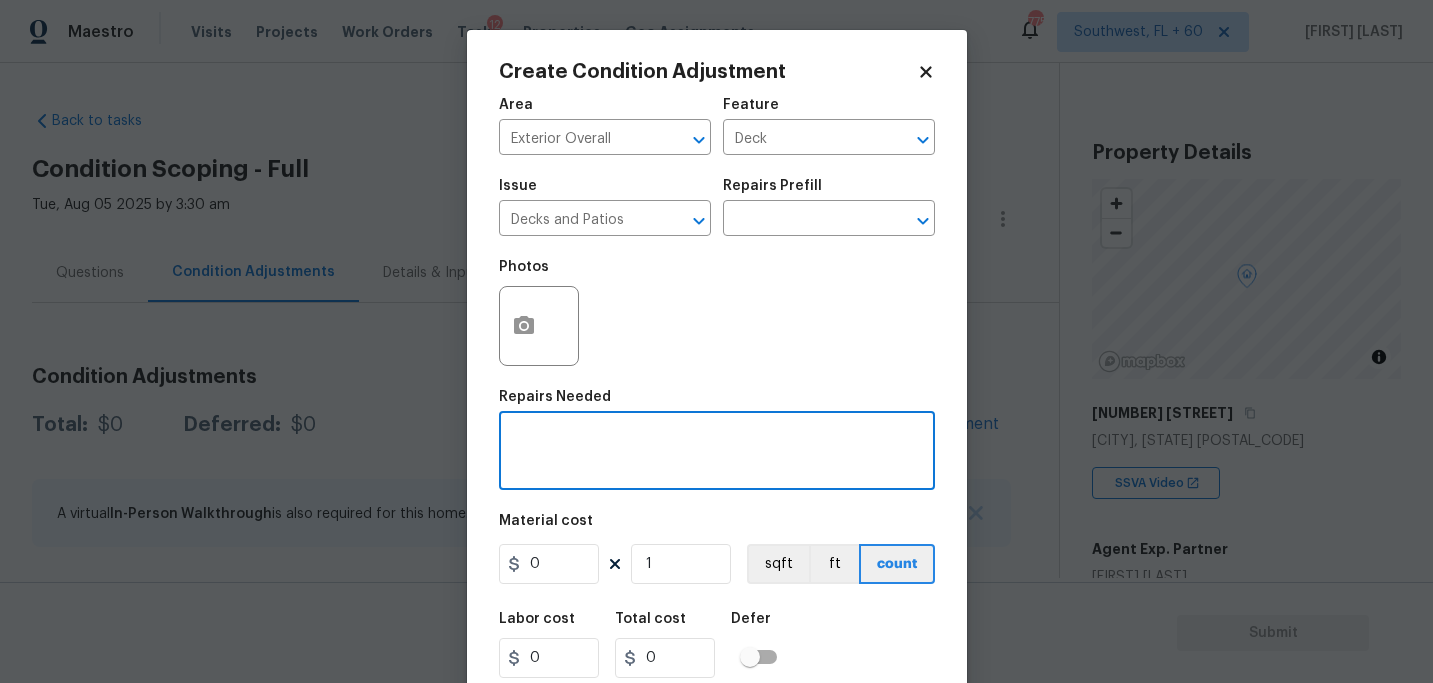 click at bounding box center [717, 453] 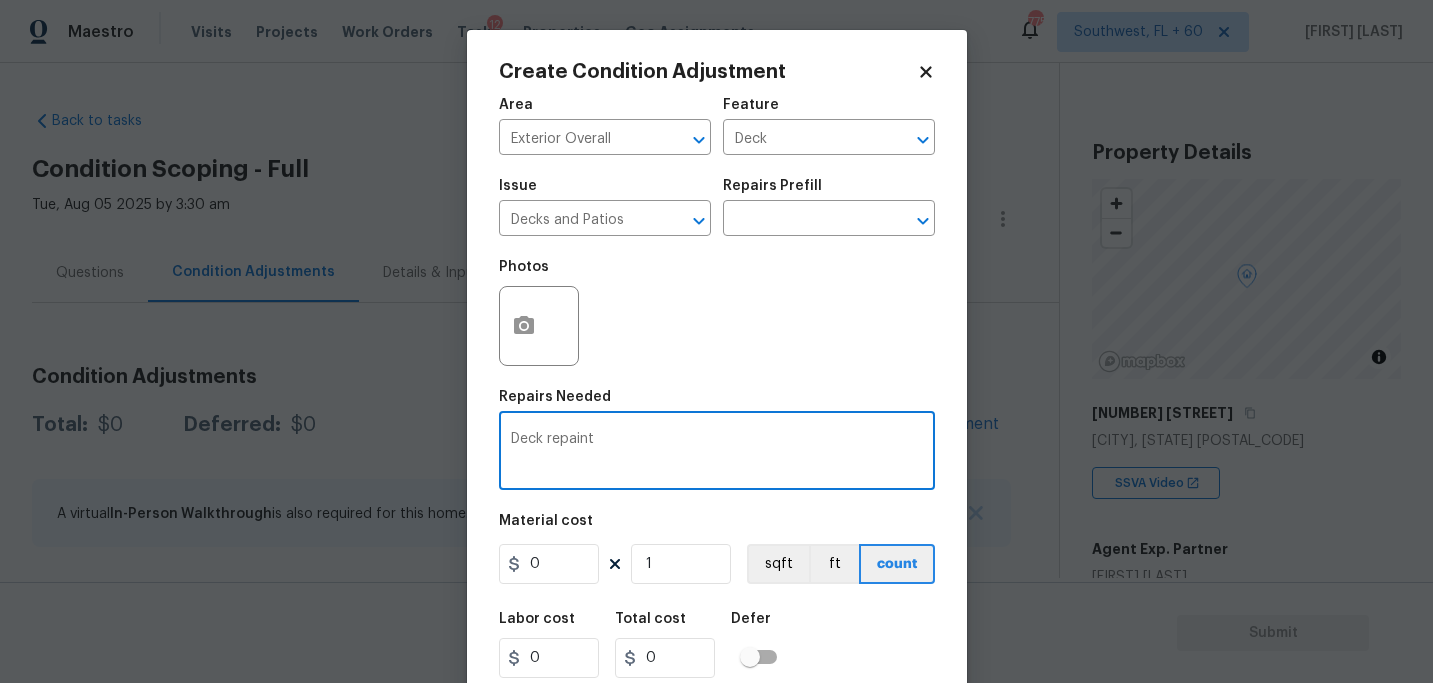 type on "Deck repaint" 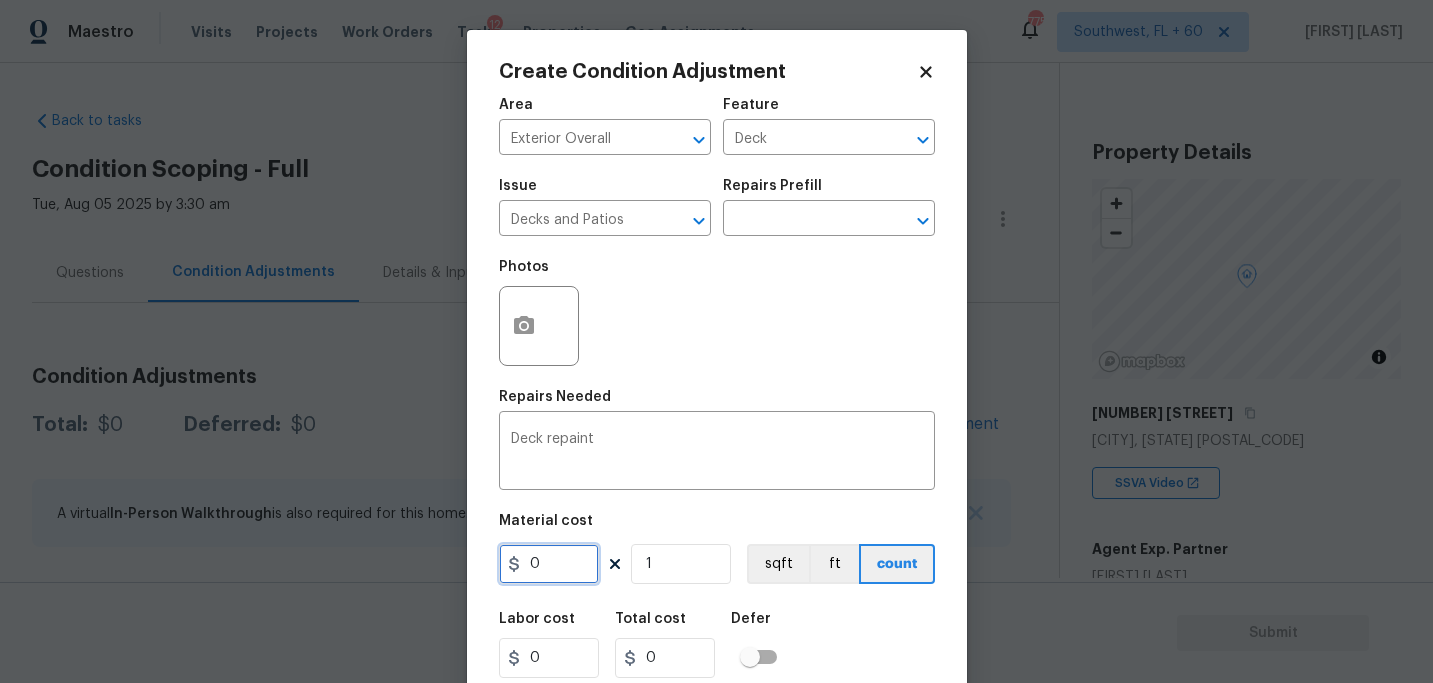 drag, startPoint x: 548, startPoint y: 577, endPoint x: 436, endPoint y: 577, distance: 112 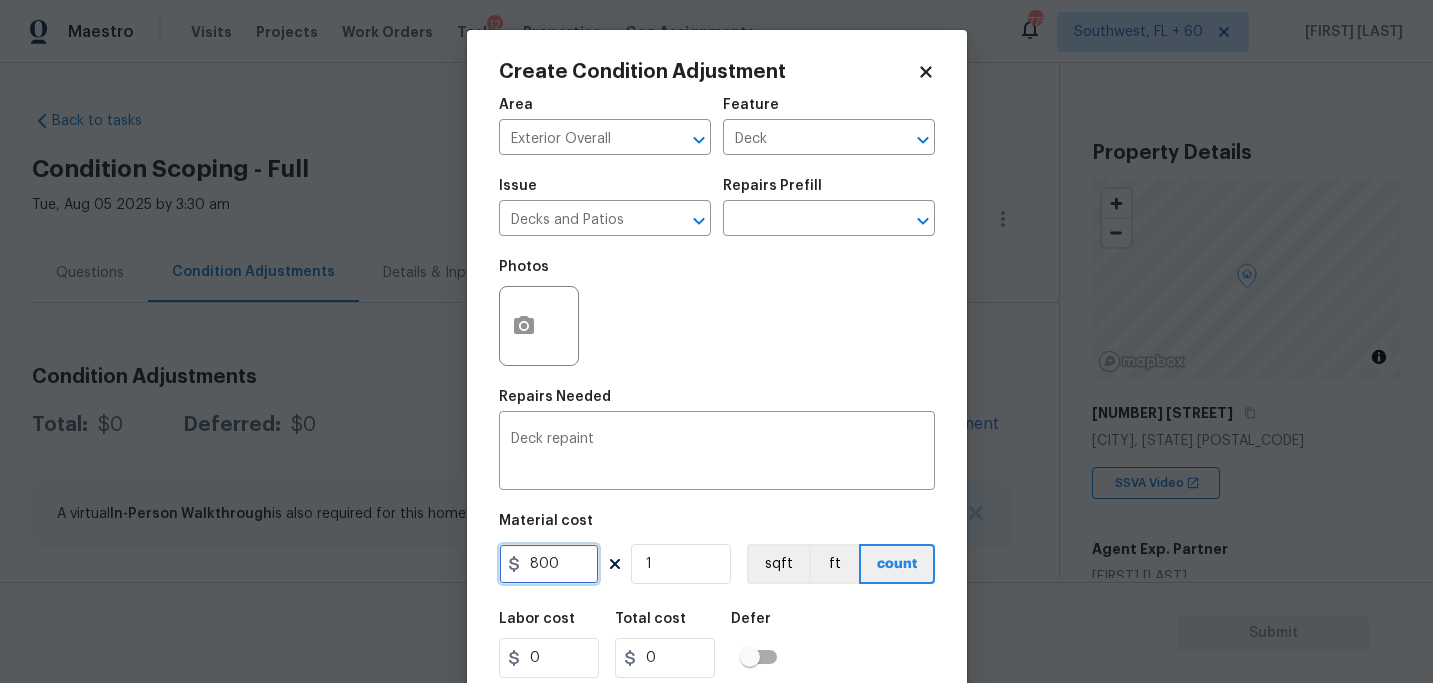 type on "800" 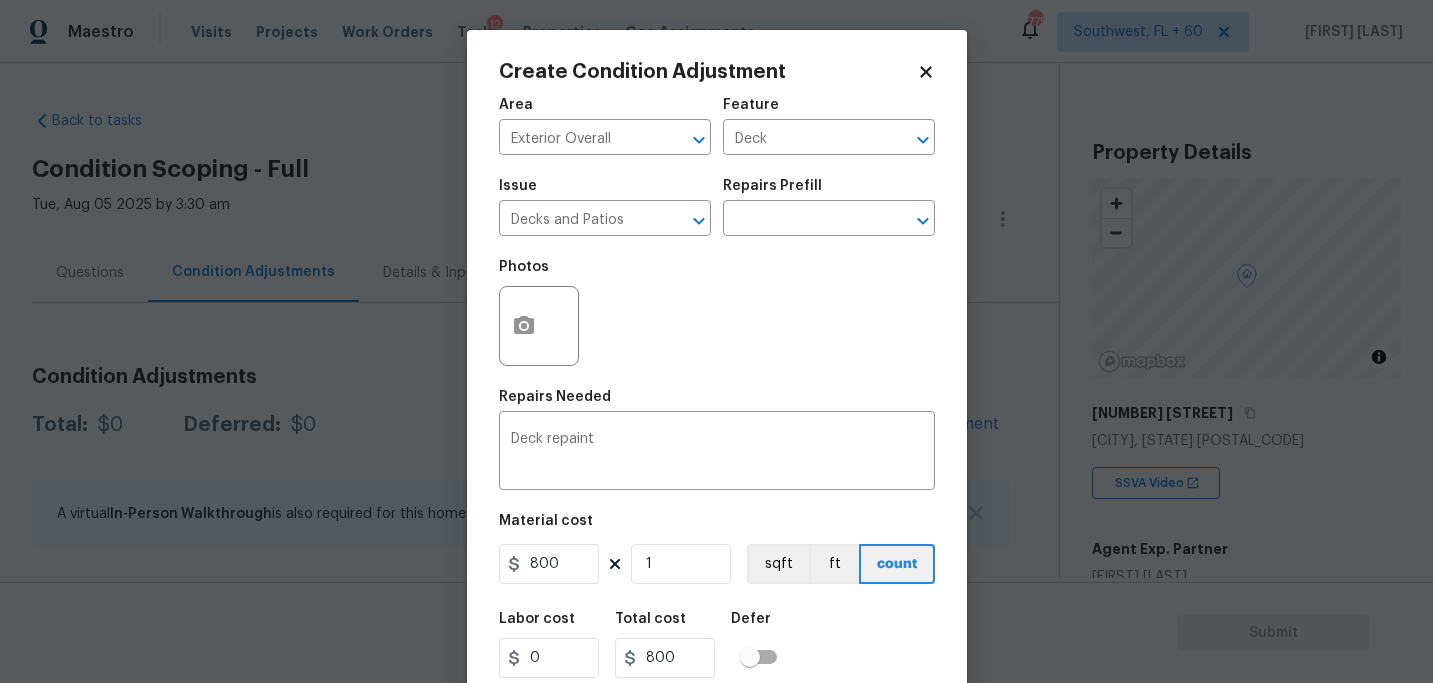 type on "800" 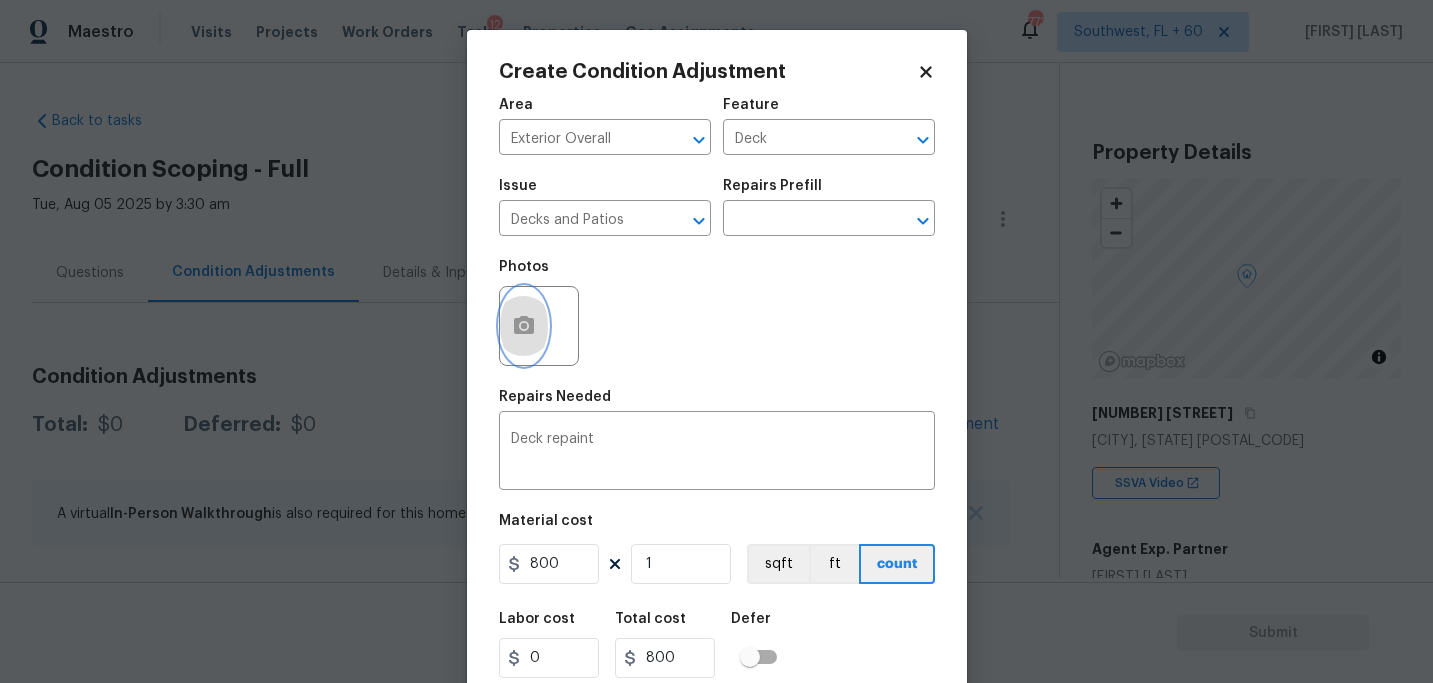 click 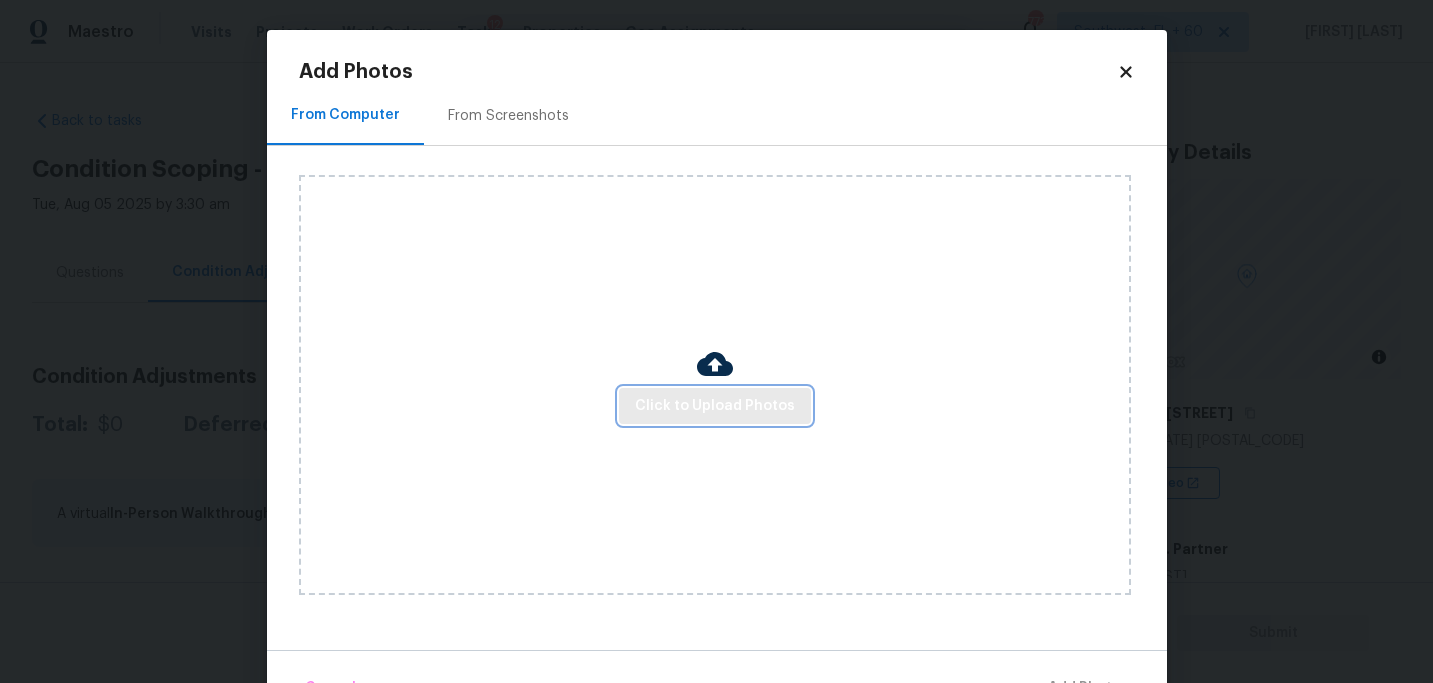 click on "Click to Upload Photos" at bounding box center [715, 406] 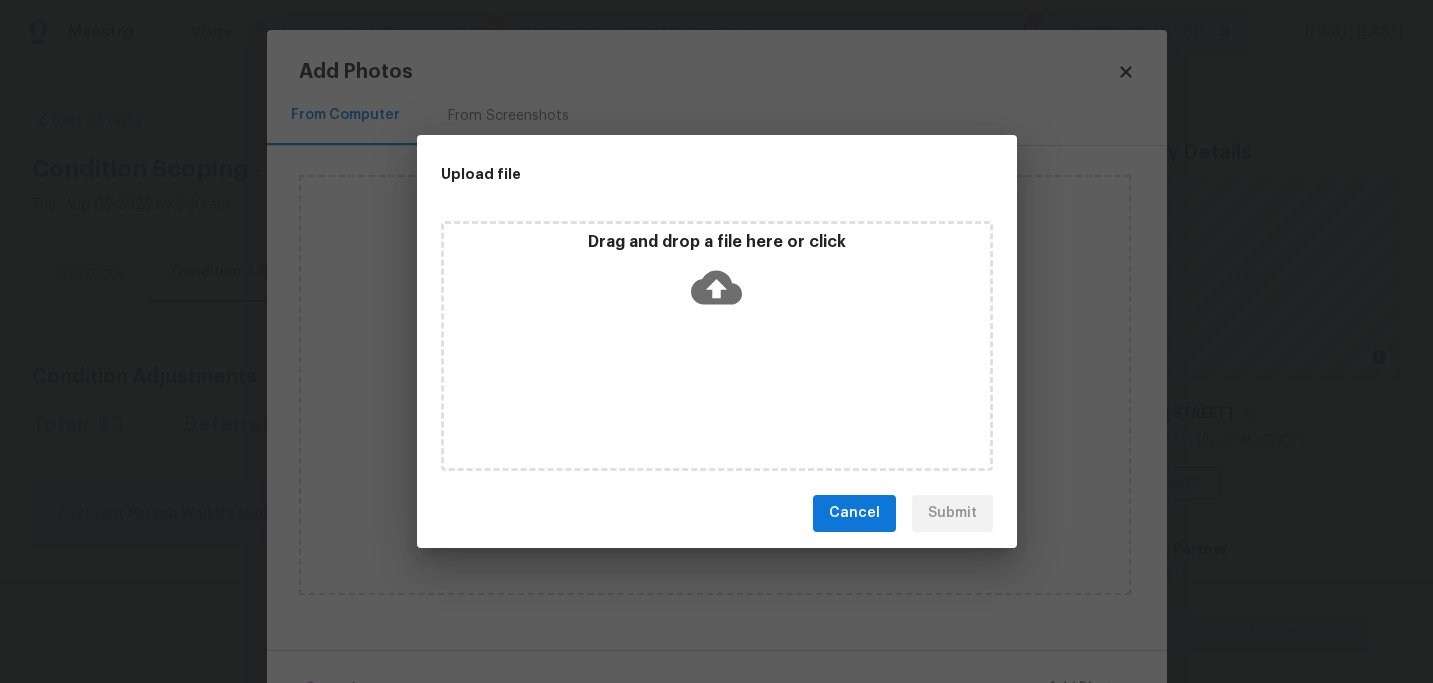 click on "Drag and drop a file here or click" at bounding box center (717, 346) 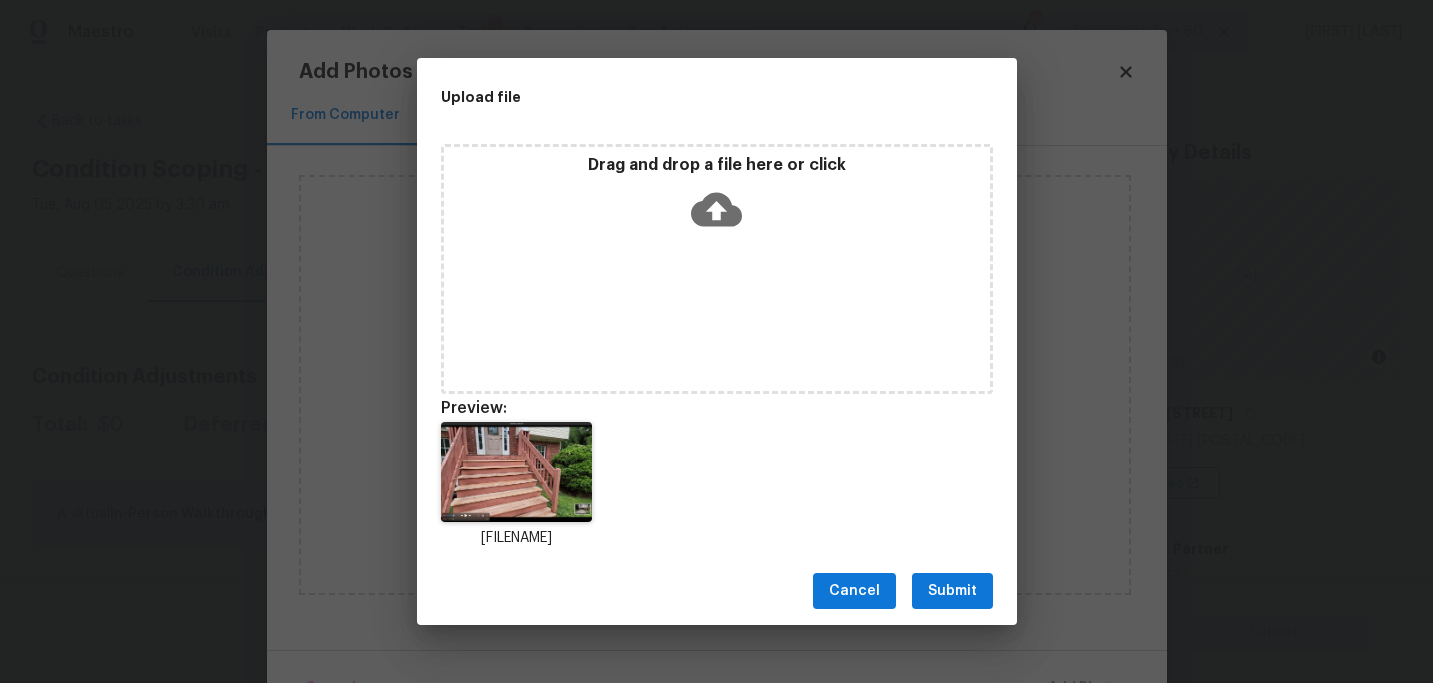 click on "Submit" at bounding box center (952, 591) 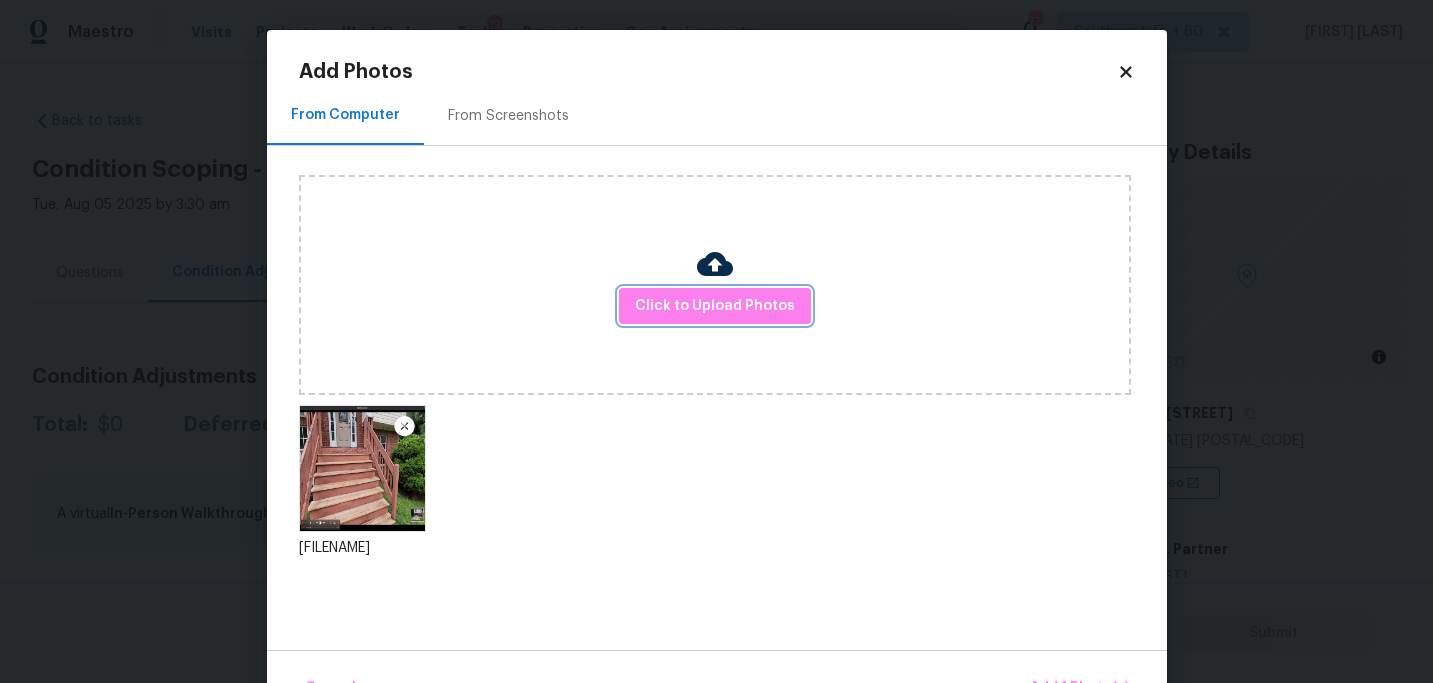 scroll, scrollTop: 57, scrollLeft: 0, axis: vertical 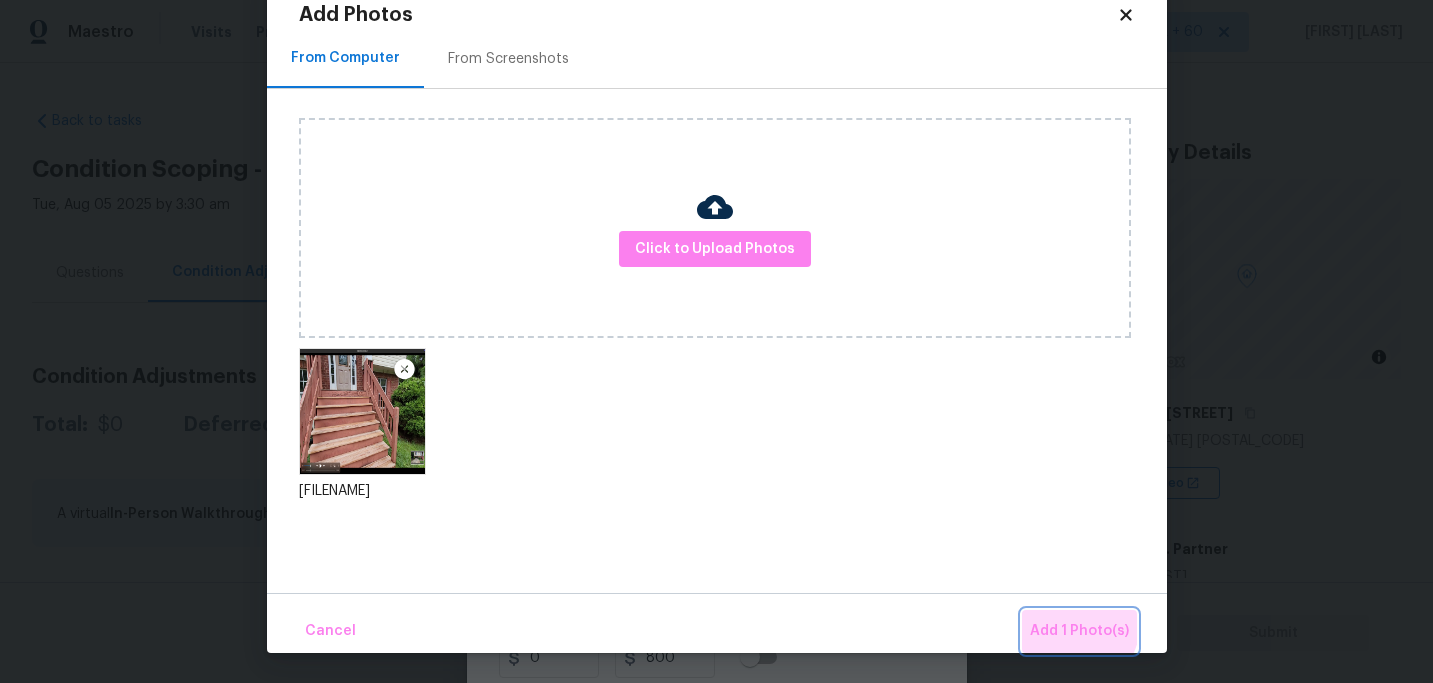 click on "Add 1 Photo(s)" at bounding box center [1079, 631] 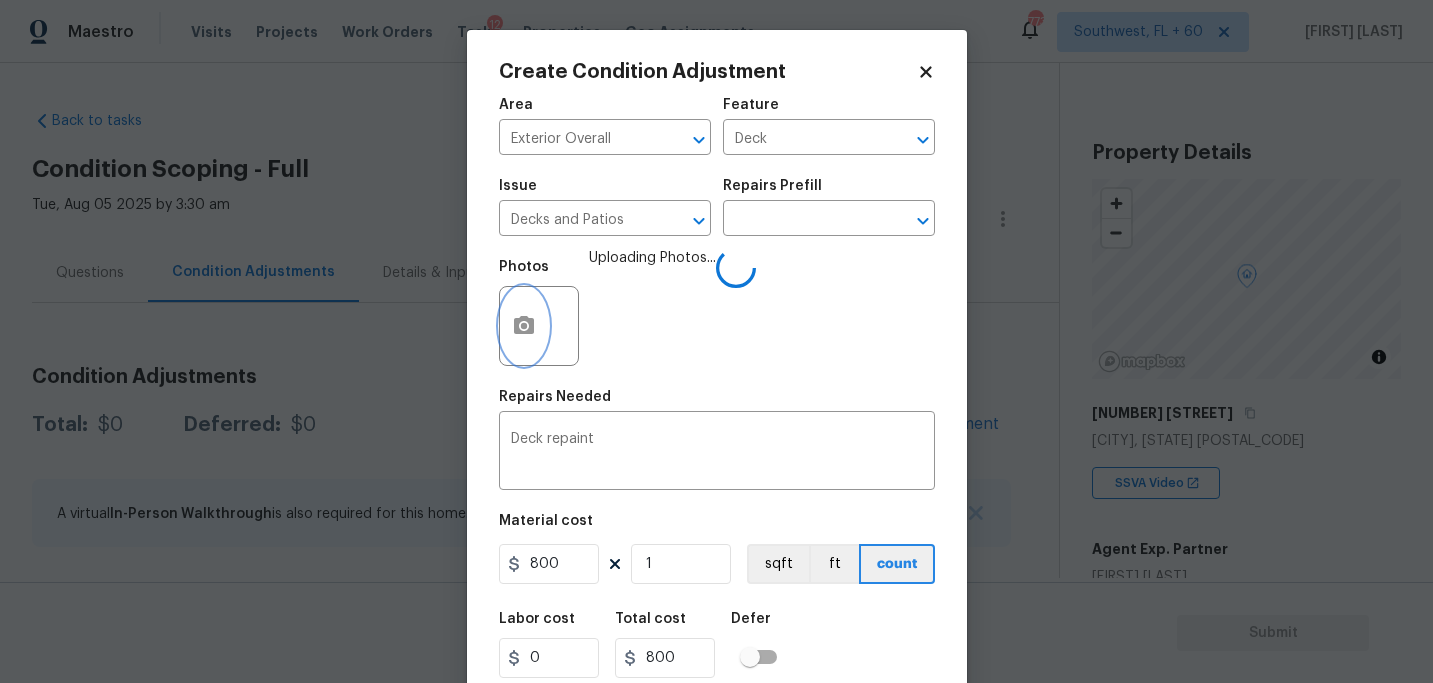 scroll, scrollTop: 0, scrollLeft: 0, axis: both 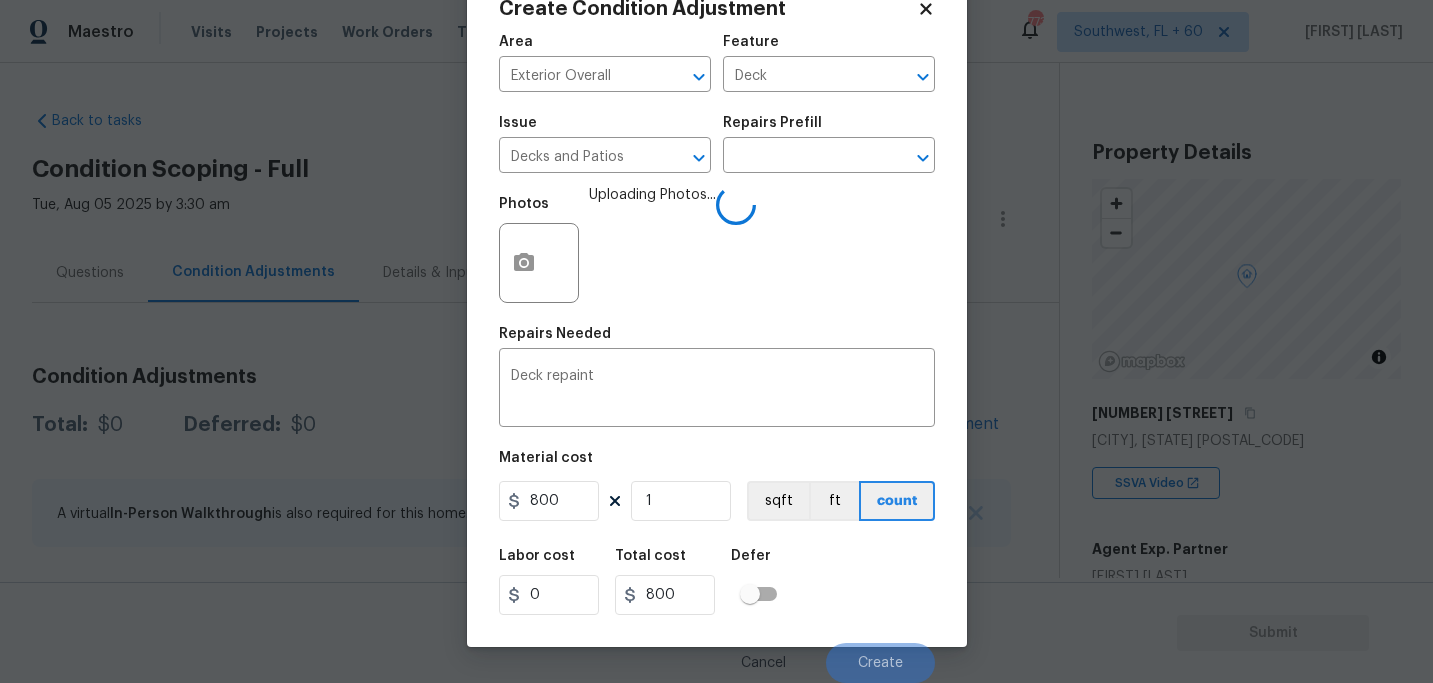 click on "Area Exterior Overall ​ Feature Deck ​ Issue Decks and Patios ​ Repairs Prefill ​ Photos Uploading Photos... Repairs Needed Deck repaint x ​ Material cost 800 1 sqft ft count Labor cost 0 Total cost 800 Defer Cancel Create" at bounding box center (717, 353) 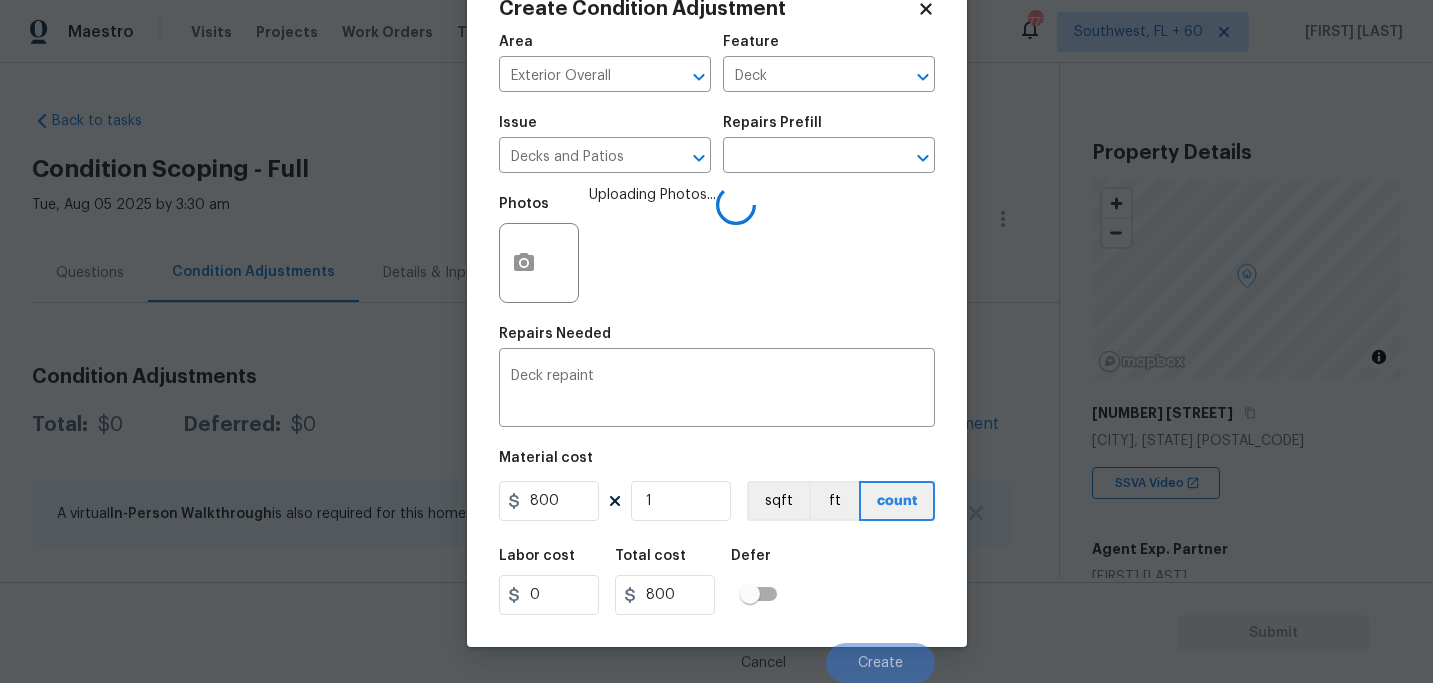 click on "Labor cost 0 Total cost 800 Defer" at bounding box center [717, 582] 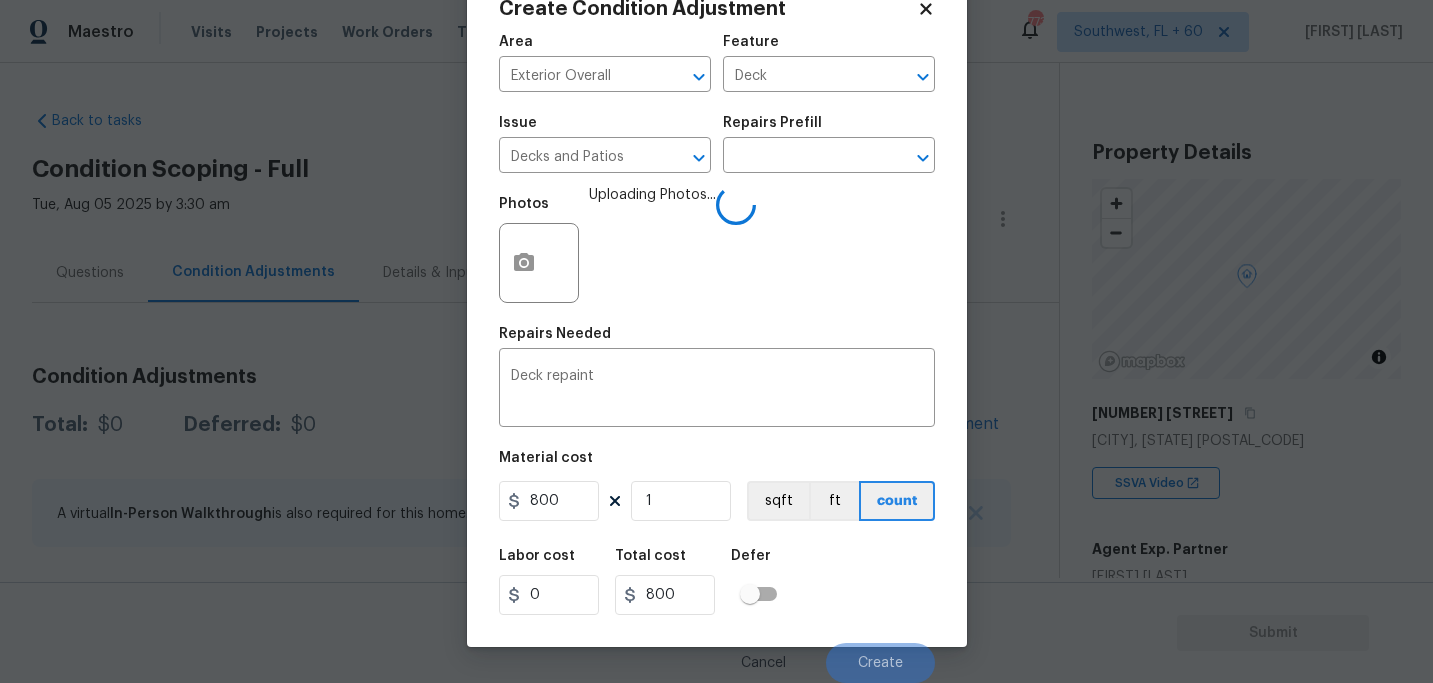 click on "Labor cost 0 Total cost 800 Defer" at bounding box center [717, 582] 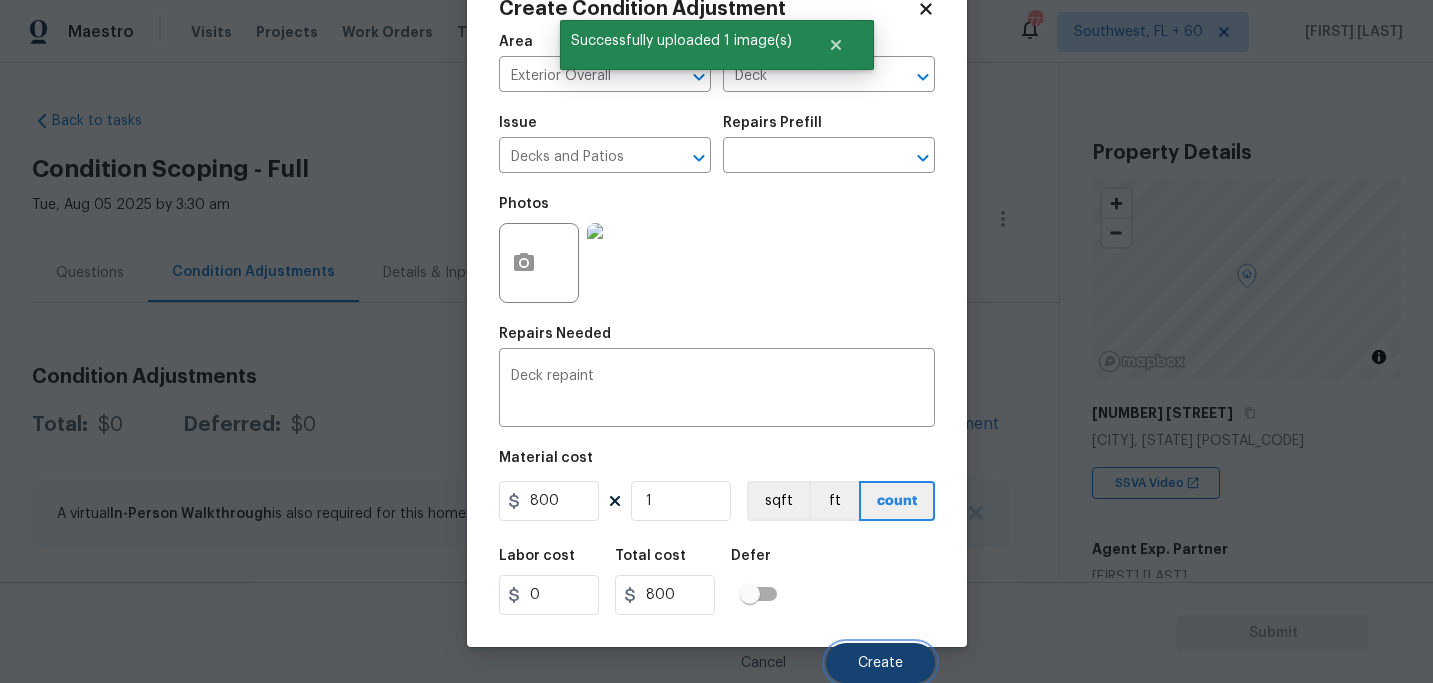 click on "Create" at bounding box center [880, 663] 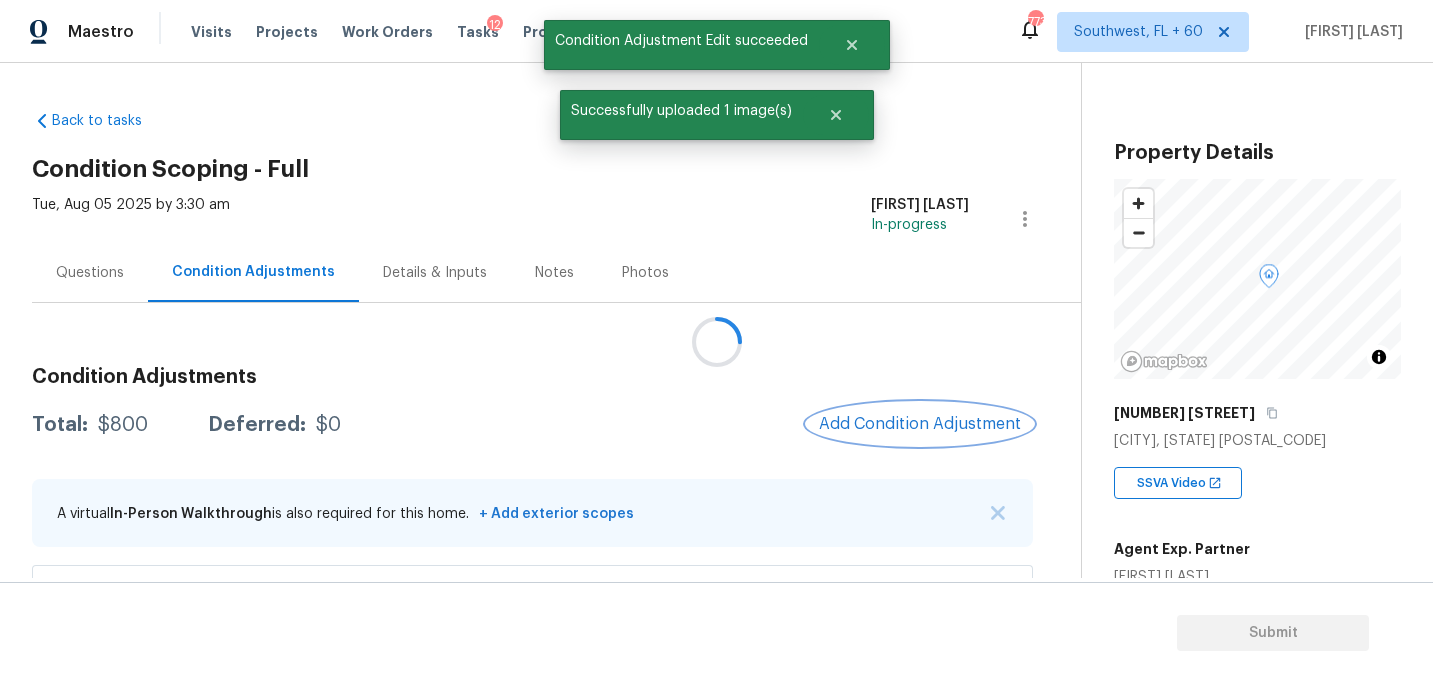 scroll, scrollTop: 0, scrollLeft: 0, axis: both 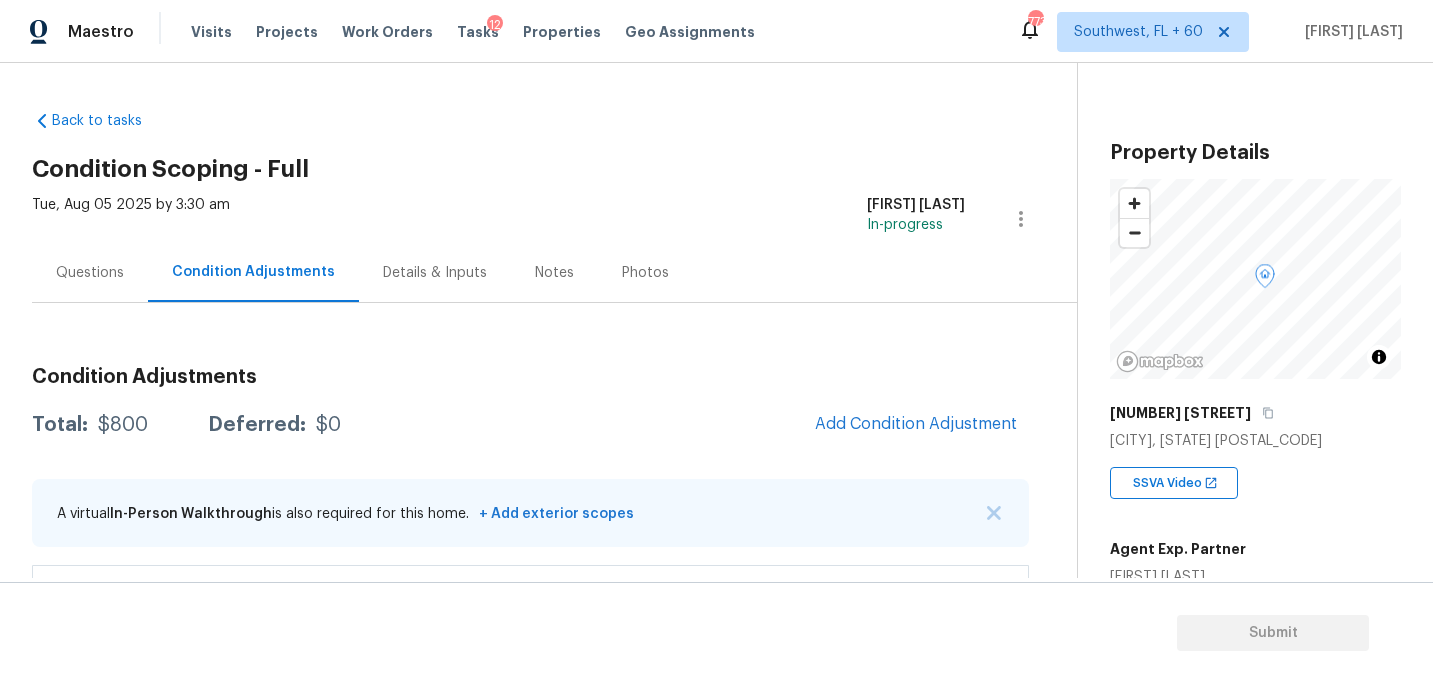 click on "Questions" at bounding box center (90, 272) 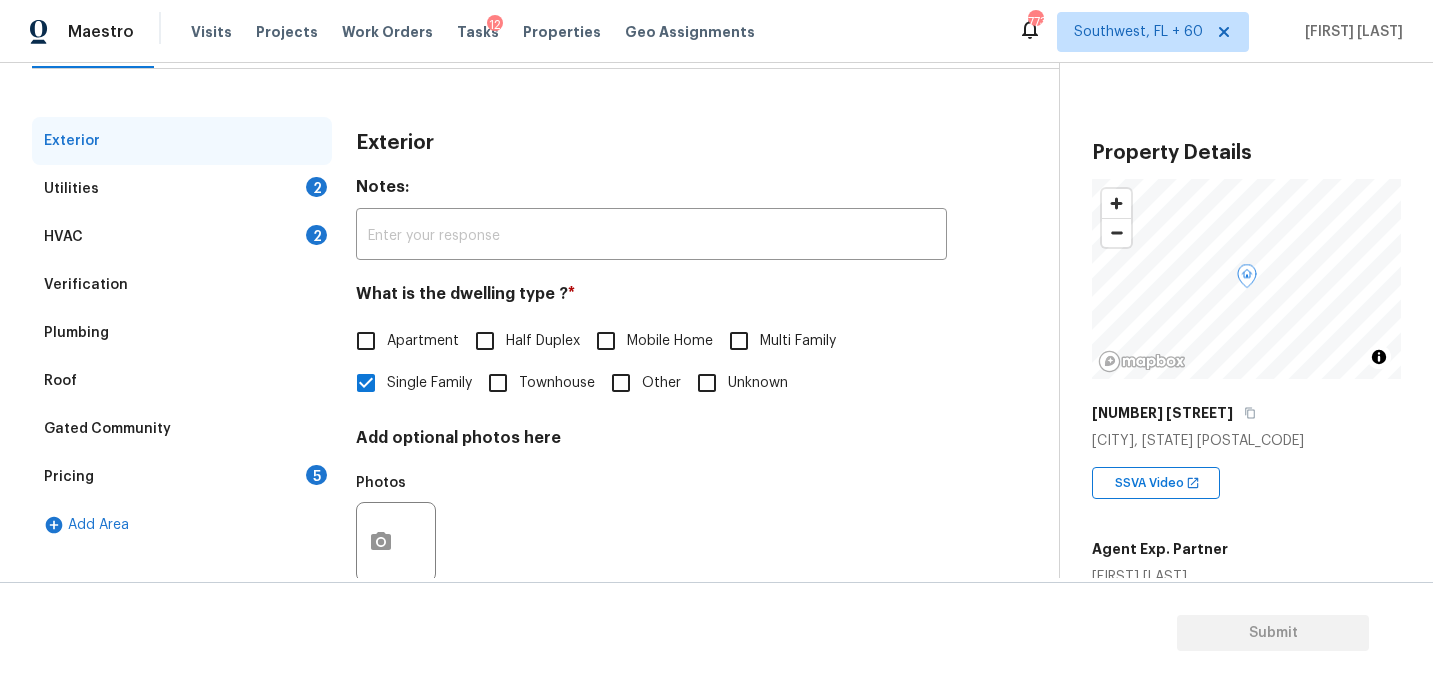 scroll, scrollTop: 280, scrollLeft: 0, axis: vertical 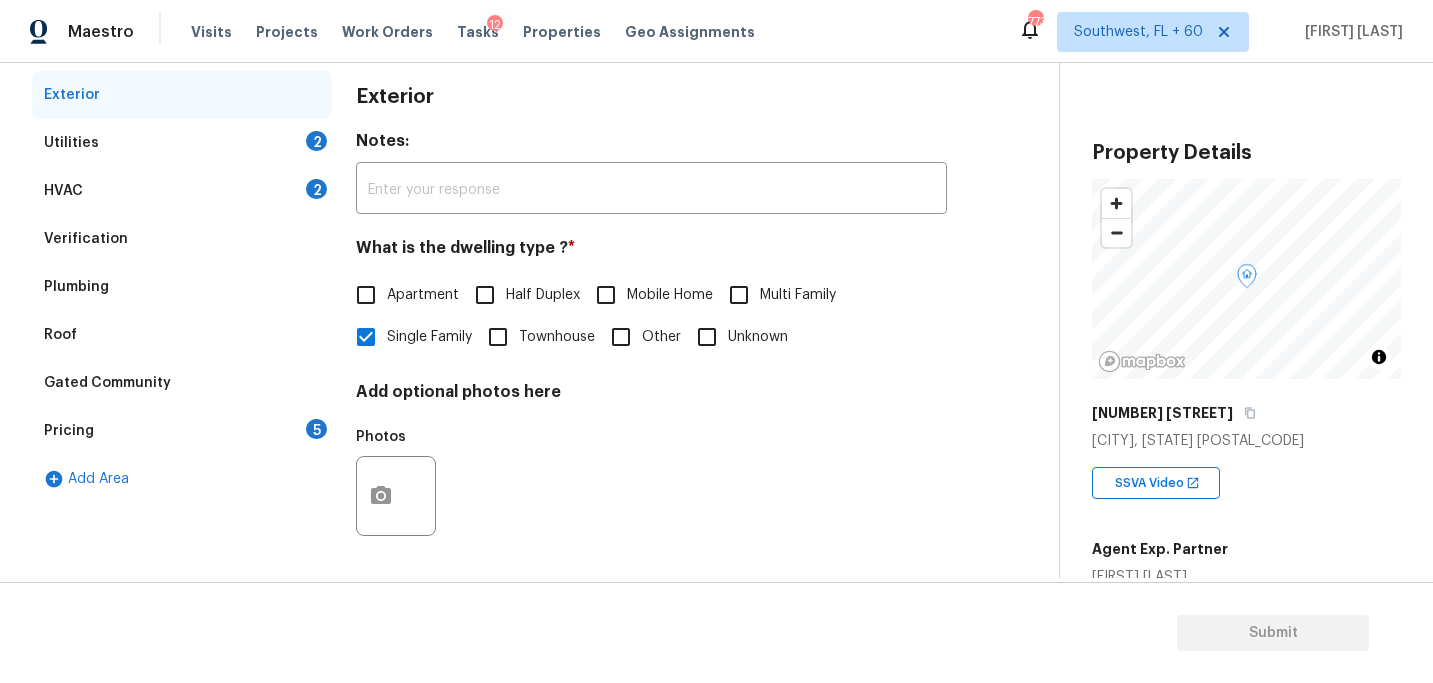 click on "Pricing 5" at bounding box center (182, 431) 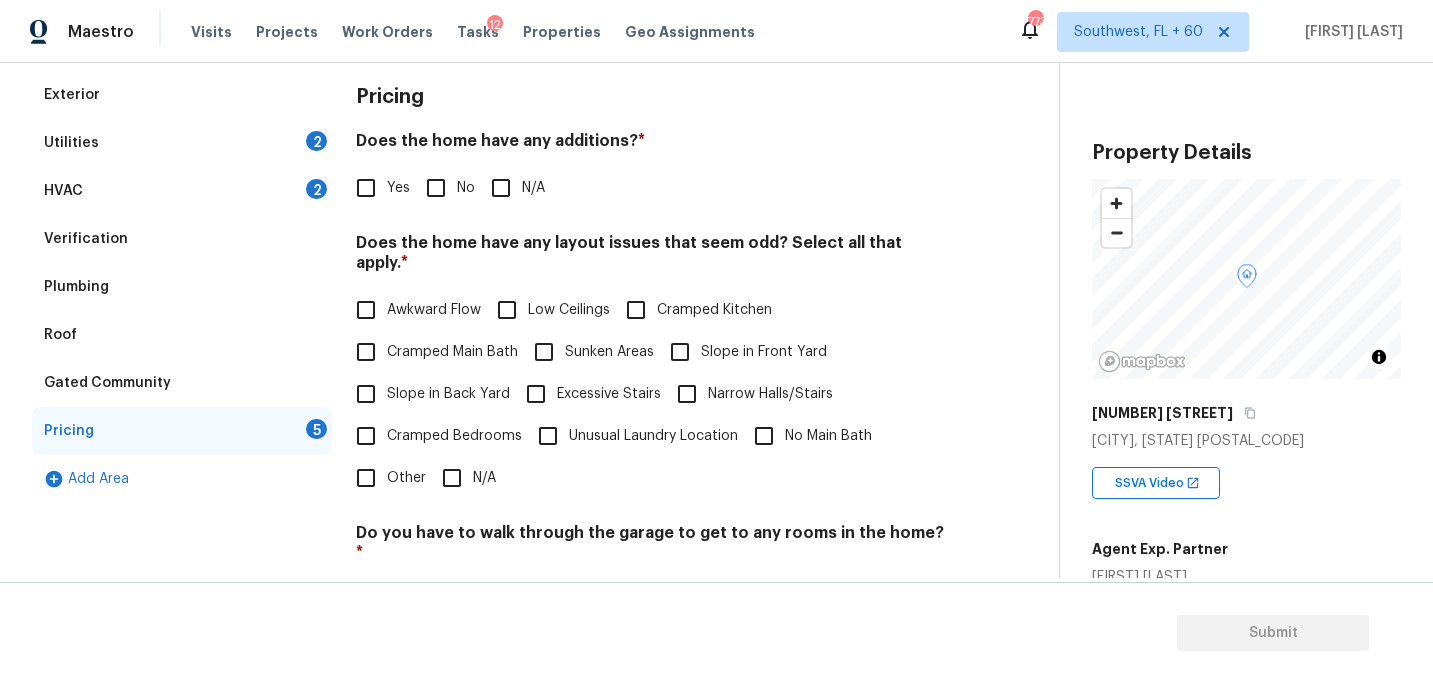 scroll, scrollTop: 285, scrollLeft: 0, axis: vertical 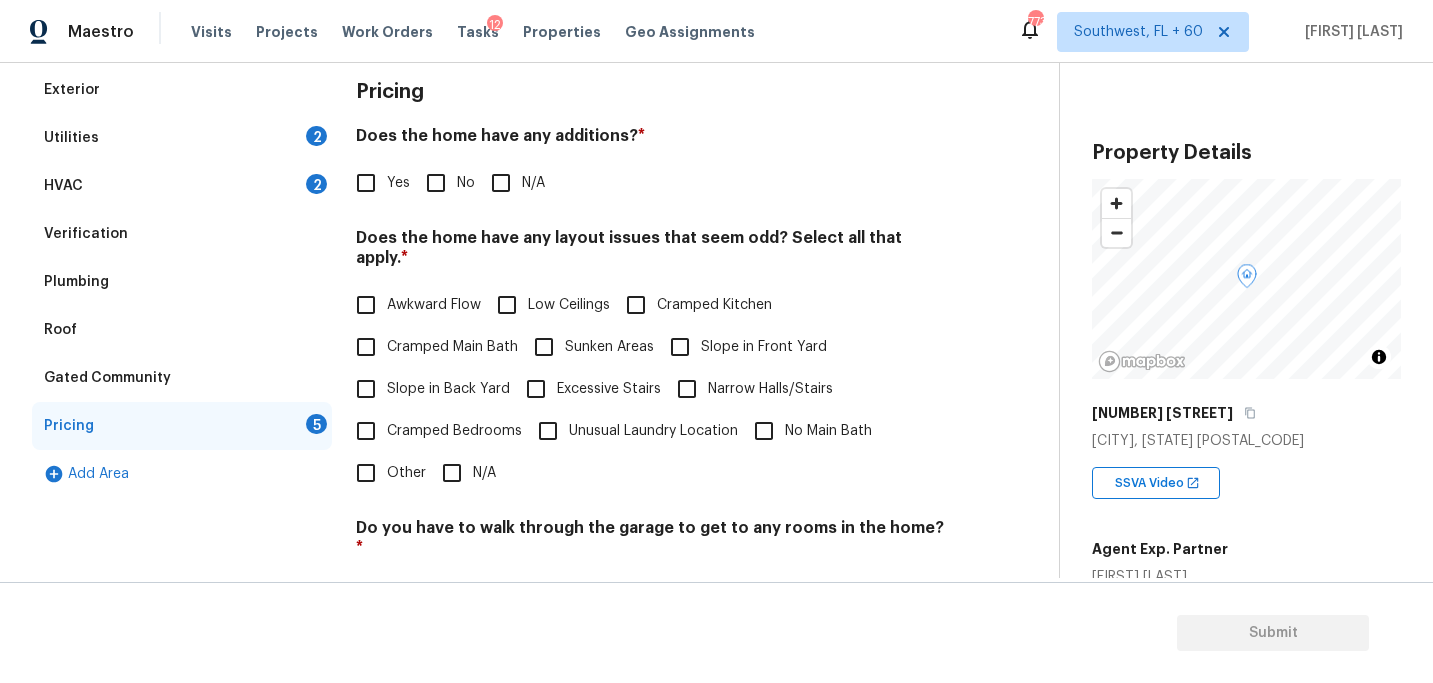 click on "N/A" at bounding box center [501, 183] 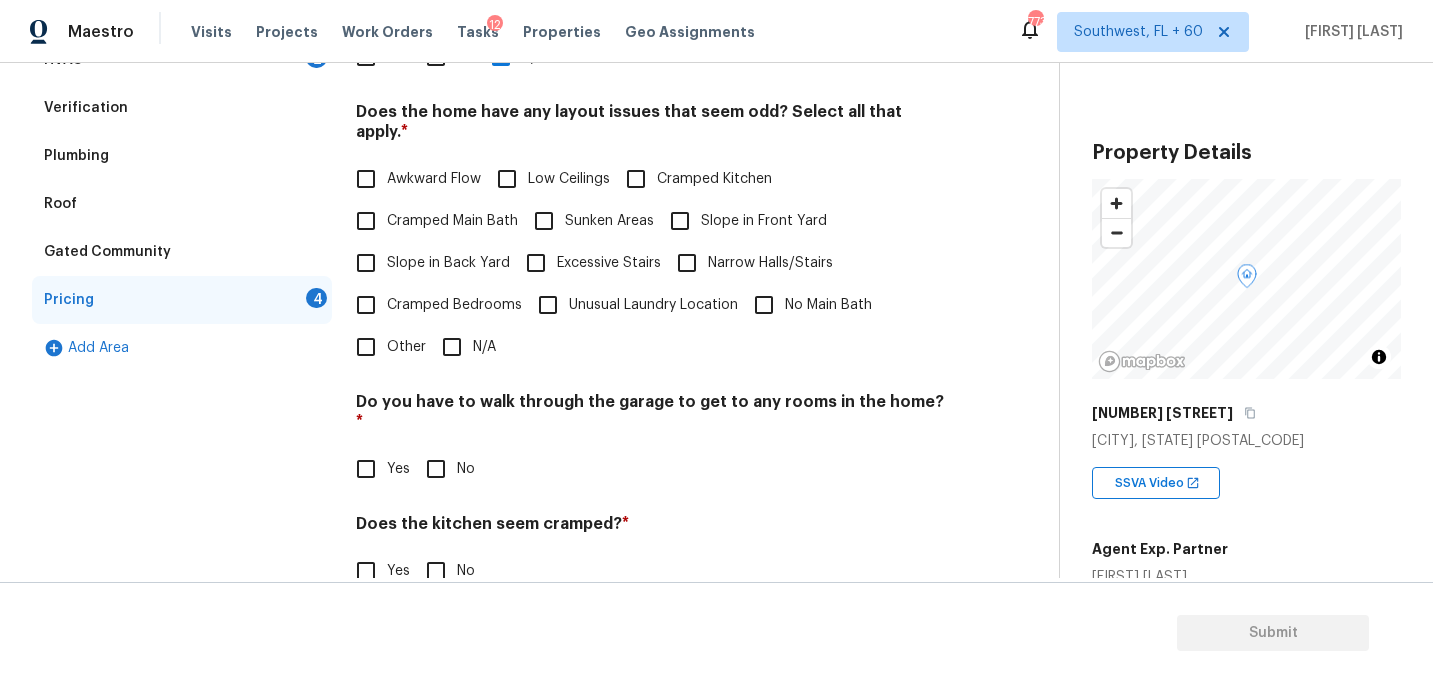 click on "Slope in Front Yard" at bounding box center (680, 221) 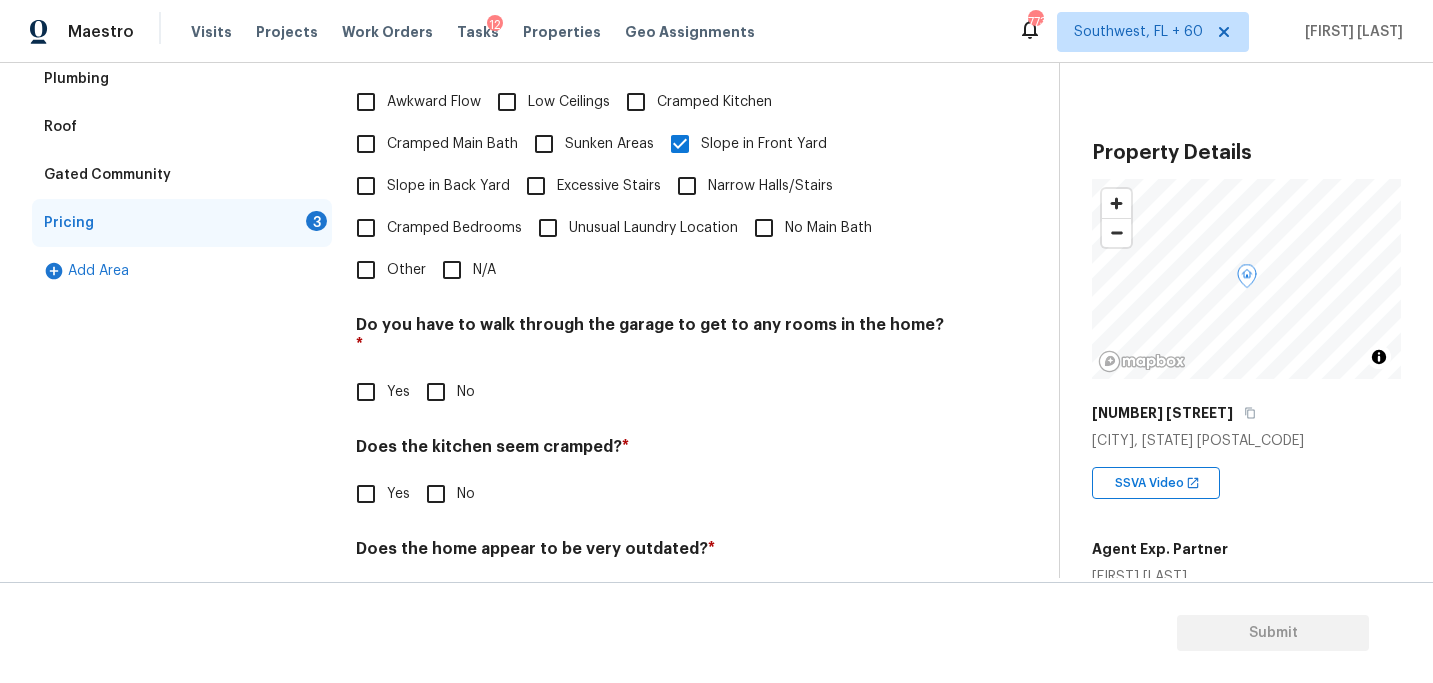 scroll, scrollTop: 511, scrollLeft: 0, axis: vertical 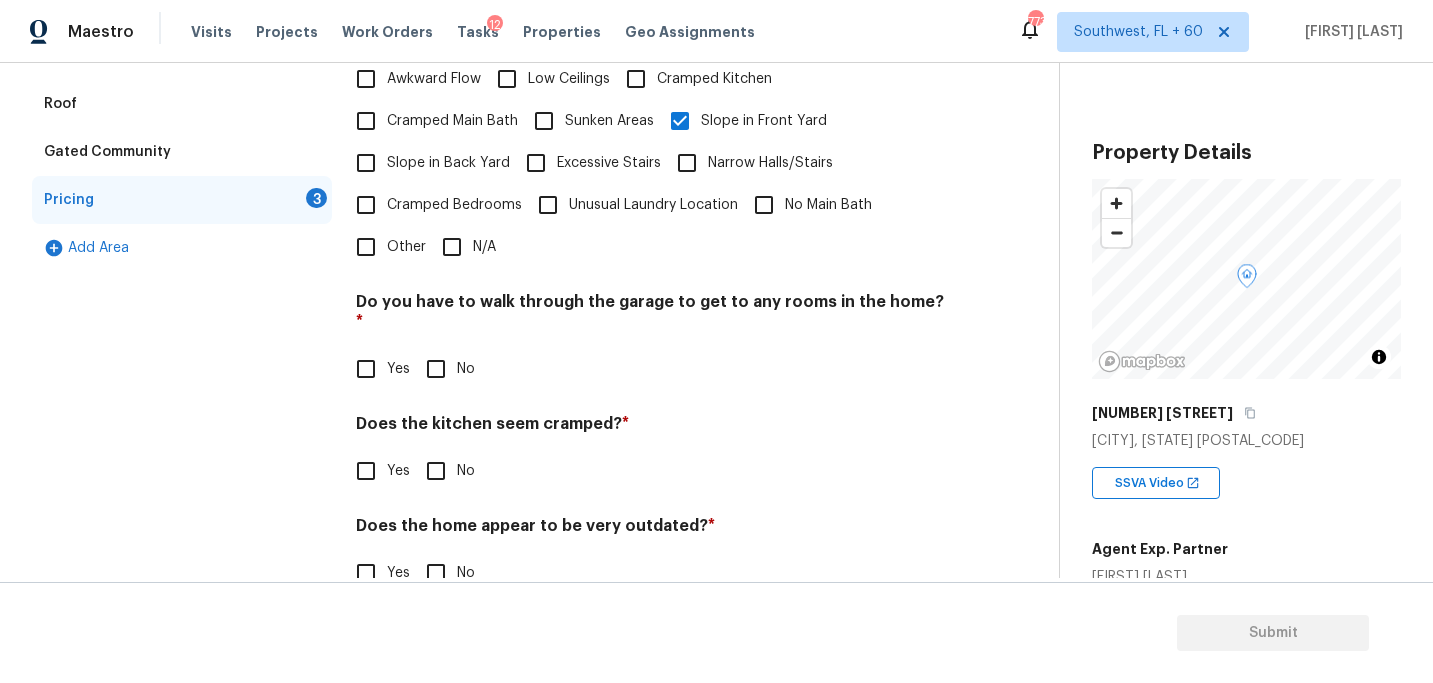 click on "Other" at bounding box center (366, 247) 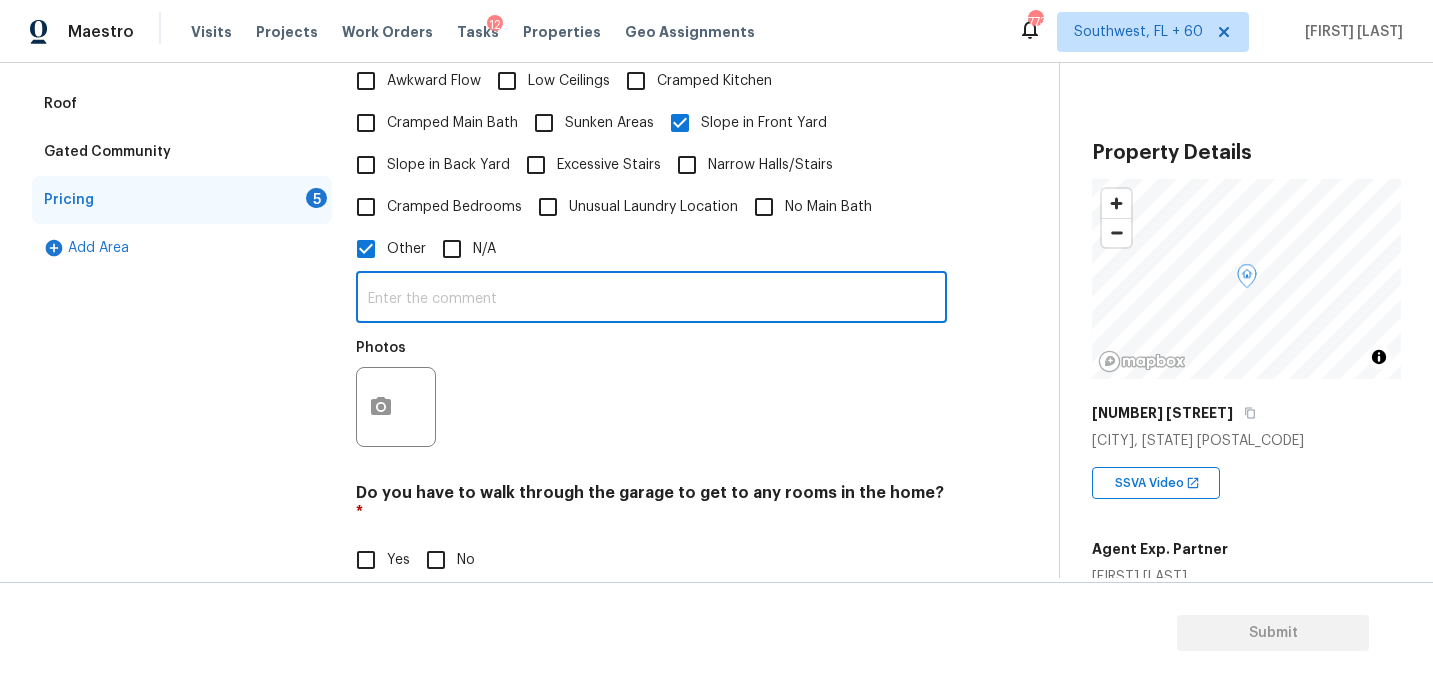 click at bounding box center [651, 299] 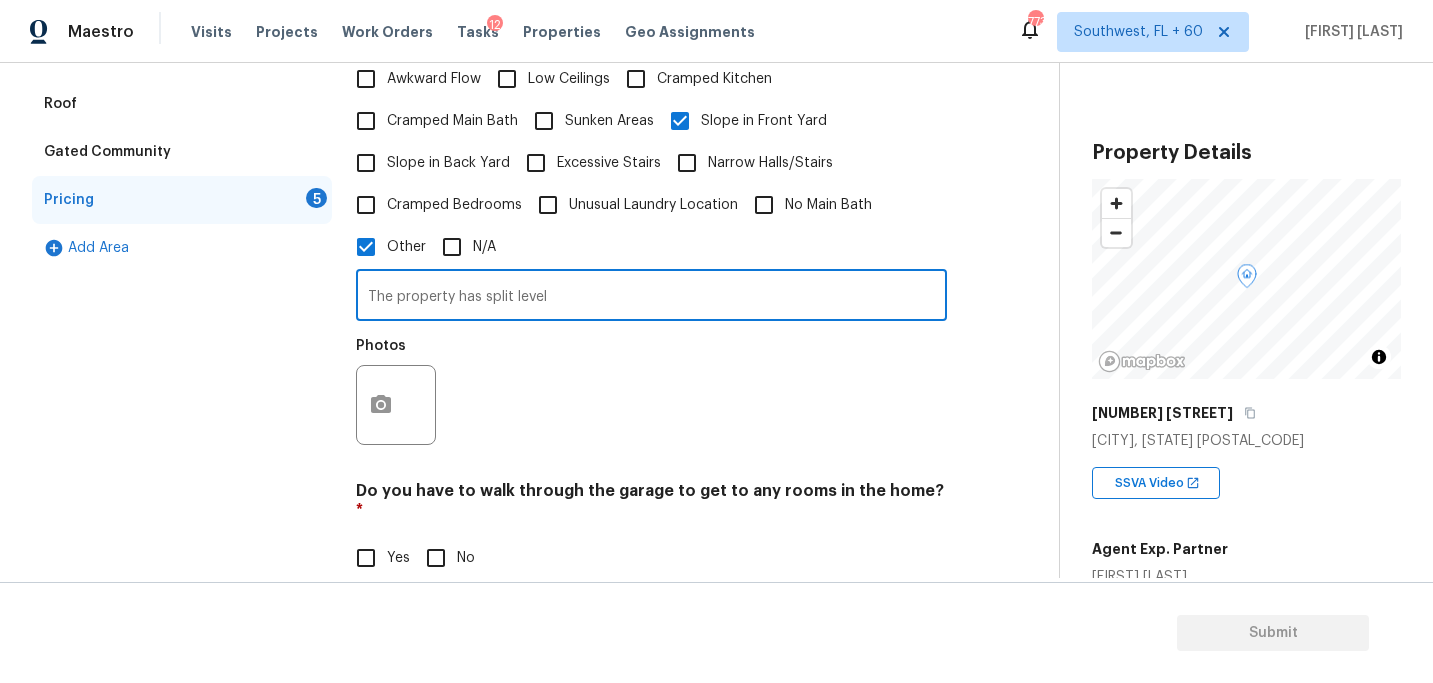 type on "The property has split level" 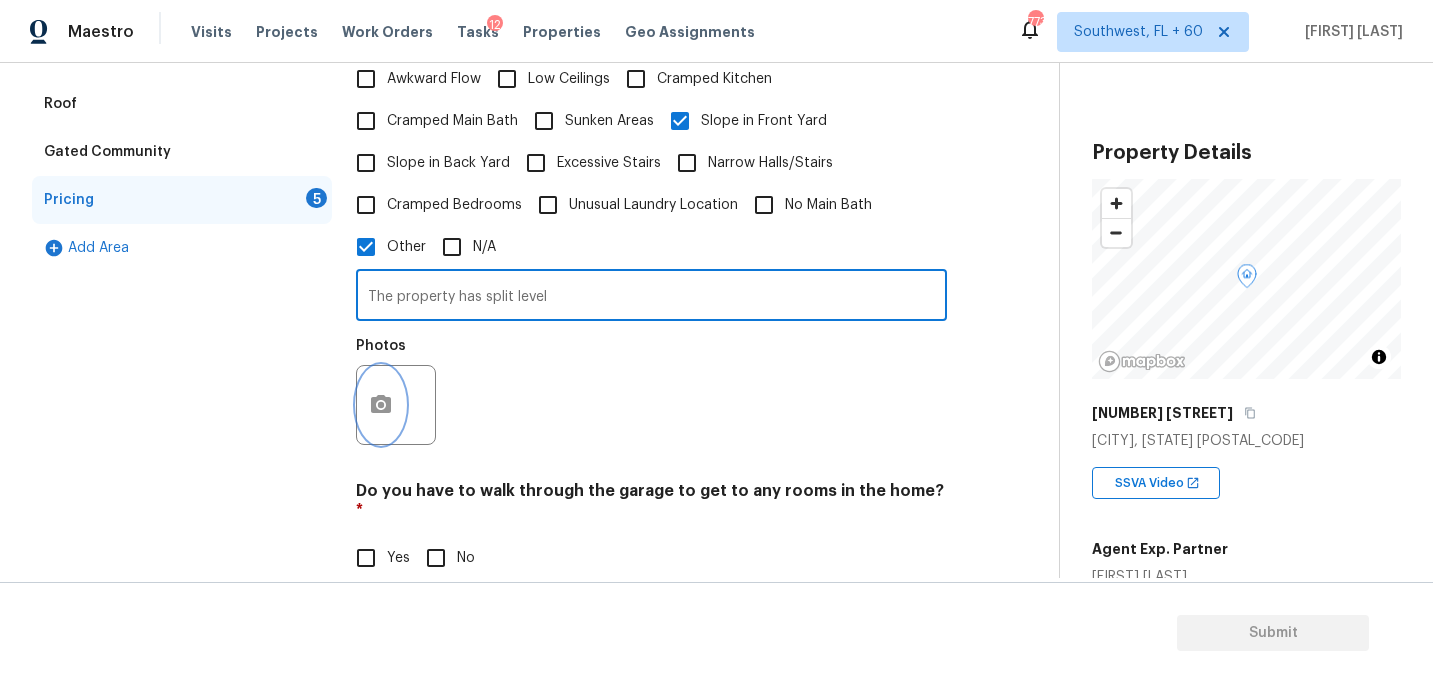 click at bounding box center (381, 405) 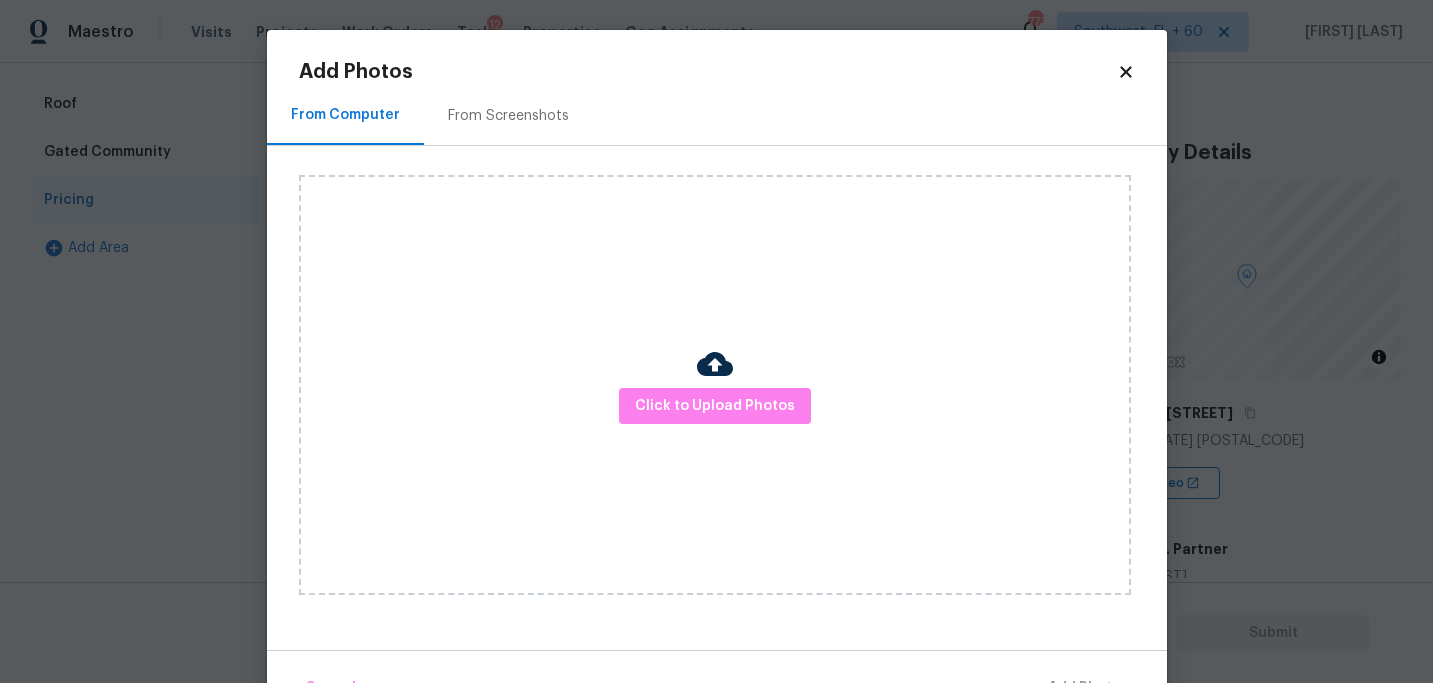 click on "Click to Upload Photos" at bounding box center [715, 385] 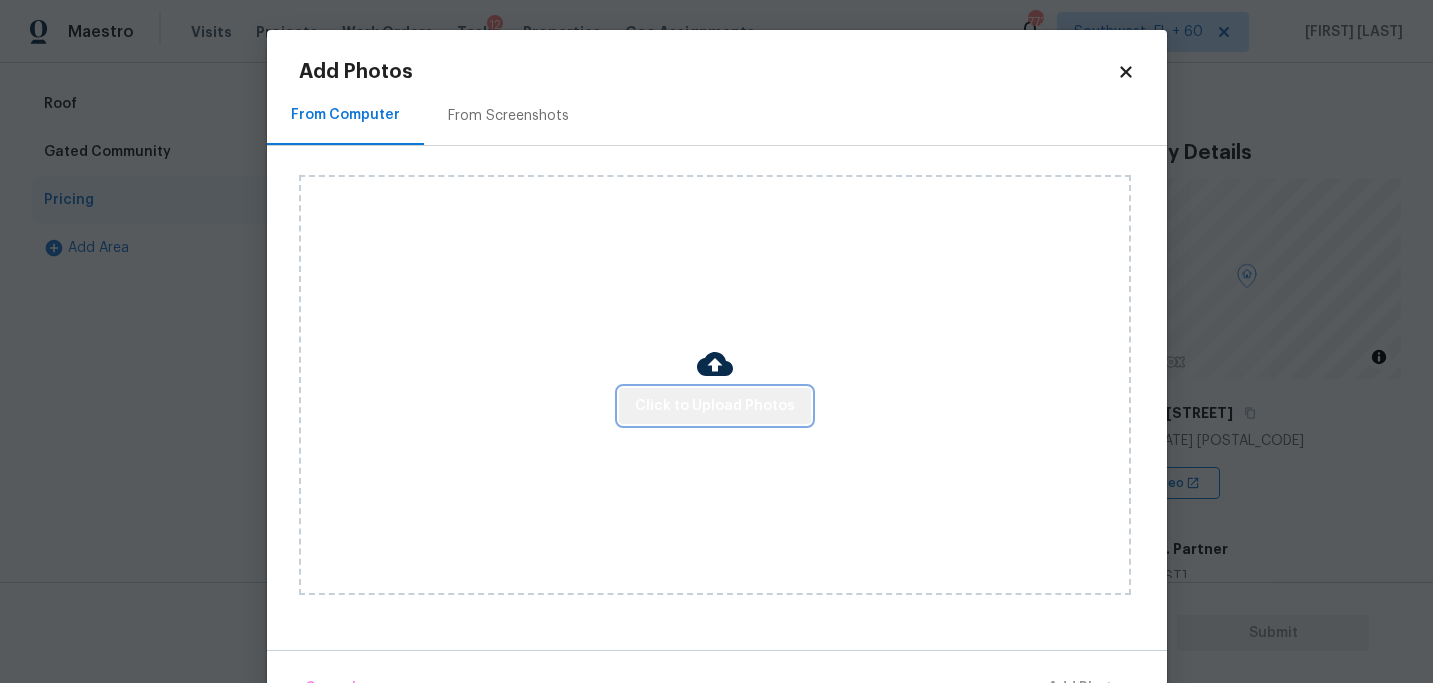 click on "Click to Upload Photos" at bounding box center (715, 406) 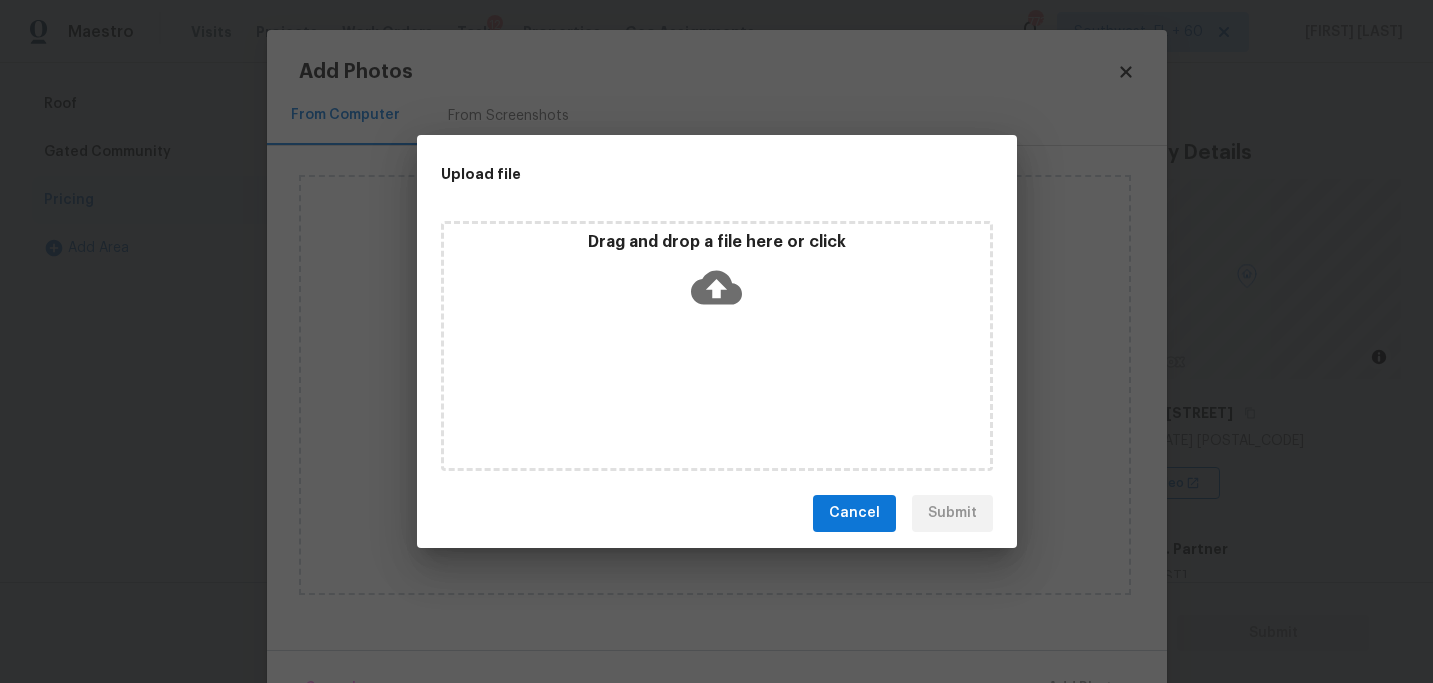 click on "Drag and drop a file here or click" at bounding box center [717, 275] 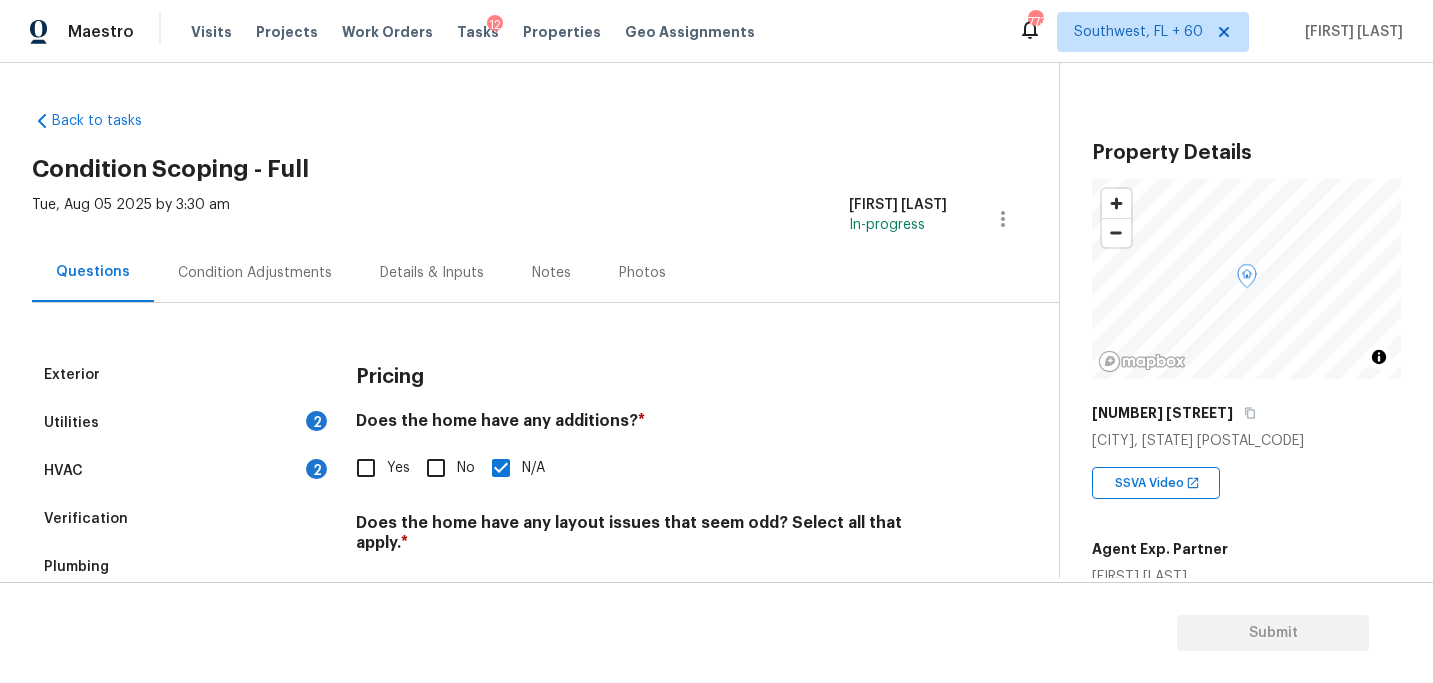 scroll, scrollTop: 0, scrollLeft: 0, axis: both 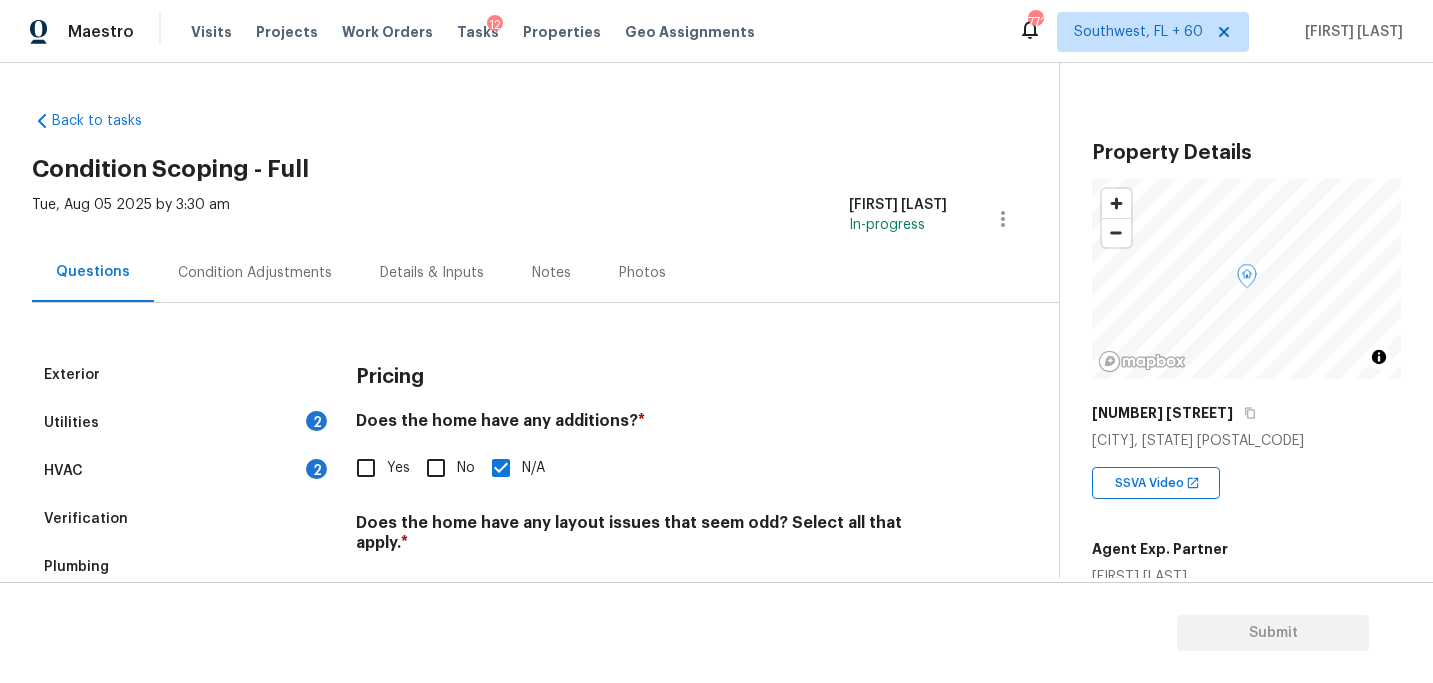 click on "[DAY], [MONTH] [DAY] [YEAR] by [TIME]   [FIRST] [LAST] In-progress" at bounding box center [545, 219] 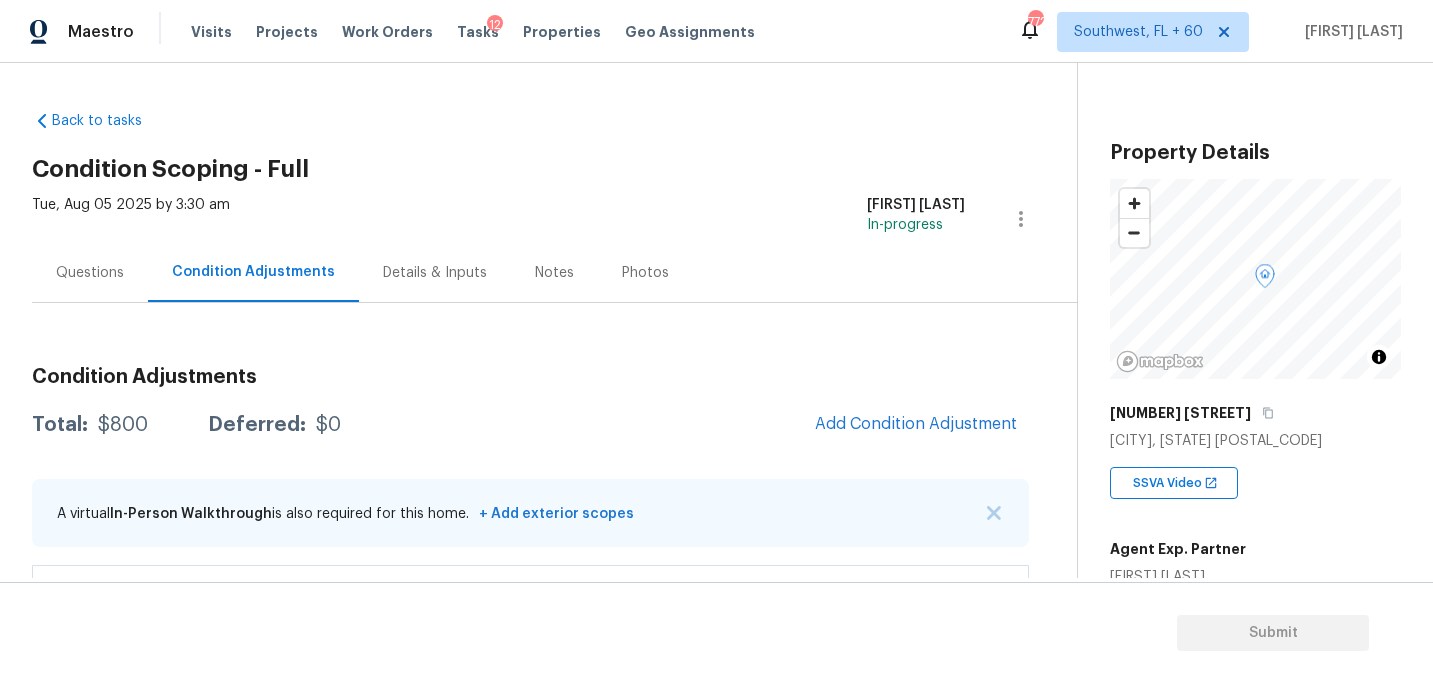 scroll, scrollTop: 67, scrollLeft: 0, axis: vertical 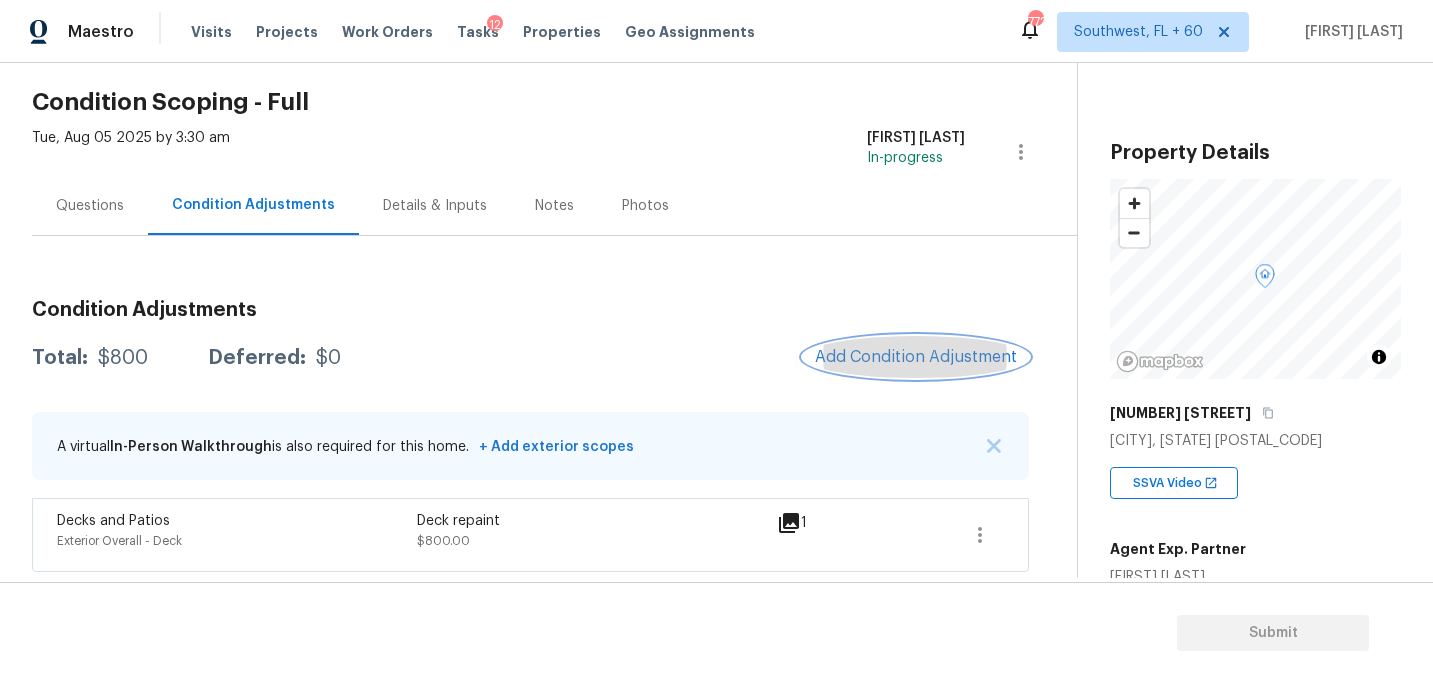 click on "Add Condition Adjustment" at bounding box center (916, 357) 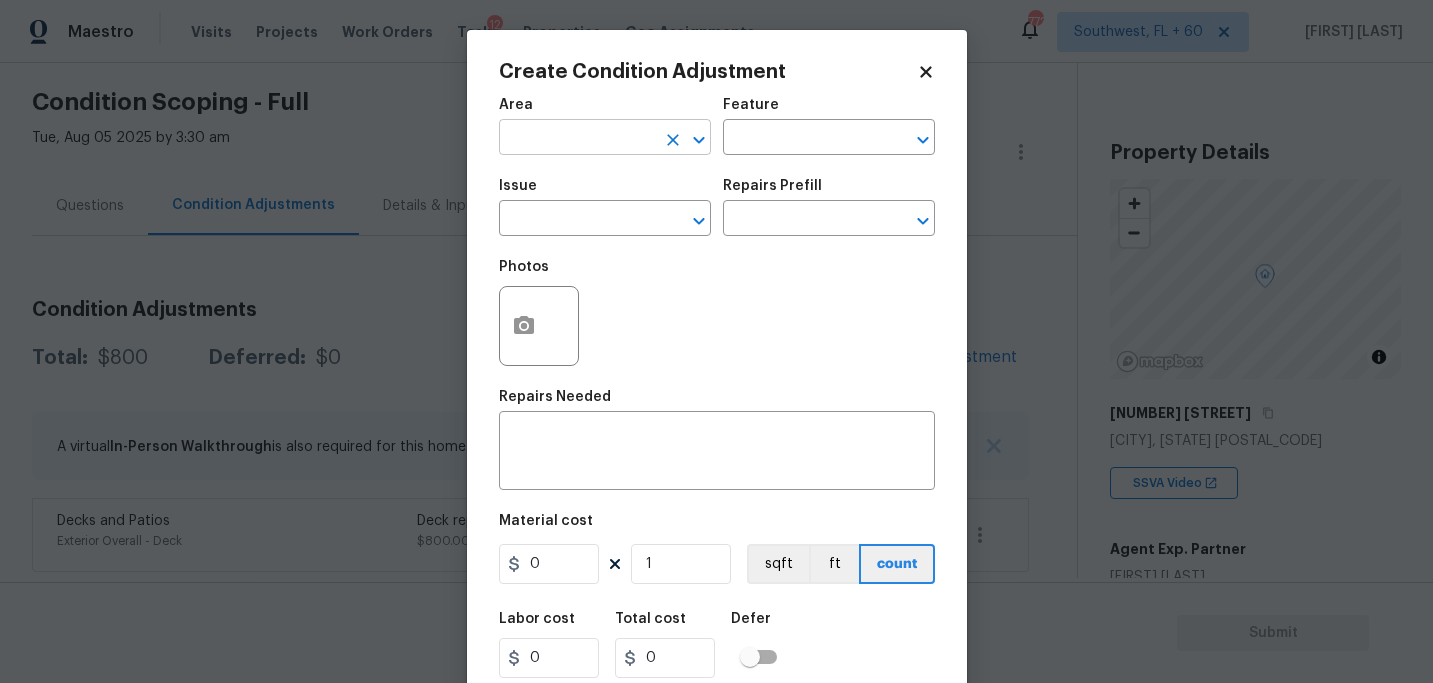 click at bounding box center (577, 139) 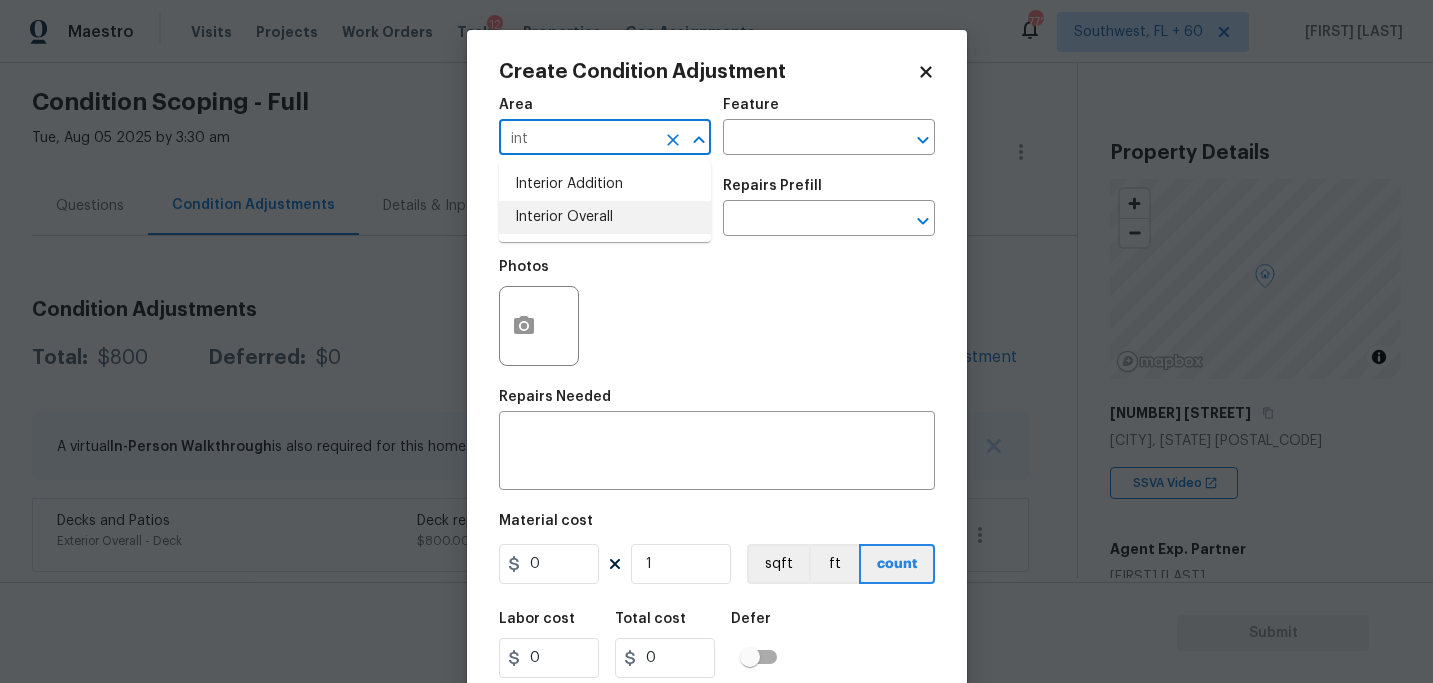 click on "Interior Overall" at bounding box center [605, 217] 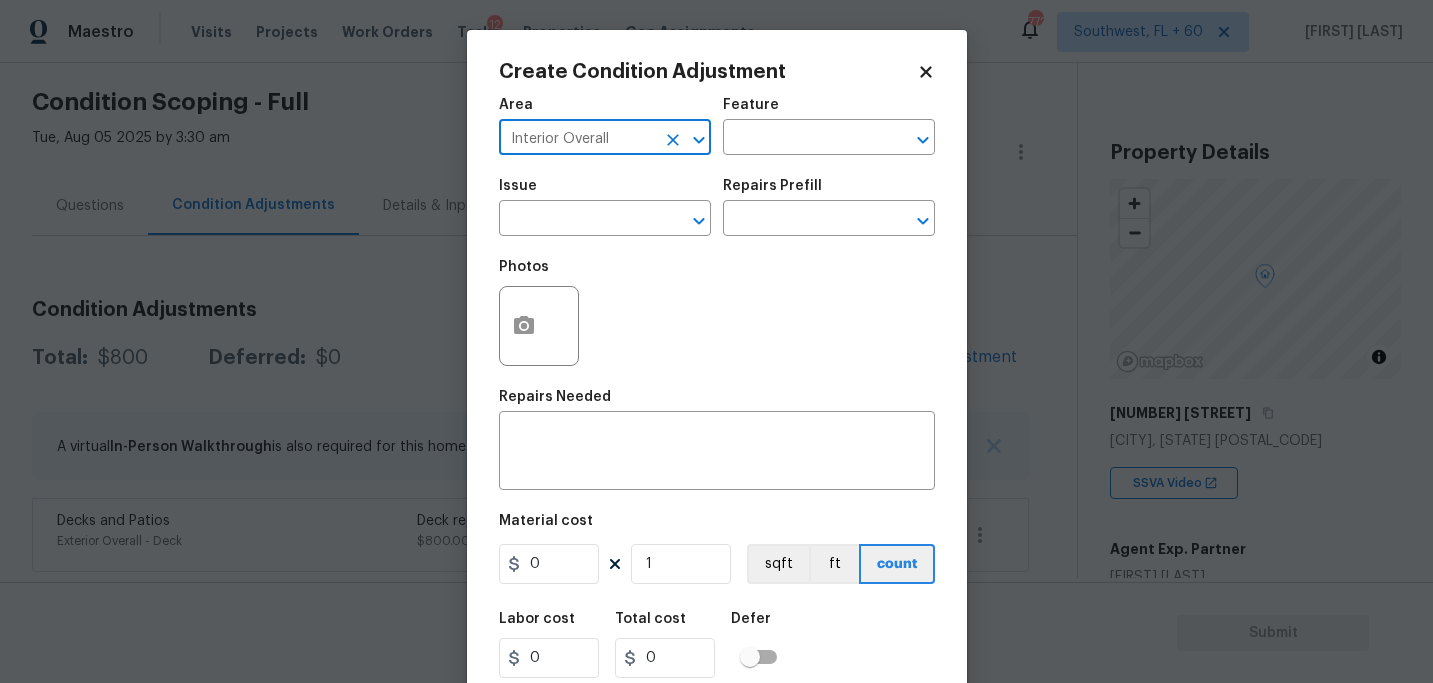 type on "Interior Overall" 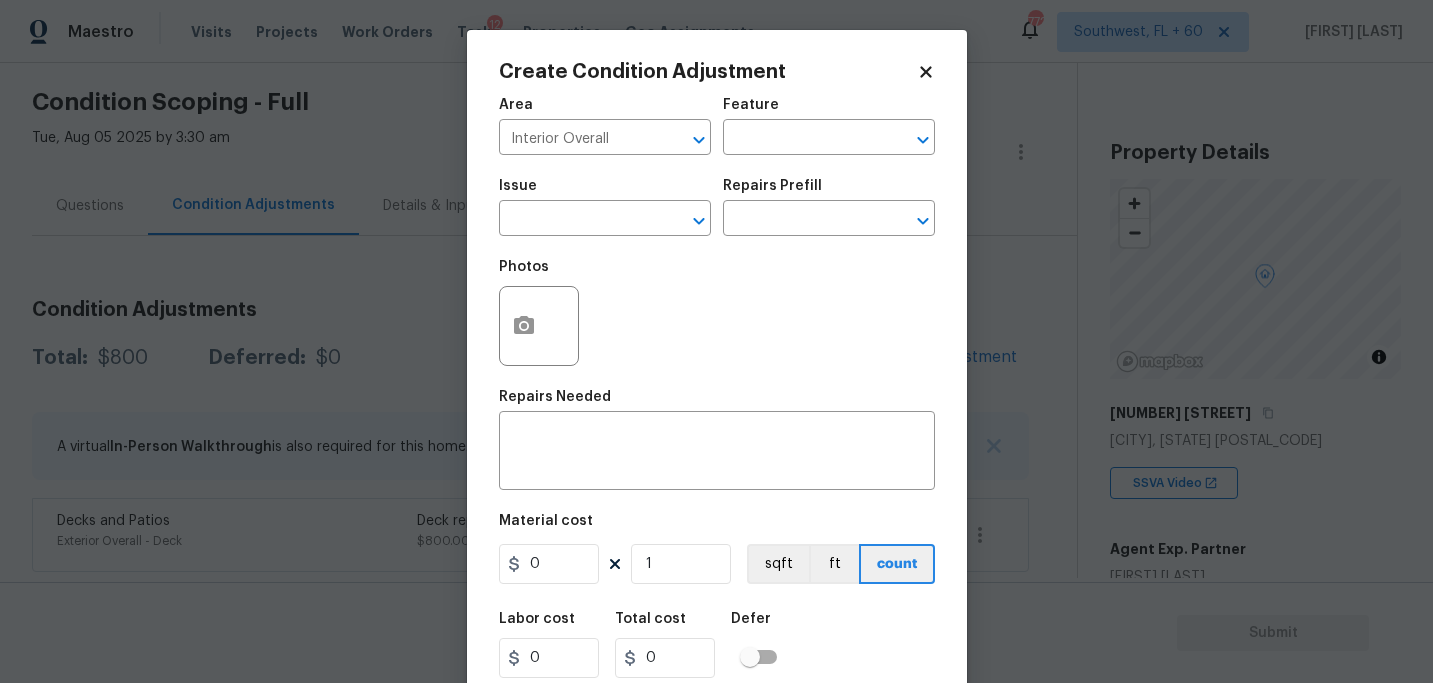click on "Area Interior Overall ​ Feature ​" at bounding box center [717, 126] 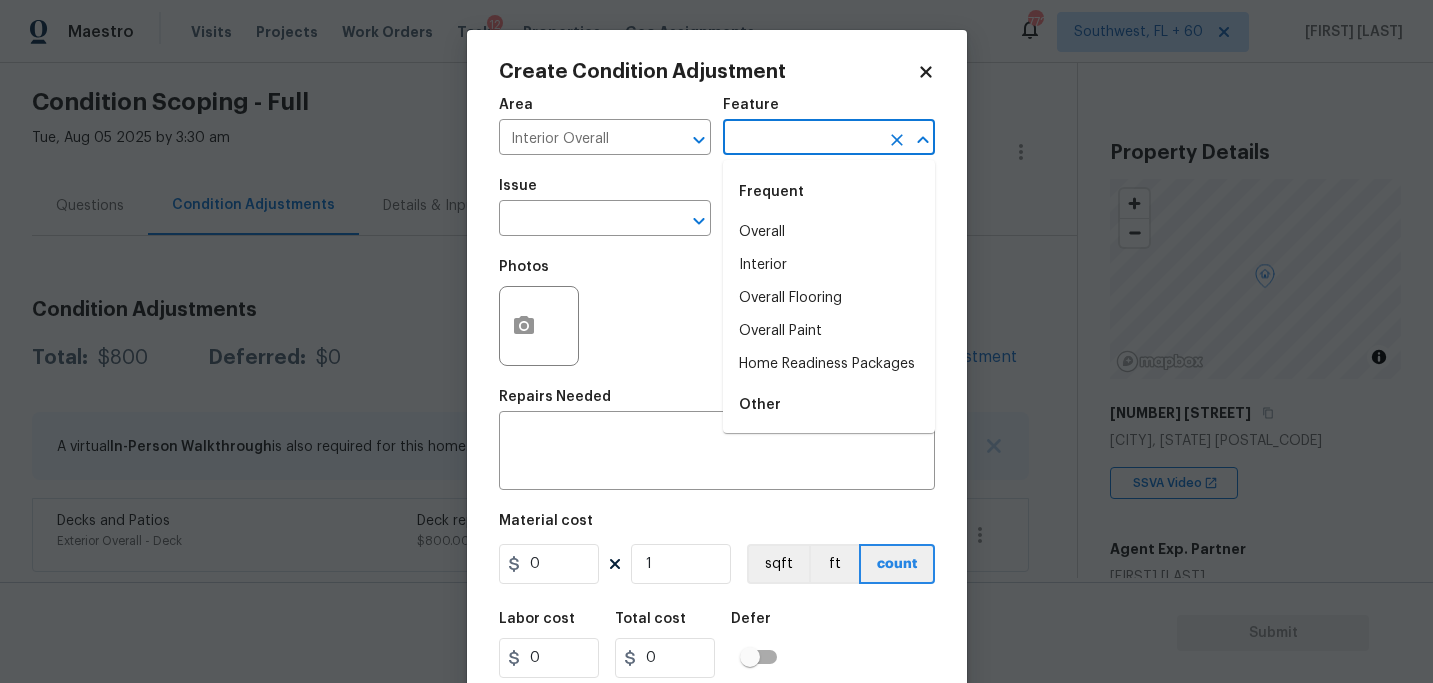 click at bounding box center [801, 139] 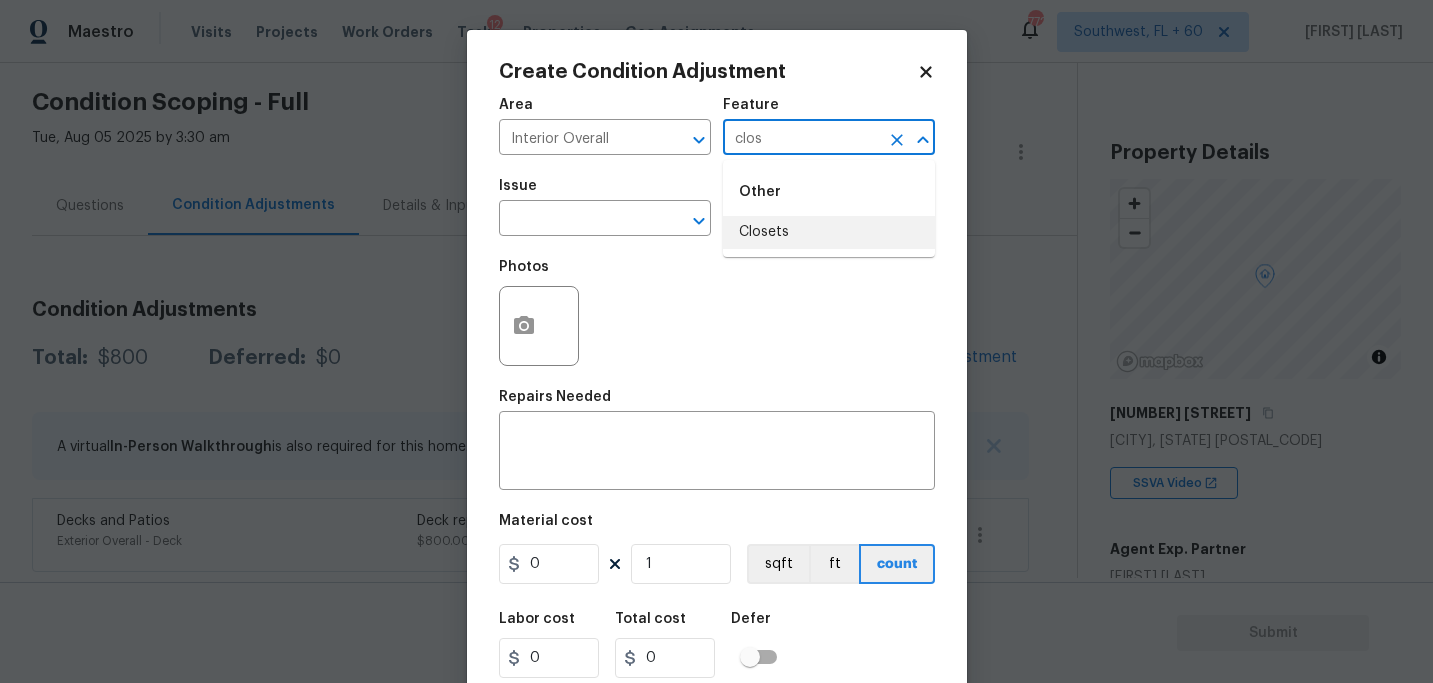 click on "Closets" at bounding box center [829, 232] 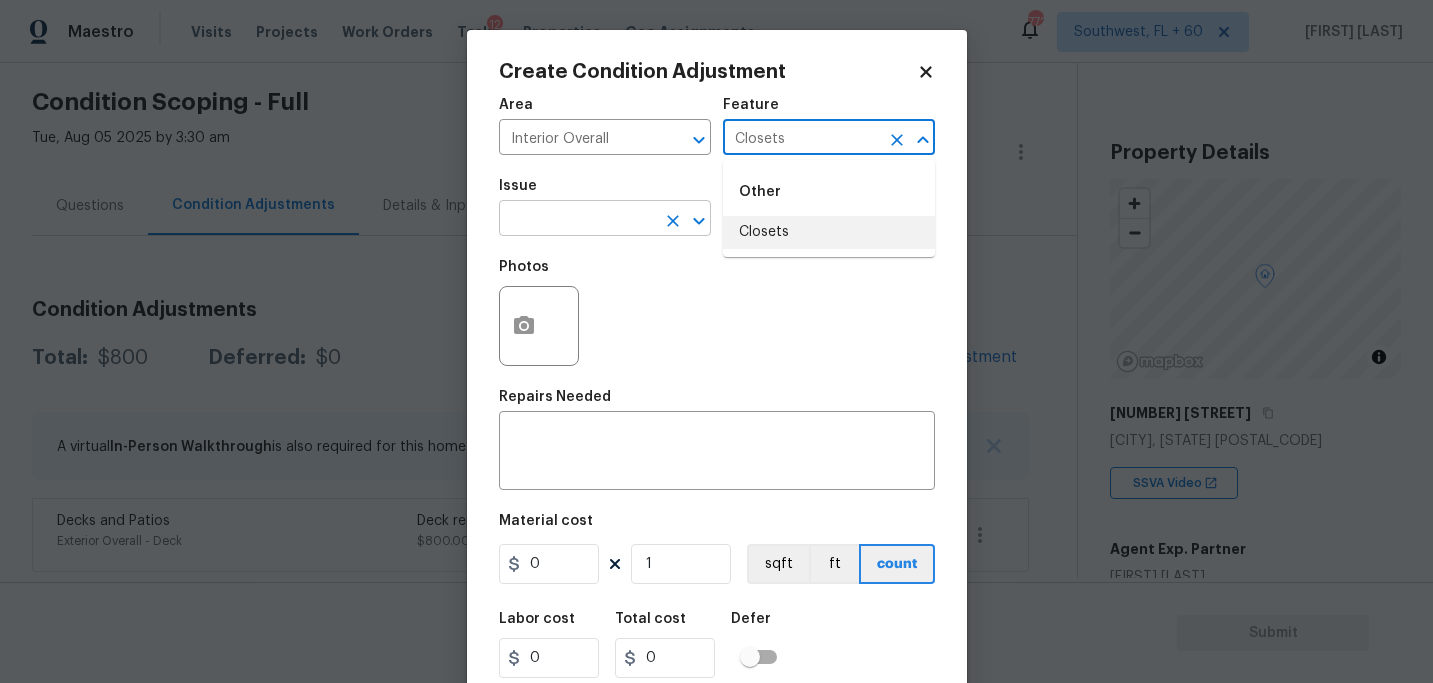 type on "Closets" 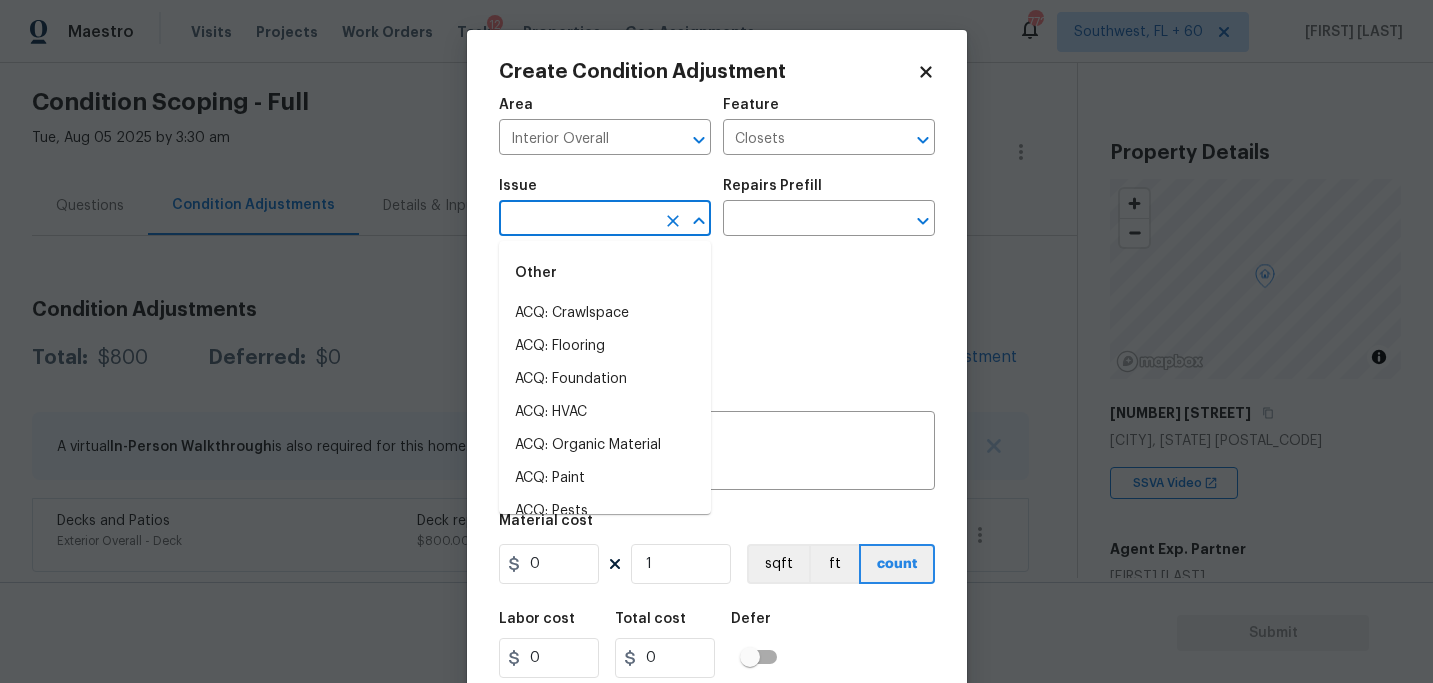 click at bounding box center [577, 220] 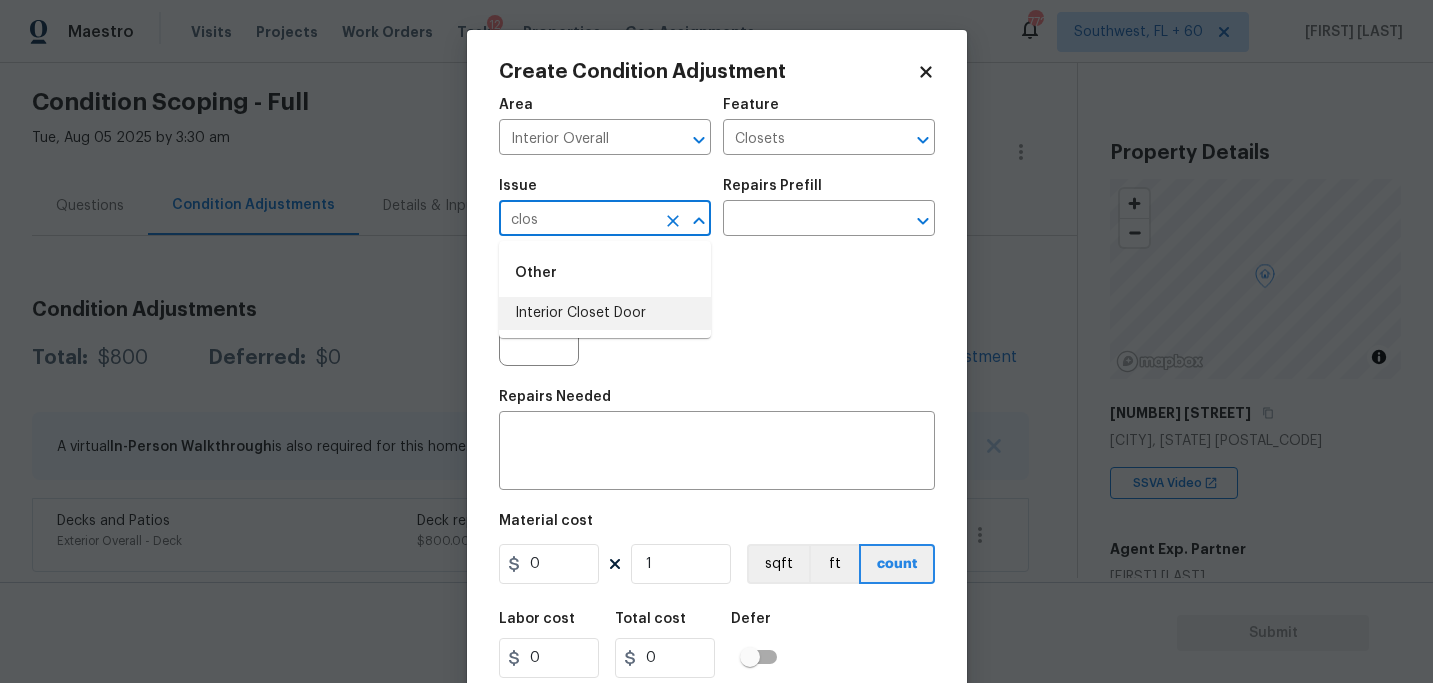 click on "Interior Closet Door" at bounding box center [605, 313] 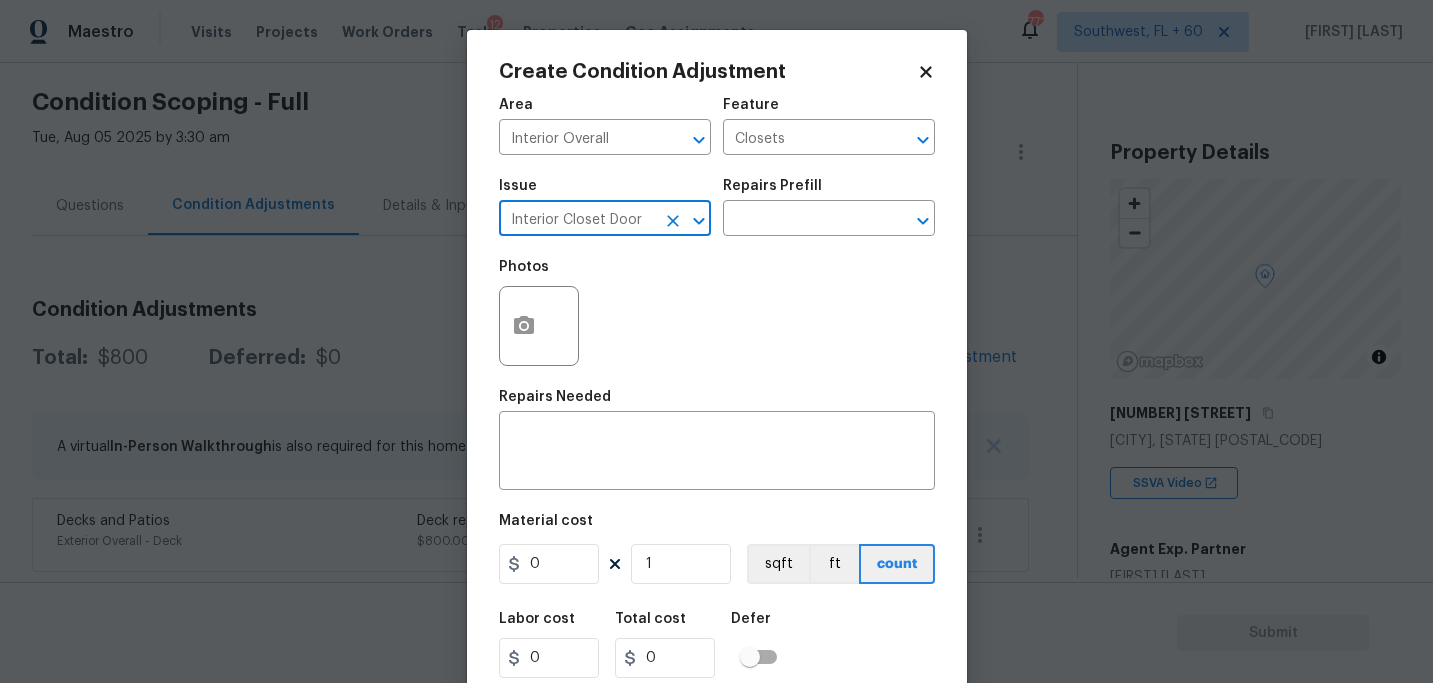 type on "Interior Closet Door" 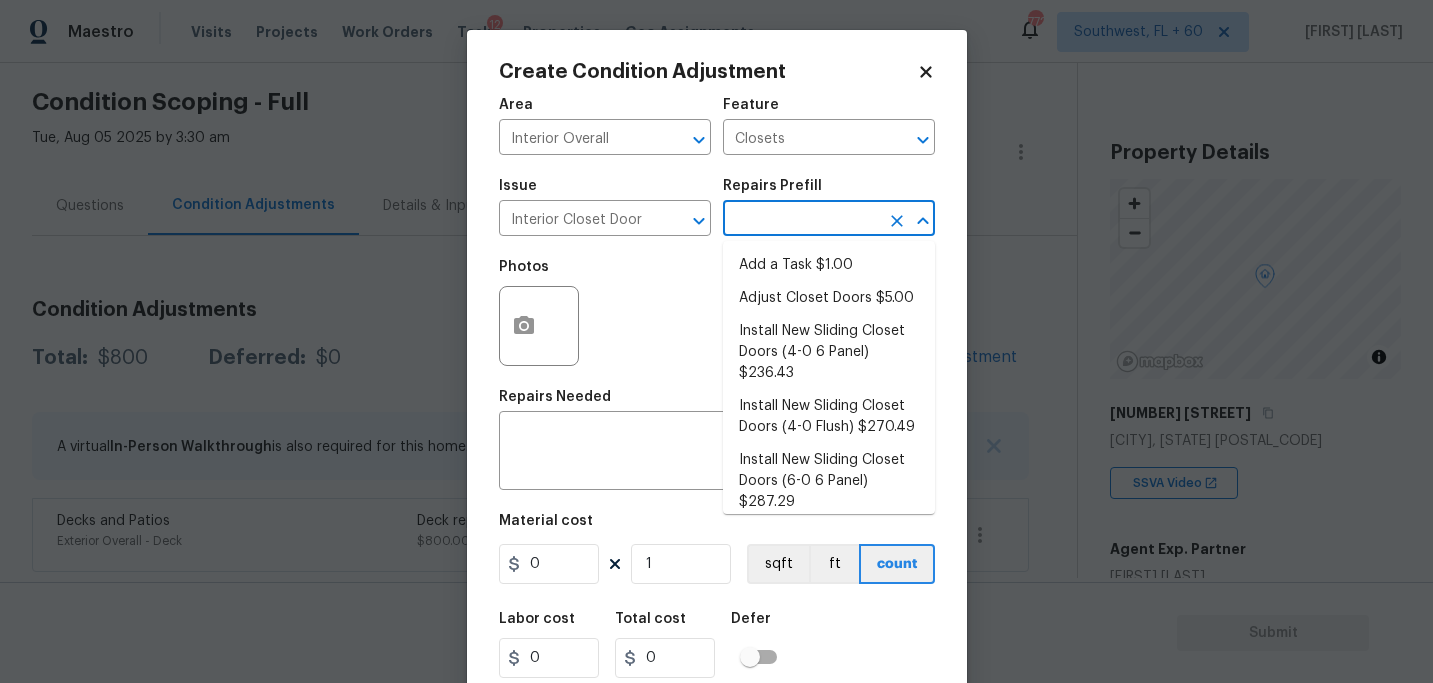 click at bounding box center [801, 220] 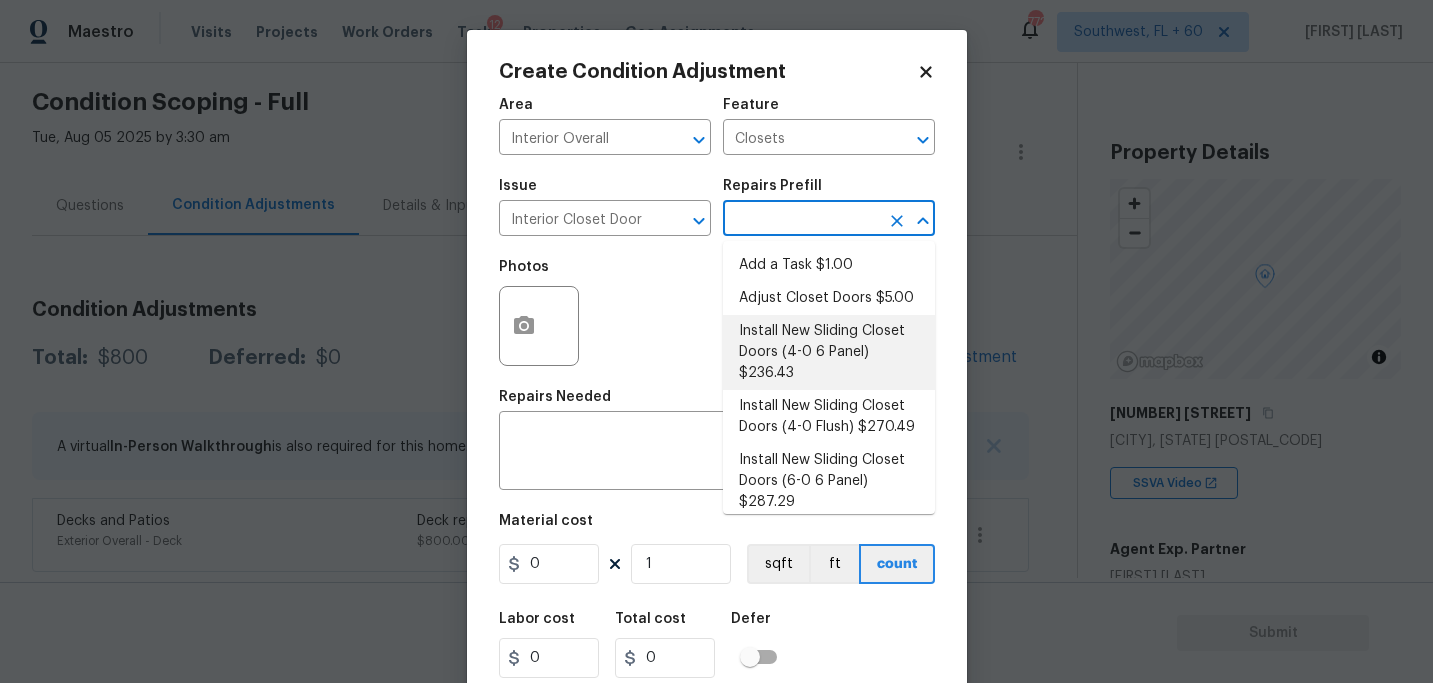 click on "Install New Sliding Closet Doors (4-0 6 Panel) $236.43" at bounding box center (829, 352) 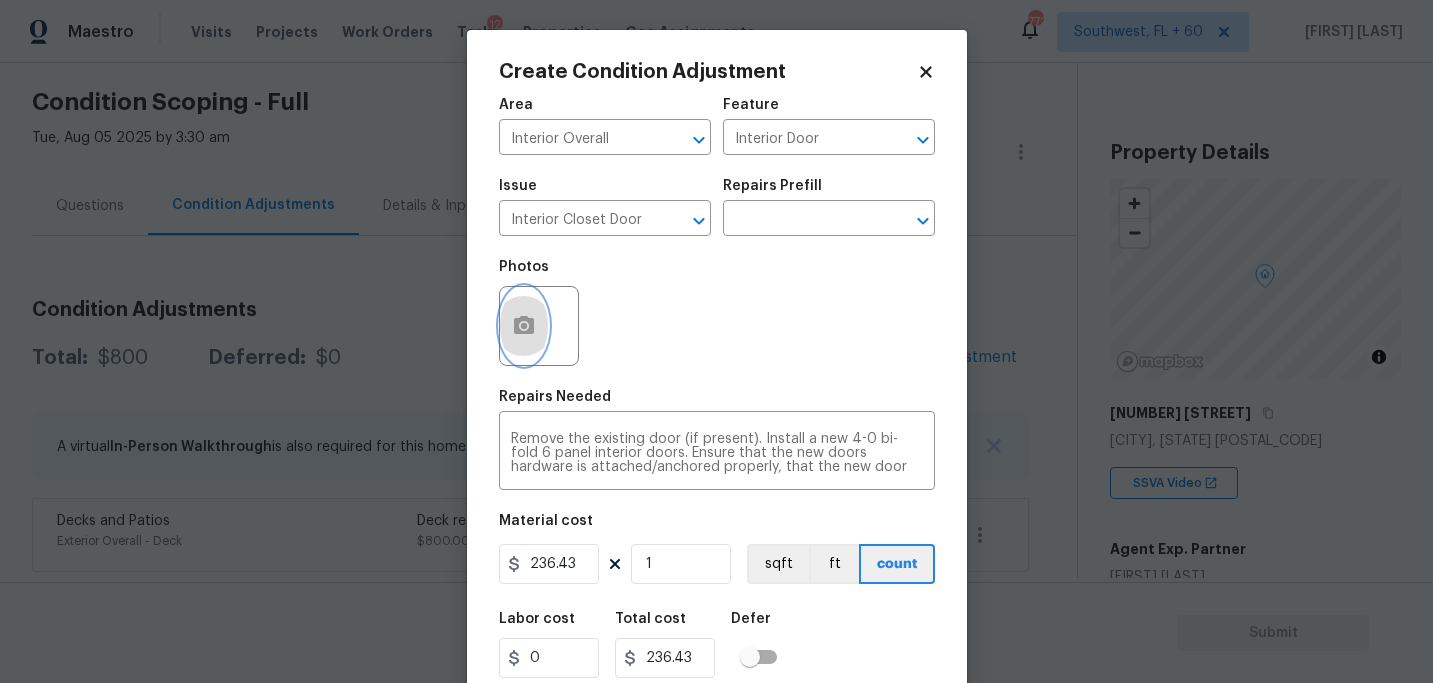 click at bounding box center (524, 326) 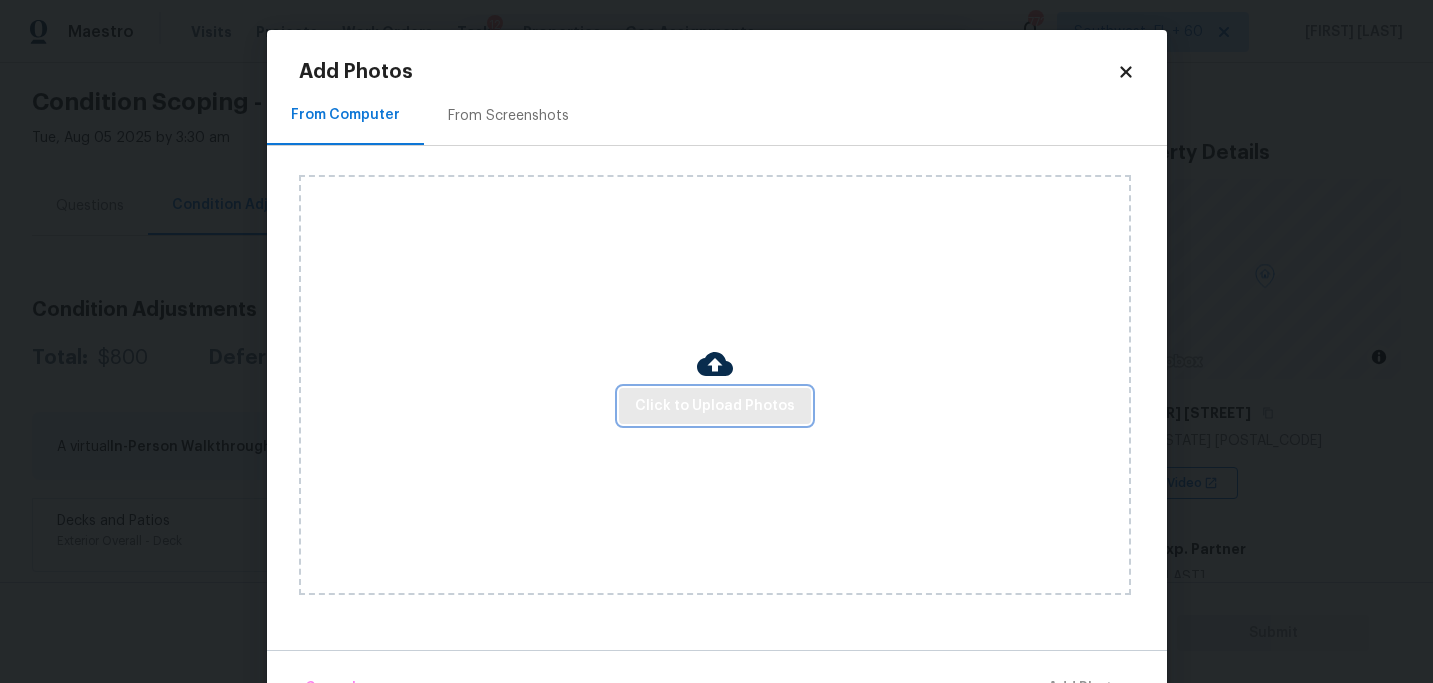 click on "Click to Upload Photos" at bounding box center [715, 406] 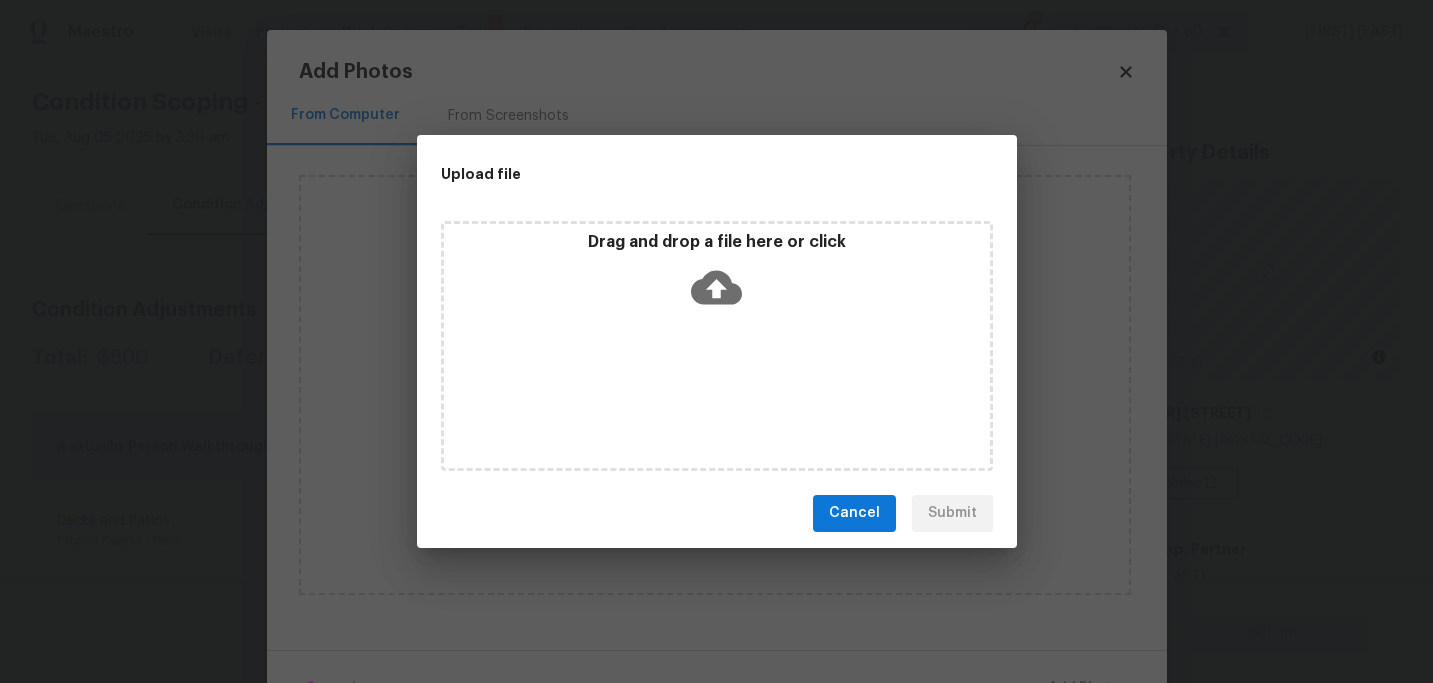 click on "Drag and drop a file here or click" at bounding box center [717, 346] 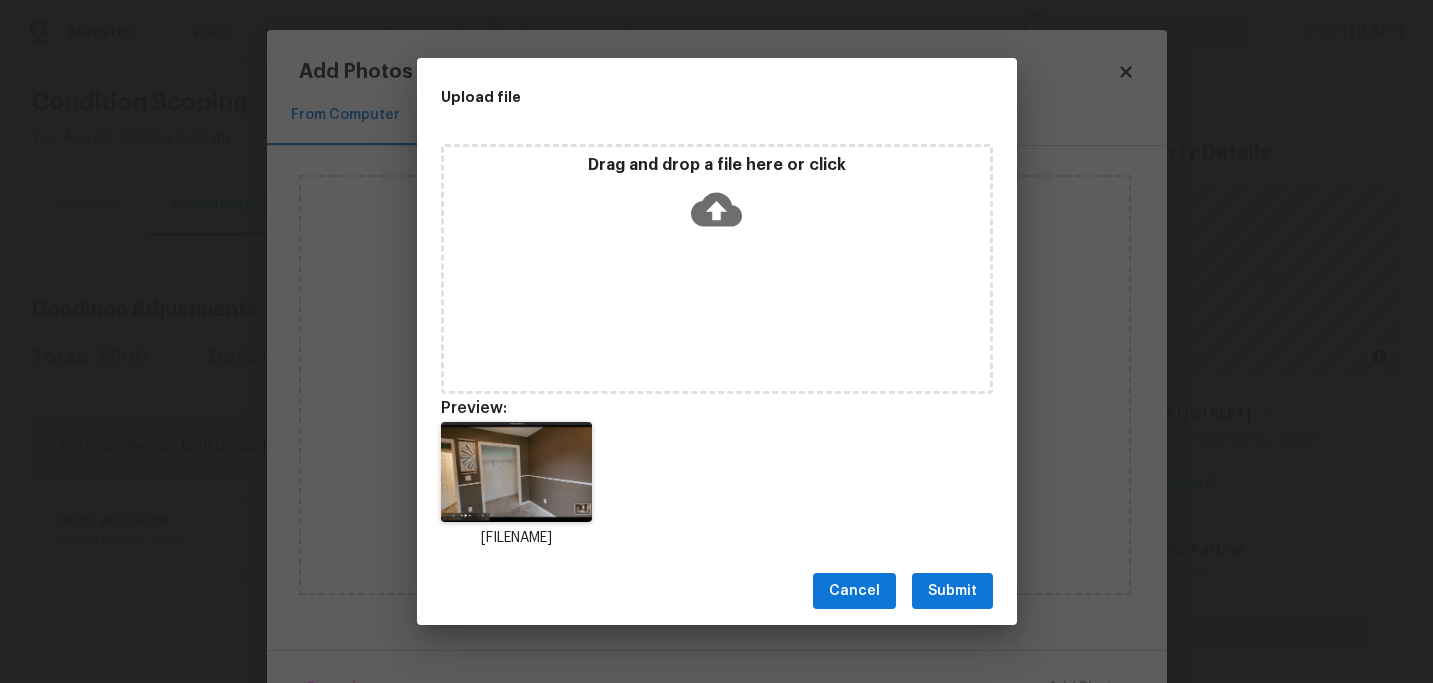 click on "Submit" at bounding box center [952, 591] 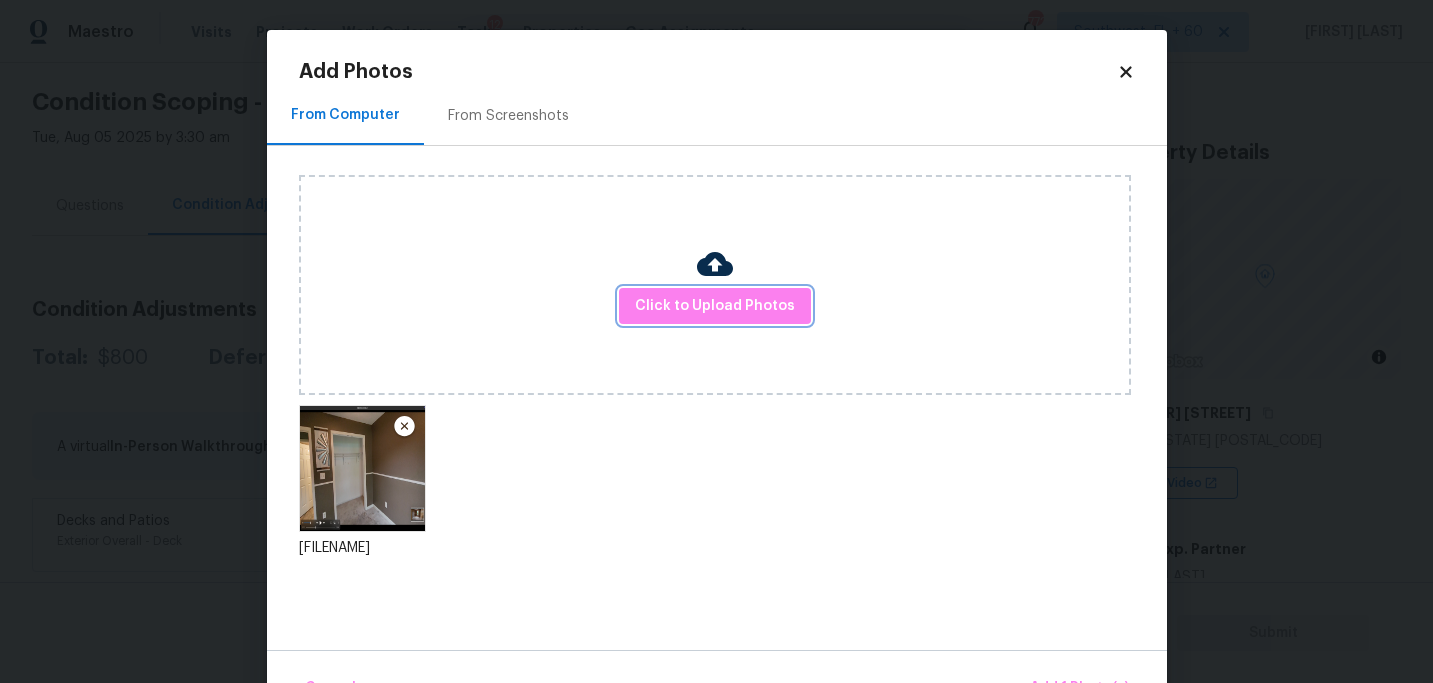 scroll, scrollTop: 57, scrollLeft: 0, axis: vertical 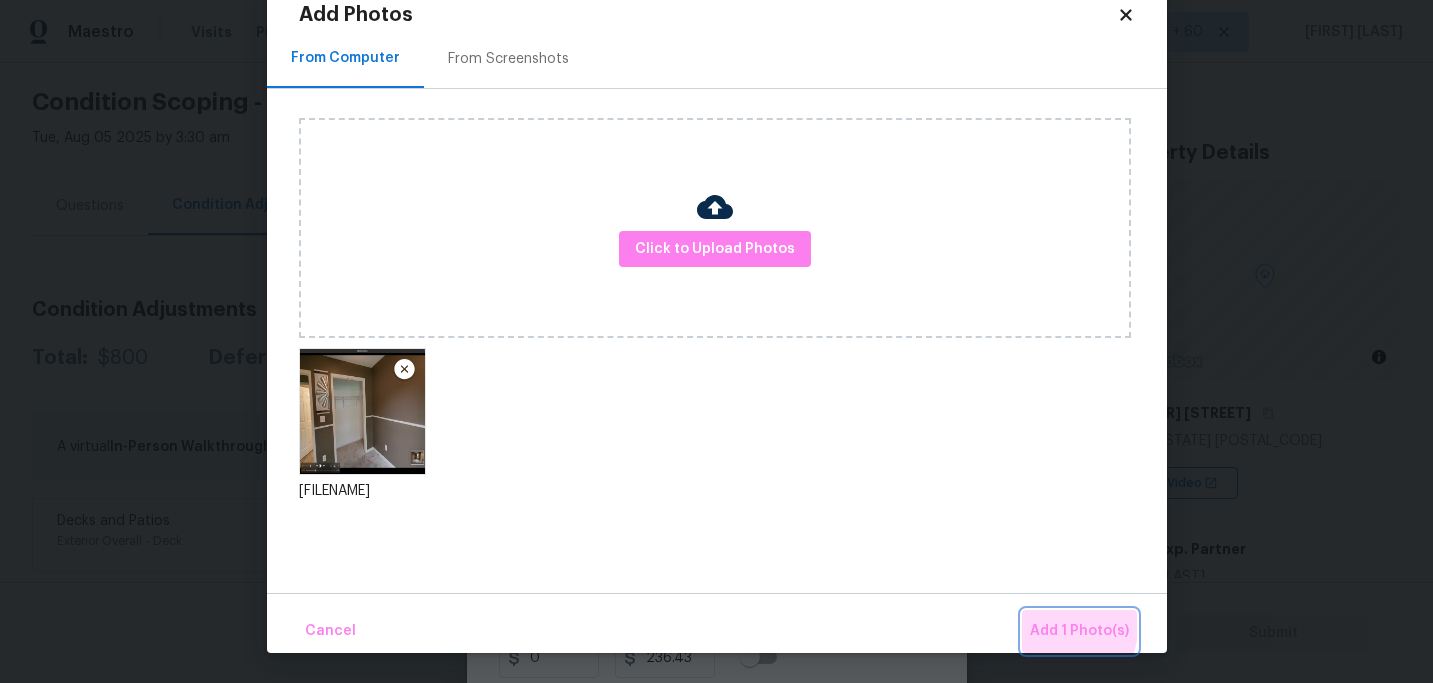 click on "Add 1 Photo(s)" at bounding box center [1079, 631] 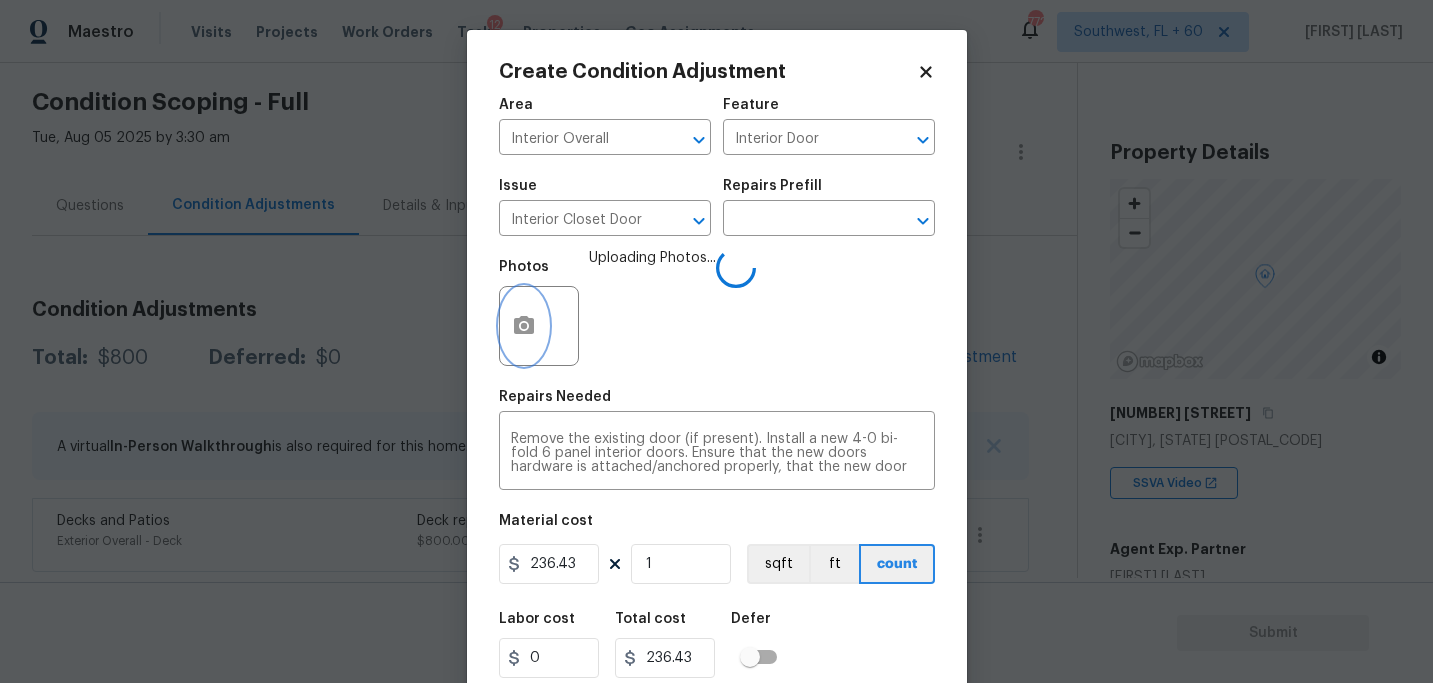 scroll, scrollTop: 0, scrollLeft: 0, axis: both 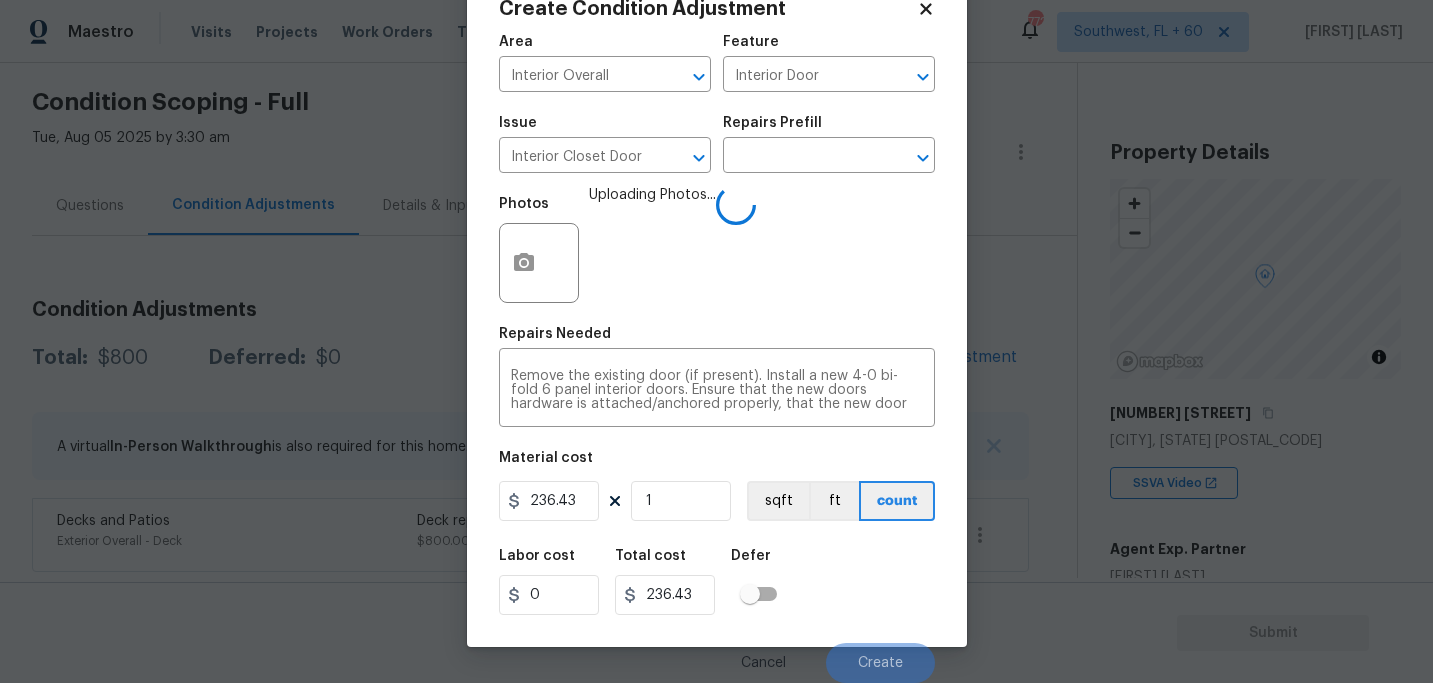 click on "Labor cost 0 Total cost 236.43 Defer" at bounding box center [717, 582] 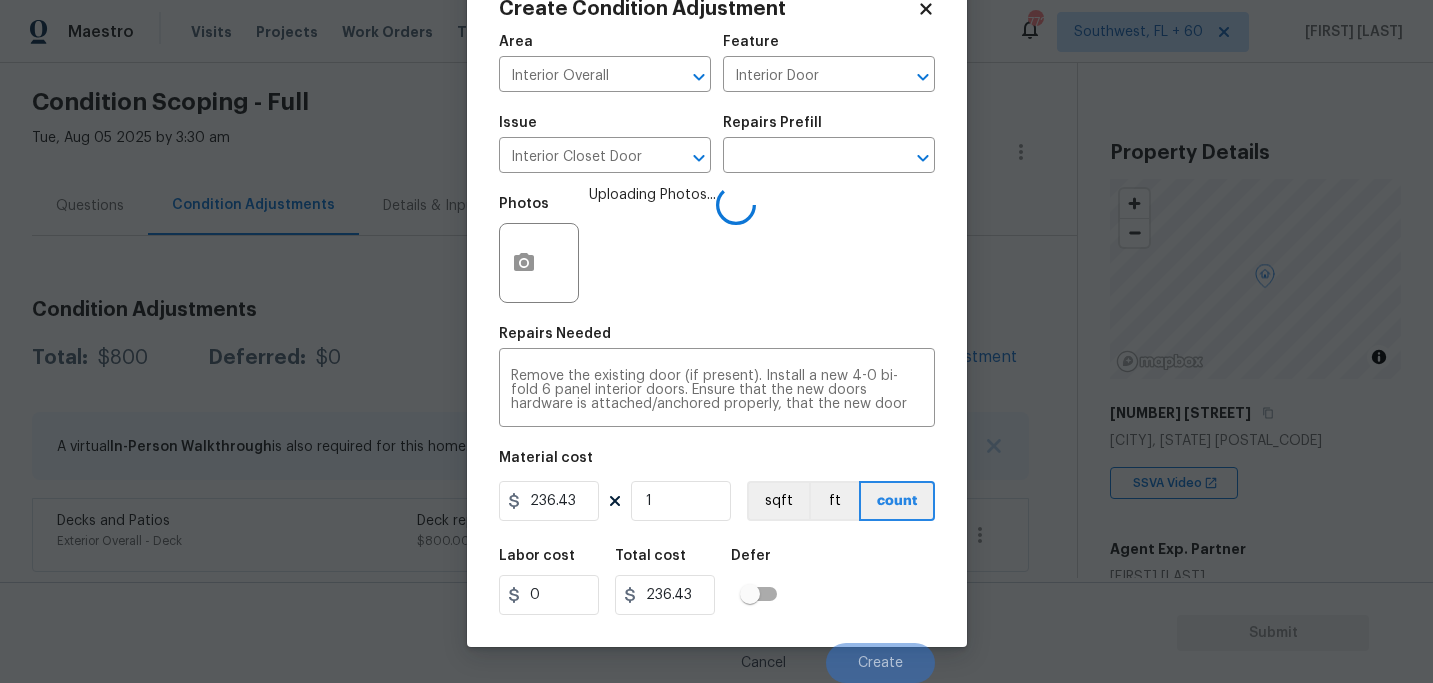 click on "Labor cost 0 Total cost 236.43 Defer" at bounding box center [717, 582] 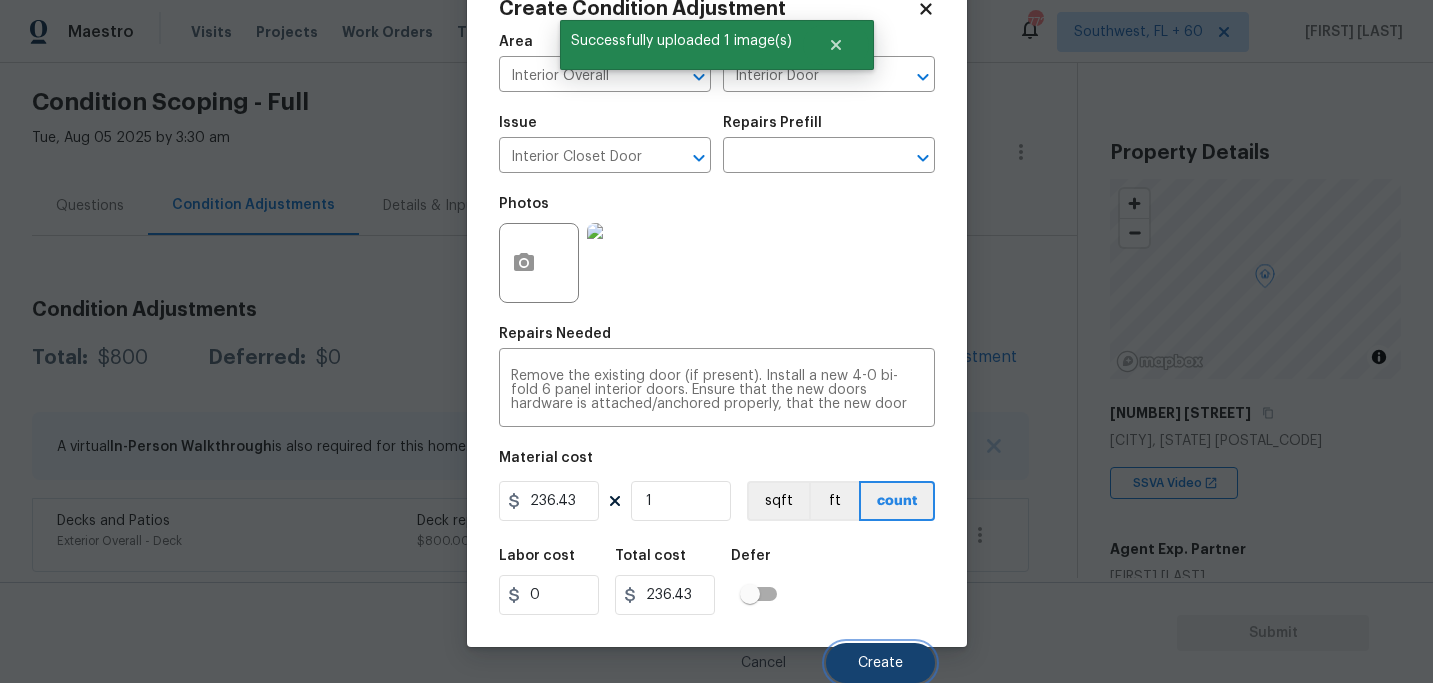 click on "Create" at bounding box center (880, 663) 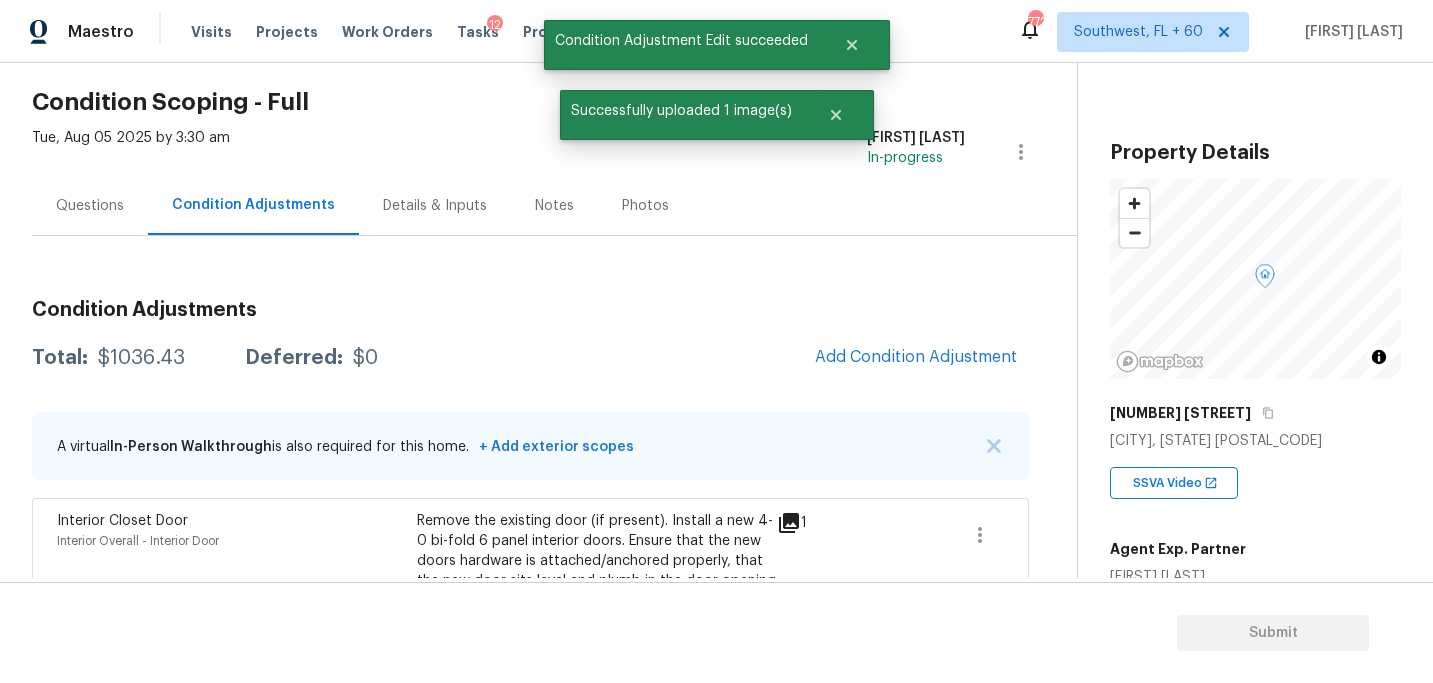 scroll, scrollTop: 0, scrollLeft: 0, axis: both 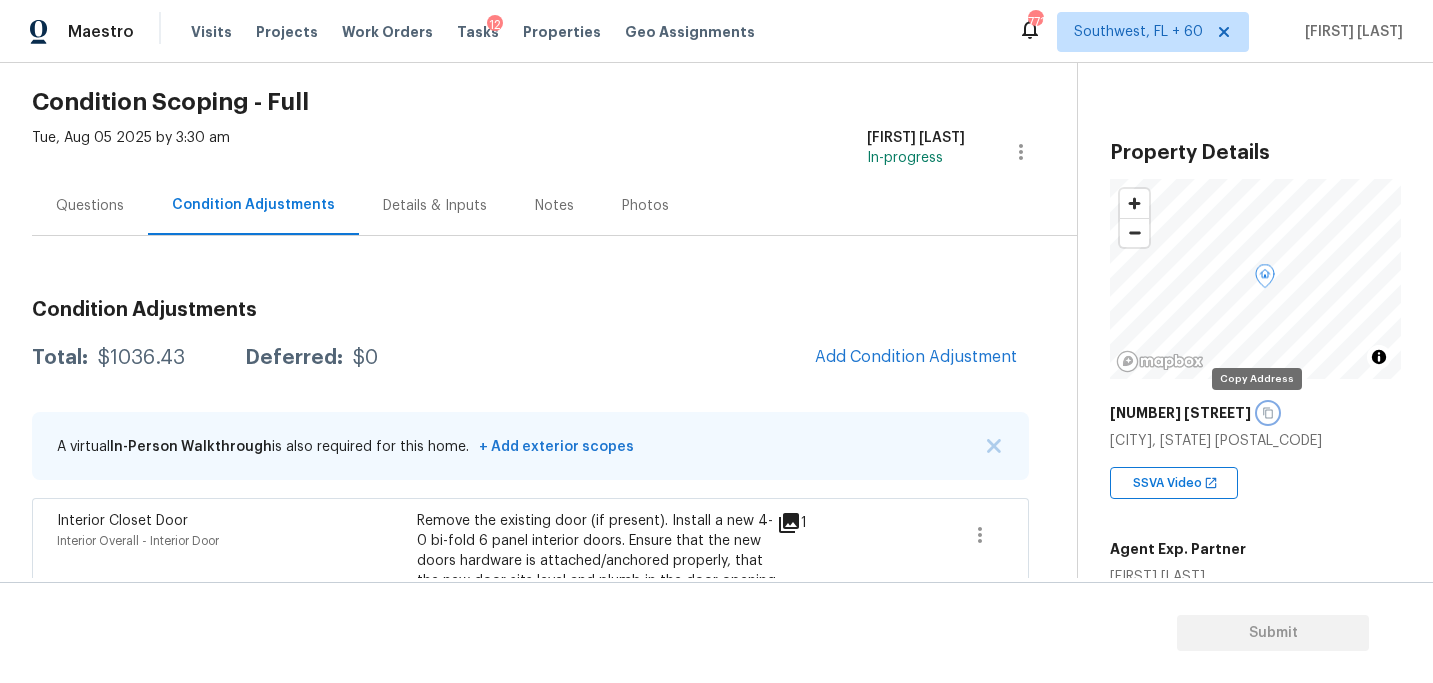 click 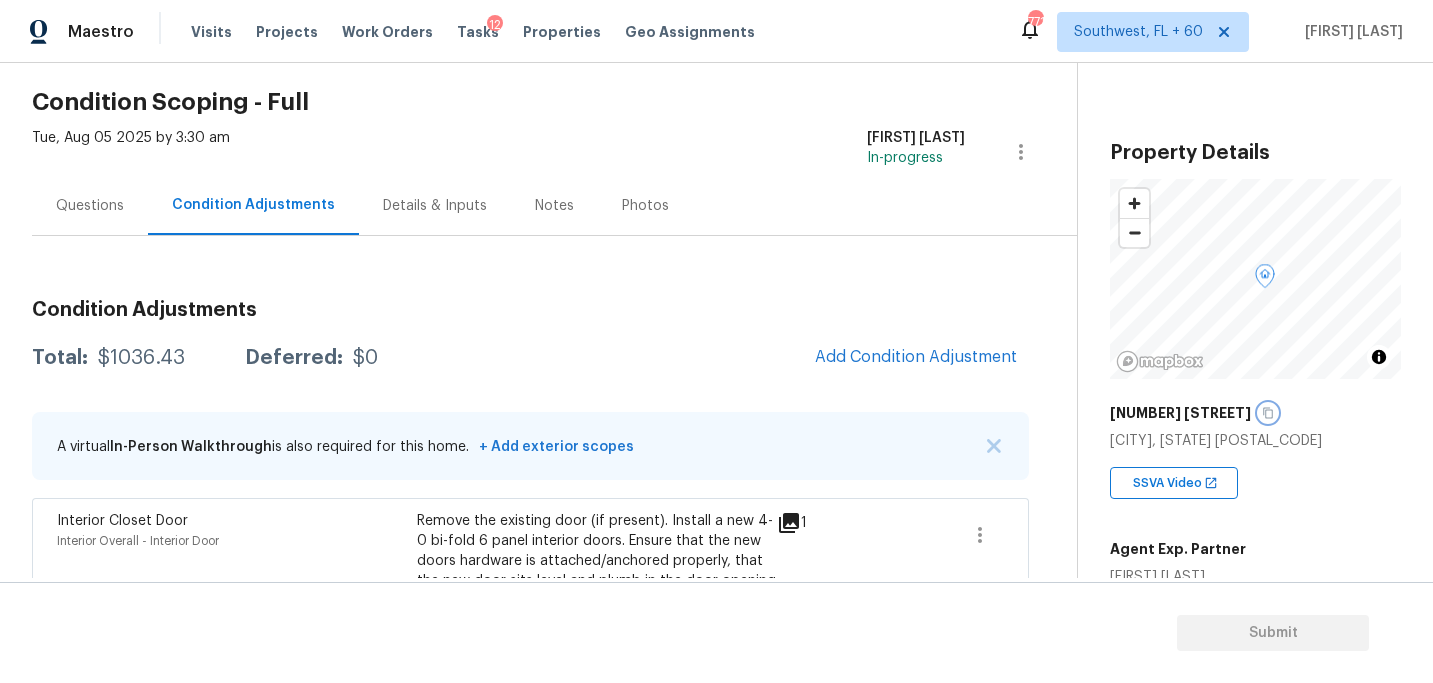 scroll, scrollTop: 0, scrollLeft: 0, axis: both 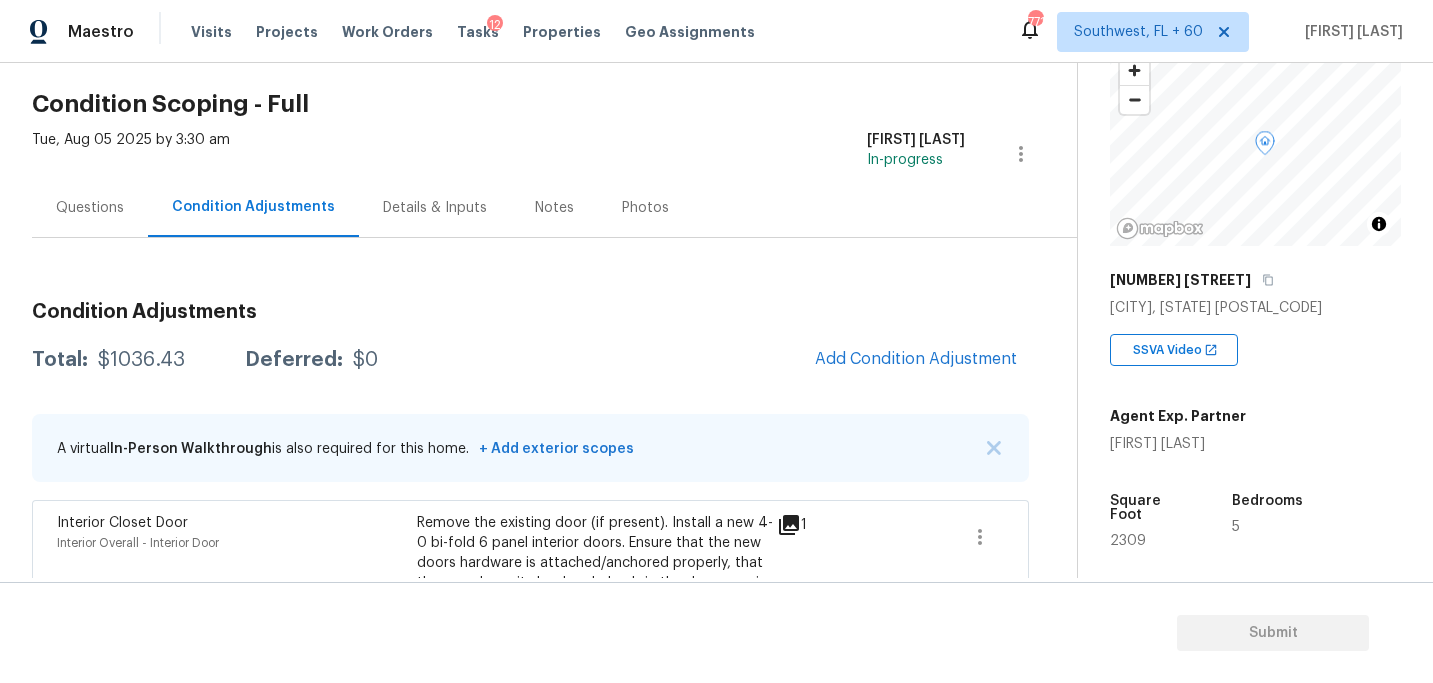 click on "Michelle Holmes" at bounding box center [1178, 444] 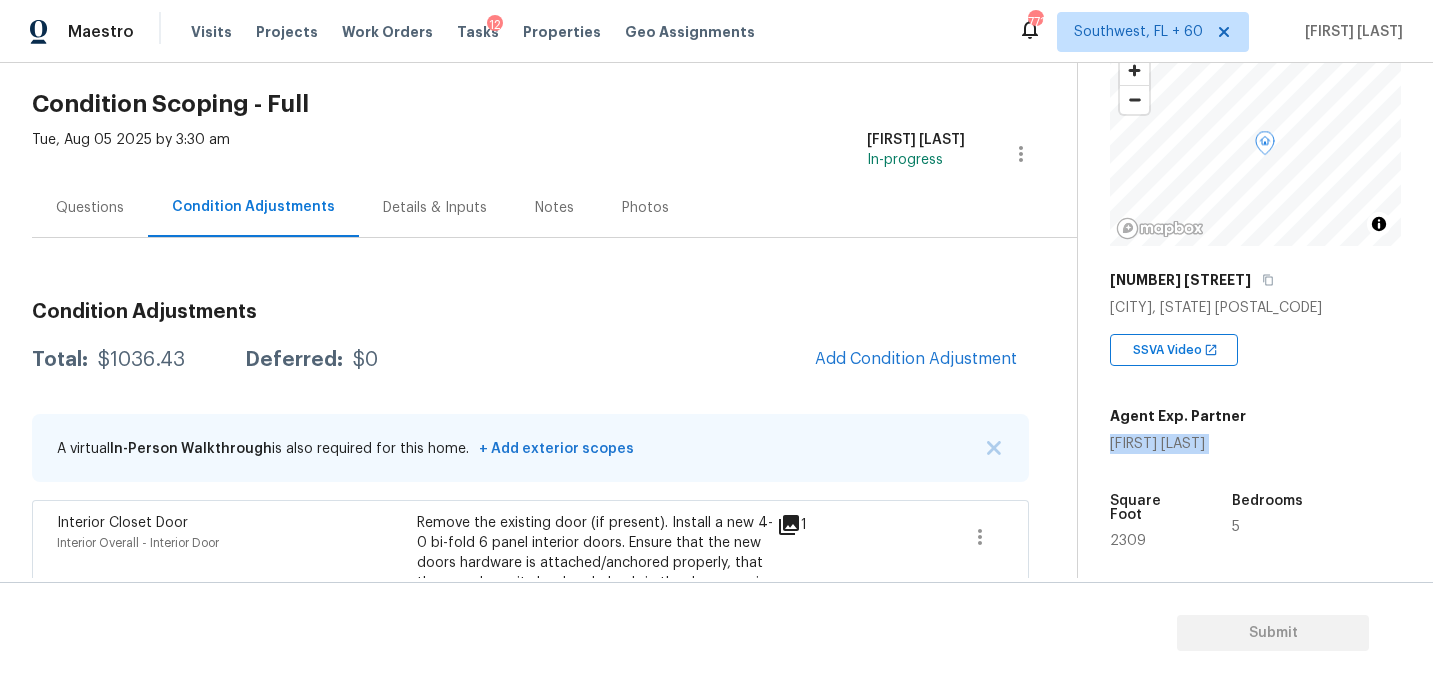 copy on "Michelle Holmes" 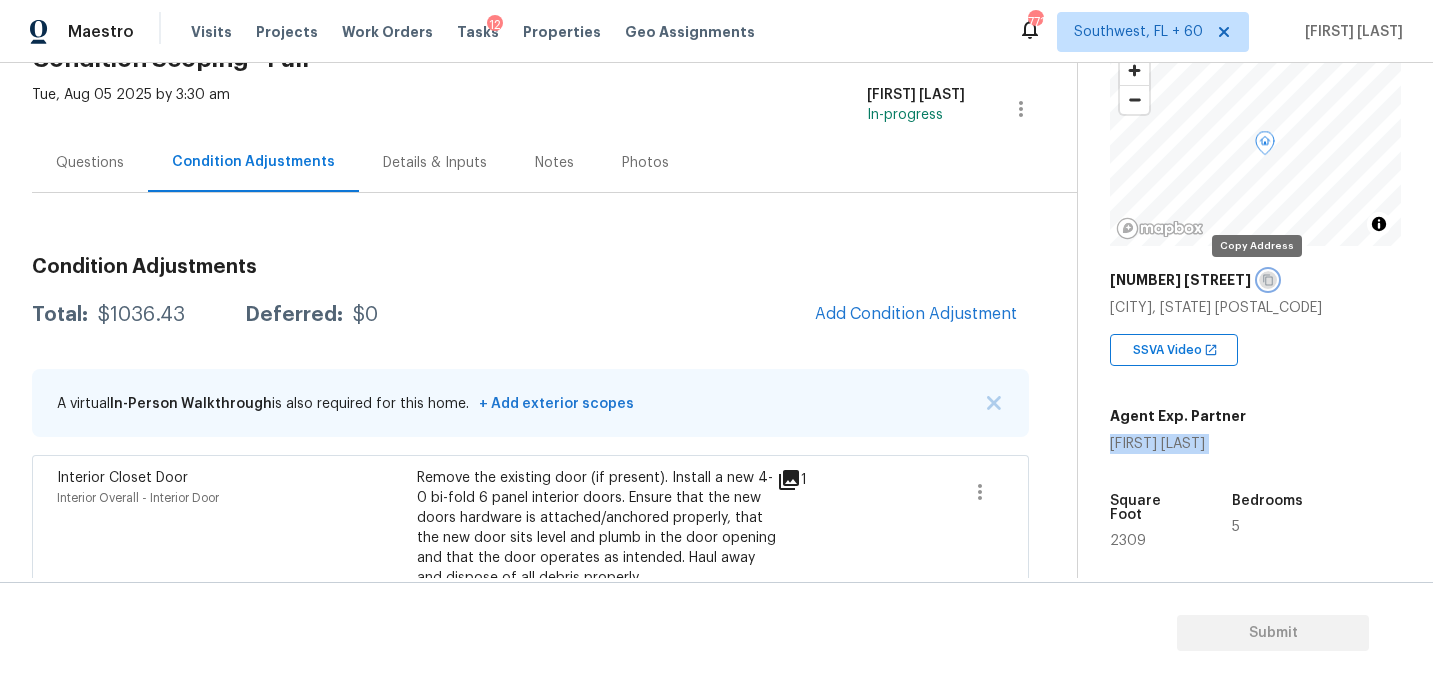 click 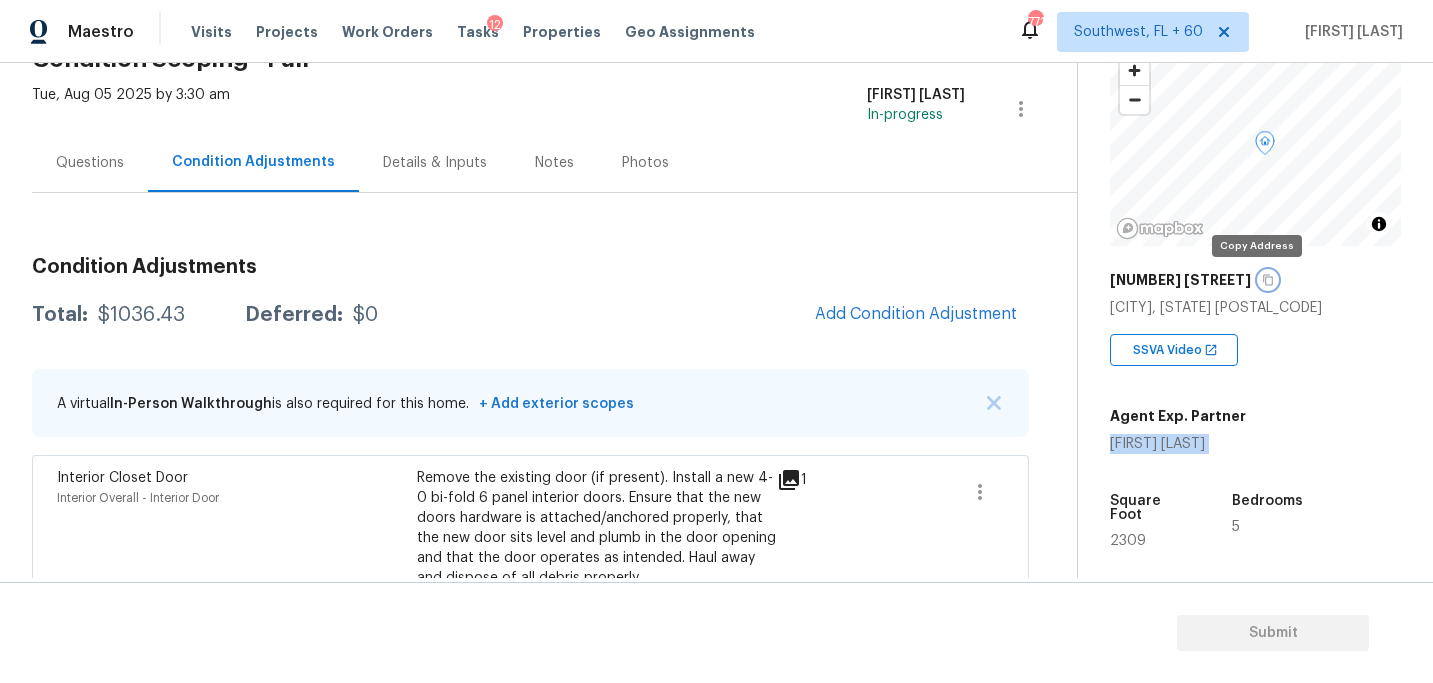 click 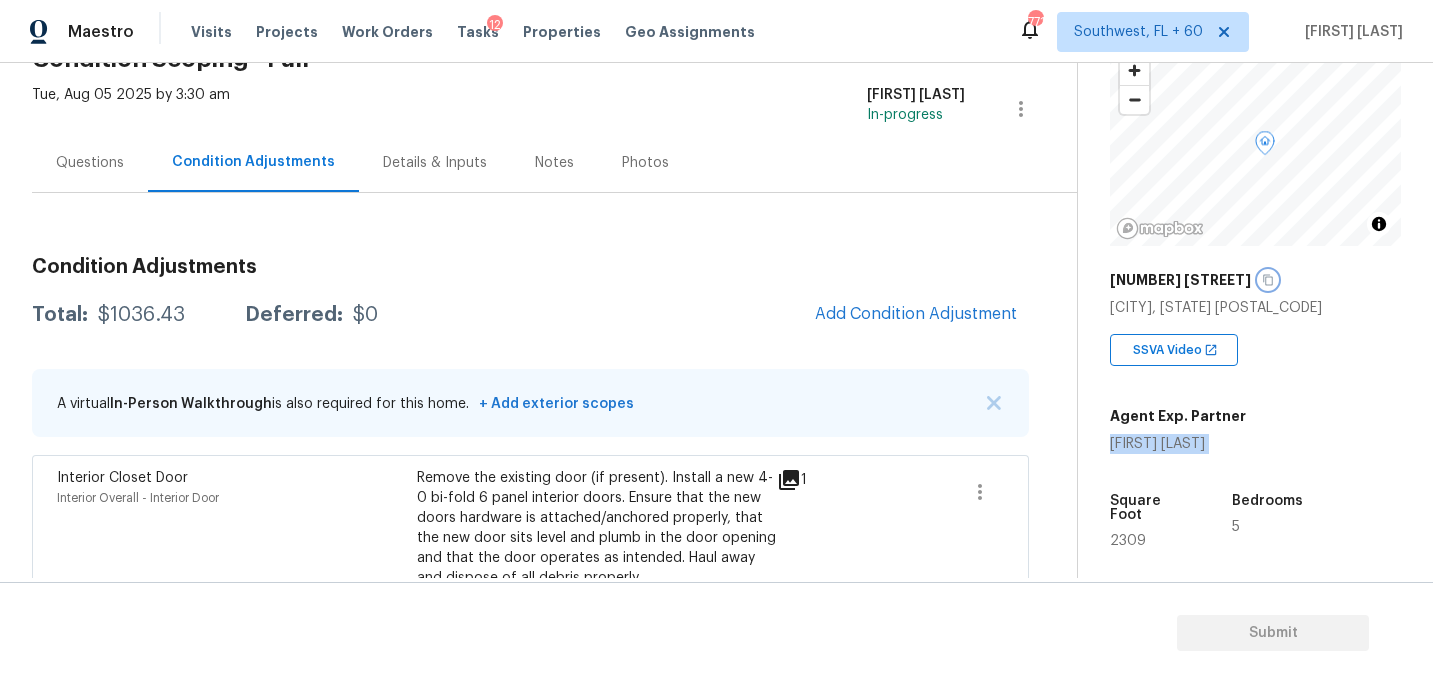 scroll, scrollTop: 0, scrollLeft: 0, axis: both 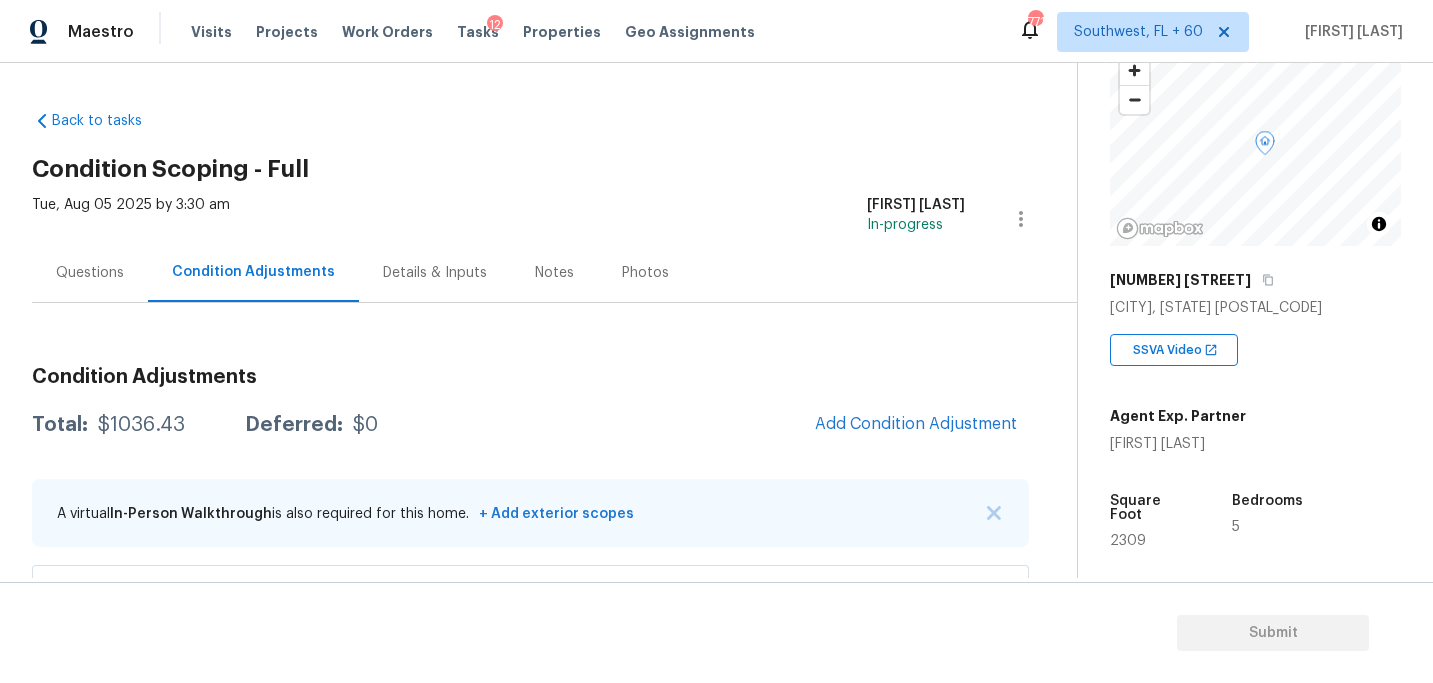 click on "Back to tasks Condition Scoping - Full Tue, Aug 05 2025 by 3:30 am   Sakthivel Chandran In-progress Questions Condition Adjustments Details & Inputs Notes Photos Condition Adjustments Total:  $1036.43 Deferred:  $0 Add Condition Adjustment A virtual  In-Person Walkthrough  is also required for this home.   + Add exterior scopes Interior Closet Door Interior Overall - Interior Door Remove the existing door (if present). Install a new 4-0 bi-fold 6 panel interior doors. Ensure that the new doors hardware is attached/anchored properly, that the new door sits level and plumb in the door opening and that the door operates as intended. Haul away and dispose of all debris properly. $236.43   1 Decks and Patios Exterior Overall - Deck Deck repaint $800.00   1" at bounding box center (554, 452) 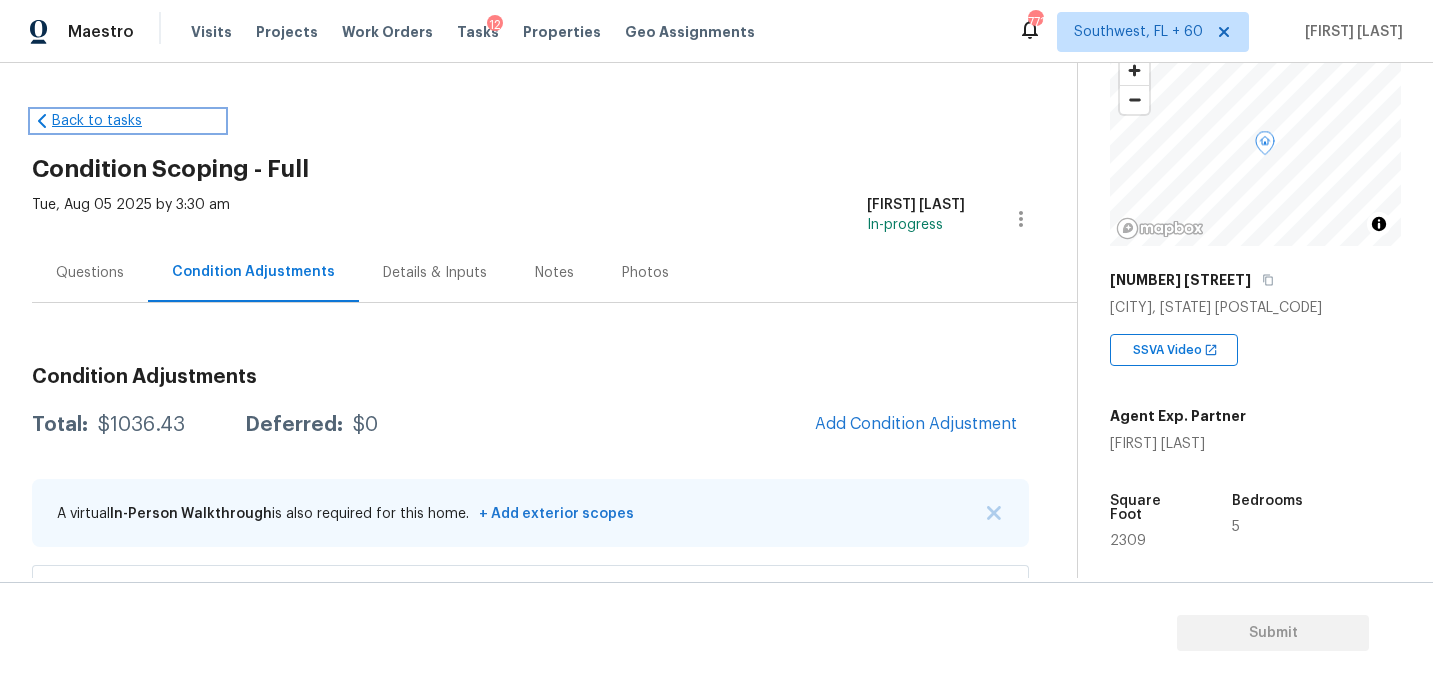 click on "Back to tasks" at bounding box center [128, 121] 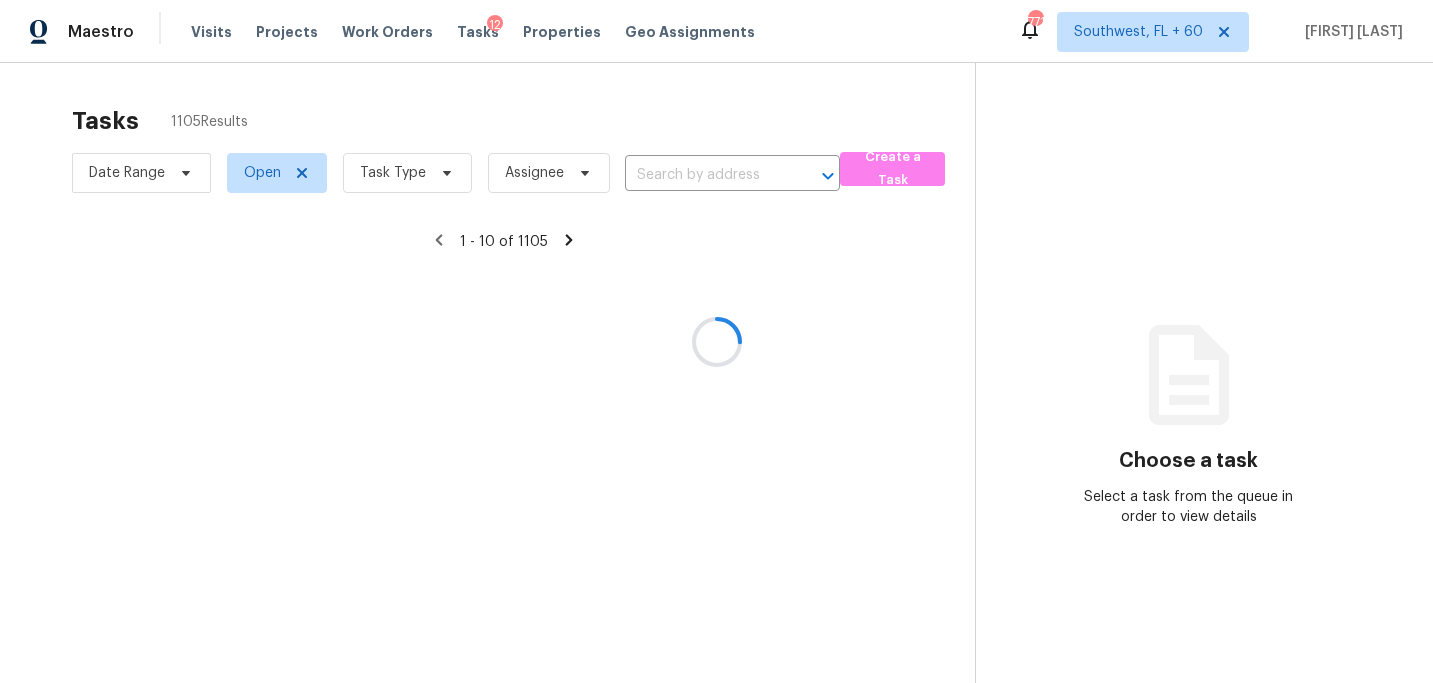 click at bounding box center (716, 341) 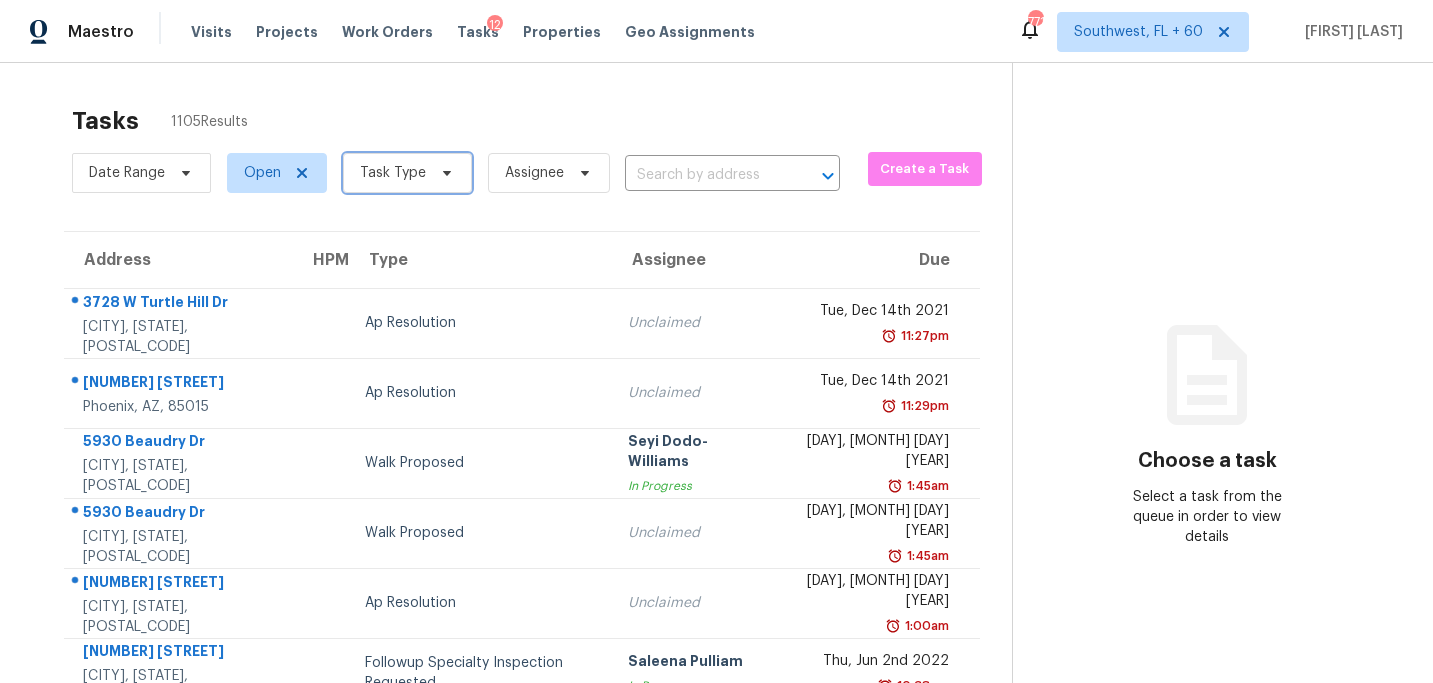 click 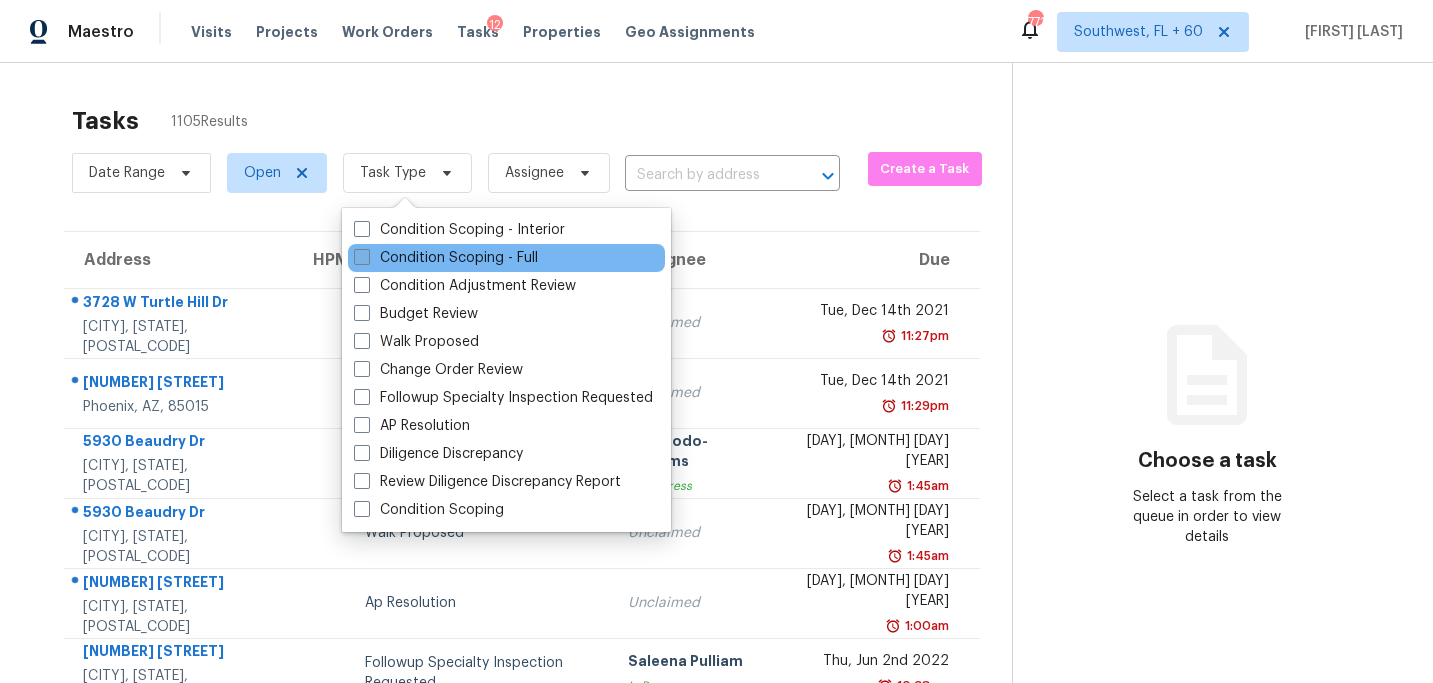click on "Condition Scoping - Full" at bounding box center (446, 258) 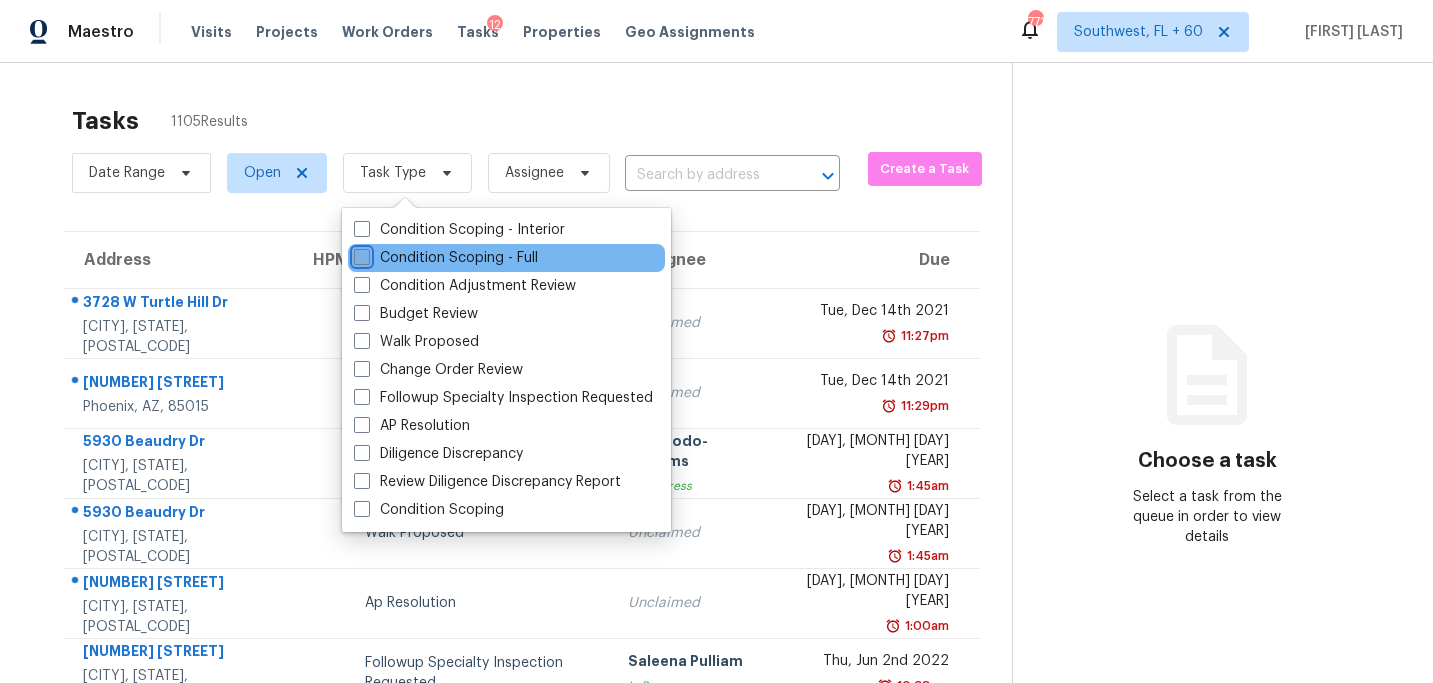 click on "Condition Scoping - Full" at bounding box center [360, 254] 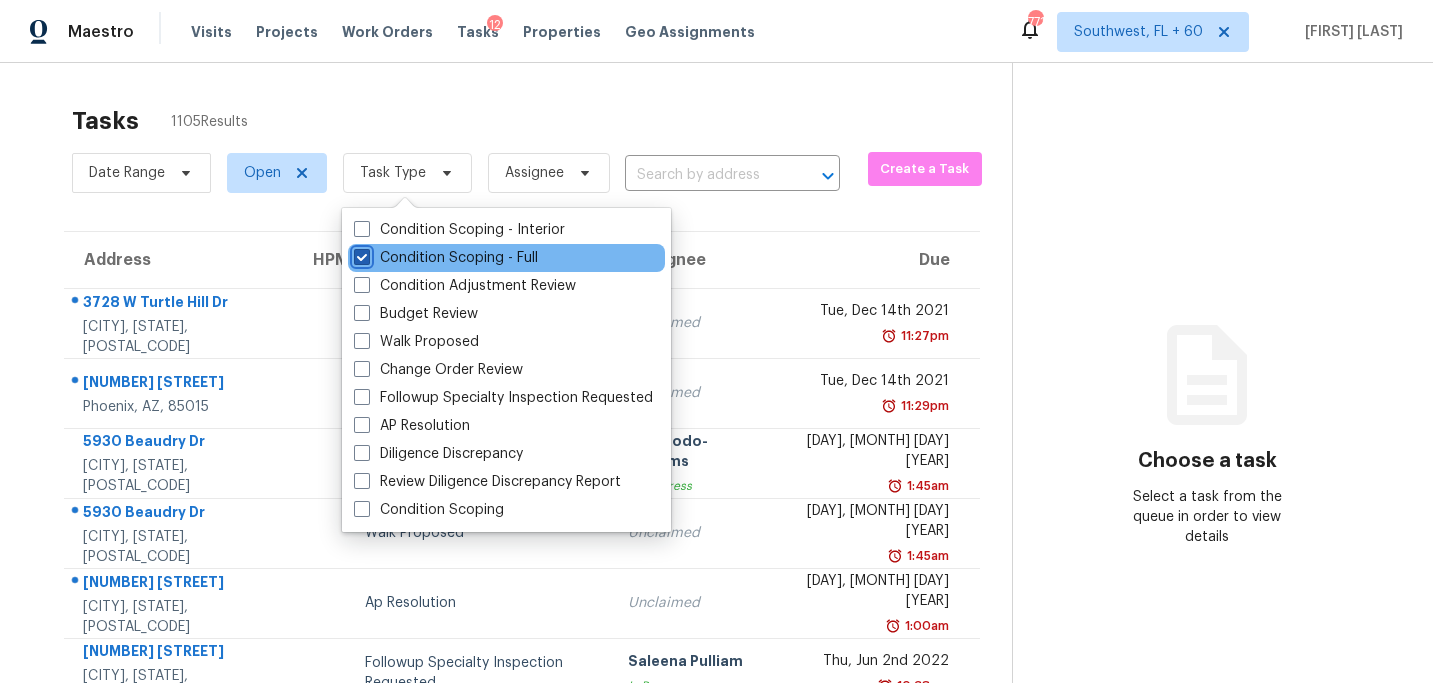 checkbox on "true" 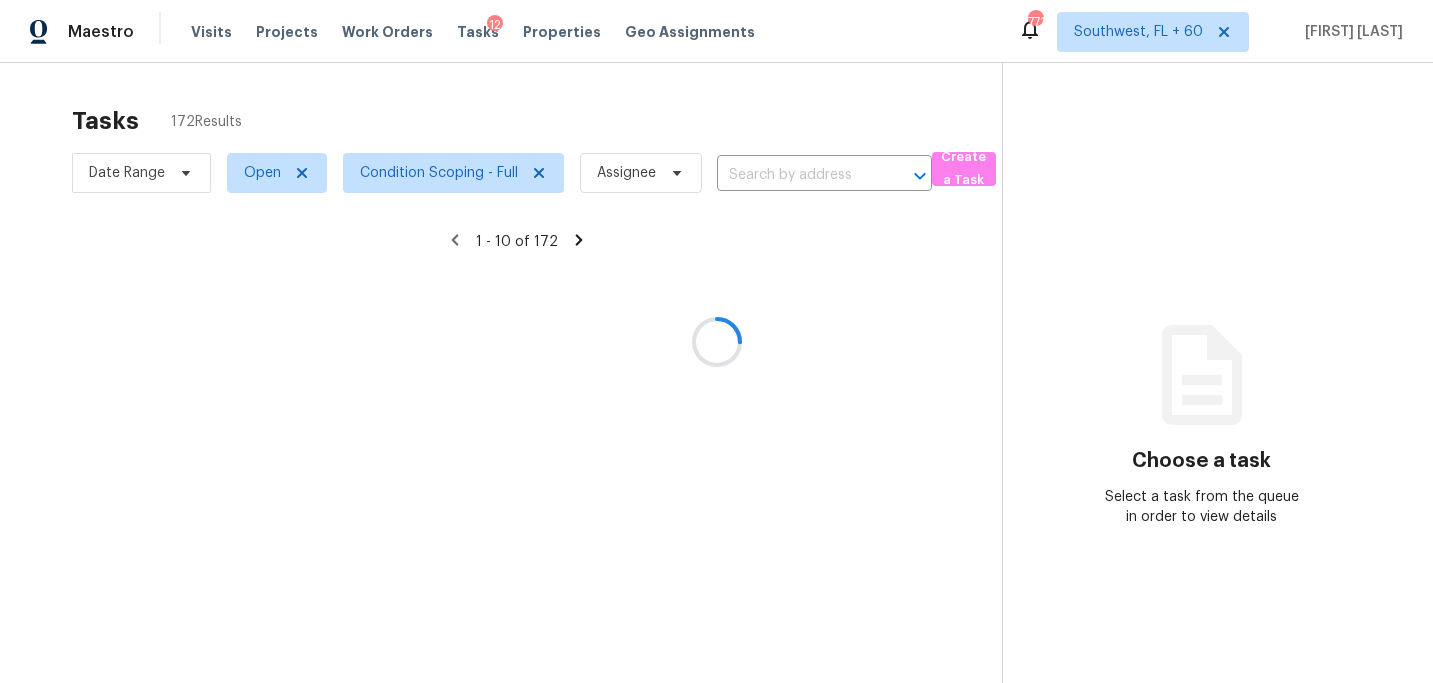 click at bounding box center (716, 341) 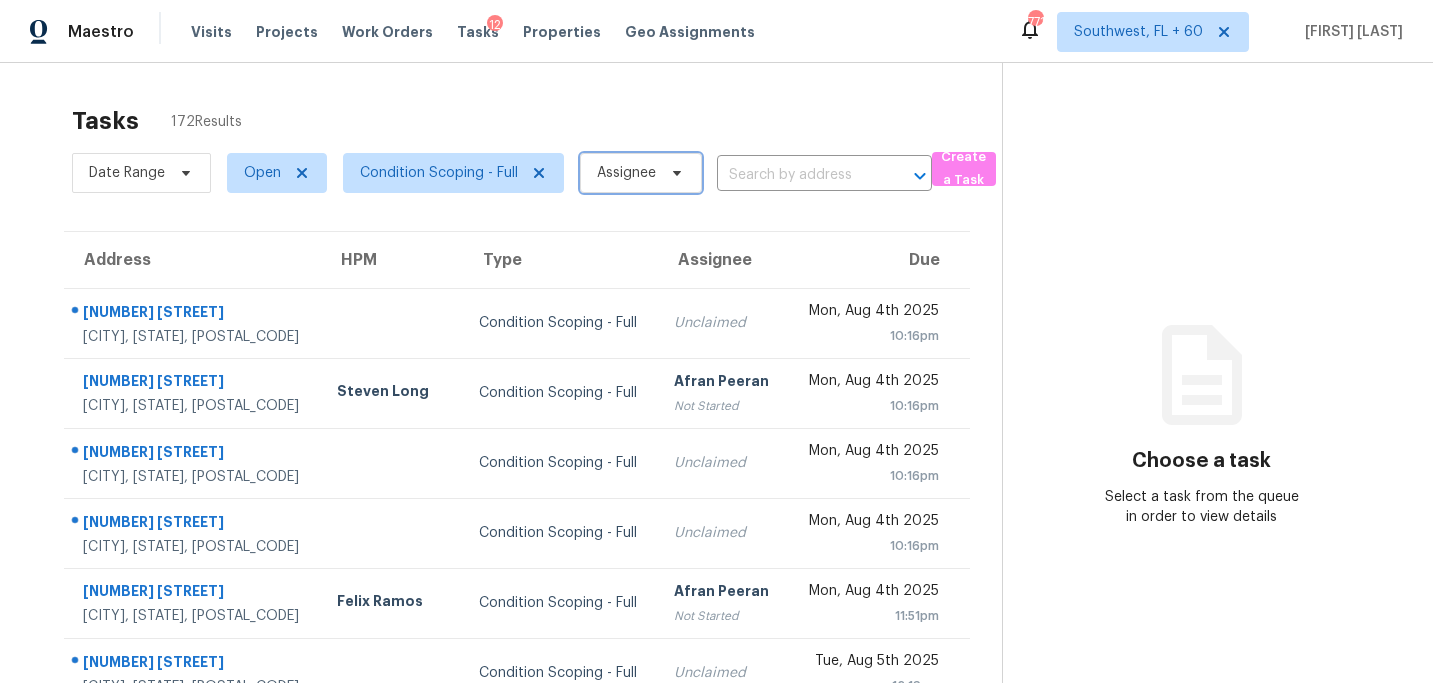 click on "Assignee" at bounding box center [626, 173] 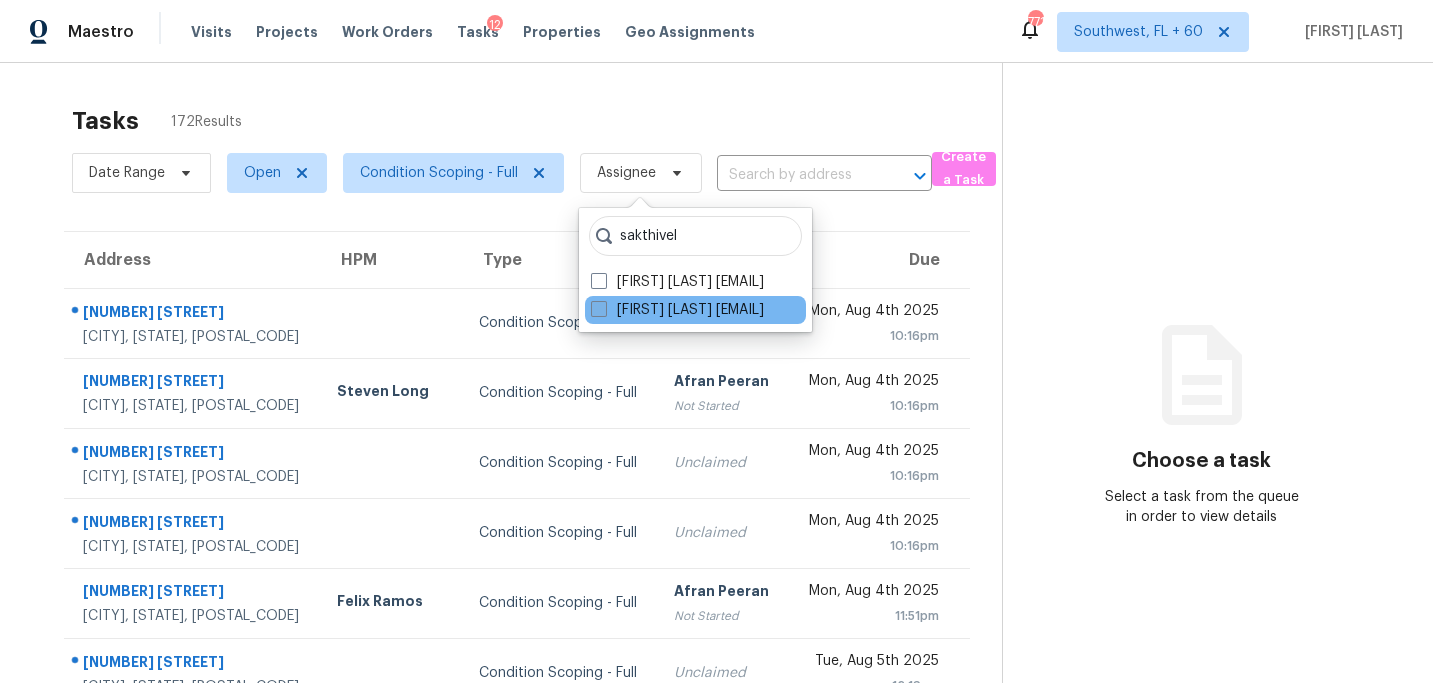type on "sakthivel" 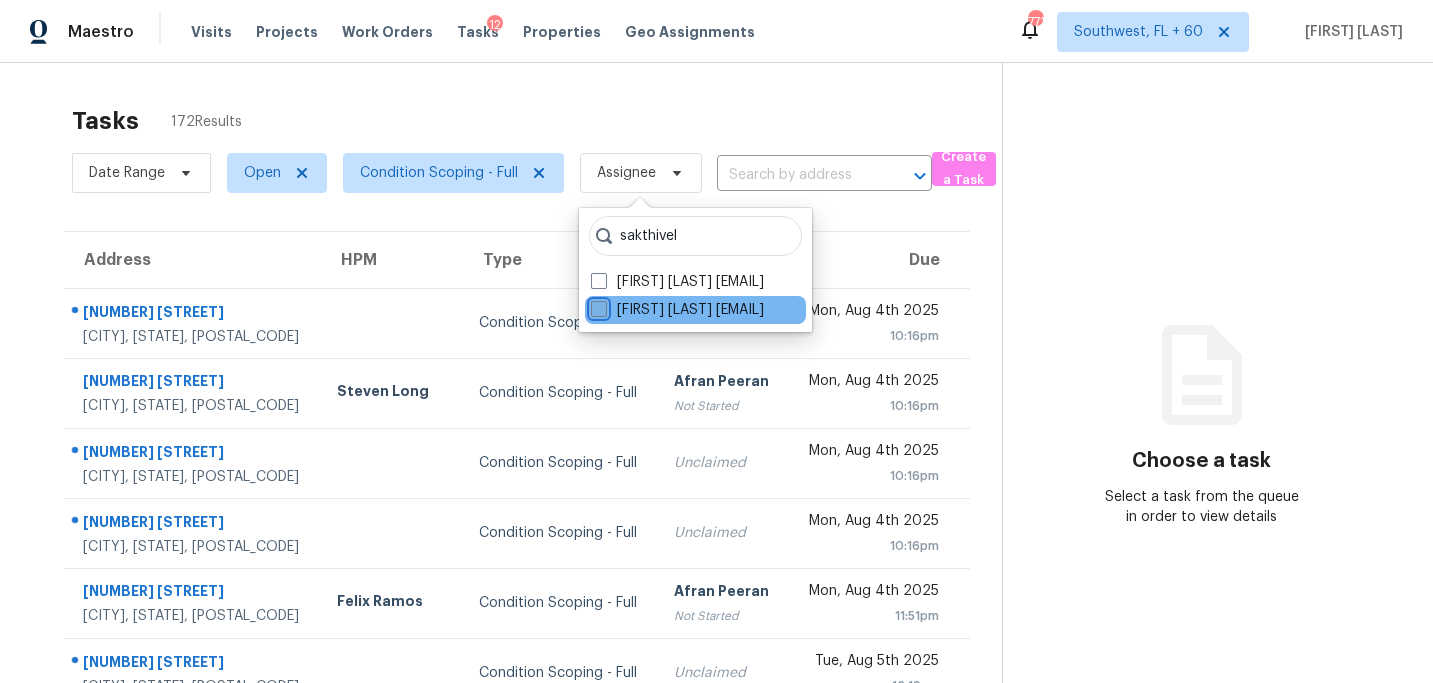 click on "Sakthivel Chandran
sakthivel.chandran@opendoor.com" at bounding box center (597, 306) 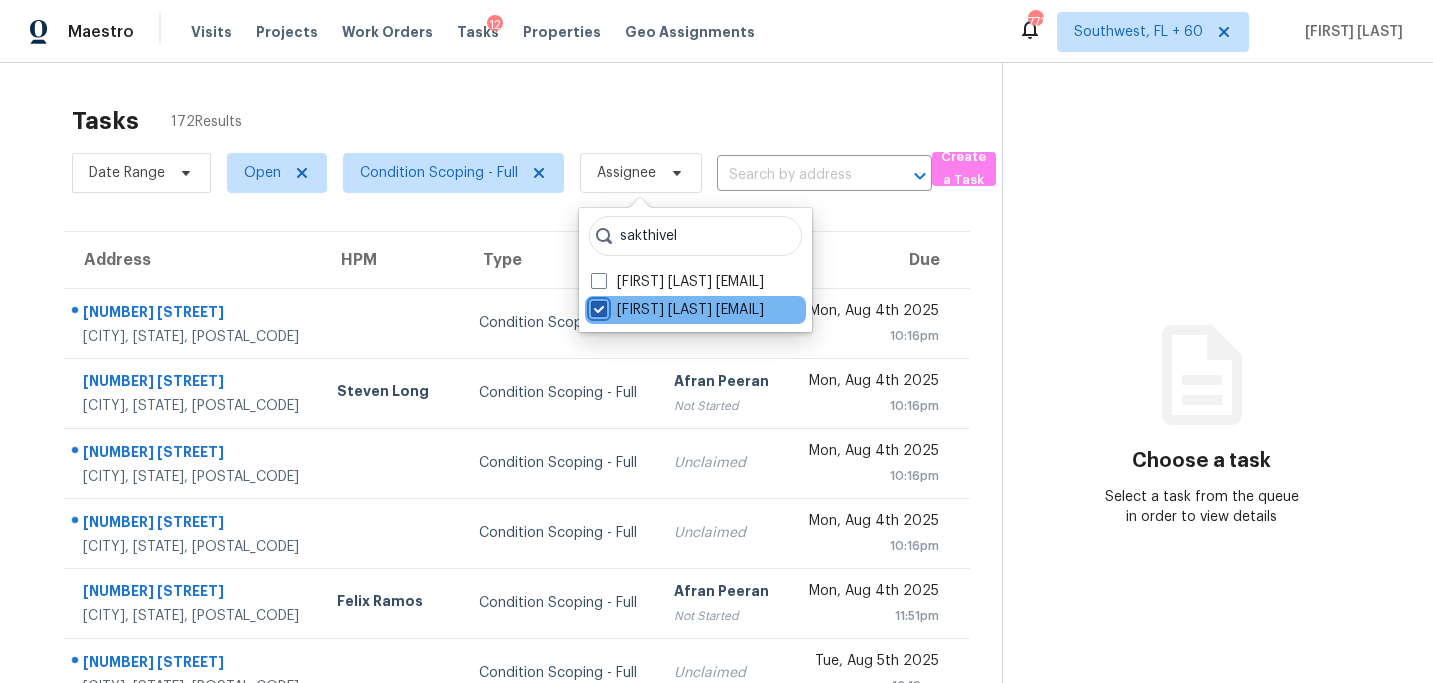 checkbox on "true" 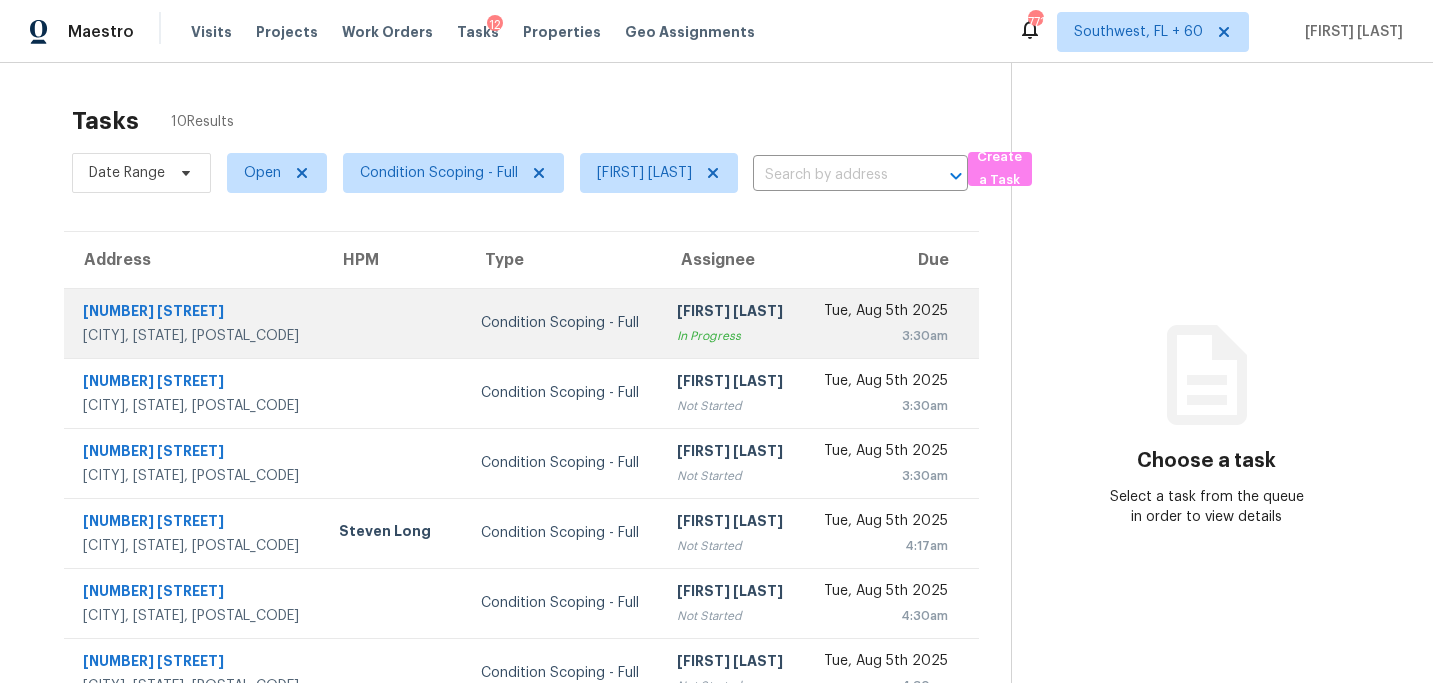 click on "In Progress" at bounding box center (732, 336) 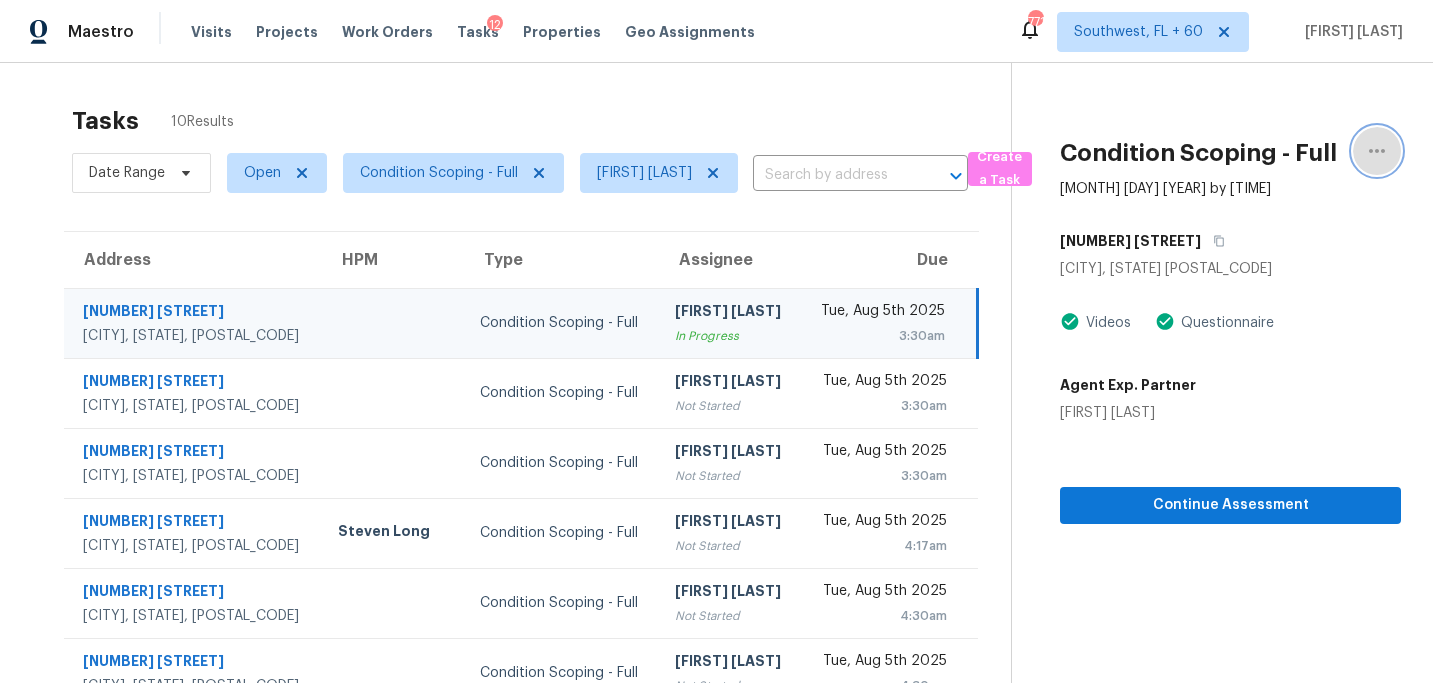 click 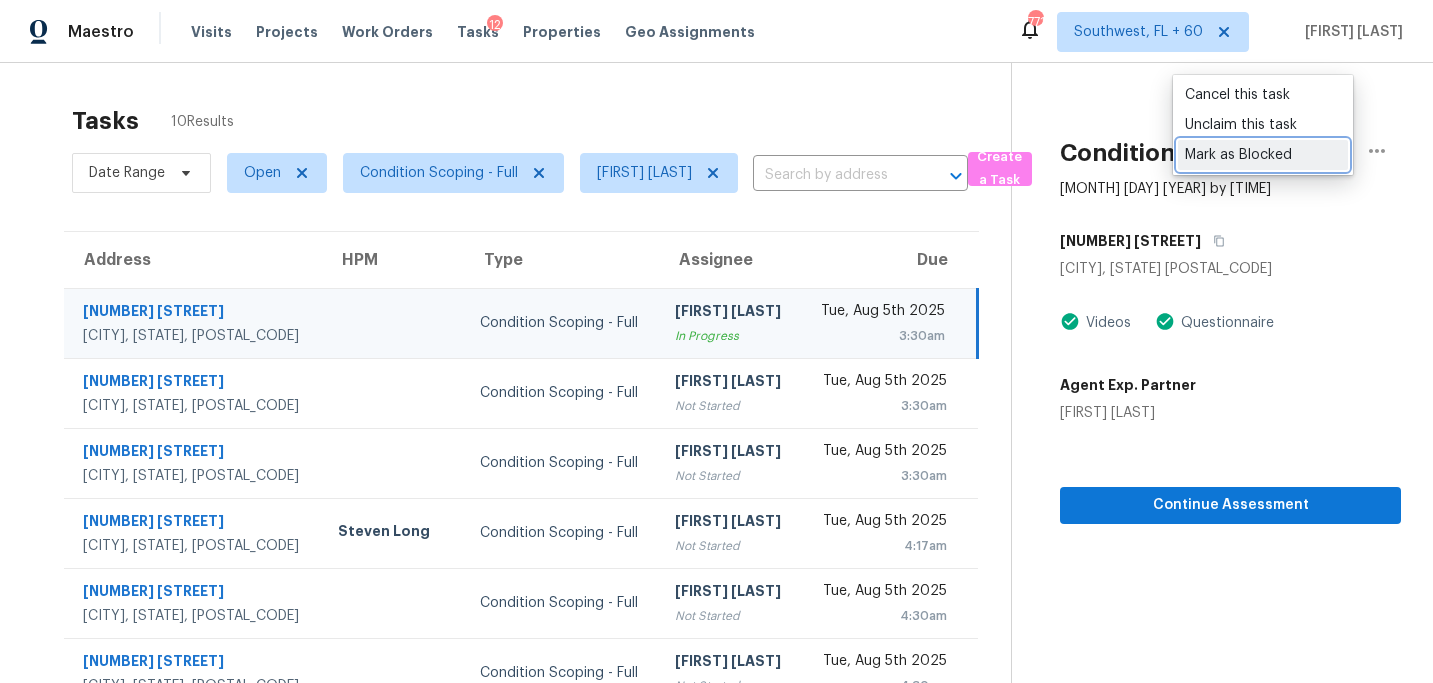 click on "Mark as Blocked" at bounding box center (1263, 155) 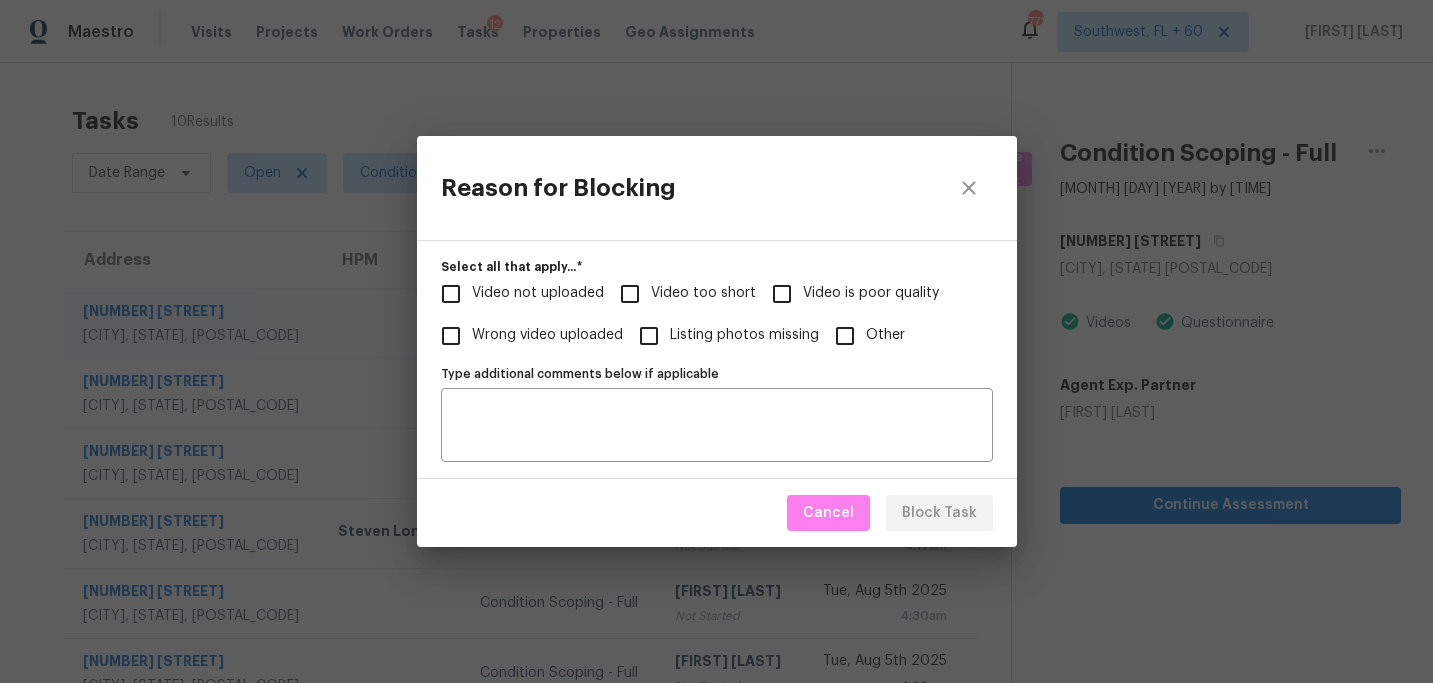 click on "Video too short" at bounding box center [682, 294] 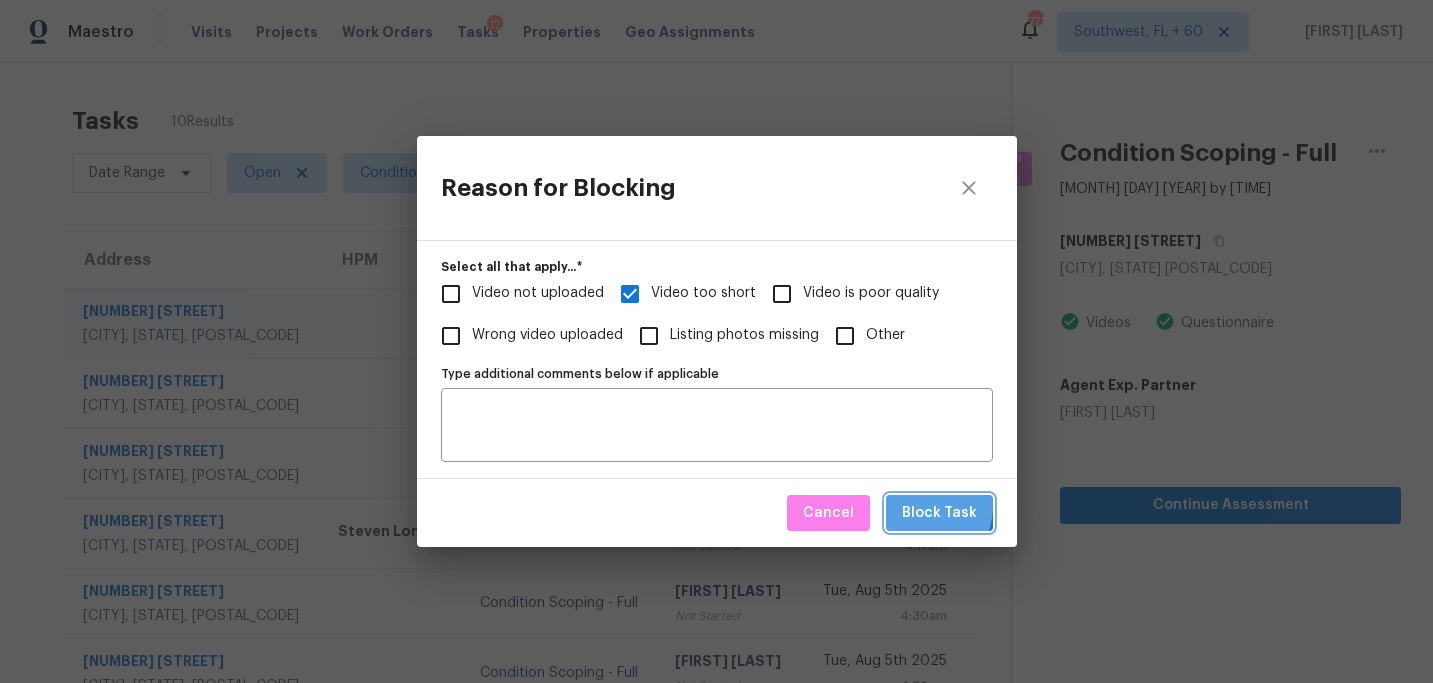 click on "Block Task" at bounding box center [939, 513] 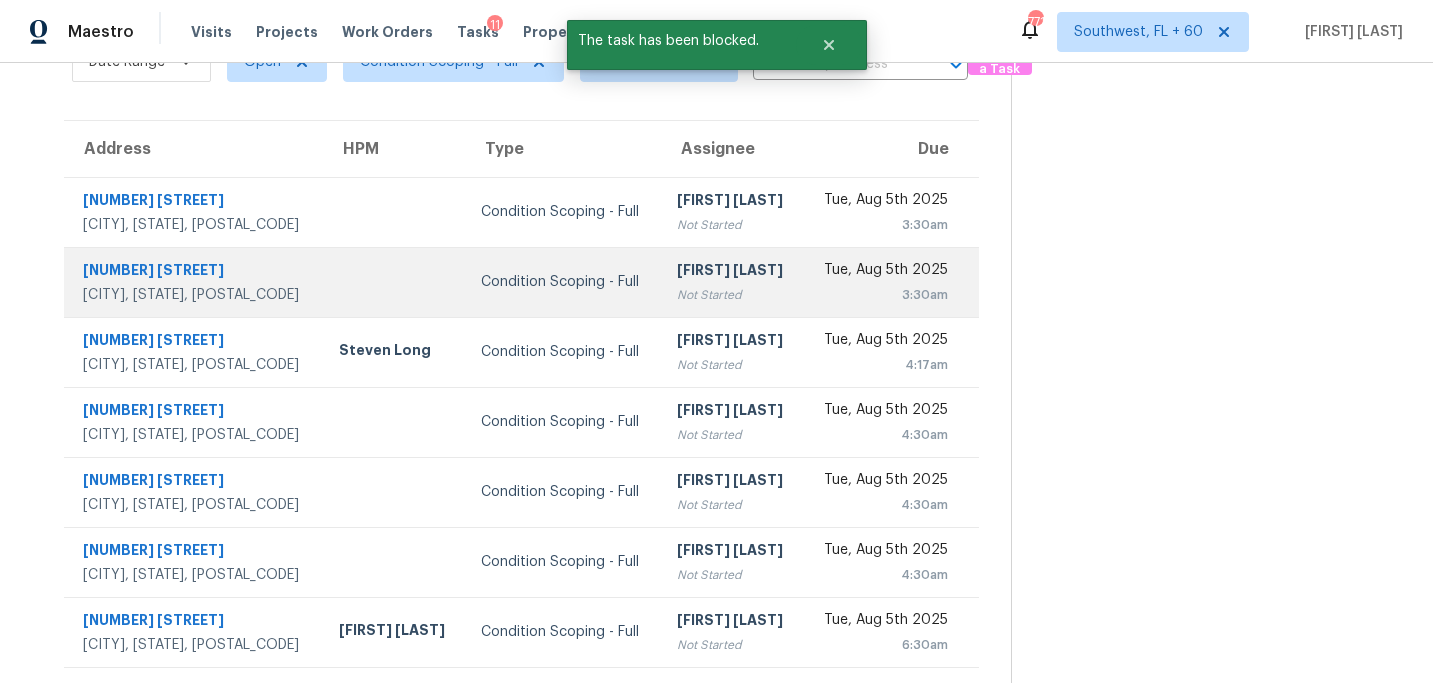scroll, scrollTop: 0, scrollLeft: 0, axis: both 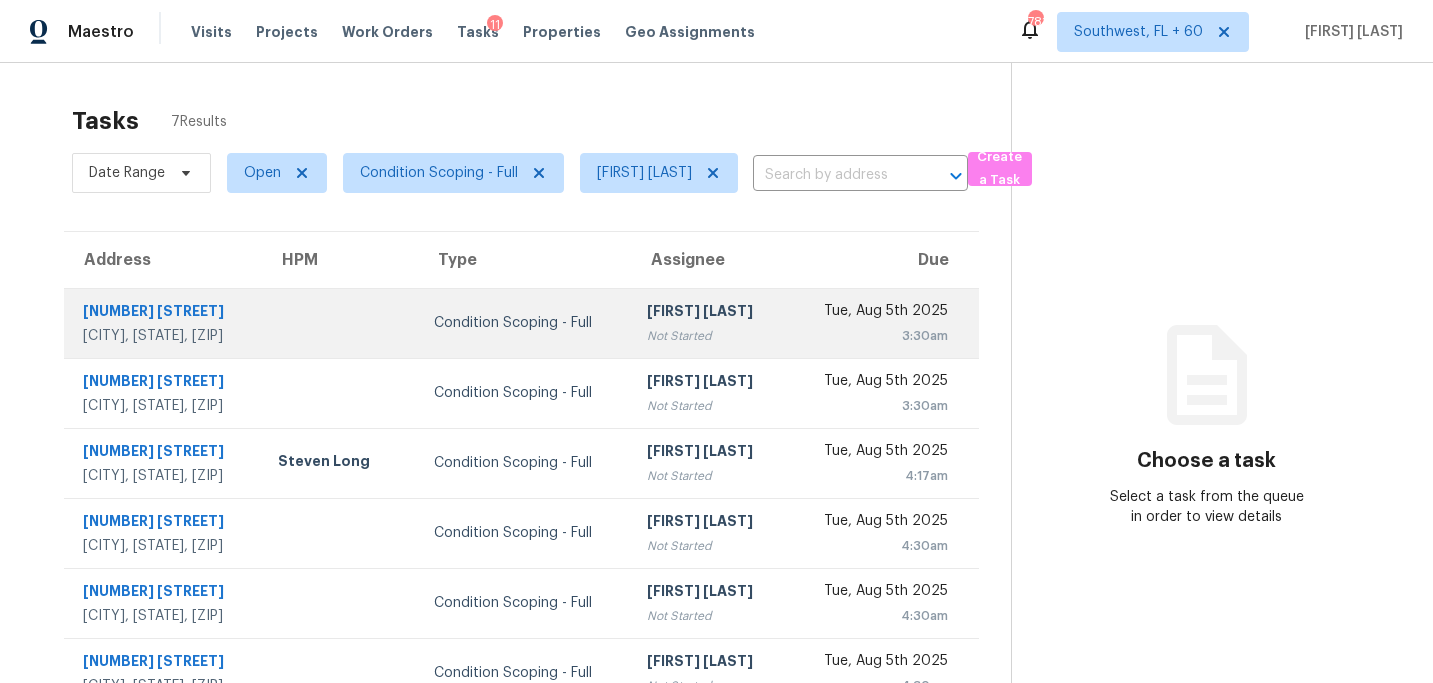 click on "[FIRST] [LAST] Not Started" at bounding box center [708, 323] 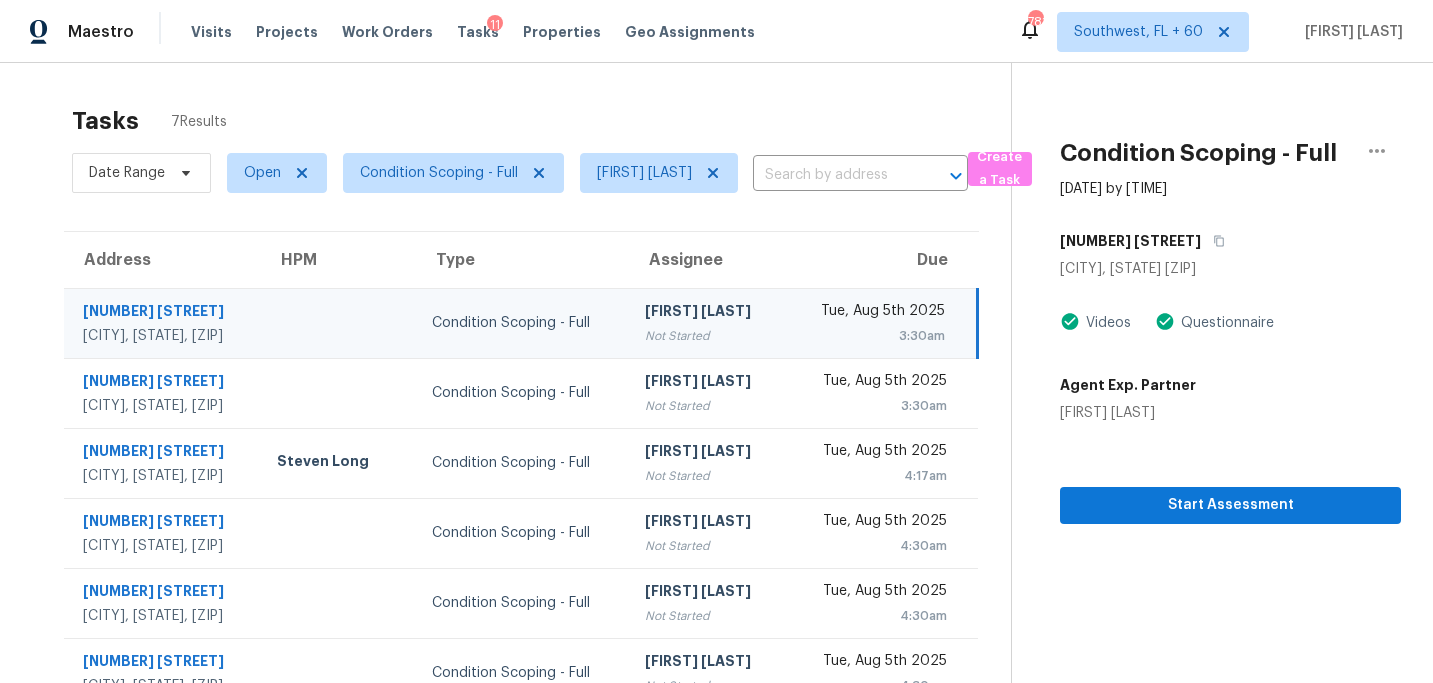 scroll, scrollTop: 111, scrollLeft: 0, axis: vertical 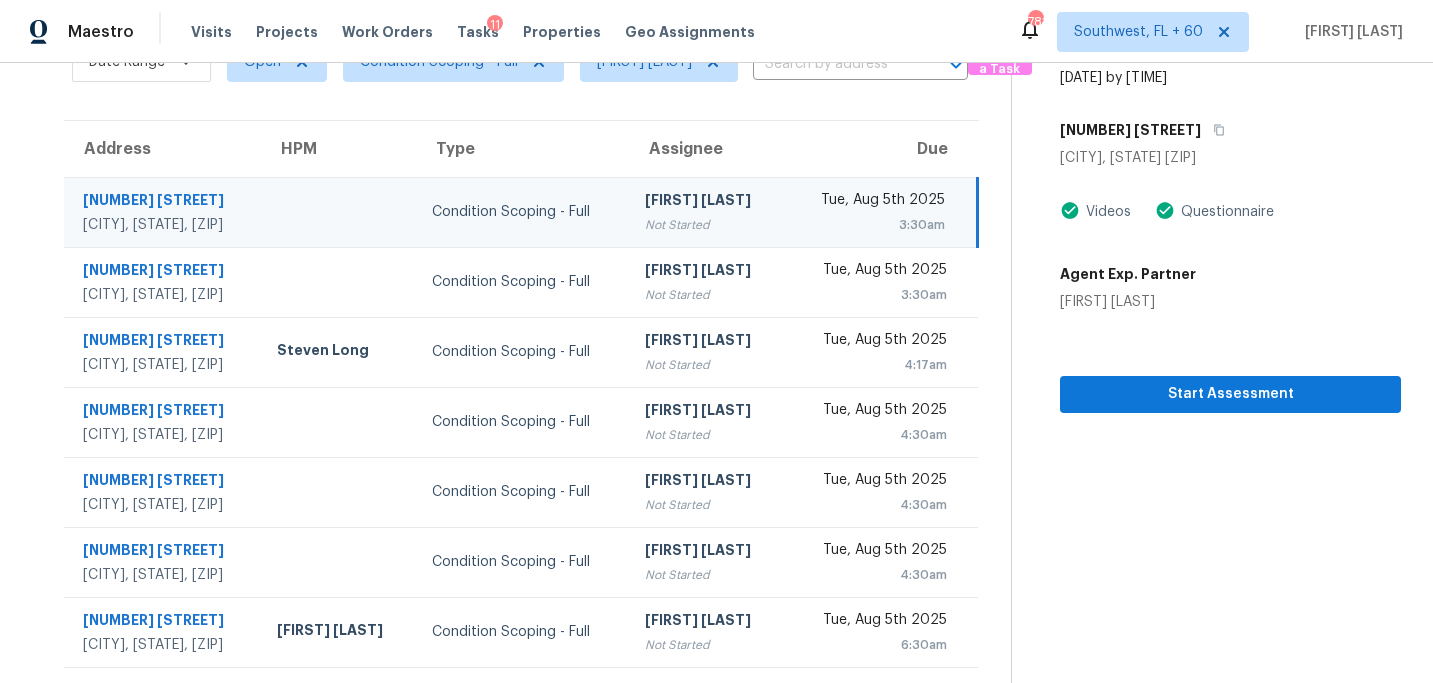 click on "3:30am" at bounding box center [872, 225] 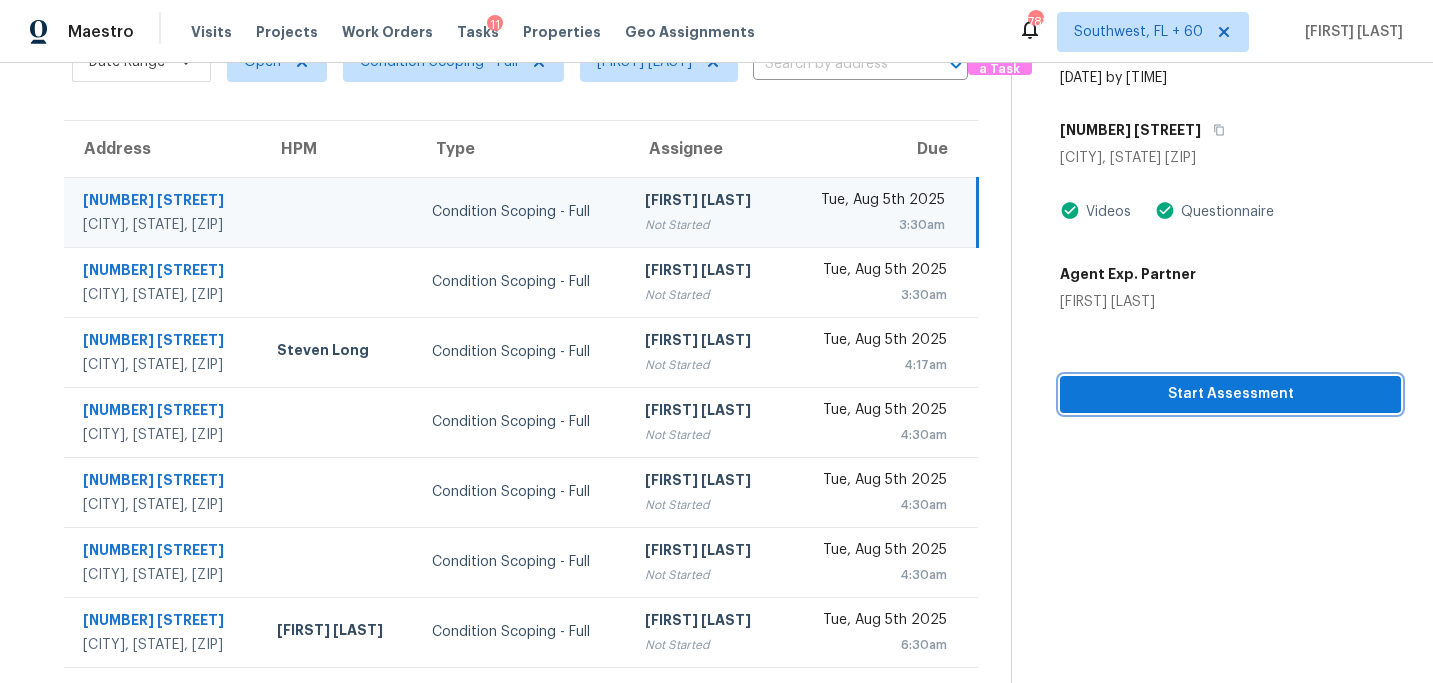 click on "Start Assessment" at bounding box center [1230, 394] 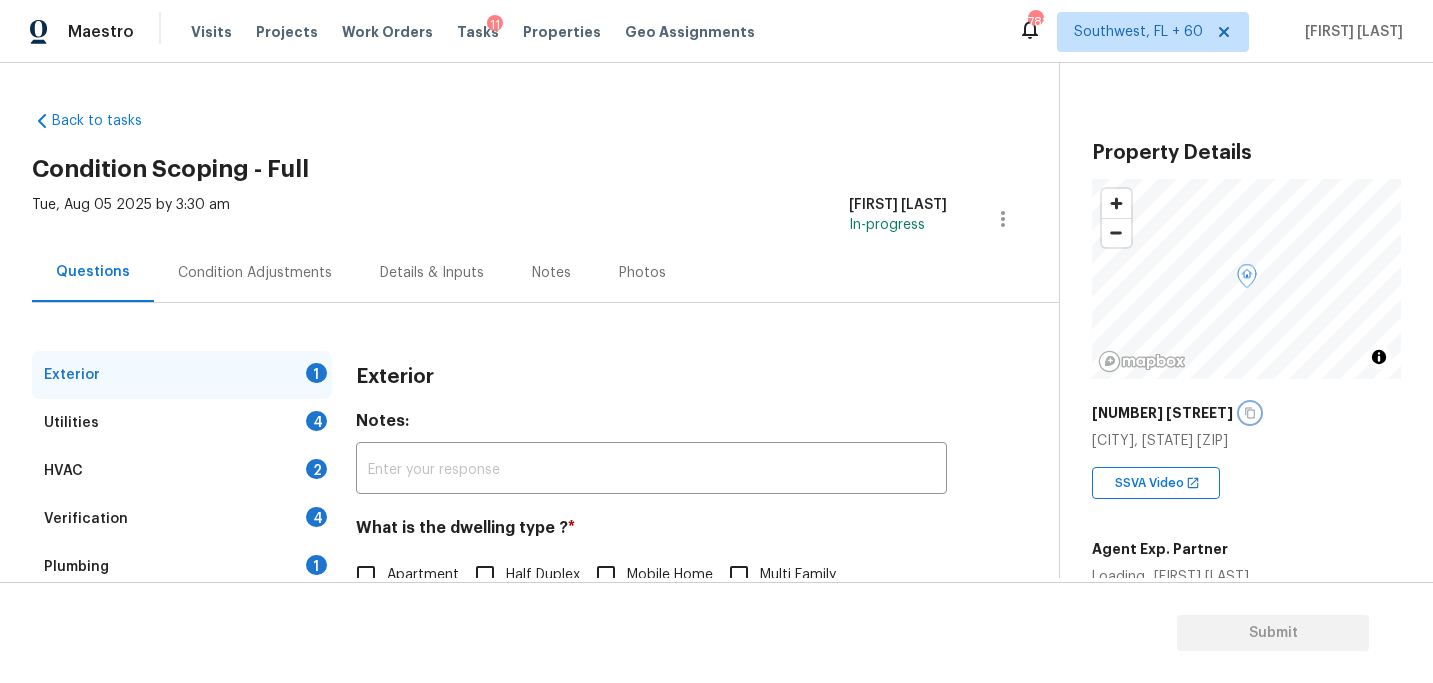 click 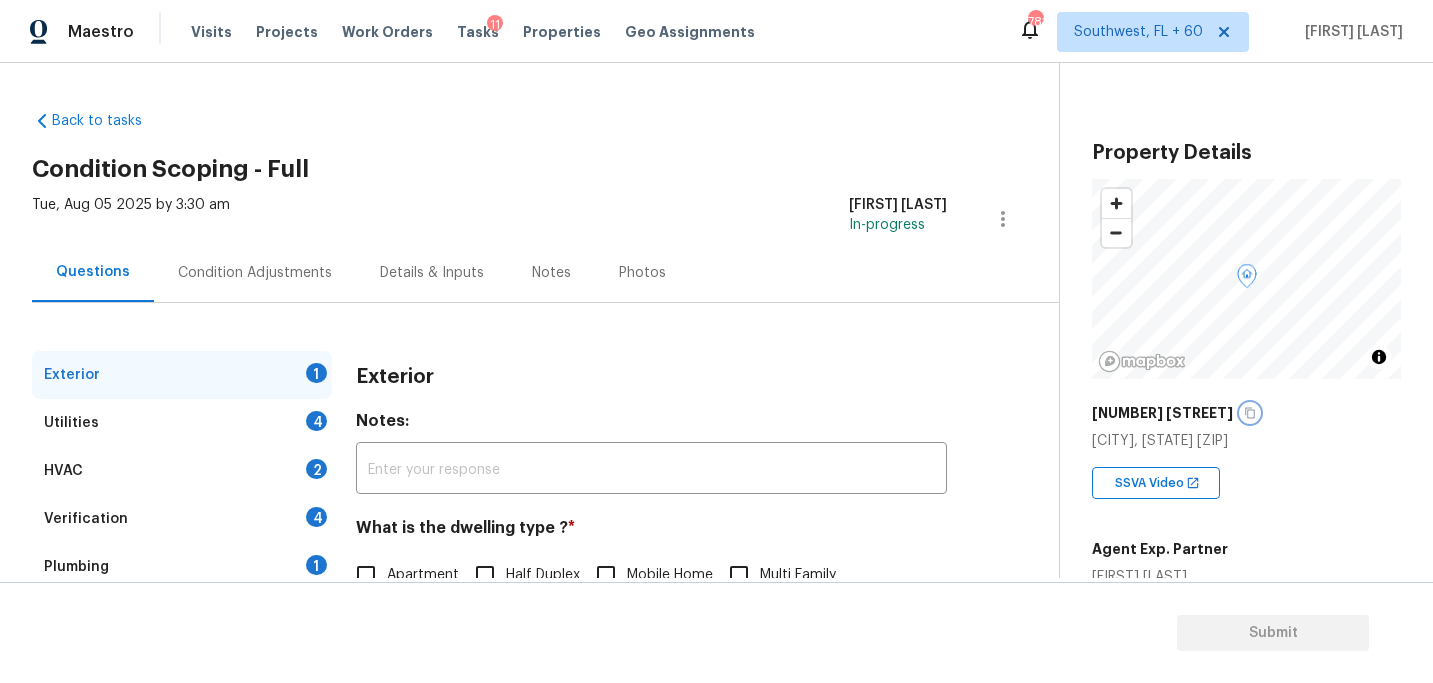 scroll, scrollTop: 247, scrollLeft: 0, axis: vertical 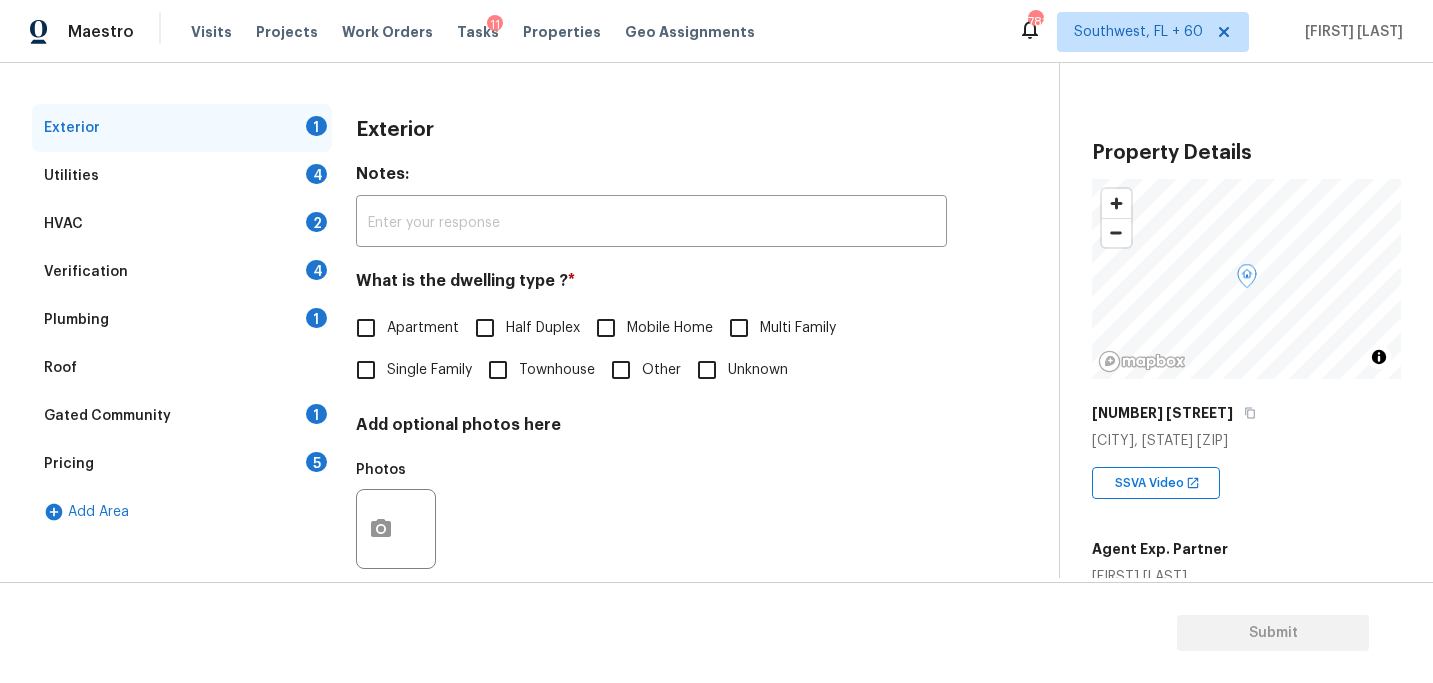click on "Single Family" at bounding box center (408, 370) 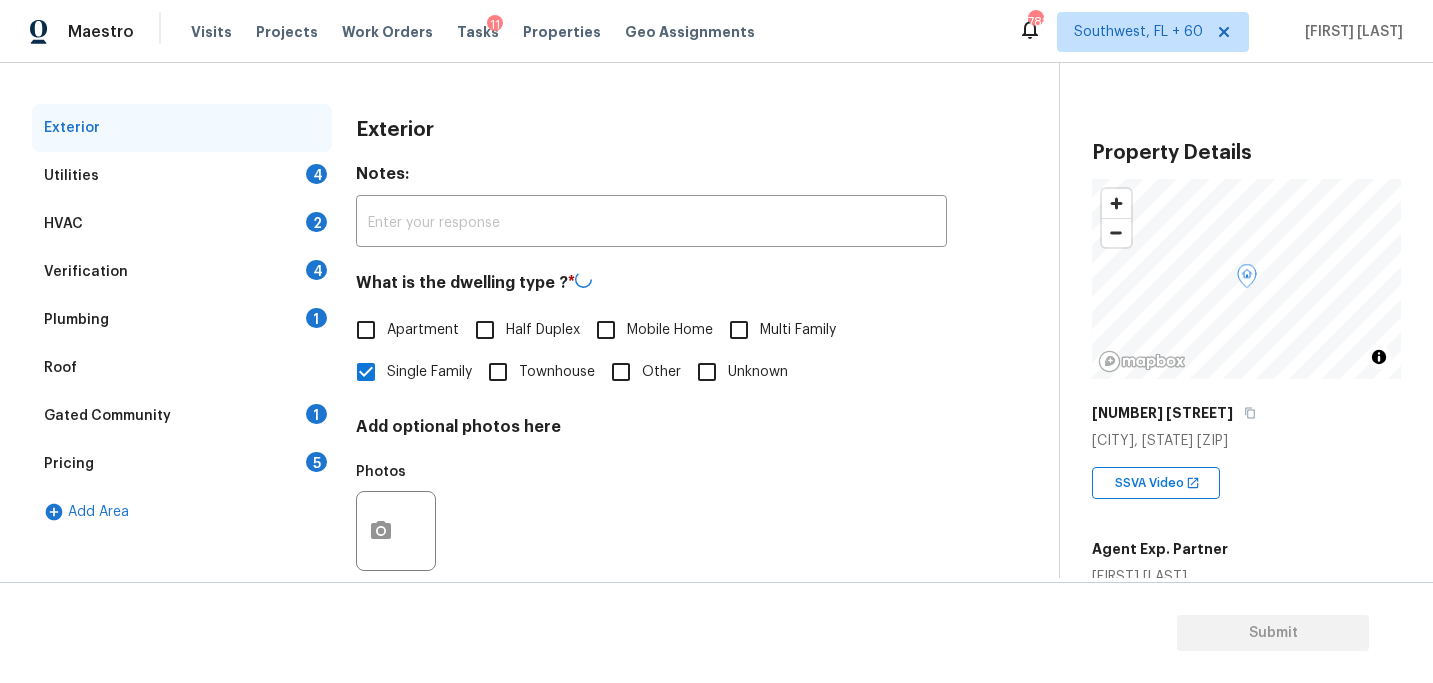 click on "Utilities 4" at bounding box center [182, 176] 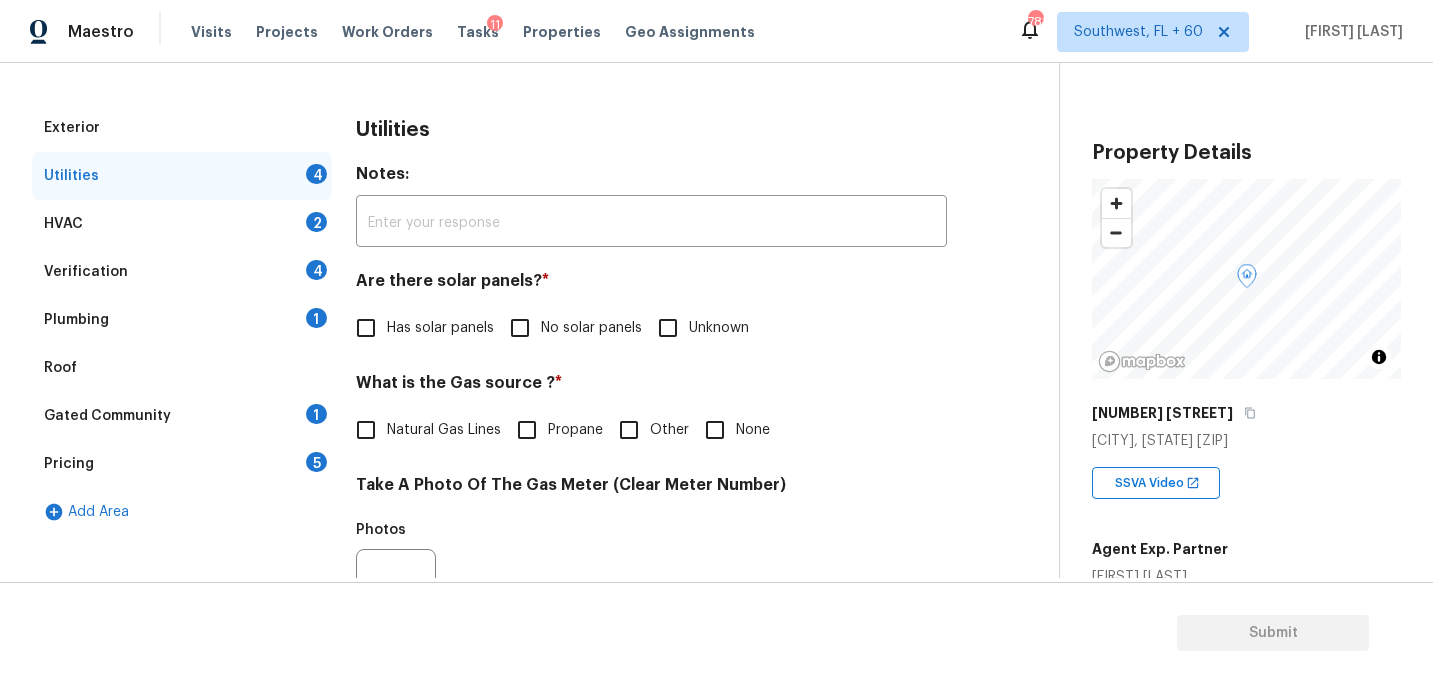 click on "No solar panels" at bounding box center (570, 328) 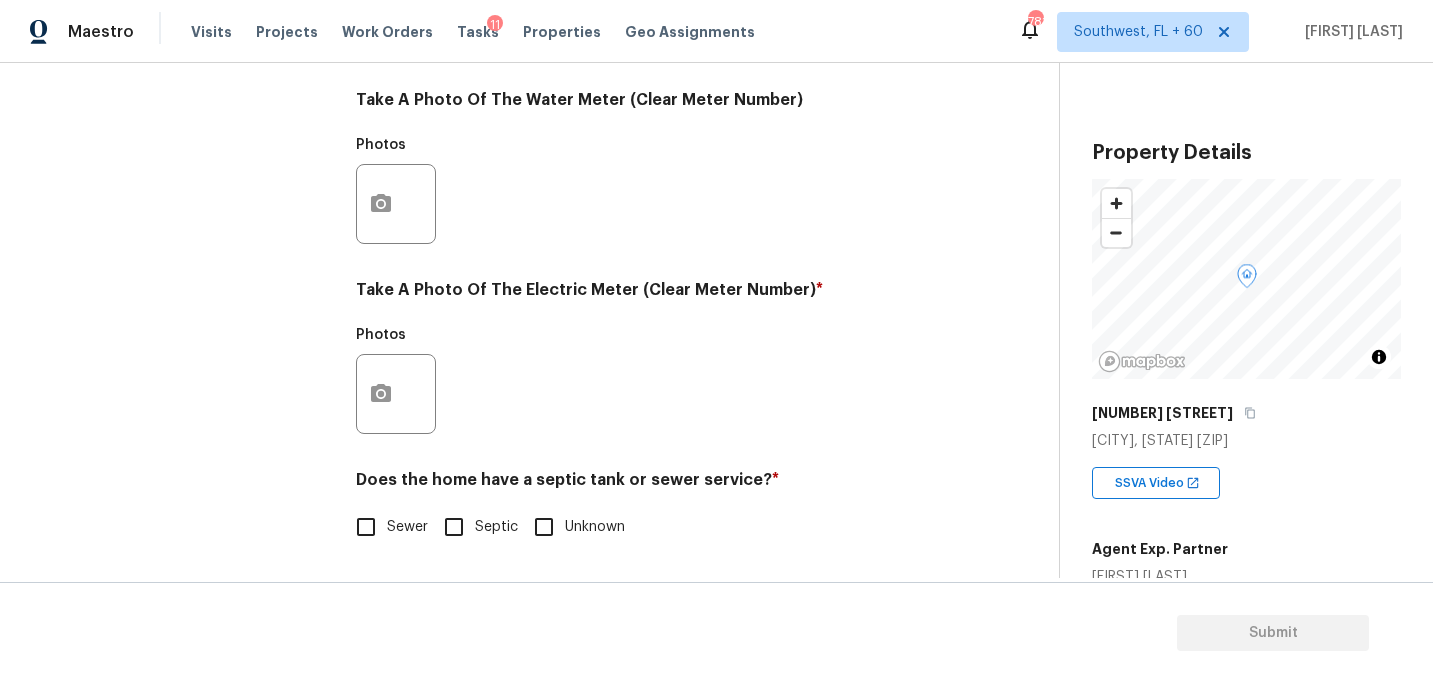 scroll, scrollTop: 822, scrollLeft: 0, axis: vertical 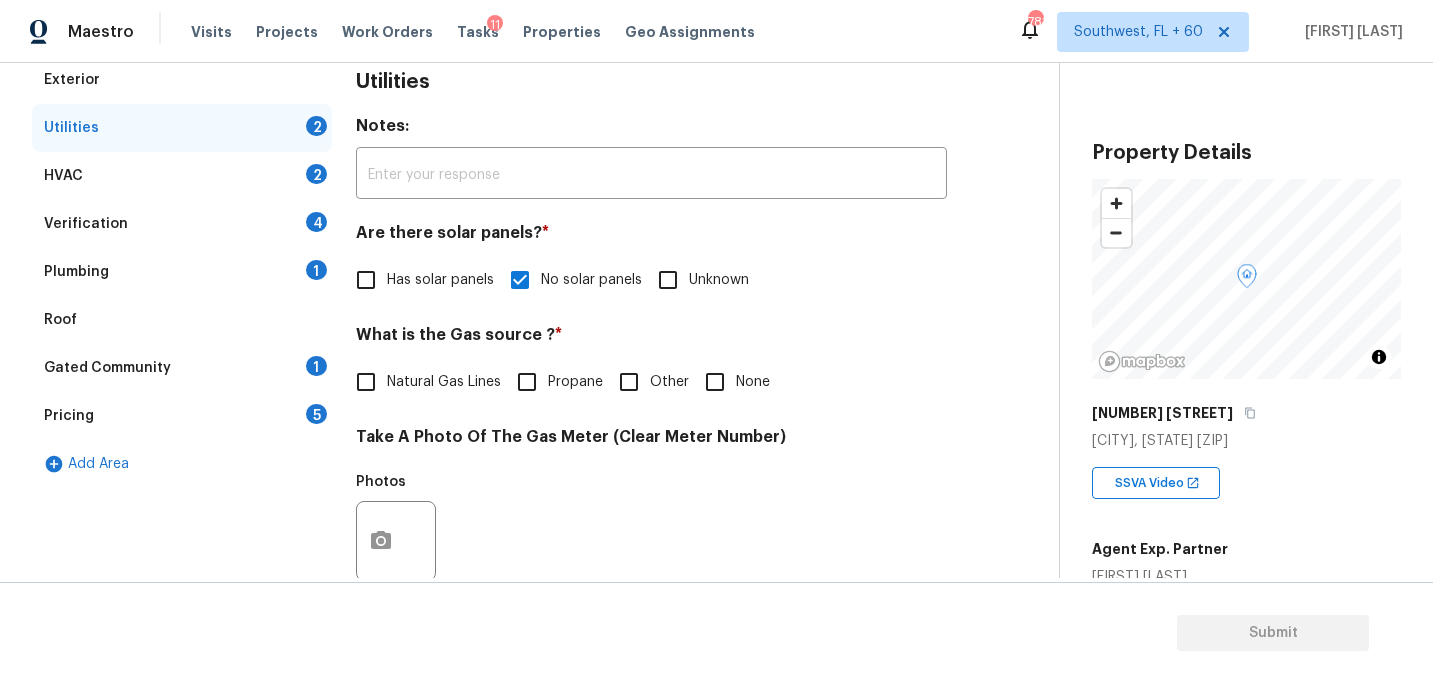click on "Plumbing 1" at bounding box center [182, 272] 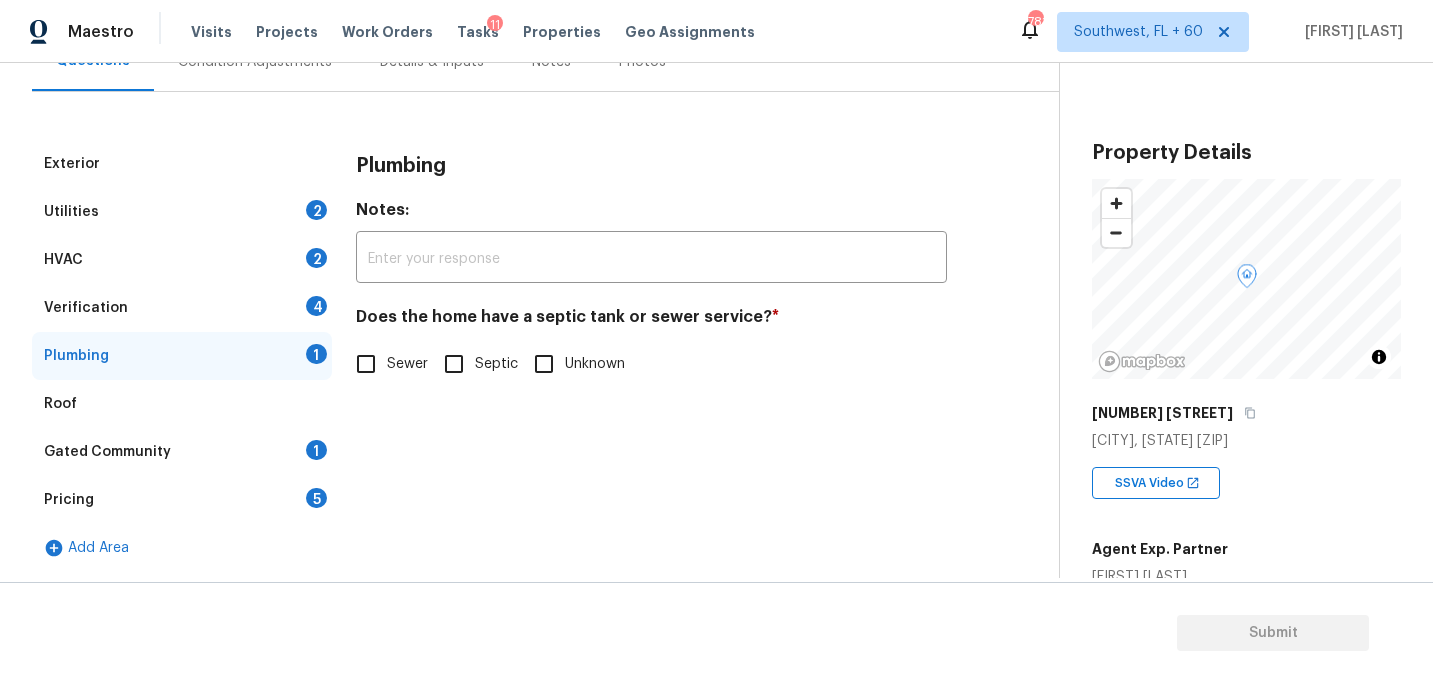 click on "Sewer" at bounding box center [407, 364] 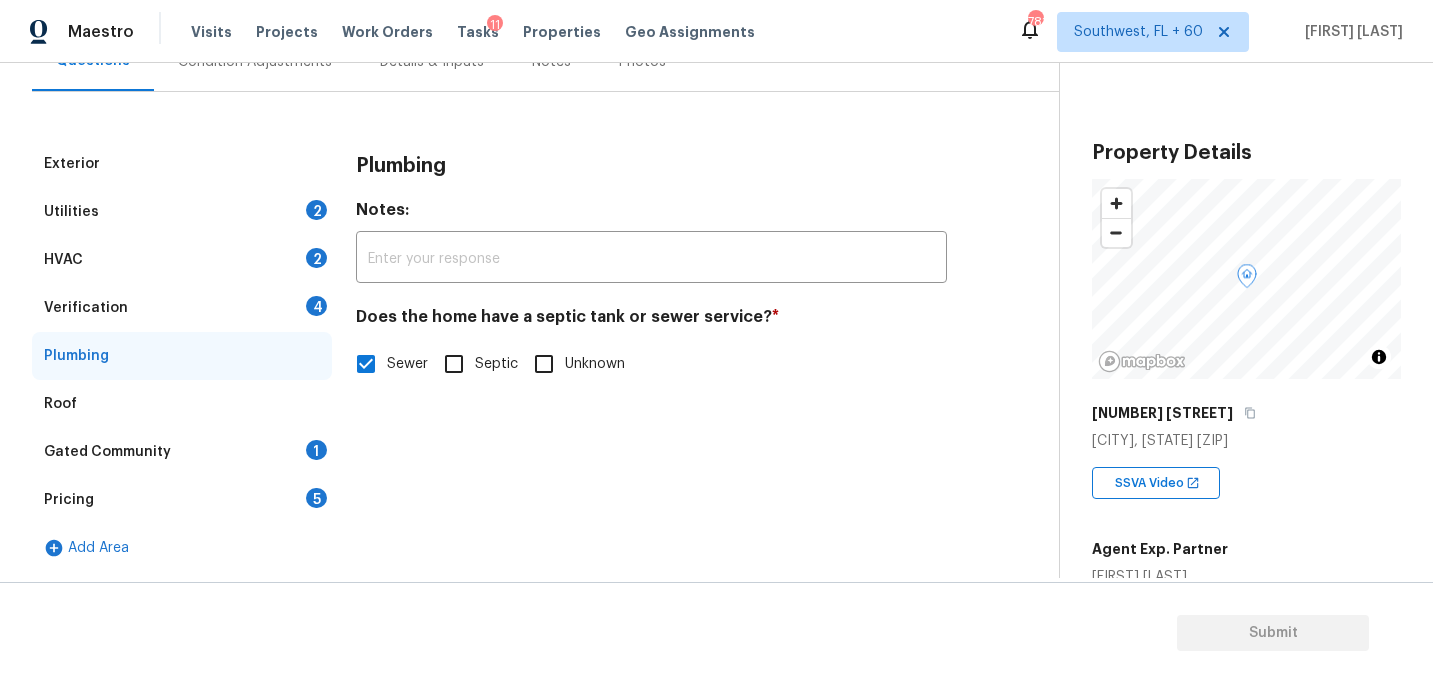 click on "Gated Community 1" at bounding box center [182, 452] 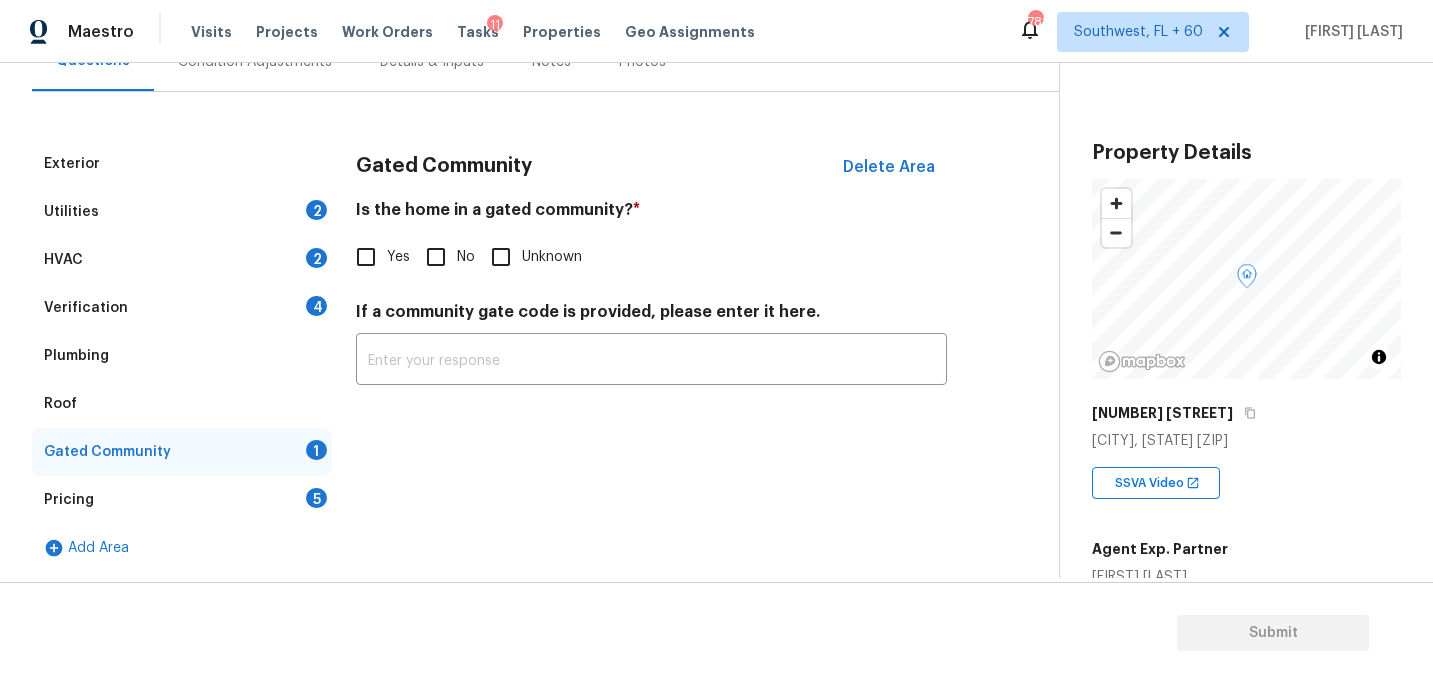 click on "No" at bounding box center (436, 257) 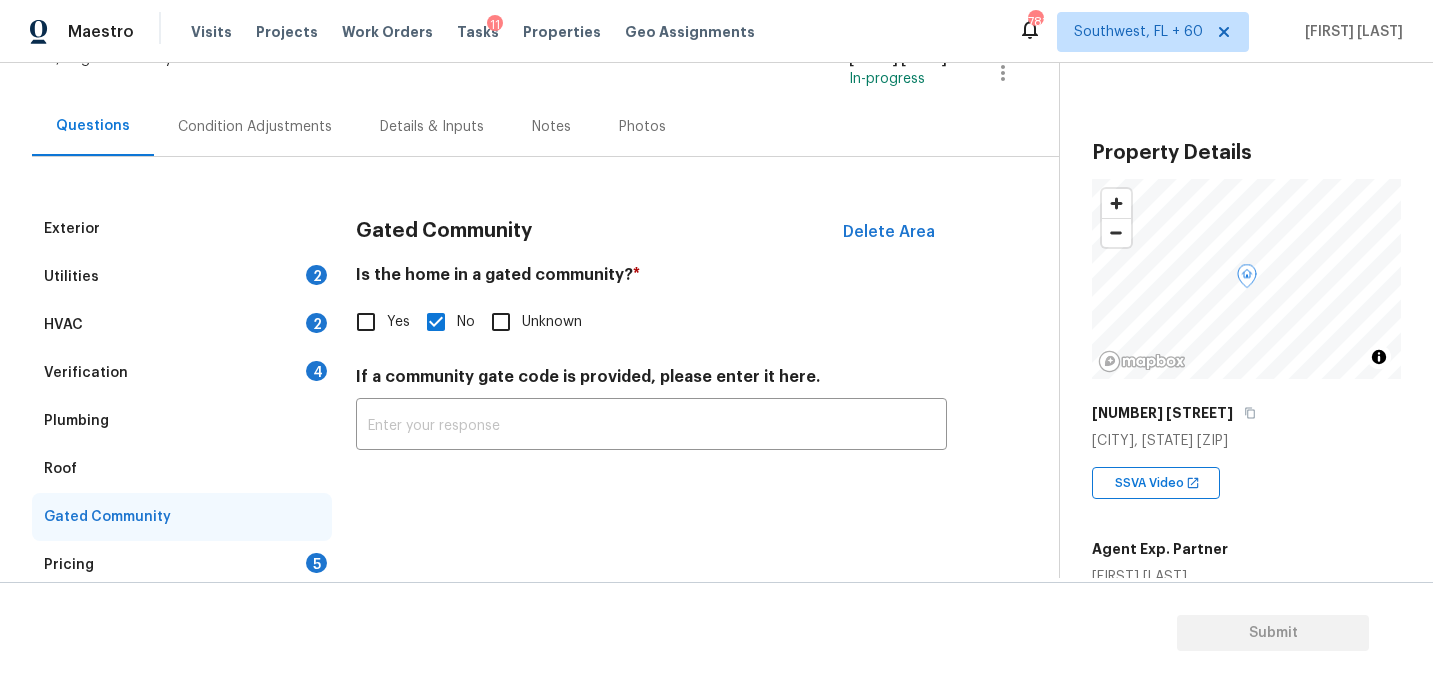 scroll, scrollTop: 120, scrollLeft: 0, axis: vertical 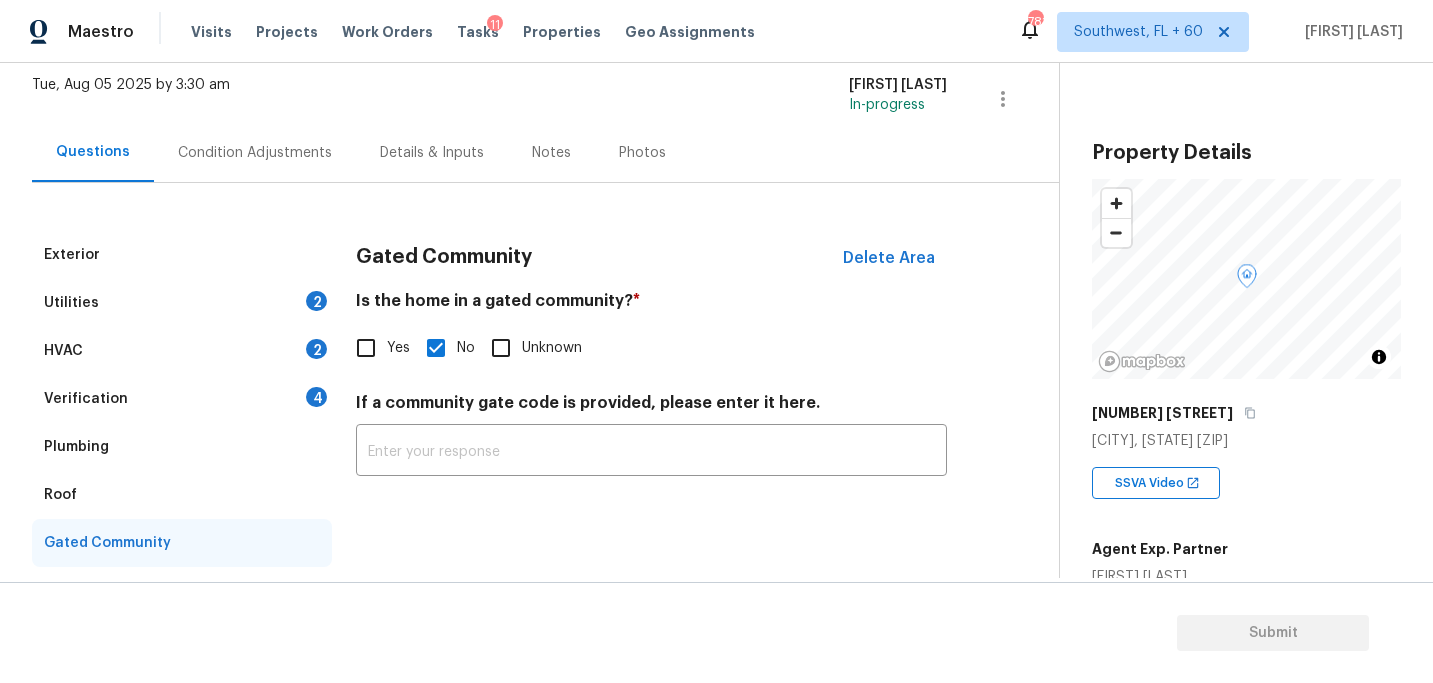 click on "Condition Adjustments" at bounding box center [255, 153] 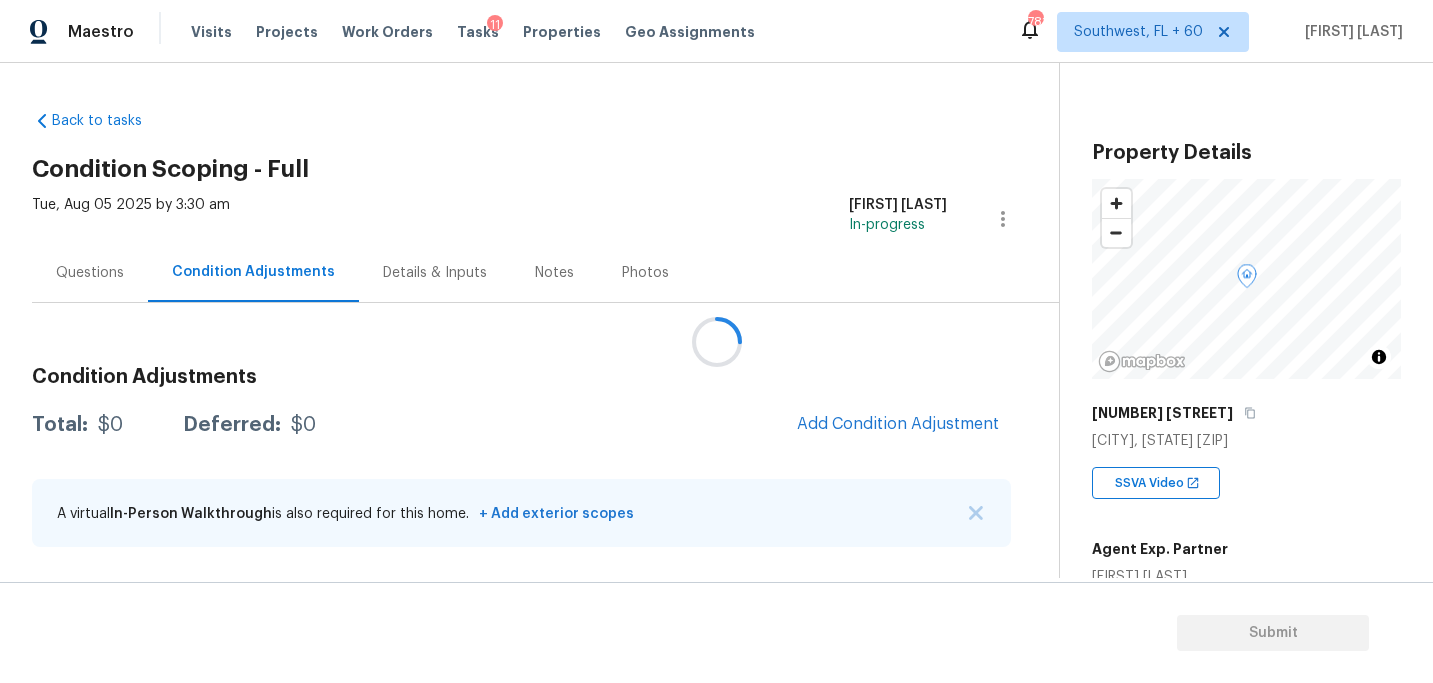 scroll, scrollTop: 0, scrollLeft: 0, axis: both 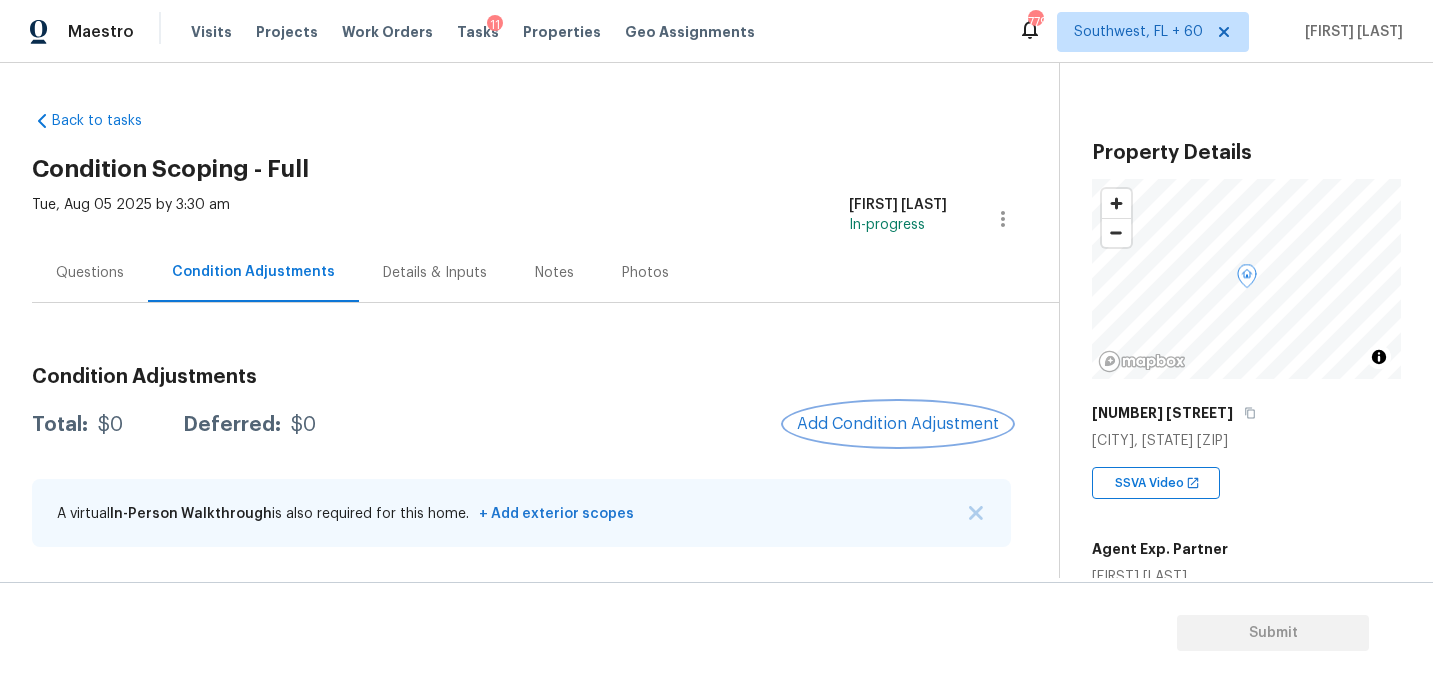 click on "Add Condition Adjustment" at bounding box center [898, 424] 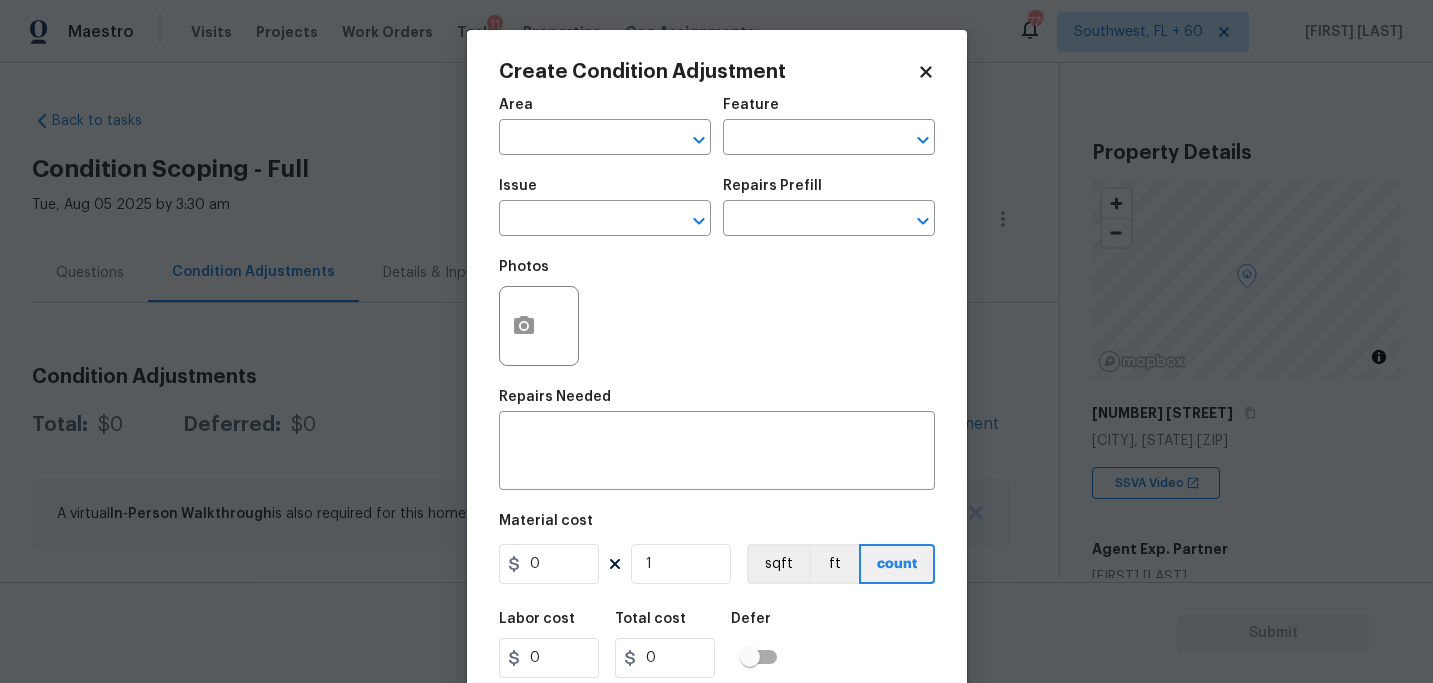 click on "Area" at bounding box center (605, 111) 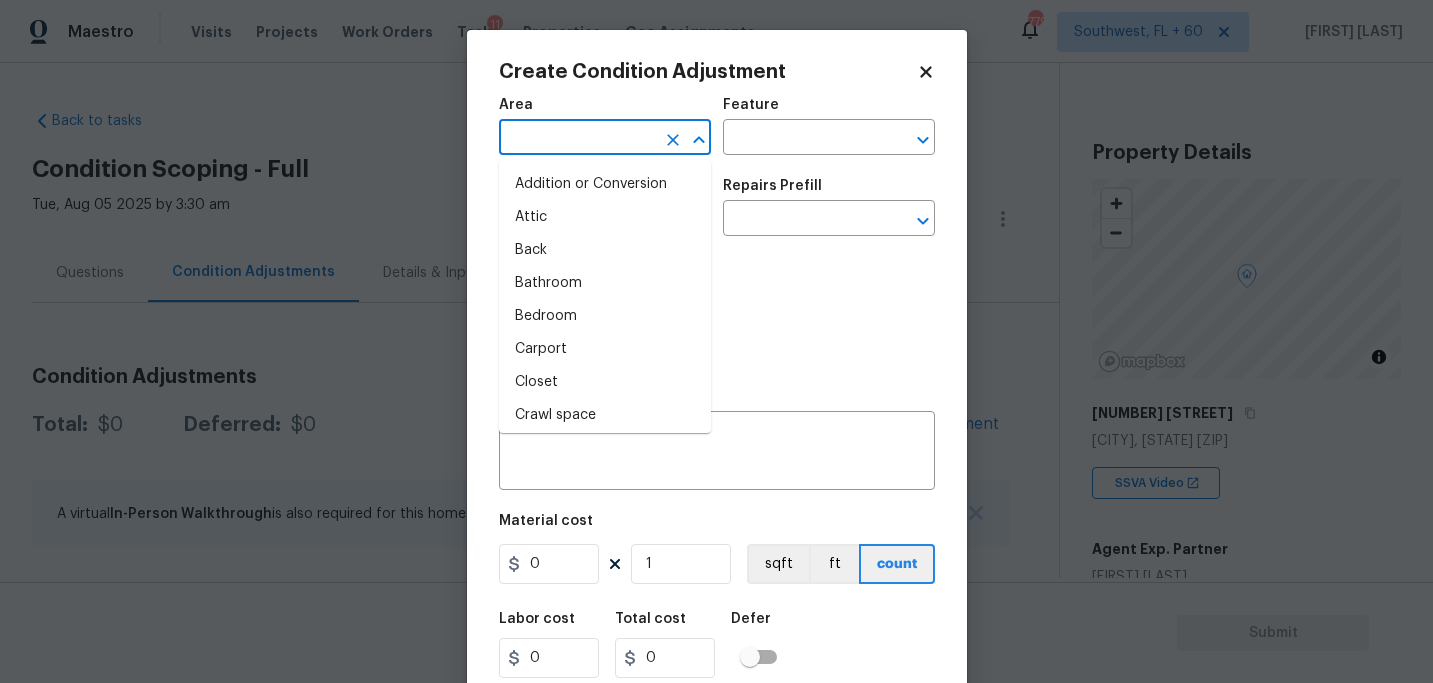 click at bounding box center [577, 139] 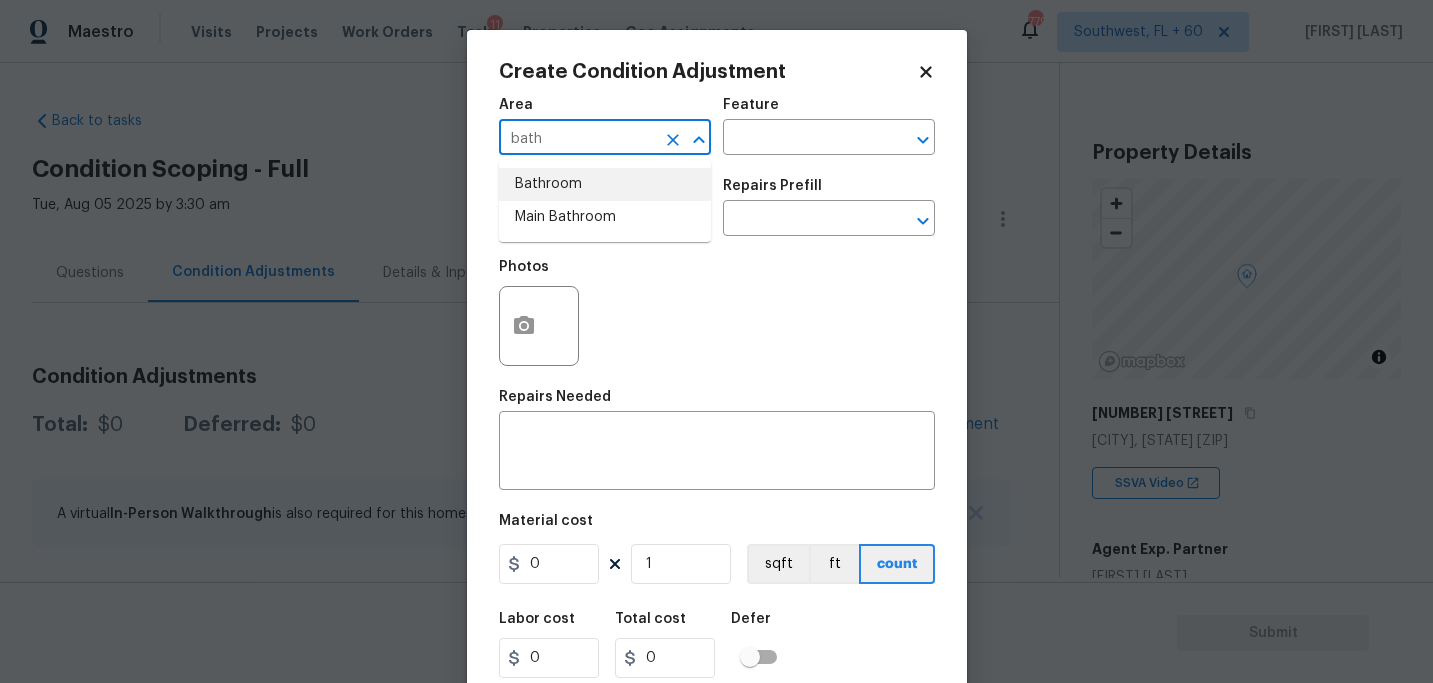 click on "Bathroom" at bounding box center (605, 184) 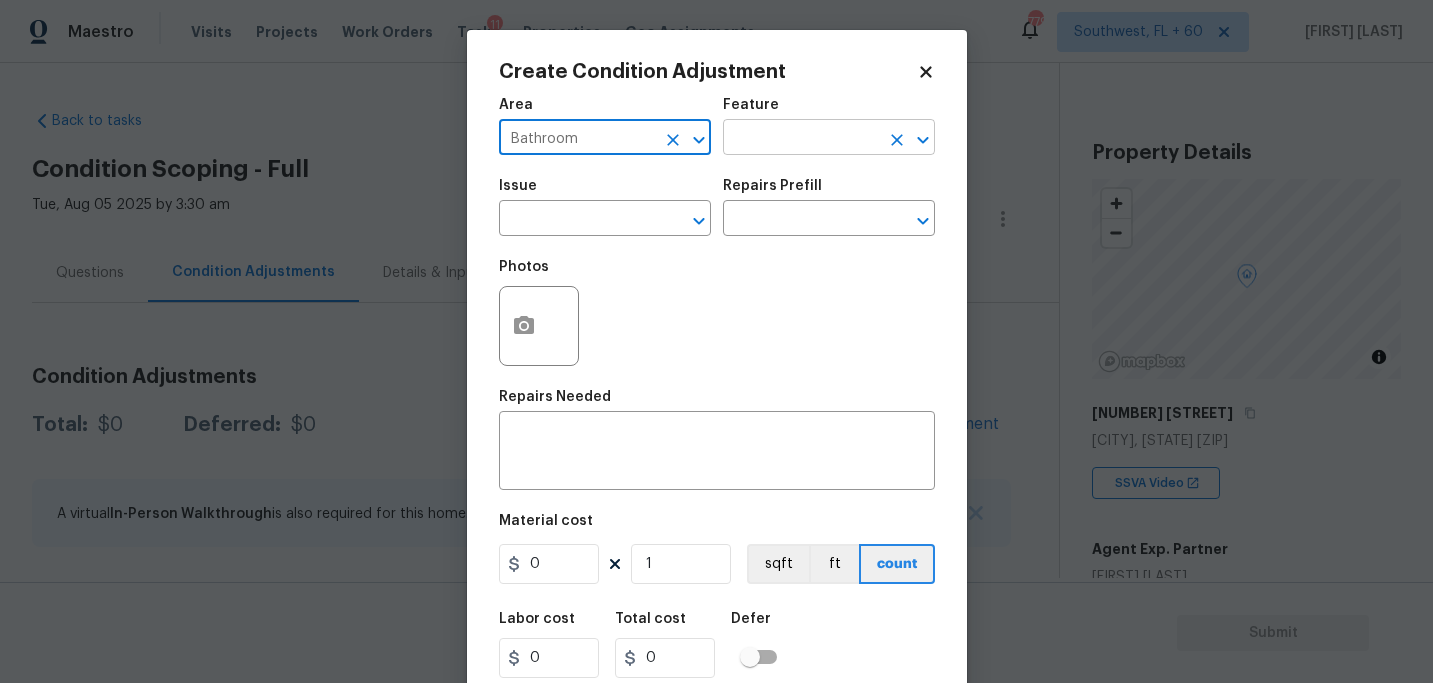 type on "Bathroom" 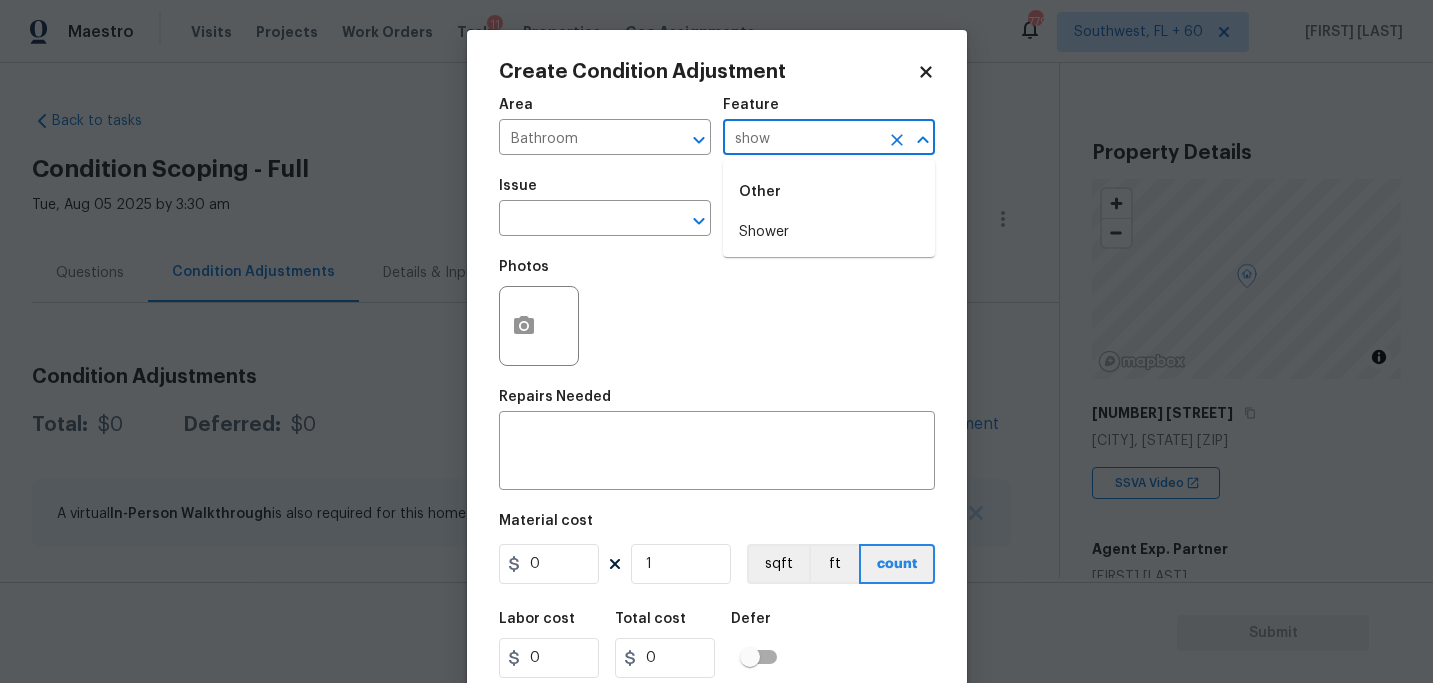 click on "Shower" at bounding box center [829, 232] 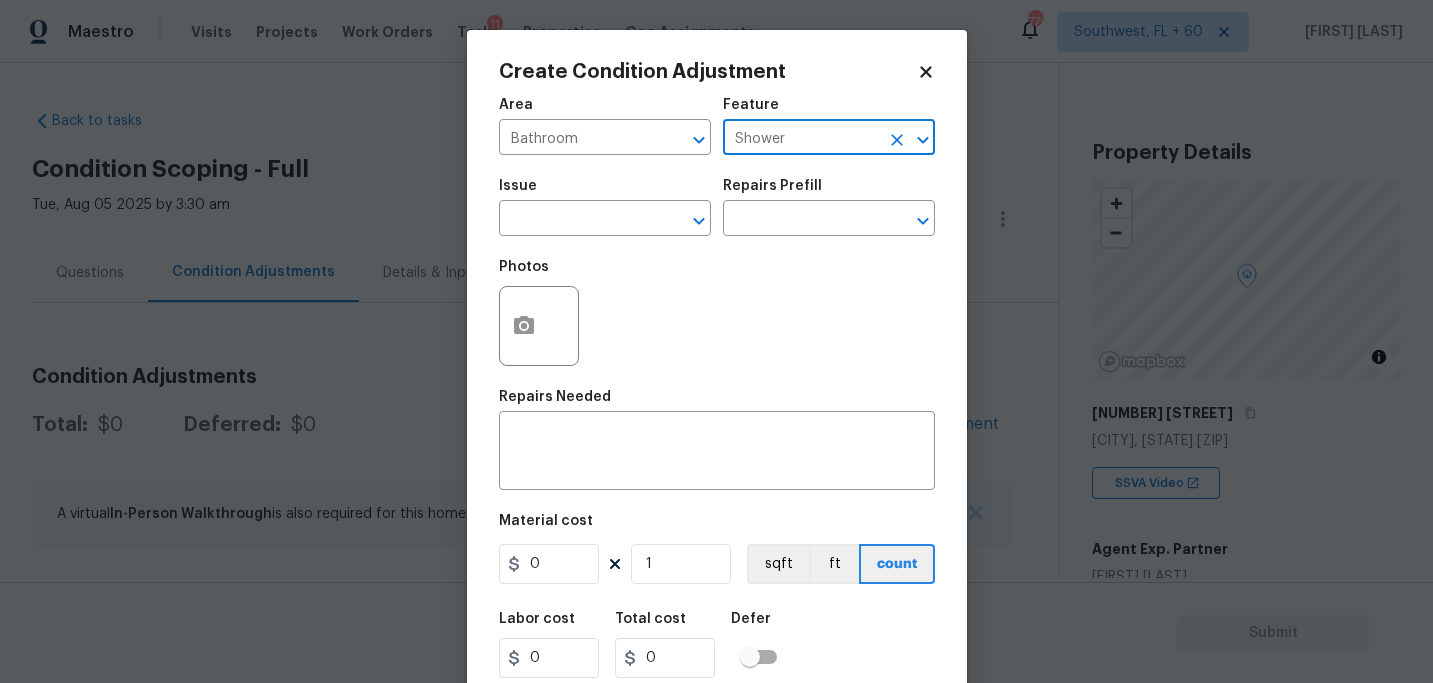 type on "Shower" 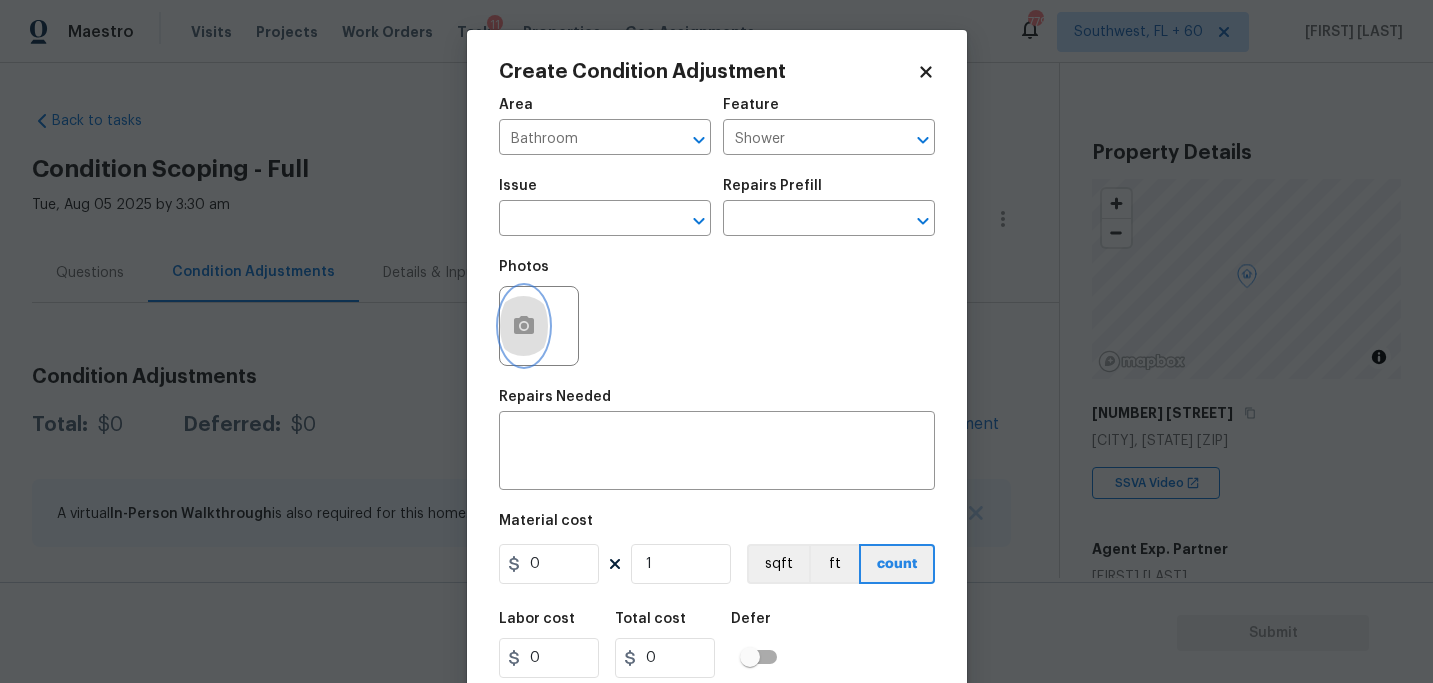 click at bounding box center [524, 326] 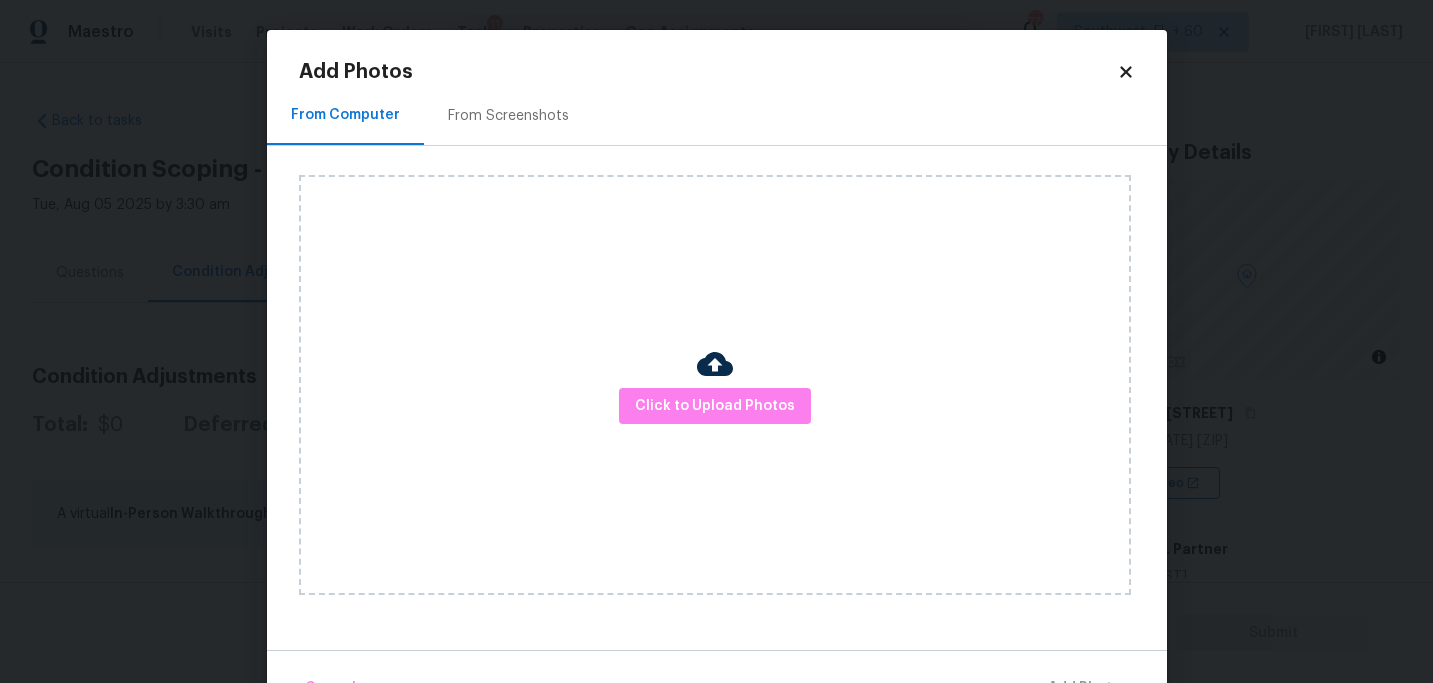 click on "Click to Upload Photos" at bounding box center [715, 385] 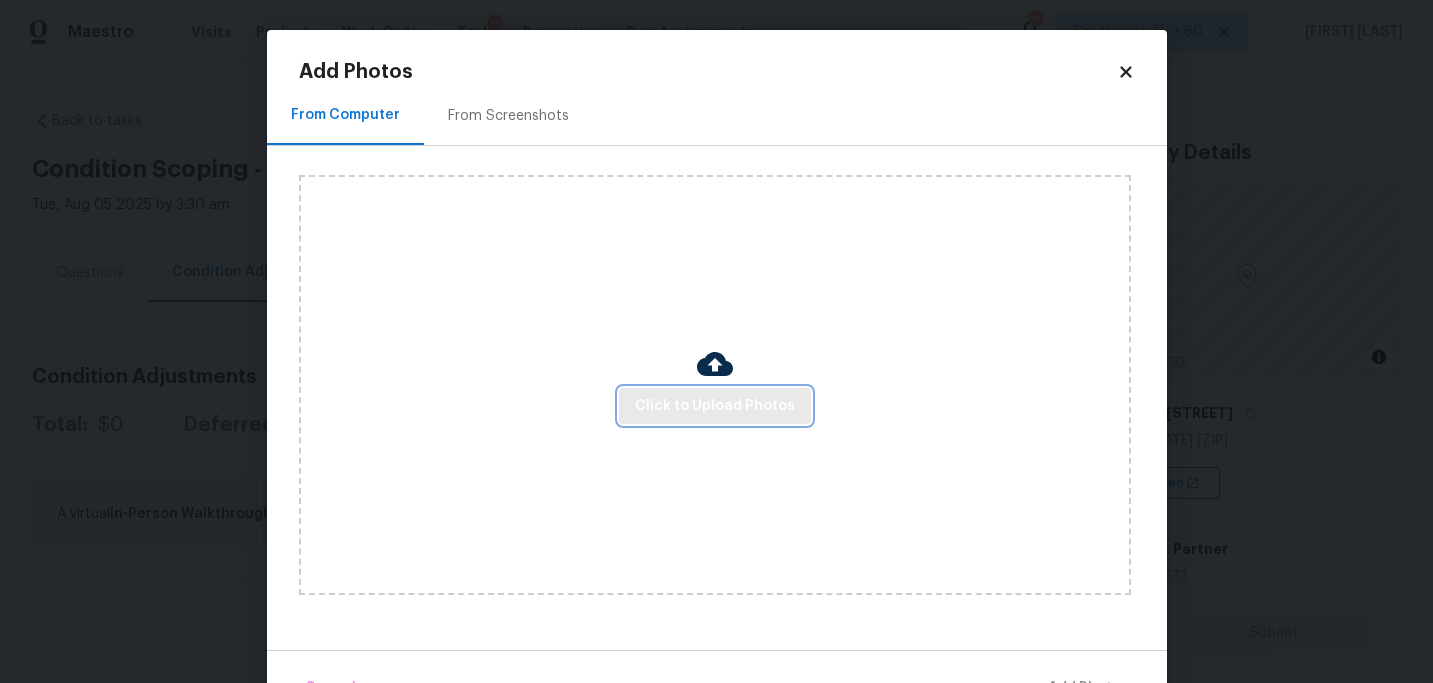 click on "Click to Upload Photos" at bounding box center (715, 406) 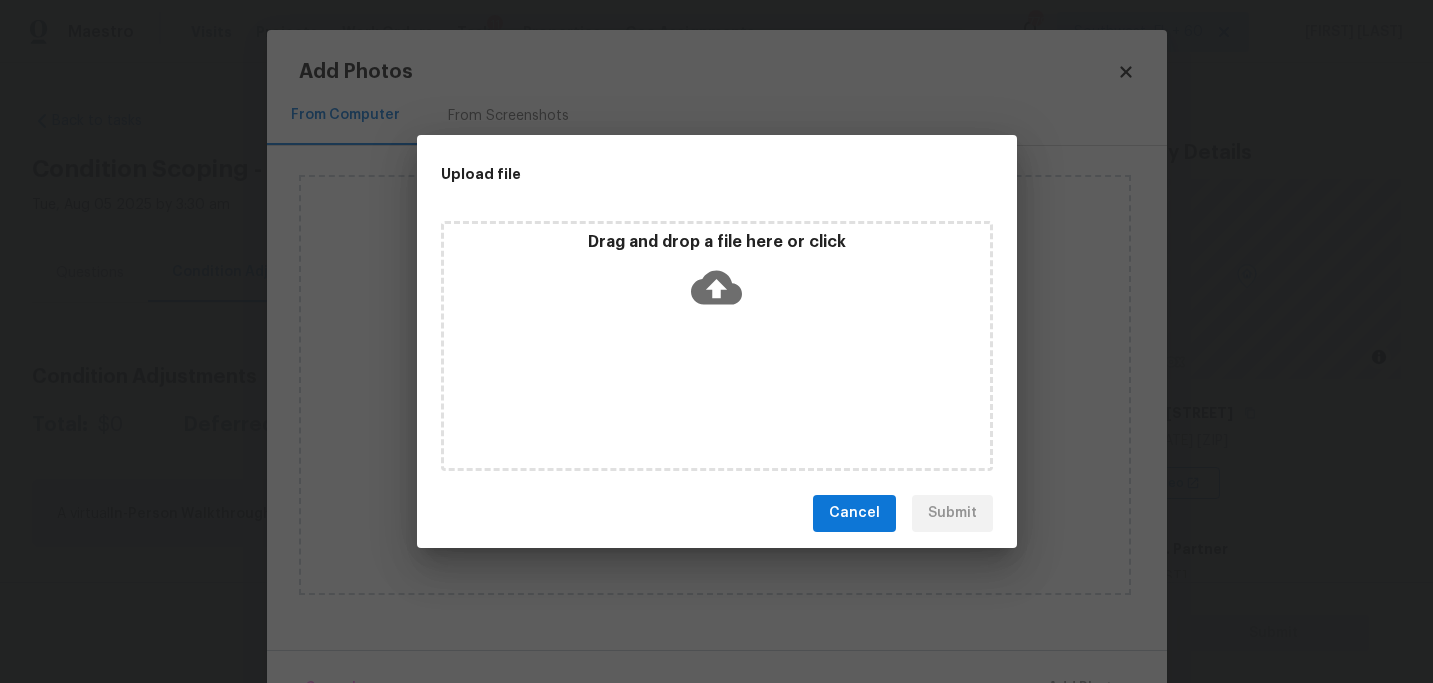 click on "Drag and drop a file here or click" at bounding box center [717, 346] 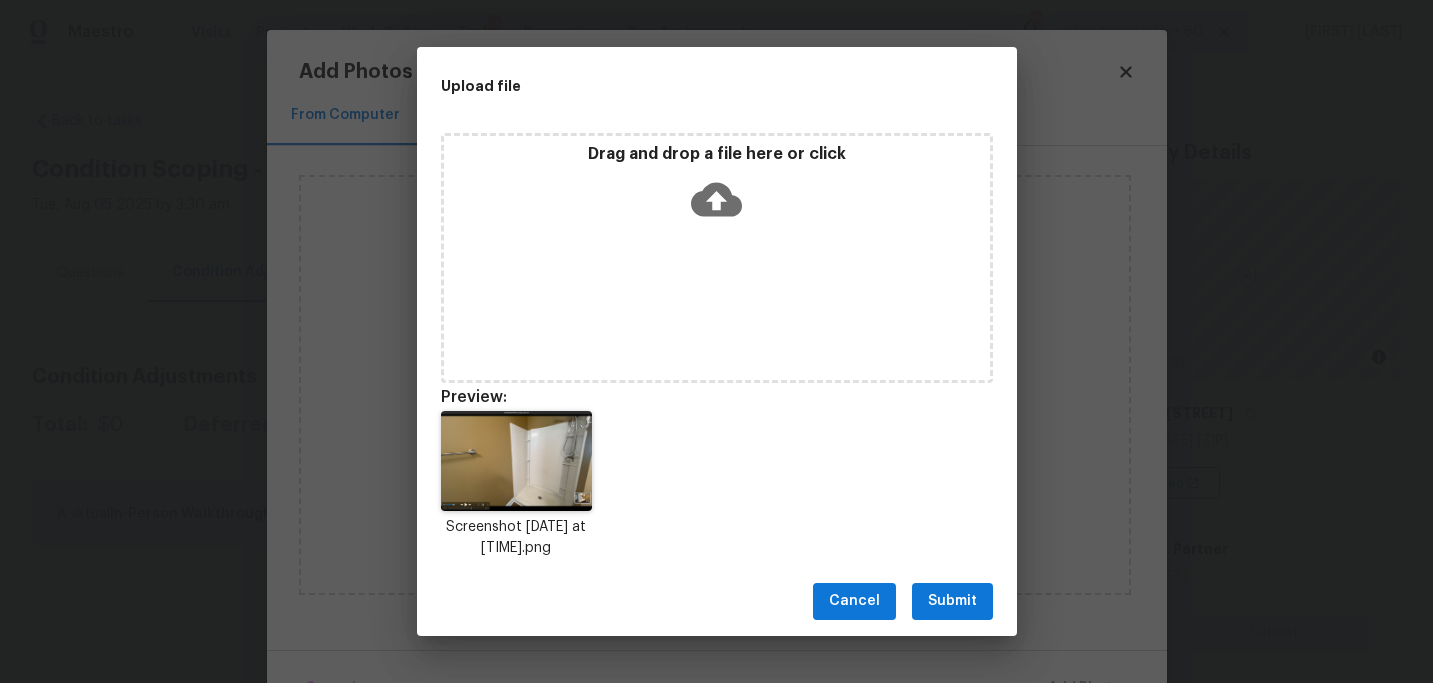 click on "Submit" at bounding box center (952, 601) 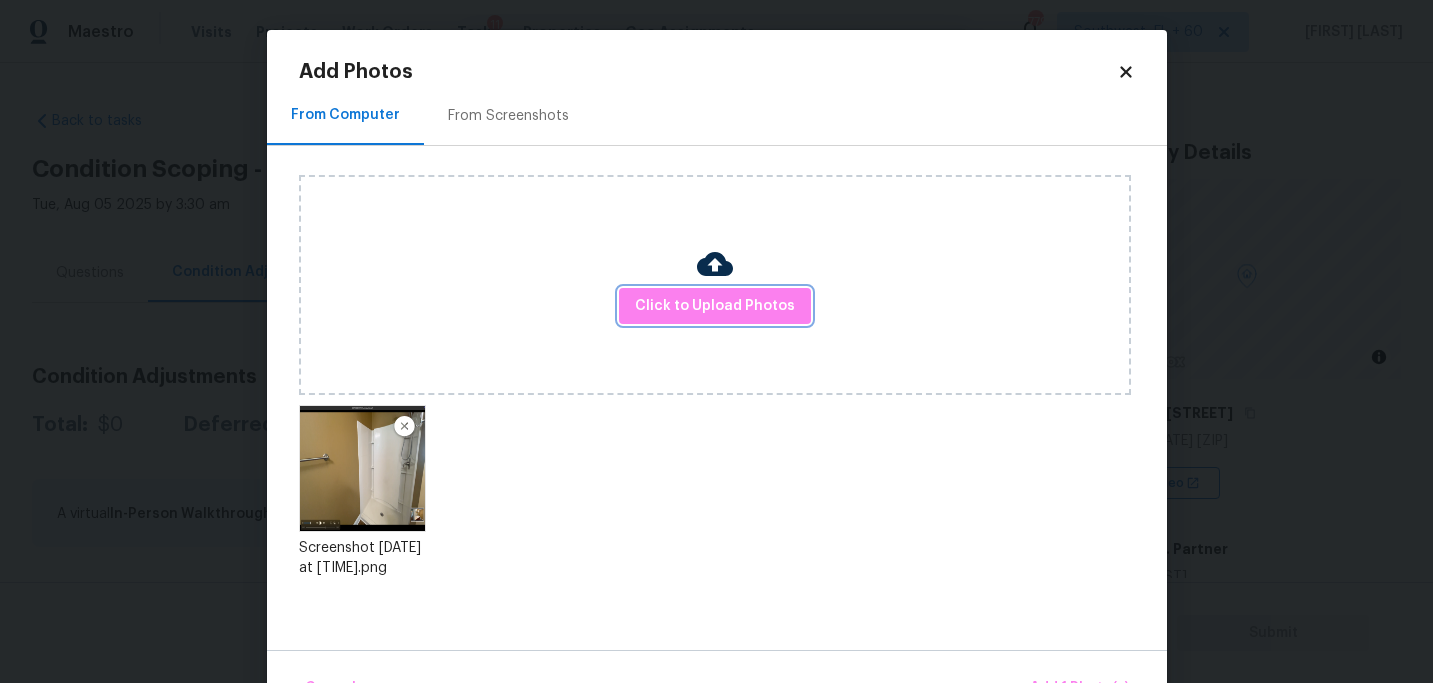 scroll, scrollTop: 57, scrollLeft: 0, axis: vertical 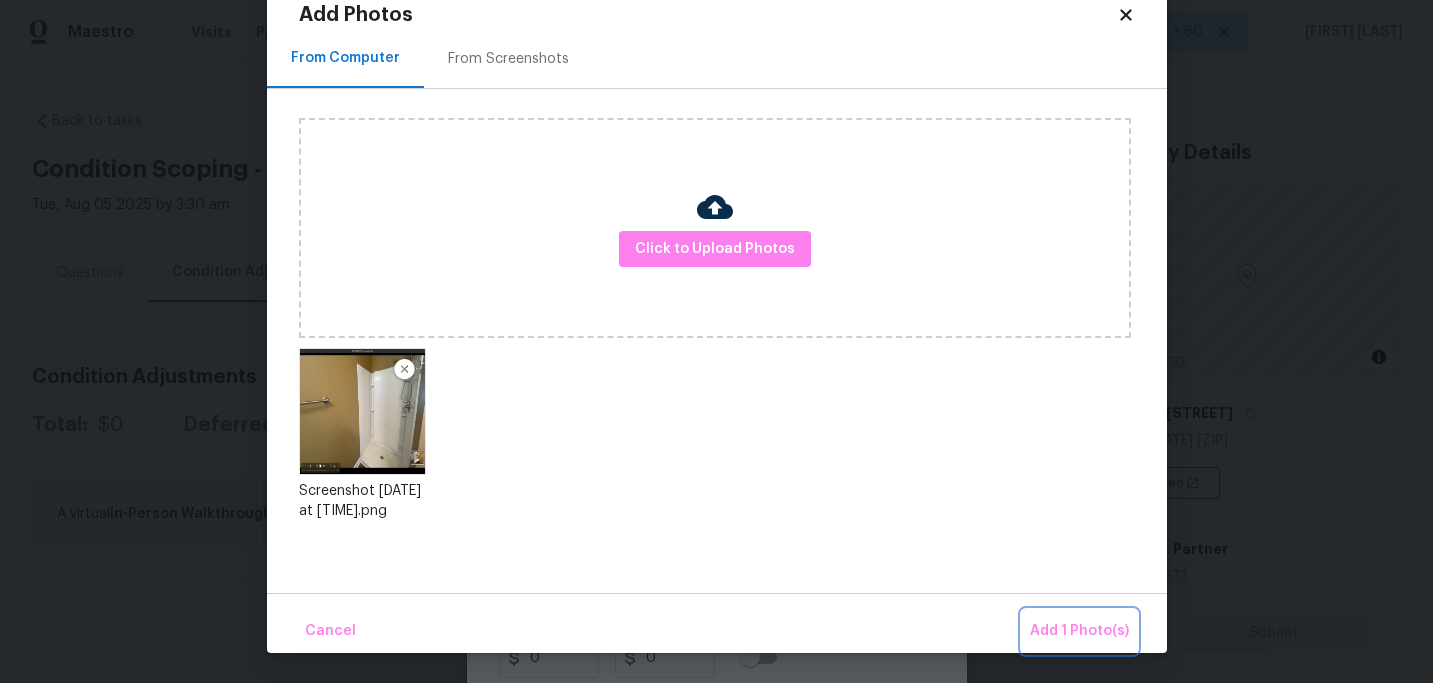 click on "Add 1 Photo(s)" at bounding box center (1079, 631) 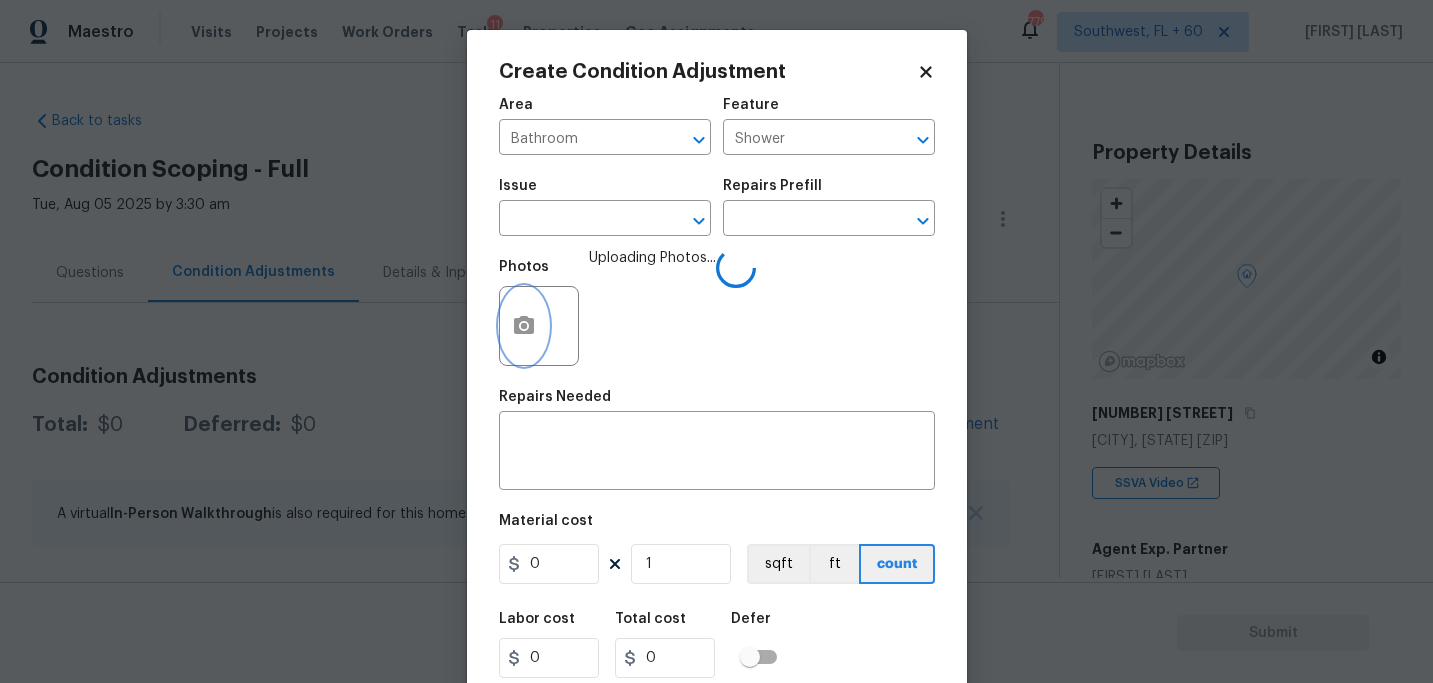 scroll, scrollTop: 0, scrollLeft: 0, axis: both 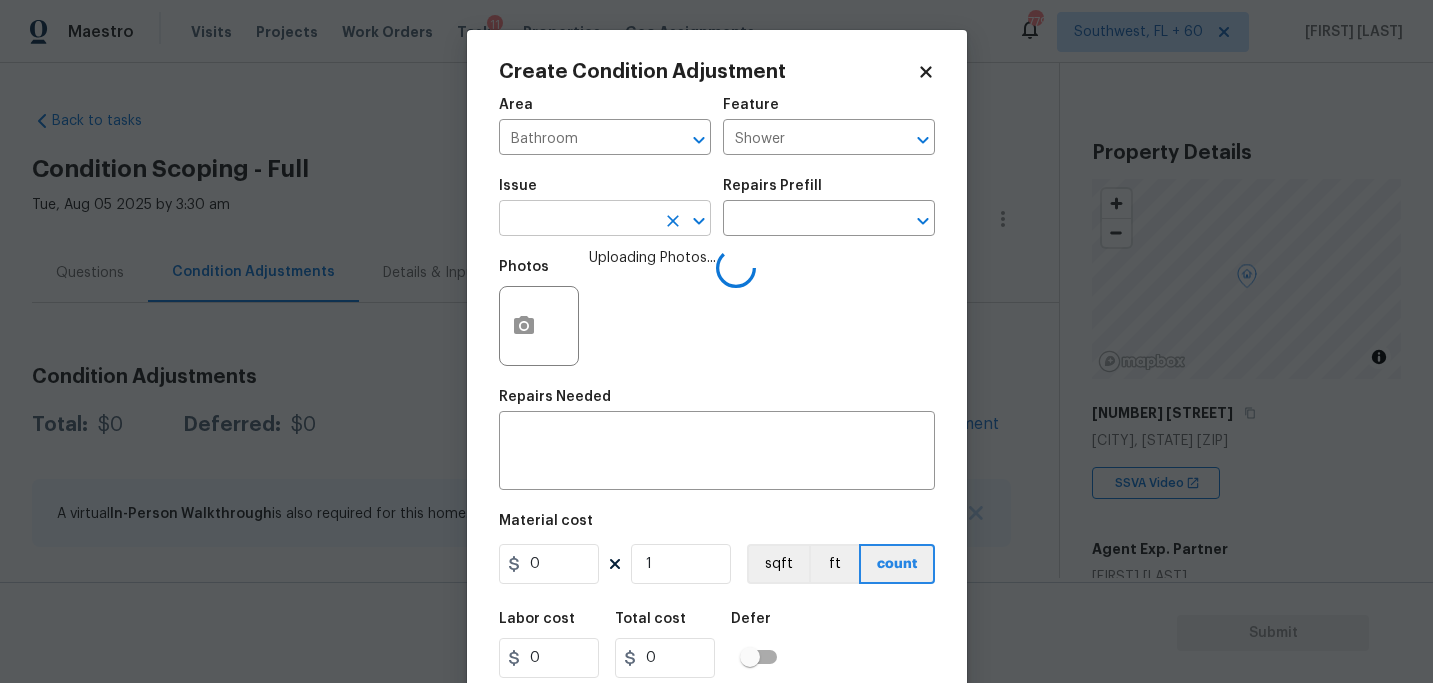 click at bounding box center (577, 220) 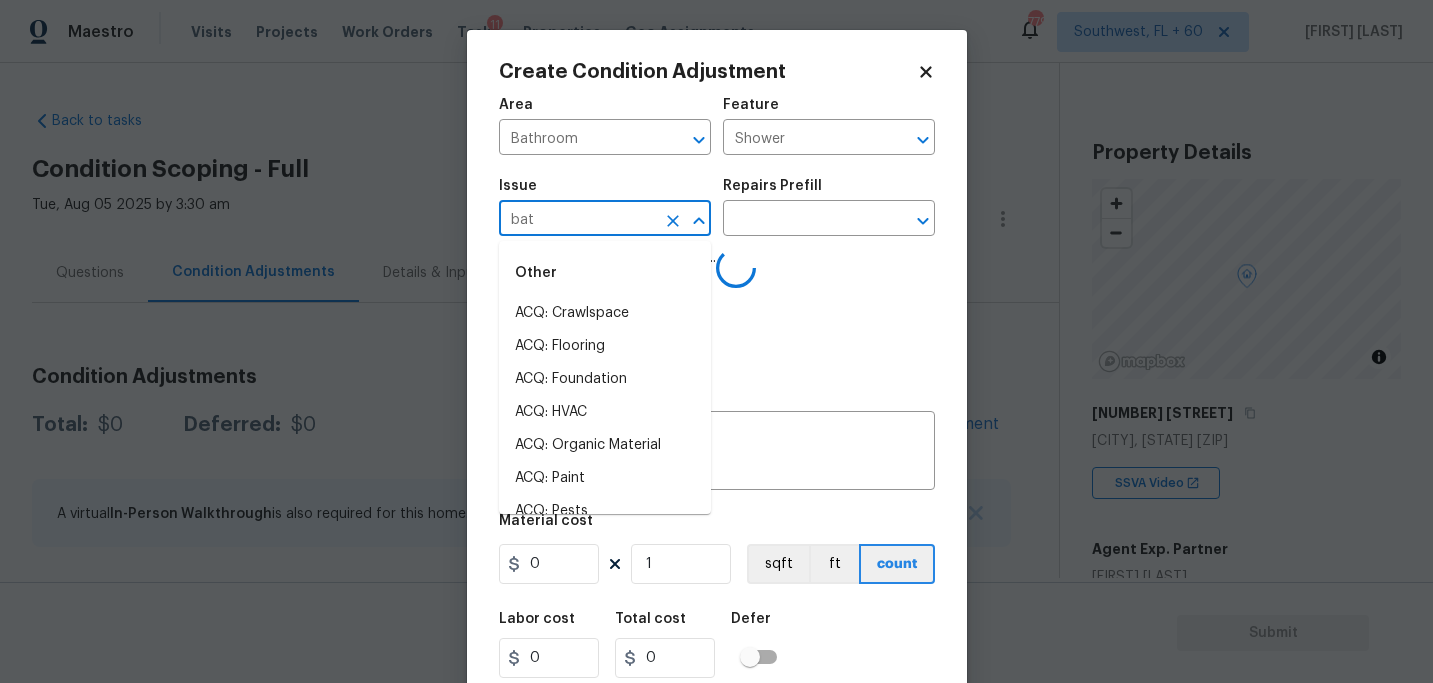 type on "bath" 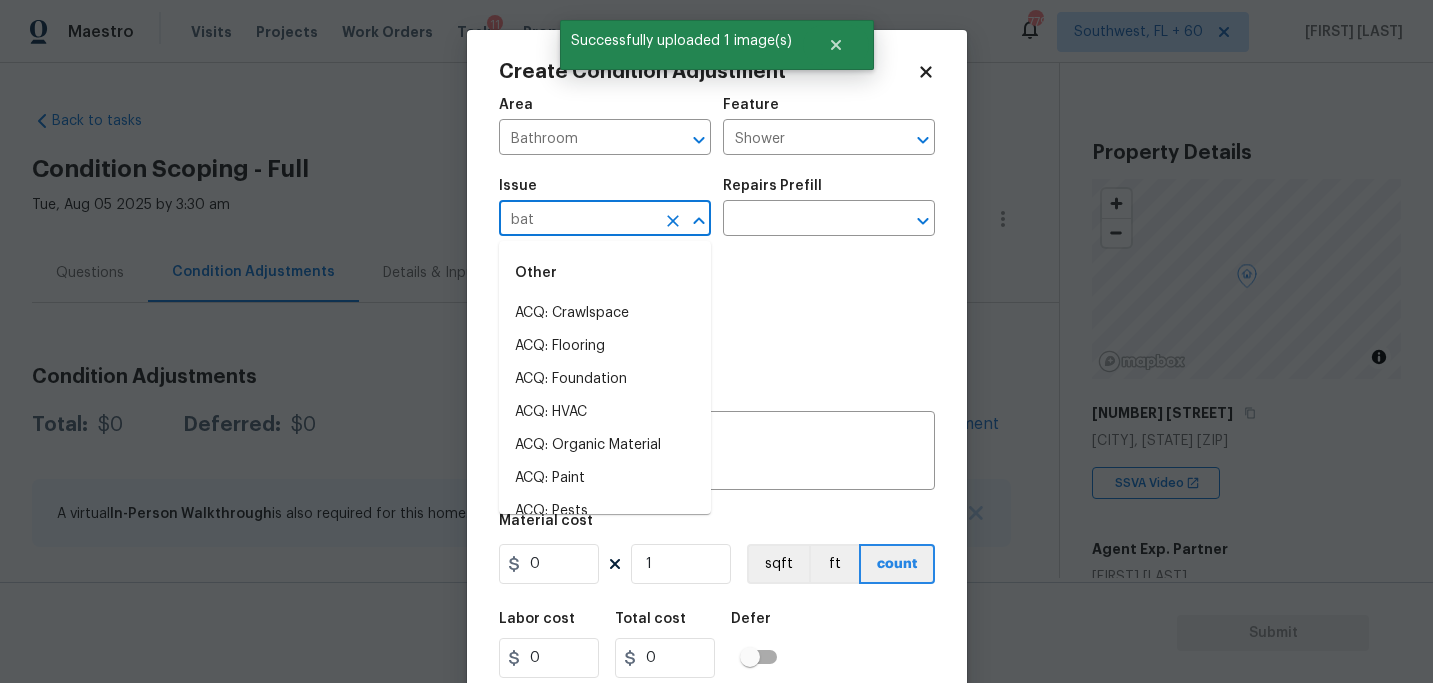 type on "bath" 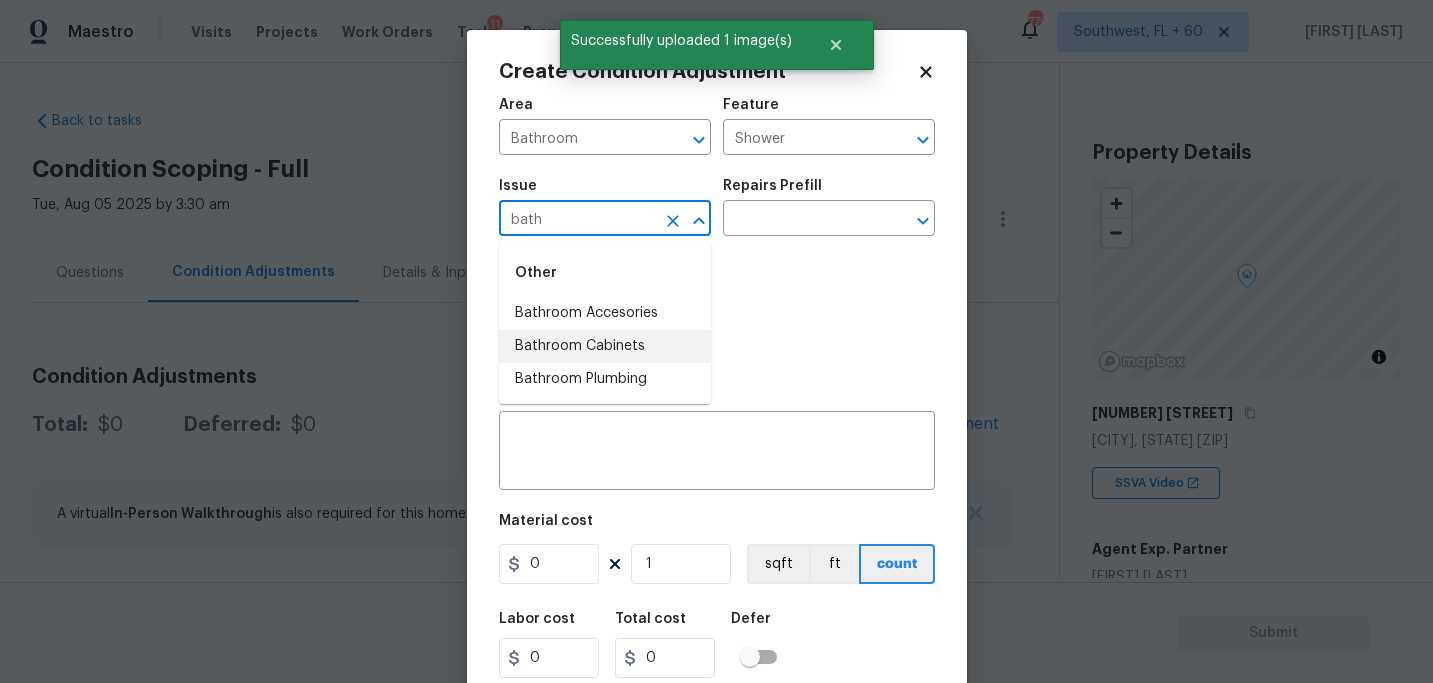 click on "Bathroom Cabinets" at bounding box center [605, 346] 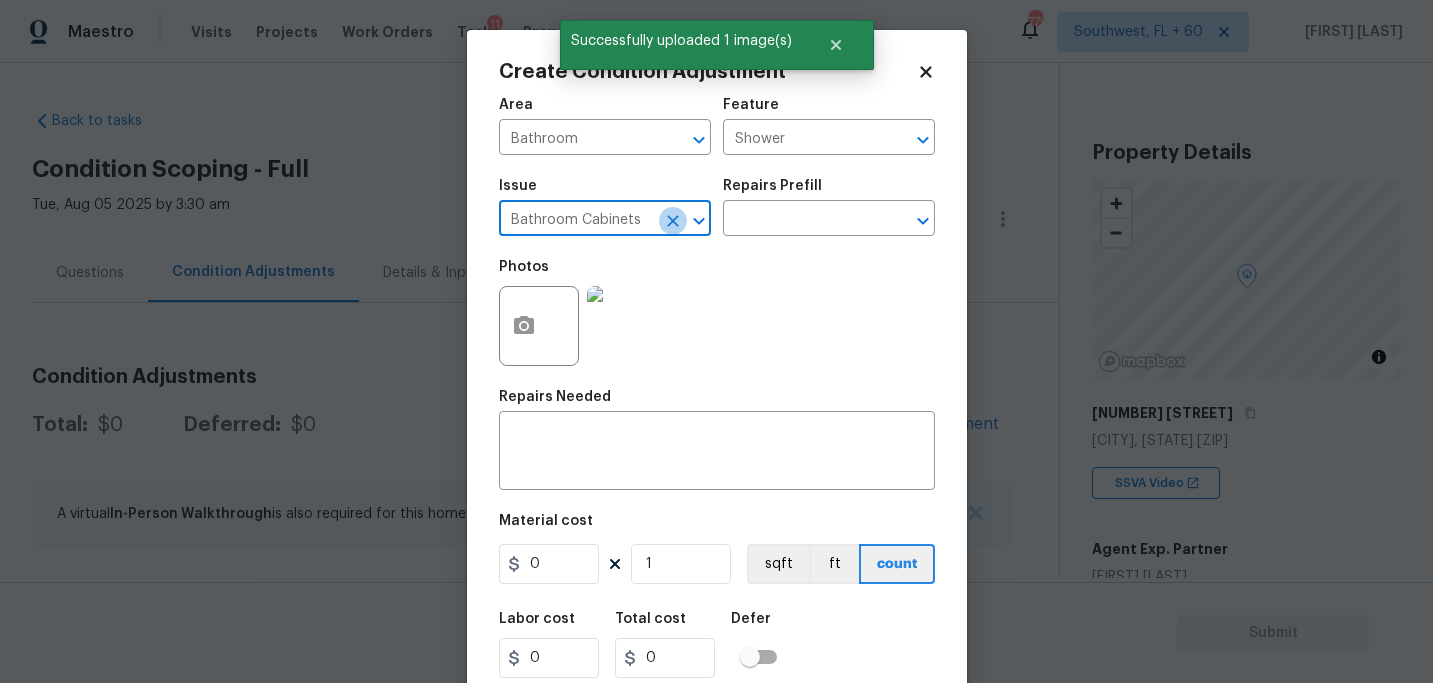 click 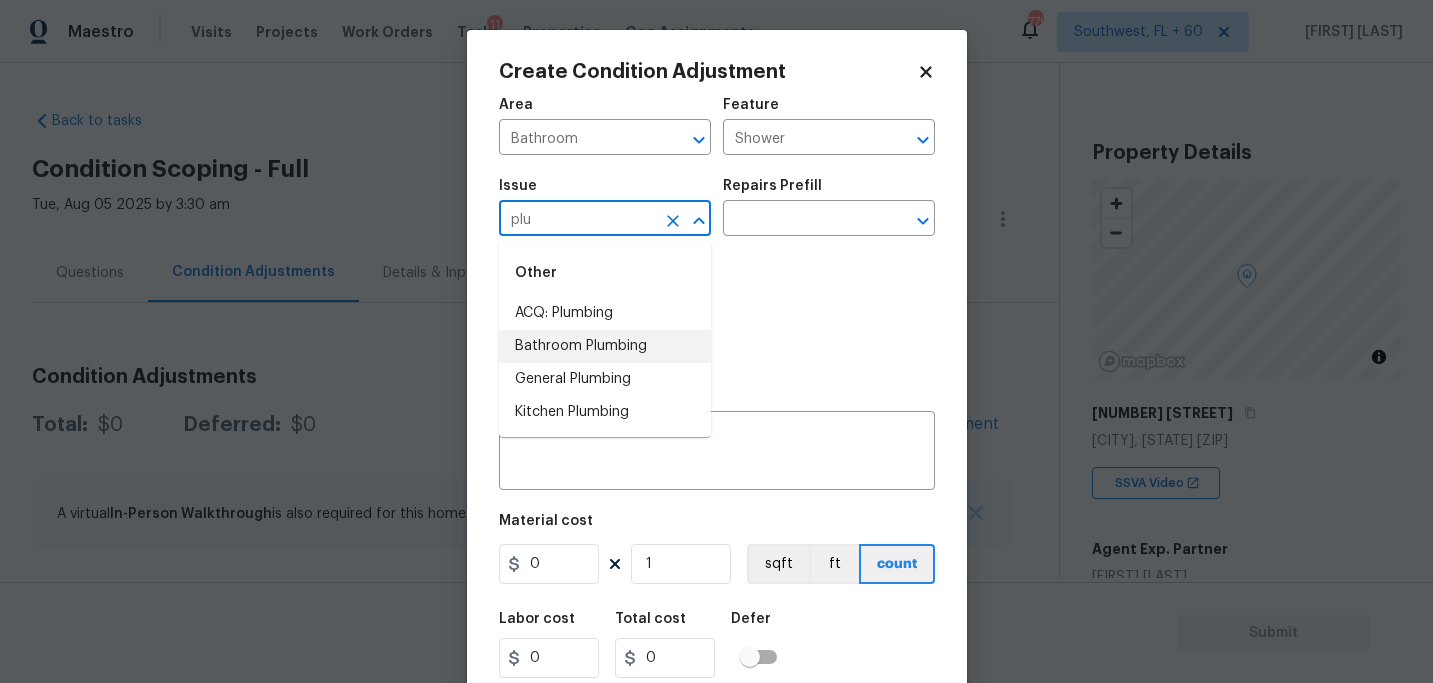 click on "Bathroom Plumbing" at bounding box center [605, 346] 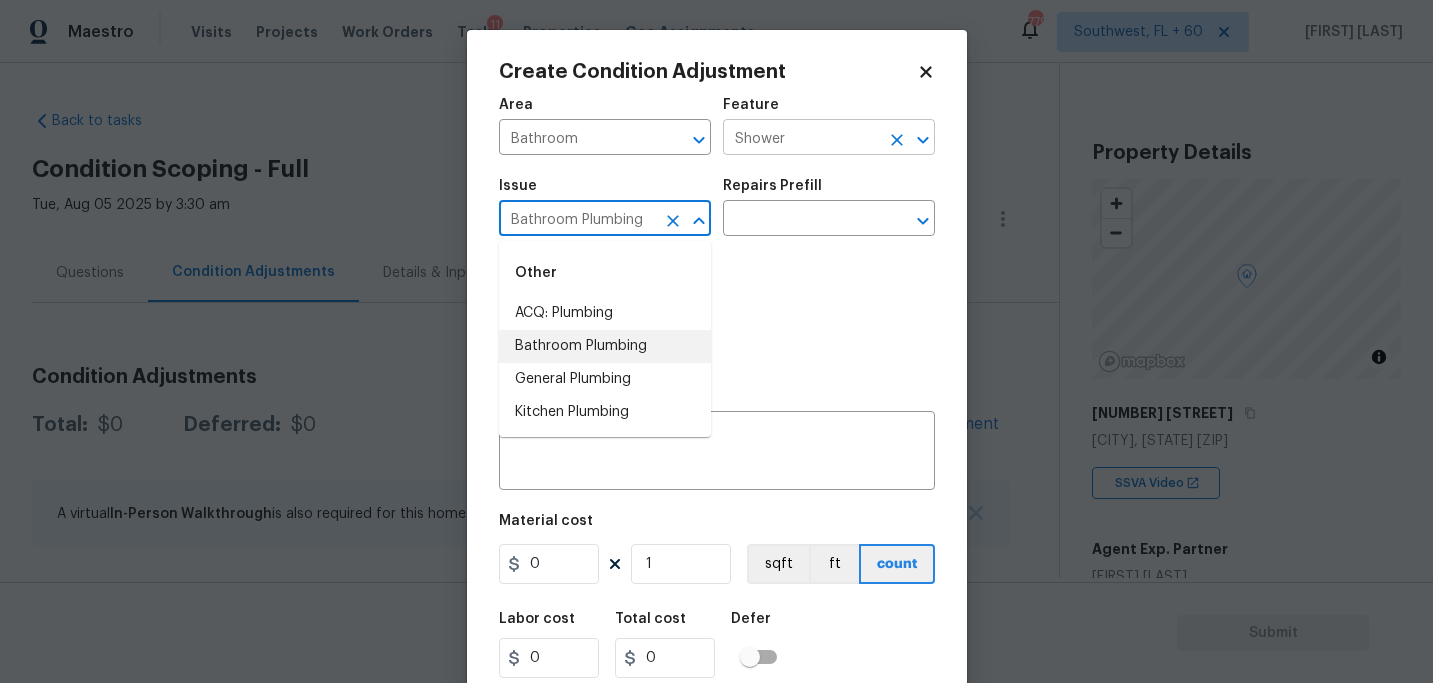 type on "Bathroom Plumbing" 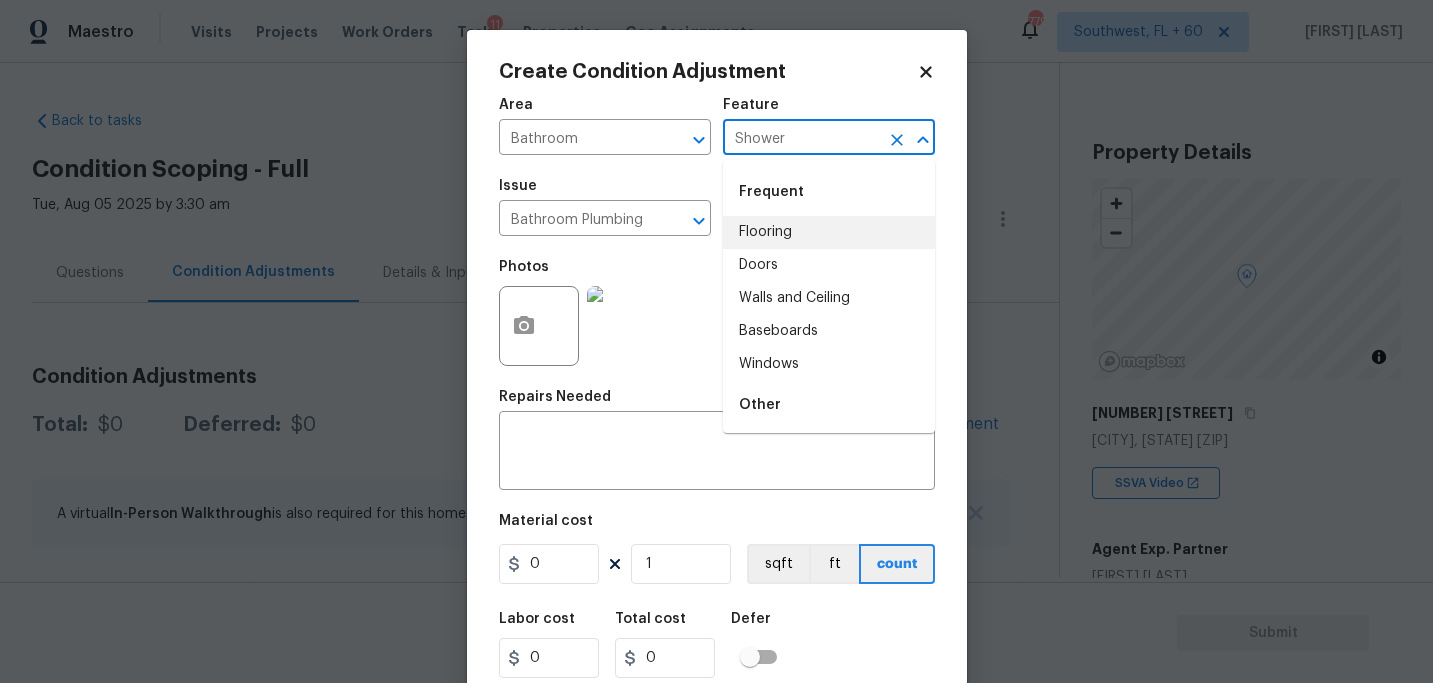 click on "Shower" at bounding box center (801, 139) 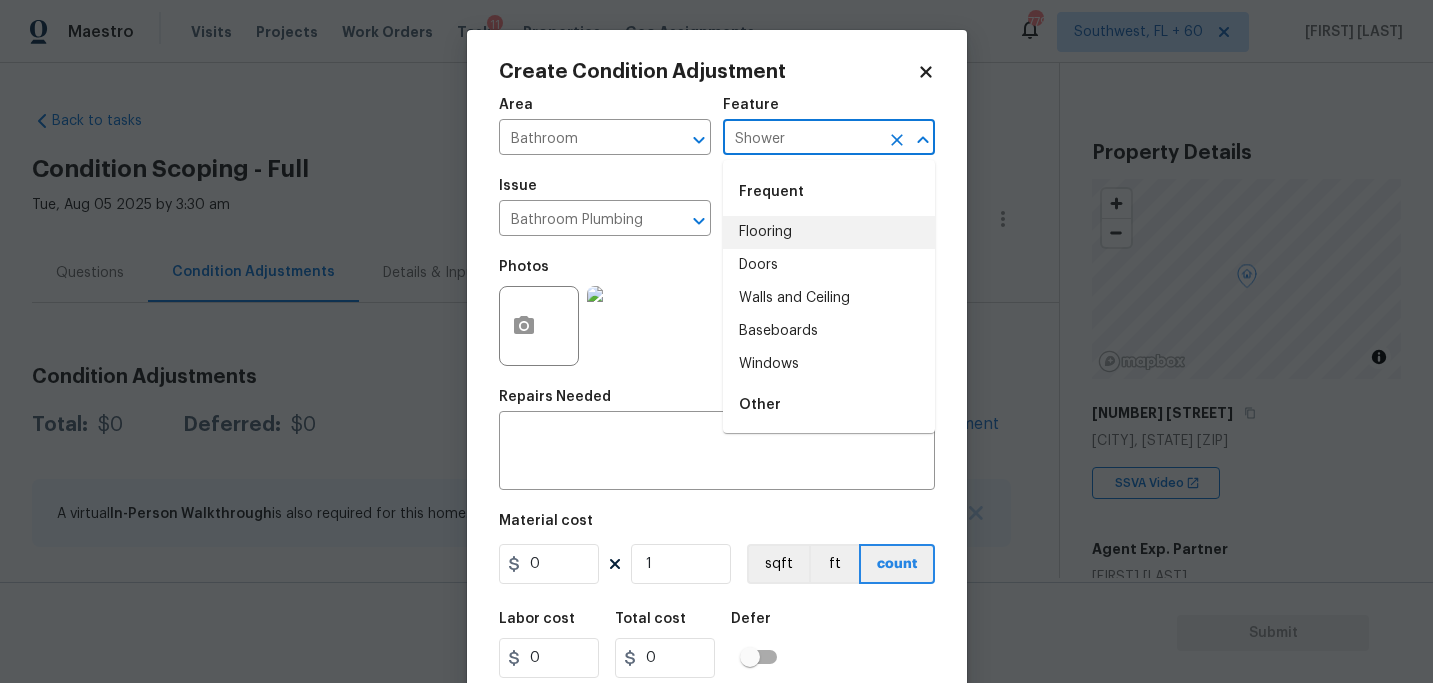 click on "Photos" at bounding box center (717, 313) 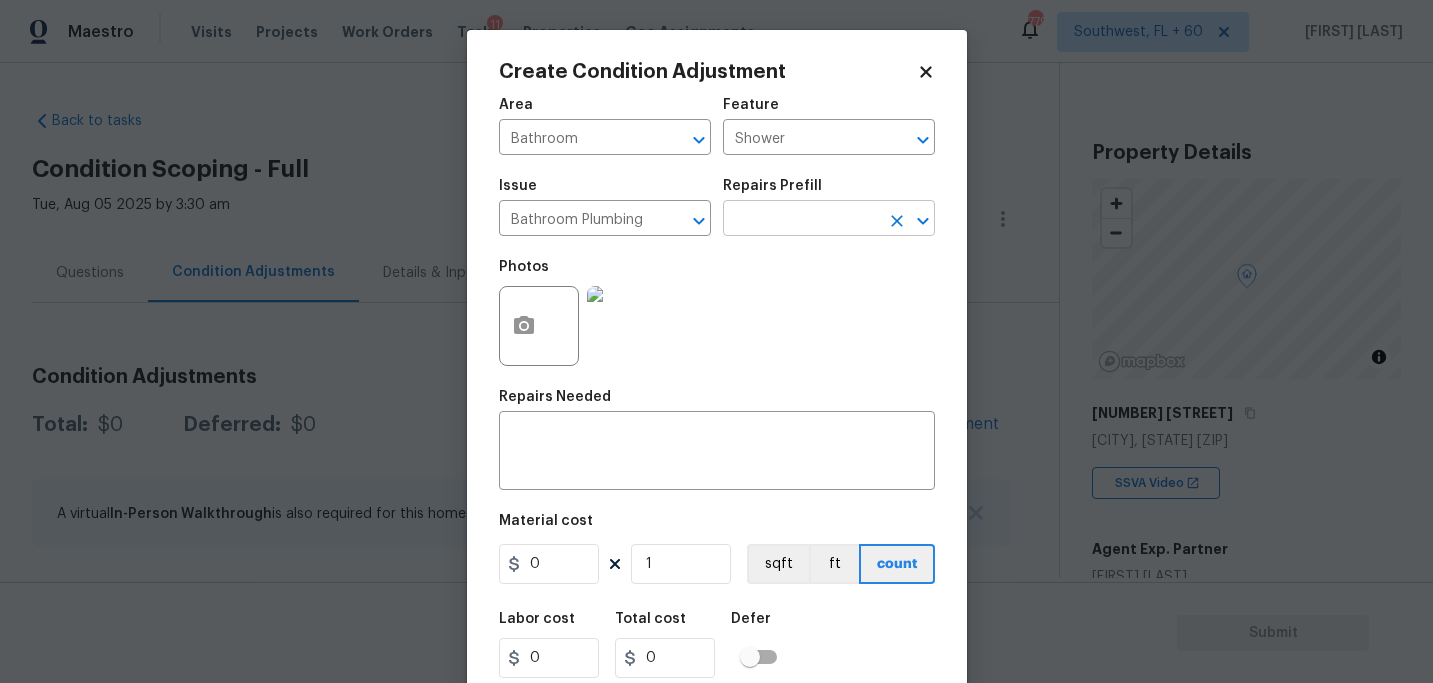 click at bounding box center [801, 220] 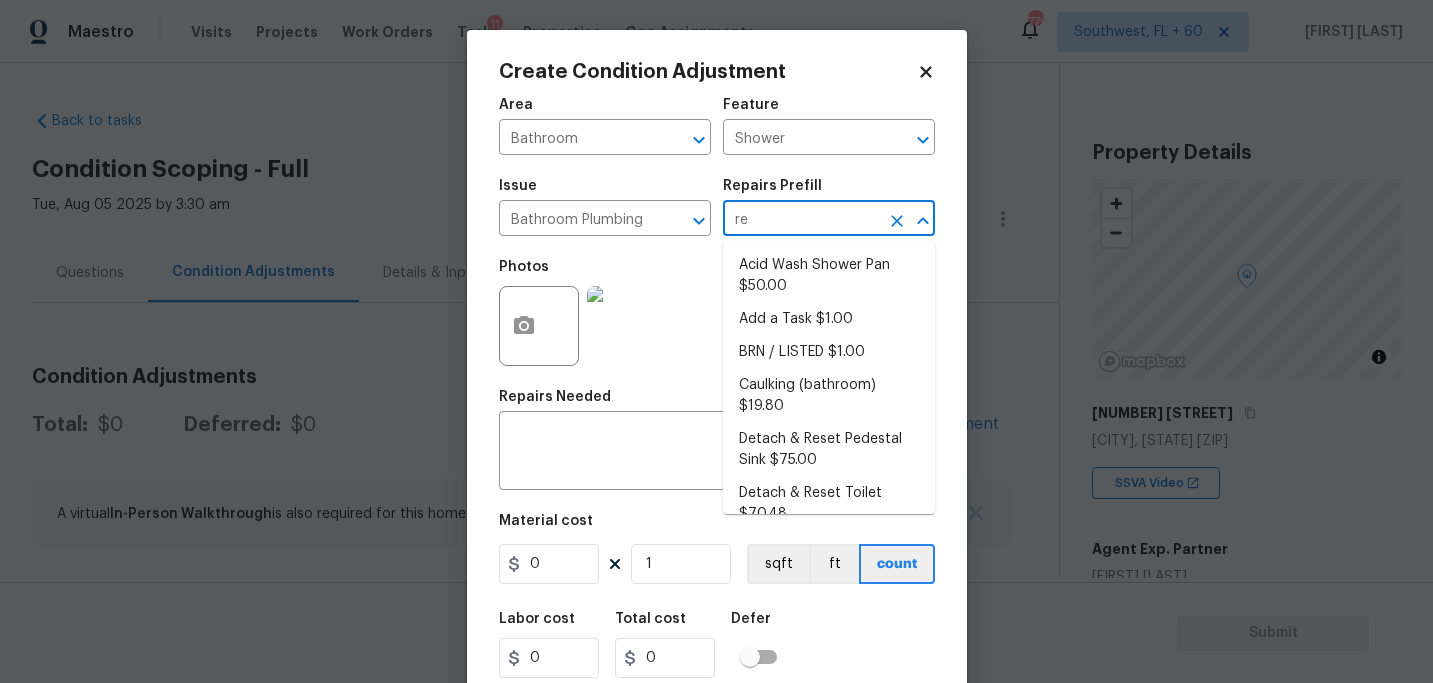 type on "ref" 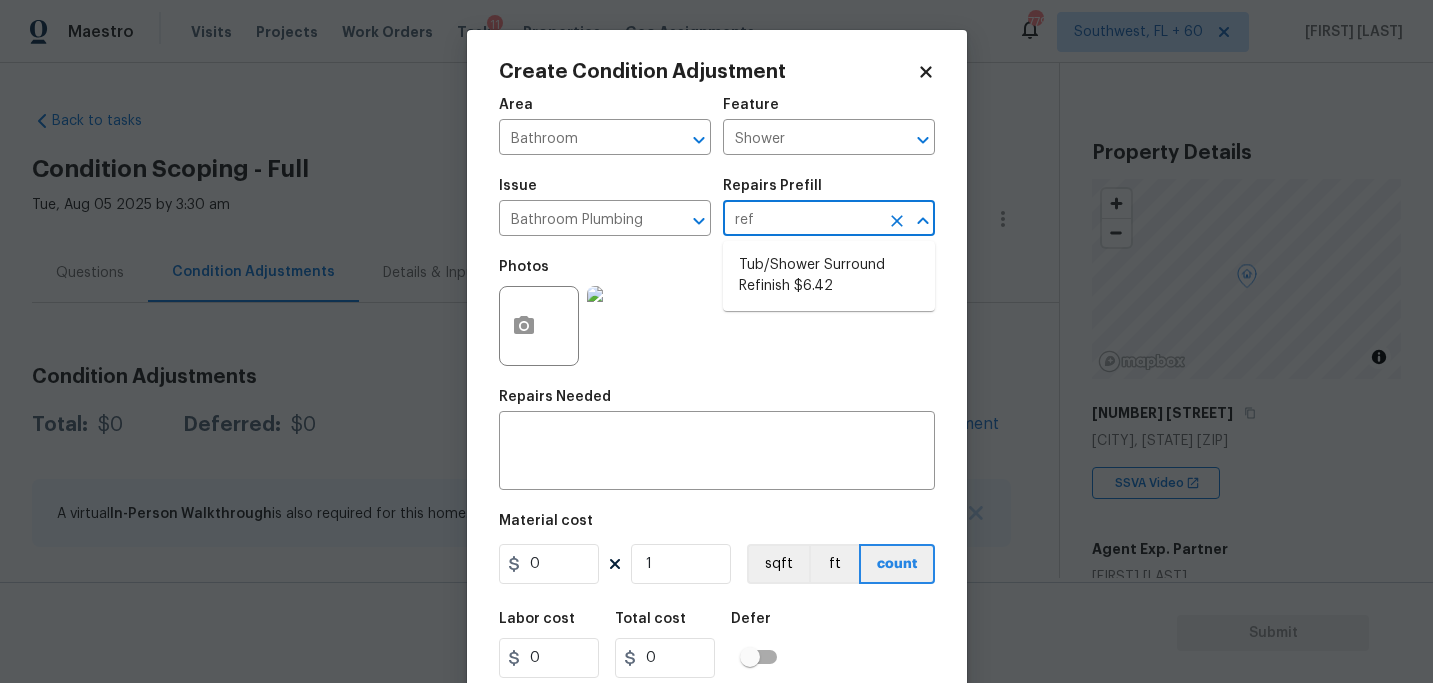 click on "Tub/Shower Surround Refinish $6.42" at bounding box center [829, 276] 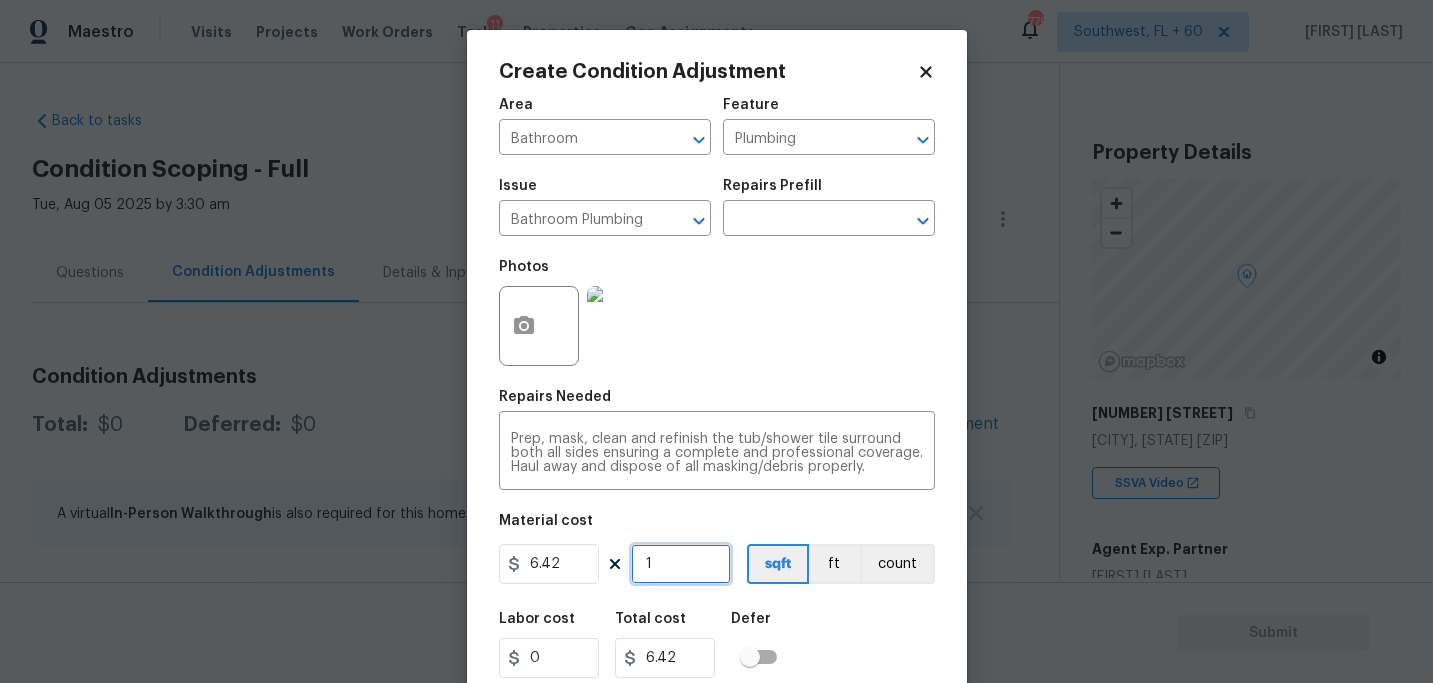 click on "1" at bounding box center (681, 564) 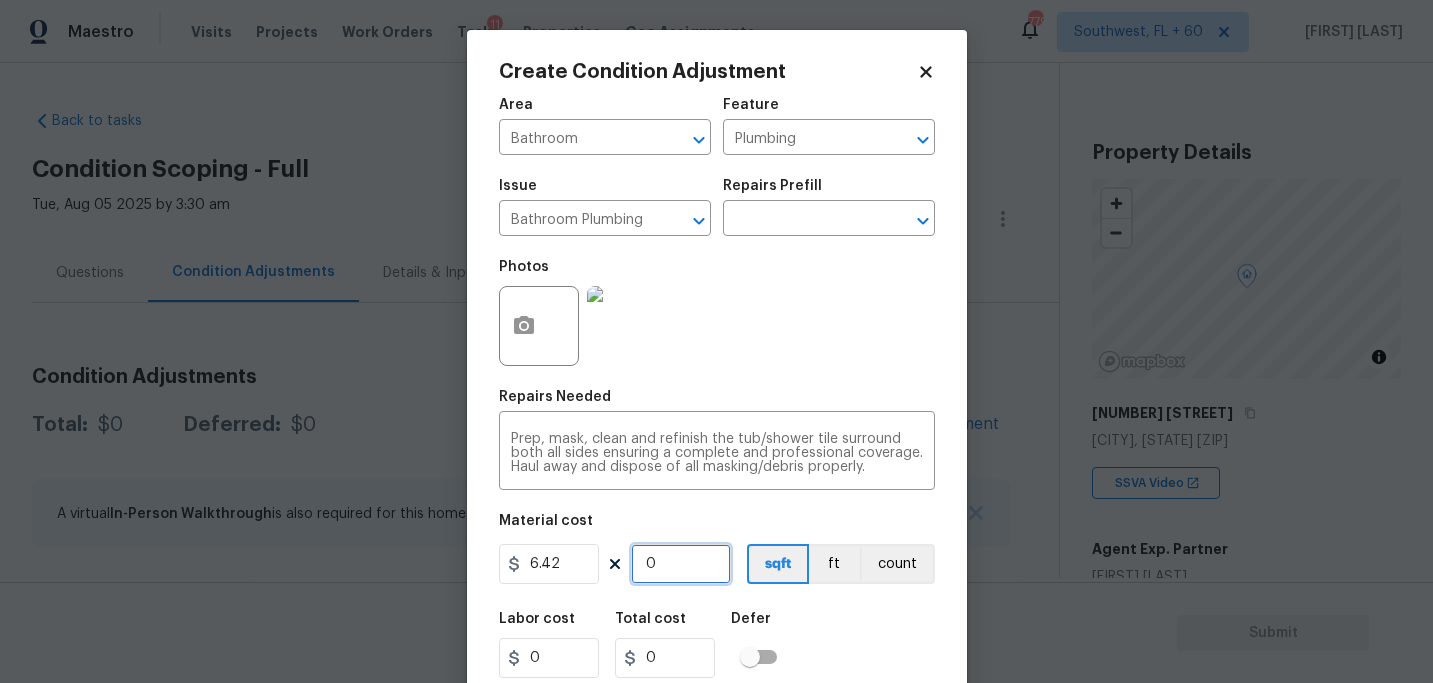 type on "5" 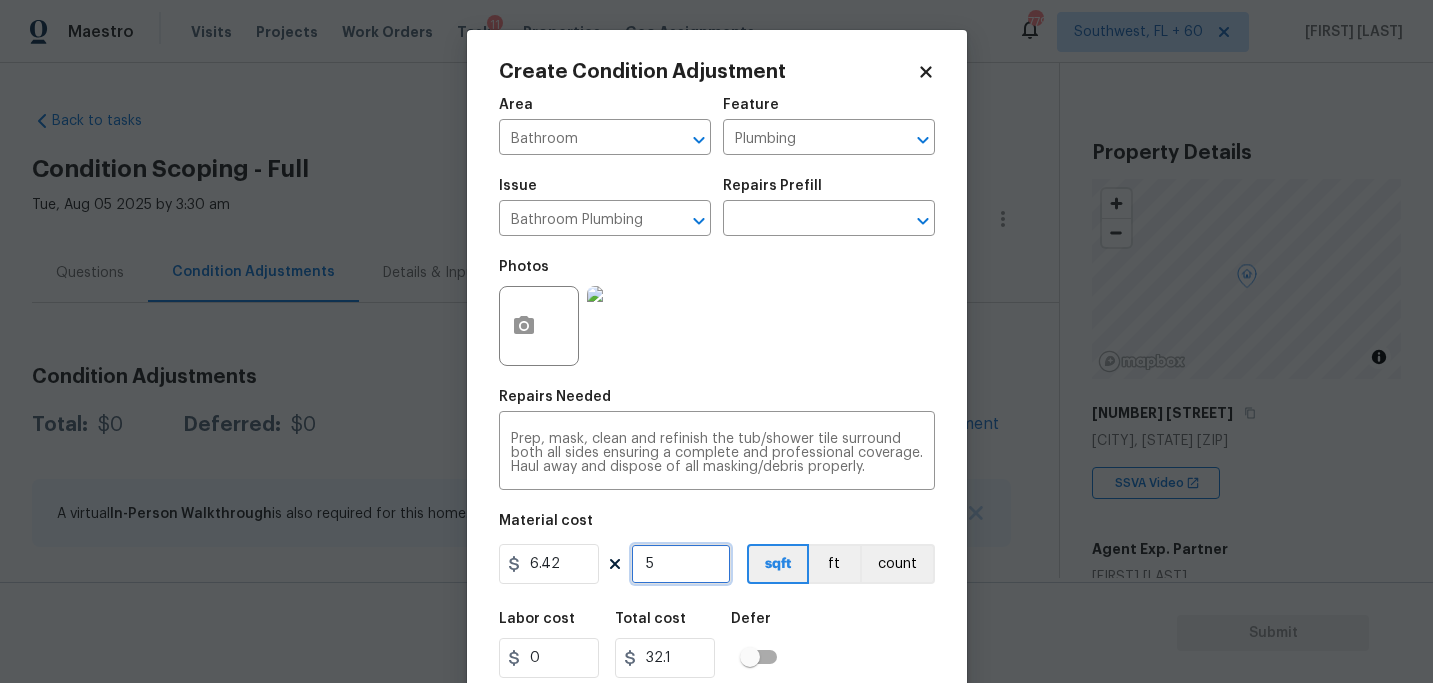 type on "56" 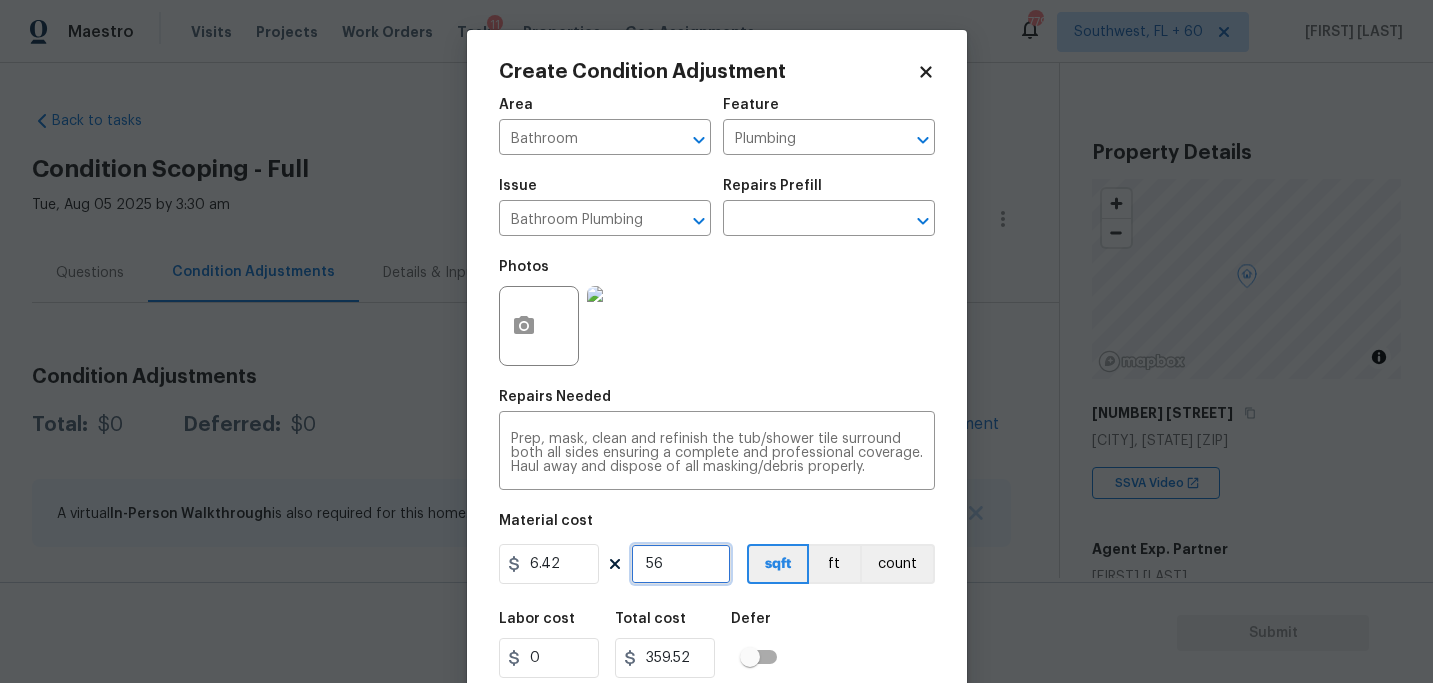 type on "56" 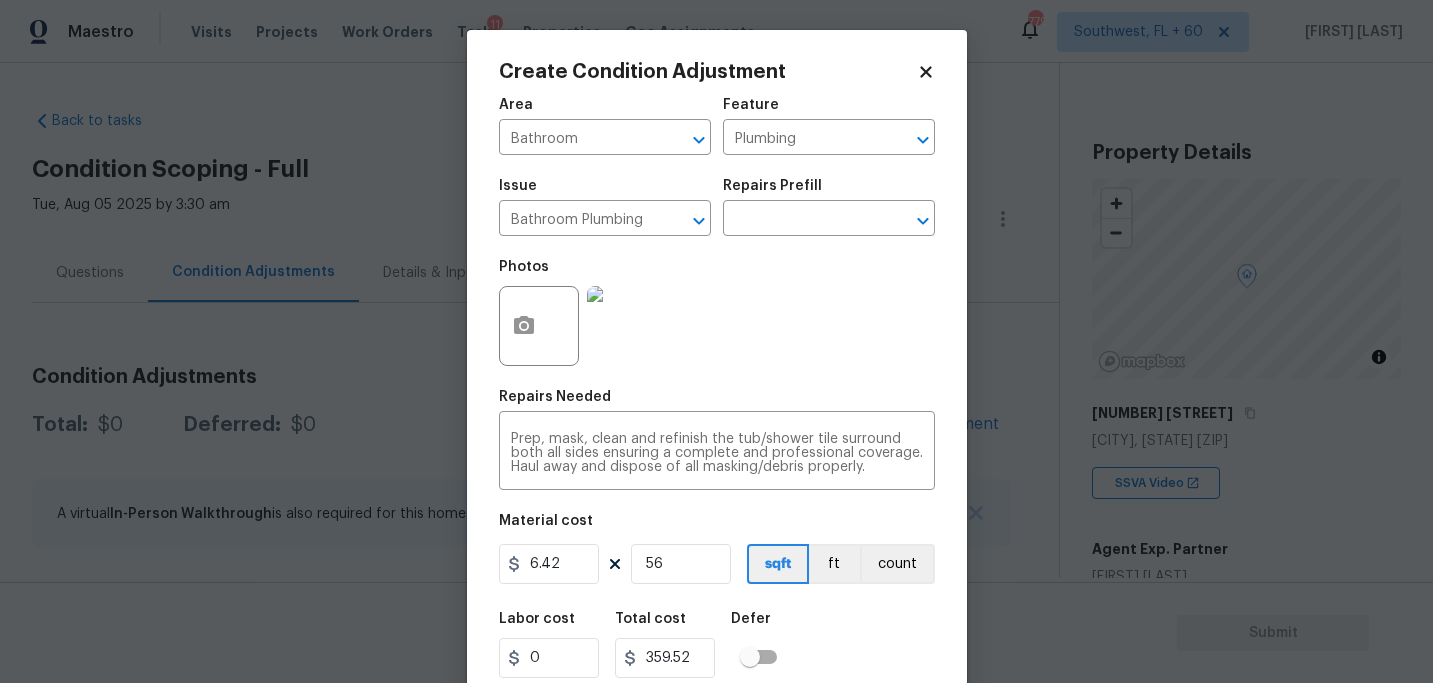 click on "Labor cost 0 Total cost 359.52 Defer" at bounding box center [717, 645] 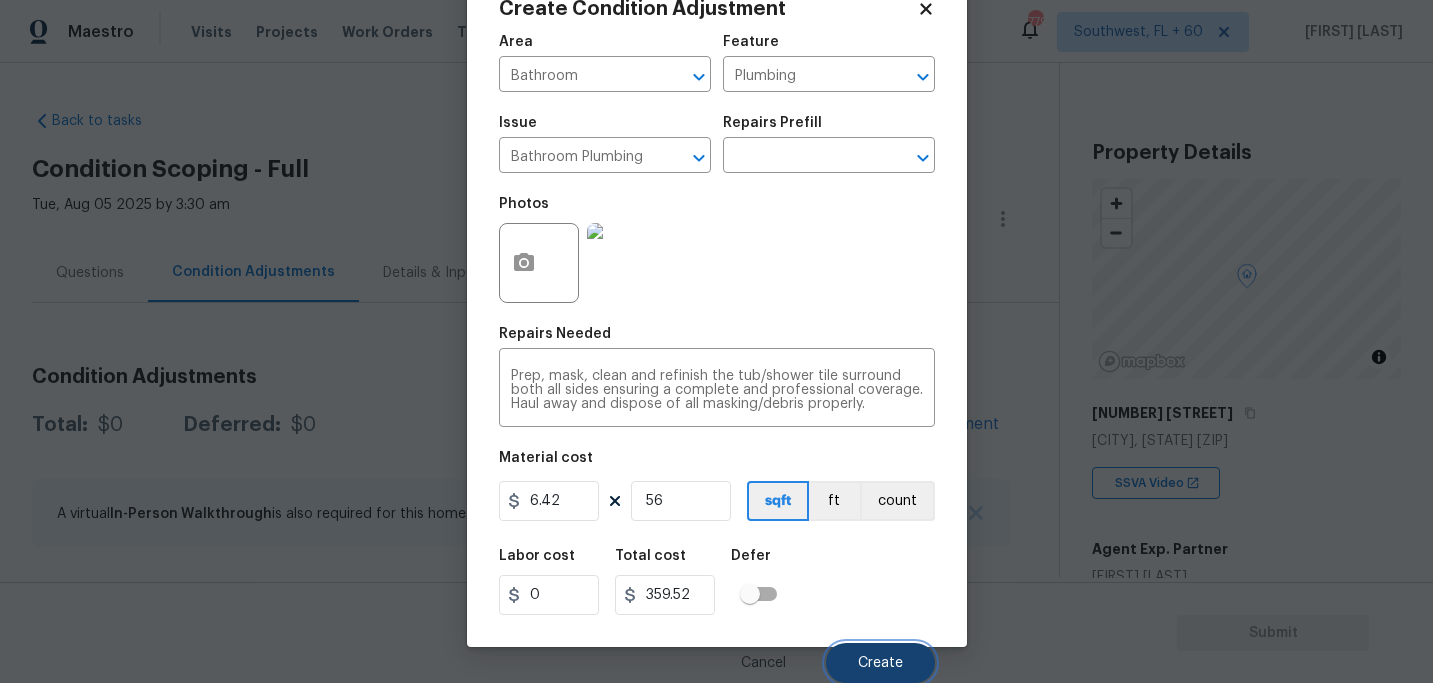 click on "Create" at bounding box center (880, 663) 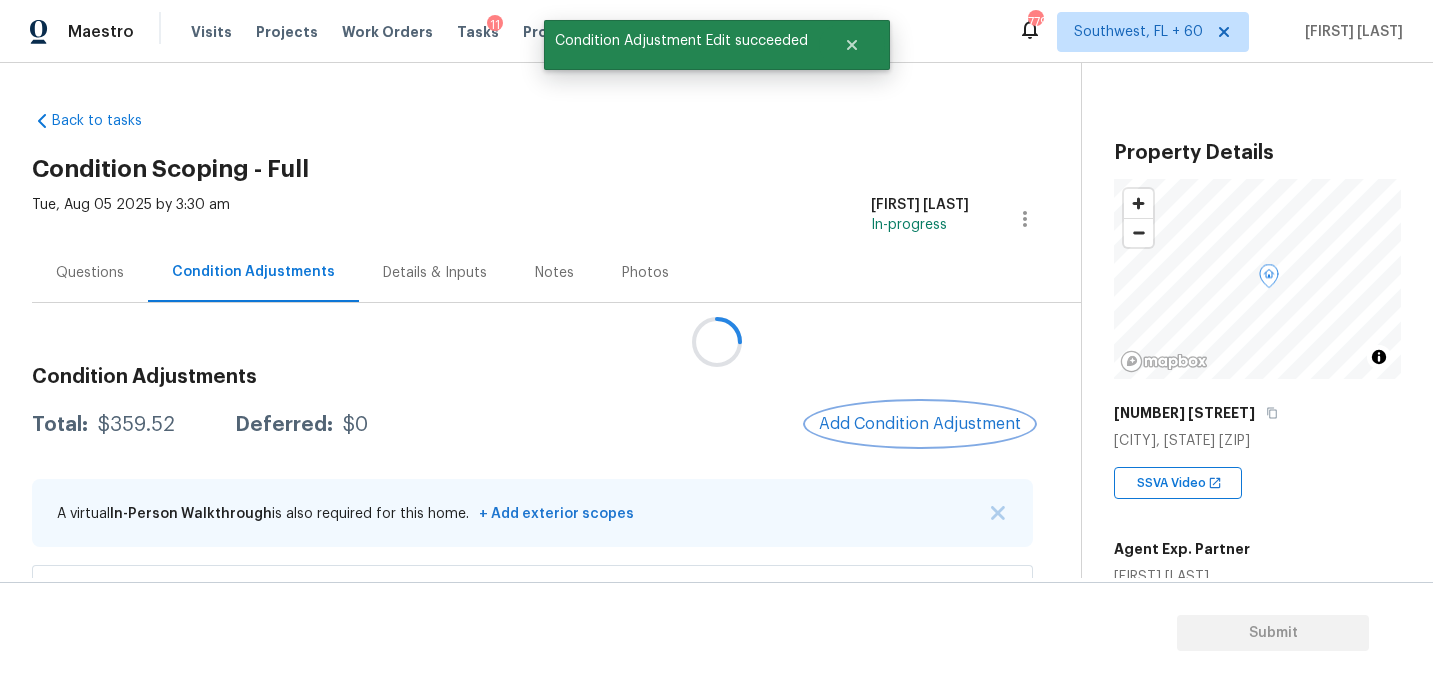scroll, scrollTop: 0, scrollLeft: 0, axis: both 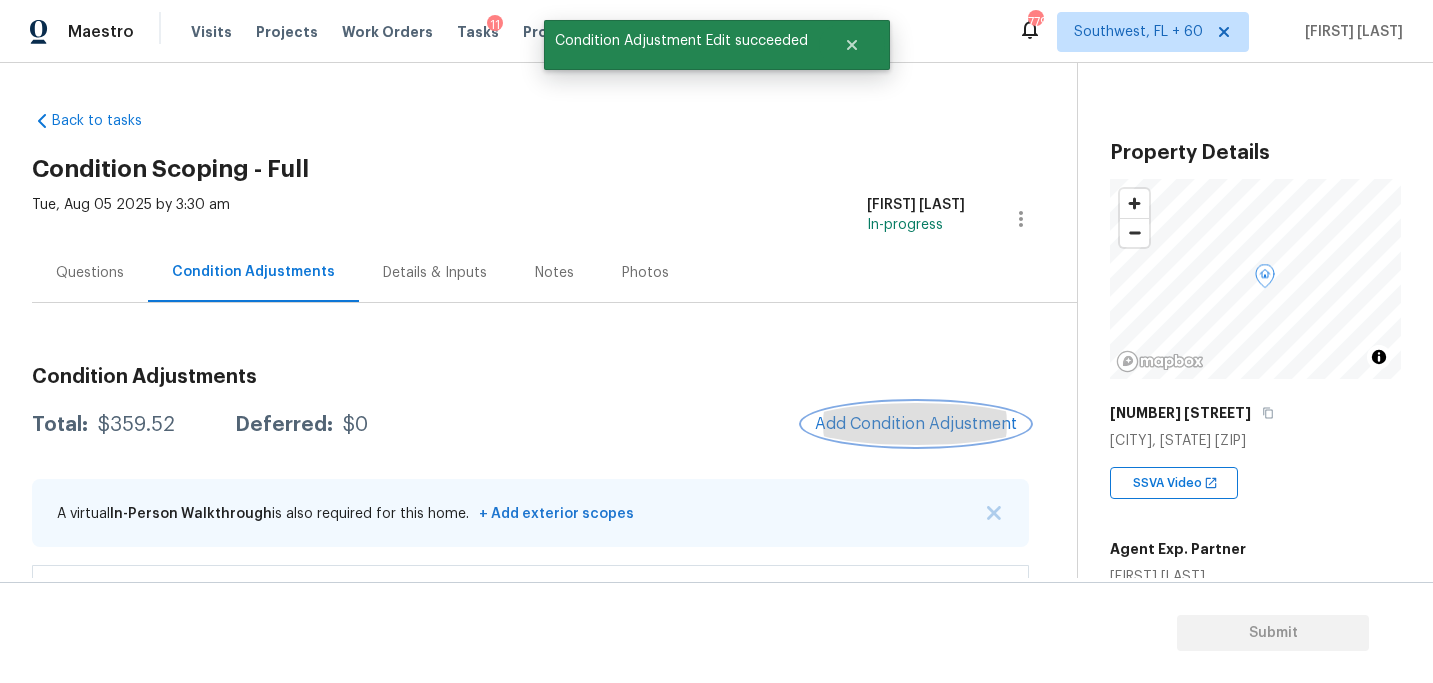 click on "Add Condition Adjustment" at bounding box center [916, 424] 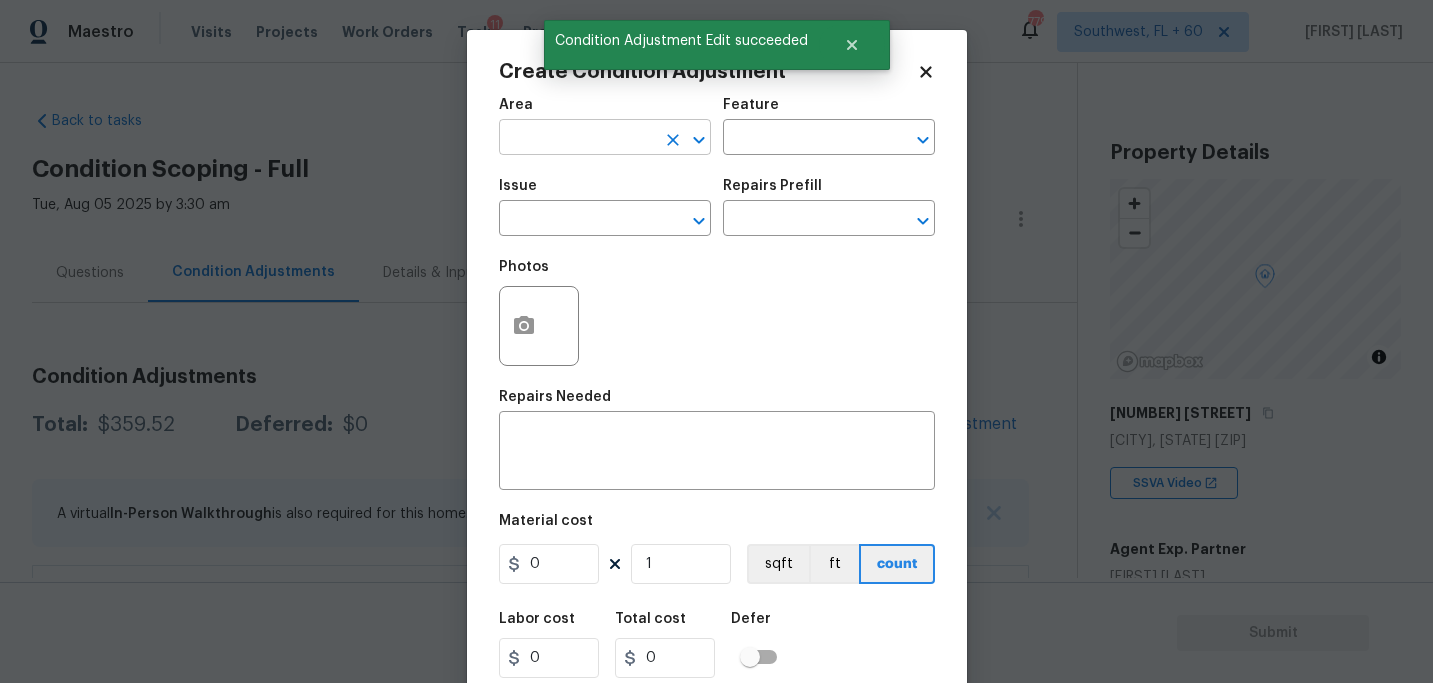 click at bounding box center [577, 139] 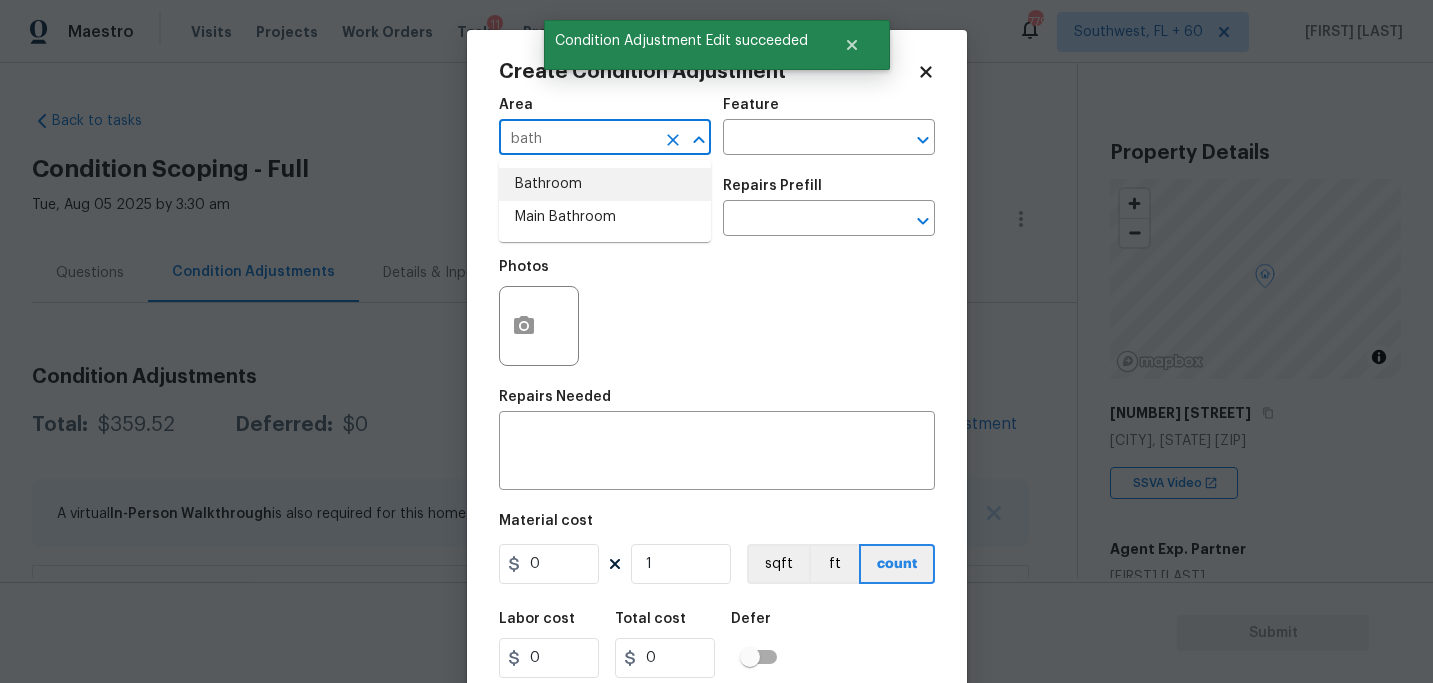 click on "Bathroom" at bounding box center (605, 184) 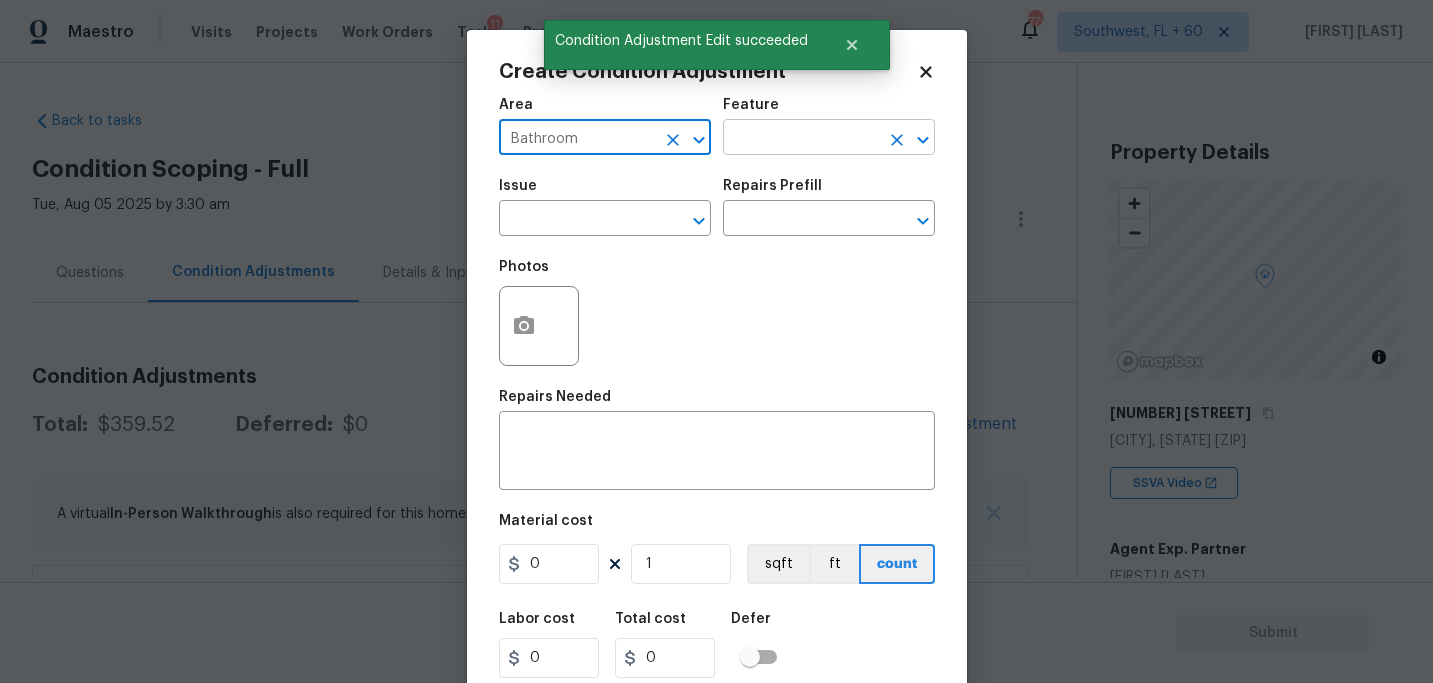 type on "Bathroom" 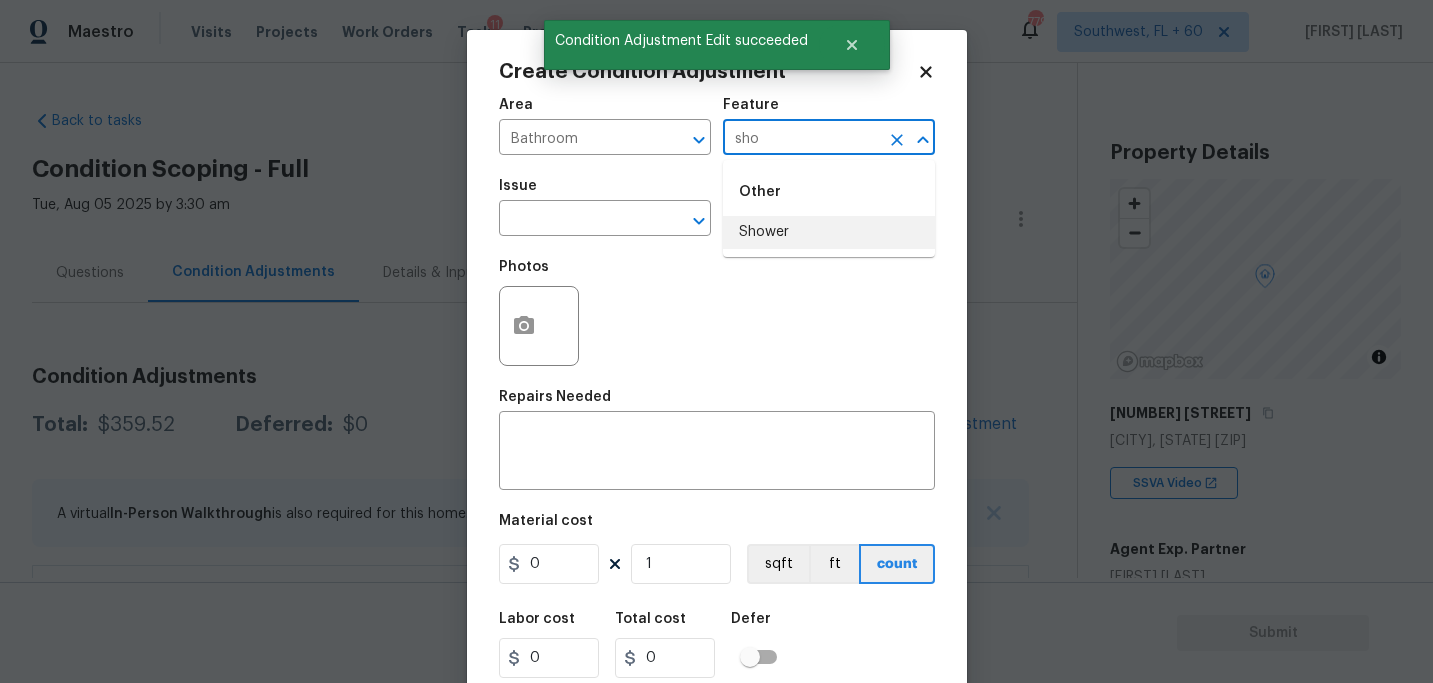 click on "Shower" at bounding box center (829, 232) 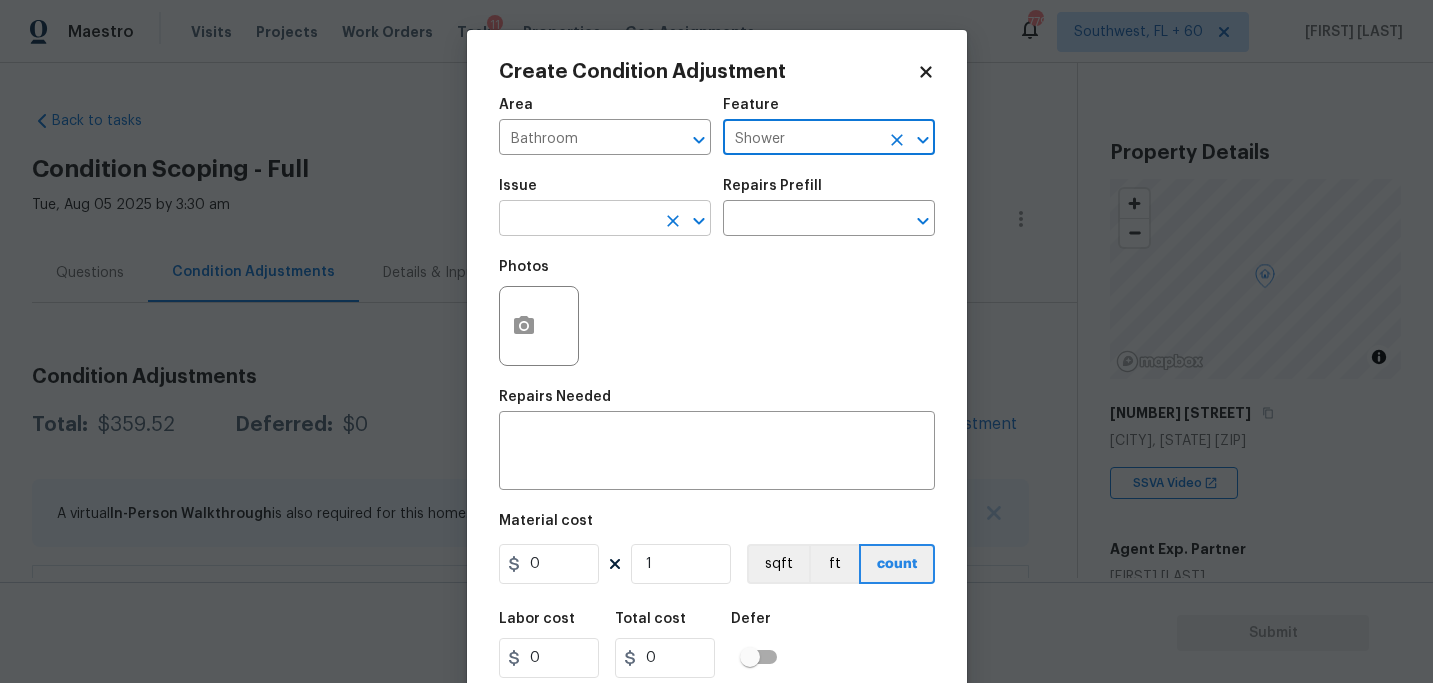 type on "Shower" 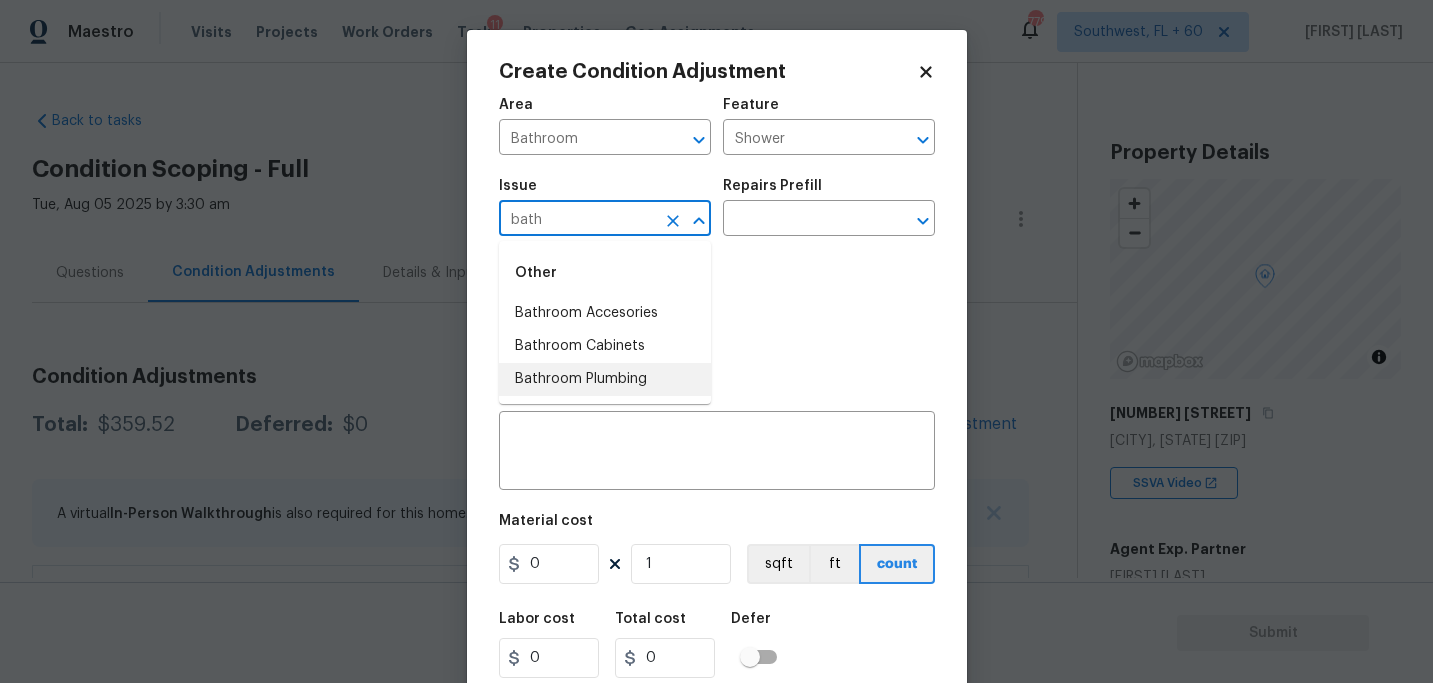click on "Bathroom Plumbing" at bounding box center [605, 379] 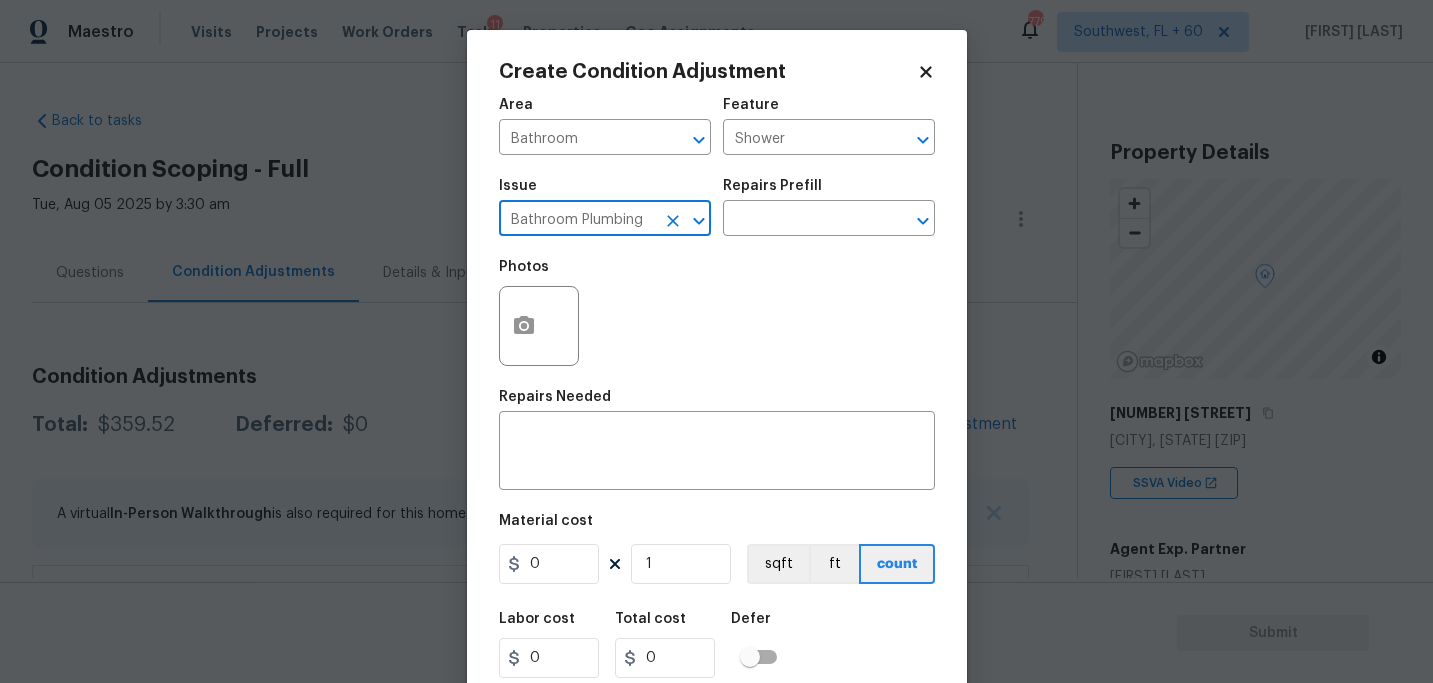 type on "Bathroom Plumbing" 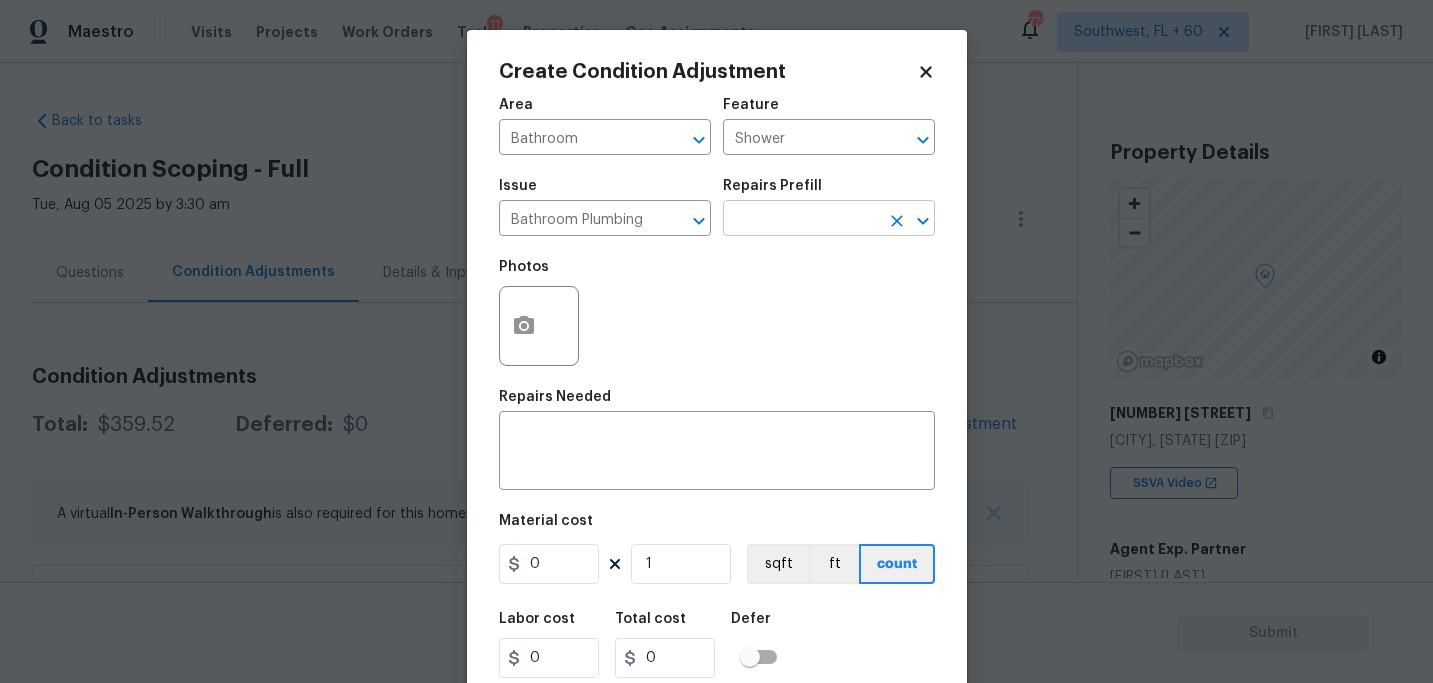 click at bounding box center [801, 220] 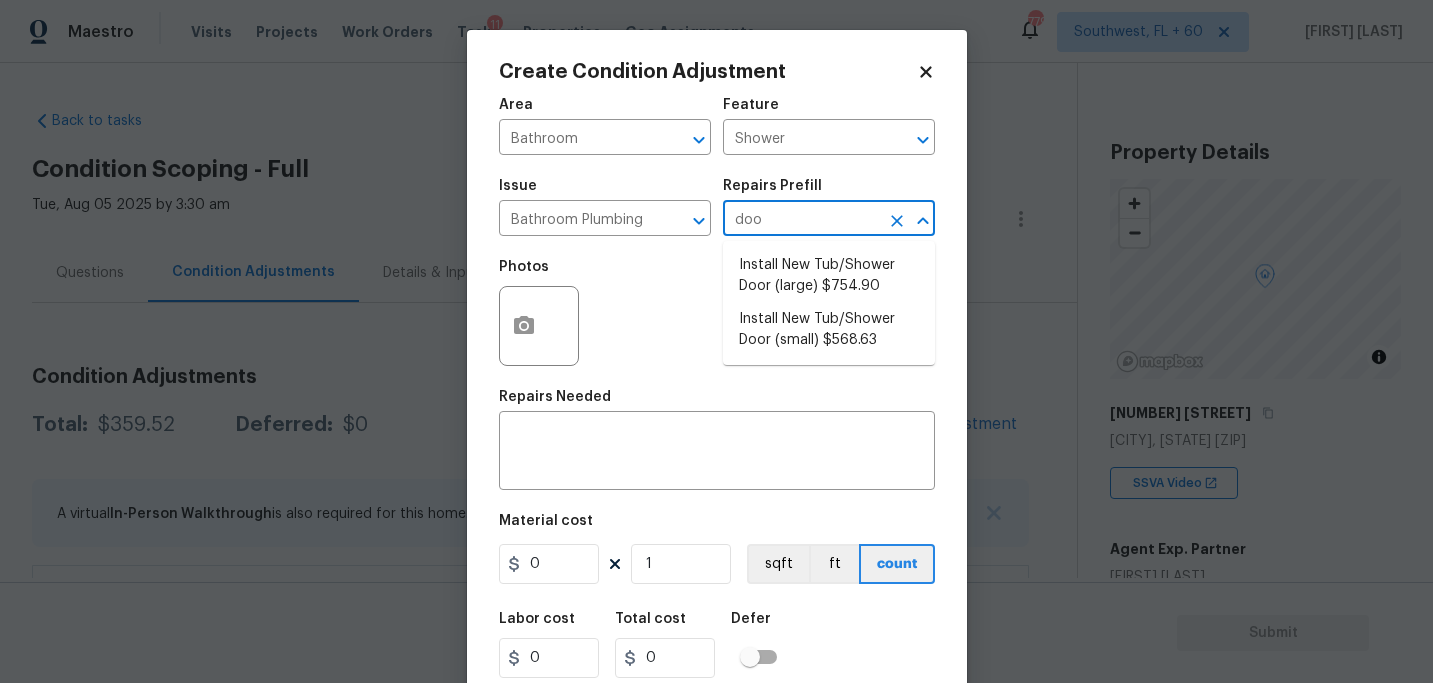 type on "door" 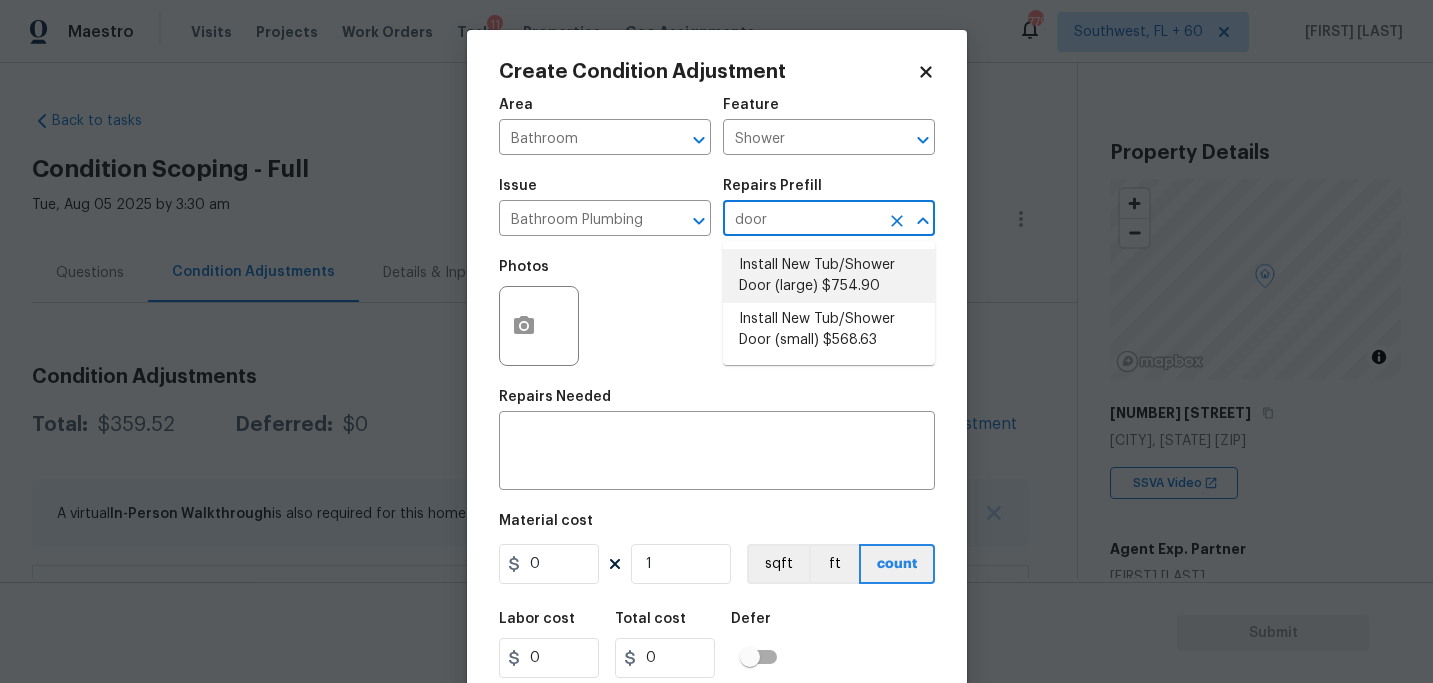 click on "Install New Tub/Shower Door (small) $568.63" at bounding box center [829, 330] 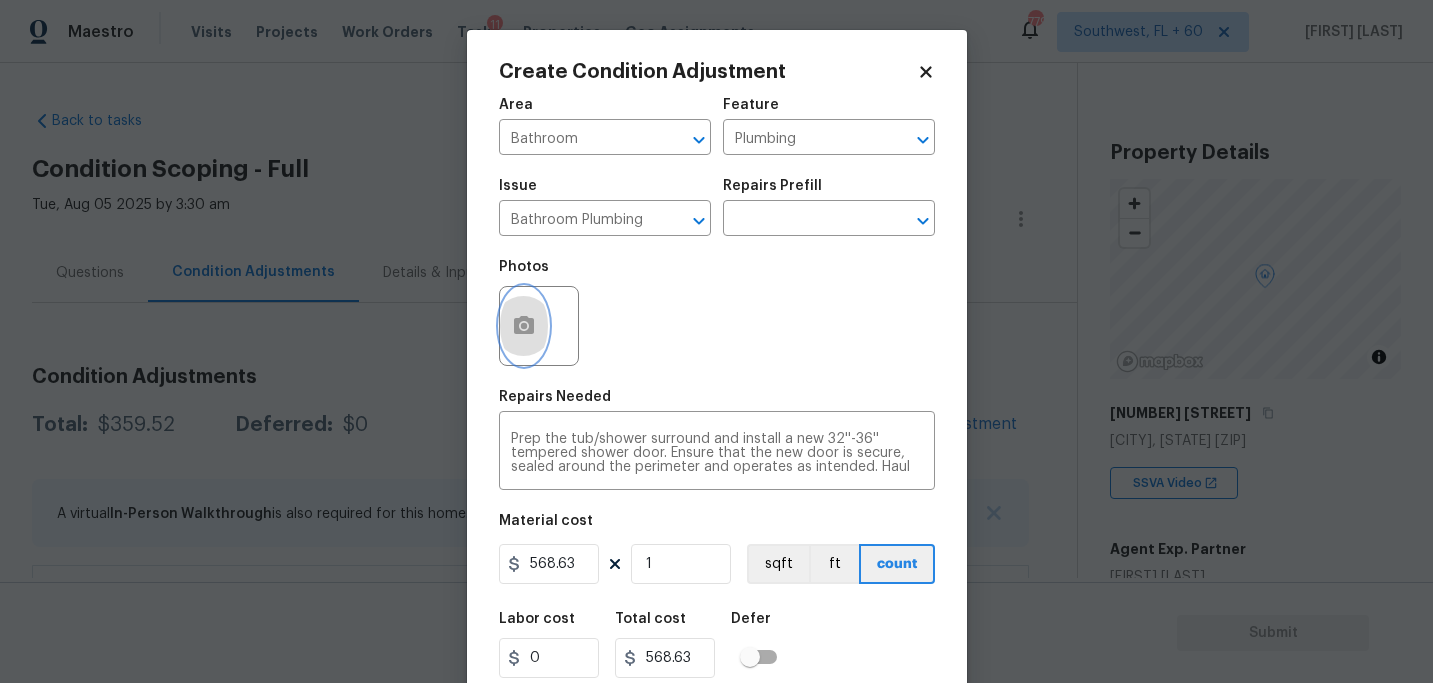 click at bounding box center [524, 326] 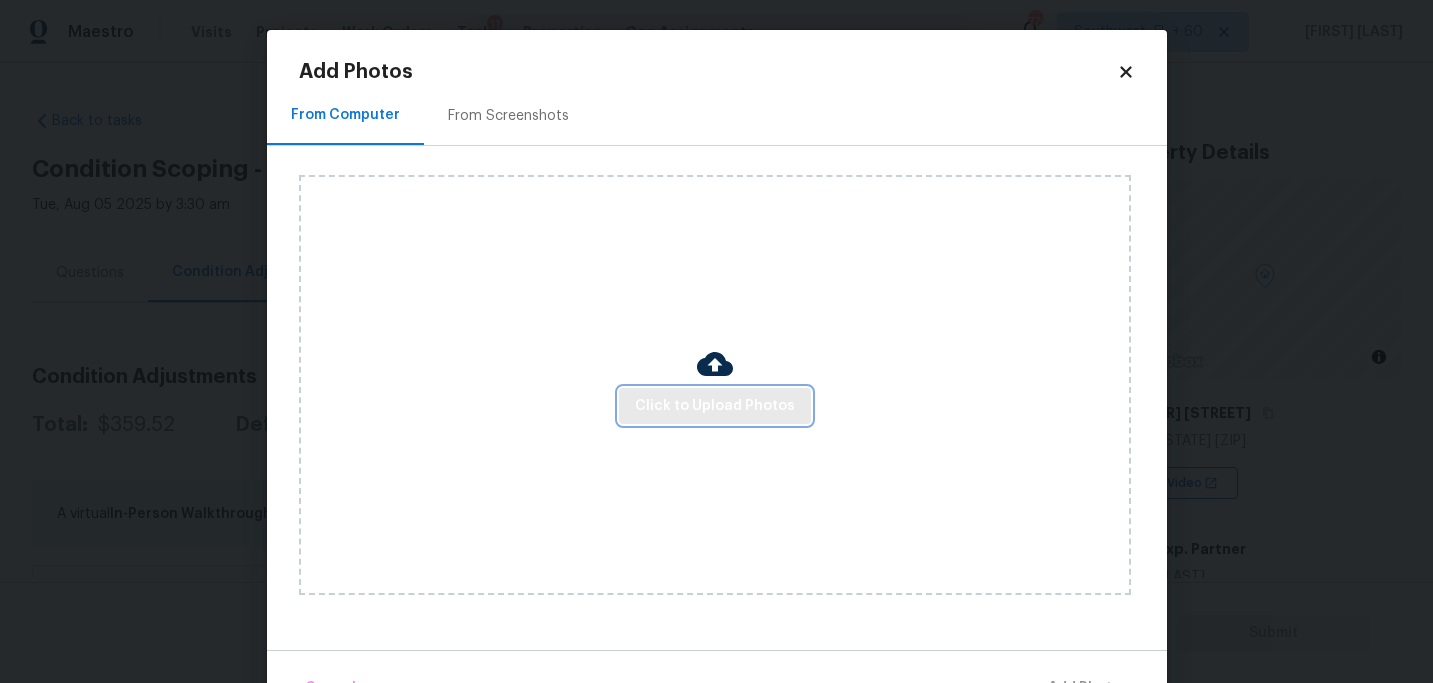 click on "Click to Upload Photos" at bounding box center (715, 406) 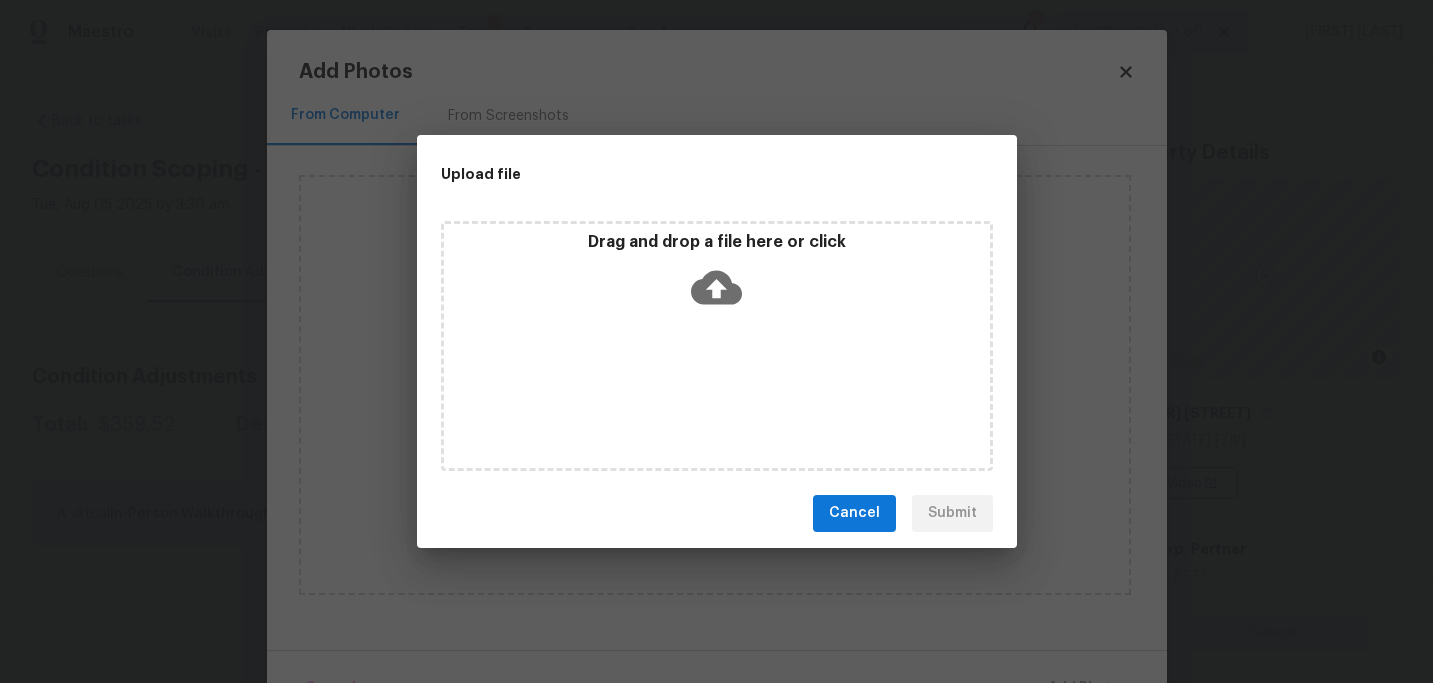 click on "Drag and drop a file here or click" at bounding box center [717, 346] 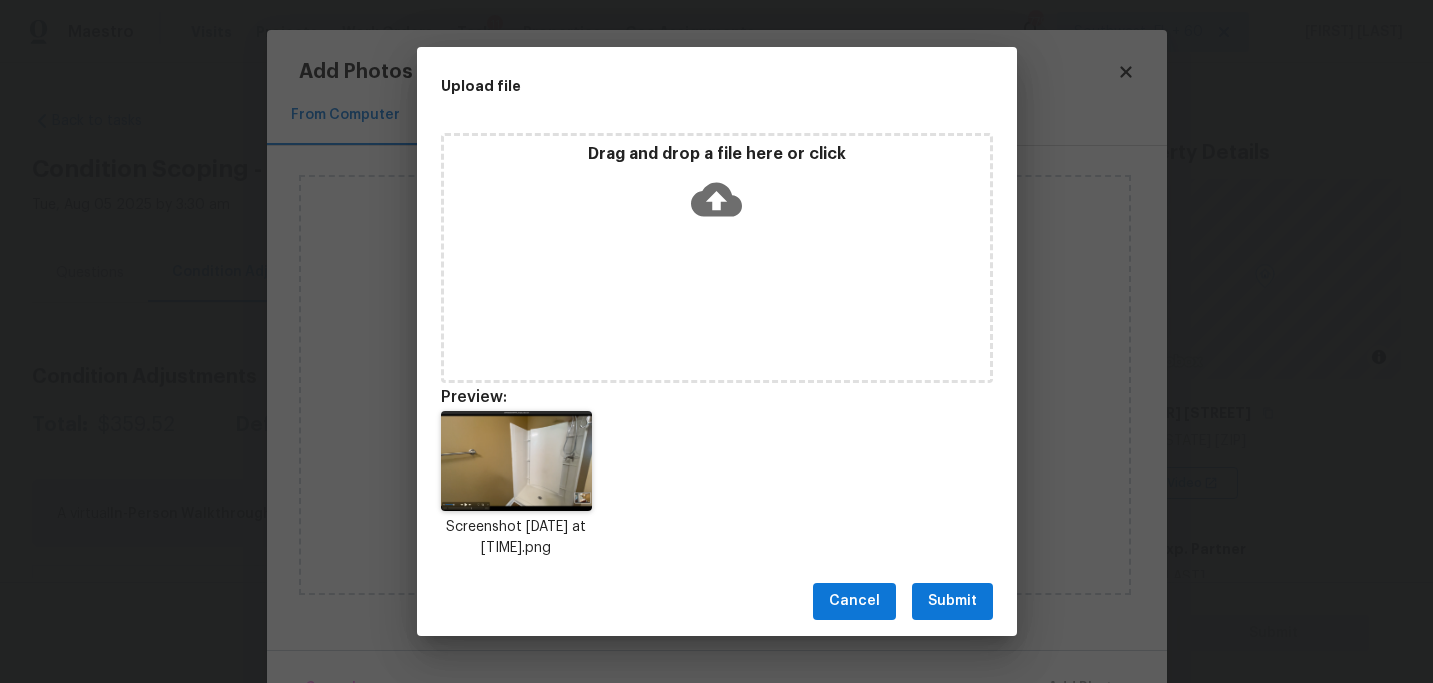 click on "Submit" at bounding box center (952, 601) 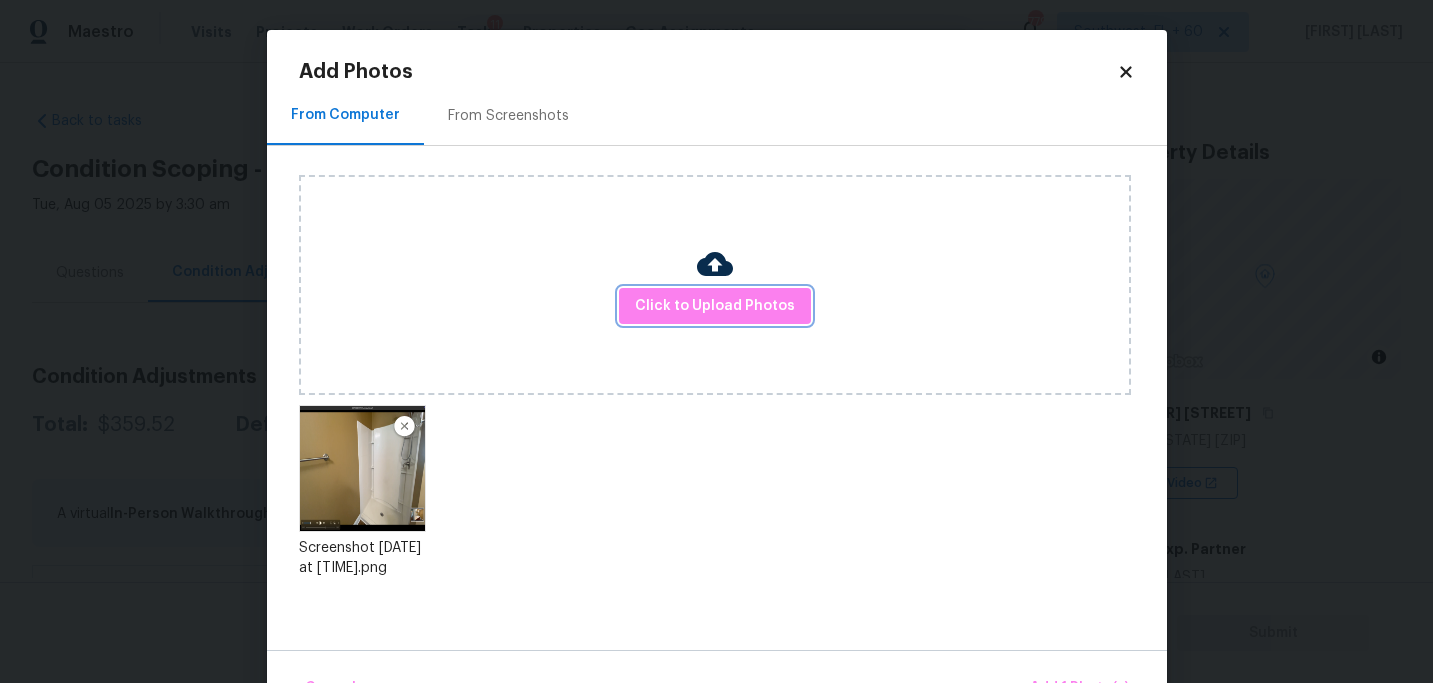 scroll, scrollTop: 57, scrollLeft: 0, axis: vertical 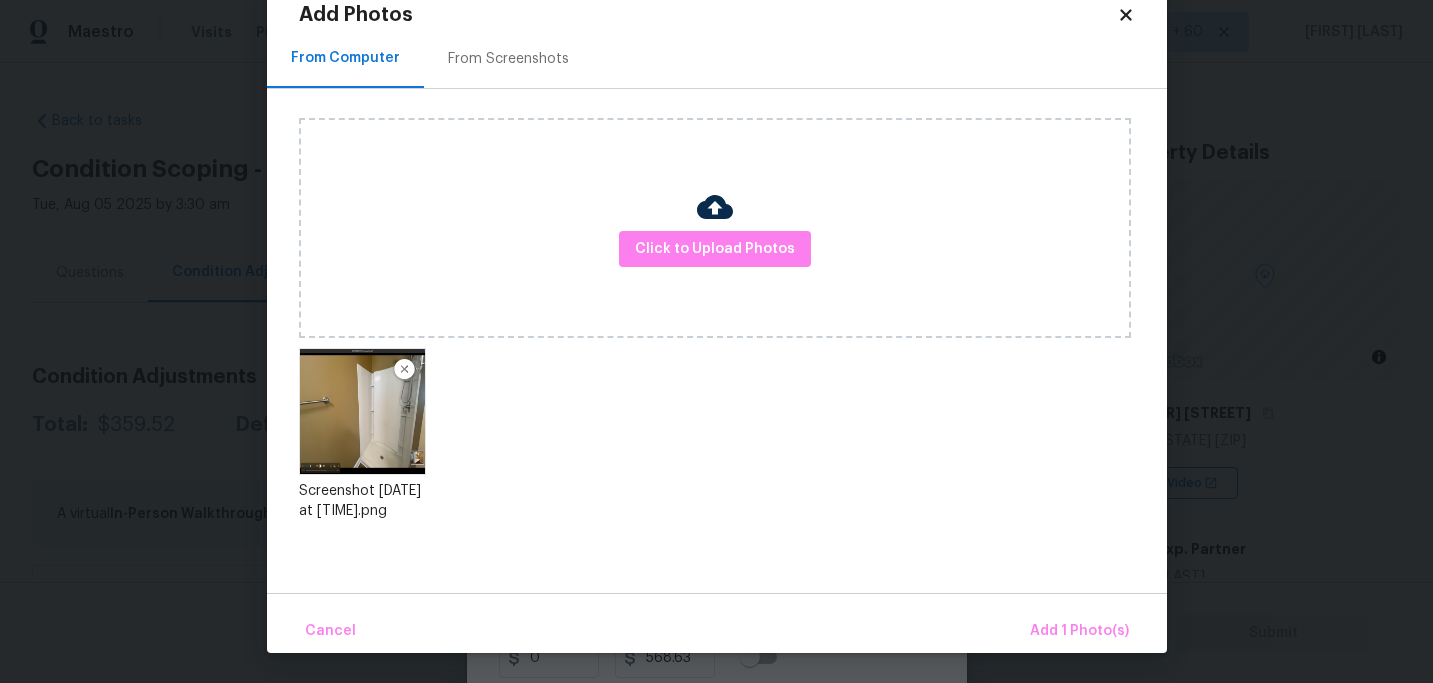 click on "Cancel Add 1 Photo(s)" at bounding box center (717, 623) 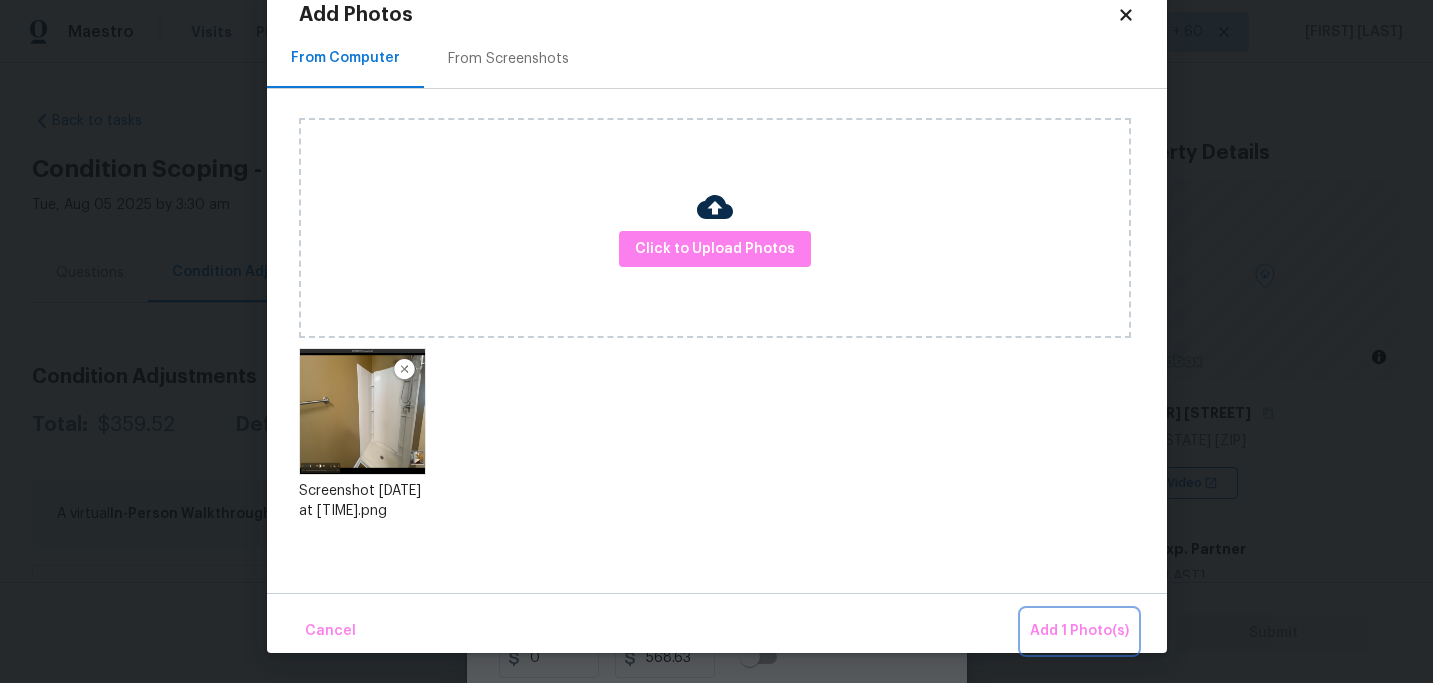 click on "Add 1 Photo(s)" at bounding box center (1079, 631) 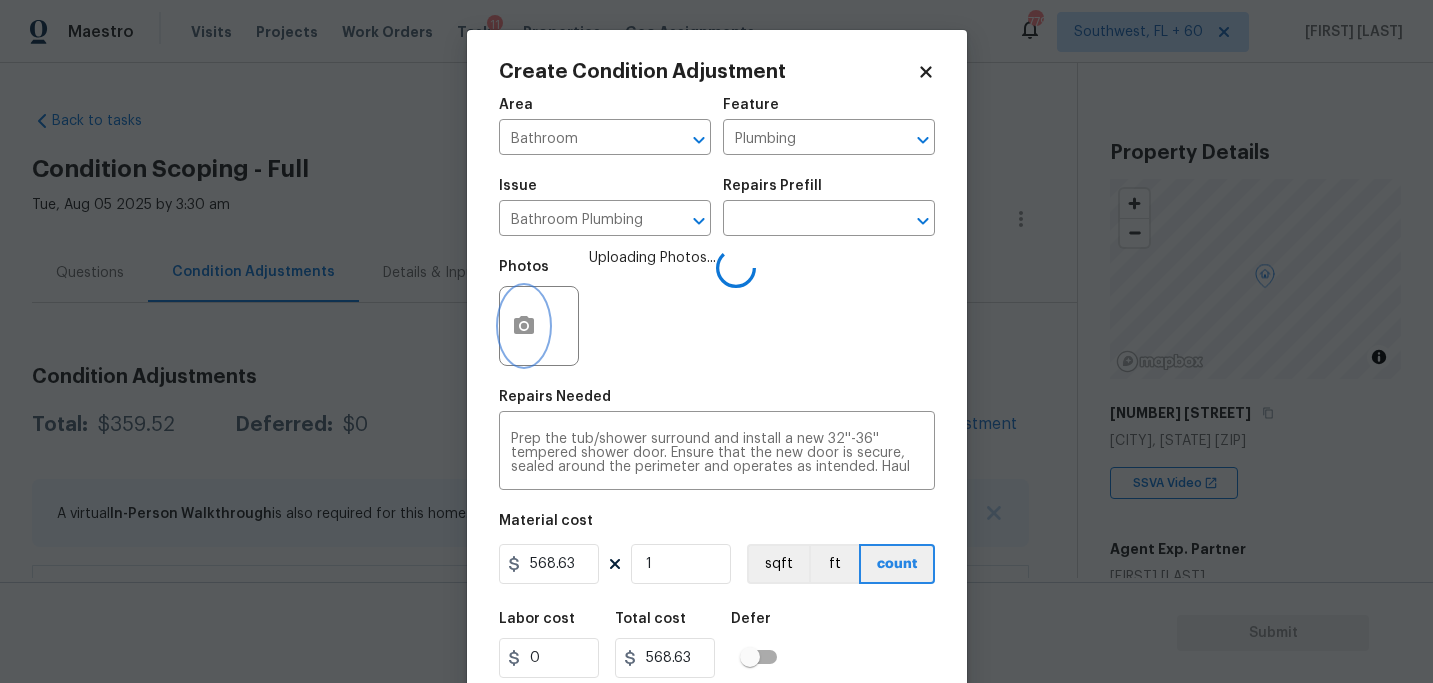 scroll, scrollTop: 0, scrollLeft: 0, axis: both 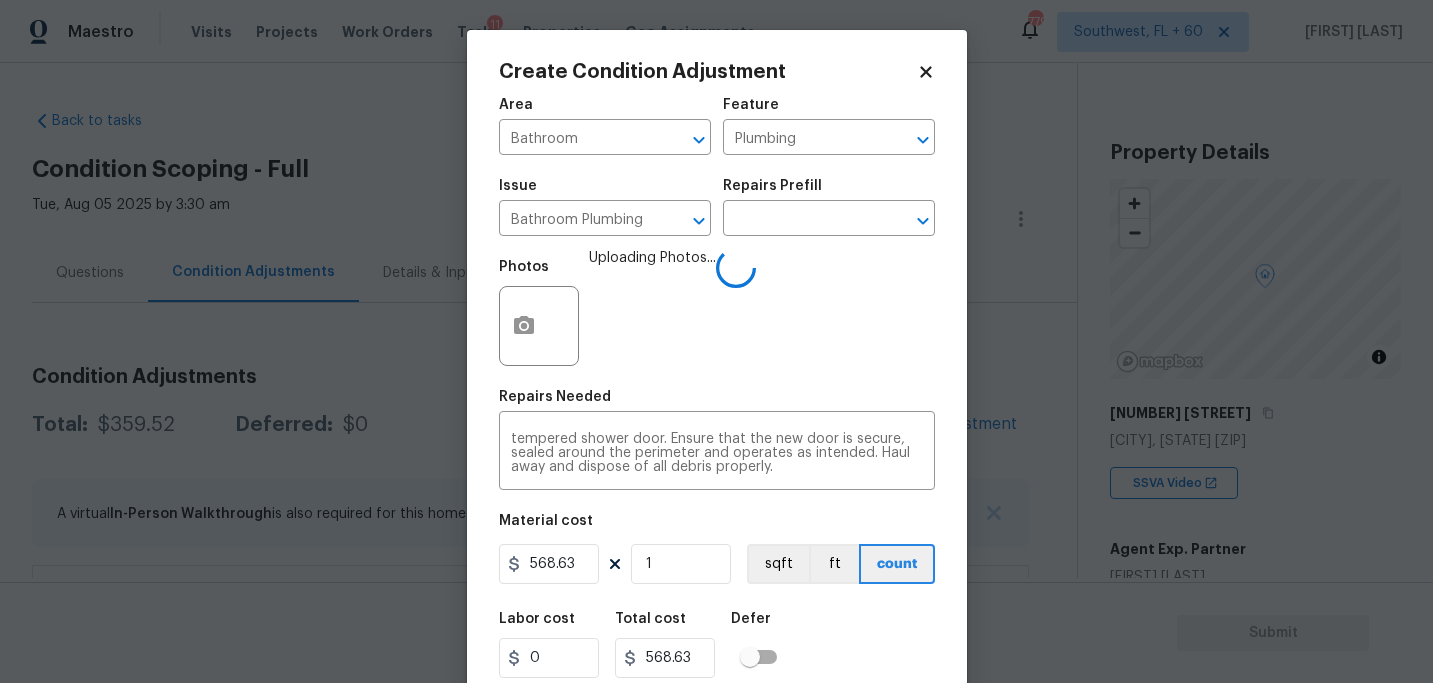 click on "Area Bathroom ​ Feature Plumbing ​ Issue Bathroom Plumbing ​ Repairs Prefill ​ Photos Uploading Photos... Repairs Needed Prep the tub/shower surround and install a new 32''-36'' tempered shower door. Ensure that the new door is secure, sealed around the perimeter and operates as intended. Haul away and dispose of all debris properly. x ​ Material cost 568.63 1 sqft ft count Labor cost 0 Total cost 568.63 Defer Cancel Create" at bounding box center [717, 416] 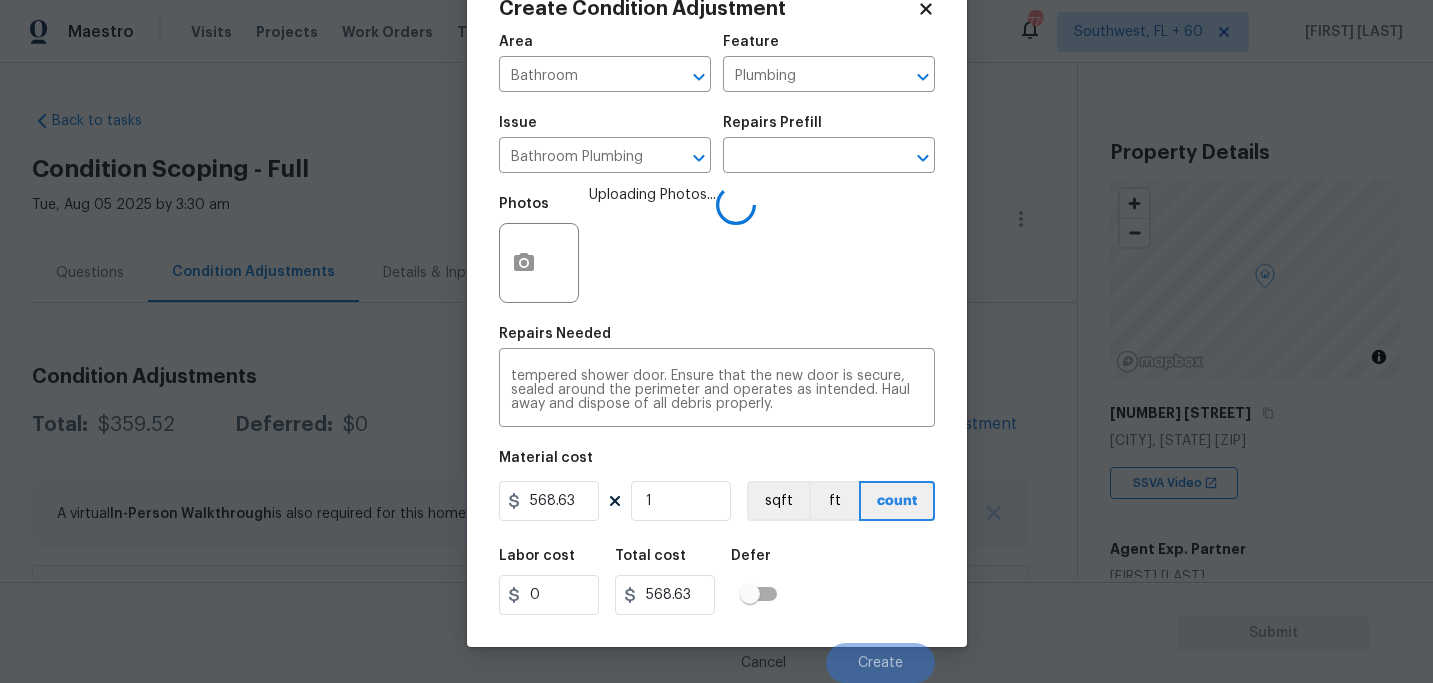 click on "Labor cost 0 Total cost 568.63 Defer" at bounding box center [717, 582] 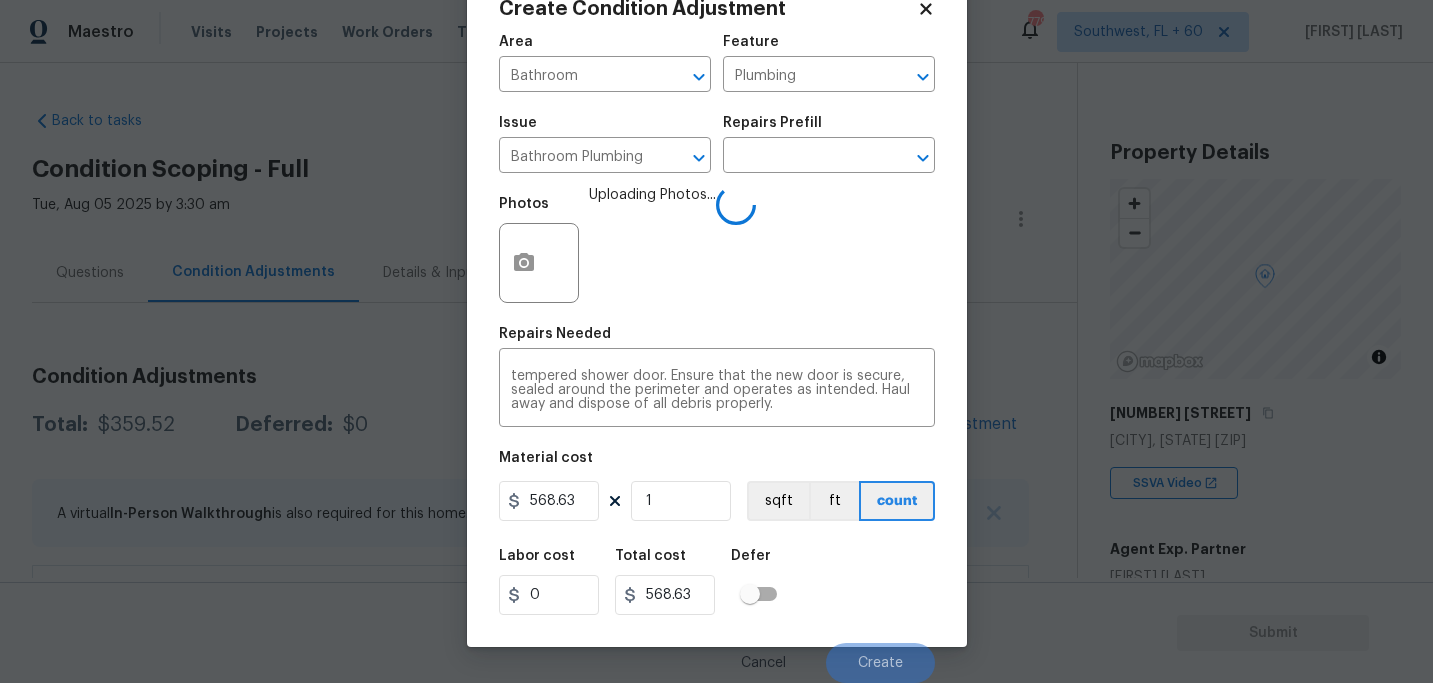 click on "Labor cost 0 Total cost 568.63 Defer" at bounding box center (717, 582) 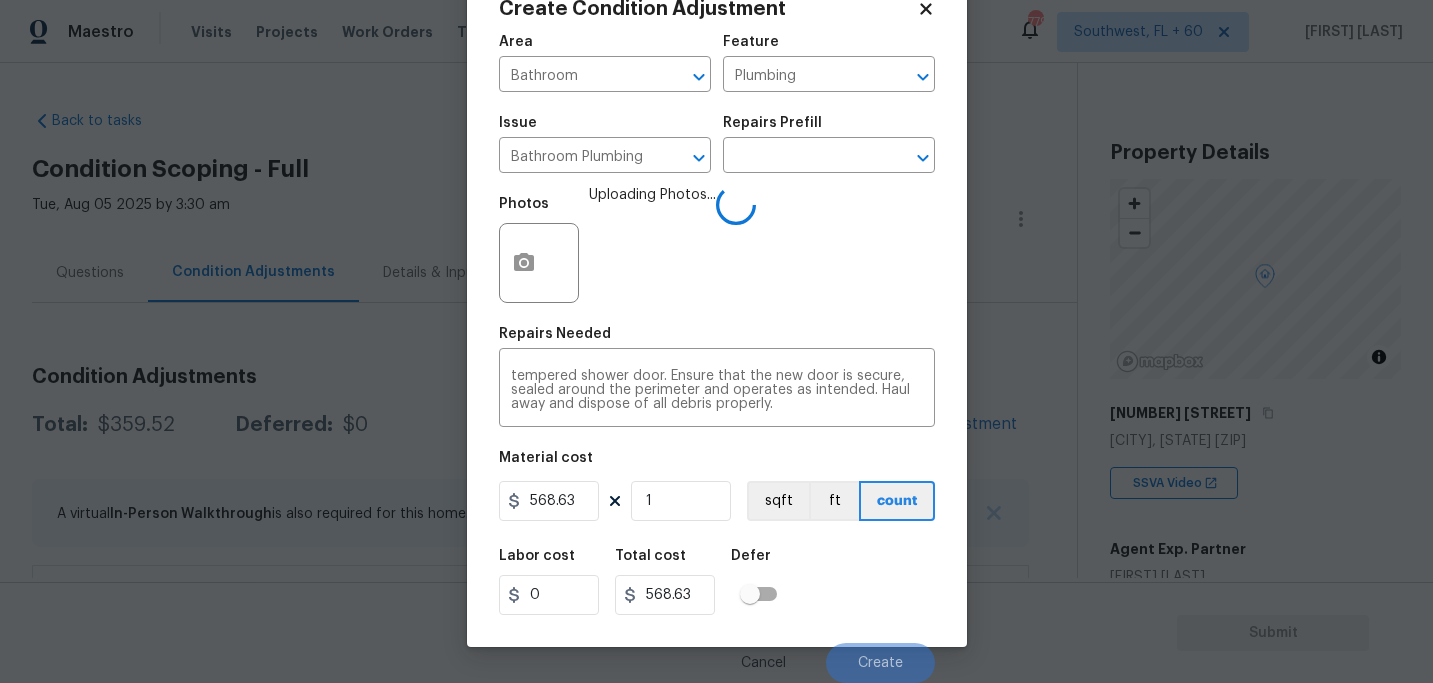 click on "Labor cost 0 Total cost 568.63 Defer" at bounding box center (717, 582) 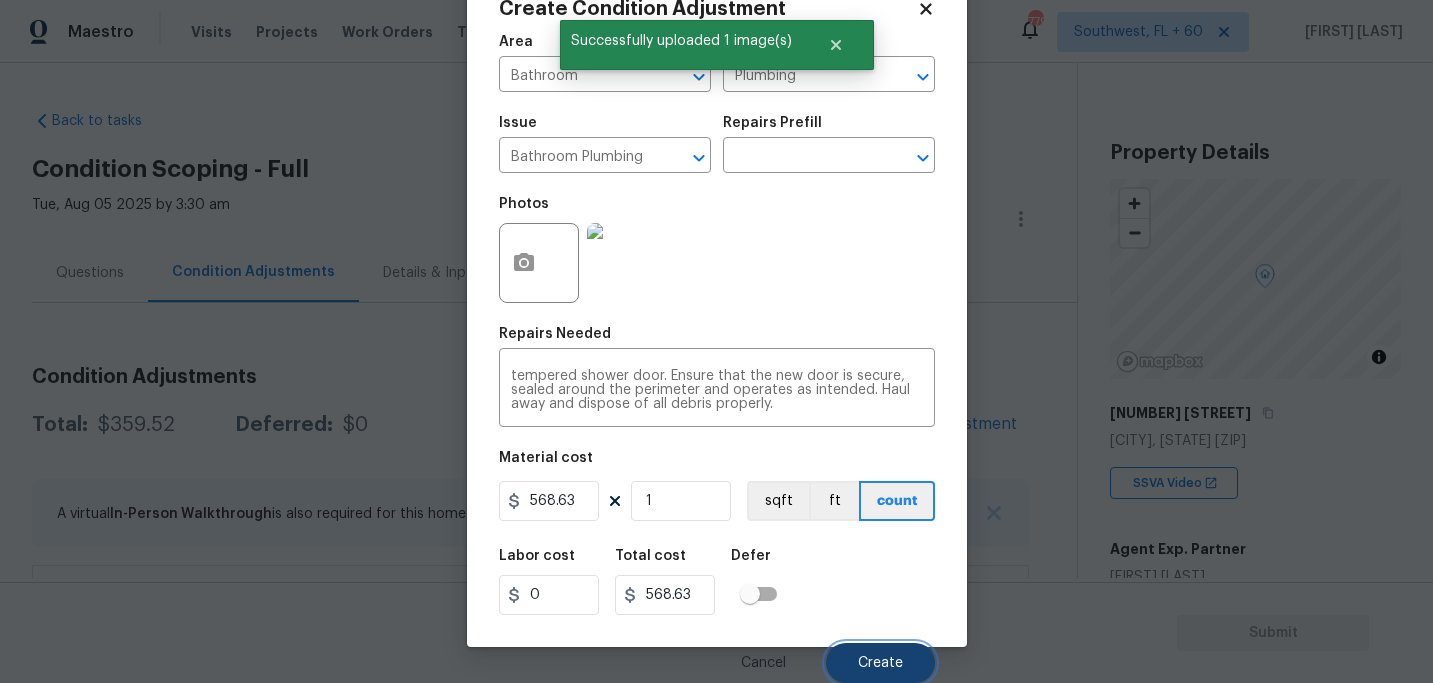 click on "Create" at bounding box center (880, 663) 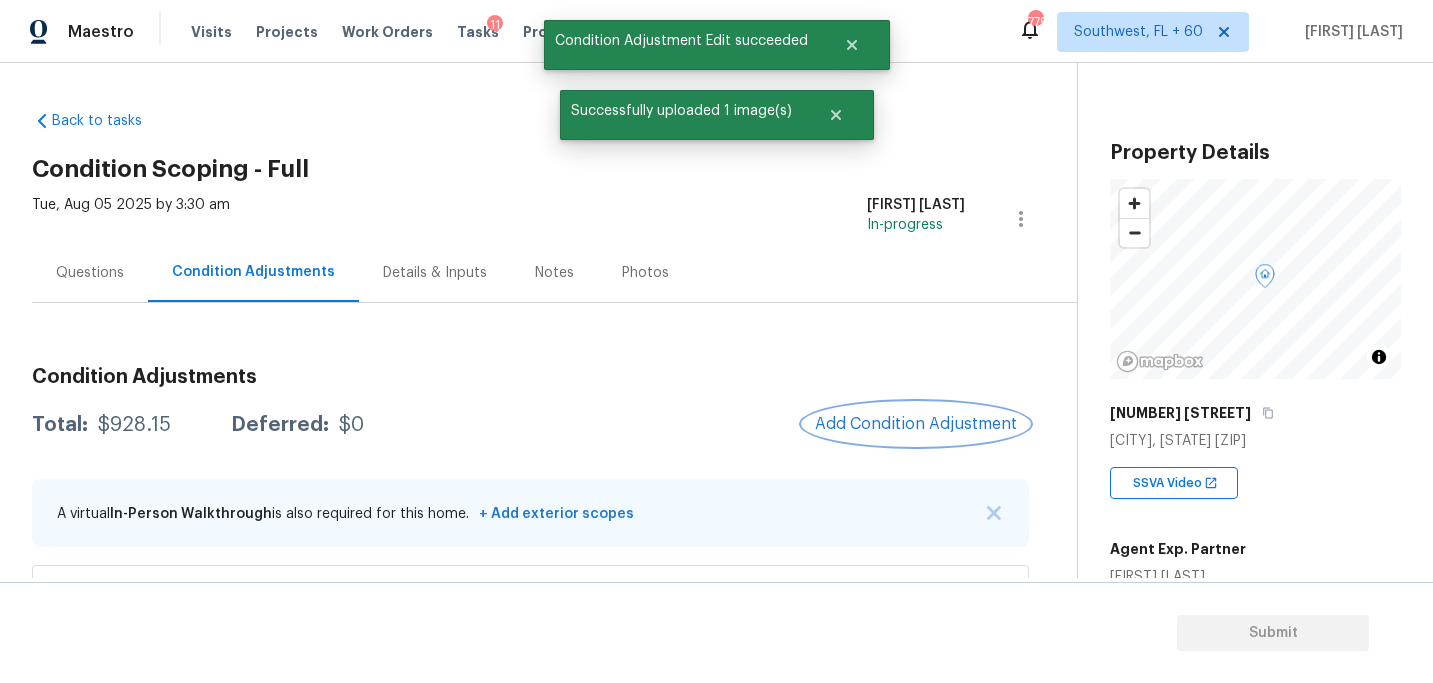 scroll, scrollTop: 0, scrollLeft: 0, axis: both 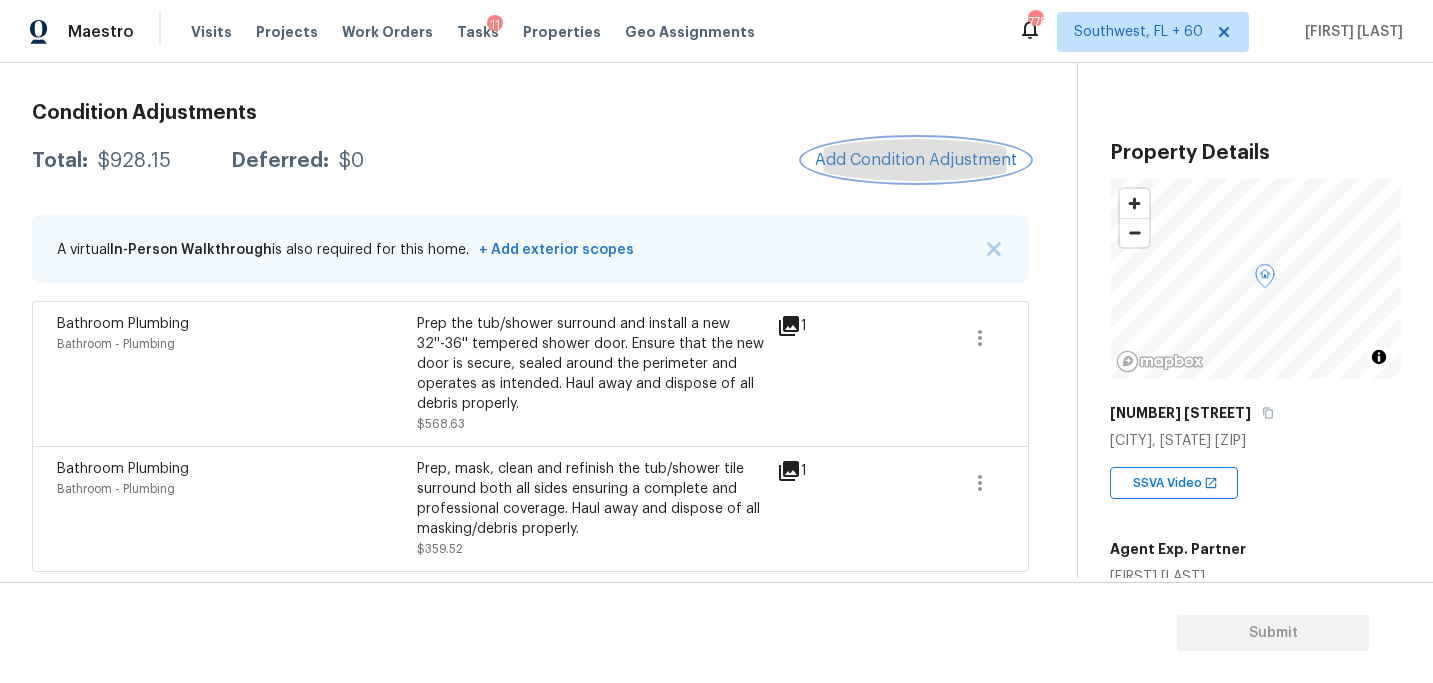 click on "Add Condition Adjustment" at bounding box center [916, 160] 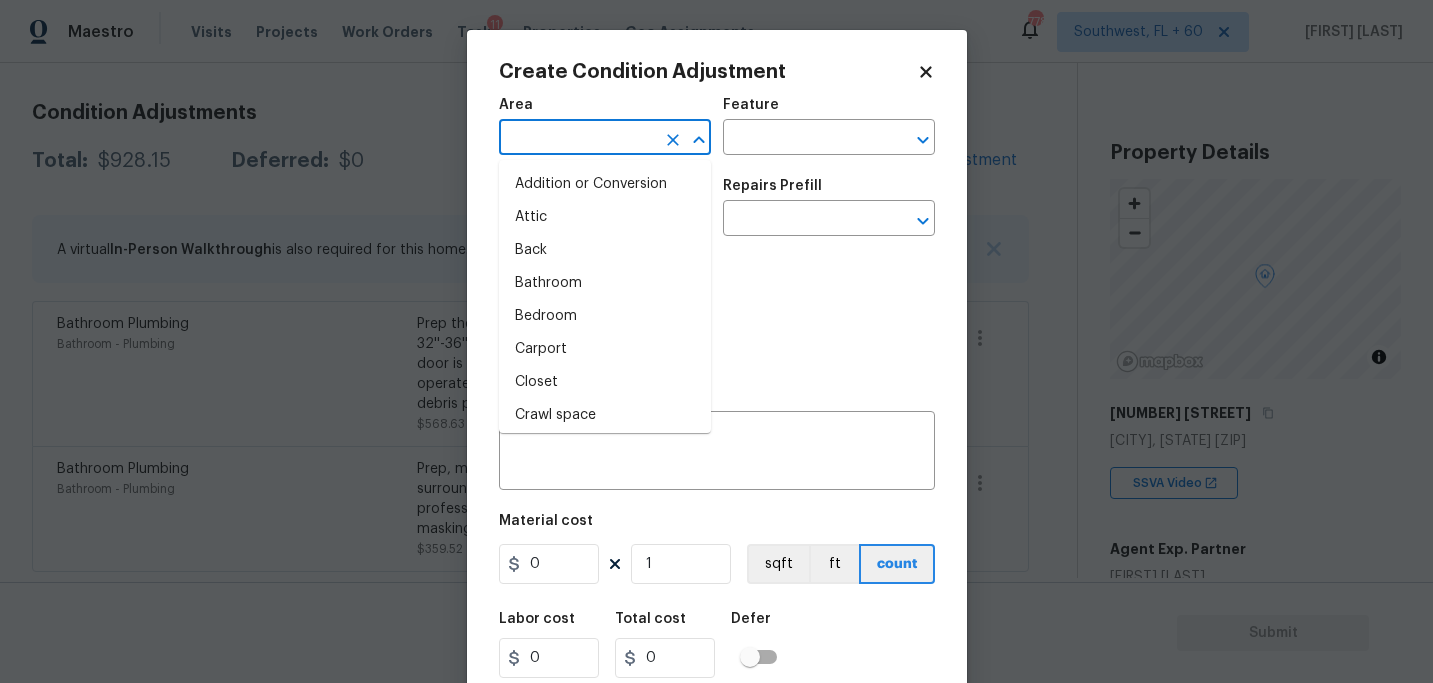 click at bounding box center (577, 139) 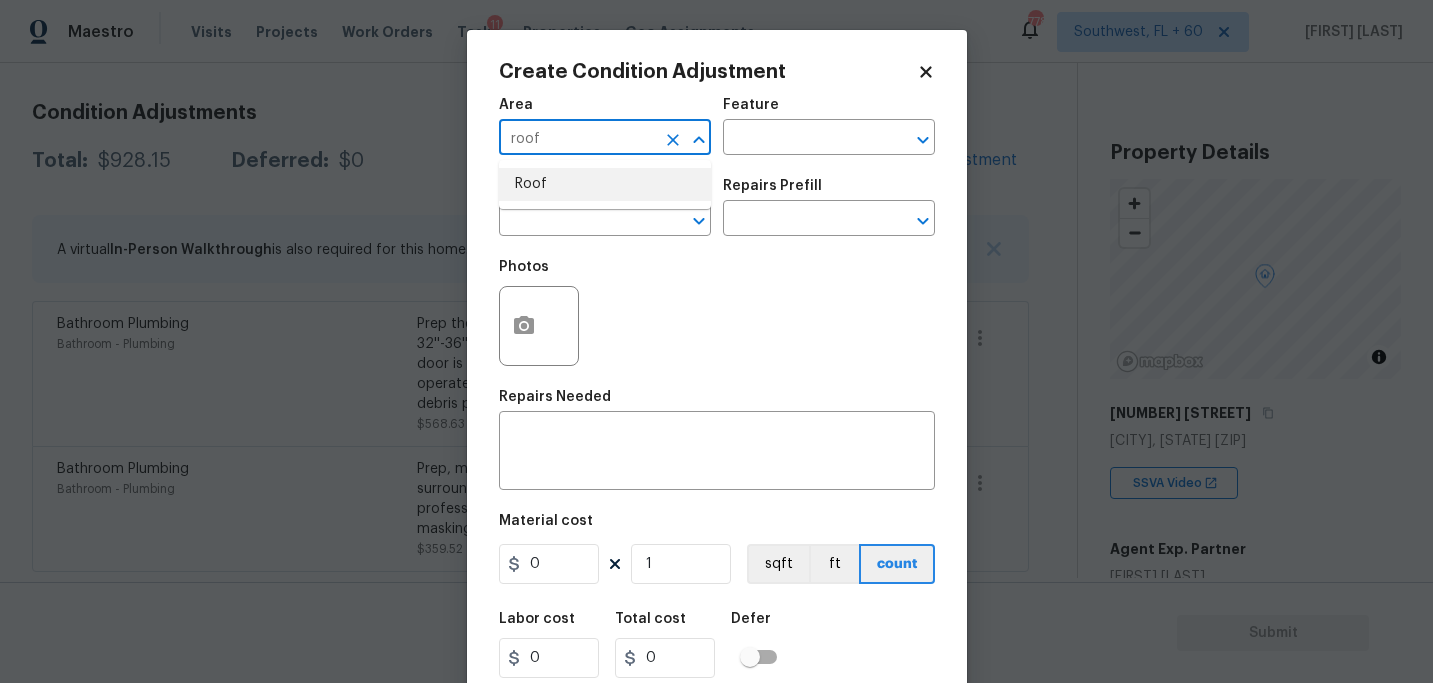 click on "Roof" at bounding box center [605, 184] 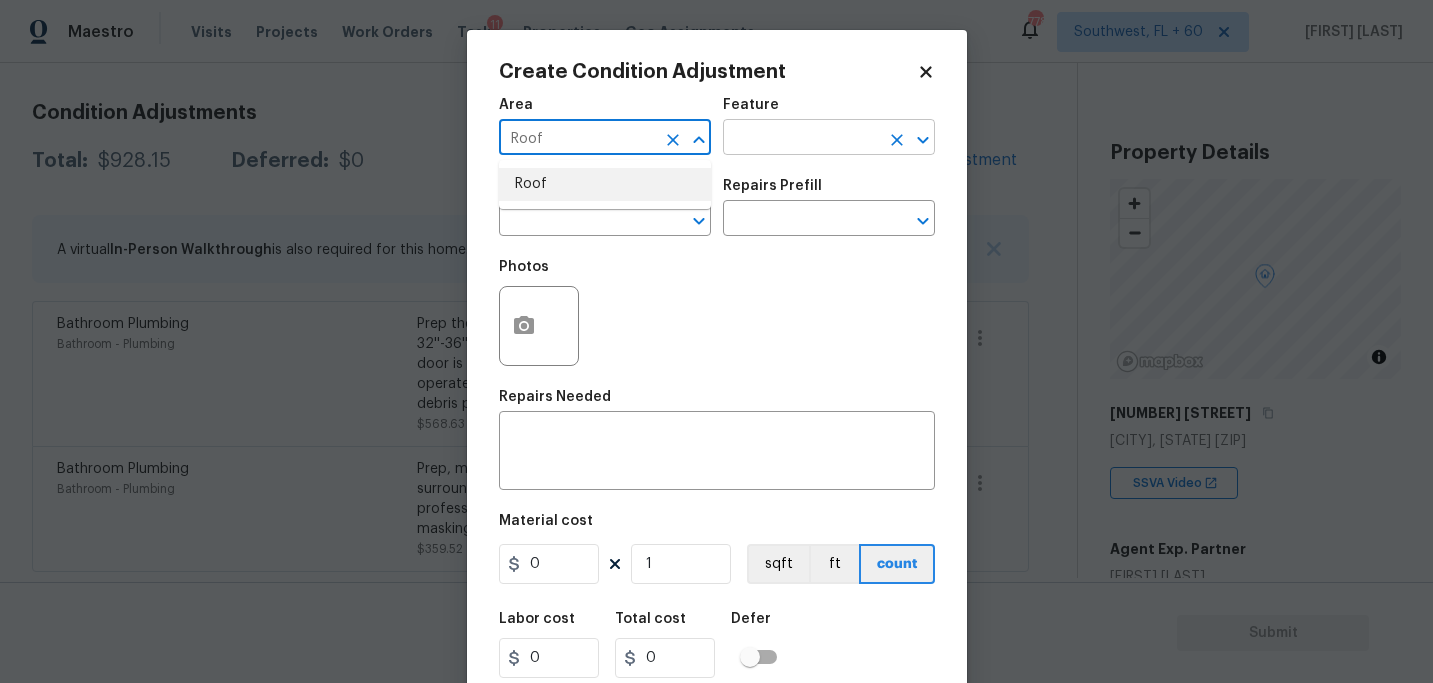 type on "Roof" 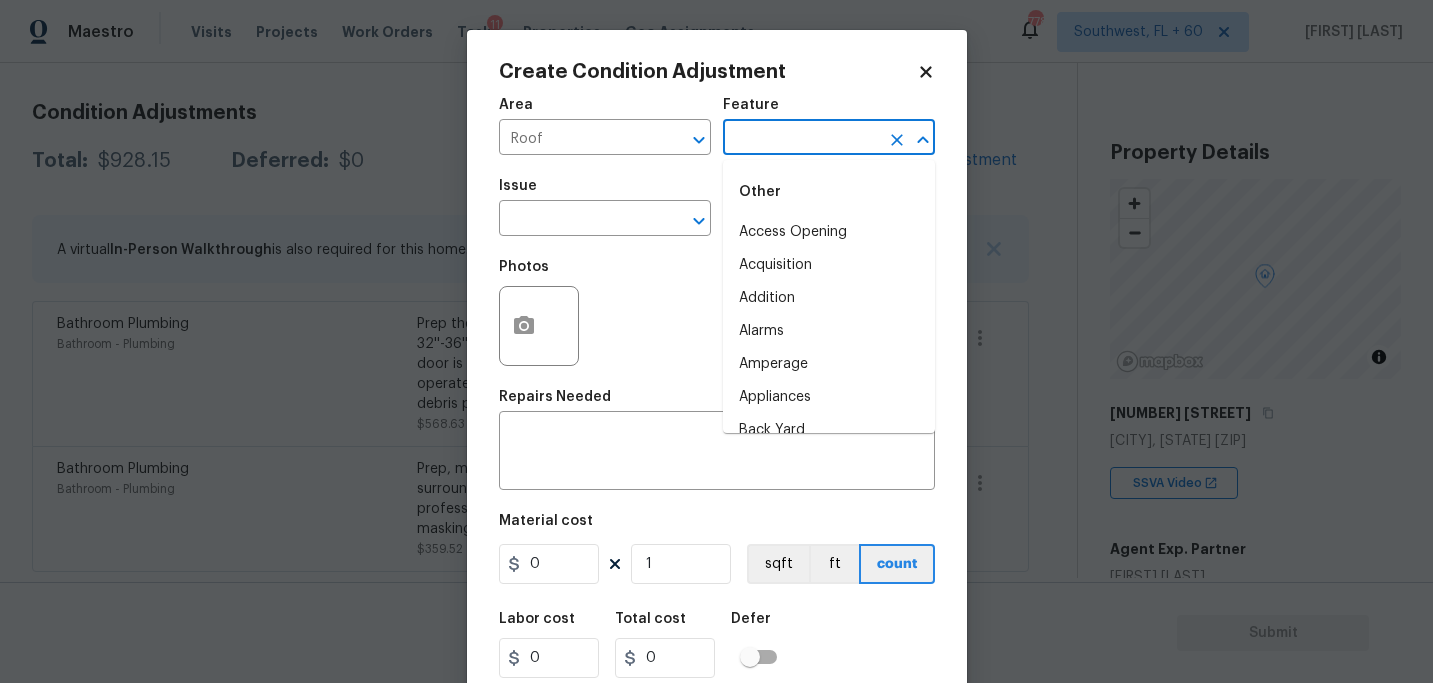 click at bounding box center (801, 139) 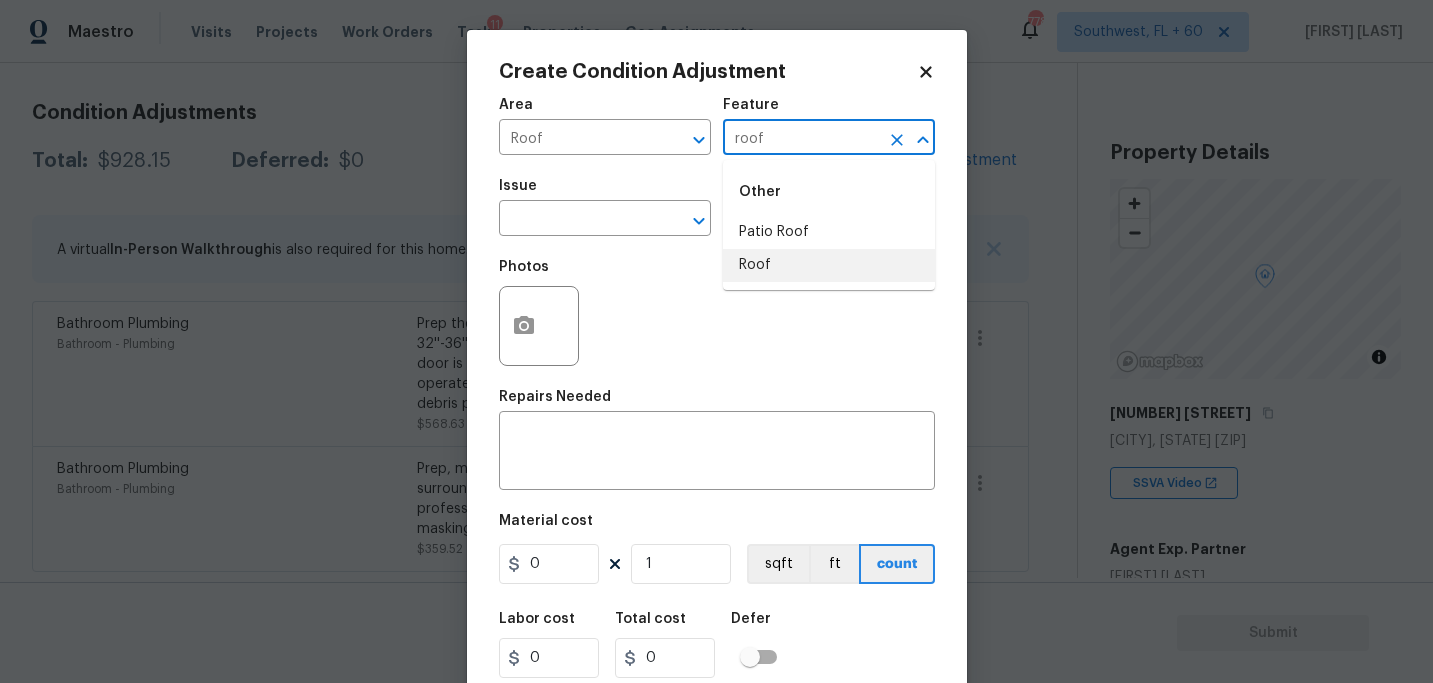 click on "Other Patio Roof Roof" at bounding box center (829, 225) 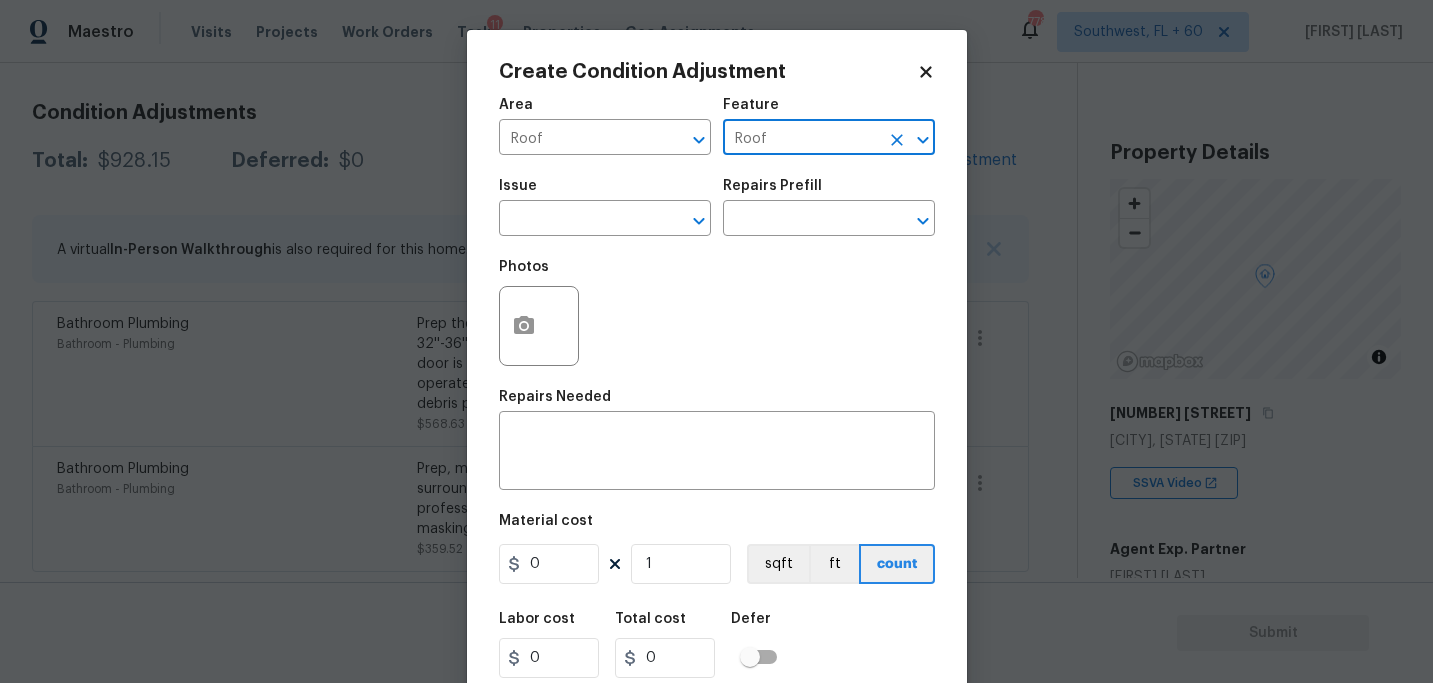 type on "Roof" 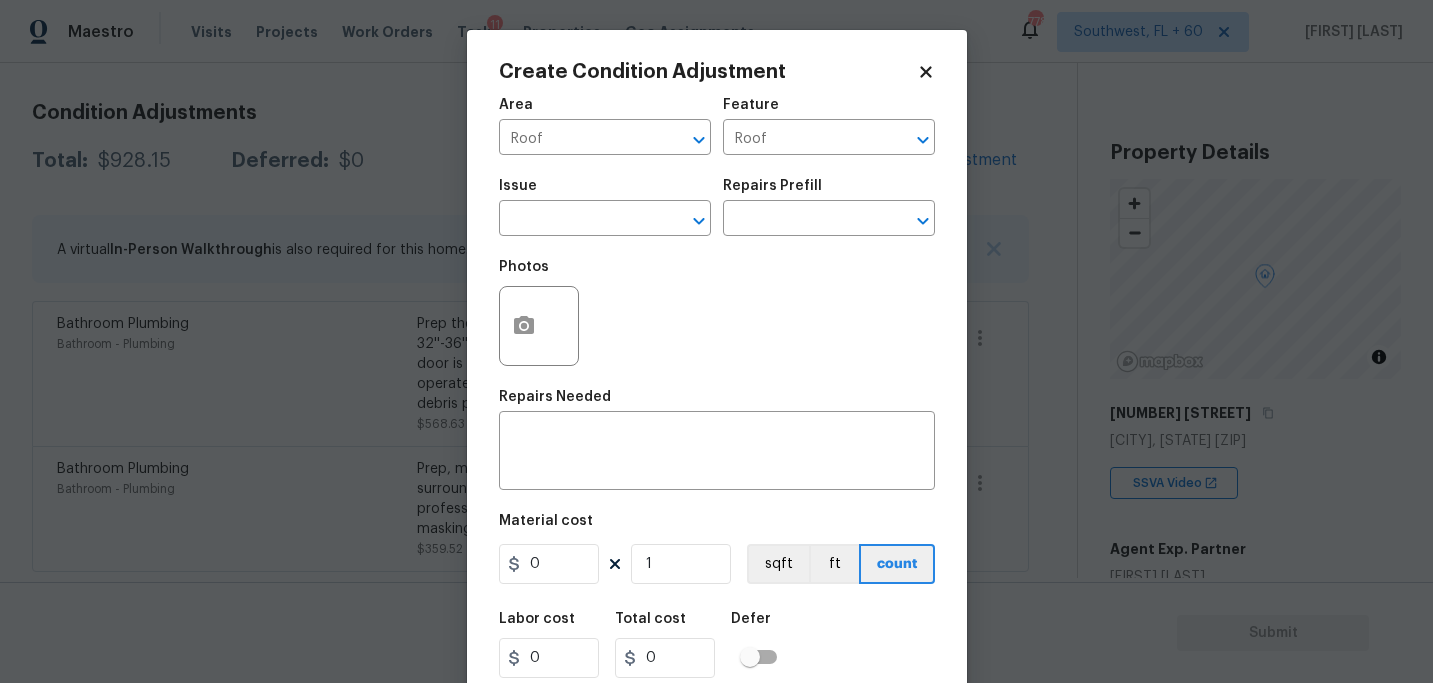 click on "Issue ​" at bounding box center (605, 207) 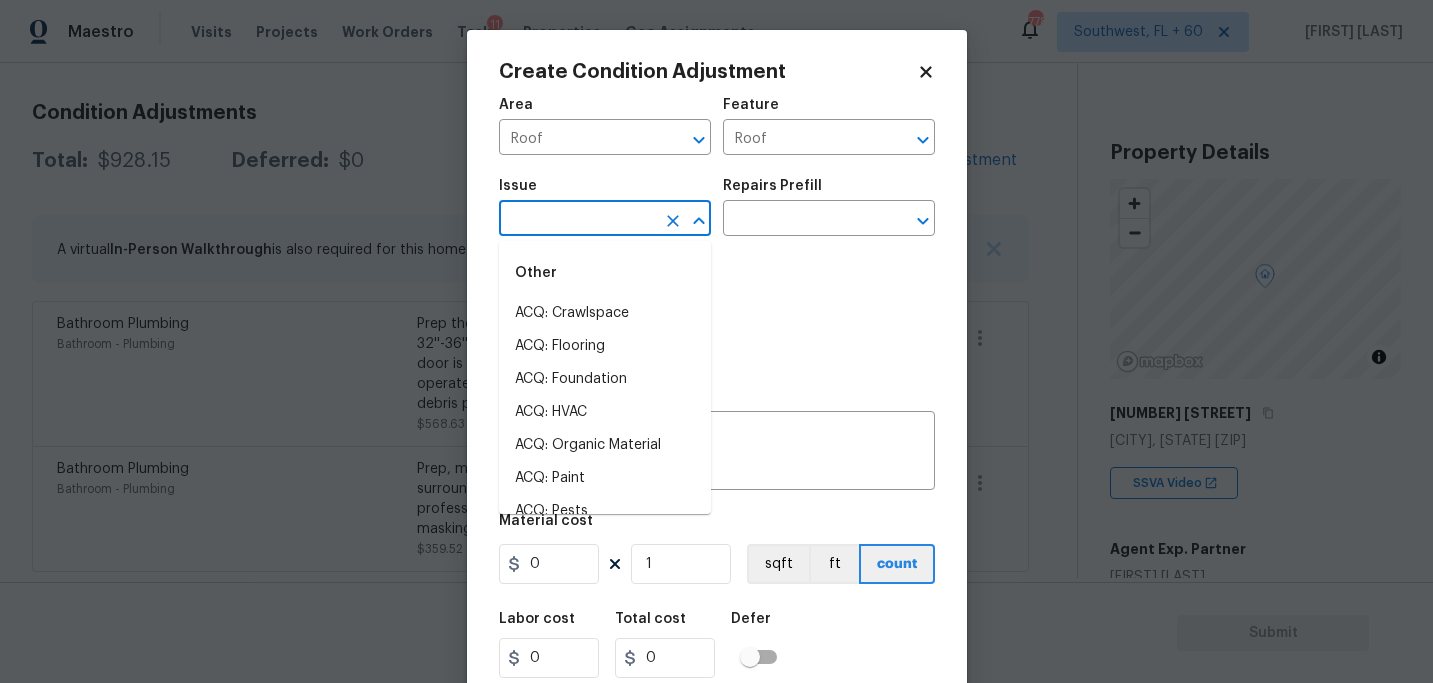 click at bounding box center (577, 220) 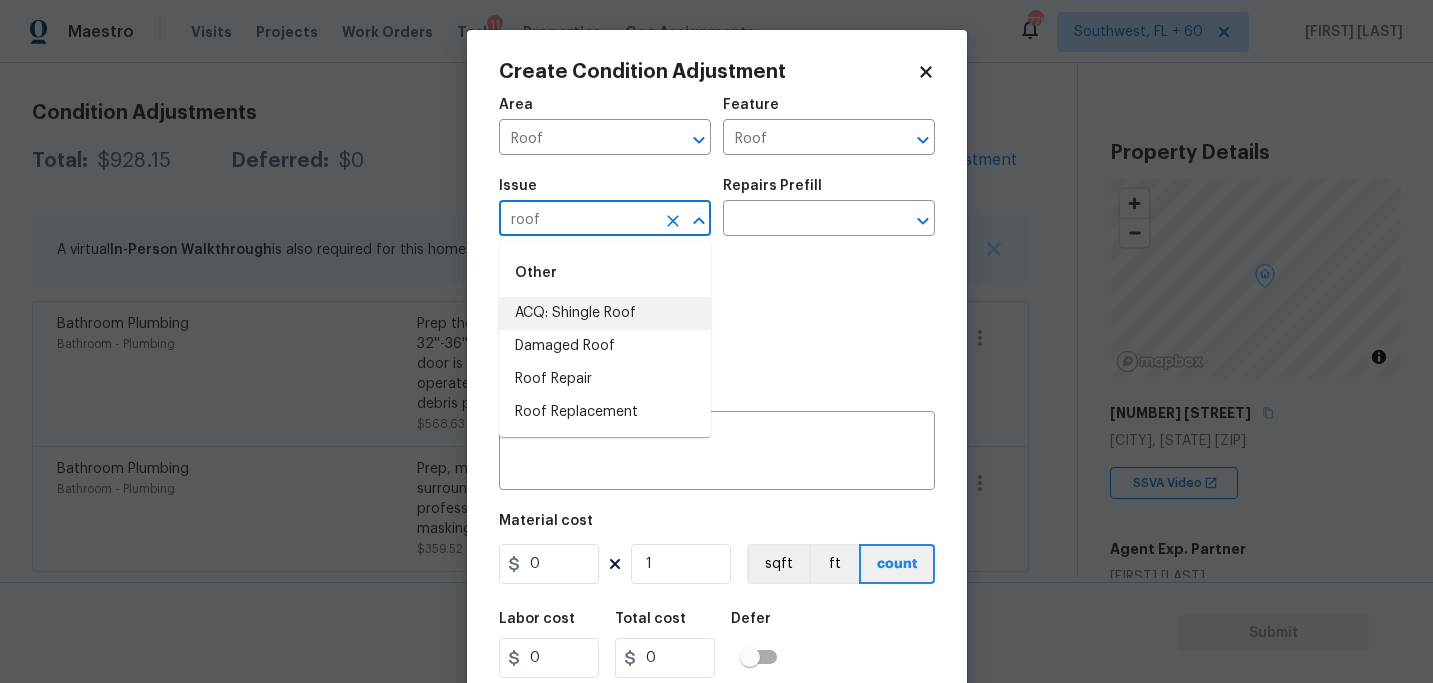 click on "ACQ: Shingle Roof" at bounding box center [605, 313] 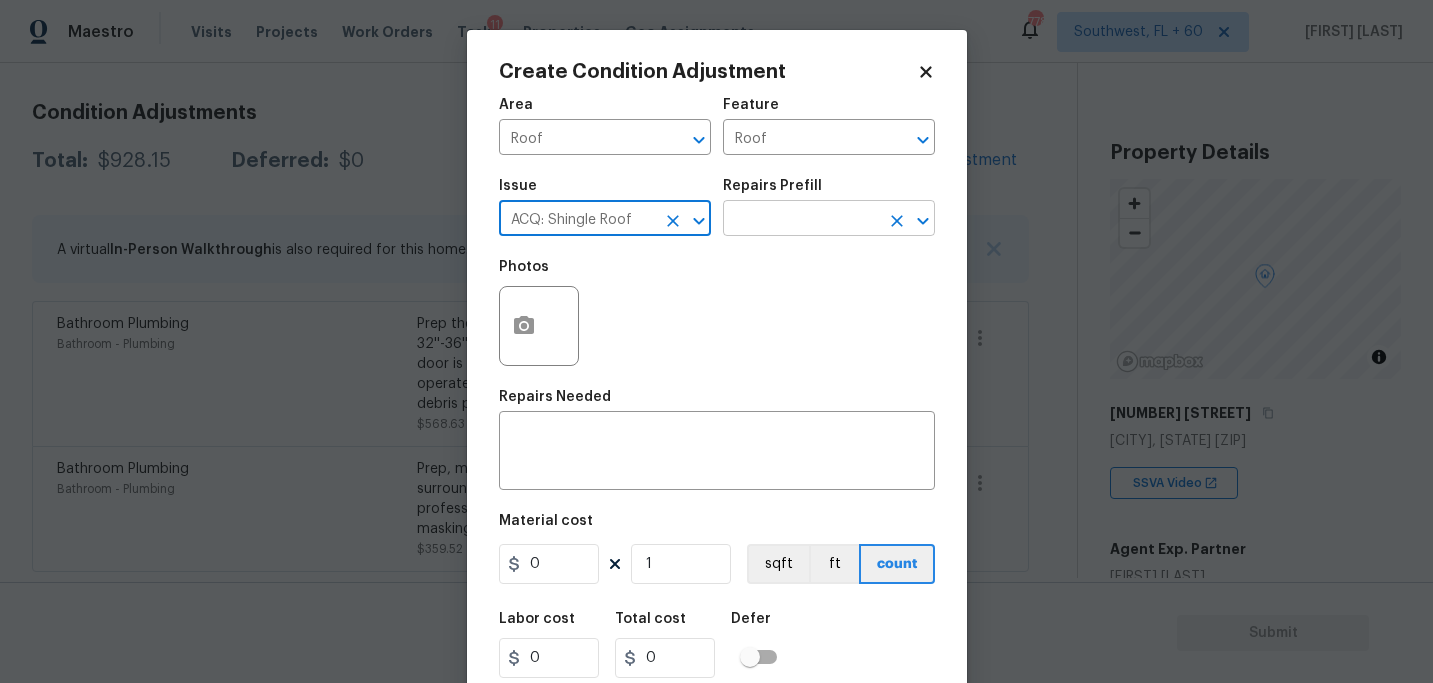 type on "ACQ: Shingle Roof" 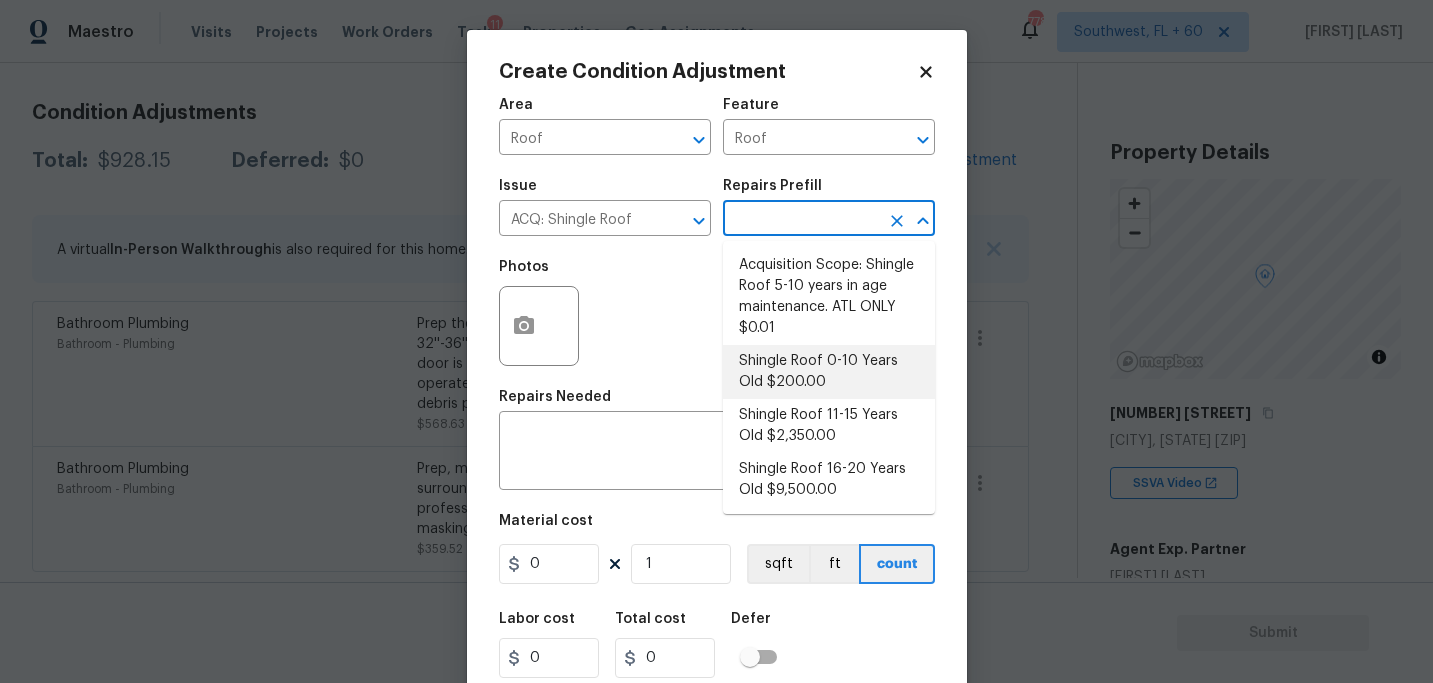 click on "Shingle Roof 0-10 Years Old $200.00" at bounding box center (829, 372) 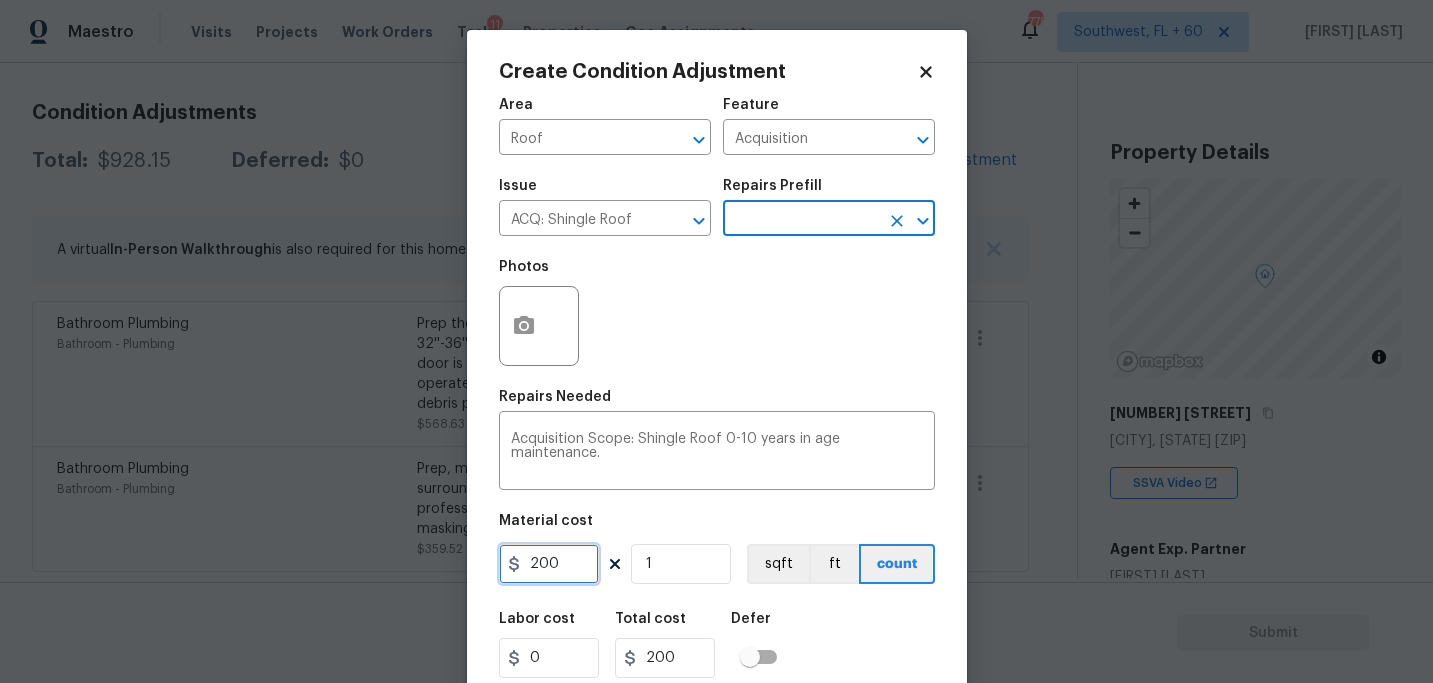 drag, startPoint x: 501, startPoint y: 559, endPoint x: 349, endPoint y: 548, distance: 152.3975 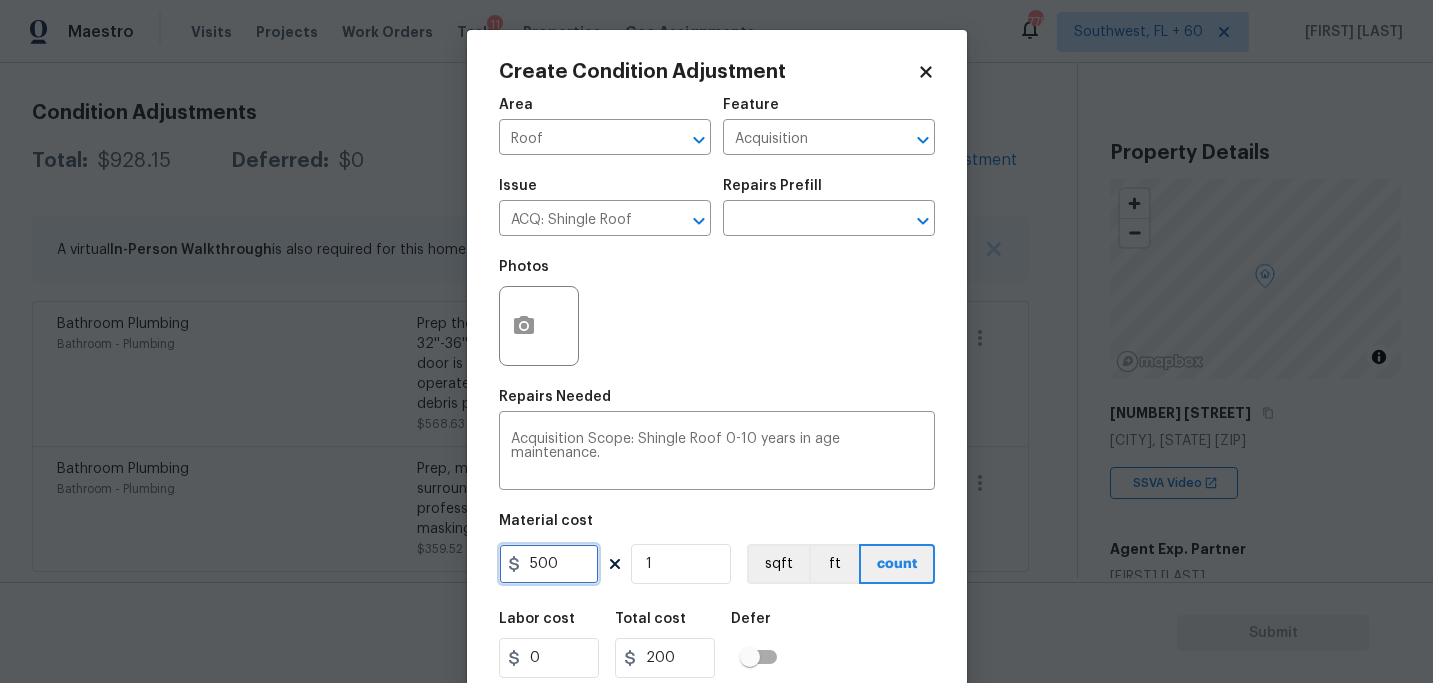 type on "500" 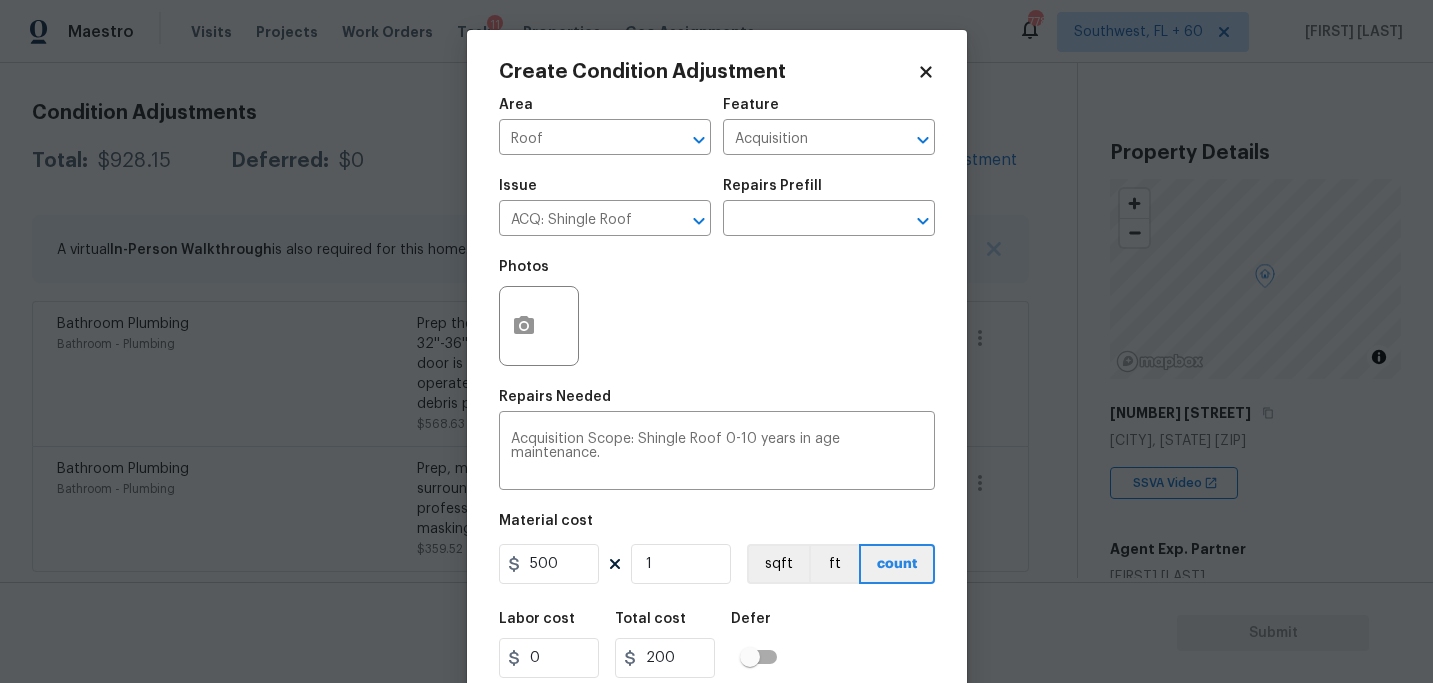 type on "500" 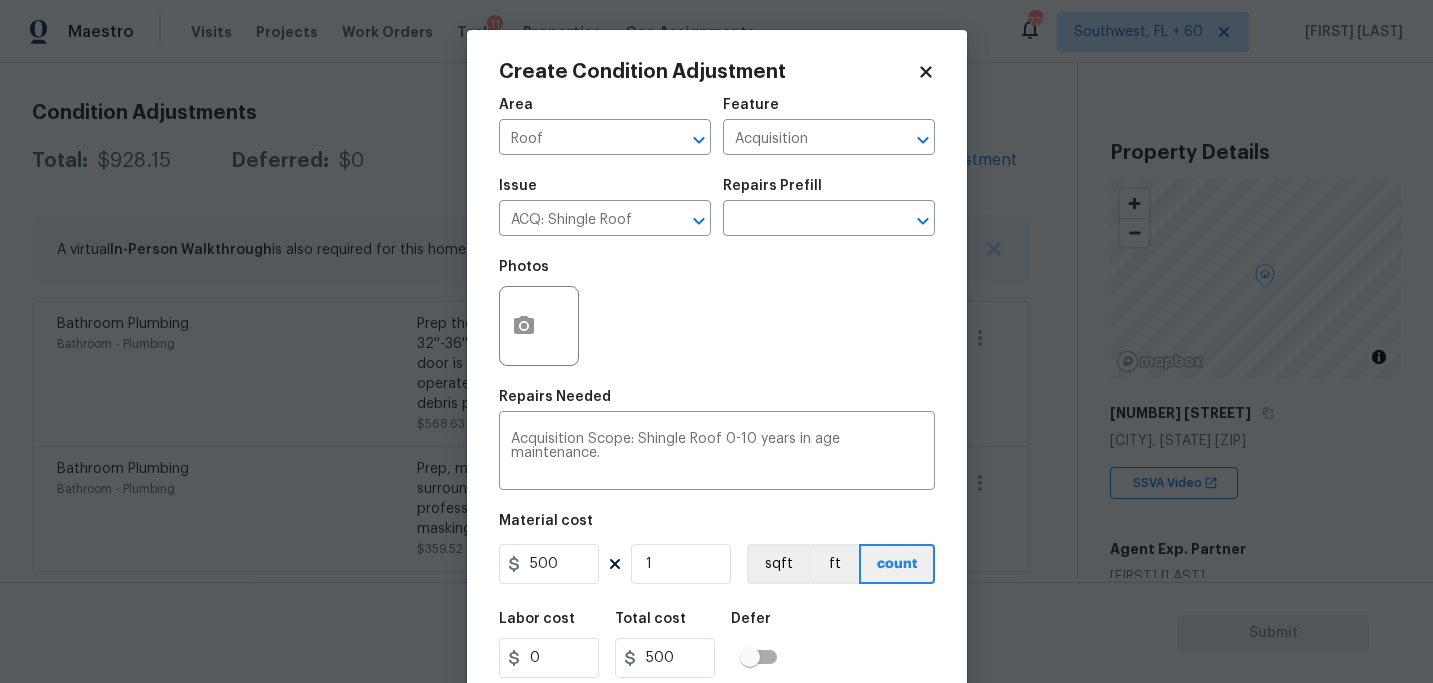 click on "Area Roof ​ Feature Acquisition ​ Issue ACQ: Shingle Roof ​ Repairs Prefill ​ Photos Repairs Needed Acquisition Scope: Shingle Roof 0-10 years in age maintenance. x ​ Material cost 500 1 sqft ft count Labor cost 0 Total cost 500 Defer Cancel Create" at bounding box center [717, 416] 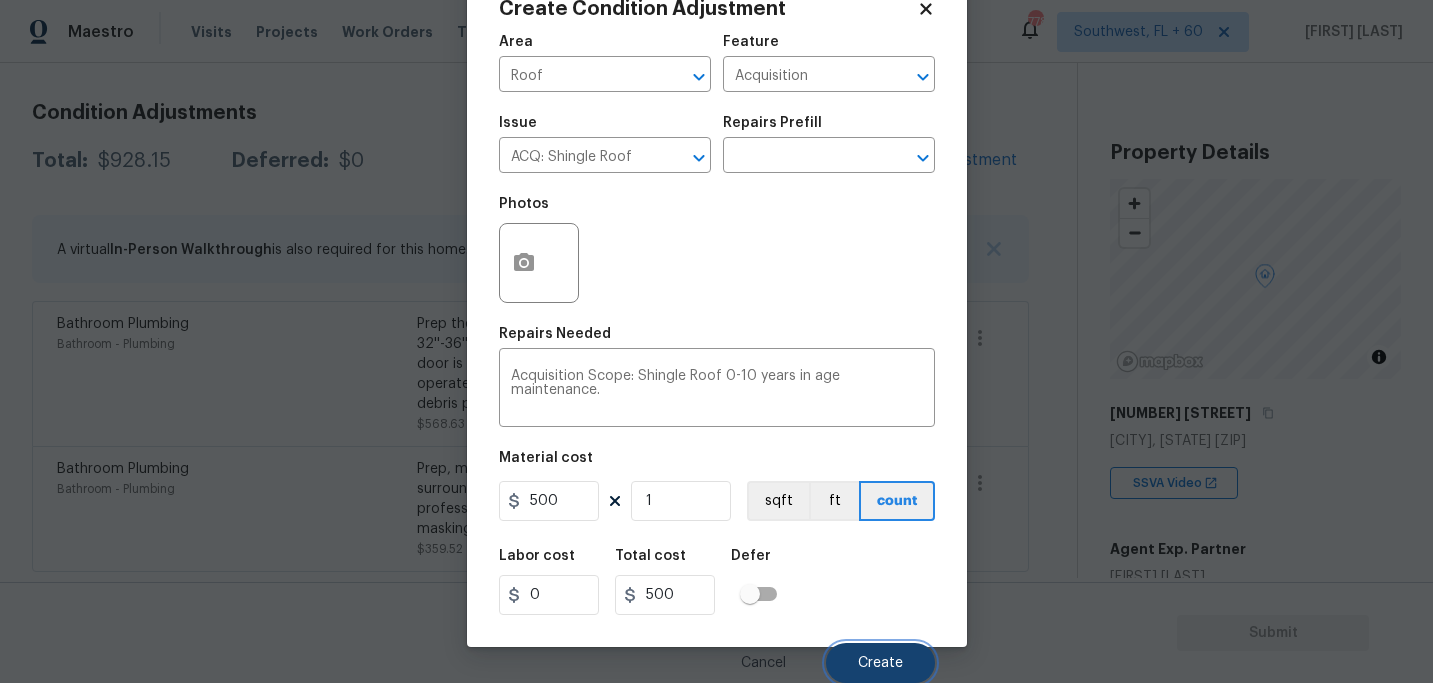 click on "Create" at bounding box center (880, 663) 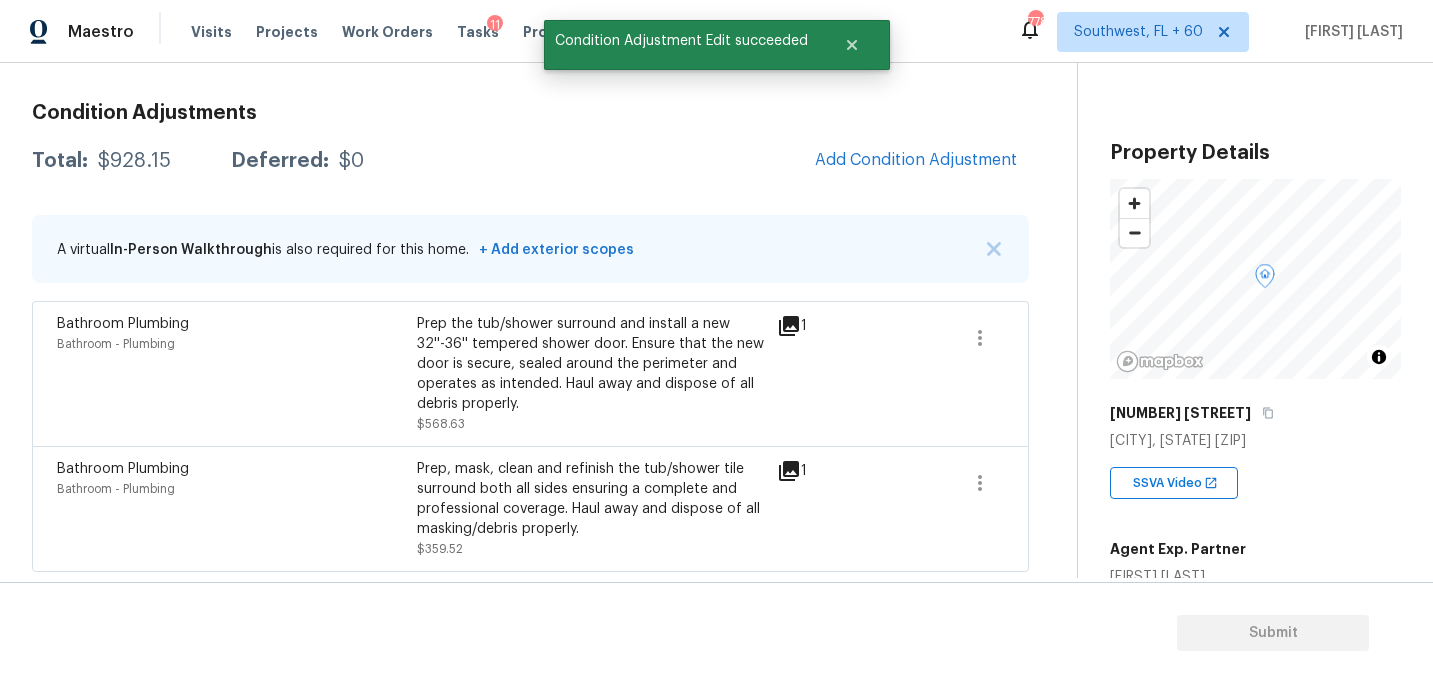 scroll, scrollTop: 265, scrollLeft: 0, axis: vertical 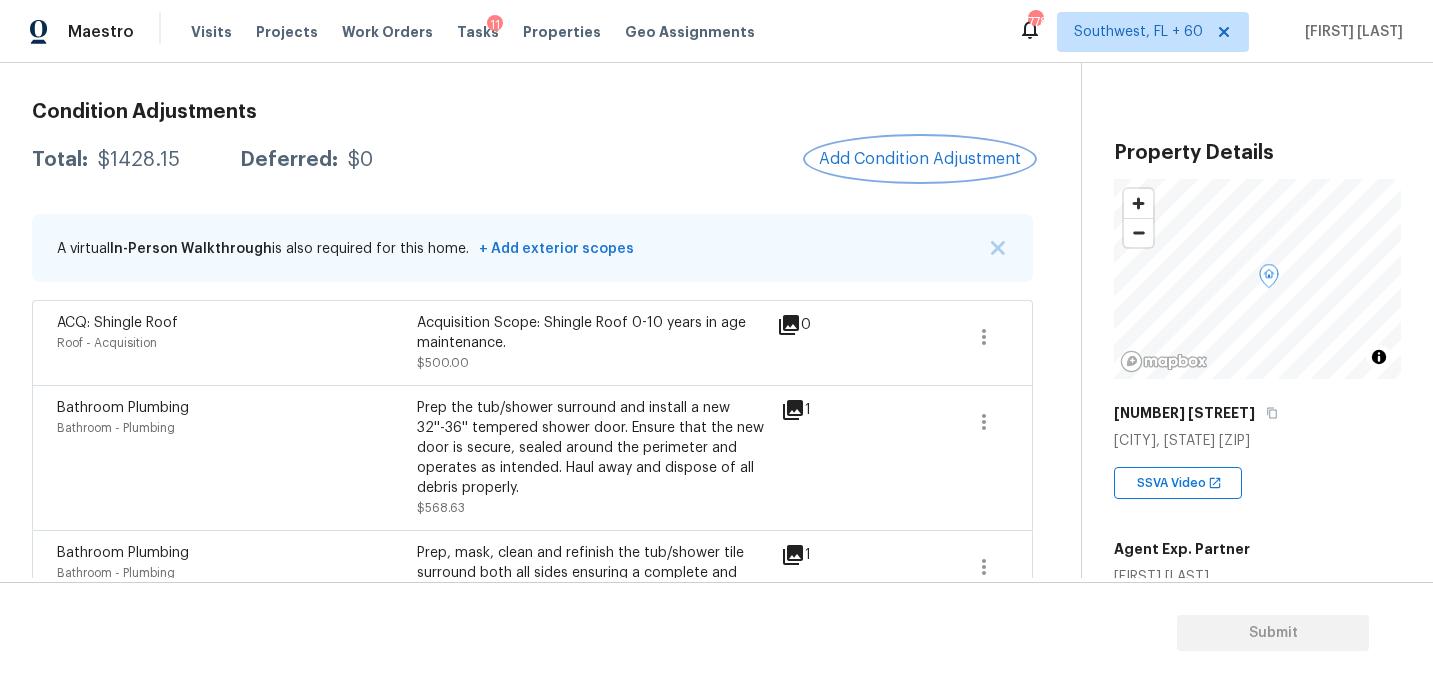click on "Add Condition Adjustment" at bounding box center (920, 159) 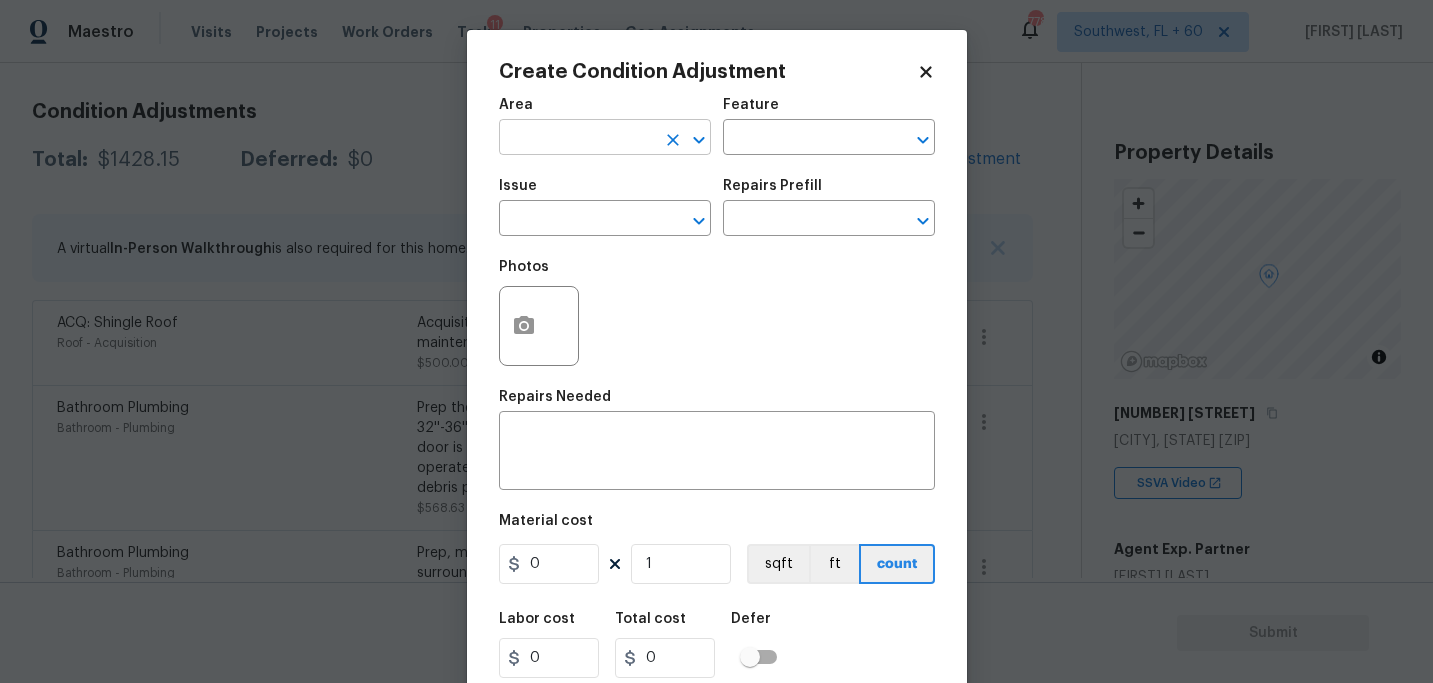 click at bounding box center (577, 139) 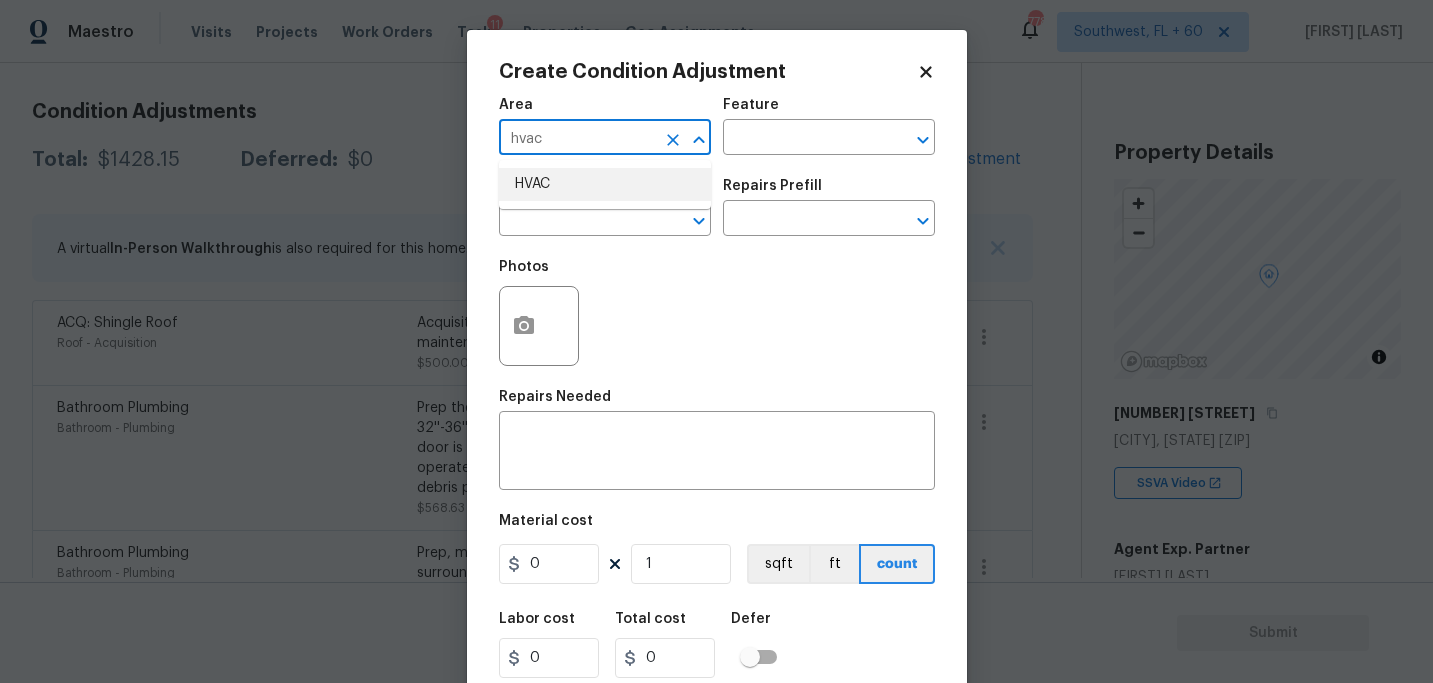 click on "HVAC" at bounding box center [605, 184] 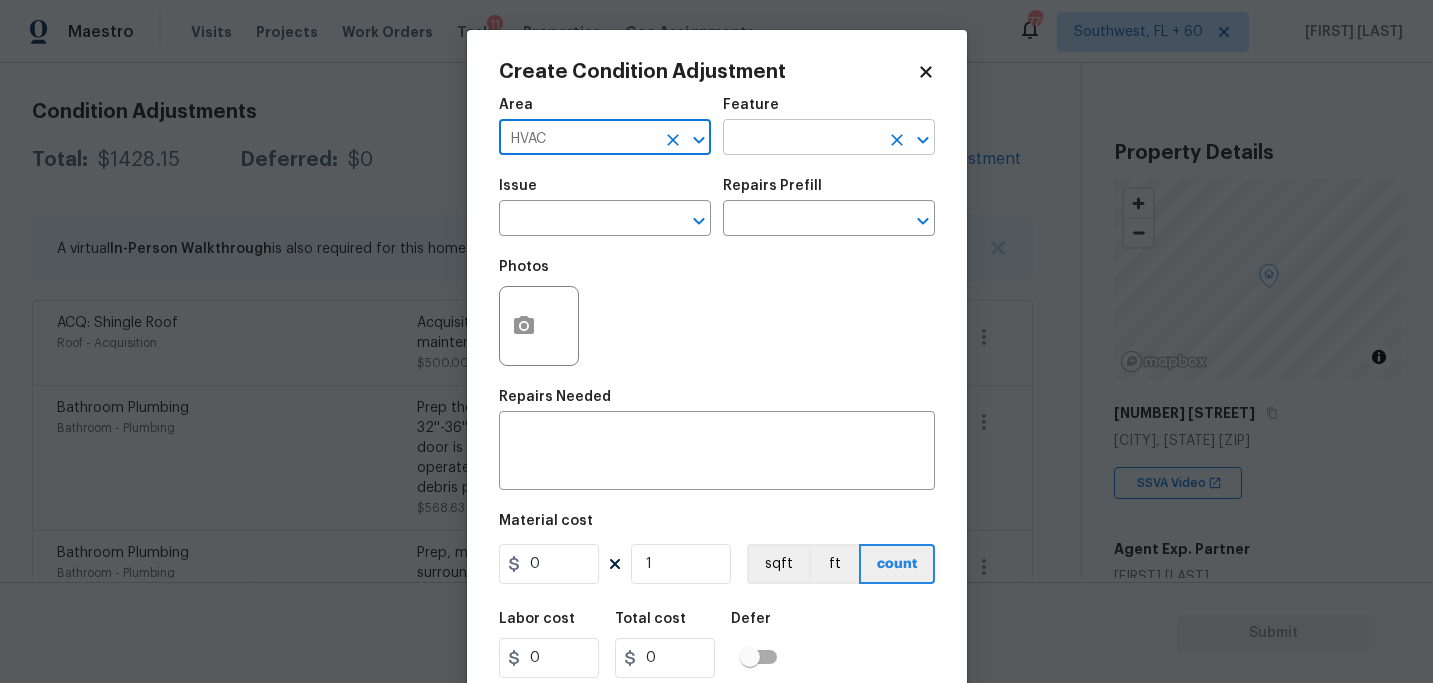 type on "HVAC" 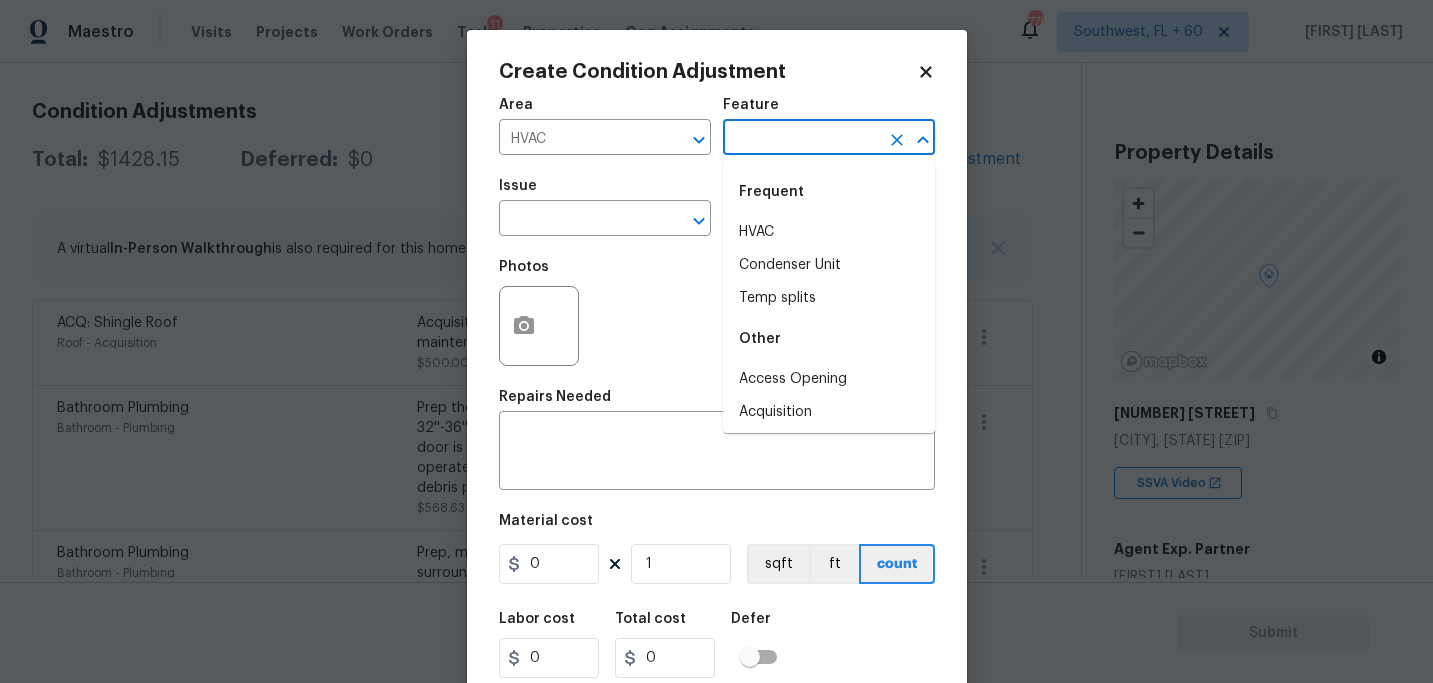 click at bounding box center (801, 139) 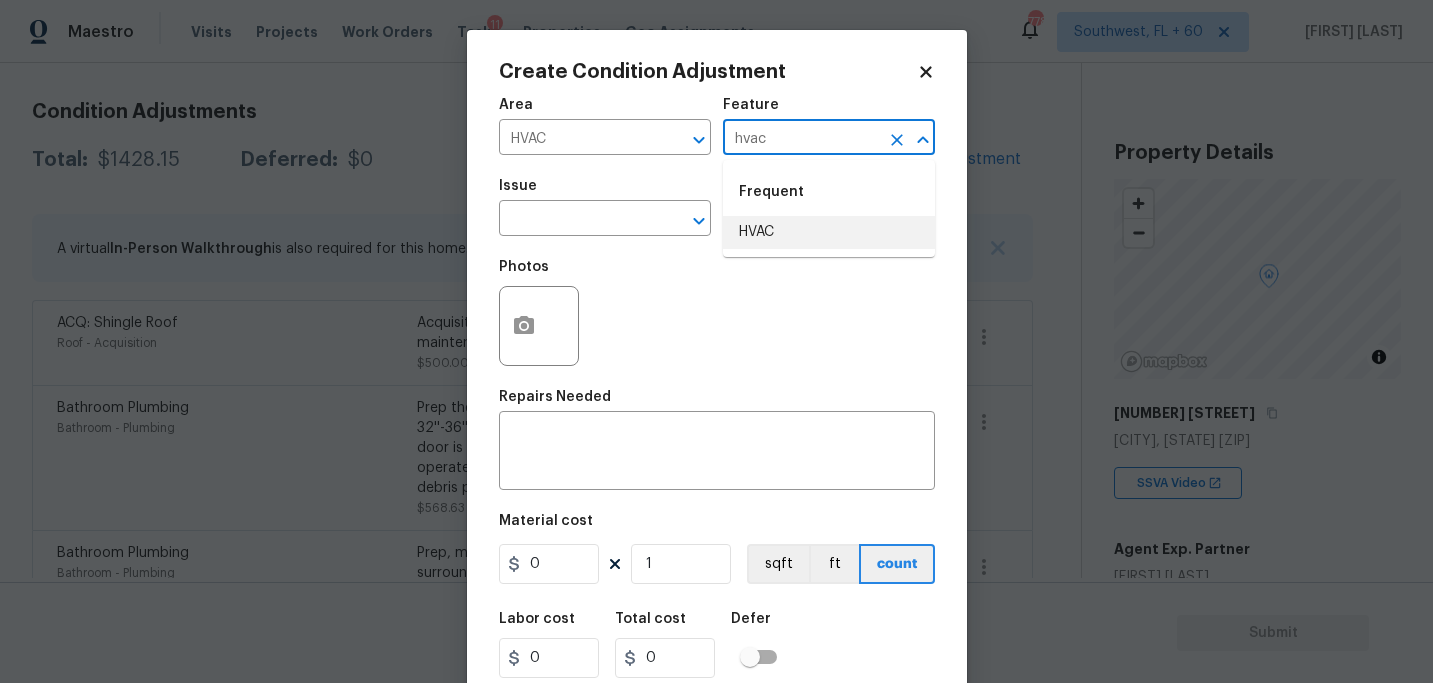 click on "HVAC" at bounding box center (829, 232) 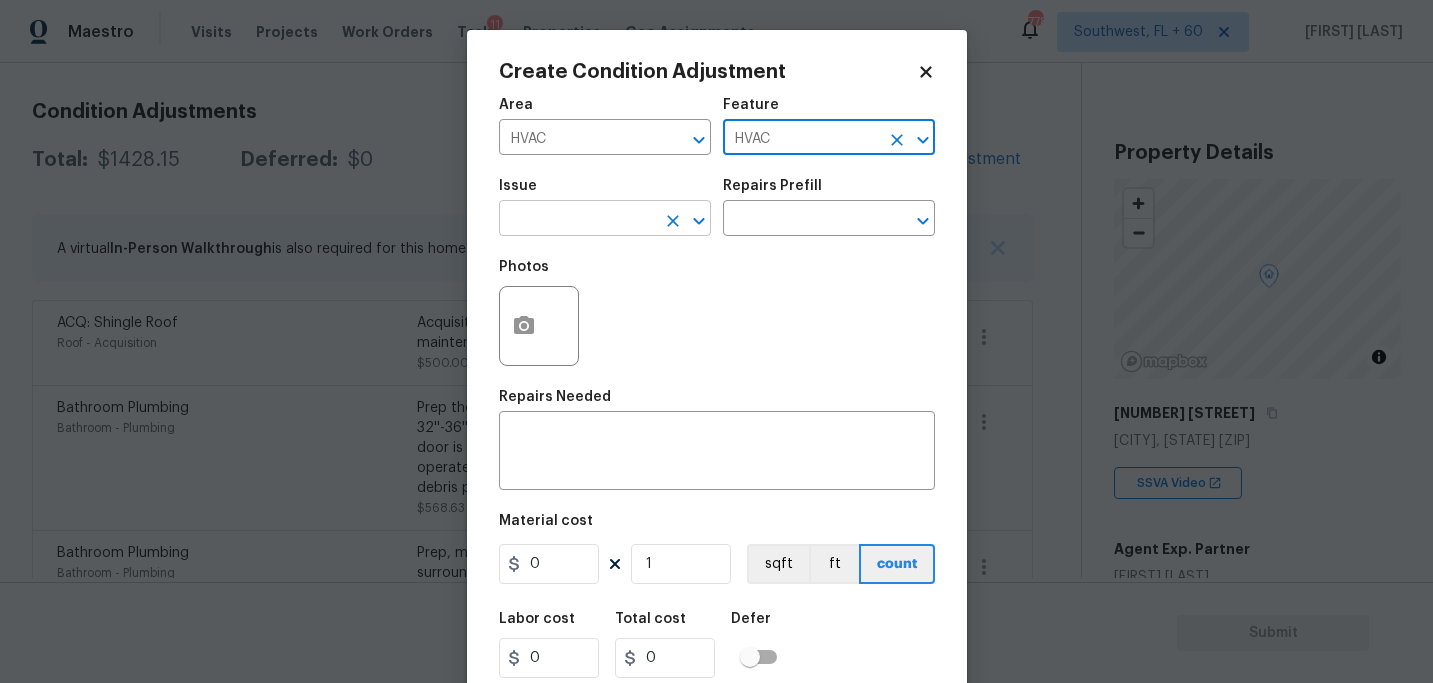 type on "HVAC" 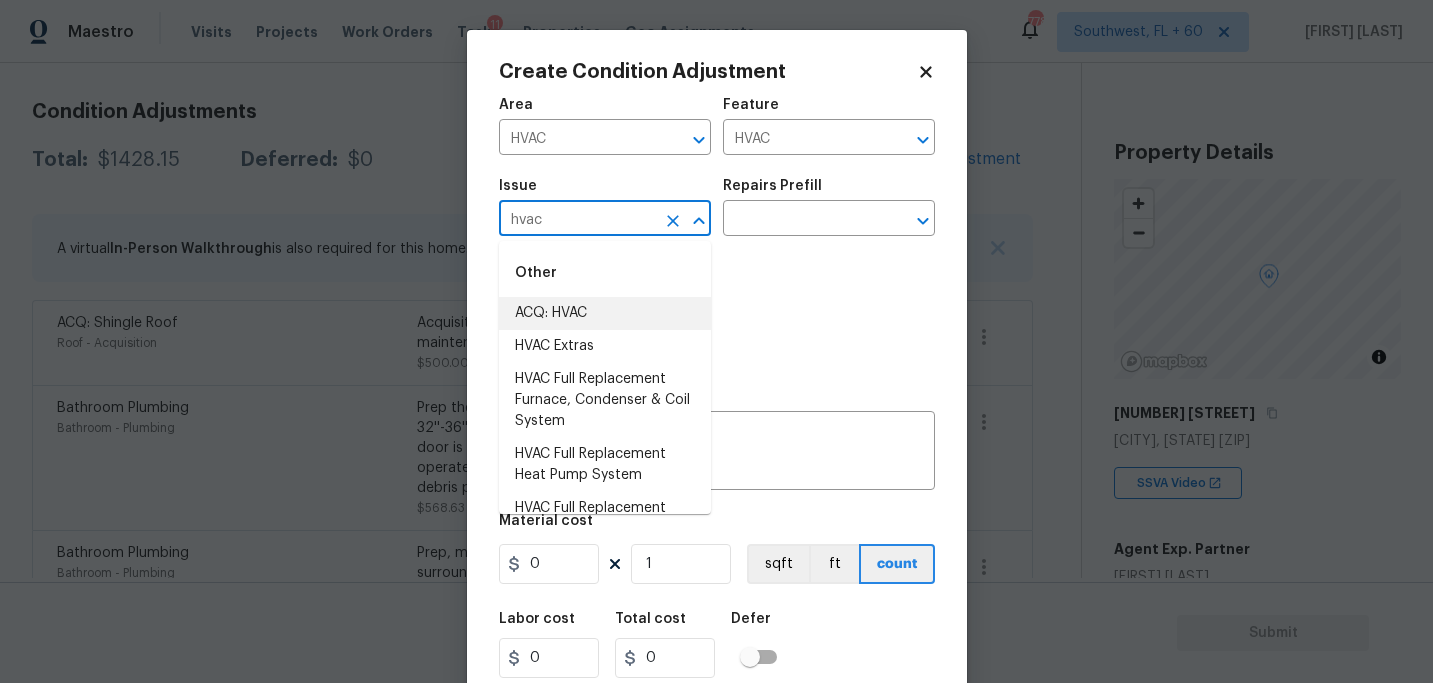 click on "ACQ: HVAC" at bounding box center (605, 313) 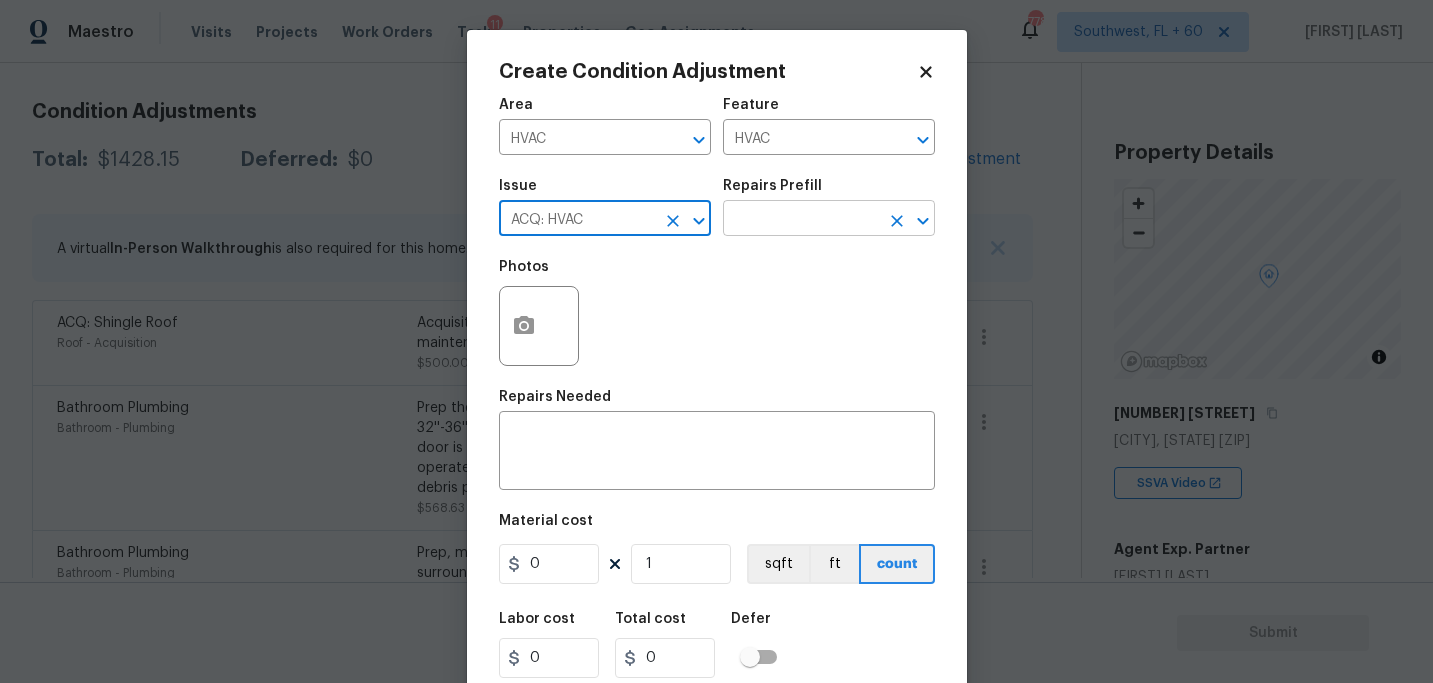 type on "ACQ: HVAC" 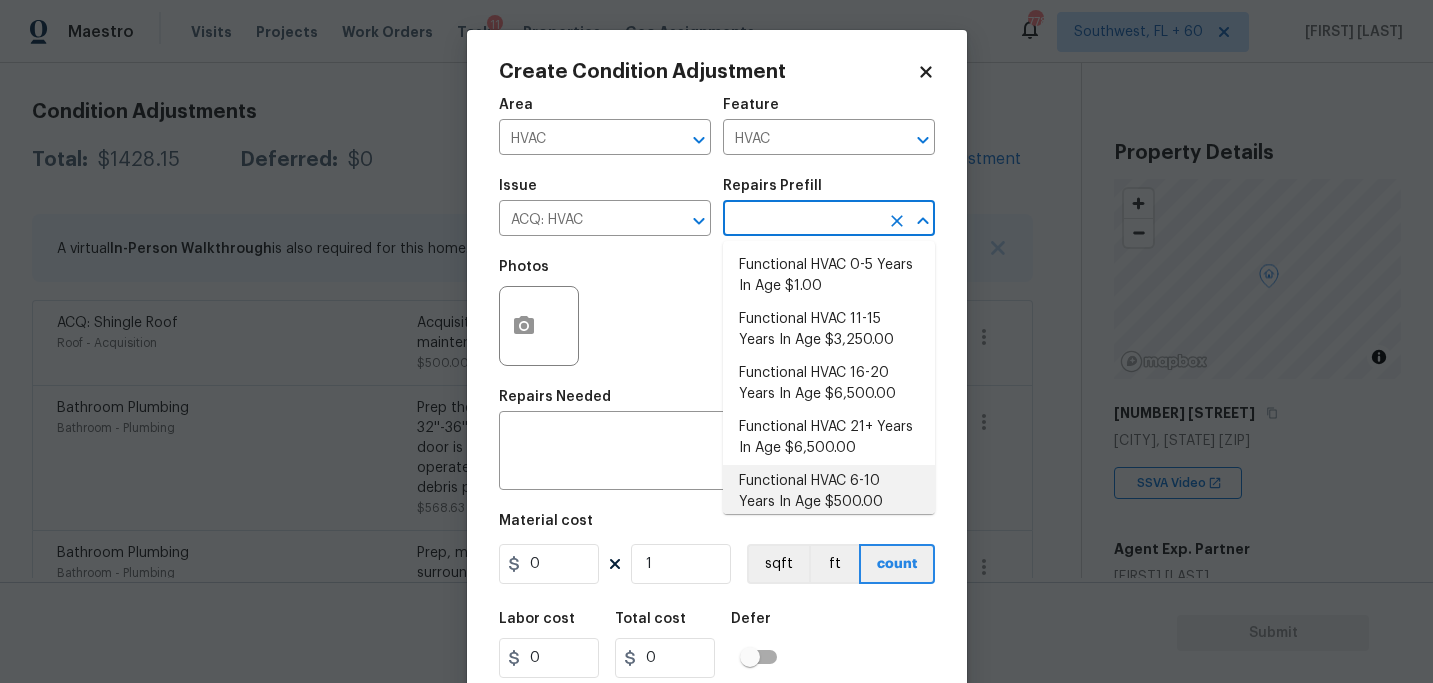 click on "Functional HVAC 6-10 Years In Age $500.00" at bounding box center (829, 492) 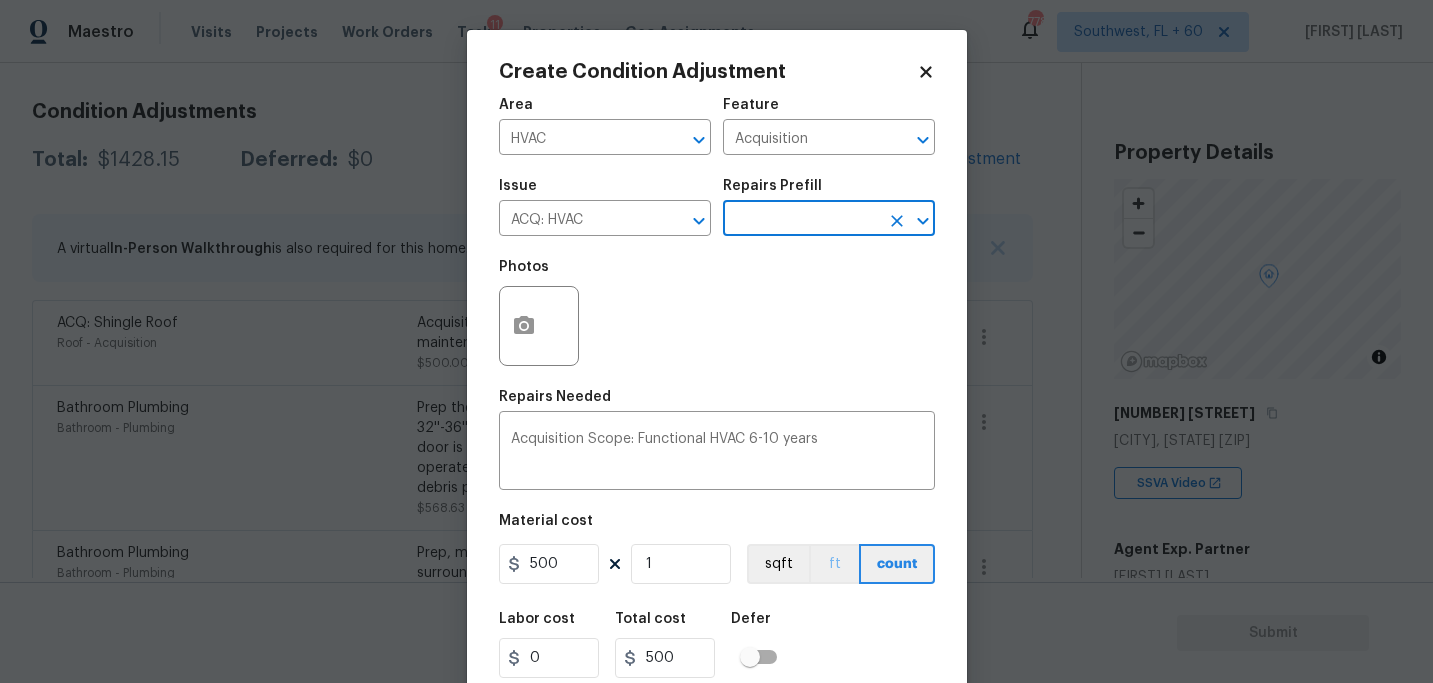 scroll, scrollTop: 64, scrollLeft: 0, axis: vertical 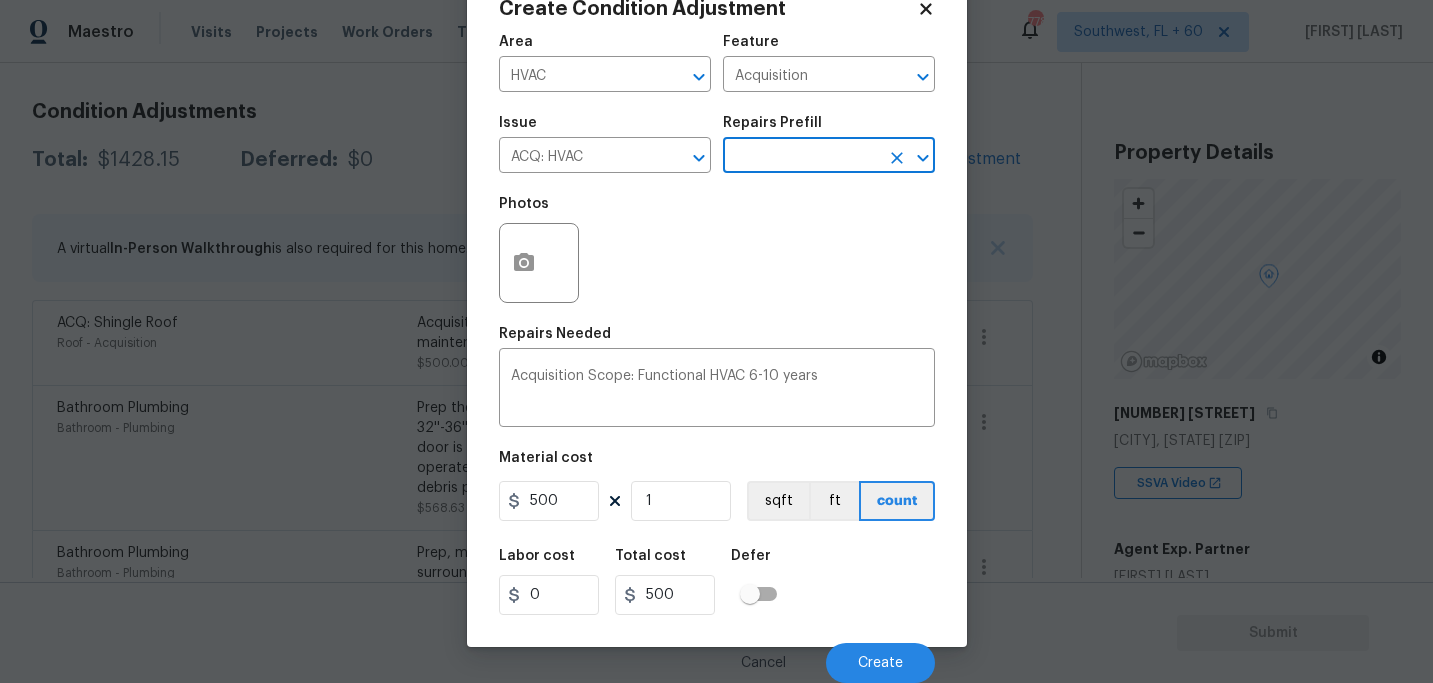 click on "Cancel Create" at bounding box center [717, 655] 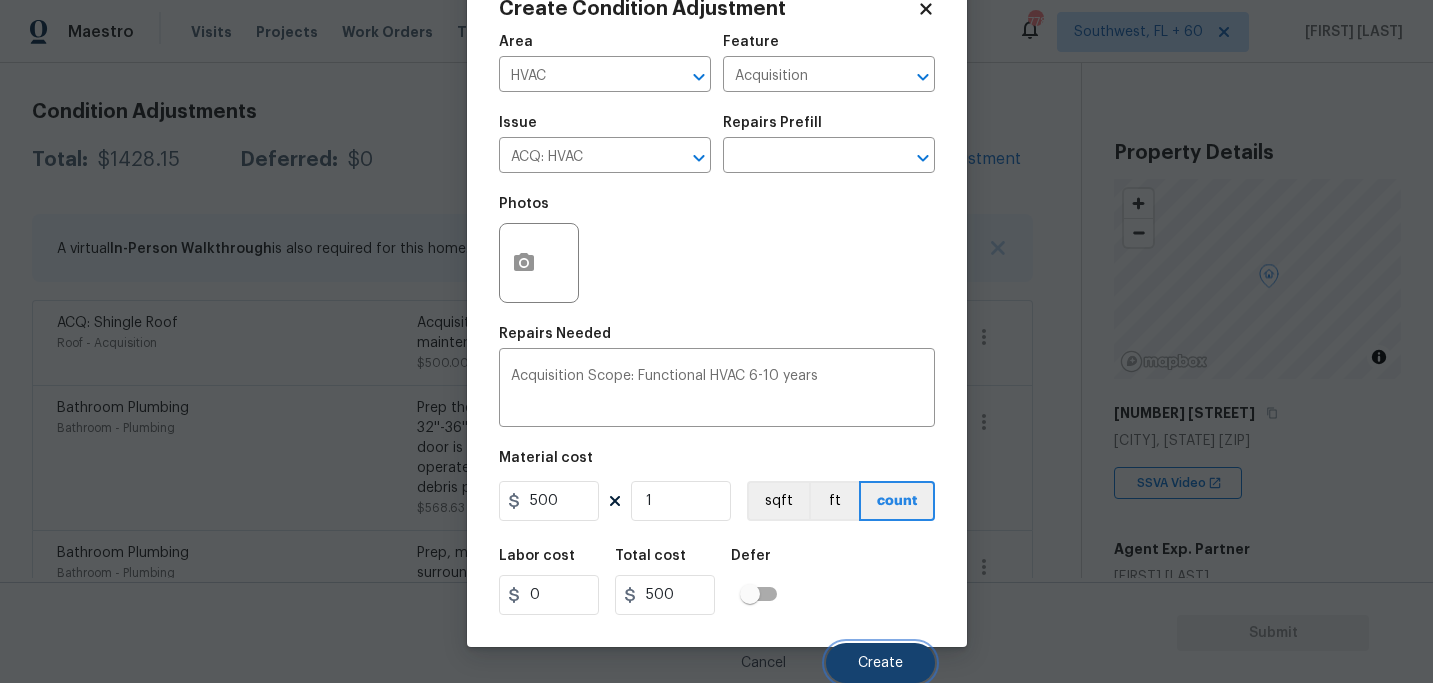 click on "Create" at bounding box center [880, 663] 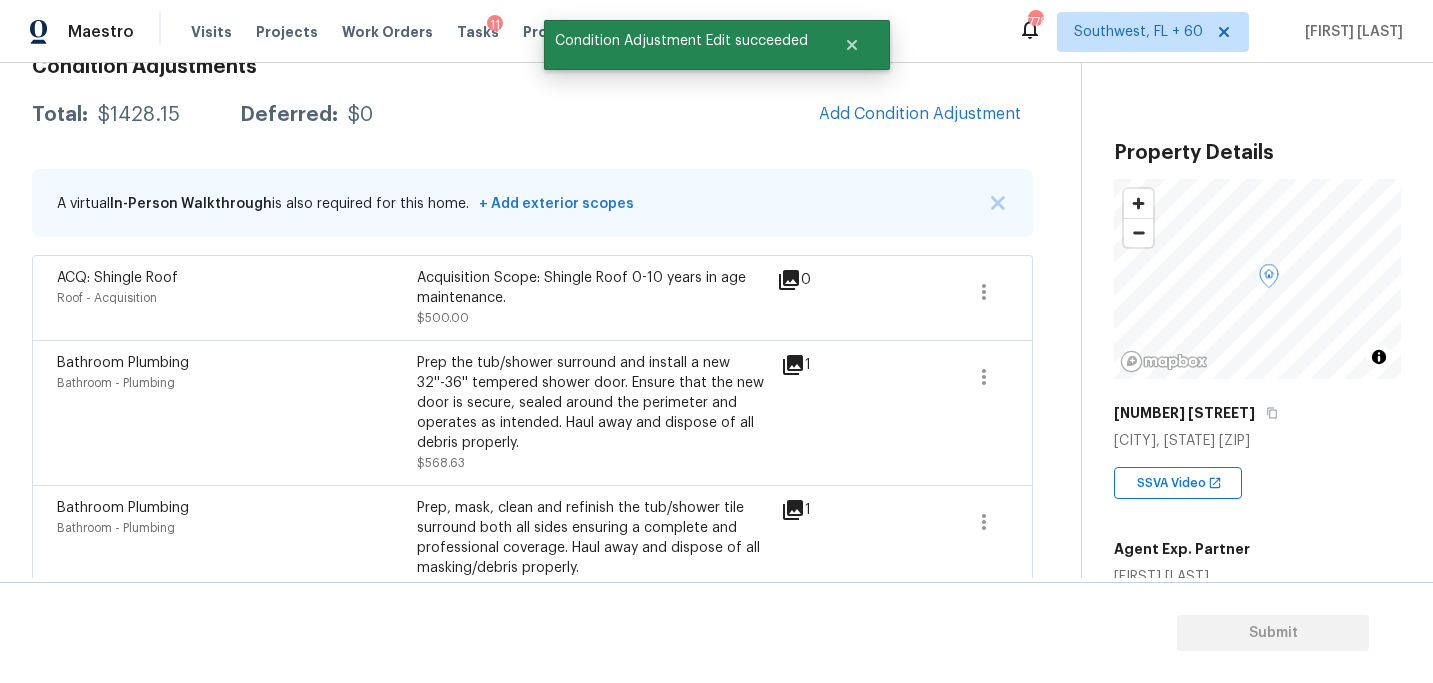 scroll, scrollTop: 265, scrollLeft: 0, axis: vertical 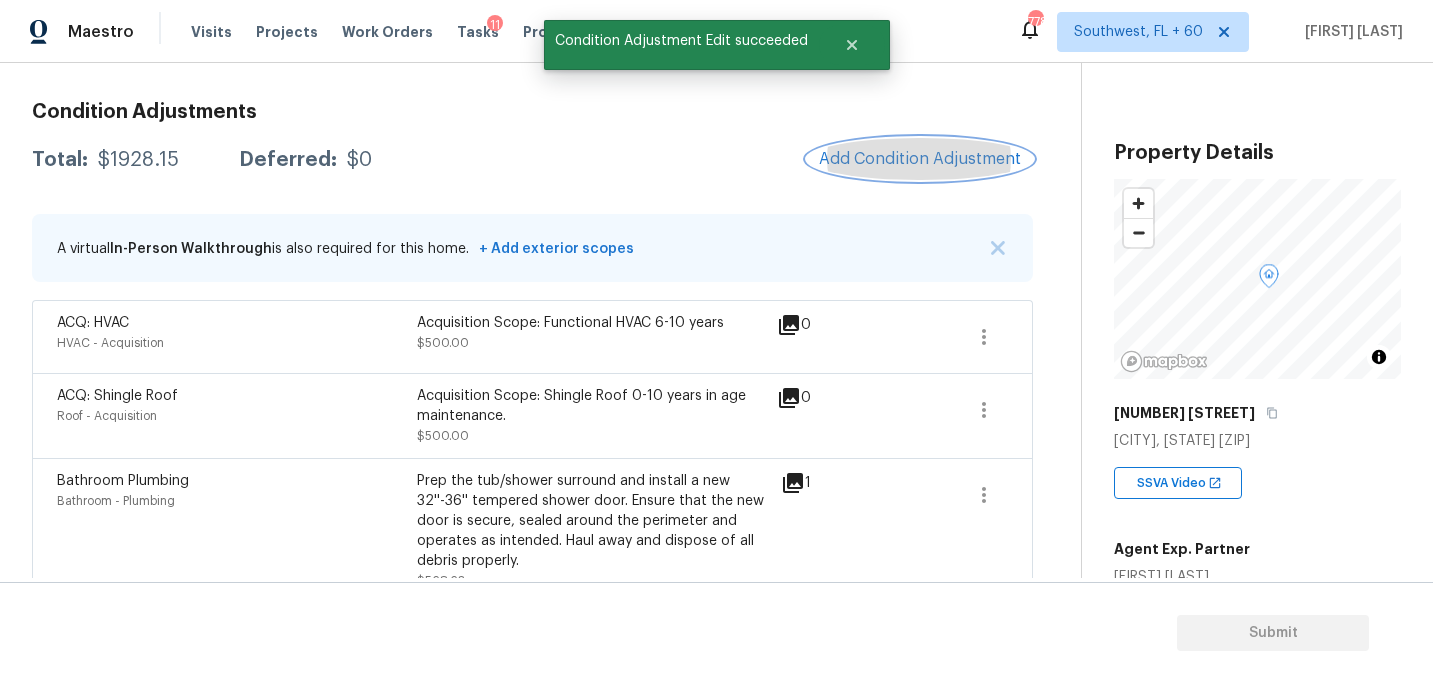 click on "Add Condition Adjustment" at bounding box center [920, 159] 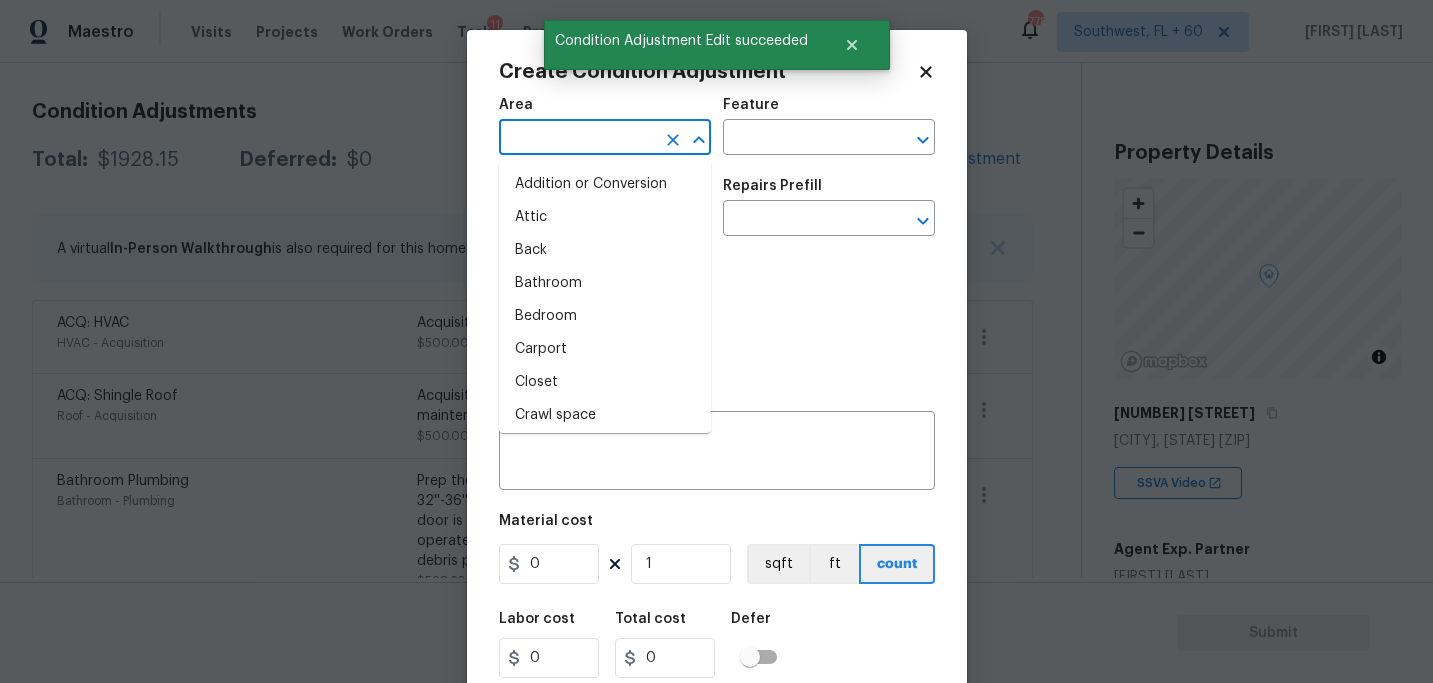 click at bounding box center (577, 139) 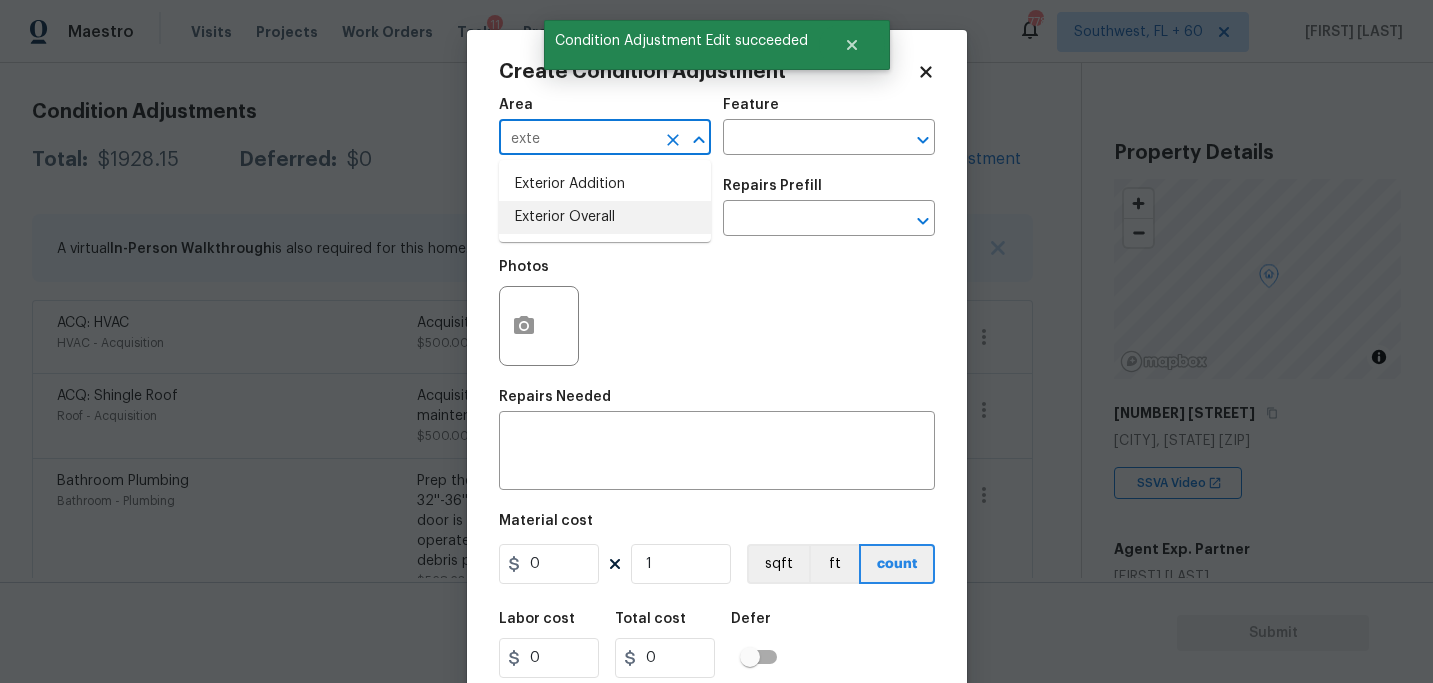 click on "Exterior Overall" at bounding box center [605, 217] 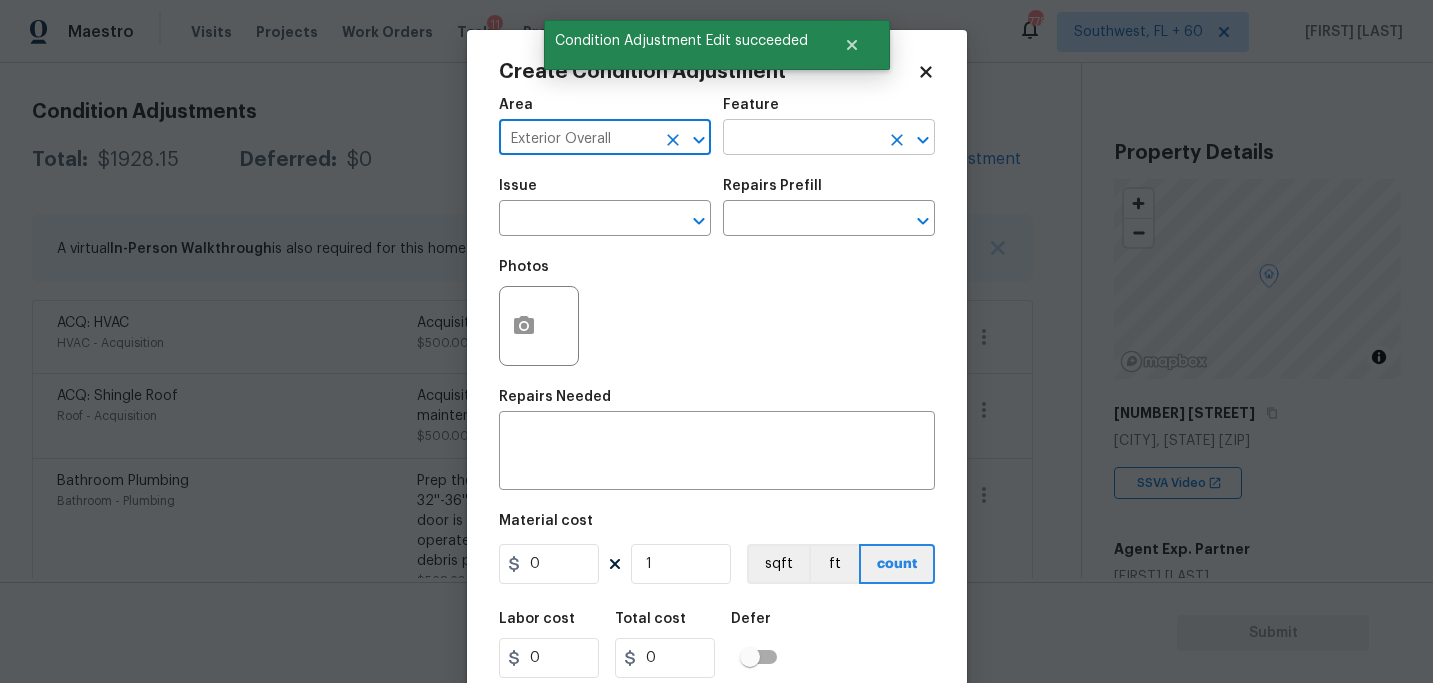 type on "Exterior Overall" 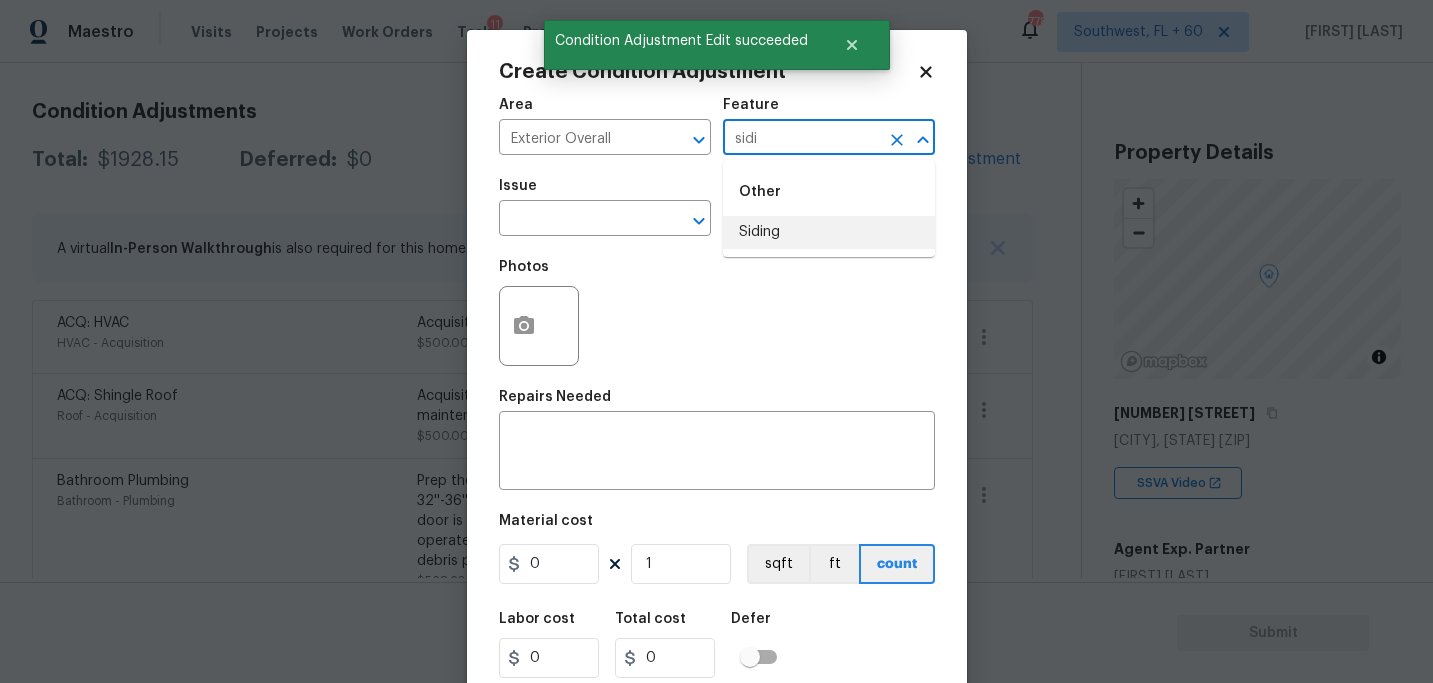 click on "Siding" at bounding box center [829, 232] 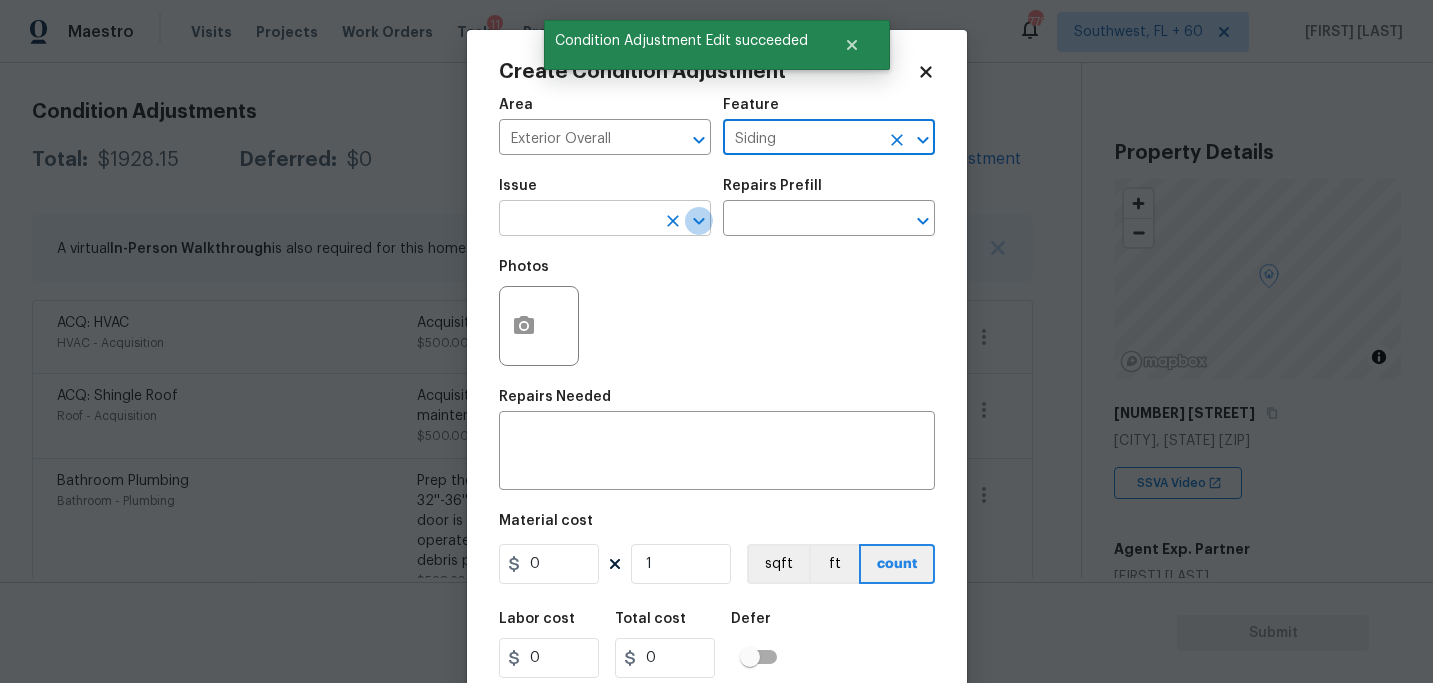 click at bounding box center [699, 221] 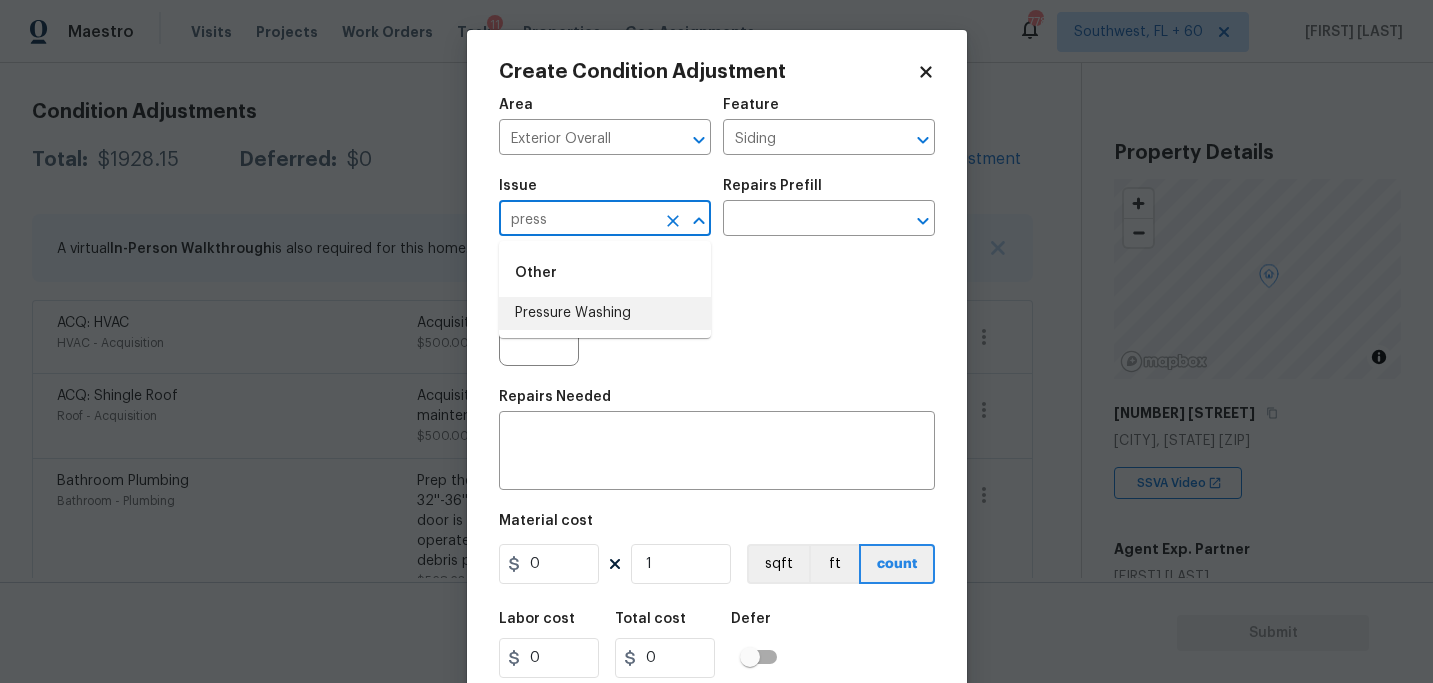 click on "Pressure Washing" at bounding box center (605, 313) 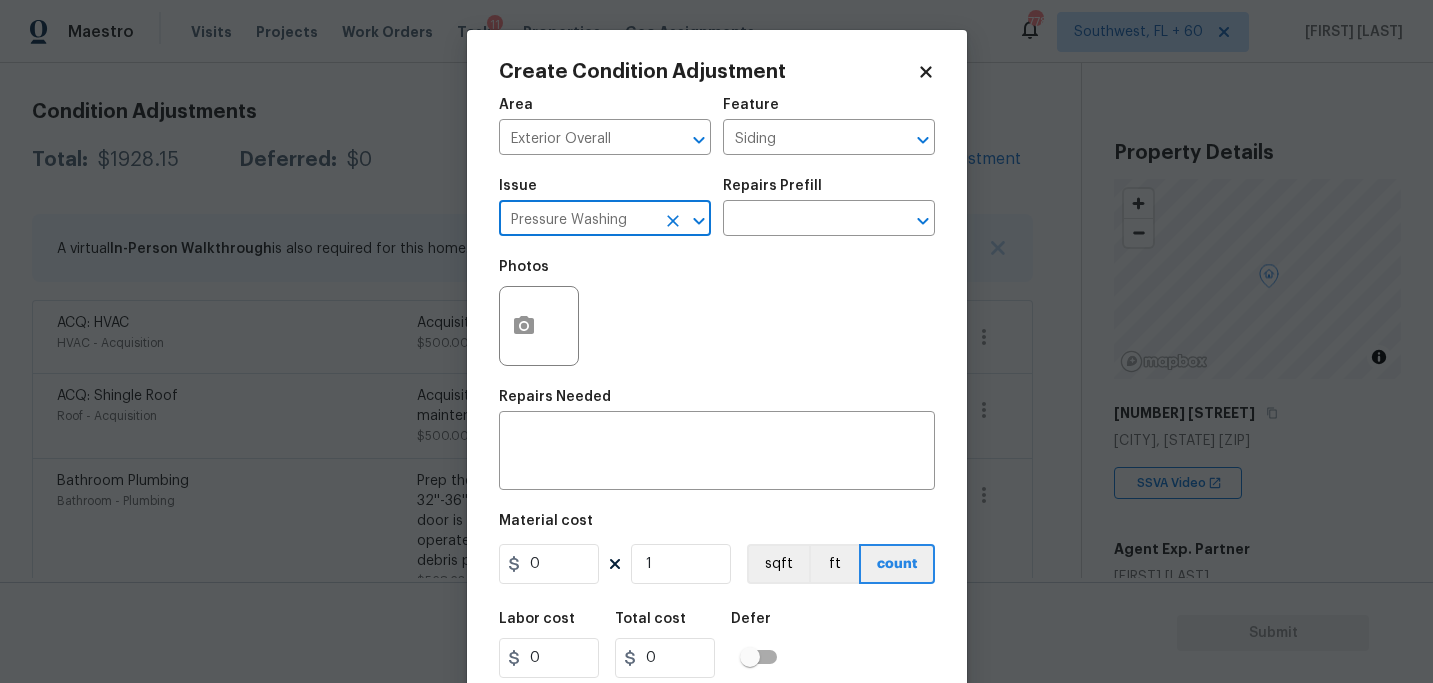 type on "Pressure Washing" 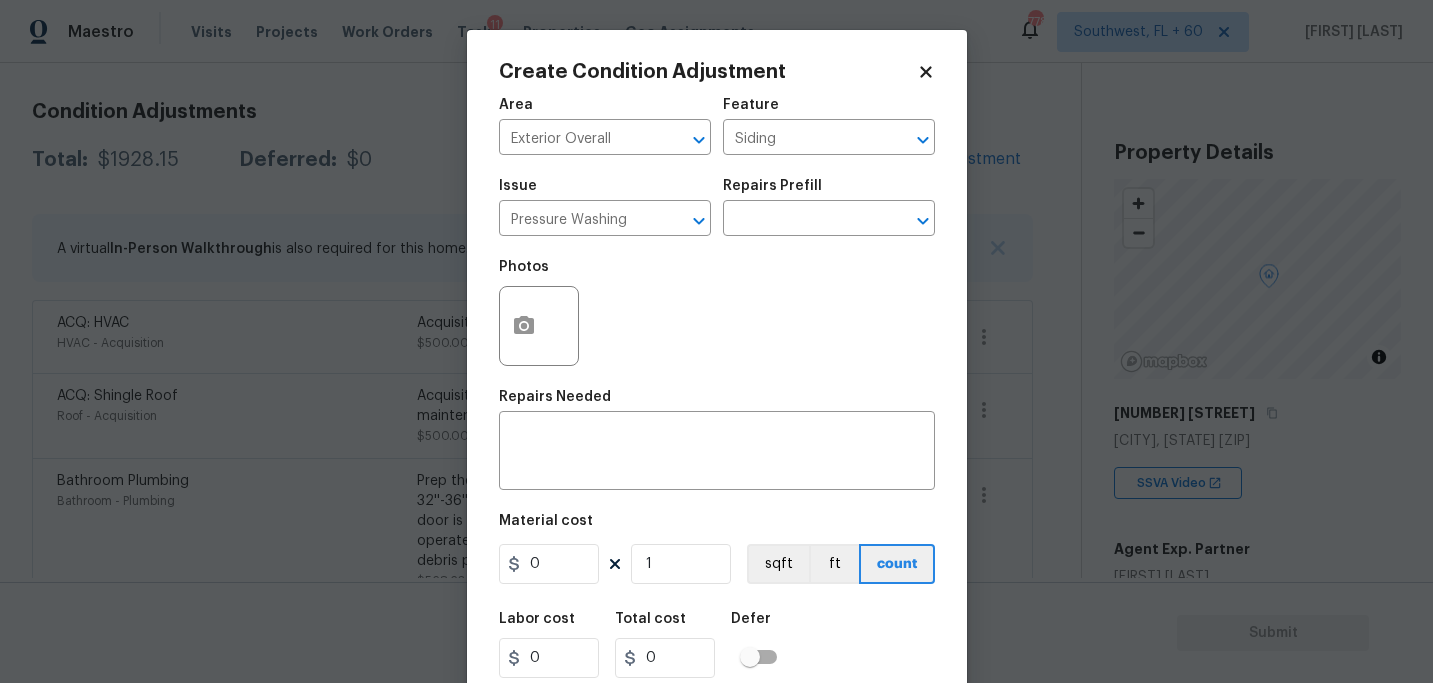 click on "Photos" at bounding box center [717, 313] 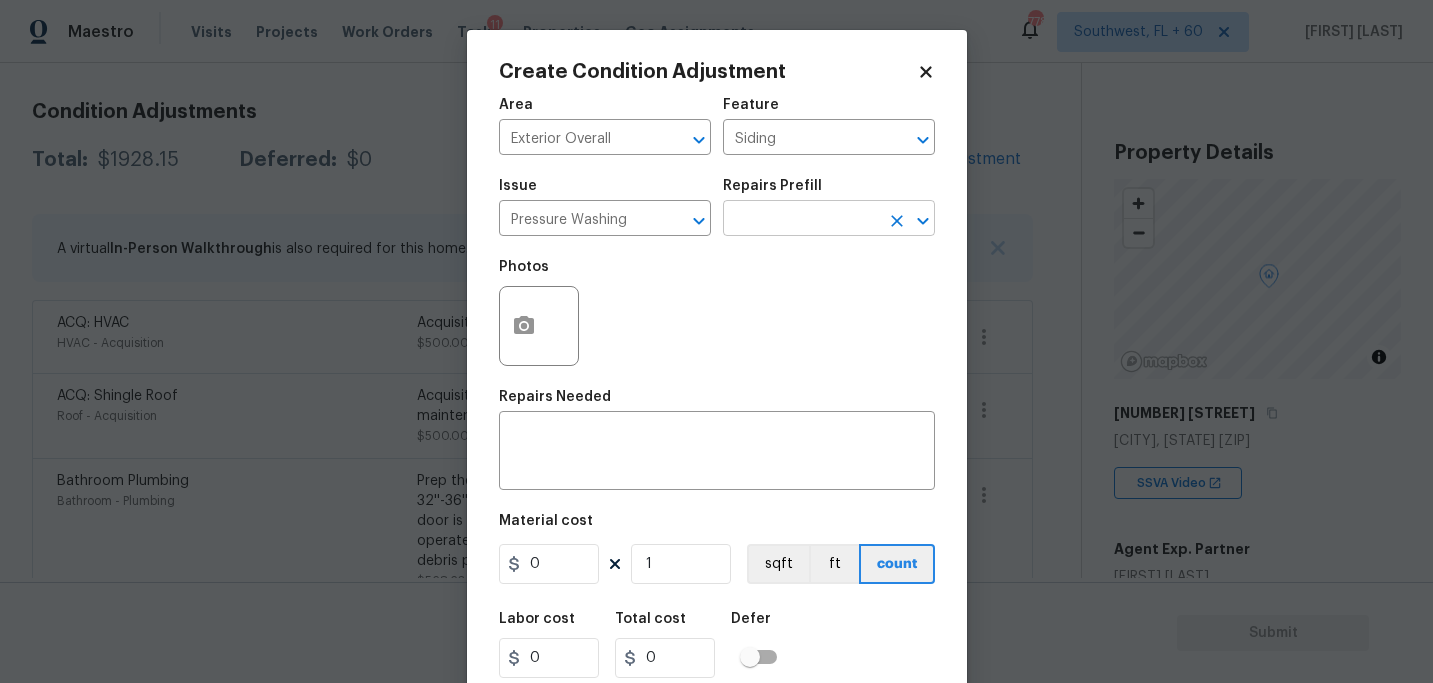 click at bounding box center (801, 220) 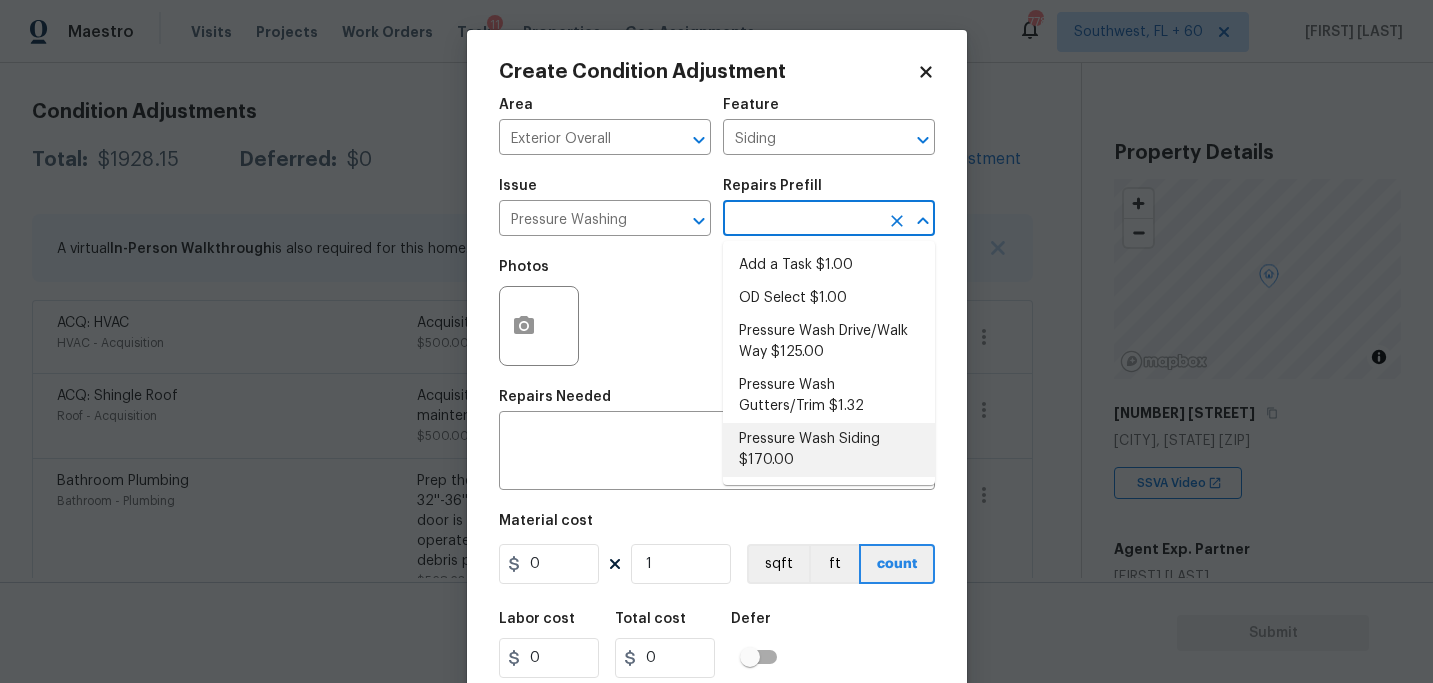 click on "Pressure Wash Siding $170.00" at bounding box center (829, 450) 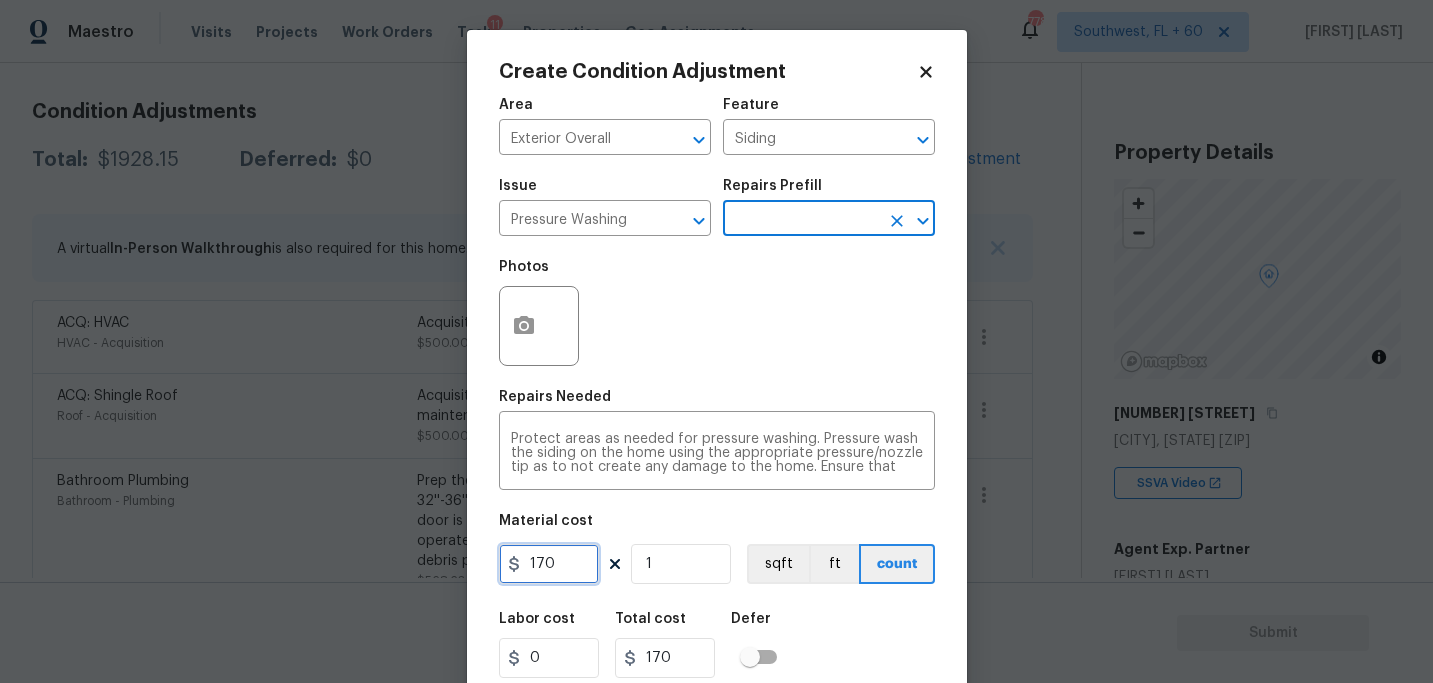 drag, startPoint x: 570, startPoint y: 560, endPoint x: 444, endPoint y: 558, distance: 126.01587 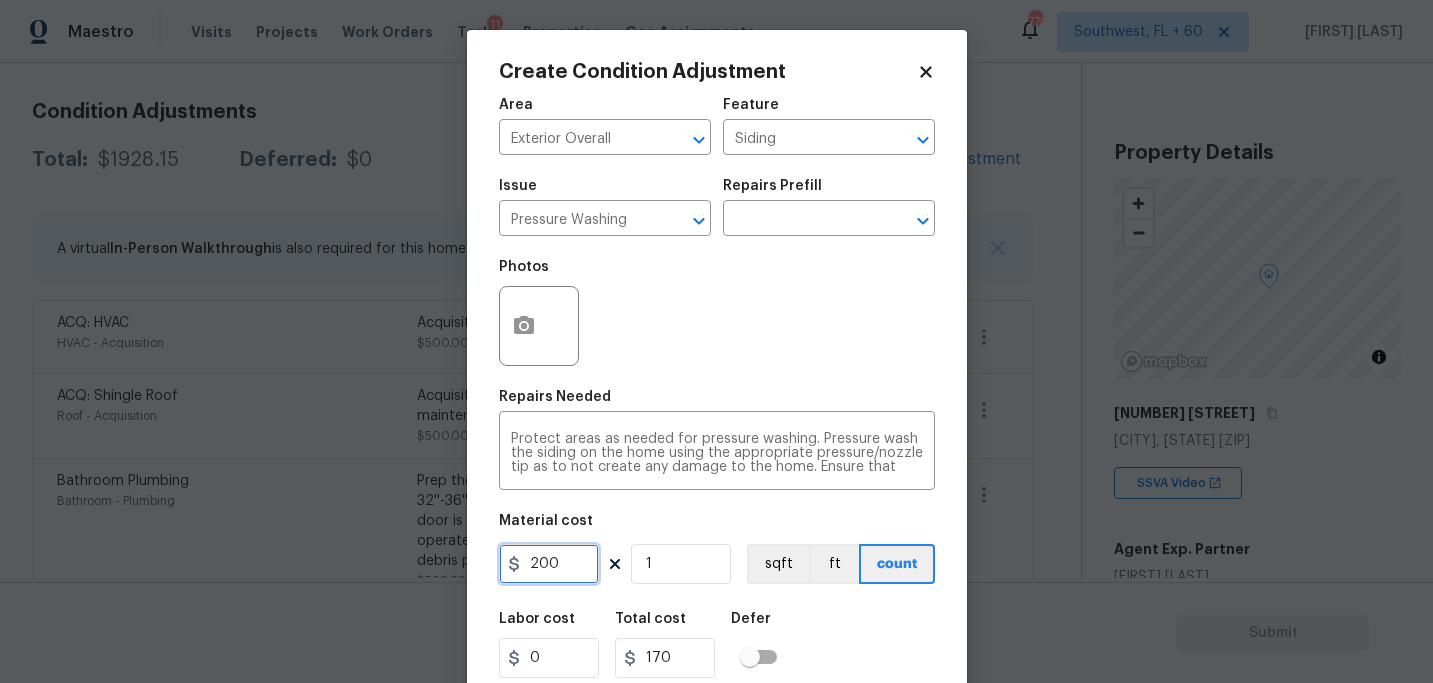 type on "200" 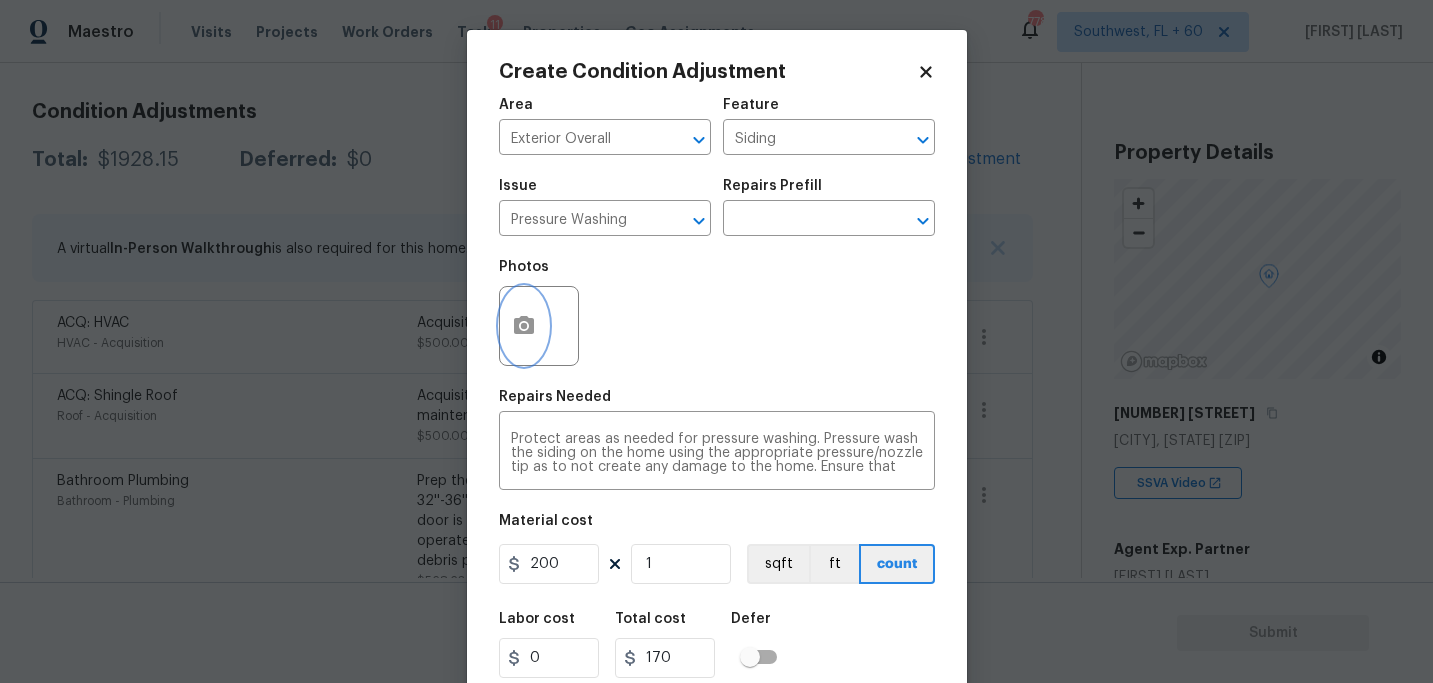 type on "200" 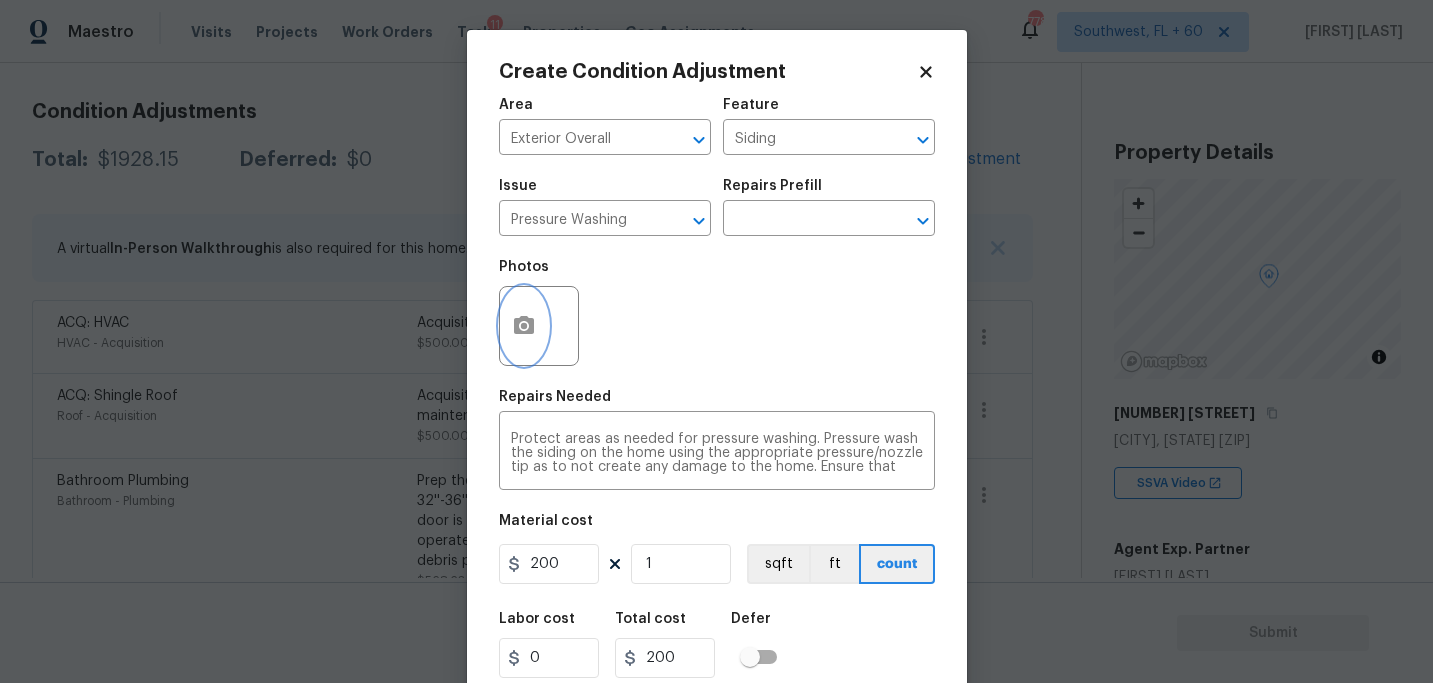 click at bounding box center (524, 326) 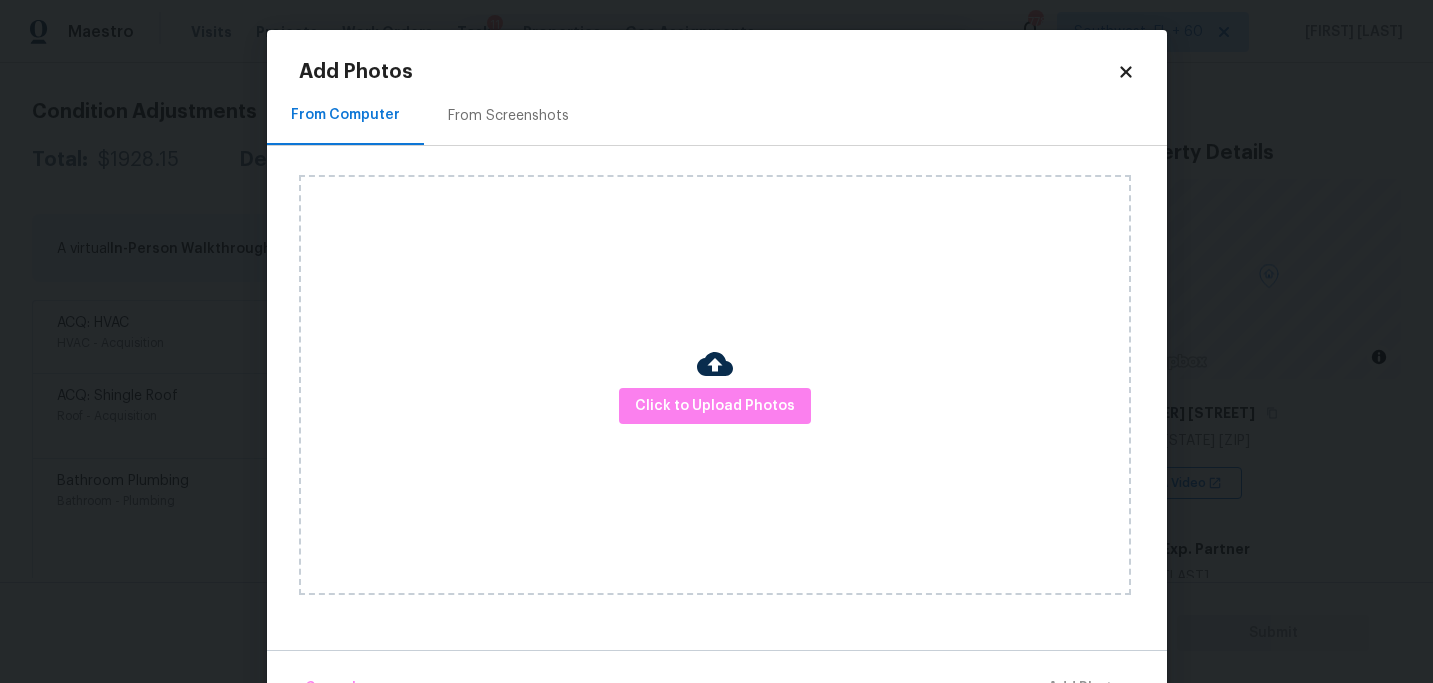 click on "Click to Upload Photos" at bounding box center [715, 385] 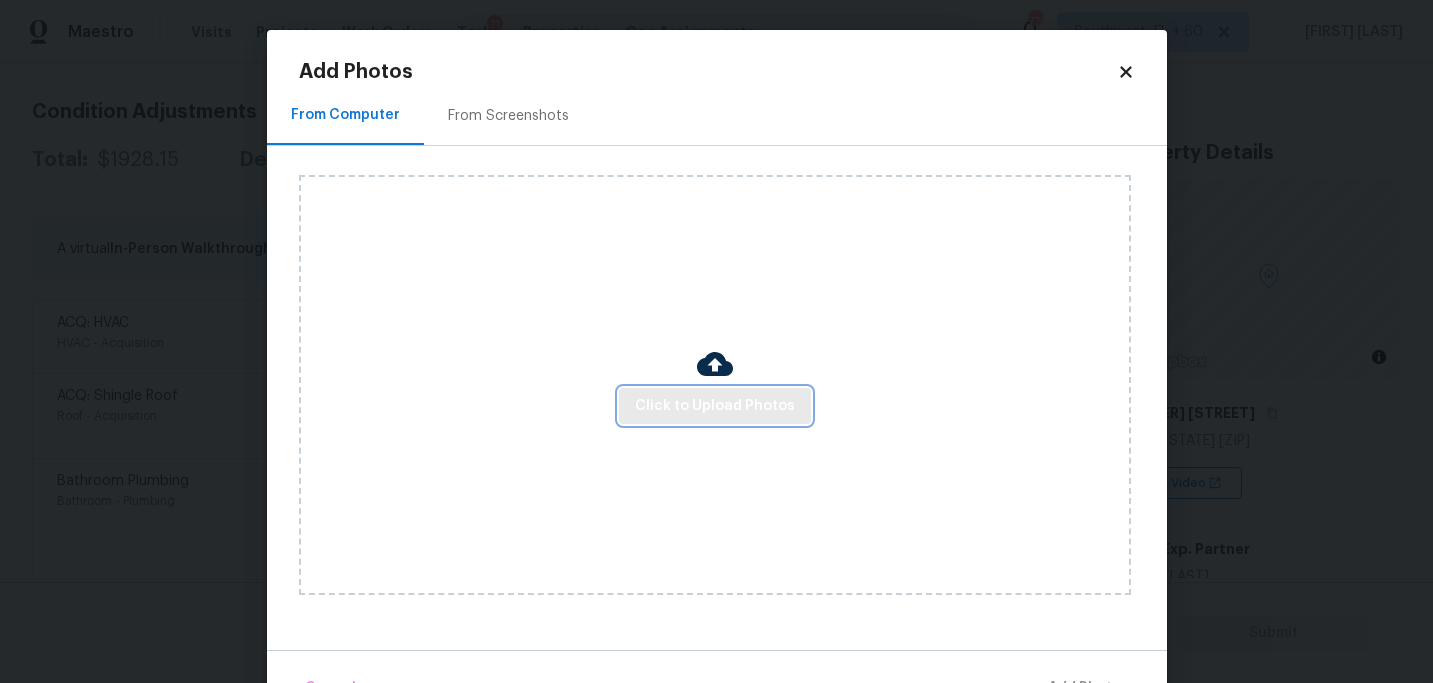click on "Click to Upload Photos" at bounding box center (715, 406) 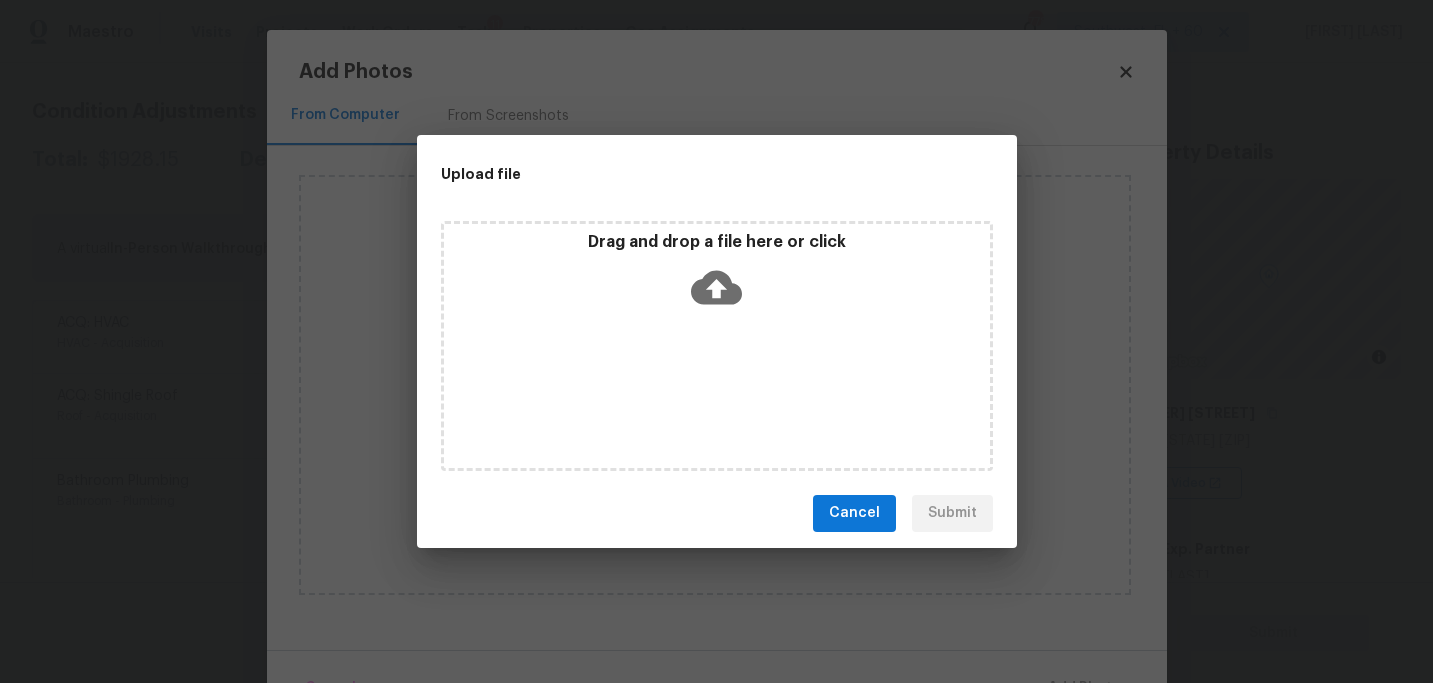 click 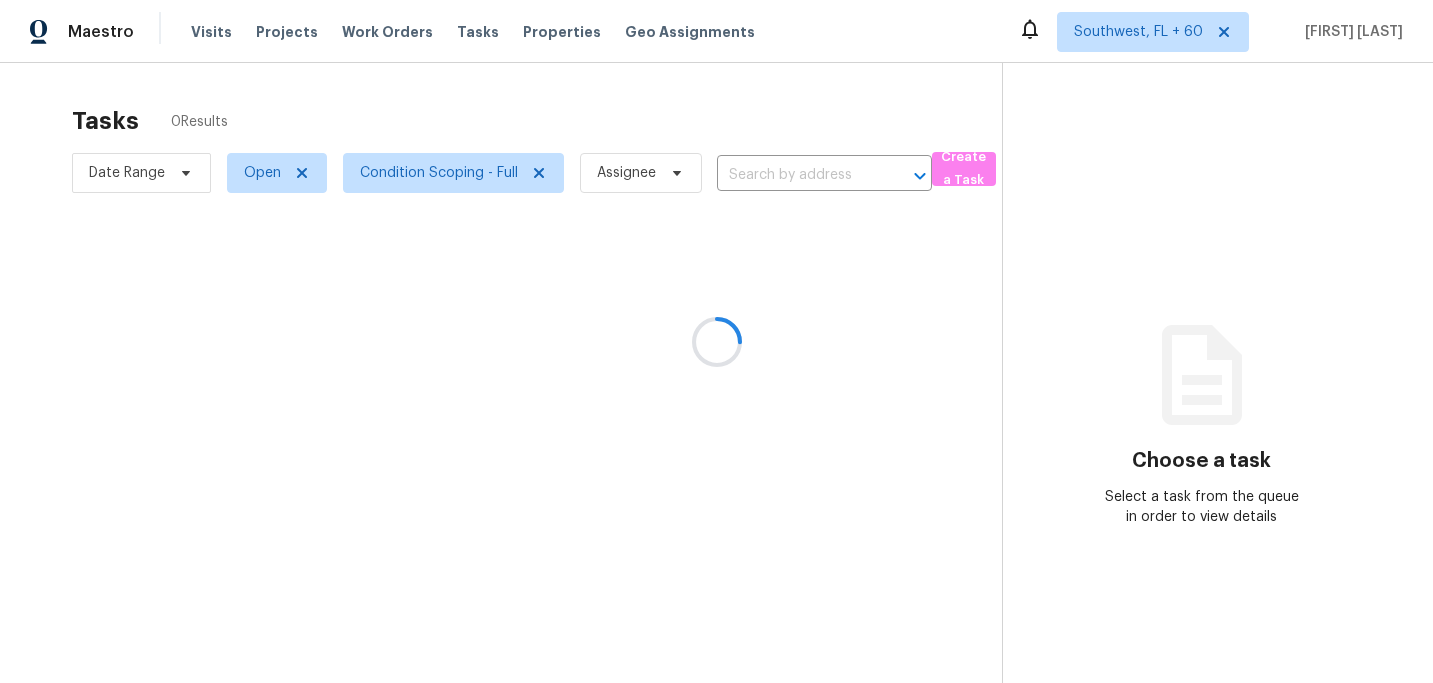 scroll, scrollTop: 0, scrollLeft: 0, axis: both 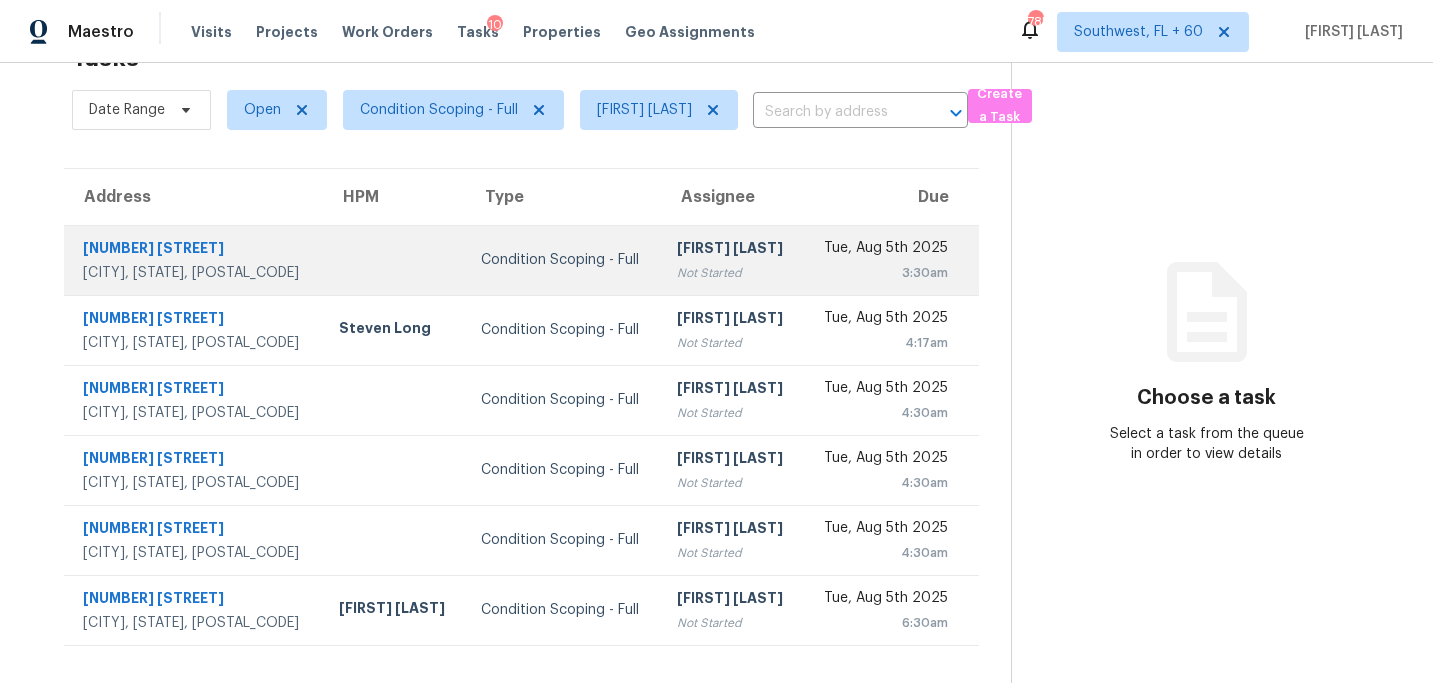click on "Not Started" at bounding box center [732, 273] 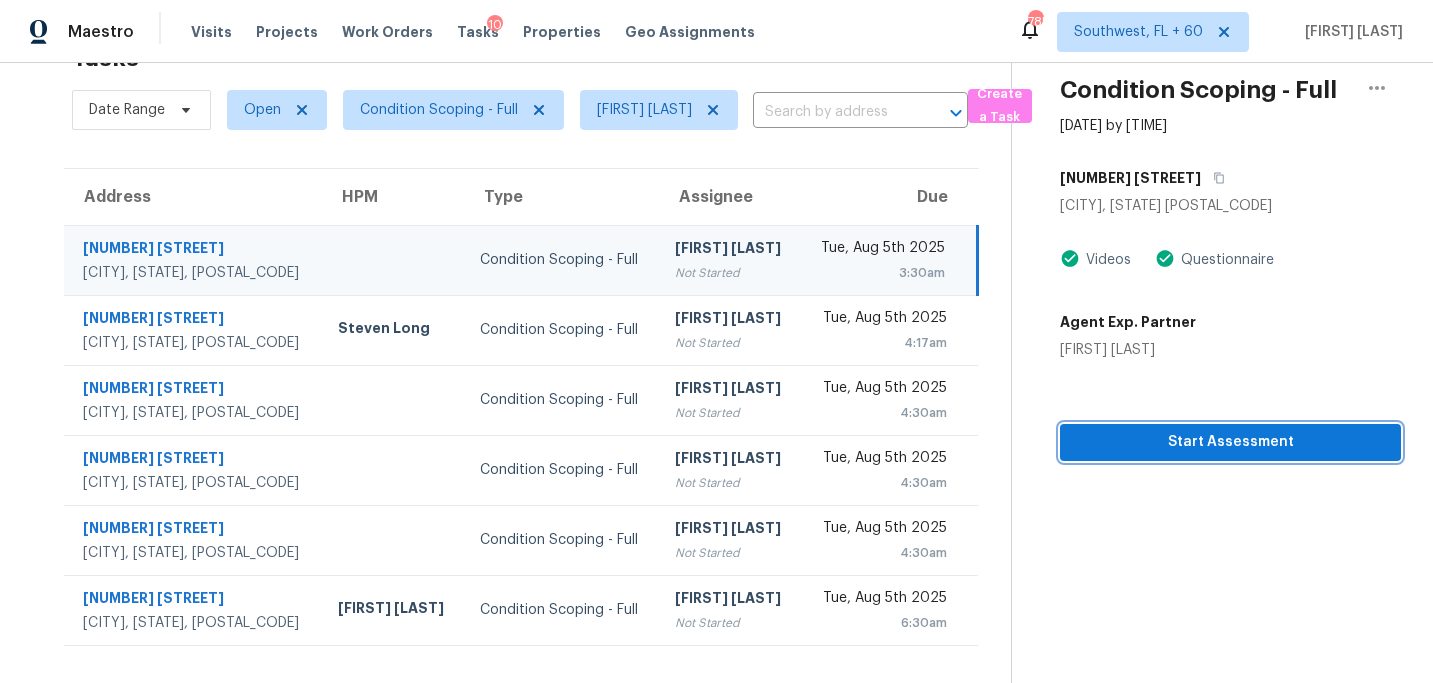 click on "Start Assessment" at bounding box center [1230, 442] 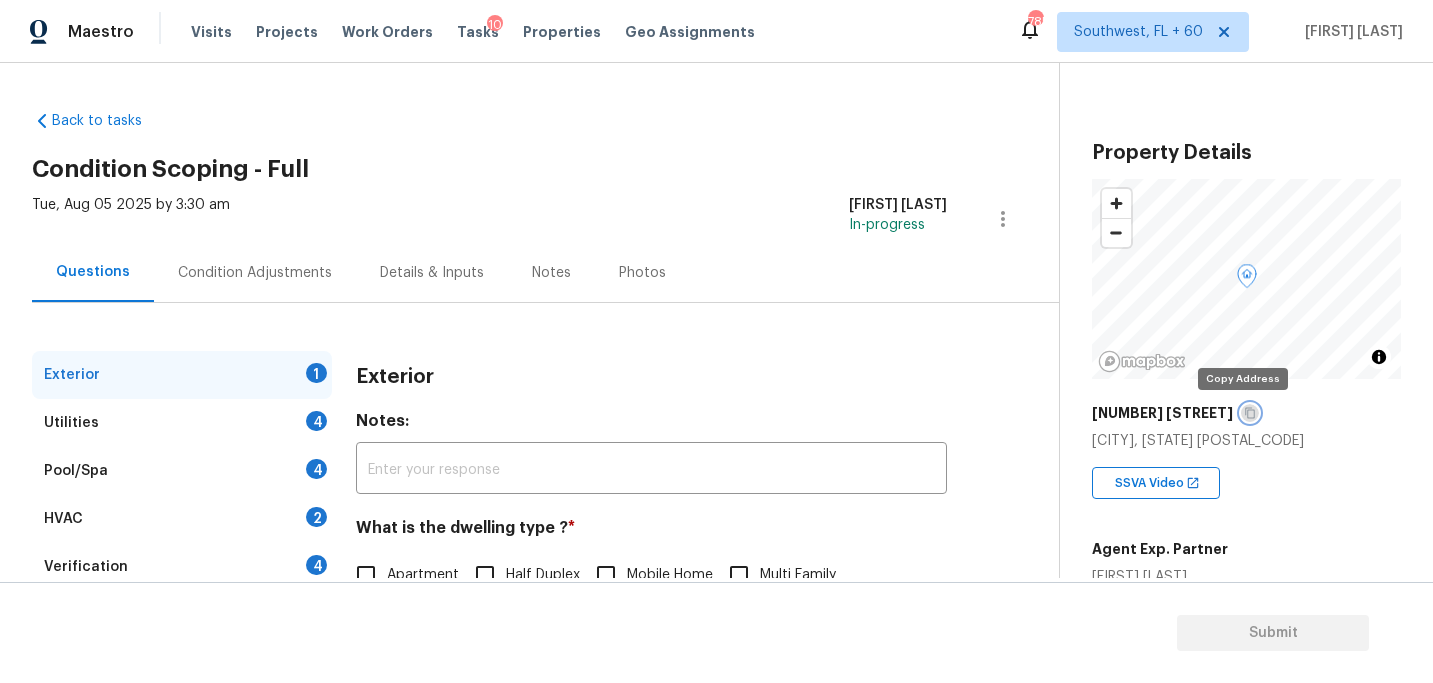 click at bounding box center [1250, 413] 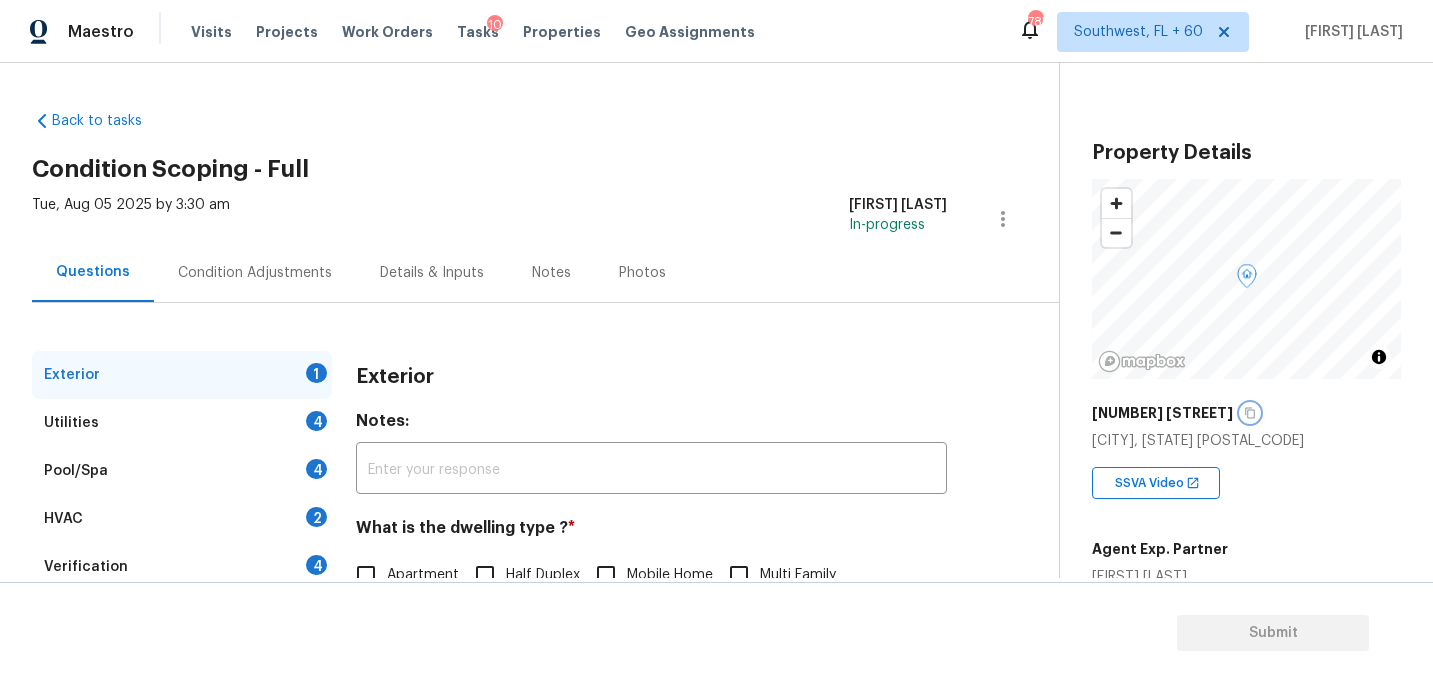 scroll, scrollTop: 106, scrollLeft: 0, axis: vertical 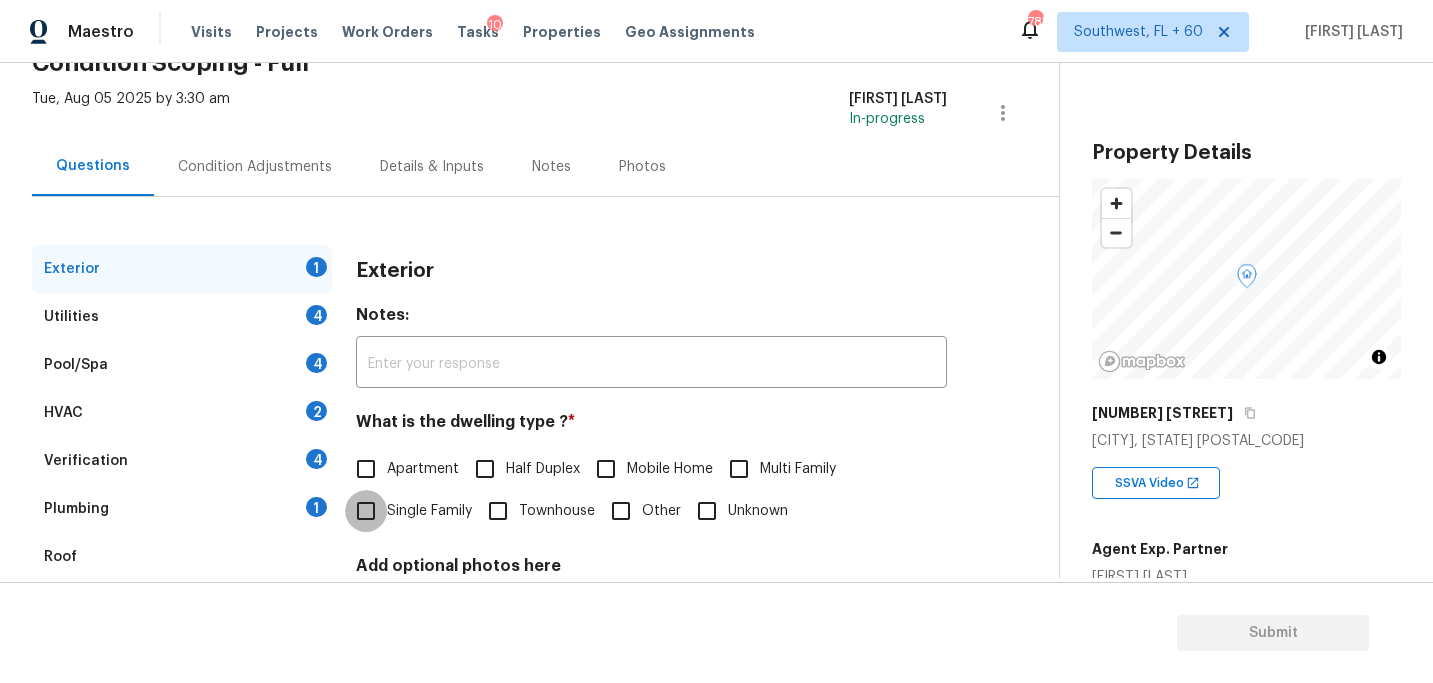 click on "Single Family" at bounding box center [366, 511] 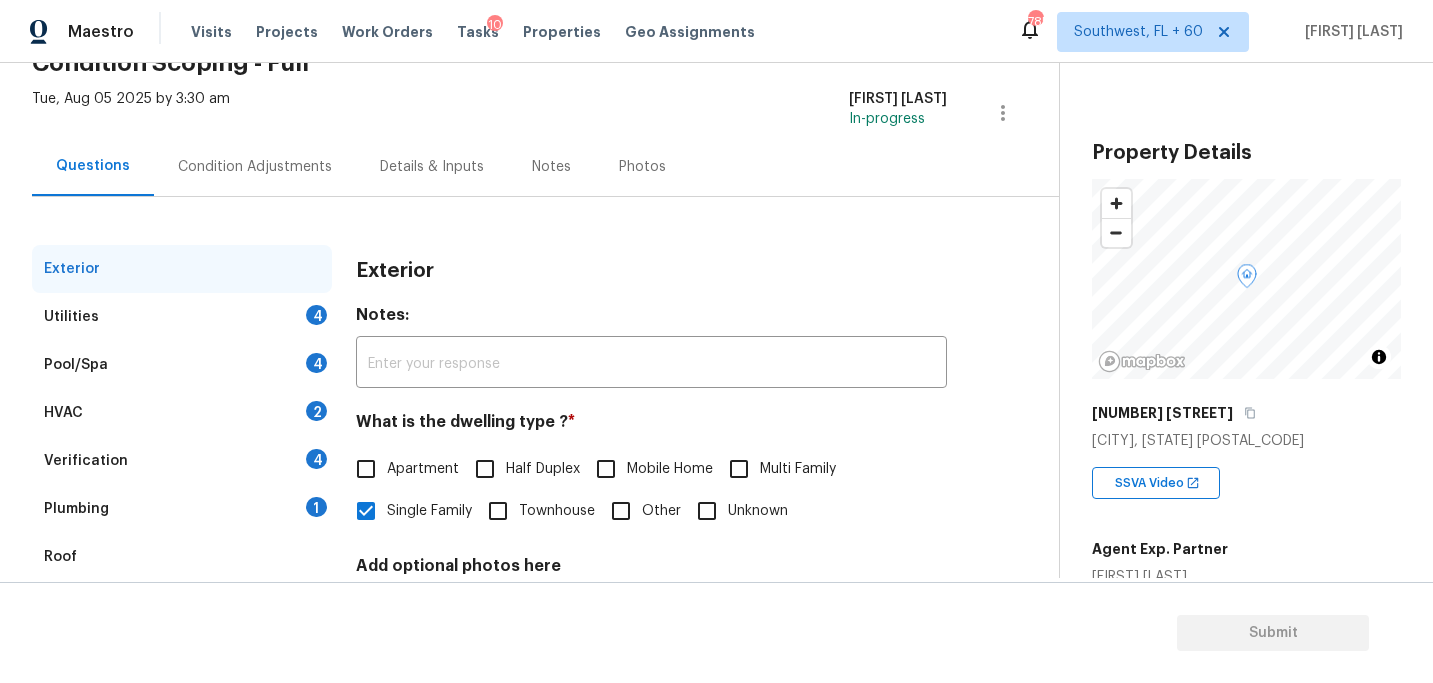 click on "Utilities 4" at bounding box center [182, 317] 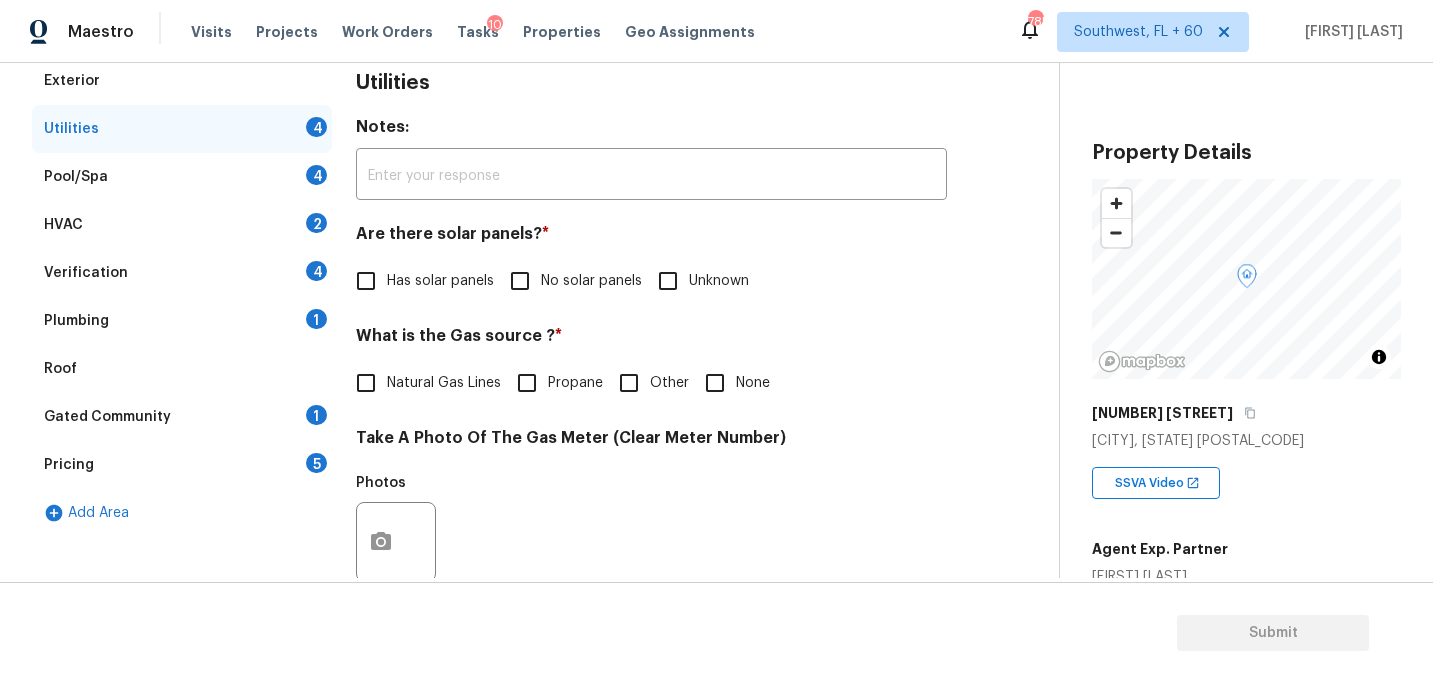 click on "No solar panels" at bounding box center (591, 281) 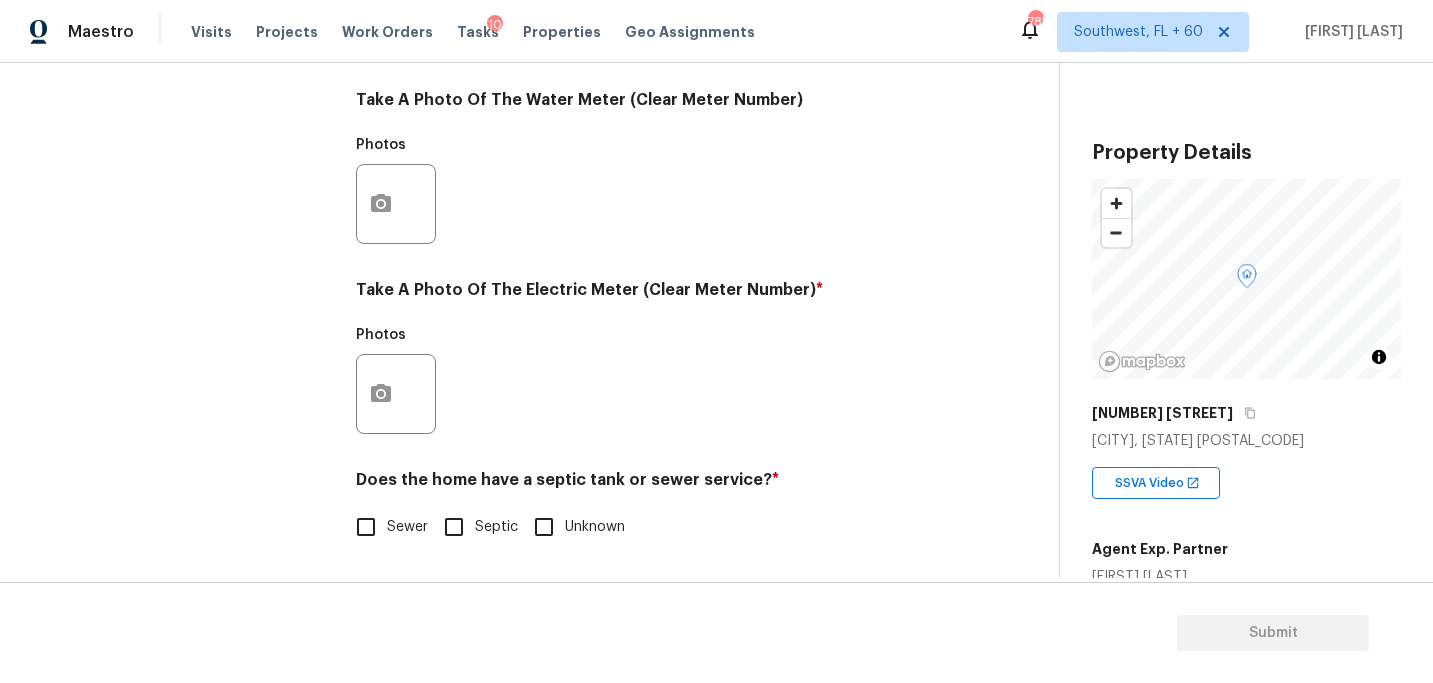 click on "Sewer" at bounding box center (366, 527) 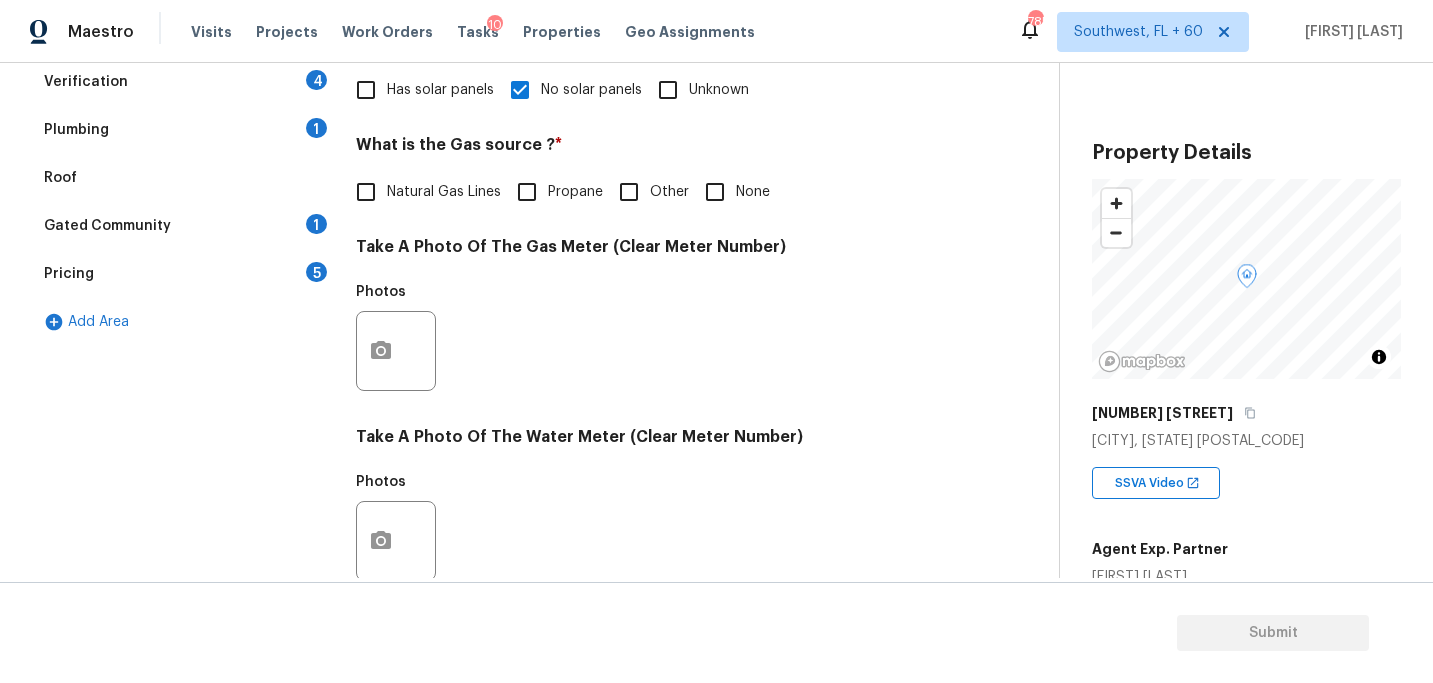 scroll, scrollTop: 311, scrollLeft: 0, axis: vertical 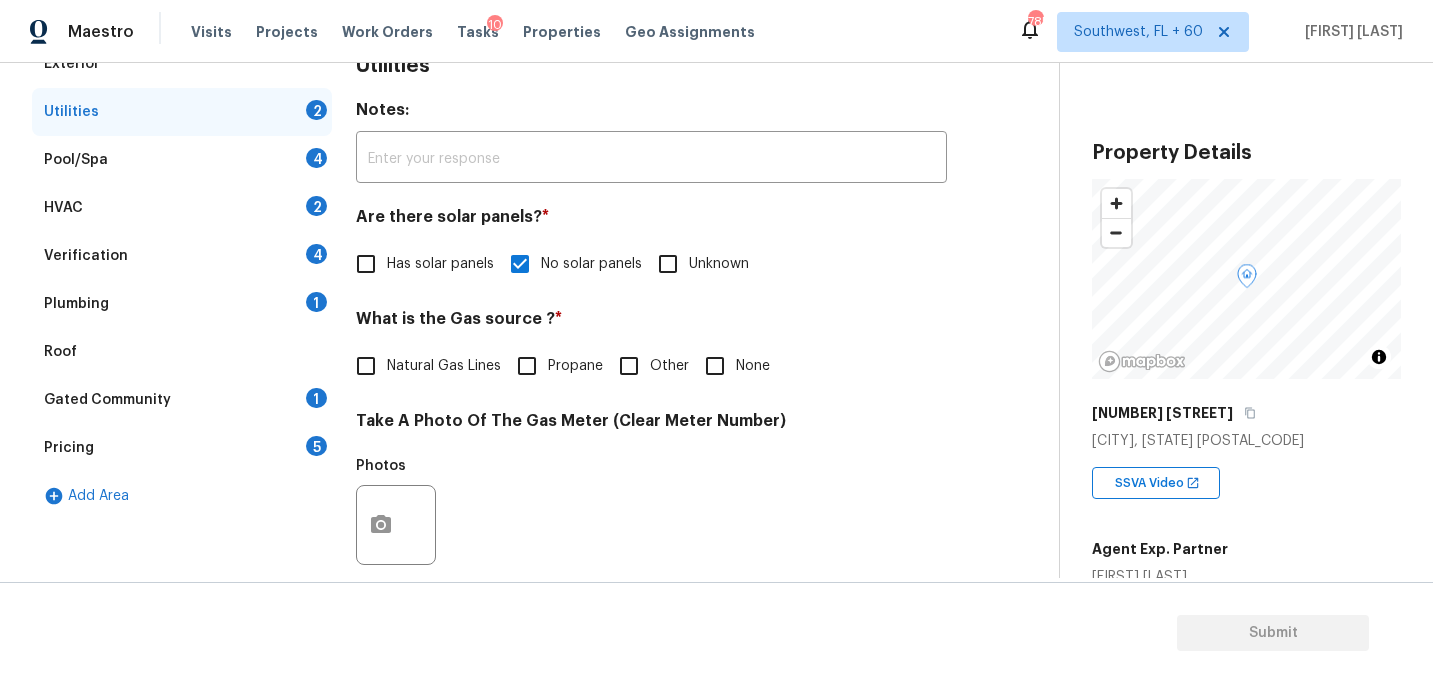 click on "Plumbing 1" at bounding box center [182, 304] 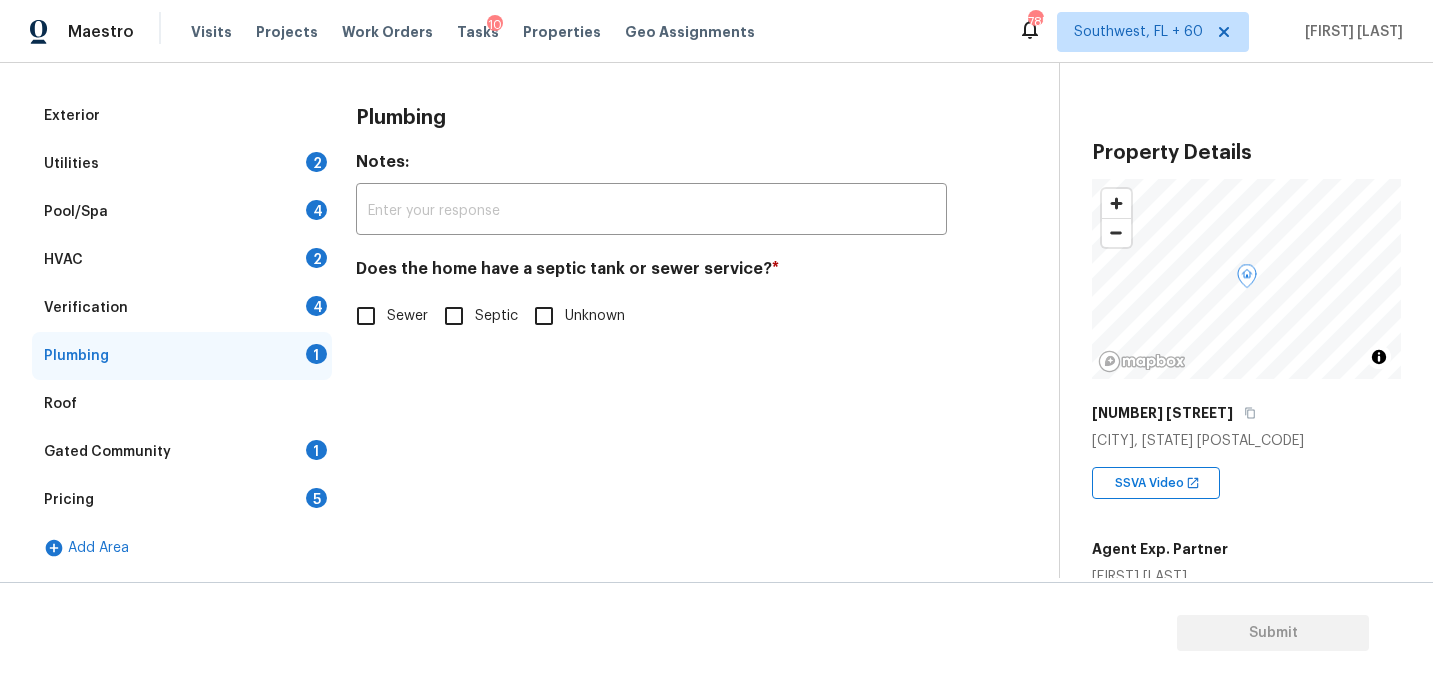 click on "Sewer" at bounding box center (407, 316) 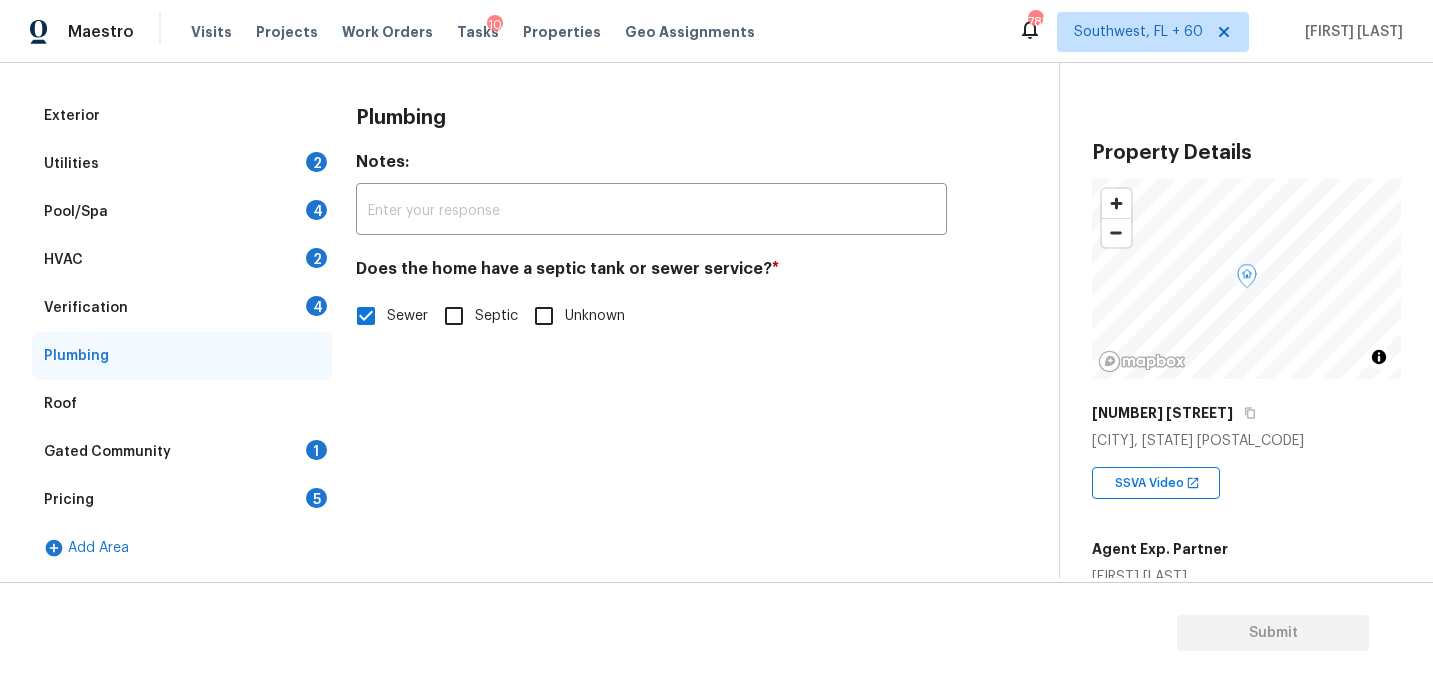 click on "Gated Community 1" at bounding box center (182, 452) 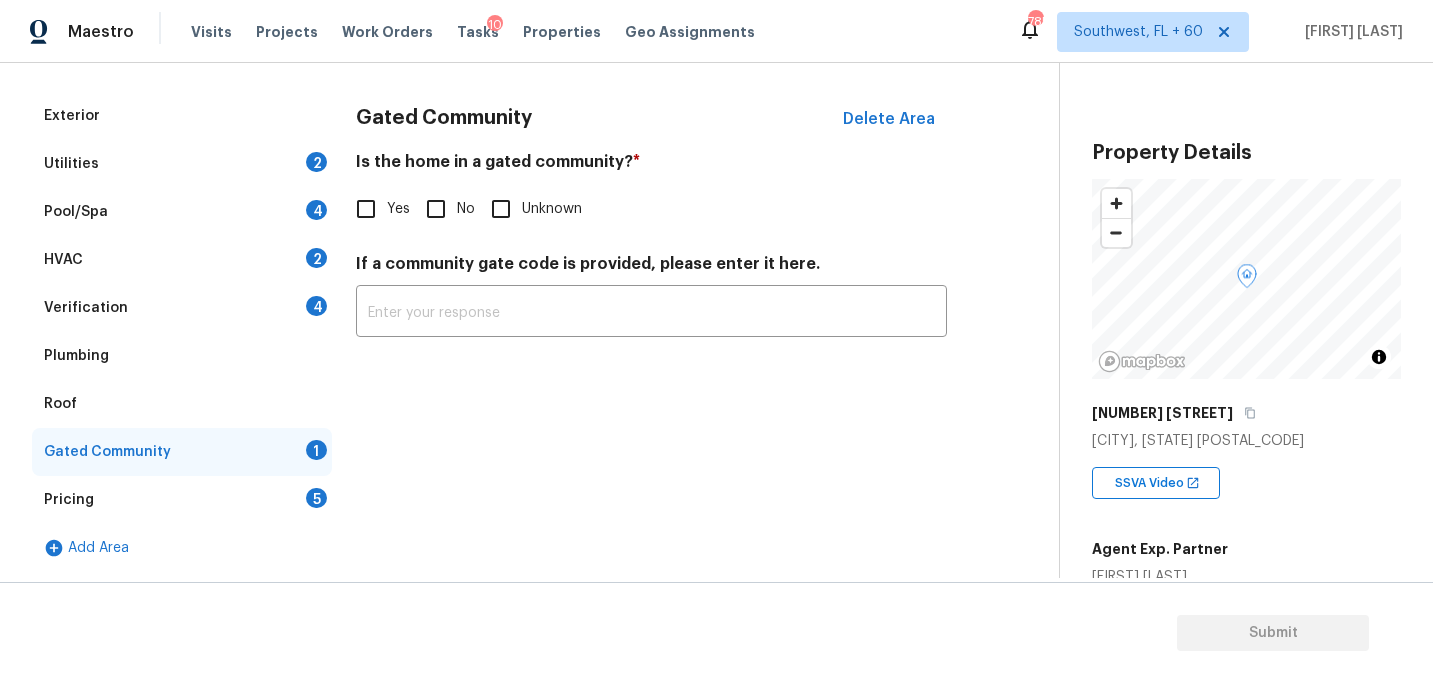 click on "No" at bounding box center [436, 209] 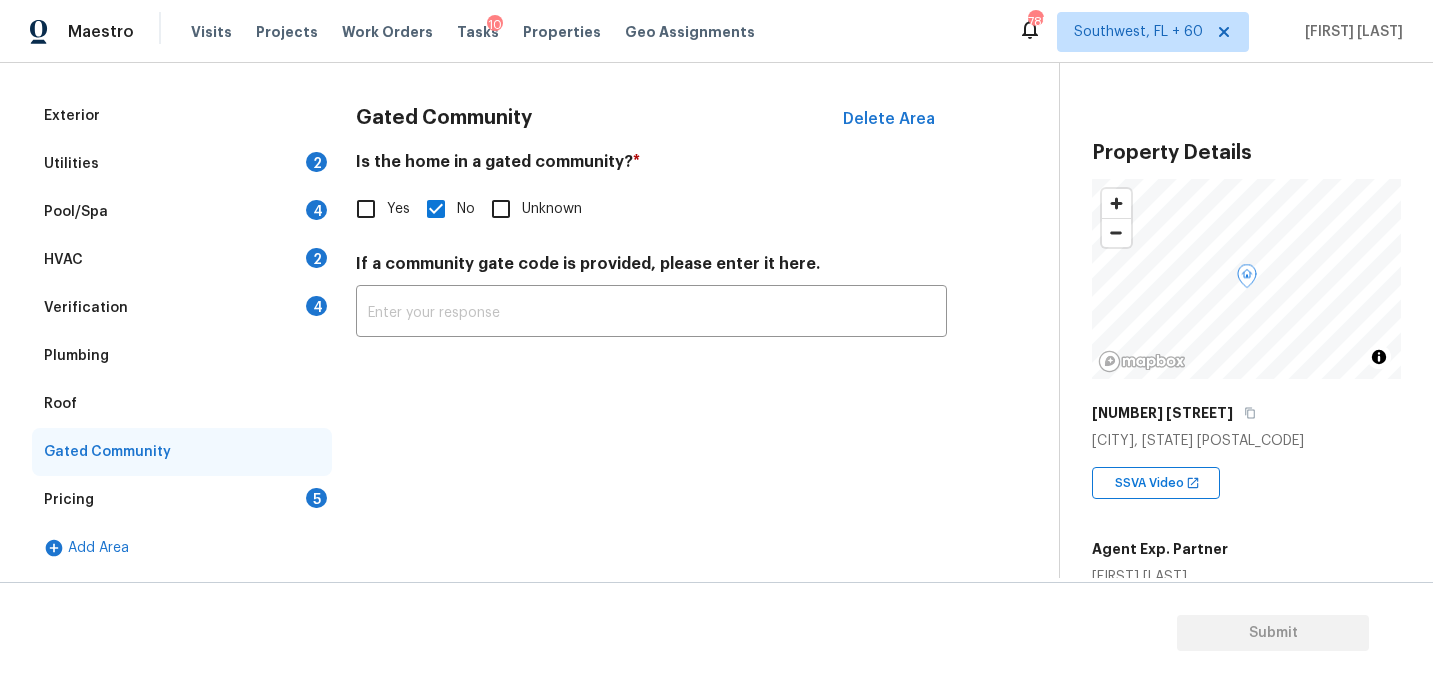 scroll, scrollTop: 152, scrollLeft: 0, axis: vertical 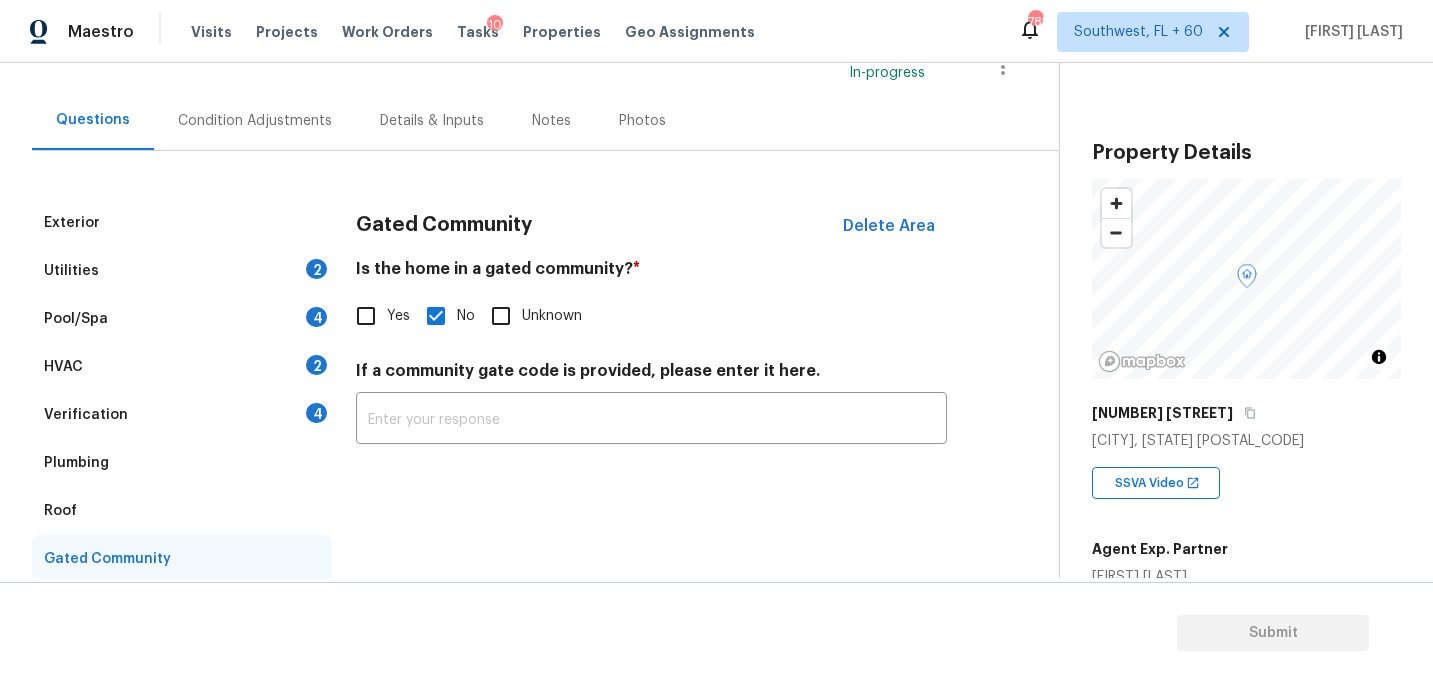click on "Condition Adjustments" at bounding box center [255, 121] 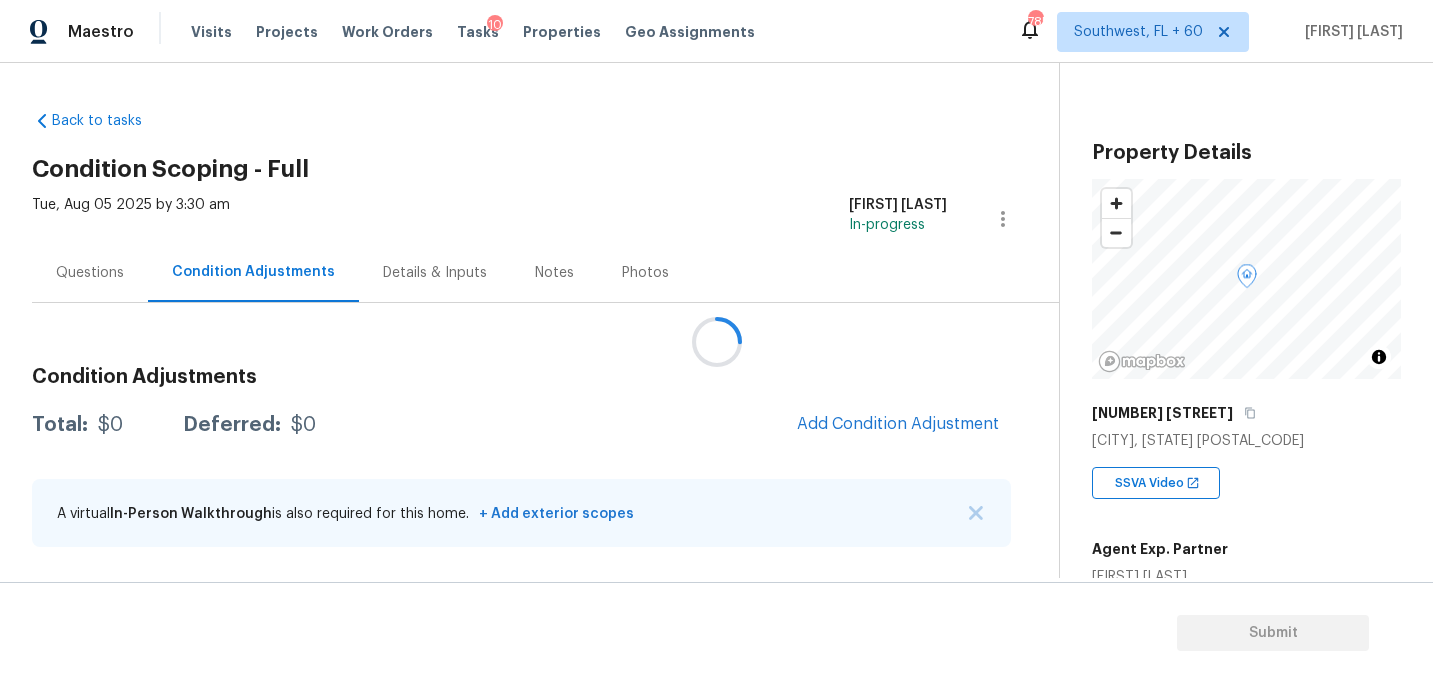 scroll, scrollTop: 0, scrollLeft: 0, axis: both 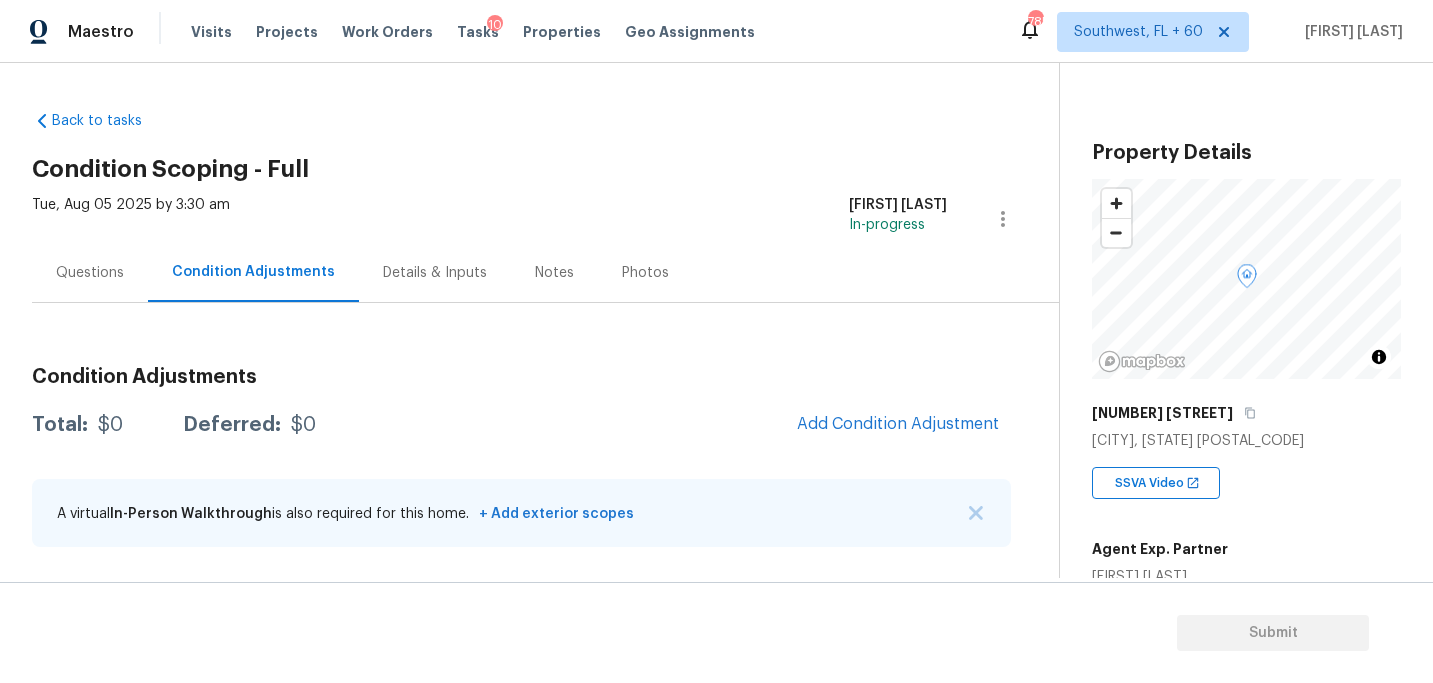 click on "Questions" at bounding box center [90, 272] 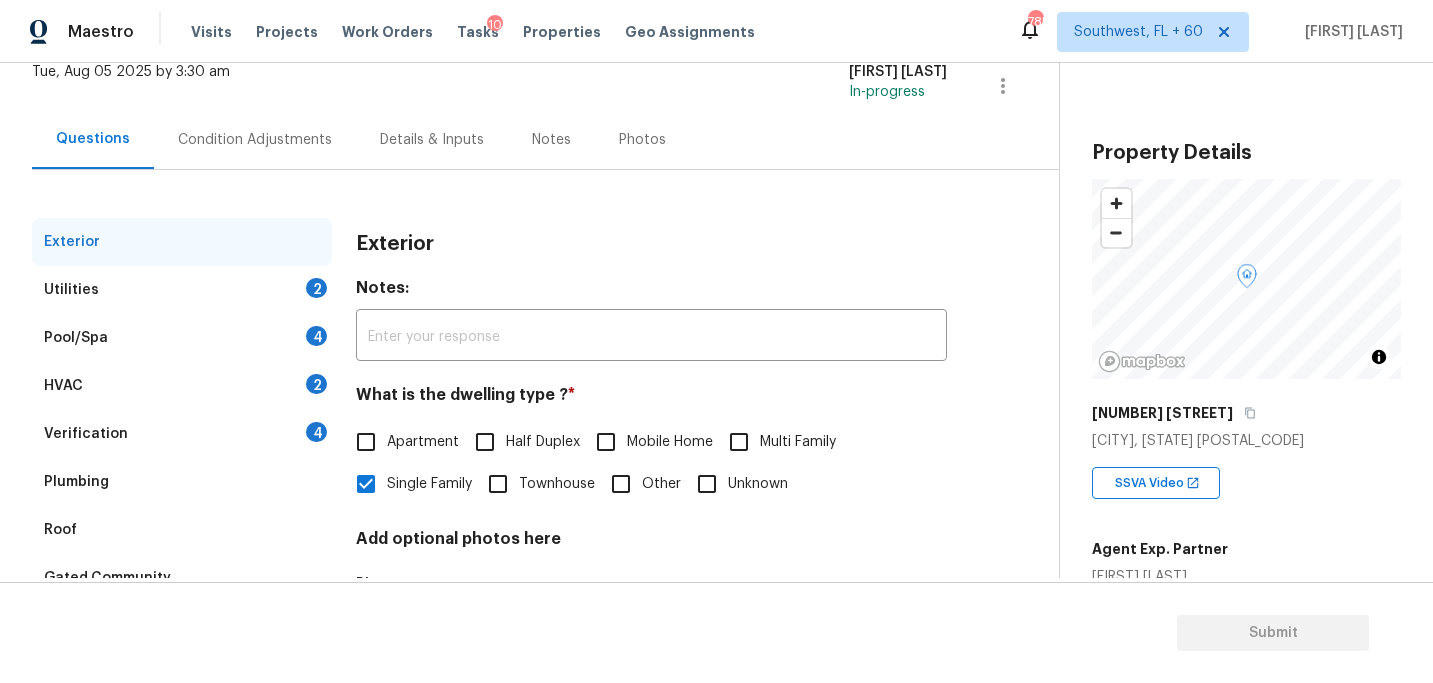 scroll, scrollTop: 237, scrollLeft: 0, axis: vertical 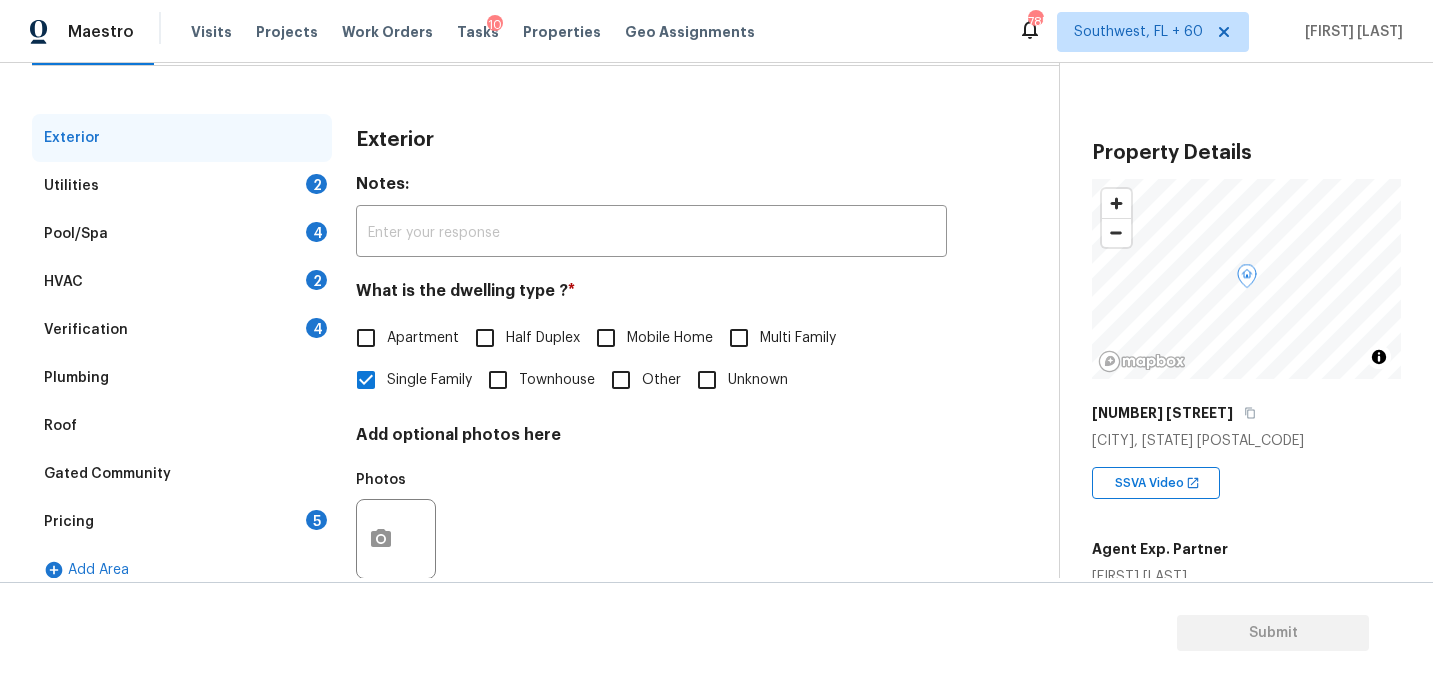click on "Verification 4" at bounding box center (182, 330) 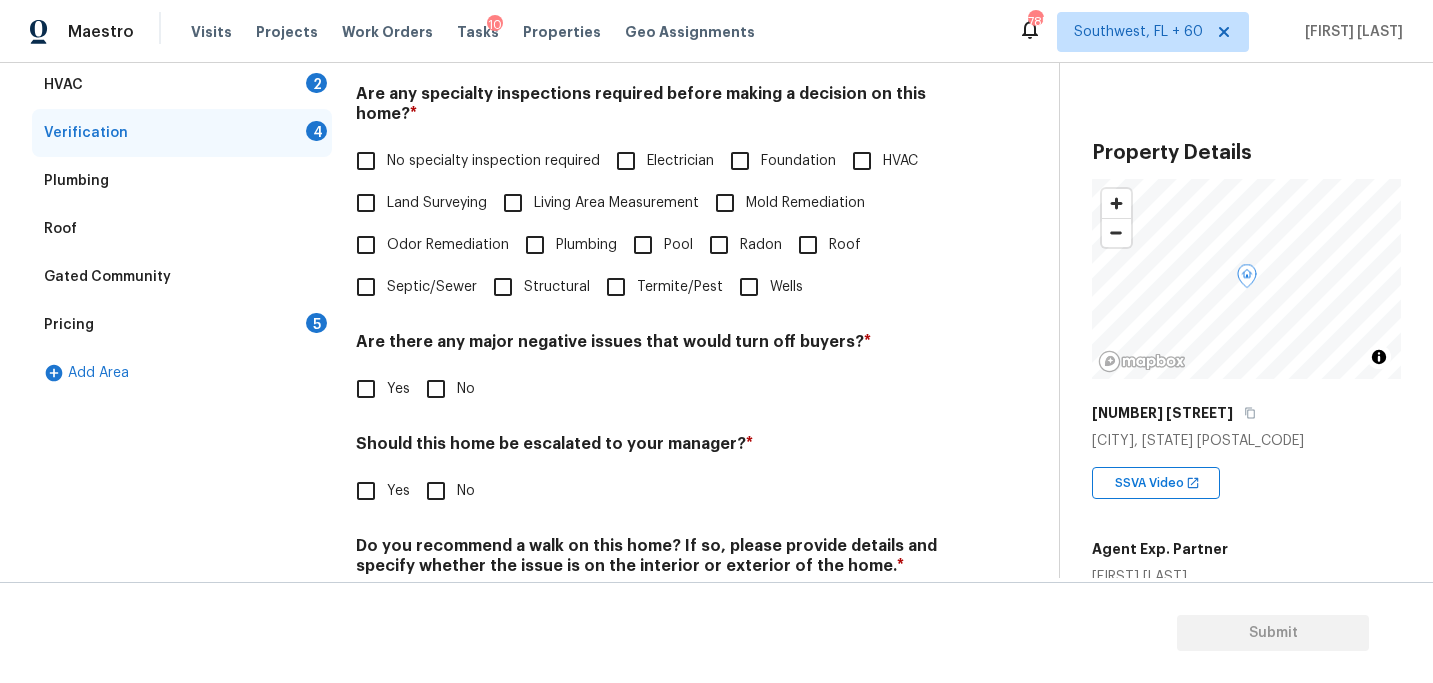 scroll, scrollTop: 520, scrollLeft: 0, axis: vertical 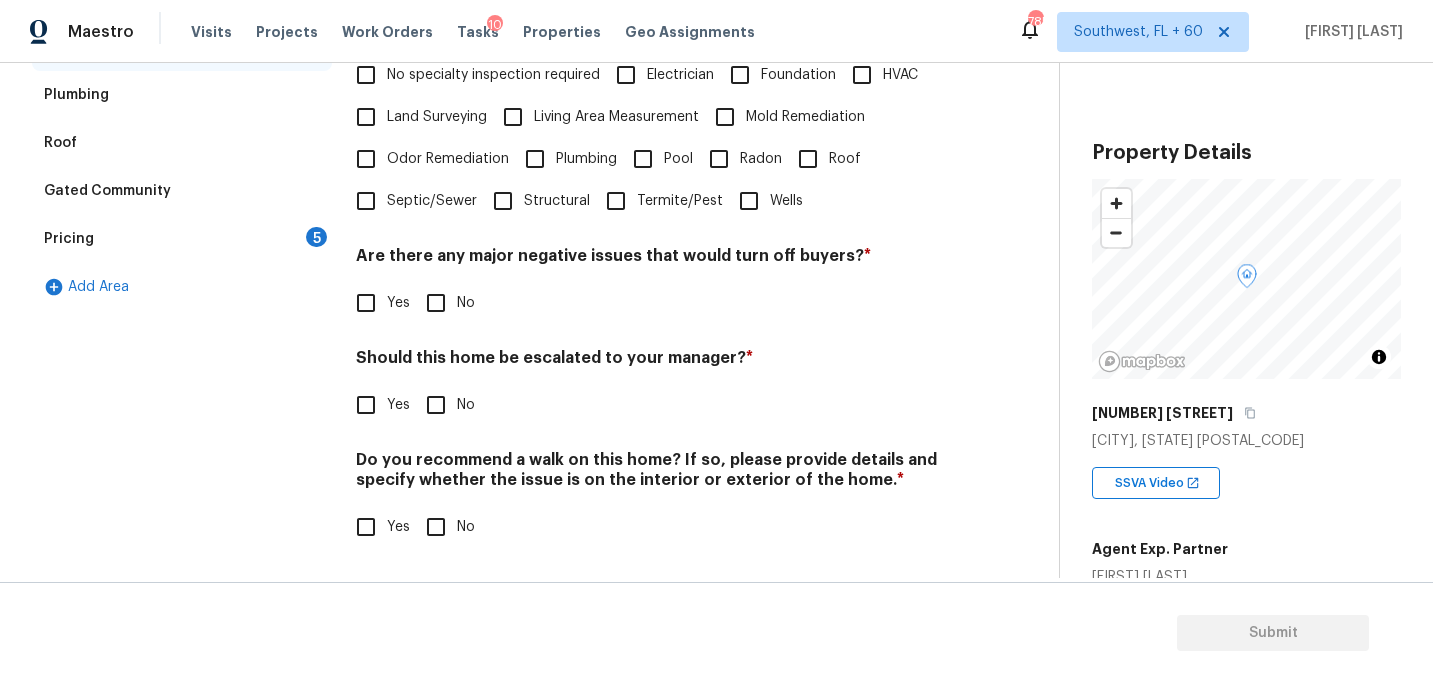 click on "Yes" at bounding box center [366, 405] 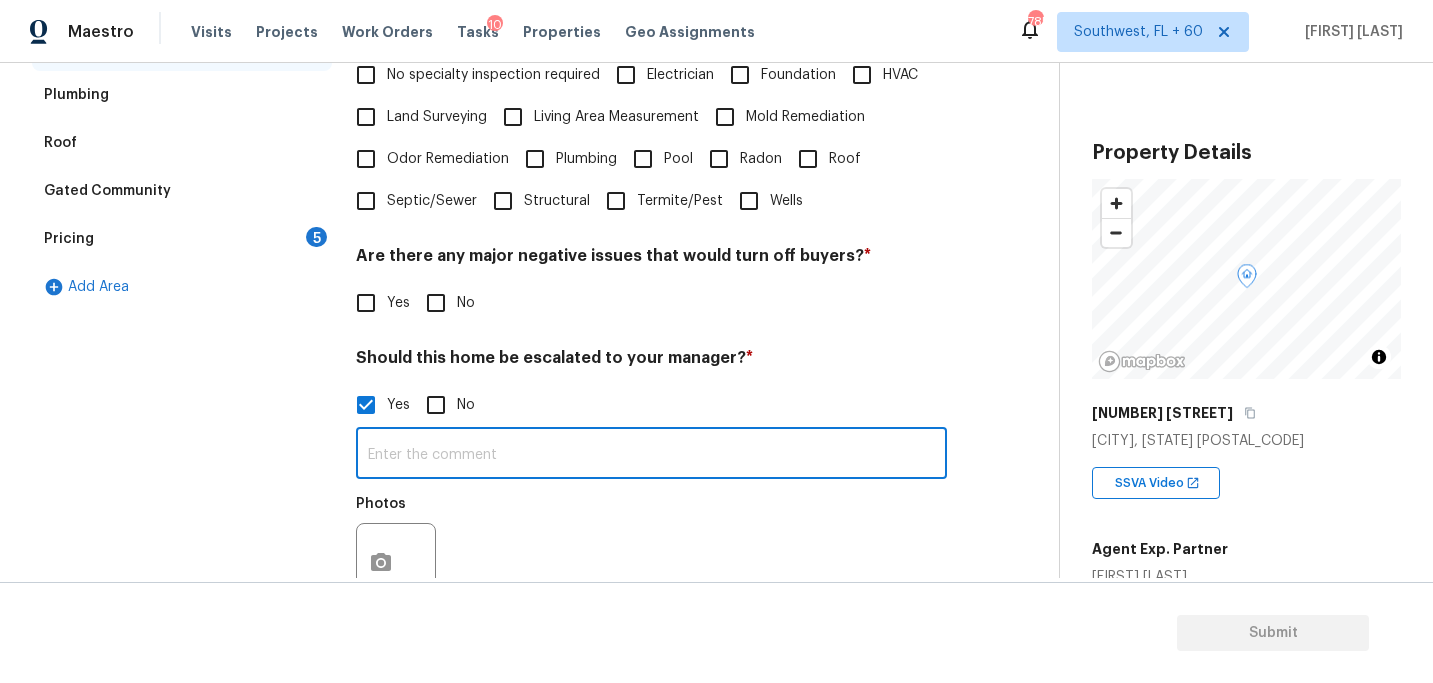 click at bounding box center (651, 455) 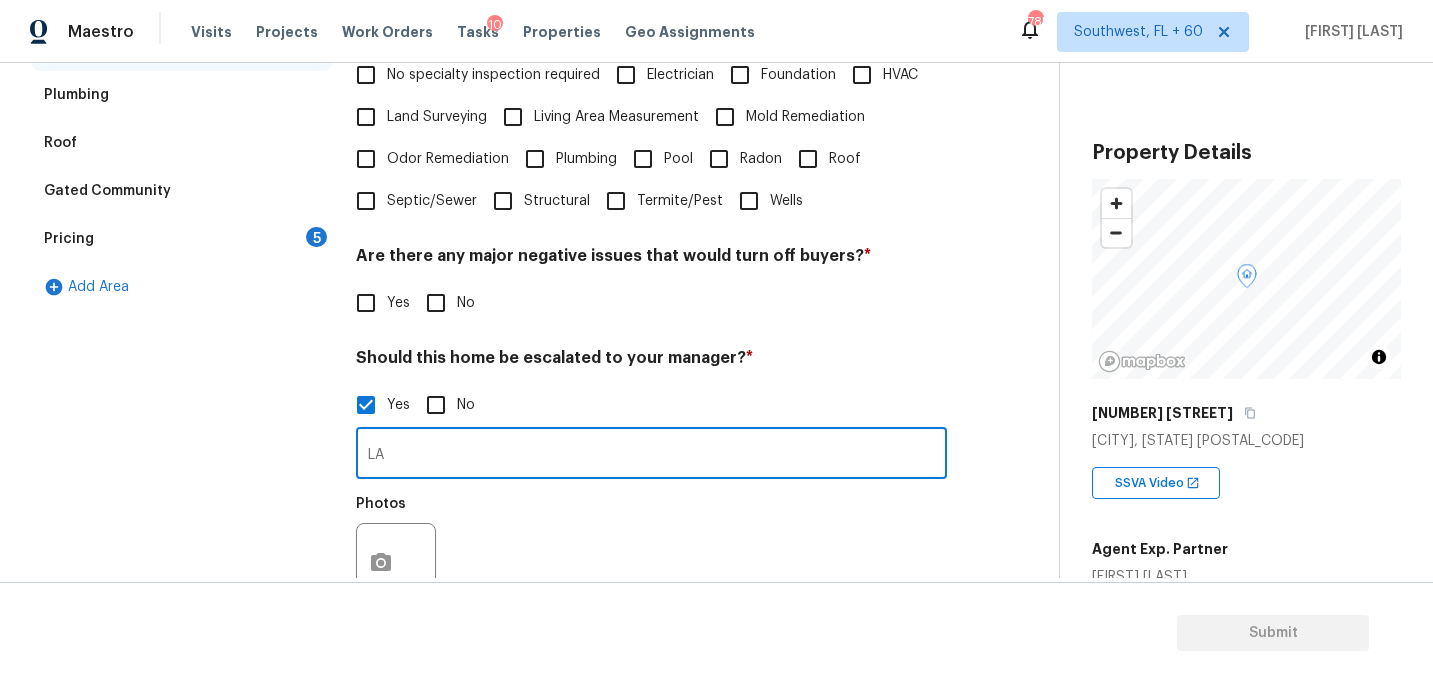 type on "L" 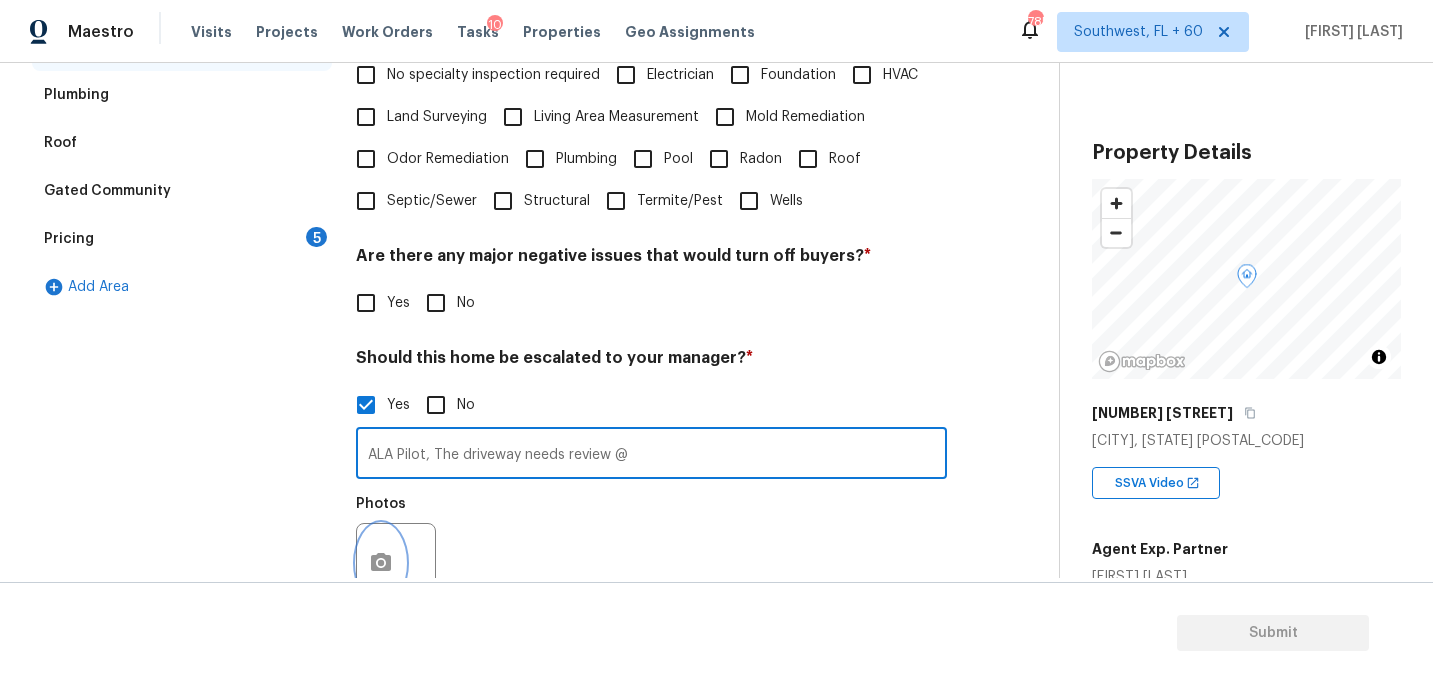 click at bounding box center [381, 563] 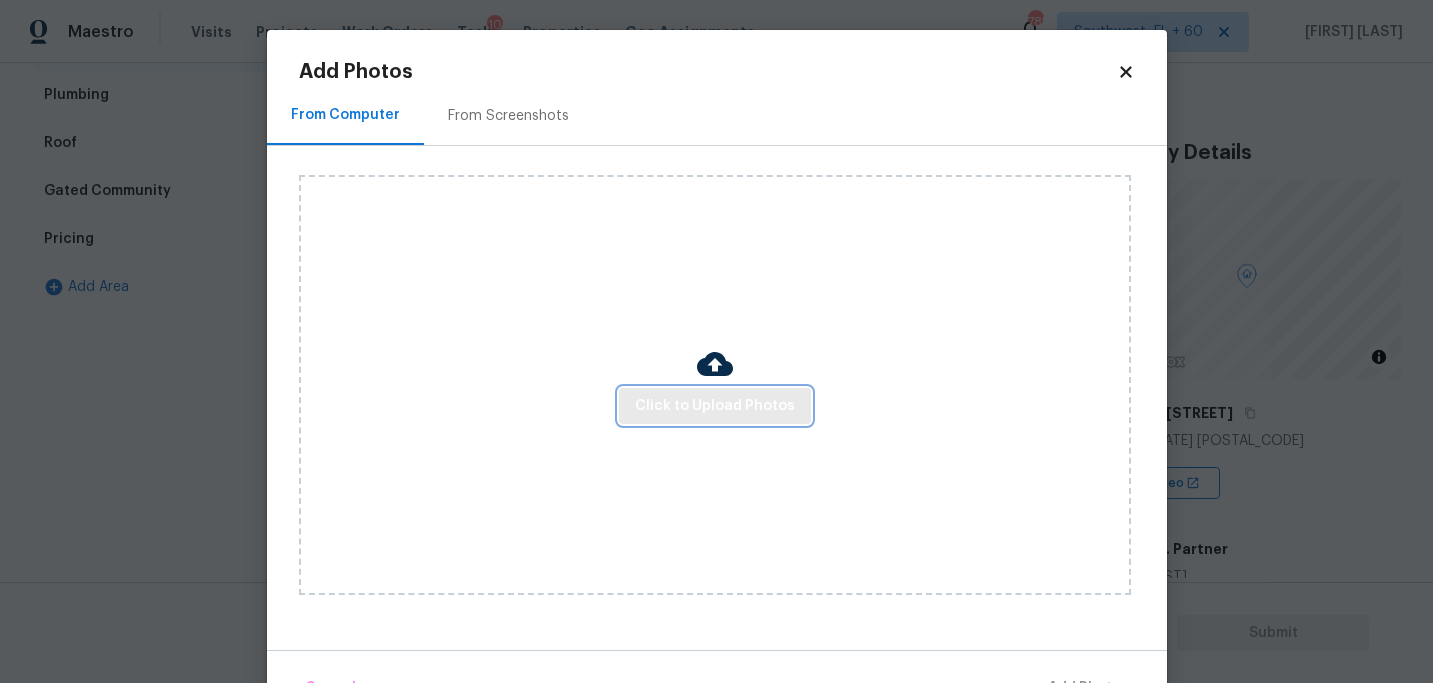 click on "Click to Upload Photos" at bounding box center [715, 406] 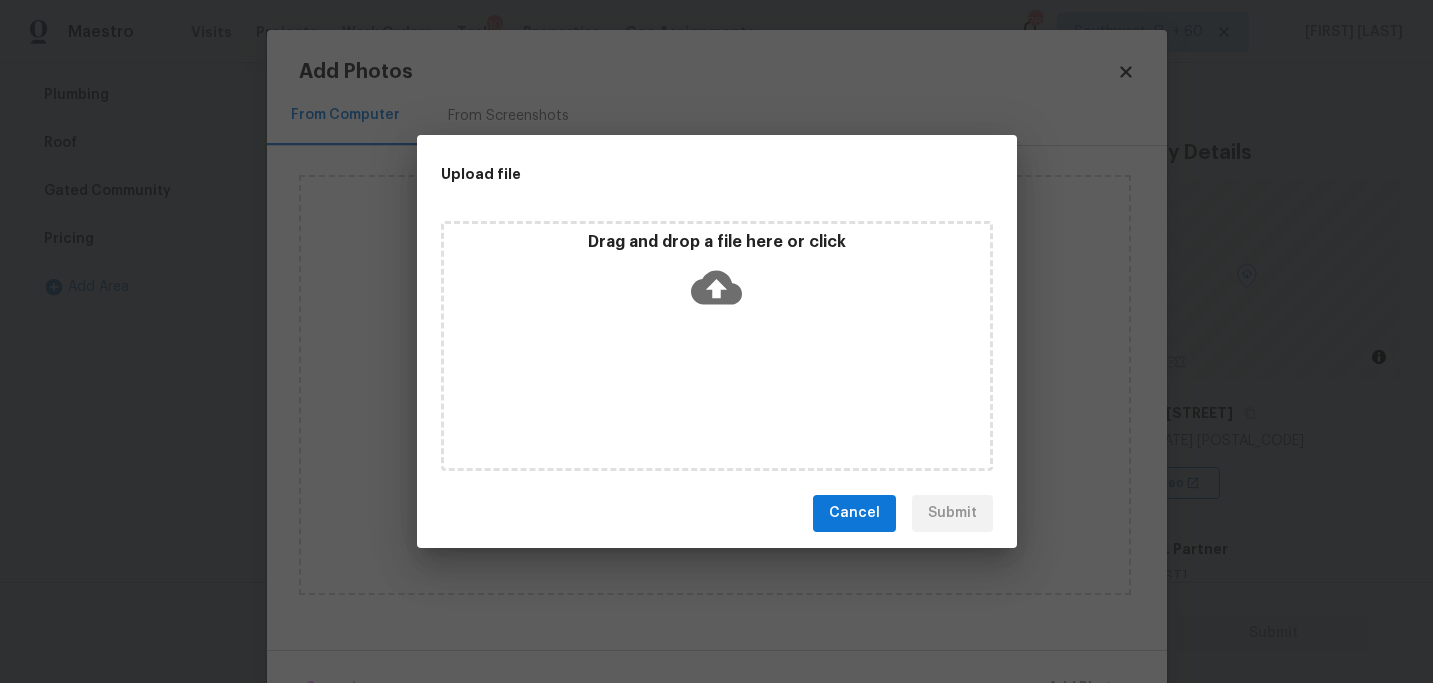 click 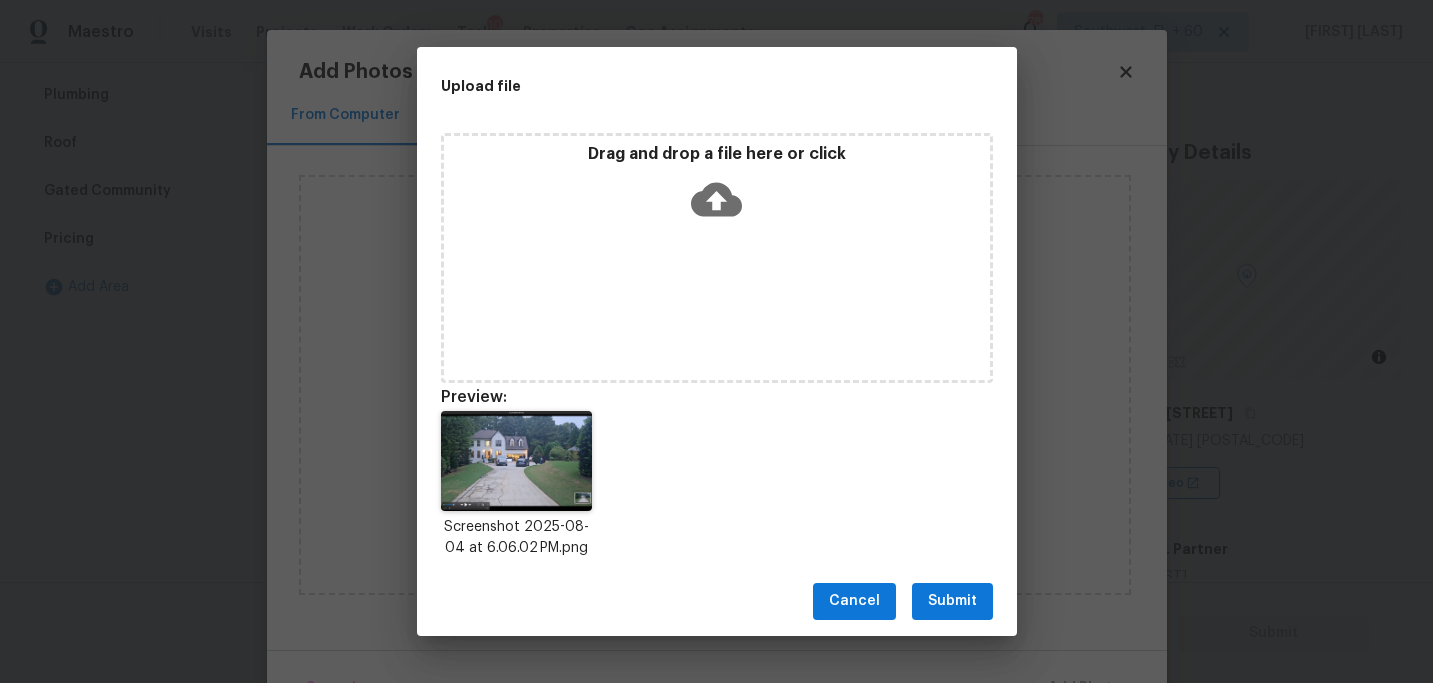 click on "Submit" at bounding box center [952, 601] 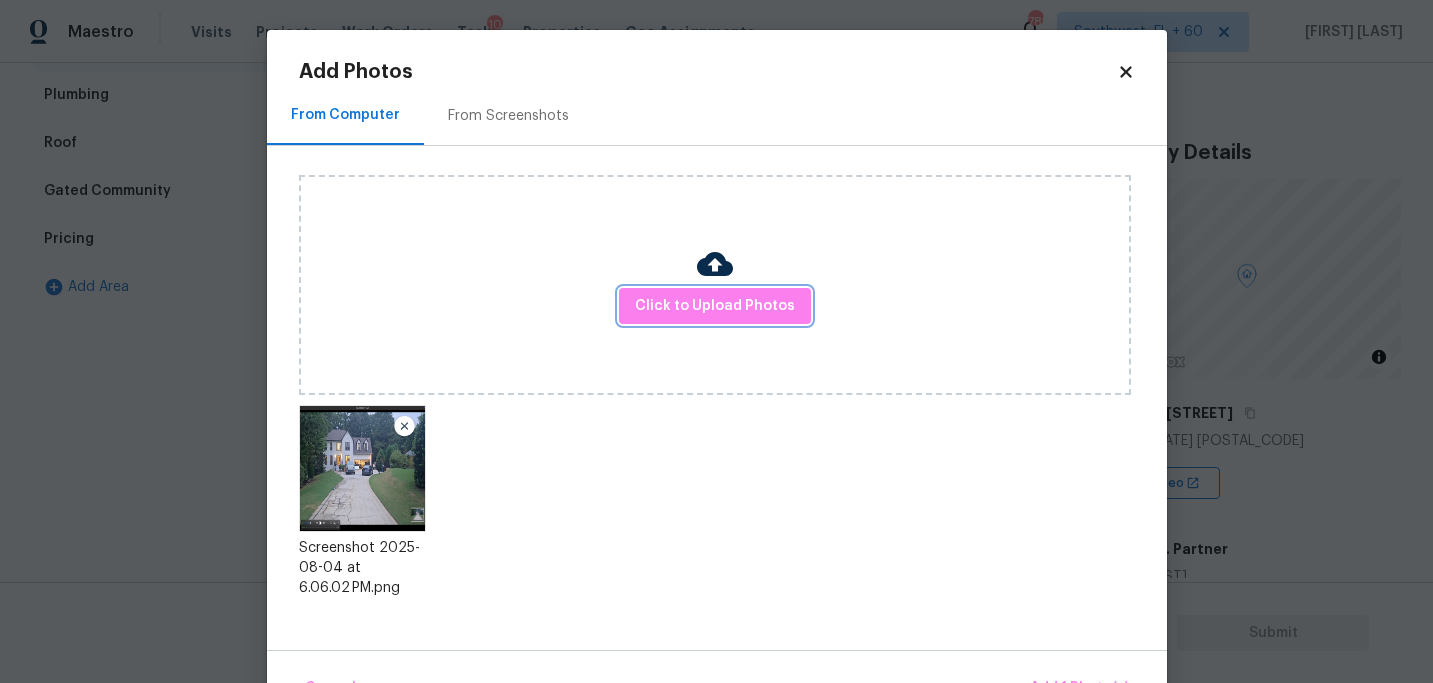 scroll, scrollTop: 57, scrollLeft: 0, axis: vertical 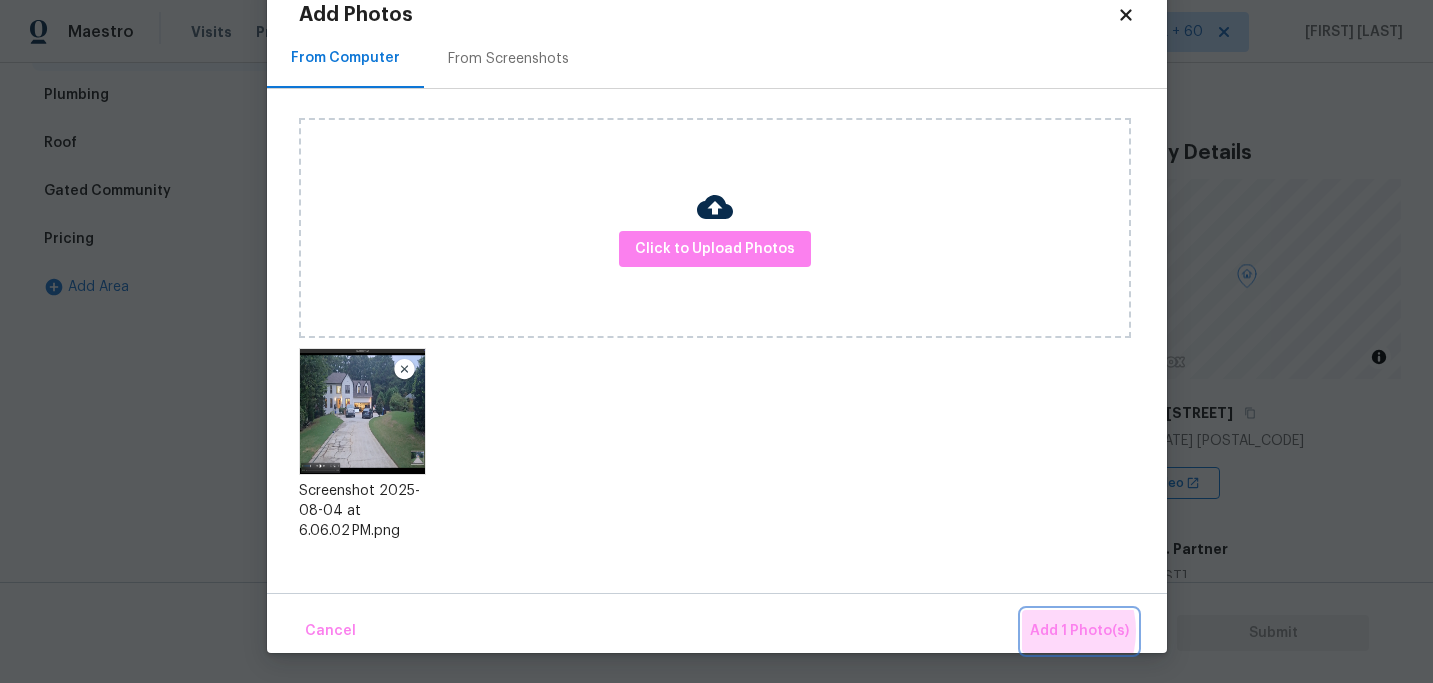 click on "Add 1 Photo(s)" at bounding box center (1079, 631) 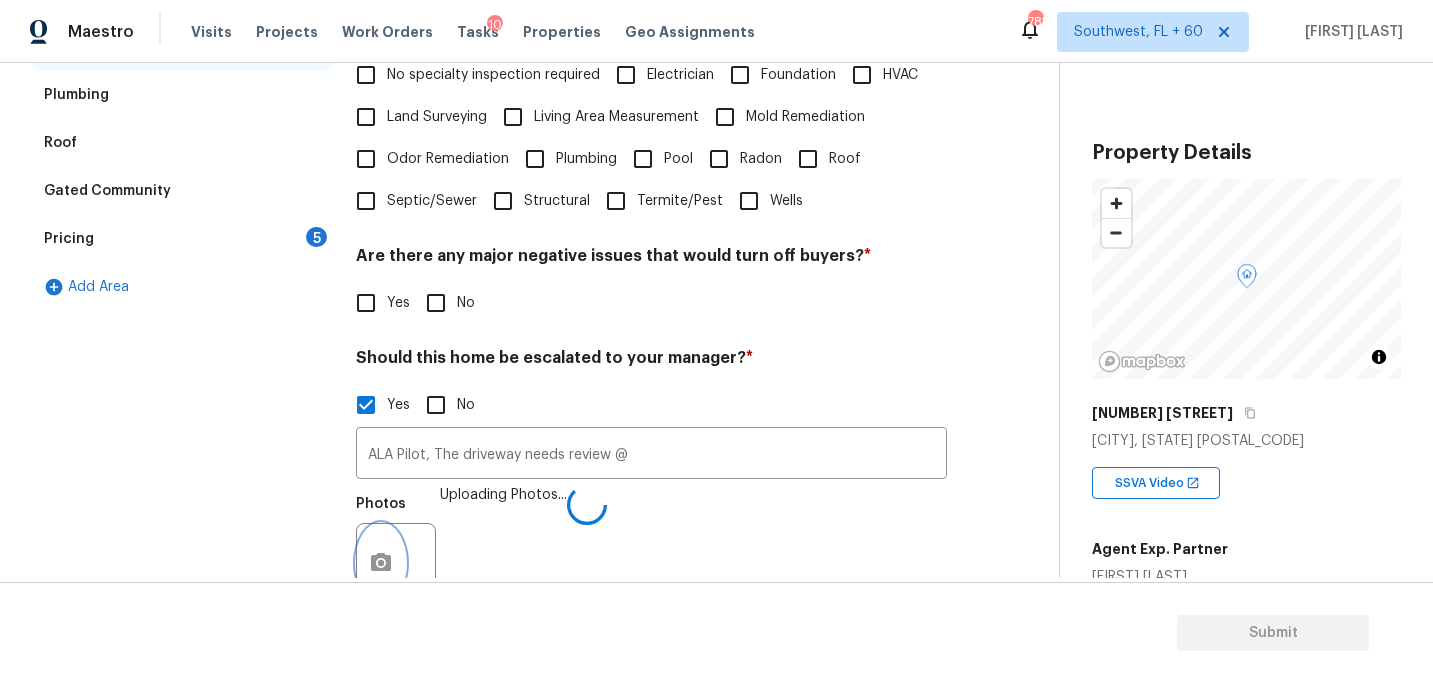 scroll, scrollTop: 545, scrollLeft: 0, axis: vertical 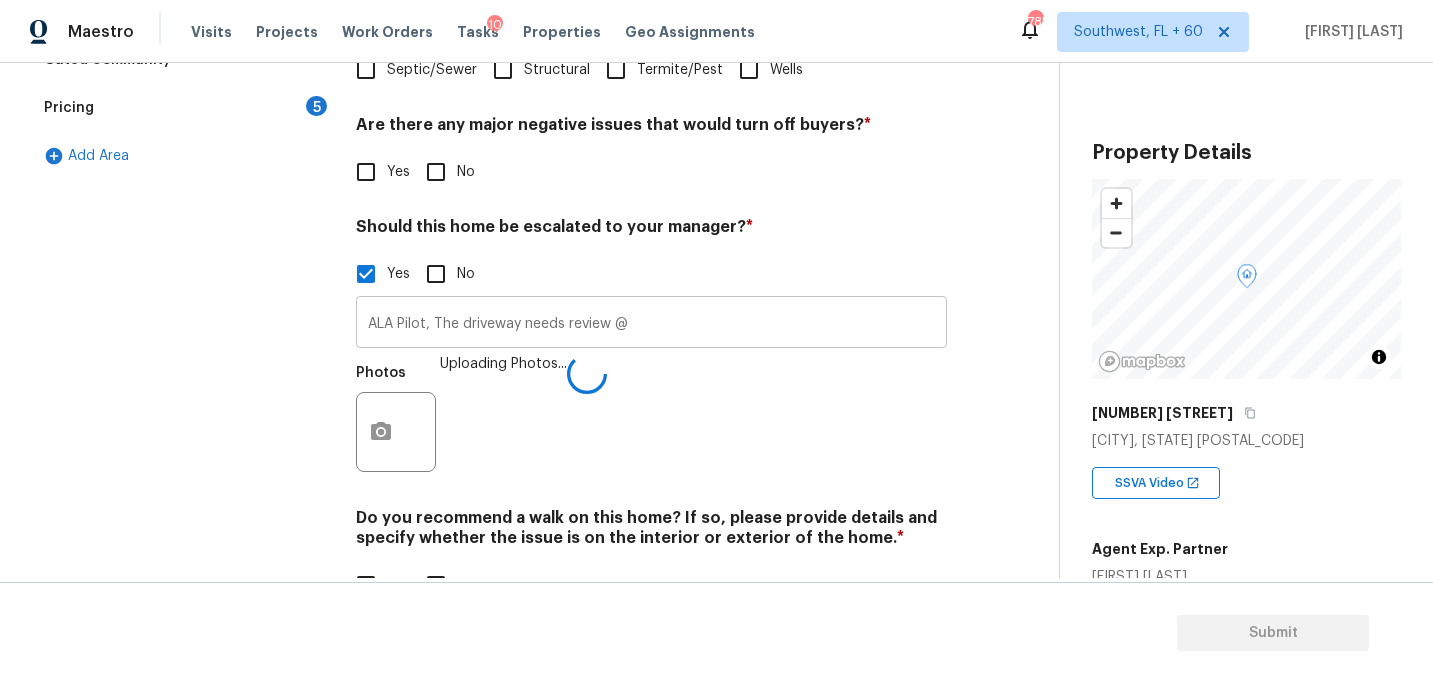 click on "ALA Pilot, The driveway needs review @" at bounding box center [651, 324] 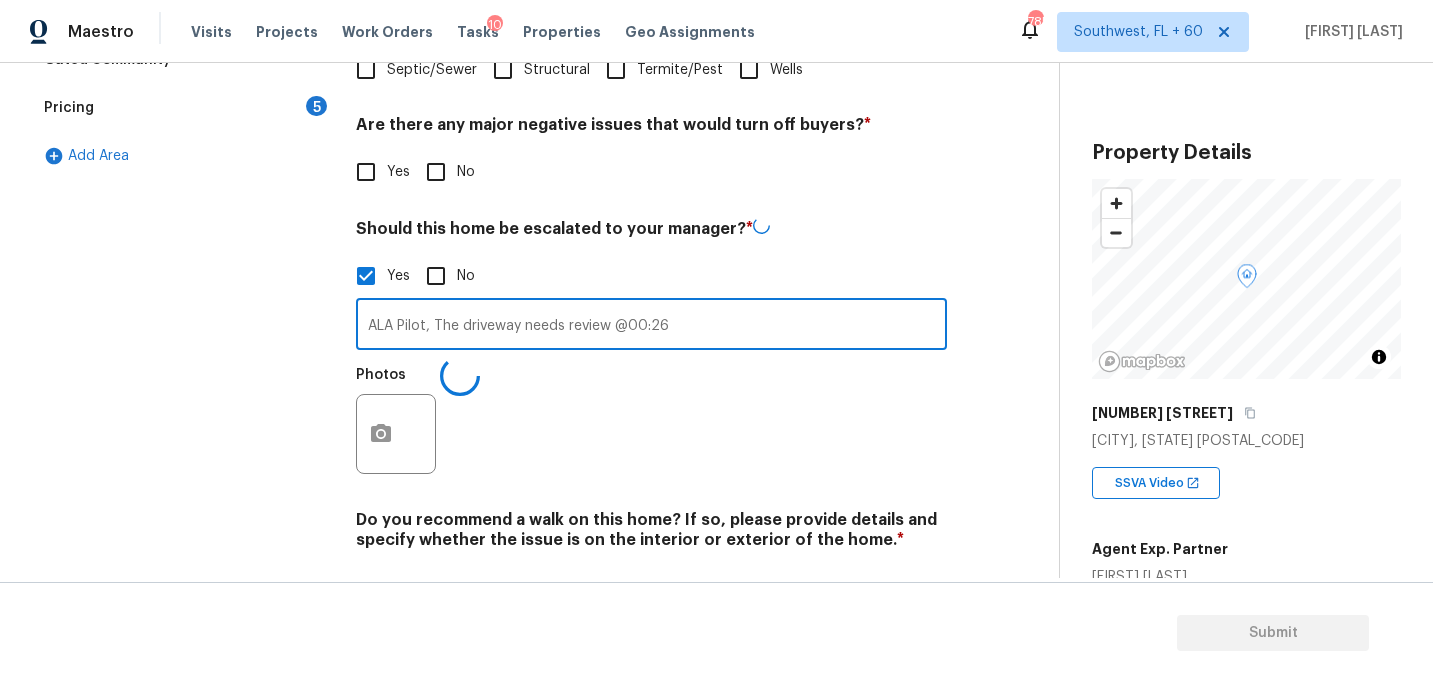 type on "ALA Pilot, The driveway needs review @00:26" 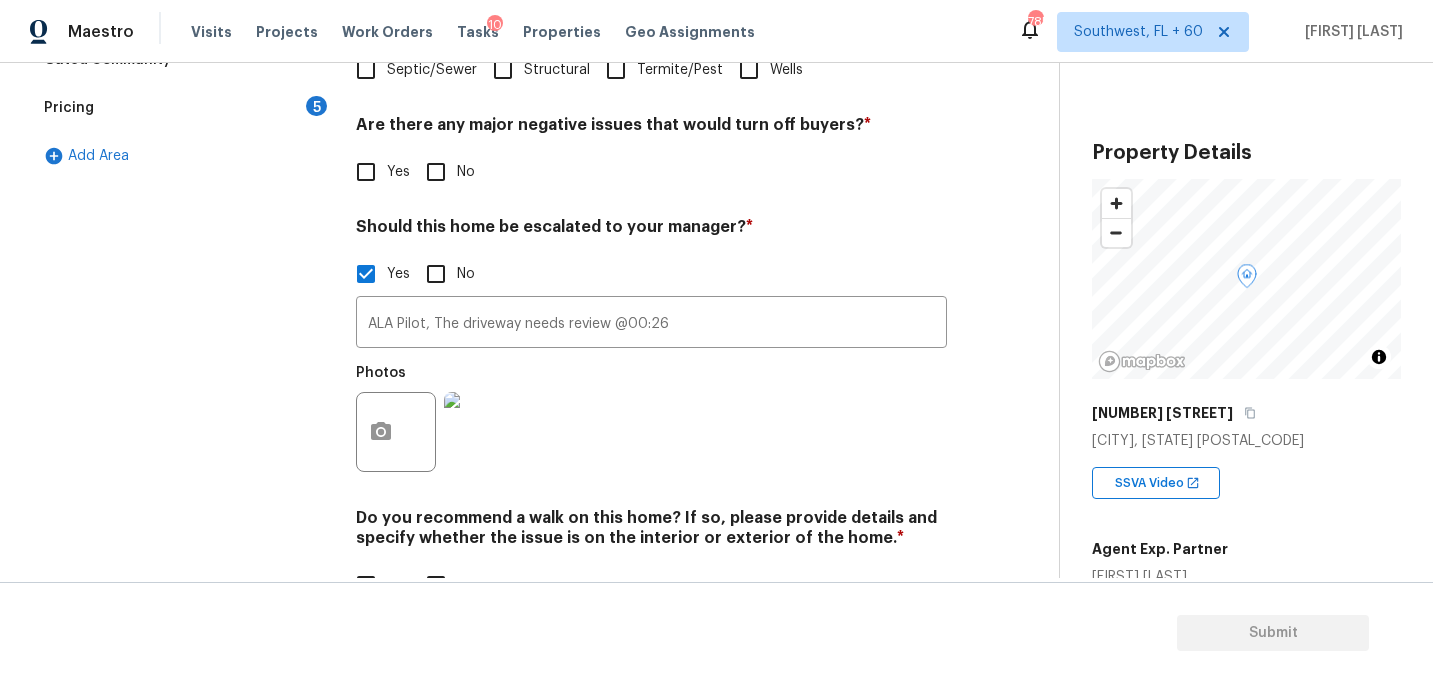 click on "Photos" at bounding box center (651, 419) 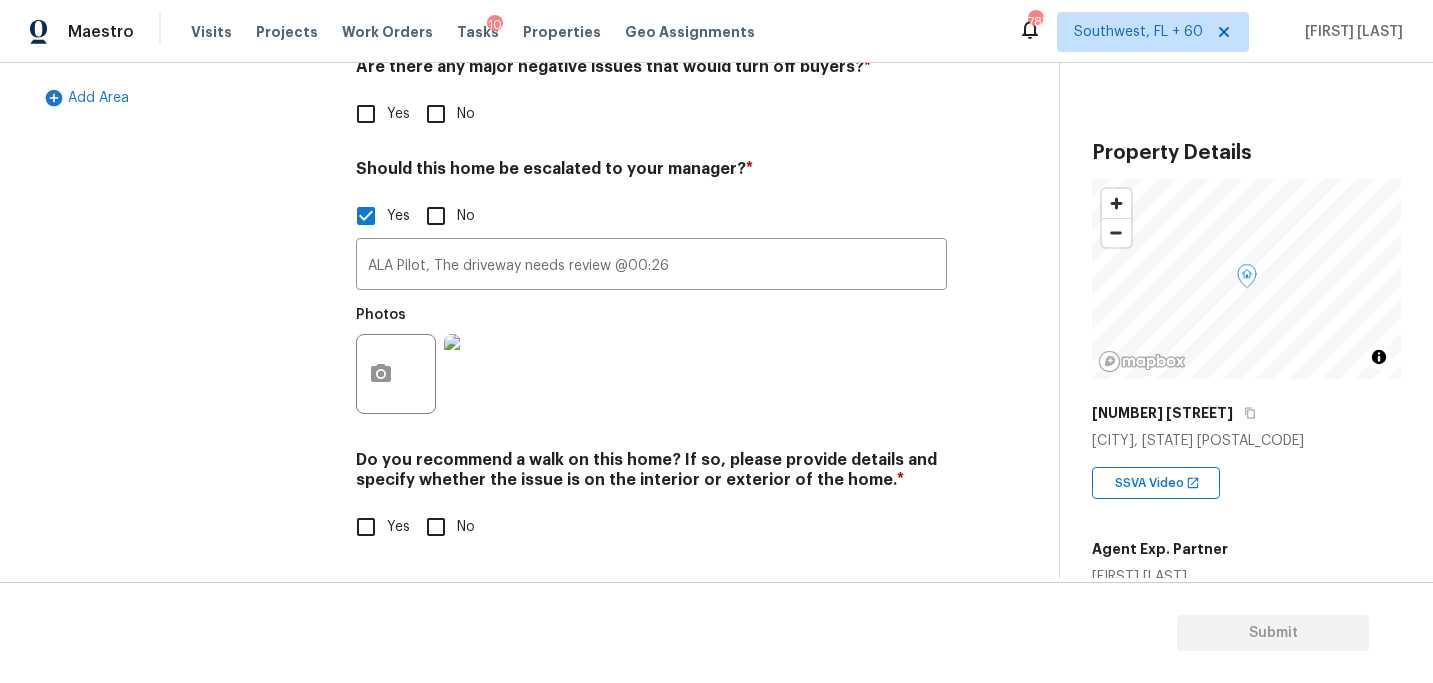 click on "No" at bounding box center (436, 527) 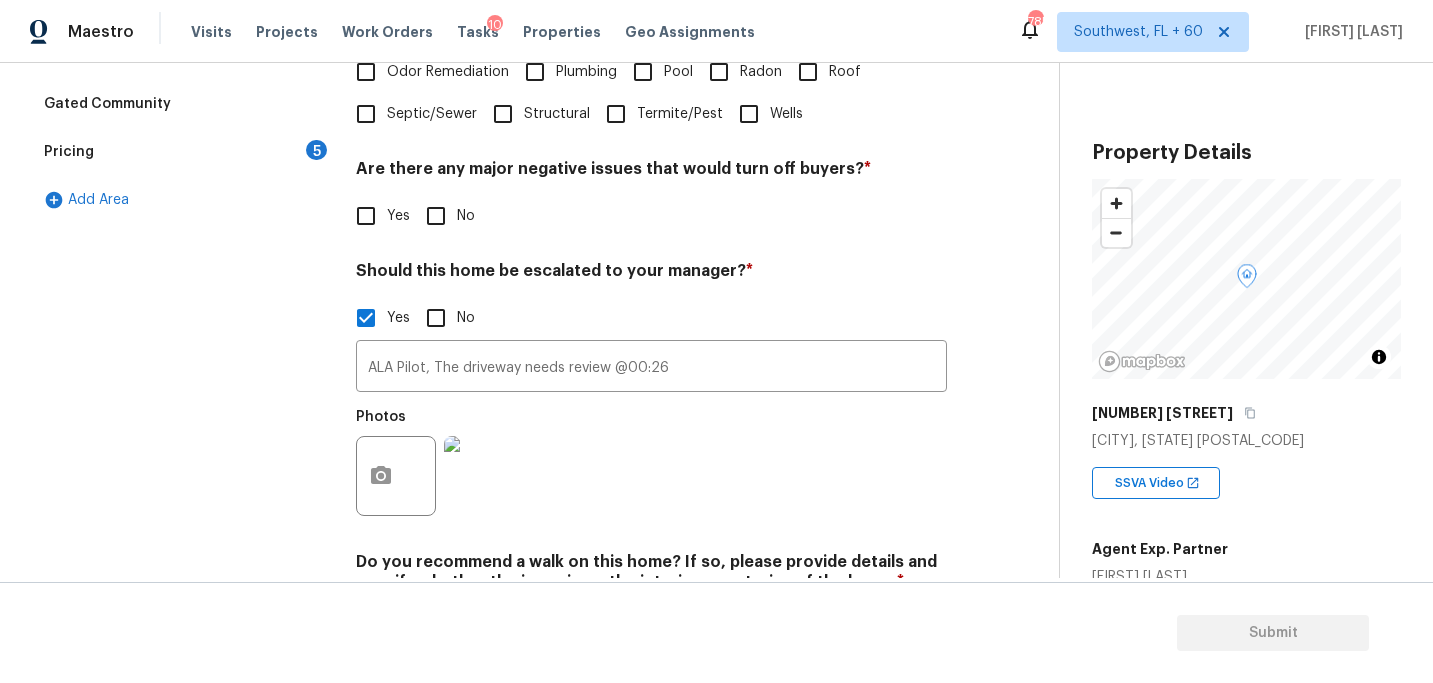 scroll, scrollTop: 488, scrollLeft: 0, axis: vertical 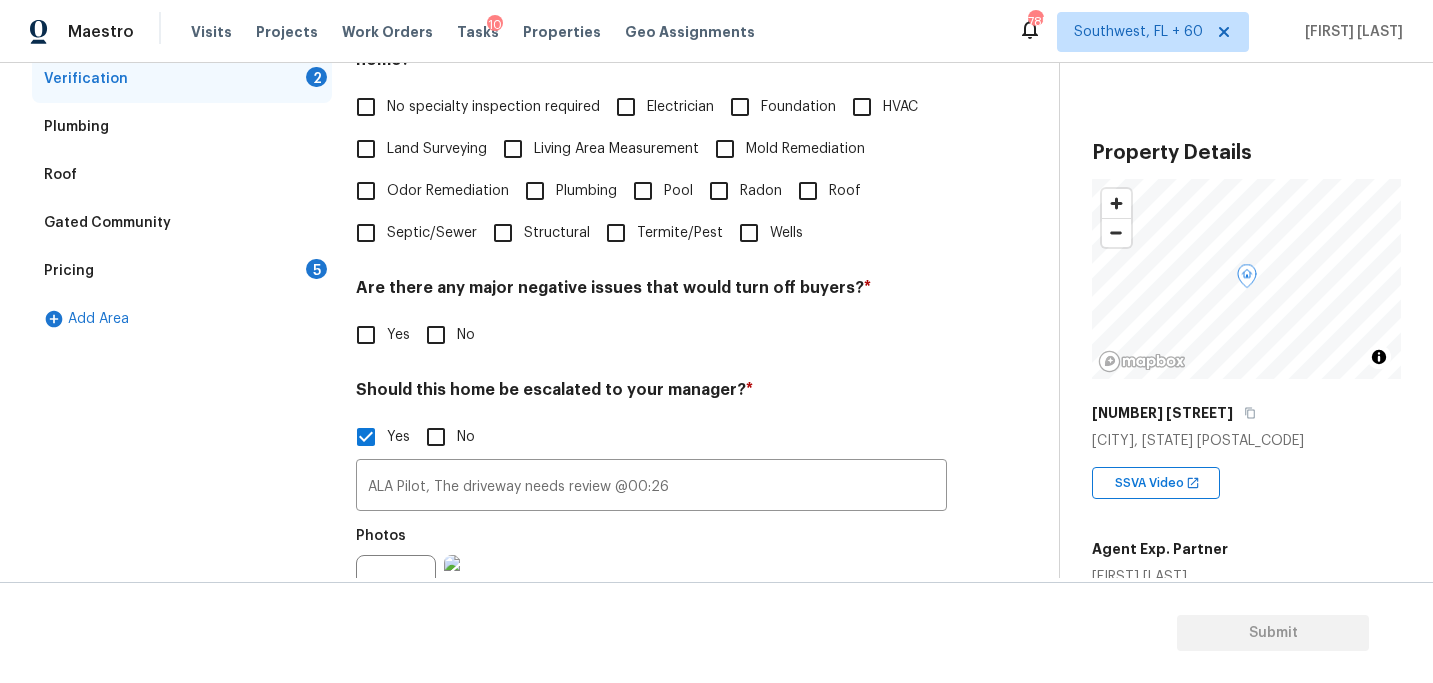 click on "No" at bounding box center [436, 335] 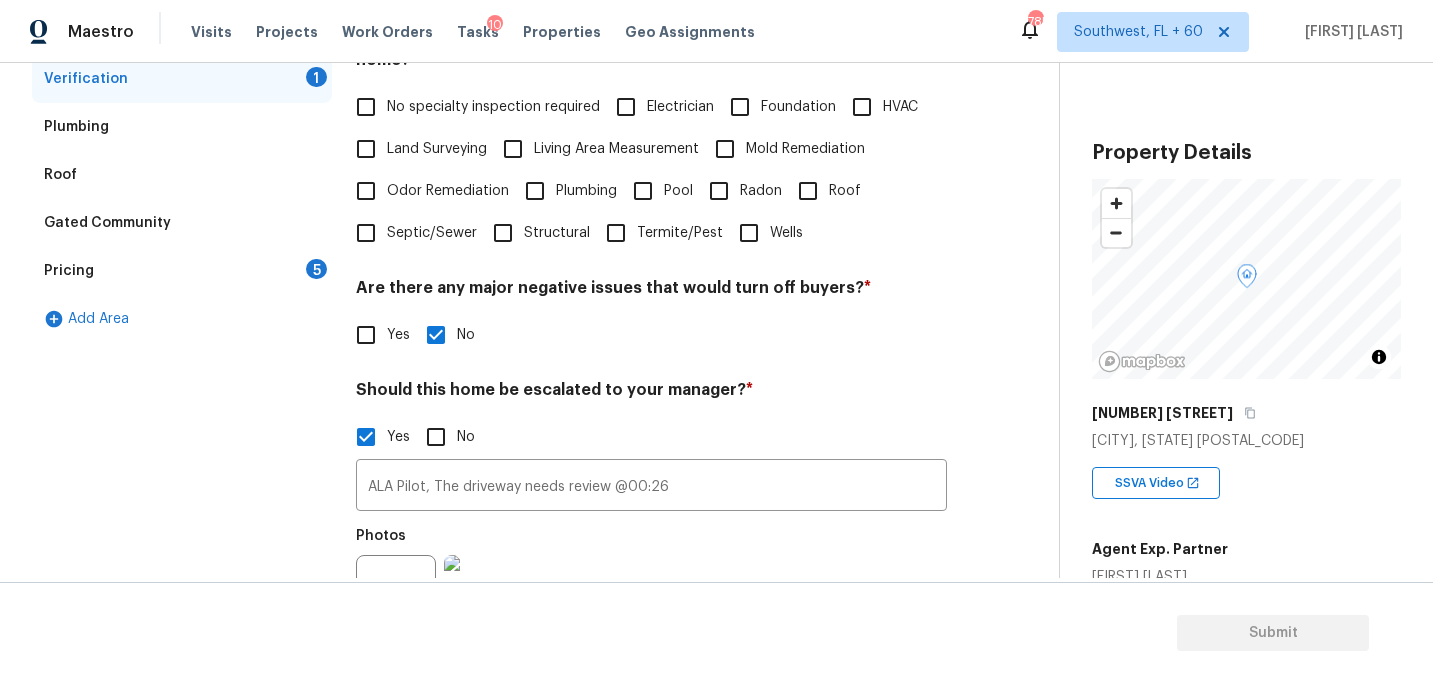 scroll, scrollTop: 410, scrollLeft: 0, axis: vertical 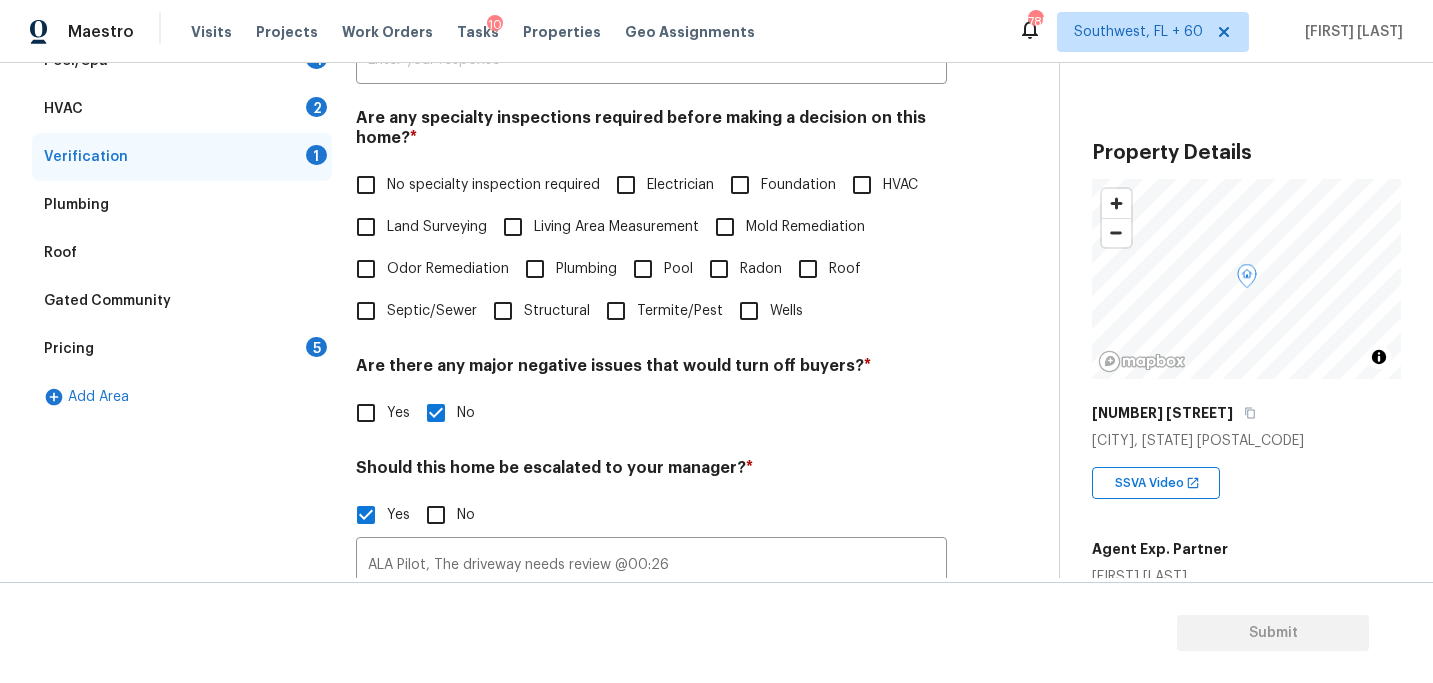 click on "No specialty inspection required" at bounding box center [493, 185] 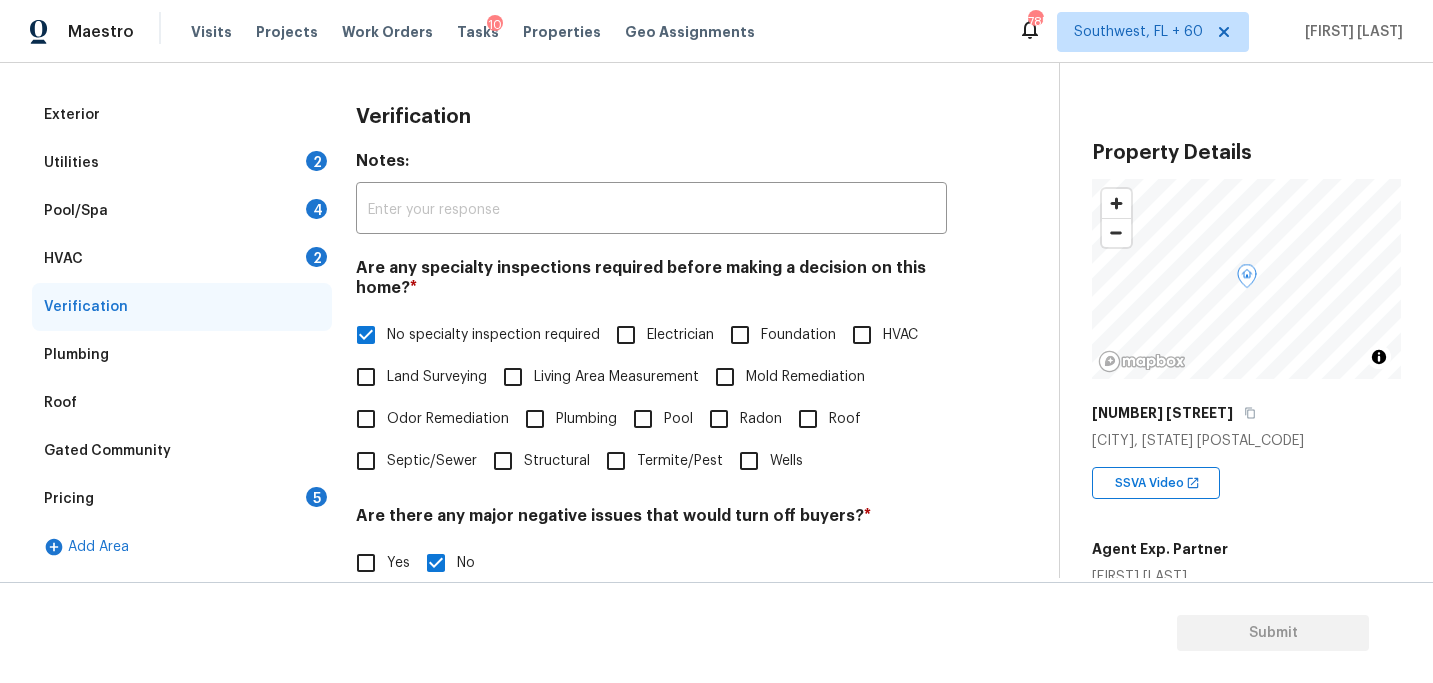scroll, scrollTop: 211, scrollLeft: 0, axis: vertical 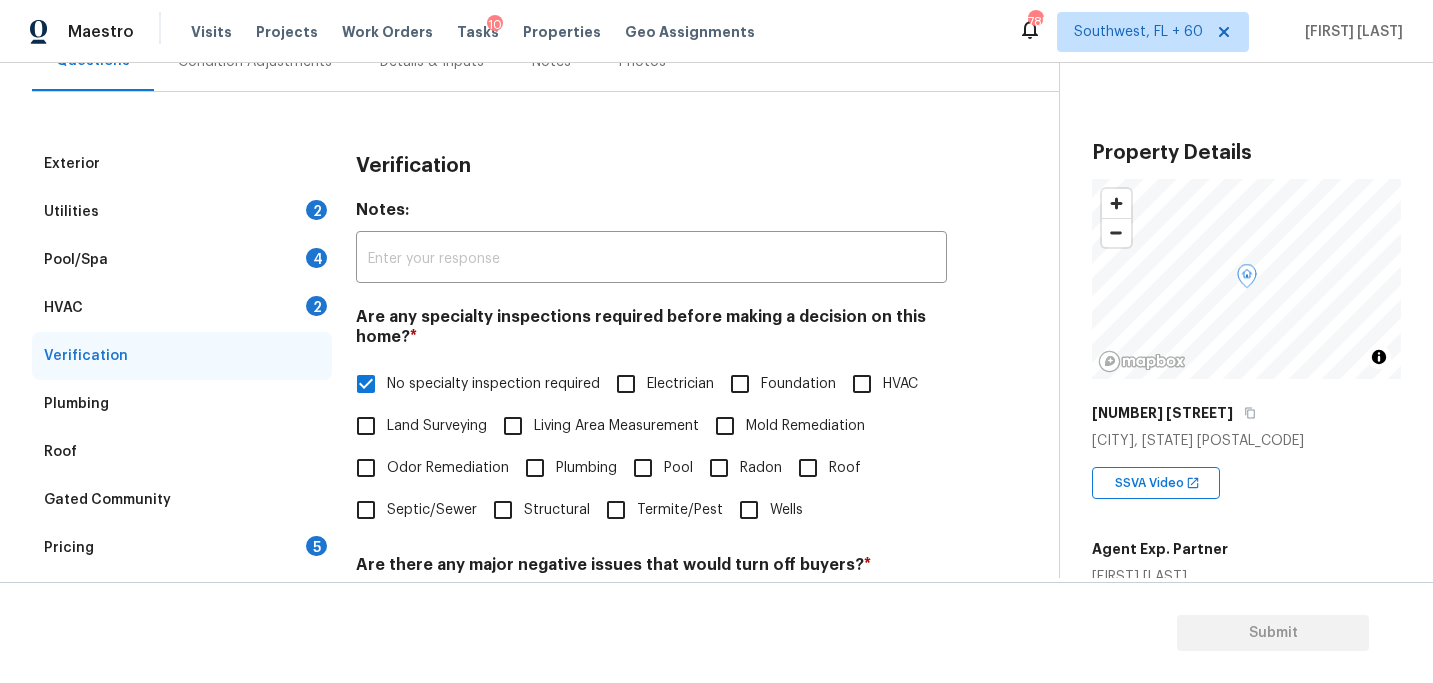 click on "Utilities 2" at bounding box center (182, 212) 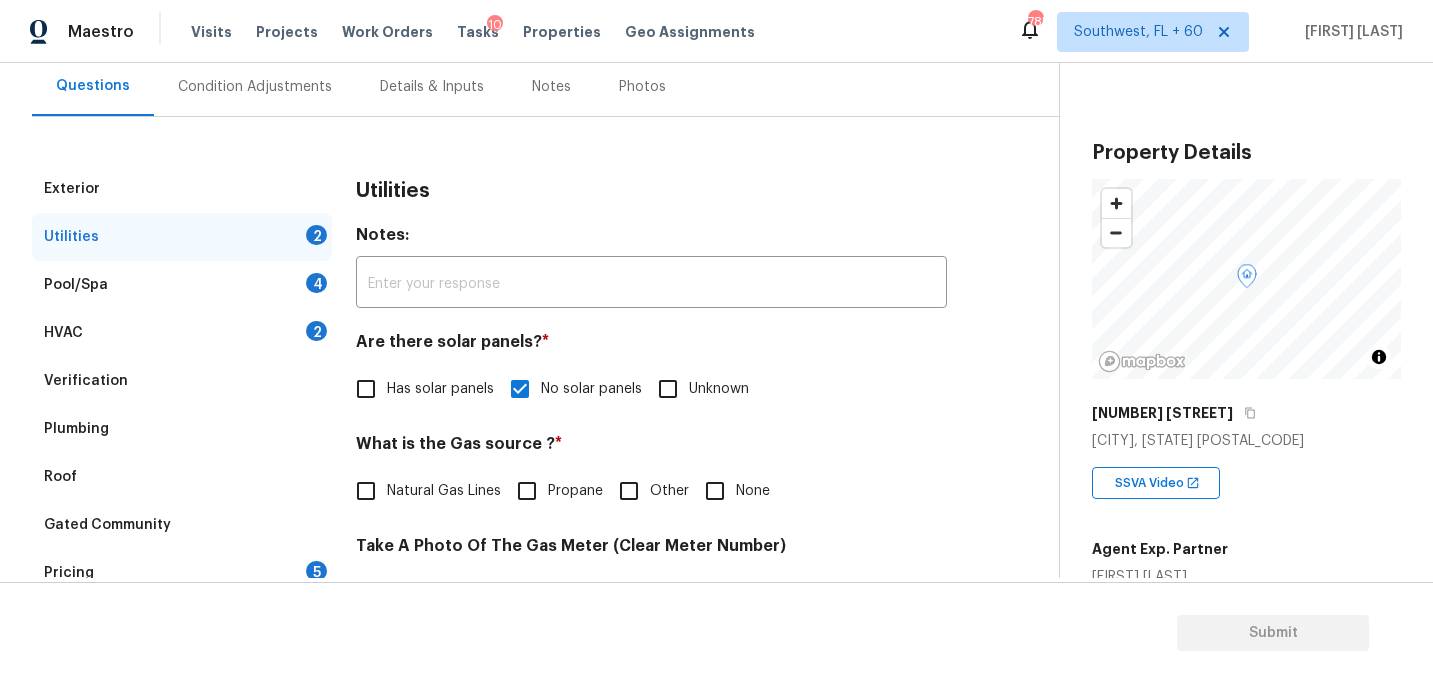 scroll, scrollTop: 105, scrollLeft: 0, axis: vertical 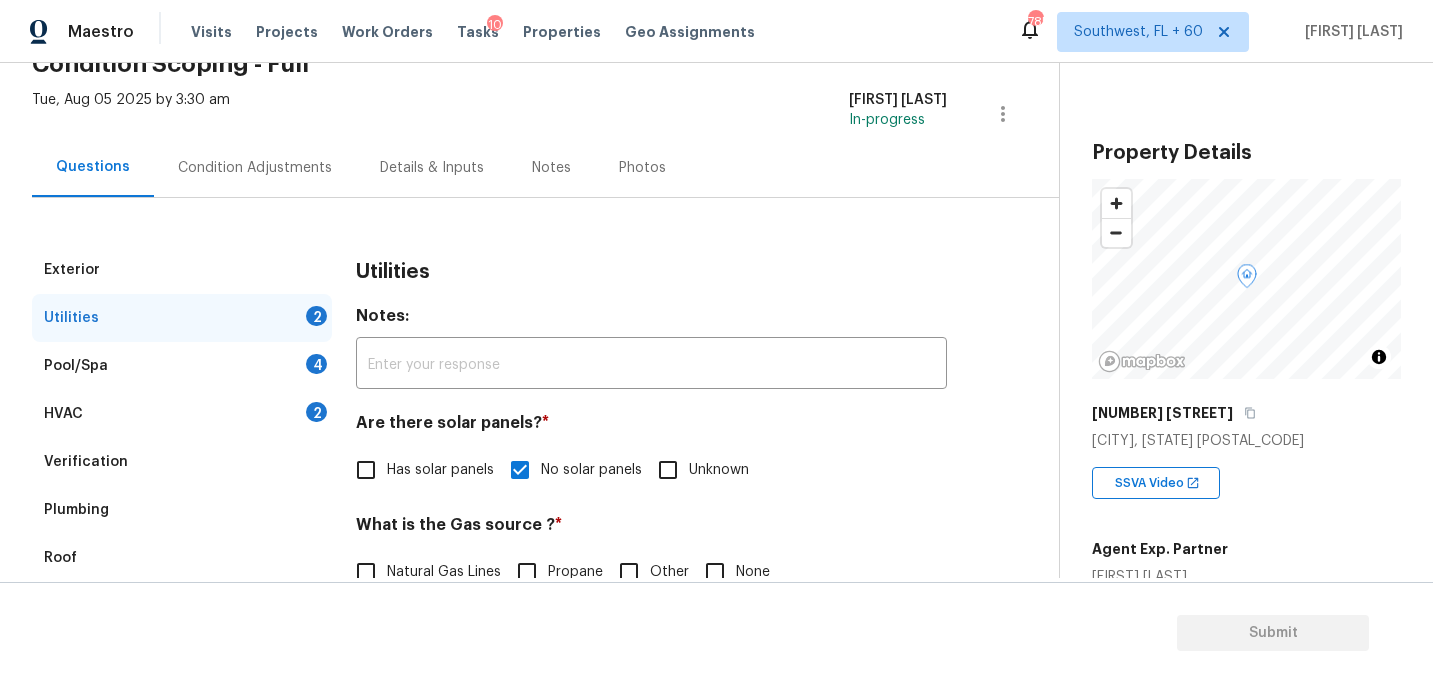 click on "Condition Adjustments" at bounding box center (255, 167) 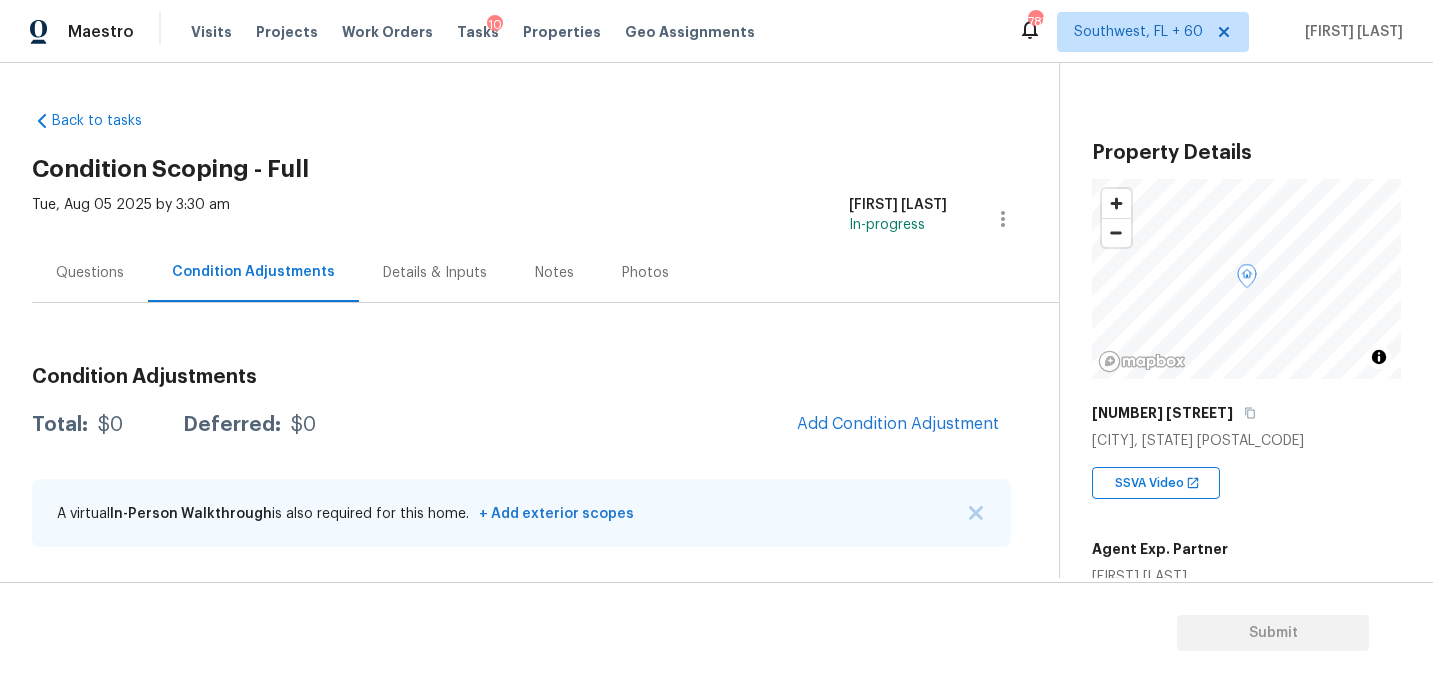 scroll, scrollTop: 0, scrollLeft: 0, axis: both 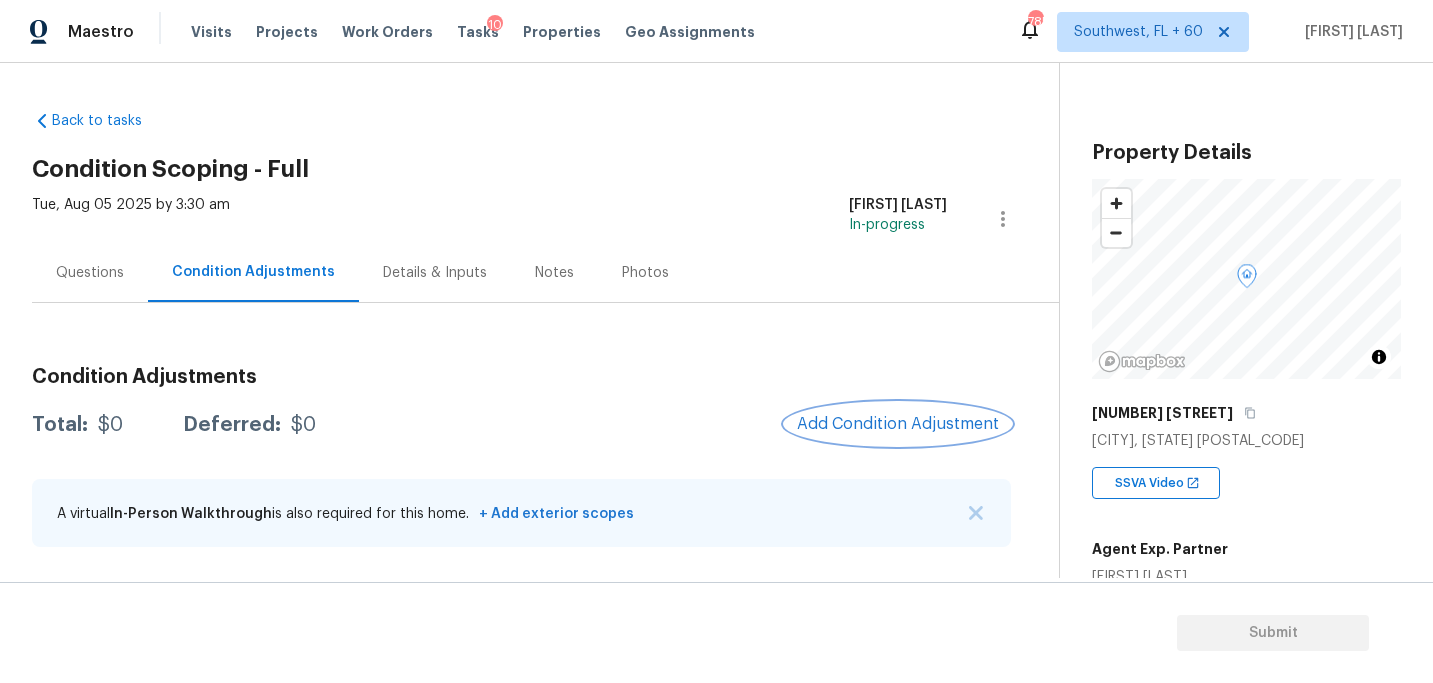 click on "Add Condition Adjustment" at bounding box center (898, 424) 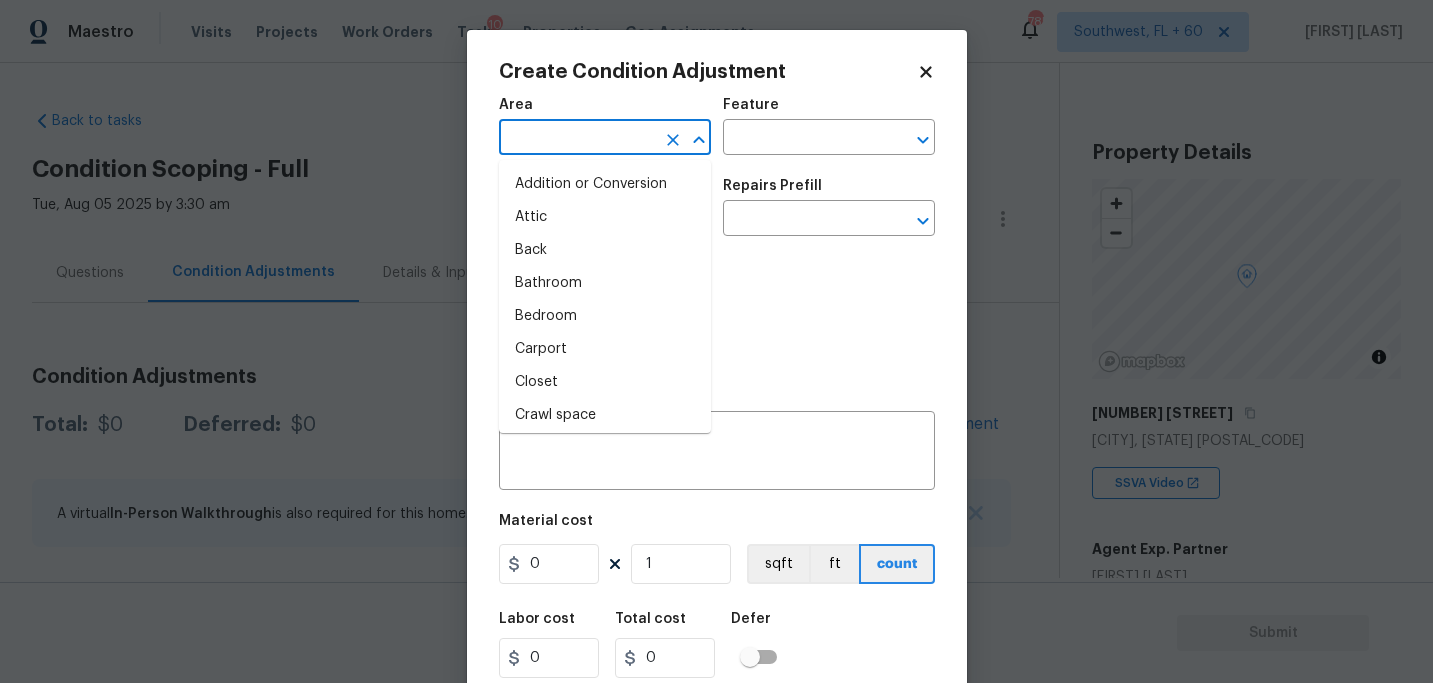 click at bounding box center [577, 139] 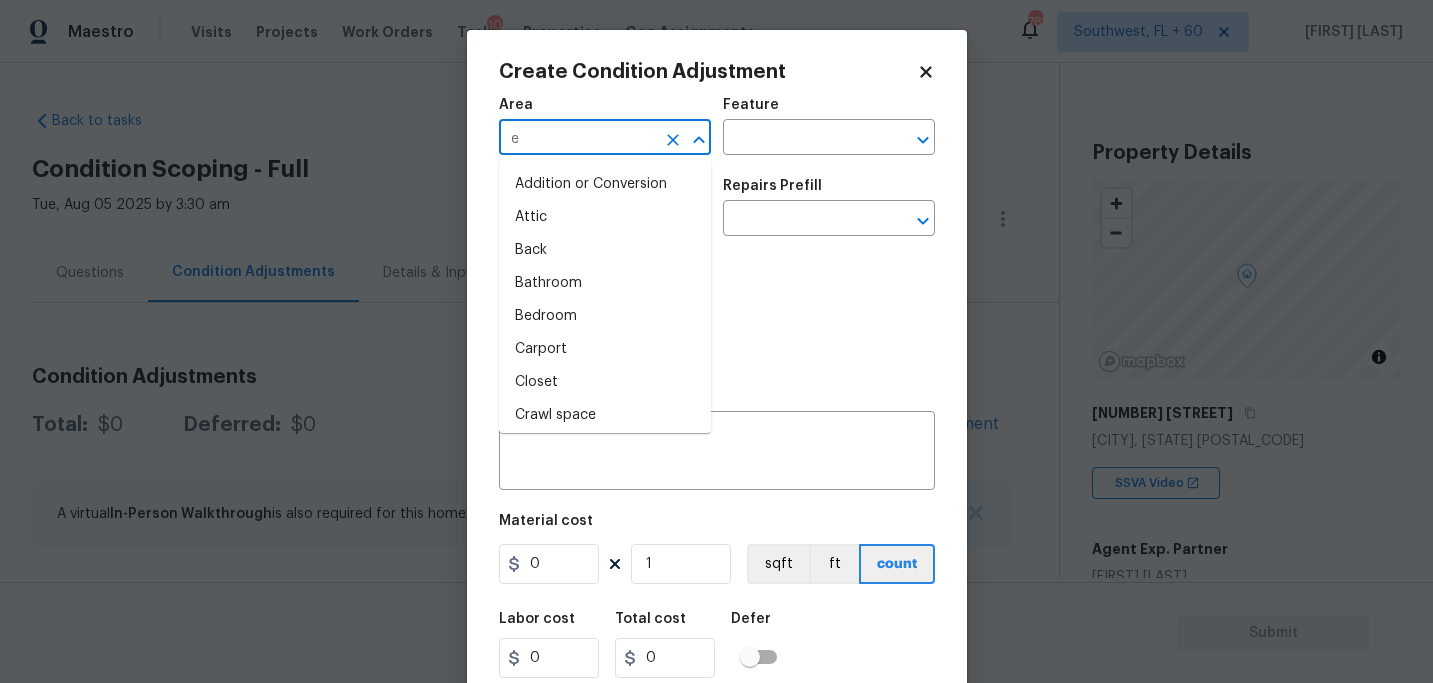 type on "ex" 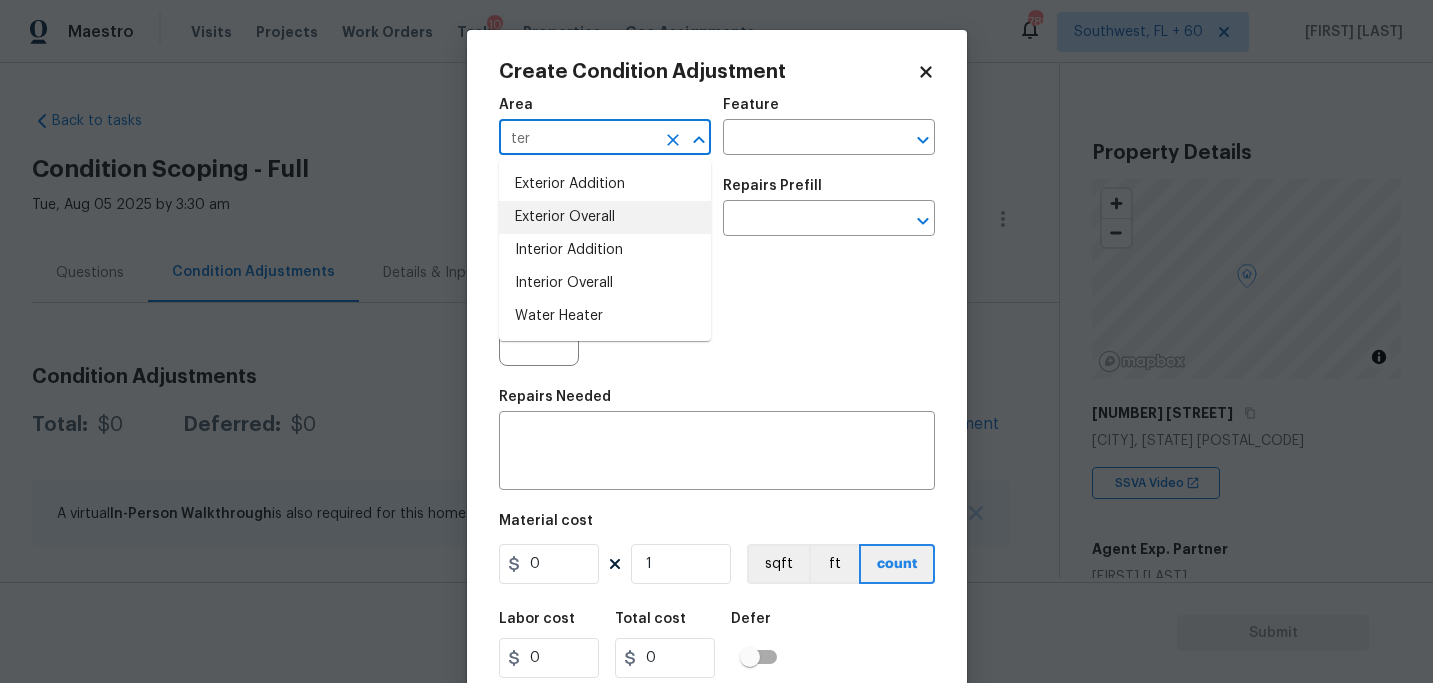 click on "Exterior Overall" at bounding box center (605, 217) 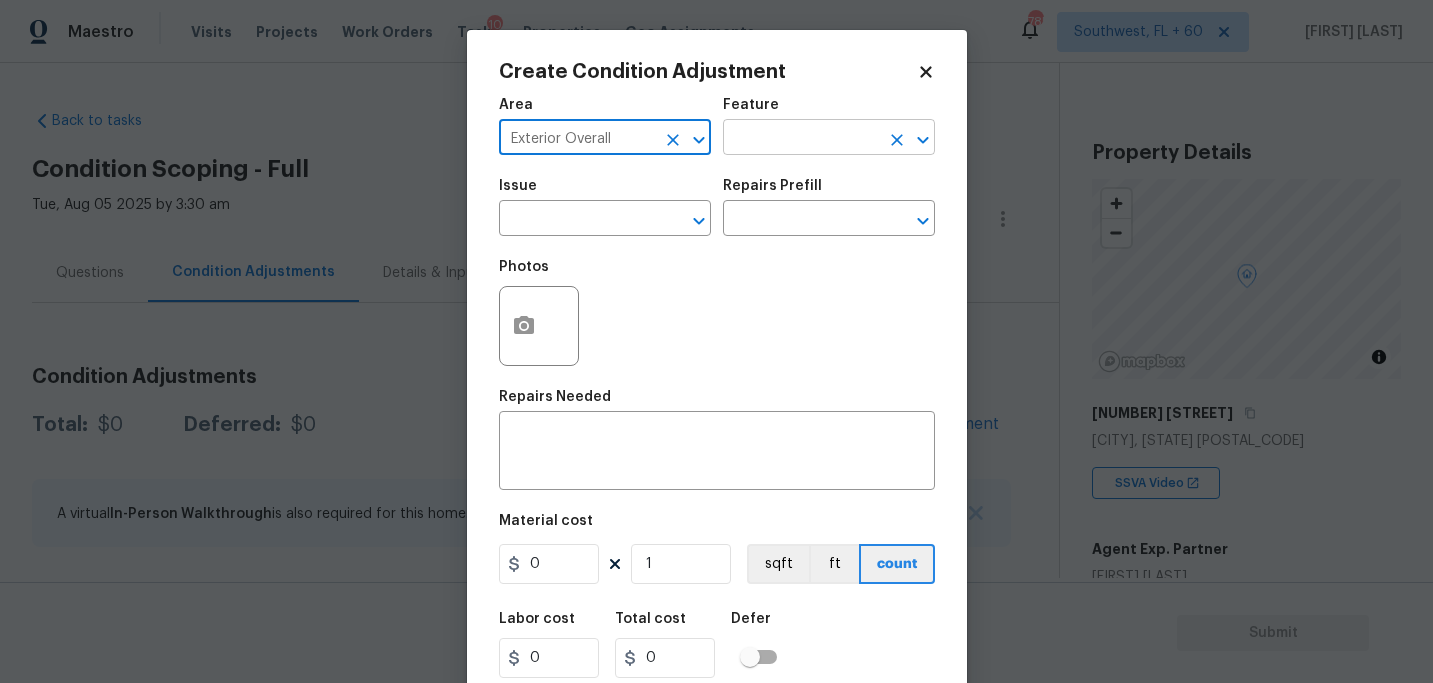type on "Exterior Overall" 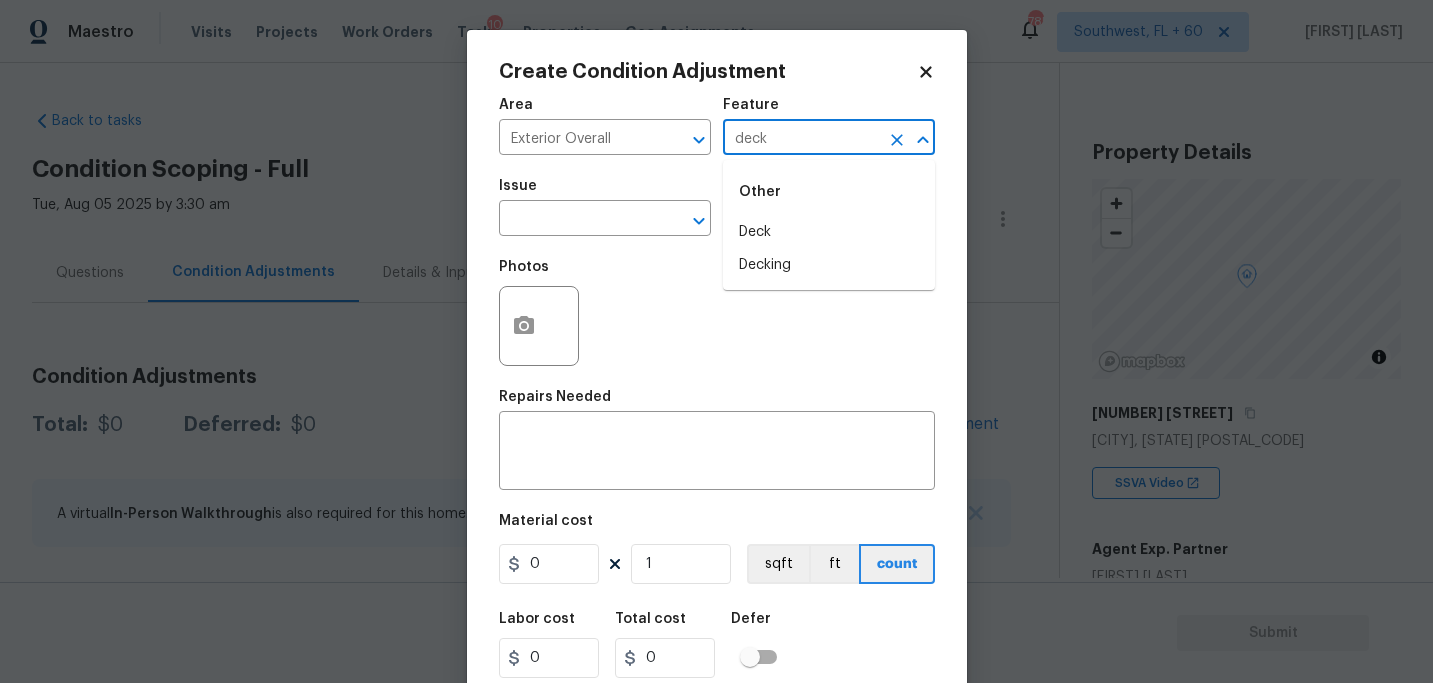 click on "Other" at bounding box center [829, 192] 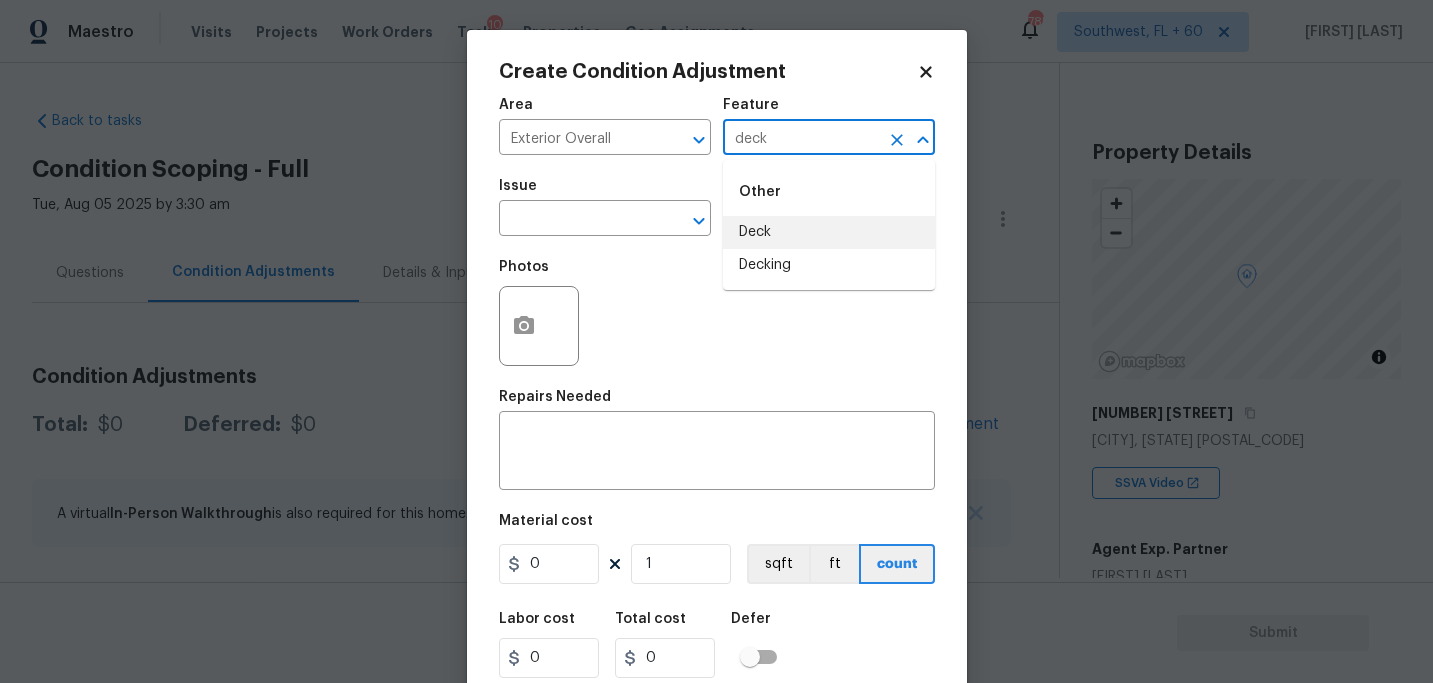 click on "Deck" at bounding box center (829, 232) 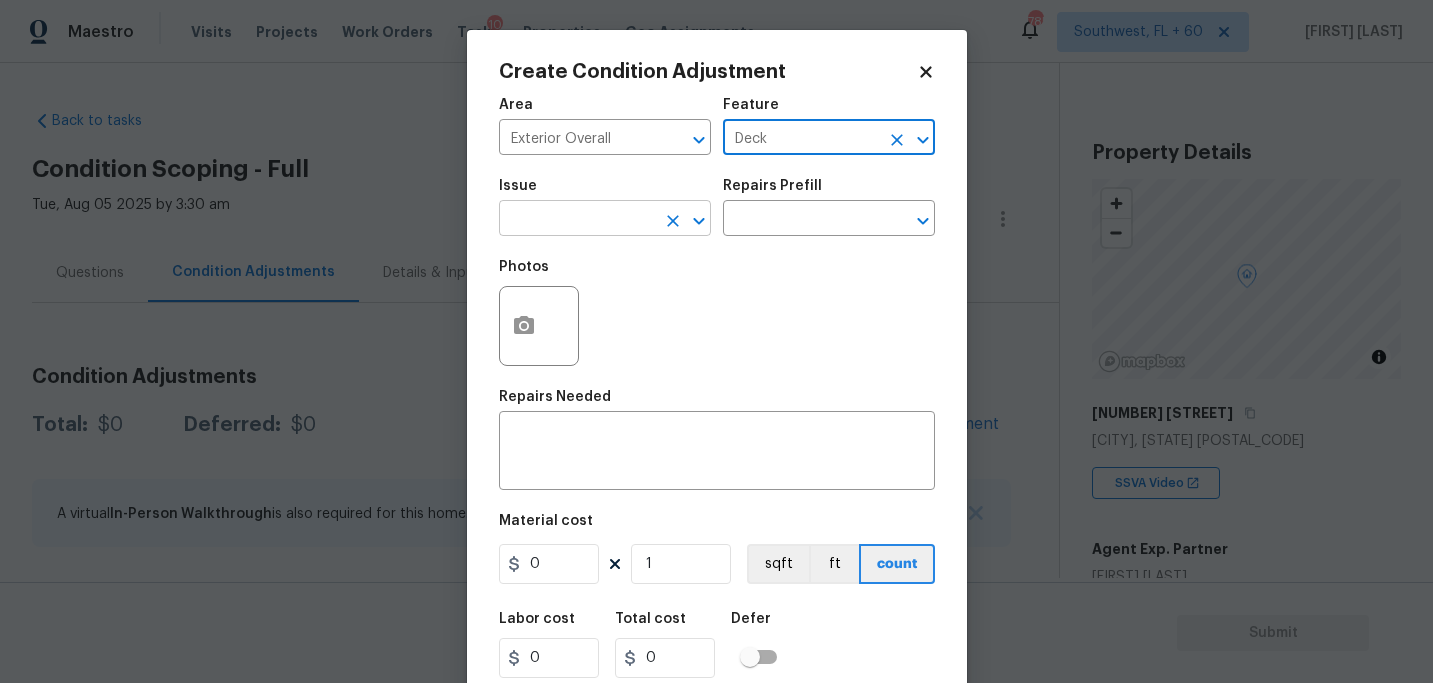 type on "Deck" 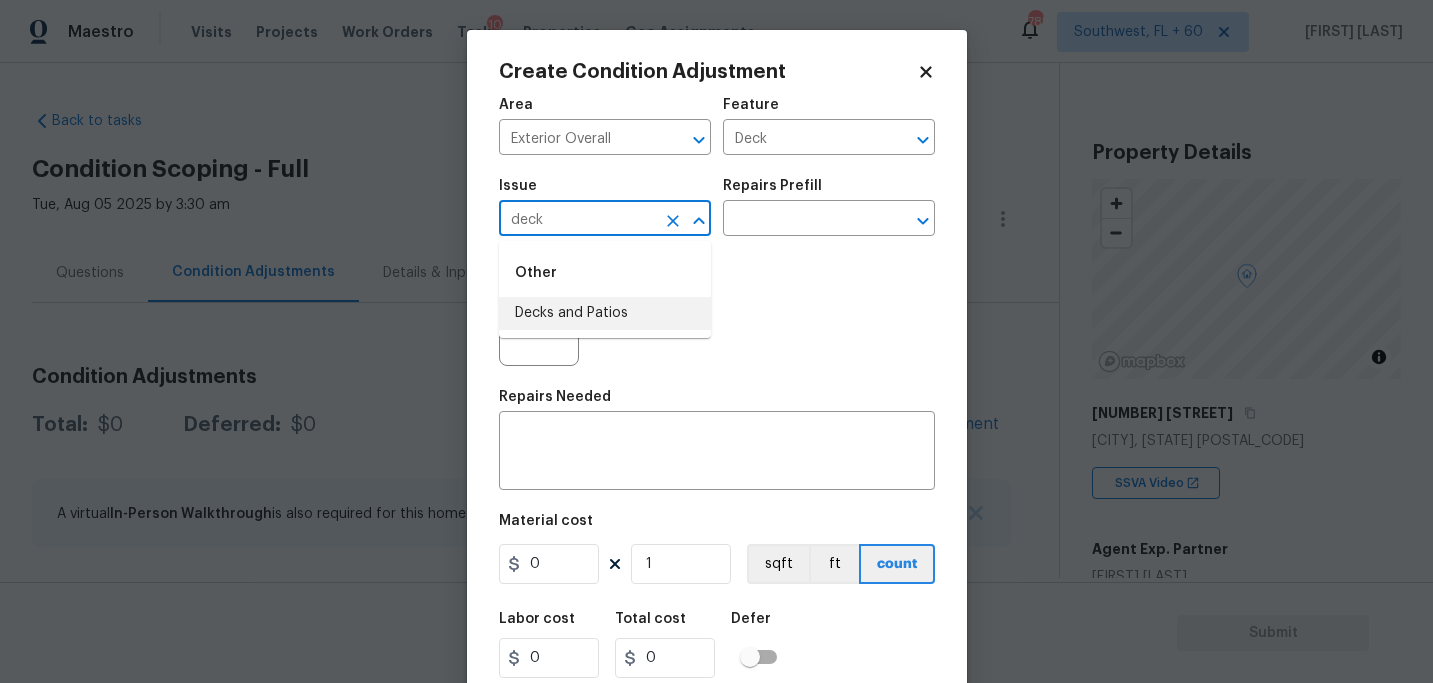 click on "Decks and Patios" at bounding box center [605, 313] 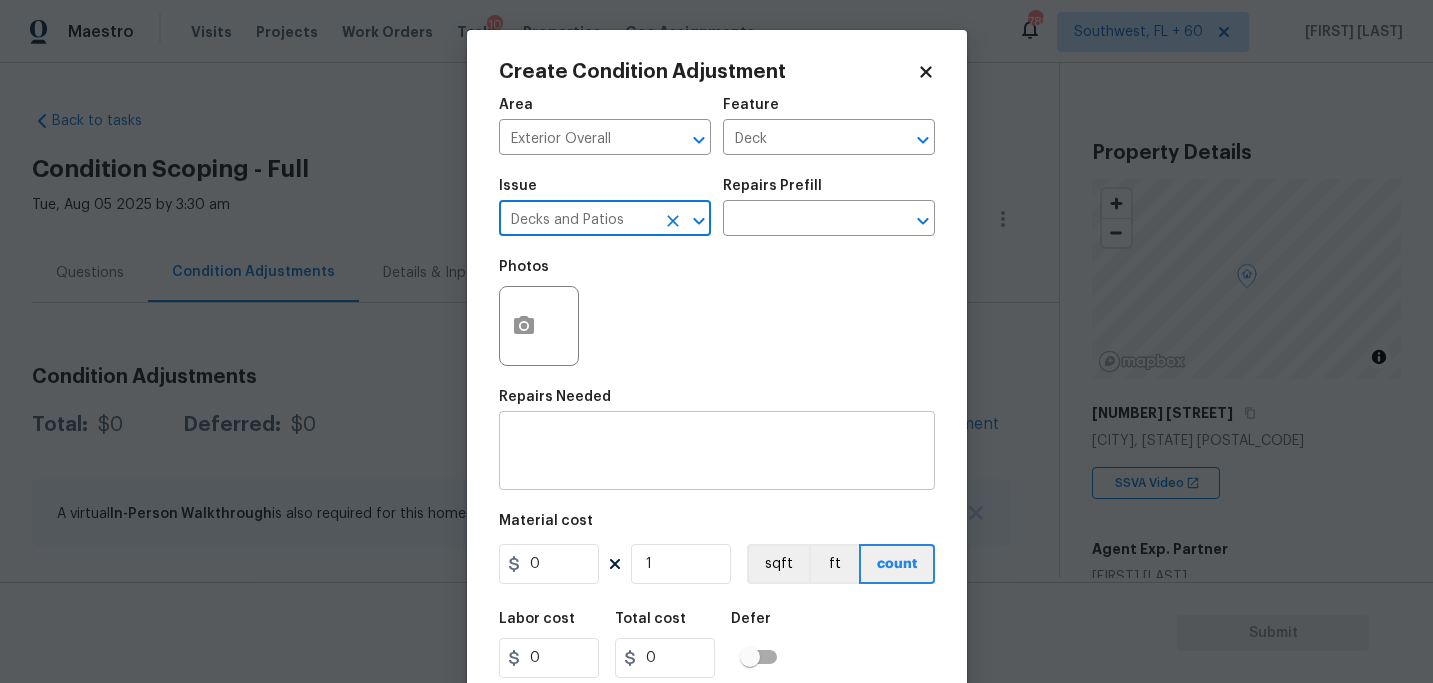 type on "Decks and Patios" 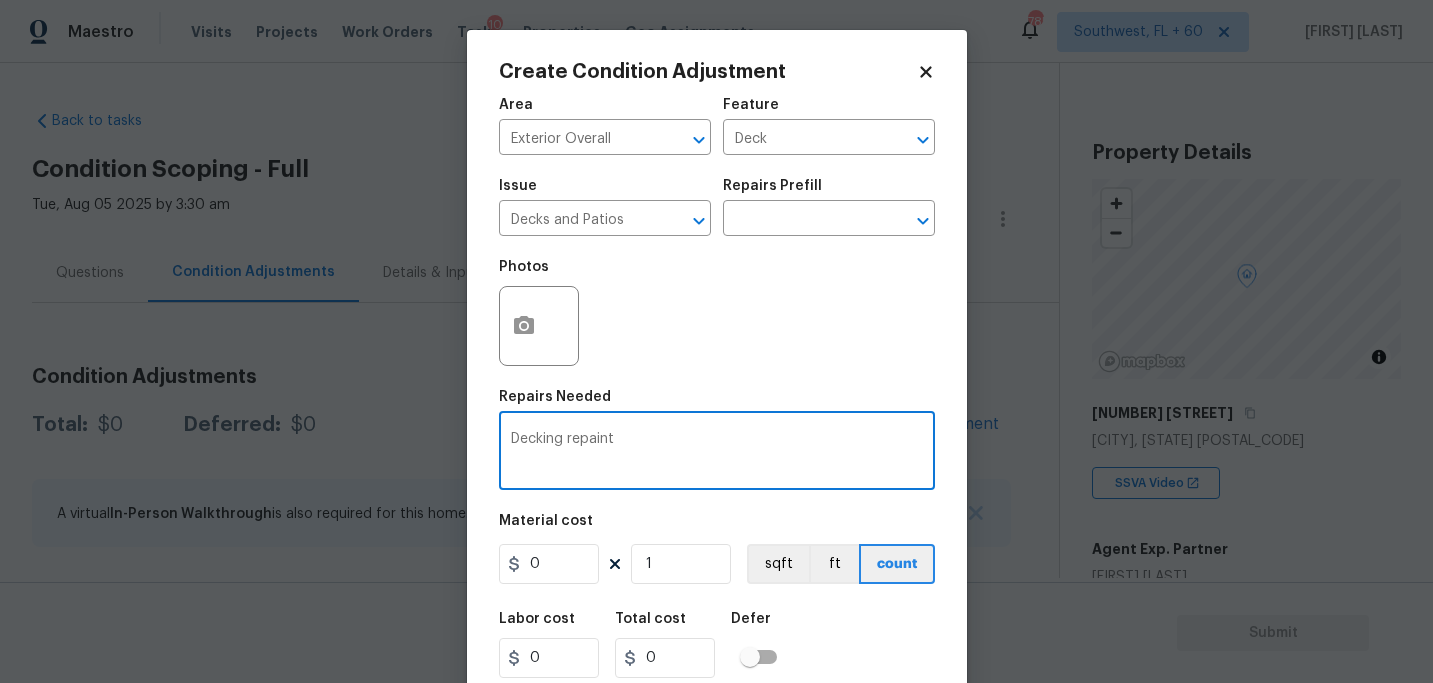 type on "Decking repaint" 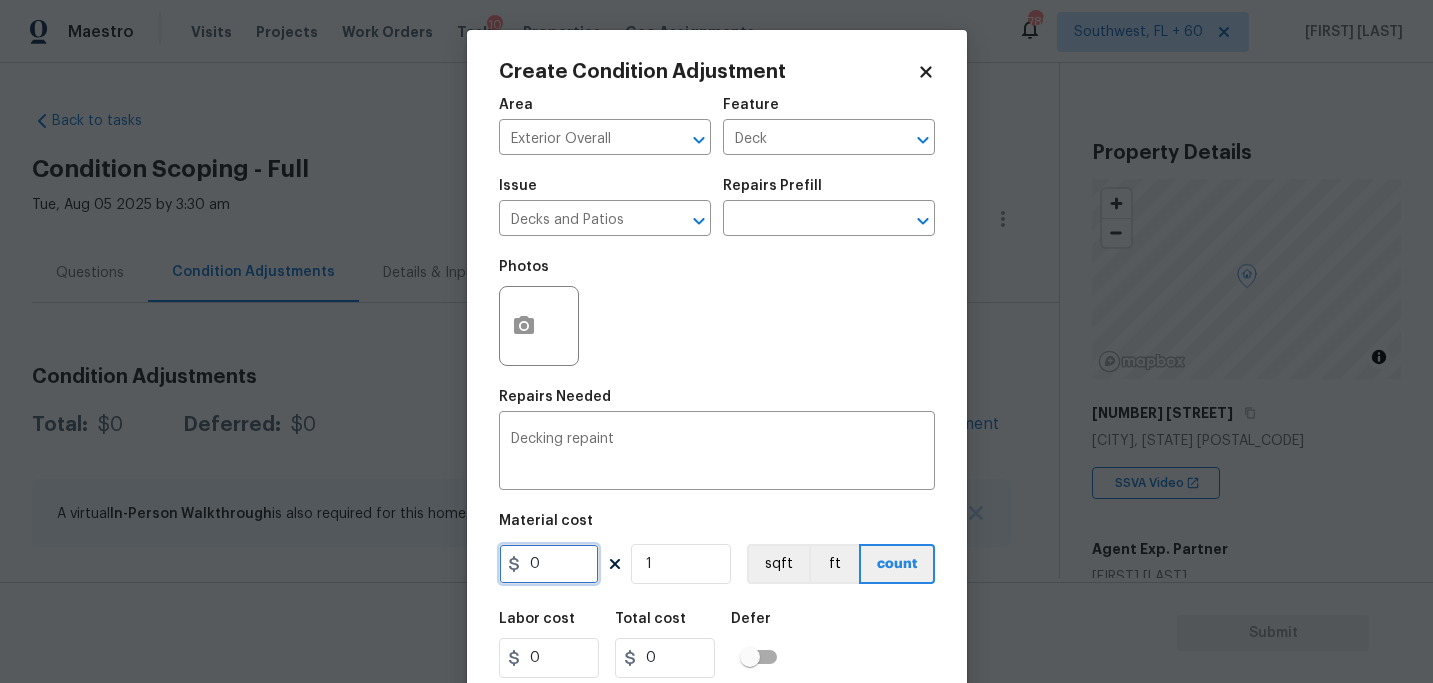 drag, startPoint x: 548, startPoint y: 554, endPoint x: 504, endPoint y: 570, distance: 46.818798 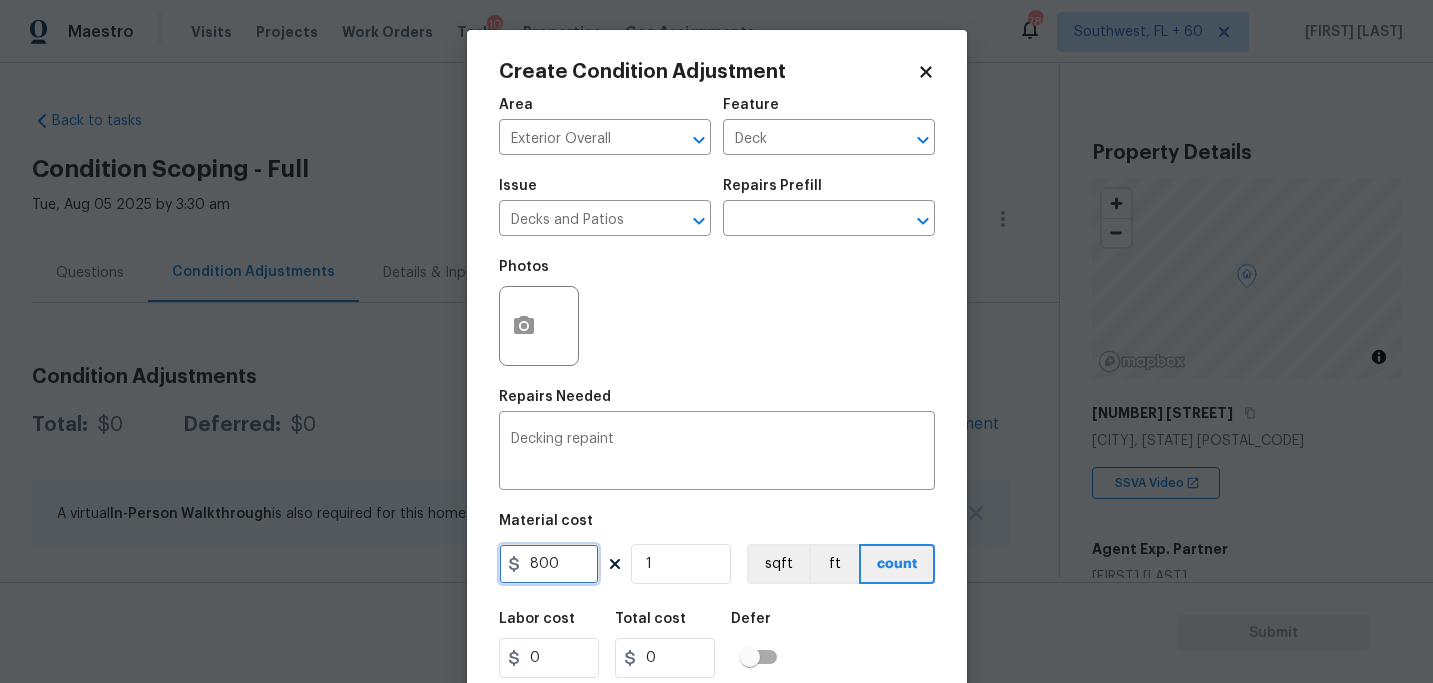 type on "800" 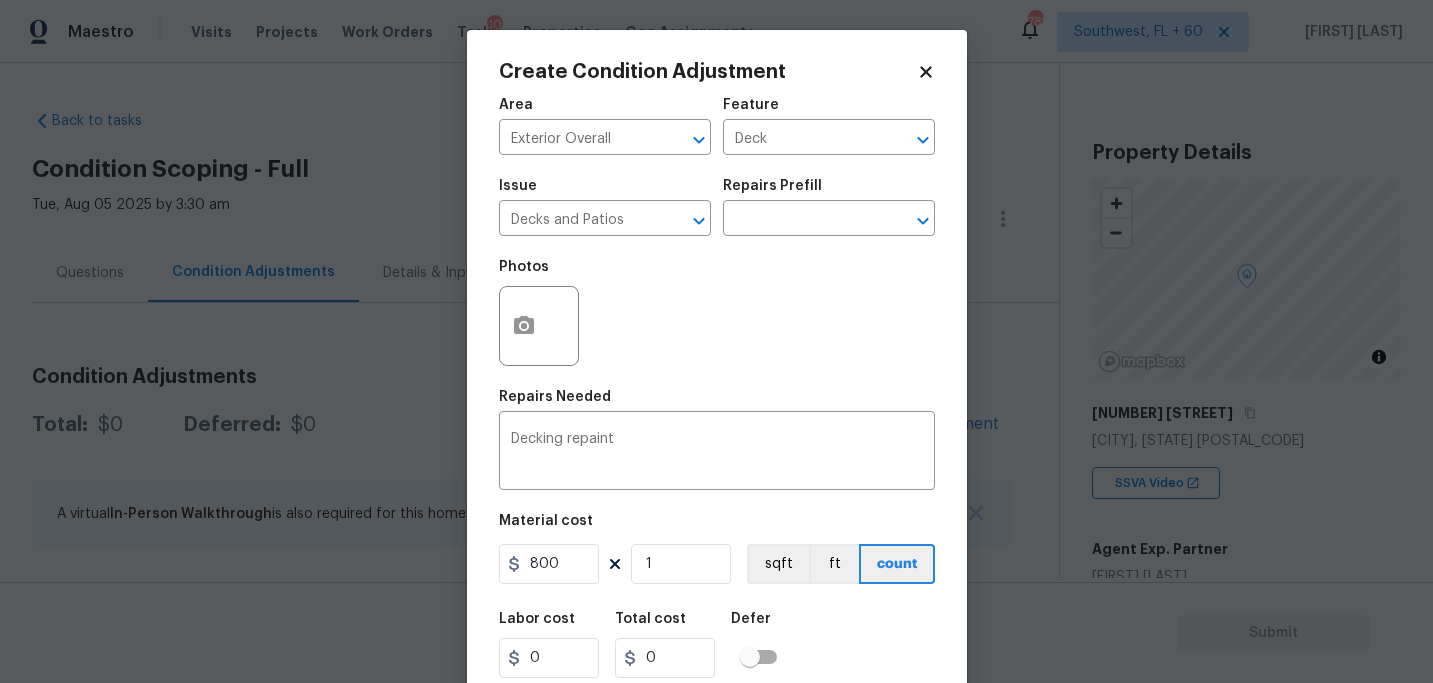 type on "800" 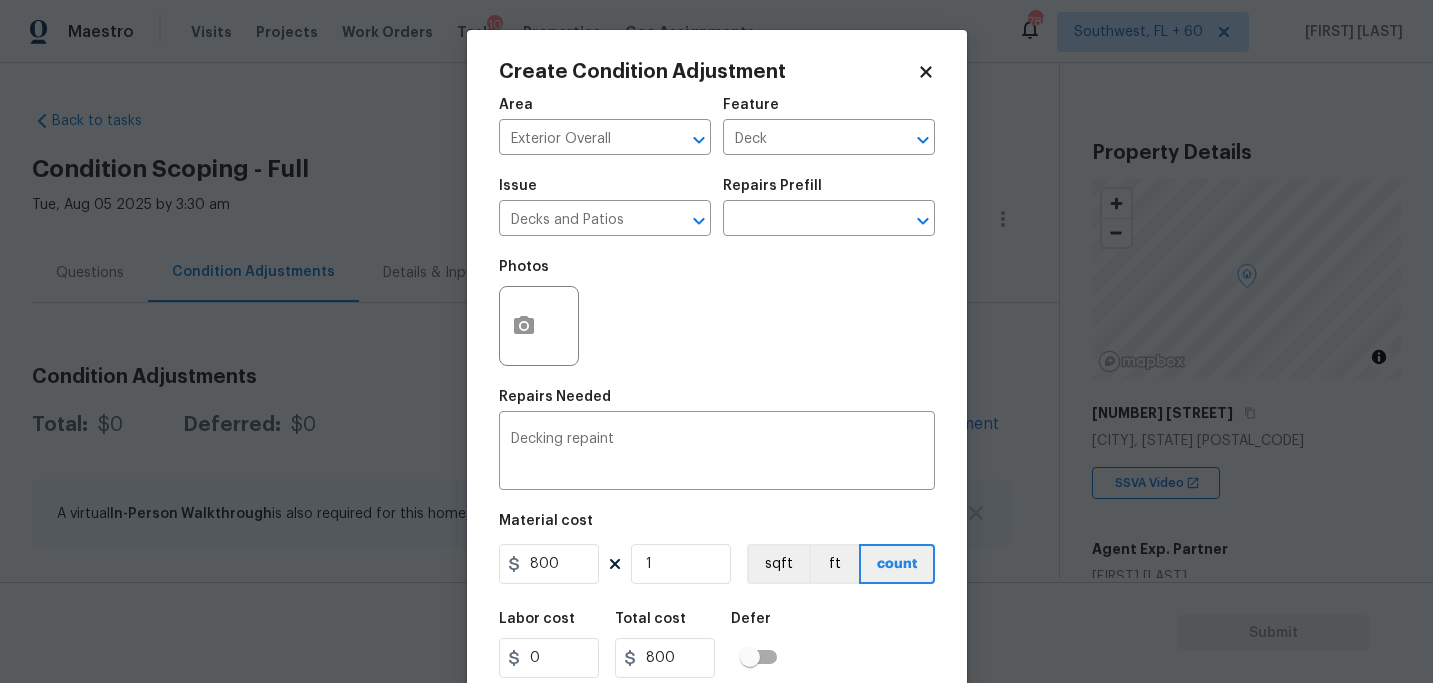 click on "Repairs Needed" at bounding box center (717, 403) 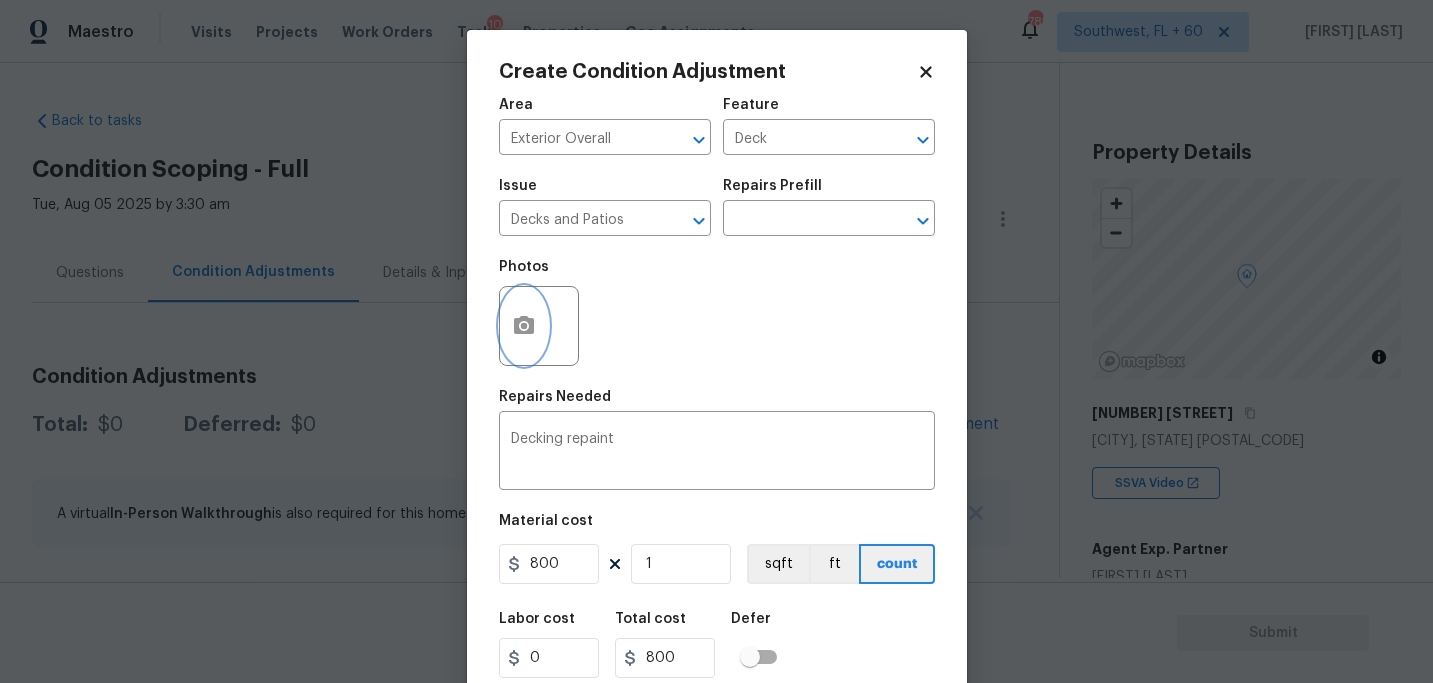 click 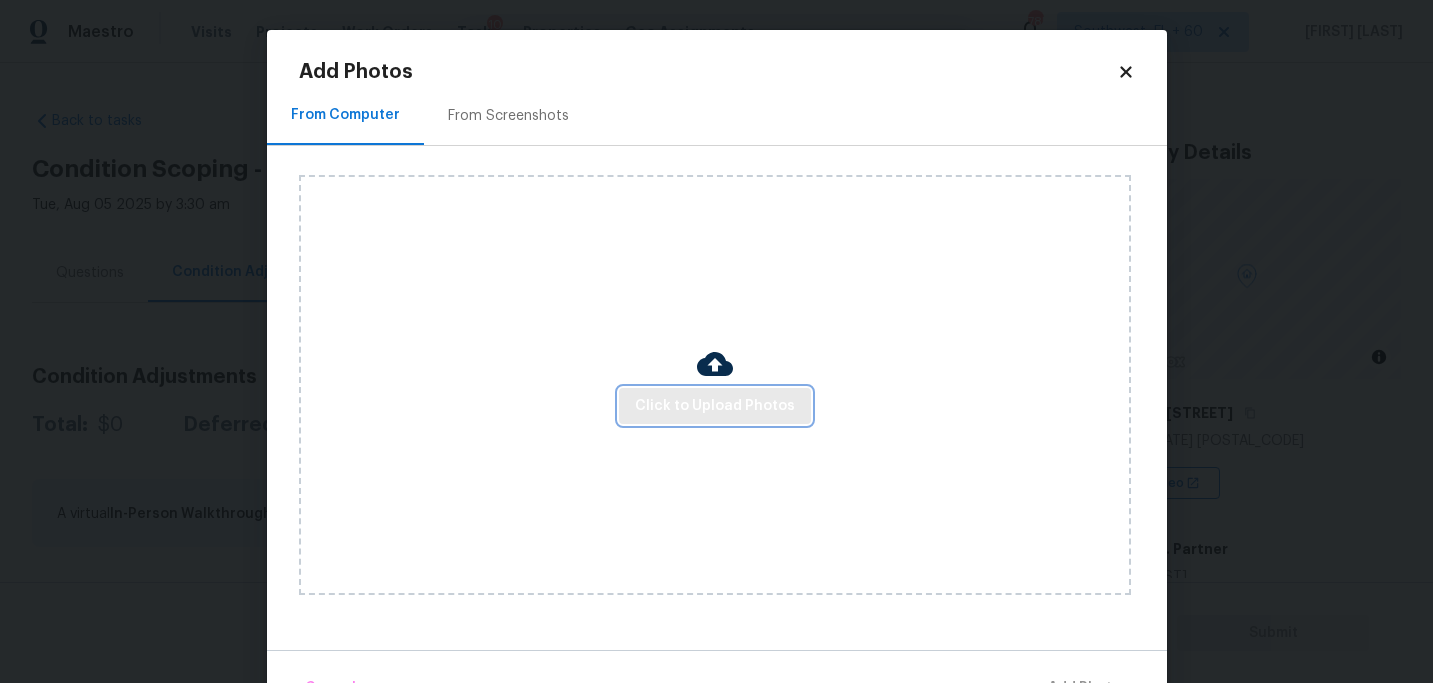 click on "Click to Upload Photos" at bounding box center [715, 406] 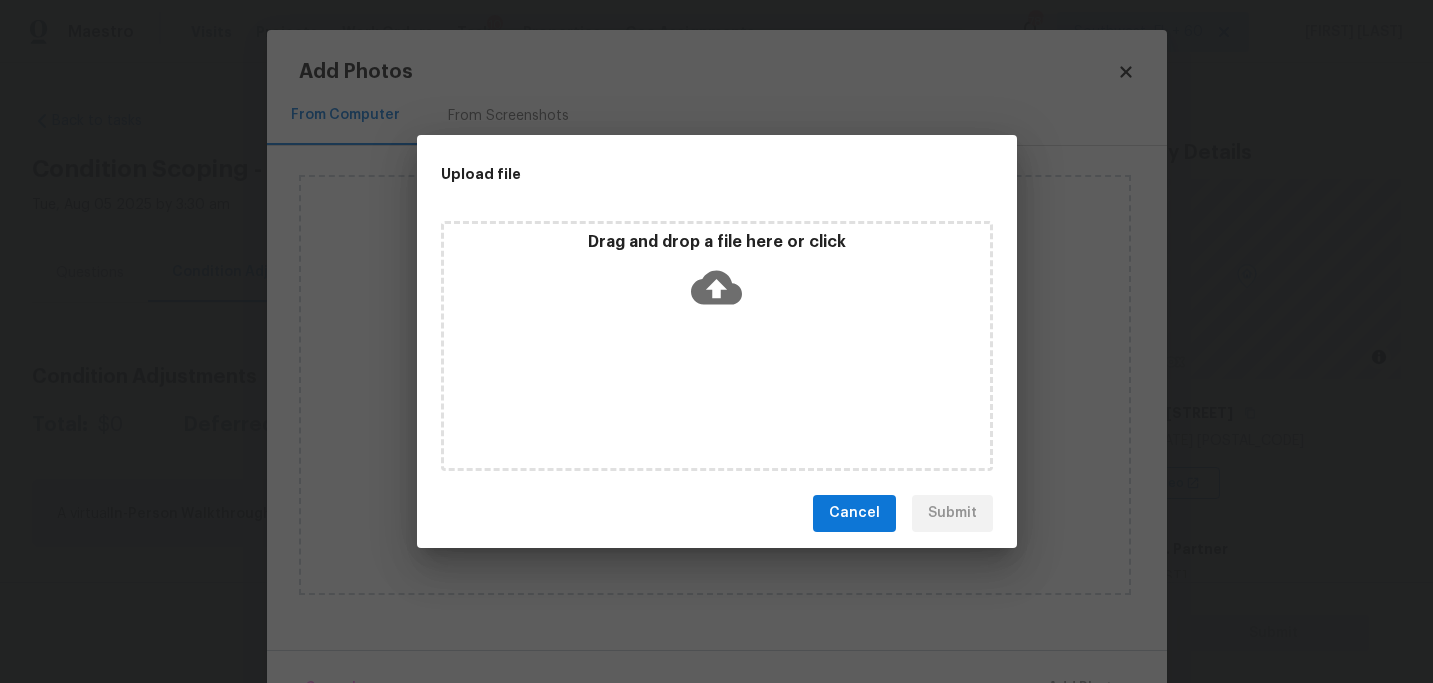 click on "Drag and drop a file here or click" at bounding box center [717, 346] 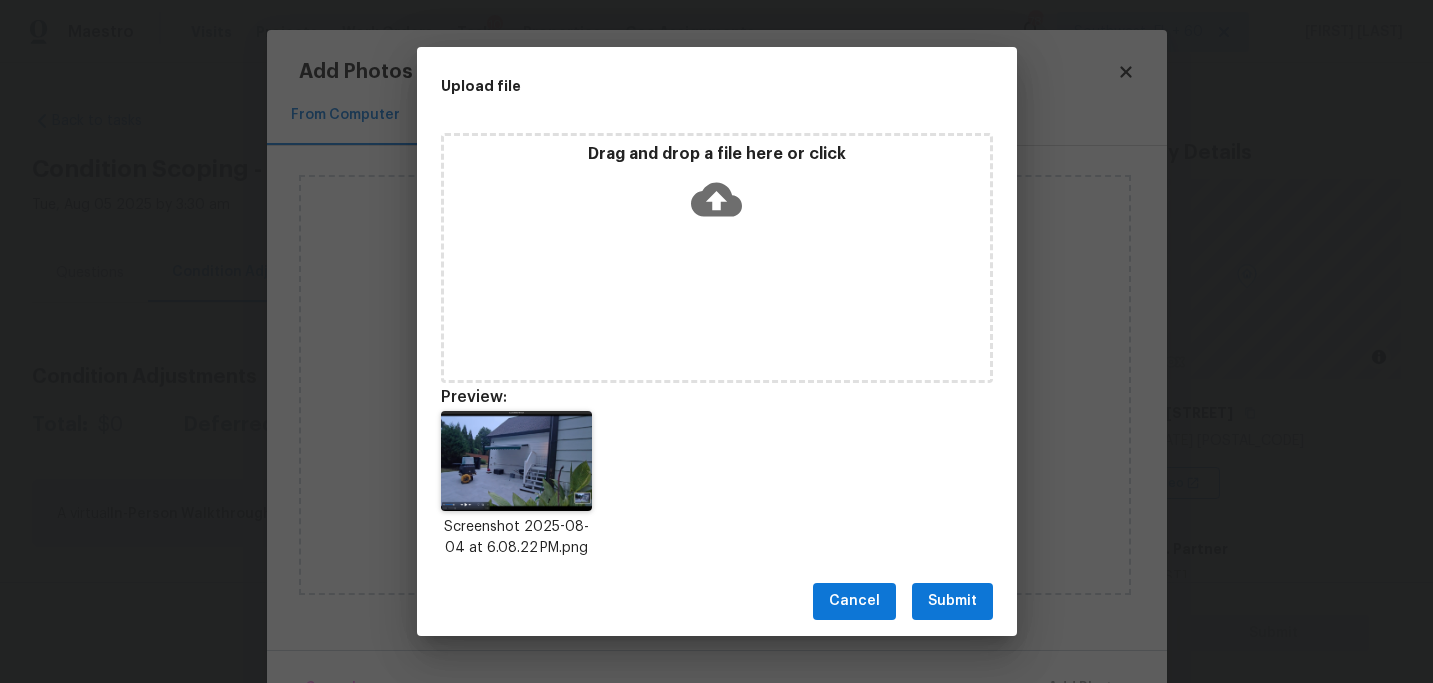 click on "Submit" at bounding box center (952, 601) 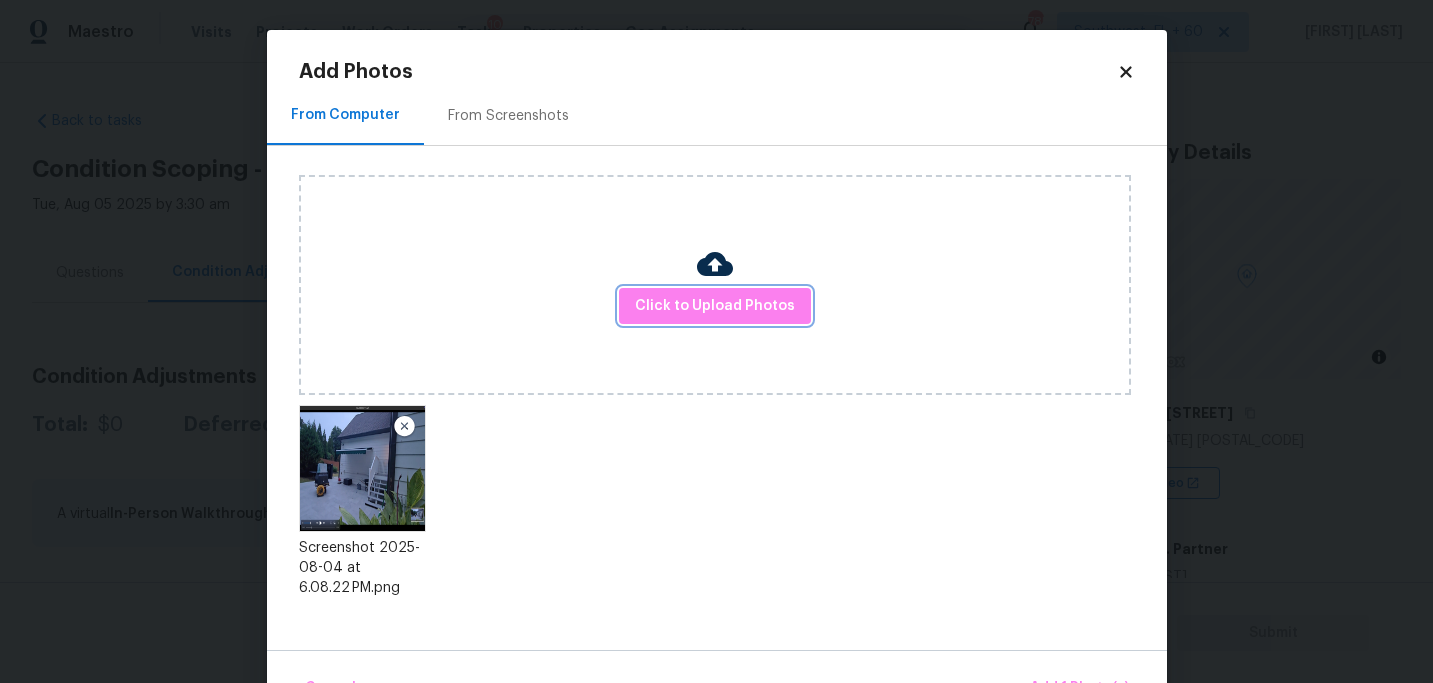 scroll, scrollTop: 57, scrollLeft: 0, axis: vertical 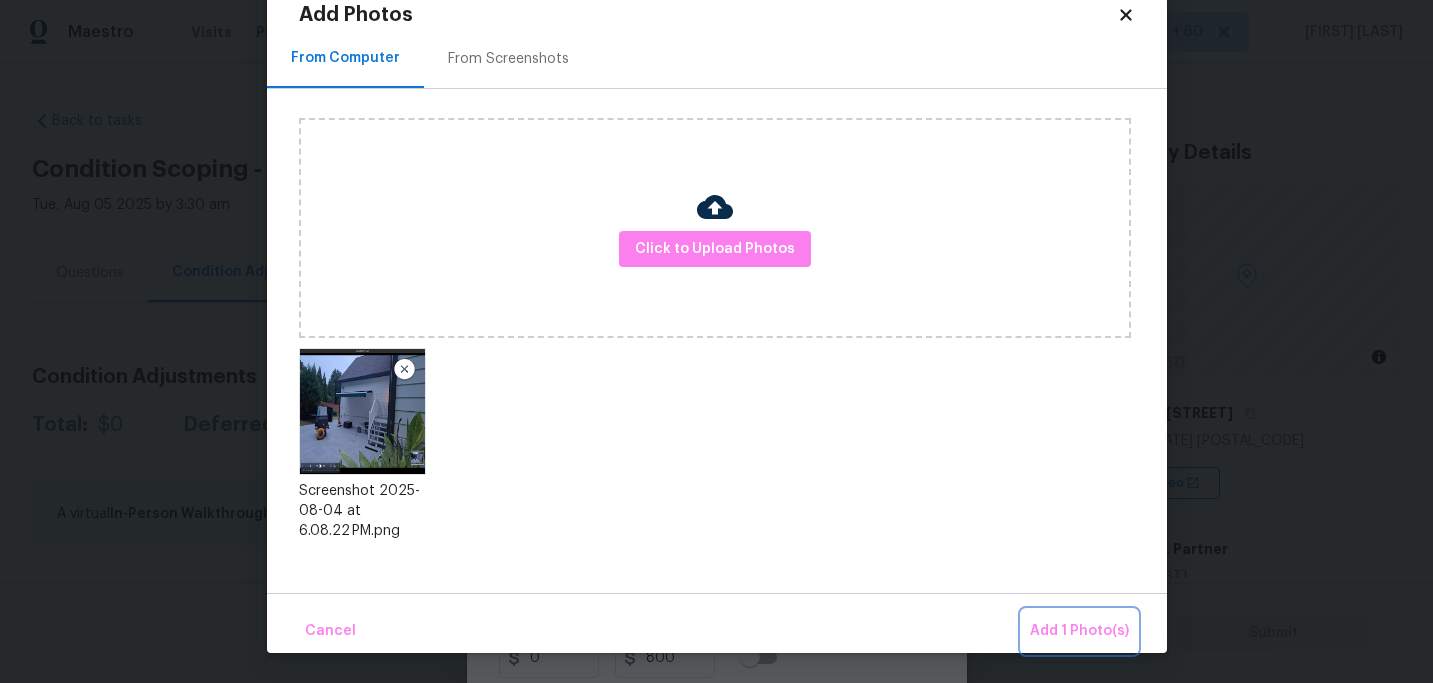 click on "Add 1 Photo(s)" at bounding box center (1079, 631) 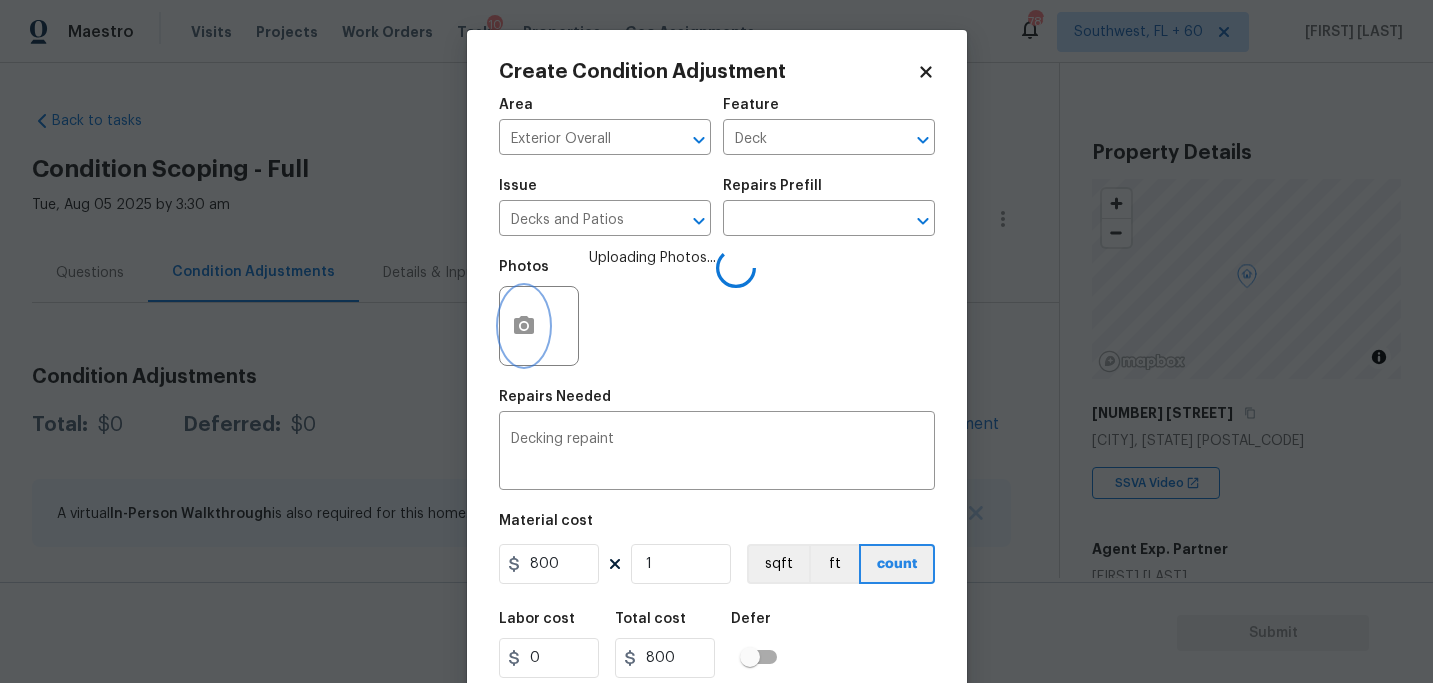 scroll, scrollTop: 0, scrollLeft: 0, axis: both 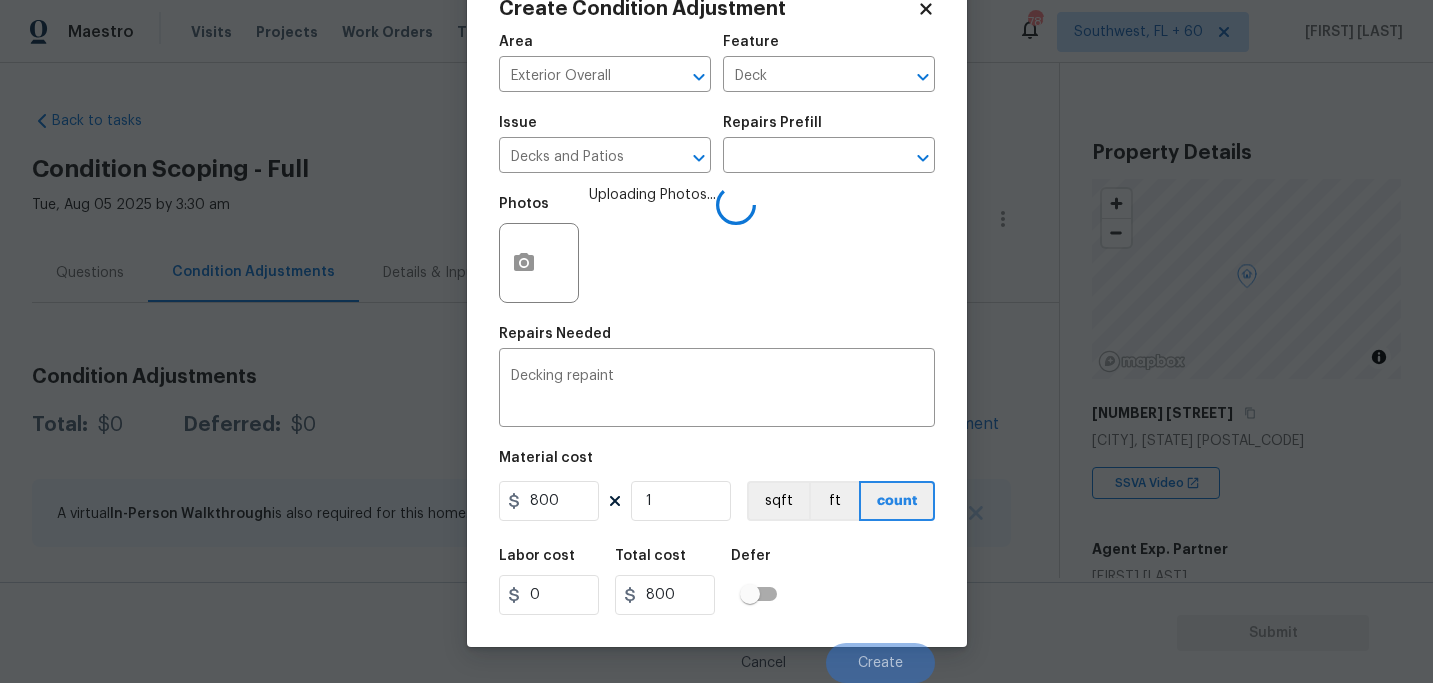 click on "Labor cost 0 Total cost 800 Defer" at bounding box center (717, 582) 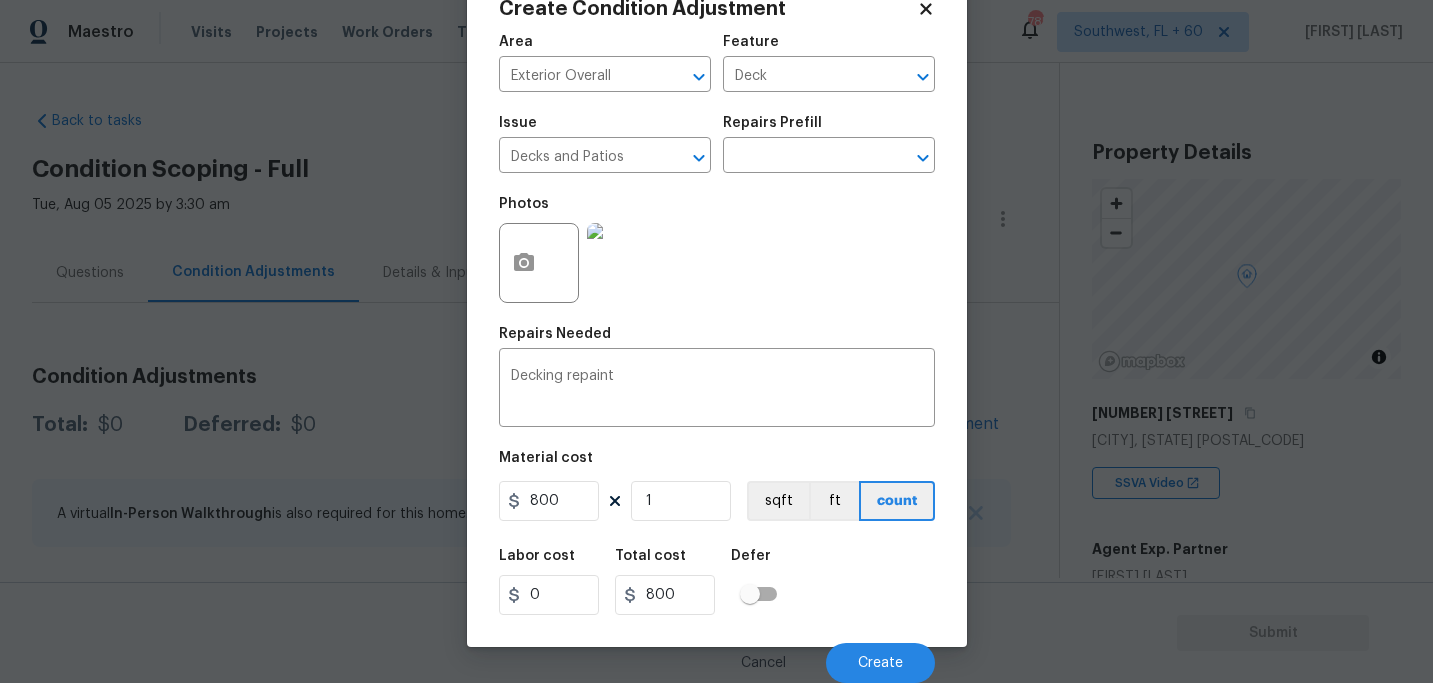 click on "Labor cost 0 Total cost 800 Defer" at bounding box center [717, 582] 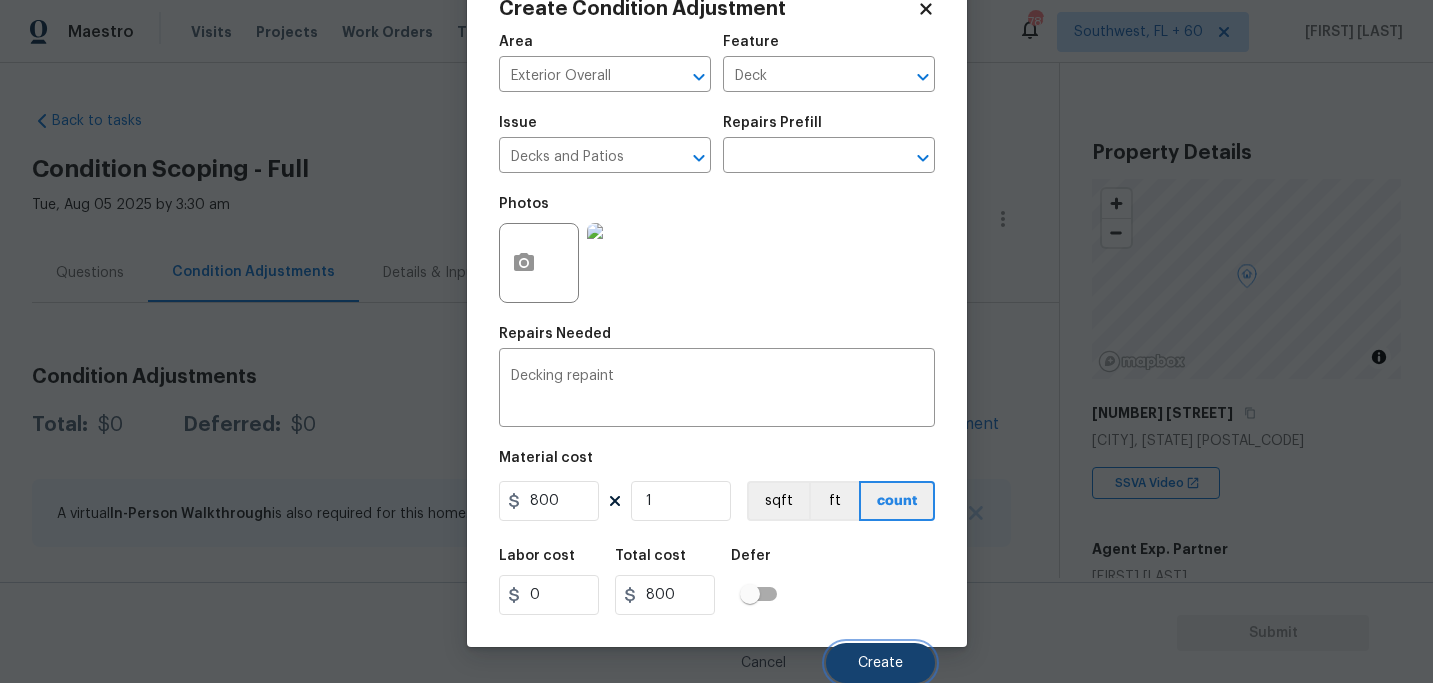 click on "Create" at bounding box center [880, 663] 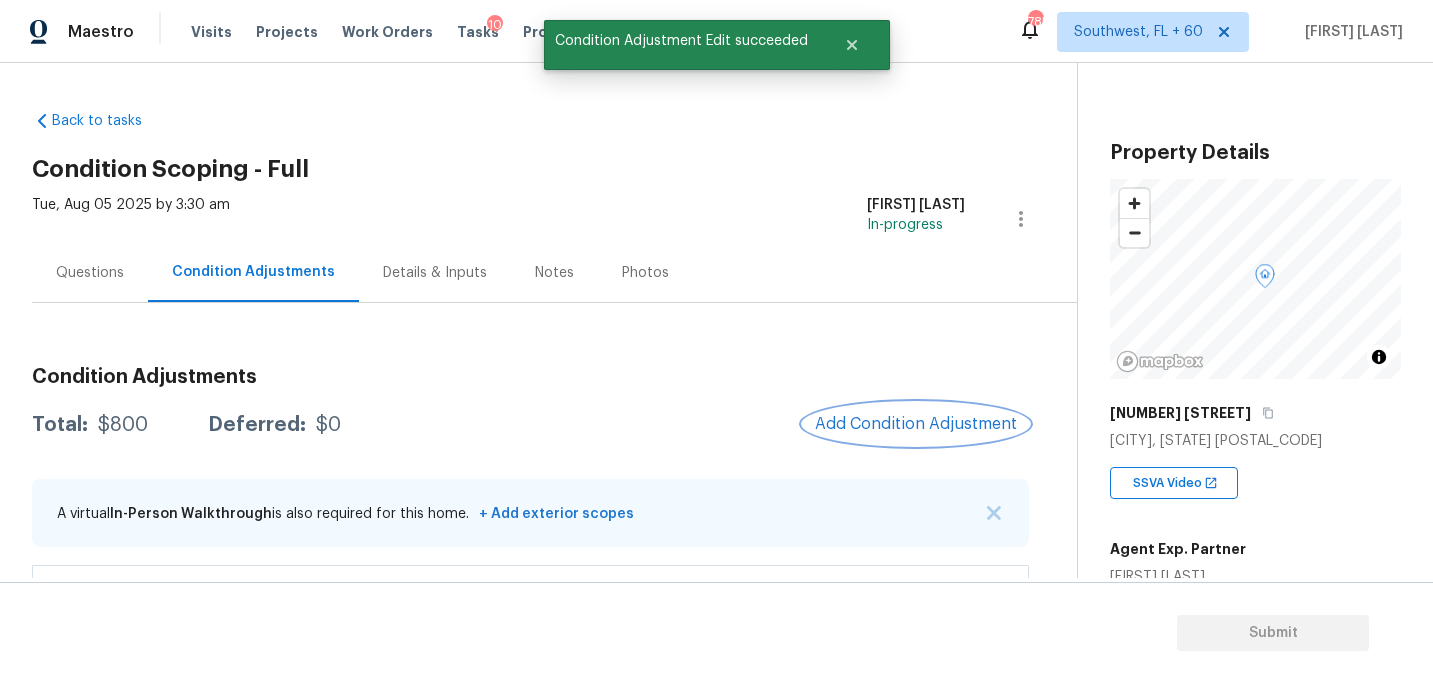scroll, scrollTop: 0, scrollLeft: 0, axis: both 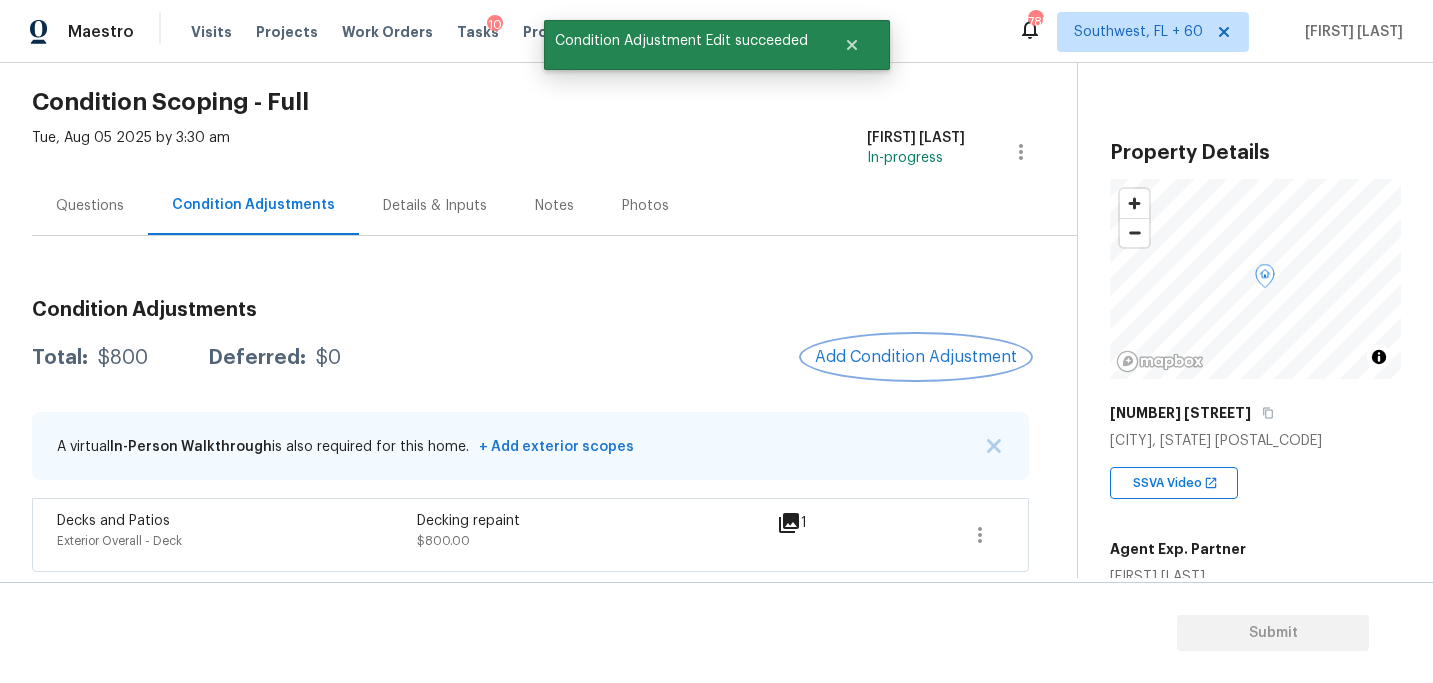 click on "Add Condition Adjustment" at bounding box center [916, 357] 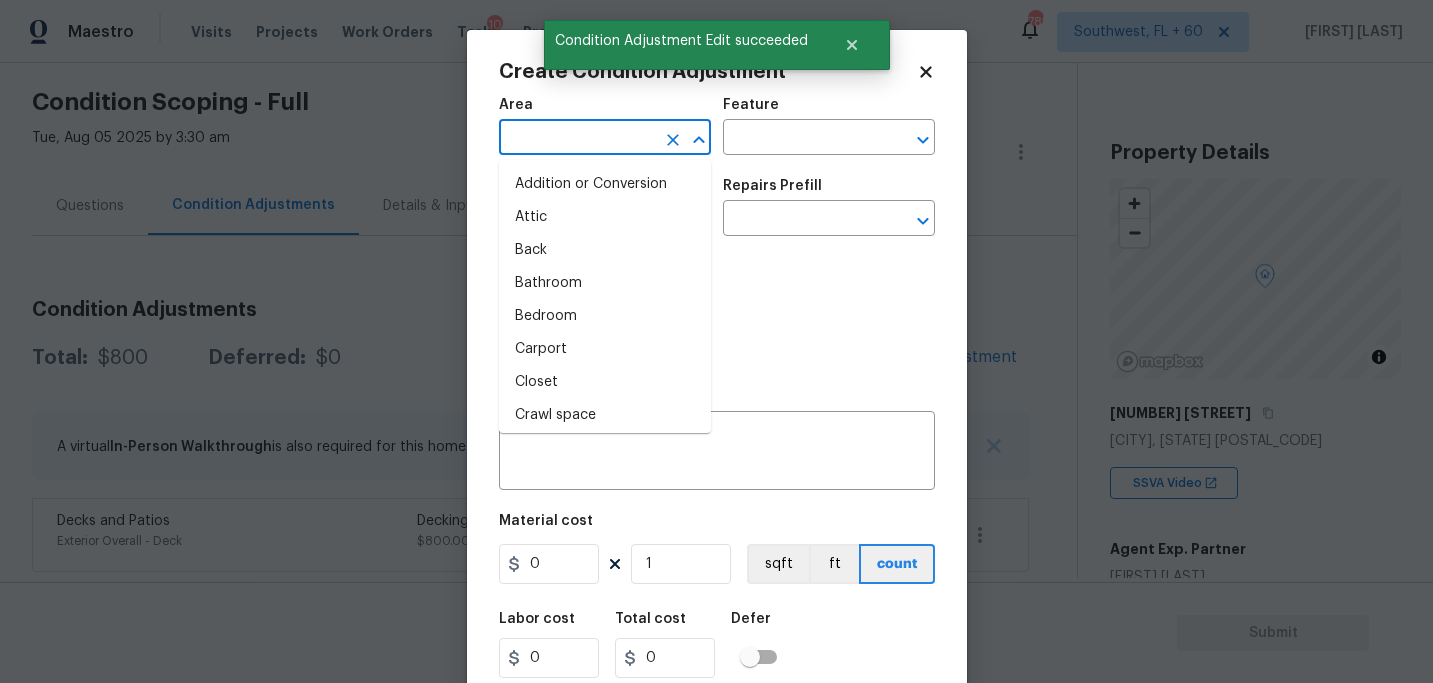 click at bounding box center [577, 139] 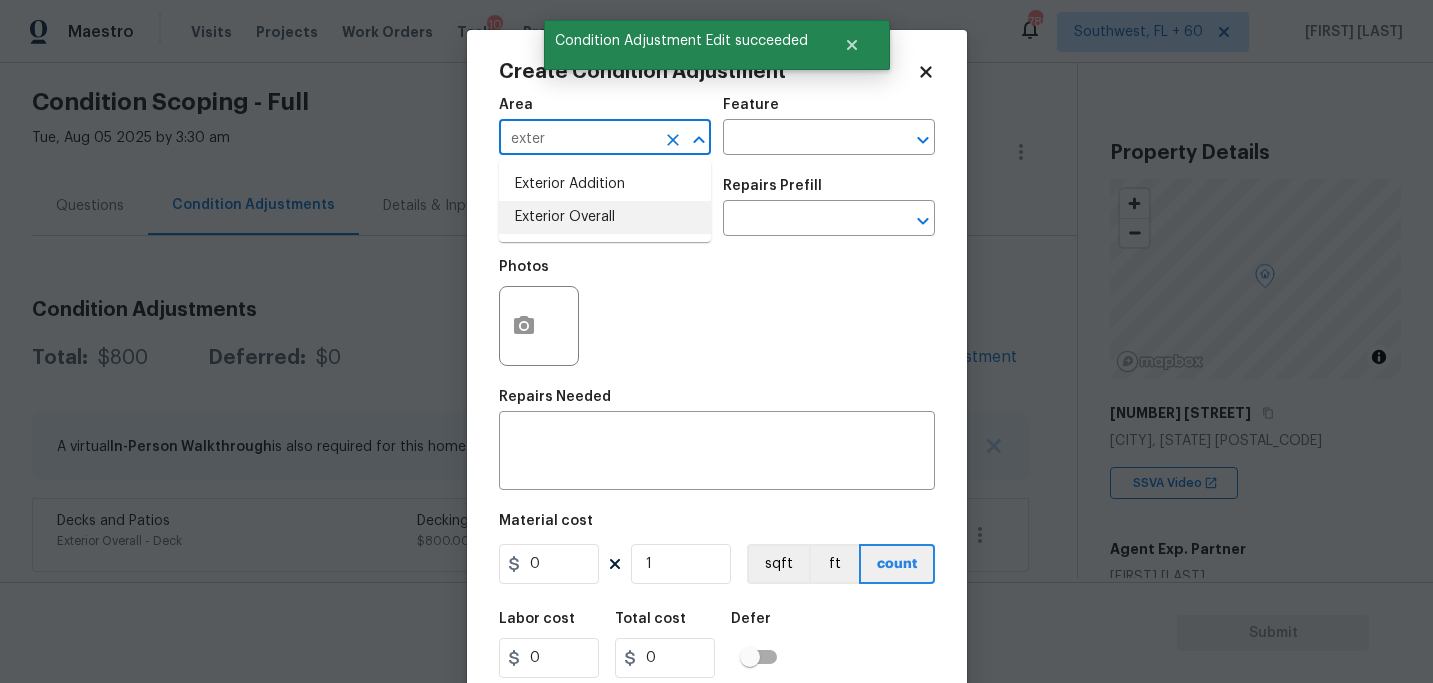 click on "Exterior Overall" at bounding box center [605, 217] 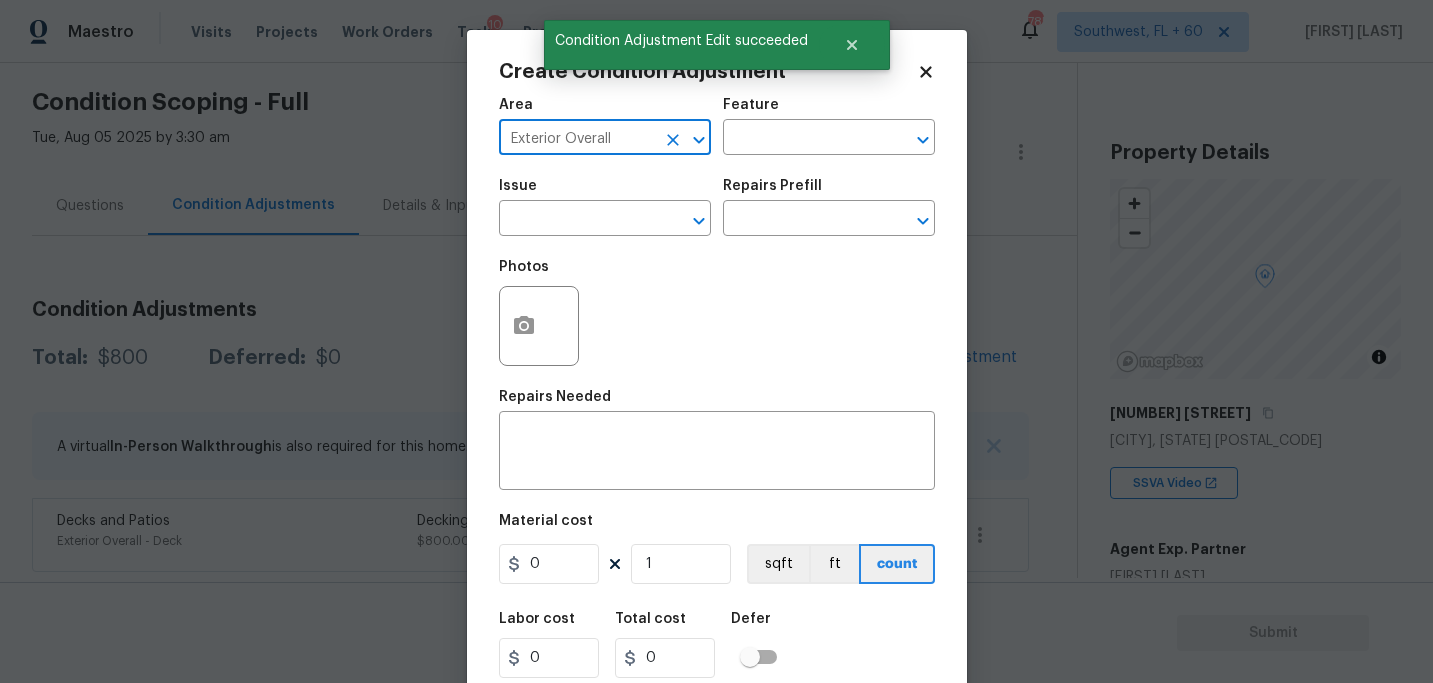 type on "Exterior Overall" 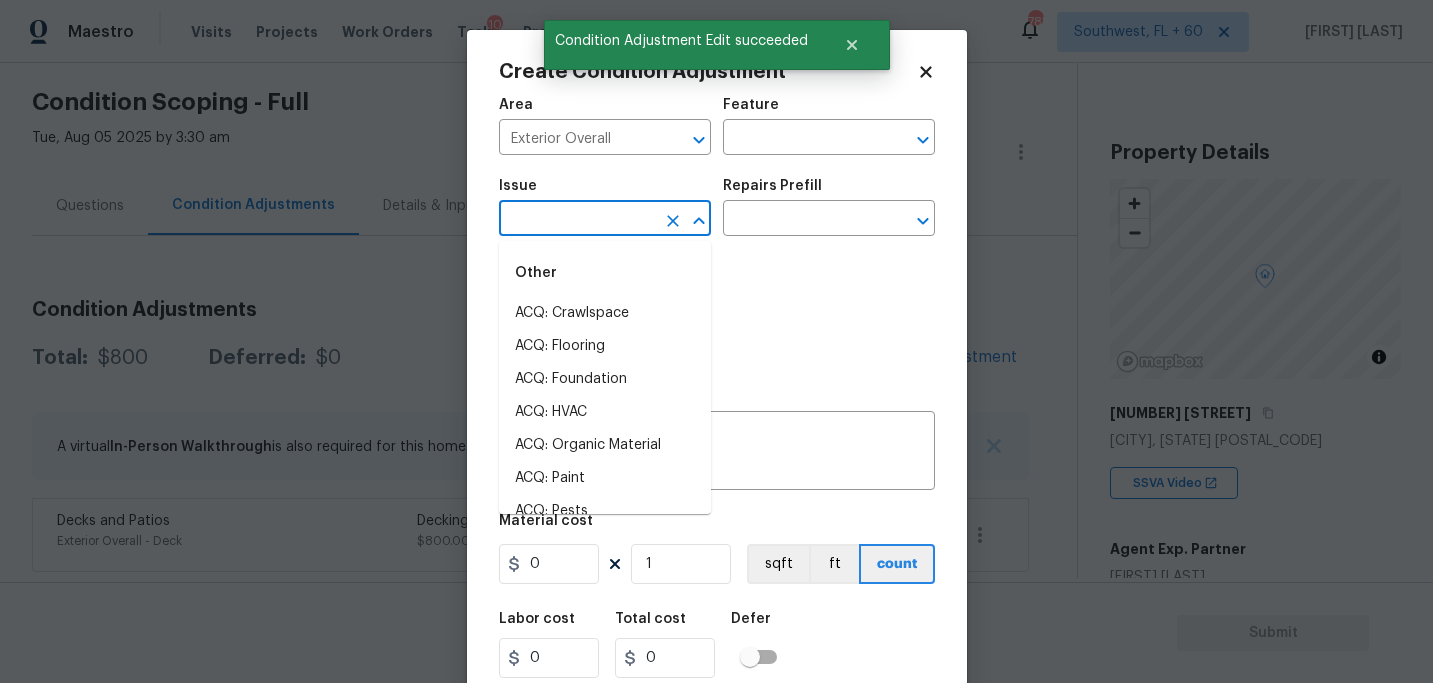 click at bounding box center (577, 220) 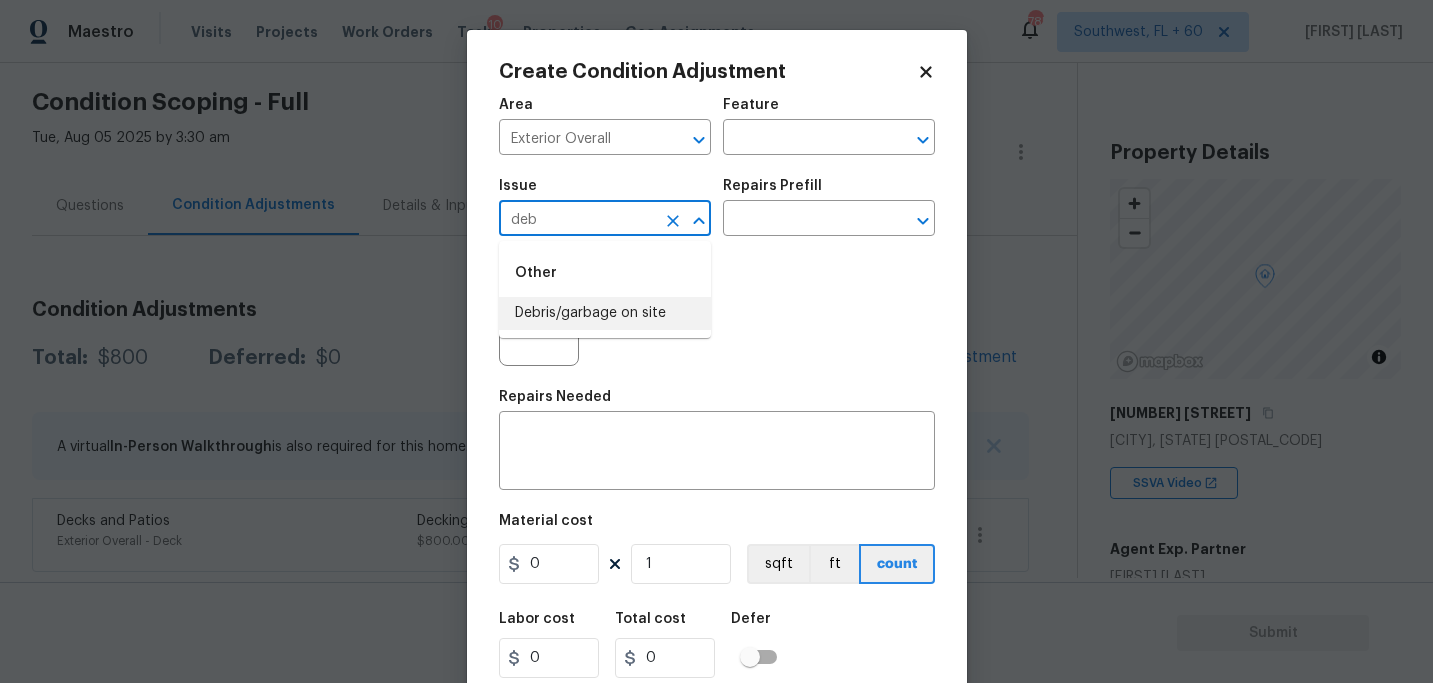 click on "Debris/garbage on site" at bounding box center [605, 313] 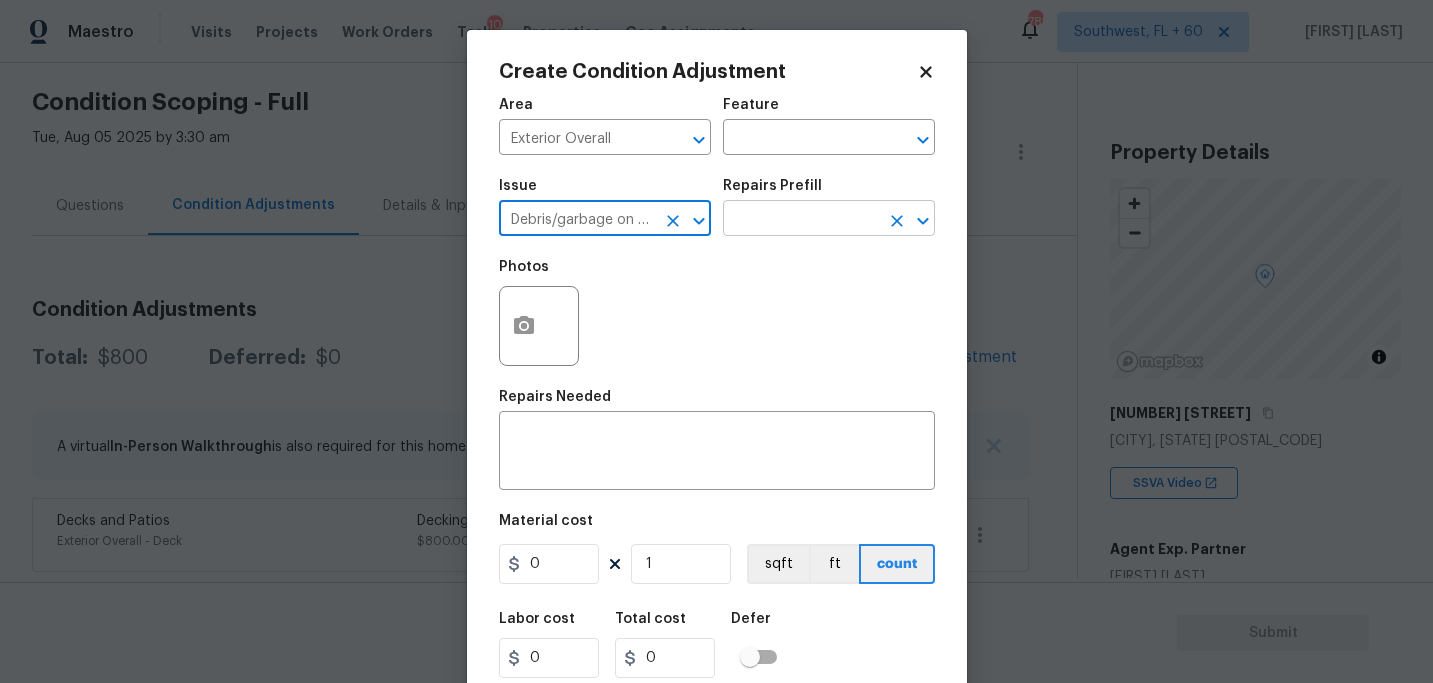type on "Debris/garbage on site" 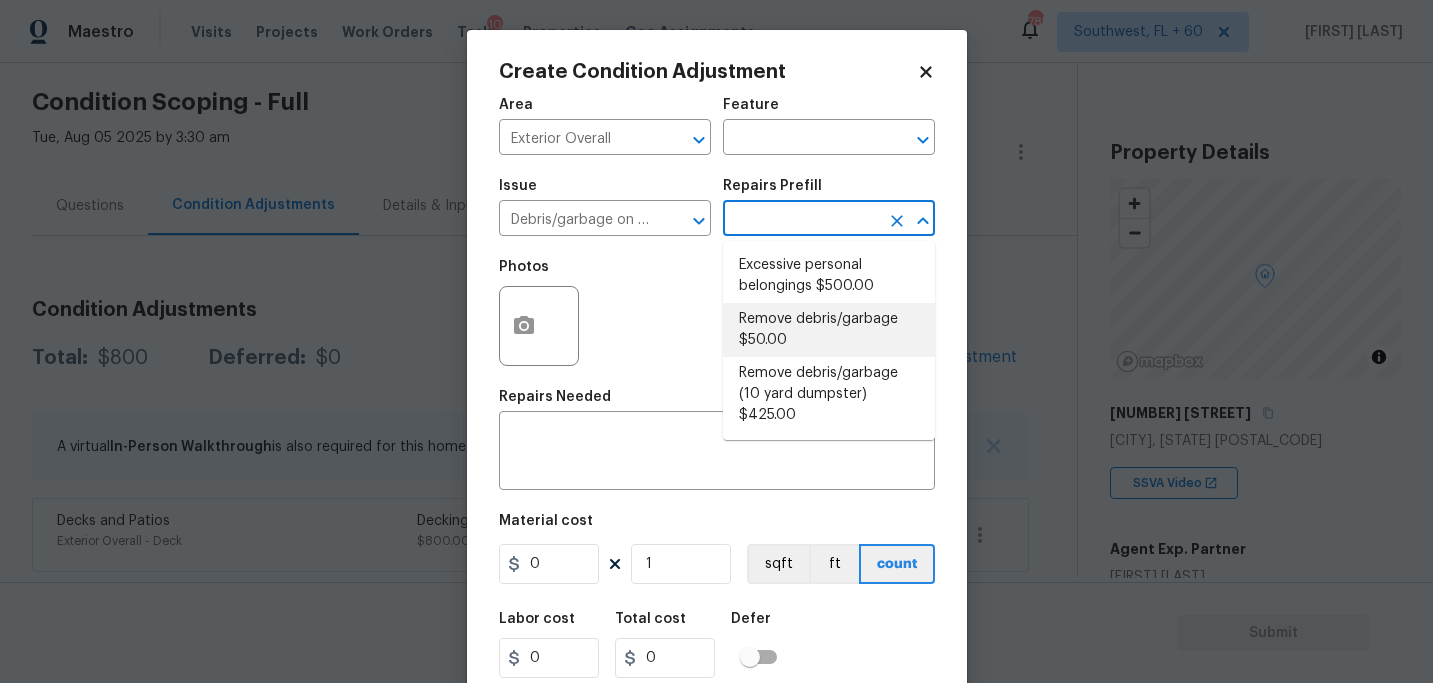 click on "Remove debris/garbage $50.00" at bounding box center (829, 330) 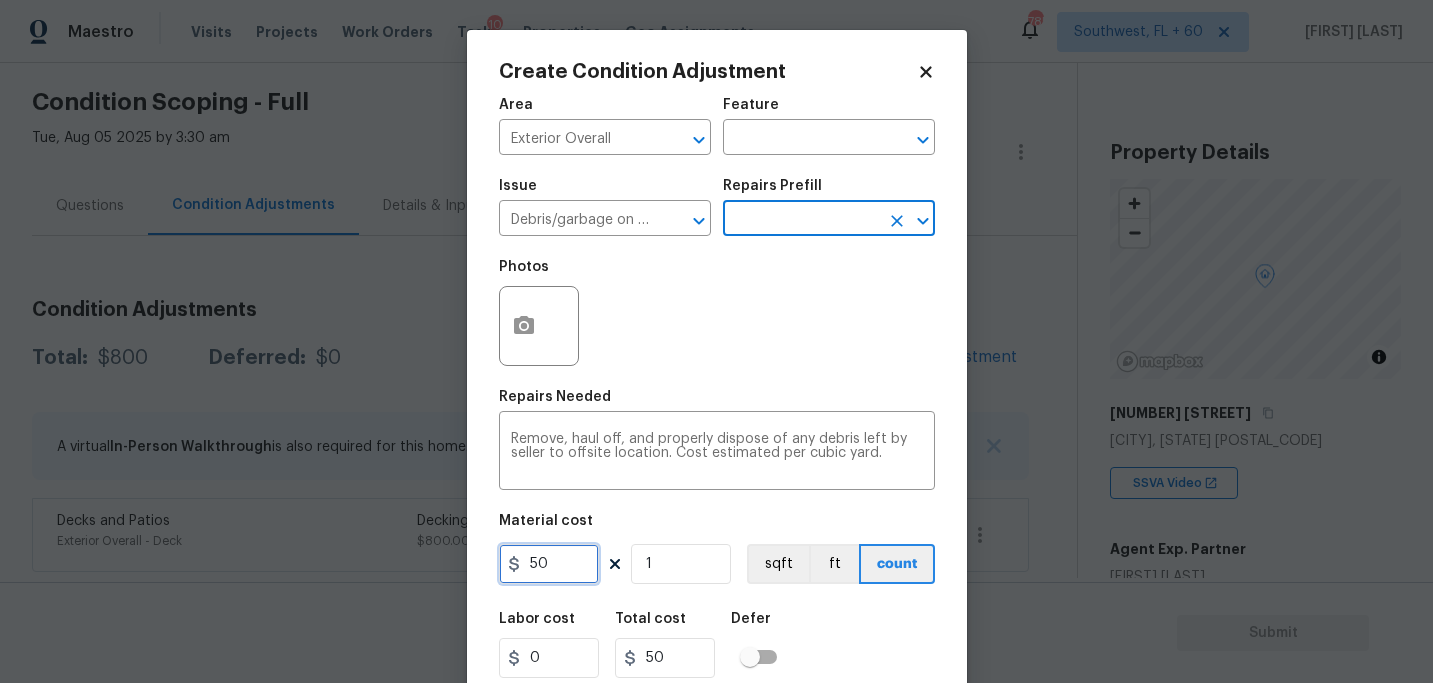 click on "50" at bounding box center (549, 564) 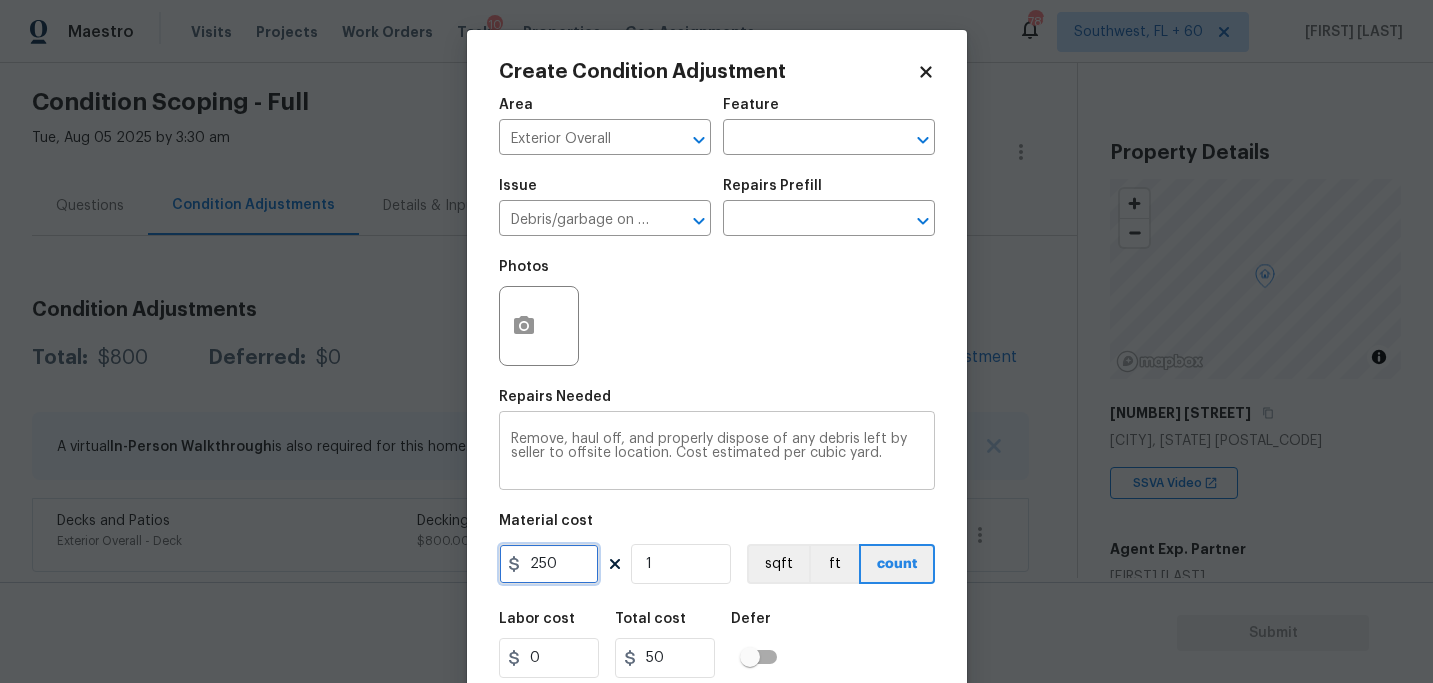 type on "250" 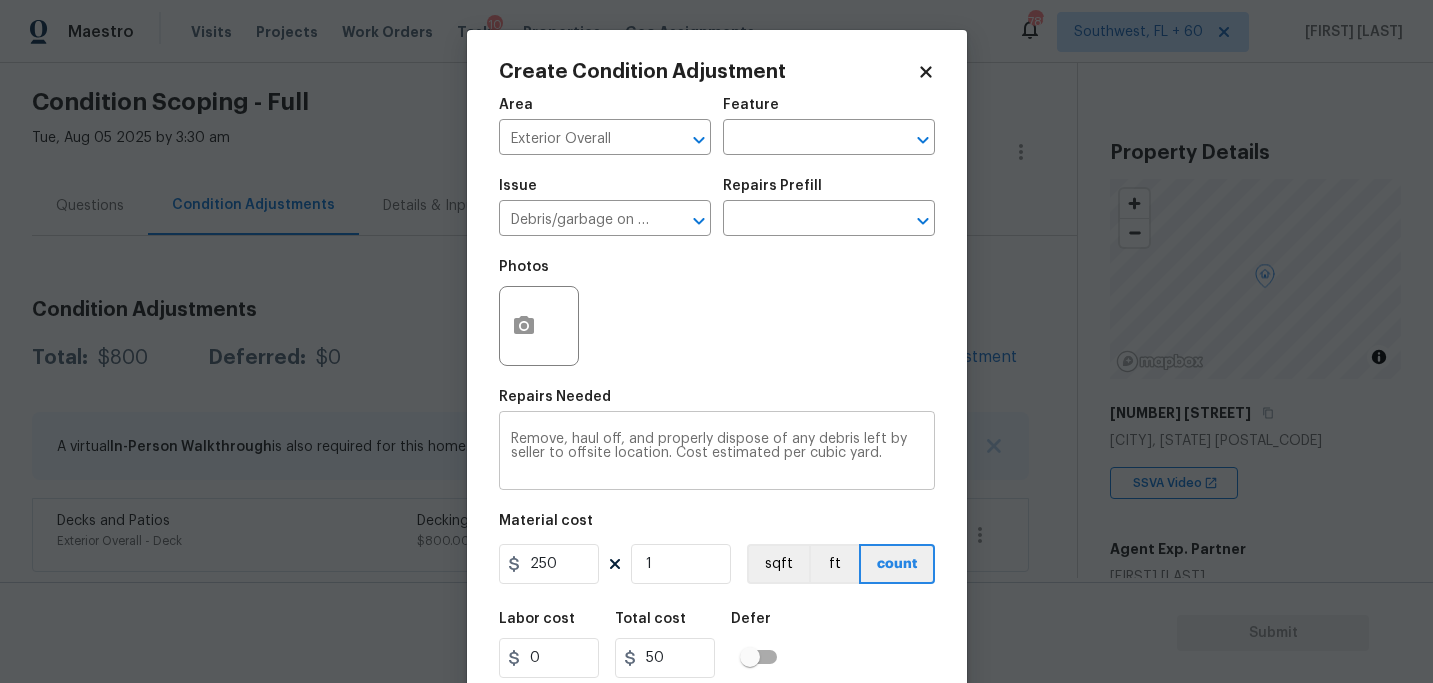 type on "250" 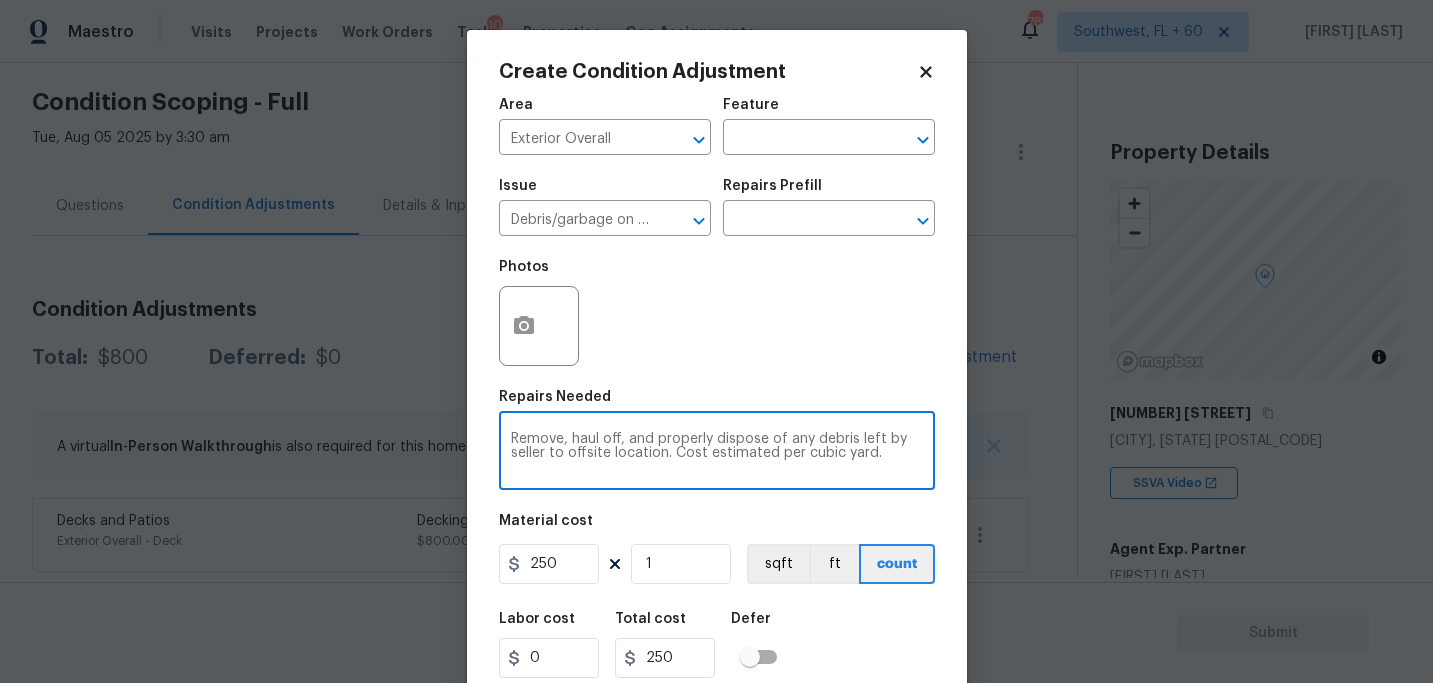 click on "Remove, haul off, and properly dispose of any debris left by seller to offsite location. Cost estimated per cubic yard." at bounding box center (717, 453) 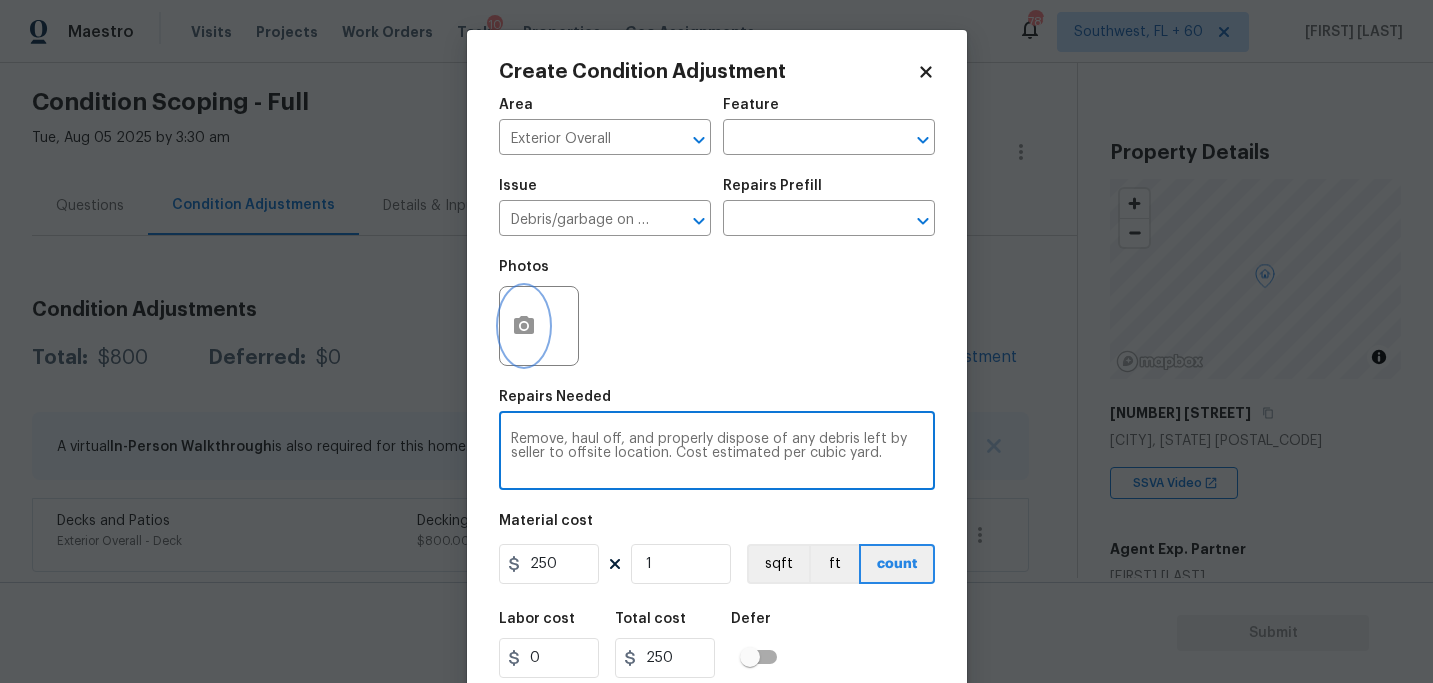 click at bounding box center [524, 326] 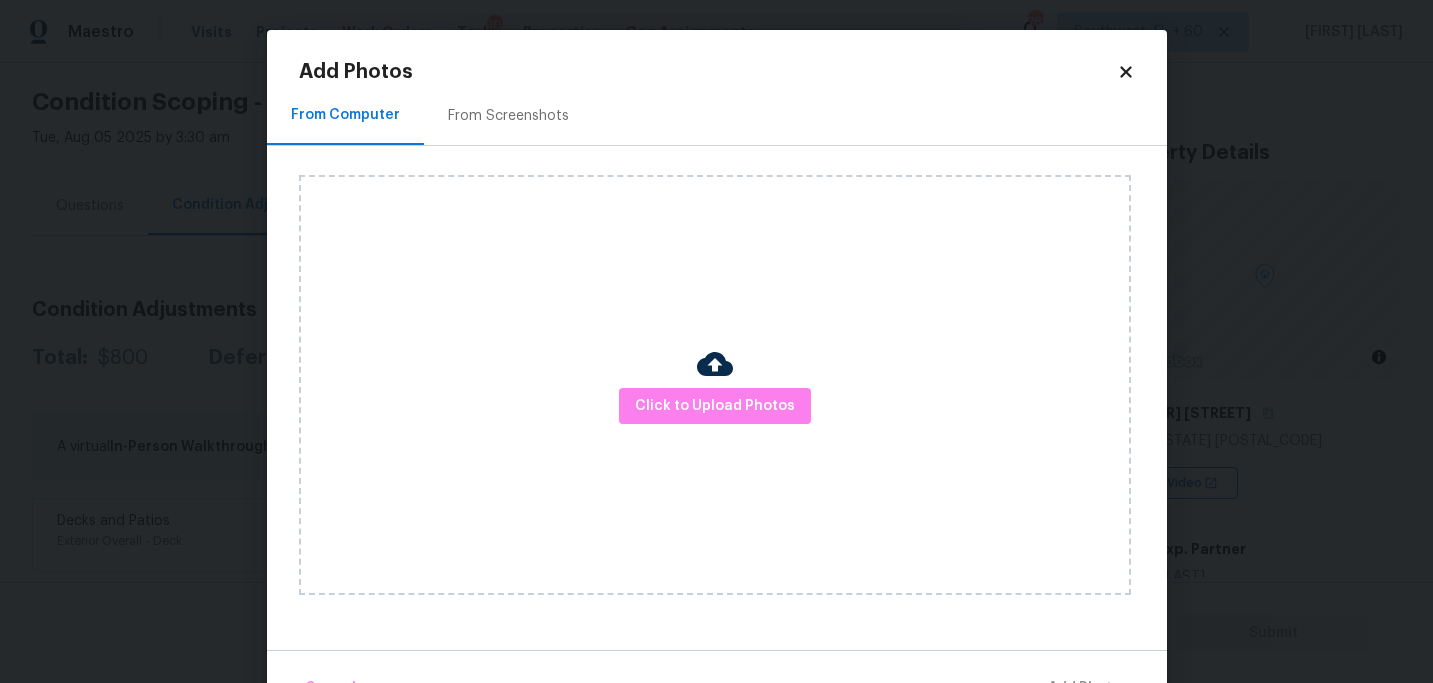 click on "Click to Upload Photos" at bounding box center [715, 385] 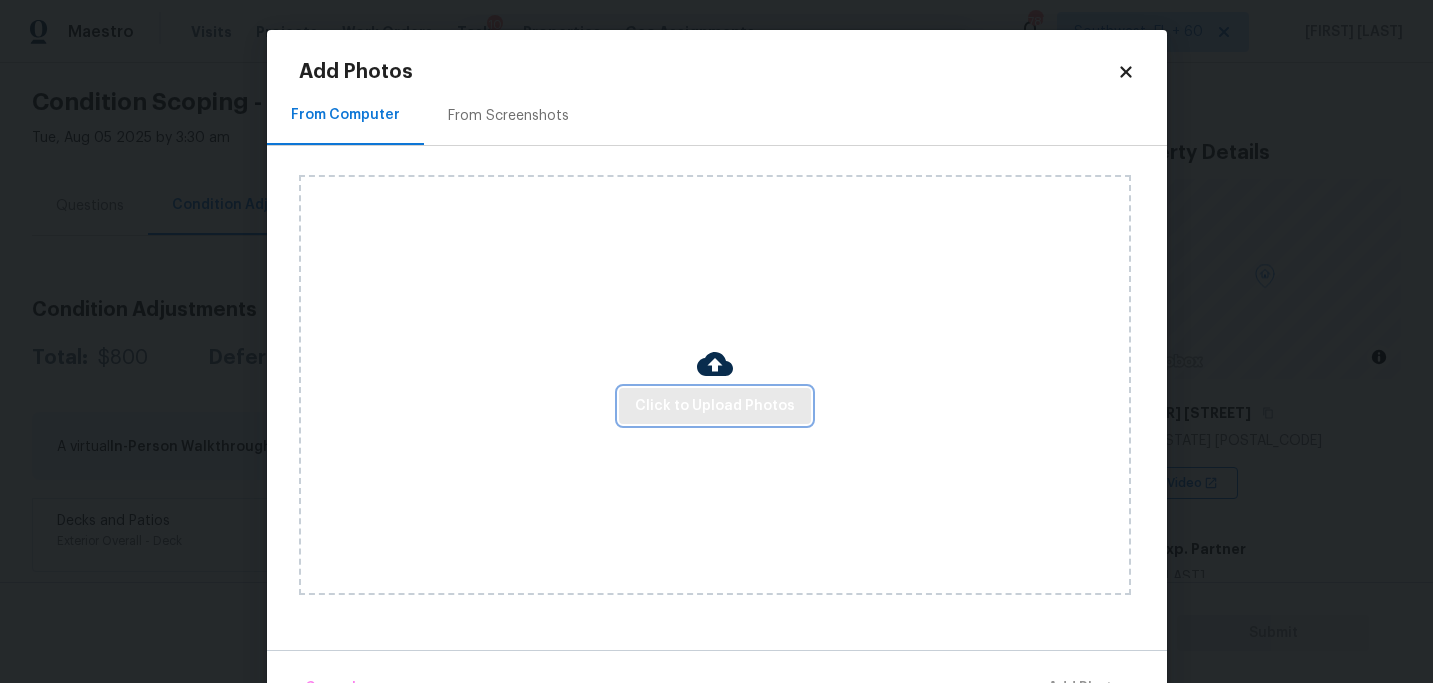 click on "Click to Upload Photos" at bounding box center [715, 406] 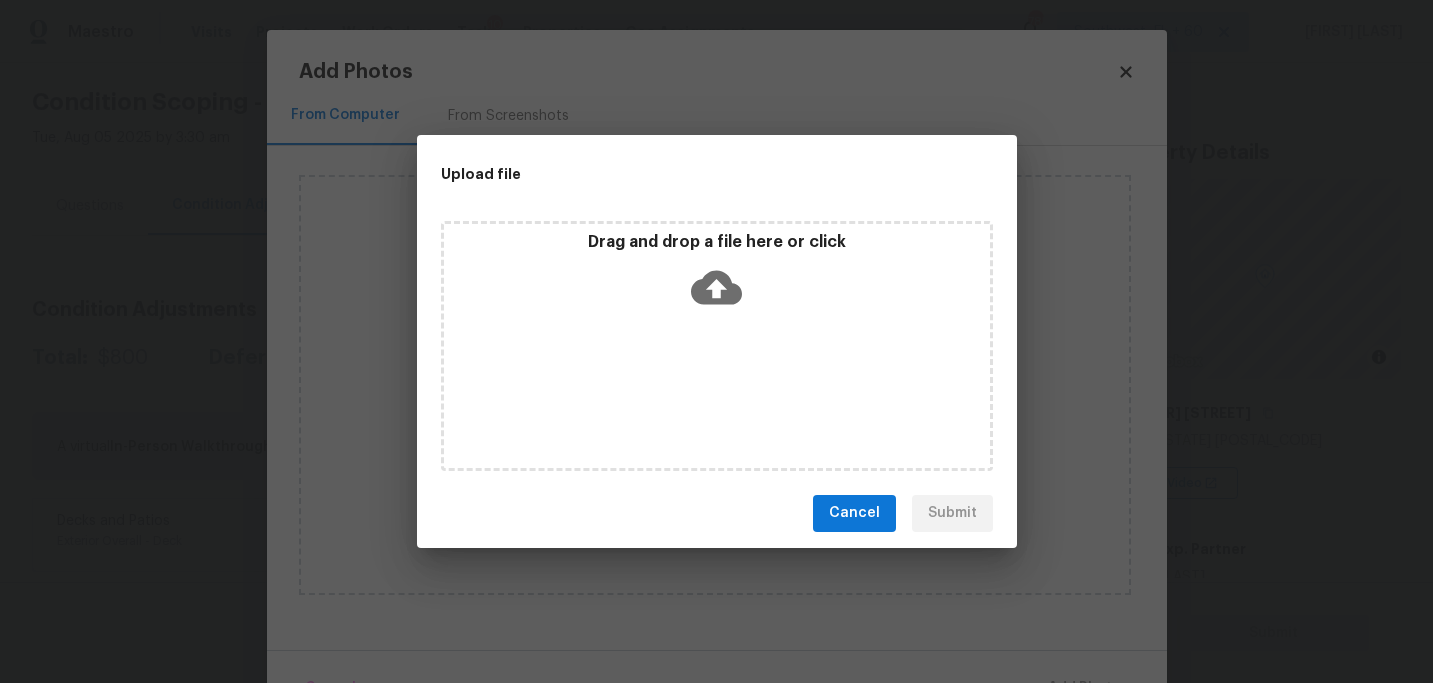 click on "Drag and drop a file here or click" at bounding box center (717, 346) 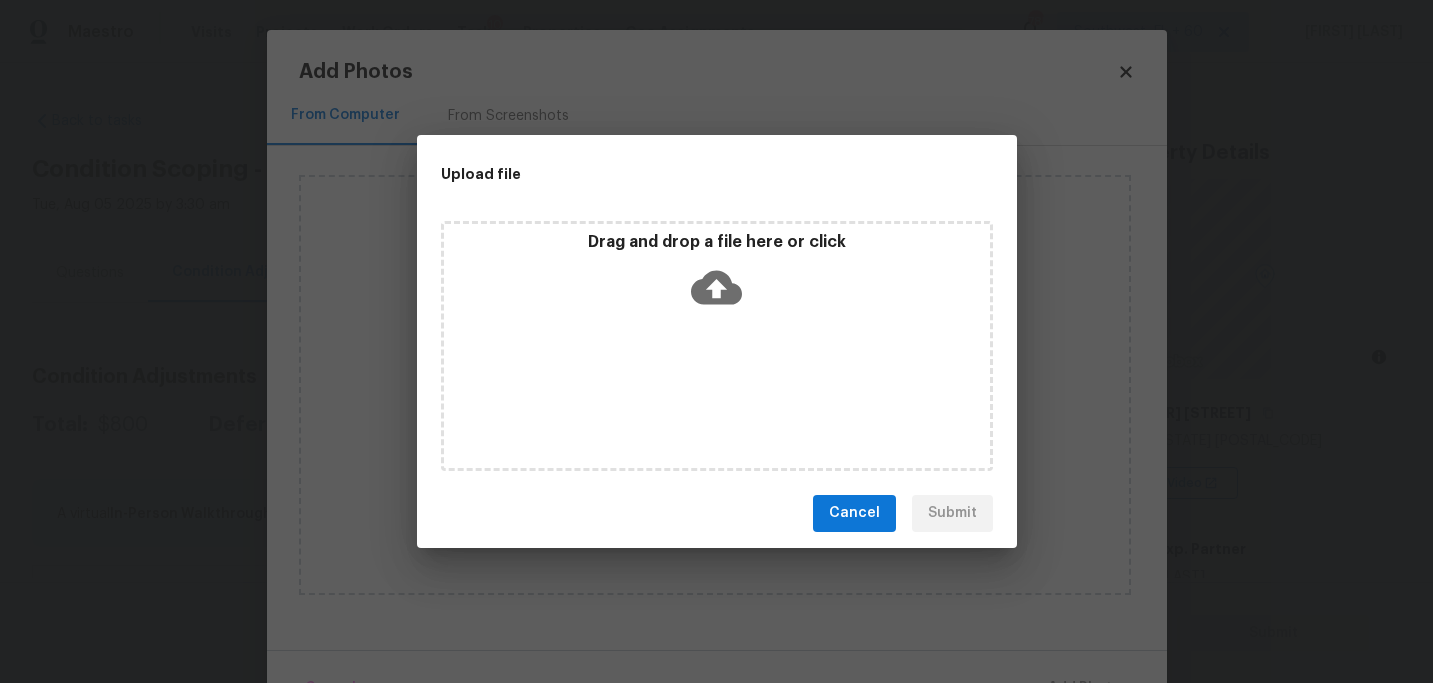 scroll, scrollTop: 0, scrollLeft: 0, axis: both 